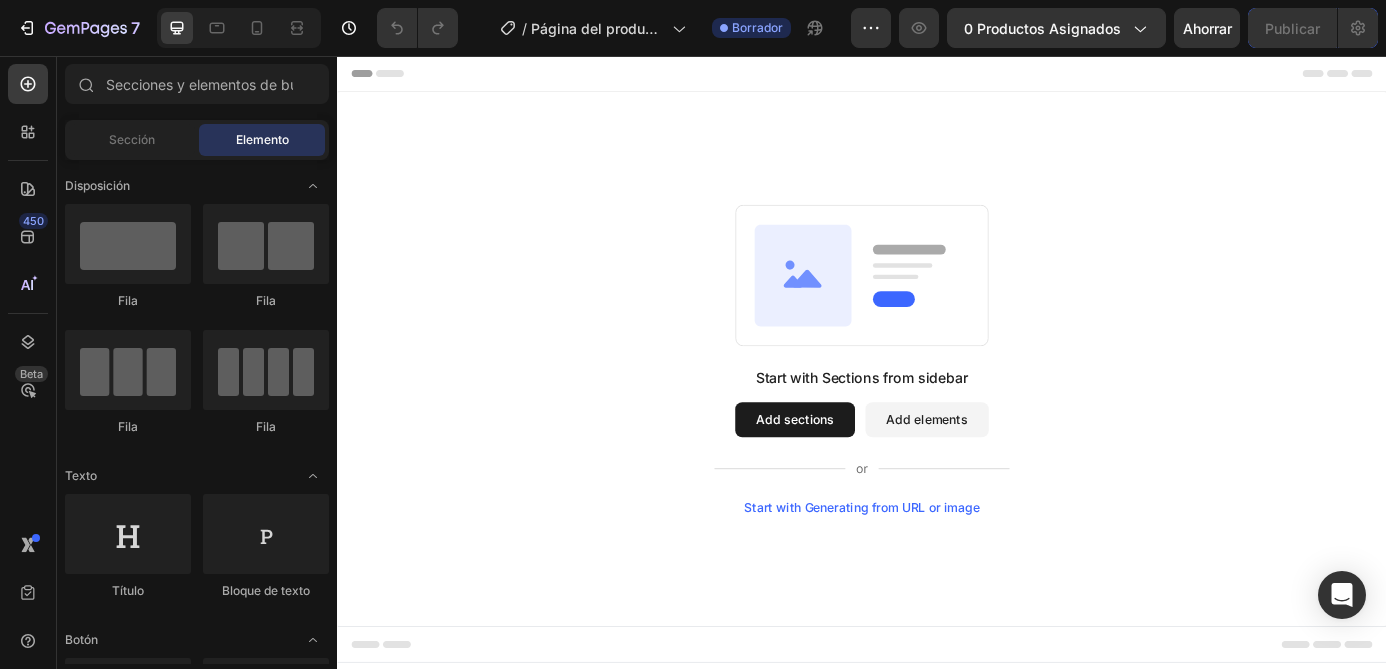 scroll, scrollTop: 0, scrollLeft: 0, axis: both 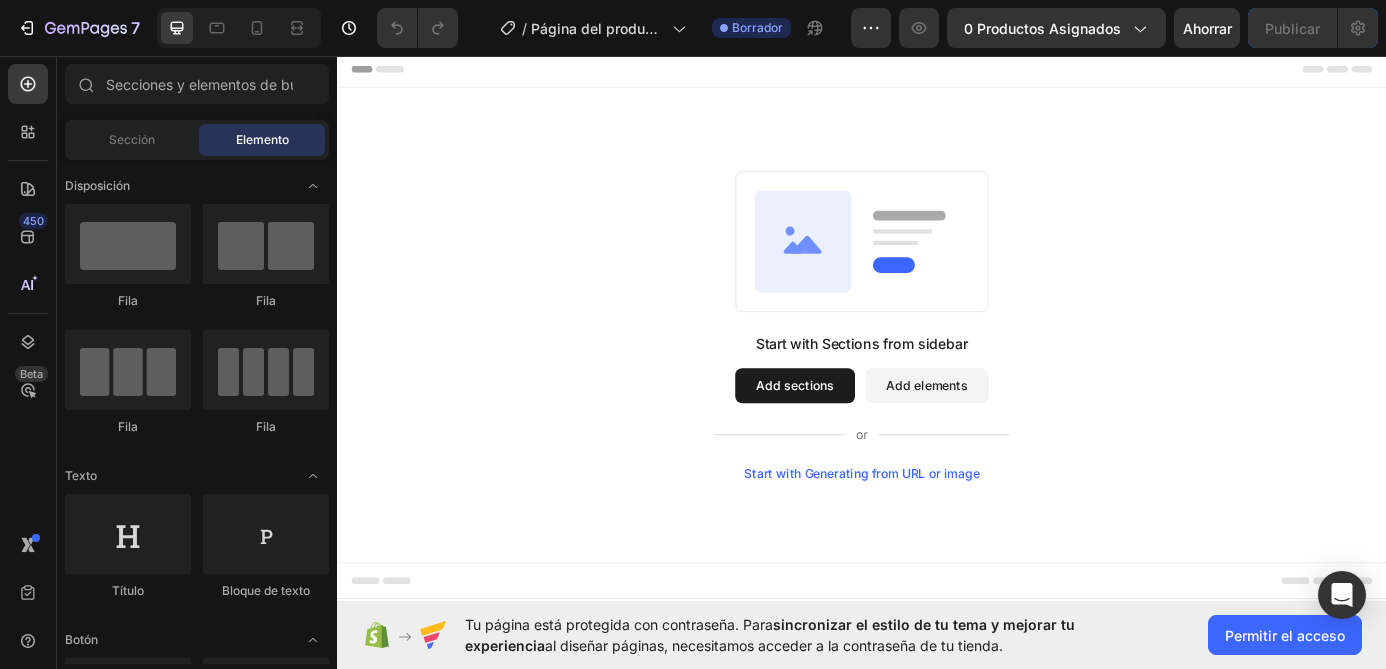 click on "Start with Sections from sidebar Add sections Add elements Start with Generating from URL or image" at bounding box center [937, 363] 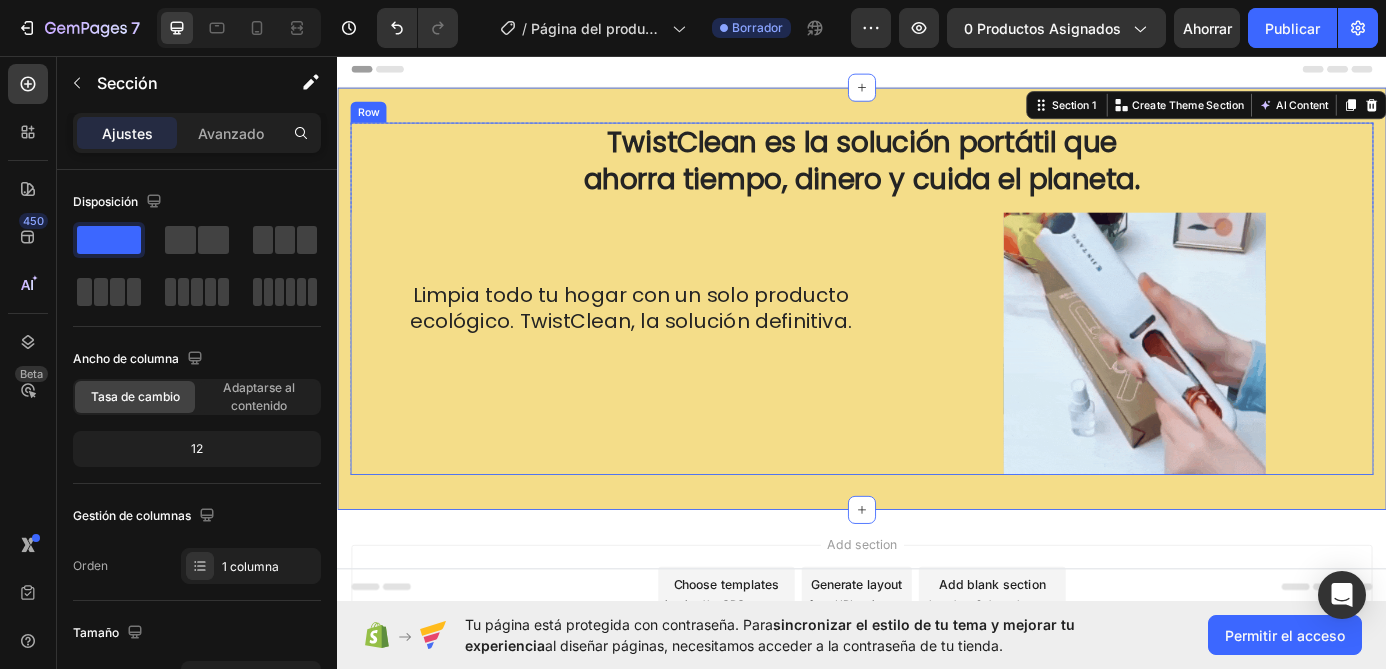 scroll, scrollTop: 137, scrollLeft: 0, axis: vertical 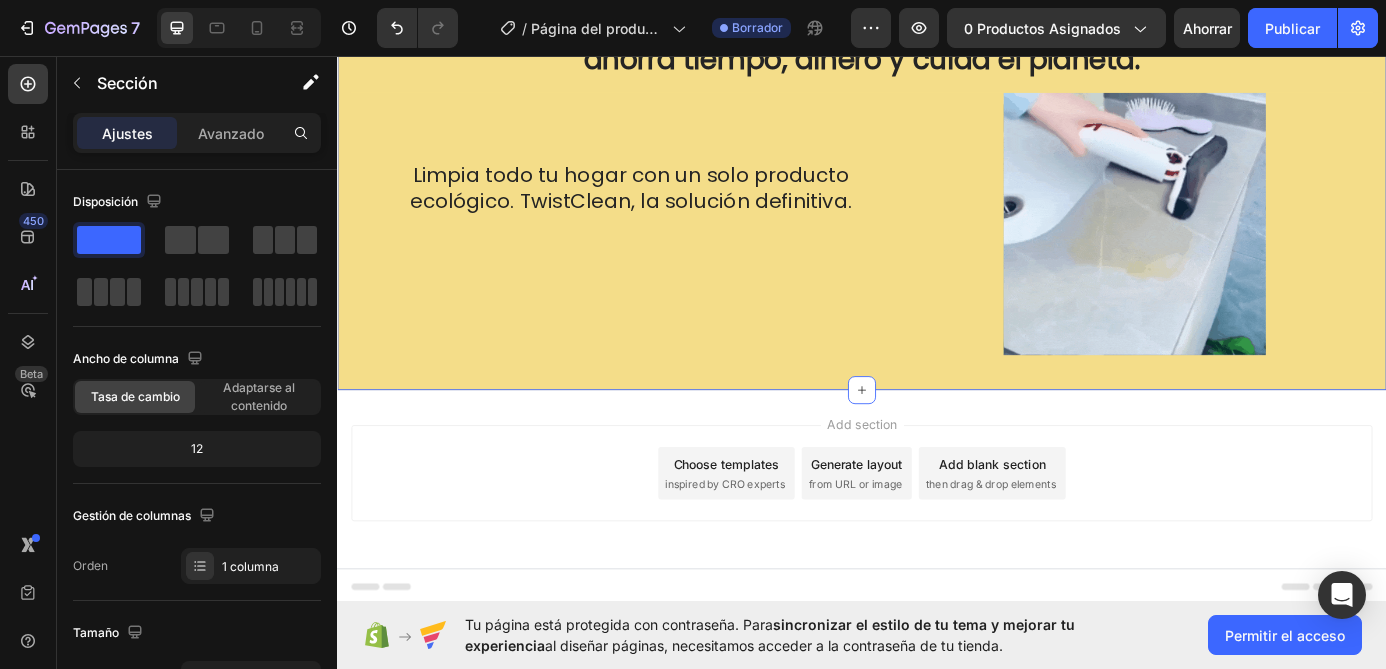 click on "Add section Choose templates inspired by CRO experts Generate layout from URL or image Add blank section then drag & drop elements" at bounding box center (937, 561) 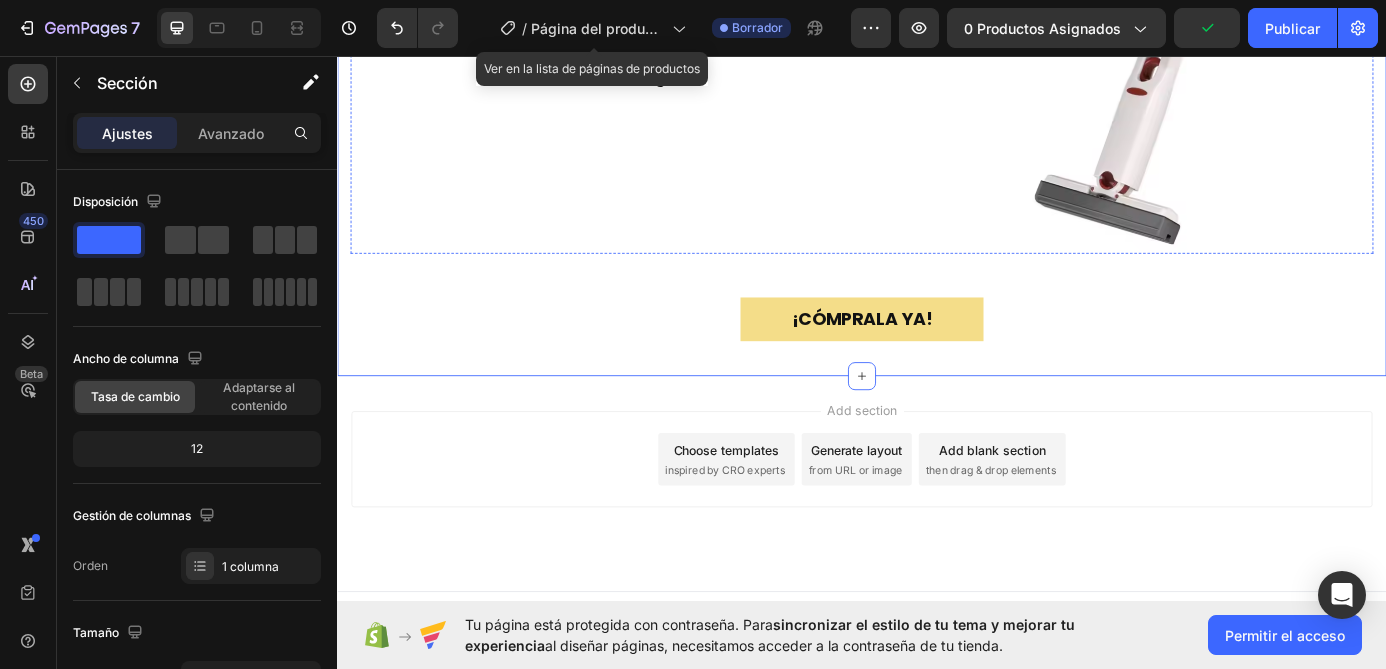 scroll, scrollTop: 1054, scrollLeft: 0, axis: vertical 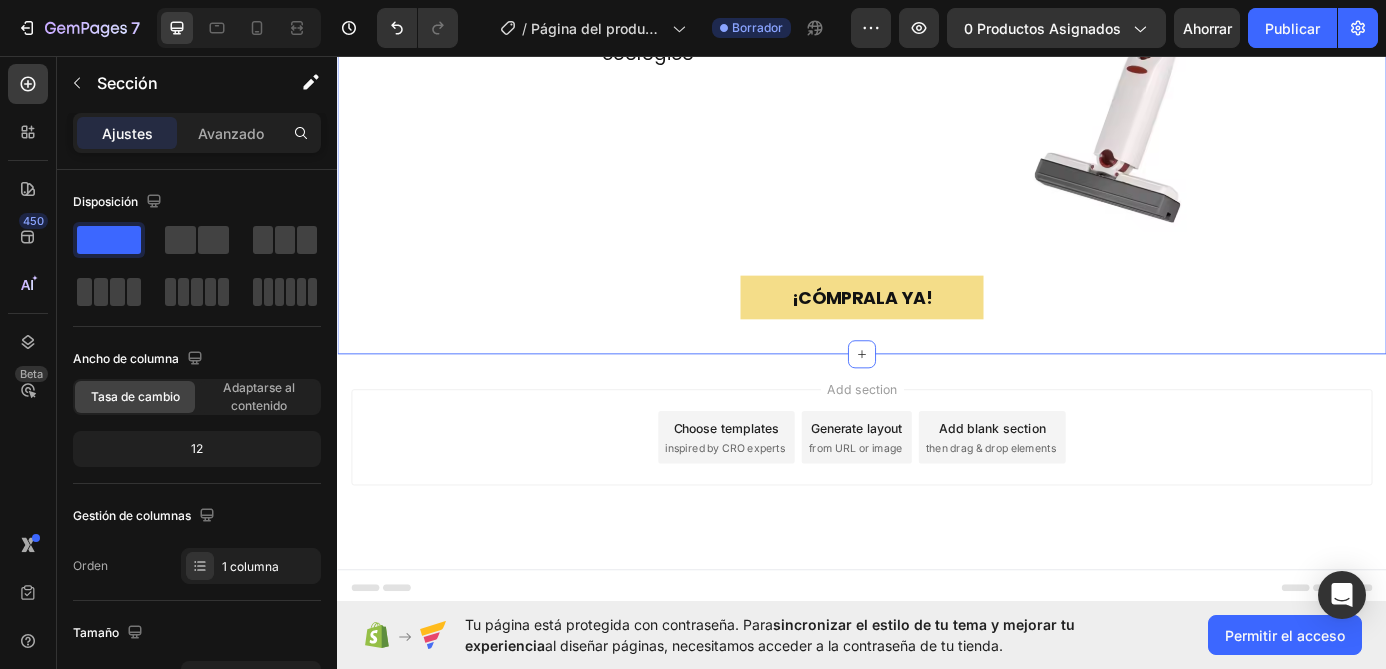 click on "Add section Choose templates inspired by CRO experts Generate layout from URL or image Add blank section then drag & drop elements" at bounding box center (937, 520) 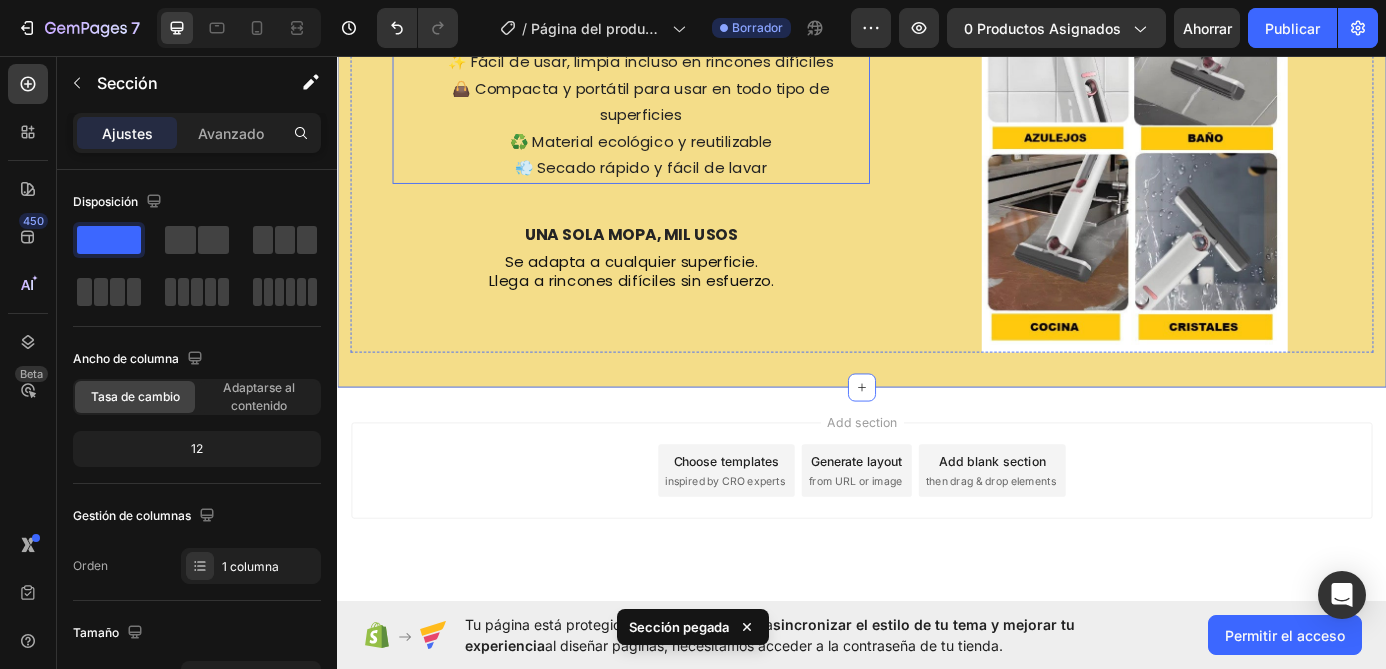 scroll, scrollTop: 1672, scrollLeft: 0, axis: vertical 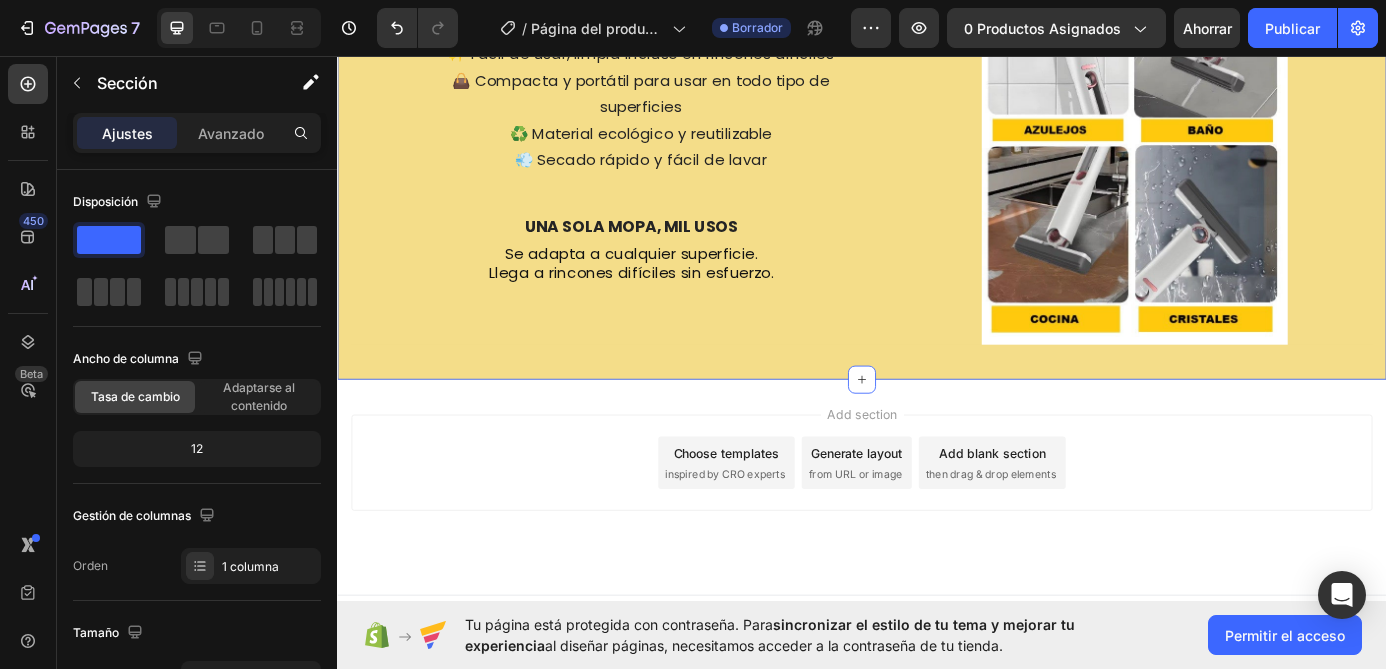 click on "Add section Choose templates inspired by CRO experts Generate layout from URL or image Add blank section then drag & drop elements" at bounding box center (937, 549) 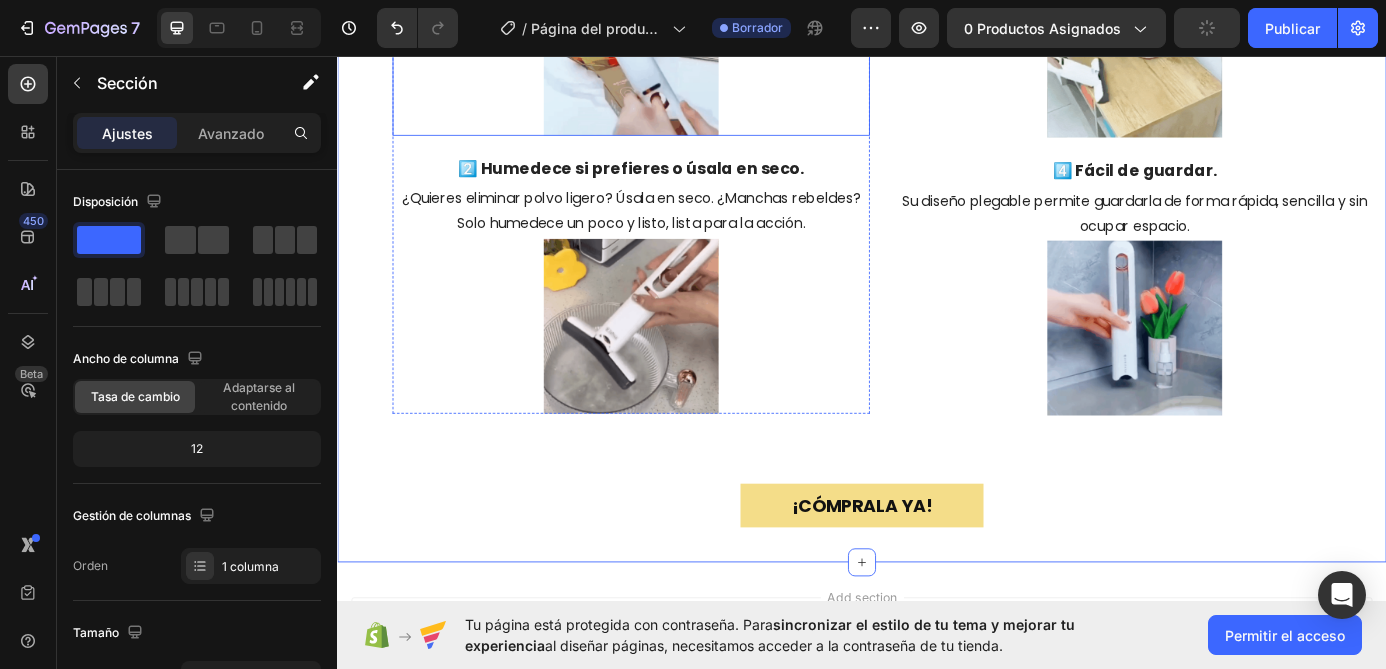 scroll, scrollTop: 2424, scrollLeft: 0, axis: vertical 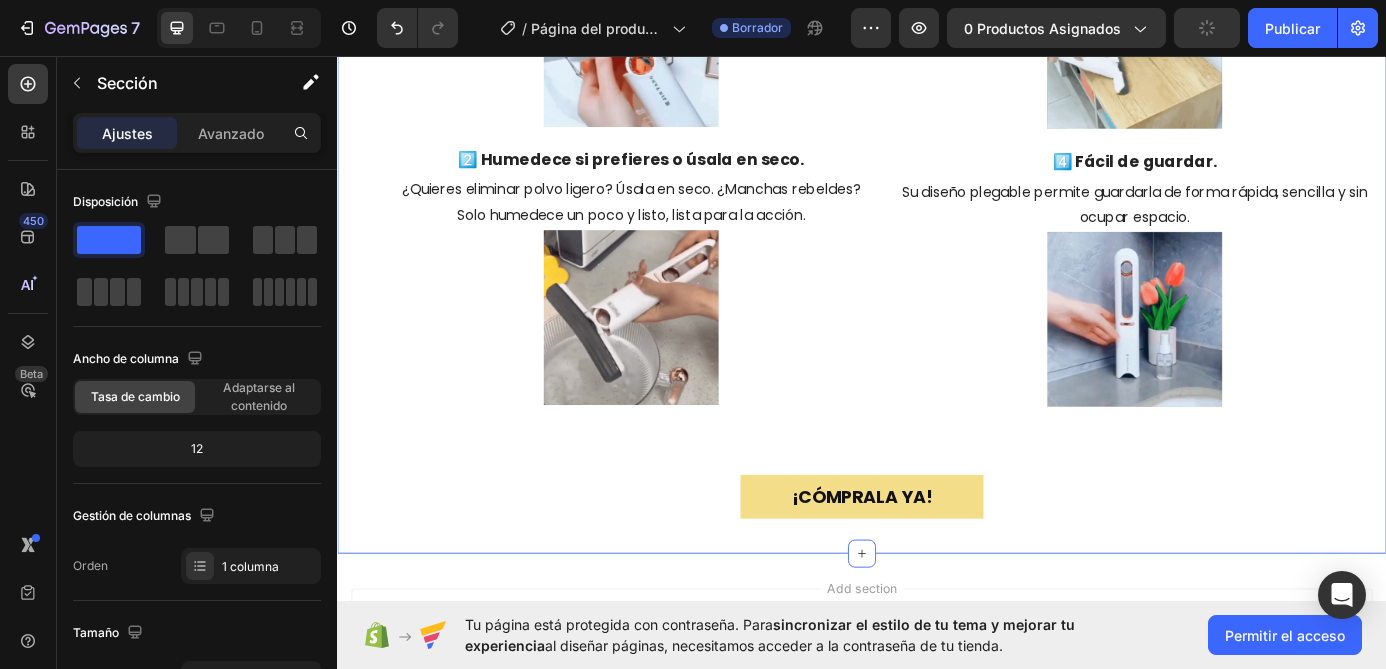 click on "Add section Choose templates inspired by CRO experts Generate layout from URL or image Add blank section then drag & drop elements" at bounding box center (937, 748) 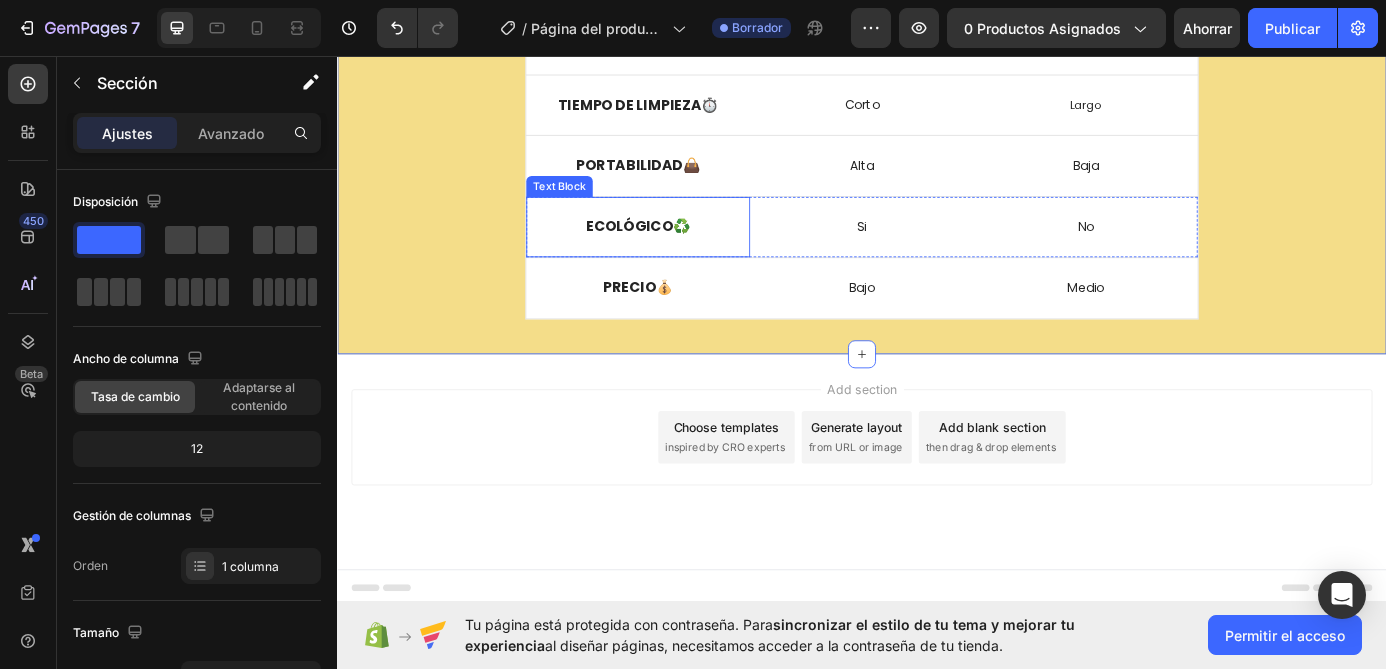 scroll, scrollTop: 3296, scrollLeft: 0, axis: vertical 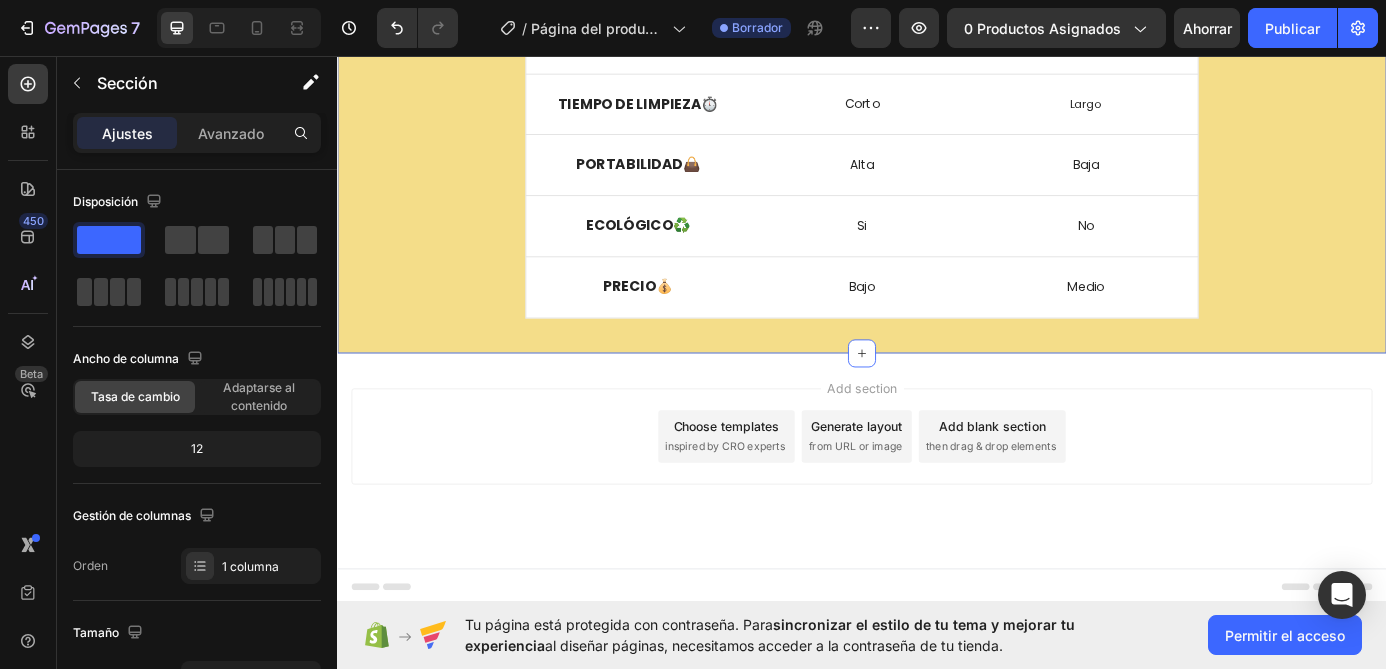 click on "Add section Choose templates inspired by CRO experts Generate layout from URL or image Add blank section then drag & drop elements" at bounding box center (937, 519) 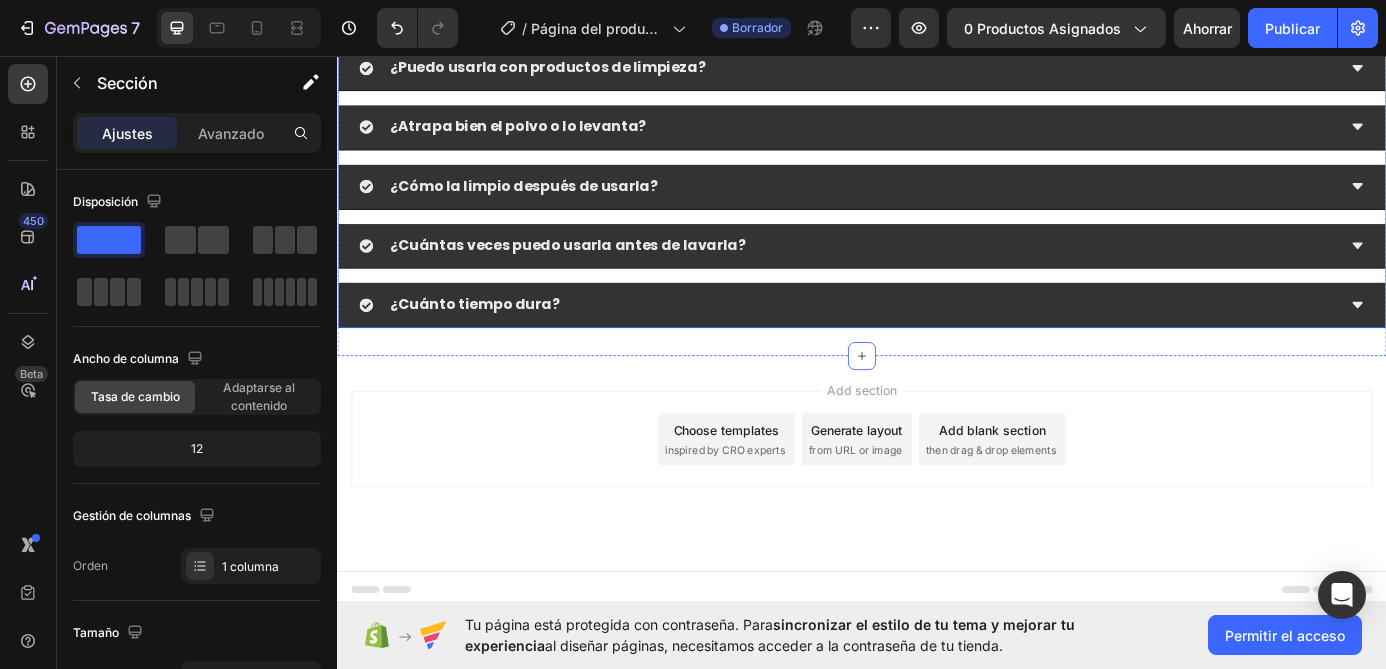 scroll, scrollTop: 4029, scrollLeft: 0, axis: vertical 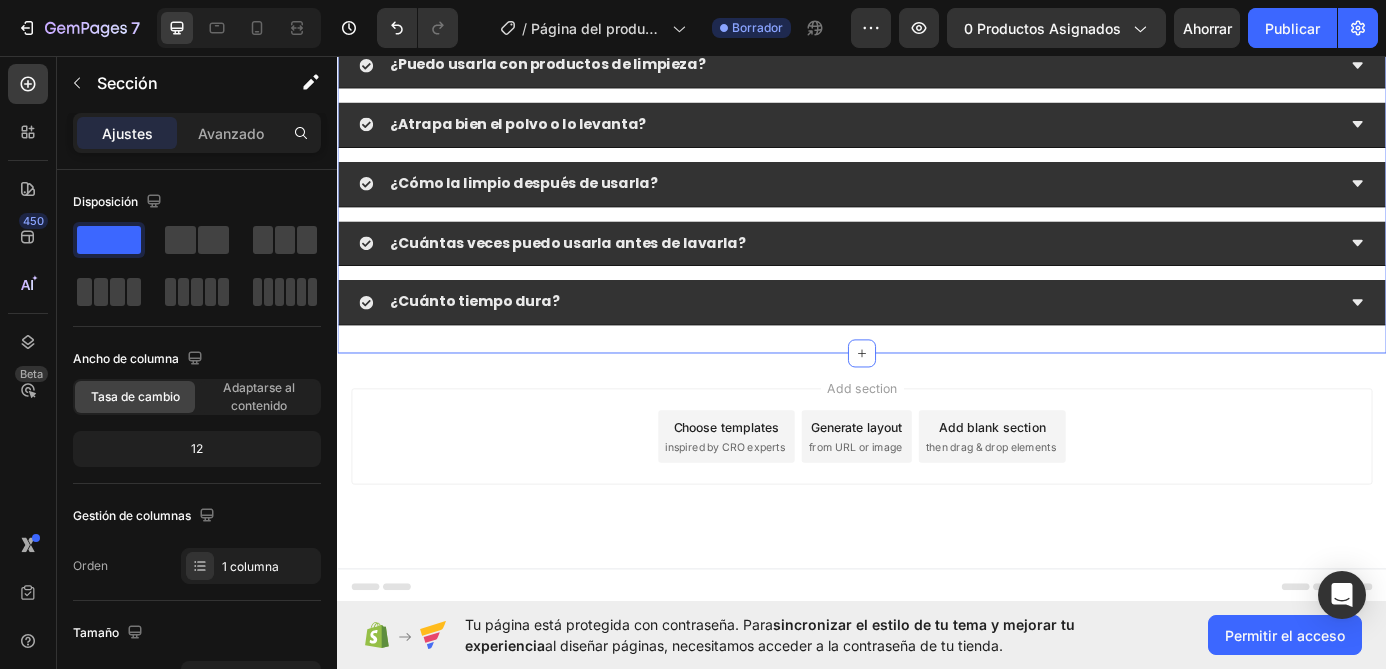 click on "Add section Choose templates inspired by CRO experts Generate layout from URL or image Add blank section then drag & drop elements" at bounding box center [937, 519] 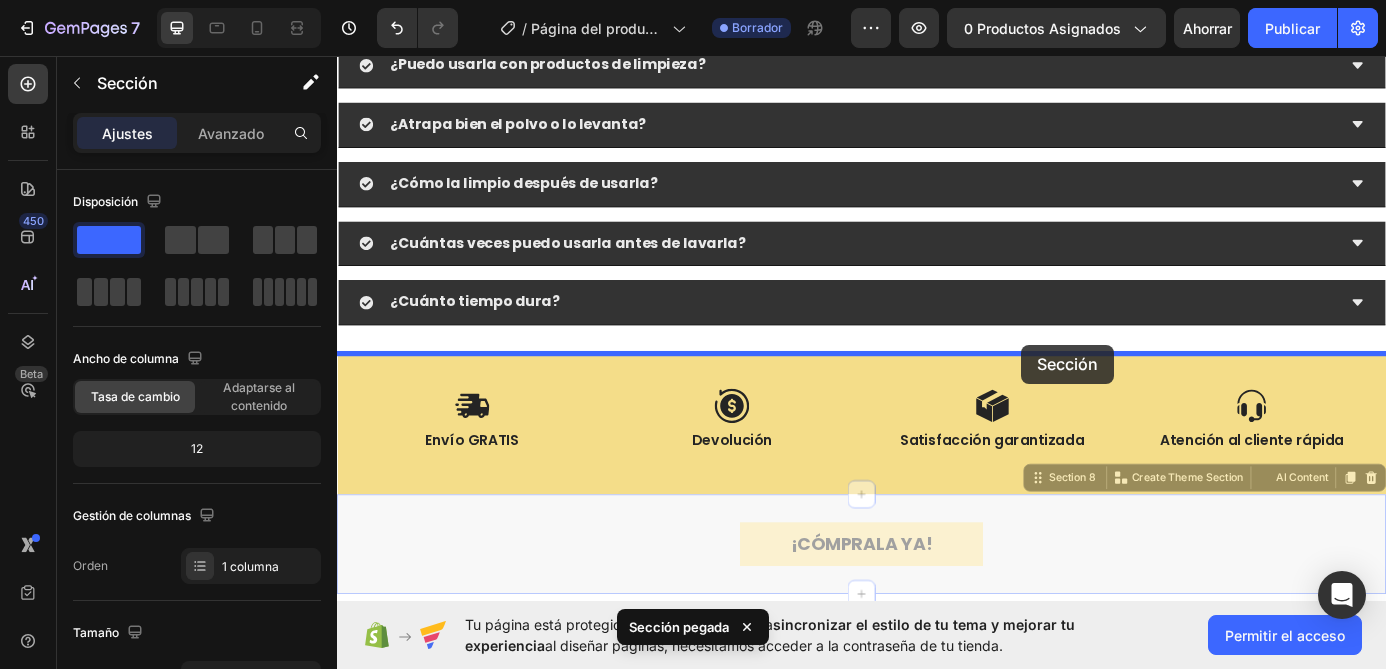 drag, startPoint x: 1114, startPoint y: 580, endPoint x: 1120, endPoint y: 387, distance: 193.09325 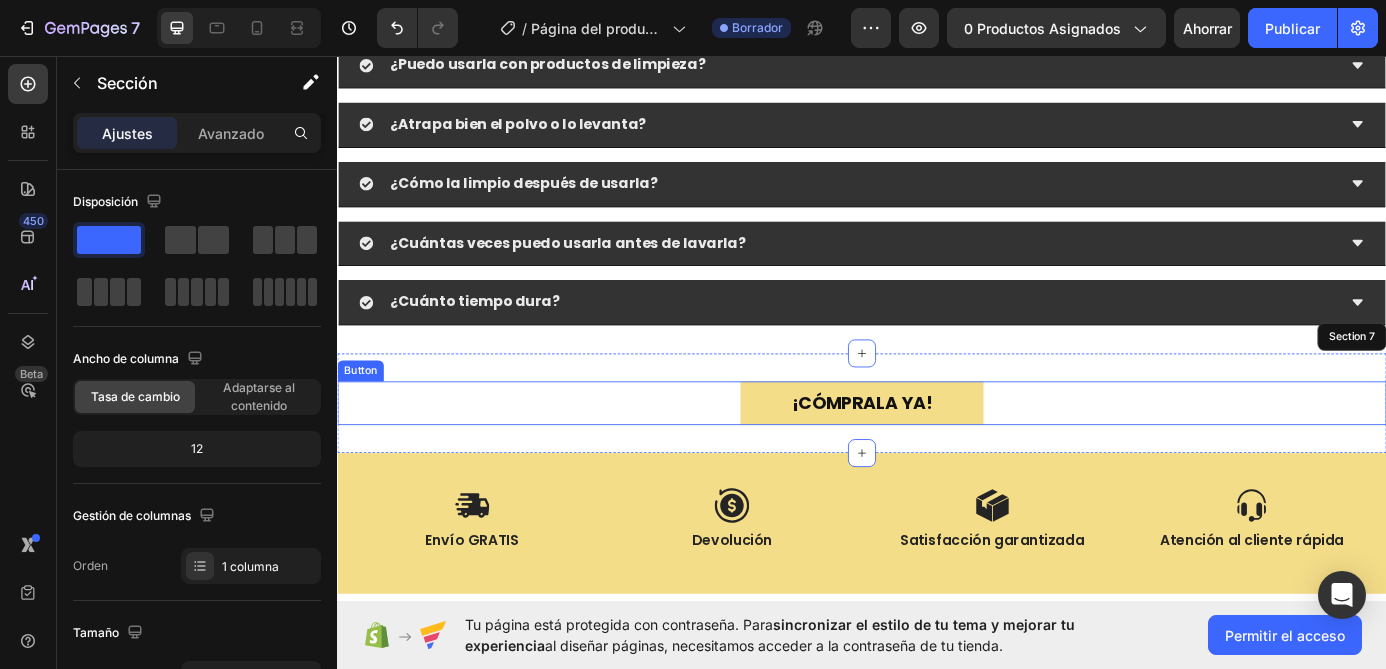 scroll, scrollTop: 4304, scrollLeft: 0, axis: vertical 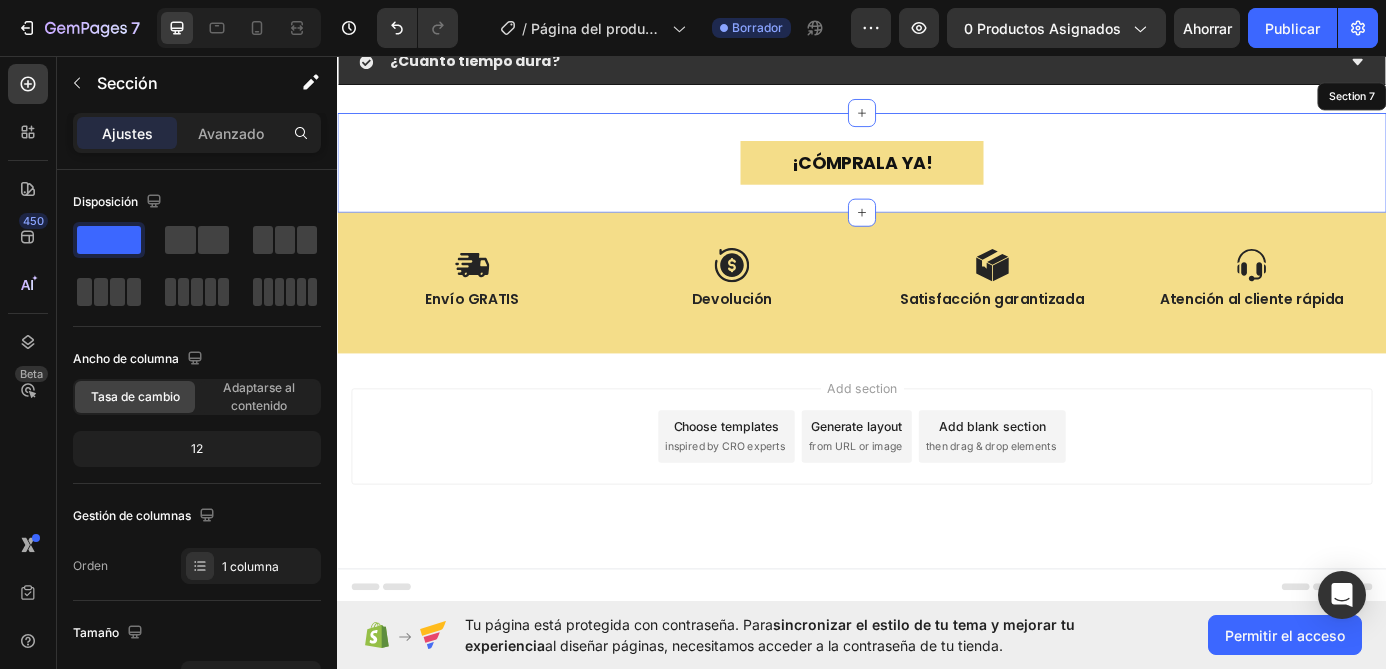 click on "Add section Choose templates inspired by CRO experts Generate layout from URL or image Add blank section then drag & drop elements" at bounding box center [937, 519] 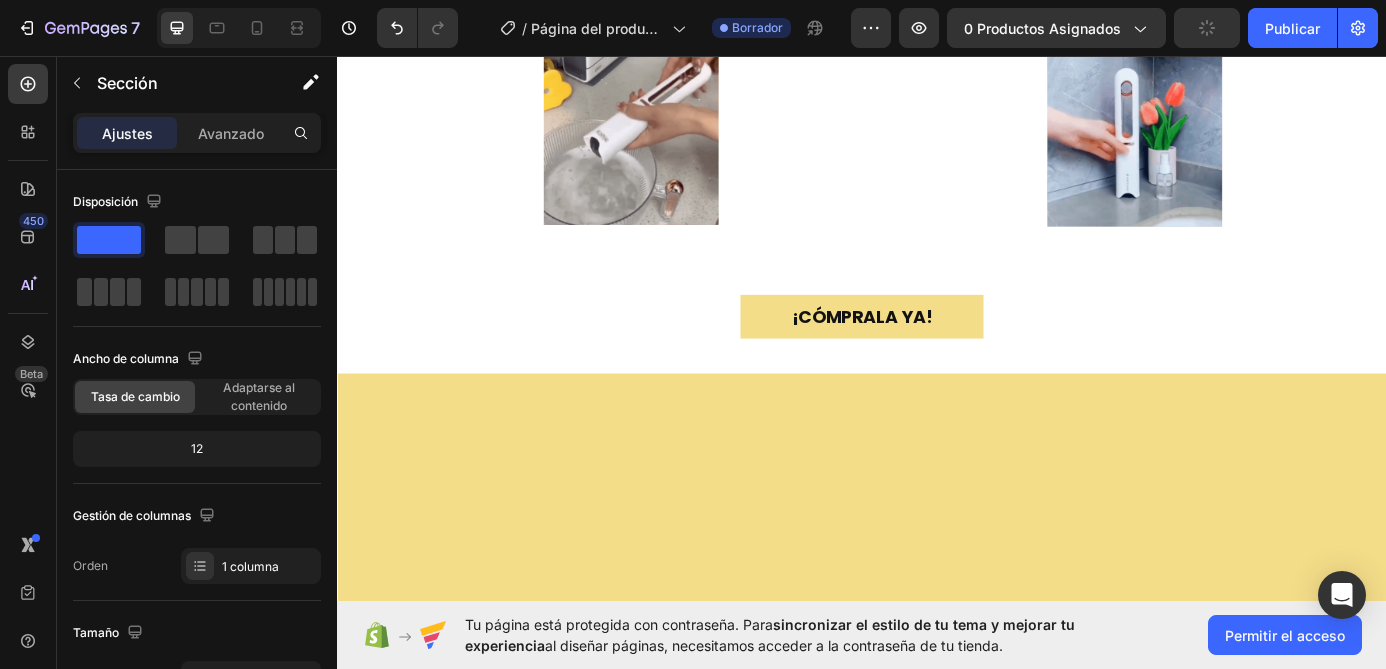 scroll, scrollTop: 0, scrollLeft: 0, axis: both 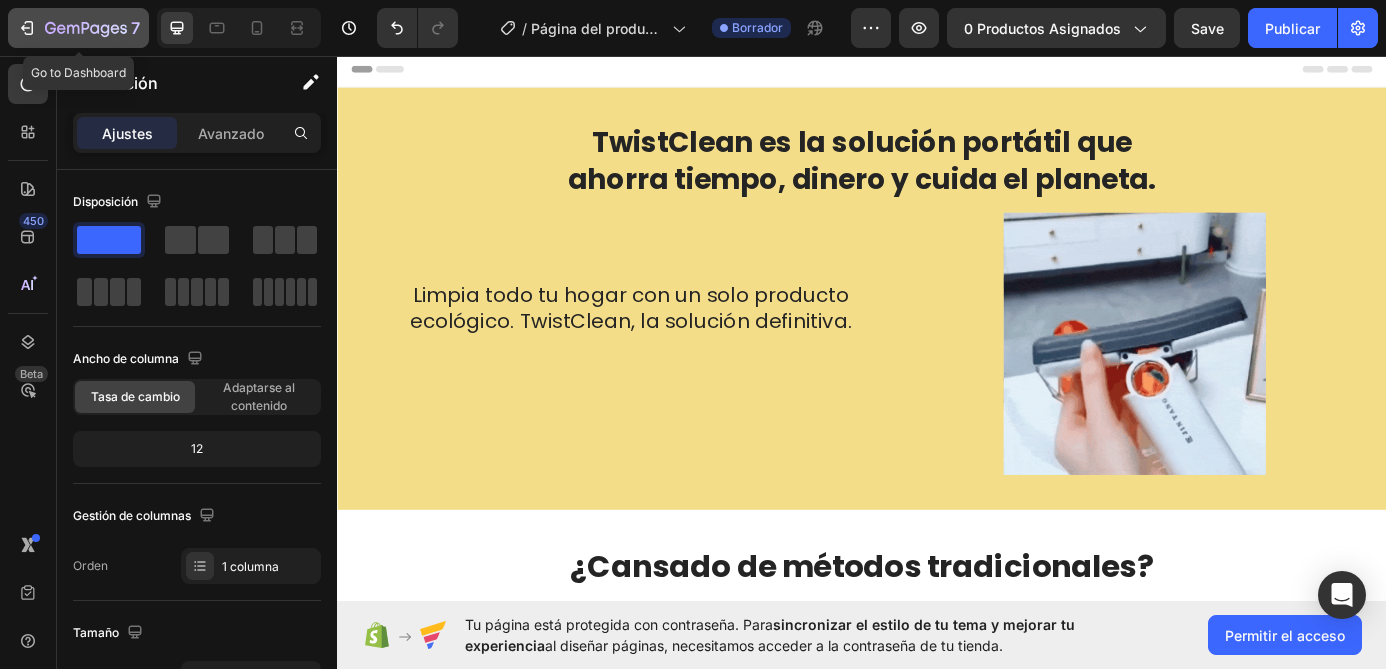 click 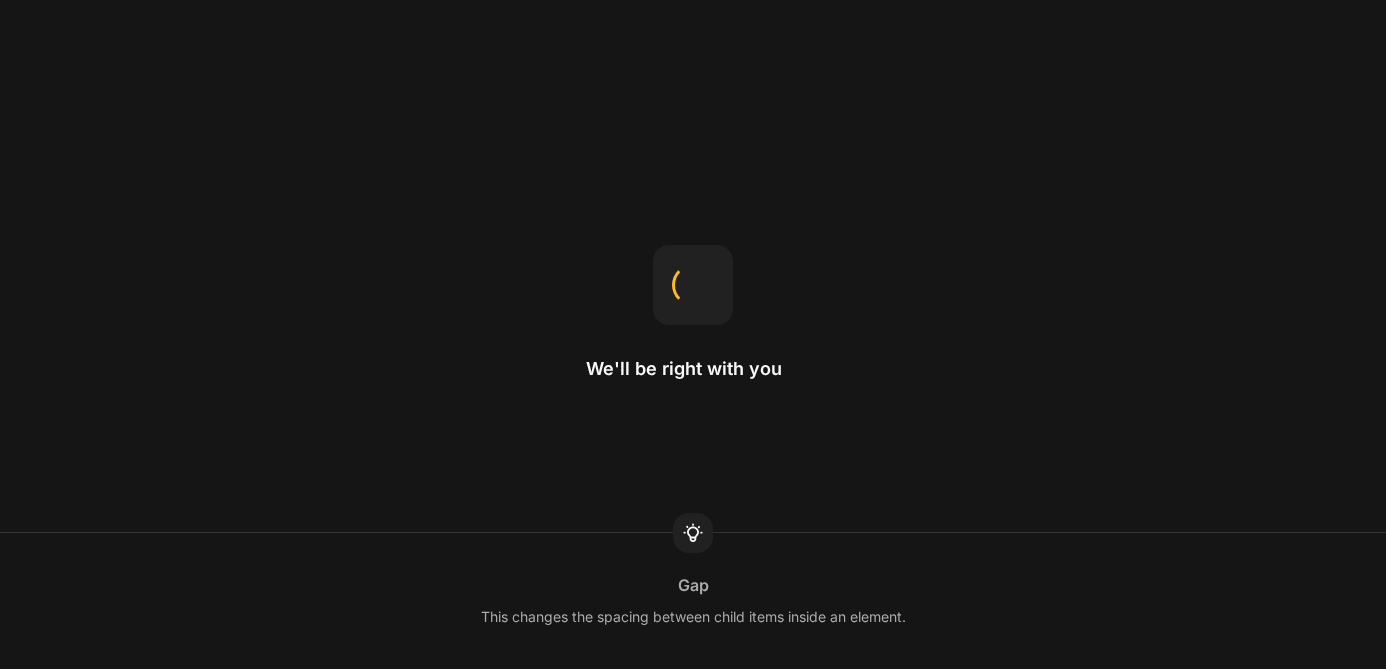scroll, scrollTop: 0, scrollLeft: 0, axis: both 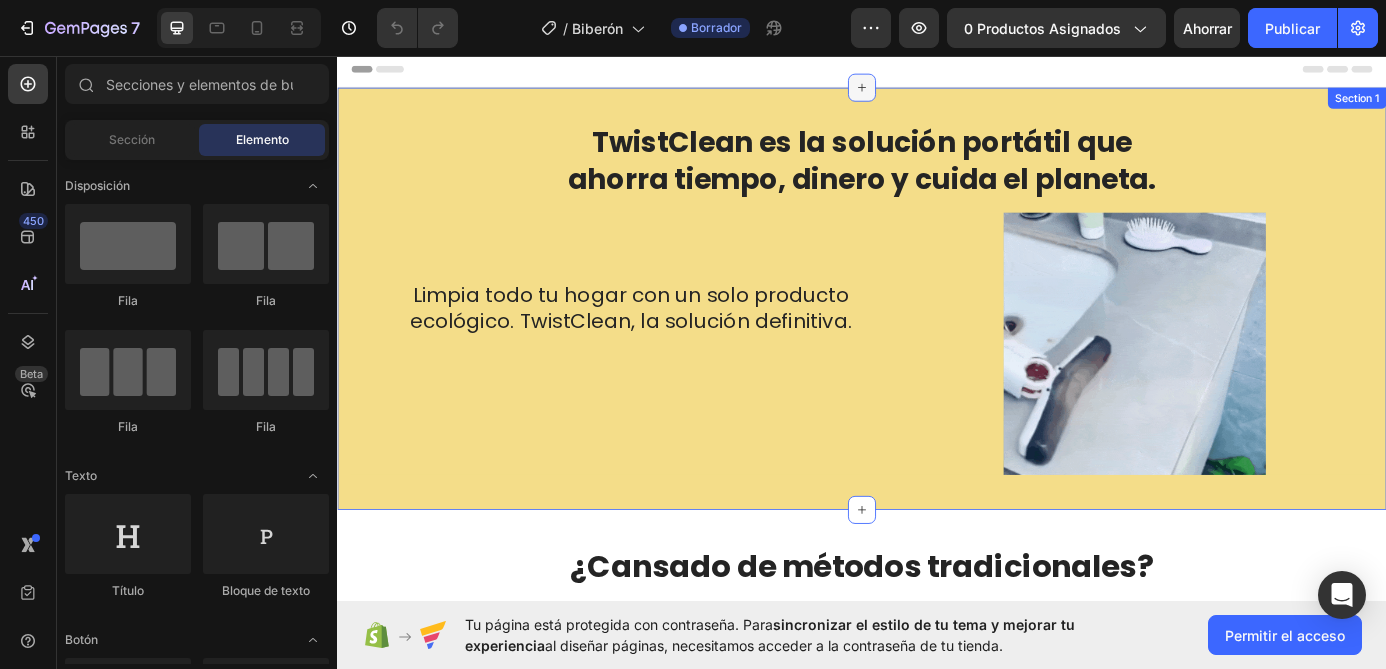 click 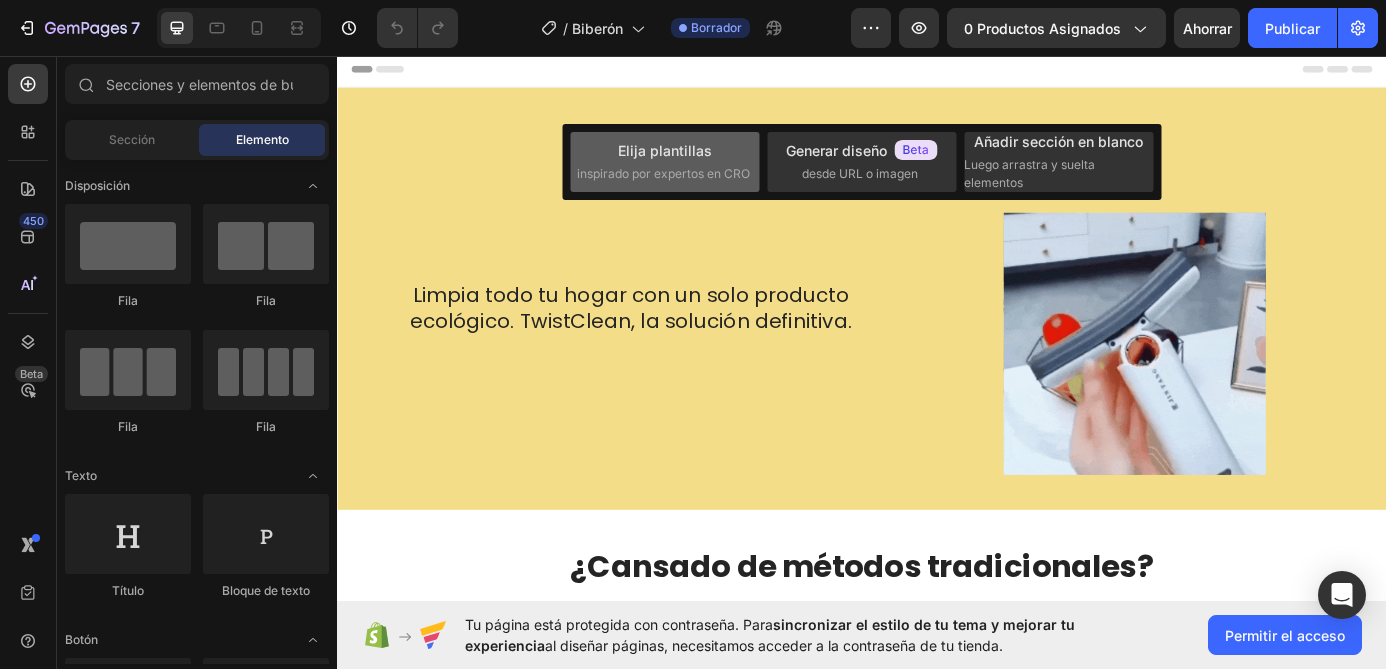 click on "inspirado por expertos en CRO" at bounding box center (663, 173) 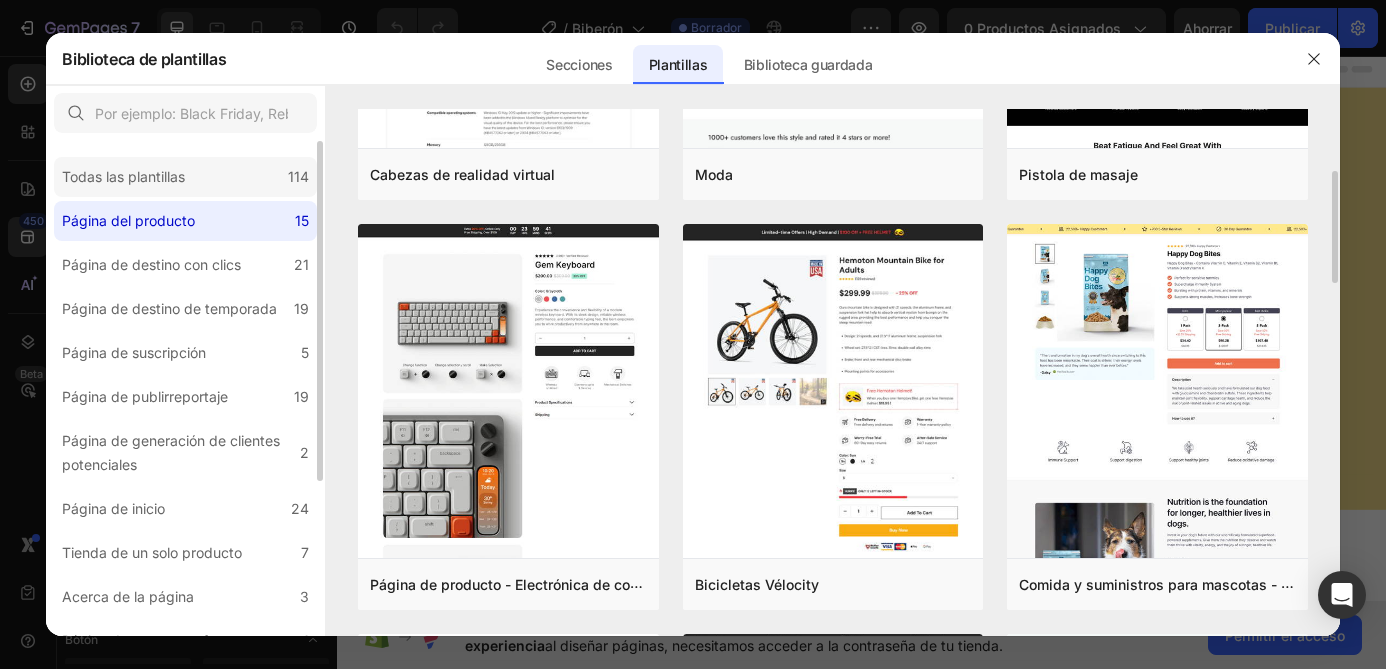 scroll, scrollTop: 0, scrollLeft: 0, axis: both 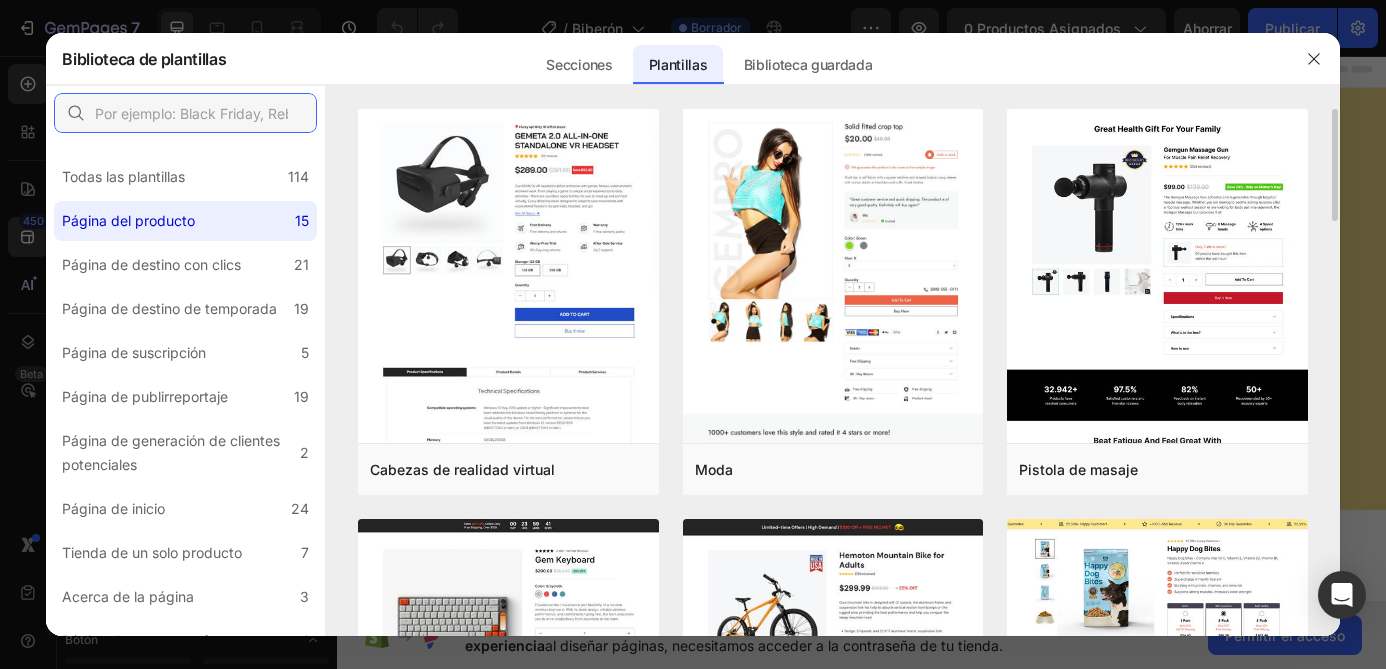 click at bounding box center [185, 113] 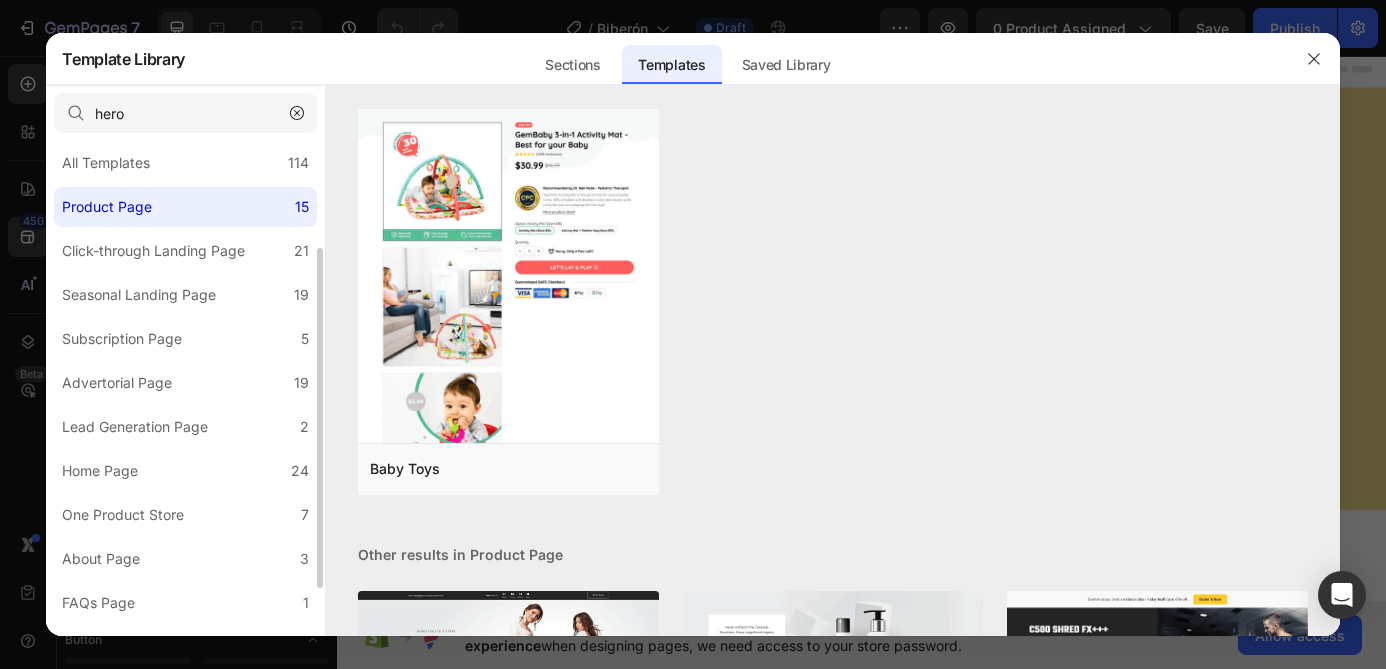 scroll, scrollTop: 0, scrollLeft: 0, axis: both 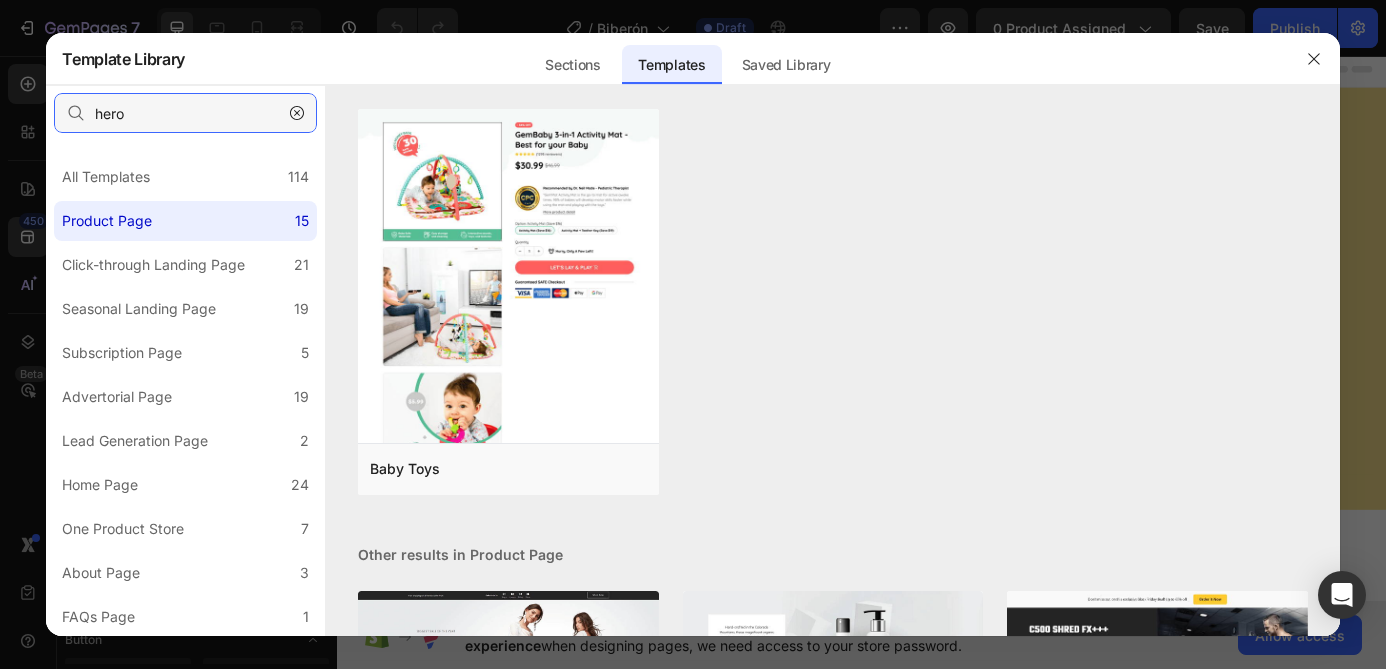 click on "hero" at bounding box center [185, 113] 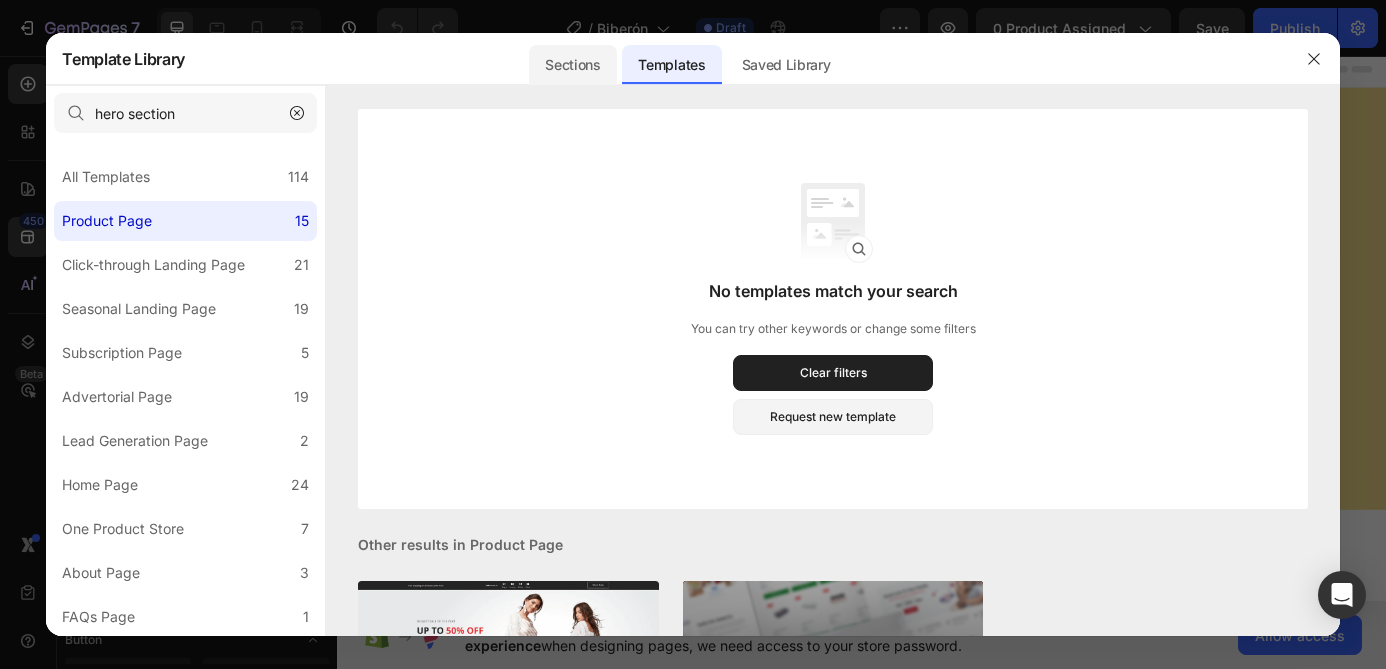 click on "Sections" 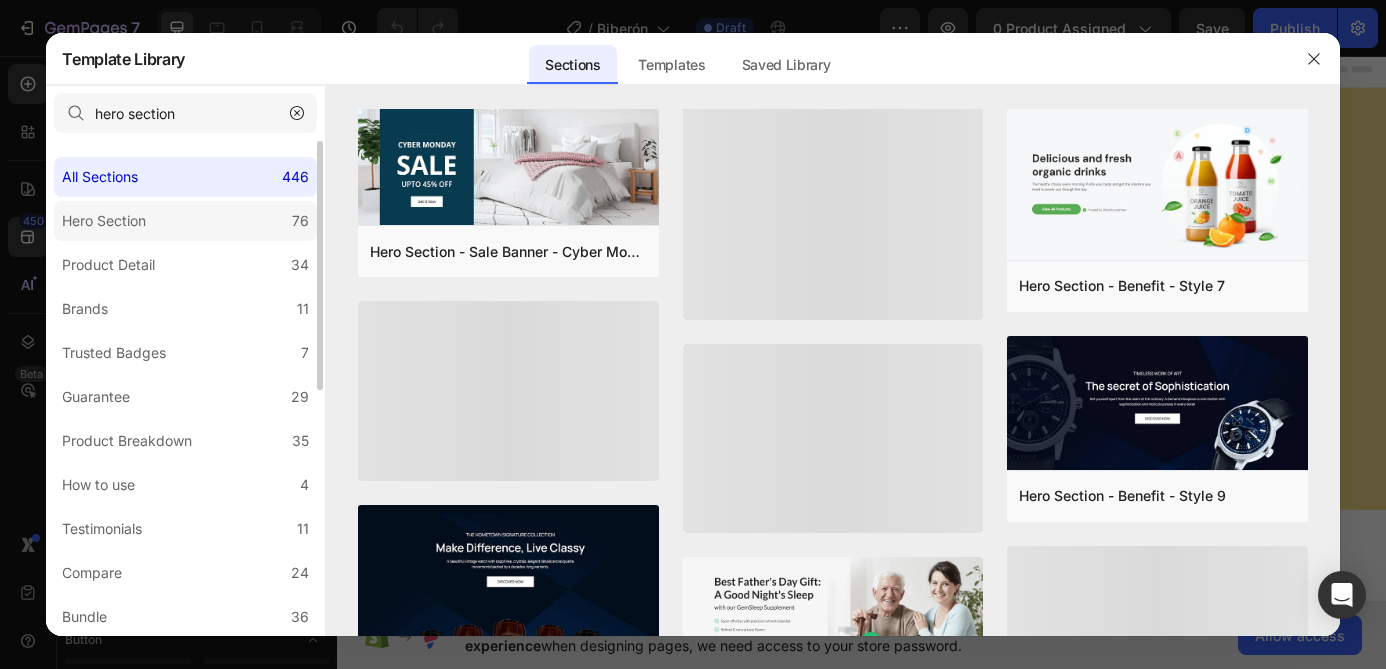 click on "Hero Section" at bounding box center [104, 221] 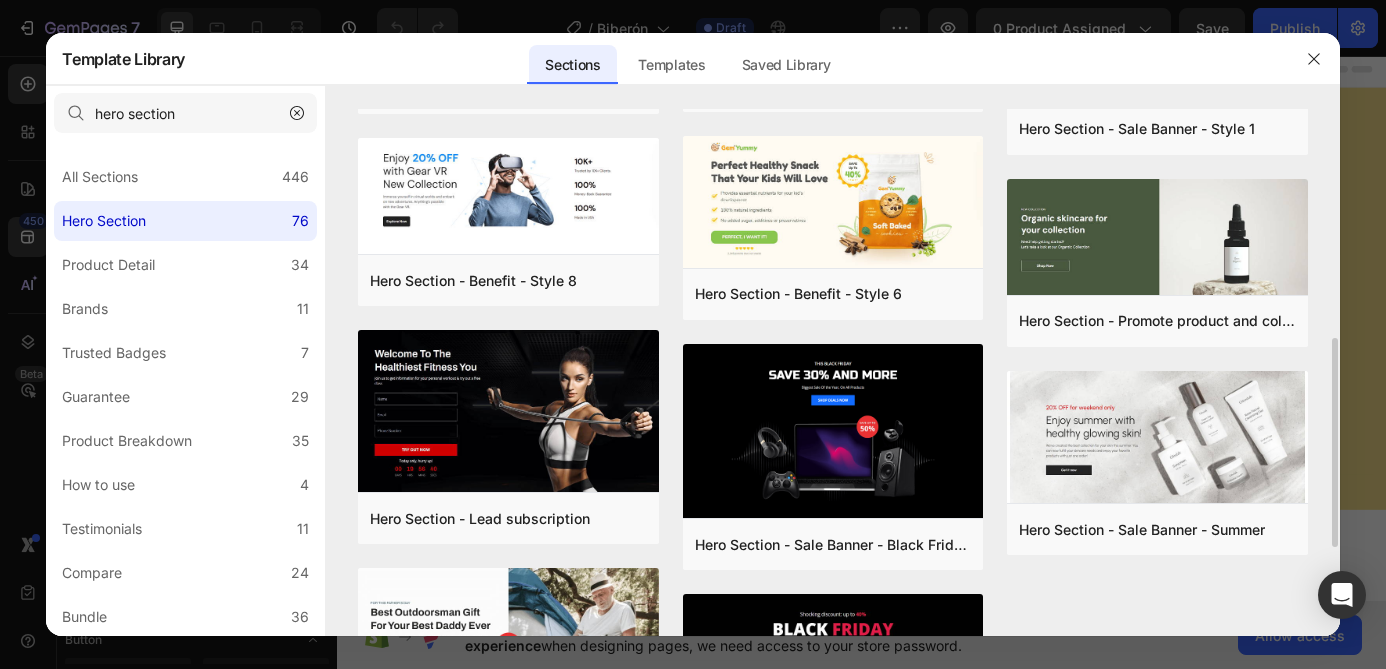 scroll, scrollTop: 794, scrollLeft: 0, axis: vertical 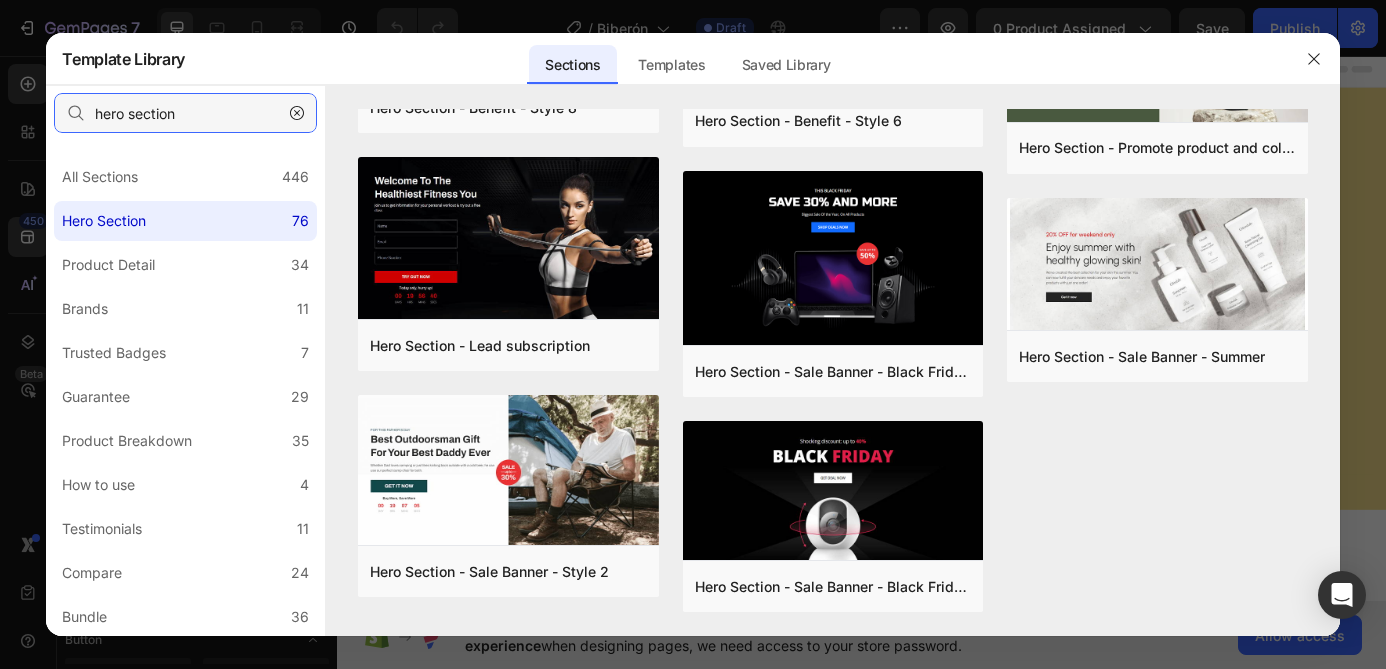 click on "hero section" at bounding box center [185, 113] 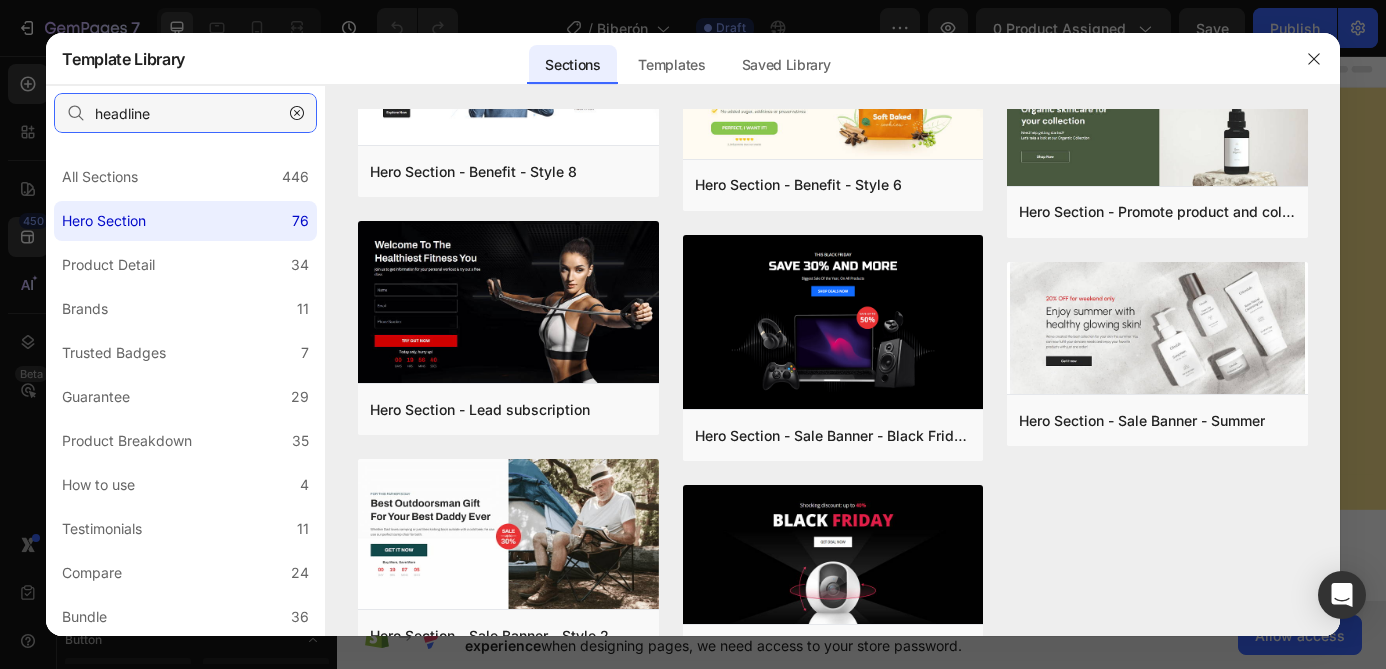 scroll, scrollTop: 0, scrollLeft: 0, axis: both 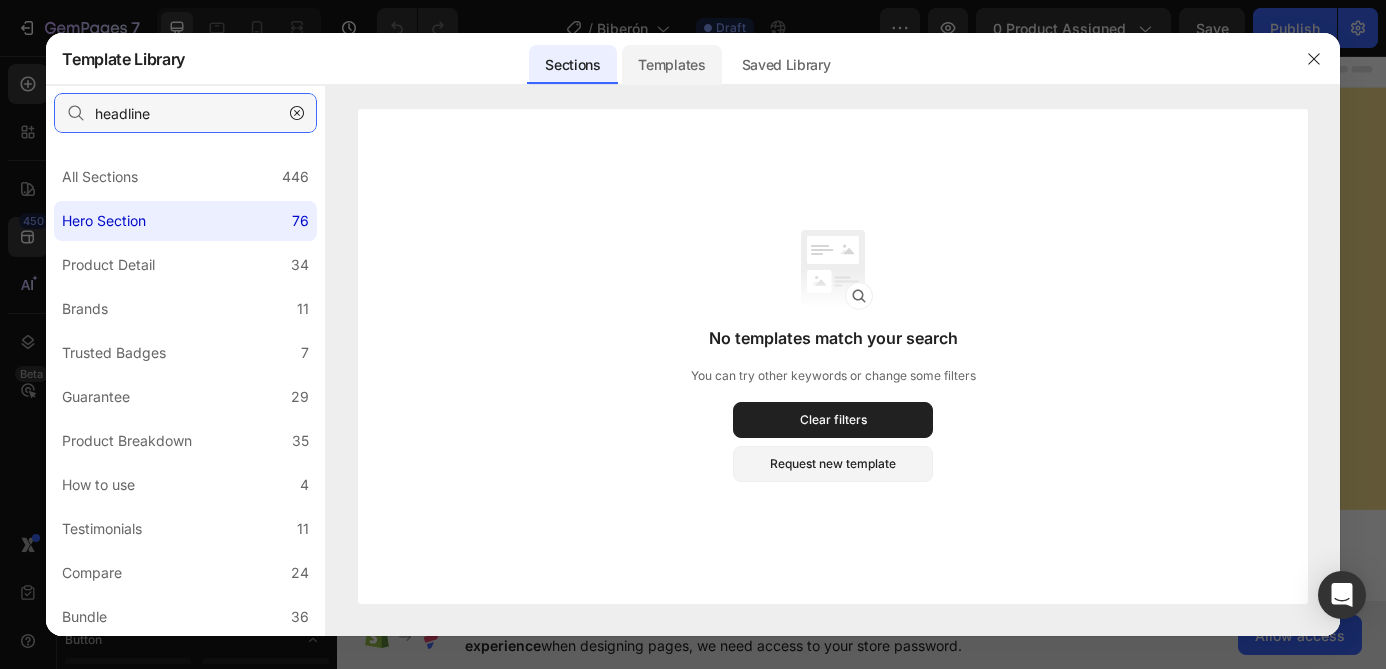 type on "headline" 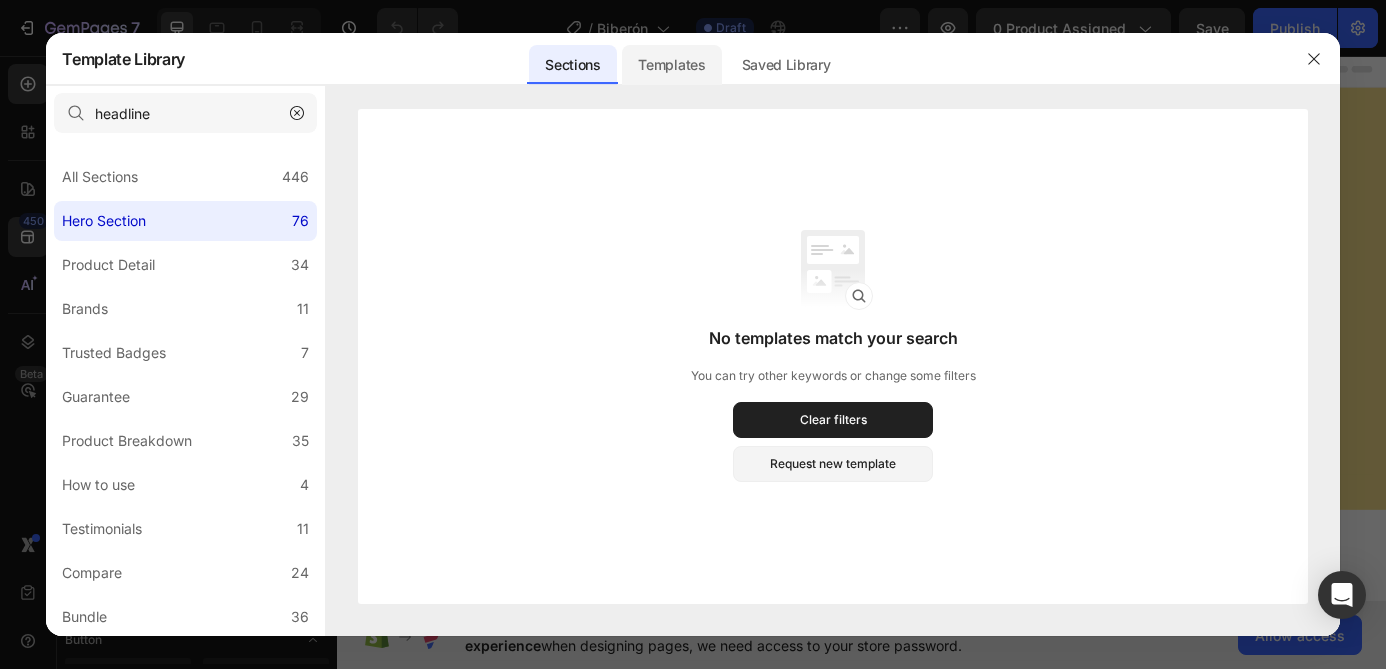 click on "Templates" 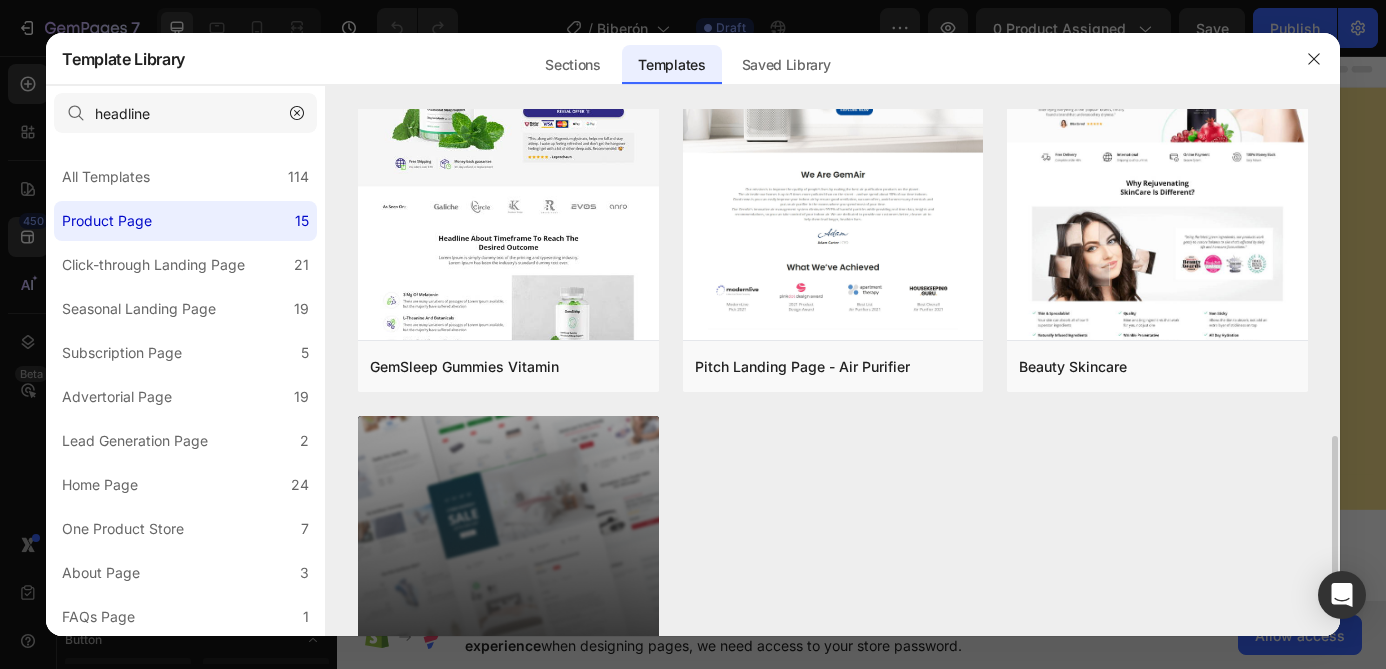 scroll, scrollTop: 1010, scrollLeft: 0, axis: vertical 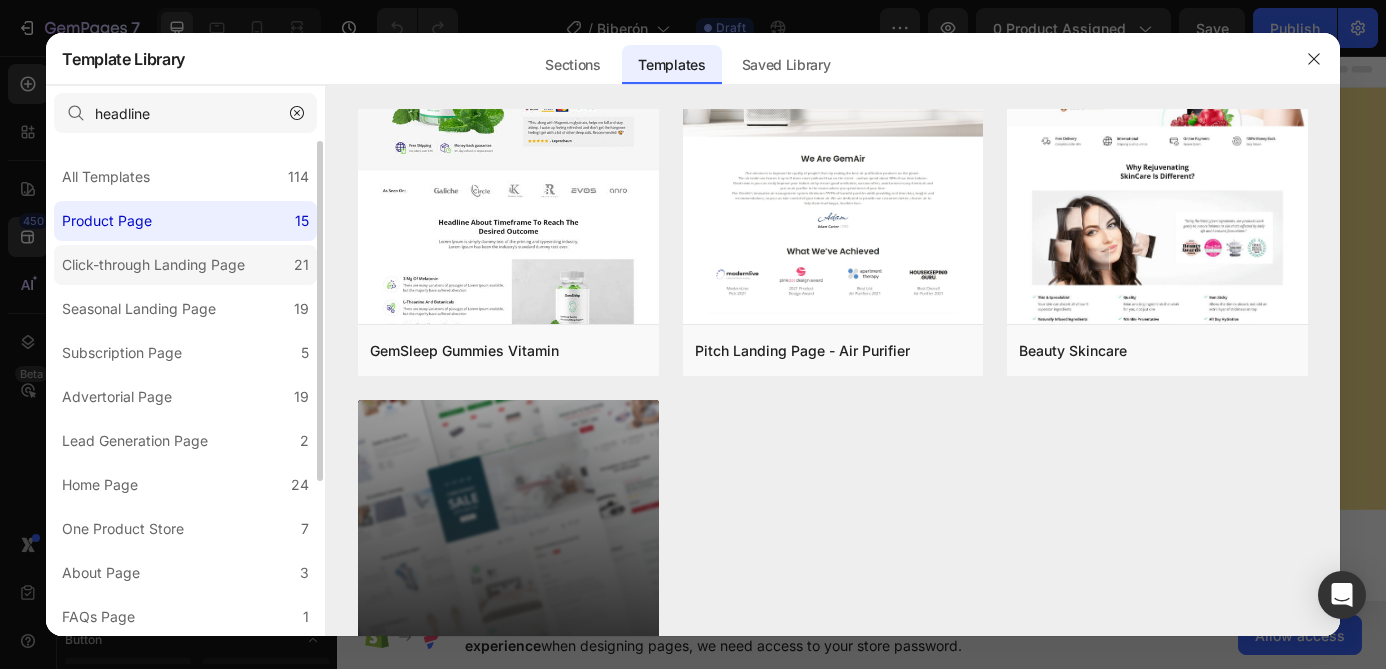 click on "Click-through Landing Page" at bounding box center [153, 265] 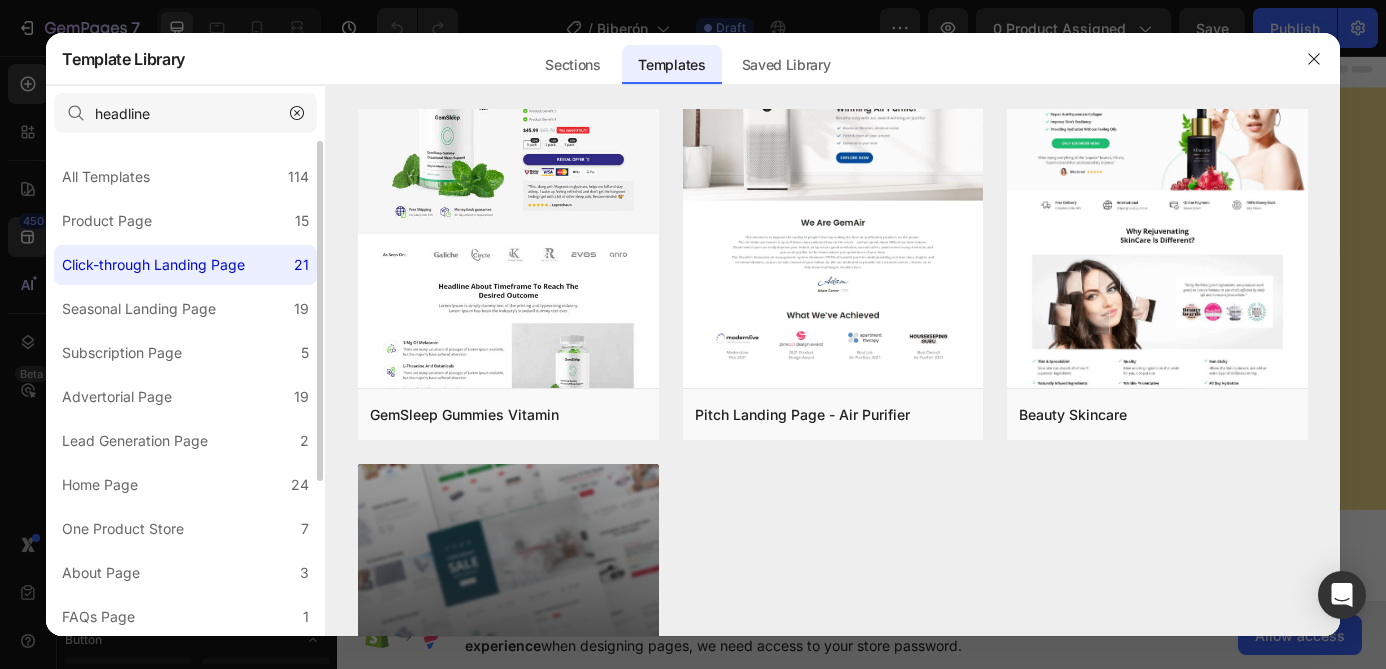 scroll, scrollTop: 0, scrollLeft: 0, axis: both 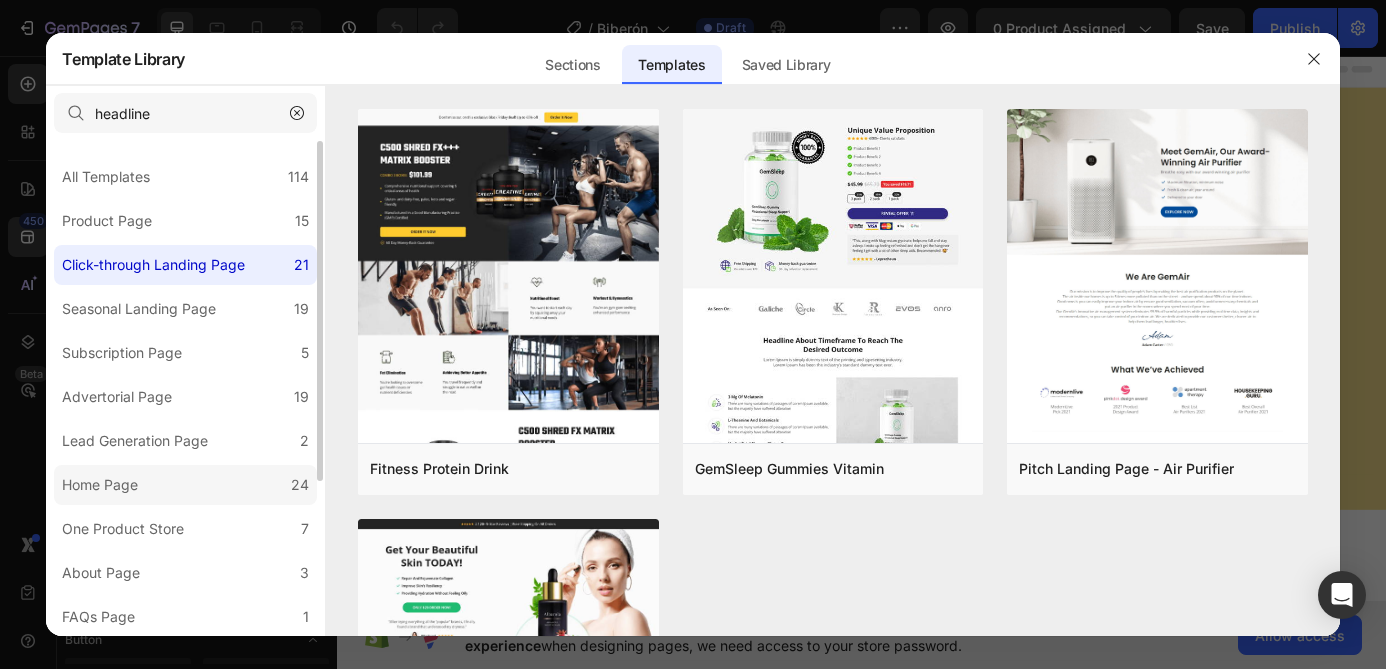 click on "Home Page 24" 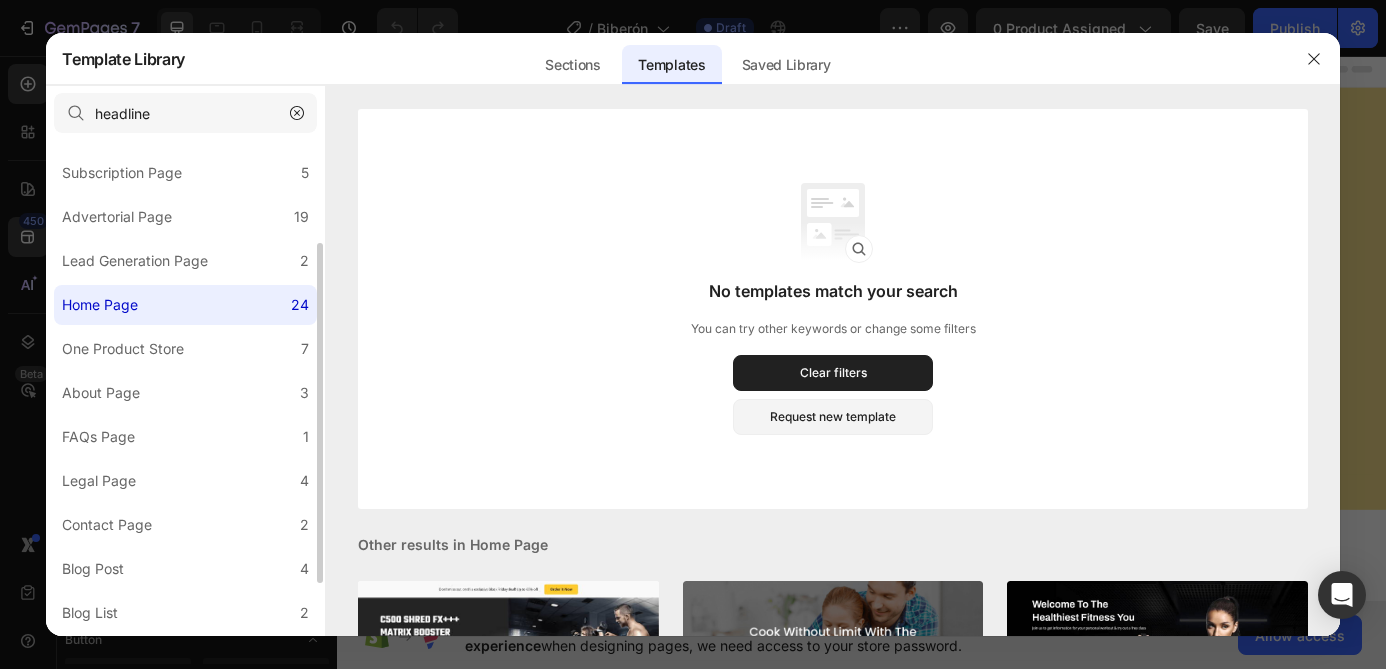 scroll, scrollTop: 184, scrollLeft: 0, axis: vertical 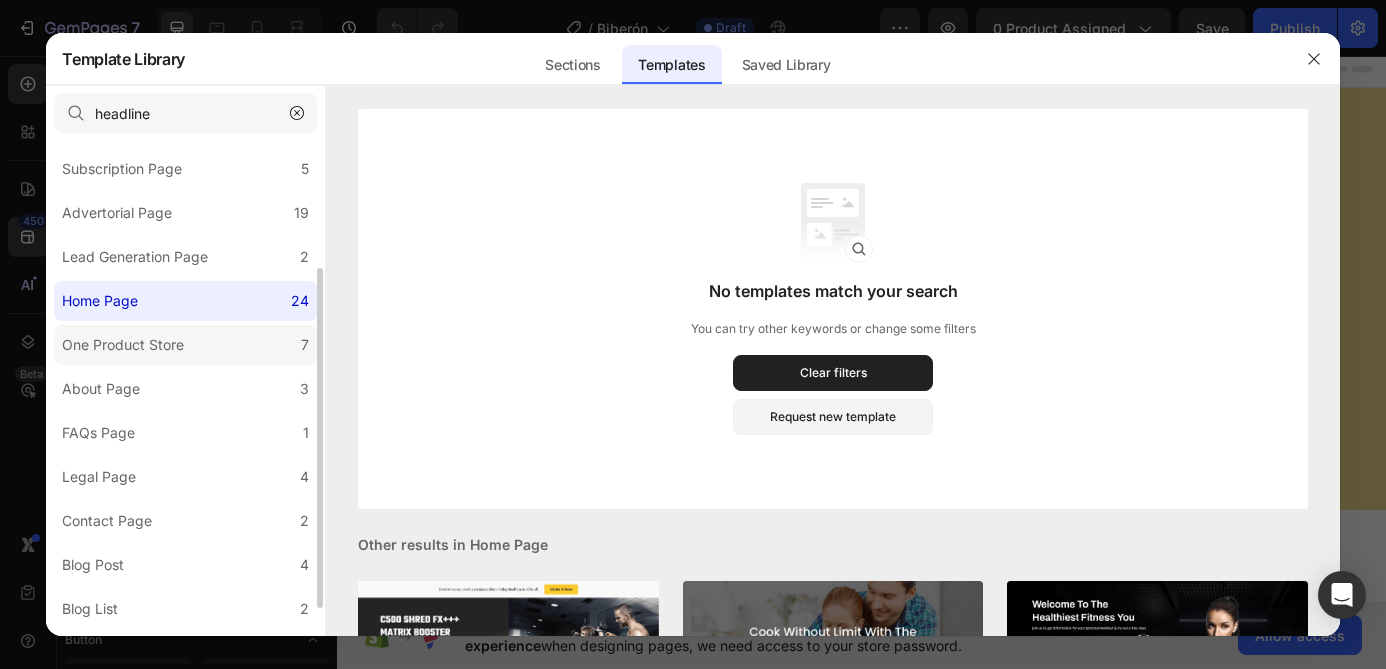 click on "One Product Store 7" 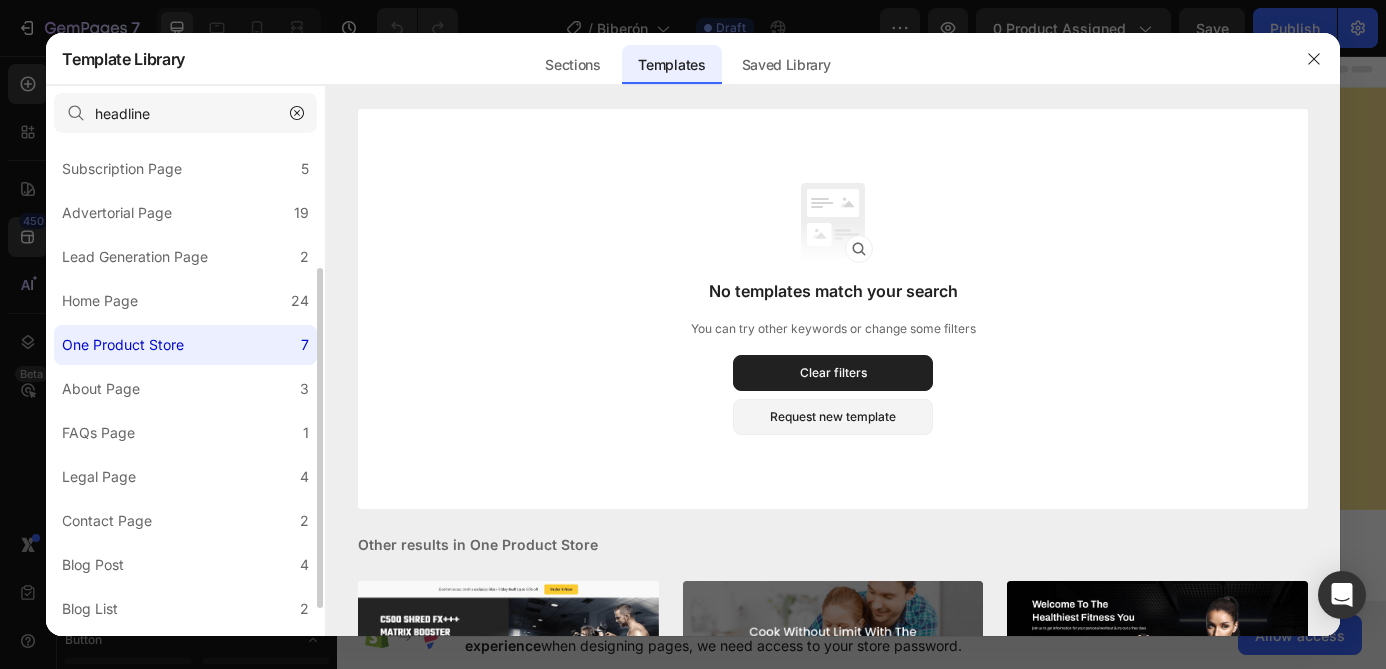 click on "One Product Store 7" 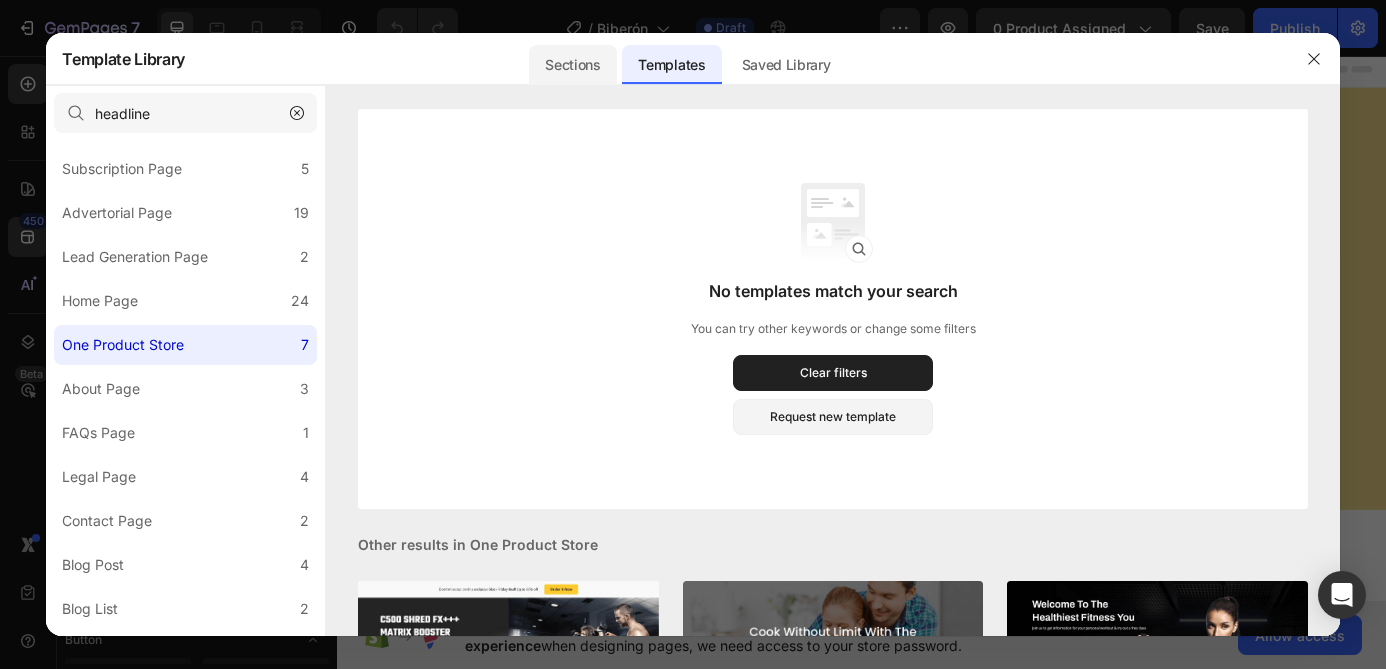click on "Sections" 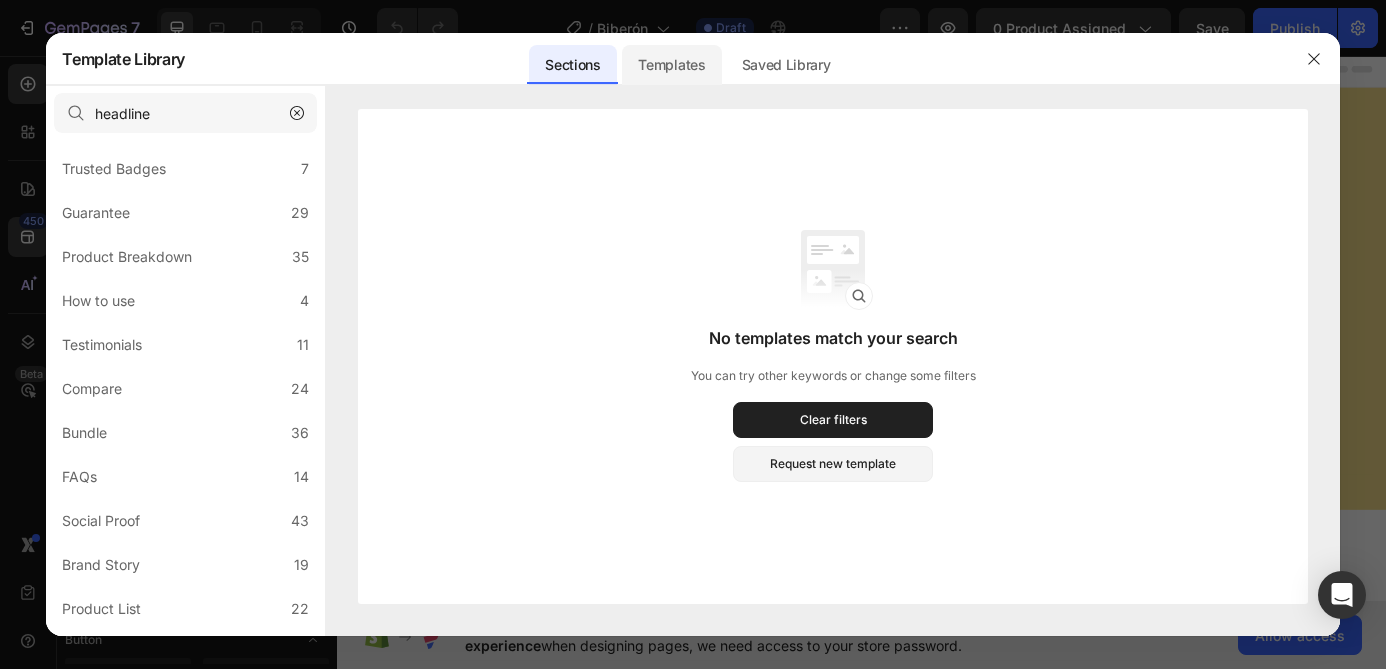 click on "Templates" 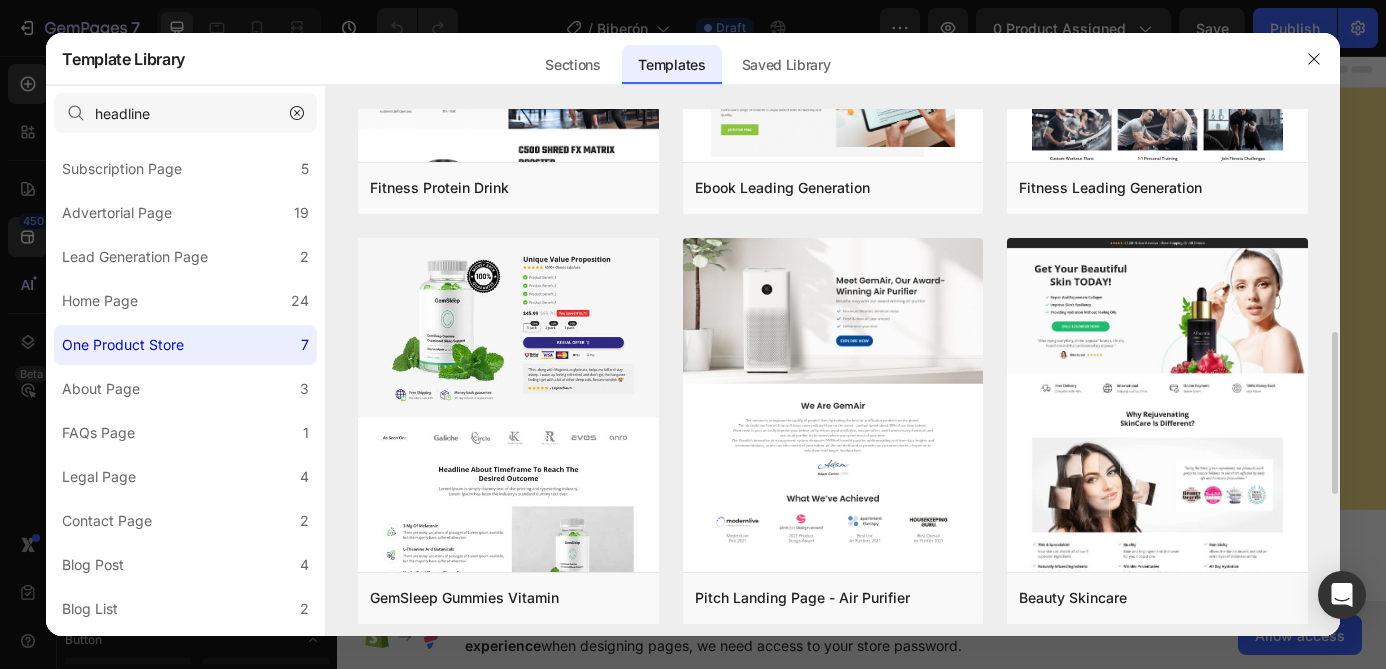 scroll, scrollTop: 764, scrollLeft: 0, axis: vertical 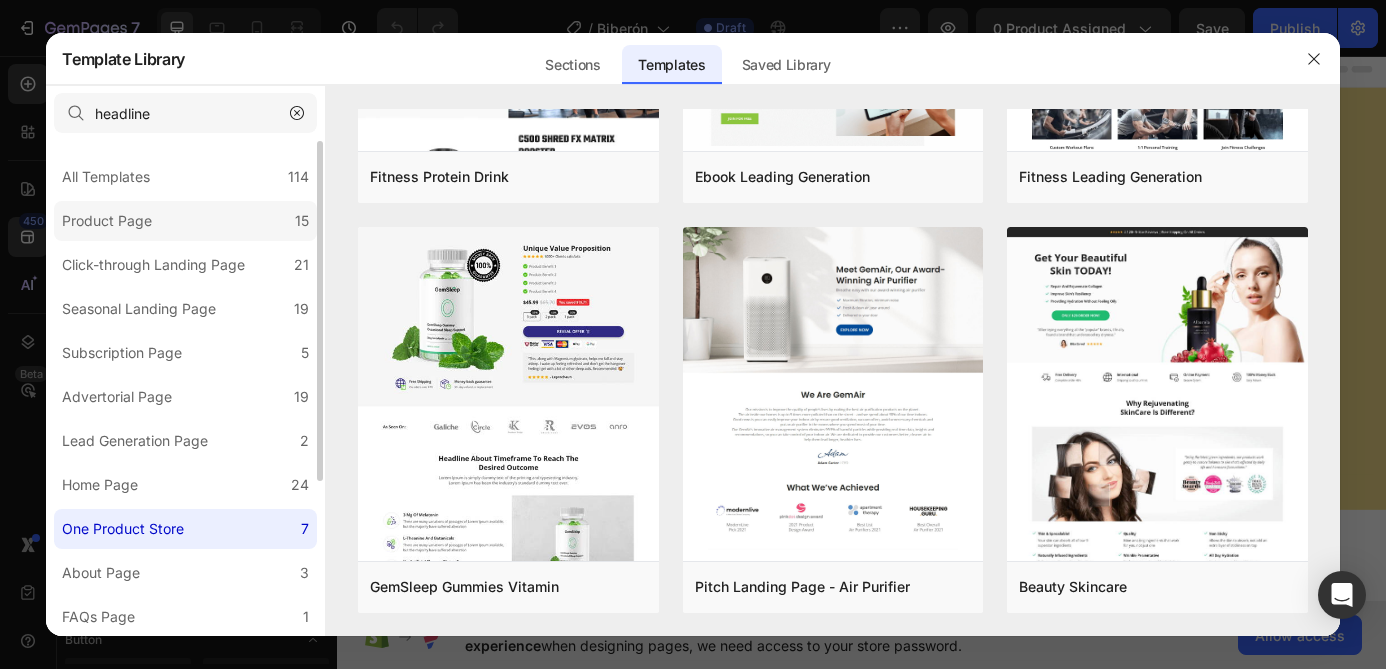 click on "Product Page 15" 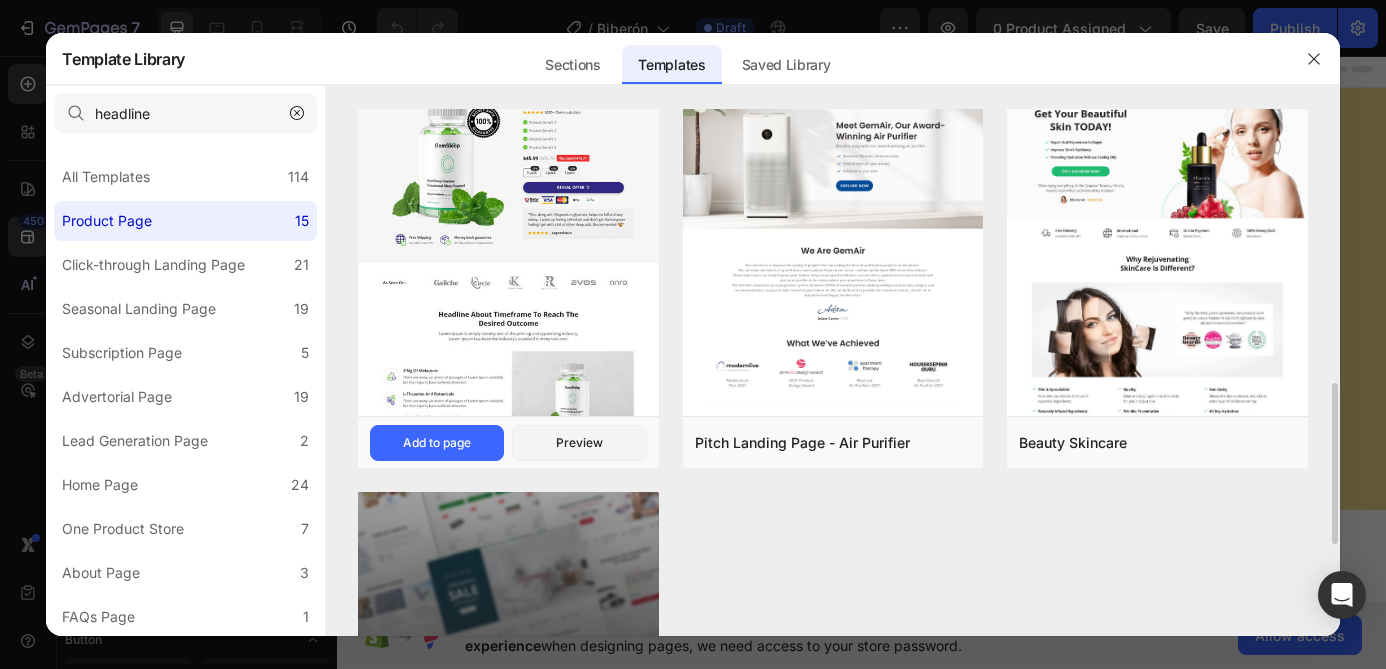 scroll, scrollTop: 938, scrollLeft: 0, axis: vertical 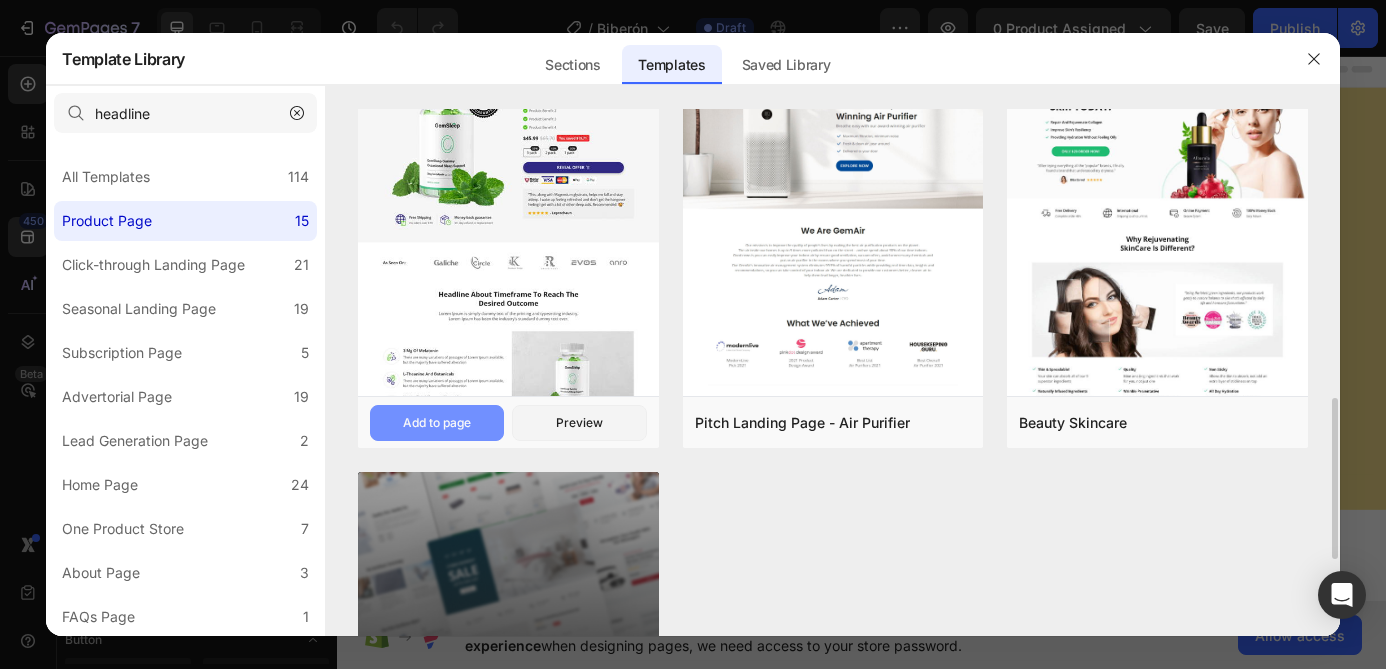 click on "Add to page" at bounding box center [437, 423] 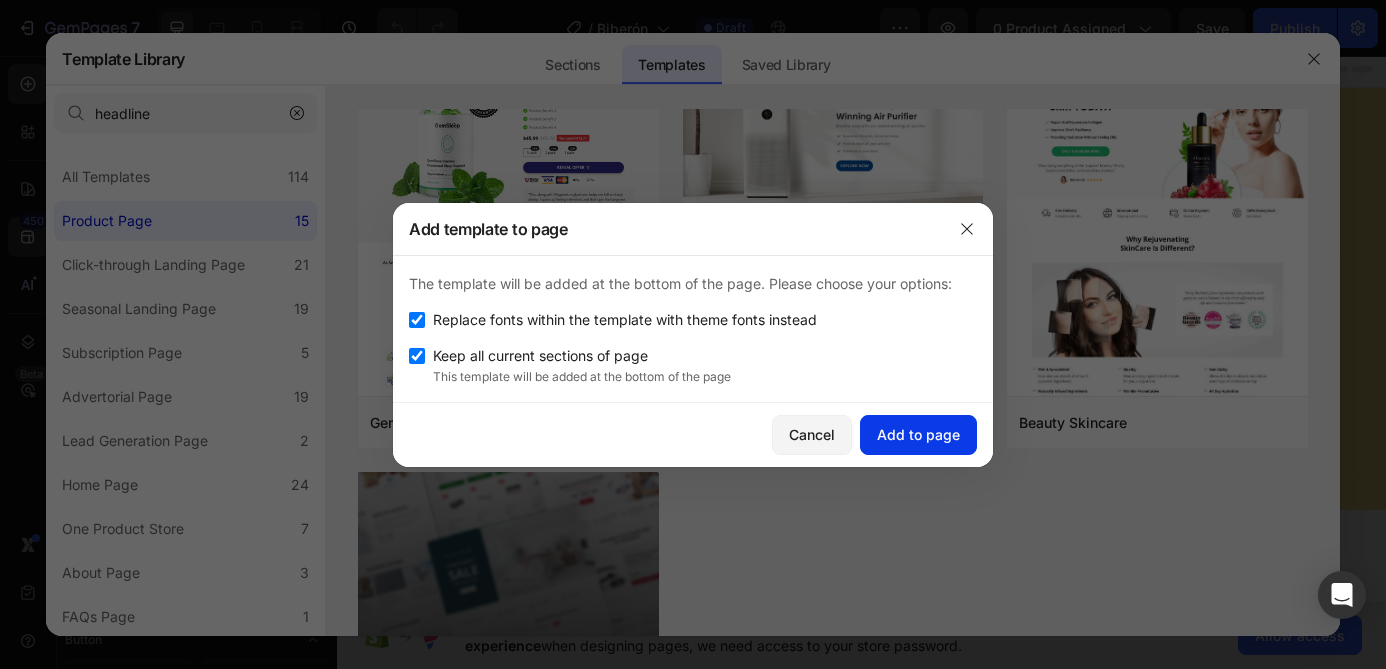 click on "Add to page" at bounding box center (918, 434) 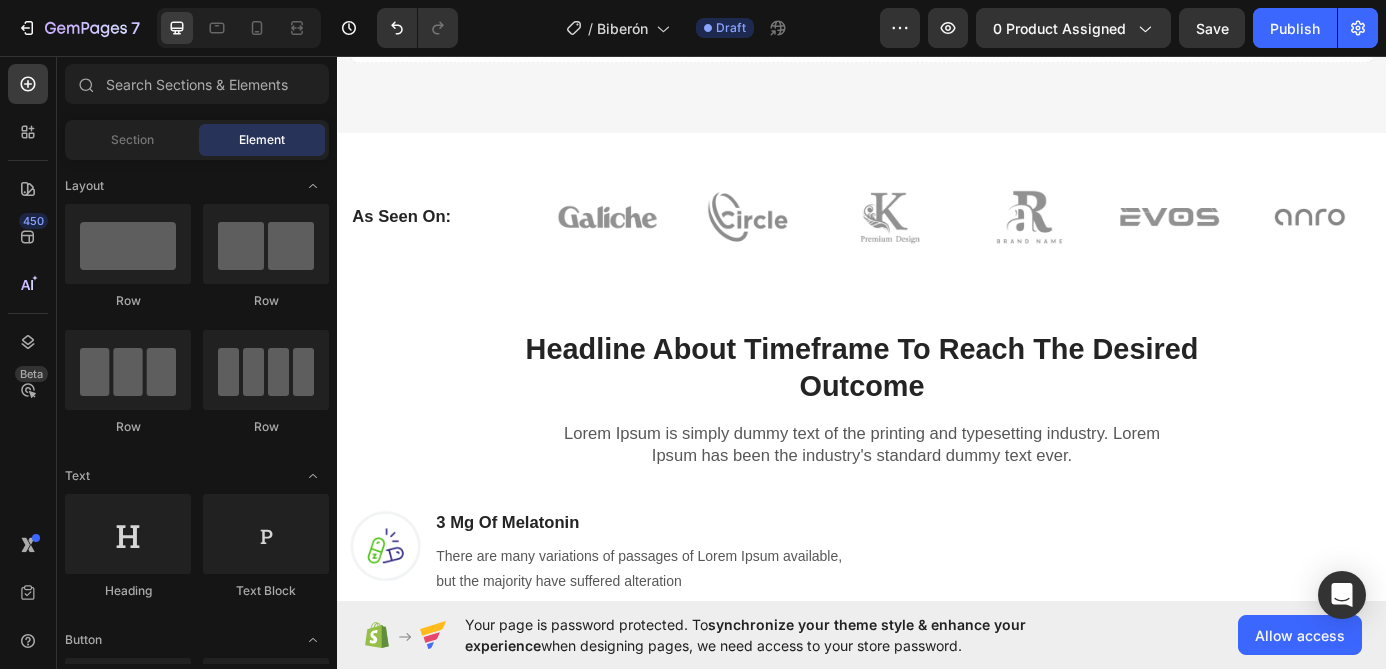 scroll, scrollTop: 0, scrollLeft: 0, axis: both 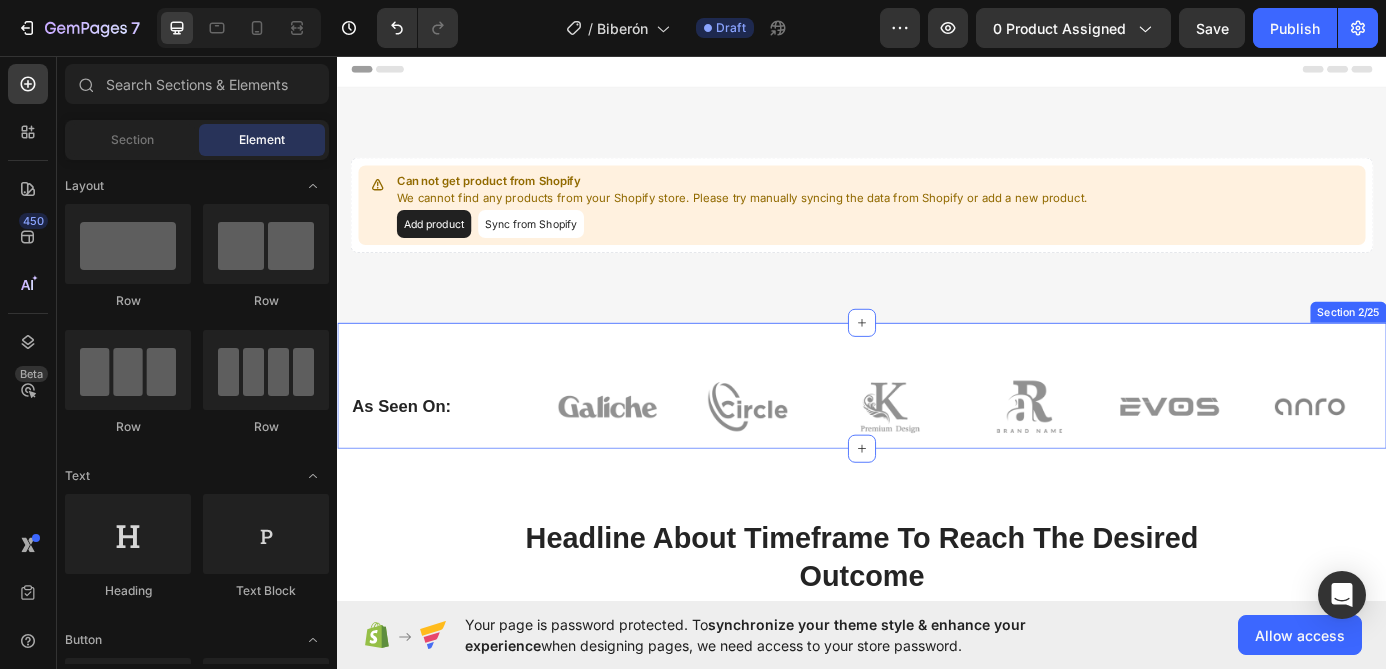click on "As Seen On: Heading Image Image Image Image Image Image Row Row Section 2/25" at bounding box center [937, 433] 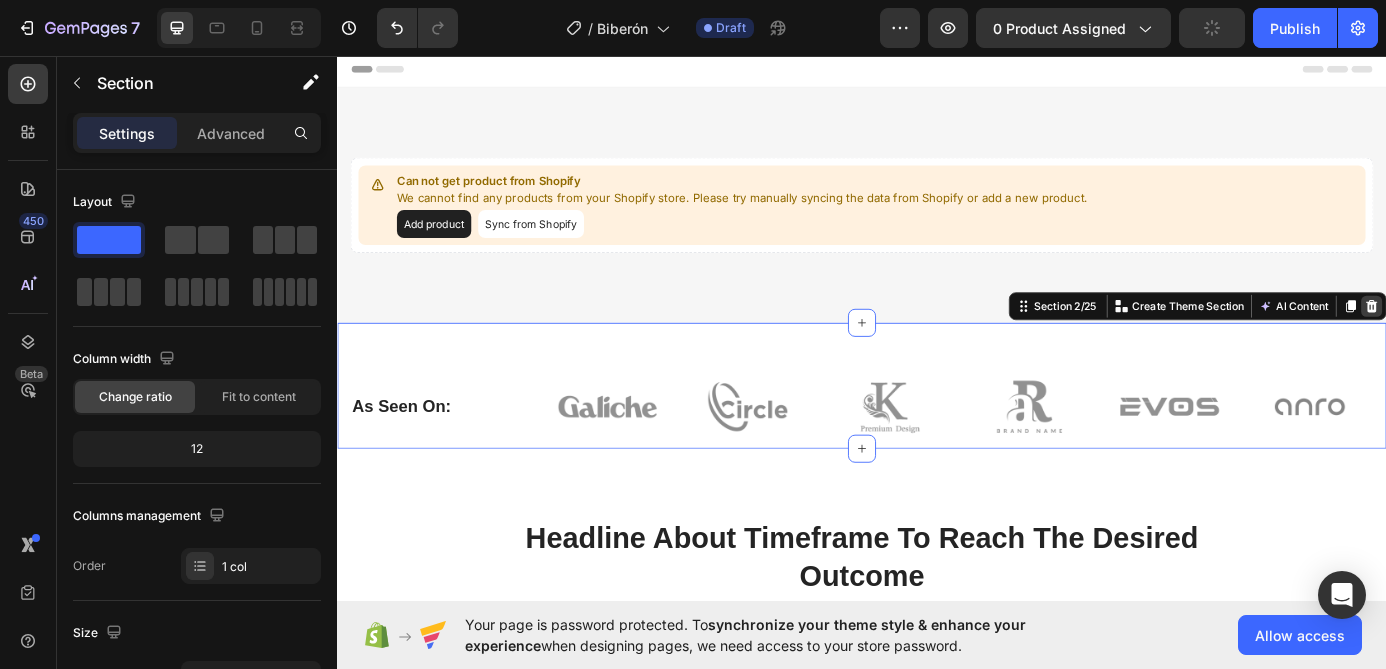 click 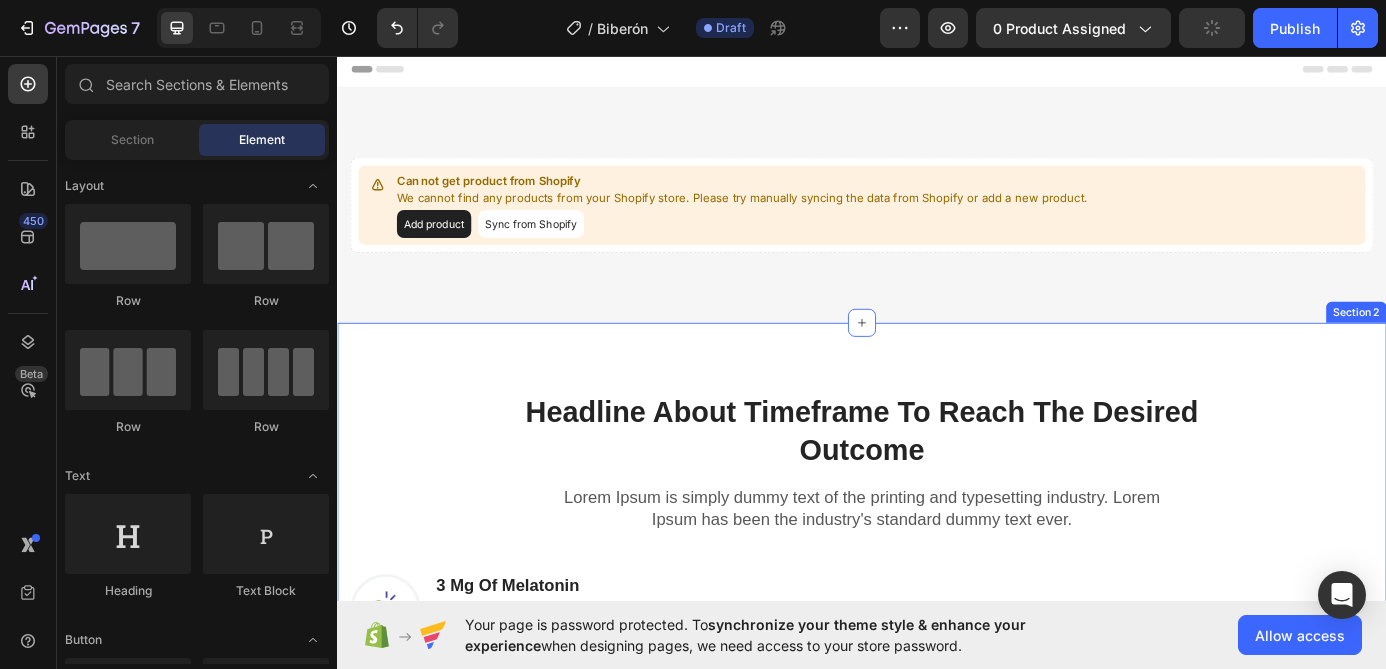 click on "Headline About Timeframe To Reach The Desired Outcome Heading Row Lorem Ipsum is simply dummy text of the printing and typesetting industry. Lorem Ipsum has been the industry's standard dummy text ever. Text block Row Image 3 Mg Of Melatonin Heading There are many variations of passages of Lorem Ipsum available, but the majority have suffered alteration Text block Row Image L-Theanine And Botanicals Heading There are many variations of passages of Lorem Ipsum available, but the majority have suffered alteration Text block Row Image No Artificial Flavors, Gluten Free Heading There are many variations of passages of Lorem Ipsum available, but the majority have suffered alteration Text block Row  	   REVEAL OFFER Button                Icon 30 day money back guarantee Text block Icon List Row Image Row Section 2" at bounding box center [937, 784] 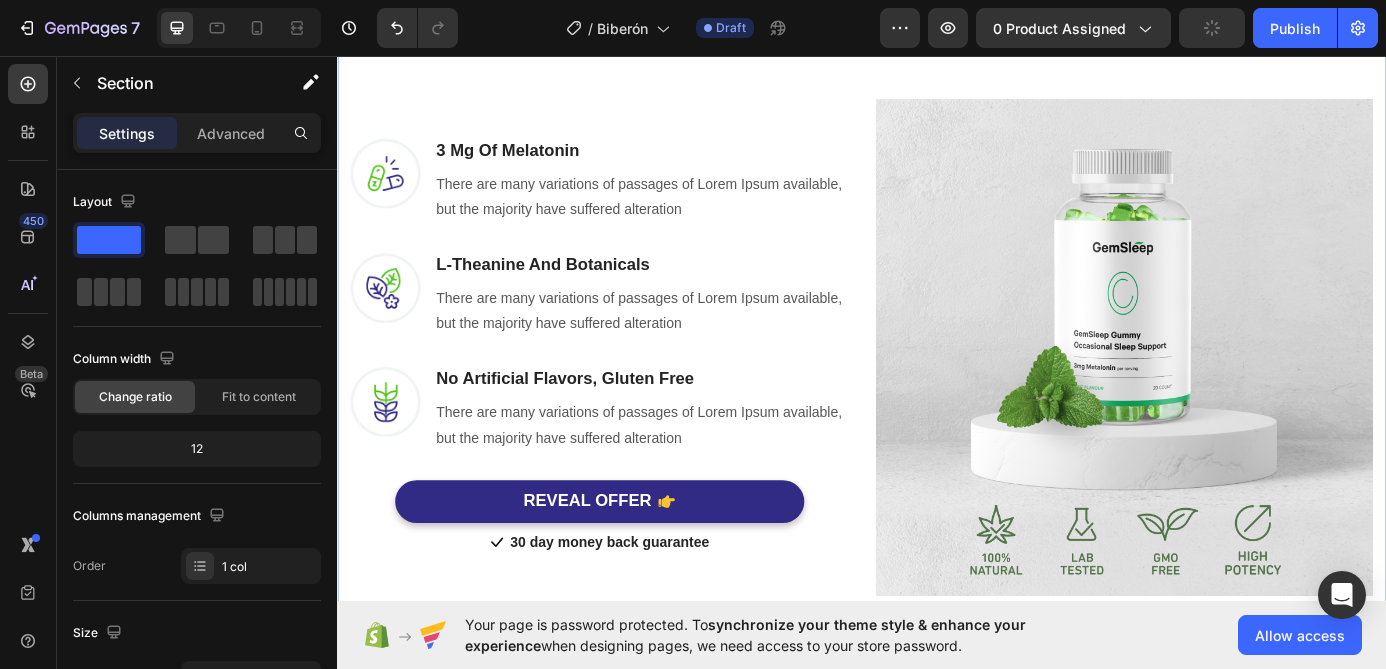 scroll, scrollTop: 815, scrollLeft: 0, axis: vertical 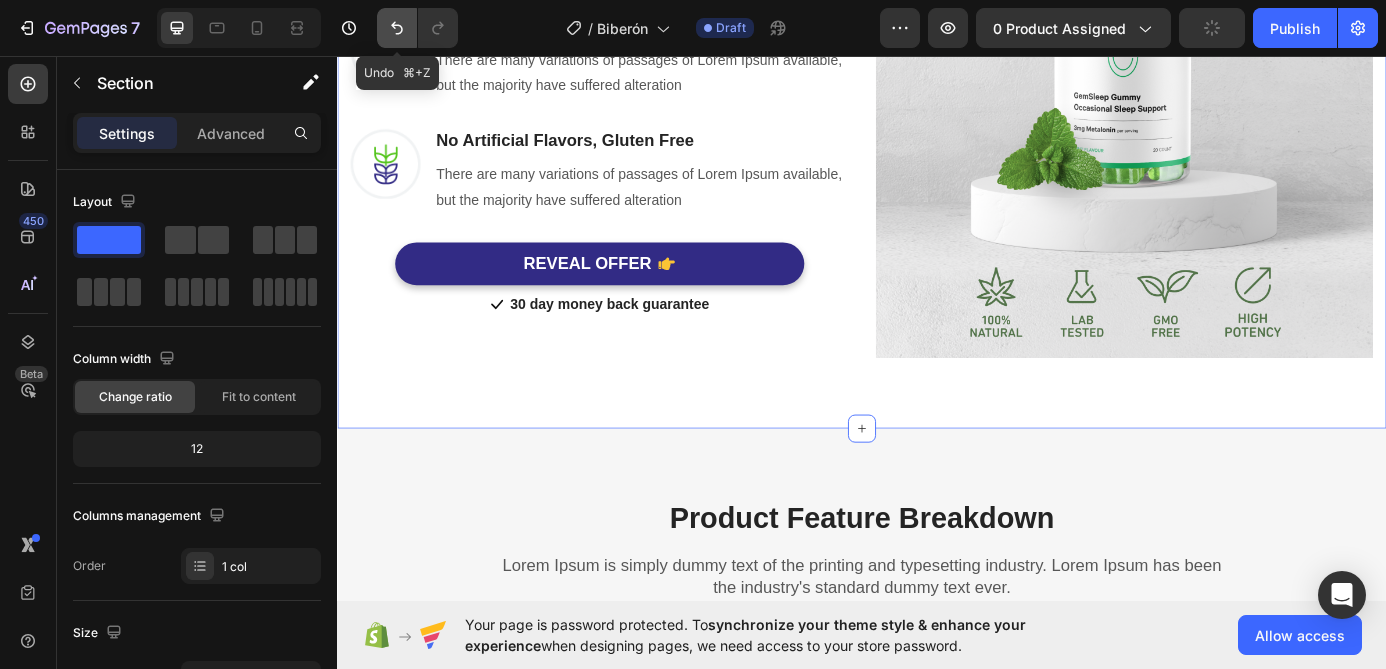 click 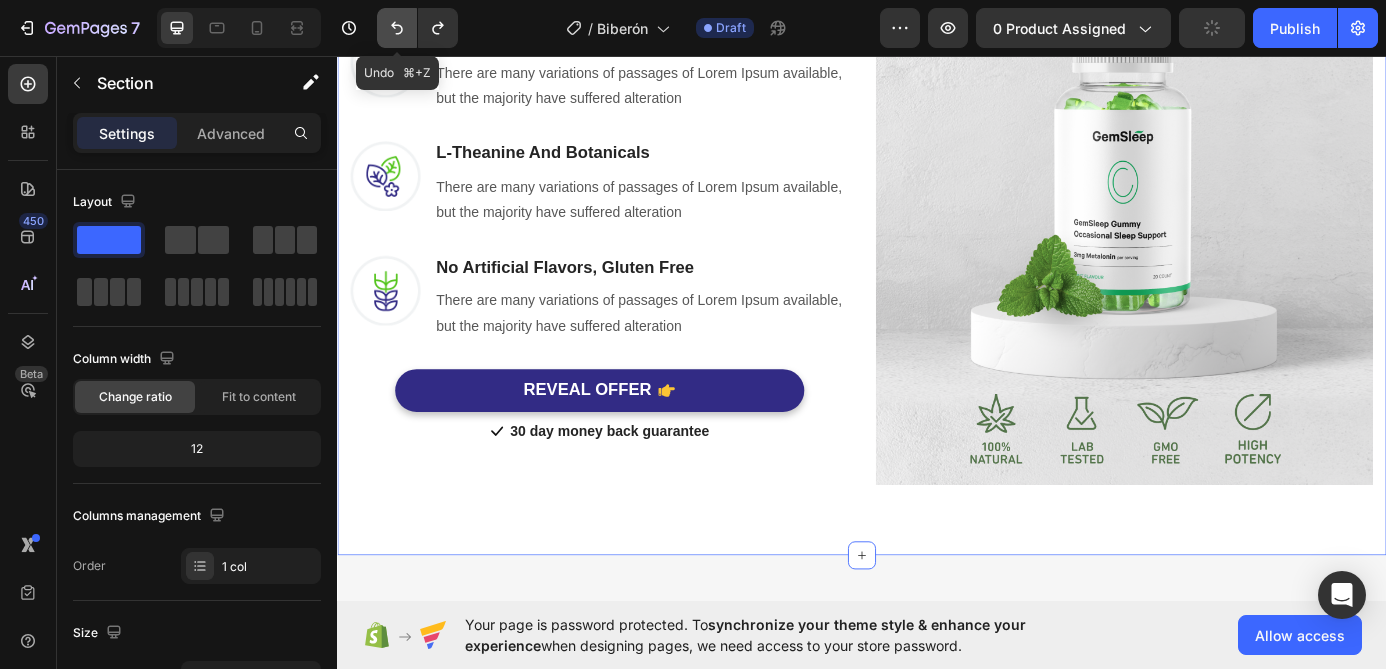 scroll, scrollTop: 959, scrollLeft: 0, axis: vertical 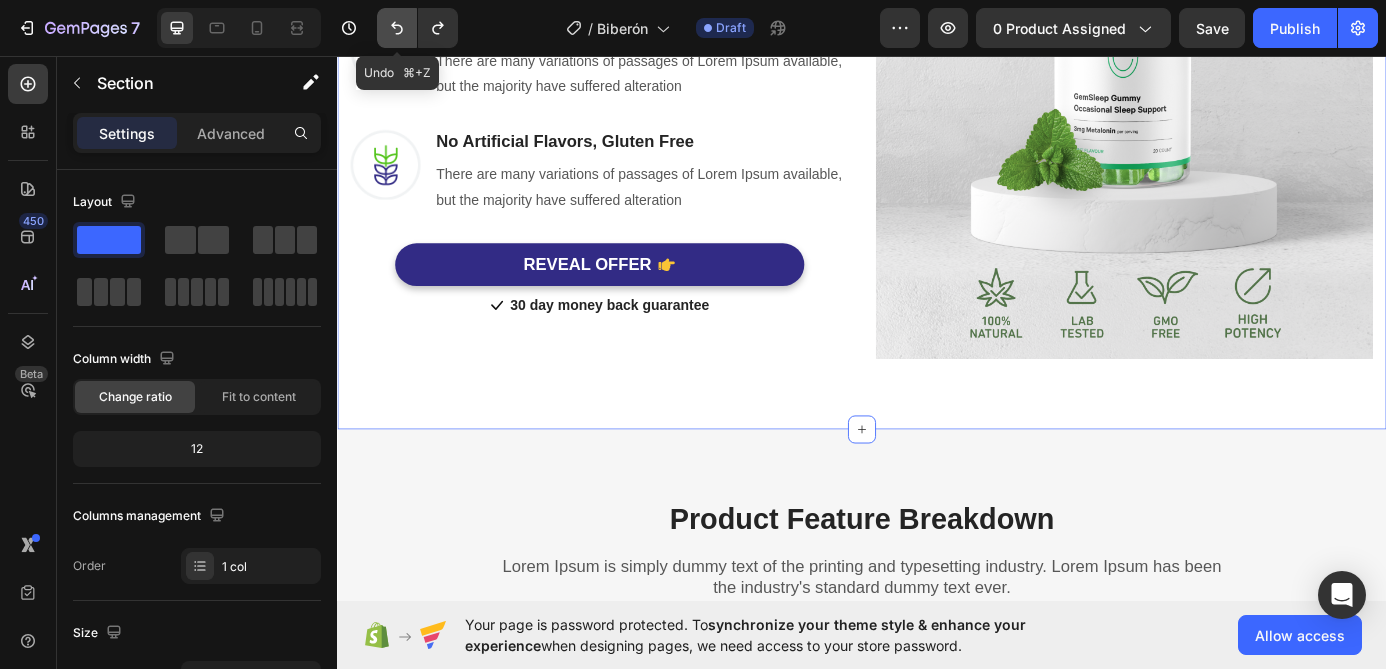 click 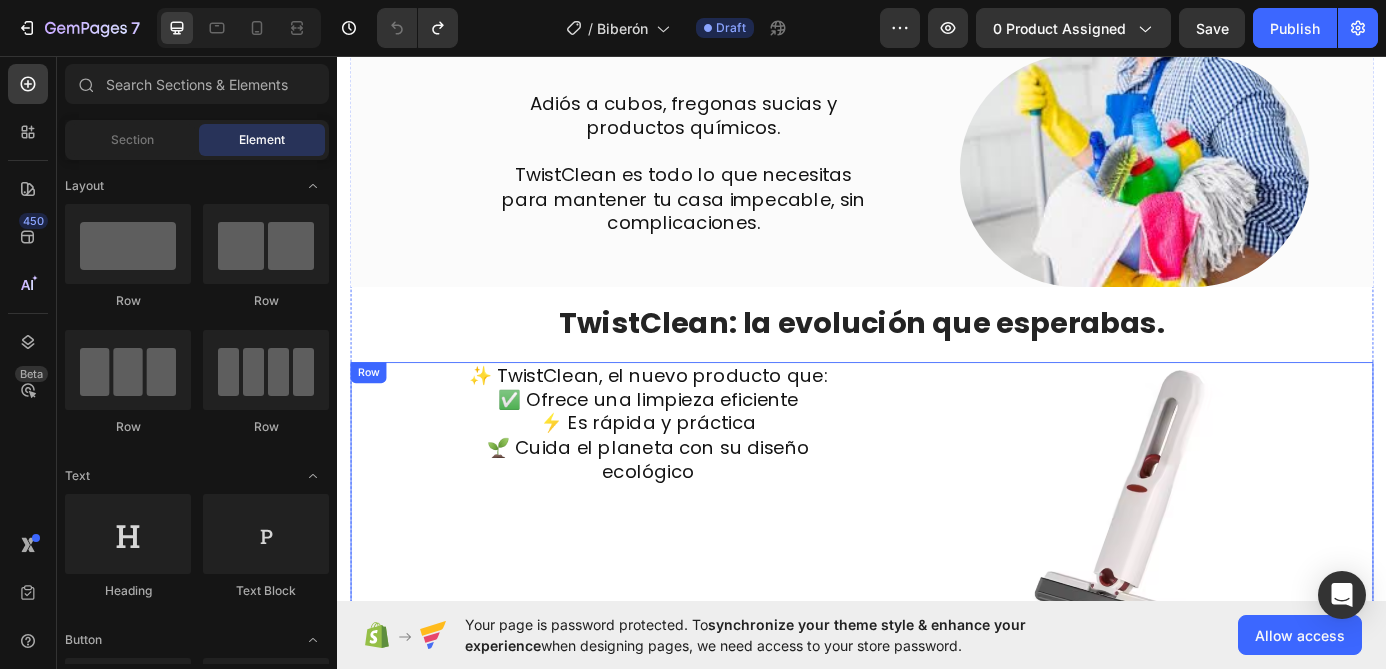 scroll, scrollTop: 0, scrollLeft: 0, axis: both 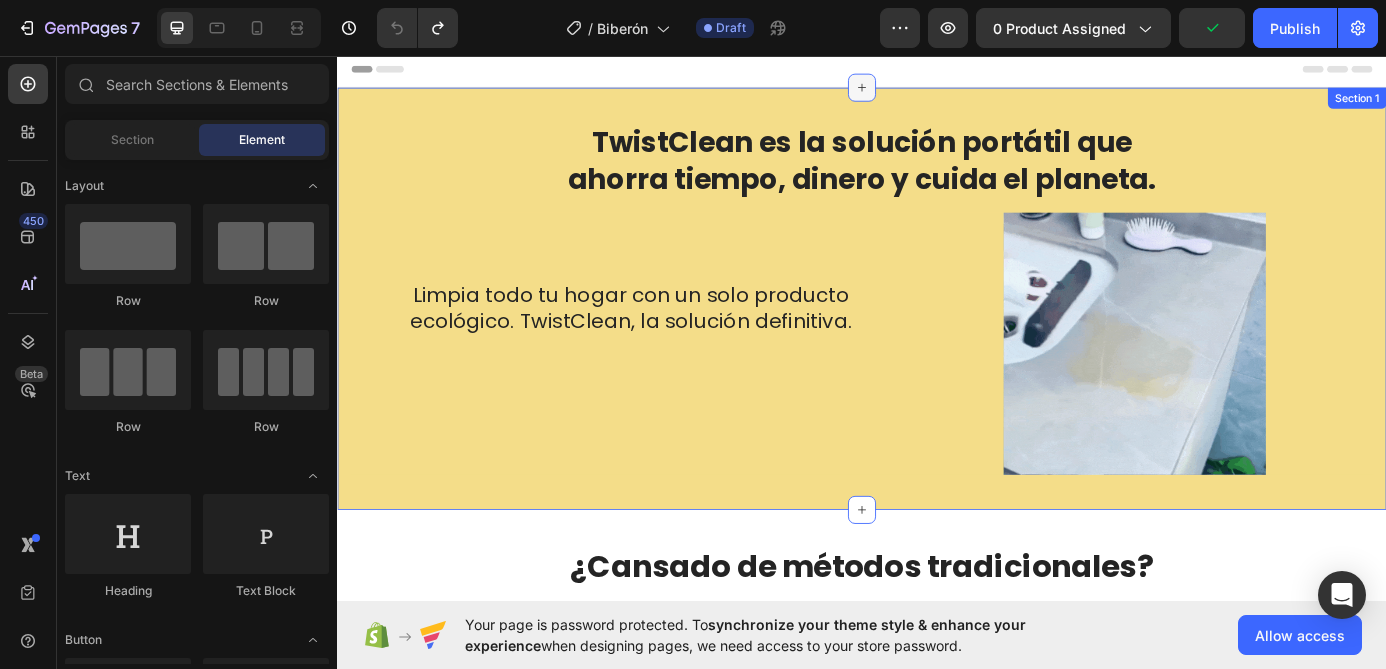 click 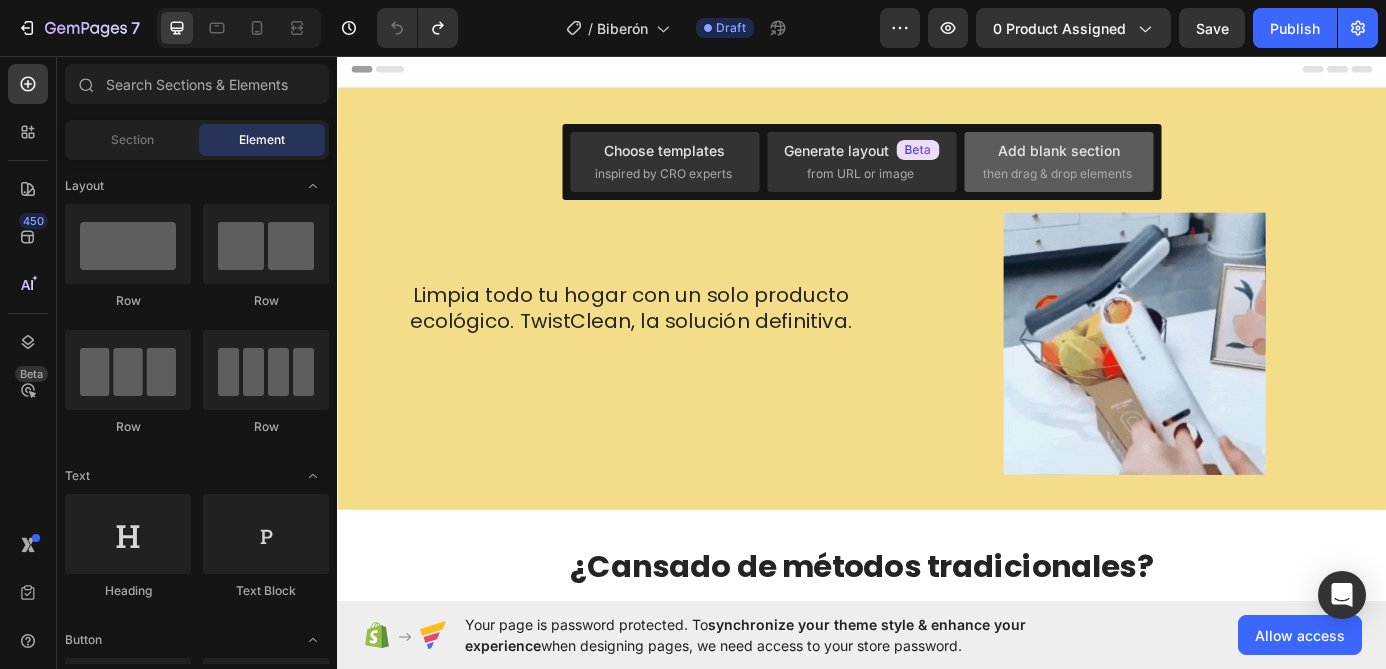 click on "then drag & drop elements" at bounding box center (1057, 174) 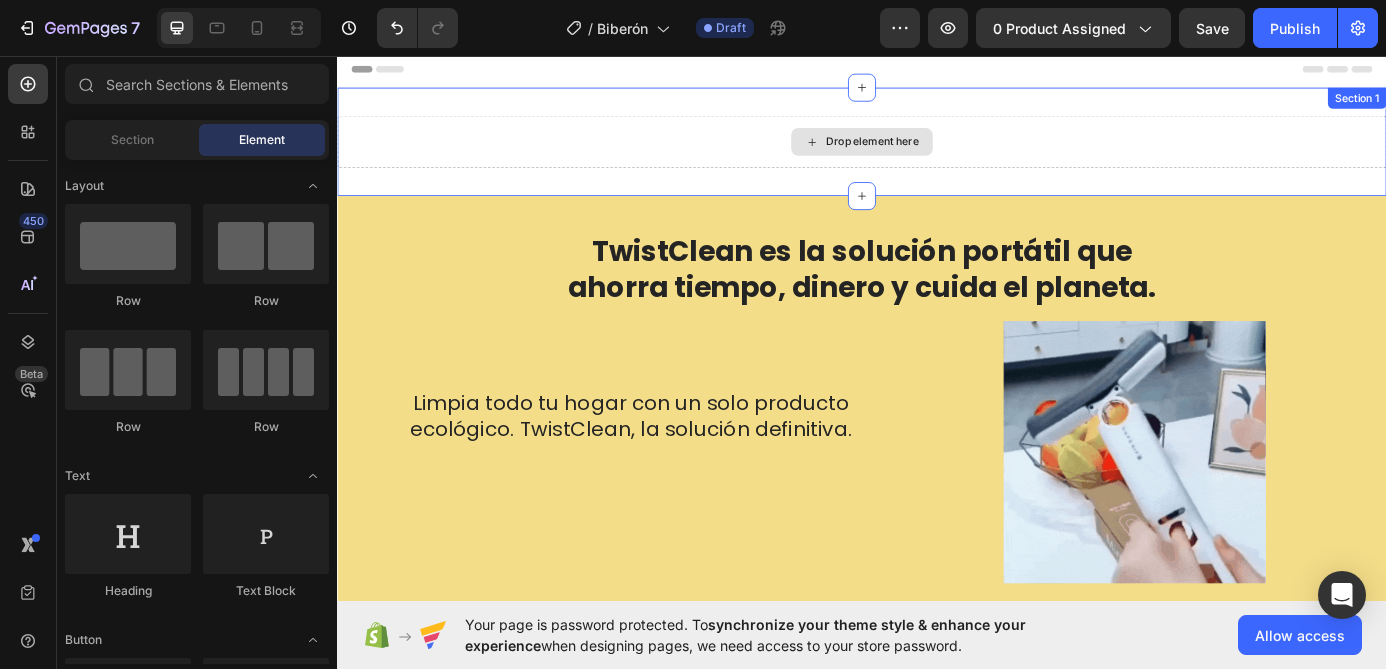 click on "Drop element here" at bounding box center [937, 154] 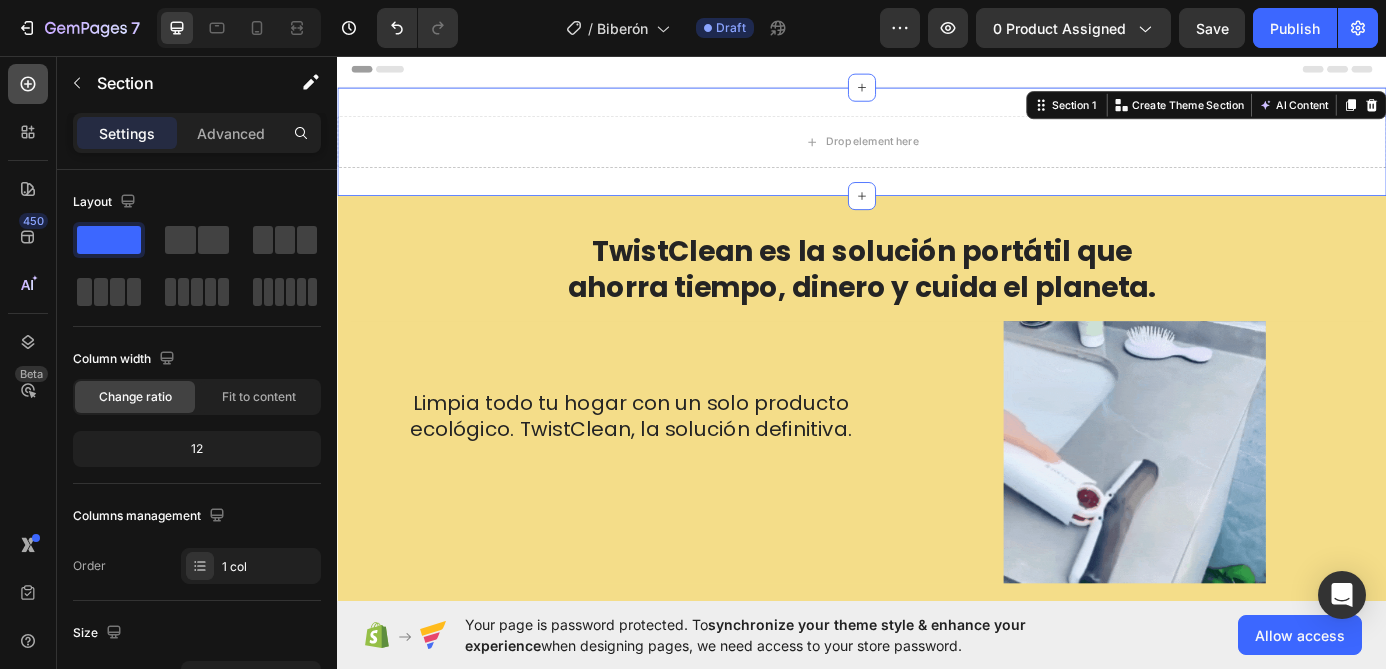 click 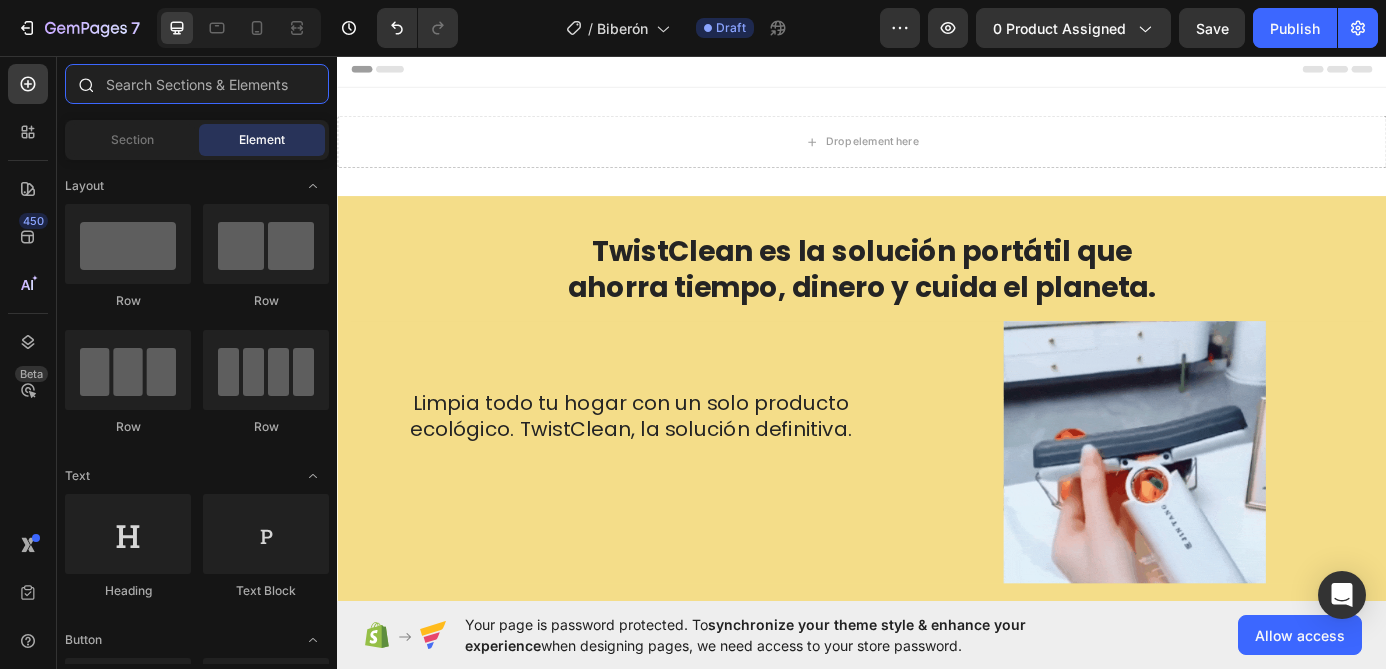 click at bounding box center (197, 84) 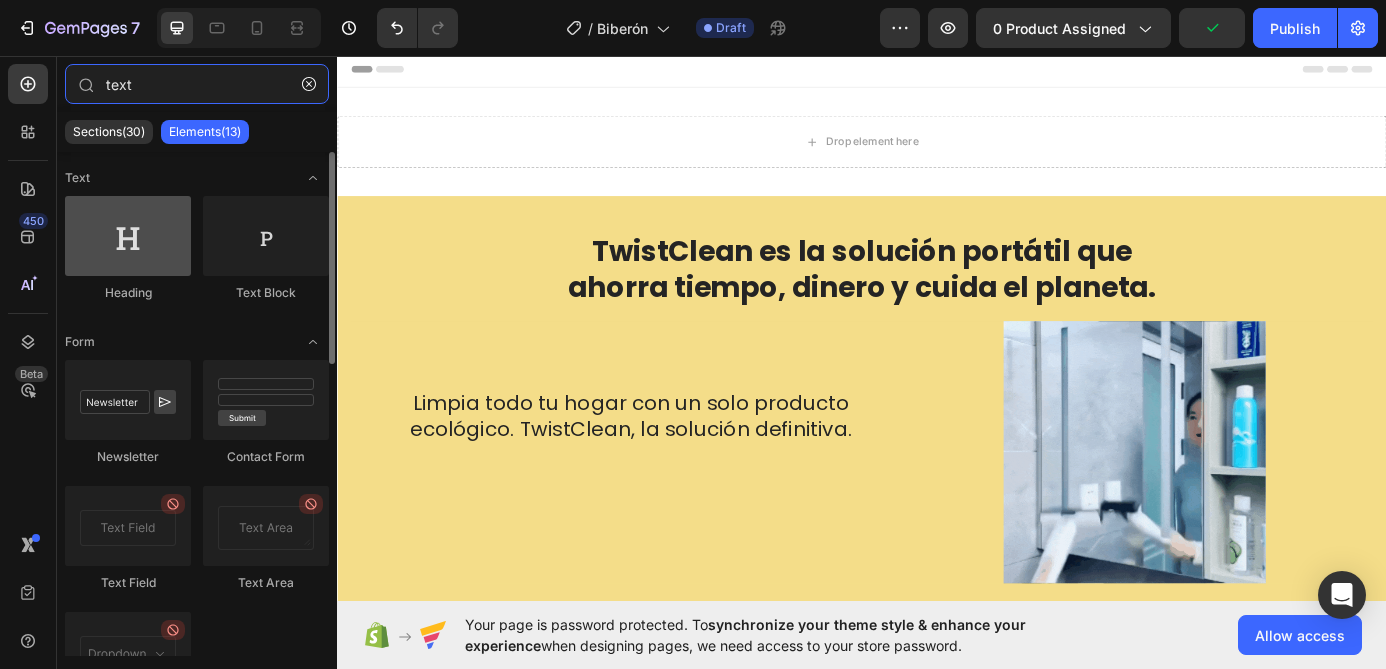 type on "text" 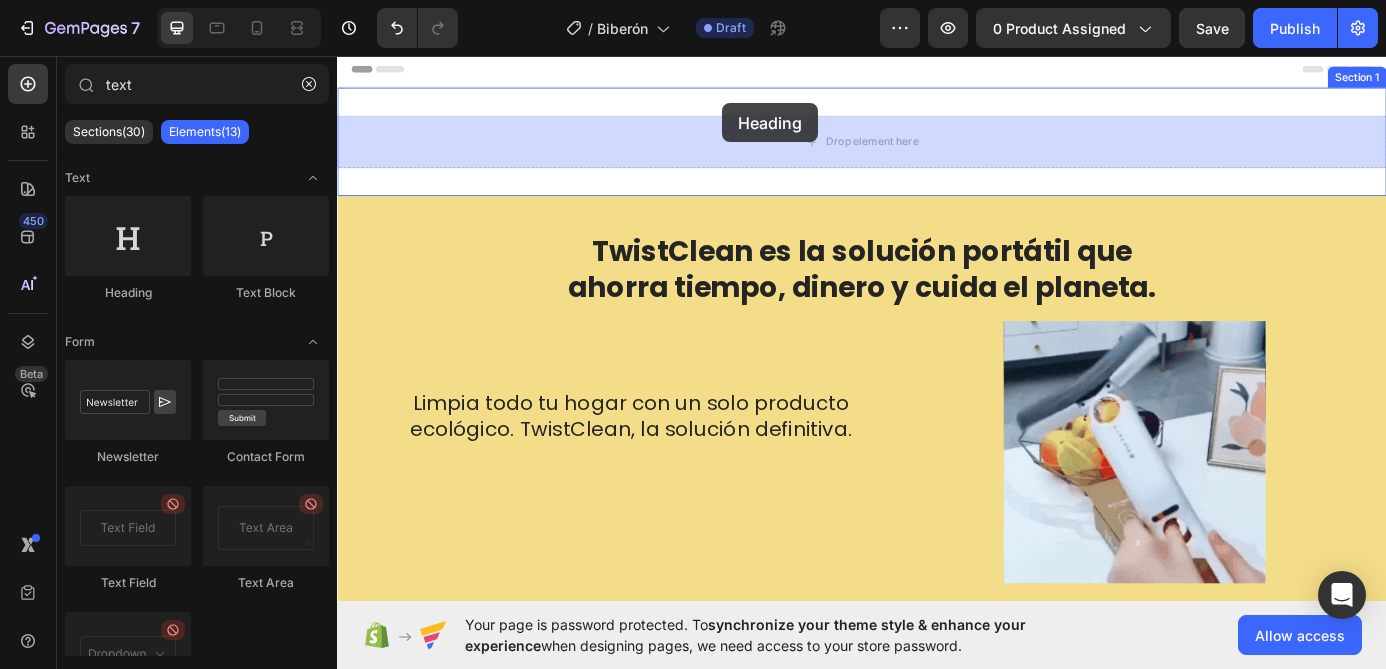 drag, startPoint x: 468, startPoint y: 278, endPoint x: 777, endPoint y: 110, distance: 351.71722 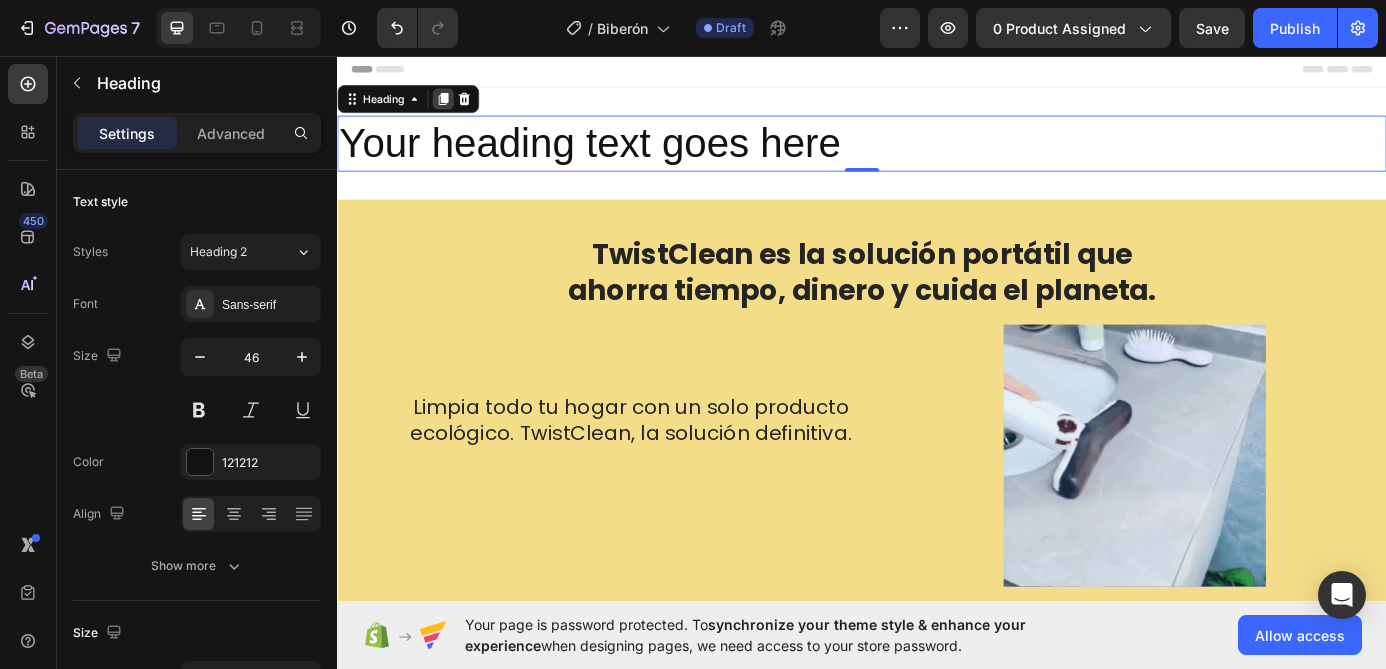 click 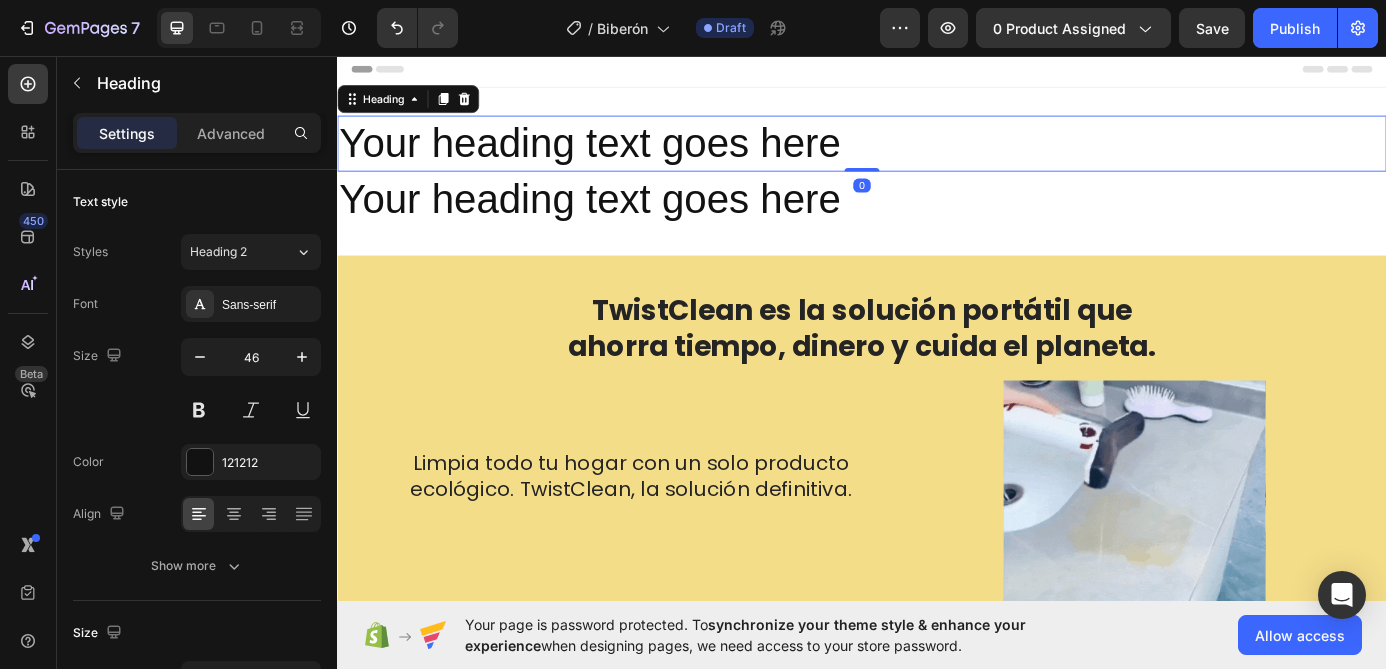 click on "Your heading text goes here" at bounding box center [937, 156] 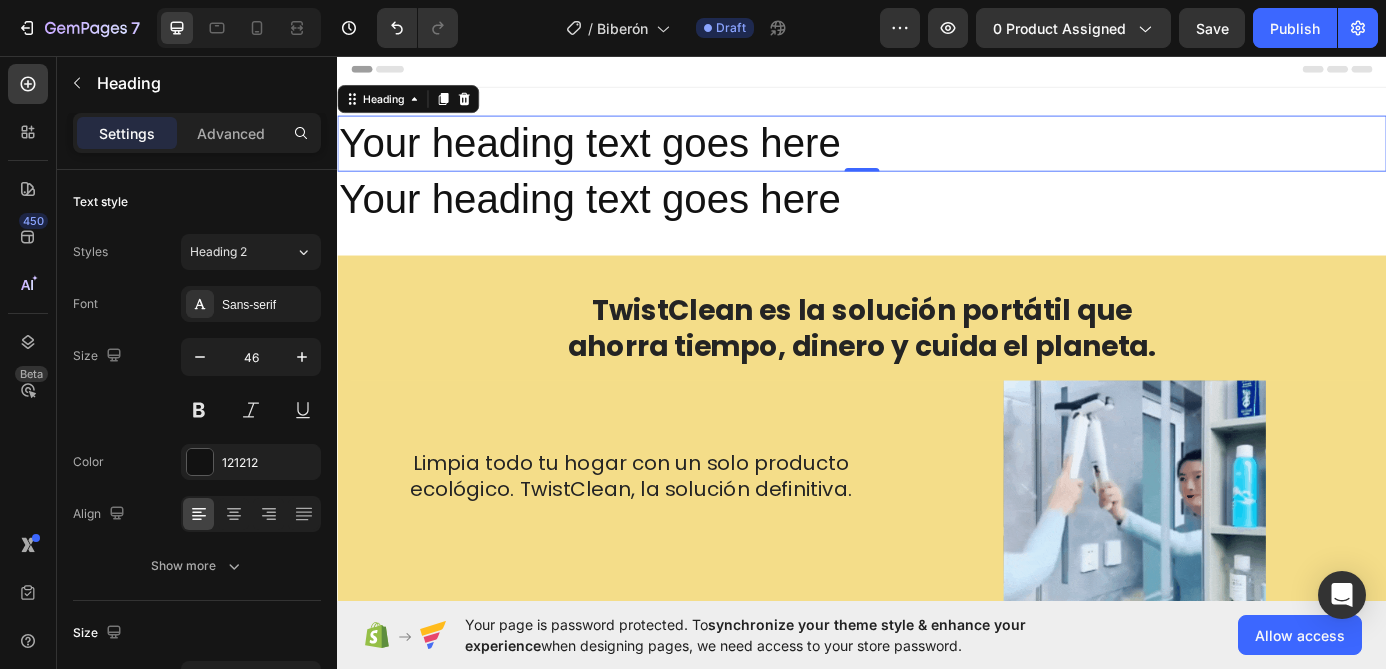 click on "Your heading text goes here" at bounding box center [937, 156] 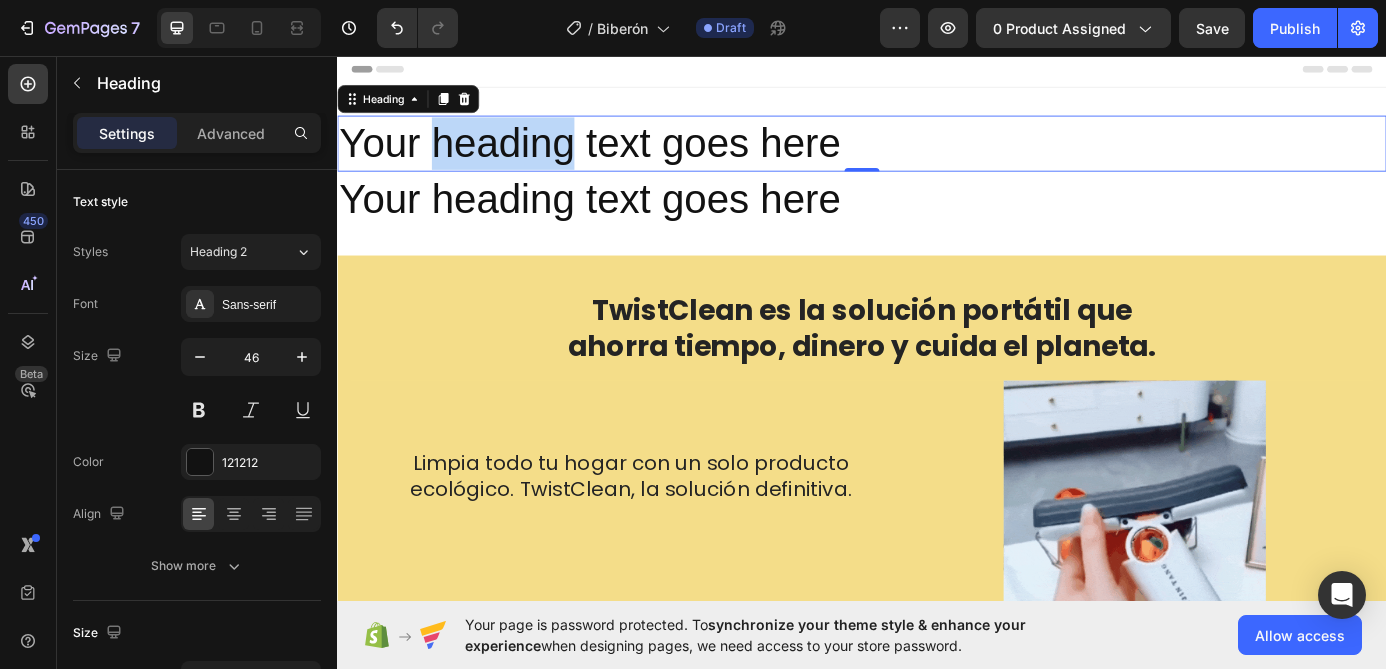 click on "Your heading text goes here" at bounding box center [937, 156] 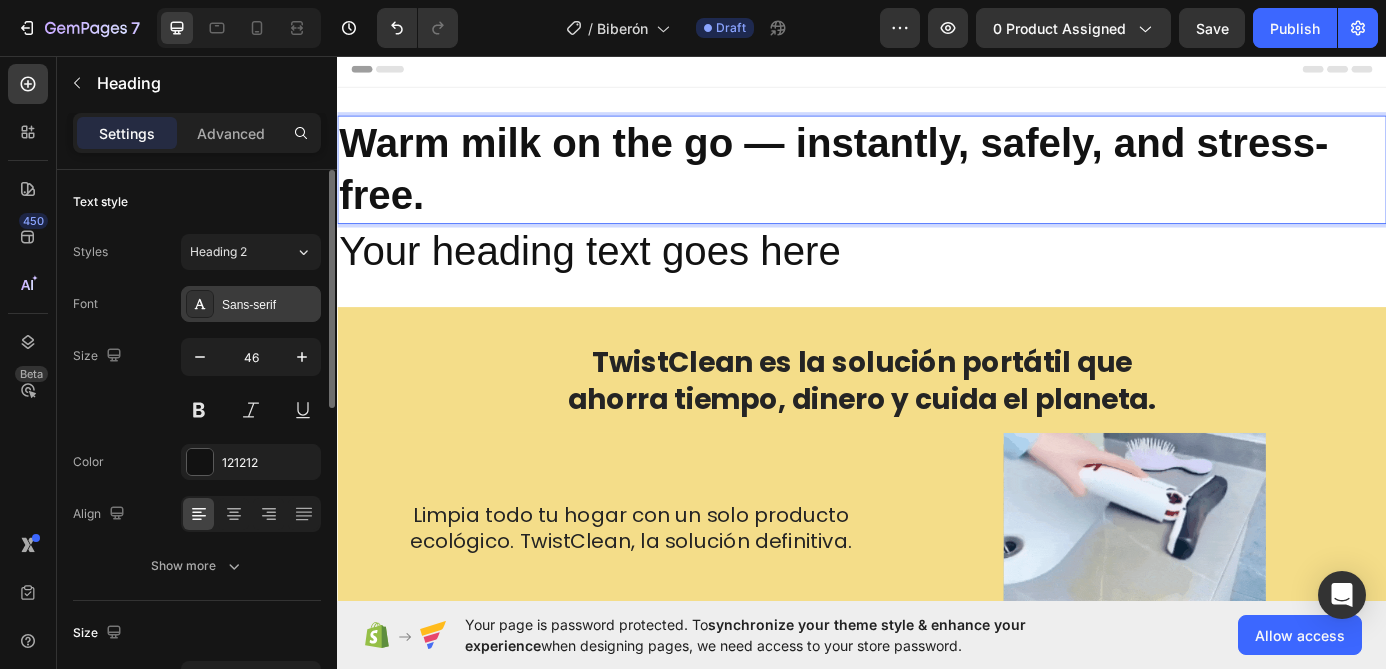 click on "Sans-serif" at bounding box center [251, 304] 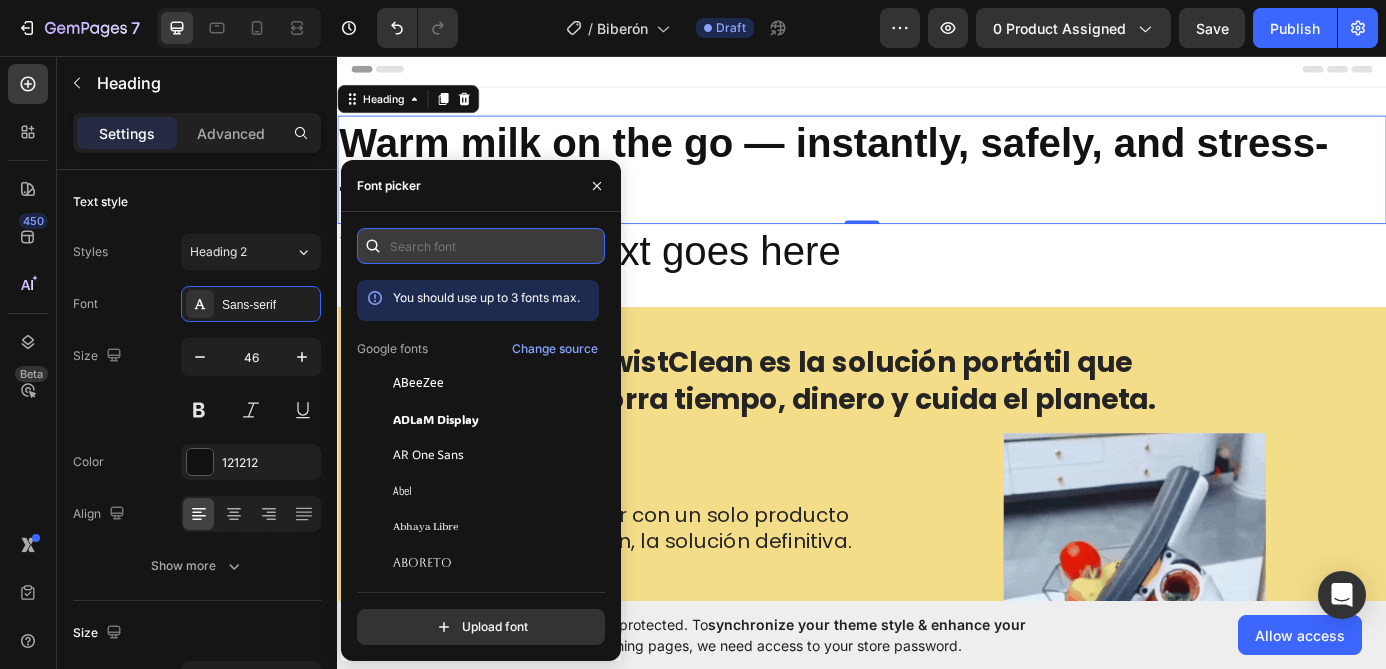 click at bounding box center [481, 246] 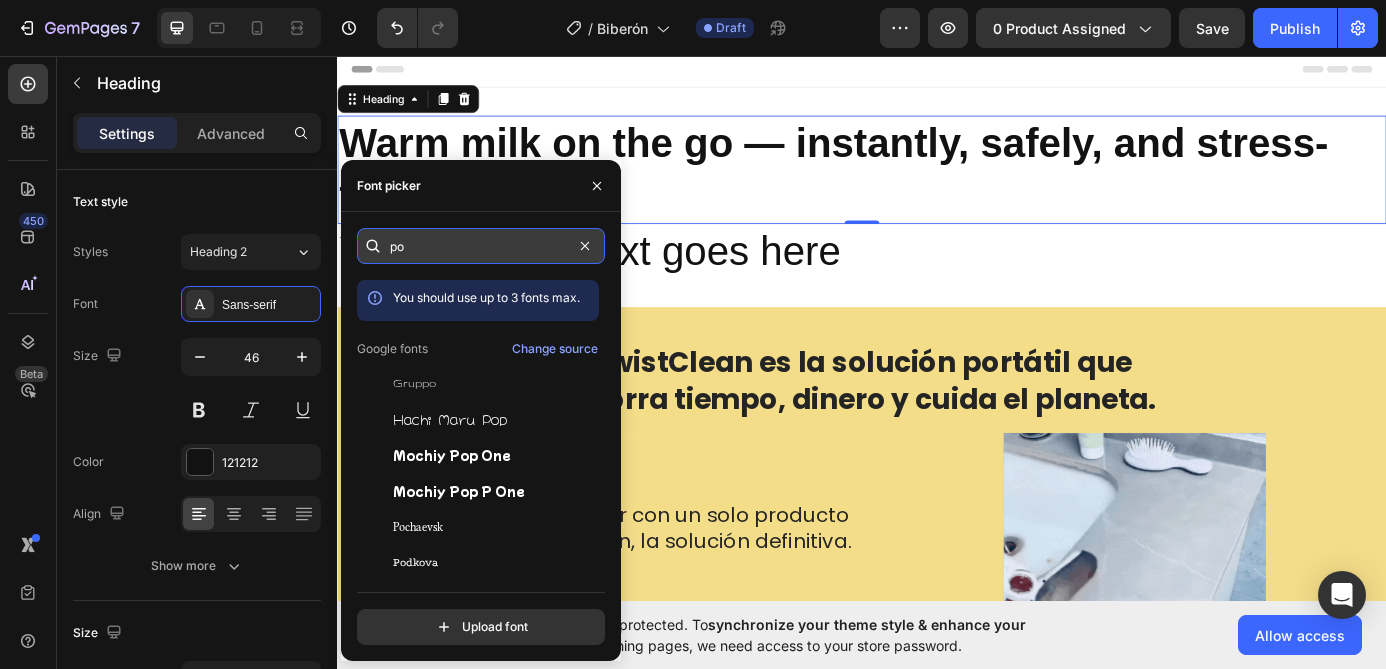 type on "p" 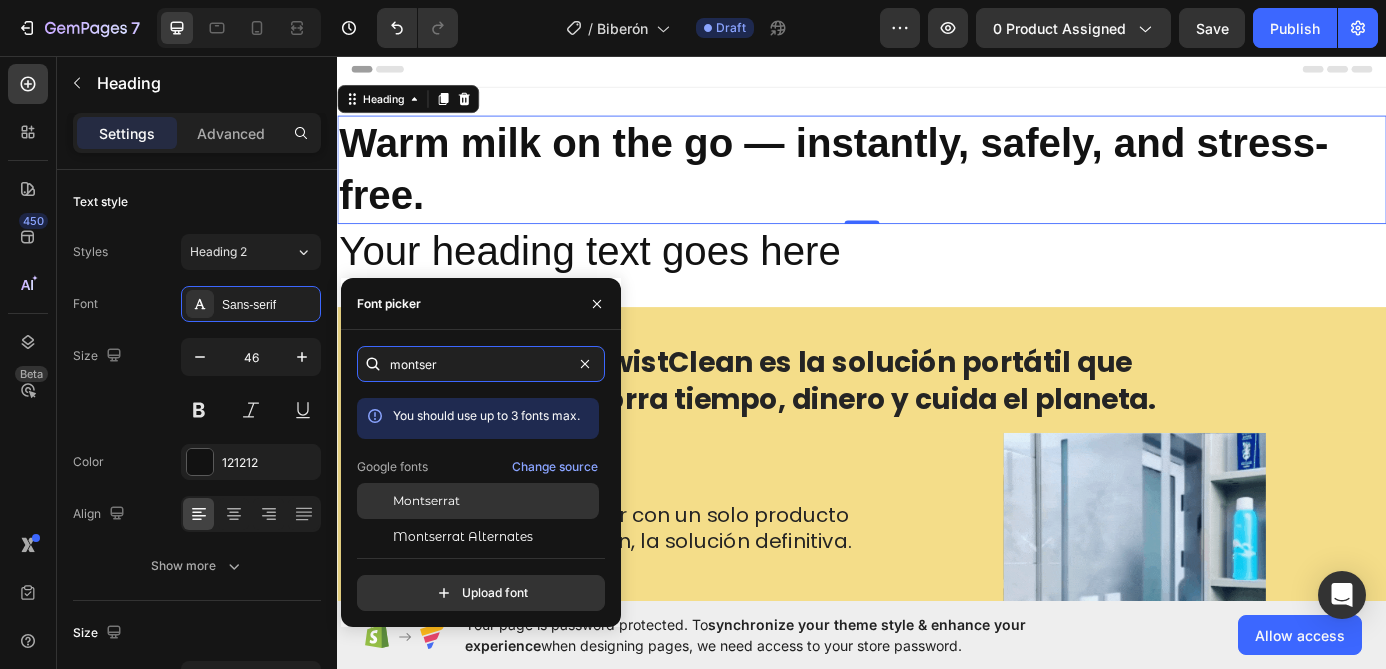 type on "montser" 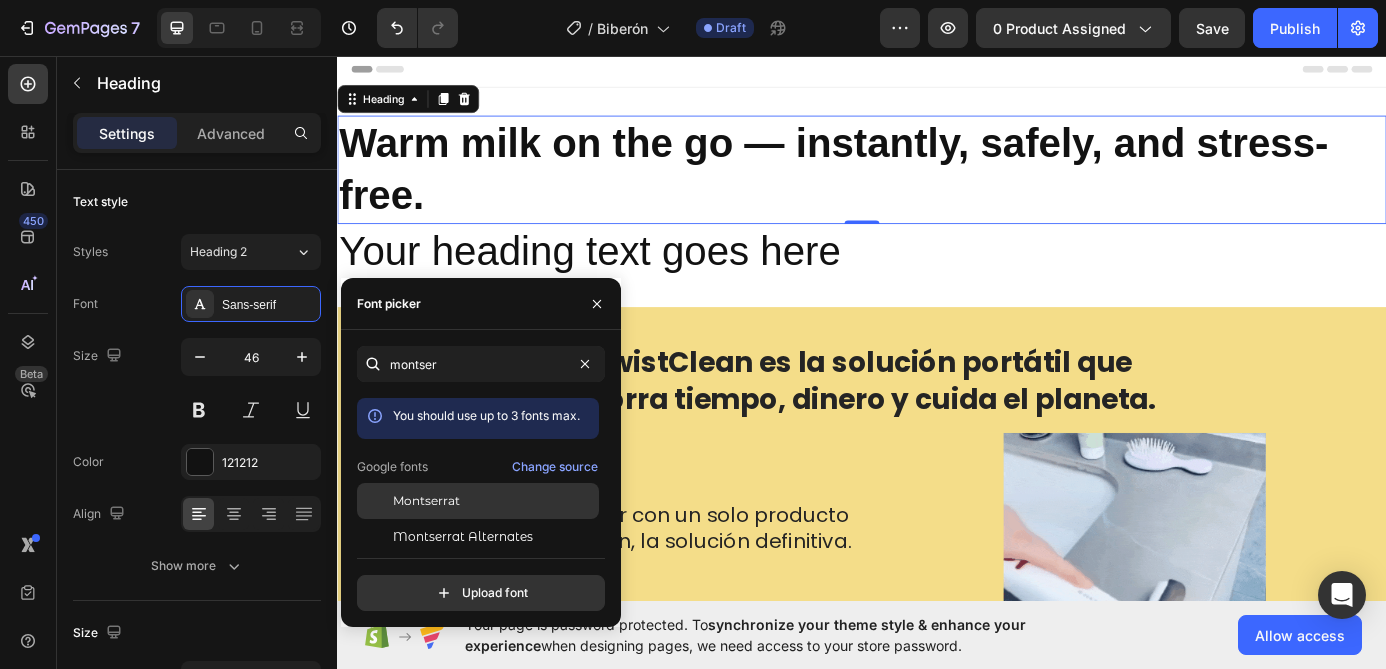 click on "Montserrat" at bounding box center [426, 501] 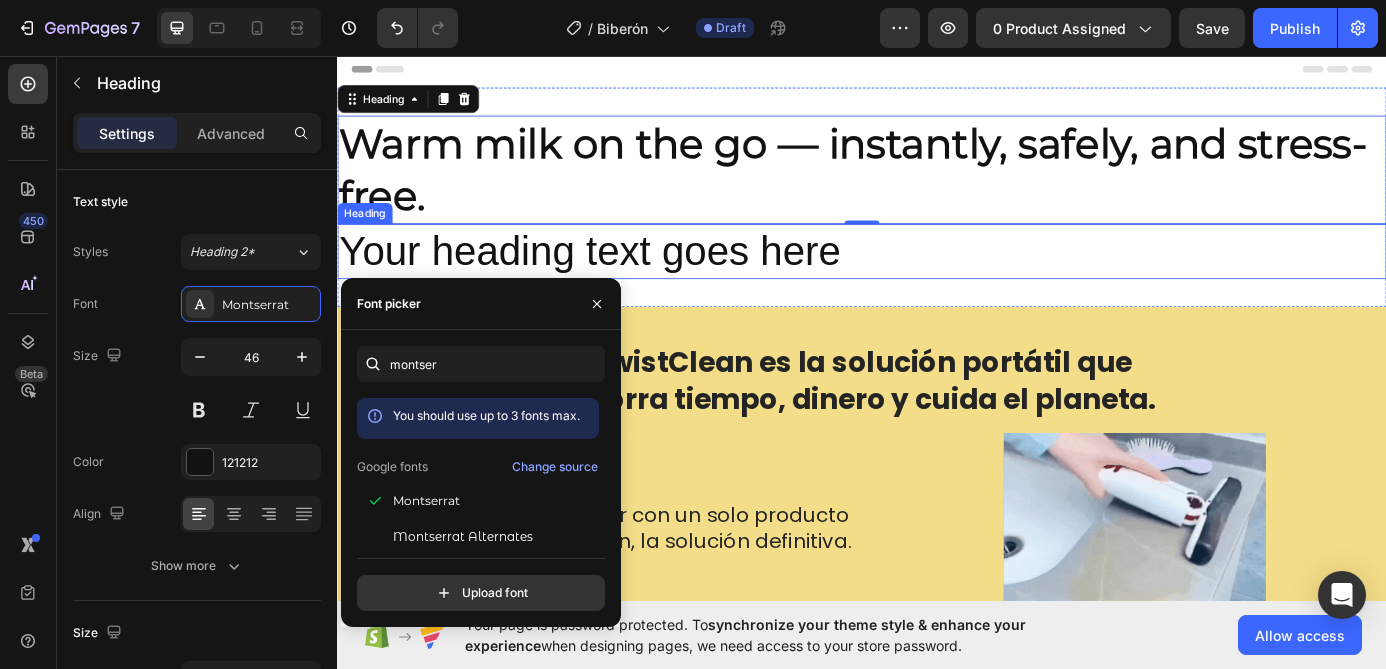 click on "Your heading text goes here" at bounding box center (937, 280) 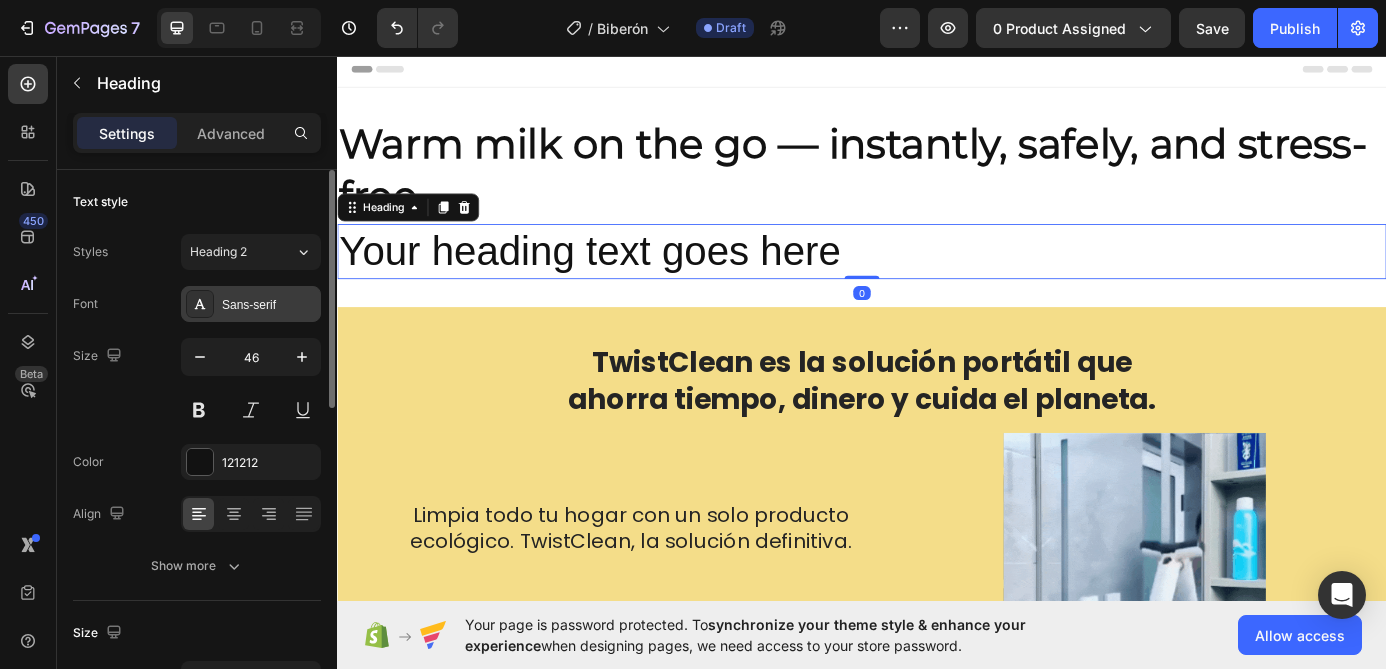 click on "Sans-serif" at bounding box center [269, 305] 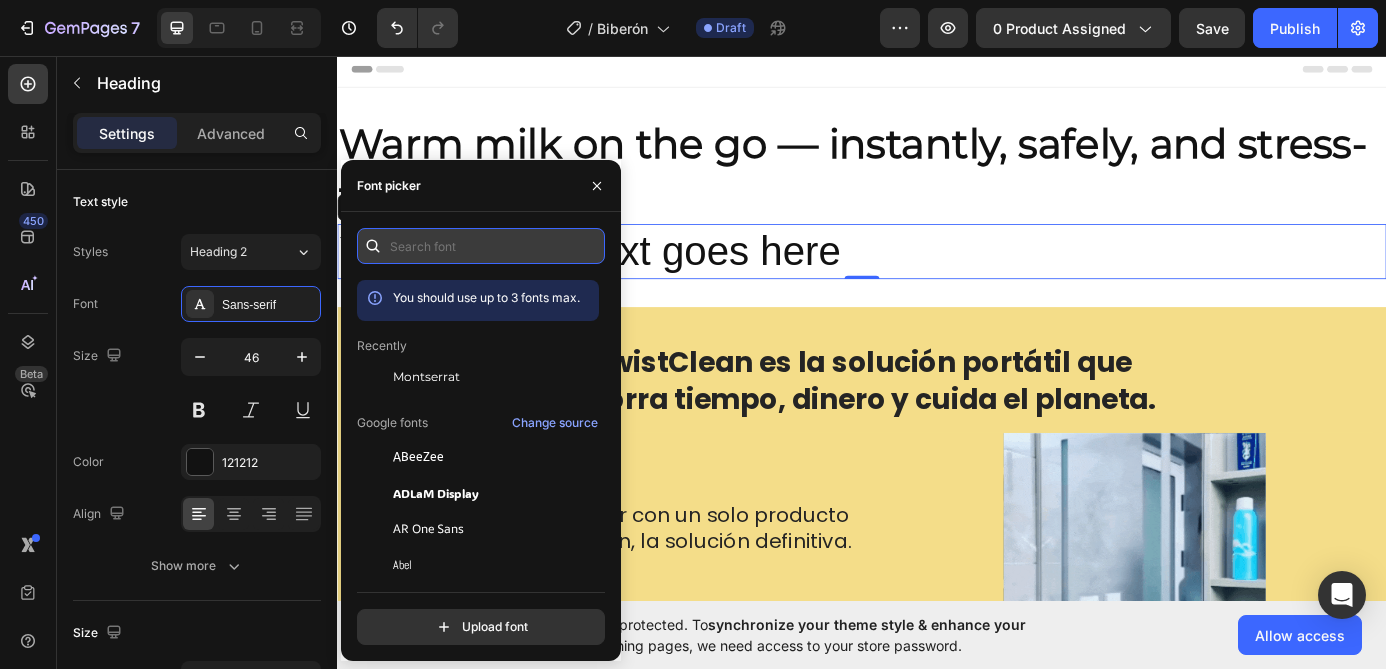click at bounding box center [481, 246] 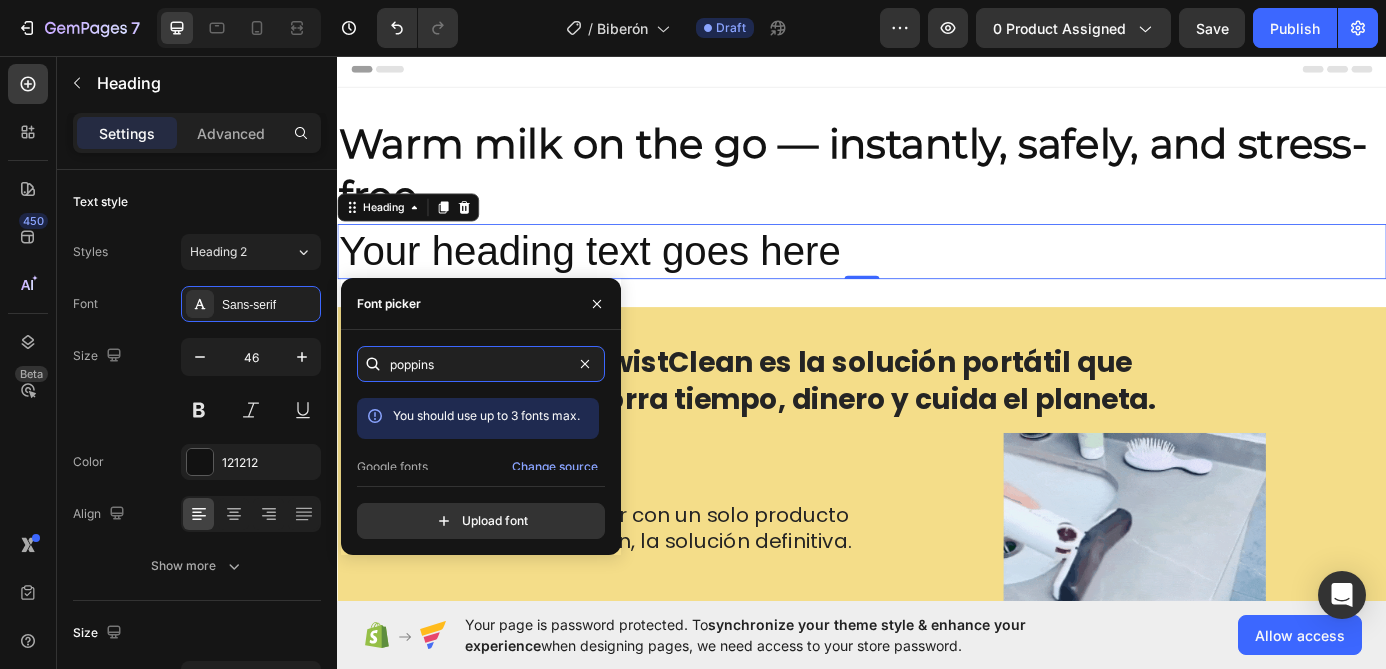type on "poppins" 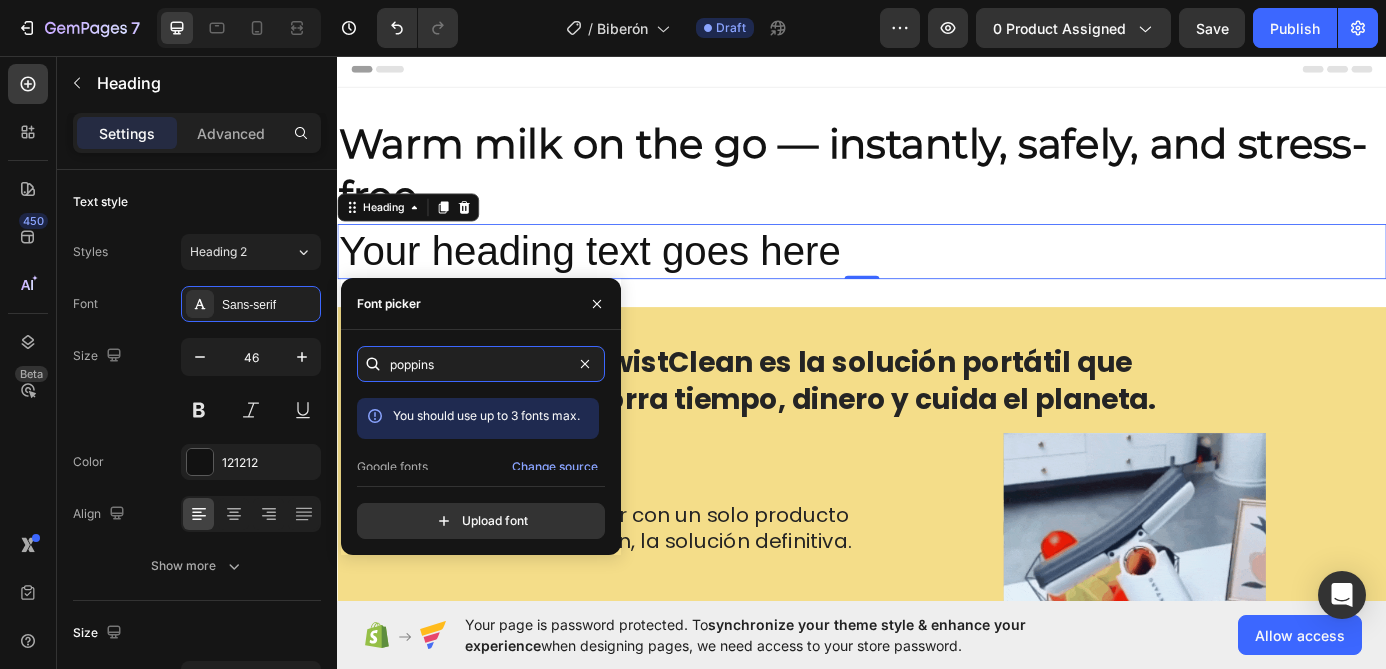 scroll, scrollTop: 49, scrollLeft: 0, axis: vertical 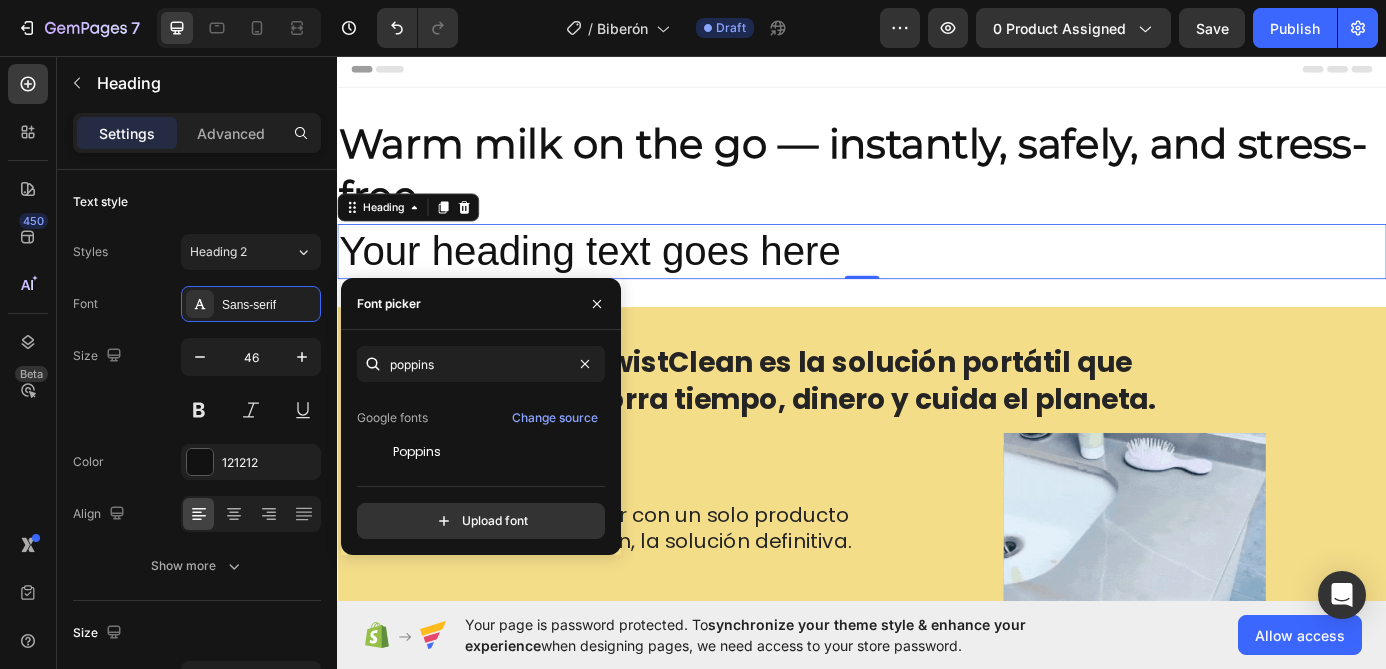 click on "Your heading text goes here" at bounding box center (937, 280) 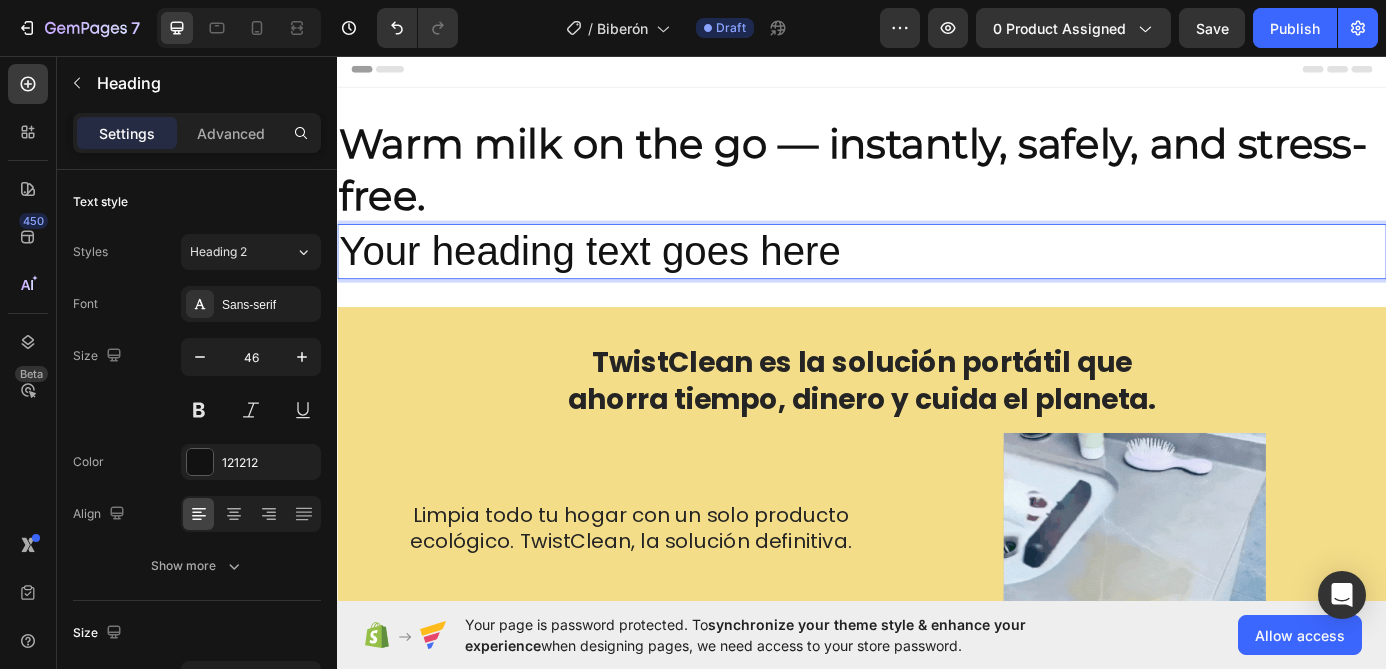 click on "Your heading text goes here" at bounding box center (937, 280) 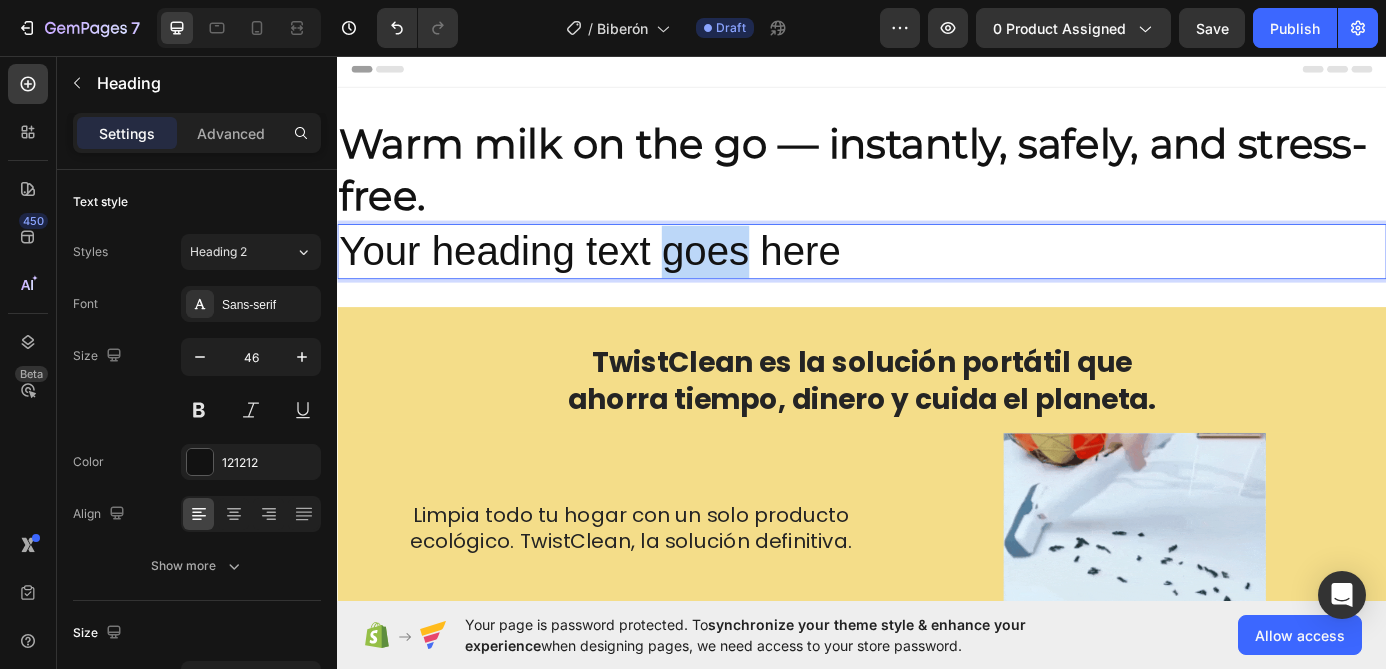 click on "Your heading text goes here" at bounding box center (937, 280) 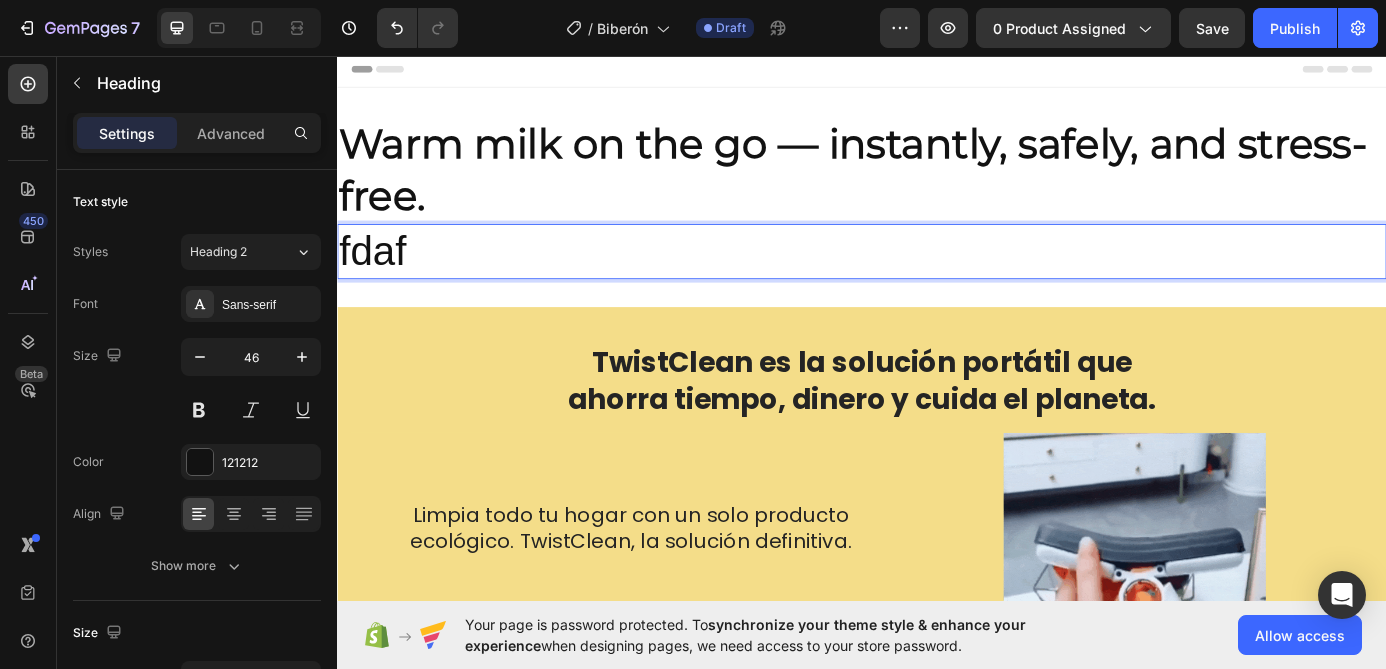 click on "fdaf" at bounding box center [937, 280] 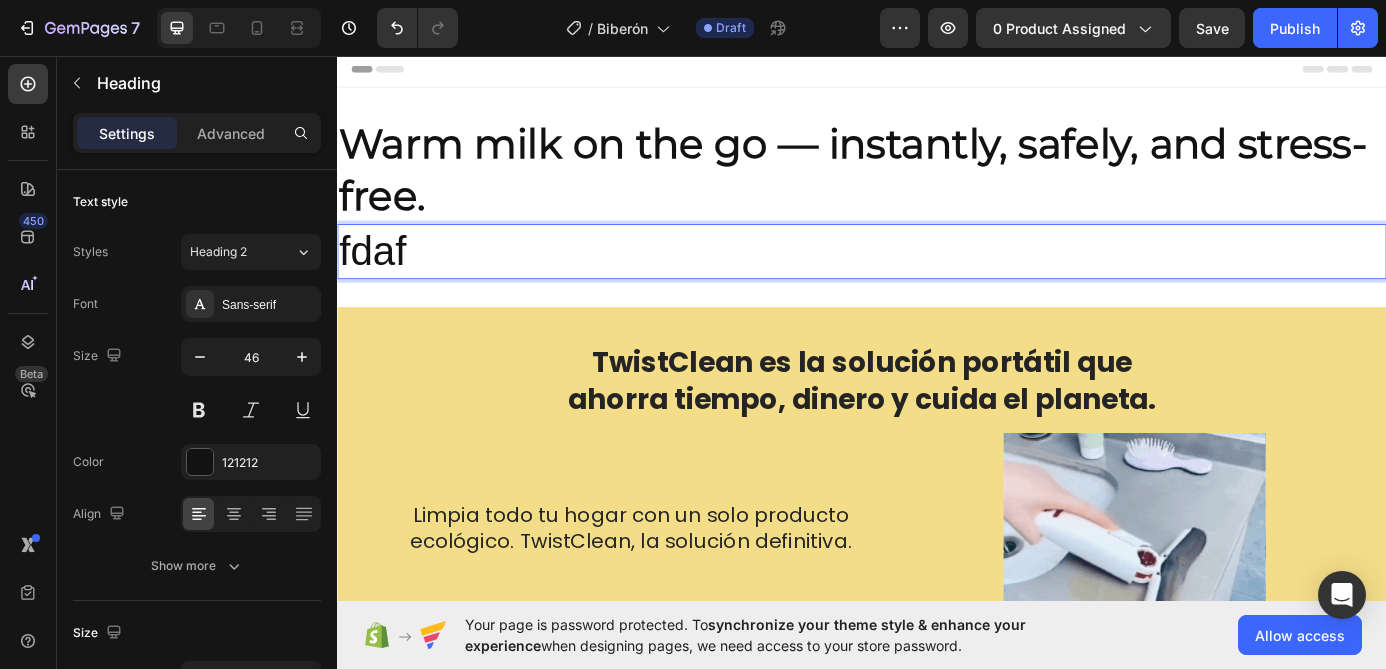 click on "fdaf" at bounding box center [937, 280] 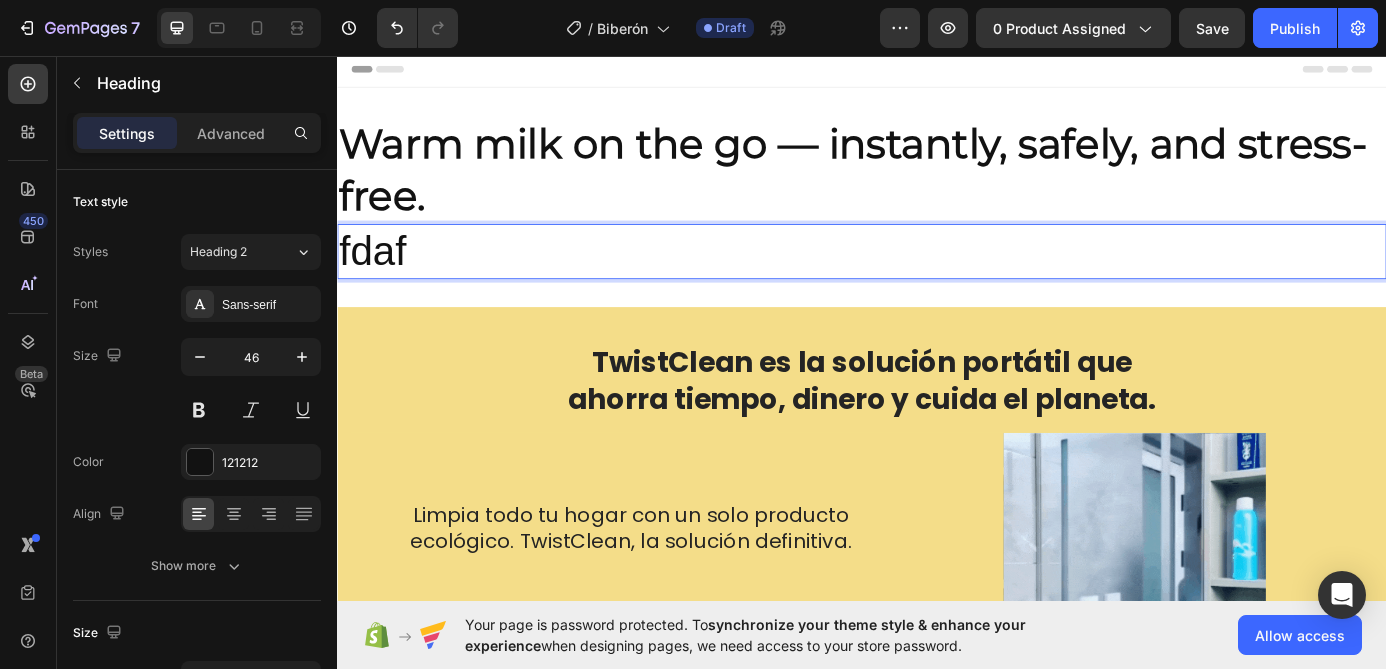 click on "fdaf" at bounding box center [937, 280] 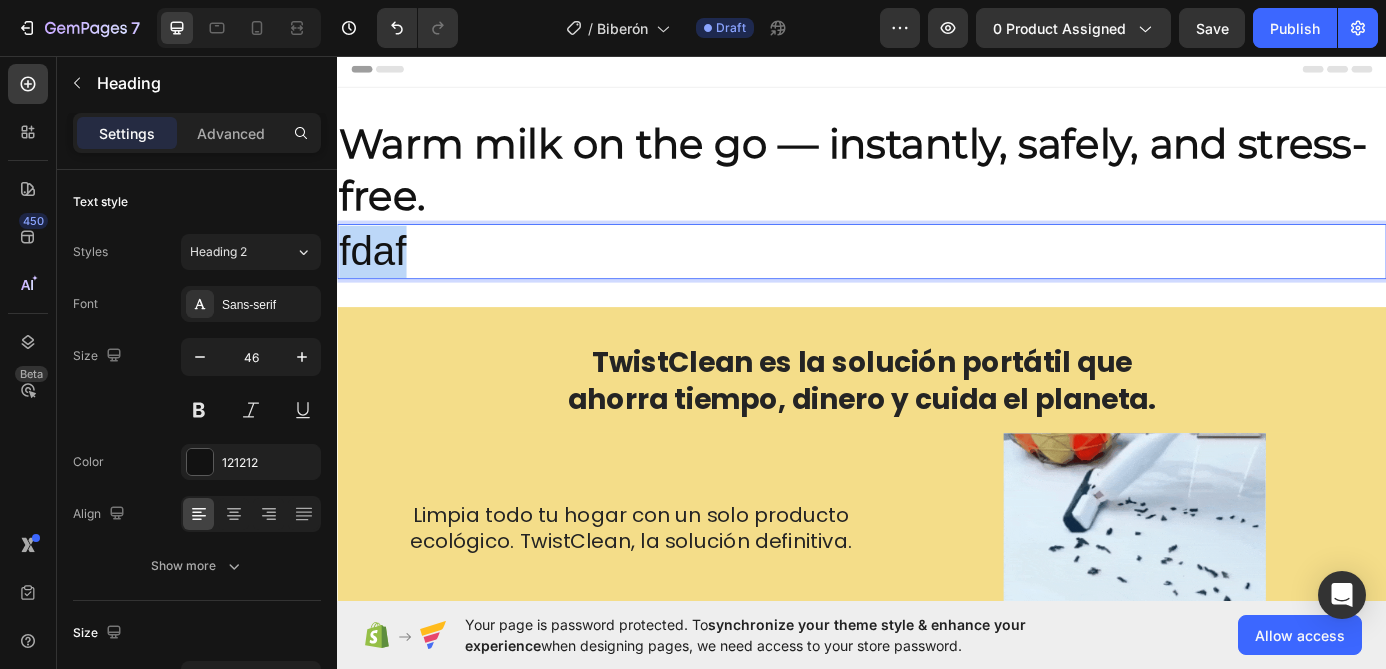 click on "fdaf" at bounding box center [937, 280] 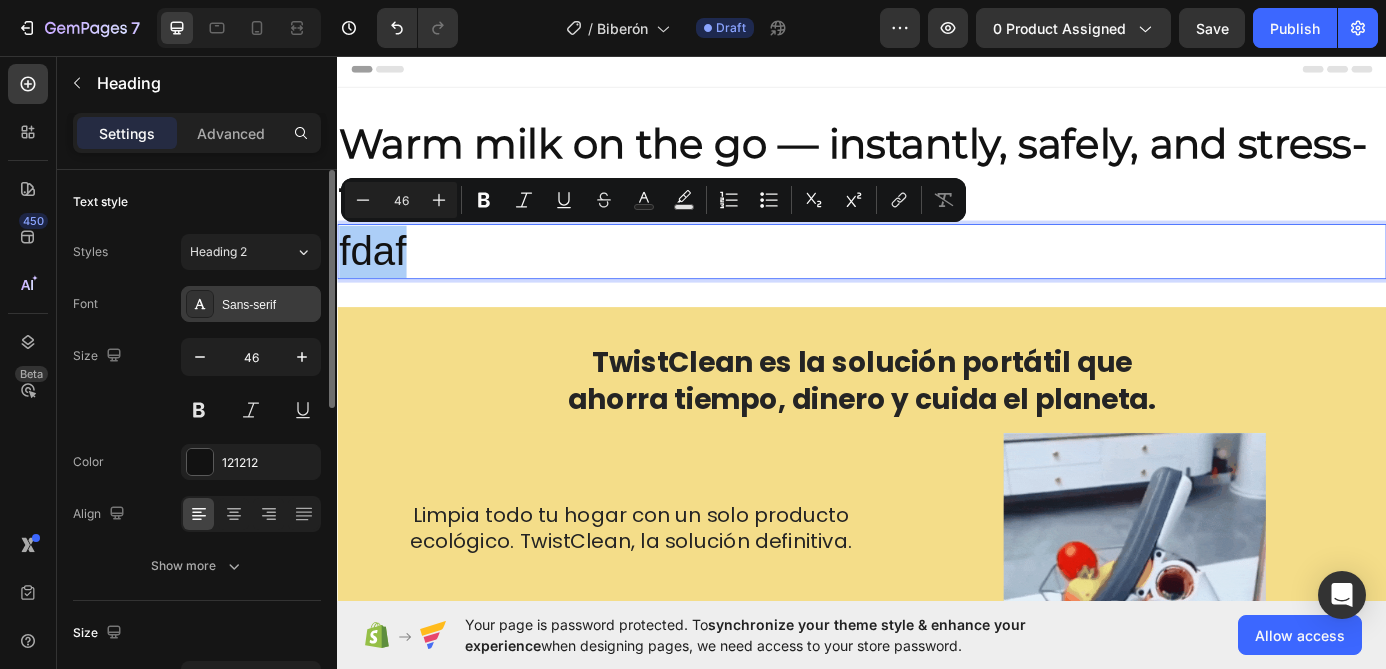 click on "Sans-serif" at bounding box center [251, 304] 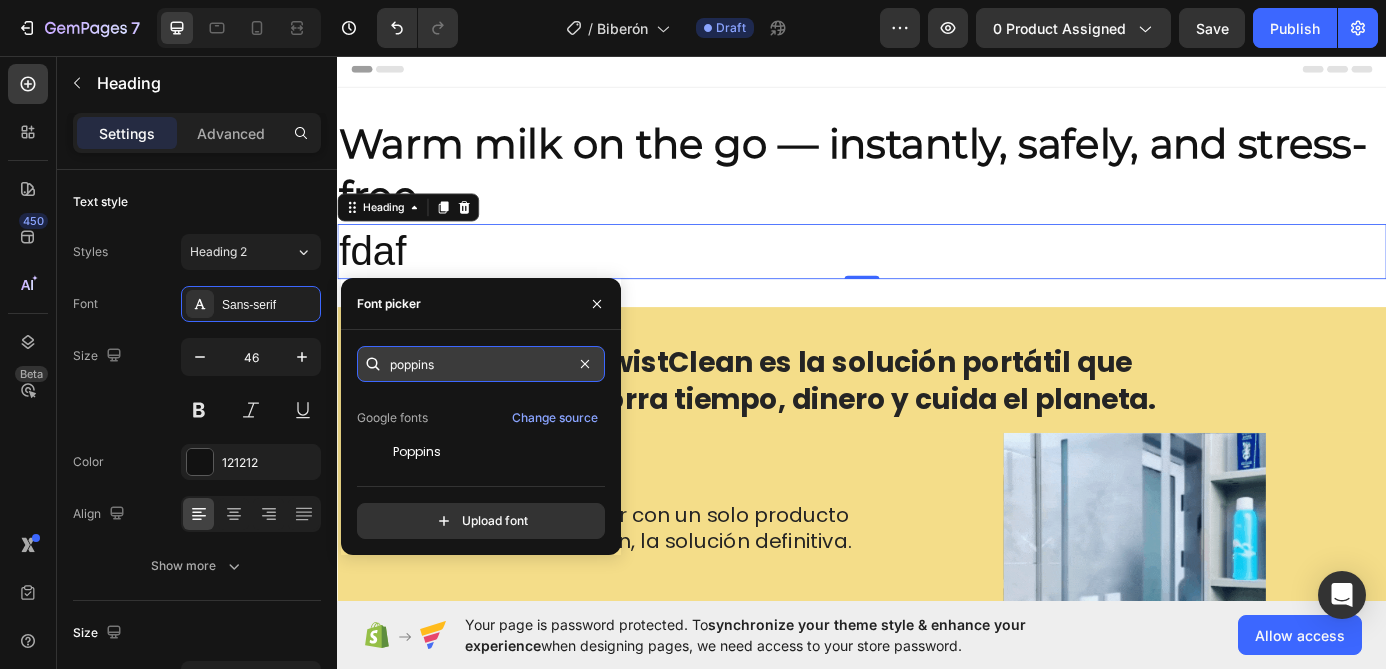 click on "poppins" at bounding box center [481, 364] 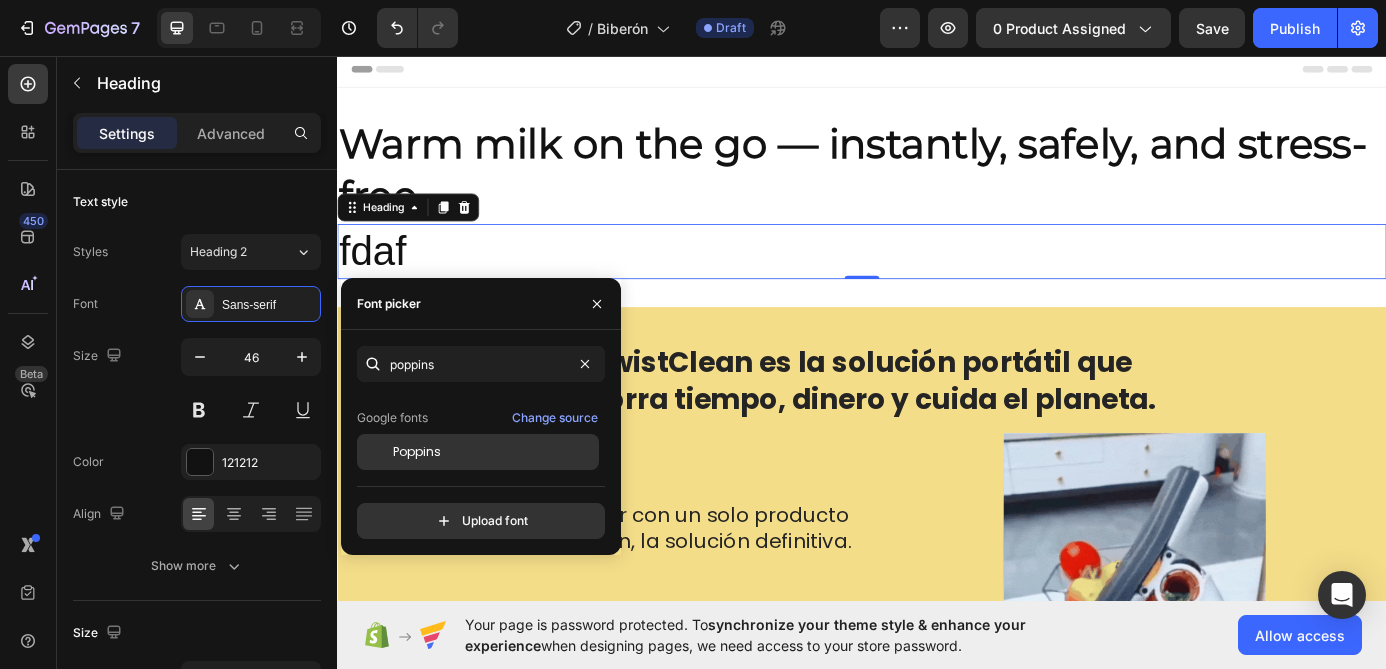 click on "Poppins" at bounding box center (417, 452) 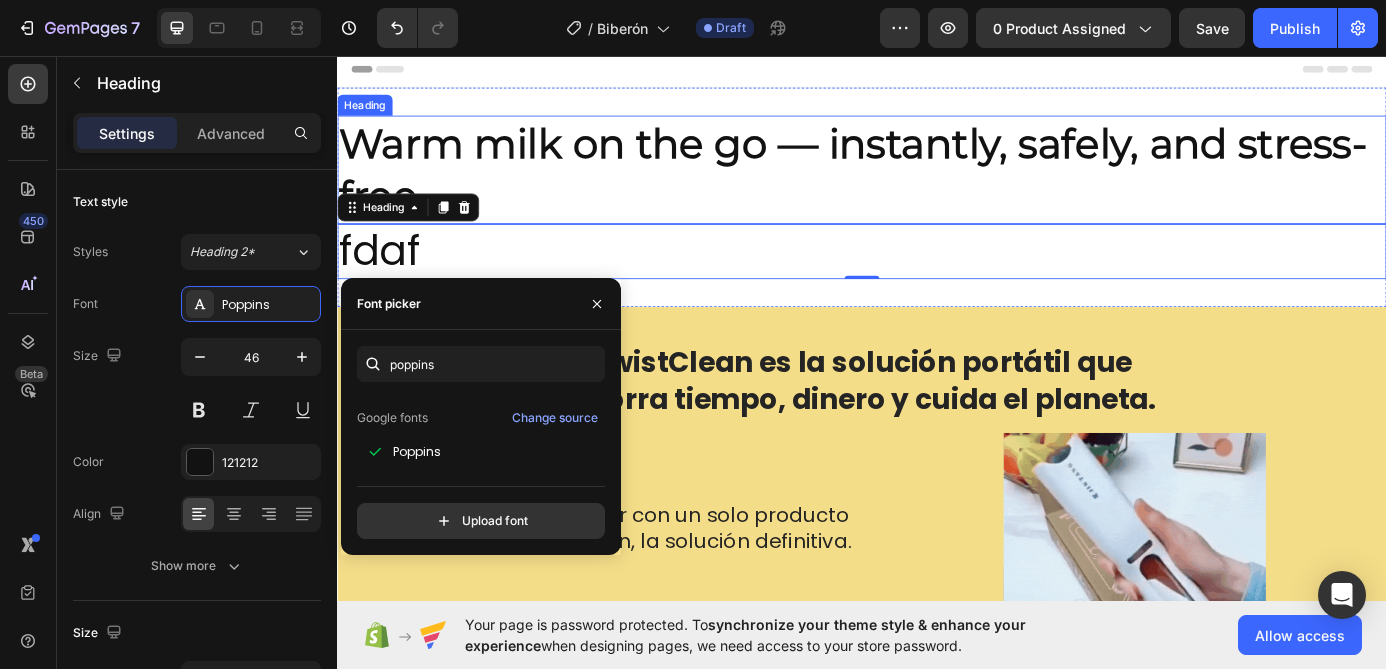 click on "⁠⁠⁠⁠⁠⁠⁠ Warm milk on the go — instantly, safely, and stress-free." at bounding box center (937, 186) 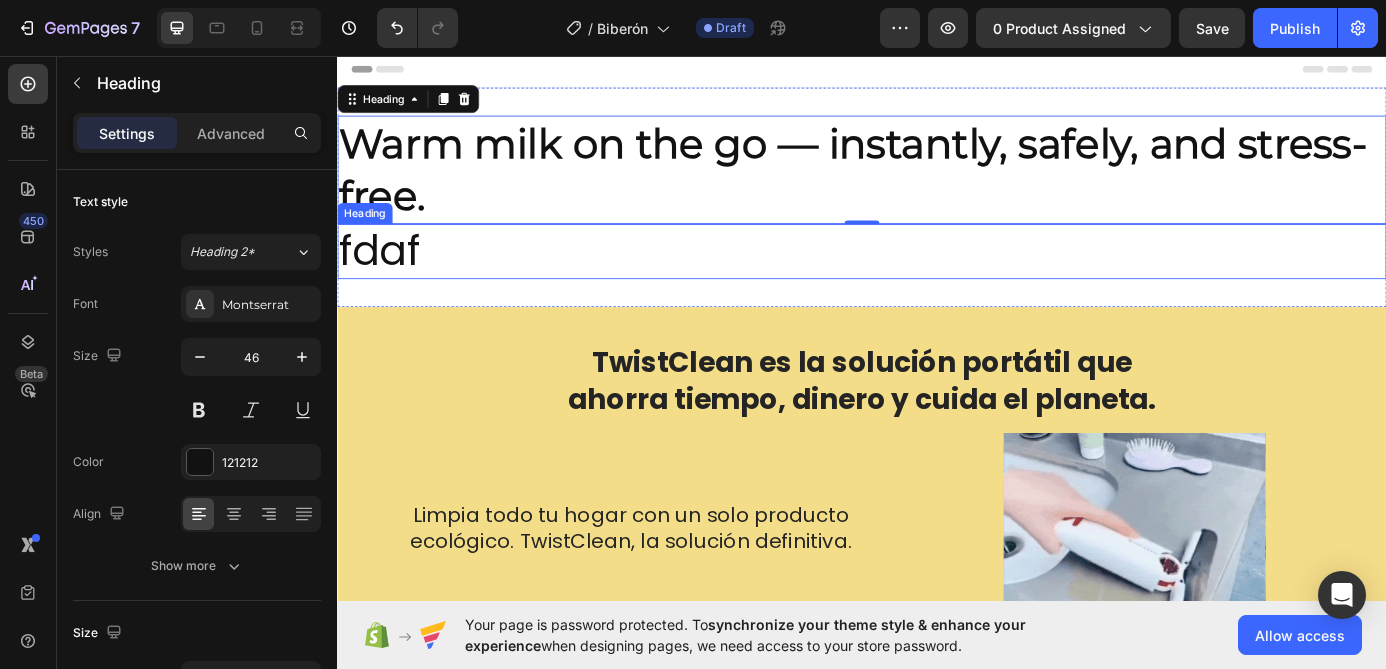 click on "fdaf" at bounding box center (937, 280) 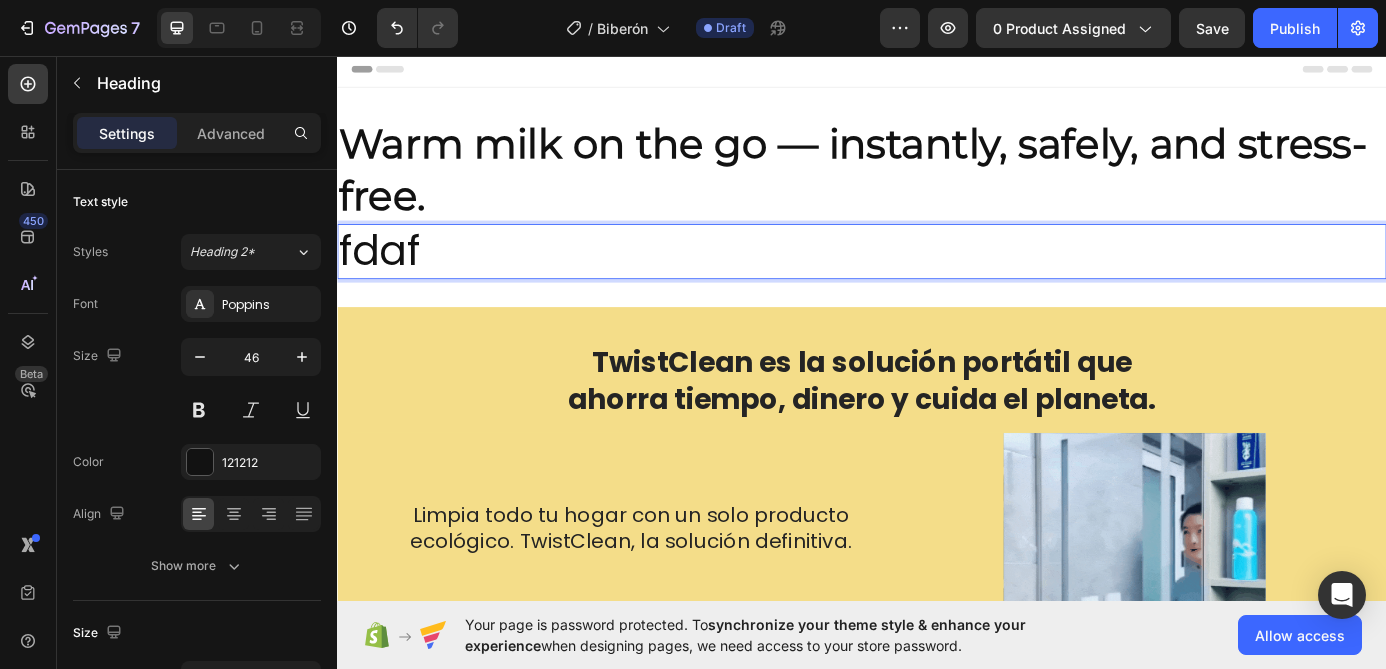 click on "fdaf" at bounding box center [937, 280] 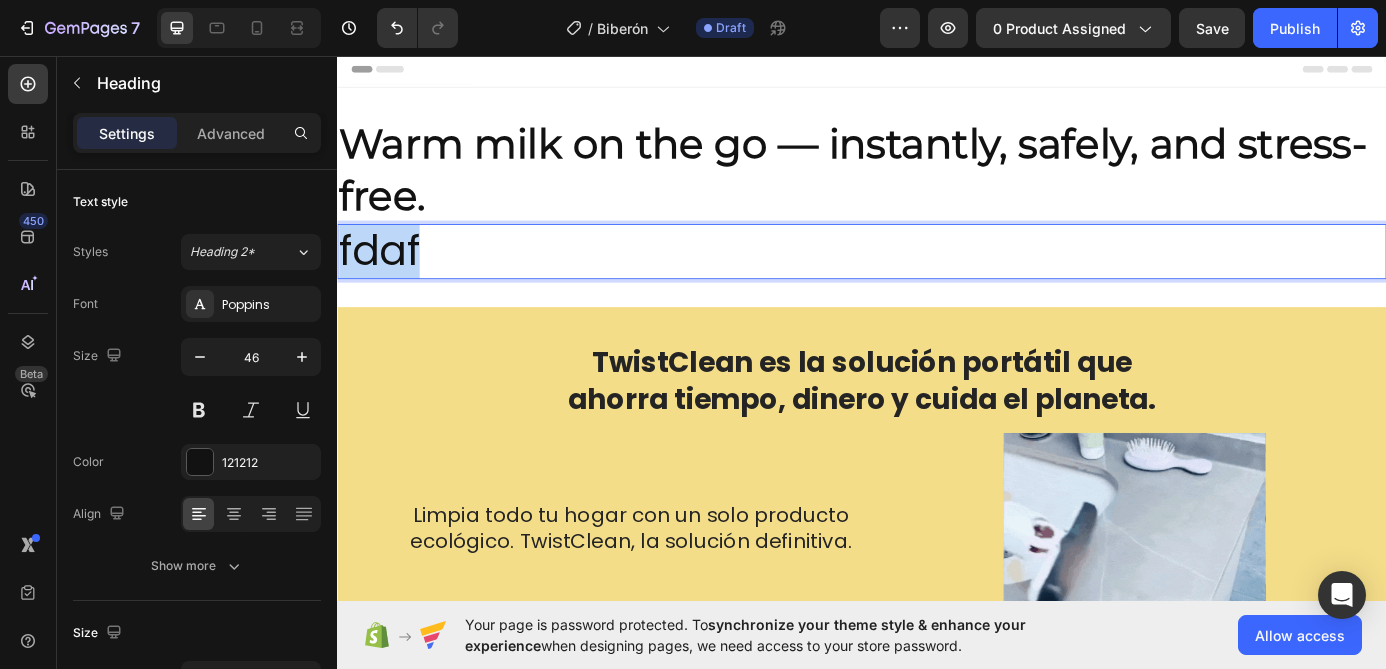 click on "fdaf" at bounding box center [937, 280] 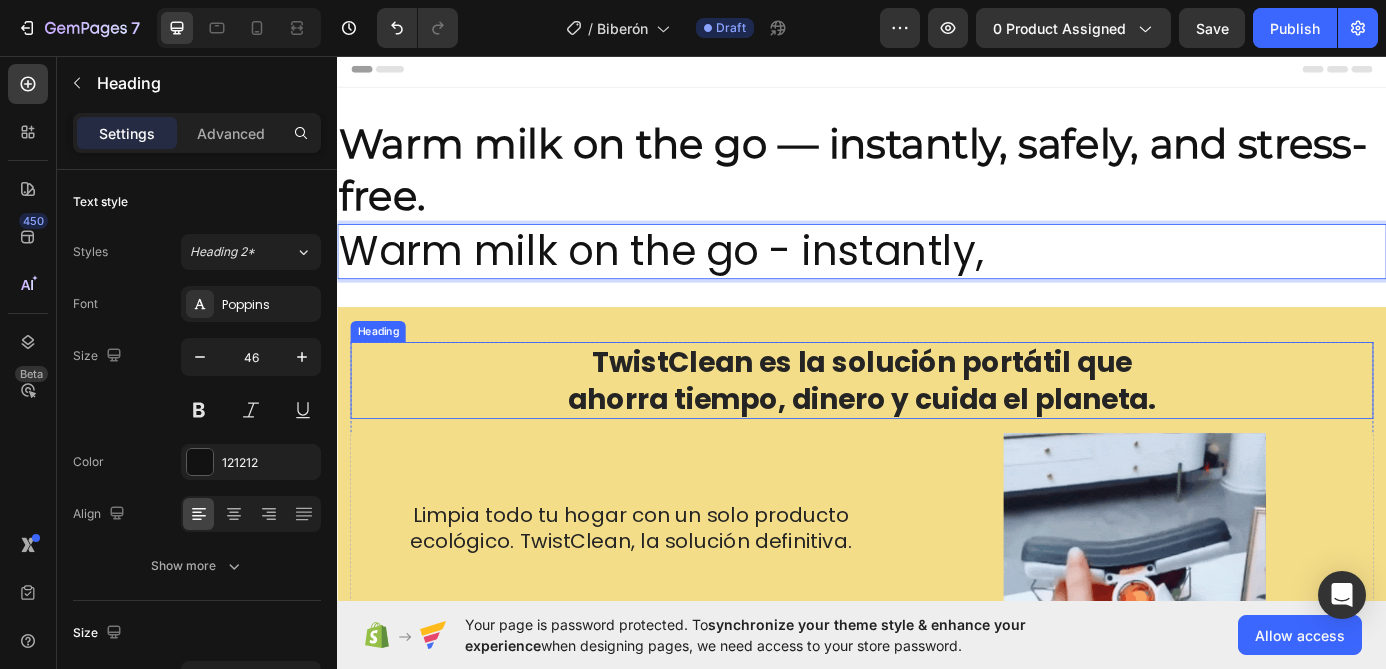 click on "TwistClean es la solución portátil que  ahorra tiempo, dinero y cuida el planeta." at bounding box center [937, 426] 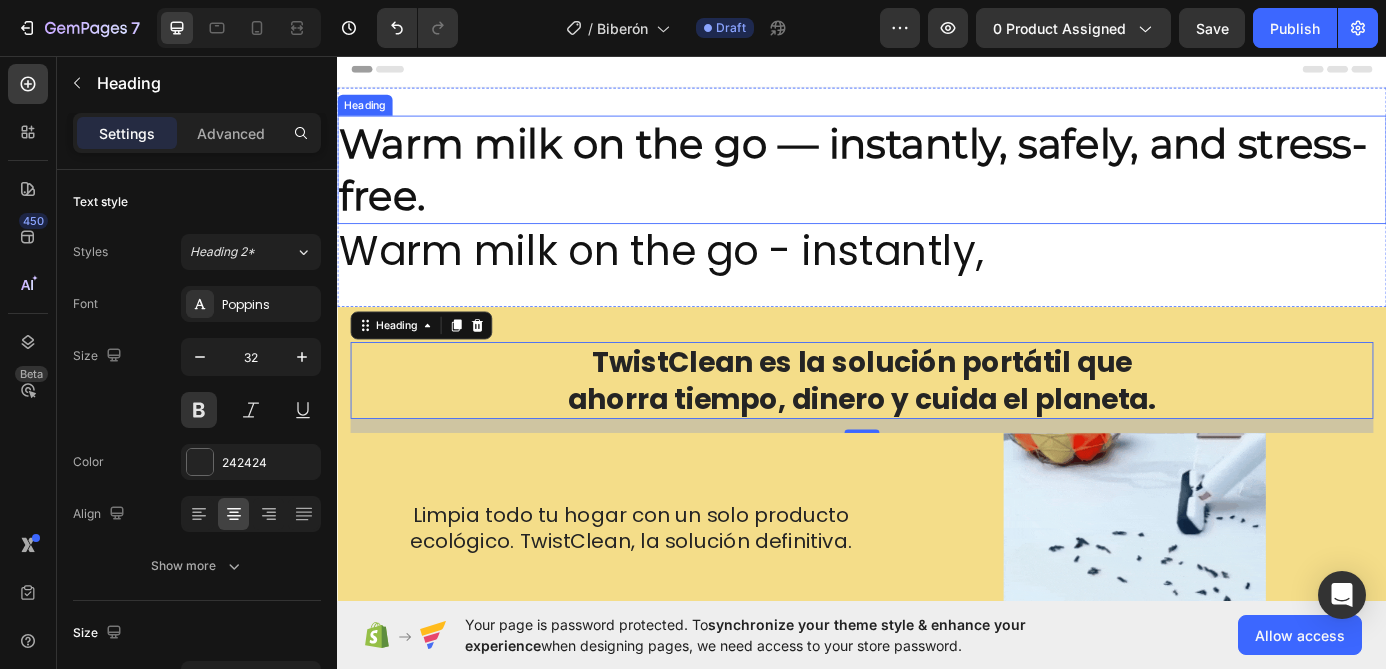 click on "Warm milk on the go — instantly, safely, and stress-free." at bounding box center (927, 185) 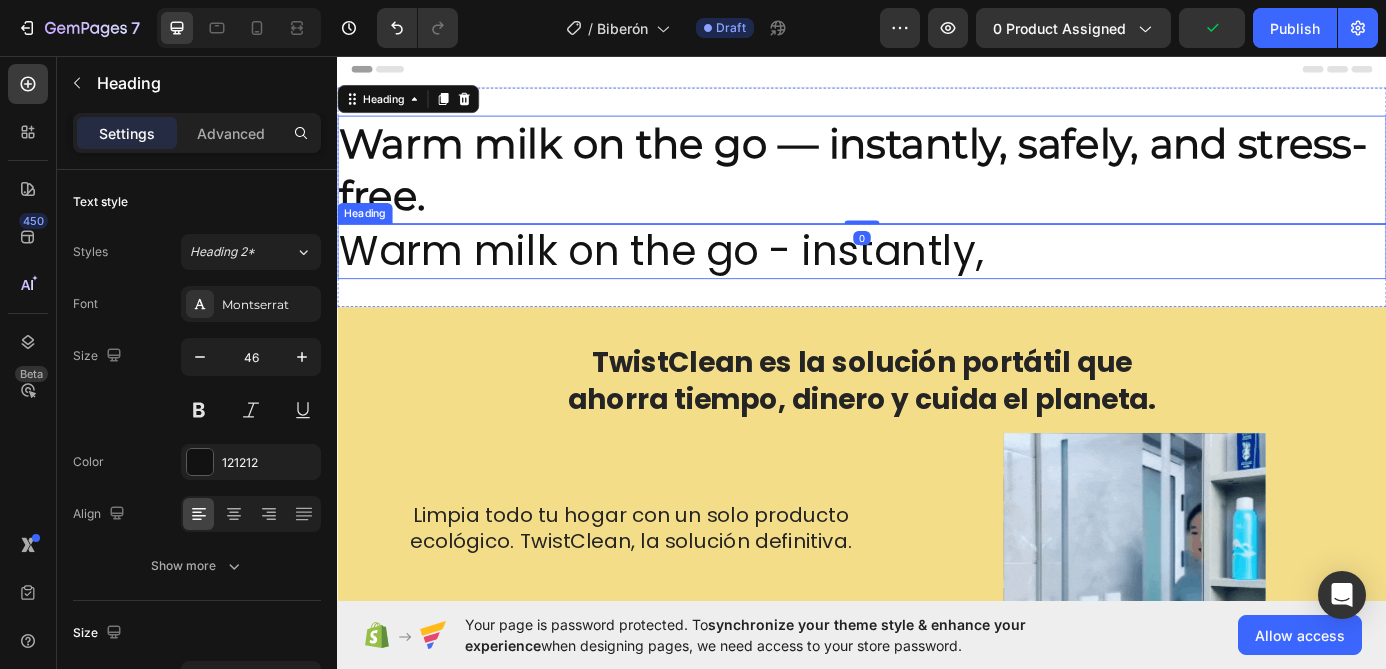 click on "Warm milk on the go - instantly," at bounding box center [937, 280] 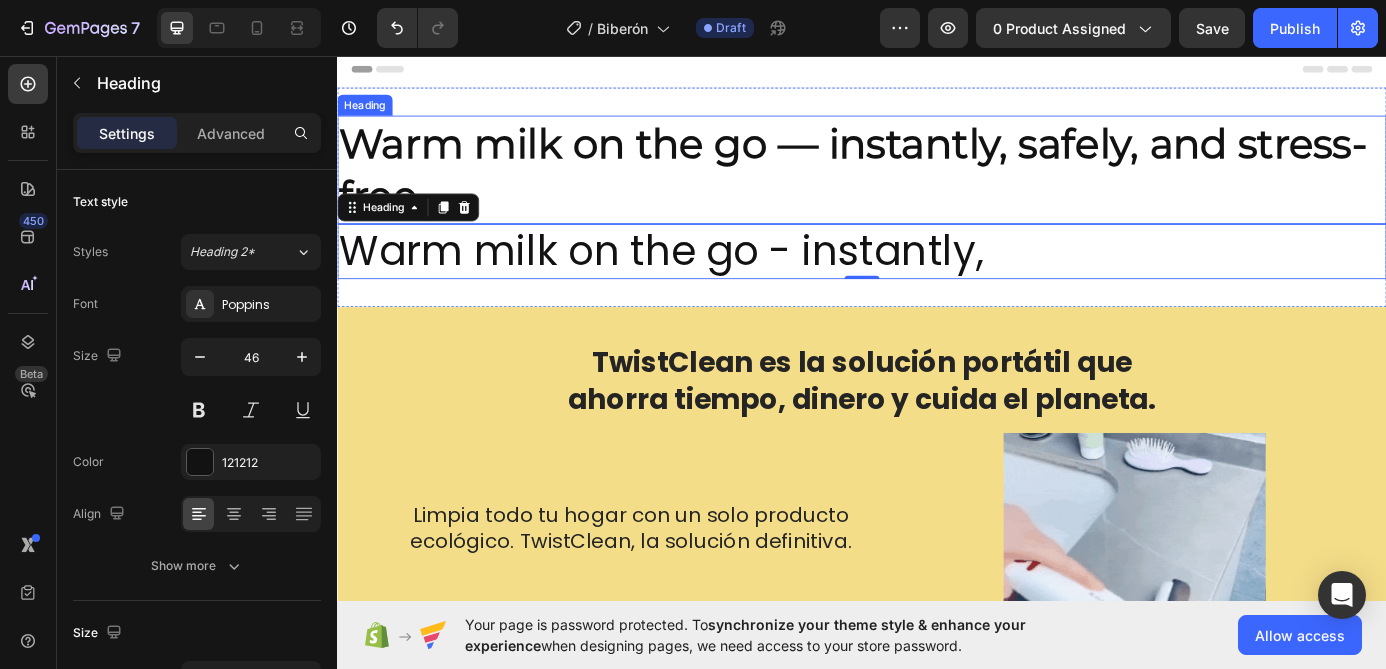 click on "⁠⁠⁠⁠⁠⁠⁠ Warm milk on the go — instantly, safely, and stress-free." at bounding box center (937, 186) 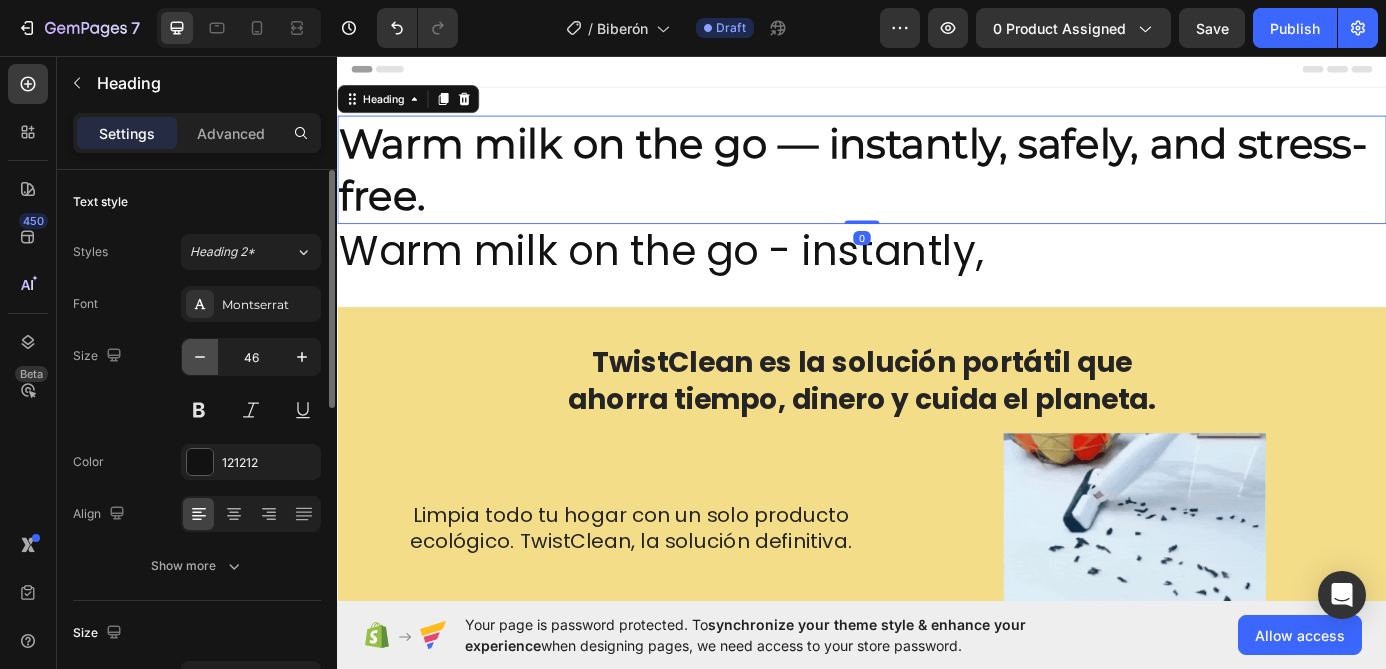 click at bounding box center [200, 357] 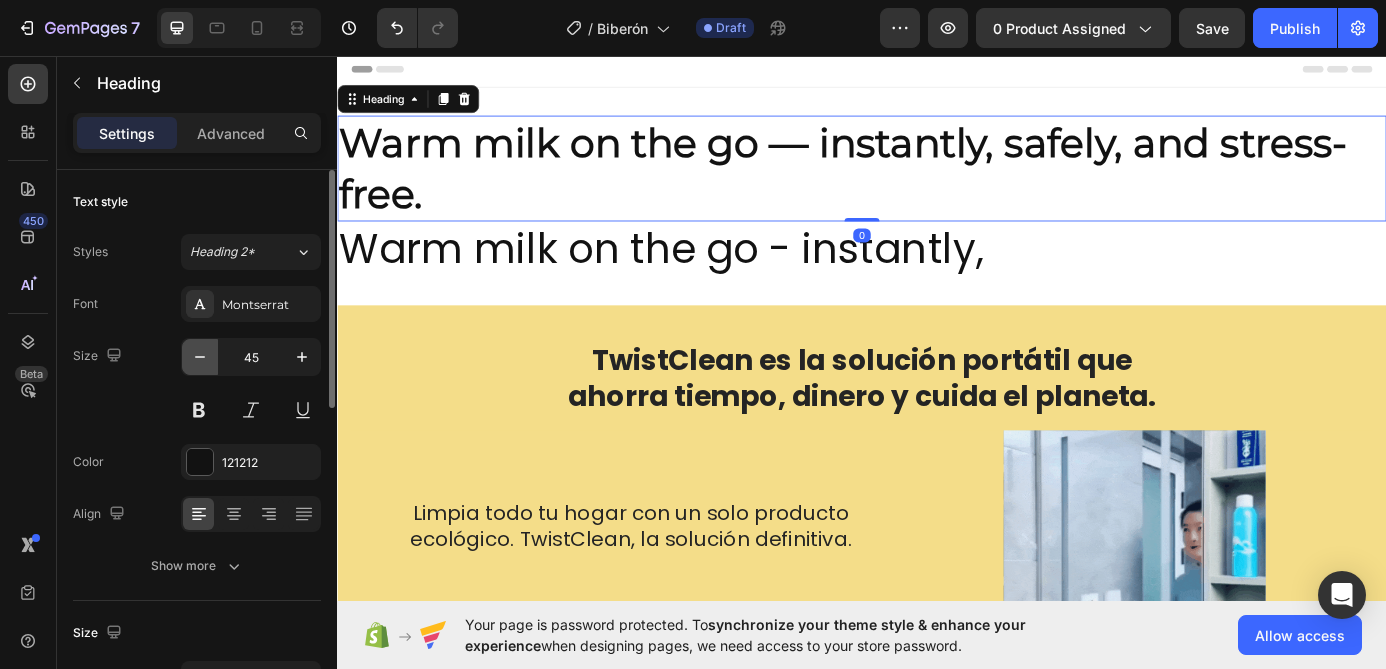 click at bounding box center [200, 357] 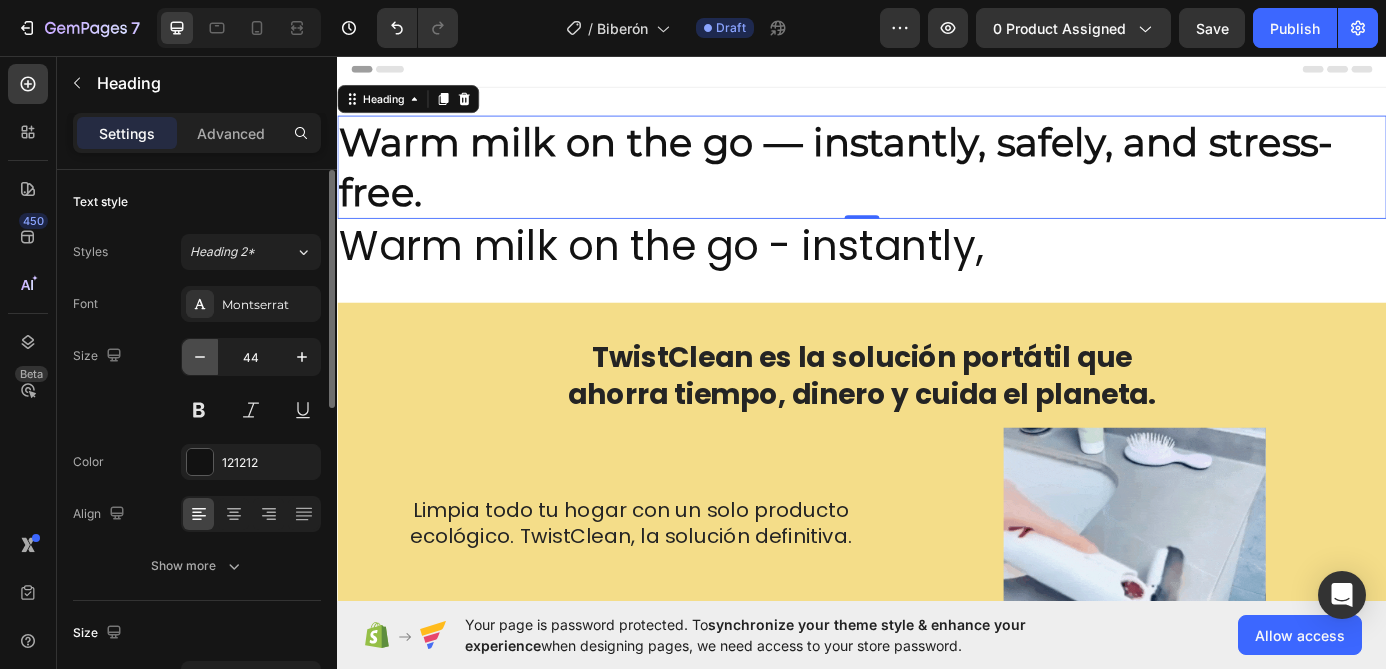 click at bounding box center [200, 357] 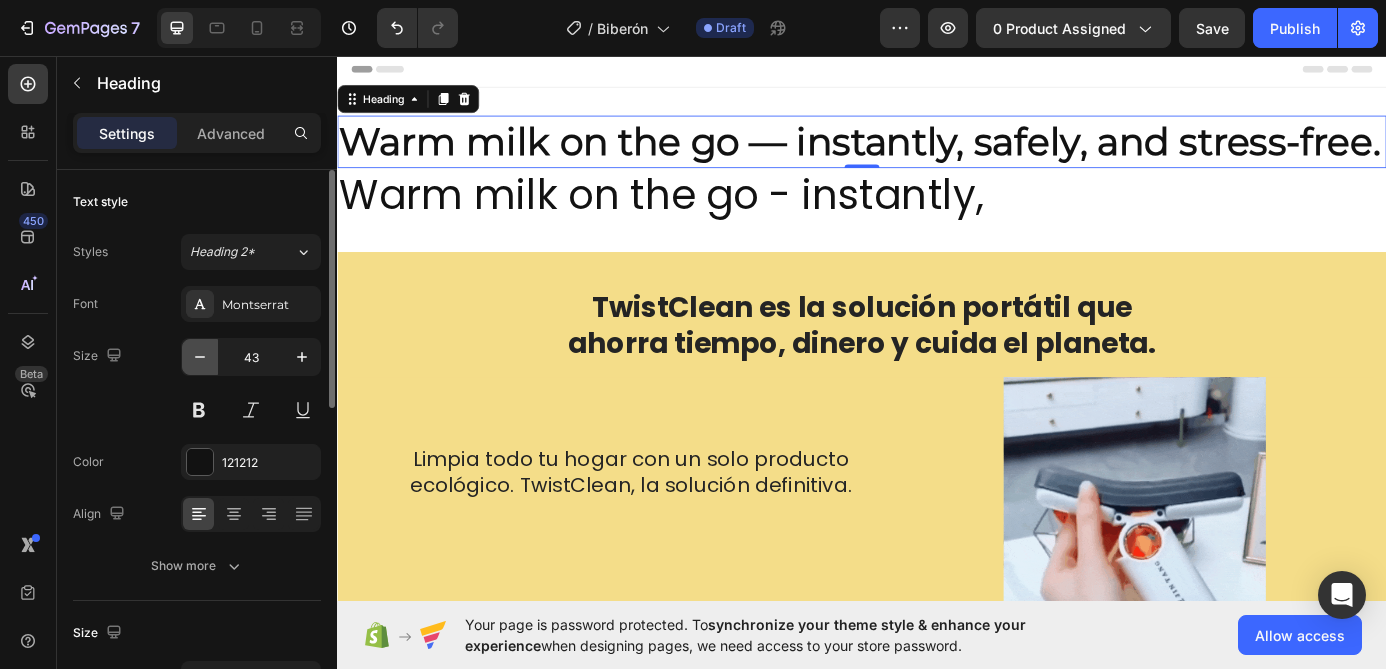 click at bounding box center (200, 357) 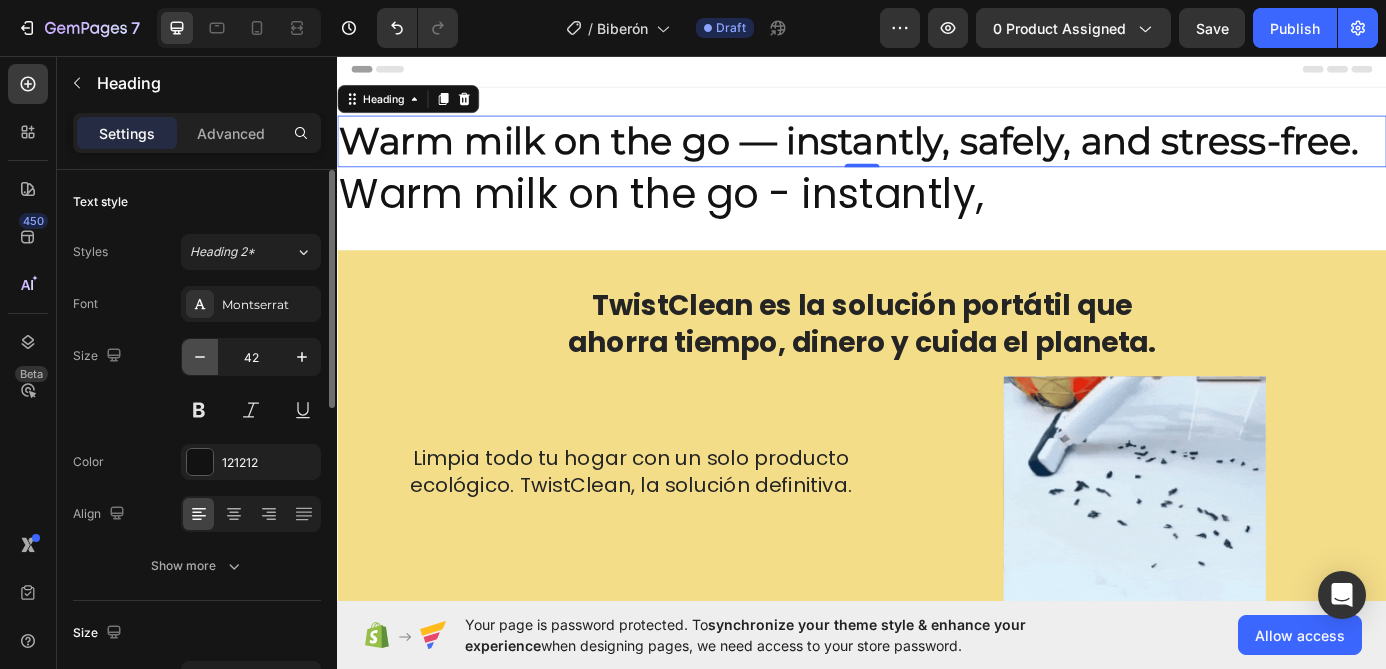 click at bounding box center [200, 357] 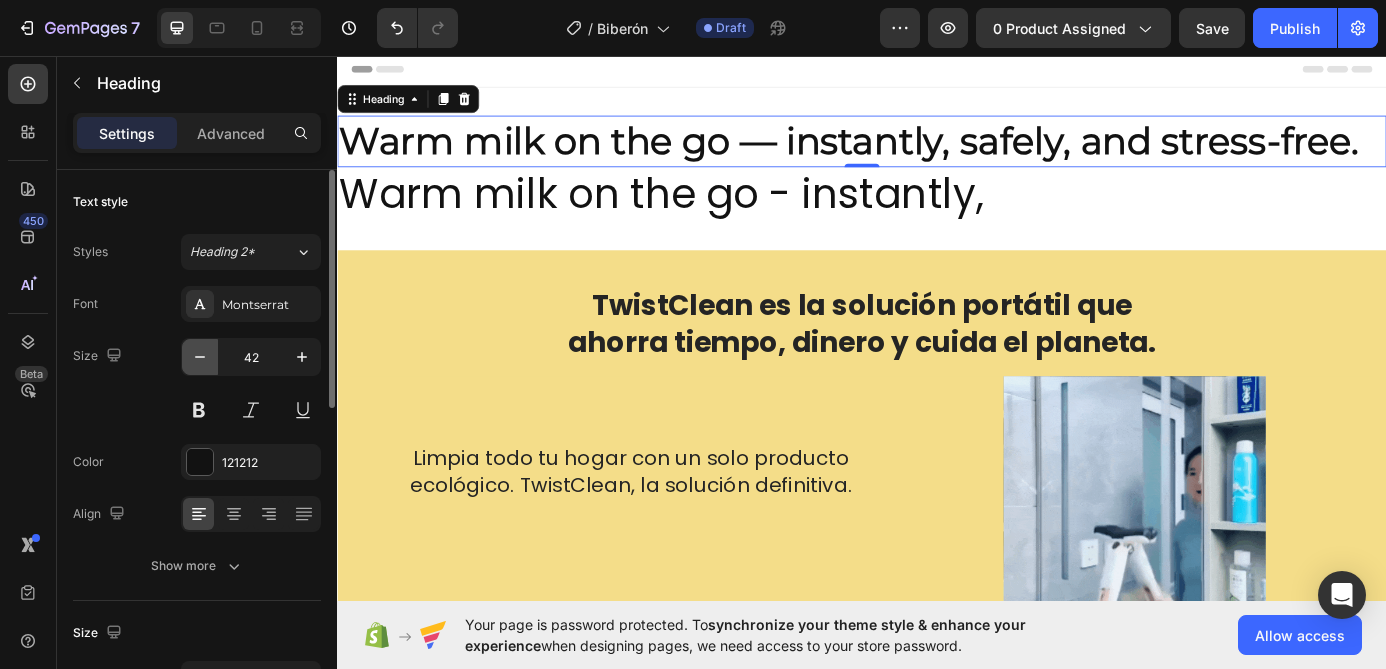 type on "41" 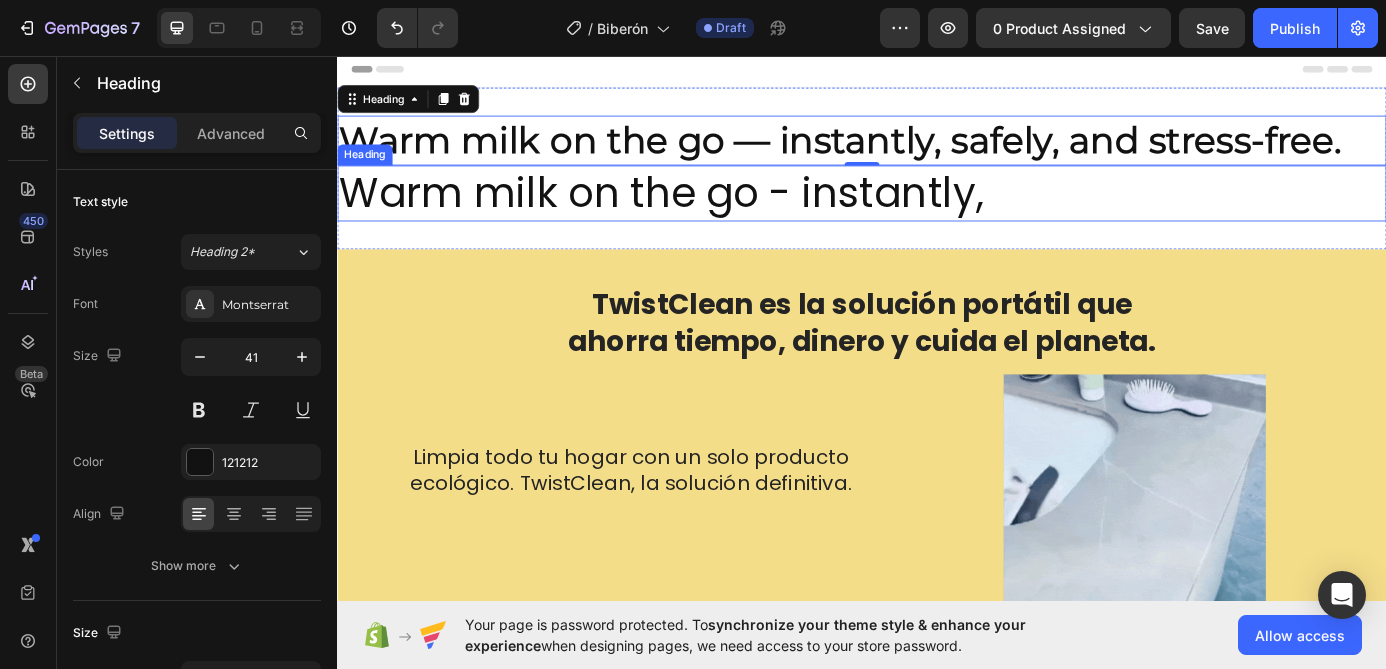 click on "Warm milk on the go - instantly," at bounding box center [937, 213] 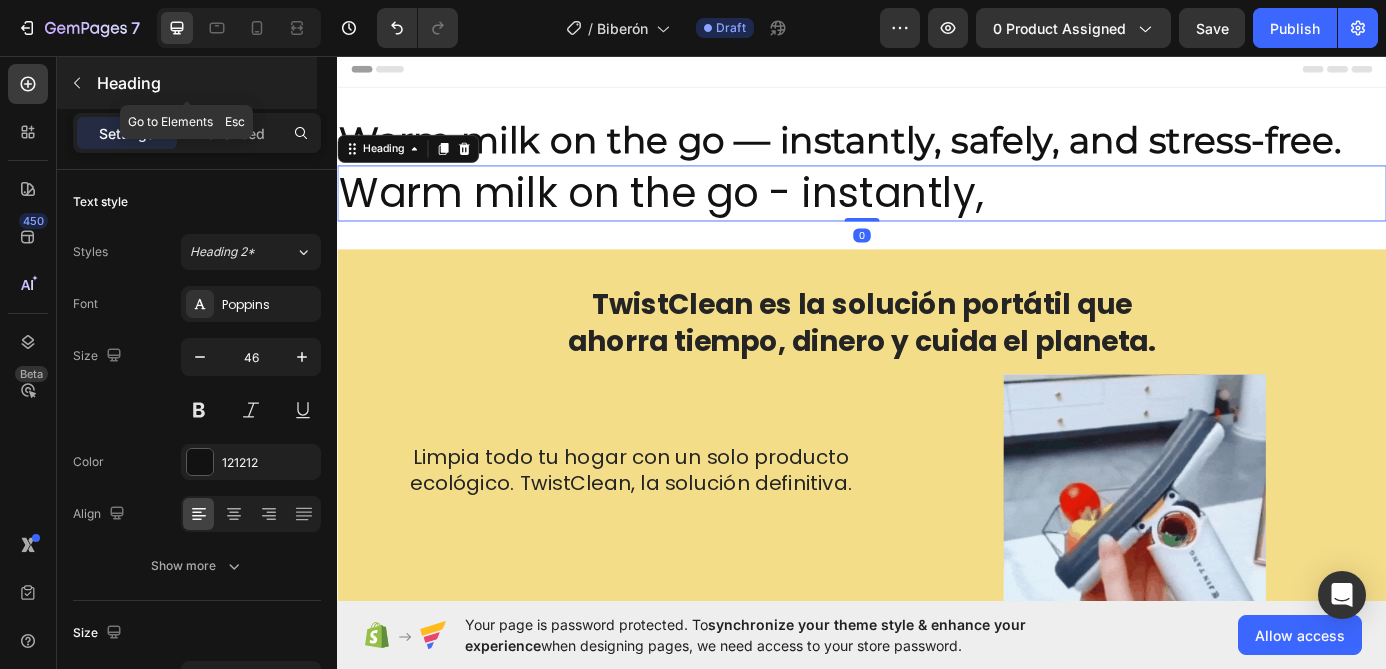 click 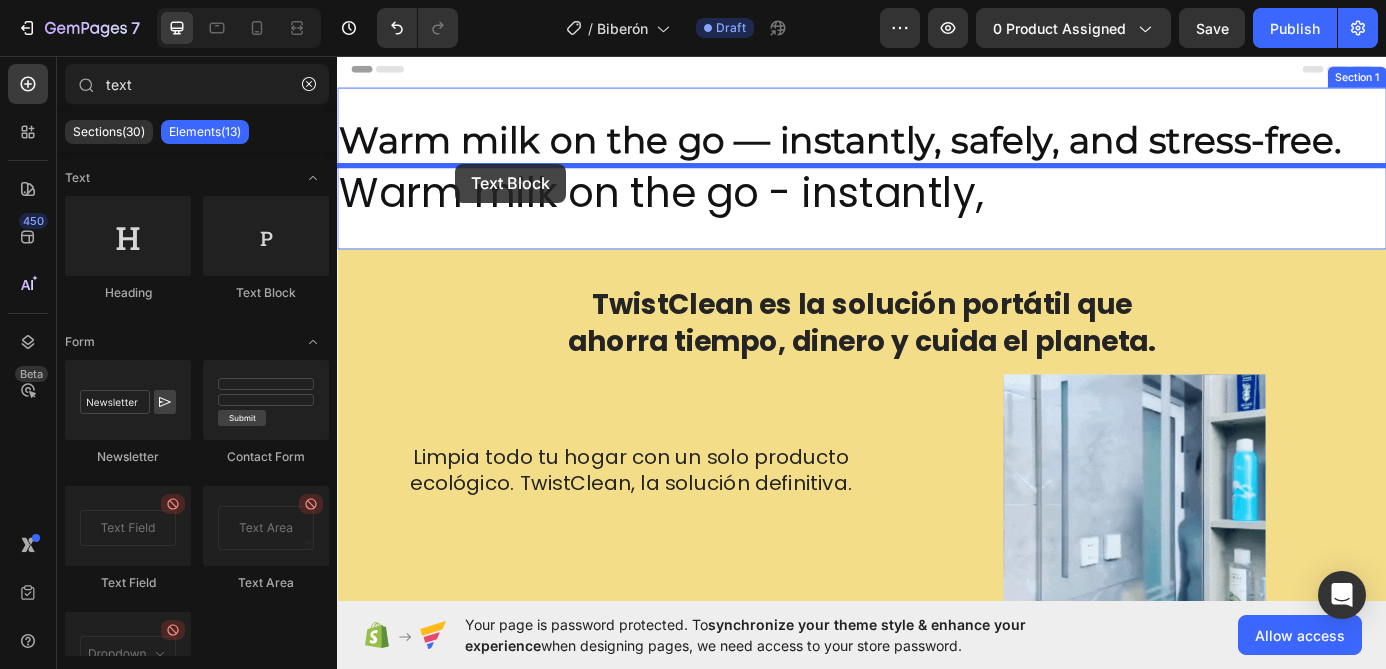 drag, startPoint x: 595, startPoint y: 303, endPoint x: 472, endPoint y: 179, distance: 174.6568 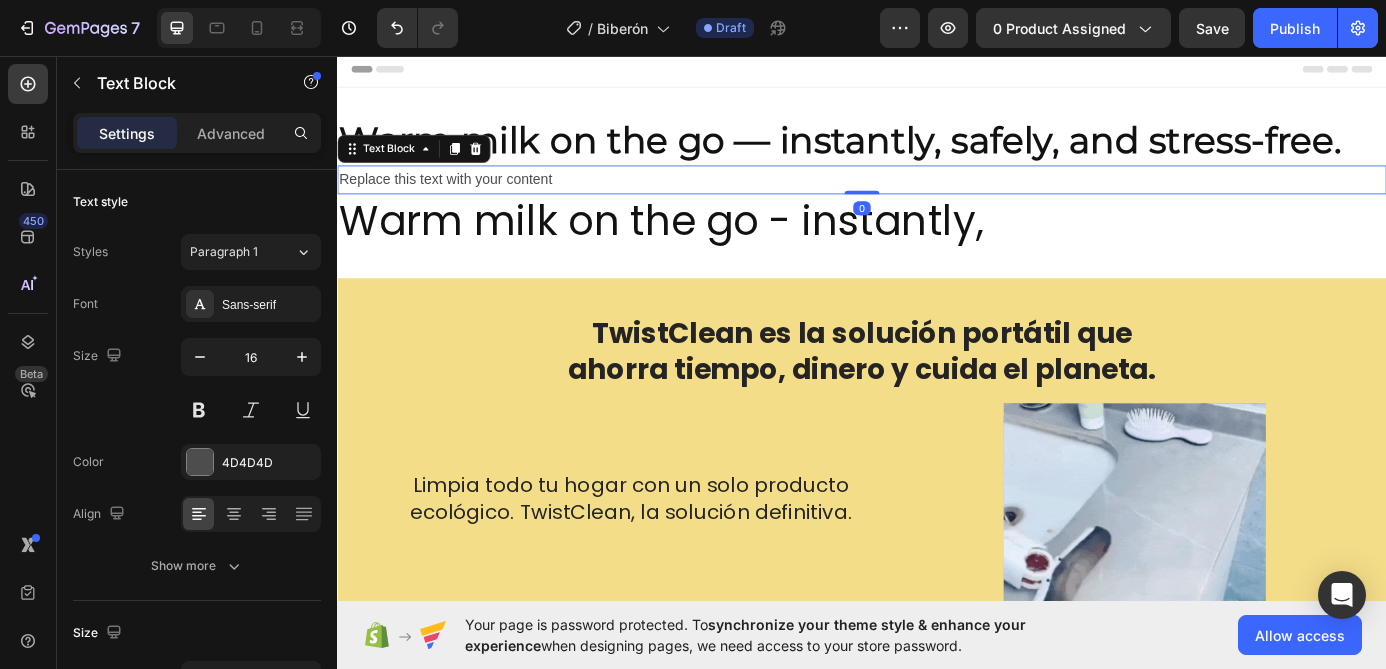 click on "Replace this text with your content" at bounding box center [937, 197] 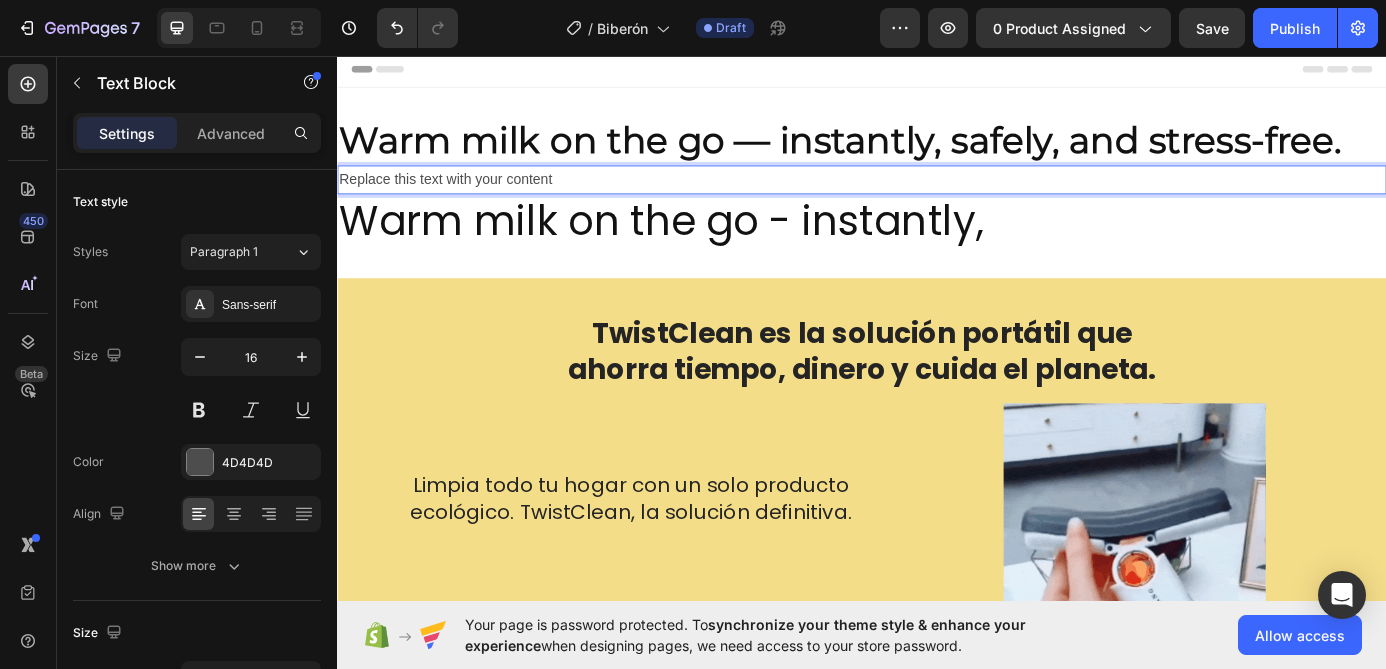 click on "Replace this text with your content" at bounding box center [937, 197] 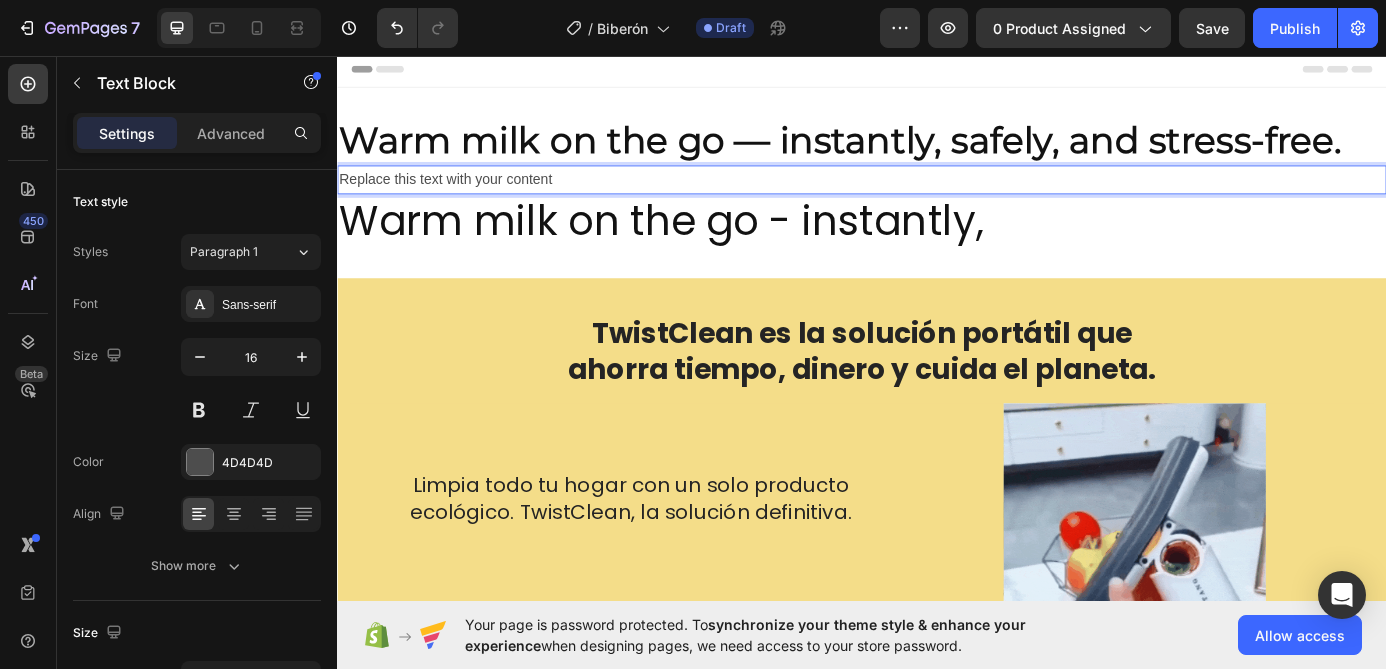click on "Replace this text with your content" at bounding box center (937, 197) 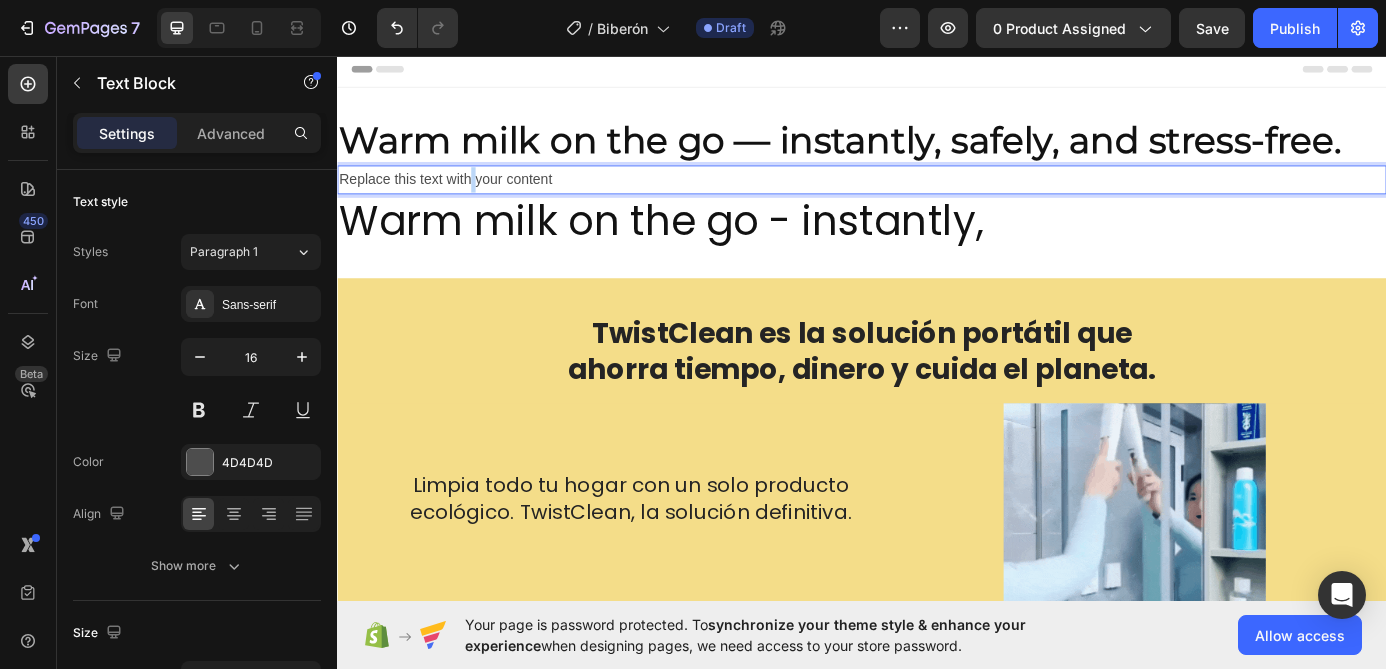 click on "Replace this text with your content" at bounding box center (937, 197) 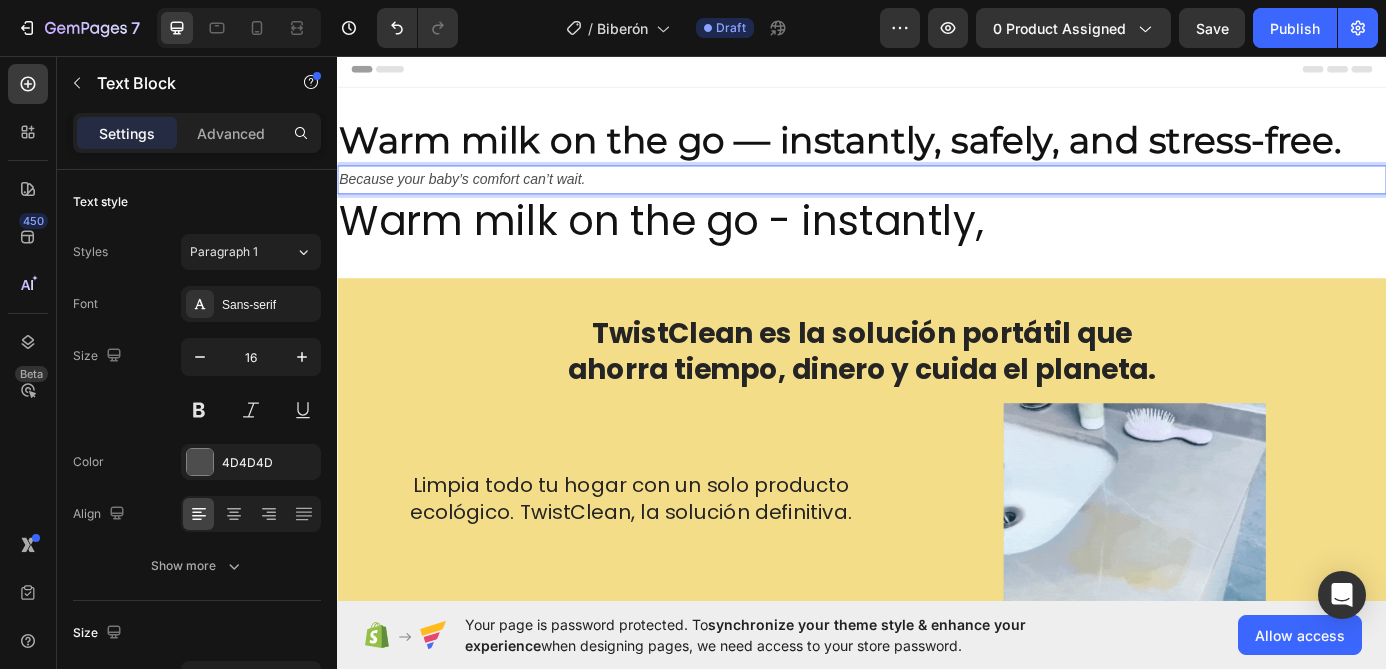 click on "Because your baby’s comfort can’t wait." at bounding box center [480, 196] 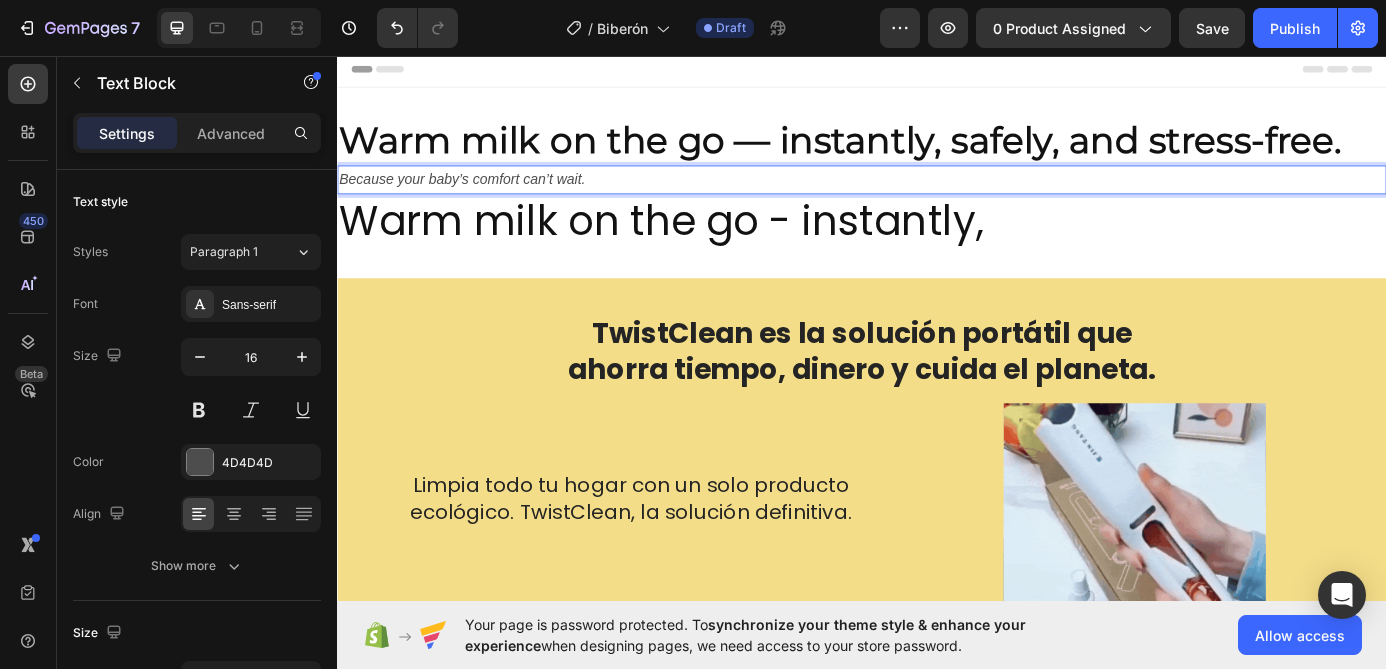 click on "Because your baby’s comfort can’t wait." at bounding box center [480, 196] 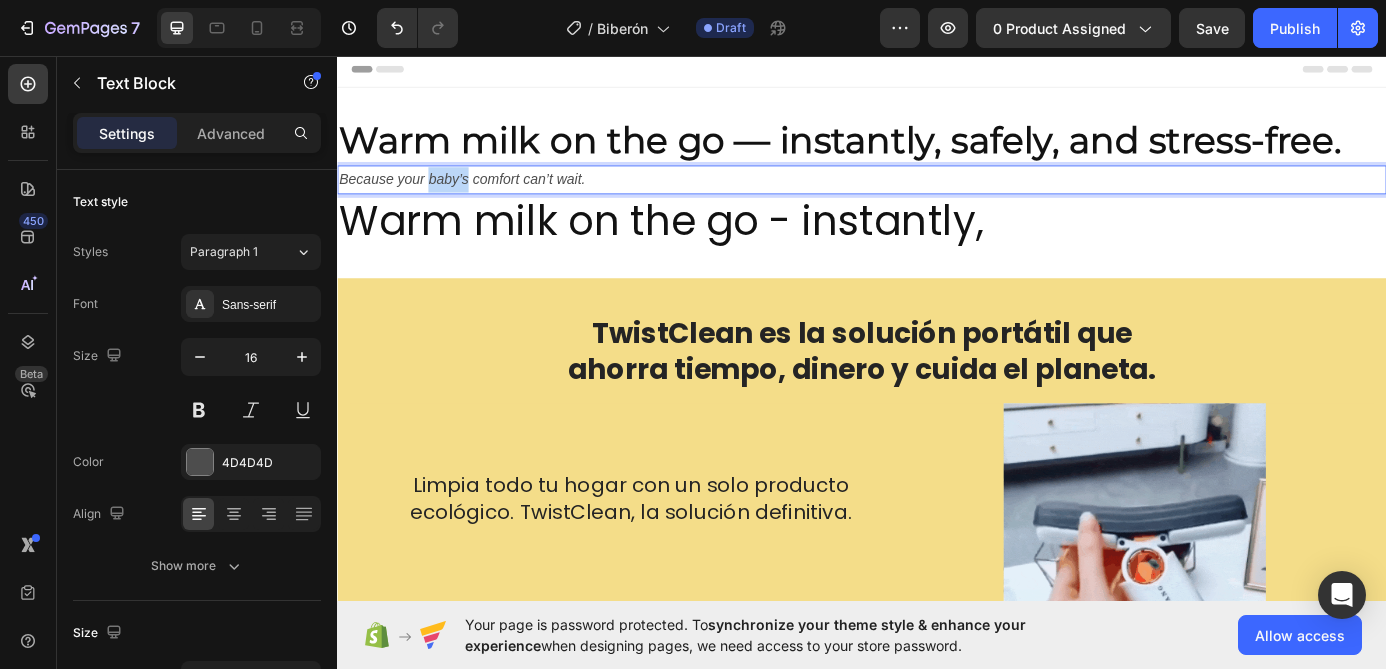 click on "Because your baby’s comfort can’t wait." at bounding box center [480, 196] 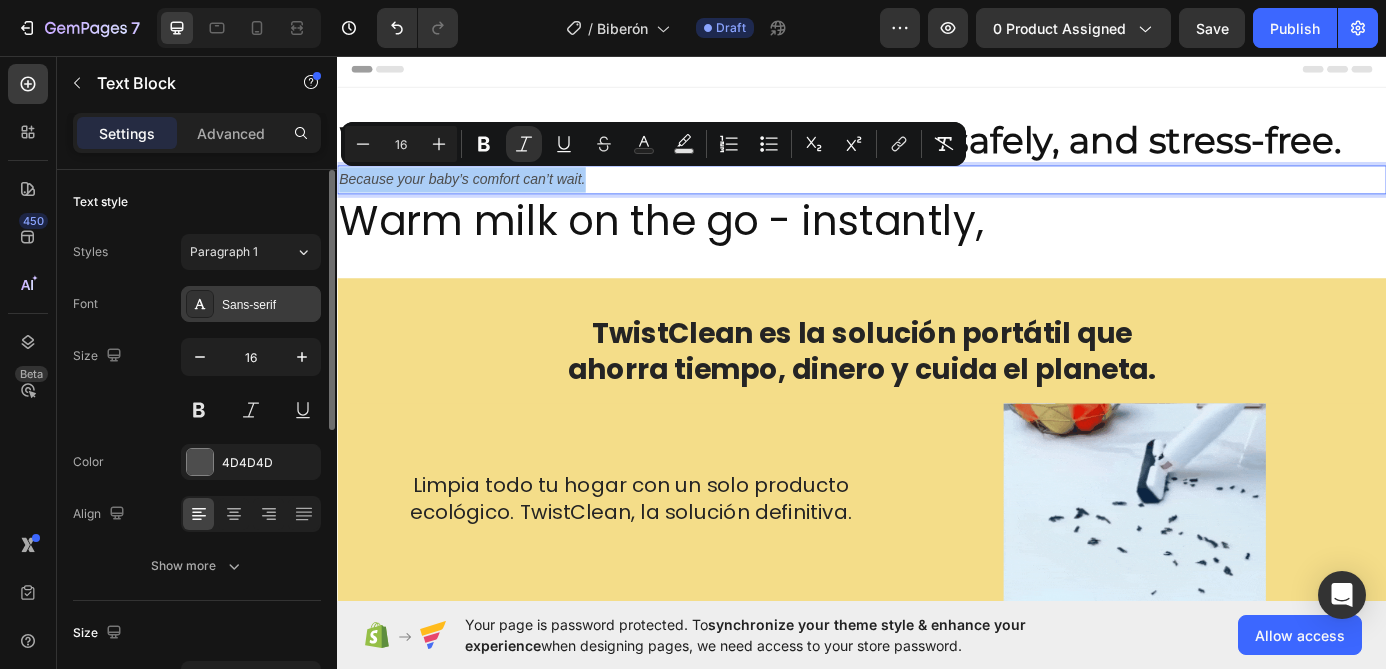 click on "Sans-serif" at bounding box center (269, 305) 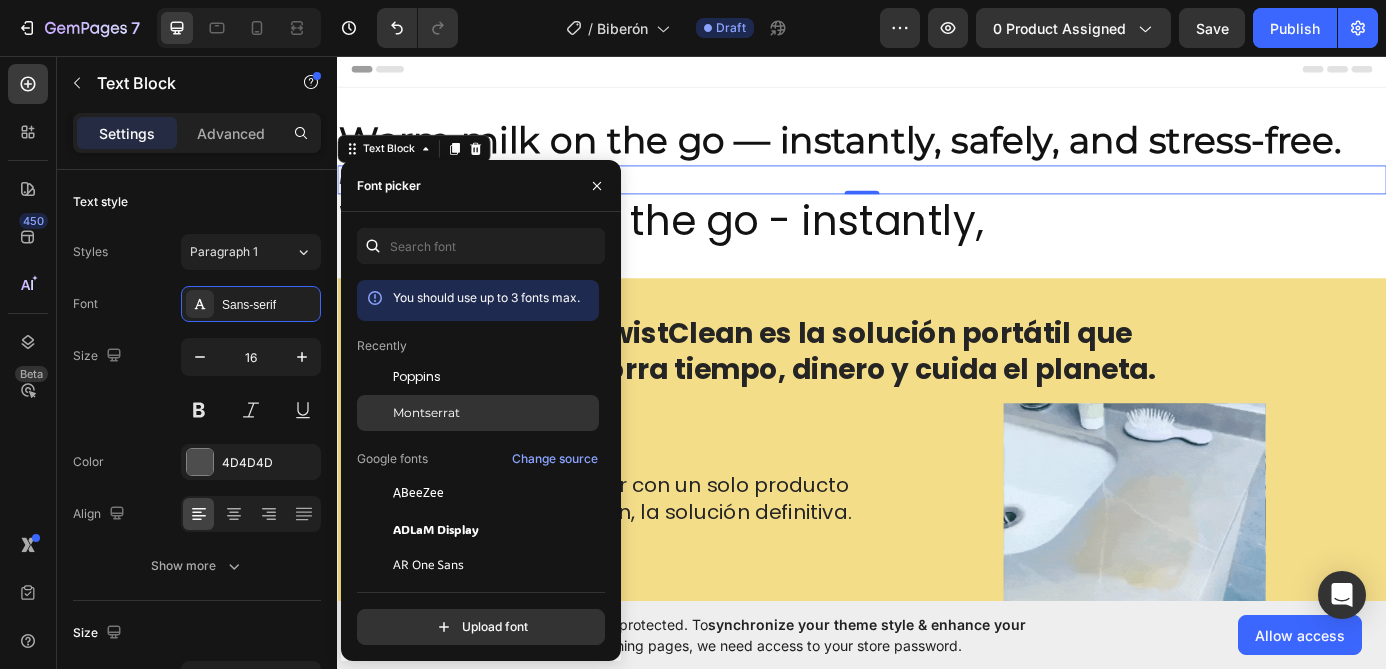 click on "Montserrat" at bounding box center (426, 413) 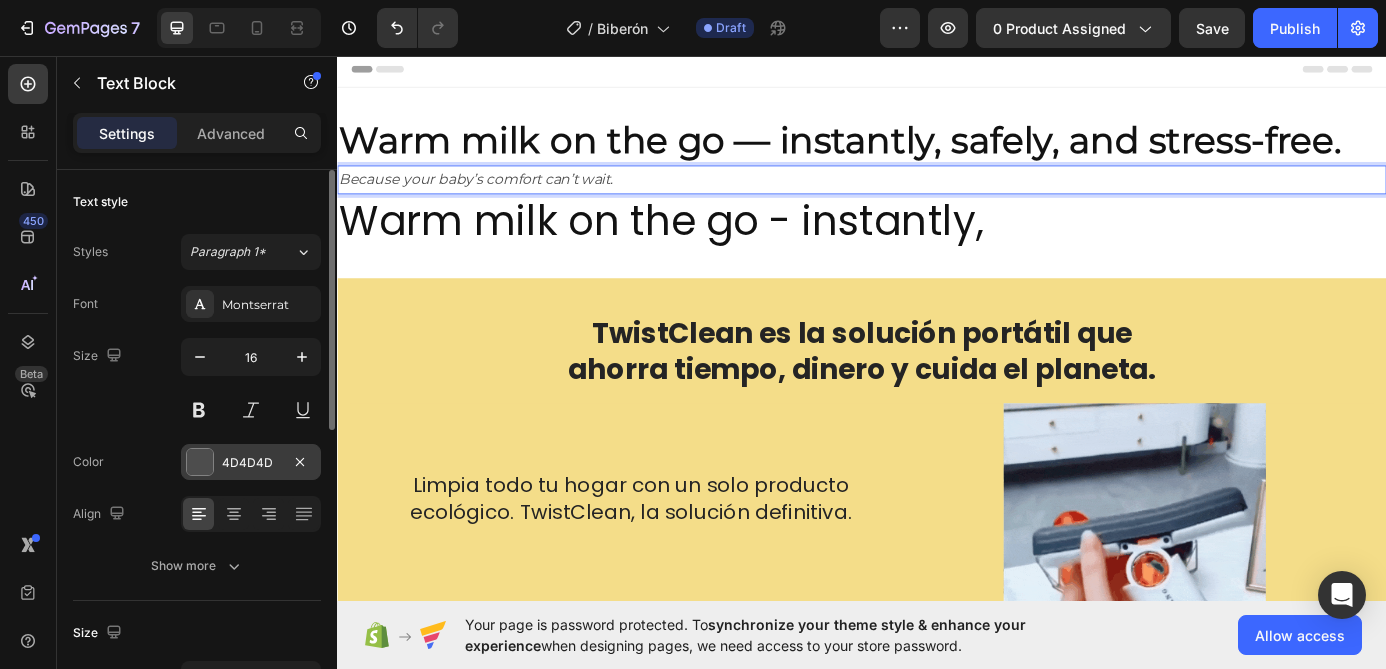 click at bounding box center [200, 462] 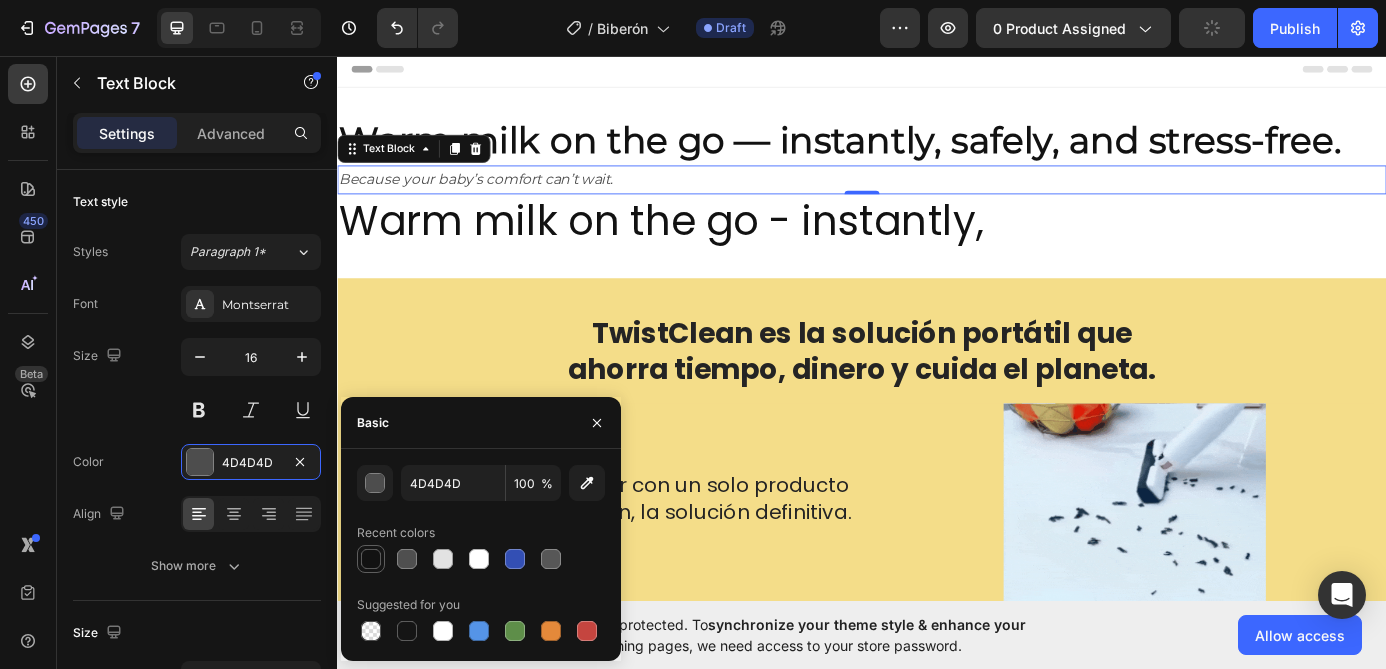 click at bounding box center (371, 559) 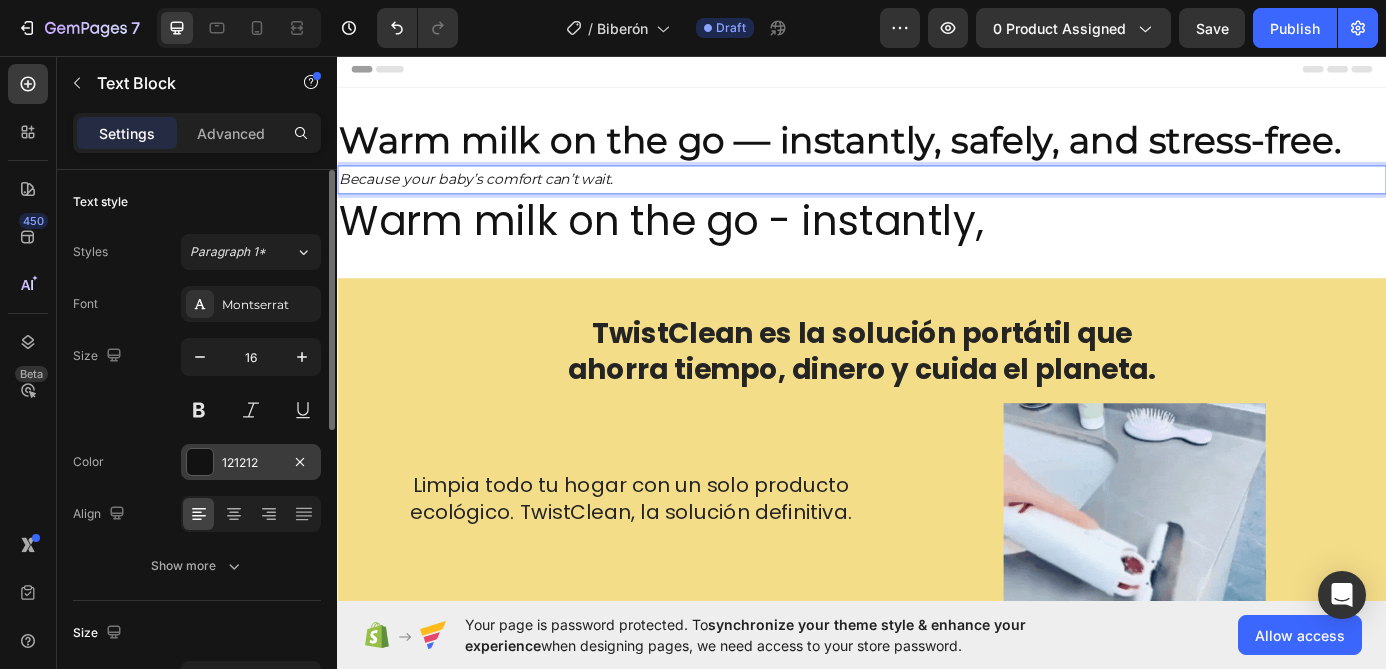 click at bounding box center (200, 462) 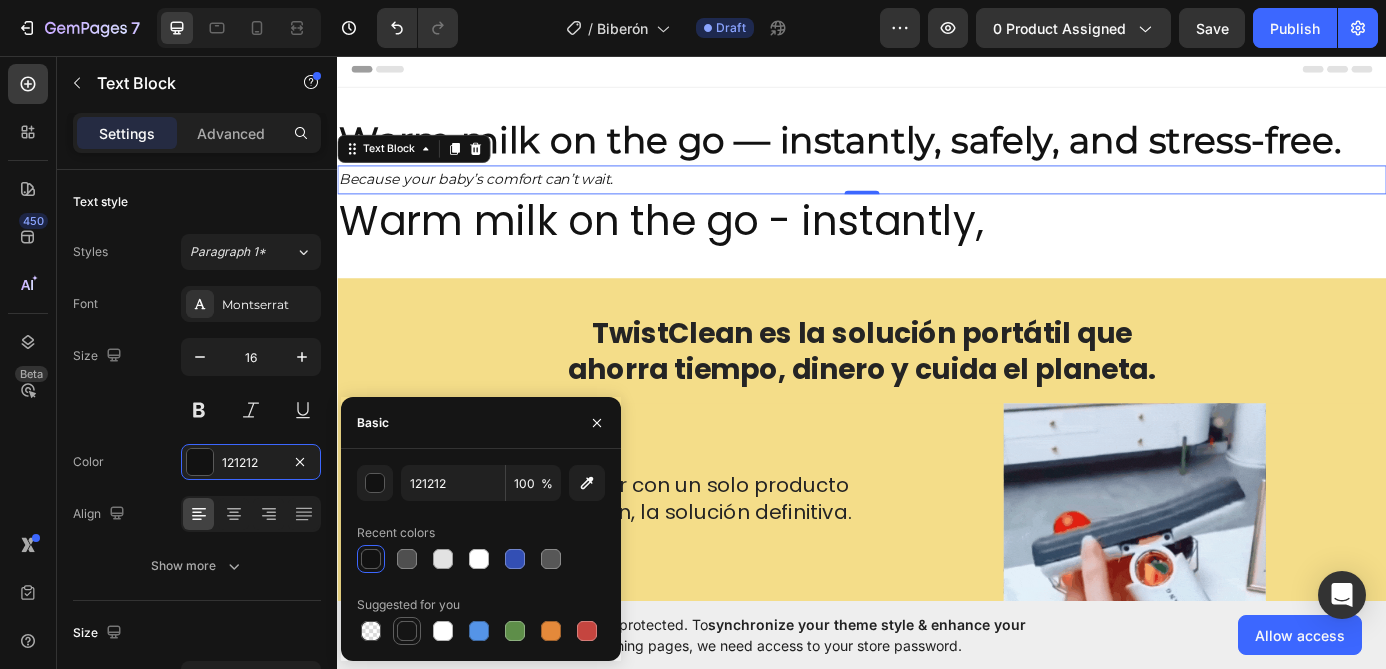 click at bounding box center (407, 631) 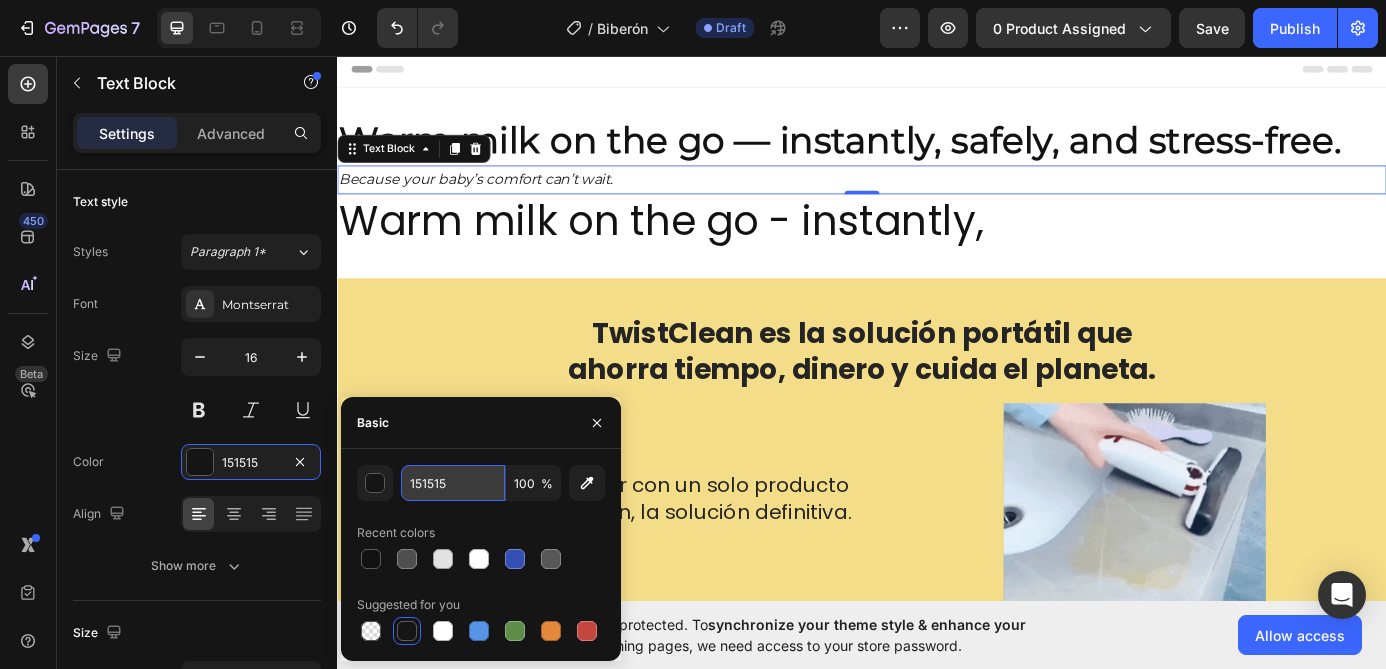 click on "151515" at bounding box center (453, 483) 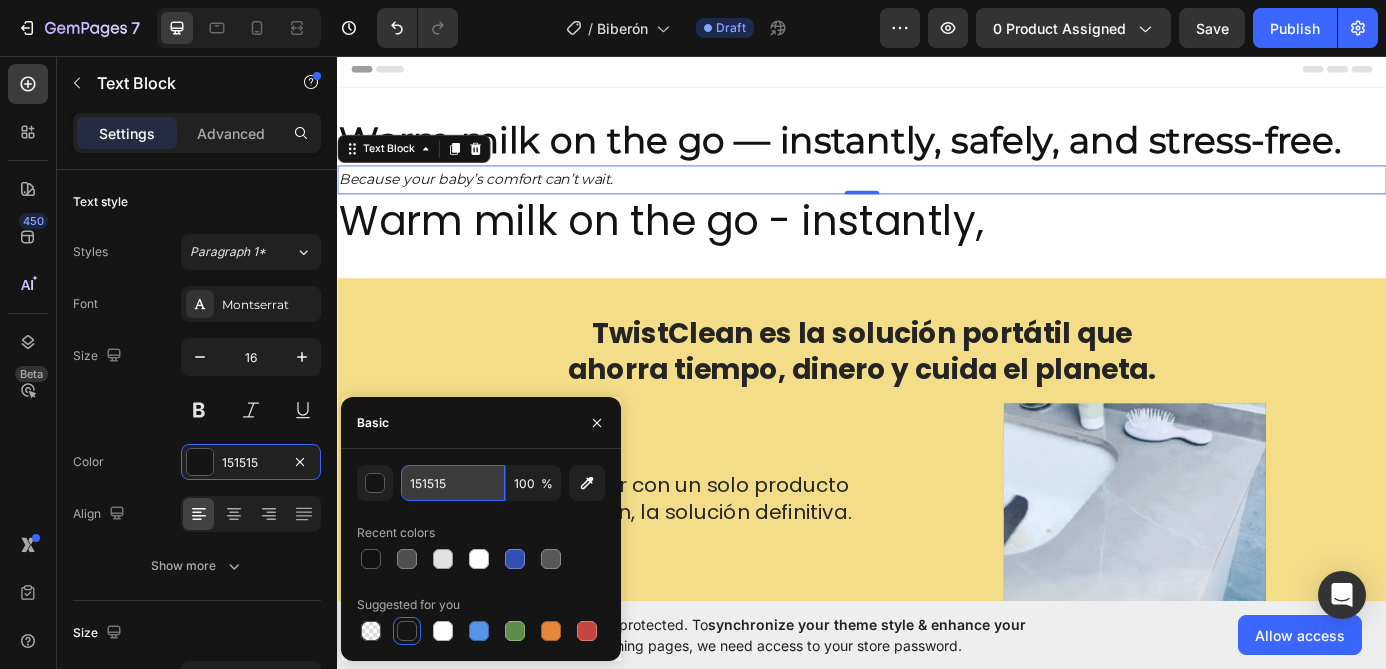 click on "151515" at bounding box center (453, 483) 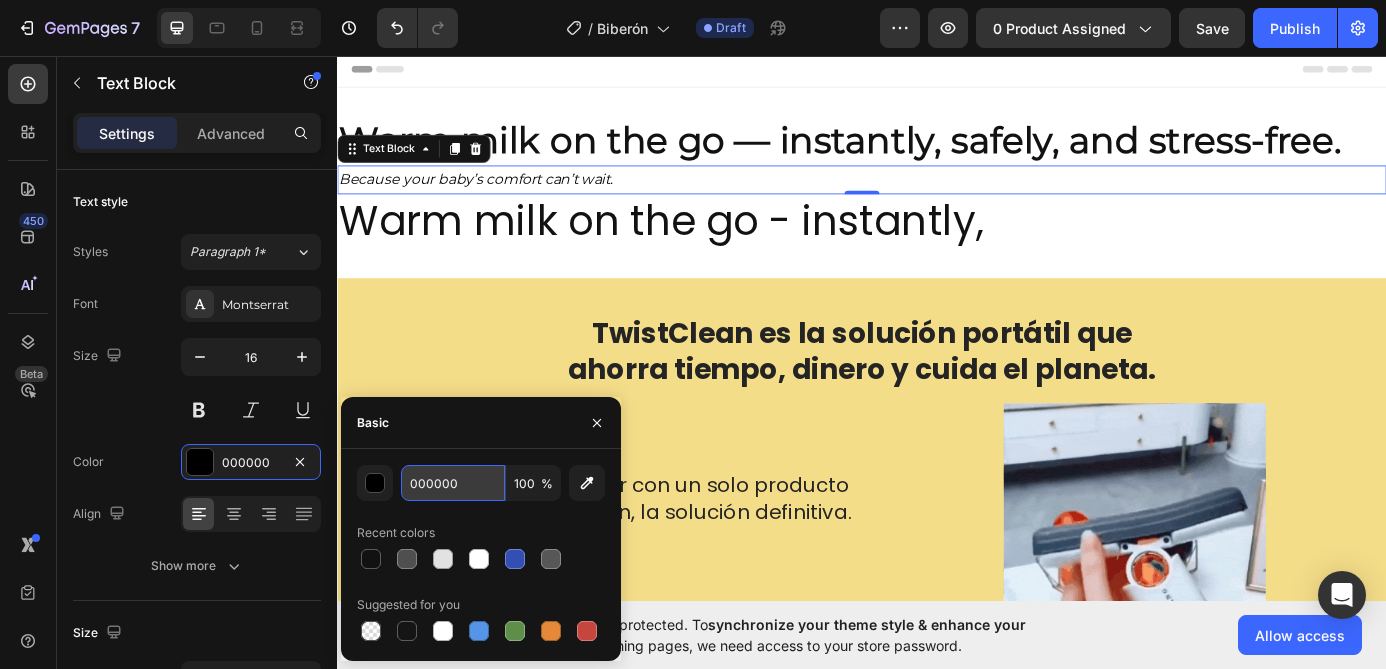 type on "000000" 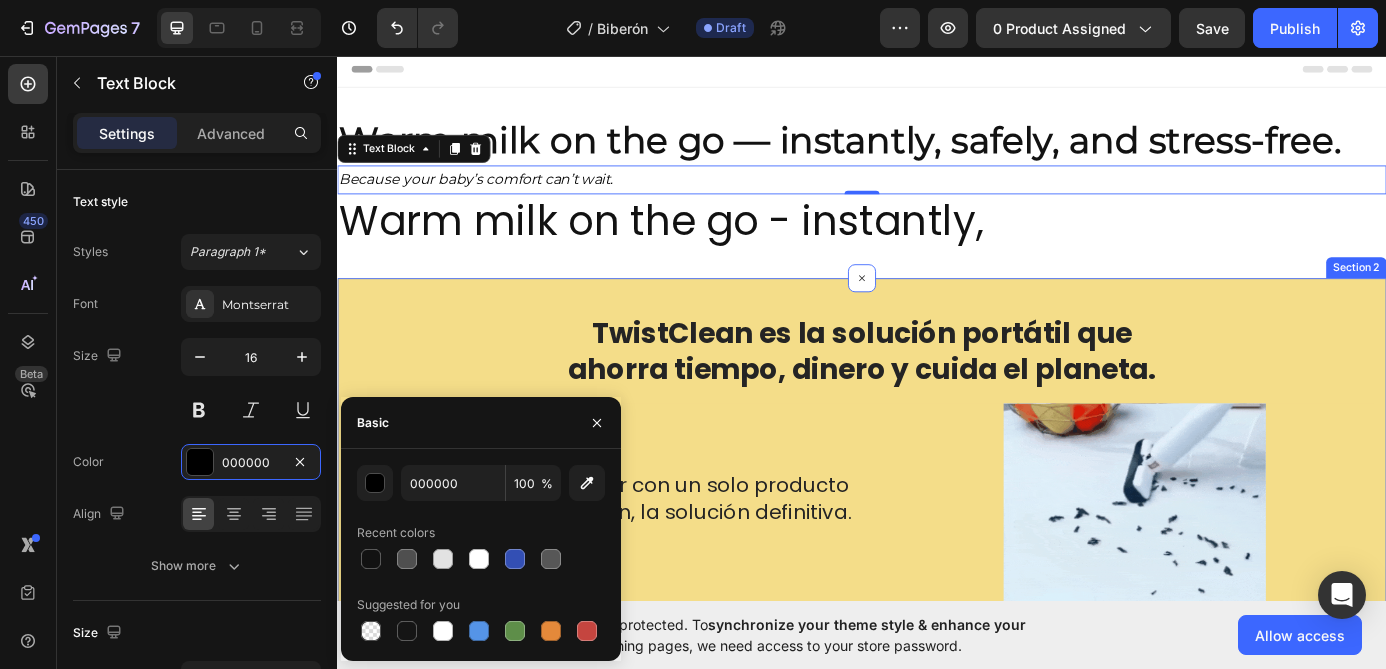 click on "TwistClean es la solución portátil que  ahorra tiempo, dinero y cuida el planeta. Heading Limpia todo tu hogar con un solo producto ecológico. TwistClean, la solución definitiva. Text Block Row Row Row Row Image Row Row Section 2" at bounding box center [937, 551] 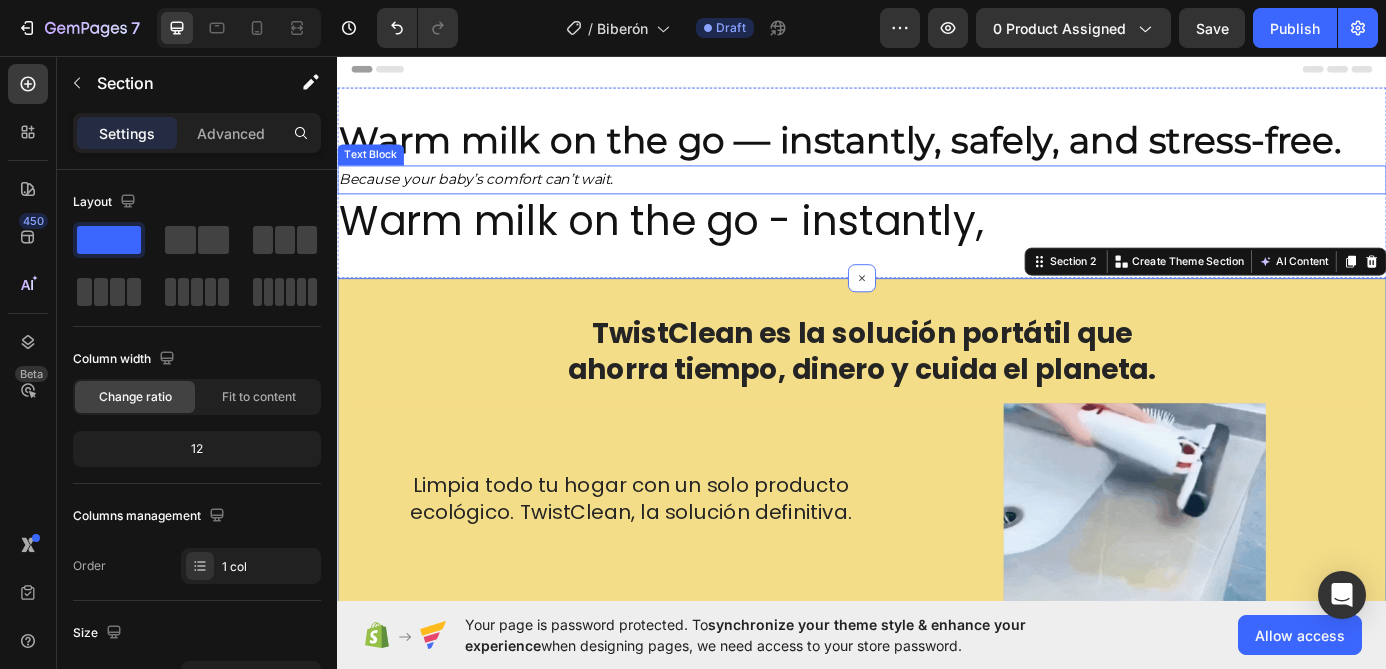 click on "Because your baby’s comfort can’t wait." at bounding box center (495, 196) 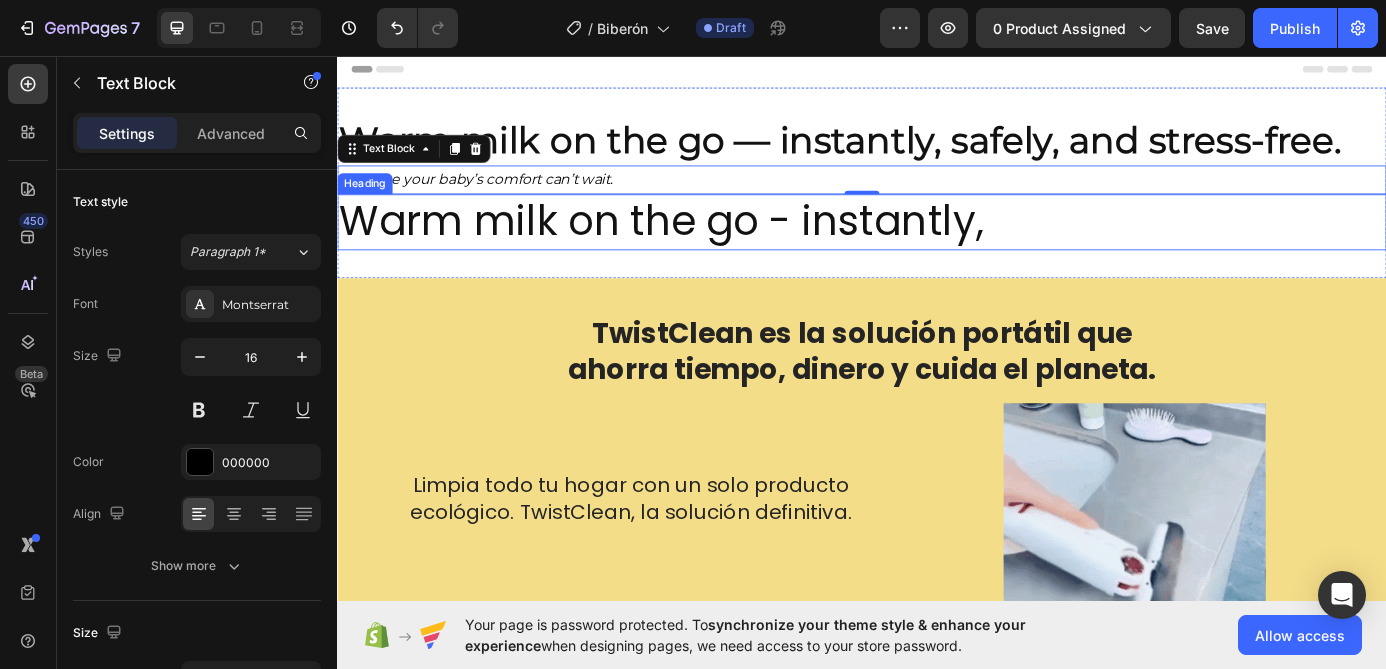 click on "Warm milk on the go - instantly," at bounding box center [937, 246] 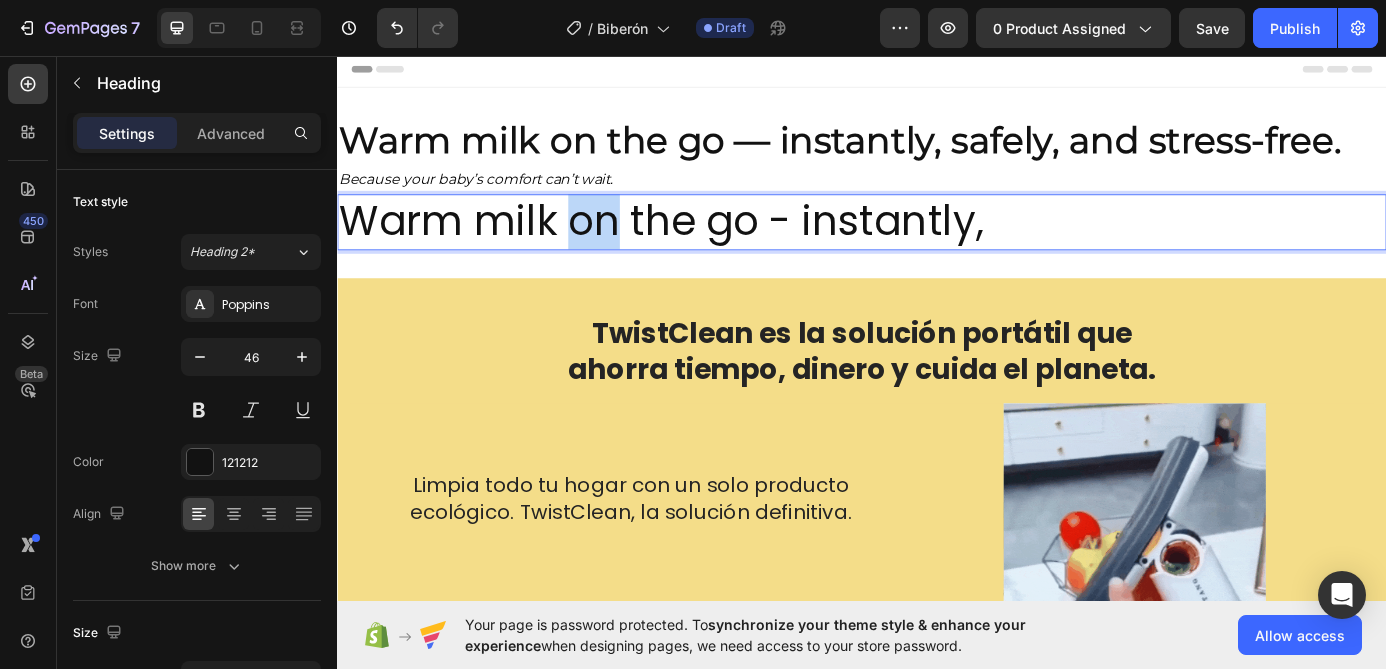 click on "Warm milk on the go - instantly," at bounding box center (937, 246) 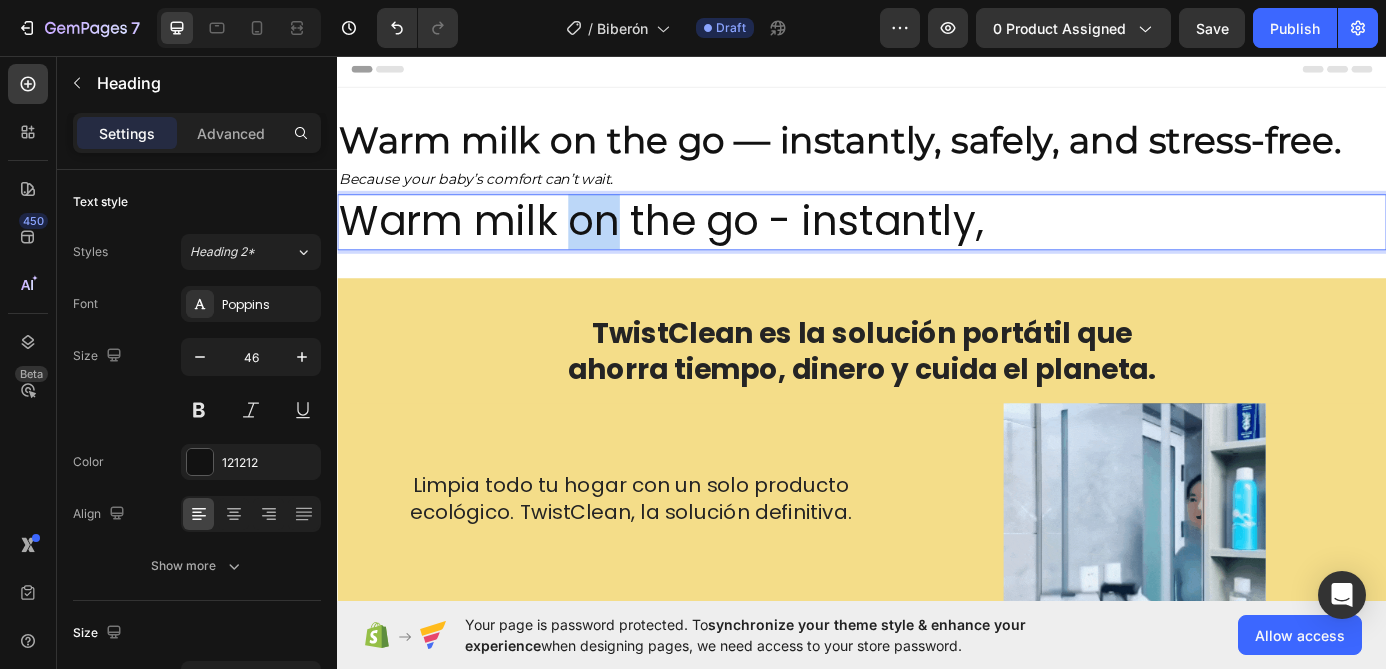 click on "Warm milk on the go - instantly," at bounding box center [937, 246] 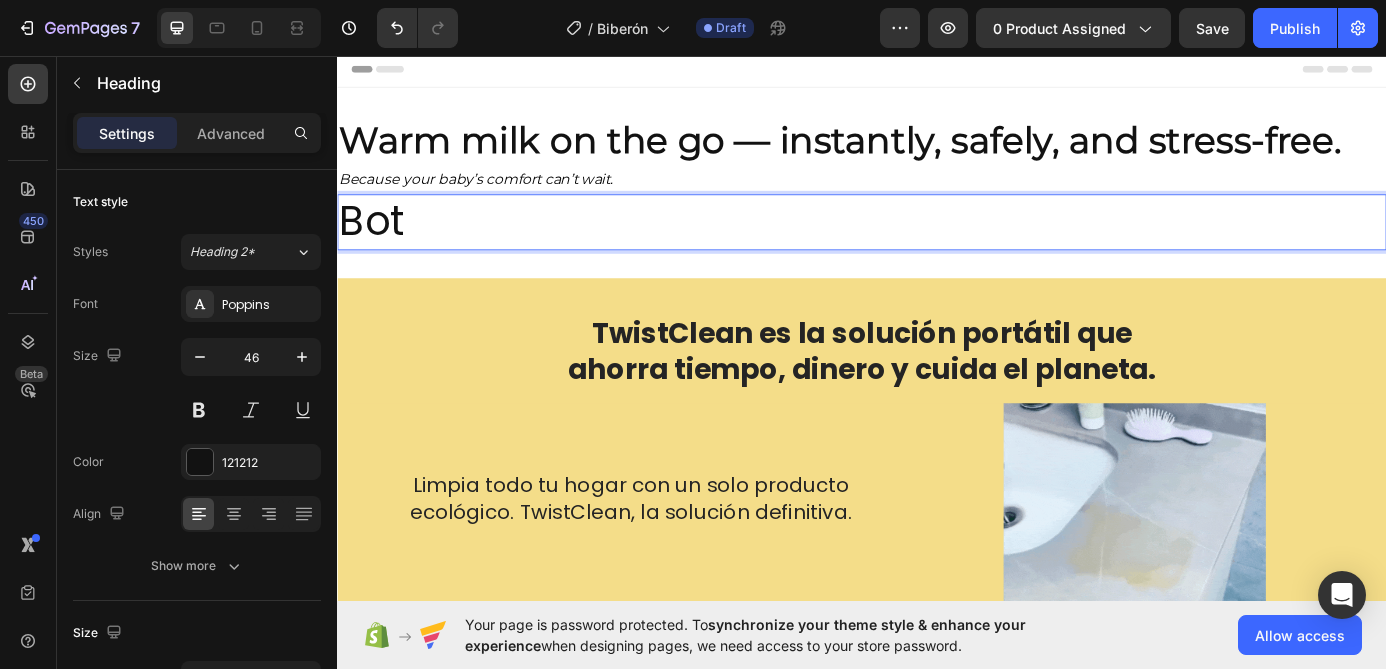 type 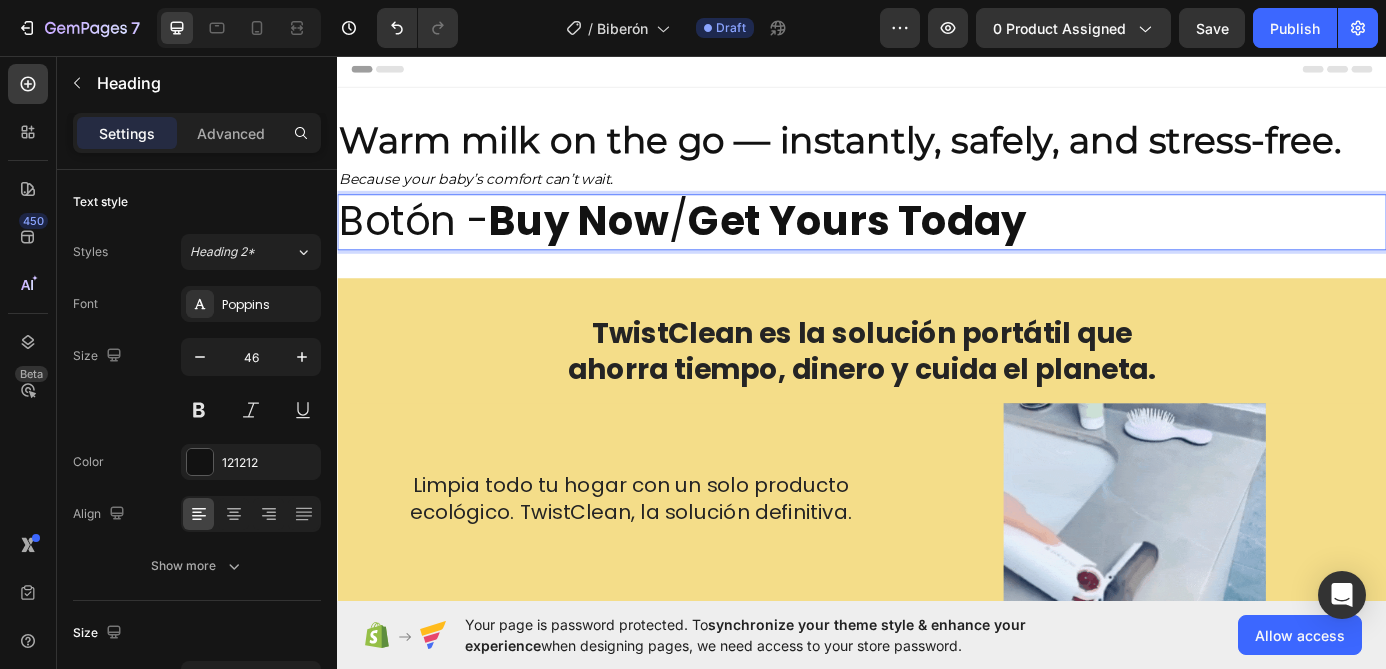 click on "Get Yours Today" at bounding box center [931, 245] 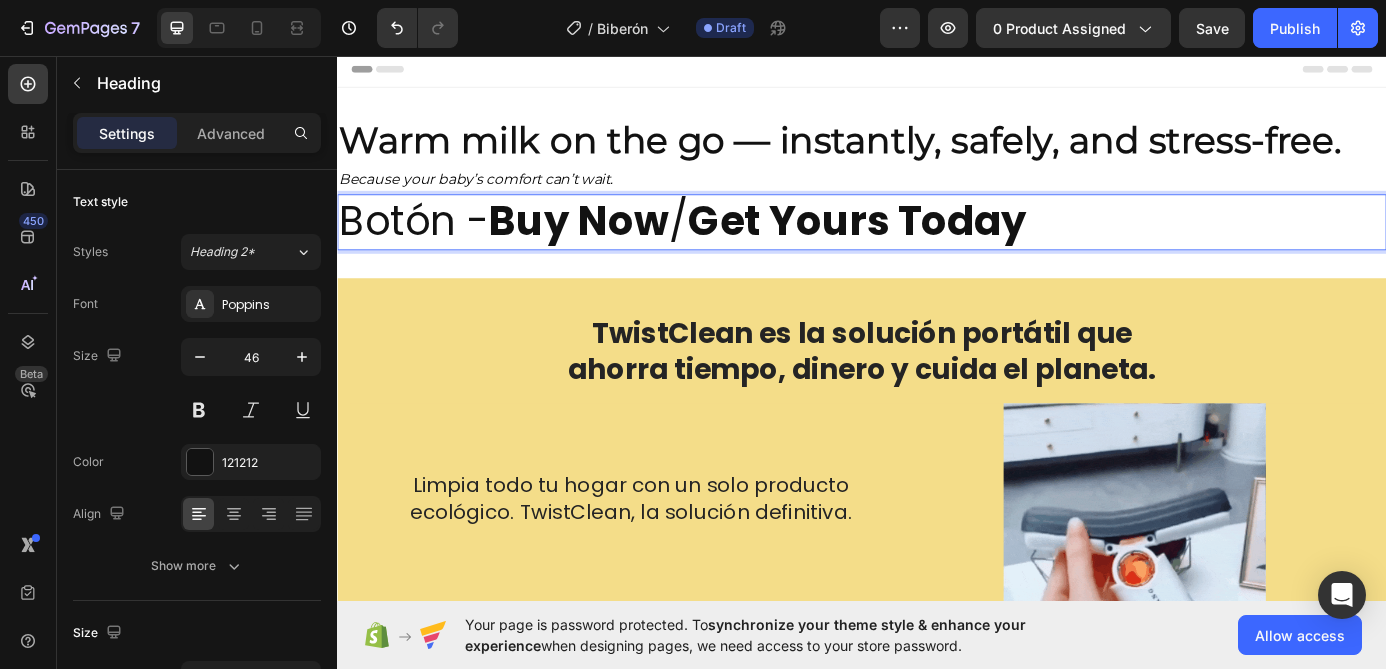 click on "Get Yours Today" at bounding box center [931, 245] 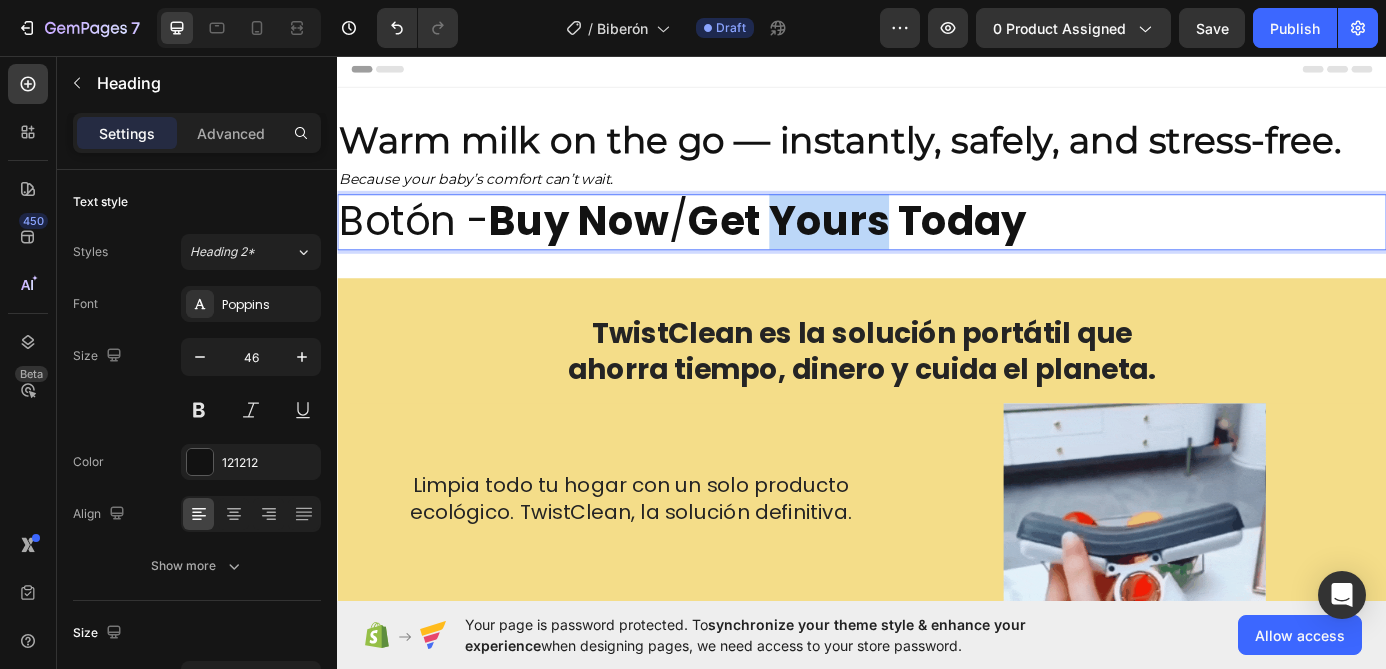 click on "Get Yours Today" at bounding box center [931, 245] 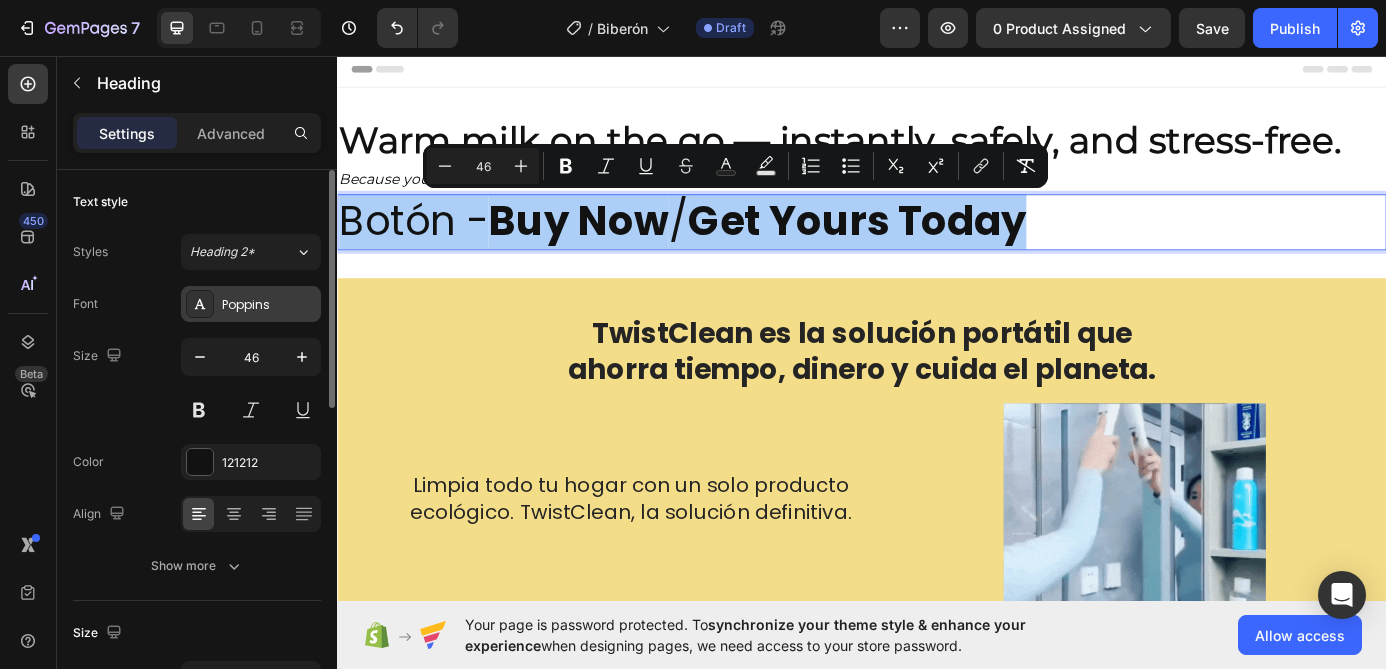click on "Poppins" at bounding box center [269, 305] 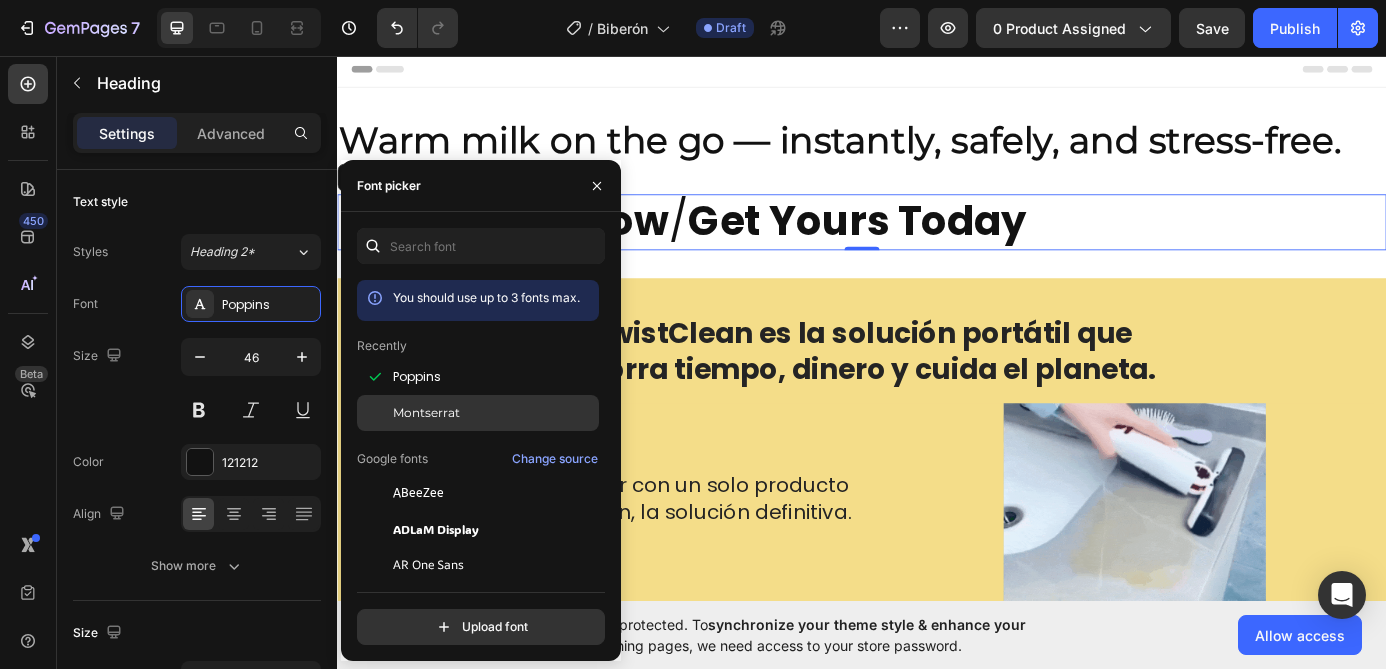 click on "Montserrat" at bounding box center (426, 413) 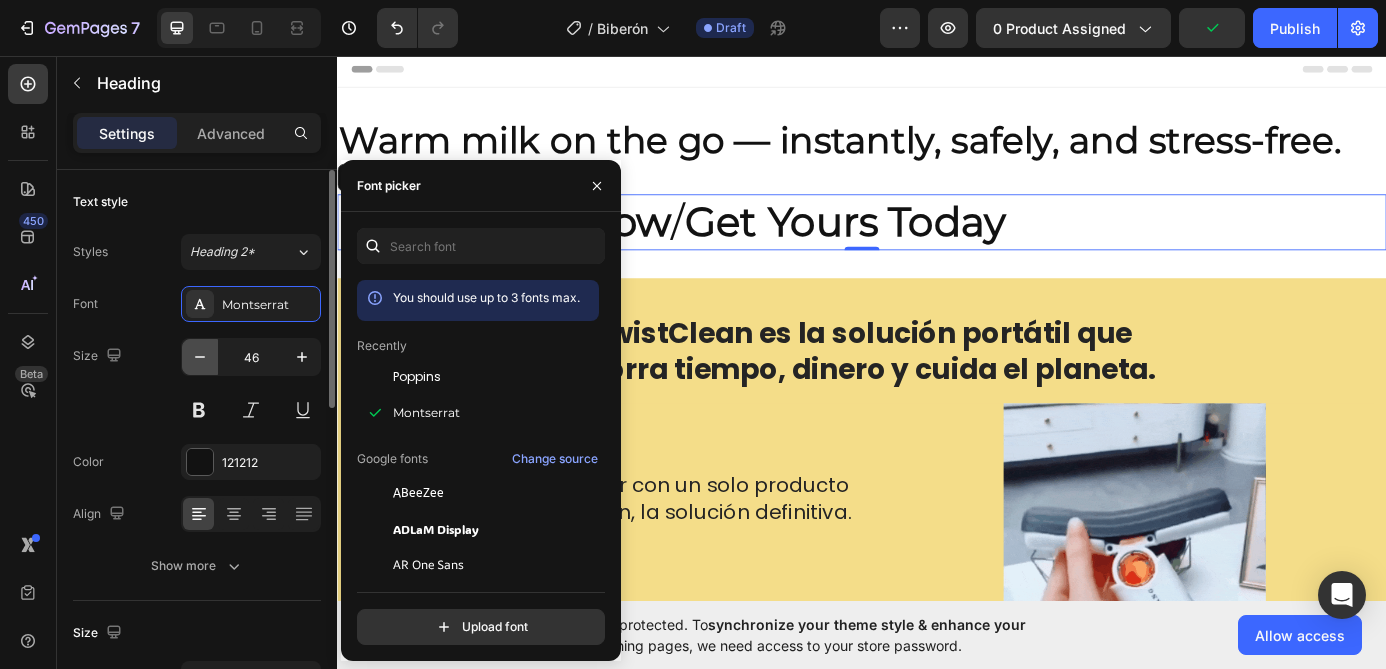 click at bounding box center (200, 357) 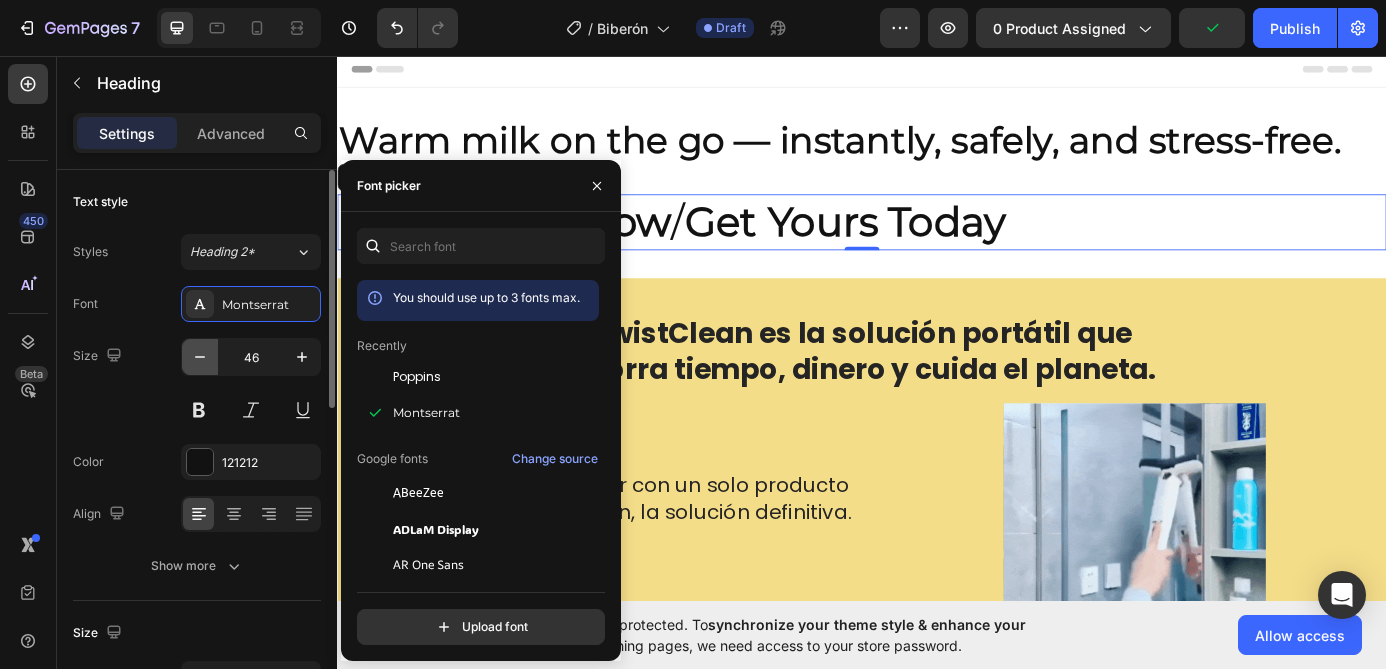 type on "45" 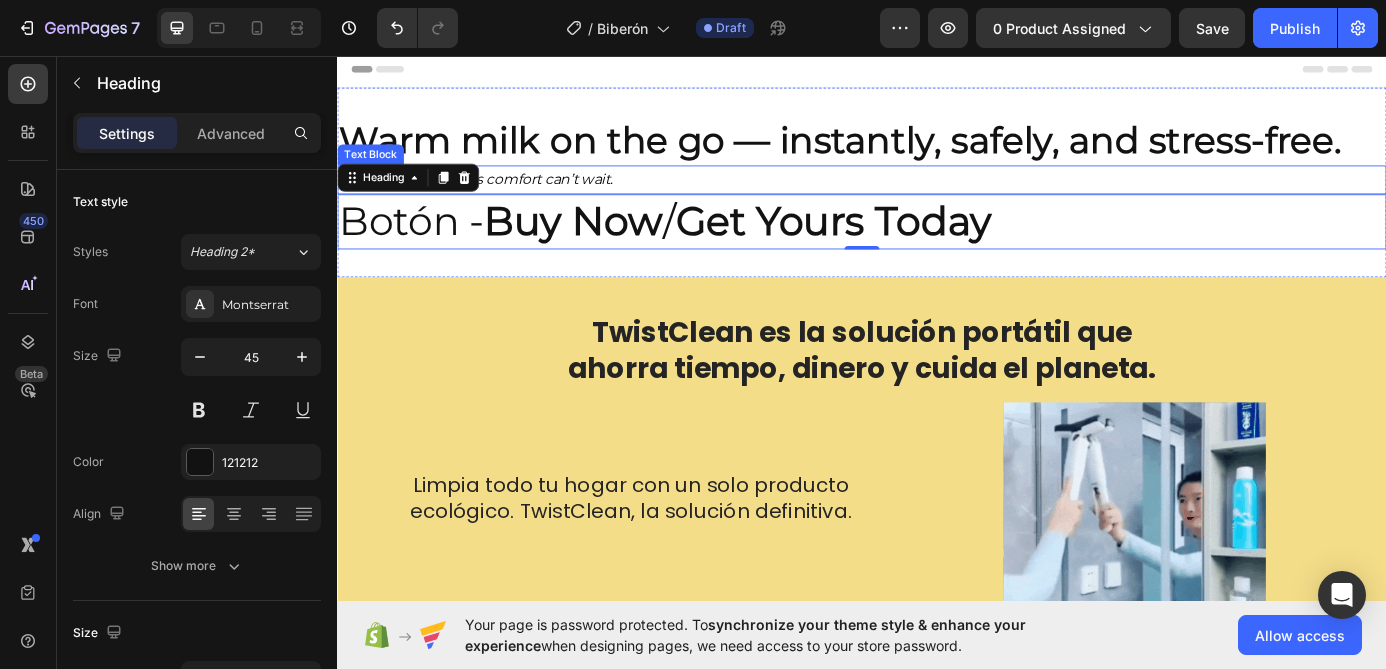 click on "Because your baby’s comfort can’t wait." at bounding box center (937, 197) 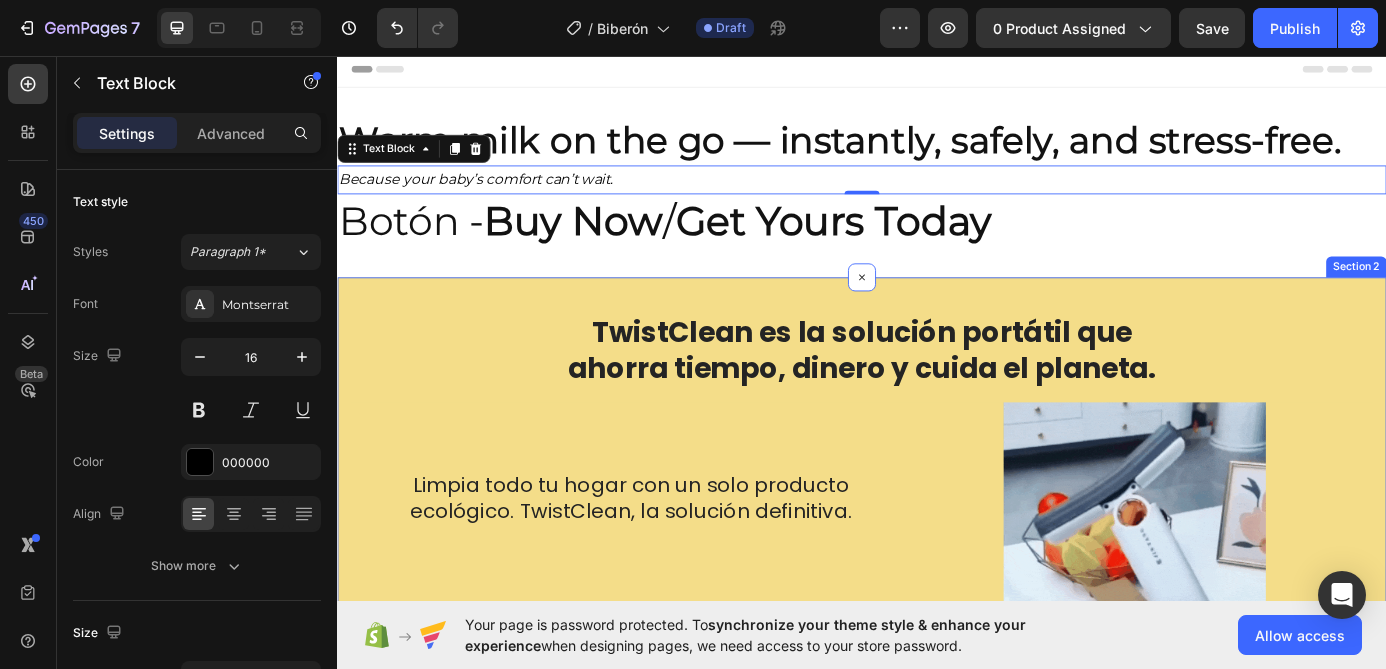 click on "TwistClean es la solución portátil que  ahorra tiempo, dinero y cuida el planeta. Heading Limpia todo tu hogar con un solo producto ecológico. TwistClean, la solución definitiva. Text Block Row Row Row Row Image Row Row Section 2" at bounding box center [937, 550] 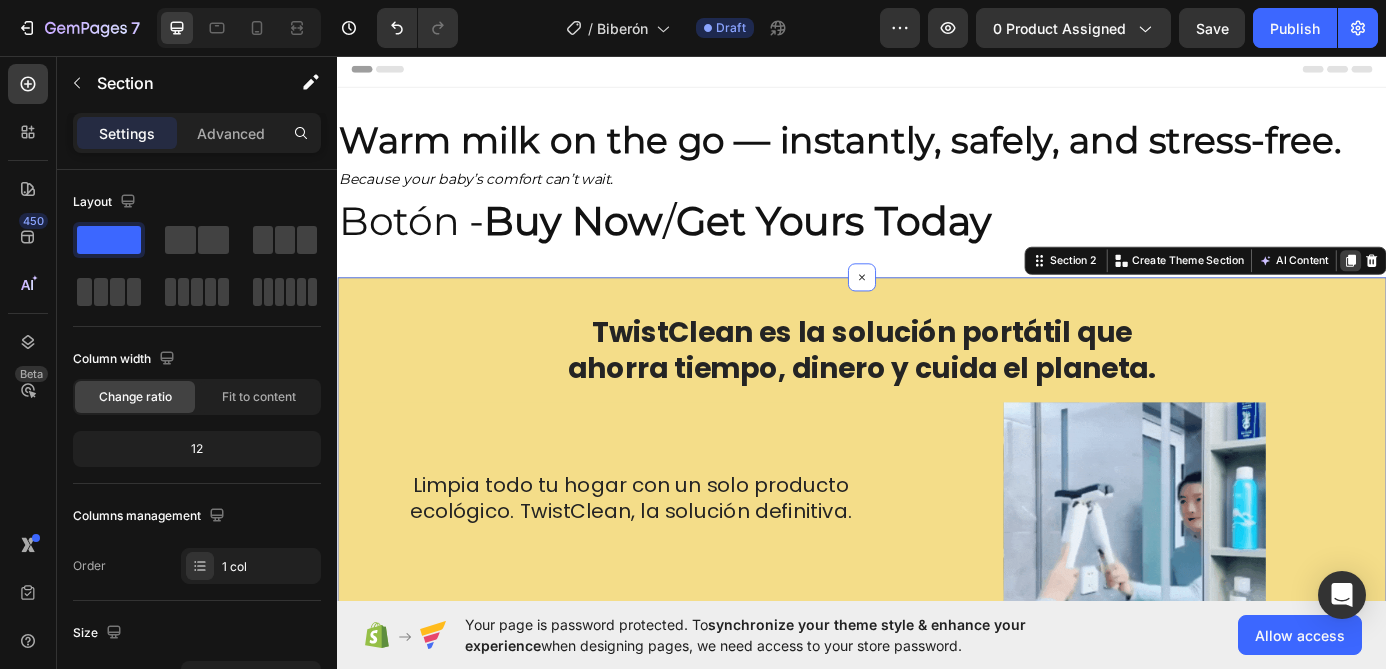 click 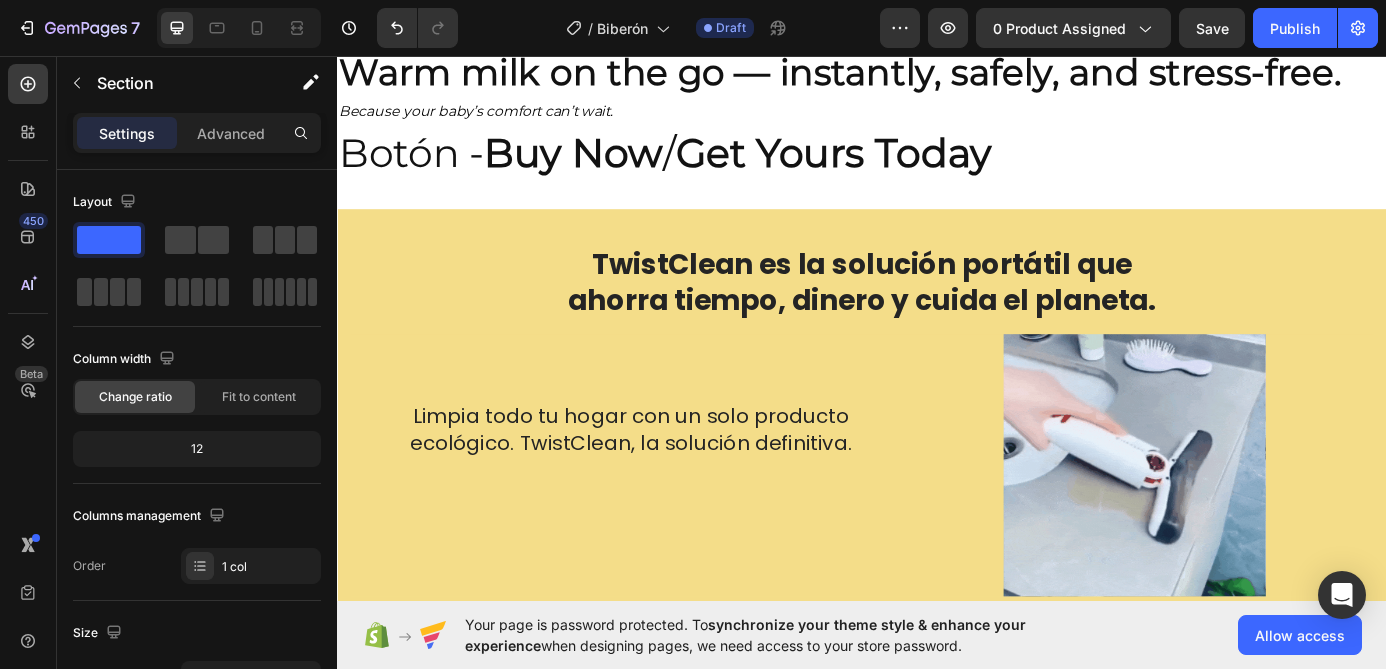 scroll, scrollTop: 21, scrollLeft: 0, axis: vertical 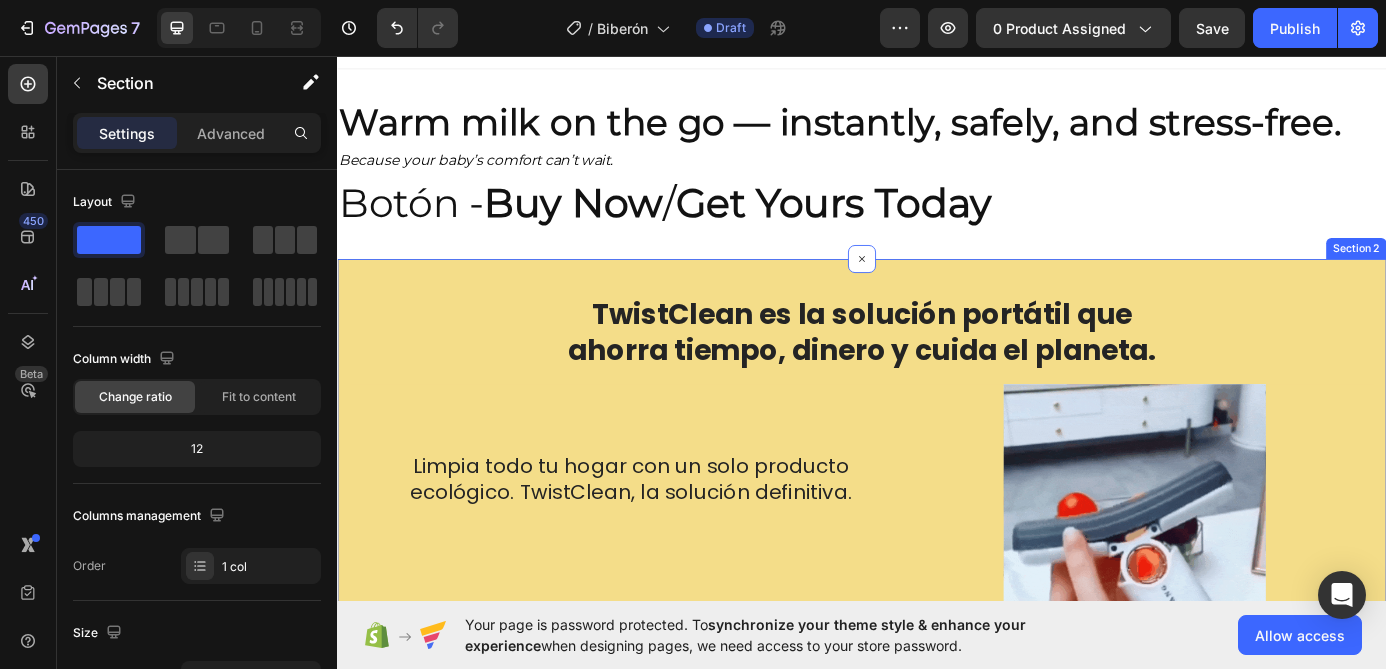 click on "TwistClean es la solución portátil que  ahorra tiempo, dinero y cuida el planeta. Heading Limpia todo tu hogar con un solo producto ecológico. TwistClean, la solución definitiva. Text Block Row Row Row Row Image Row Row Section 2" at bounding box center (937, 529) 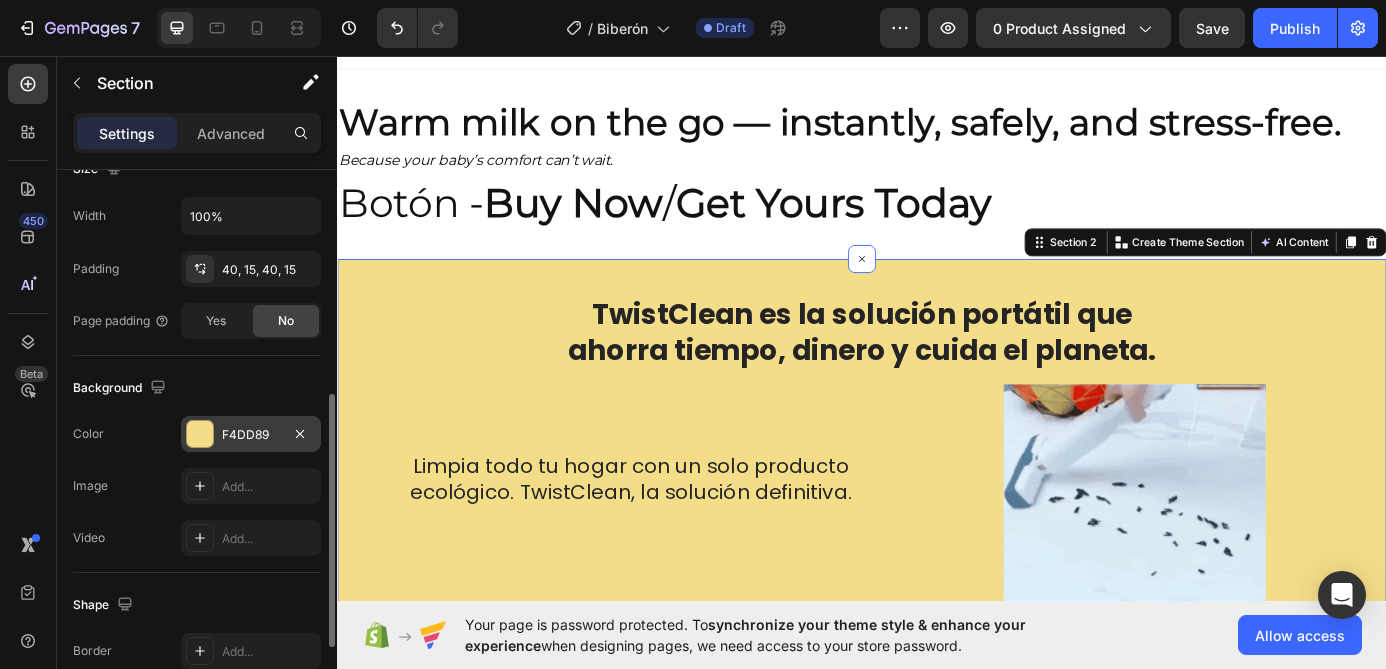 scroll, scrollTop: 473, scrollLeft: 0, axis: vertical 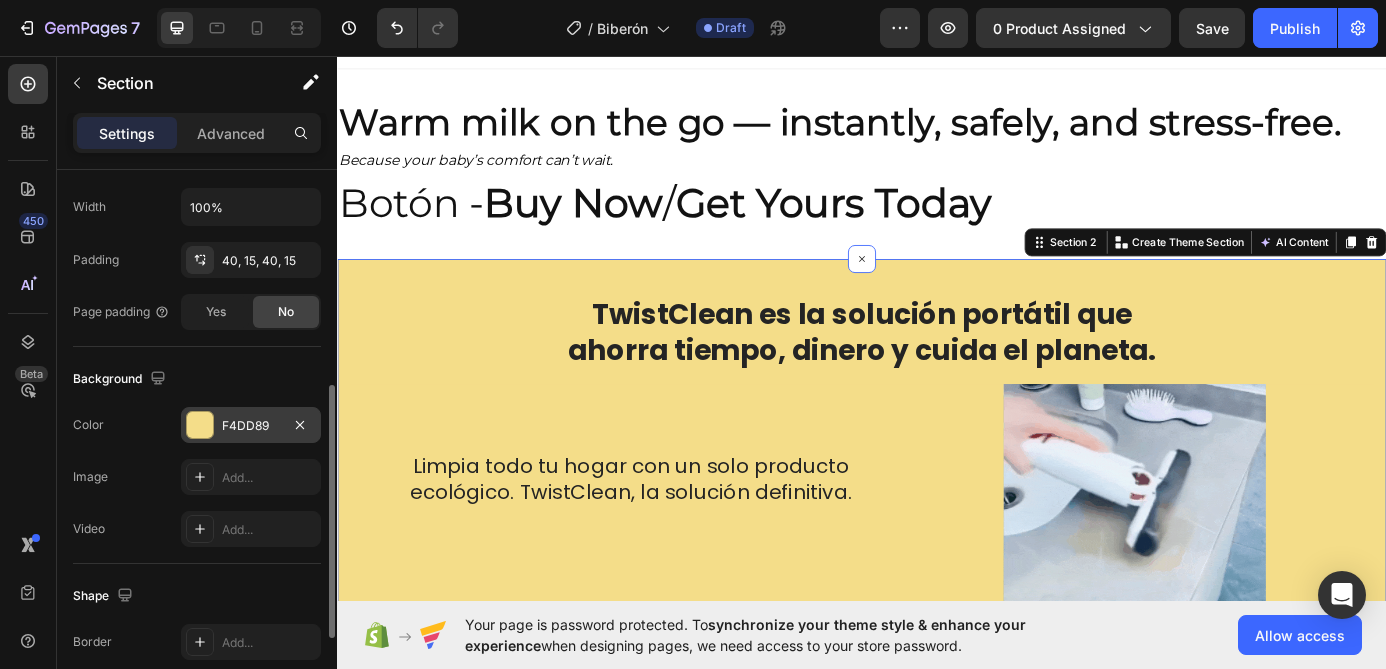 click on "F4DD89" at bounding box center (251, 426) 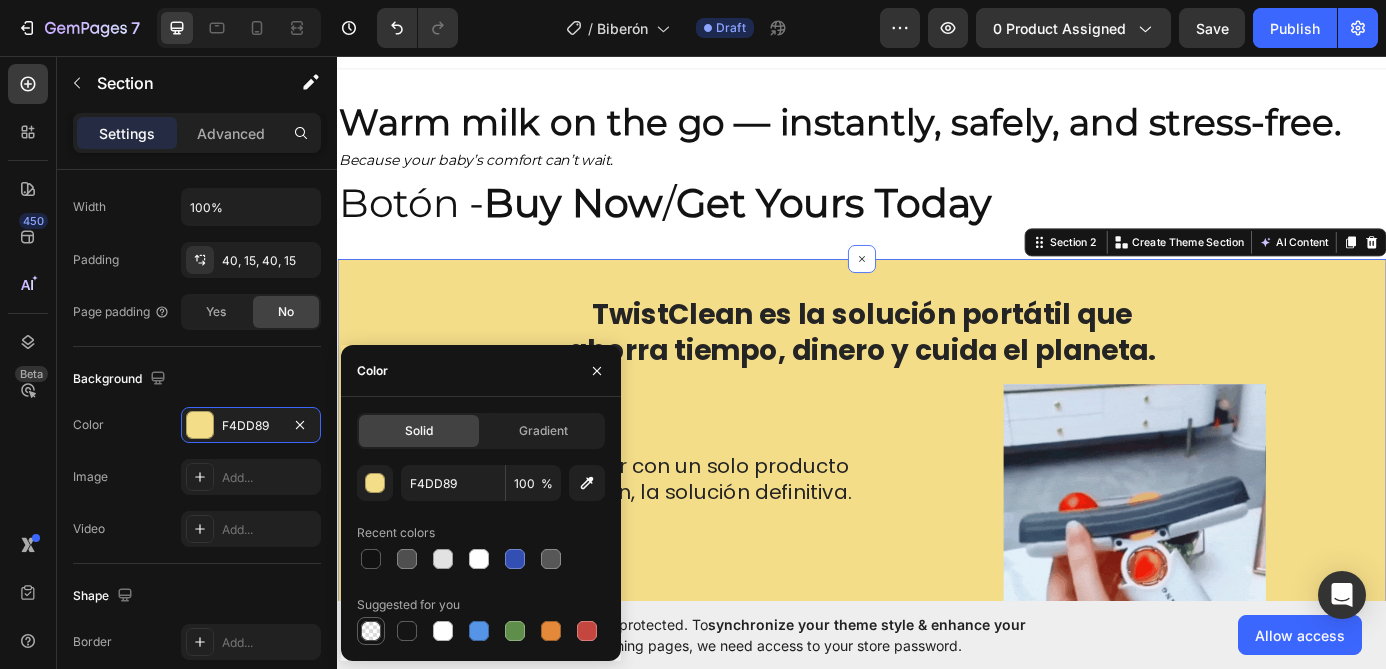 click at bounding box center [371, 631] 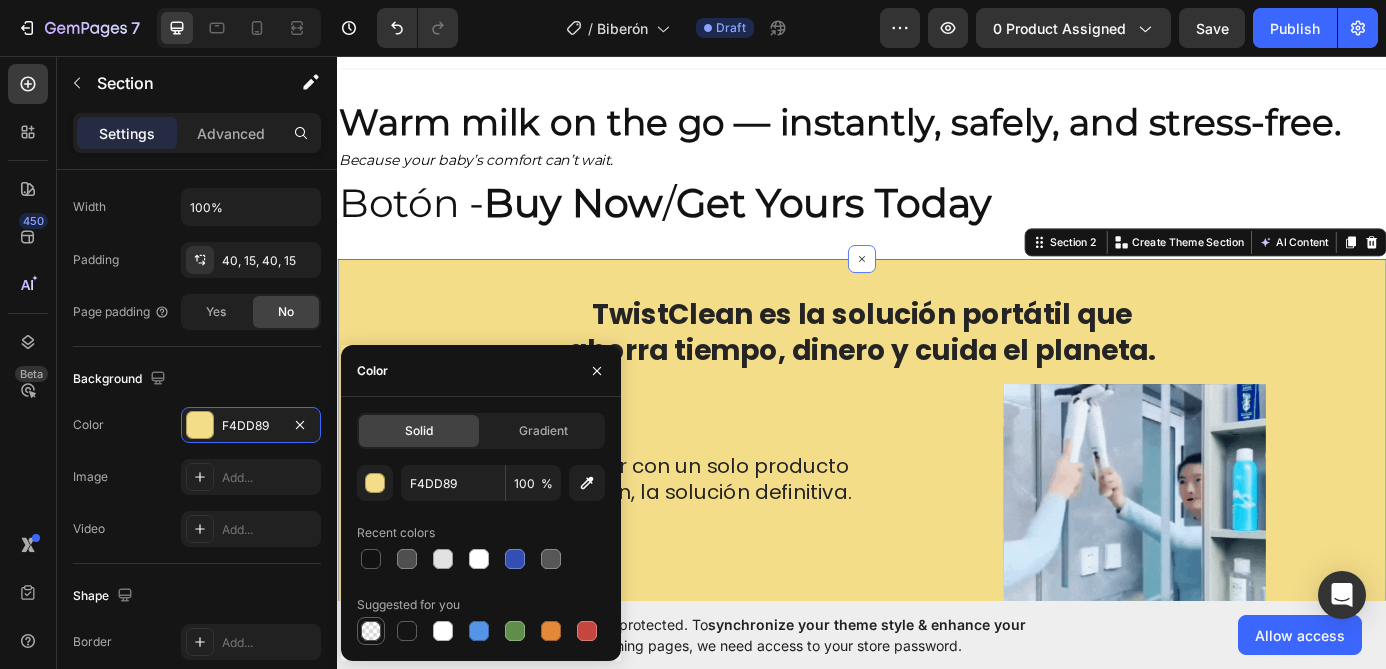 type on "000000" 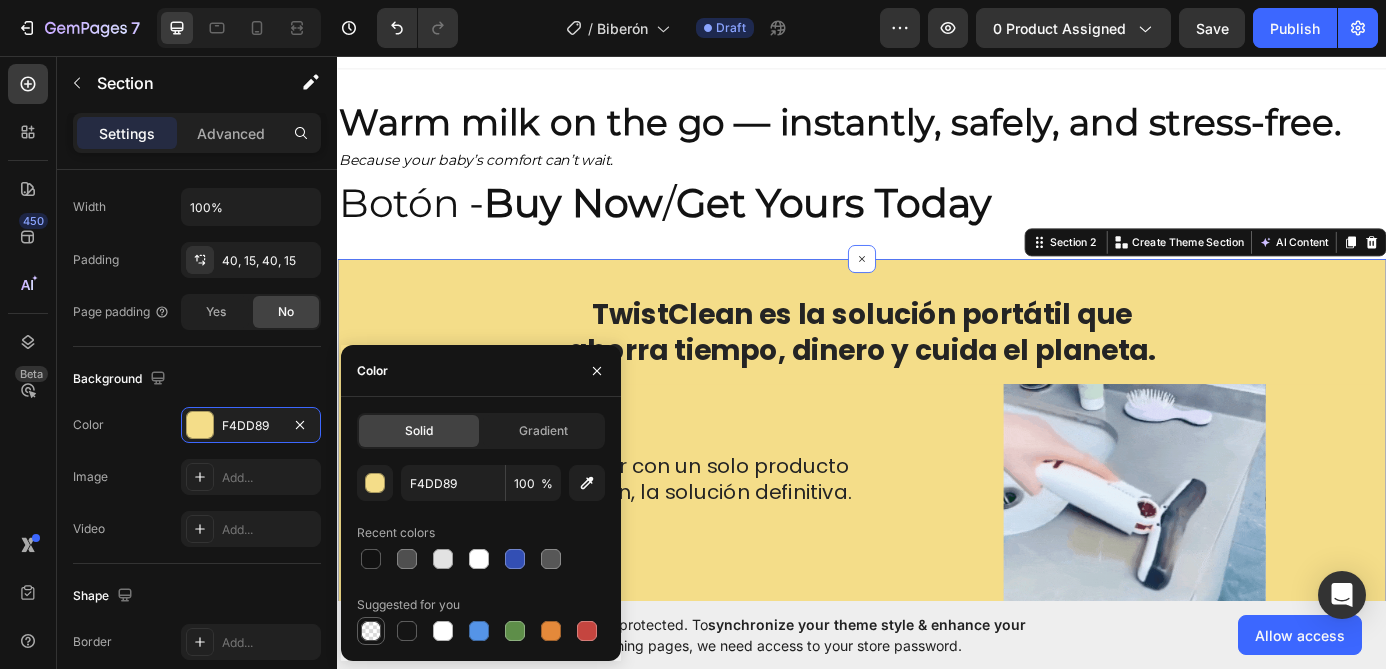 type on "0" 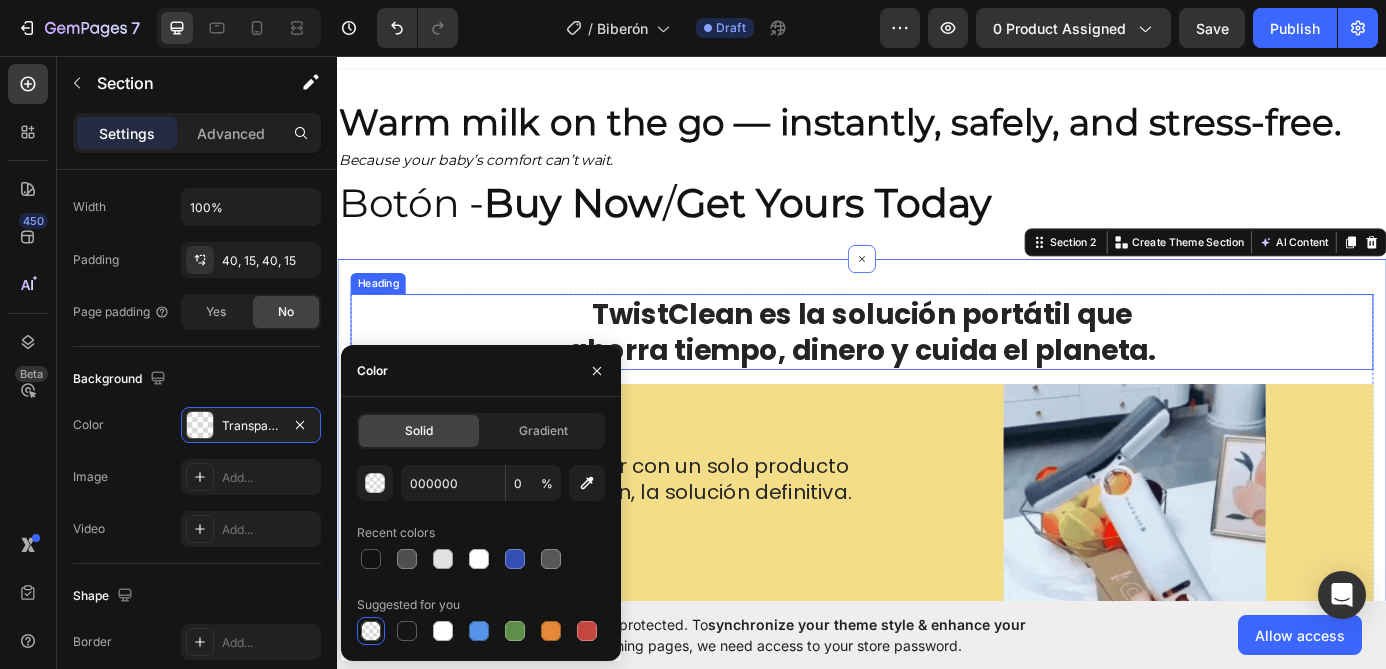 click on "ahorra tiempo, dinero y cuida el planeta." at bounding box center [937, 391] 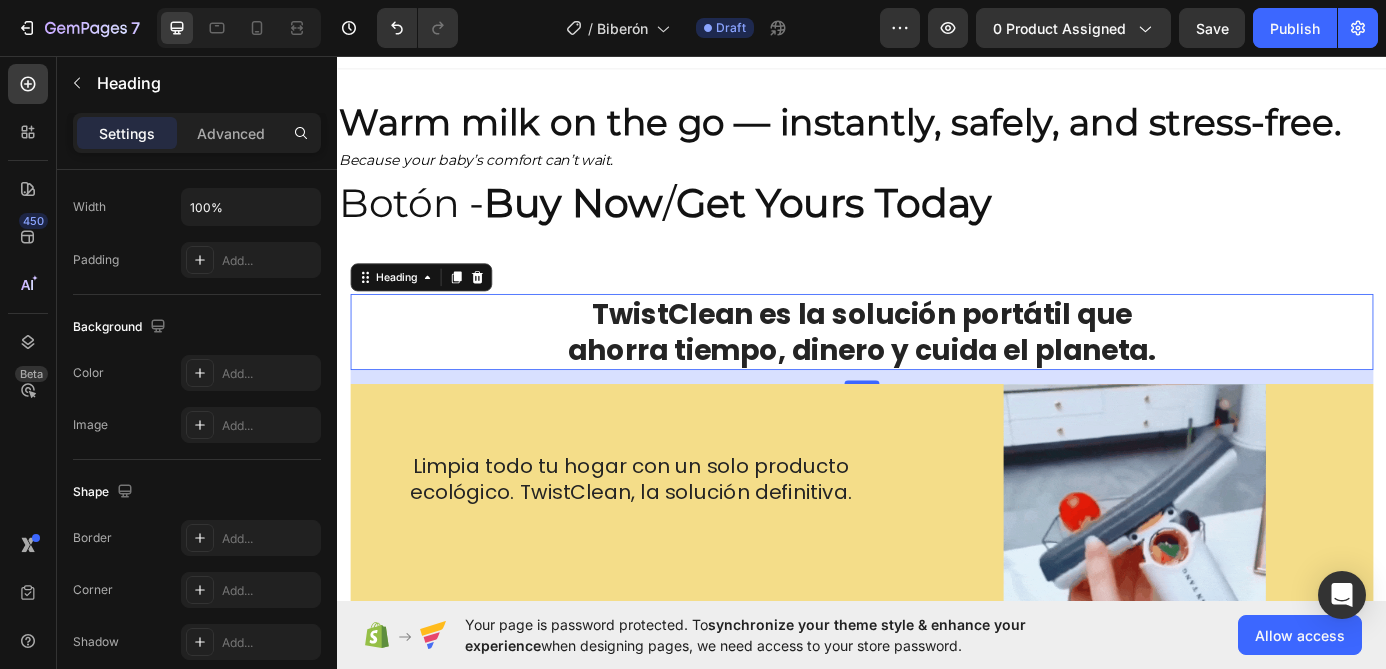 scroll, scrollTop: 0, scrollLeft: 0, axis: both 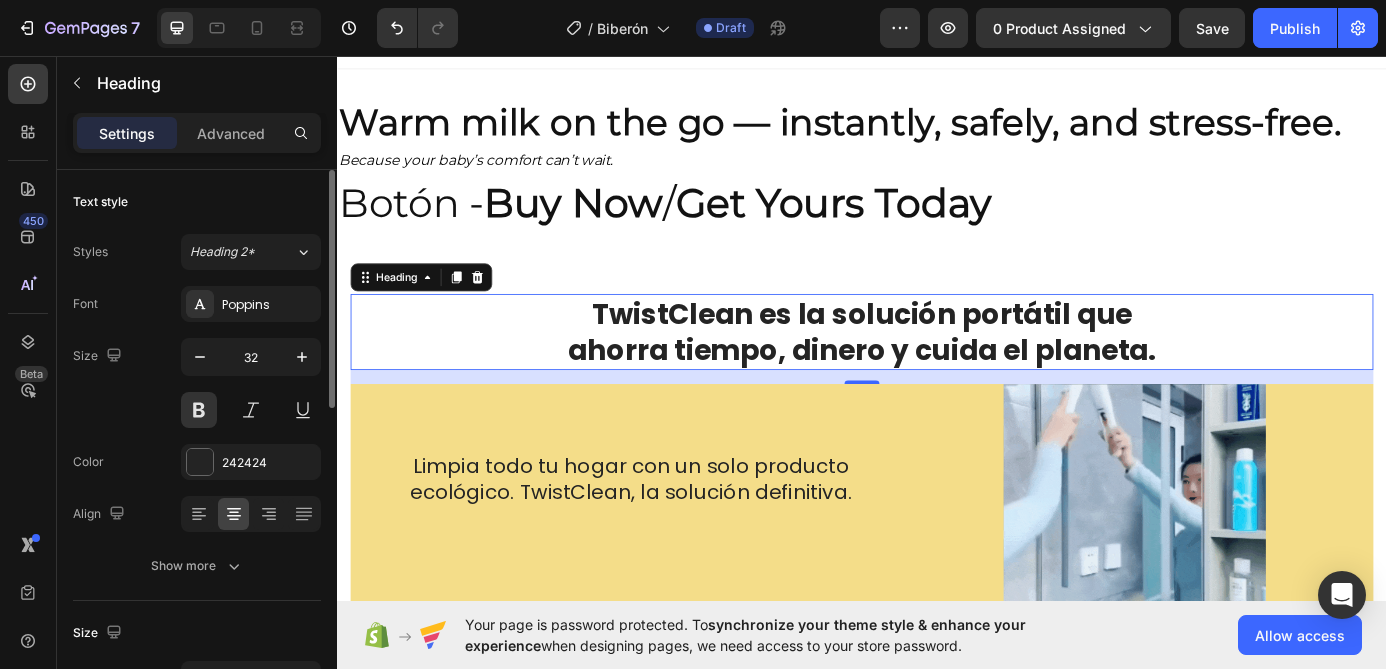 click on "ahorra tiempo, dinero y cuida el planeta." at bounding box center (937, 391) 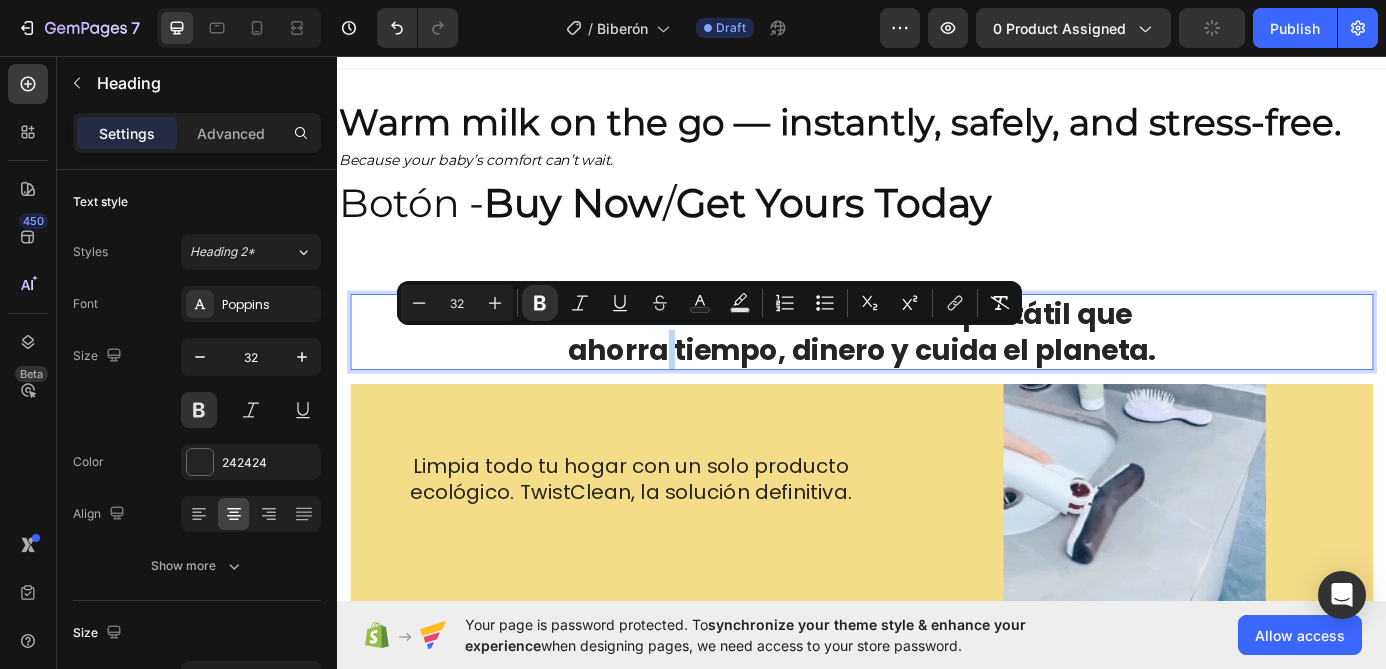 click on "ahorra tiempo, dinero y cuida el planeta." at bounding box center (937, 391) 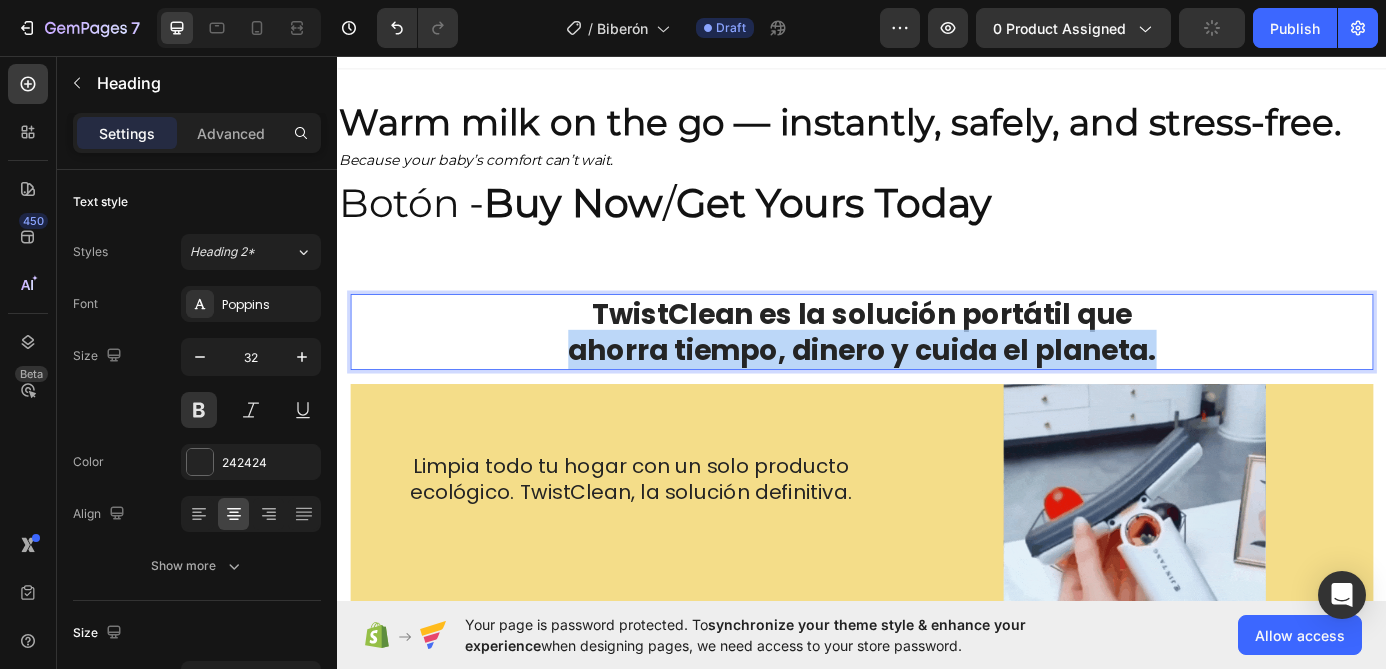 click on "ahorra tiempo, dinero y cuida el planeta." at bounding box center [937, 391] 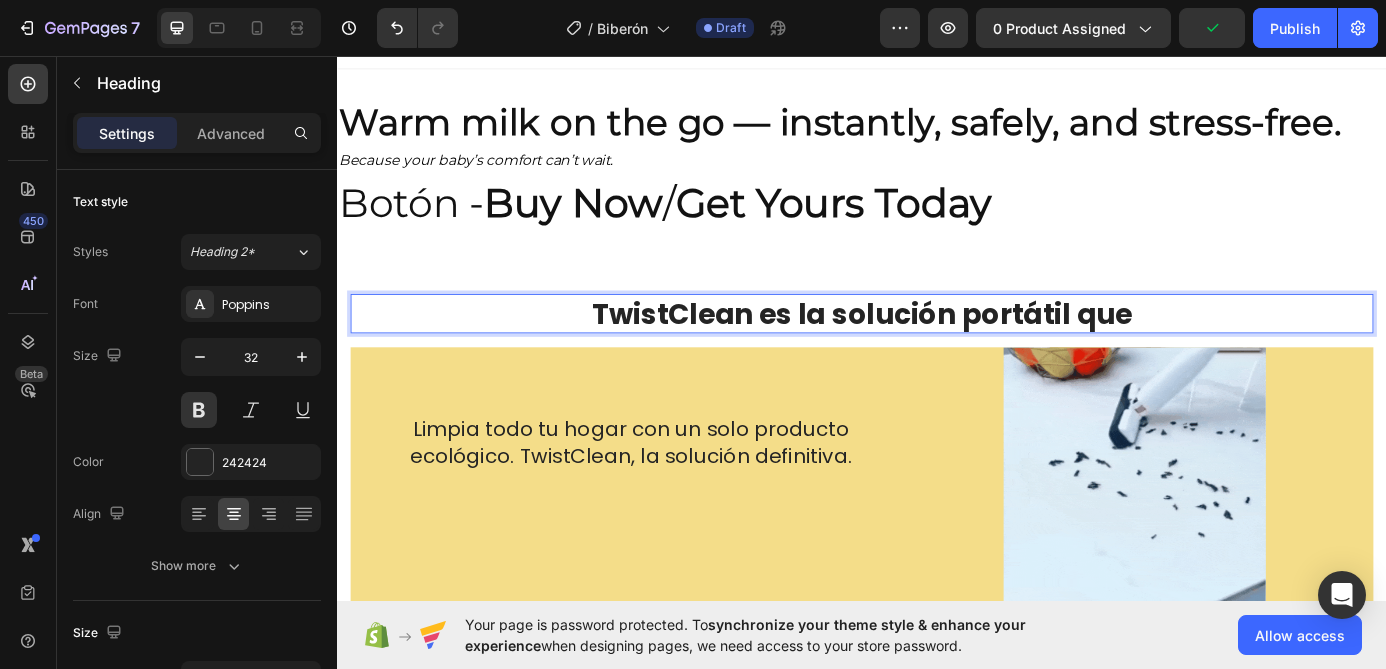 click on "TwistClean es la solución portátil que" at bounding box center [937, 350] 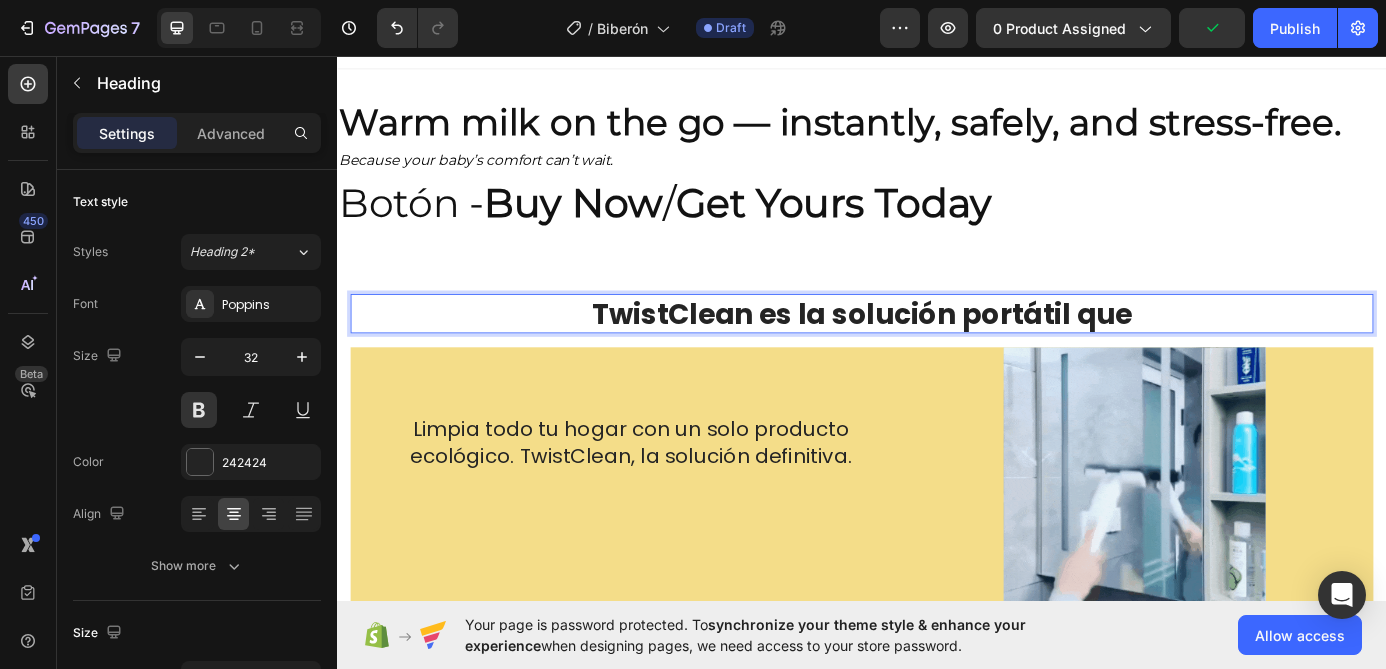 click on "TwistClean es la solución portátil que" at bounding box center (937, 350) 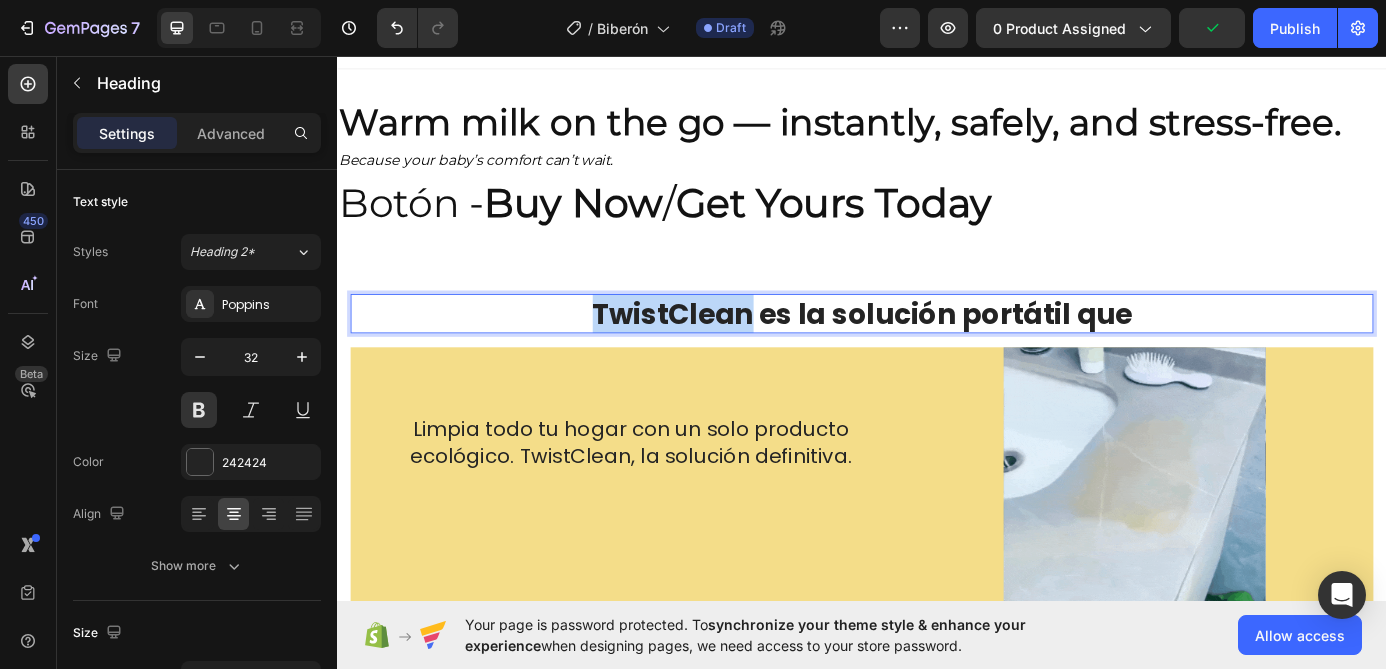 click on "TwistClean es la solución portátil que" at bounding box center [937, 350] 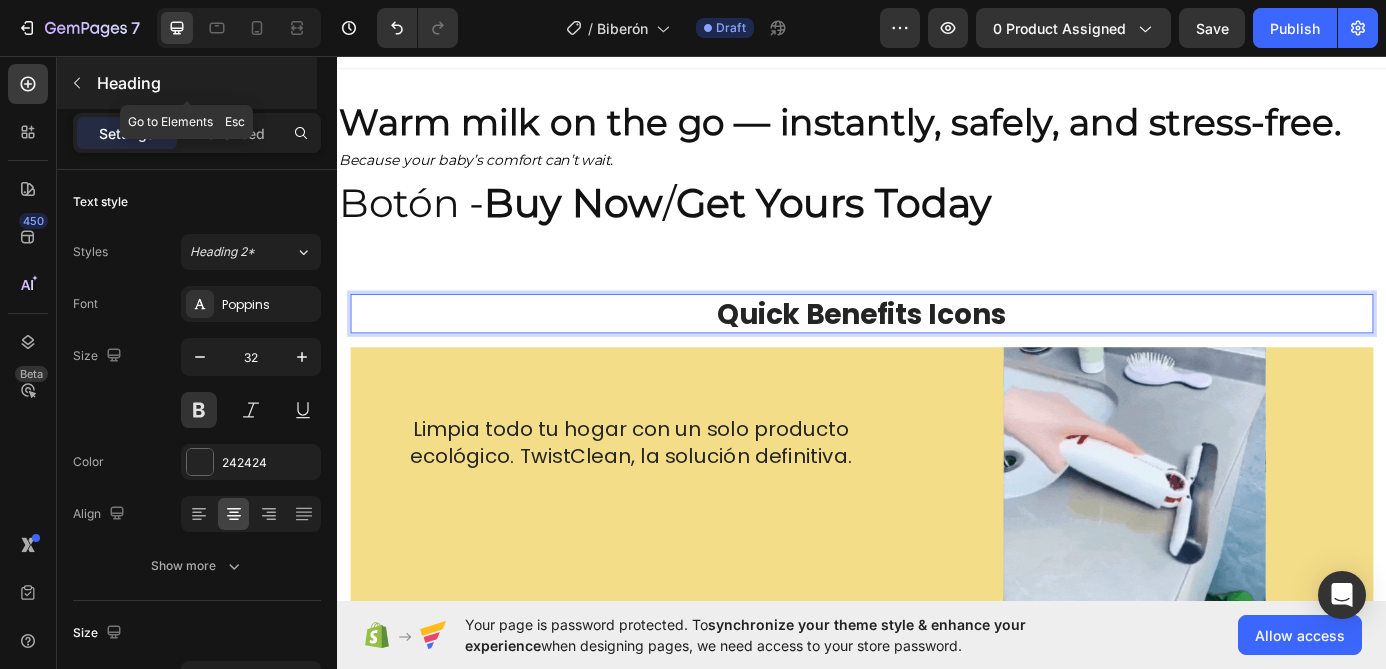 click 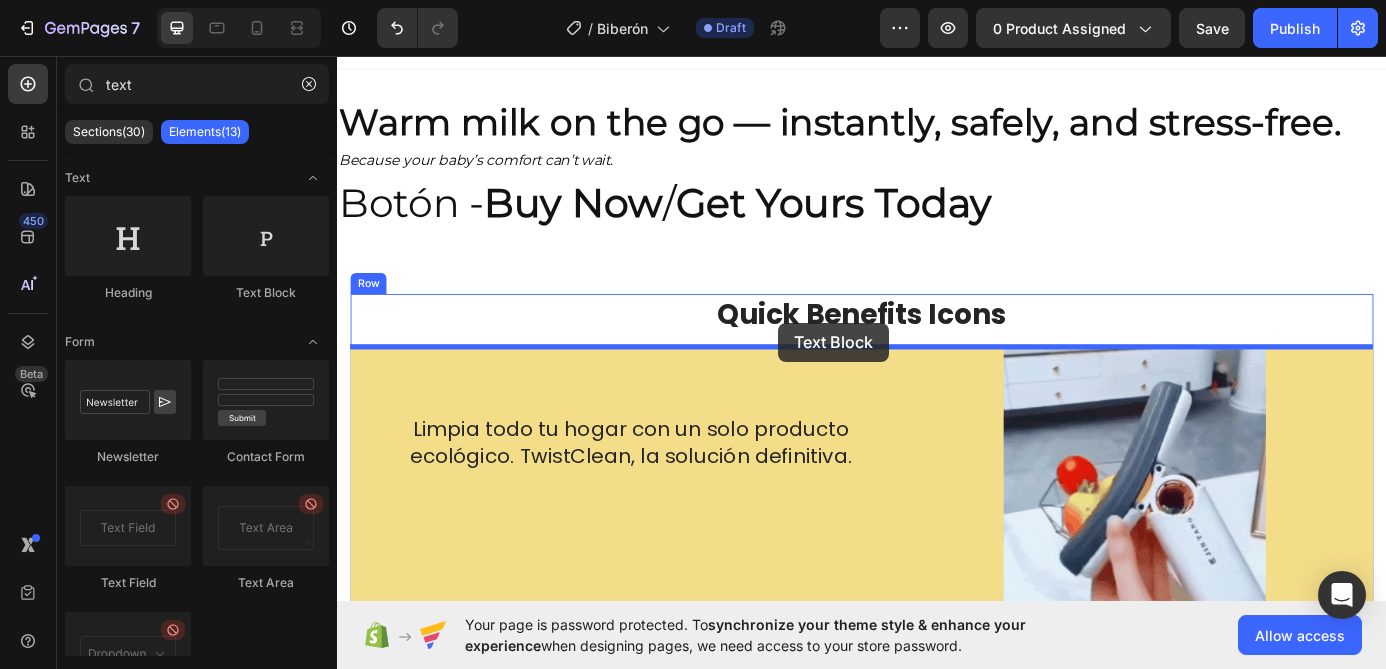 drag, startPoint x: 615, startPoint y: 298, endPoint x: 841, endPoint y: 361, distance: 234.61671 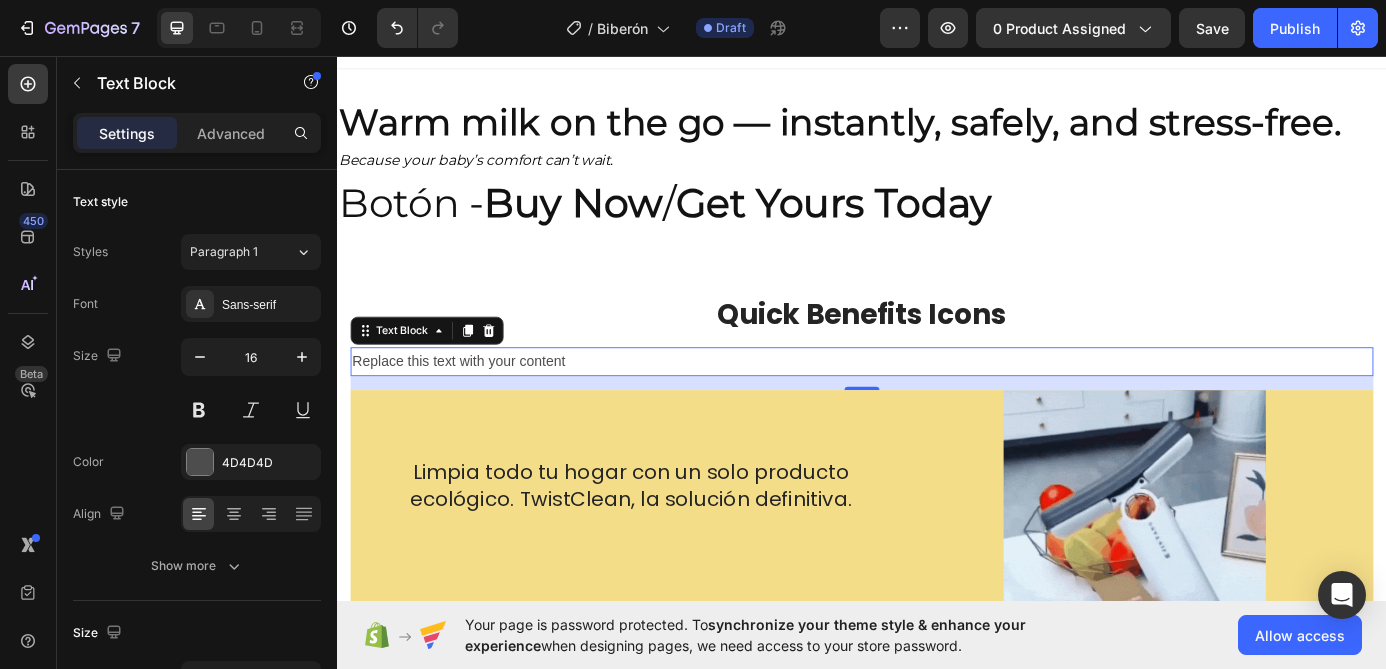 click on "Replace this text with your content" at bounding box center (937, 405) 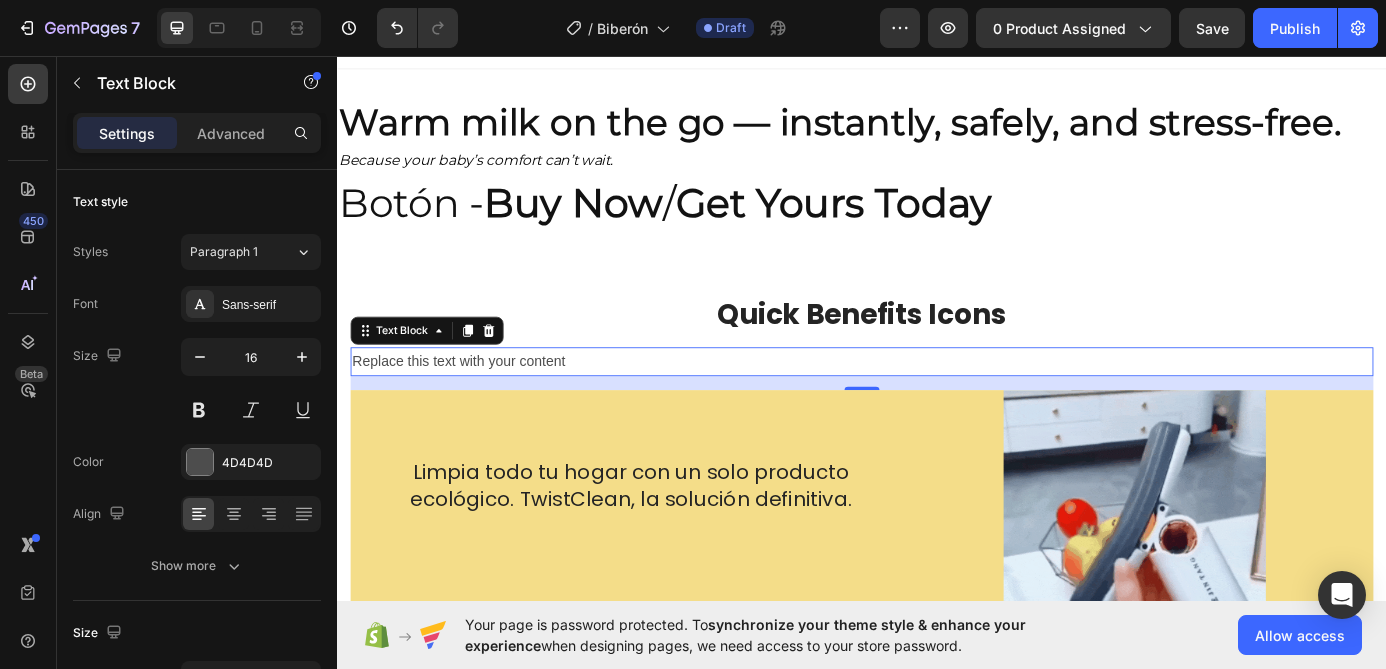 click on "Replace this text with your content" at bounding box center (937, 405) 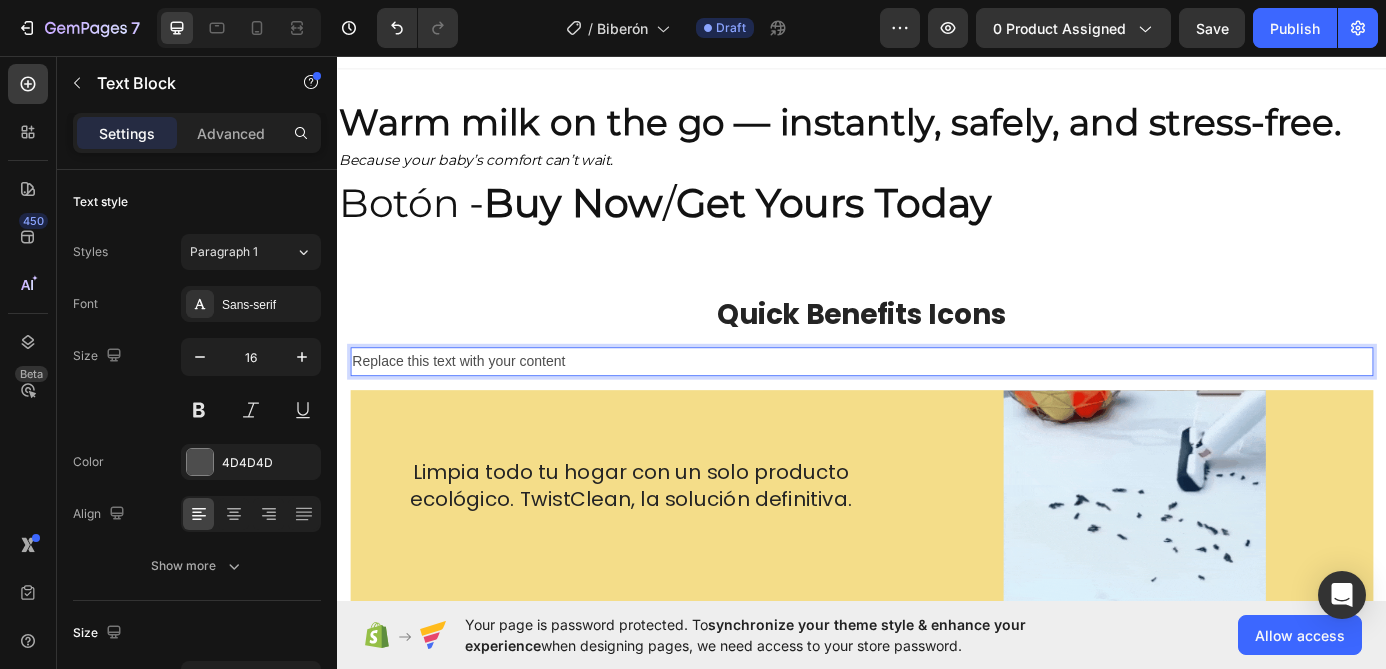 click on "Replace this text with your content" at bounding box center (937, 405) 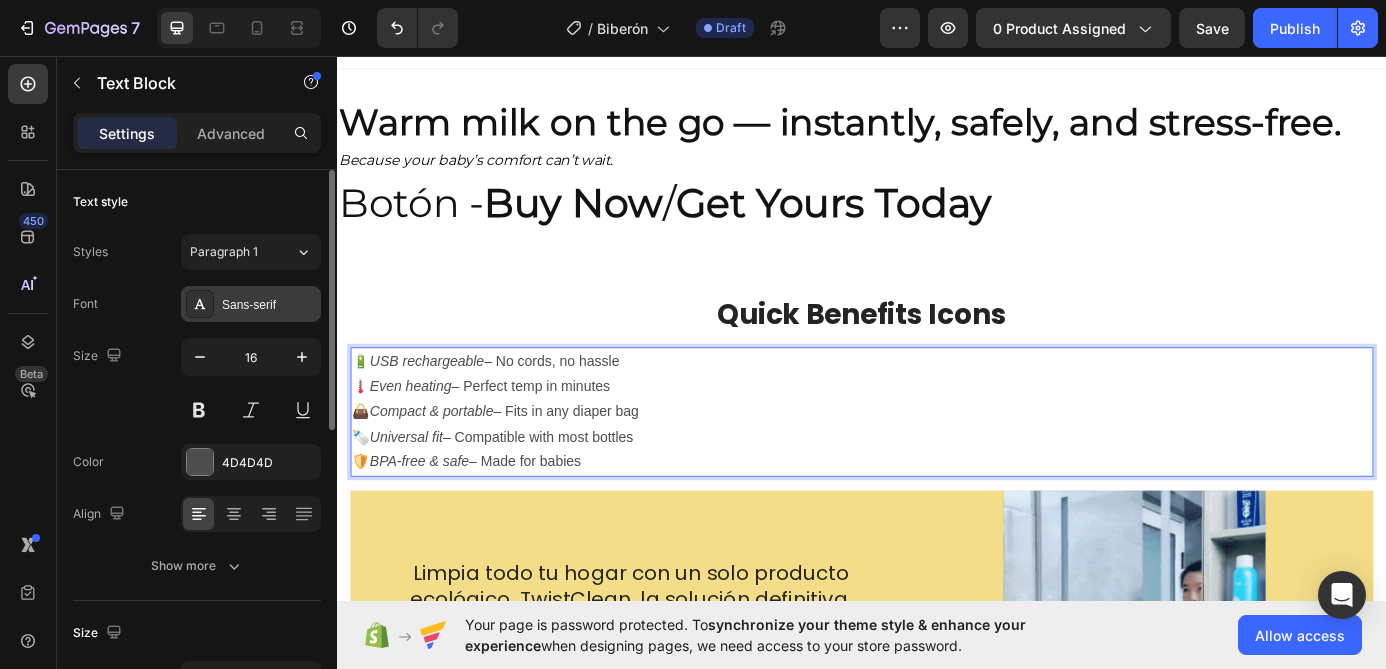 click on "Sans-serif" at bounding box center [269, 305] 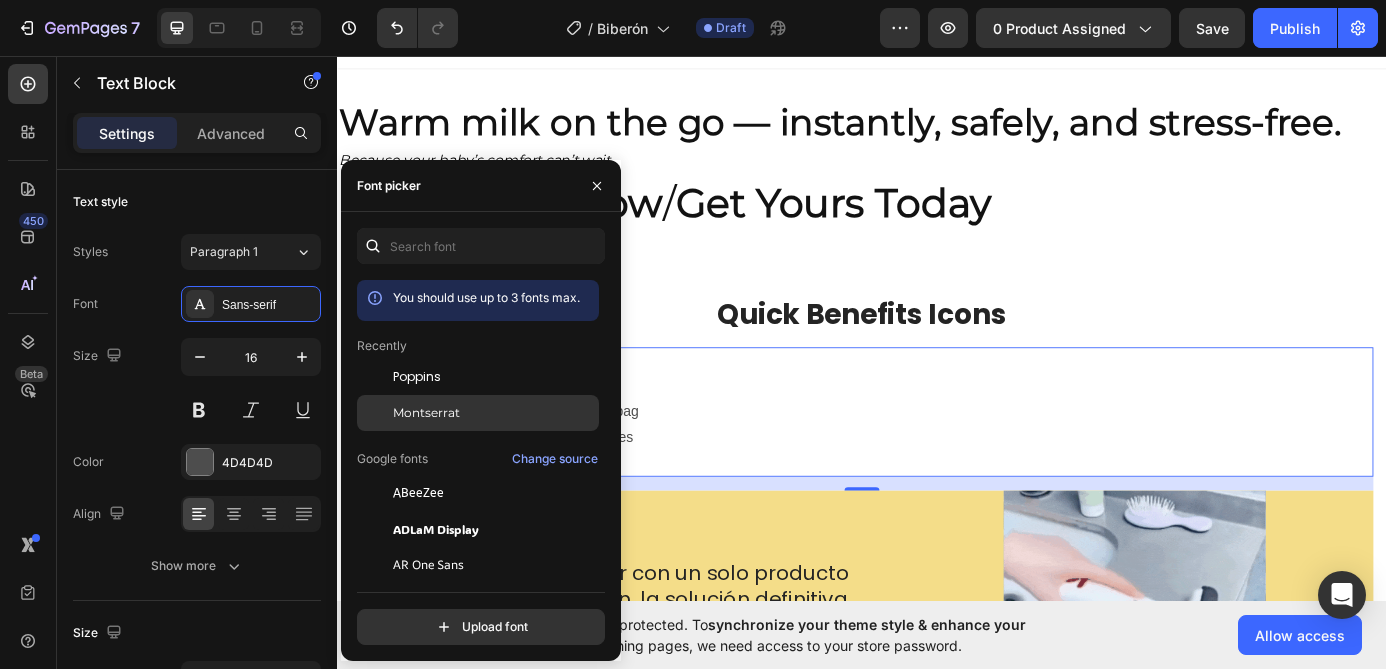 click on "Montserrat" at bounding box center (426, 413) 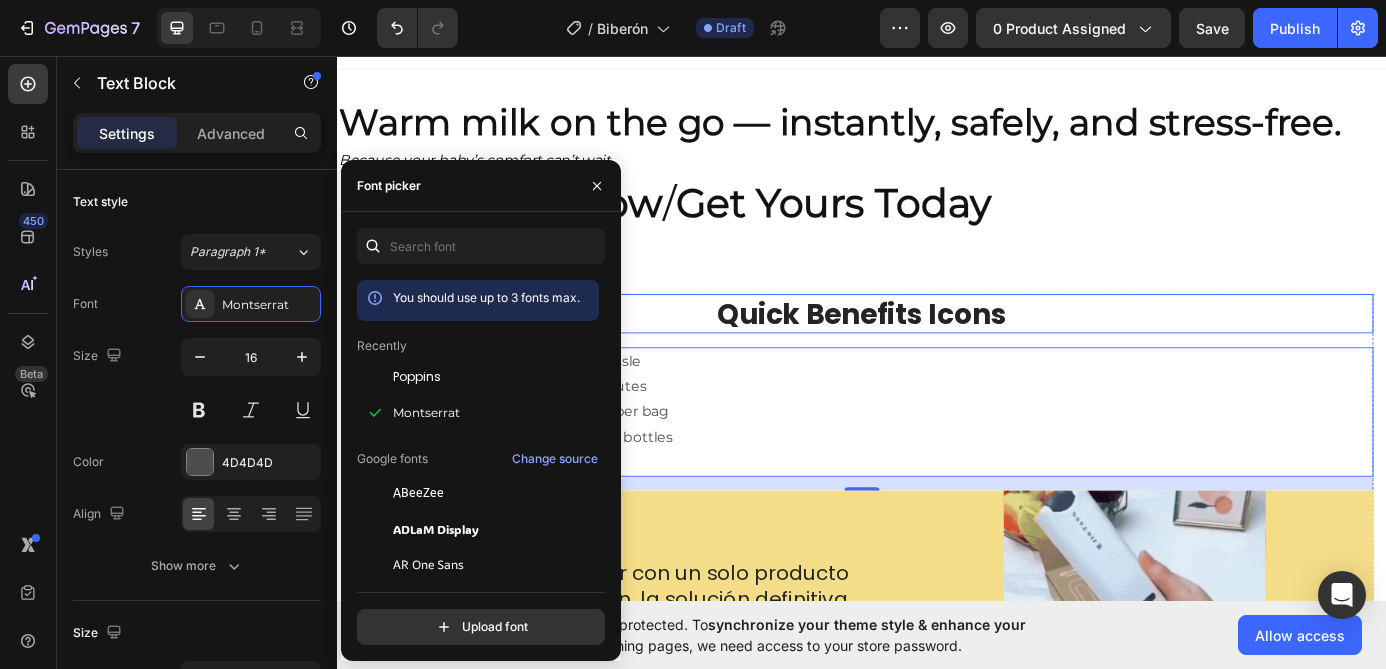 click on "Quick Benefits Icons" at bounding box center [937, 350] 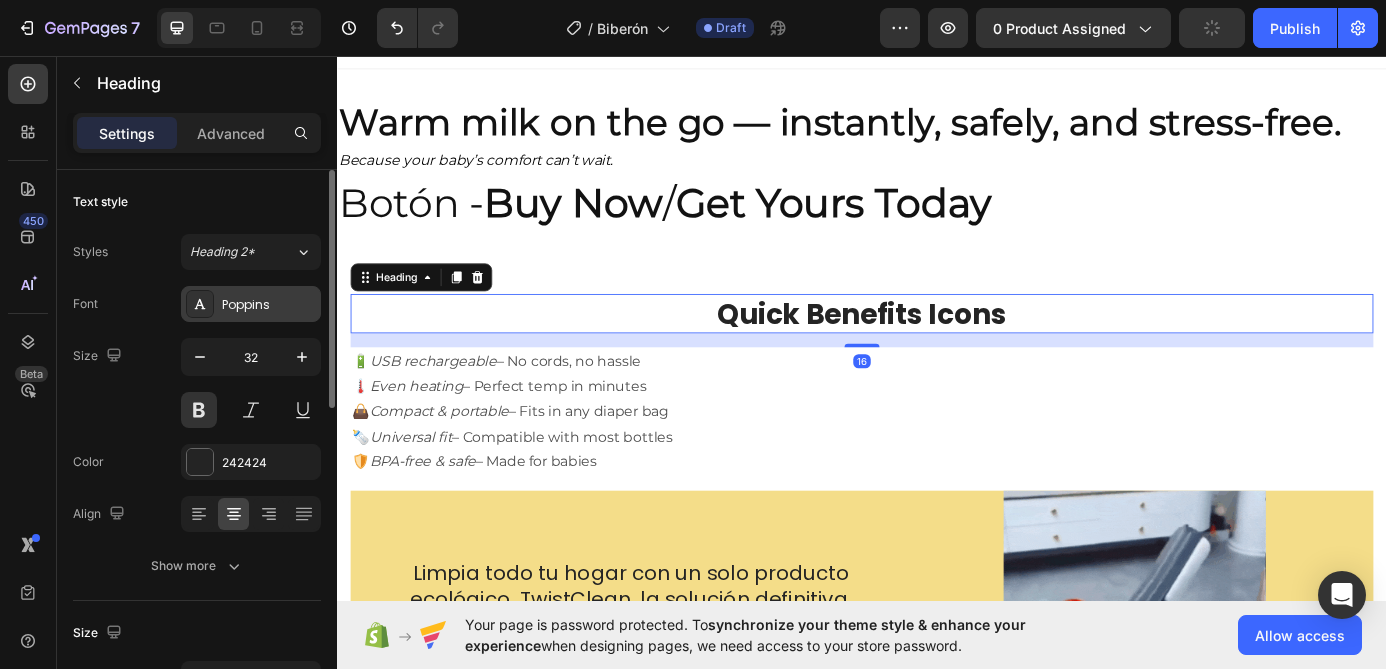 click on "Poppins" at bounding box center [251, 304] 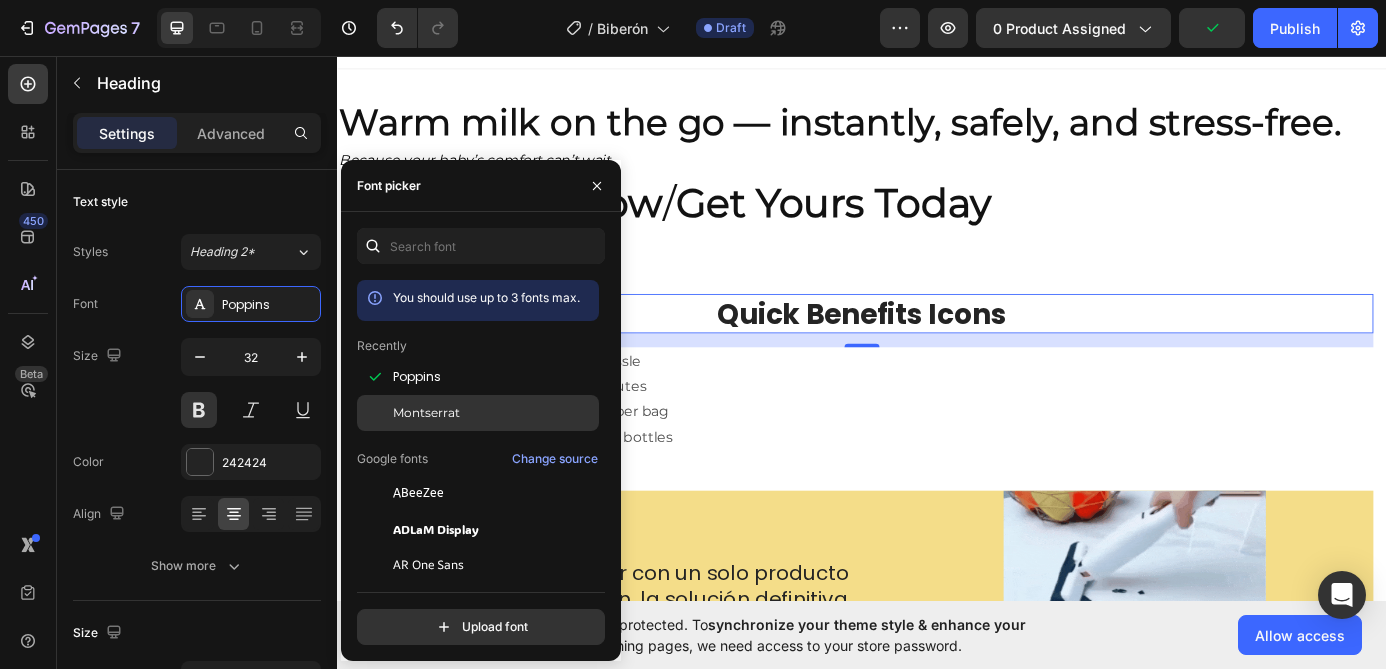 click on "Montserrat" at bounding box center [426, 413] 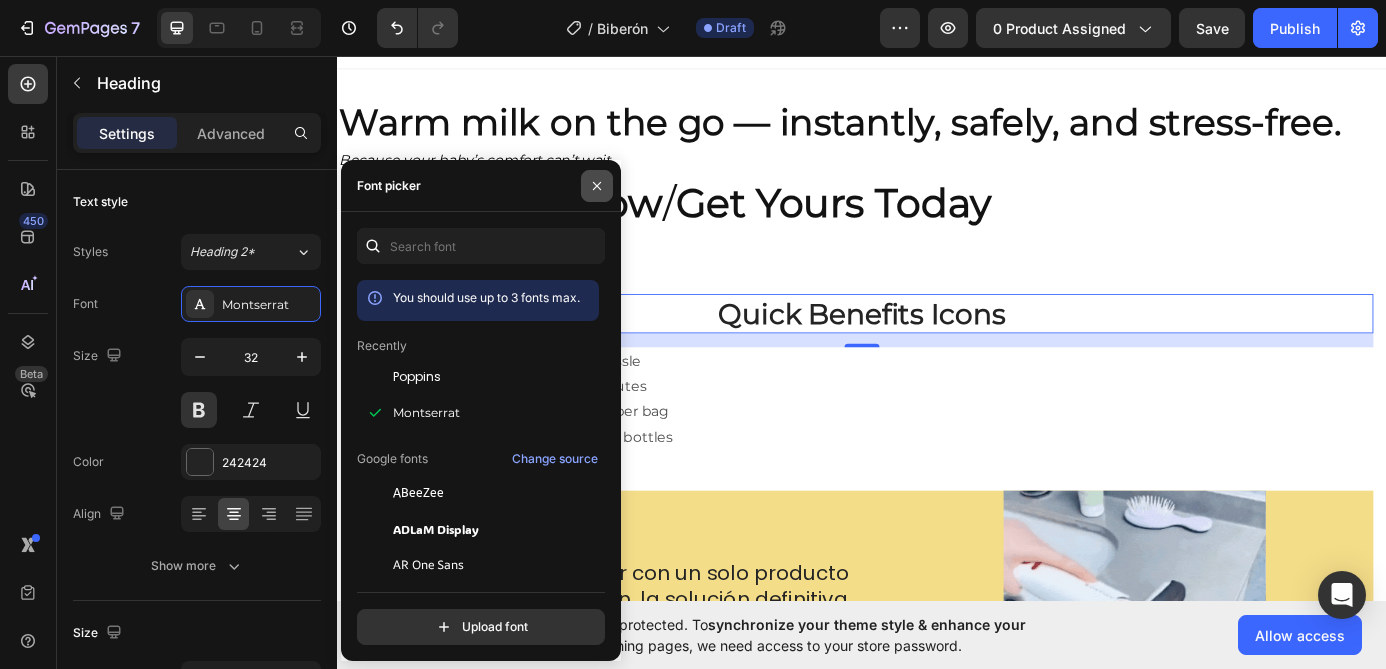 click 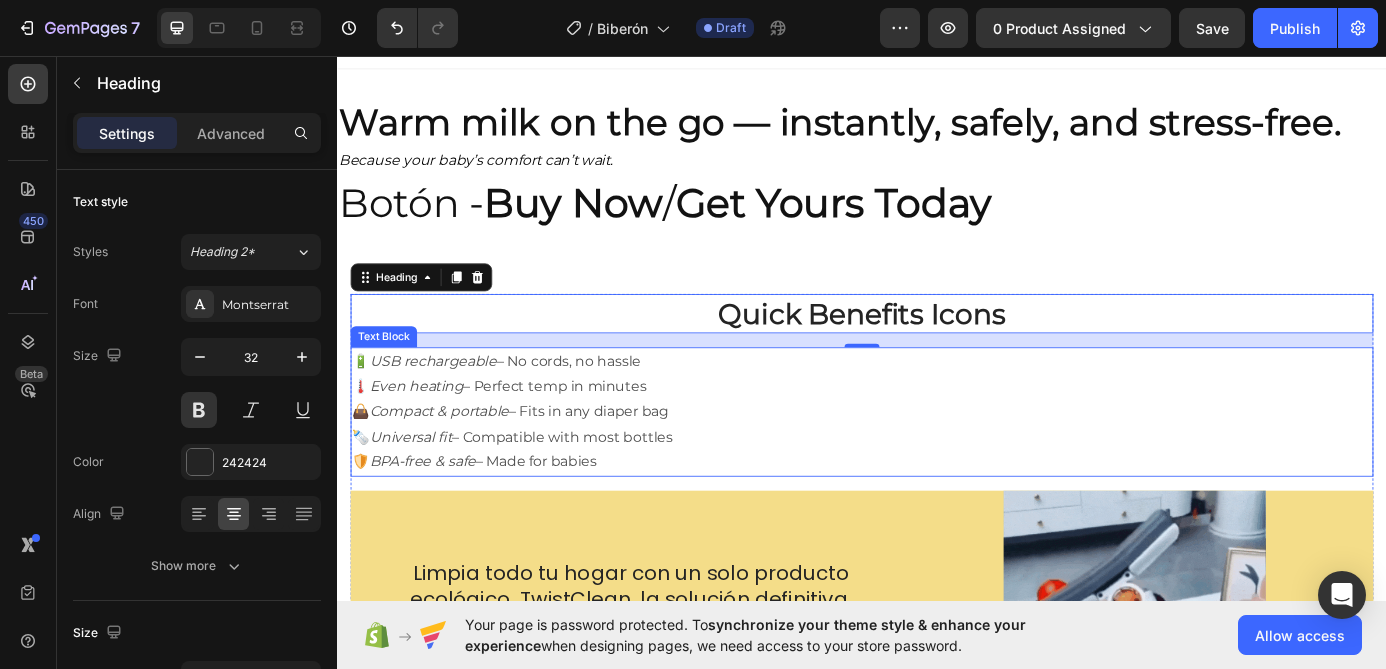 click on "🌡️  Even heating  – Perfect temp in minutes" at bounding box center [937, 434] 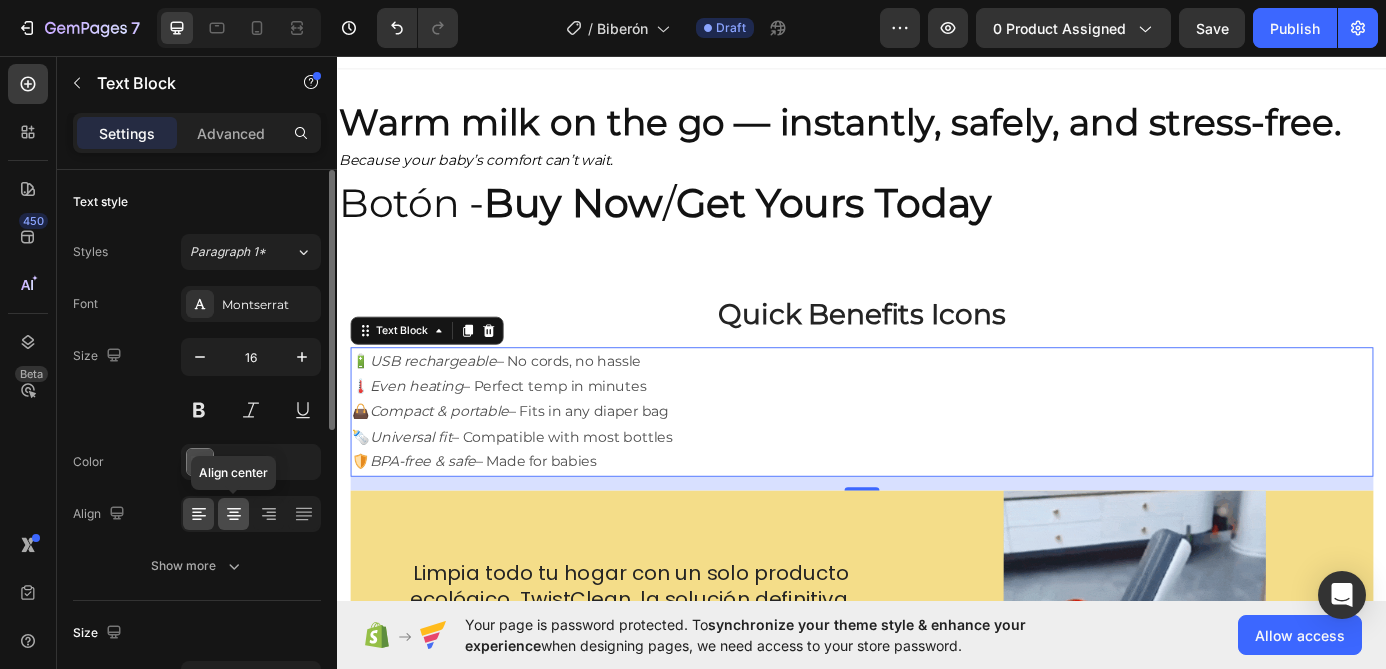 click 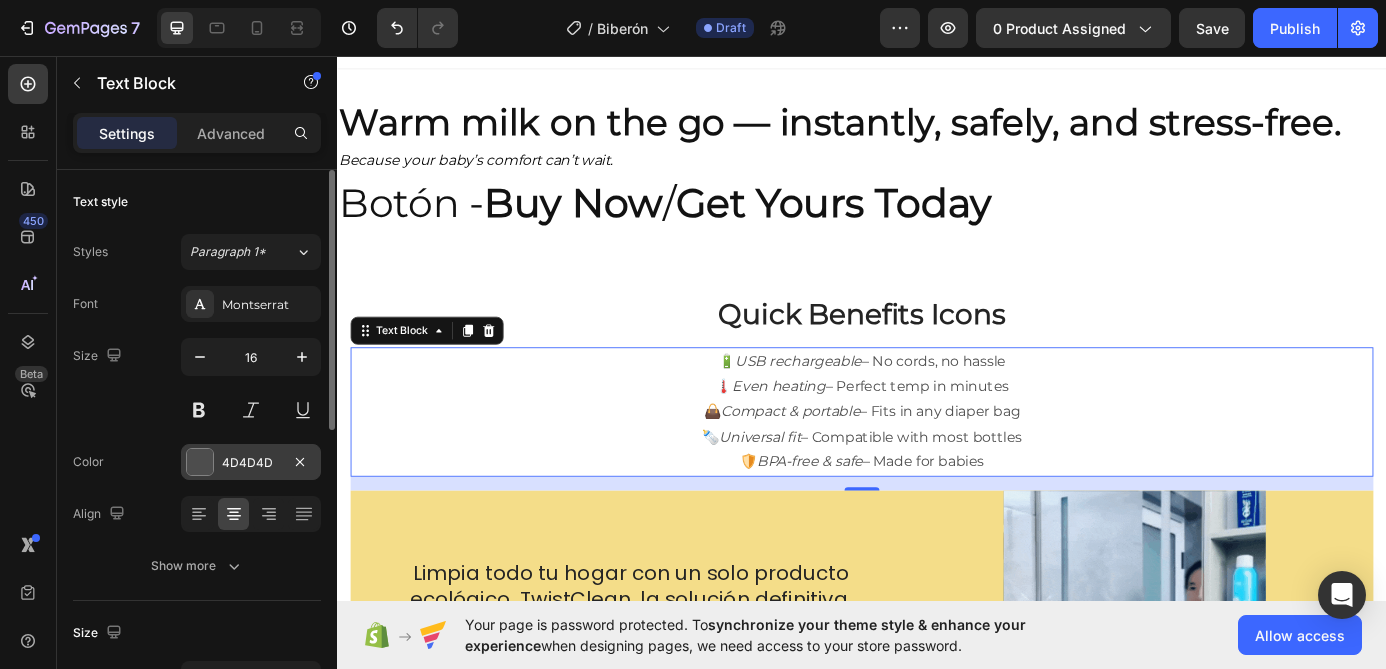 click at bounding box center [200, 462] 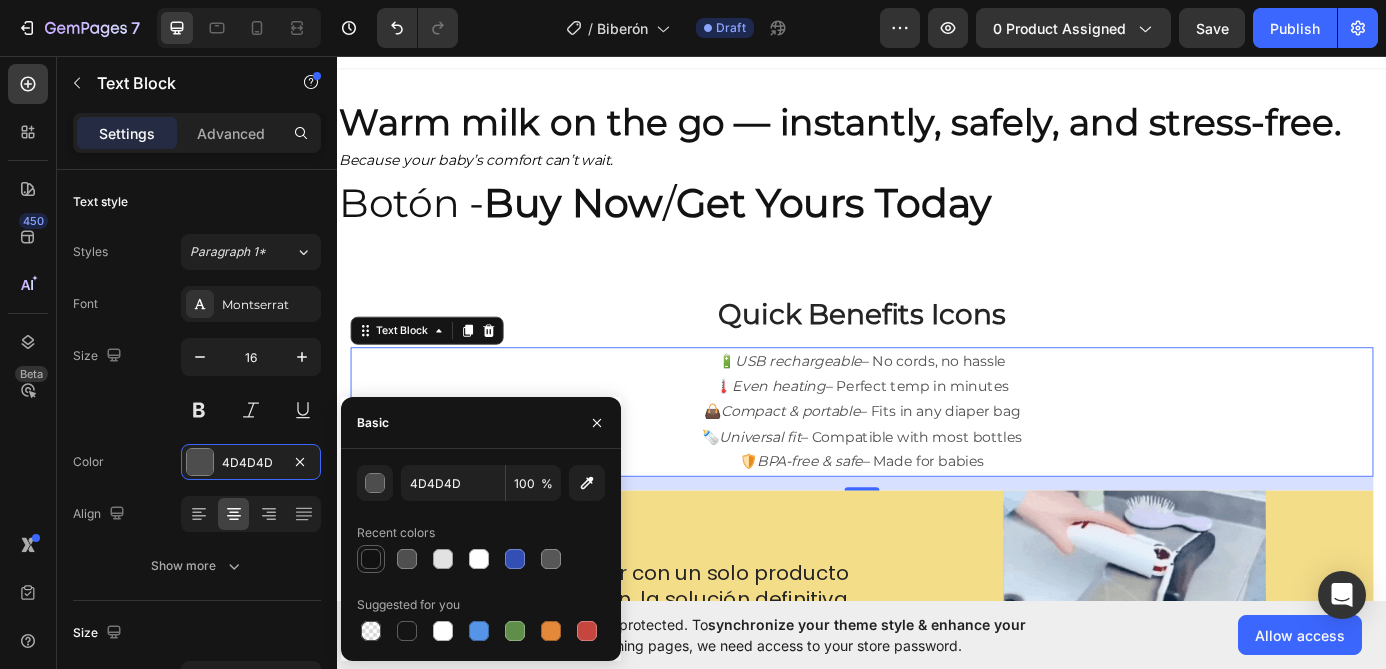 click at bounding box center (371, 559) 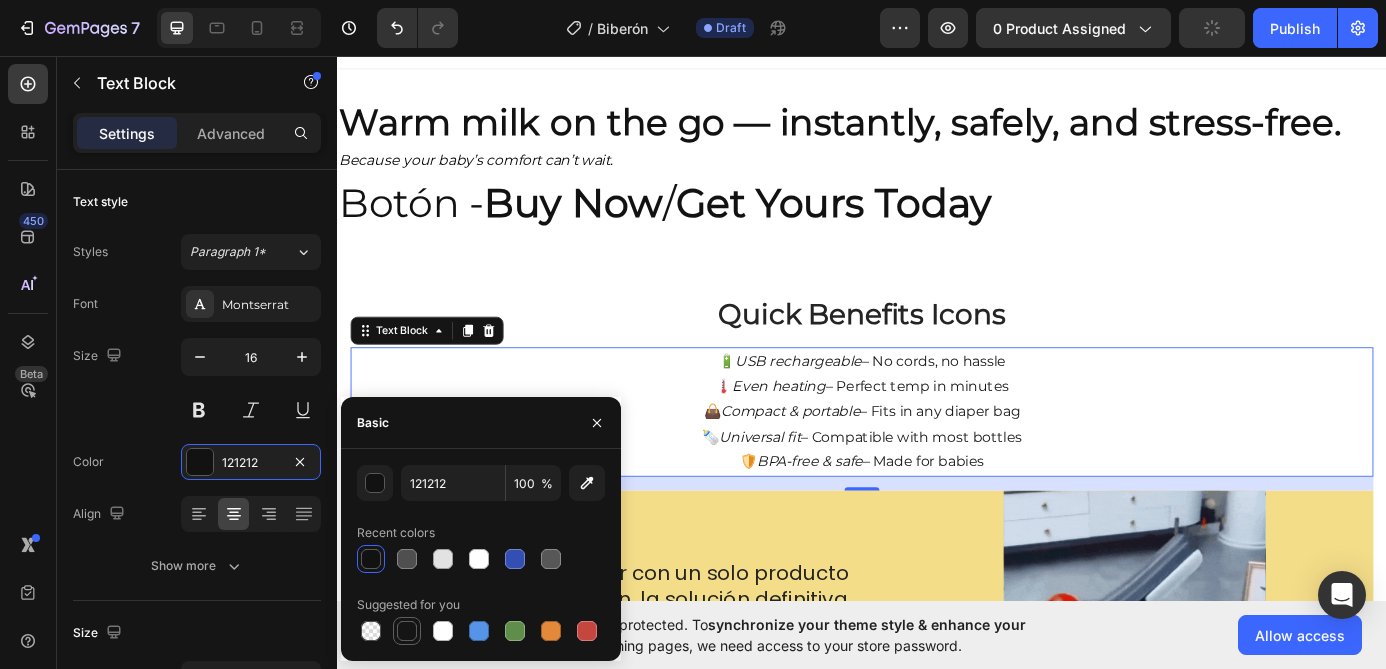 click at bounding box center (407, 631) 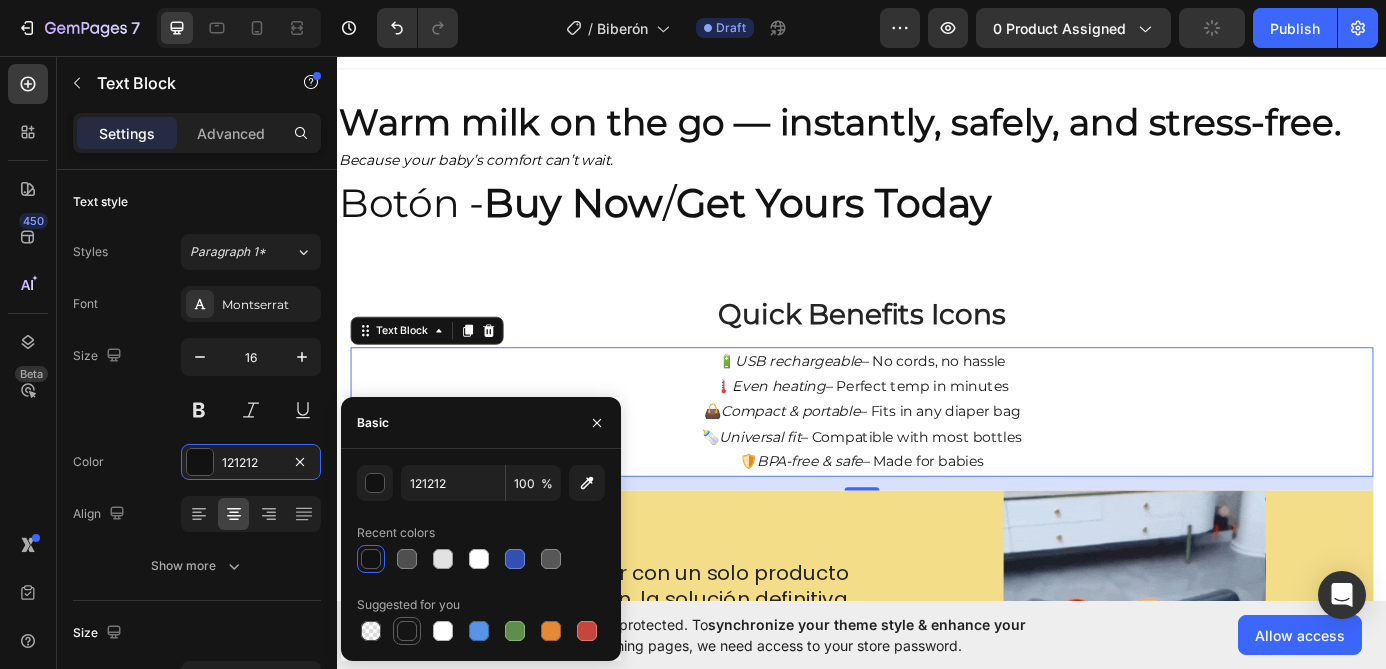 type on "151515" 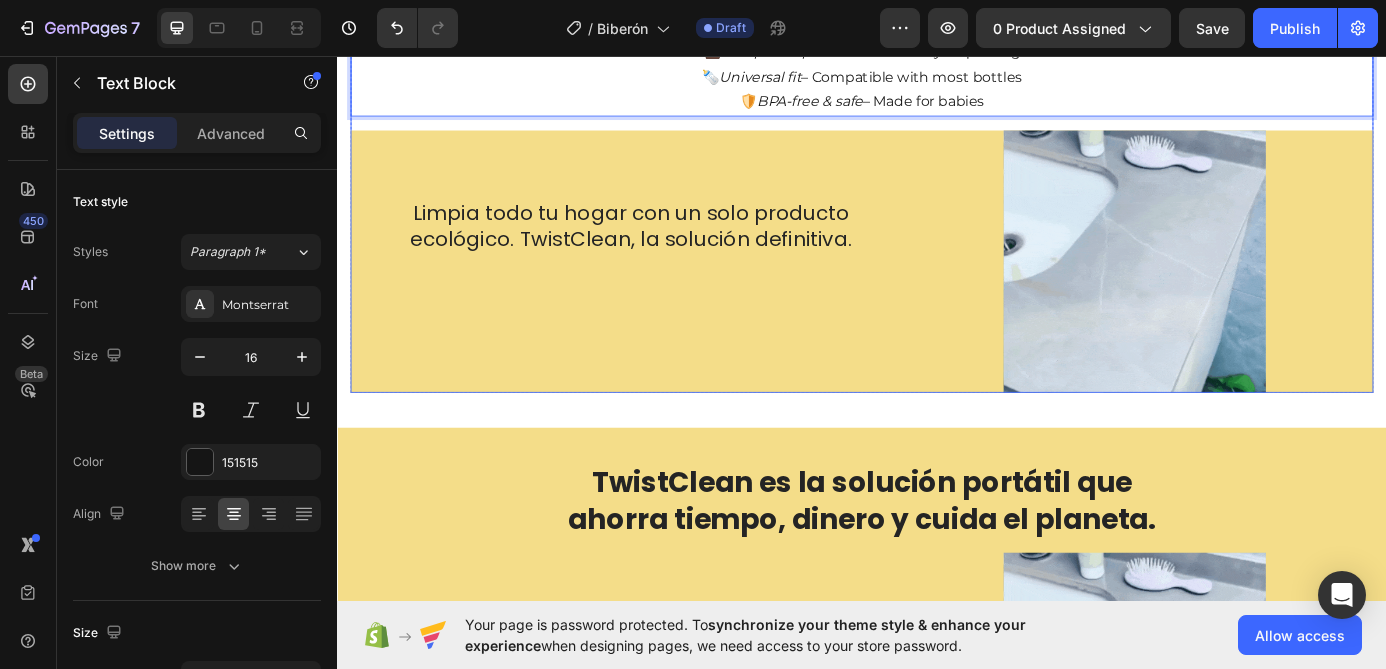 scroll, scrollTop: 387, scrollLeft: 0, axis: vertical 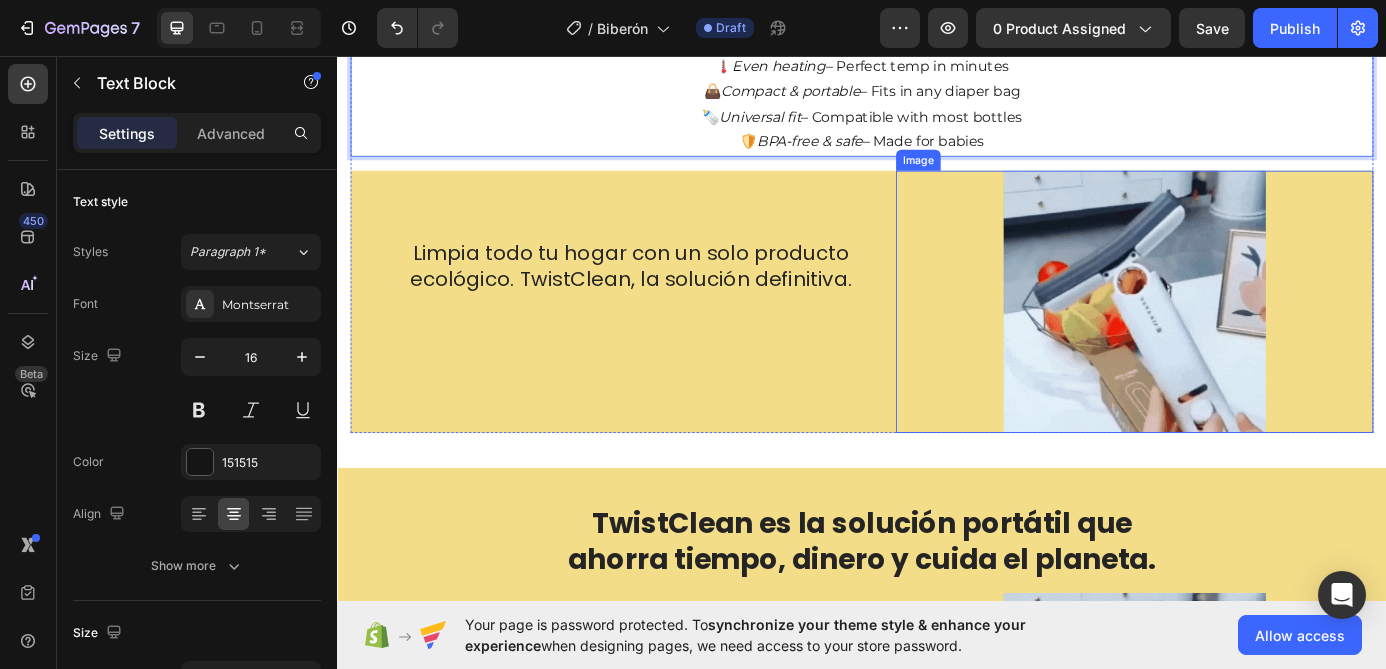 click at bounding box center (1249, 337) 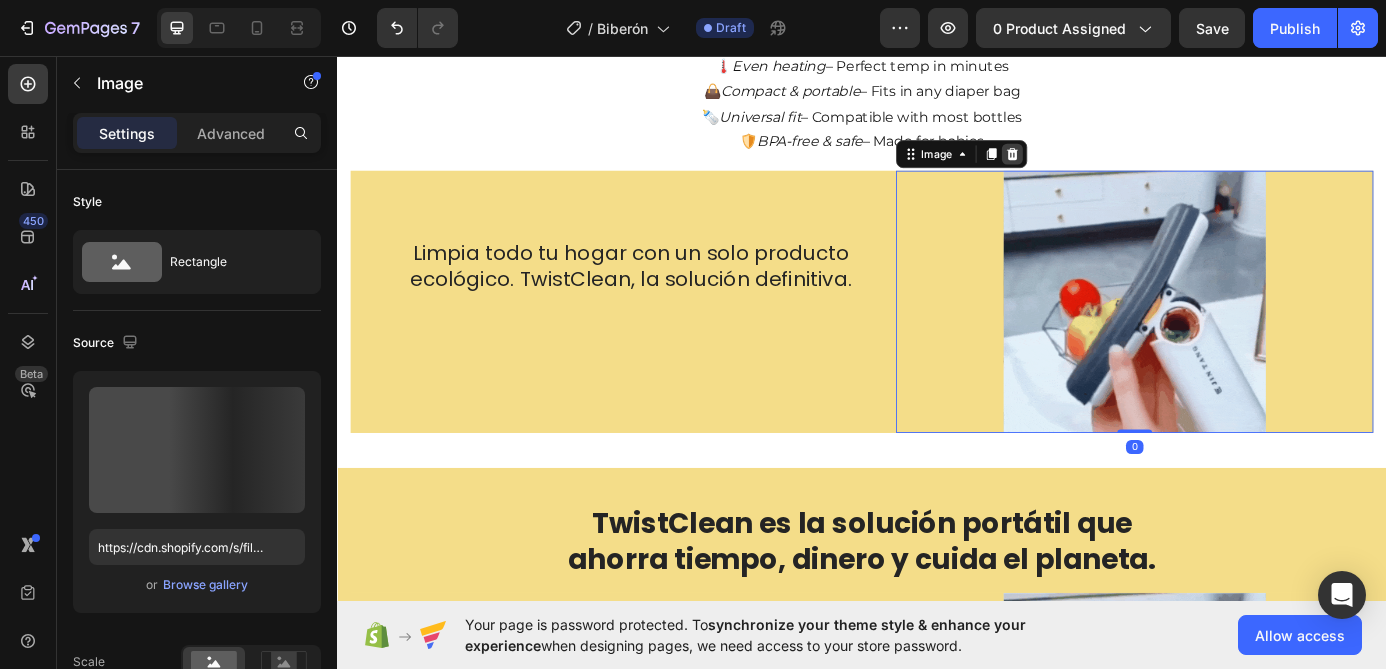 click 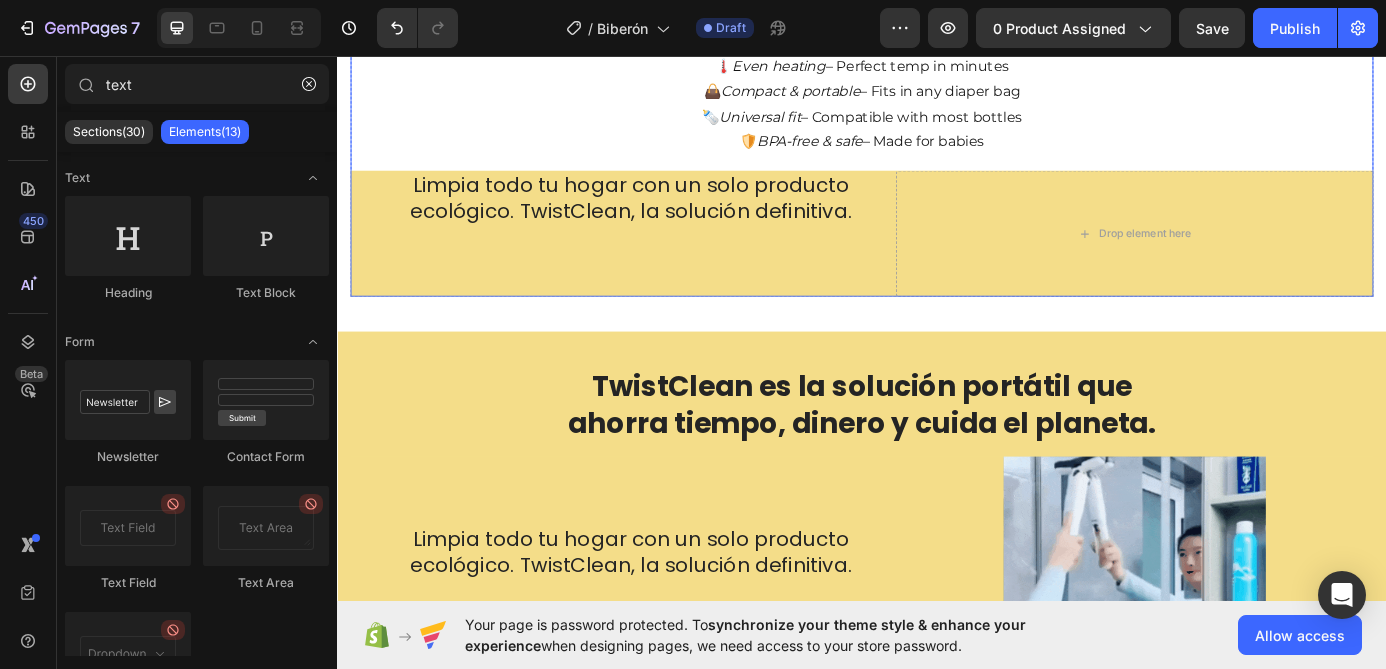 click on "Limpia todo tu hogar con un solo producto ecológico. TwistClean, la solución definitiva. Text Block Row Row Row Row
Drop element here Row" at bounding box center [937, 259] 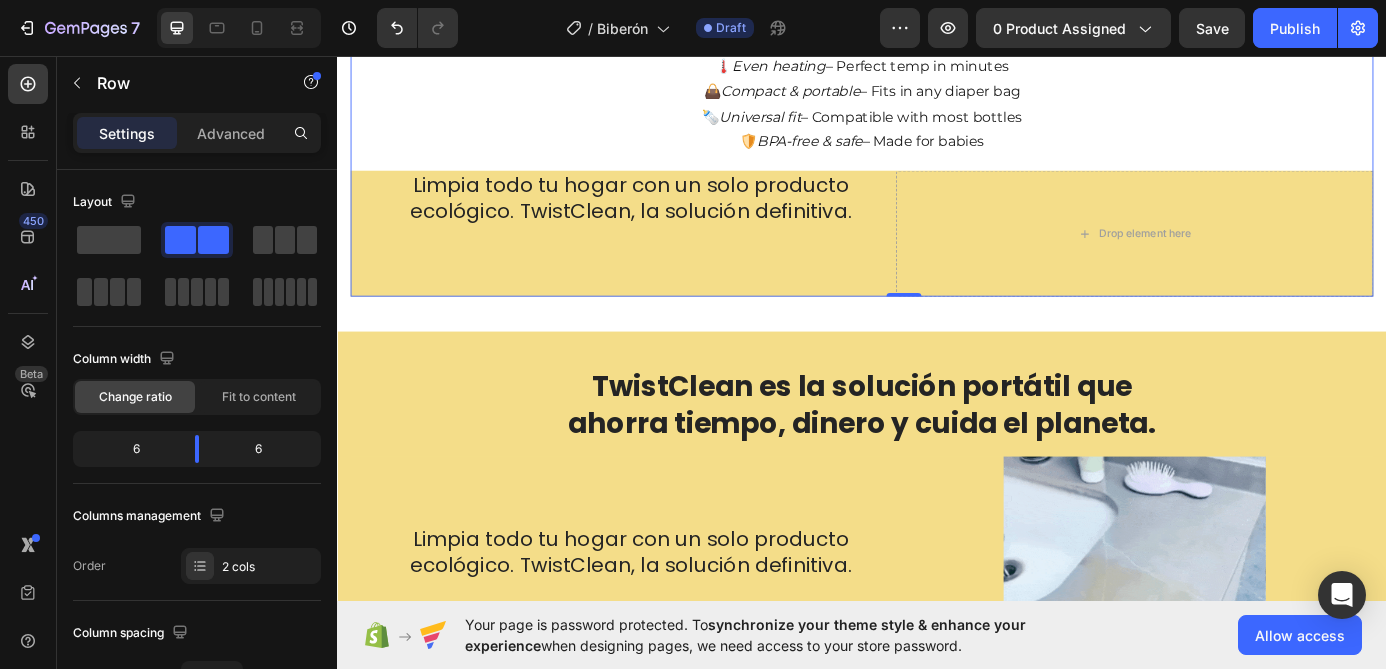 scroll, scrollTop: 230, scrollLeft: 0, axis: vertical 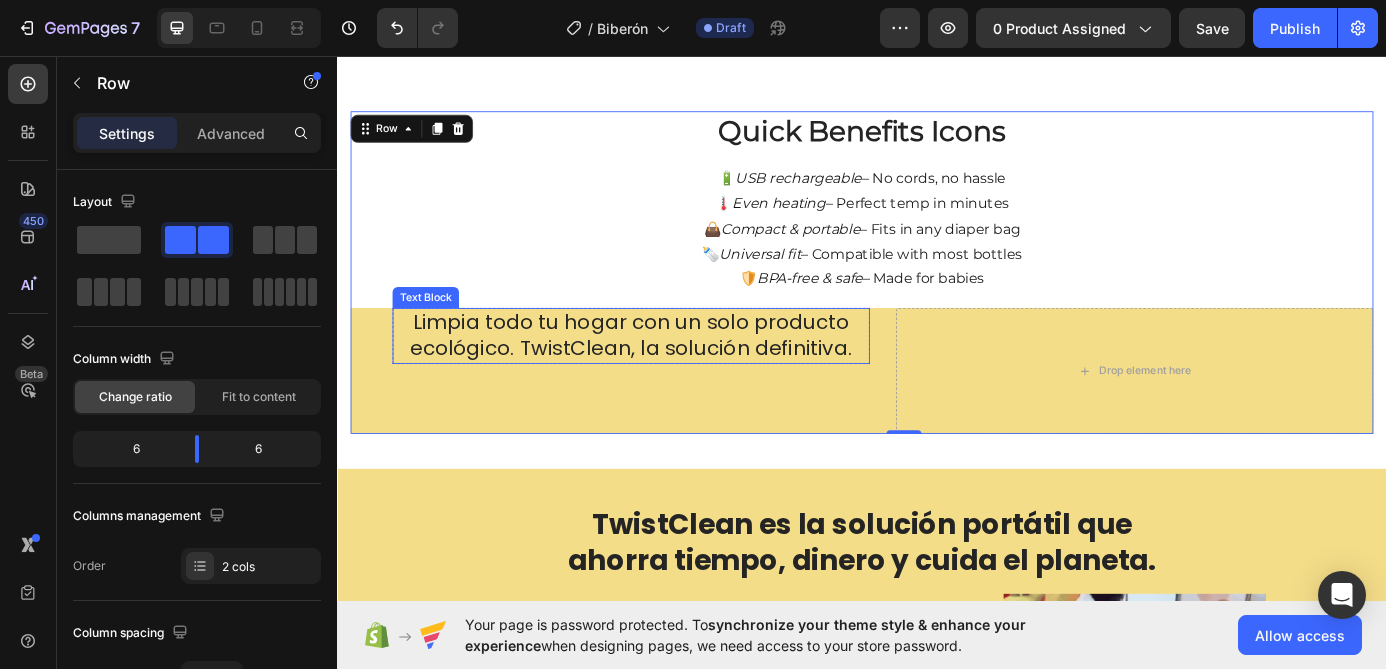 click on "Limpia todo tu hogar con un solo producto ecológico. TwistClean, la solución definitiva." at bounding box center [673, 376] 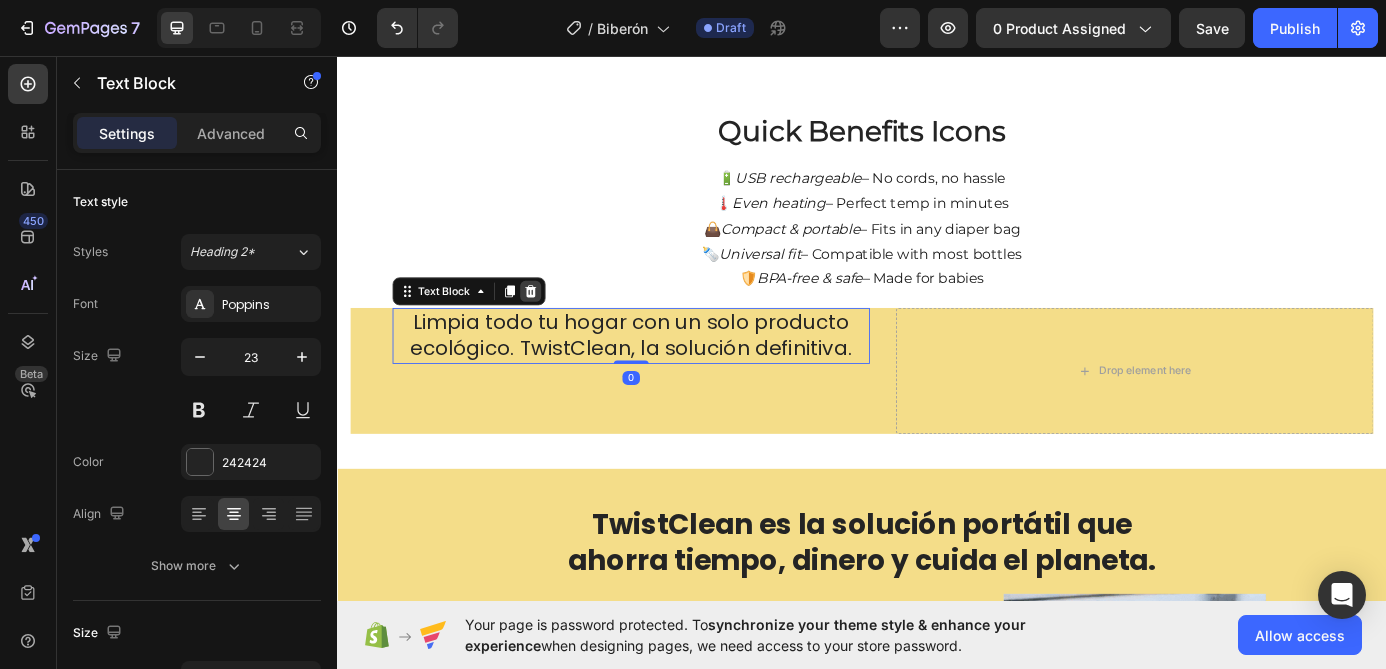 click 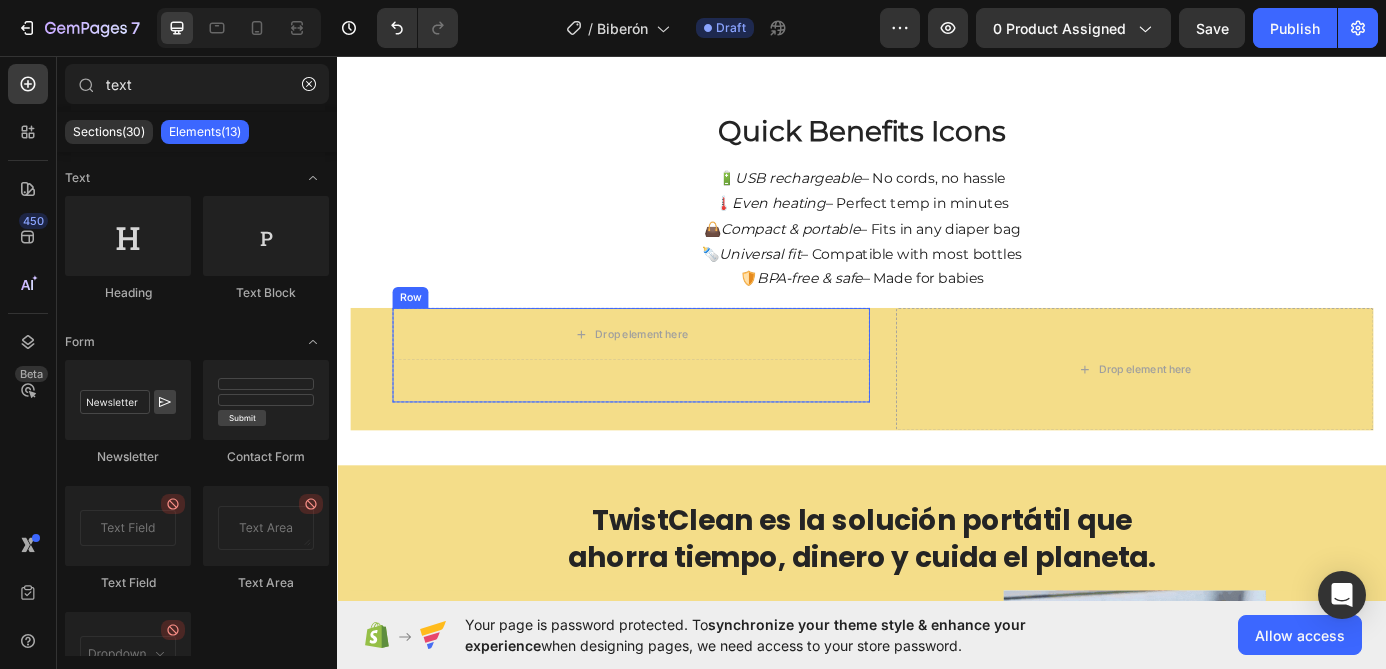 click on "Drop element here Row" at bounding box center [673, 398] 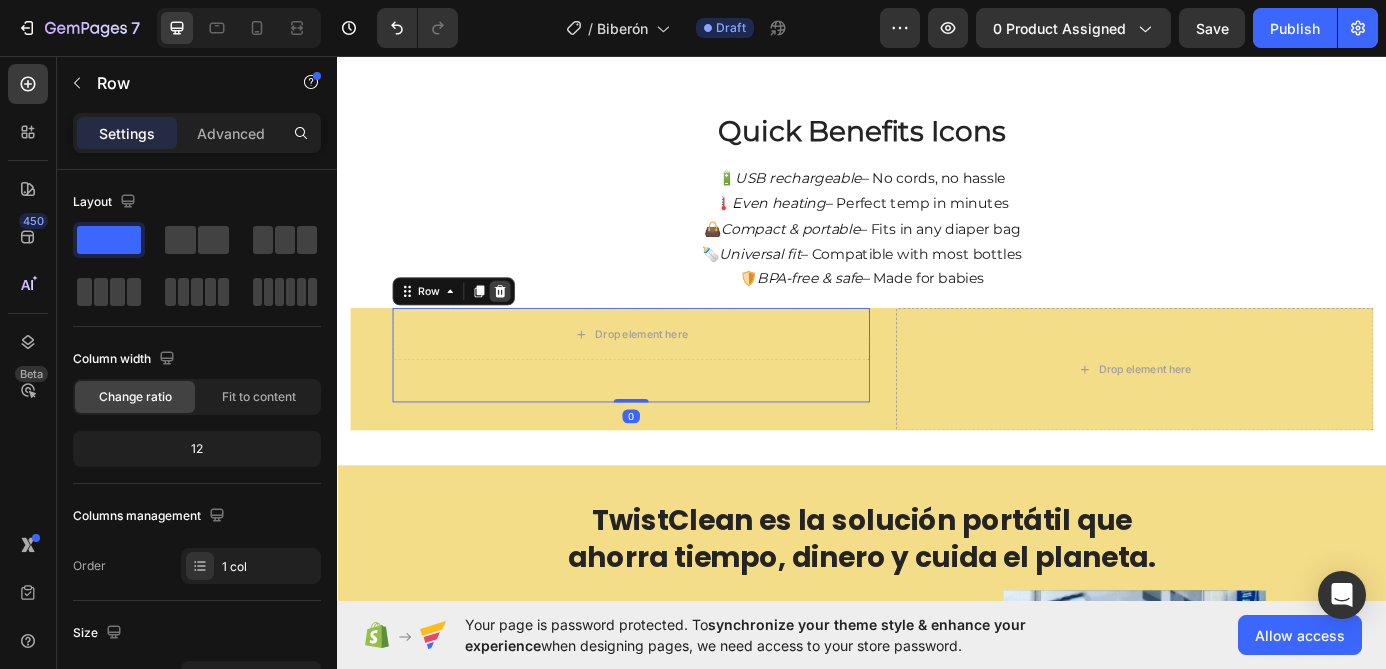 click 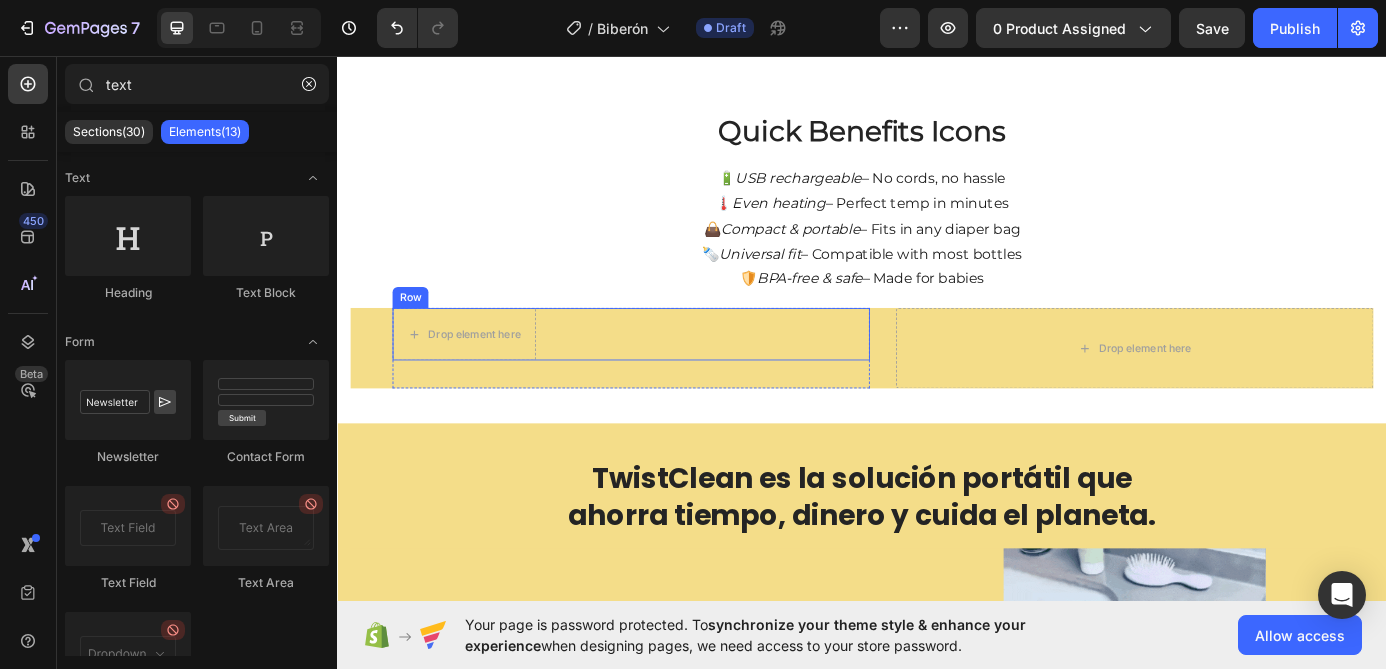 click on "Drop element here Row" at bounding box center [673, 374] 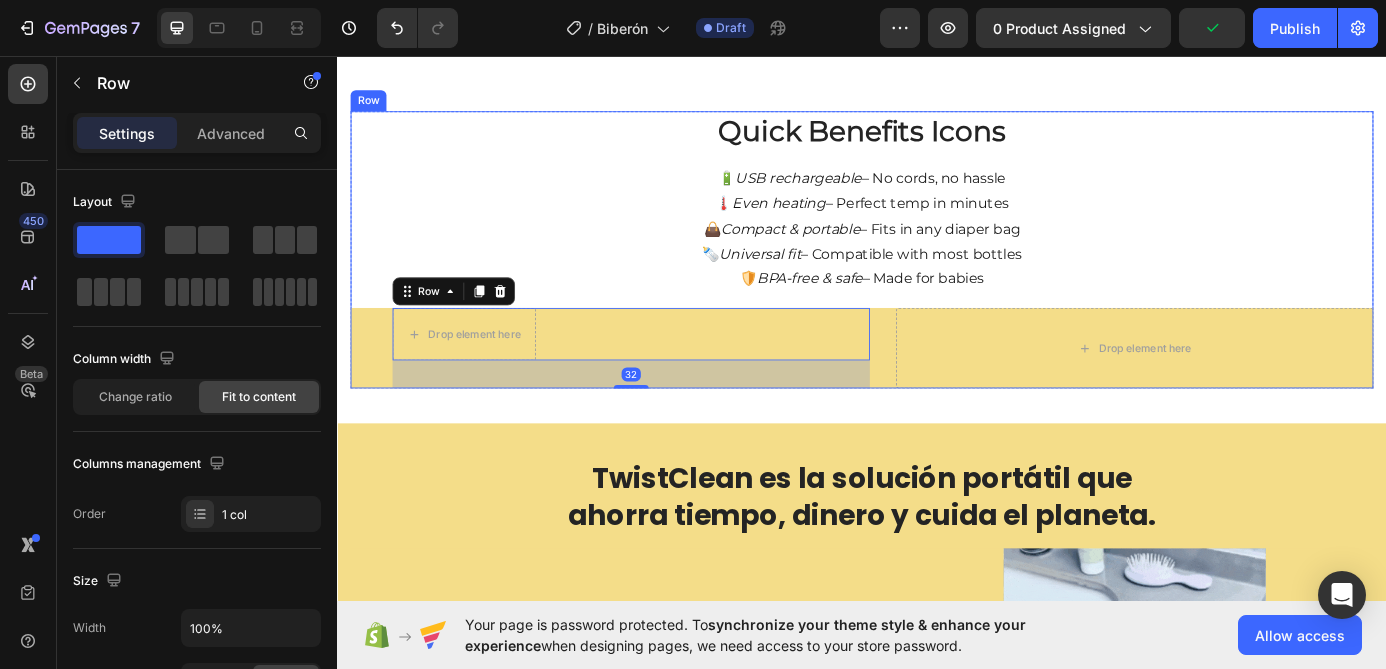 click on "Drop element here Row   32 Row
Drop element here Row" at bounding box center [937, 390] 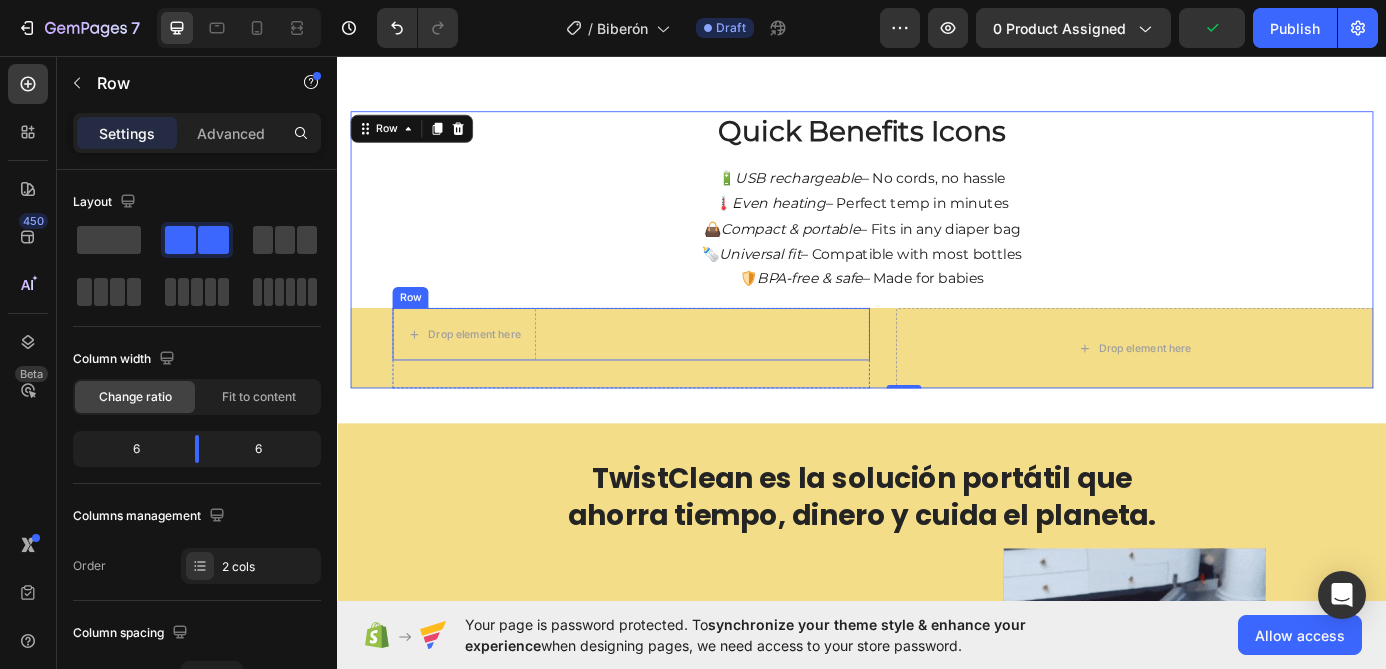 click on "Drop element here Row" at bounding box center (673, 374) 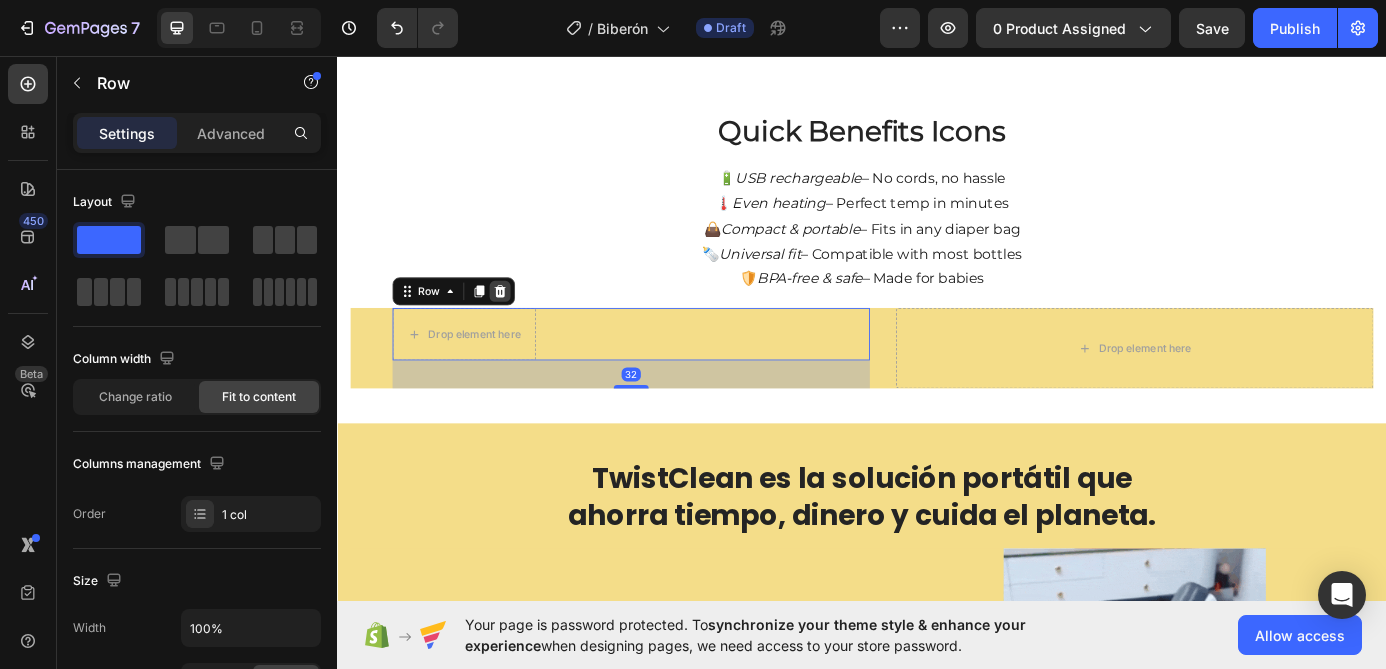 click 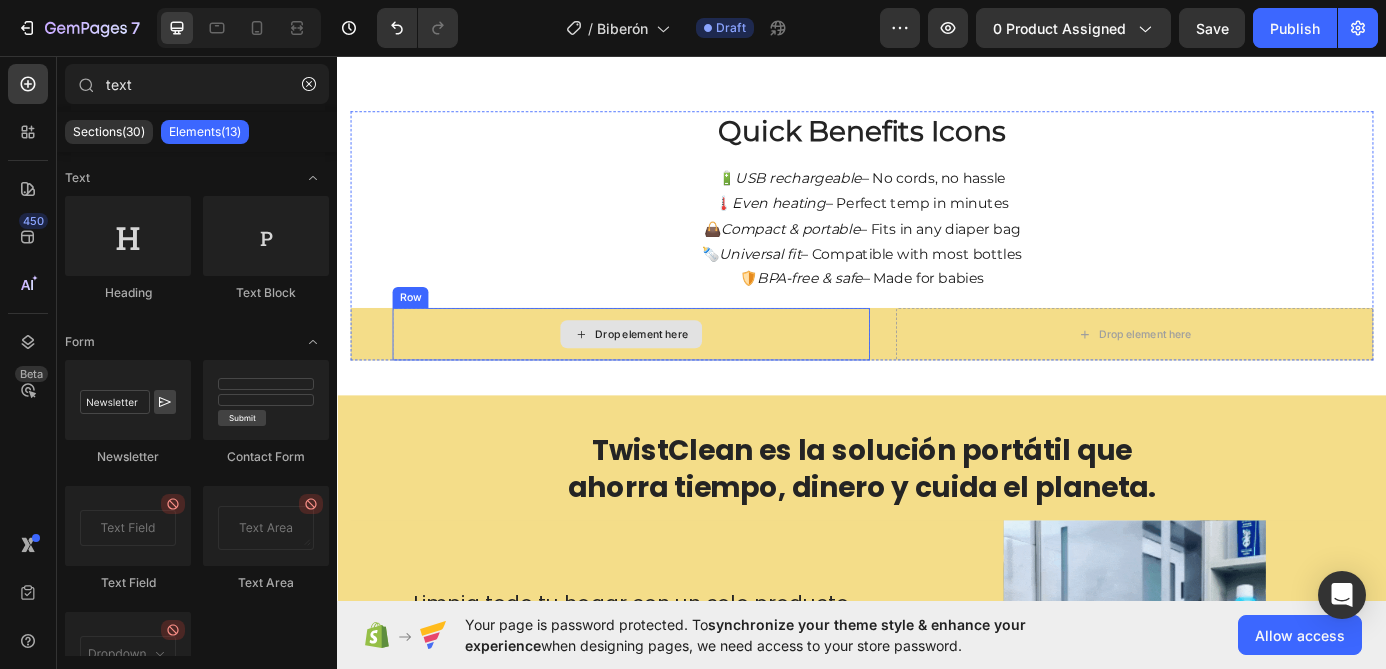 click on "Drop element here" at bounding box center (673, 374) 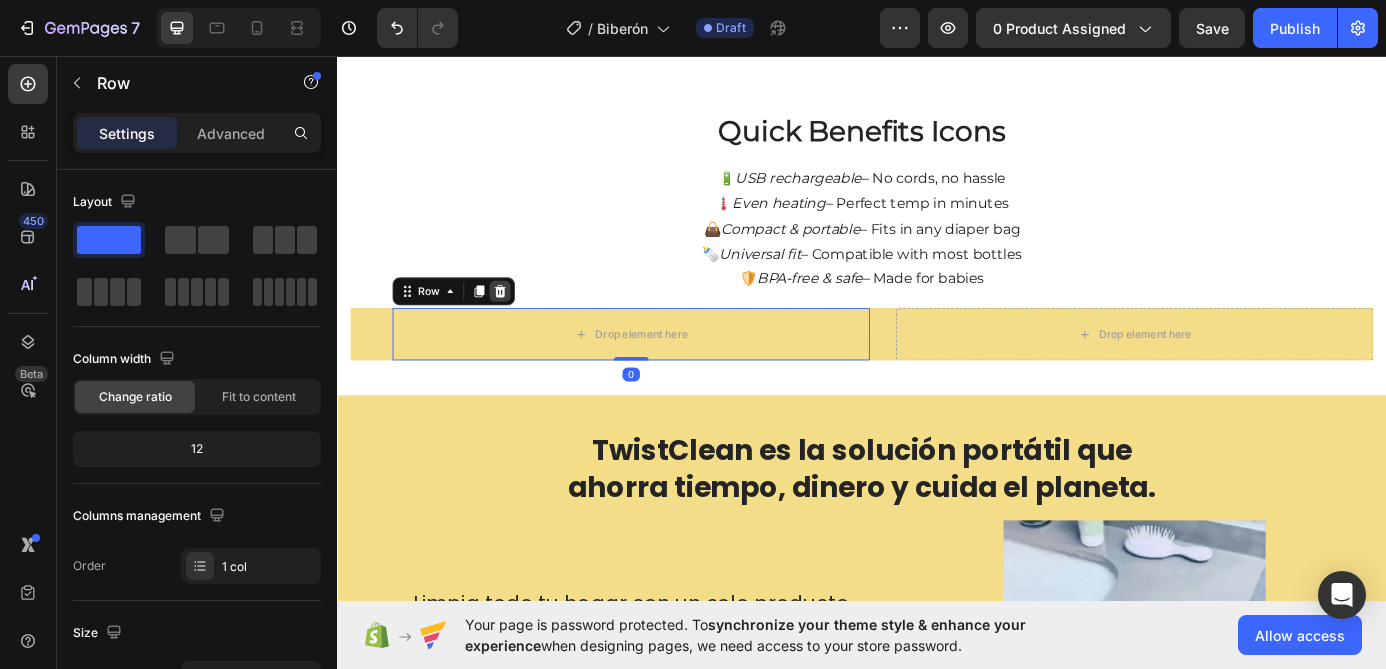 click 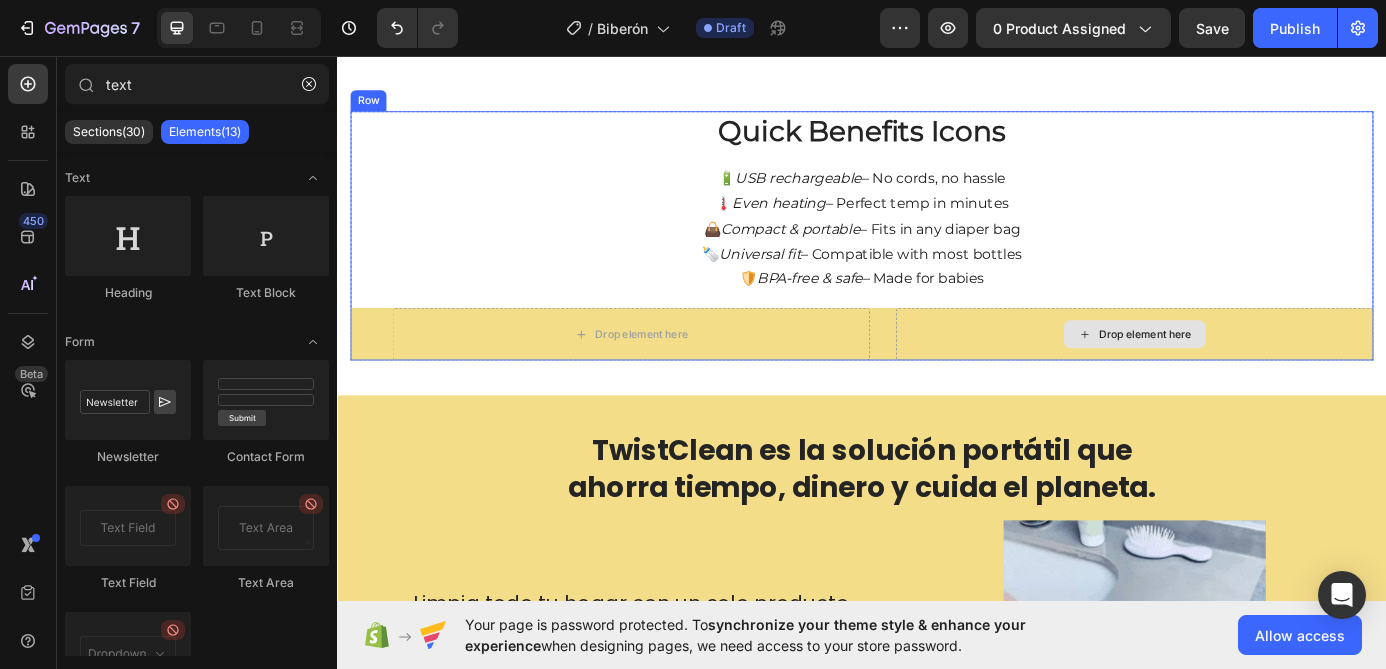 click on "Drop element here" at bounding box center (1249, 374) 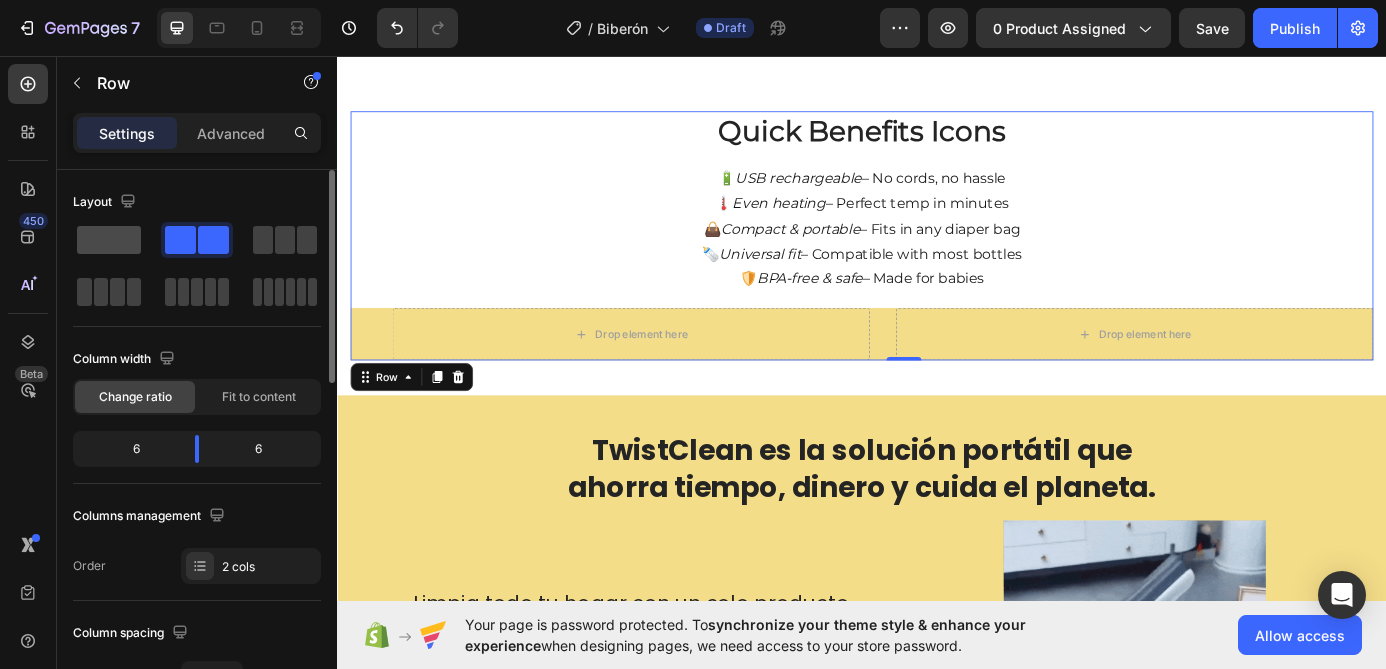 click 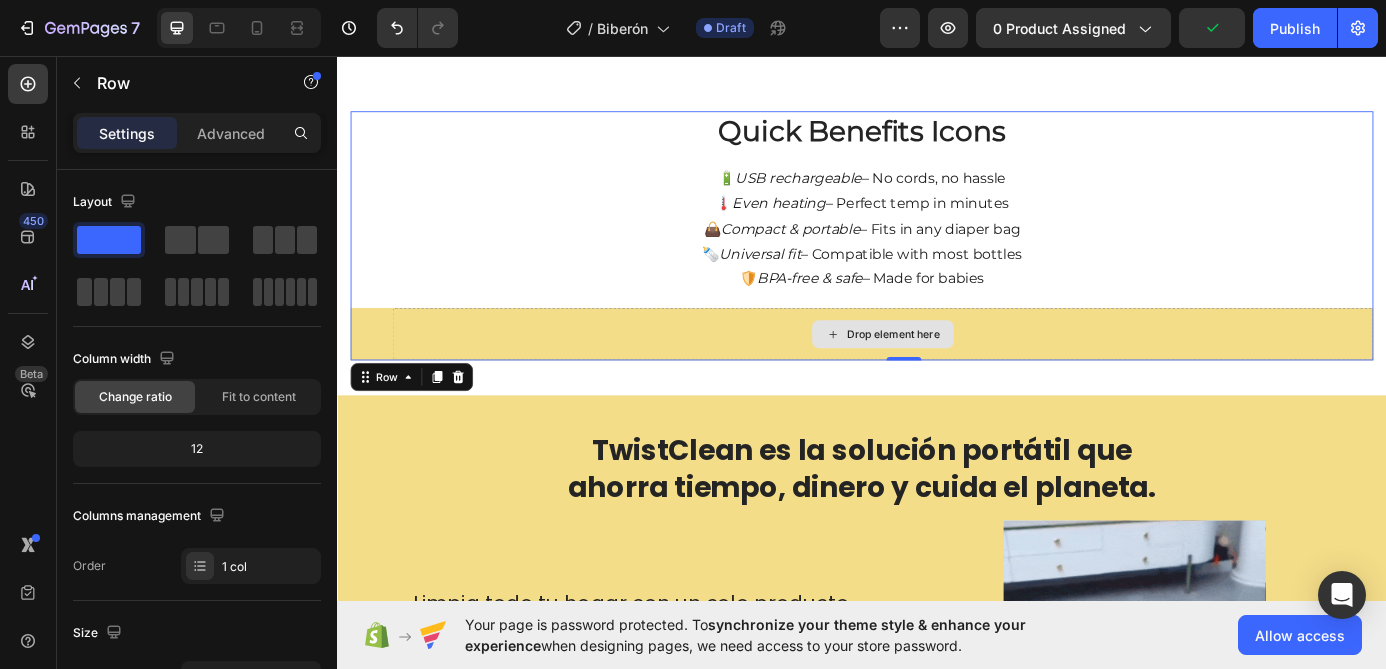 click on "Drop element here" at bounding box center [961, 374] 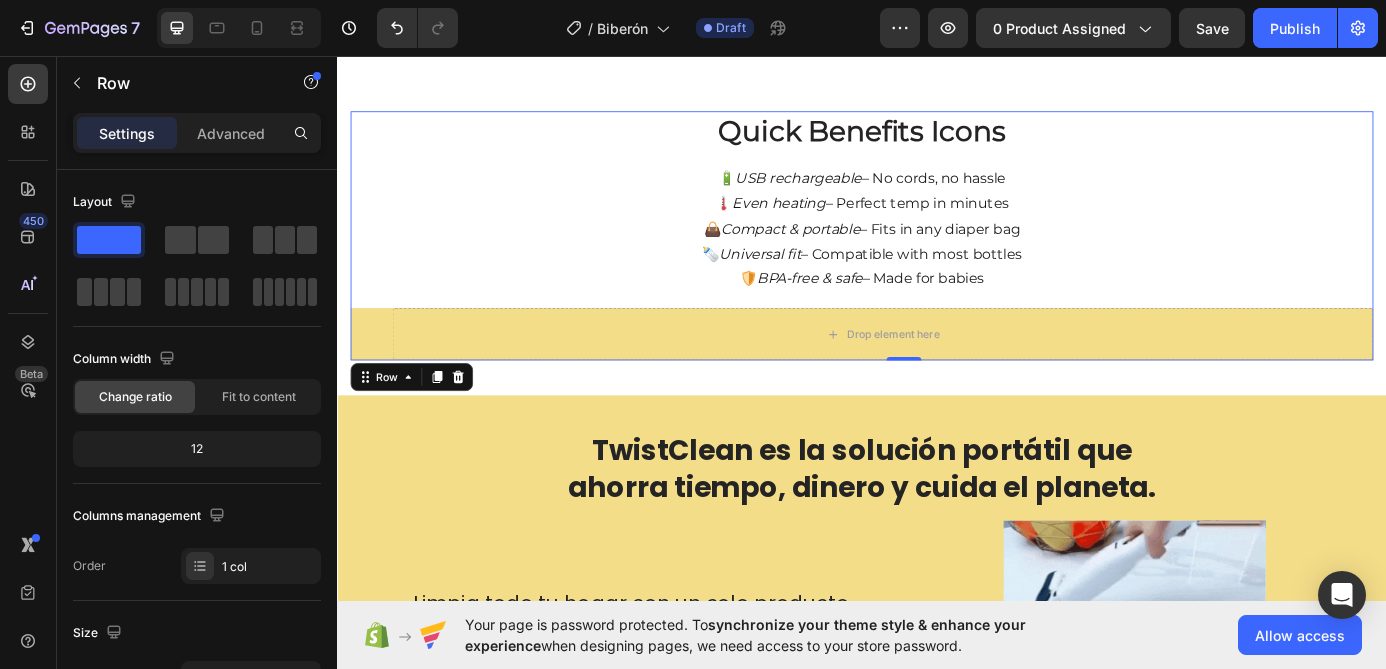 click on "Drop element here Row   0" at bounding box center (937, 374) 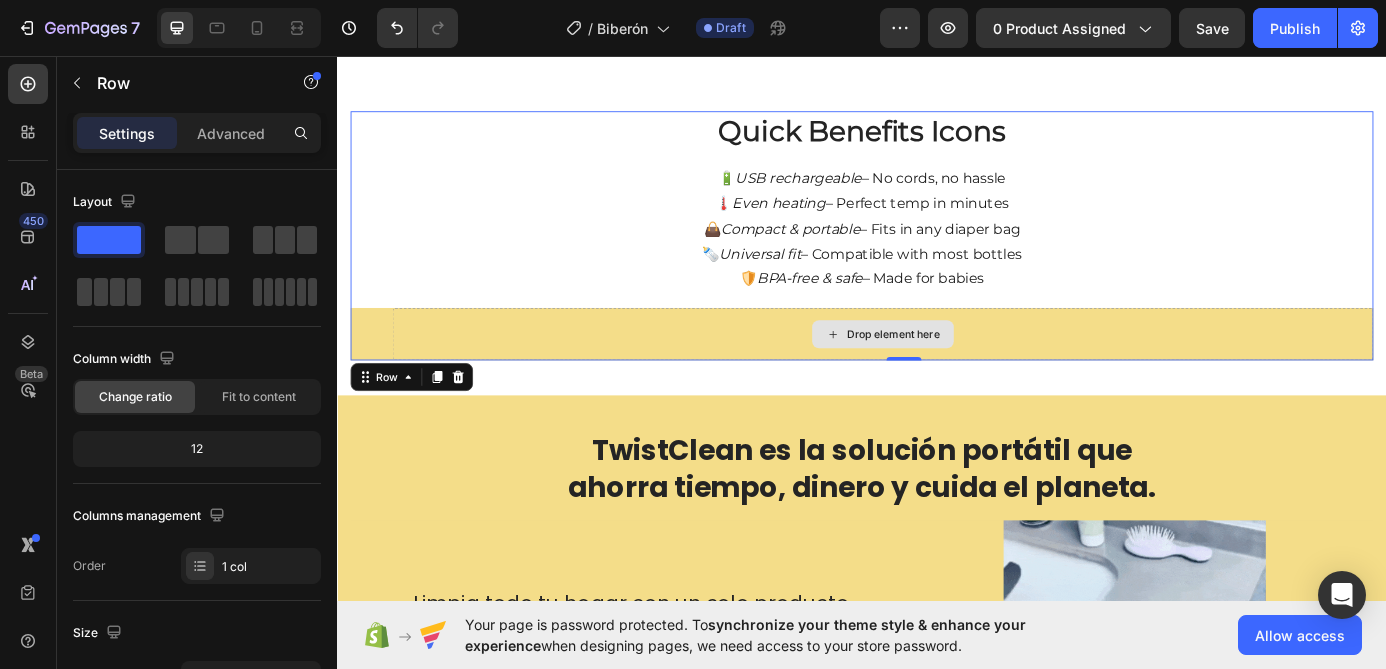 click on "Drop element here" at bounding box center [961, 374] 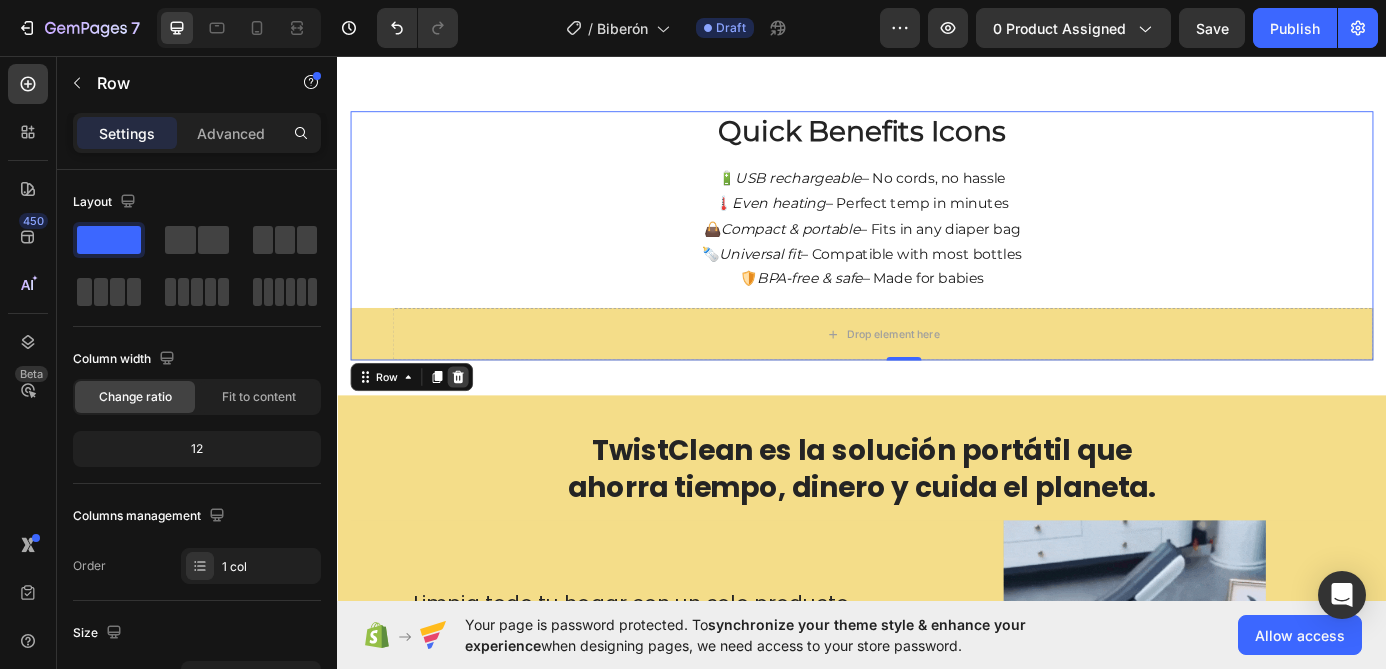 click 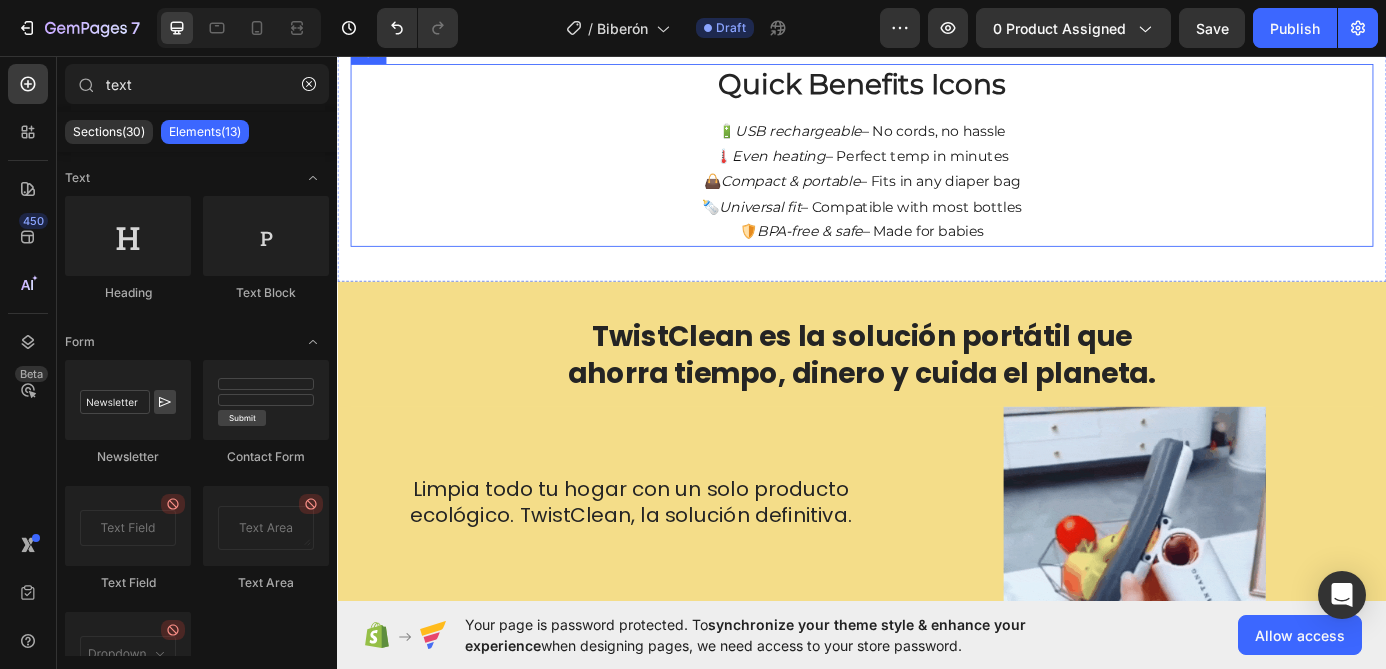 scroll, scrollTop: 303, scrollLeft: 0, axis: vertical 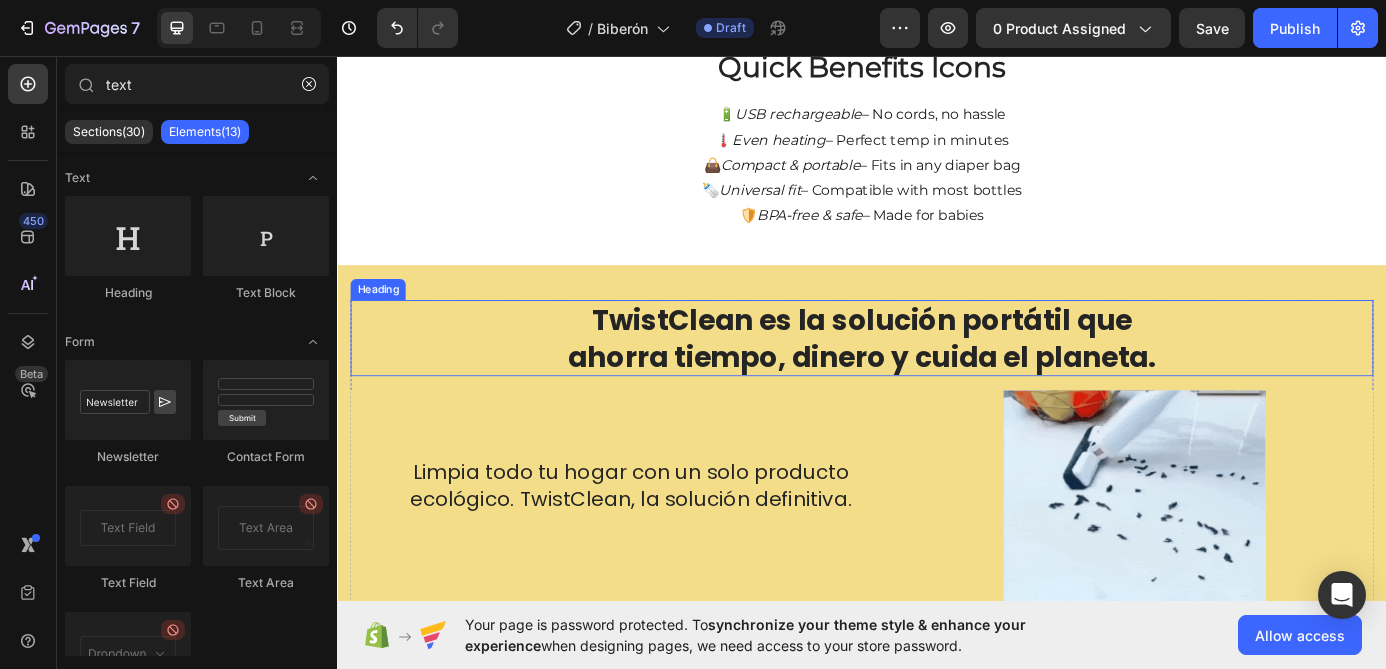click on "ahorra tiempo, dinero y cuida el planeta." at bounding box center (937, 399) 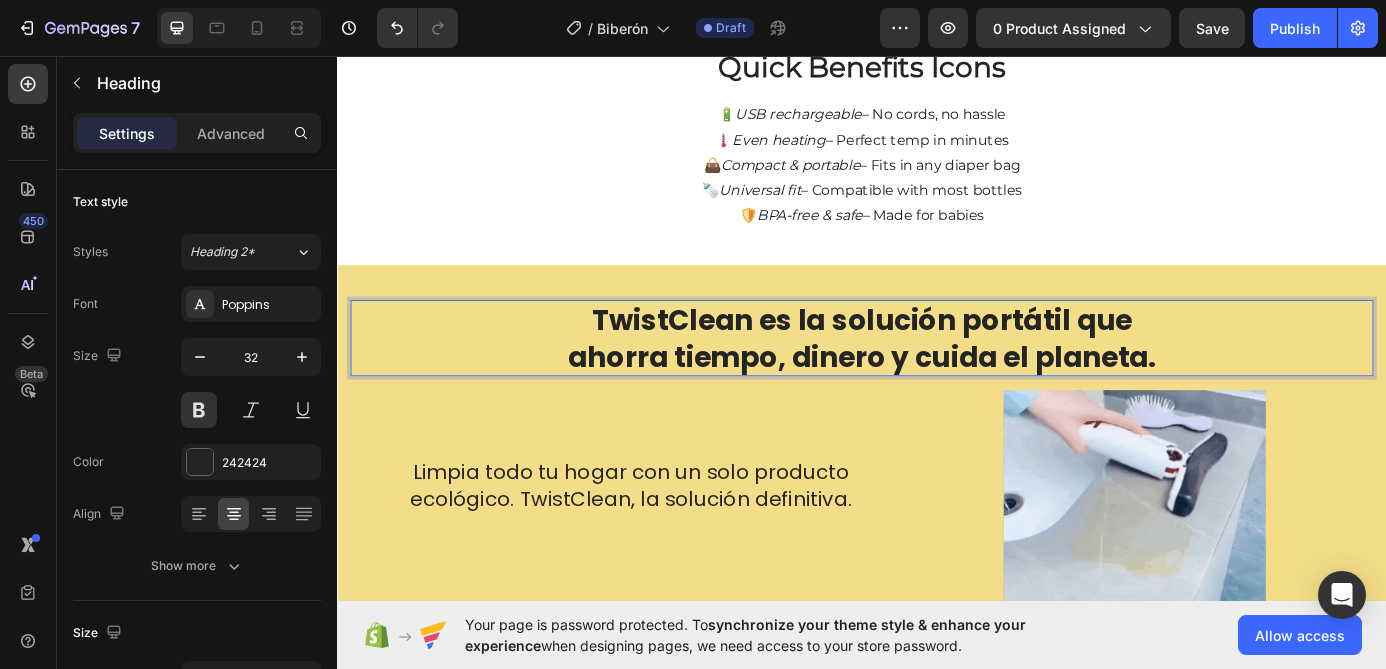 click on "ahorra tiempo, dinero y cuida el planeta." at bounding box center (937, 399) 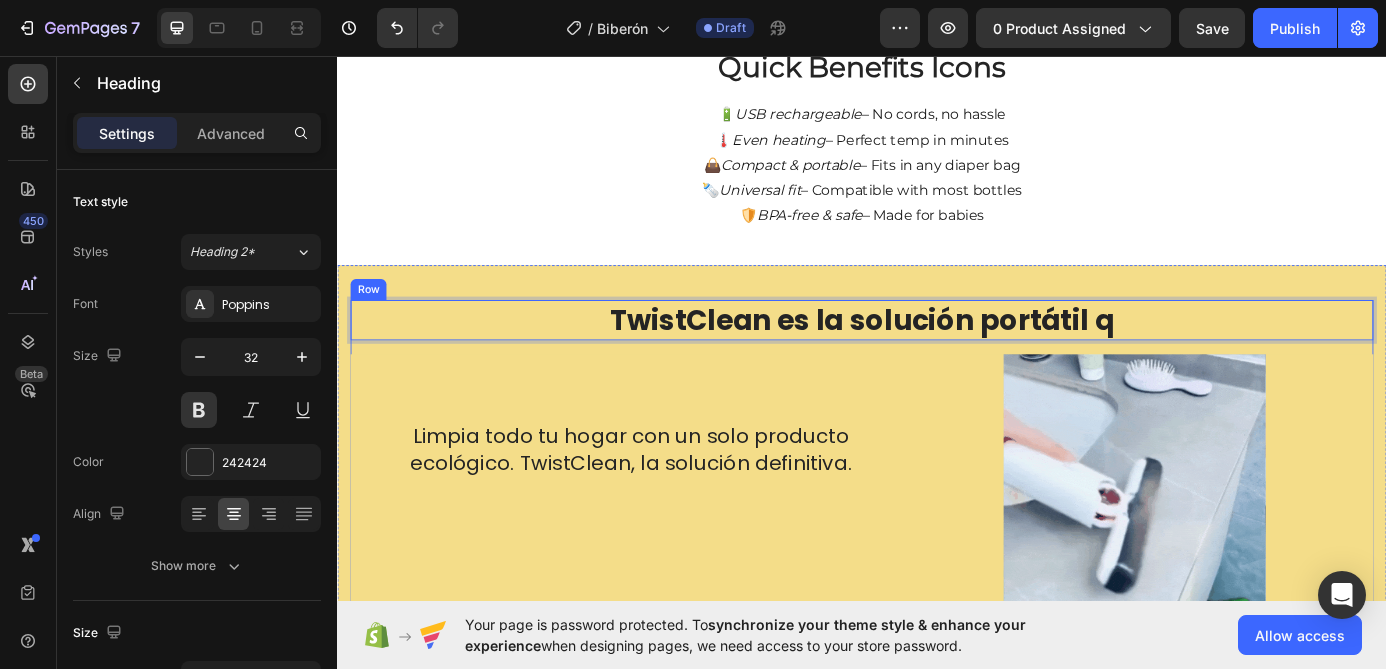 click on "TwistClean es la solución portátil q Heading   16 Limpia todo tu hogar con un solo producto ecológico. TwistClean, la solución definitiva. Text Block Row Row Row Row Image Row" at bounding box center (937, 516) 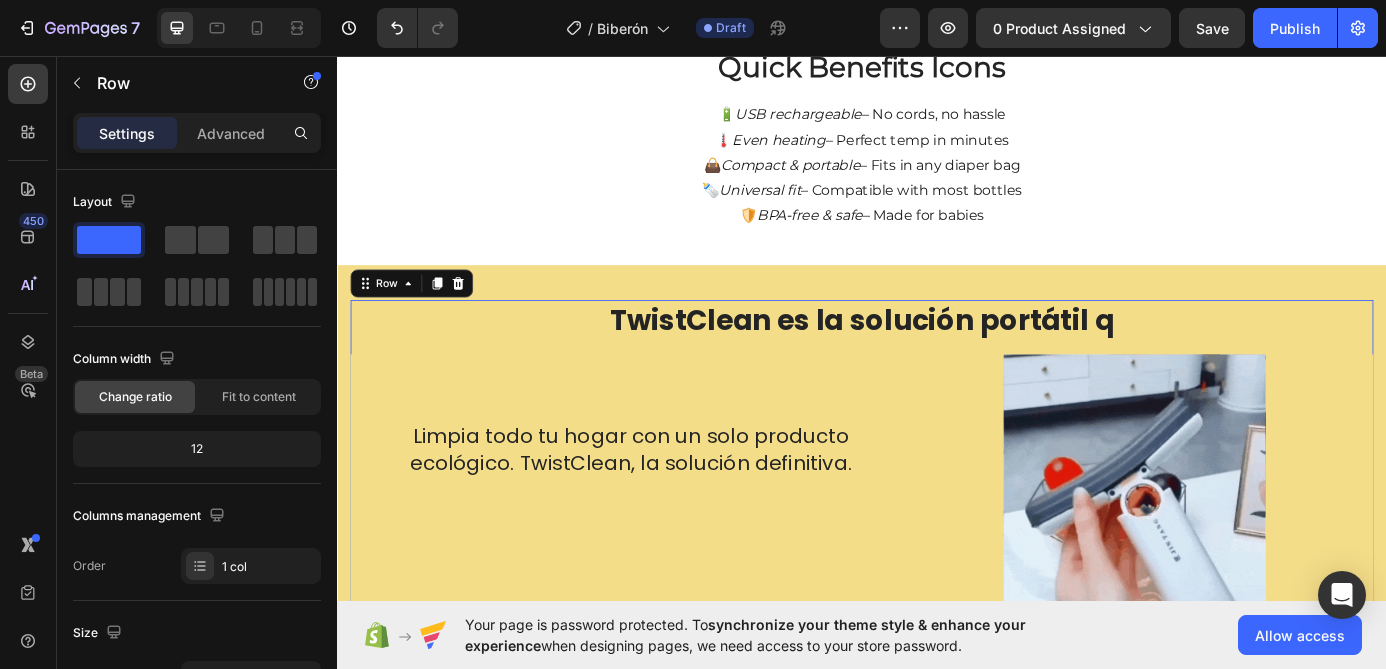 click on "⁠⁠⁠⁠⁠⁠⁠ TwistClean es la solución portátil q Heading Limpia todo tu hogar con un solo producto ecológico. TwistClean, la solución definitiva. Text Block Row Row Row Row Image Row" at bounding box center [937, 516] 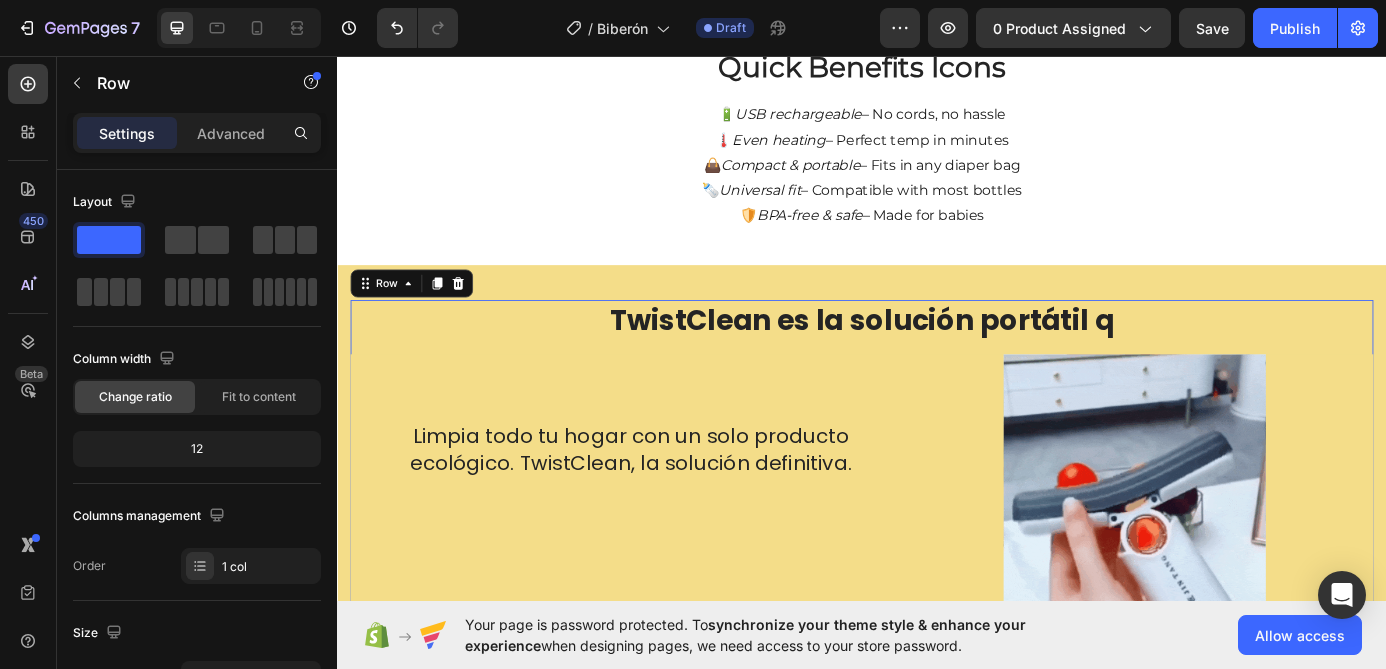 click on "⁠⁠⁠⁠⁠⁠⁠ TwistClean es la solución portátil q Heading Limpia todo tu hogar con un solo producto ecológico. TwistClean, la solución definitiva. Text Block Row Row Row Row Image Row" at bounding box center (937, 516) 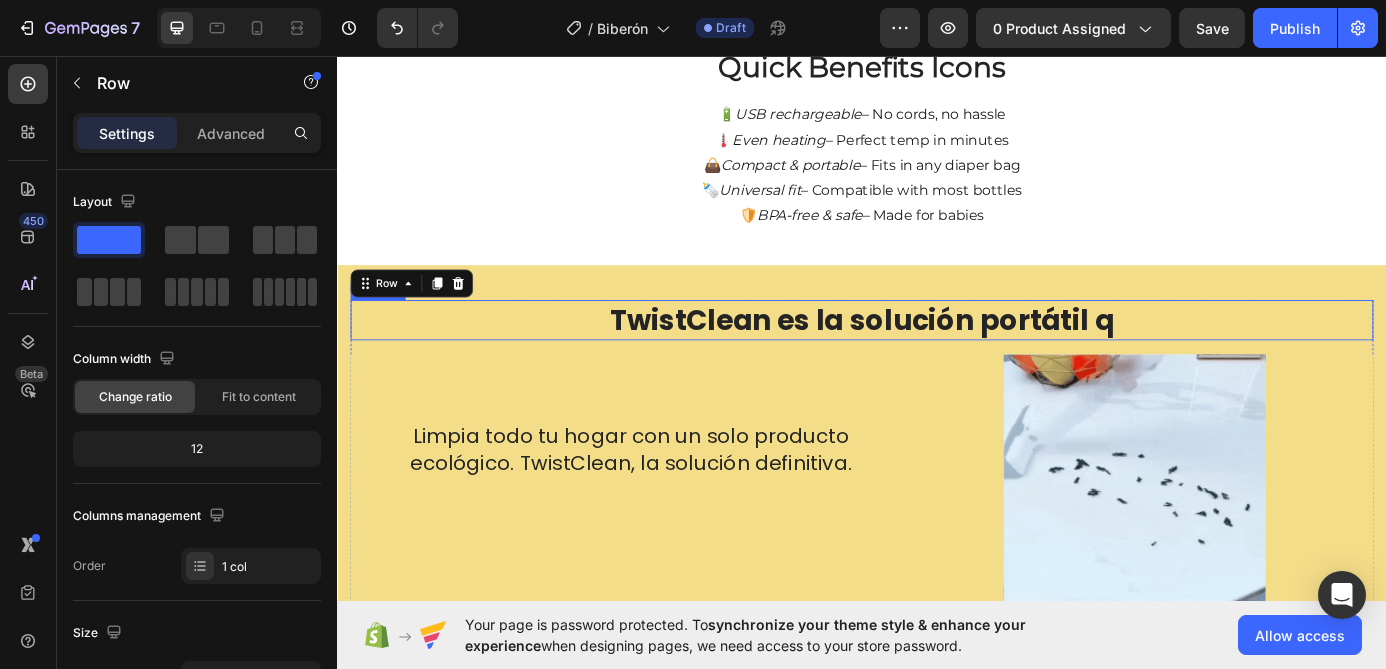 click on "TwistClean es la solución portátil q" at bounding box center (937, 357) 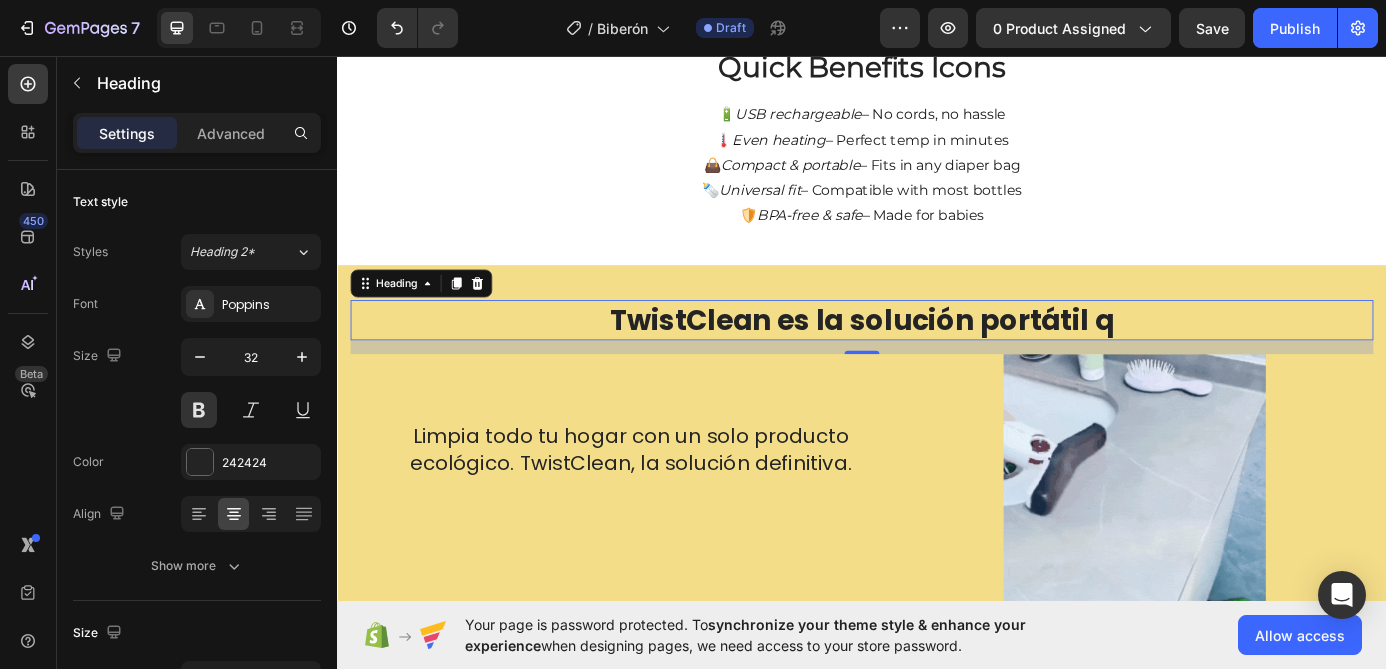 click on "TwistClean es la solución portátil q" at bounding box center (937, 357) 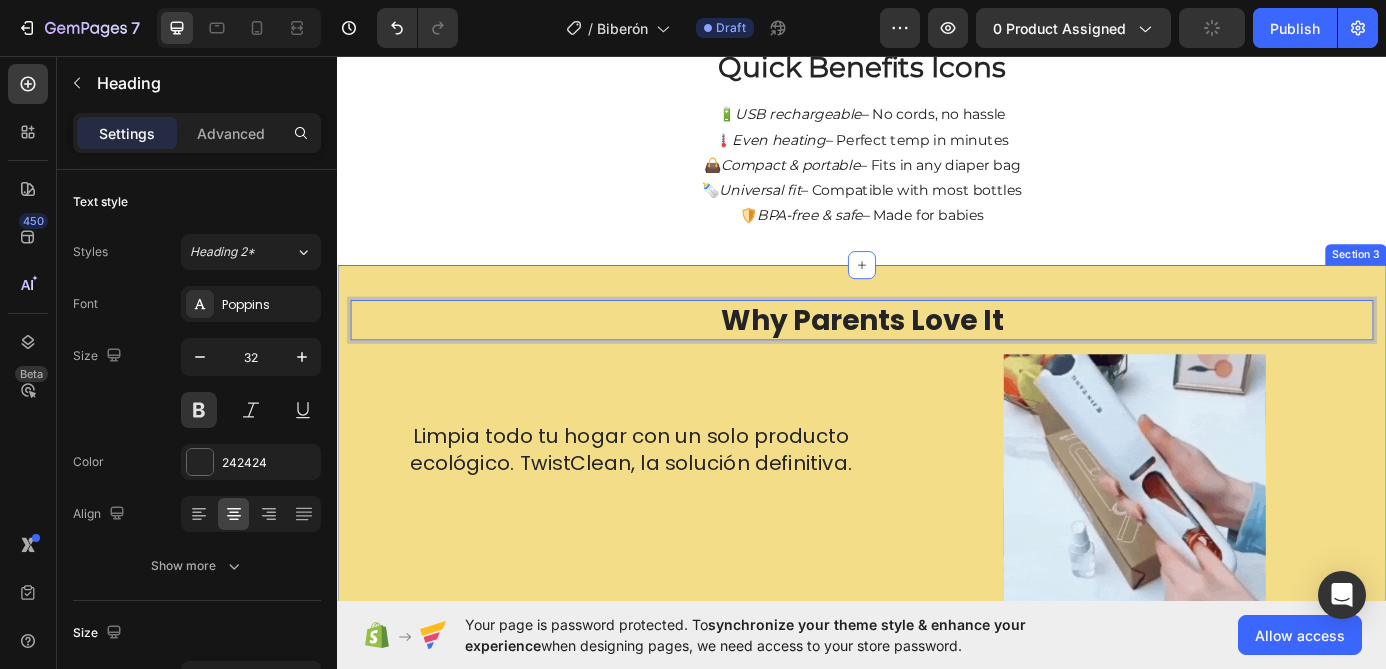 click on "Why Parents Love It Heading   16 Limpia todo tu hogar con un solo producto ecológico. TwistClean, la solución definitiva. Text Block Row Row Row Row Image Row Row Section 3" at bounding box center [937, 516] 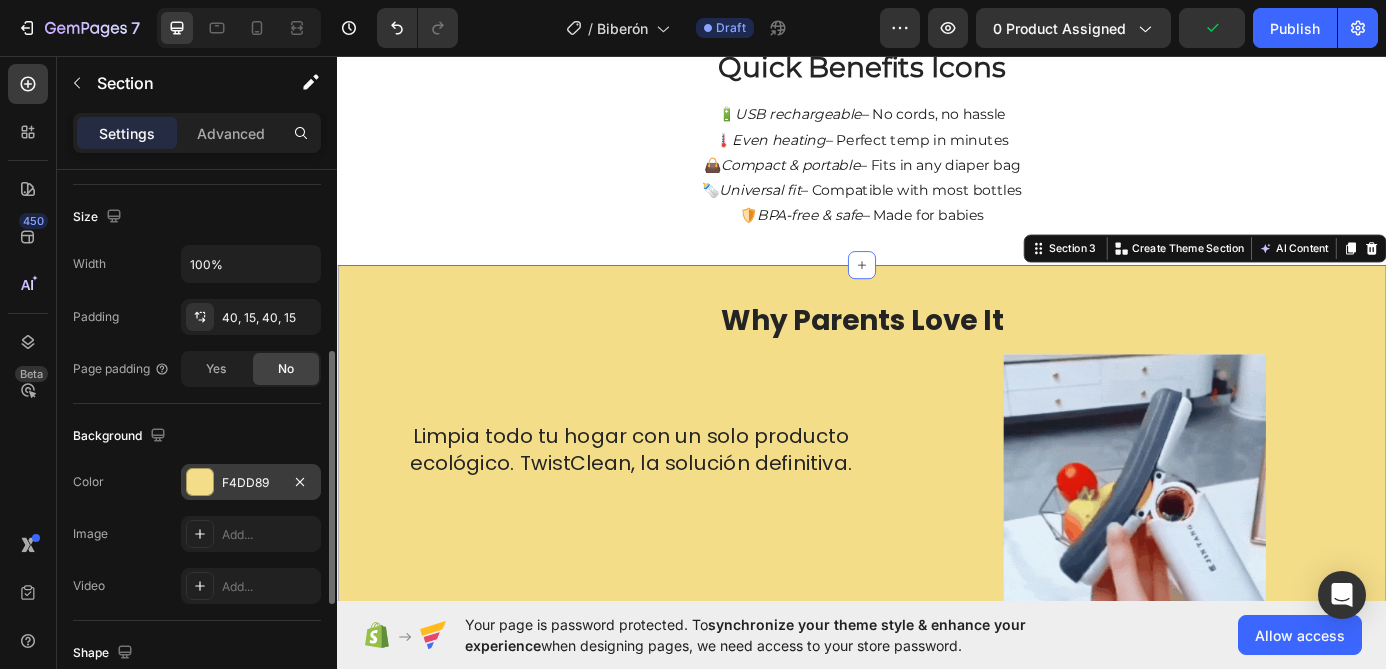 scroll, scrollTop: 433, scrollLeft: 0, axis: vertical 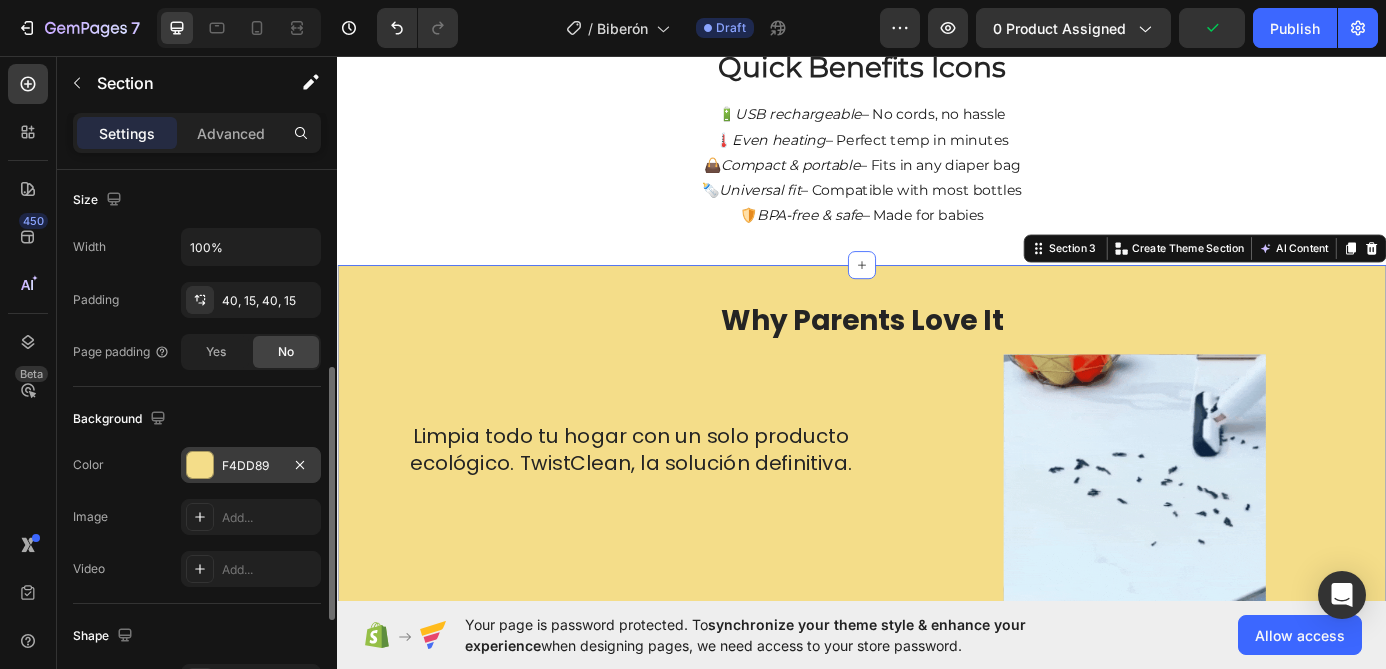 click on "F4DD89" at bounding box center (251, 466) 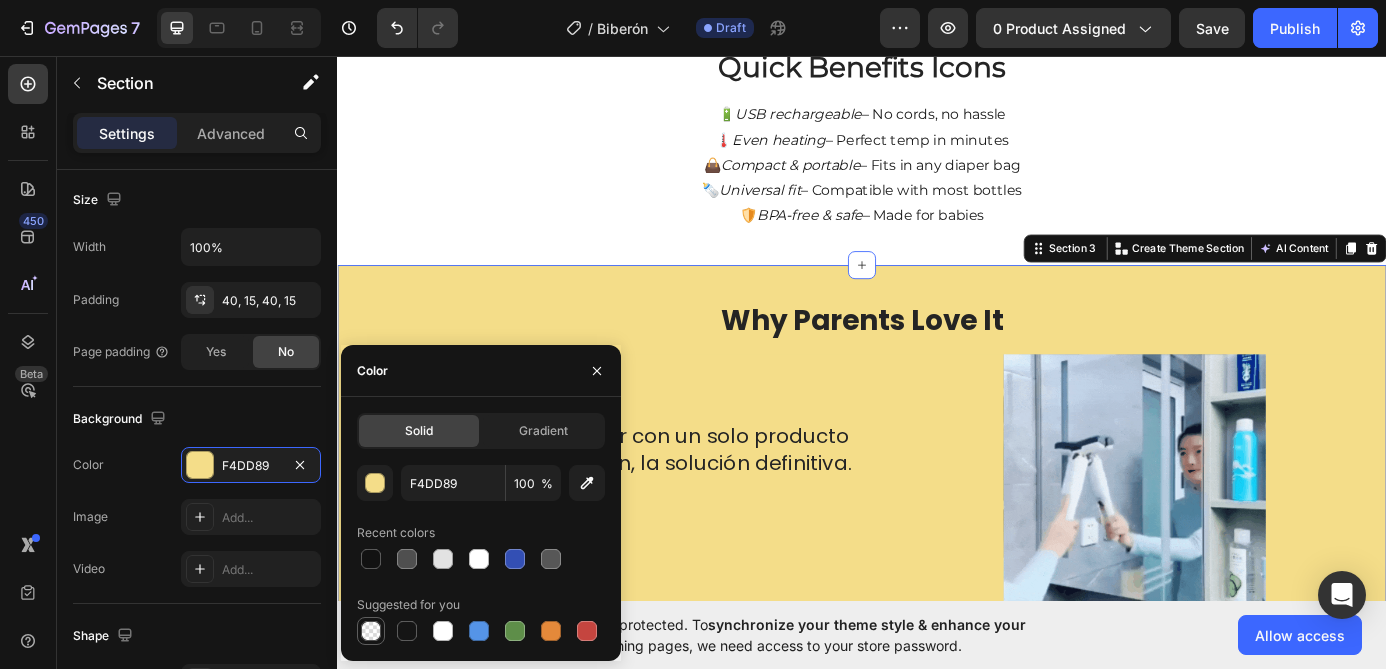 click at bounding box center [371, 631] 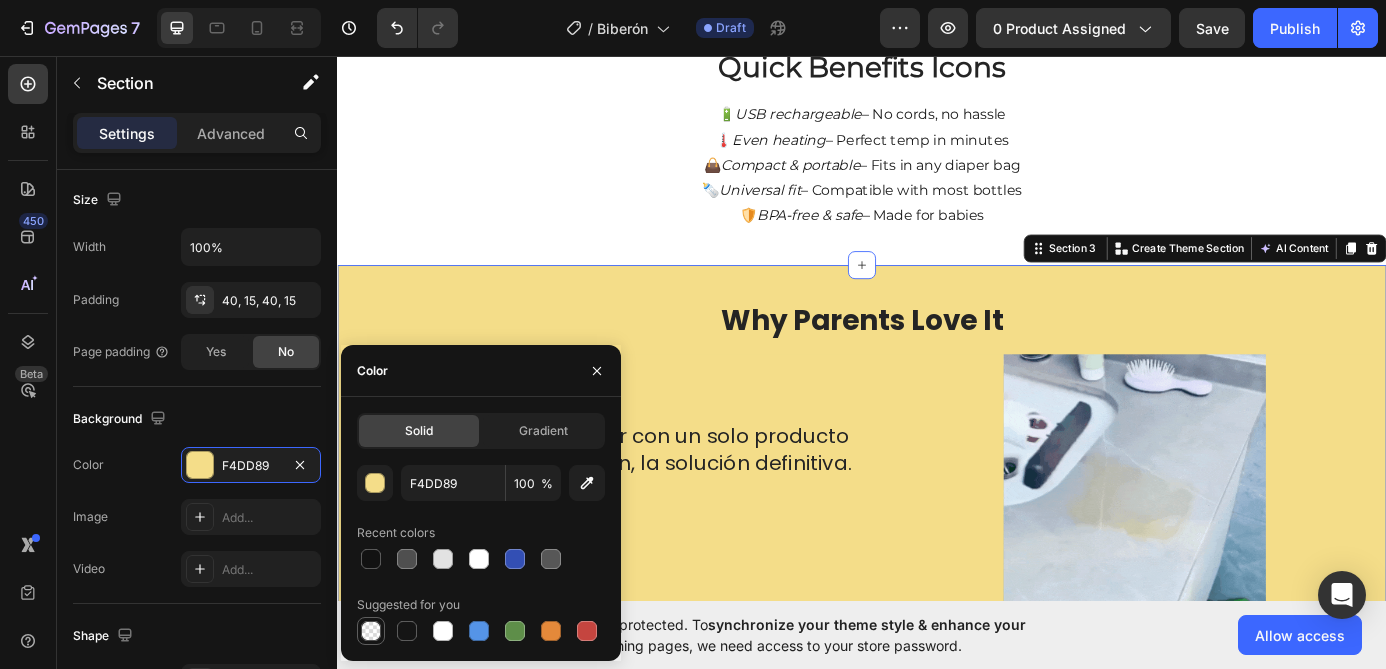 type on "000000" 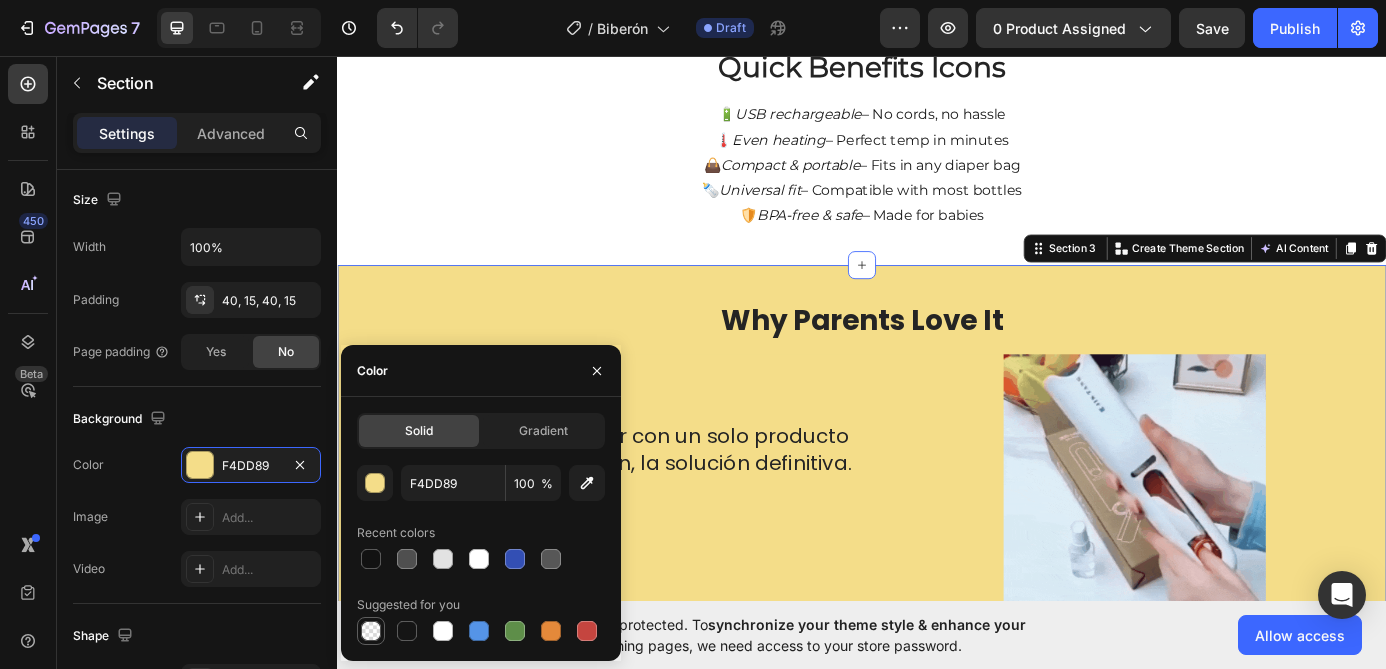 type on "0" 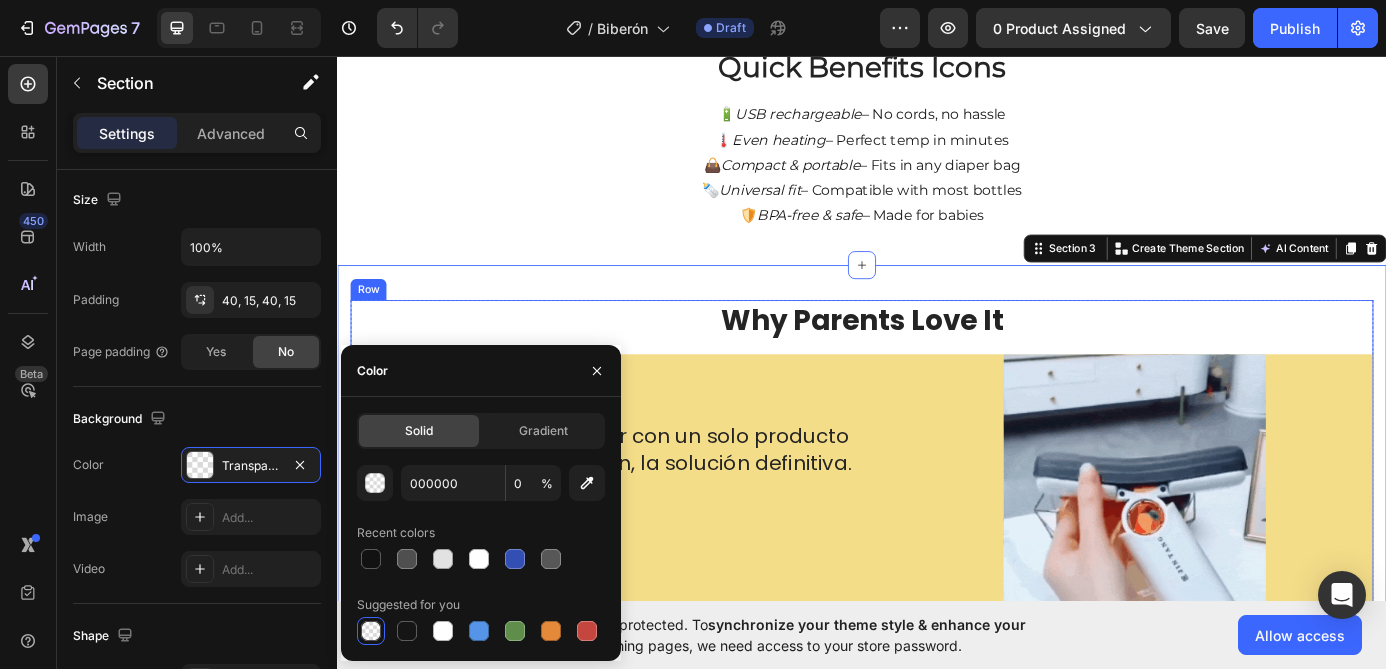 click on "Limpia todo tu hogar con un solo producto ecológico. TwistClean, la solución definitiva. Text Block Row Row Row Row" at bounding box center [673, 547] 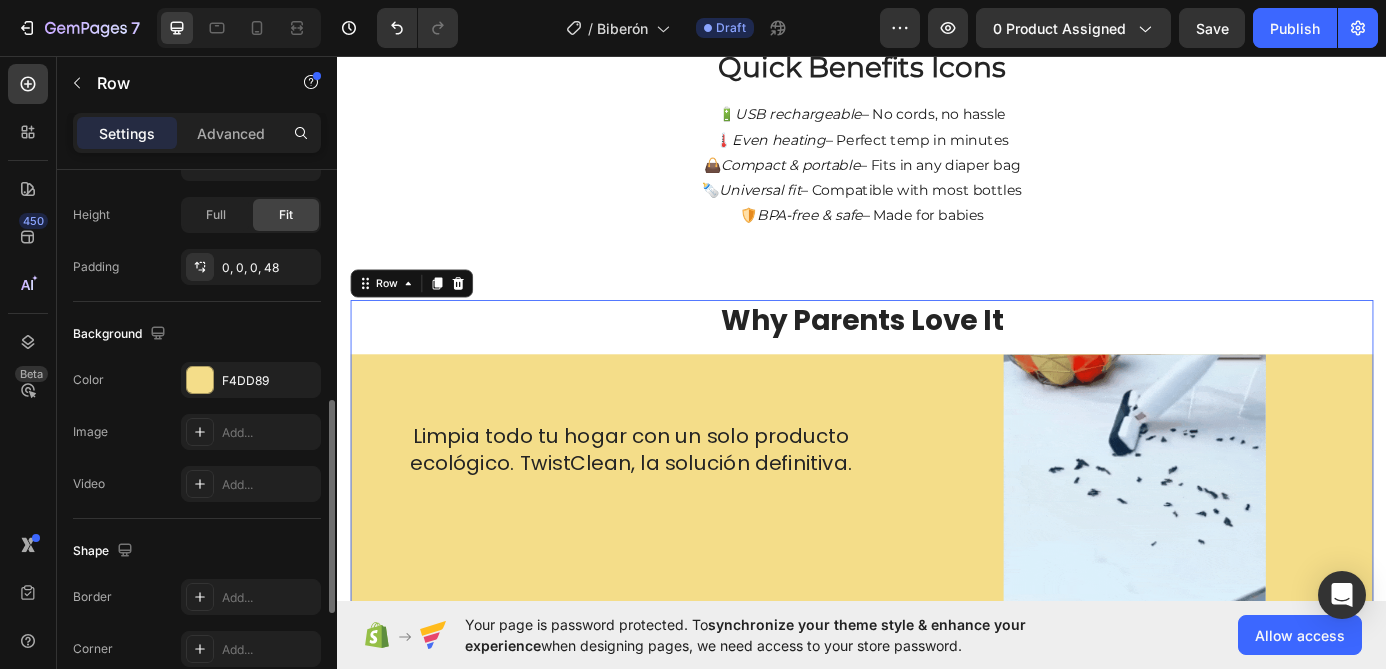 scroll, scrollTop: 566, scrollLeft: 0, axis: vertical 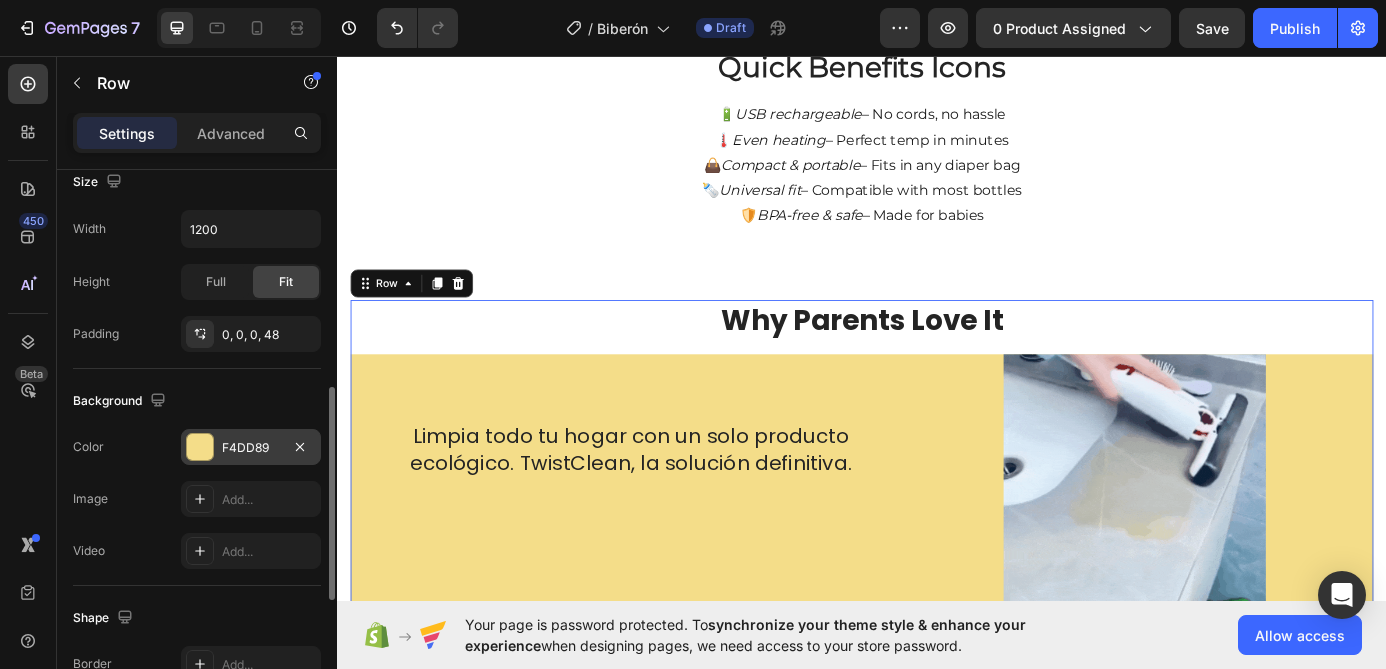 click on "F4DD89" at bounding box center [251, 448] 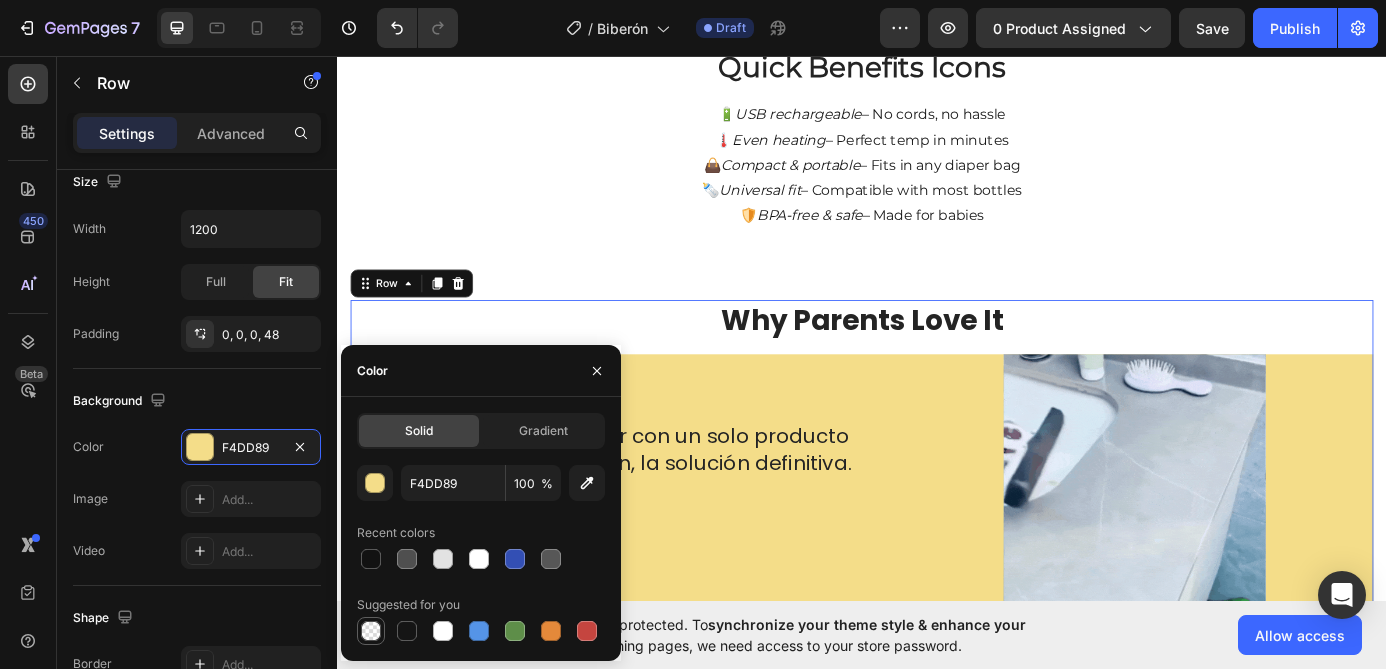 click at bounding box center (371, 631) 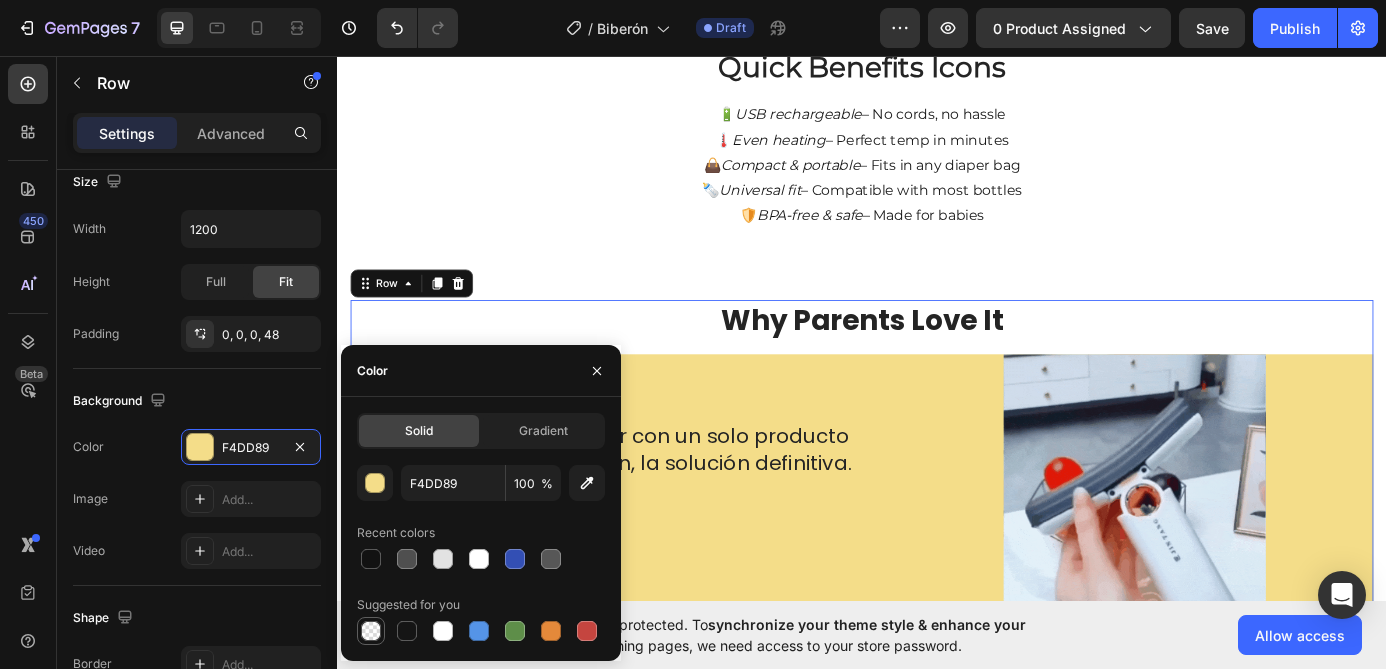 type on "000000" 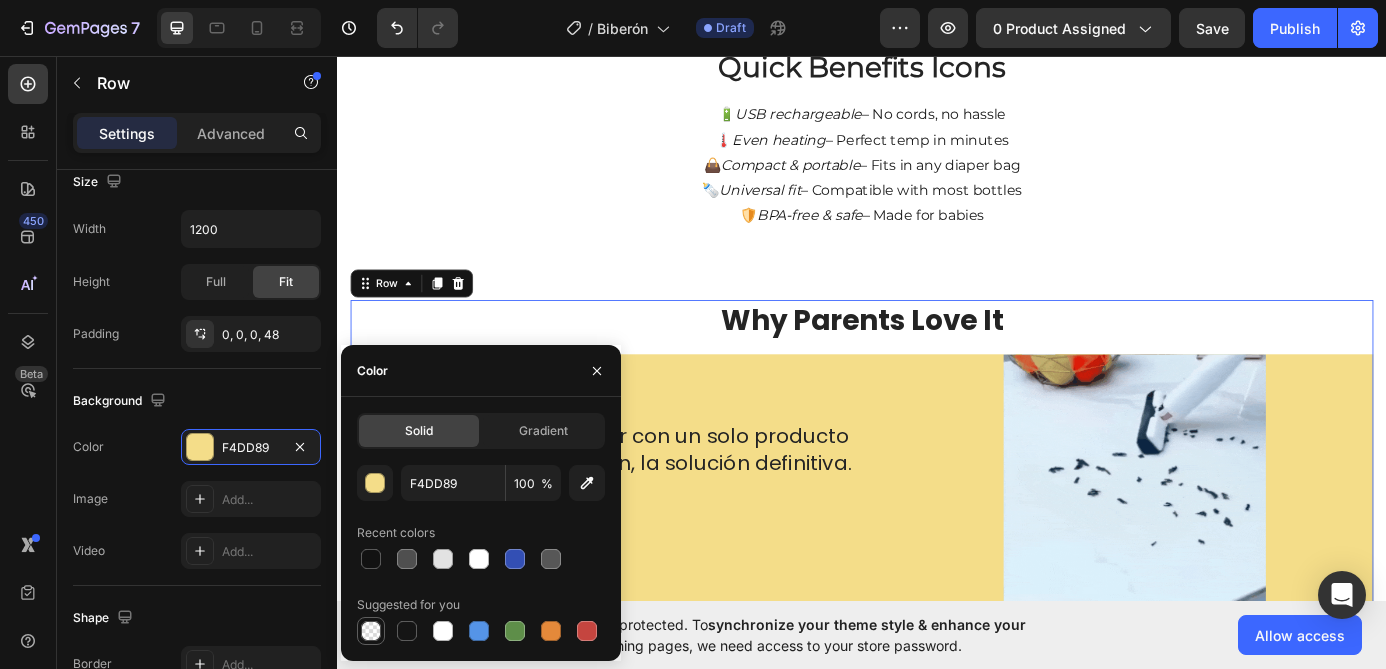 type on "0" 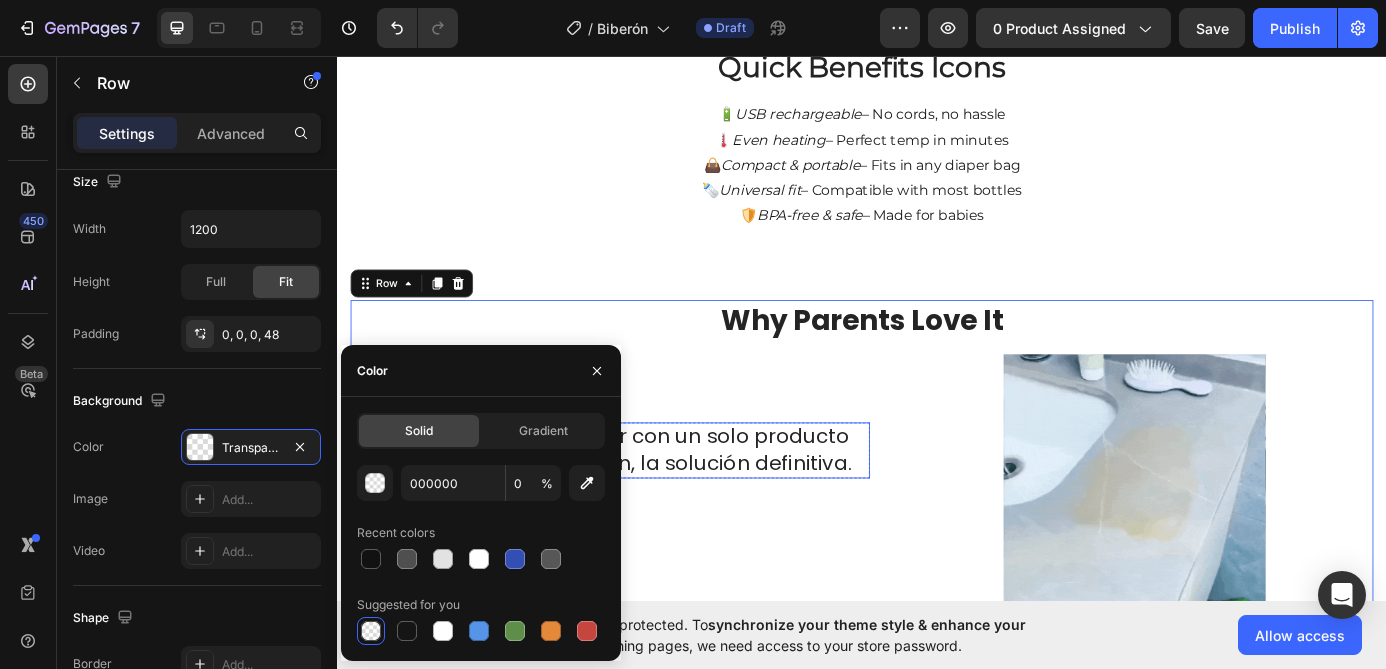 click on "Limpia todo tu hogar con un solo producto ecológico. TwistClean, la solución definitiva." at bounding box center [673, 507] 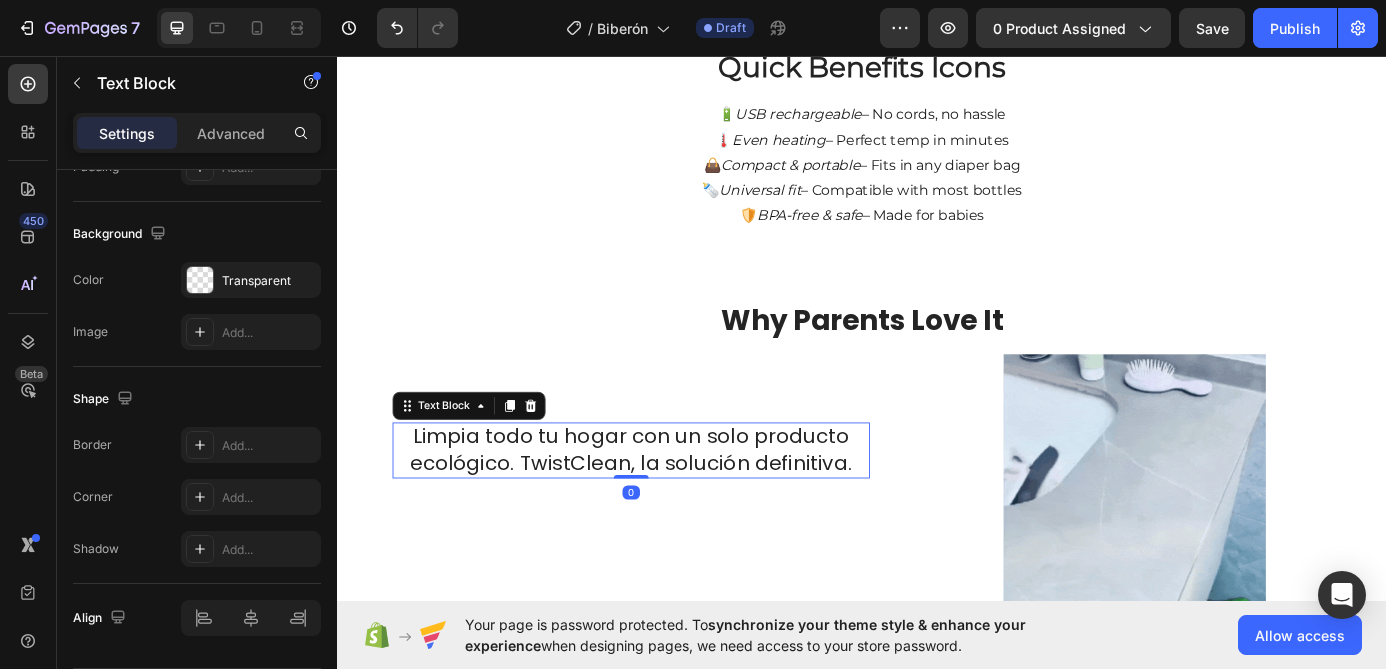 scroll, scrollTop: 0, scrollLeft: 0, axis: both 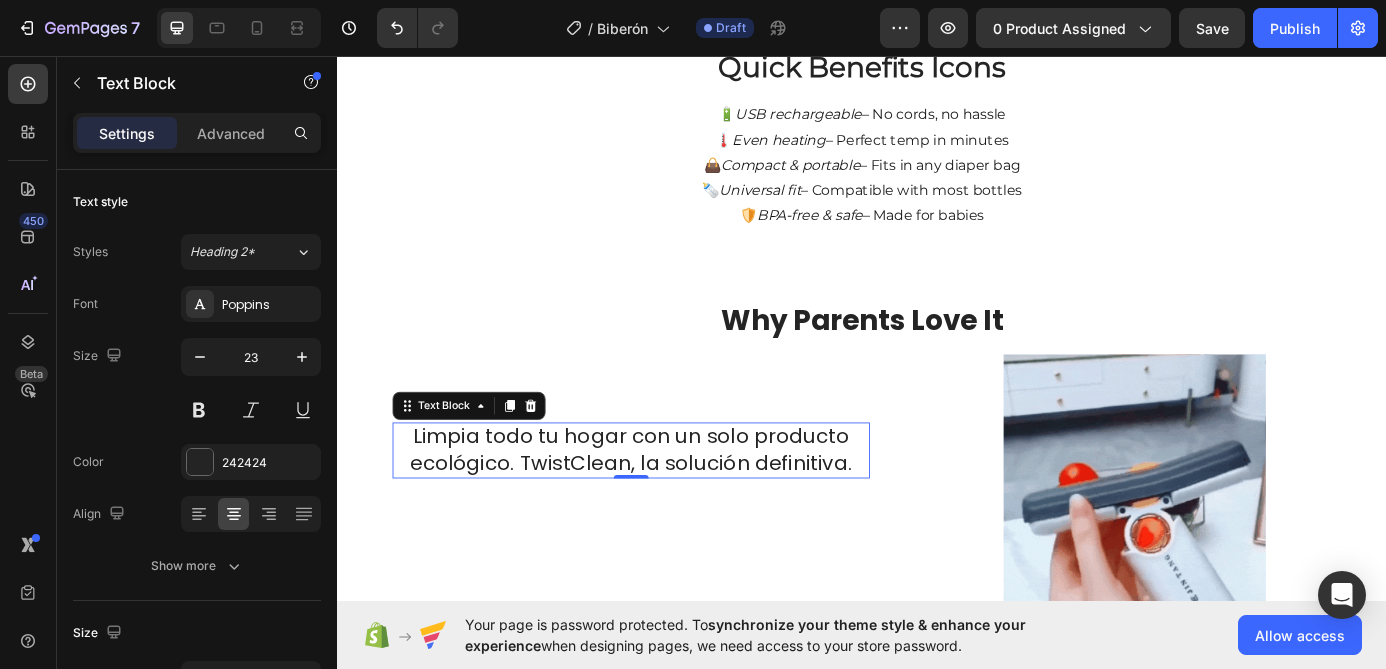 click on "Limpia todo tu hogar con un solo producto ecológico. TwistClean, la solución definitiva." at bounding box center (673, 507) 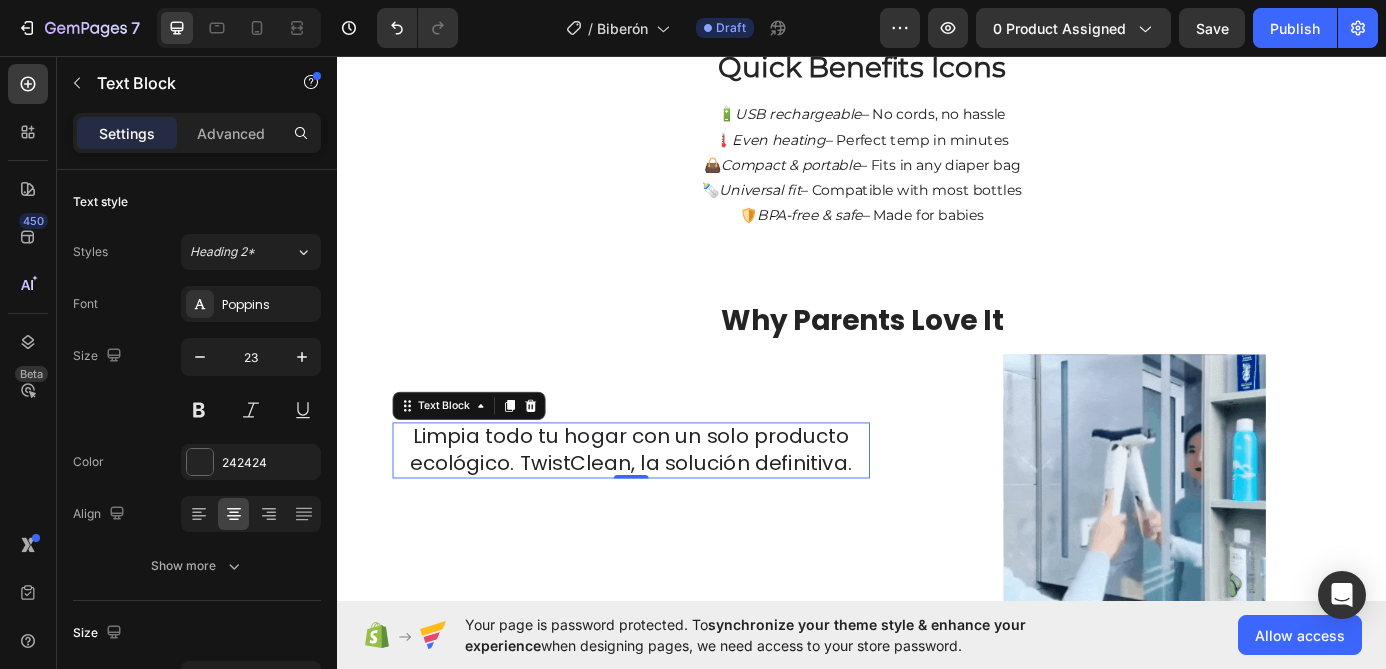 click on "Limpia todo tu hogar con un solo producto ecológico. TwistClean, la solución definitiva." at bounding box center (673, 507) 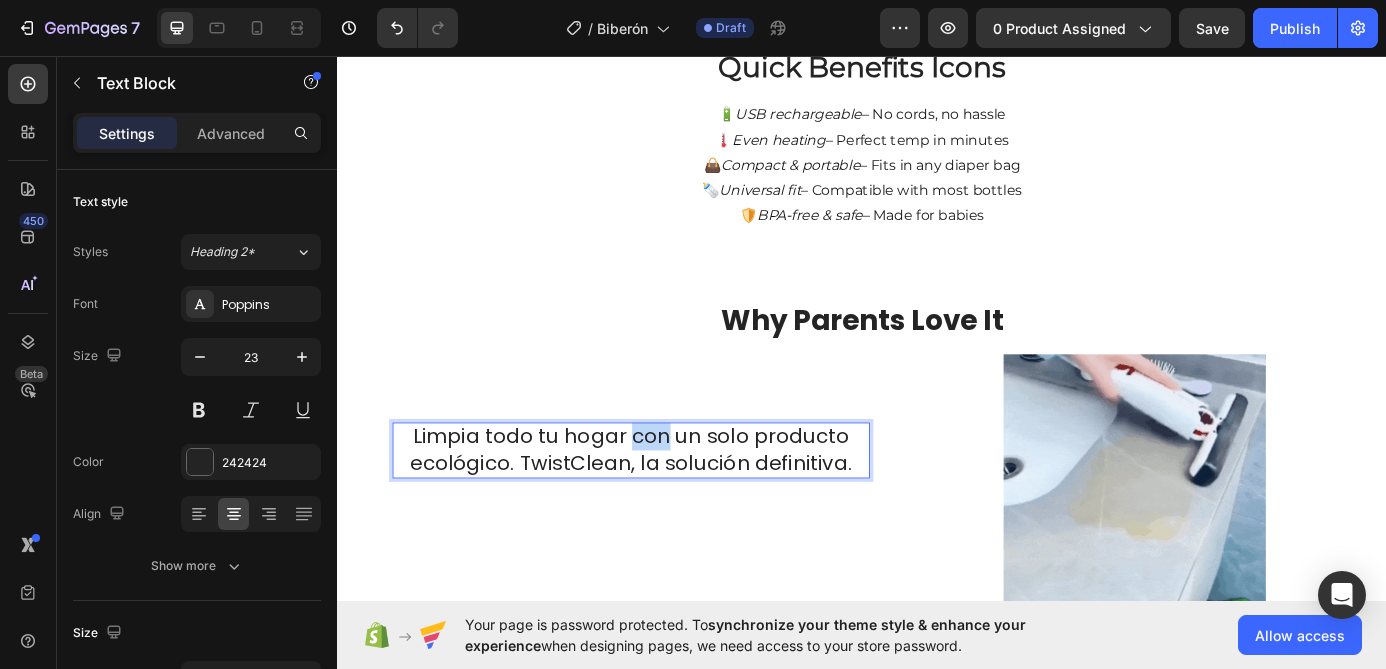 click on "Limpia todo tu hogar con un solo producto ecológico. TwistClean, la solución definitiva." at bounding box center (673, 507) 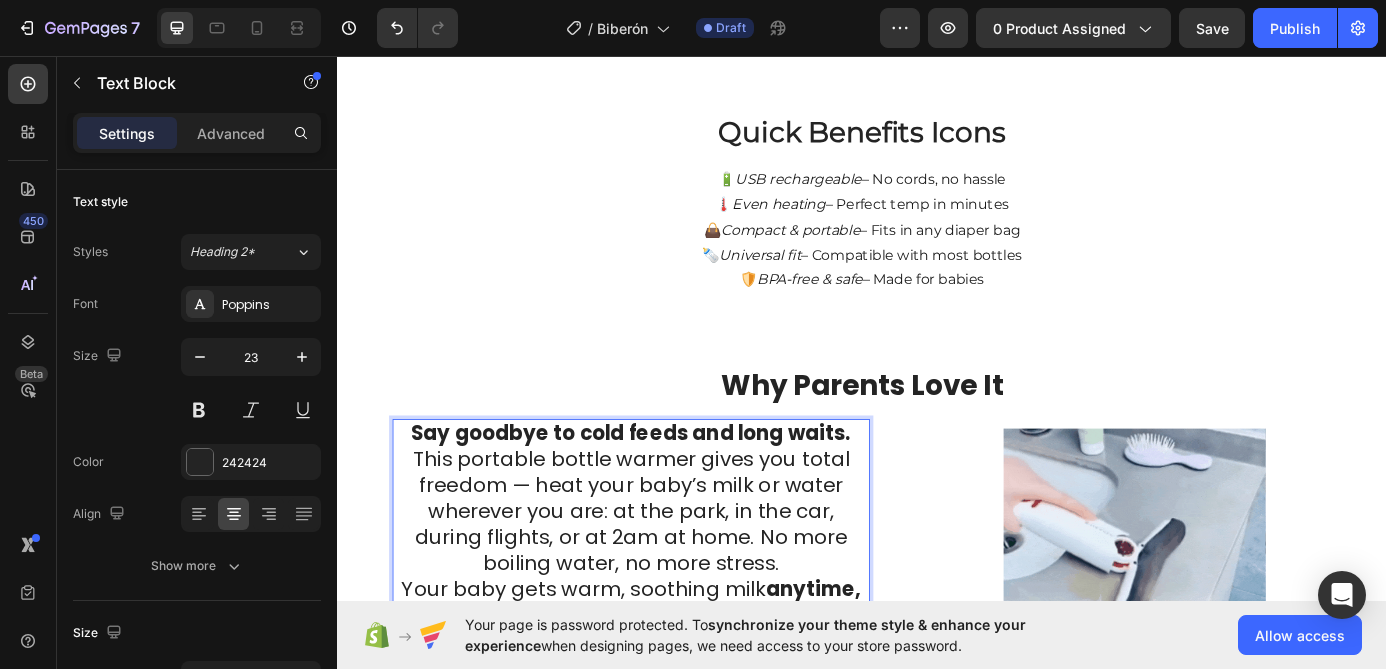 scroll, scrollTop: 277, scrollLeft: 0, axis: vertical 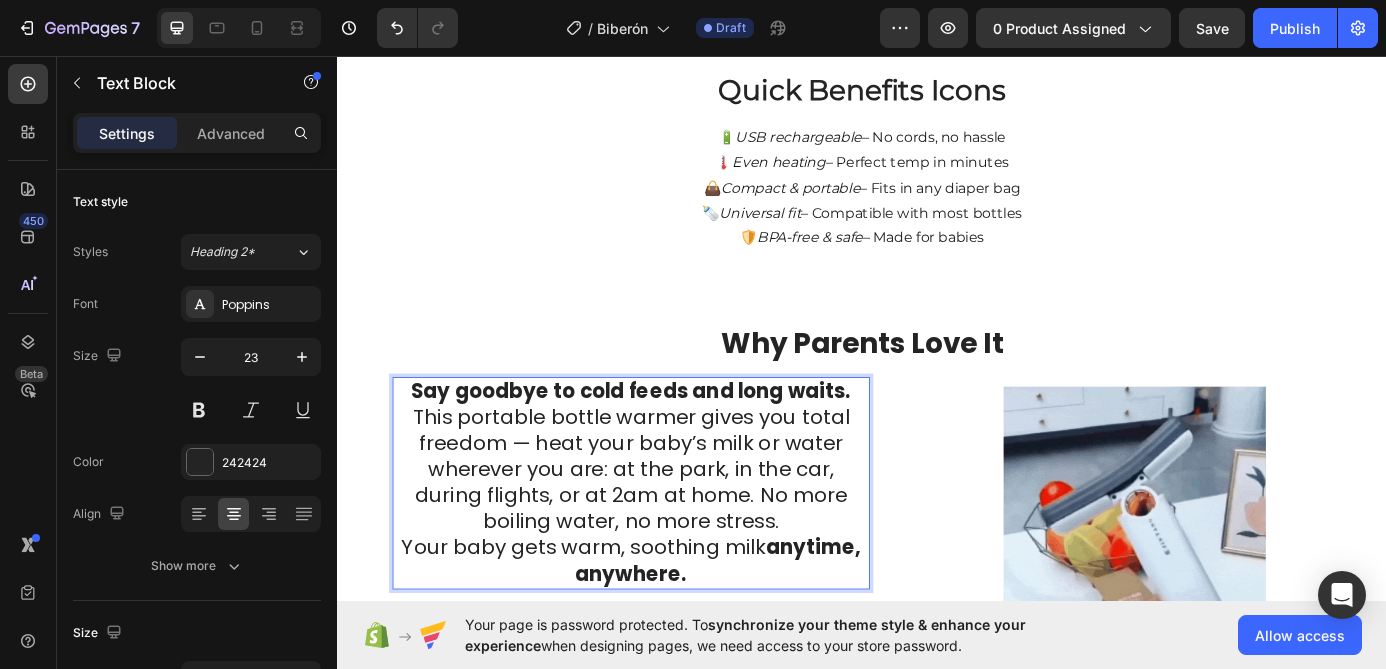 click on "Say goodbye to cold feeds and long waits. This portable bottle warmer gives you total freedom — heat your baby’s milk or water wherever you are: at the park, in the car, during flights, or at 2am at home. No more boiling water, no more stress." at bounding box center [673, 514] 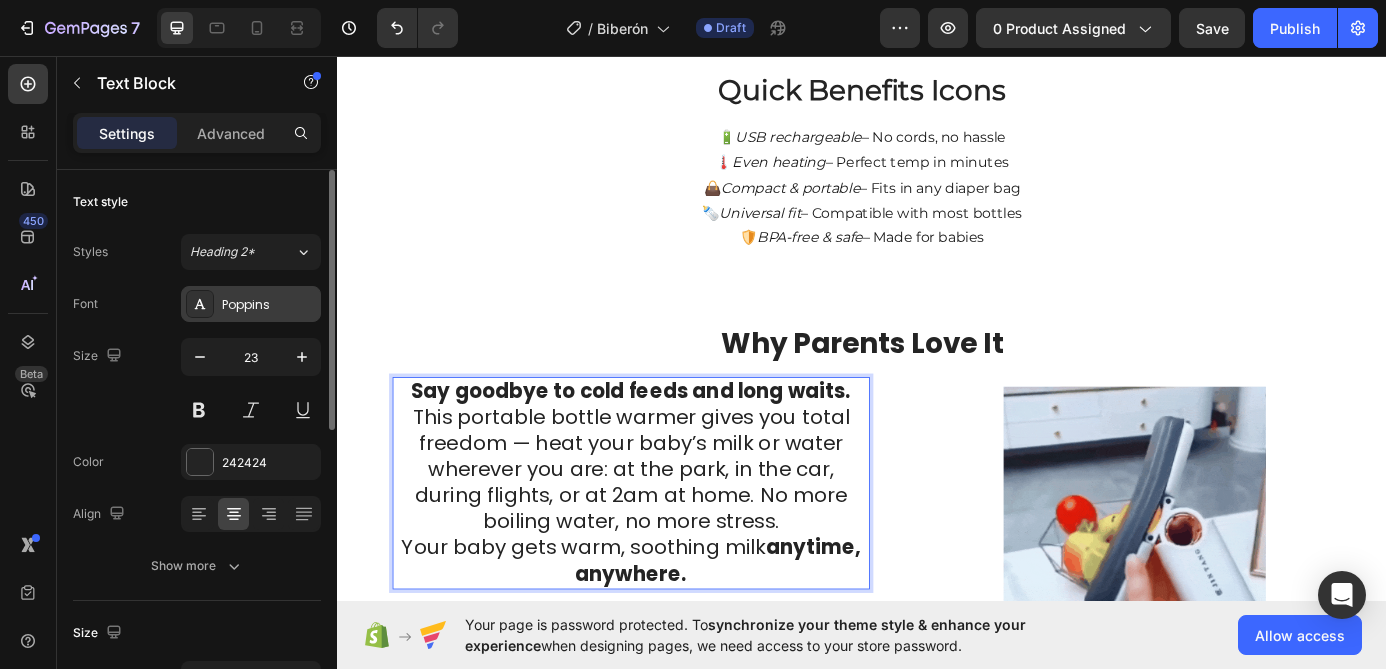 click on "Poppins" at bounding box center [251, 304] 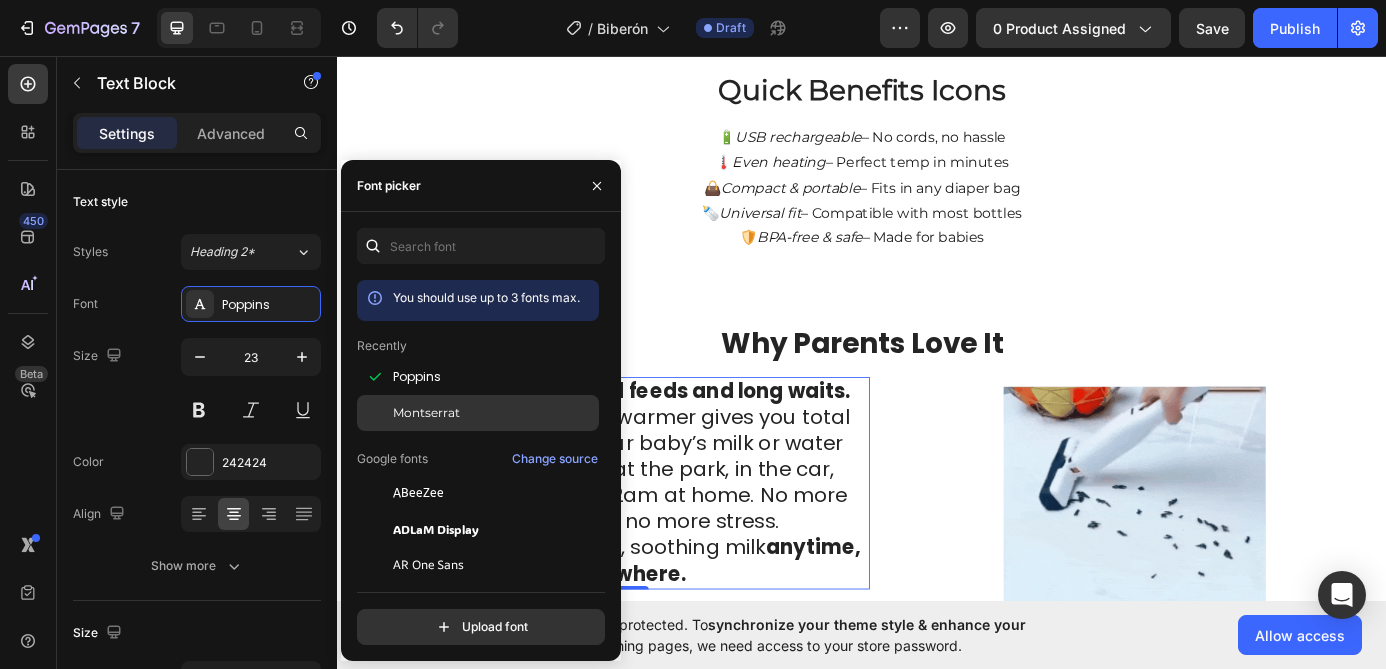 click on "Montserrat" at bounding box center (426, 413) 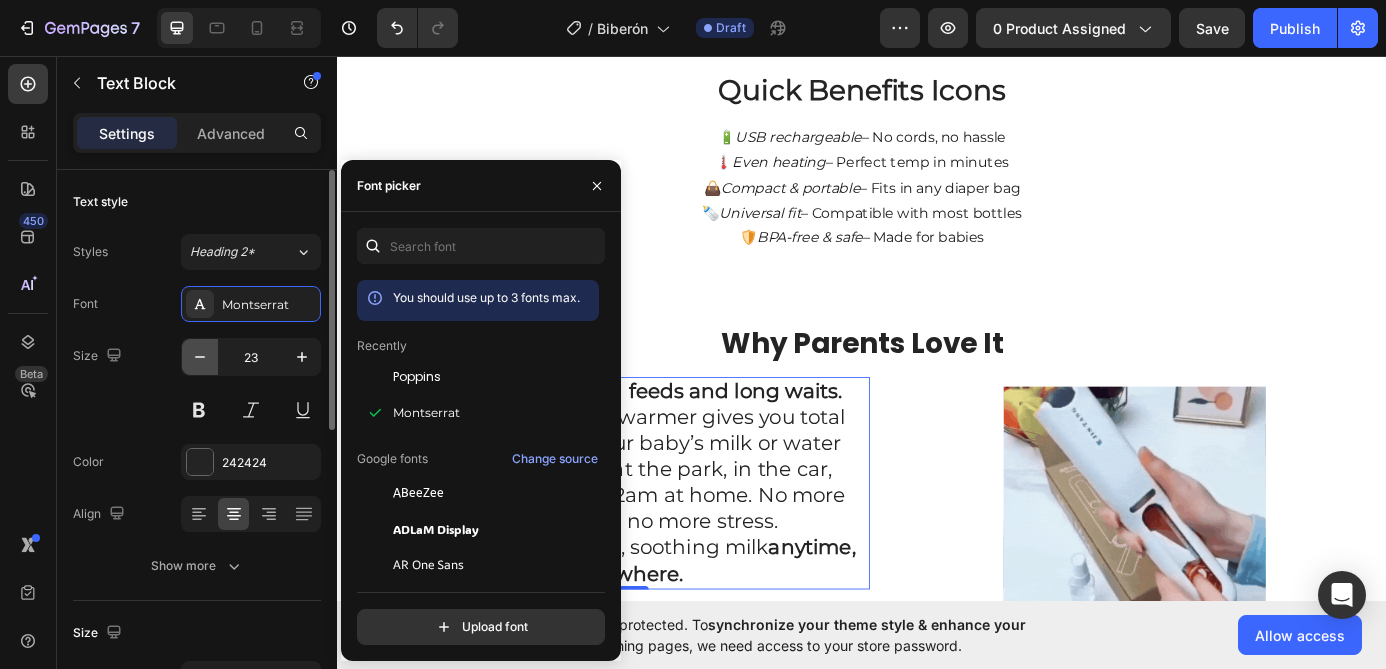click at bounding box center [200, 357] 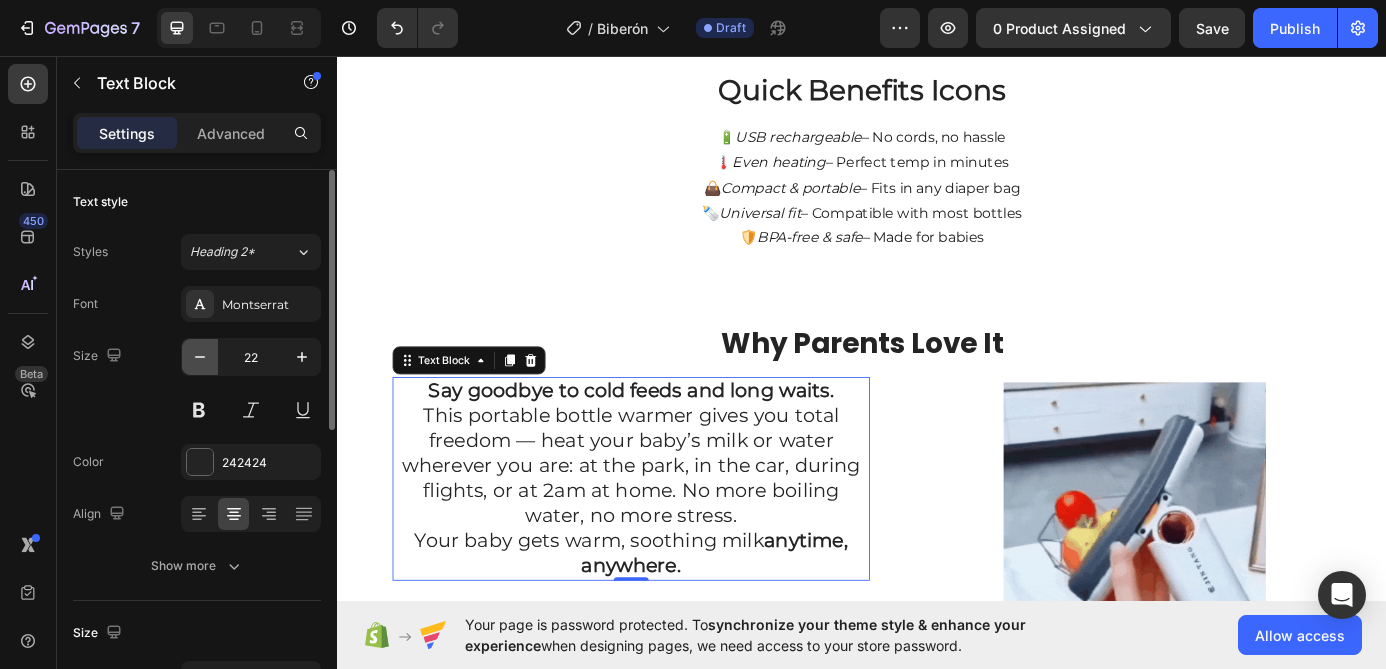 click at bounding box center (200, 357) 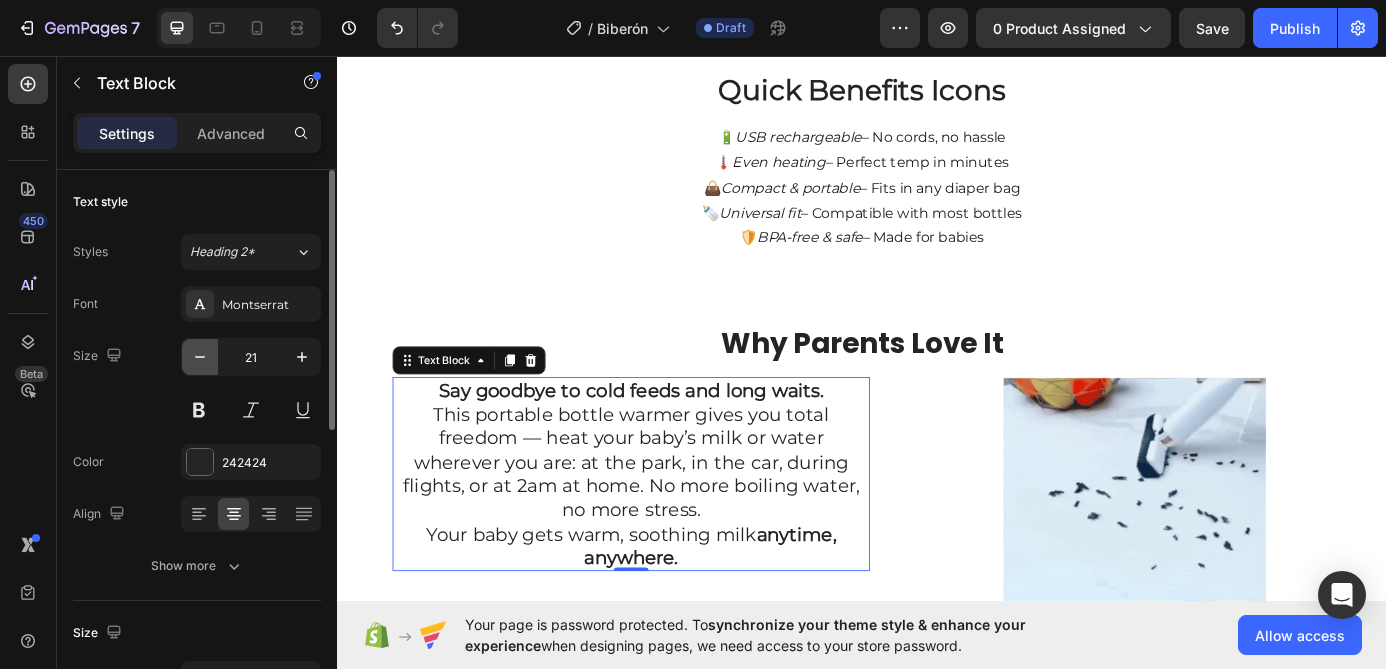 click at bounding box center (200, 357) 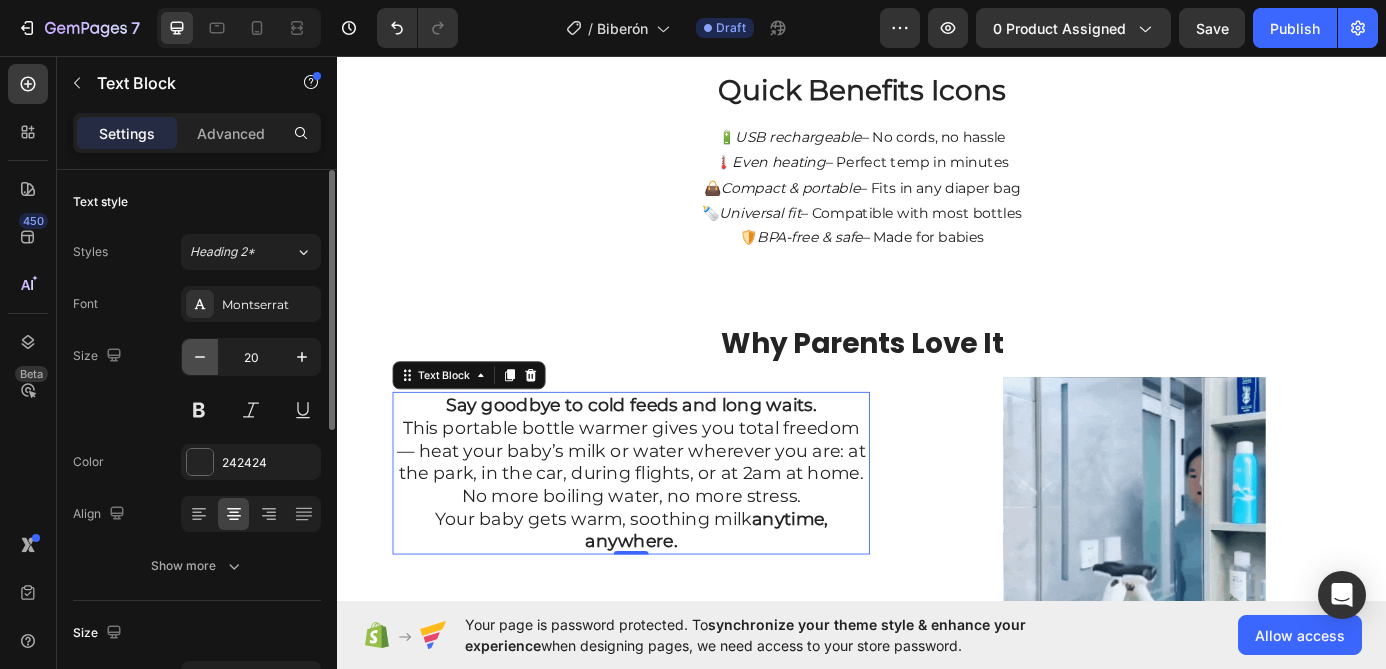 click at bounding box center (200, 357) 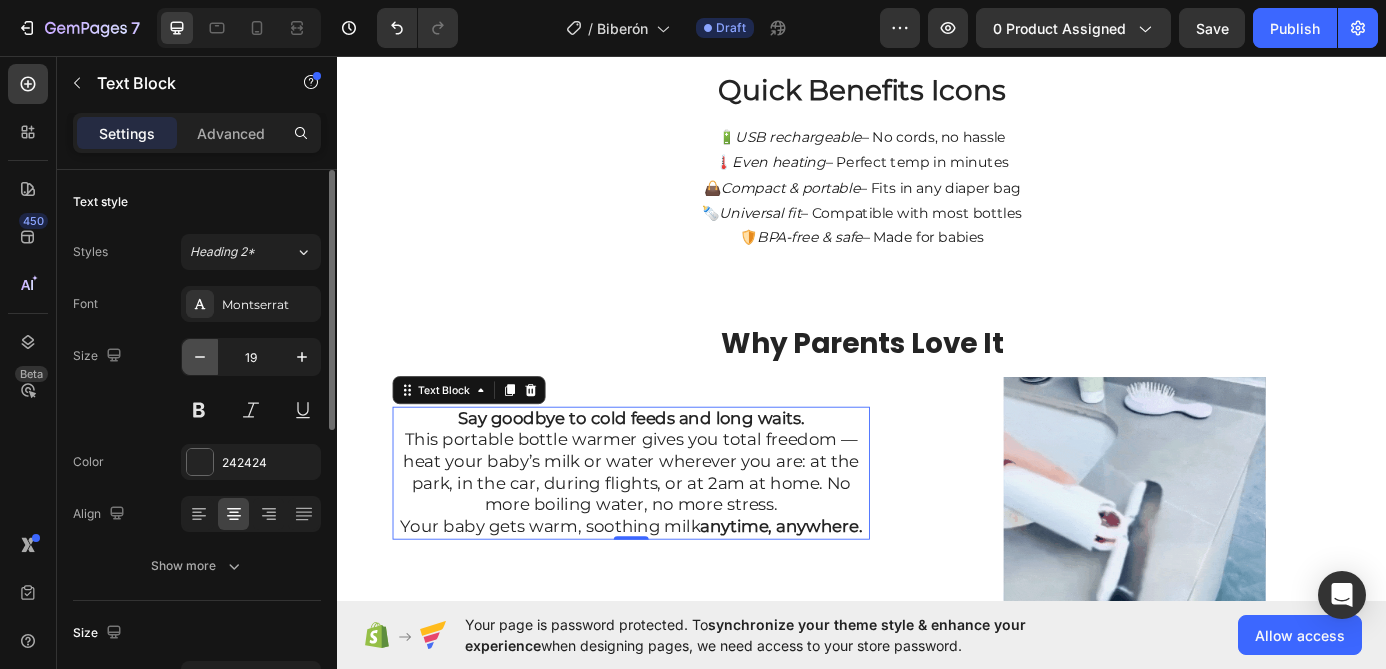 click at bounding box center [200, 357] 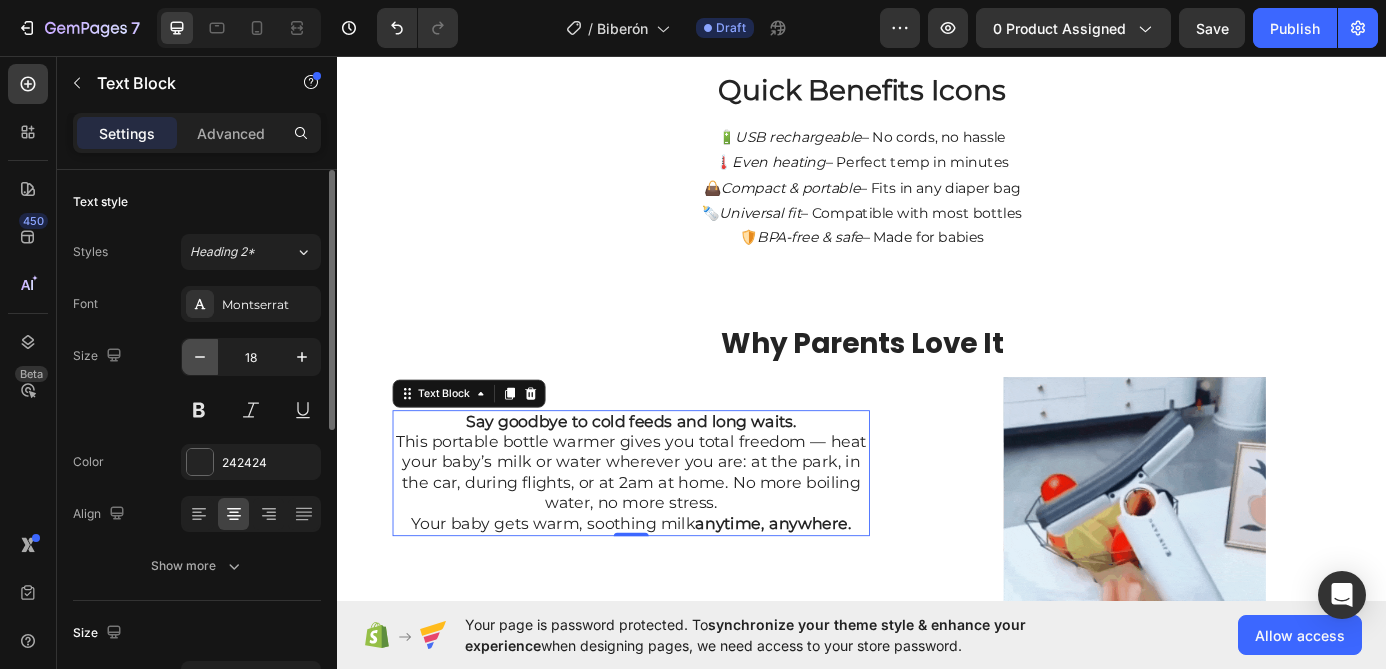click at bounding box center [200, 357] 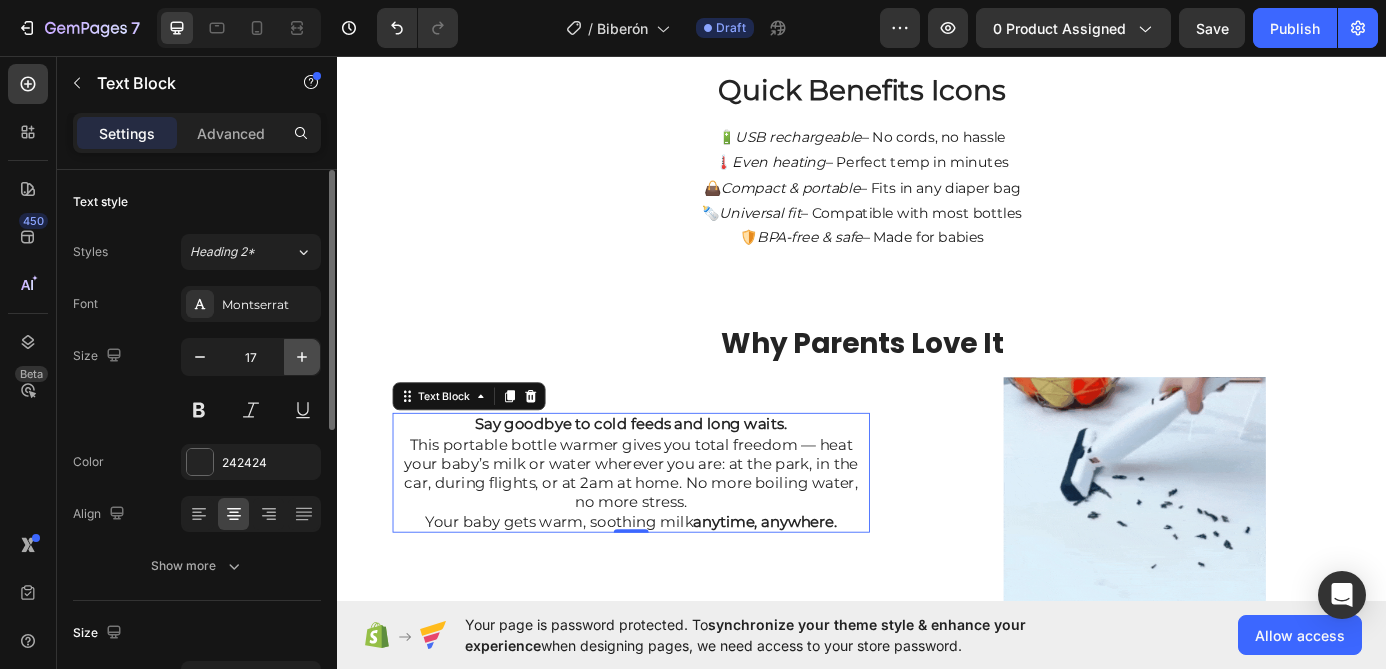 click 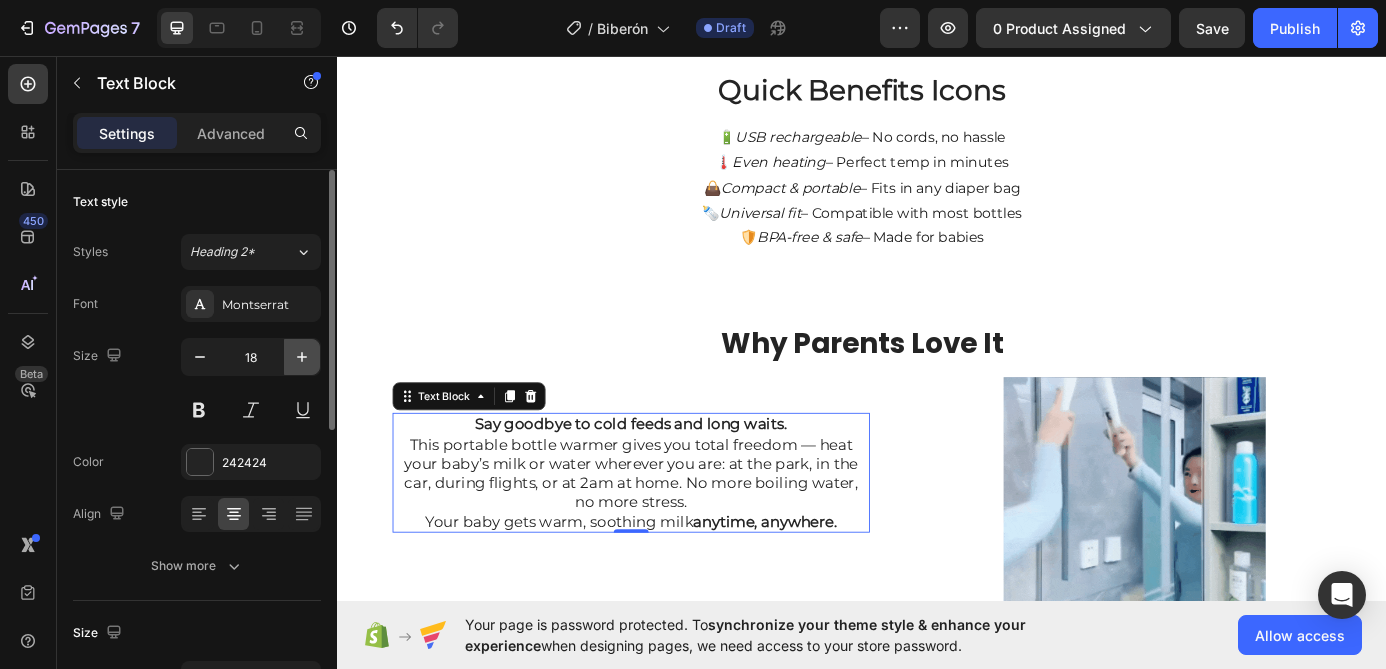 click 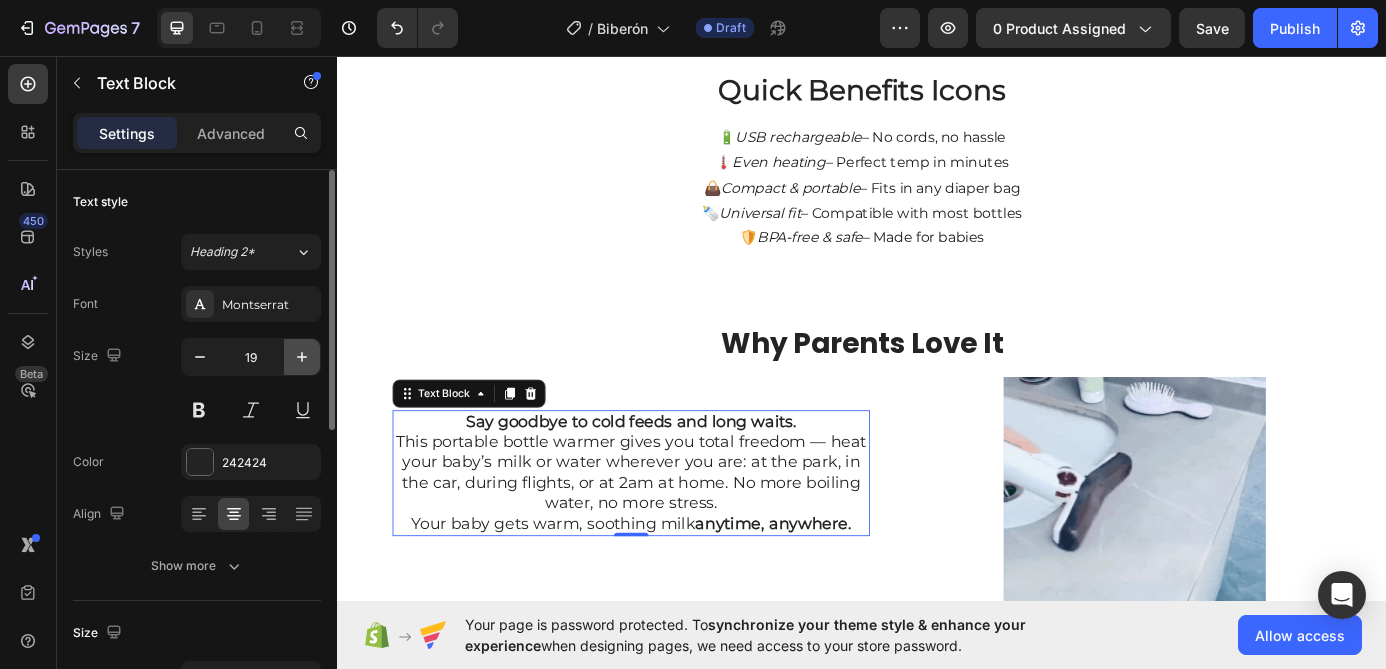 click 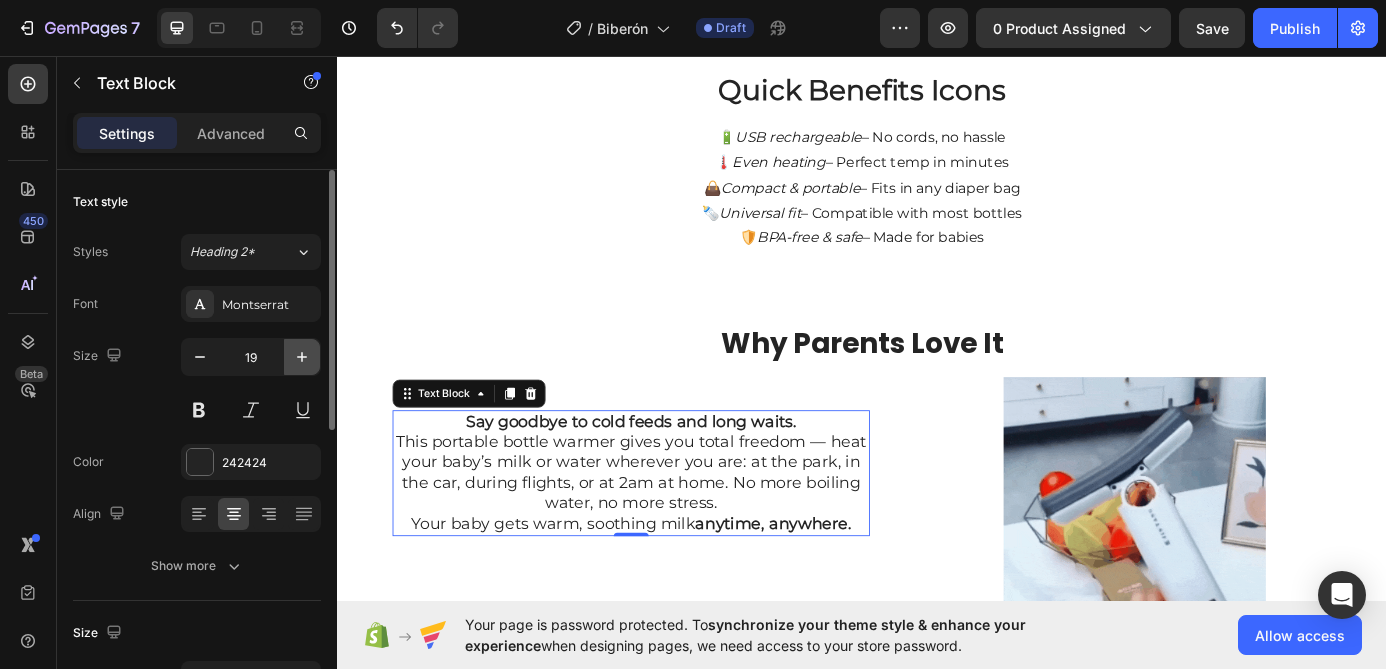 type on "20" 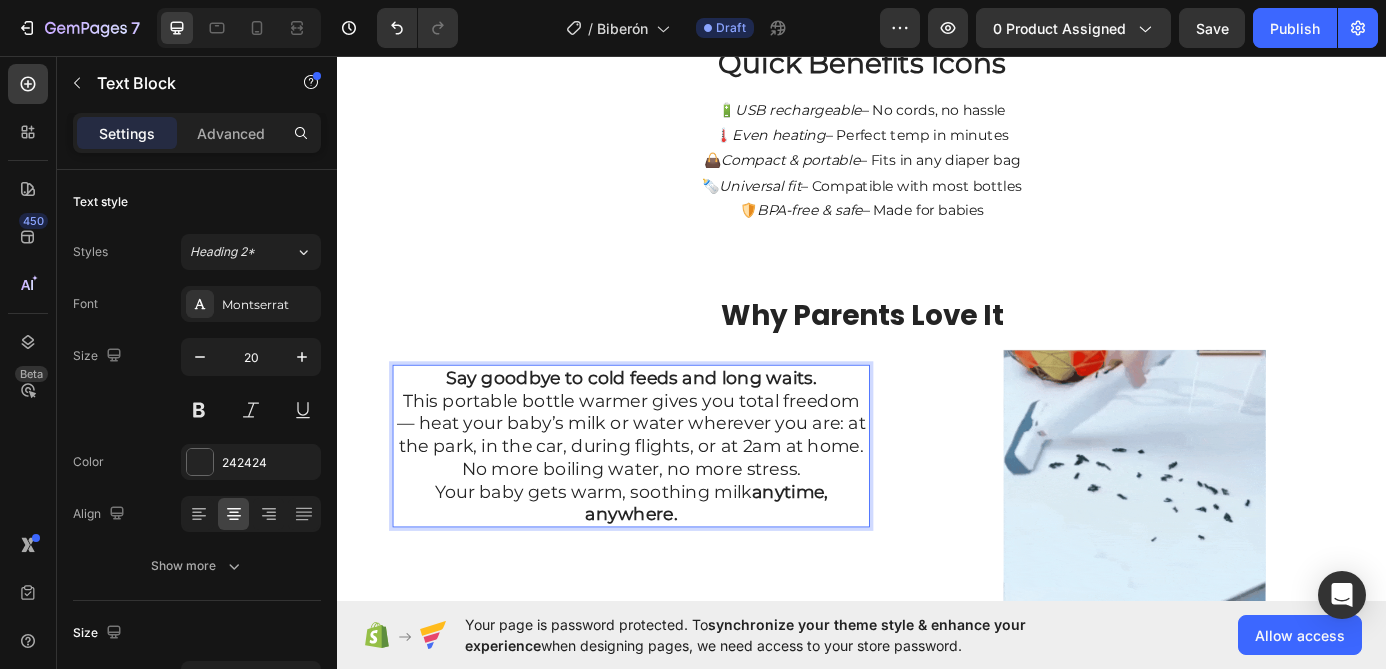 scroll, scrollTop: 314, scrollLeft: 0, axis: vertical 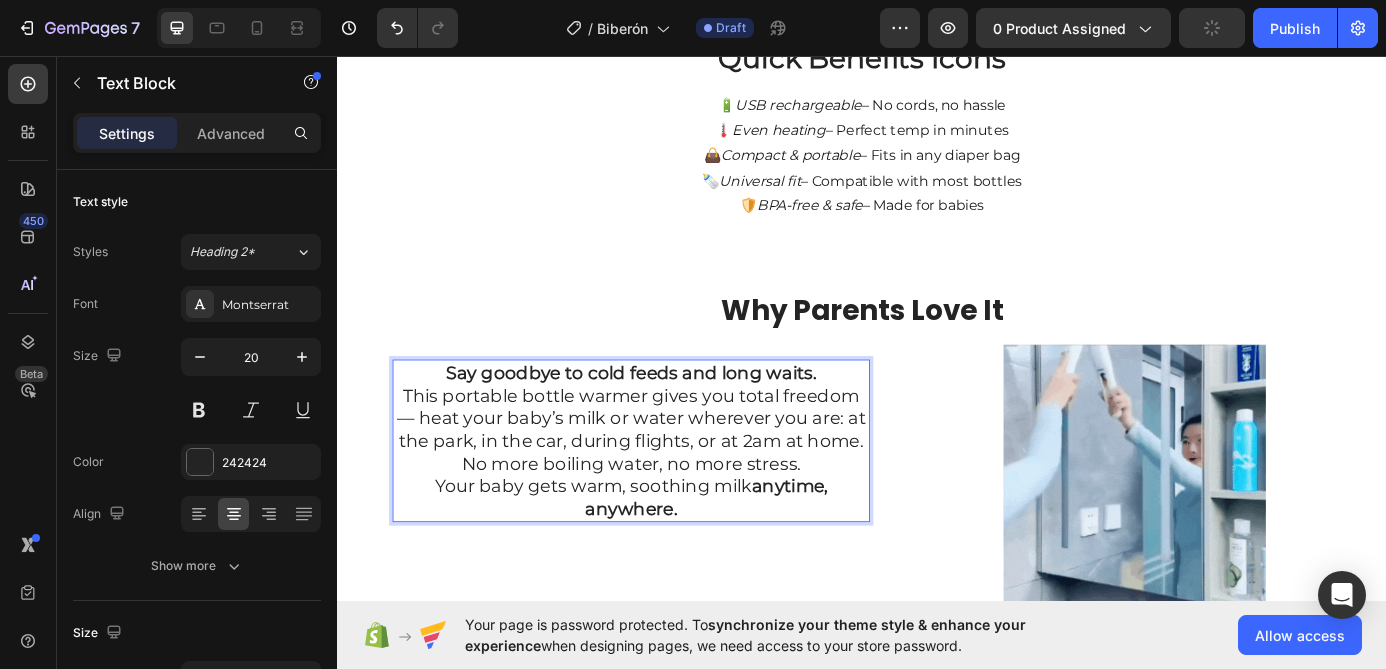 click on "Say goodbye to cold feeds and long waits. This portable bottle warmer gives you total freedom — heat your baby’s milk or water wherever you are: at the park, in the car, during flights, or at 2am at home. No more boiling water, no more stress." at bounding box center (673, 470) 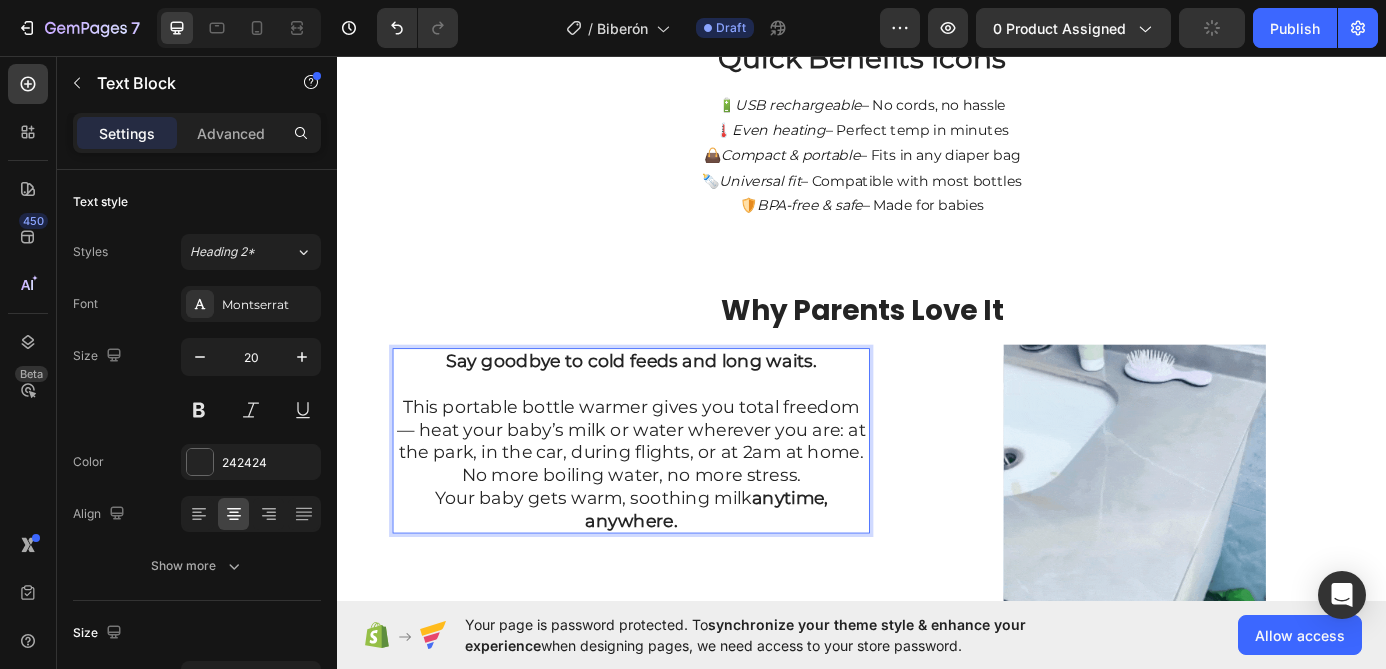 scroll, scrollTop: 301, scrollLeft: 0, axis: vertical 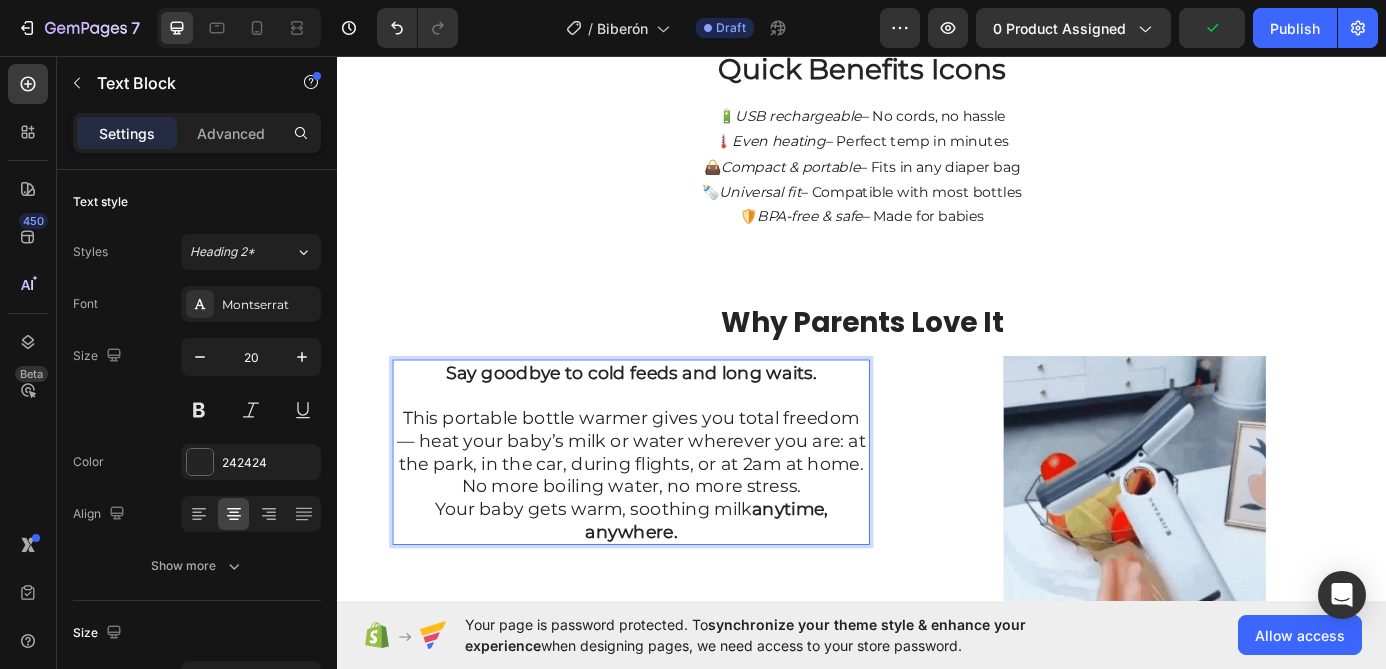 click on "⁠⁠⁠⁠⁠⁠⁠ This portable bottle warmer gives you total freedom — heat your baby’s milk or water wherever you are: at the park, in the car, during flights, or at 2am at home. No more boiling water, no more stress." at bounding box center (673, 496) 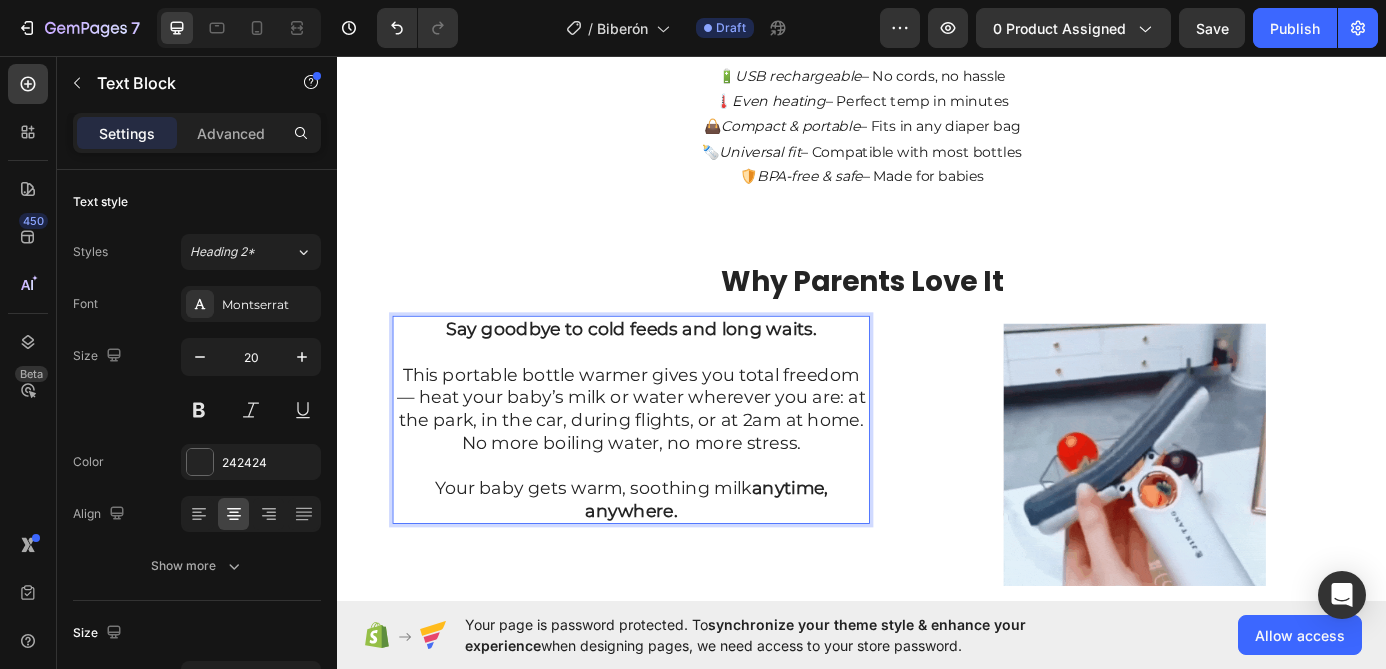 scroll, scrollTop: 364, scrollLeft: 0, axis: vertical 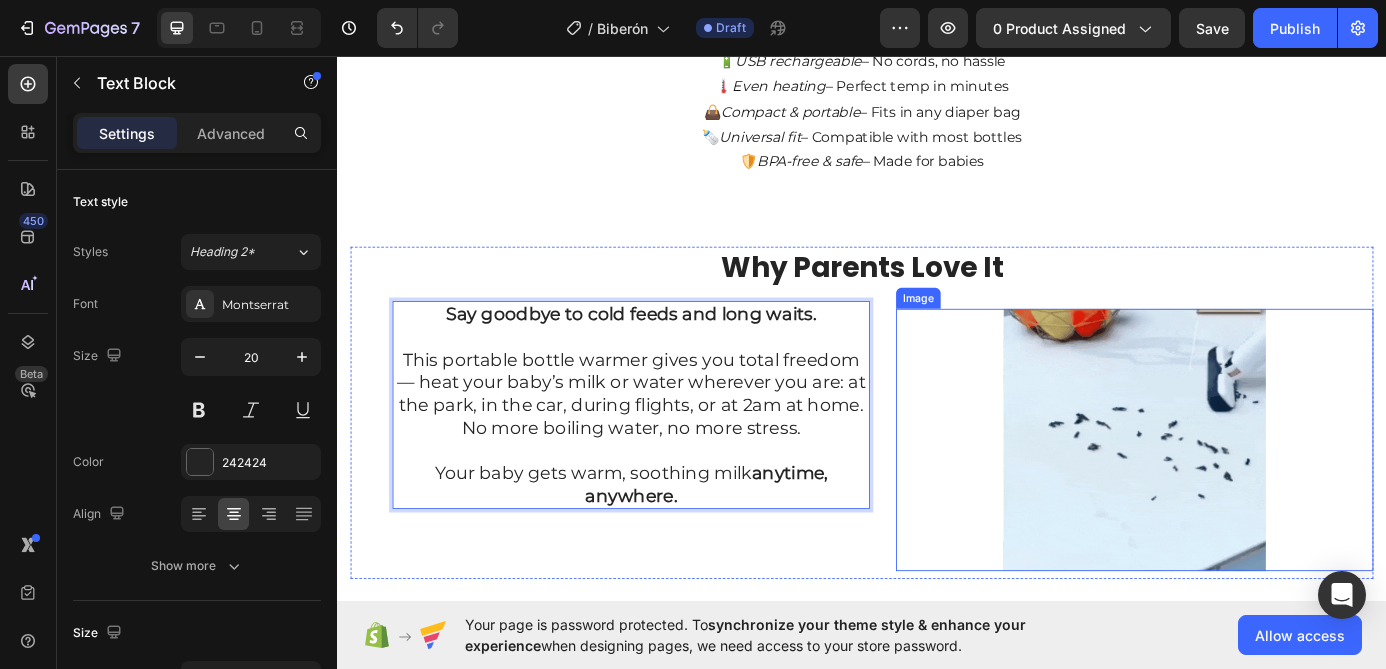 click at bounding box center (1249, 495) 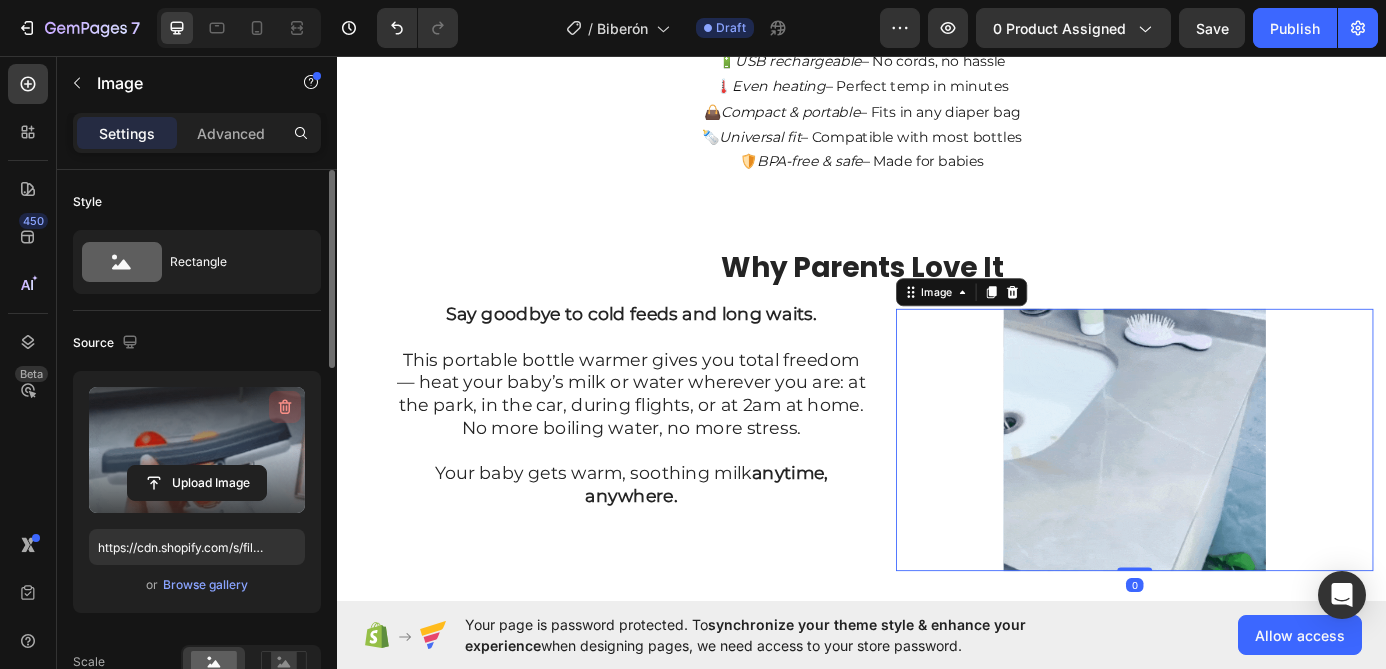 click 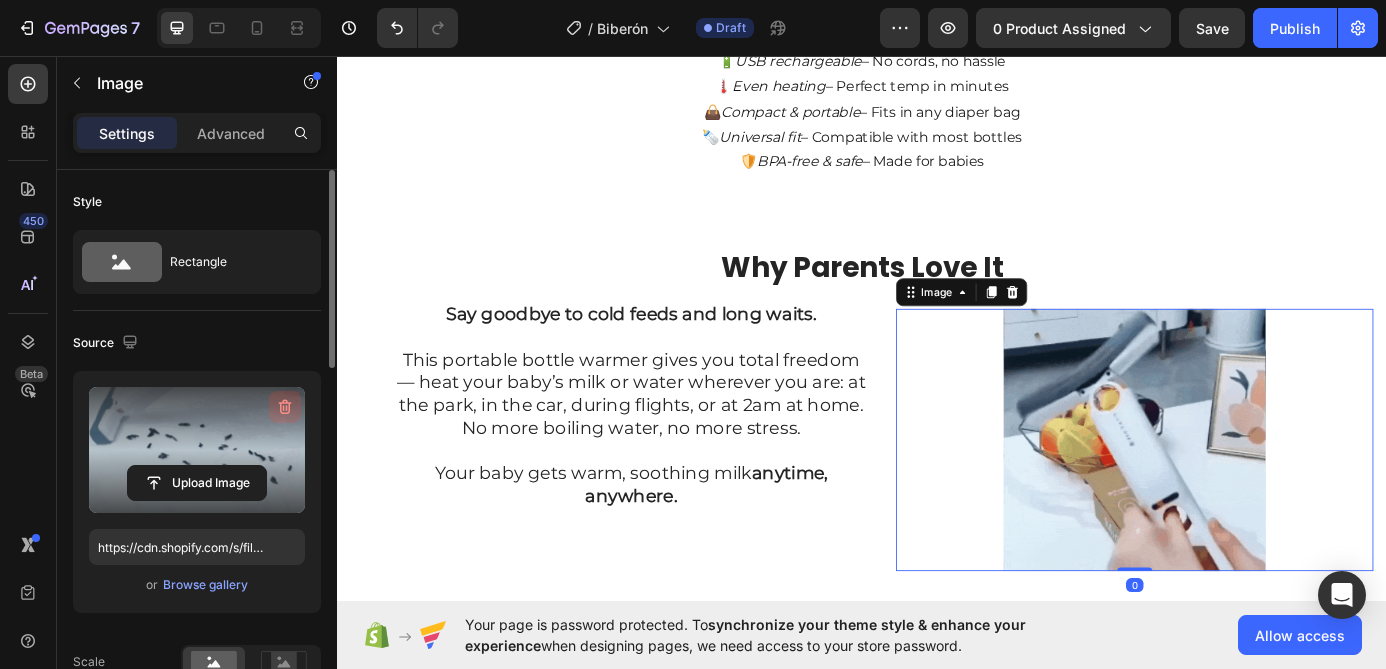 type 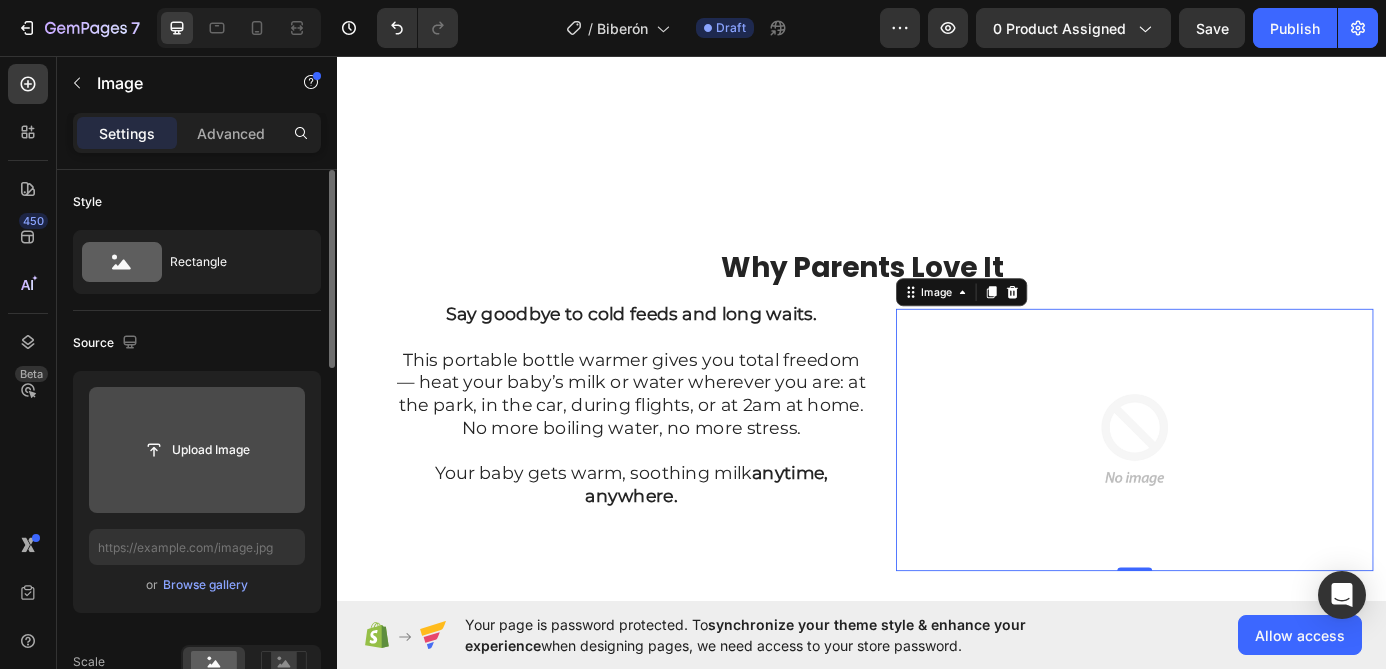 scroll, scrollTop: 833, scrollLeft: 0, axis: vertical 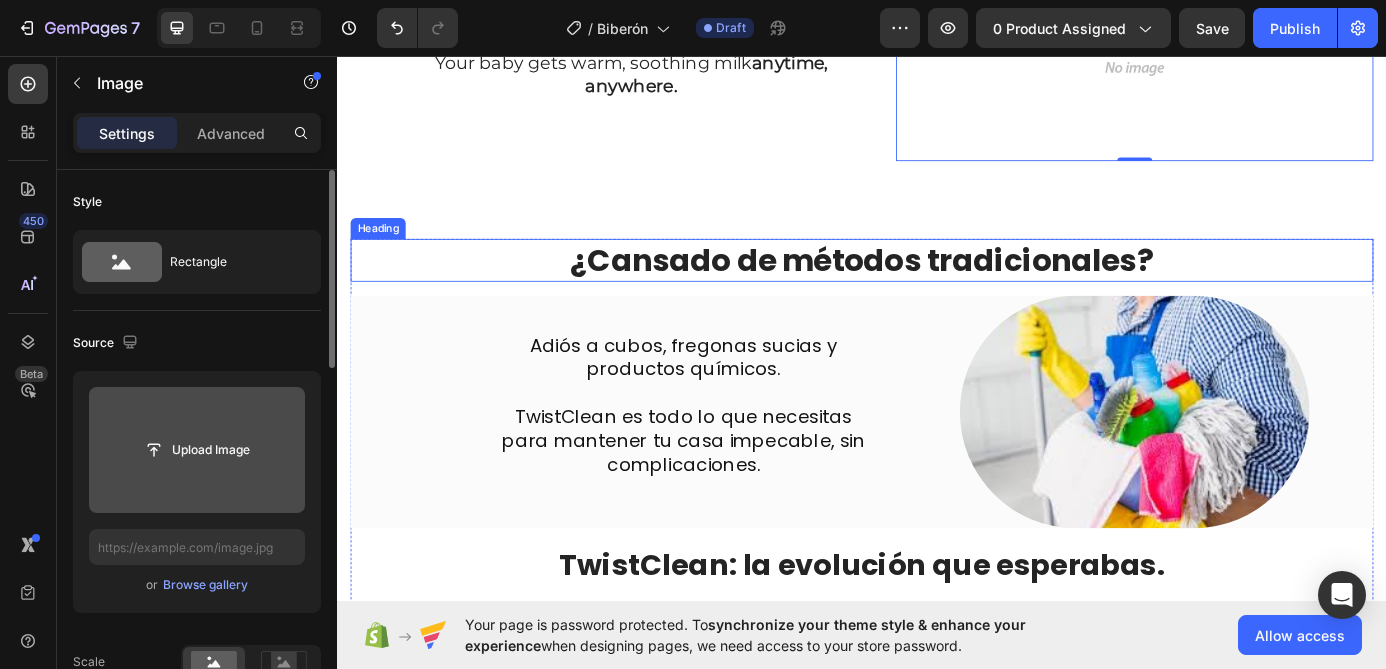 click on "¿Cansado de métodos tradicionales?" at bounding box center [937, 289] 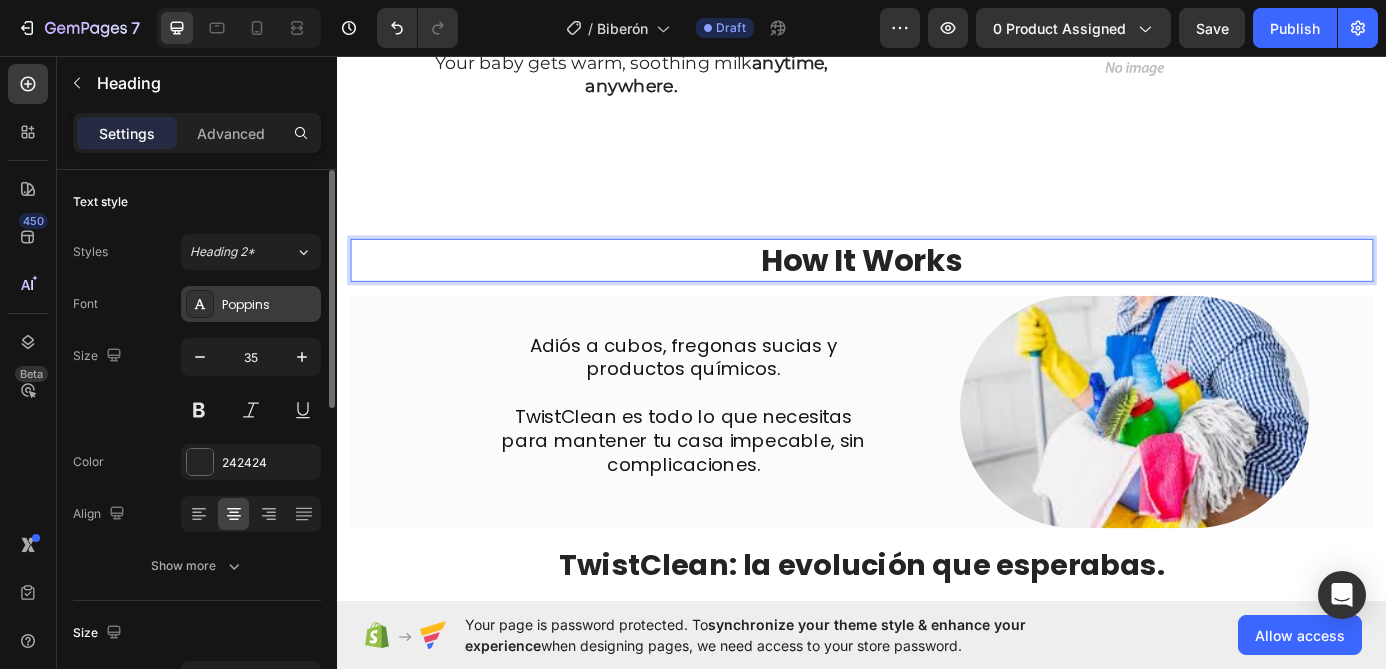 click on "Poppins" at bounding box center [269, 305] 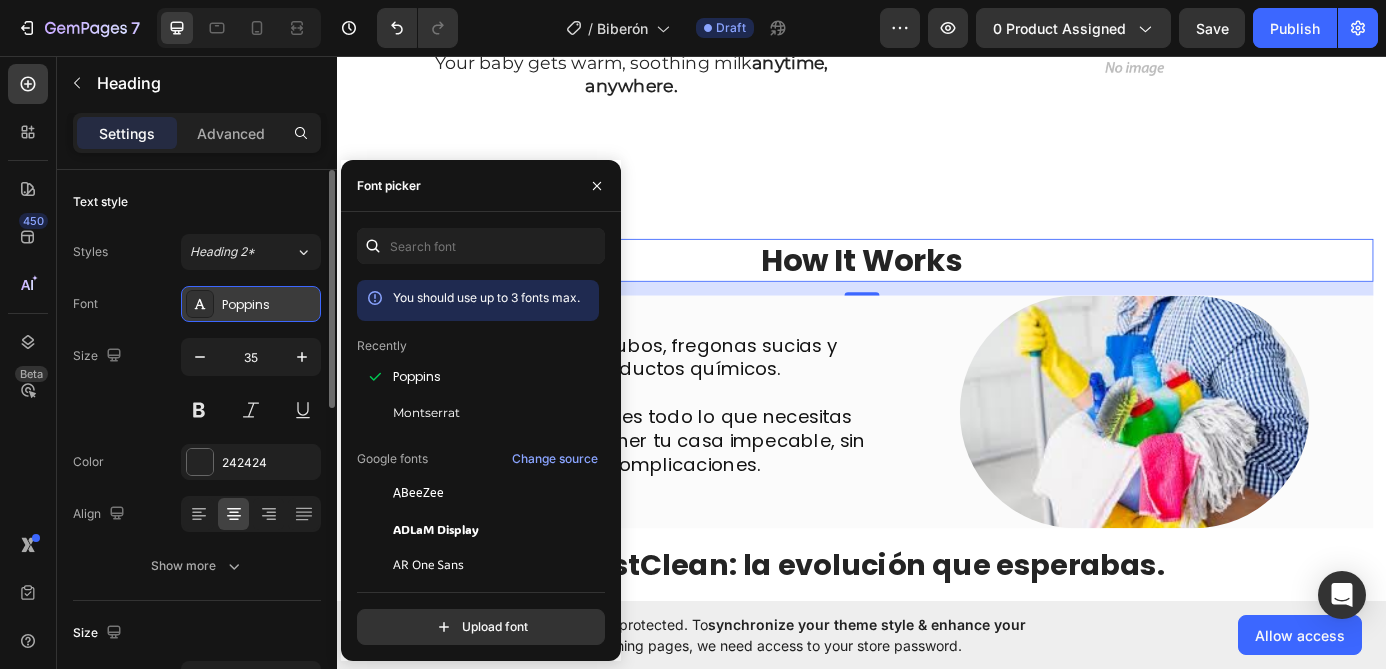 click on "Poppins" at bounding box center [269, 305] 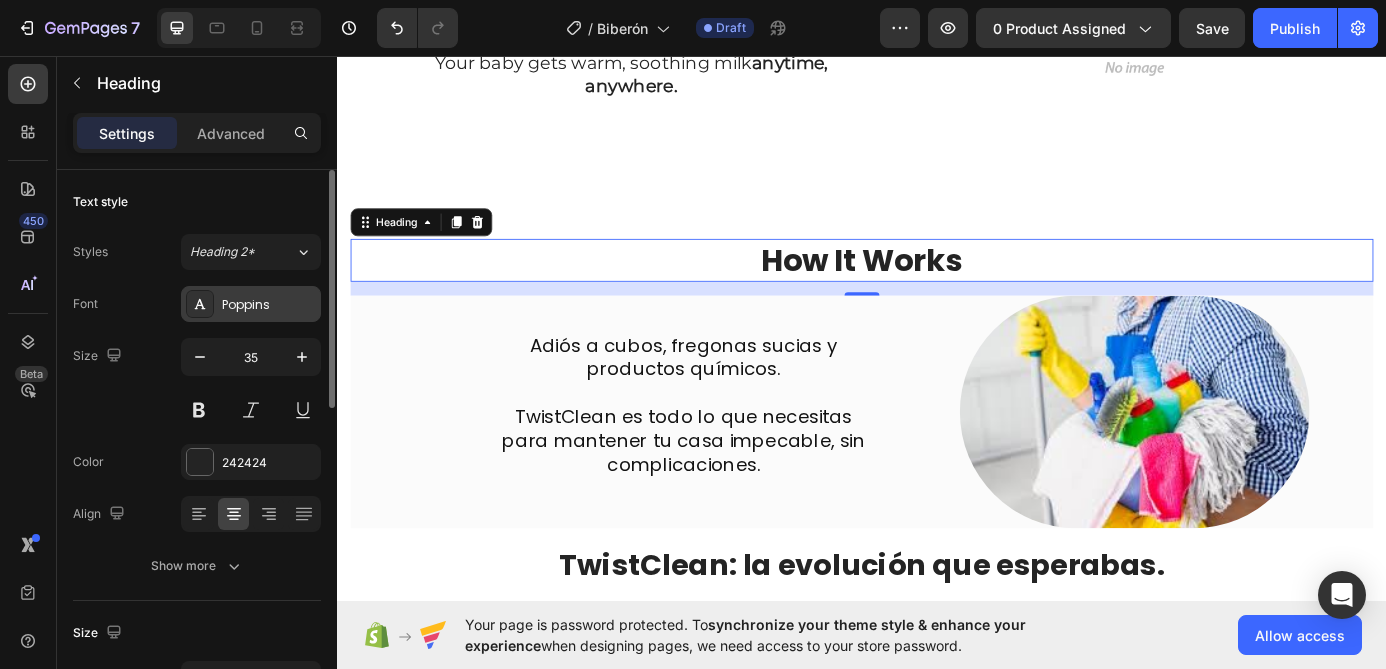 click on "Poppins" at bounding box center [251, 304] 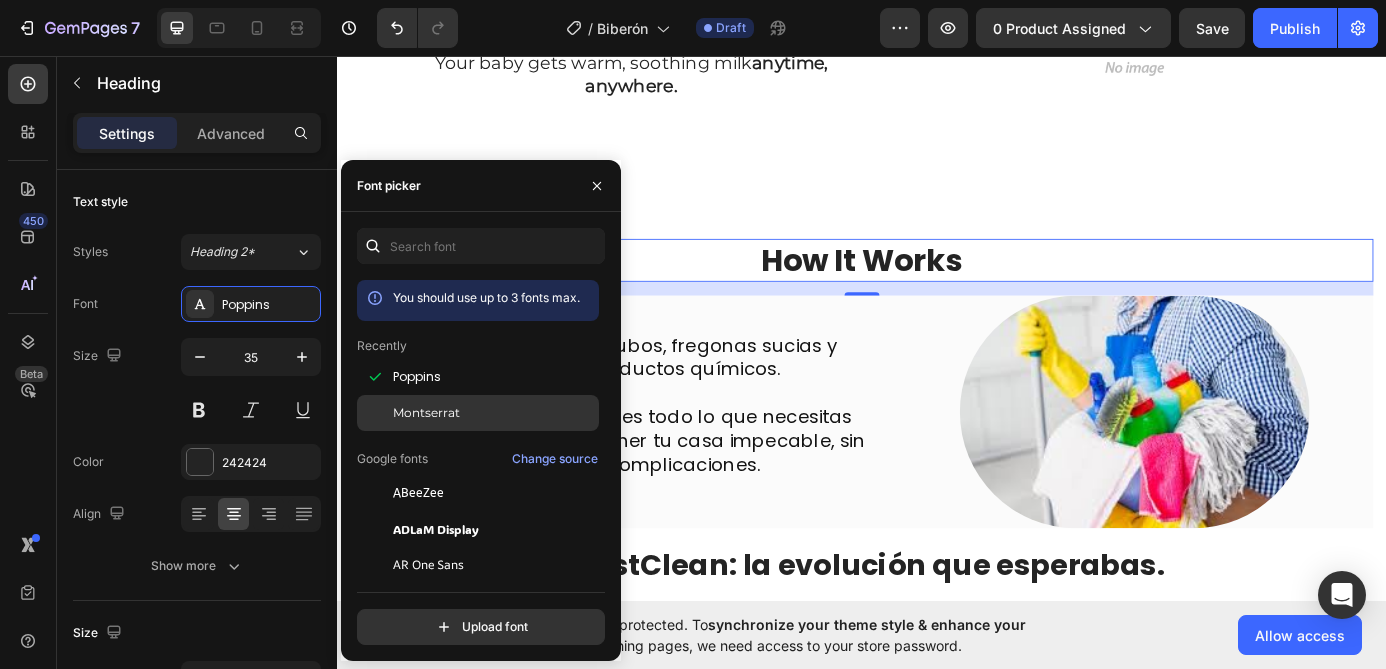 click on "Montserrat" at bounding box center (426, 413) 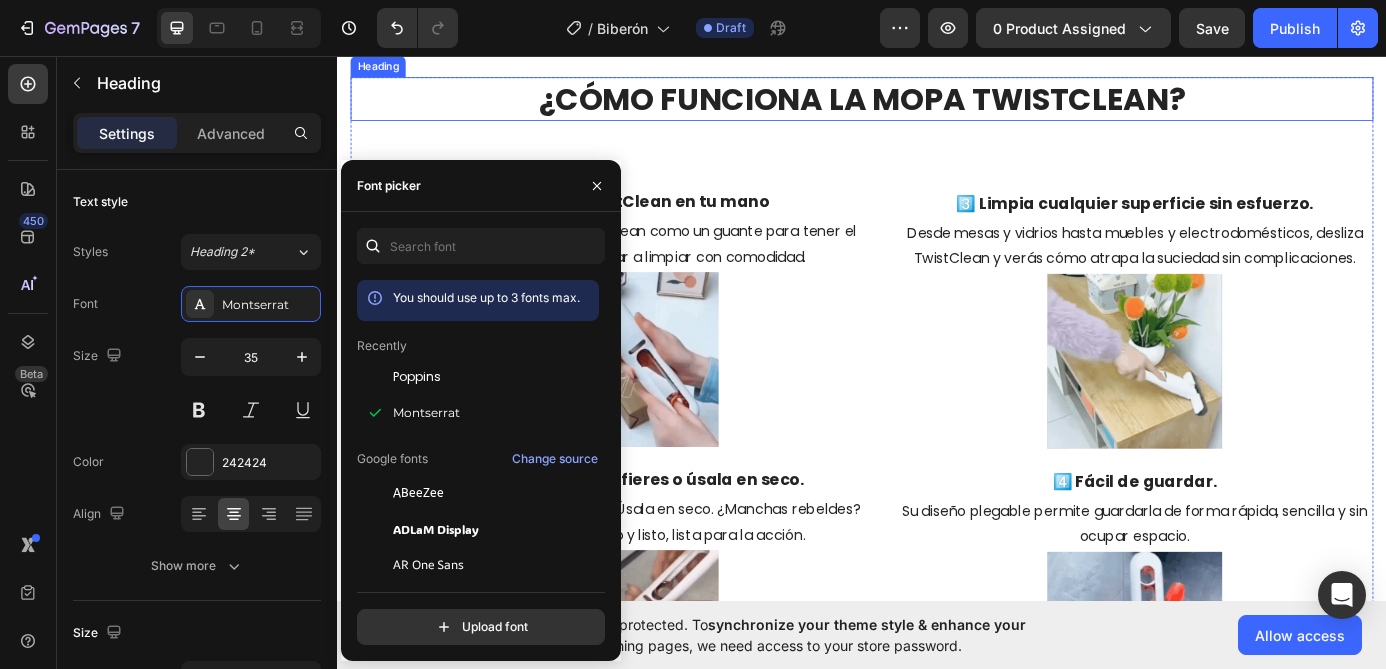 scroll, scrollTop: 2402, scrollLeft: 0, axis: vertical 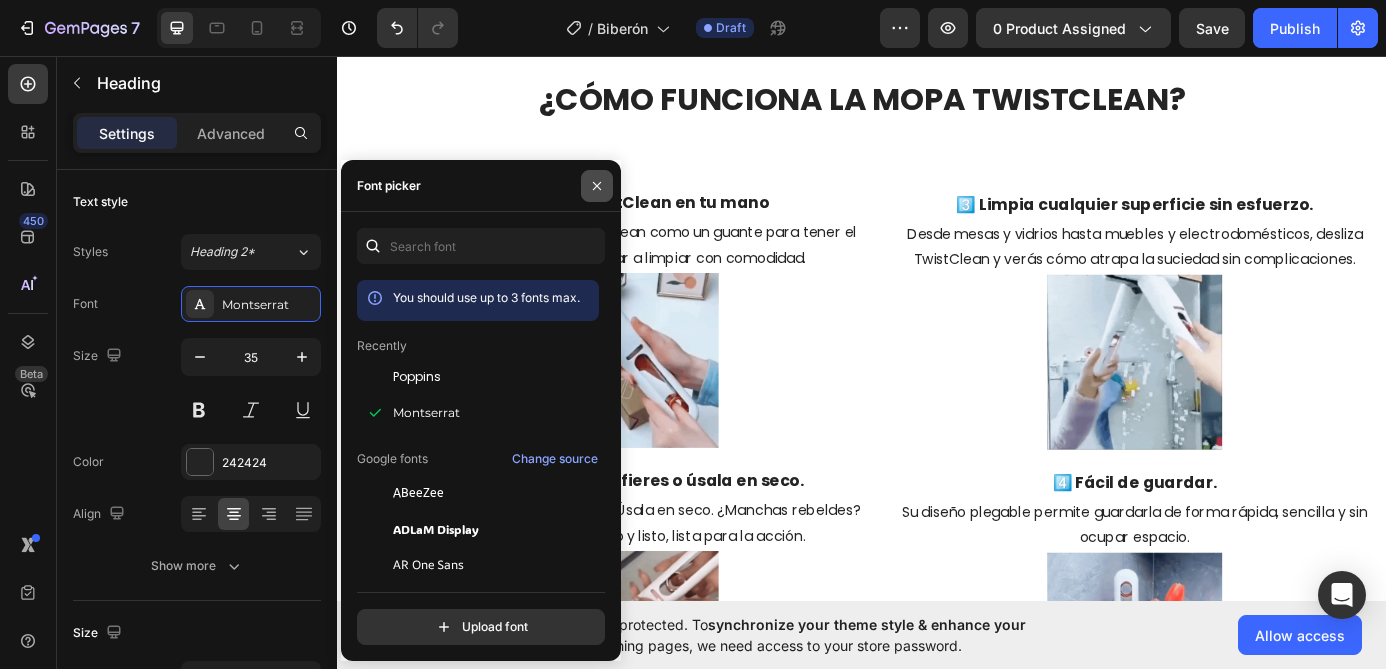 click 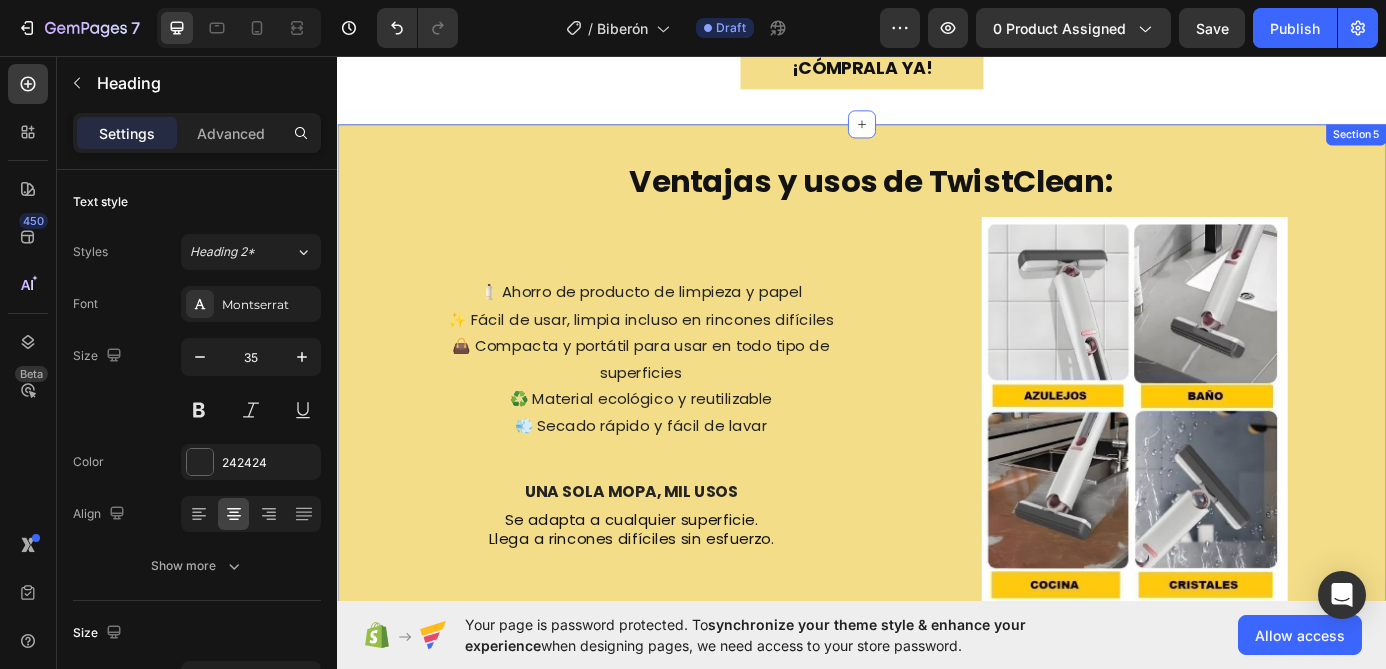 scroll, scrollTop: 1829, scrollLeft: 0, axis: vertical 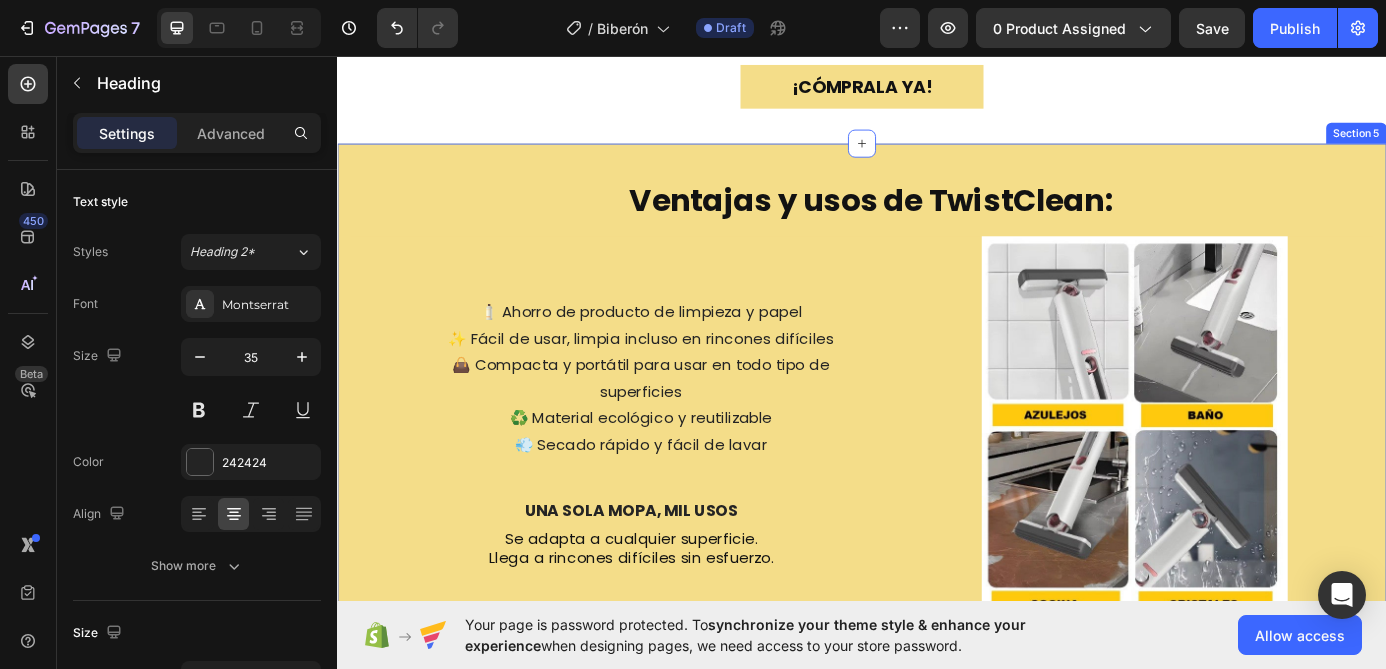 click on "Ventajas y usos de TwistClean: Heading 🧴 Ahorro de producto de limpieza y papel ✨ Fácil de usar, limpia incluso en rincones difíciles 👜 Compacta y portátil para usar en todo tipo de superficies ♻️ Material ecológico y reutilizable 💨 Secado rápido y fácil de lavar Text Block UNA SOLA MOPA, MIL USOS Text Block Se adapta a cualquier superficie. Llega a rincones difíciles sin esfuerzo. Text Block Image Row Row Section 5" at bounding box center (937, 454) 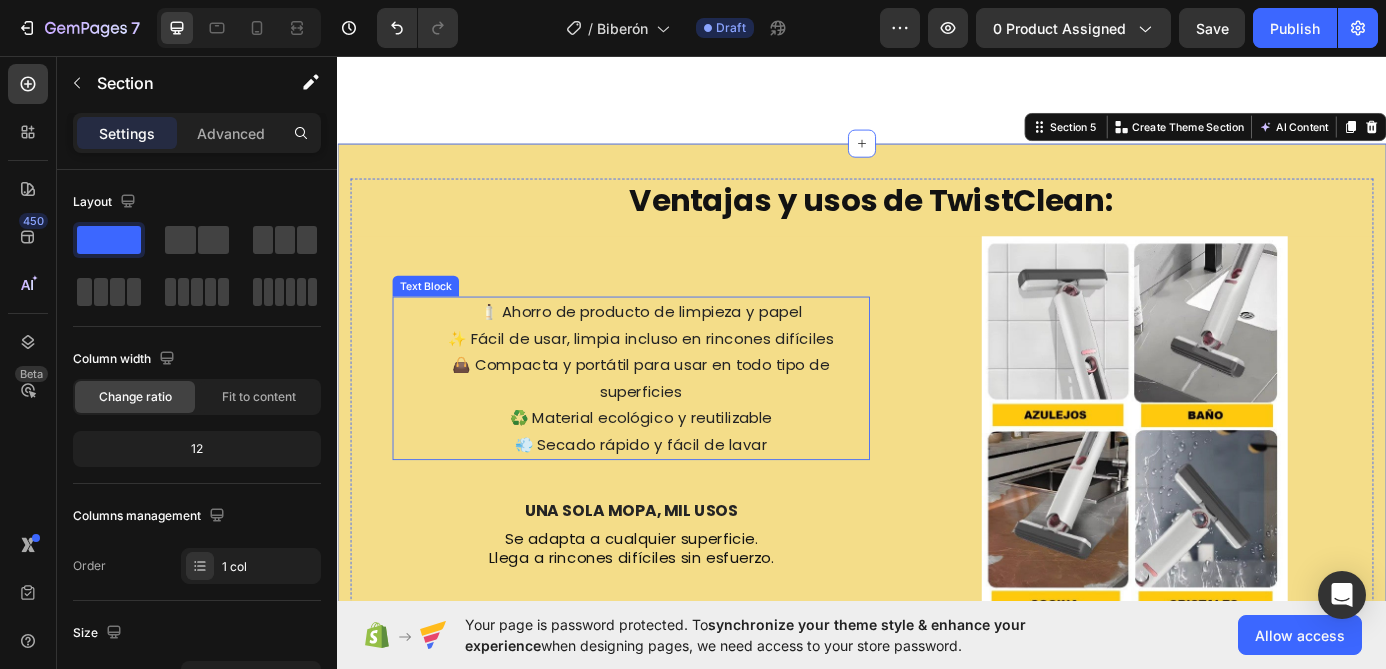 scroll, scrollTop: 2168, scrollLeft: 0, axis: vertical 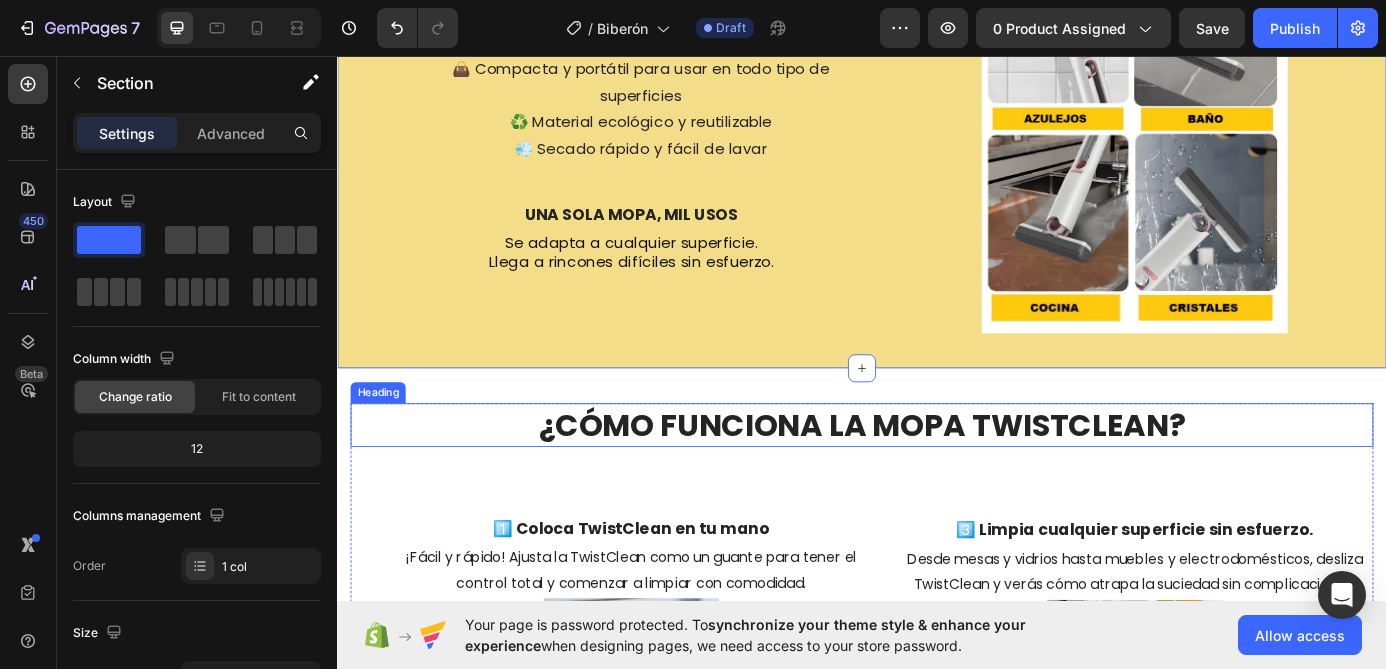 click on "¿CÓMO FUNCIONA LA MOPA TWISTCLEAN?" at bounding box center [937, 478] 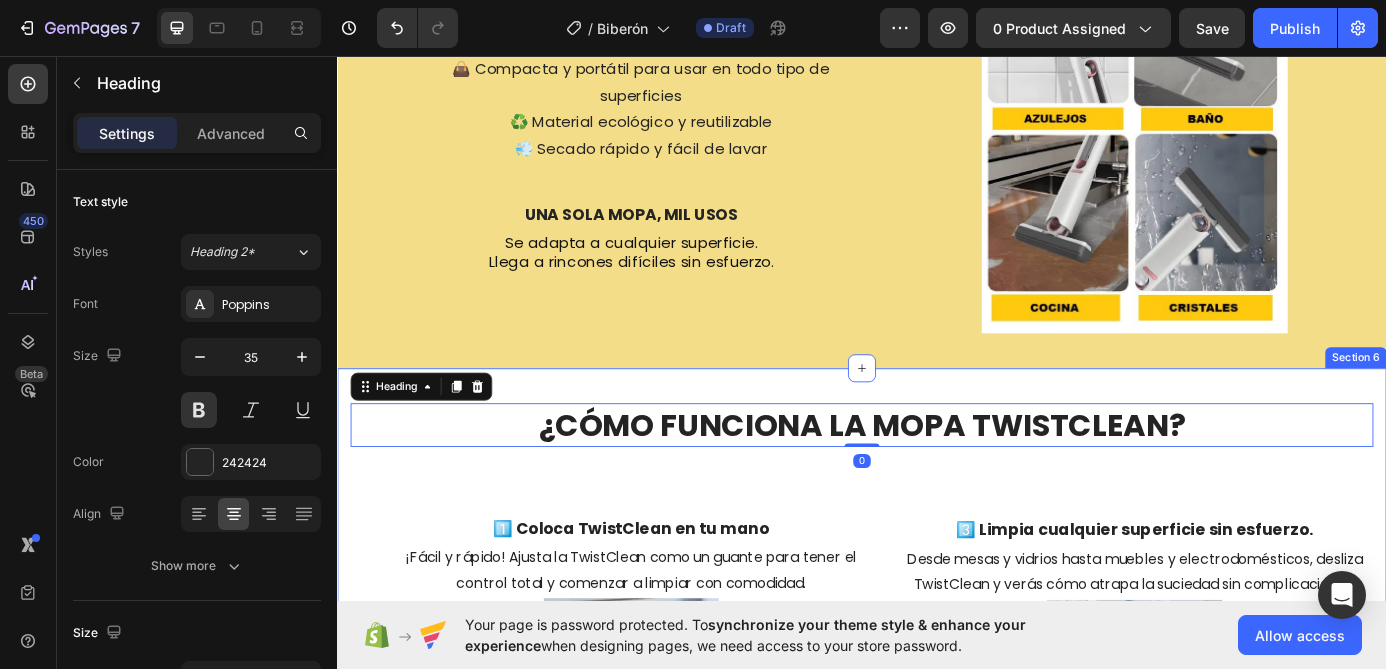 click on "¿CÓMO FUNCIONA LA MOPA TWISTCLEAN? Heading   0 1️⃣ Coloca TwistClean en tu mano Text Block ¡Fácil y rápido! Ajusta la TwistClean como un guante para tener el control total y comenzar a limpiar con comodidad. Text Block Image 2️⃣ Humedece si prefieres o úsala en seco. Text Block ¿Quieres eliminar polvo ligero? Úsala en seco. ¿Manchas rebeldes? Solo humedece un poco y listo, lista para la acción. Text Block Image Row Row Row Row 3️⃣ Limpia cualquier superficie sin esfuerzo. Text Block Desde mesas y vidrios hasta muebles y electrodomésticos, desliza TwistClean y verás cómo atrapa la suciedad sin complicaciones. Text Block Image 4️⃣ Fácil de guardar. Text Block Su diseño plegable permite guardarla de forma rápida, sencilla y sin ocupar espacio. Text Block Image Row Row ¡CÓMPRALA YA! Button Section 6" at bounding box center (937, 888) 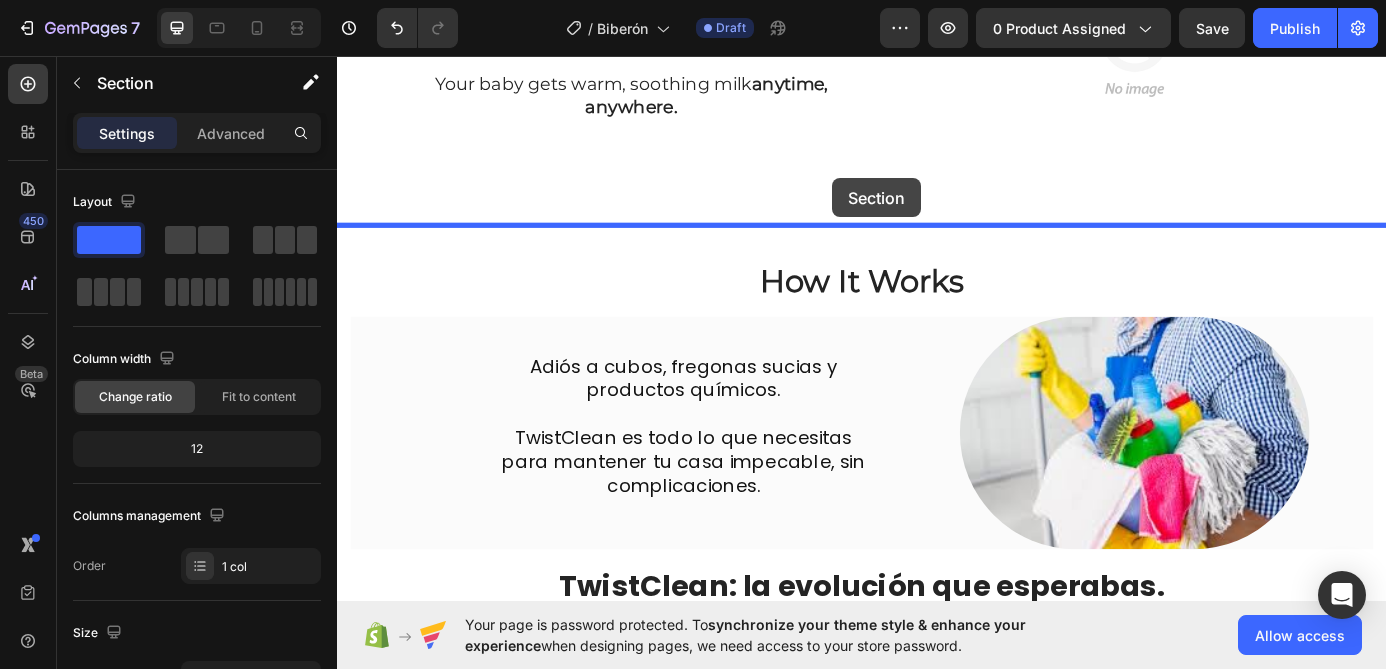 scroll, scrollTop: 769, scrollLeft: 0, axis: vertical 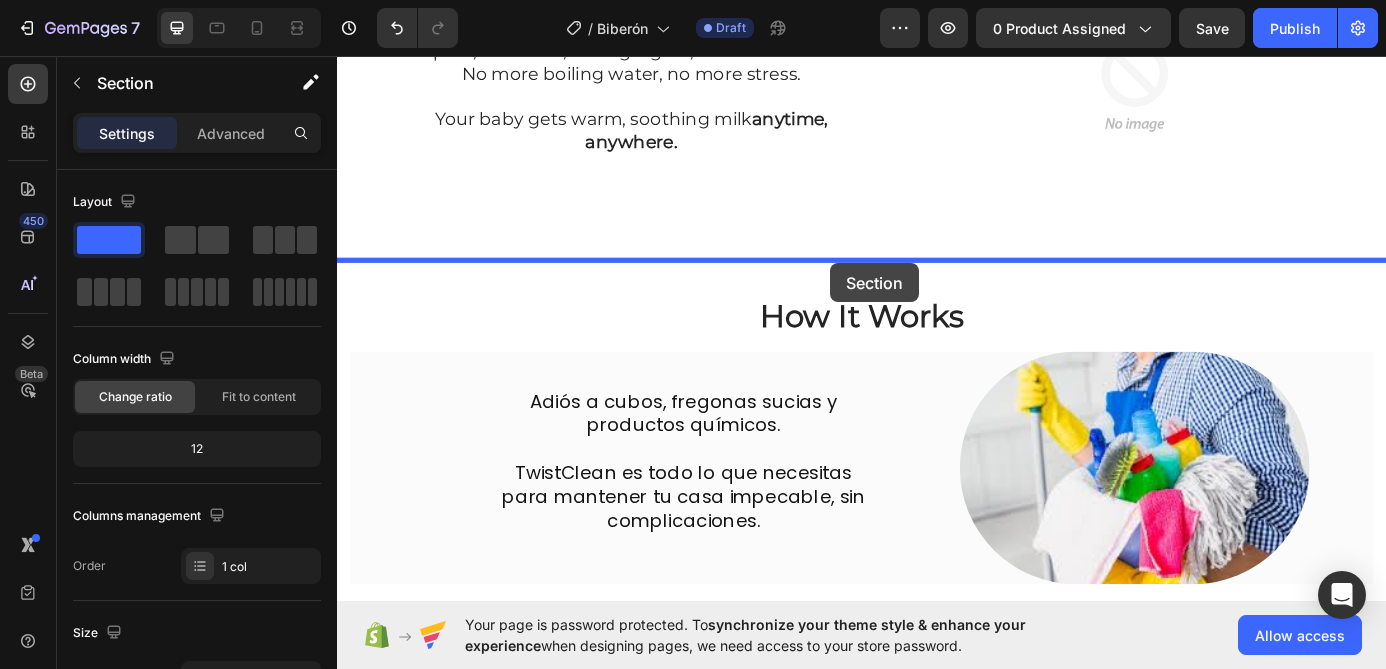 drag, startPoint x: 849, startPoint y: 436, endPoint x: 901, endPoint y: 293, distance: 152.1611 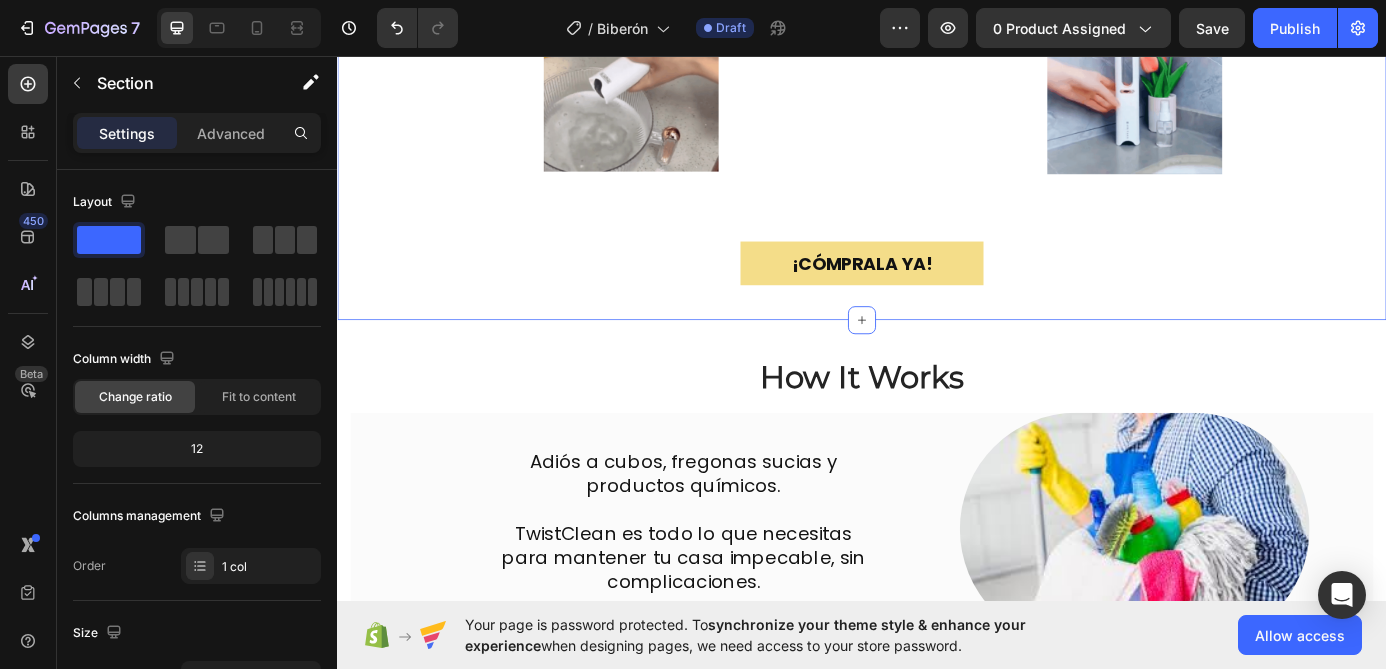 scroll, scrollTop: 1660, scrollLeft: 0, axis: vertical 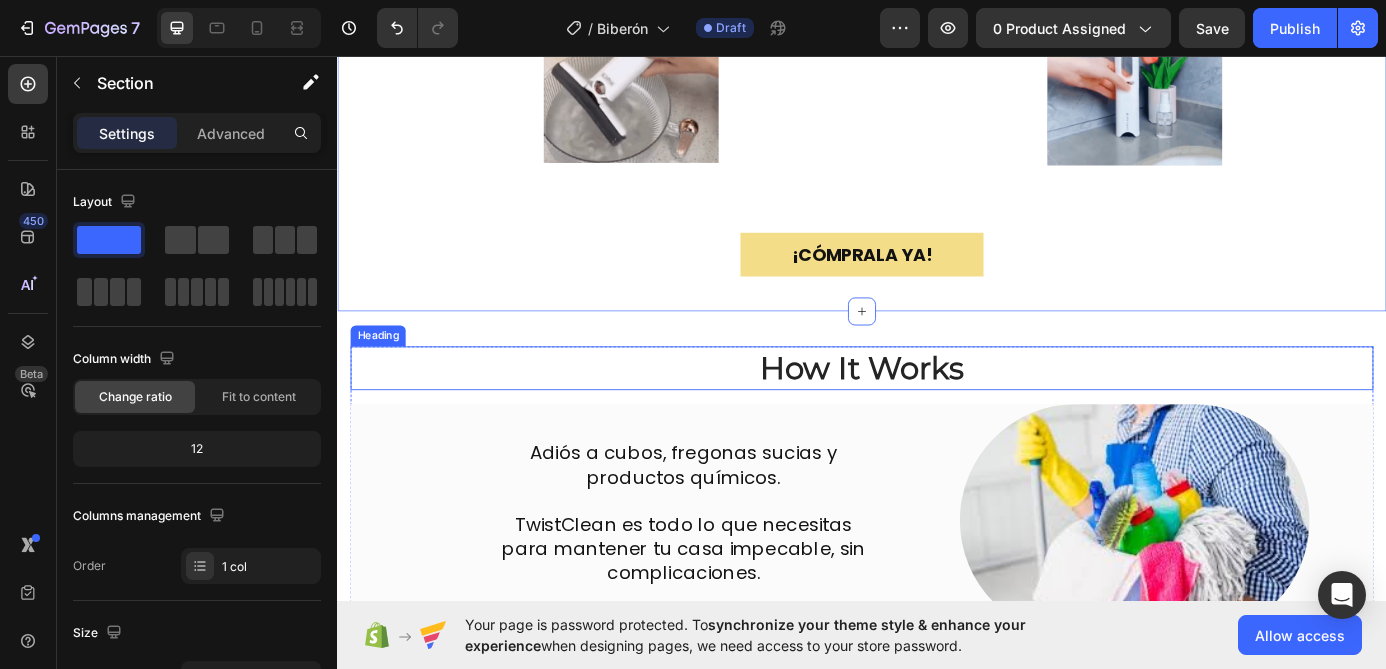 click on "How It Works" at bounding box center (937, 412) 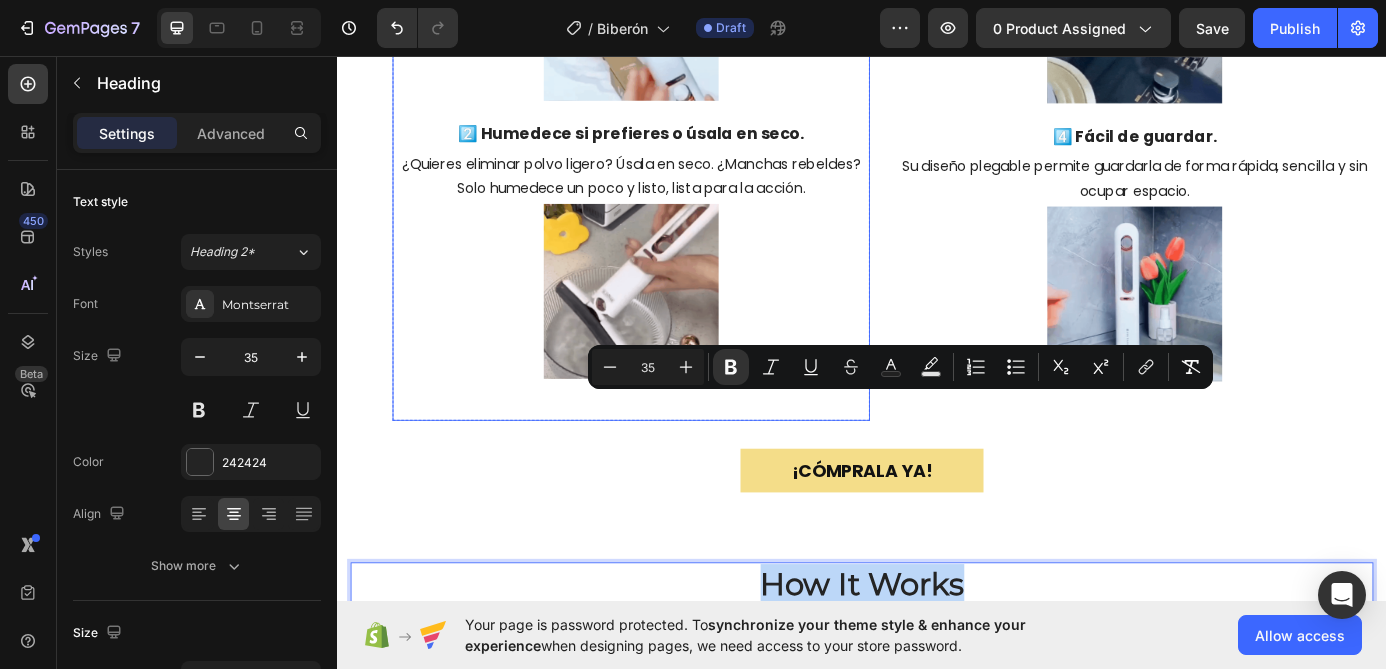 type on "16" 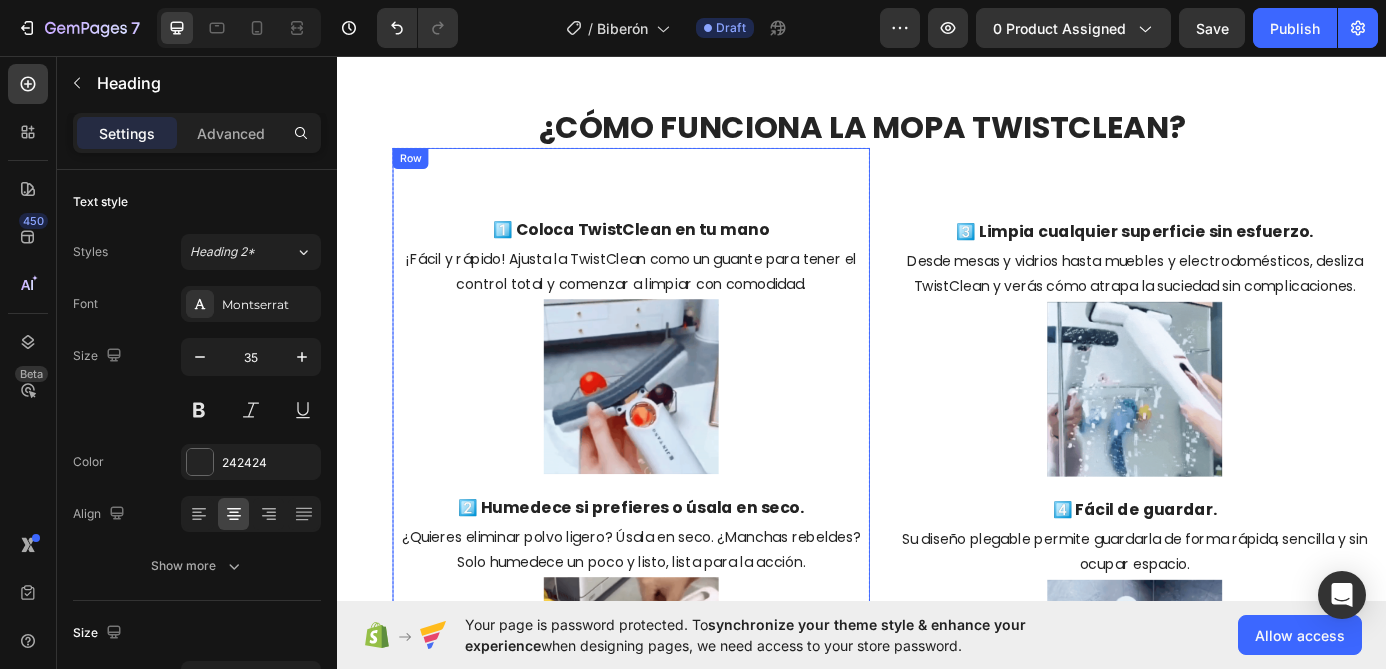 scroll, scrollTop: 984, scrollLeft: 0, axis: vertical 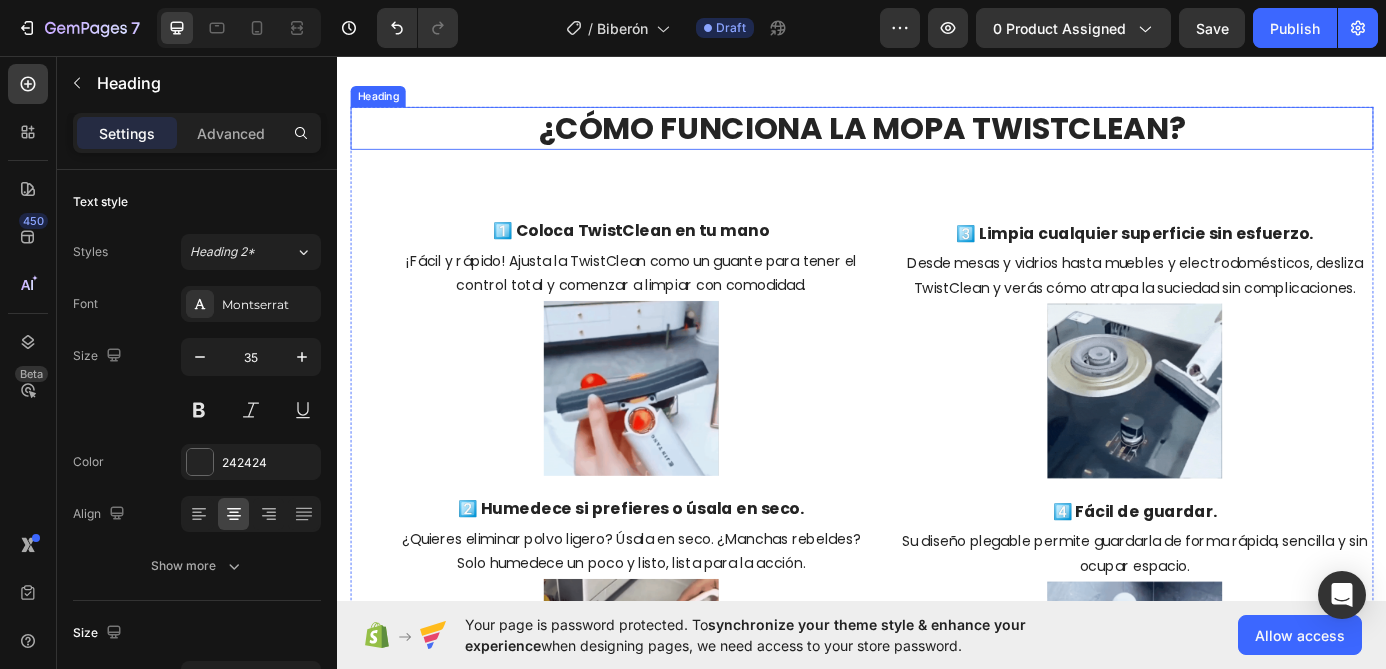 click on "¿CÓMO FUNCIONA LA MOPA TWISTCLEAN?" at bounding box center (937, 139) 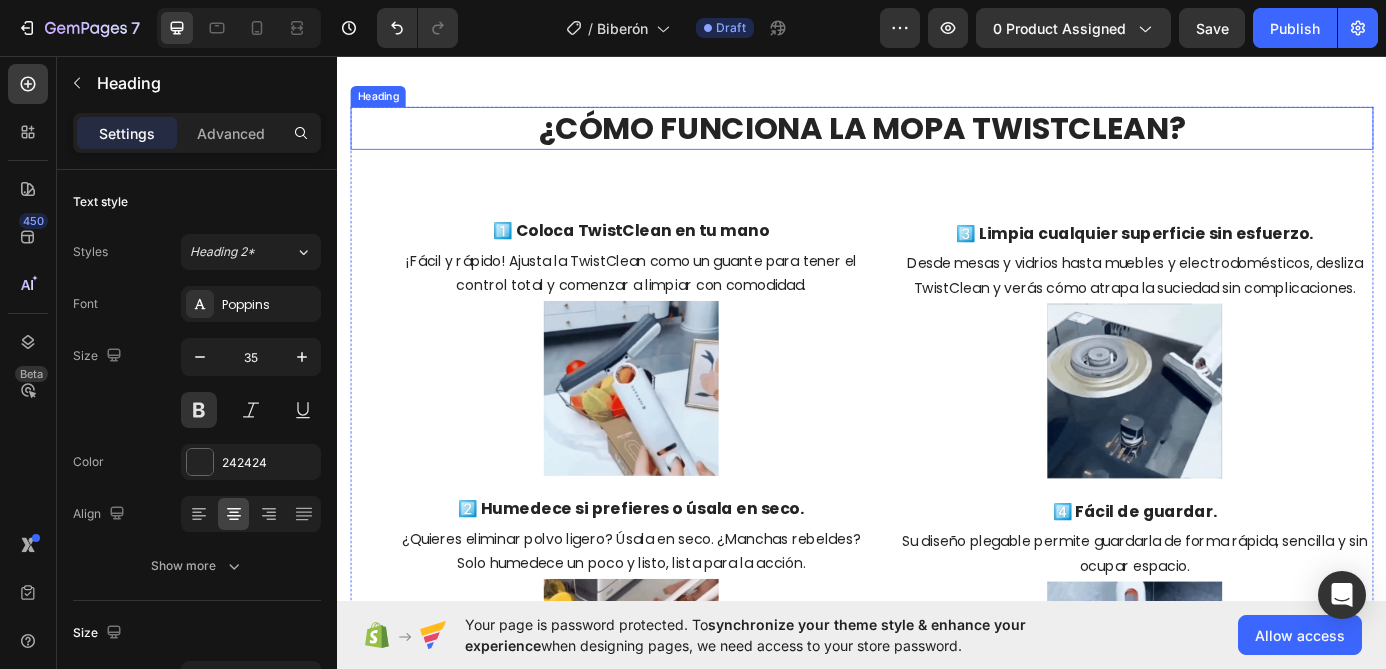 click on "¿CÓMO FUNCIONA LA MOPA TWISTCLEAN?" at bounding box center [937, 139] 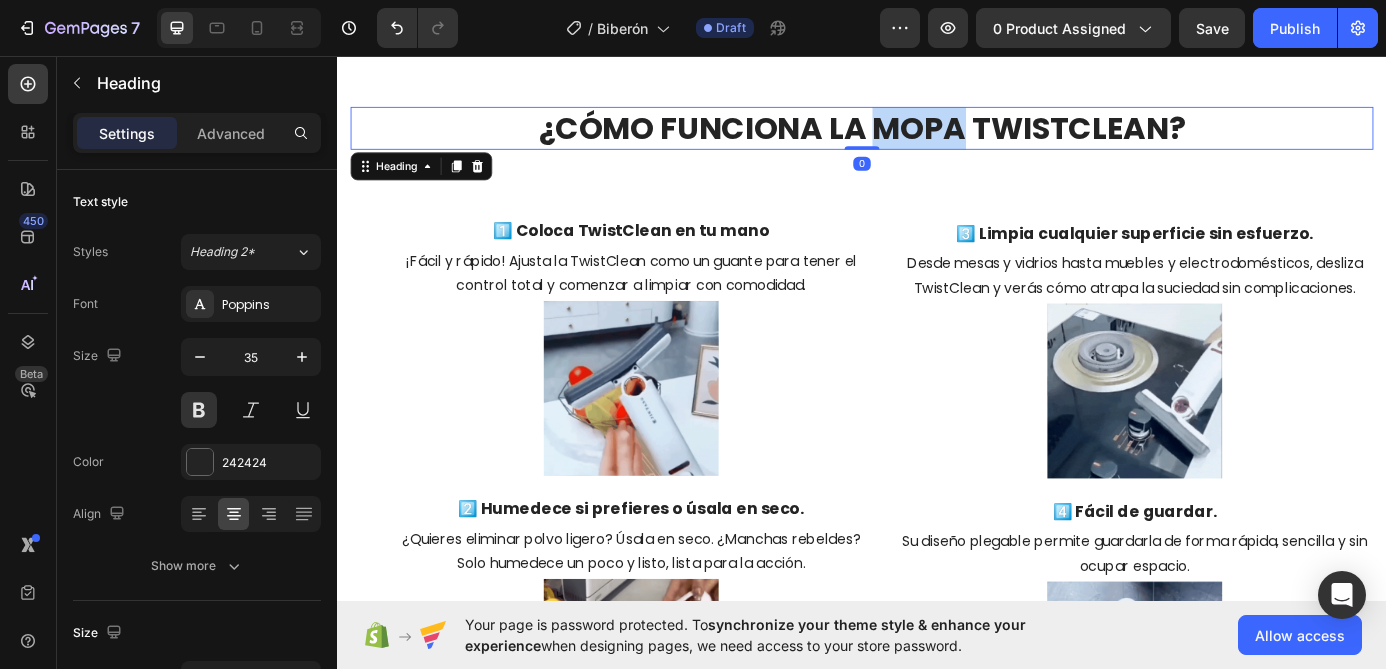 click on "¿CÓMO FUNCIONA LA MOPA TWISTCLEAN?" at bounding box center (937, 139) 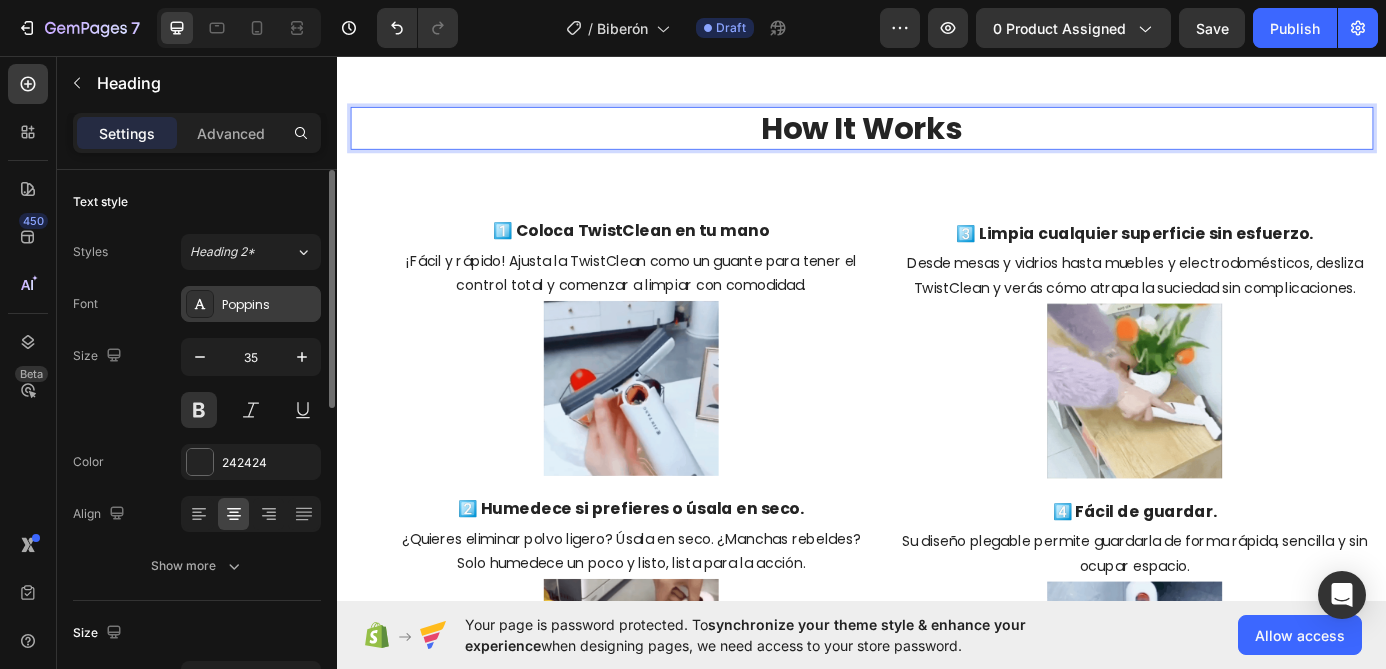 click on "Poppins" at bounding box center [269, 305] 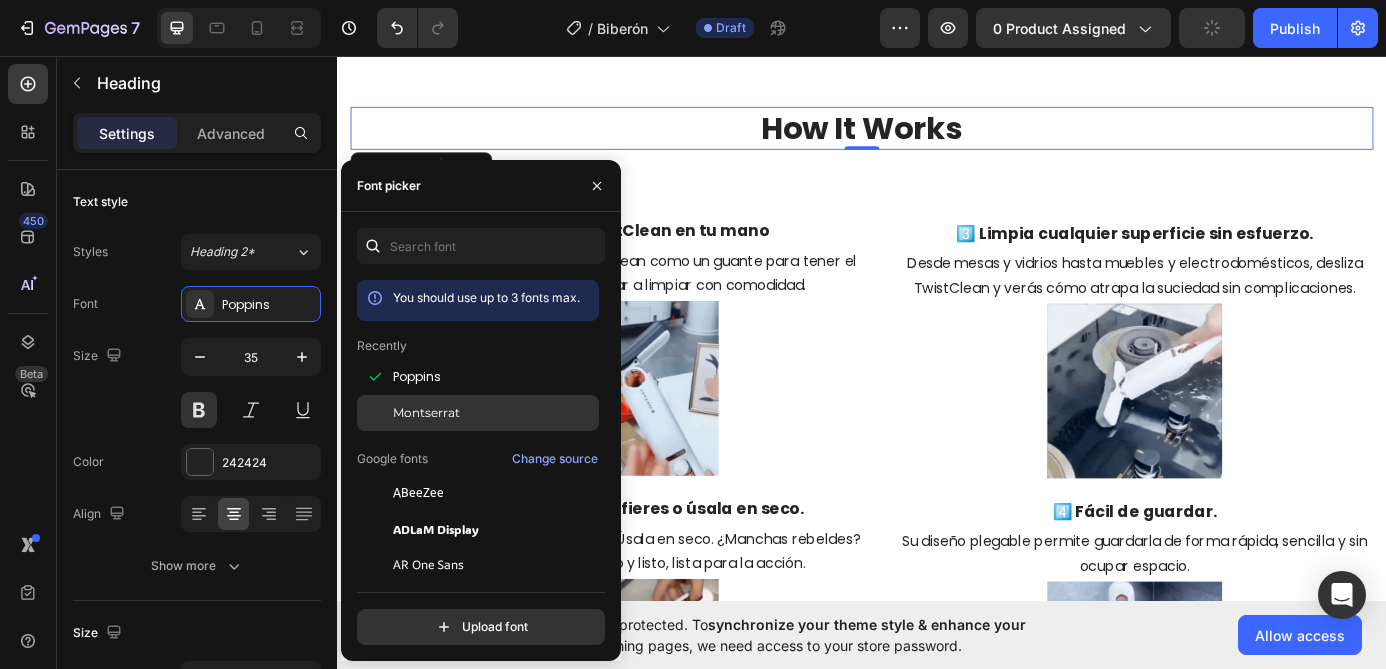 click on "Montserrat" at bounding box center (426, 413) 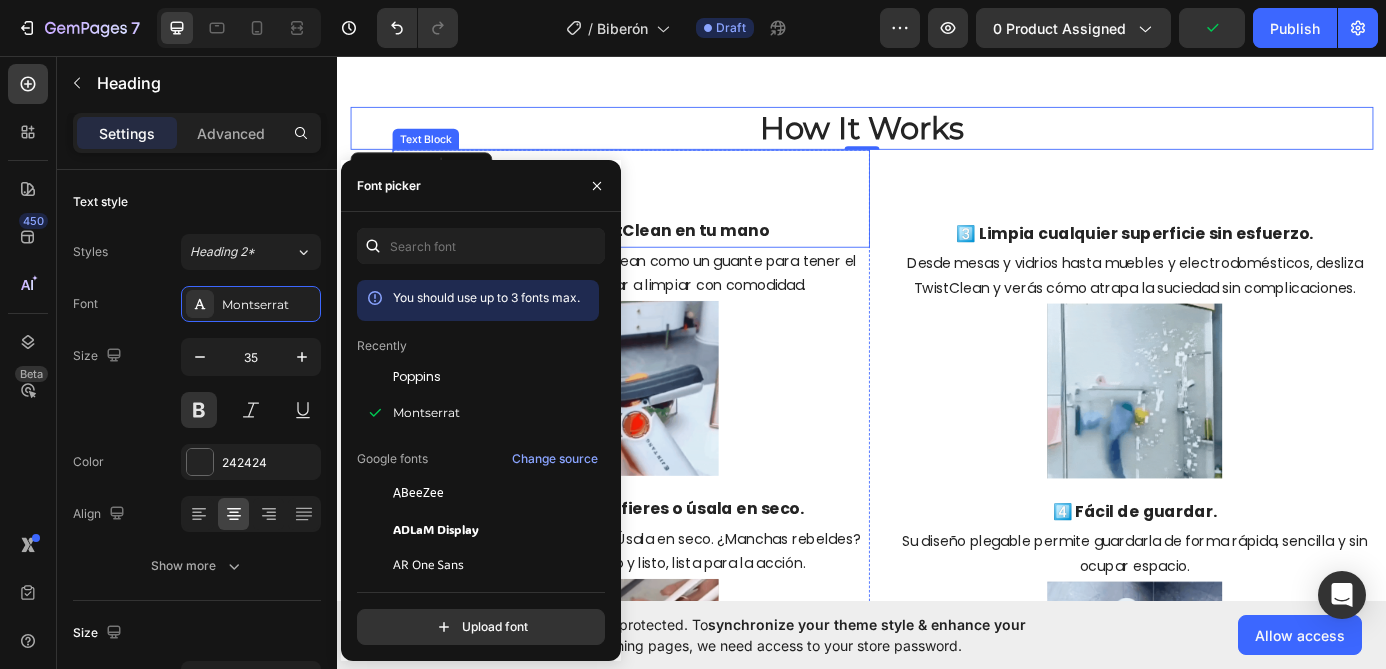 click on "1️⃣ Coloca TwistClean en tu mano" at bounding box center [673, 256] 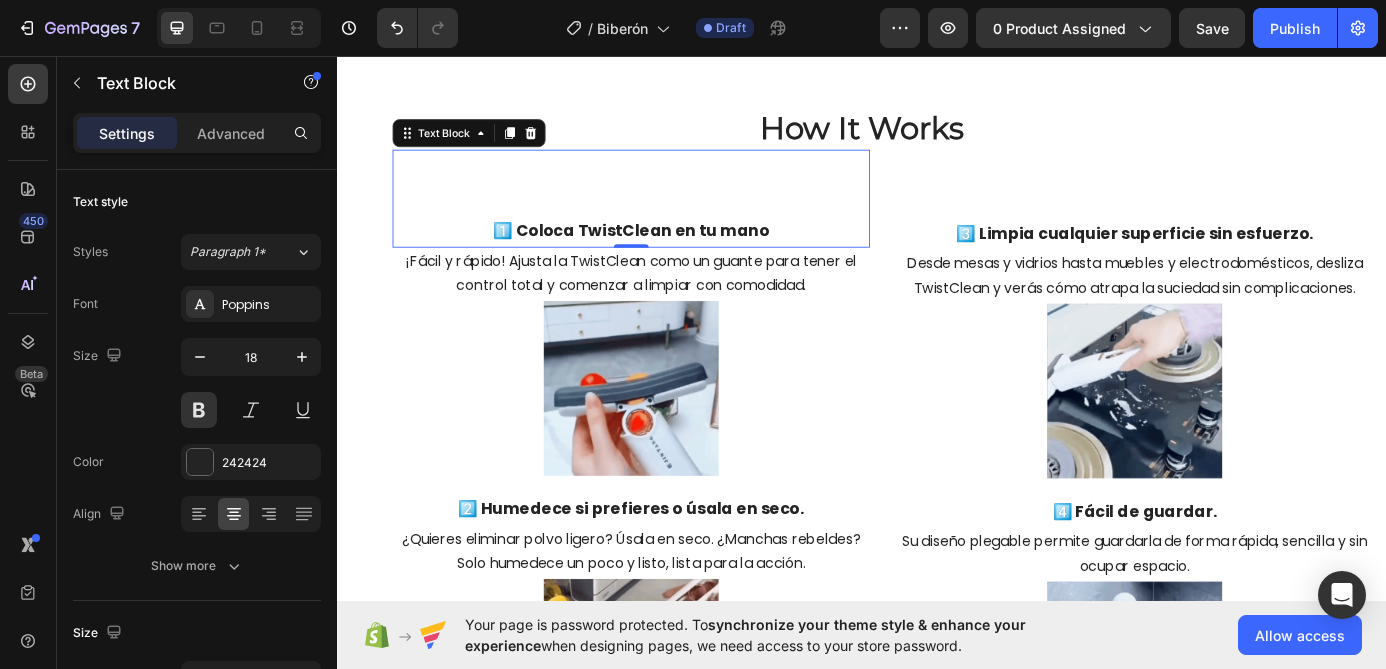 click on "1️⃣ Coloca TwistClean en tu mano" at bounding box center (673, 256) 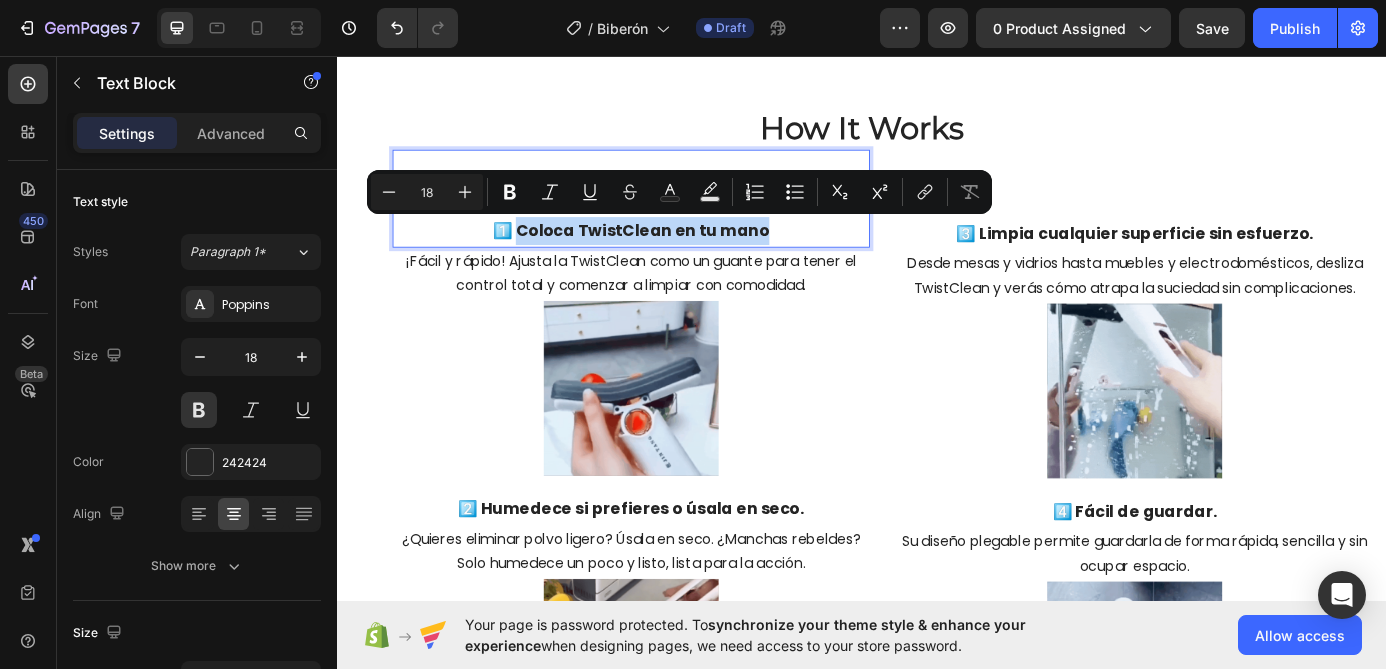 drag, startPoint x: 837, startPoint y: 252, endPoint x: 547, endPoint y: 253, distance: 290.0017 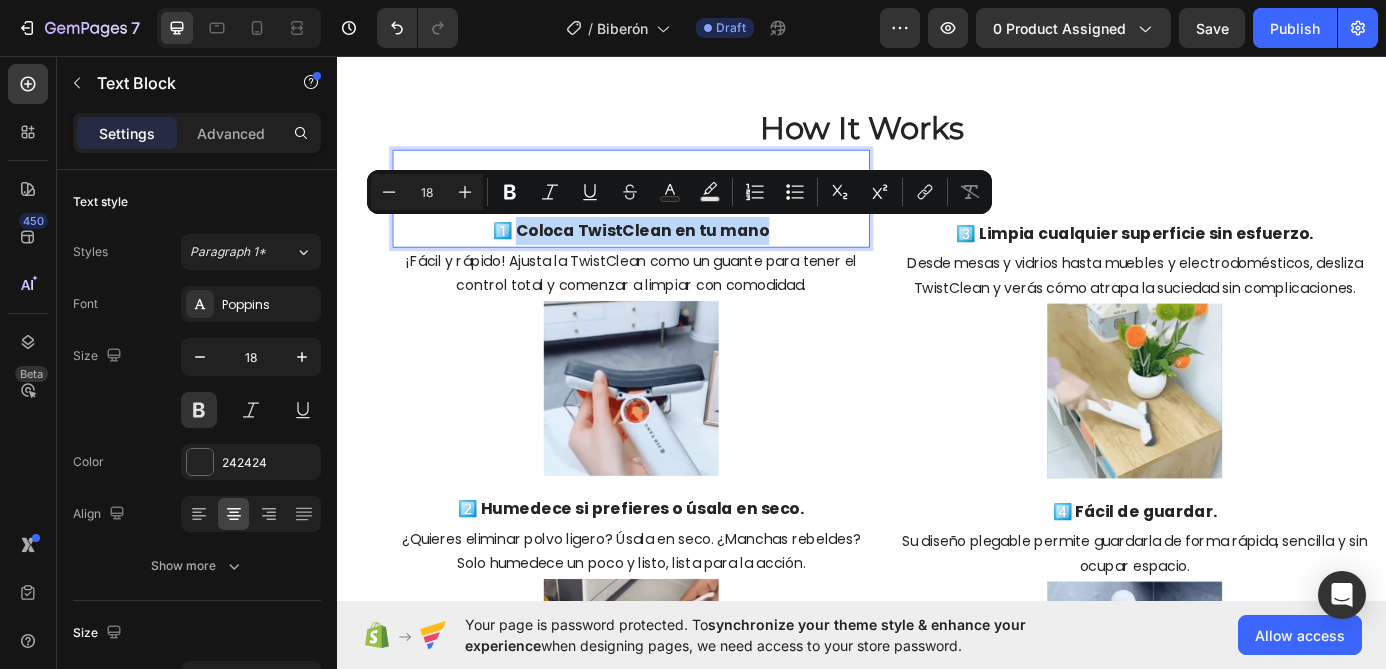 click on "1️⃣ Coloca TwistClean en tu mano" at bounding box center (673, 256) 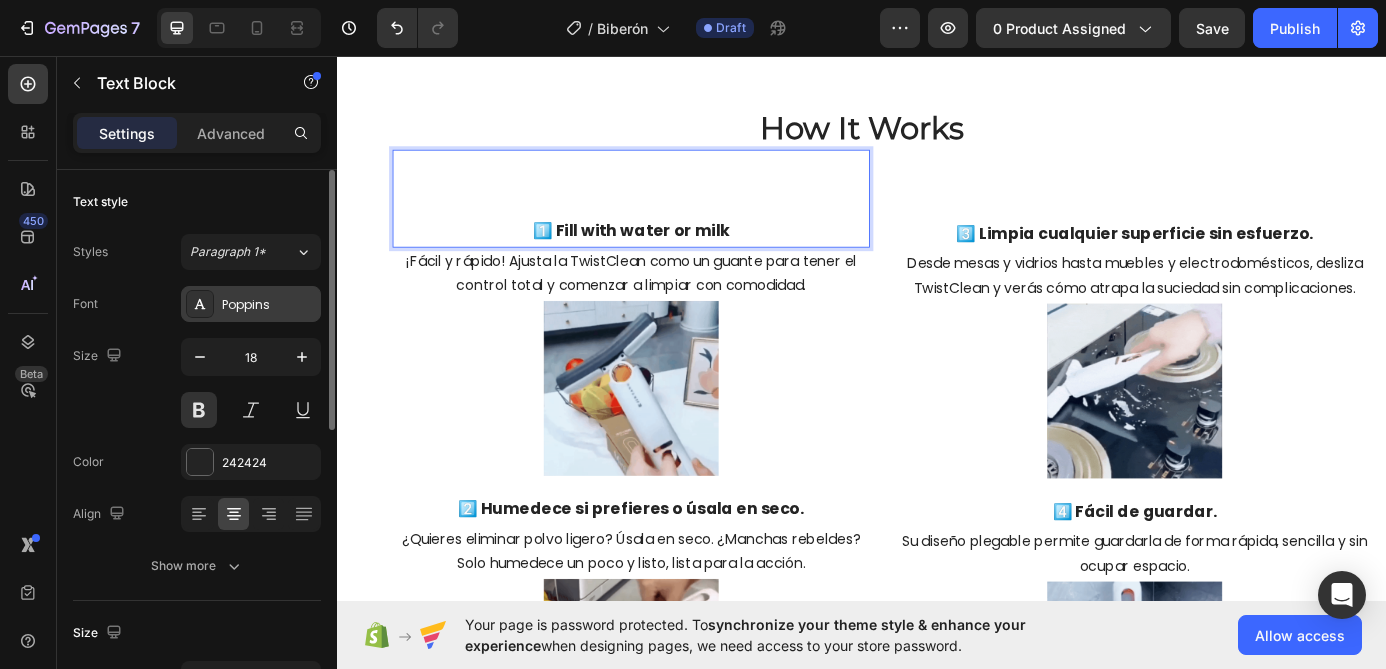 click on "Poppins" at bounding box center (269, 305) 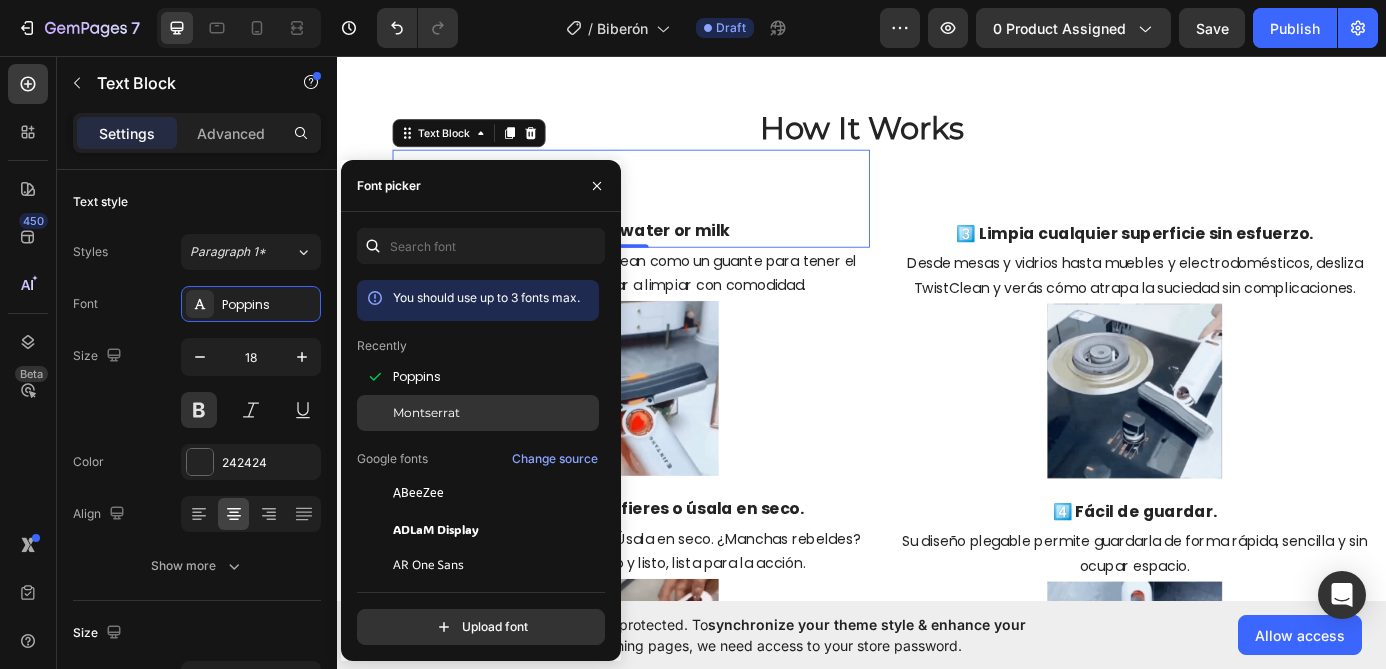 click on "Montserrat" at bounding box center (426, 413) 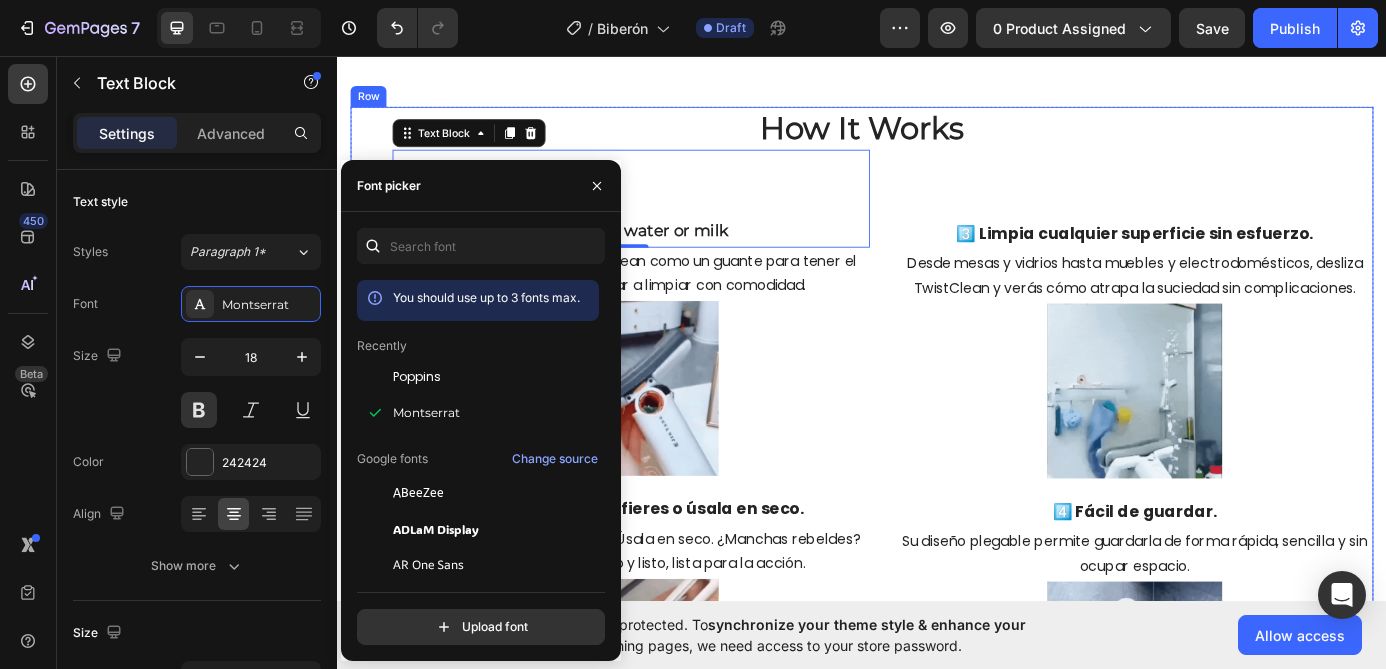 click on "3️⃣ Limpia cualquier superficie sin esfuerzo. Text Block Desde mesas y vidrios hasta muebles y electrodomésticos, desliza TwistClean y verás cómo atrapa la suciedad sin complicaciones. Text Block Image 4️⃣ Fácil de guardar. Text Block Su diseño plegable permite guardarla de forma rápida, sencilla y sin ocupar espacio. Text Block Image" at bounding box center (1249, 548) 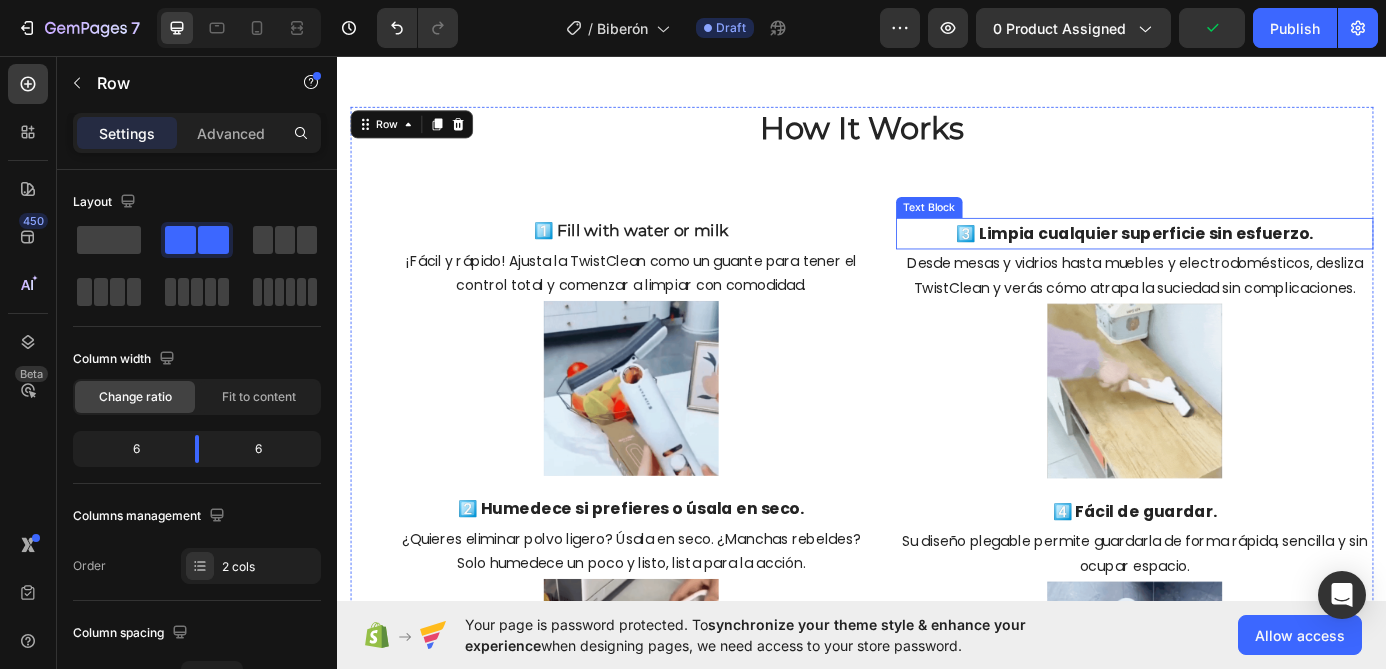 click on "3️⃣ Limpia cualquier superficie sin esfuerzo." at bounding box center (1249, 259) 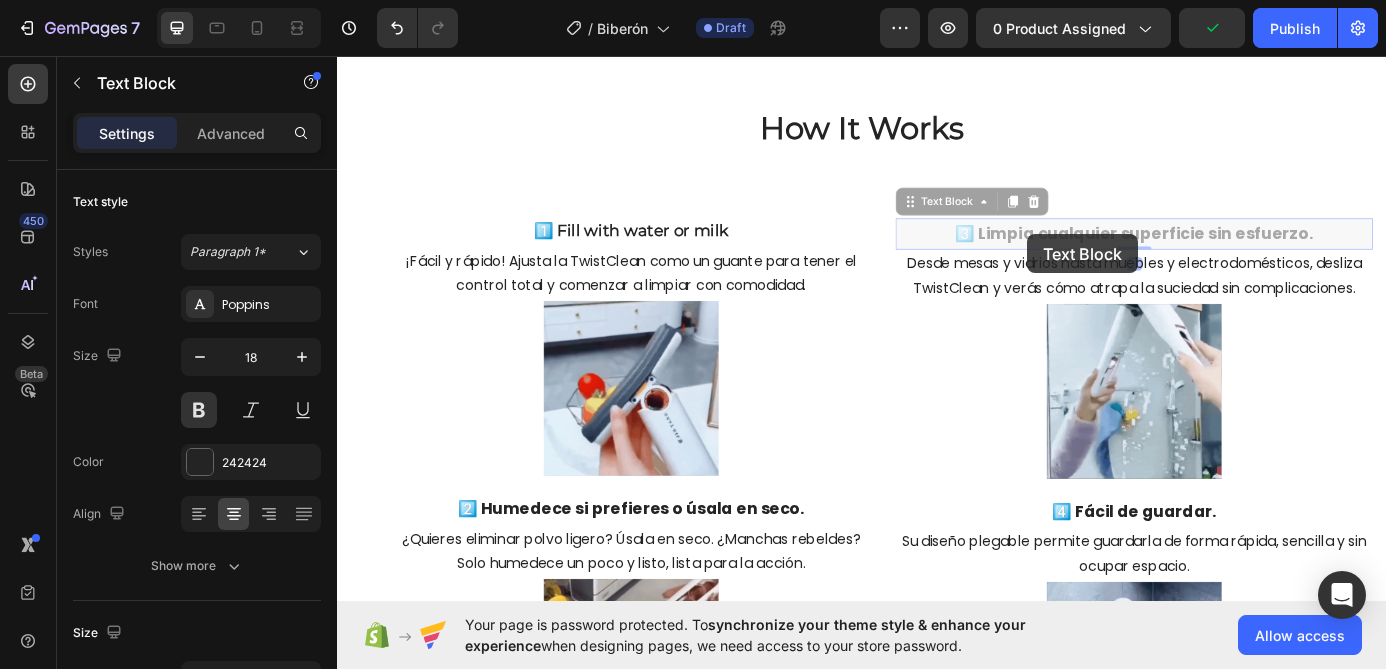 scroll, scrollTop: 966, scrollLeft: 0, axis: vertical 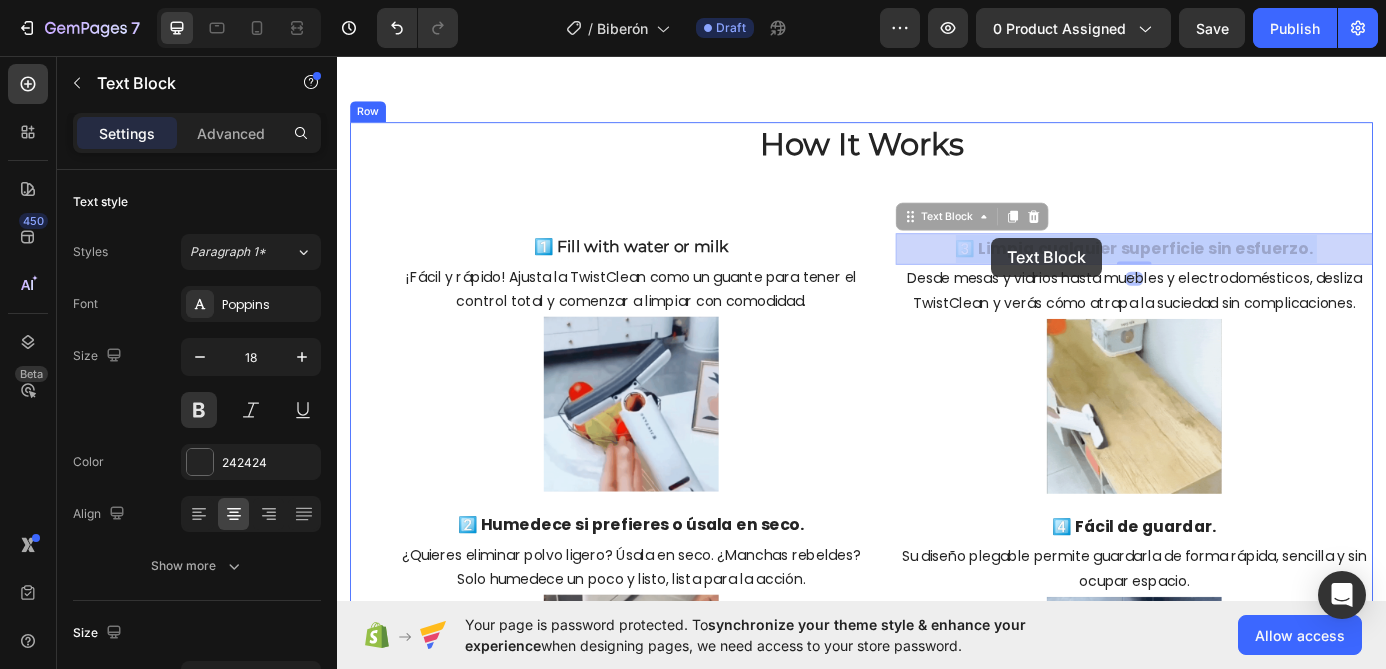 drag, startPoint x: 1465, startPoint y: 253, endPoint x: 1101, endPoint y: 267, distance: 364.26913 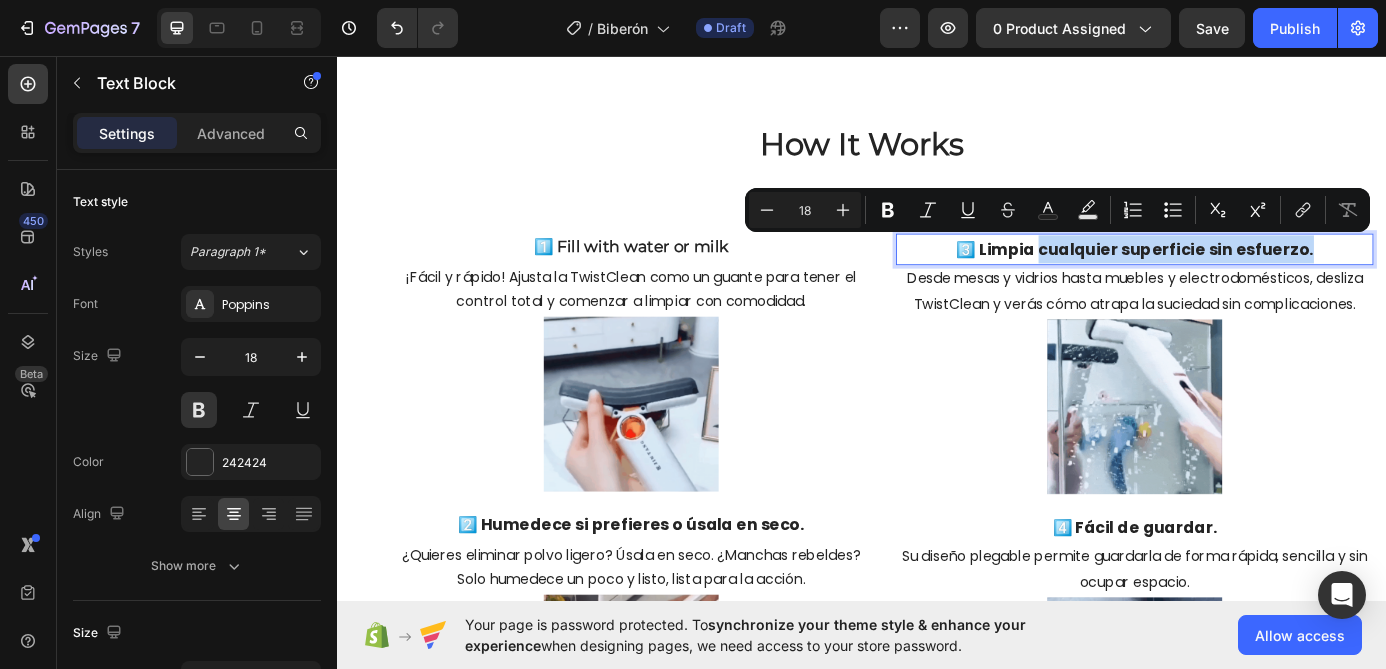 drag, startPoint x: 1458, startPoint y: 280, endPoint x: 1141, endPoint y: 282, distance: 317.00632 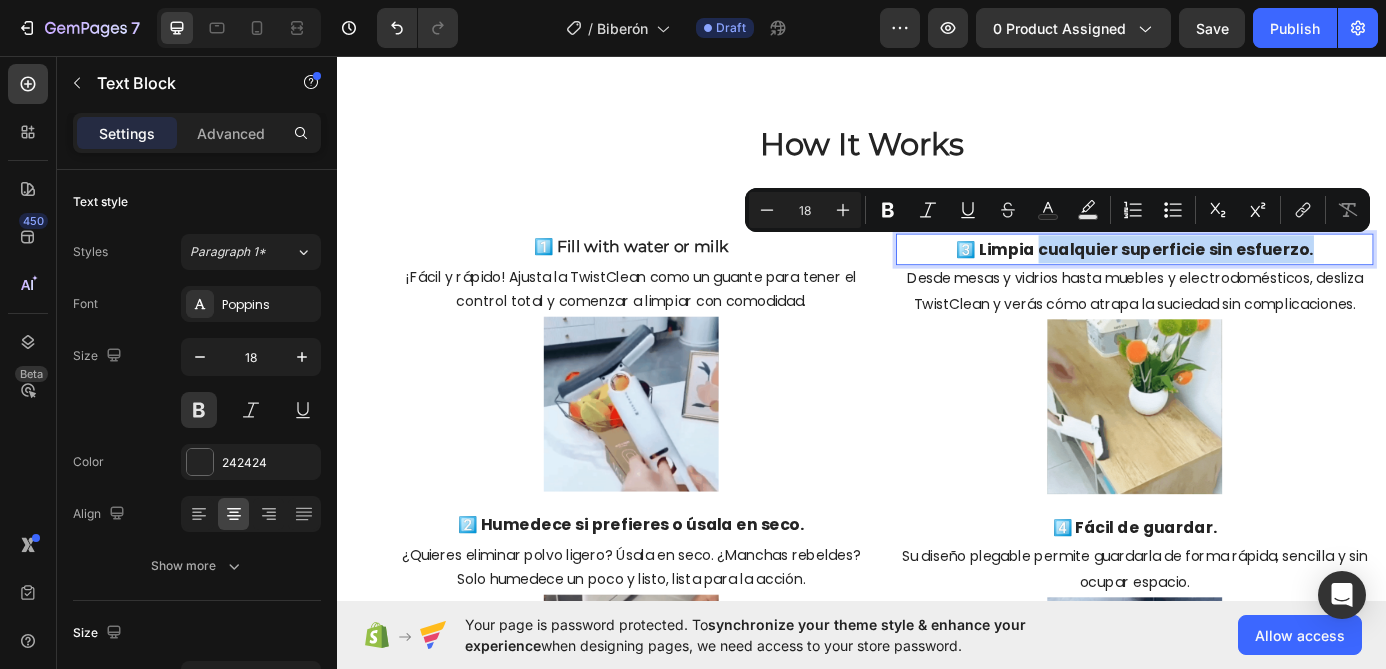 click on "3️⃣ Limpia cualquier superficie sin esfuerzo." at bounding box center (1249, 277) 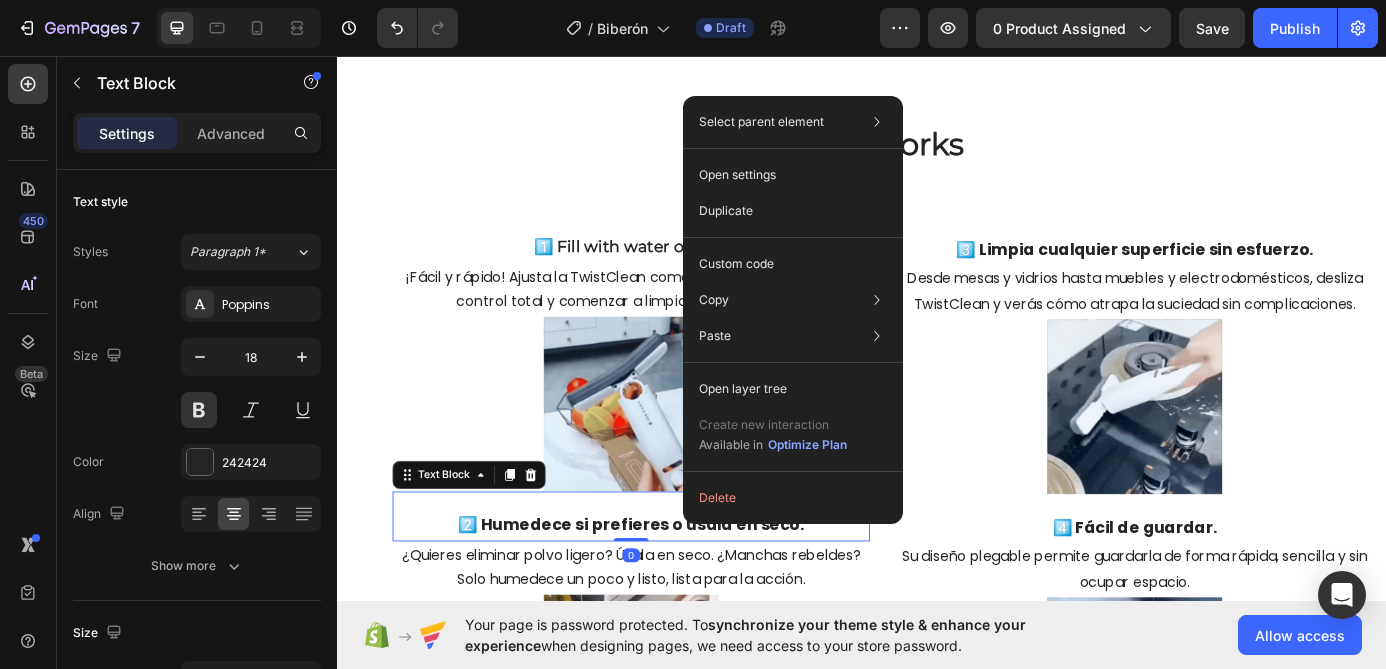 click on "2️⃣ Humedece si prefieres o úsala en seco." at bounding box center (673, 592) 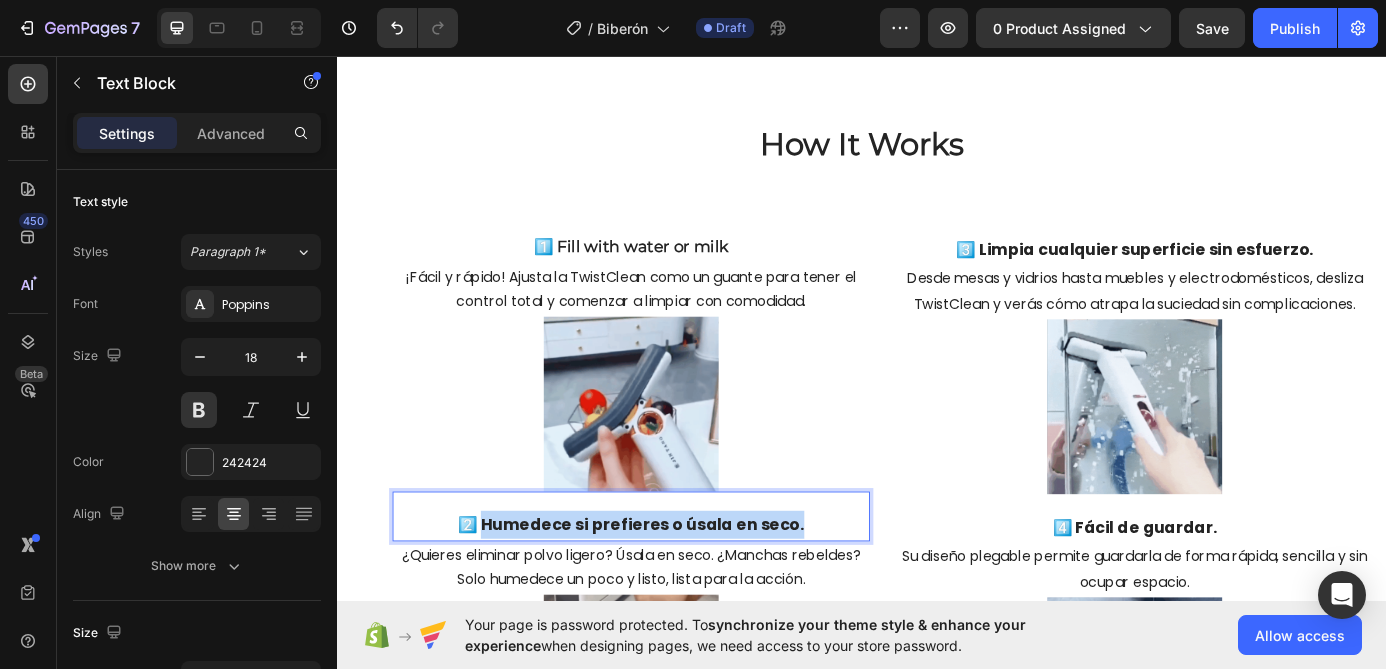drag, startPoint x: 872, startPoint y: 595, endPoint x: 511, endPoint y: 595, distance: 361 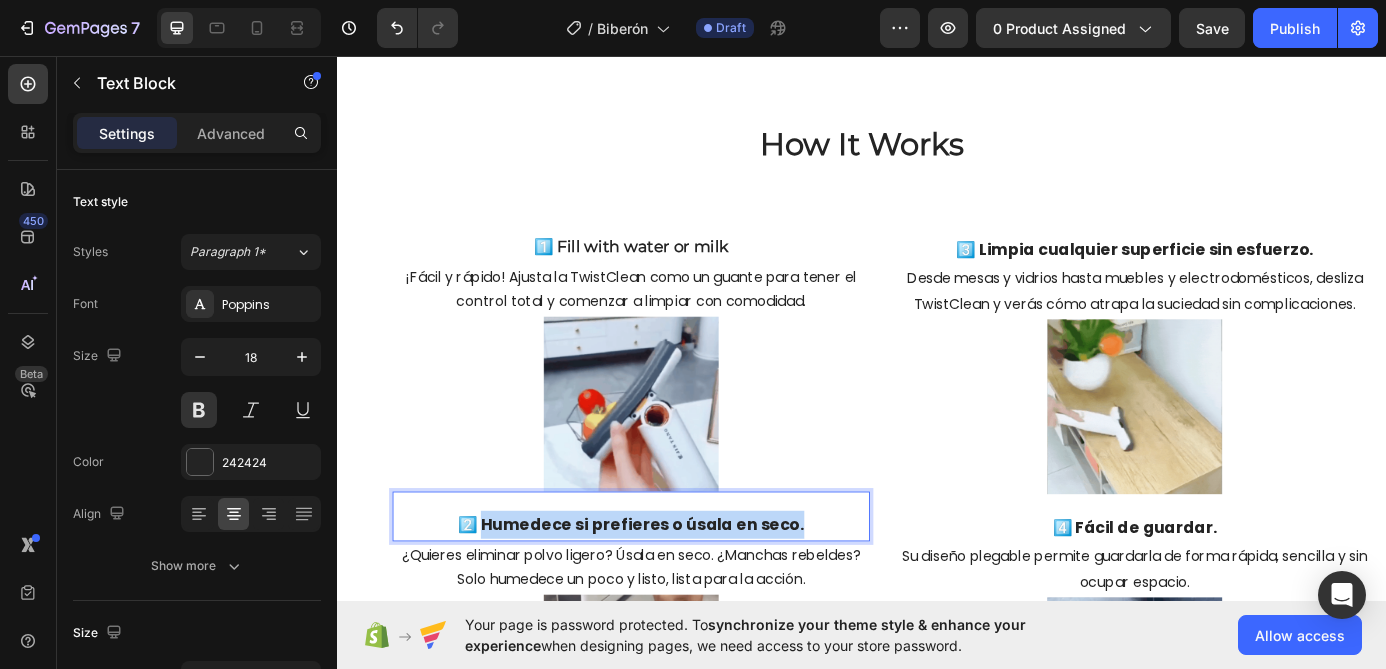 click on "2️⃣ Humedece si prefieres o úsala en seco." at bounding box center (673, 592) 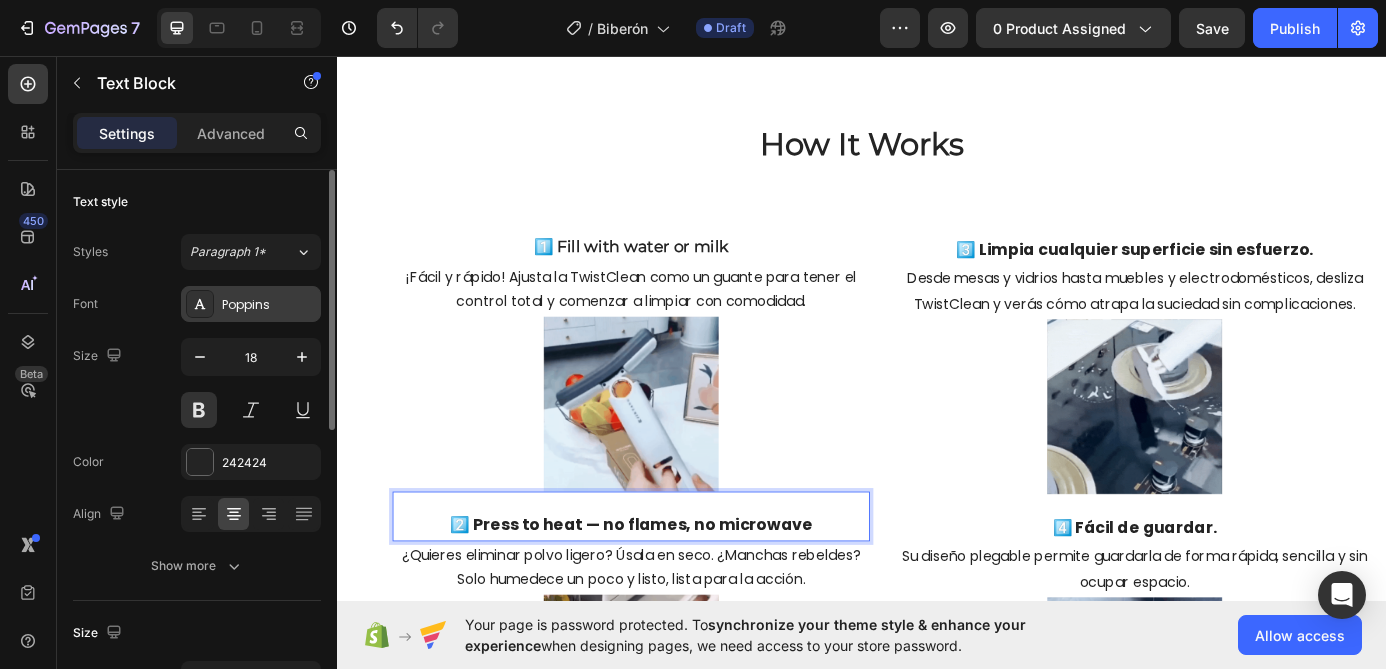 click on "Poppins" at bounding box center (269, 305) 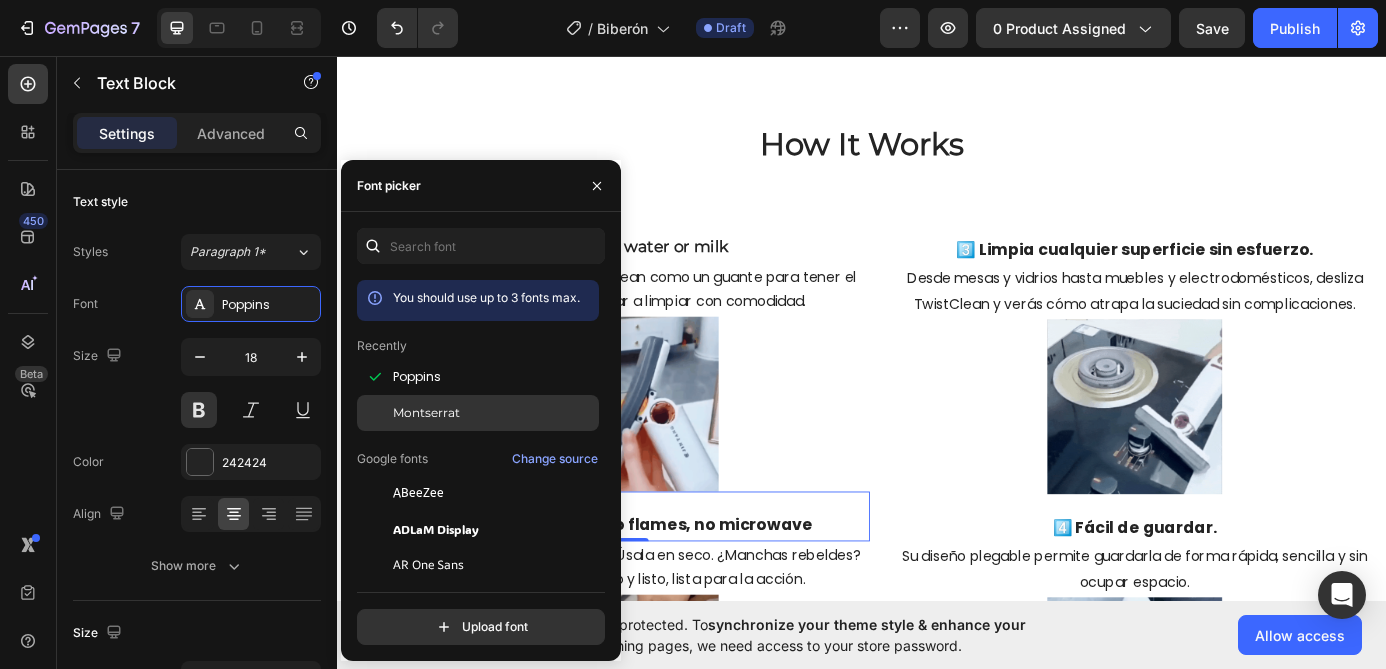 click on "Montserrat" at bounding box center (426, 413) 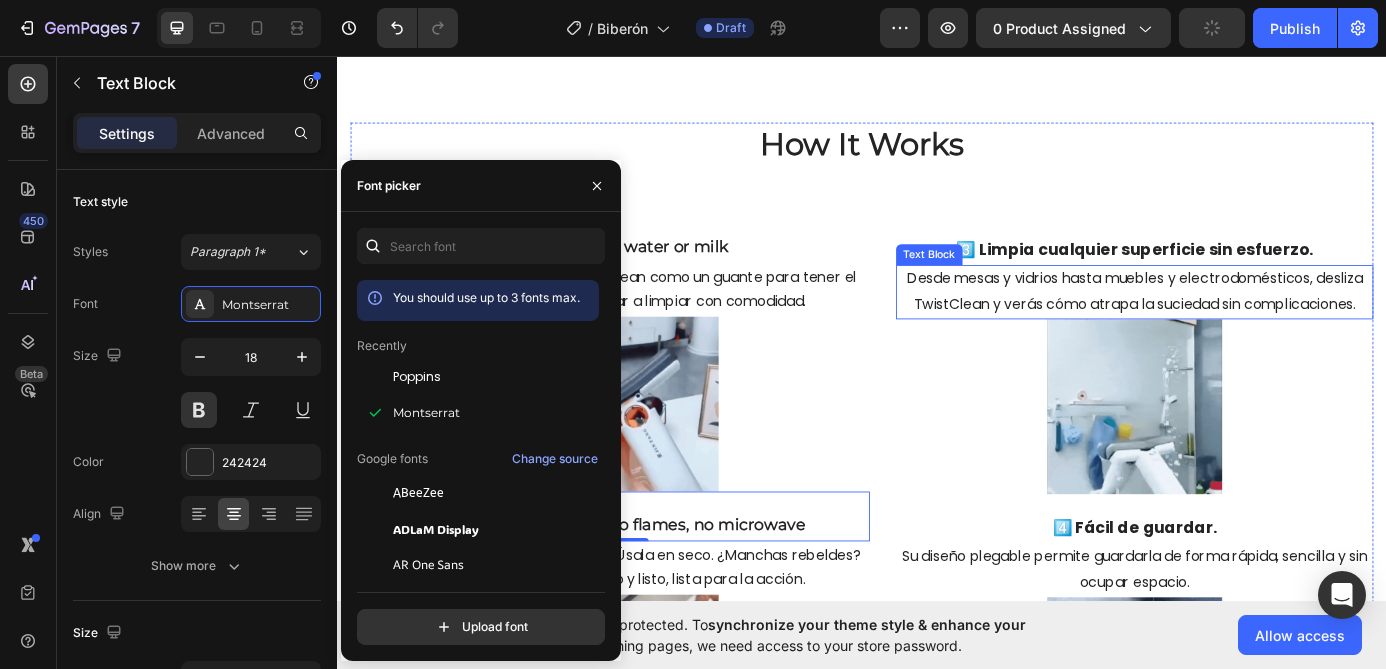 click on "Desde mesas y vidrios hasta muebles y electrodomésticos, desliza TwistClean y verás cómo atrapa la suciedad sin complicaciones." at bounding box center (1249, 326) 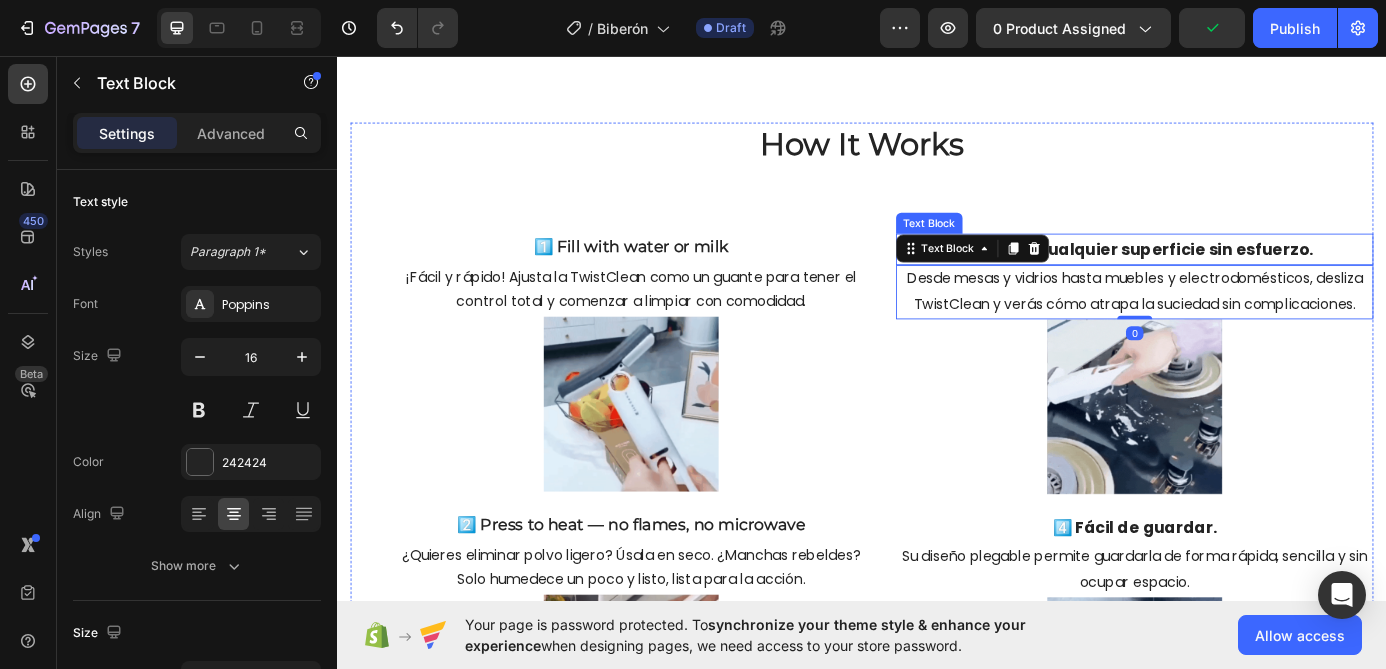 click on "3️⃣ Limpia cualquier superficie sin esfuerzo." at bounding box center (1249, 277) 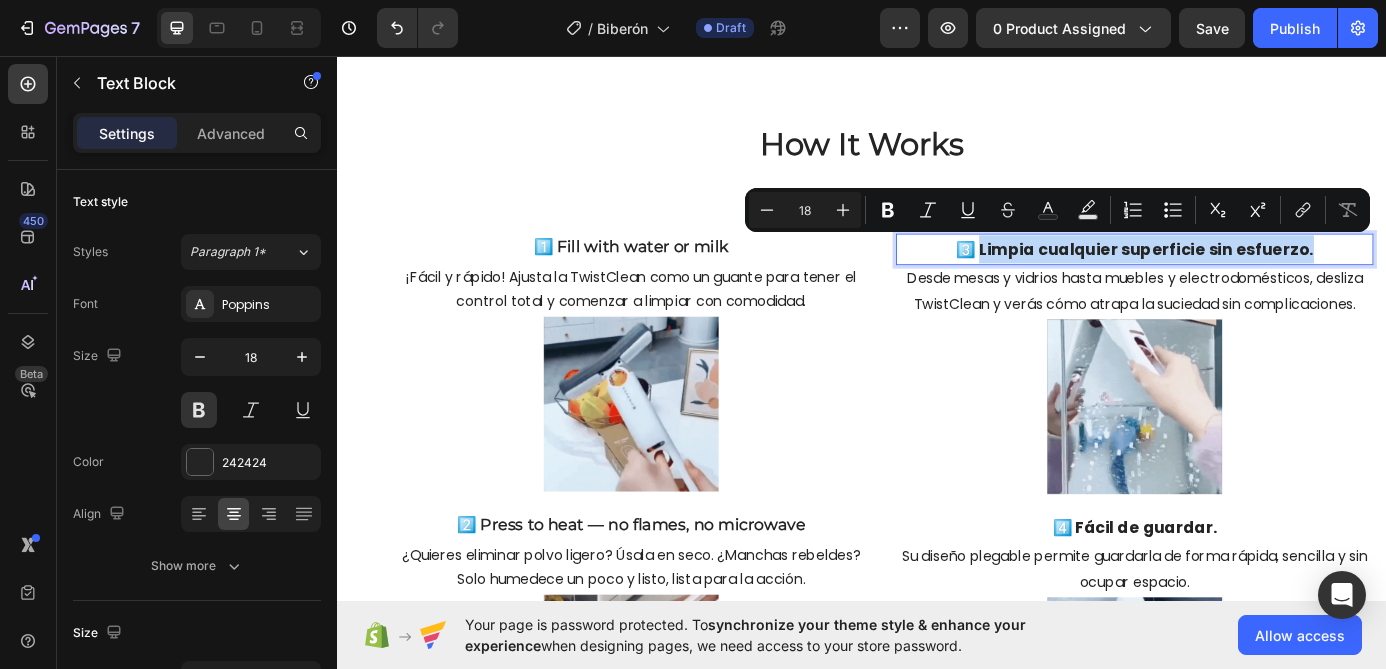 drag, startPoint x: 1460, startPoint y: 277, endPoint x: 1076, endPoint y: 283, distance: 384.04688 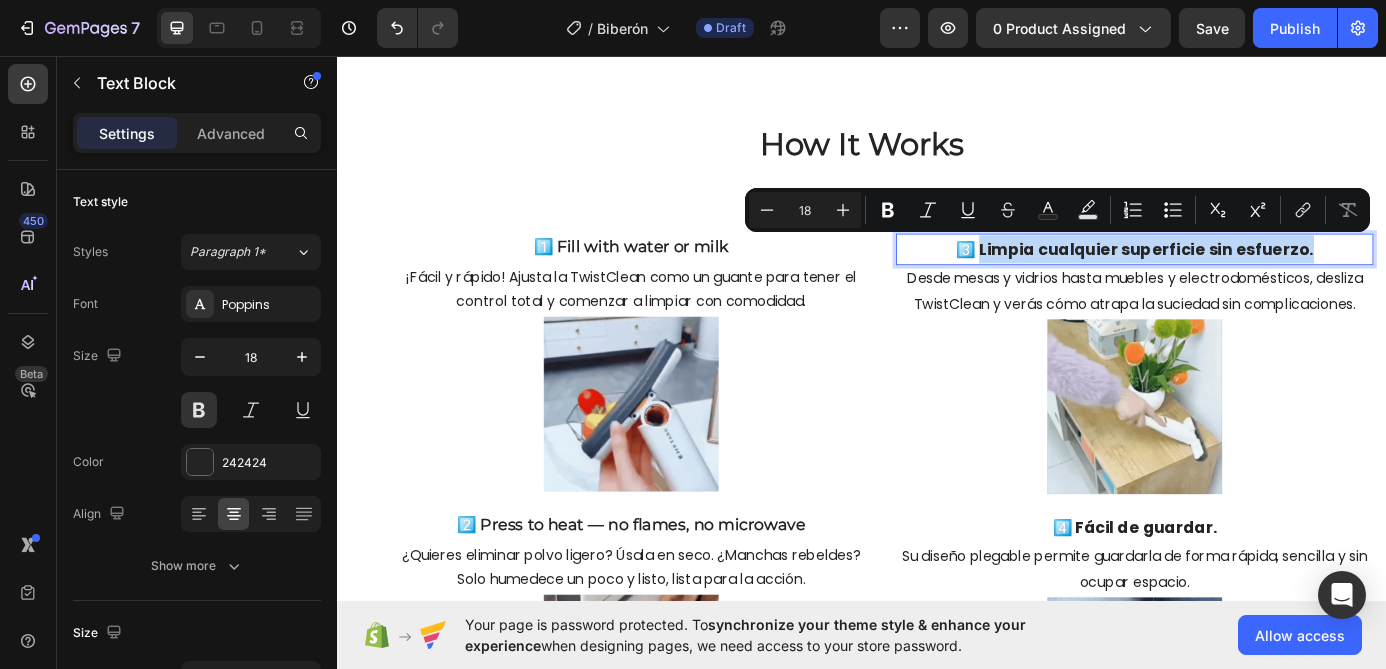 click on "3️⃣ Limpia cualquier superficie sin esfuerzo." at bounding box center [1249, 277] 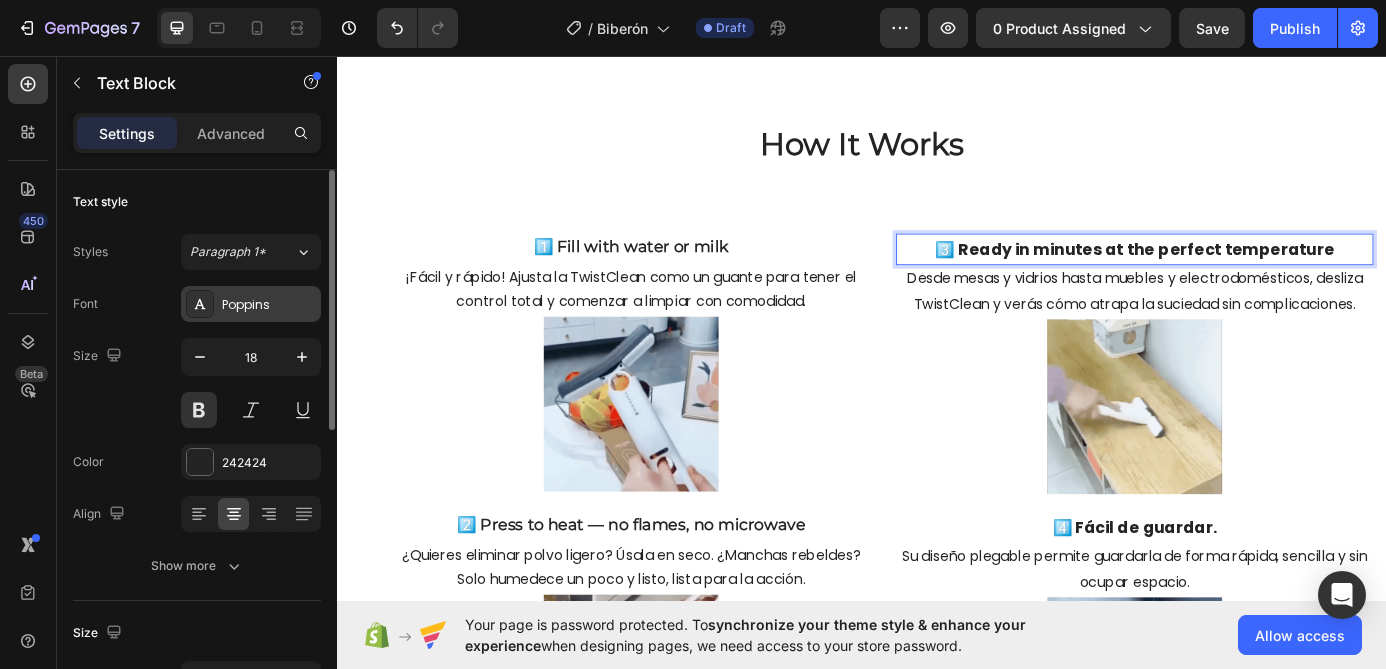 click on "Poppins" at bounding box center [269, 305] 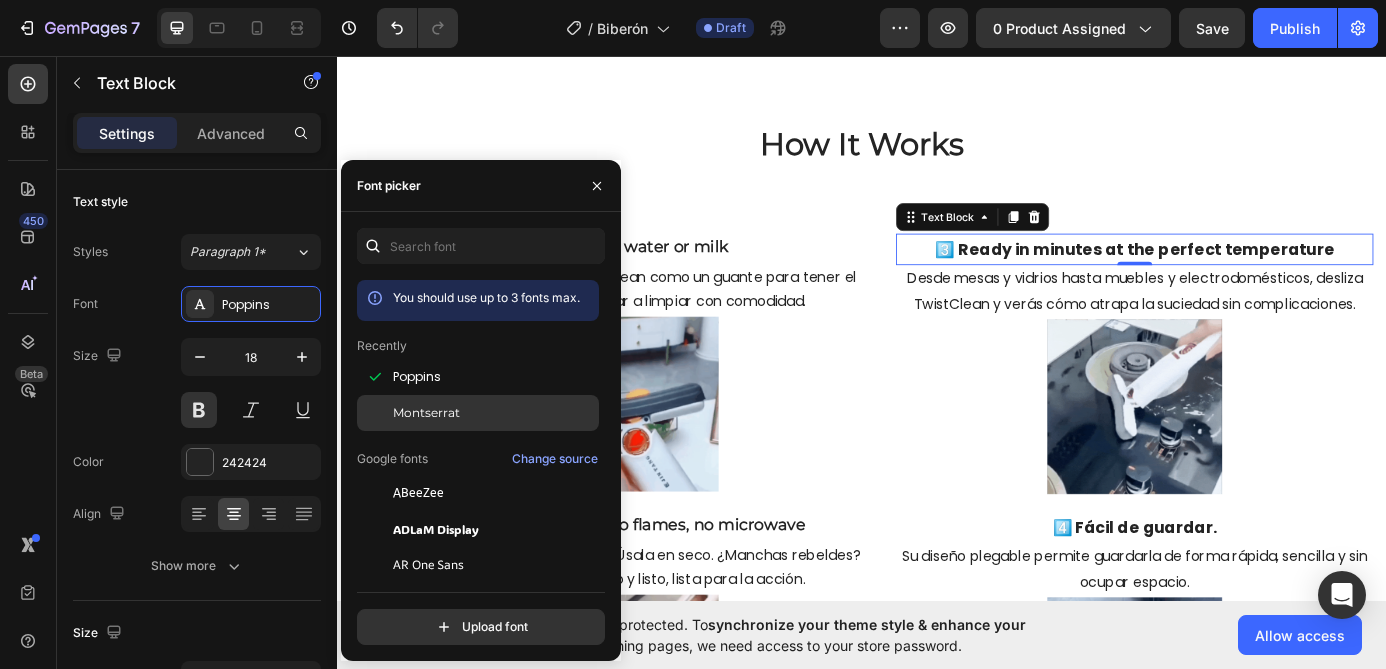 click on "Montserrat" at bounding box center (426, 413) 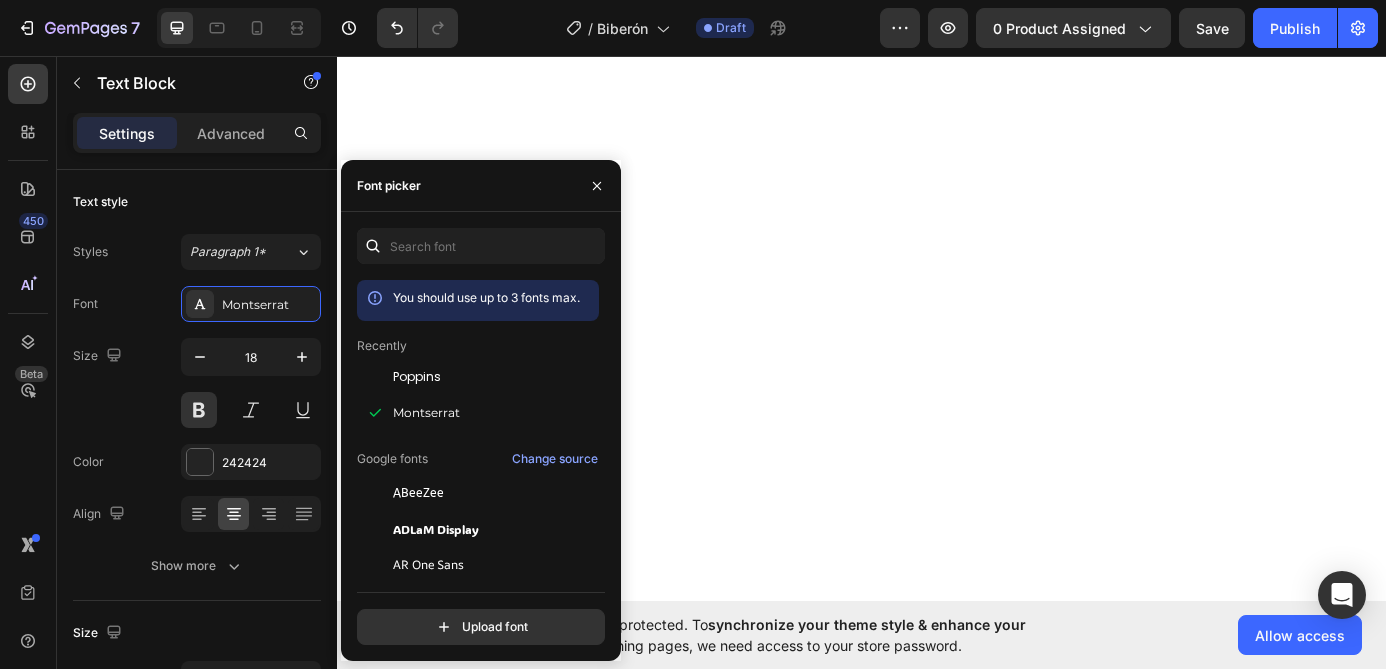 scroll, scrollTop: 0, scrollLeft: 0, axis: both 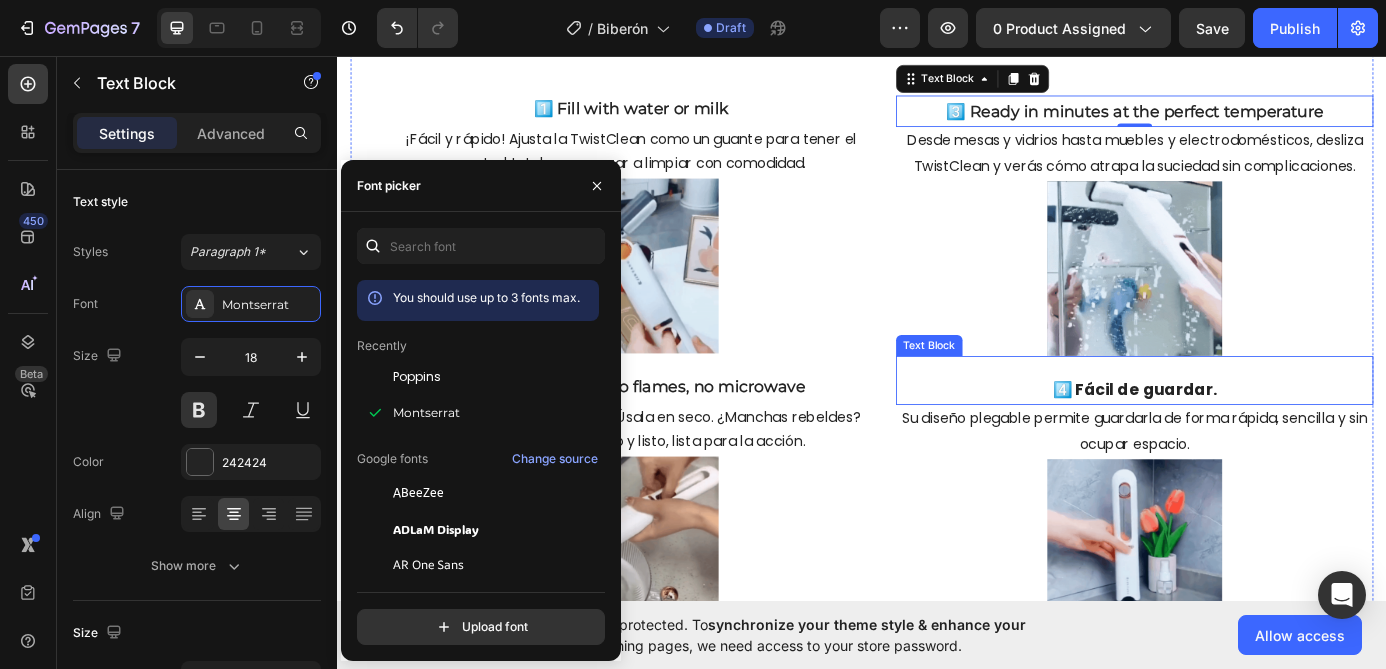 click on "4️⃣ Fácil de guardar." at bounding box center [1249, 437] 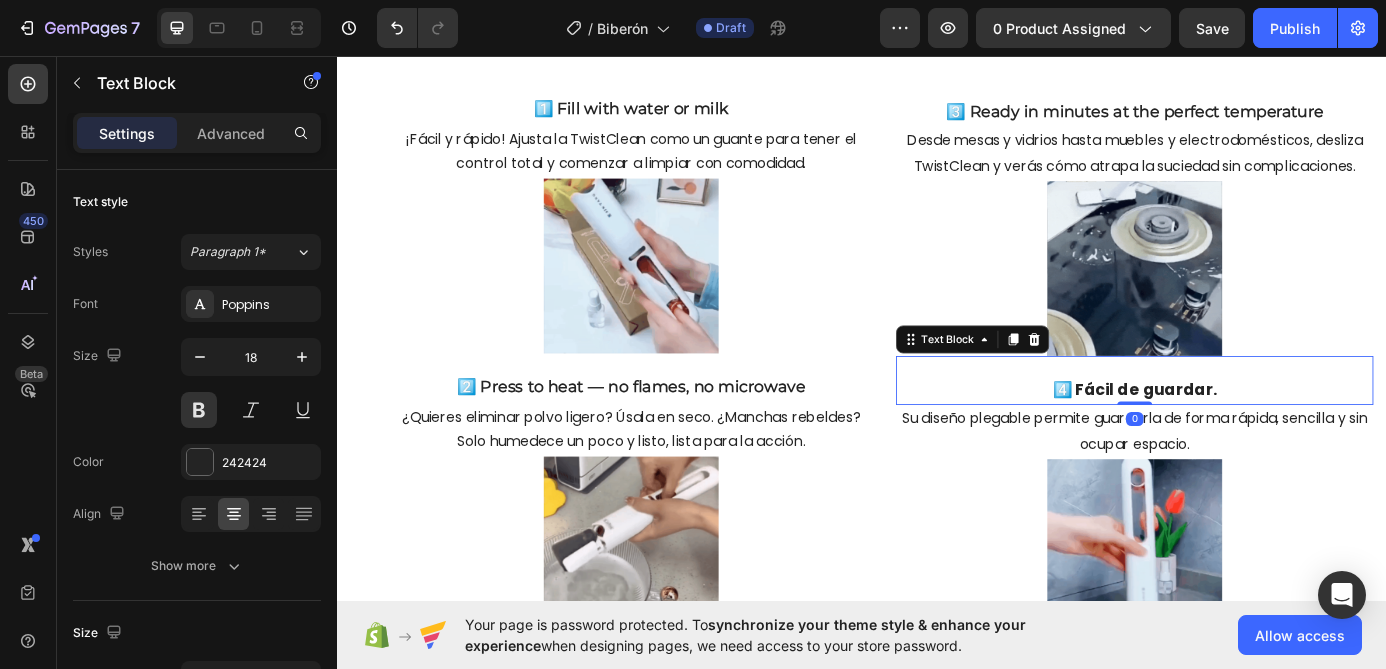 click on "4️⃣ Fácil de guardar." at bounding box center (1249, 437) 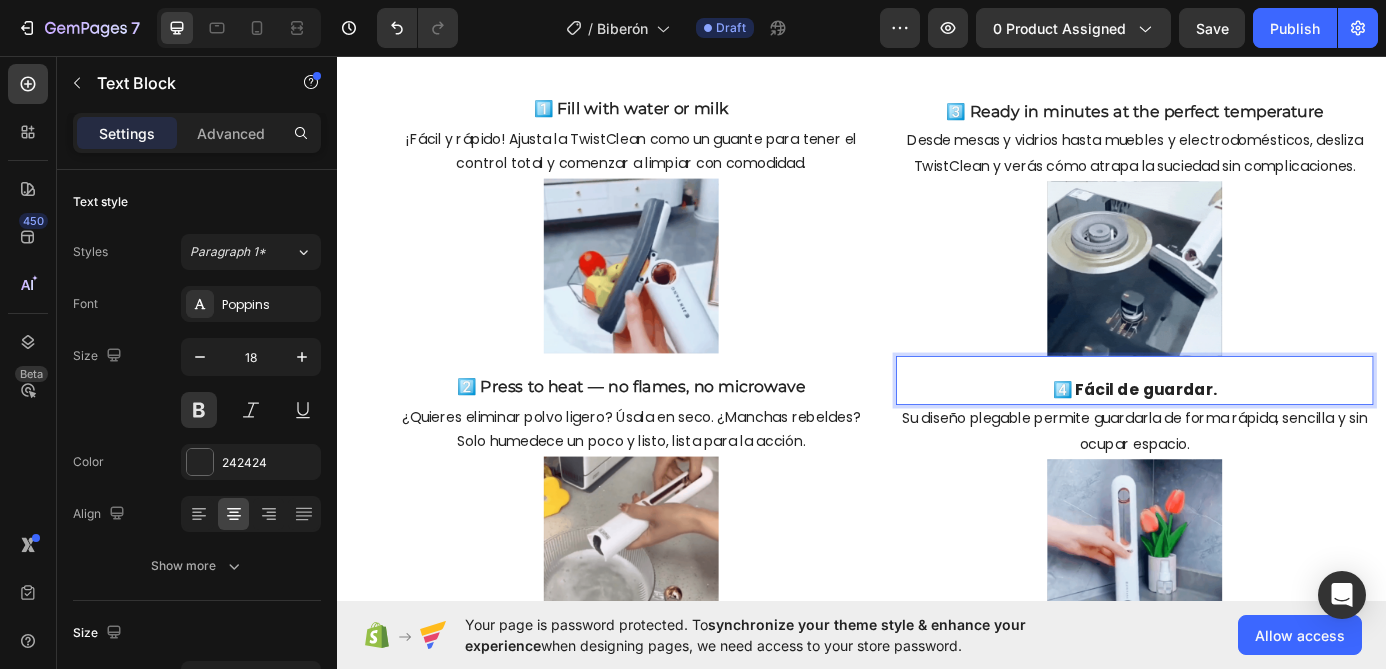 click on "4️⃣ Fácil de guardar." at bounding box center (1249, 437) 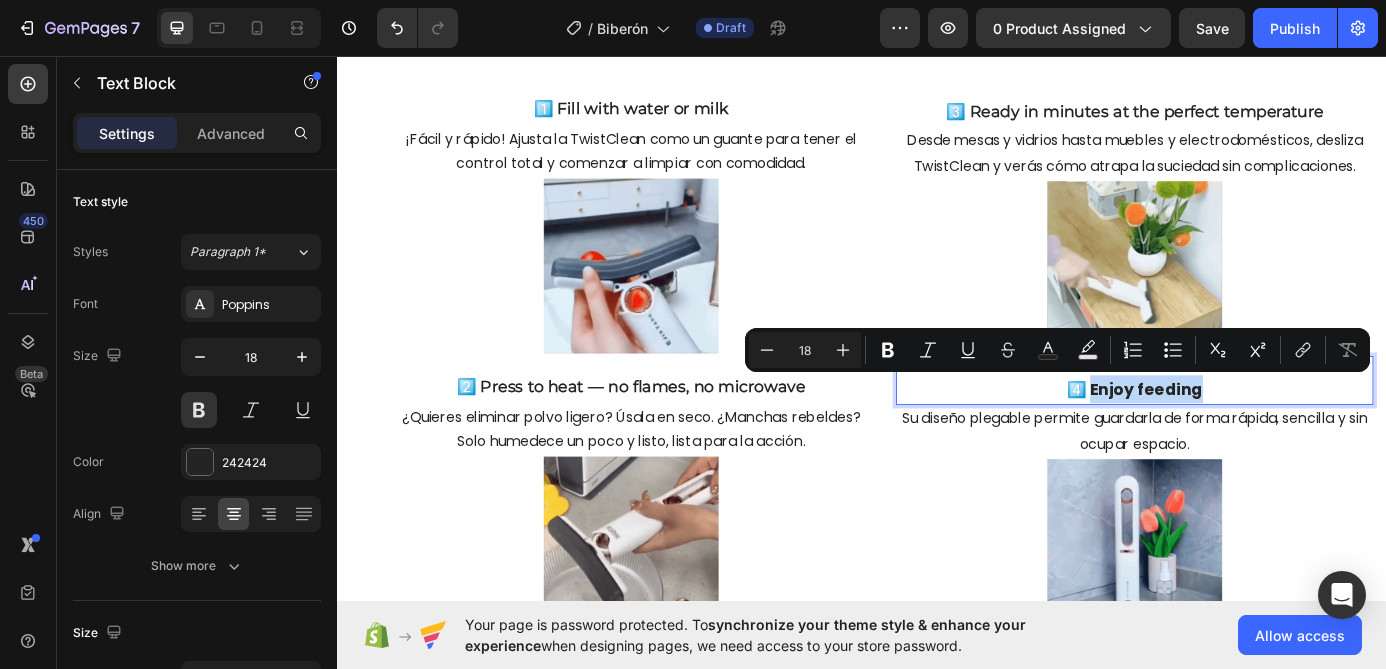 drag, startPoint x: 1331, startPoint y: 441, endPoint x: 1201, endPoint y: 443, distance: 130.01538 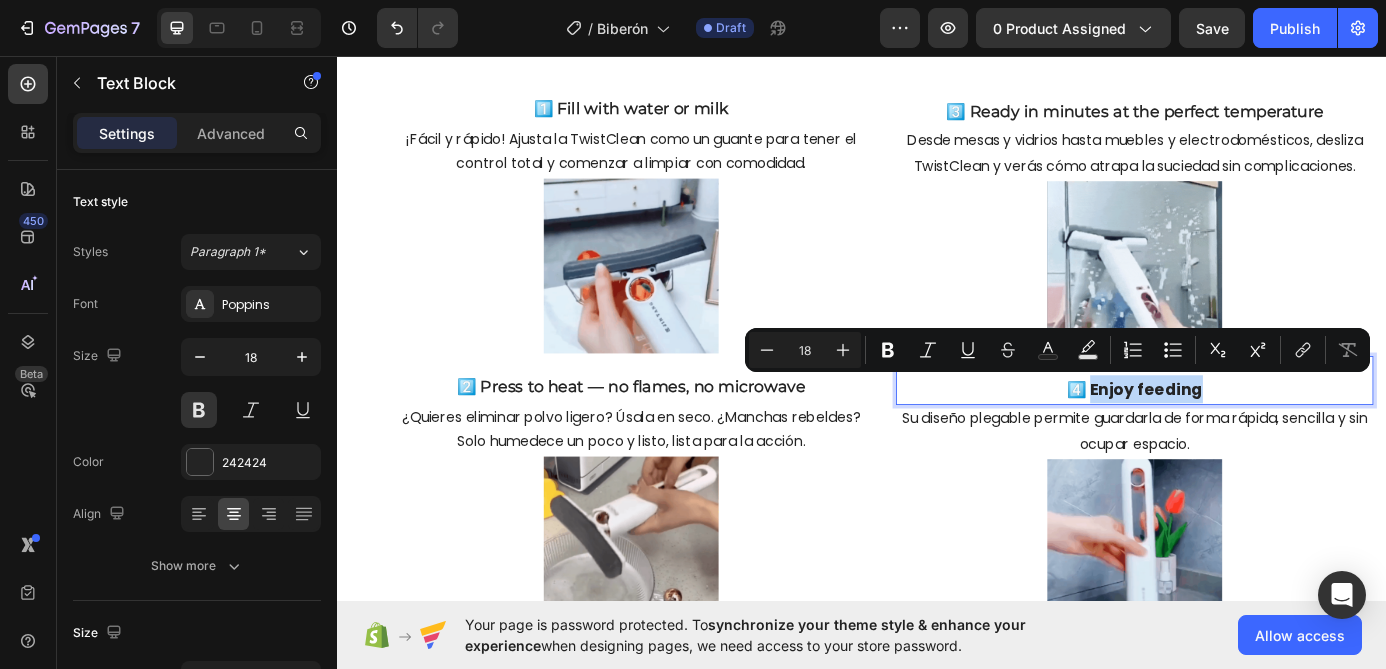 click on "Enjoy feeding" at bounding box center (1249, 437) 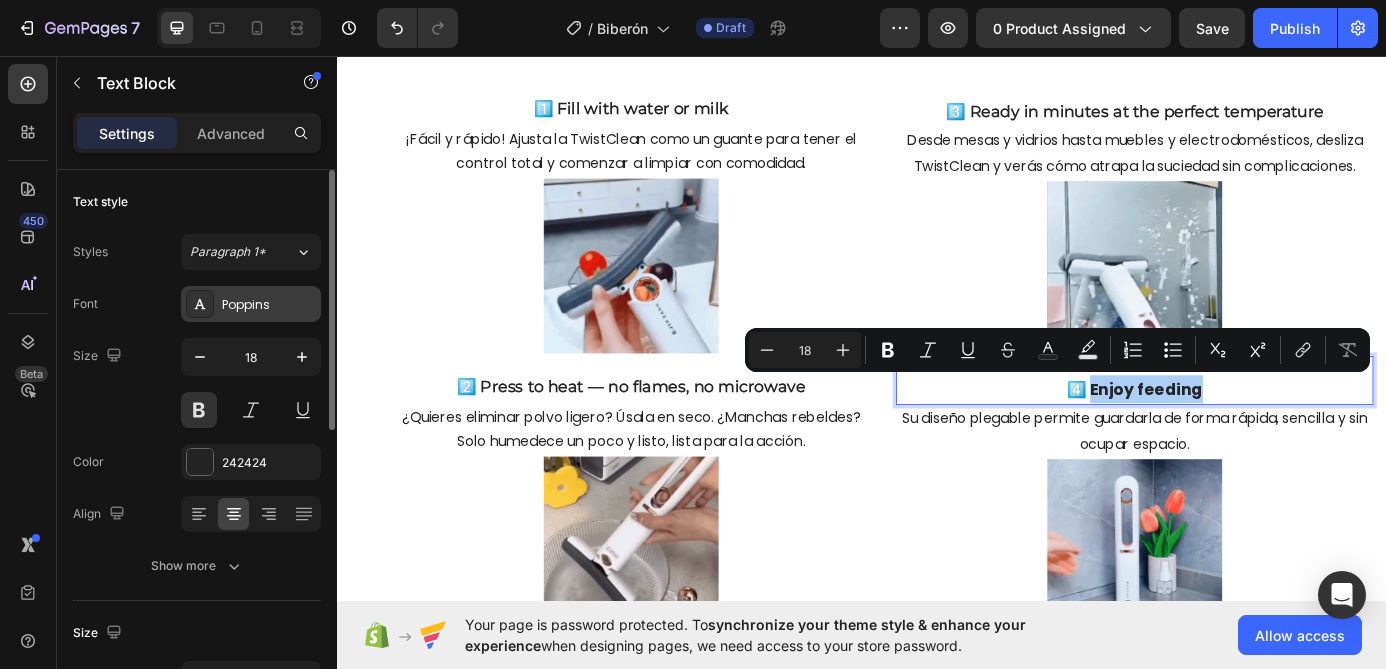 click on "Poppins" at bounding box center [251, 304] 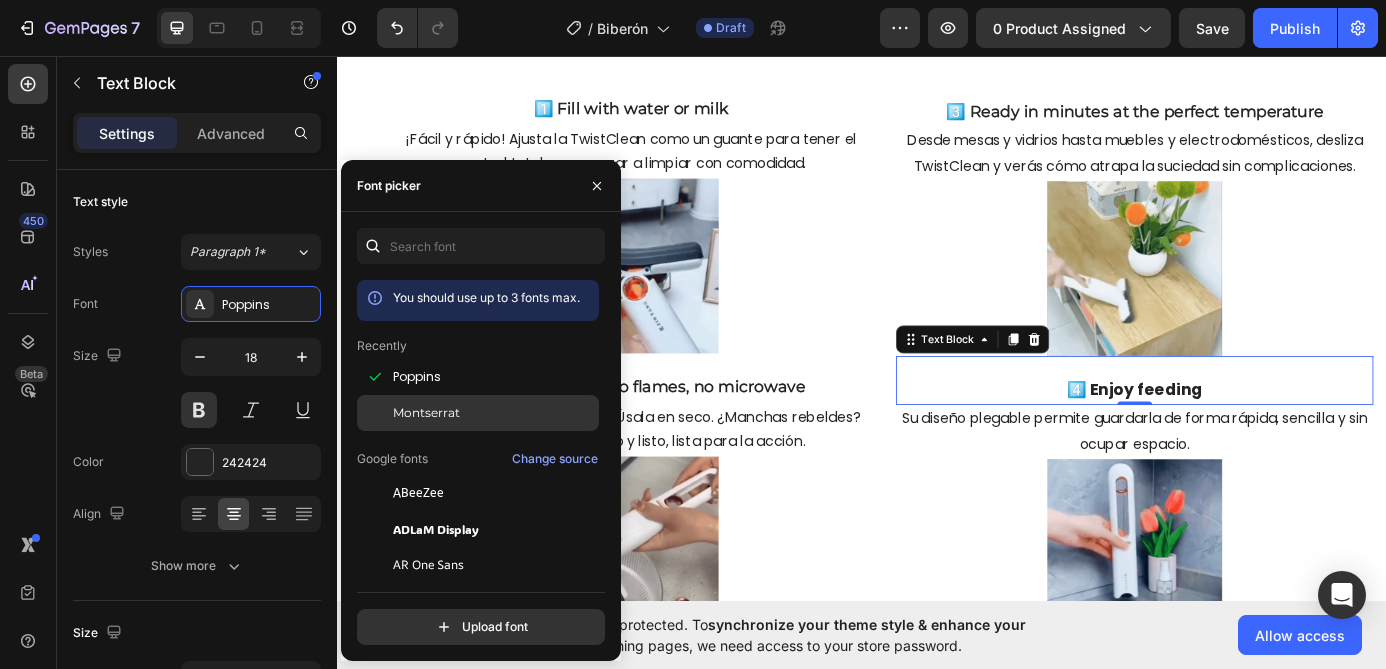 click on "Montserrat" at bounding box center (494, 413) 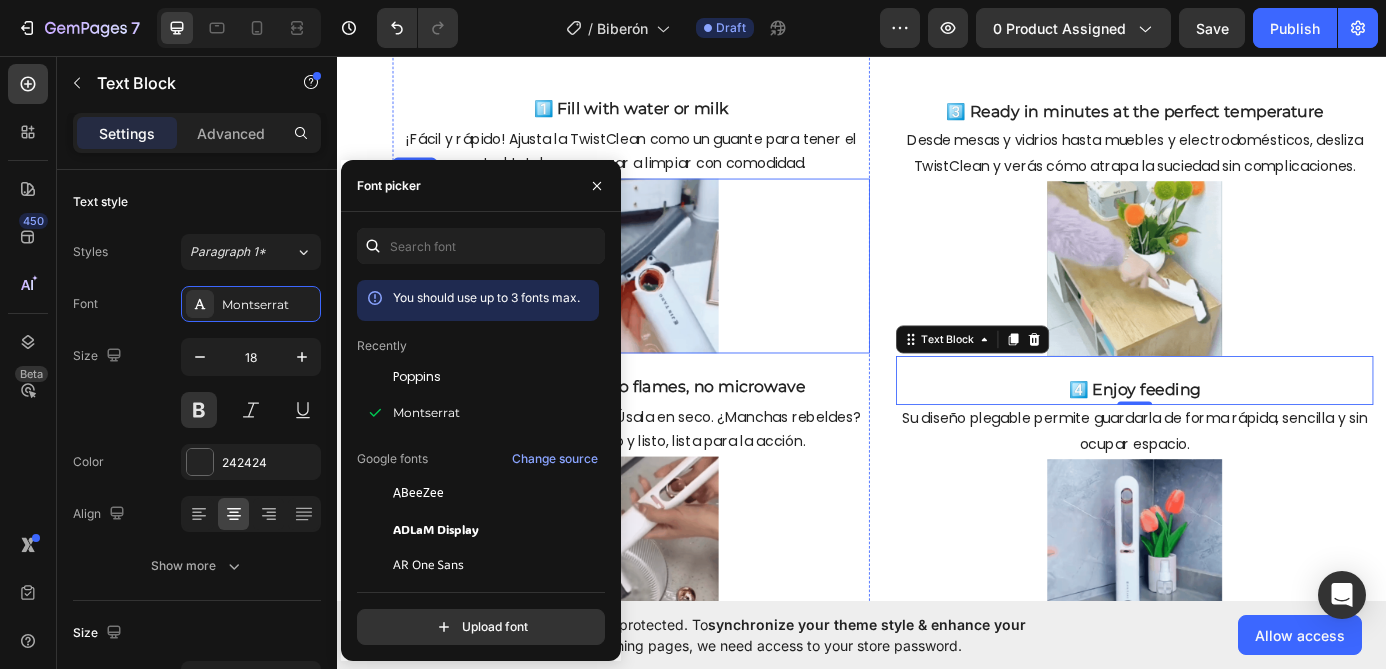 click at bounding box center [673, 296] 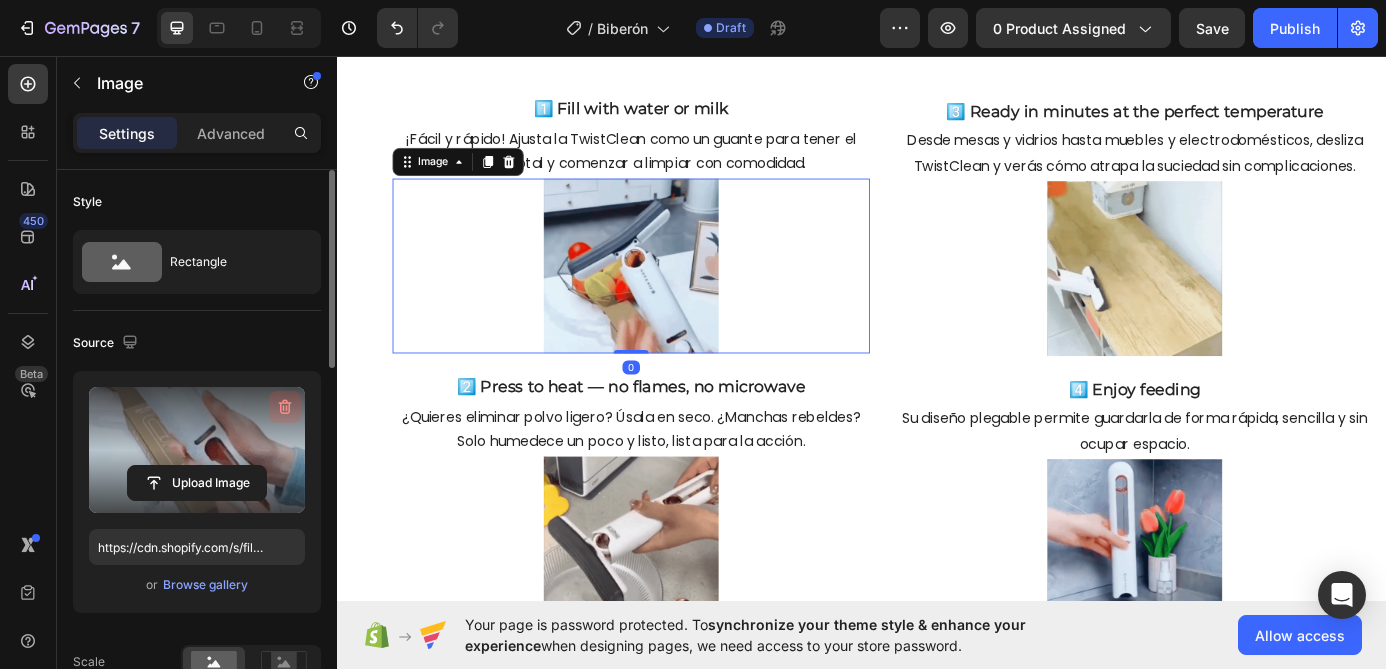click 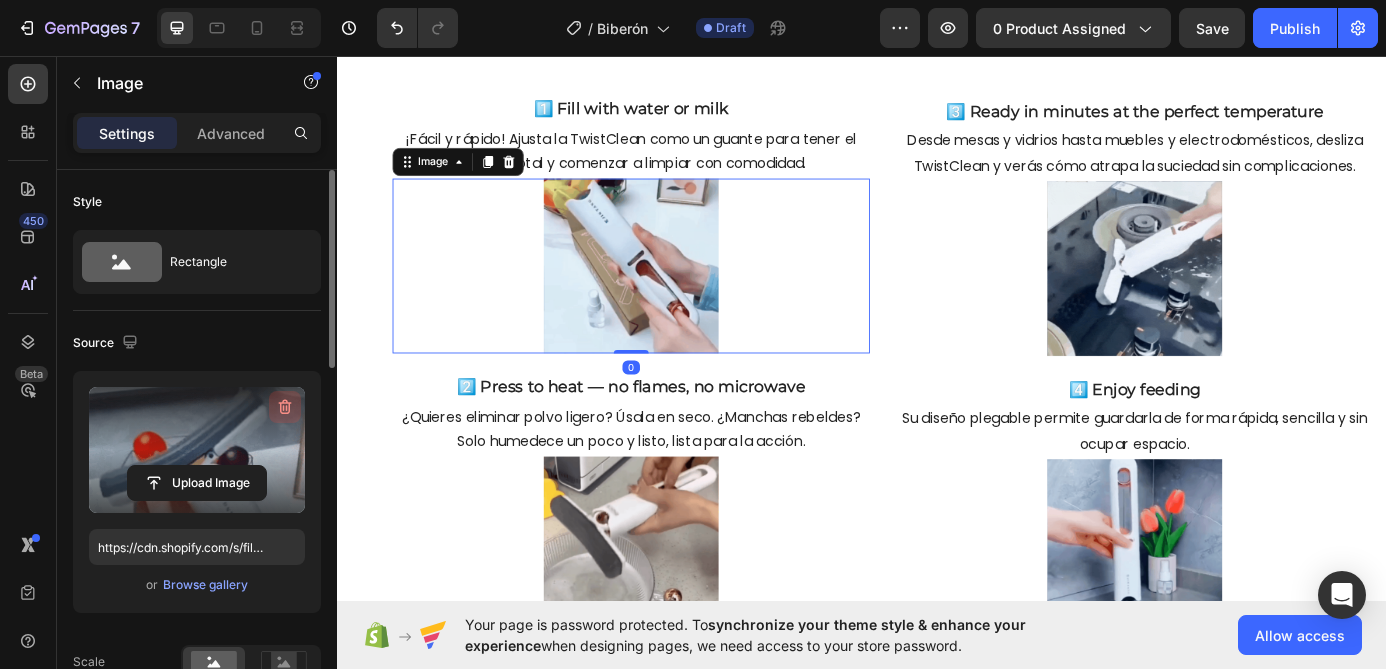 type 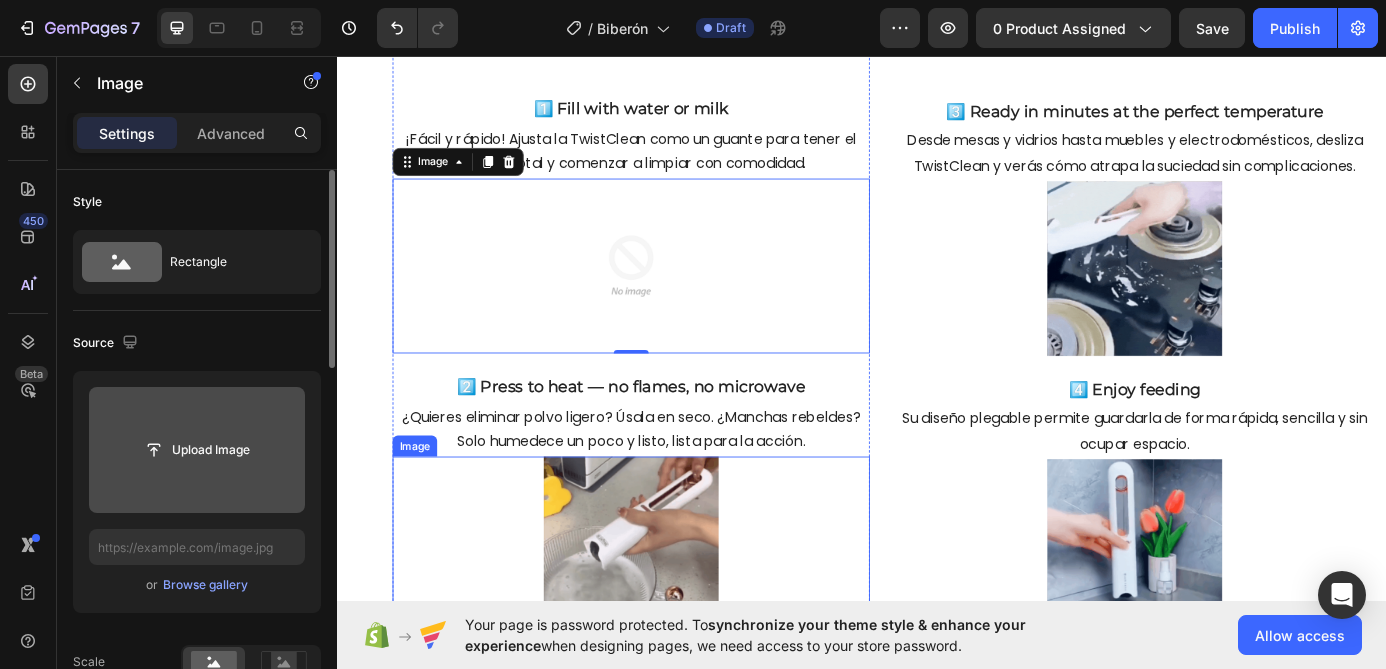 click at bounding box center [673, 614] 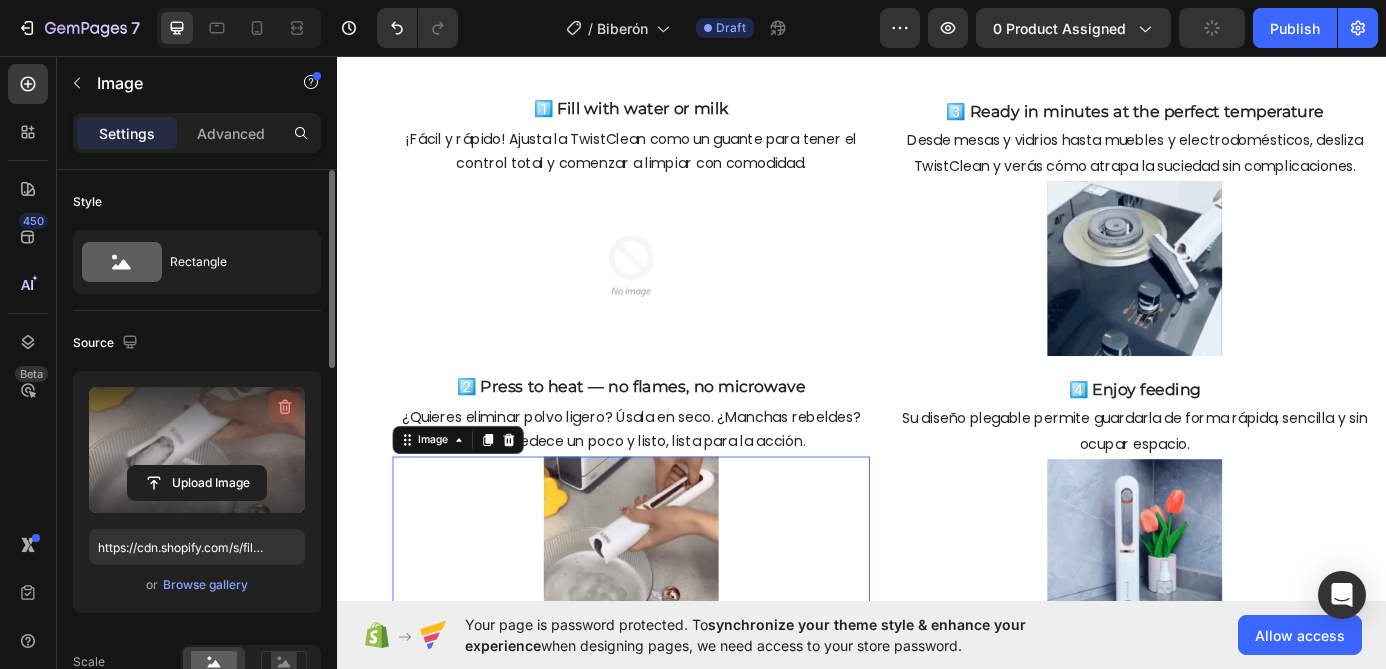 click 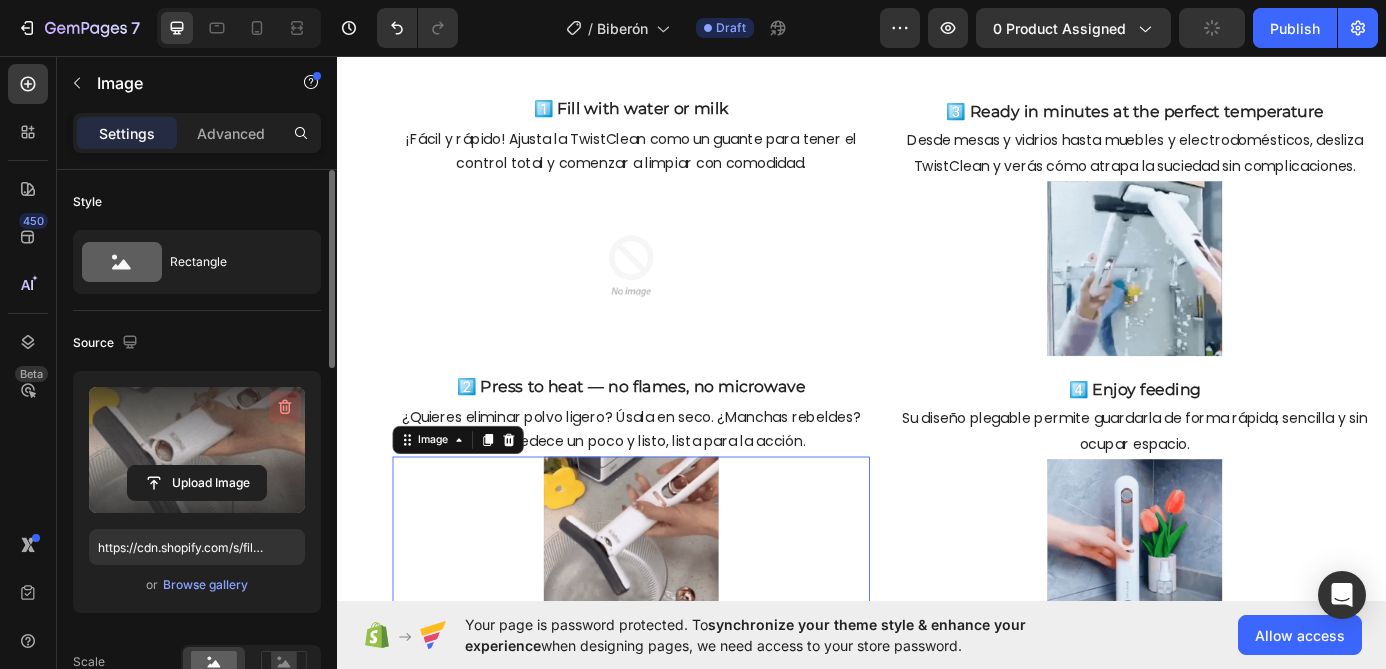 type 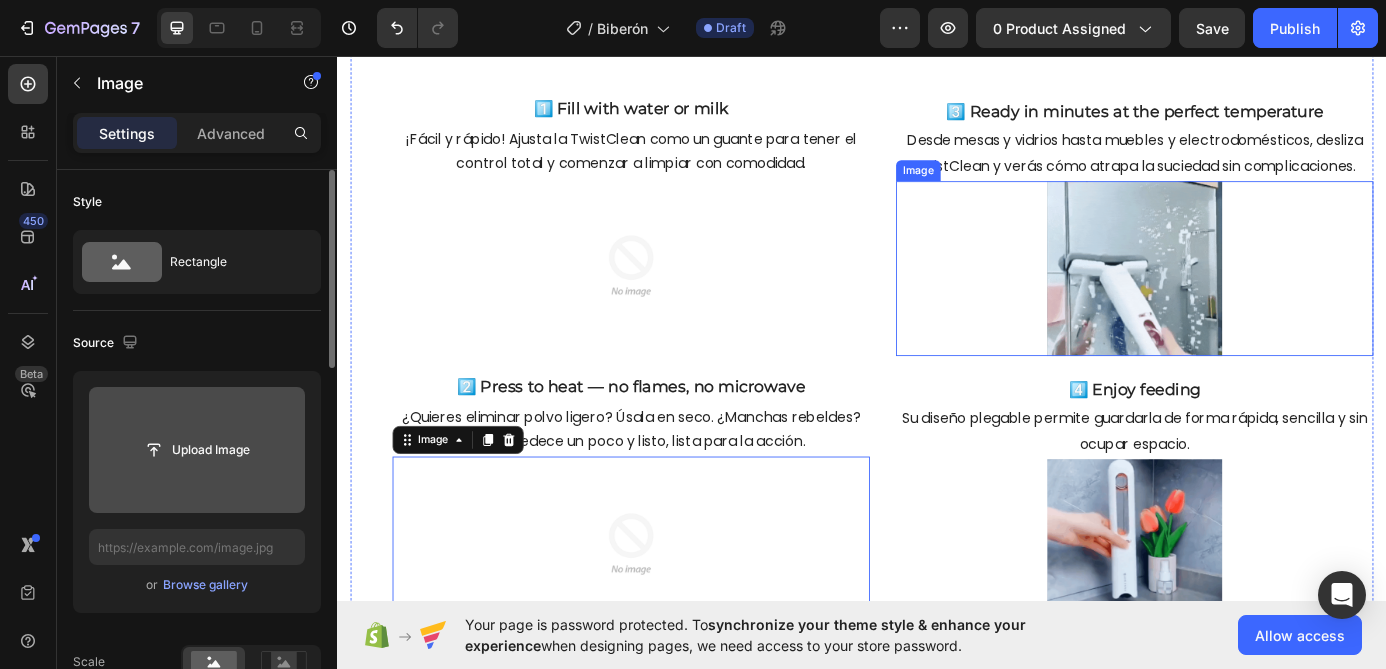 click at bounding box center [1249, 299] 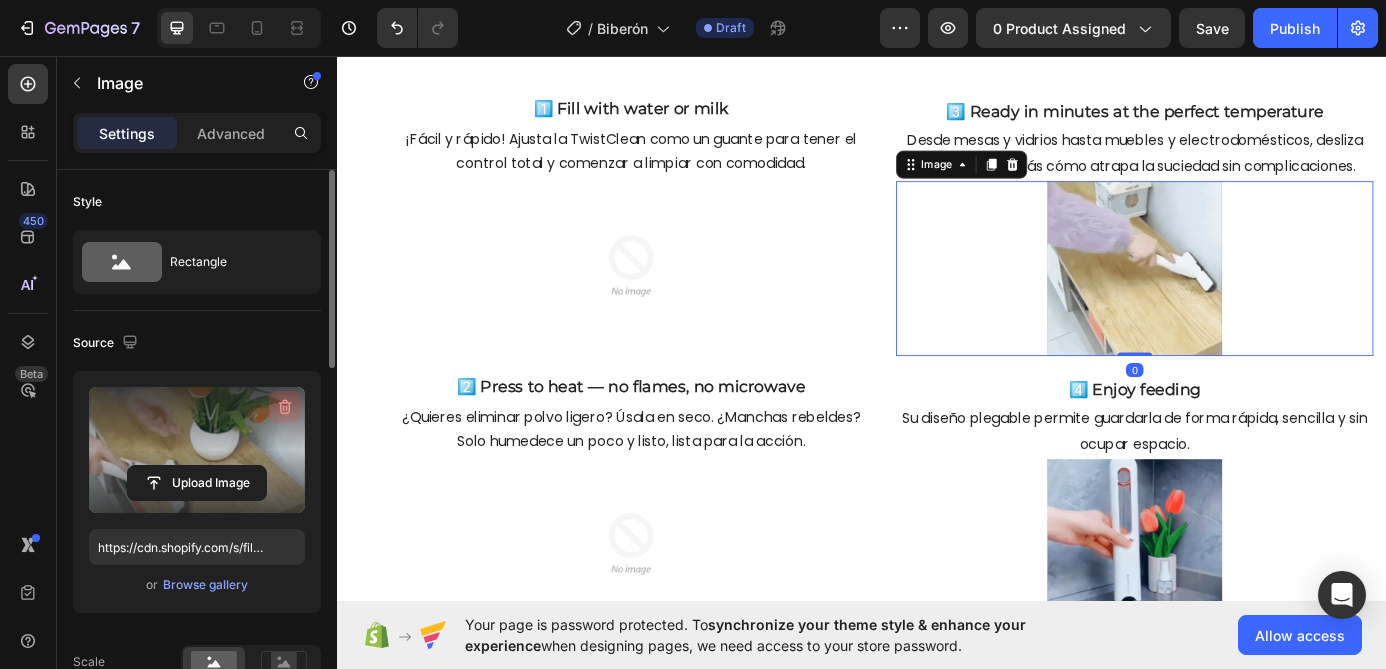 click 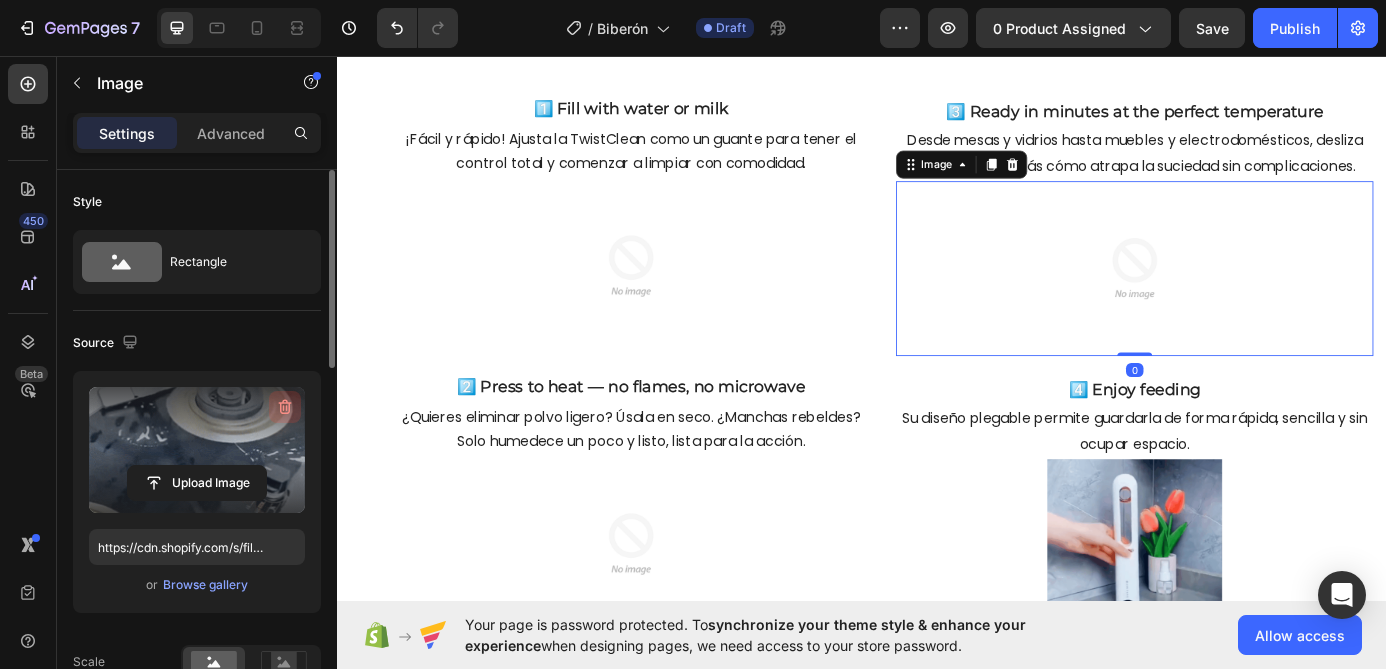 type 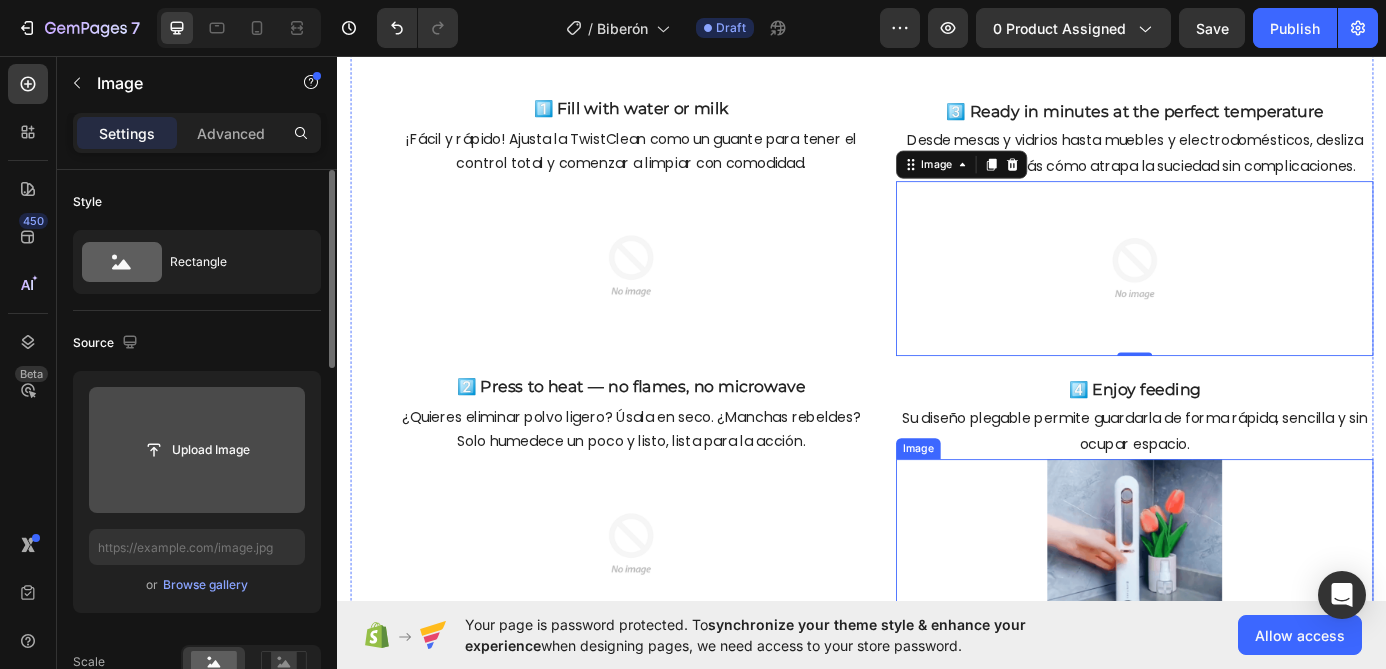 click at bounding box center (1249, 617) 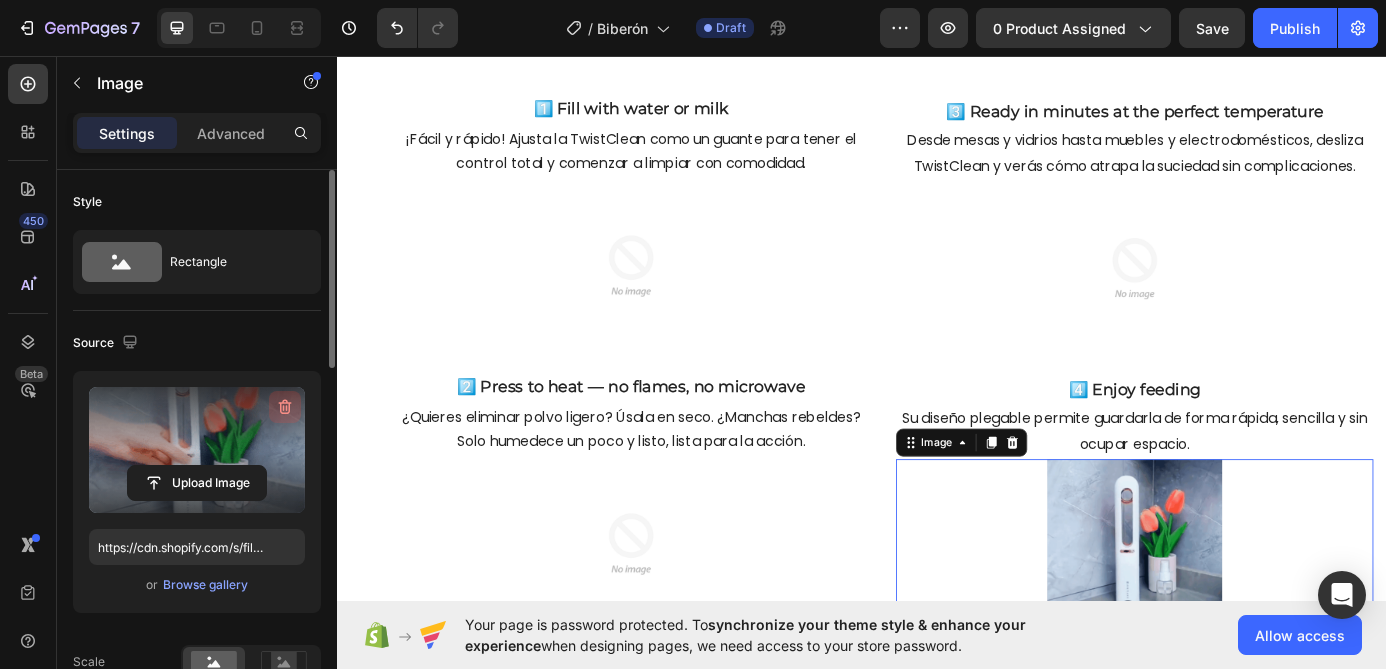 click 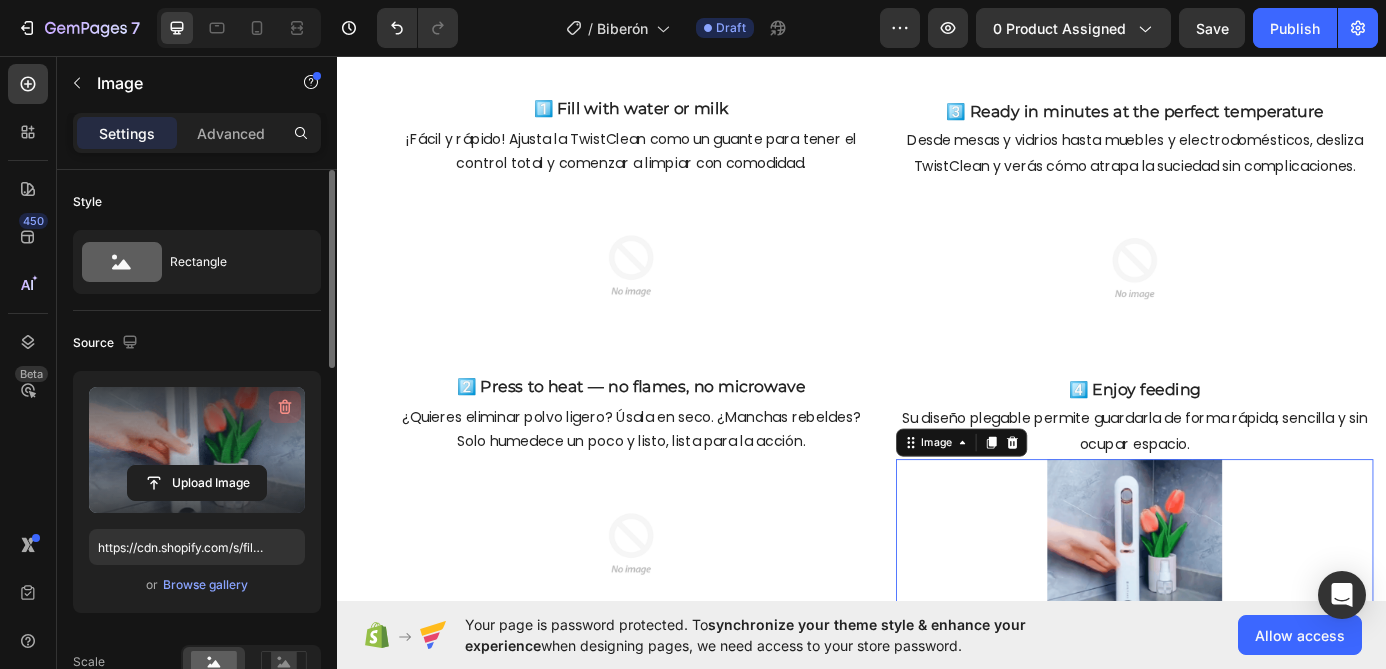 type 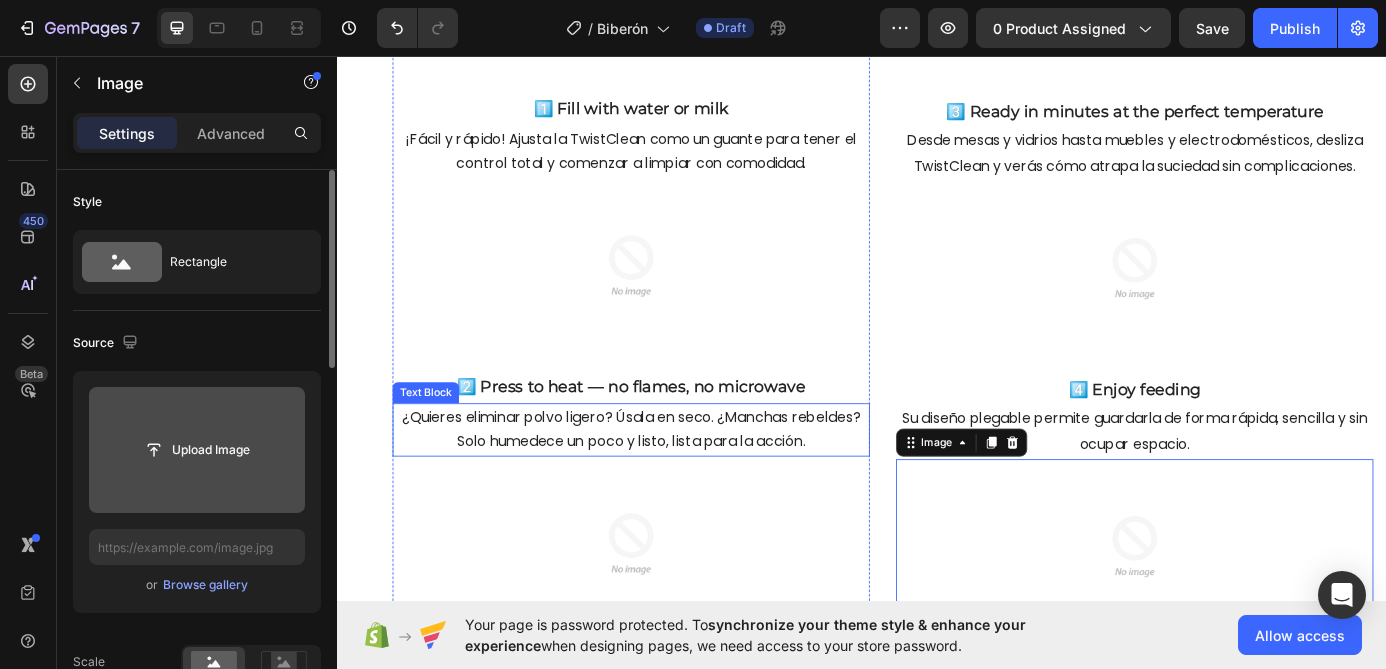 click on "¿Quieres eliminar polvo ligero? Úsala en seco. ¿Manchas rebeldes? Solo humedece un poco y listo, lista para la acción." at bounding box center [673, 484] 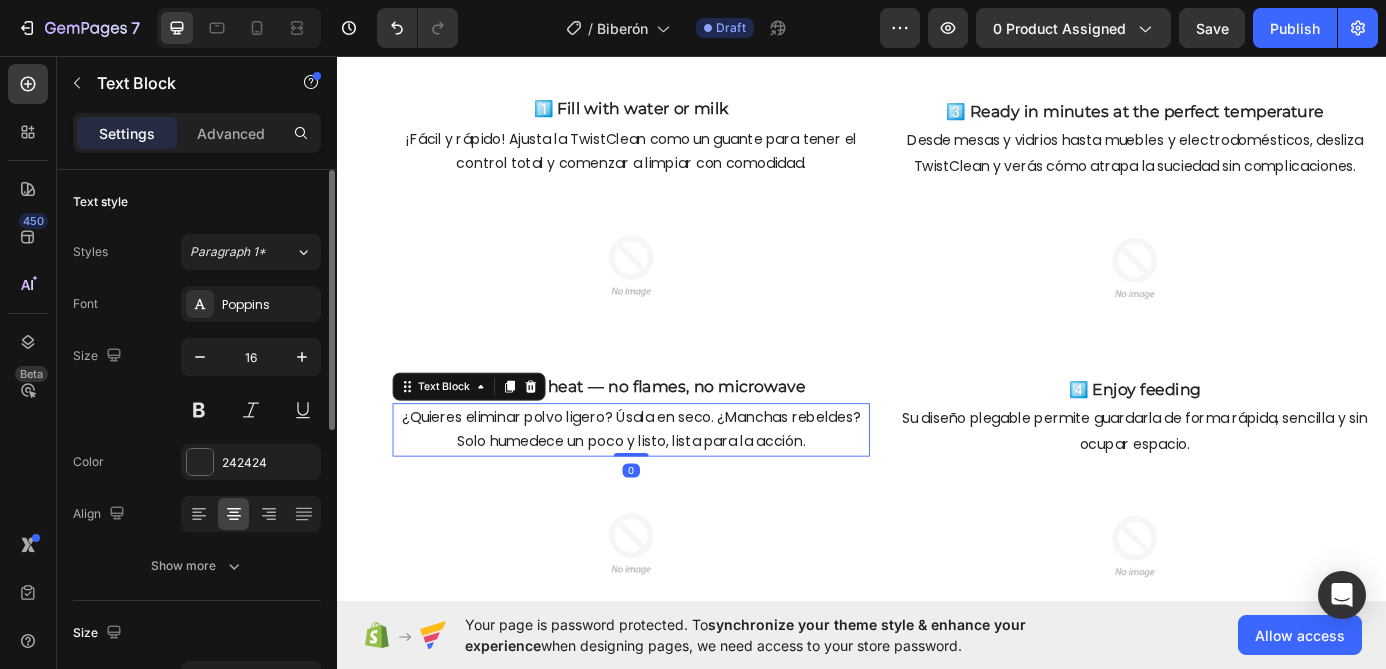 click on "¿Quieres eliminar polvo ligero? Úsala en seco. ¿Manchas rebeldes? Solo humedece un poco y listo, lista para la acción." at bounding box center [673, 484] 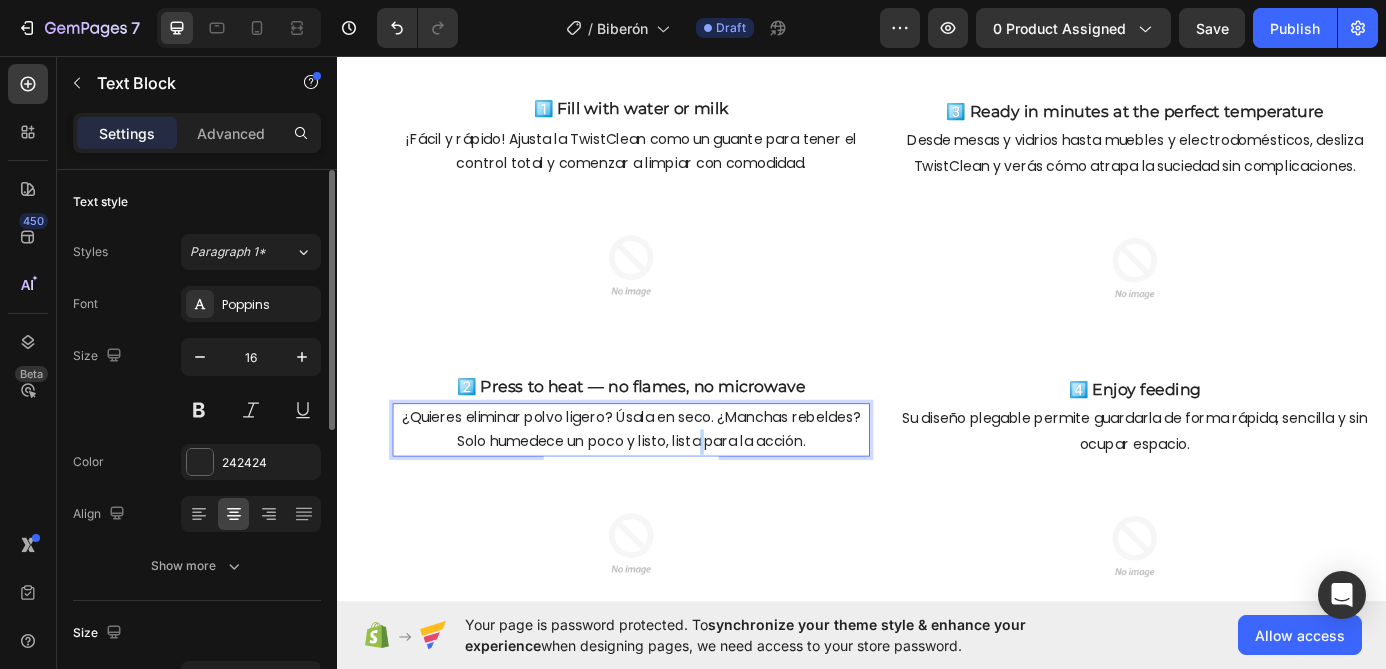 click on "¿Quieres eliminar polvo ligero? Úsala en seco. ¿Manchas rebeldes? Solo humedece un poco y listo, lista para la acción." at bounding box center (673, 484) 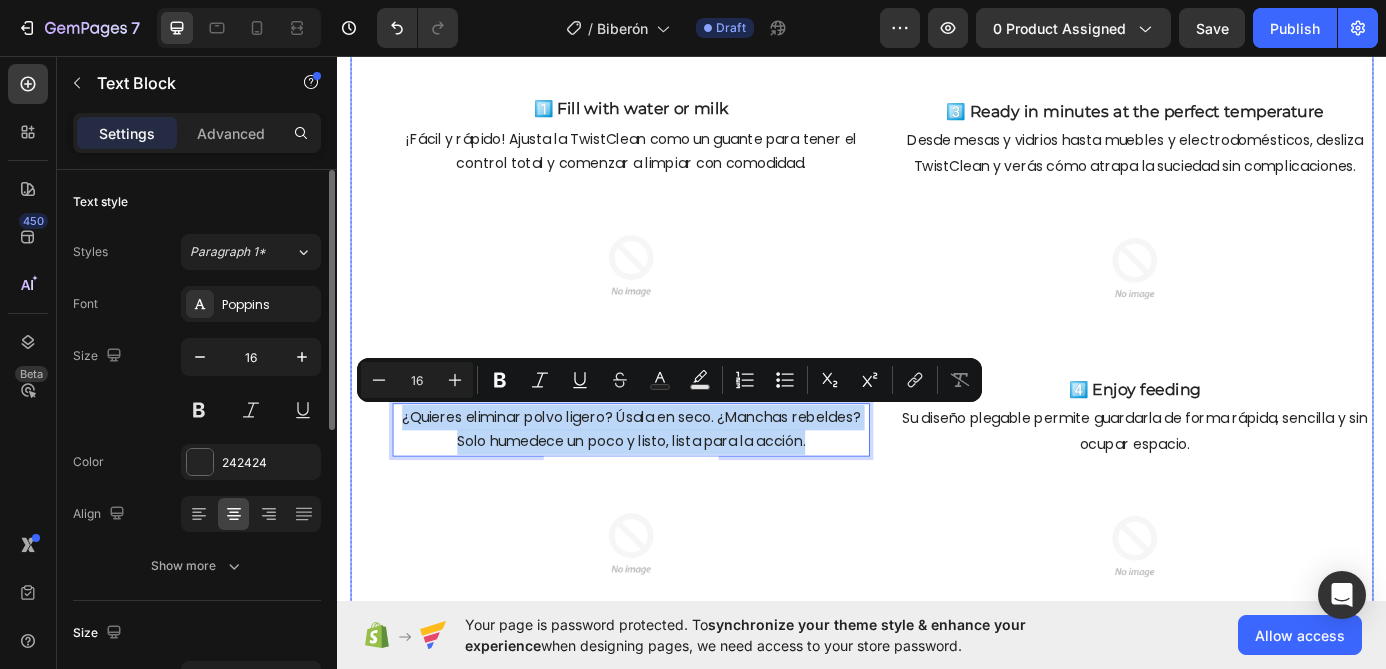 click on "1️⃣ Fill with water or milk Text Block ¡Fácil y rápido! Ajusta la TwistClean como un guante para tener el control total y comenzar a limpiar con comodidad. Text Block Image 2️⃣ Press to heat — no flames, no microwave Text Block ¿Quieres eliminar polvo ligero? Úsala en seco. ¿Manchas rebeldes? Solo humedece un poco y listo, lista para la acción. Text Block   0 Image Row Row Row Row 3️⃣ Ready in minutes at the perfect temperature Text Block Desde mesas y vidrios hasta muebles y electrodomésticos, desliza TwistClean y verás cómo atrapa la suciedad sin complicaciones. Text Block Image 4️⃣ Enjoy feeding Text Block Su diseño plegable permite guardarla de forma rápida, sencilla y sin ocupar espacio. Text Block Image Row" at bounding box center [937, 408] 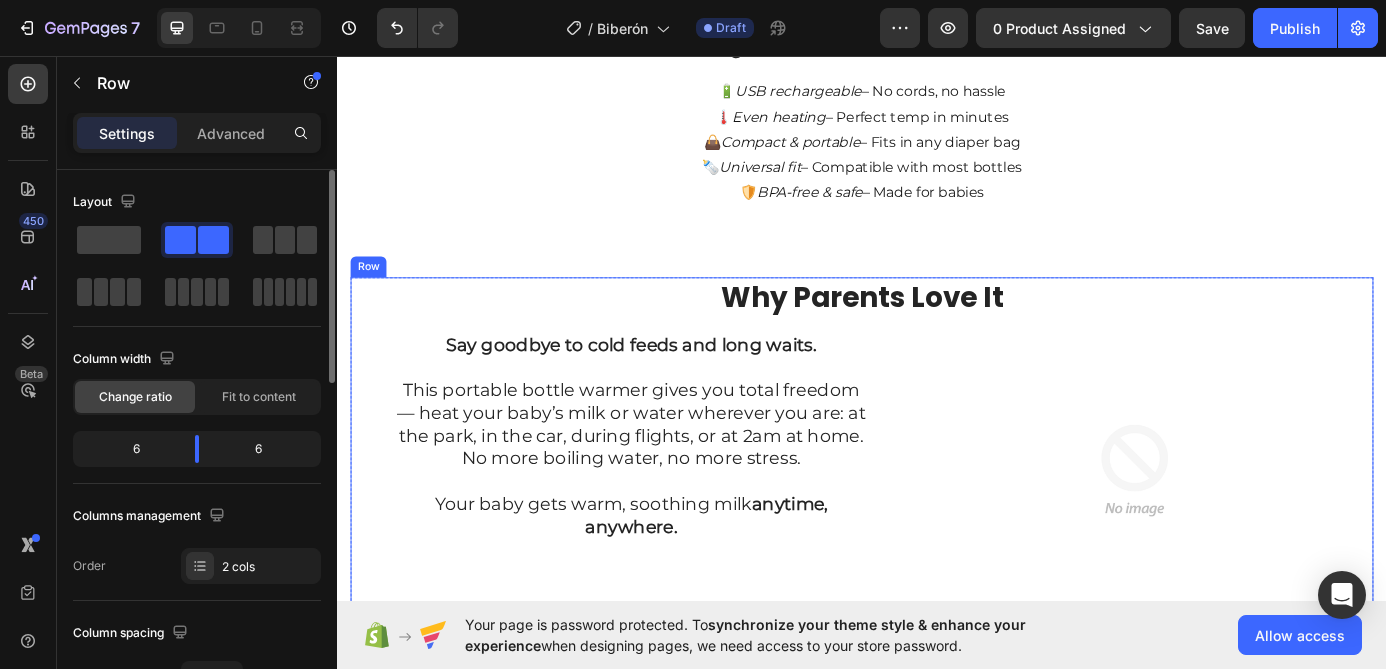 scroll, scrollTop: 320, scrollLeft: 0, axis: vertical 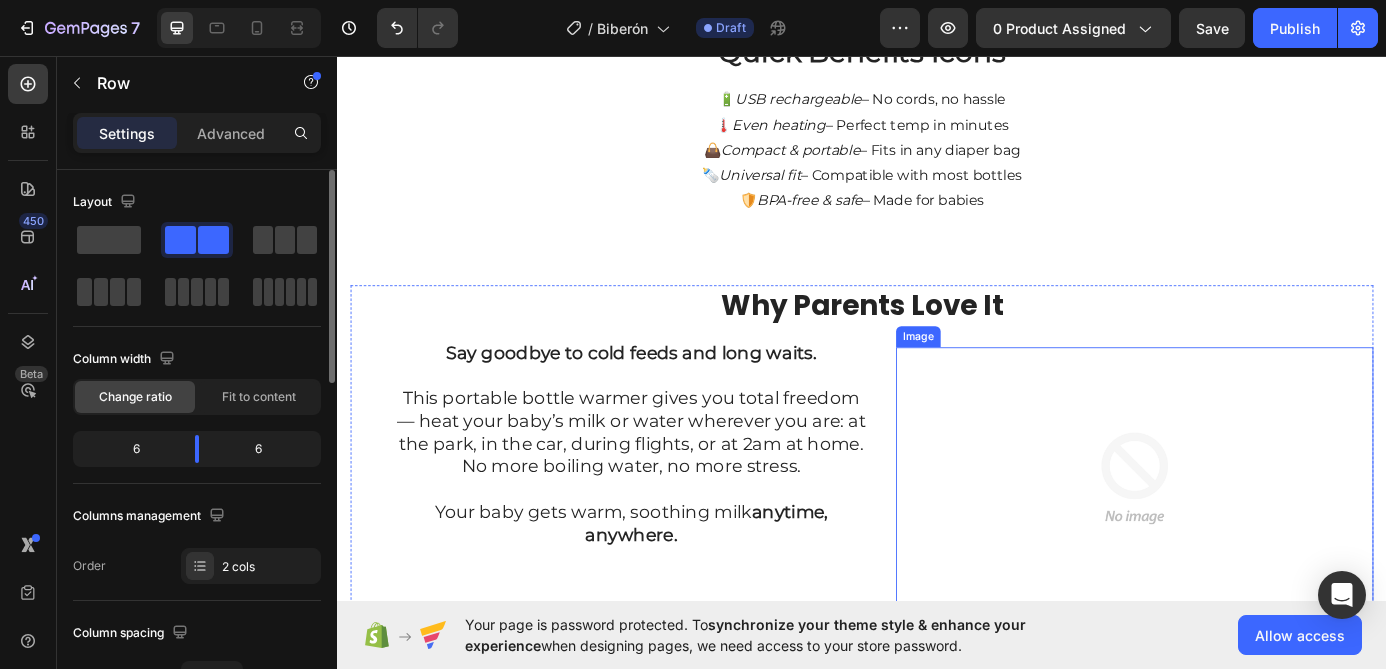 click at bounding box center (1249, 539) 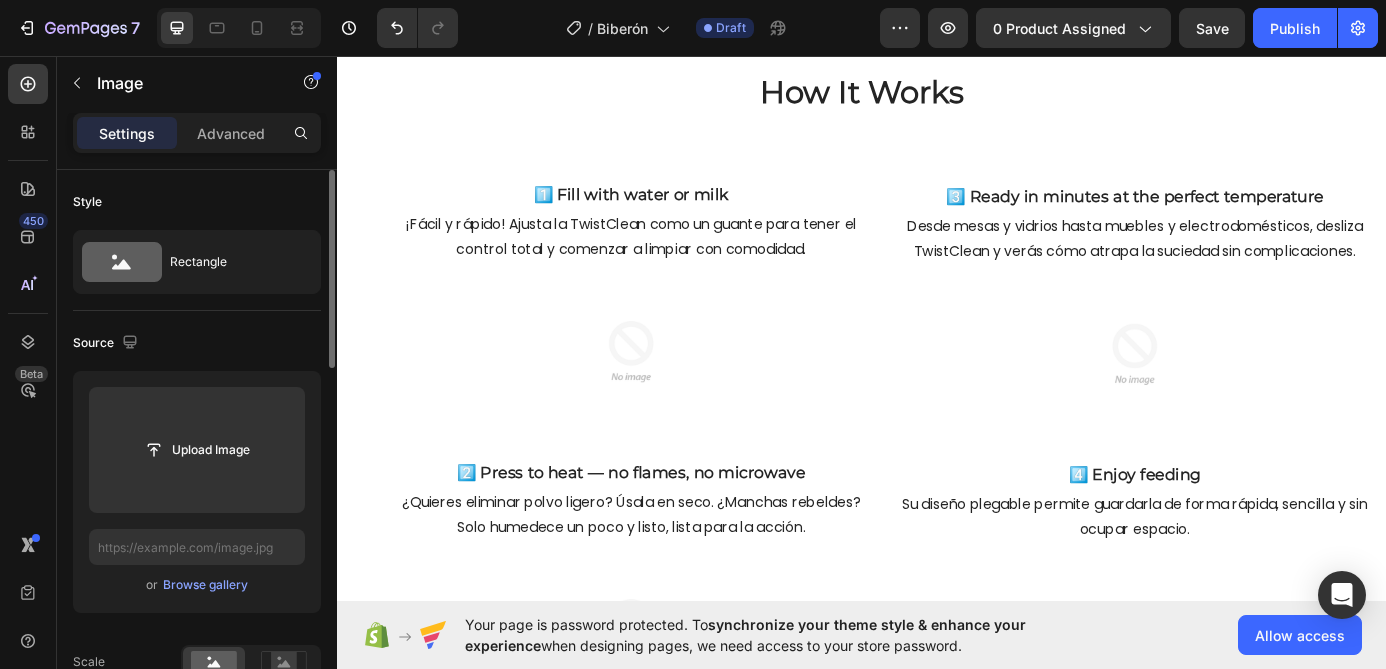 scroll, scrollTop: 1037, scrollLeft: 0, axis: vertical 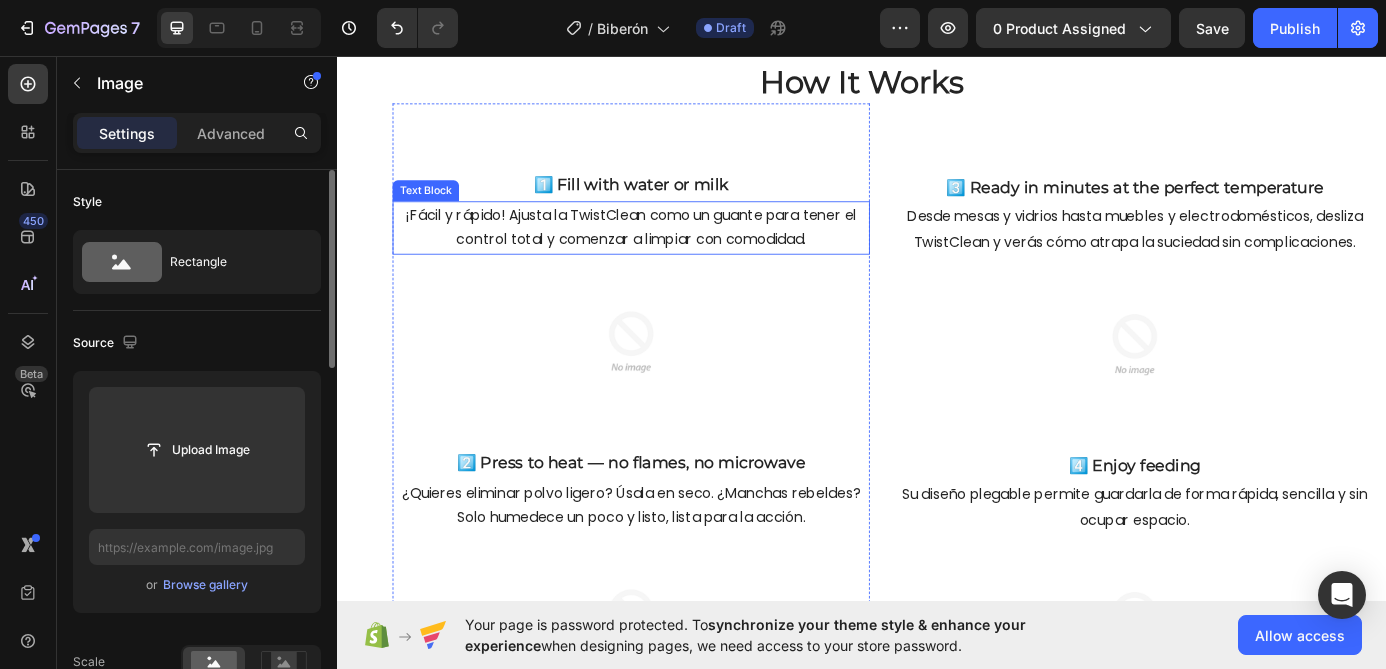 click on "¡Fácil y rápido! Ajusta la TwistClean como un guante para tener el control total y comenzar a limpiar con comodidad." at bounding box center (673, 253) 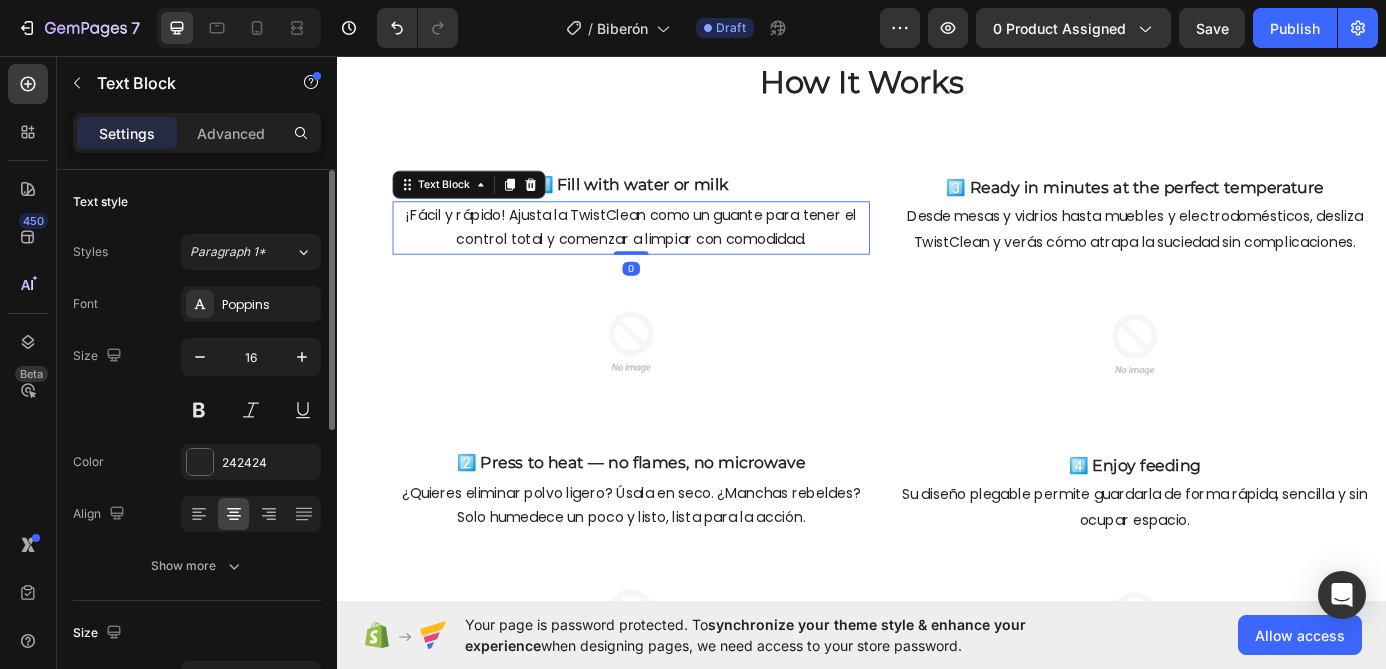 click on "¡Fácil y rápido! Ajusta la TwistClean como un guante para tener el control total y comenzar a limpiar con comodidad." at bounding box center [673, 253] 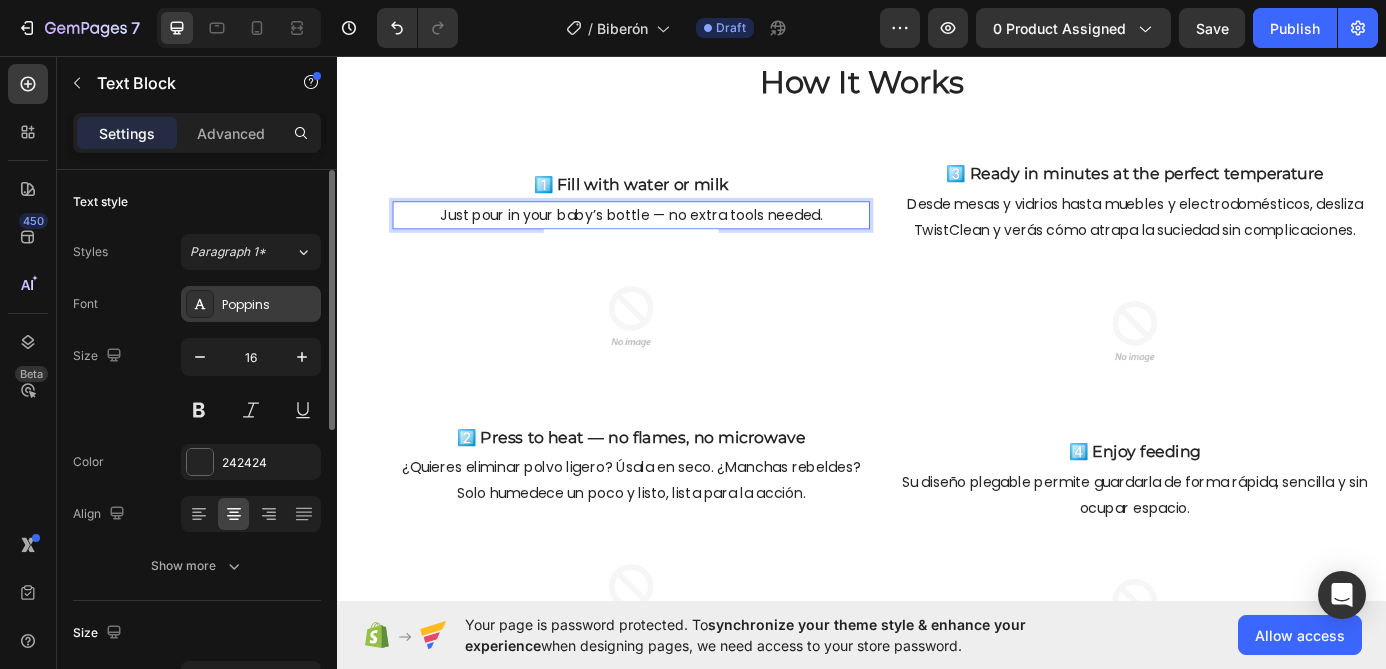 click on "Poppins" at bounding box center (269, 305) 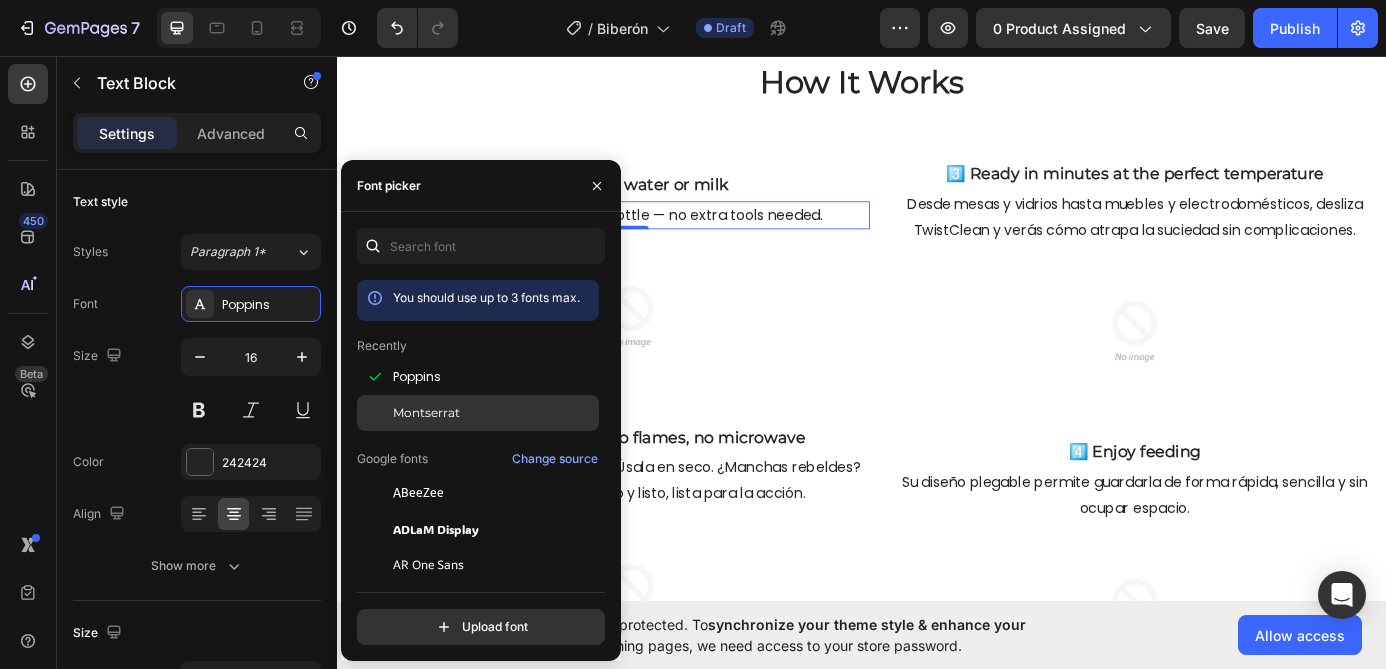 click on "Montserrat" at bounding box center (426, 413) 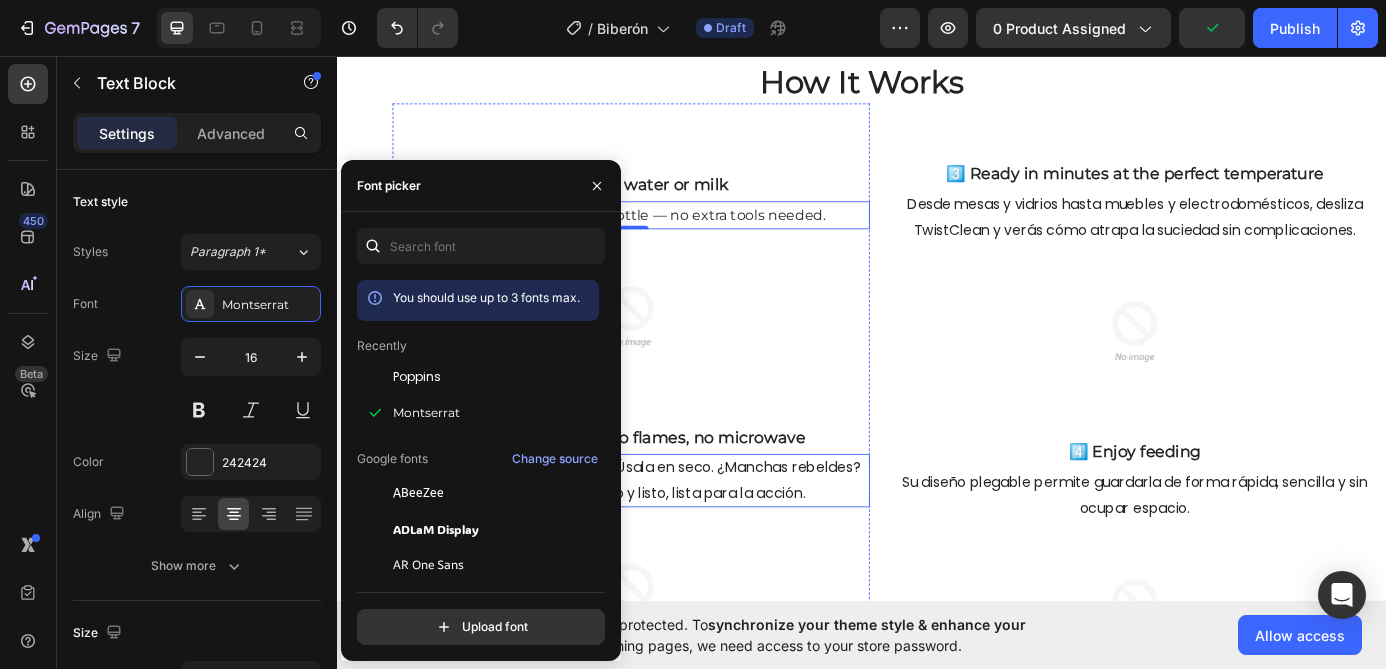 click on "¿Quieres eliminar polvo ligero? Úsala en seco. ¿Manchas rebeldes? Solo humedece un poco y listo, lista para la acción." at bounding box center [673, 542] 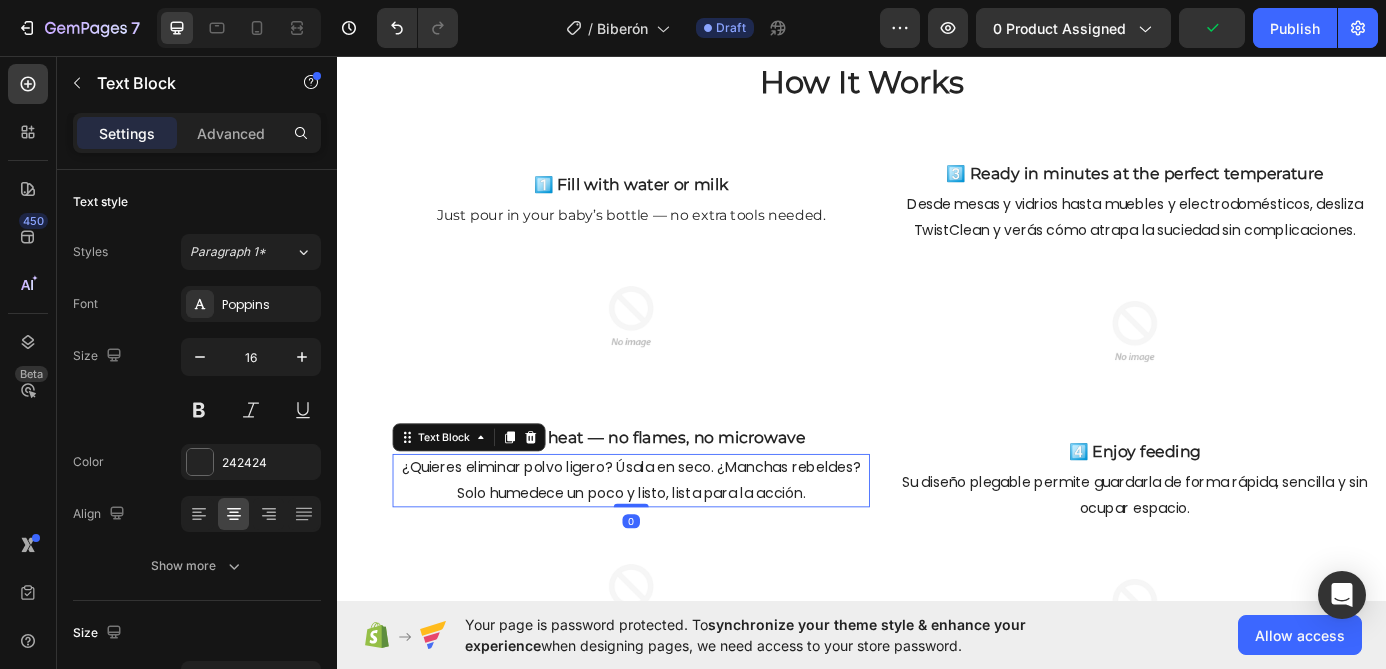 click on "¿Quieres eliminar polvo ligero? Úsala en seco. ¿Manchas rebeldes? Solo humedece un poco y listo, lista para la acción." at bounding box center [673, 542] 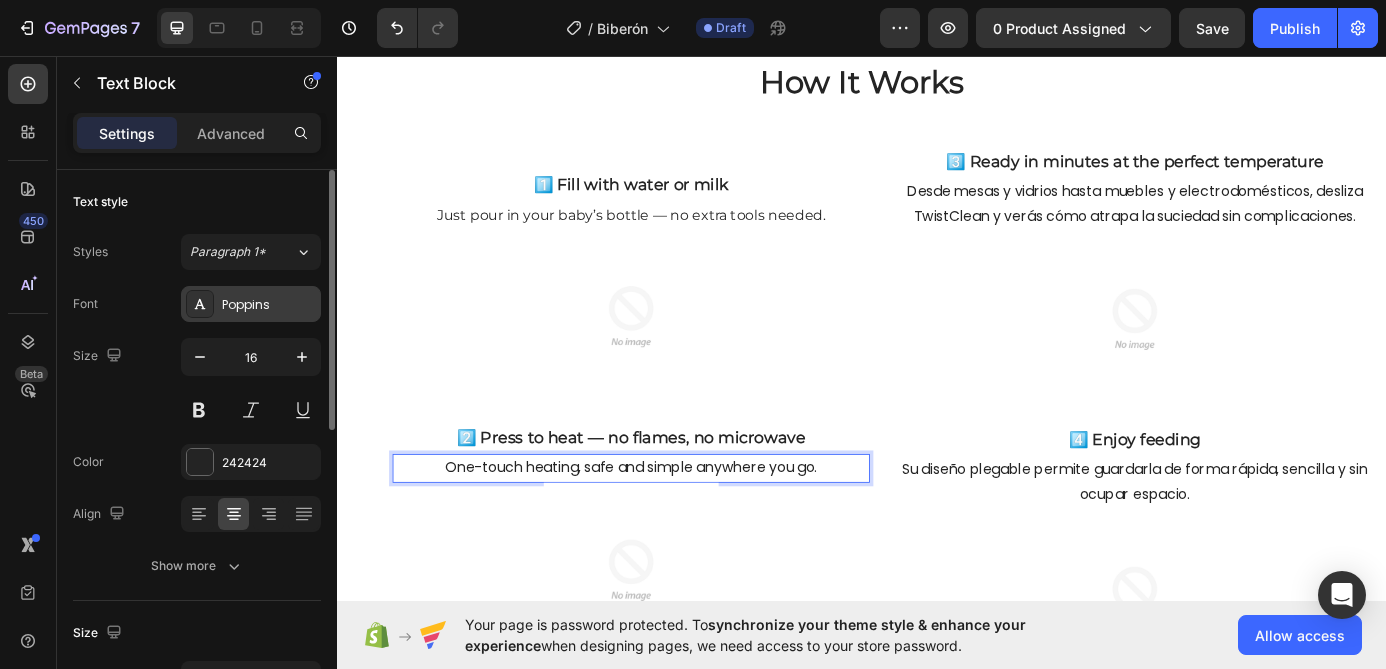 click on "Poppins" at bounding box center [269, 305] 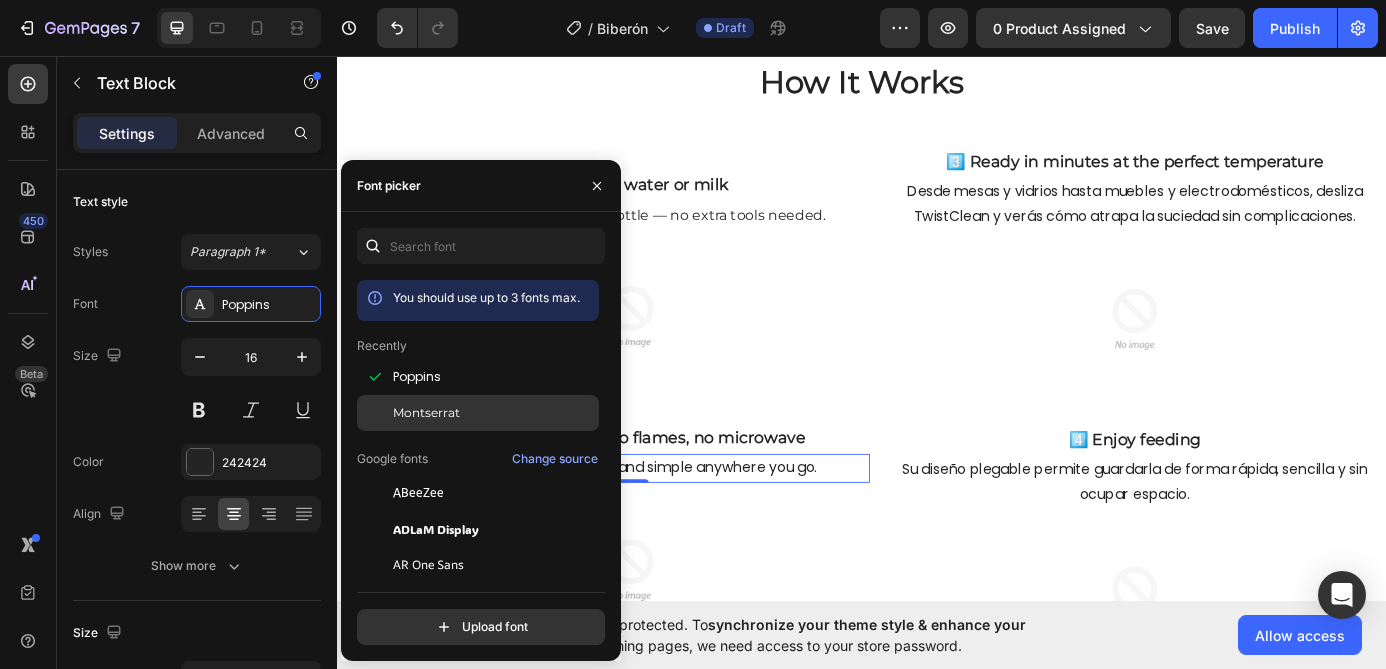 click on "Montserrat" at bounding box center [426, 413] 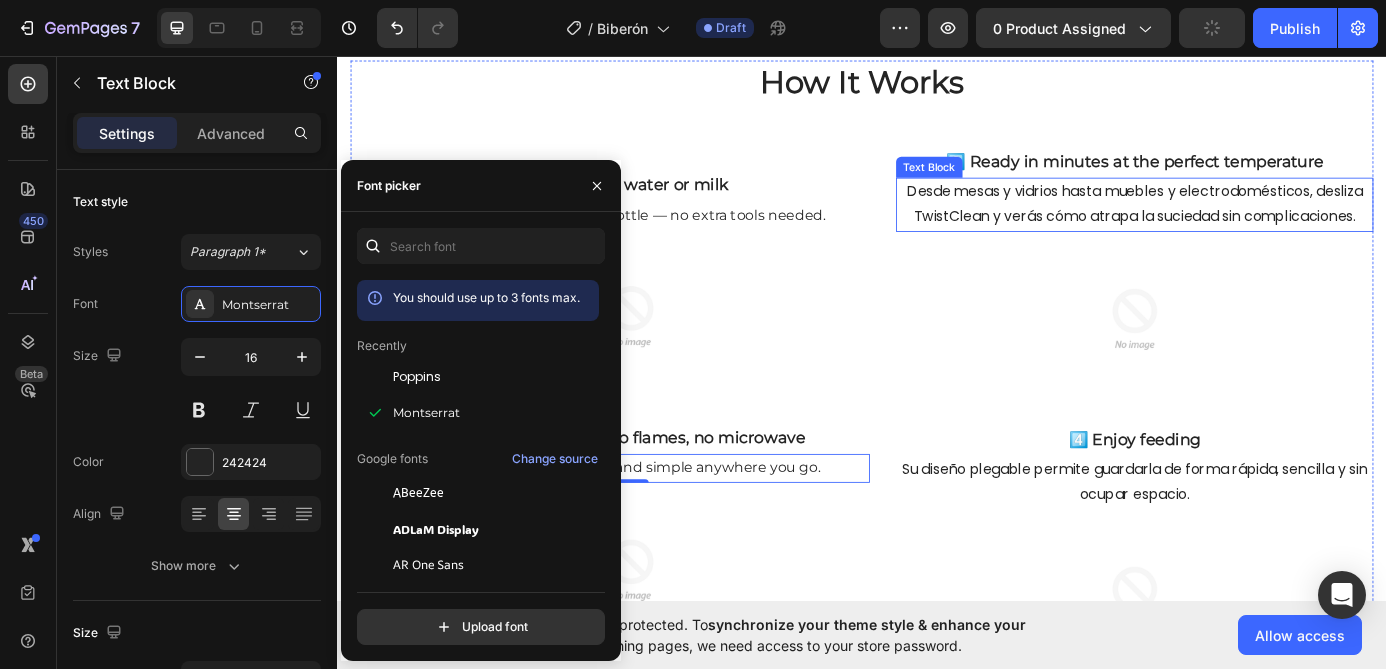 click on "Desde mesas y vidrios hasta muebles y electrodomésticos, desliza TwistClean y verás cómo atrapa la suciedad sin complicaciones." at bounding box center (1249, 226) 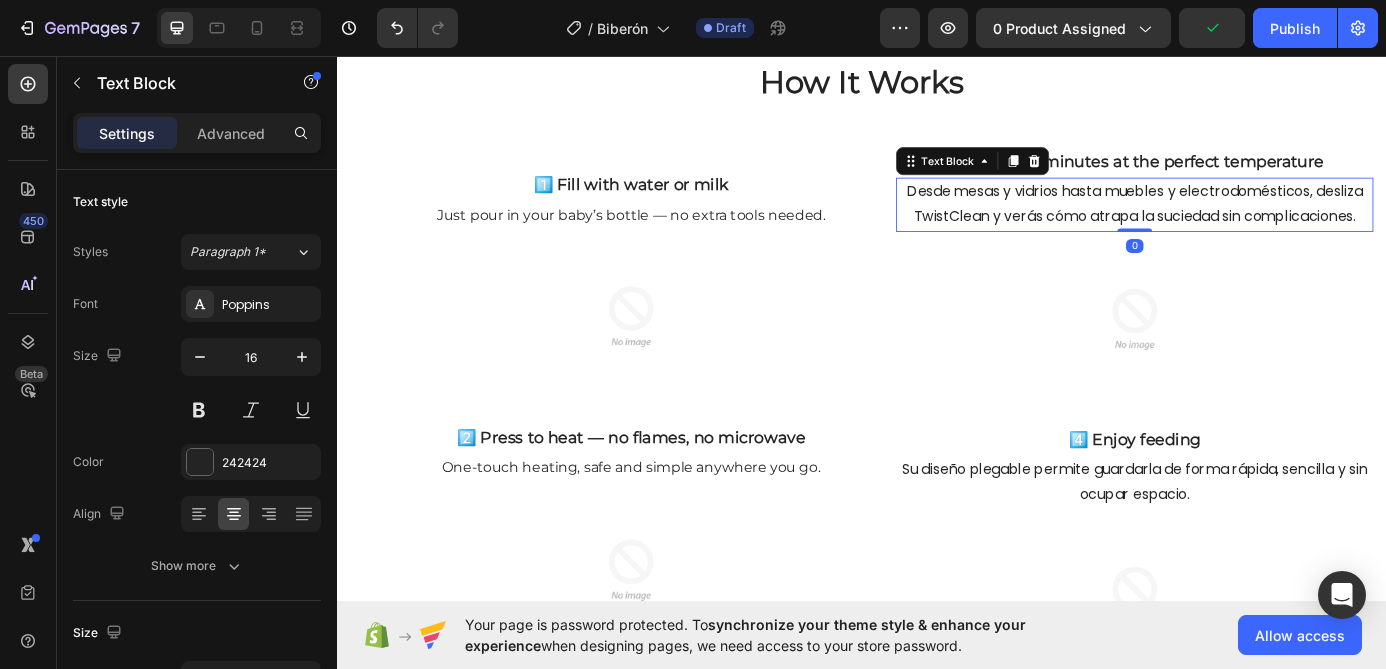 click on "Desde mesas y vidrios hasta muebles y electrodomésticos, desliza TwistClean y verás cómo atrapa la suciedad sin complicaciones." at bounding box center [1249, 226] 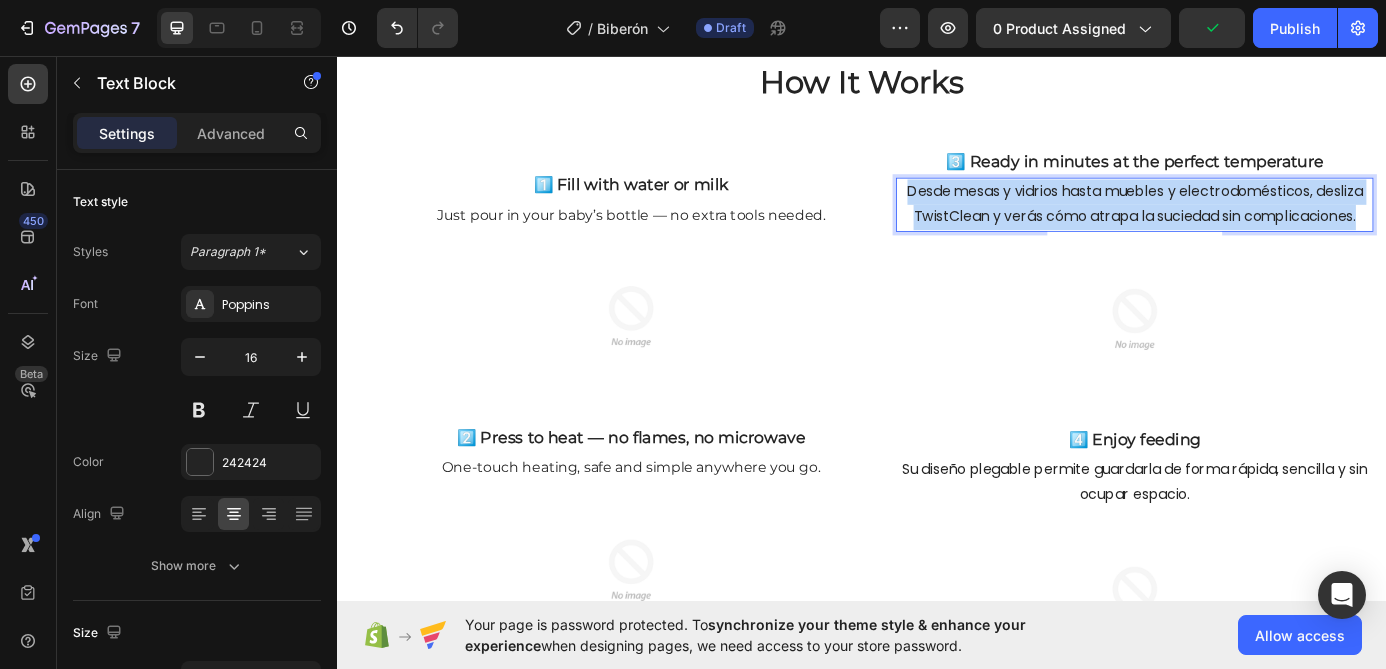 click on "Desde mesas y vidrios hasta muebles y electrodomésticos, desliza TwistClean y verás cómo atrapa la suciedad sin complicaciones." at bounding box center (1249, 226) 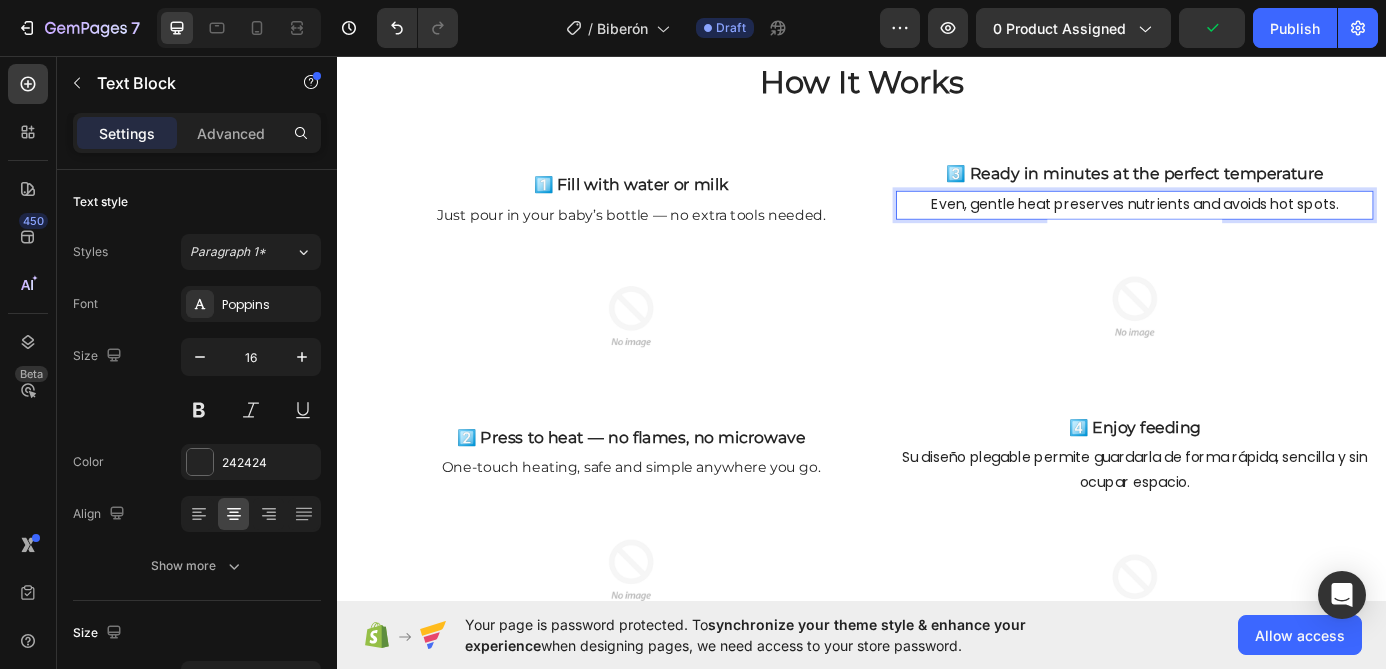 scroll, scrollTop: 1051, scrollLeft: 0, axis: vertical 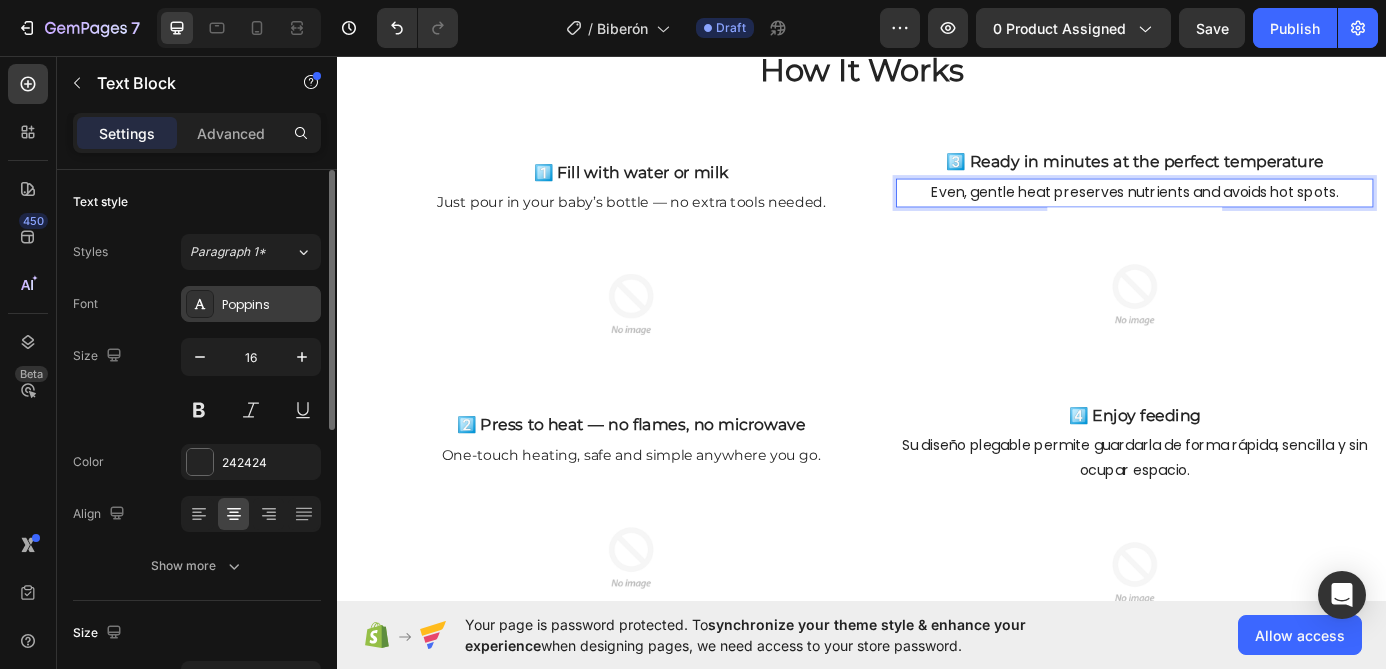 click on "Poppins" at bounding box center [269, 305] 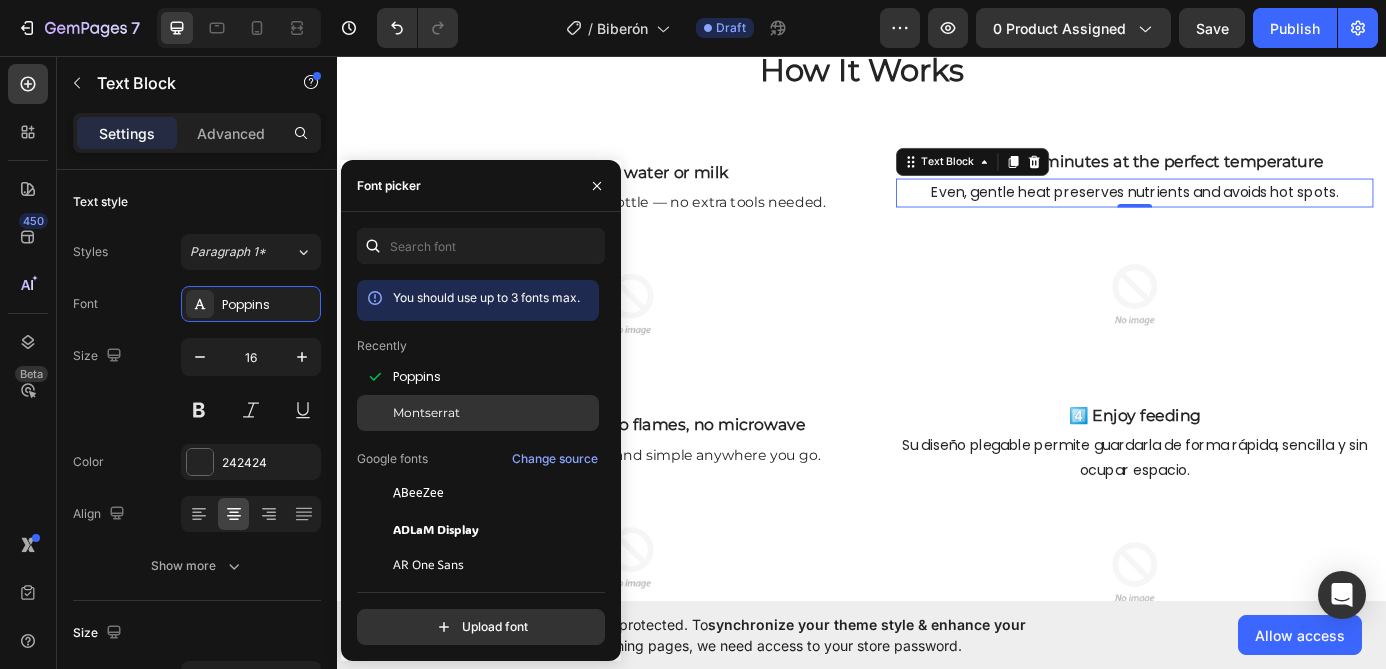 click on "Montserrat" at bounding box center (426, 413) 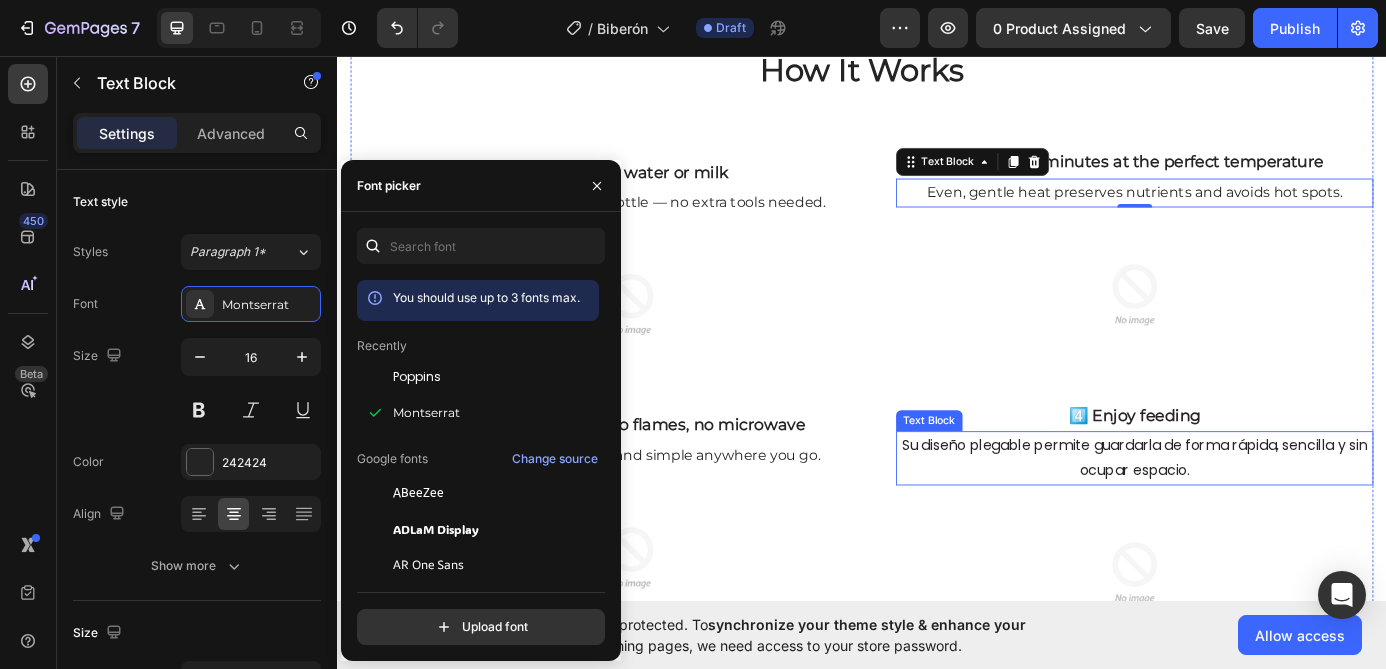 click on "Su diseño plegable permite guardarla de forma rápida, sencilla y sin ocupar espacio." at bounding box center (1249, 516) 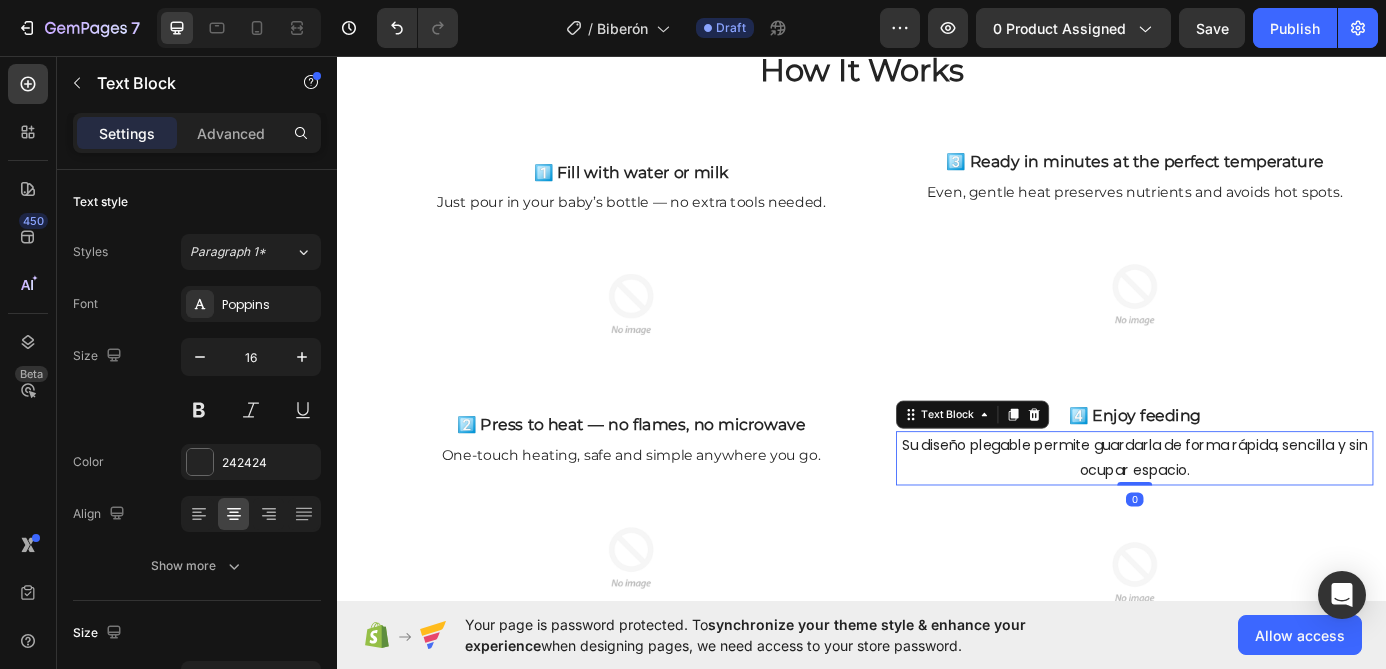 click on "Su diseño plegable permite guardarla de forma rápida, sencilla y sin ocupar espacio." at bounding box center [1249, 516] 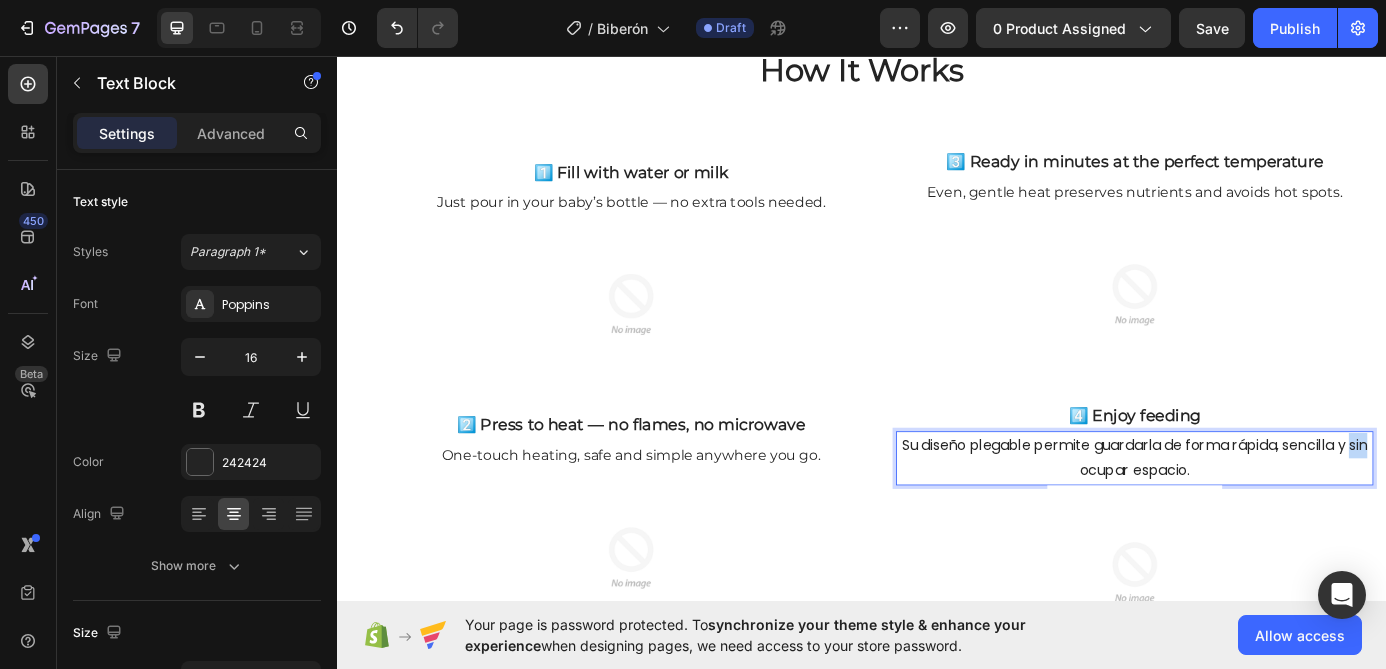 click on "Su diseño plegable permite guardarla de forma rápida, sencilla y sin ocupar espacio." at bounding box center [1249, 516] 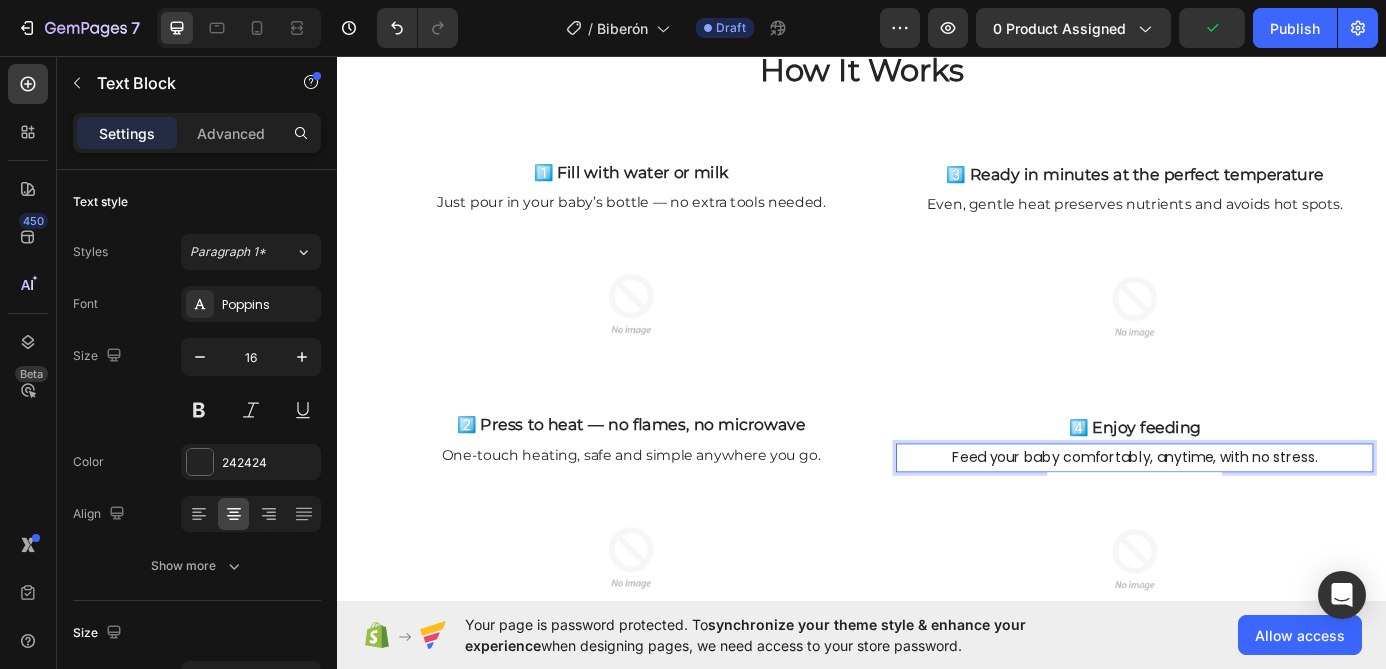 scroll, scrollTop: 1066, scrollLeft: 0, axis: vertical 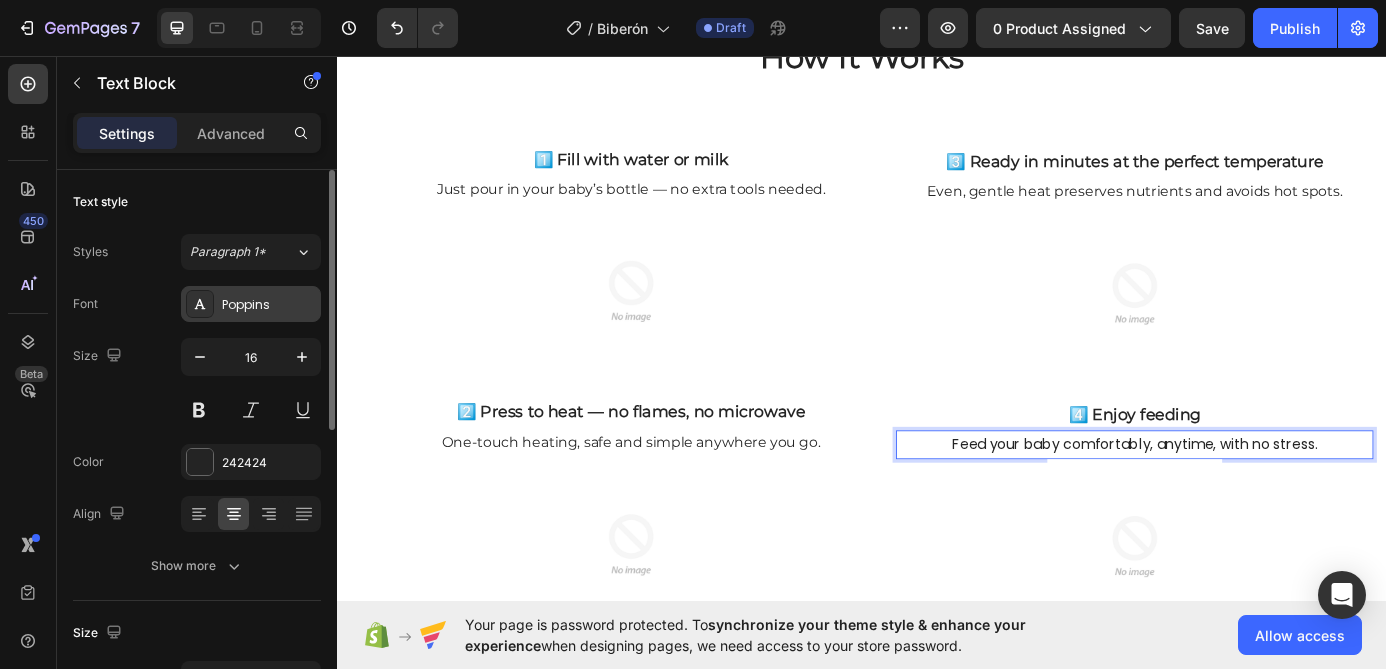 click on "Poppins" at bounding box center (269, 305) 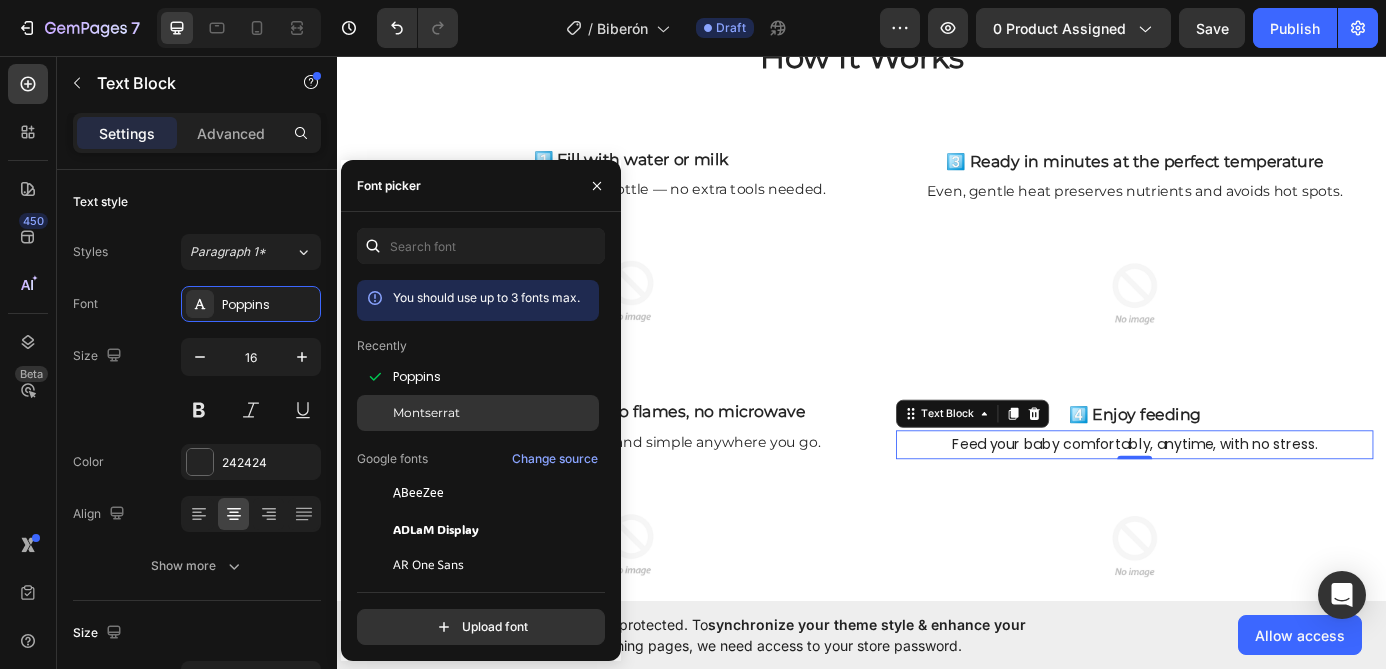 click on "Montserrat" at bounding box center [426, 413] 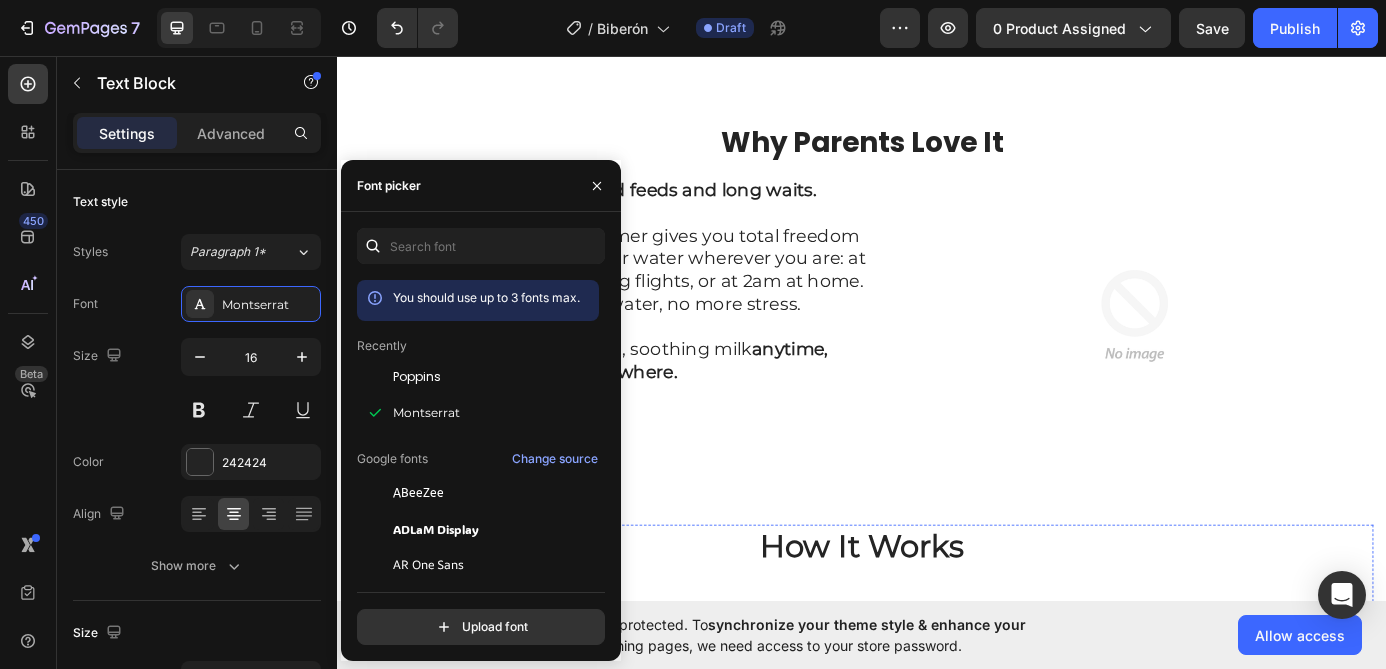 scroll, scrollTop: 494, scrollLeft: 0, axis: vertical 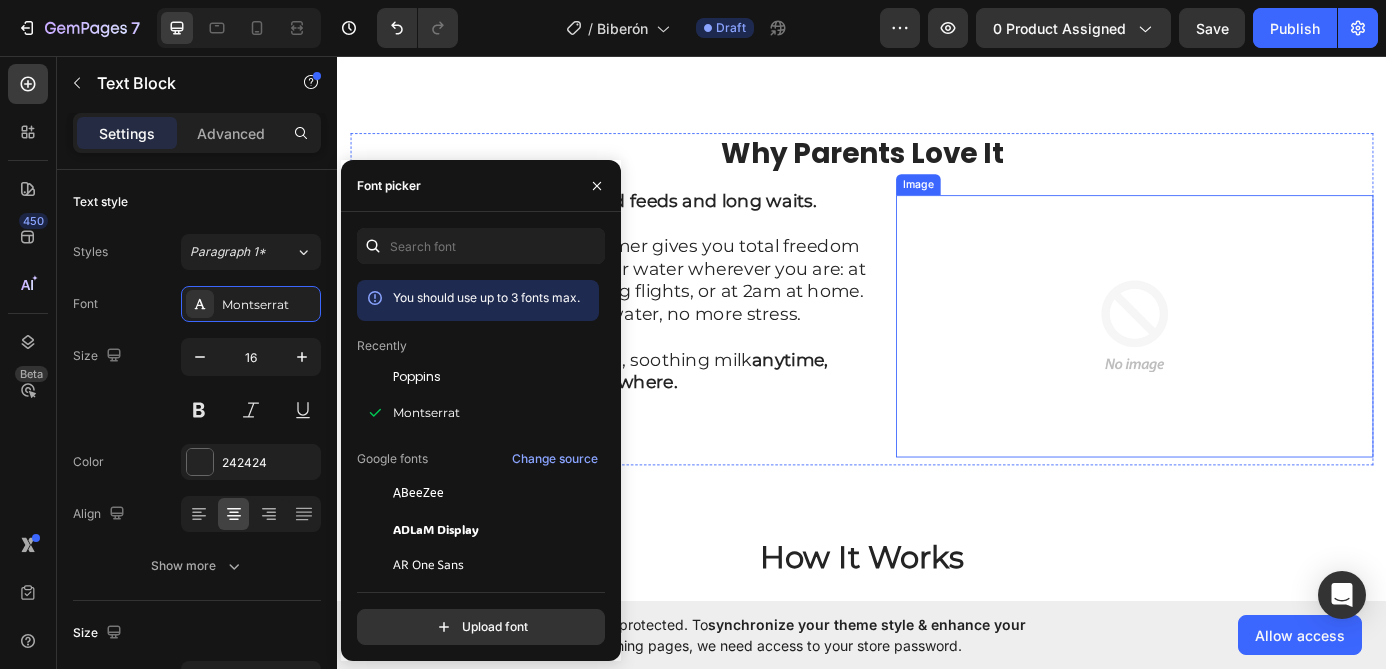 click at bounding box center [1249, 365] 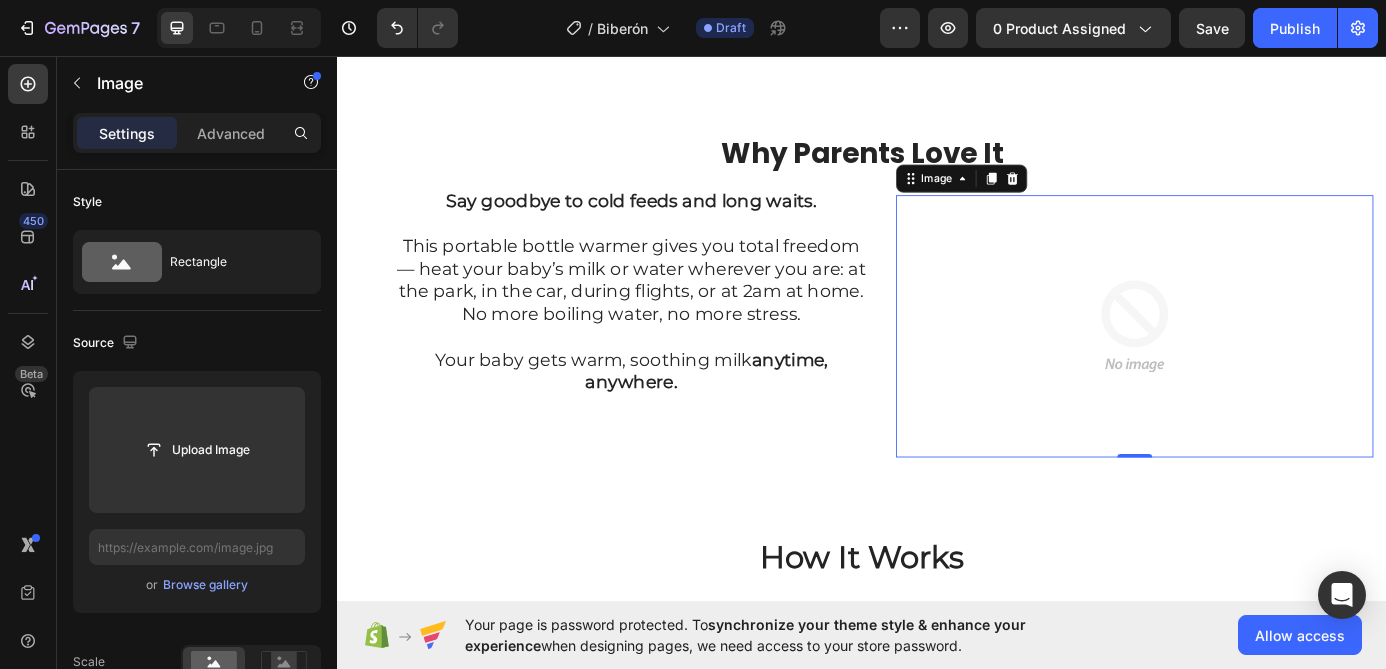 click at bounding box center [1249, 365] 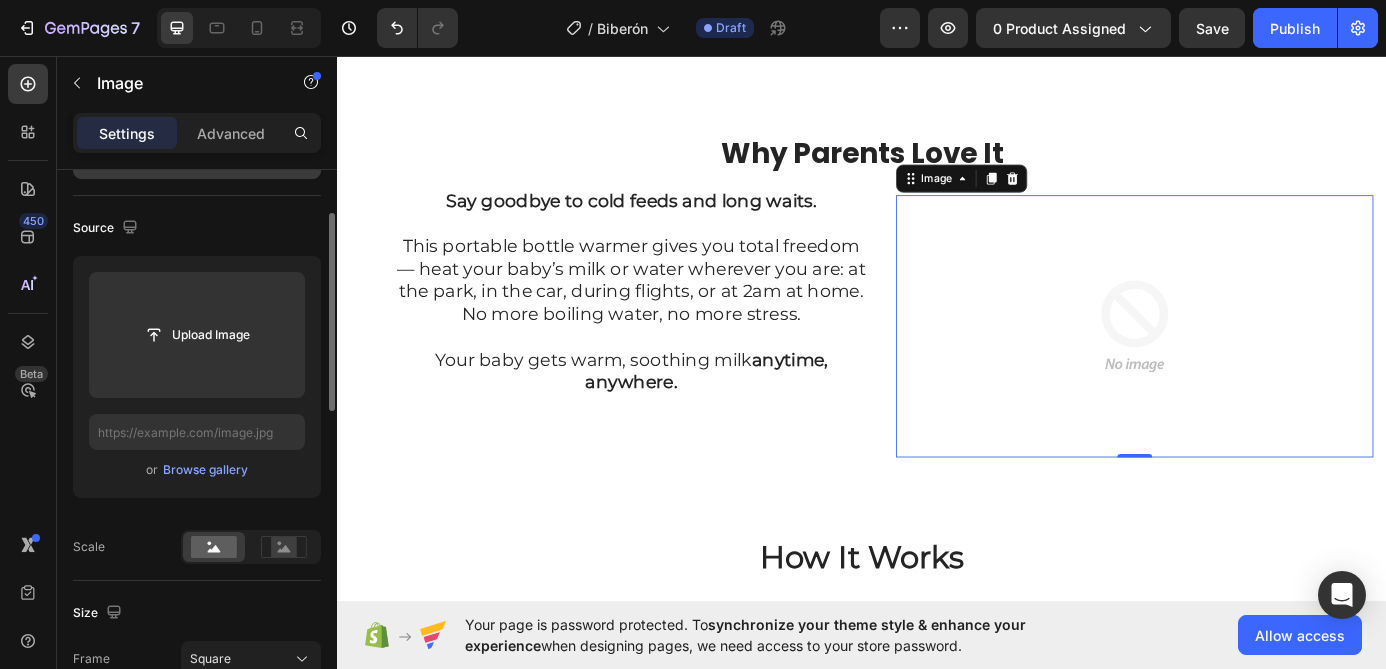 scroll, scrollTop: 113, scrollLeft: 0, axis: vertical 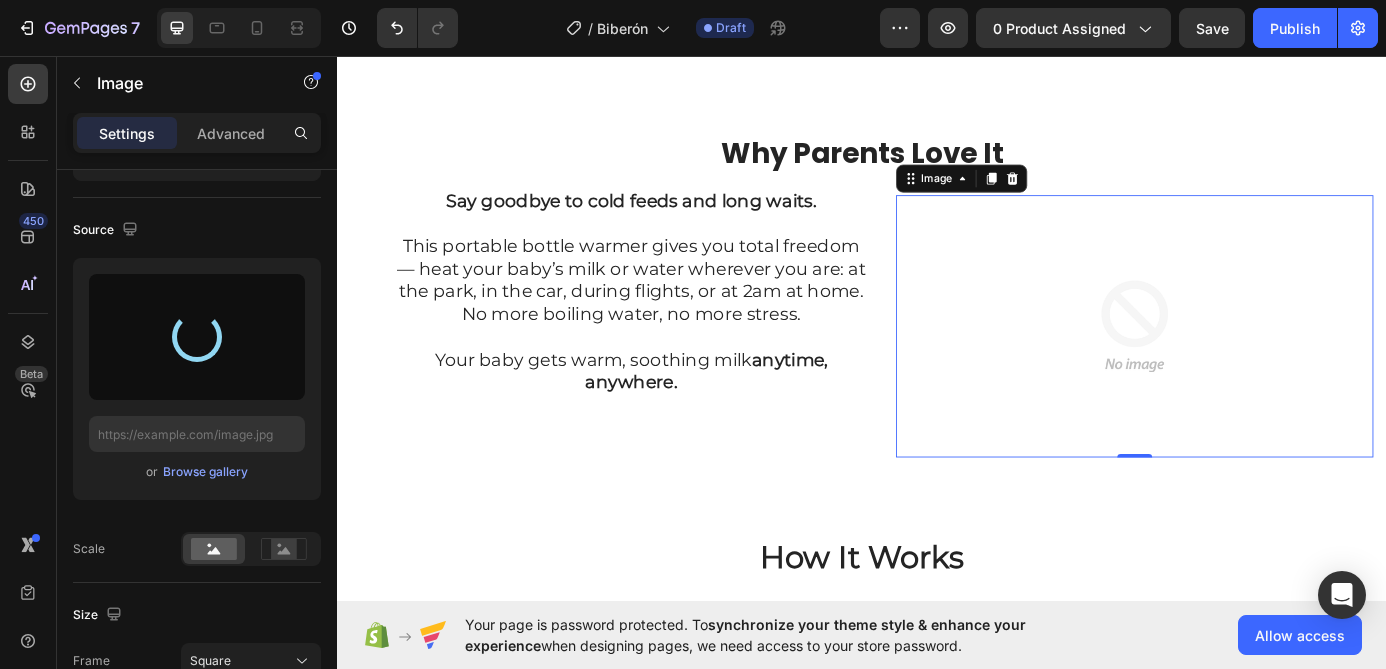 type on "https://cdn.shopify.com/s/files/1/0934/8379/4775/files/gempages_578275896062902972-51b5c882-e937-48f6-9be1-b5673bc63087.gif" 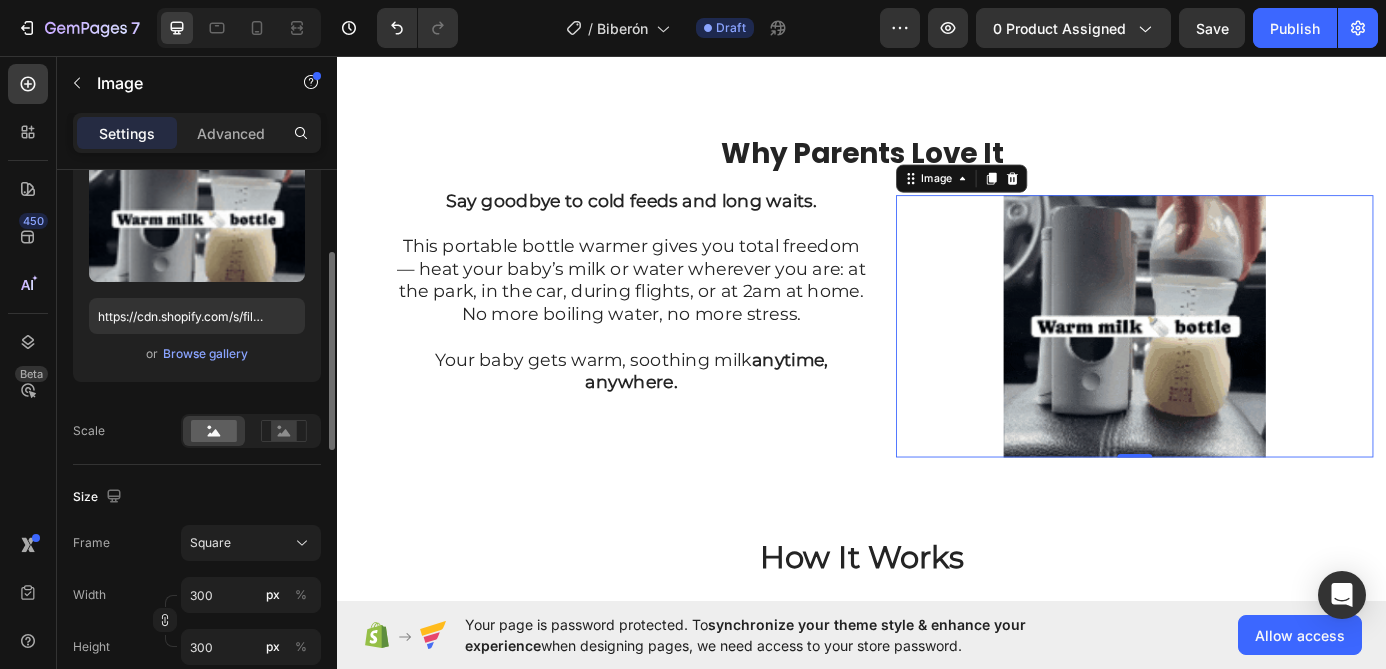 scroll, scrollTop: 0, scrollLeft: 0, axis: both 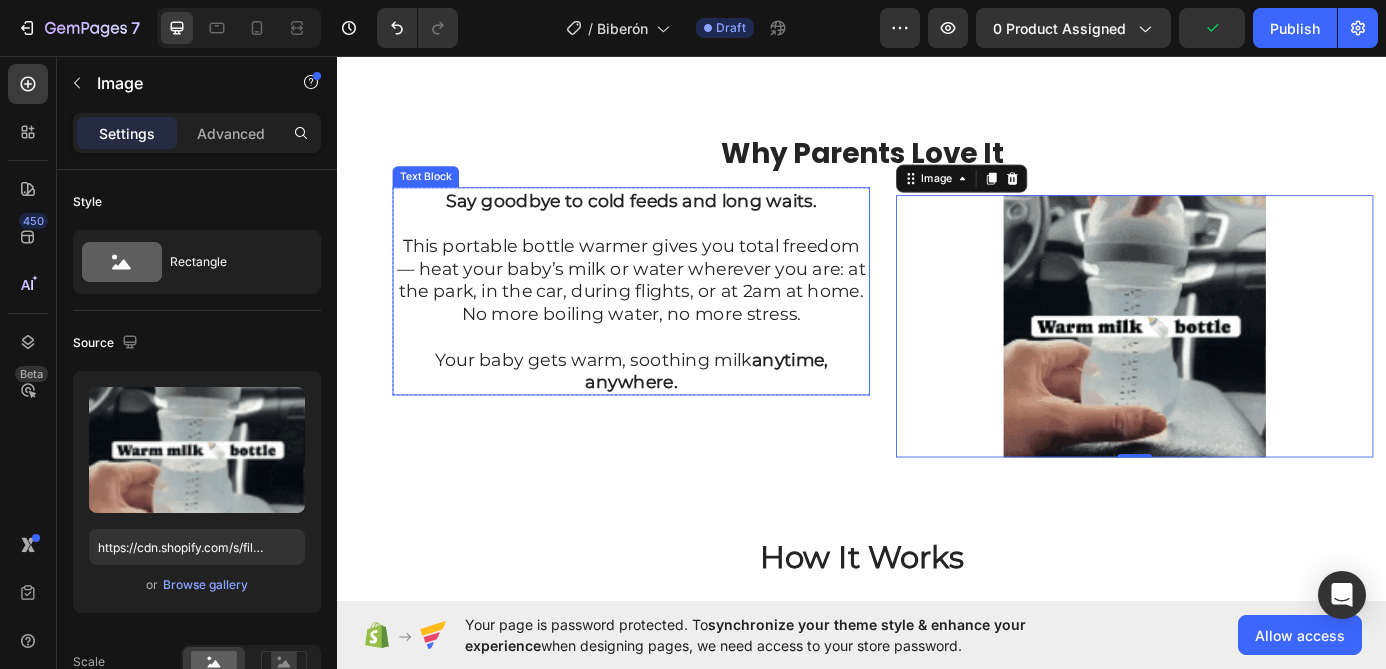 click on "Say goodbye to cold feeds and long waits." at bounding box center (673, 221) 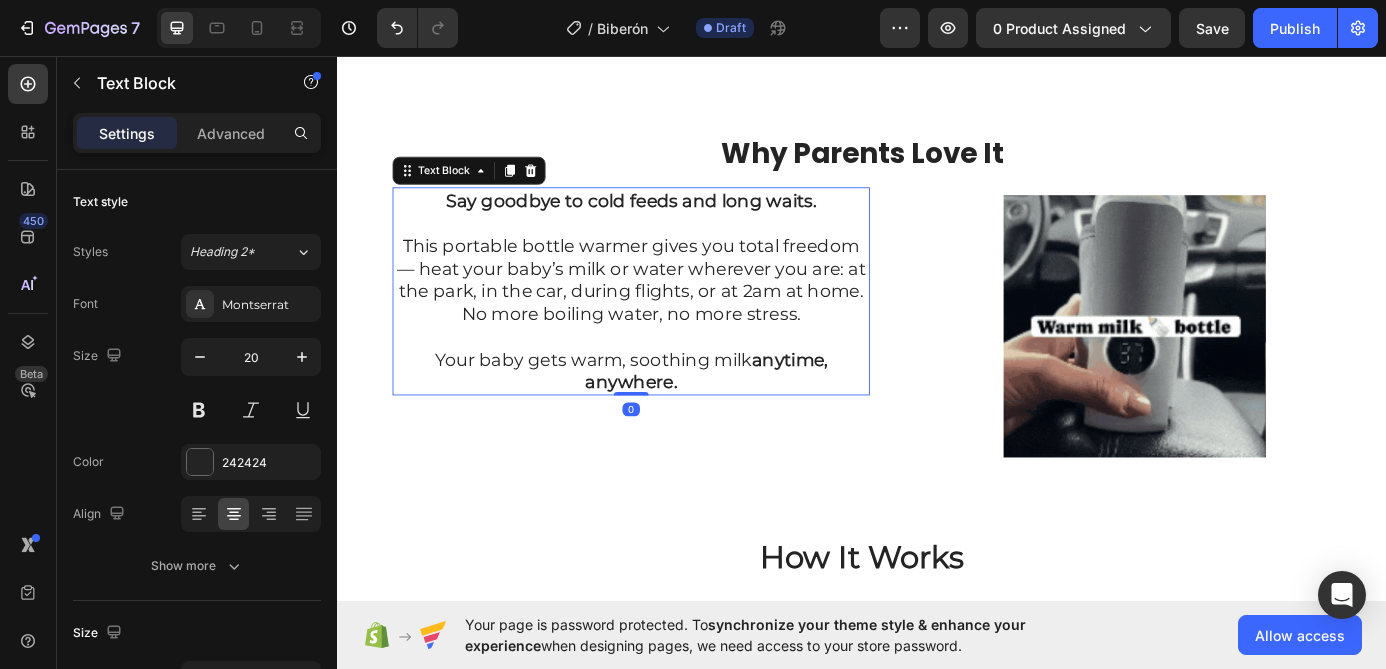 click on "Say goodbye to cold feeds and long waits." at bounding box center [673, 221] 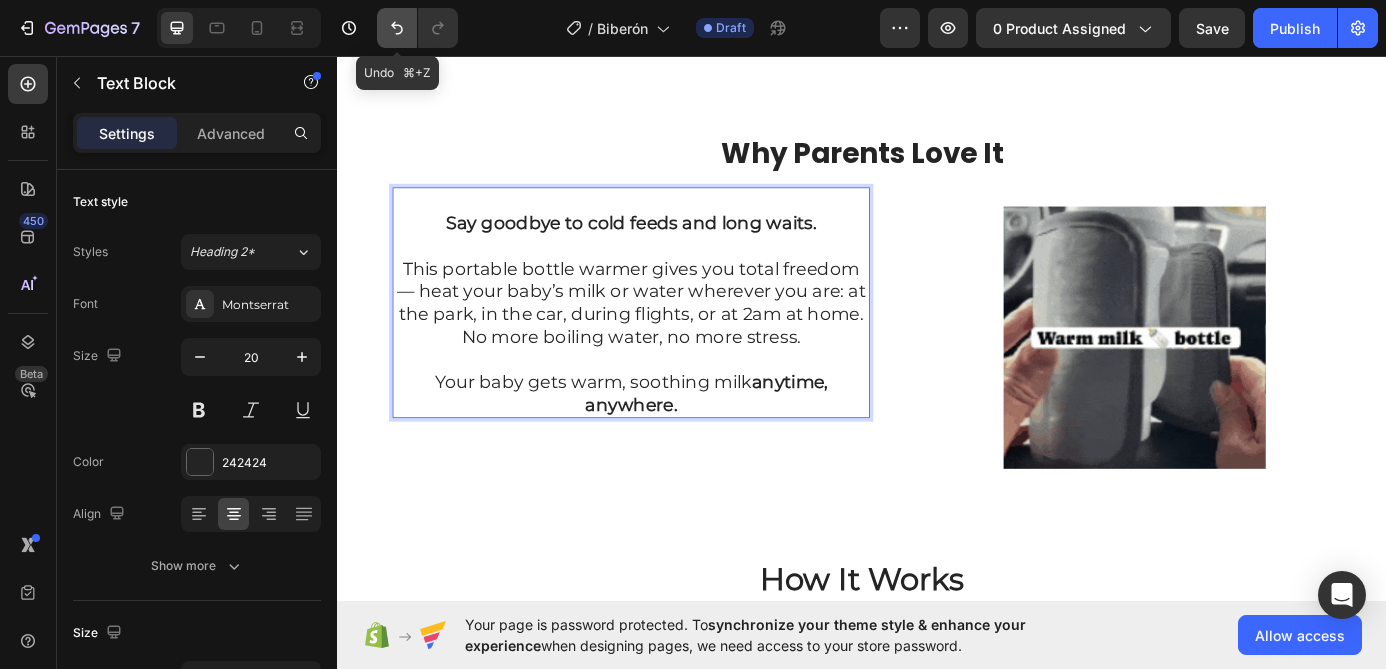 click 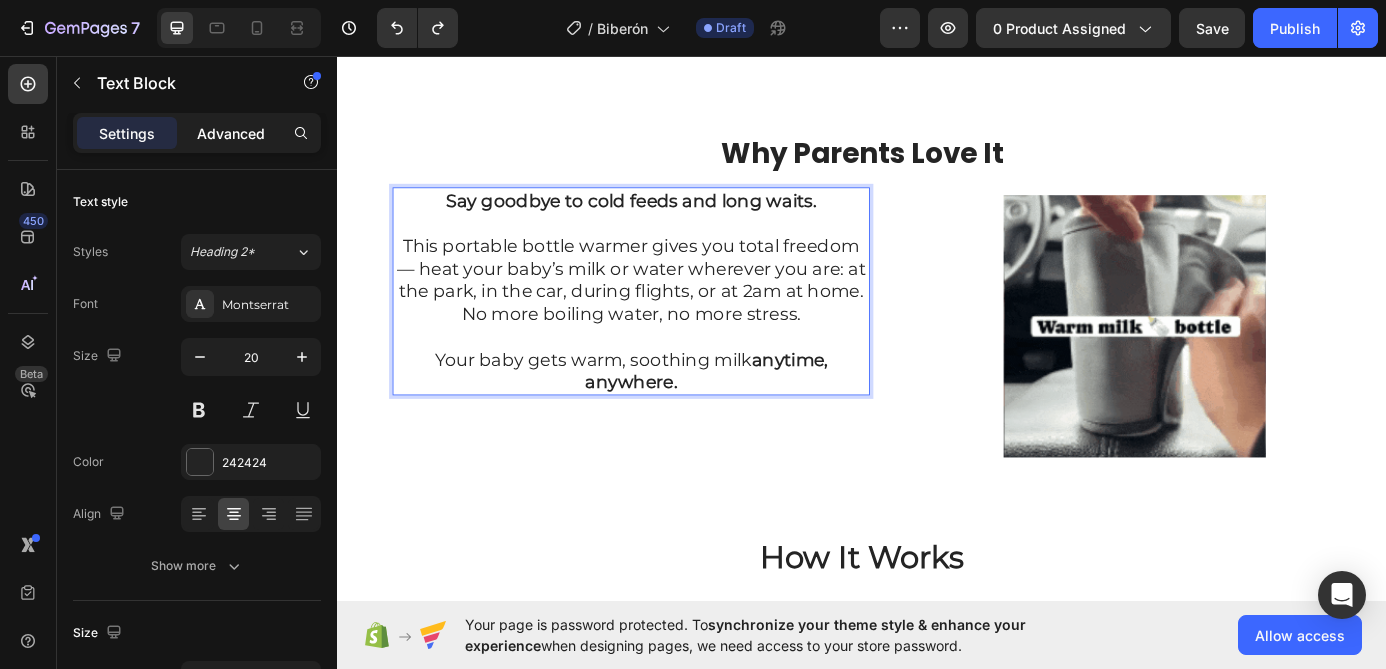 click on "Advanced" at bounding box center [231, 133] 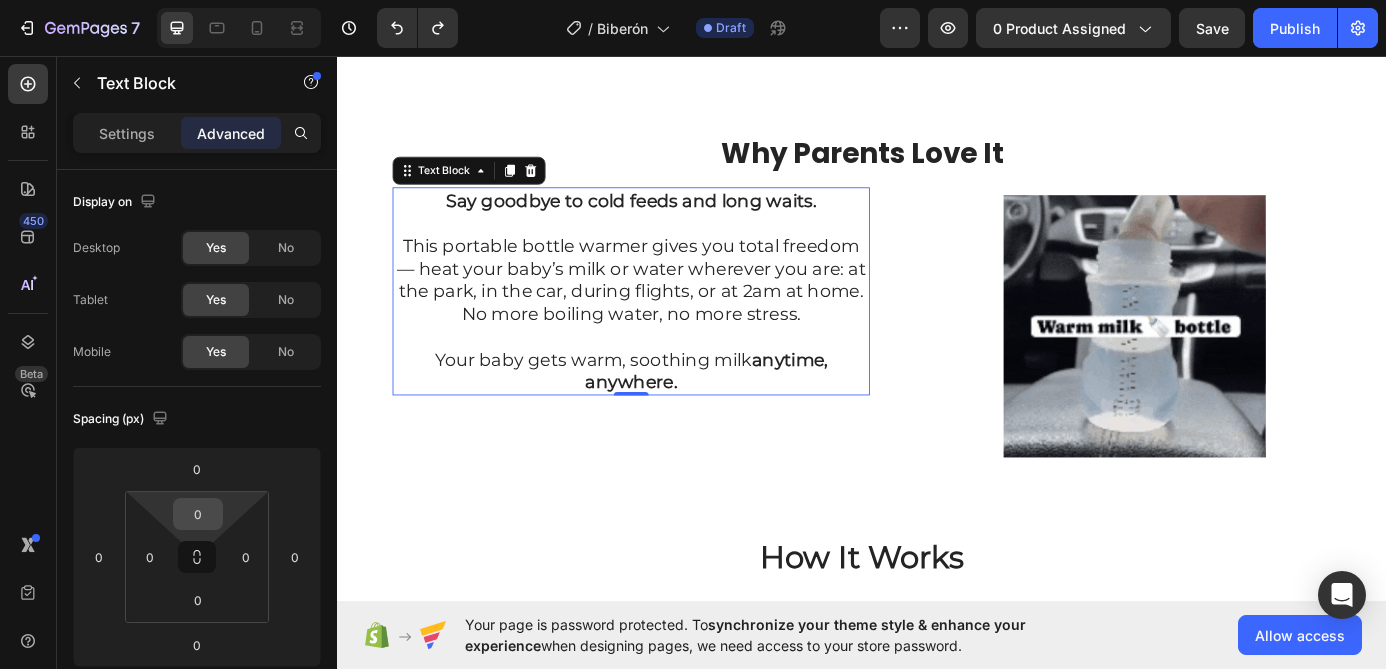 click on "0" at bounding box center [198, 514] 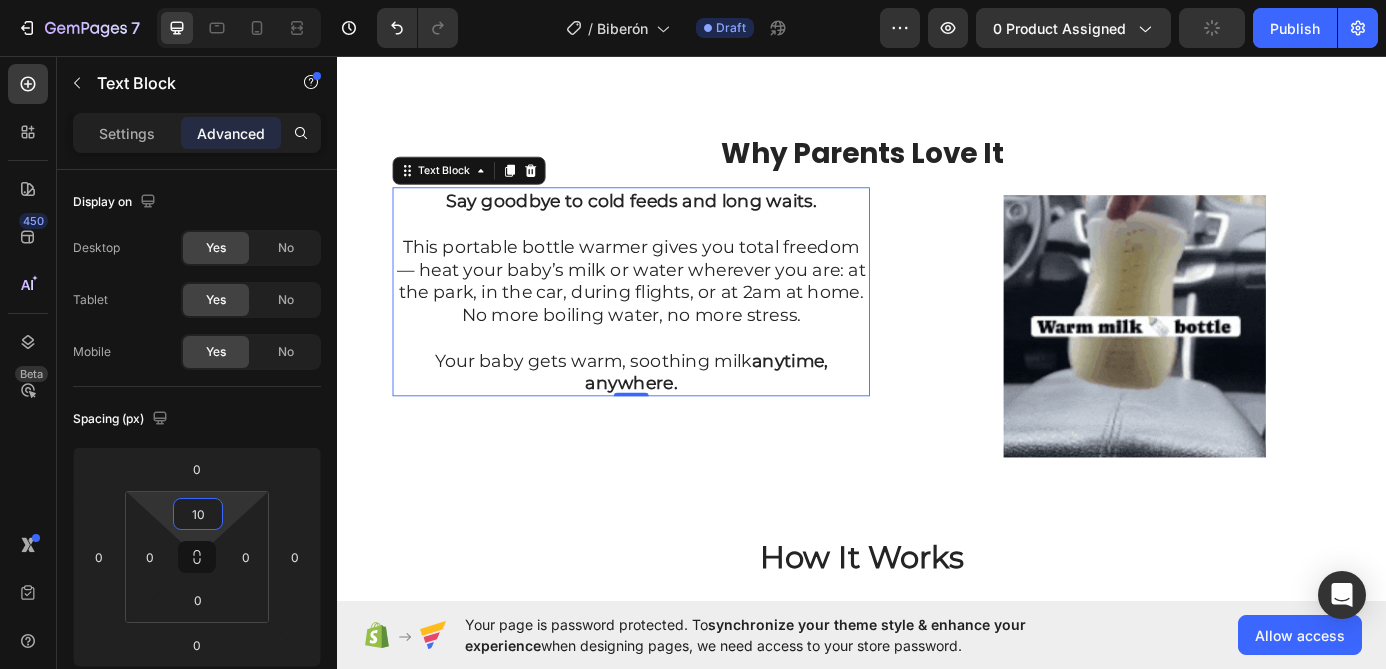 type on "1" 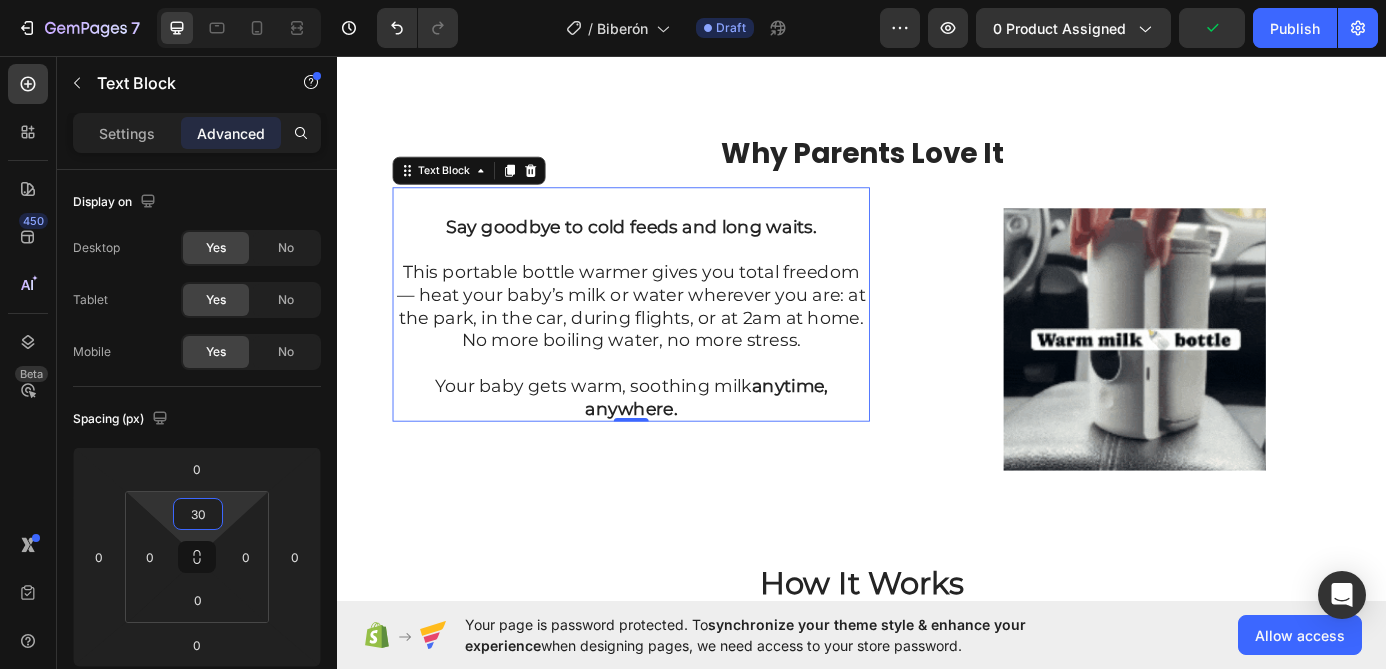 type on "3" 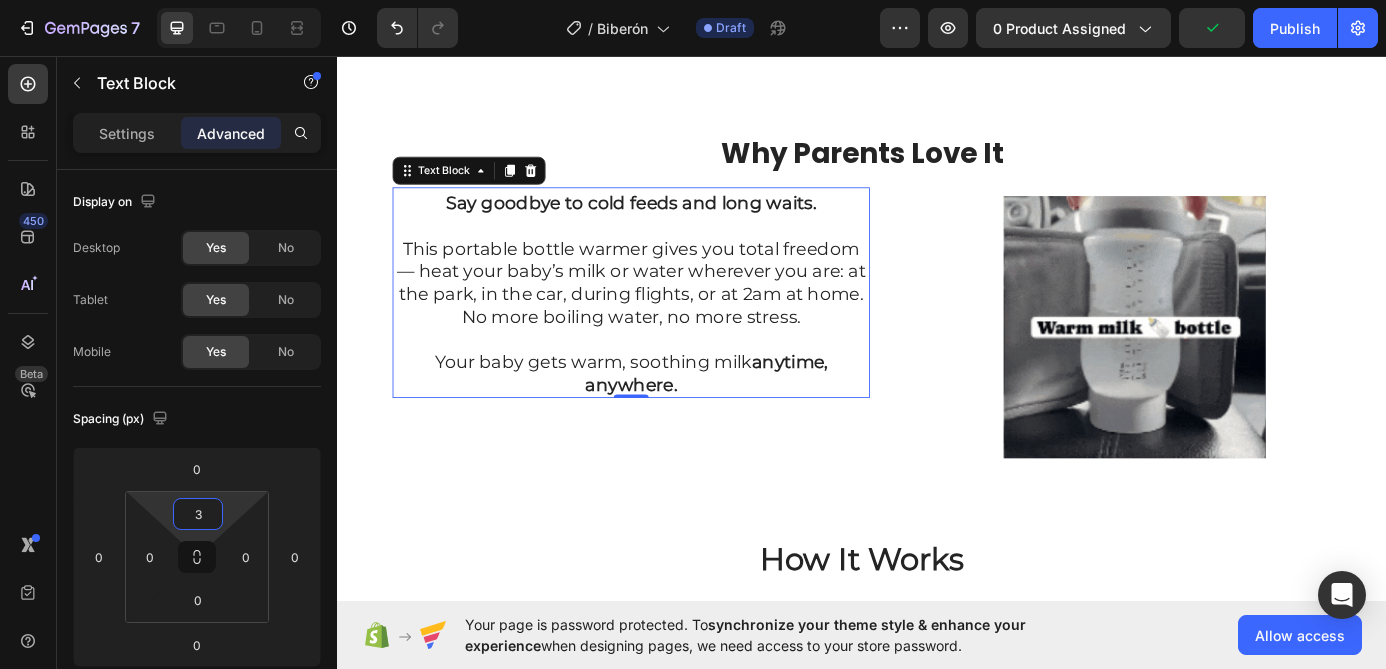 type 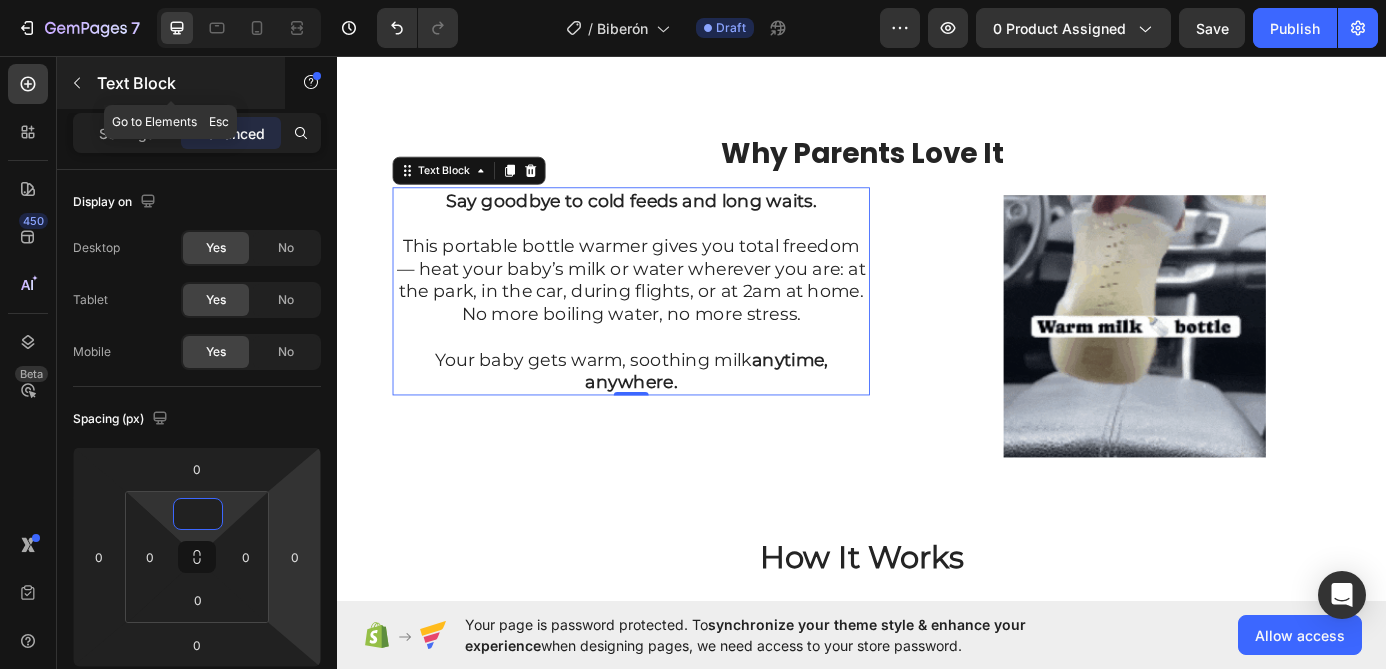 click 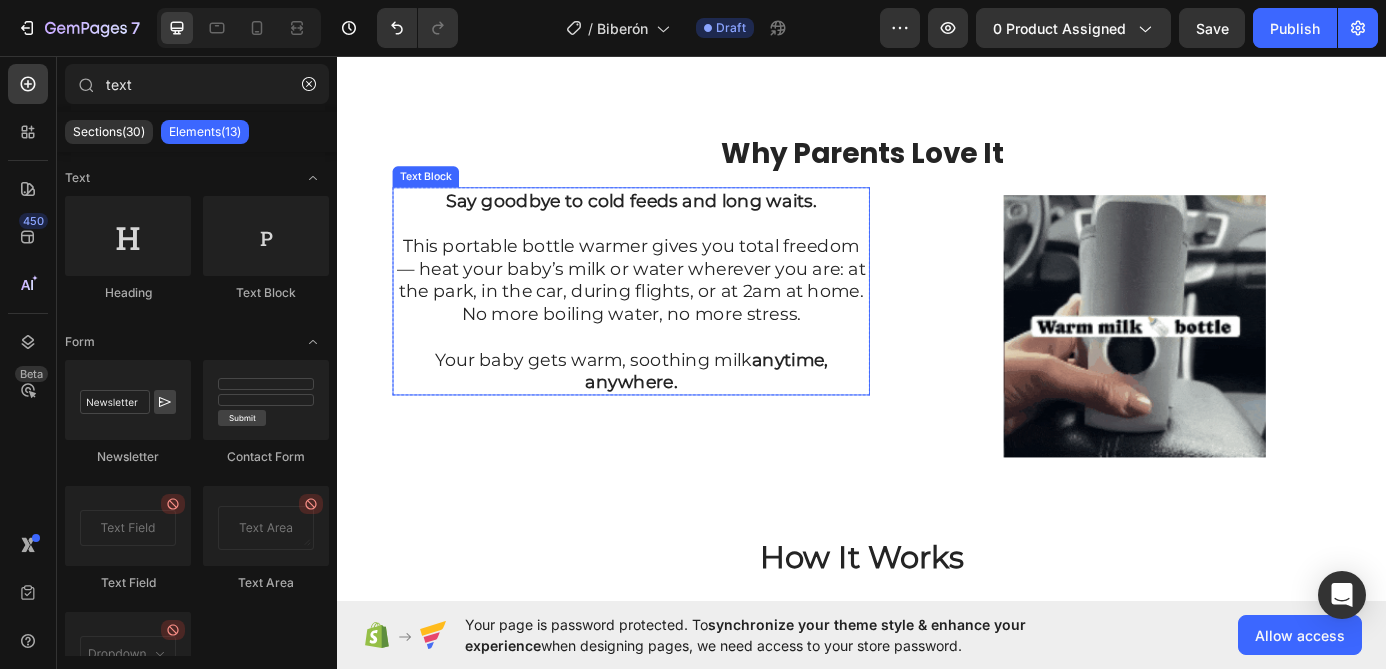 click on "This portable bottle warmer gives you total freedom — heat your baby’s milk or water wherever you are: at the park, in the car, during flights, or at 2am at home. No more boiling water, no more stress." at bounding box center [673, 299] 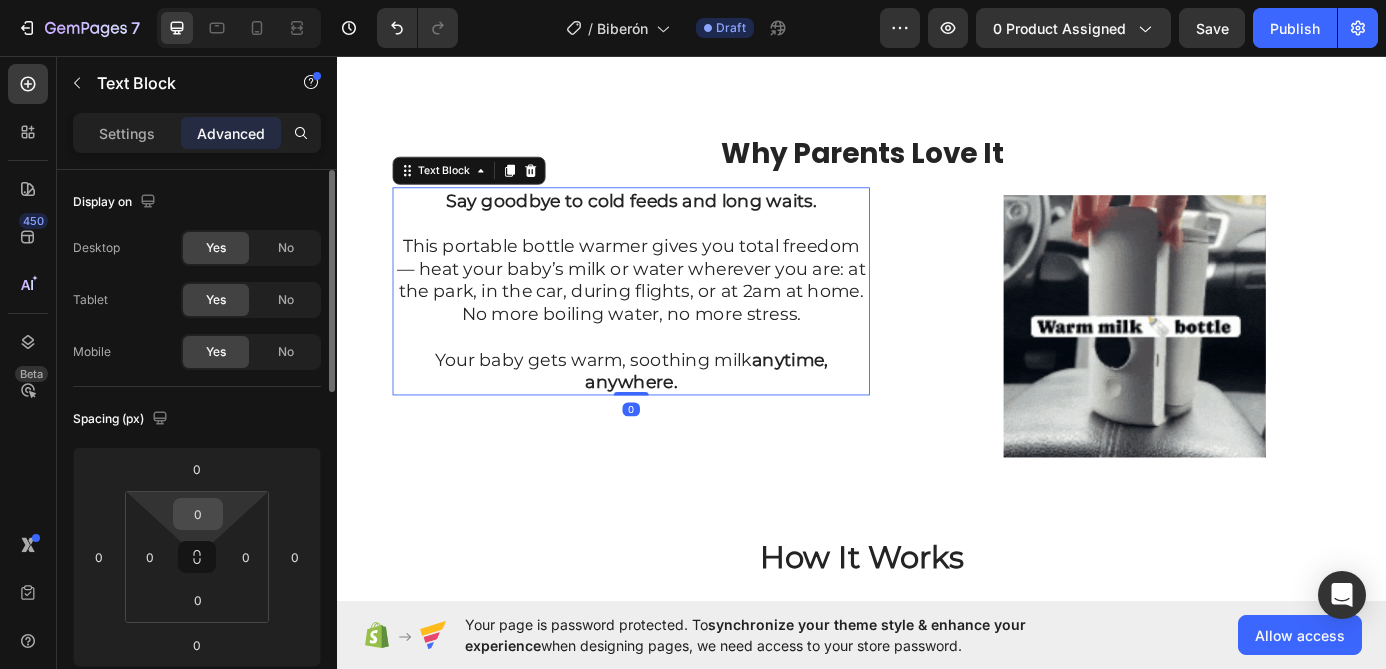 click on "0" at bounding box center (198, 514) 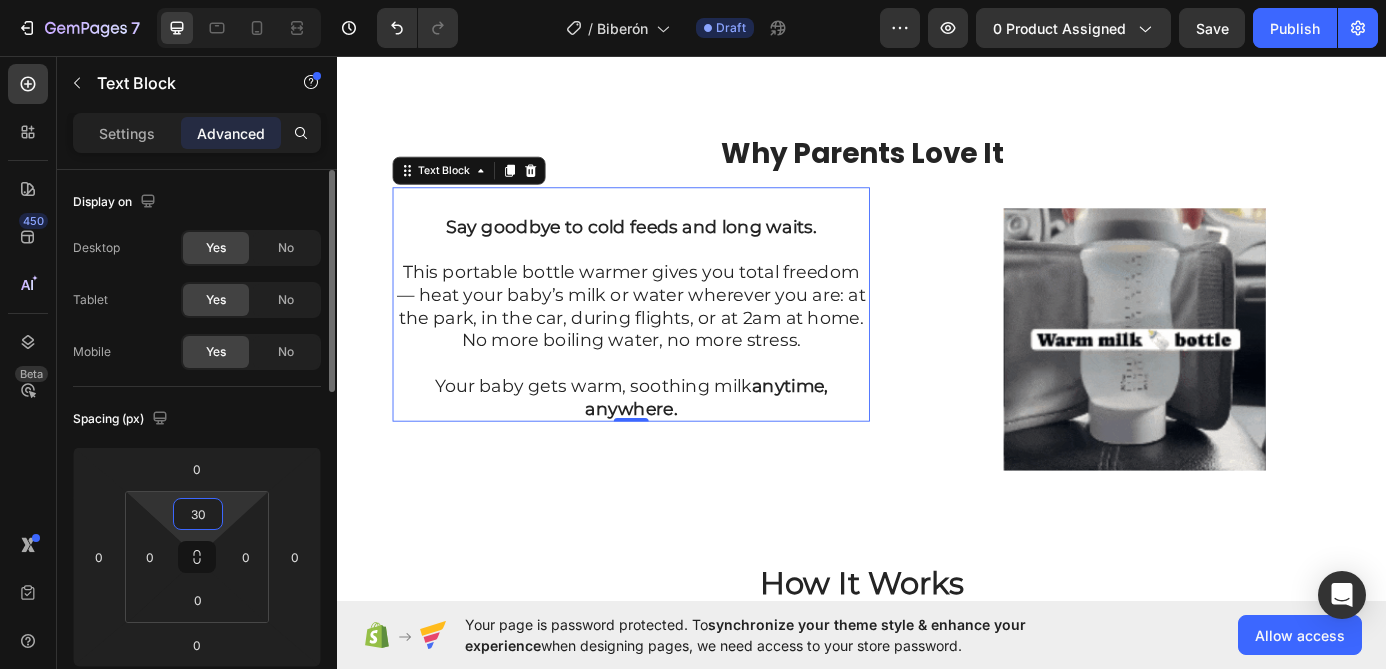 type on "3" 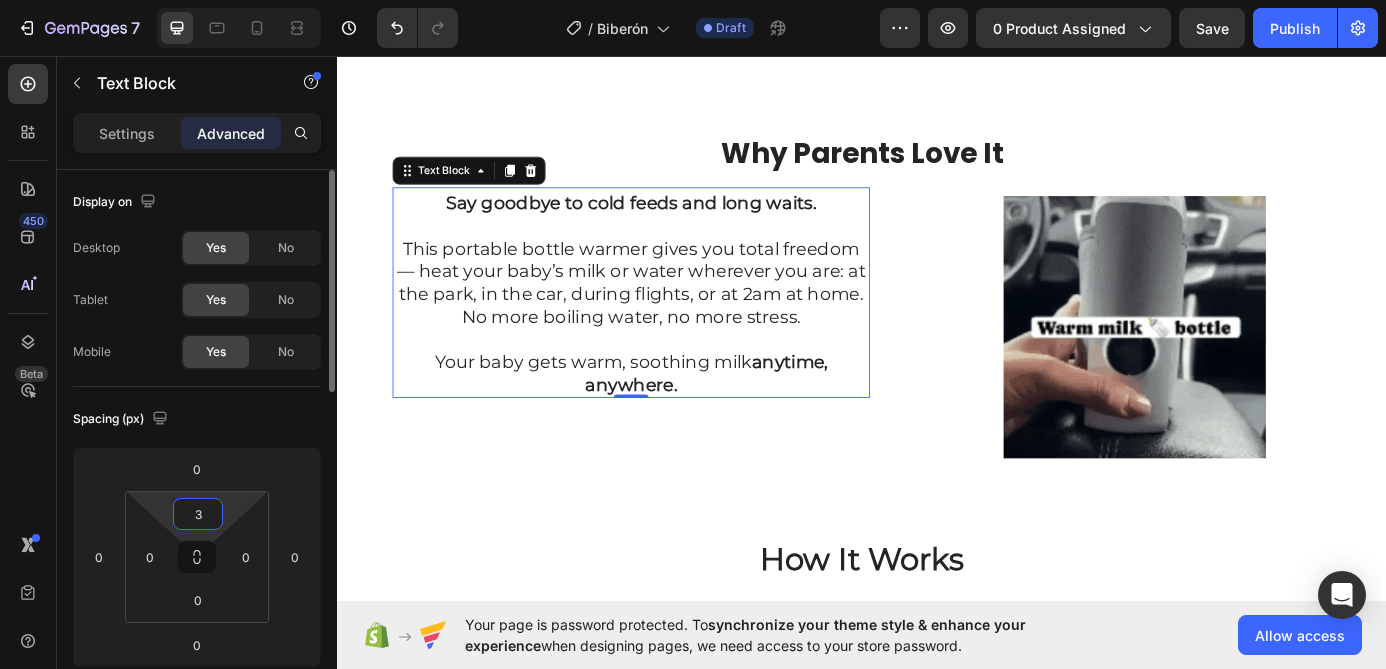 type 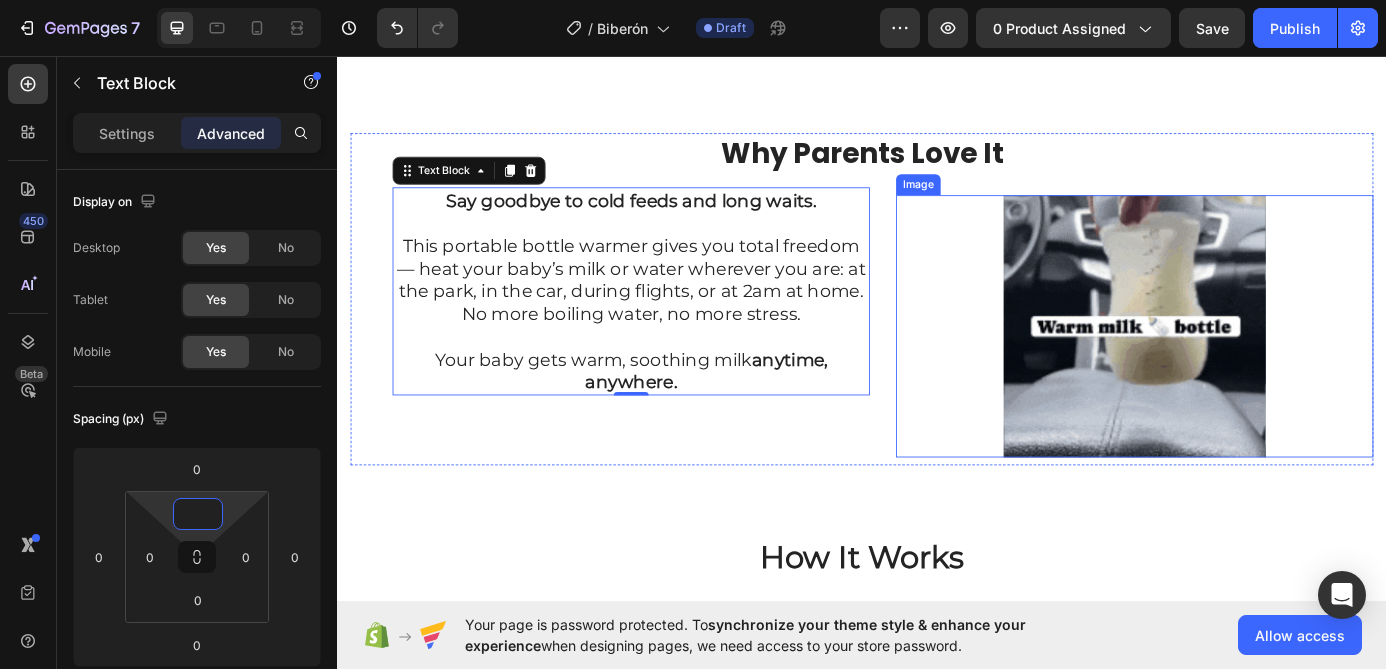 click at bounding box center [1249, 365] 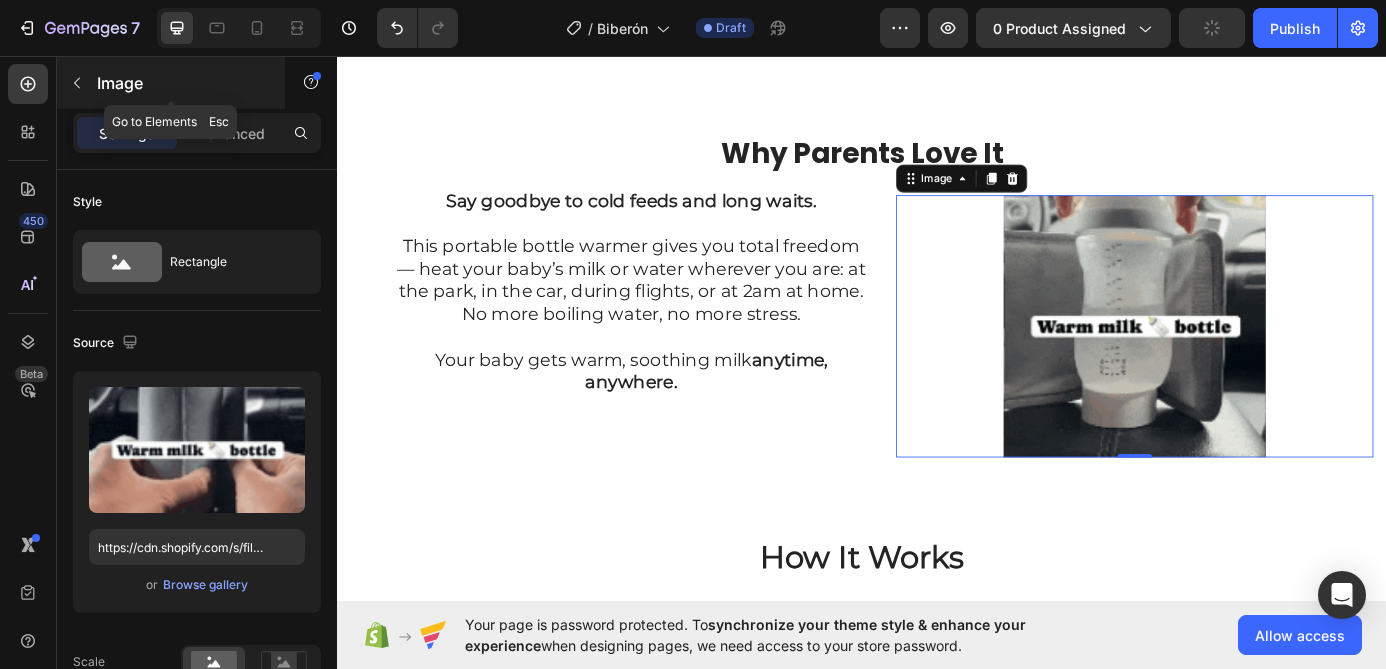 click 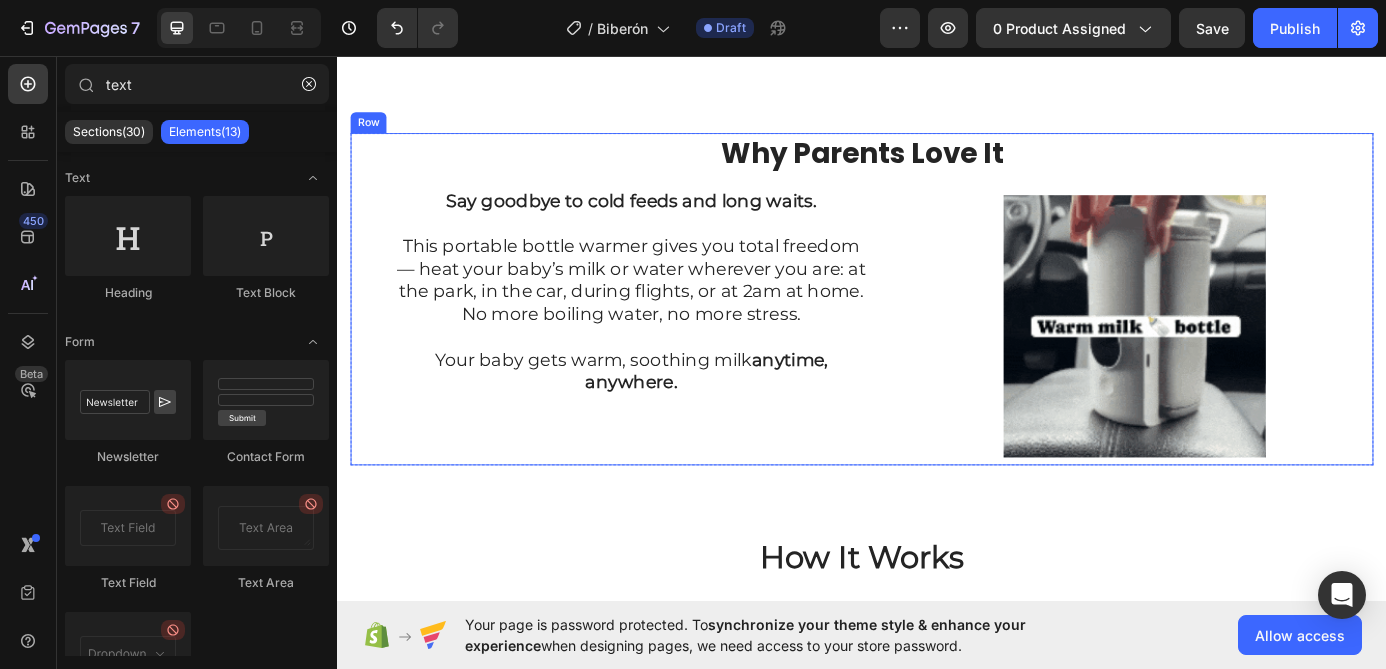 click on "Say goodbye to cold feeds and long waits. This portable bottle warmer gives you total freedom — heat your baby’s milk or water wherever you are: at the park, in the car, during flights, or at 2am at home. No more boiling water, no more stress. Your baby gets warm, soothing milk  anytime, anywhere. Text Block Row Row Row Row Image Row" at bounding box center (937, 365) 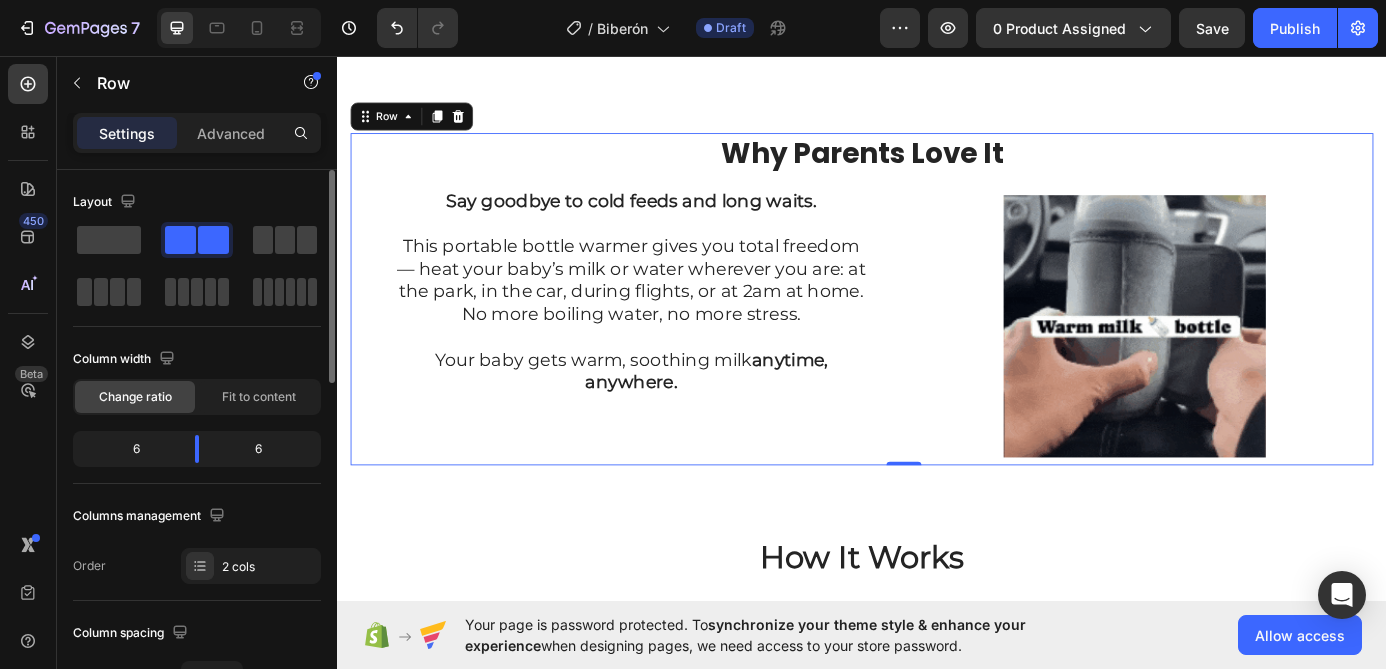 click 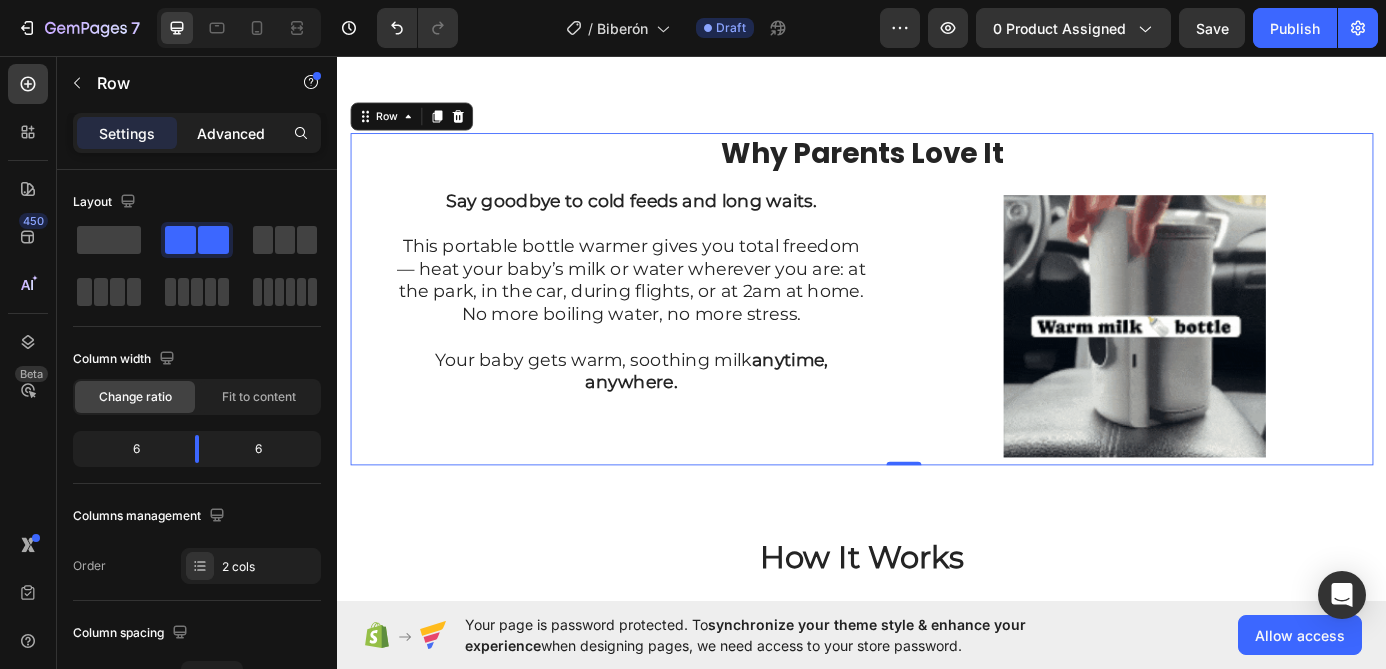 click on "Advanced" at bounding box center (231, 133) 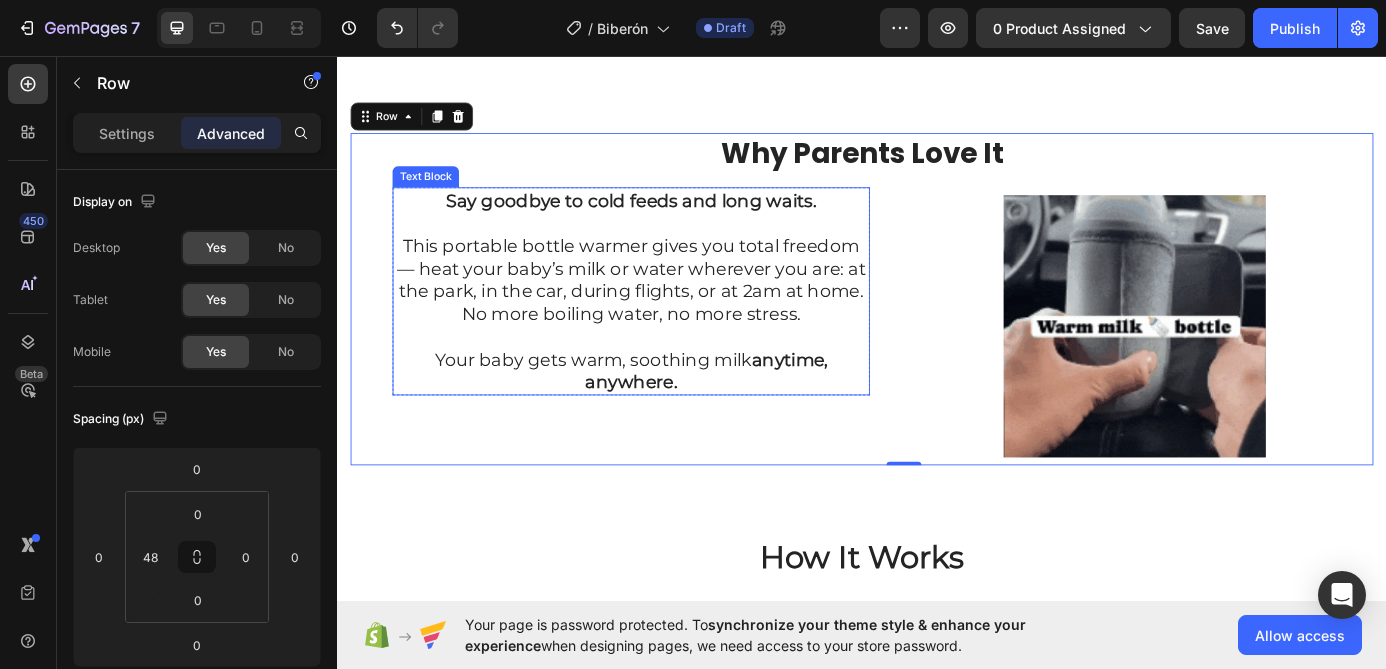 click on "This portable bottle warmer gives you total freedom — heat your baby’s milk or water wherever you are: at the park, in the car, during flights, or at 2am at home. No more boiling water, no more stress." at bounding box center (673, 299) 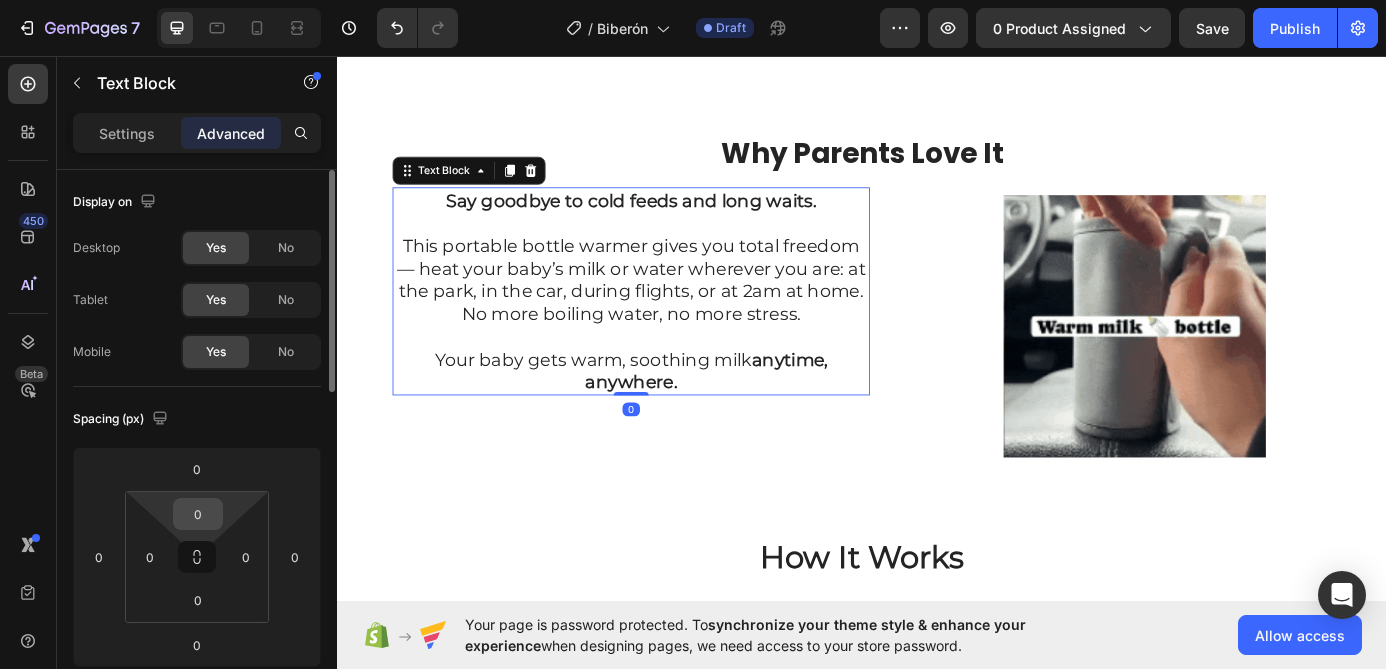 click on "0" at bounding box center [198, 514] 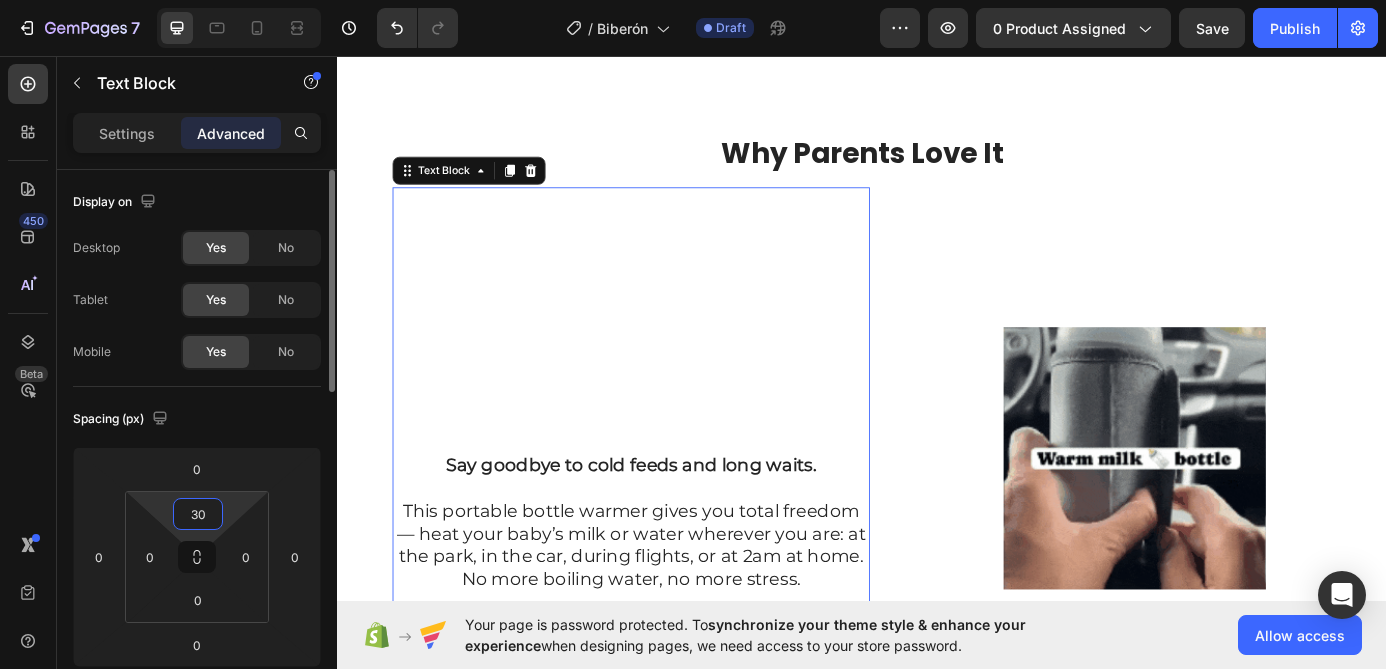 type on "3" 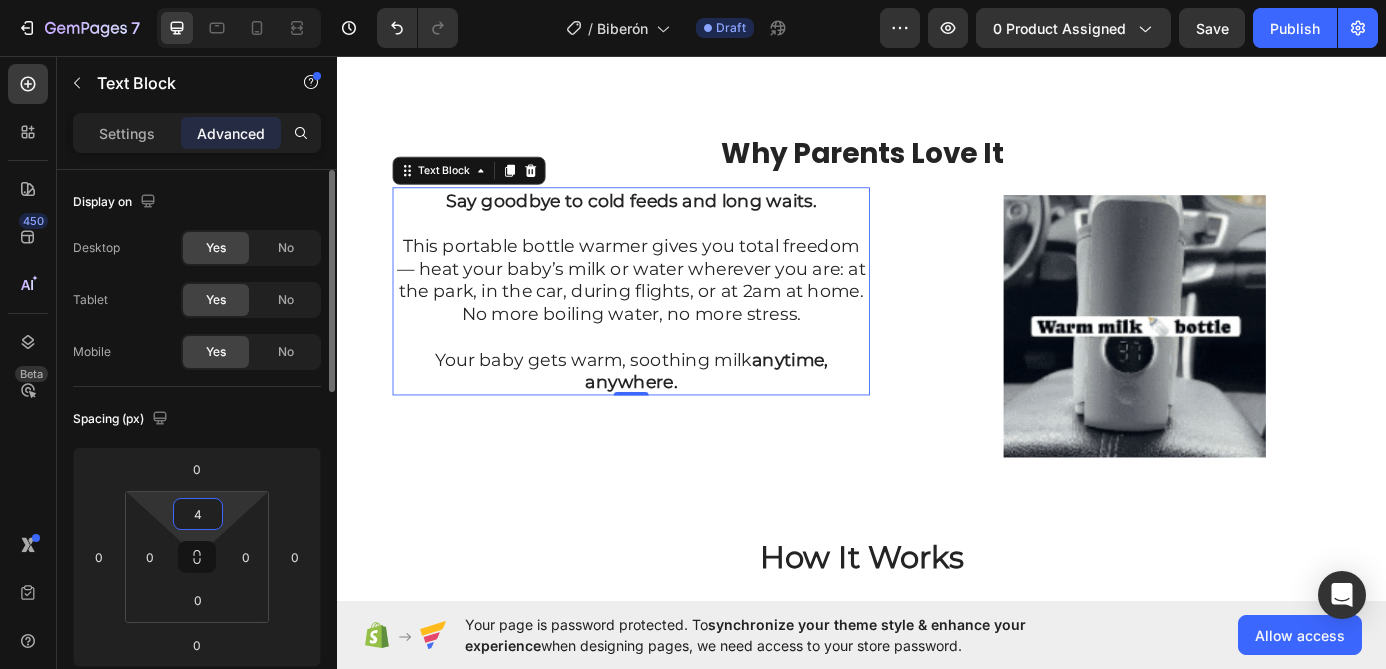 type on "40" 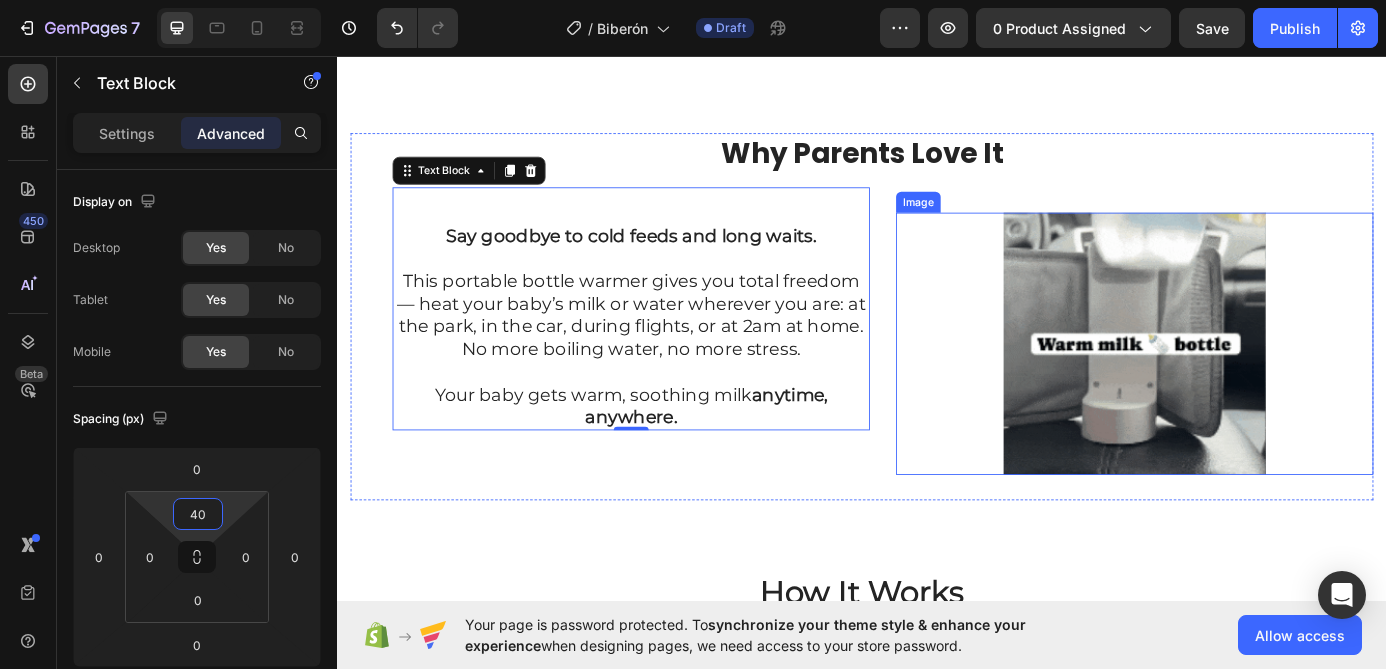 click at bounding box center [1249, 385] 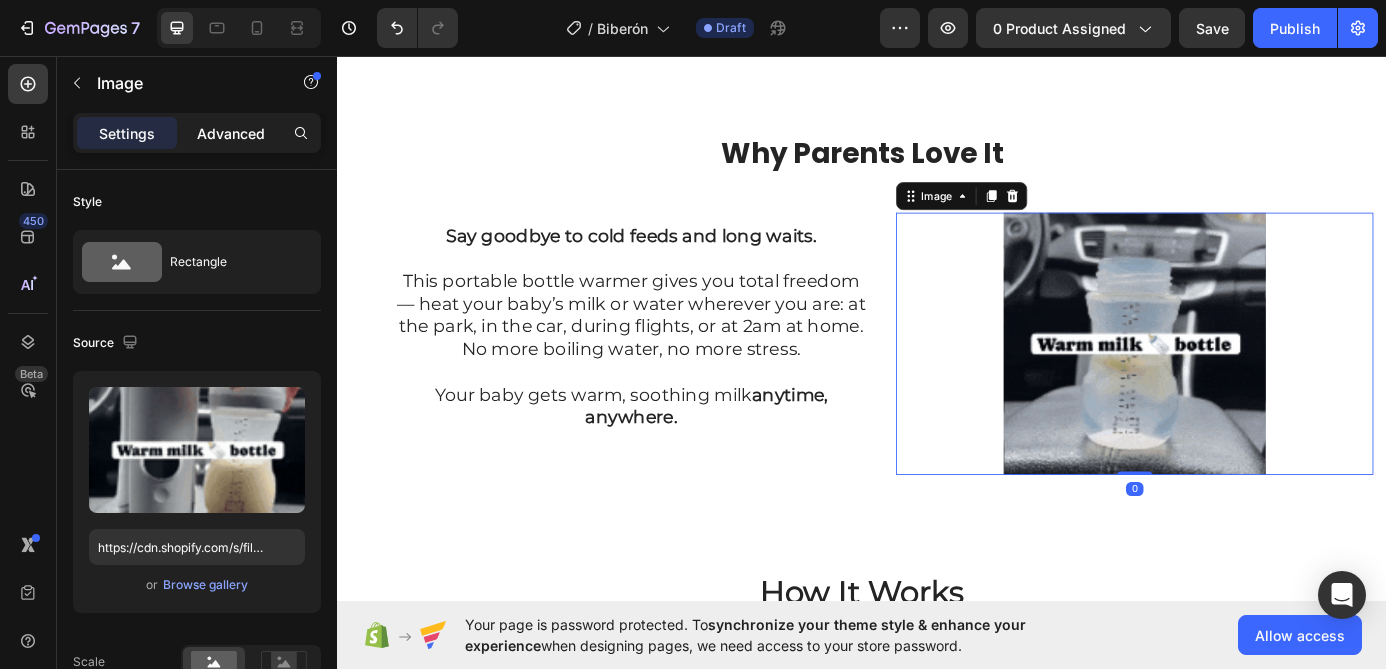 click on "Advanced" 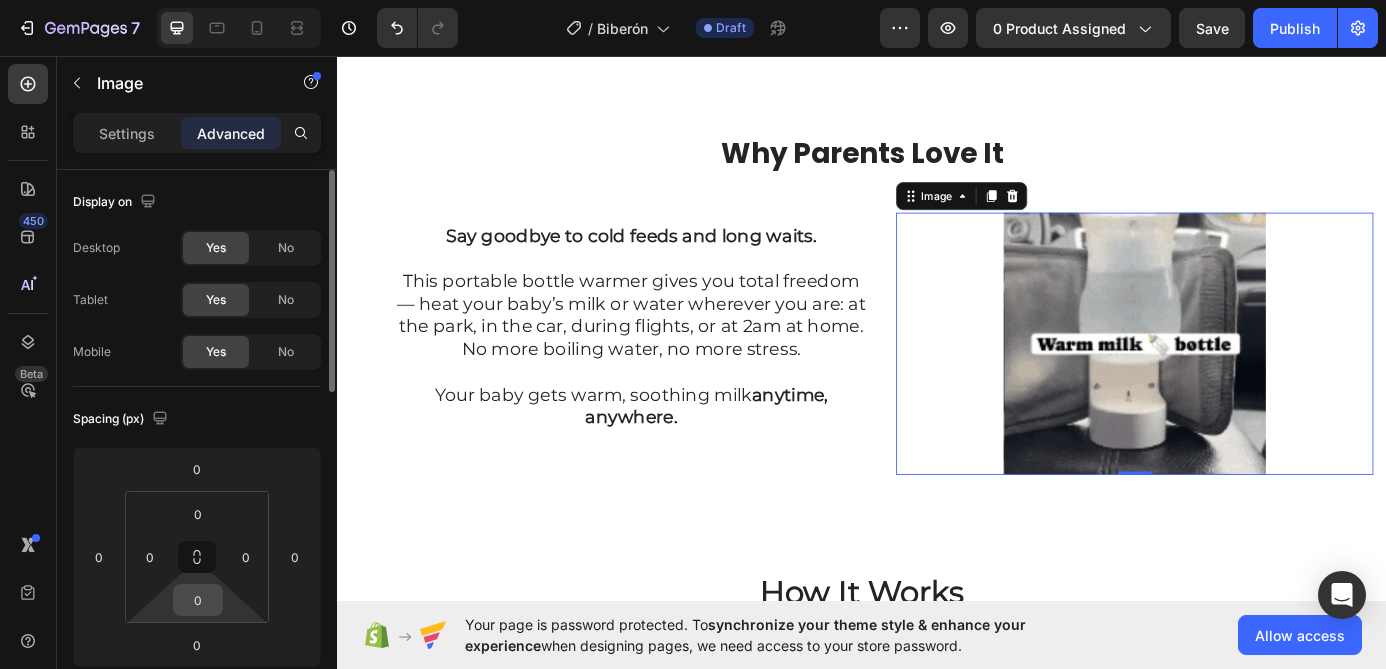 click on "0" at bounding box center (198, 600) 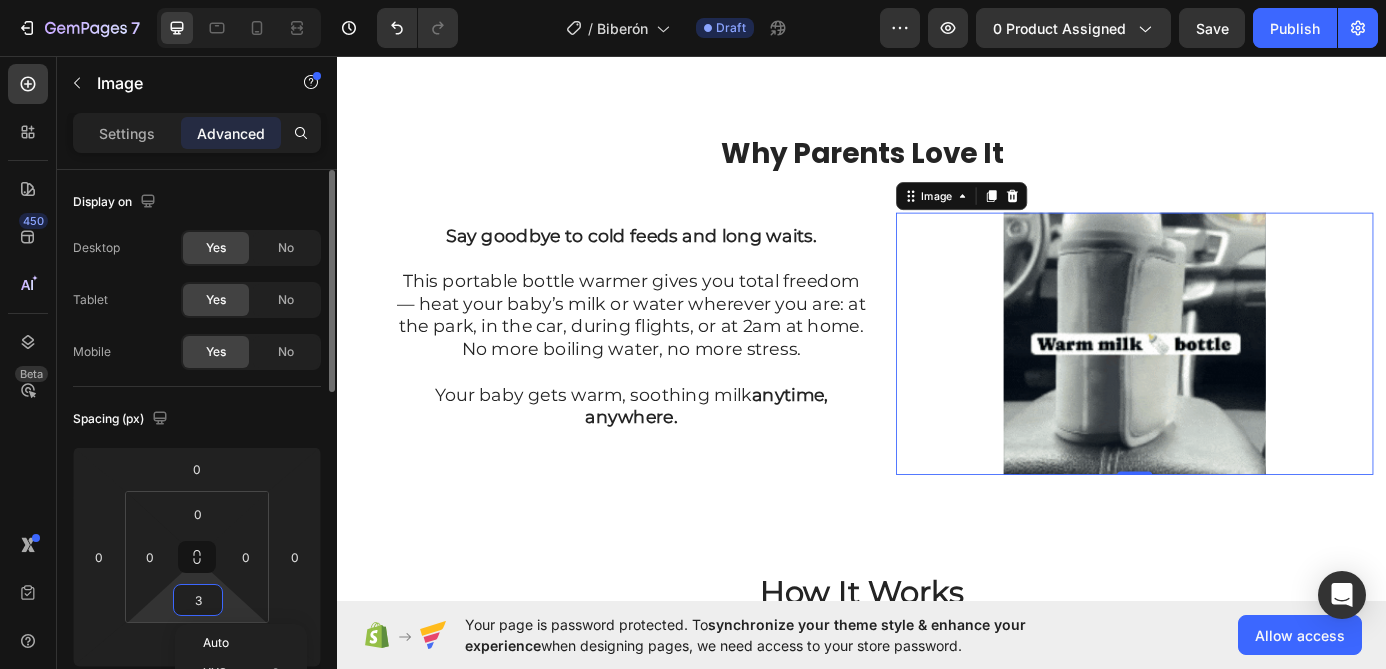 type on "30" 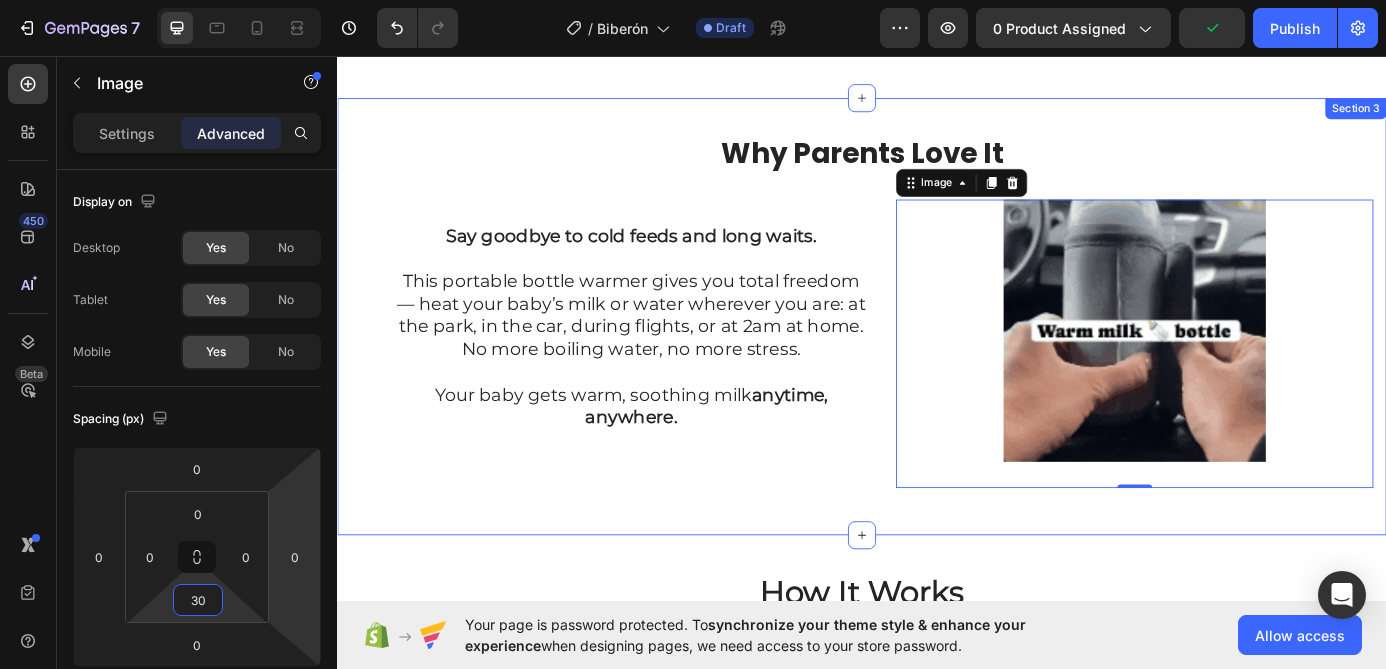 click on "Why Parents Love It Heading Say goodbye to cold feeds and long waits. This portable bottle warmer gives you total freedom — heat your baby’s milk or water wherever you are: at the park, in the car, during flights, or at 2am at home. No more boiling water, no more stress. Your baby gets warm, soothing milk  anytime, anywhere. Text Block Row Row Row Row Image   0 Row Row Section 3" at bounding box center (937, 354) 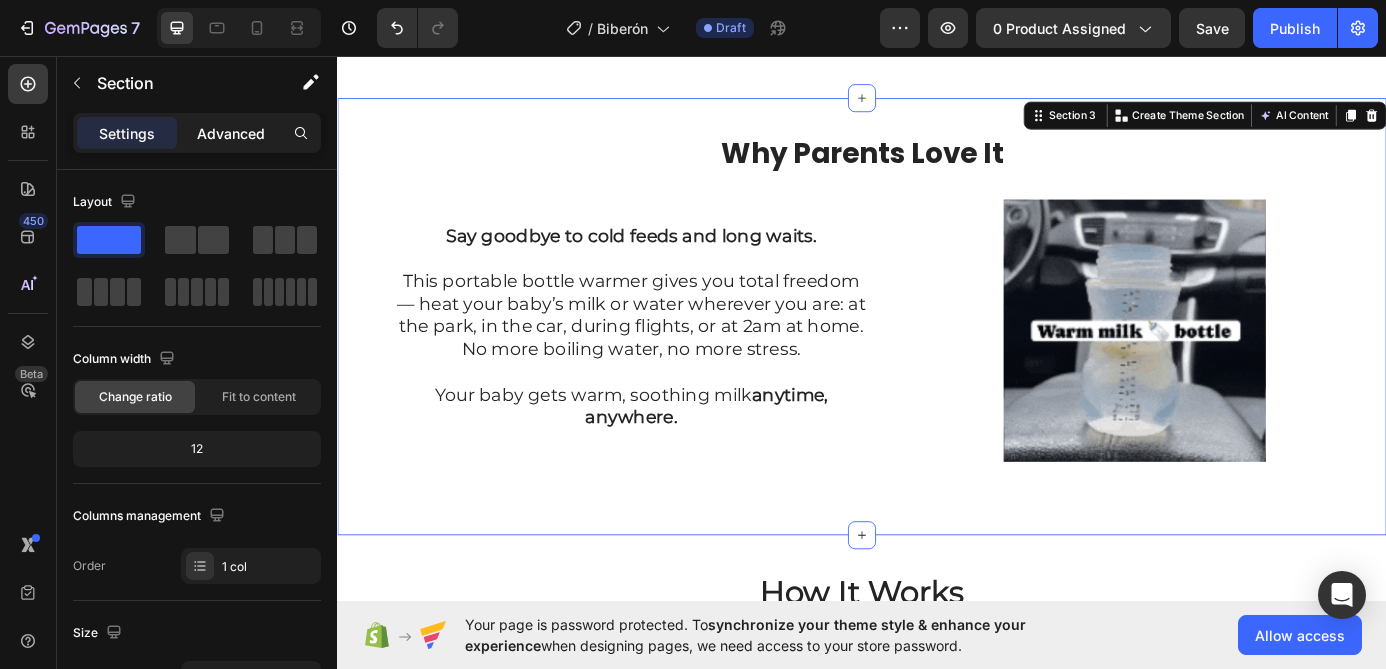 click on "Advanced" at bounding box center (231, 133) 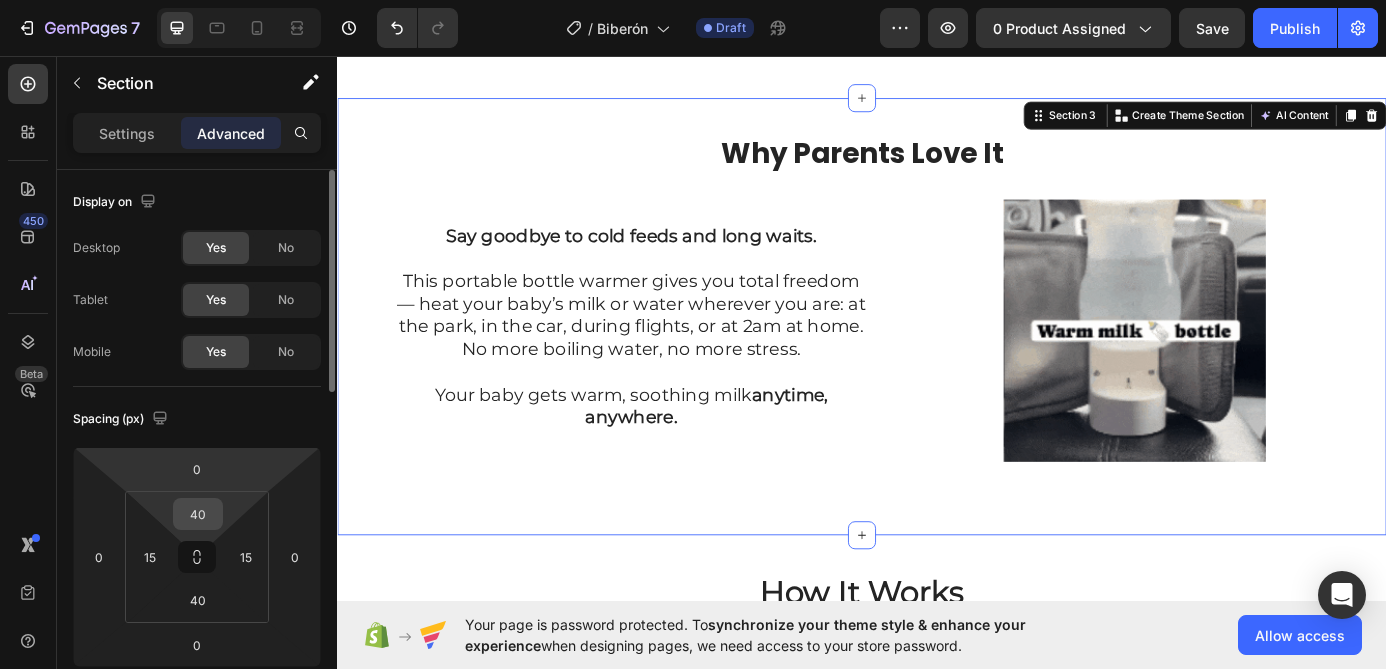 click on "40" at bounding box center (198, 514) 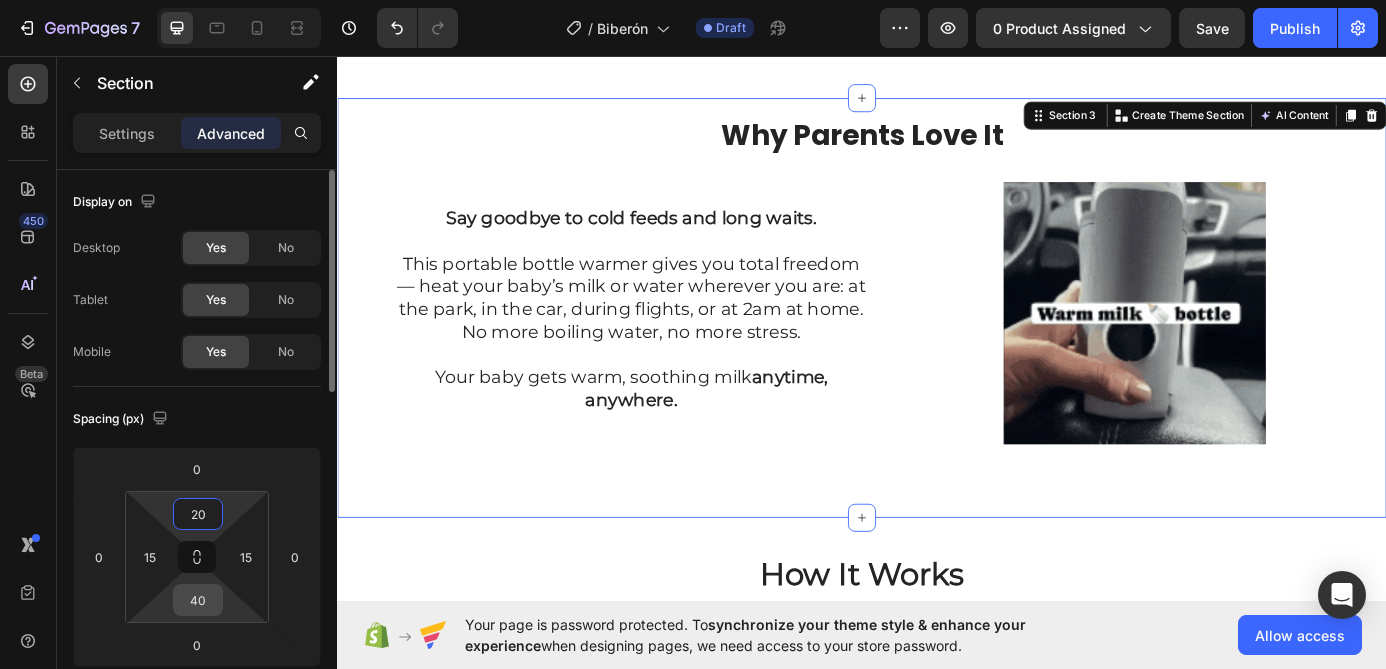 type on "20" 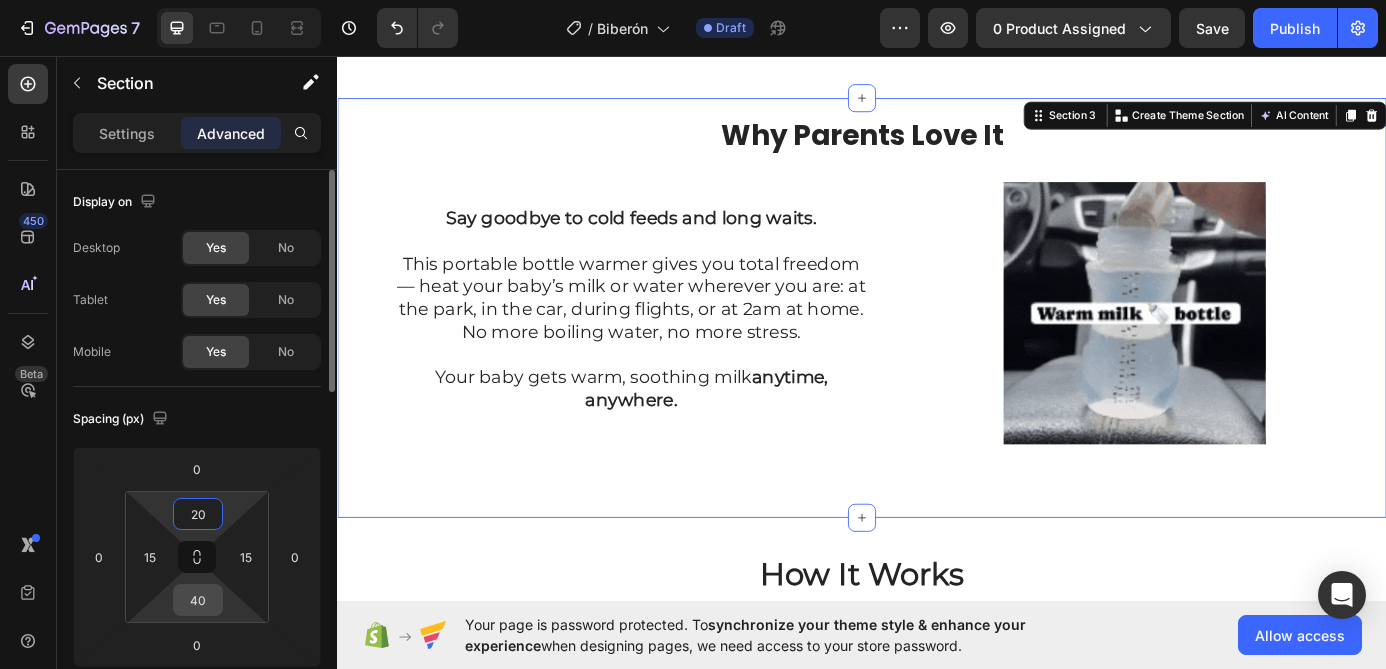 click on "40" at bounding box center (198, 600) 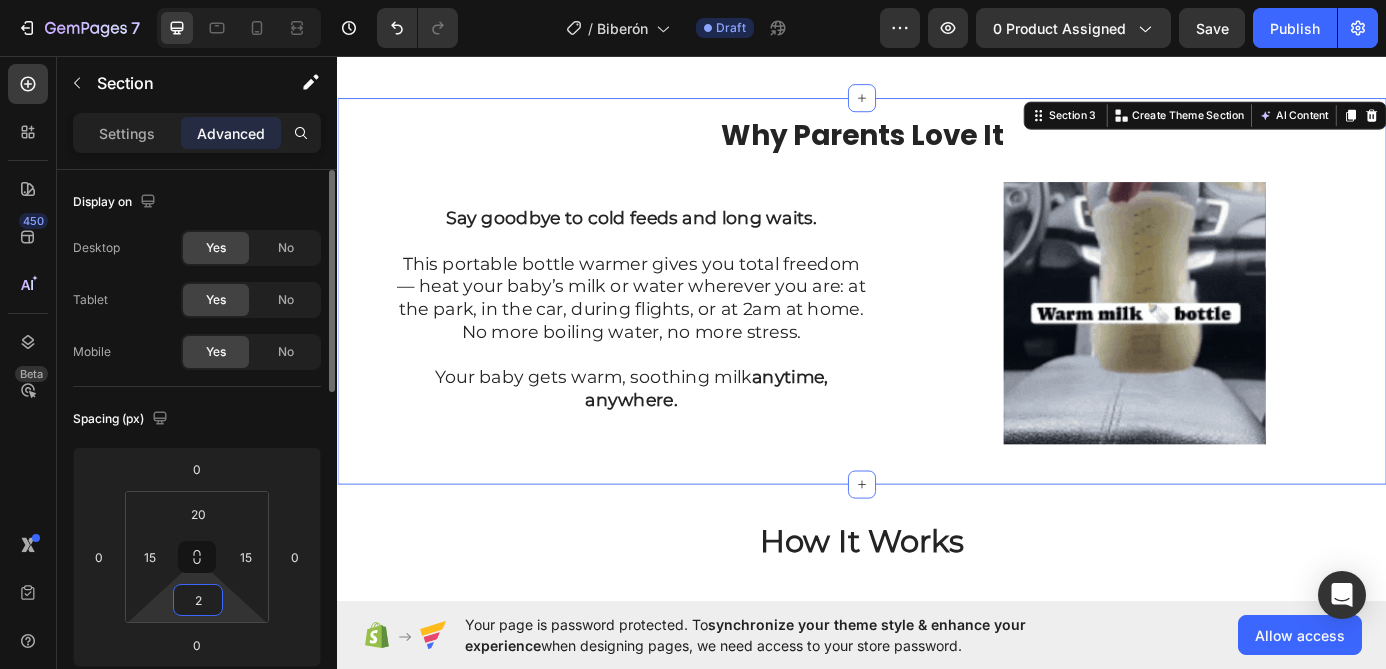 type on "20" 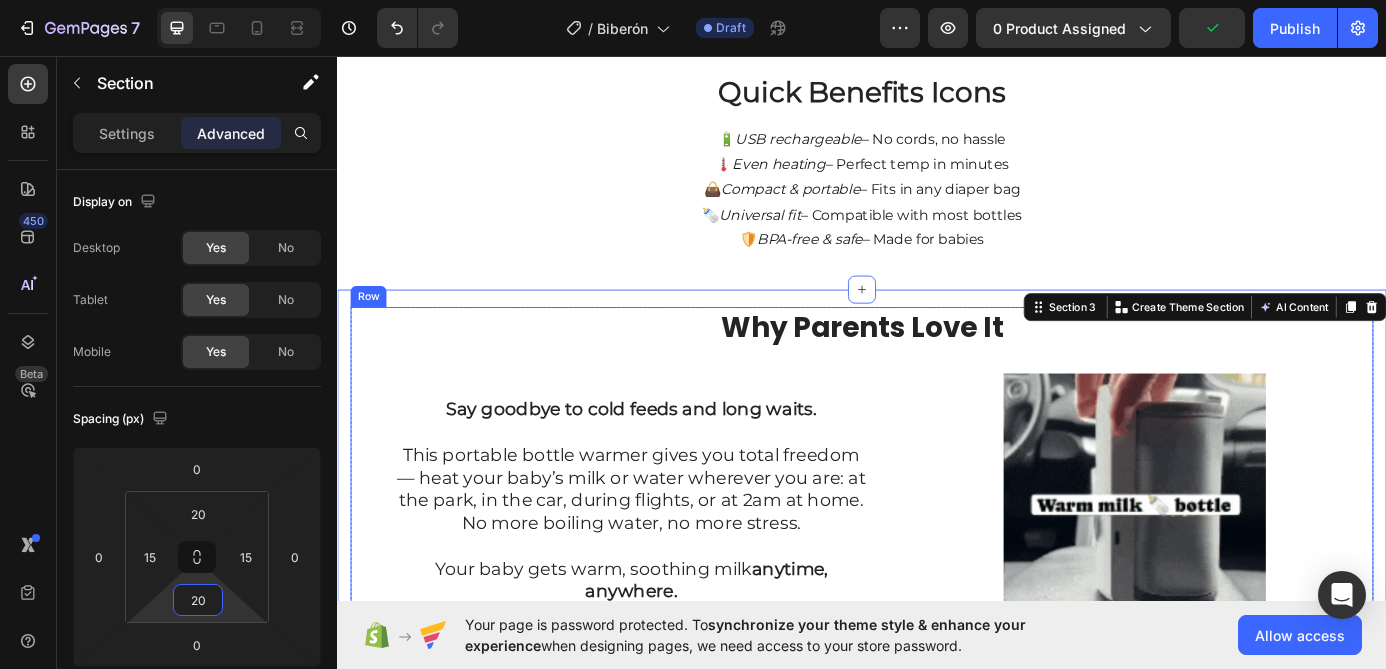 scroll, scrollTop: 0, scrollLeft: 0, axis: both 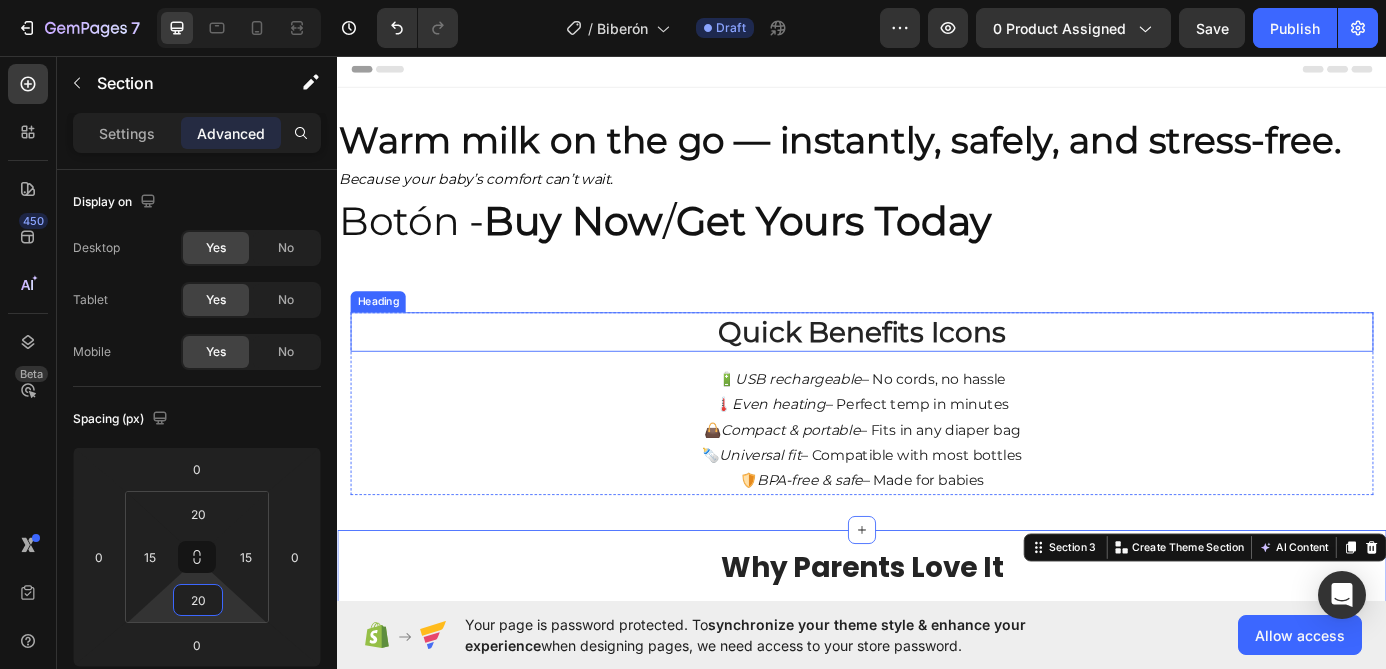 click on "Quick Benefits Icons" at bounding box center (937, 371) 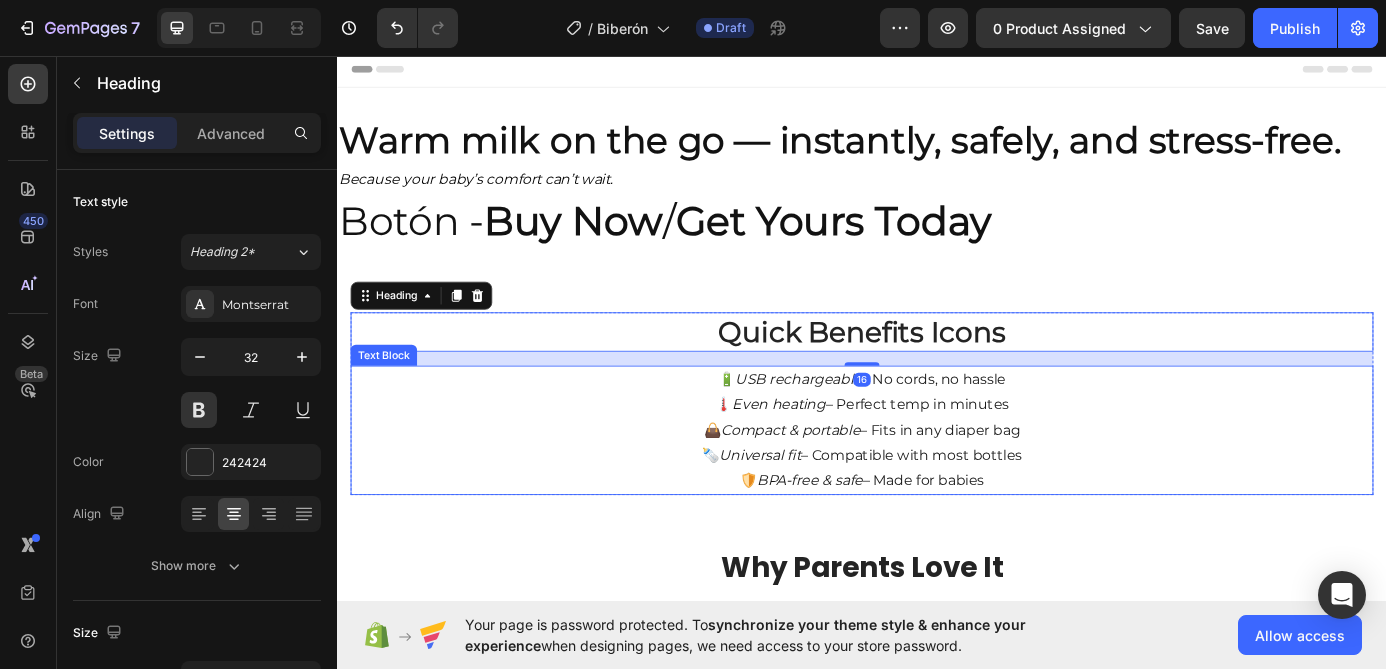 click on "🌡️  Even heating  – Perfect temp in minutes" at bounding box center [937, 455] 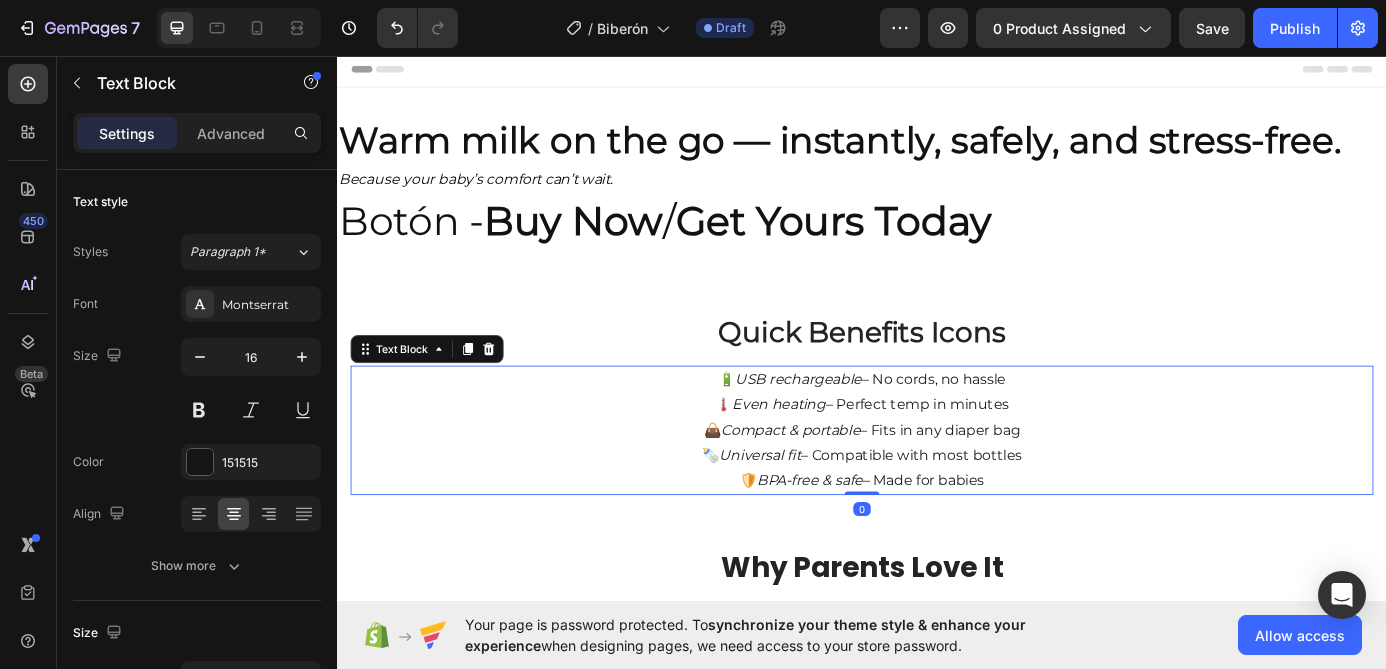 scroll, scrollTop: 38, scrollLeft: 0, axis: vertical 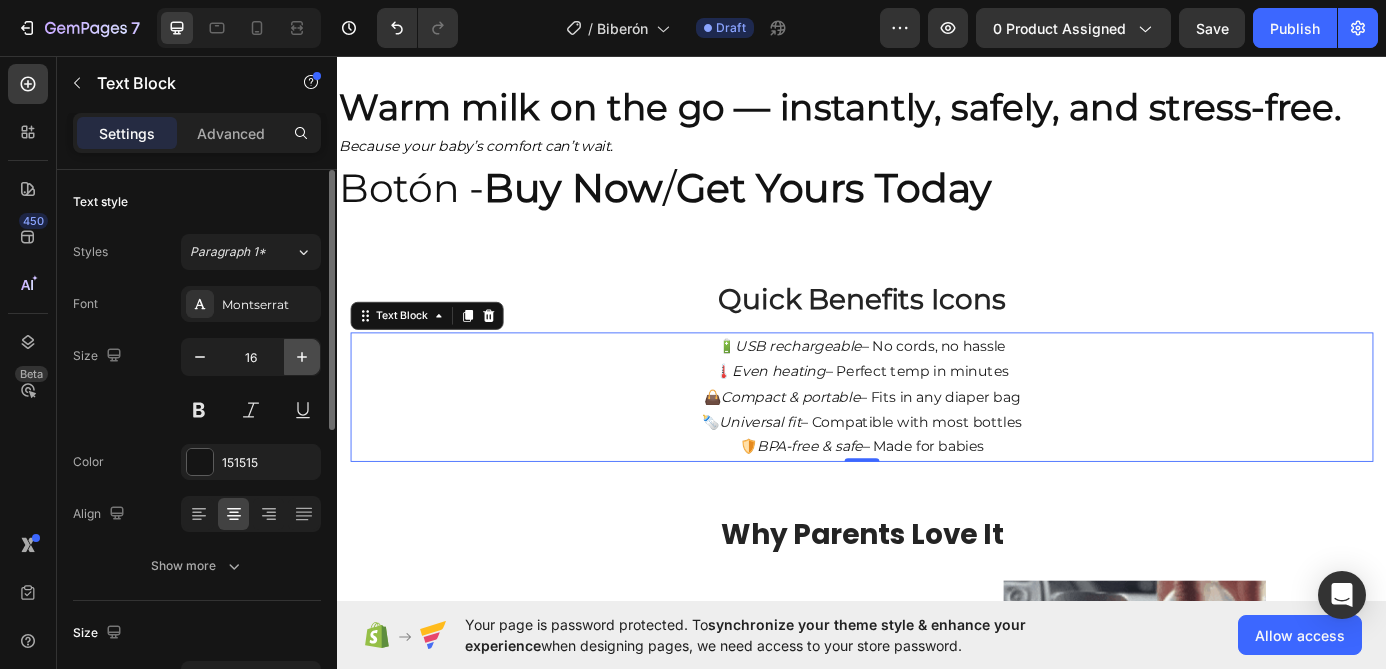 click 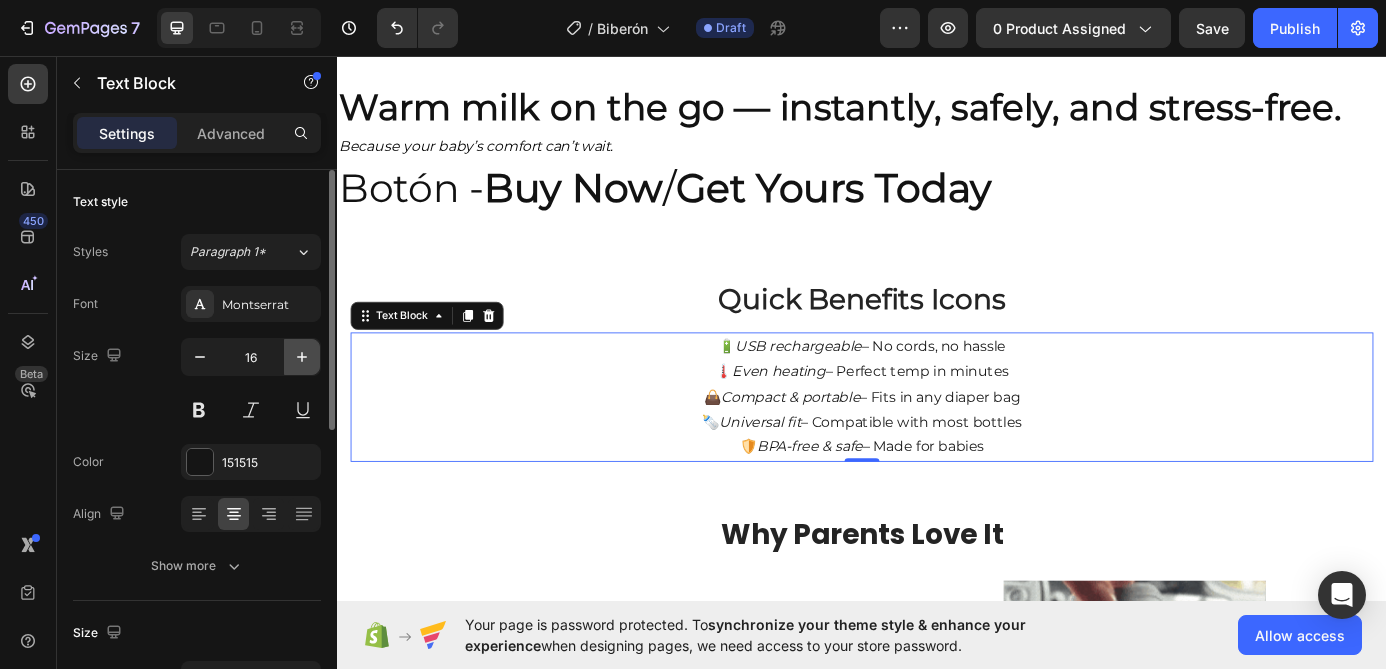 type on "17" 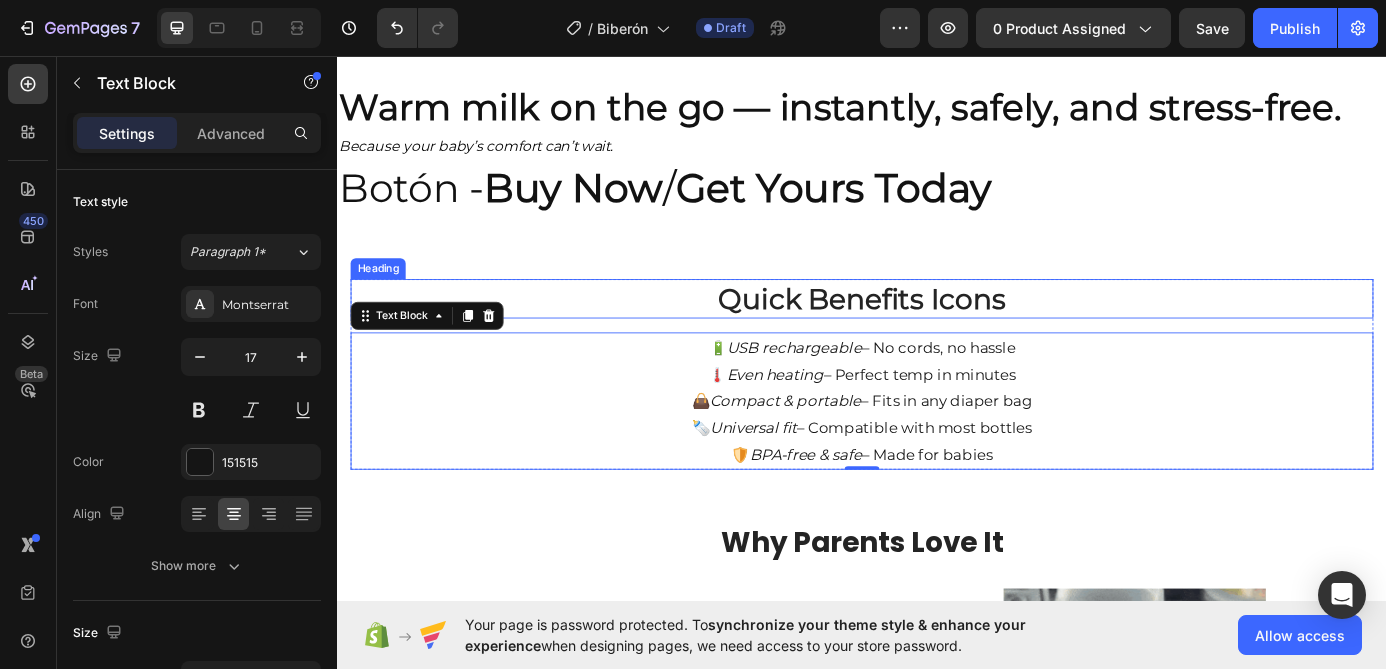 click on "Quick Benefits Icons" at bounding box center [937, 333] 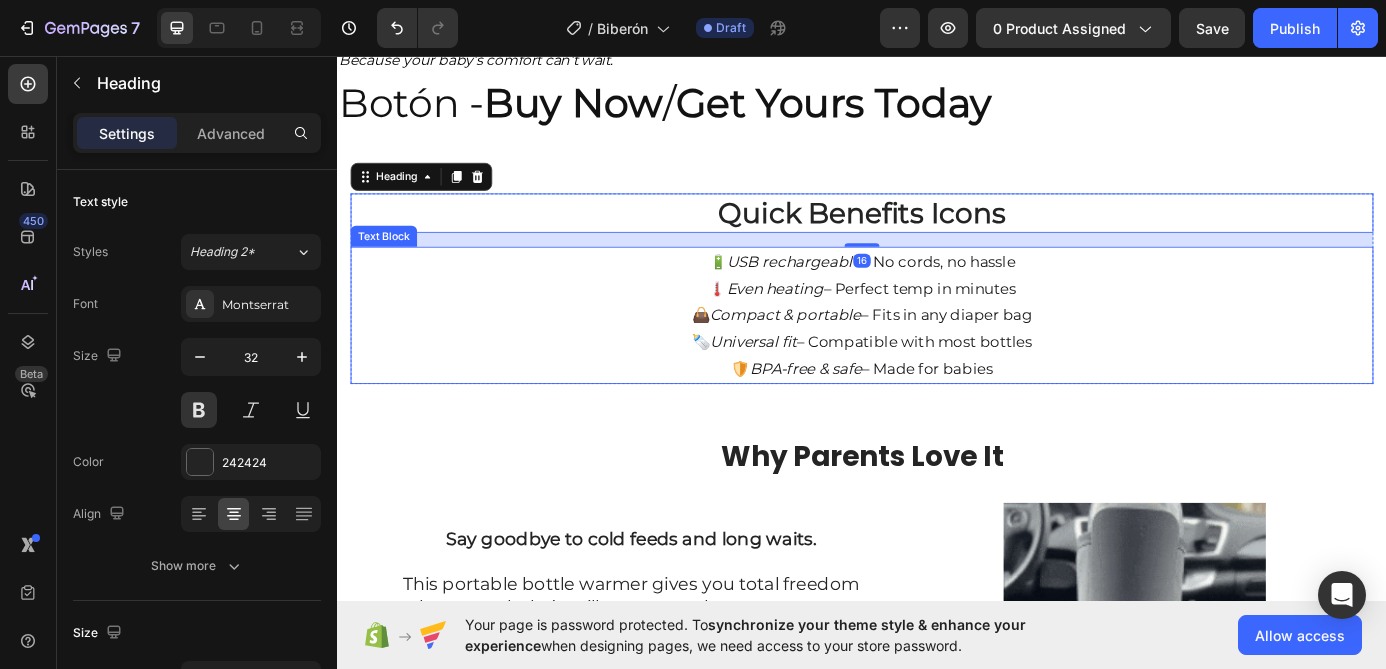 scroll, scrollTop: 217, scrollLeft: 0, axis: vertical 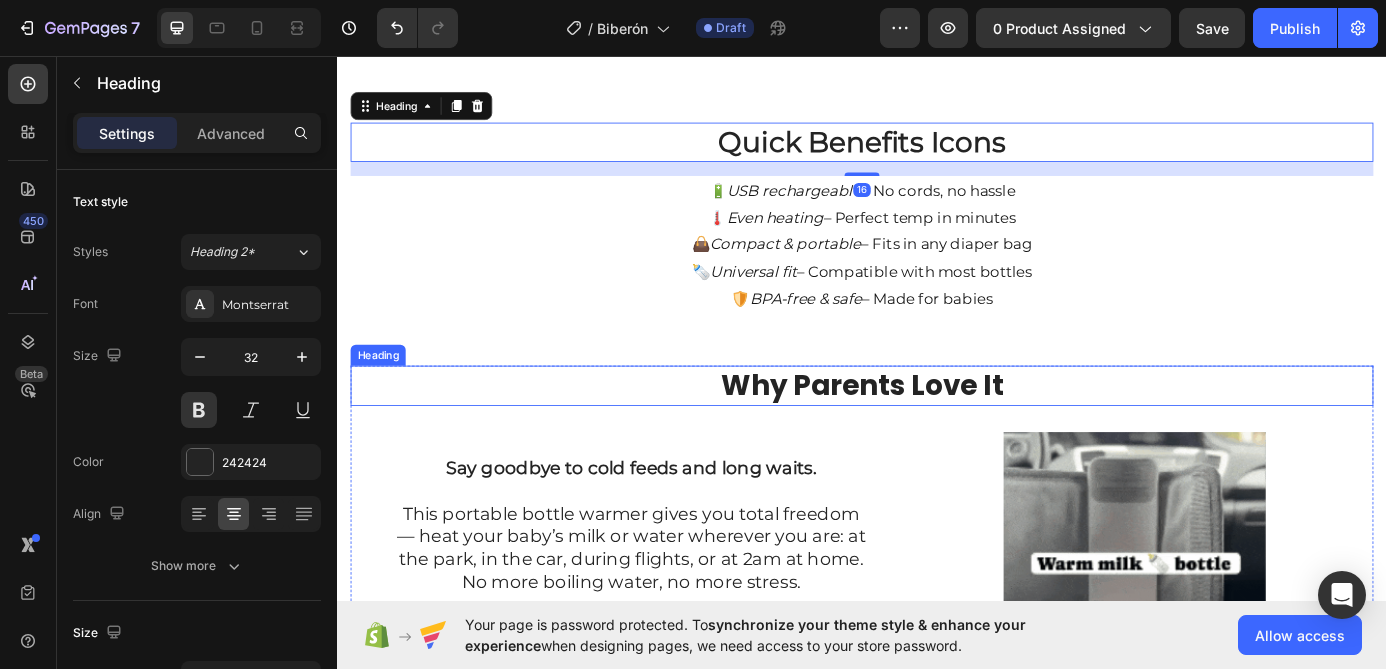 click on "Why Parents Love It" at bounding box center [937, 432] 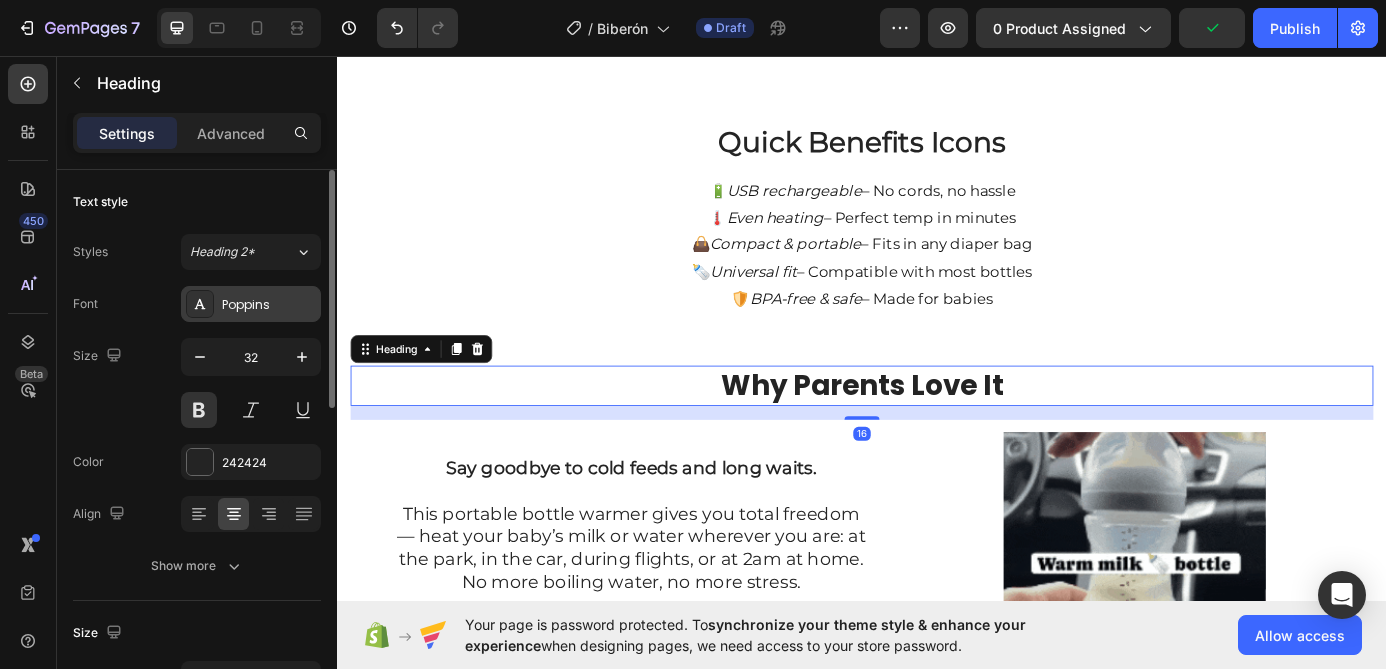 click on "Poppins" at bounding box center [269, 305] 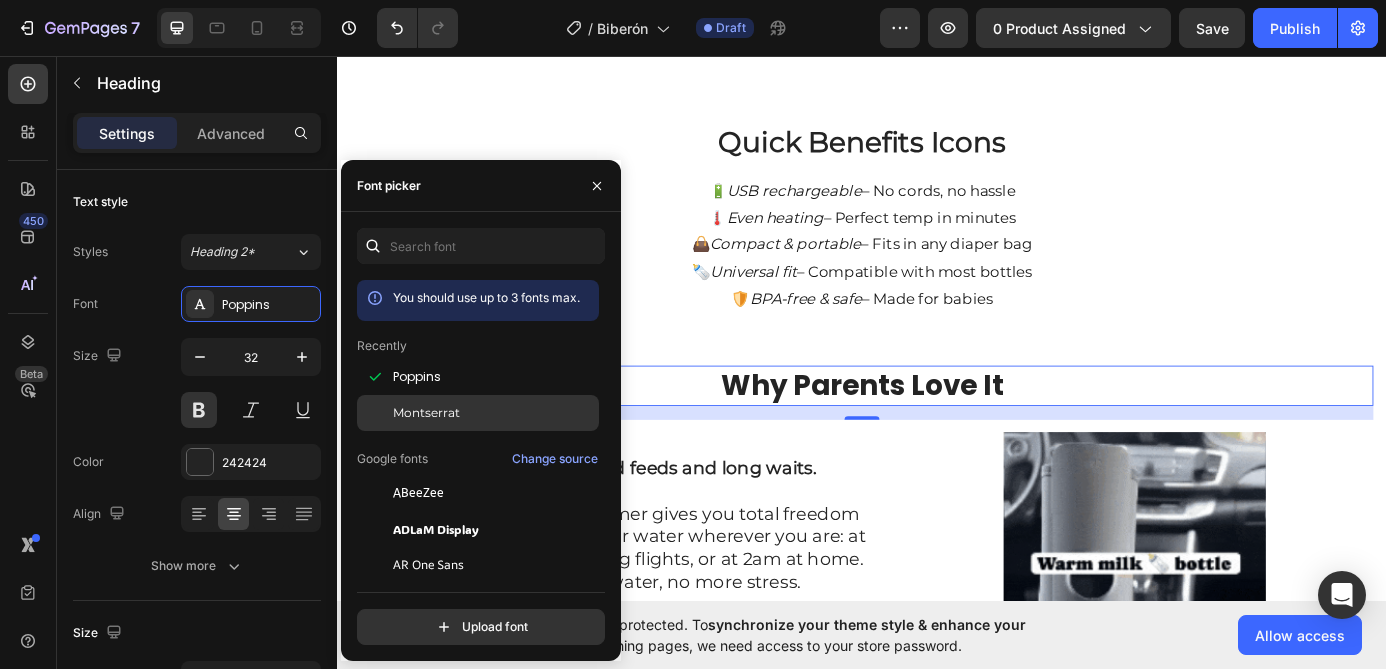 click on "Montserrat" at bounding box center [426, 413] 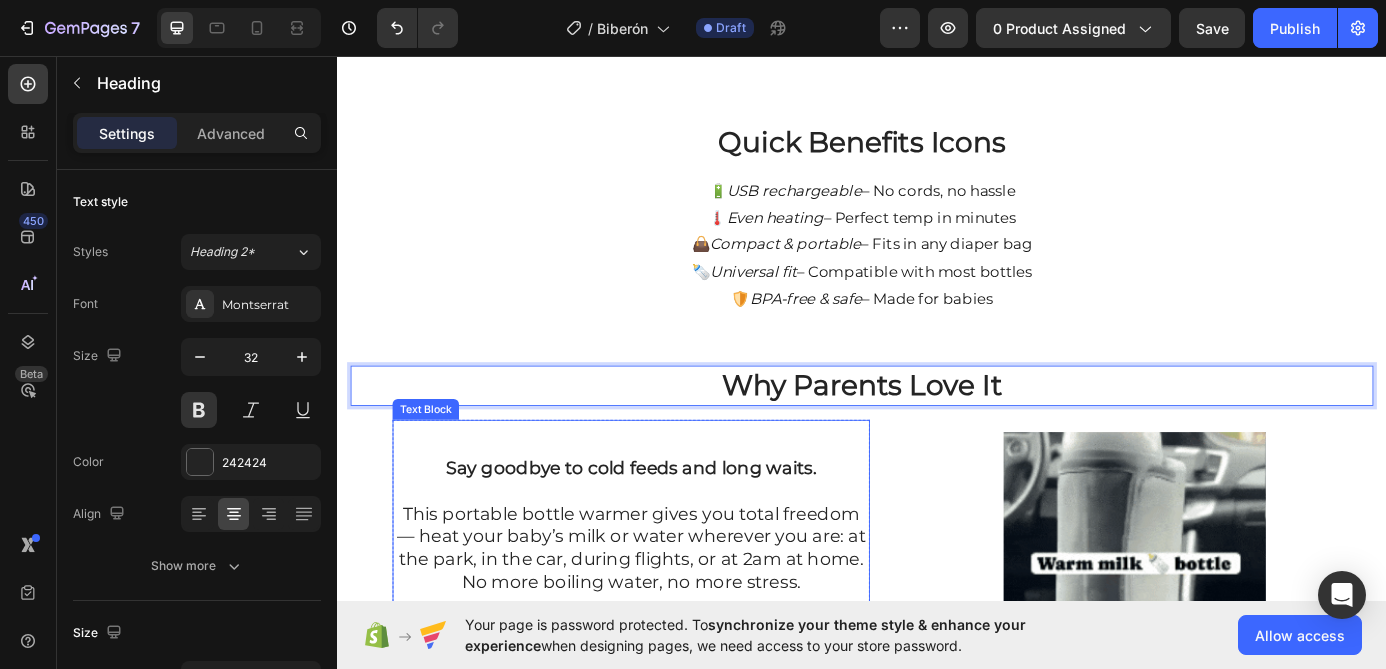 click on "Say goodbye to cold feeds and long waits." at bounding box center (673, 527) 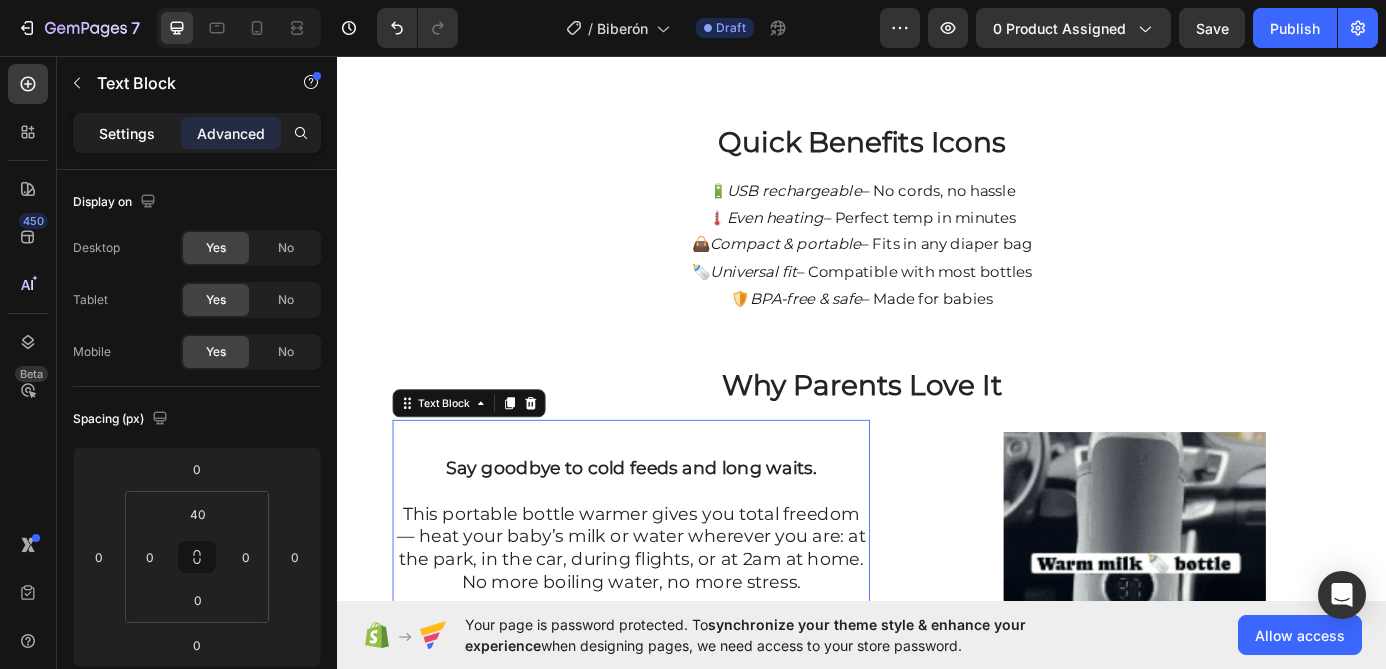 click on "Settings" at bounding box center [127, 133] 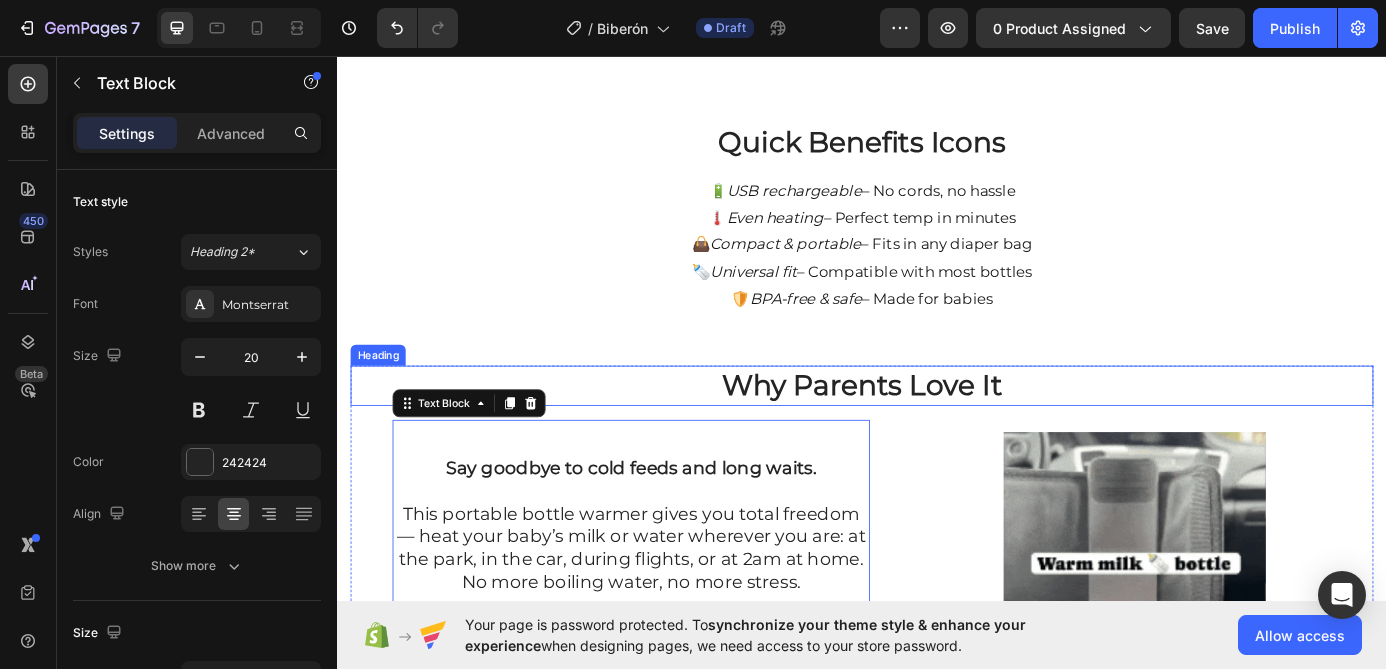 click on "Why Parents Love It" at bounding box center (937, 432) 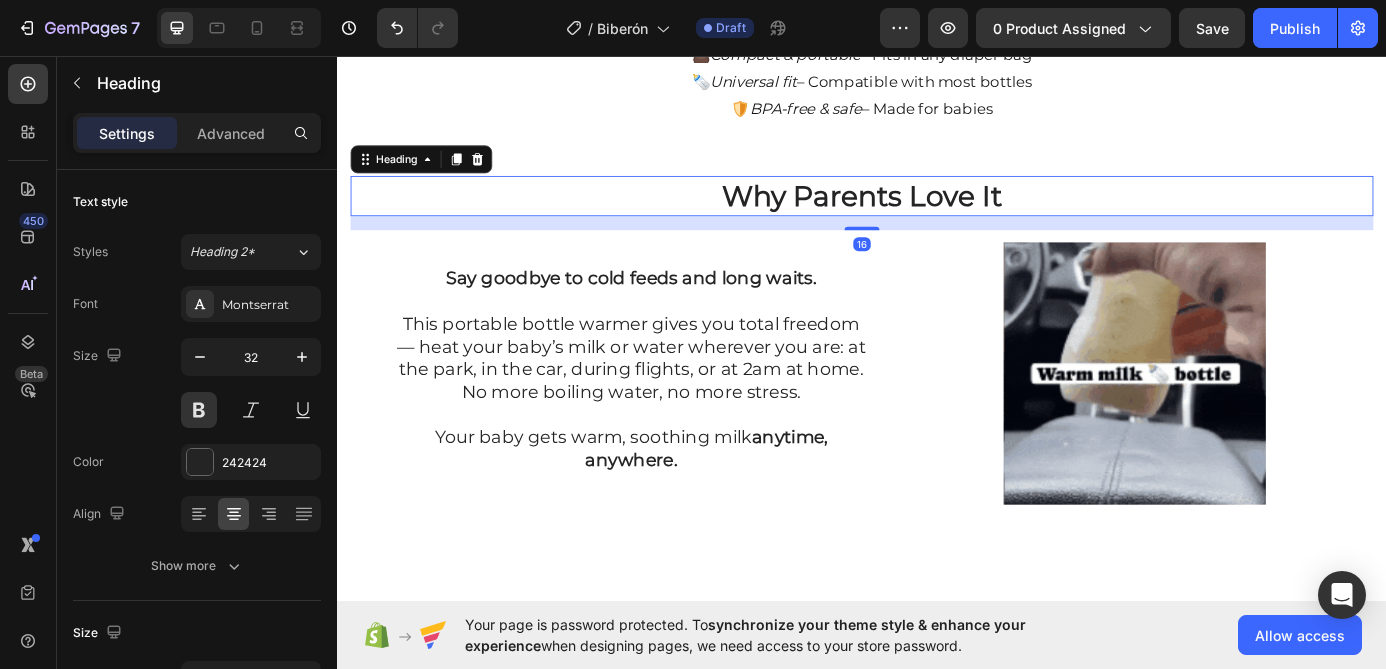 scroll, scrollTop: 437, scrollLeft: 0, axis: vertical 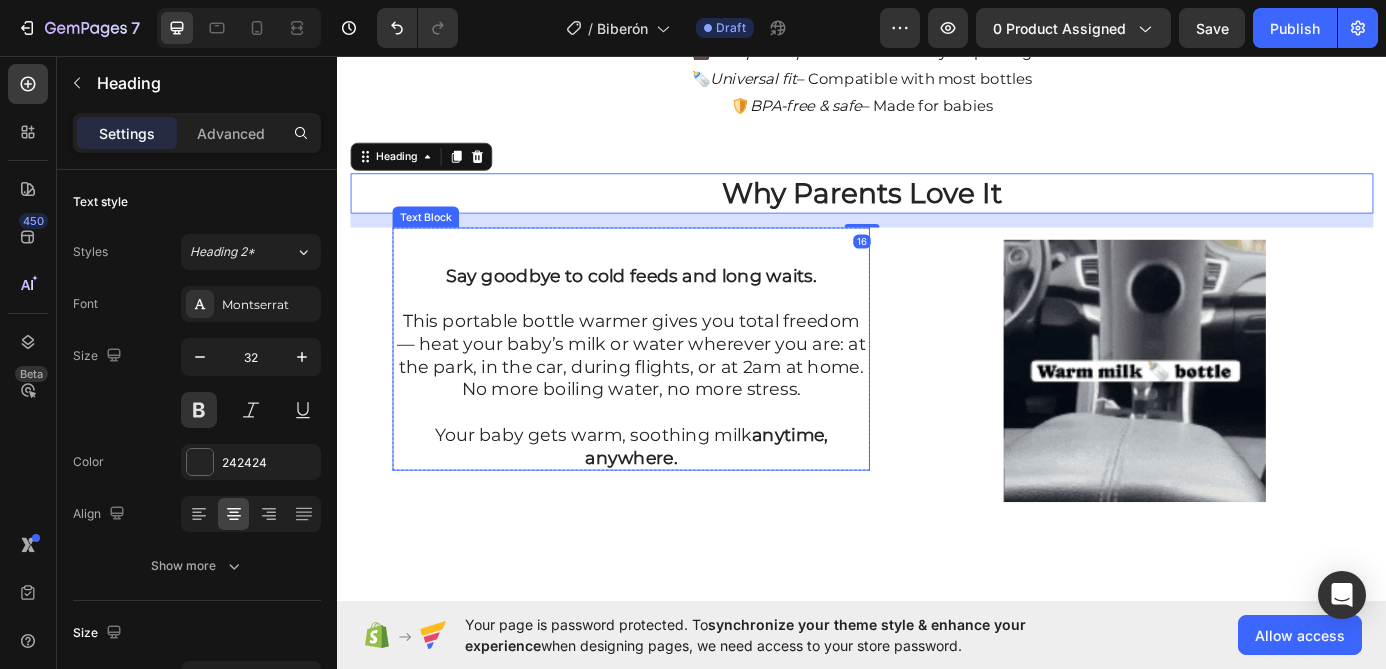 click on "This portable bottle warmer gives you total freedom — heat your baby’s milk or water wherever you are: at the park, in the car, during flights, or at 2am at home. No more boiling water, no more stress." at bounding box center [673, 385] 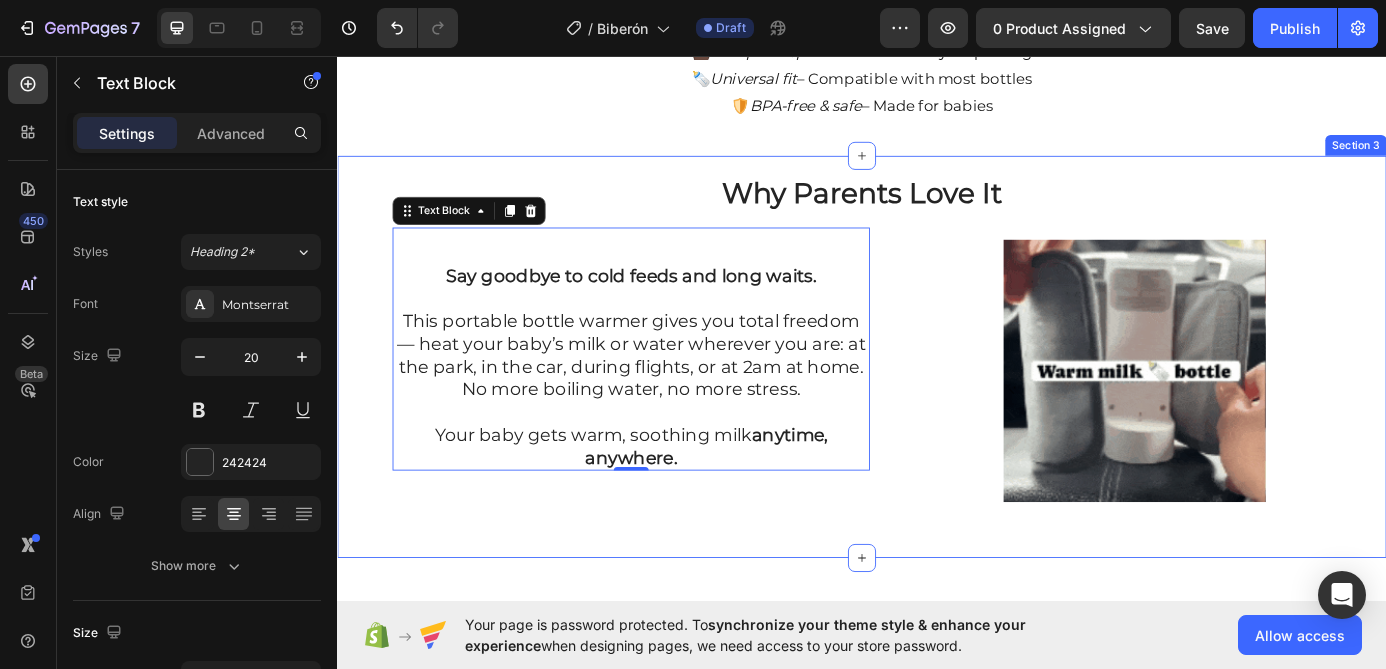 click on "⁠⁠⁠⁠⁠⁠⁠ Why Parents Love It Heading Say goodbye to cold feeds and long waits. This portable bottle warmer gives you total freedom — heat your baby’s milk or water wherever you are: at the park, in the car, during flights, or at 2am at home. No more boiling water, no more stress. Your baby gets warm, soothing milk  anytime, anywhere. Text Block   0 Row Row Row Row Image Row Row Section 3" at bounding box center (937, 400) 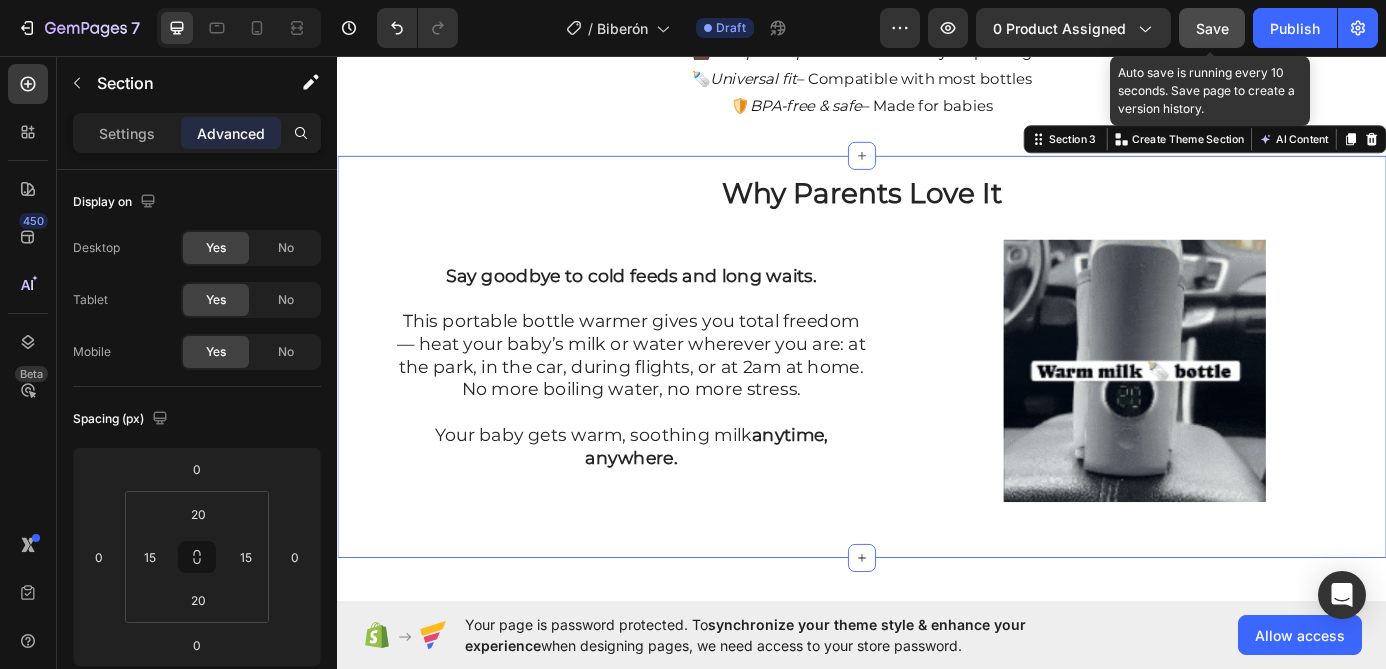 click on "Save" at bounding box center (1212, 28) 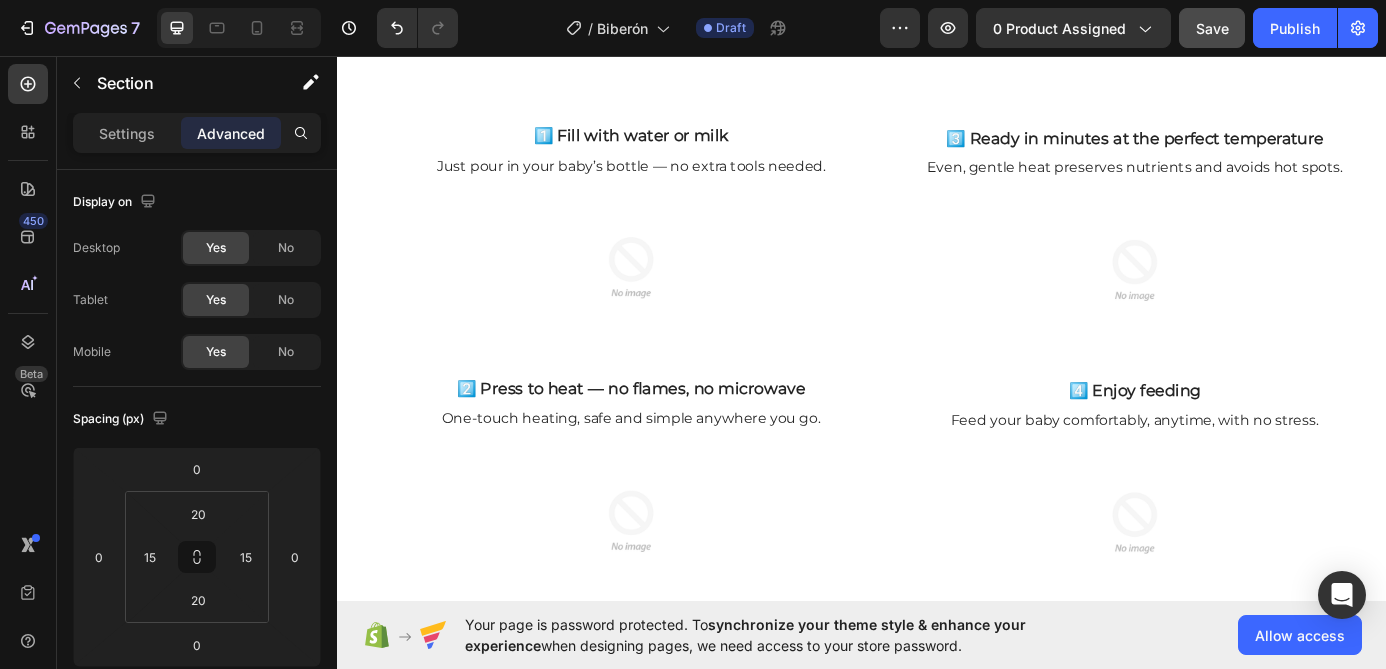 scroll, scrollTop: 1115, scrollLeft: 0, axis: vertical 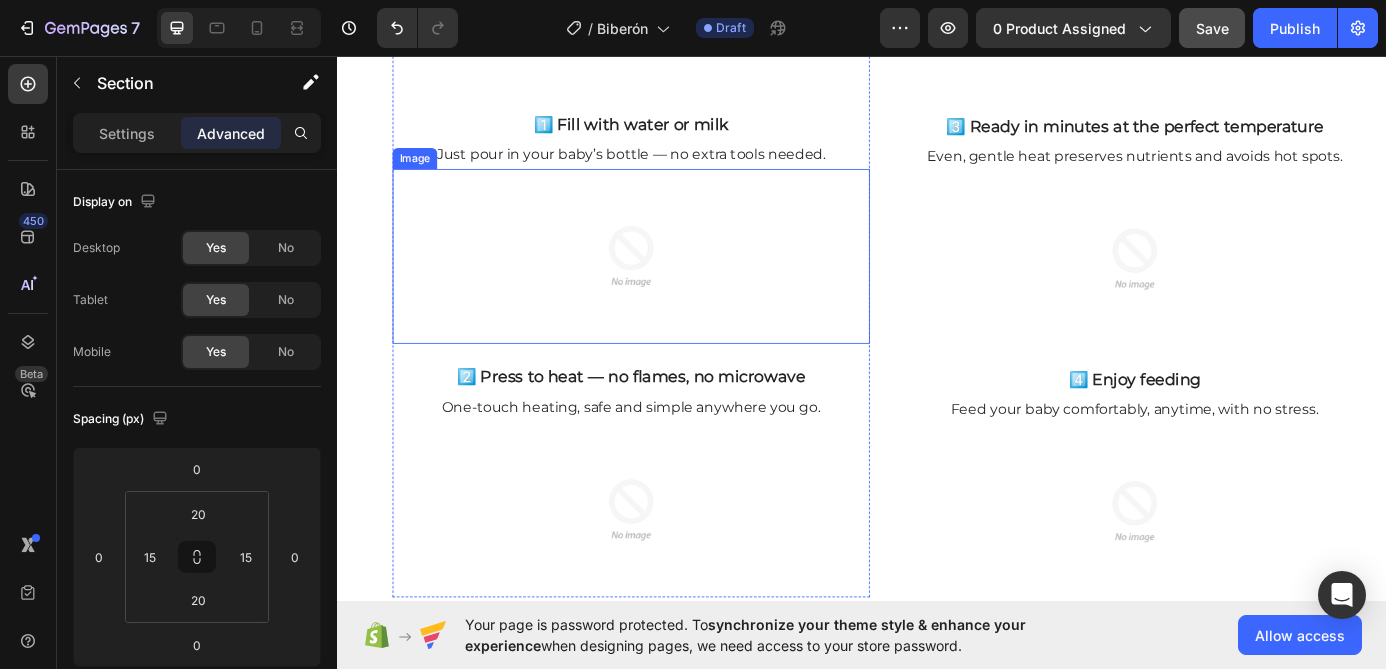 click at bounding box center (673, 285) 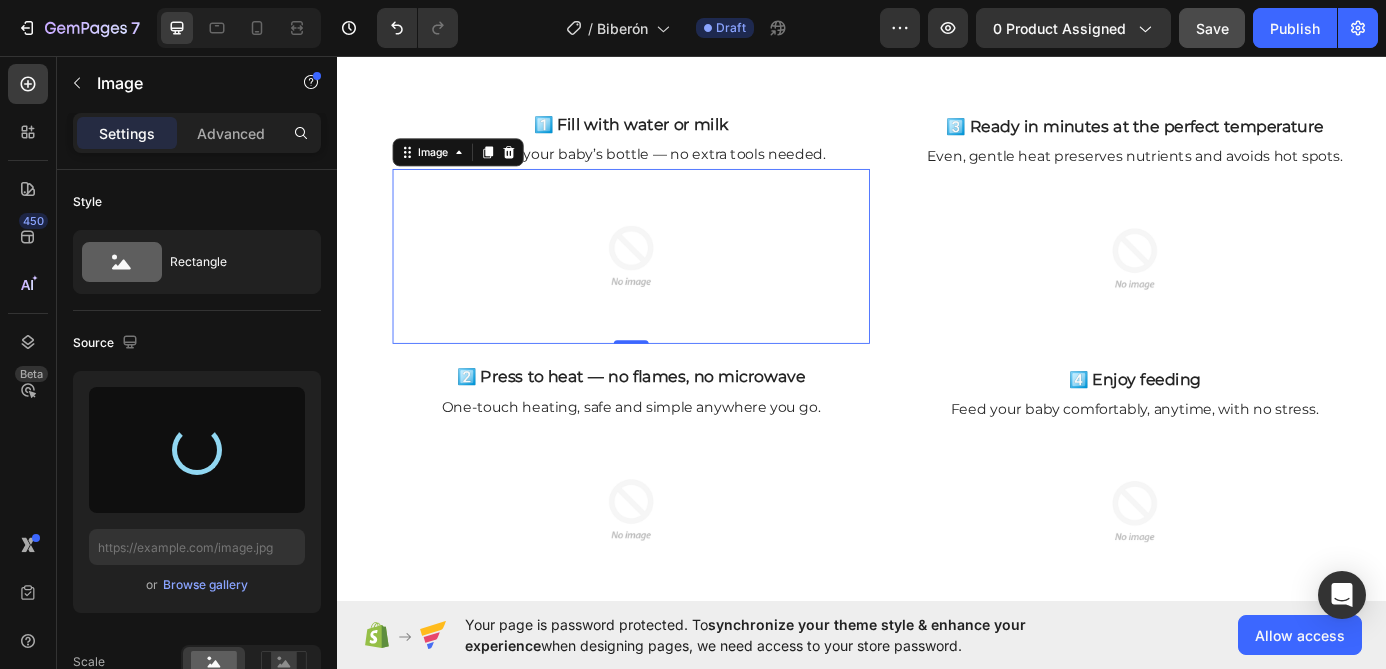 type on "https://cdn.shopify.com/s/files/1/0934/8379/4775/files/gempages_578275896062902972-b36f540b-1629-42c7-adfa-c5a6894261cf.gif" 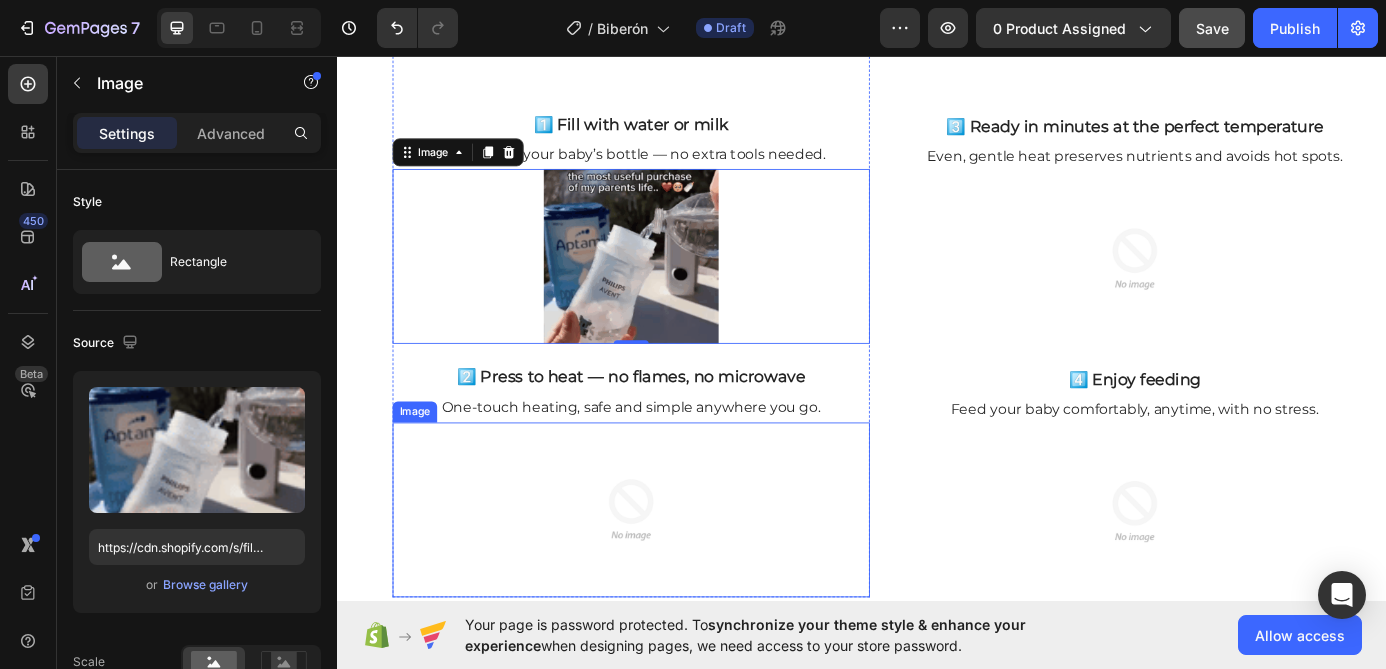 click at bounding box center [673, 575] 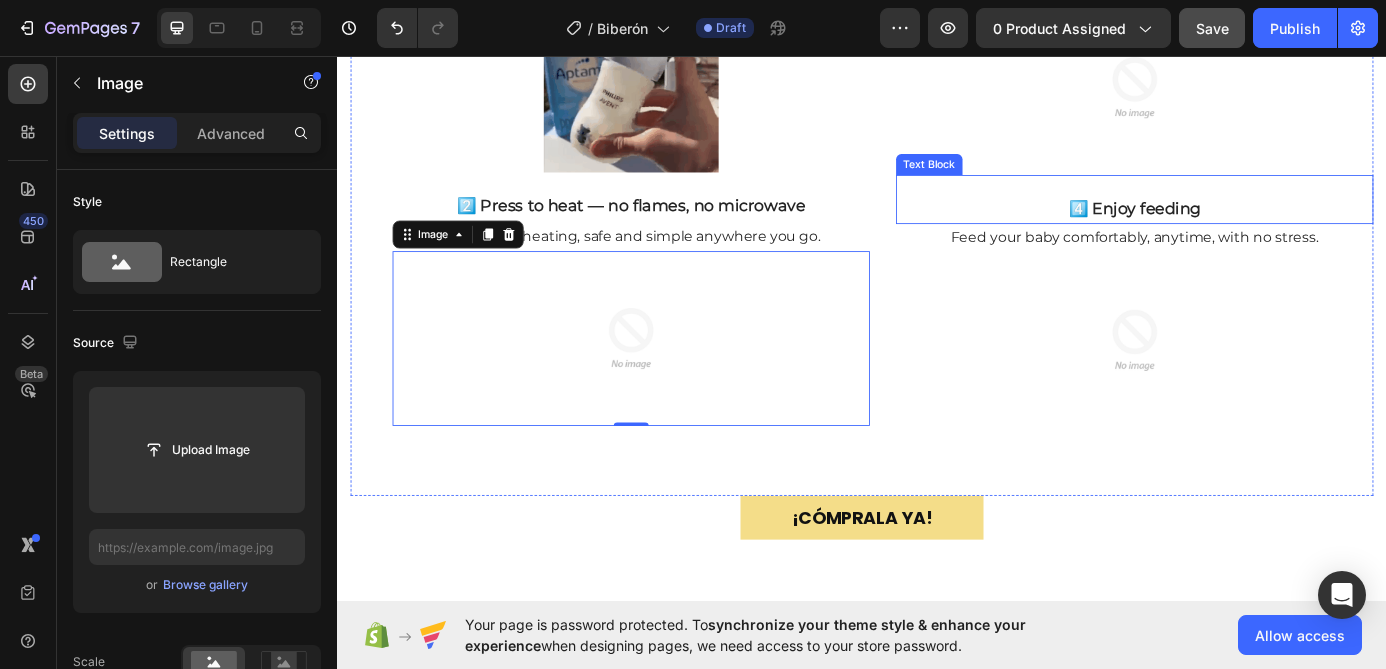 scroll, scrollTop: 1569, scrollLeft: 0, axis: vertical 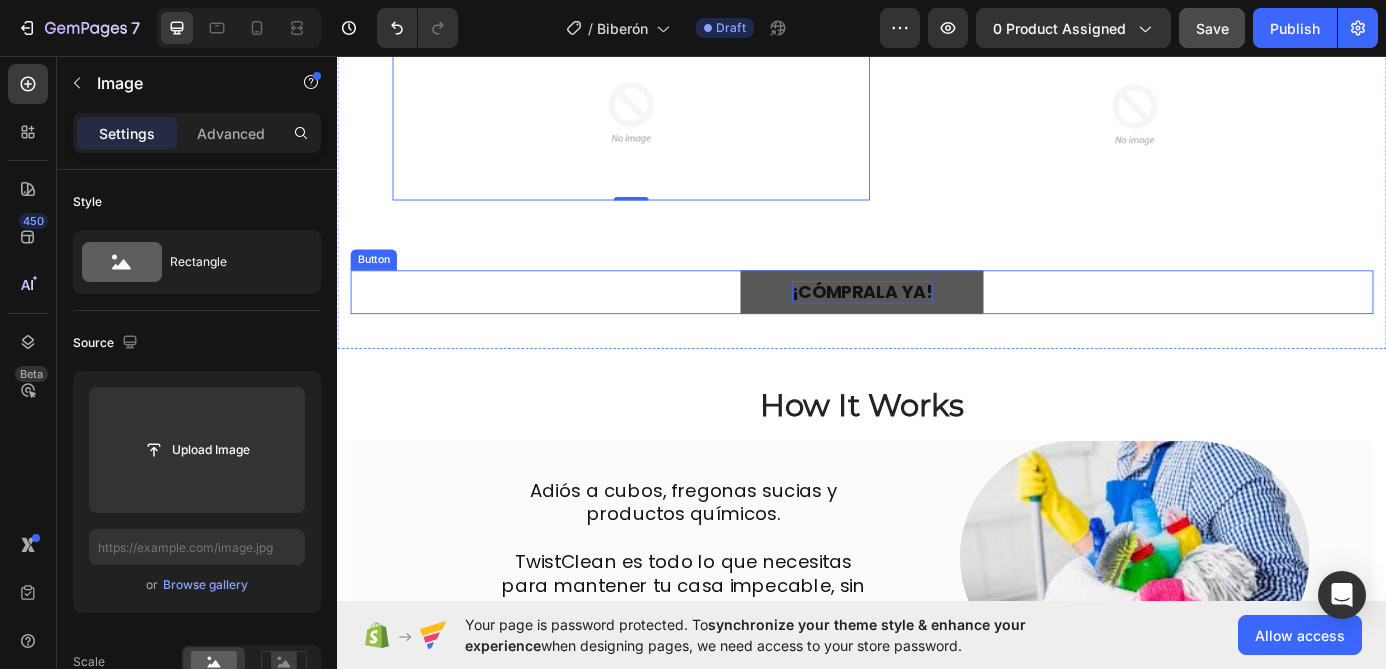 click on "¡CÓMPRALA YA!" at bounding box center (937, 326) 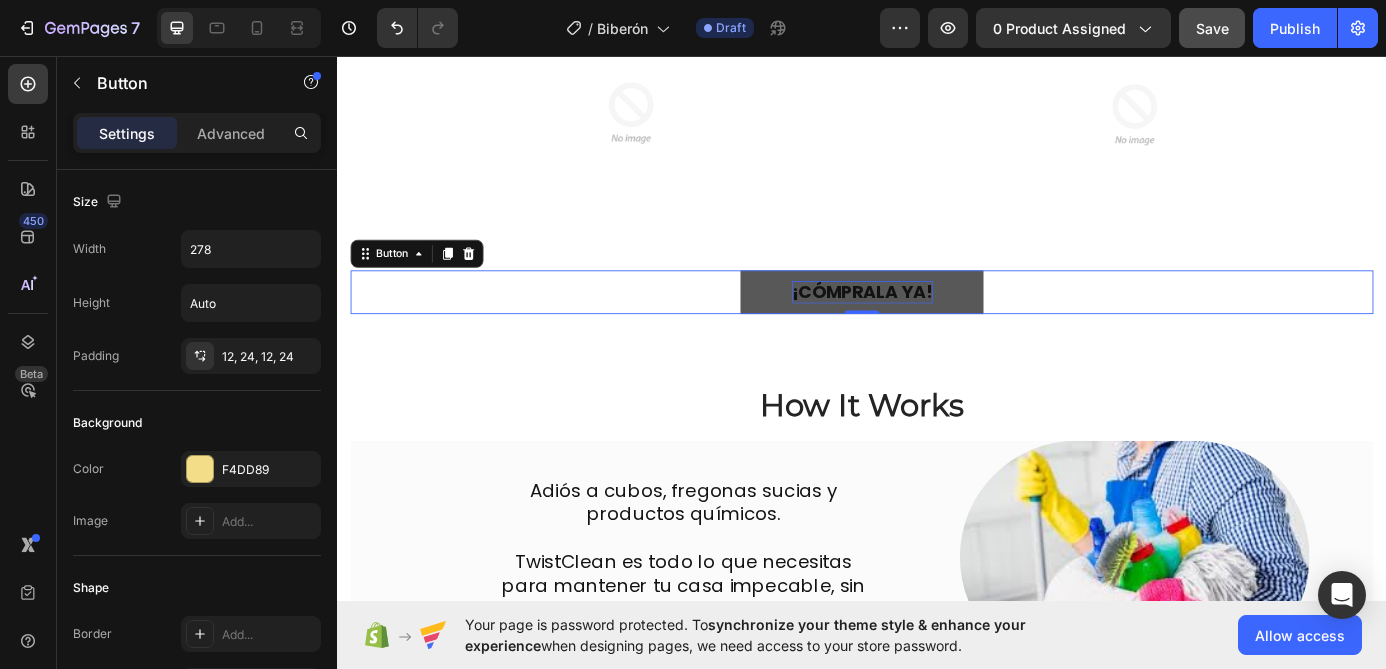 click on "¡CÓMPRALA YA!" at bounding box center [937, 326] 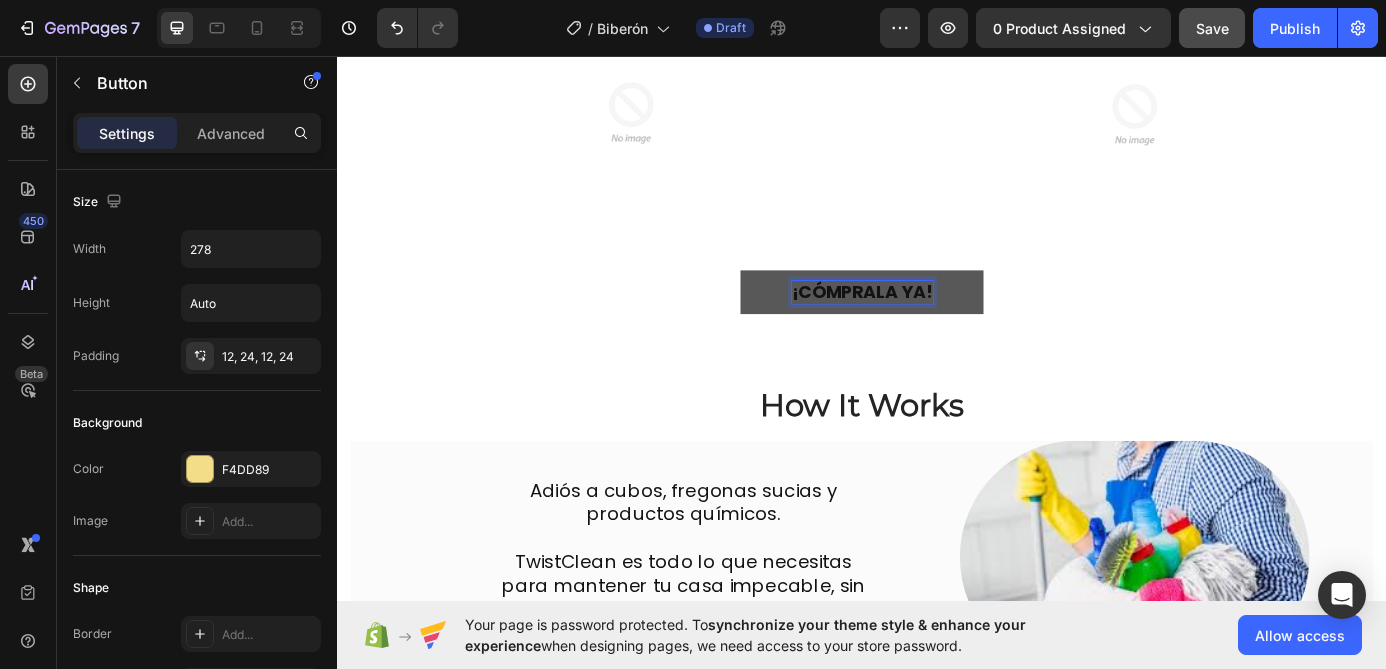 click on "¡CÓMPRALA YA!" at bounding box center [937, 326] 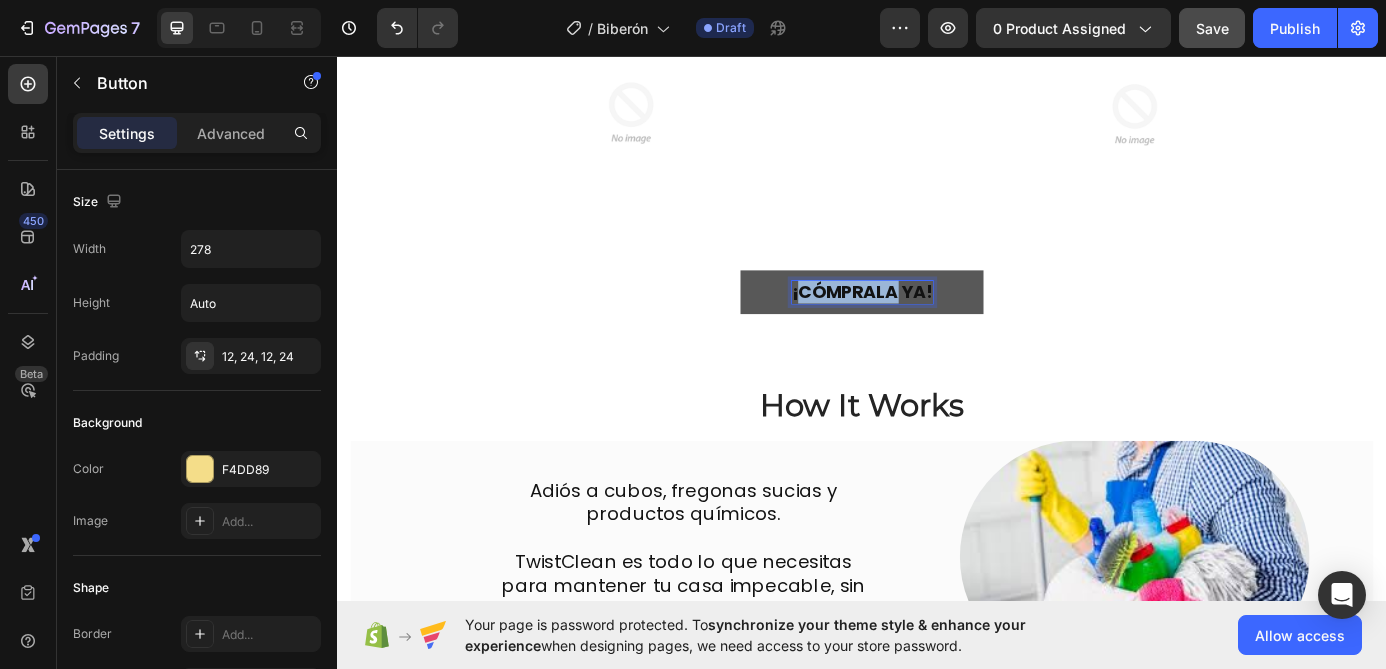 click on "¡CÓMPRALA YA!" at bounding box center [937, 326] 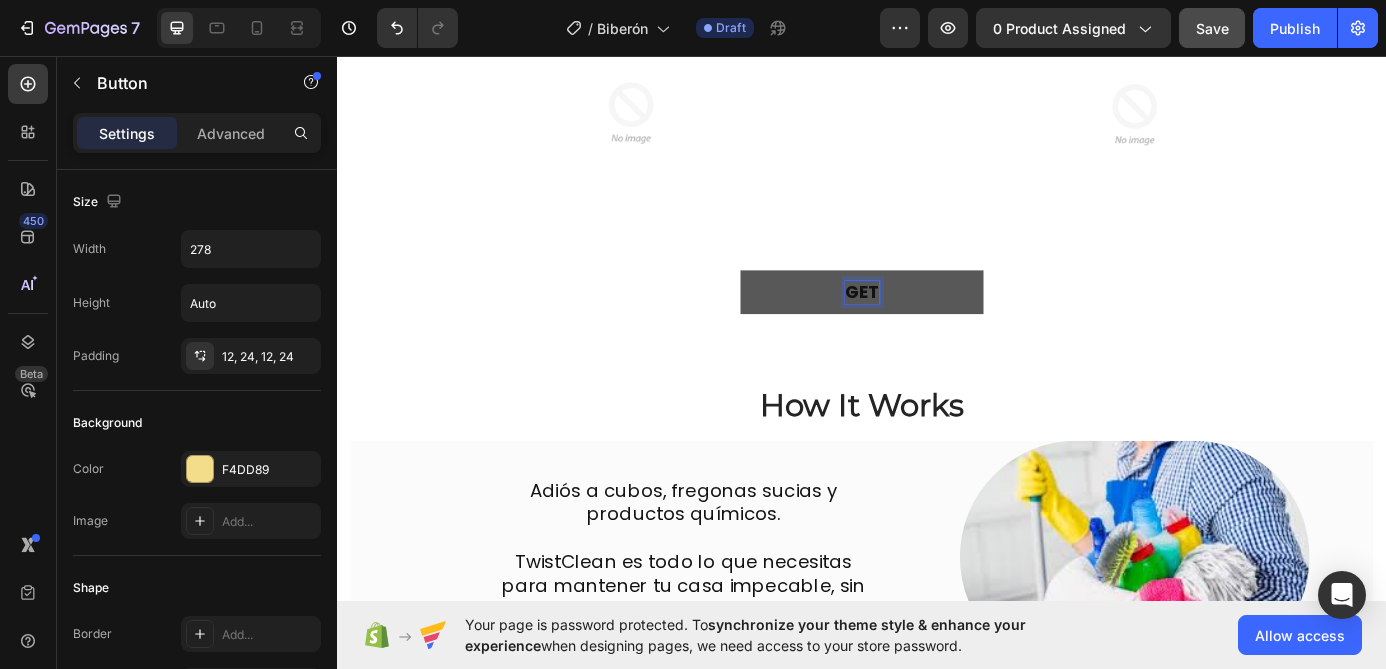 click on "GET" at bounding box center [937, 326] 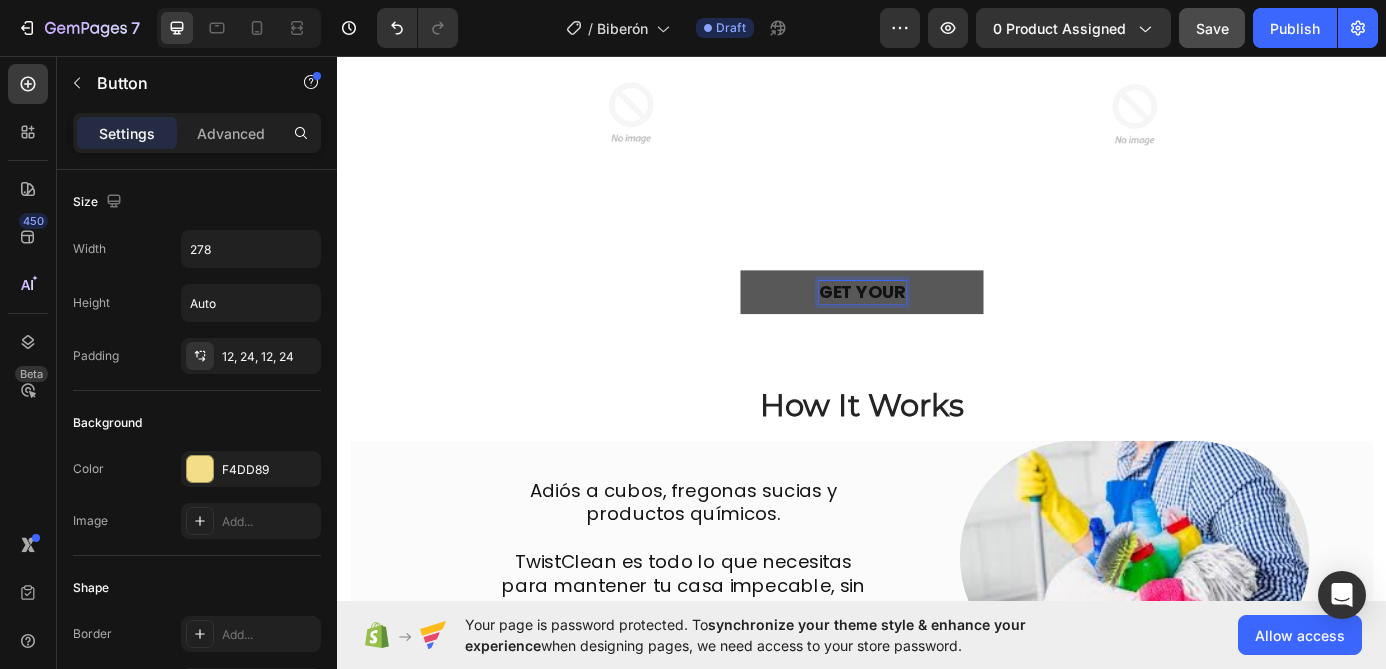 click on "GET YOUR" at bounding box center [937, 326] 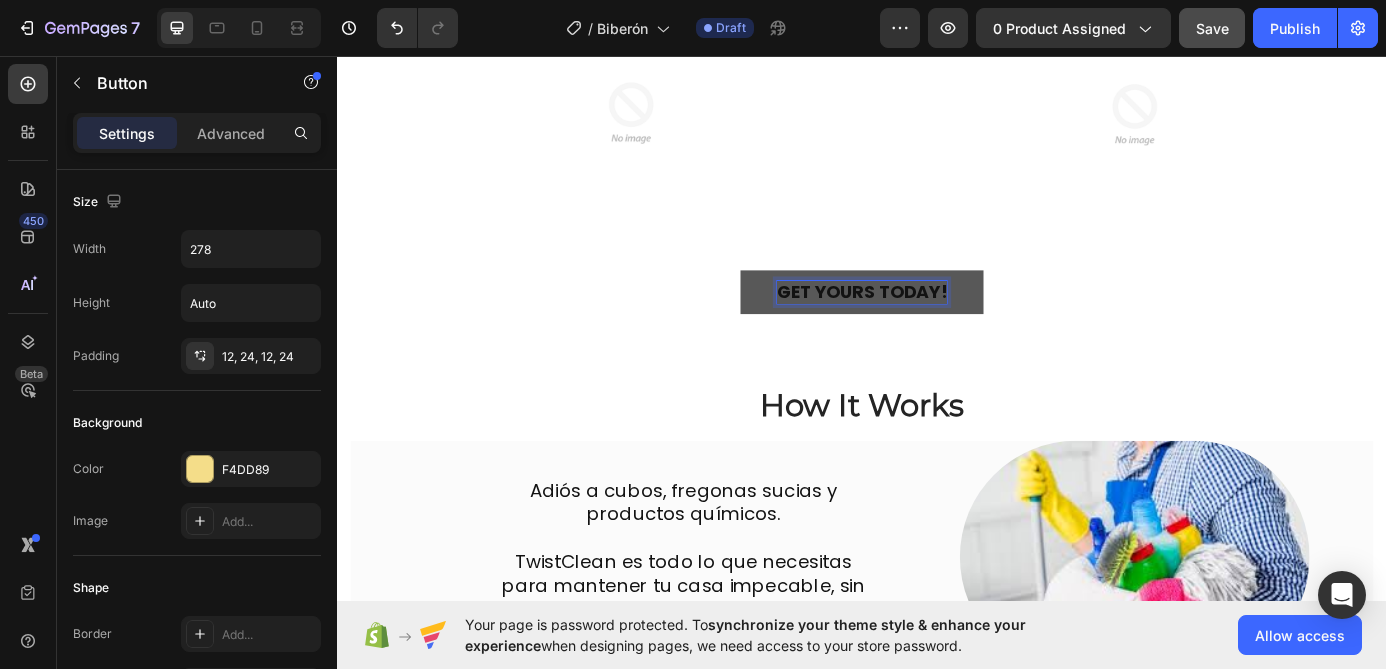 click on "GET YOURS TODAY! Button   0" at bounding box center [937, 326] 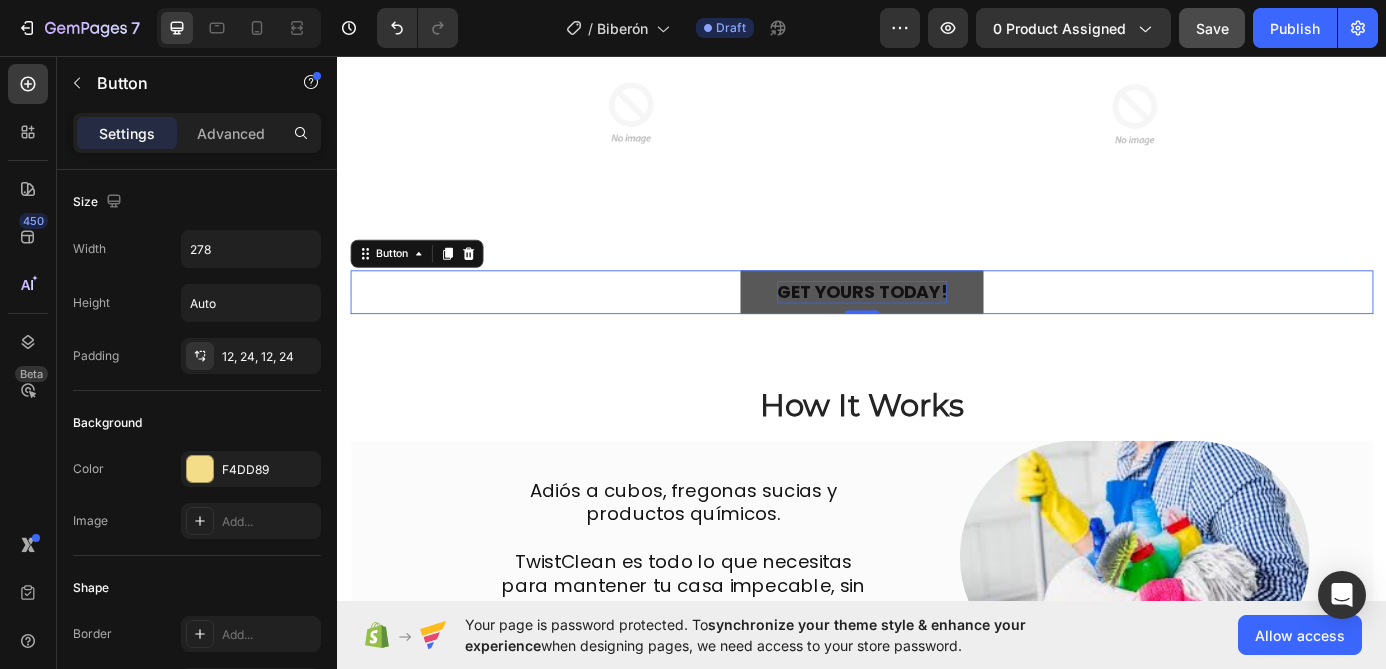 click on "GET YOURS TODAY!" at bounding box center [937, 326] 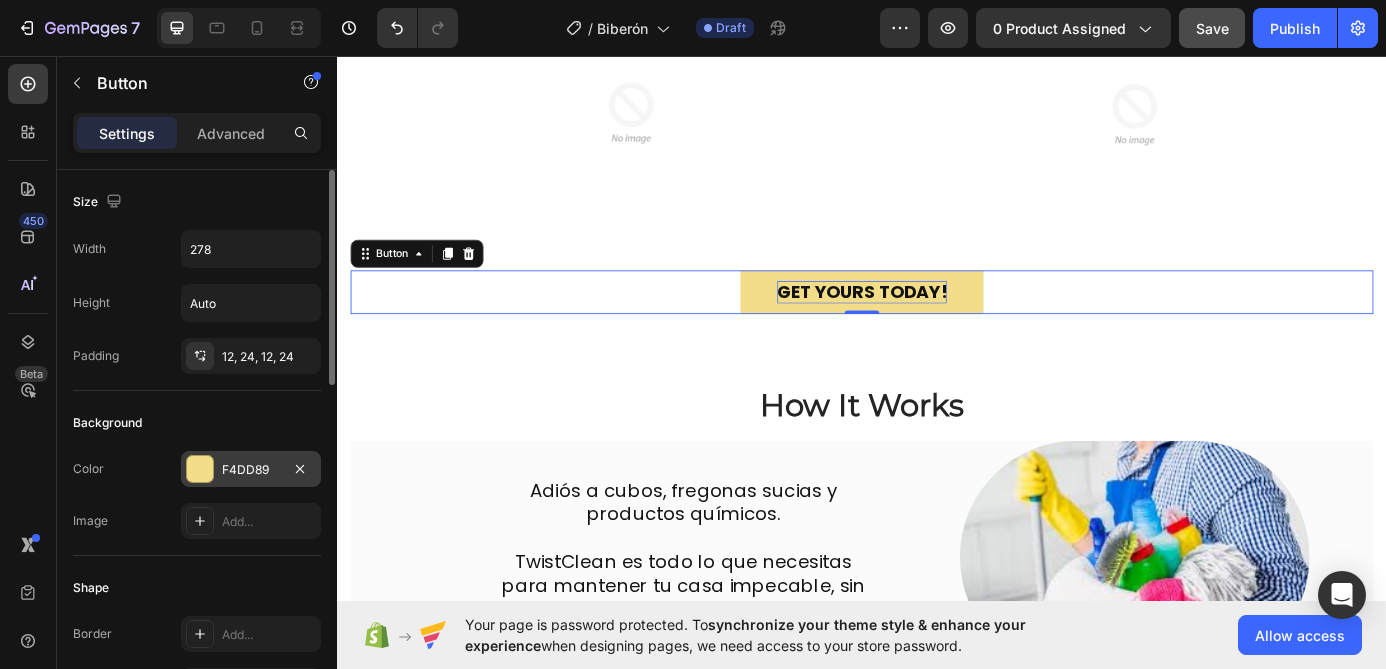 click on "F4DD89" at bounding box center (251, 470) 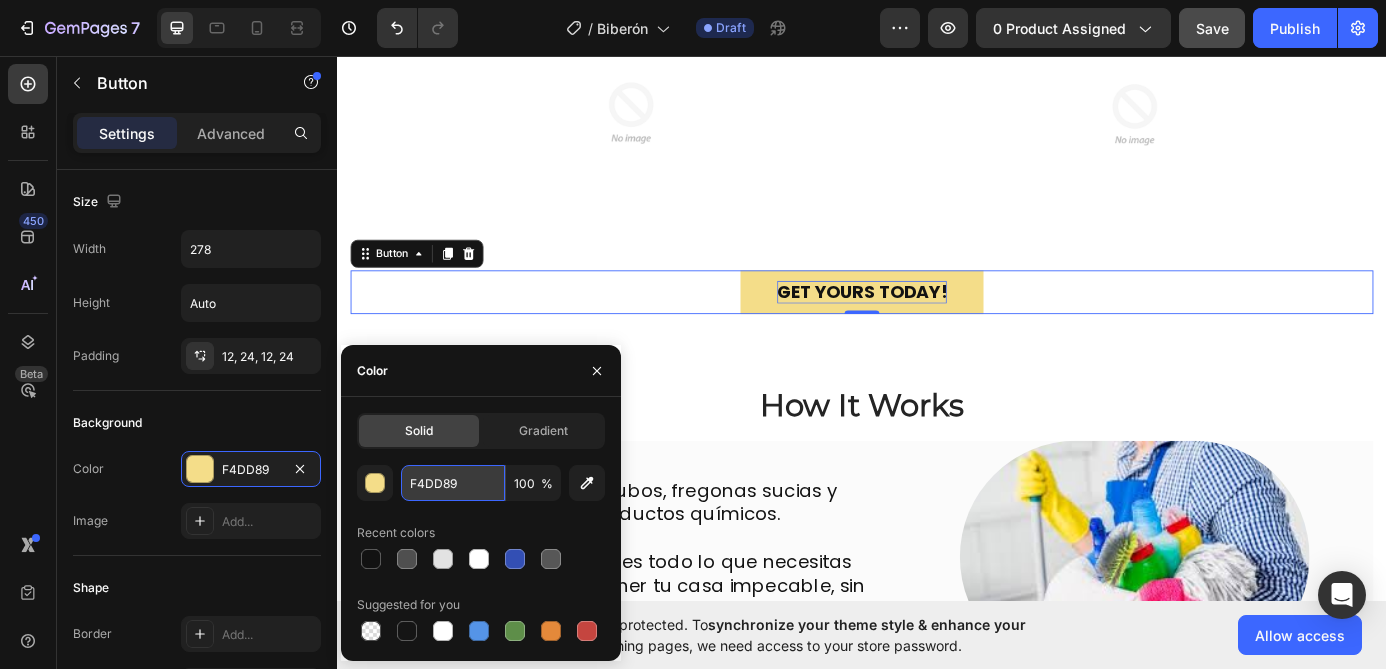 click on "F4DD89" at bounding box center (453, 483) 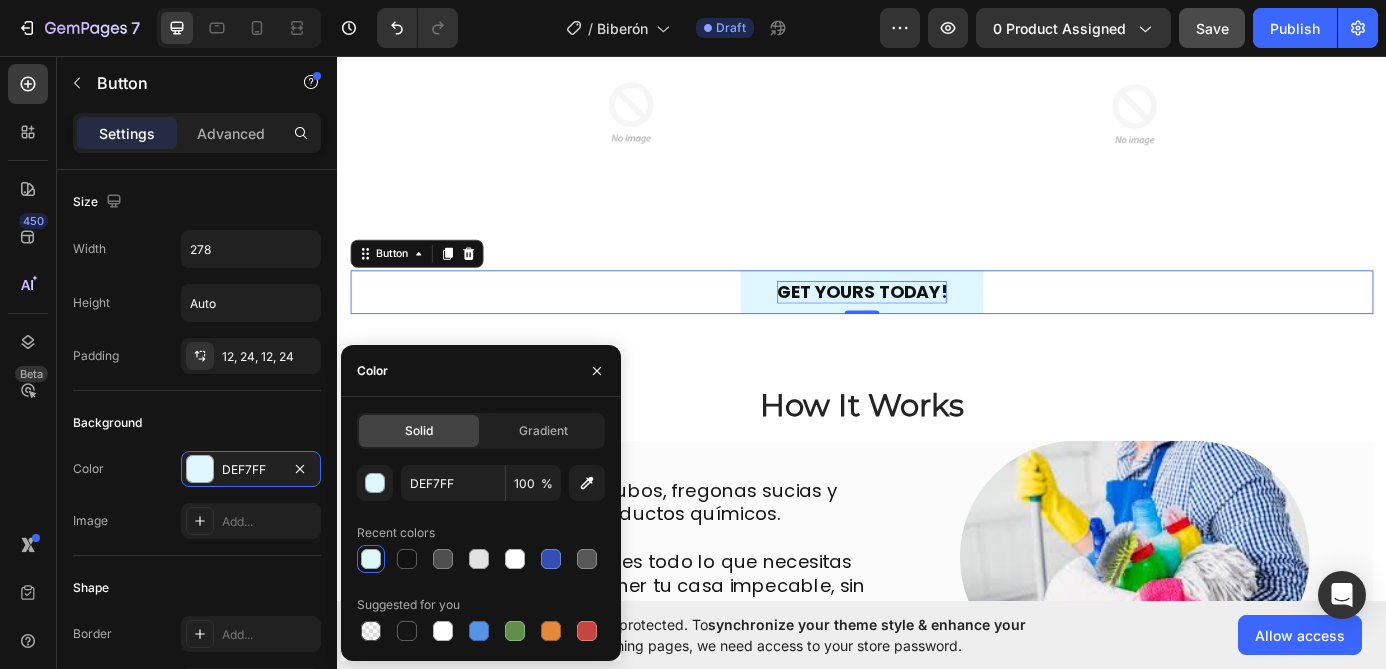 click at bounding box center [371, 559] 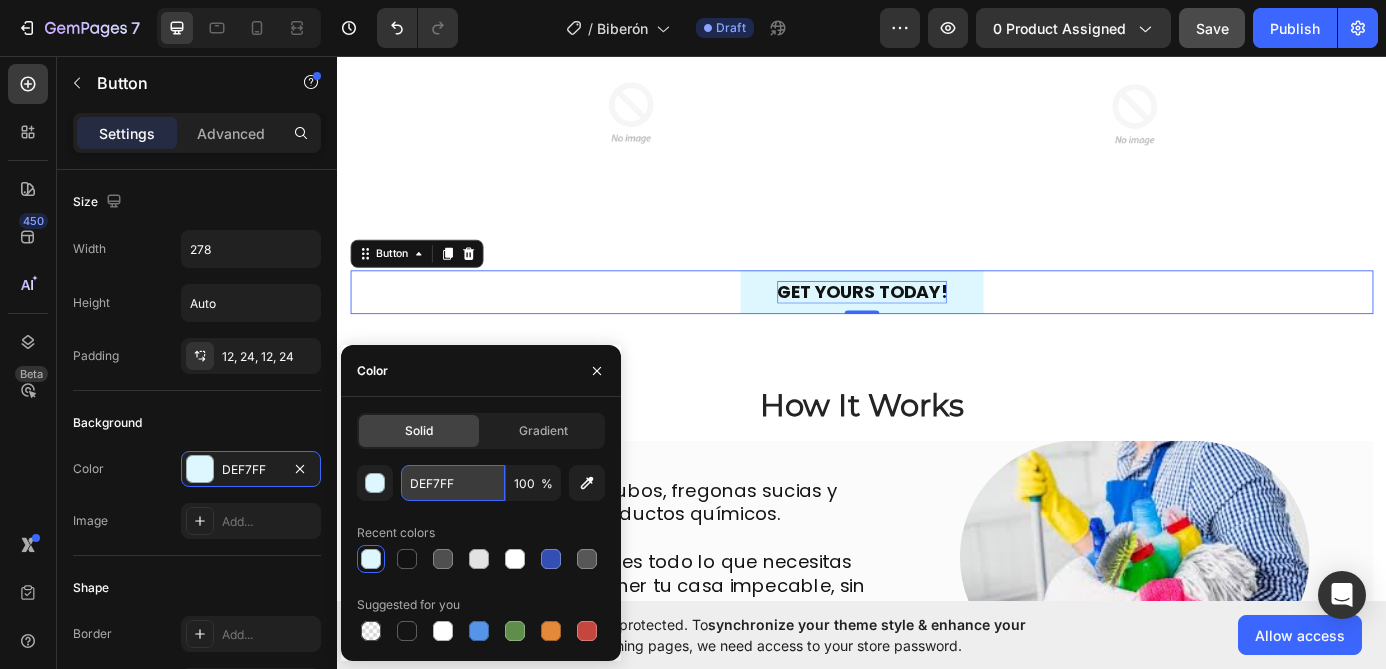 click on "DEF7FF" at bounding box center [453, 483] 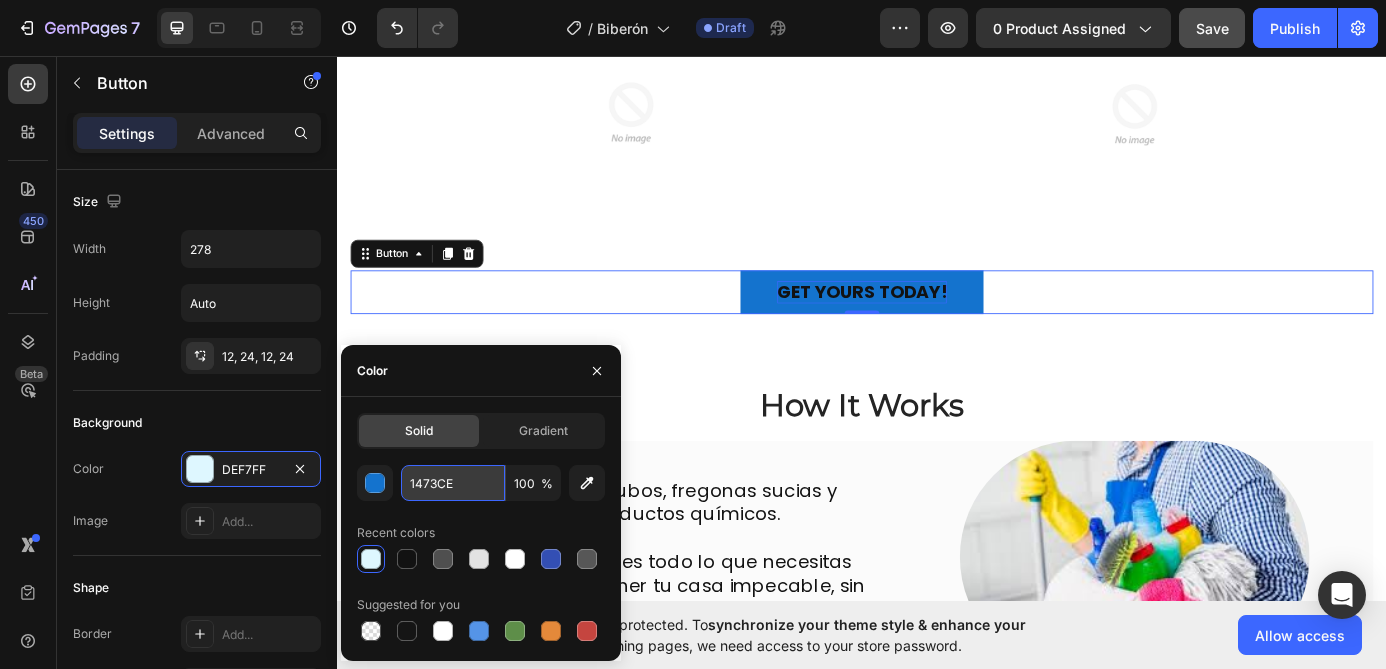 type on "1473CE" 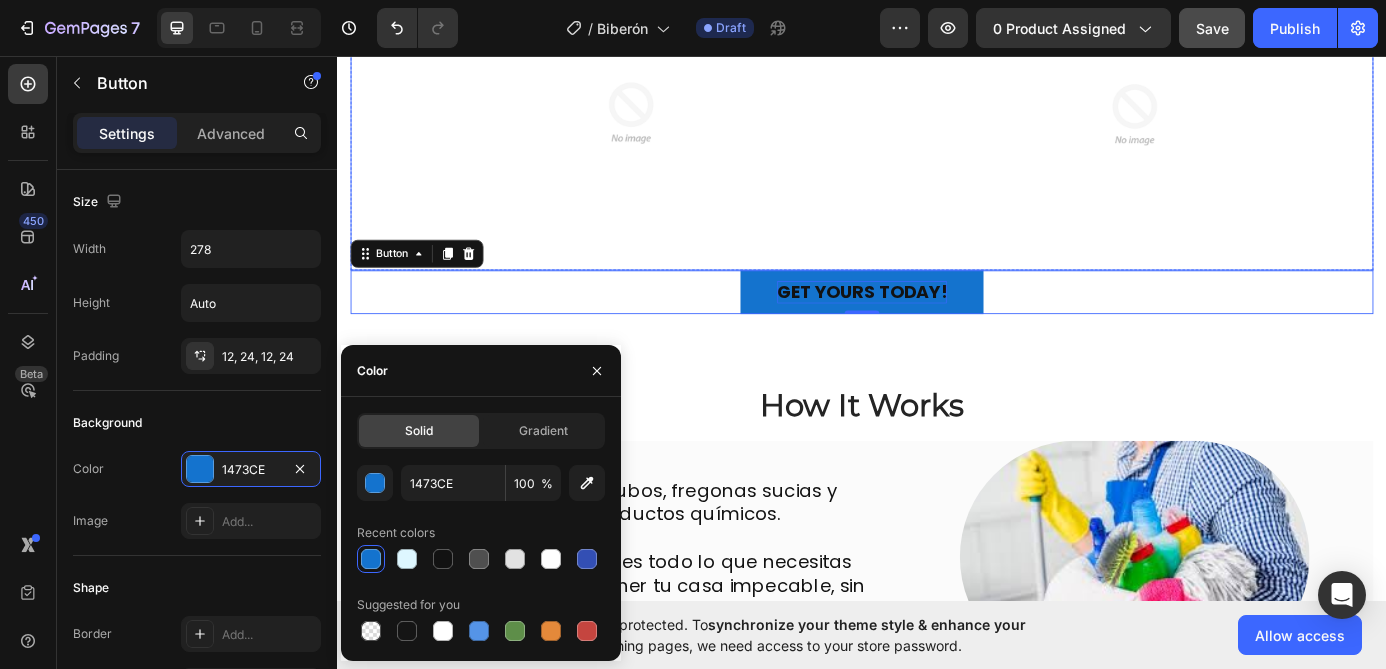 click on "3️⃣ Ready in minutes at the perfect temperature Text Block Even, gentle heat preserves nutrients and avoids hot spots. Text Block Image 4️⃣ Enjoy feeding Text Block Feed your baby comfortably, anytime, with no stress. Text Block Image" at bounding box center [1249, -57] 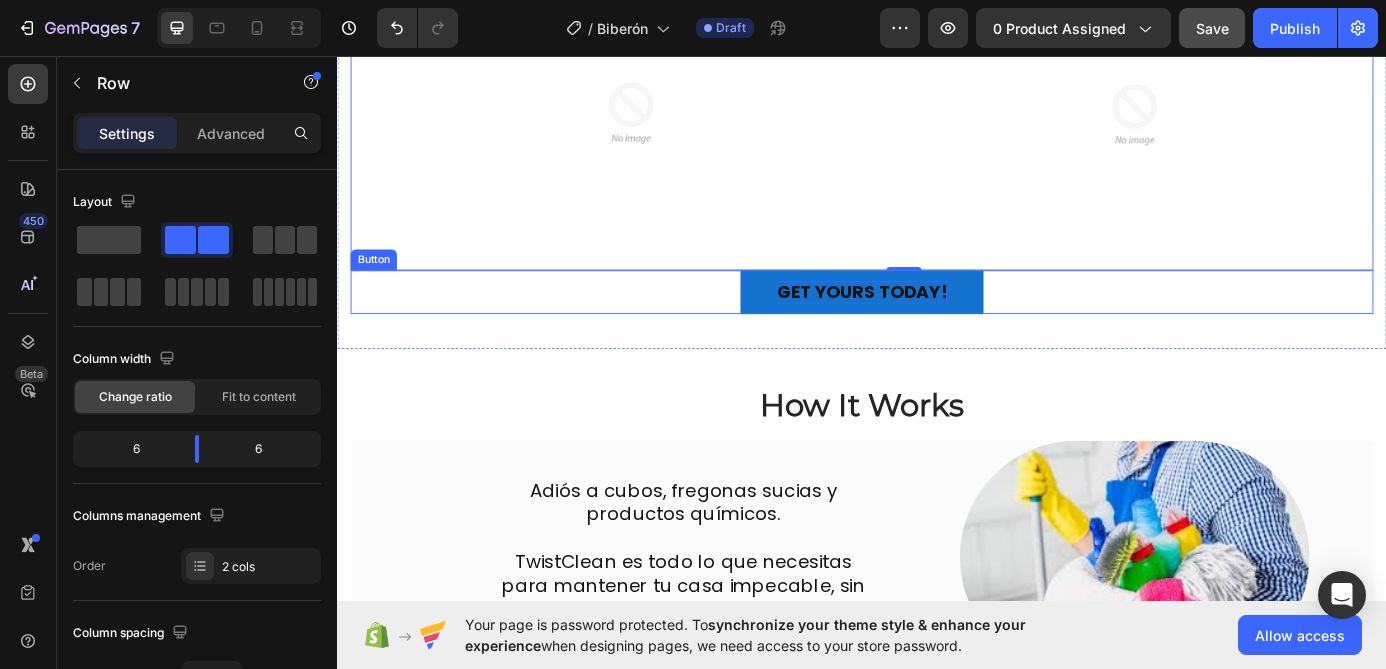 click on "GET YOURS TODAY! Button" at bounding box center [937, 326] 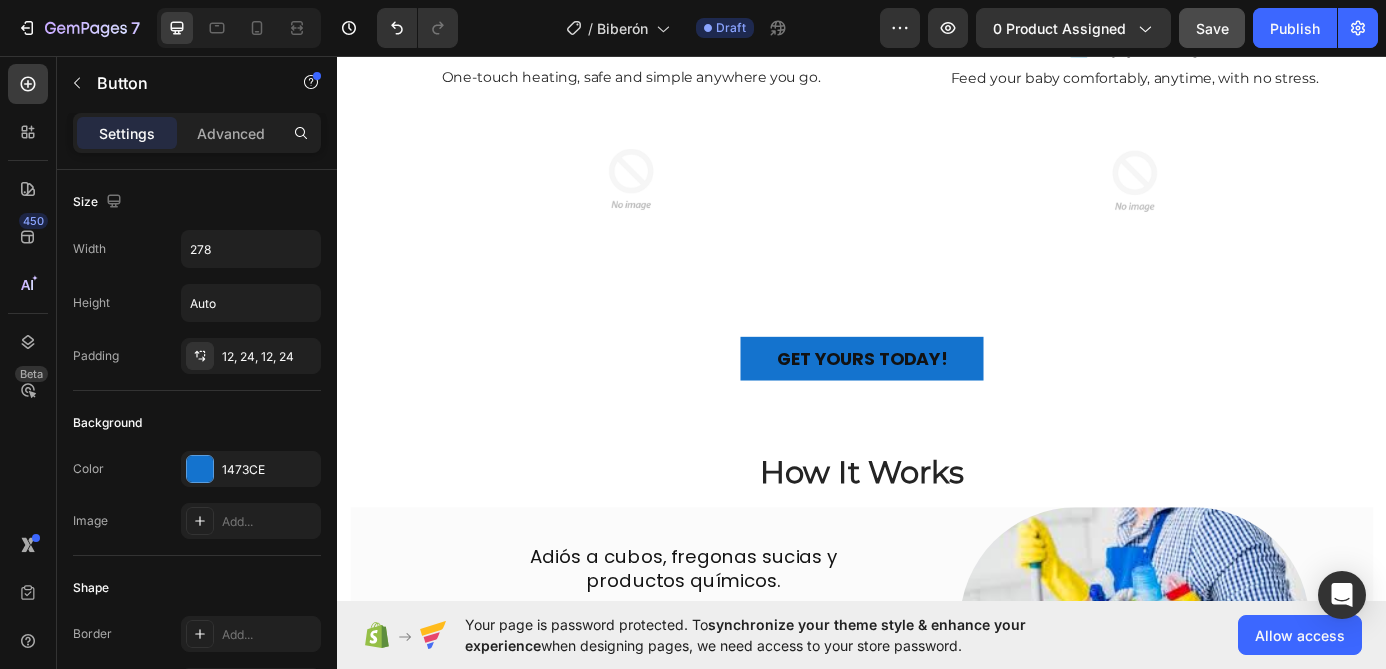 scroll, scrollTop: 1495, scrollLeft: 0, axis: vertical 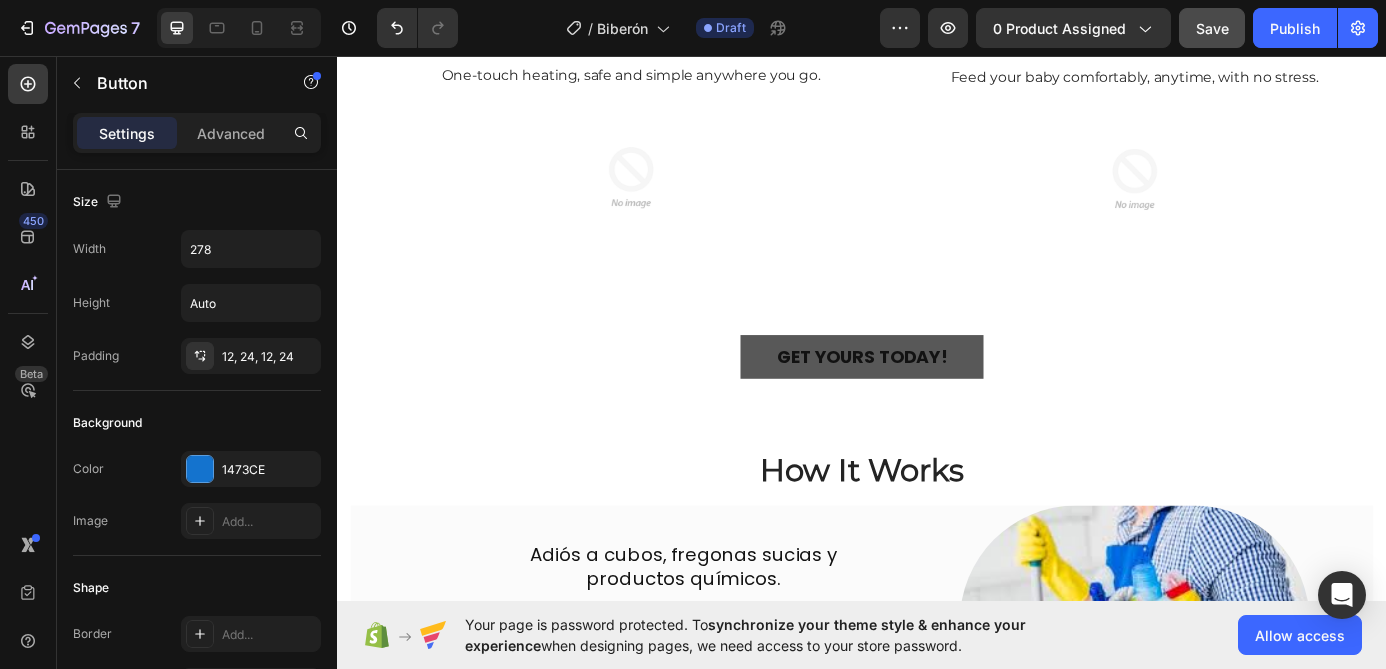 click on "GET YOURS TODAY!" at bounding box center (937, 400) 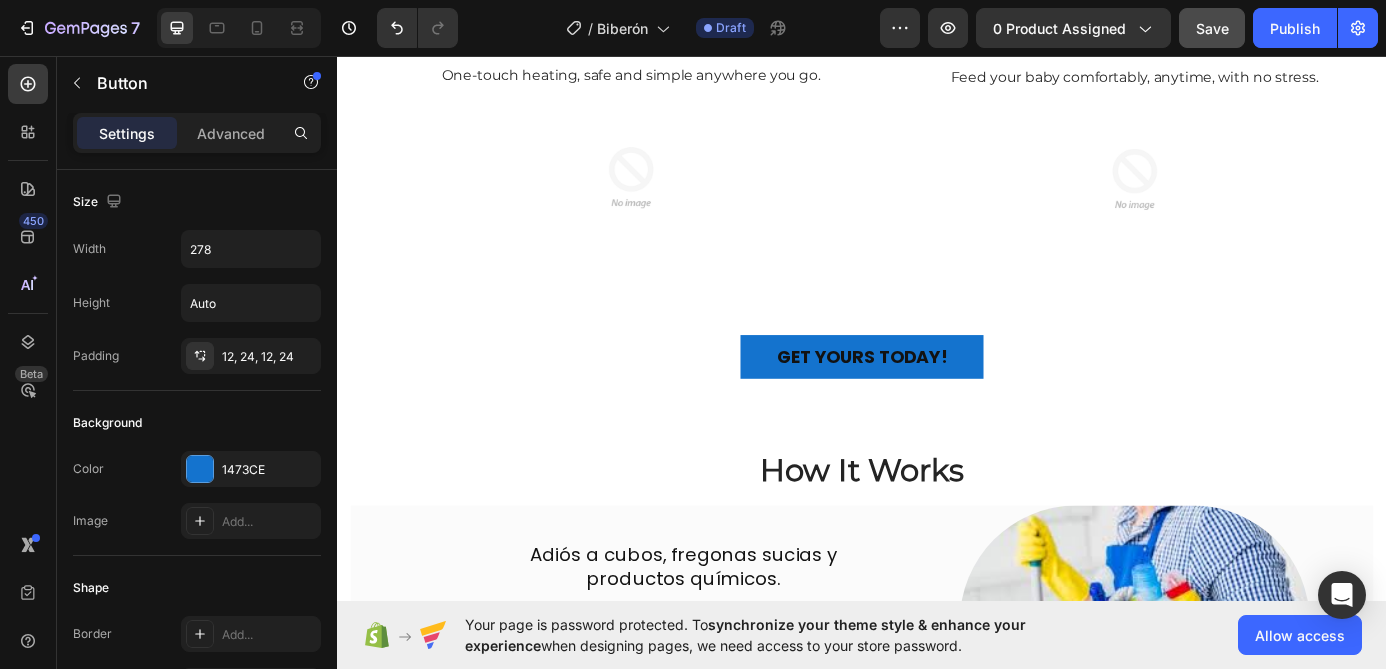 click on "GET YOURS TODAY! Button" at bounding box center [937, 400] 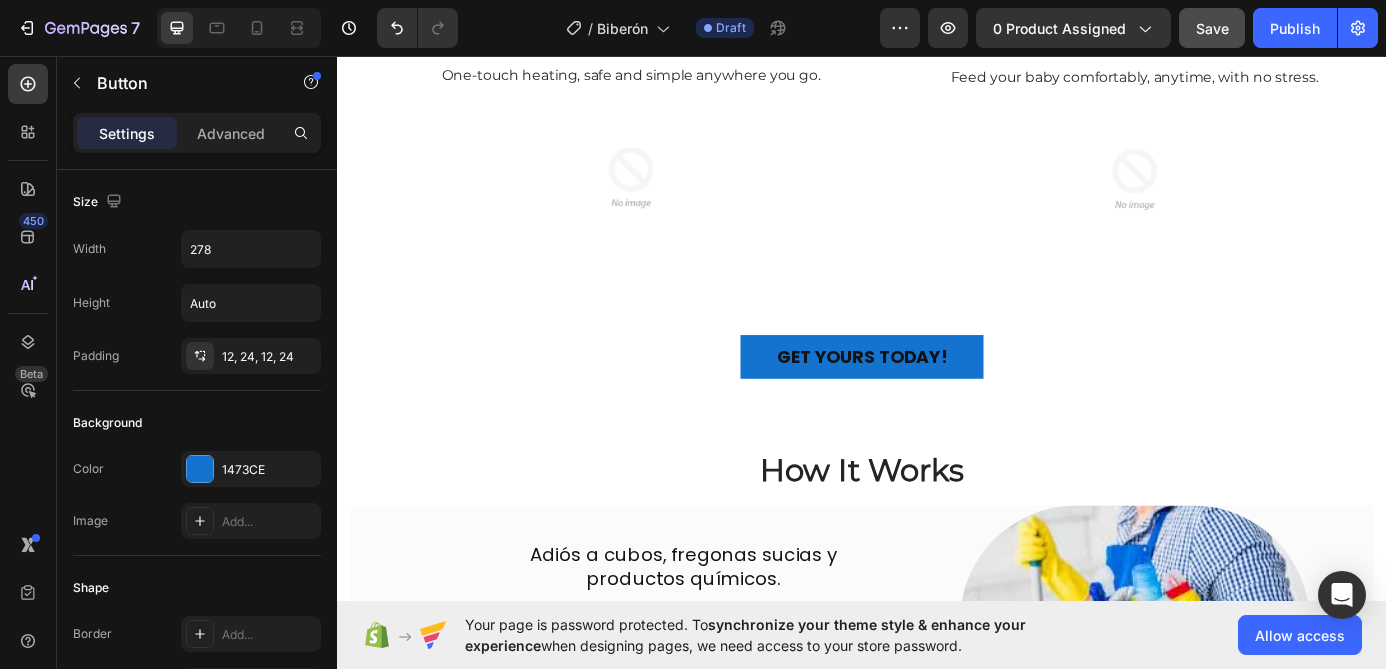 click on "GET YOURS TODAY! Button" at bounding box center [937, 400] 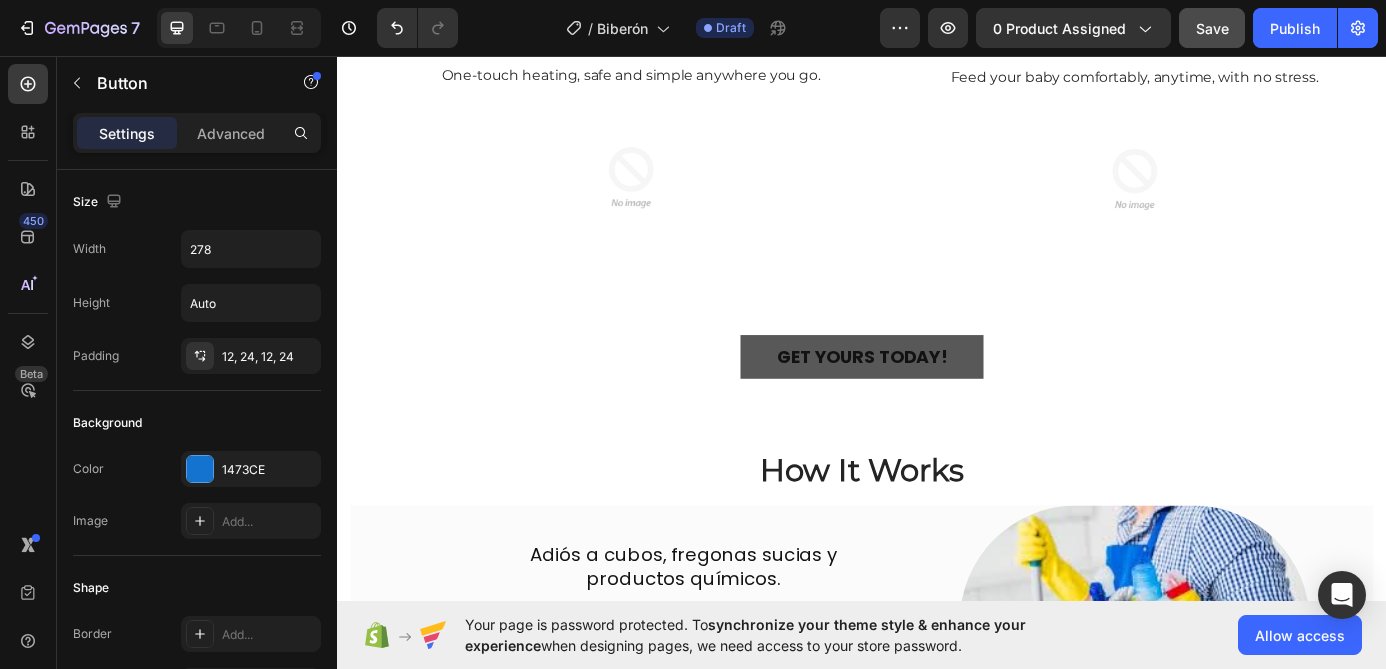 click on "GET YOURS TODAY!" at bounding box center (937, 400) 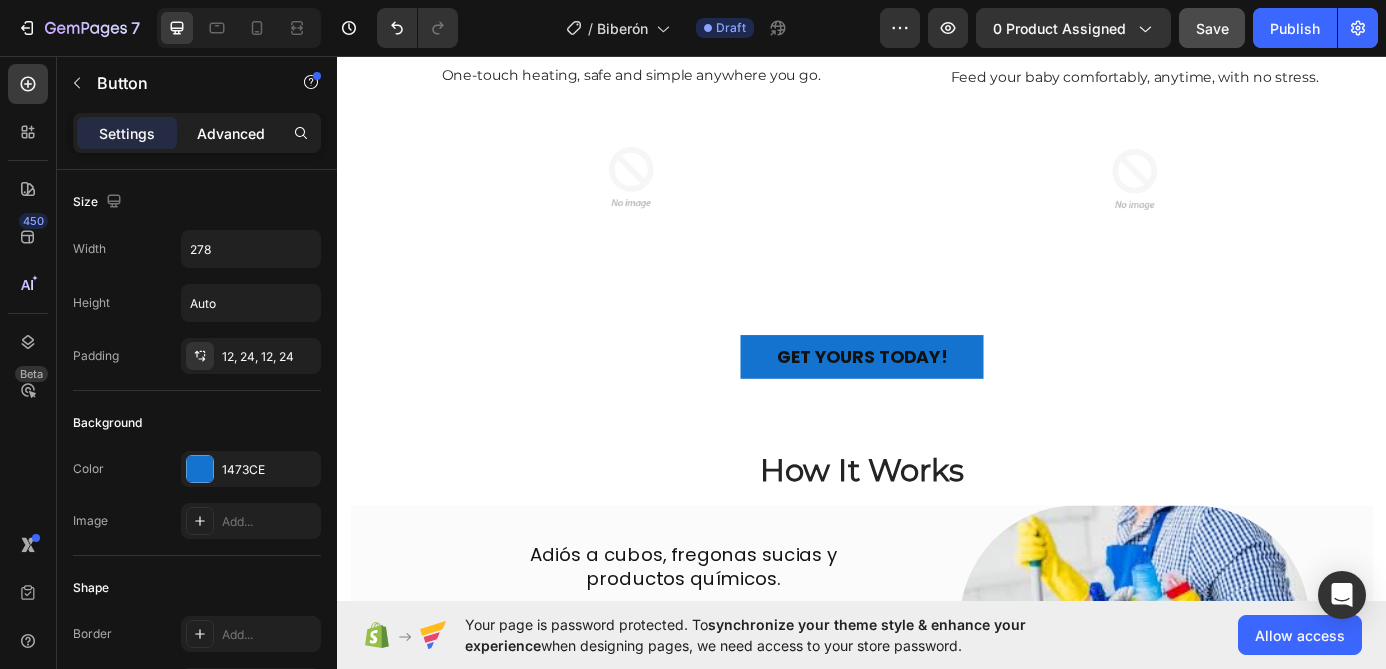 click on "Advanced" at bounding box center (231, 133) 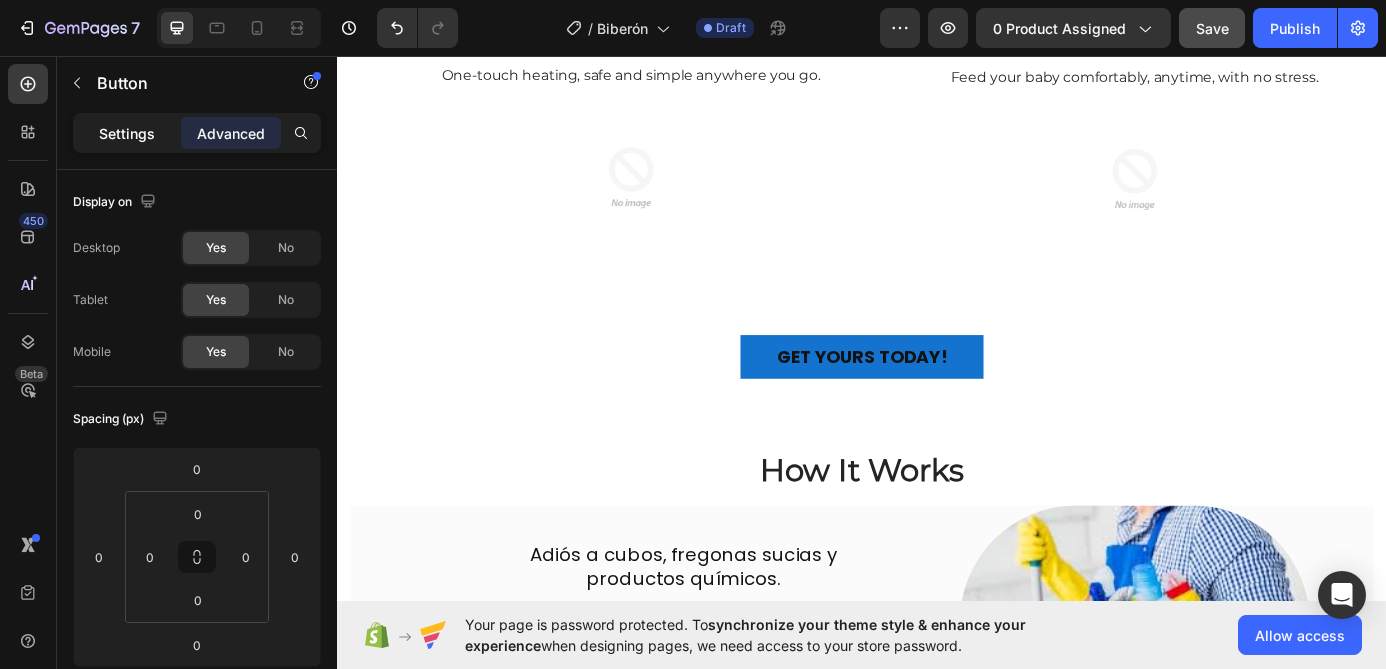 click on "Settings" at bounding box center (127, 133) 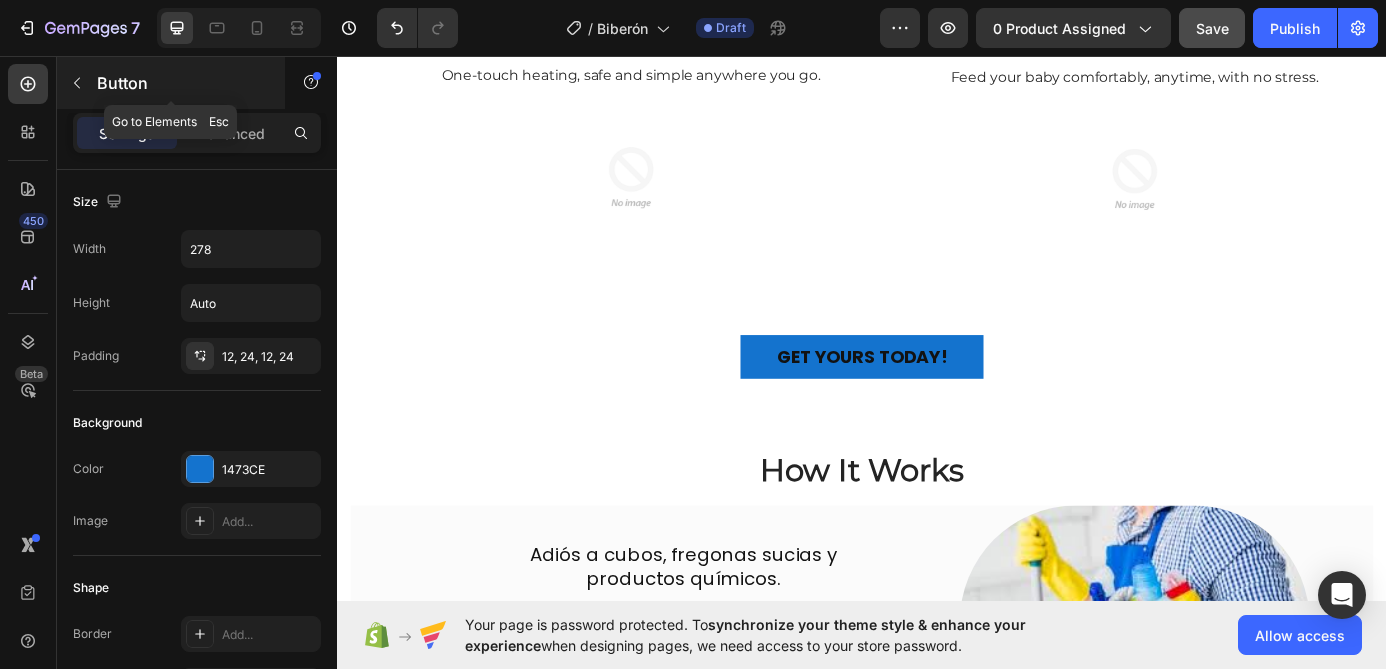 click 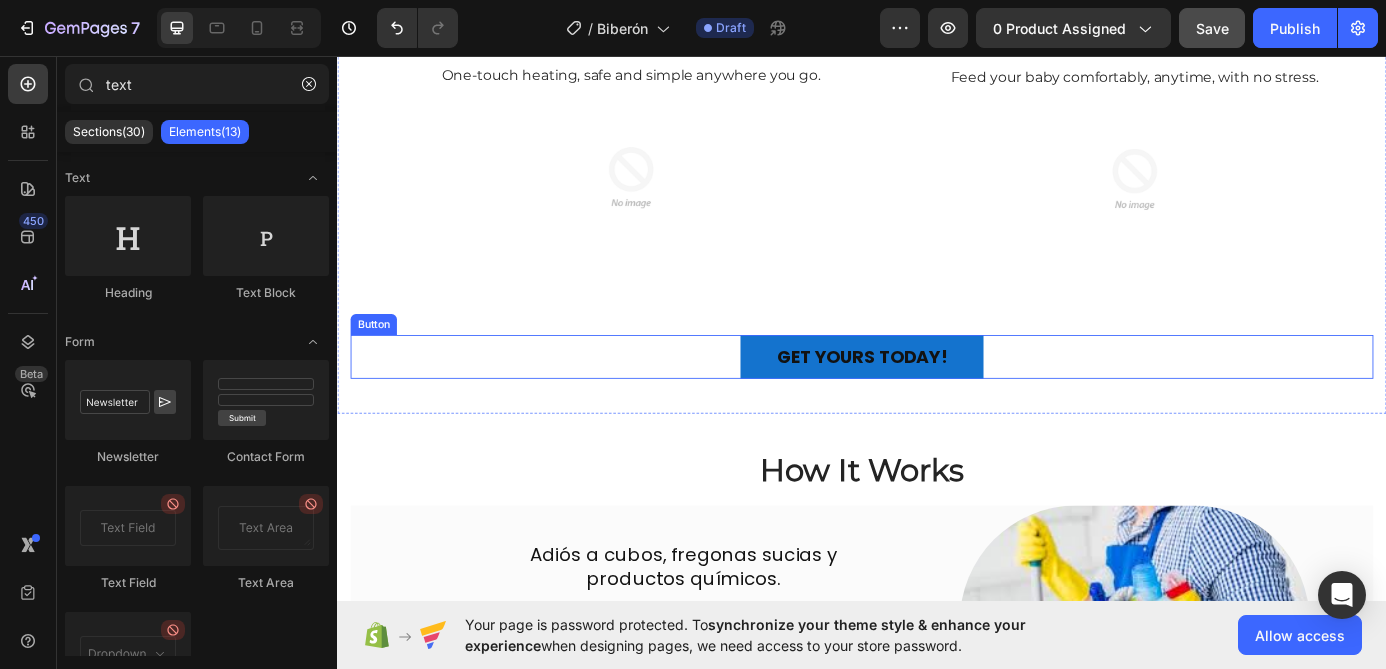 click on "GET YOURS TODAY! Button" at bounding box center (937, 400) 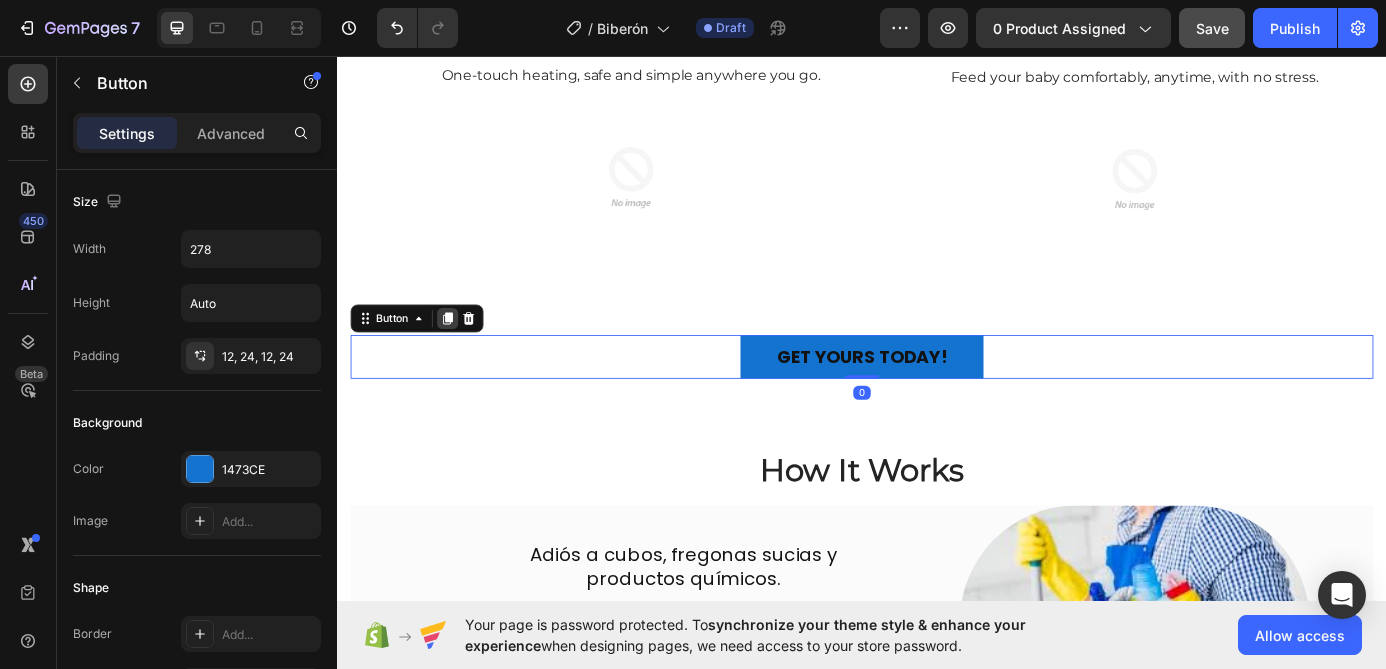 click 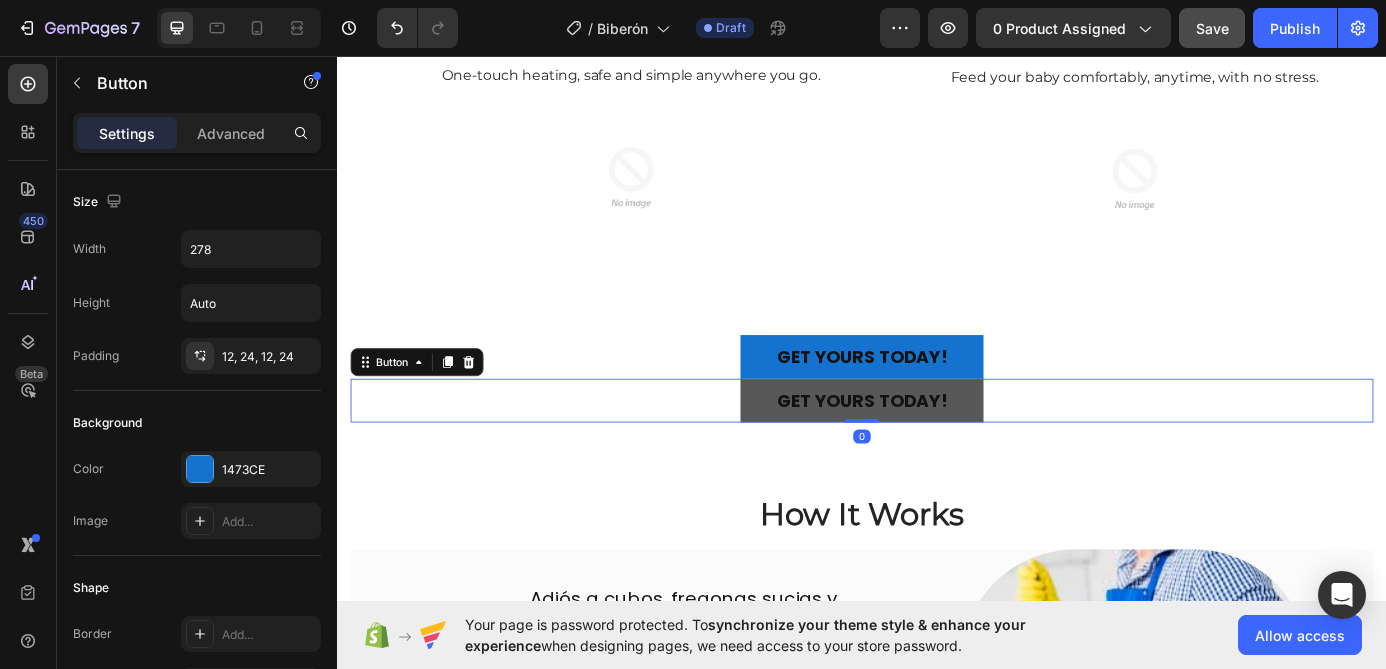 click on "GET YOURS TODAY!" at bounding box center [937, 450] 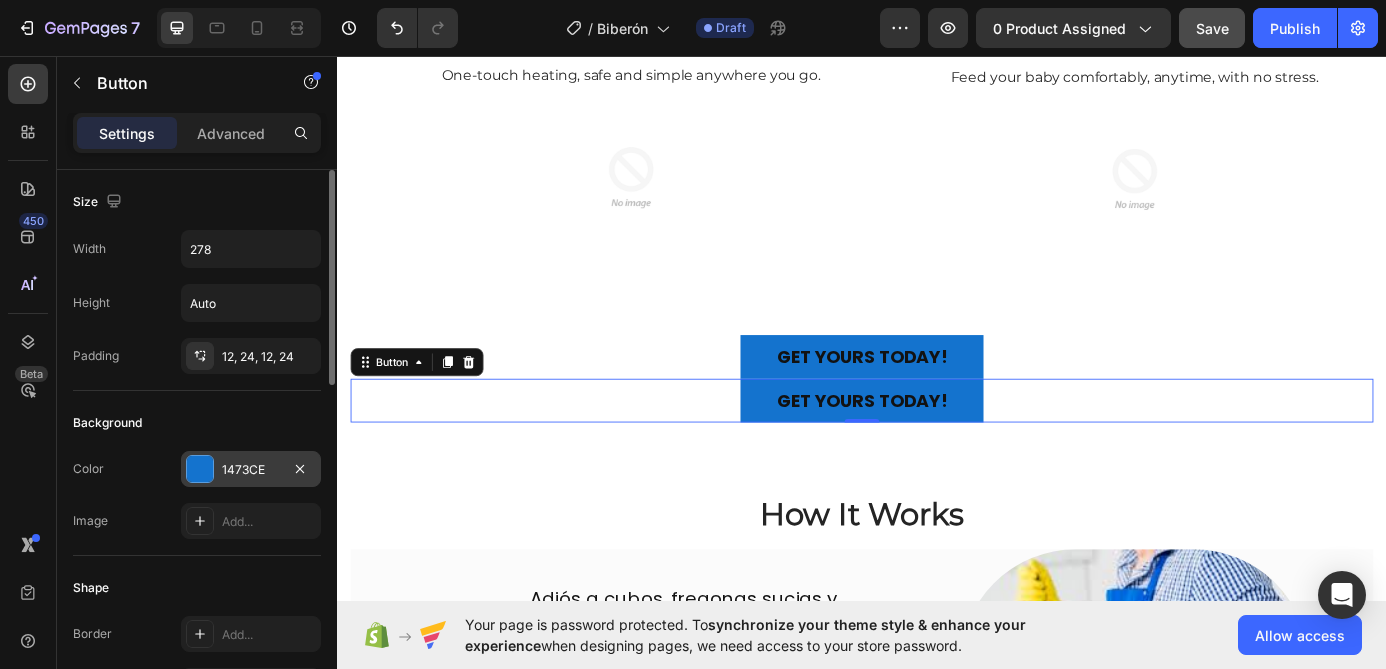 click on "1473CE" at bounding box center (251, 470) 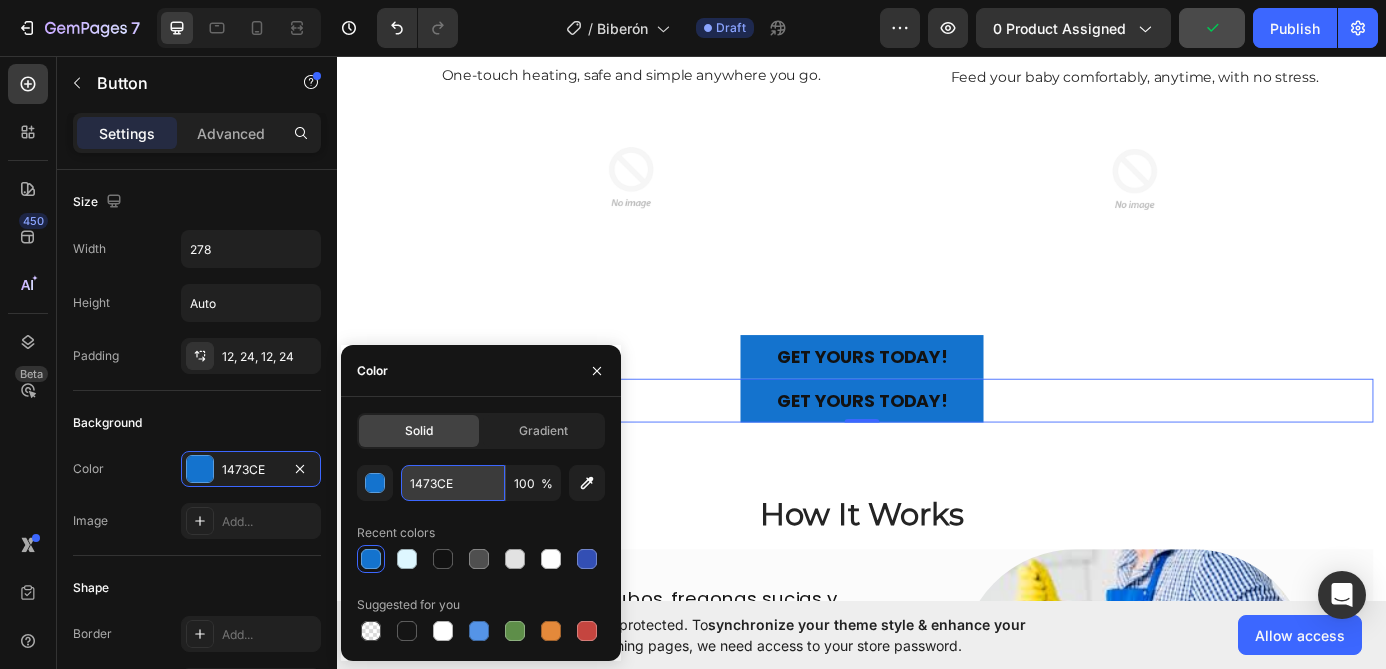 click on "1473CE" at bounding box center (453, 483) 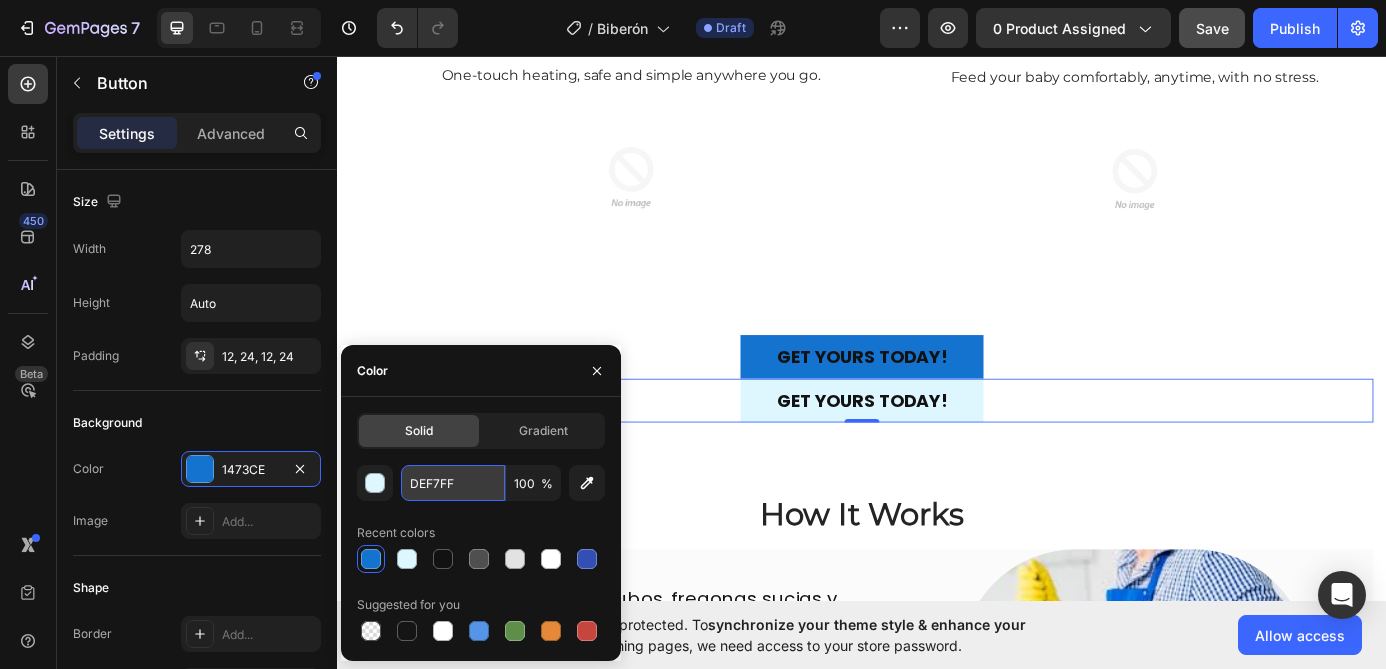 type on "DEF7FF" 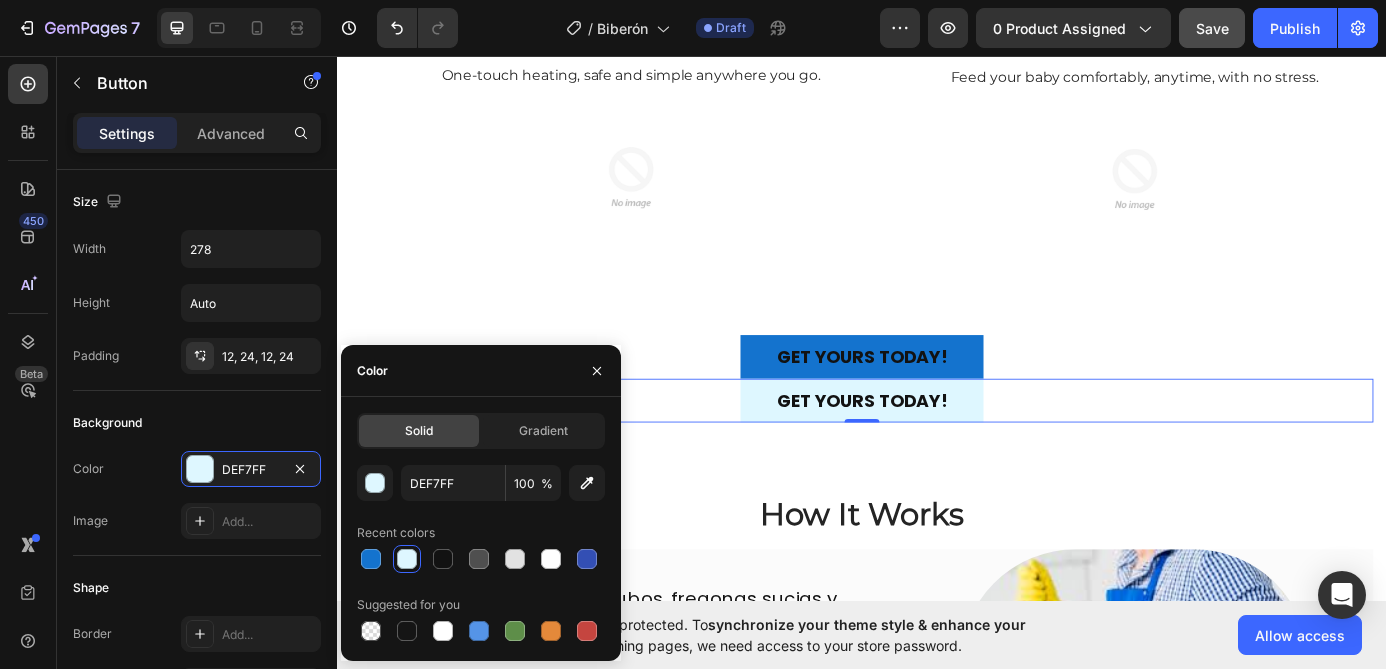 click at bounding box center (407, 559) 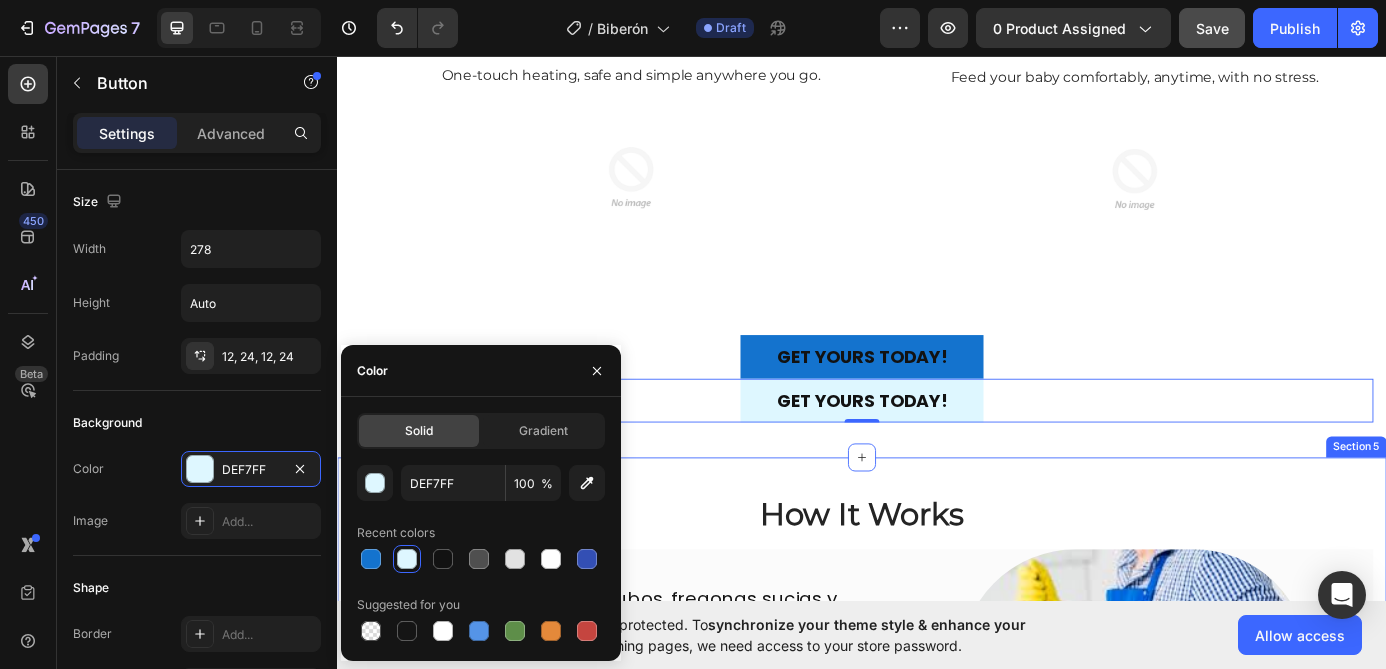 click on "How It Works Heading Adiós a cubos, fregonas sucias y productos químicos.   TwistClean es todo lo que necesitas para mantener tu casa impecable, sin complicaciones. Text Block Row Row Row Image Row Heading TwistClean: la evolución que esperabas.  Heading ✨ TwistClean, el nuevo producto que: ✅ Ofrece una limpieza eficiente ⚡ Es rápida y práctica 🌱 Cuida el planeta con su diseño ecológico Text Block Image Row Row ¡CÓMPRALA YA! Button Section 5" at bounding box center [937, 884] 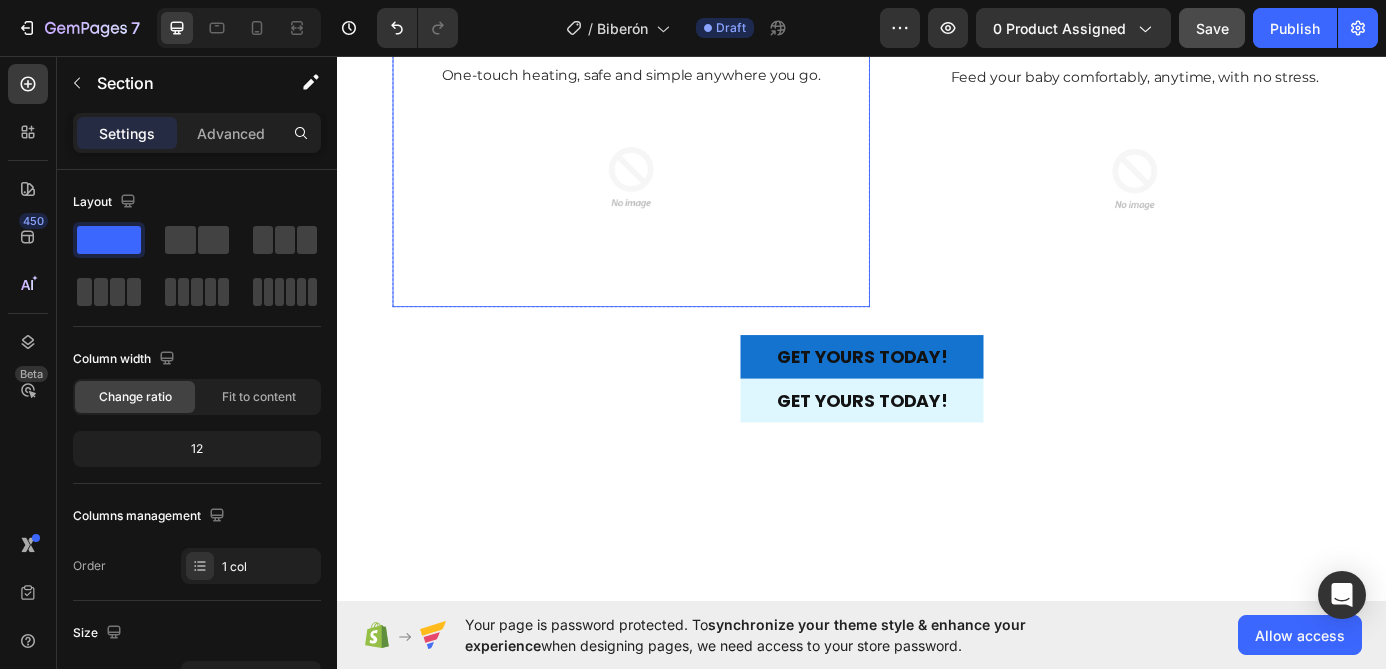 scroll, scrollTop: 1215, scrollLeft: 0, axis: vertical 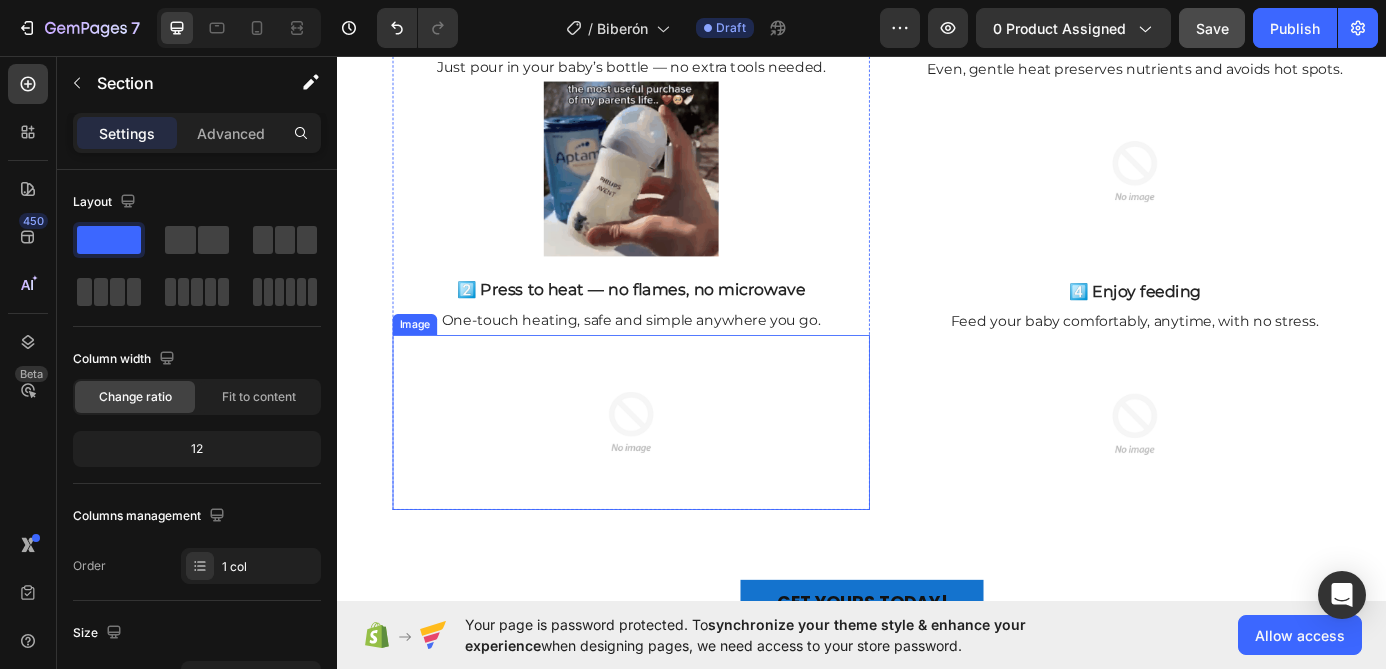 click at bounding box center (673, 475) 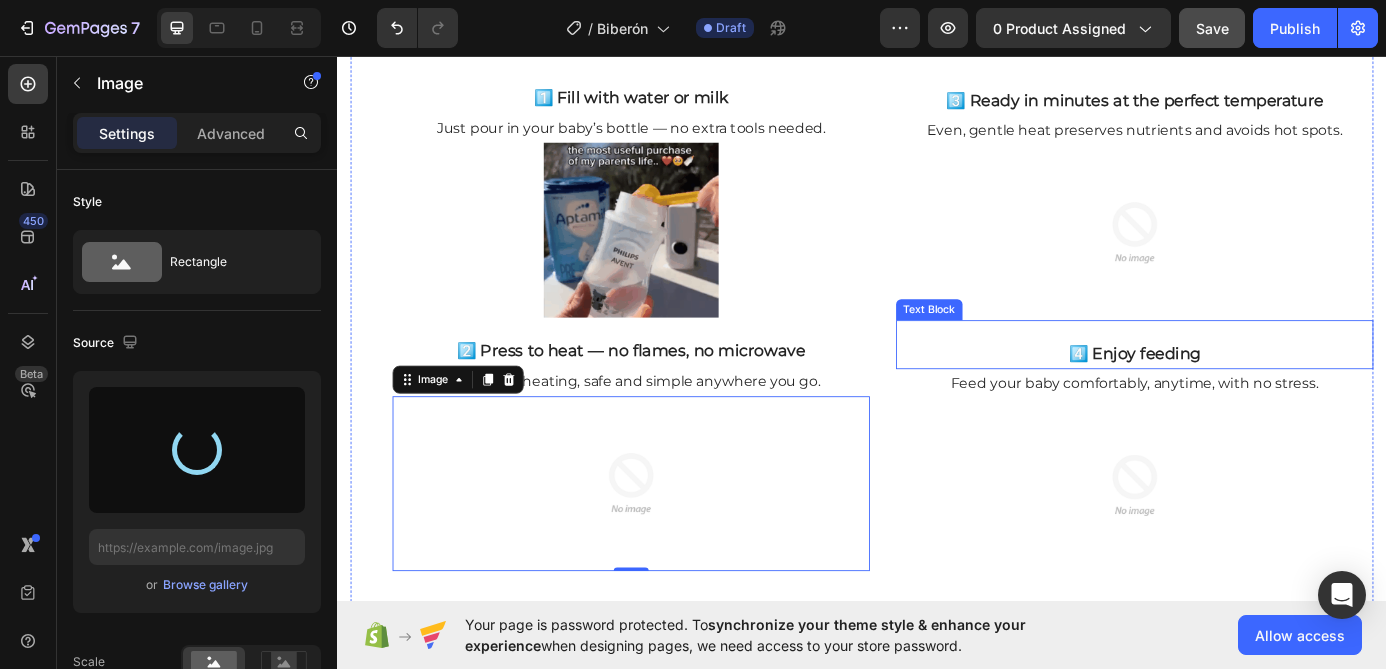 scroll, scrollTop: 1142, scrollLeft: 0, axis: vertical 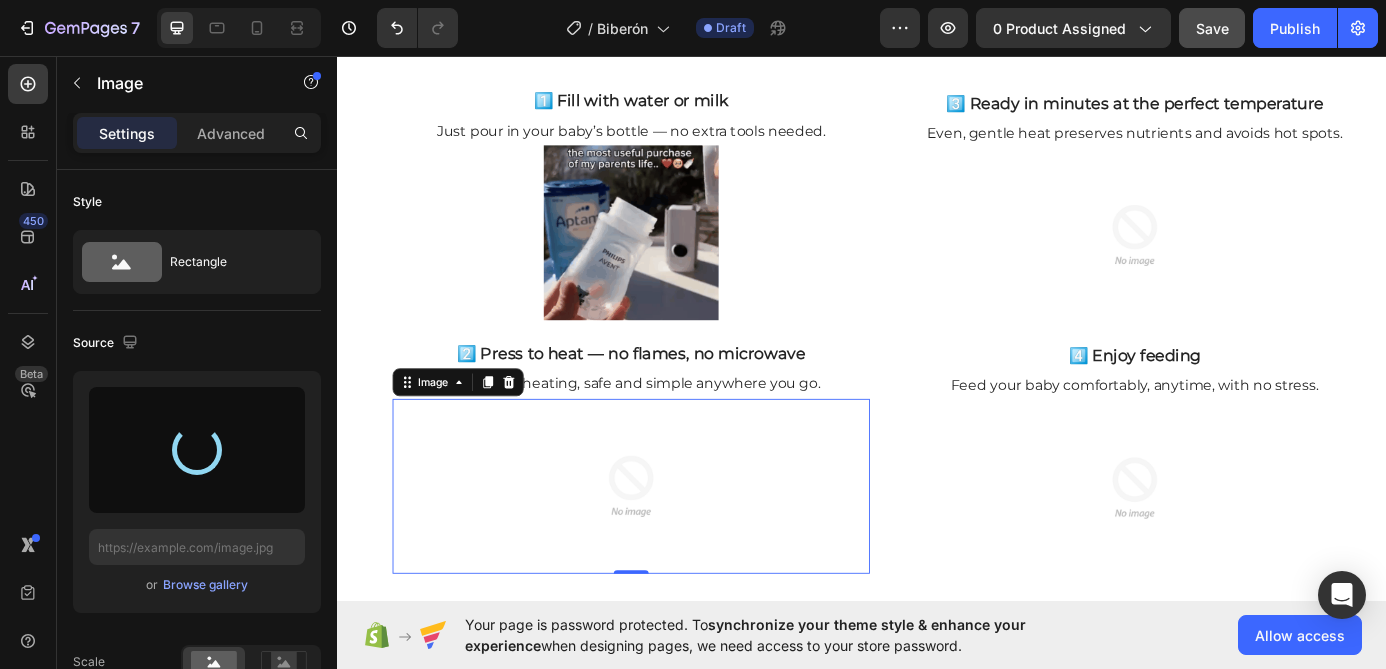 type on "https://cdn.shopify.com/s/files/1/0934/8379/4775/files/gempages_578275896062902972-3230ba04-8150-4f79-9e7b-2fb8fb40fdaf.gif" 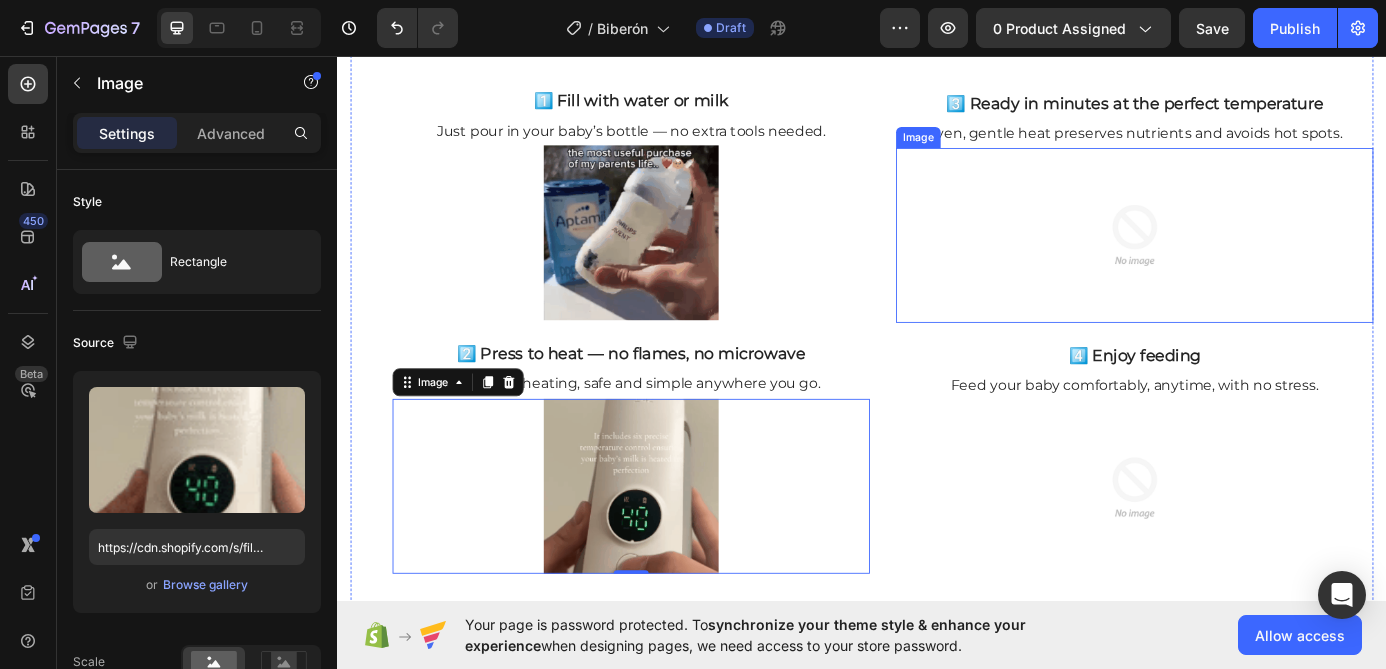 click at bounding box center (1249, 261) 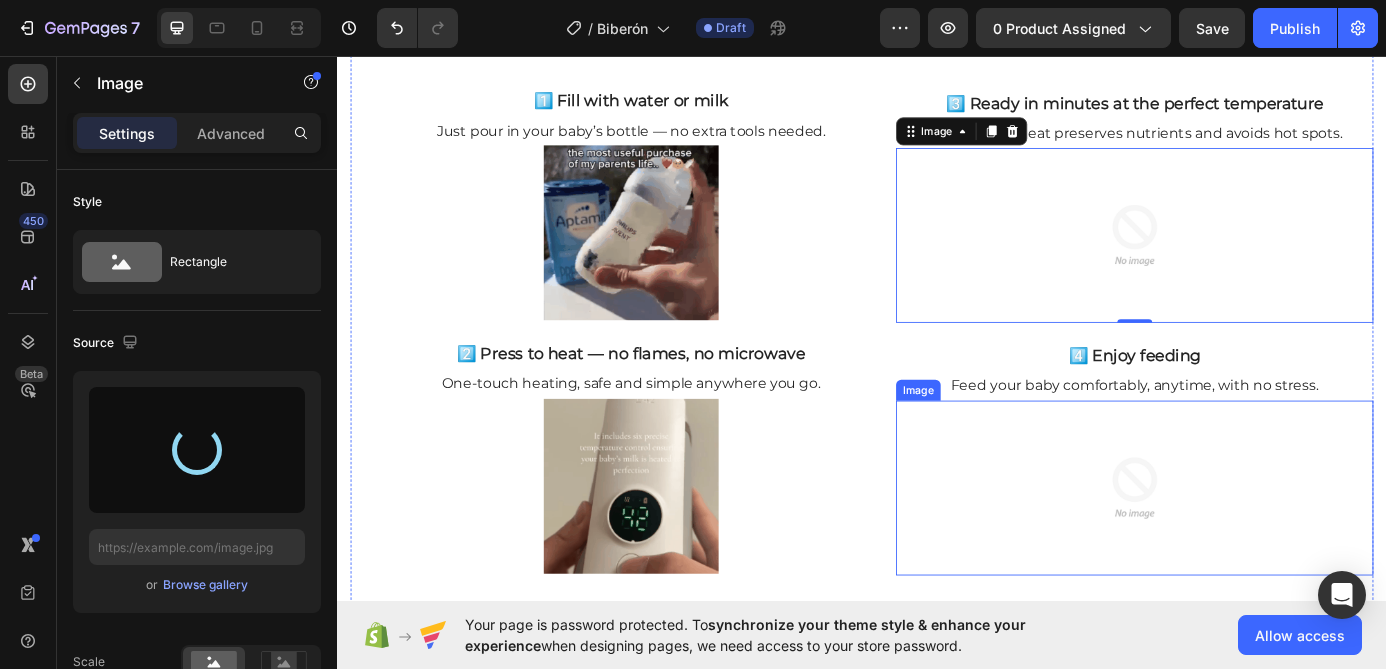 click at bounding box center (1249, 550) 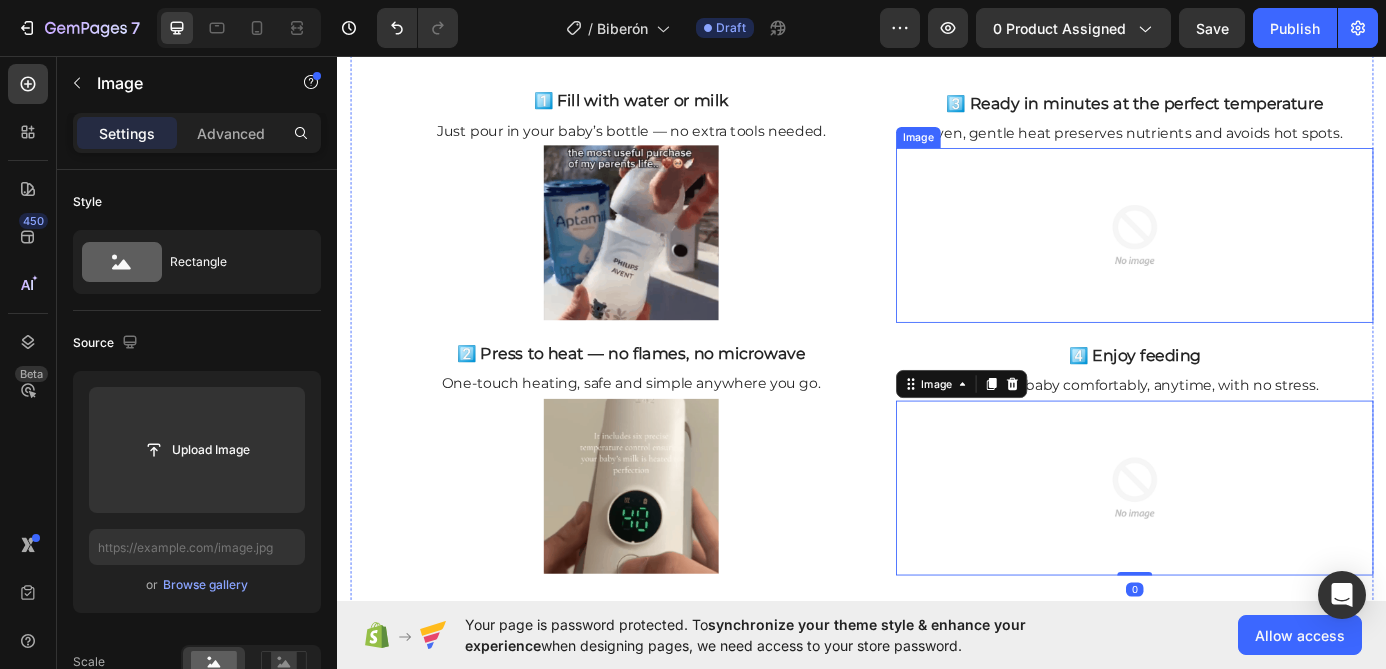 click at bounding box center [1249, 261] 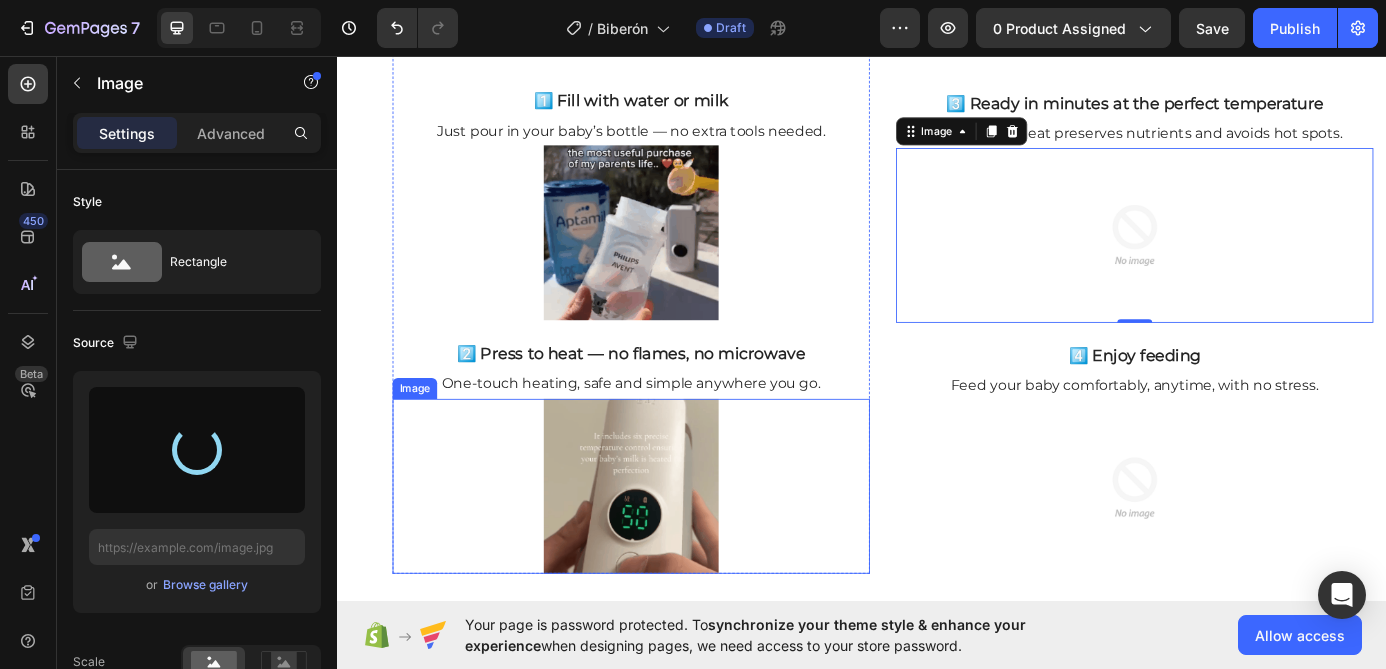 type on "https://cdn.shopify.com/s/files/1/0934/8379/4775/files/gempages_578275896062902972-fad2e9e5-544c-4eb3-ac0c-e7f44ac7f4ae.gif" 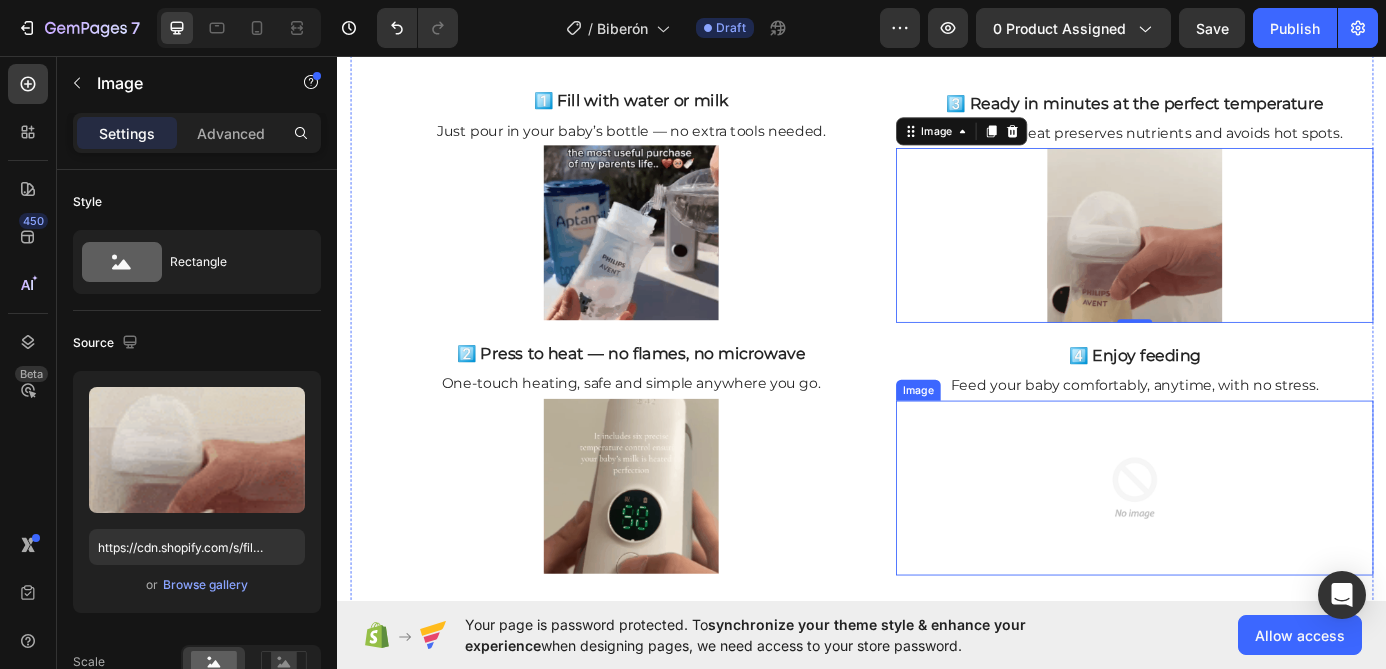 click at bounding box center [1249, 550] 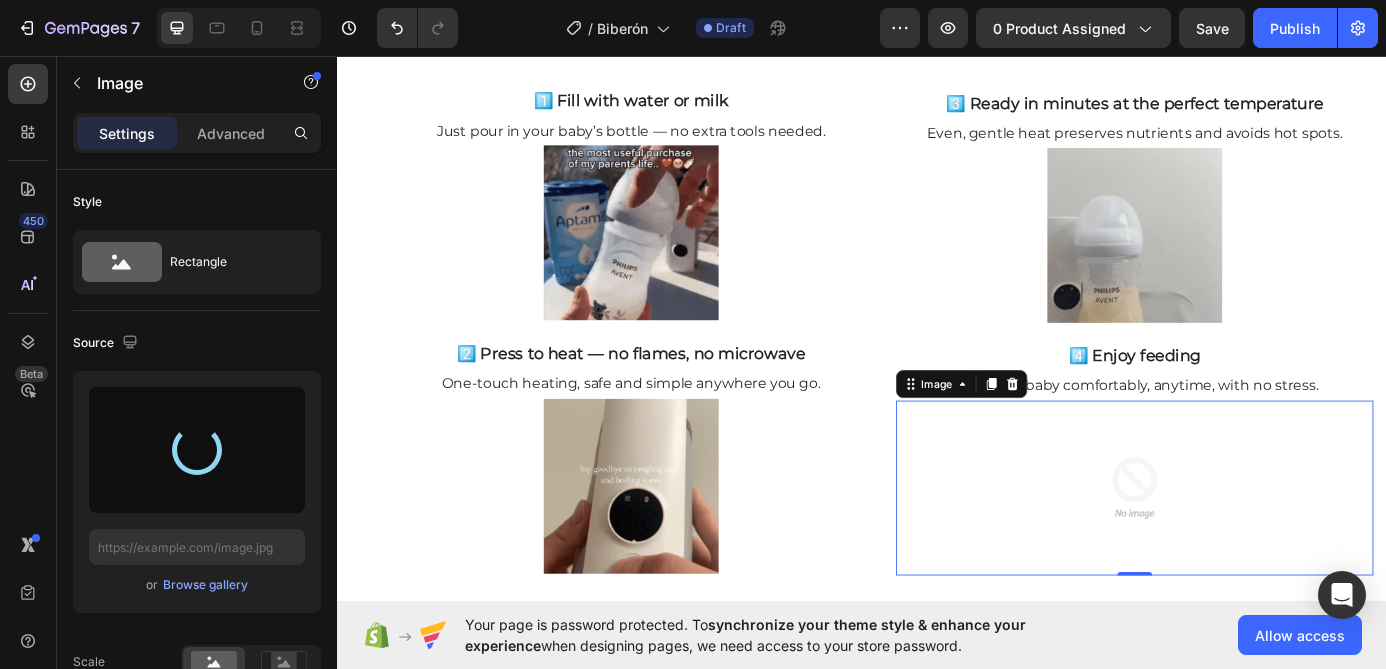 type on "https://cdn.shopify.com/s/files/1/0934/8379/4775/files/gempages_578275896062902972-0279c77a-7ad3-456a-a75f-e98167acad2f.gif" 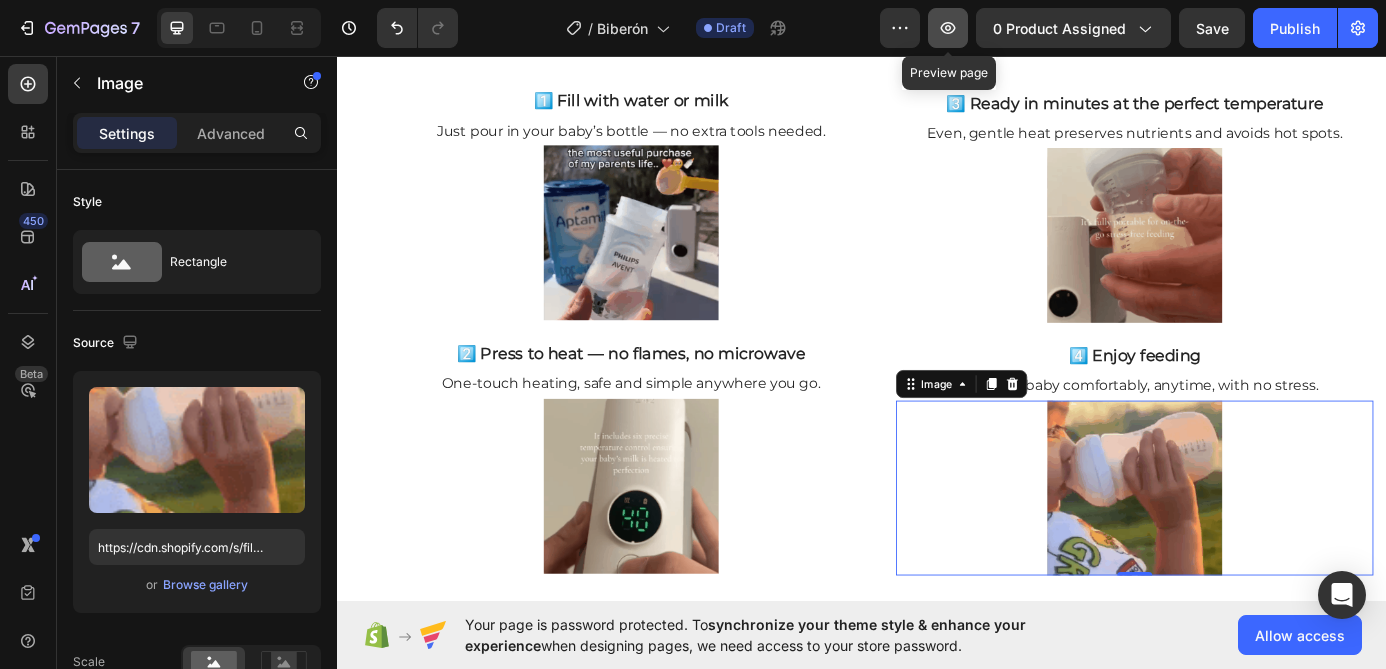 click 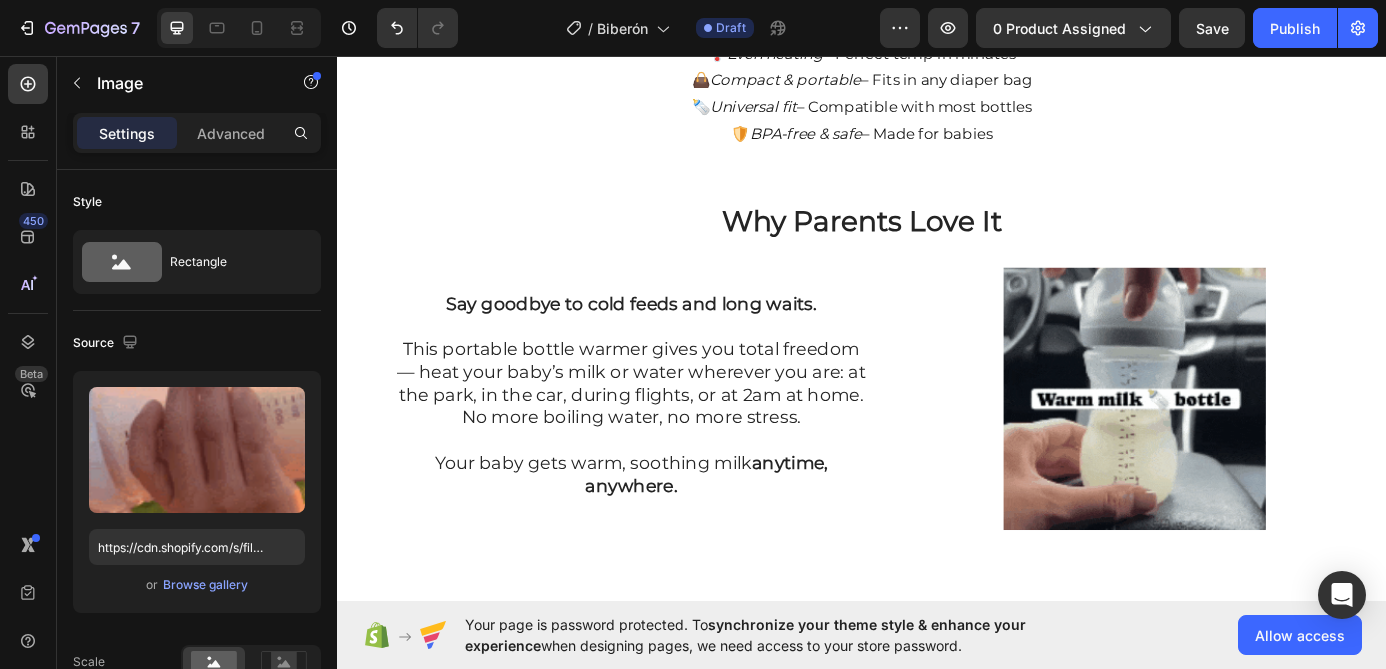 scroll, scrollTop: 484, scrollLeft: 0, axis: vertical 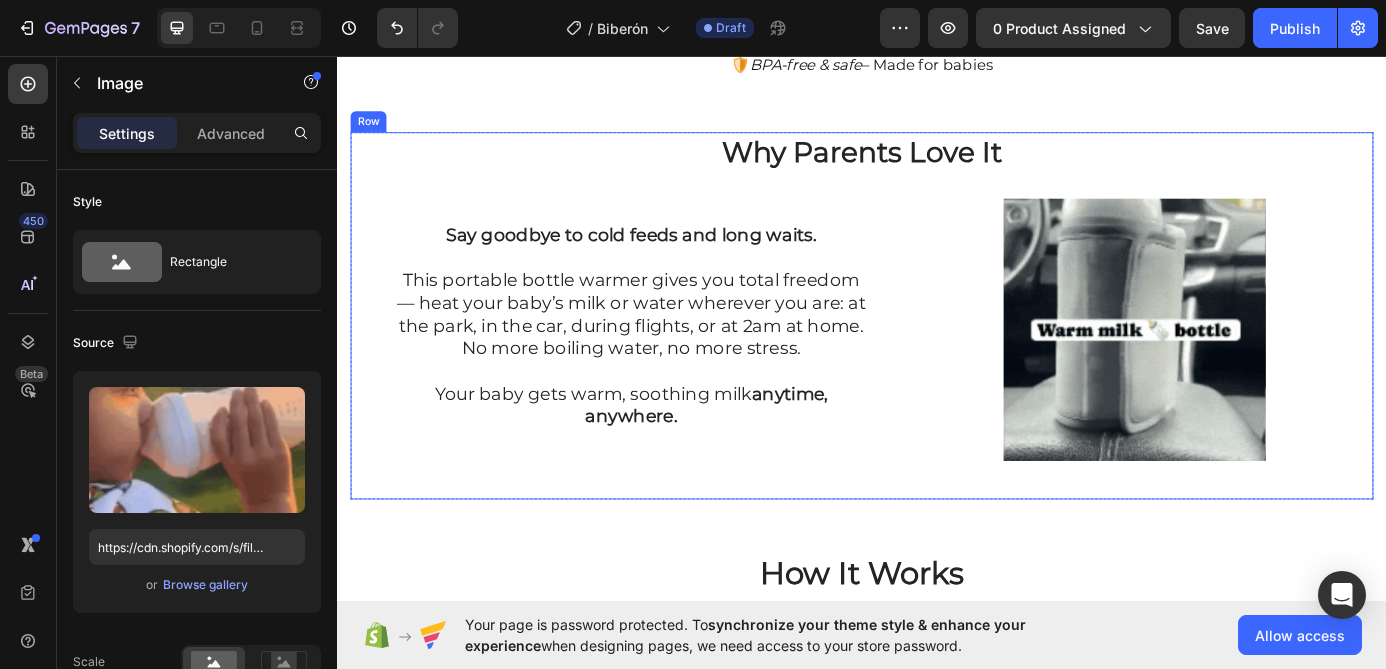 click on "Say goodbye to cold feeds and long waits. This portable bottle warmer gives you total freedom — heat your baby’s milk or water wherever you are: at the park, in the car, during flights, or at 2am at home. No more boiling water, no more stress.   Your baby gets warm, soothing milk  anytime, anywhere. Text Block Row Row Row Row Image Row" at bounding box center (937, 384) 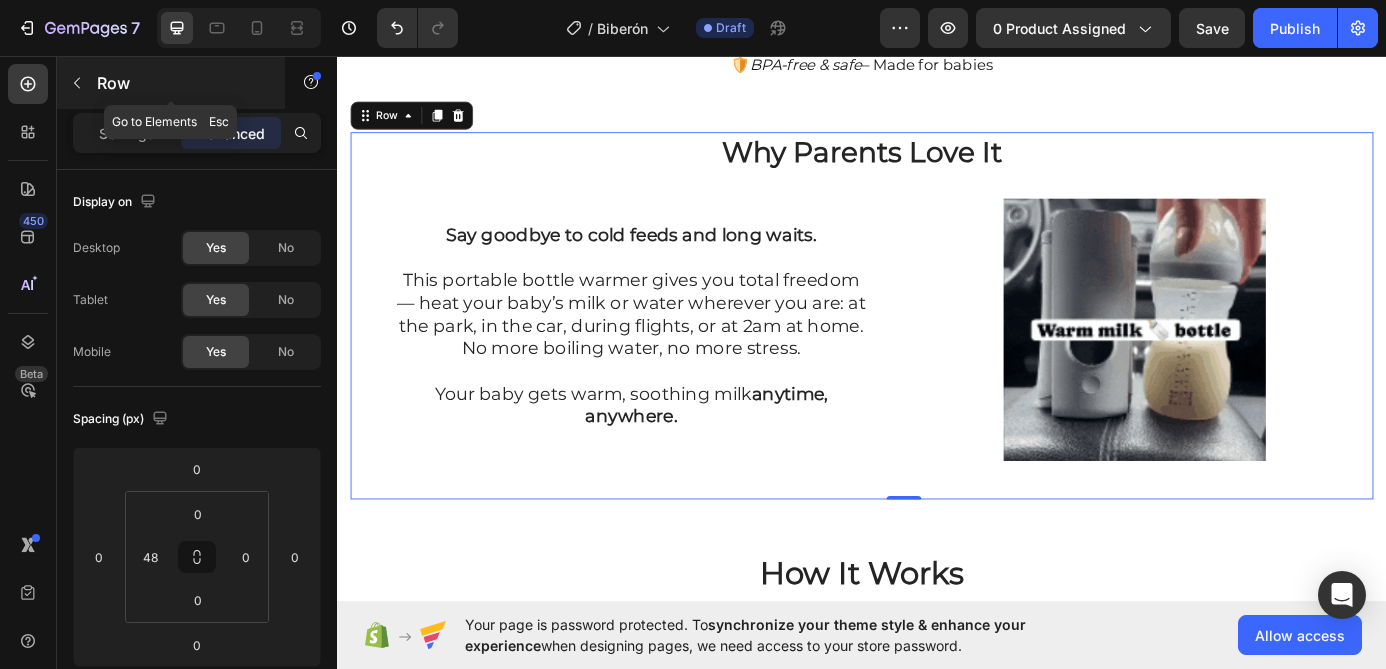 click 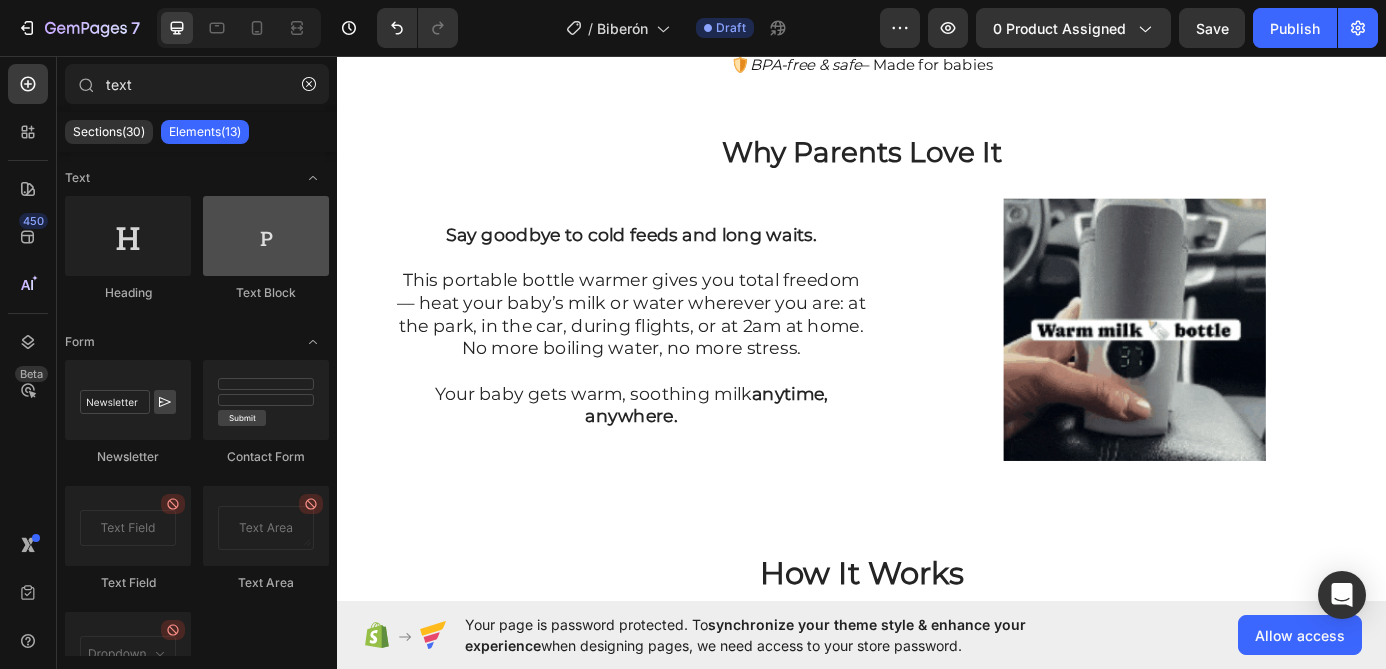 click at bounding box center (266, 236) 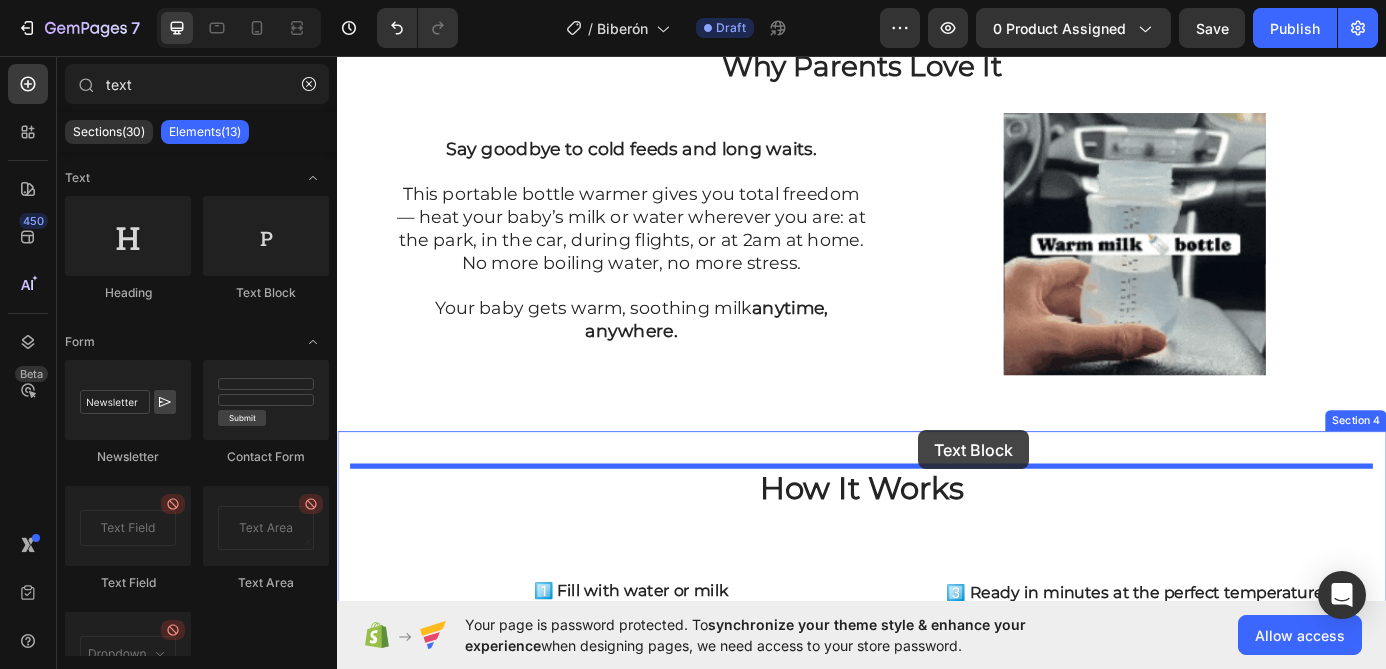 scroll, scrollTop: 612, scrollLeft: 0, axis: vertical 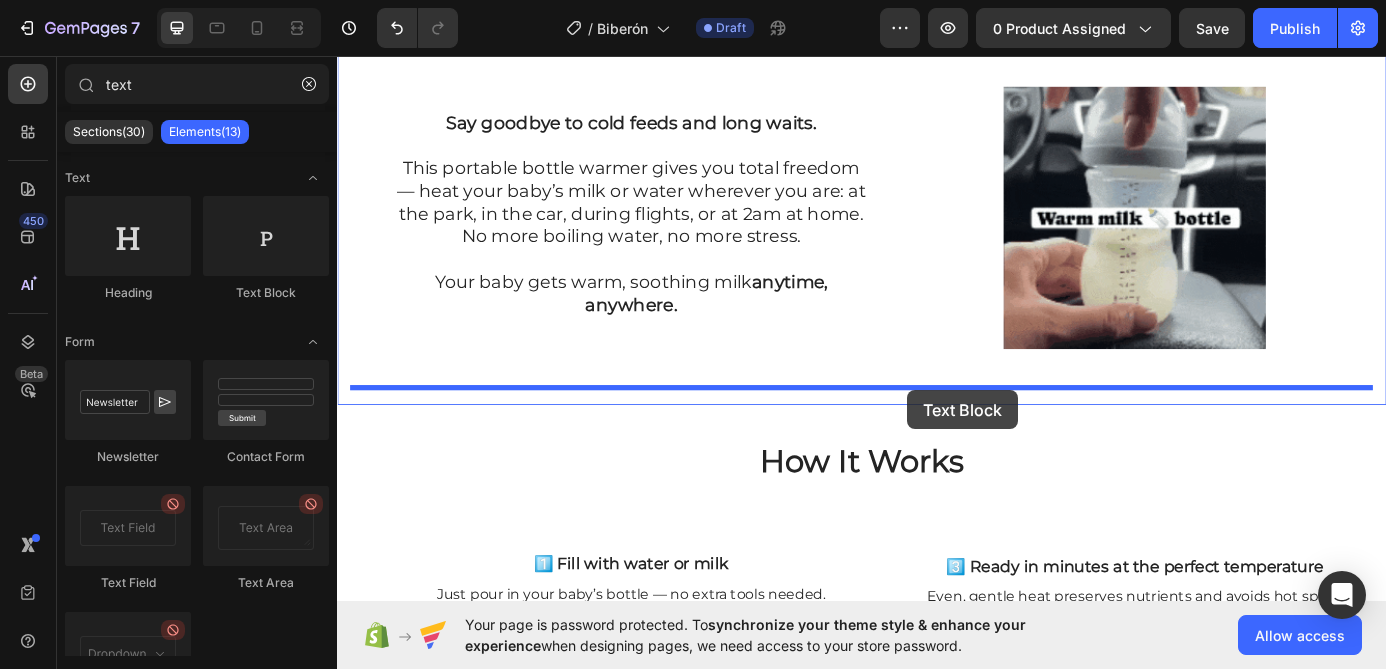 drag, startPoint x: 607, startPoint y: 298, endPoint x: 989, endPoint y: 438, distance: 406.8464 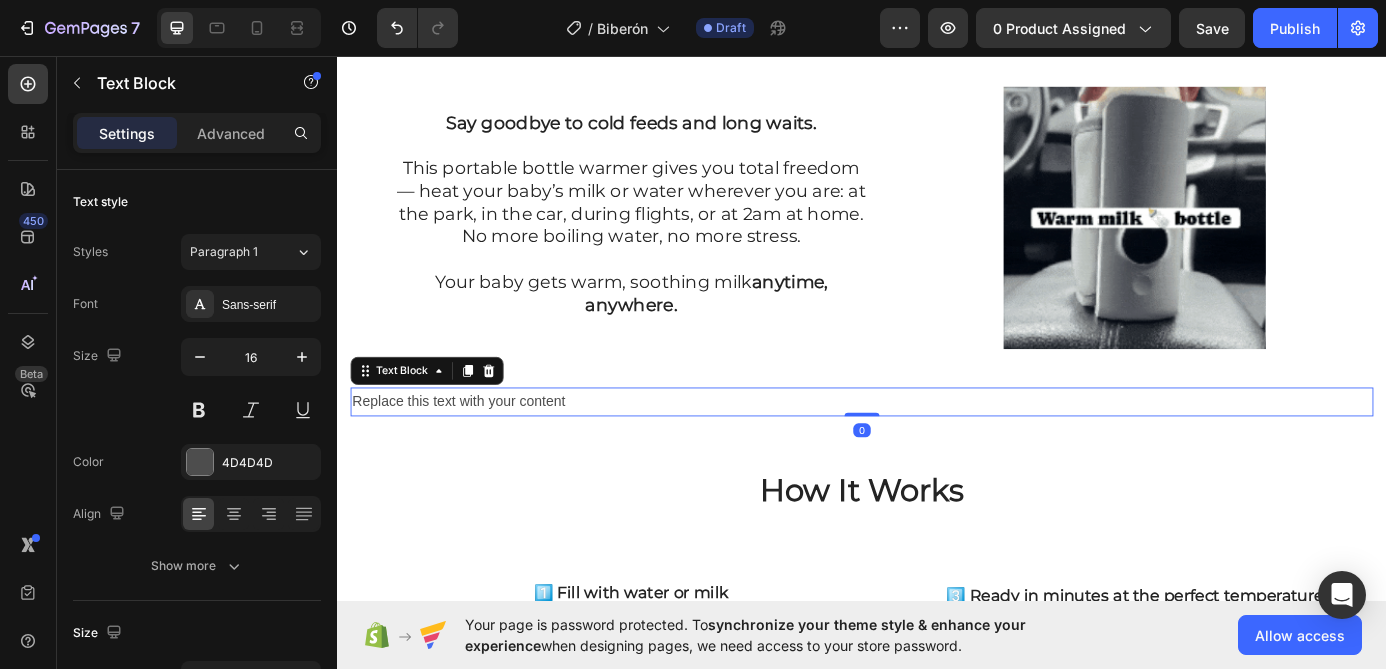 click on "Replace this text with your content" at bounding box center (937, 451) 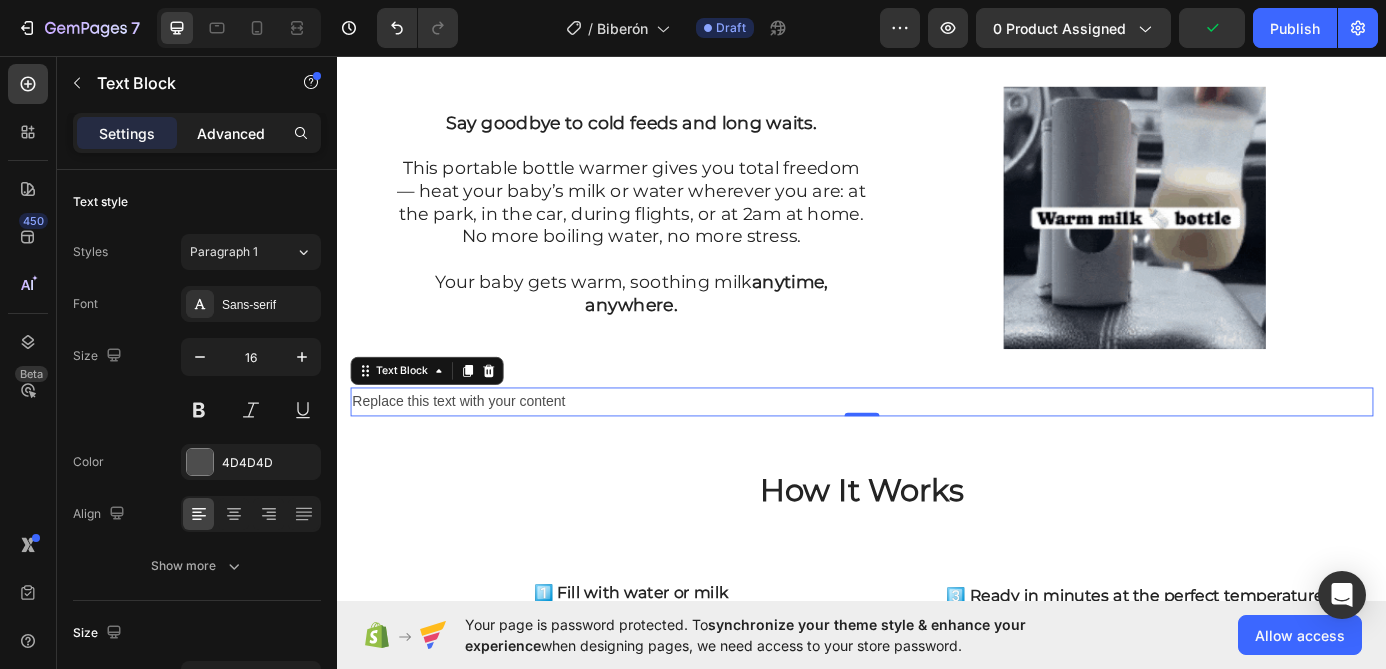 click on "Advanced" at bounding box center (231, 133) 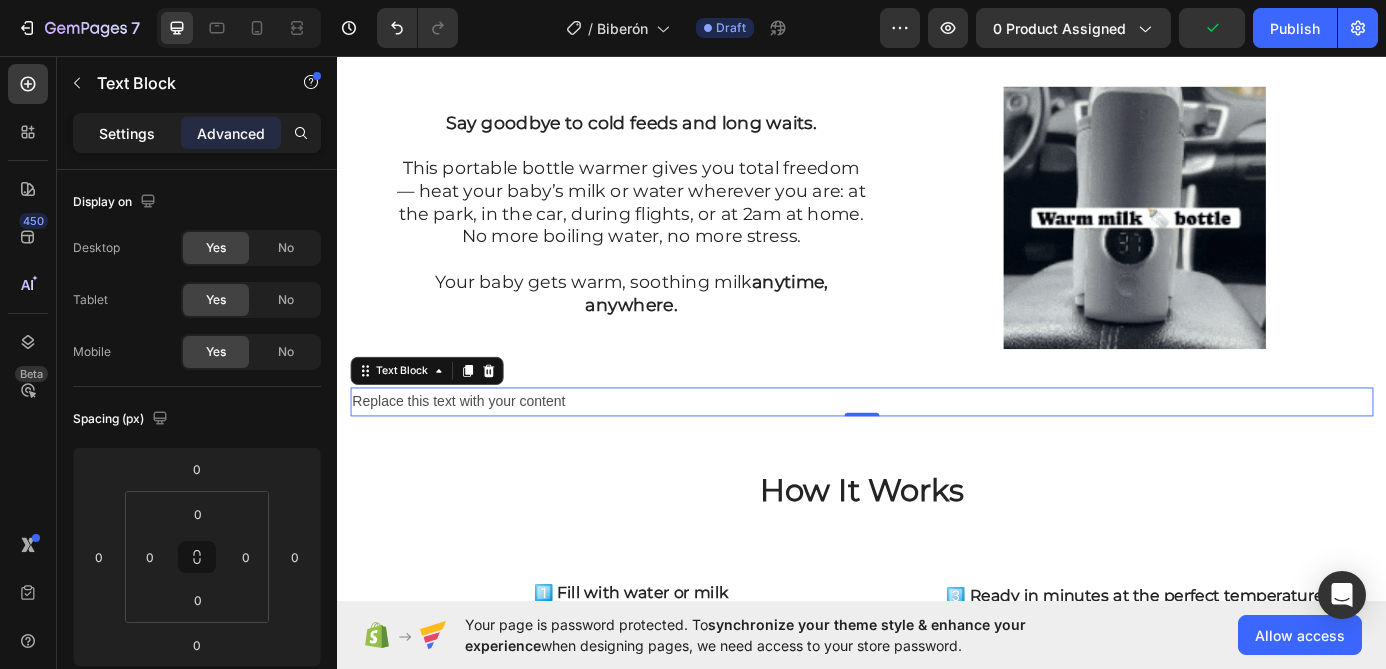 click on "Settings" at bounding box center (127, 133) 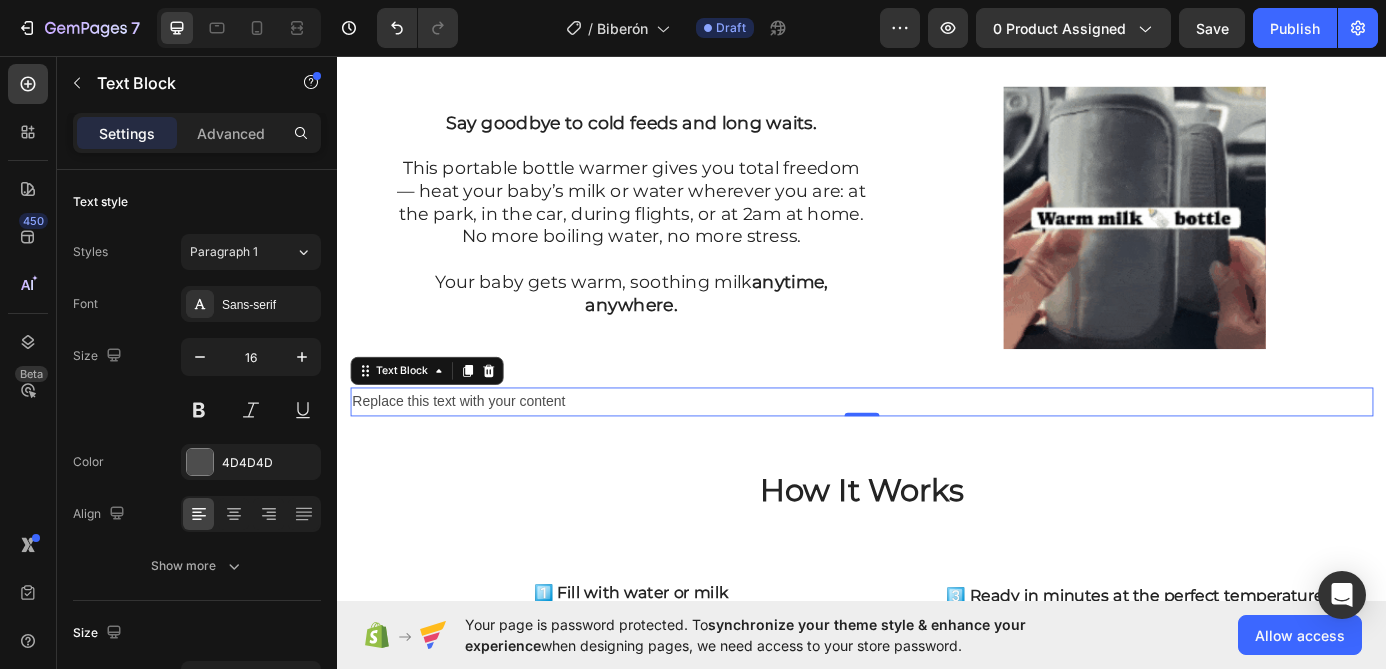 click on "Replace this text with your content" at bounding box center [937, 451] 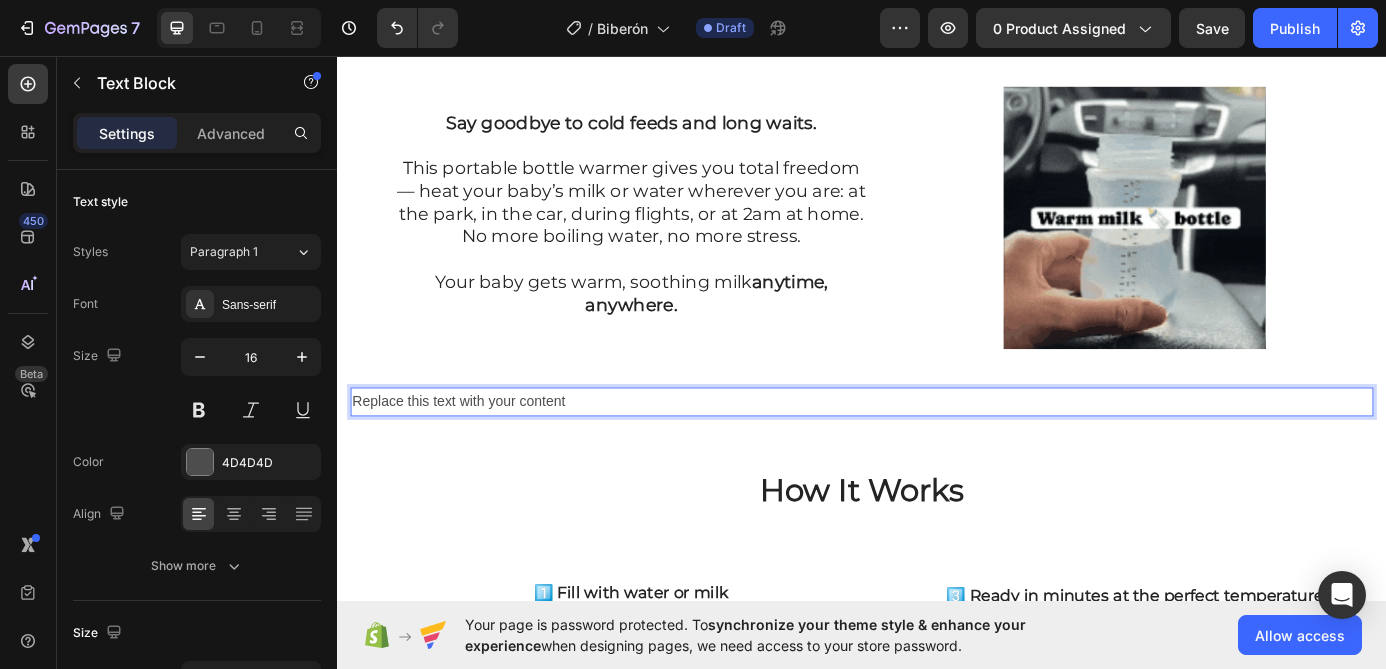 click on "Replace this text with your content" at bounding box center [937, 451] 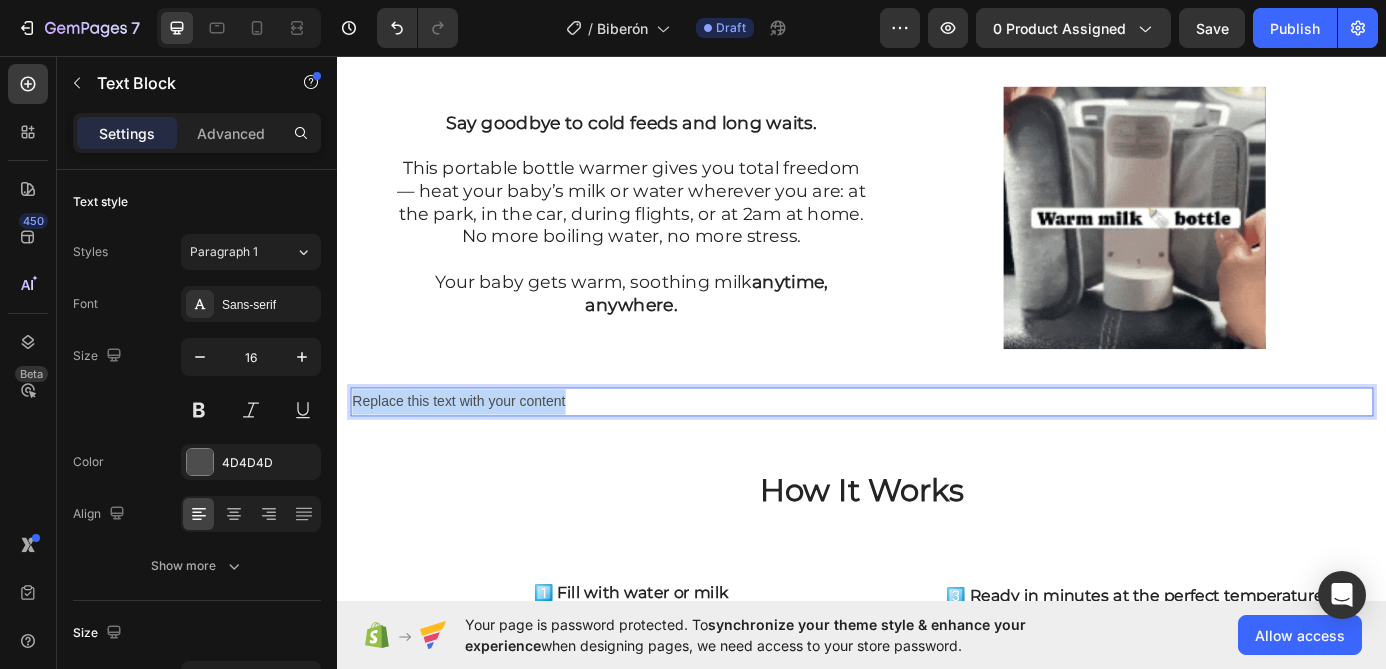 click on "Replace this text with your content" at bounding box center [937, 451] 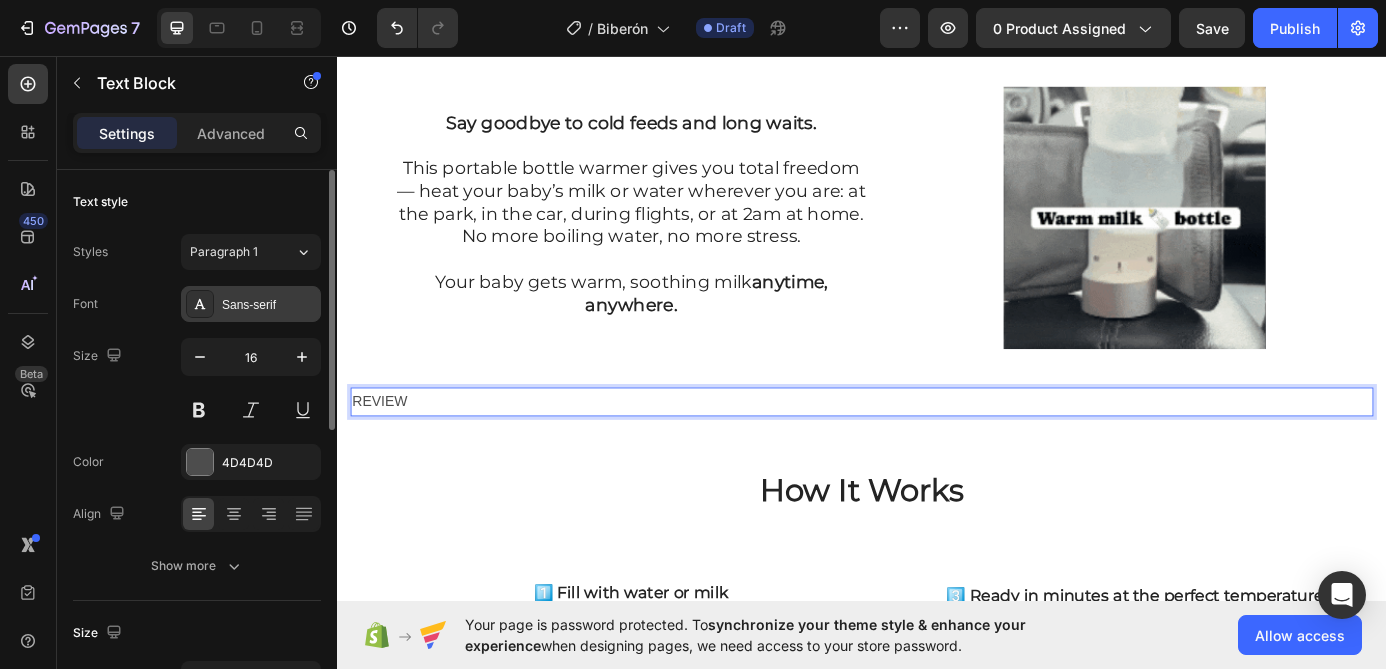 click on "Sans-serif" at bounding box center (269, 305) 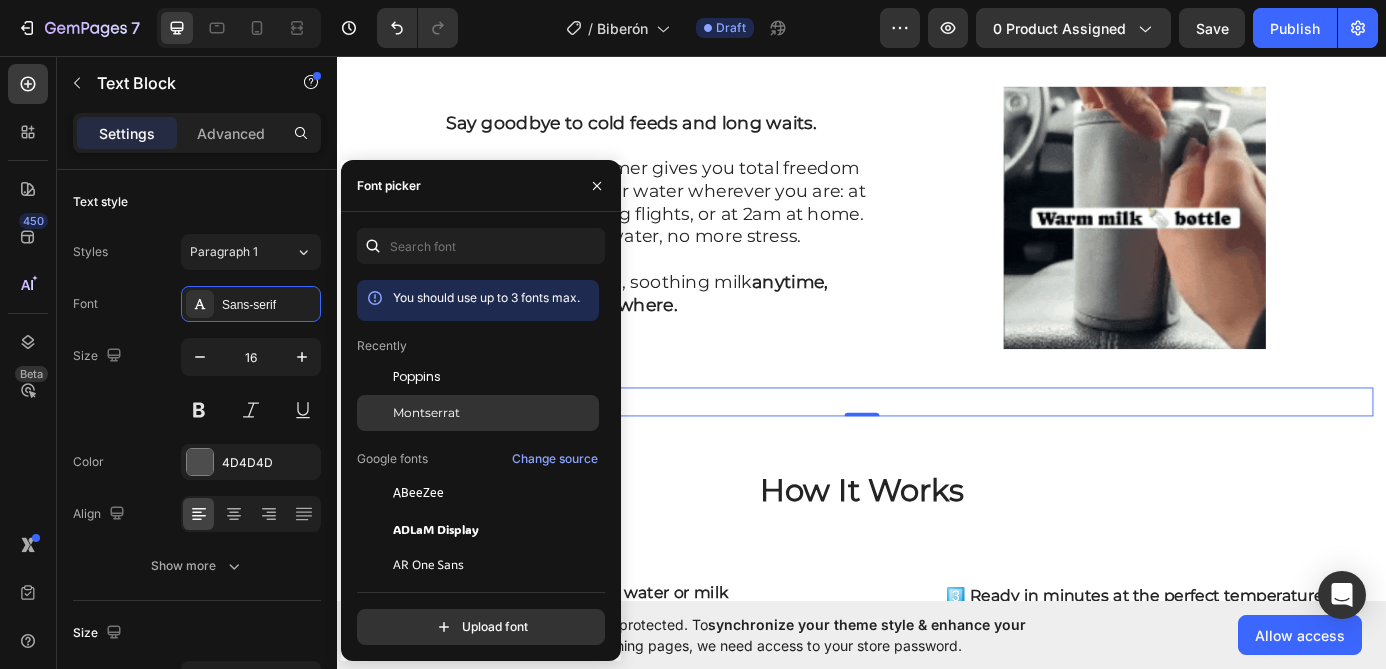 click on "Montserrat" at bounding box center (426, 413) 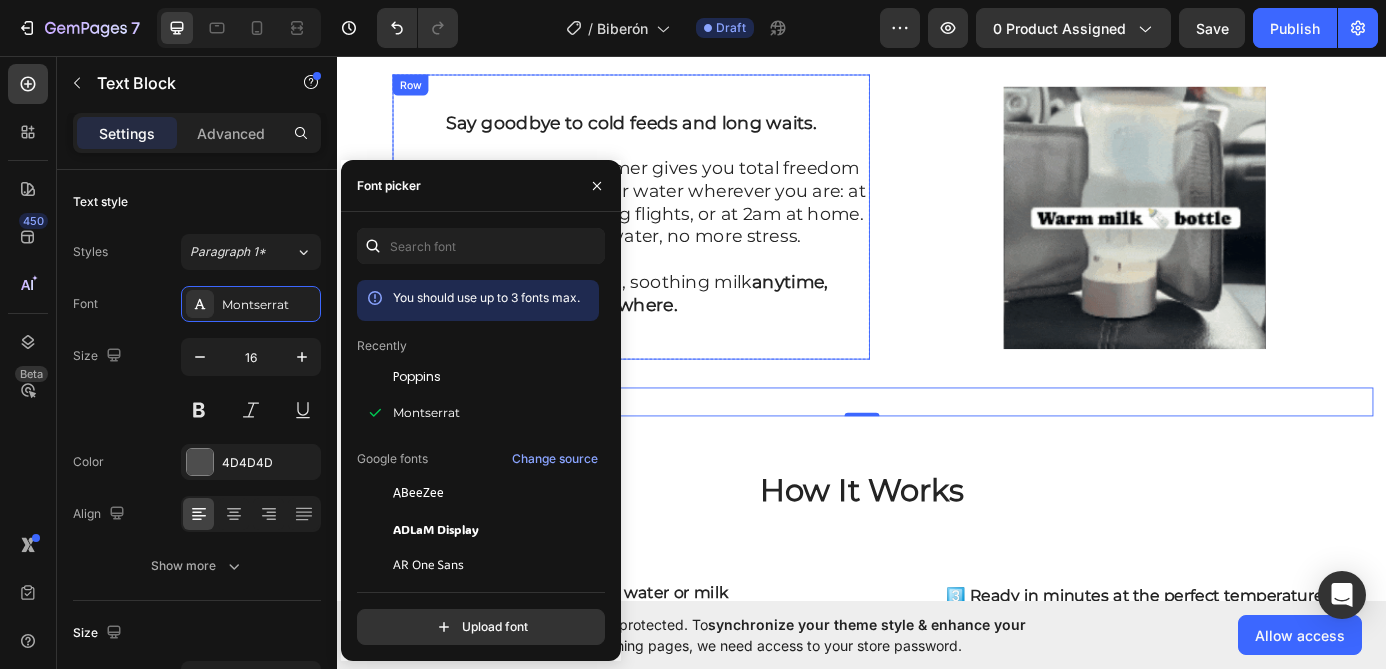 click on "Say goodbye to cold feeds and long waits. This portable bottle warmer gives you total freedom — heat your baby’s milk or water wherever you are: at the park, in the car, during flights, or at 2am at home. No more boiling water, no more stress.   Your baby gets warm, soothing milk  anytime, anywhere. Text Block Row" at bounding box center (673, 240) 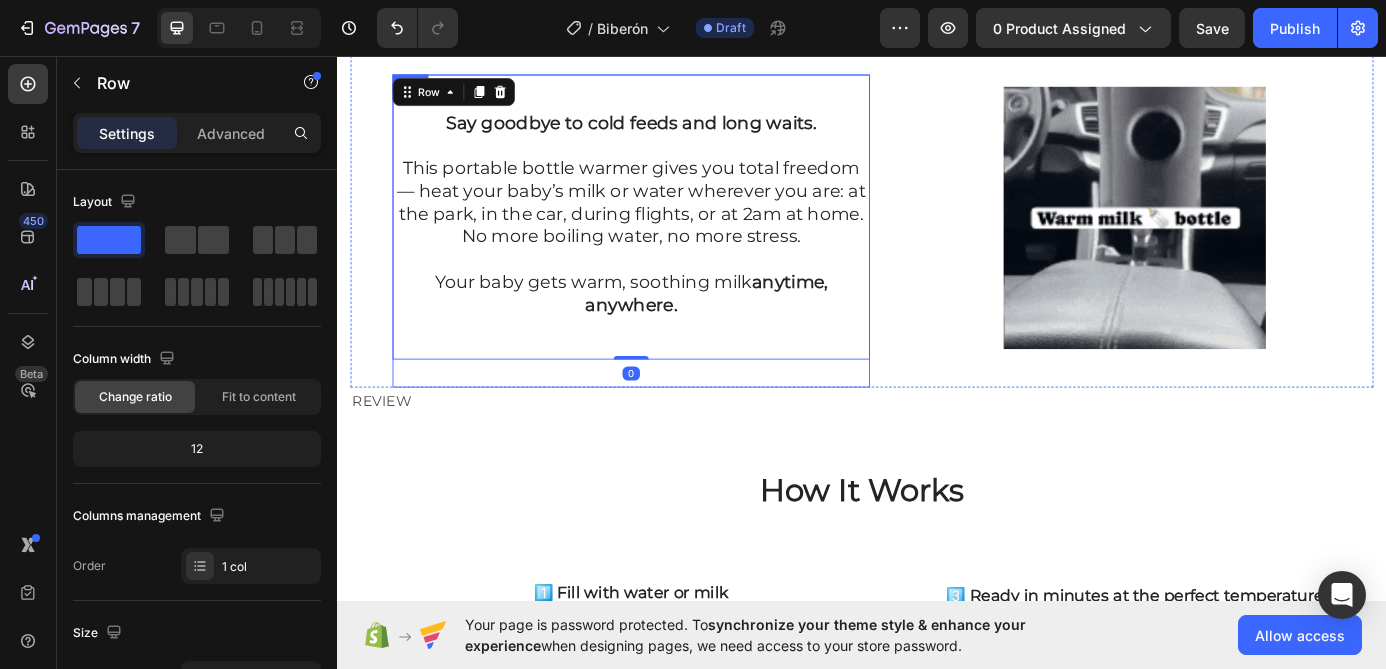 click on "Say goodbye to cold feeds and long waits. This portable bottle warmer gives you total freedom — heat your baby’s milk or water wherever you are: at the park, in the car, during flights, or at 2am at home. No more boiling water, no more stress.   Your baby gets warm, soothing milk  anytime, anywhere. Text Block Row Row   0 Row" at bounding box center (673, 256) 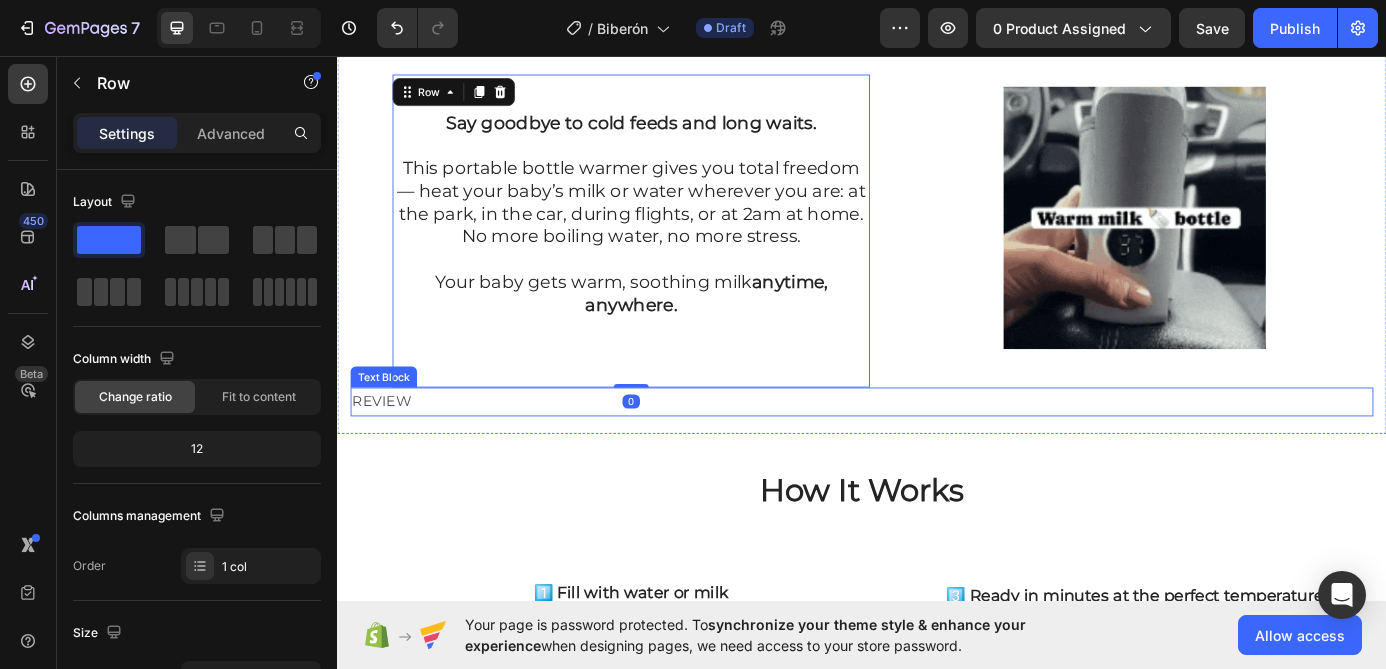 click on "REVIEW" at bounding box center (937, 451) 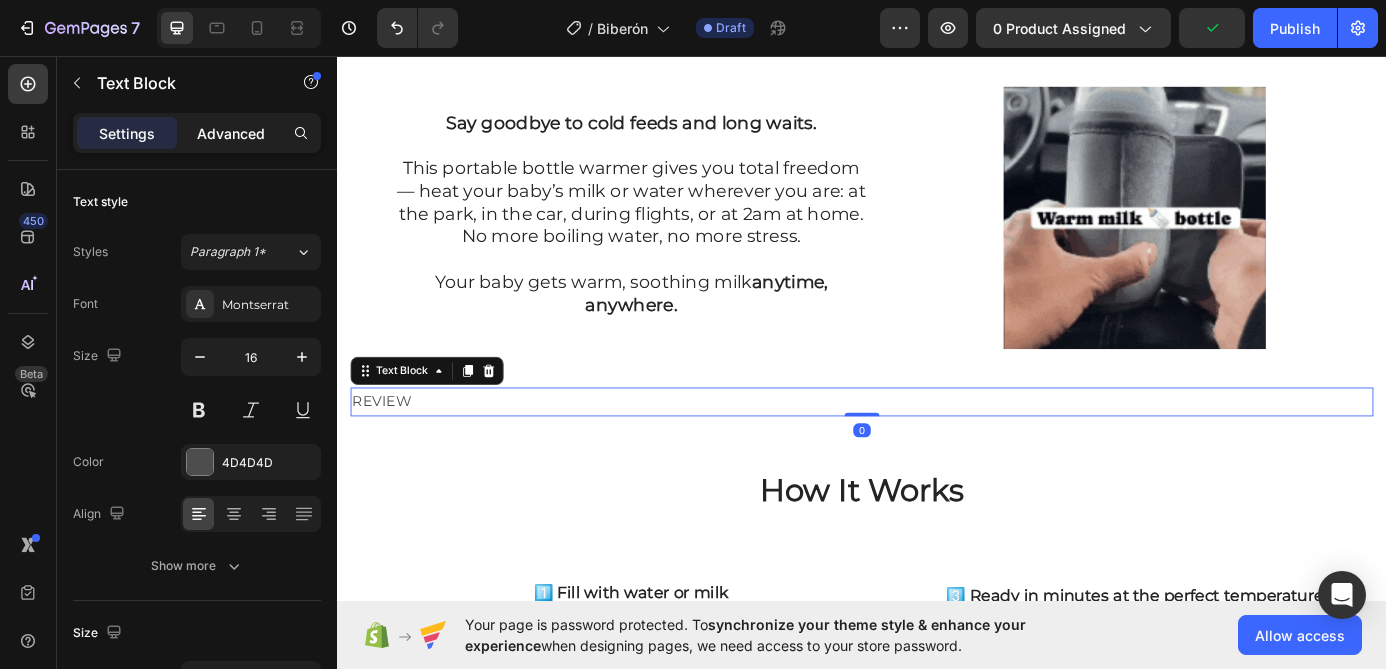 click on "Advanced" at bounding box center [231, 133] 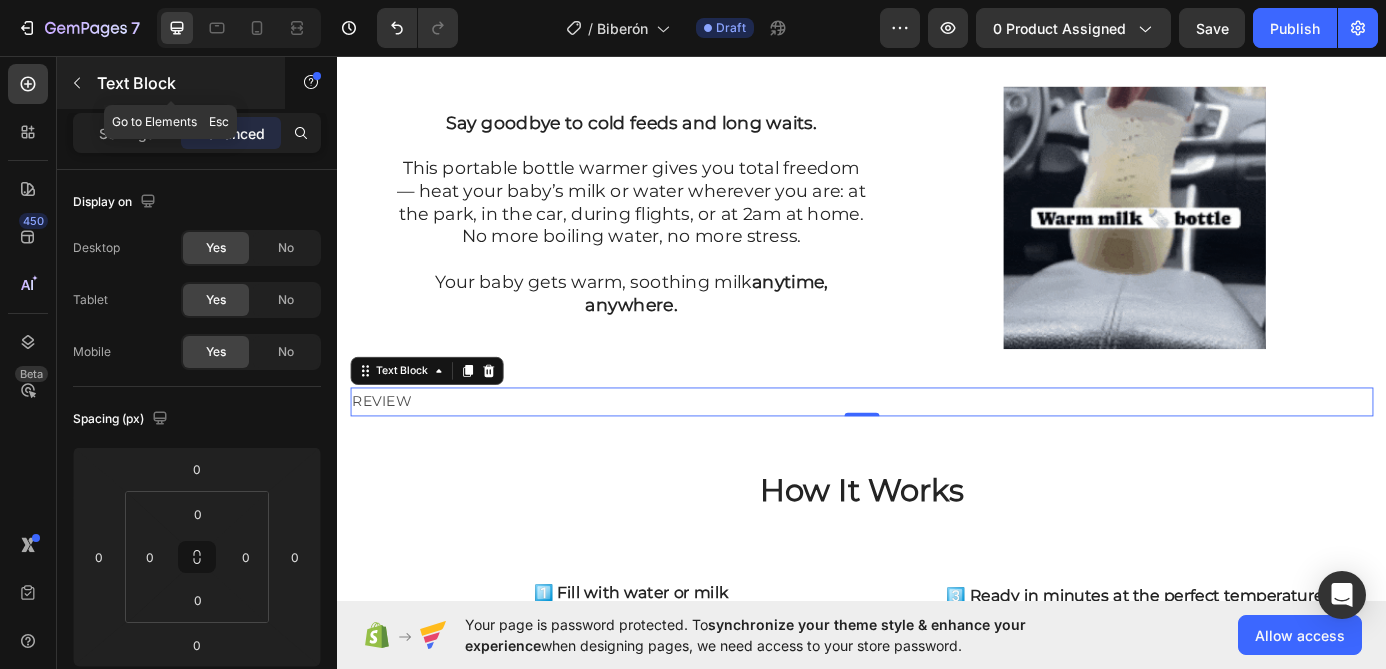 click 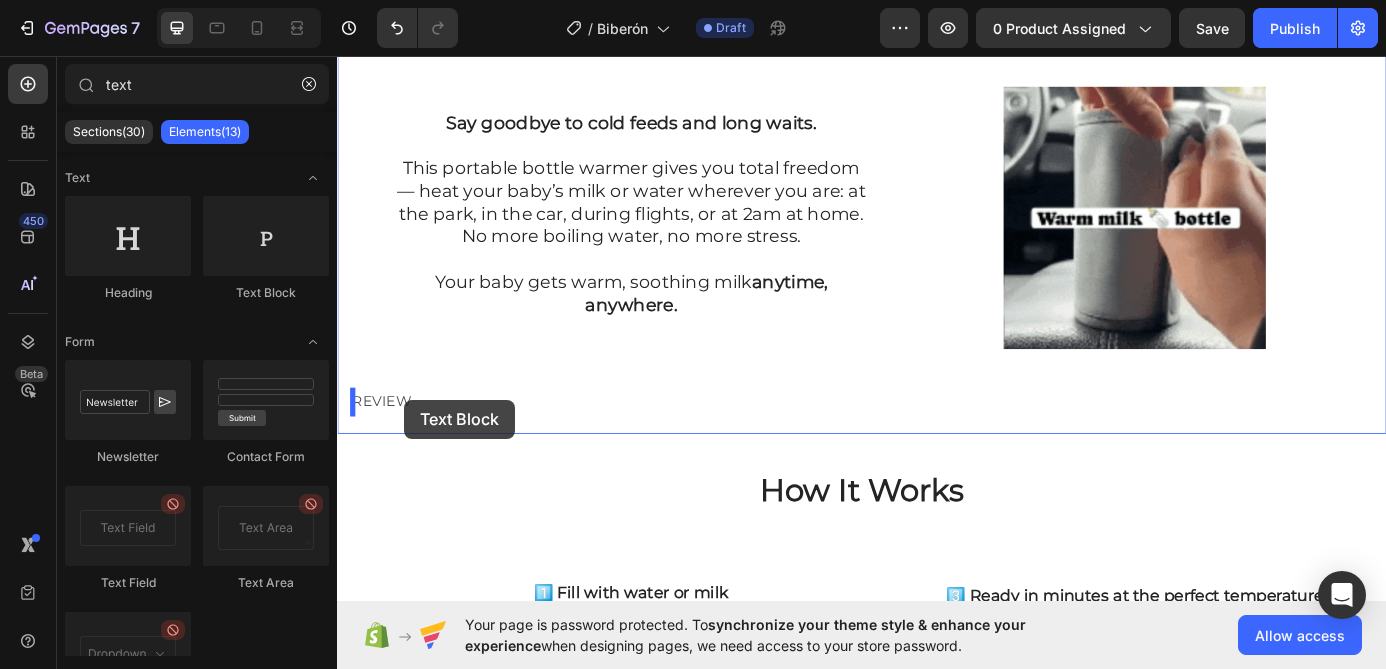 drag, startPoint x: 619, startPoint y: 292, endPoint x: 414, endPoint y: 450, distance: 258.82233 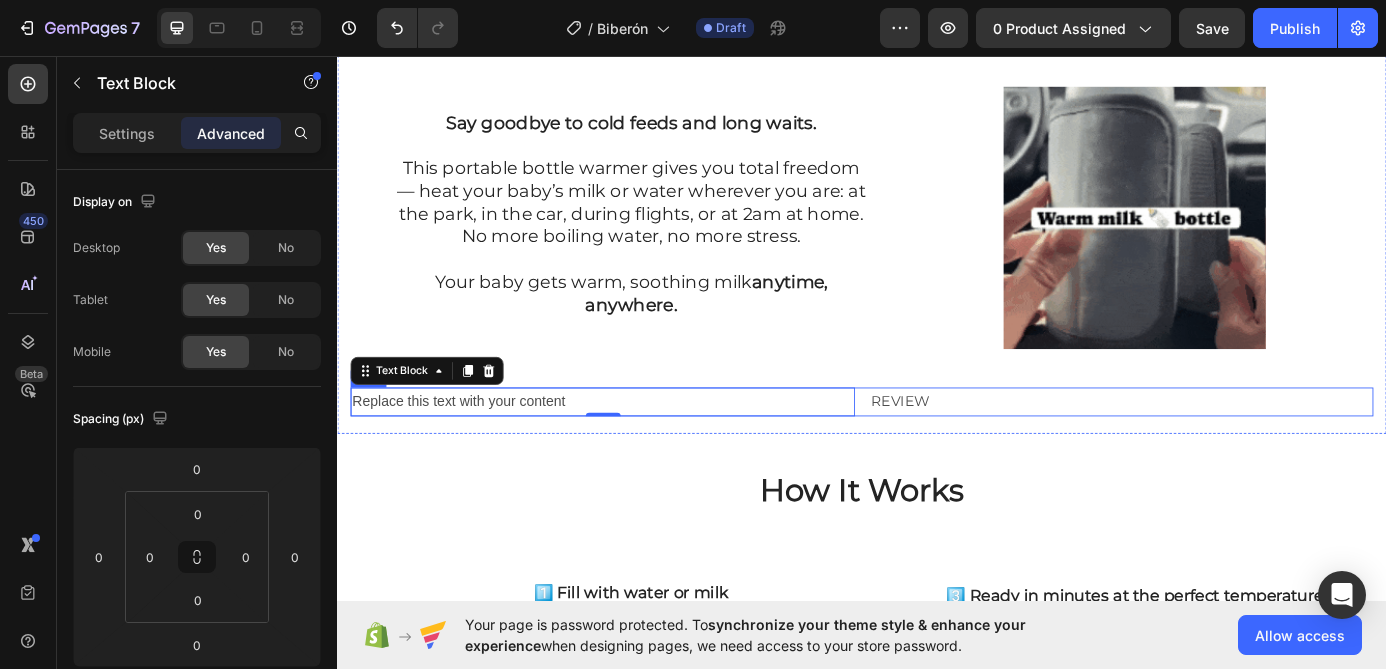 click on "Replace this text with your content Text Block   0 REVIEW Text Block Row" at bounding box center (937, 451) 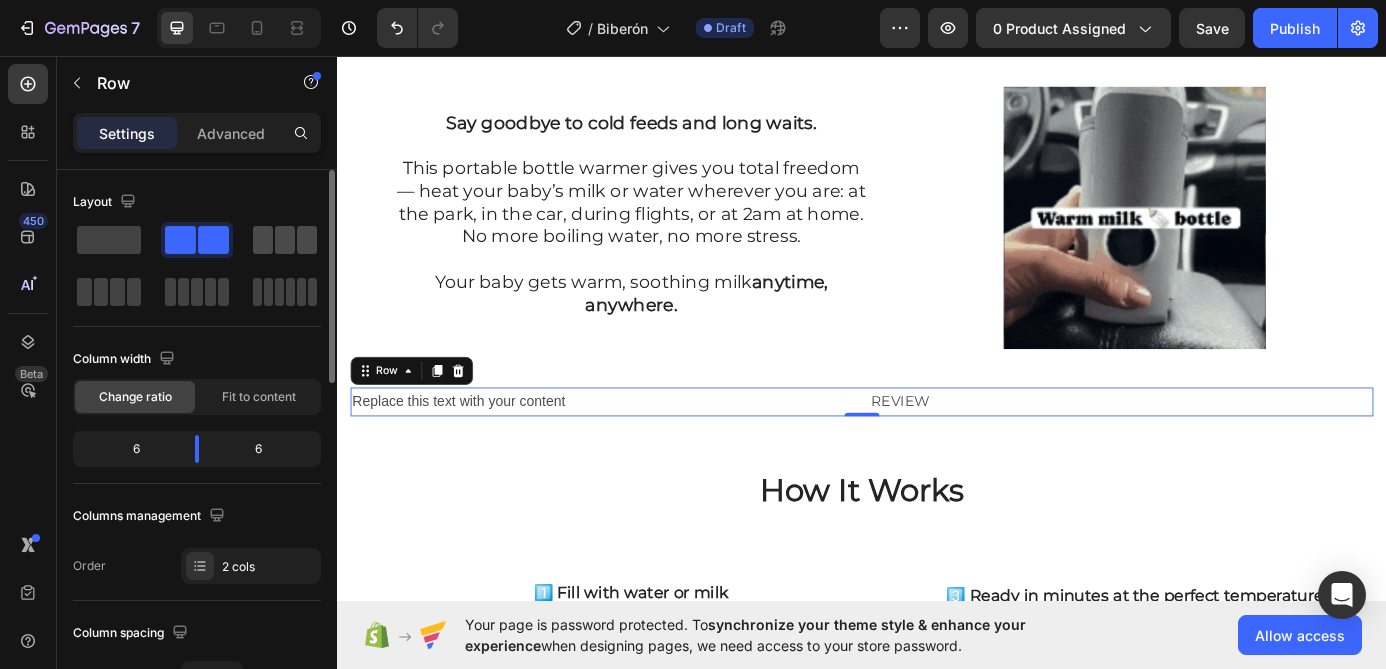 click 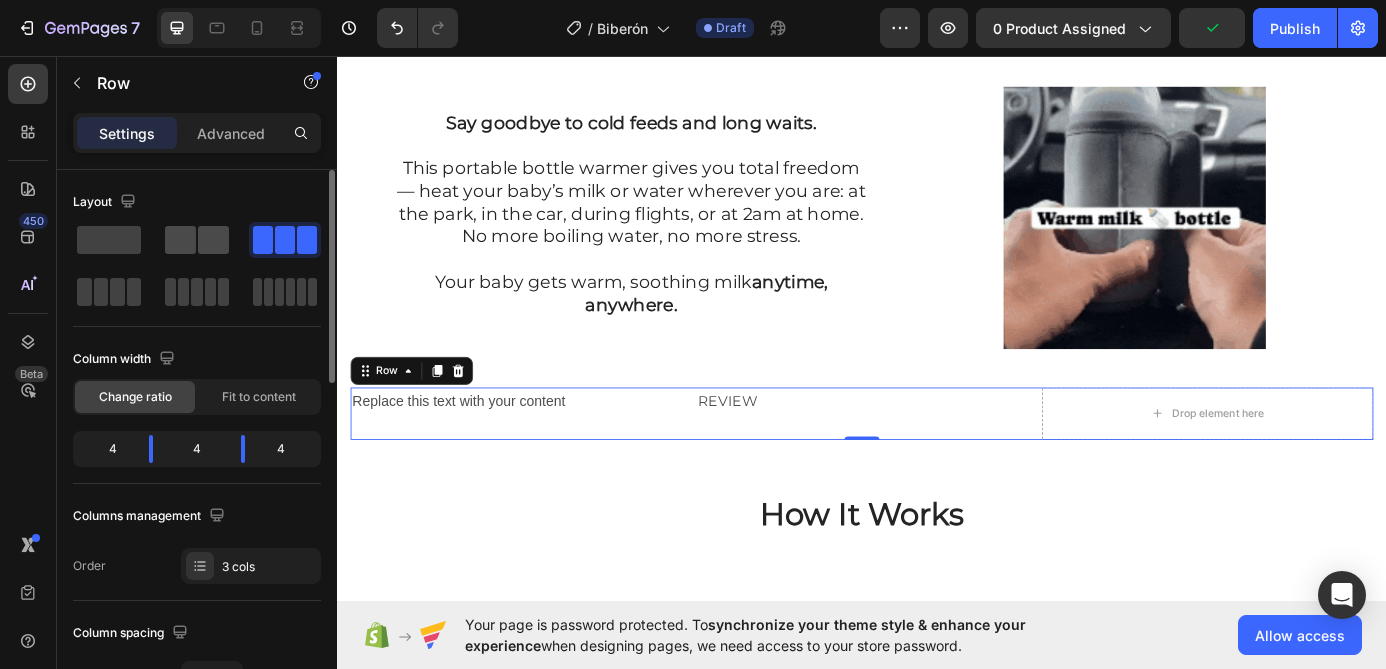click 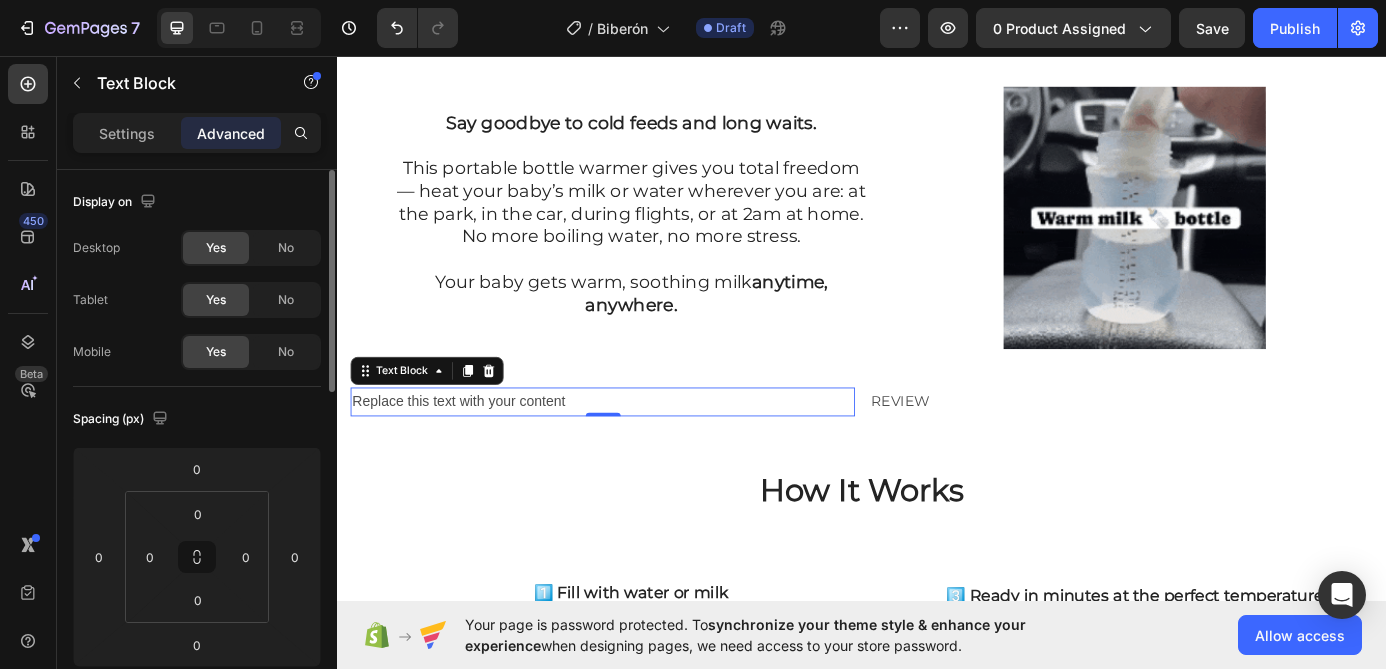 click on "Replace this text with your content" at bounding box center [640, 451] 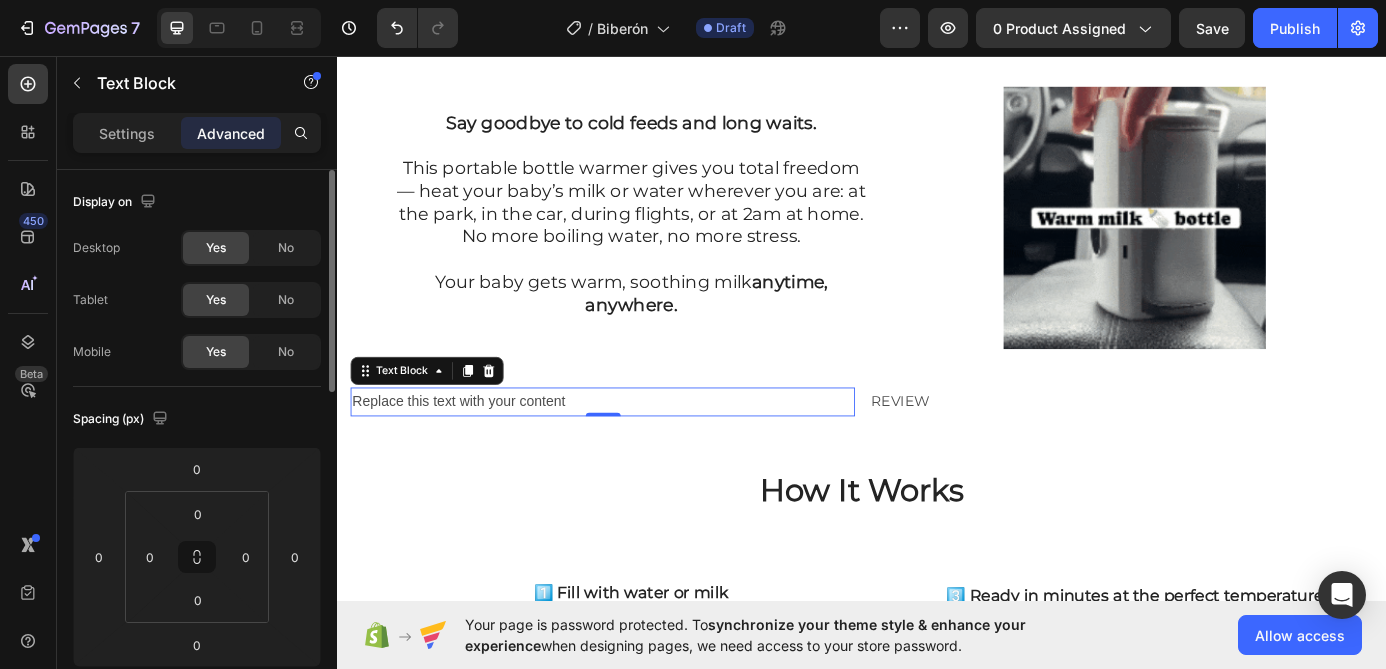 click on "Replace this text with your content" at bounding box center (640, 451) 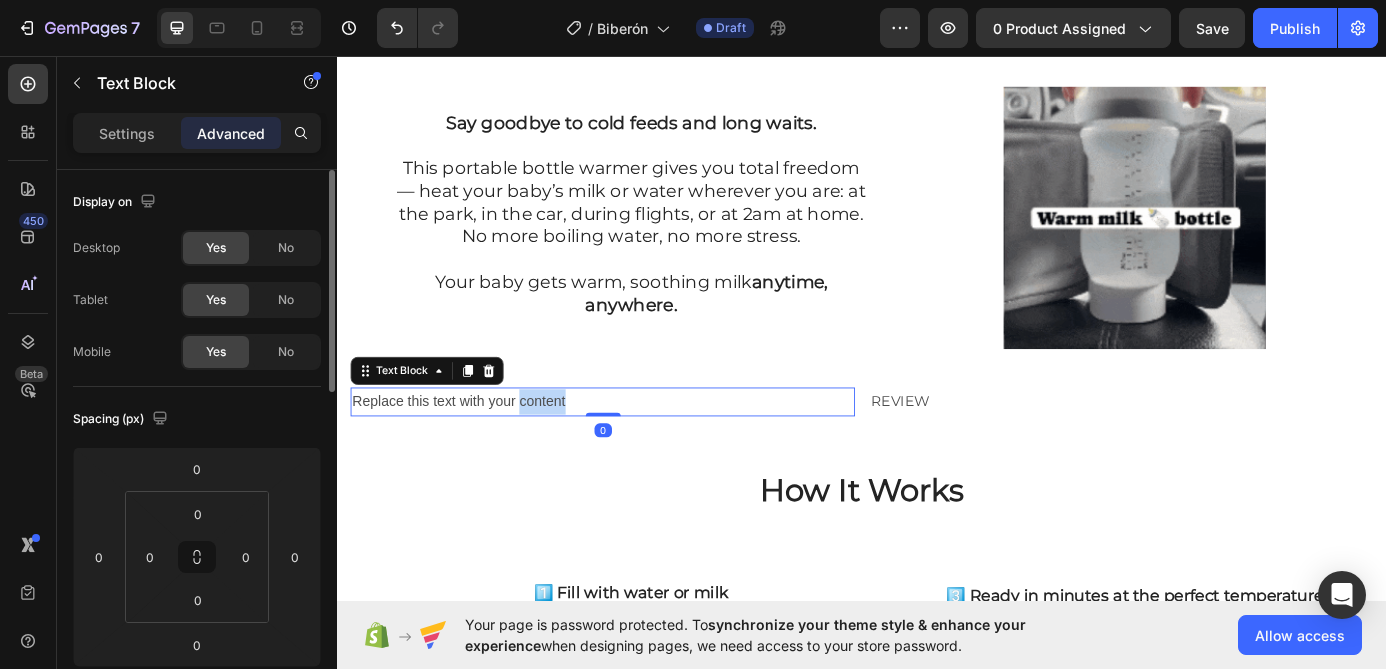click on "Replace this text with your content" at bounding box center [640, 451] 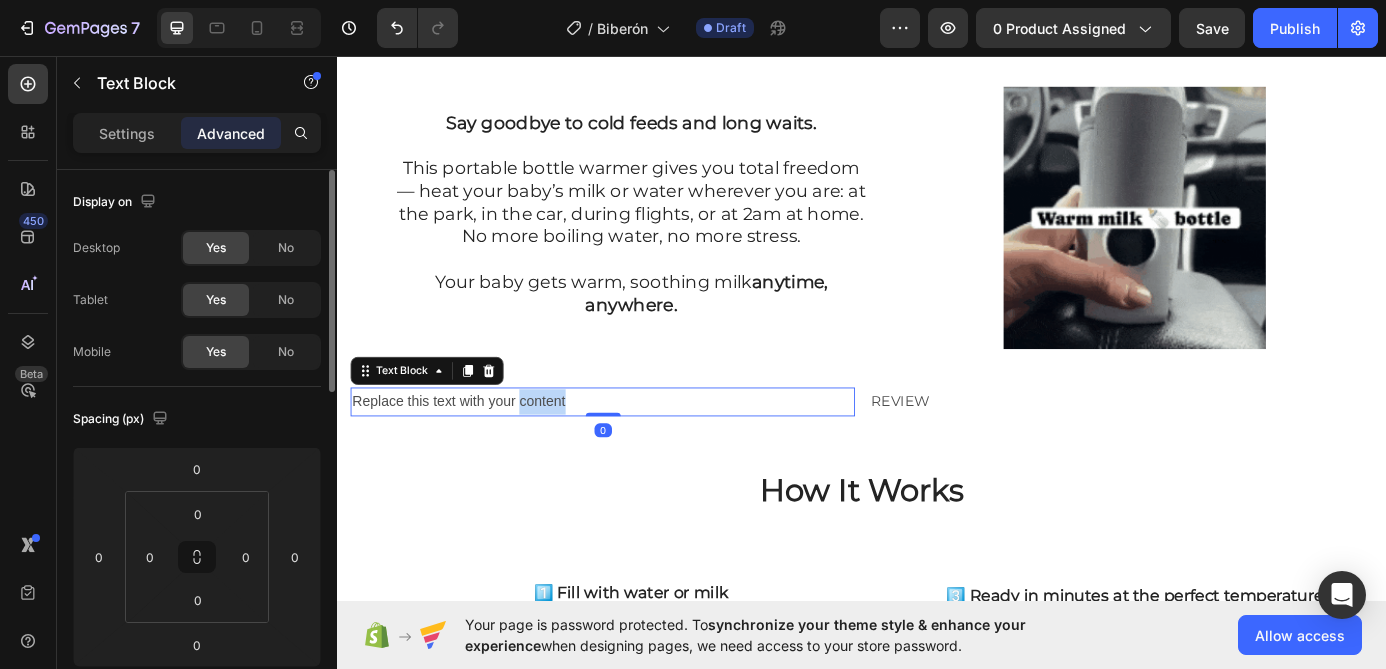 click on "Replace this text with your content" at bounding box center [640, 451] 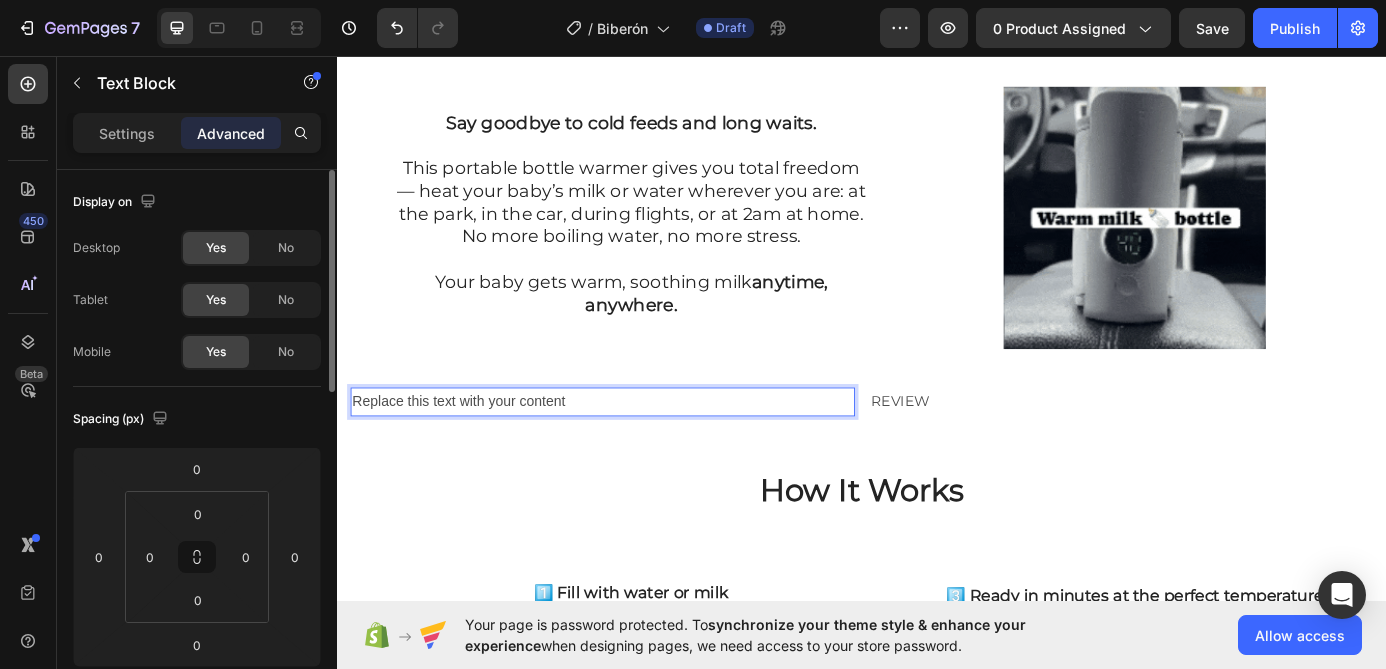 click on "Replace this text with your content" at bounding box center (640, 451) 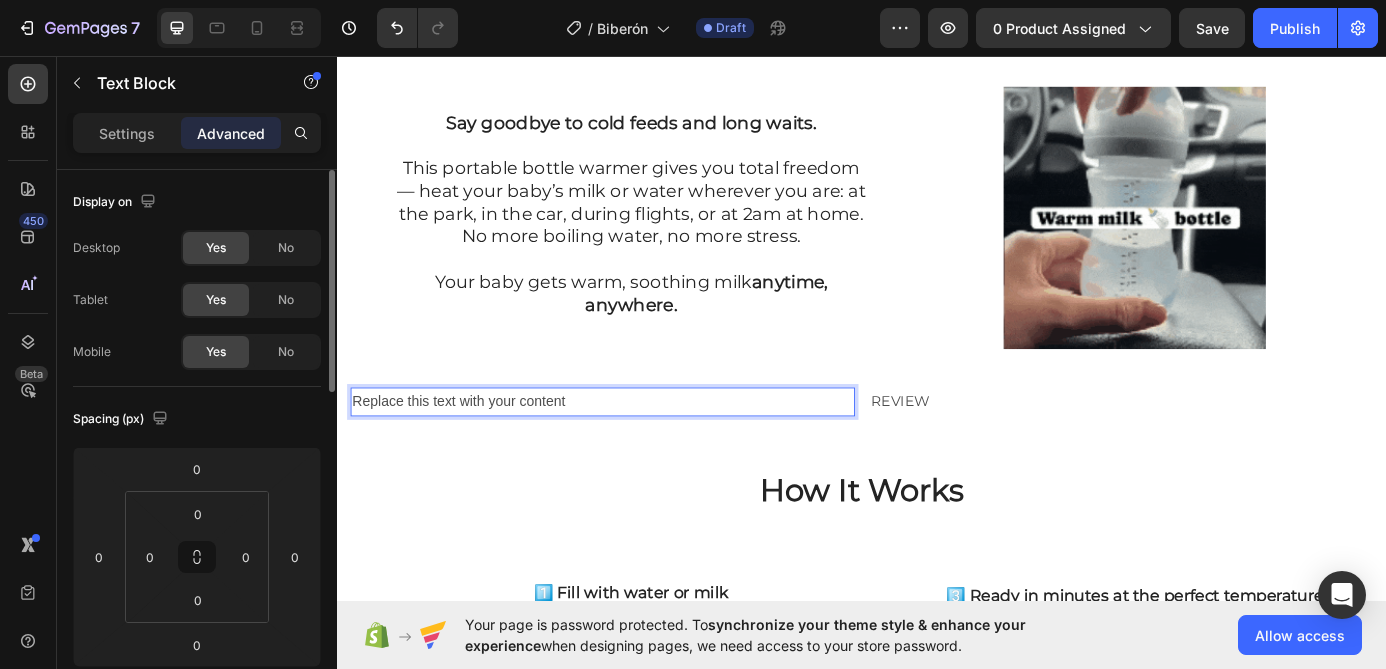 click on "Replace this text with your content" at bounding box center (640, 451) 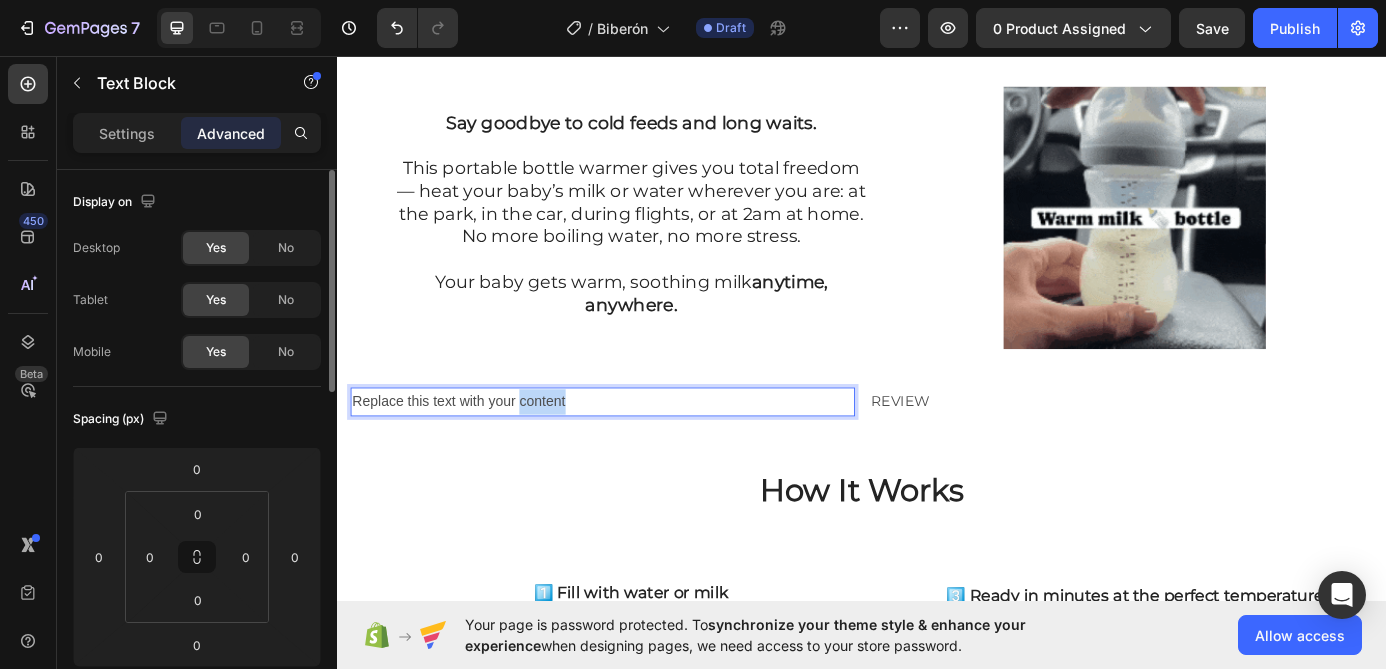 click on "Replace this text with your content" at bounding box center [640, 451] 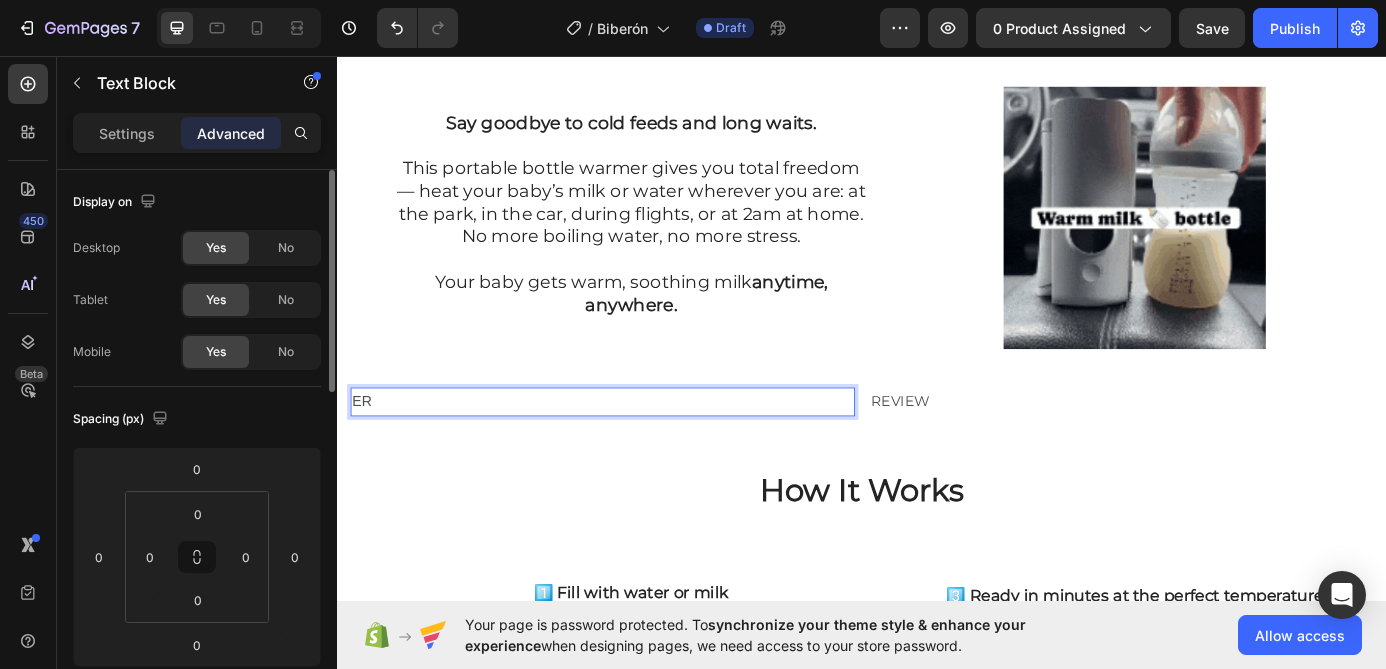 click on "ER" at bounding box center [640, 451] 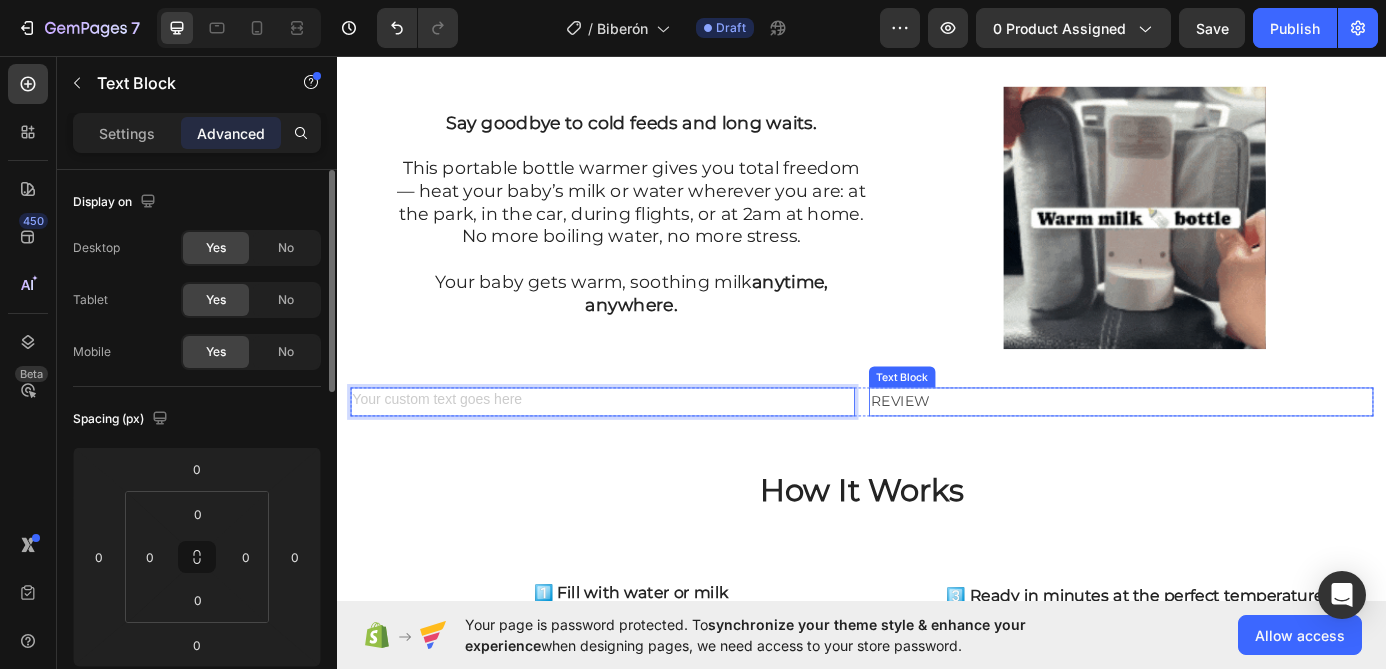 click on "REVIEW" at bounding box center (1233, 451) 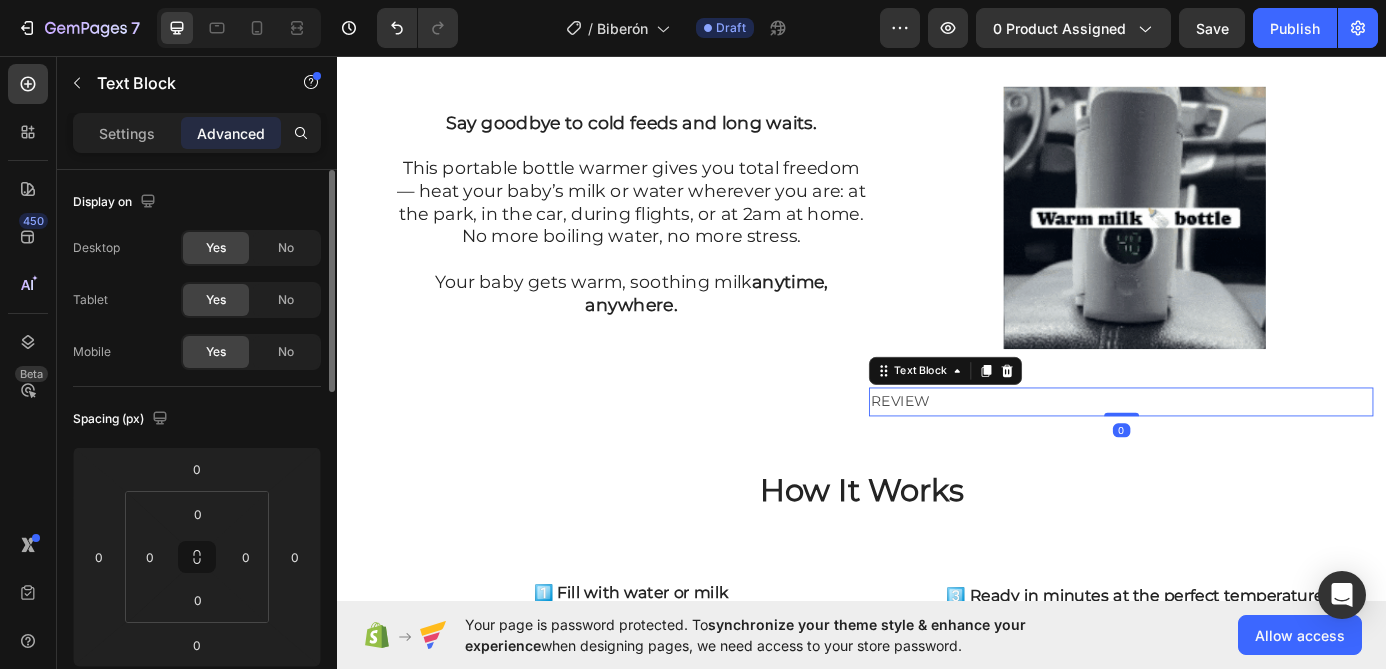 click on "REVIEW" at bounding box center (1233, 451) 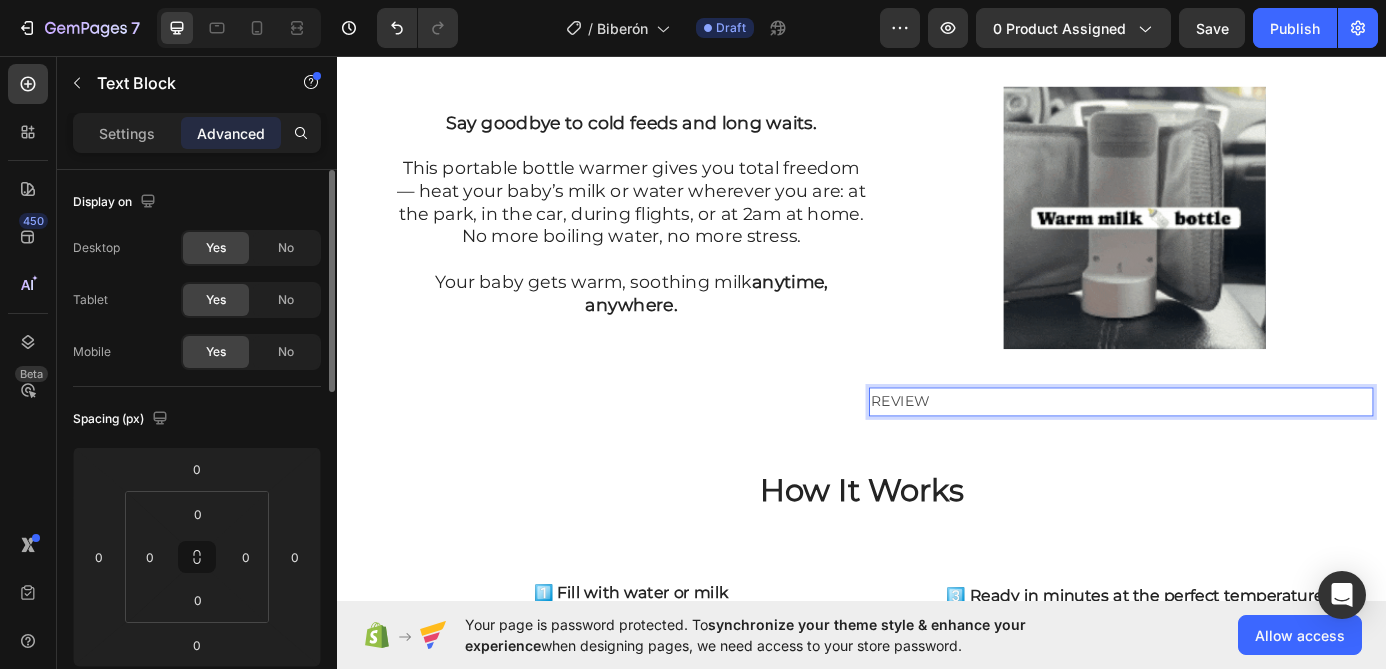 click on "REVIEW" at bounding box center [1233, 451] 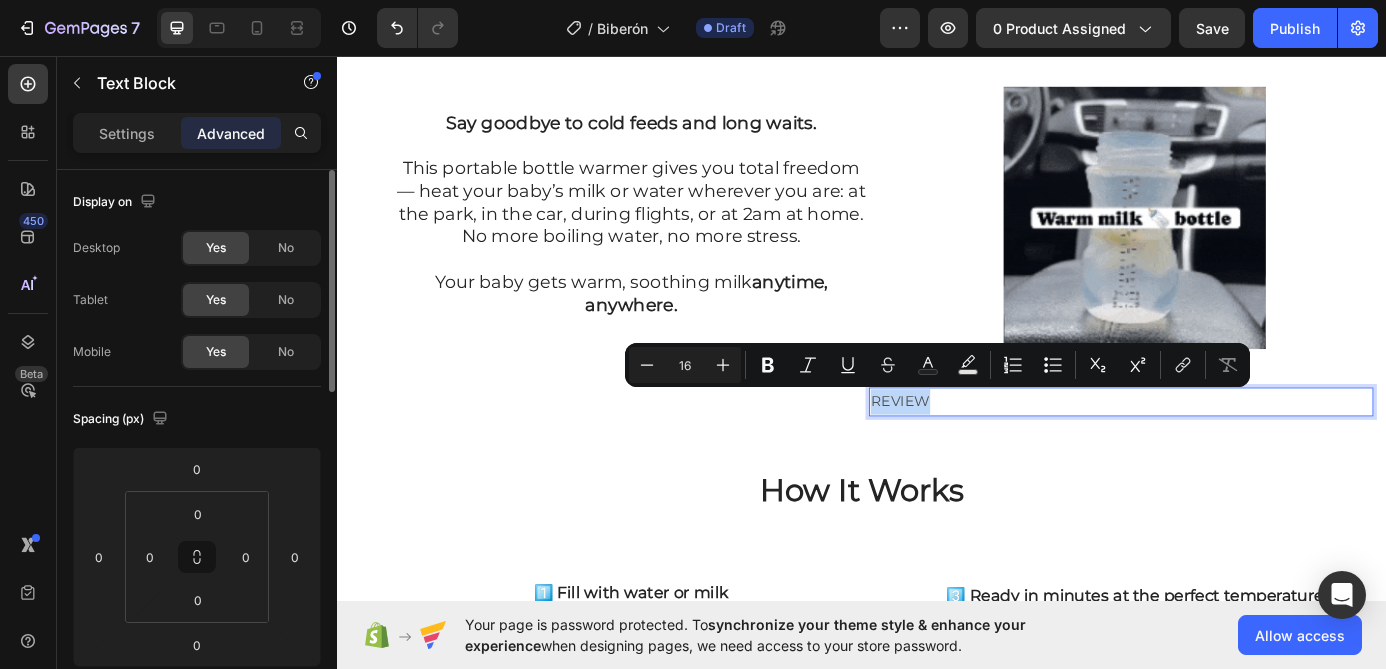 copy on "REVIEW" 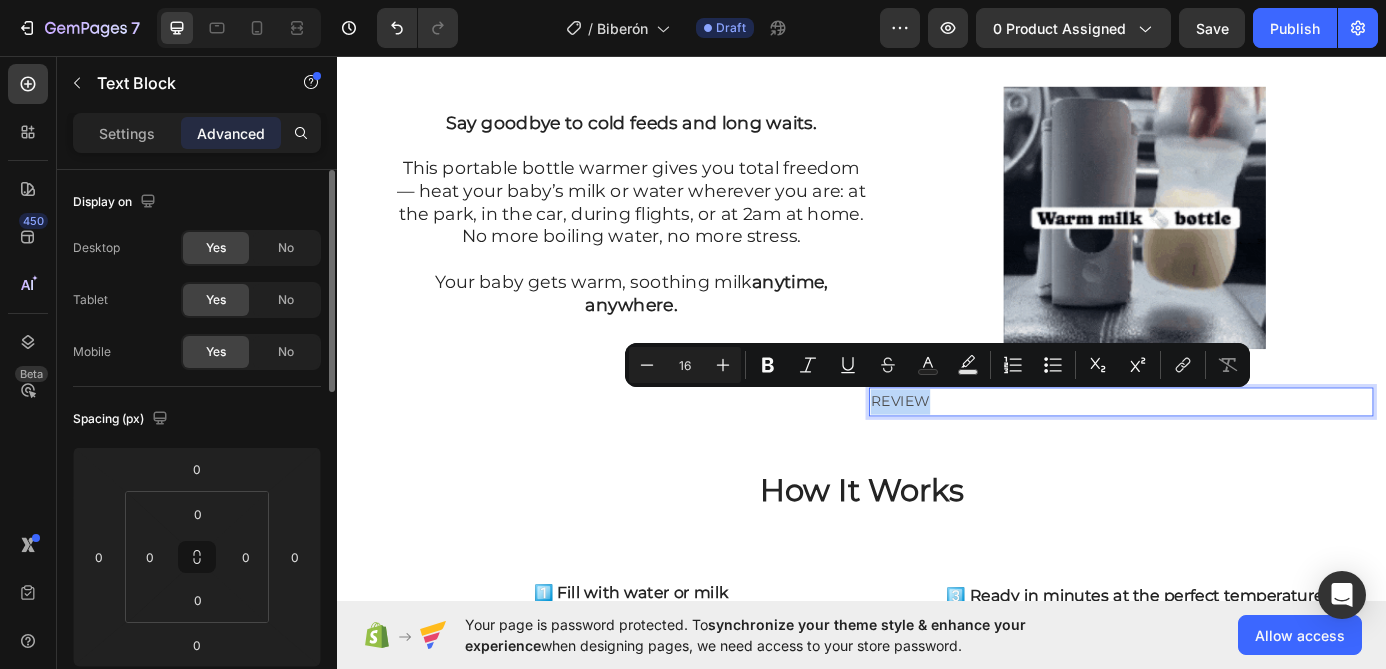 click on "REVIEW" at bounding box center (1233, 451) 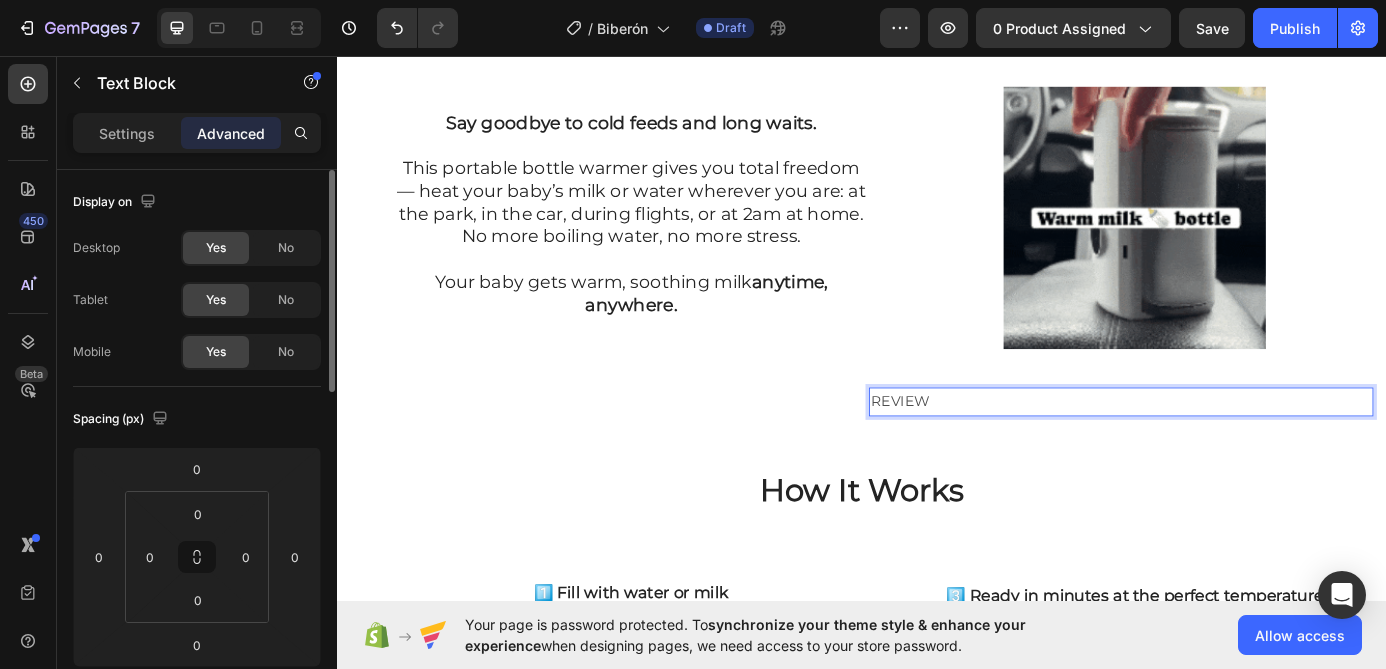 click on "REVIEW" at bounding box center [1233, 451] 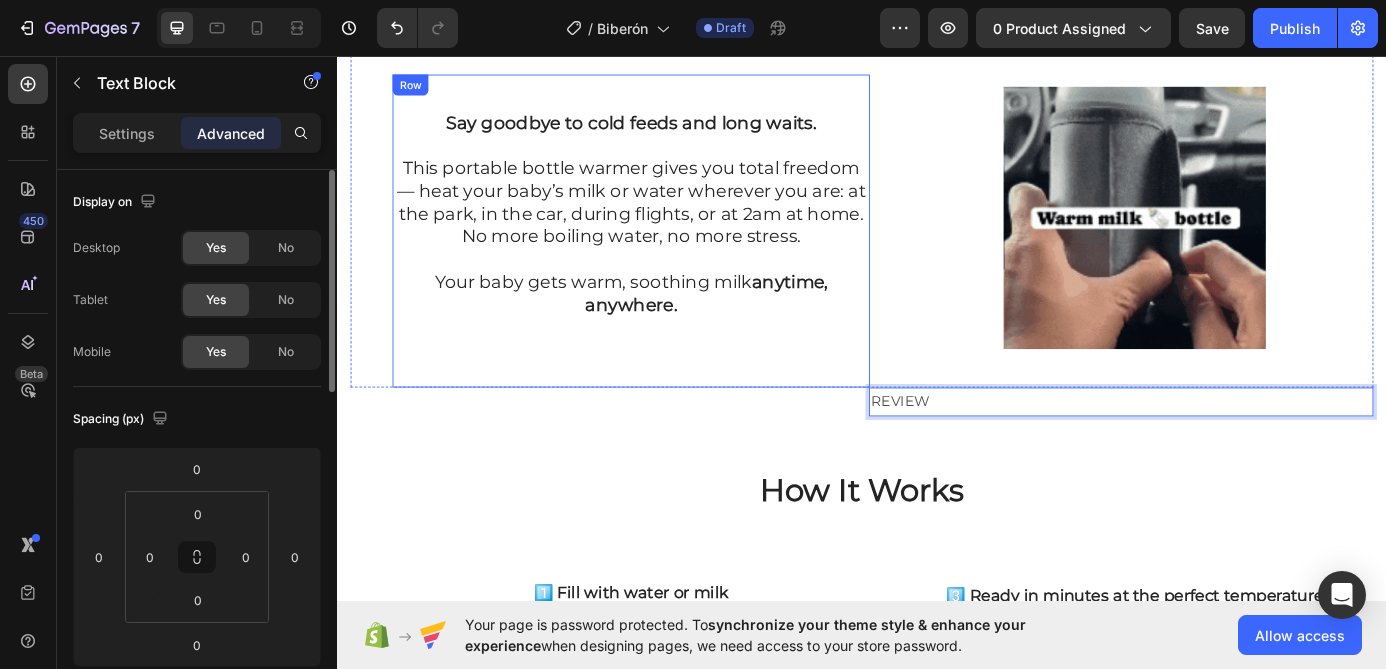 click on "Say goodbye to cold feeds and long waits. This portable bottle warmer gives you total freedom — heat your baby’s milk or water wherever you are: at the park, in the car, during flights, or at 2am at home. No more boiling water, no more stress.   Your baby gets warm, soothing milk  anytime, anywhere. Text Block Row Row Row" at bounding box center [673, 256] 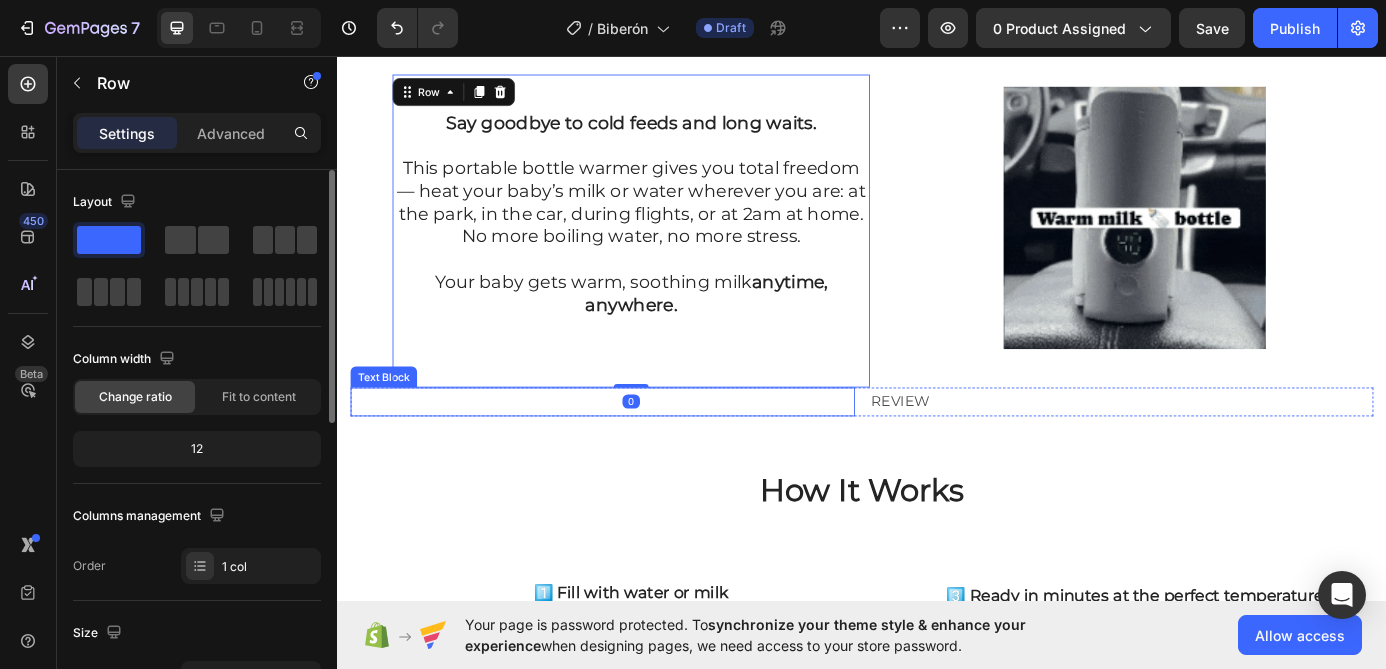 click at bounding box center (640, 451) 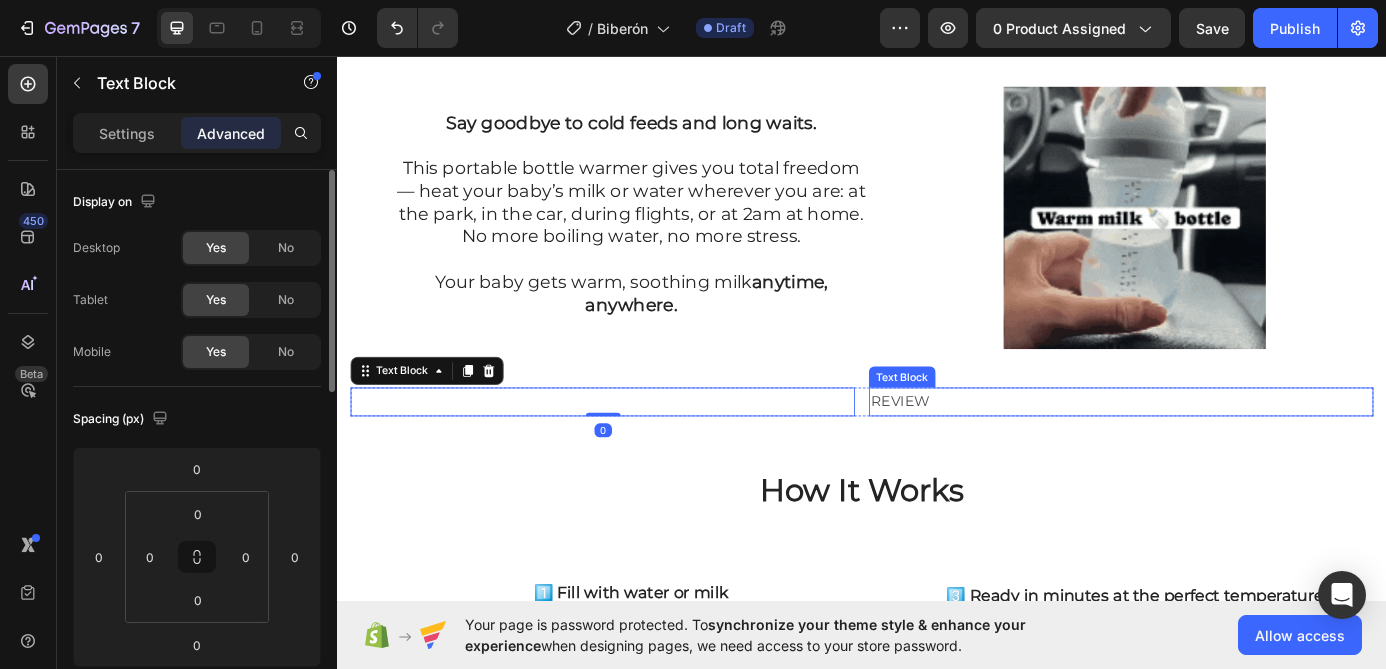 click on "REVIEW" at bounding box center [1233, 451] 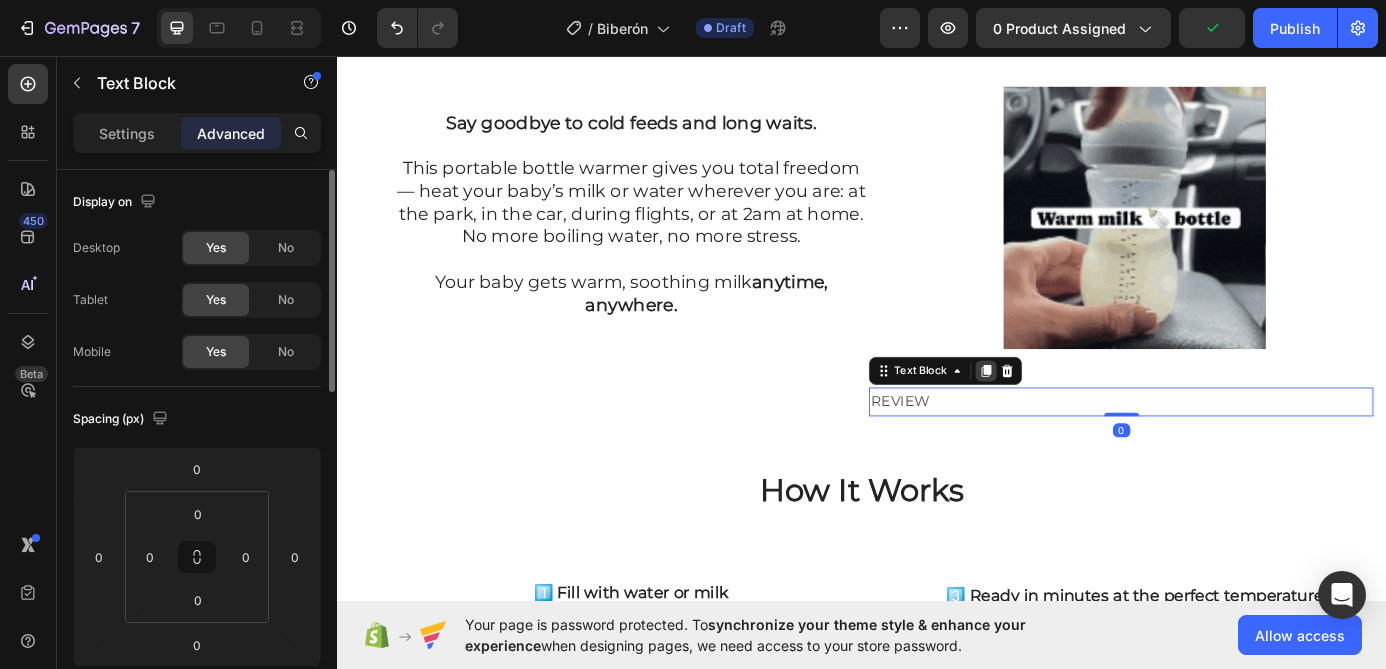 click 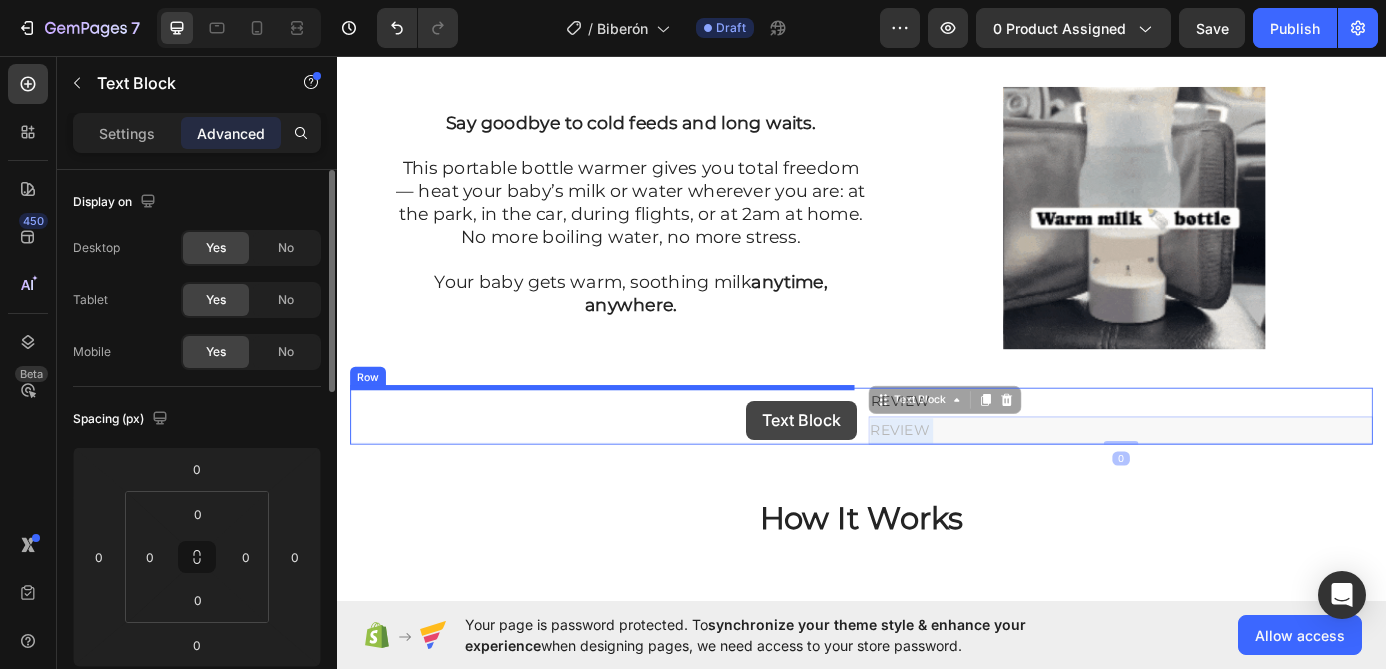 drag, startPoint x: 1045, startPoint y: 486, endPoint x: 805, endPoint y: 450, distance: 242.68498 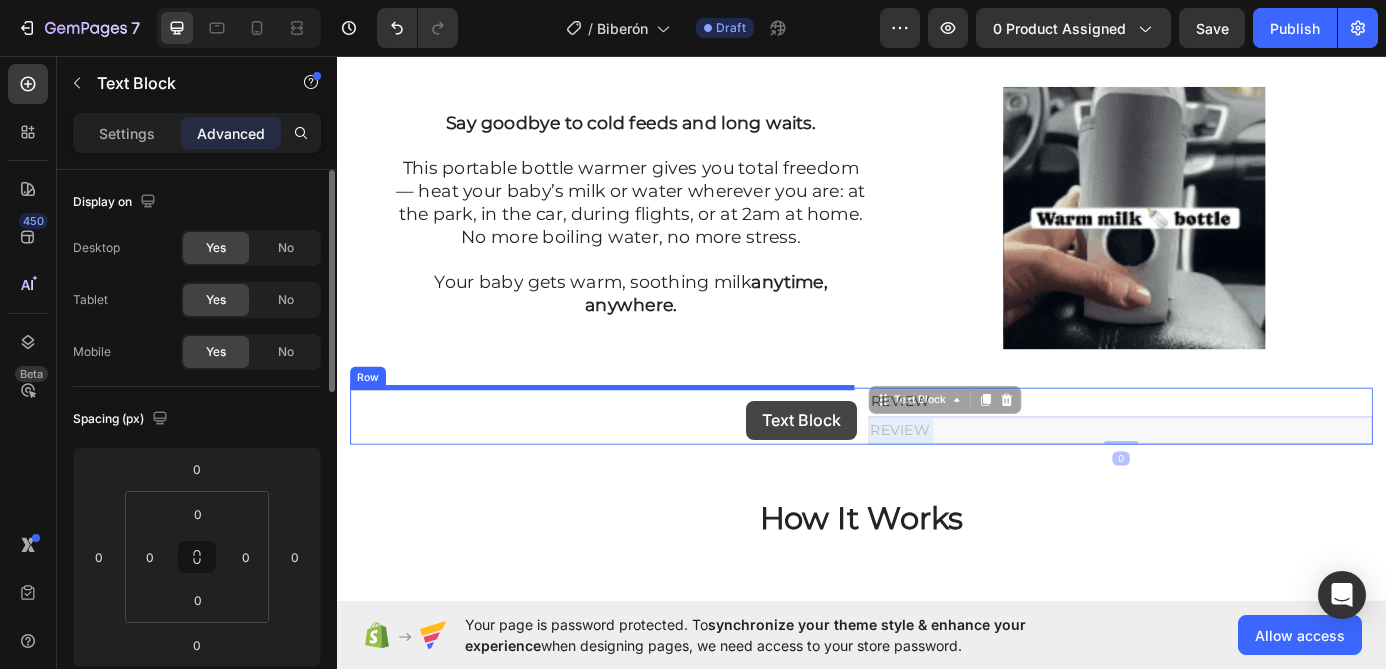 type on "16" 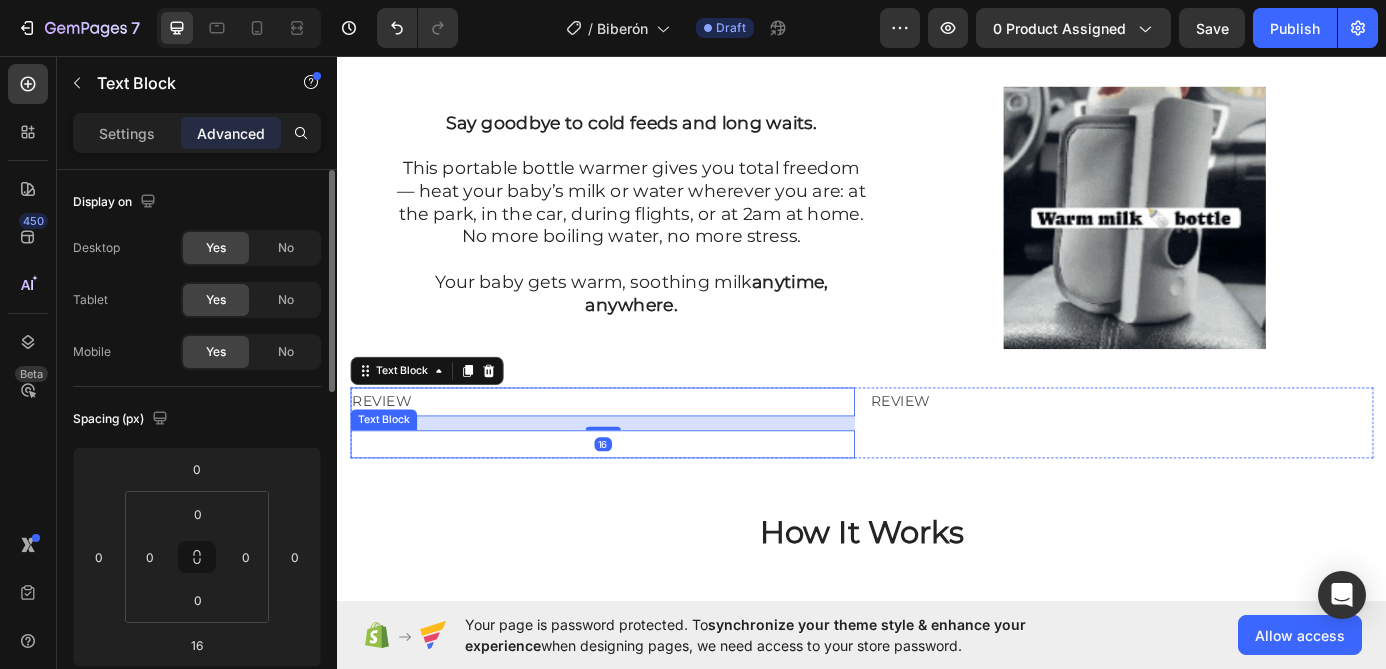 click at bounding box center (640, 500) 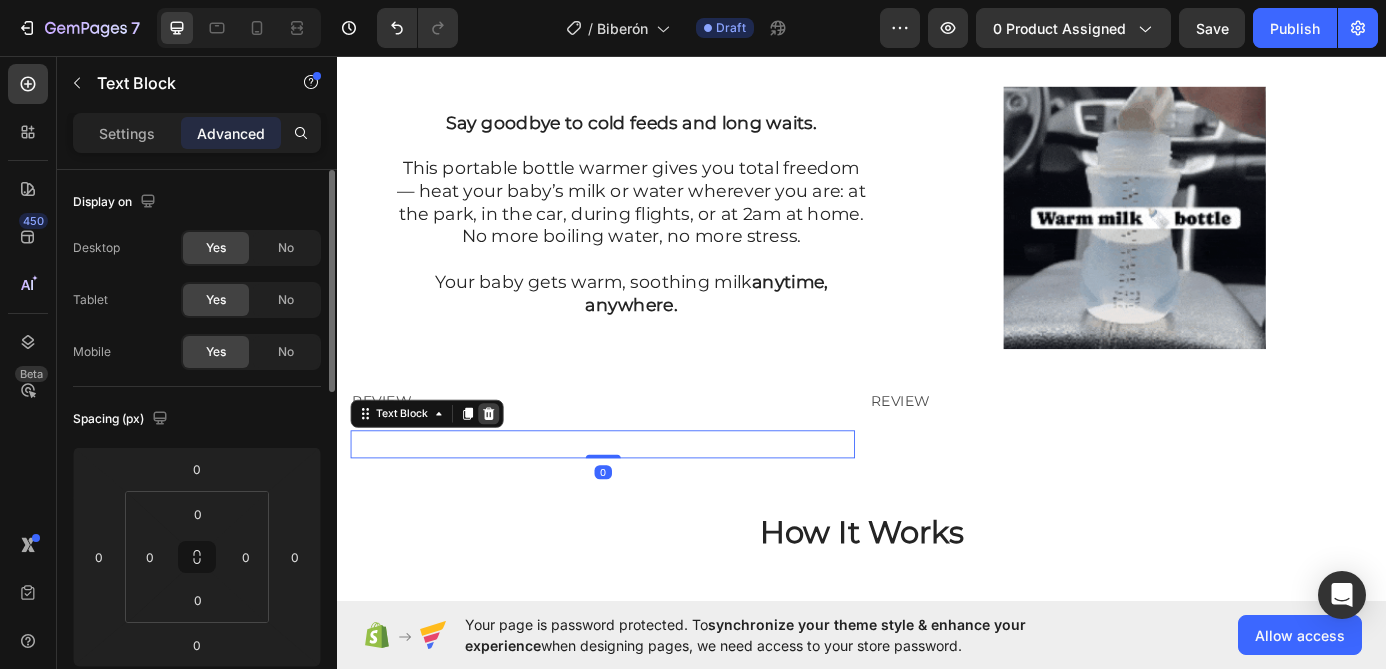 click 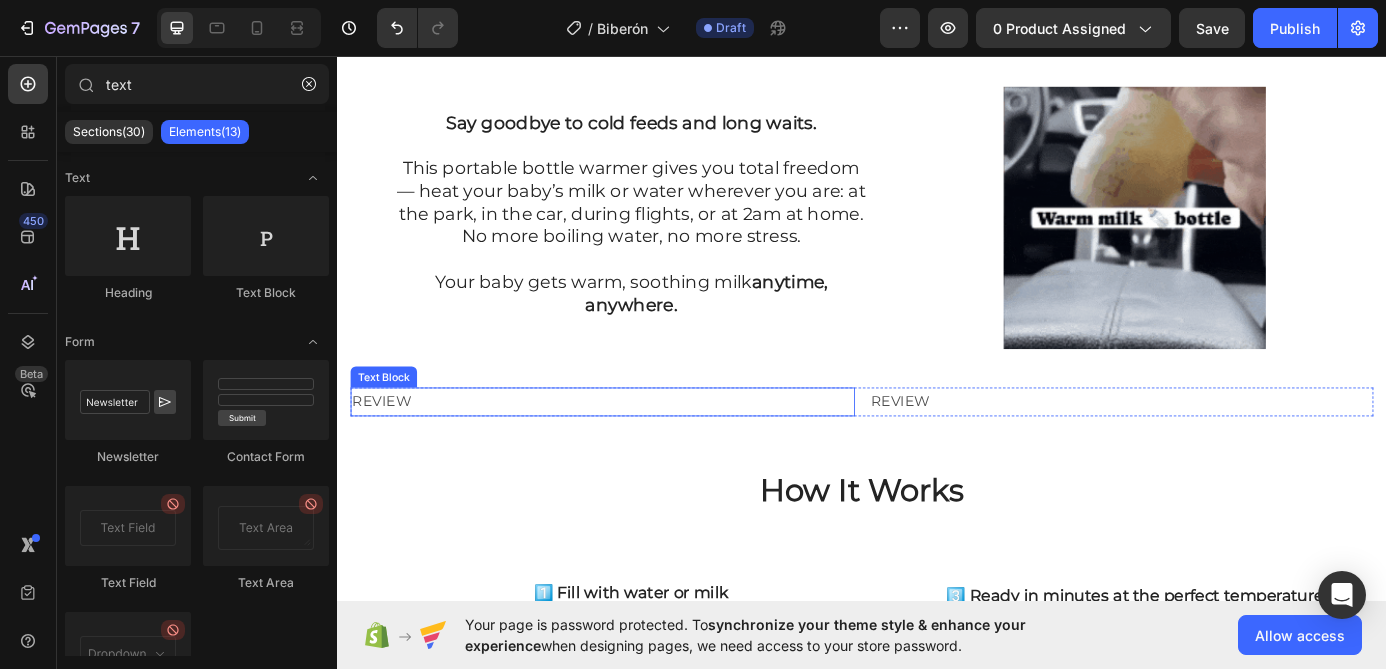 click on "REVIEW" at bounding box center (640, 451) 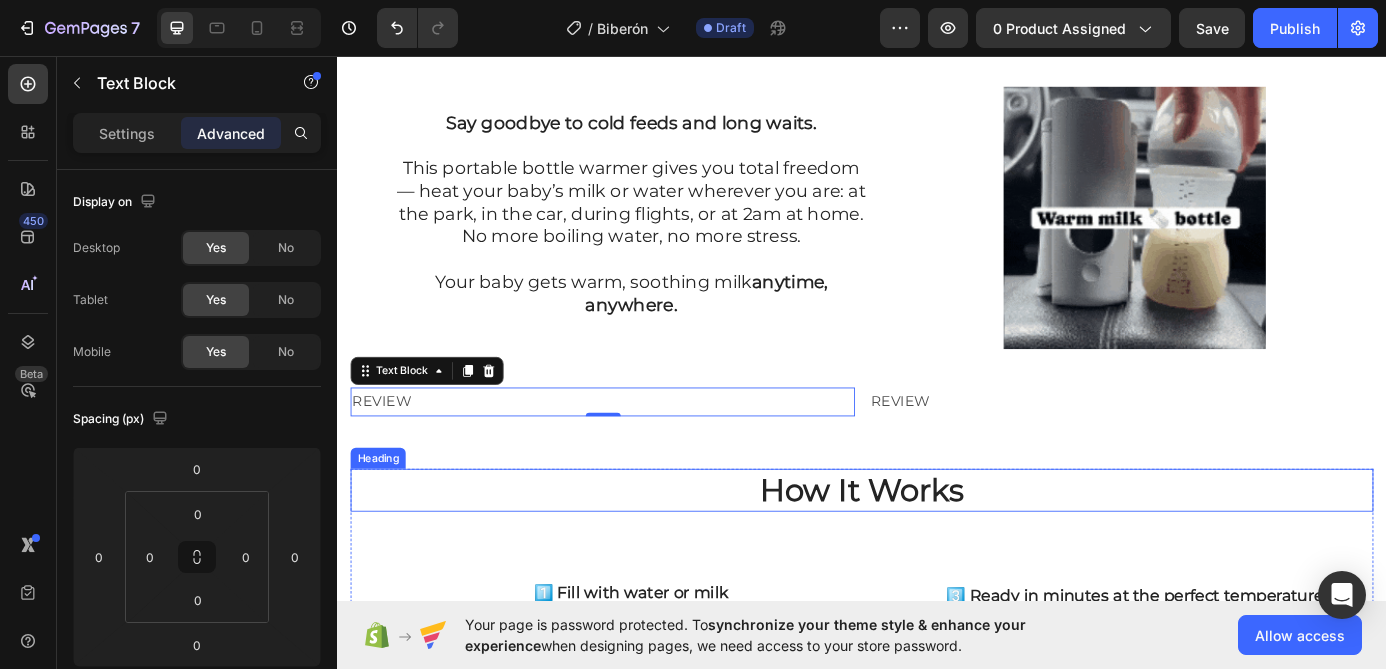 click on "How It Works" at bounding box center [937, 552] 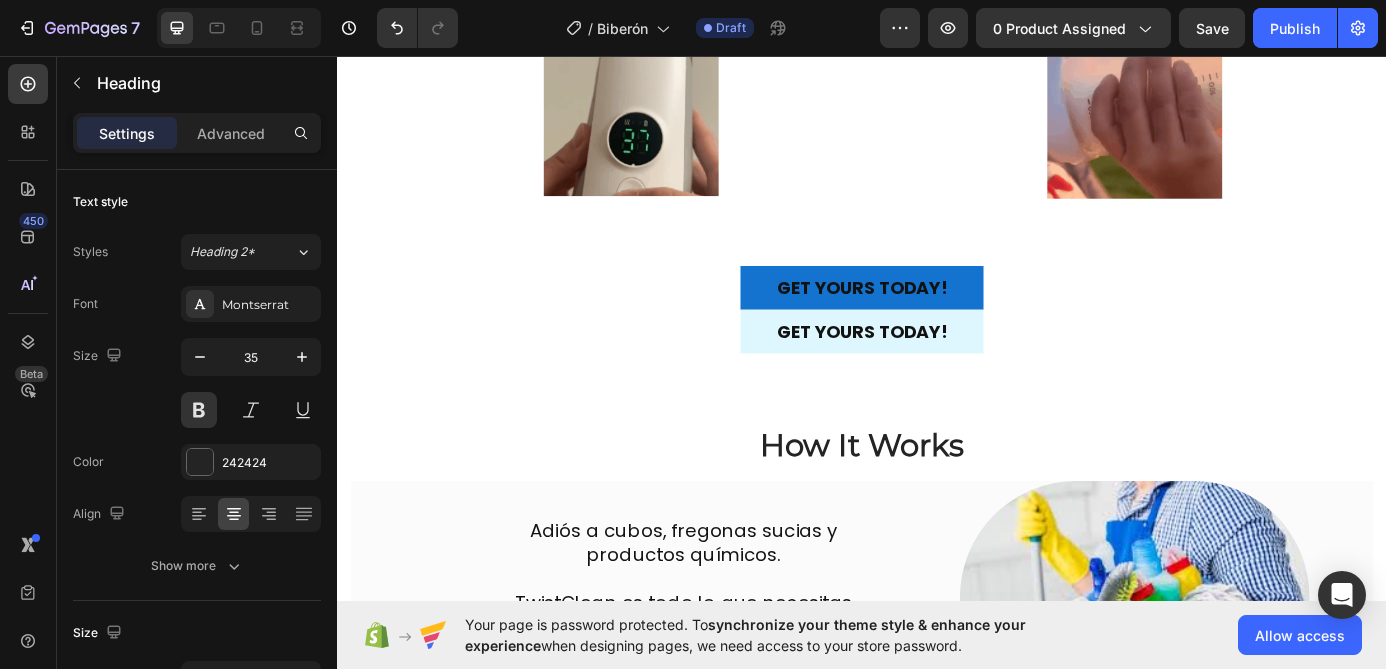 scroll, scrollTop: 1617, scrollLeft: 0, axis: vertical 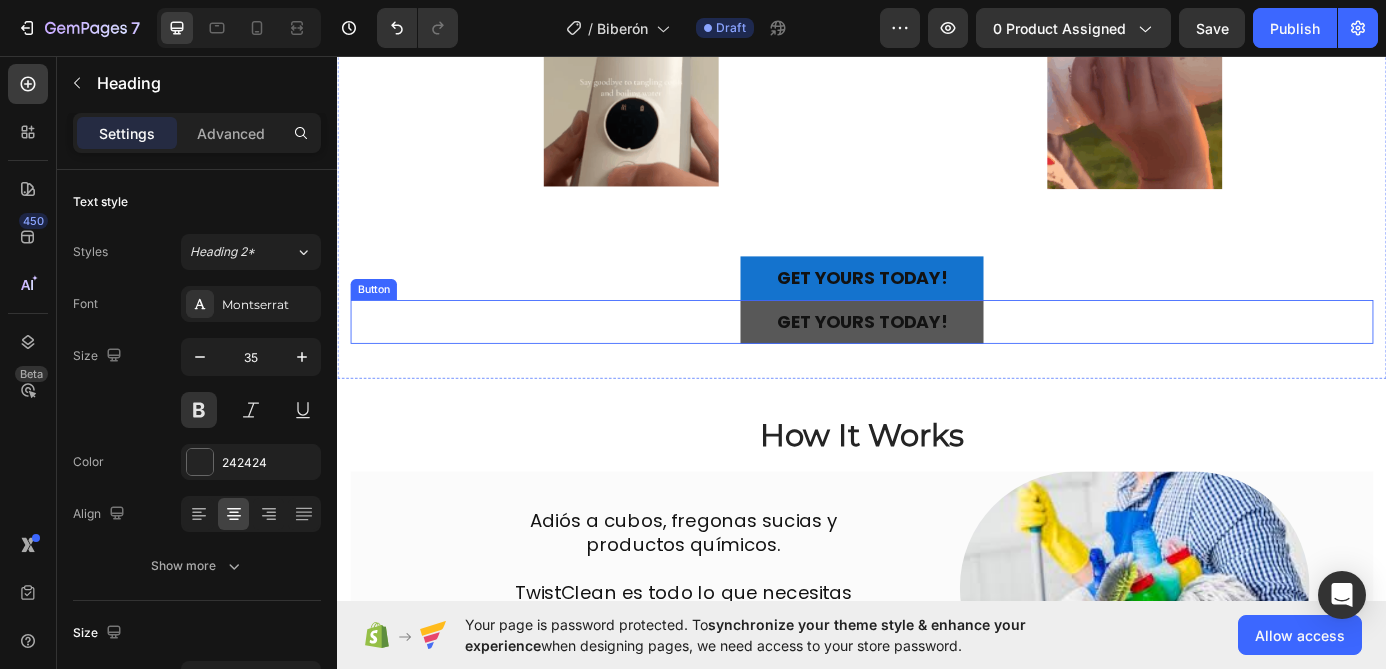 click on "GET YOURS TODAY!" at bounding box center (937, 360) 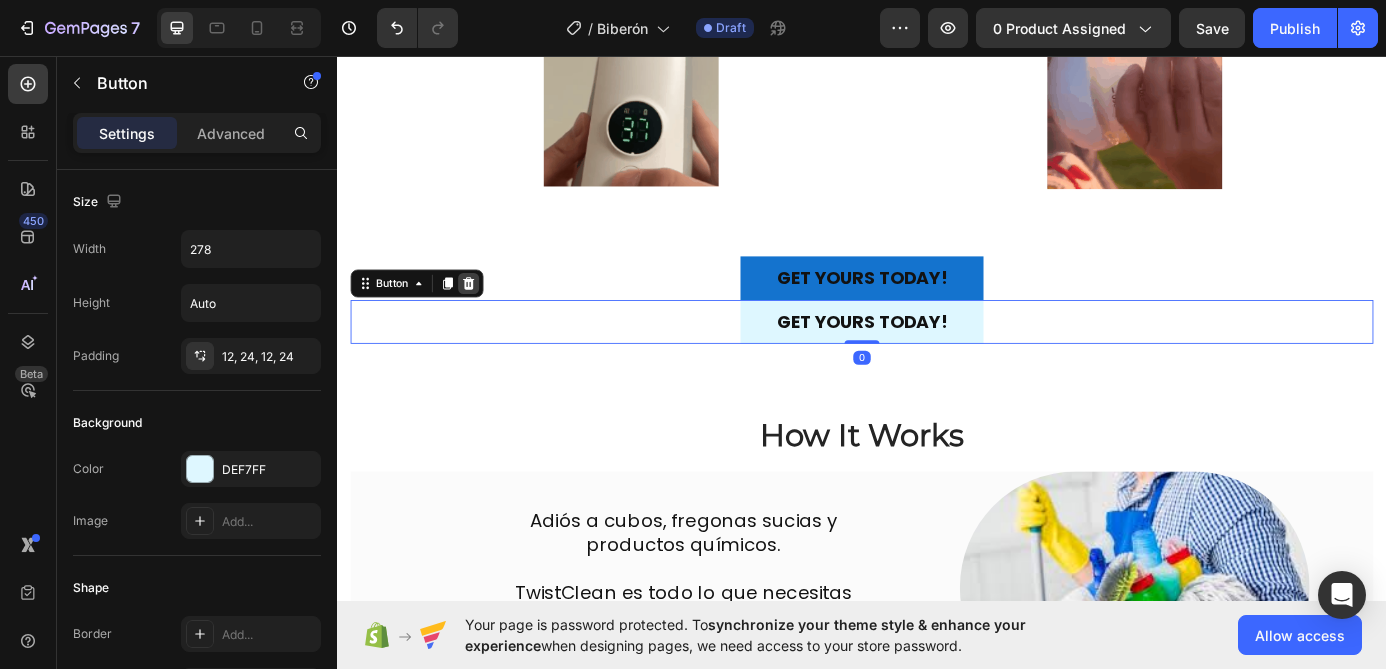 click 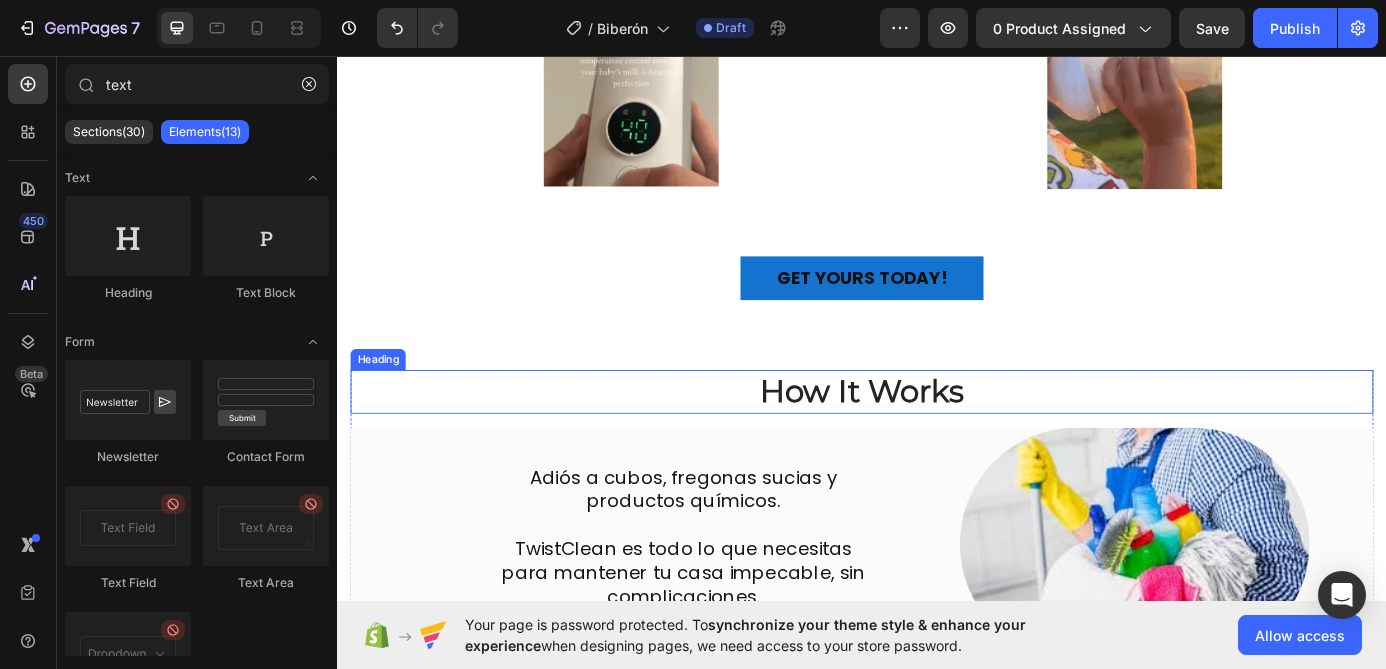 click on "How It Works" at bounding box center [937, 439] 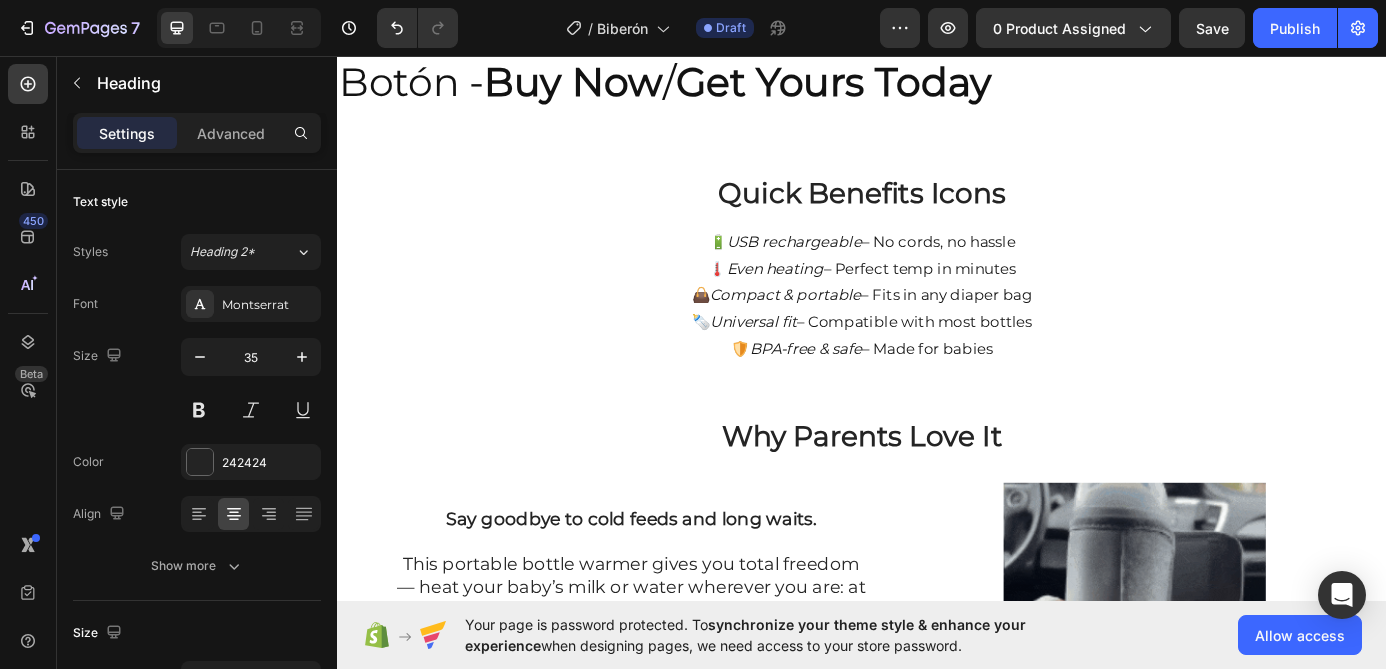 scroll, scrollTop: 0, scrollLeft: 0, axis: both 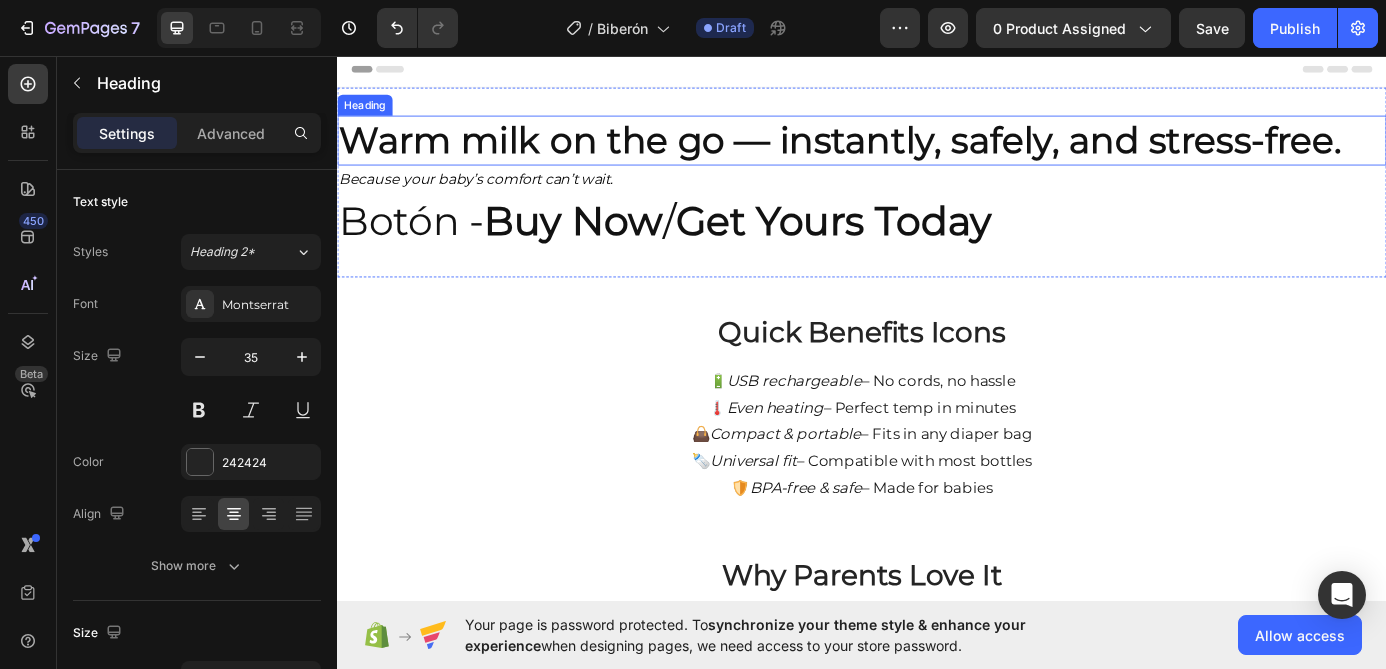 click on "Warm milk on the go — instantly, safely, and stress-free." at bounding box center [912, 152] 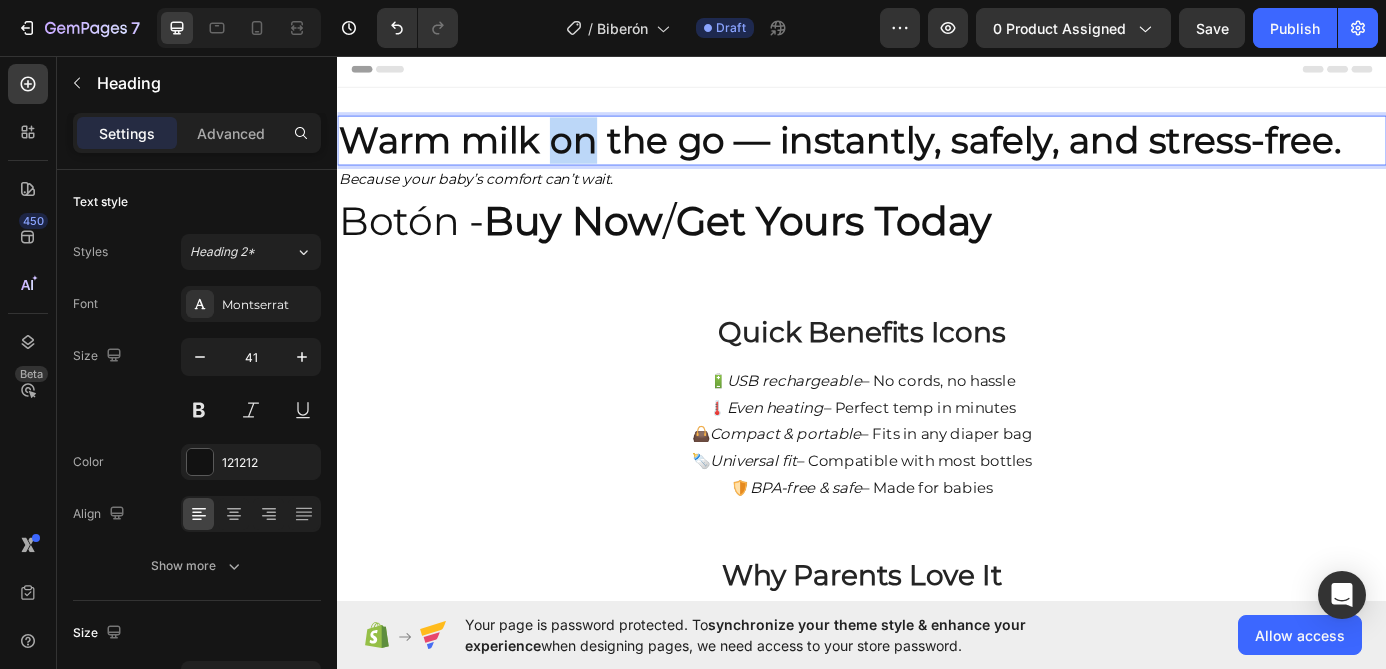 click on "Warm milk on the go — instantly, safely, and stress-free." at bounding box center (912, 152) 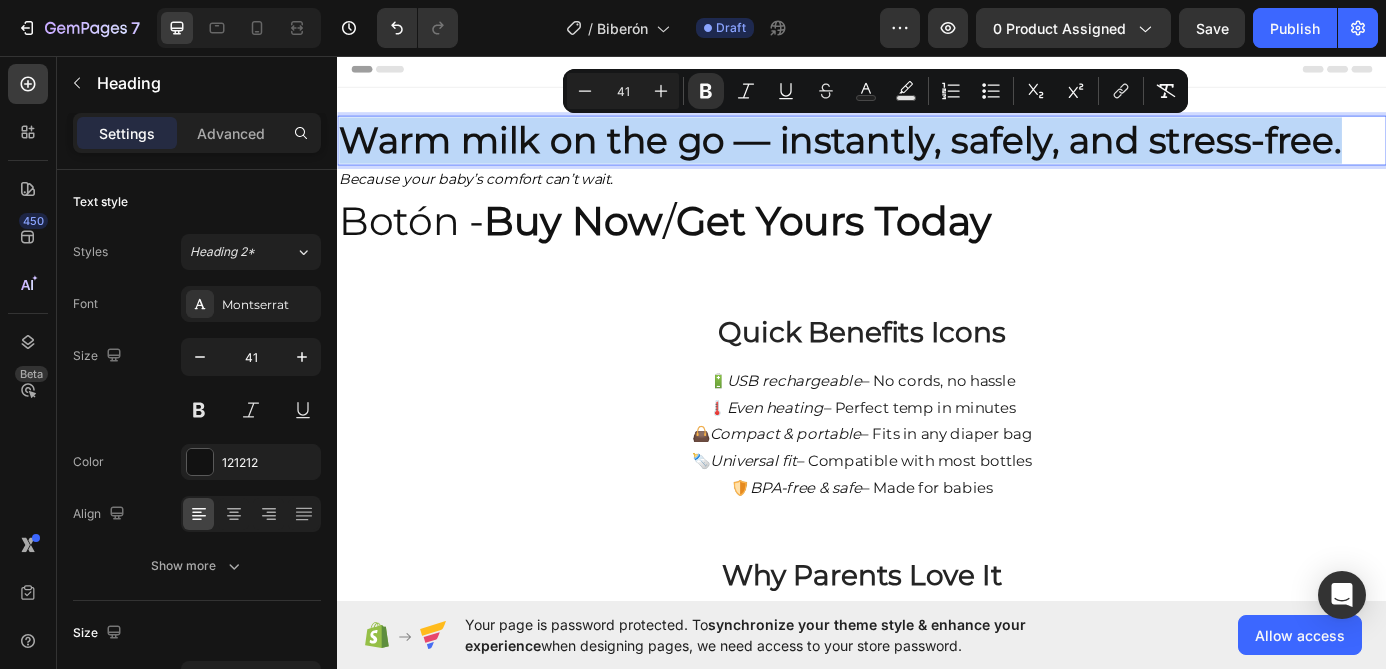 click on "Warm milk on the go — instantly, safely, and stress-free." at bounding box center [912, 152] 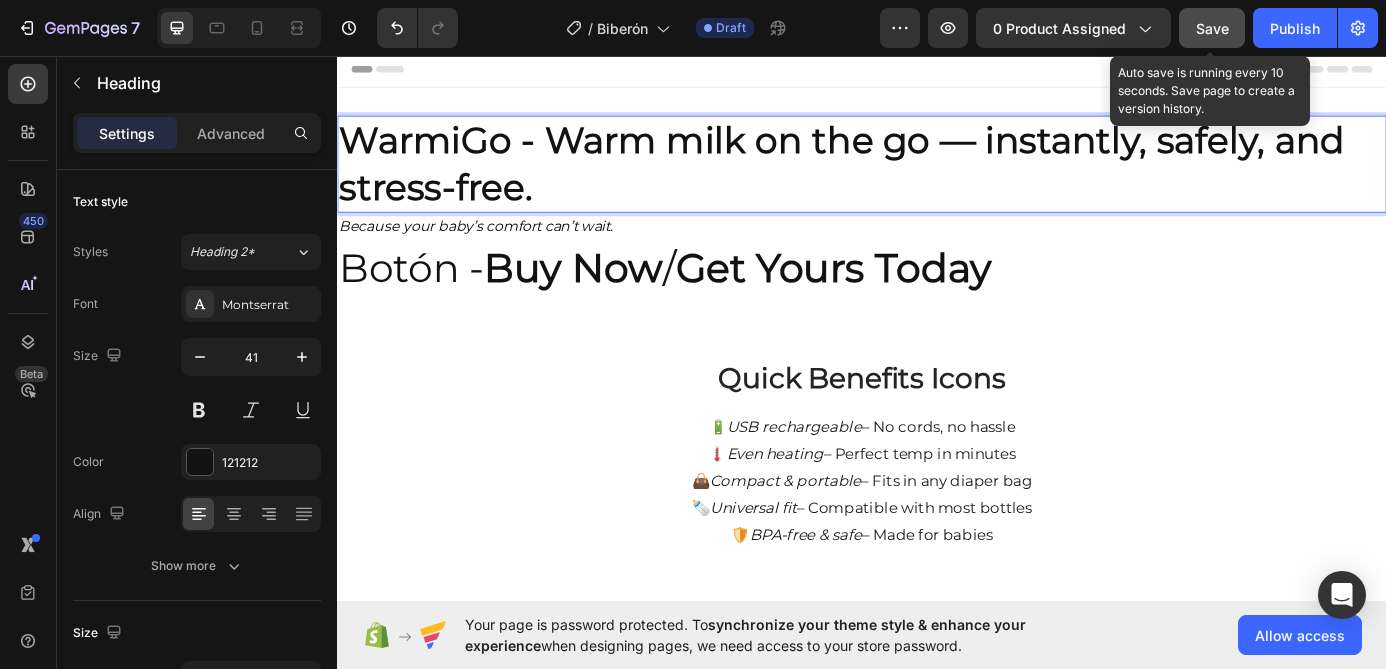click on "Save" 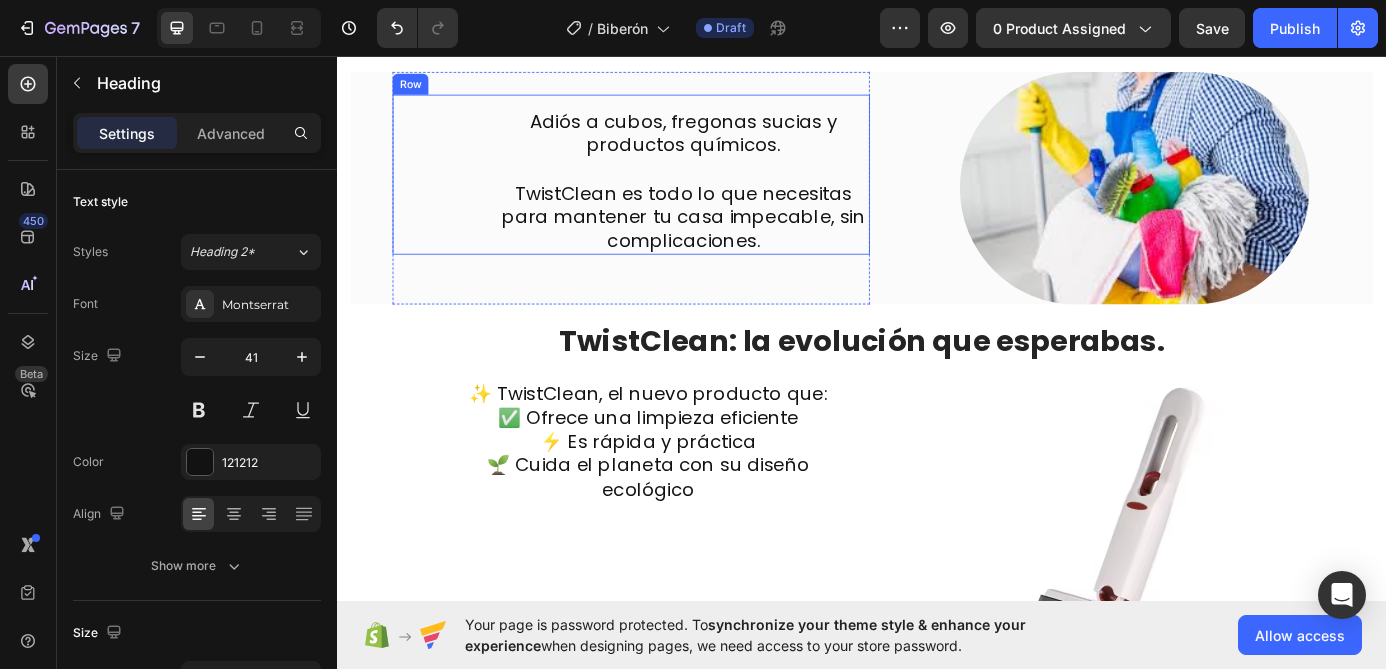 scroll, scrollTop: 2170, scrollLeft: 0, axis: vertical 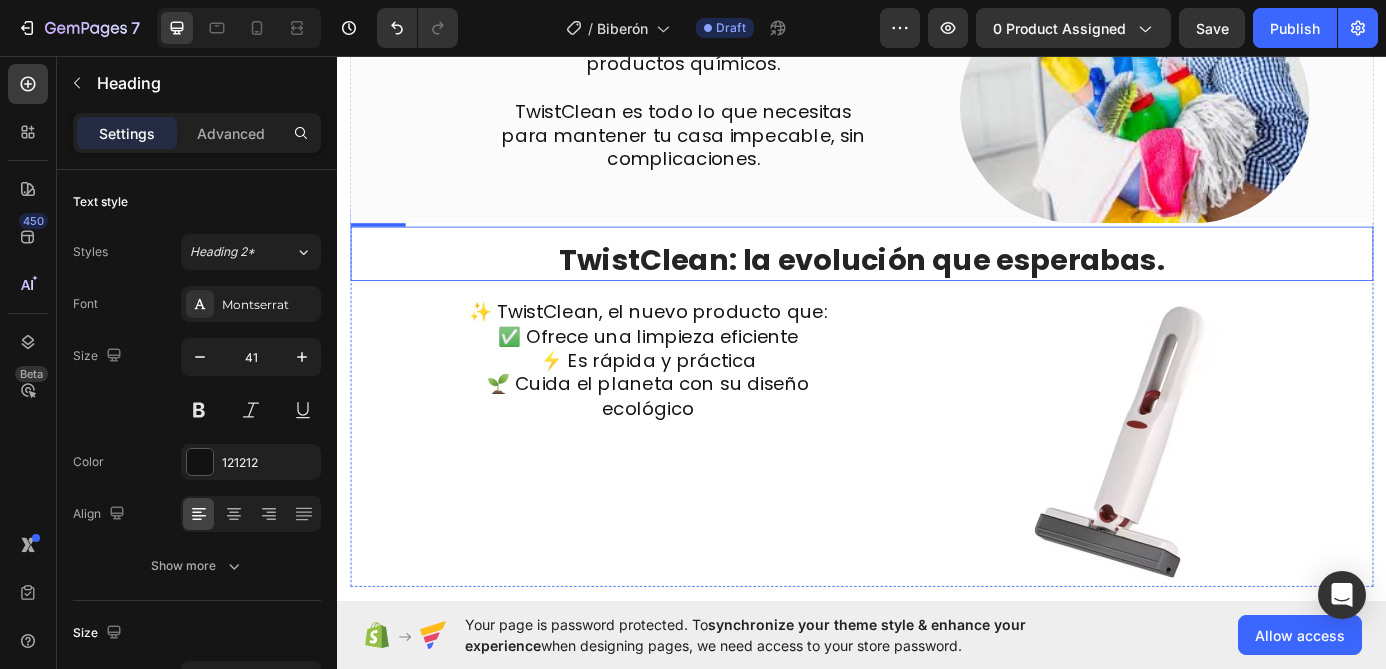 click on "TwistClean: la evolución que esperabas." at bounding box center (937, 288) 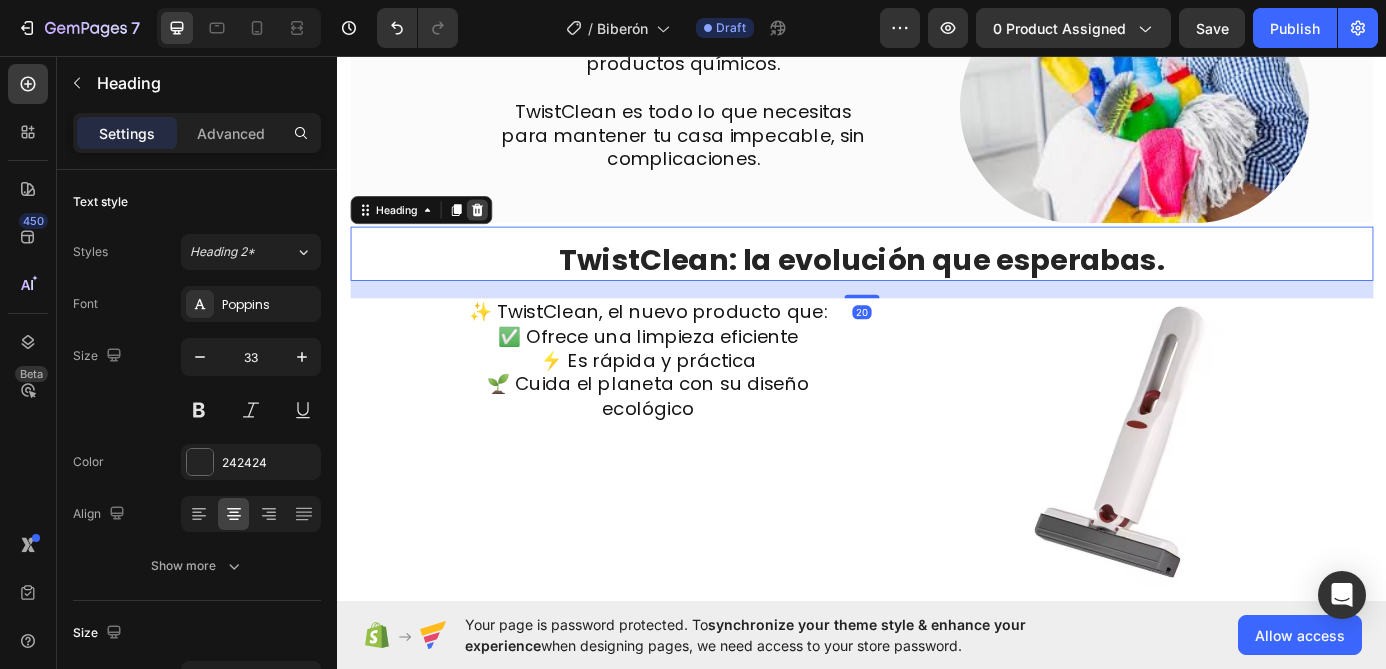 click 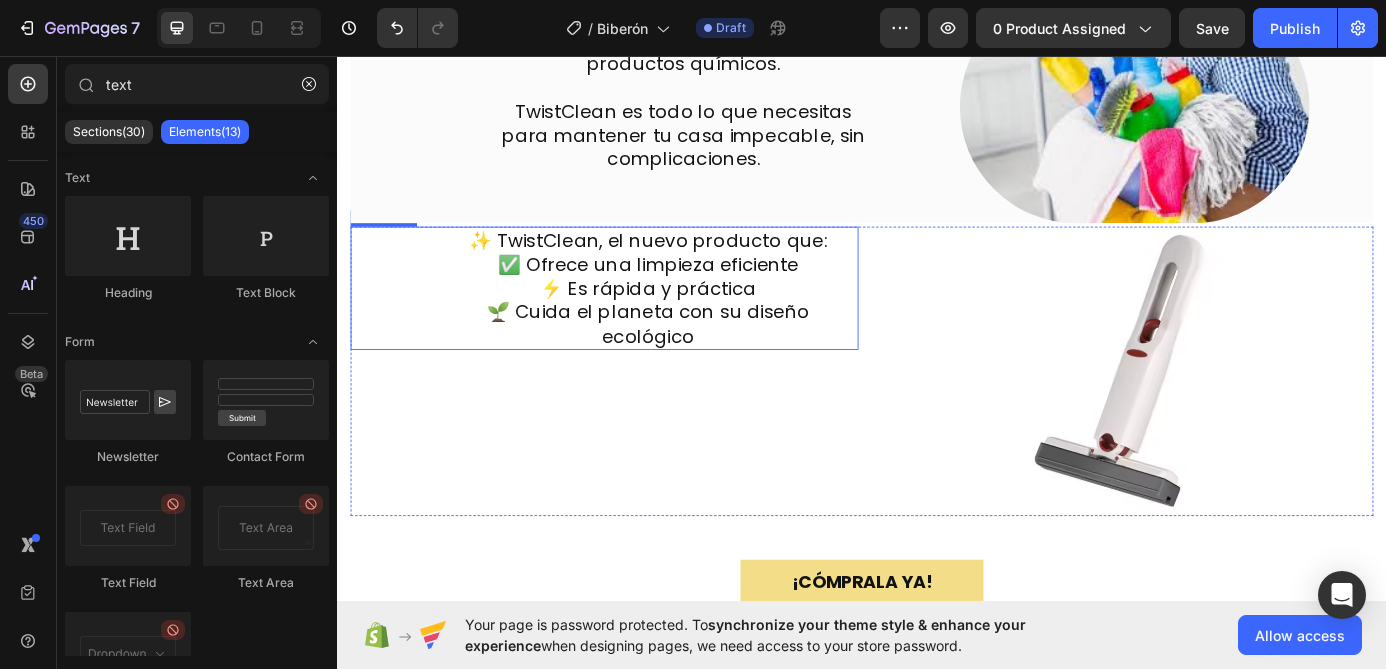 click on "🌱 Cuida el planeta con su diseño ecológico" at bounding box center (692, 362) 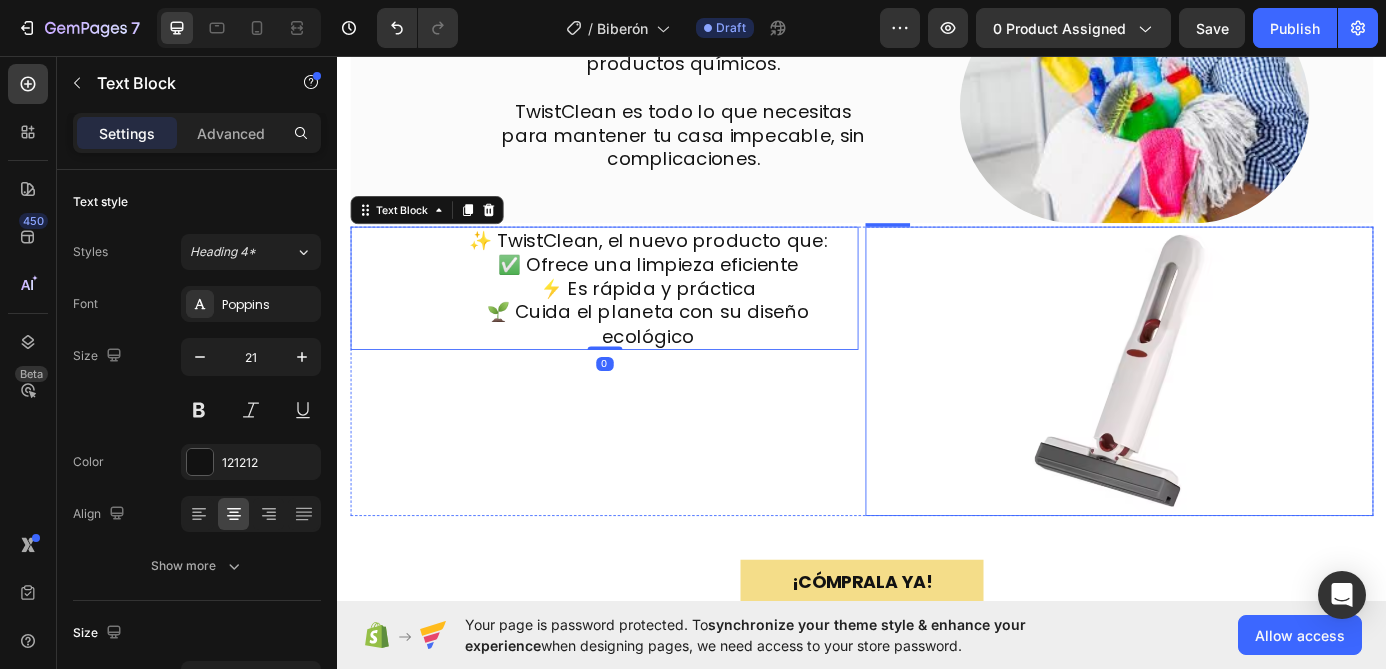 click at bounding box center (1231, 416) 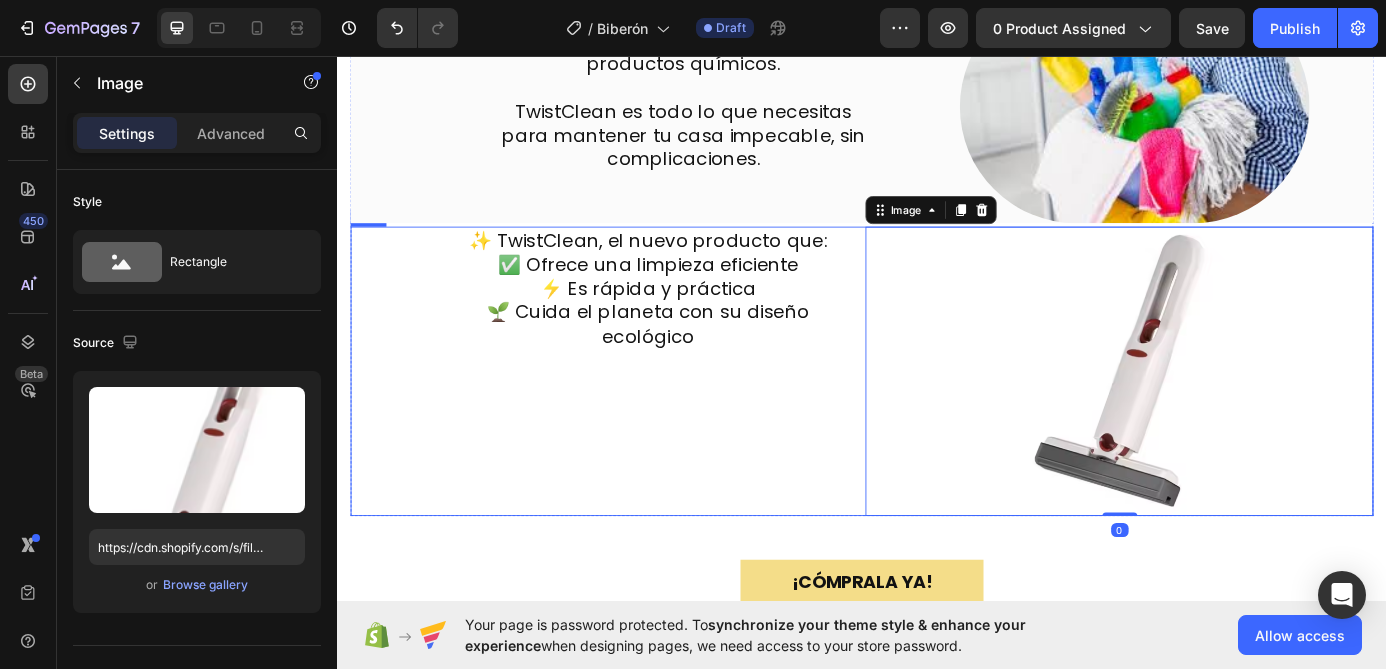 click on "✨ TwistClean, el nuevo producto que: ✅ Ofrece una limpieza eficiente ⚡ Es rápida y práctica 🌱 Cuida el planeta con su diseño ecológico Text Block" at bounding box center (642, 416) 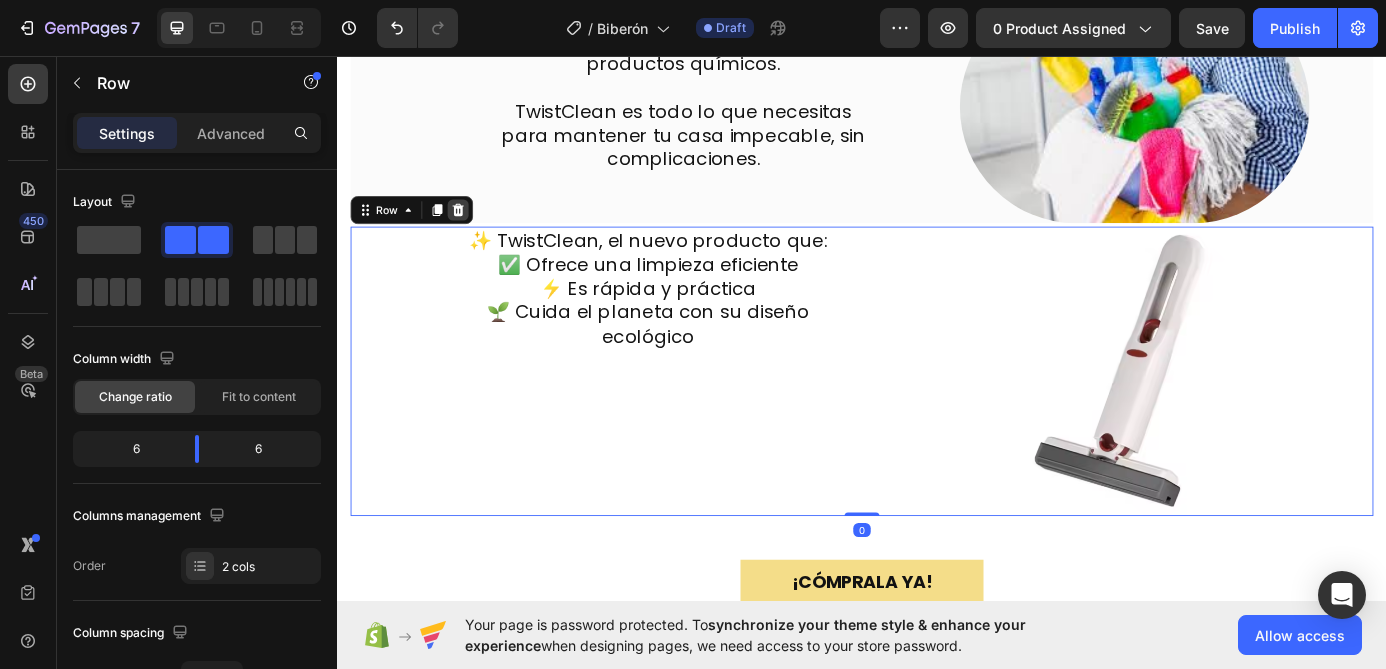 click 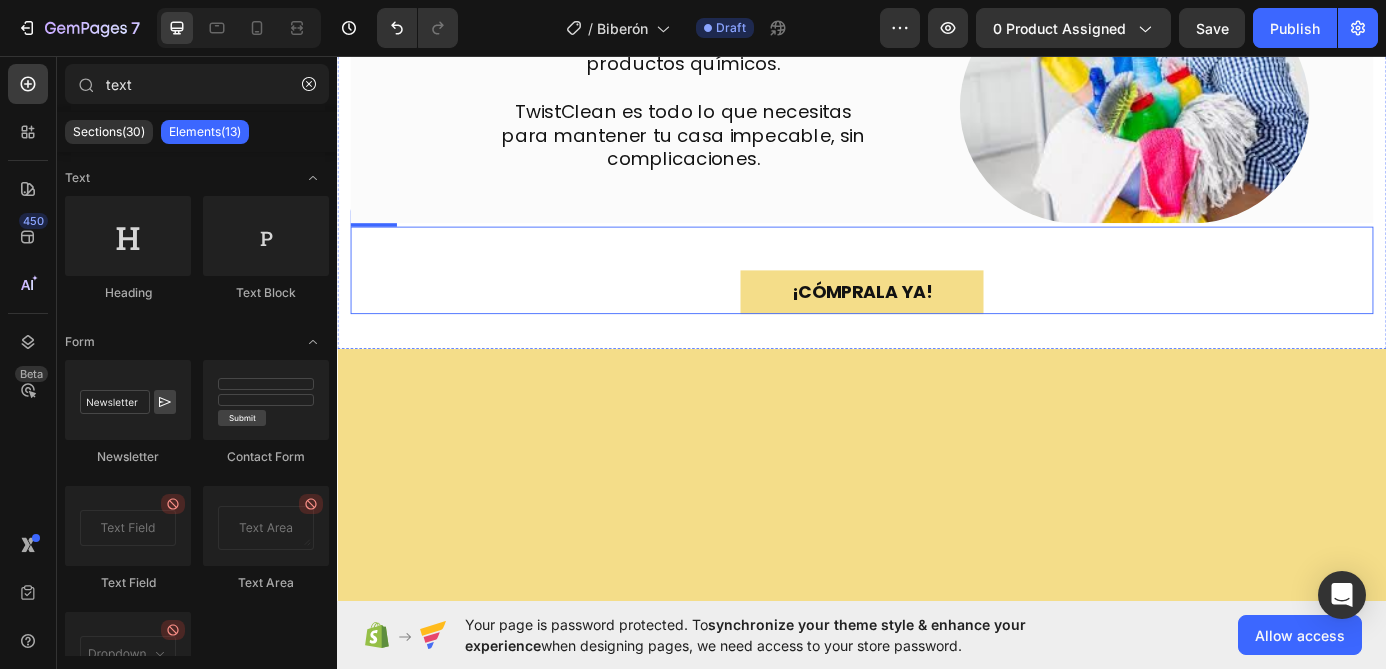 click on "¡CÓMPRALA YA! Button" at bounding box center (937, 301) 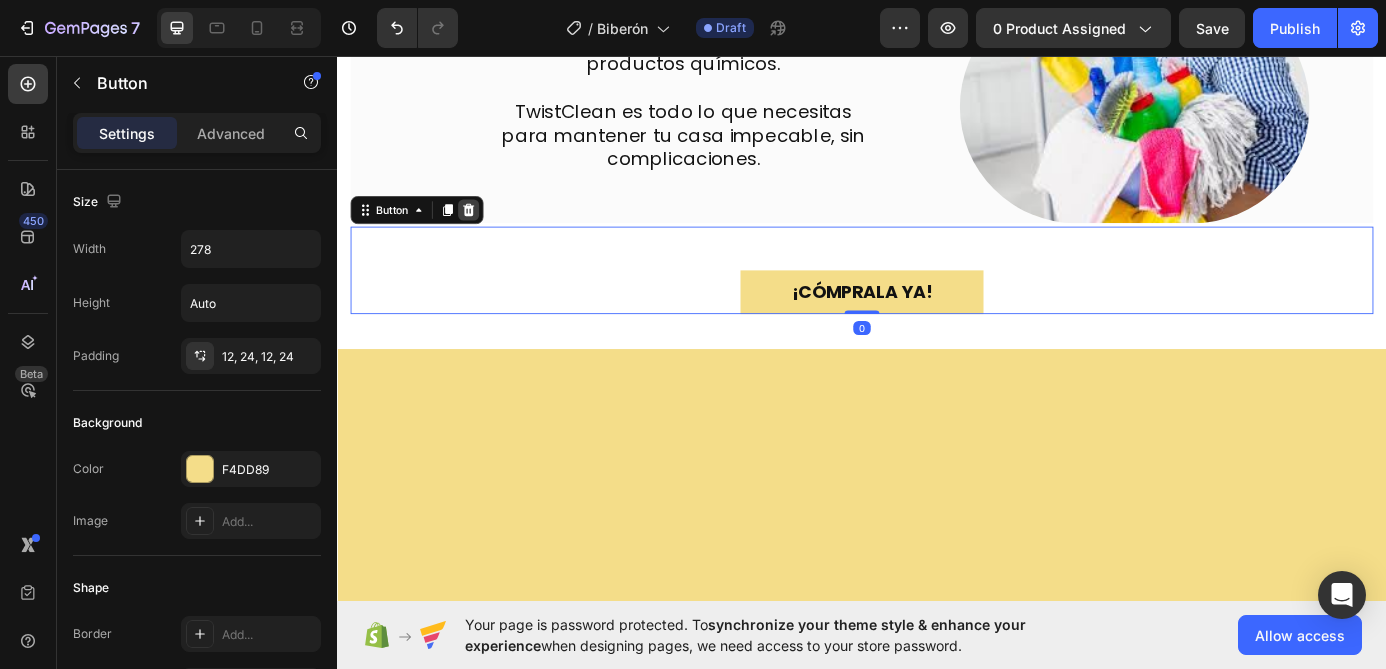 click 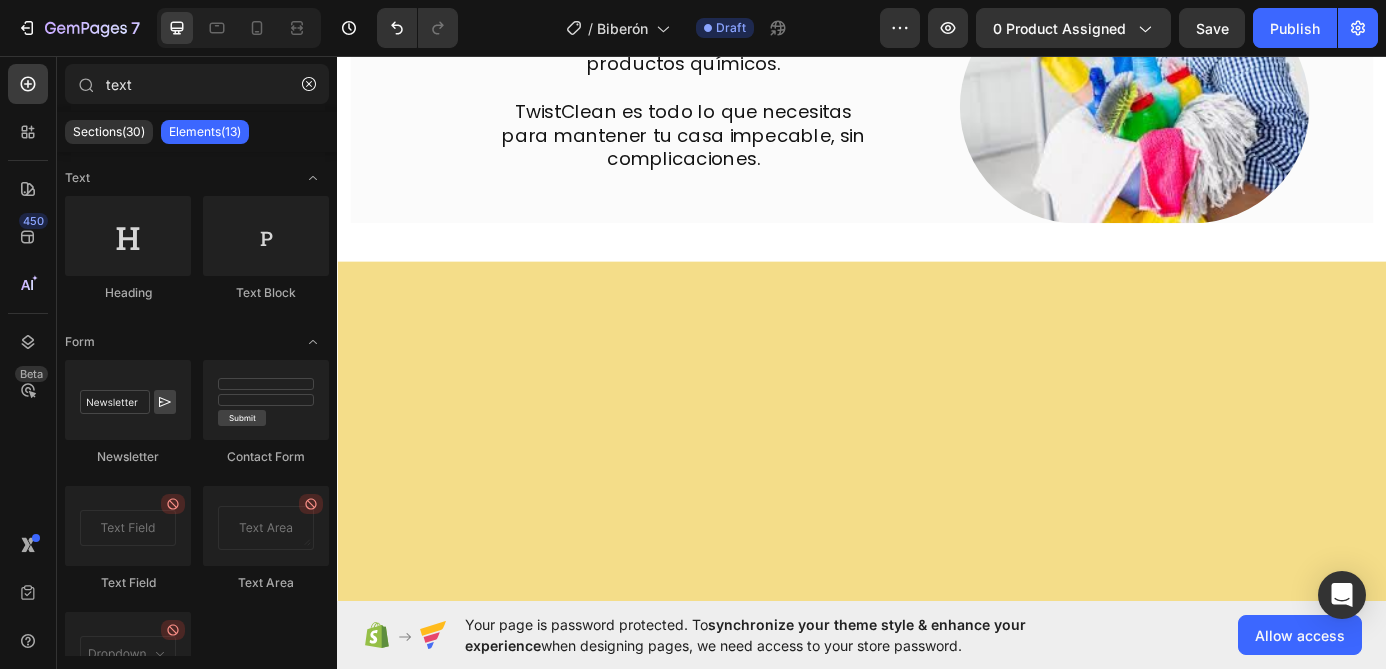 click at bounding box center [937, 589] 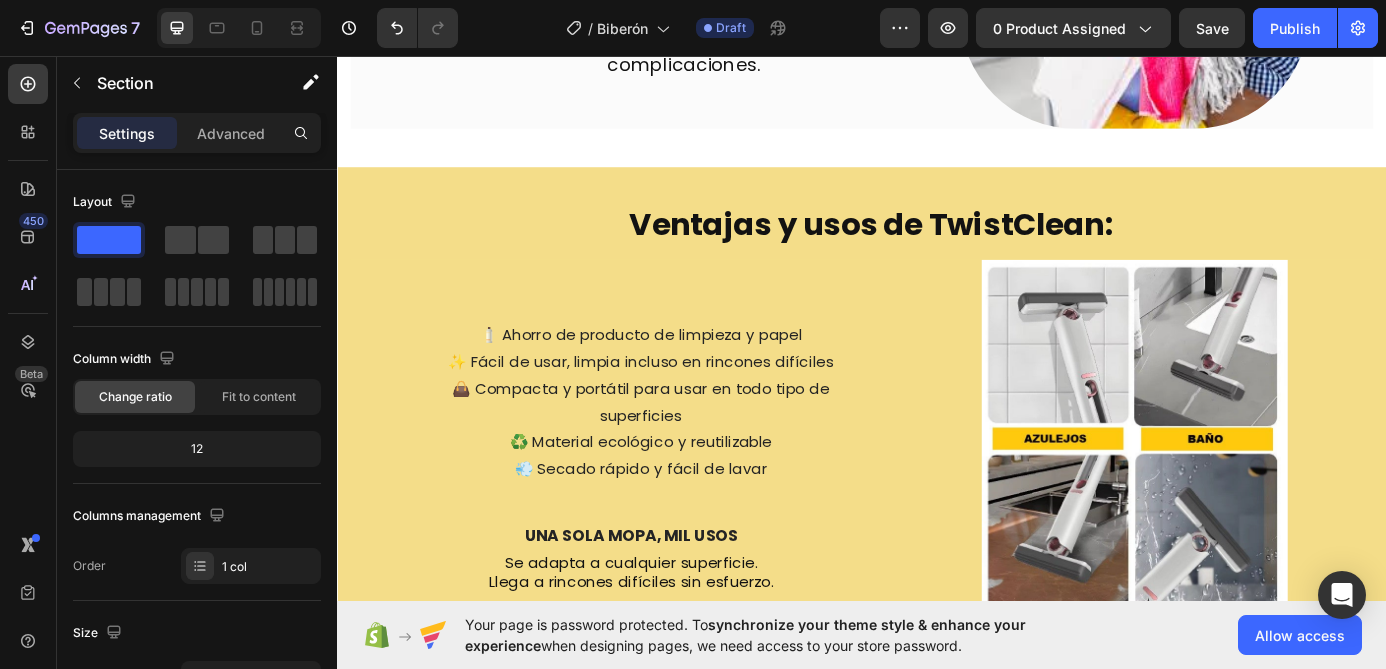 scroll, scrollTop: 2253, scrollLeft: 0, axis: vertical 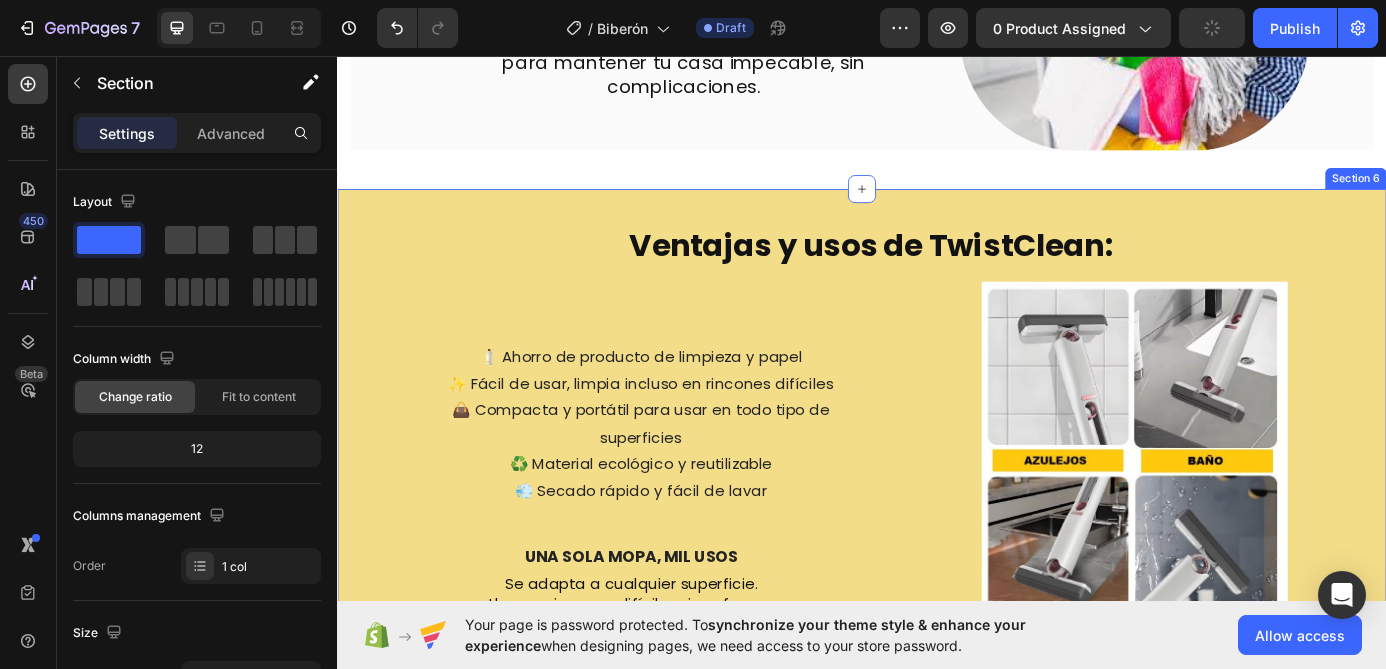 click on "Ventajas y usos de TwistClean: Heading 🧴 Ahorro de producto de limpieza y papel ✨ Fácil de usar, limpia incluso en rincones difíciles 👜 Compacta y portátil para usar en todo tipo de superficies ♻️ Material ecológico y reutilizable 💨 Secado rápido y fácil de lavar Text Block UNA SOLA MOPA, MIL USOS Text Block Se adapta a cualquier superficie. Llega a rincones difíciles sin esfuerzo. Text Block Image Row Row Section 6" at bounding box center [937, 506] 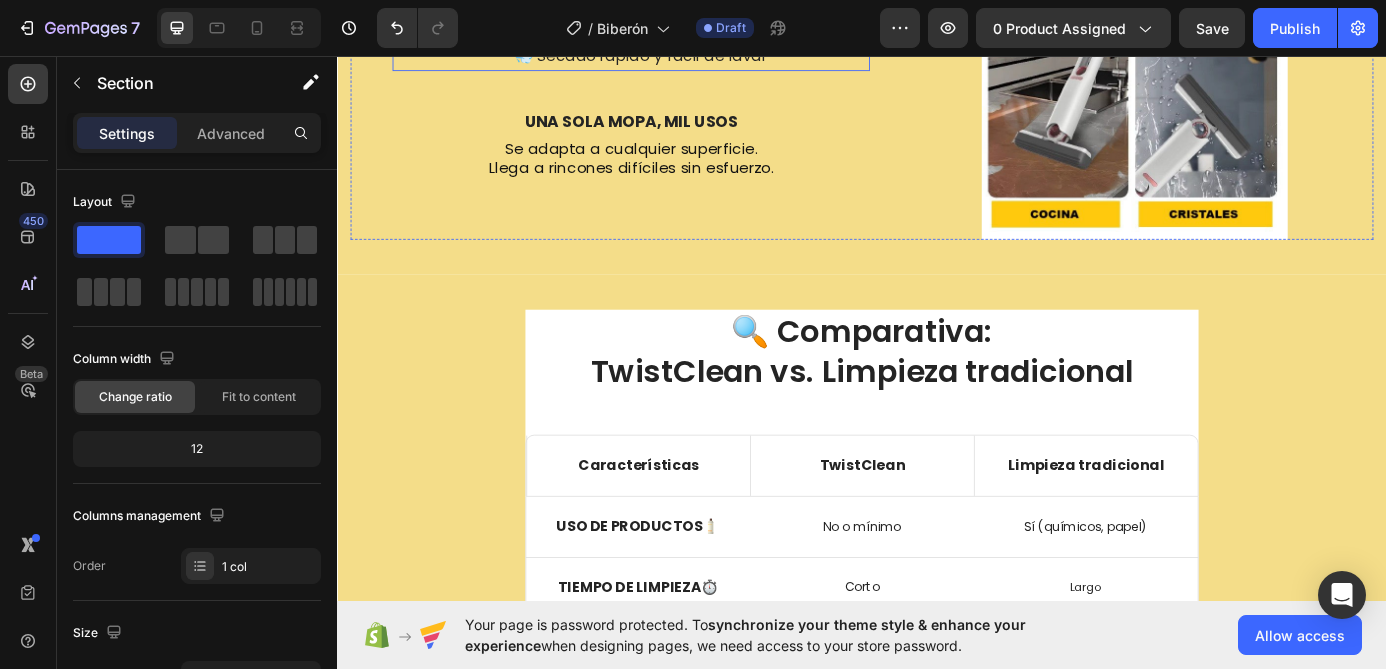 scroll, scrollTop: 2748, scrollLeft: 0, axis: vertical 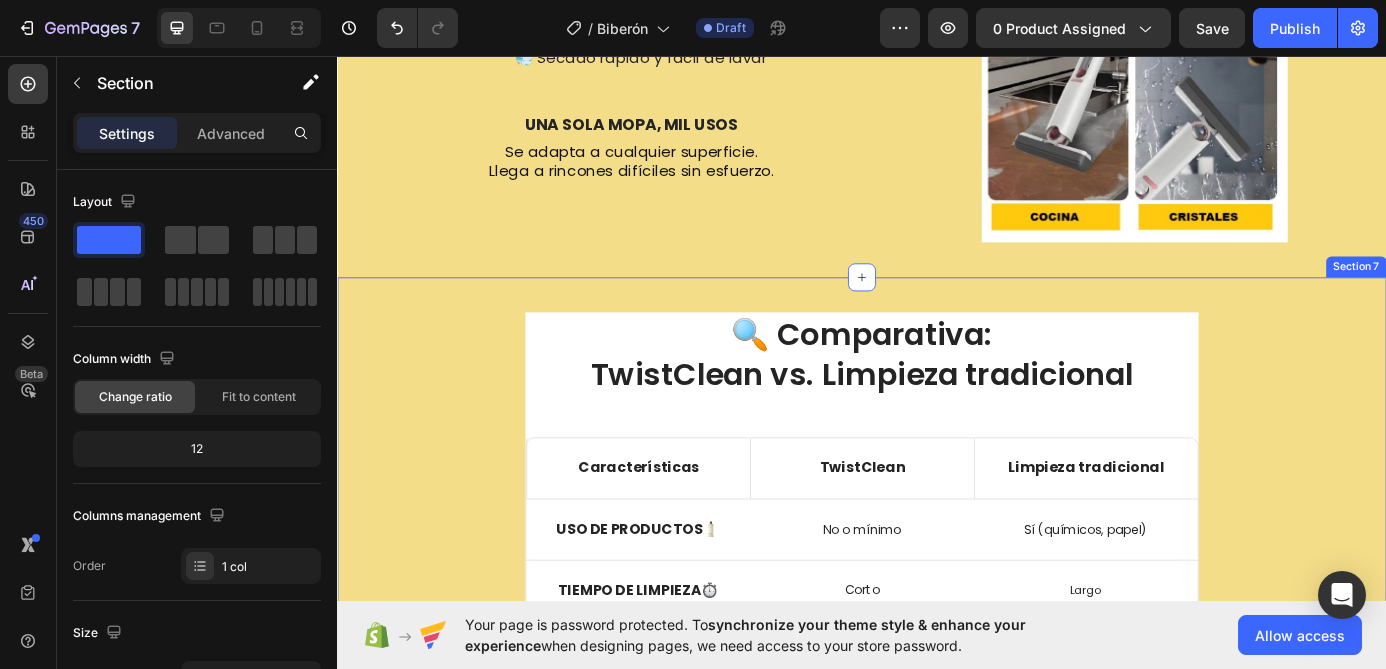 click on "🔍 Comparativa:  TwistClean vs. Limpieza tradicional Heading Características Text Block TwistClean Text Block Row Limpieza tradicional Text Block Row Uso de productos  🧴 Text Block No o mínimo Text Block Row Sí (químicos, papel) Text Block Row Tiempo de limpieza  ⏱️ Text Block Corto Text Block Row Largo Text Block Row Portabilidad  👜 Text Block Alta Text Block Row Baja Text Block Row Ecológico  ♻️ Text Block Si Text Block Row No Text Block Row Precio  💰 Text Block Bajo Text Block Row Medio Text Block Row Row Section 7" at bounding box center (937, 630) 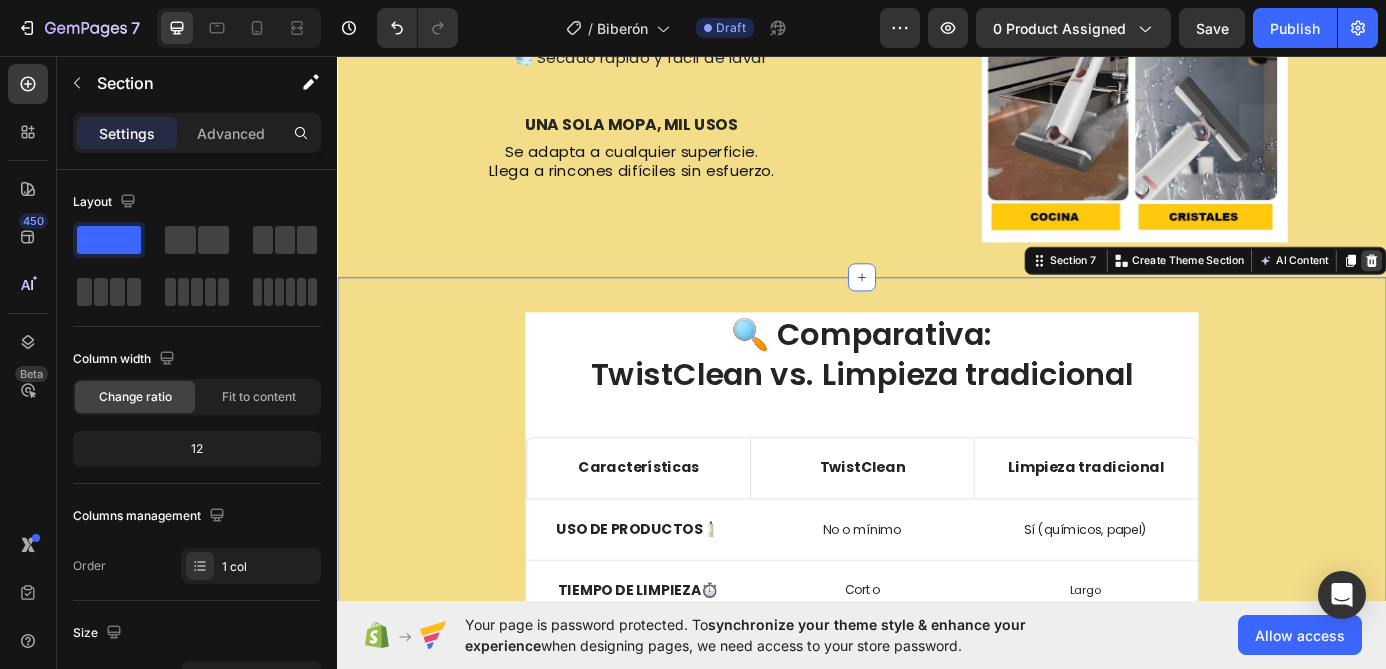 click 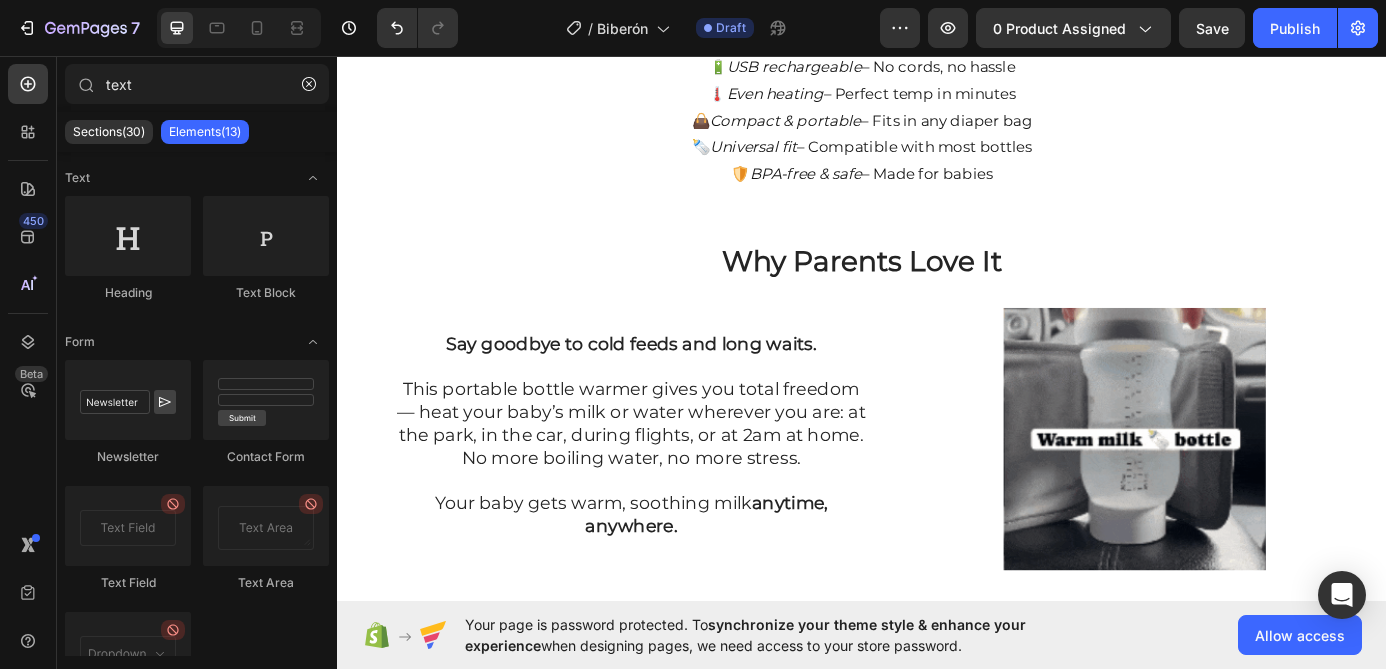 scroll, scrollTop: 442, scrollLeft: 0, axis: vertical 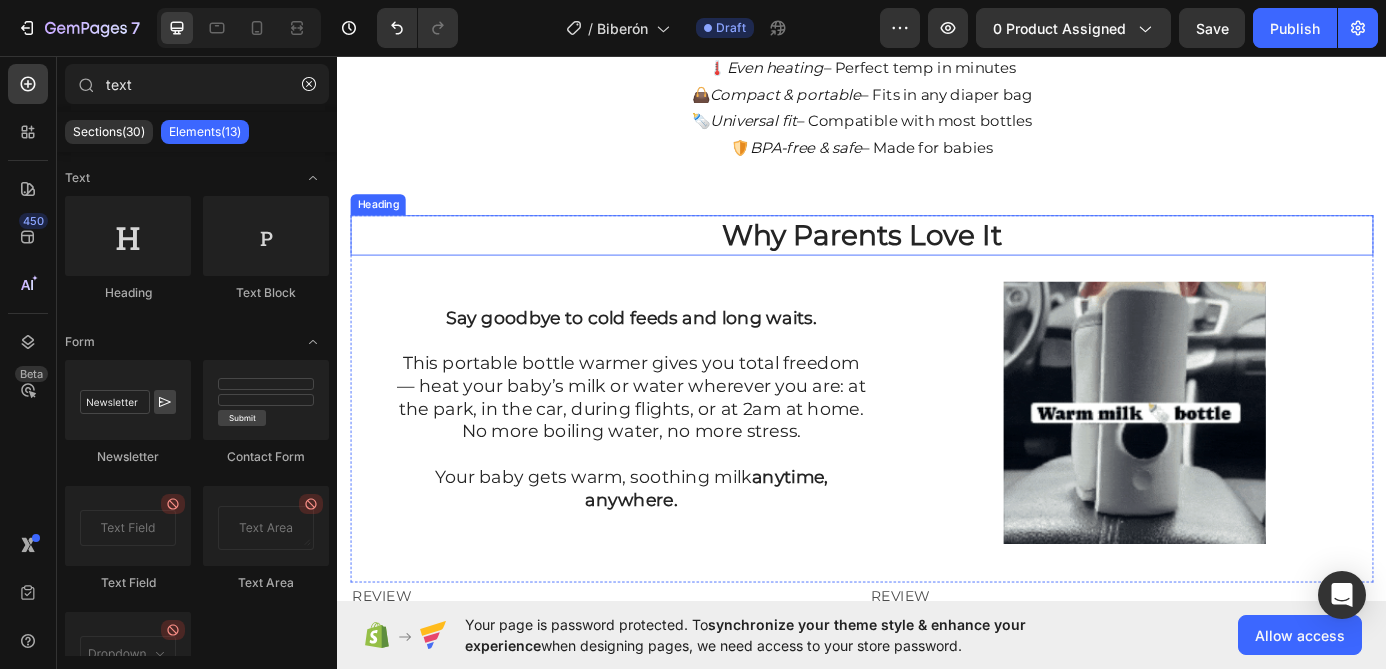 click on "Why Parents Love It" at bounding box center (937, 261) 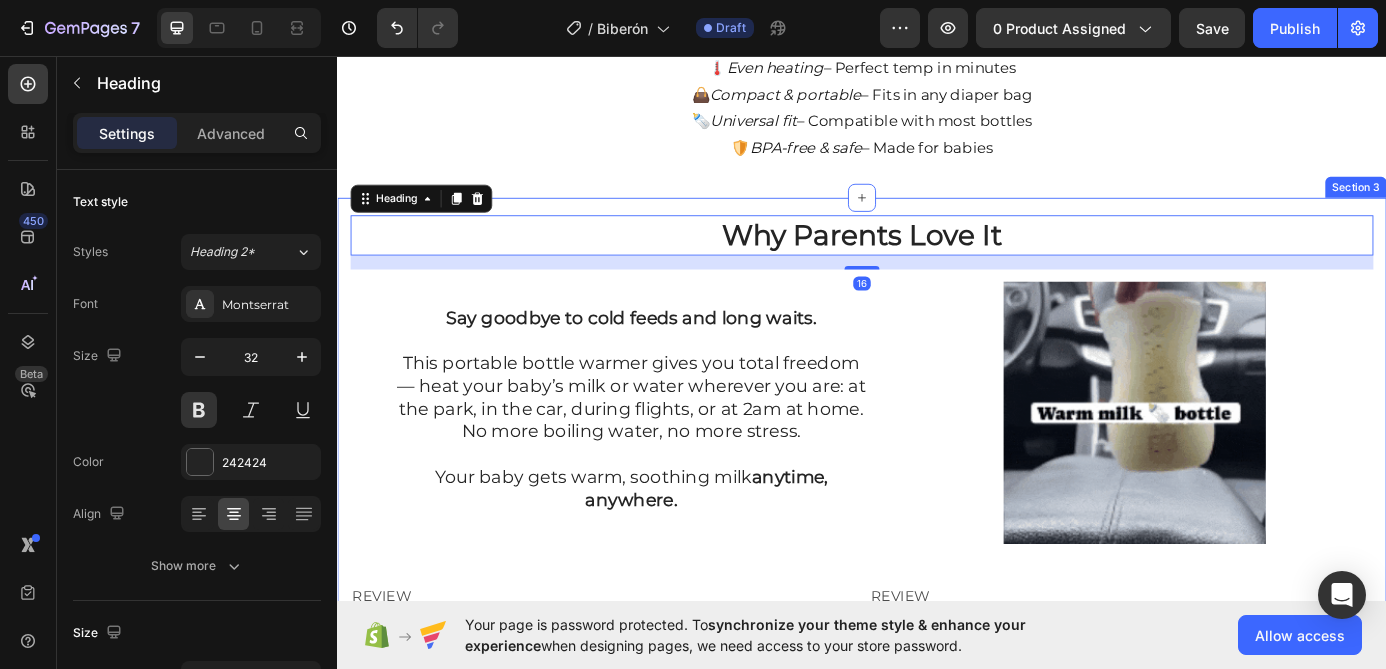 click on "Why Parents Love It Heading   16 Say goodbye to cold feeds and long waits. This portable bottle warmer gives you total freedom — heat your baby’s milk or water wherever you are: at the park, in the car, during flights, or at 2am at home. No more boiling water, no more stress.   Your baby gets warm, soothing milk  anytime, anywhere. Text Block Row Row Row Row Image Row Row REVIEW Text Block REVIEW Text Block Row Section 3" at bounding box center [937, 464] 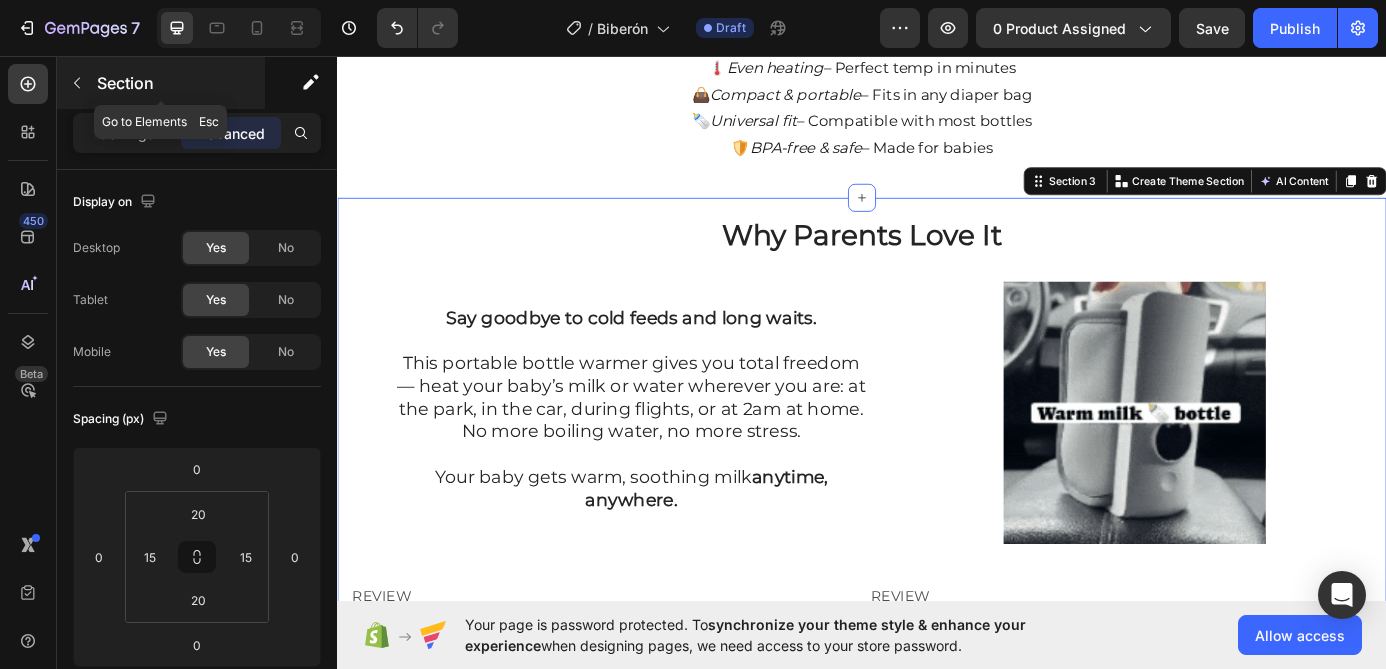 click at bounding box center [77, 83] 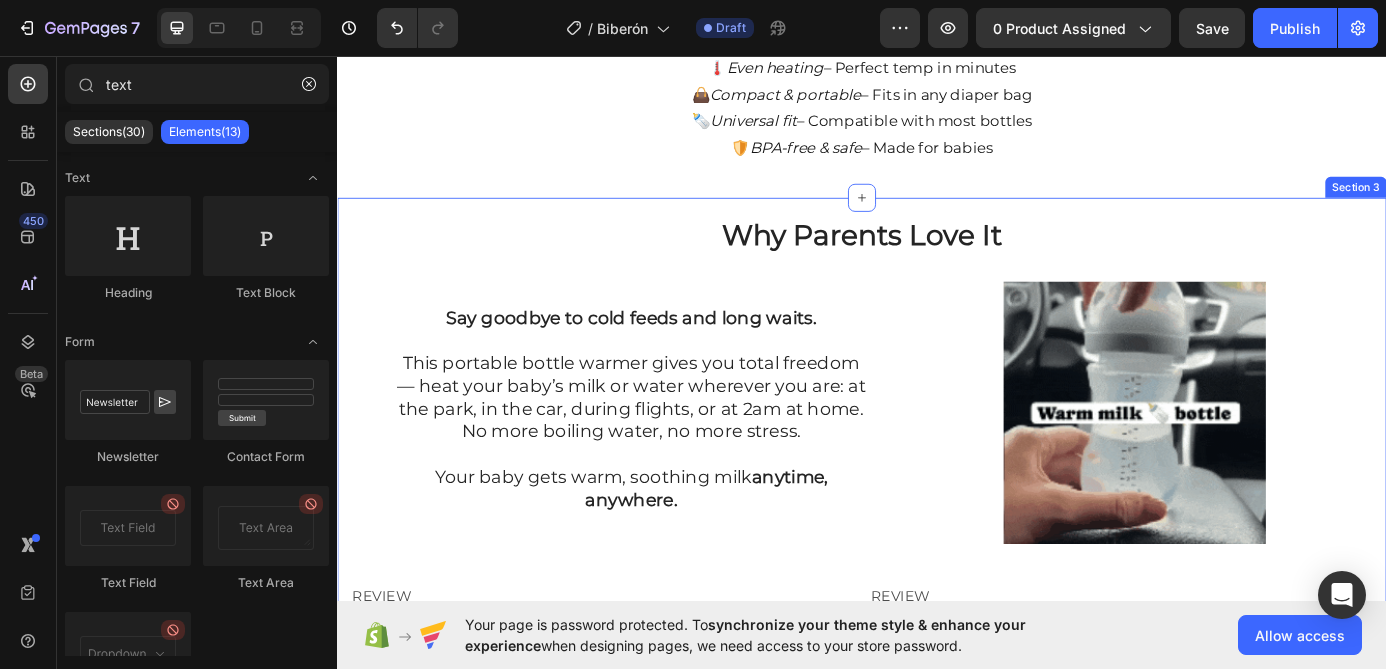 click on "Why Parents Love It Heading Say goodbye to cold feeds and long waits. This portable bottle warmer gives you total freedom — heat your baby’s milk or water wherever you are: at the park, in the car, during flights, or at 2am at home. No more boiling water, no more stress.   Your baby gets warm, soothing milk  anytime, anywhere. Text Block Row Row Row Row Image Row Row REVIEW Text Block REVIEW Text Block Row Section 3" at bounding box center [937, 464] 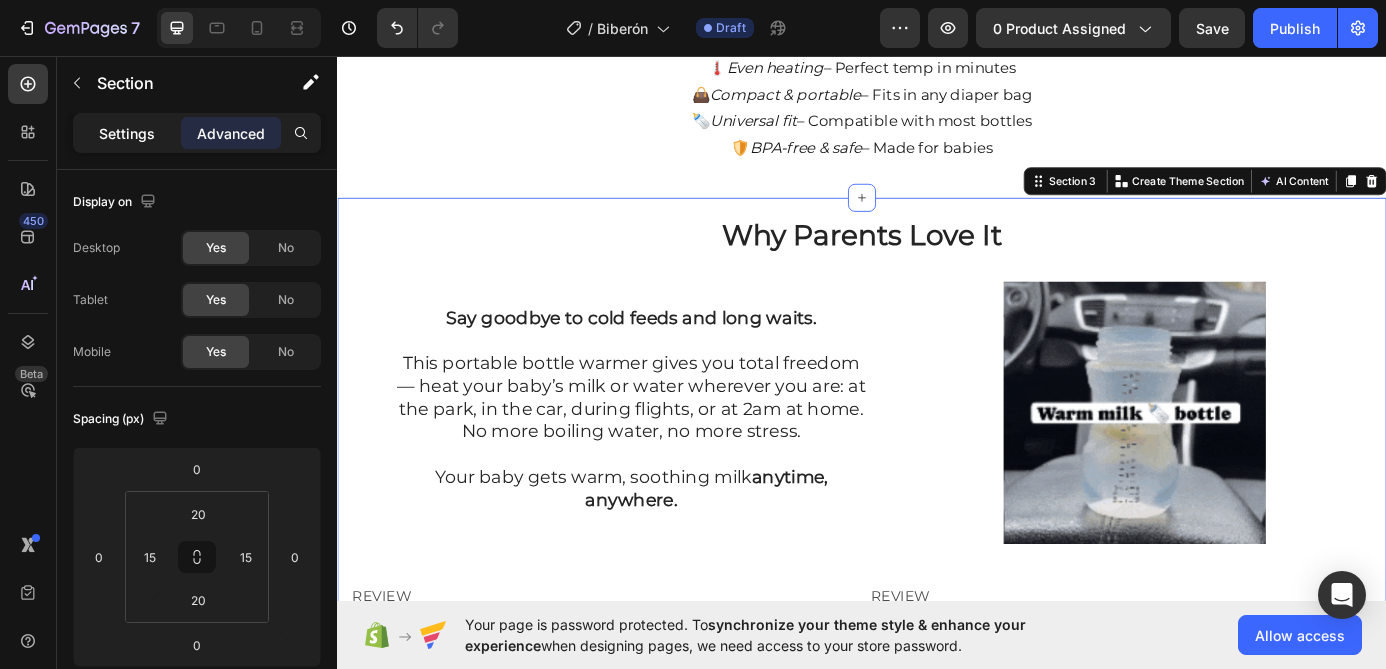 click on "Settings" at bounding box center (127, 133) 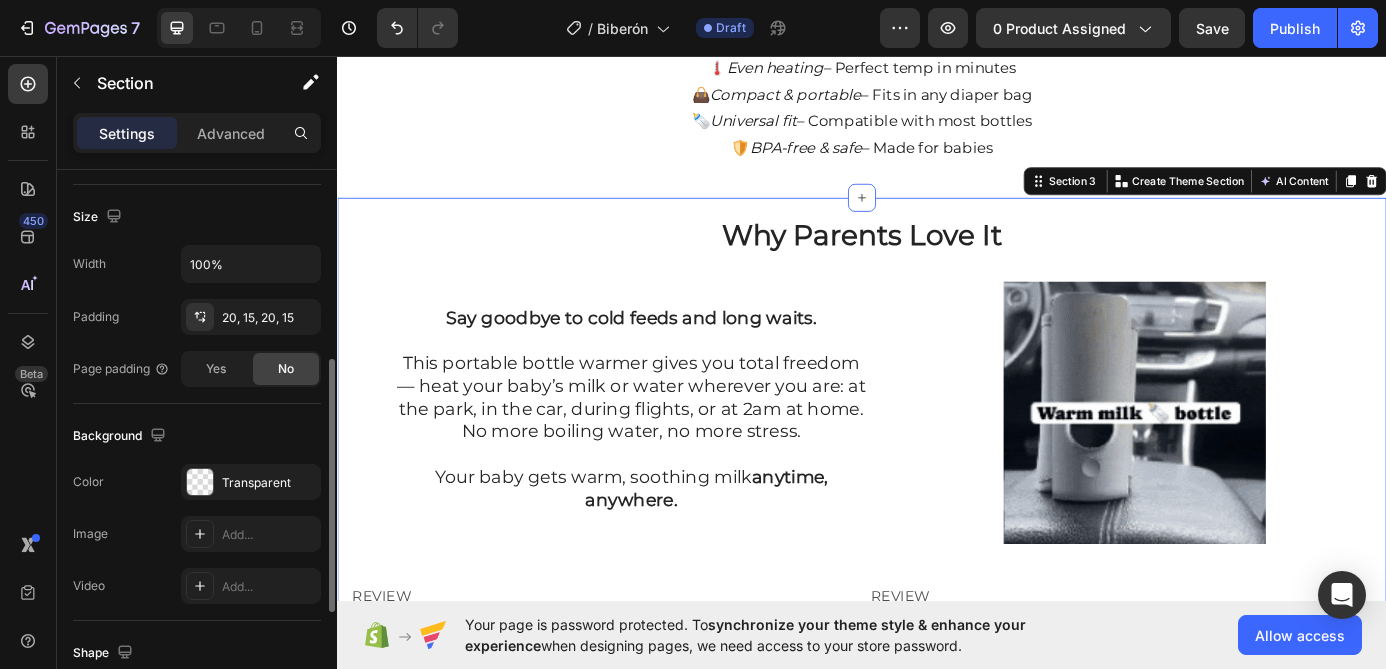 scroll, scrollTop: 452, scrollLeft: 0, axis: vertical 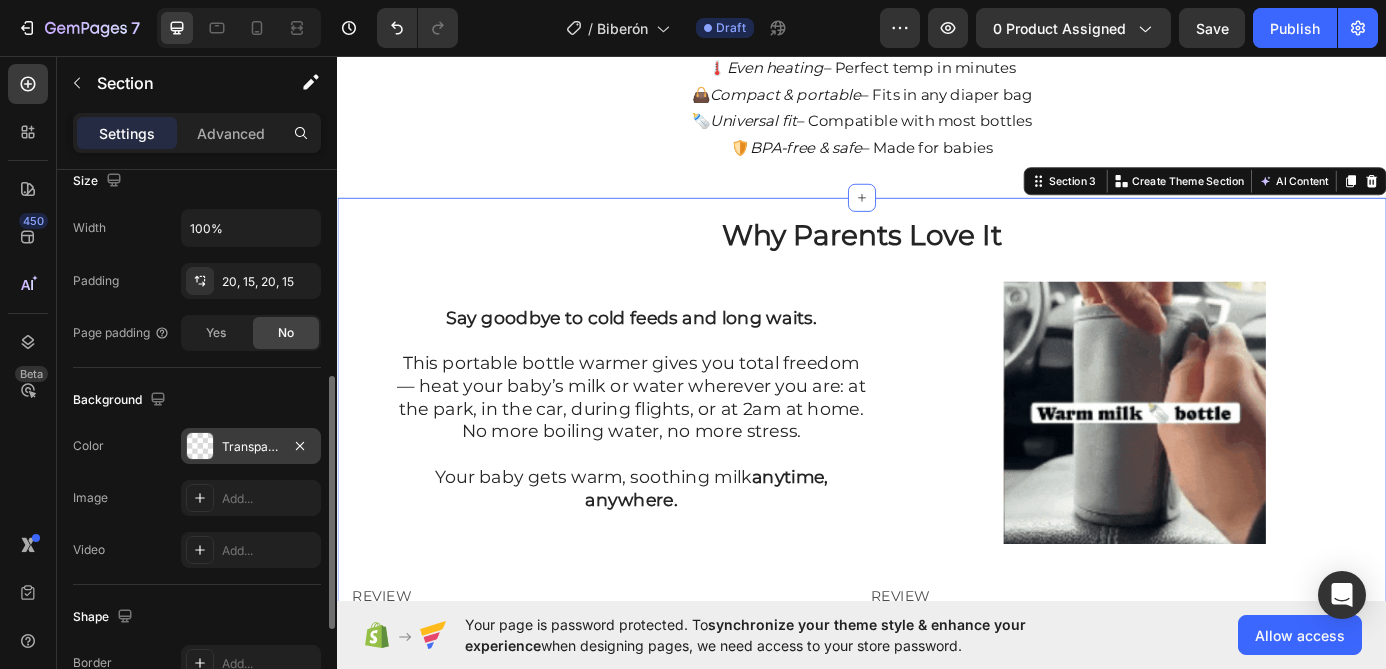 click on "Transparent" at bounding box center (251, 447) 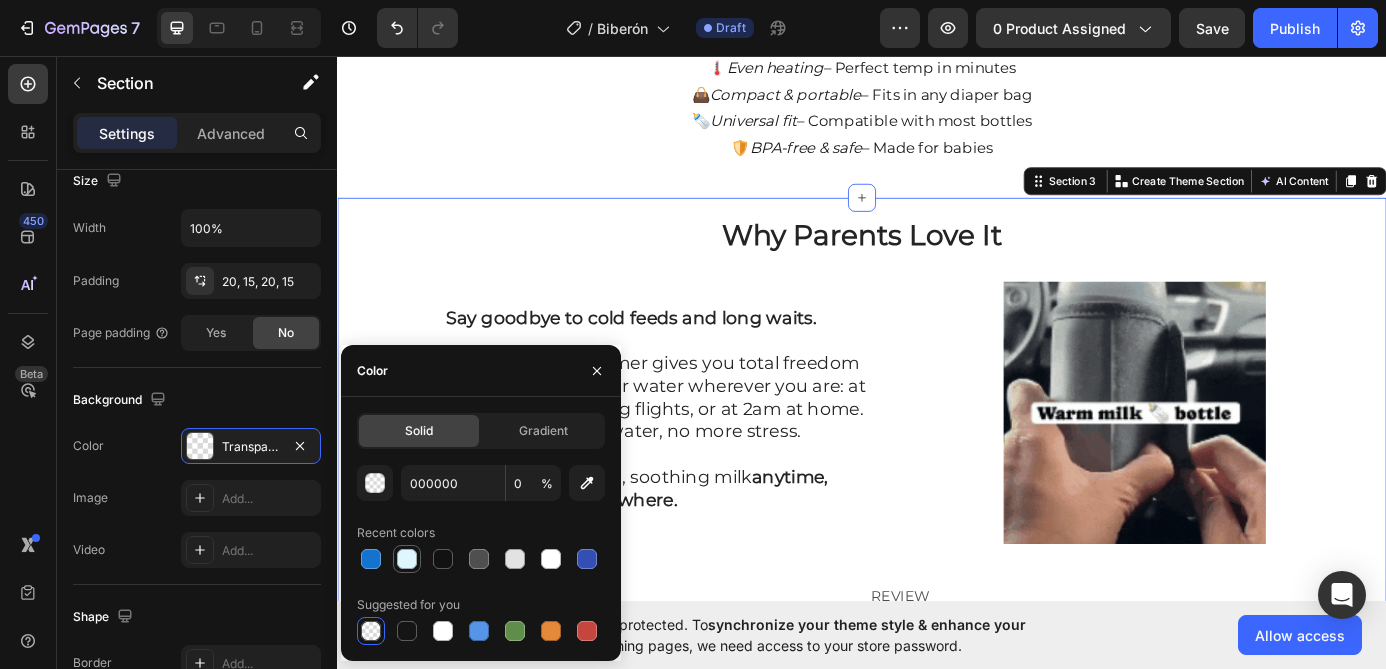 click at bounding box center (407, 559) 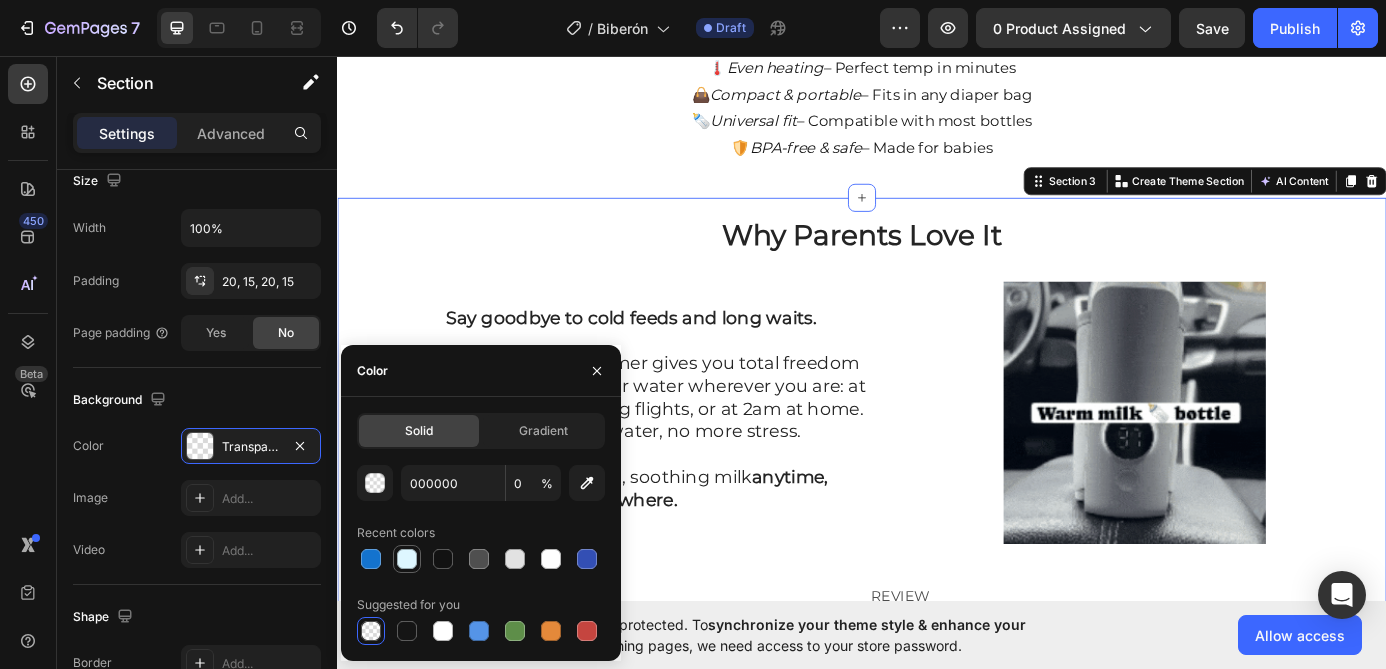 type on "DEF7FF" 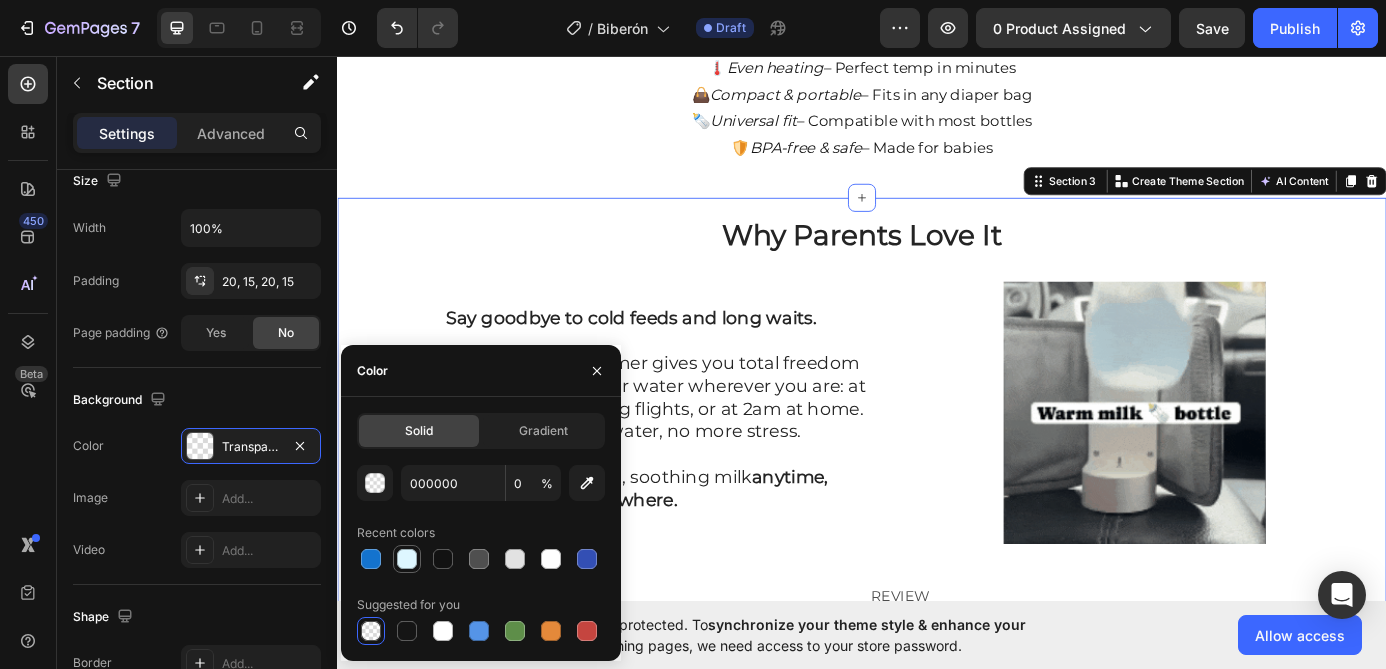 type on "100" 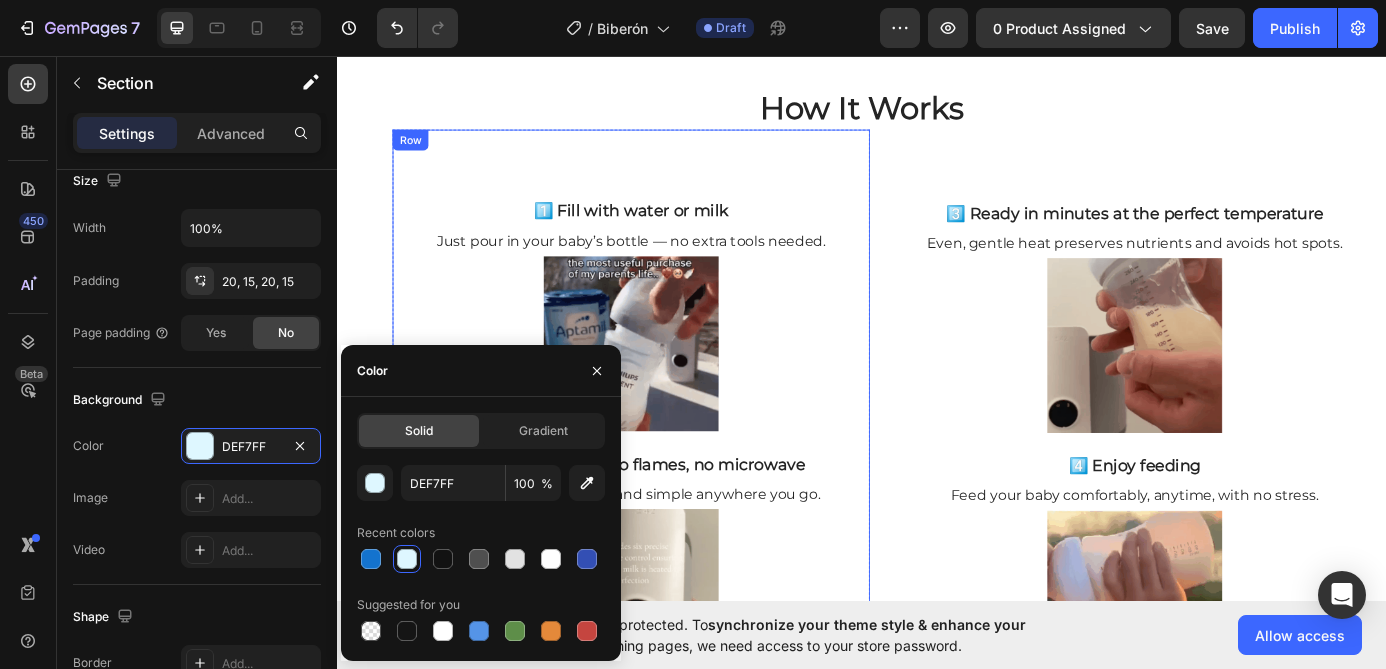 scroll, scrollTop: 1045, scrollLeft: 0, axis: vertical 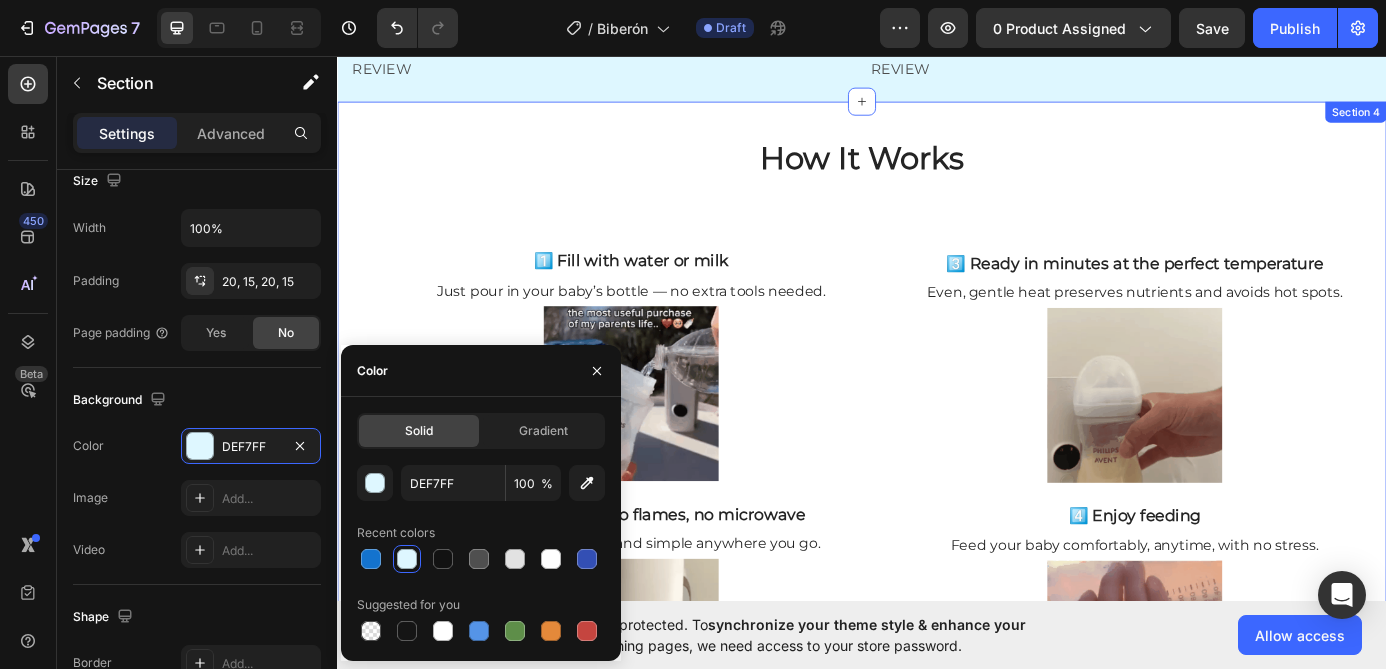 click on "How It Works Heading 1️⃣ Fill with water or milk Text Block Just pour in your baby’s bottle — no extra tools needed. Text Block Image 2️⃣ Press to heat — no flames, no microwave Text Block One-touch heating, safe and simple anywhere you go. Text Block Image Row Row Row Row 3️⃣ Ready in minutes at the perfect temperature Text Block Even, gentle heat preserves nutrients and avoids hot spots. Text Block Image 4️⃣ Enjoy feeding Text Block Feed your baby comfortably, anytime, with no stress. Text Block Image Row Row GET YOURS TODAY! Button Section 4" at bounding box center (937, 554) 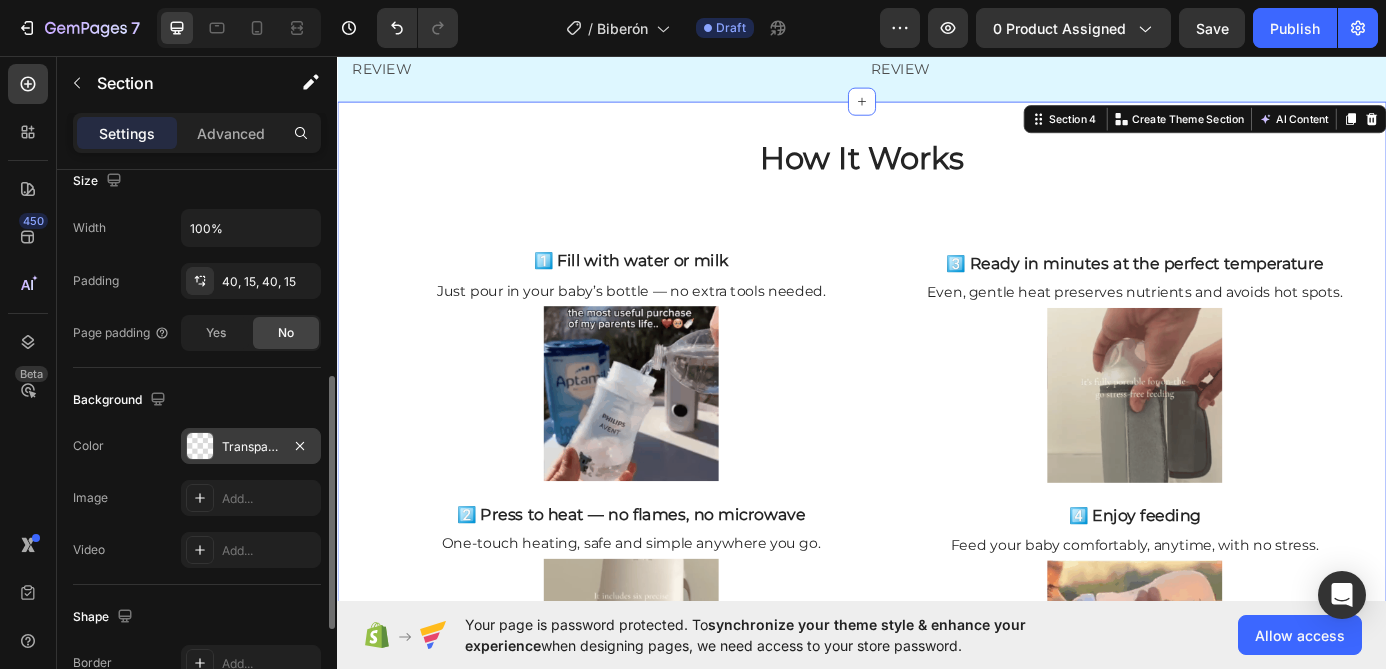 click on "Transparent" at bounding box center [251, 447] 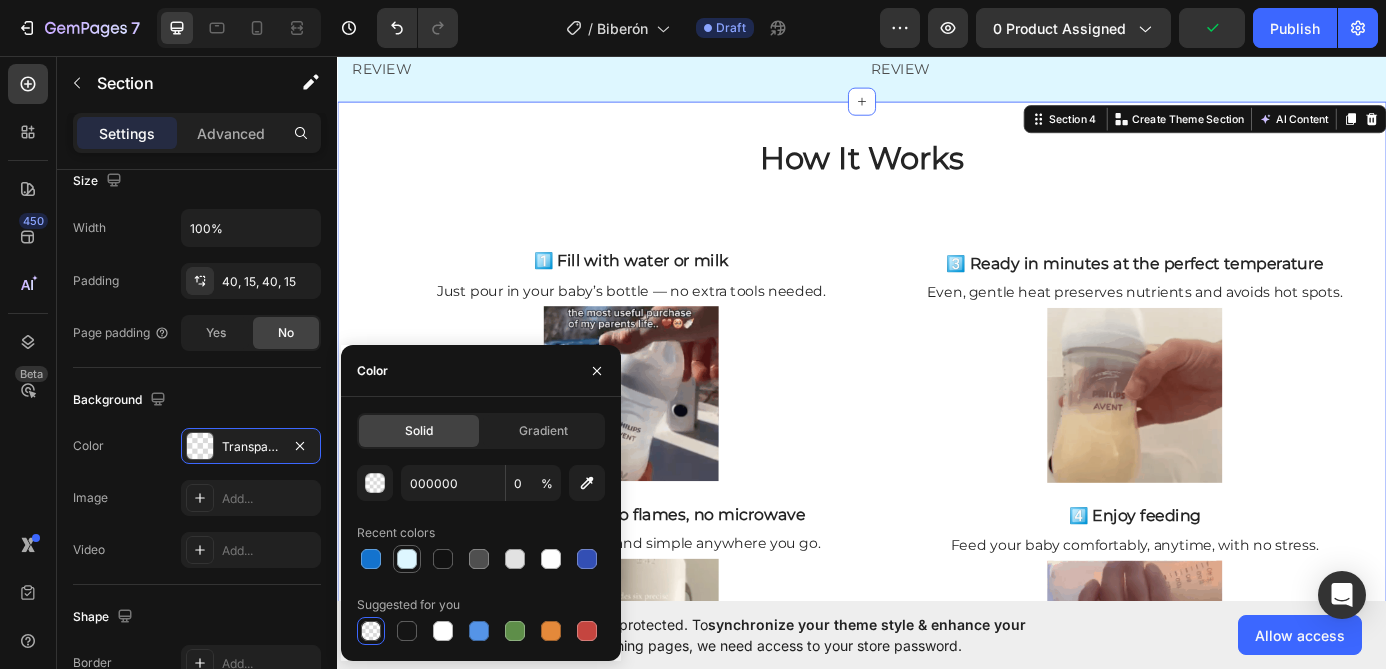 click at bounding box center [407, 559] 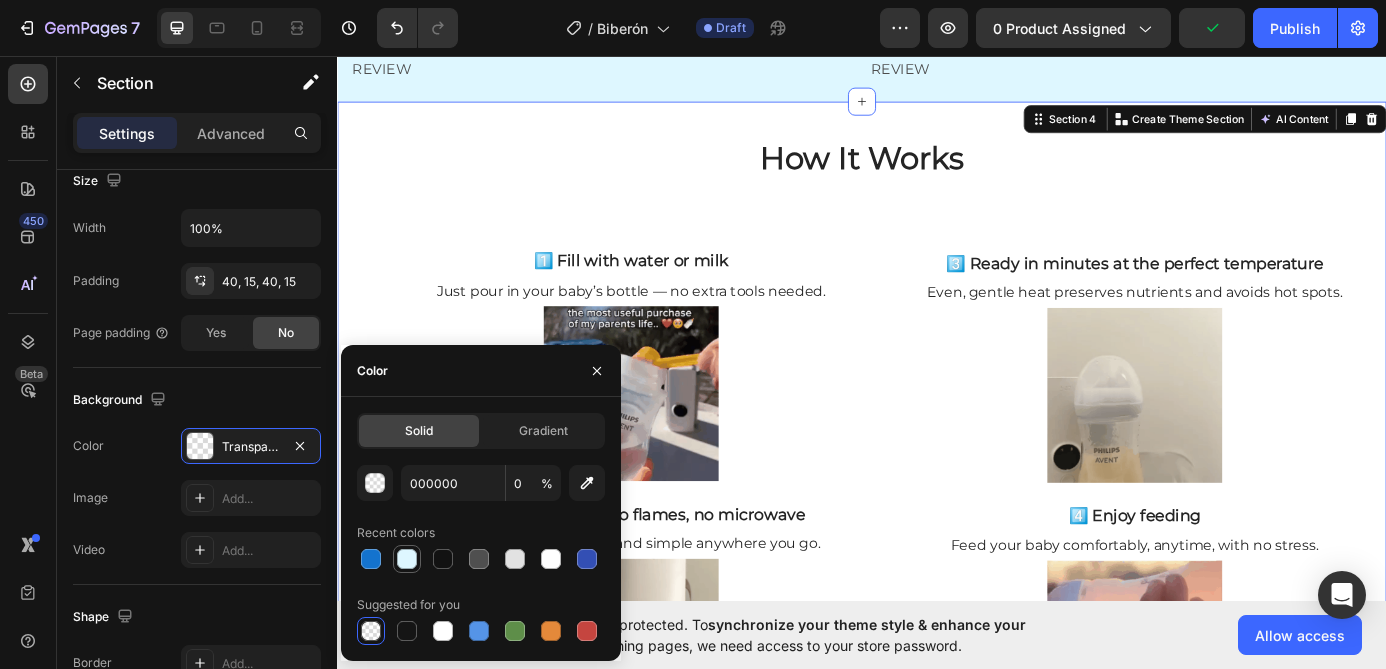 type on "DEF7FF" 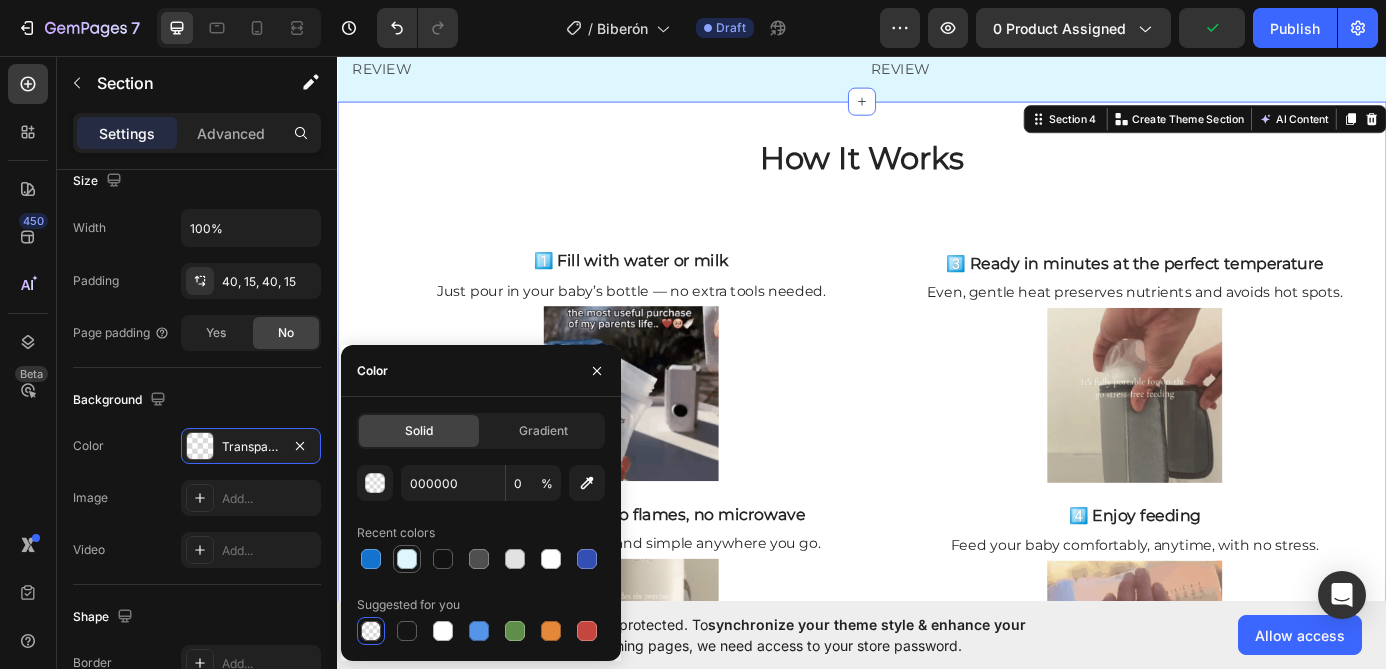 type on "100" 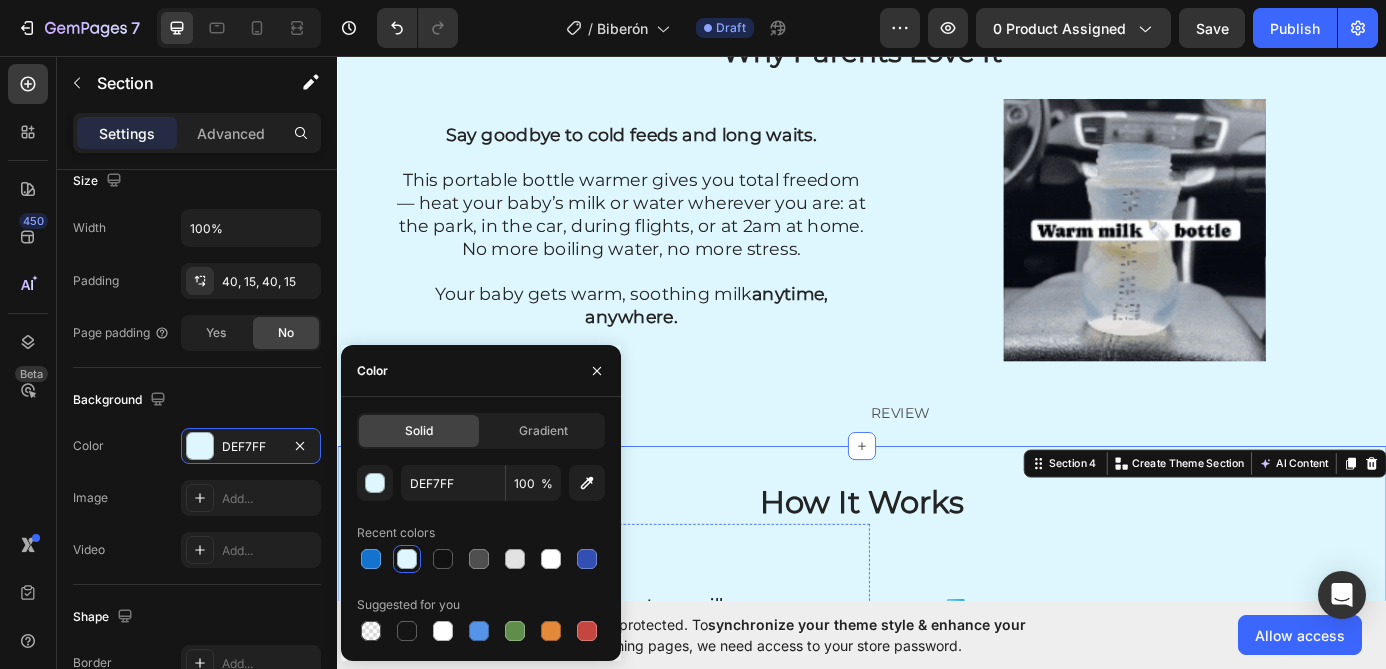 scroll, scrollTop: 601, scrollLeft: 0, axis: vertical 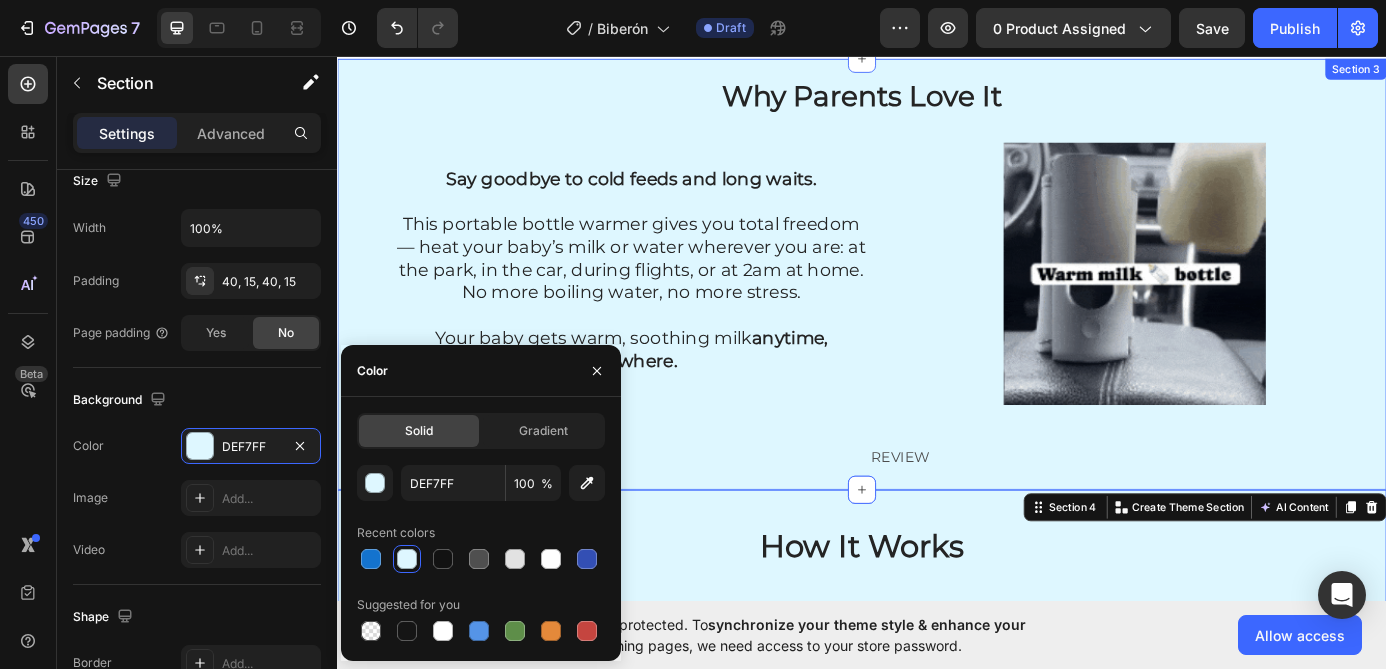 click on "Why Parents Love It Heading Say goodbye to cold feeds and long waits. This portable bottle warmer gives you total freedom — heat your baby’s milk or water wherever you are: at the park, in the car, during flights, or at 2am at home. No more boiling water, no more stress.   Your baby gets warm, soothing milk  anytime, anywhere. Text Block Row Row Row Row Image Row Row REVIEW Text Block REVIEW Text Block Row Section 3" at bounding box center (937, 305) 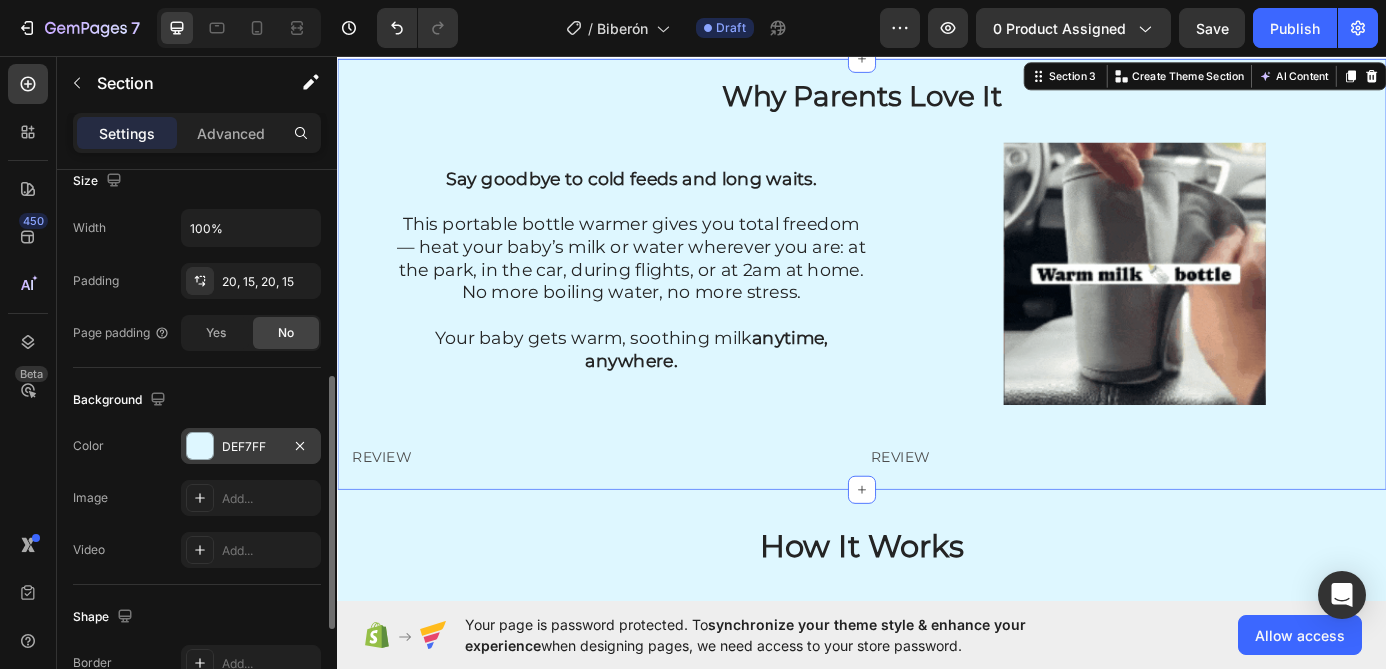 click on "DEF7FF" at bounding box center (251, 447) 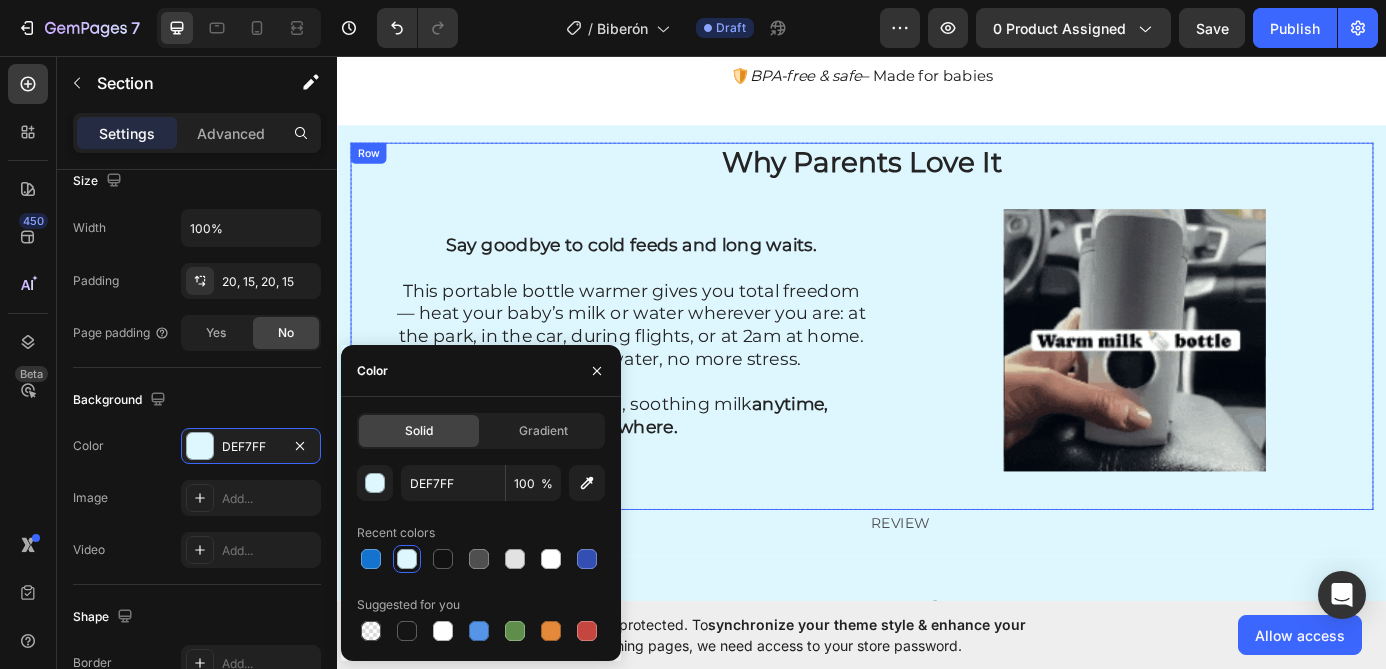 scroll, scrollTop: 512, scrollLeft: 0, axis: vertical 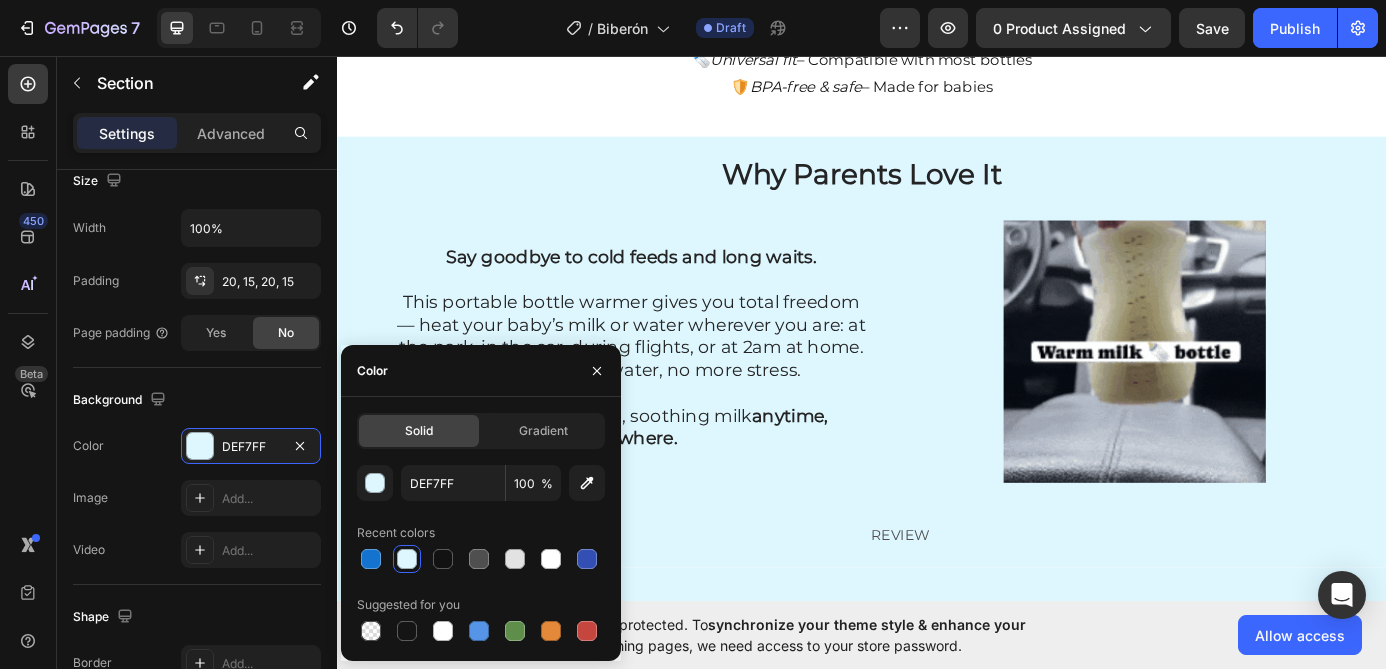 click on "Why Parents Love It Heading Say goodbye to cold feeds and long waits. This portable bottle warmer gives you total freedom — heat your baby’s milk or water wherever you are: at the park, in the car, during flights, or at 2am at home. No more boiling water, no more stress.   Your baby gets warm, soothing milk  anytime, anywhere. Text Block Row Row Row Row Image Row Row REVIEW Text Block REVIEW Text Block Row Section 3" at bounding box center (937, 394) 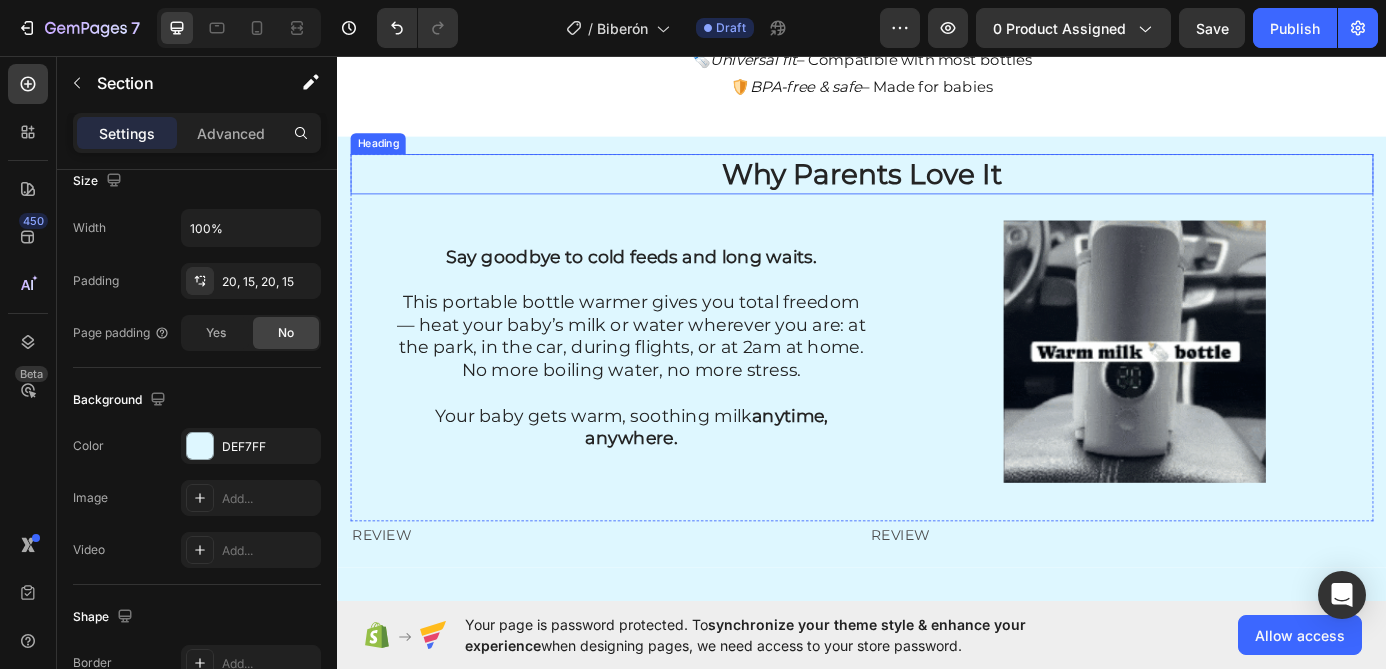 click on "Why Parents Love It" at bounding box center (937, 191) 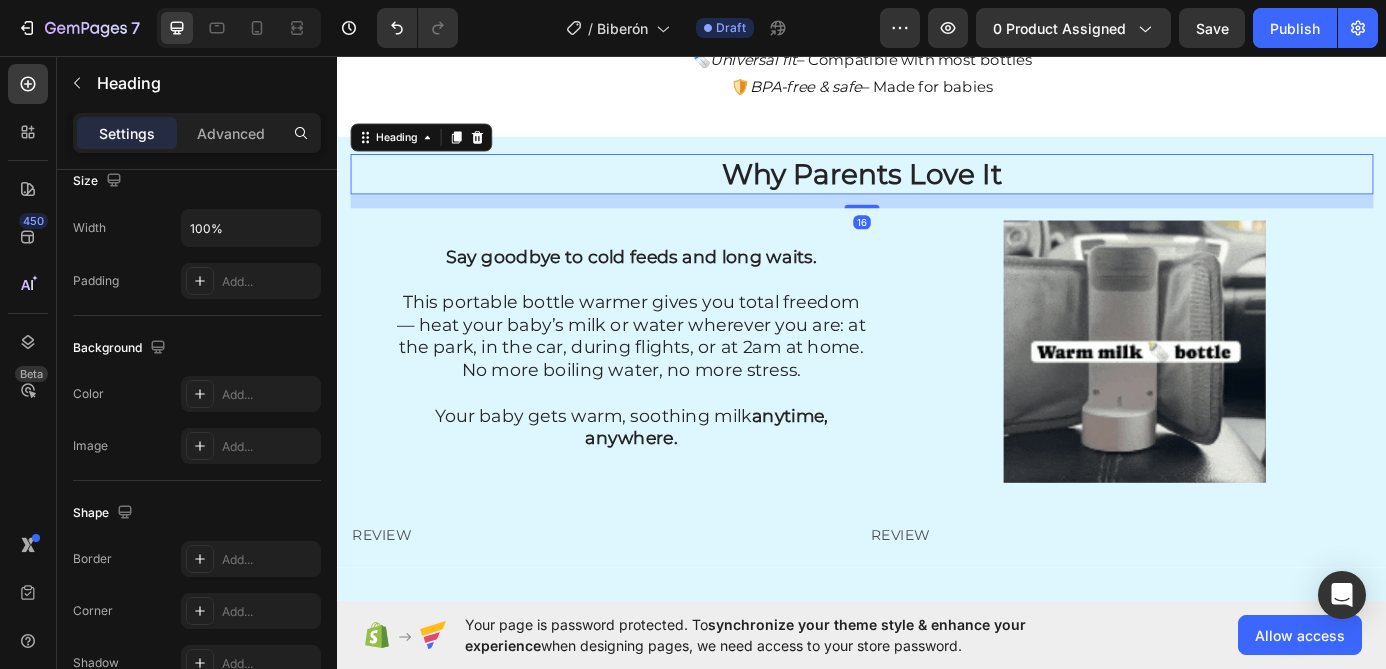 scroll, scrollTop: 0, scrollLeft: 0, axis: both 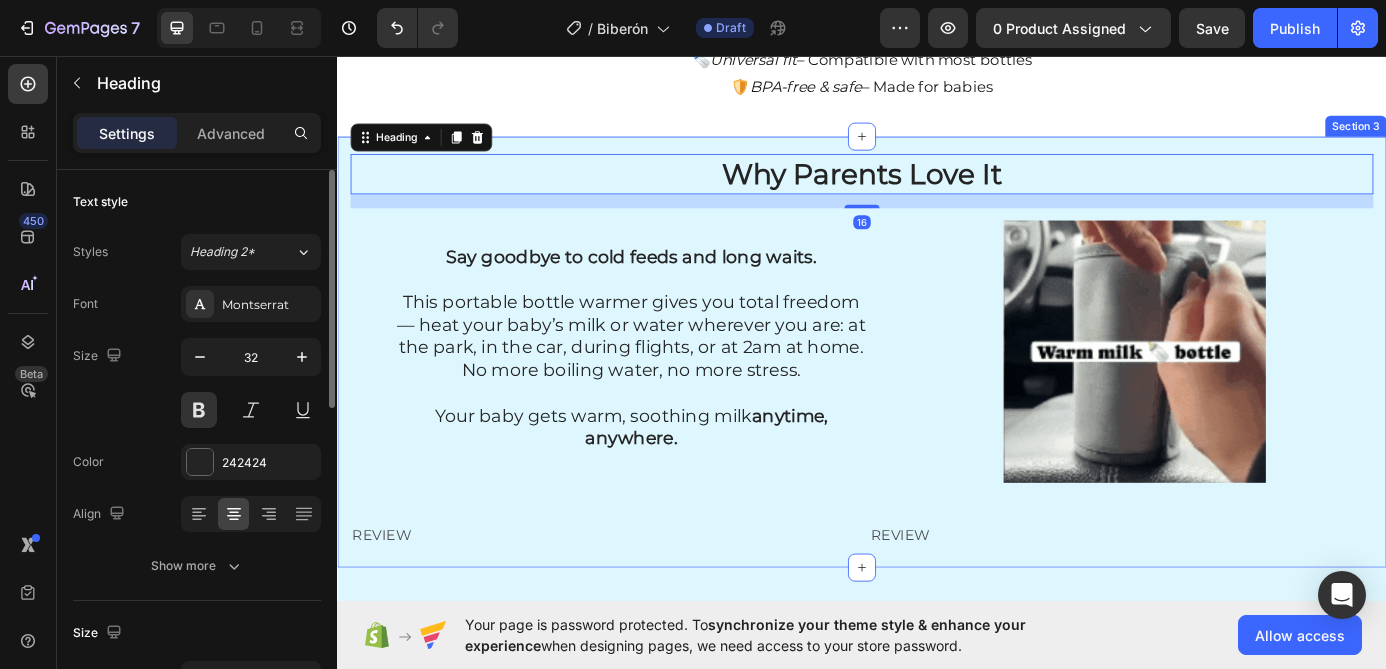 click on "Why Parents Love It Heading   16 Say goodbye to cold feeds and long waits. This portable bottle warmer gives you total freedom — heat your baby’s milk or water wherever you are: at the park, in the car, during flights, or at 2am at home. No more boiling water, no more stress.   Your baby gets warm, soothing milk  anytime, anywhere. Text Block Row Row Row Row Image Row Row REVIEW Text Block REVIEW Text Block Row Section 3" at bounding box center [937, 394] 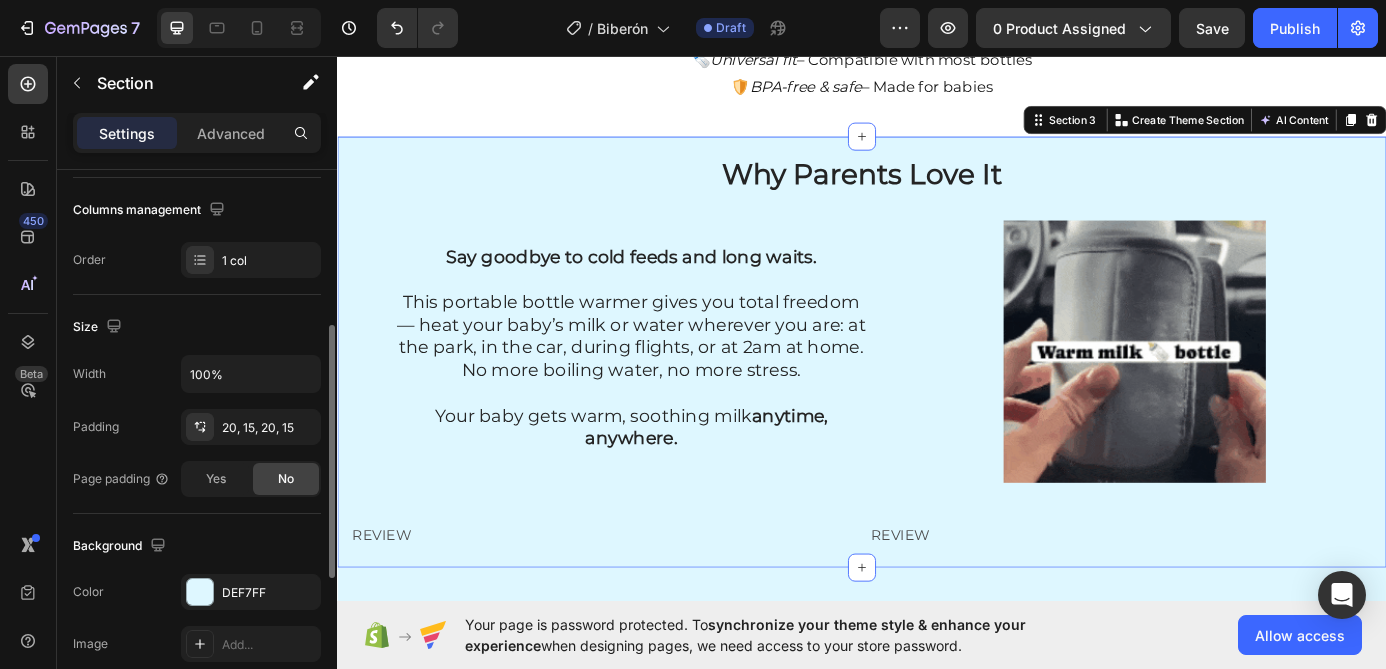 scroll, scrollTop: 317, scrollLeft: 0, axis: vertical 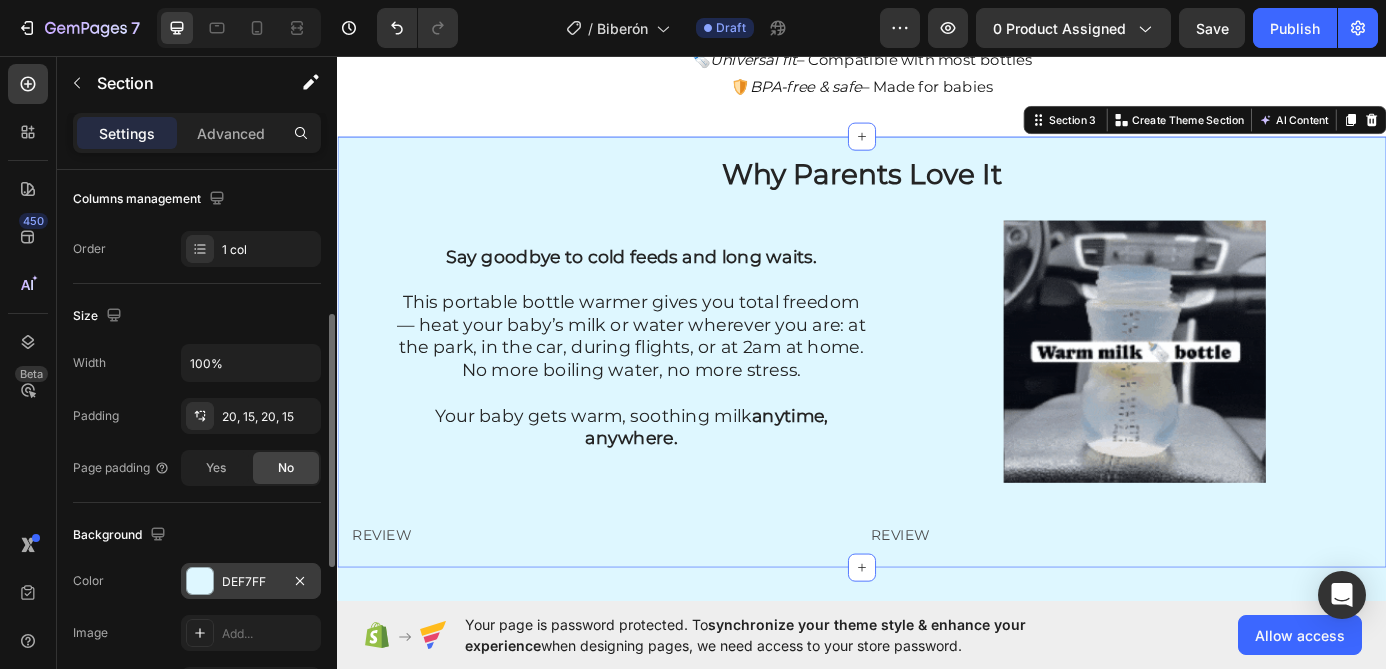 click on "DEF7FF" at bounding box center (251, 582) 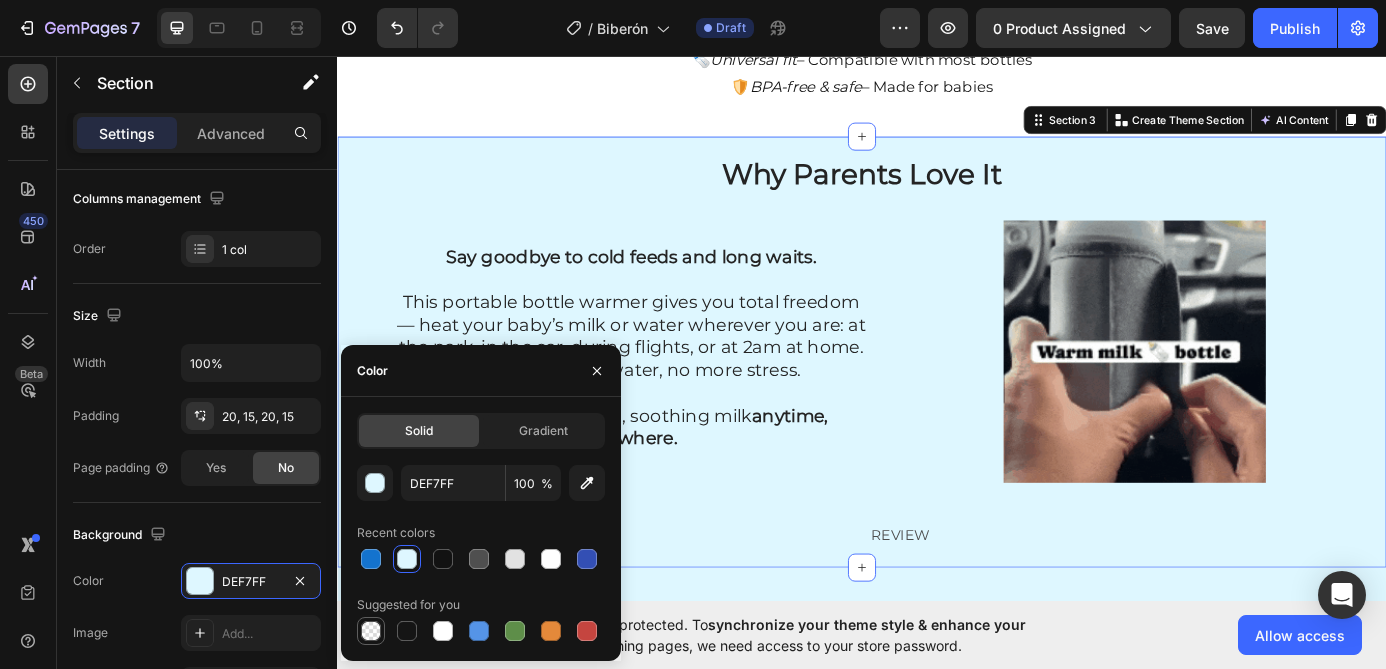 click at bounding box center [371, 631] 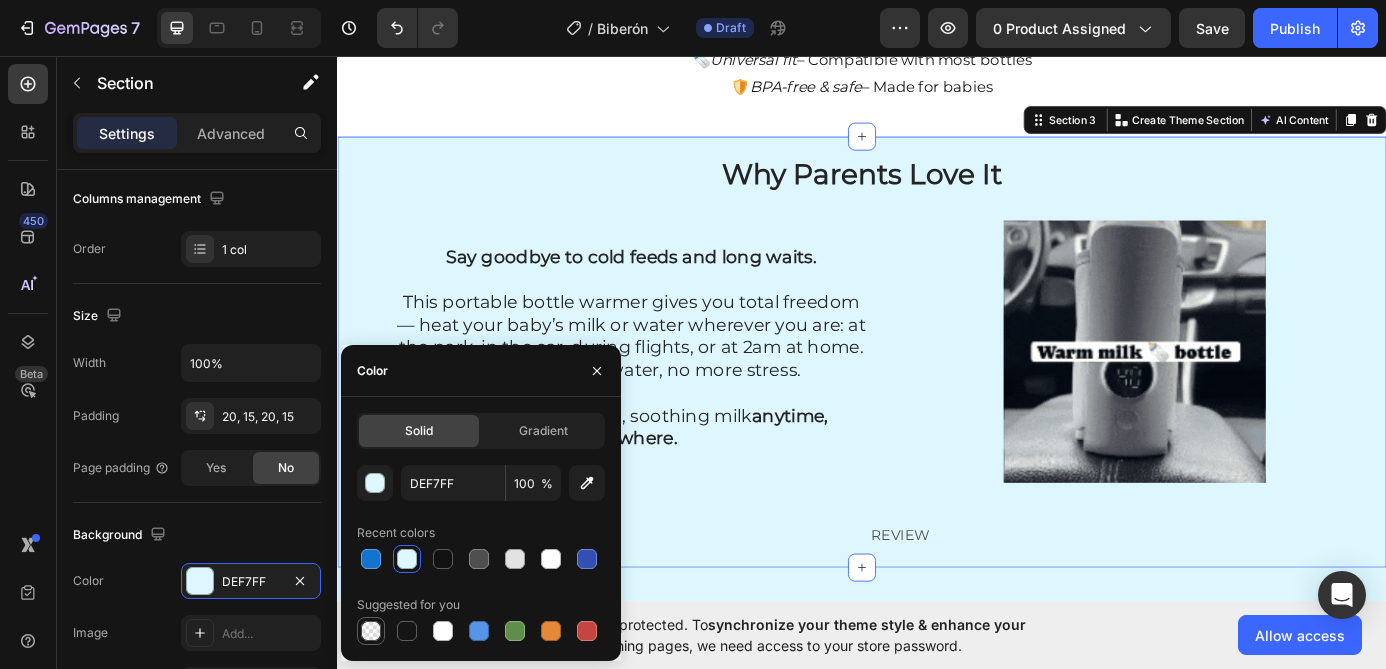 type on "000000" 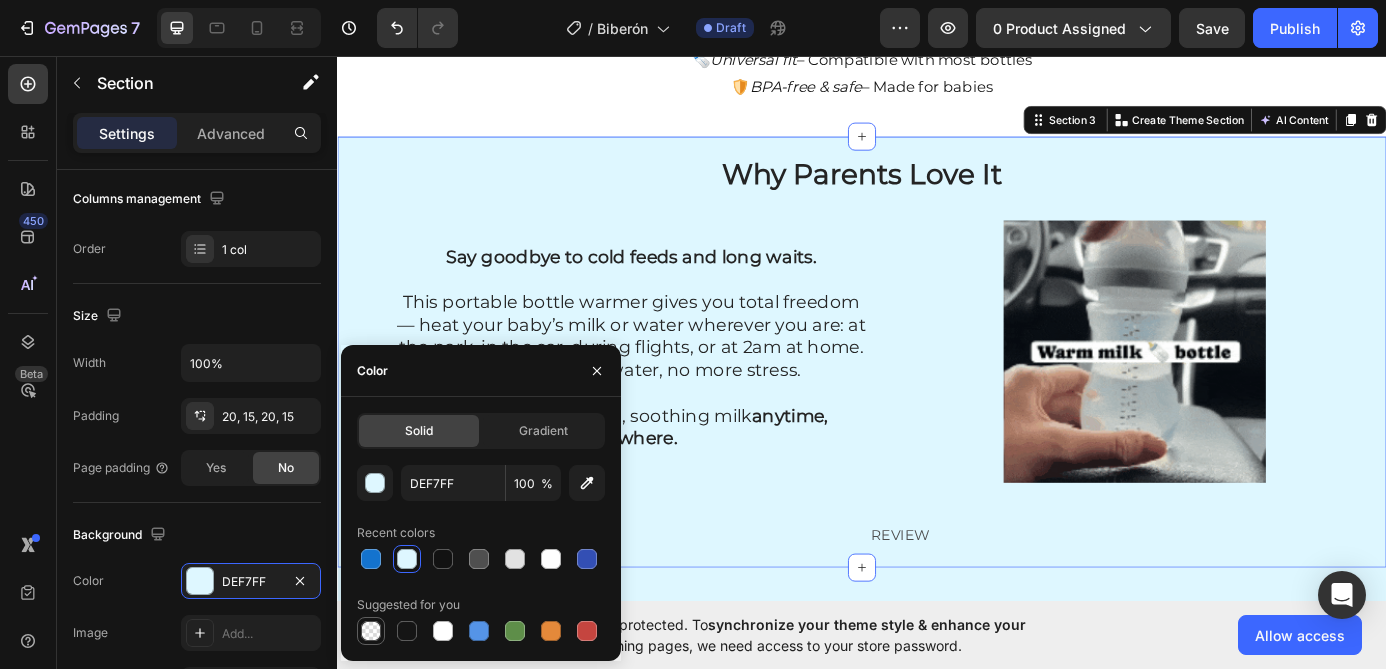 type on "0" 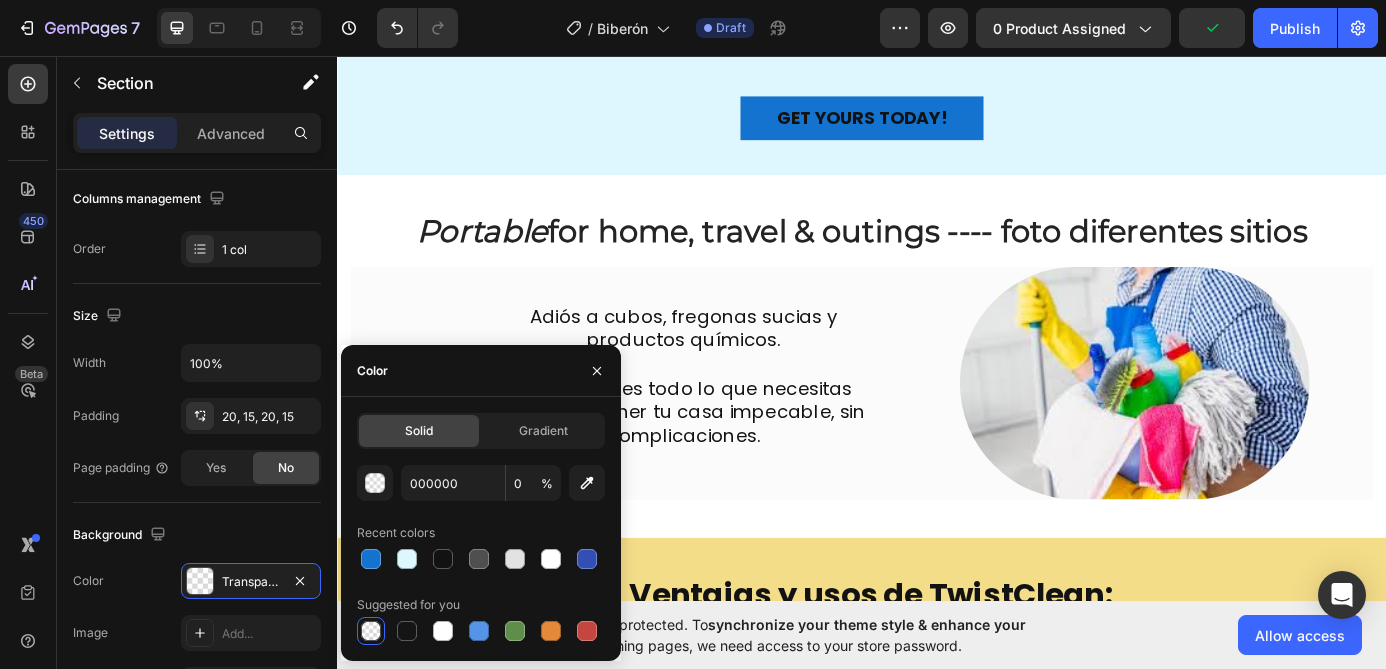 scroll, scrollTop: 1819, scrollLeft: 0, axis: vertical 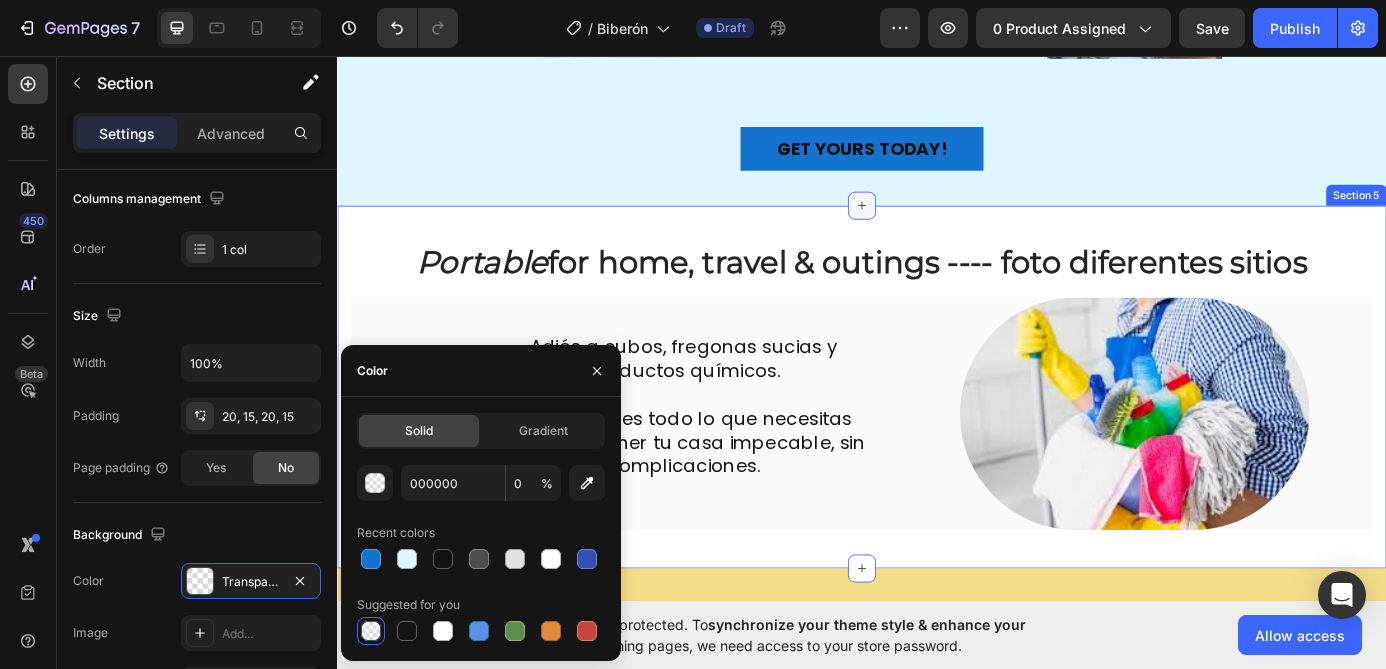 click 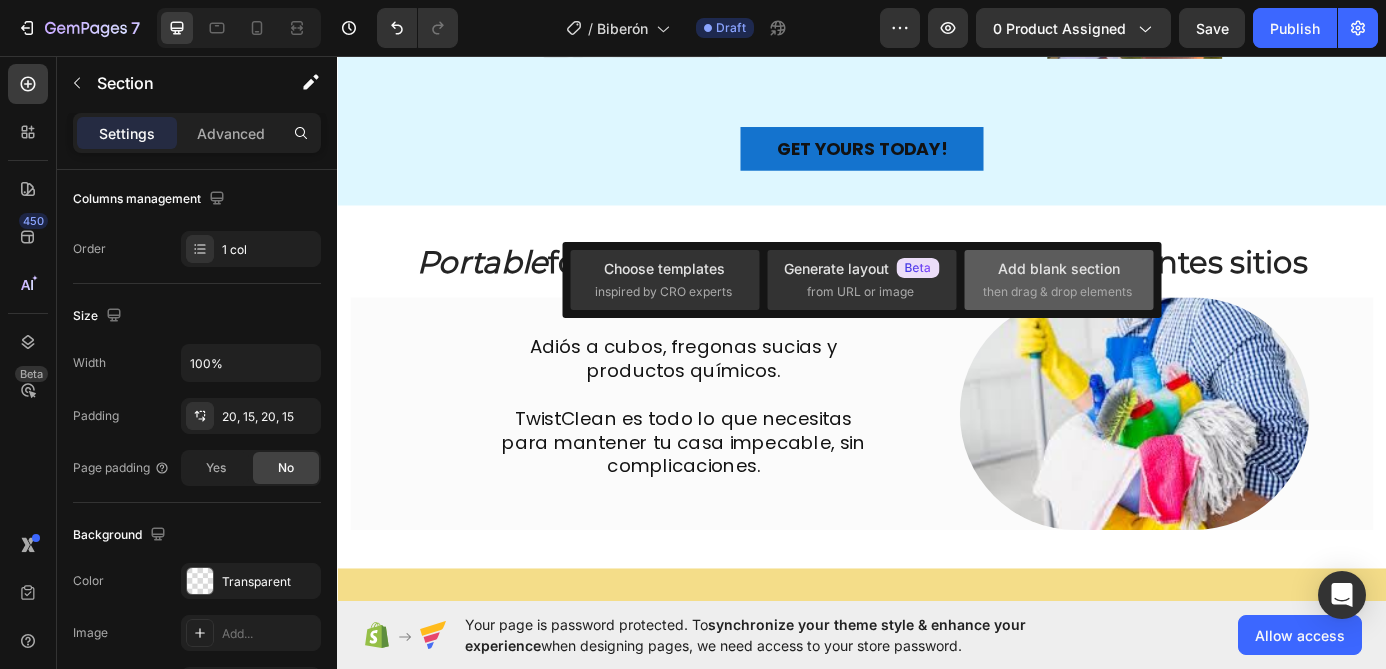 click on "Add blank section" at bounding box center (1059, 268) 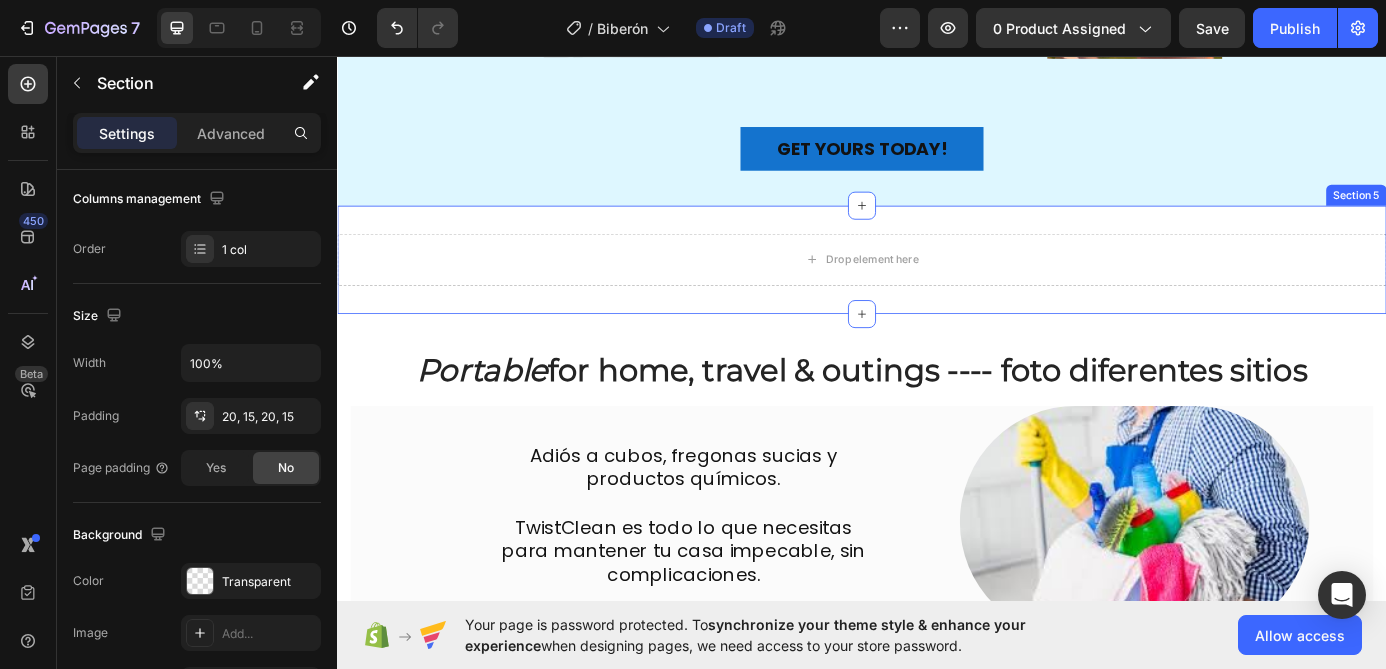 click on "Drop element here Section 5" at bounding box center (937, 289) 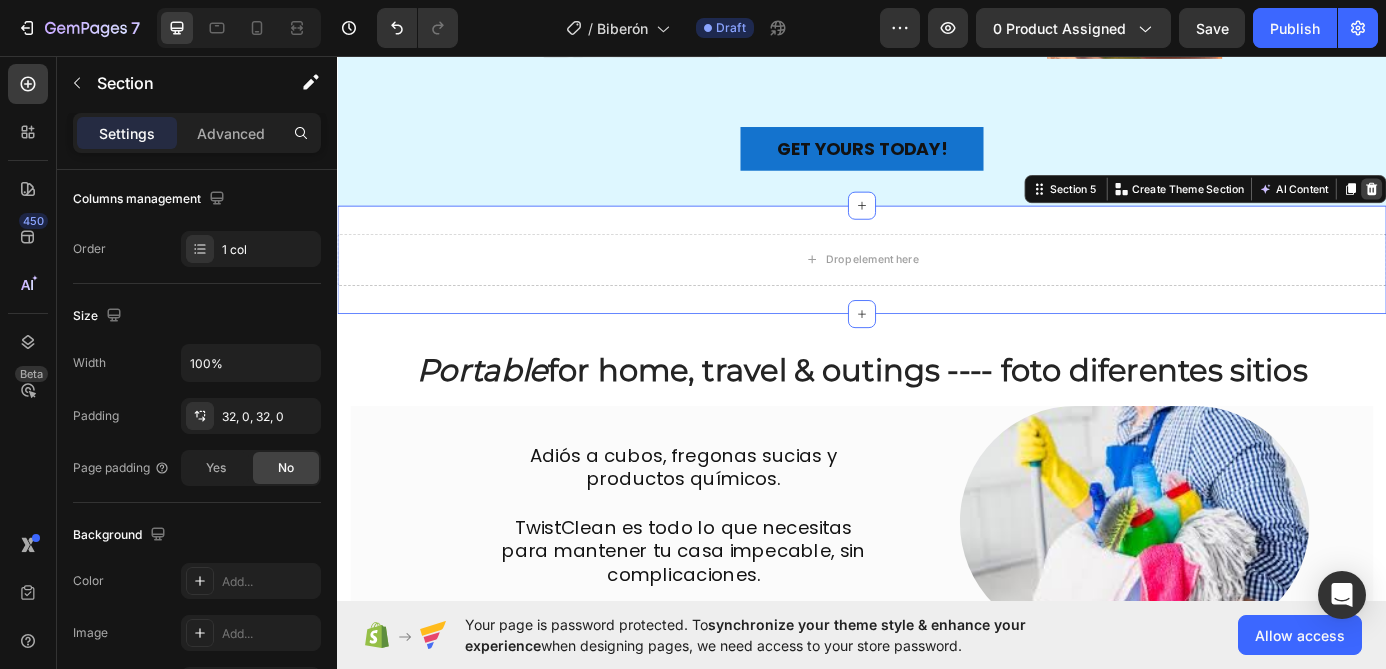 click 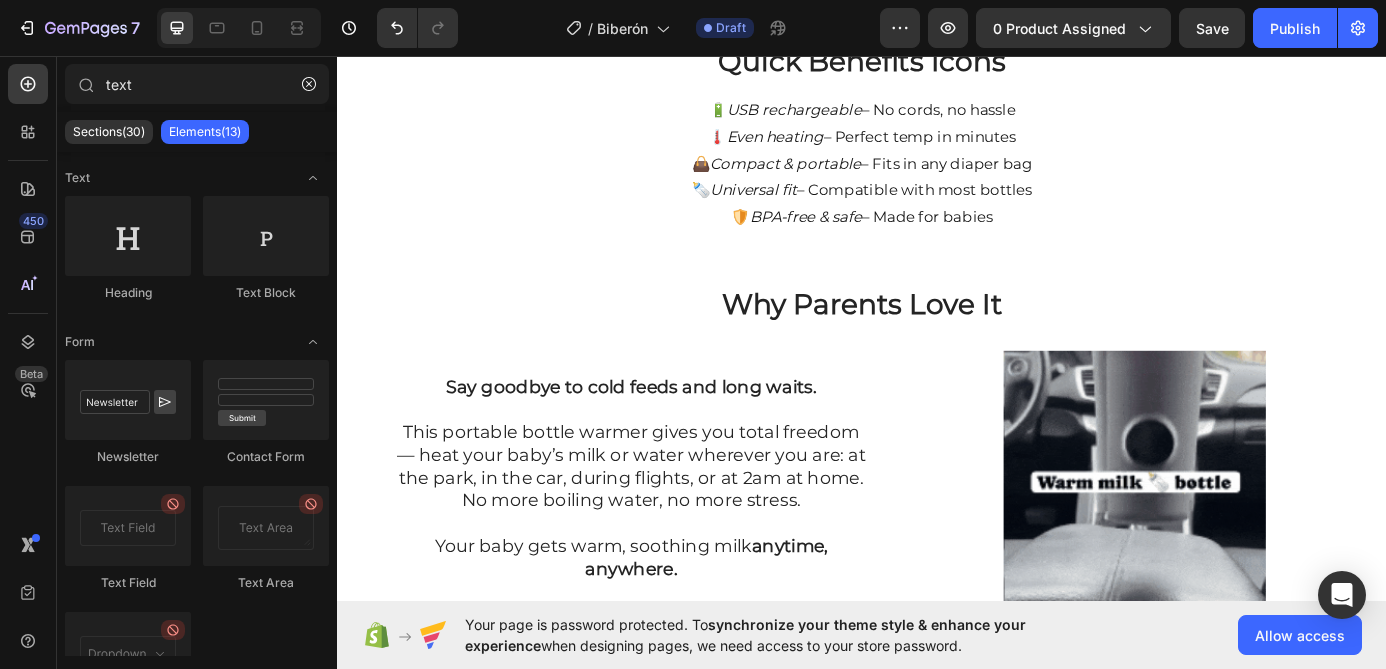 scroll, scrollTop: 354, scrollLeft: 0, axis: vertical 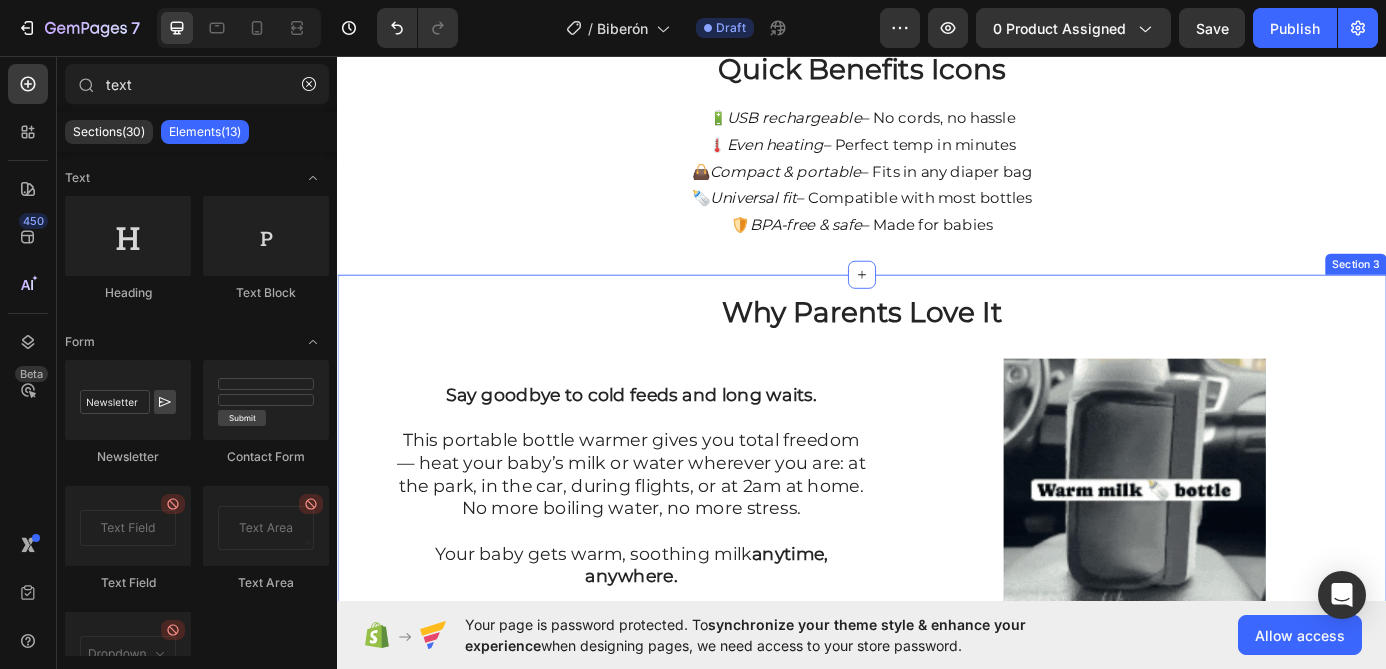 click on "Why Parents Love It Heading Say goodbye to cold feeds and long waits. This portable bottle warmer gives you total freedom — heat your baby’s milk or water wherever you are: at the park, in the car, during flights, or at 2am at home. No more boiling water, no more stress.   Your baby gets warm, soothing milk  anytime, anywhere. Text Block Row Row Row Row Image Row Row REVIEW Text Block REVIEW Text Block Row Section 3" at bounding box center [937, 552] 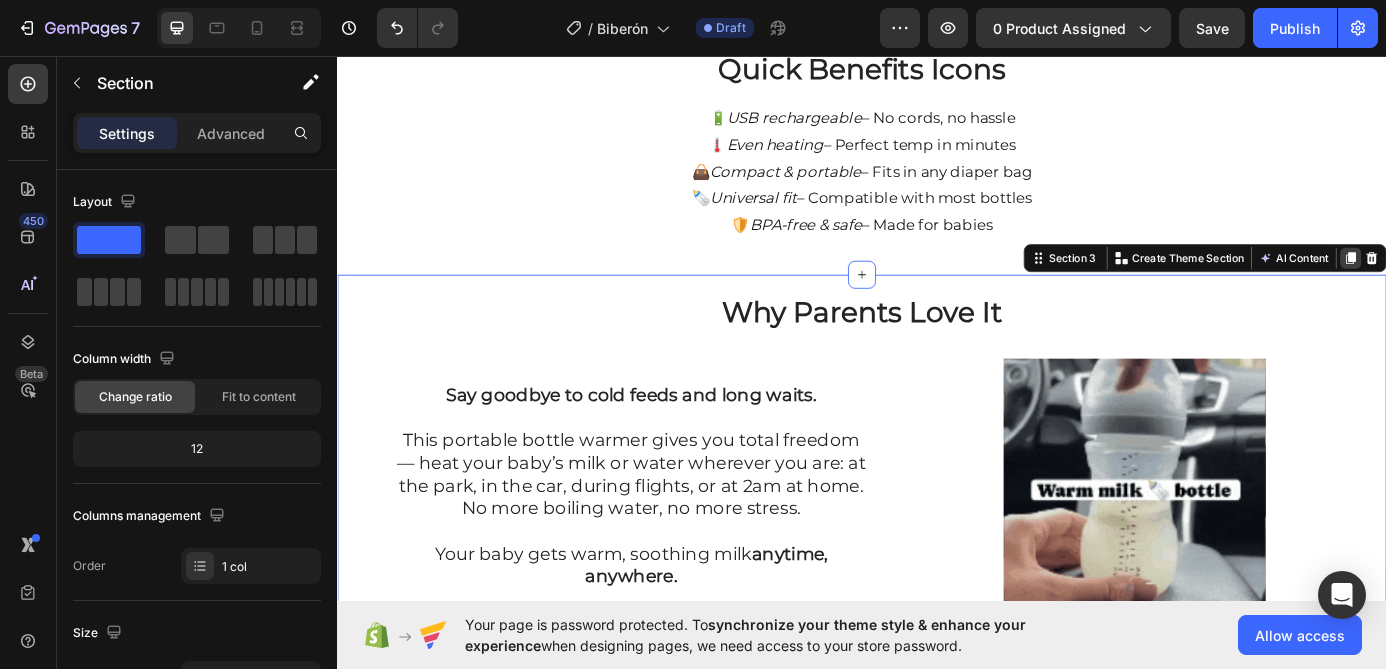 click 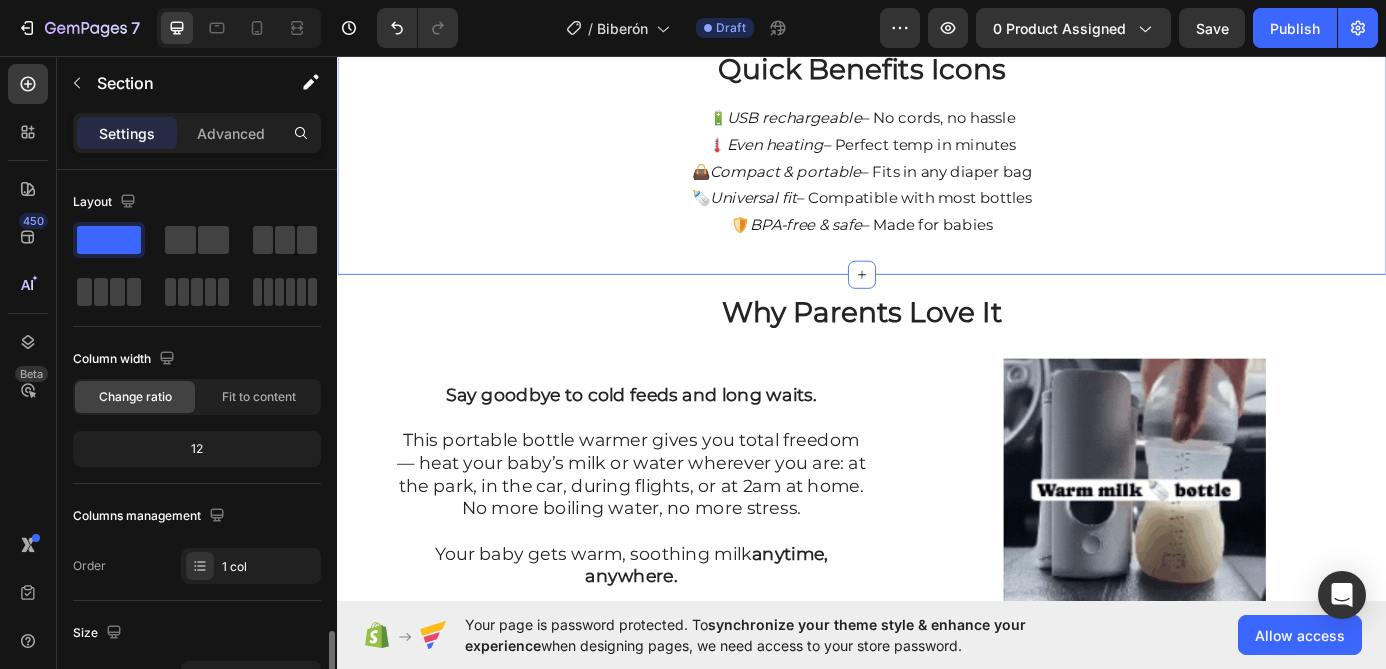 scroll, scrollTop: 317, scrollLeft: 0, axis: vertical 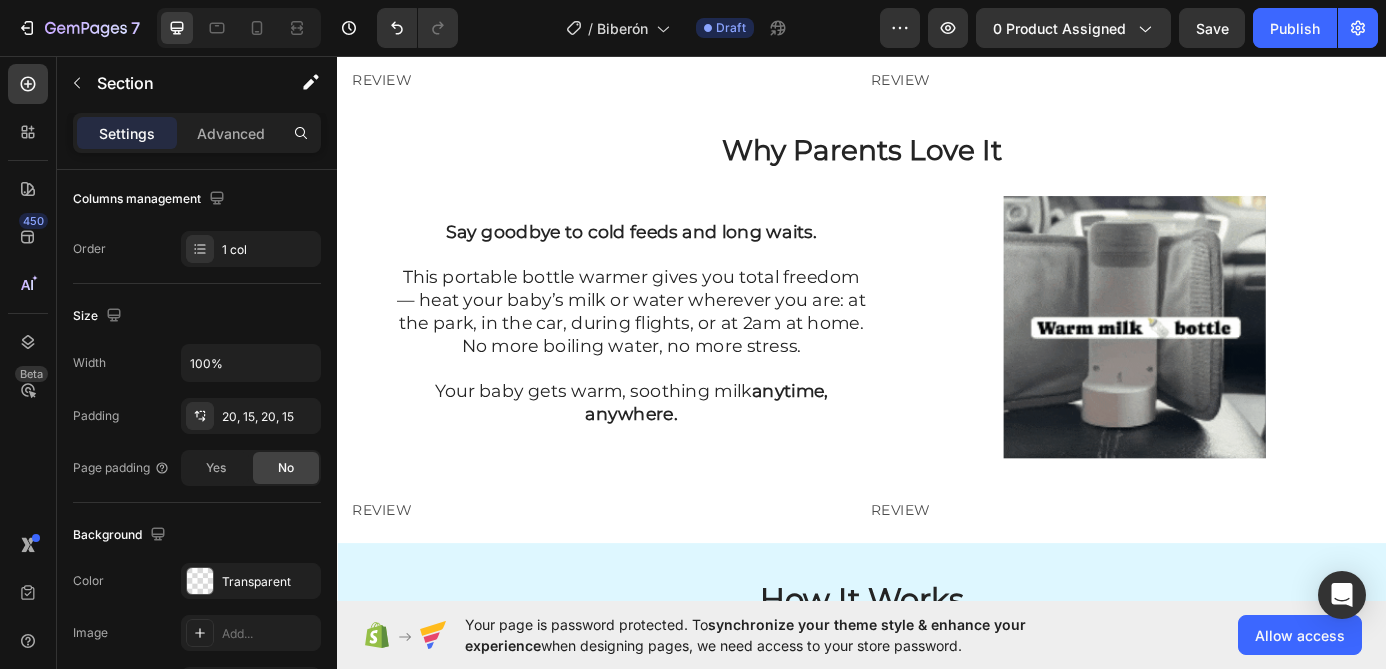 click on "Why Parents Love It Heading Say goodbye to cold feeds and long waits. This portable bottle warmer gives you total freedom — heat your baby’s milk or water wherever you are: at the park, in the car, during flights, or at 2am at home. No more boiling water, no more stress.   Your baby gets warm, soothing milk  anytime, anywhere. Text Block Row Row Row Row Image Row Row REVIEW Text Block REVIEW Text Block Row Section 4" at bounding box center [937, 367] 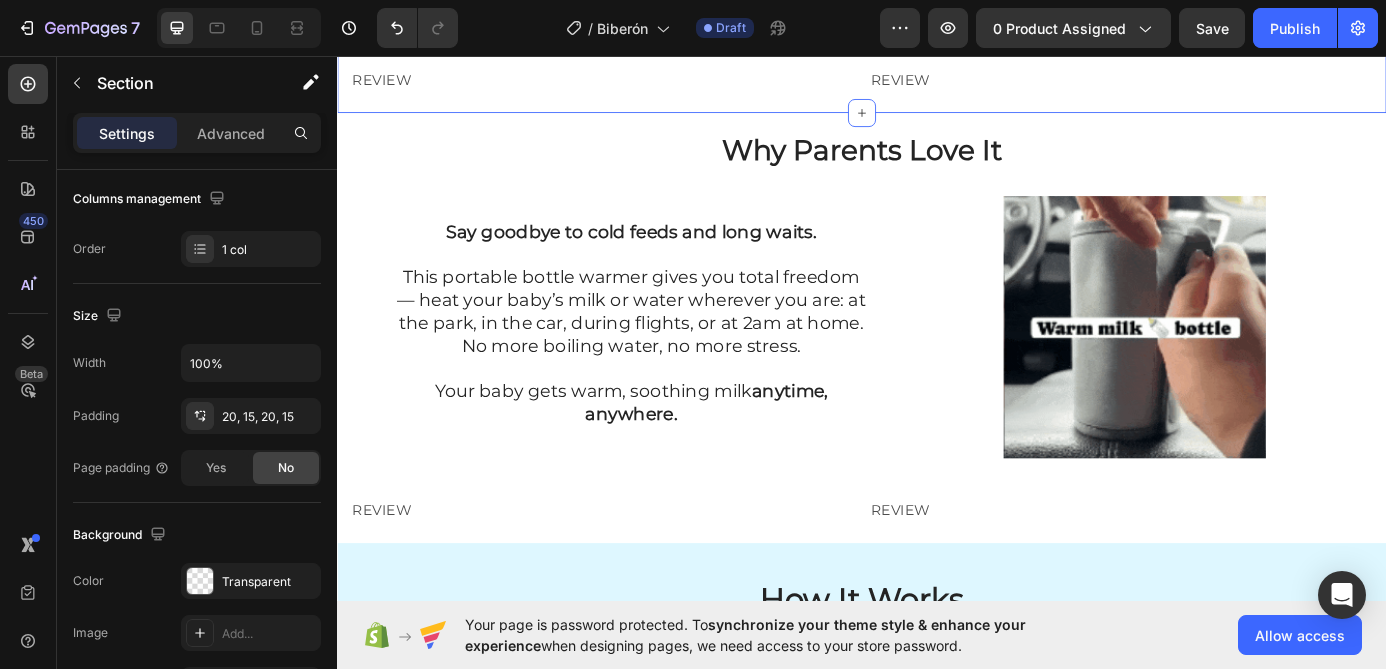 click on "Why Parents Love It Heading Say goodbye to cold feeds and long waits. This portable bottle warmer gives you total freedom — heat your baby’s milk or water wherever you are: at the park, in the car, during flights, or at 2am at home. No more boiling water, no more stress.   Your baby gets warm, soothing milk  anytime, anywhere. Text Block Row Row Row Row Image Row Row REVIEW Text Block REVIEW Text Block Row Section 3" at bounding box center [937, -126] 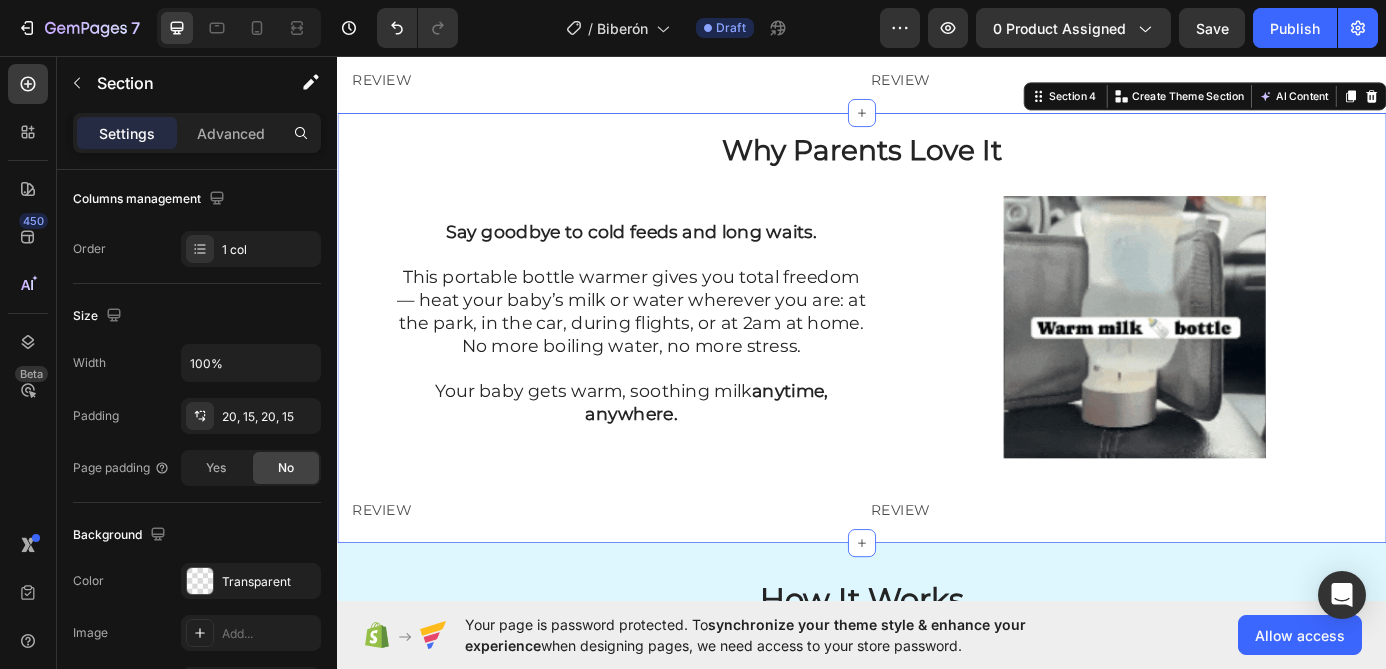 click on "Why Parents Love It Heading Say goodbye to cold feeds and long waits. This portable bottle warmer gives you total freedom — heat your baby’s milk or water wherever you are: at the park, in the car, during flights, or at 2am at home. No more boiling water, no more stress.   Your baby gets warm, soothing milk  anytime, anywhere. Text Block Row Row Row Row Image Row Row REVIEW Text Block REVIEW Text Block Row Section 4   You can create reusable sections Create Theme Section AI Content Write with GemAI What would you like to describe here? Tone and Voice Persuasive Product Show more Generate" at bounding box center [937, 367] 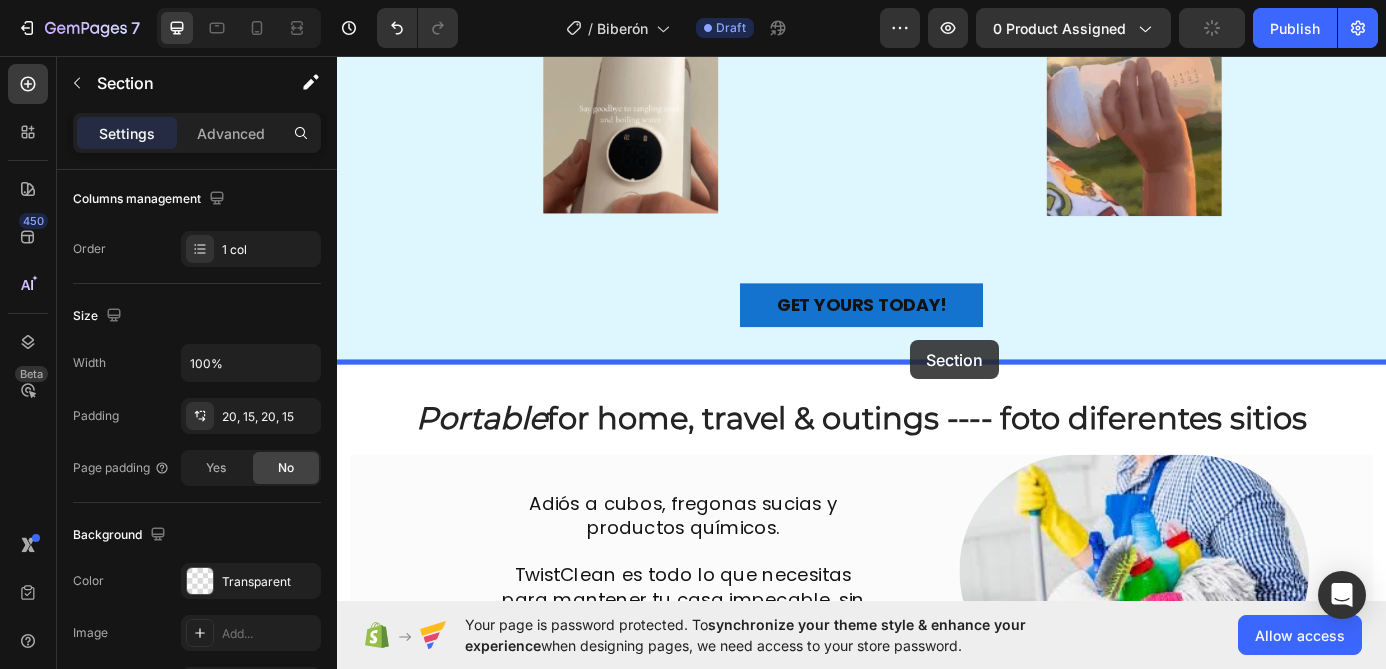 scroll, scrollTop: 2150, scrollLeft: 0, axis: vertical 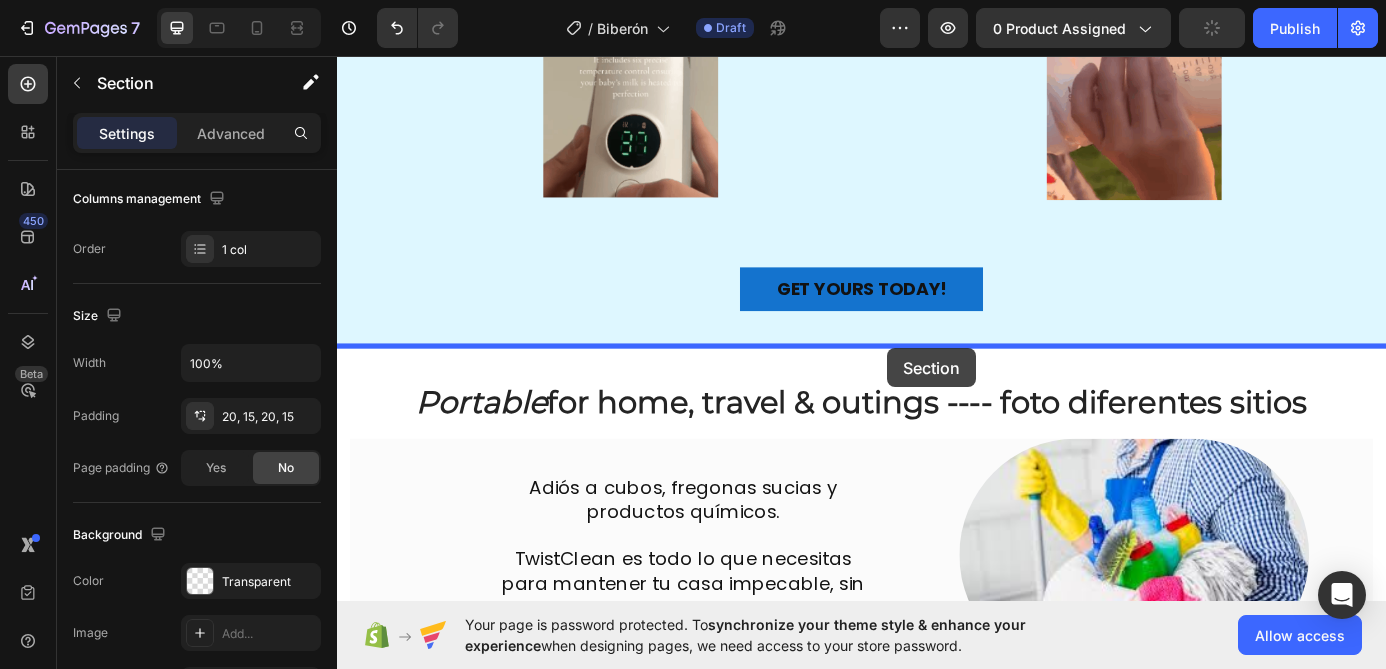 drag, startPoint x: 976, startPoint y: 130, endPoint x: 967, endPoint y: 390, distance: 260.15573 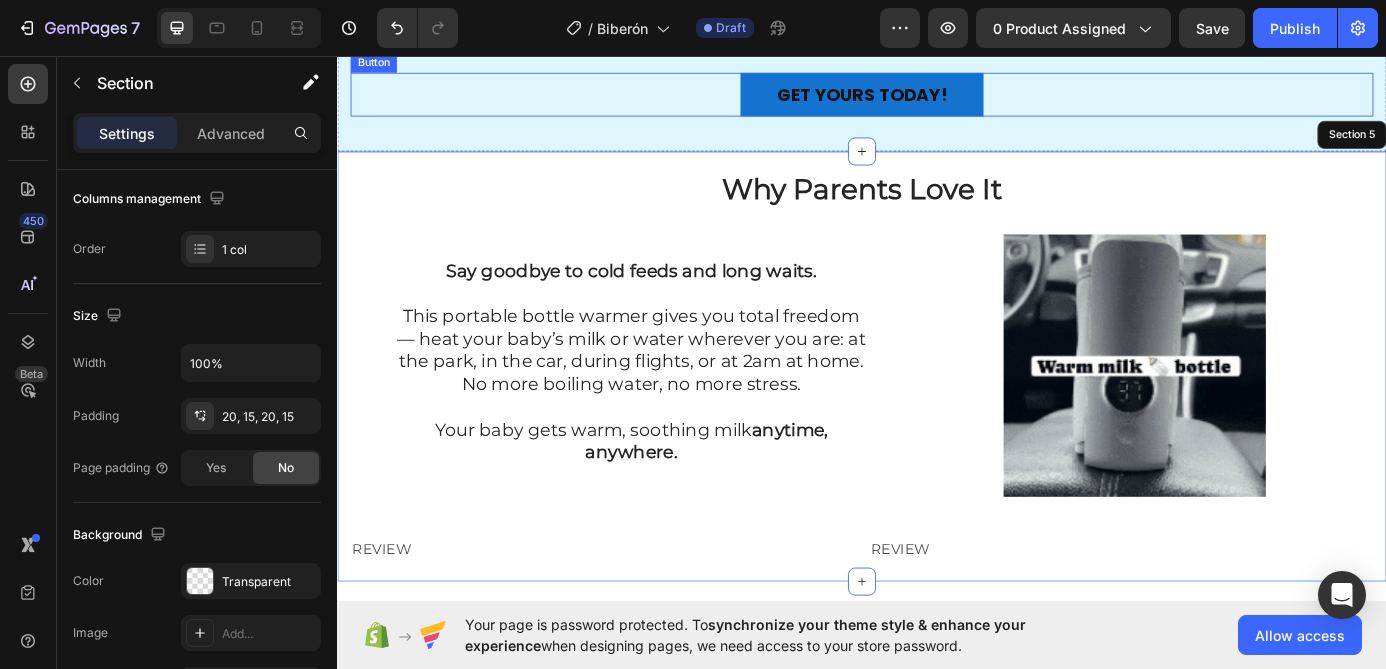 scroll, scrollTop: 1895, scrollLeft: 0, axis: vertical 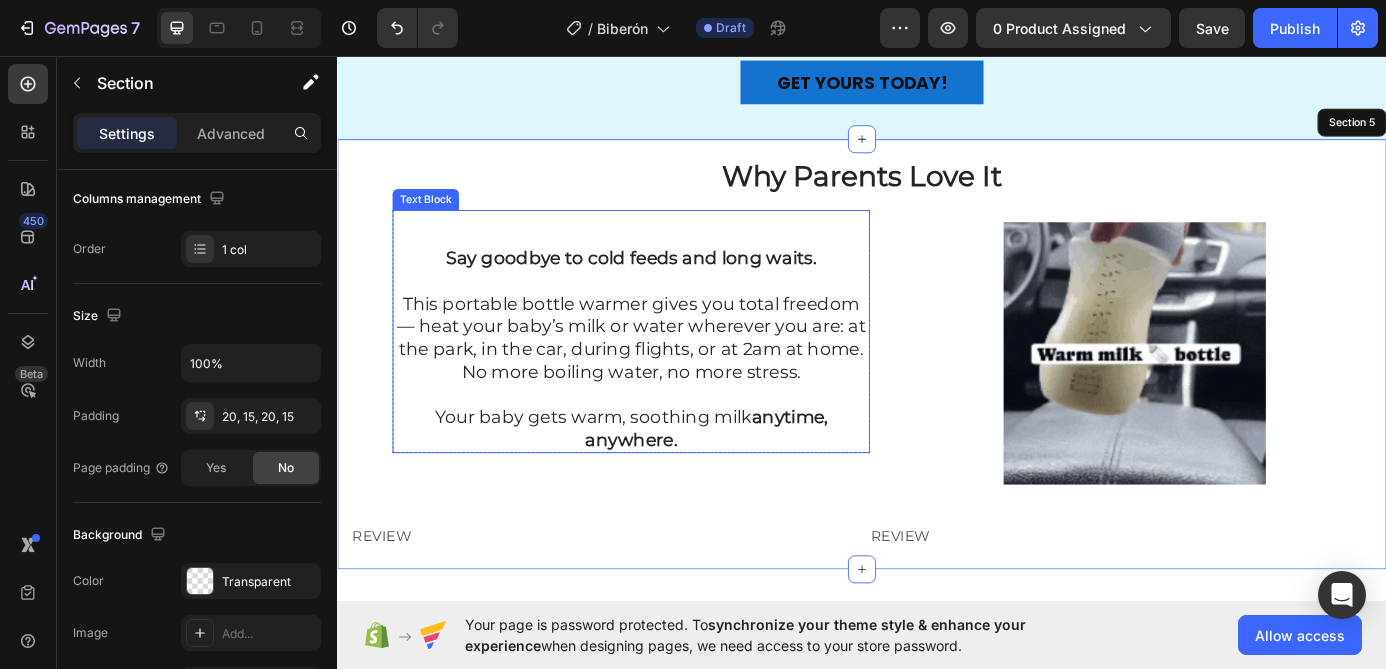 click on "This portable bottle warmer gives you total freedom — heat your baby’s milk or water wherever you are: at the park, in the car, during flights, or at 2am at home. No more boiling water, no more stress." at bounding box center (673, 365) 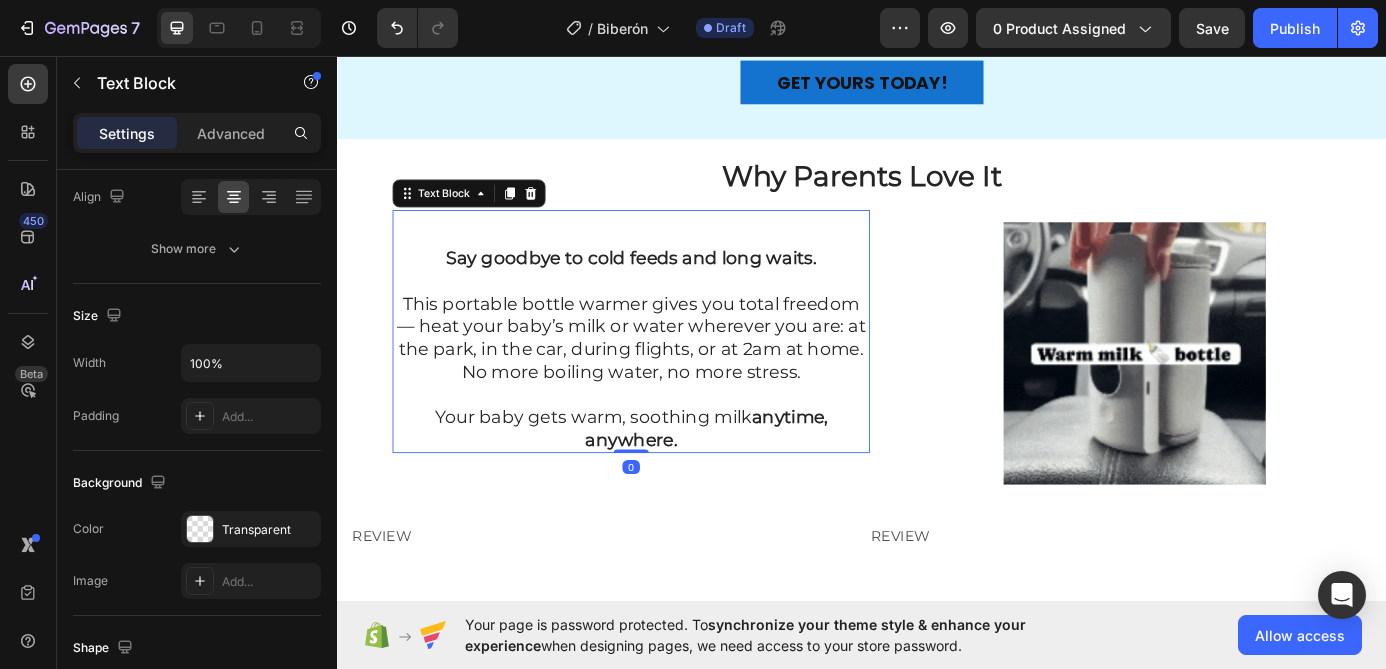 scroll, scrollTop: 0, scrollLeft: 0, axis: both 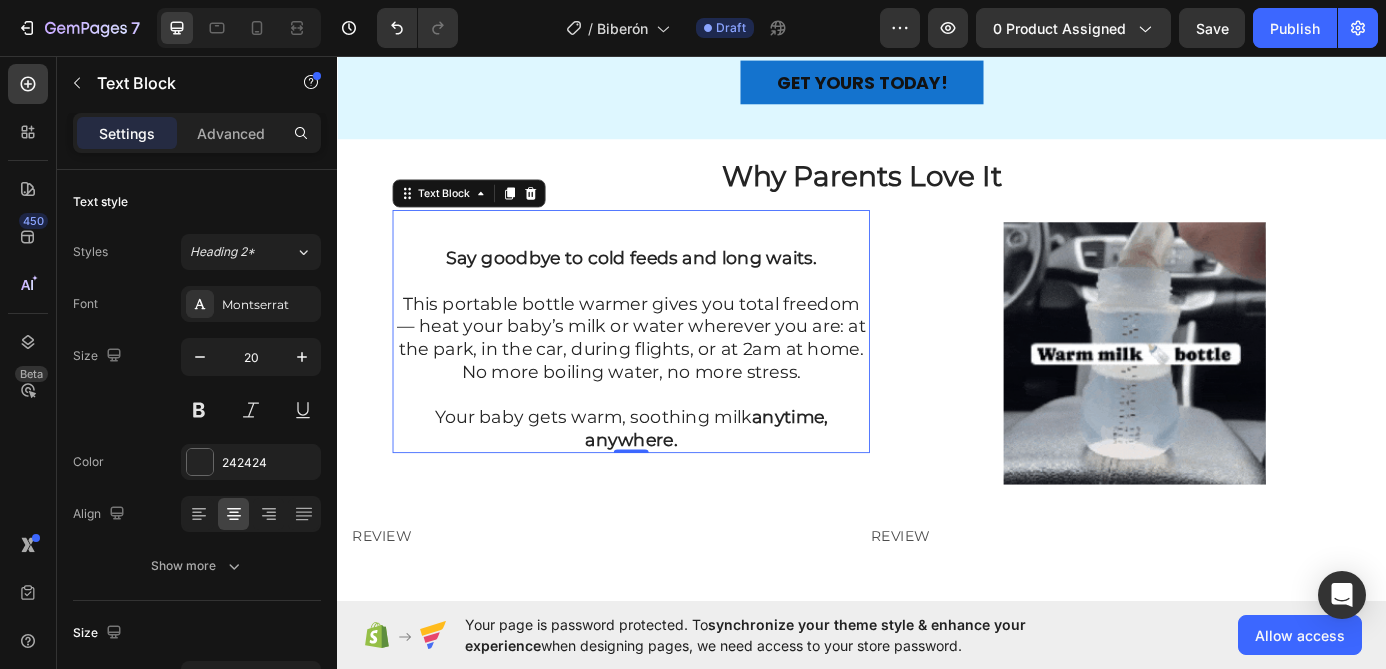 click on "This portable bottle warmer gives you total freedom — heat your baby’s milk or water wherever you are: at the park, in the car, during flights, or at 2am at home. No more boiling water, no more stress." at bounding box center [673, 365] 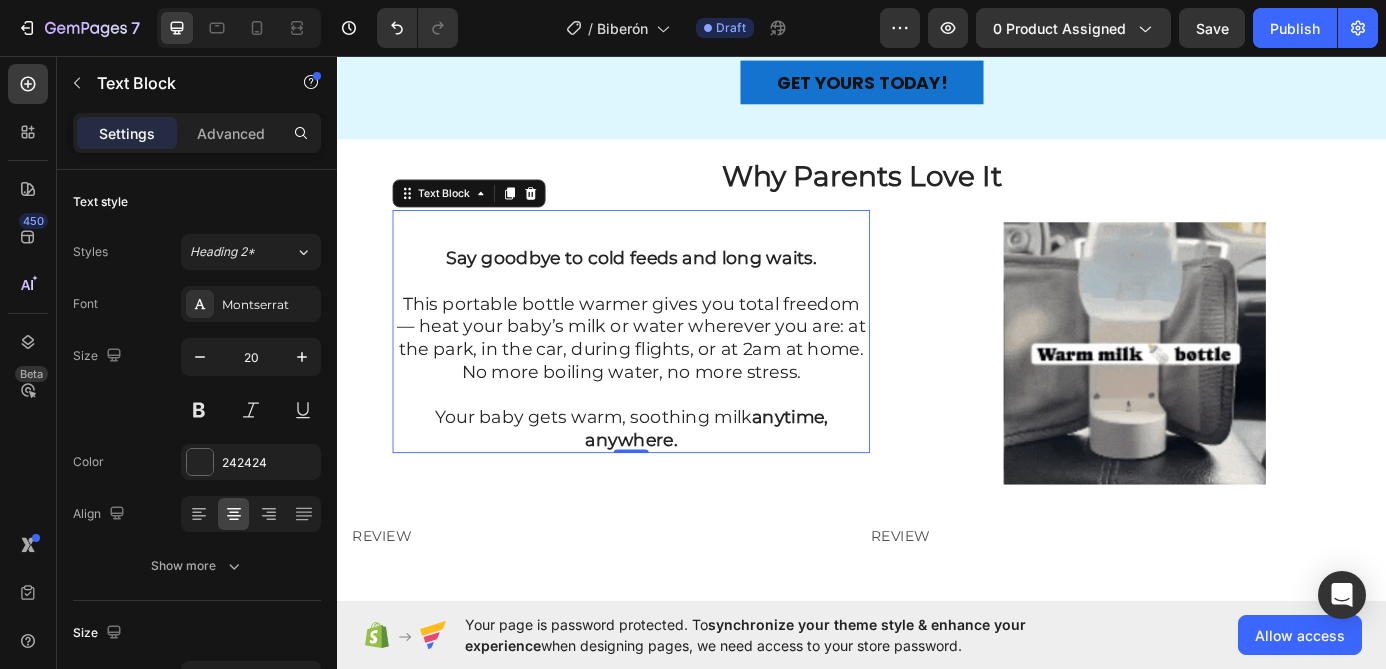 click on "This portable bottle warmer gives you total freedom — heat your baby’s milk or water wherever you are: at the park, in the car, during flights, or at 2am at home. No more boiling water, no more stress." at bounding box center [673, 365] 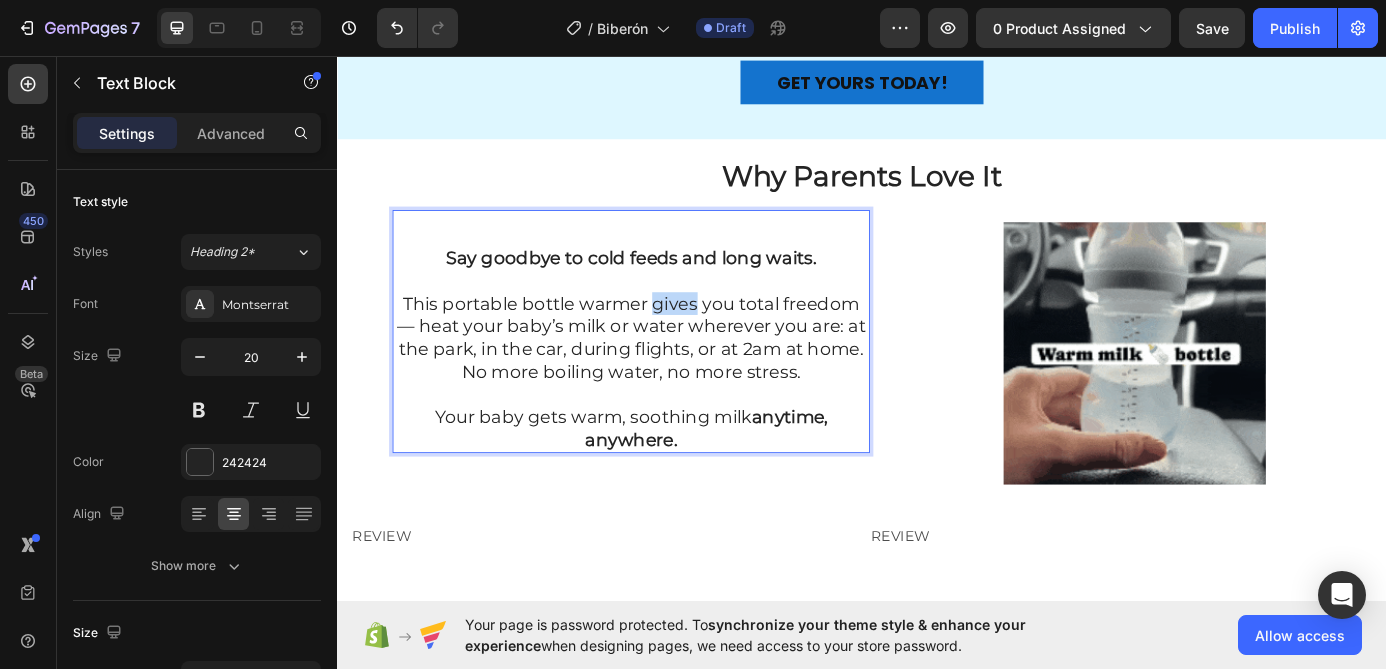 click on "This portable bottle warmer gives you total freedom — heat your baby’s milk or water wherever you are: at the park, in the car, during flights, or at 2am at home. No more boiling water, no more stress." at bounding box center [673, 365] 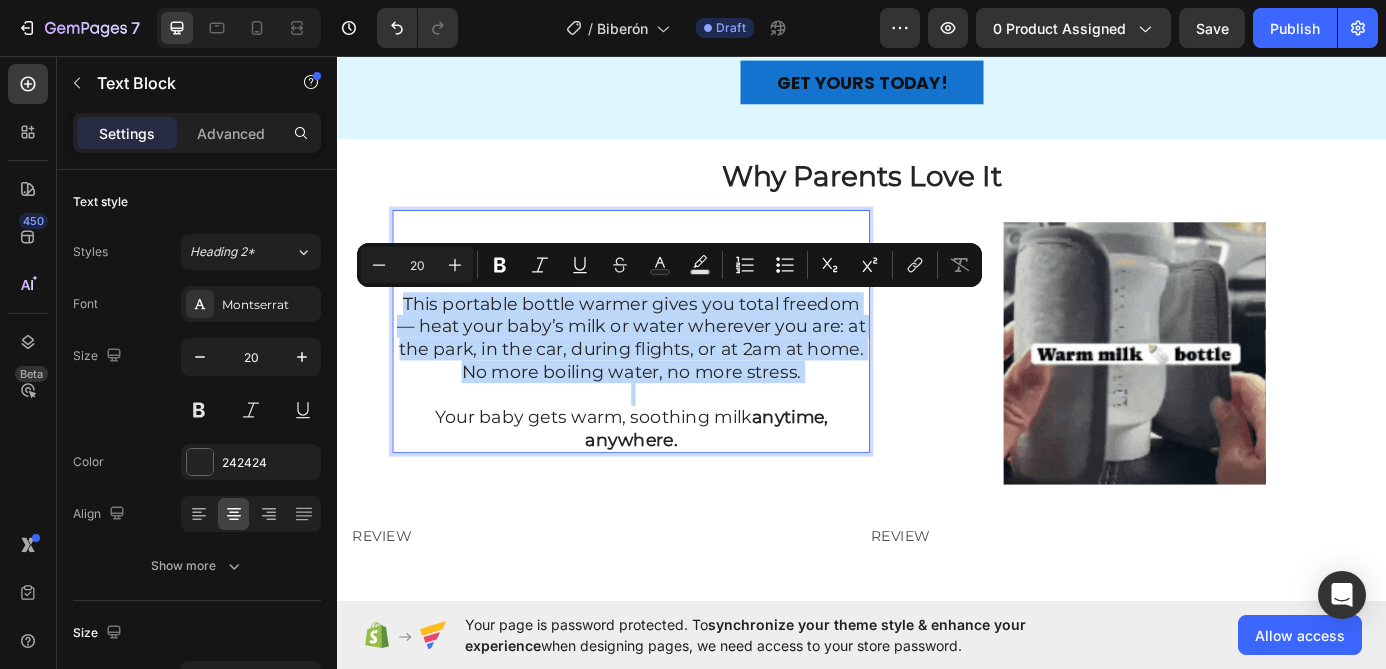 click on "Your baby gets warm, soothing milk  anytime, anywhere." at bounding box center (673, 482) 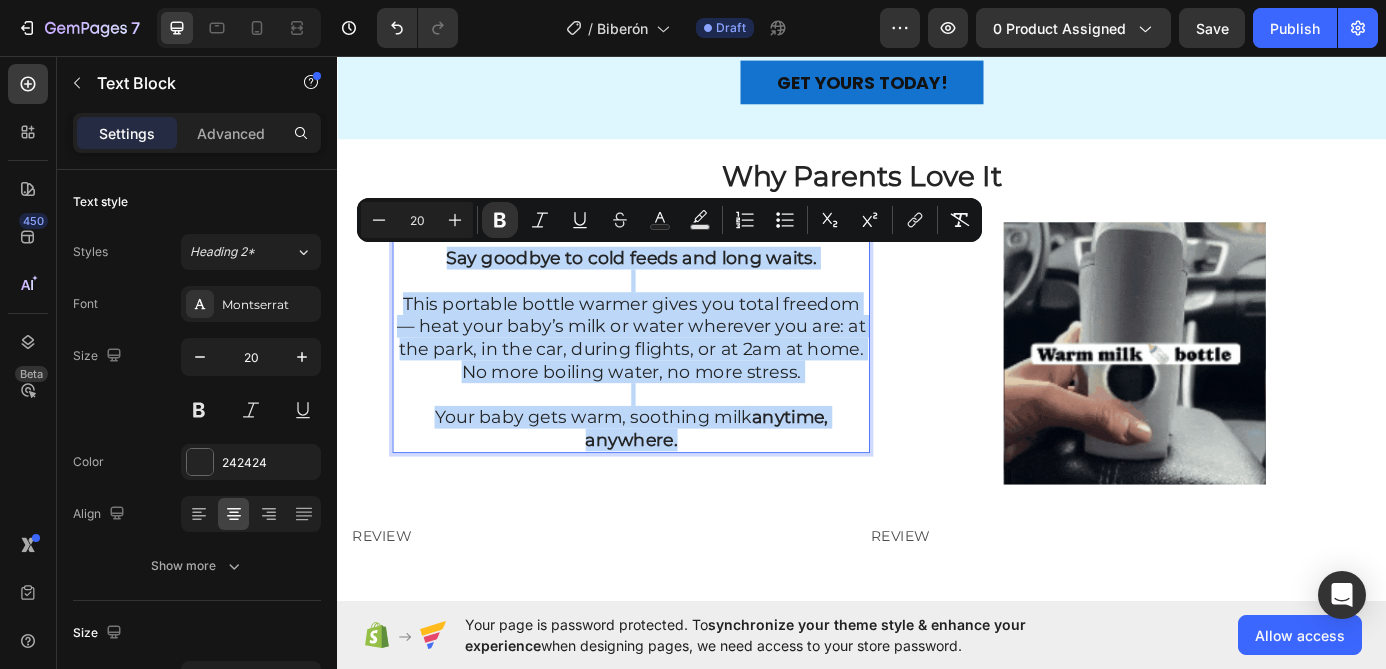 drag, startPoint x: 758, startPoint y: 487, endPoint x: 405, endPoint y: 252, distance: 424.0684 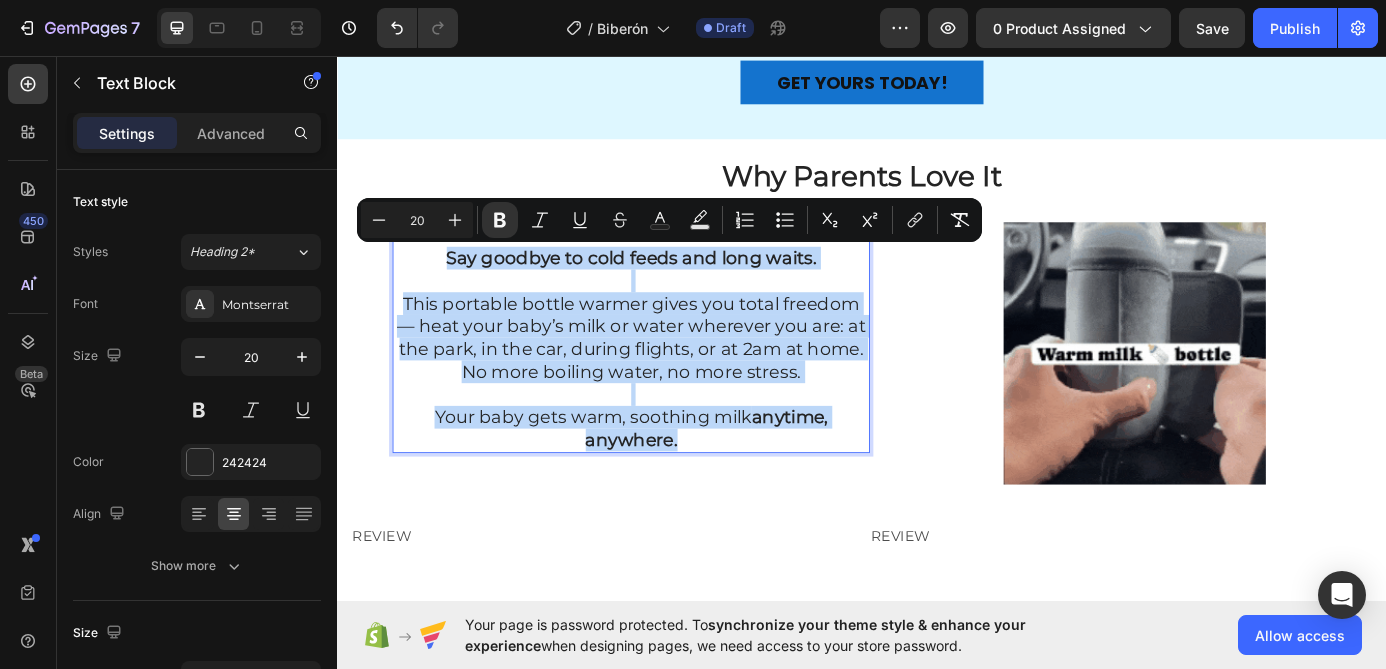 click on "Say goodbye to cold feeds and long waits. This portable bottle warmer gives you total freedom — heat your baby’s milk or water wherever you are: at the park, in the car, during flights, or at 2am at home. No more boiling water, no more stress. Your baby gets warm, soothing milk  anytime, anywhere. Text Block   0" at bounding box center (673, 371) 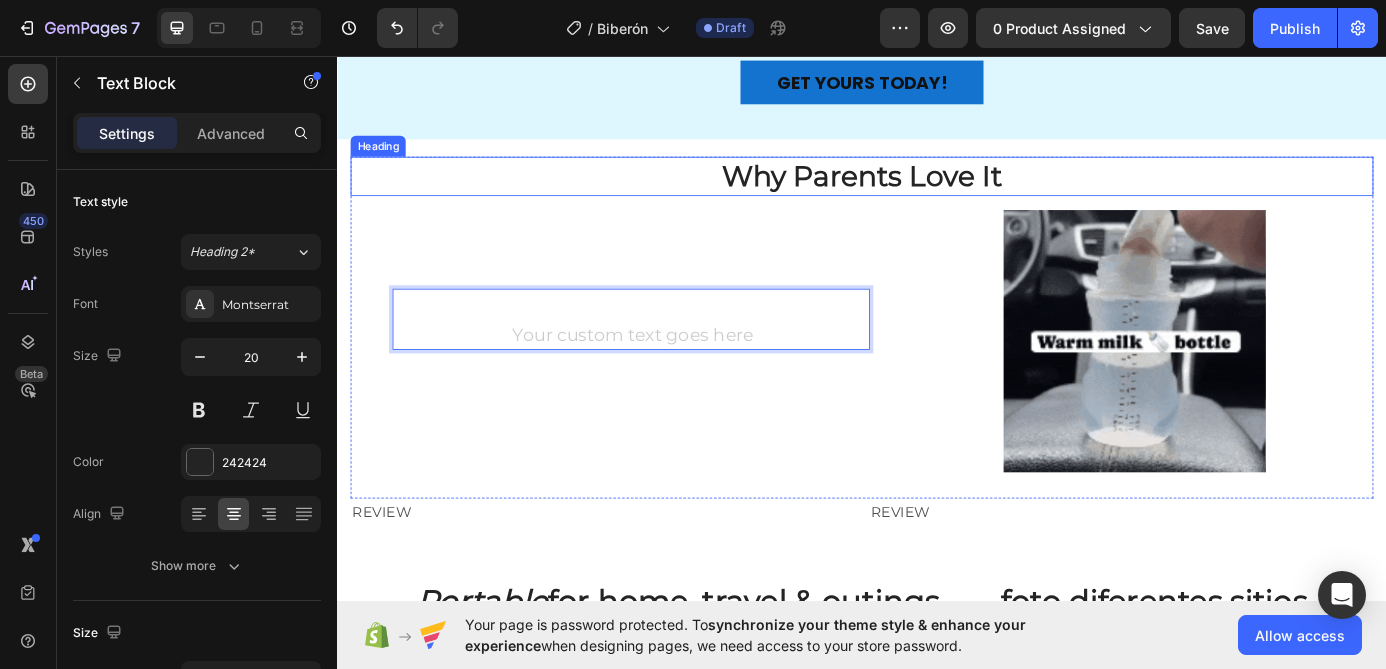 click on "Why Parents Love It" at bounding box center (937, 193) 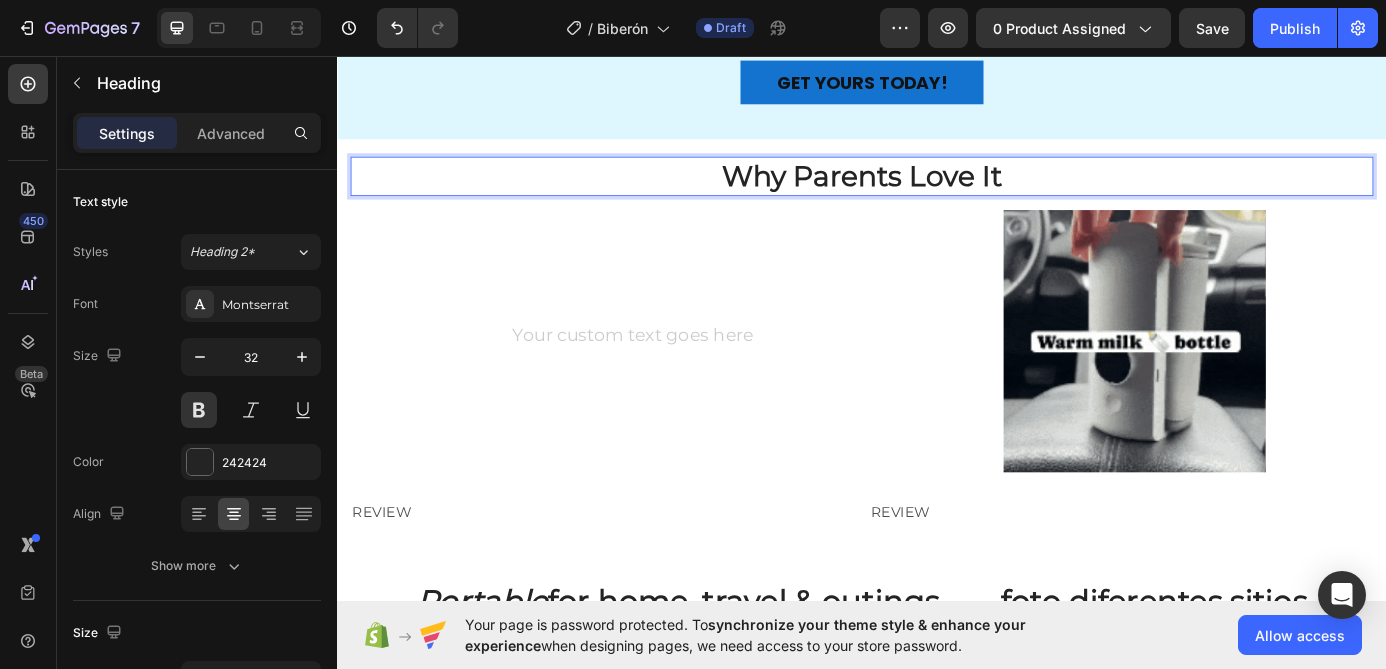 click on "Why Parents Love It" at bounding box center (937, 193) 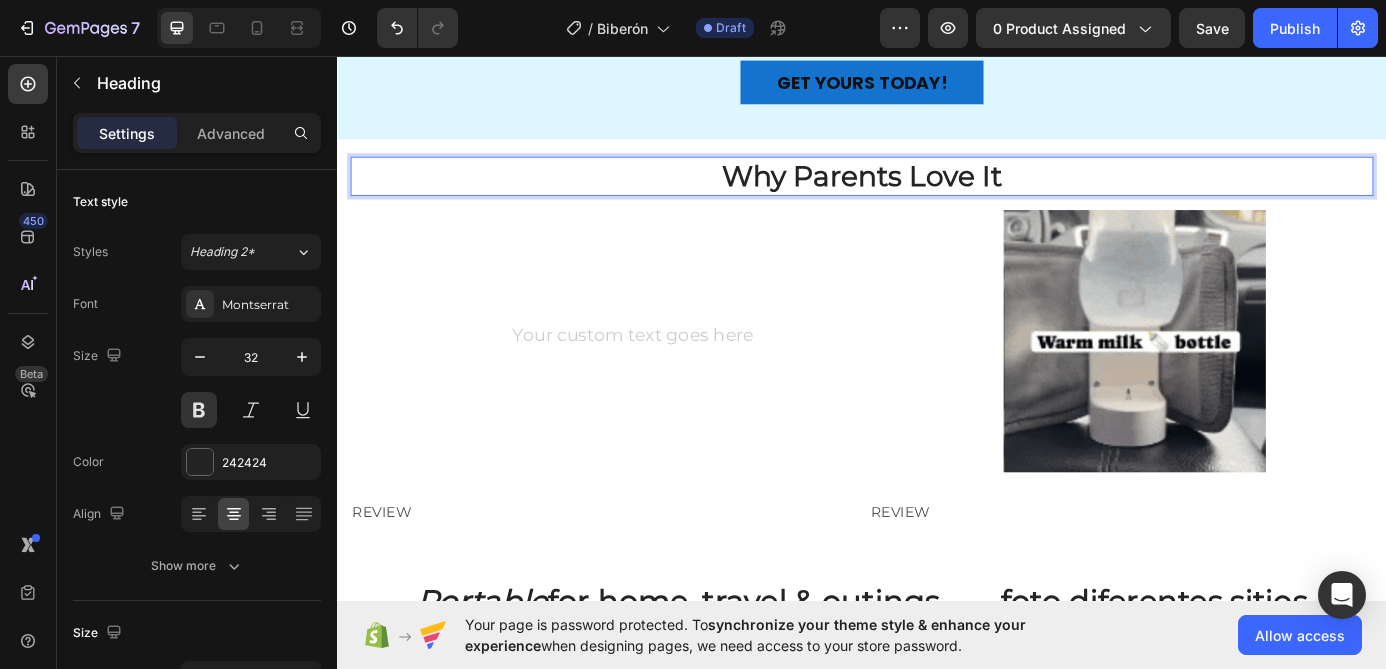 click on "Why Parents Love It" at bounding box center (937, 193) 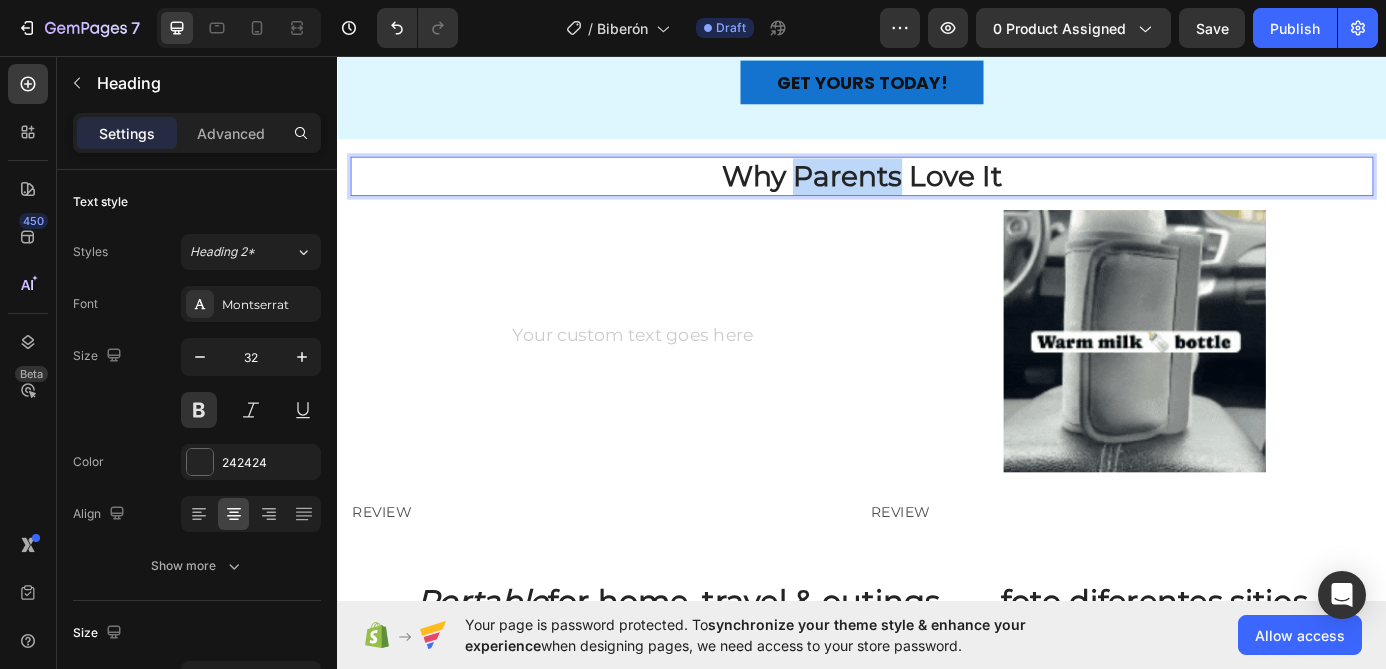 click on "Why Parents Love It" at bounding box center (937, 193) 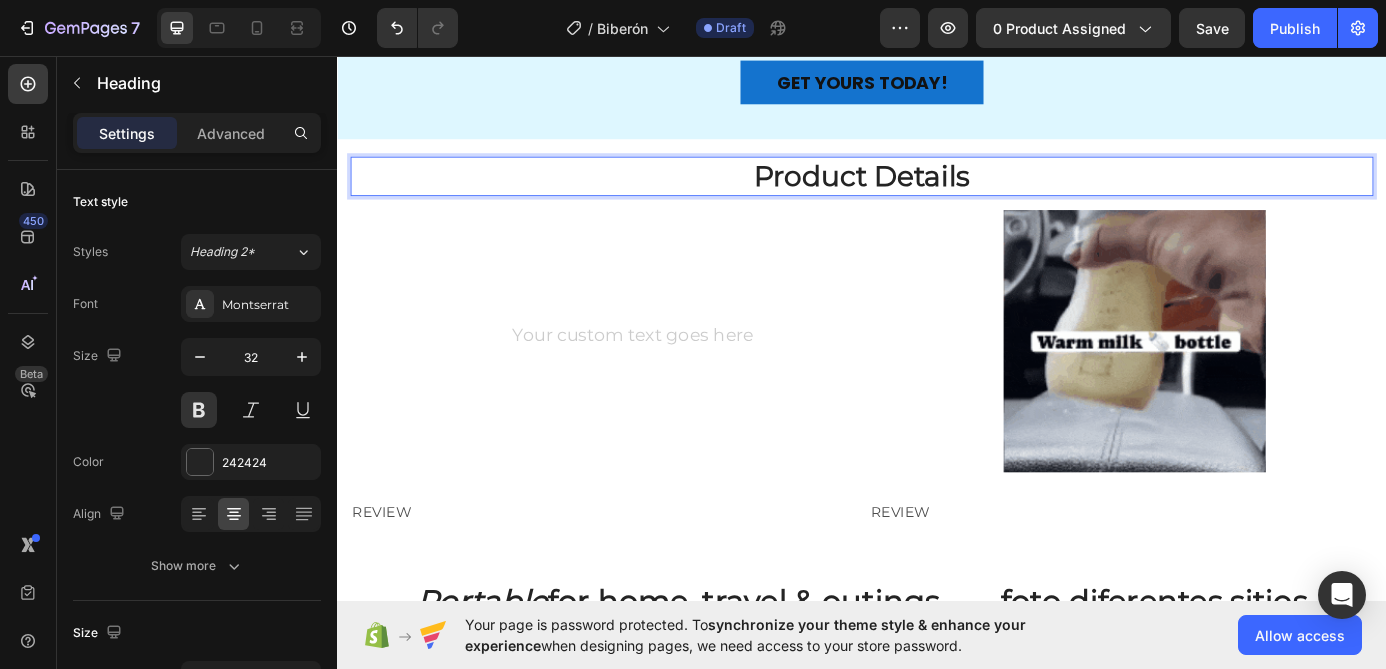 click on "Product Details" at bounding box center (937, 193) 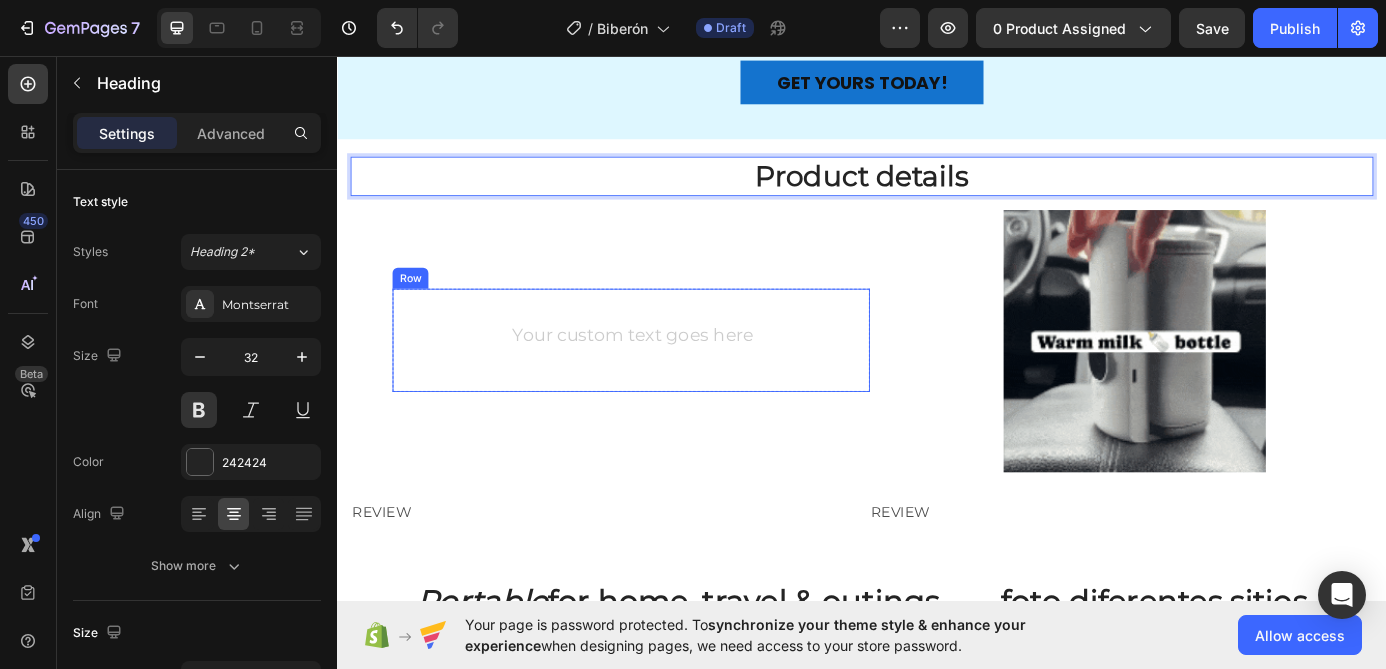 click on "Text Block Row" at bounding box center (673, 381) 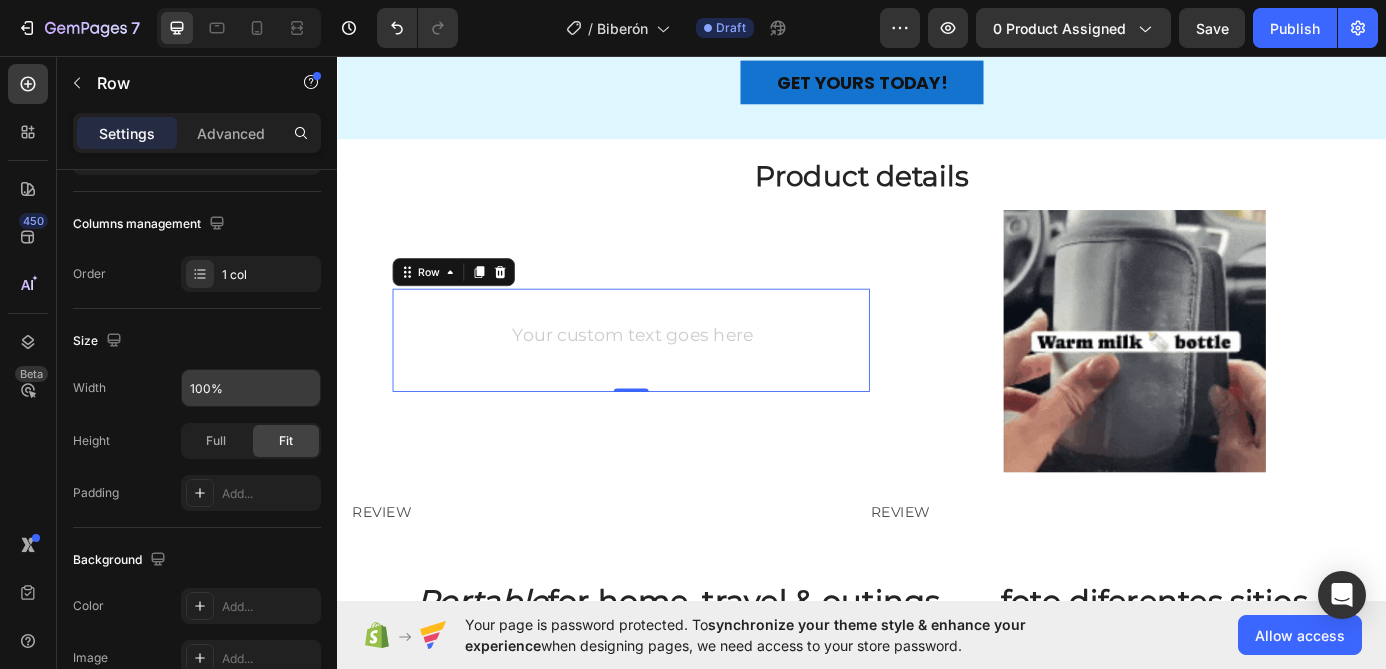 scroll, scrollTop: 0, scrollLeft: 0, axis: both 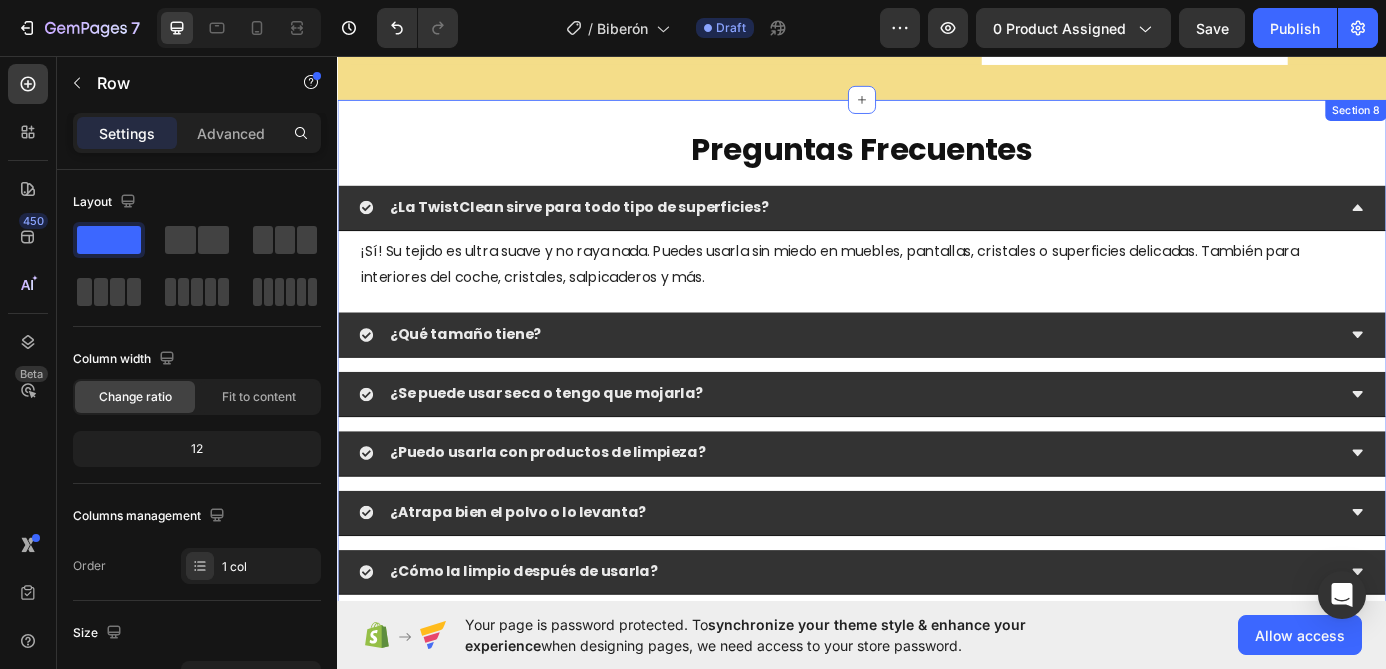 click on "Preguntas Frecuentes Heading
¿La TwistClean sirve para todo tipo de superficies? ¡Sí! Su tejido es ultra suave y no raya nada. Puedes usarla sin miedo en muebles, pantallas, cristales o superficies delicadas. También para interiores del coche, cristales, salpicaderos y más. Text Block
¿Qué tamaño tiene?
¿Se puede usar seca o tengo que mojarla?
¿Puedo usarla con productos de limpieza?
¿Atrapa bien el polvo o lo levanta?
¿Cómo la limpio después de usarla?
¿Cuántas veces puedo usarla antes de lavarla?
¿Cuánto tiempo dura? Accordion" at bounding box center (937, 472) 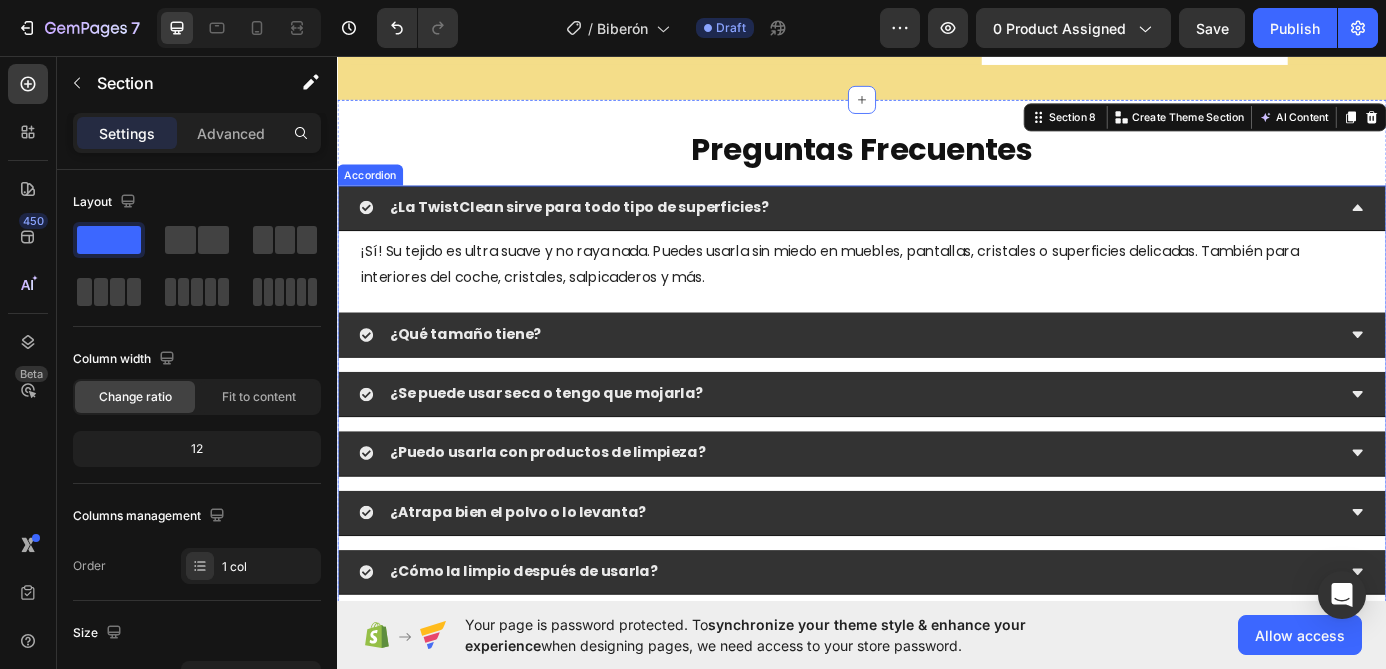 click on "¿La TwistClean sirve para todo tipo de superficies?" at bounding box center [921, 229] 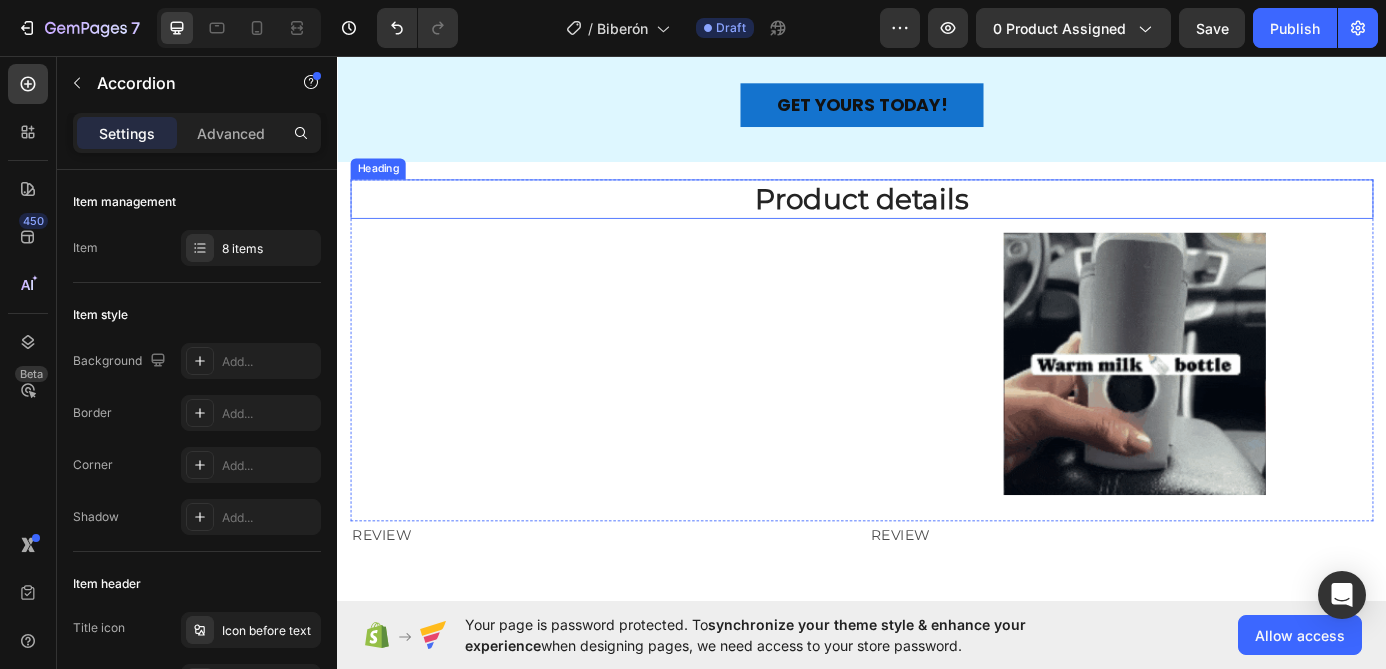 scroll, scrollTop: 1865, scrollLeft: 0, axis: vertical 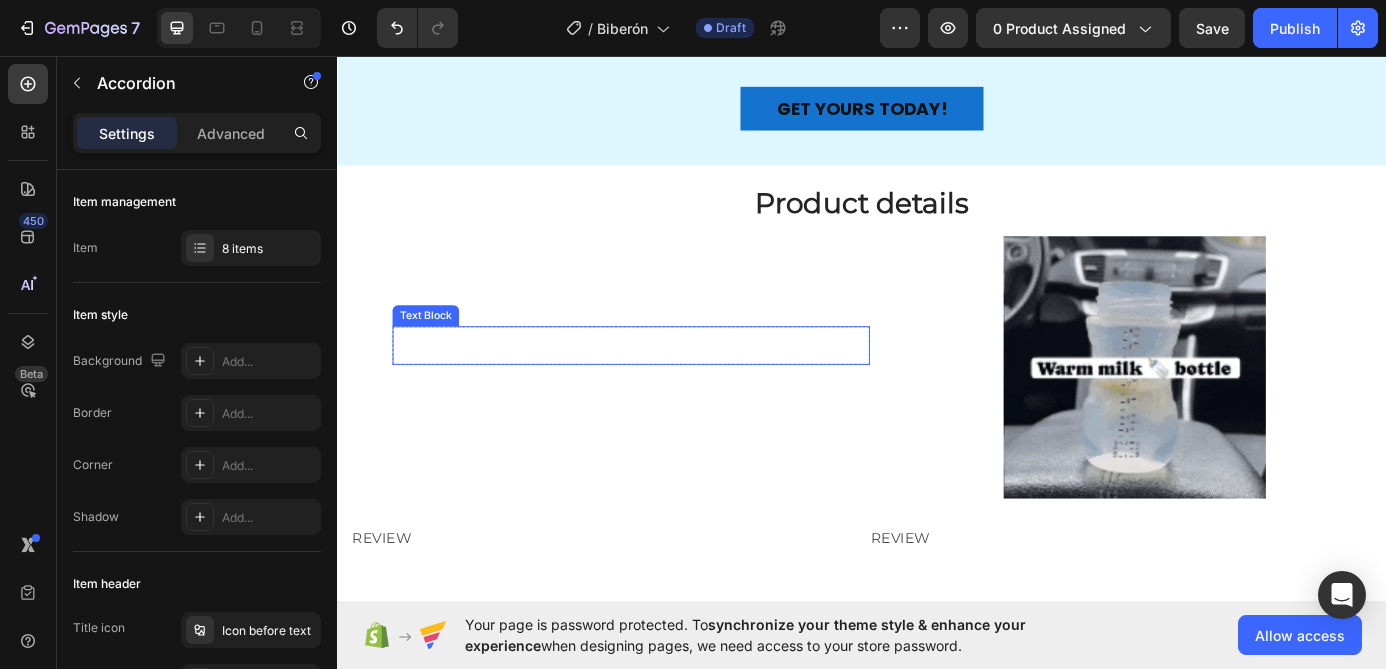 click on "Text Block" at bounding box center (673, 387) 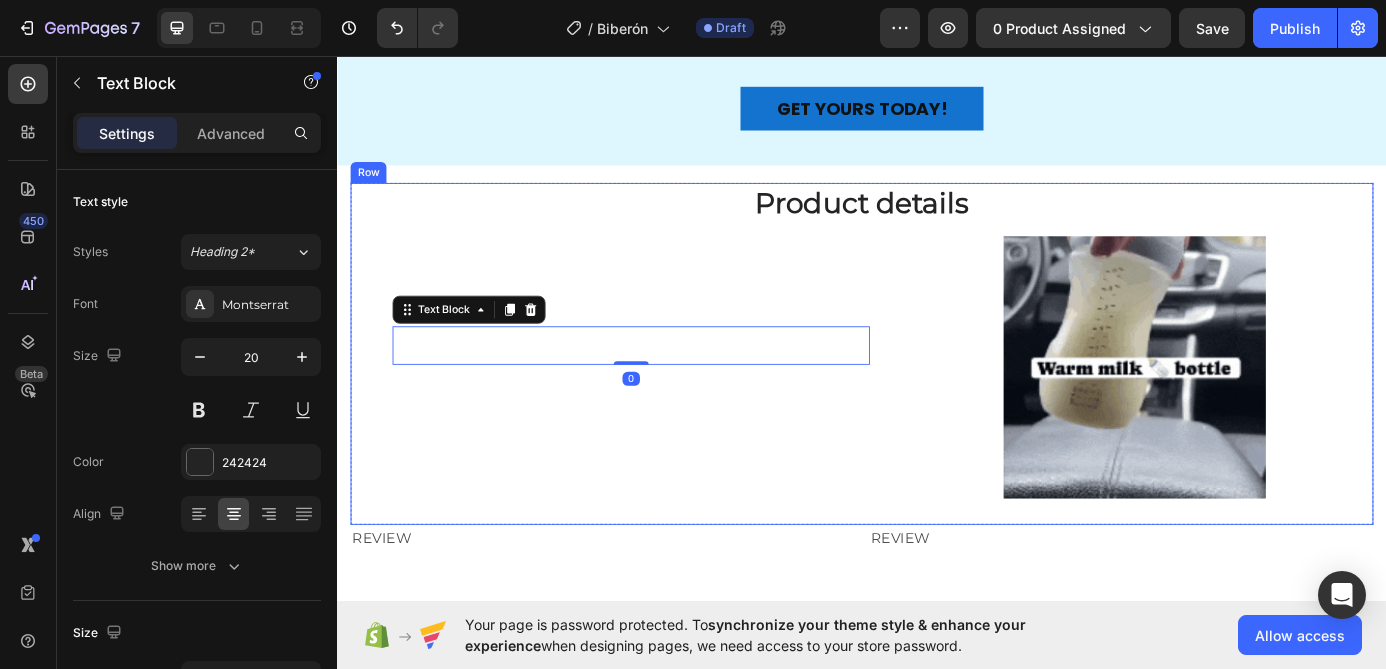 click on "Text Block   0 Row Row Row Row" at bounding box center [673, 427] 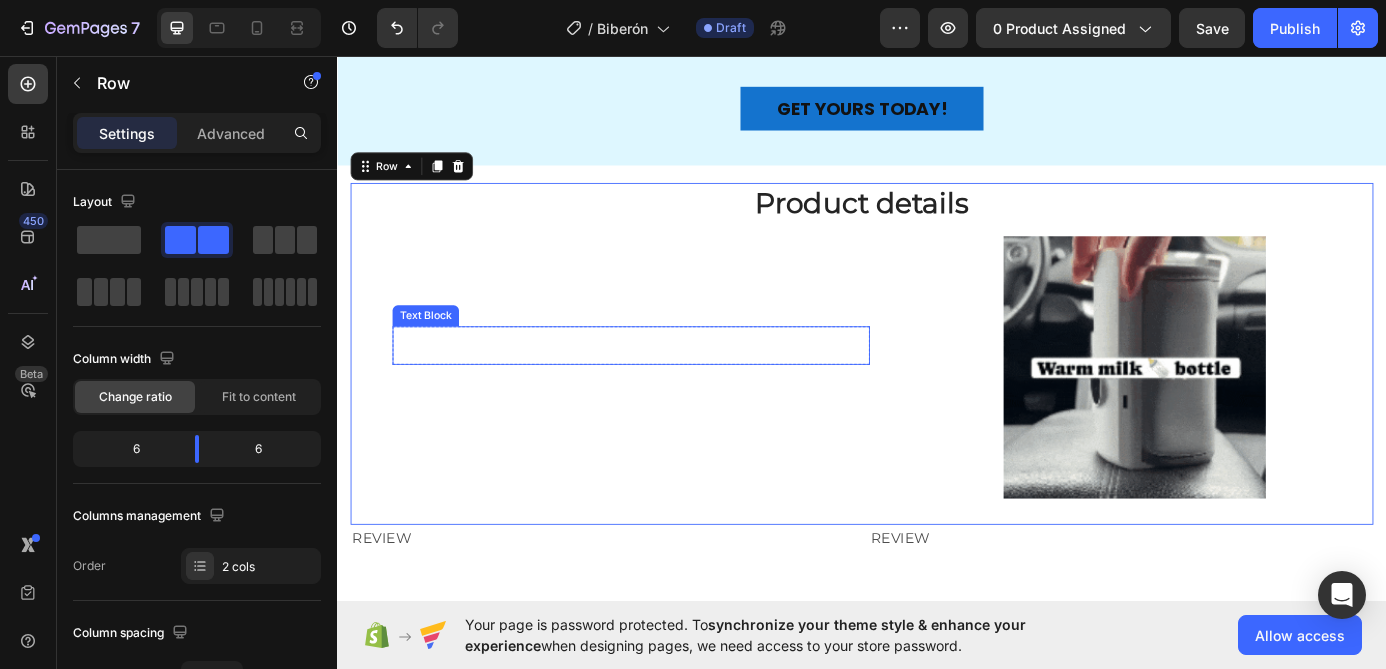 click at bounding box center (673, 407) 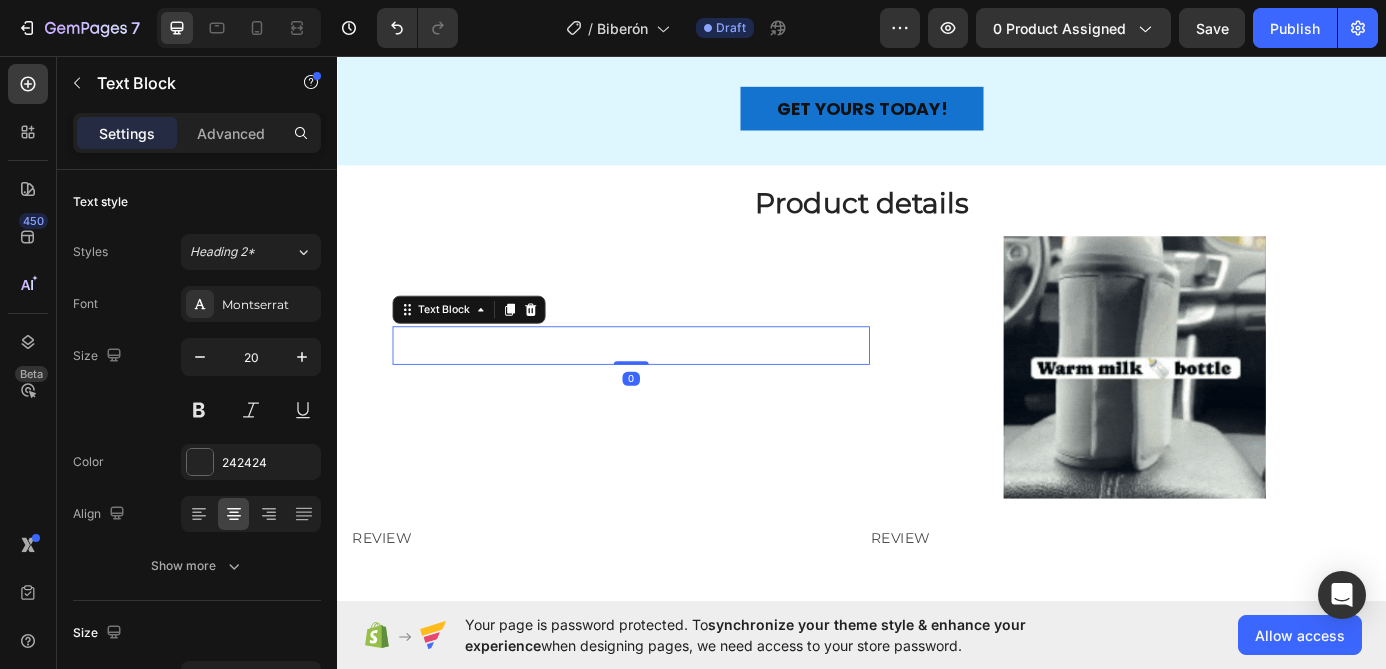 click on "Text Block   0" at bounding box center [673, 387] 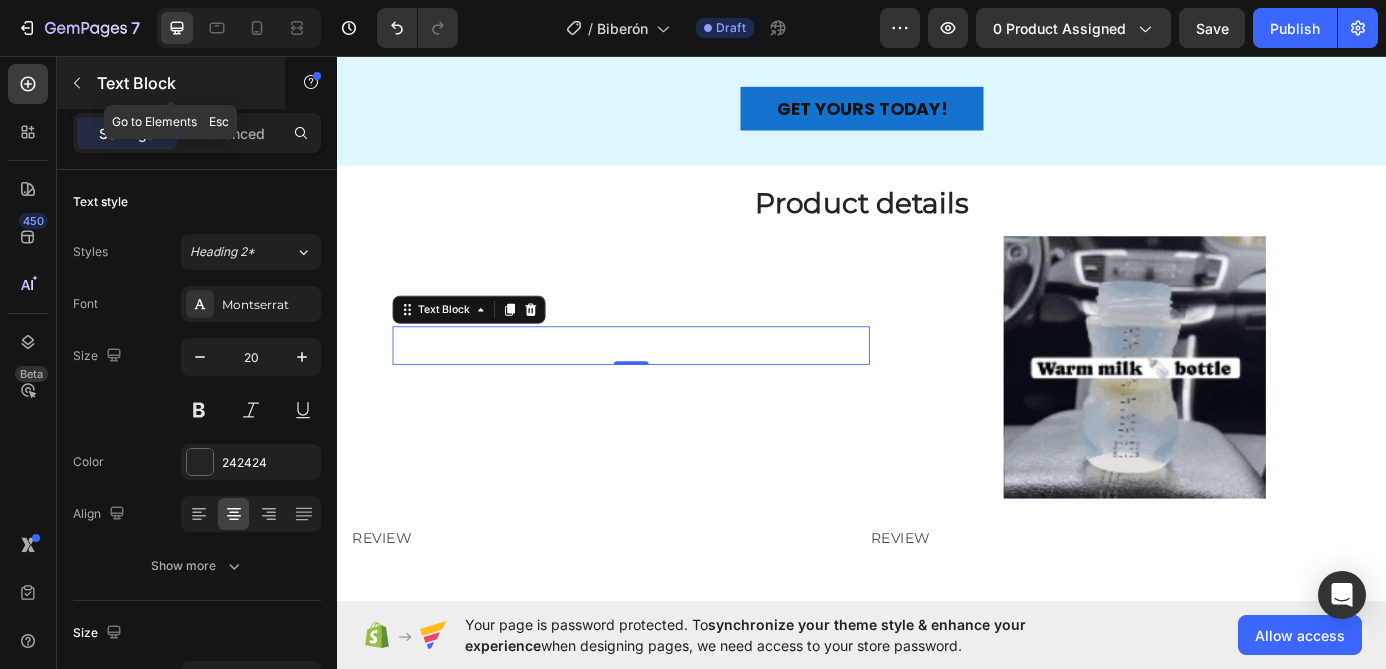 click 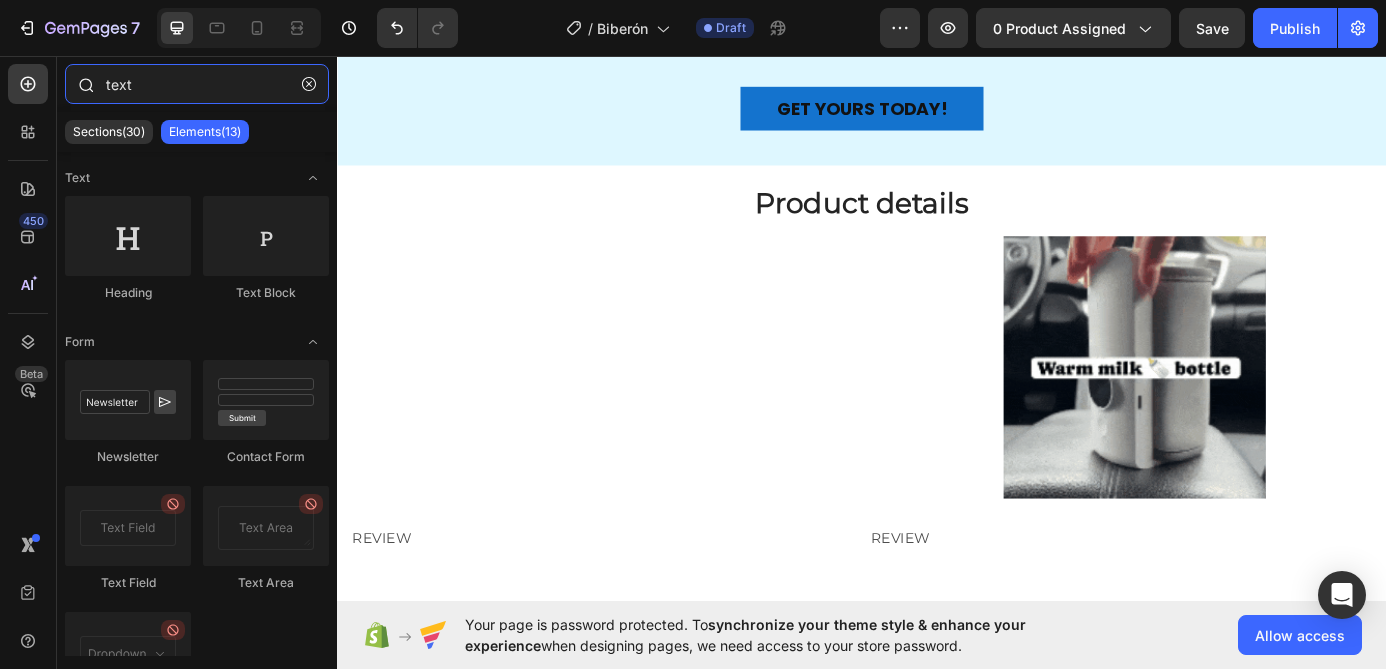 click on "text" at bounding box center (197, 84) 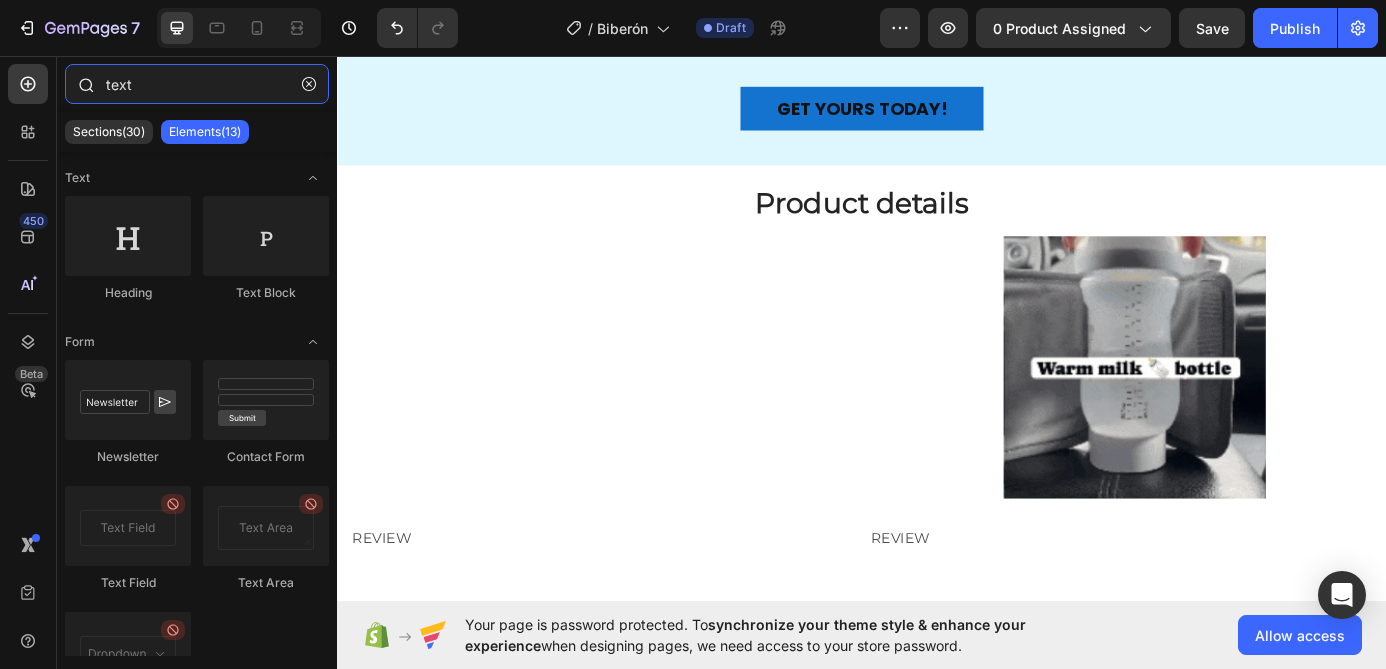 click on "text" at bounding box center (197, 84) 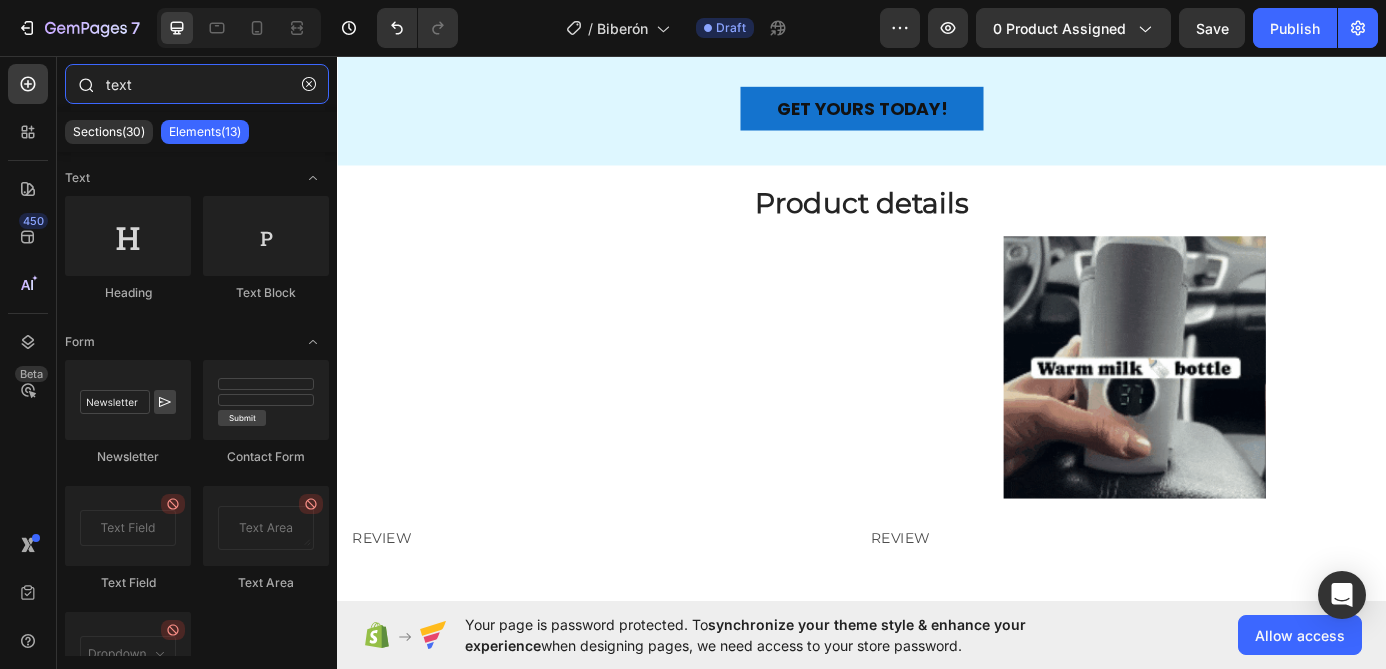 click on "text" at bounding box center (197, 84) 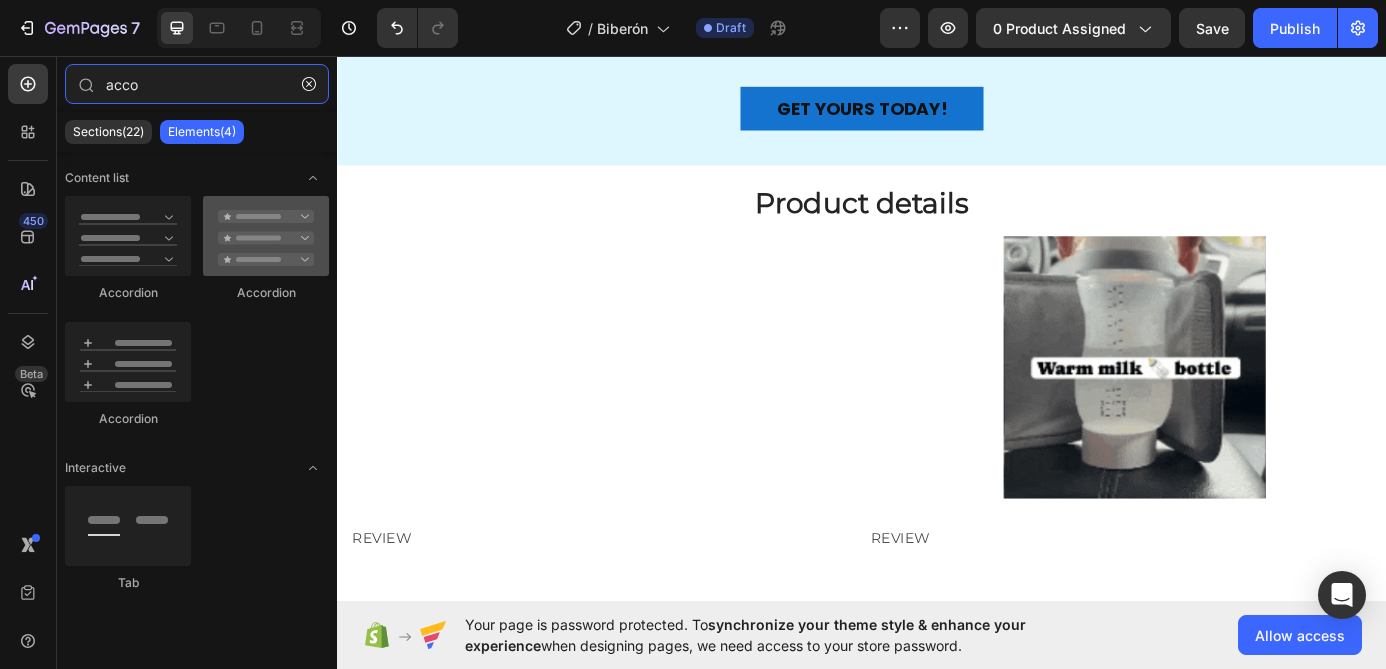 type on "acco" 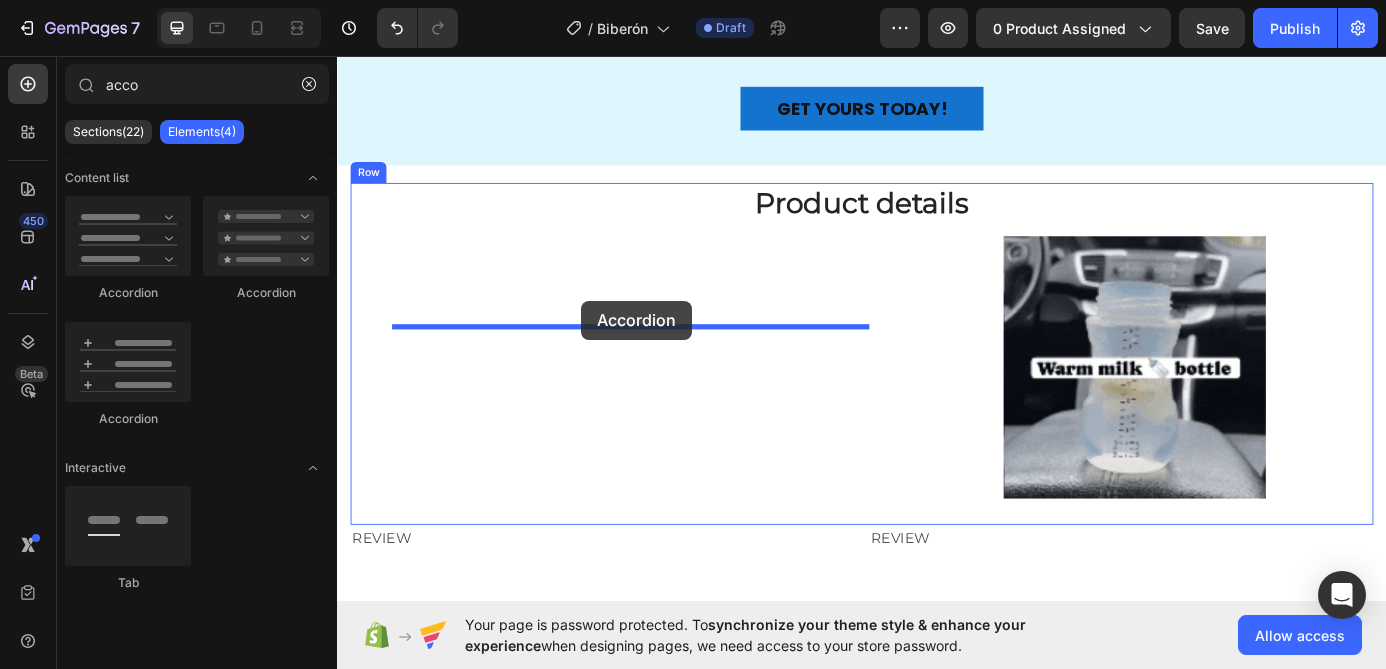 drag, startPoint x: 597, startPoint y: 294, endPoint x: 616, endPoint y: 336, distance: 46.09772 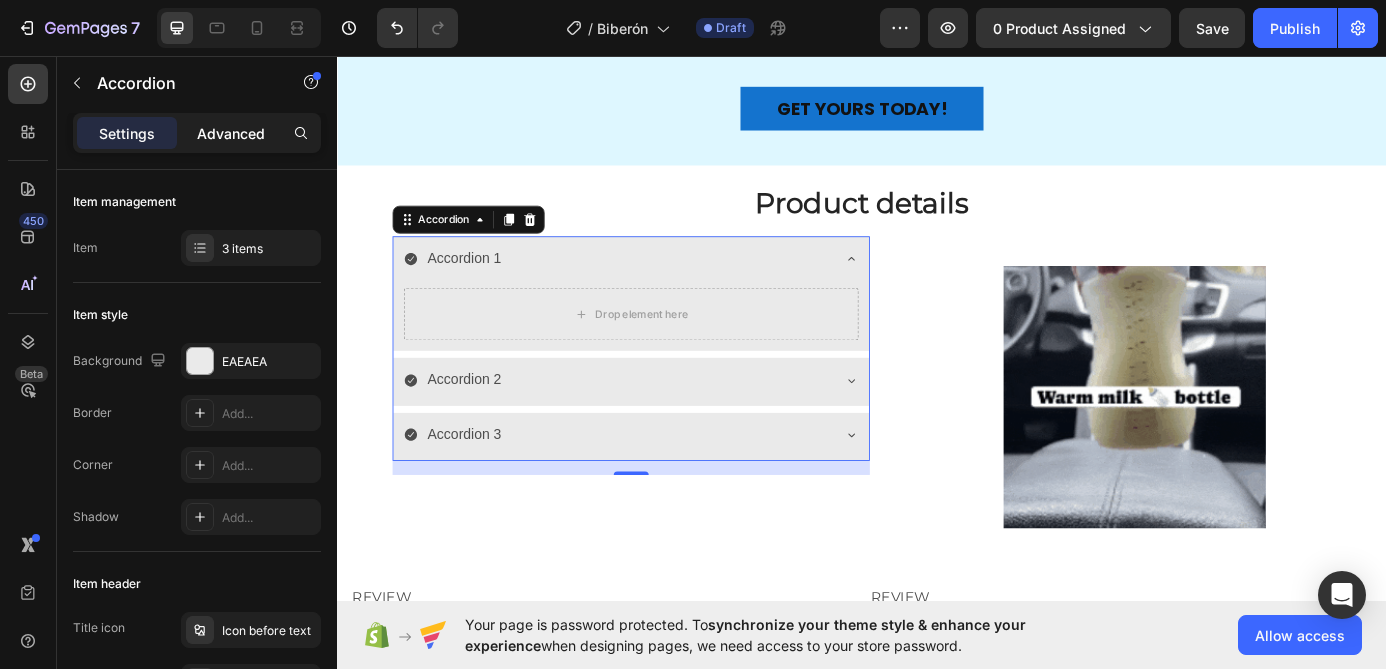 click on "Advanced" at bounding box center [231, 133] 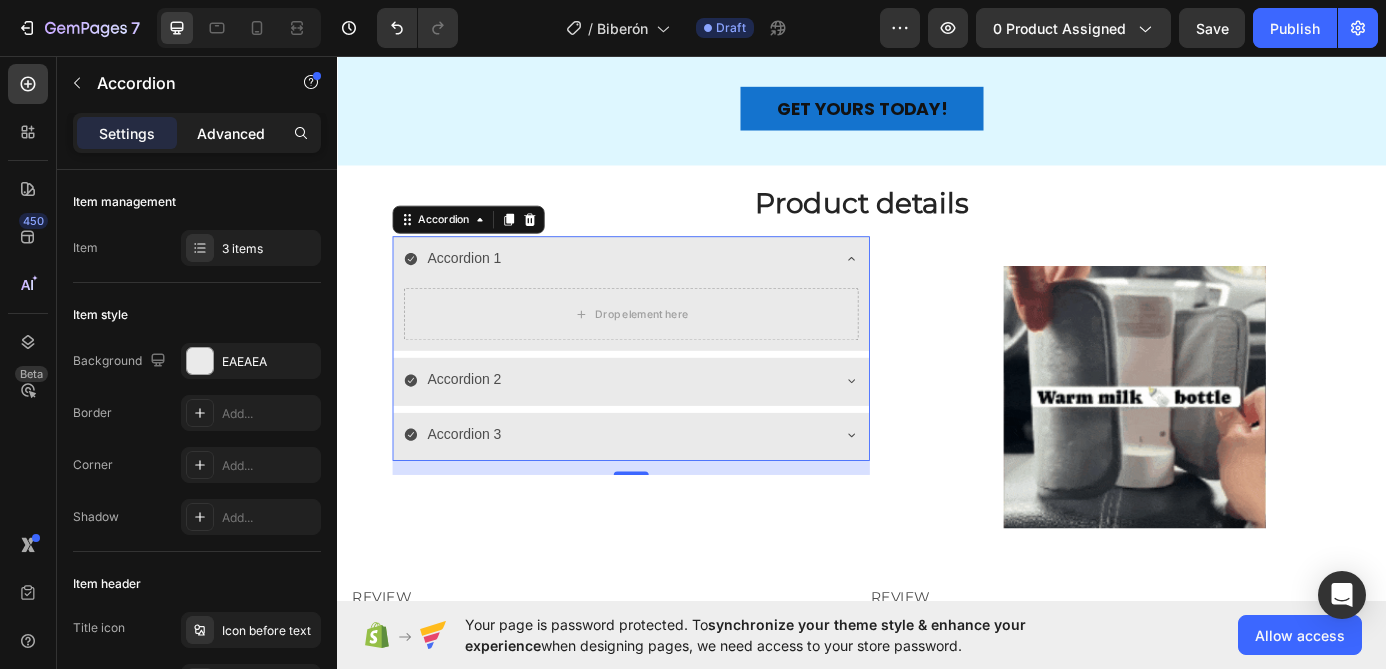 type on "100%" 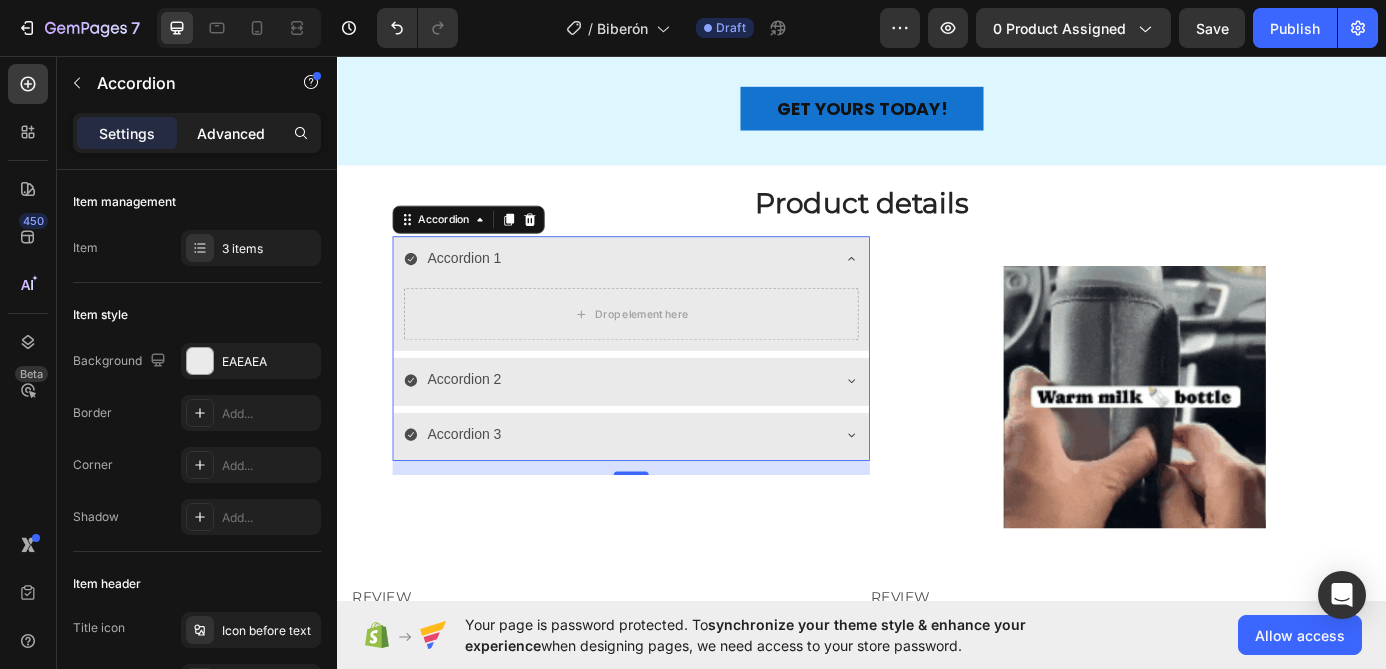 type on "100" 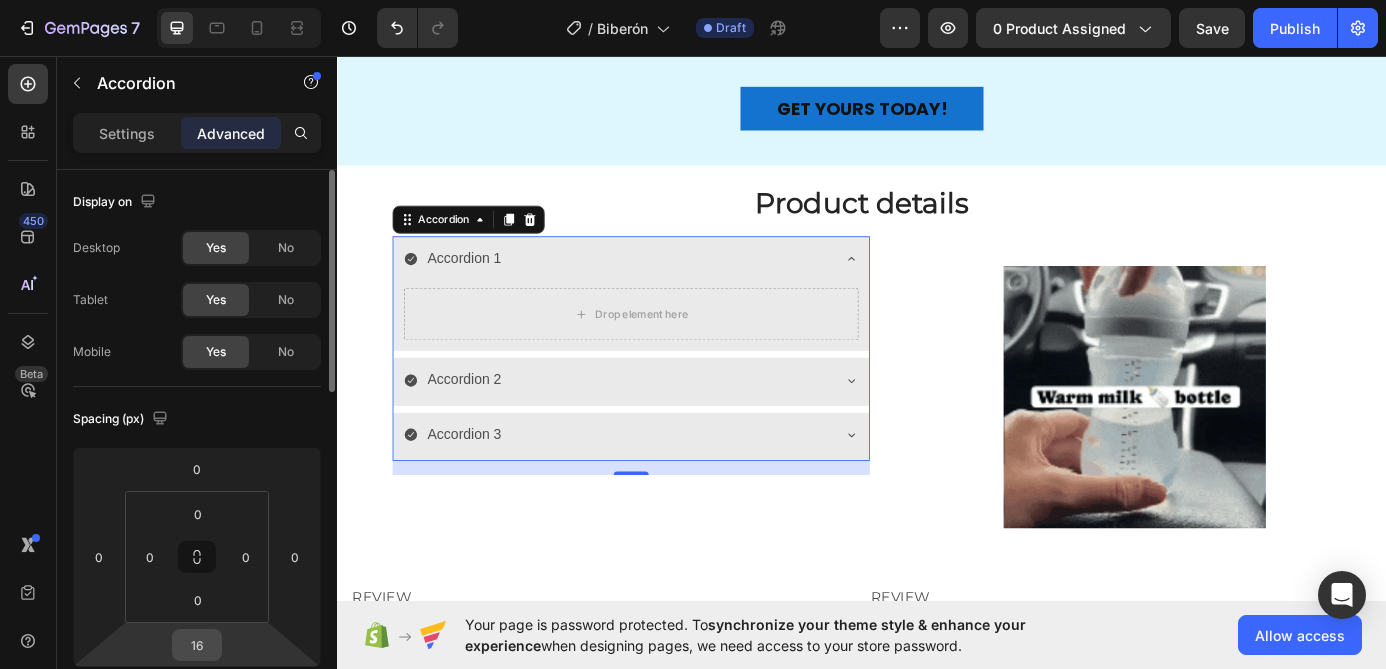 click on "16" at bounding box center (197, 645) 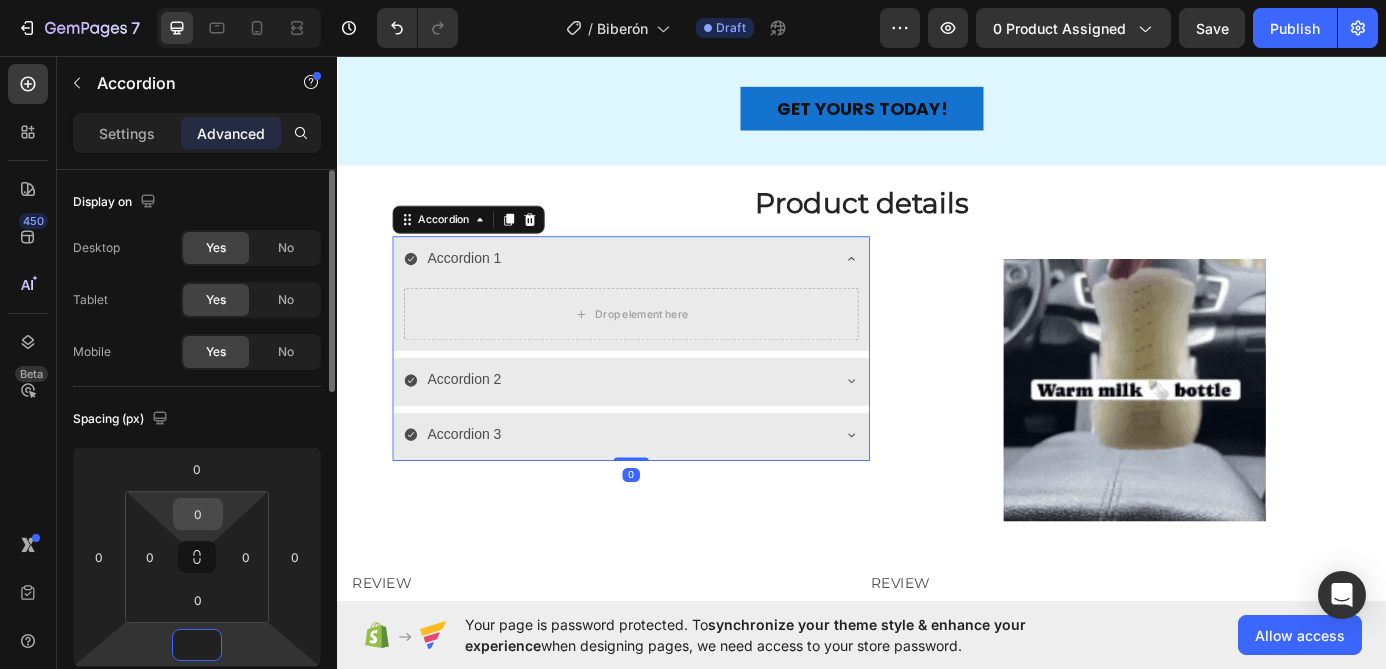 type on "0" 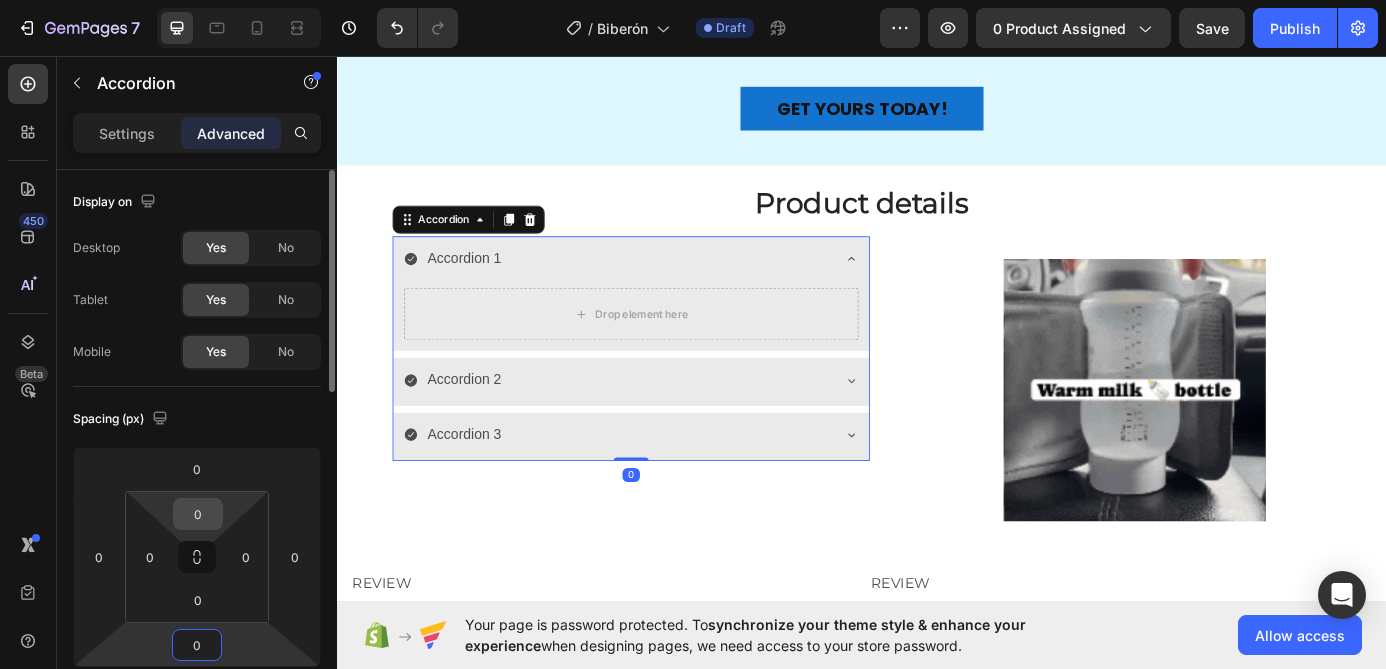 click on "0" at bounding box center [198, 514] 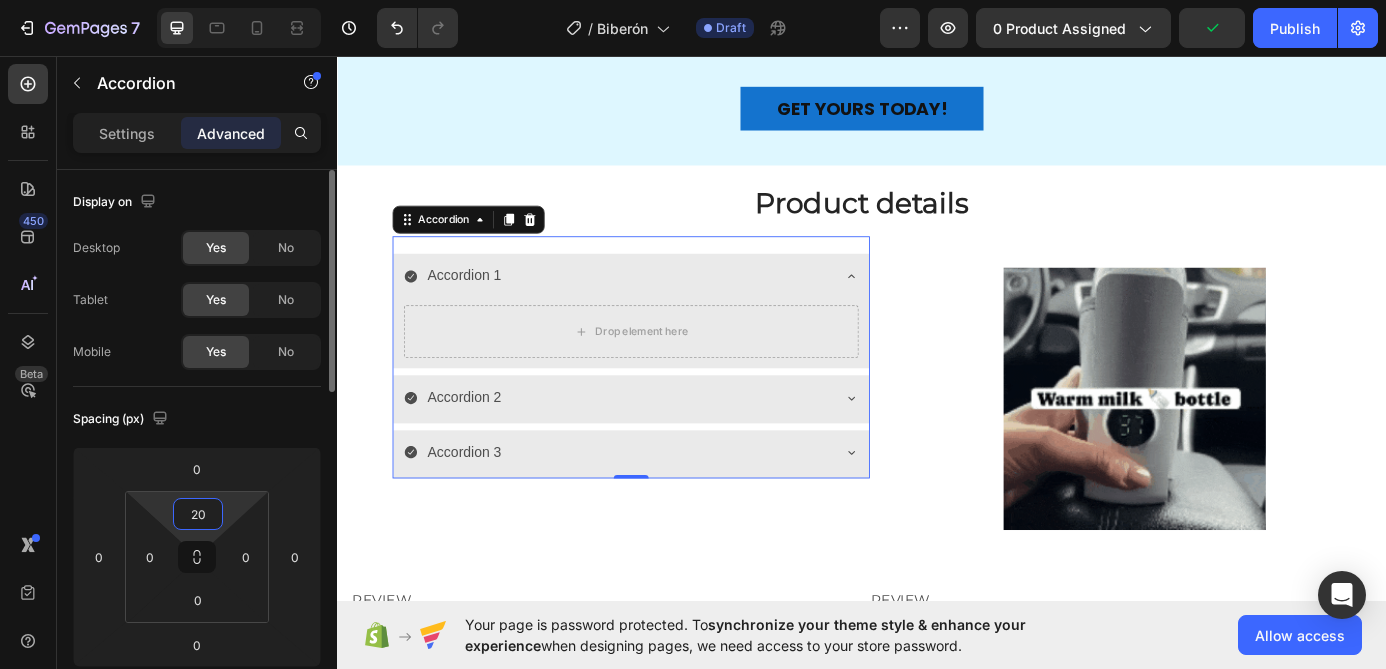 type on "2" 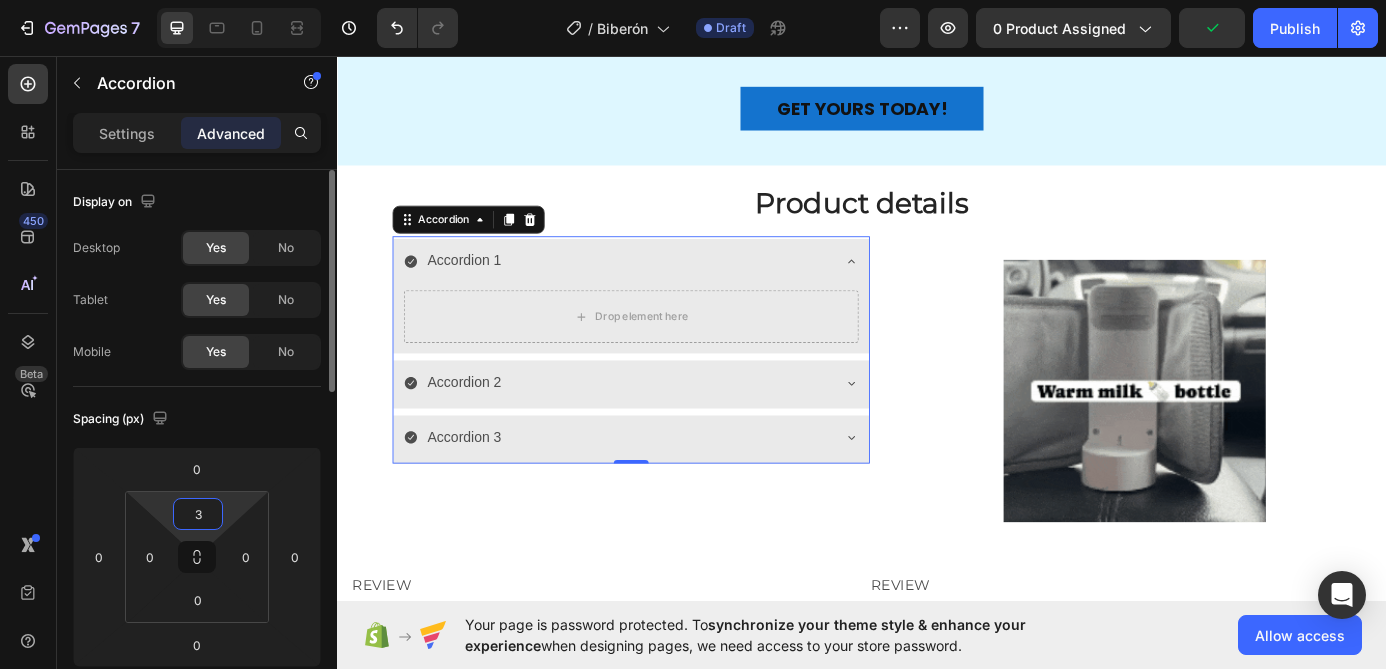 type on "30" 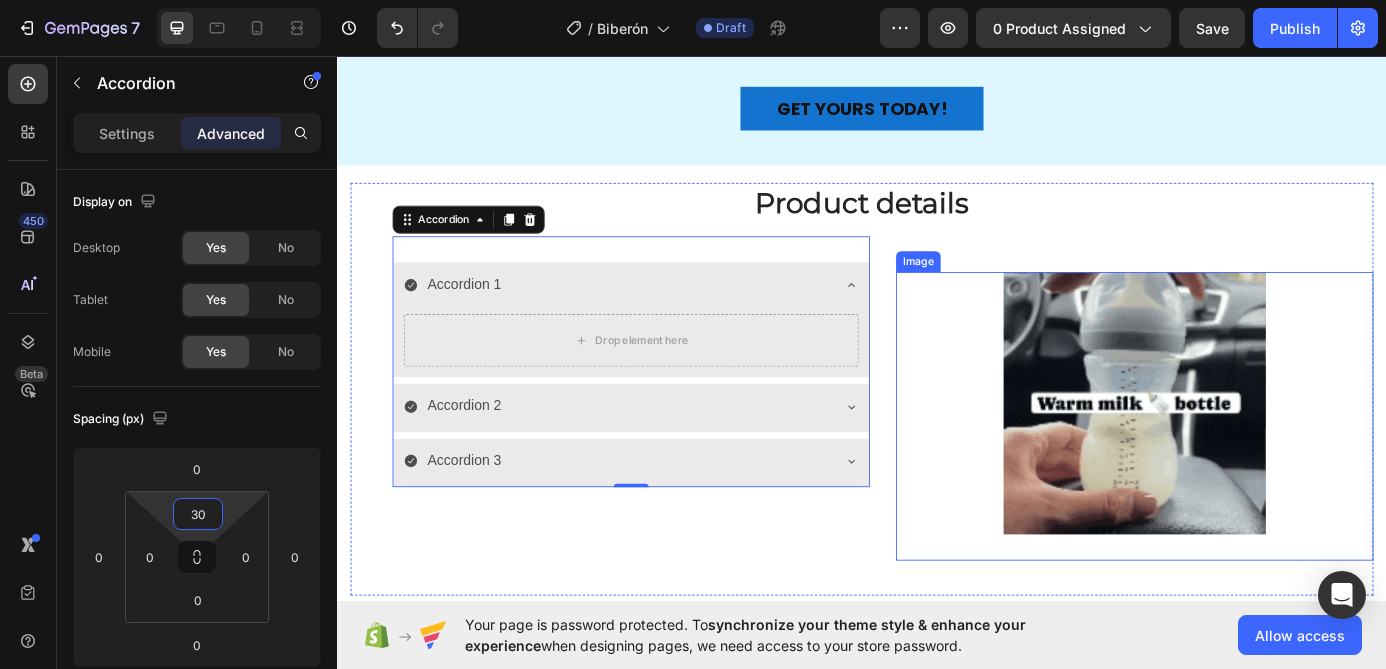 click at bounding box center [1249, 453] 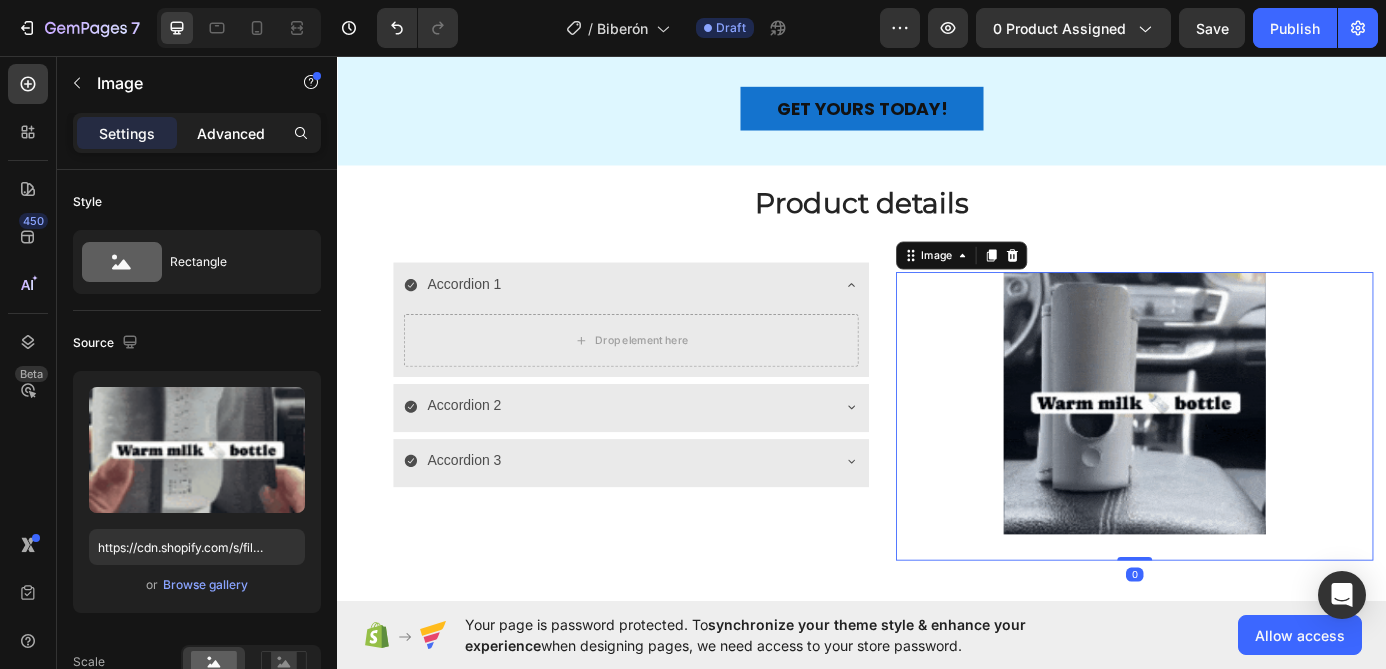 click on "Advanced" at bounding box center [231, 133] 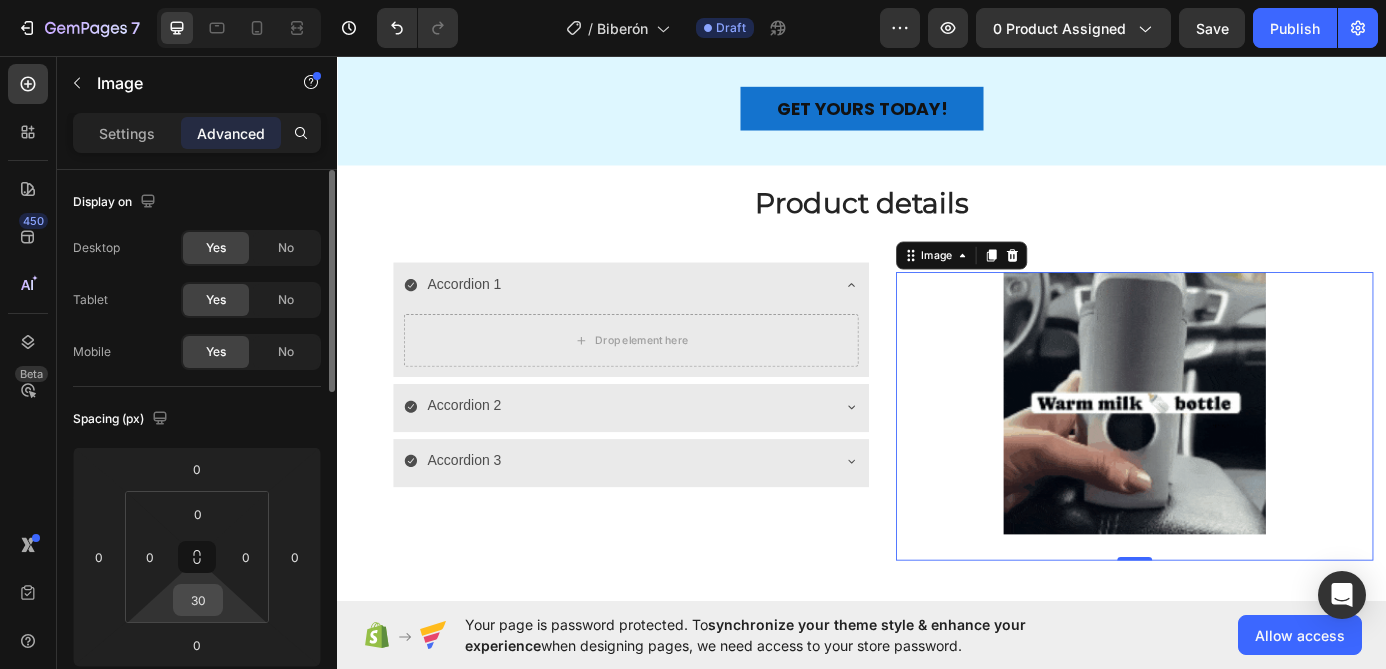 click on "30" at bounding box center (198, 600) 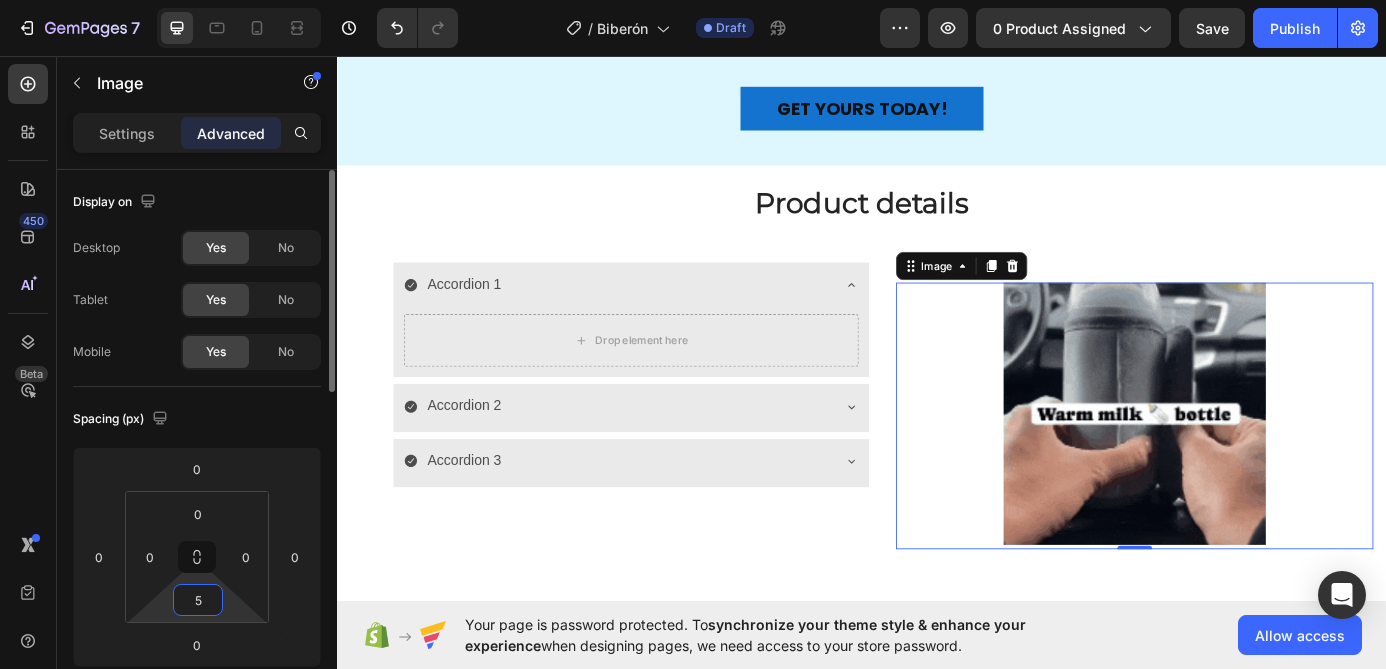 type on "50" 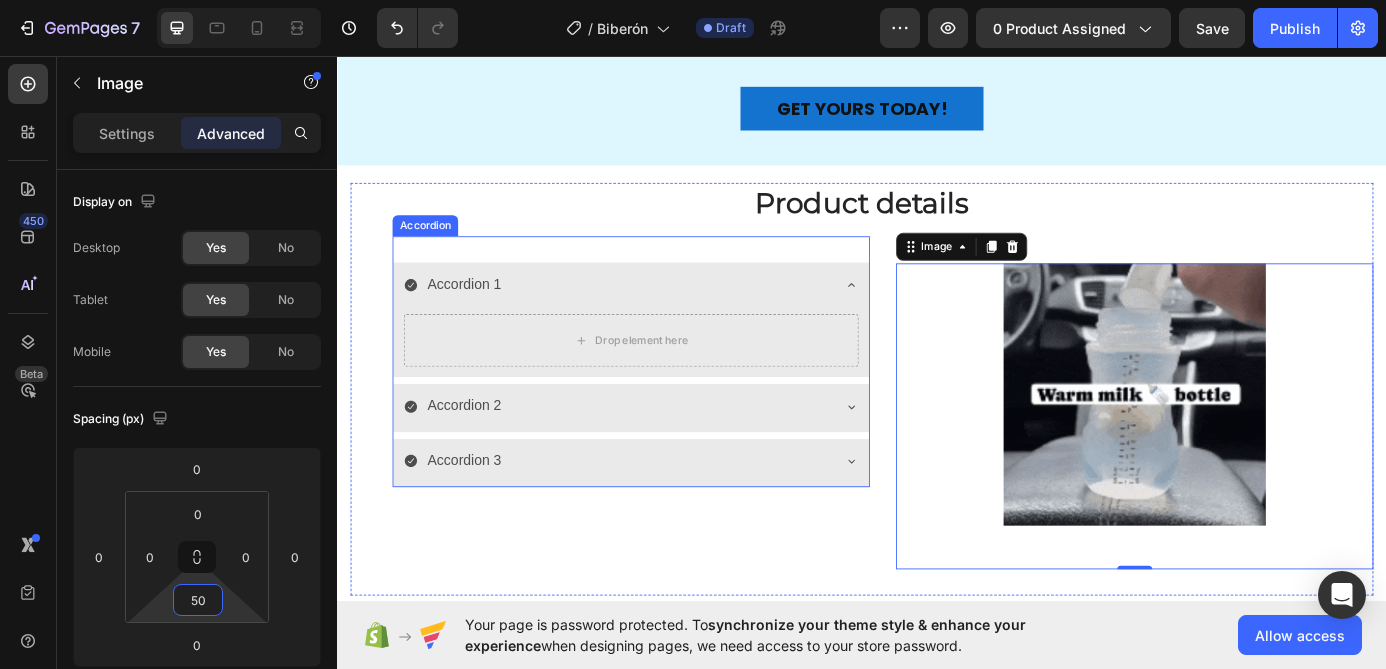 click on "Accordion 1" at bounding box center (657, 317) 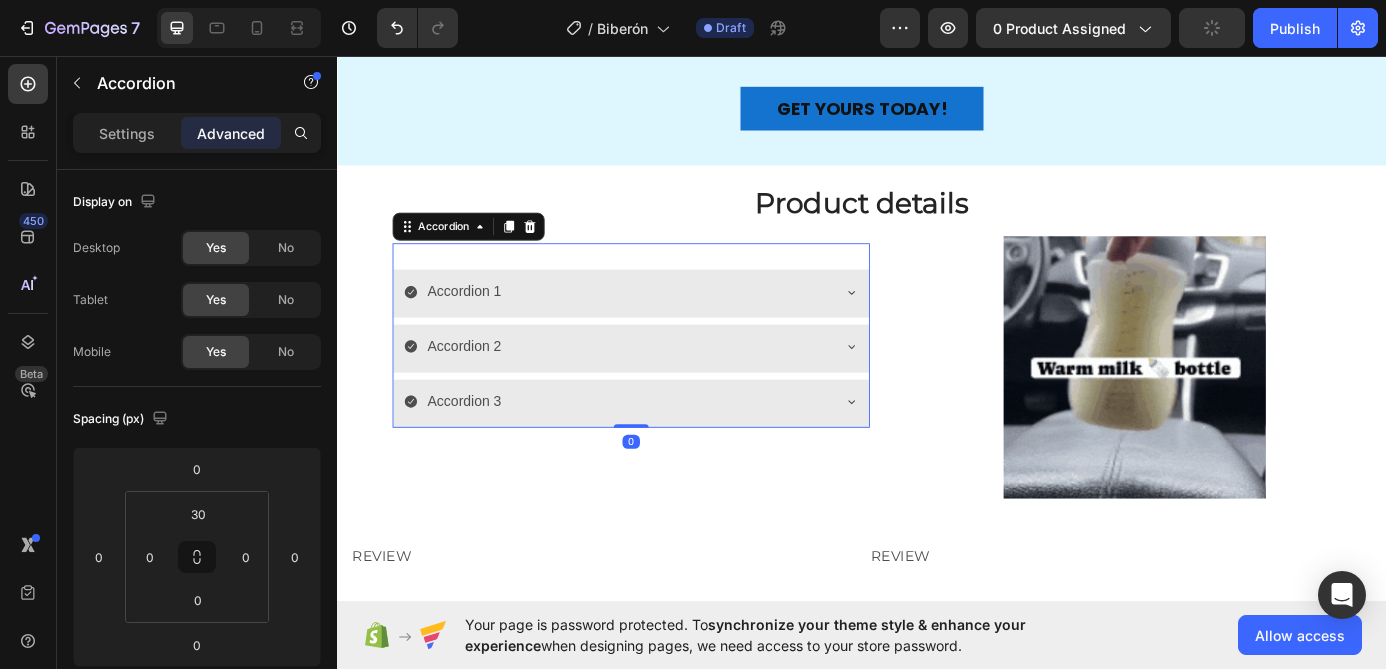 click on "Accordion 1
Accordion 2
Accordion 3 Accordion   0" at bounding box center [673, 375] 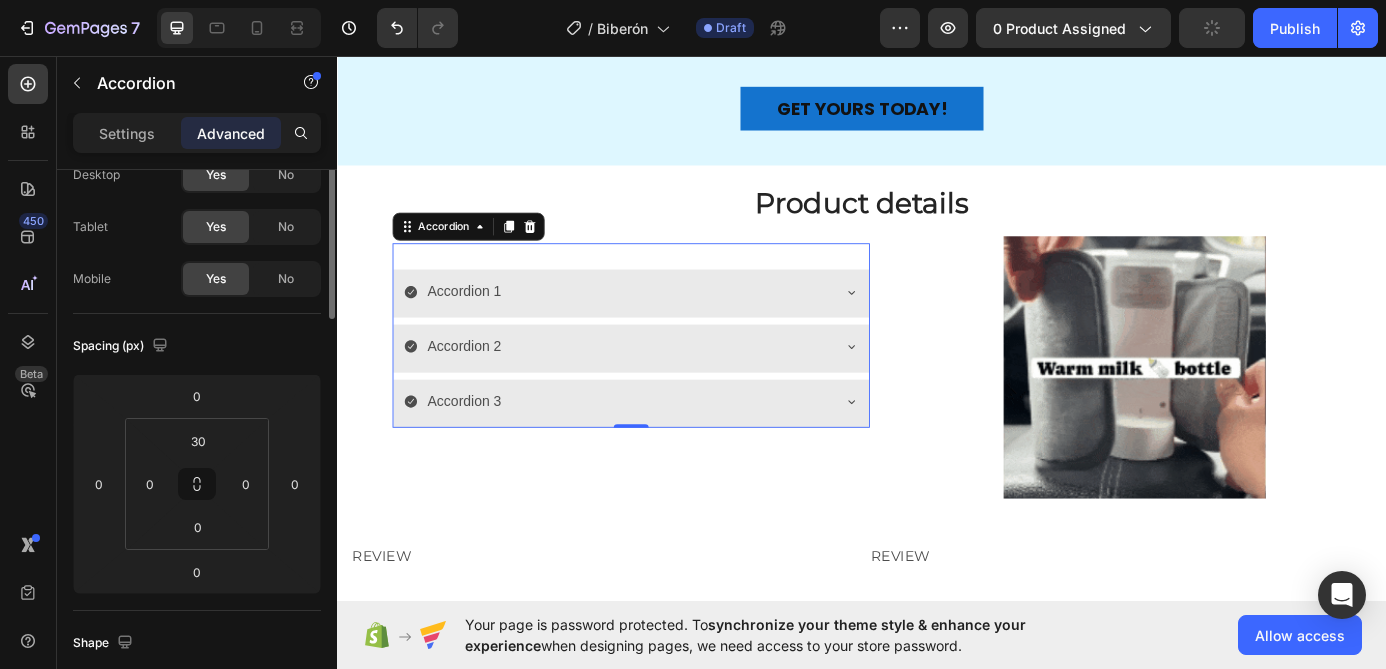 scroll, scrollTop: 0, scrollLeft: 0, axis: both 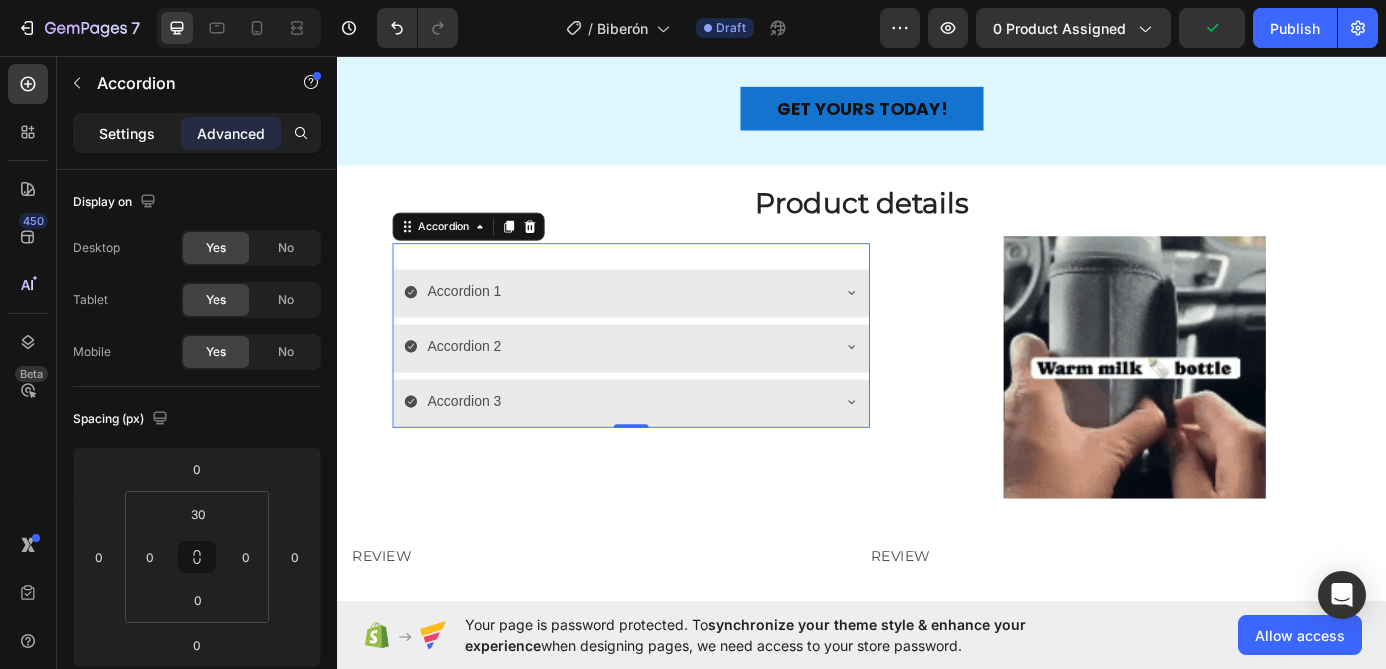 click on "Settings" at bounding box center (127, 133) 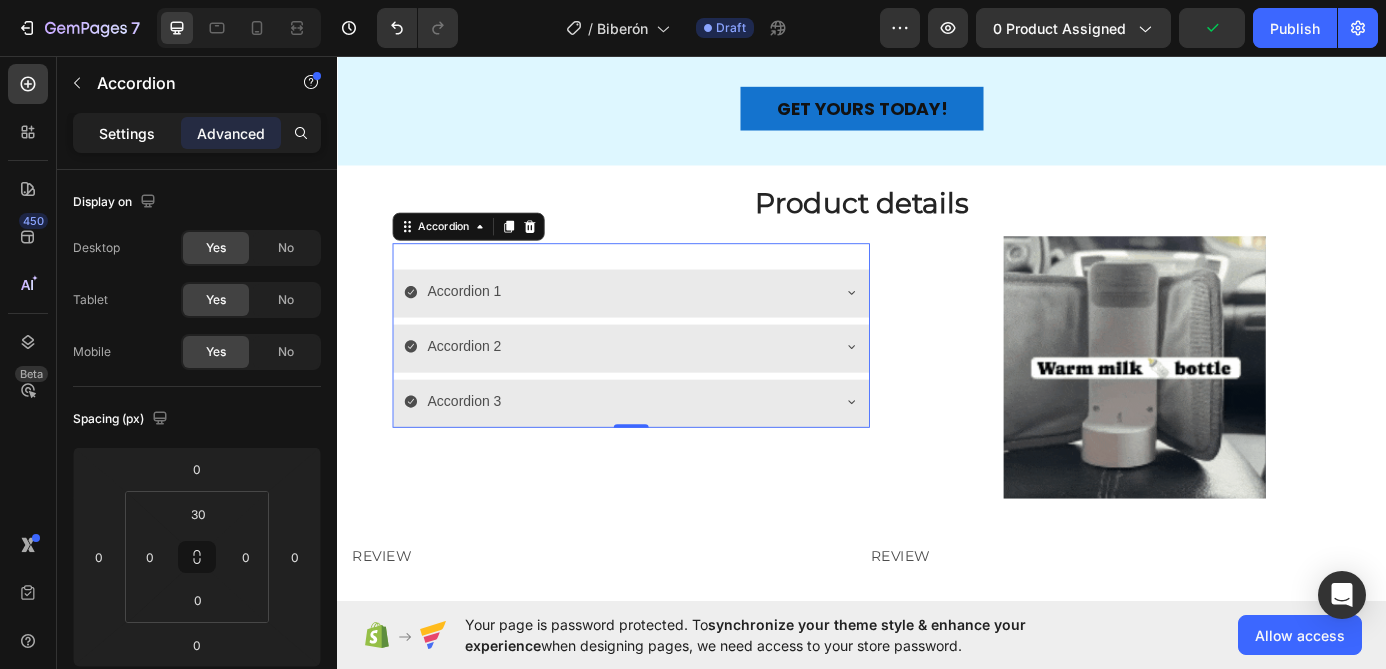 type on "8" 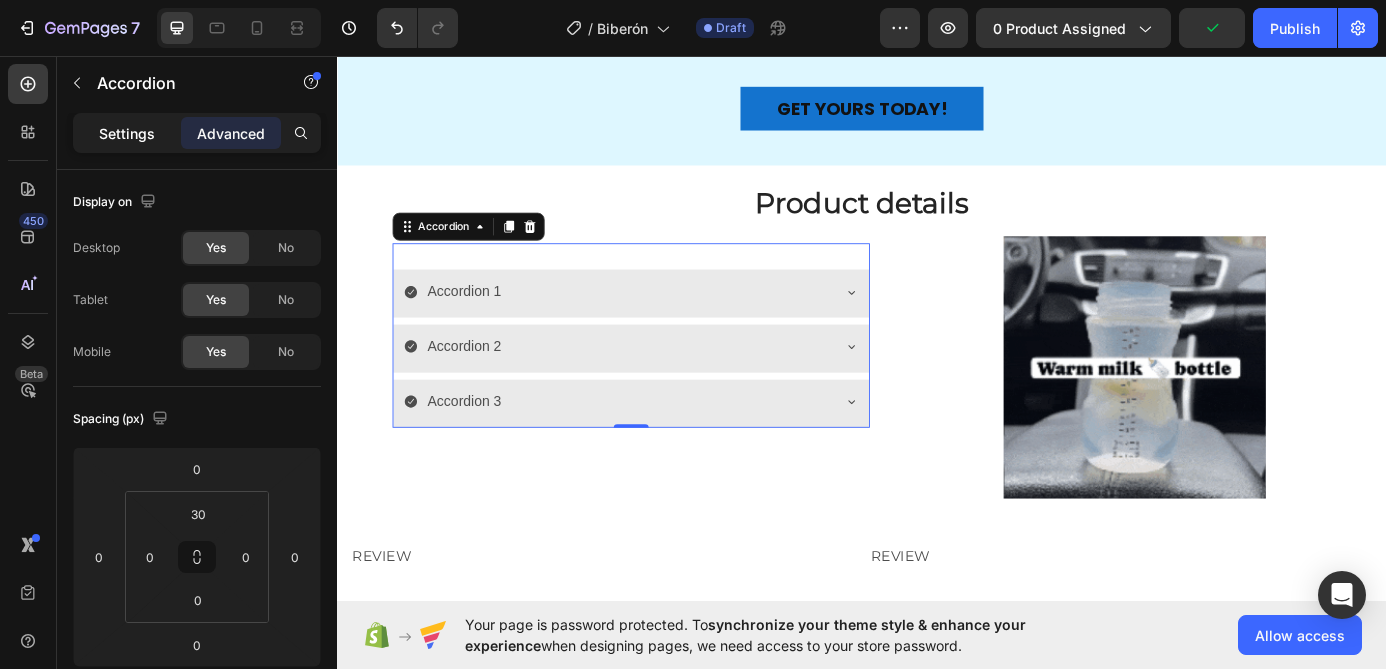 type on "8" 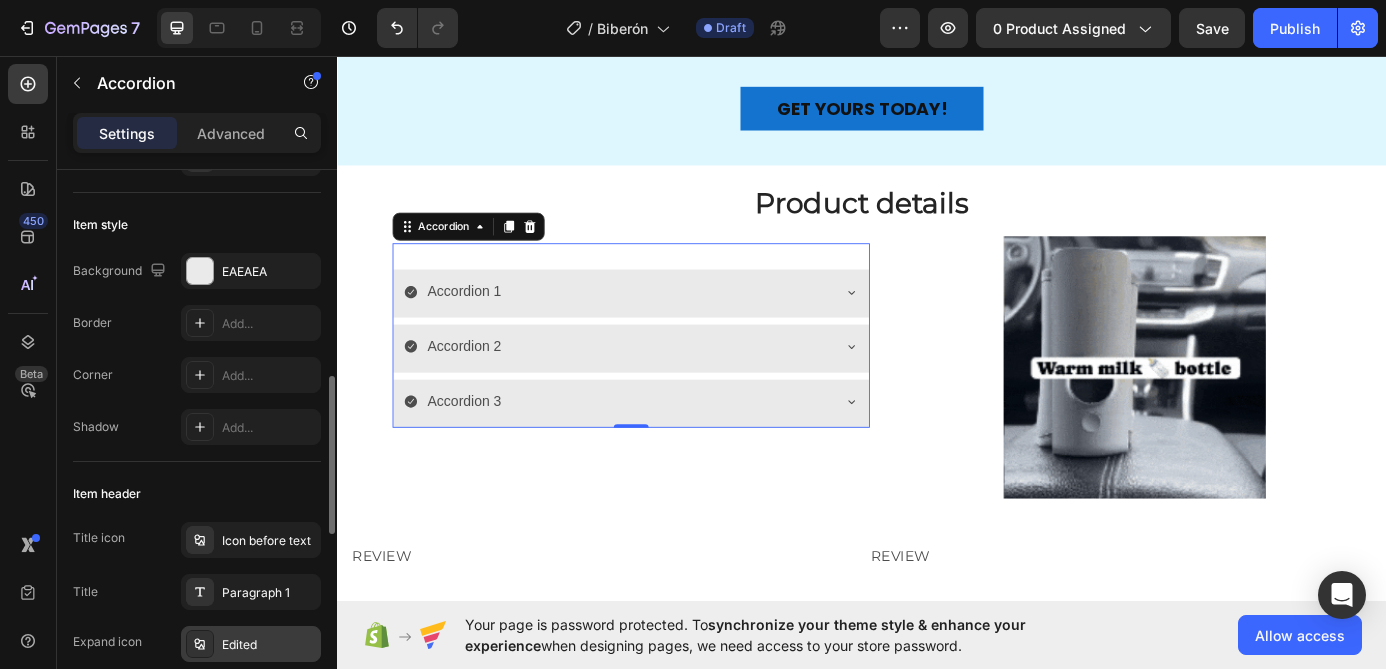 scroll, scrollTop: 0, scrollLeft: 0, axis: both 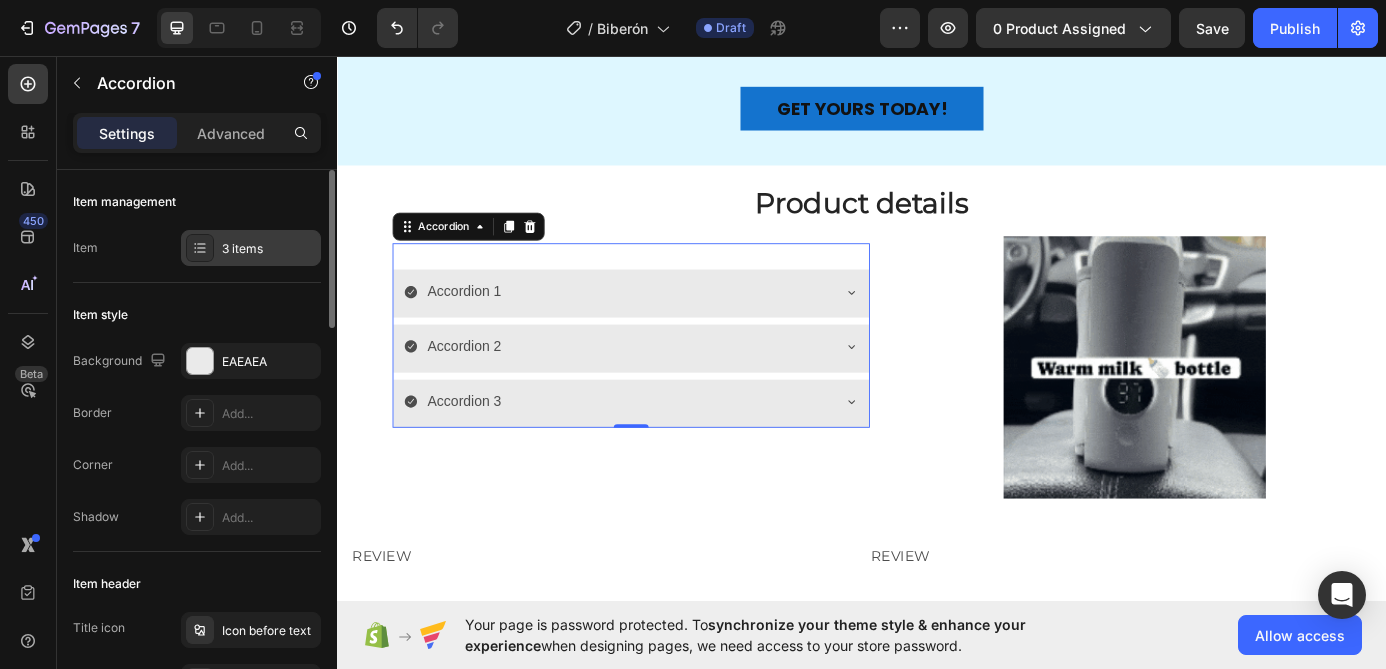 click on "3 items" at bounding box center (269, 249) 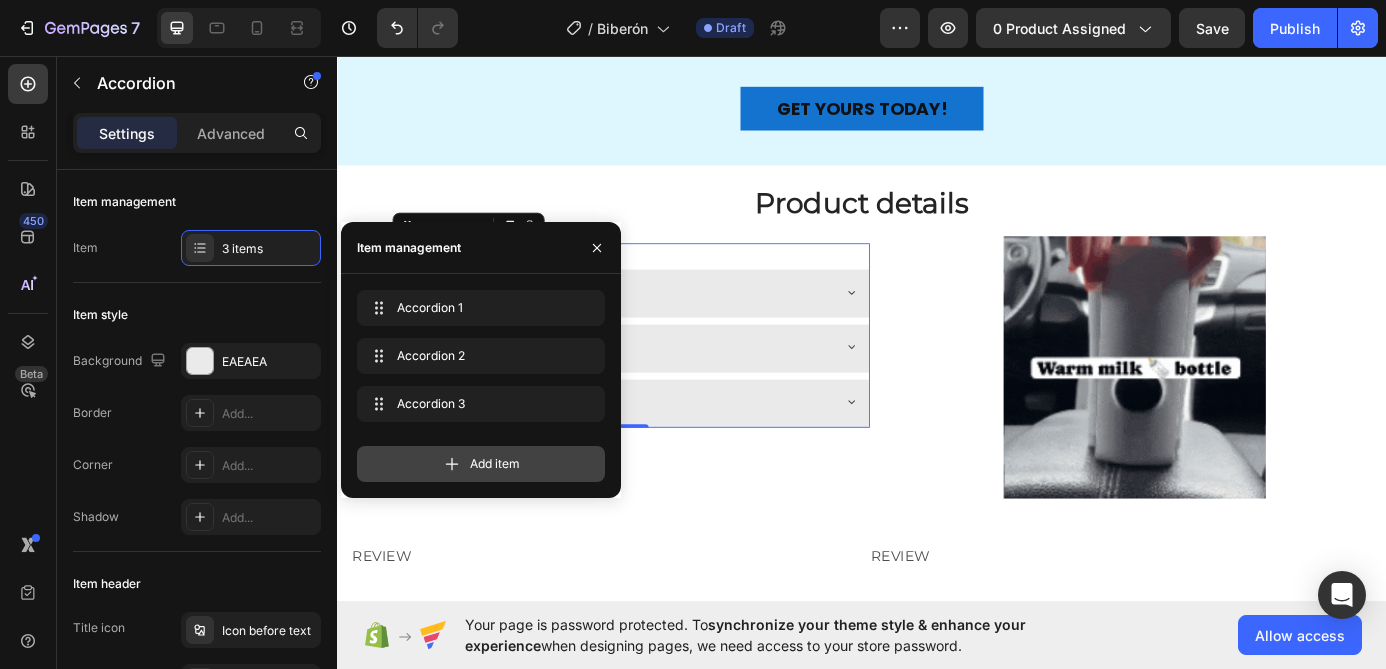 click on "Add item" at bounding box center [481, 464] 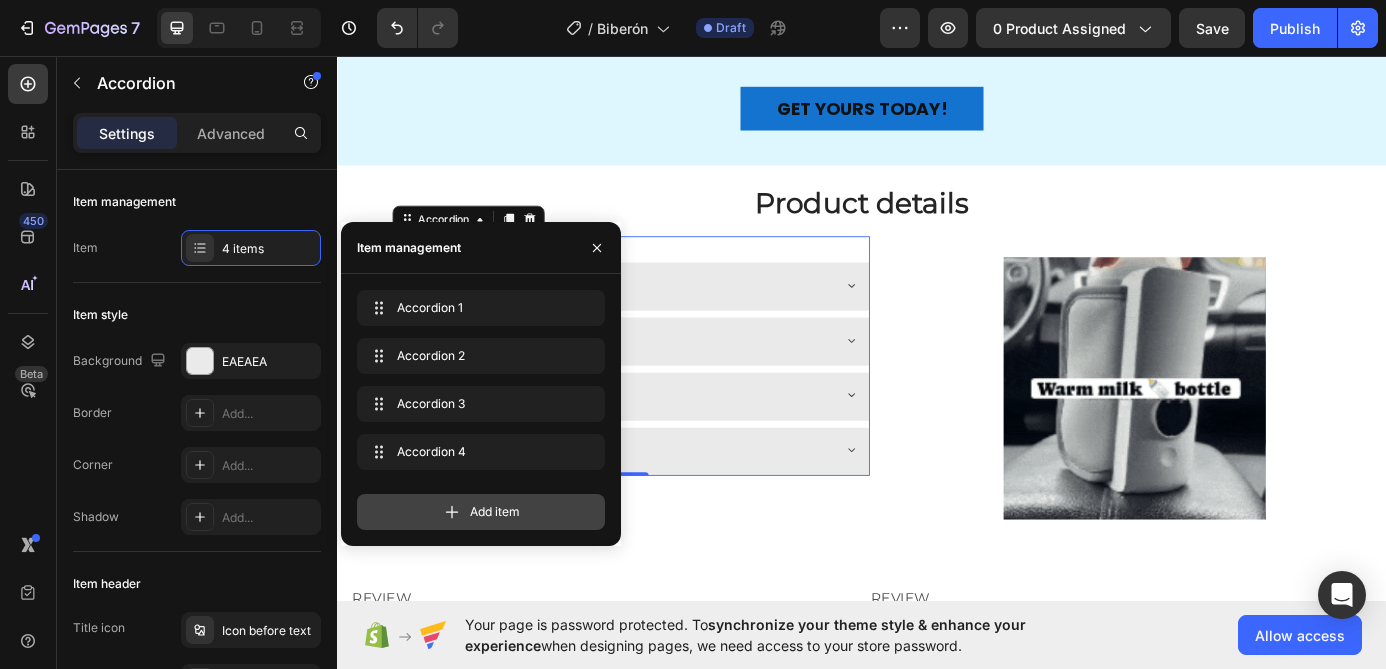 click 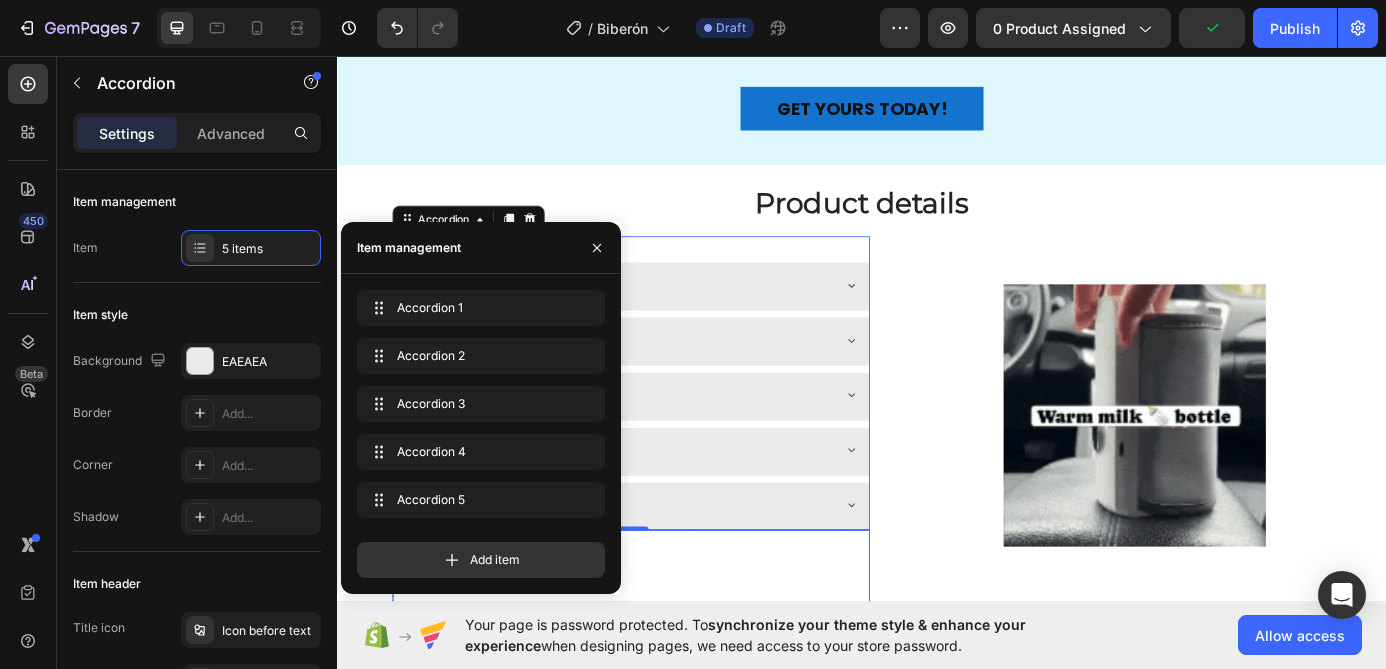 click on "Text Block Row" at bounding box center (673, 644) 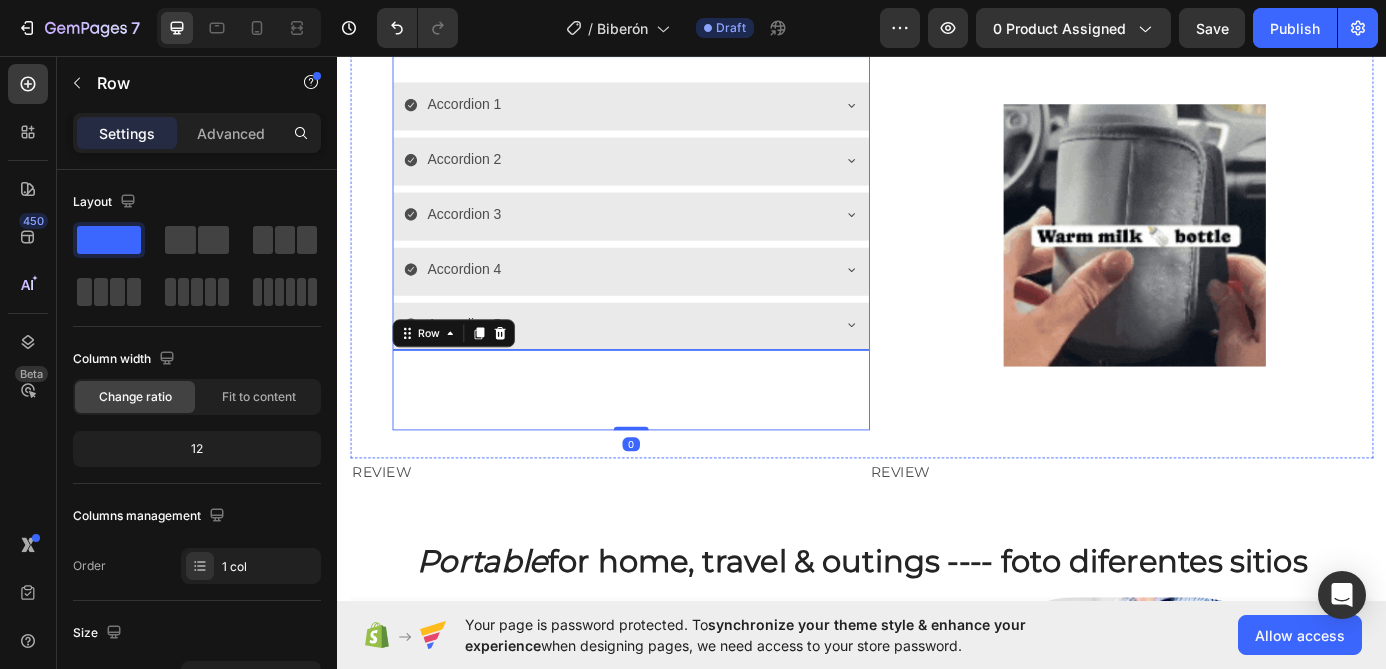 scroll, scrollTop: 2172, scrollLeft: 0, axis: vertical 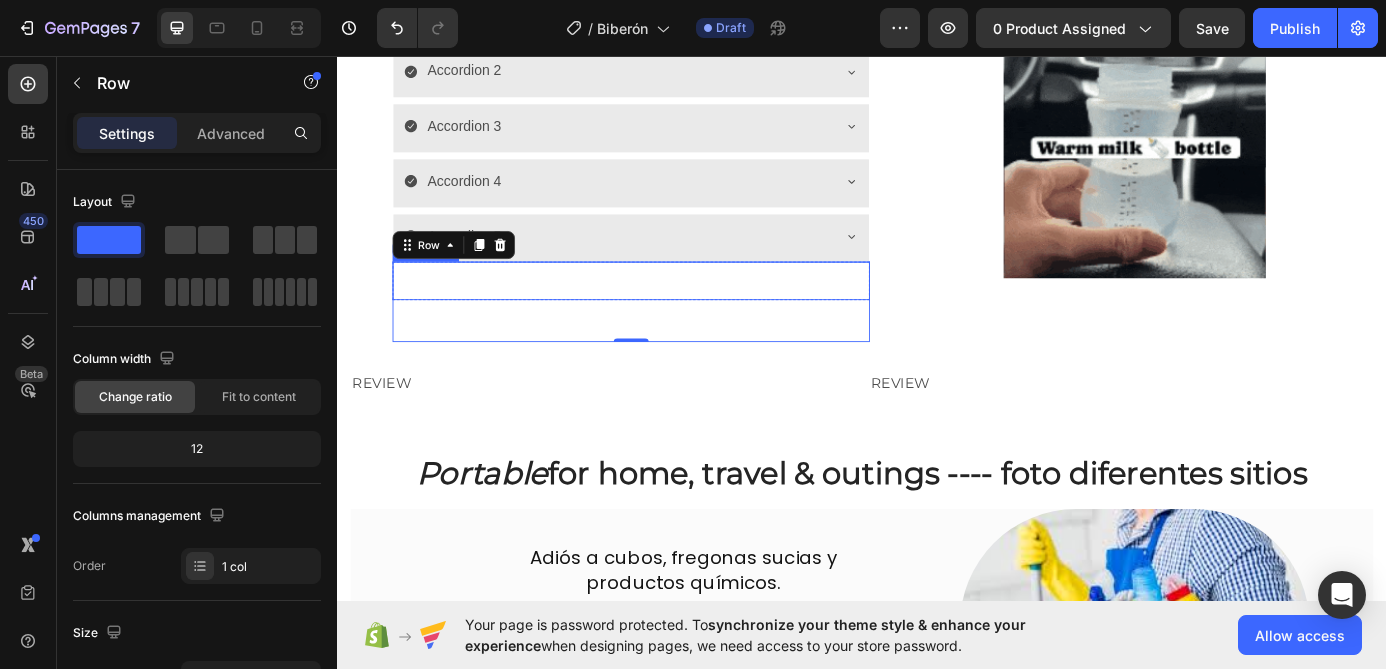 click on "Text Block" at bounding box center (673, 313) 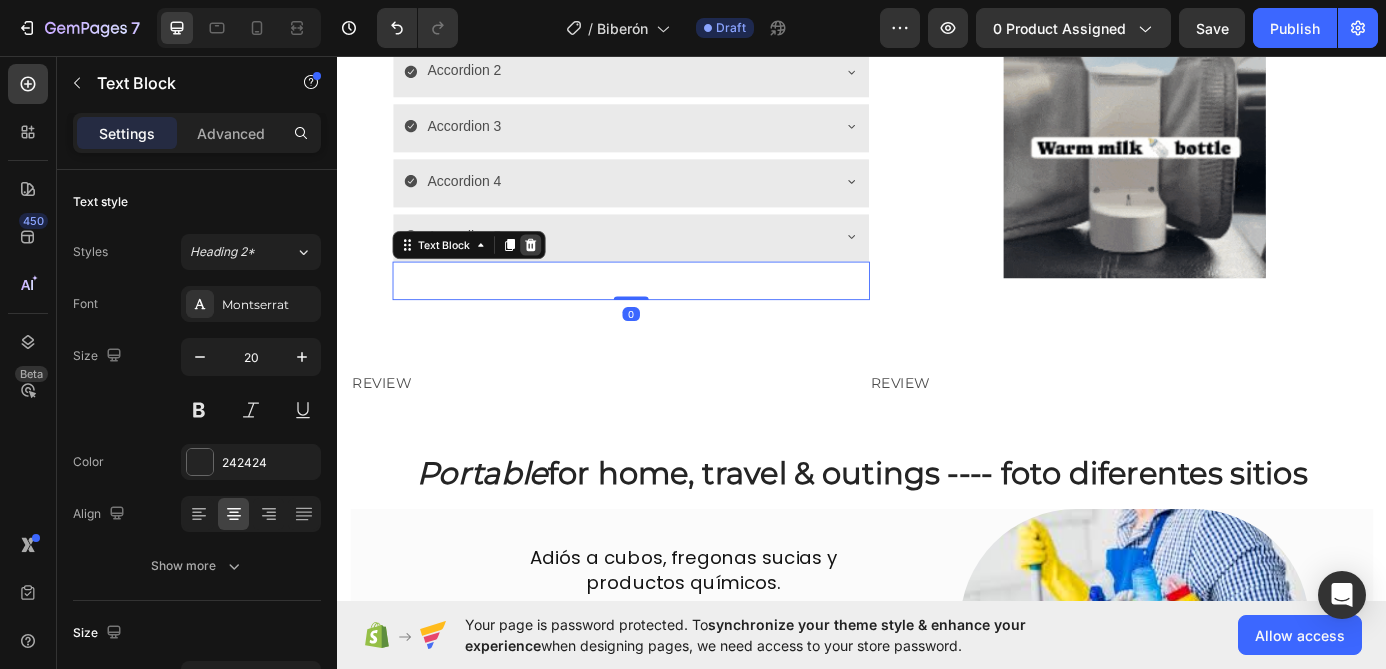 click 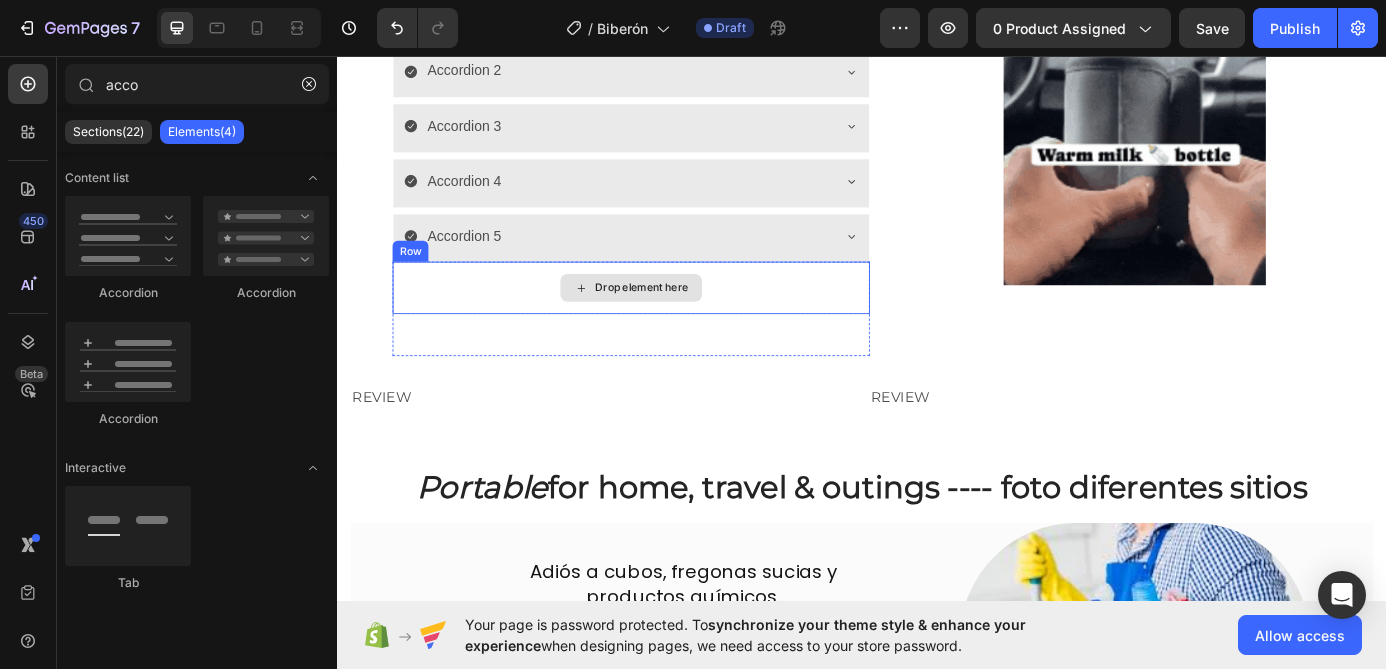 click on "Drop element here" at bounding box center [673, 321] 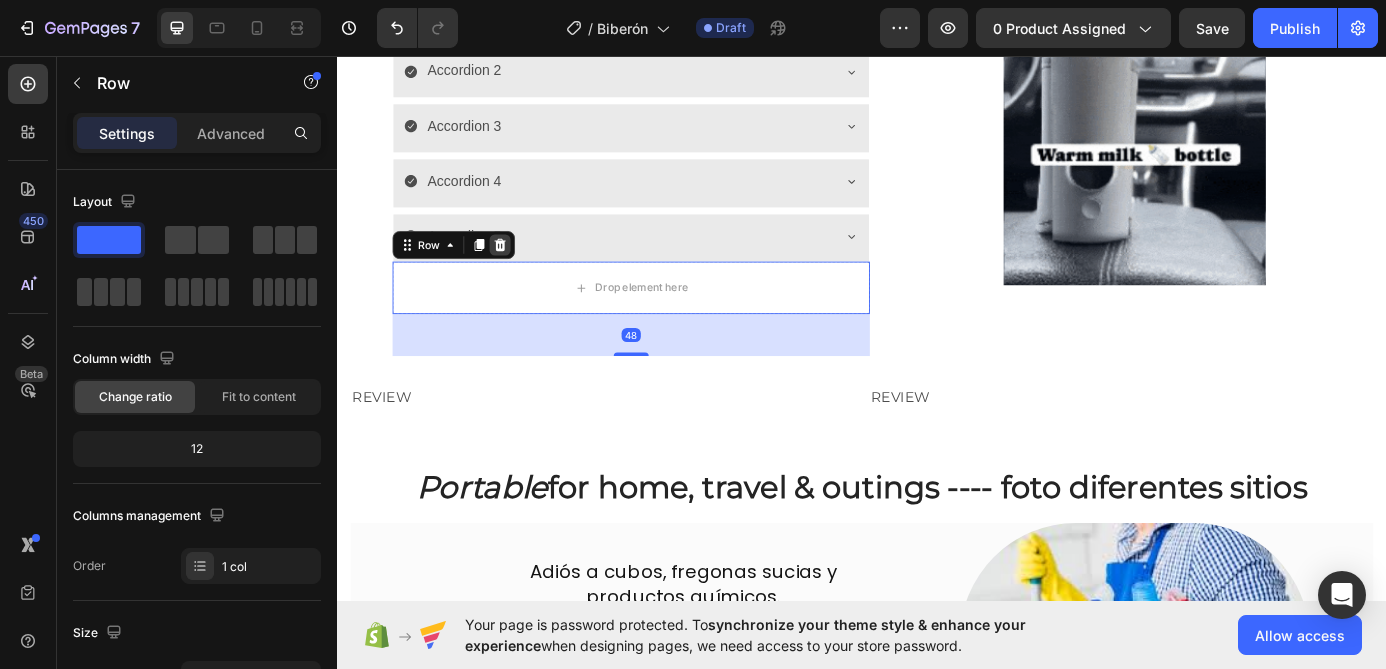 click 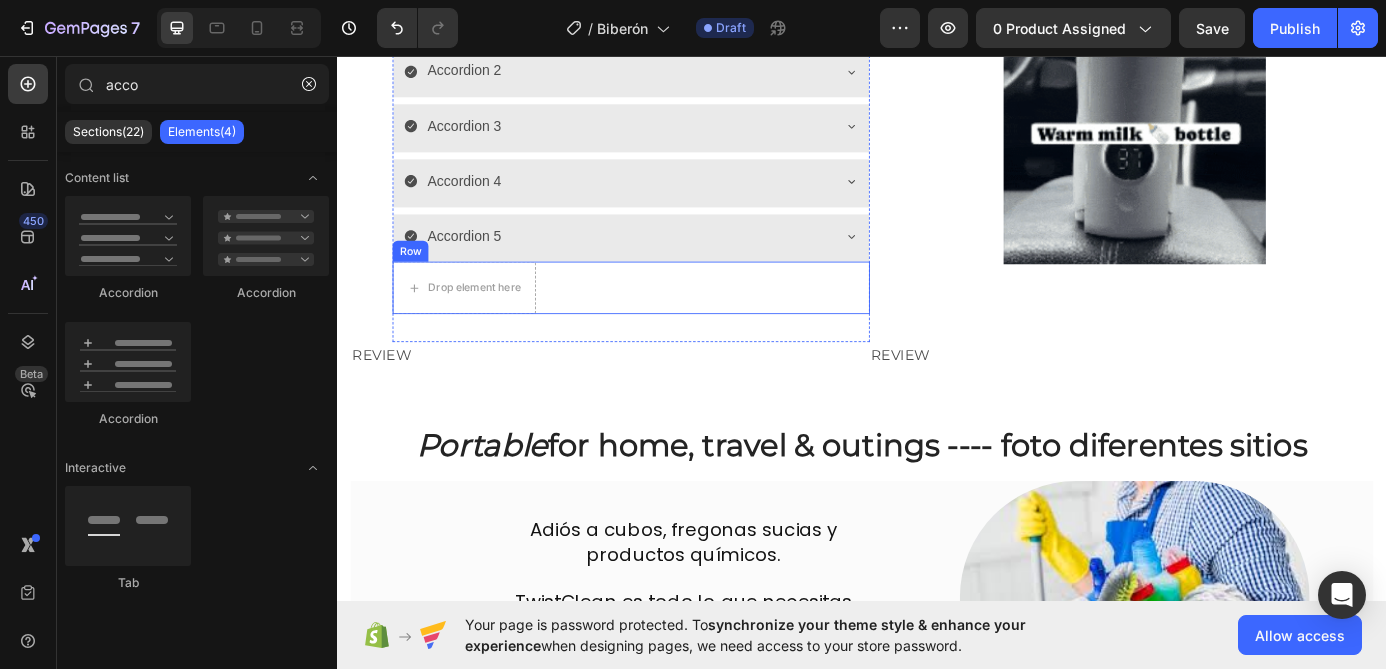 click on "Drop element here Row Row" at bounding box center (673, 321) 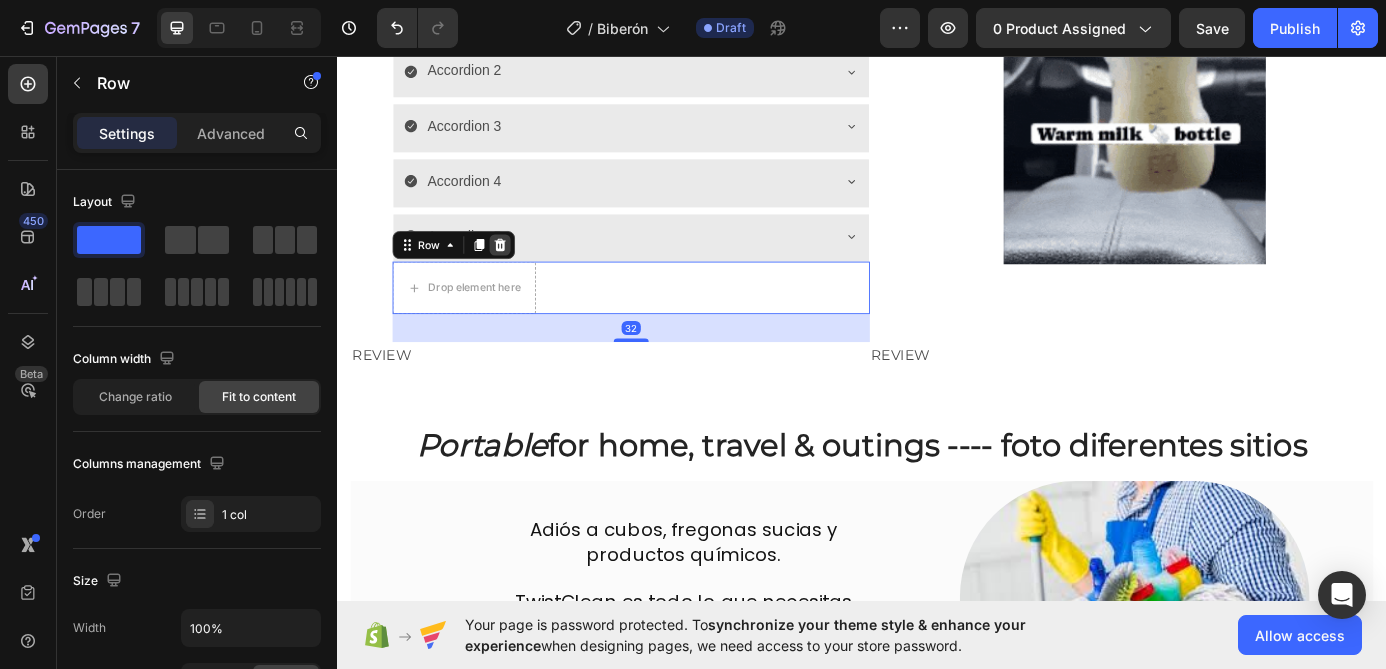 click 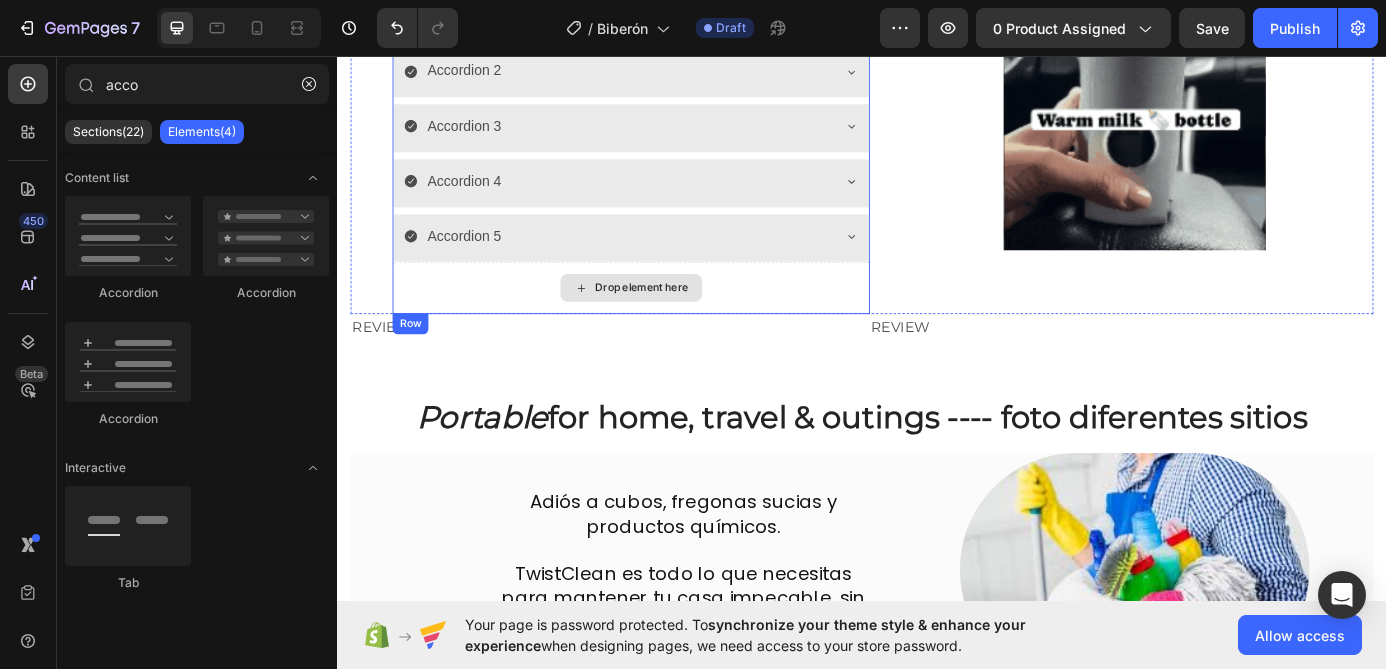 click on "Drop element here" at bounding box center (673, 321) 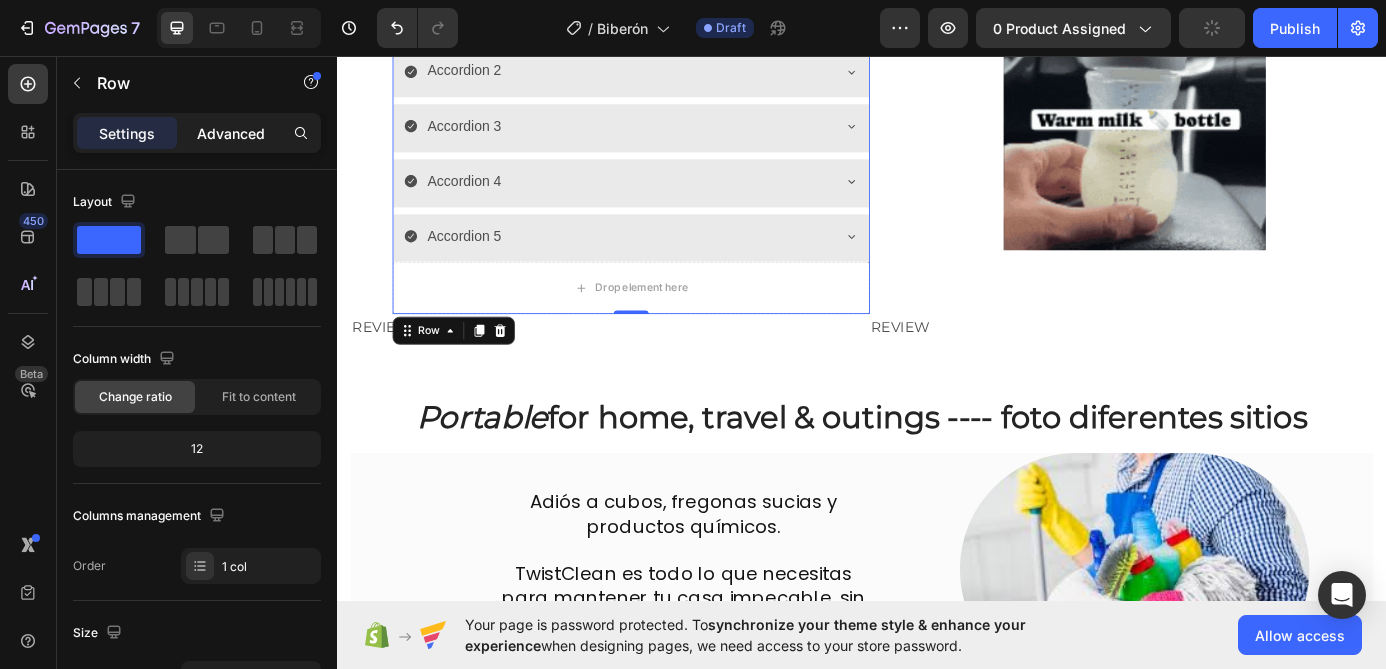 click on "Advanced" at bounding box center (231, 133) 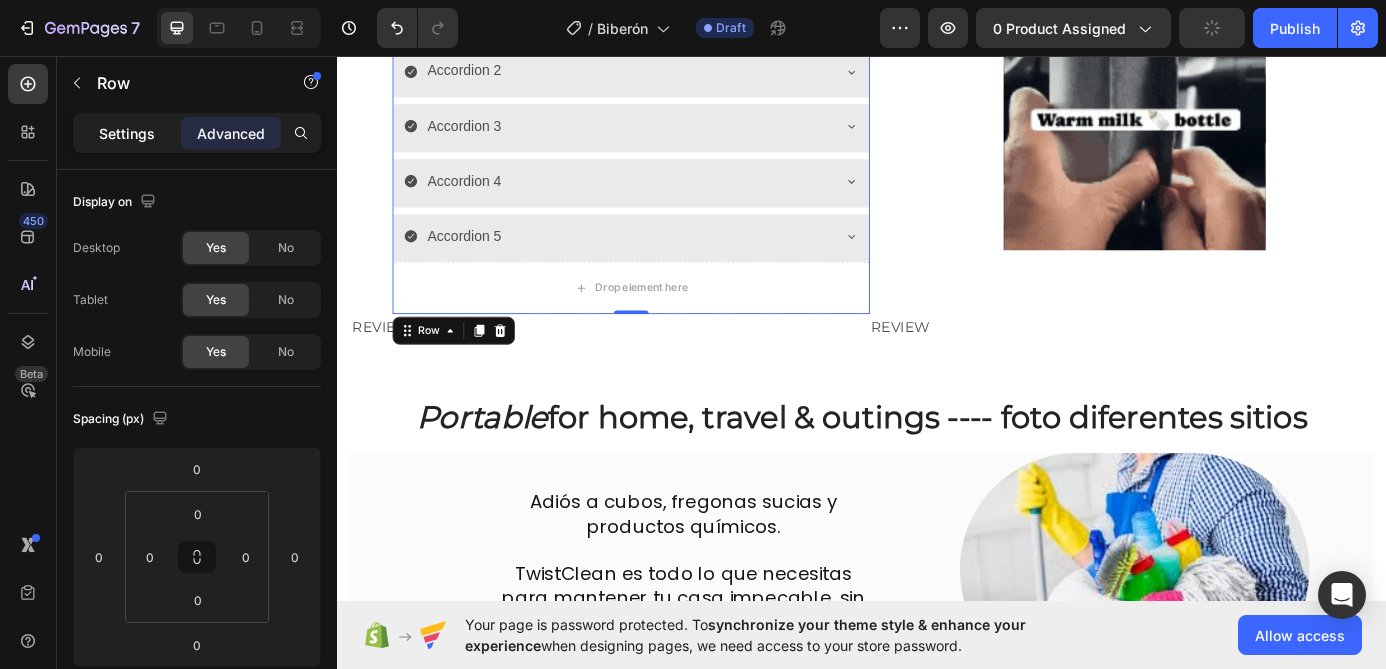 click on "Settings" at bounding box center (127, 133) 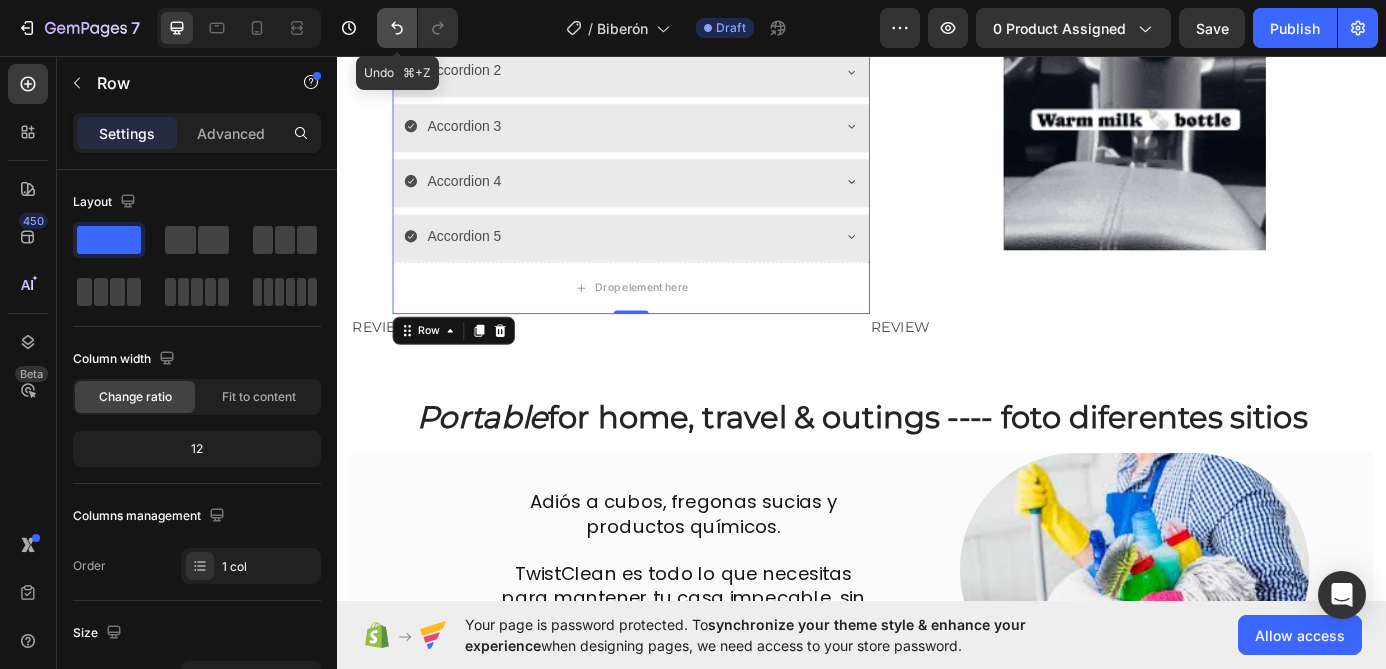 click 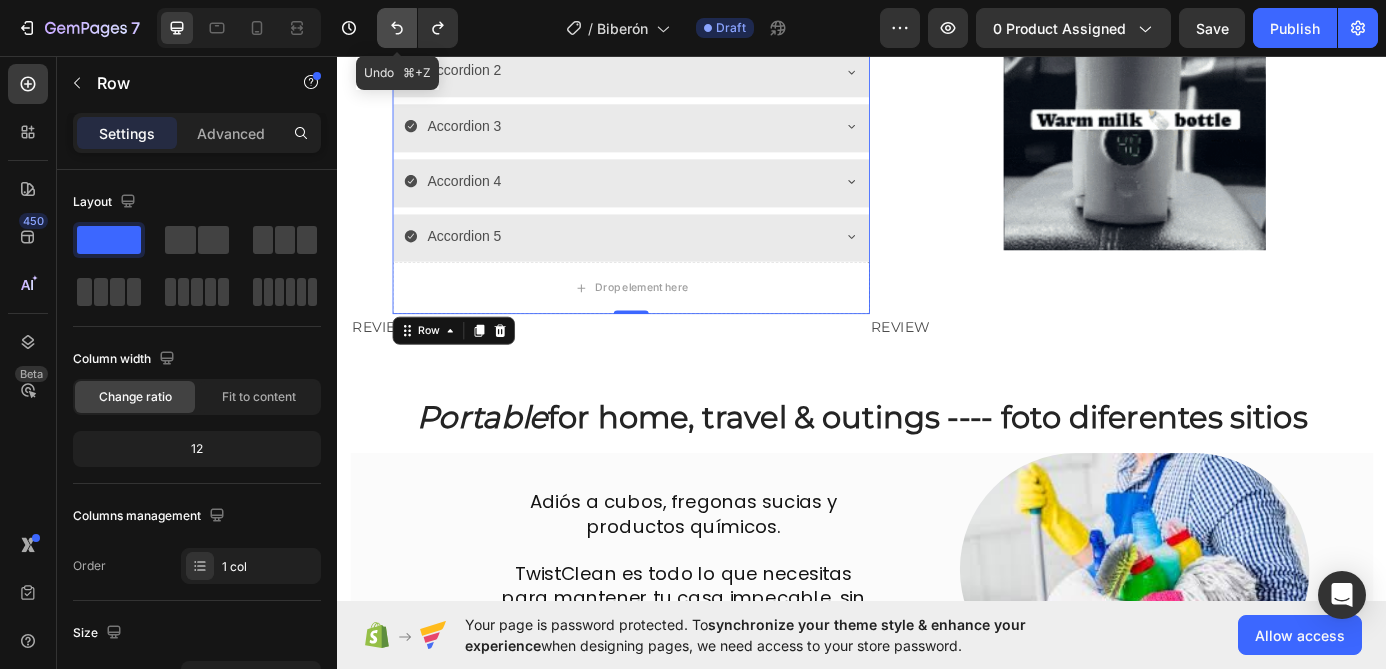 click 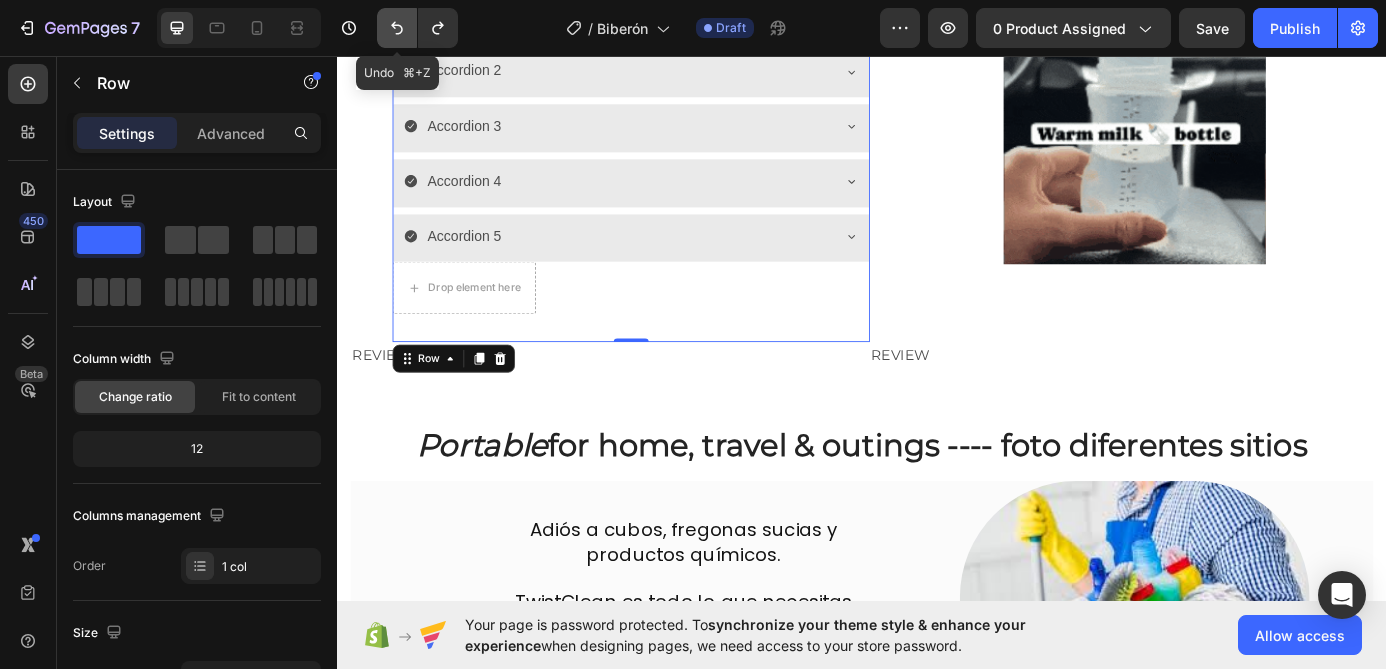 click 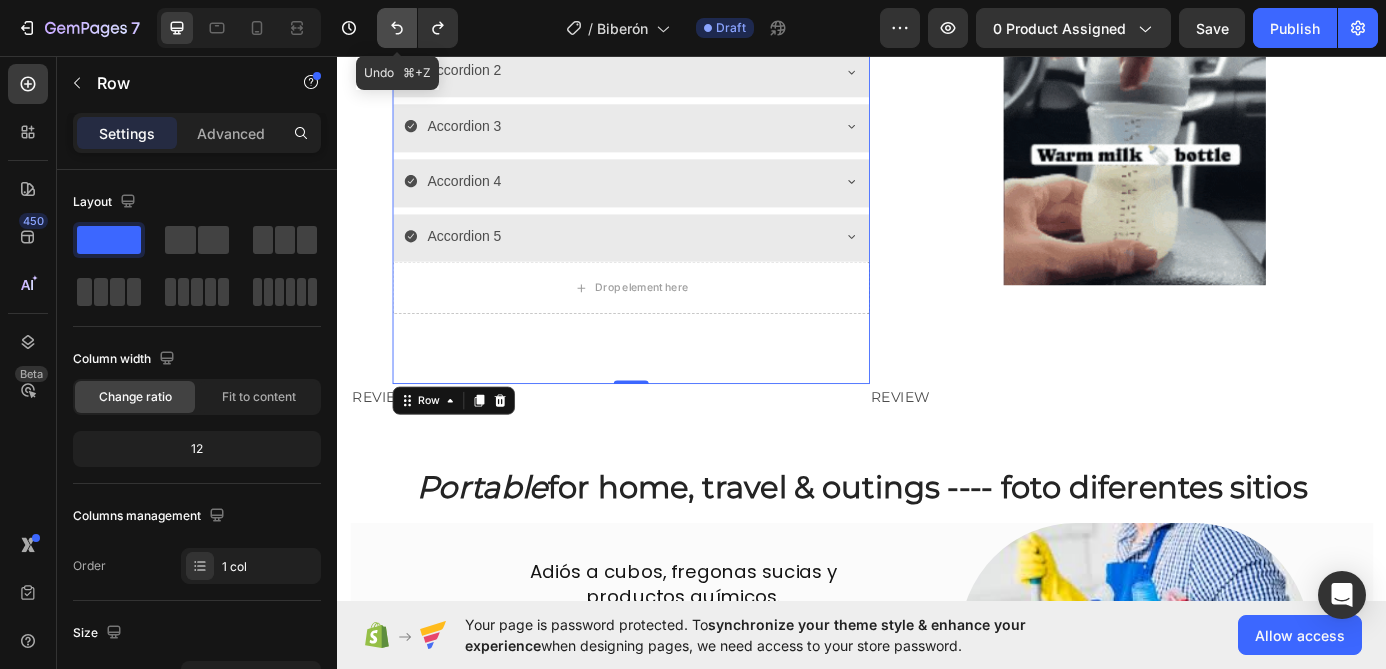 click 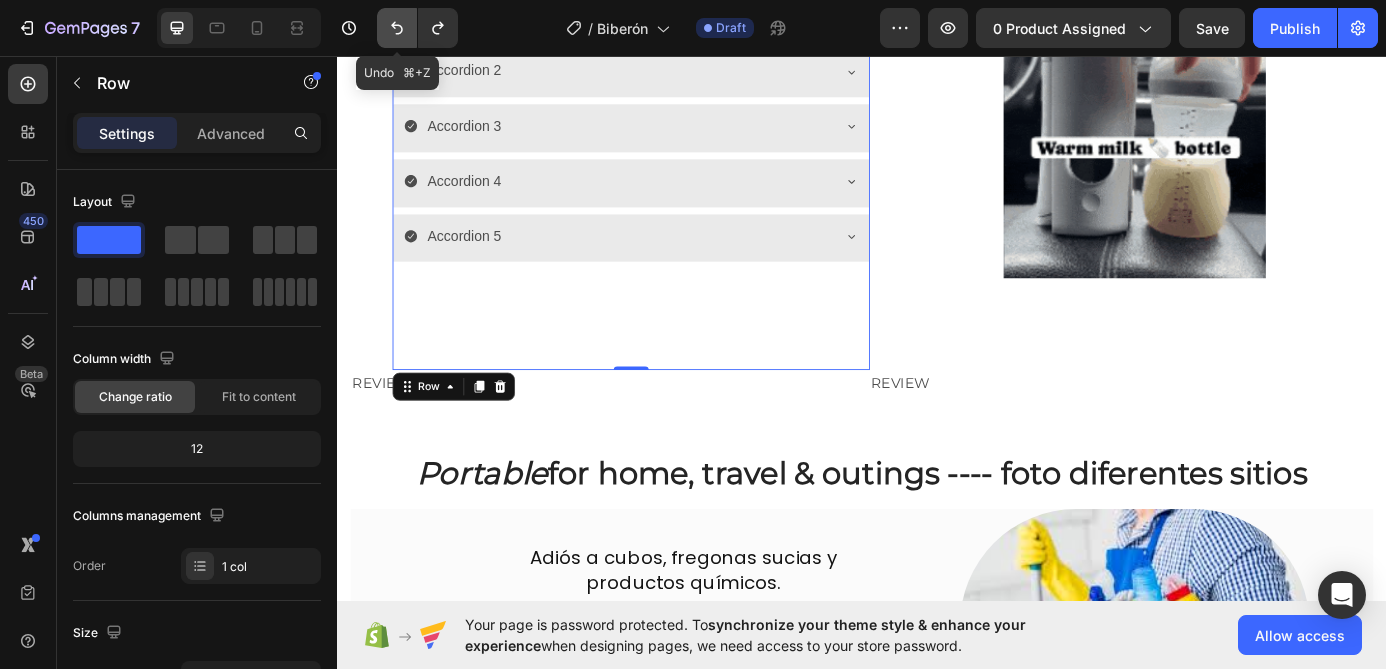 click 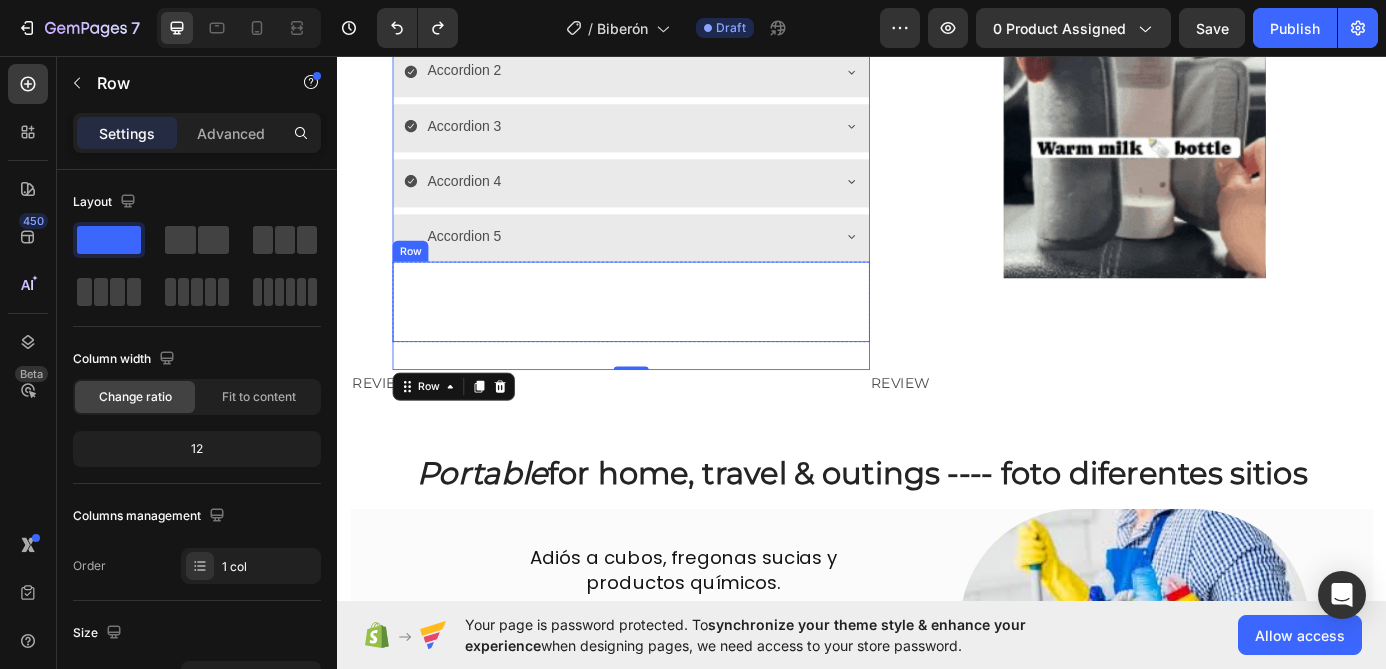click on "Text Block Row" at bounding box center (673, 337) 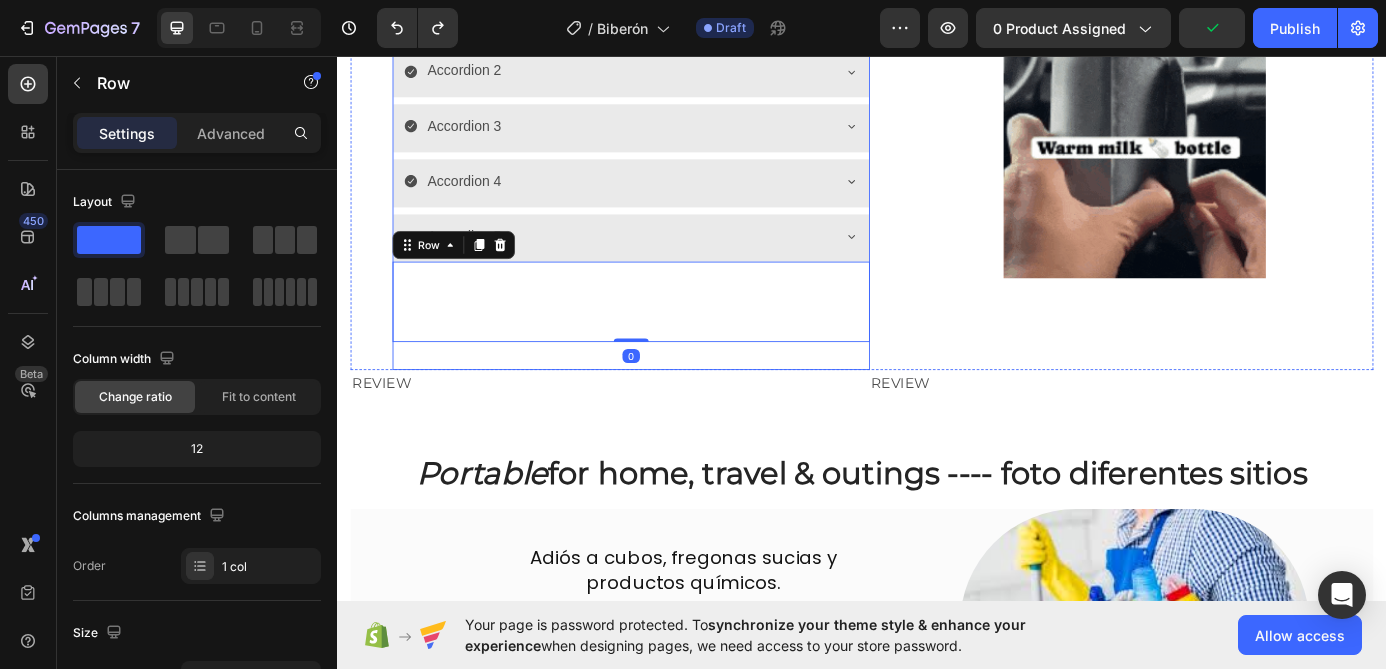 click on "Text Block Row Row   0 Row" at bounding box center [673, 353] 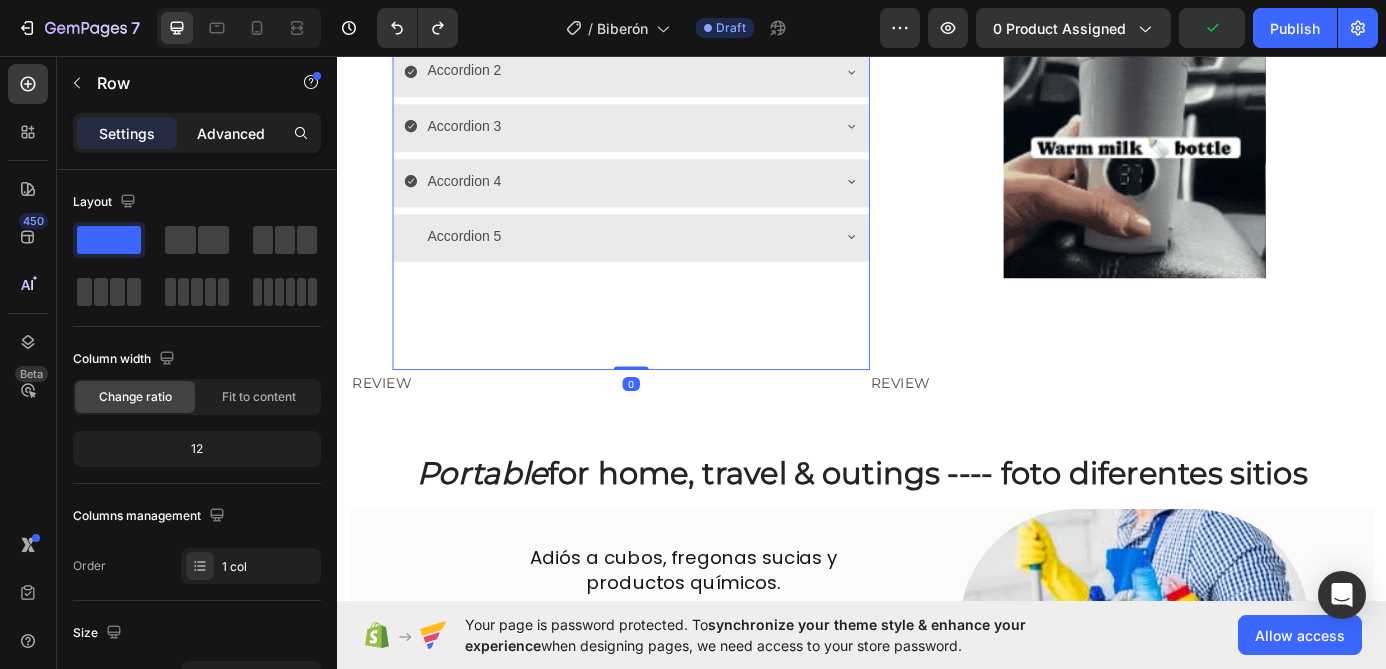 click on "Advanced" at bounding box center (231, 133) 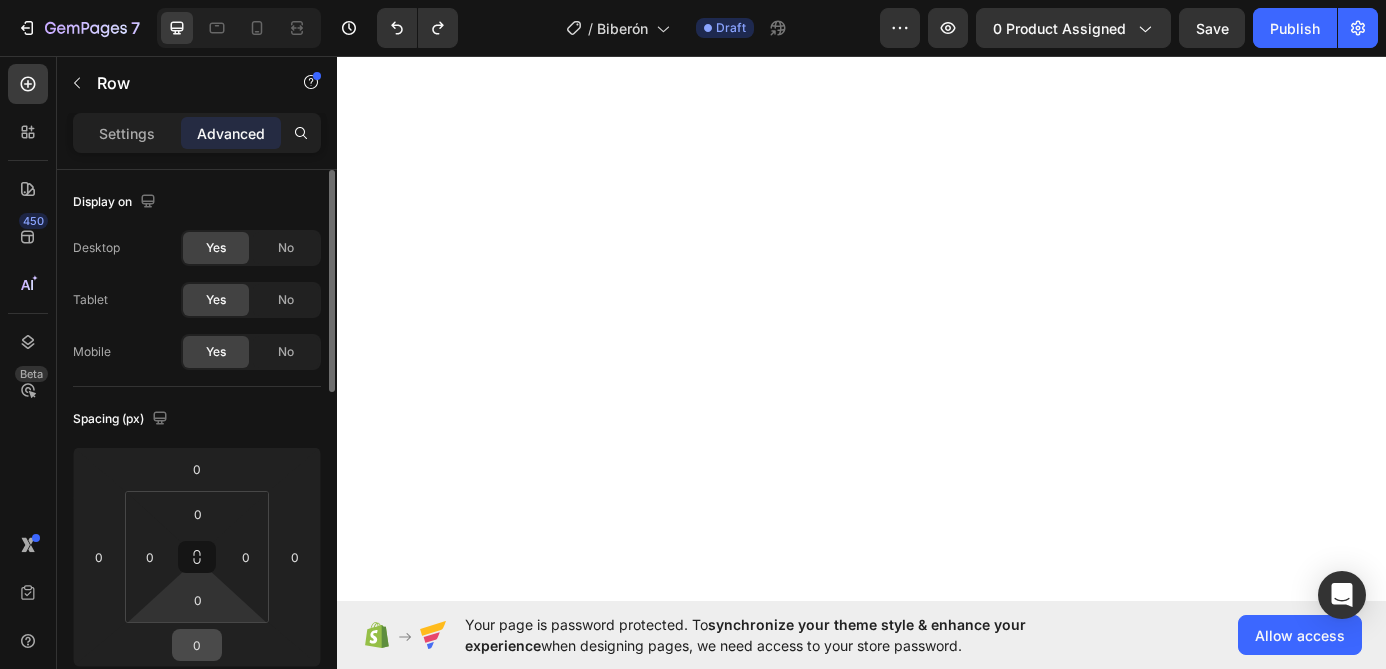 scroll, scrollTop: 0, scrollLeft: 0, axis: both 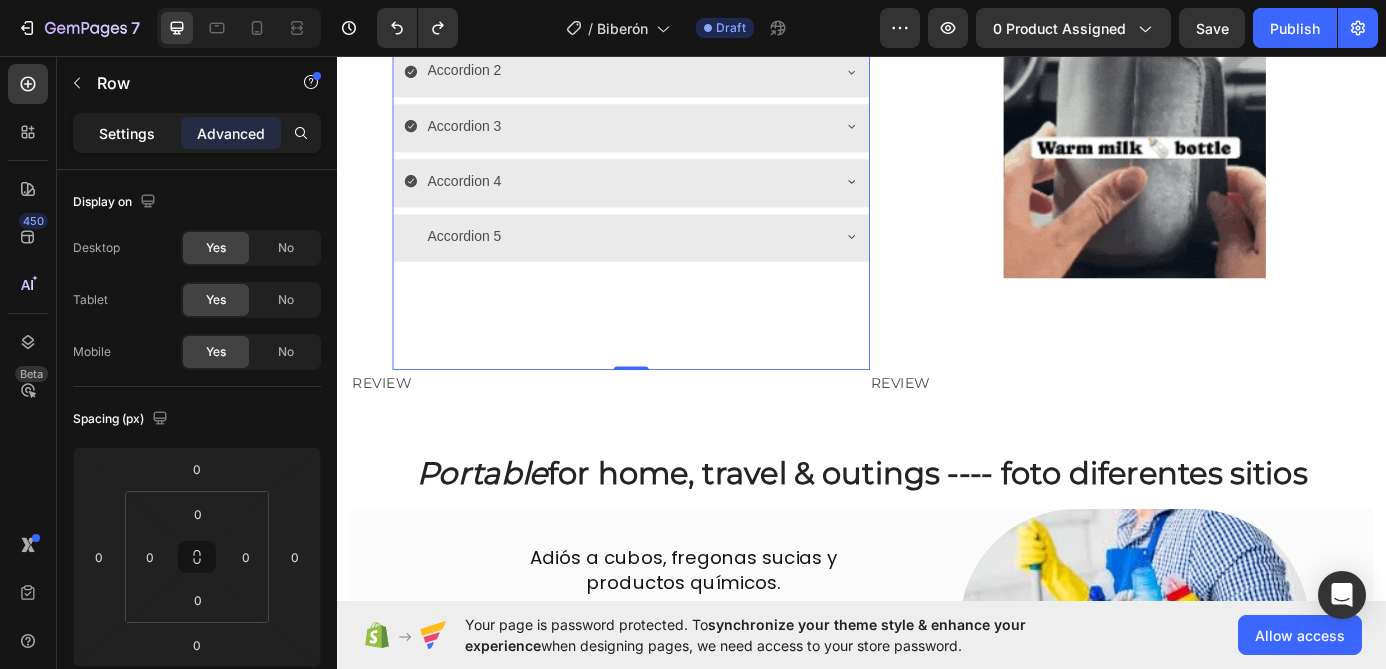 click on "Settings" at bounding box center [127, 133] 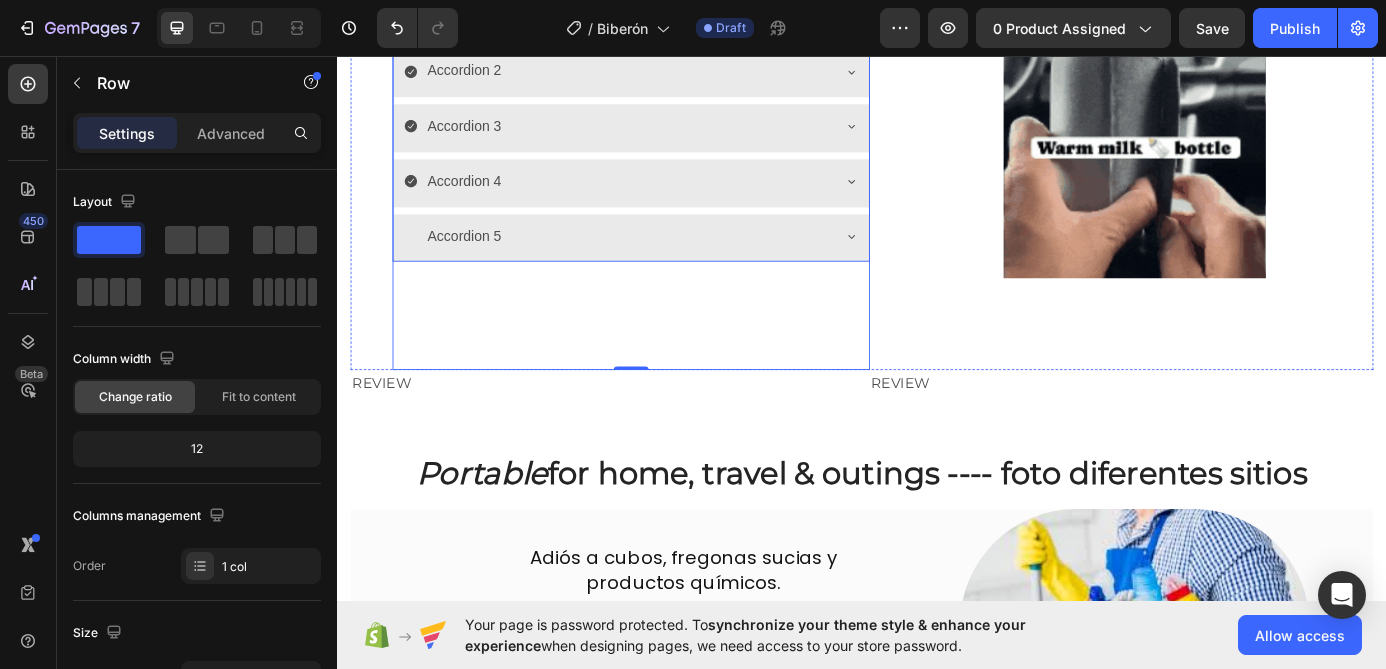 click on "Accordion 5" at bounding box center (657, 262) 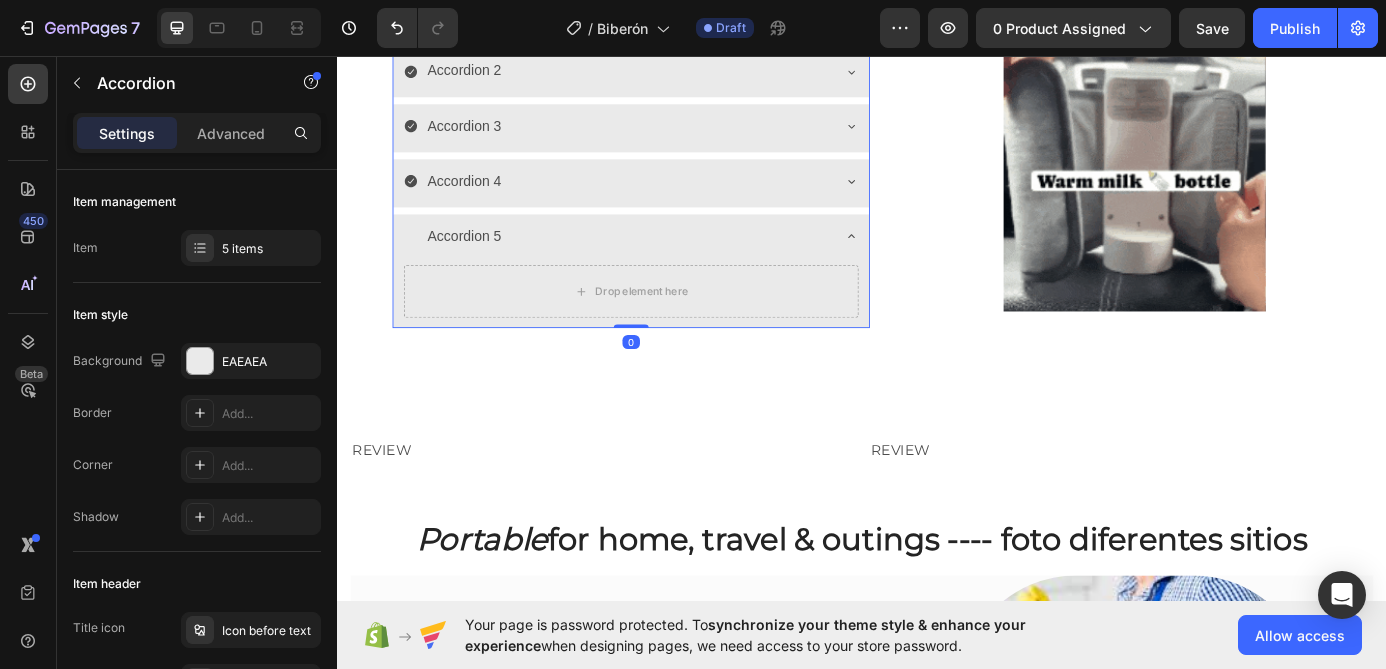 click on "Accordion 5" at bounding box center (657, 262) 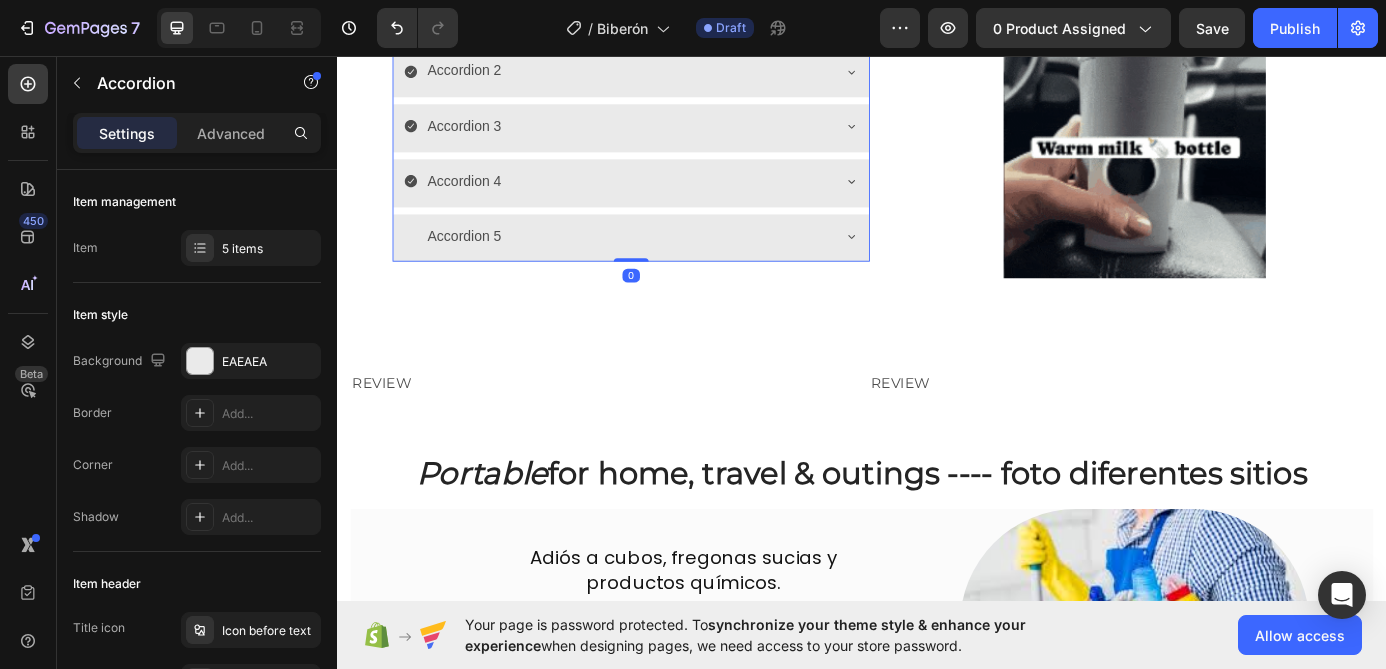 click on "Accordion 4" at bounding box center (657, 199) 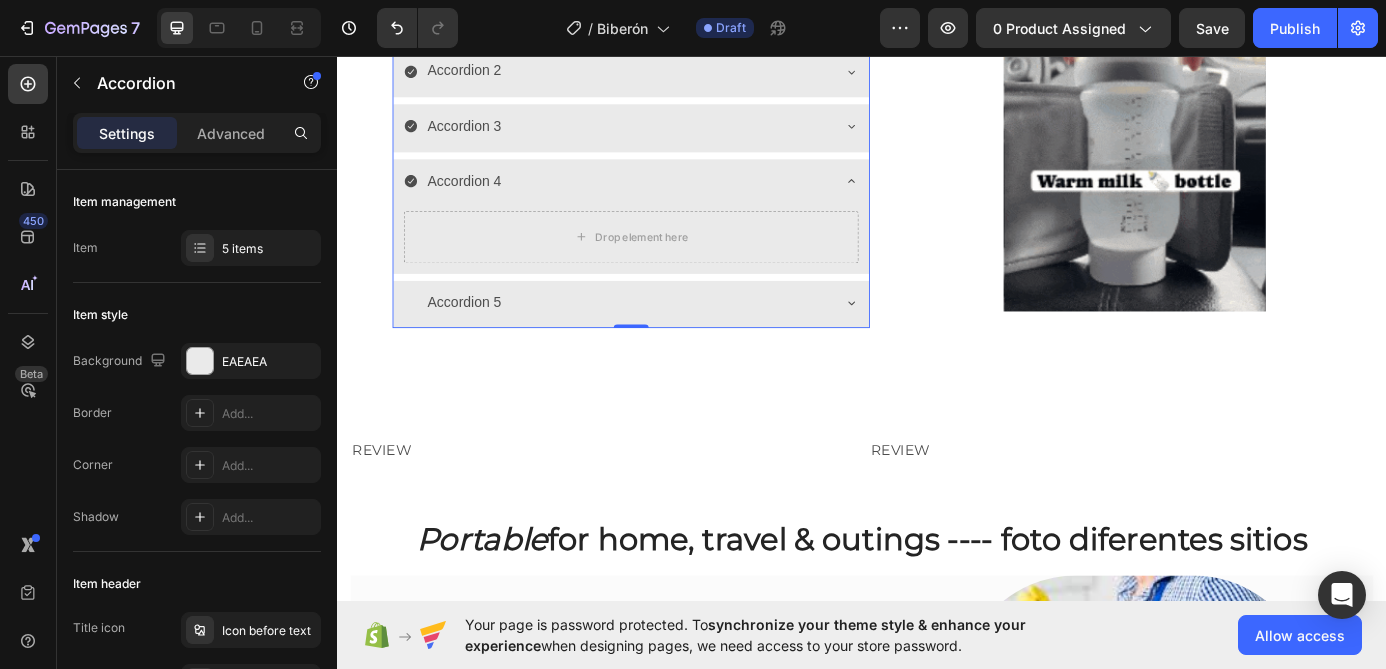 click on "Accordion 4" at bounding box center [657, 199] 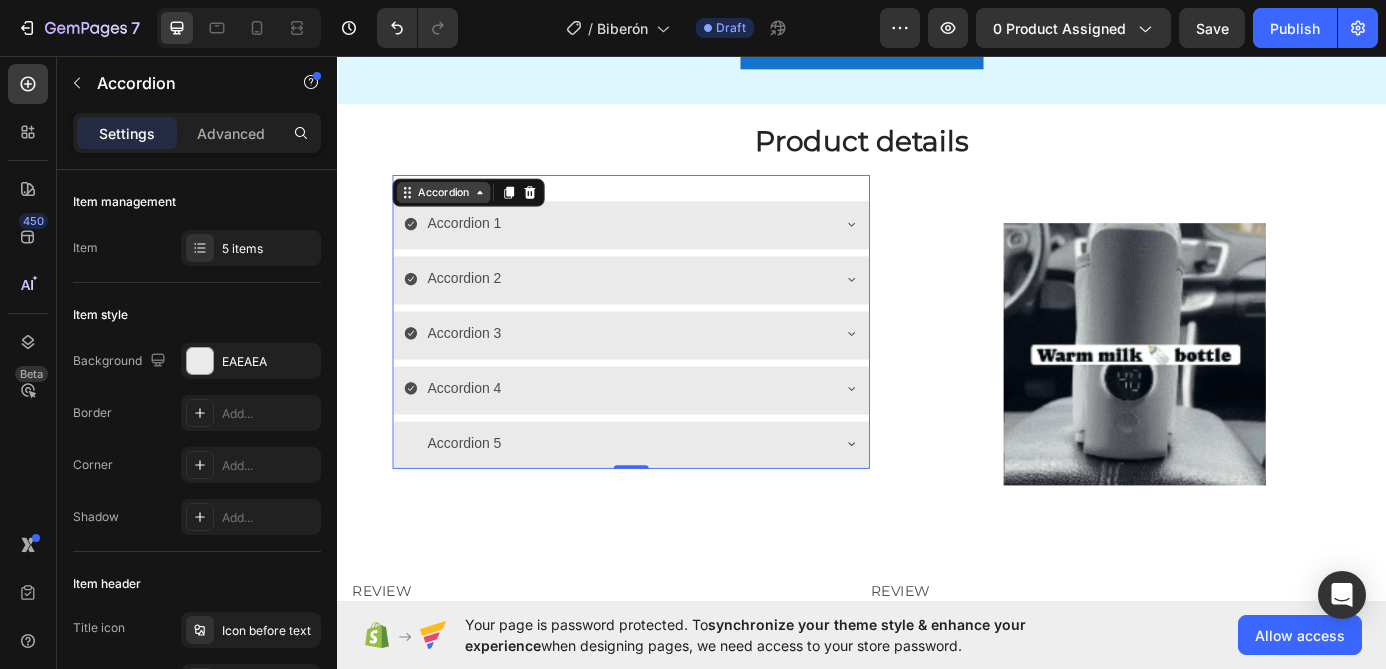 scroll, scrollTop: 1924, scrollLeft: 0, axis: vertical 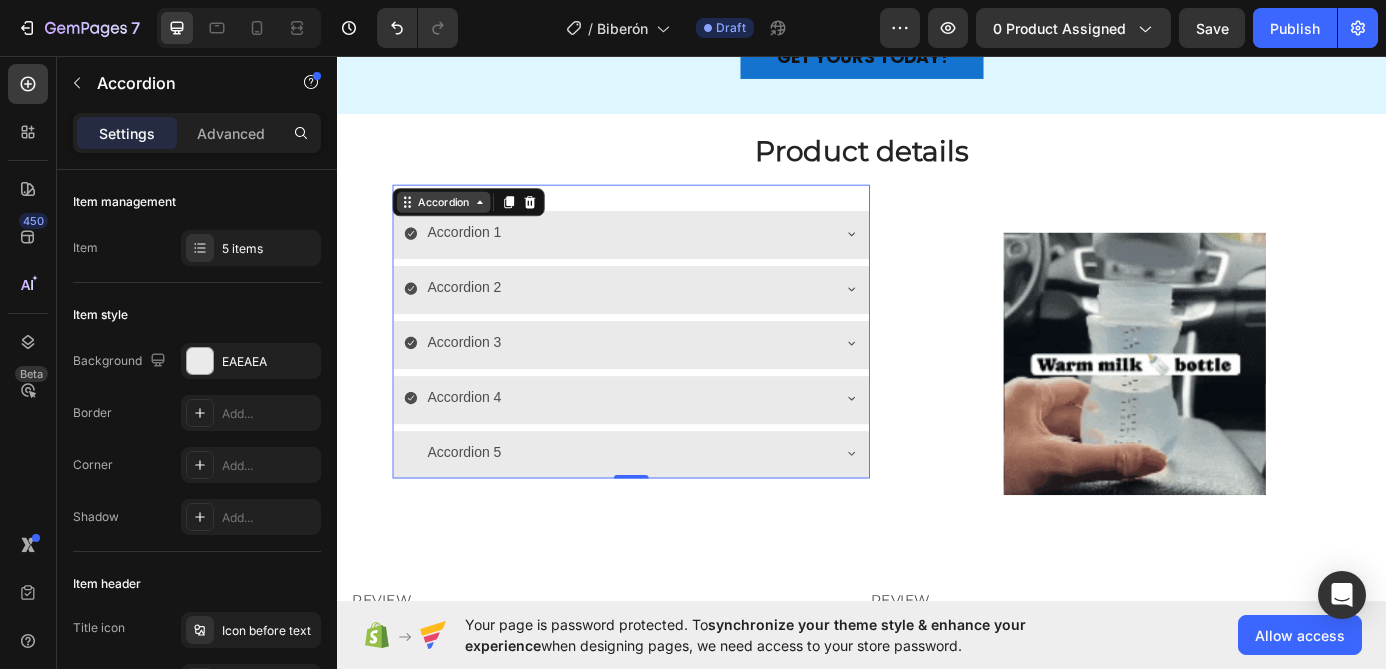 click on "Accordion" at bounding box center (458, 223) 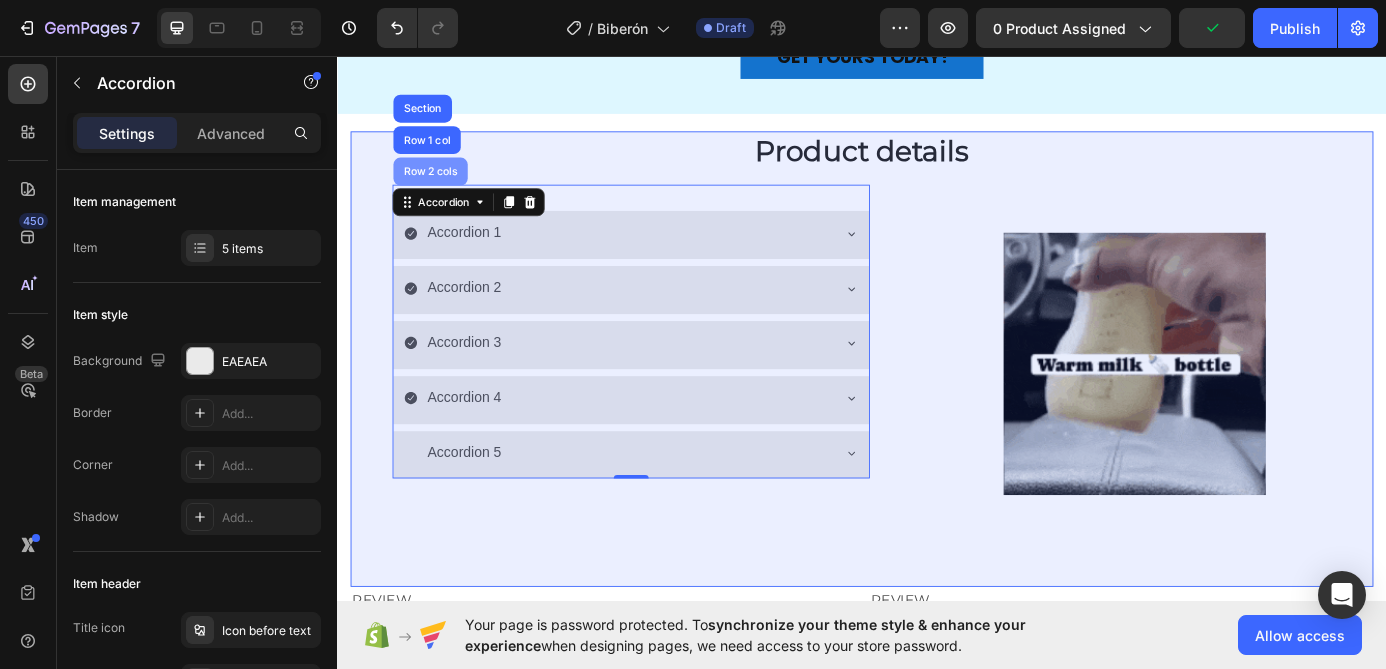 click on "Row 2 cols" at bounding box center (443, 188) 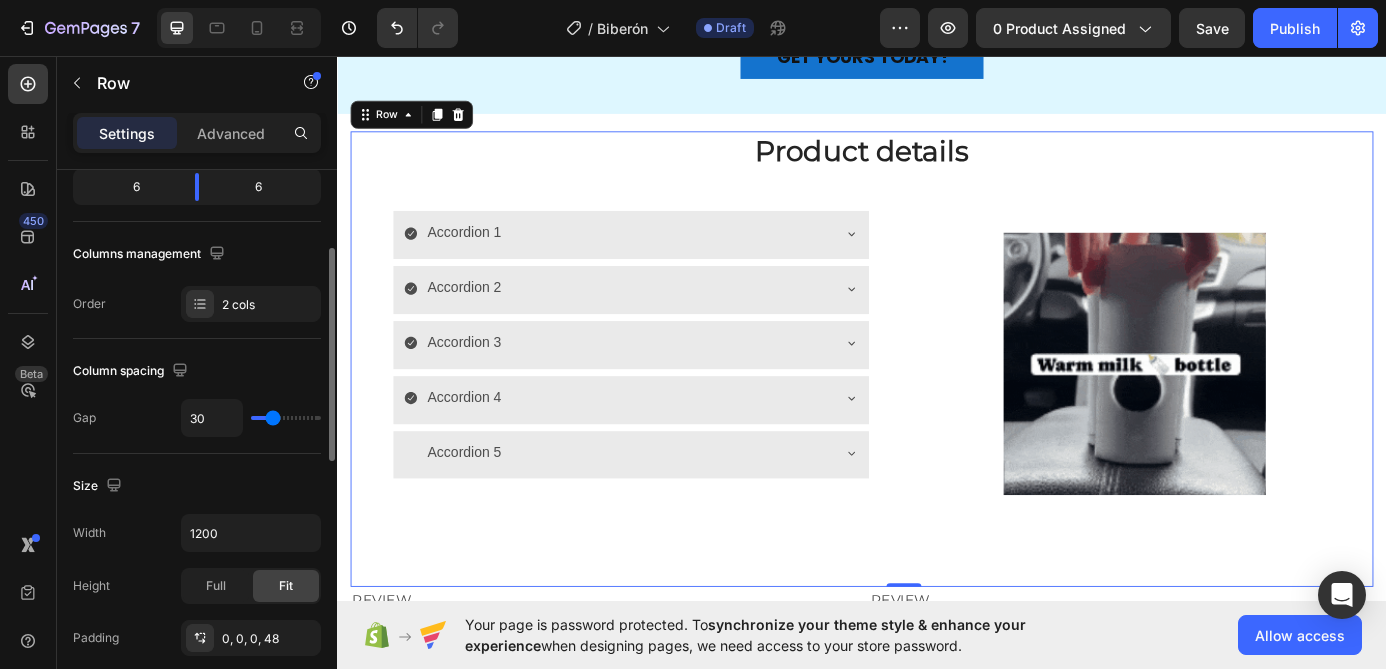 scroll, scrollTop: 268, scrollLeft: 0, axis: vertical 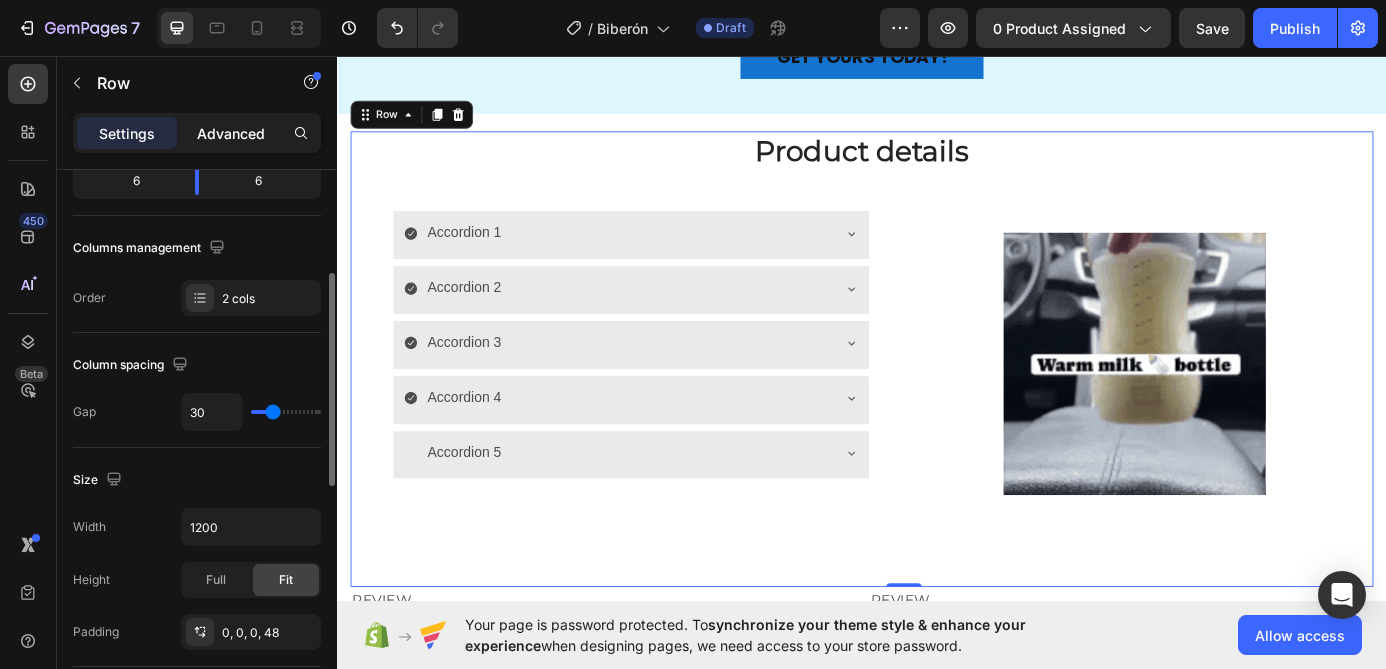 click on "Advanced" 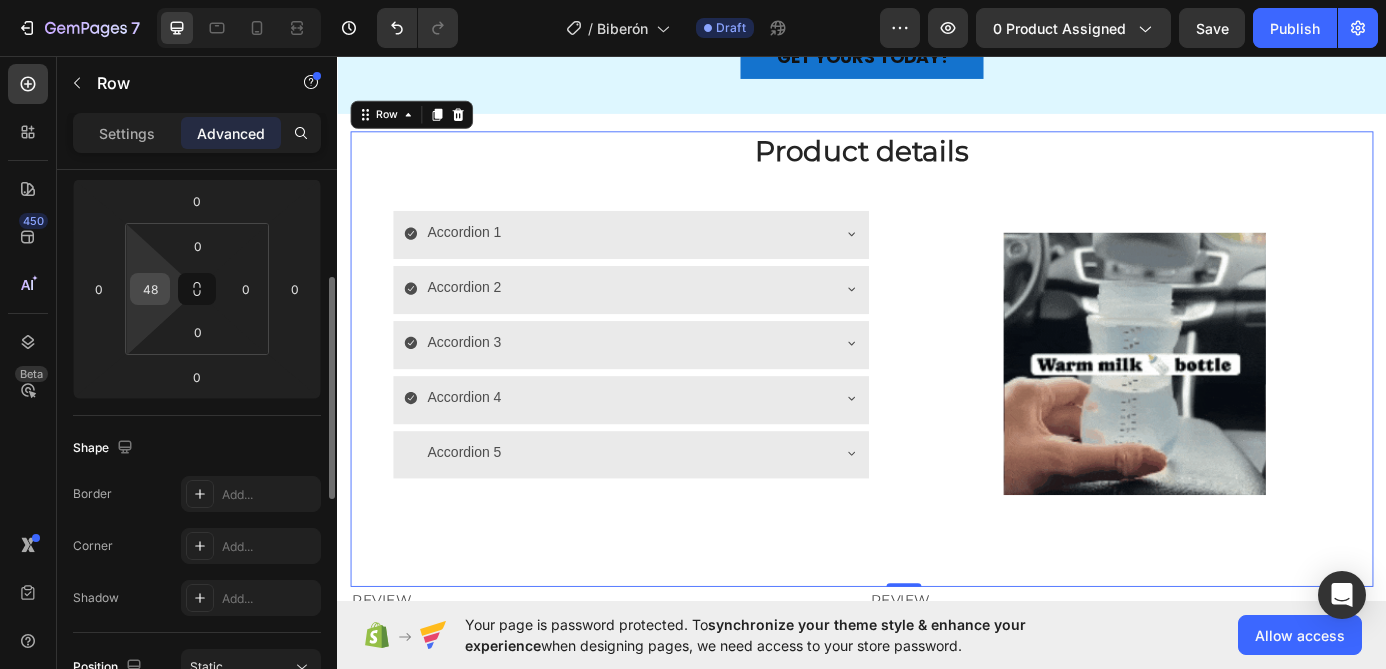 click on "48" at bounding box center (150, 289) 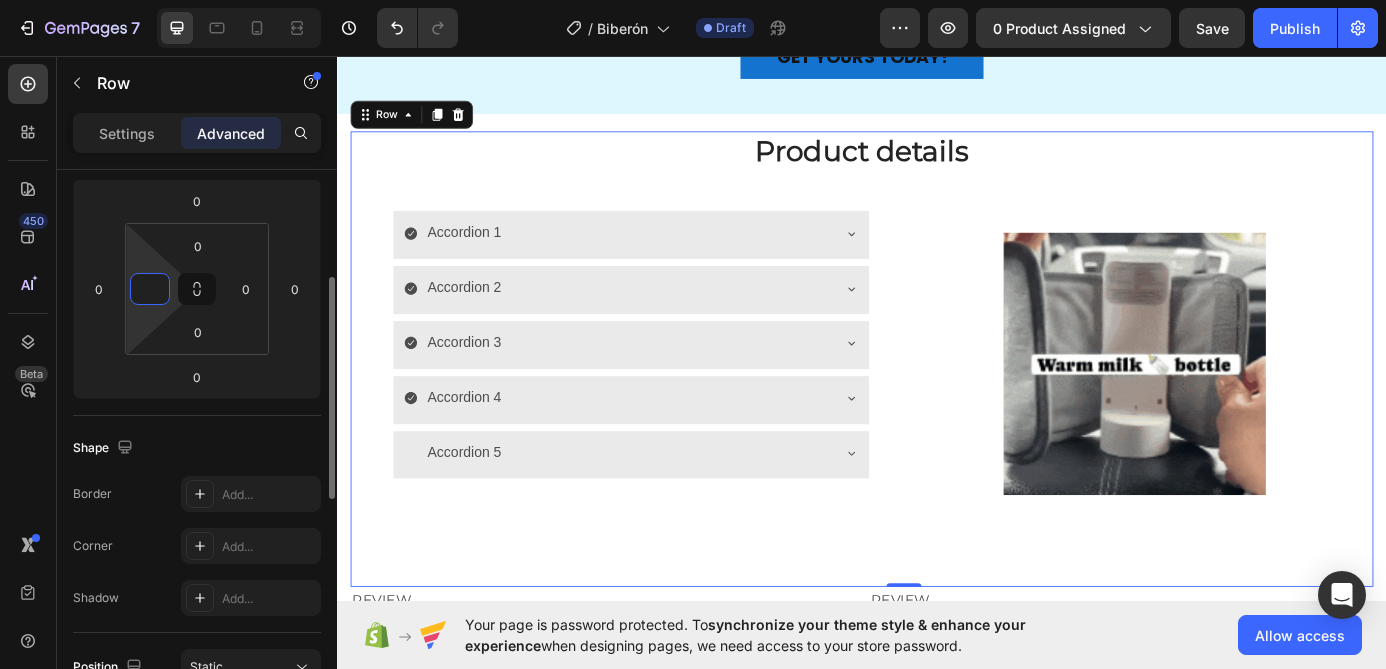 click on "Spacing (px) 0 0 0 0 0 0 0" 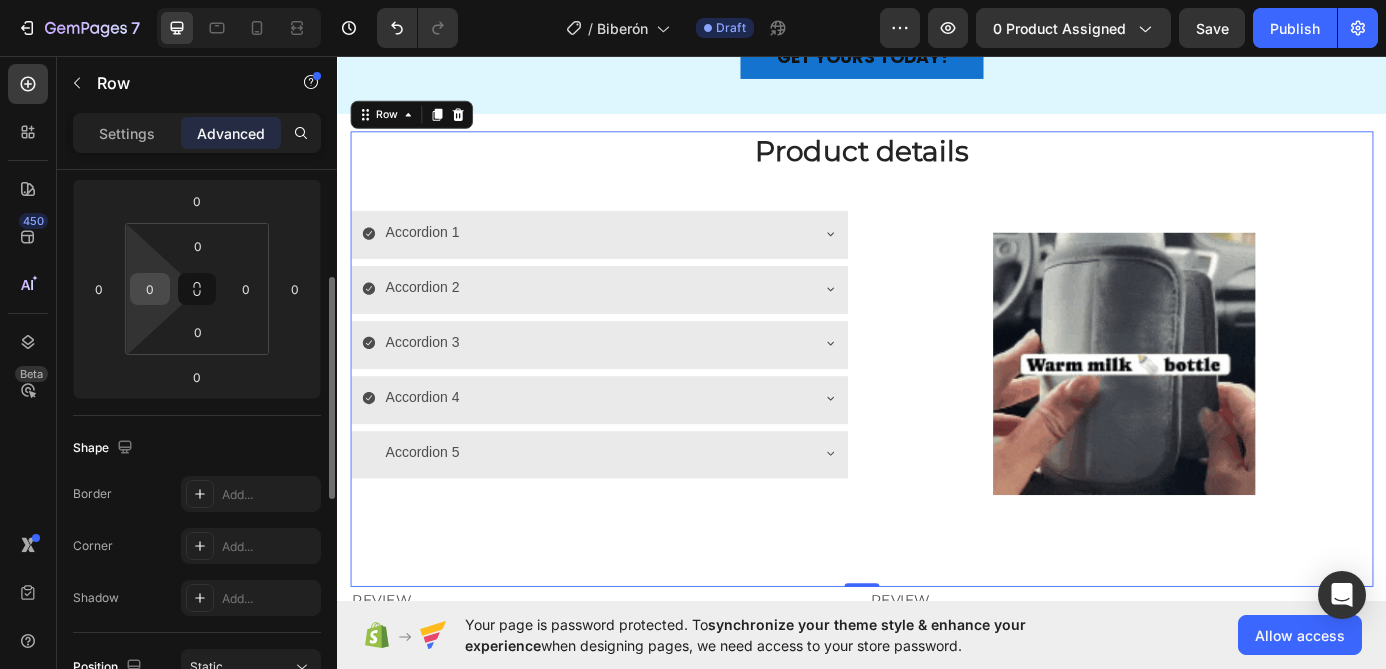click on "0" at bounding box center (150, 289) 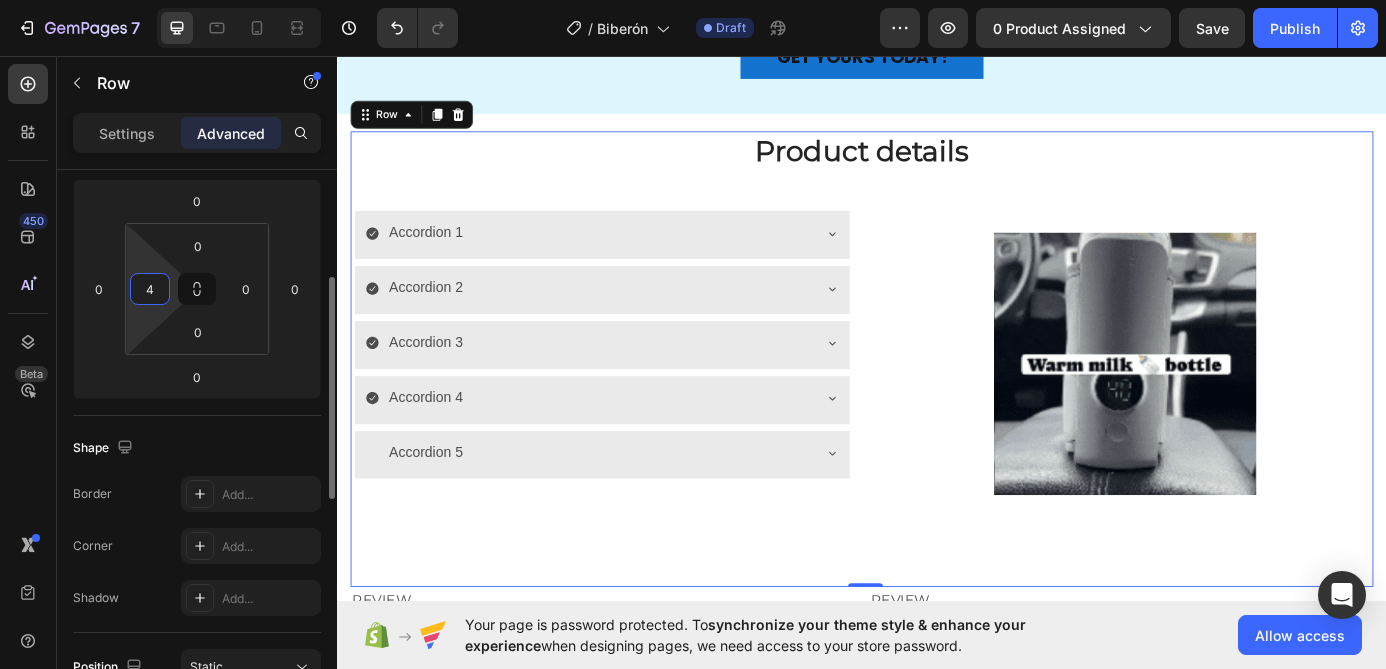 type on "48" 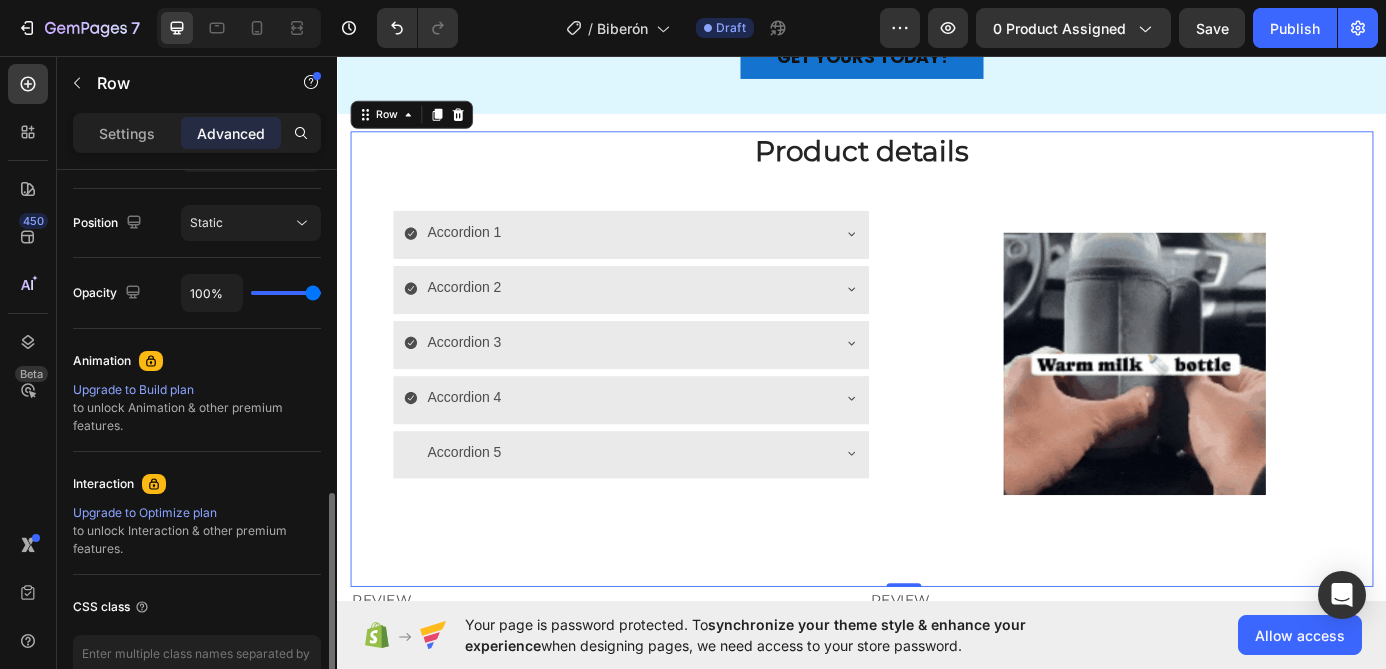 scroll, scrollTop: 781, scrollLeft: 0, axis: vertical 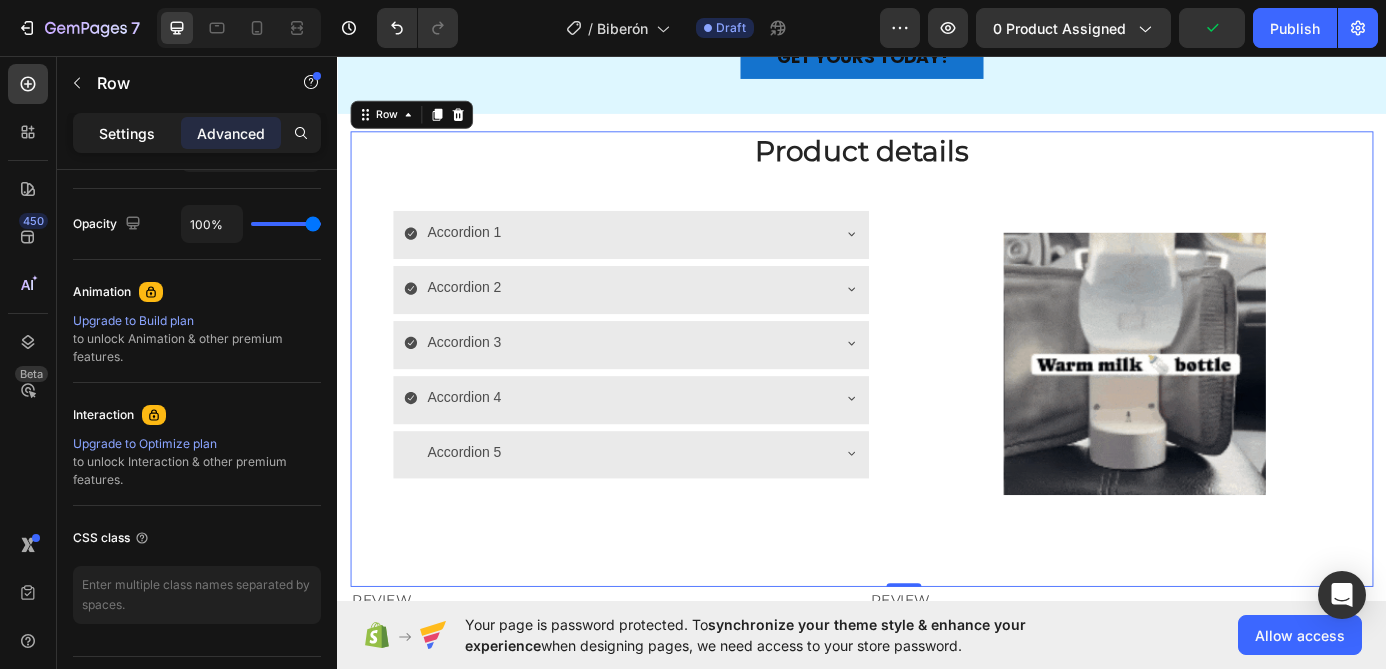 click on "Settings" at bounding box center (127, 133) 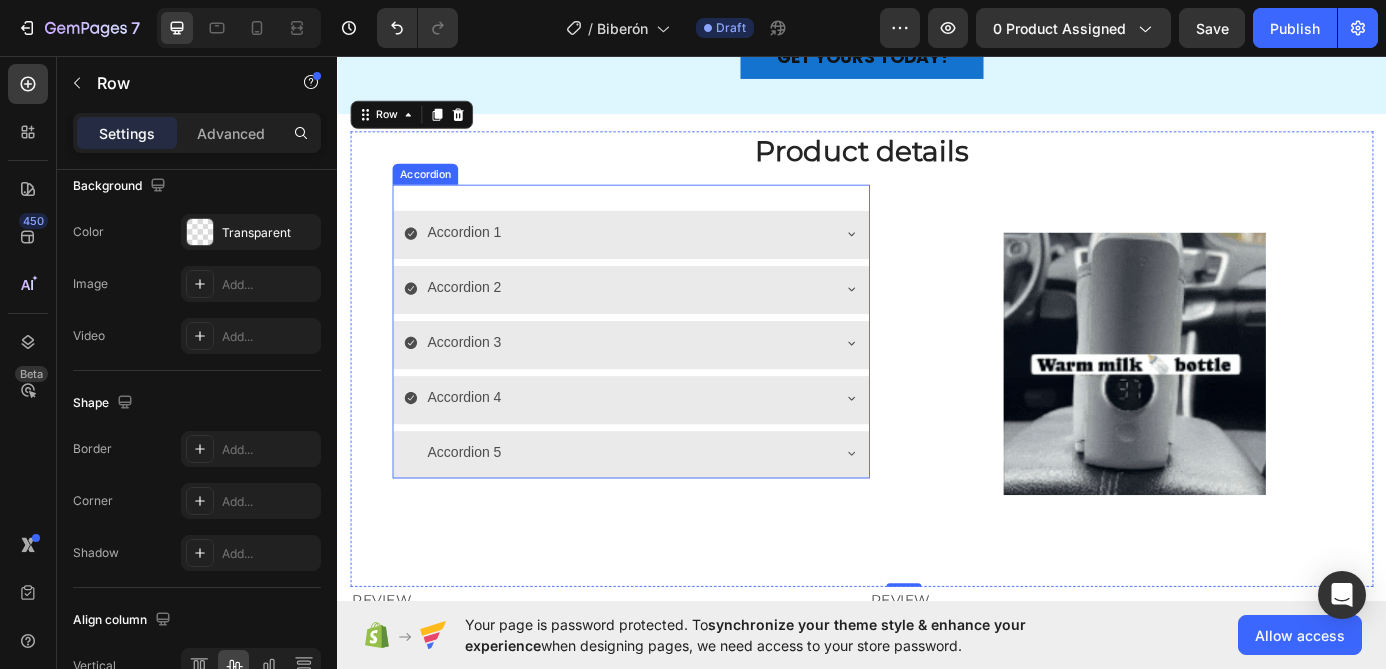 click on "Accordion 1
Accordion 2
Accordion 3
Accordion 4
Accordion 5 Accordion" at bounding box center (673, 371) 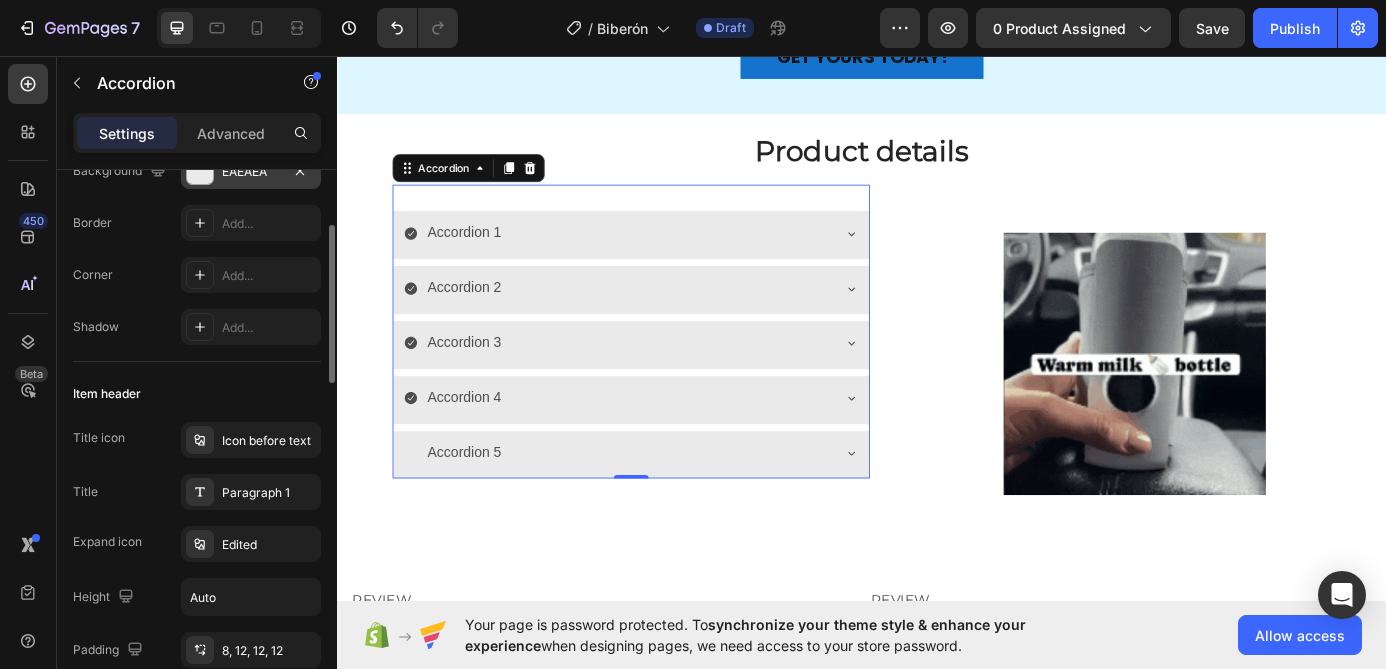 scroll, scrollTop: 195, scrollLeft: 0, axis: vertical 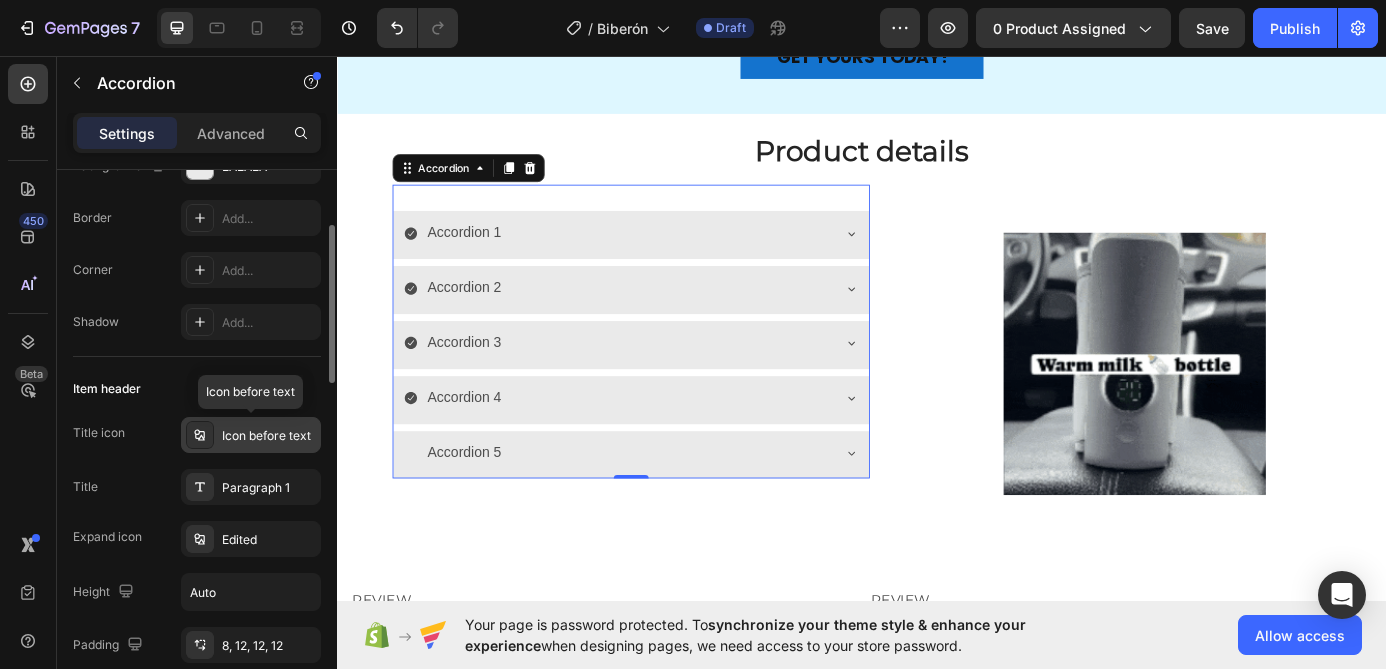 click on "Icon before text" at bounding box center (269, 436) 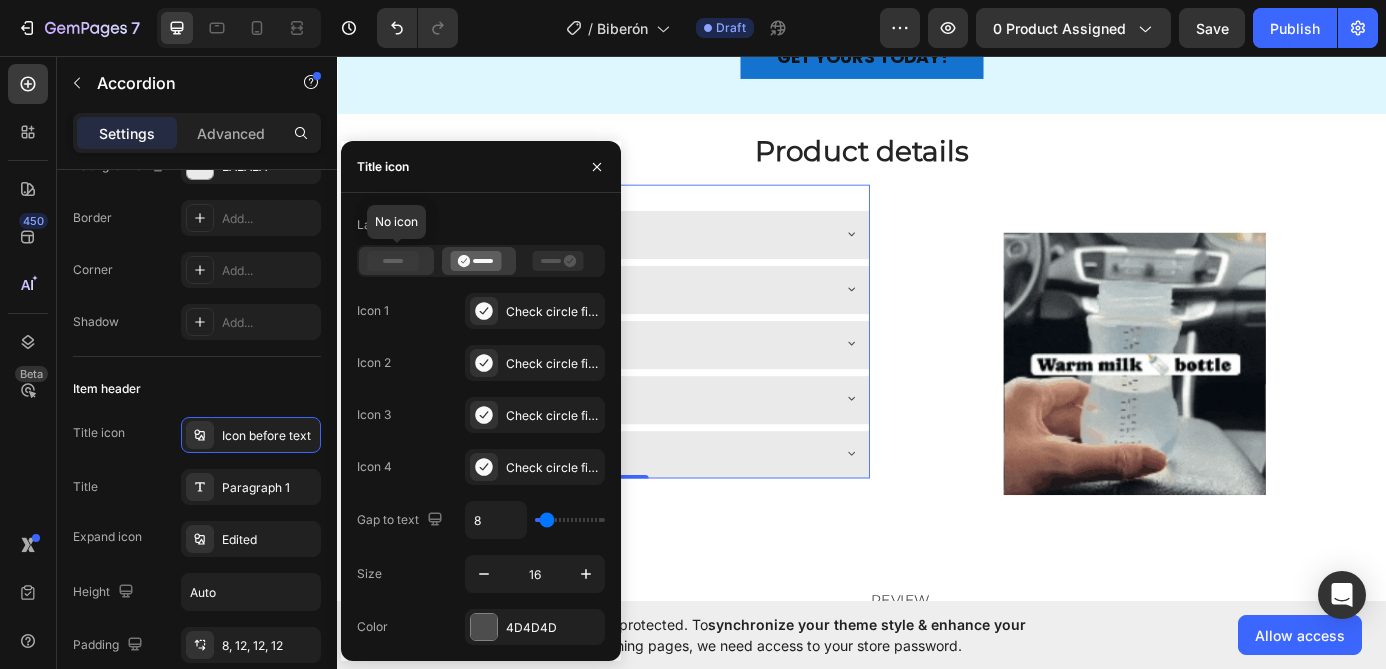click 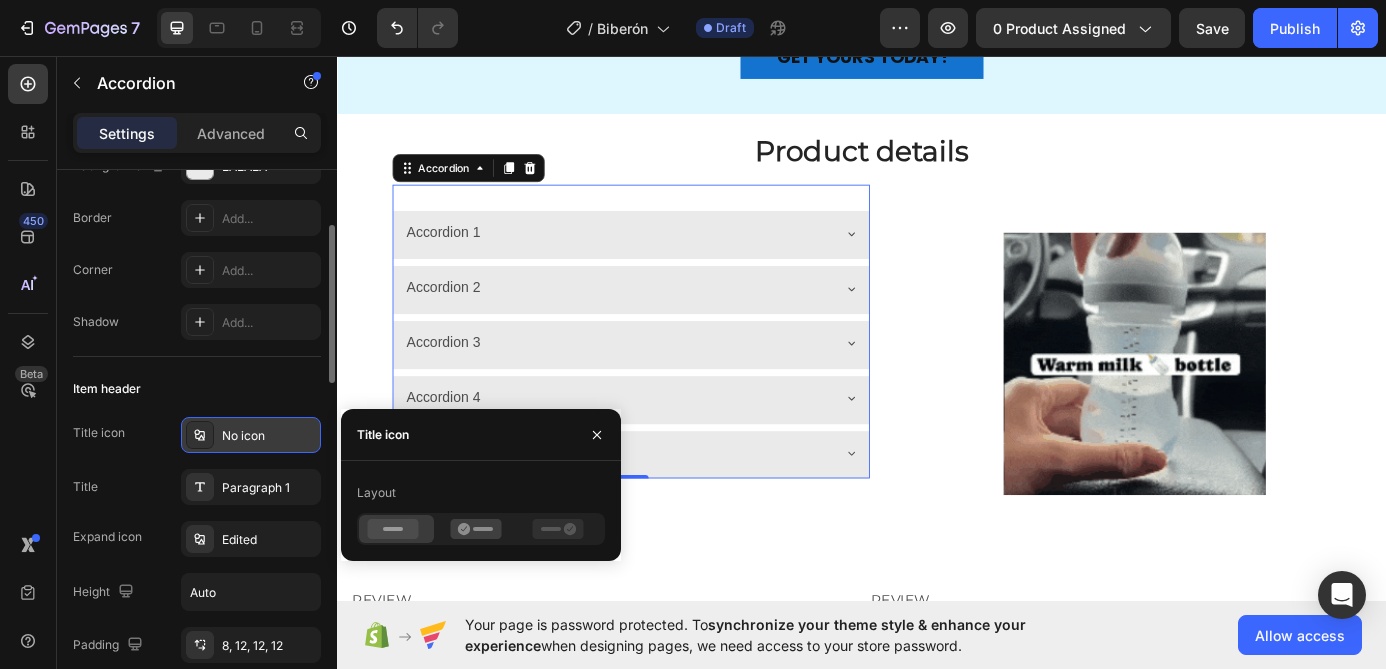 click on "No icon" at bounding box center [269, 436] 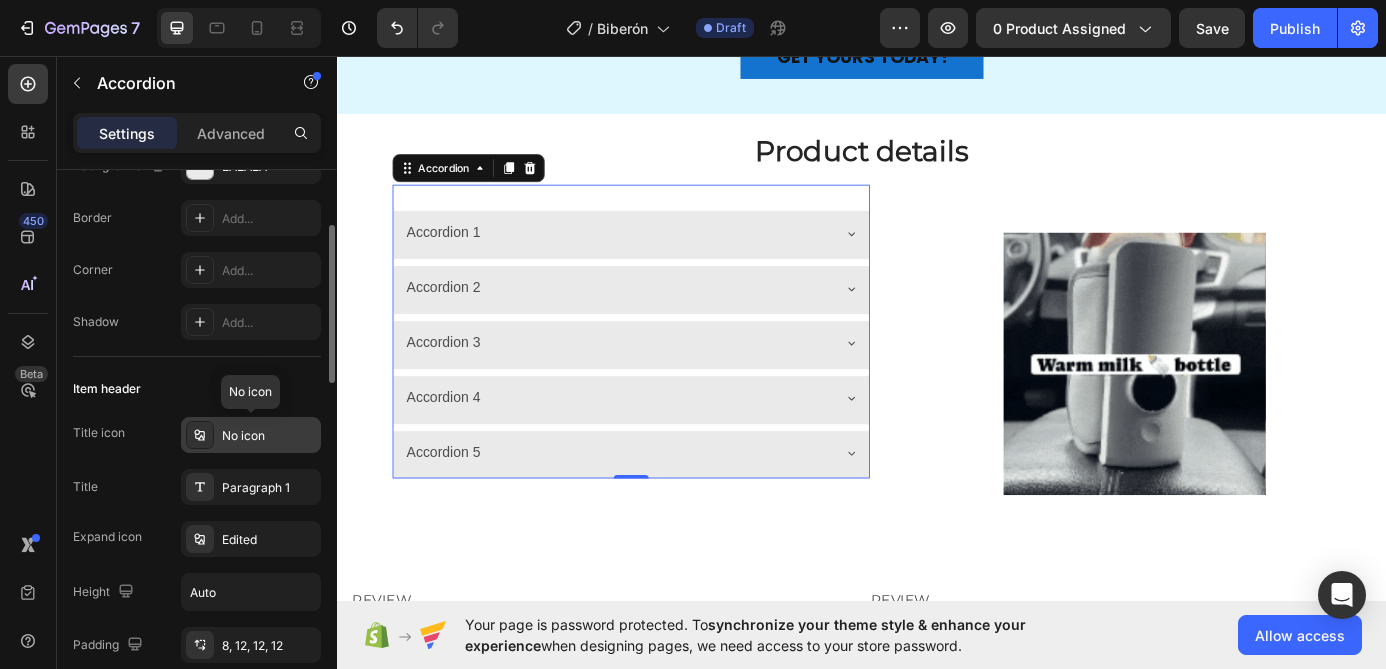 click on "No icon" at bounding box center [269, 436] 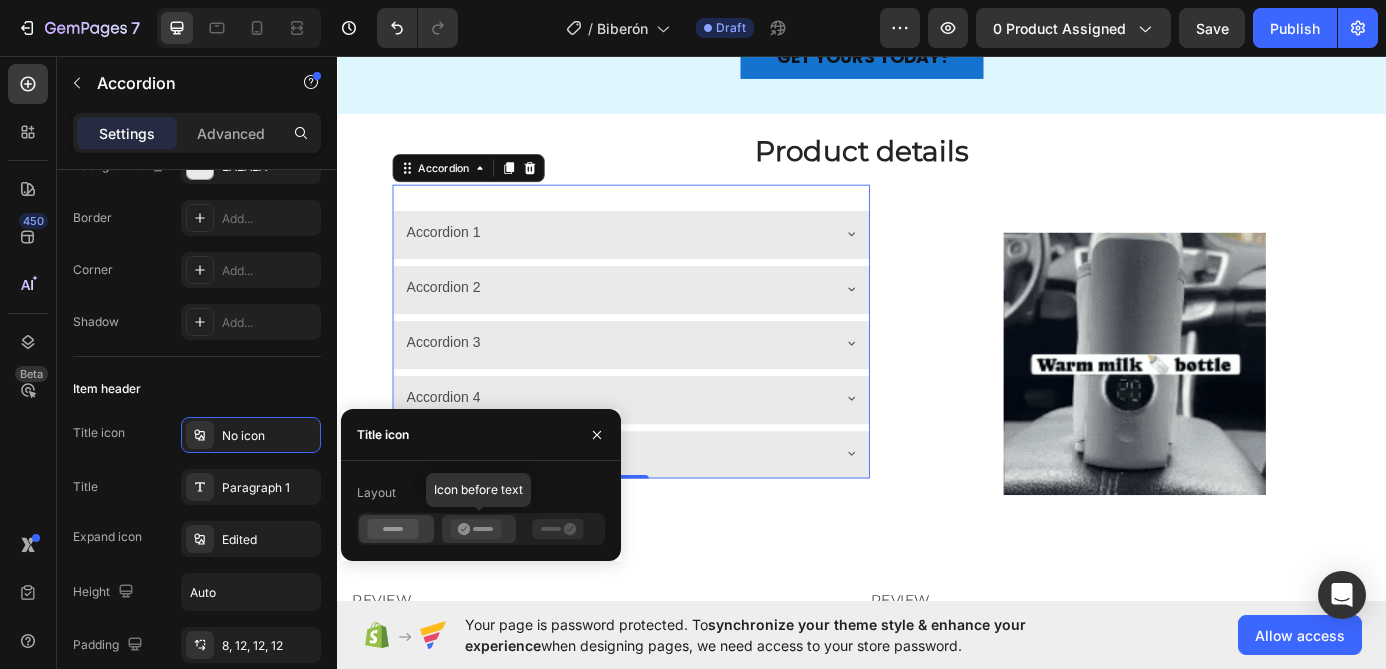 click 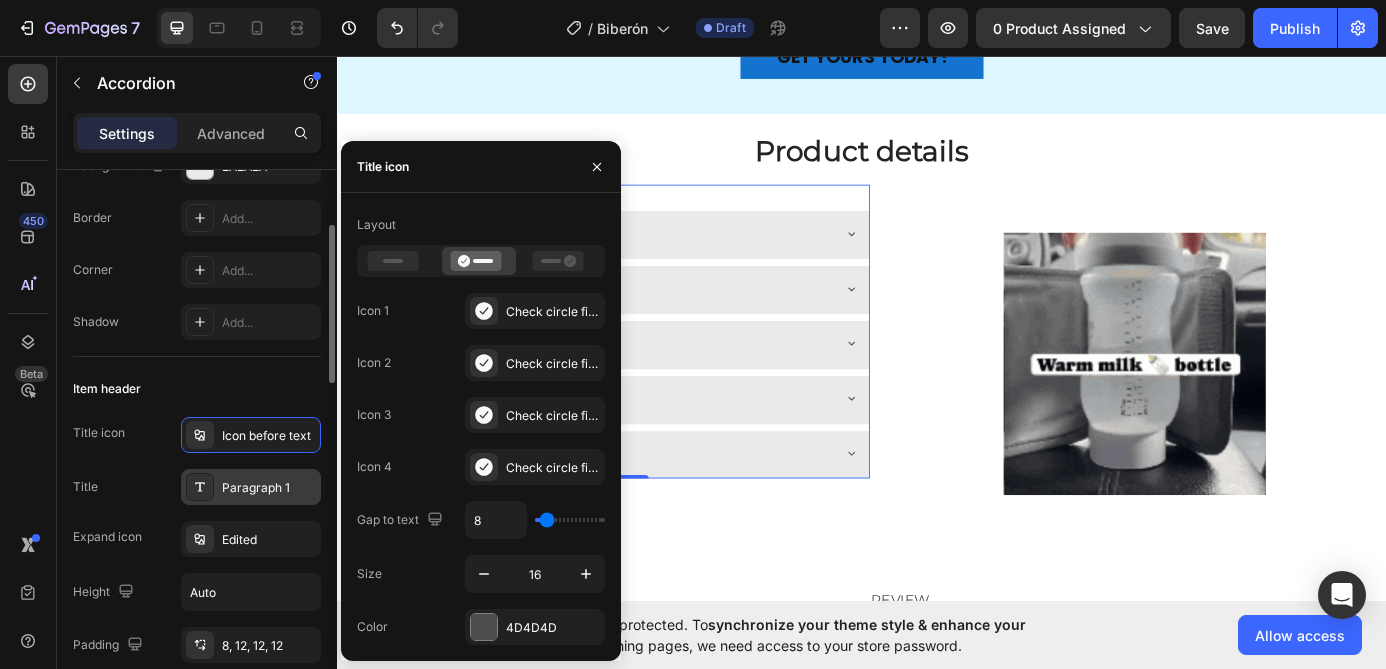 click on "Paragraph 1" at bounding box center (269, 488) 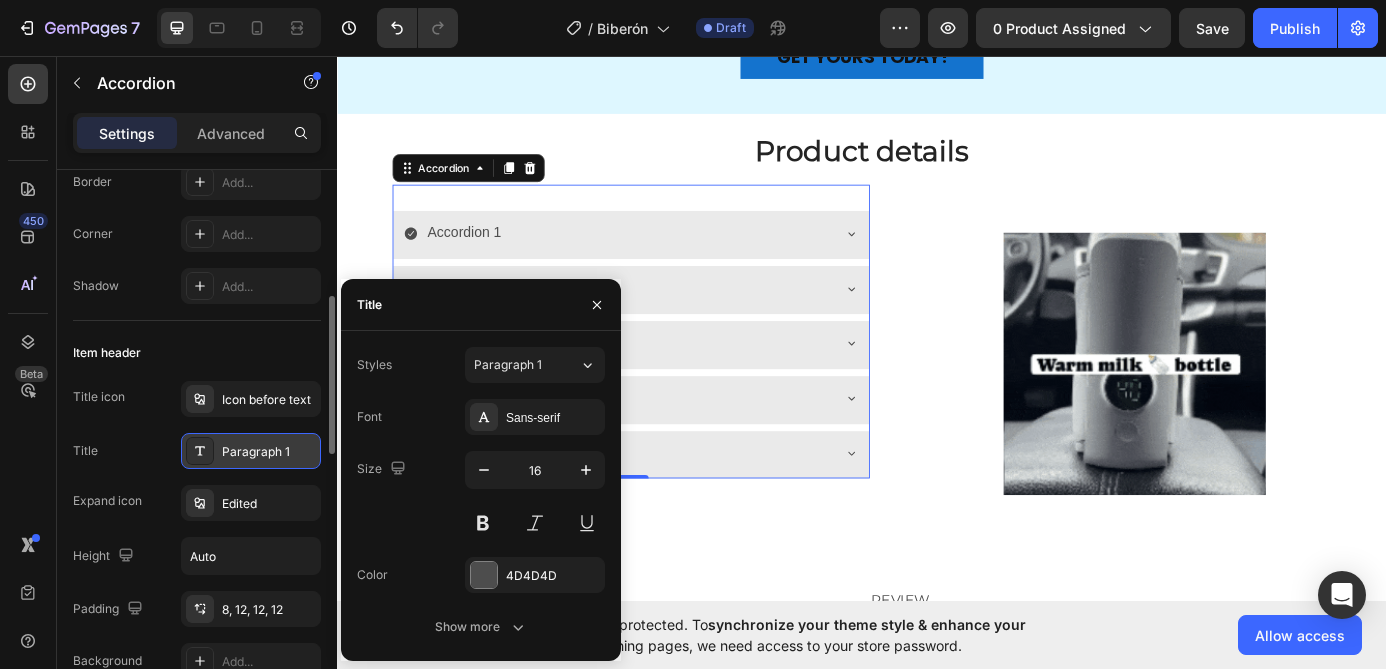 scroll, scrollTop: 281, scrollLeft: 0, axis: vertical 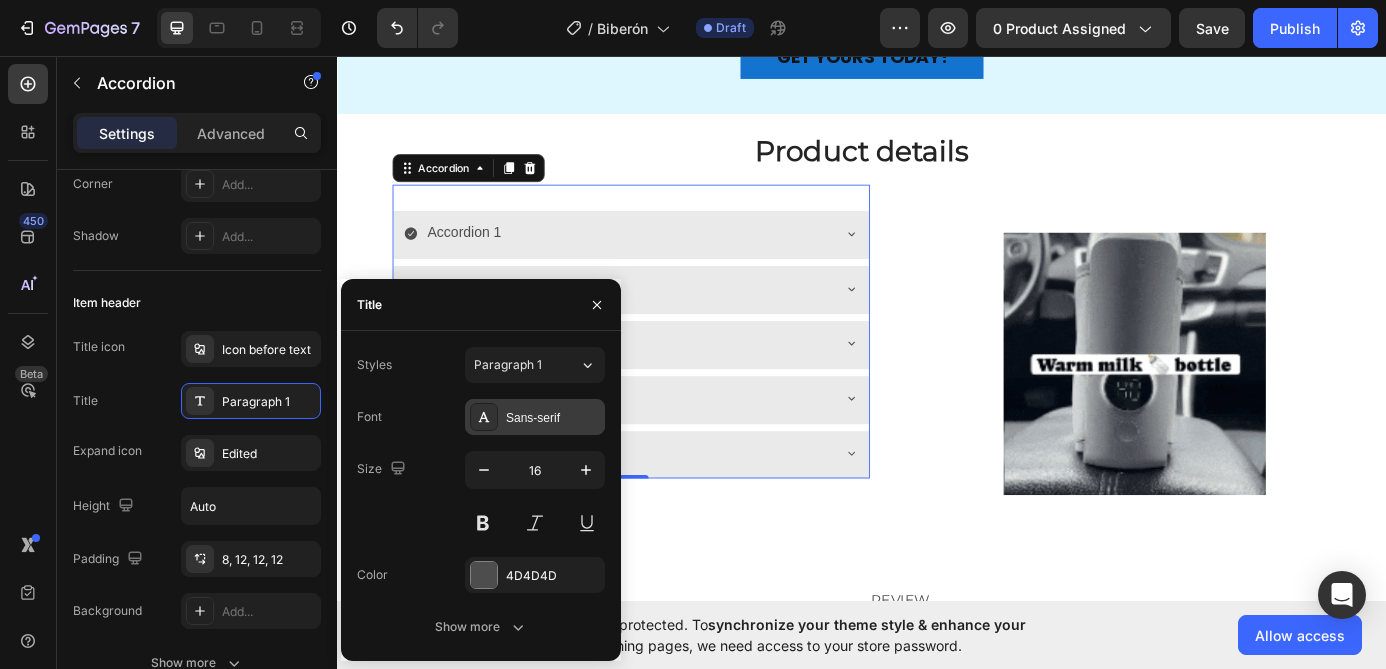 click on "Sans-serif" at bounding box center [535, 417] 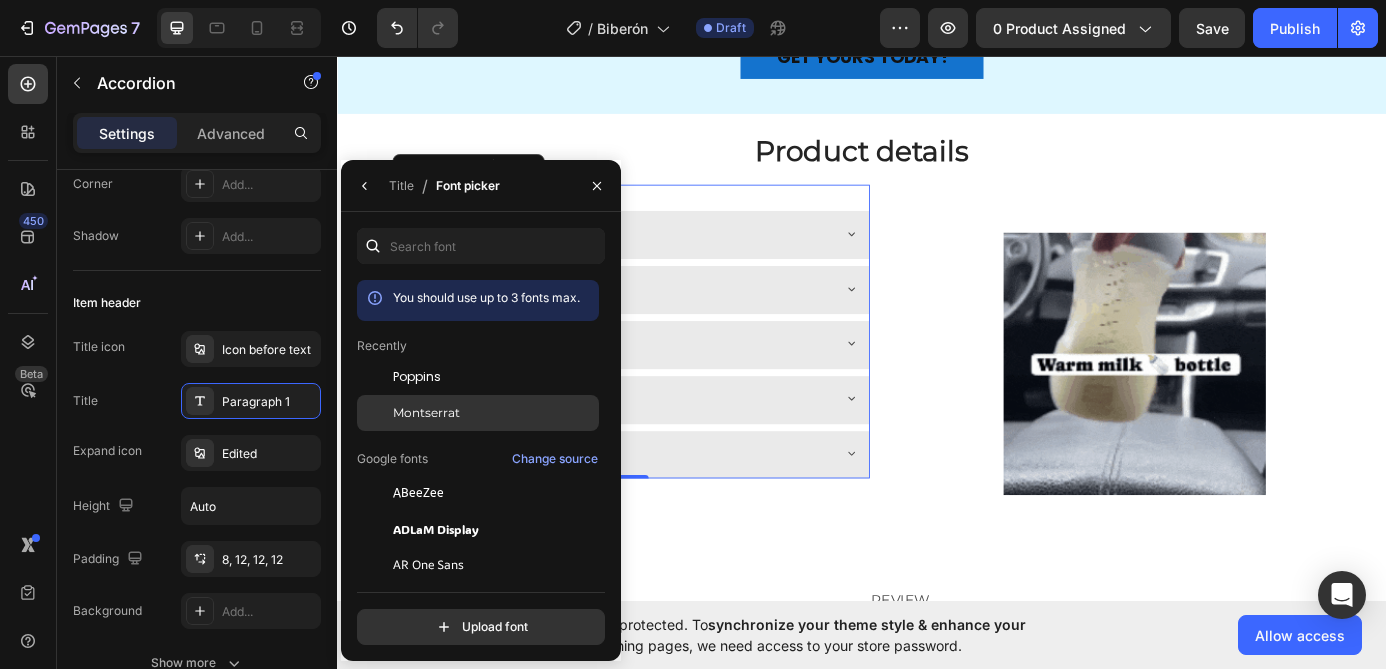 click on "Montserrat" at bounding box center (426, 413) 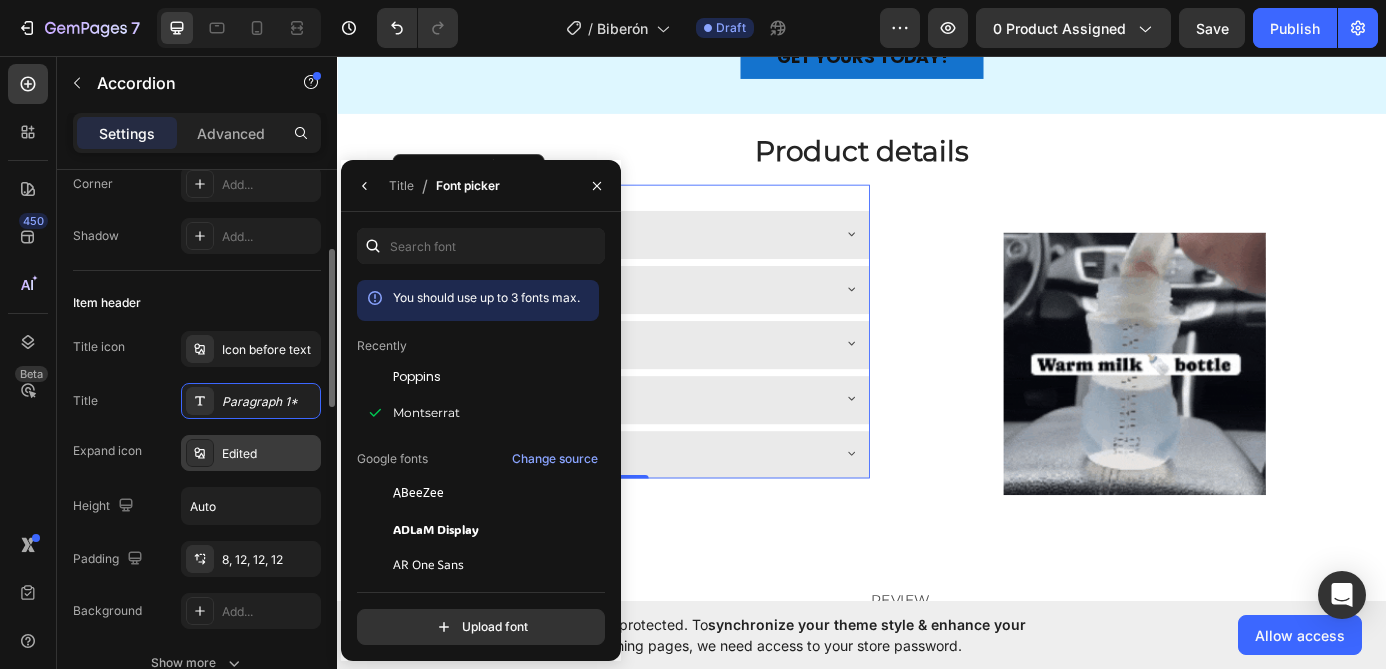 click on "Edited" at bounding box center [269, 454] 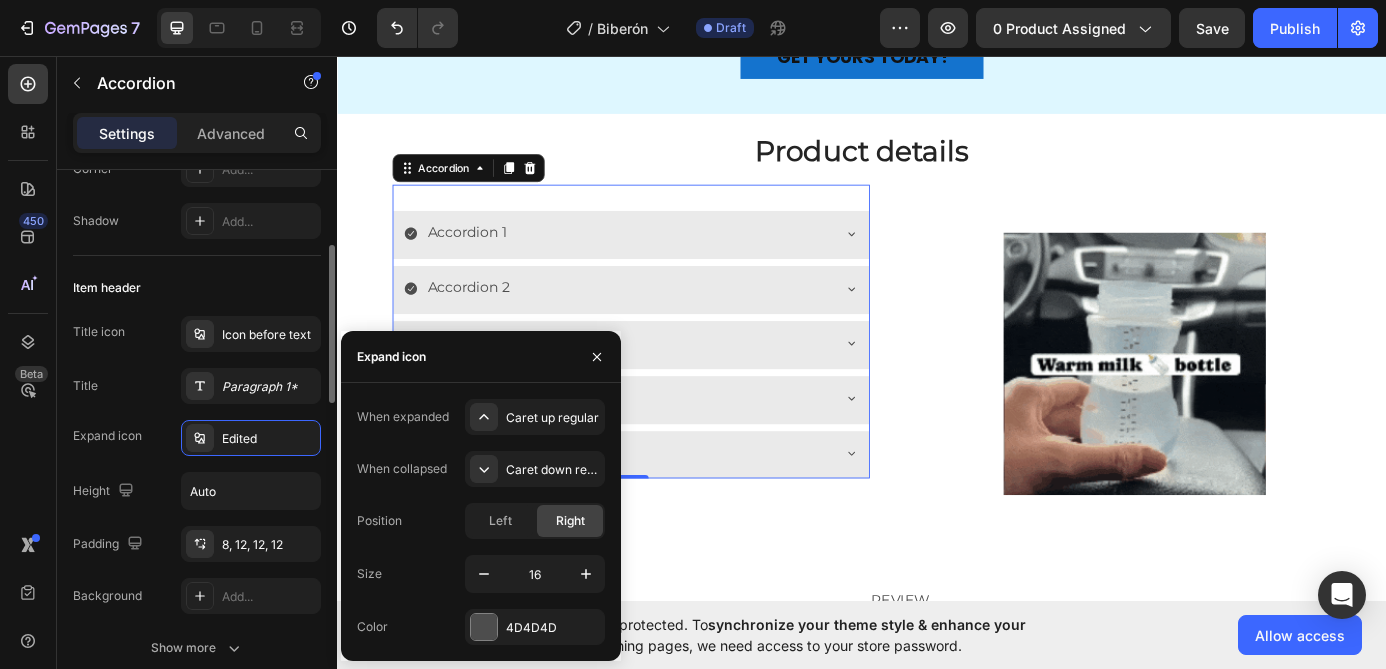scroll, scrollTop: 289, scrollLeft: 0, axis: vertical 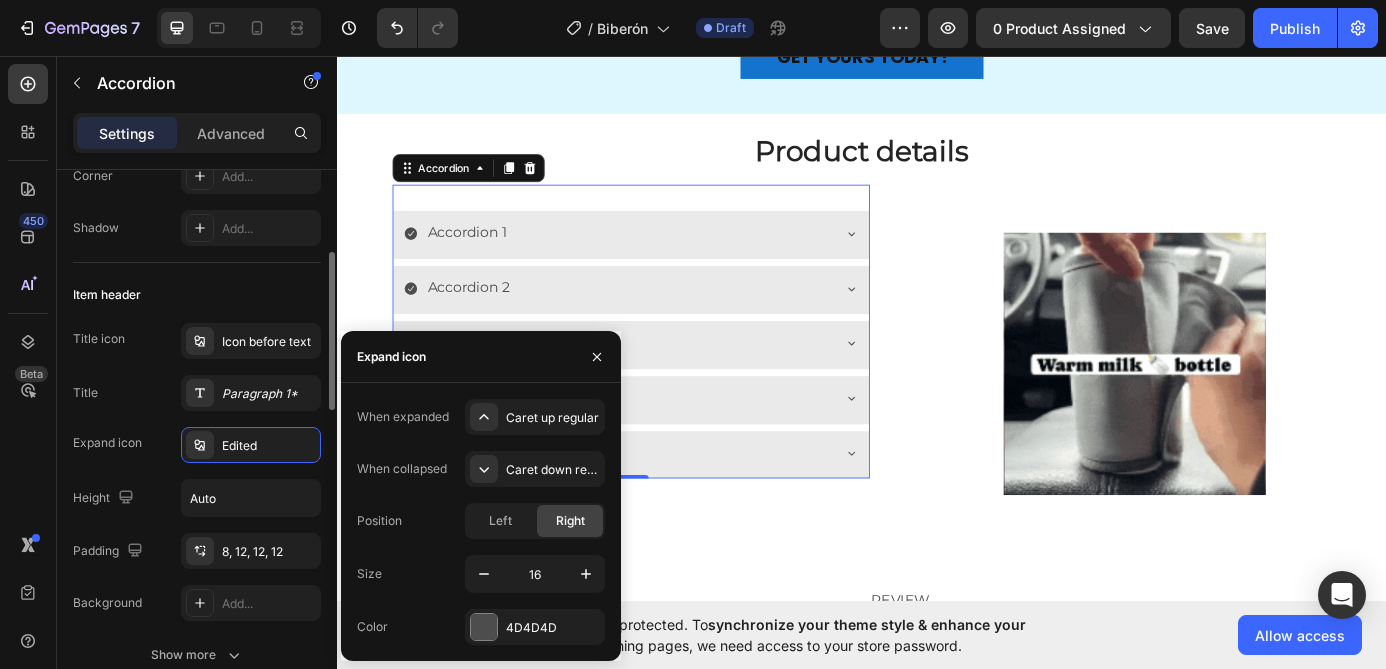 click on "Item header" at bounding box center [197, 295] 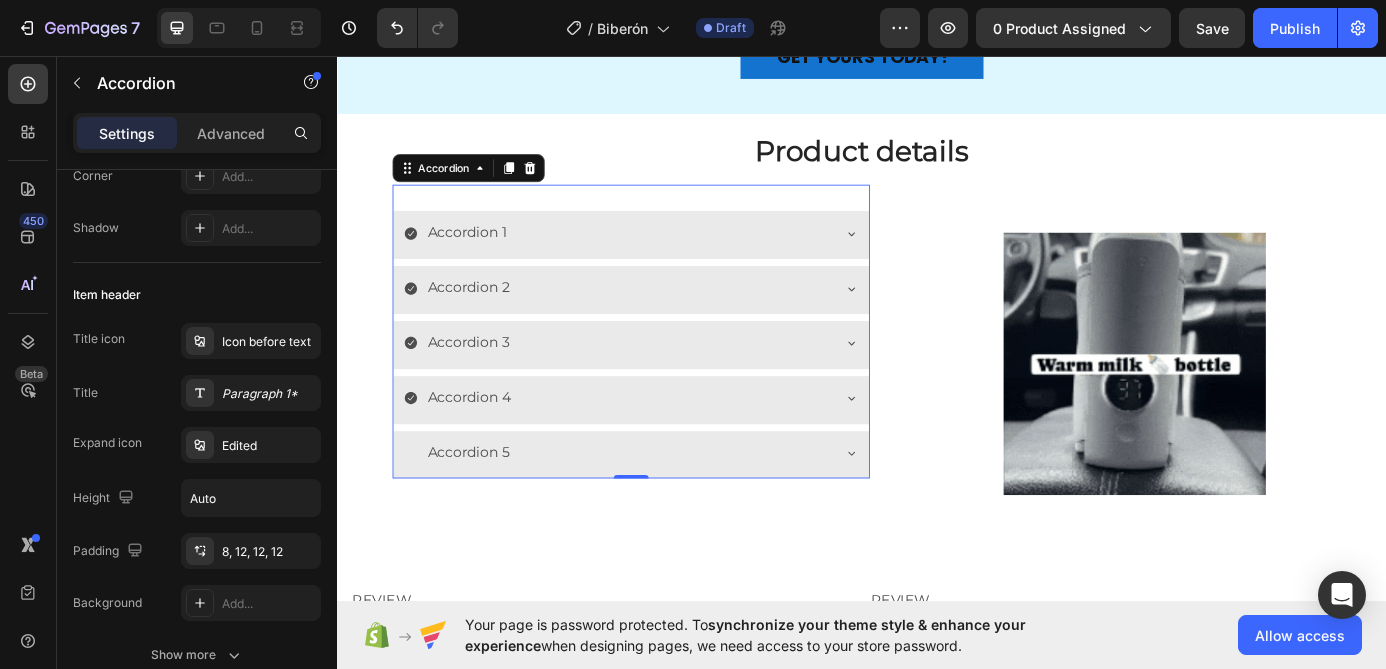 click 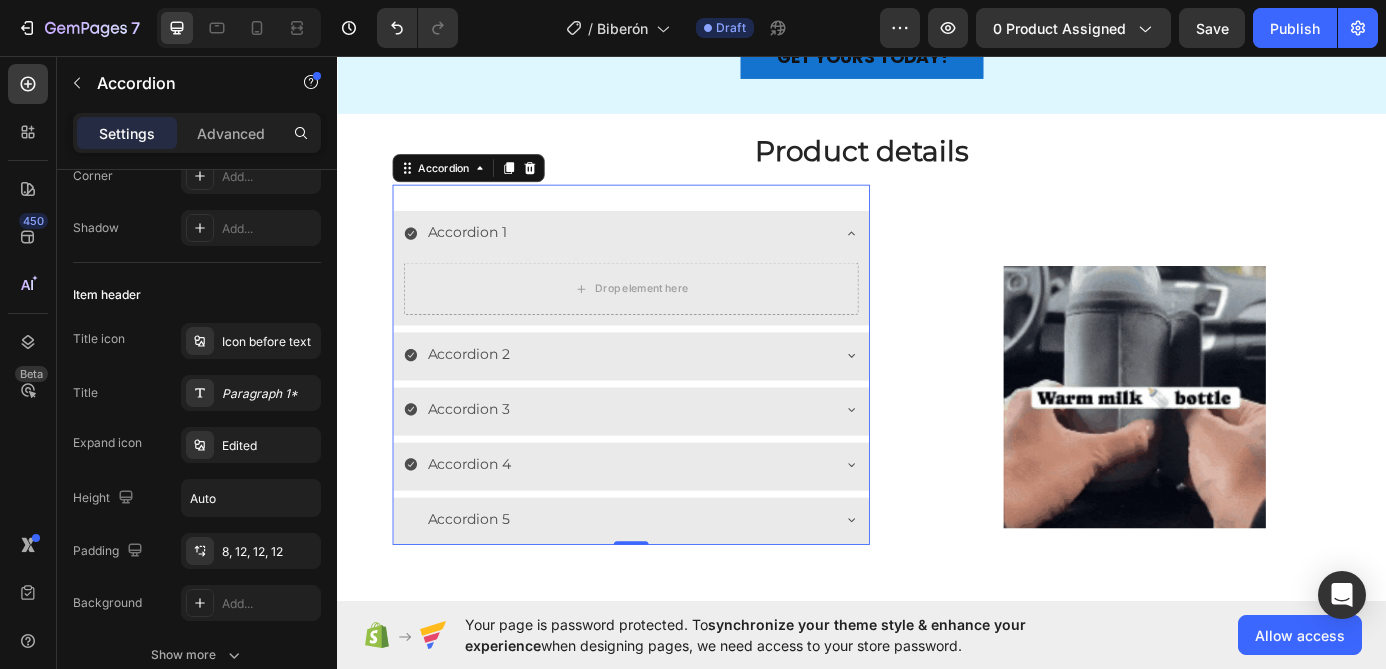 click 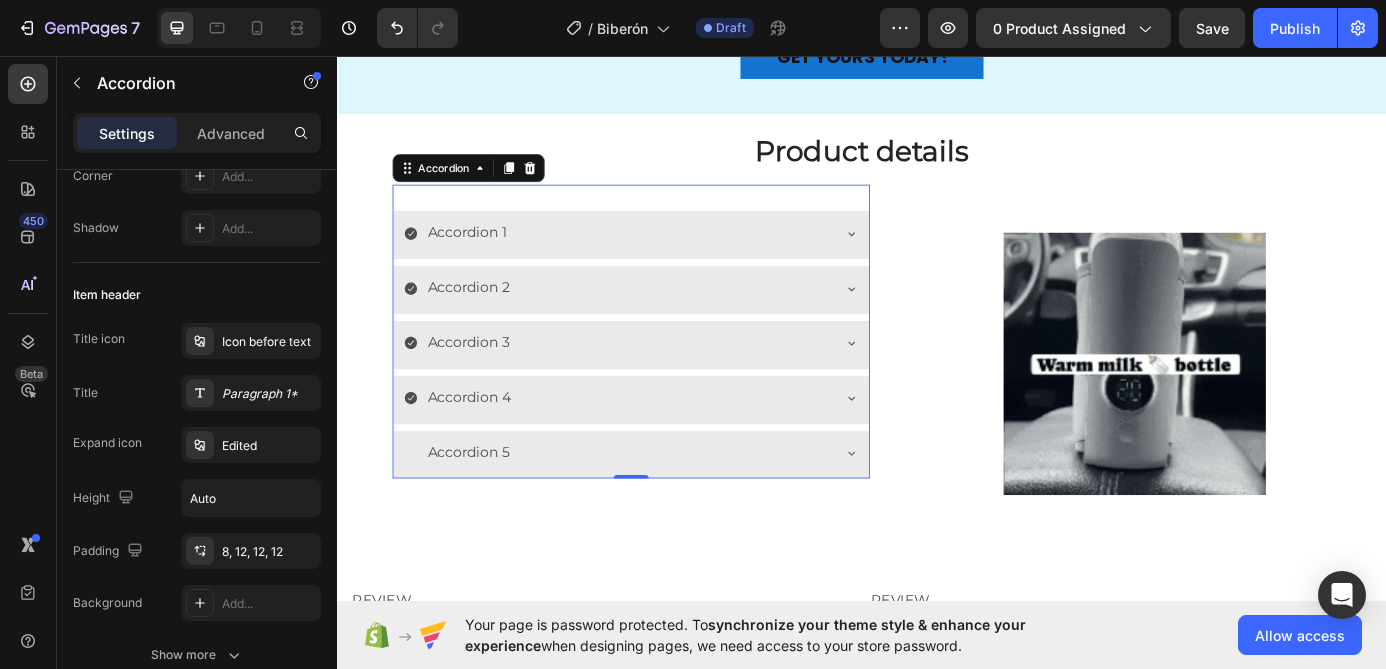 click on "Accordion 1" at bounding box center (657, 258) 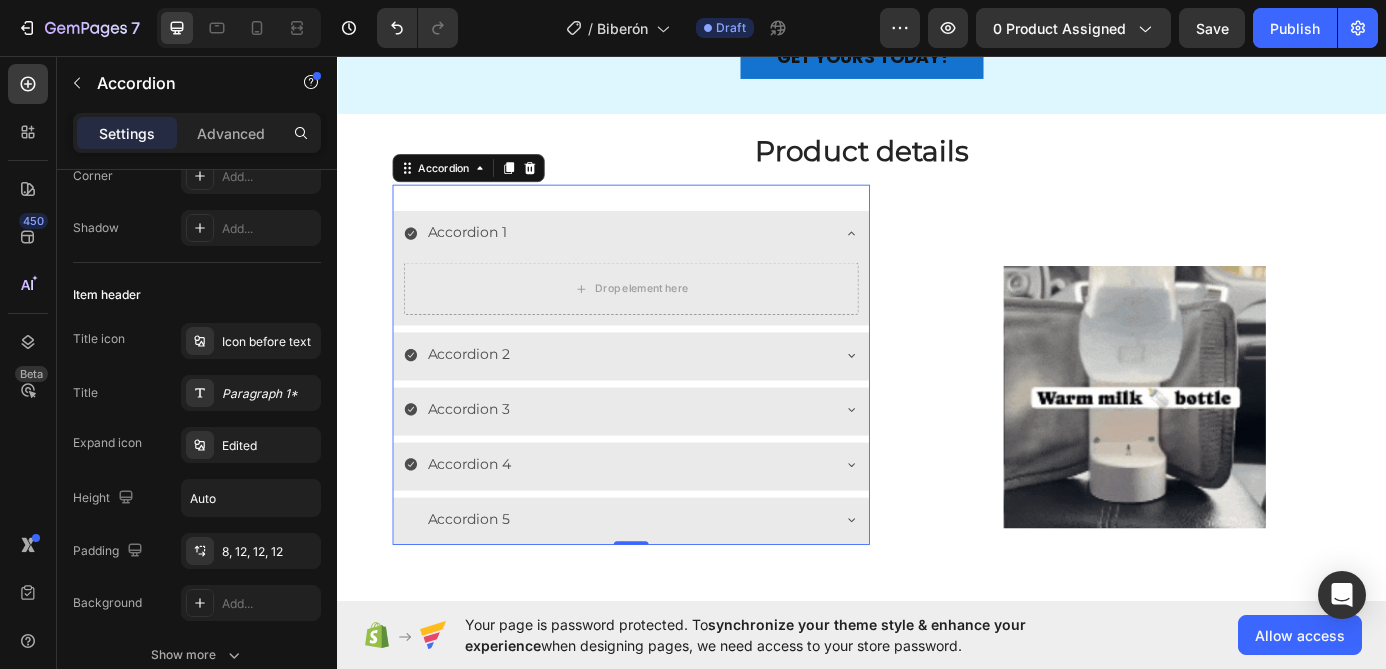 click on "Accordion 1" at bounding box center (485, 258) 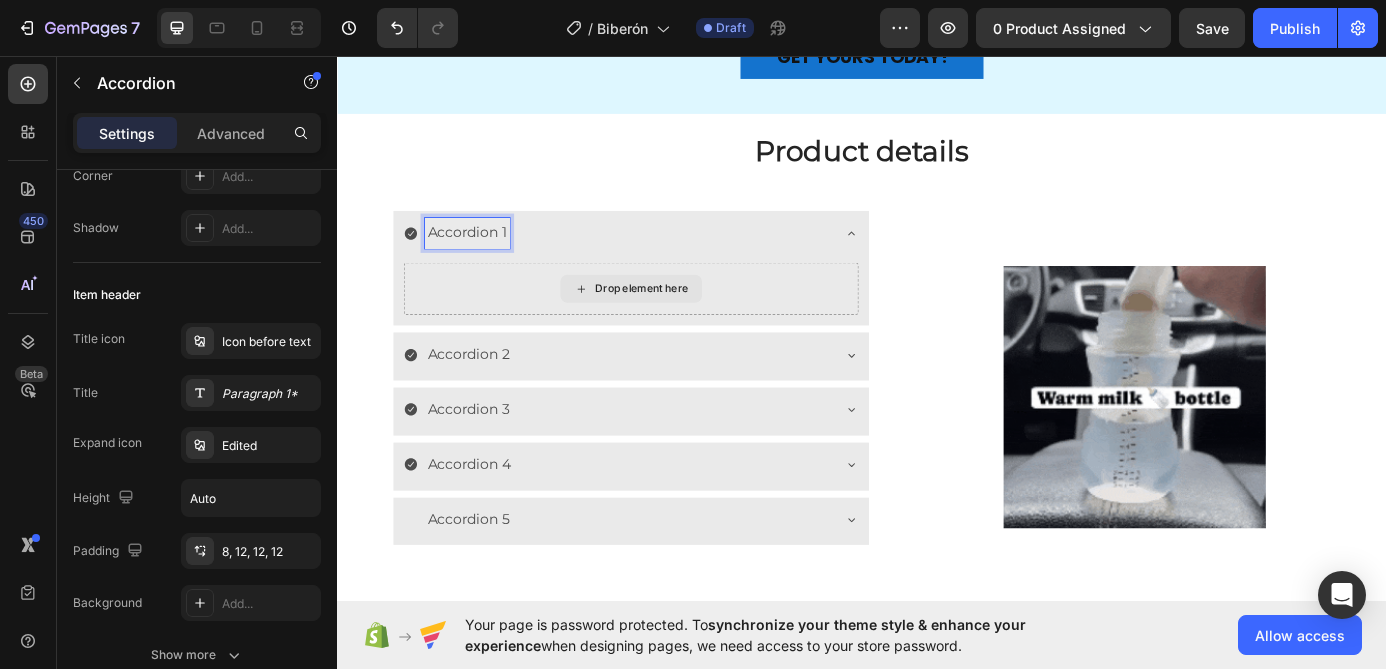 click on "Drop element here" at bounding box center (673, 322) 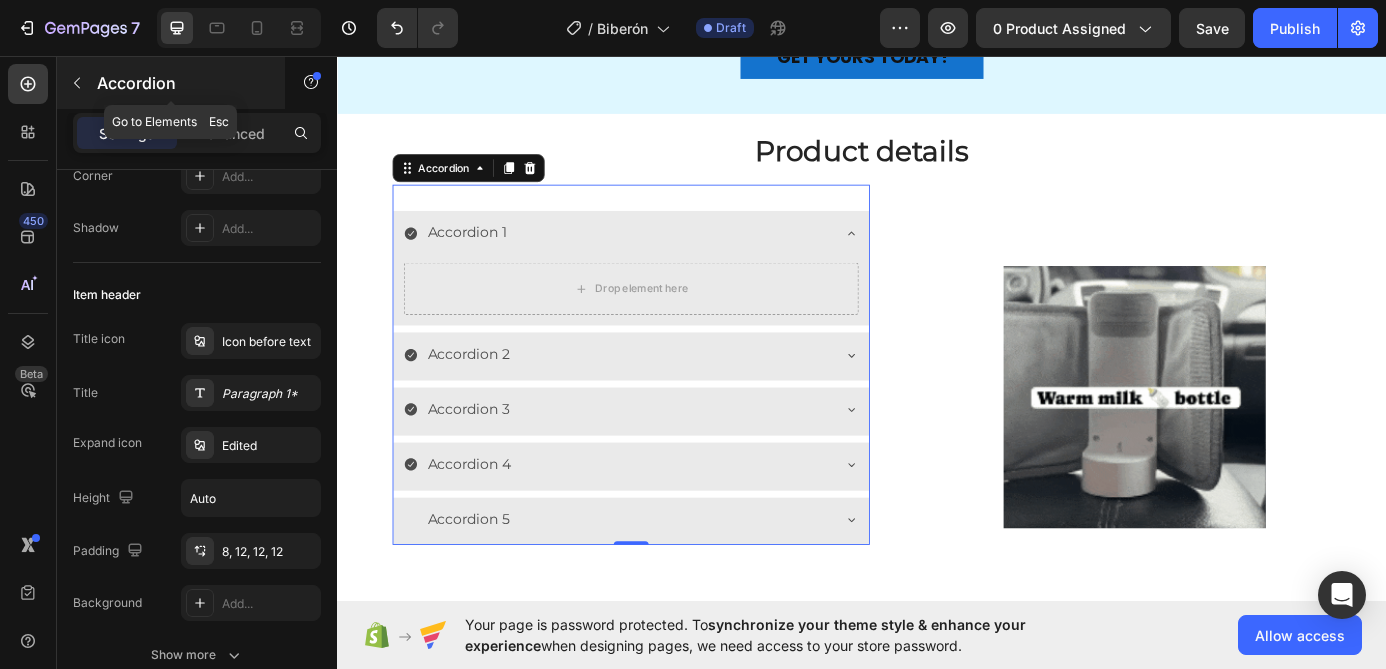 click 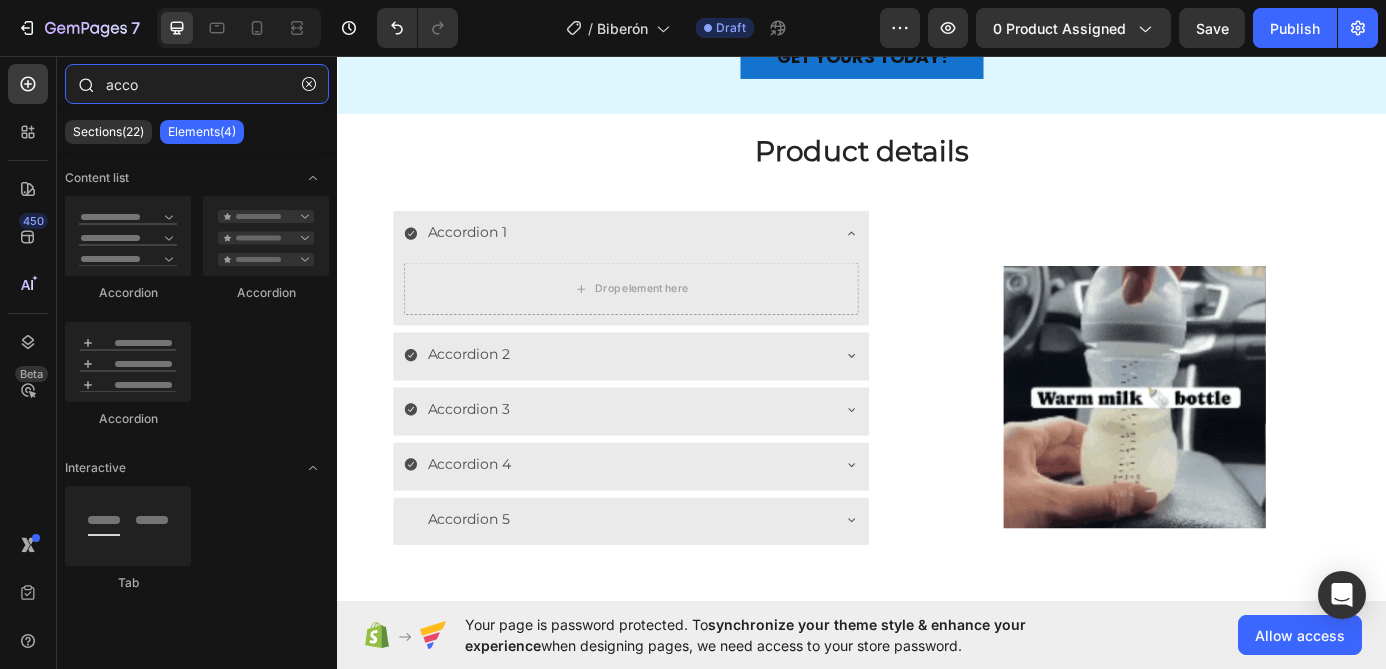 click on "acco" at bounding box center [197, 84] 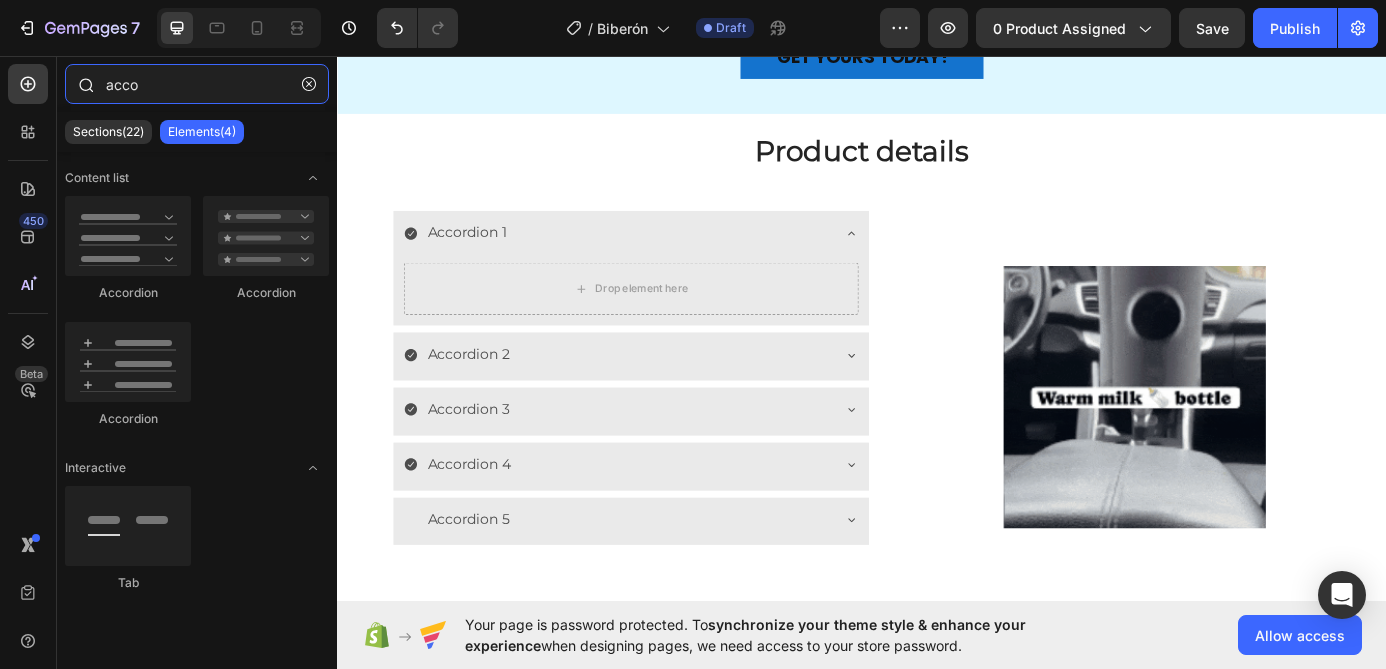 click on "acco" at bounding box center [197, 84] 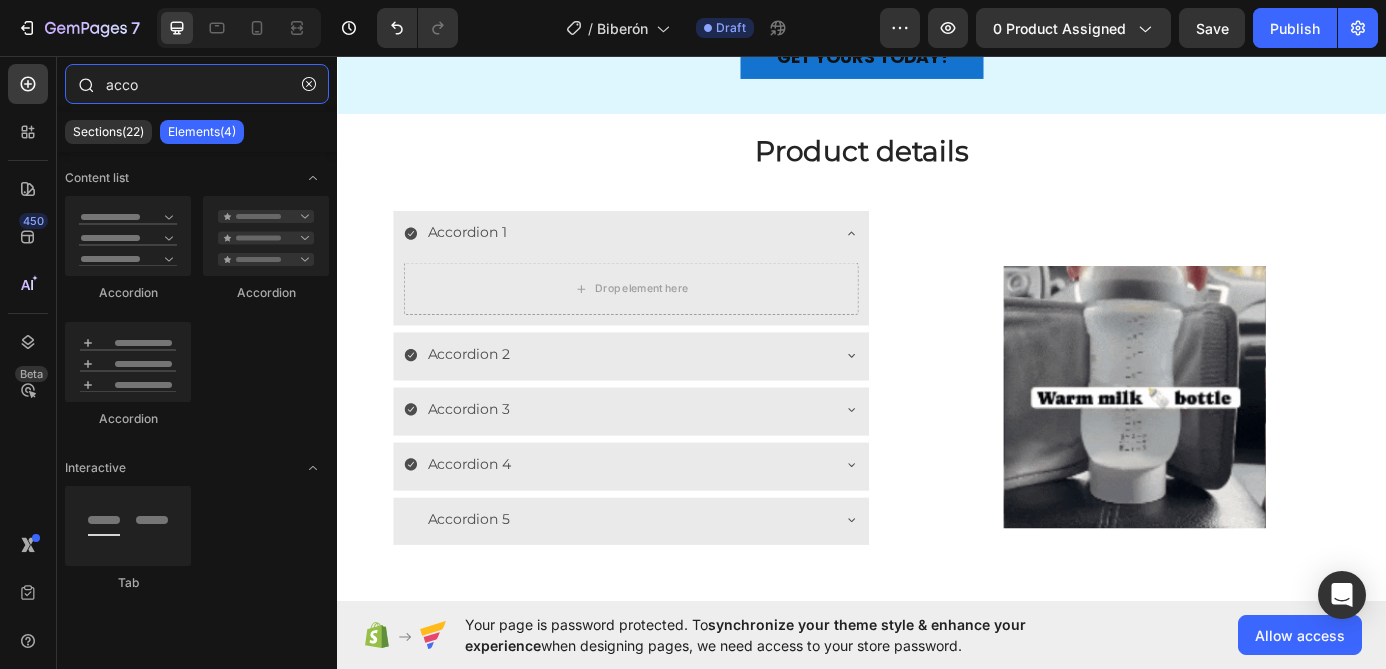 click on "acco" at bounding box center (197, 84) 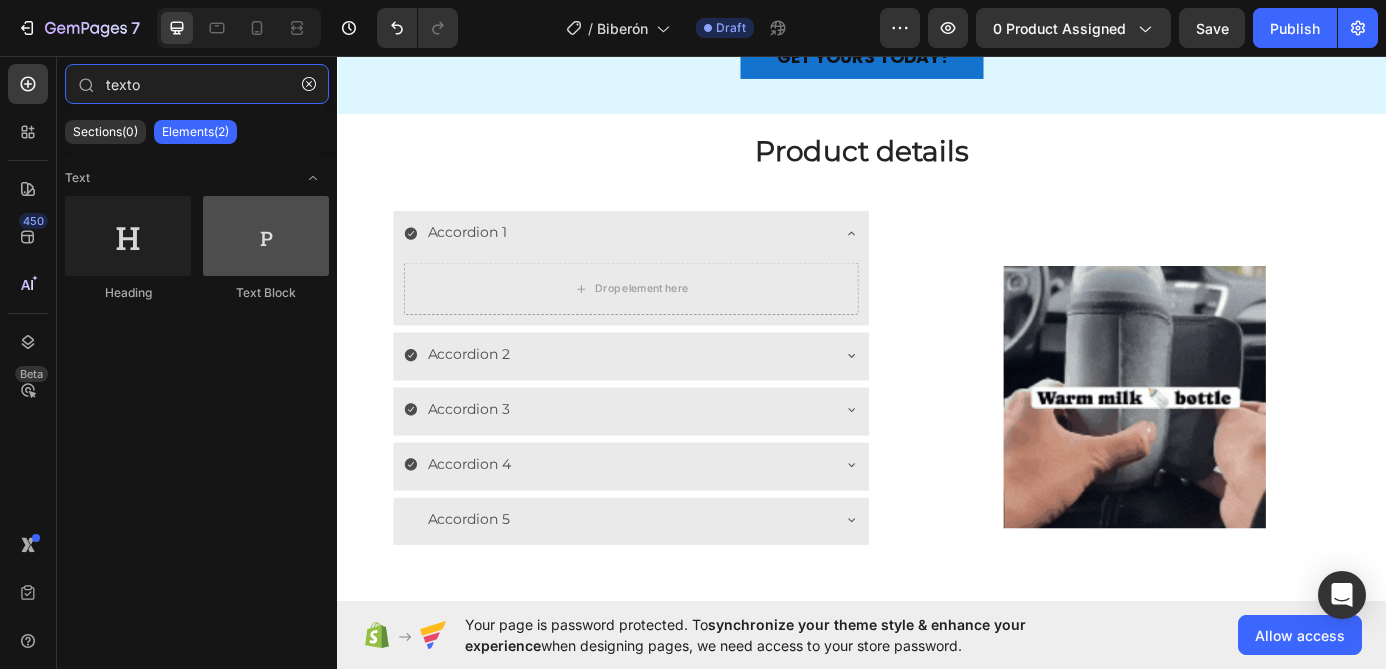 type on "texto" 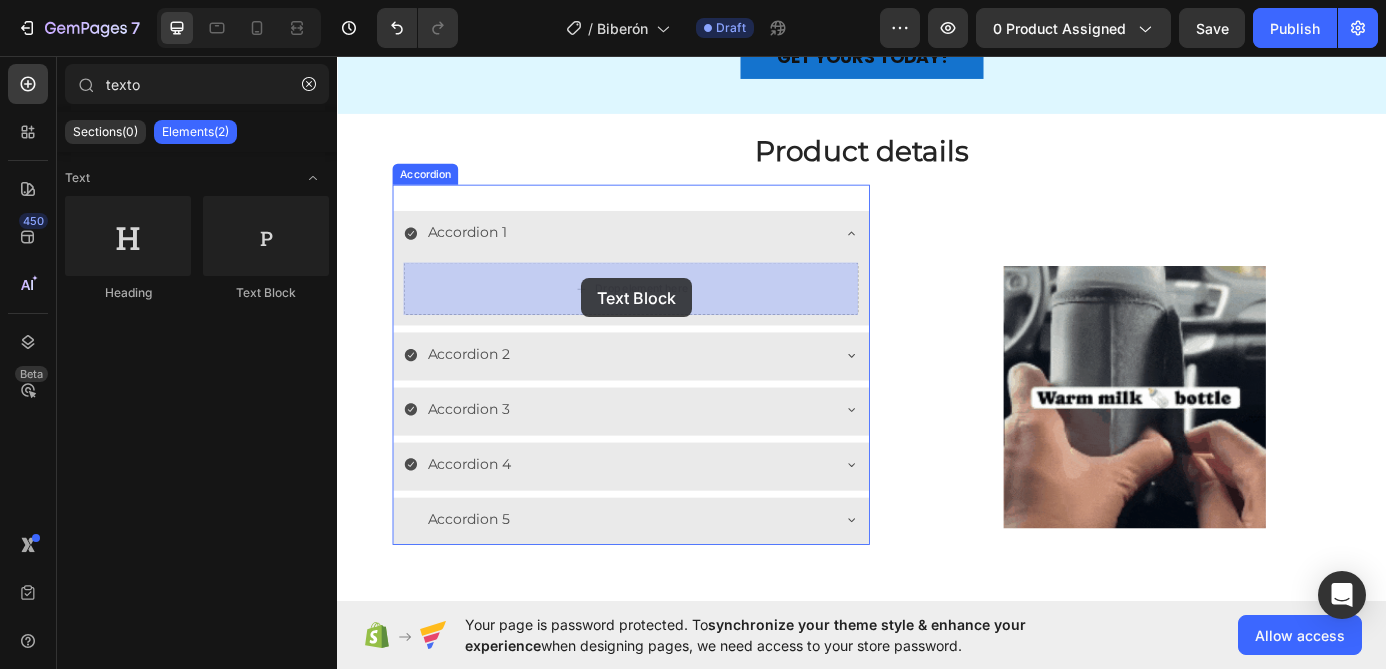 drag, startPoint x: 606, startPoint y: 292, endPoint x: 616, endPoint y: 310, distance: 20.59126 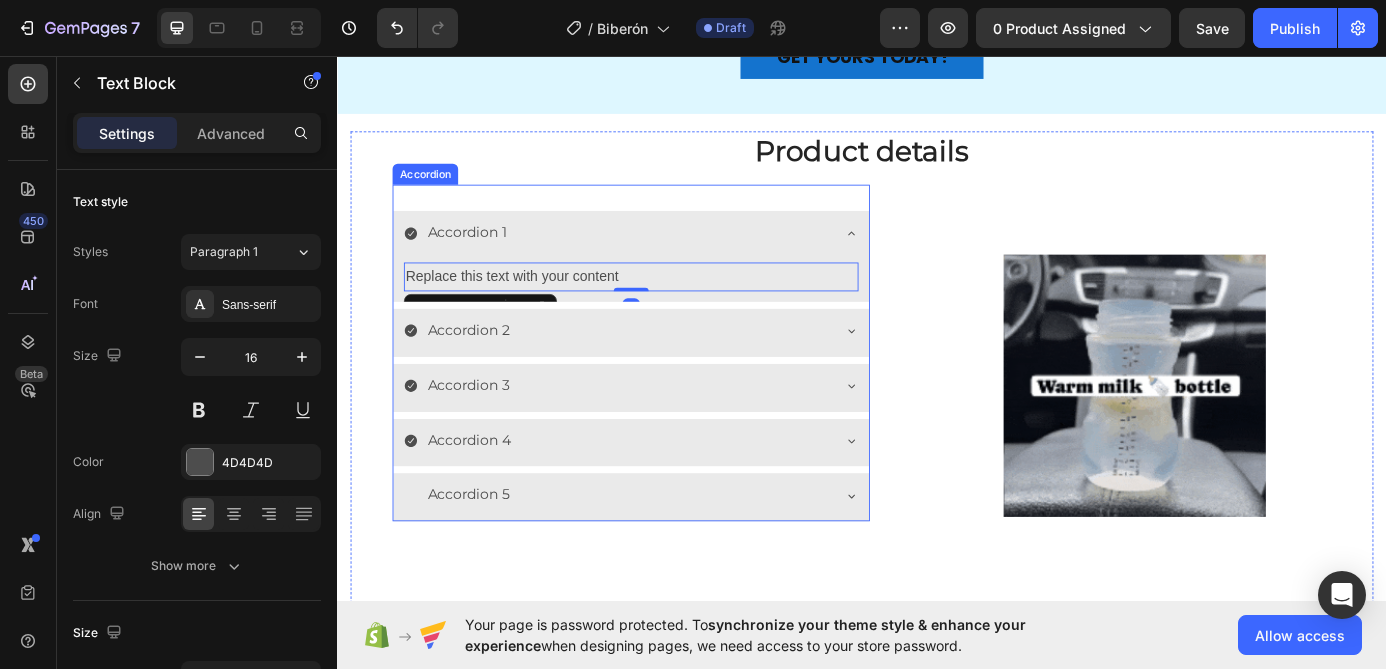 click on "Accordion 2" at bounding box center [657, 370] 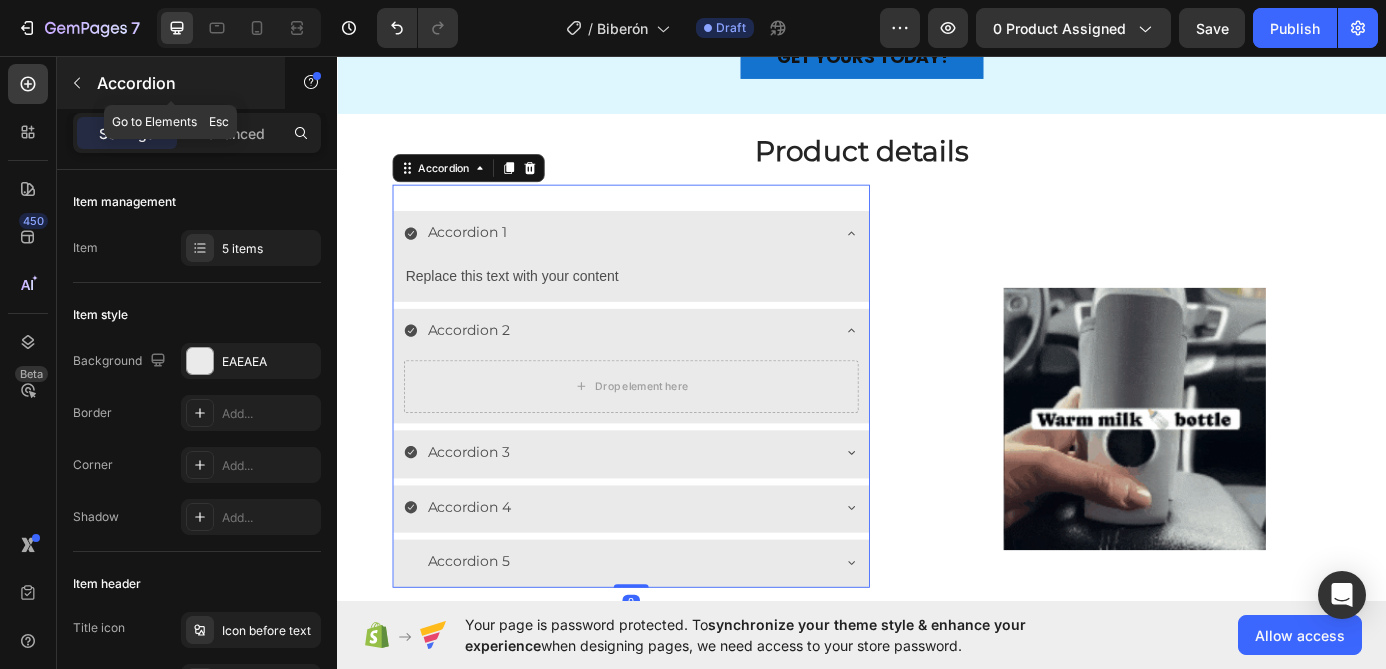 click 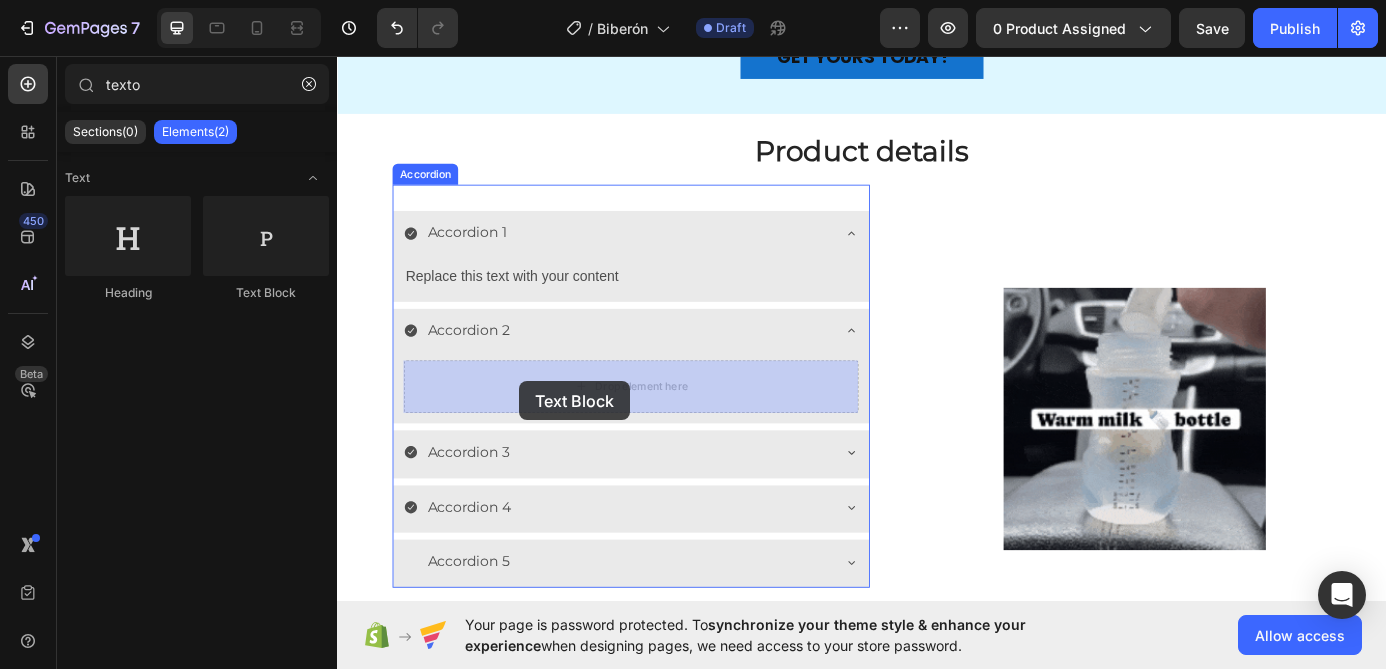 drag, startPoint x: 607, startPoint y: 306, endPoint x: 545, endPoint y: 428, distance: 136.85028 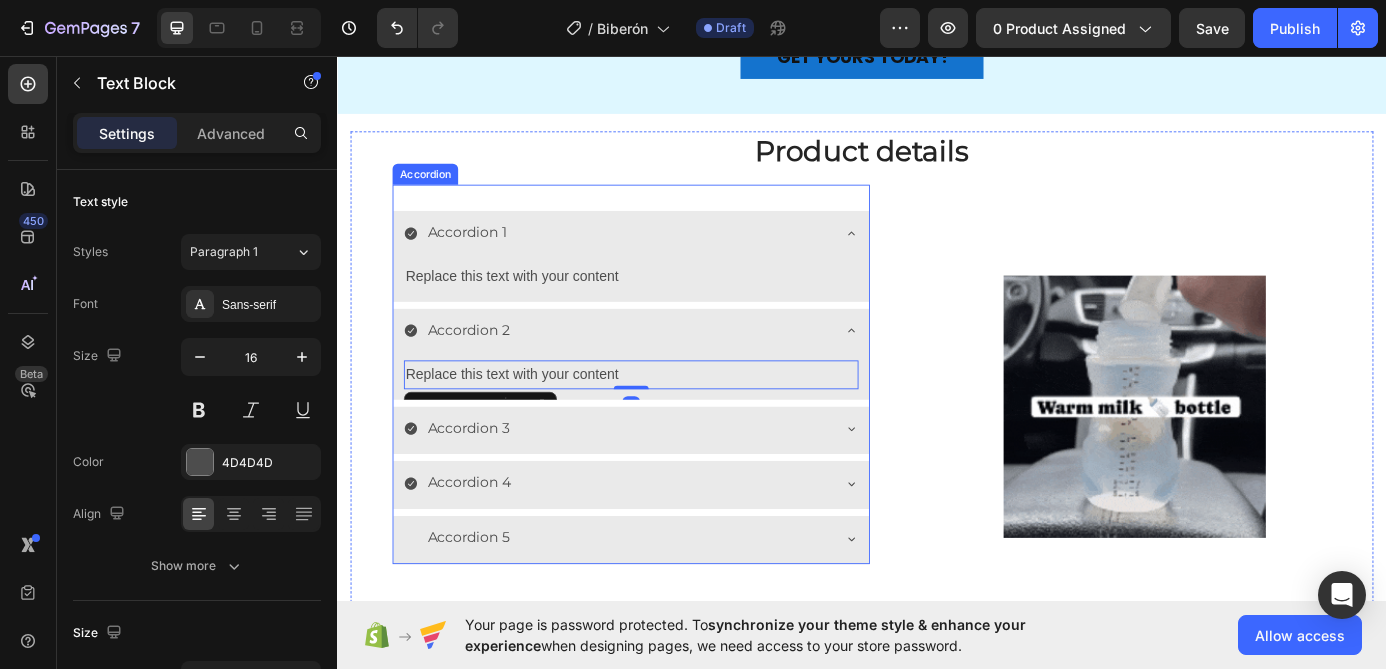 click on "Accordion 3" at bounding box center [657, 482] 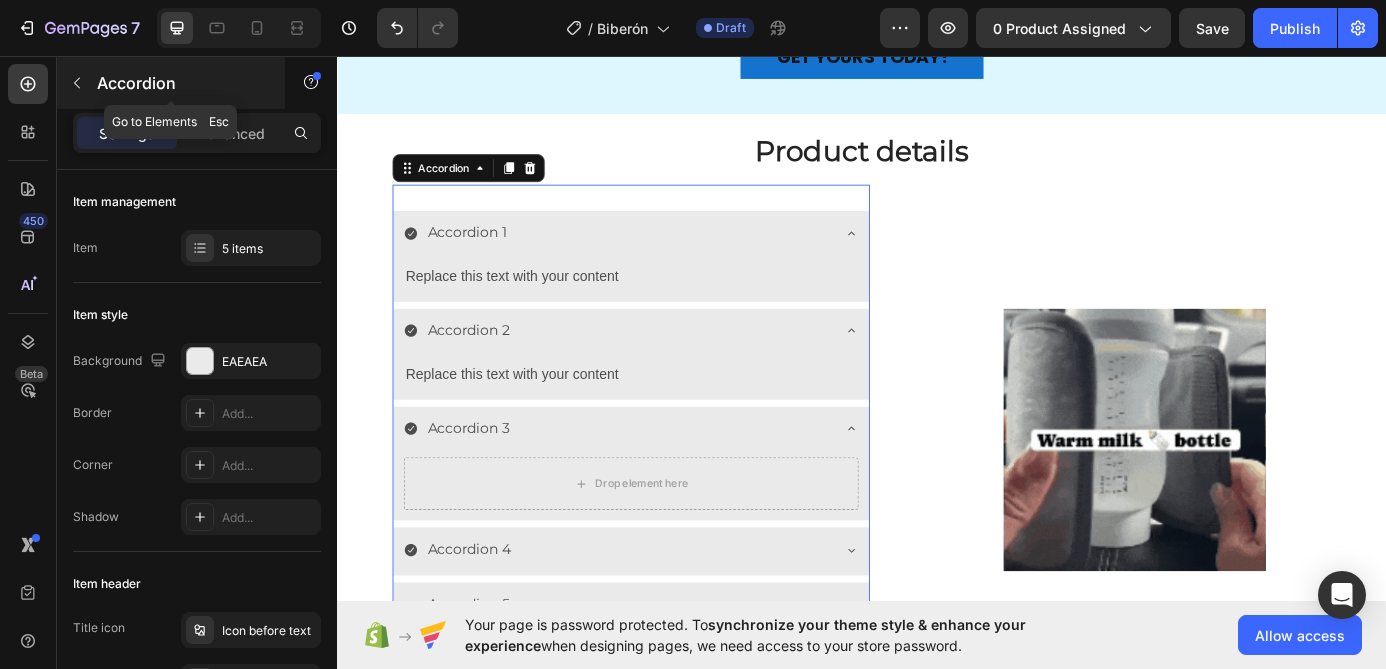 click 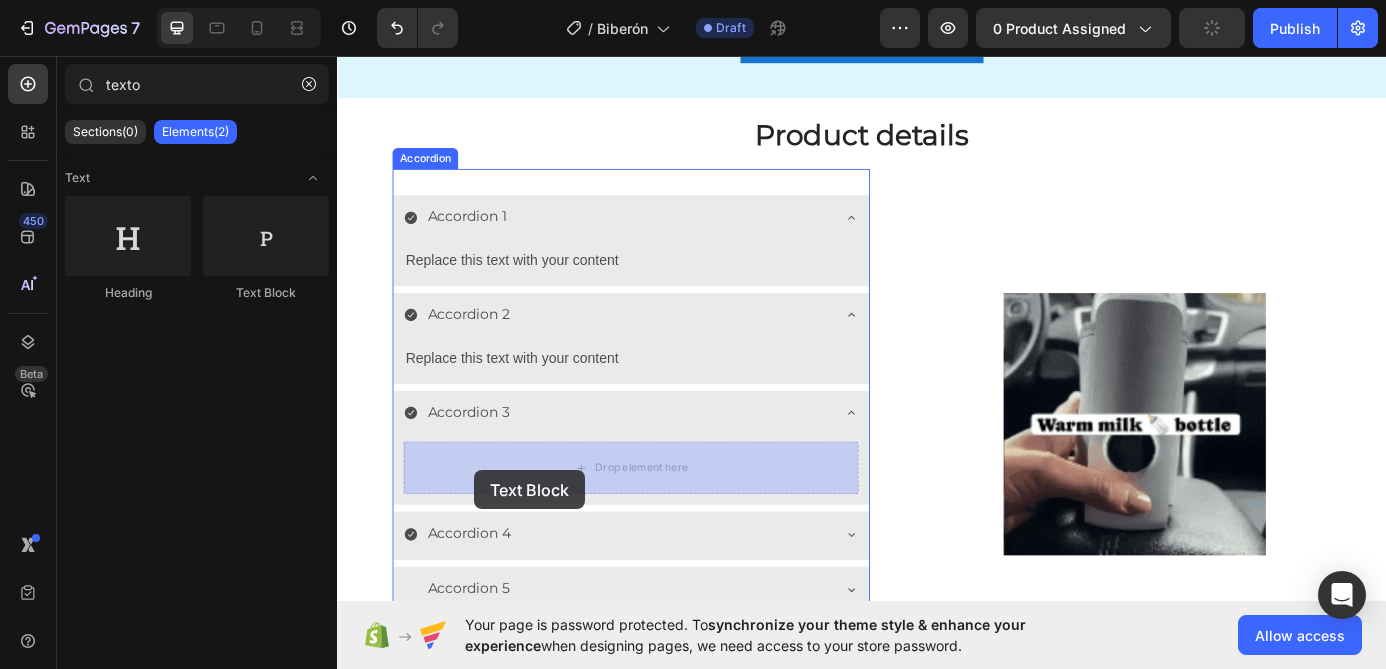 drag, startPoint x: 603, startPoint y: 280, endPoint x: 494, endPoint y: 530, distance: 272.7288 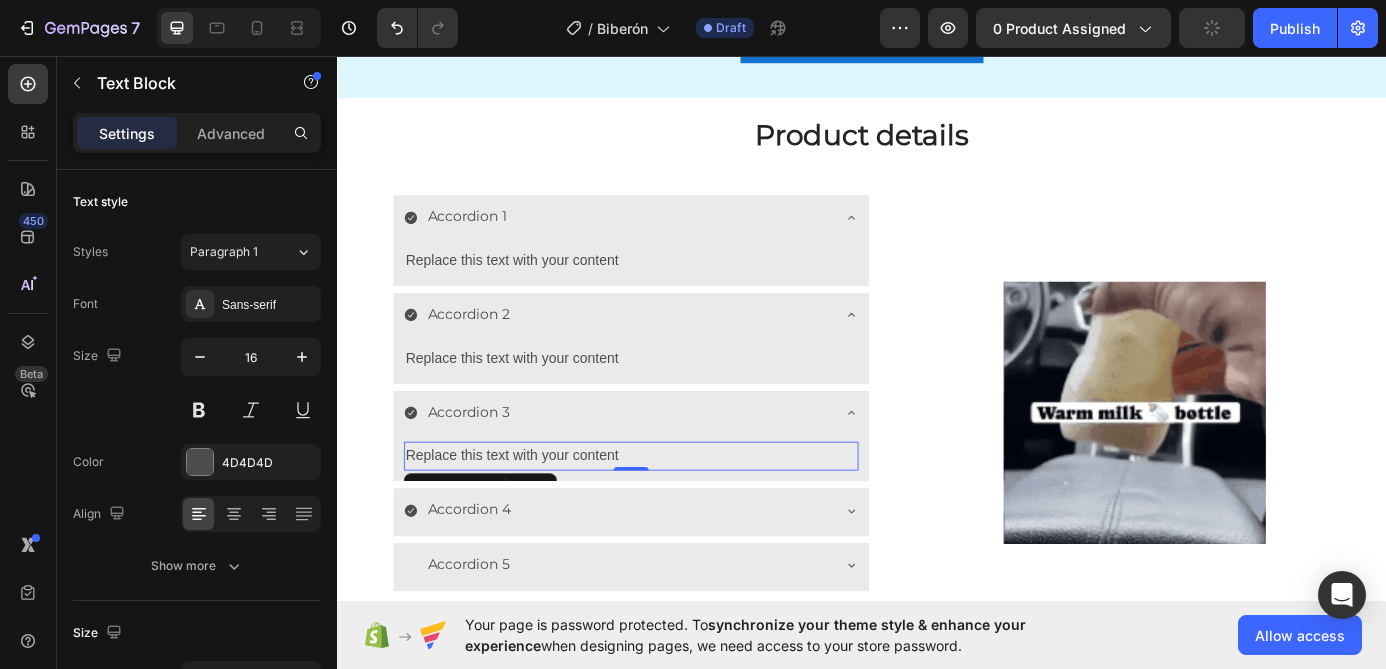 scroll, scrollTop: 1954, scrollLeft: 0, axis: vertical 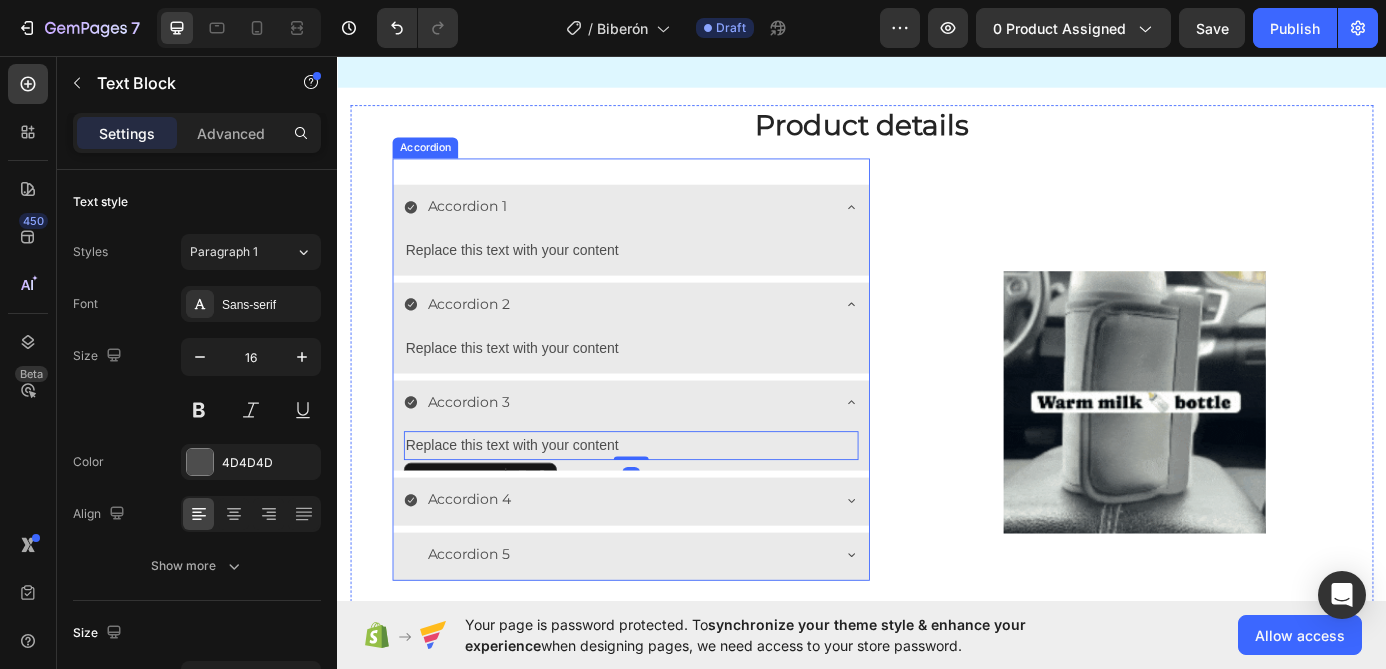 click on "Accordion 4" at bounding box center (488, 563) 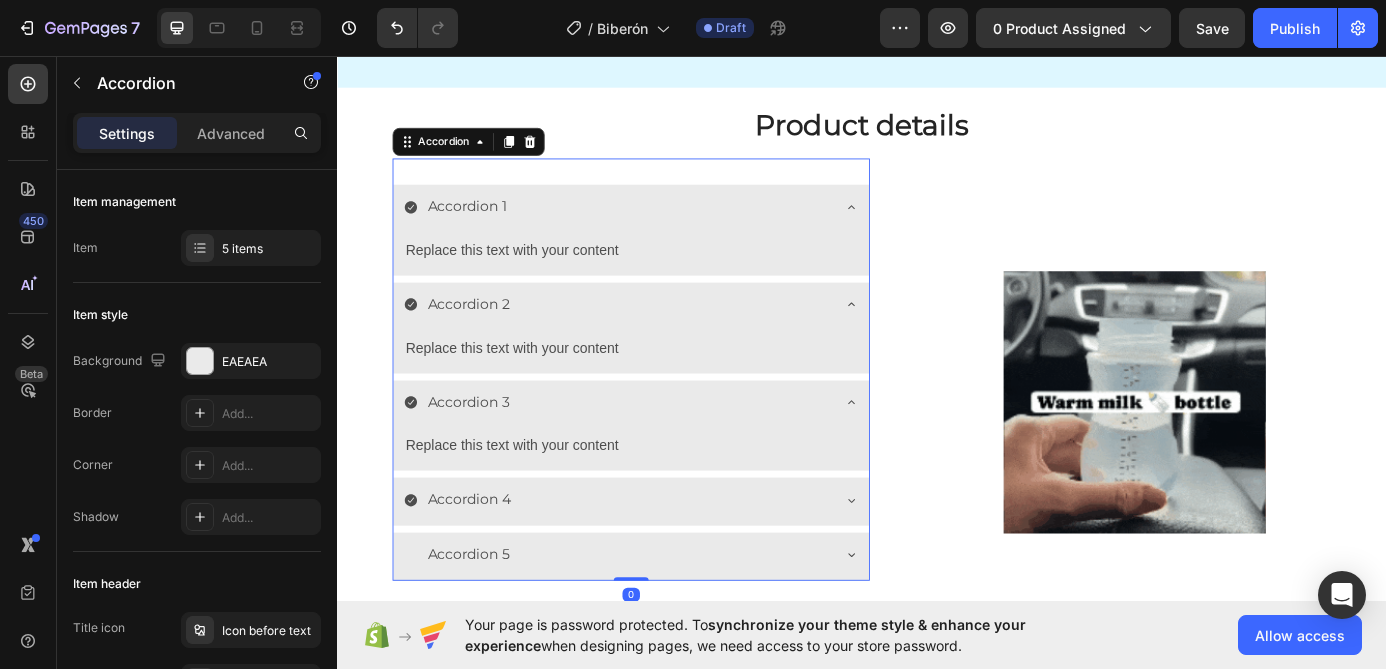 click on "Accordion 4" at bounding box center [657, 563] 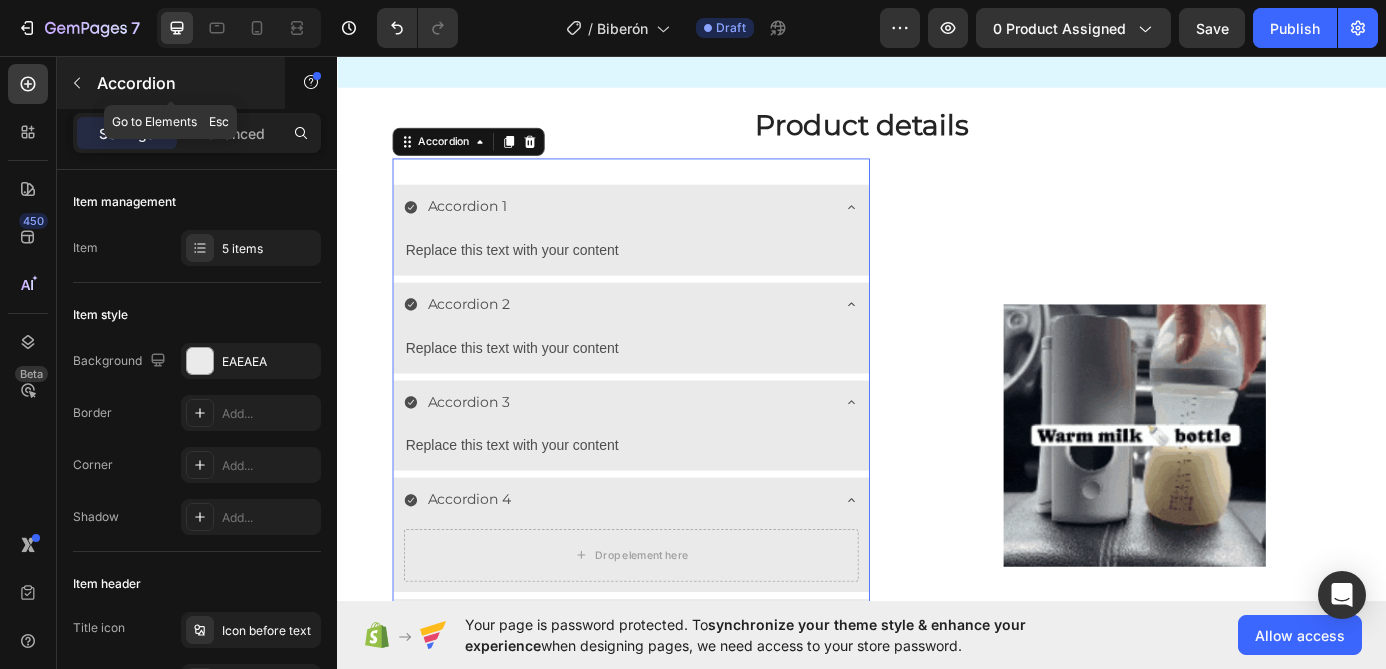 click 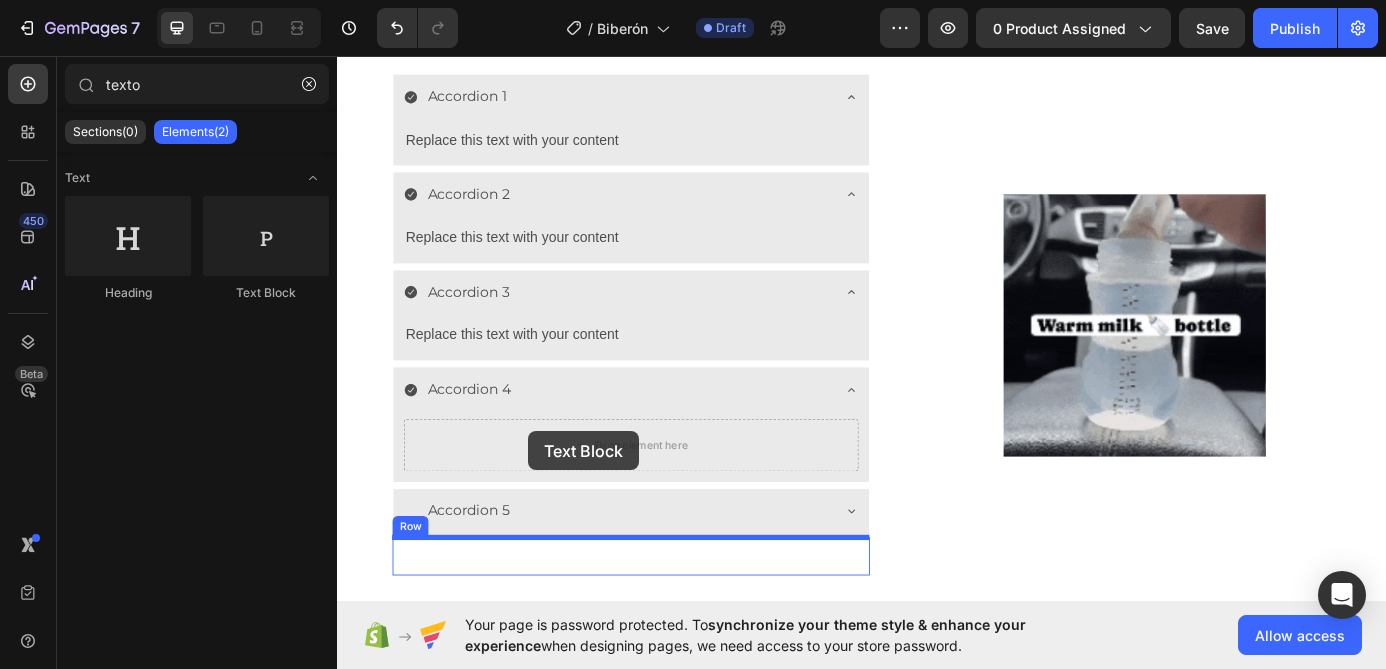 scroll, scrollTop: 2185, scrollLeft: 0, axis: vertical 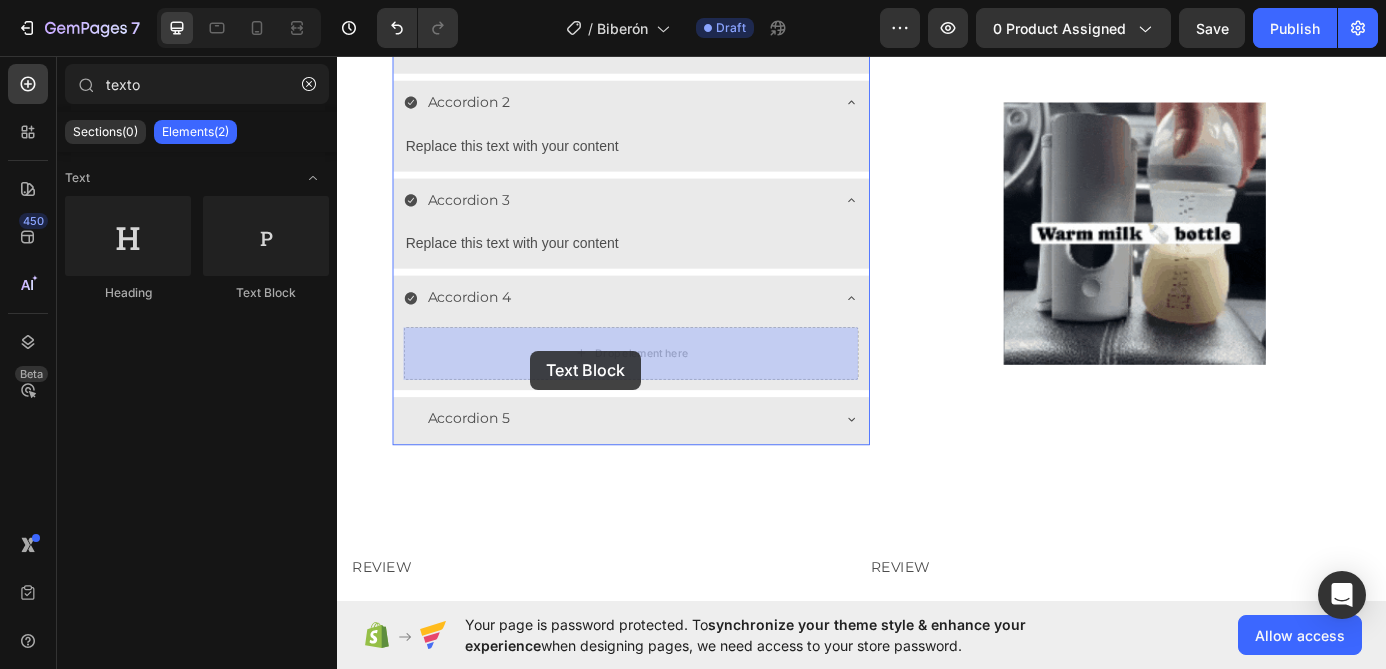 drag, startPoint x: 595, startPoint y: 294, endPoint x: 558, endPoint y: 393, distance: 105.68822 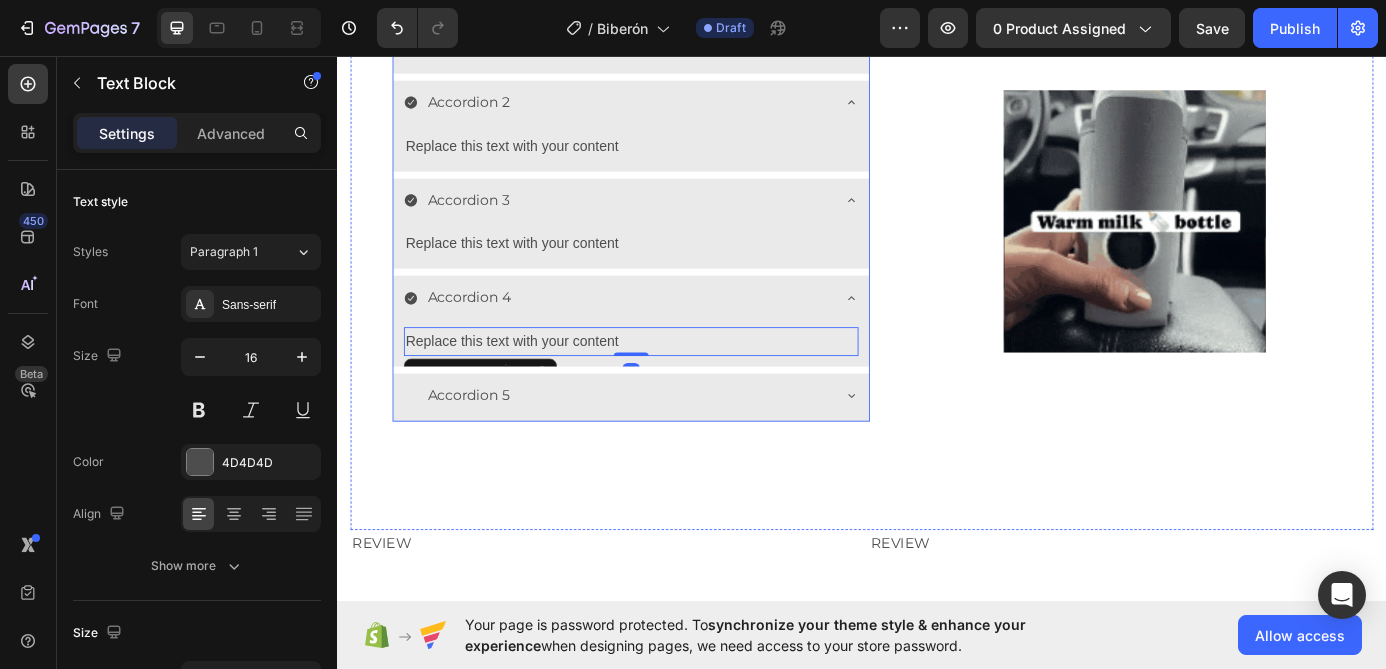 click on "Accordion 5" at bounding box center (657, 444) 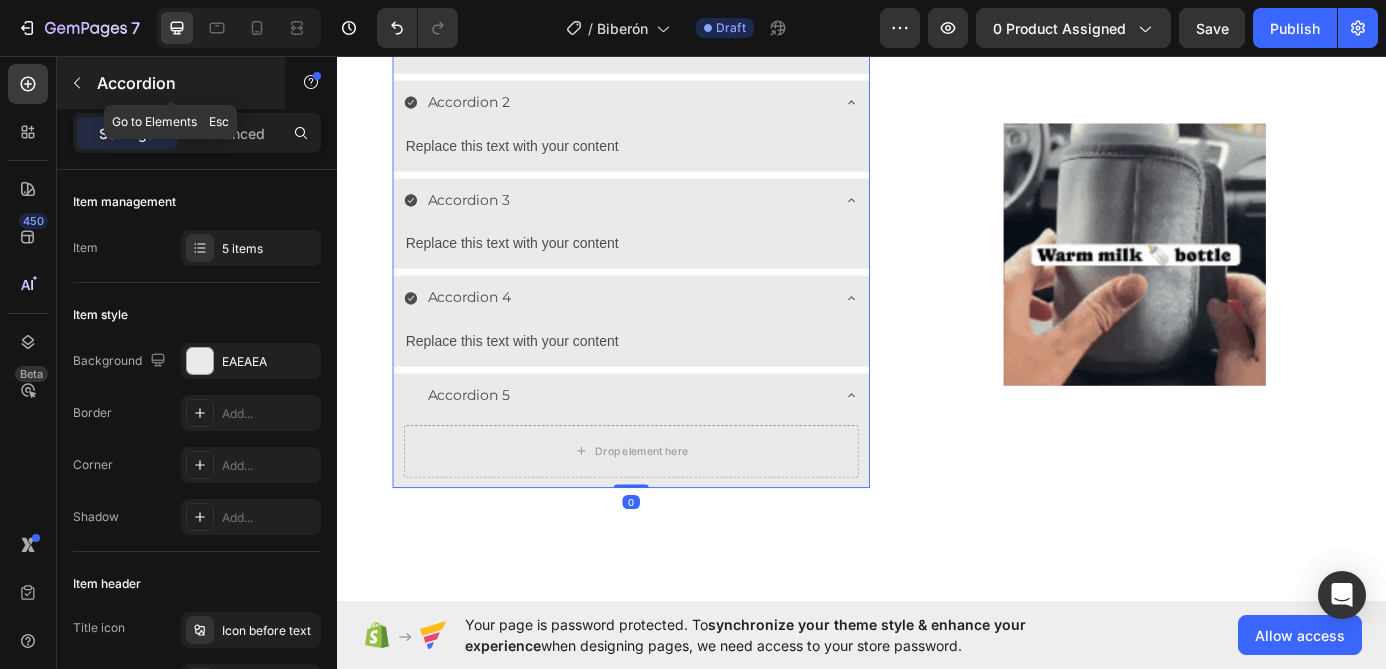 click at bounding box center (77, 83) 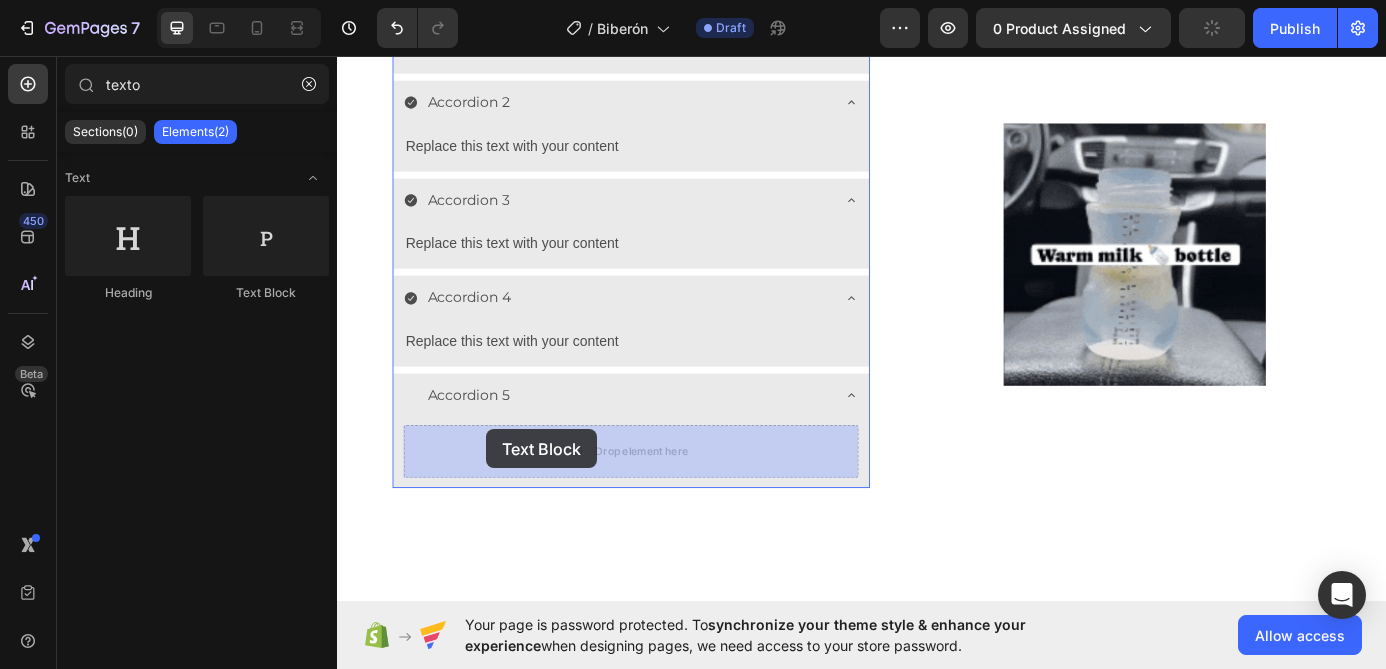 drag, startPoint x: 615, startPoint y: 312, endPoint x: 507, endPoint y: 483, distance: 202.24985 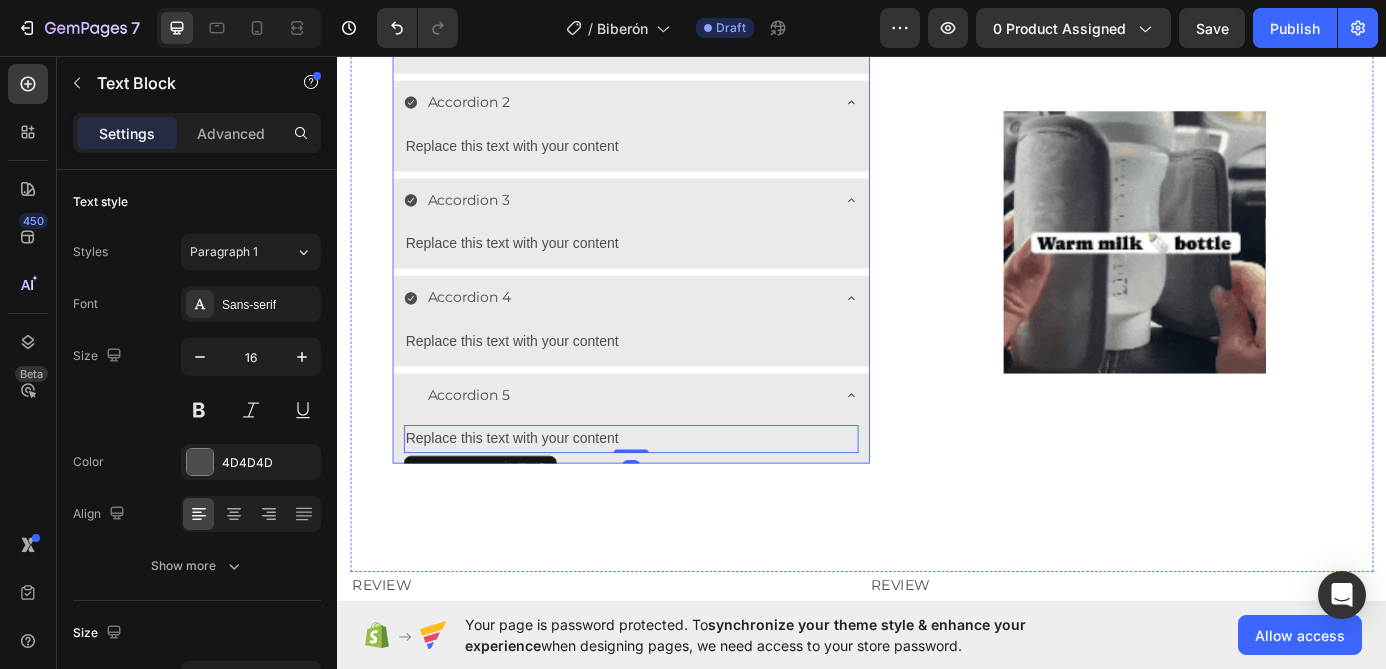 click at bounding box center [421, 444] 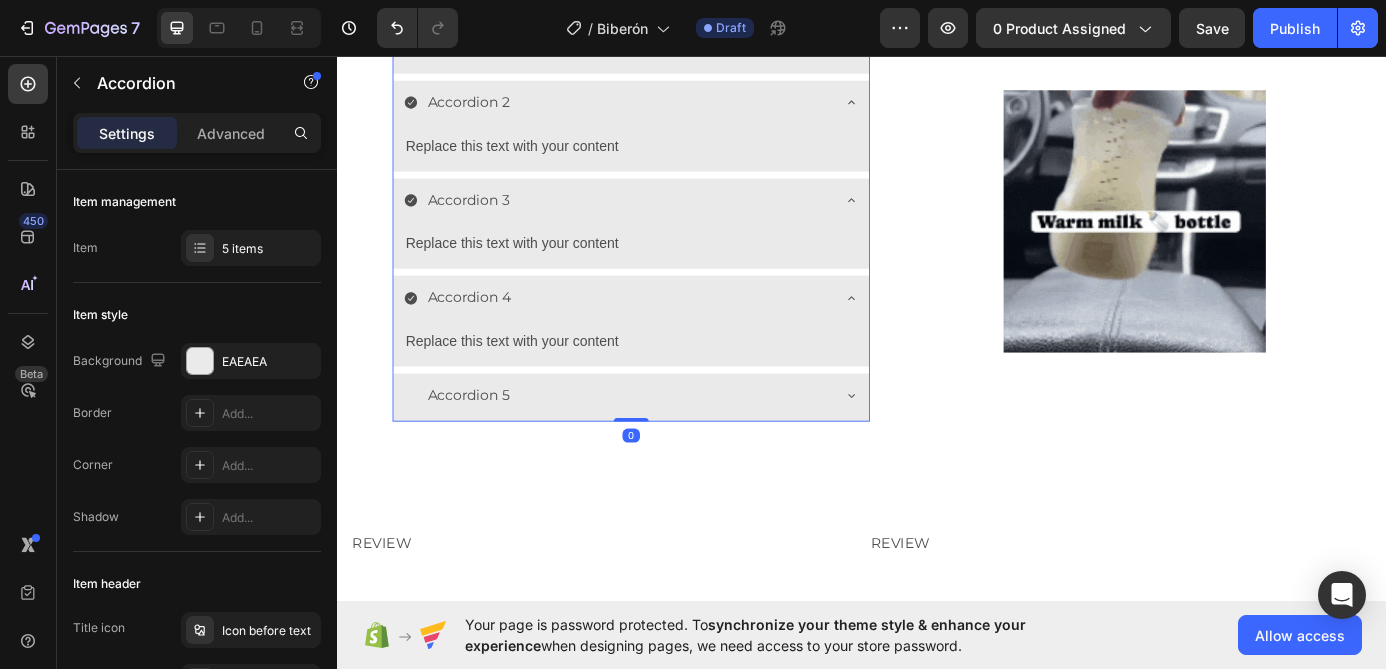 click at bounding box center (421, 444) 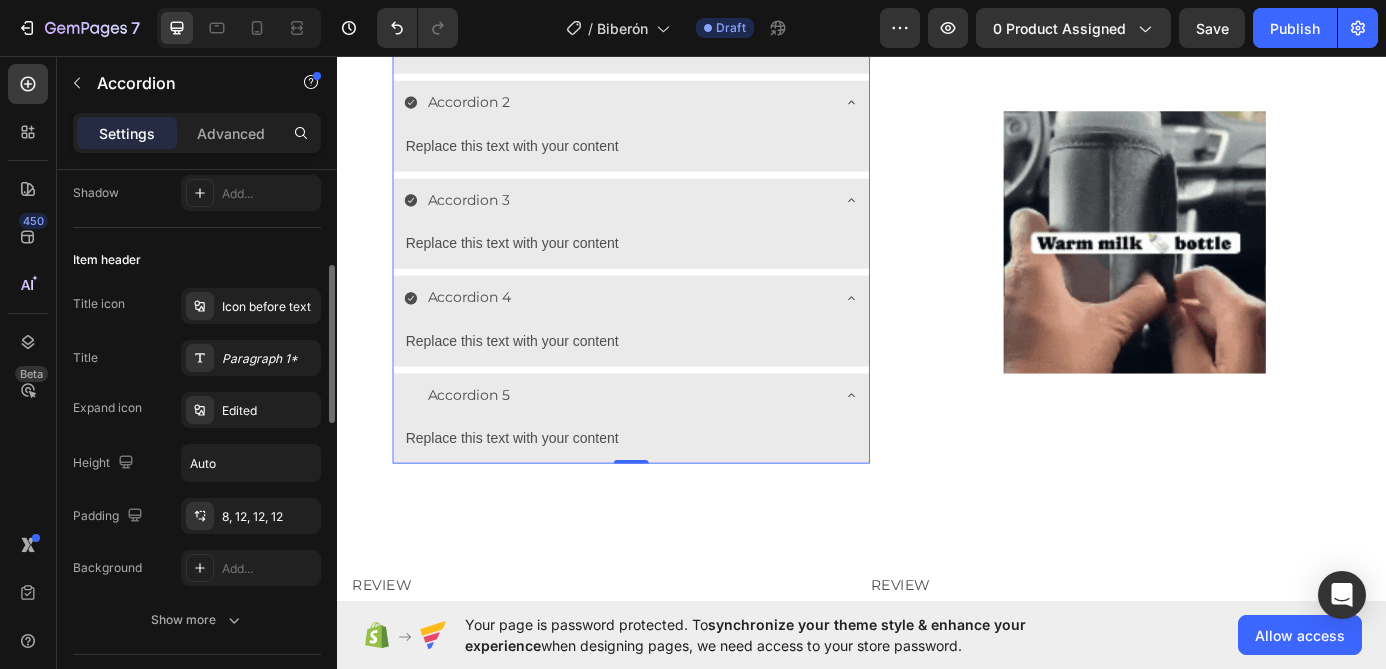 scroll, scrollTop: 327, scrollLeft: 0, axis: vertical 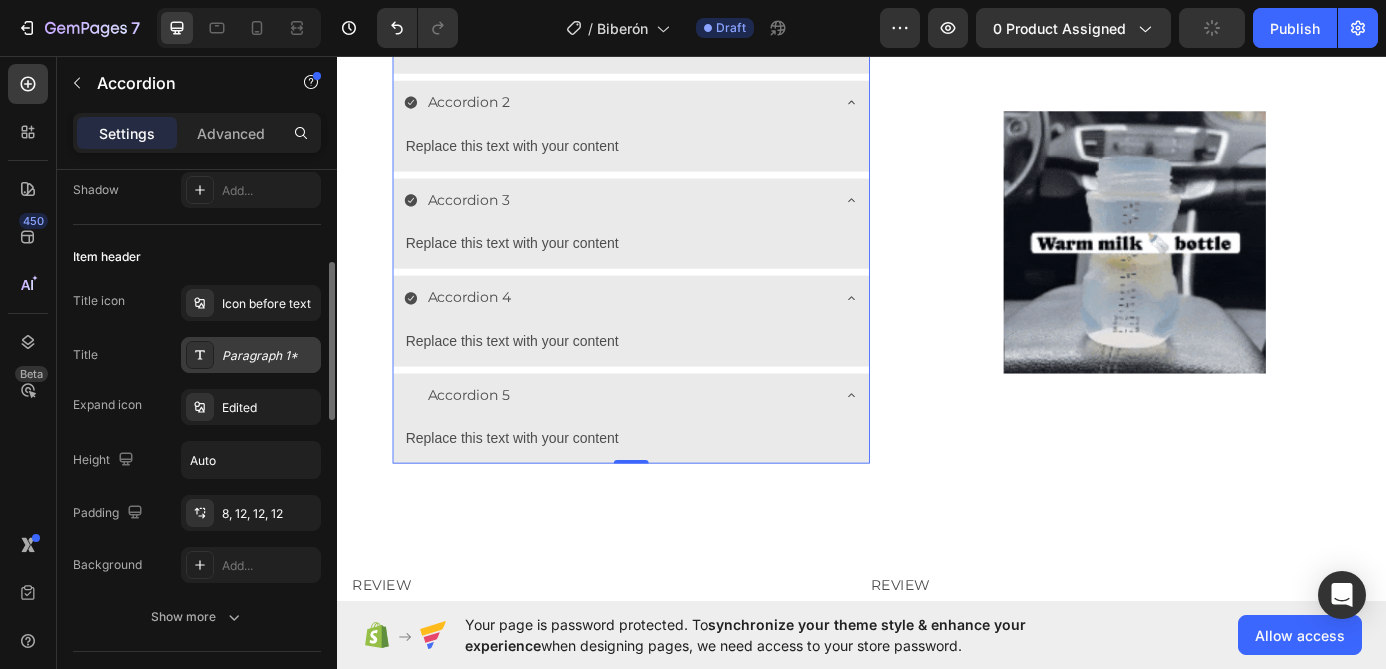 click on "Paragraph 1*" at bounding box center (269, 356) 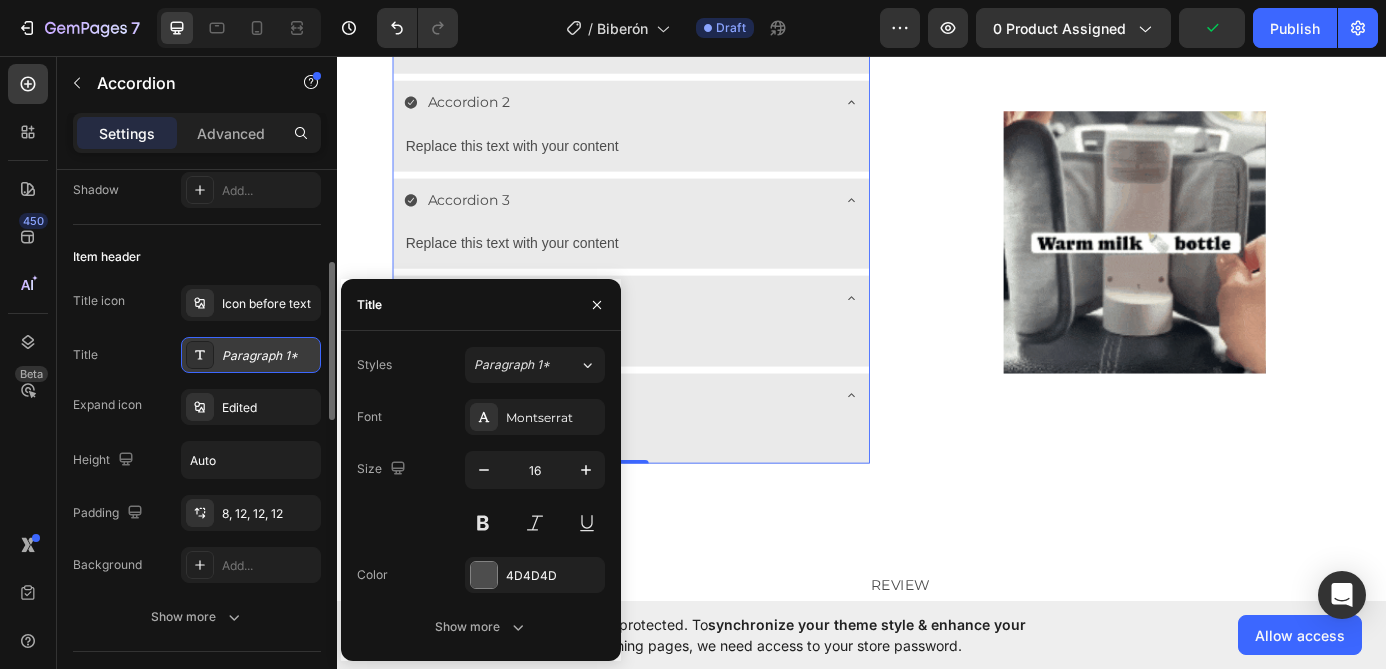 click on "Paragraph 1*" at bounding box center [269, 356] 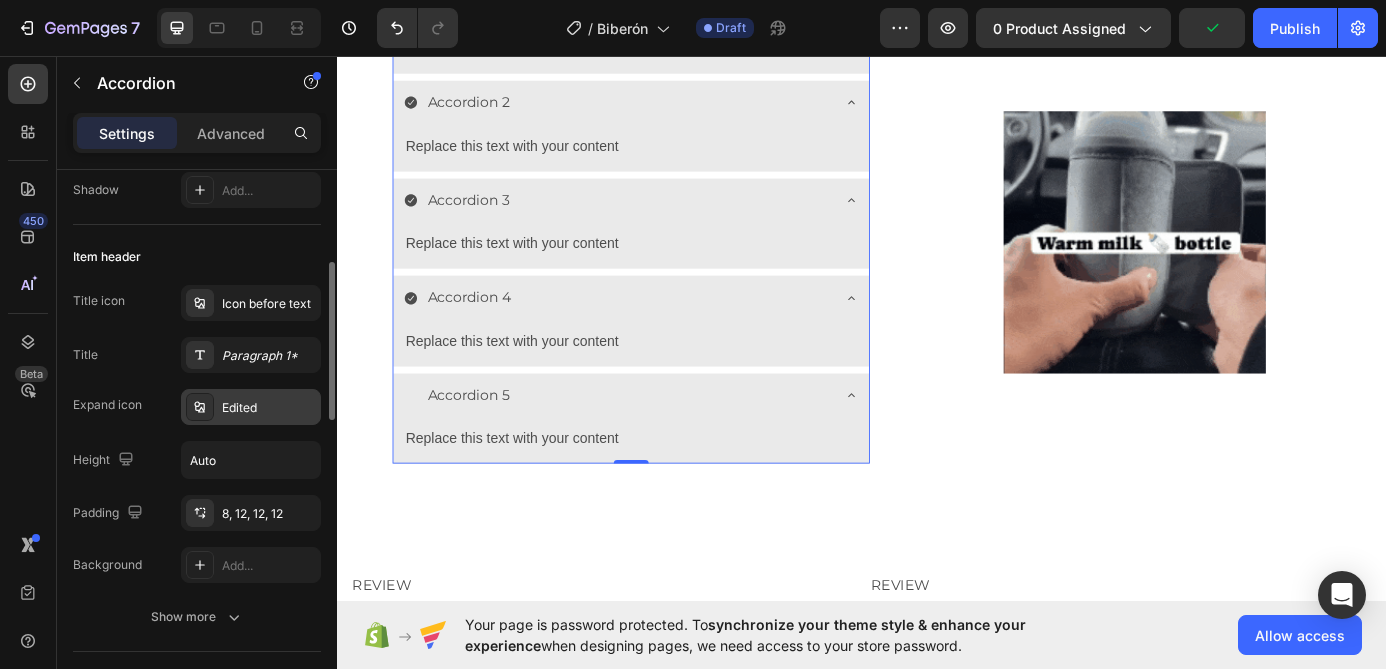 click on "Edited" at bounding box center [269, 408] 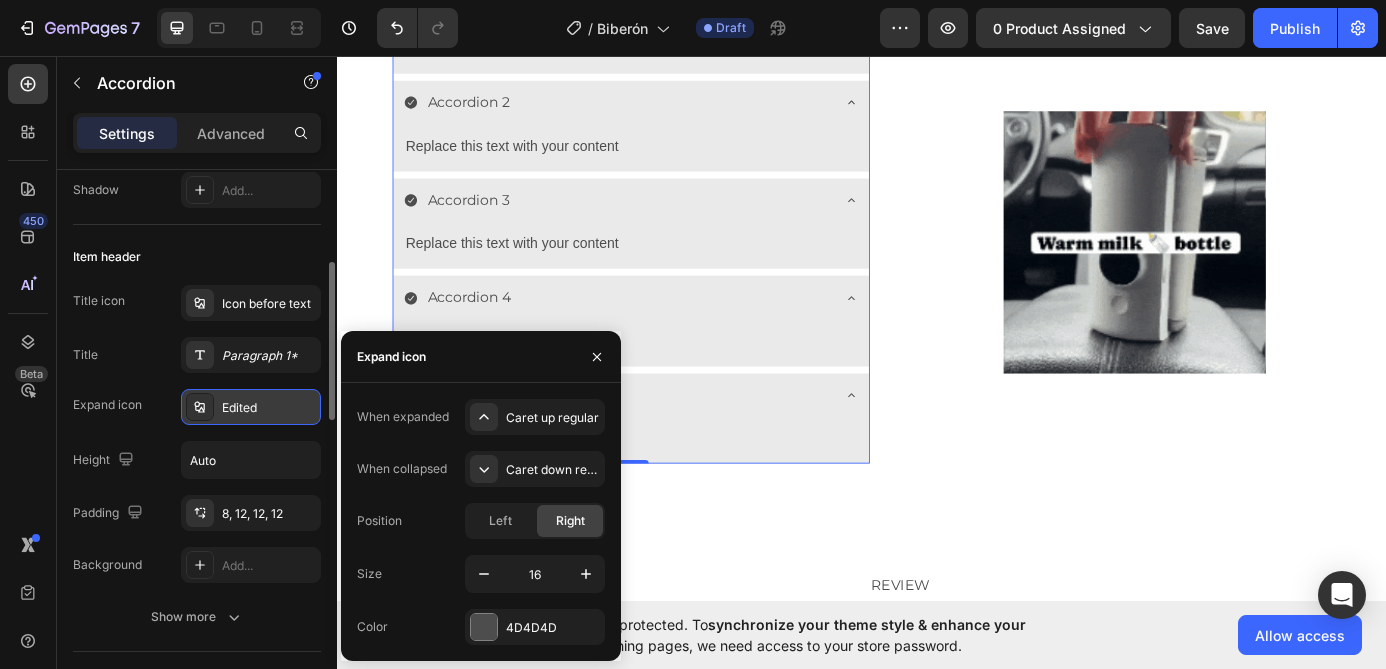 click on "Edited" at bounding box center (269, 408) 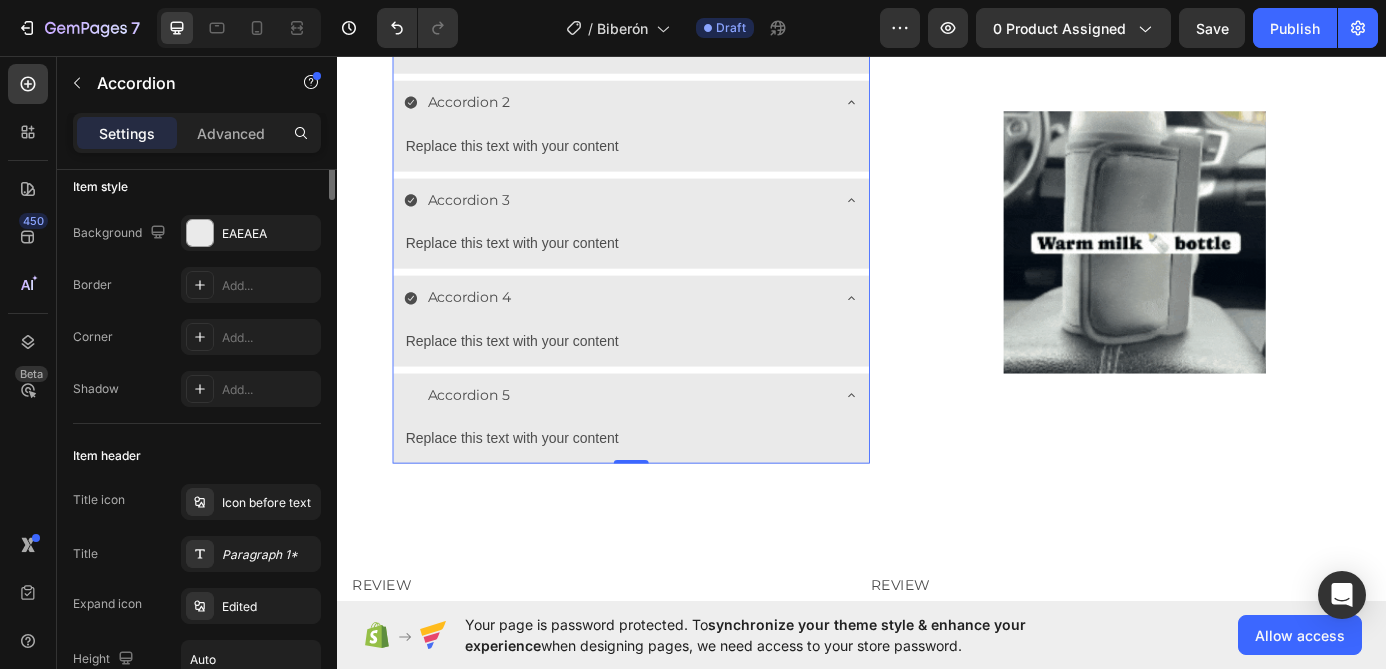scroll, scrollTop: 0, scrollLeft: 0, axis: both 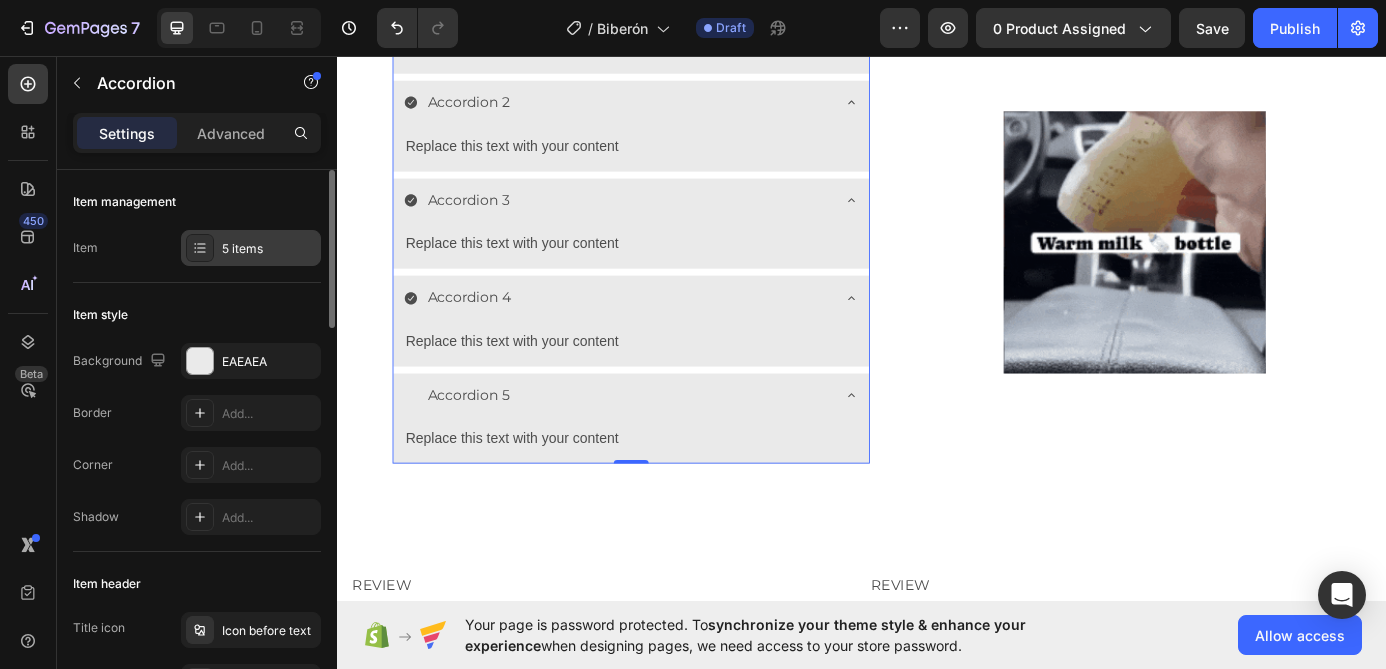 click on "5 items" at bounding box center (251, 248) 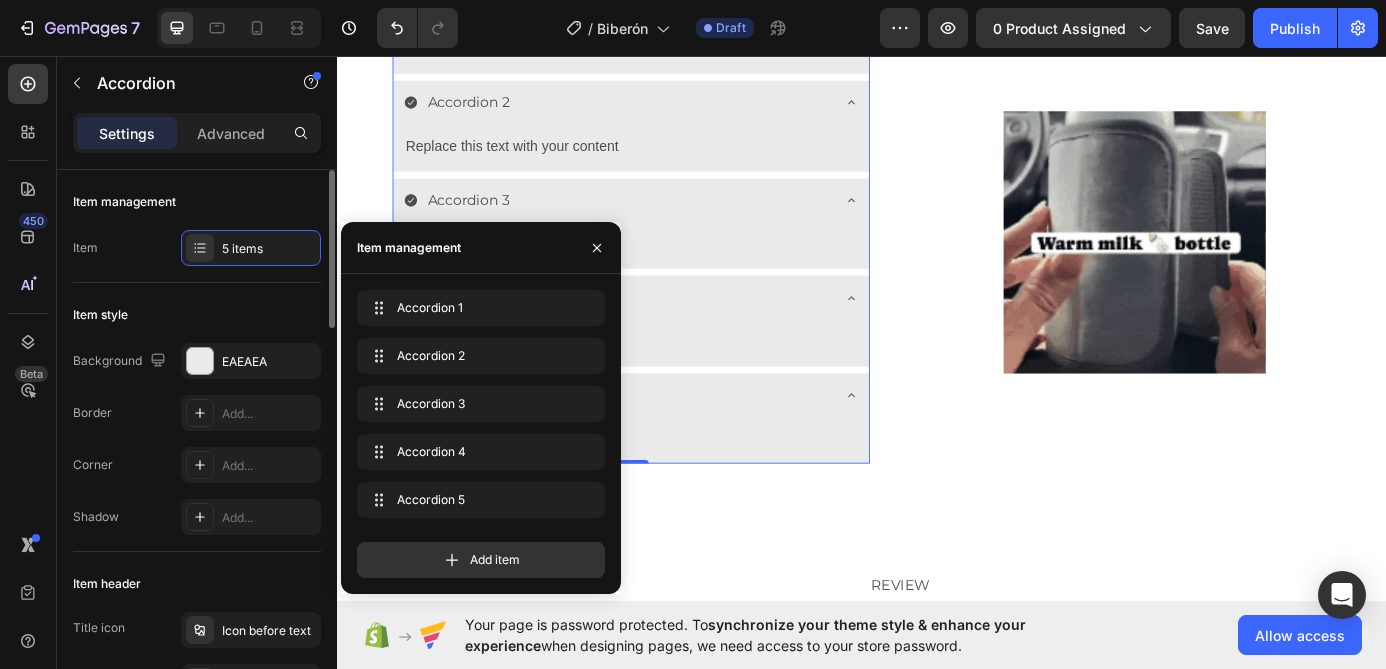 click on "Item management" at bounding box center [197, 202] 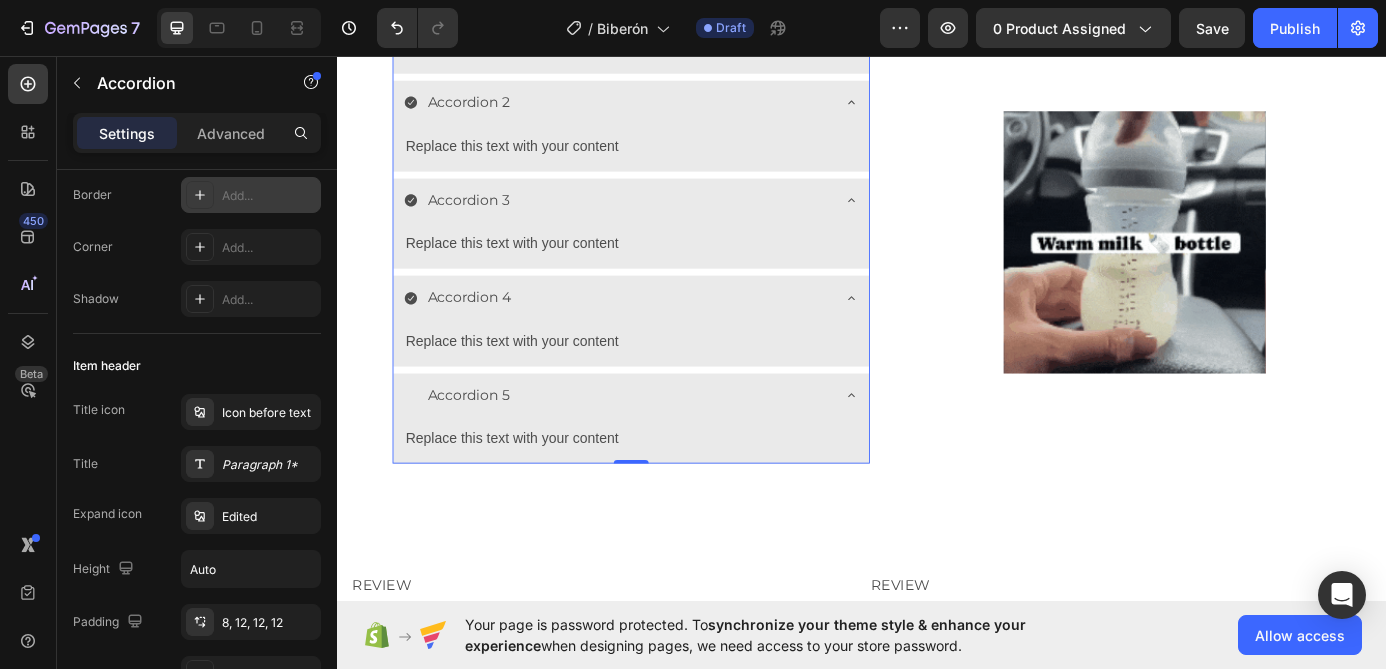 scroll, scrollTop: 0, scrollLeft: 0, axis: both 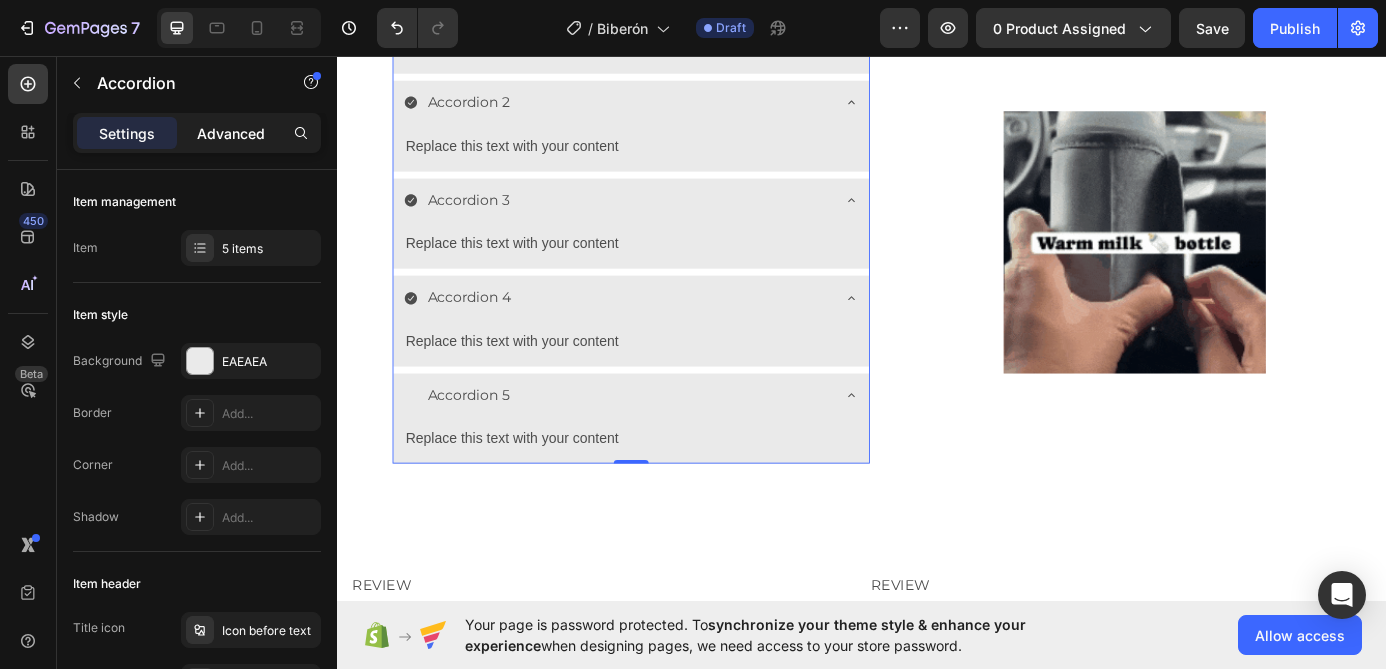 click on "Advanced" at bounding box center [231, 133] 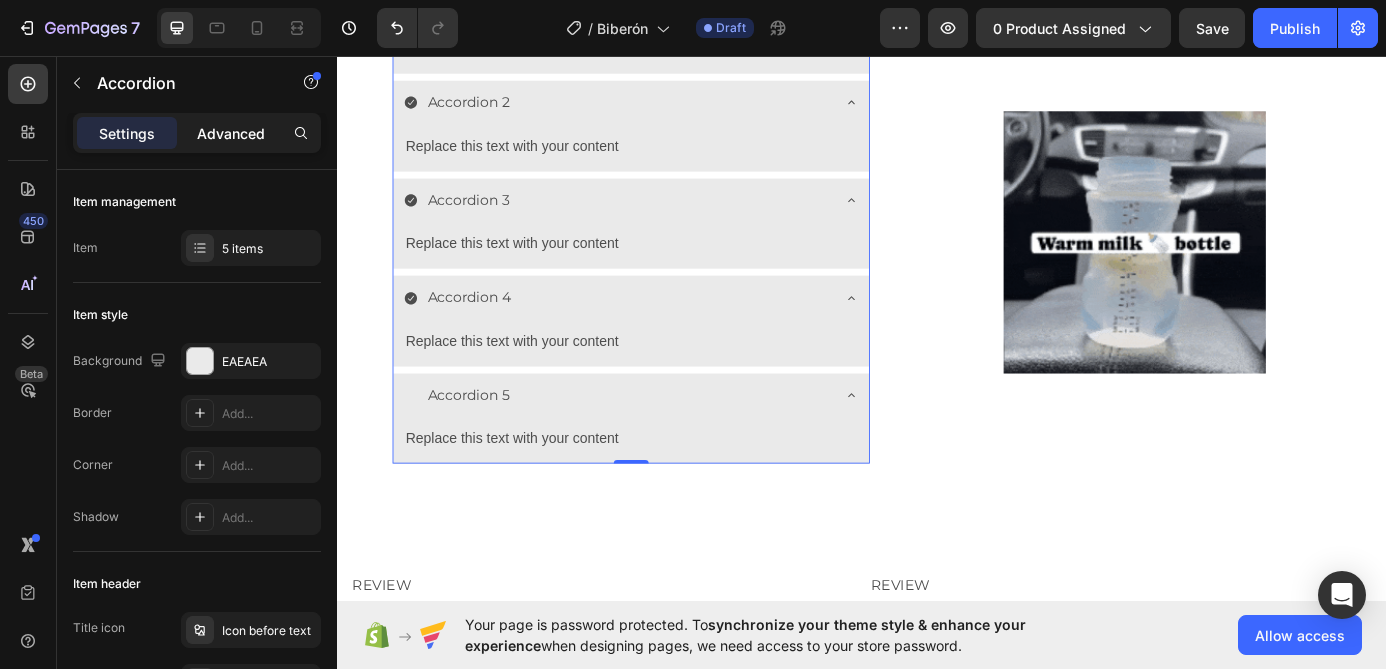 type on "100%" 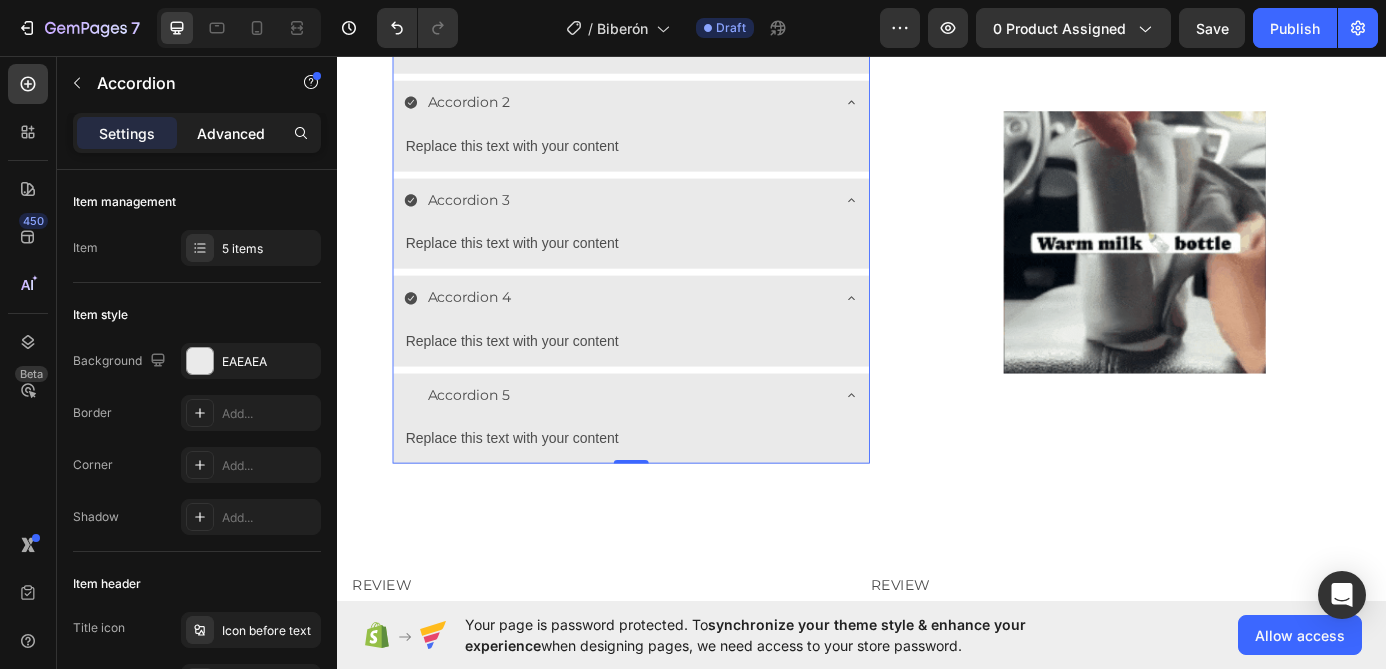 type on "100" 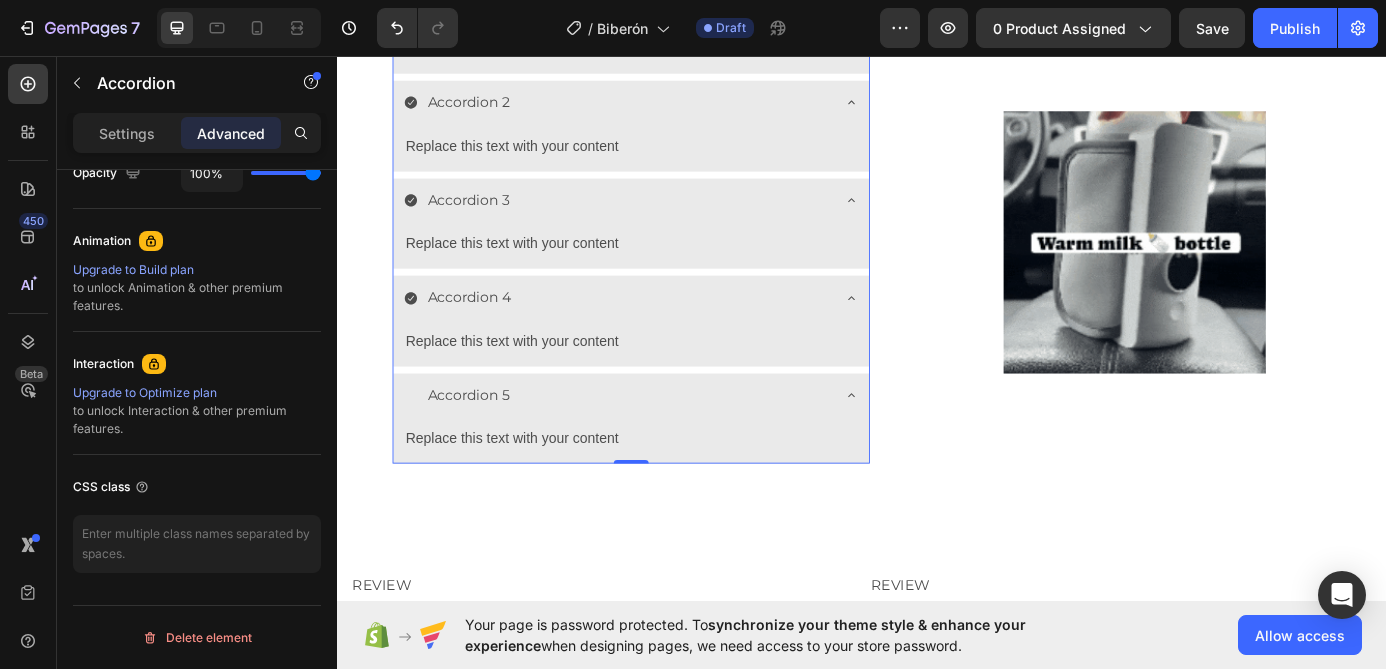 scroll, scrollTop: 0, scrollLeft: 0, axis: both 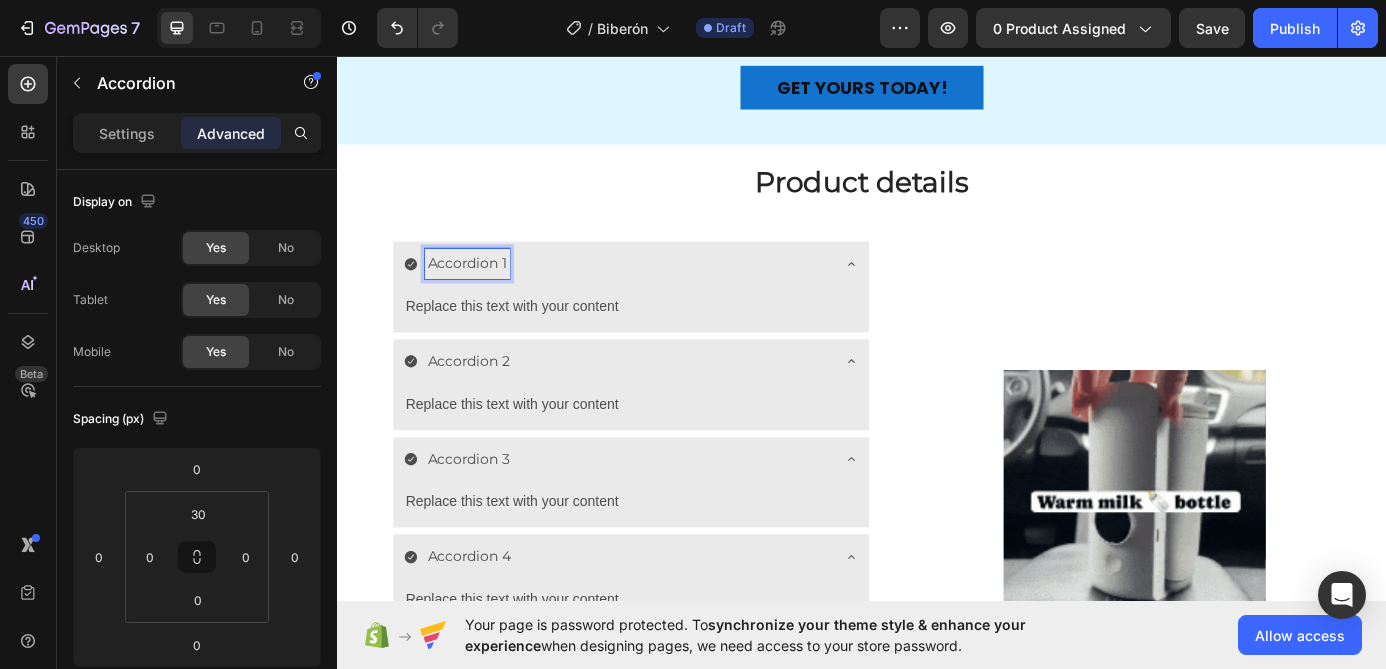 click on "Accordion 1" at bounding box center (485, 293) 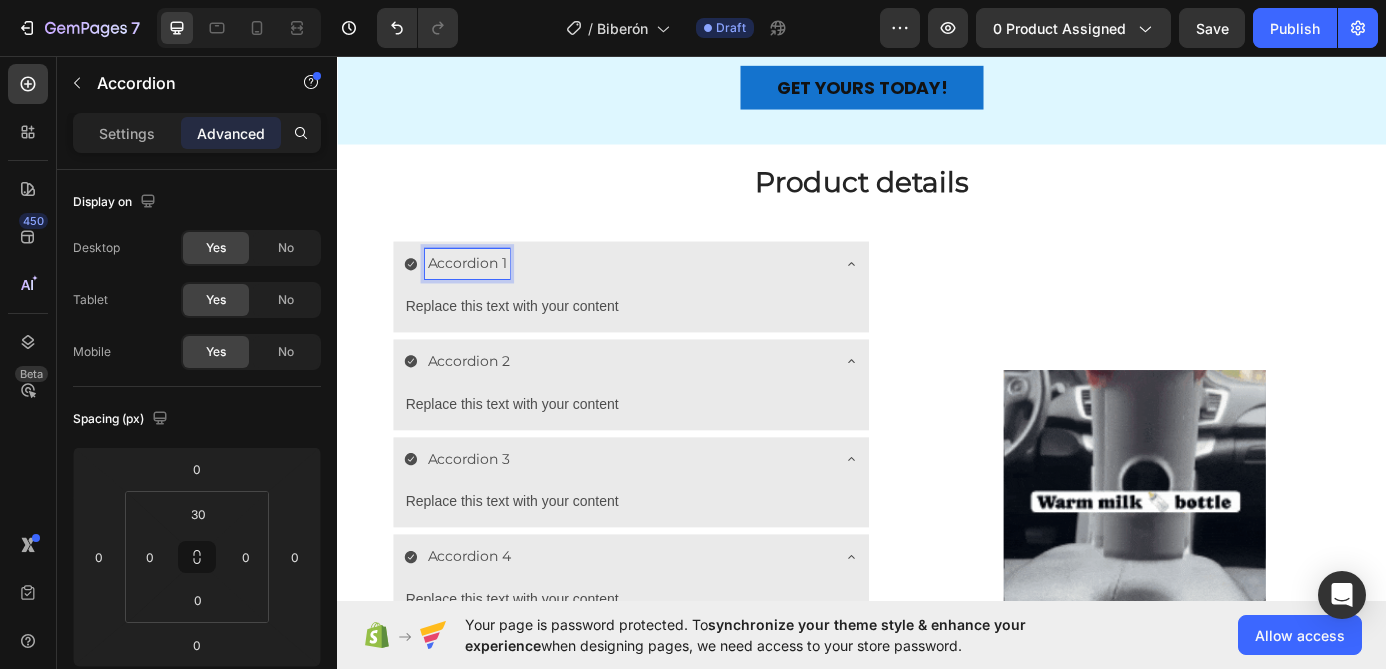 click on "Accordion 1" at bounding box center [485, 293] 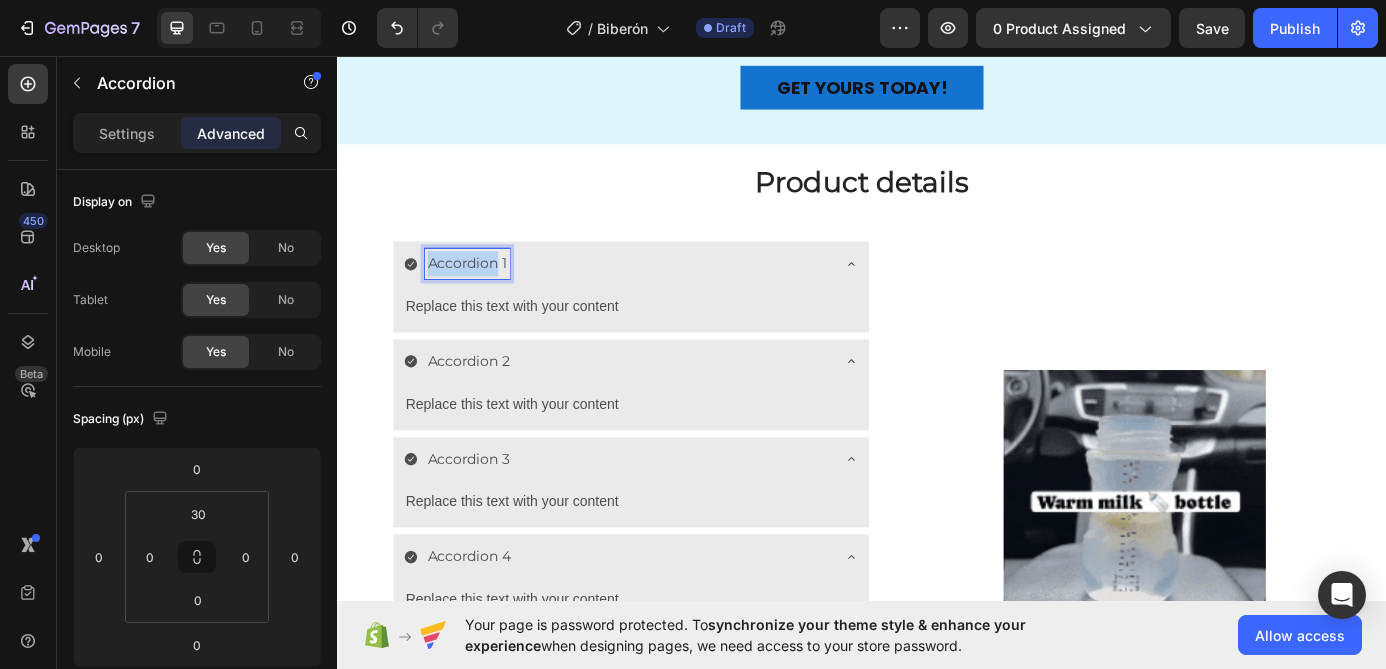 click on "Accordion 1" at bounding box center (485, 293) 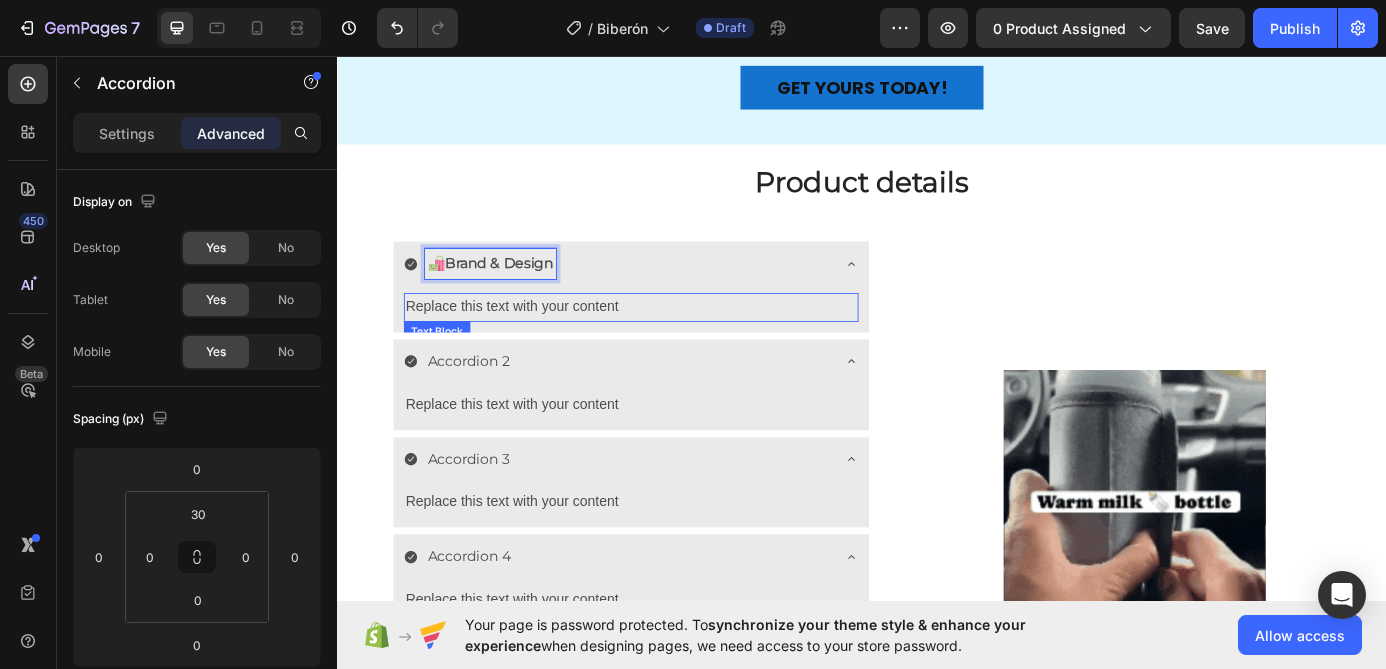 click on "Replace this text with your content" at bounding box center [673, 343] 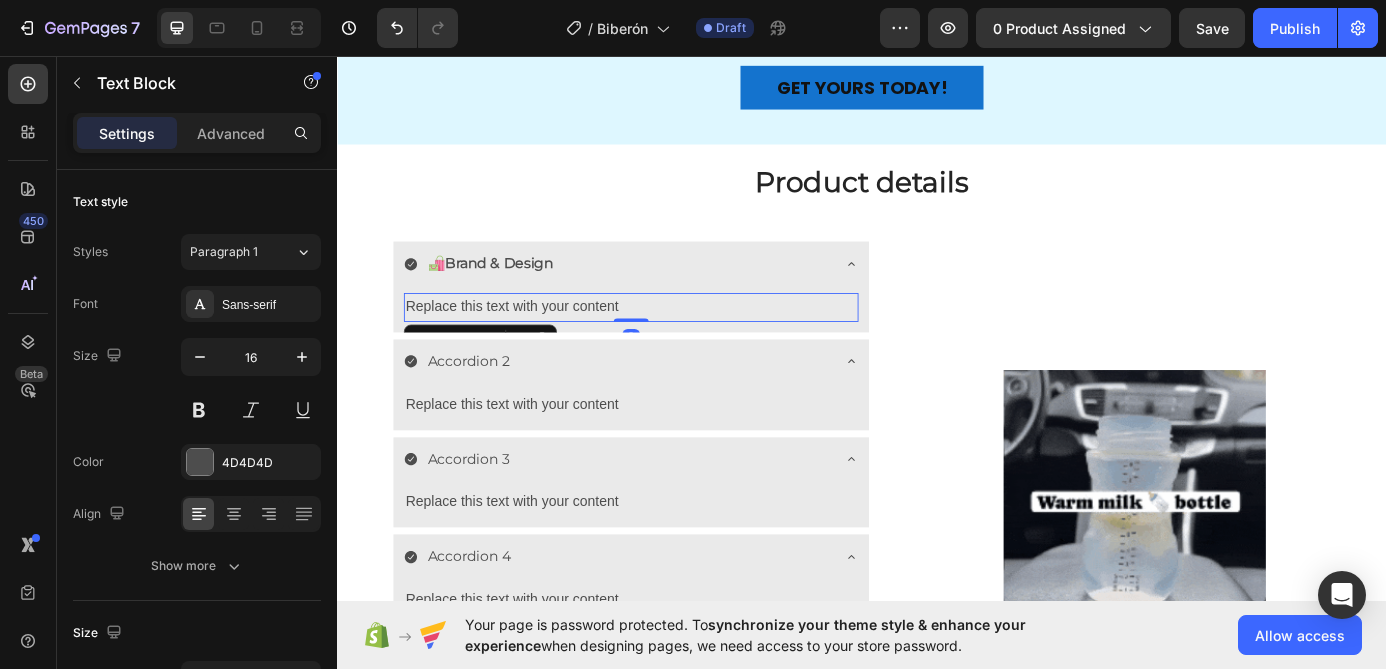 click on "Replace this text with your content" at bounding box center (673, 343) 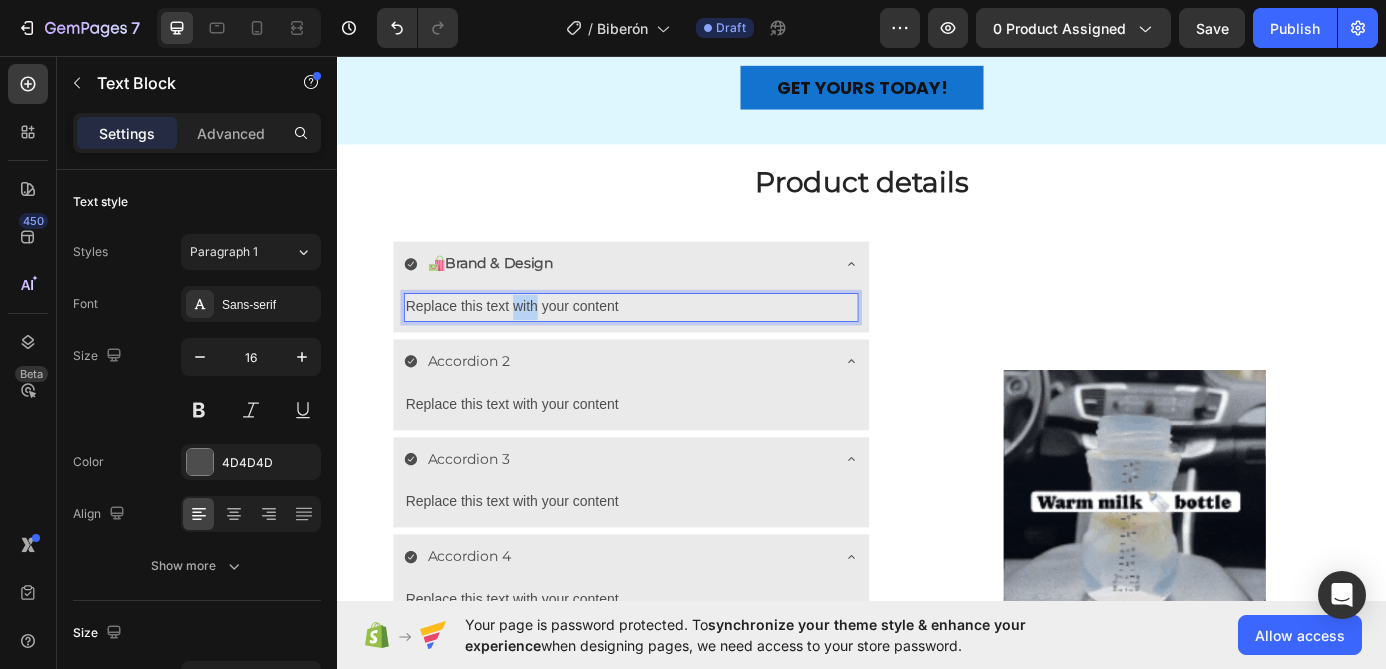 click on "Replace this text with your content" at bounding box center [673, 343] 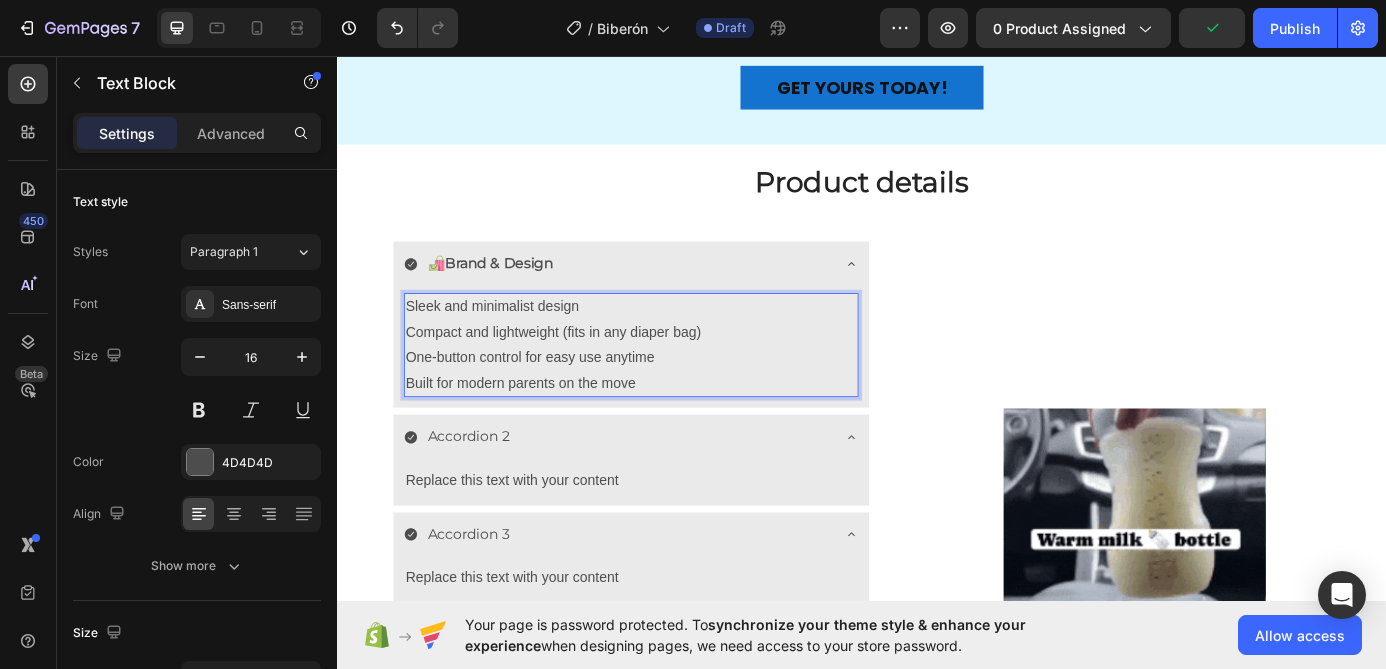click on "Sleek and minimalist design" at bounding box center [673, 343] 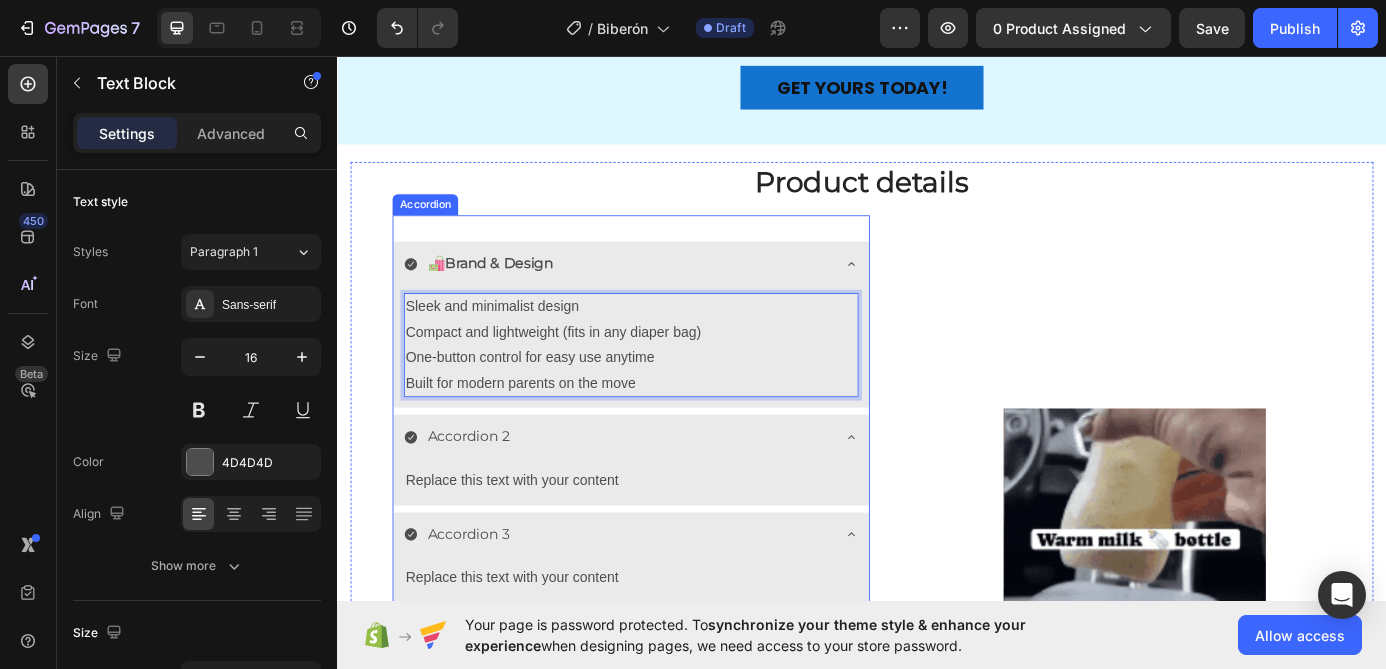 click on "Accordion 2" at bounding box center (487, 491) 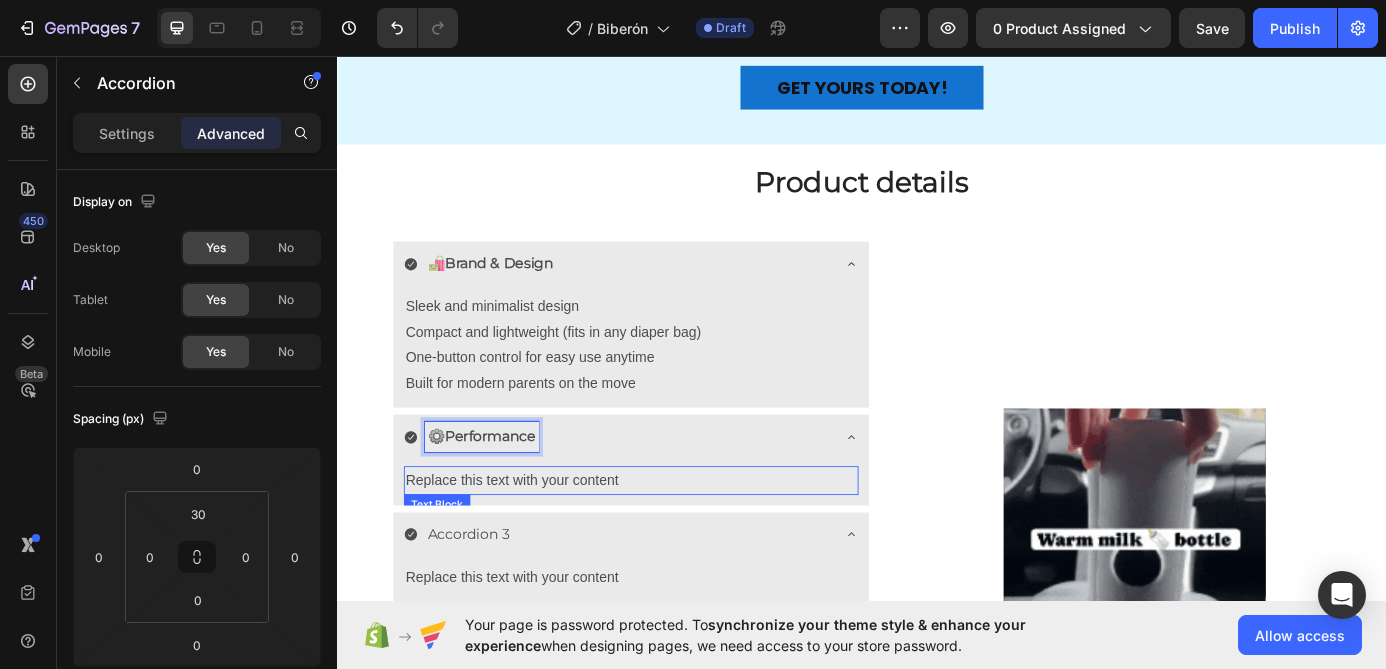 click on "Replace this text with your content" at bounding box center (673, 541) 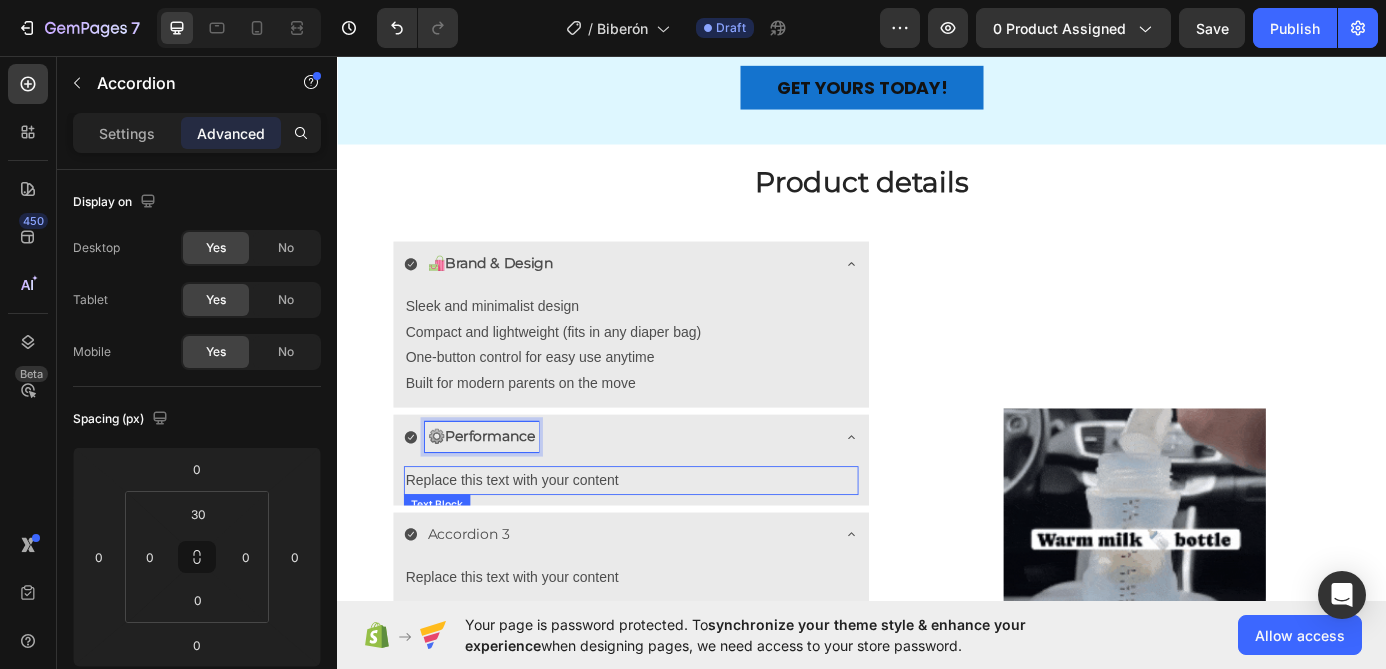 click on "Replace this text with your content" at bounding box center [673, 541] 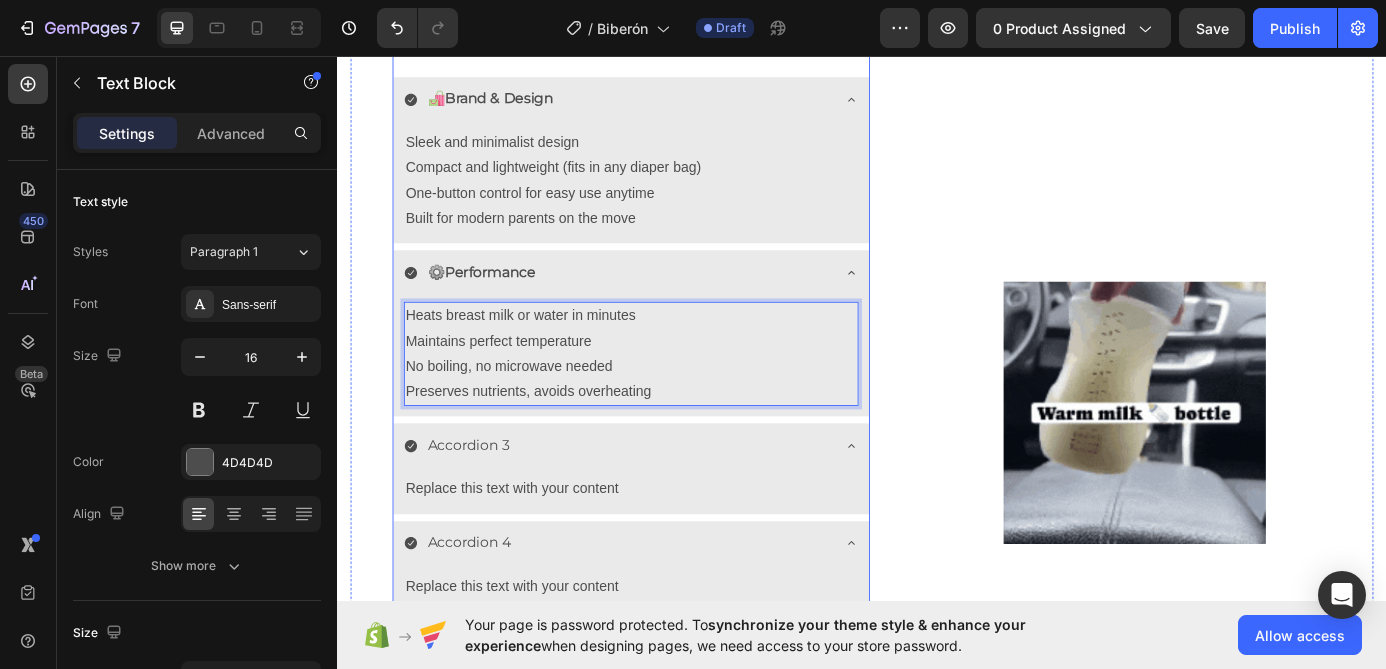 scroll, scrollTop: 2080, scrollLeft: 0, axis: vertical 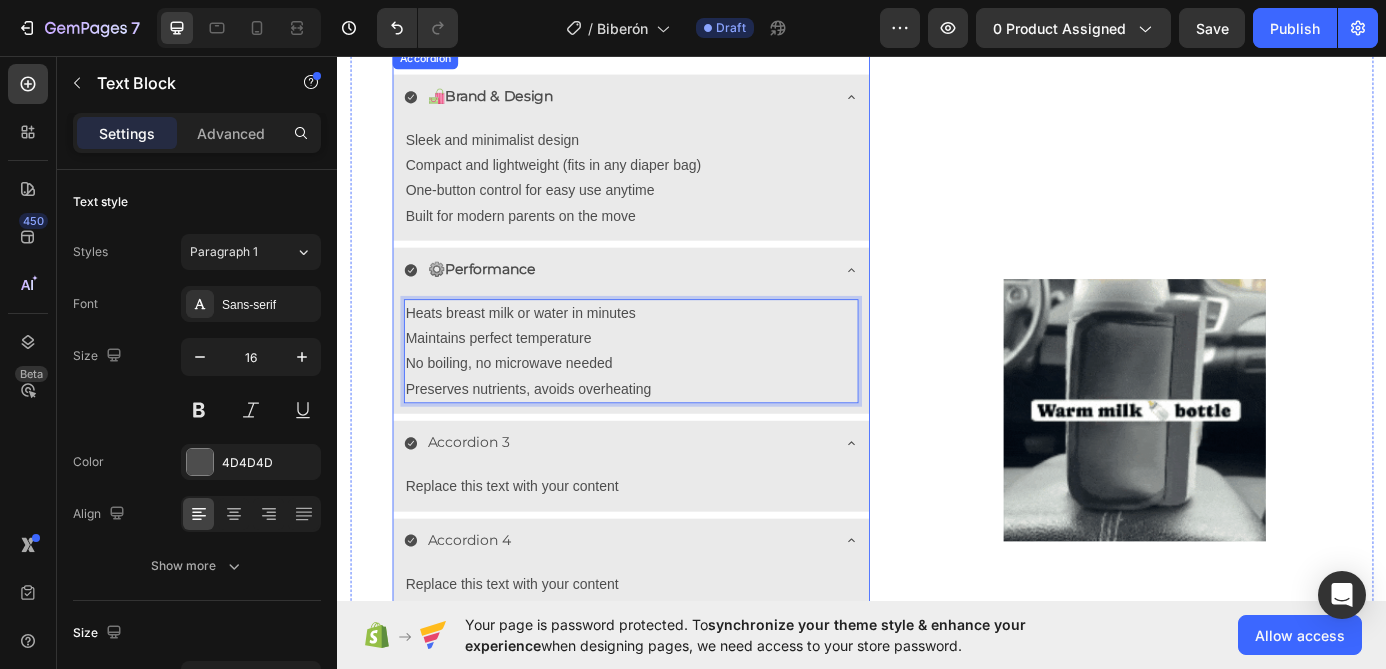 click on "Accordion 3" at bounding box center (487, 498) 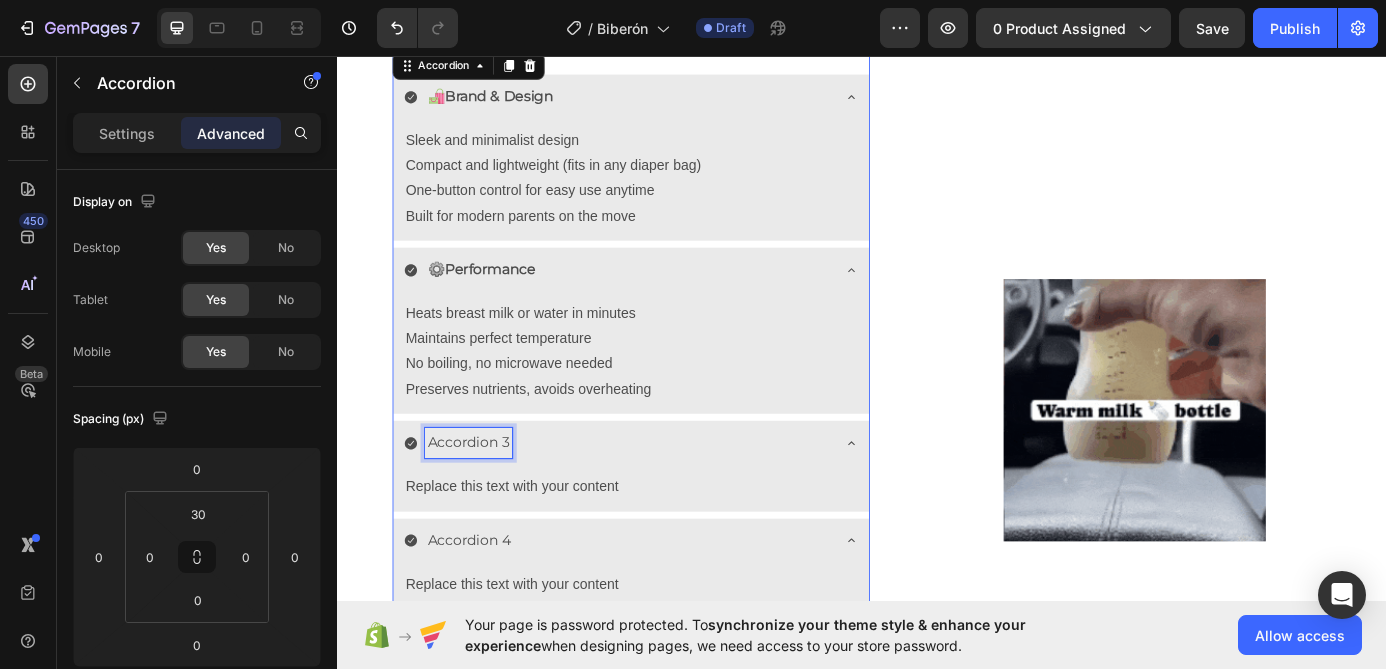click on "Accordion 3" at bounding box center (487, 498) 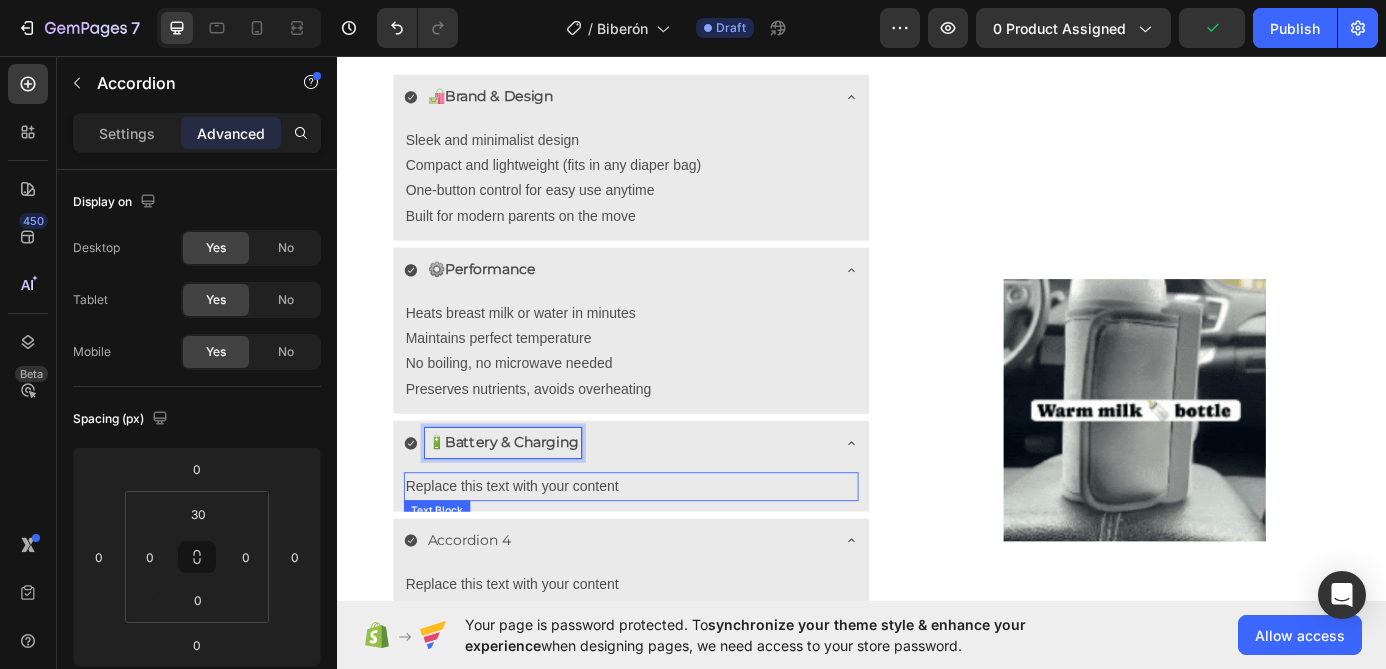 click on "Replace this text with your content" at bounding box center (673, 548) 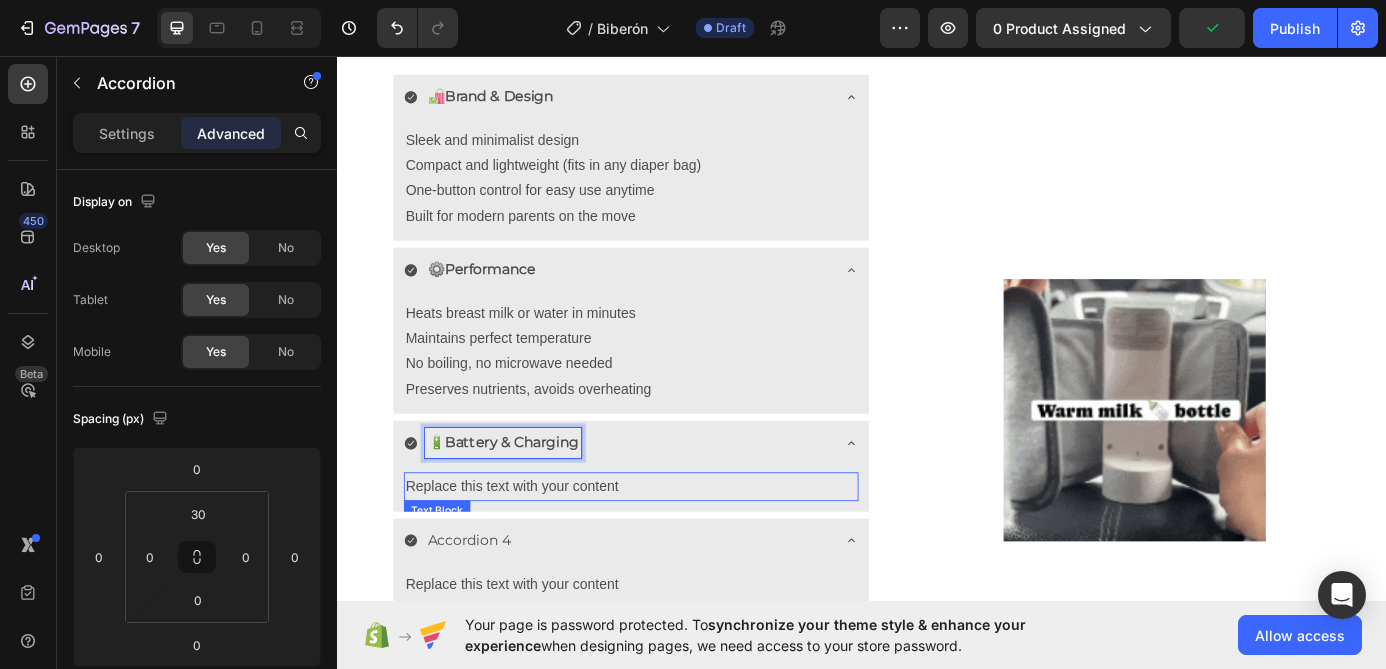 click on "Replace this text with your content" at bounding box center [673, 548] 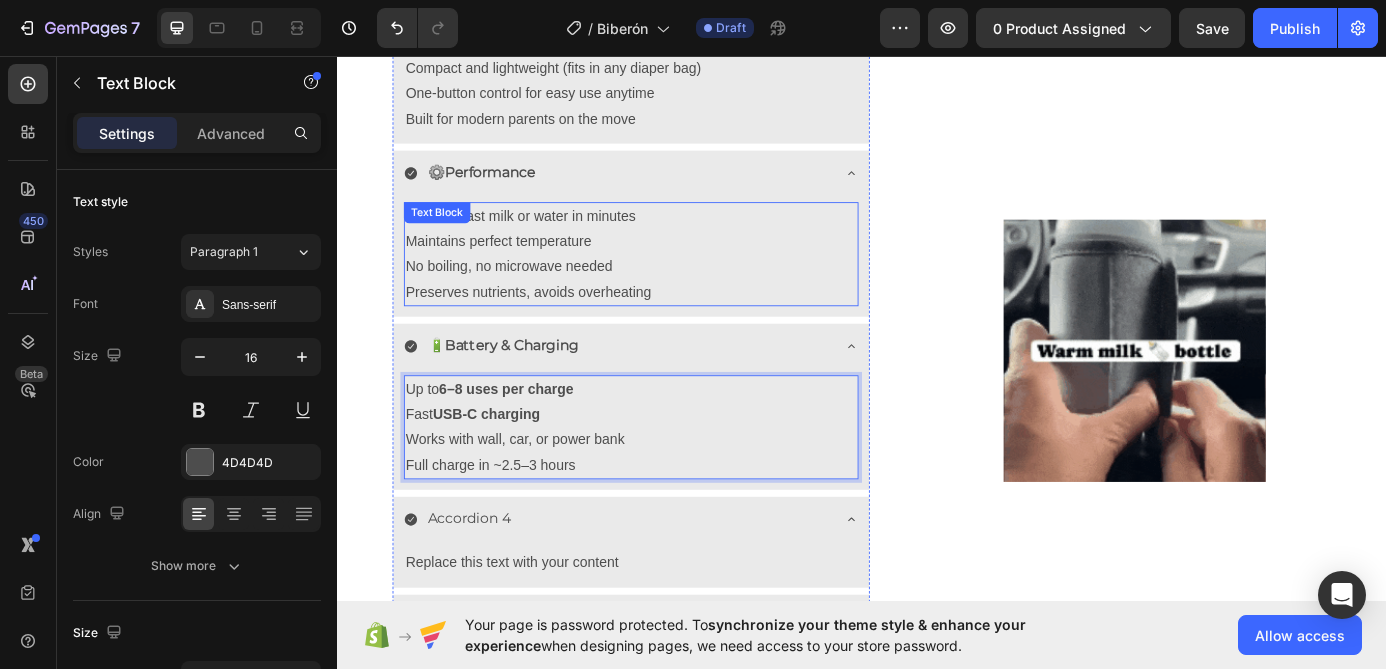 scroll, scrollTop: 2328, scrollLeft: 0, axis: vertical 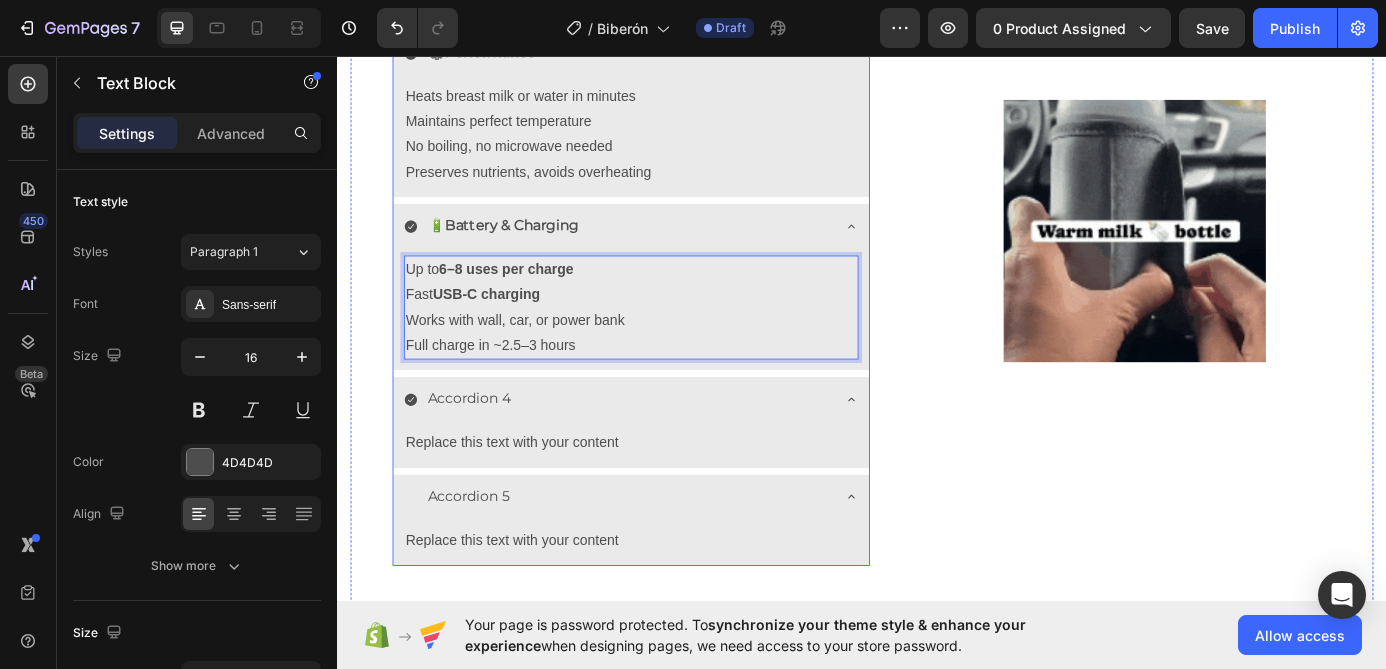 click on "Accordion 4" at bounding box center (488, 448) 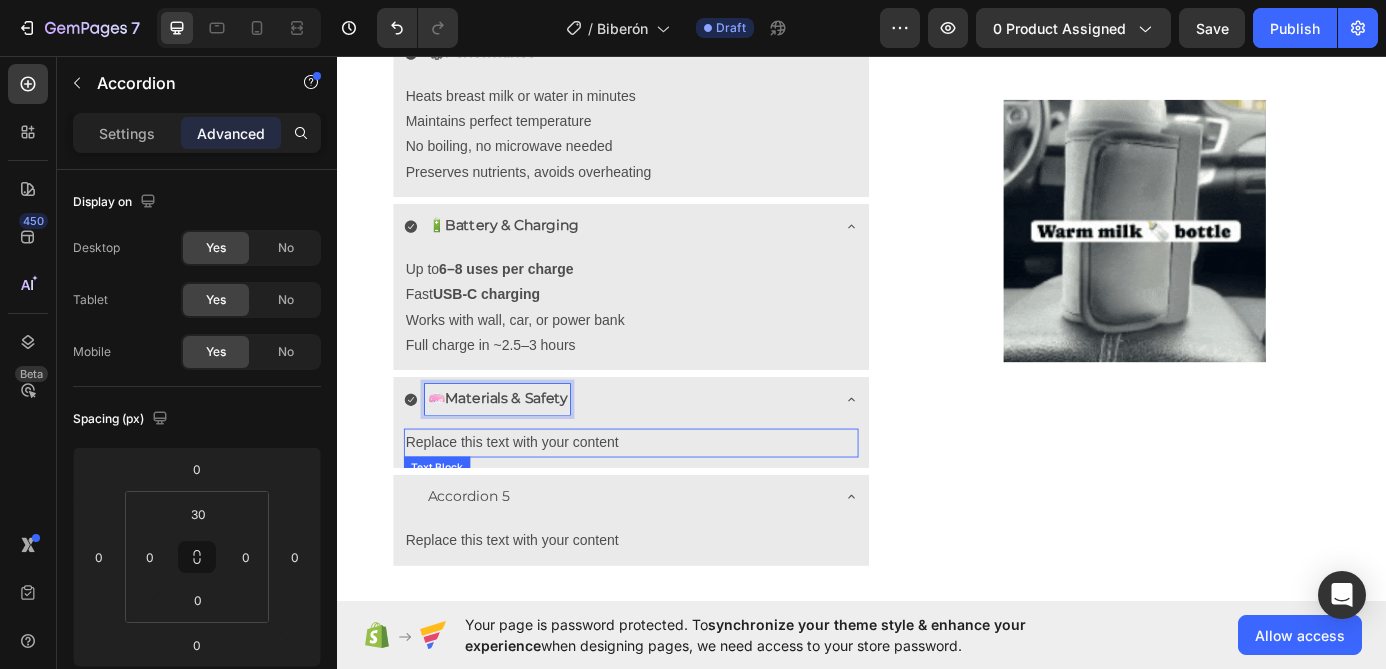 click on "Replace this text with your content" at bounding box center [673, 498] 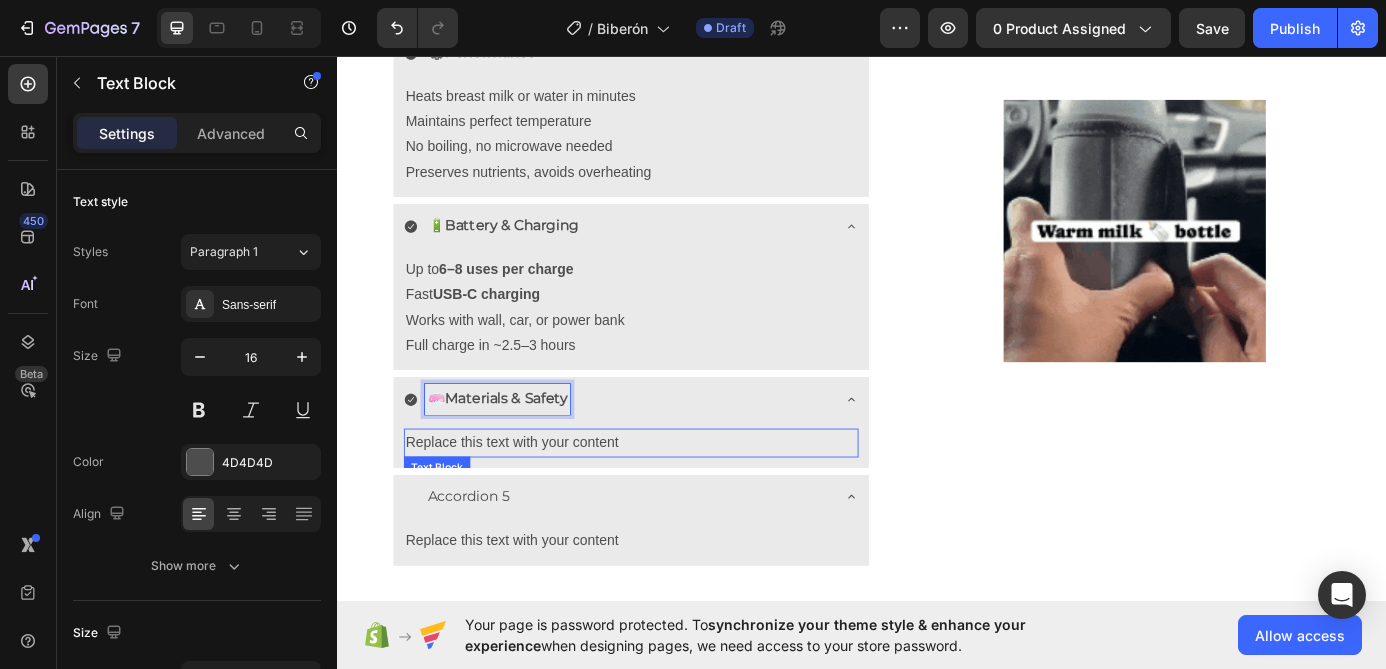click on "Replace this text with your content" at bounding box center [673, 498] 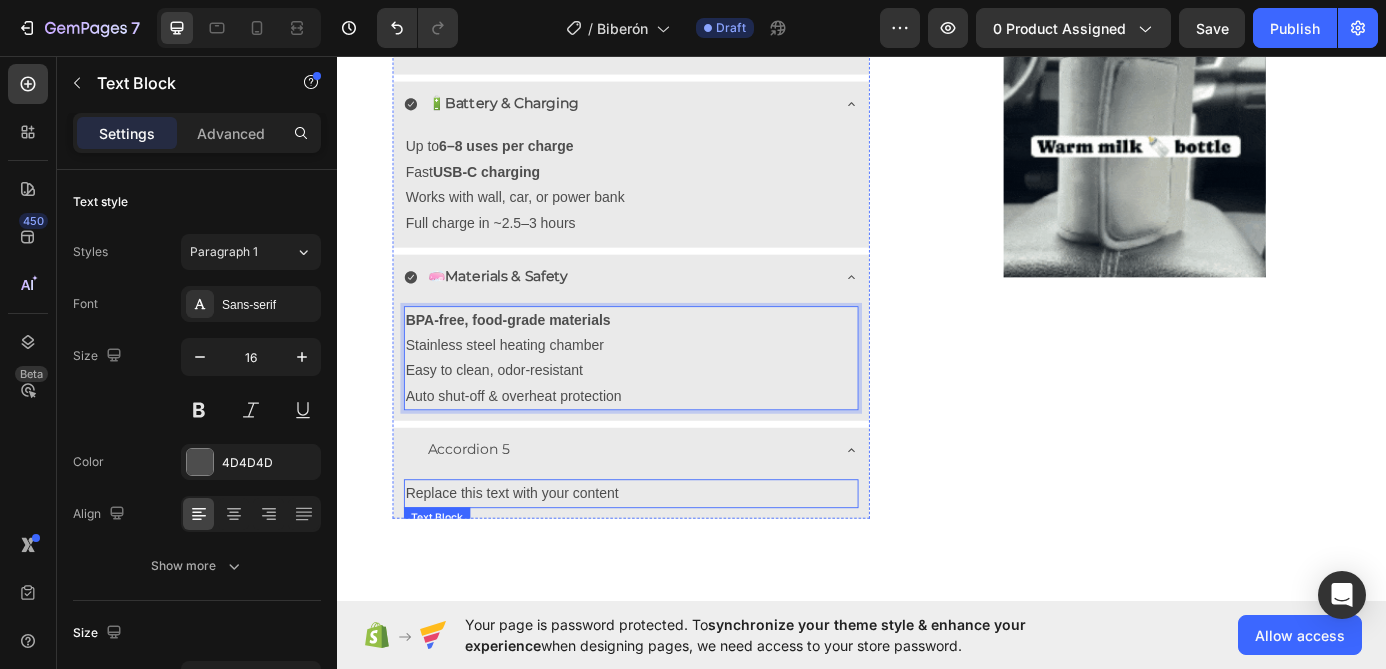 scroll, scrollTop: 2558, scrollLeft: 0, axis: vertical 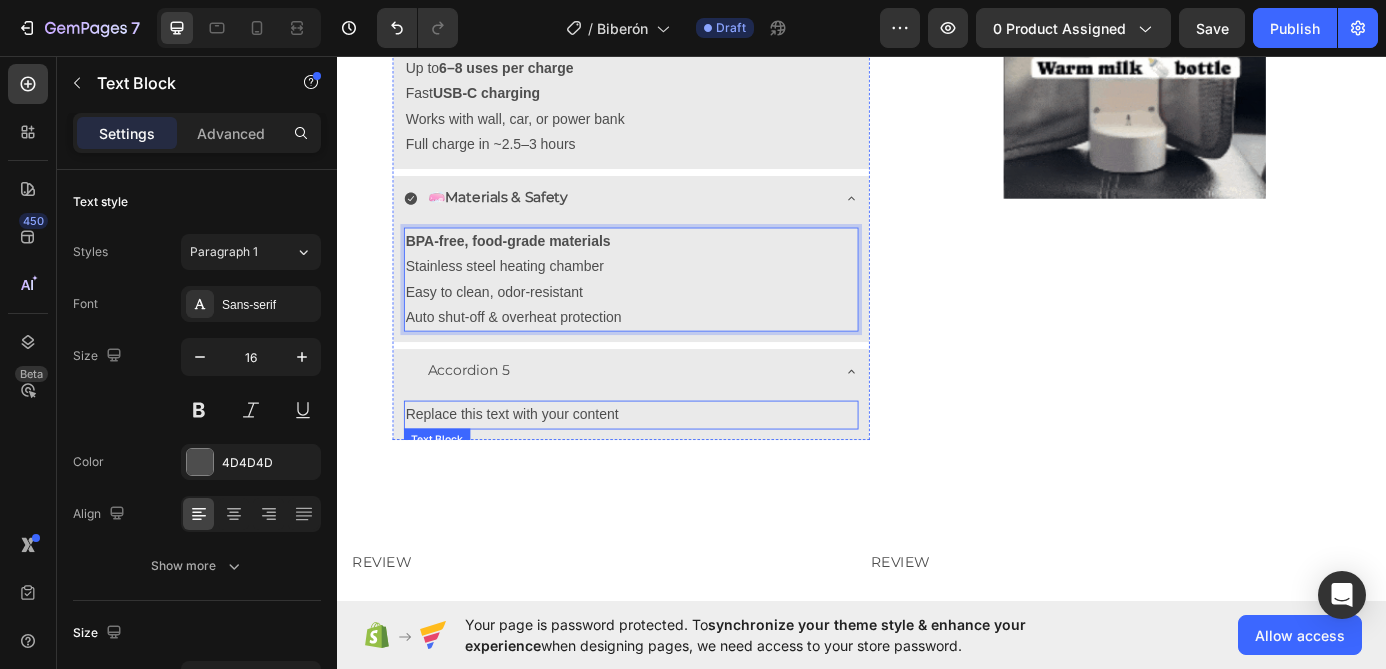 click on "Accordion 5" at bounding box center (487, 416) 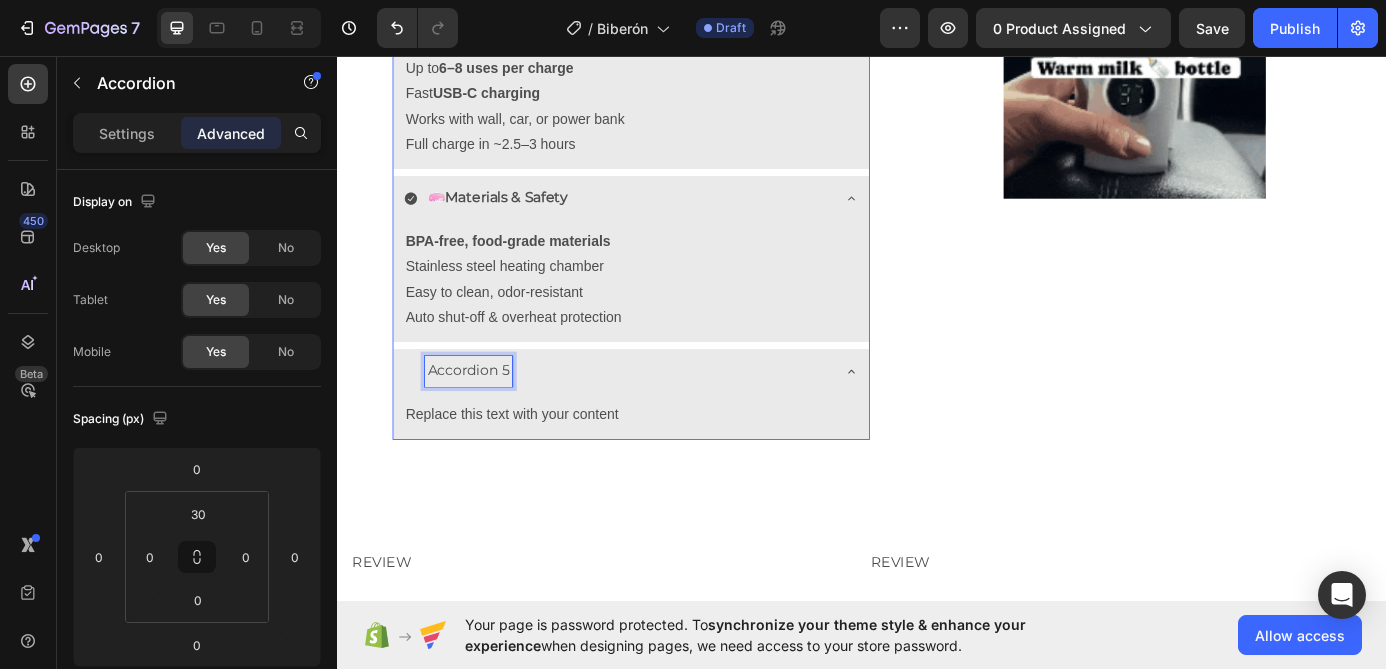 click on "Accordion 5" at bounding box center [487, 416] 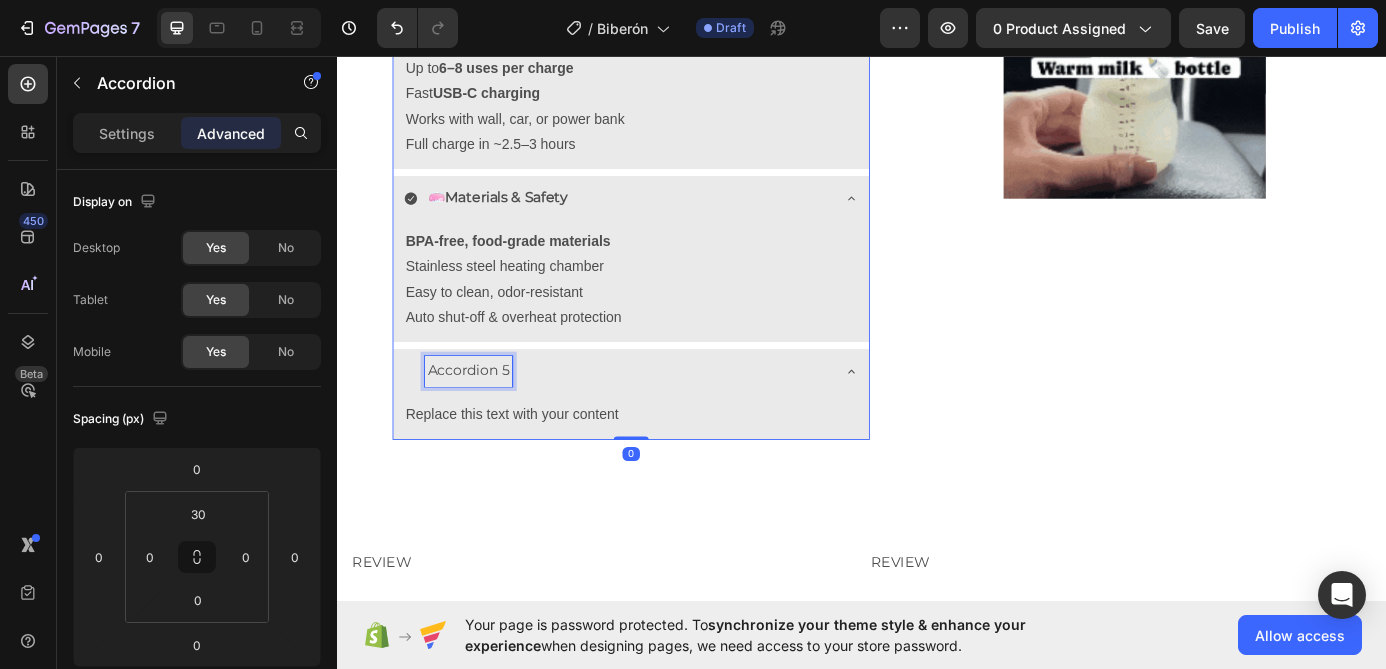 click on "Accordion 5" at bounding box center [487, 416] 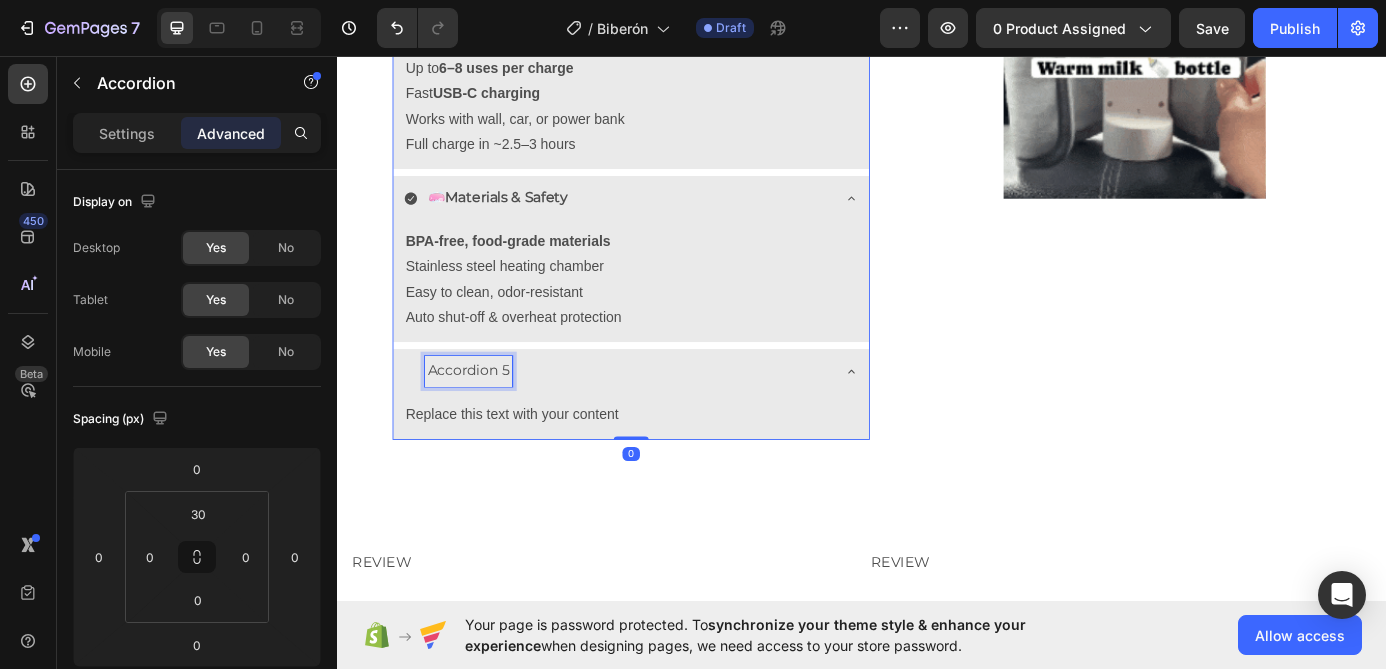 click on "Accordion 5" at bounding box center (487, 416) 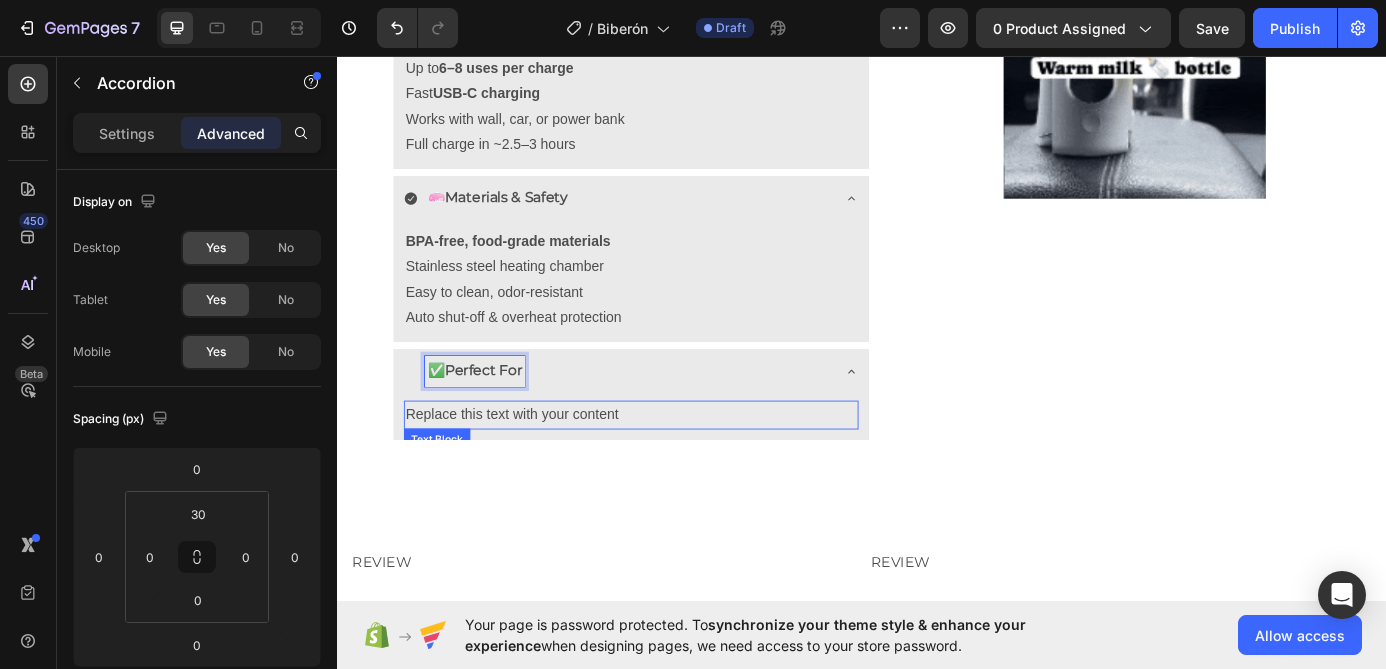 click on "Replace this text with your content" at bounding box center (673, 466) 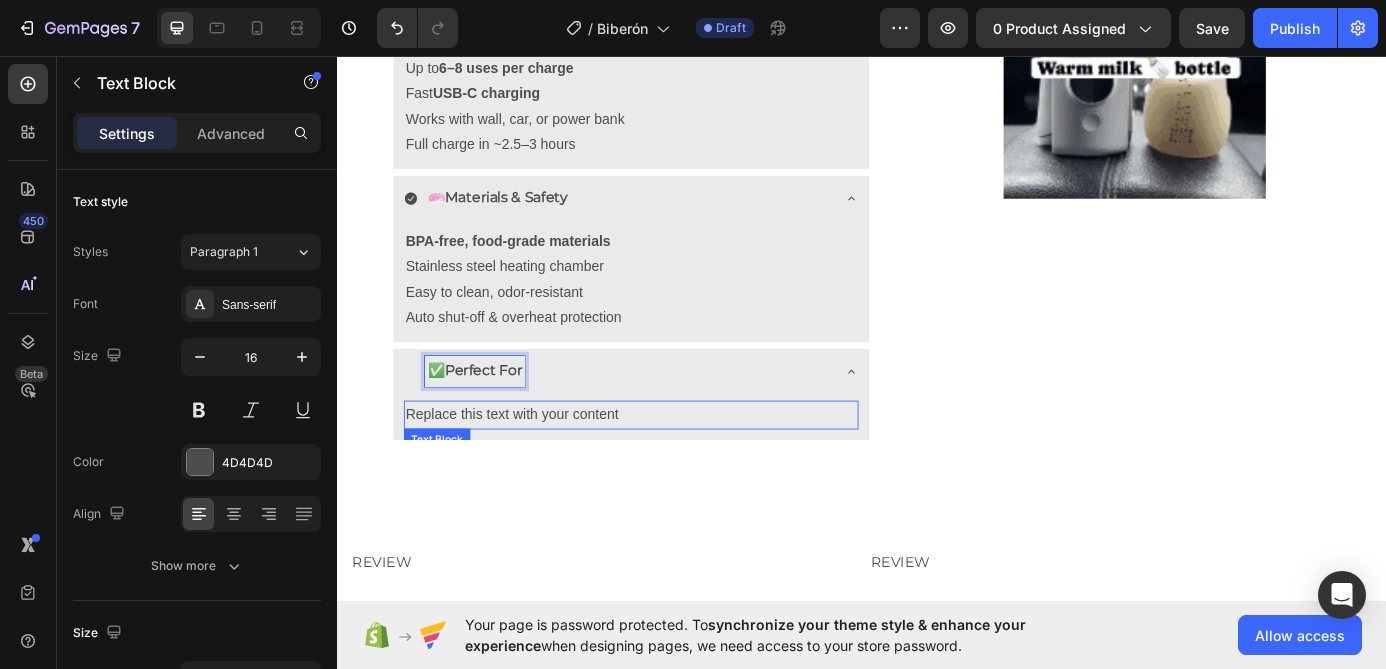 click on "Replace this text with your content" at bounding box center [673, 466] 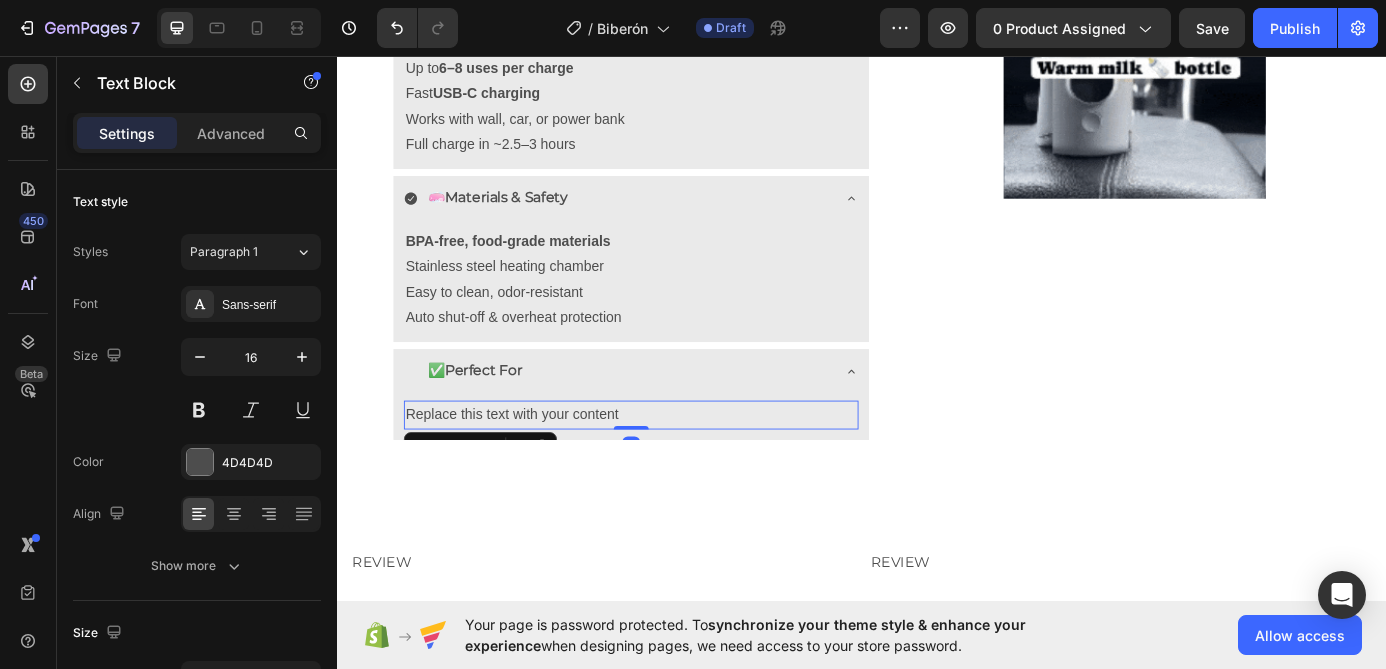 click on "Replace this text with your content" at bounding box center (673, 466) 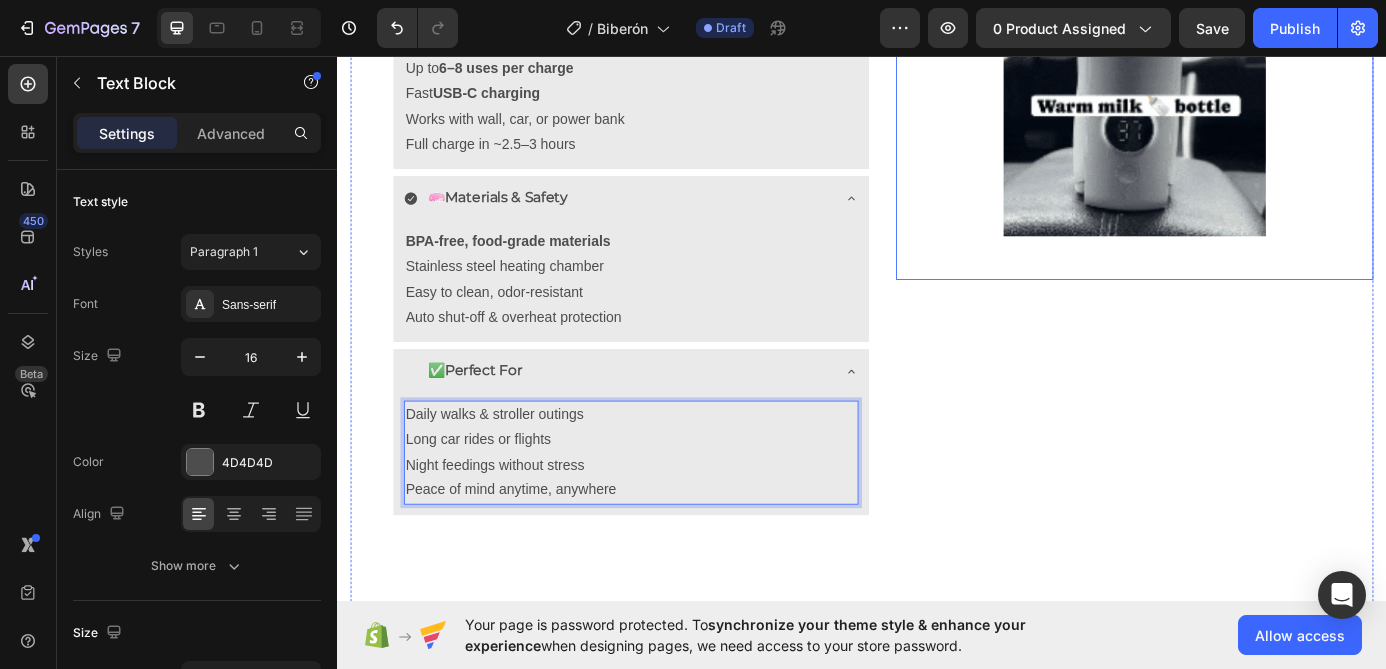 click on "Image" at bounding box center [1249, 137] 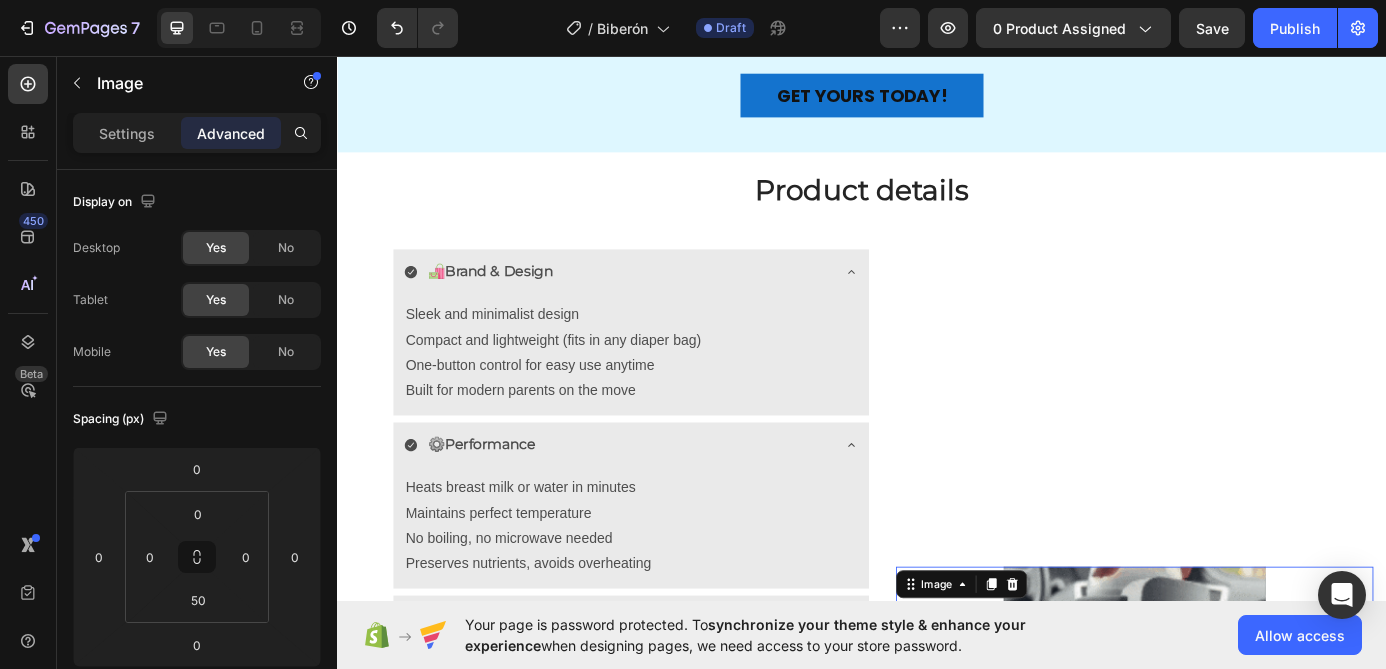 scroll, scrollTop: 1872, scrollLeft: 0, axis: vertical 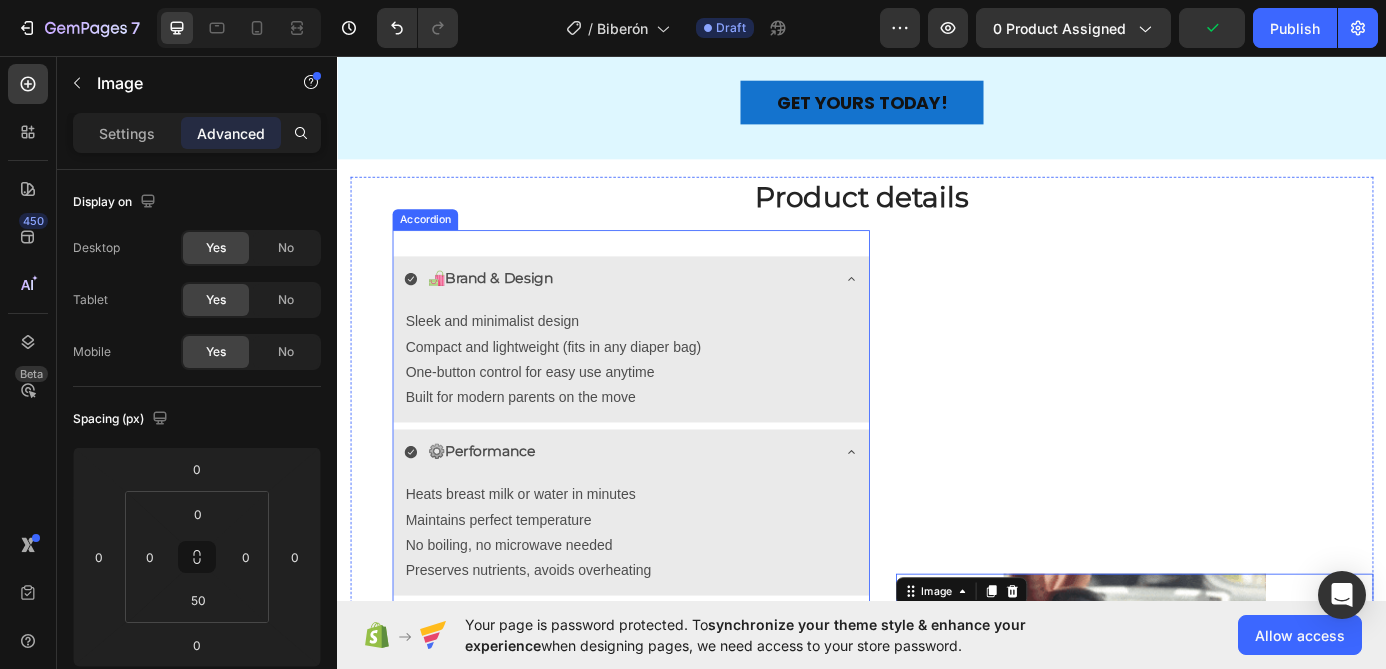 click on "🛍️  Brand & Design" at bounding box center (657, 310) 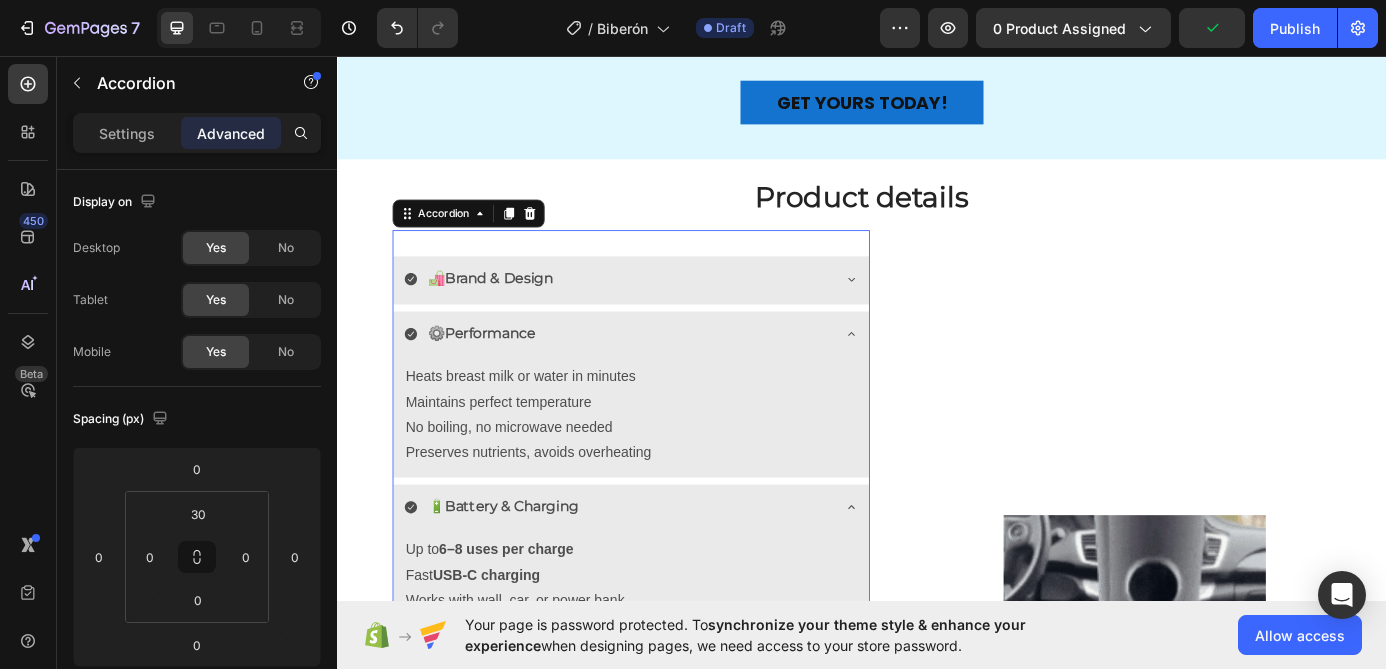 click on "⚙️  Performance" at bounding box center [657, 373] 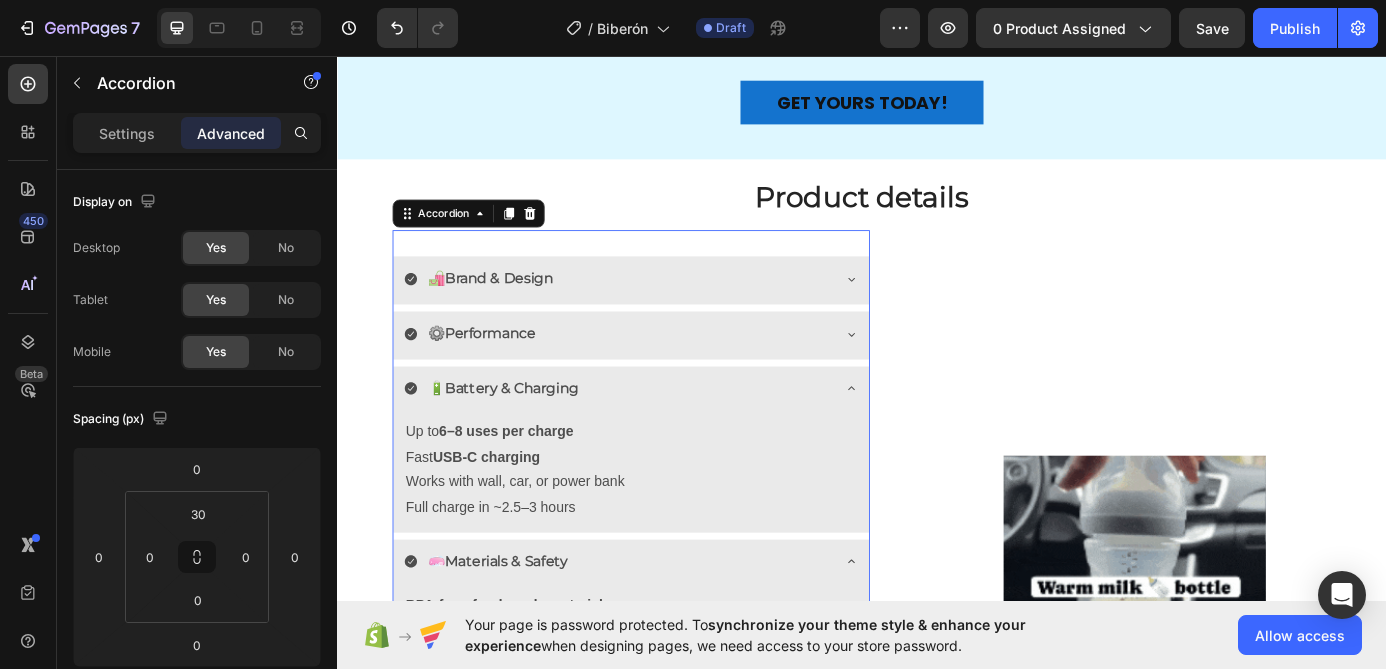 click on "🔋  Battery & Charging" at bounding box center [673, 438] 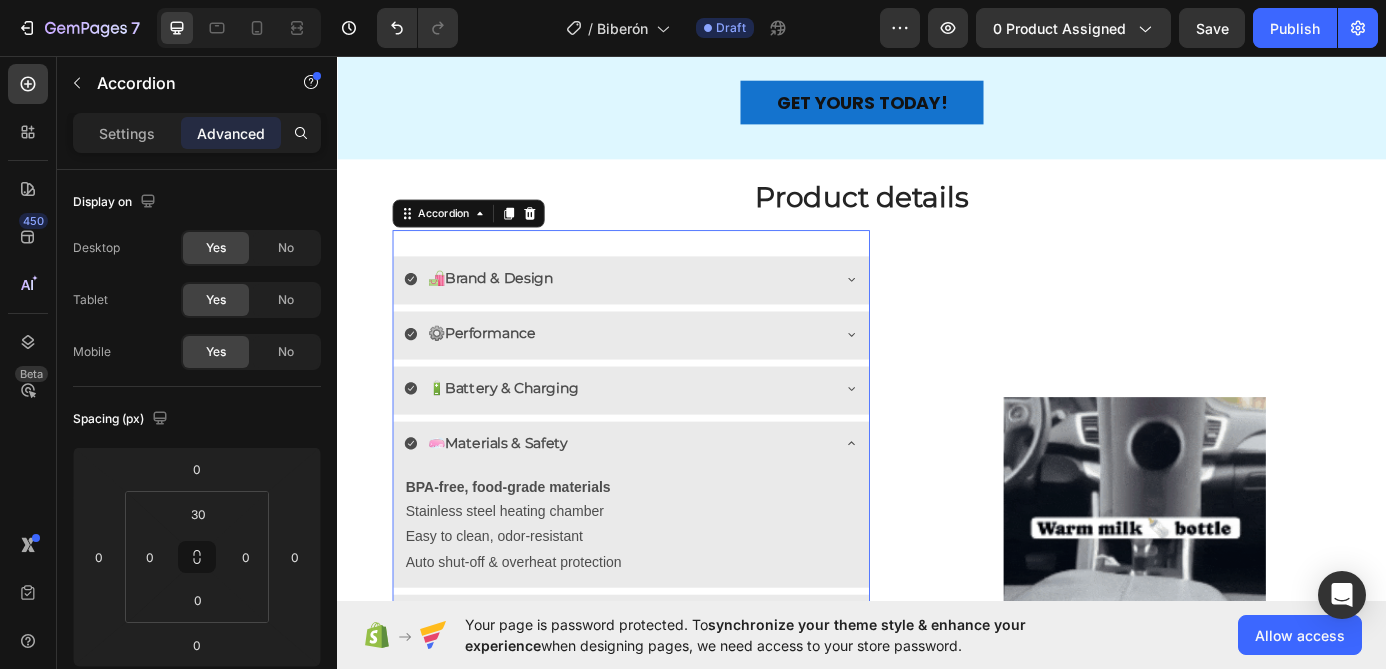 click on "🧼  Materials & Safety" at bounding box center (657, 499) 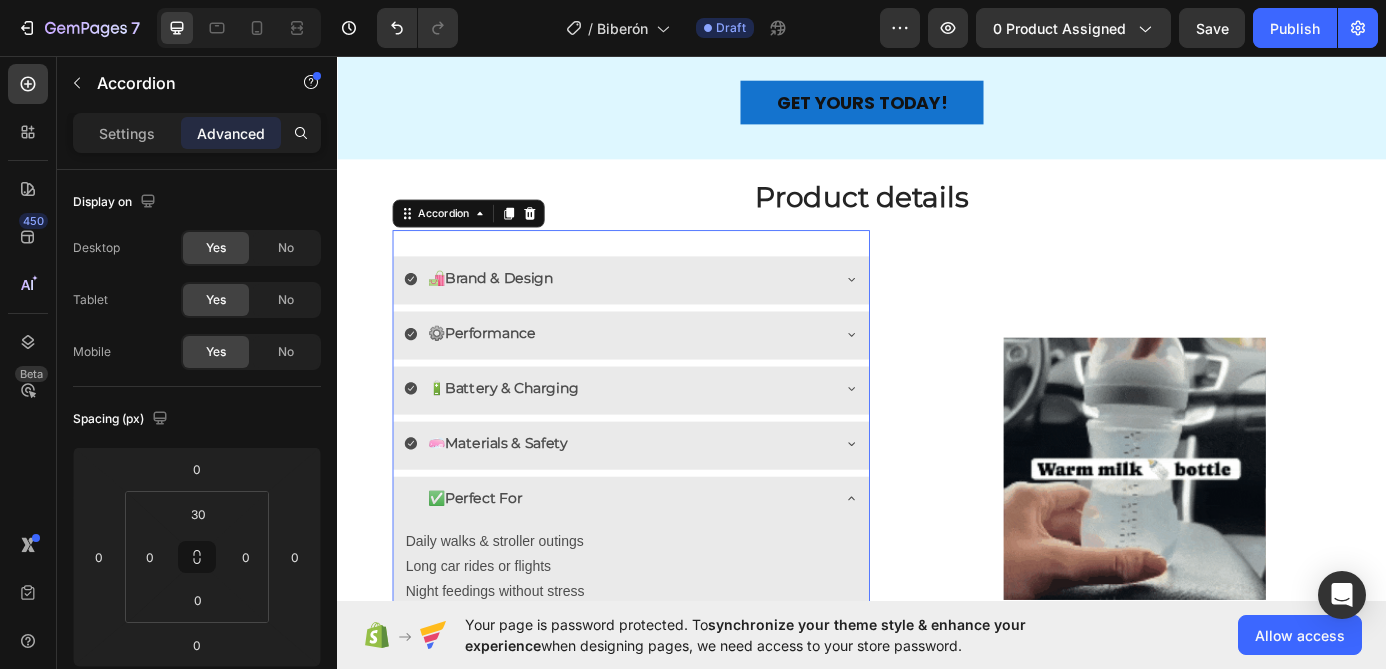 click on "✅  Perfect For" at bounding box center [657, 562] 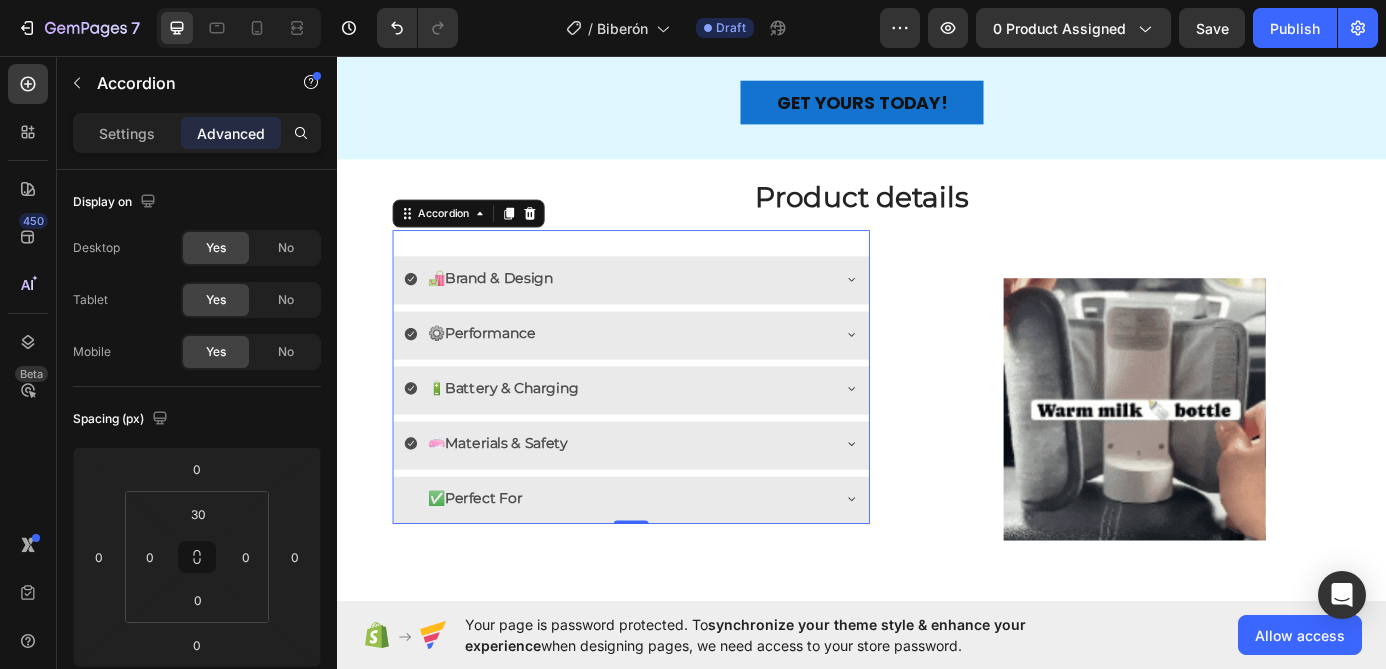 click 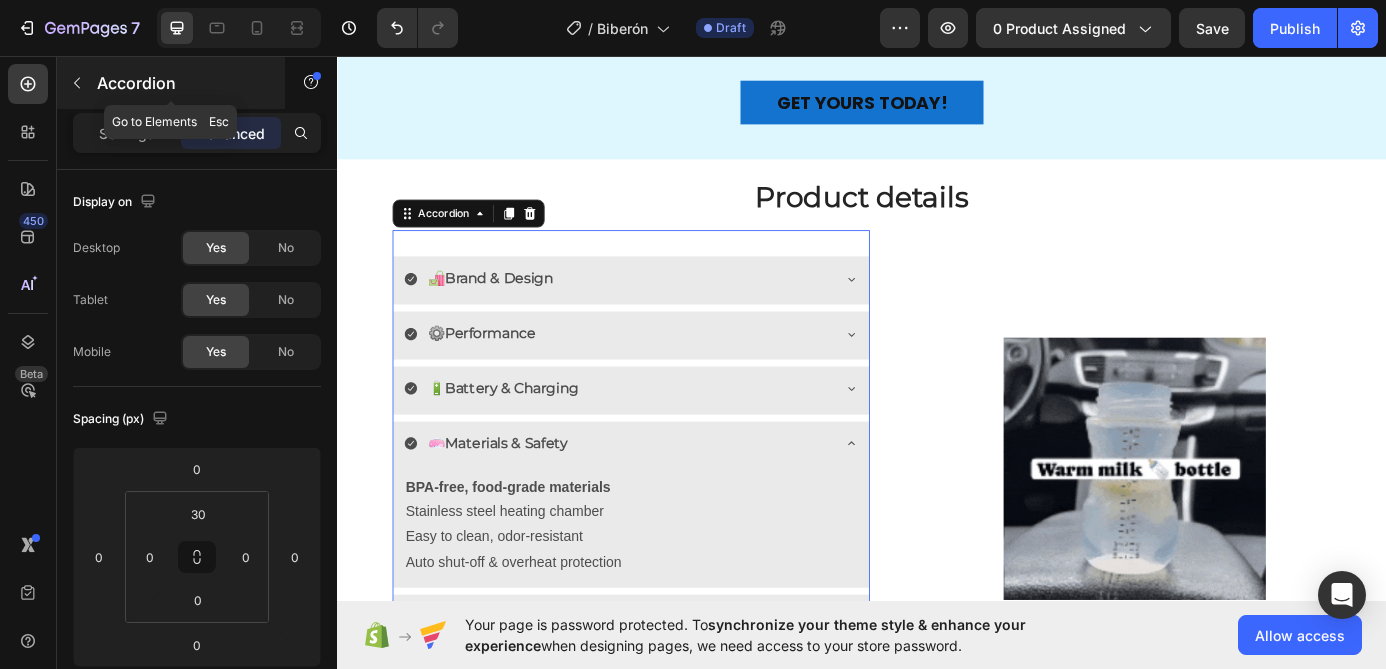 click on "Accordion" at bounding box center (182, 83) 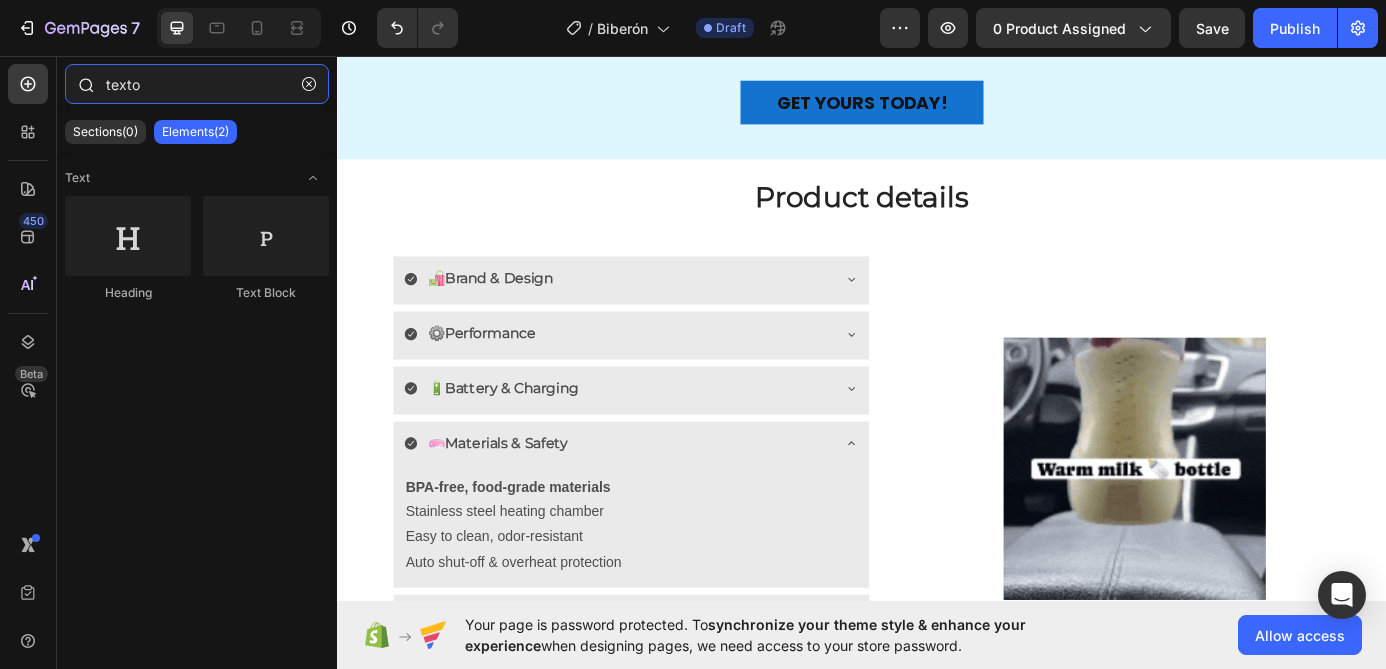 click on "texto" at bounding box center [197, 84] 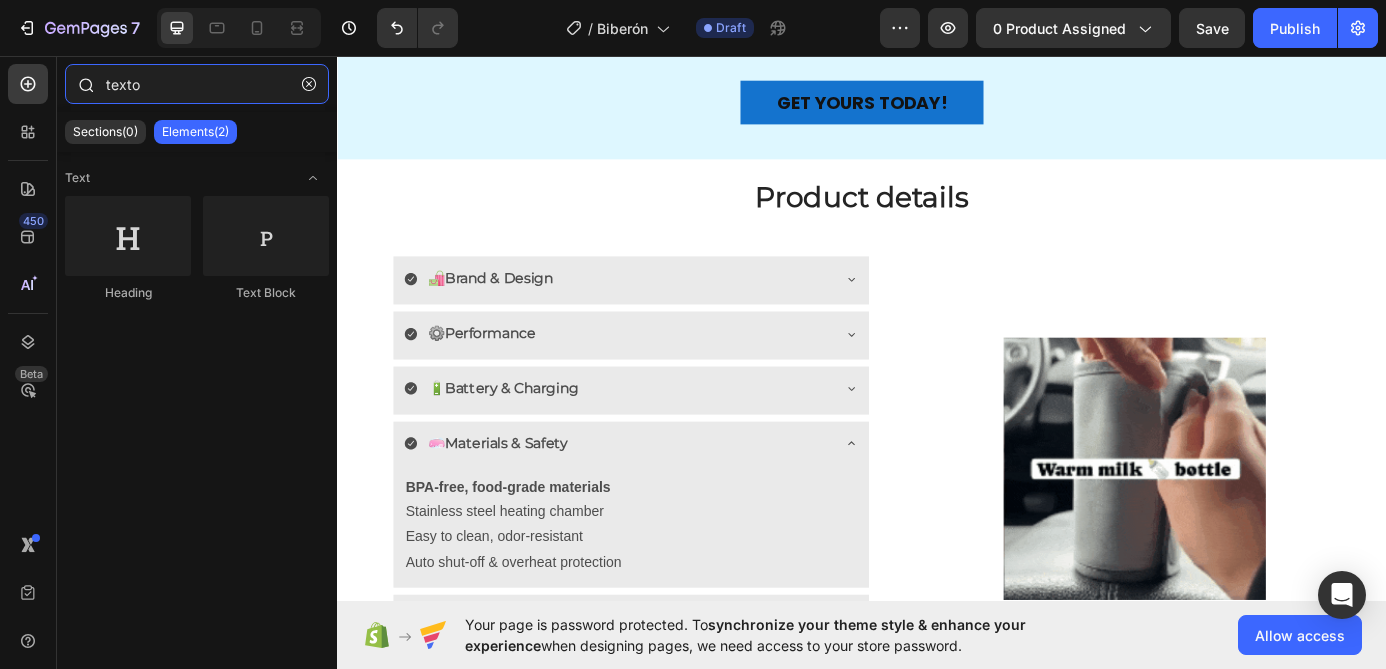 click on "texto" at bounding box center [197, 84] 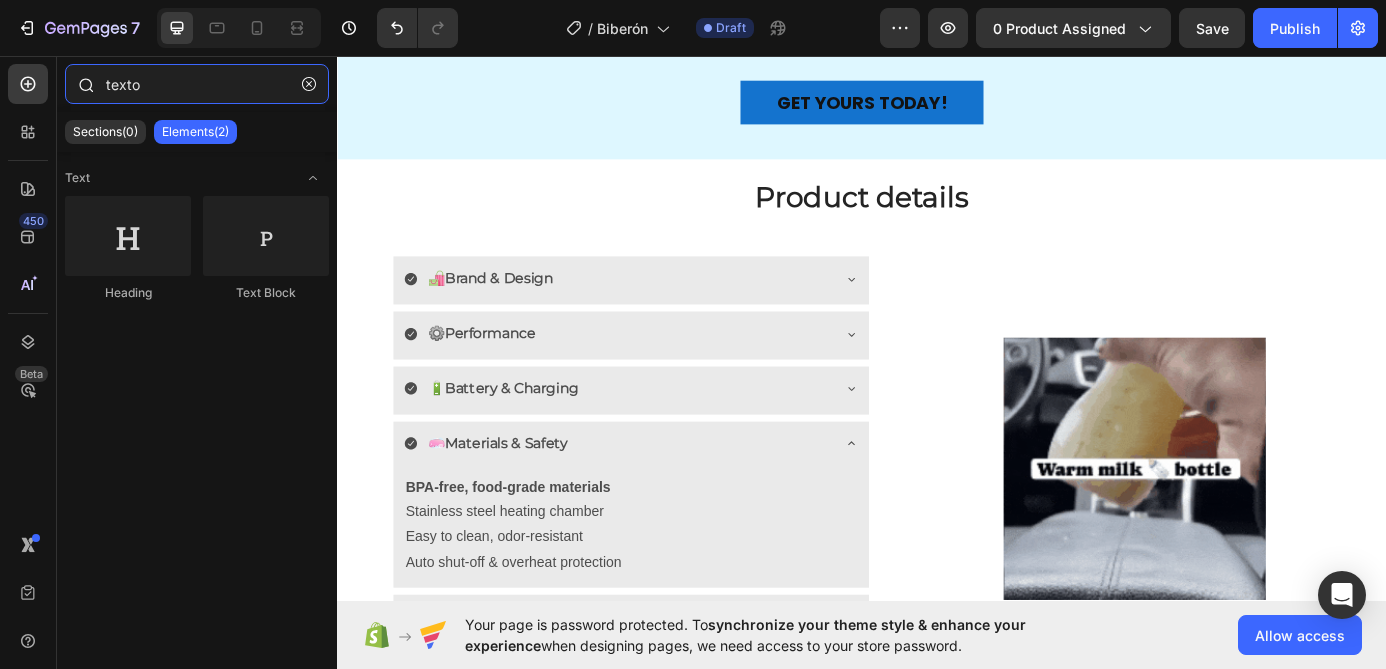 click on "texto" at bounding box center (197, 84) 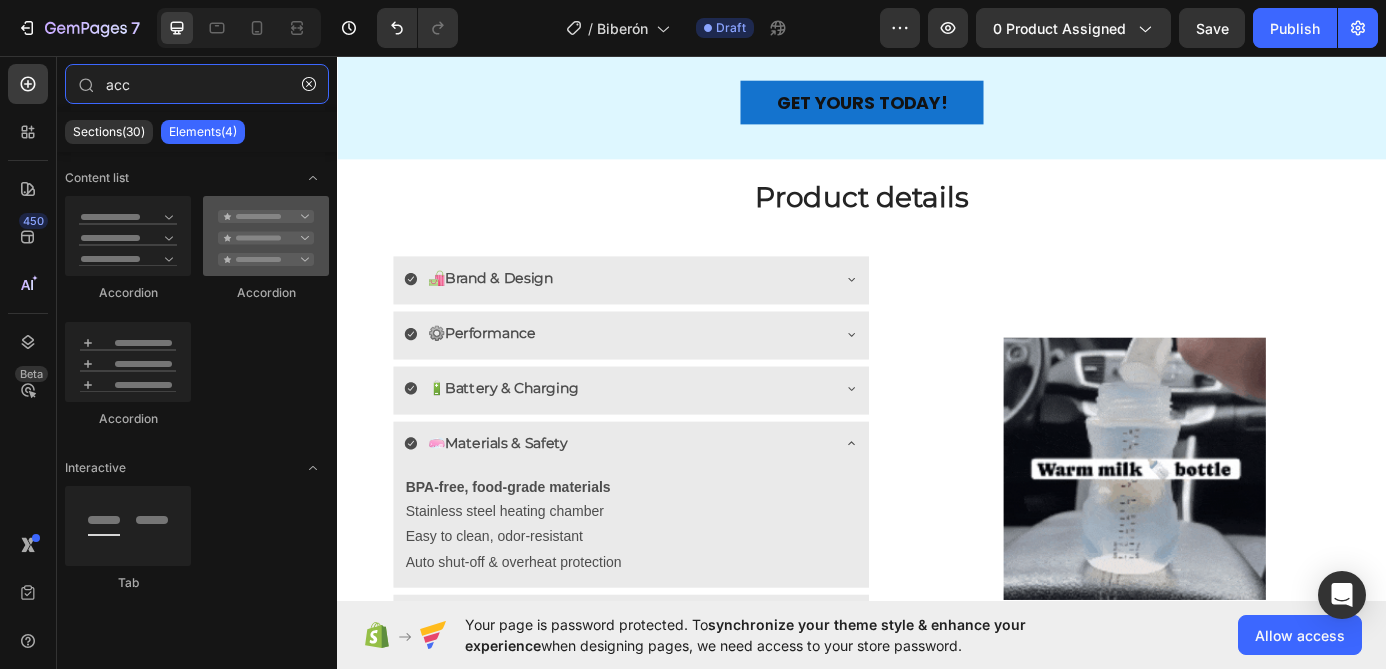 type on "acc" 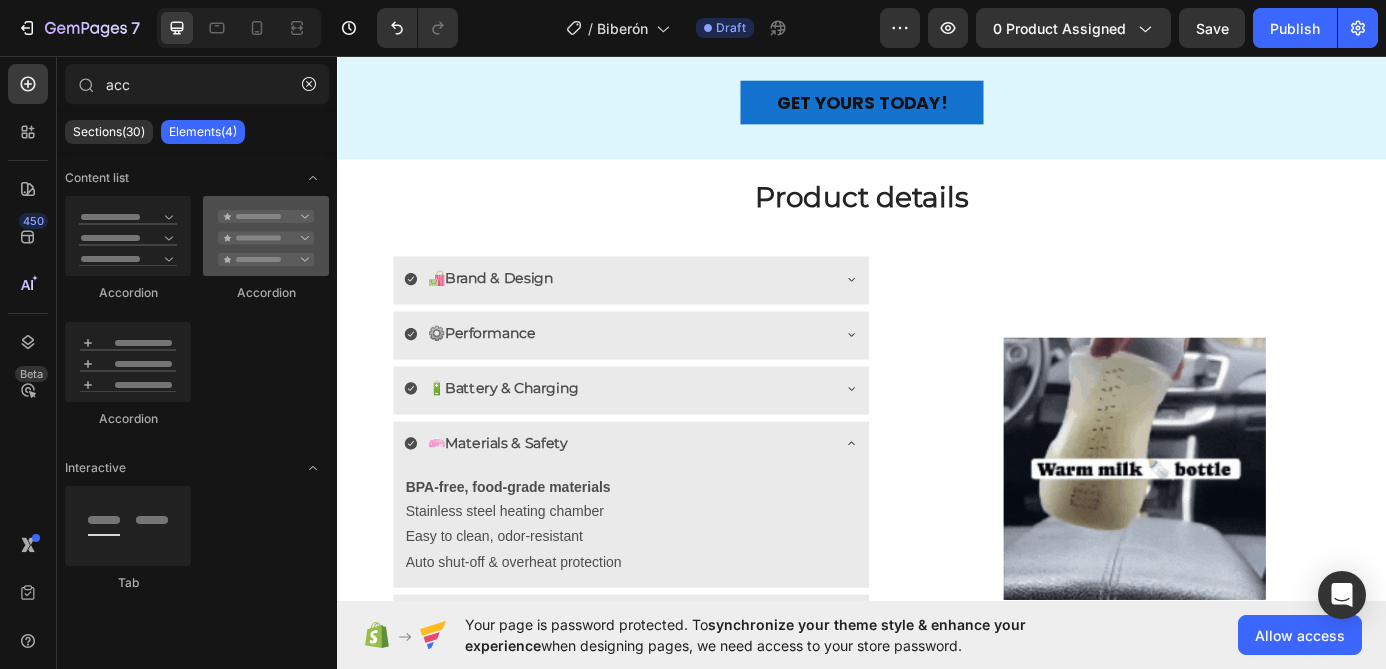click at bounding box center [266, 236] 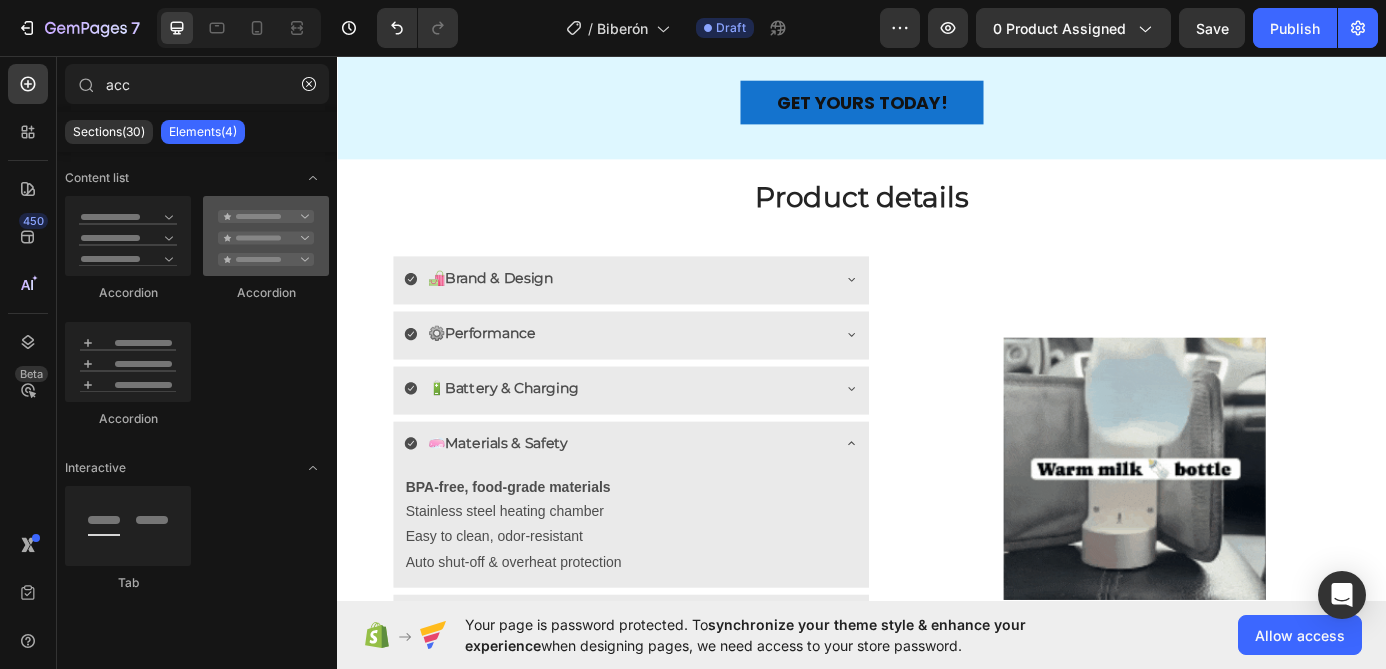 click at bounding box center (266, 236) 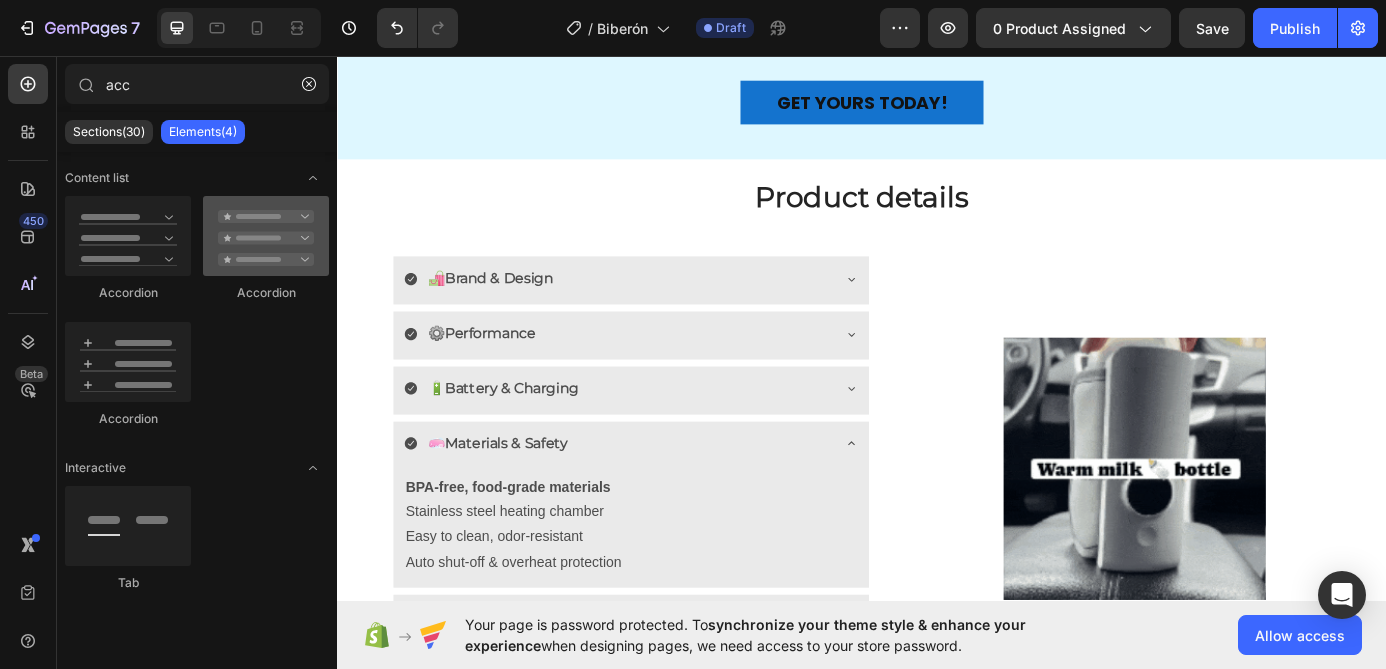 click at bounding box center (266, 236) 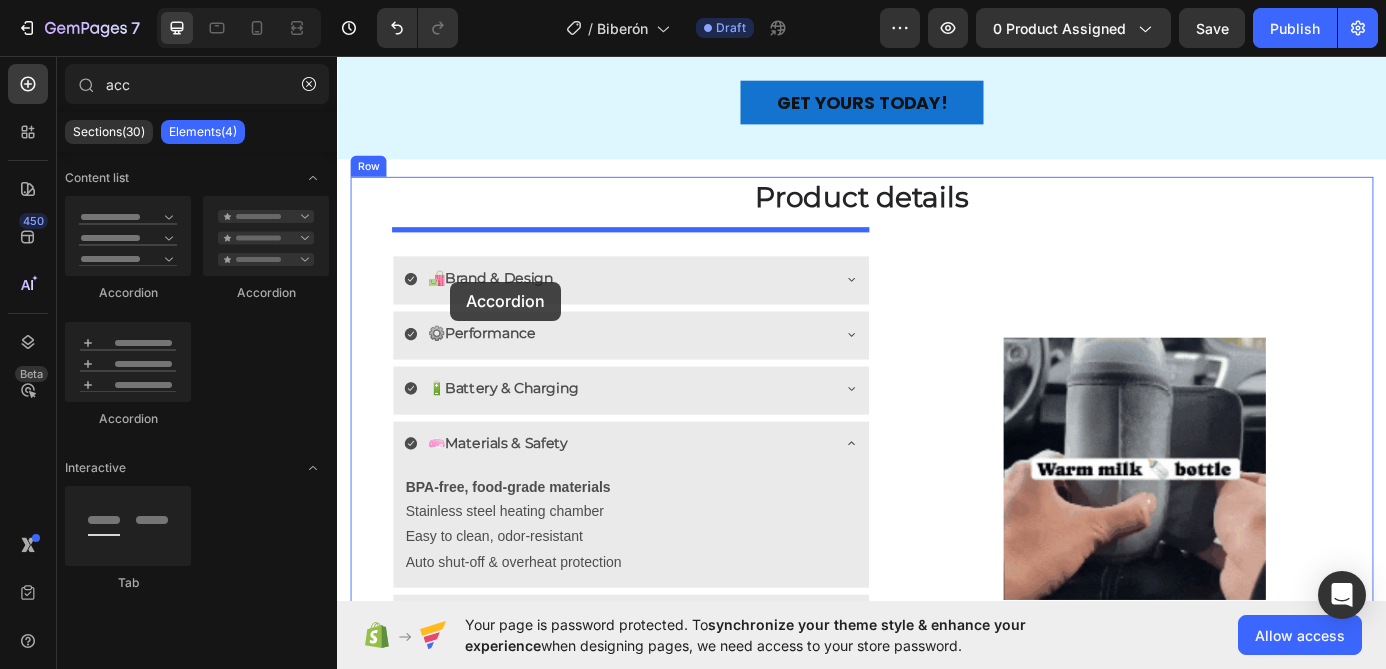 drag, startPoint x: 614, startPoint y: 316, endPoint x: 466, endPoint y: 314, distance: 148.01352 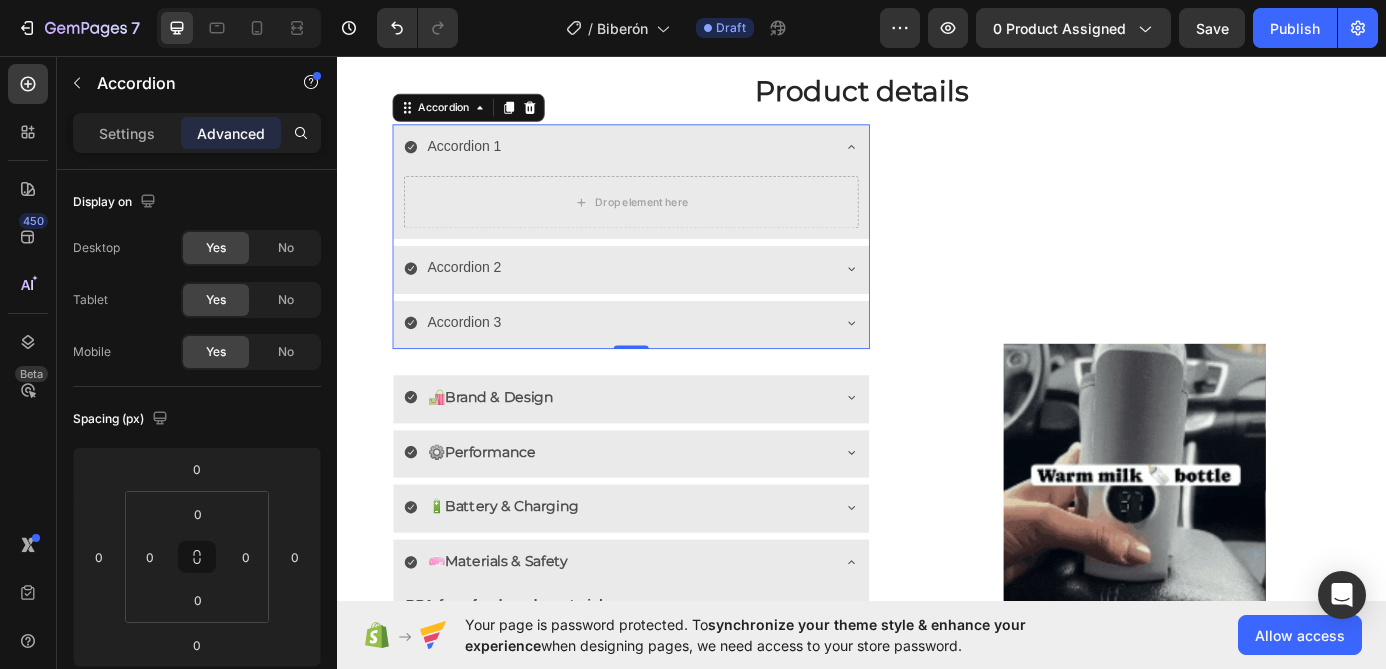 scroll, scrollTop: 1904, scrollLeft: 0, axis: vertical 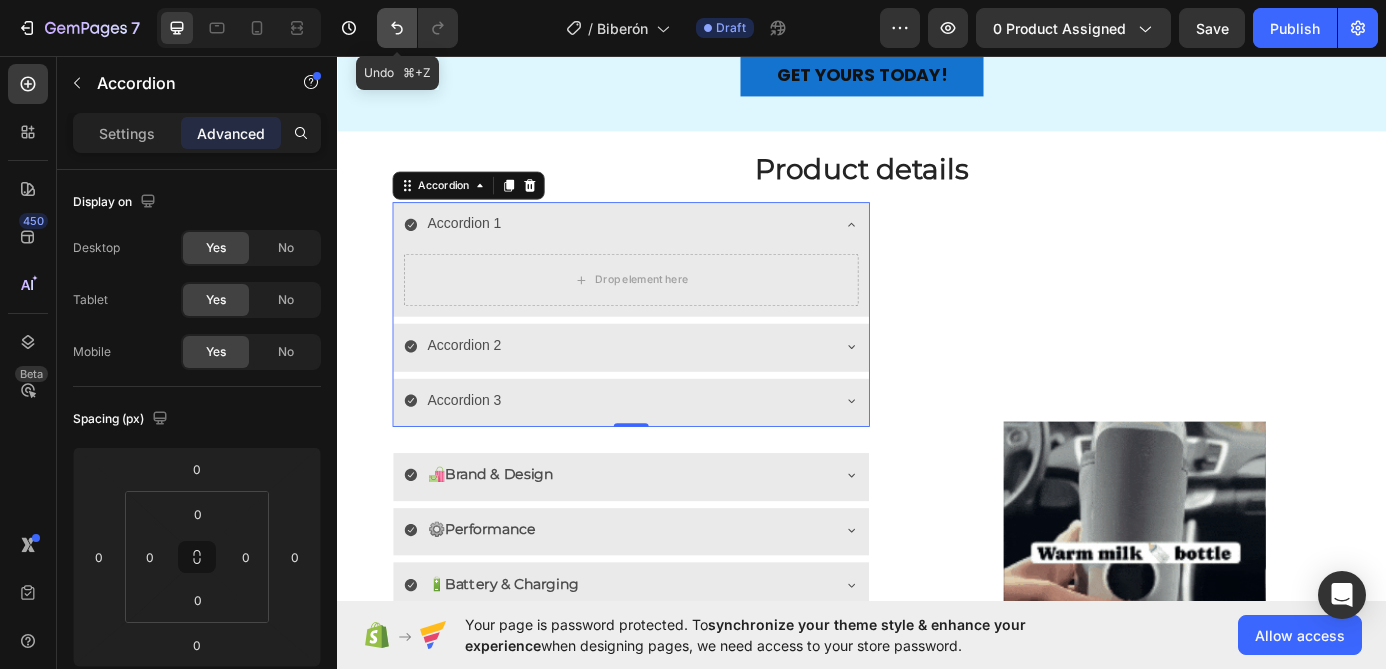 click 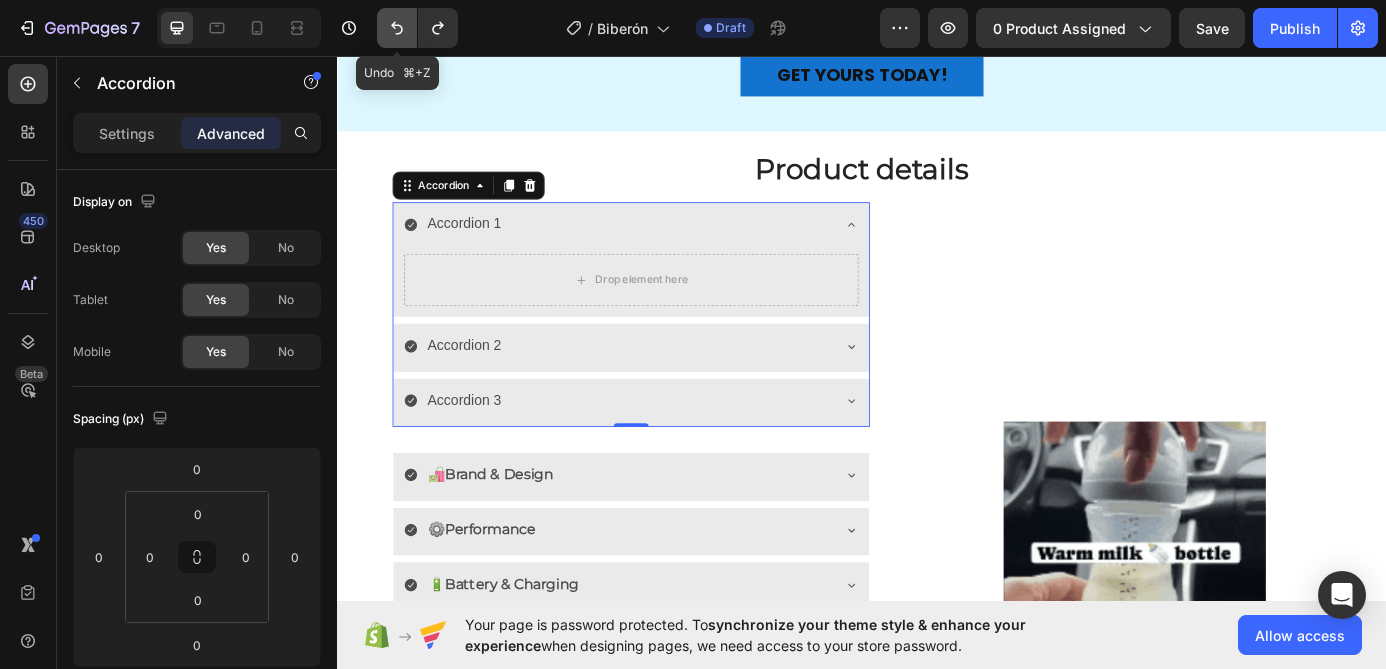 click 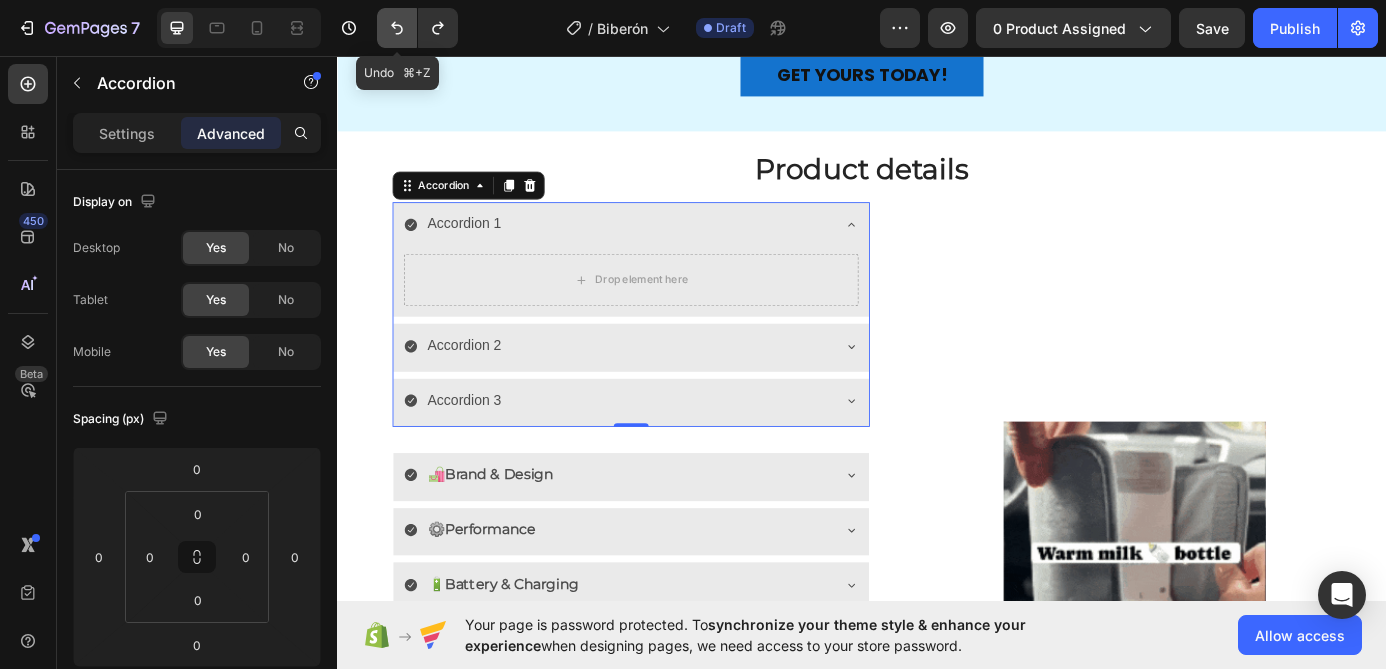 drag, startPoint x: 392, startPoint y: 25, endPoint x: 154, endPoint y: 291, distance: 356.93137 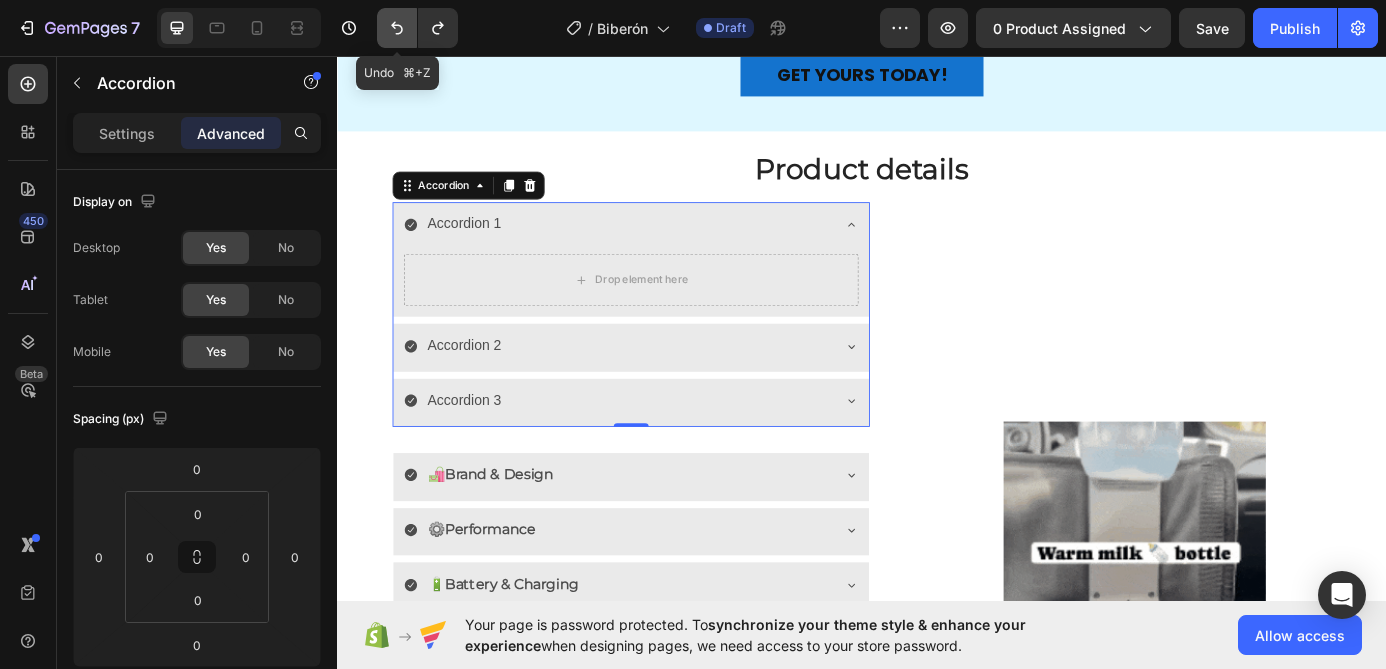 click 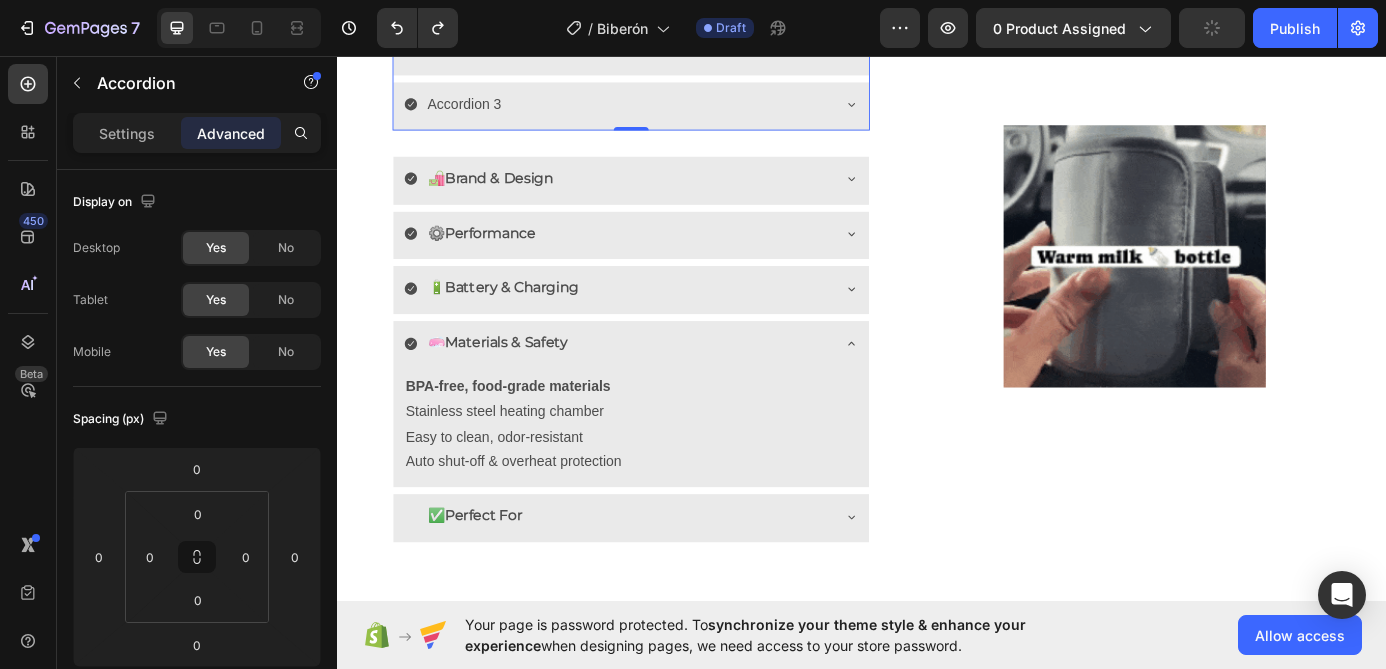scroll, scrollTop: 2250, scrollLeft: 0, axis: vertical 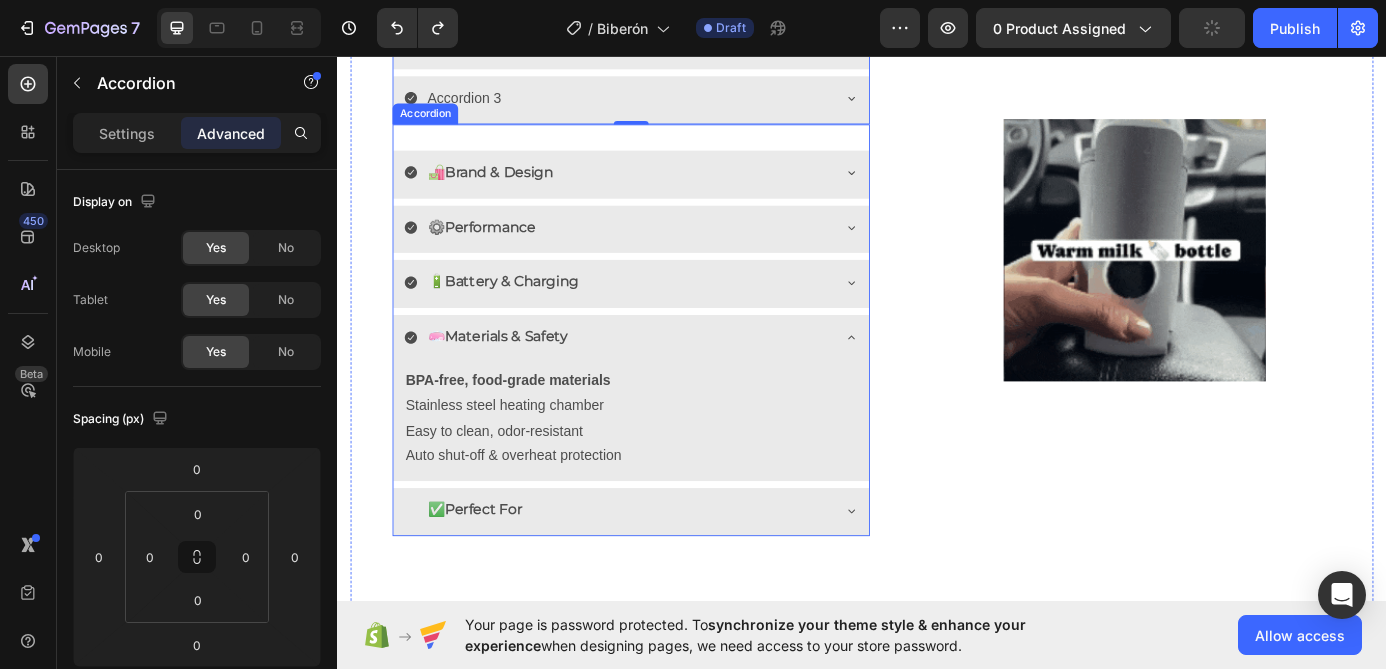 click on "✅  Perfect For" at bounding box center (657, 575) 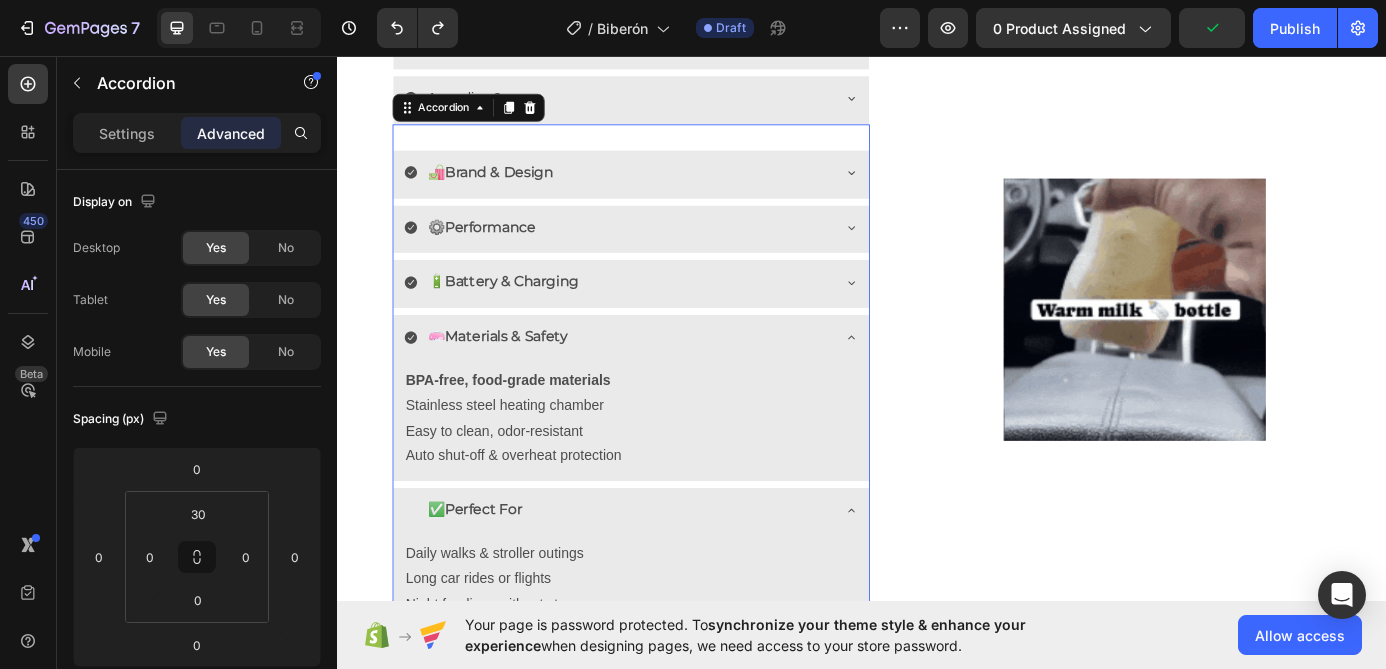 click on "✅  Perfect For" at bounding box center [657, 575] 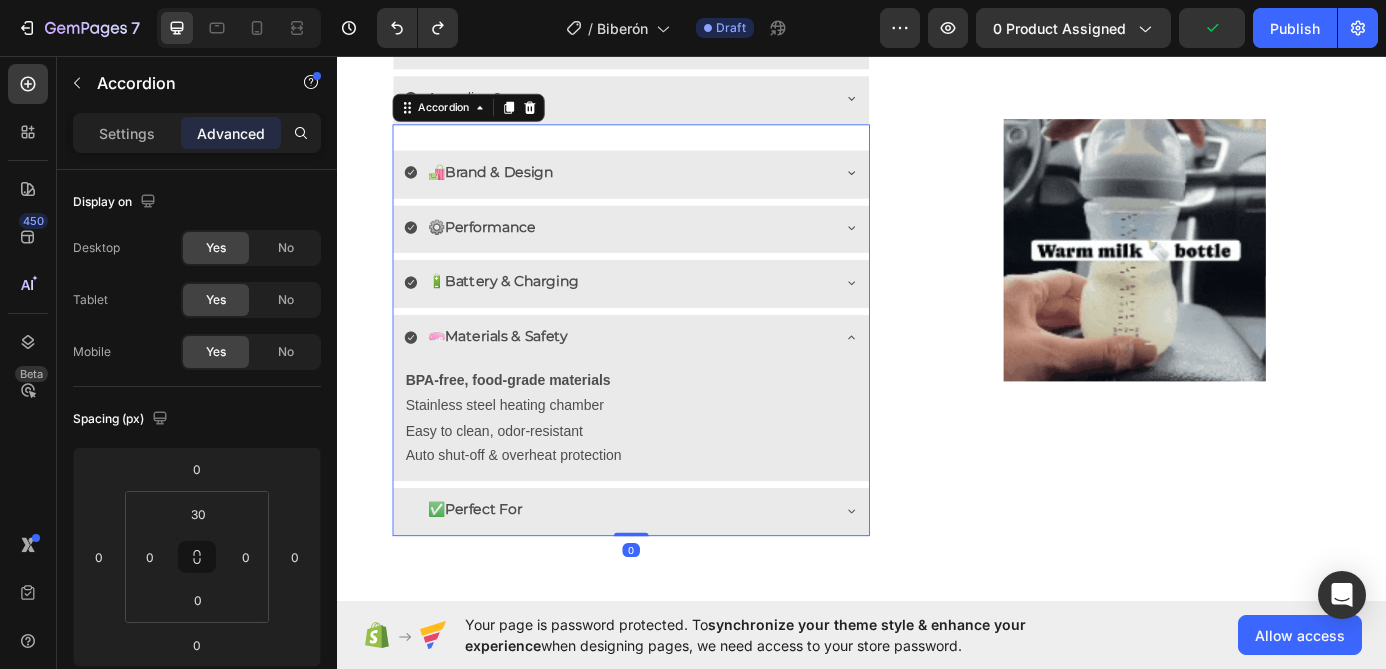 click on "🧼  Materials & Safety" at bounding box center (657, 377) 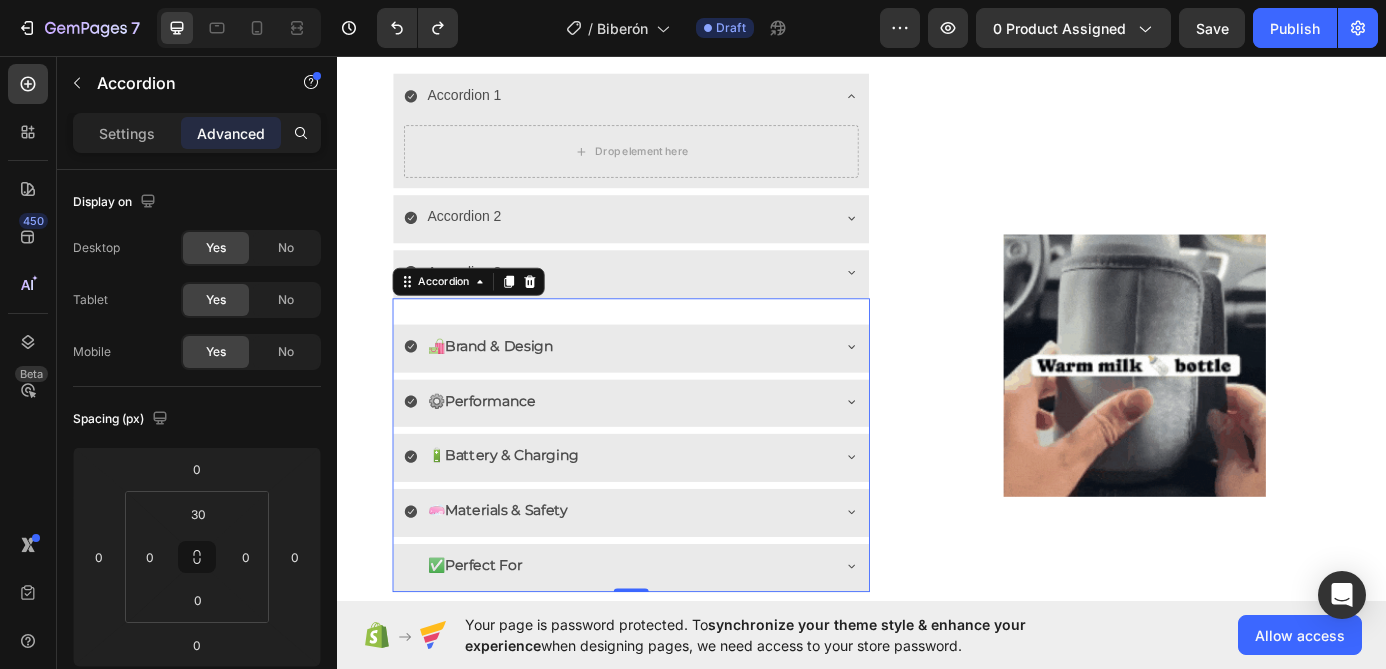 scroll, scrollTop: 2033, scrollLeft: 0, axis: vertical 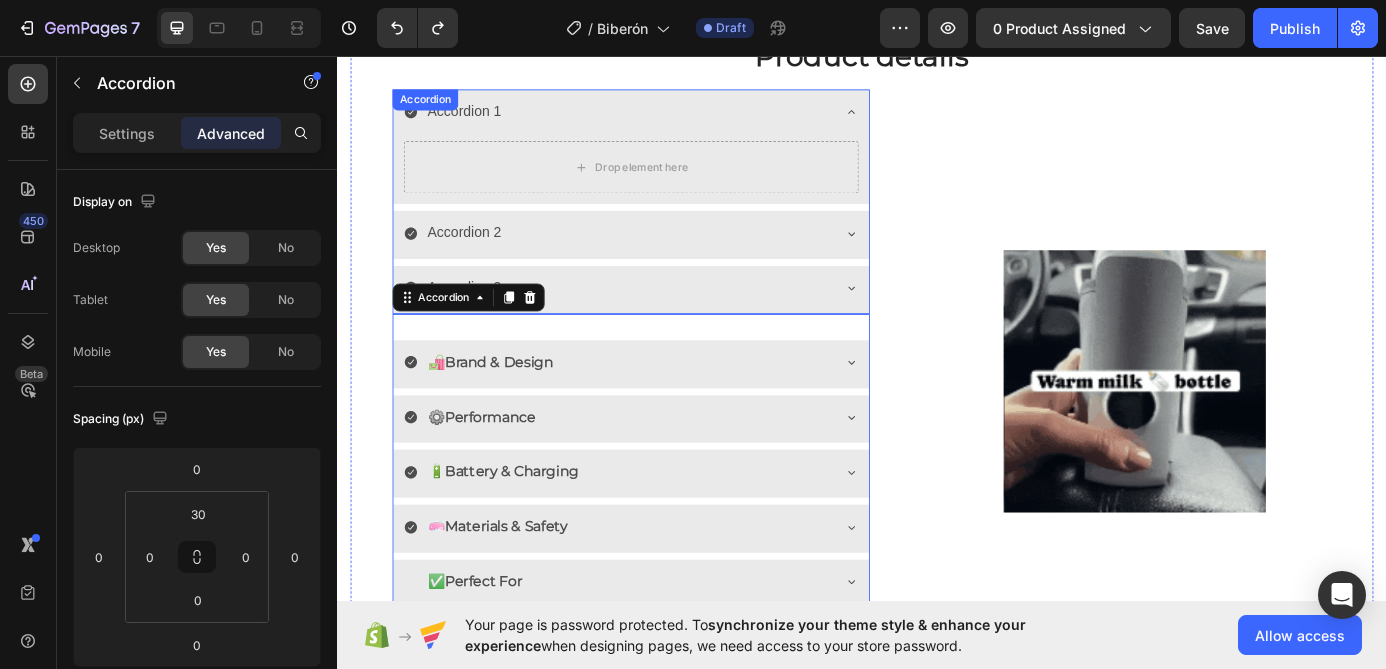 click on "Accordion 1" at bounding box center [657, 119] 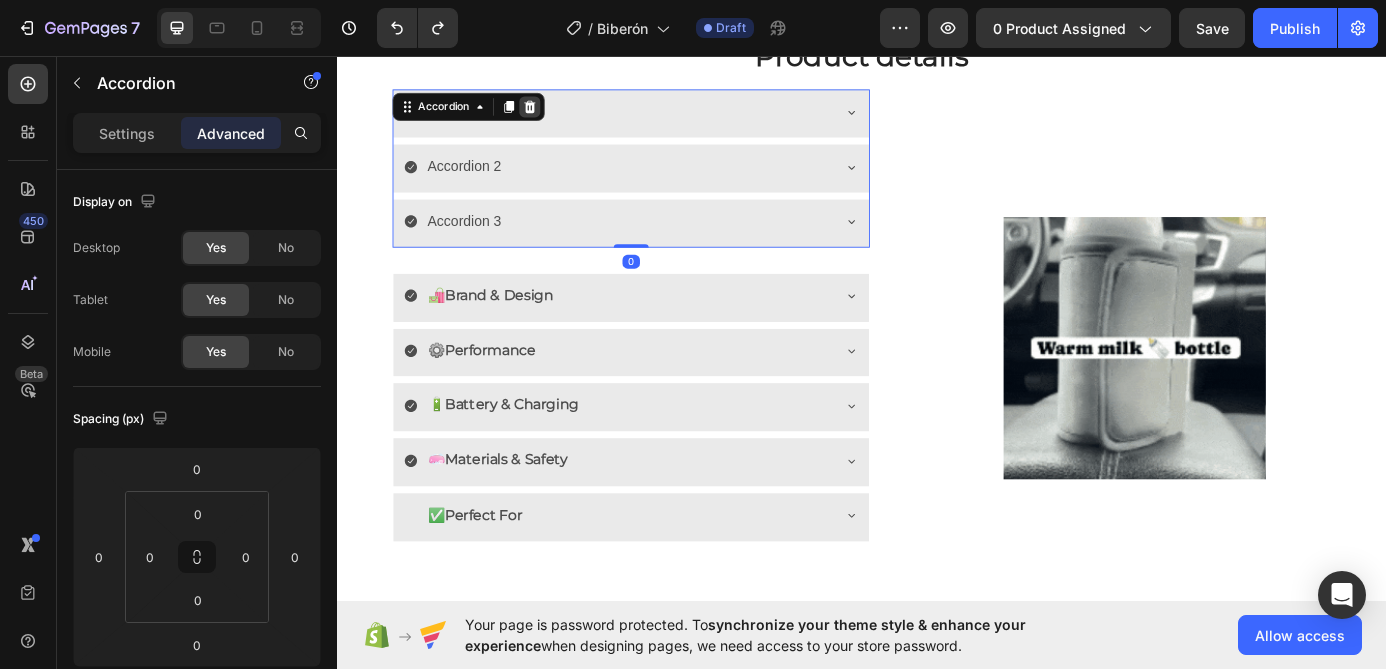 click 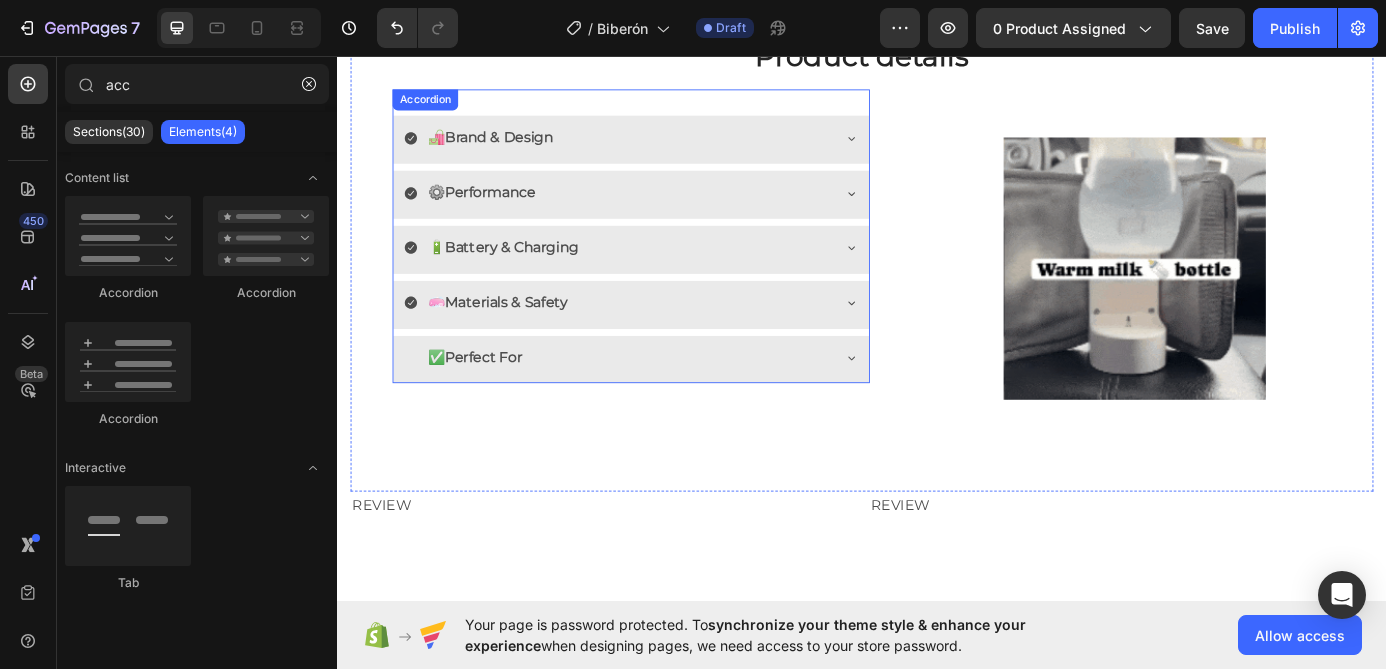 scroll, scrollTop: 1886, scrollLeft: 0, axis: vertical 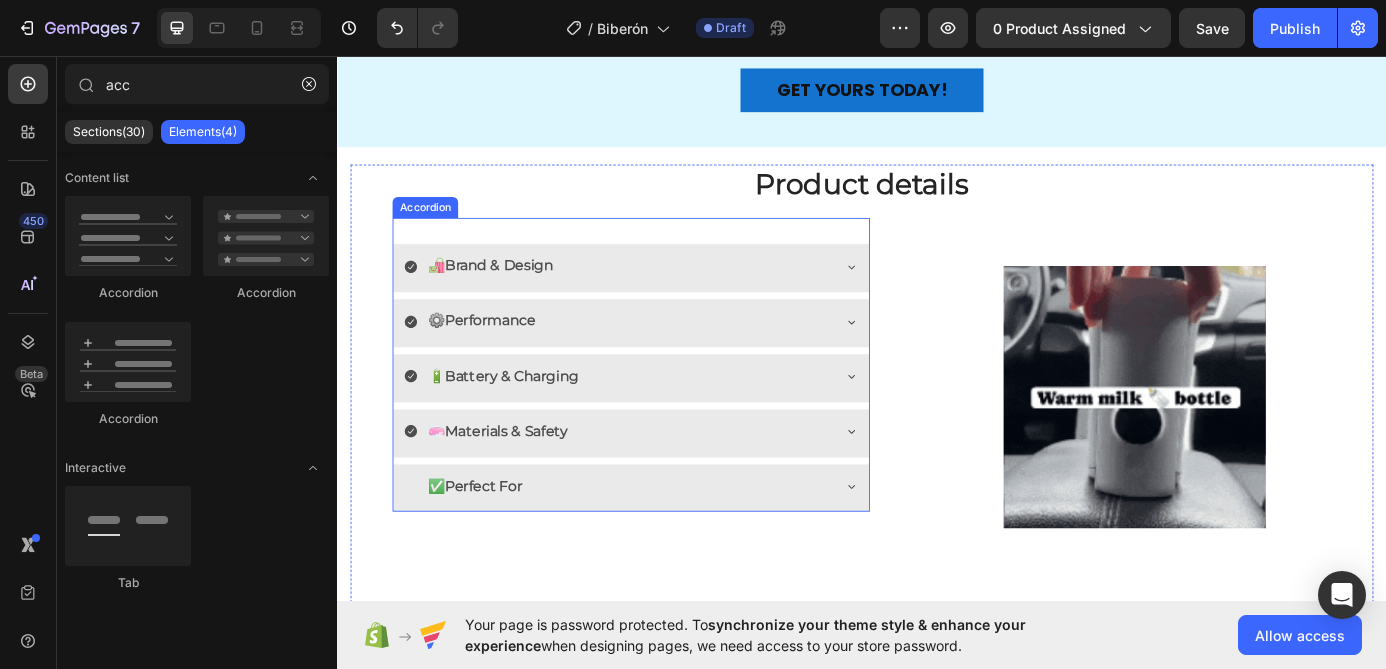 click on "🛍️  Brand & Design
⚙️  Performance
🔋  Battery & Charging
🧼  Materials & Safety
✅  Perfect For Accordion" at bounding box center [673, 409] 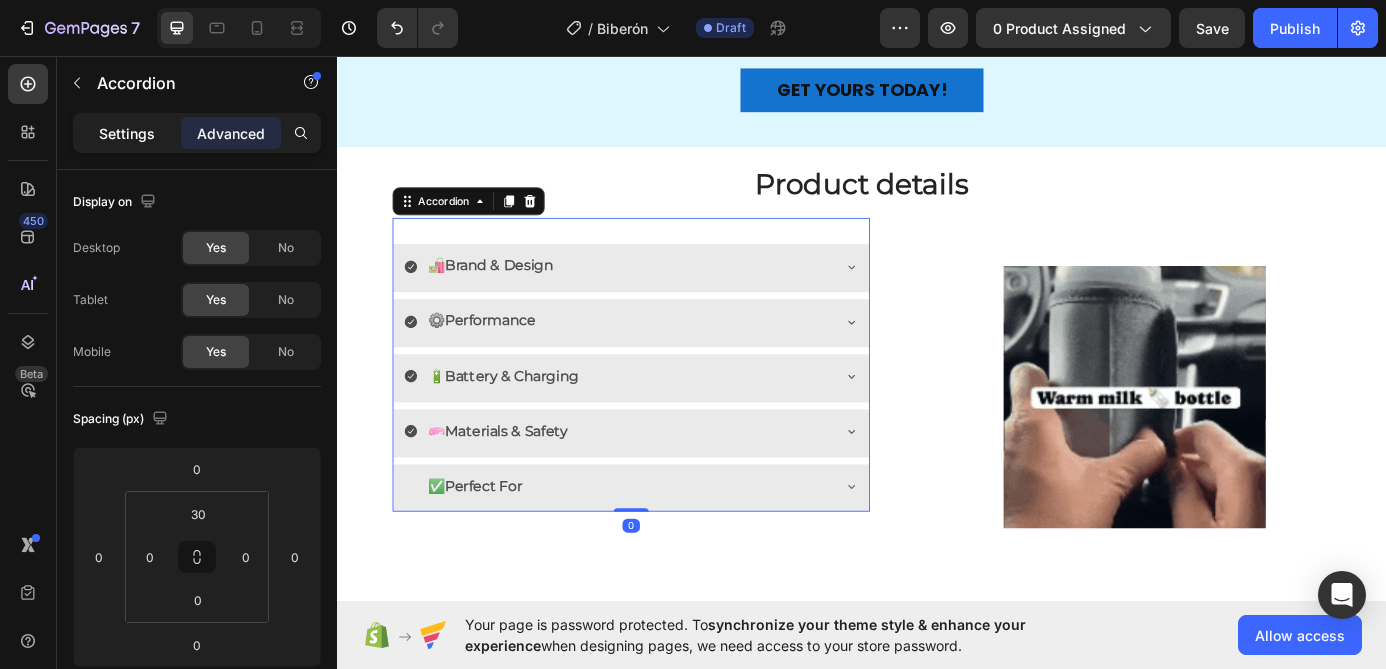 click on "Settings" at bounding box center (127, 133) 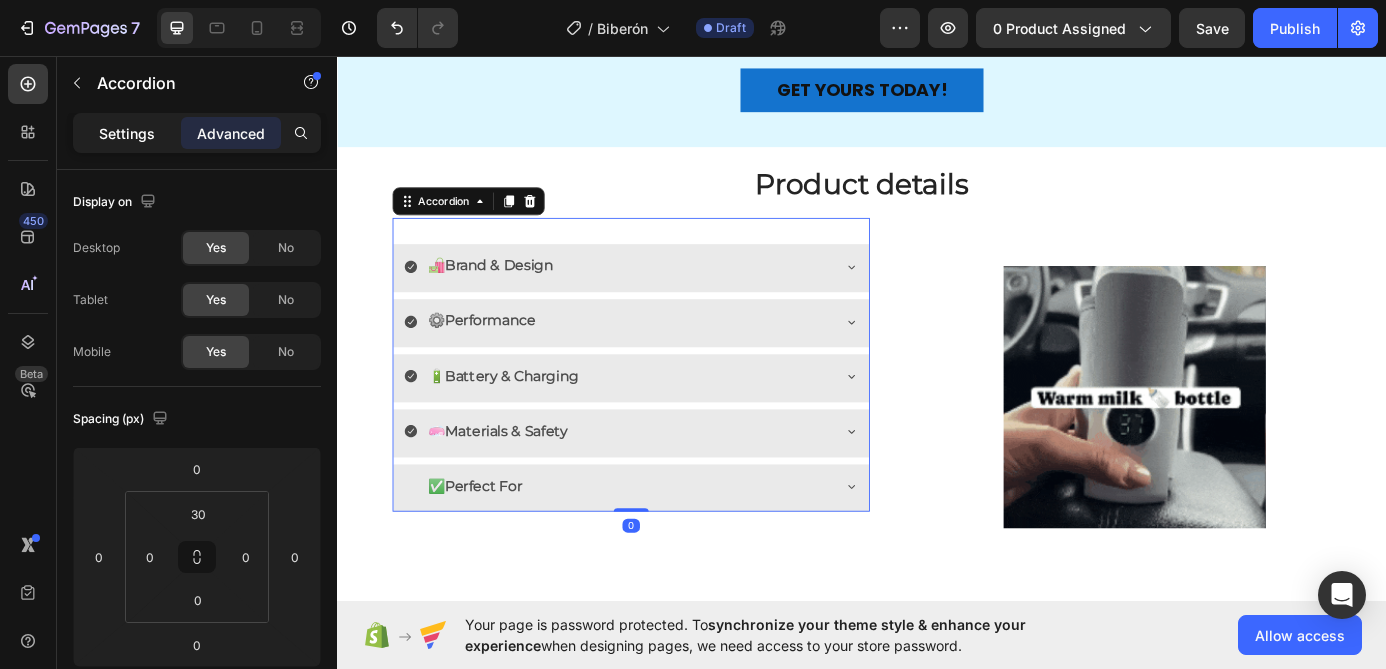 type on "8" 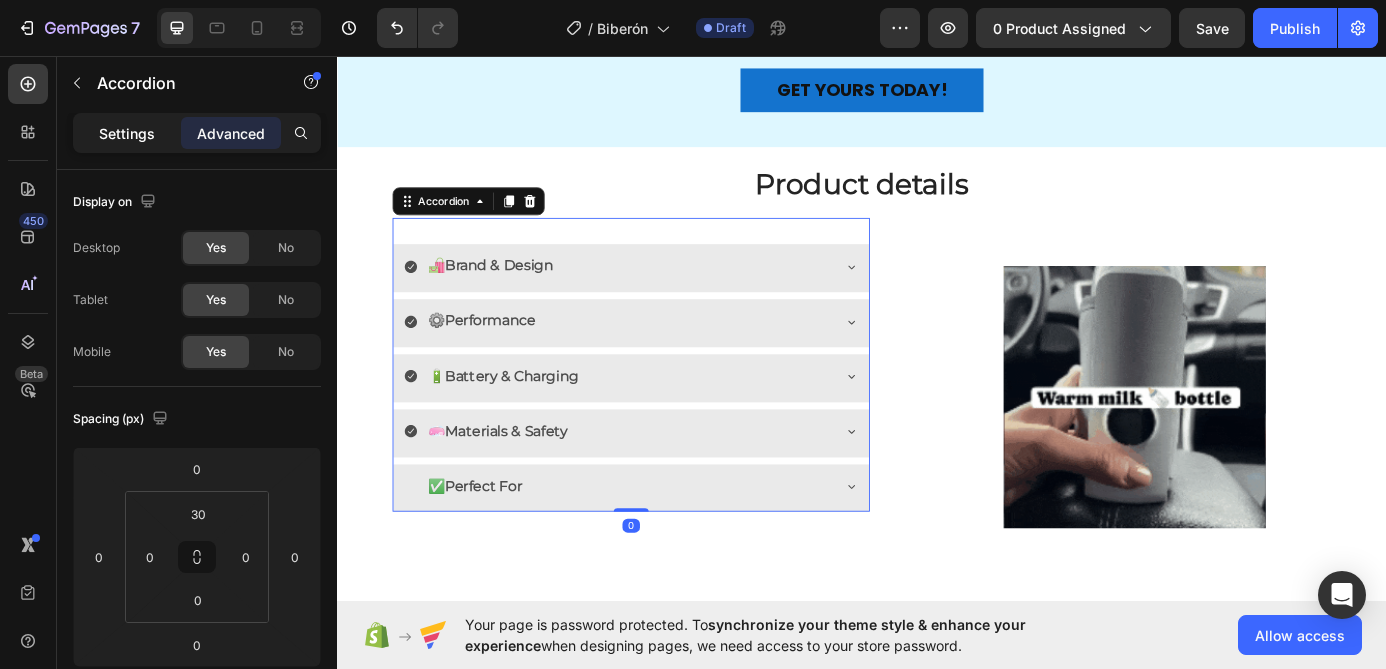 type on "8" 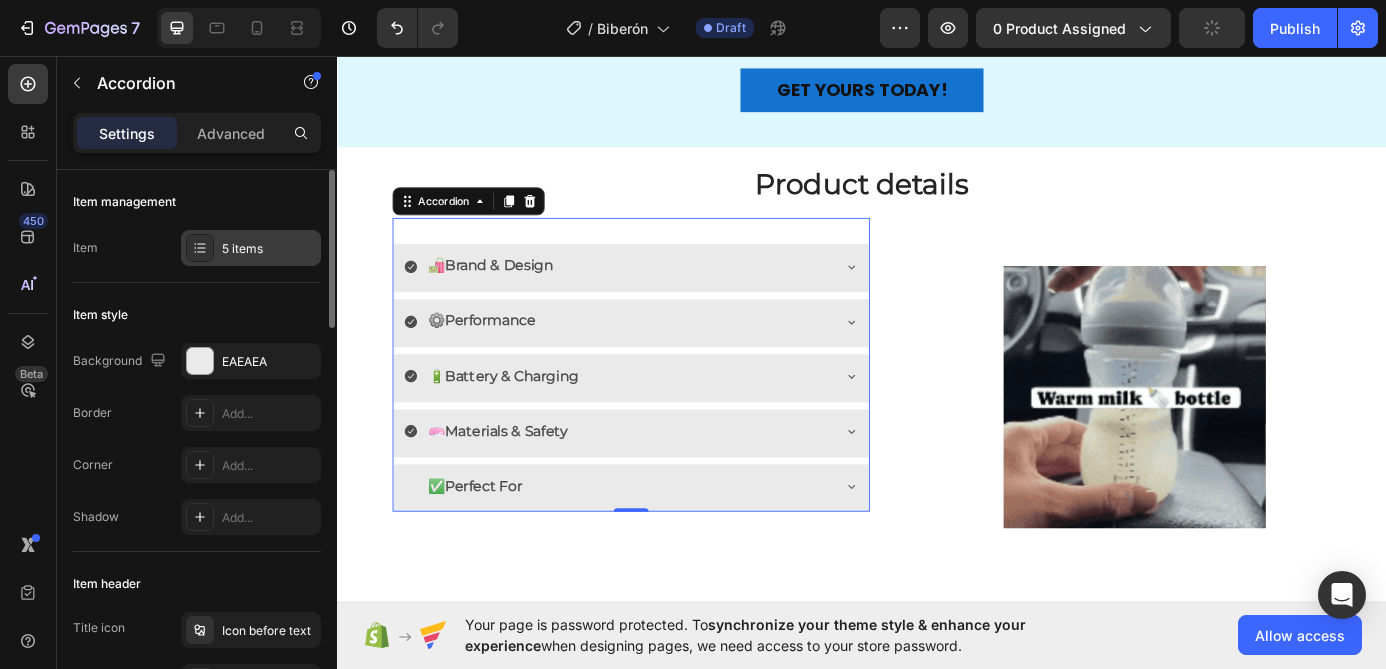 click on "5 items" at bounding box center [269, 249] 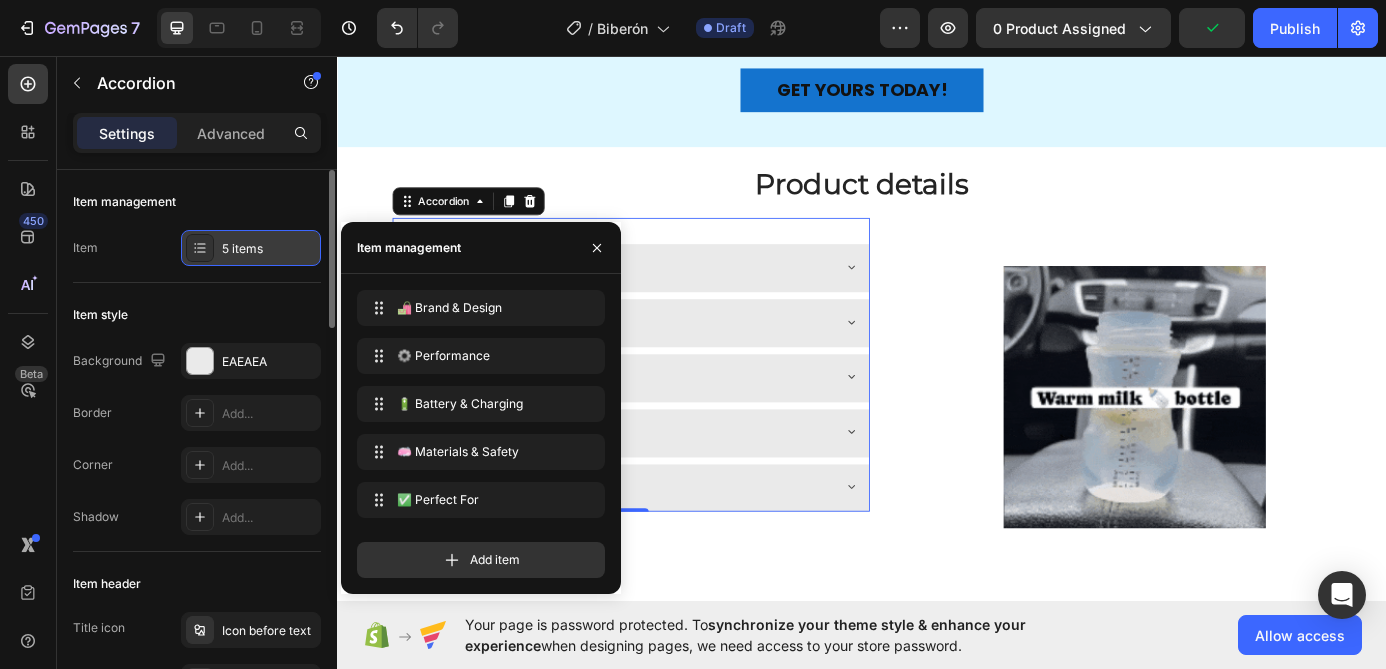 click on "5 items" at bounding box center [269, 249] 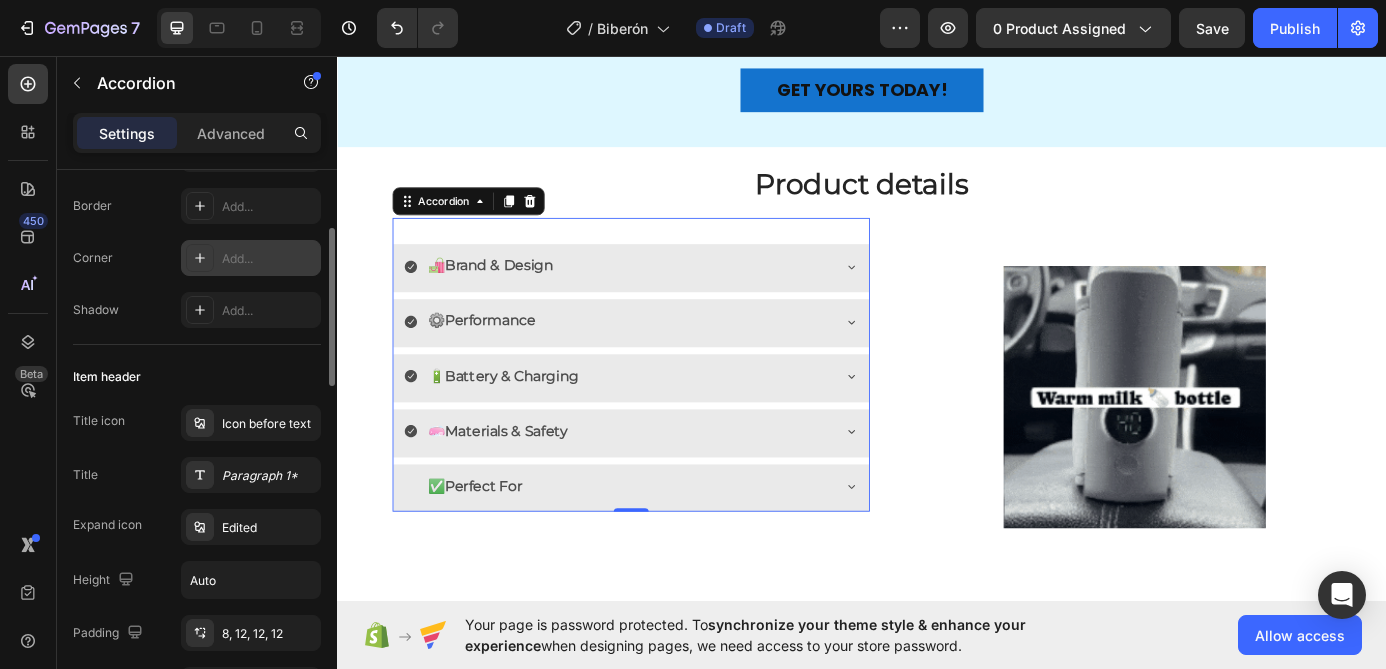scroll, scrollTop: 220, scrollLeft: 0, axis: vertical 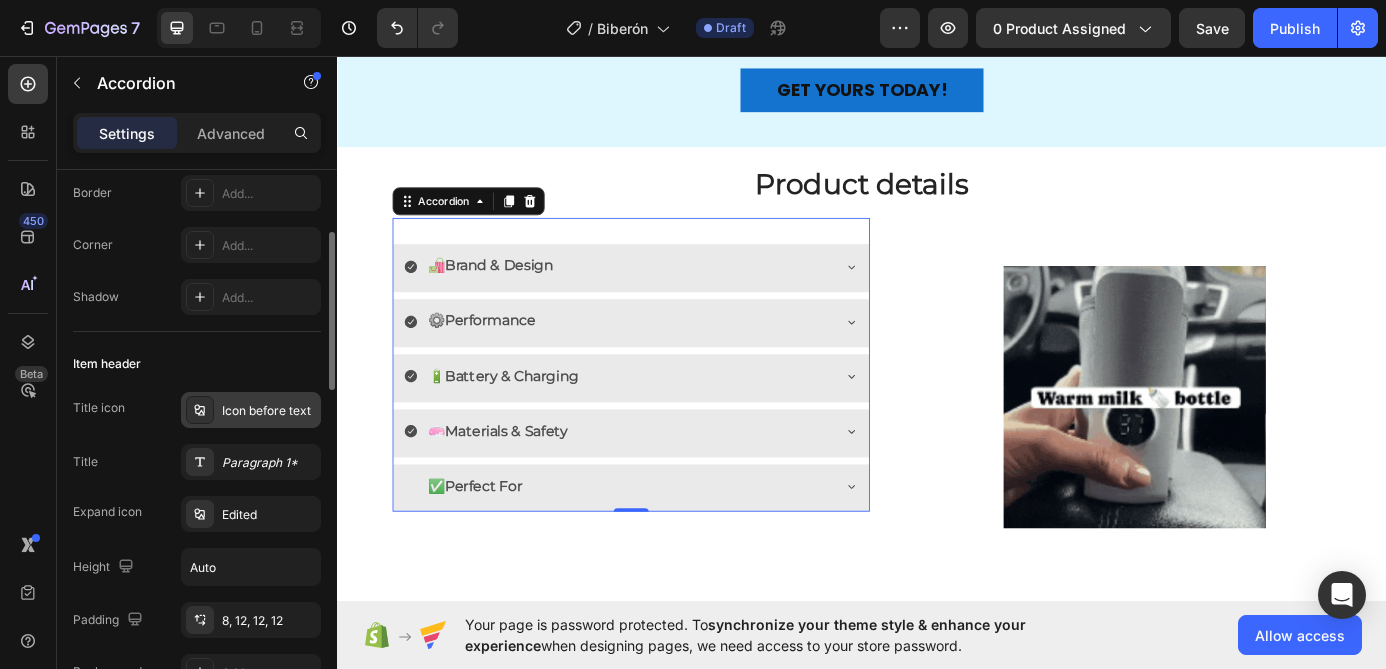click 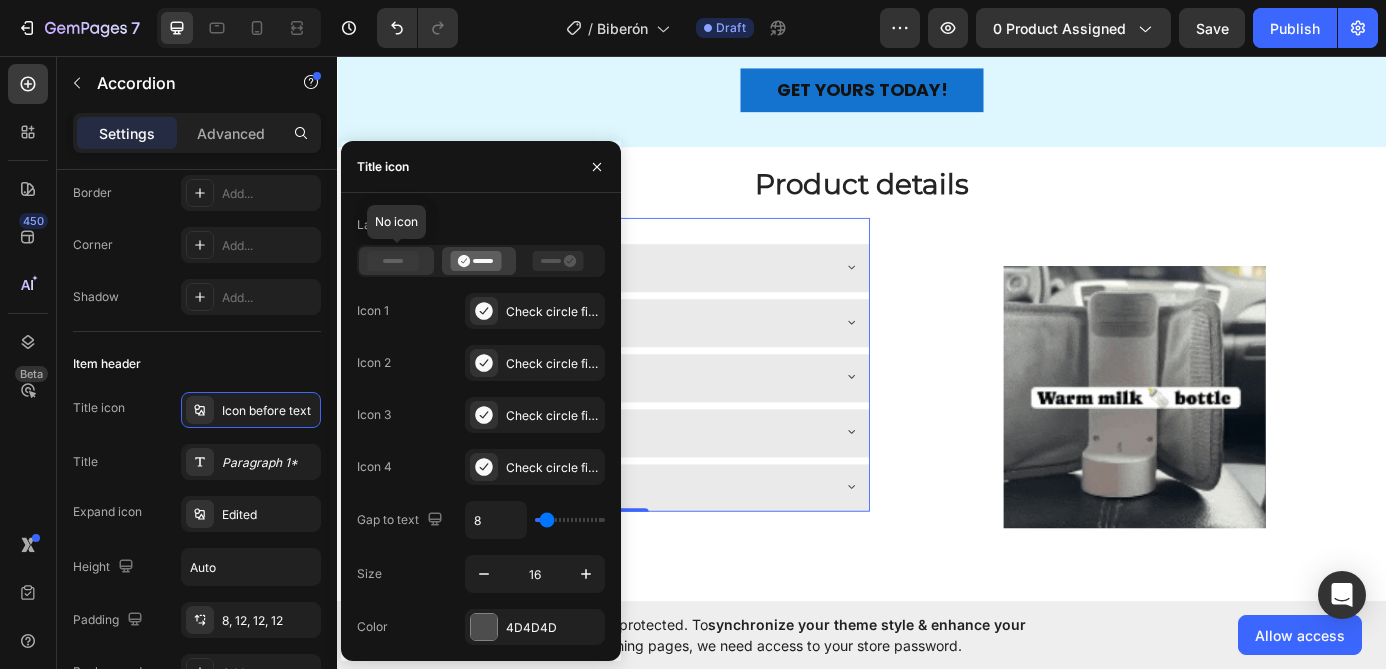 click 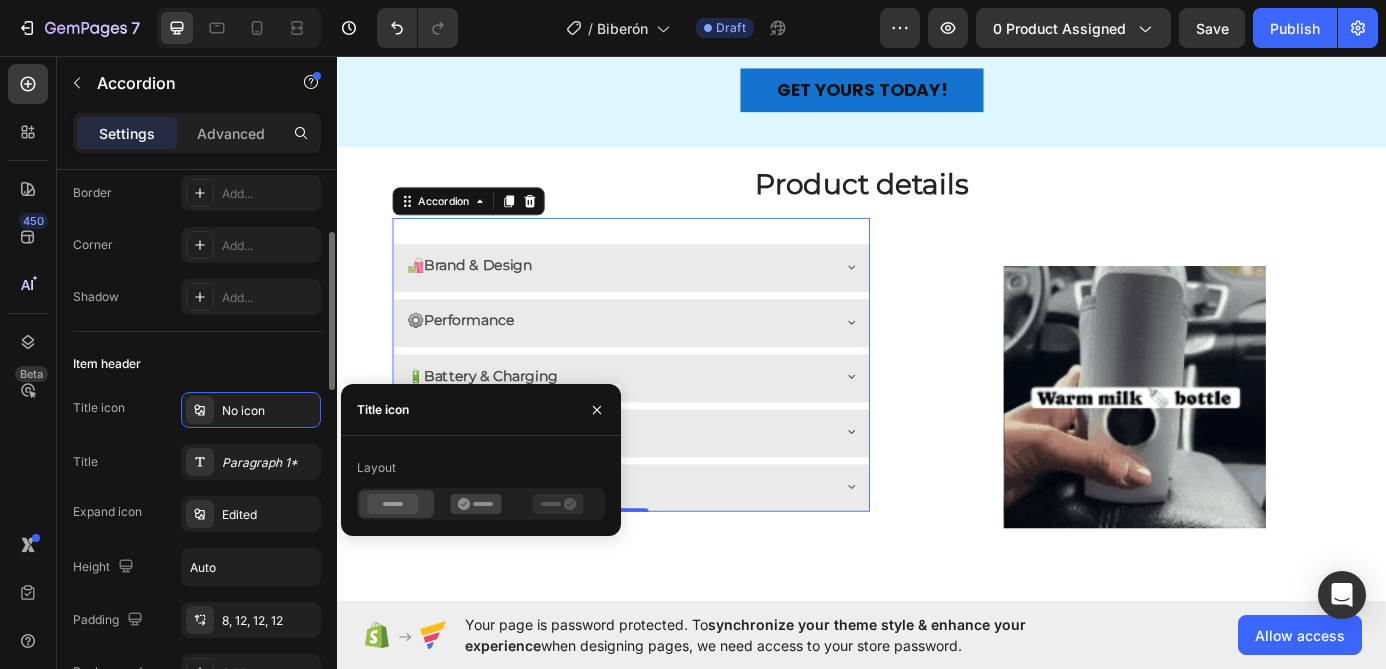 click on "Item header" at bounding box center (197, 364) 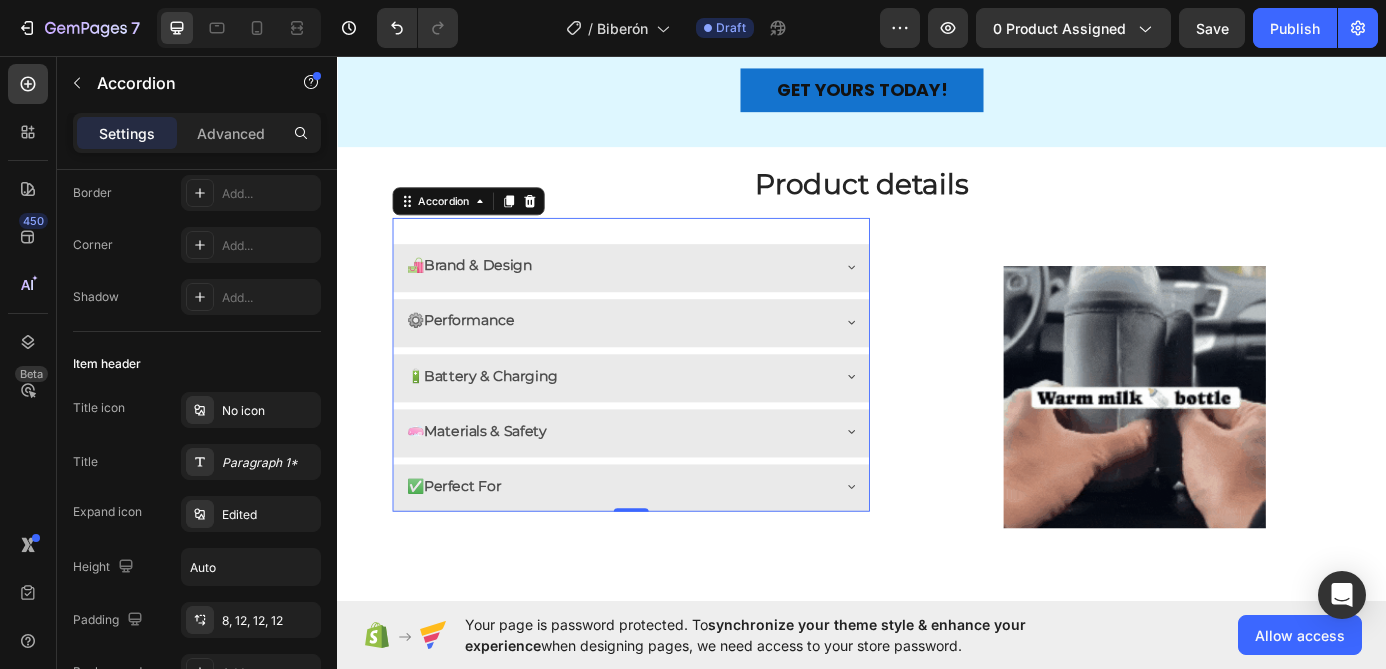 click on "🛍️  Brand & Design" at bounding box center [657, 296] 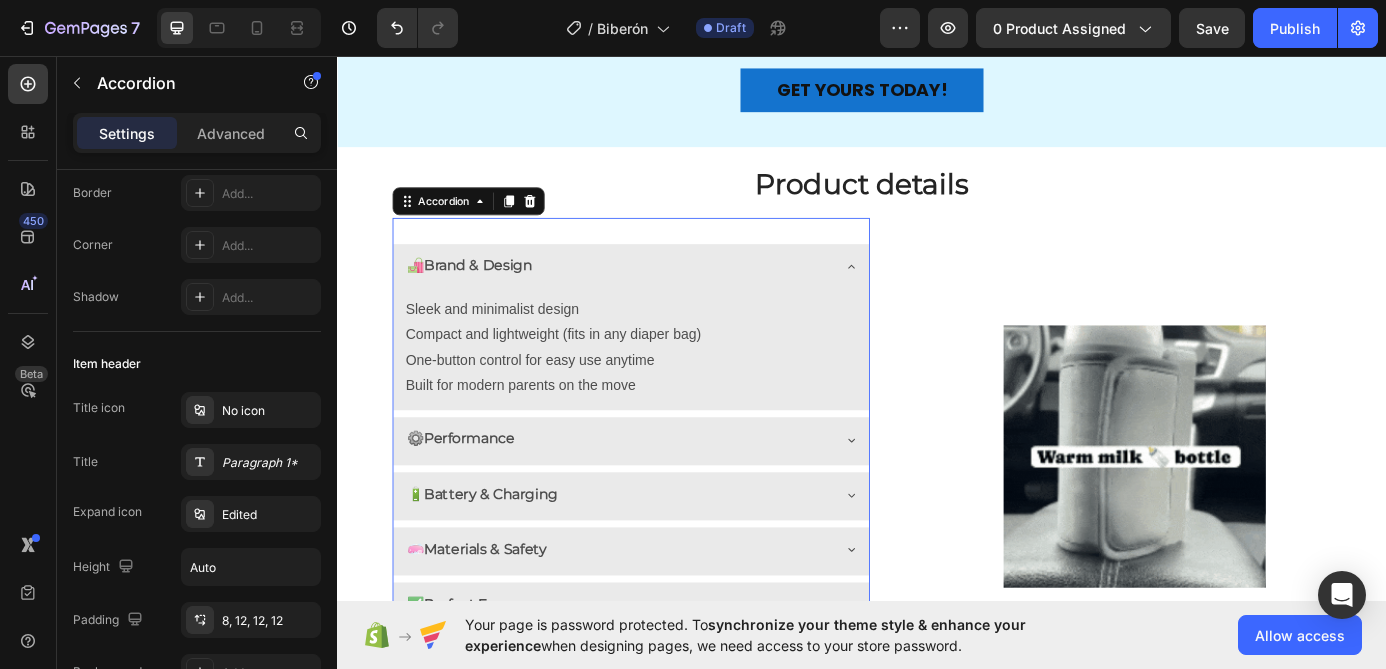 click on "🛍️  Brand & Design" at bounding box center [673, 298] 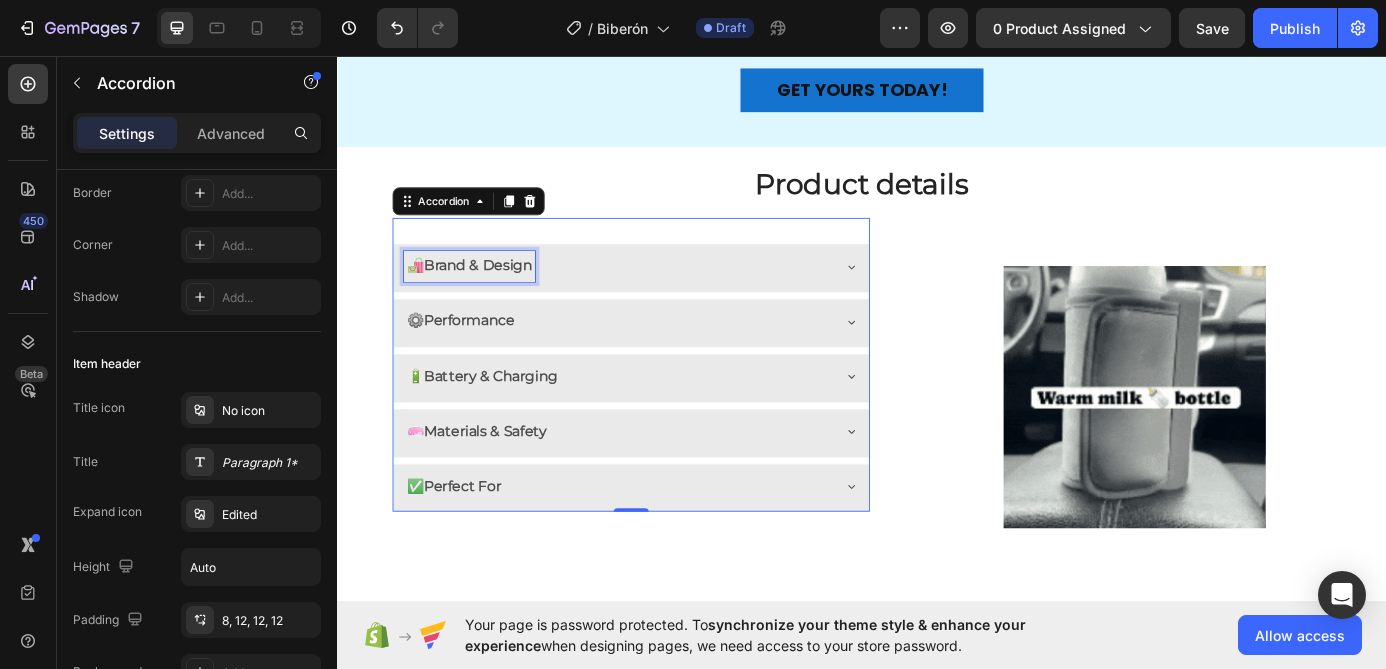 click on "Brand & Design" at bounding box center [498, 295] 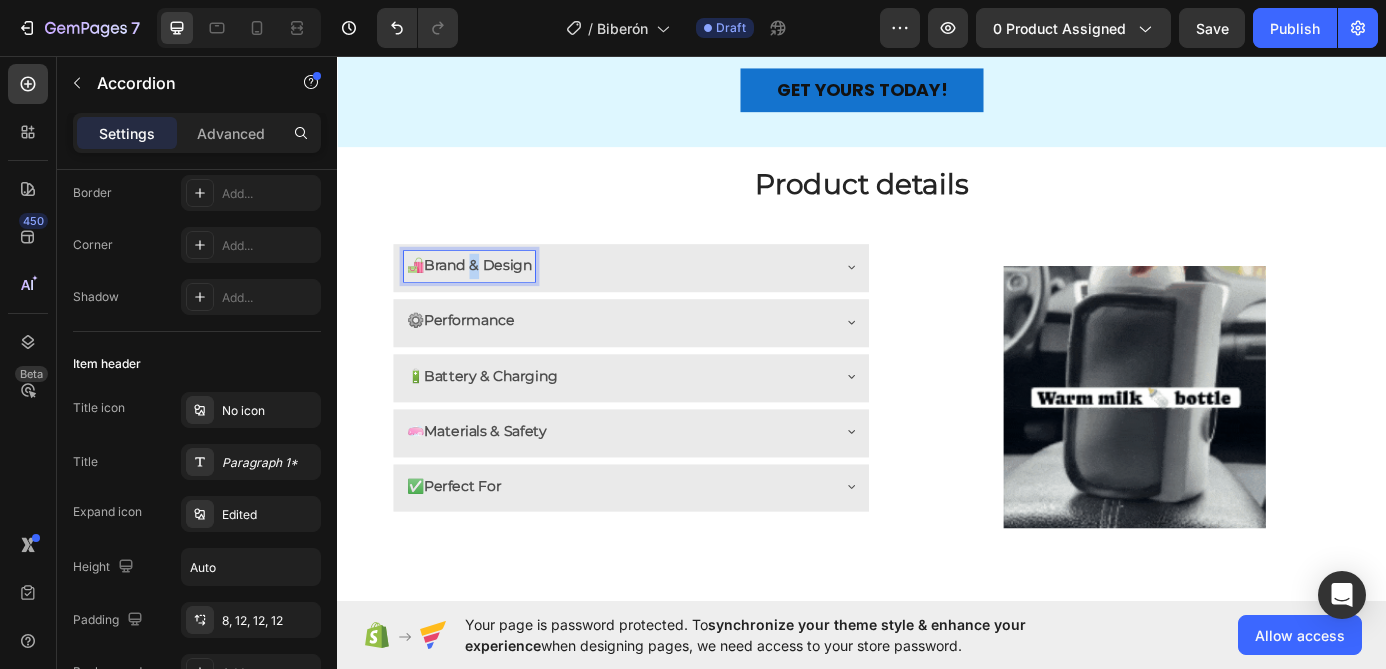click on "Brand & Design" at bounding box center [498, 295] 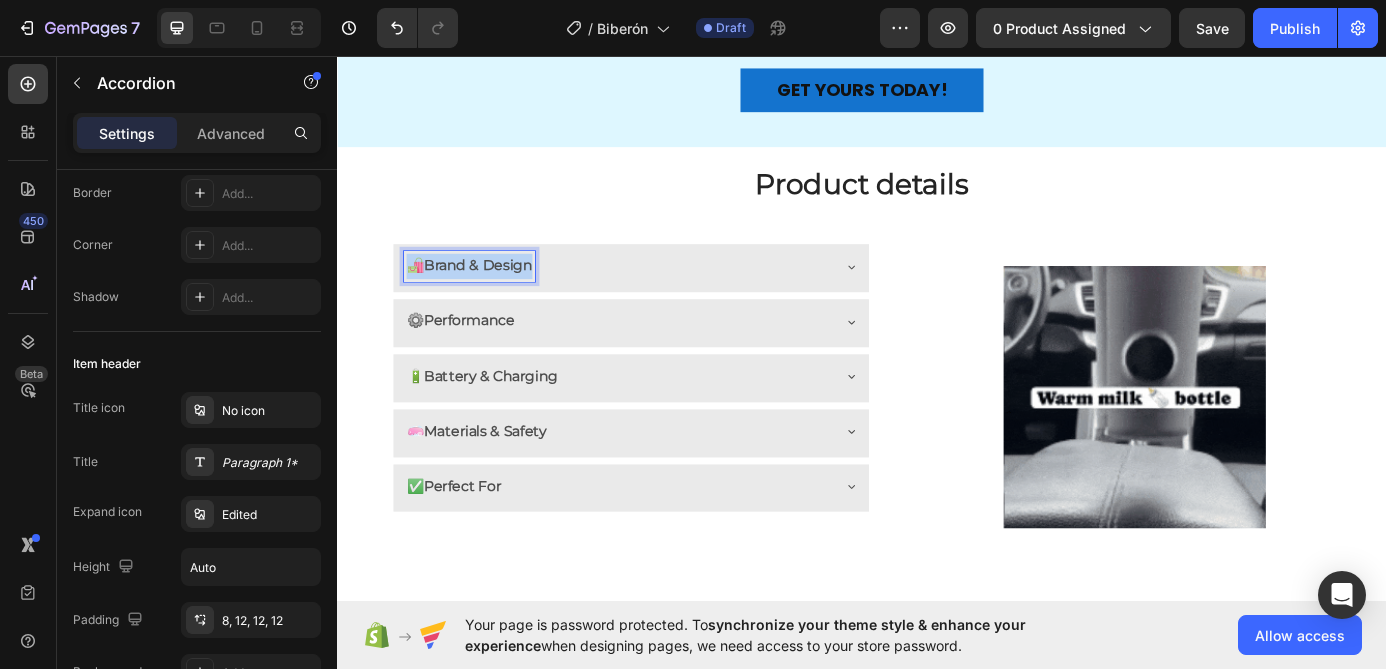 click on "Brand & Design" at bounding box center (498, 295) 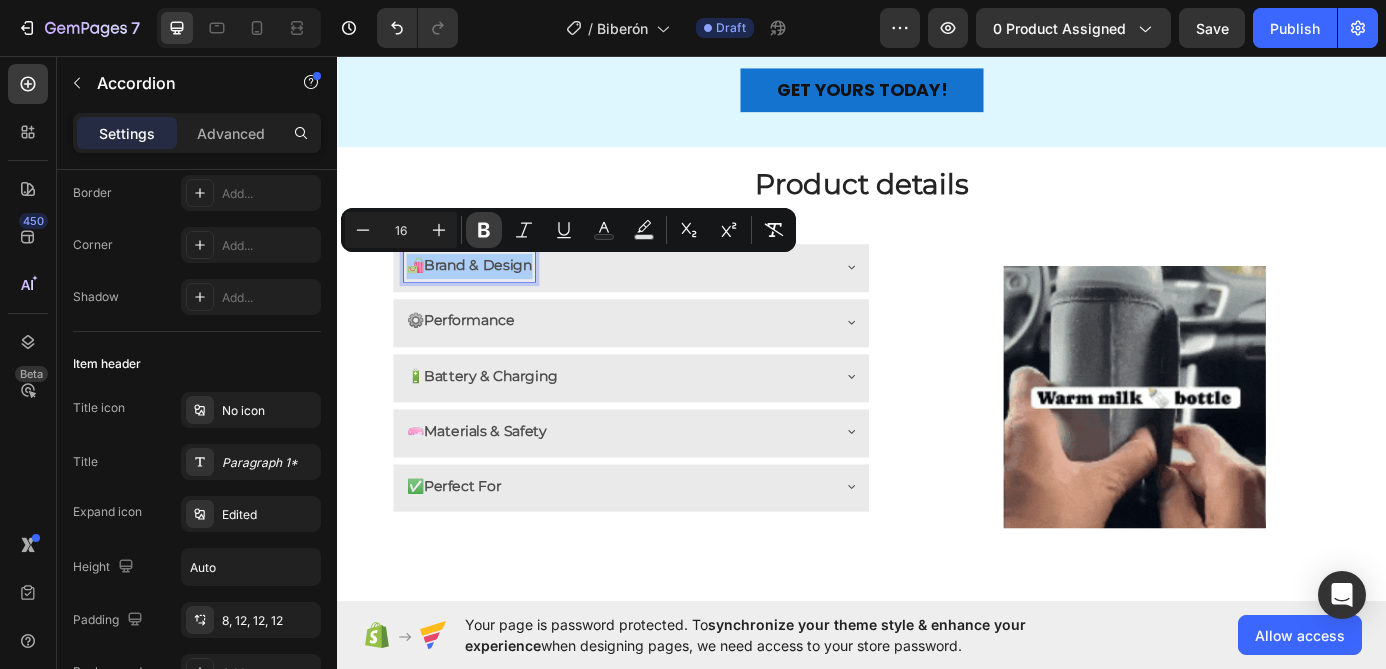 click 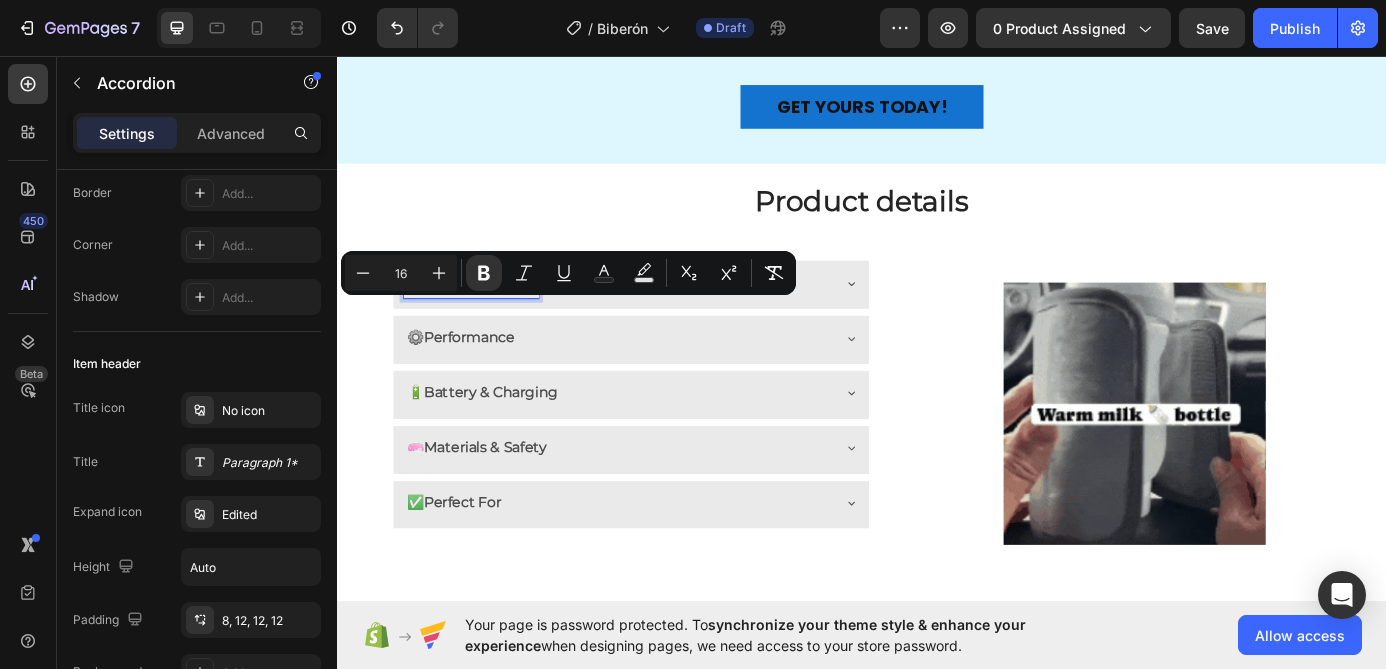 scroll, scrollTop: 1780, scrollLeft: 0, axis: vertical 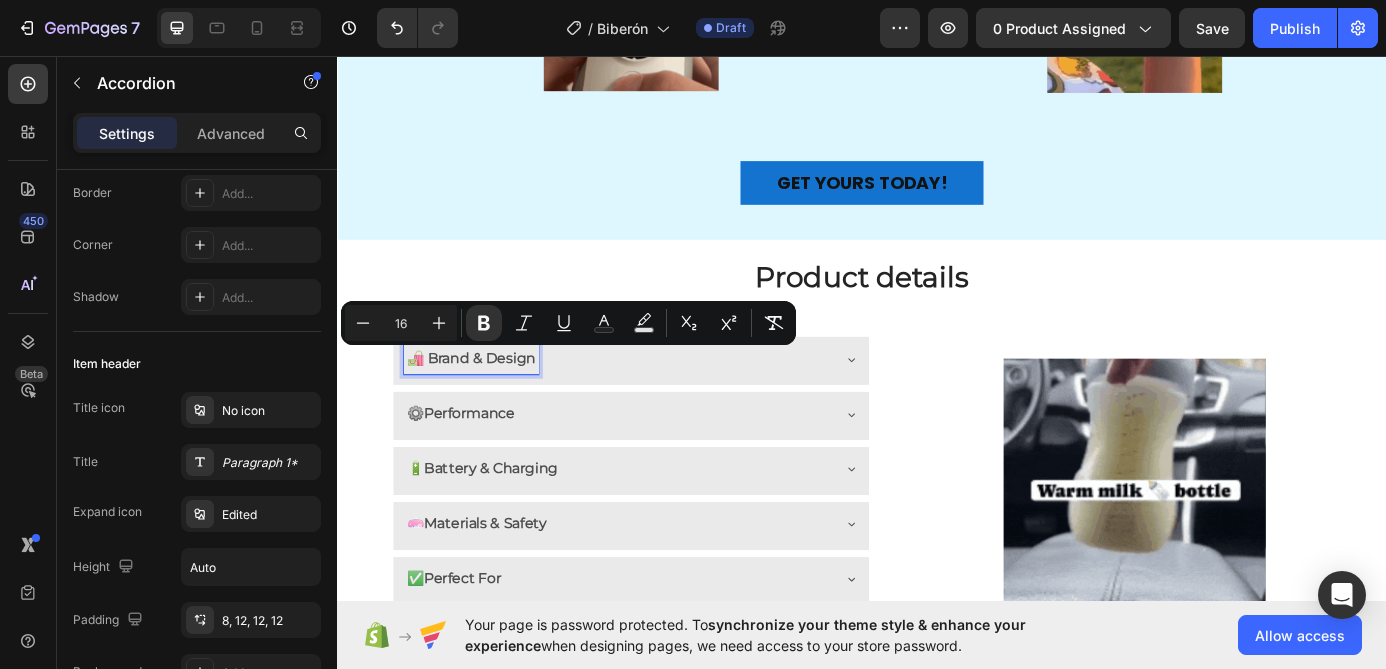 click on "🛍️ Brand & Design" at bounding box center [657, 402] 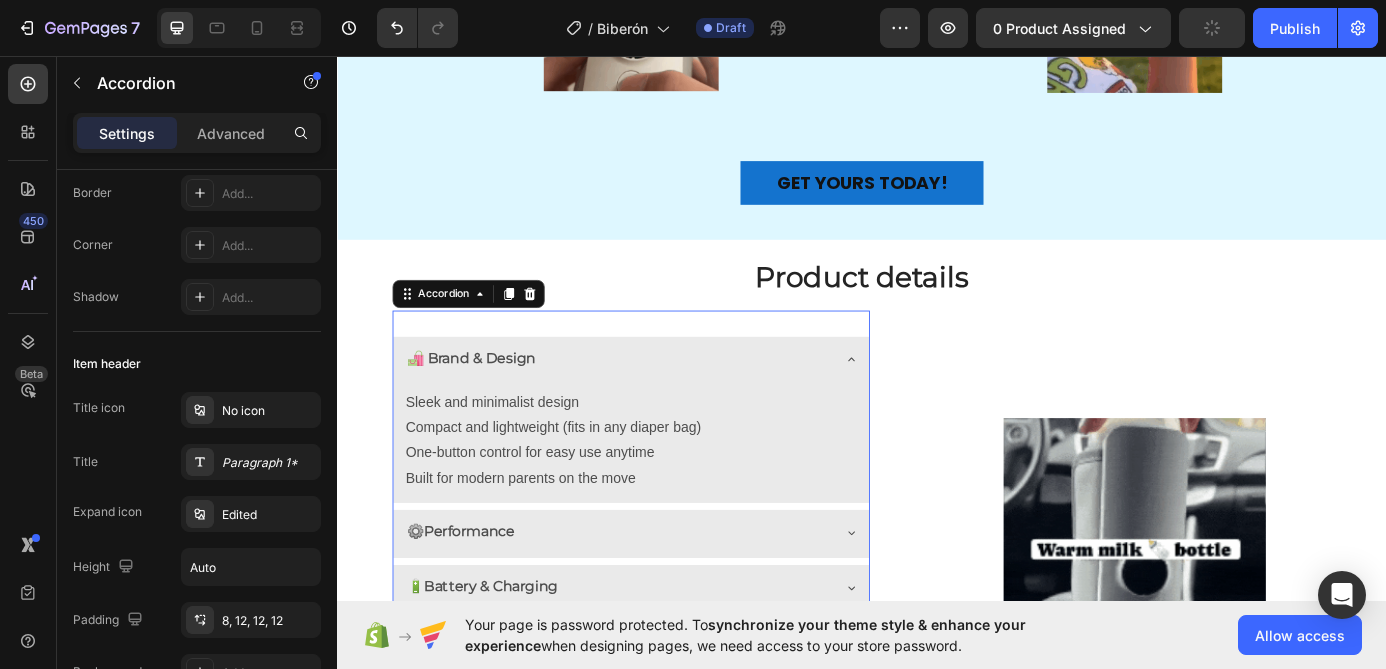 click on "🛍️ Brand & Design" at bounding box center (490, 401) 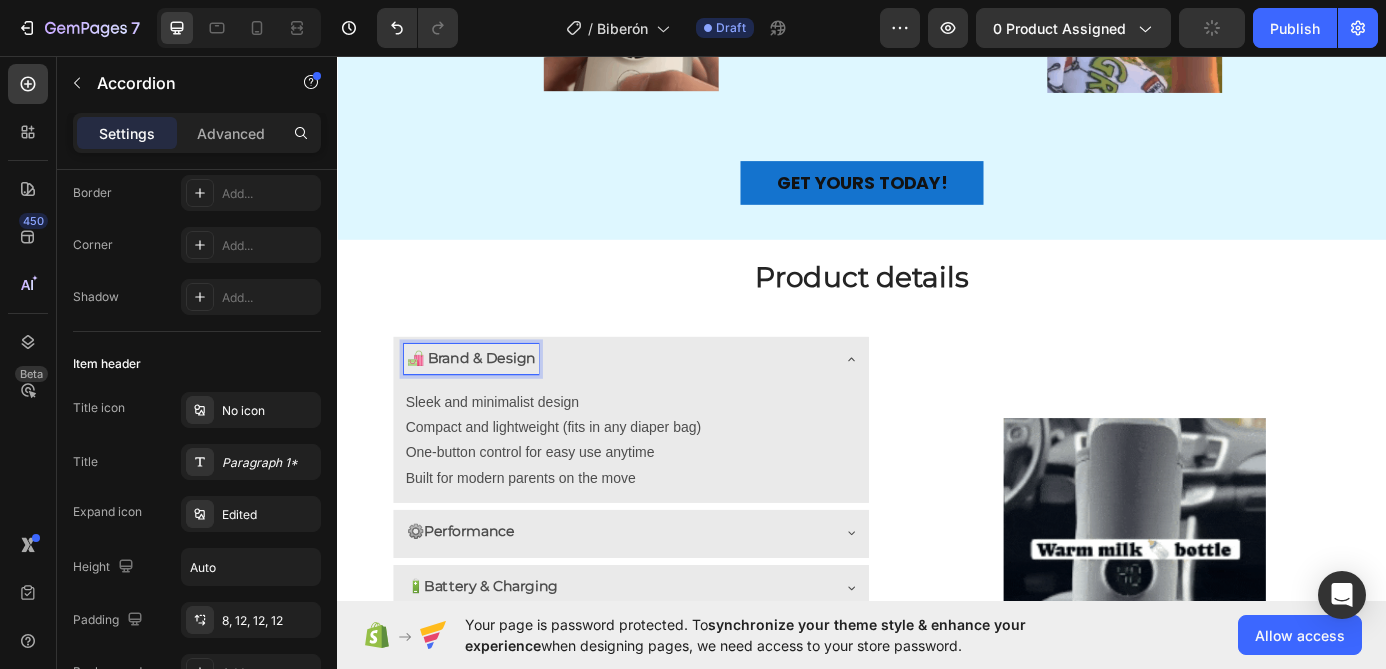 click on "🛍️ Brand & Design" at bounding box center [490, 401] 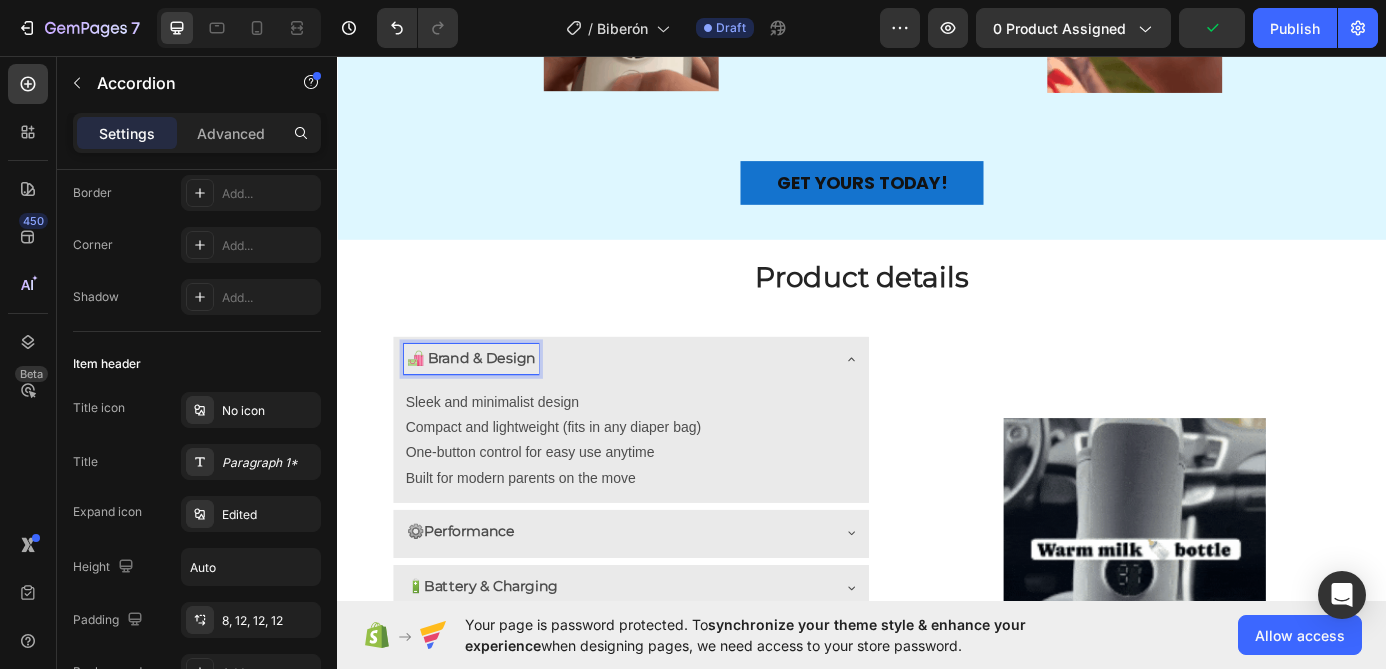 click on "🛍️ Brand & Design" at bounding box center (490, 401) 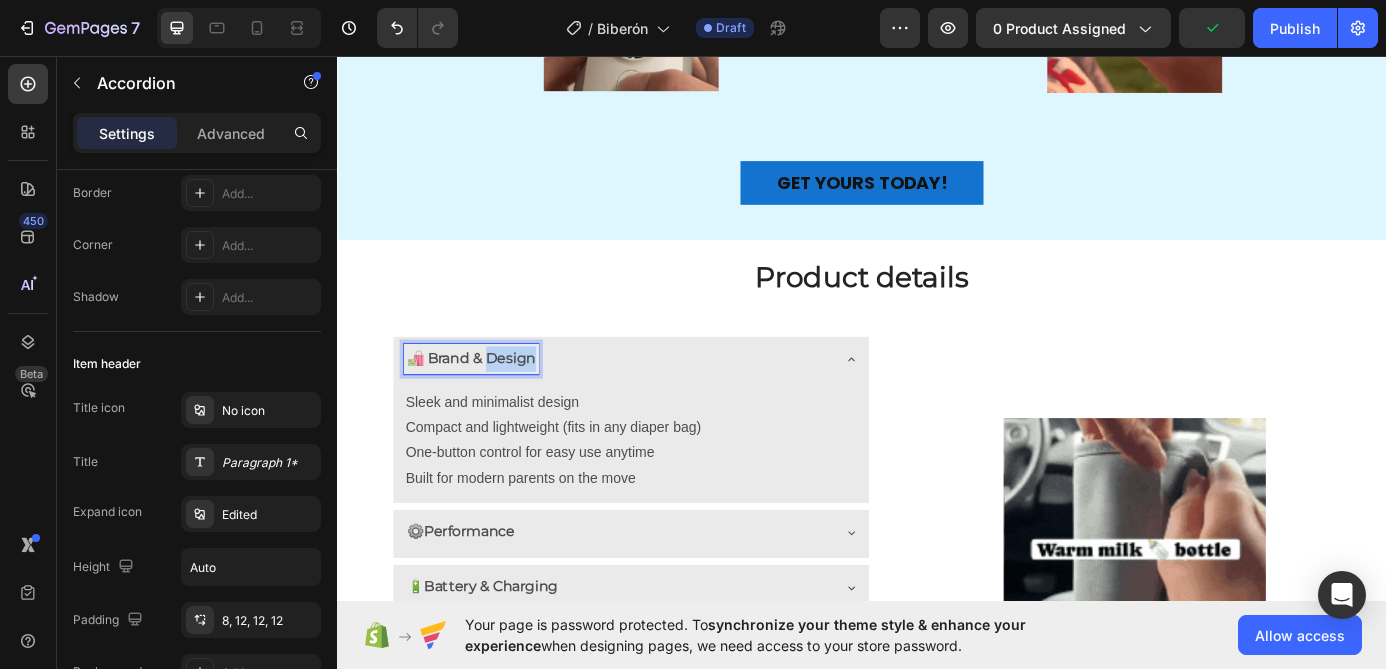 click on "🛍️ Brand & Design" at bounding box center (490, 401) 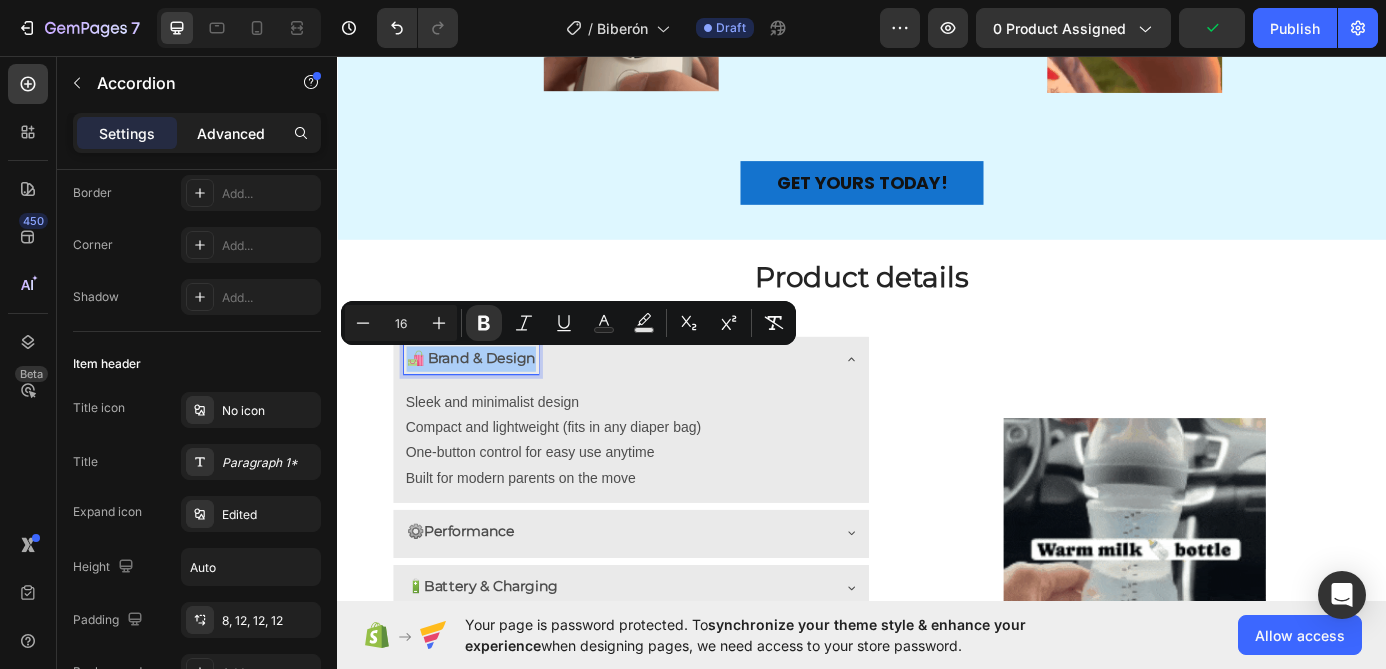 click on "Advanced" at bounding box center (231, 133) 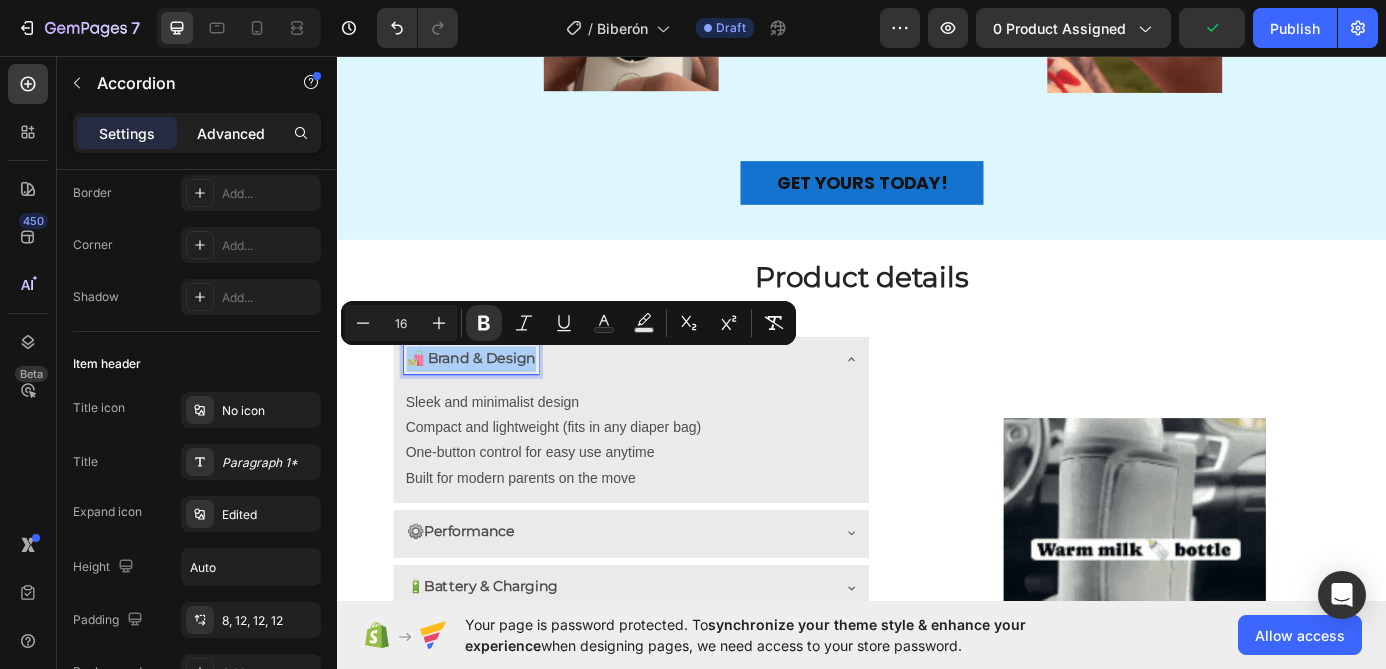 type on "100%" 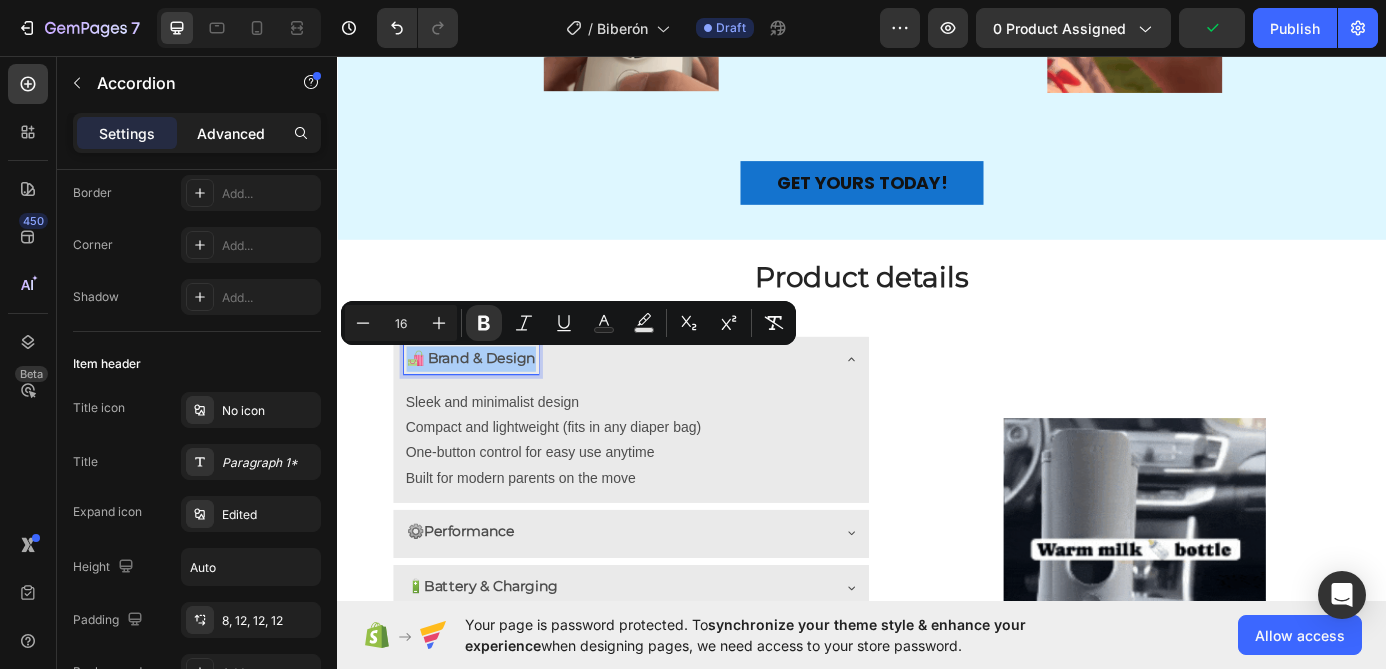 type on "100" 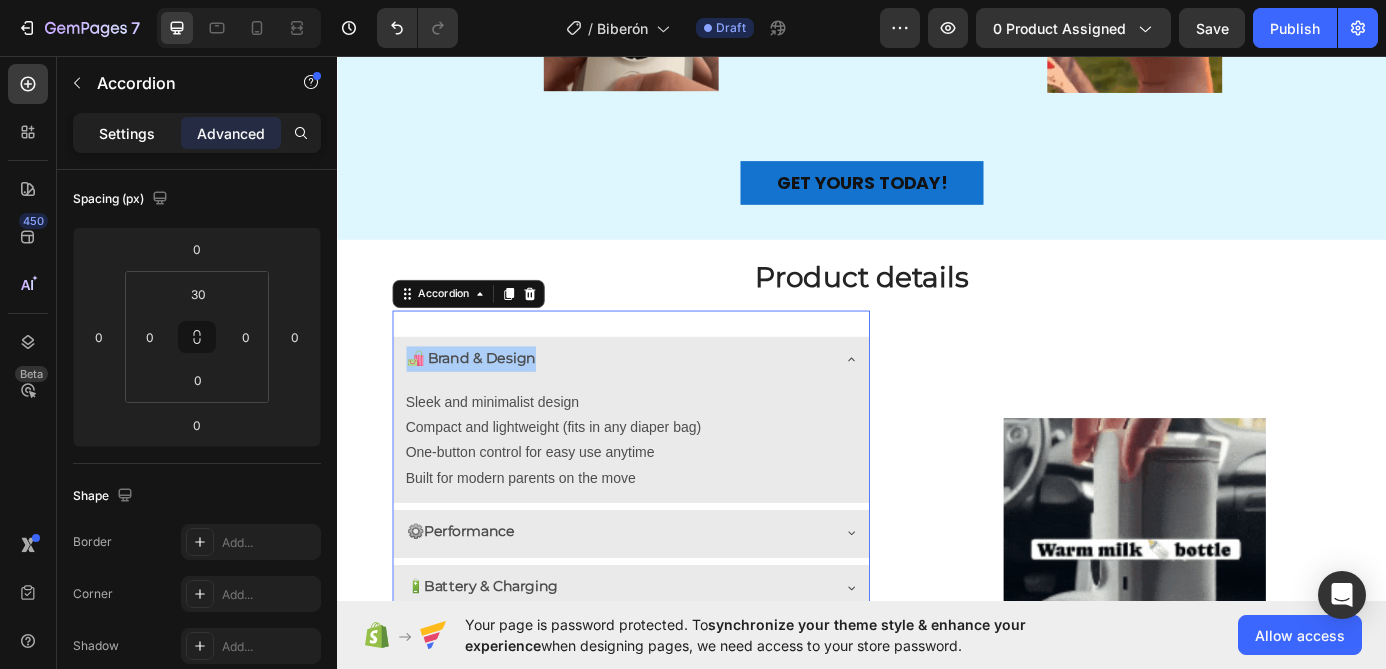click on "Settings" 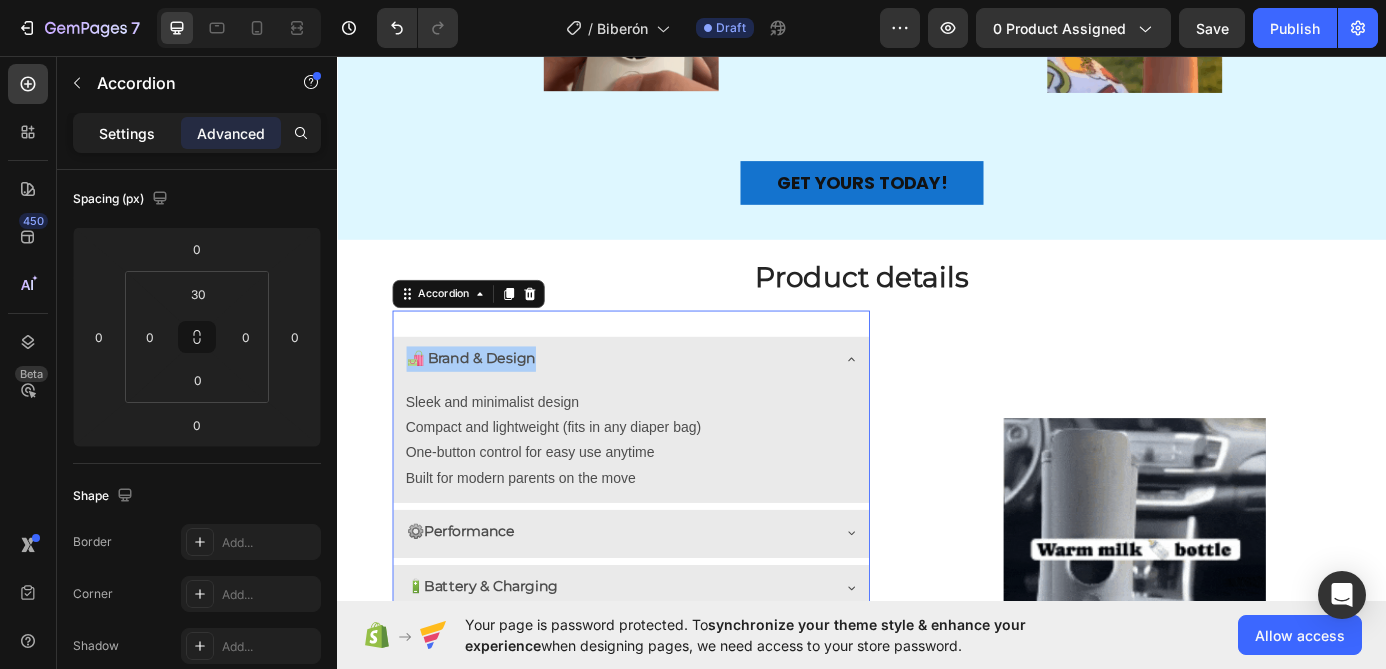 type on "8" 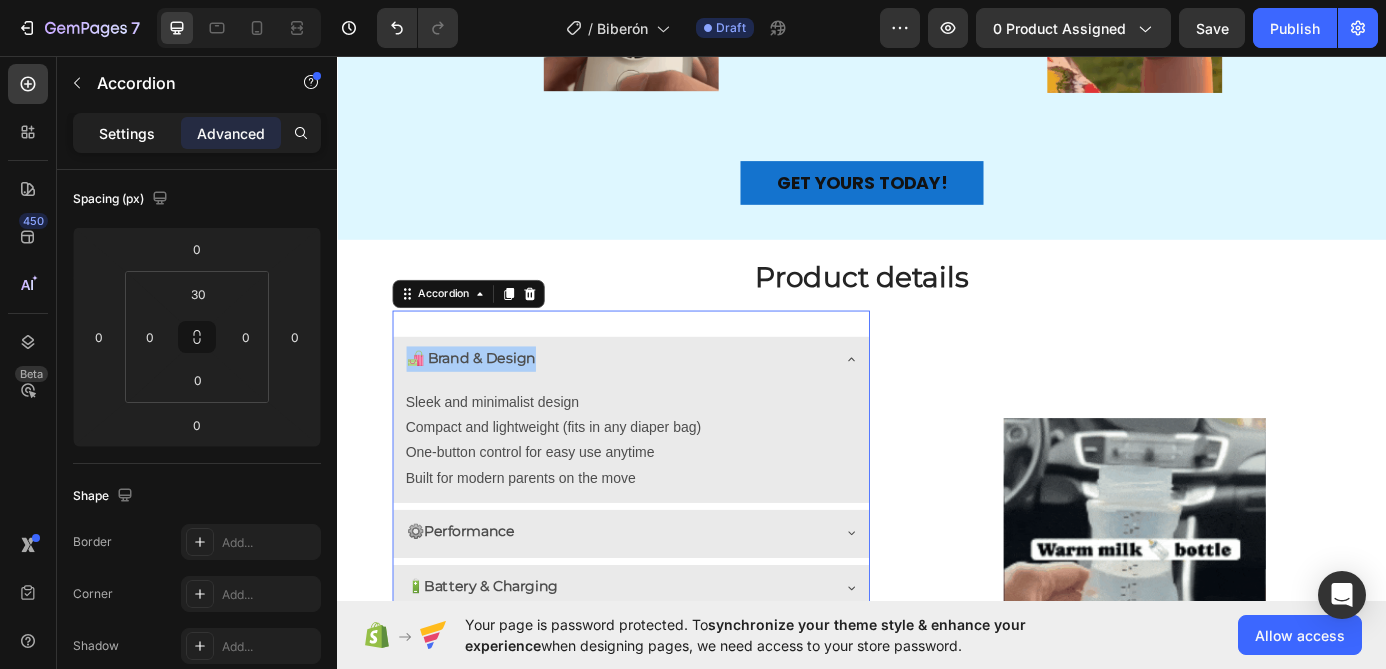 type on "8" 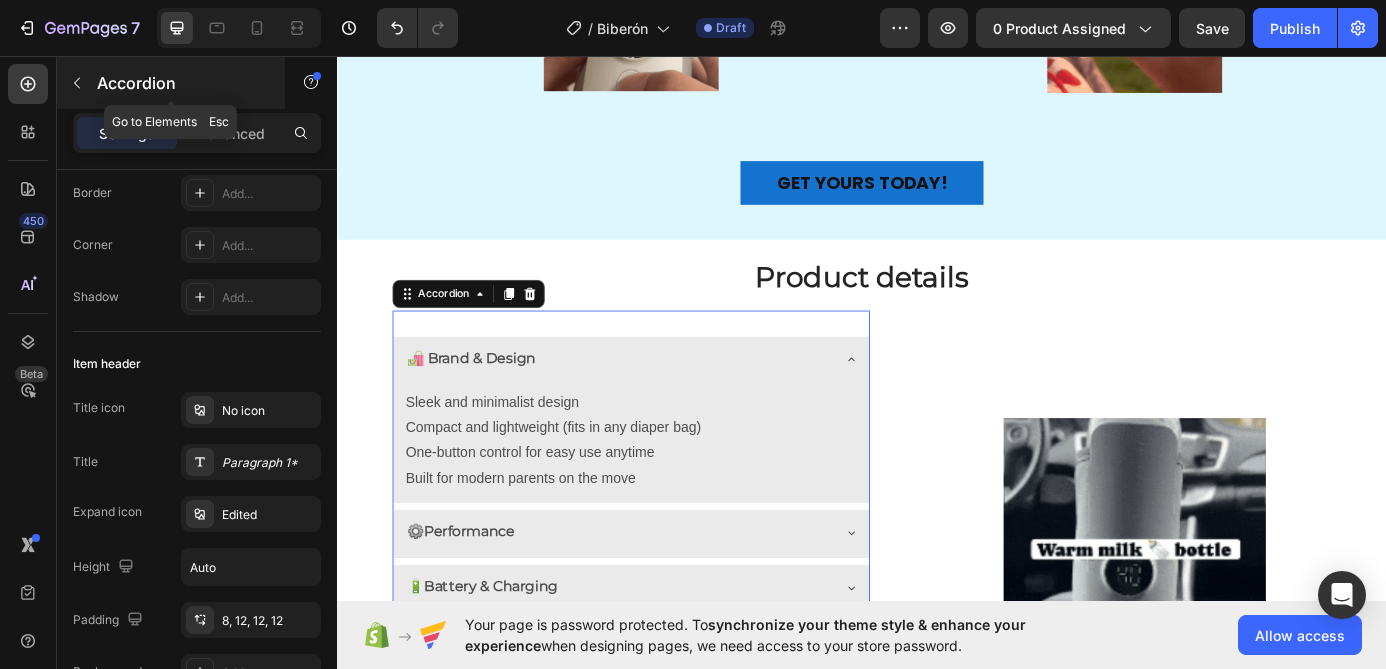 click 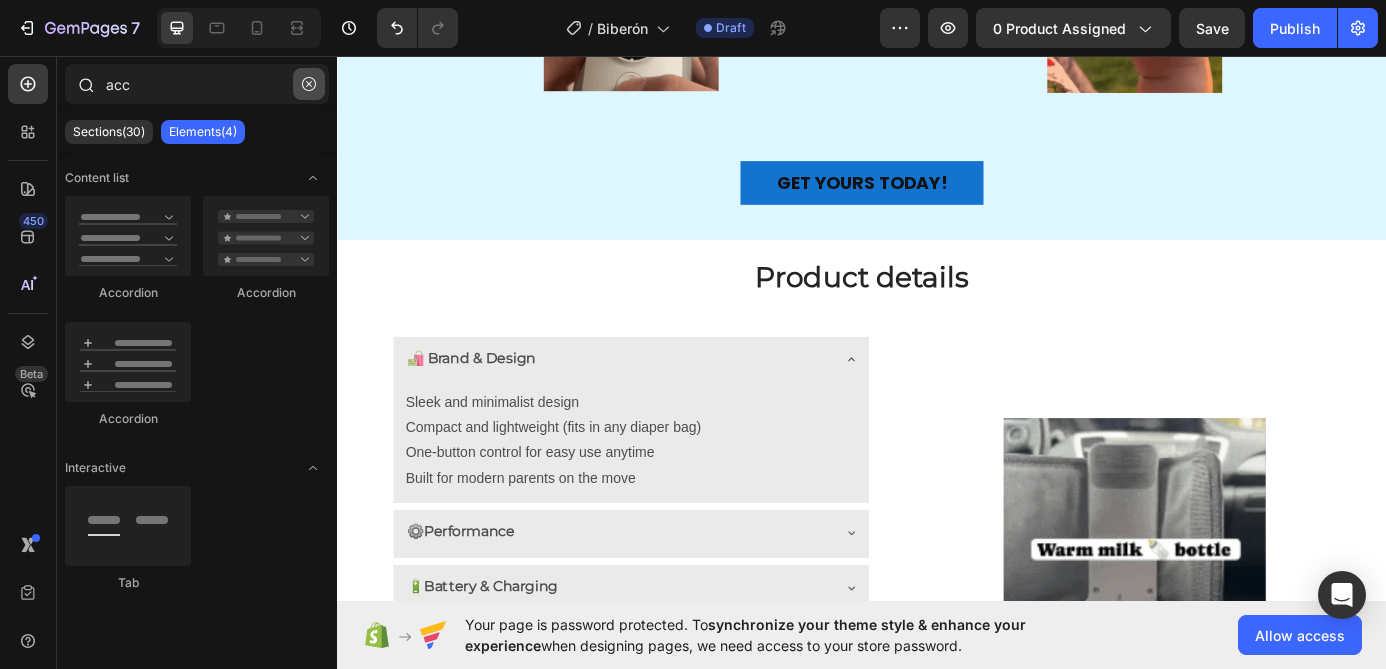 click 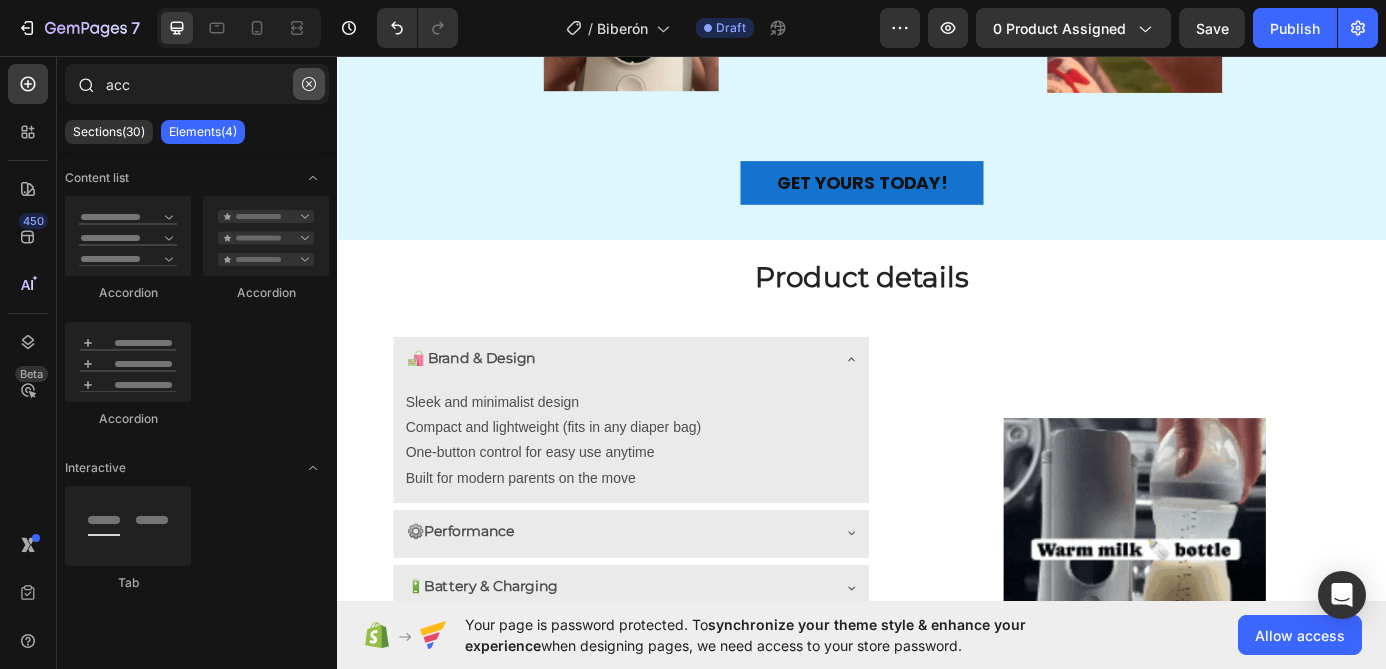 type 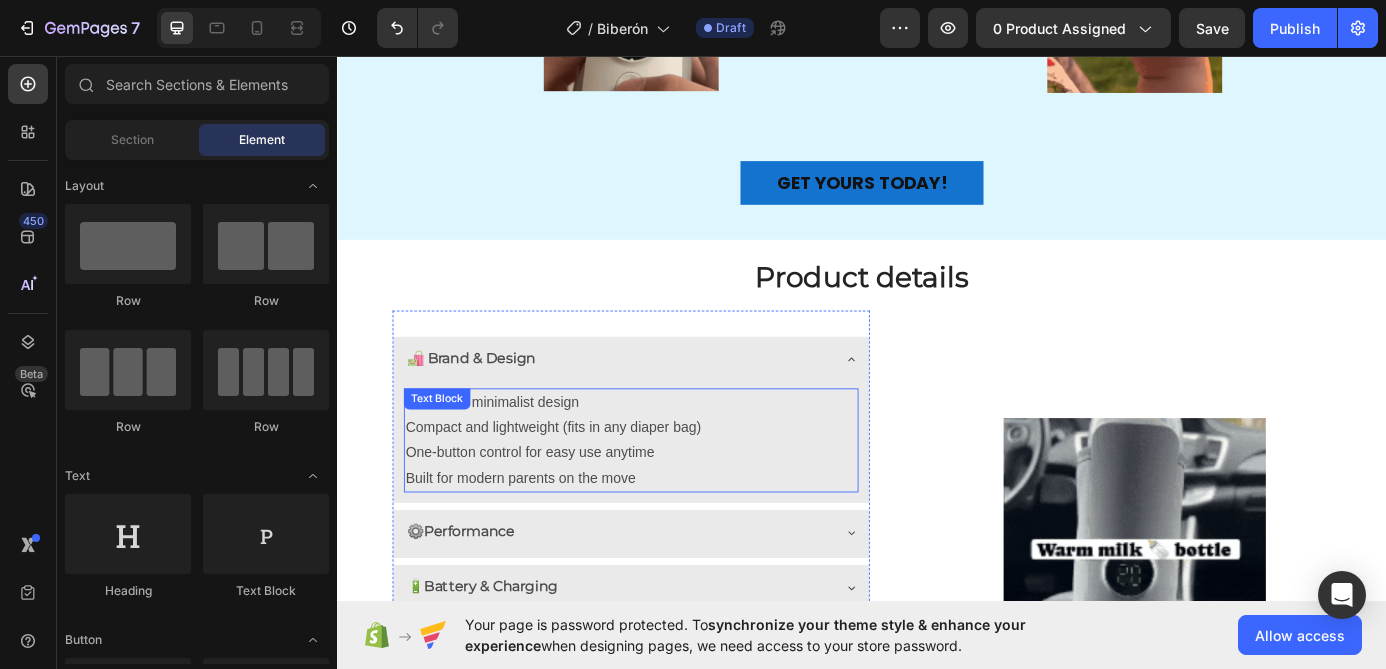 click on "Sleek and minimalist design" at bounding box center [673, 452] 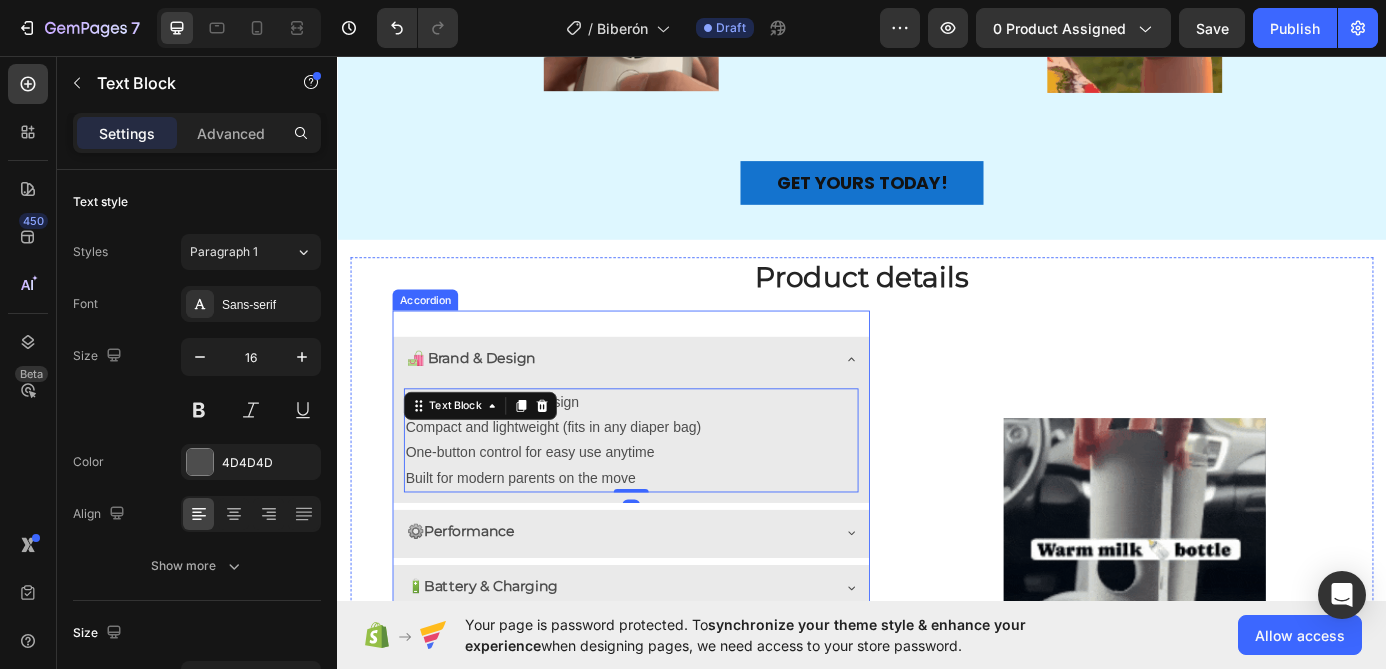 click on "🛍️ Brand & Design" at bounding box center [490, 401] 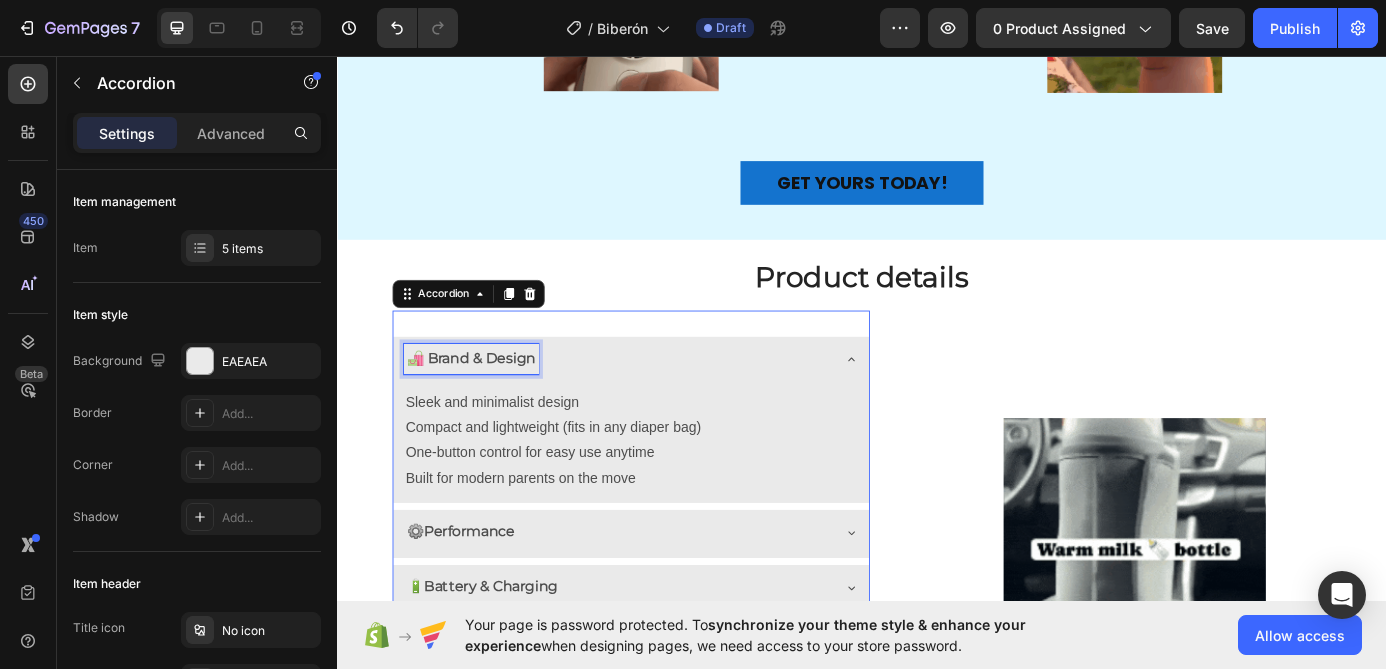 click on "🛍️ Brand & Design" at bounding box center [490, 401] 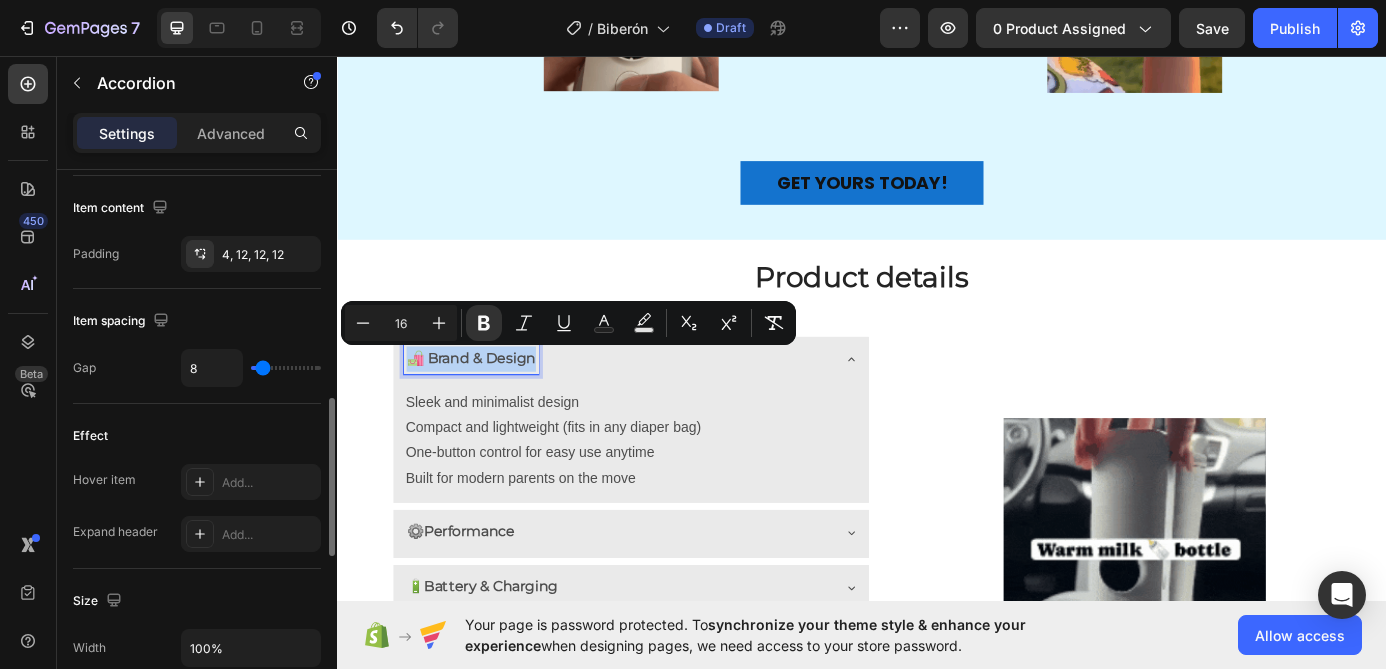 scroll, scrollTop: 826, scrollLeft: 0, axis: vertical 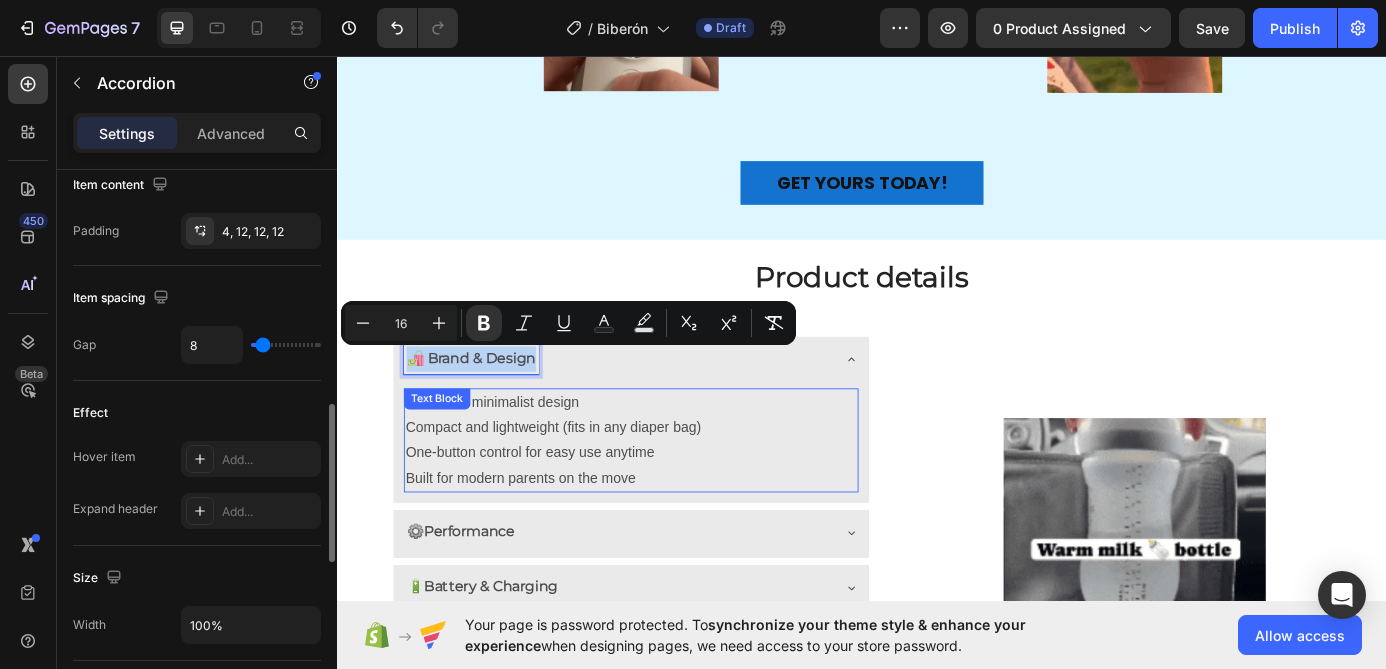 click on "Compact and lightweight (fits in any diaper bag)" at bounding box center [673, 481] 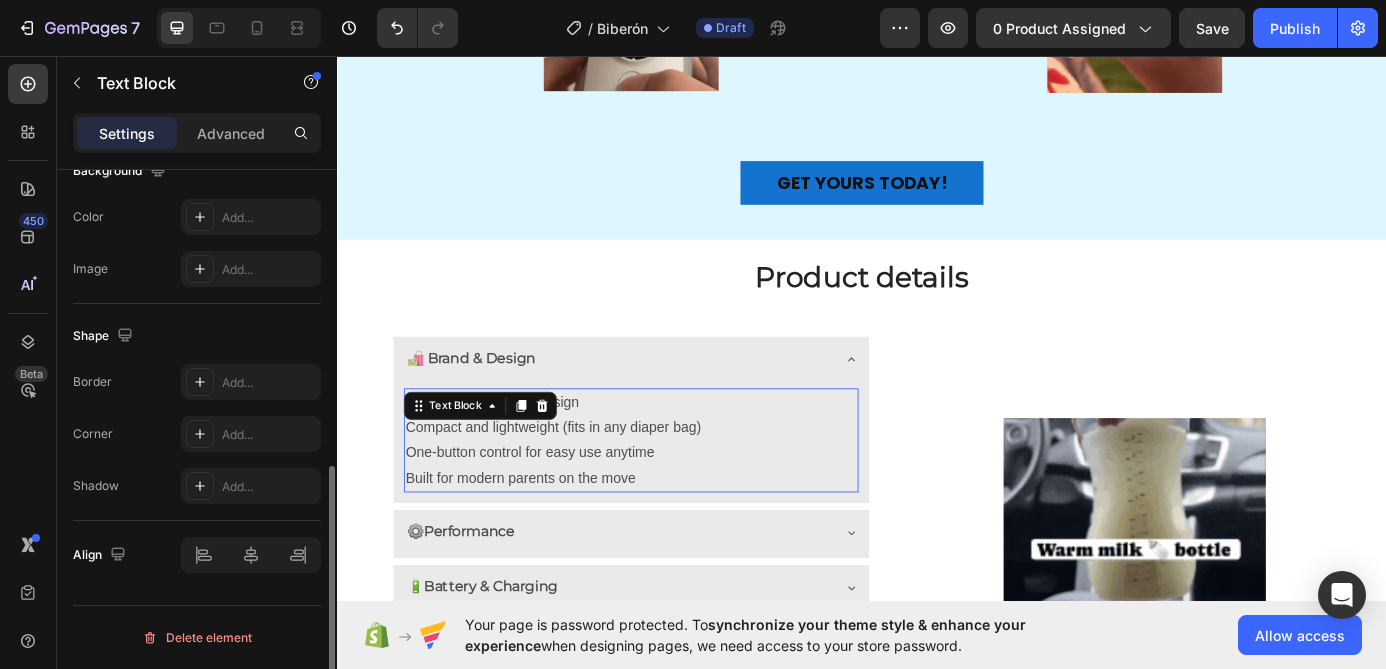 scroll, scrollTop: 0, scrollLeft: 0, axis: both 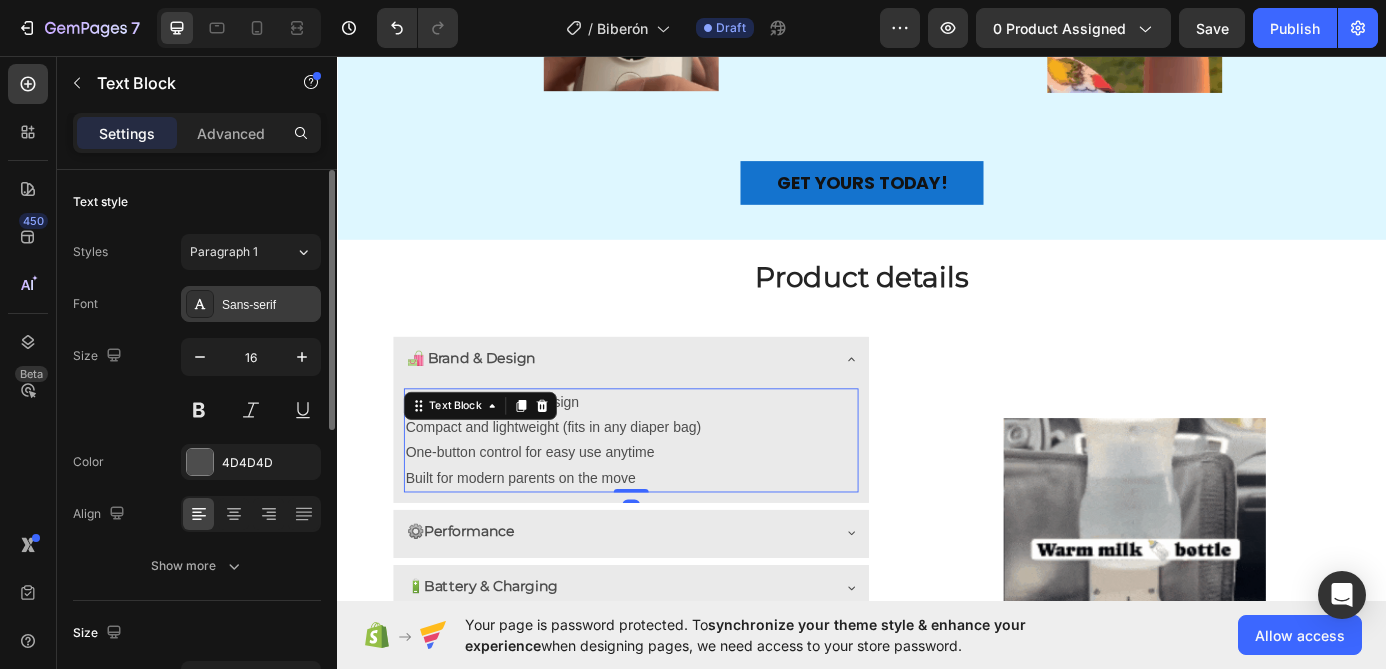 click on "Sans-serif" at bounding box center (251, 304) 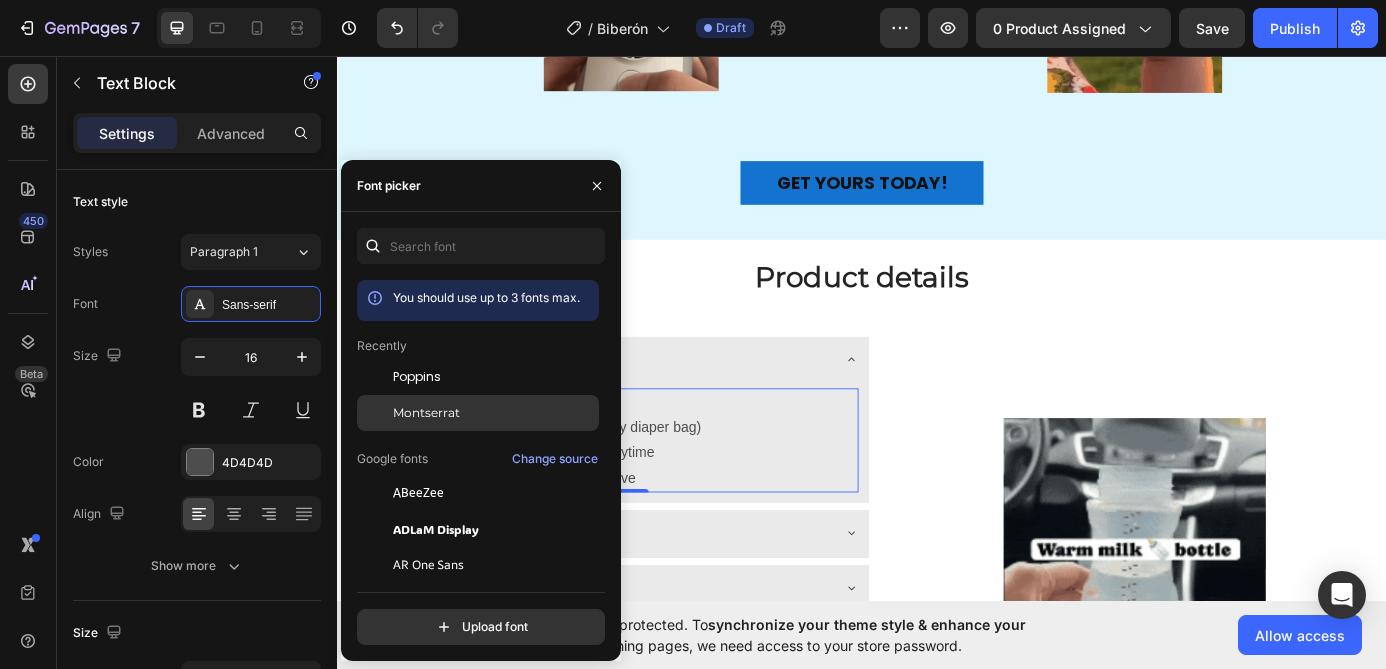 click on "Montserrat" at bounding box center [426, 413] 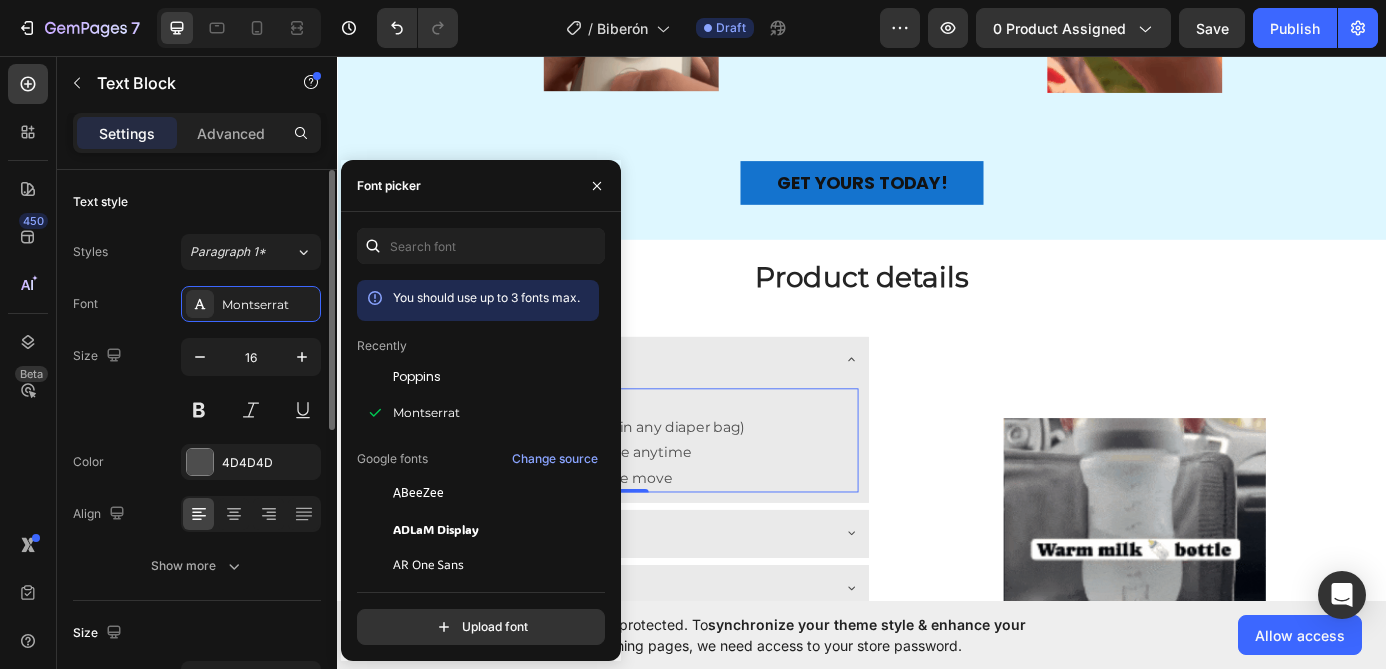 click on "Size 16" at bounding box center [197, 383] 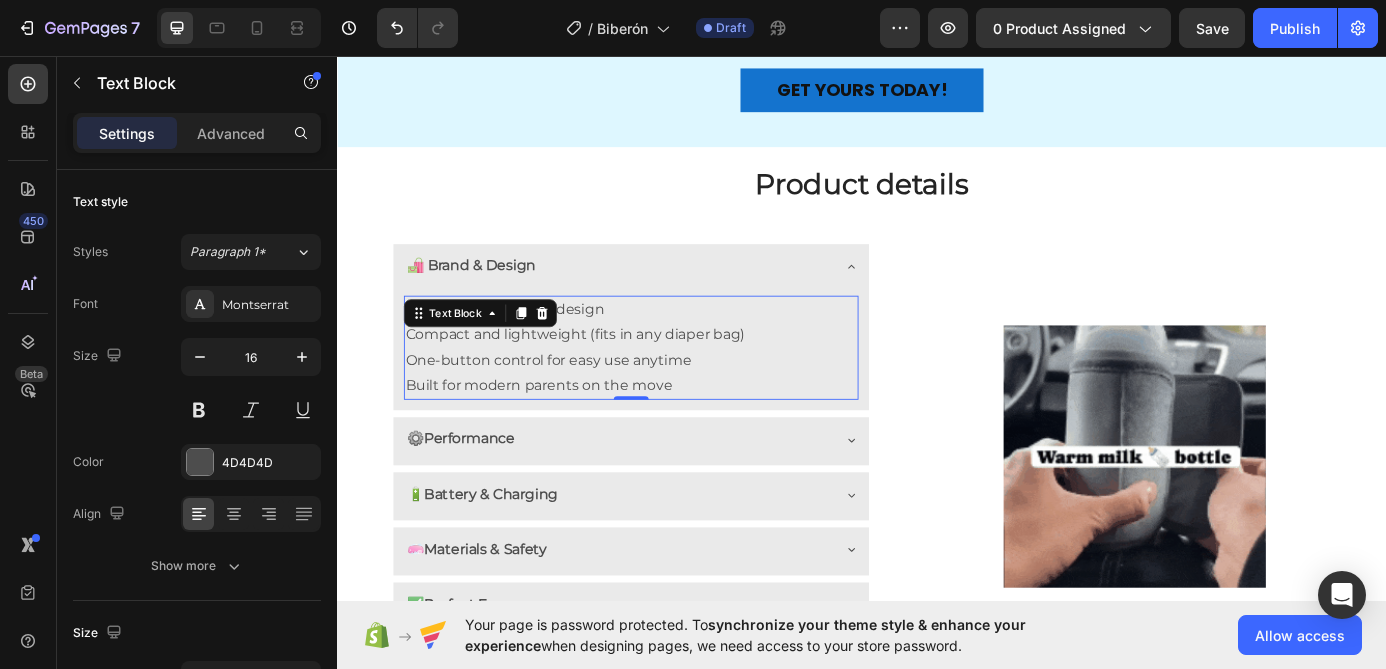 scroll, scrollTop: 1887, scrollLeft: 0, axis: vertical 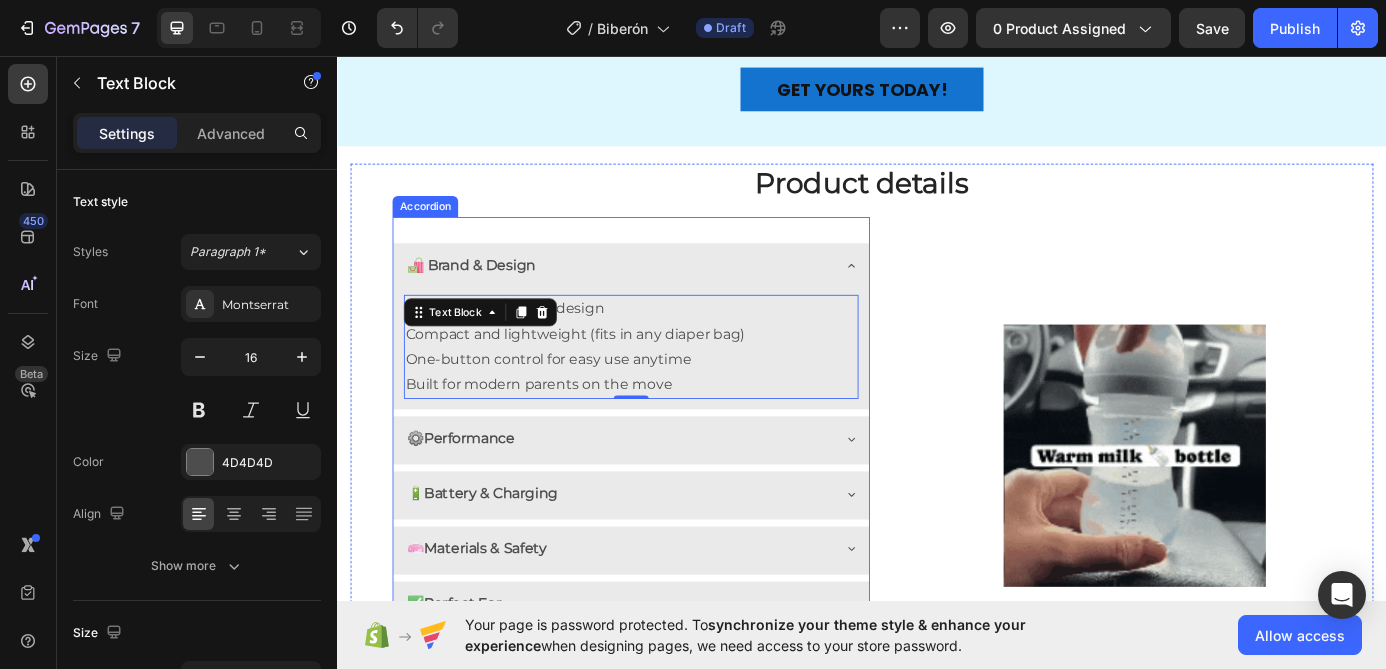 click on "⚙️  Performance" at bounding box center (657, 493) 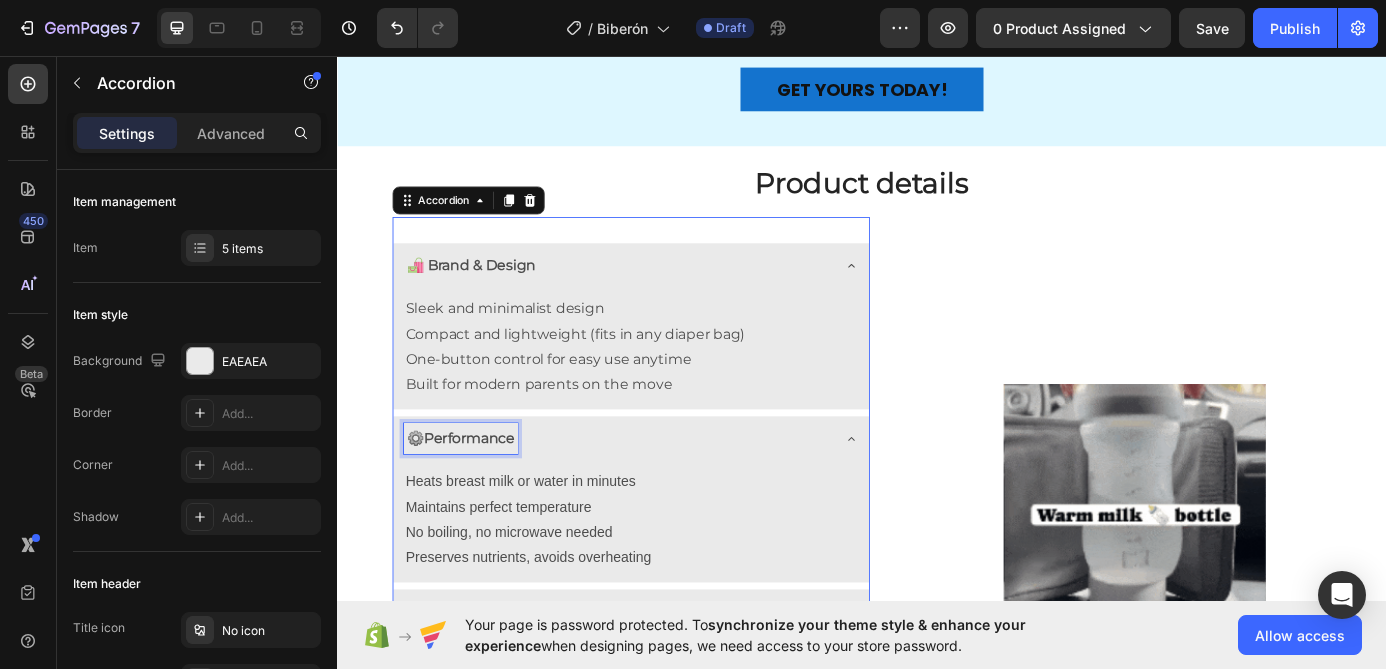 click on "Performance" at bounding box center [488, 492] 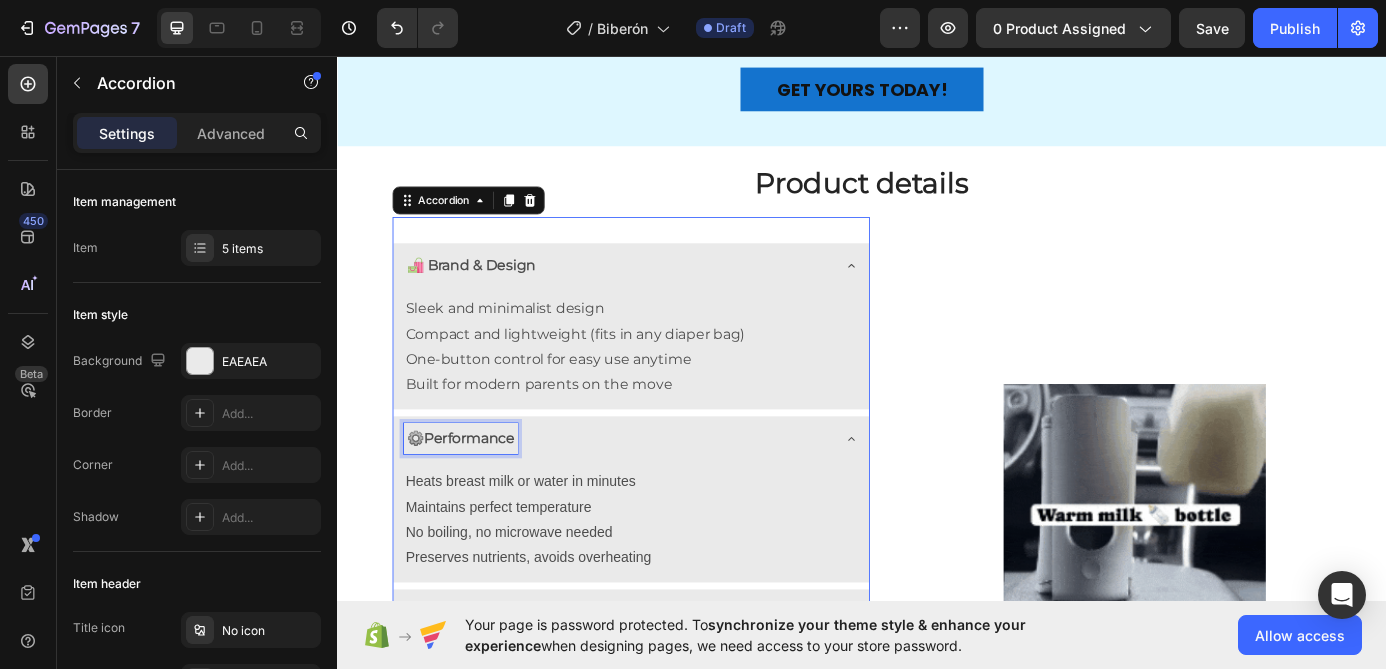 click on "Performance" at bounding box center (488, 492) 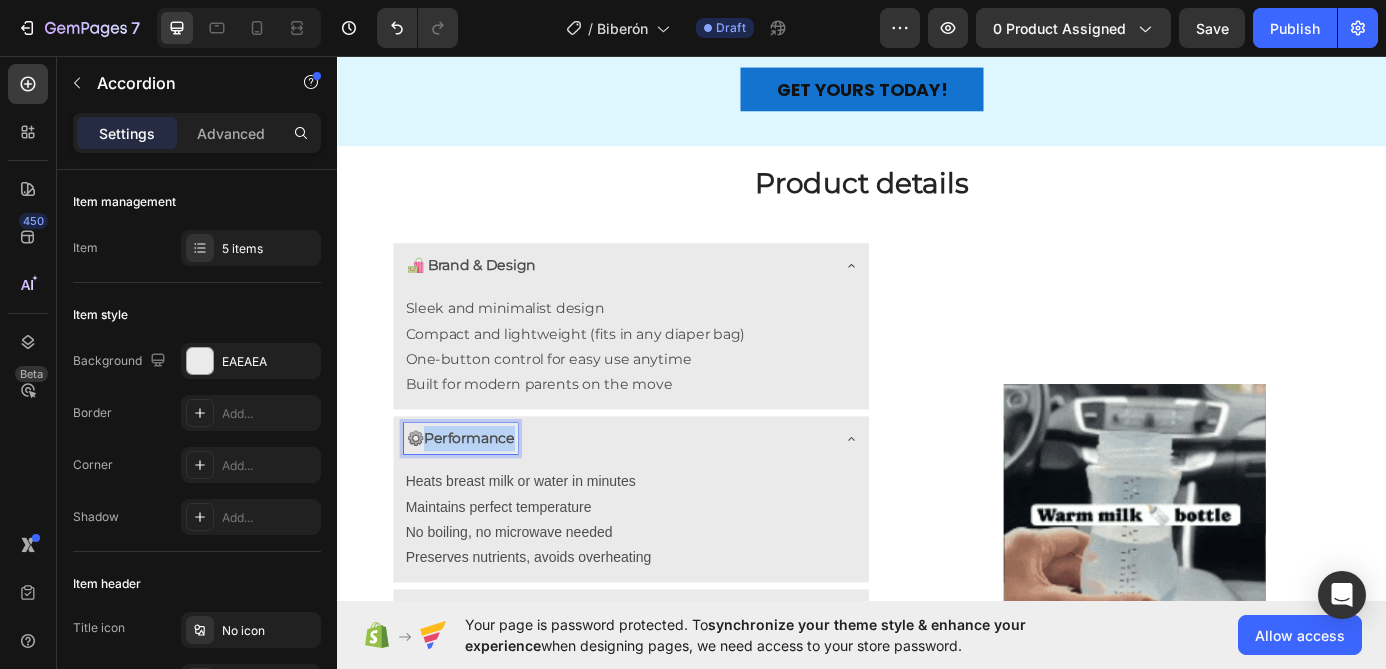 click on "Performance" at bounding box center (488, 492) 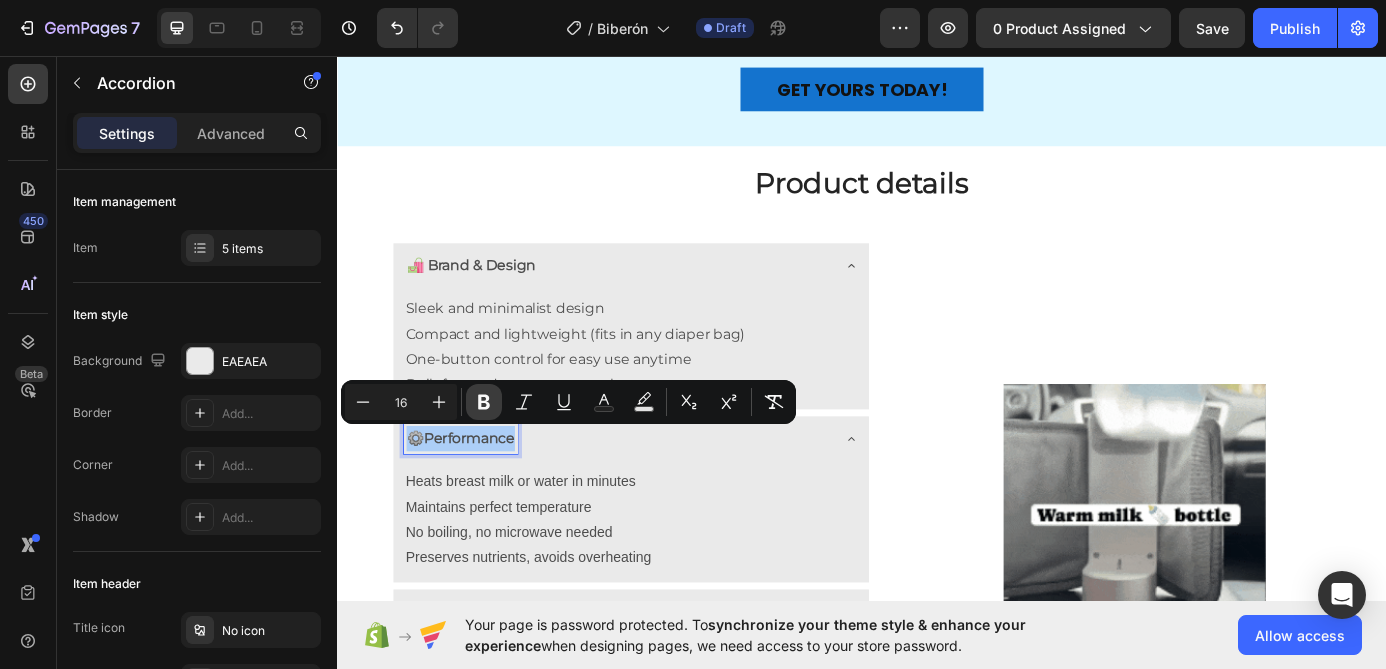 click 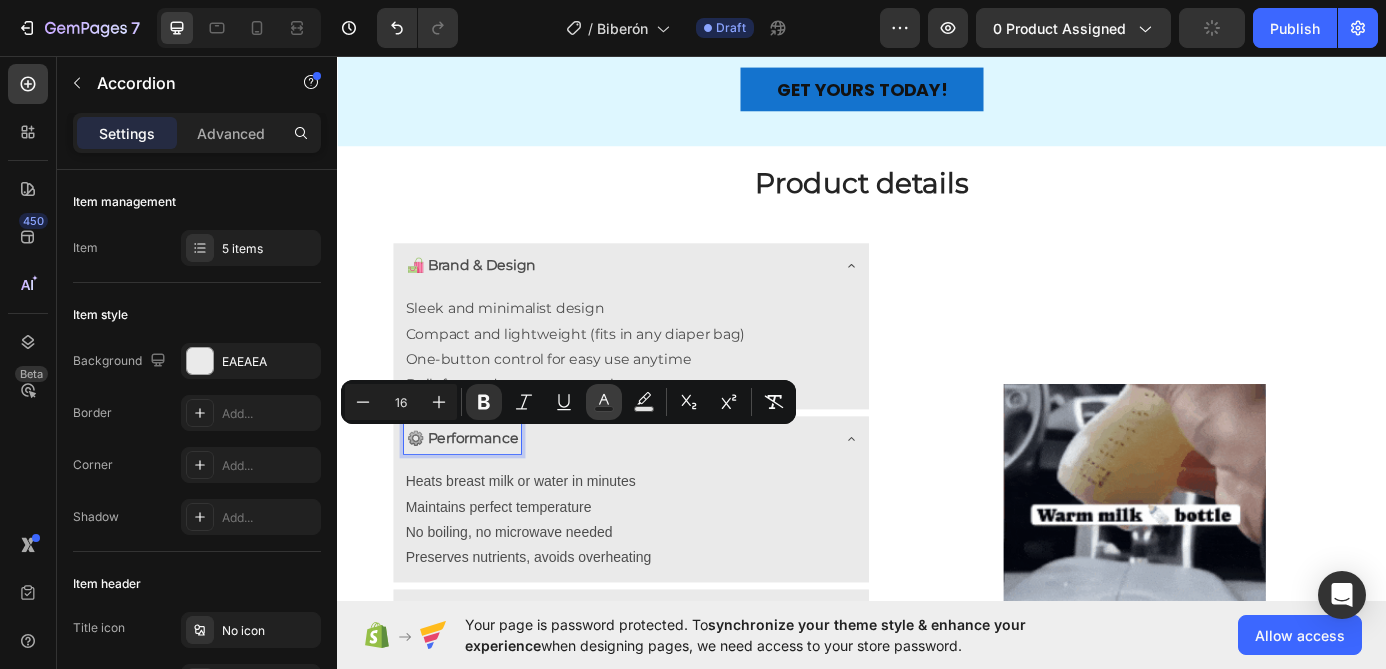 click 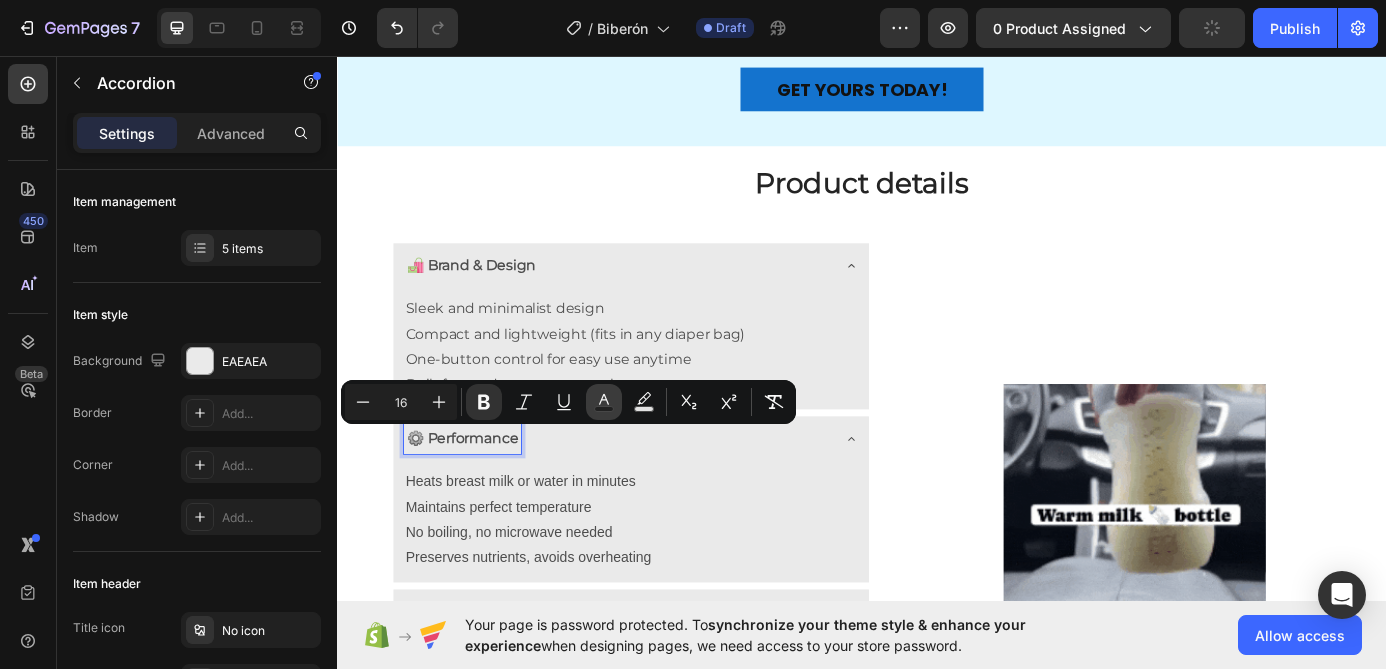 type on "4D4D4D" 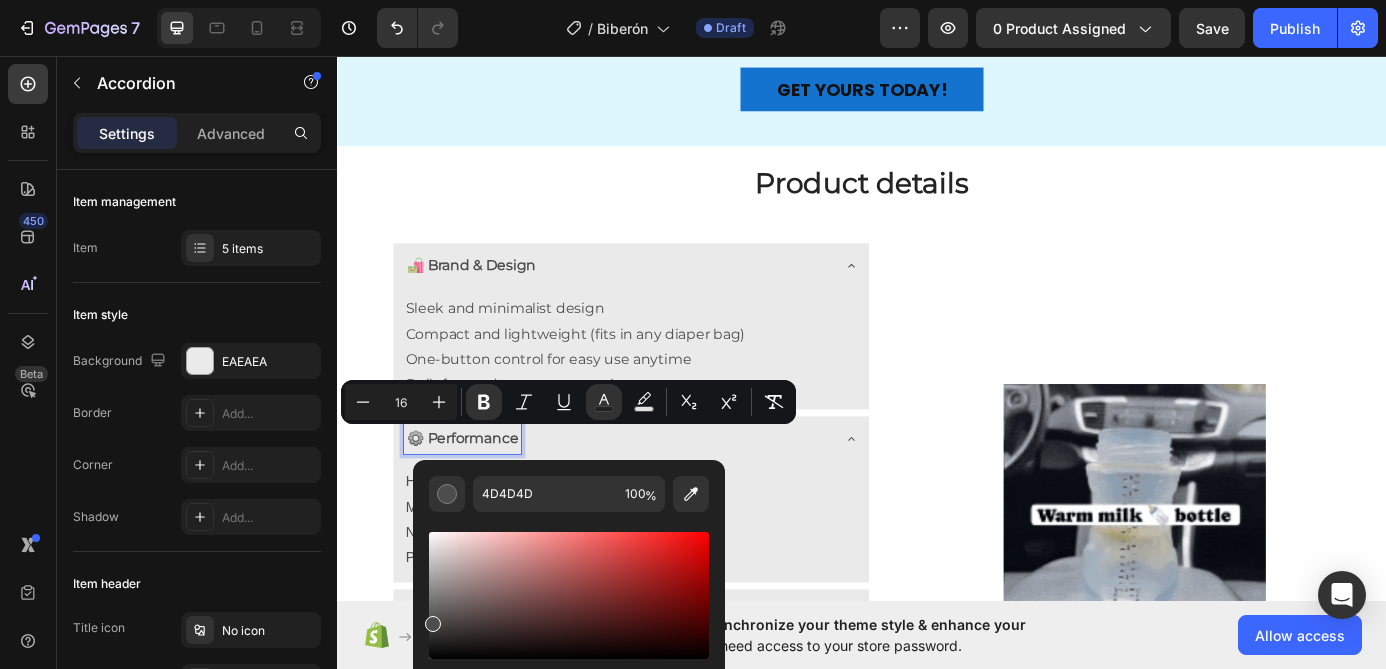 click at bounding box center (569, 595) 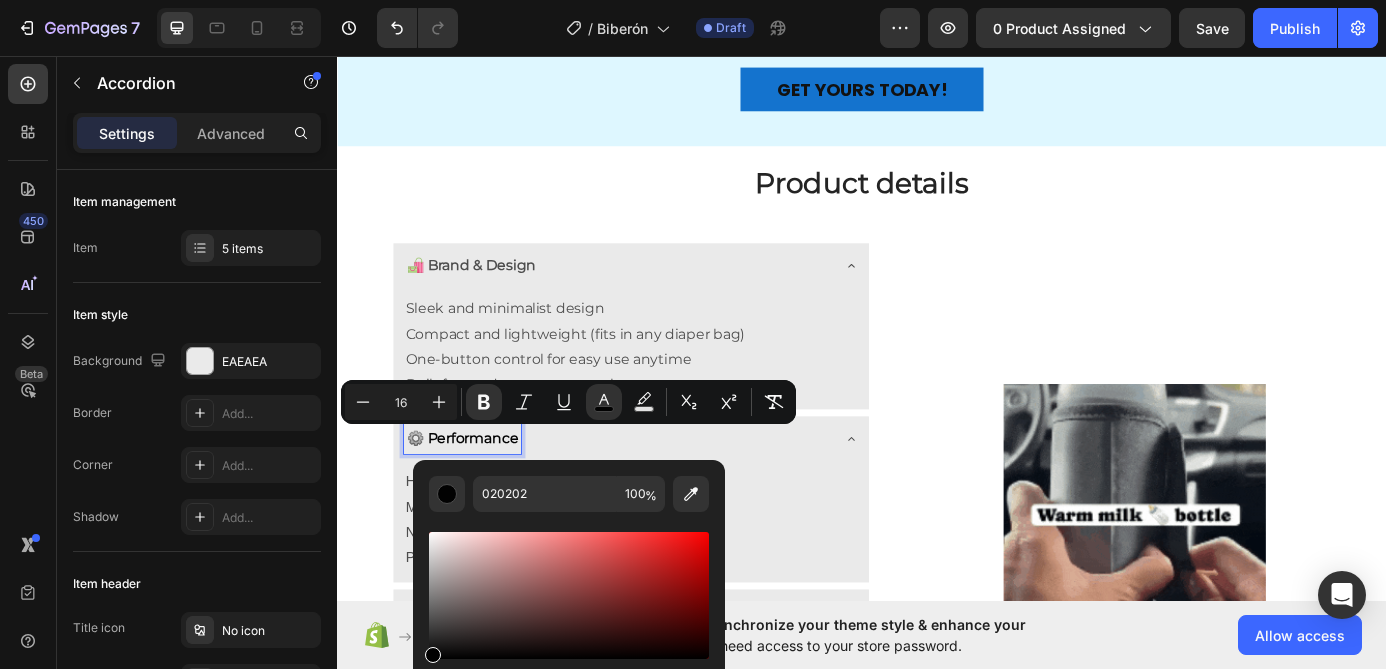 click on "7   /  Biberón Draft Preview 0 product assigned  Save   Publish  450 Beta Sections(30) Elements(84) Section Element Hero Section Product Detail Brands Trusted Badges Guarantee Product Breakdown How to use Testimonials Compare Bundle FAQs Social Proof Brand Story Product List Collection Blog List Contact Sticky Add to Cart Custom Footer Browse Library 450 Layout
Row
Row
Row
Row Text
Heading
Text Block Button
Button
Button Media
Image
Image
Video" at bounding box center (693, 0) 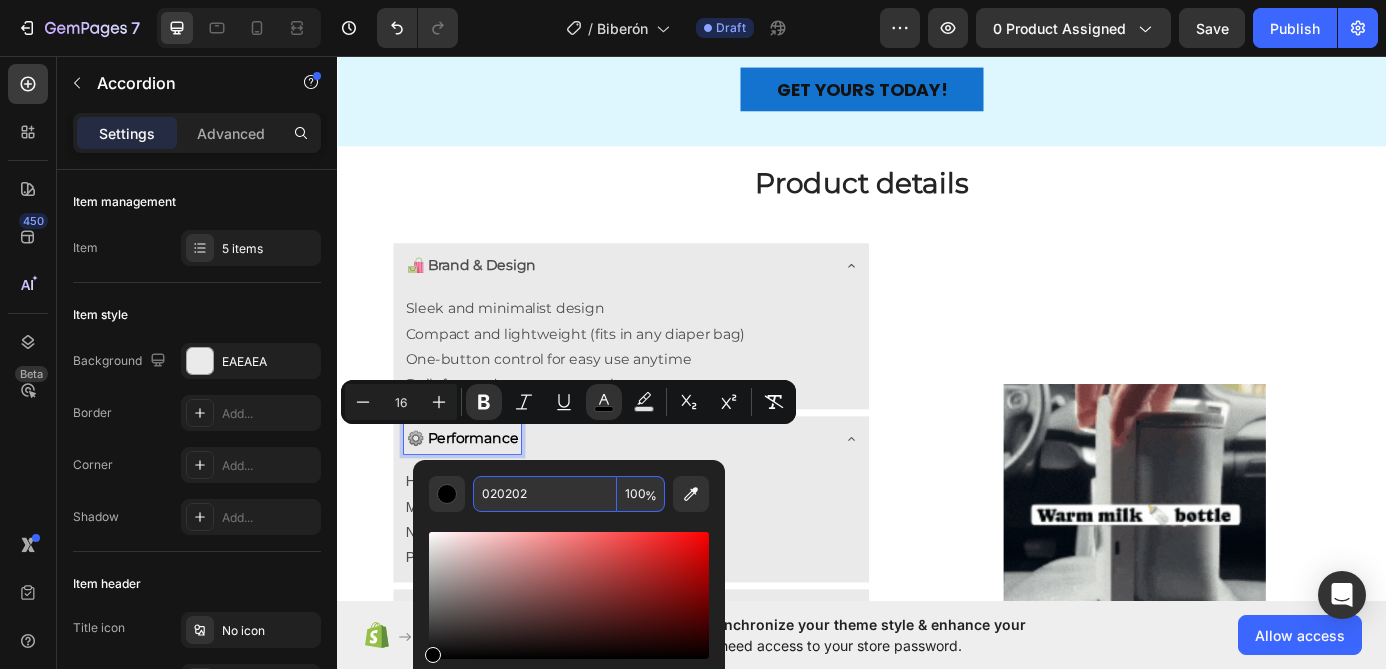type on "000000" 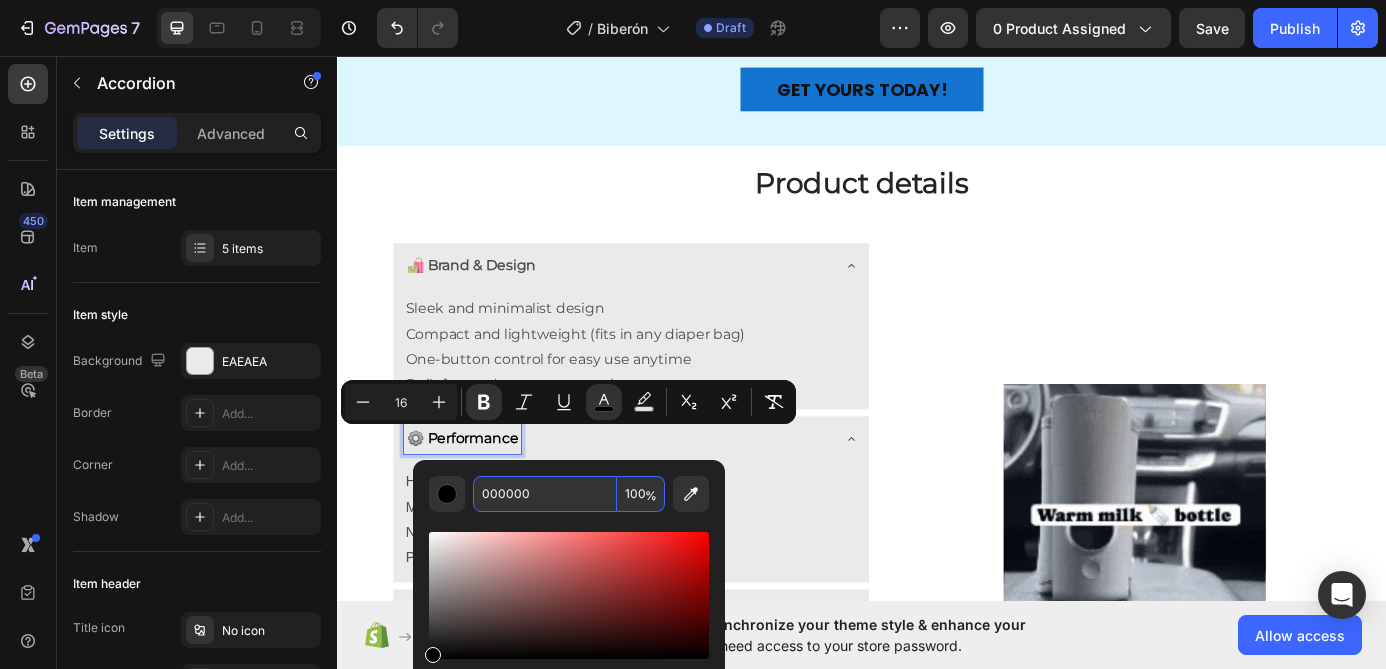 click on "000000" at bounding box center [545, 494] 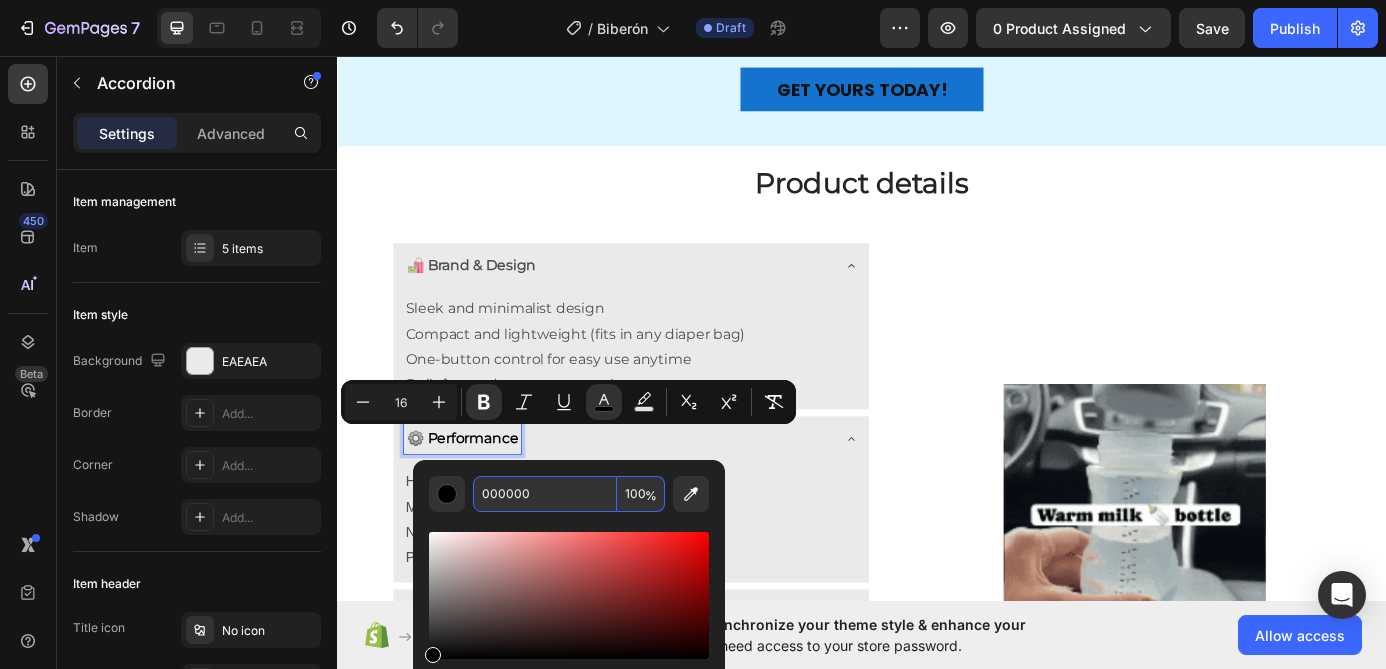 click on "000000" at bounding box center (545, 494) 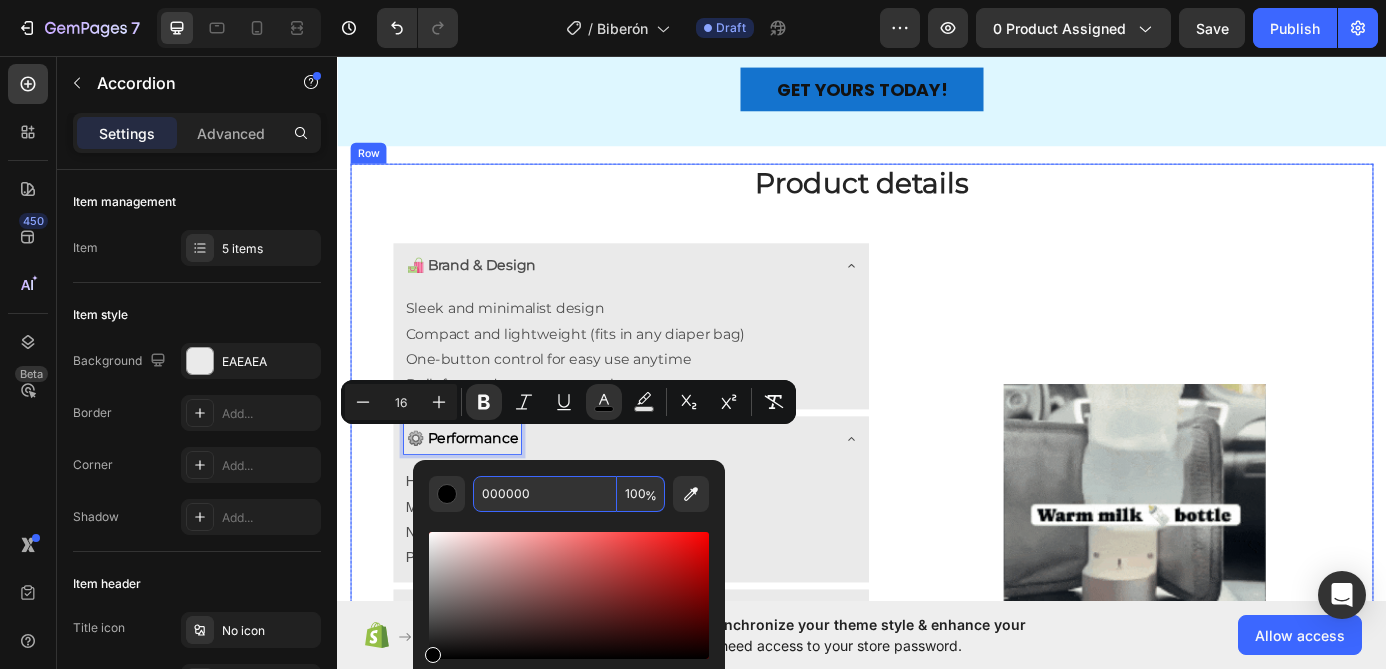 click on "🛍️ Brand & Design Sleek and minimalist design Compact and lightweight (fits in any diaper bag) One-button control for easy use anytime Built for modern parents on the move Text Block
⚙️ Performance Heats breast milk or water in minutes Maintains perfect temperature No boiling, no microwave needed Preserves nutrients, avoids overheating Text Block
🔋  Battery & Charging
🧼  Materials & Safety
✅  Perfect For Accordion   0 Text Block Row Row Row Row Image Row" at bounding box center (937, 605) 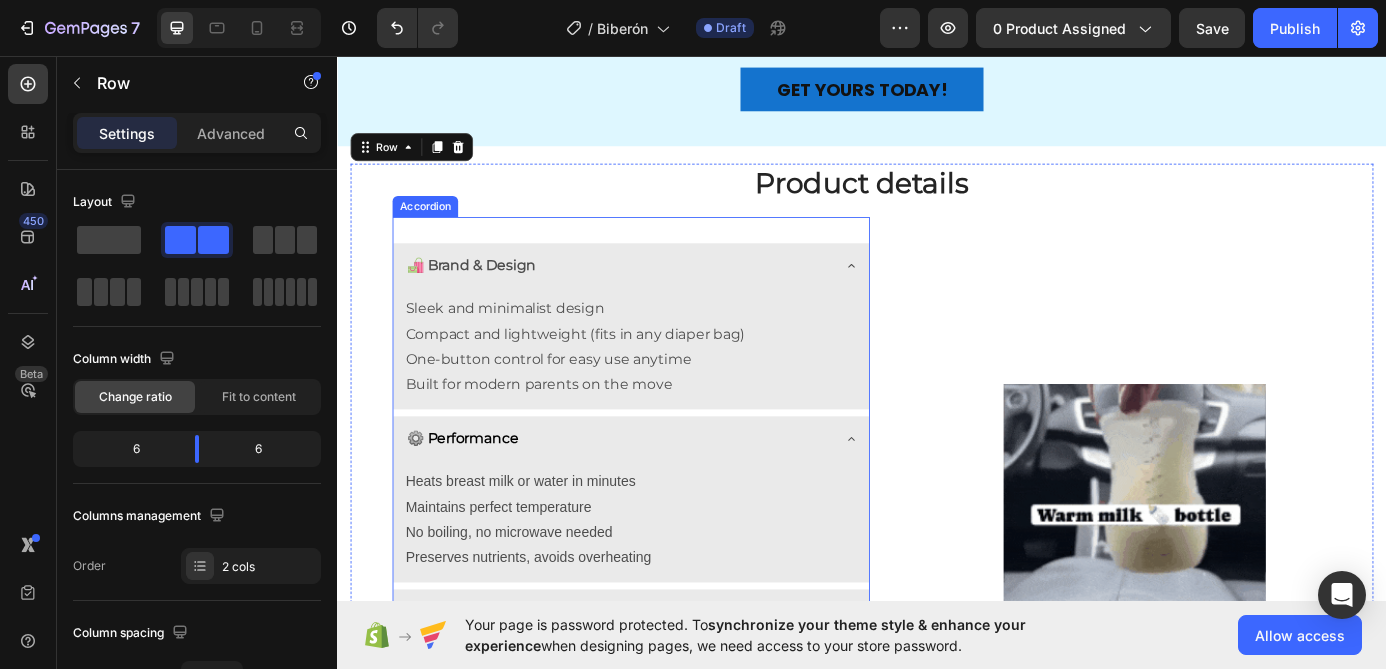 click on "🛍️ Brand & Design" at bounding box center [490, 294] 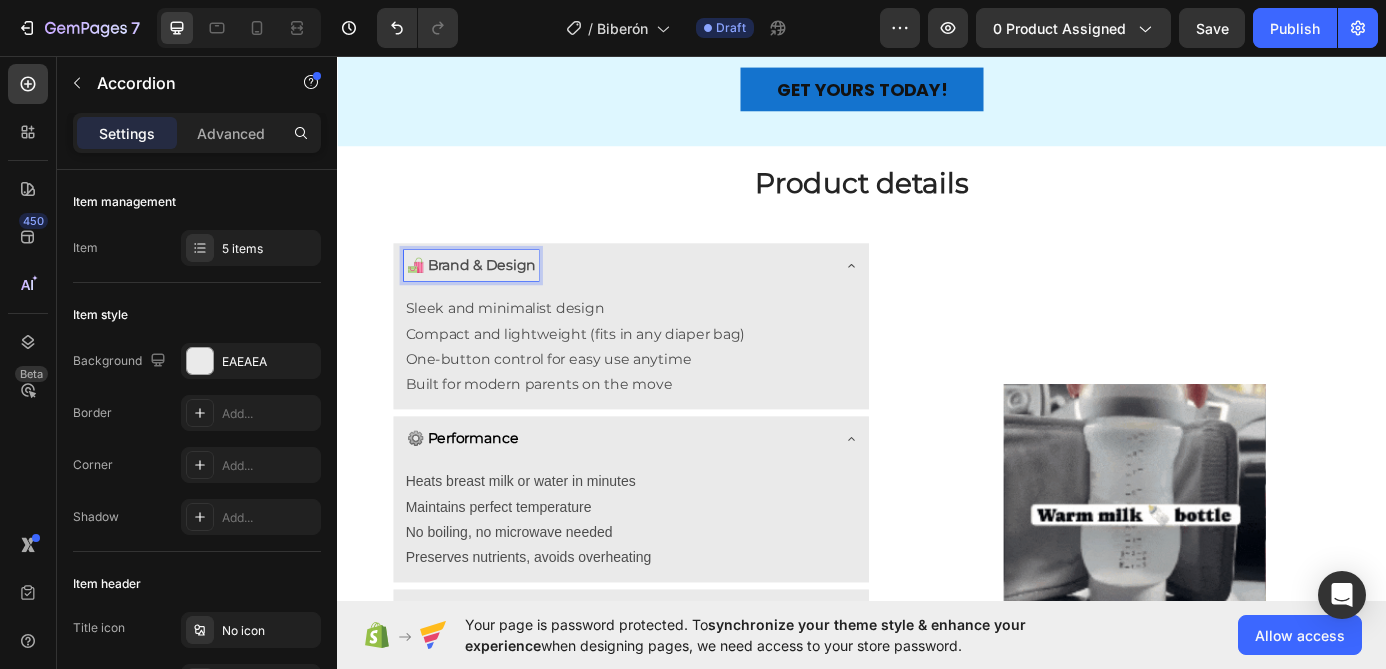 click on "🛍️ Brand & Design" at bounding box center [490, 294] 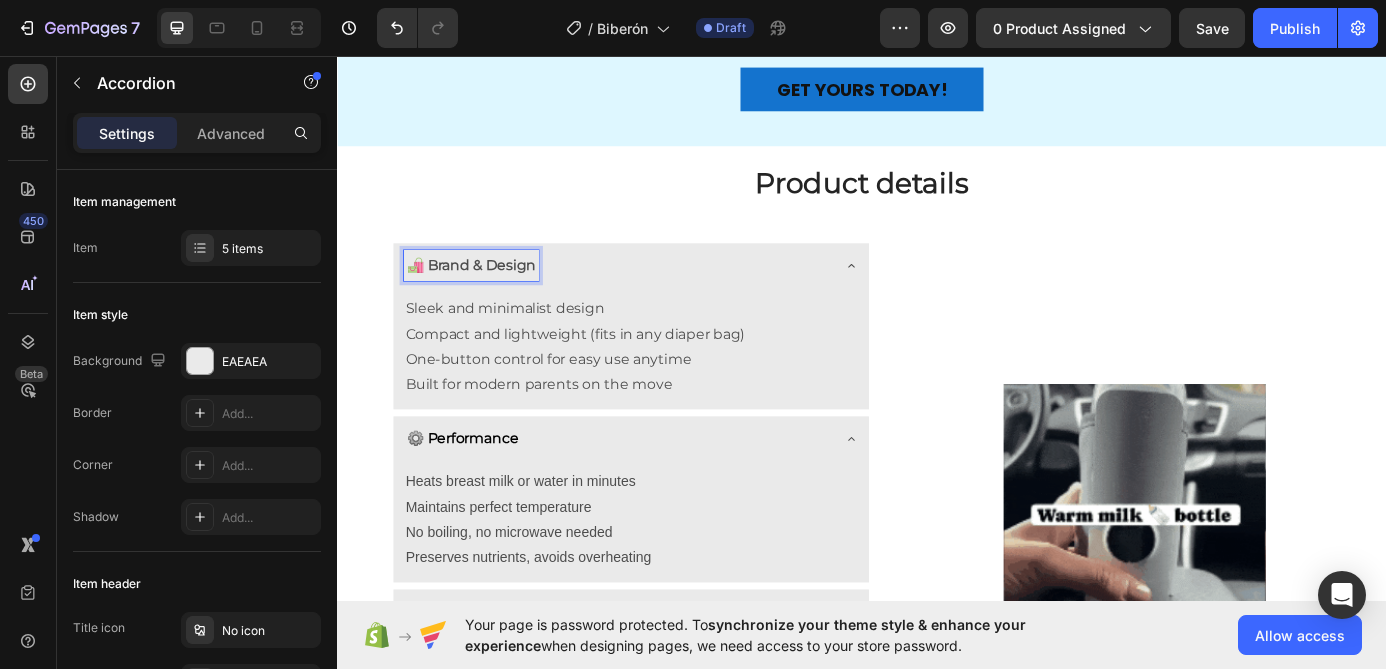 click on "🛍️ Brand & Design" at bounding box center [490, 294] 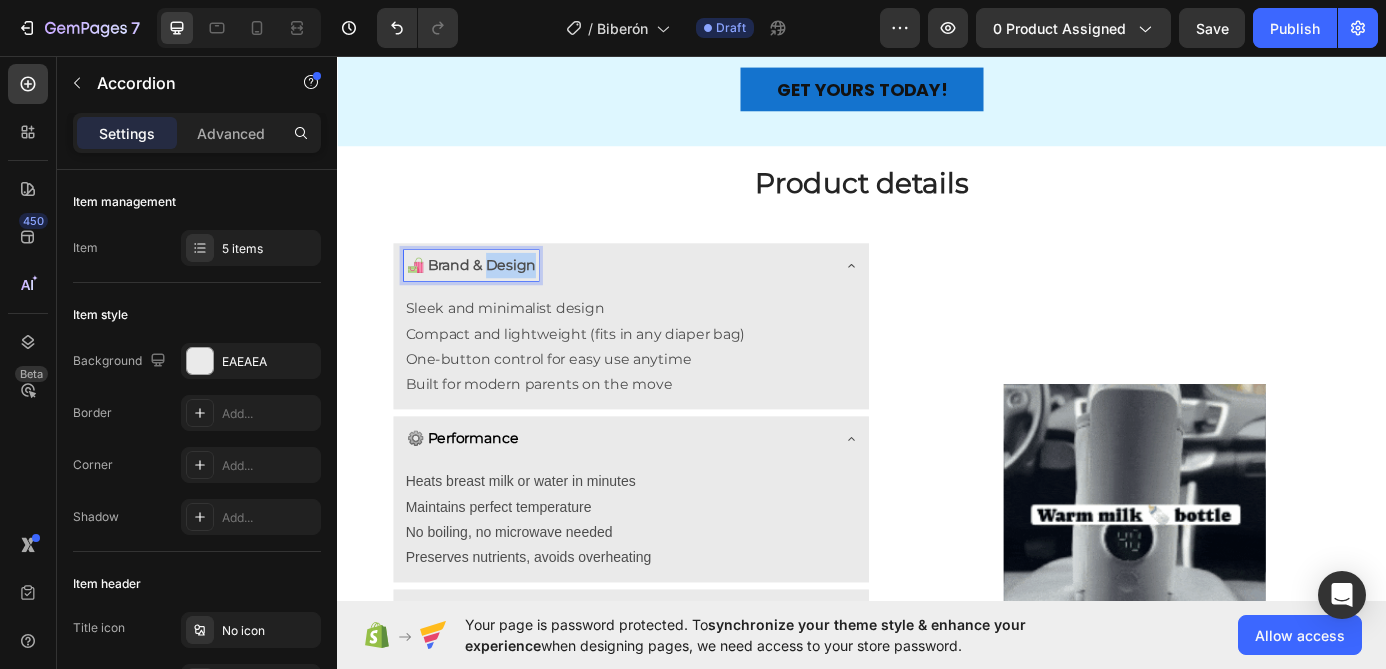 click on "🛍️ Brand & Design" at bounding box center (490, 294) 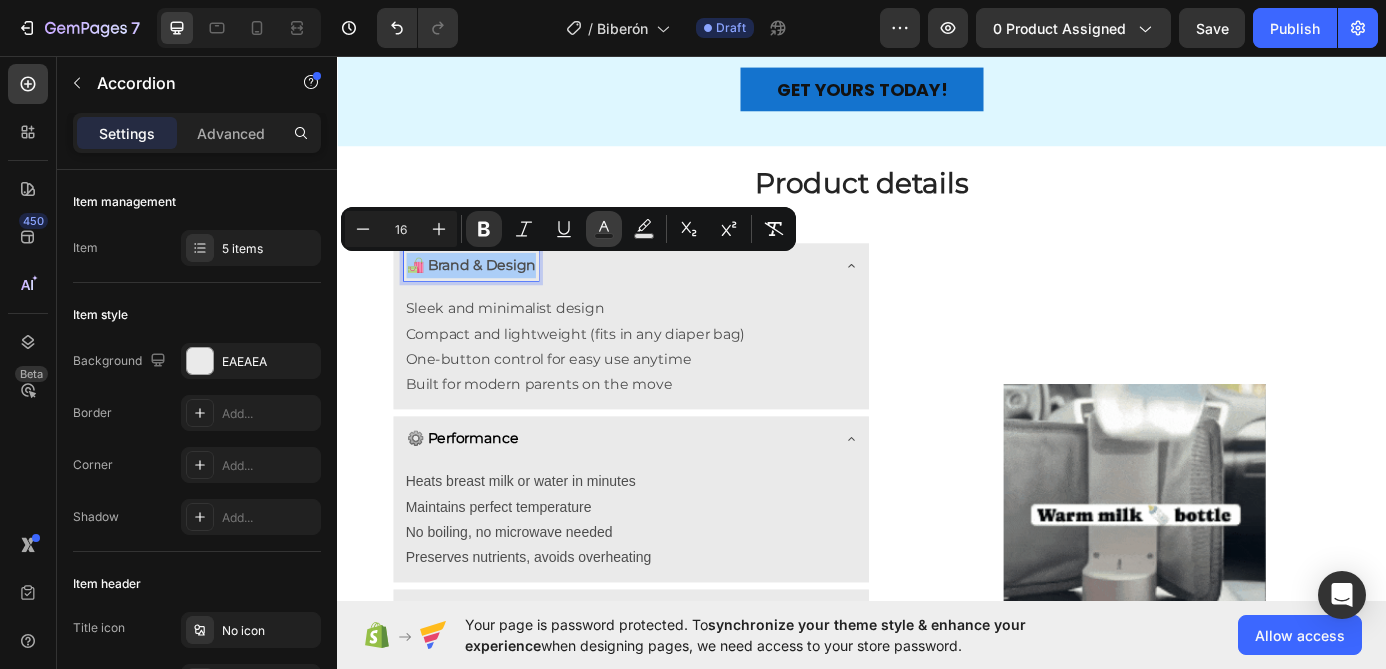 click 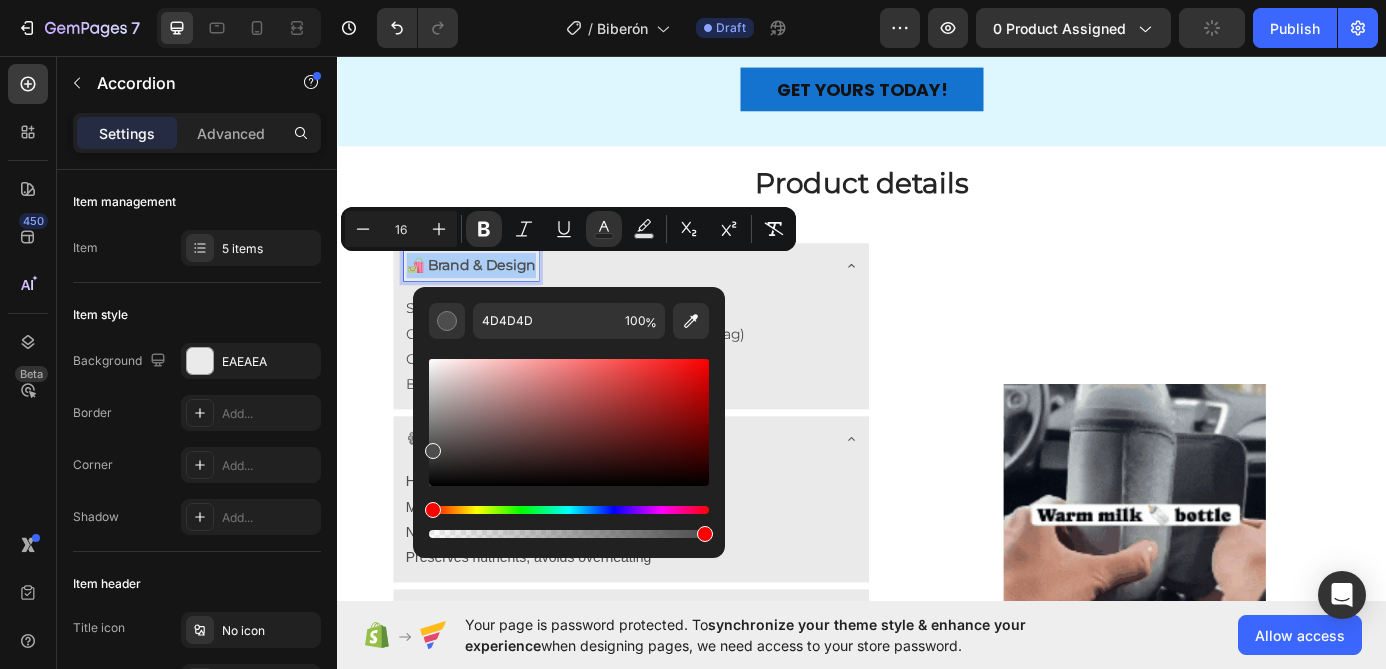click at bounding box center [569, 422] 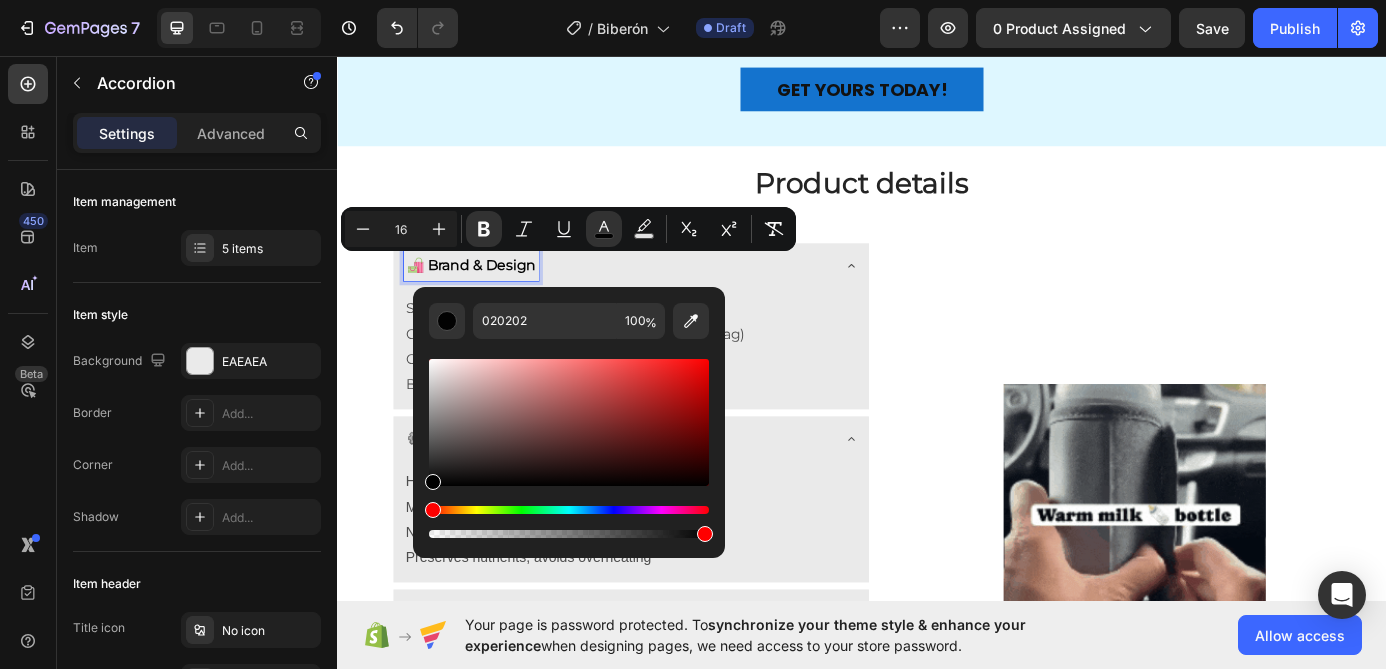 drag, startPoint x: 431, startPoint y: 481, endPoint x: 418, endPoint y: 492, distance: 17.029387 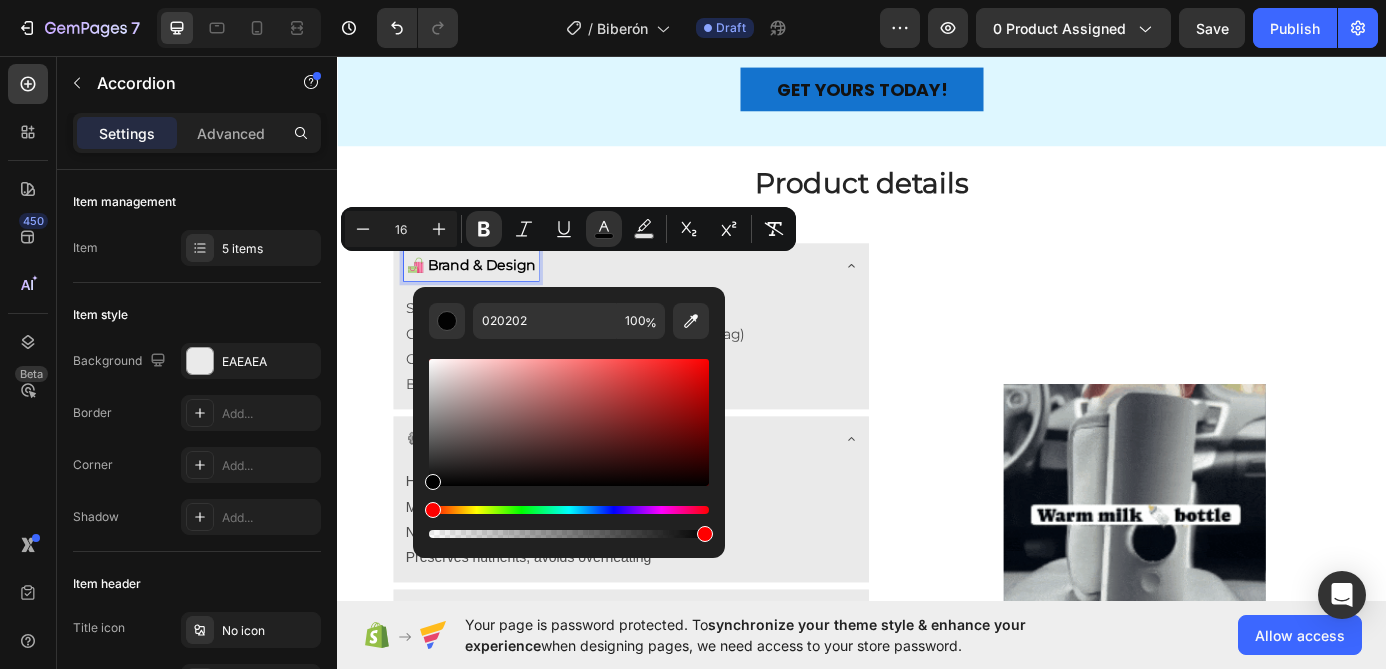 click on "020202 100 %" at bounding box center [569, 414] 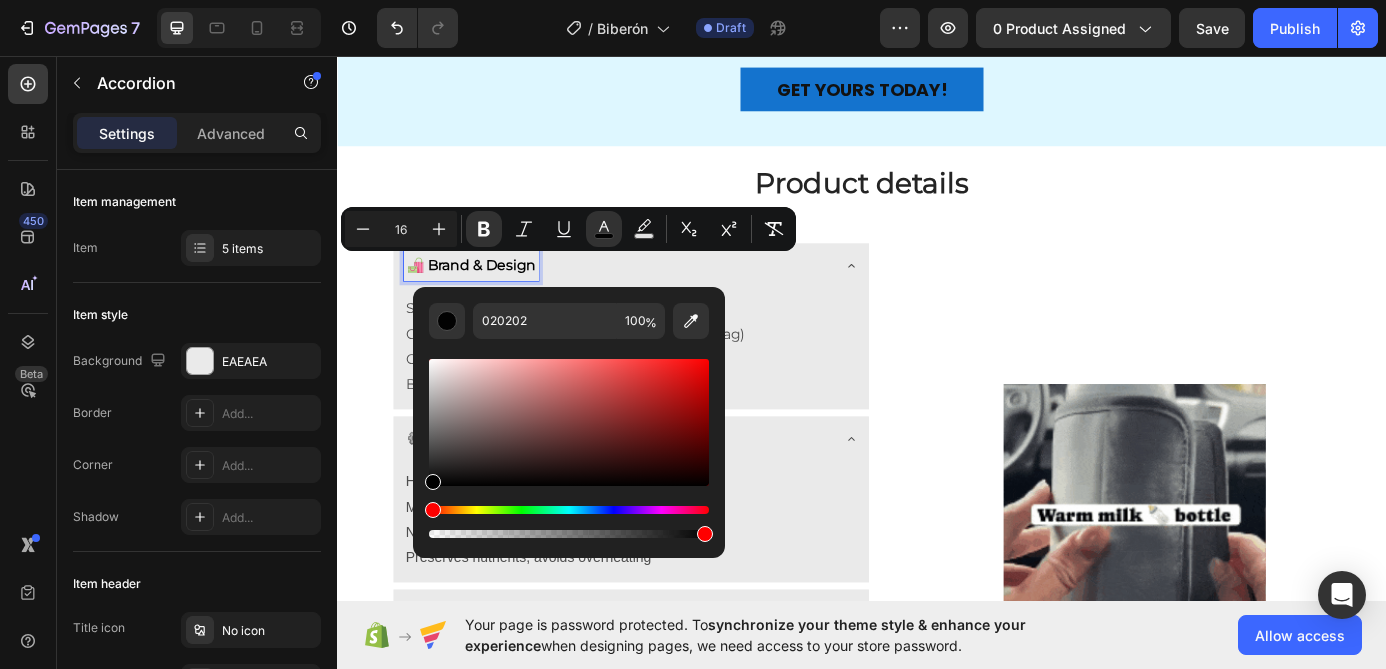 type on "000000" 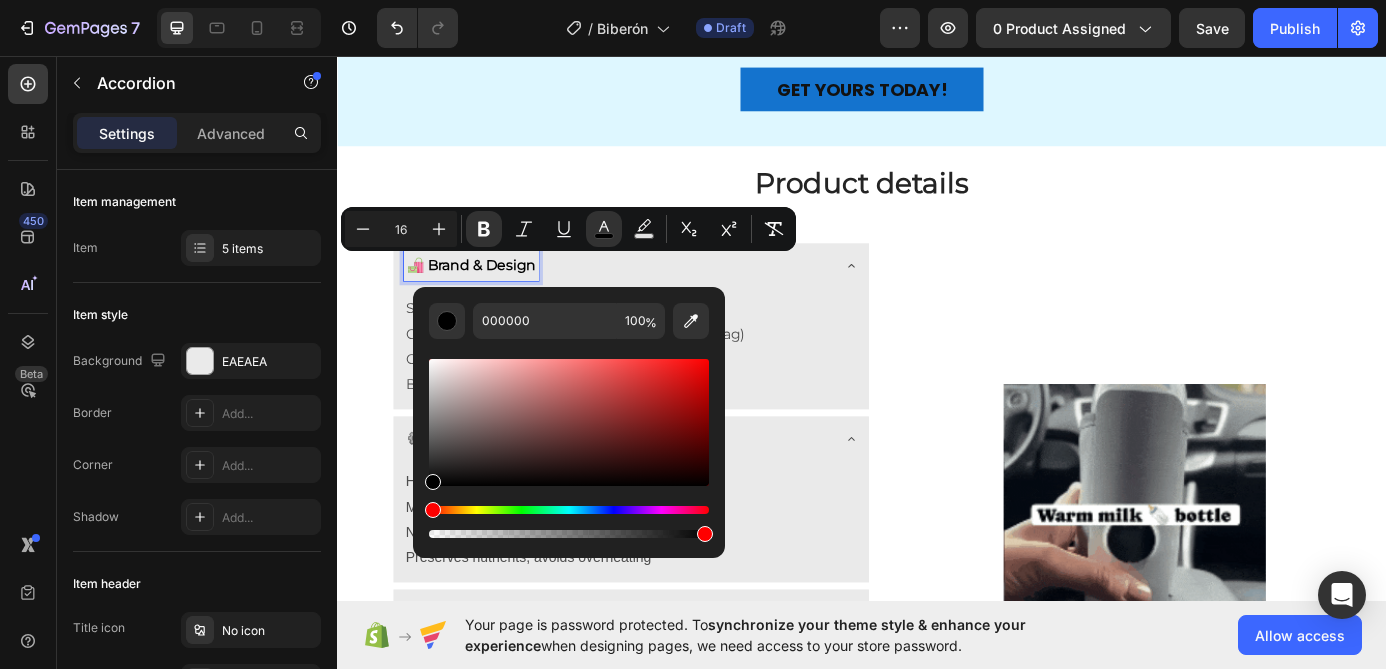 click on "Image" at bounding box center [1249, 605] 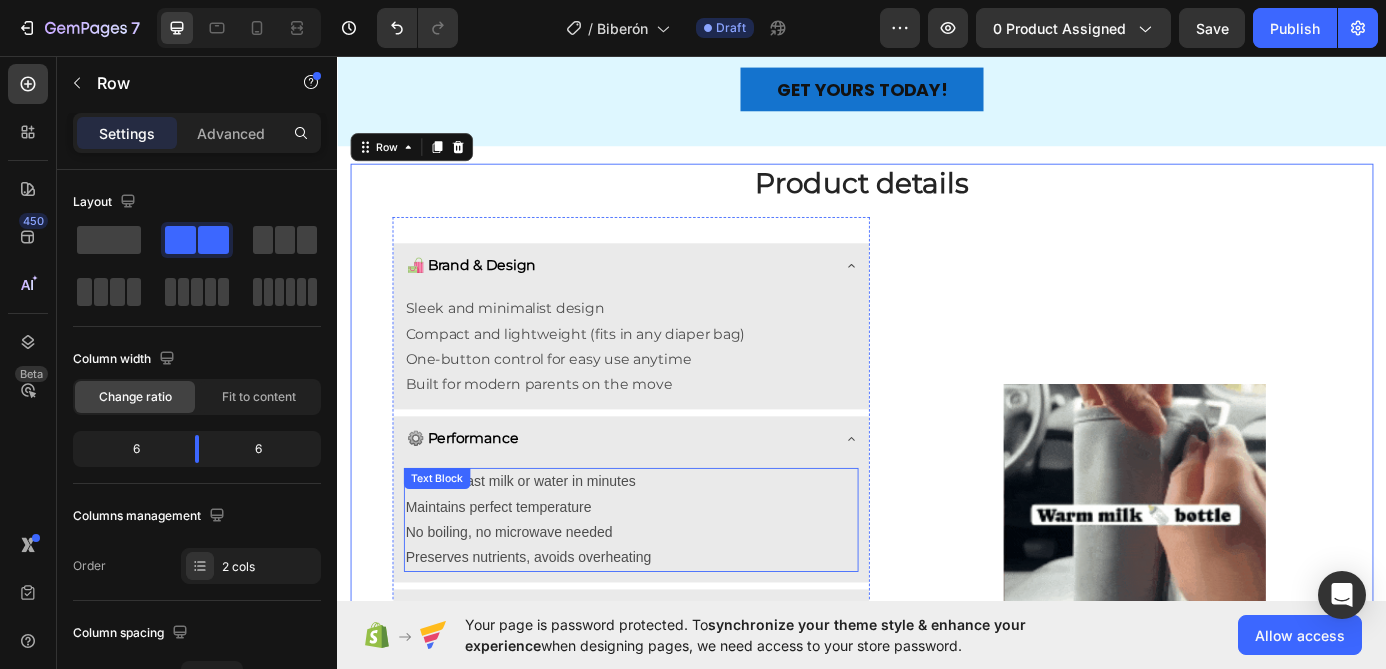 click on "Maintains perfect temperature" at bounding box center [673, 572] 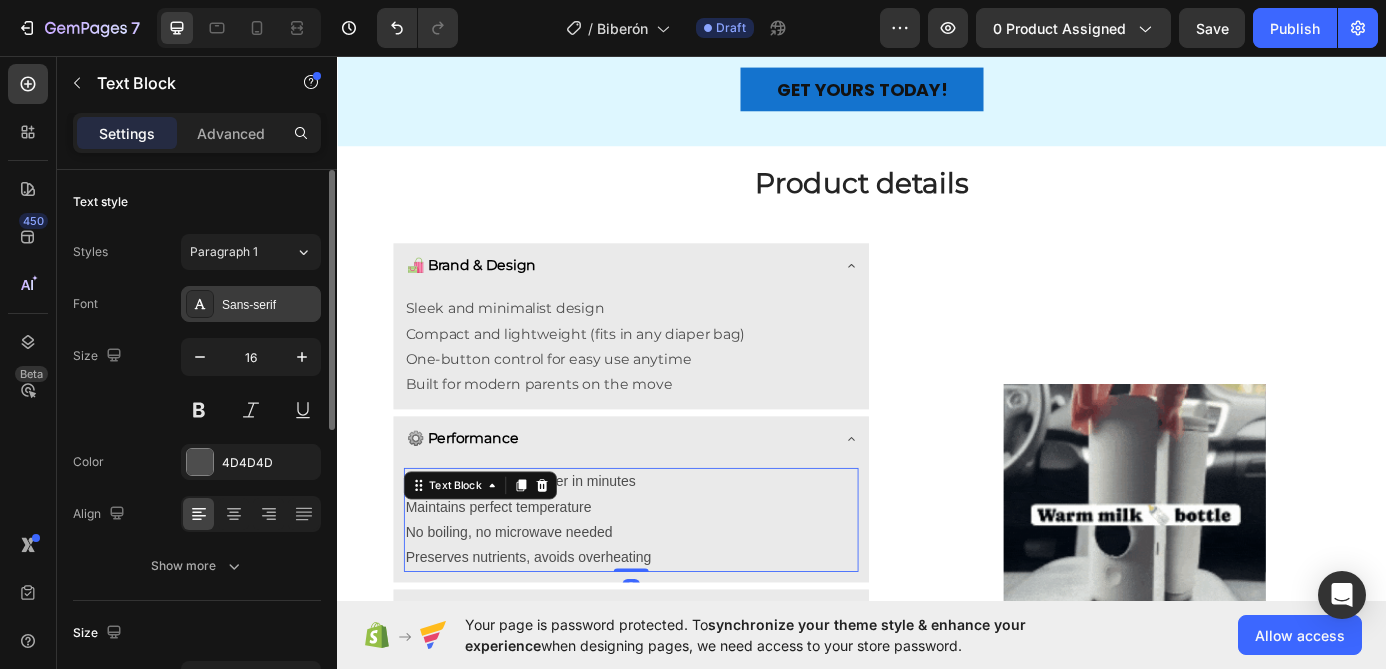 click on "Sans-serif" at bounding box center [251, 304] 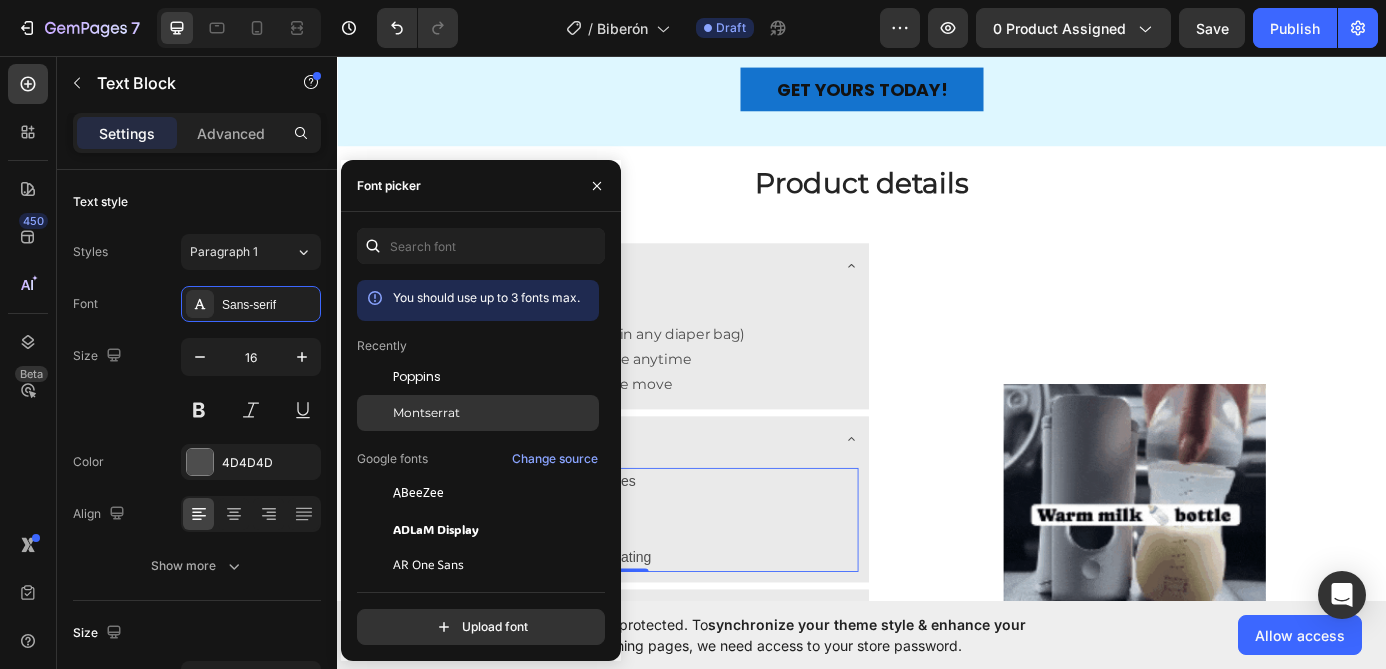 click on "Montserrat" at bounding box center [426, 413] 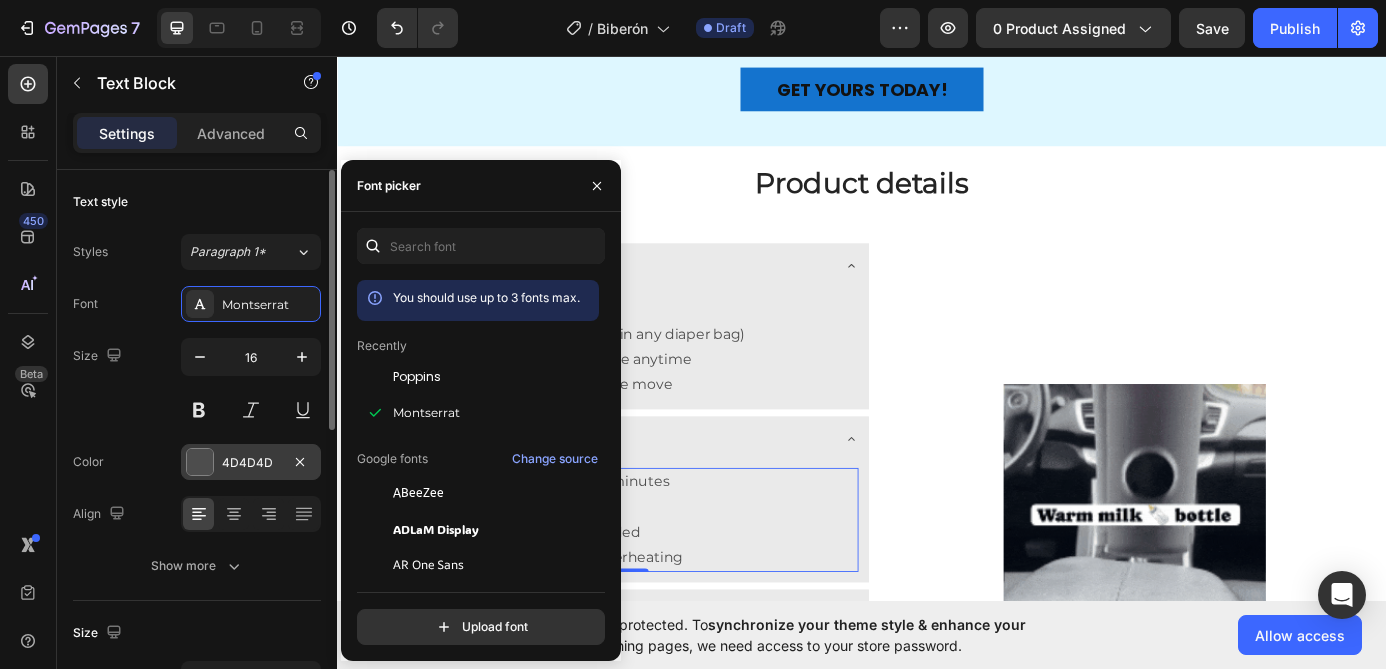 click on "4D4D4D" at bounding box center [251, 463] 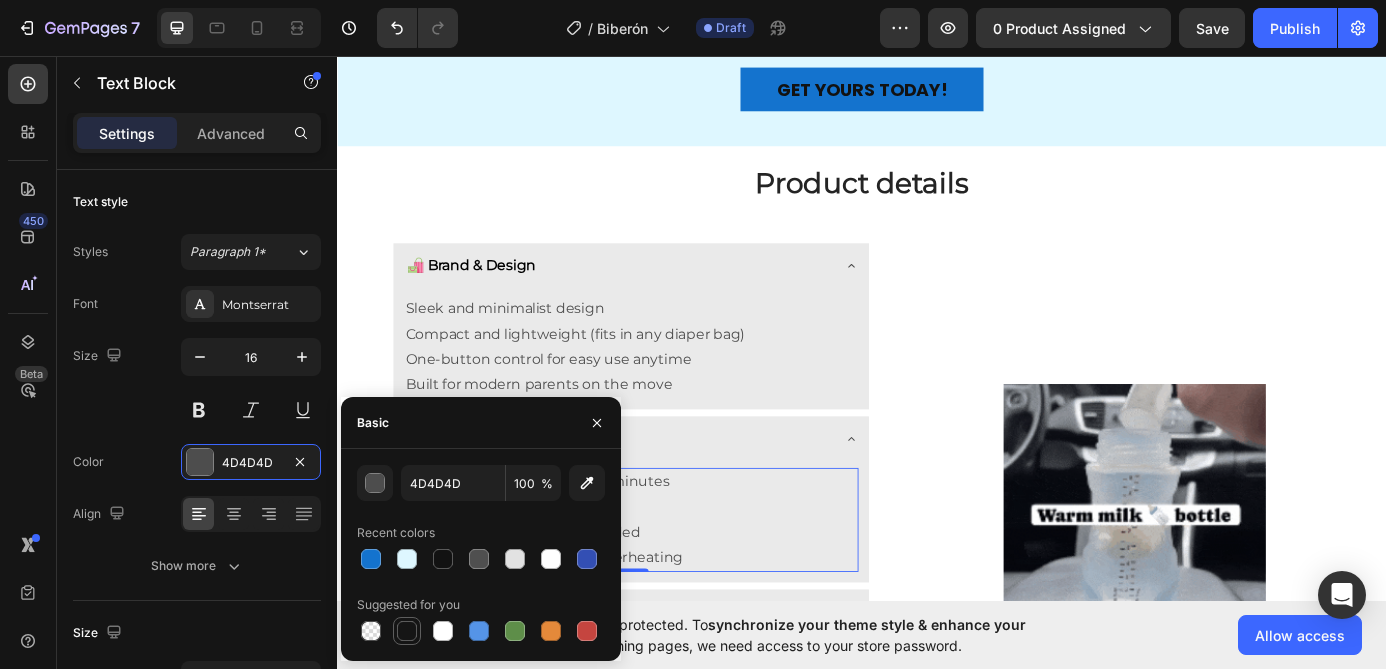 click at bounding box center [407, 631] 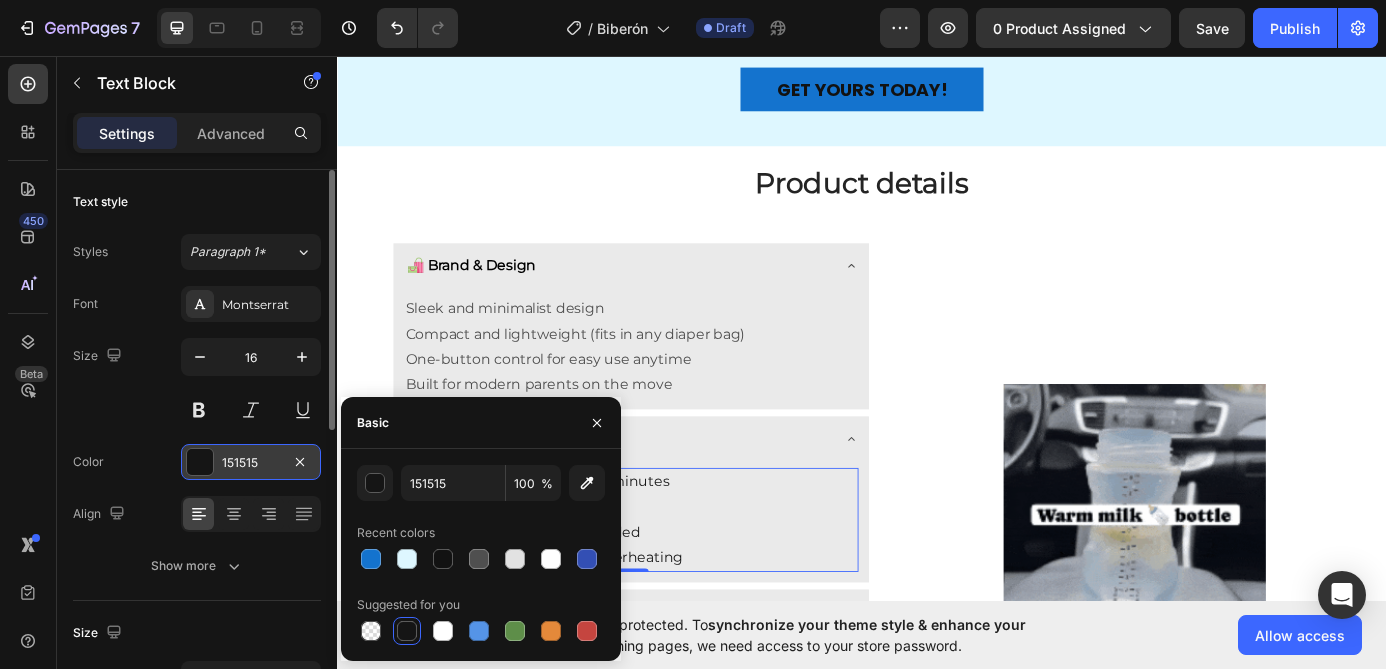 click on "151515" at bounding box center [251, 462] 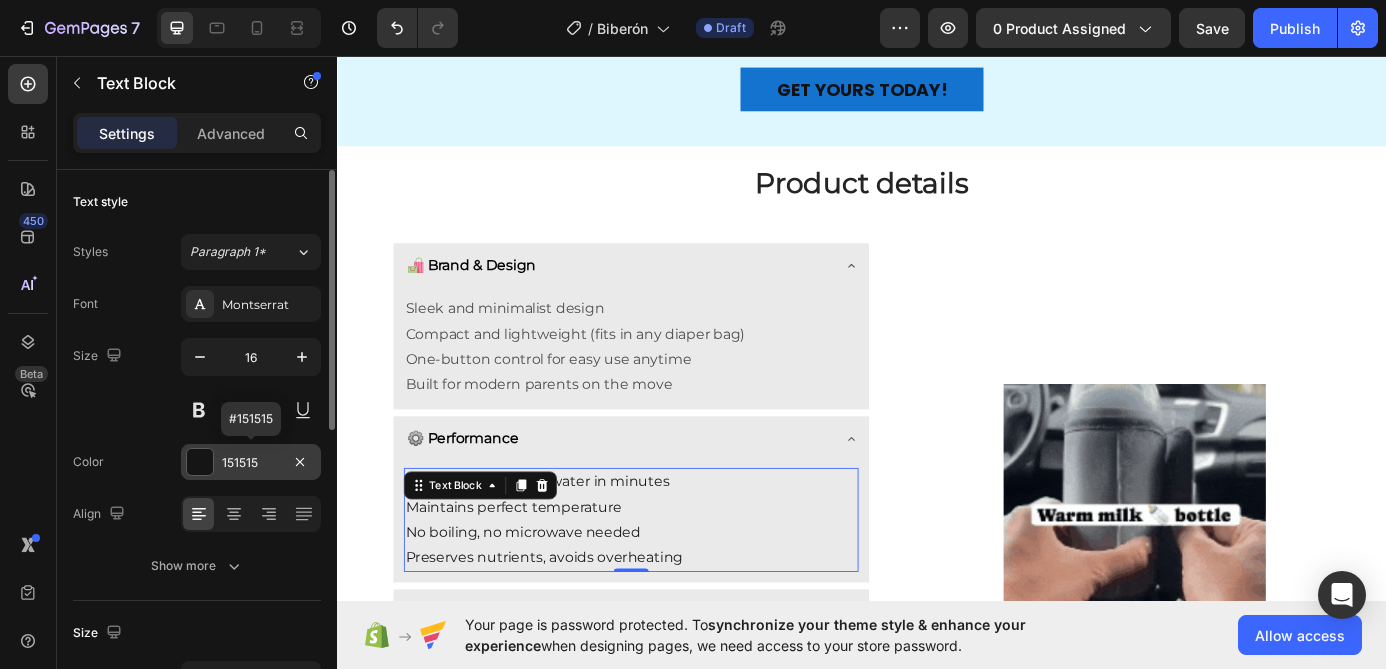 click on "151515" at bounding box center [251, 463] 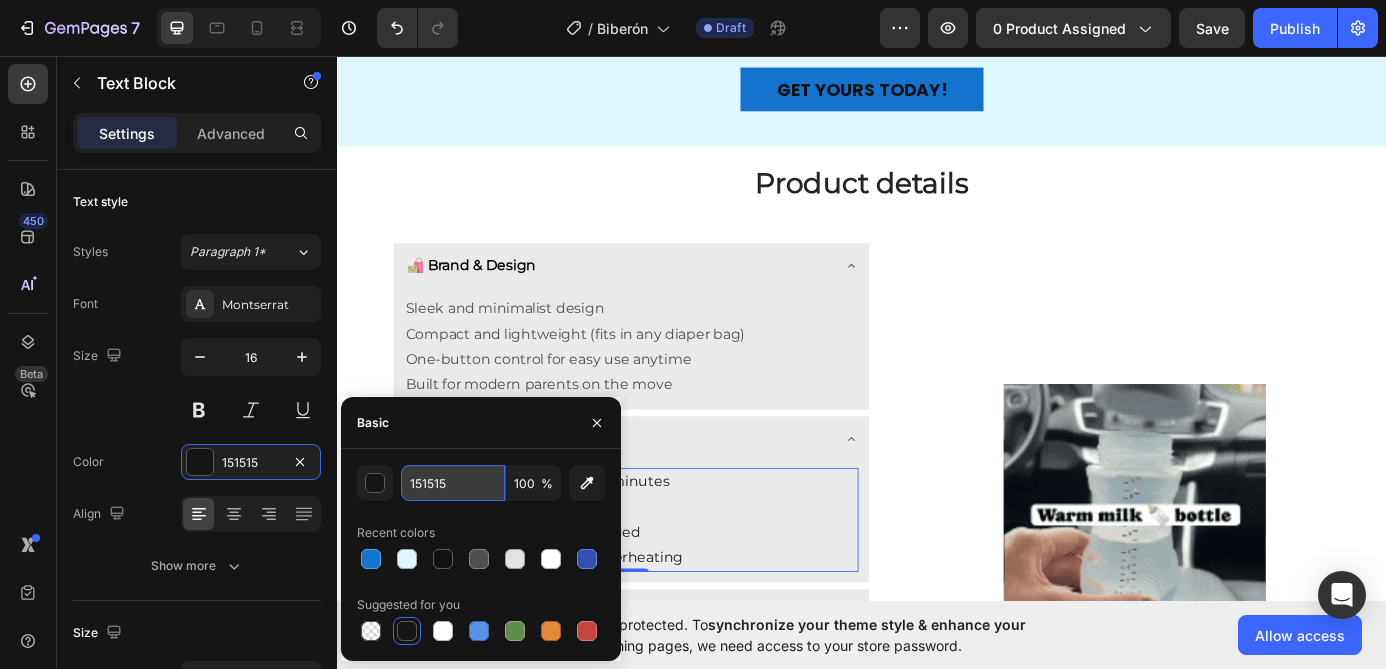 click on "151515" at bounding box center [453, 483] 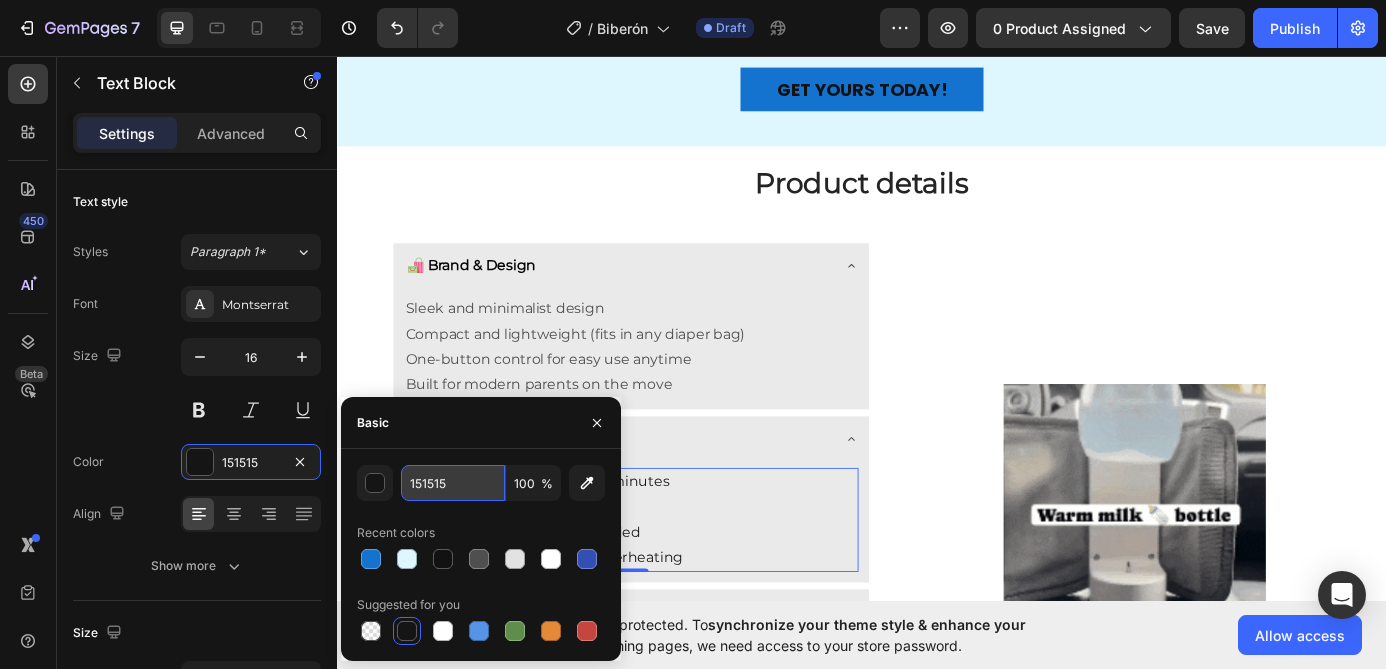 click on "151515" at bounding box center (453, 483) 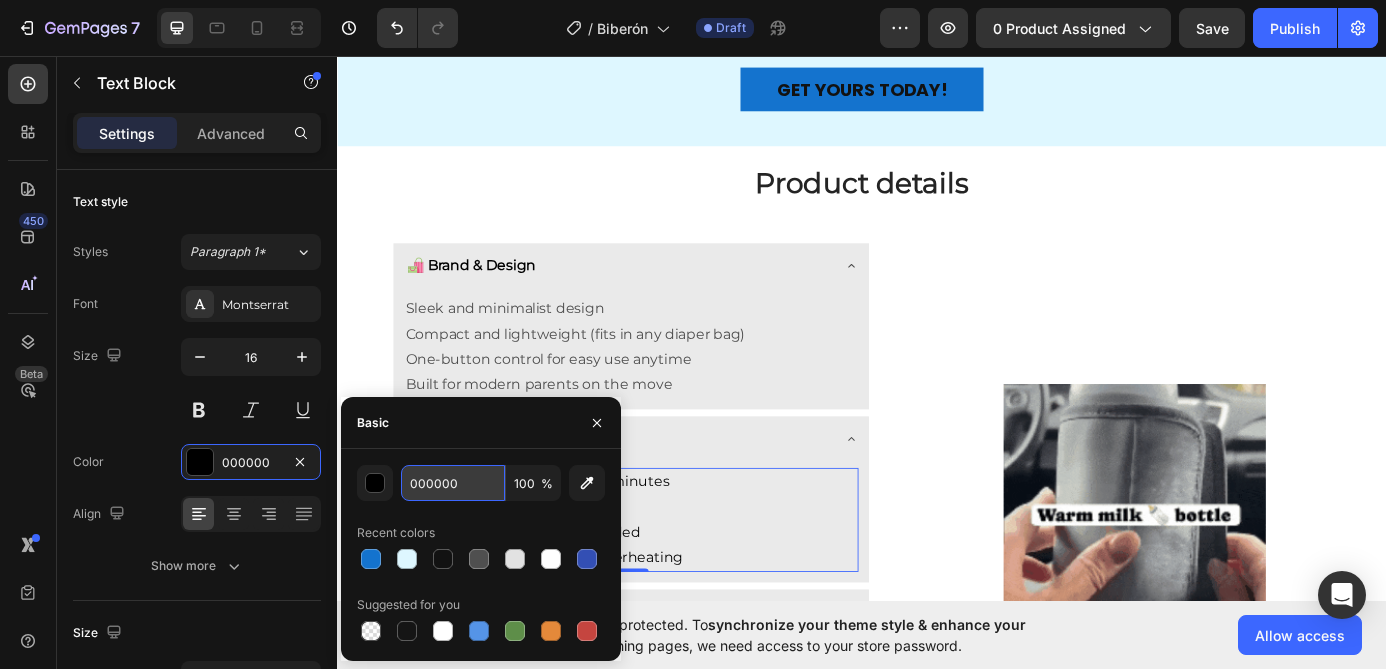 type on "000000" 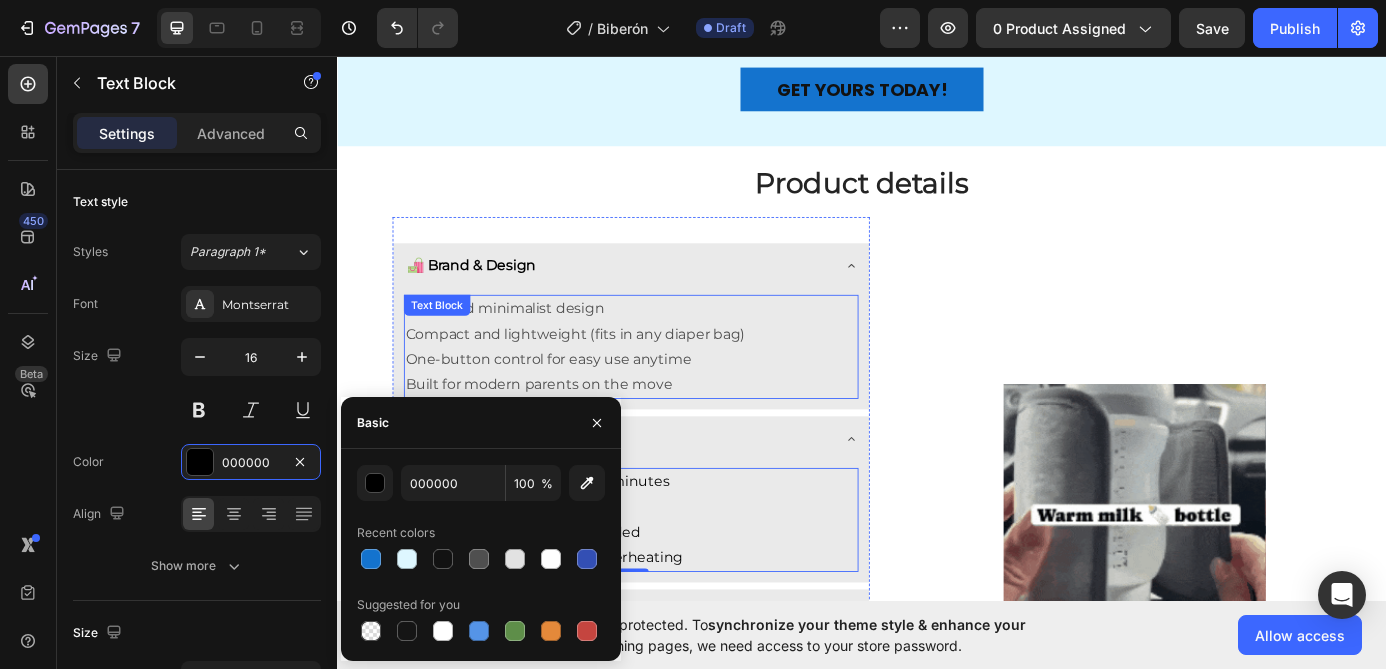 click on "One-button control for easy use anytime" at bounding box center (673, 403) 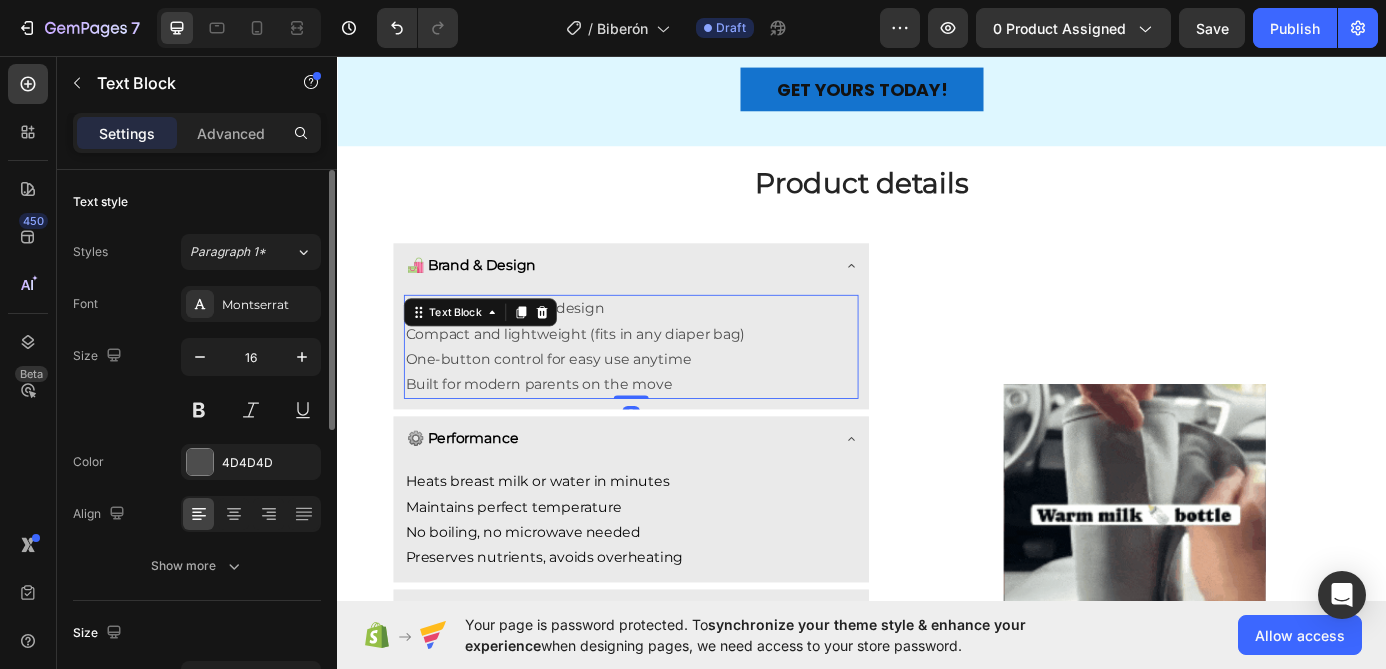 click on "Font Montserrat Size 16 Color 4D4D4D Align Show more" at bounding box center [197, 435] 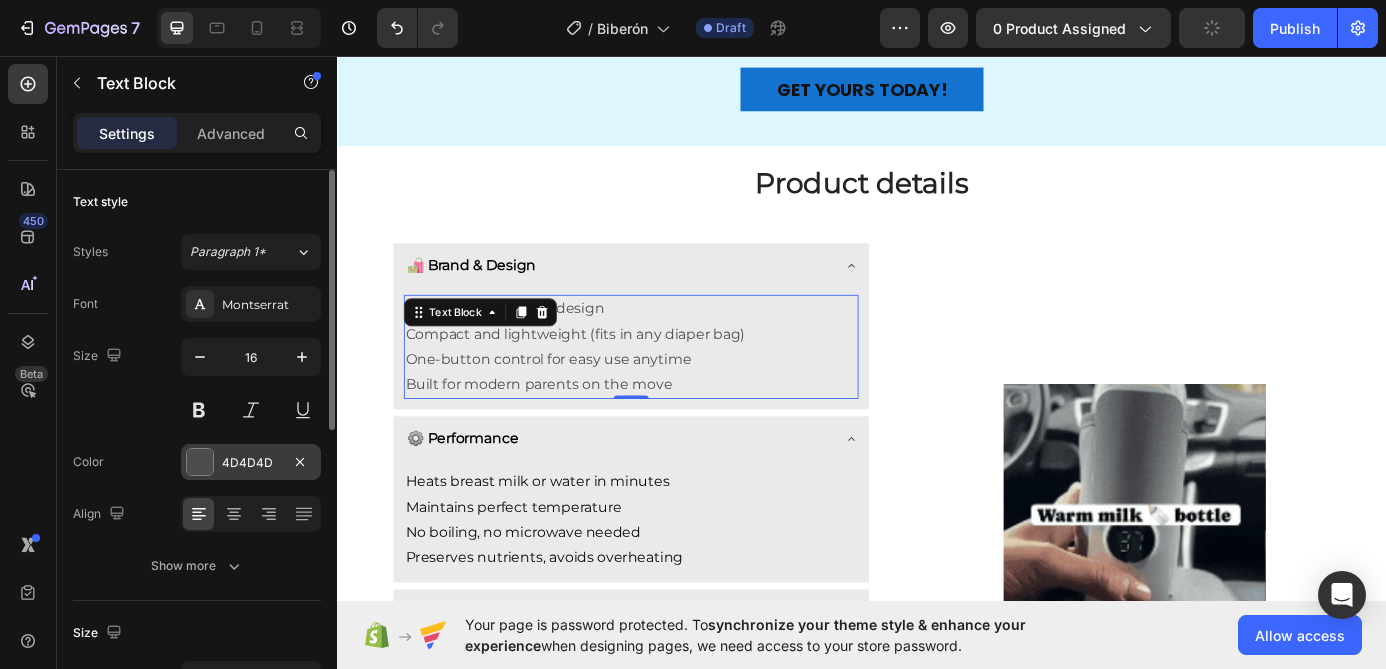 click on "4D4D4D" at bounding box center (251, 463) 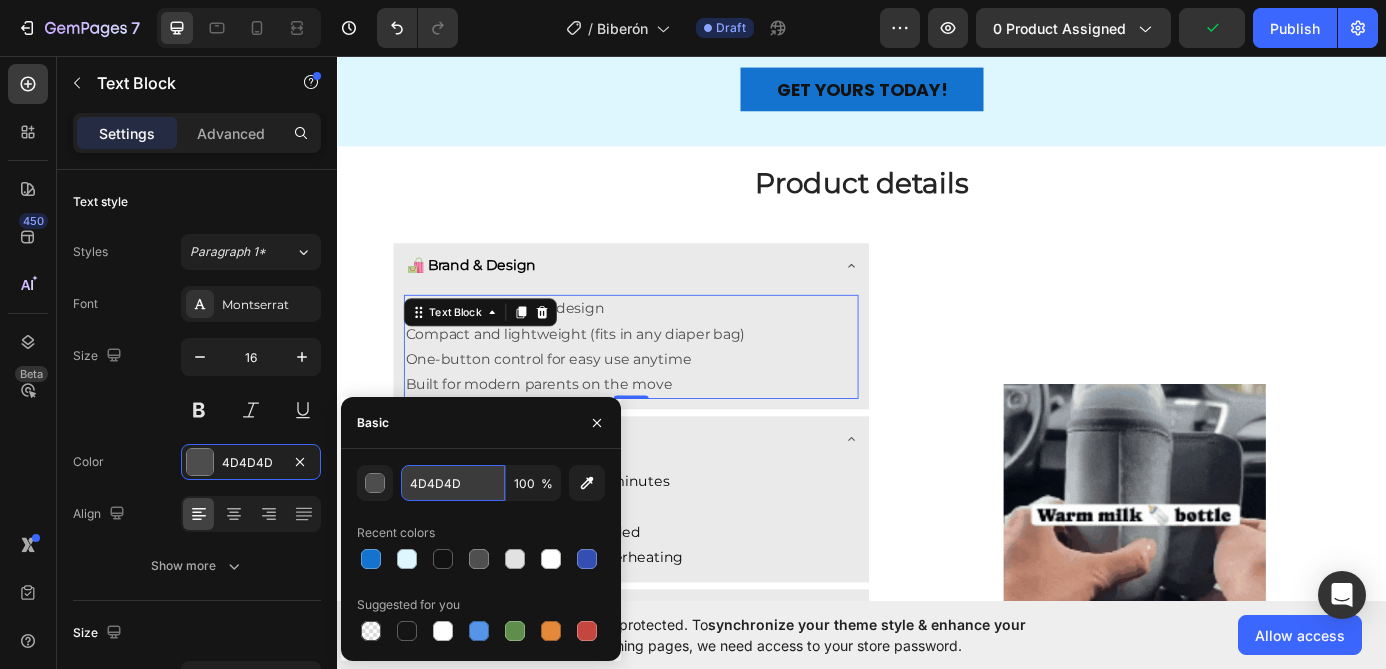 click on "4D4D4D" at bounding box center (453, 483) 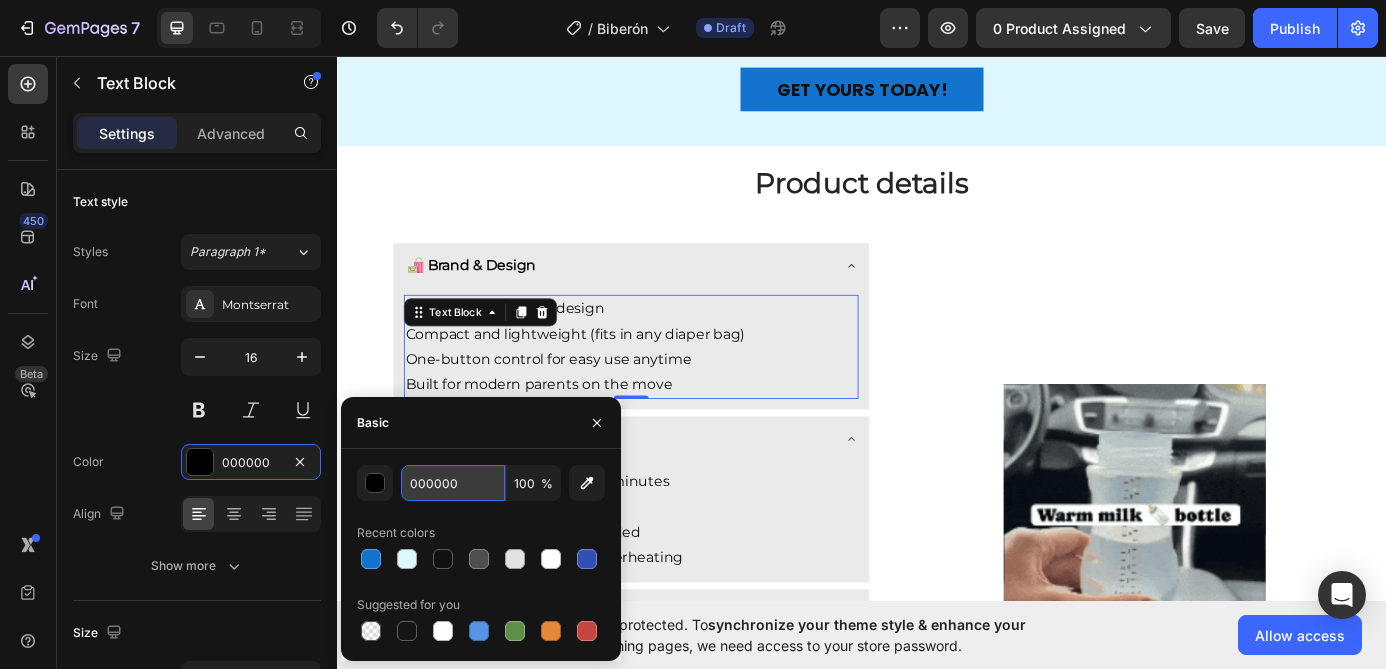 type on "000000" 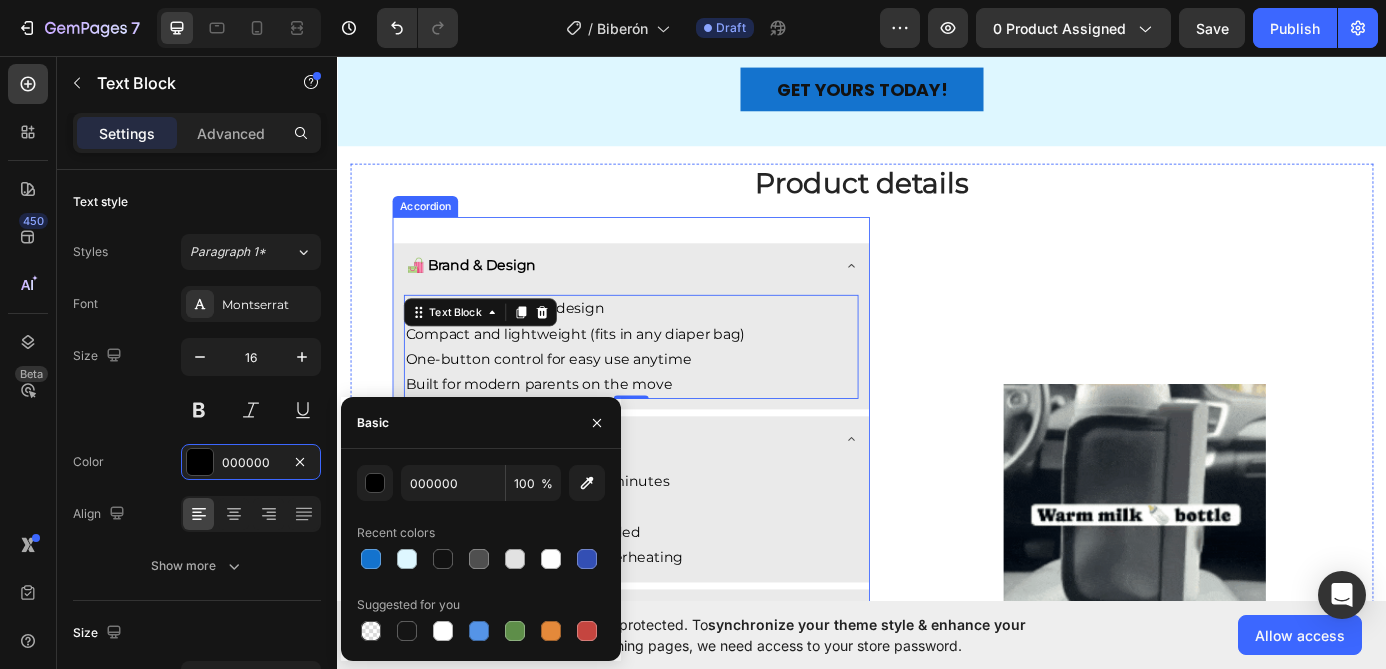click on "🛍️ Brand & Design" at bounding box center (657, 295) 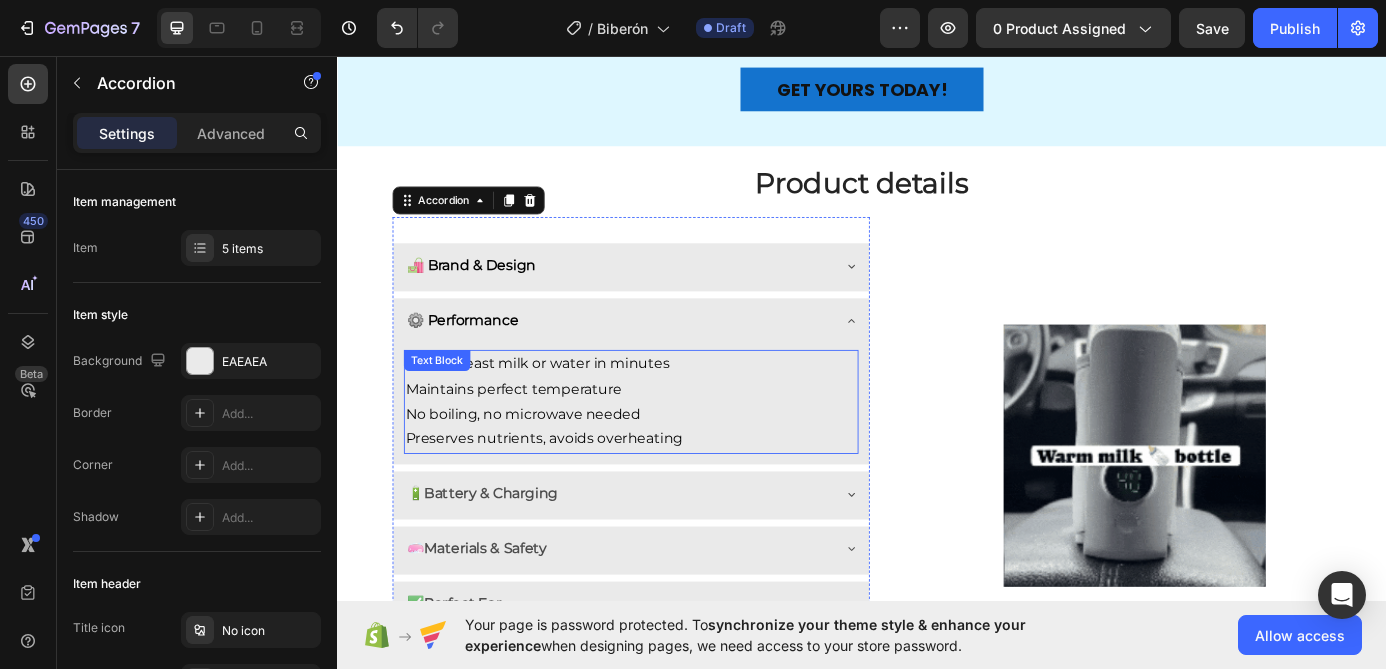 click on "Heats breast milk or water in minutes" at bounding box center [673, 408] 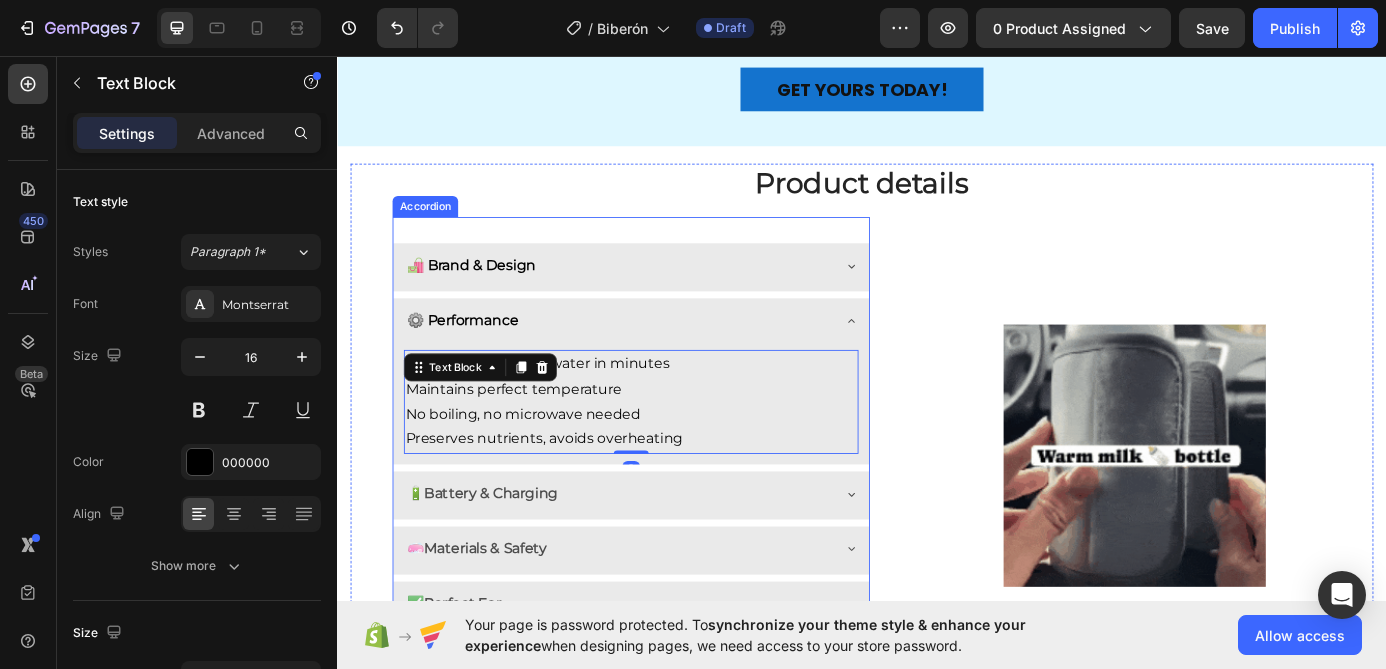click on "Battery & Charging" at bounding box center (512, 555) 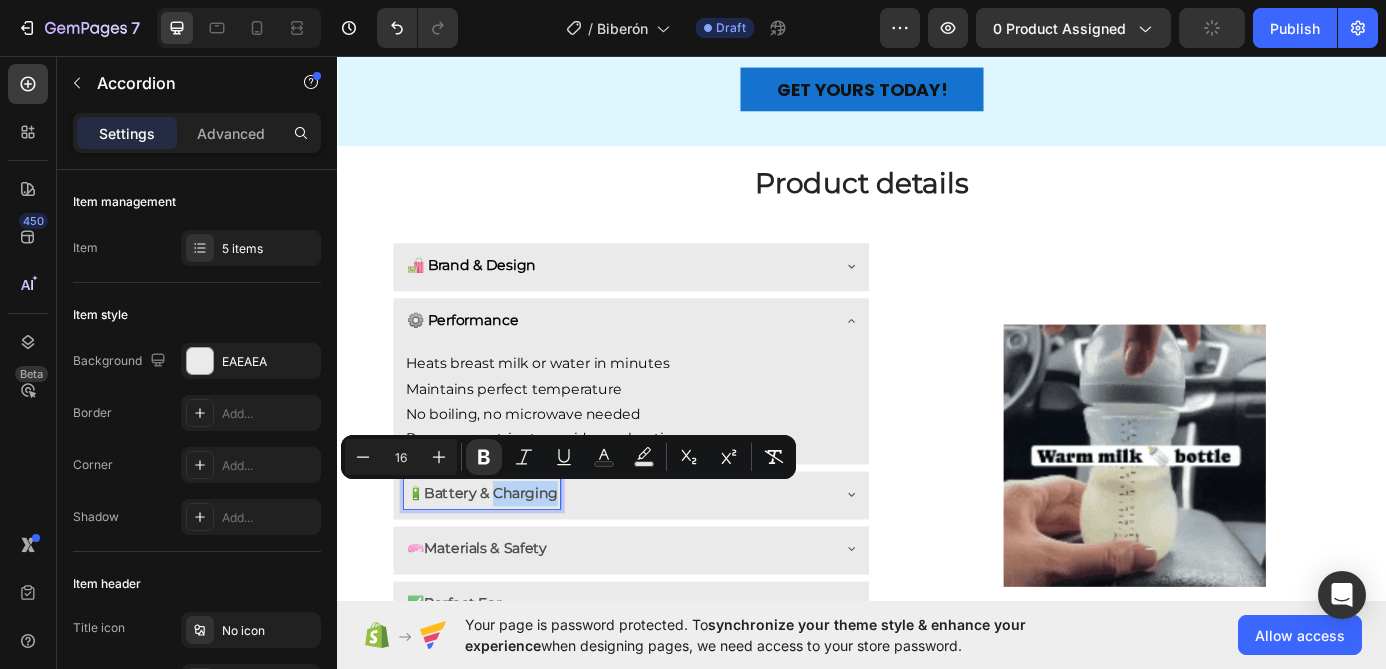 click on "Battery & Charging" at bounding box center (512, 555) 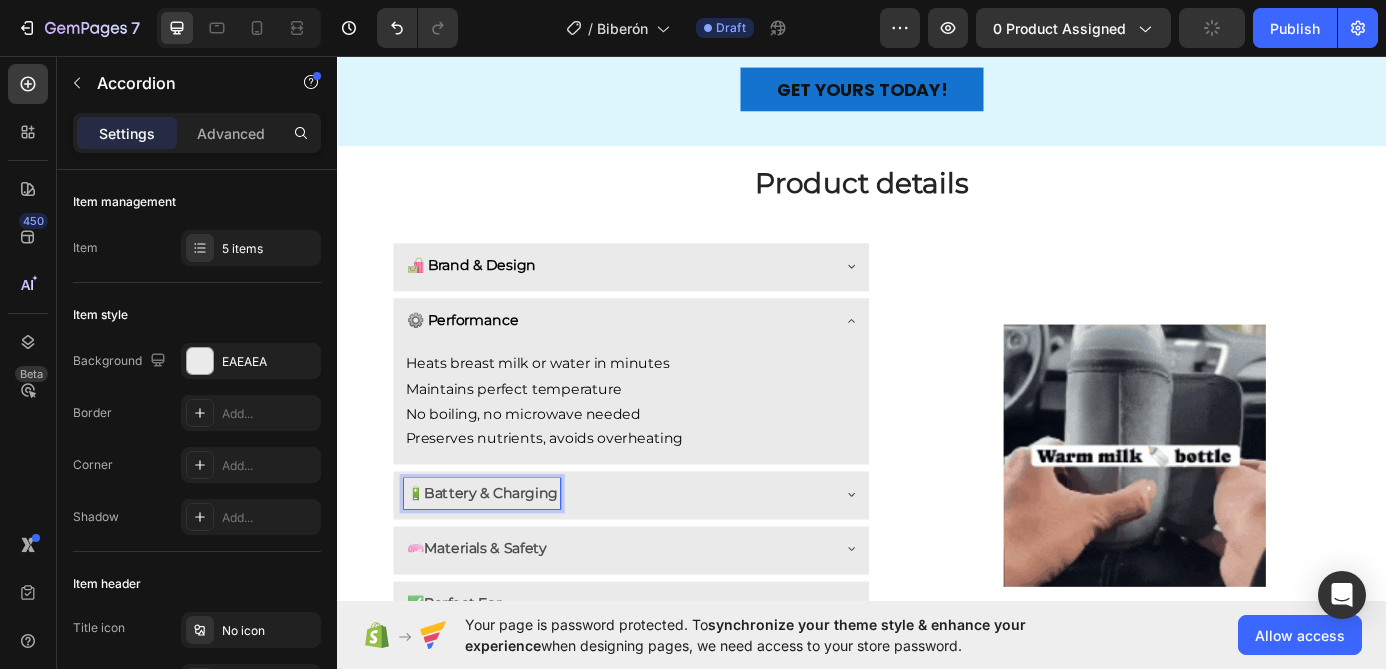 click on "Battery & Charging" at bounding box center [512, 555] 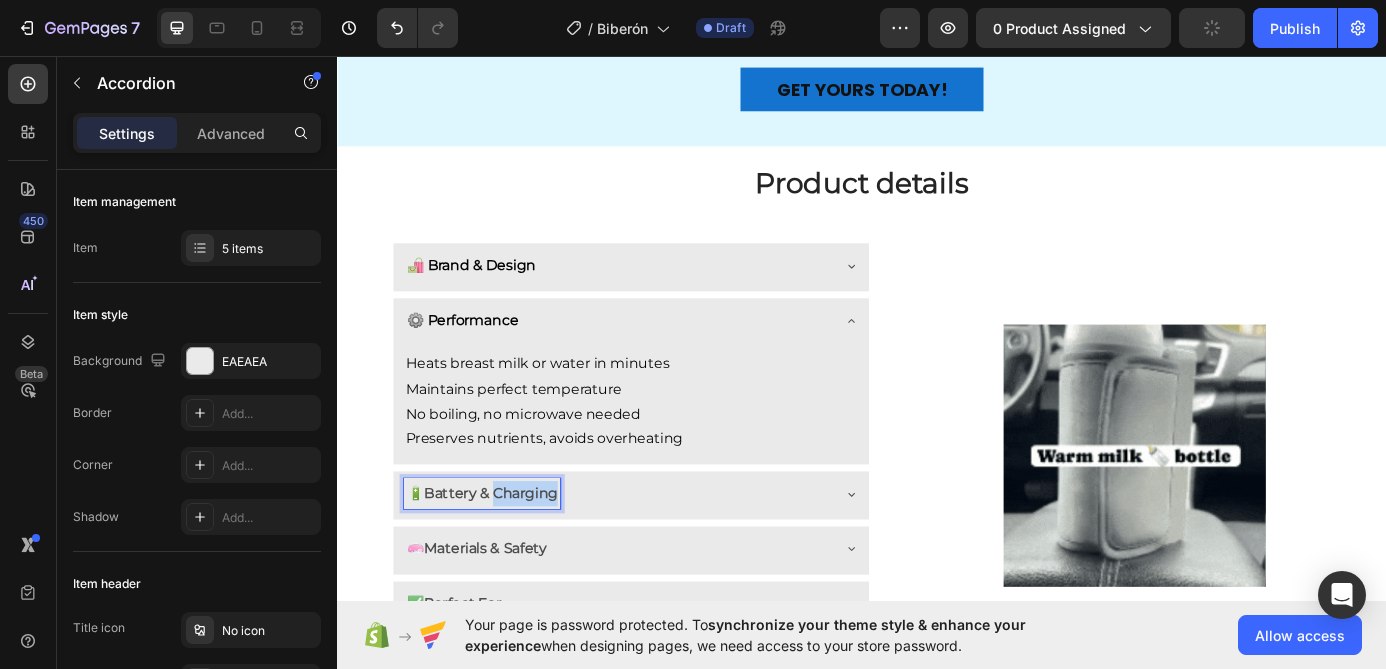 click on "Battery & Charging" at bounding box center [512, 555] 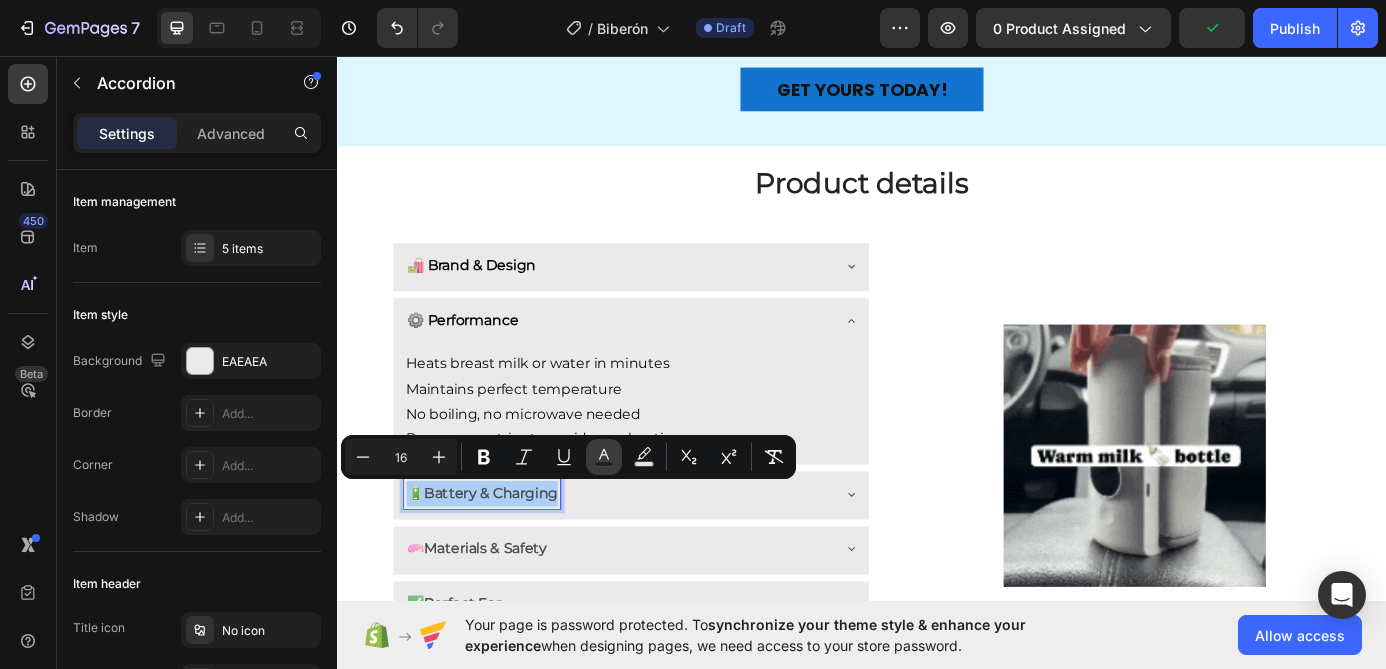 click on "Text Color" at bounding box center [604, 457] 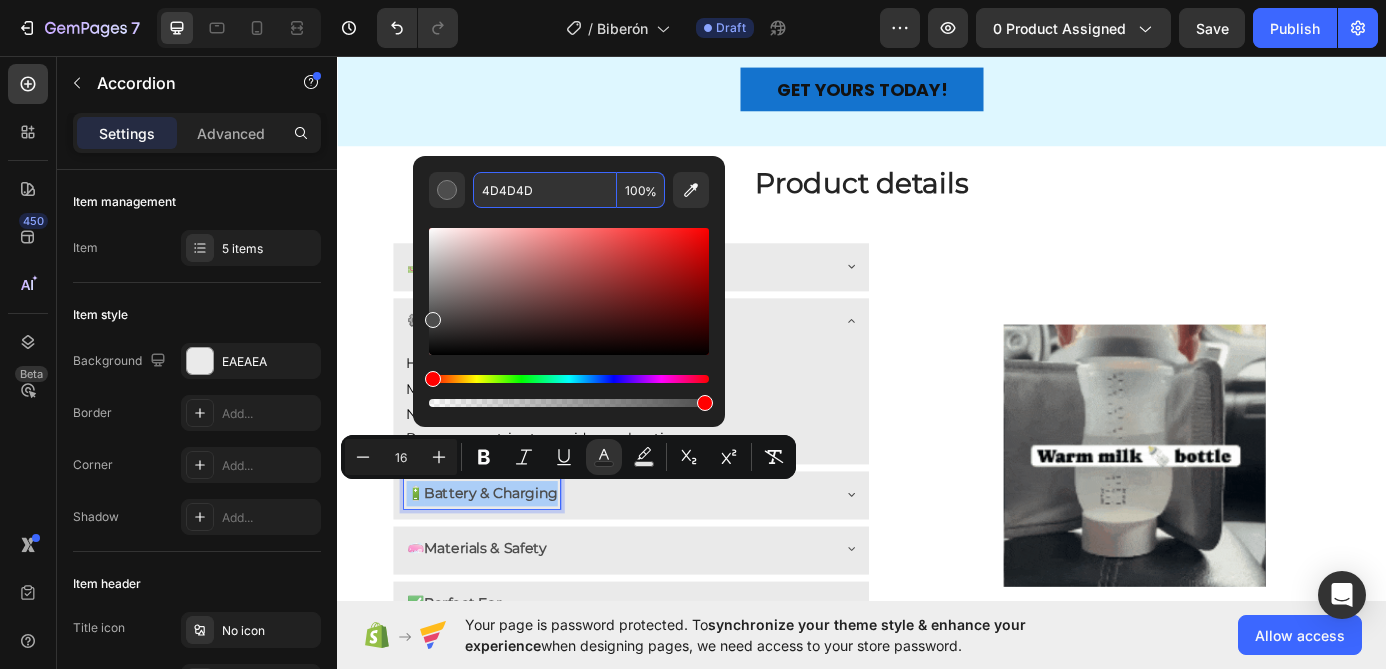 click on "4D4D4D" at bounding box center [545, 190] 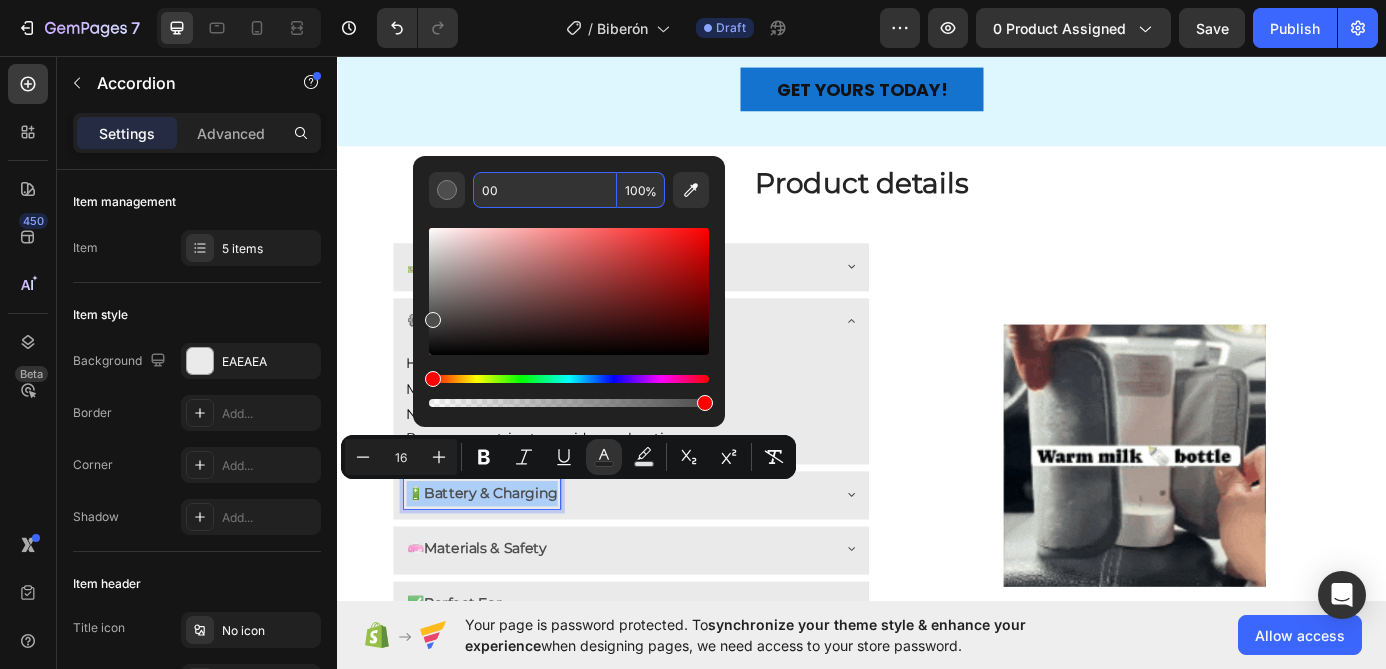type on "000" 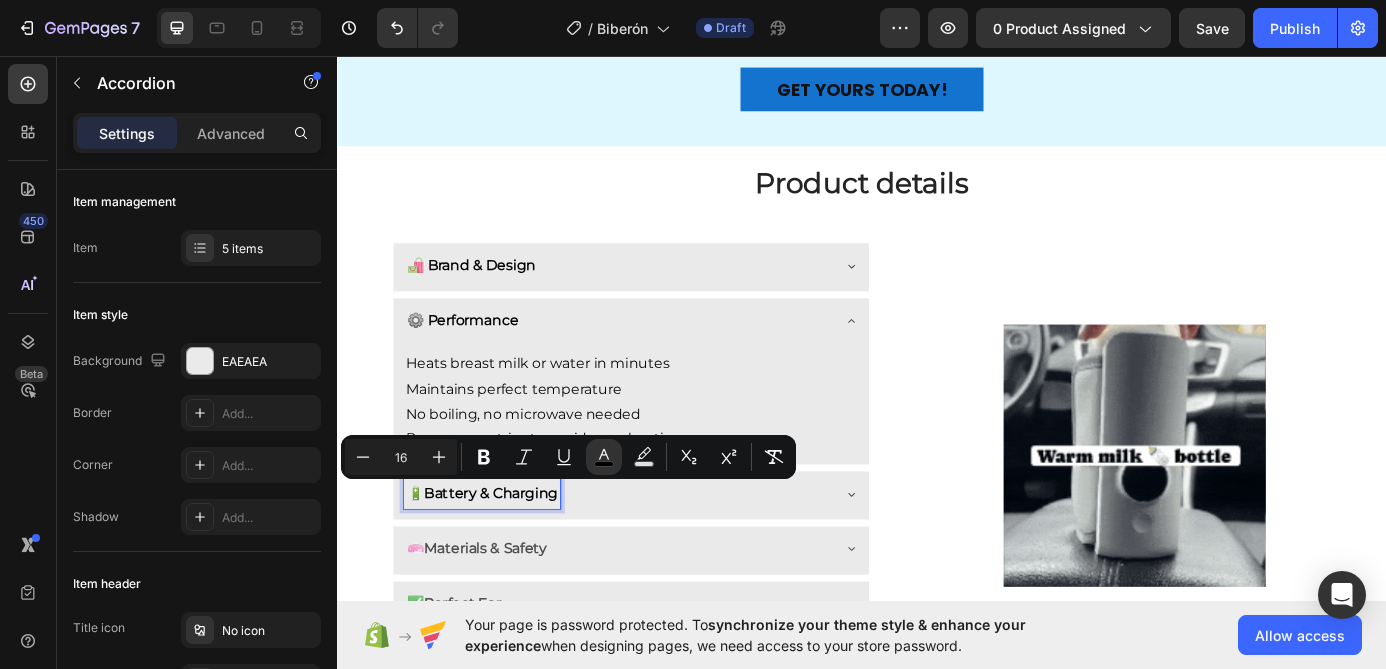 click on "🔋  Battery & Charging" at bounding box center (673, 558) 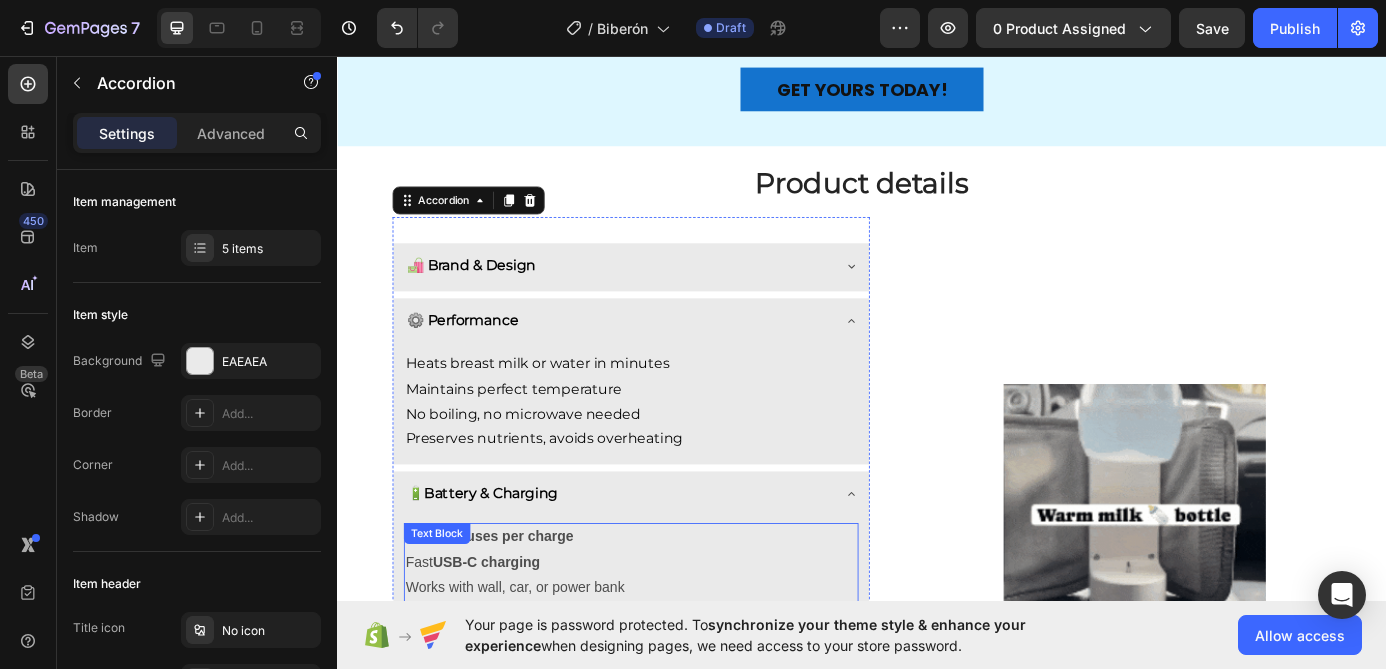 click on "Fast  USB-C charging" at bounding box center (673, 635) 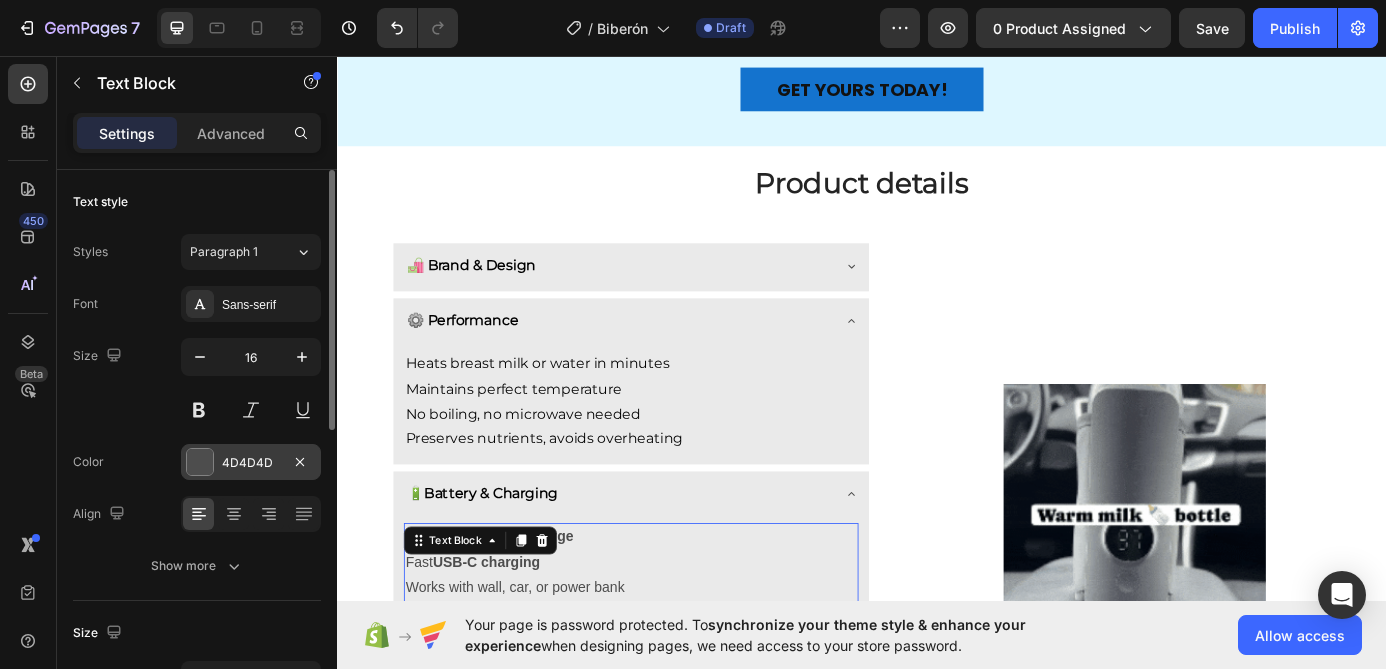 click on "4D4D4D" at bounding box center (251, 463) 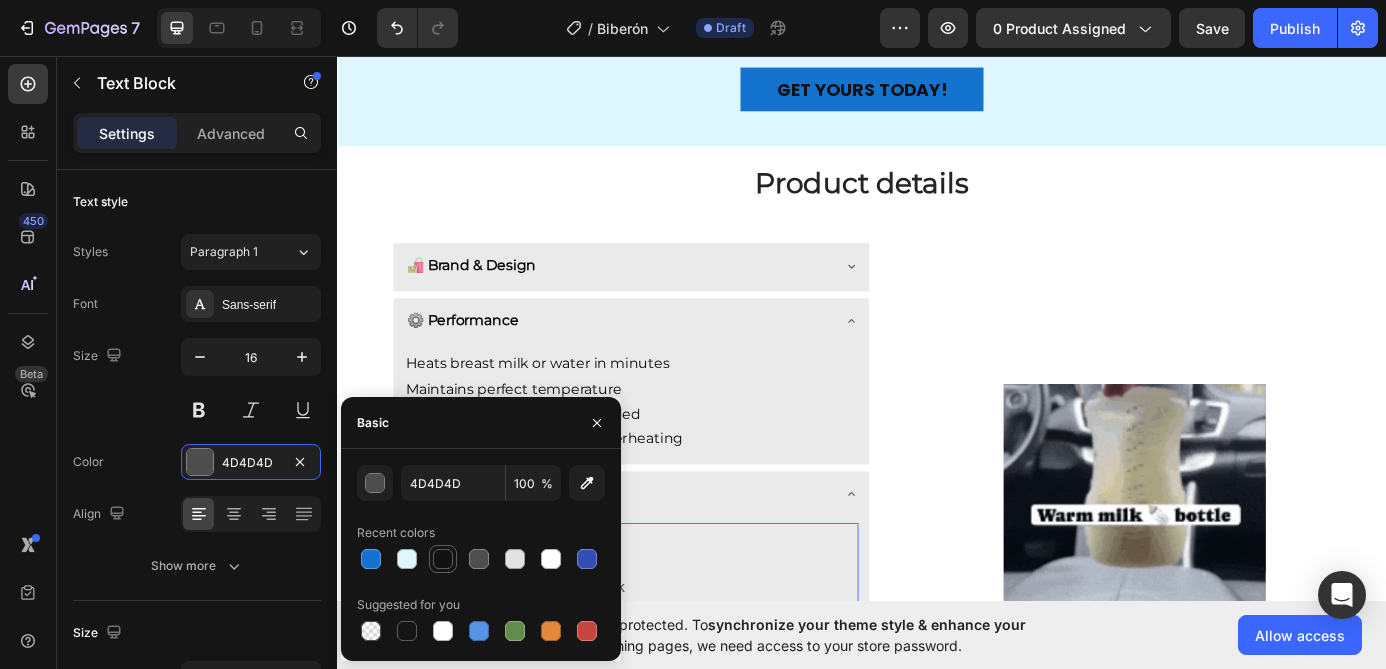 click at bounding box center [443, 559] 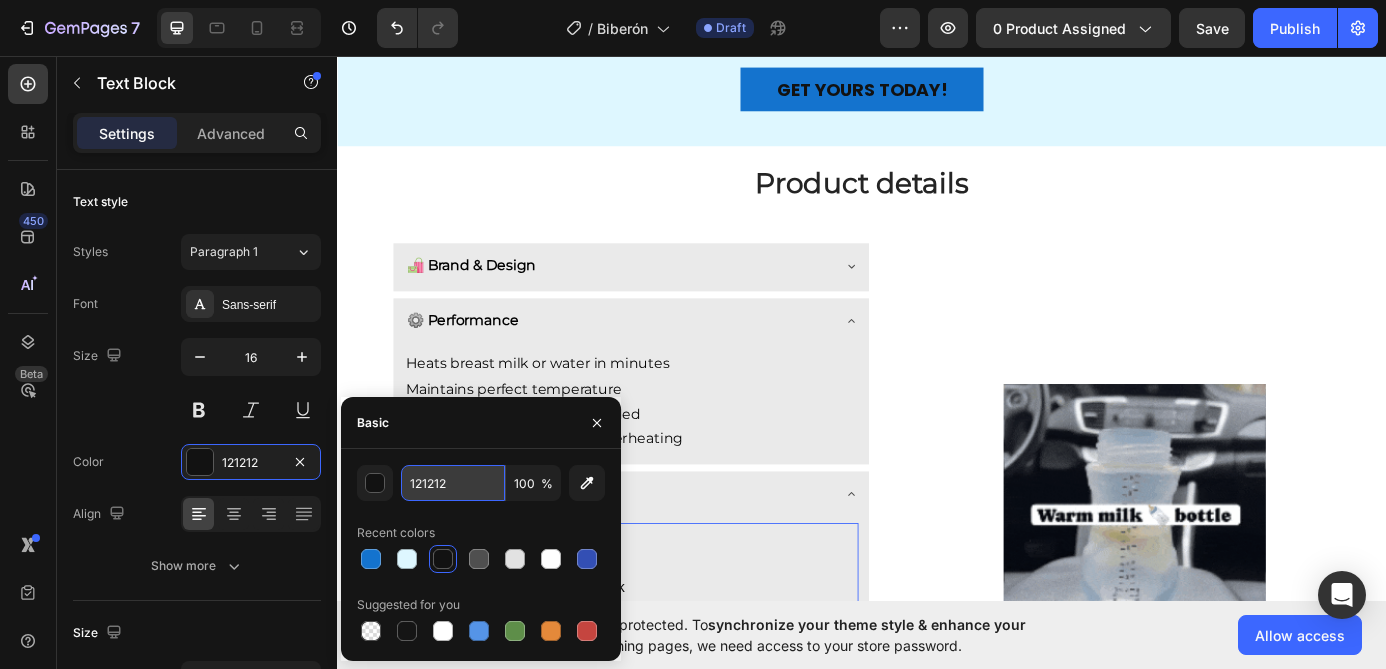 click on "121212" at bounding box center (453, 483) 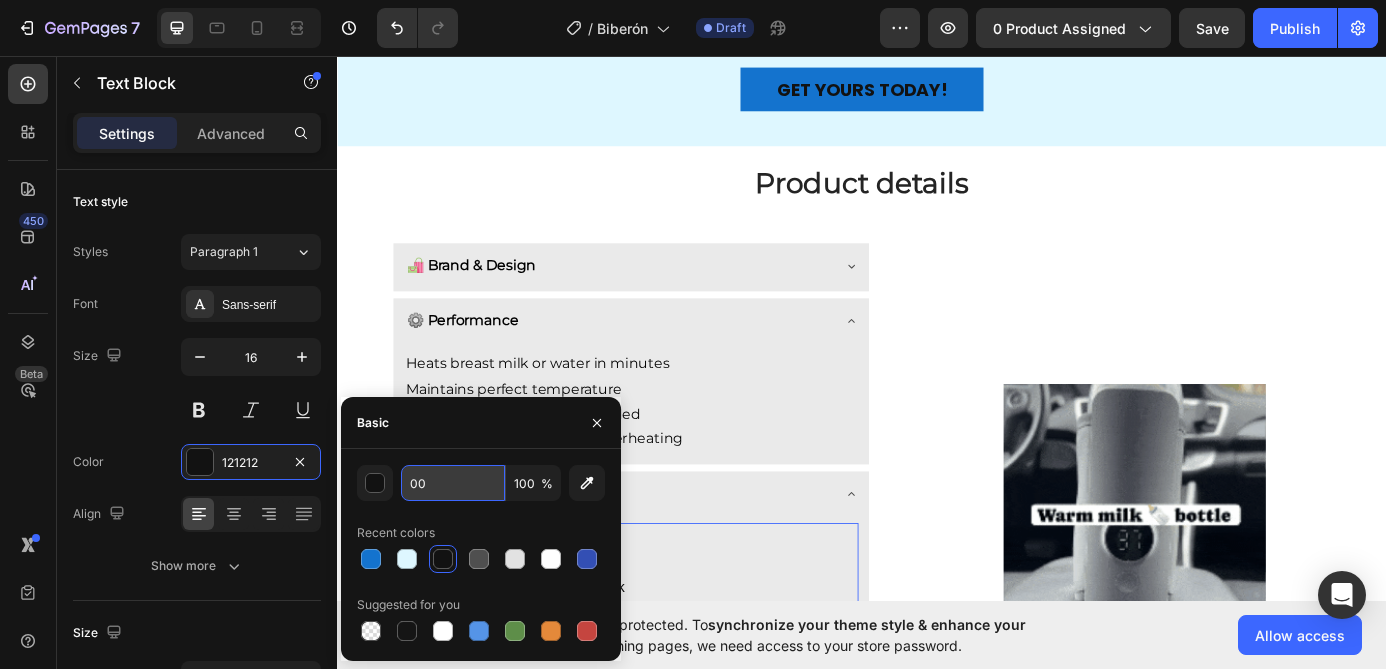 type on "000000" 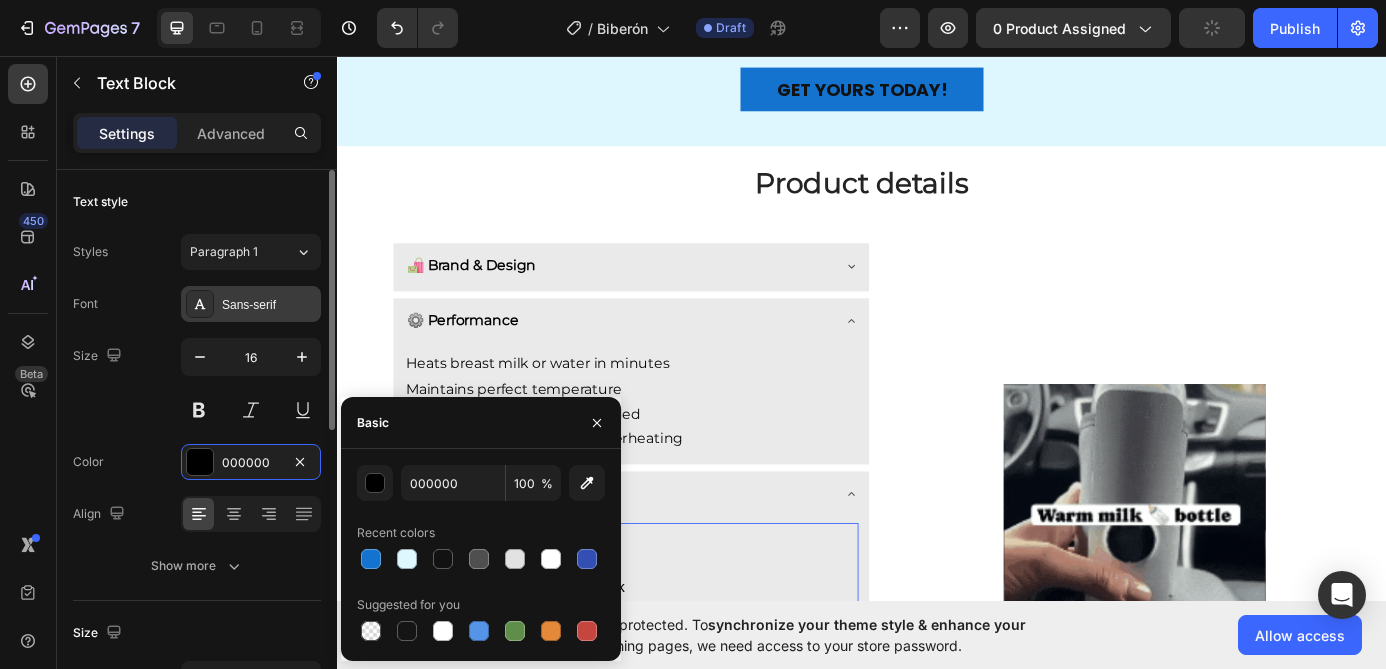 click on "Sans-serif" at bounding box center [269, 305] 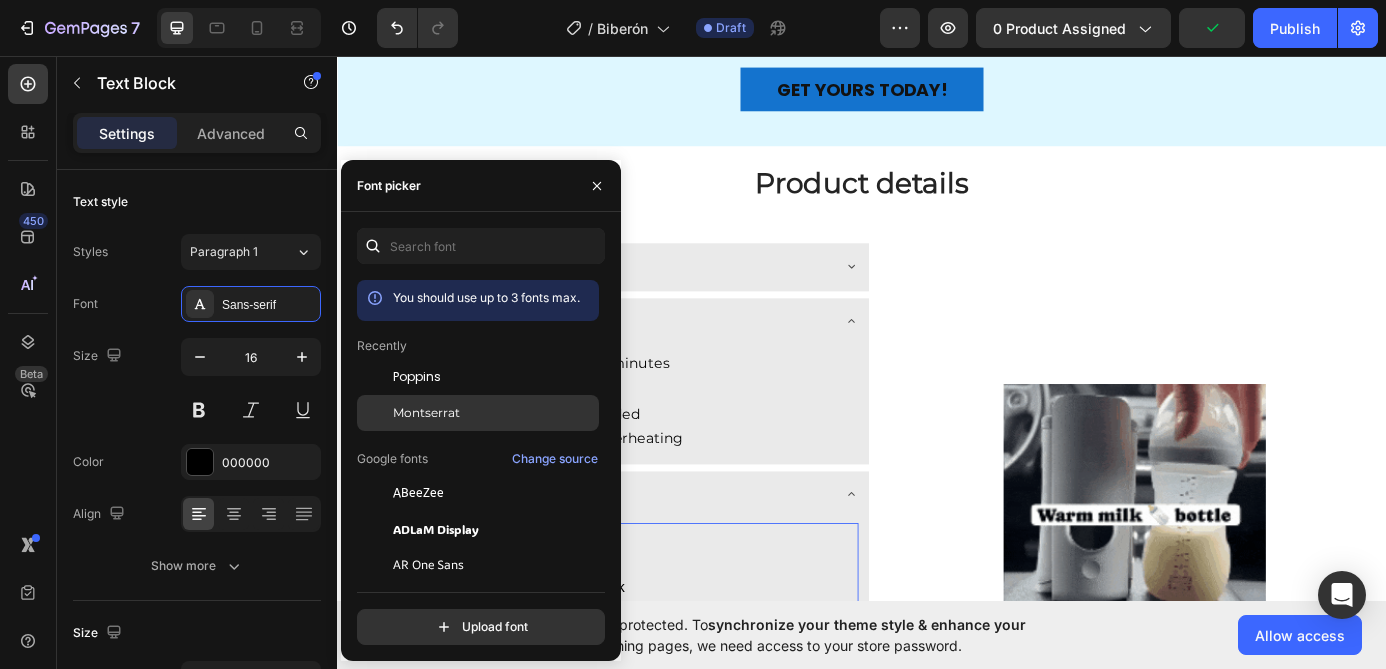 click on "Montserrat" at bounding box center [426, 413] 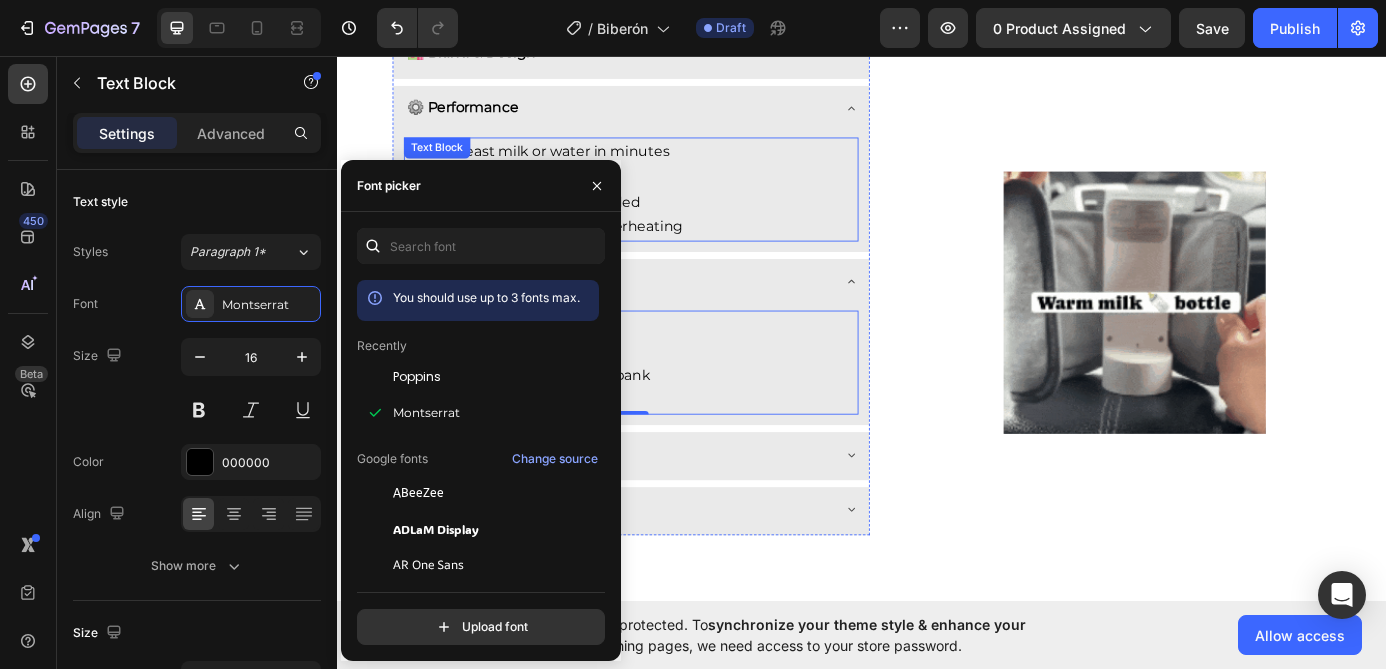 scroll, scrollTop: 2157, scrollLeft: 0, axis: vertical 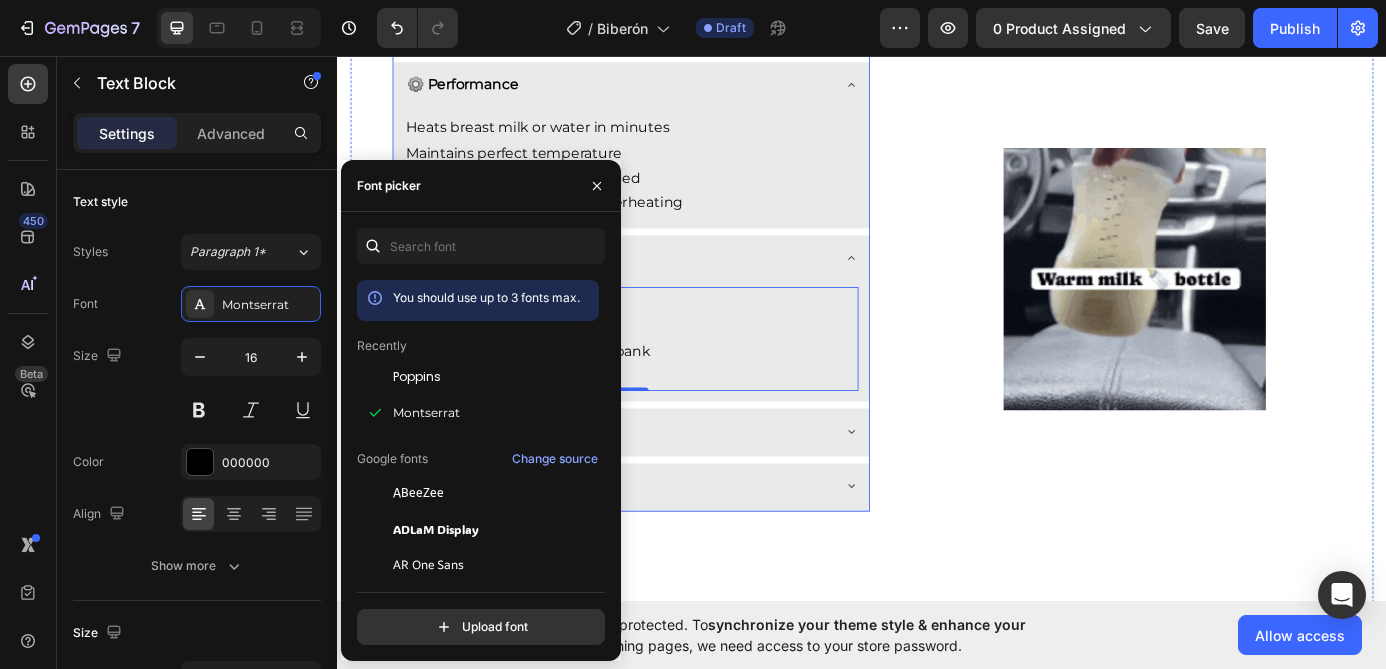 click on "🧼  Materials & Safety" at bounding box center [657, 484] 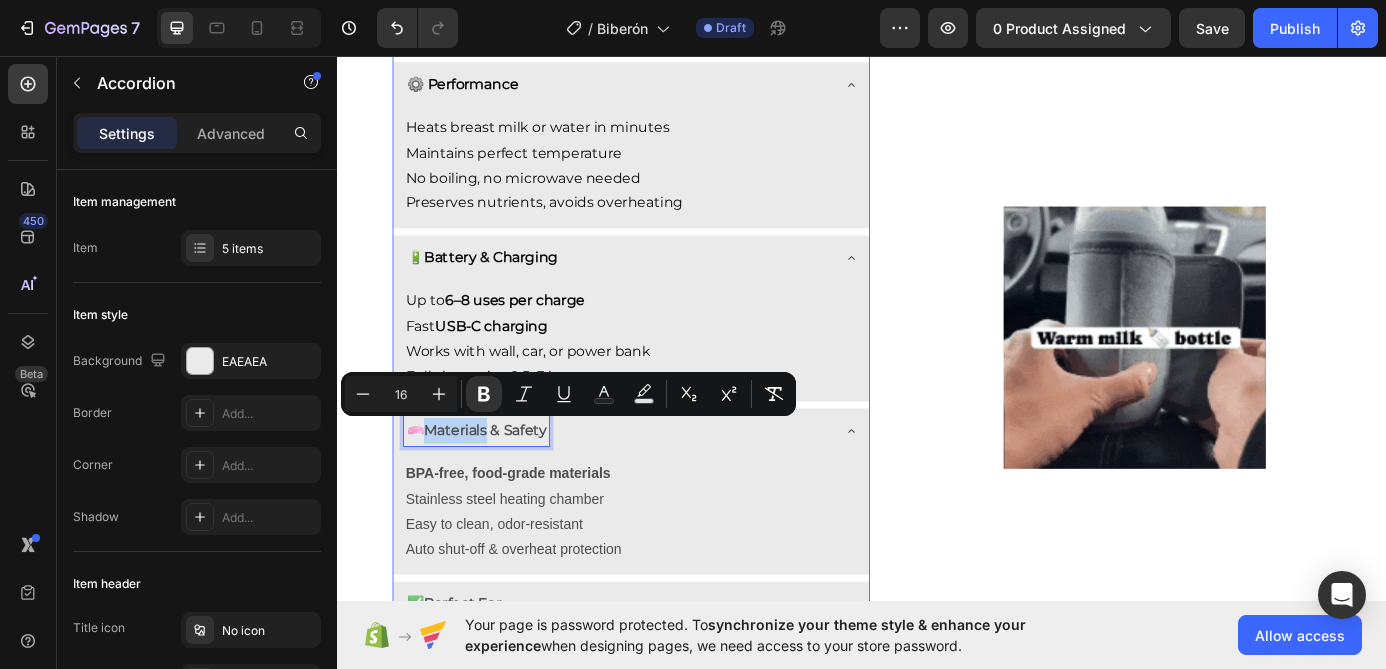click on "Materials & Safety" at bounding box center (506, 483) 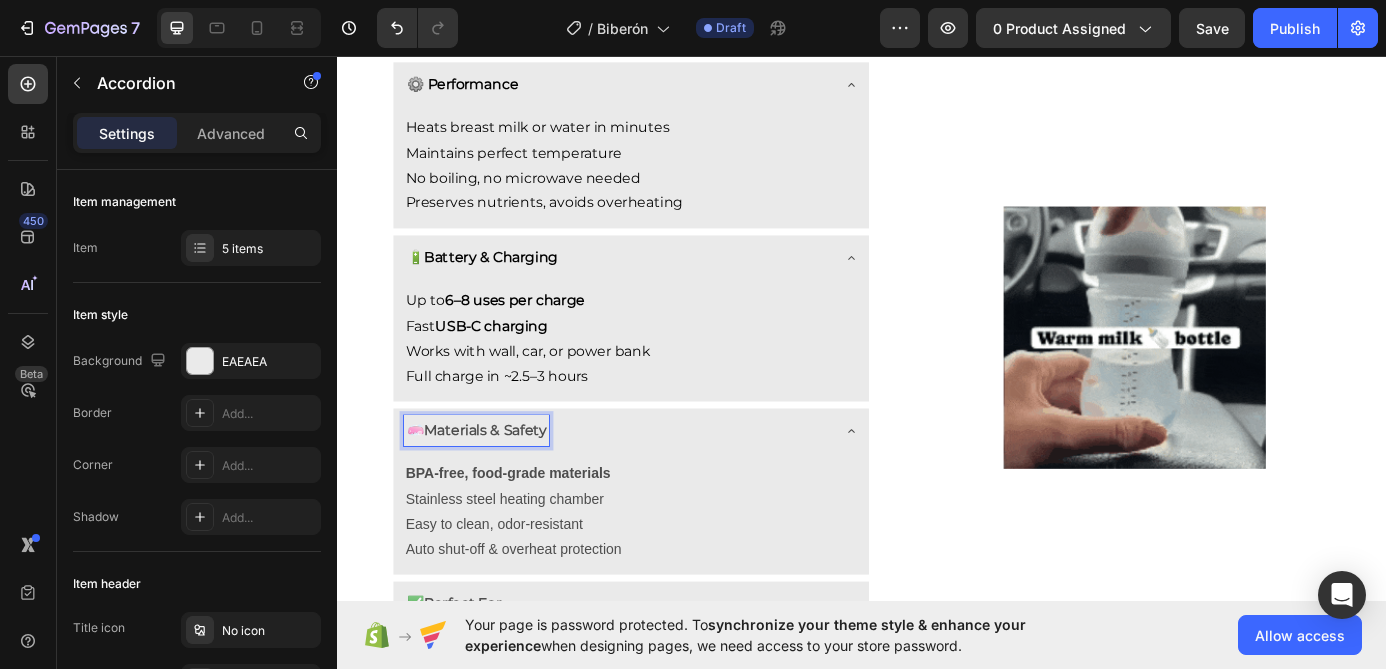 click on "Materials & Safety" at bounding box center (506, 483) 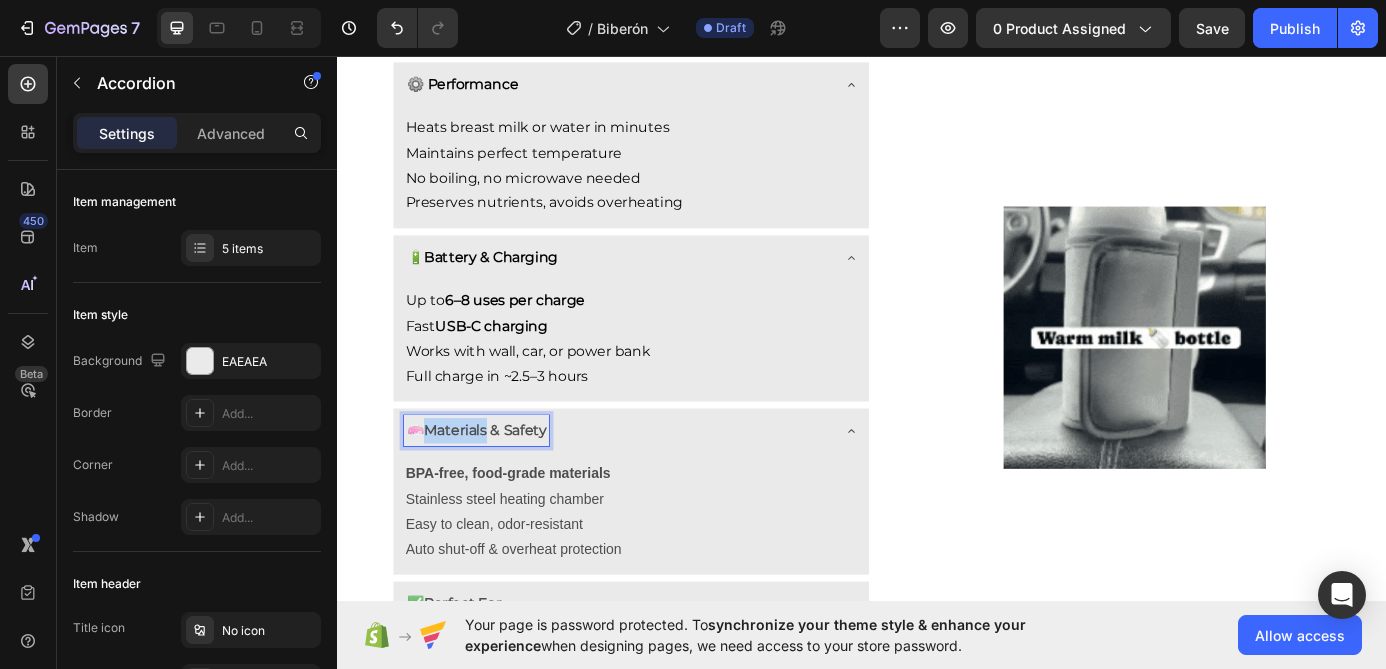 click on "Materials & Safety" at bounding box center (506, 483) 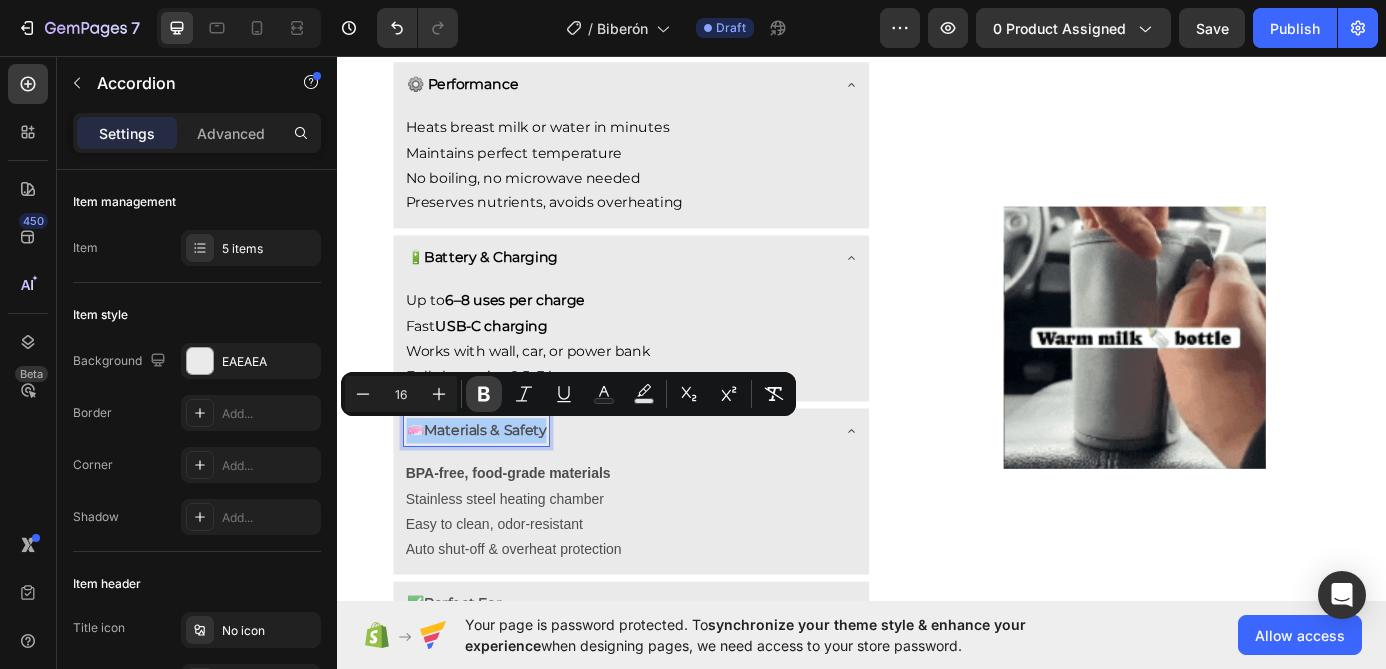 click 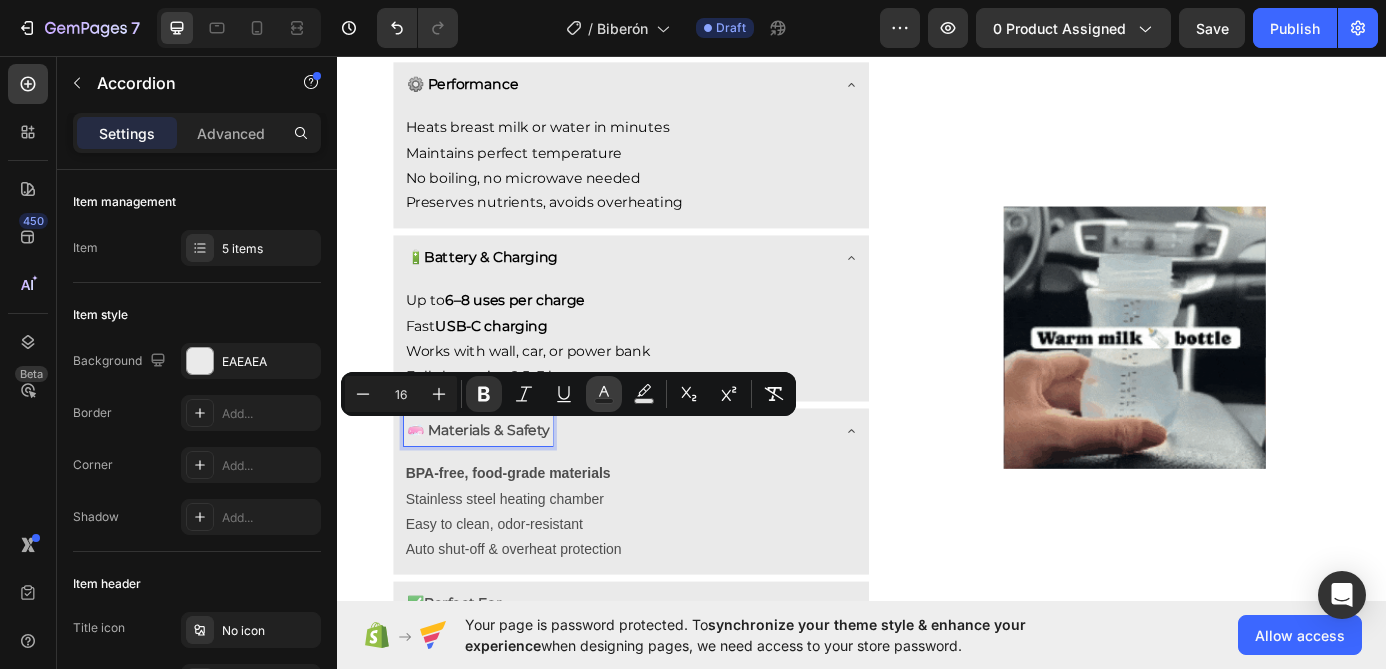click 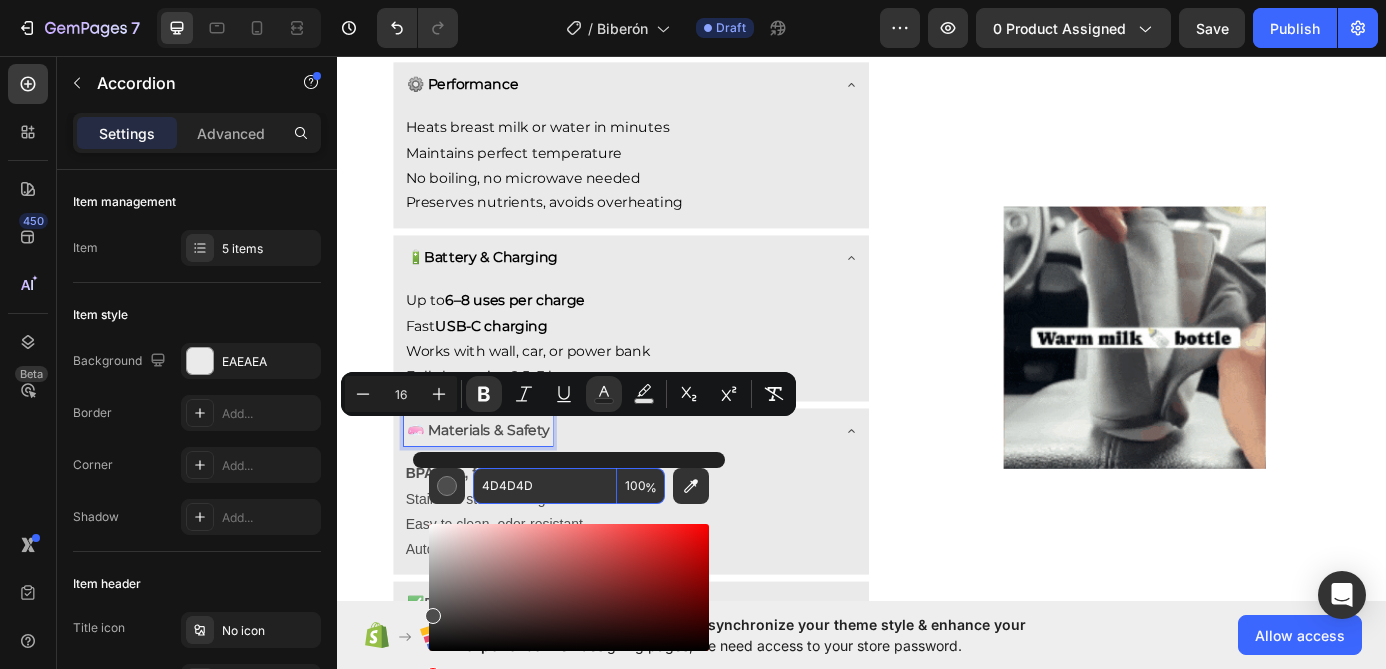 click on "4D4D4D" at bounding box center (545, 486) 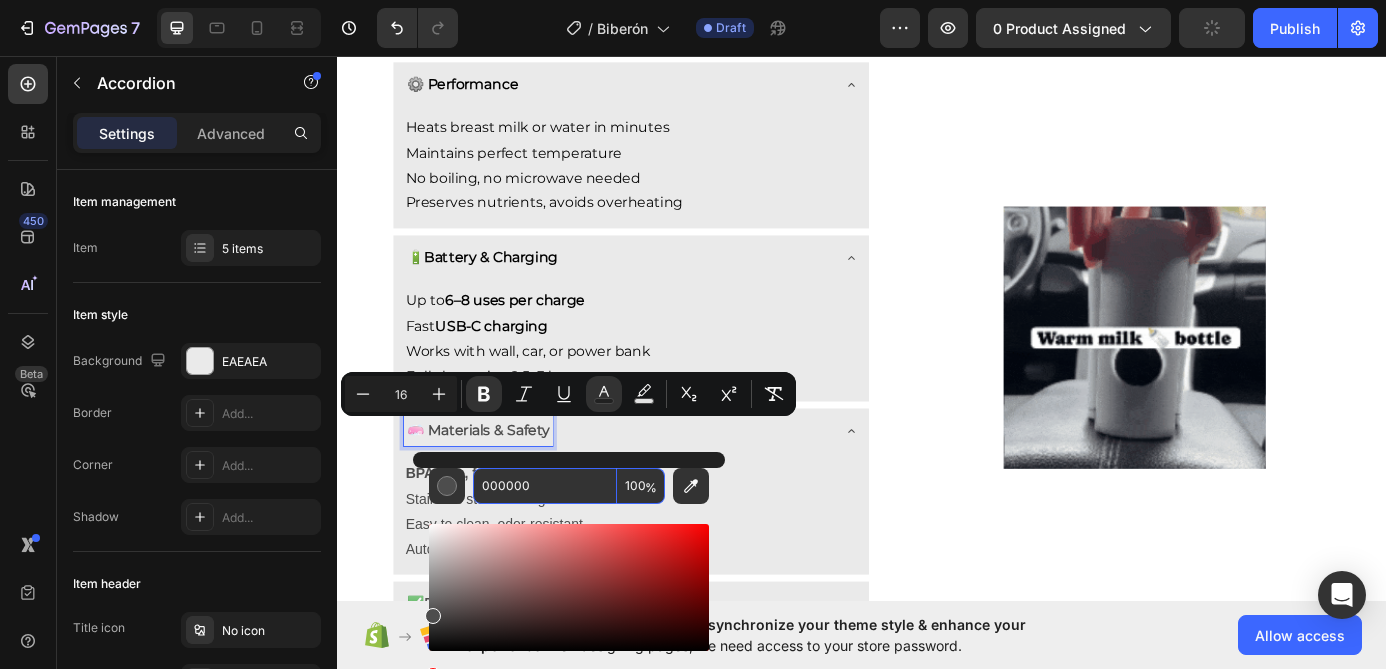type on "000000" 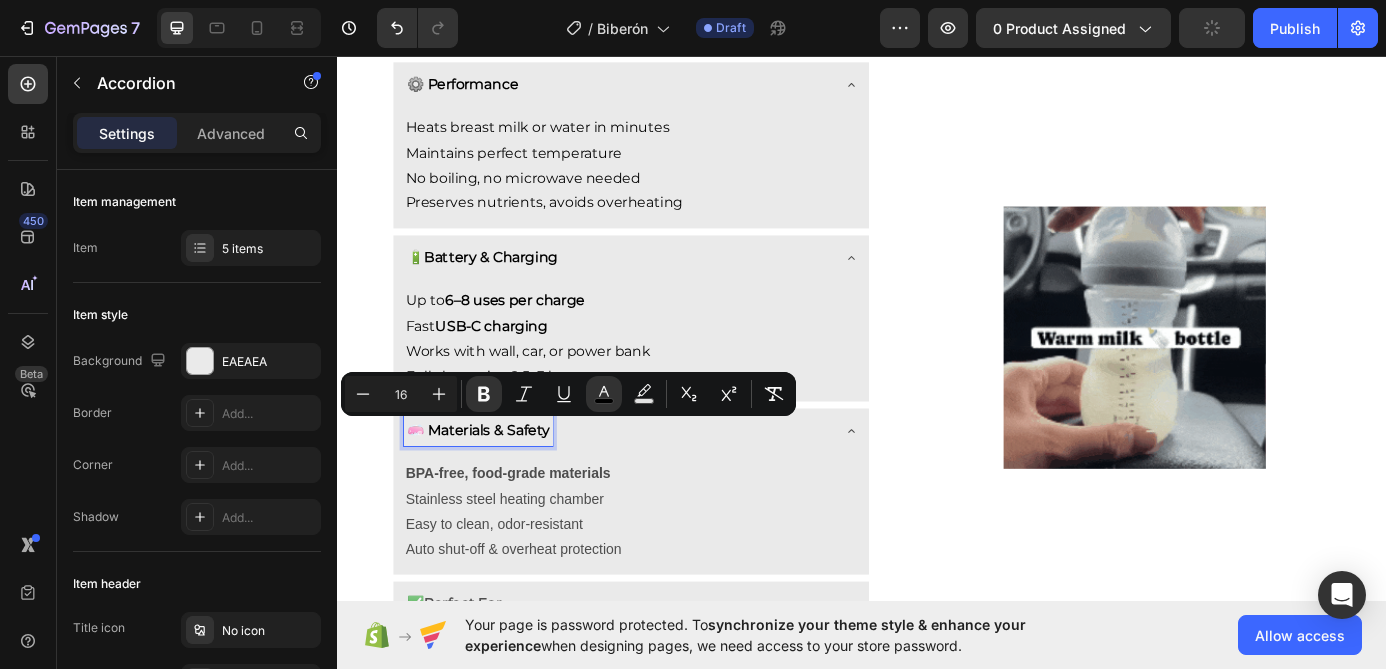 click on "Easy to clean, odor-resistant" at bounding box center (673, 592) 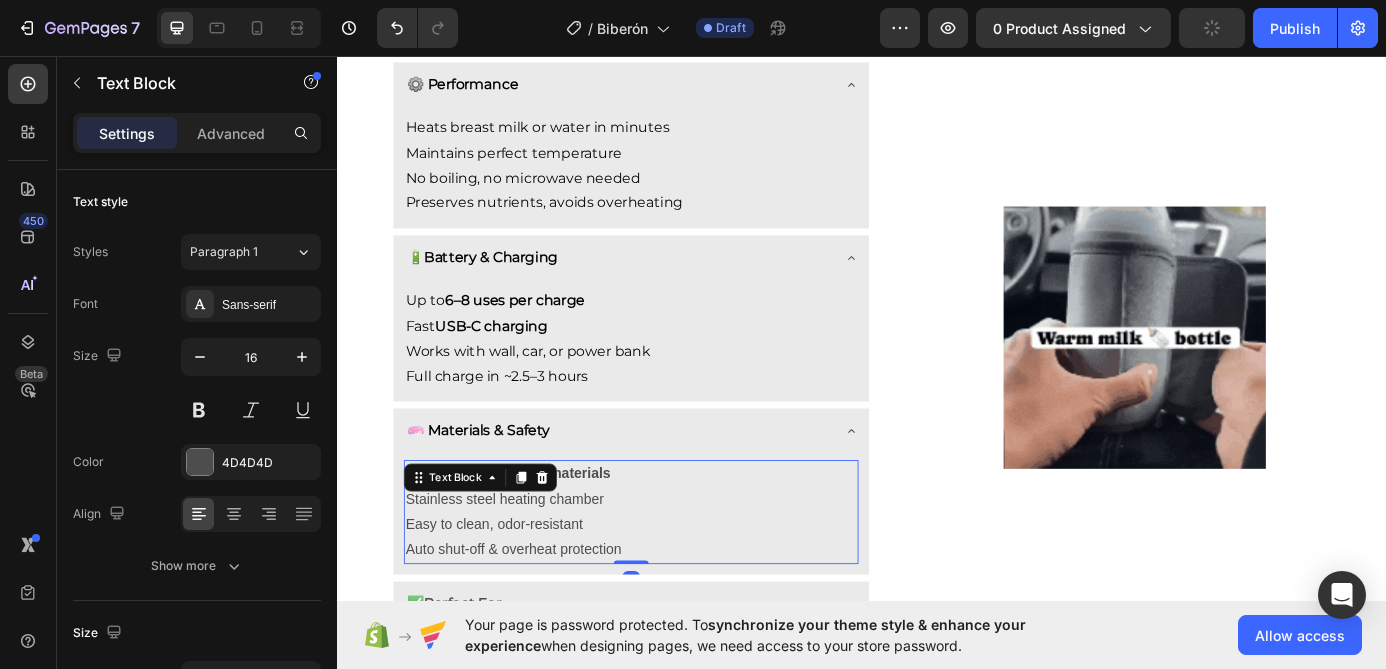 click on "Stainless steel heating chamber" at bounding box center (673, 563) 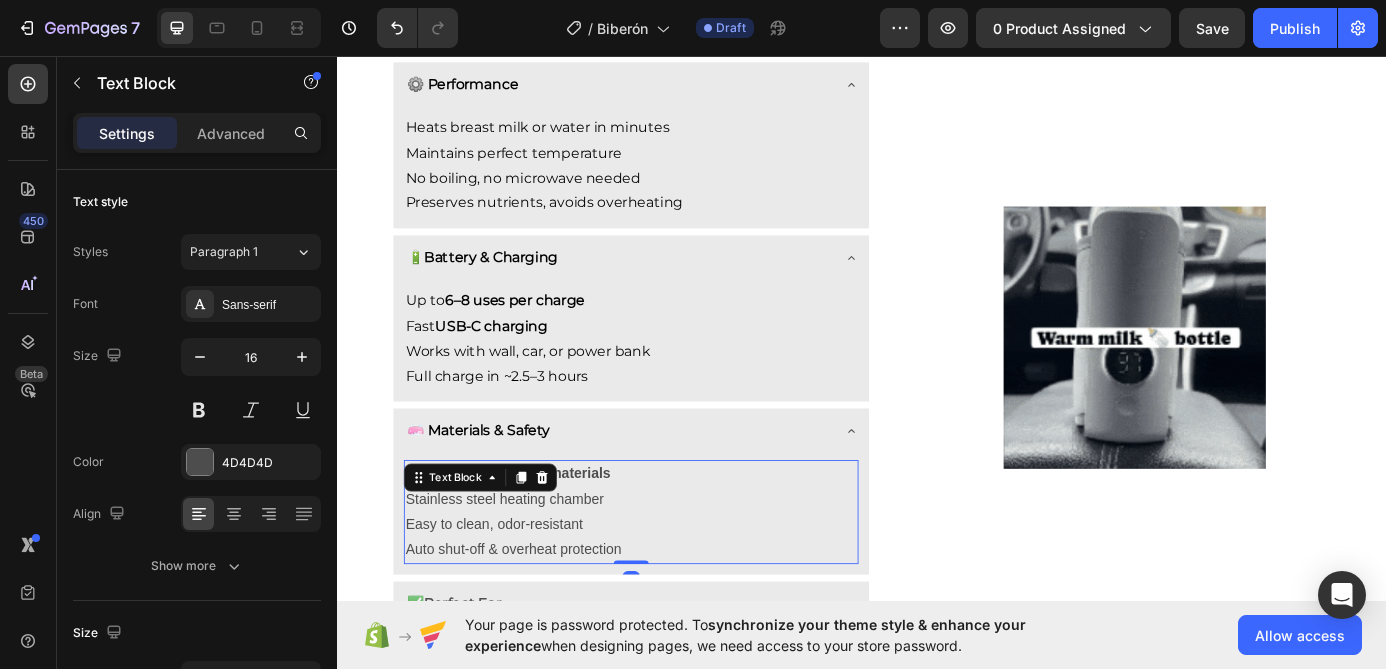 click on "Stainless steel heating chamber" at bounding box center [673, 563] 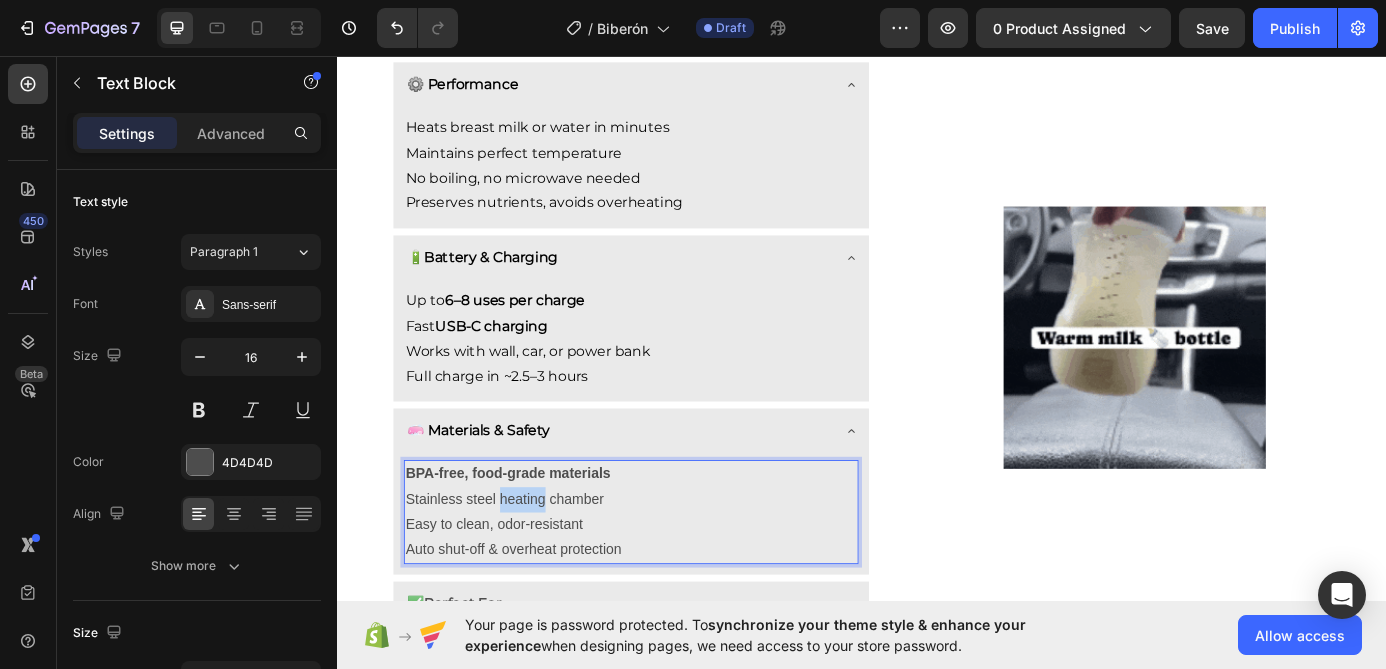 click on "Stainless steel heating chamber" at bounding box center (673, 563) 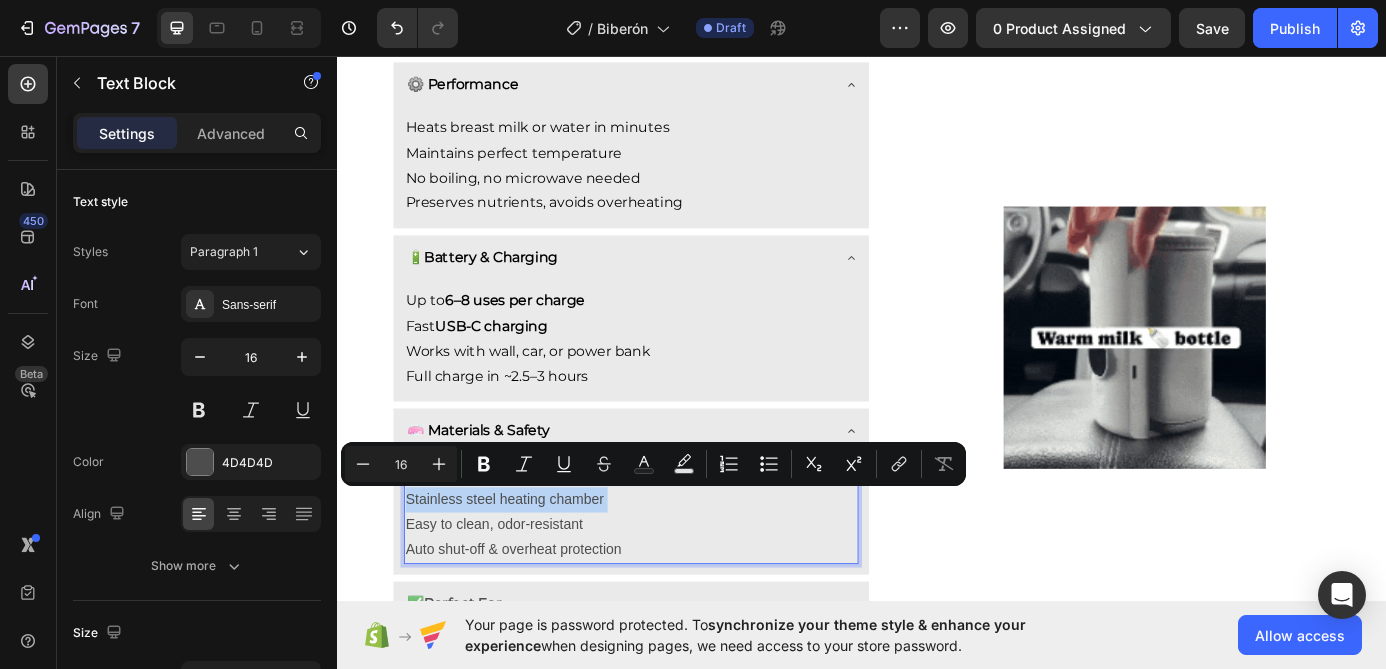 click on "Auto shut-off & overheat protection" at bounding box center [673, 620] 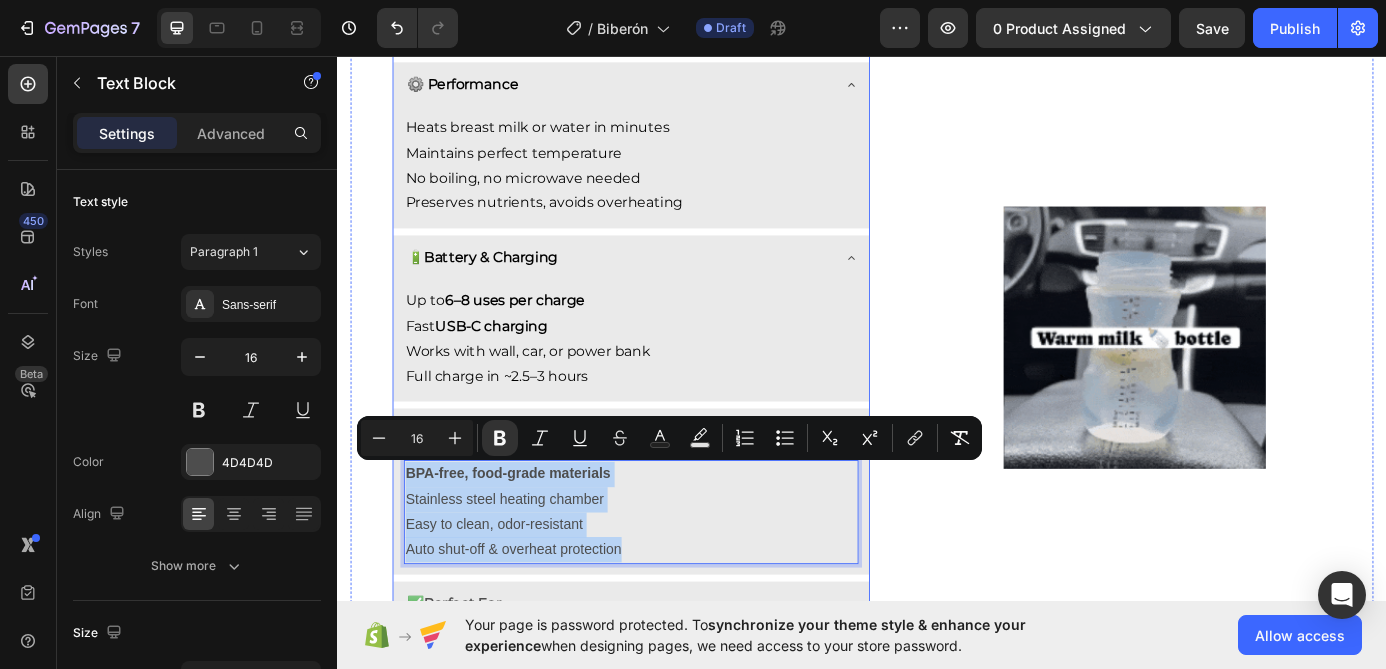 drag, startPoint x: 691, startPoint y: 620, endPoint x: 405, endPoint y: 537, distance: 297.80026 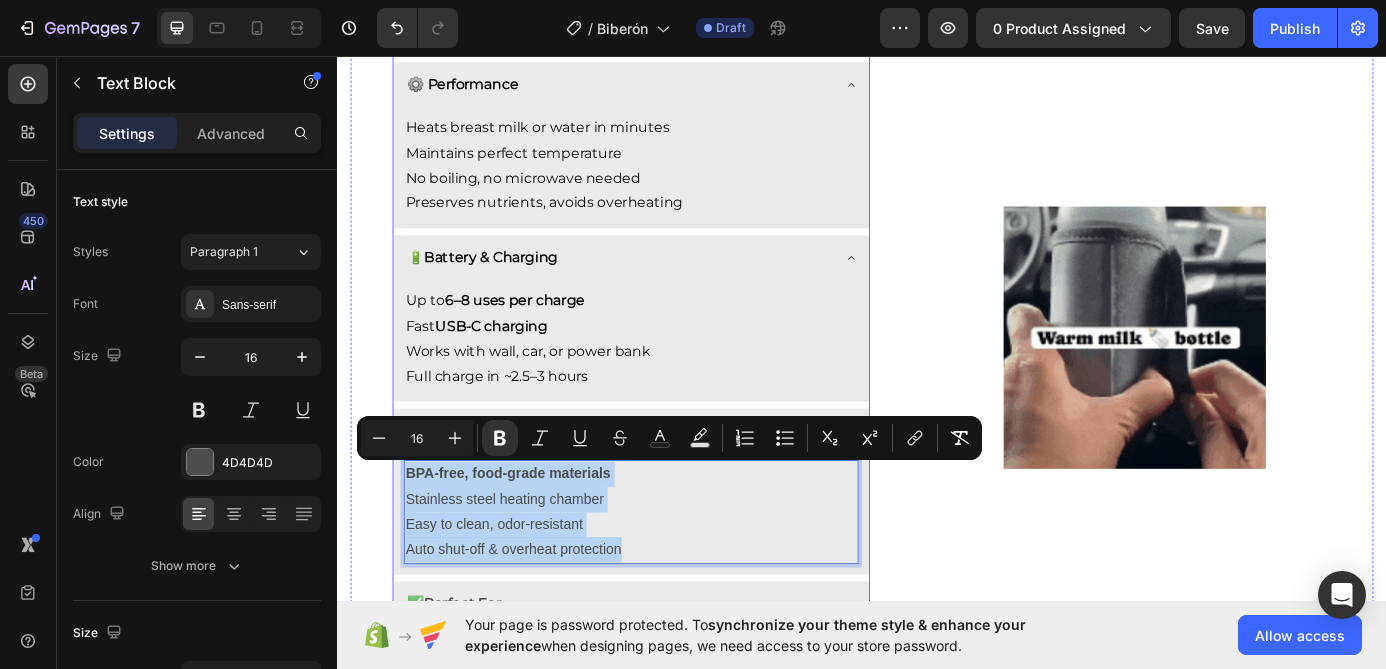 click on "BPA-free, food-grade materials Stainless steel heating chamber Easy to clean, odor-resistant Auto shut-off & overheat protection Text Block   0" at bounding box center (673, 581) 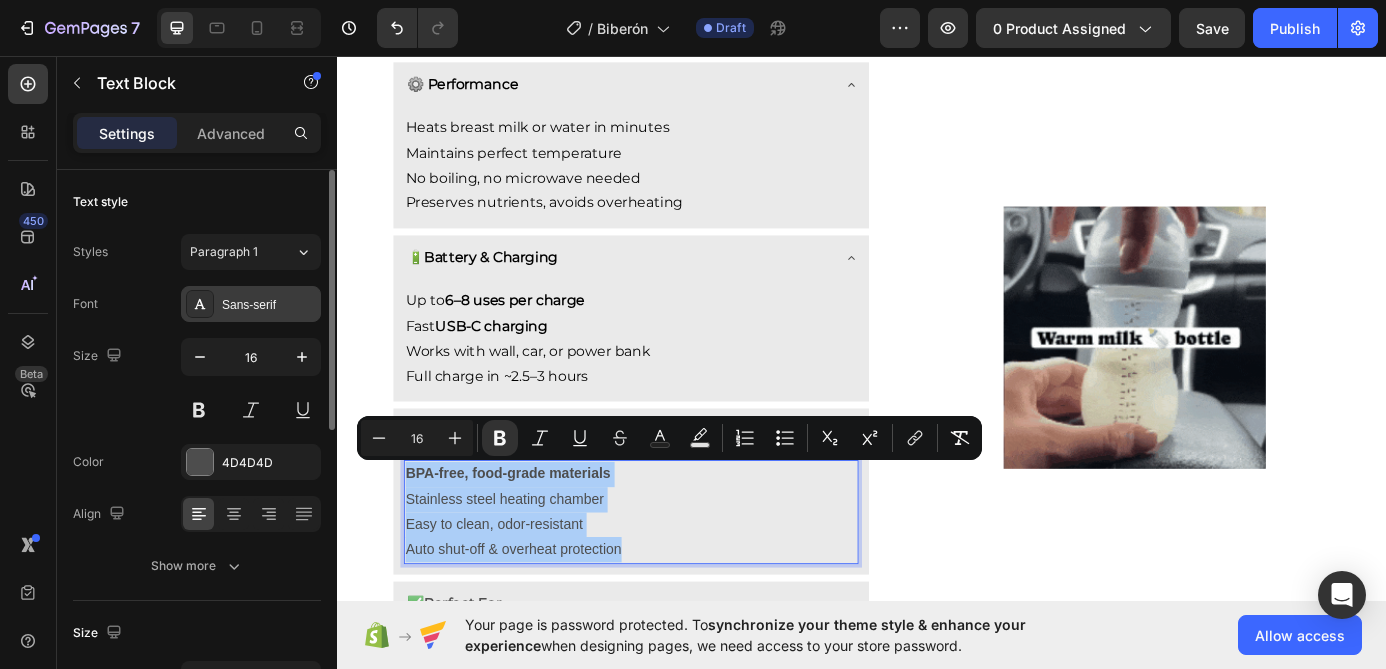 click on "Sans-serif" at bounding box center (269, 305) 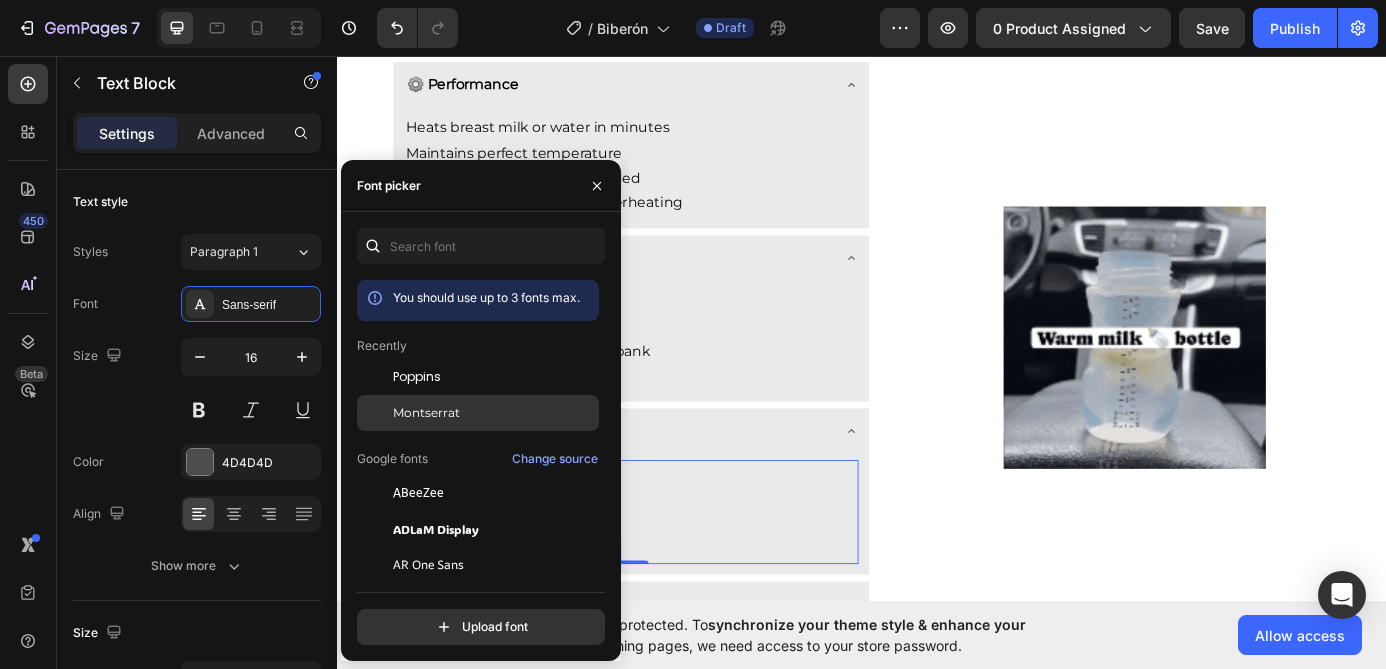 click on "Montserrat" at bounding box center (426, 413) 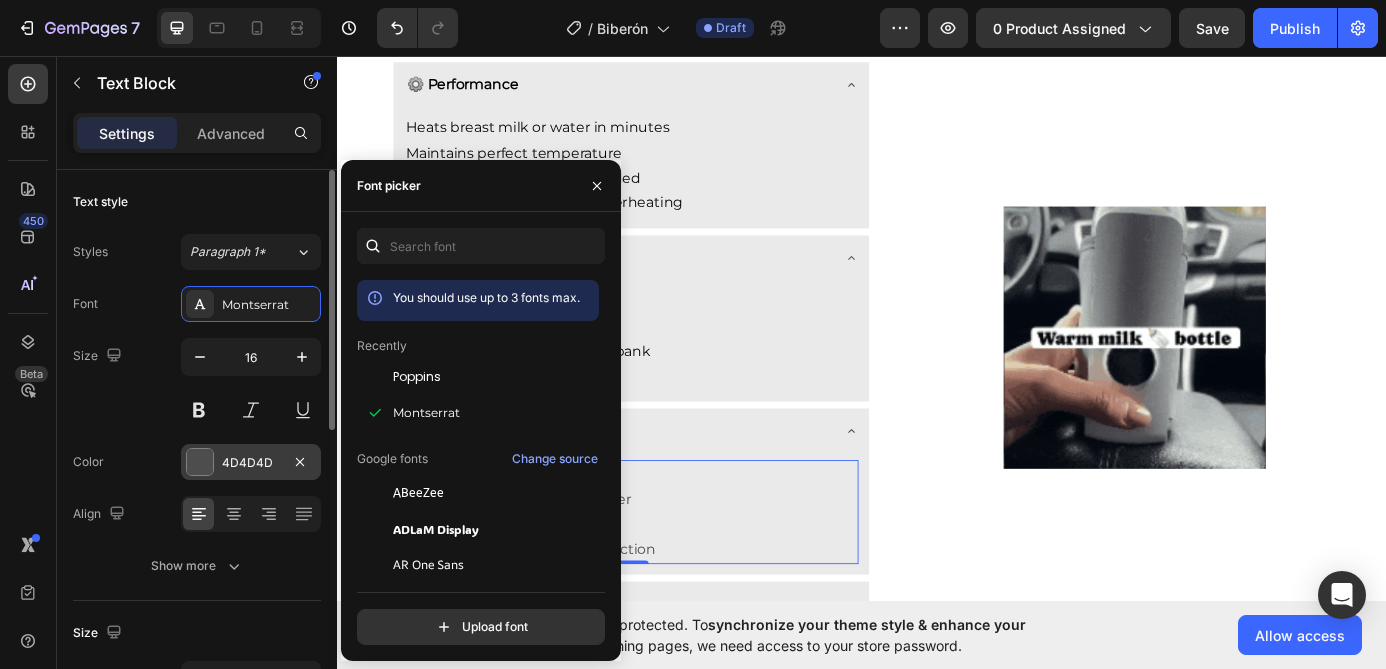 click on "4D4D4D" at bounding box center (251, 462) 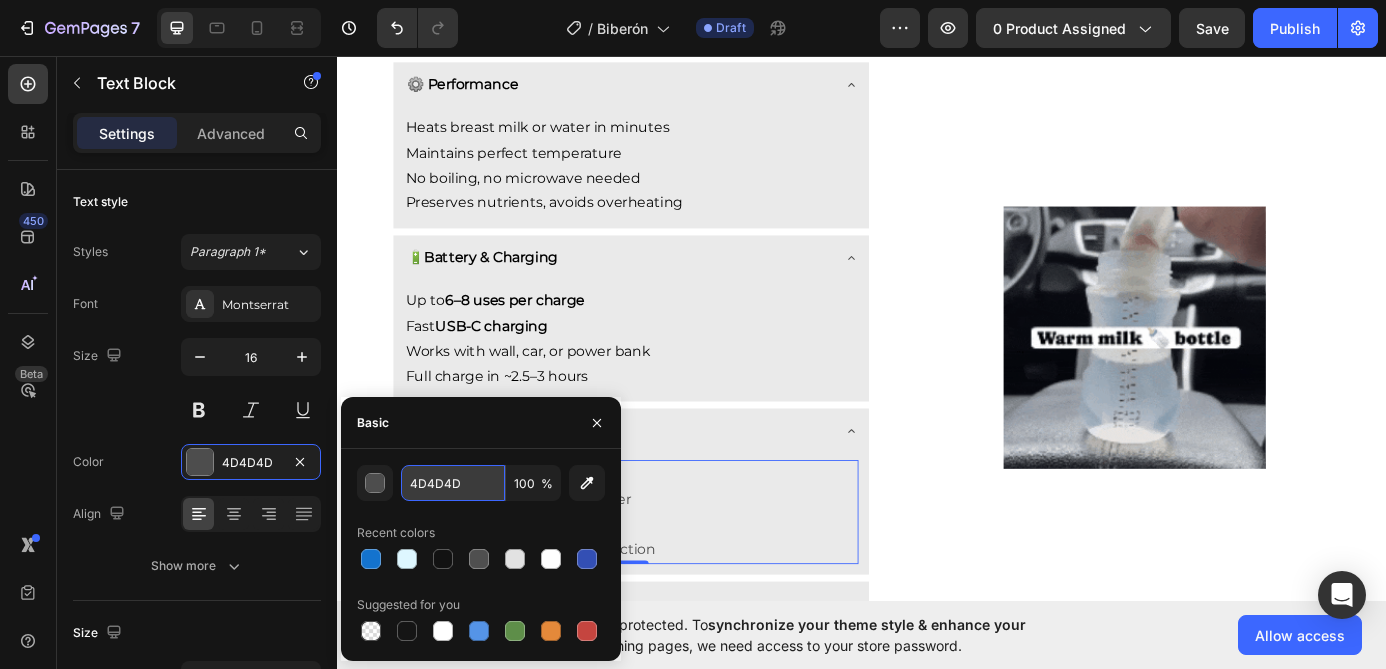 click on "4D4D4D" at bounding box center [453, 483] 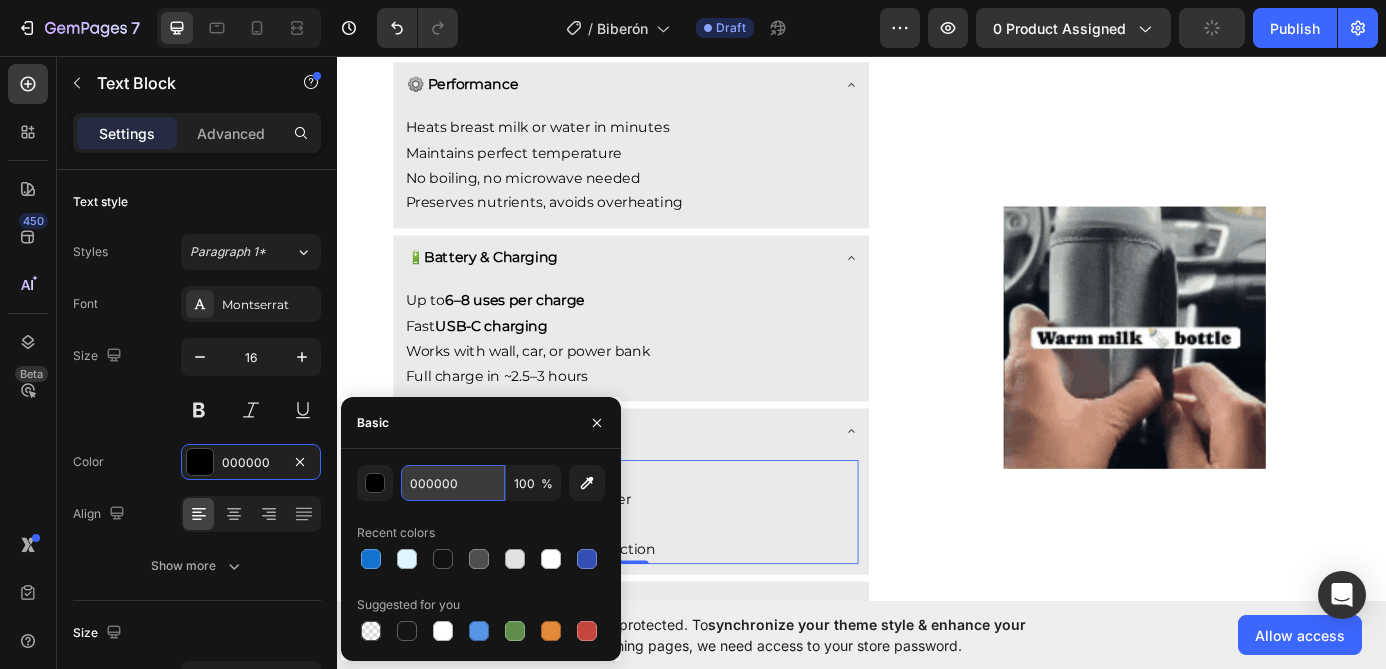 type on "000000" 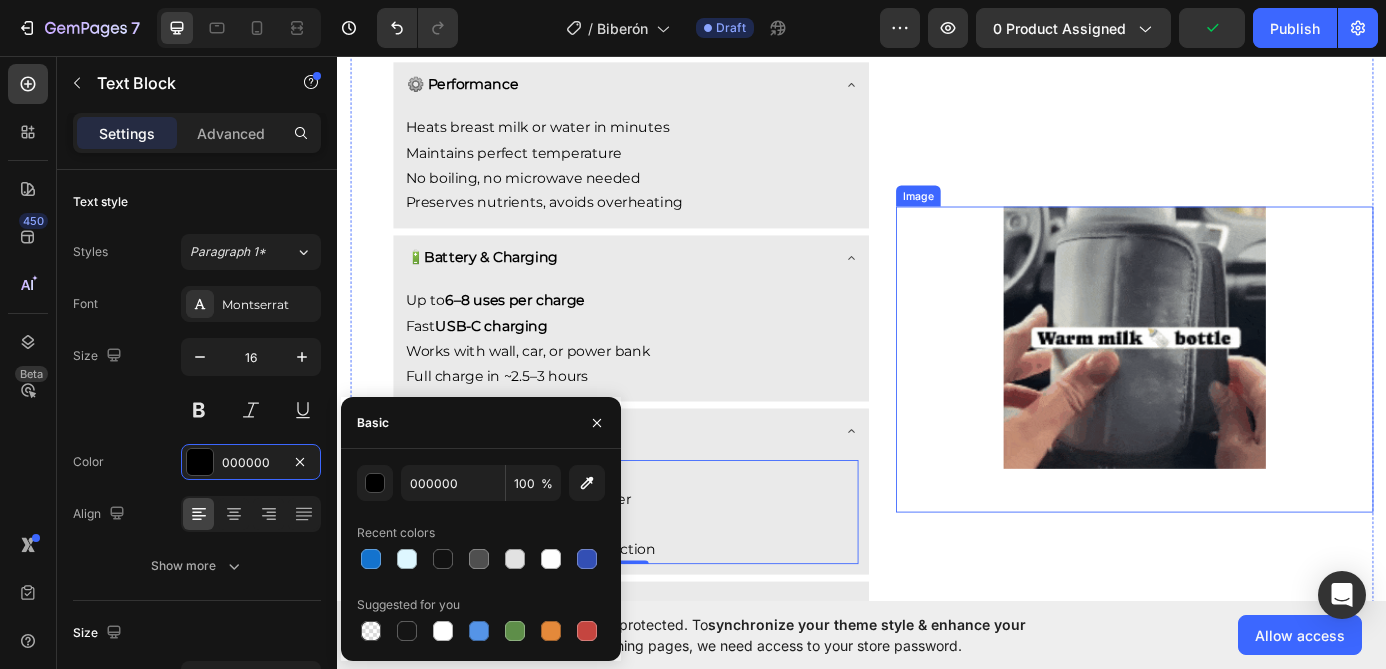 click on "🛍️ Brand & Design
⚙️ Performance Heats breast milk or water in minutes Maintains perfect temperature No boiling, no microwave needed Preserves nutrients, avoids overheating Text Block
🔋  Battery & Charging Up to  6–8 uses per charge Fast  USB-C charging Works with wall, car, or power bank Full charge in ~2.5–3 hours Text Block
🧼 Materials & Safety BPA-free, food-grade materials Stainless steel heating chamber Easy to clean, odor-resistant Auto shut-off & overheat protection Text Block   0
✅  Perfect For Accordion Text Block Row Row Row Row Image Row" at bounding box center [937, 403] 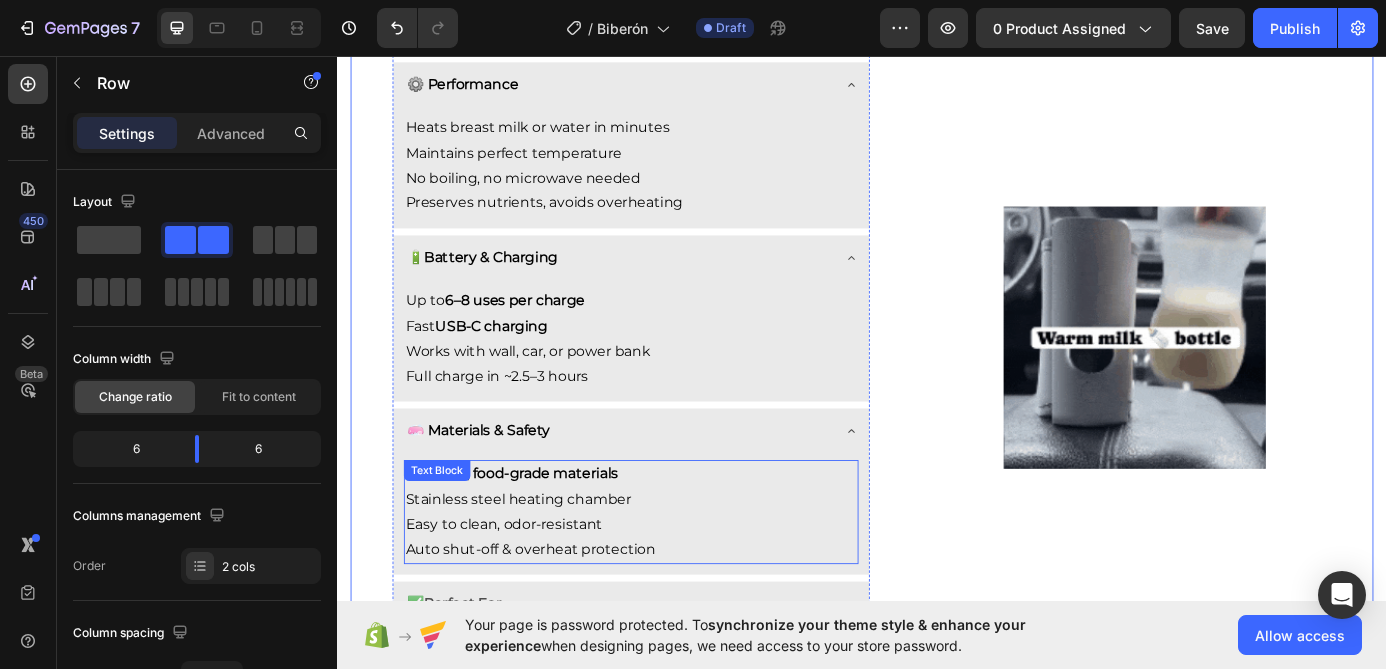 click on "BPA-free, food-grade materials" at bounding box center [536, 533] 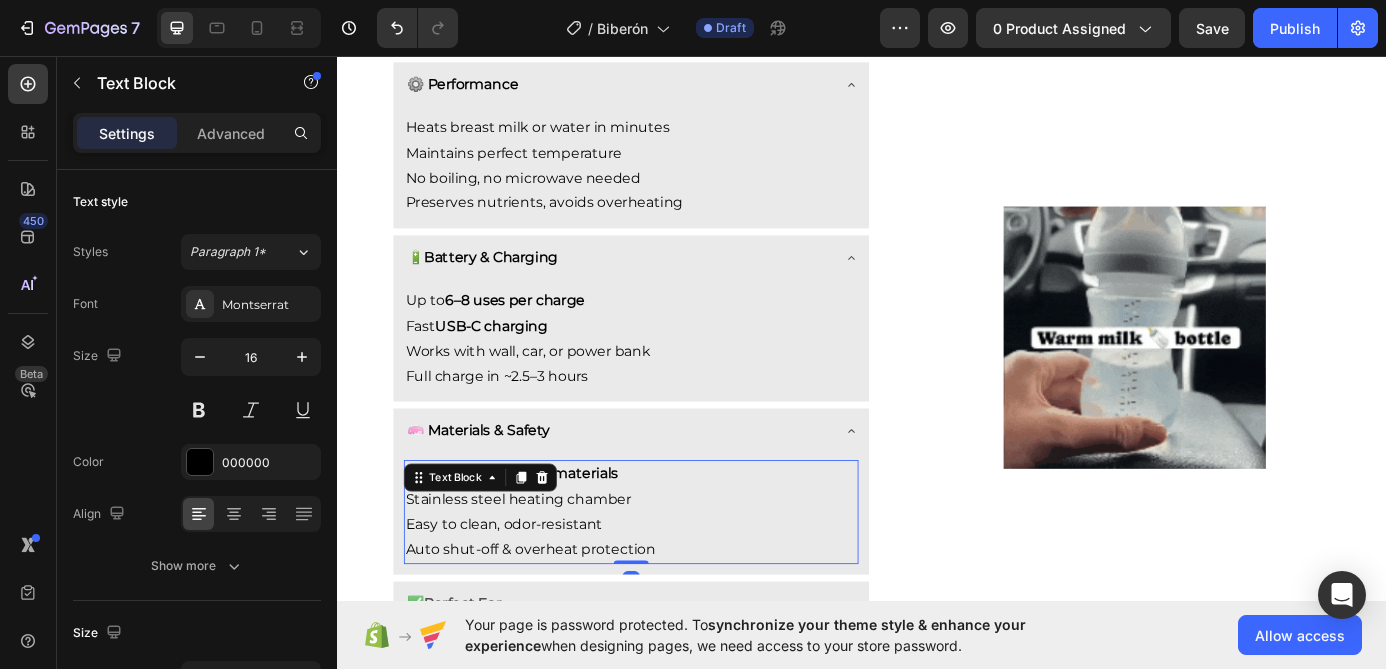 click on "BPA-free, food-grade materials" at bounding box center [673, 534] 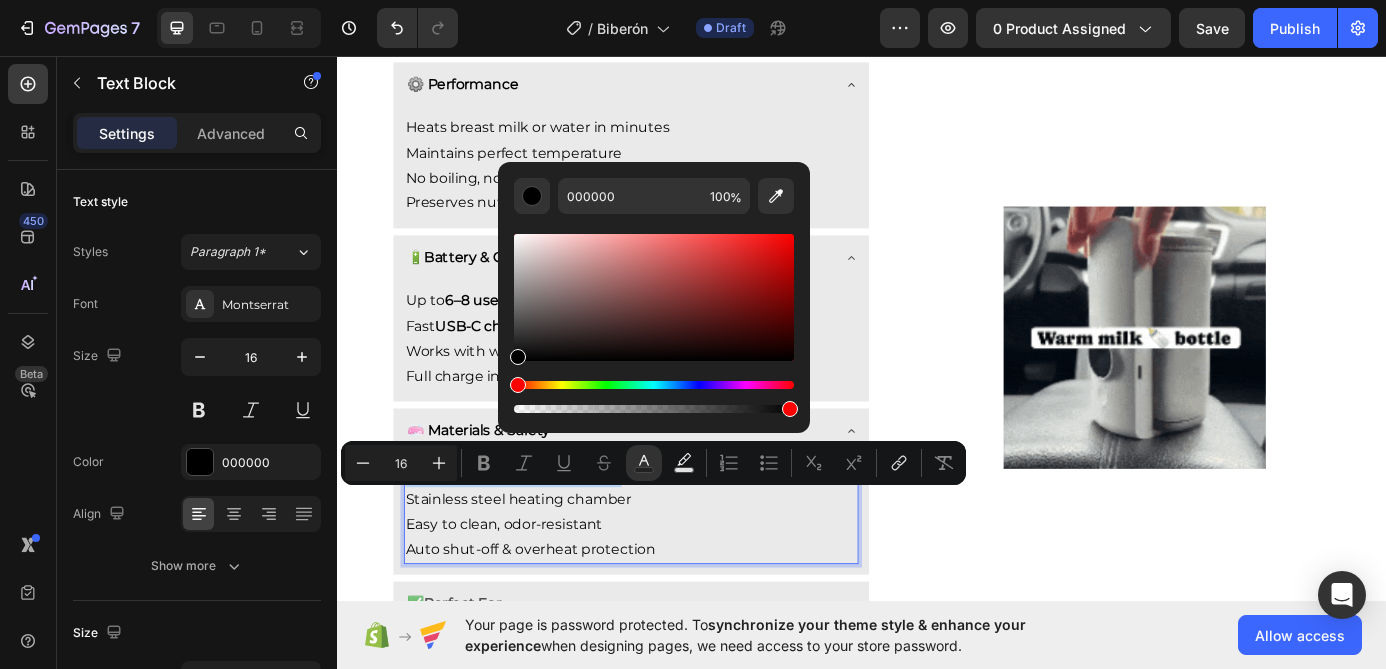 click on "Stainless steel heating chamber" at bounding box center [673, 563] 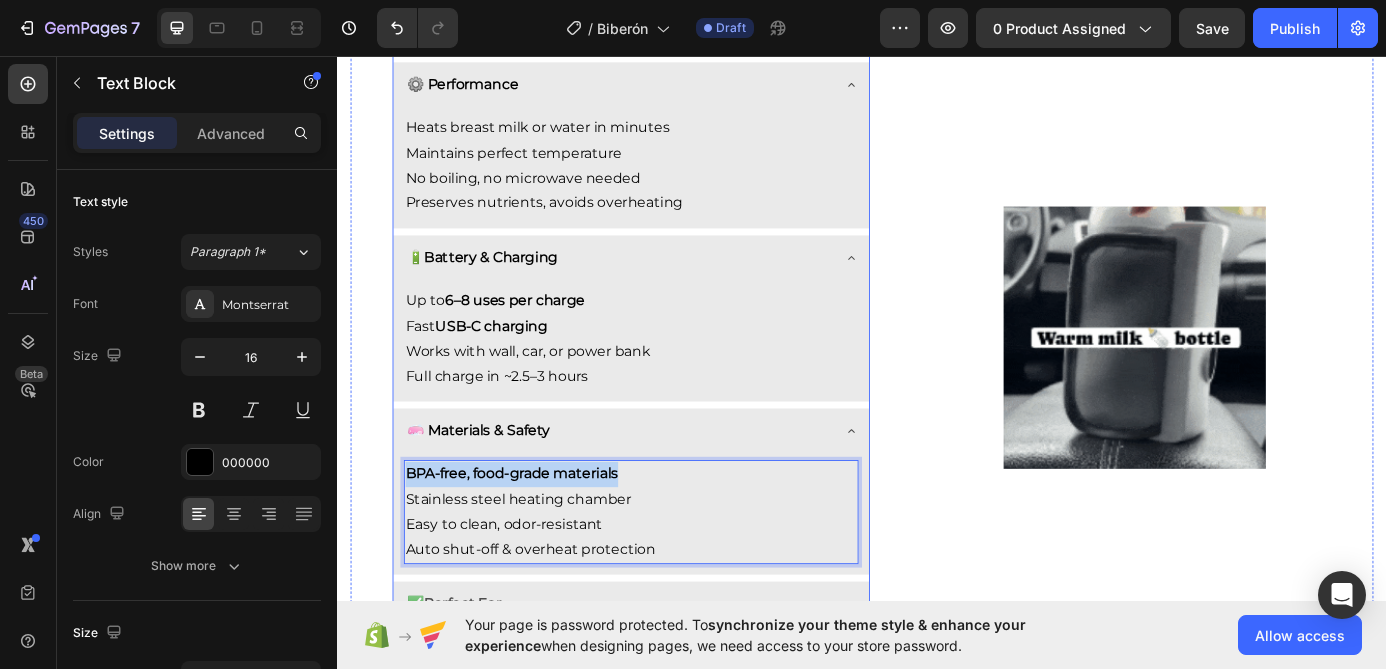 drag, startPoint x: 671, startPoint y: 529, endPoint x: 408, endPoint y: 530, distance: 263.0019 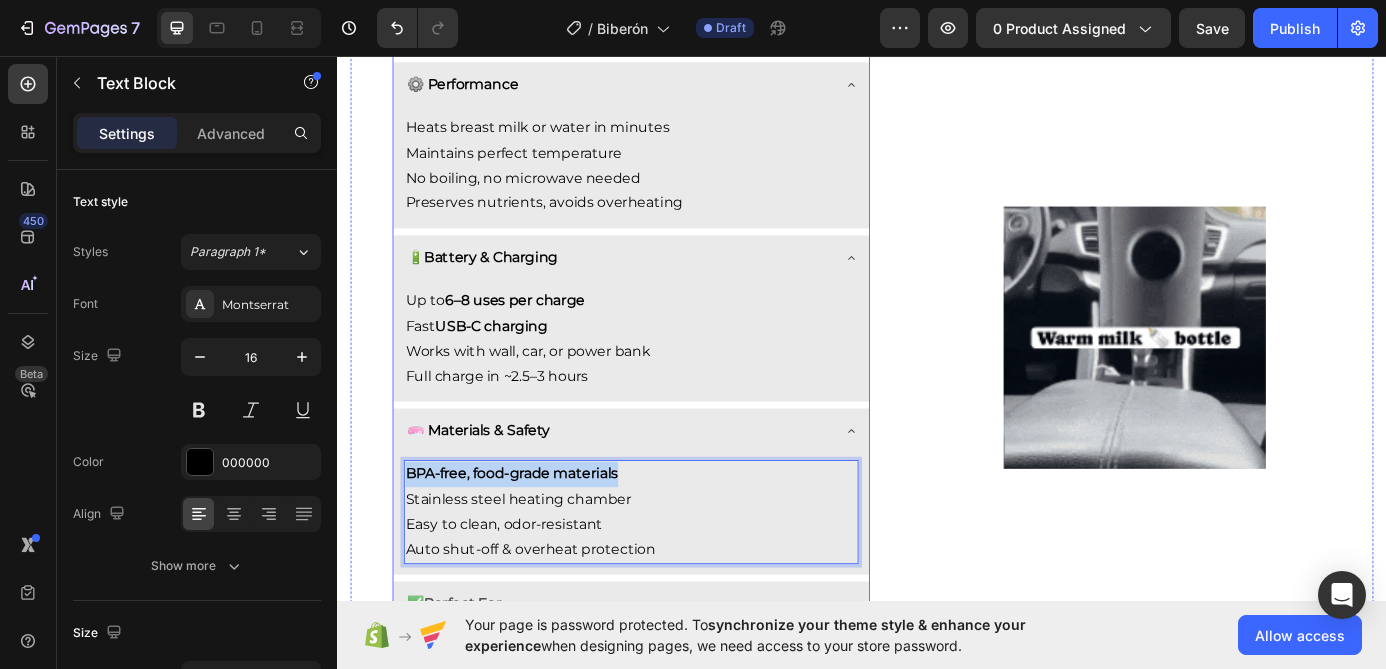 click on "BPA-free, food-grade materials Stainless steel heating chamber Easy to clean, odor-resistant Auto shut-off & overheat protection Text Block   0" at bounding box center (673, 581) 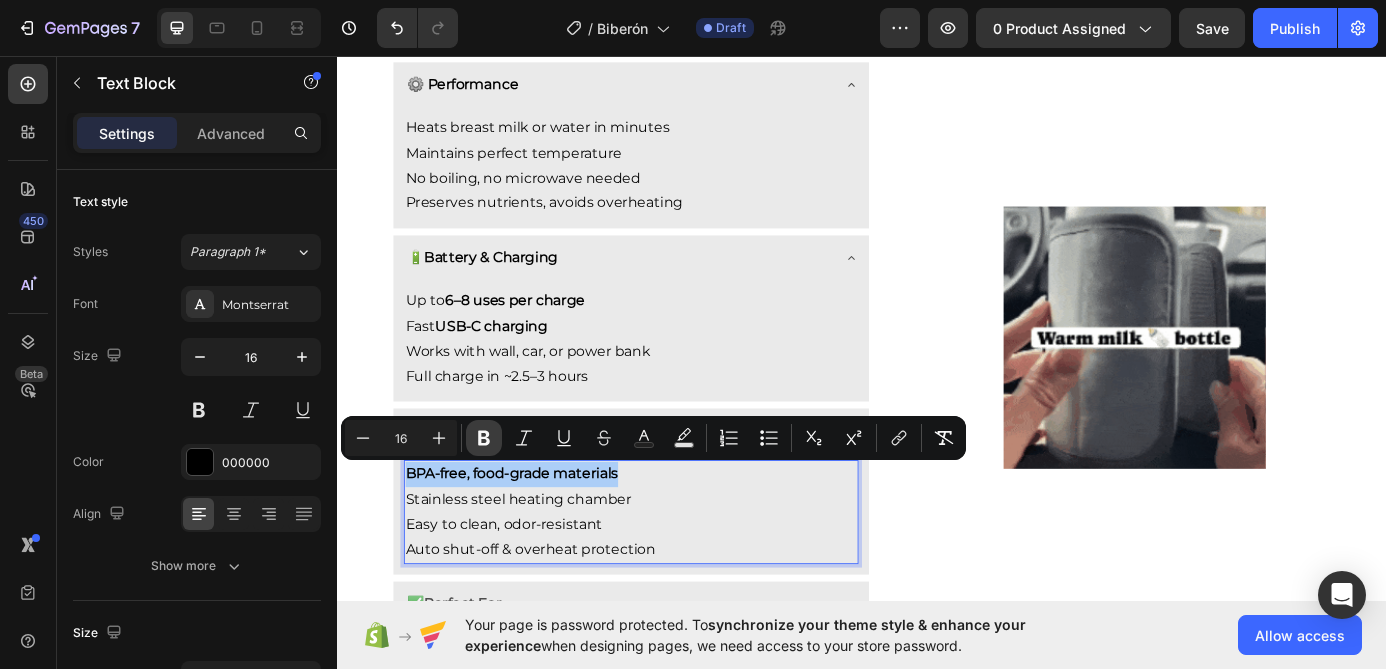 click 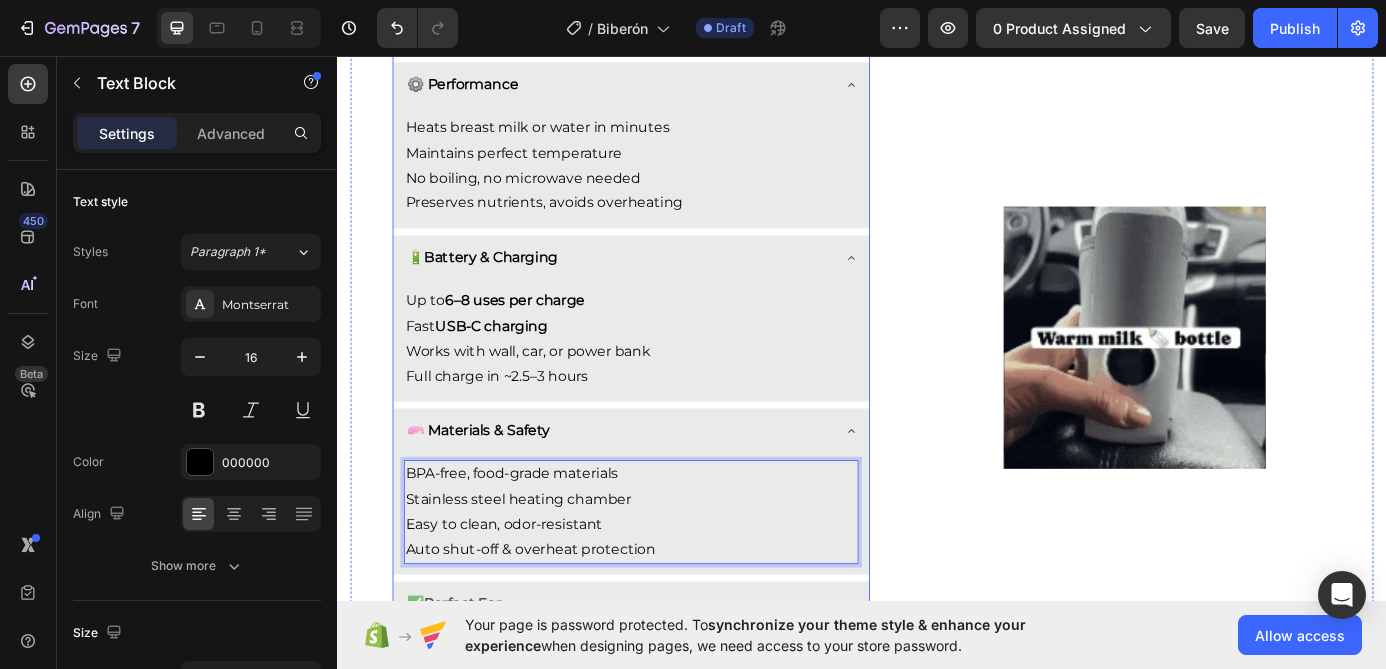 click on "🧼 Materials & Safety" at bounding box center [657, 484] 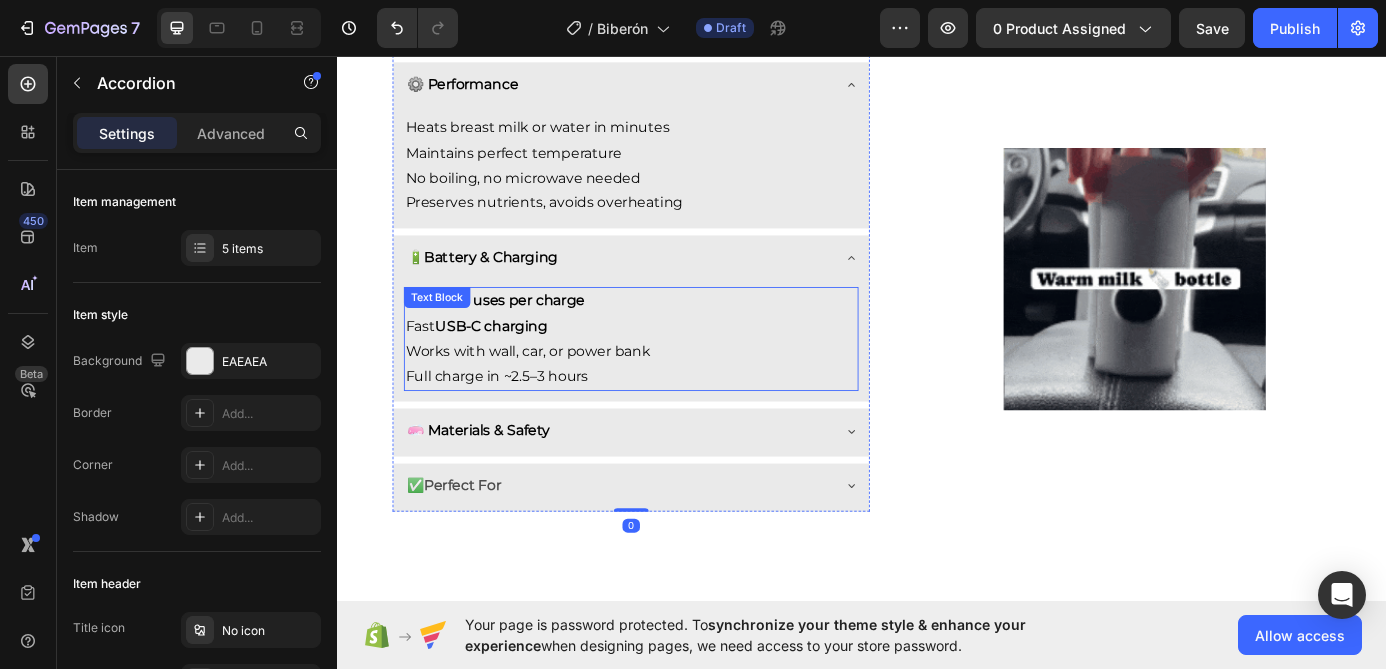 click on "Fast  USB-C charging" at bounding box center (673, 365) 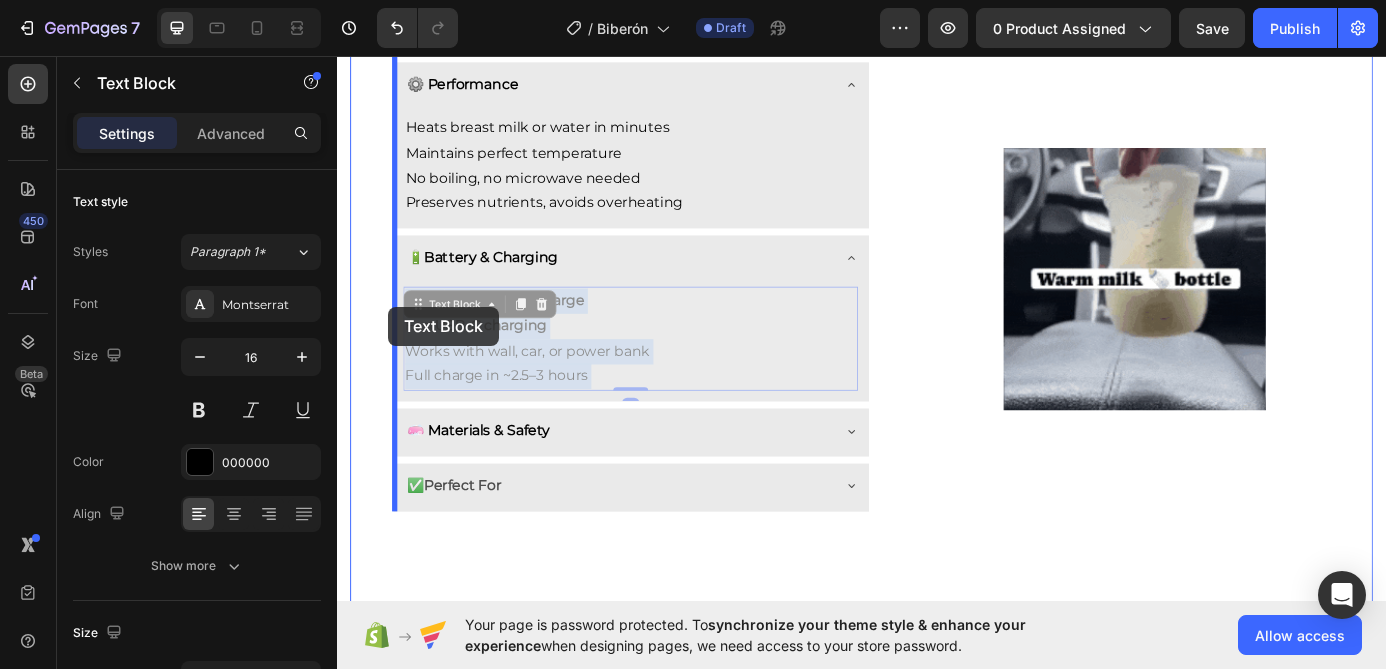 drag, startPoint x: 595, startPoint y: 370, endPoint x: 396, endPoint y: 343, distance: 200.8233 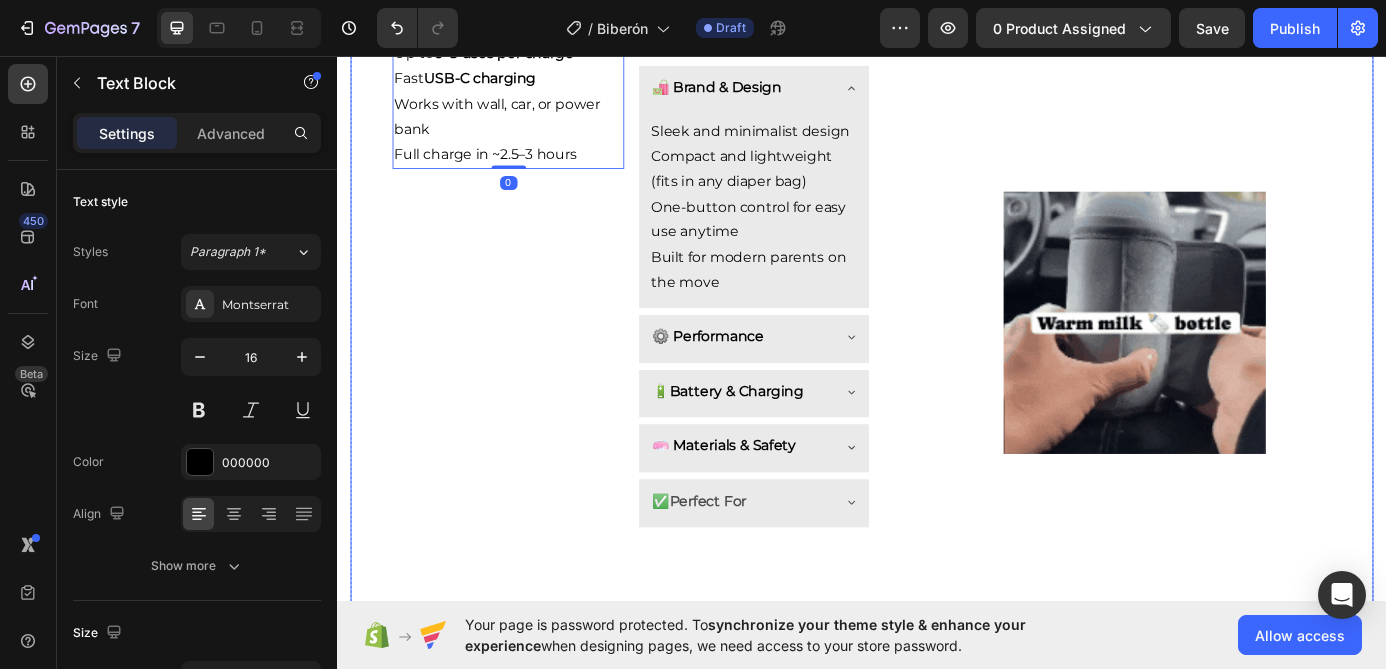 scroll, scrollTop: 2124, scrollLeft: 0, axis: vertical 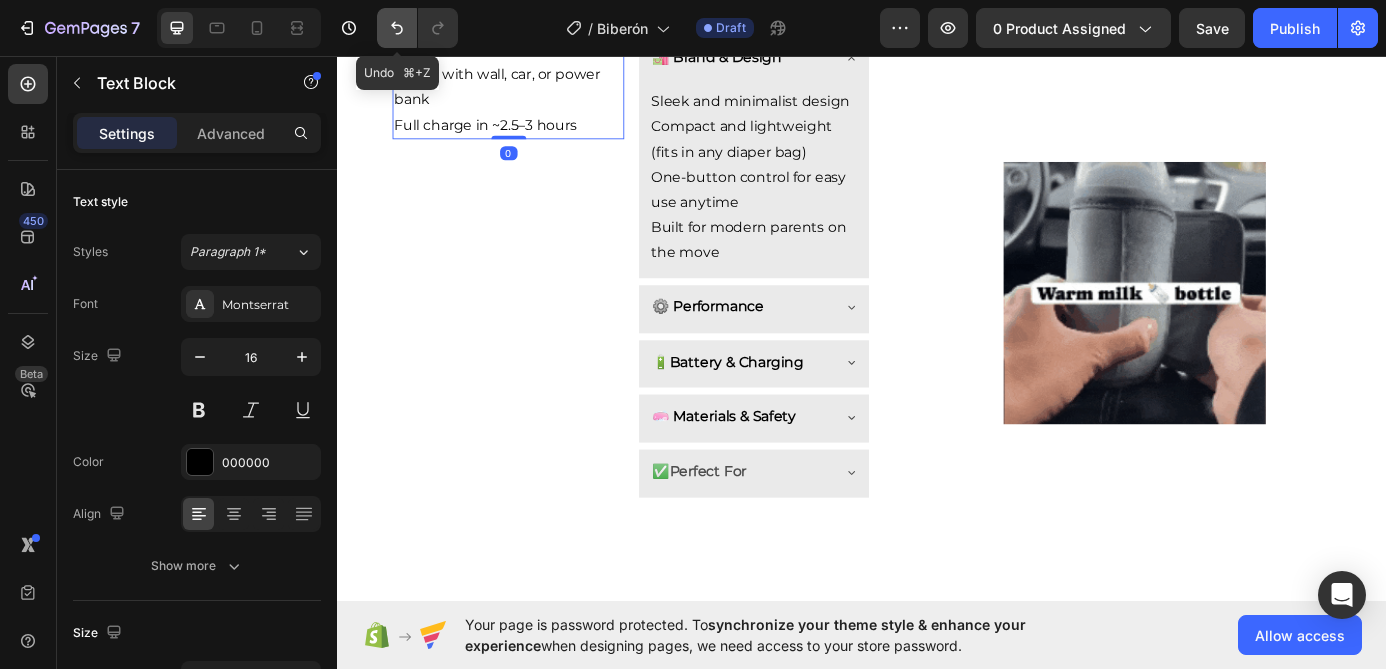 click 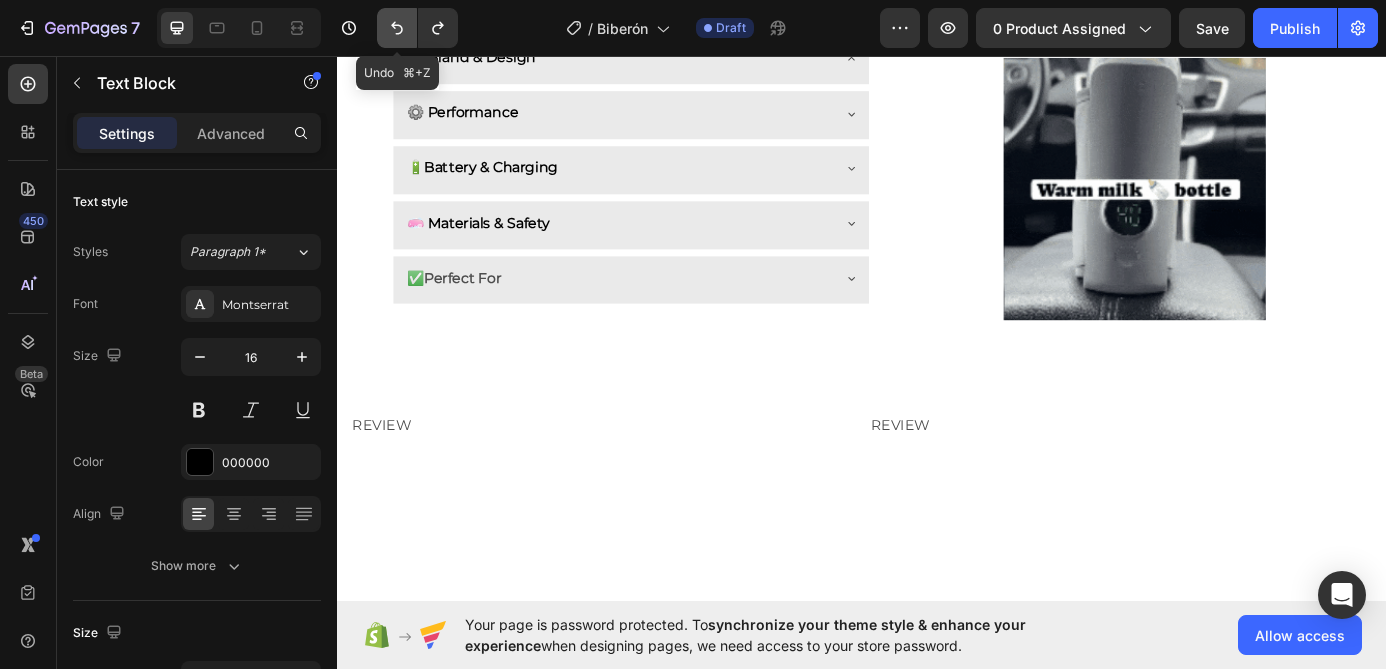 scroll, scrollTop: 2021, scrollLeft: 0, axis: vertical 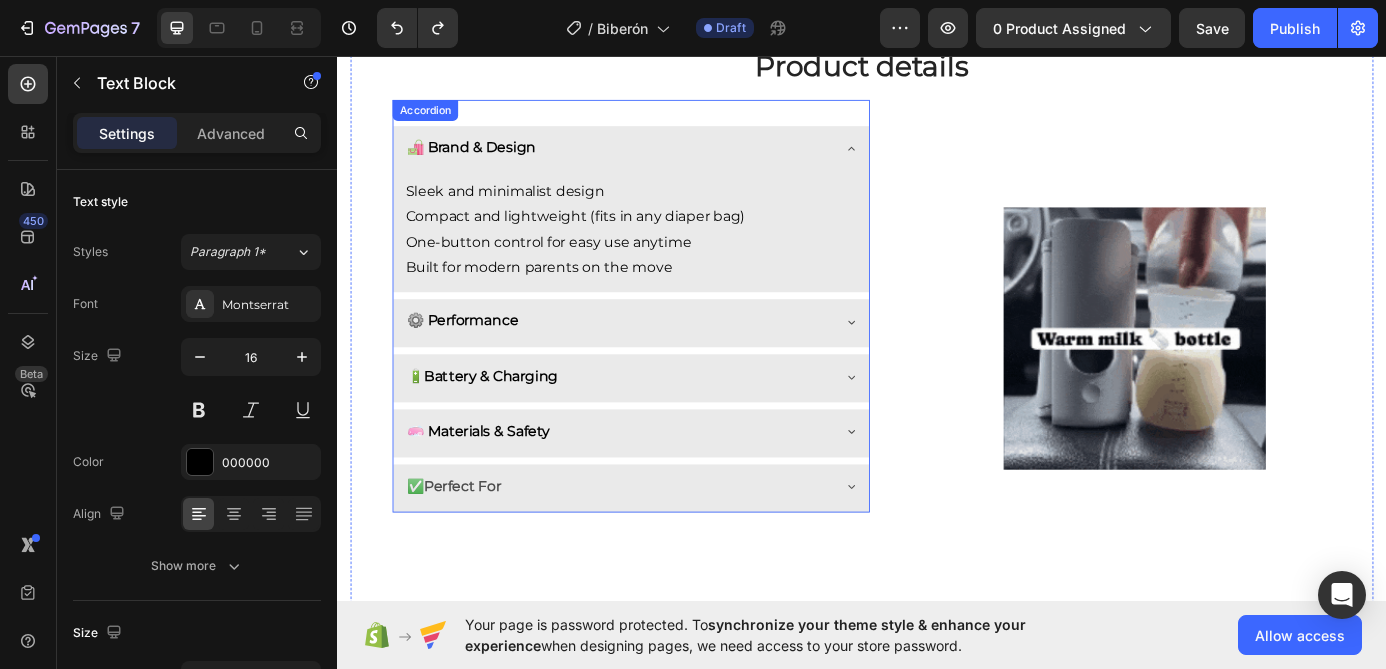click on "🛍️ Brand & Design" at bounding box center [657, 161] 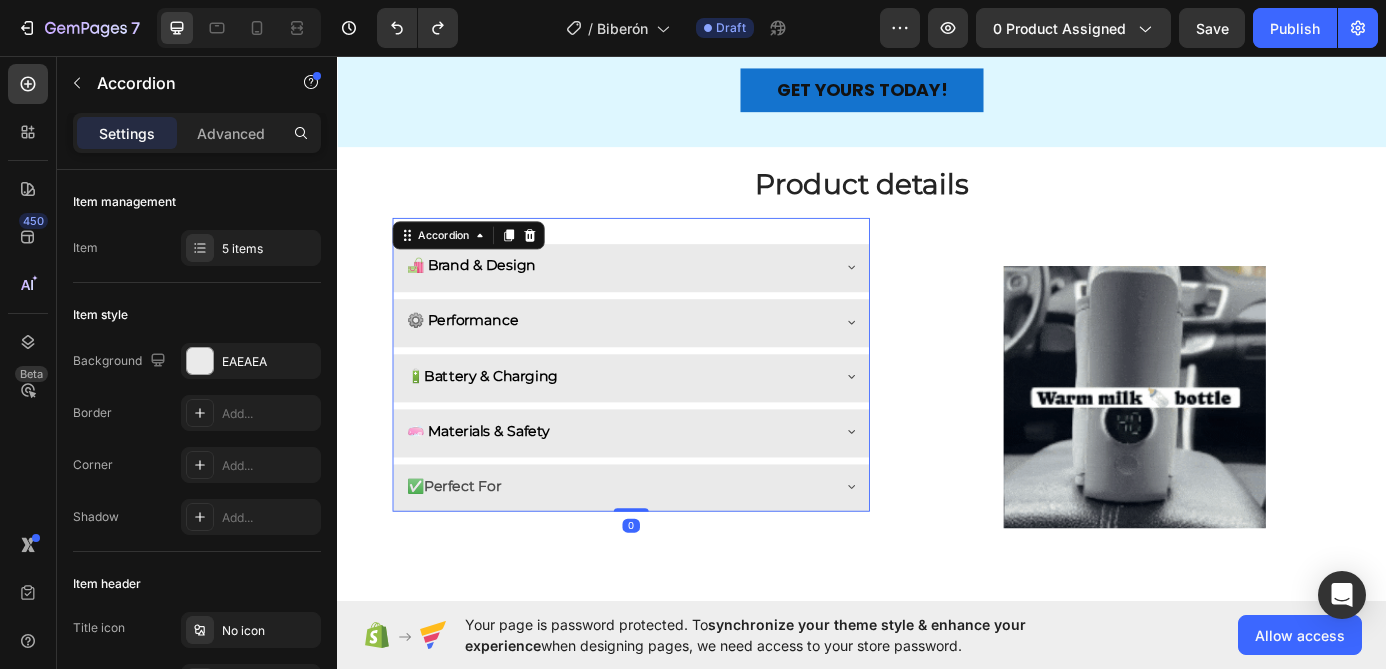 click on "⚙️ Performance" at bounding box center [657, 359] 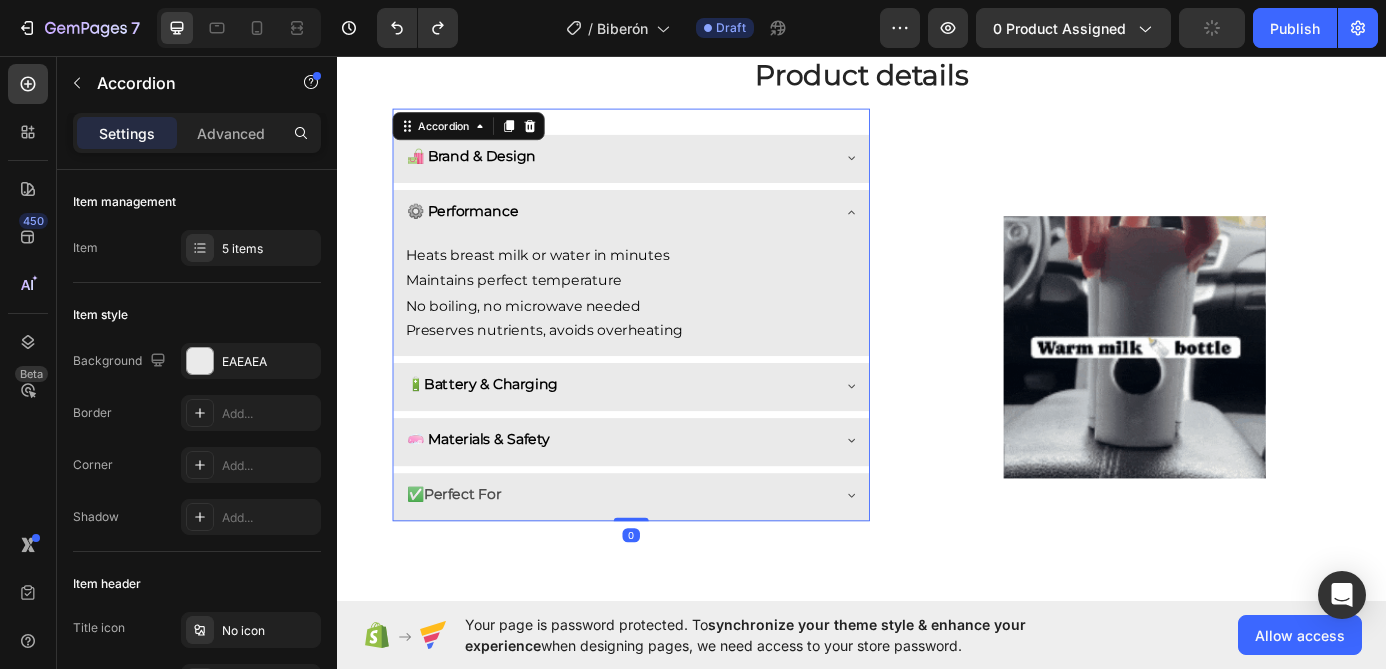 scroll, scrollTop: 2021, scrollLeft: 0, axis: vertical 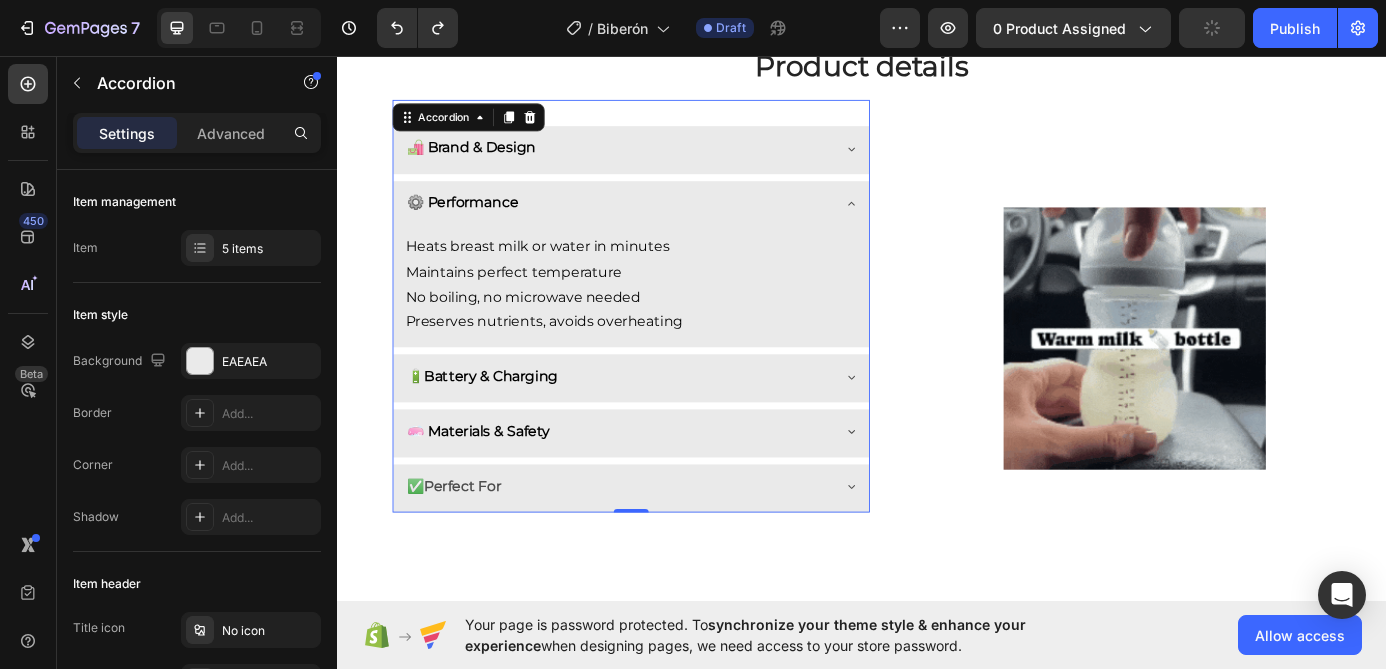 click on "⚙️ Performance" at bounding box center (657, 224) 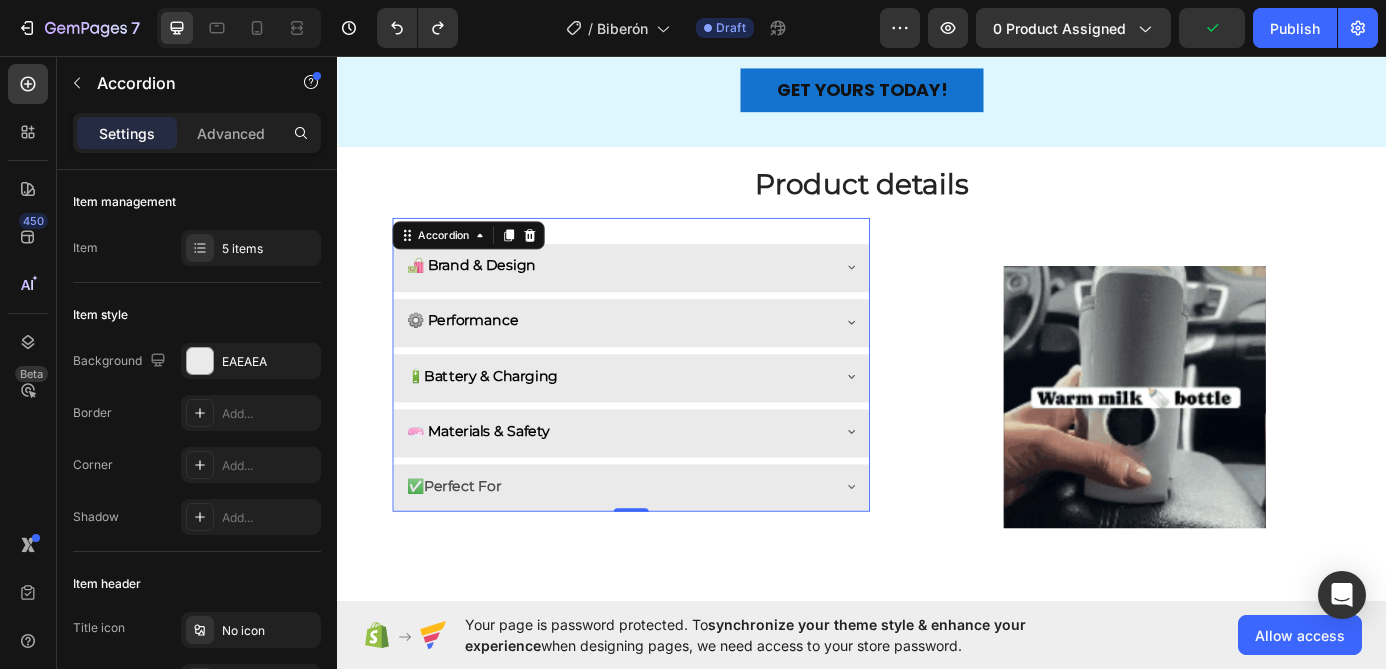 click on "🔋  Battery & Charging" at bounding box center (657, 422) 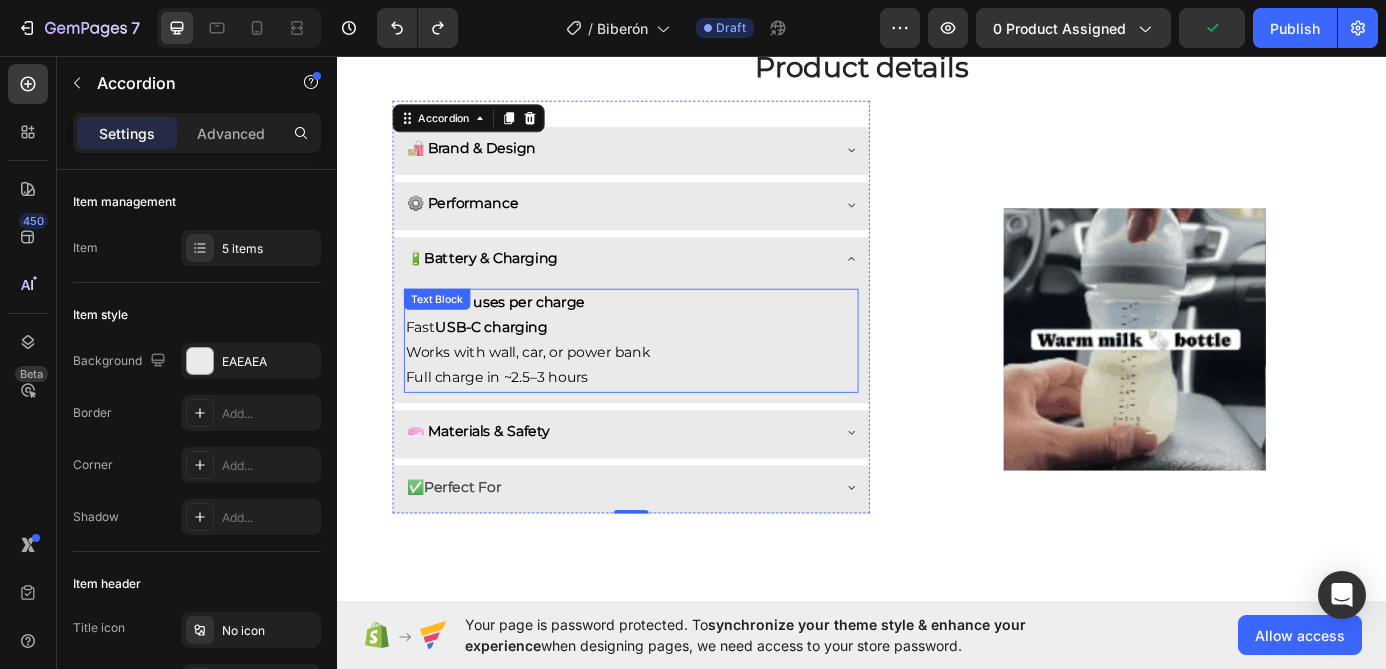 scroll, scrollTop: 2021, scrollLeft: 0, axis: vertical 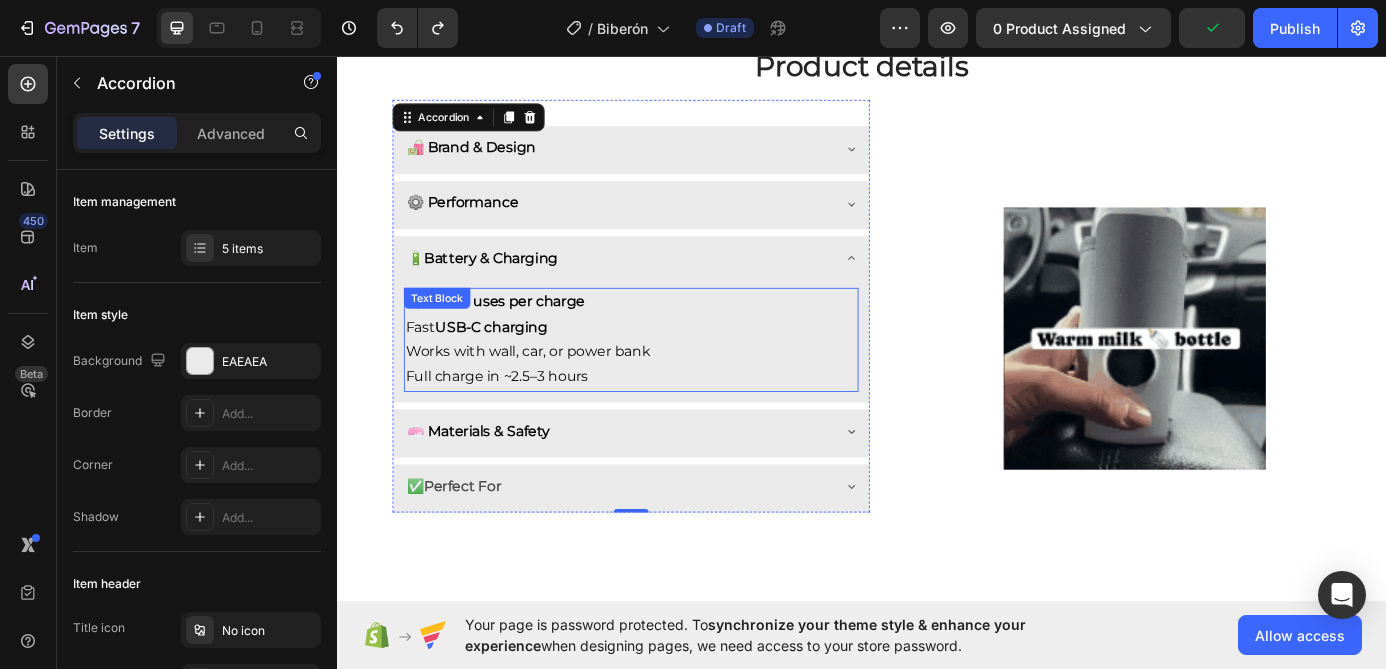 click on "Fast  USB-C charging" at bounding box center [673, 366] 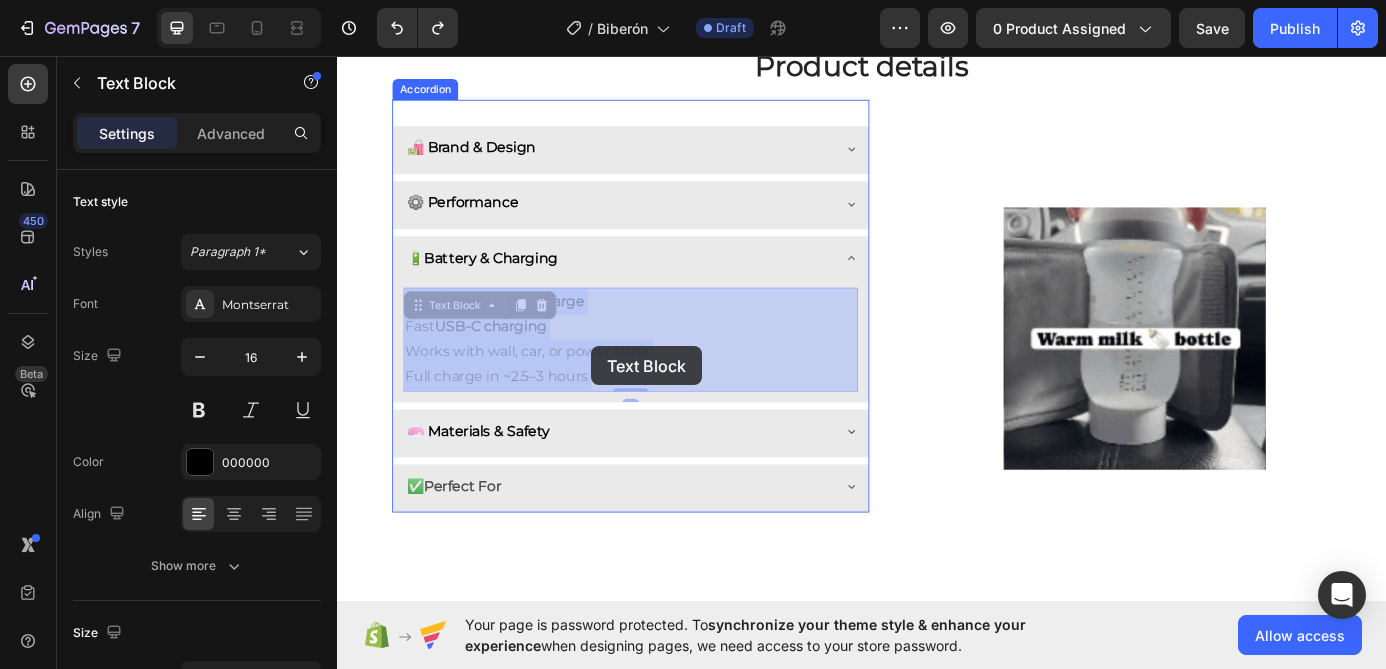 drag, startPoint x: 591, startPoint y: 372, endPoint x: 627, endPoint y: 388, distance: 39.39543 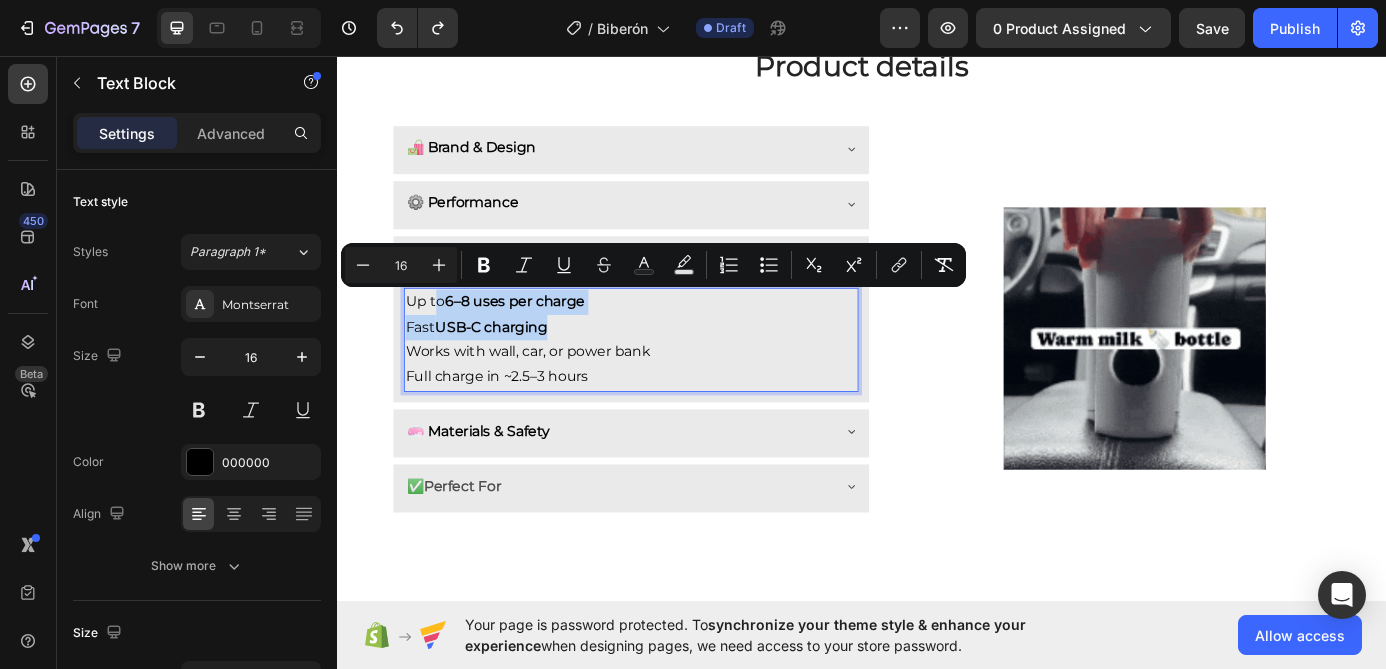 drag, startPoint x: 591, startPoint y: 361, endPoint x: 448, endPoint y: 350, distance: 143.42245 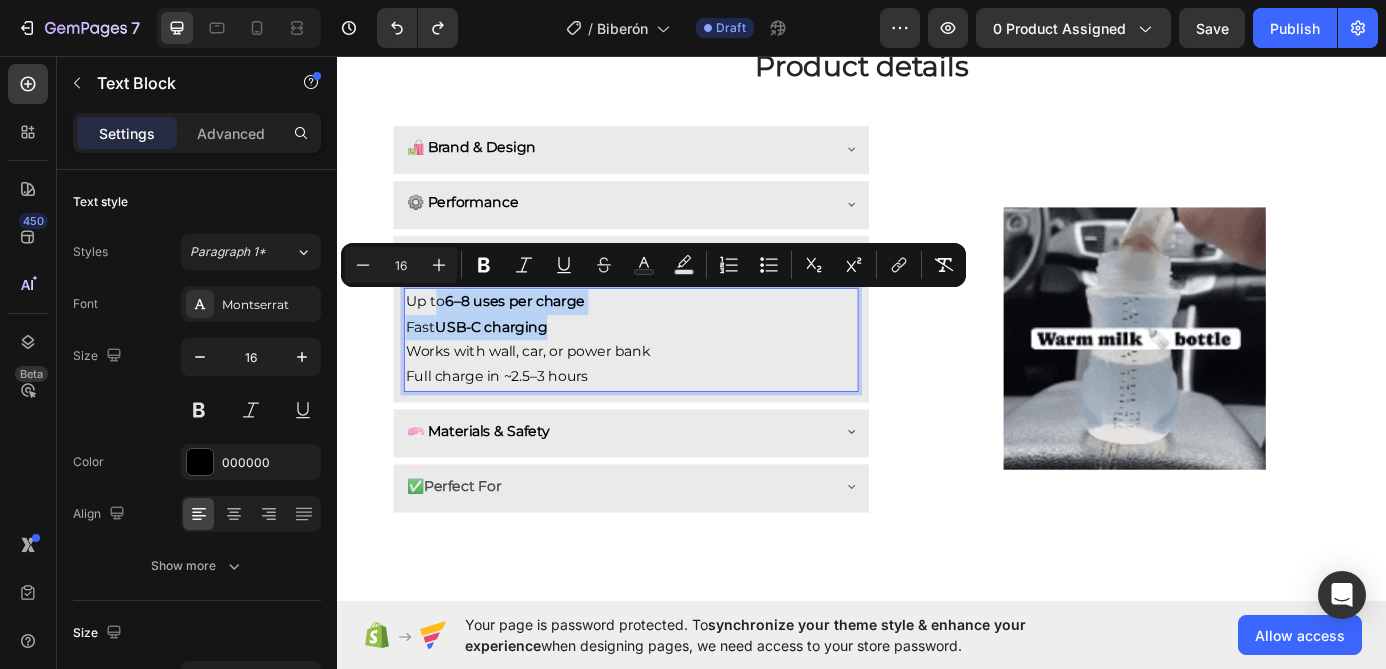 click on "Fast  USB-C charging" at bounding box center (673, 366) 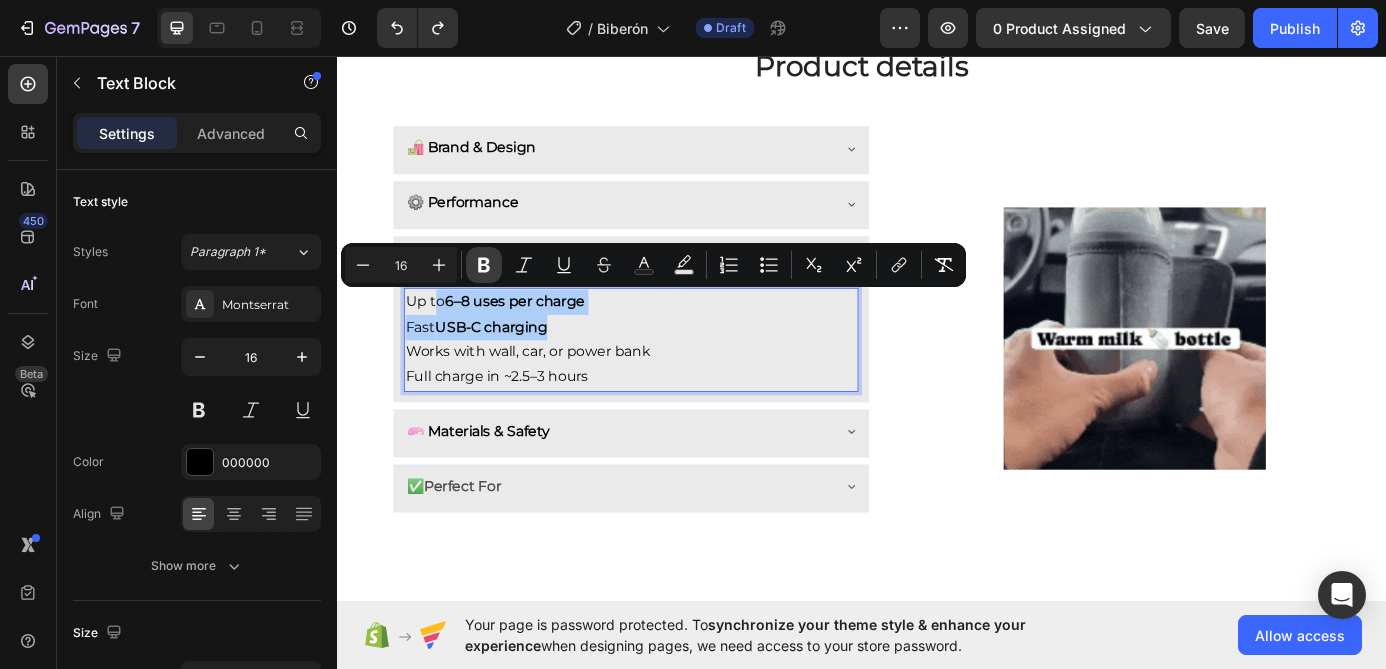 click on "Bold" at bounding box center [484, 265] 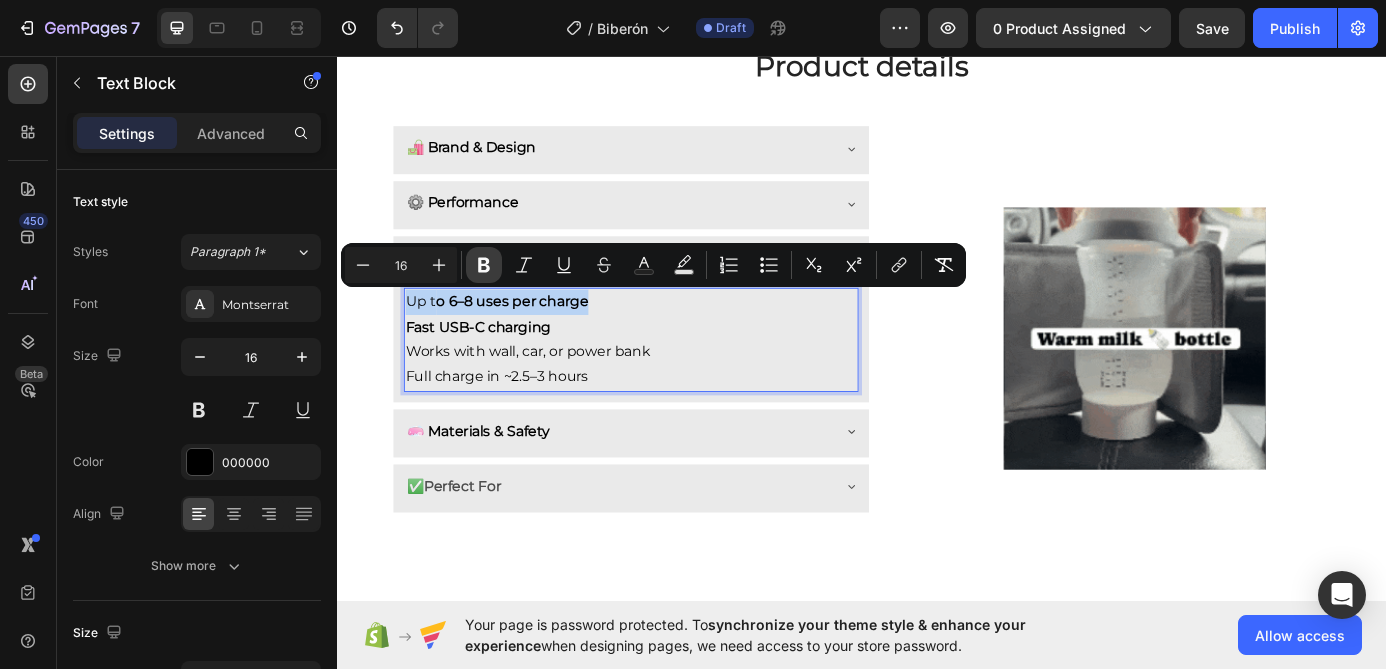 click on "🔋  Battery & Charging" at bounding box center [673, 289] 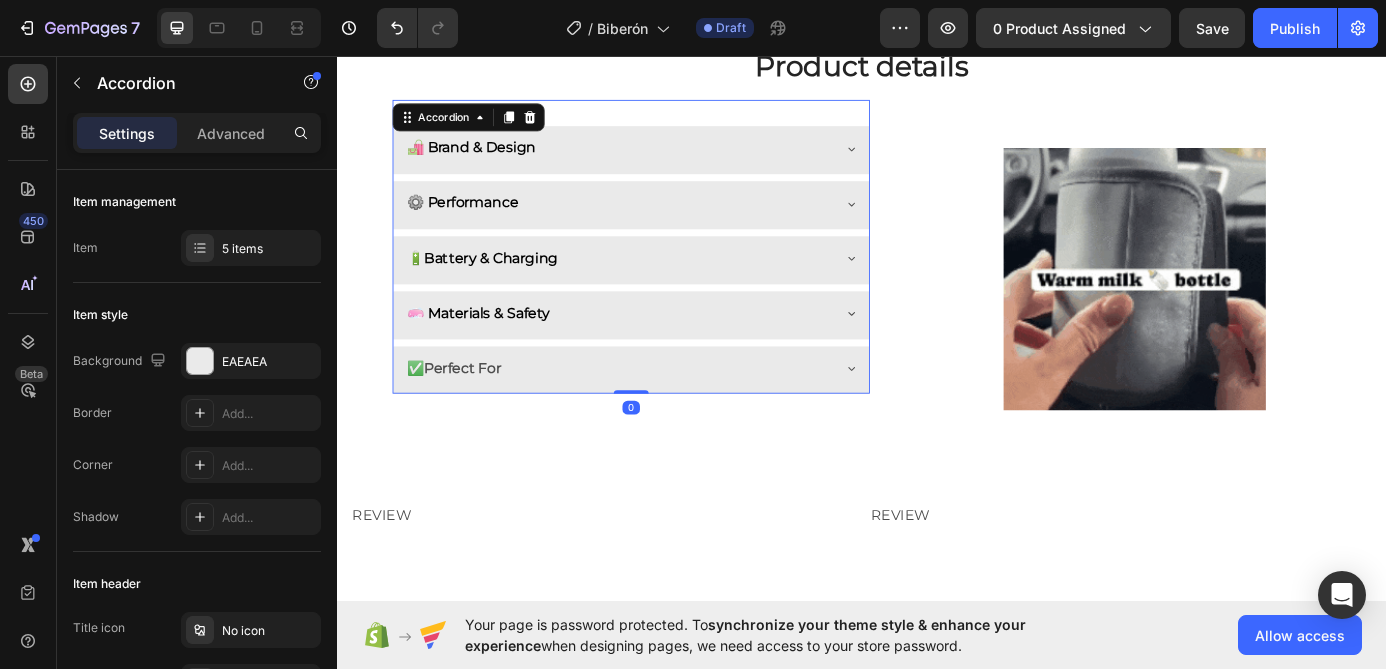 click on "🔋  Battery & Charging" at bounding box center [673, 289] 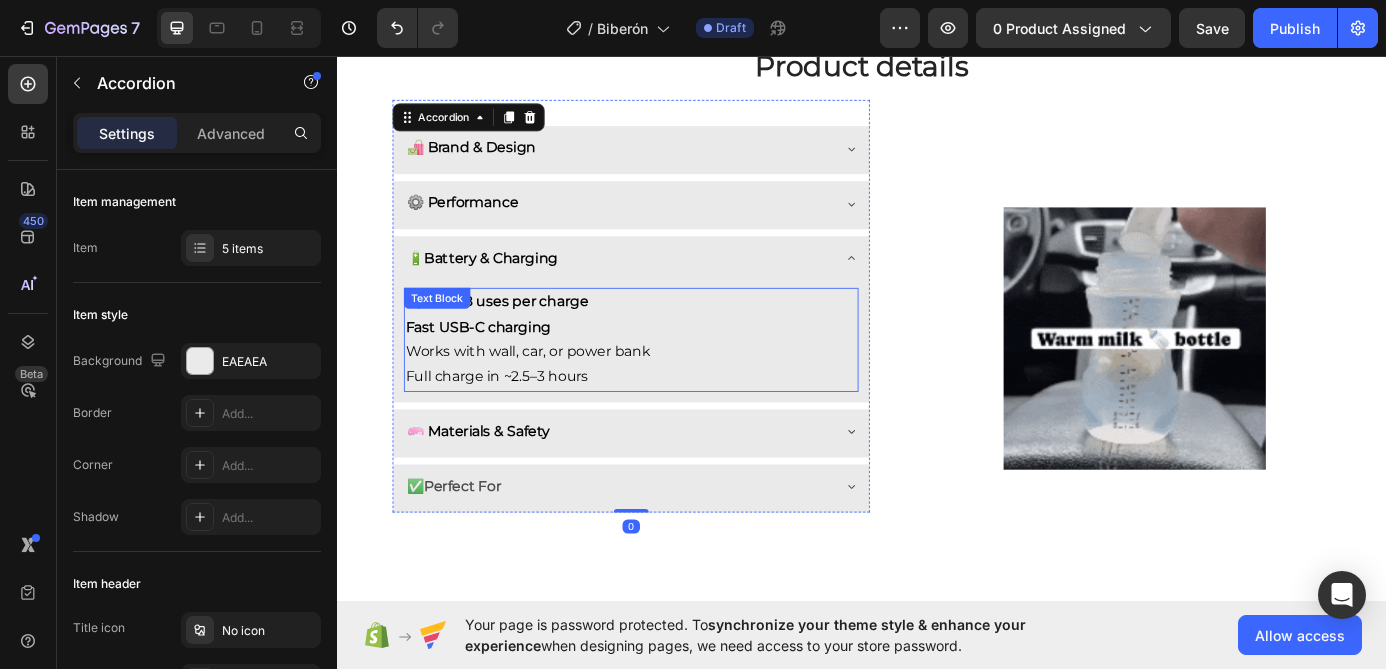 click on "Fast USB-C charging" at bounding box center [673, 366] 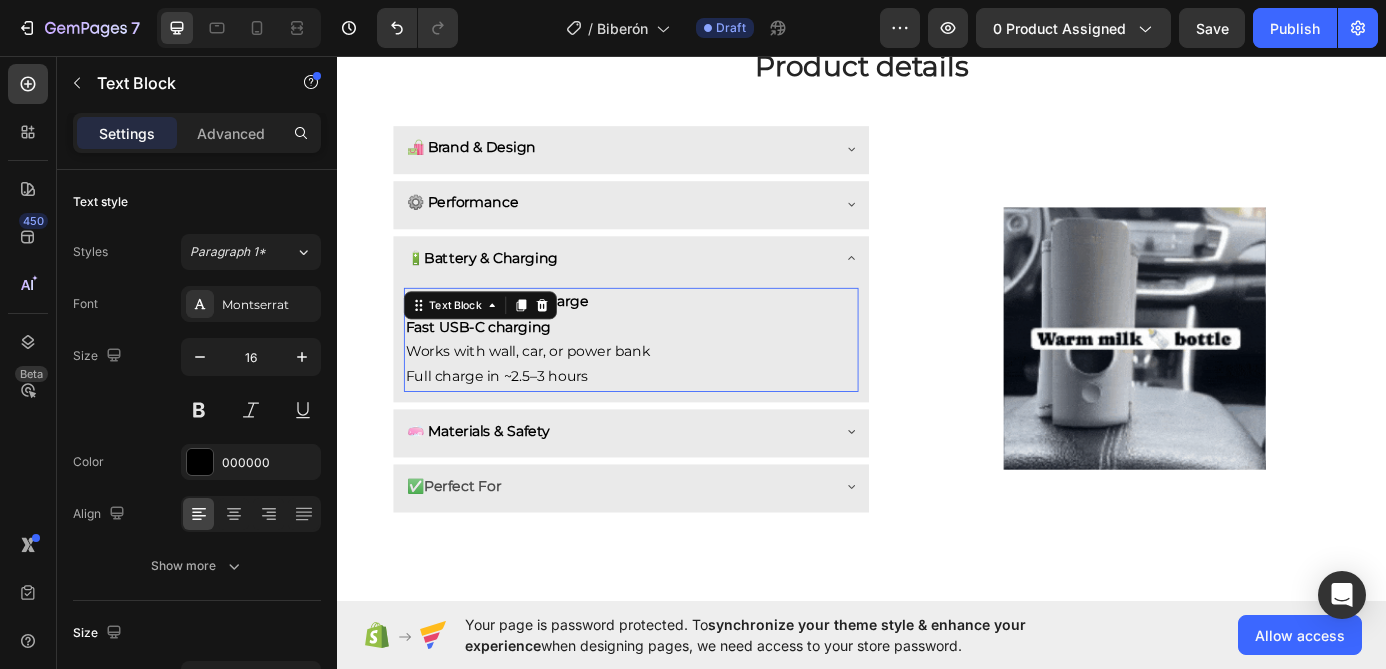 click on "Fast USB-C charging" at bounding box center [673, 366] 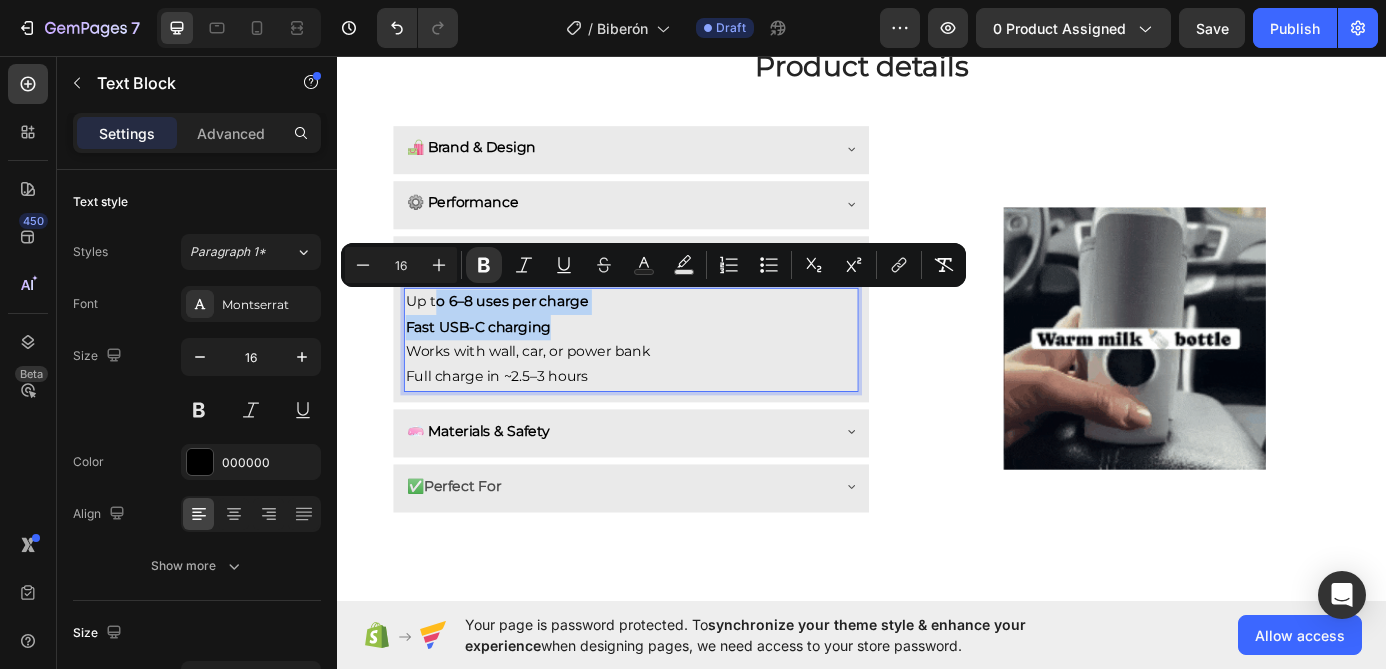 drag, startPoint x: 580, startPoint y: 366, endPoint x: 449, endPoint y: 348, distance: 132.23087 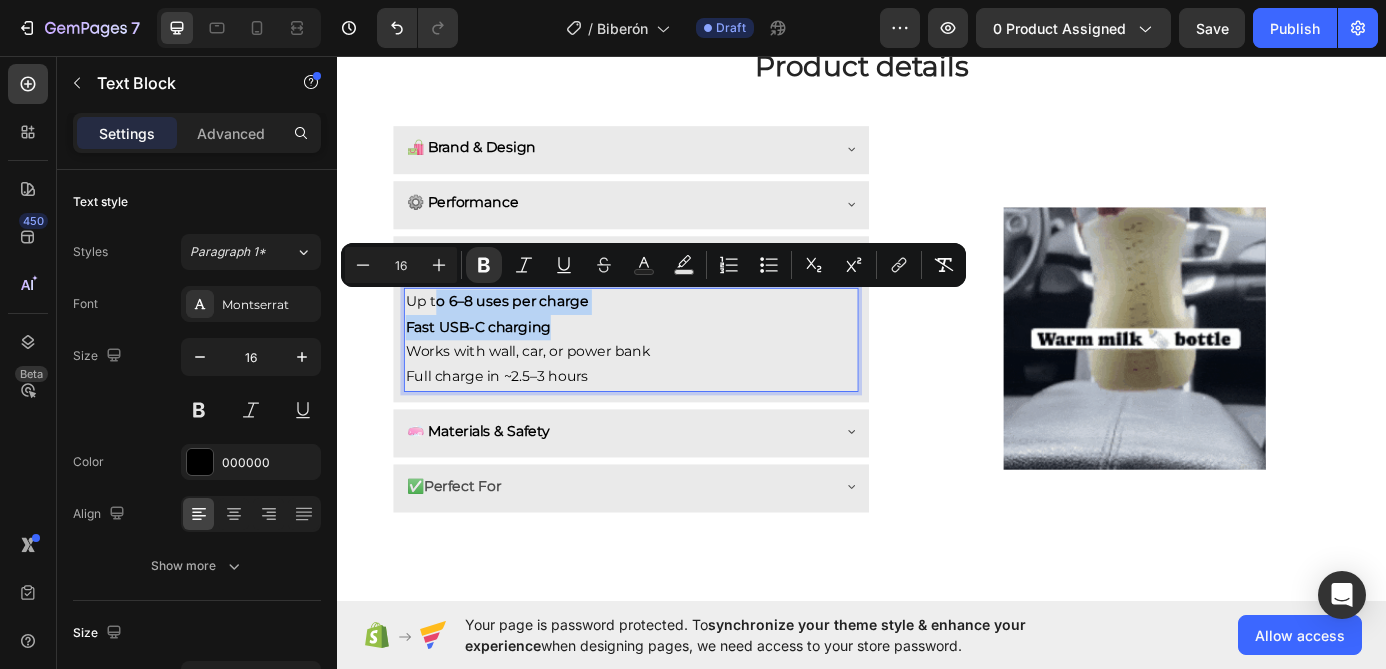 click on "Up t o 6–8 uses per charge Fast USB-C charging Works with wall, car, or power bank Full charge in ~2.5–3 hours" at bounding box center (673, 380) 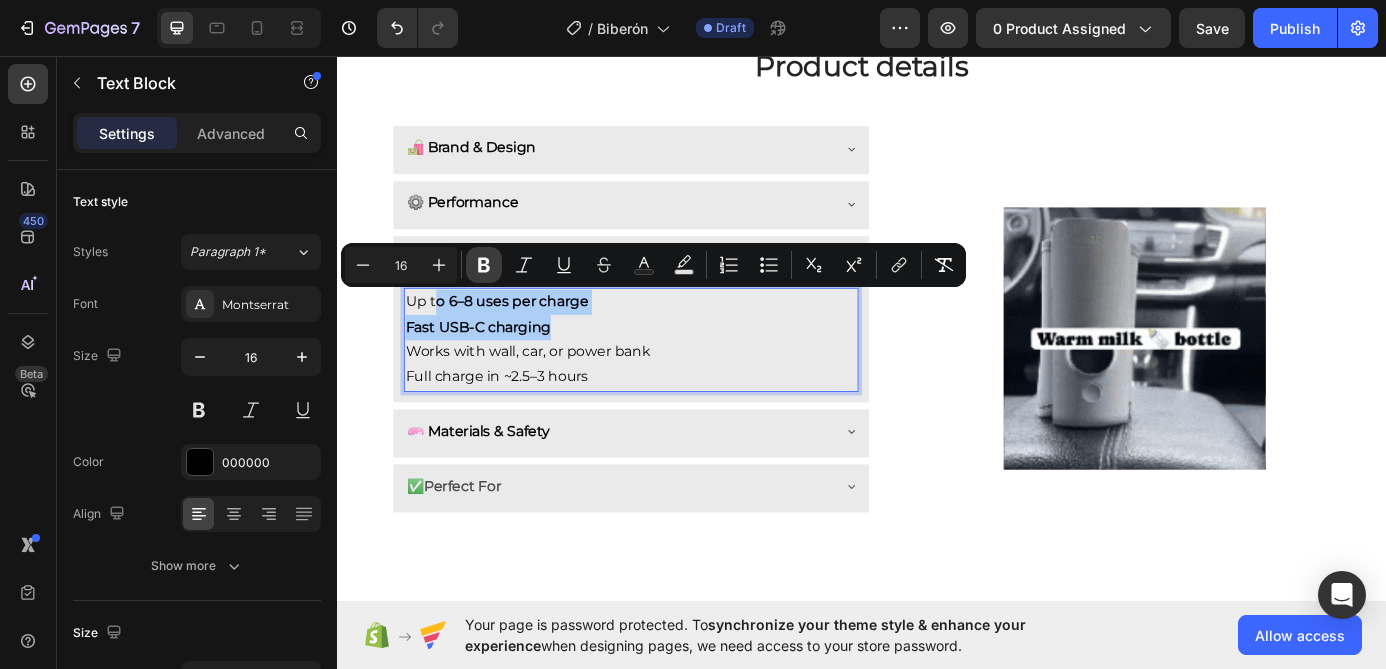 drag, startPoint x: 478, startPoint y: 270, endPoint x: 199, endPoint y: 283, distance: 279.3027 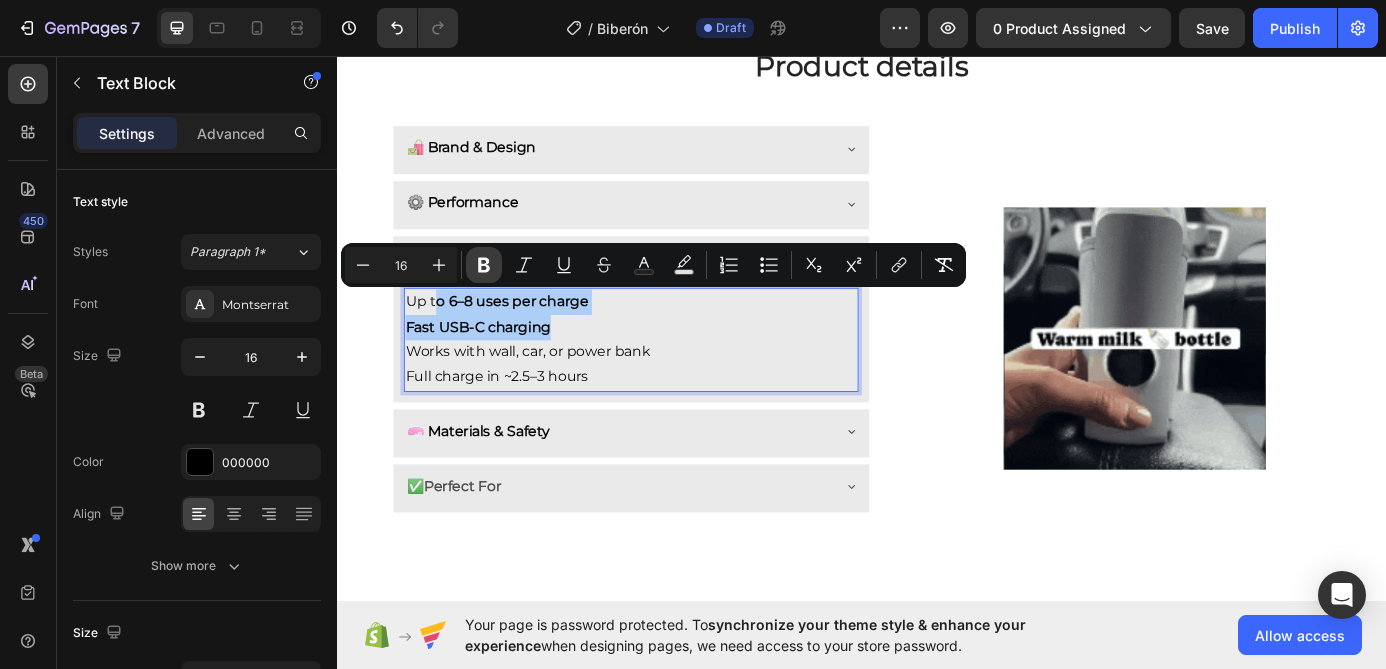 click 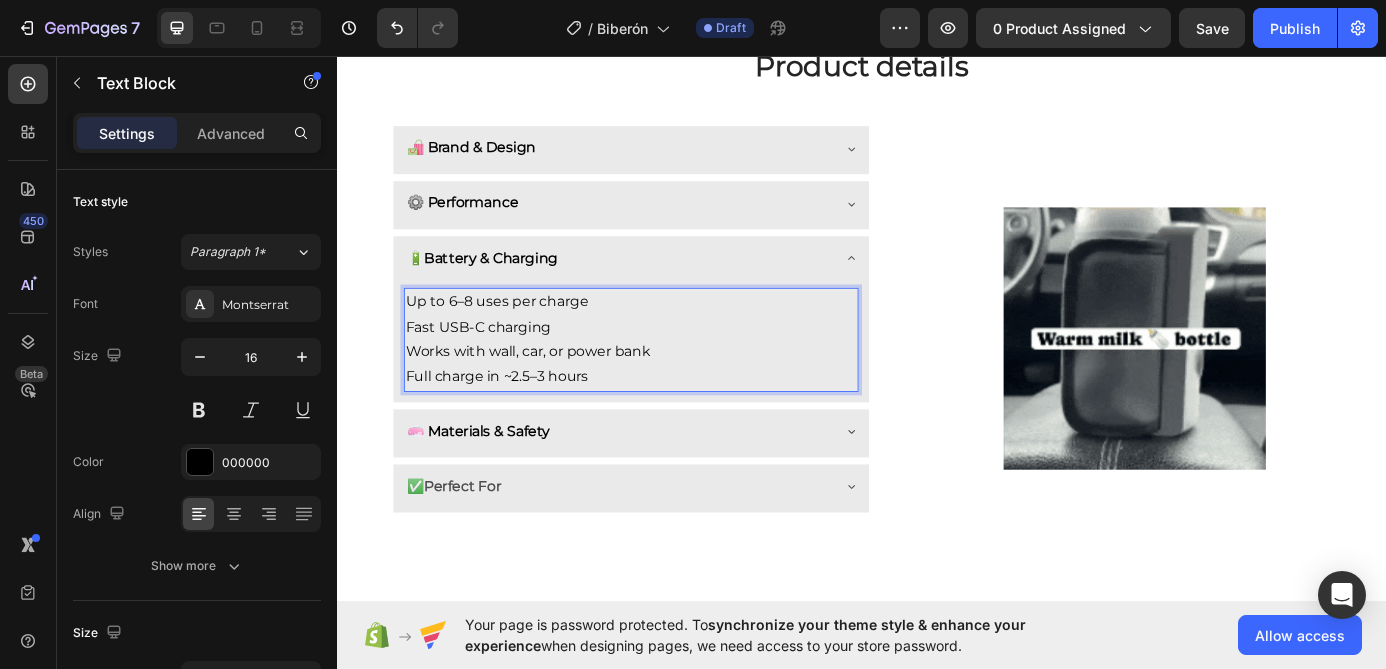 click on "Fast USB-C charging" at bounding box center (673, 366) 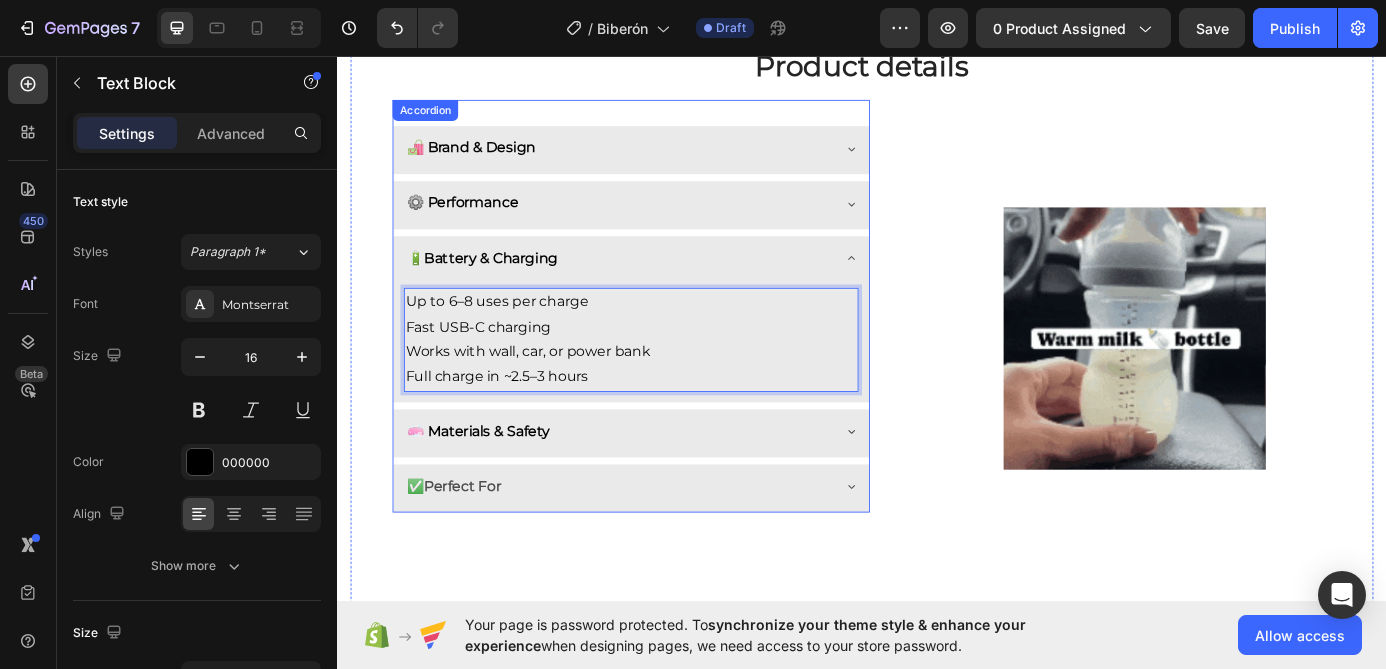 click on "🔋  Battery & Charging" at bounding box center [657, 287] 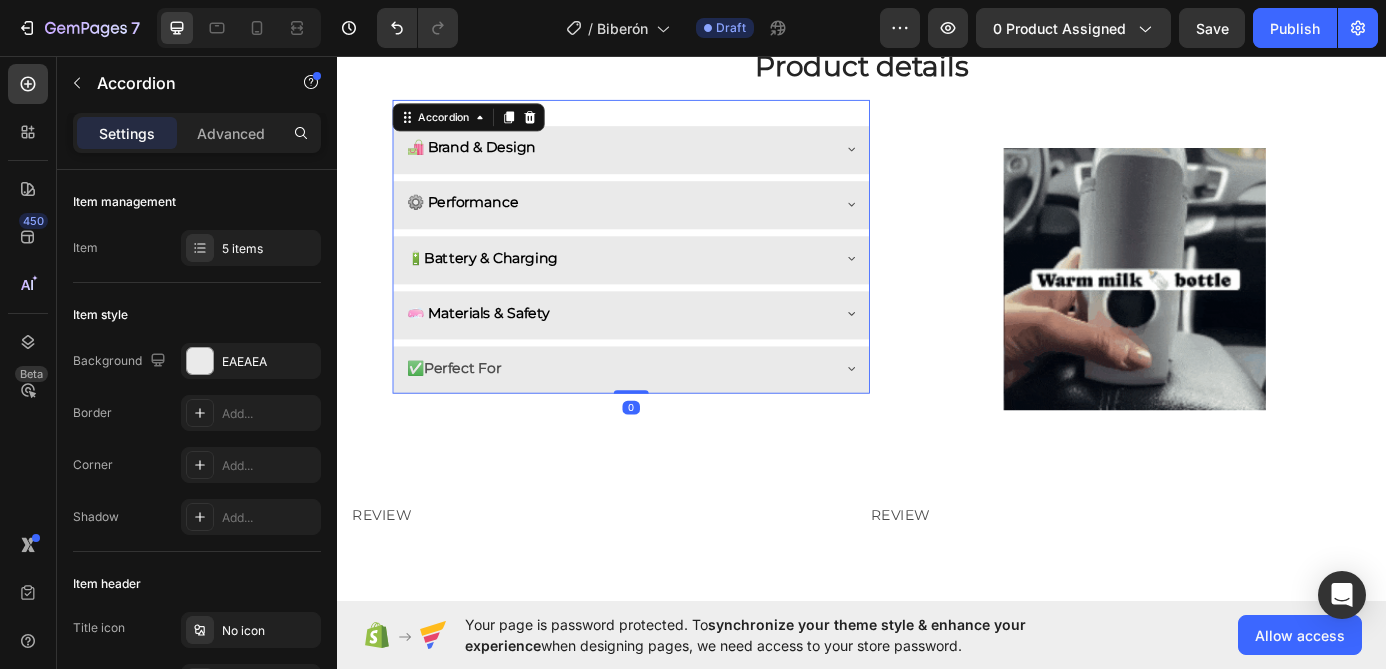 click on "🧼 Materials & Safety" at bounding box center (657, 350) 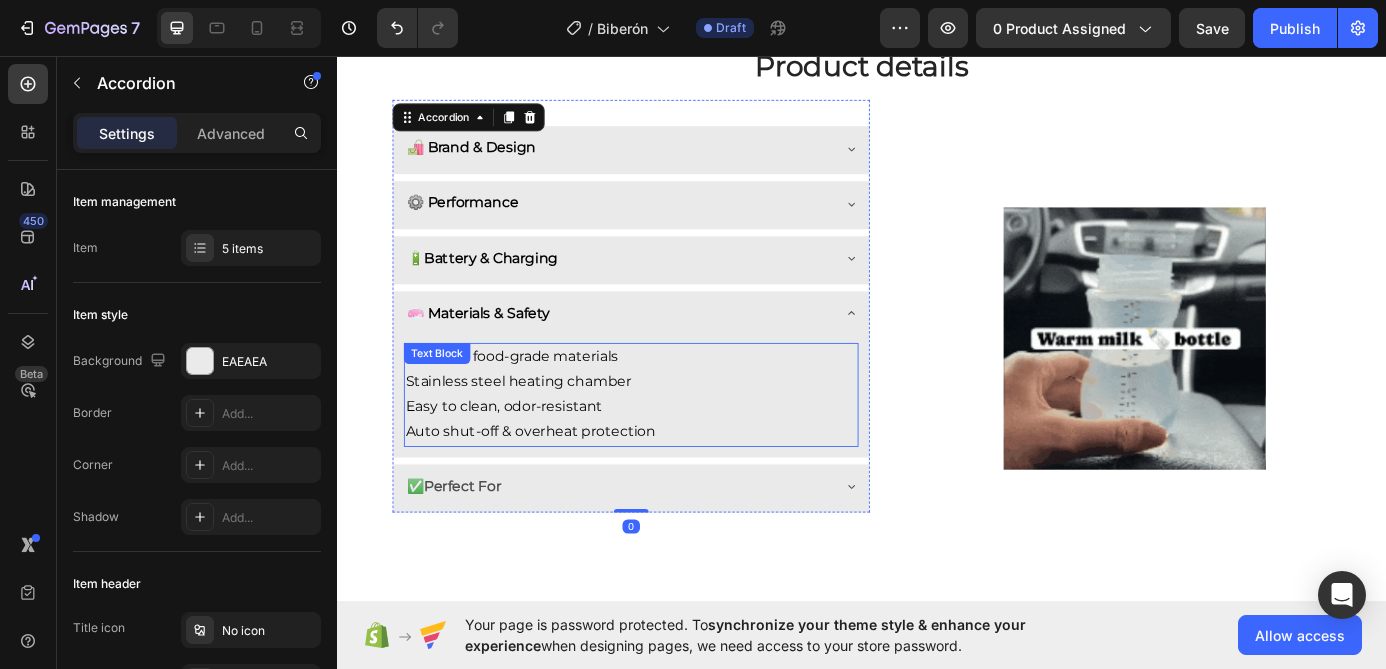 click on "Easy to clean, odor-resistant" at bounding box center [673, 457] 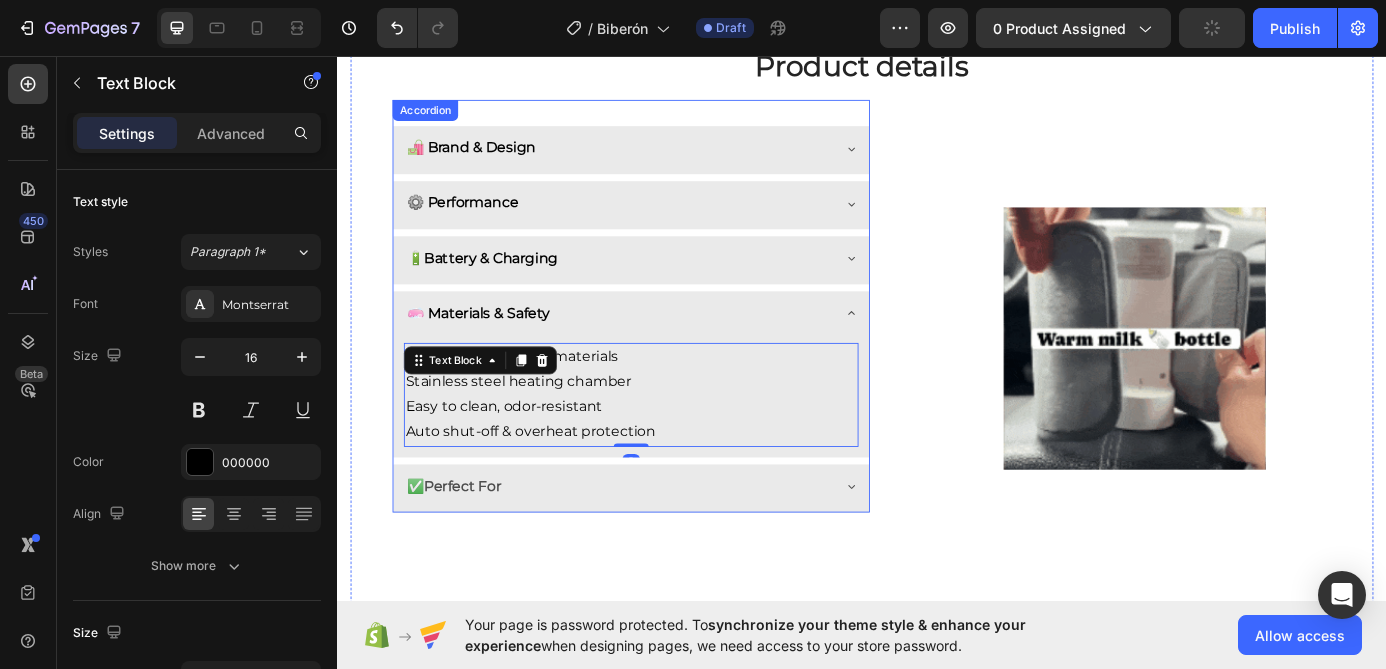 click on "🧼 Materials & Safety" at bounding box center [657, 350] 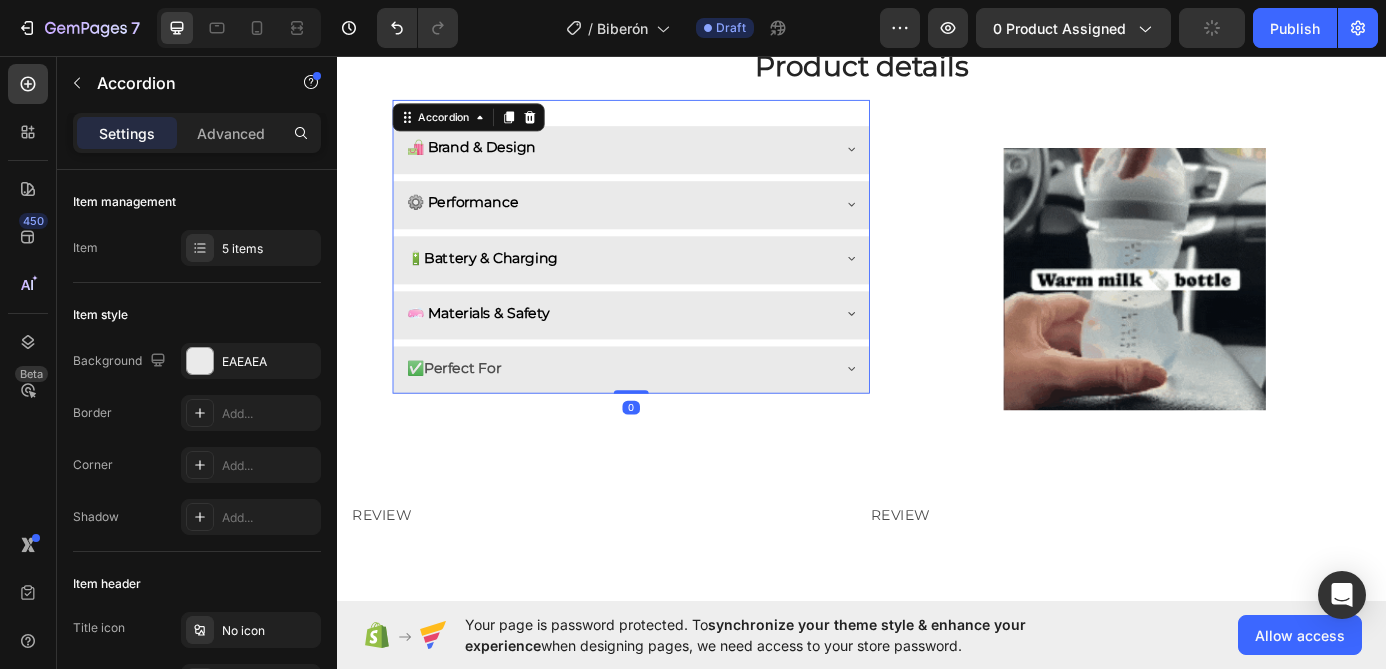 click on "✅  Perfect For" at bounding box center (657, 413) 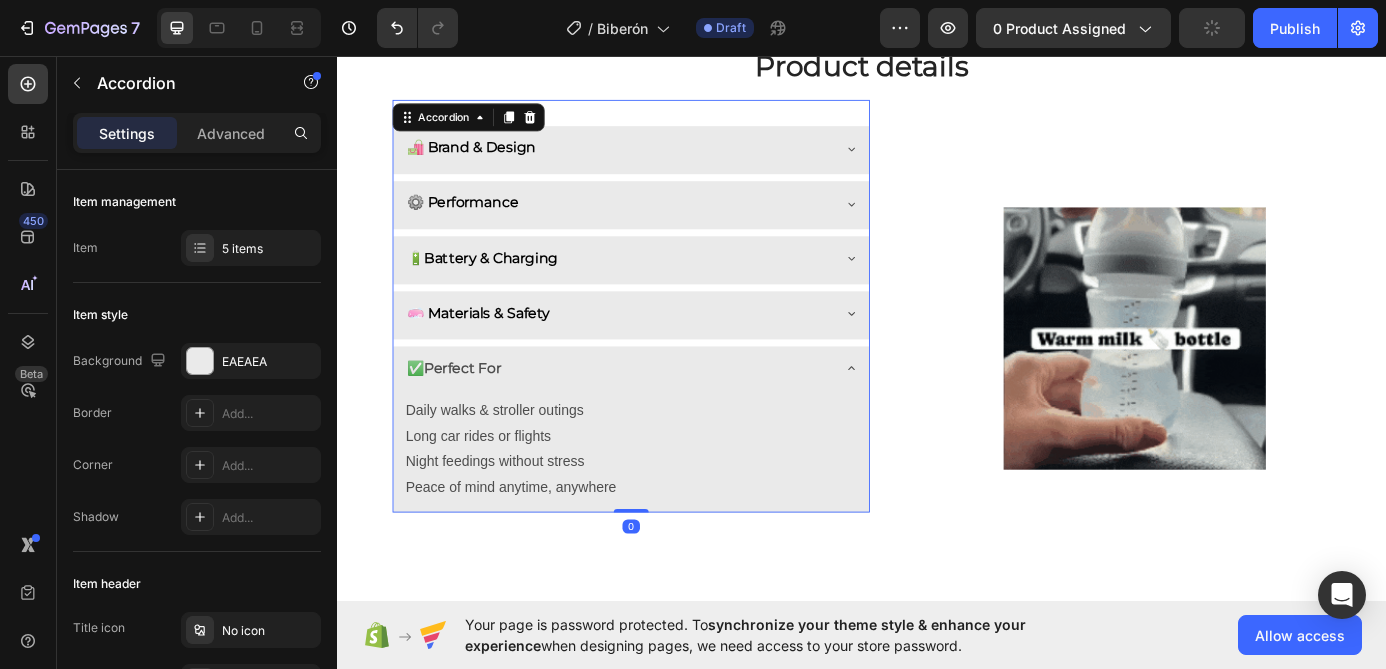 click on "Perfect For" at bounding box center [480, 412] 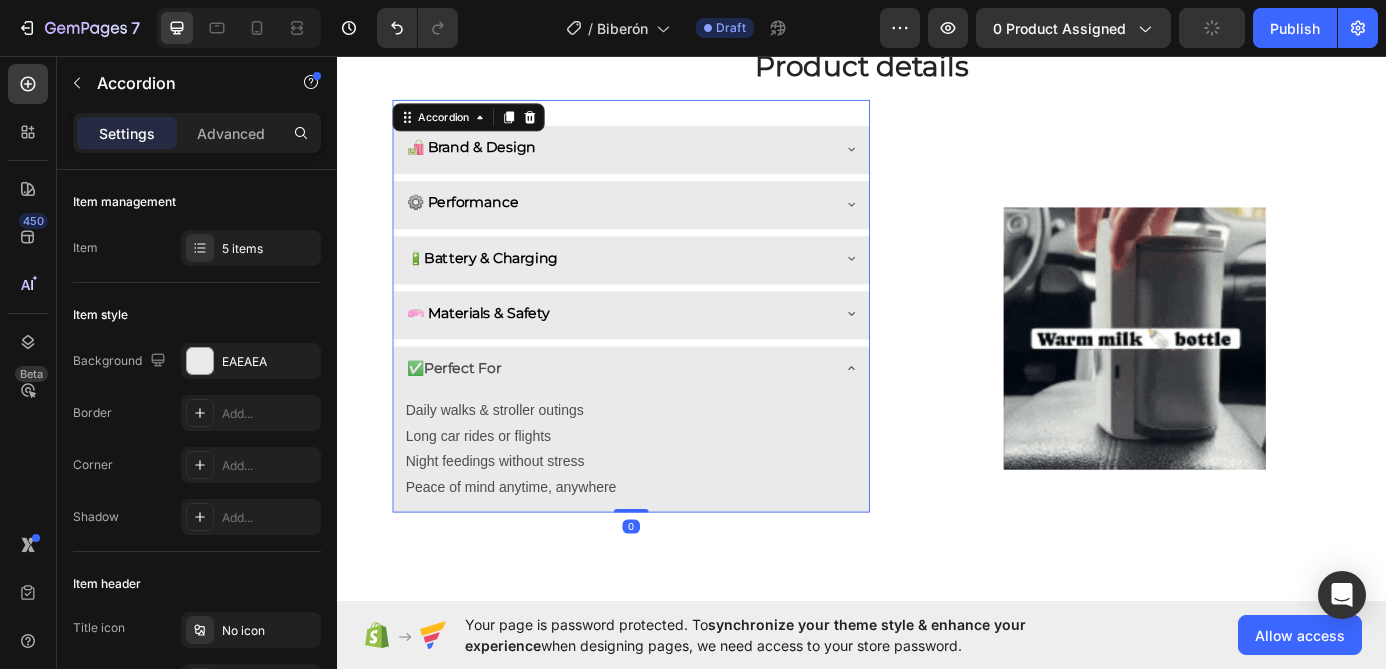 click on "Perfect For" at bounding box center (480, 412) 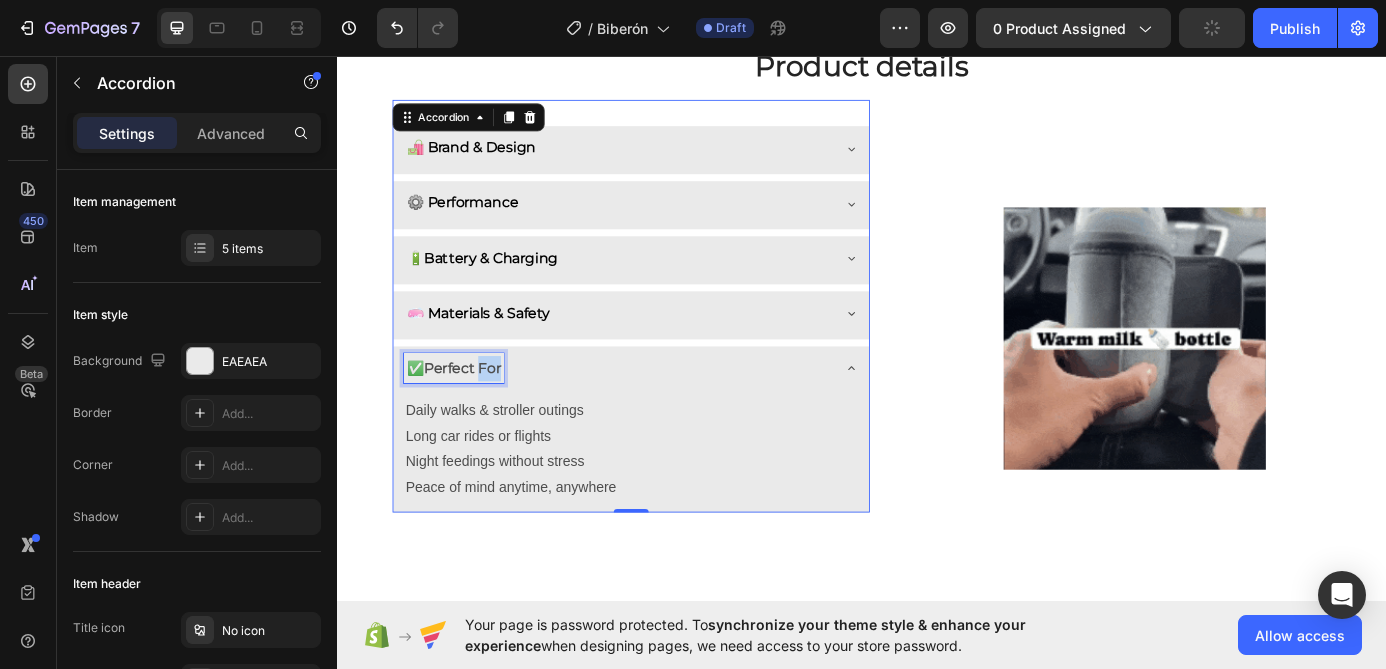 click on "Perfect For" at bounding box center (480, 412) 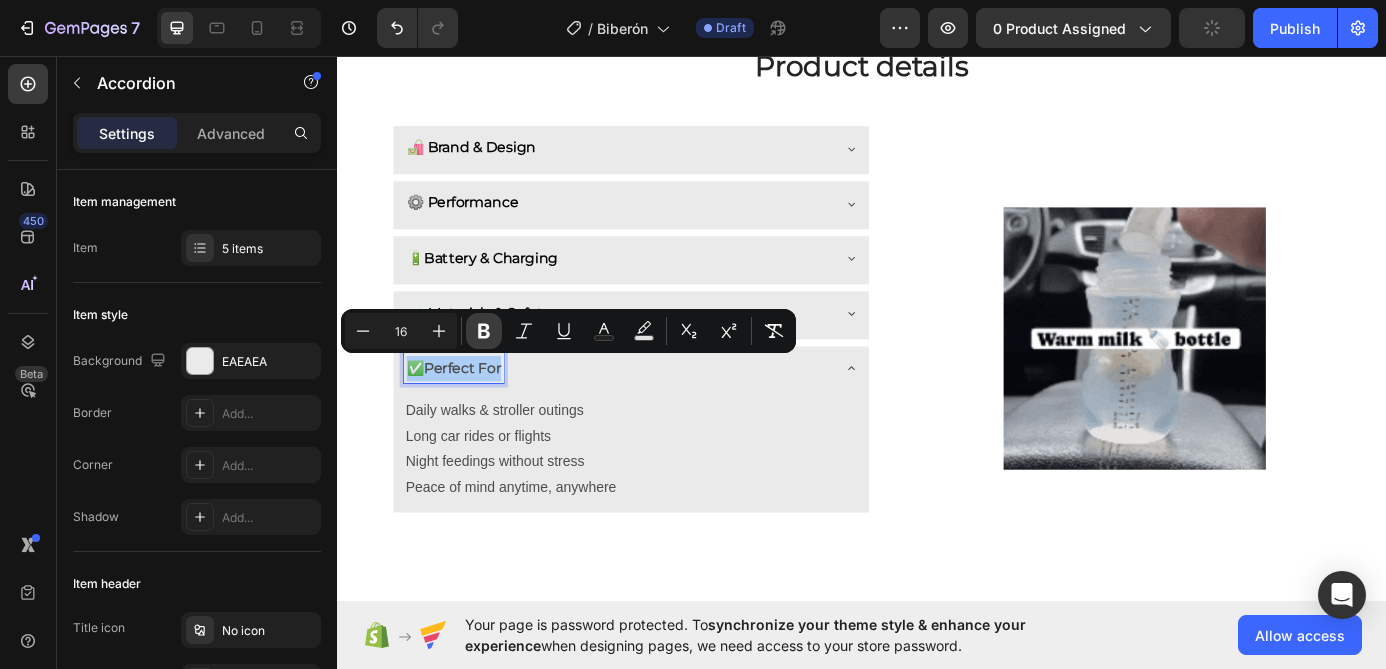 click on "Bold" at bounding box center [484, 331] 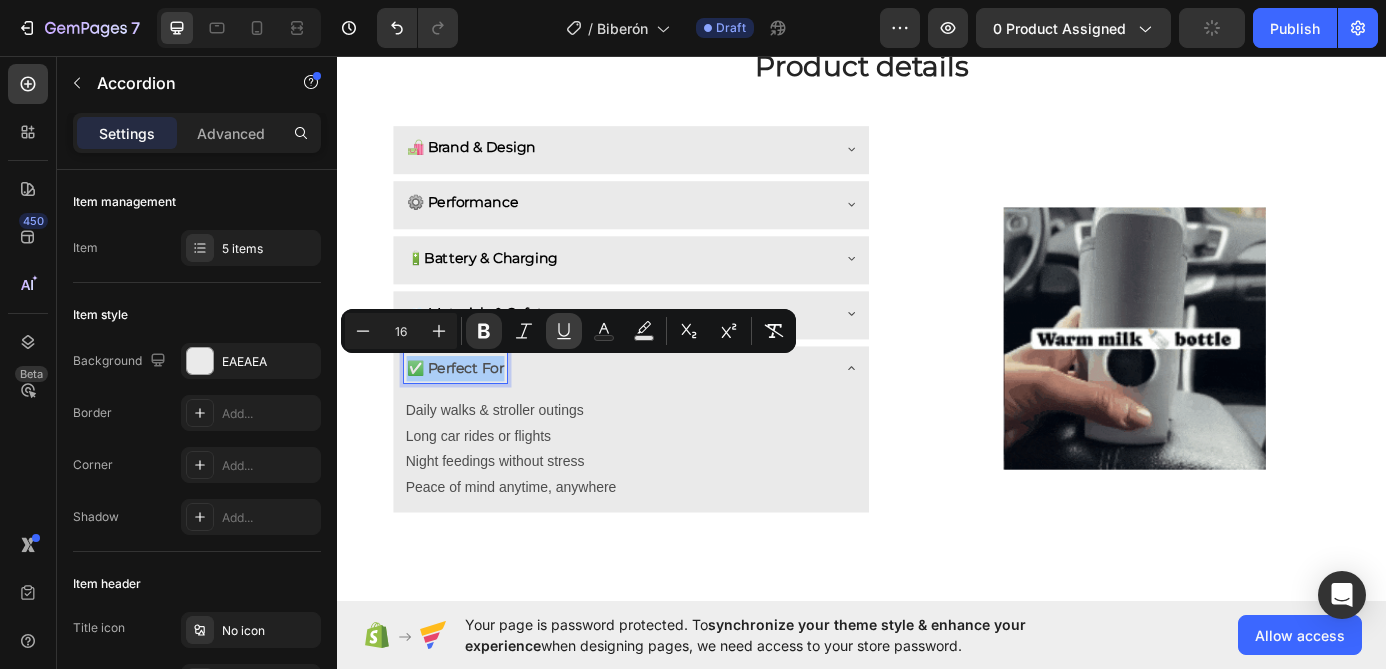 click 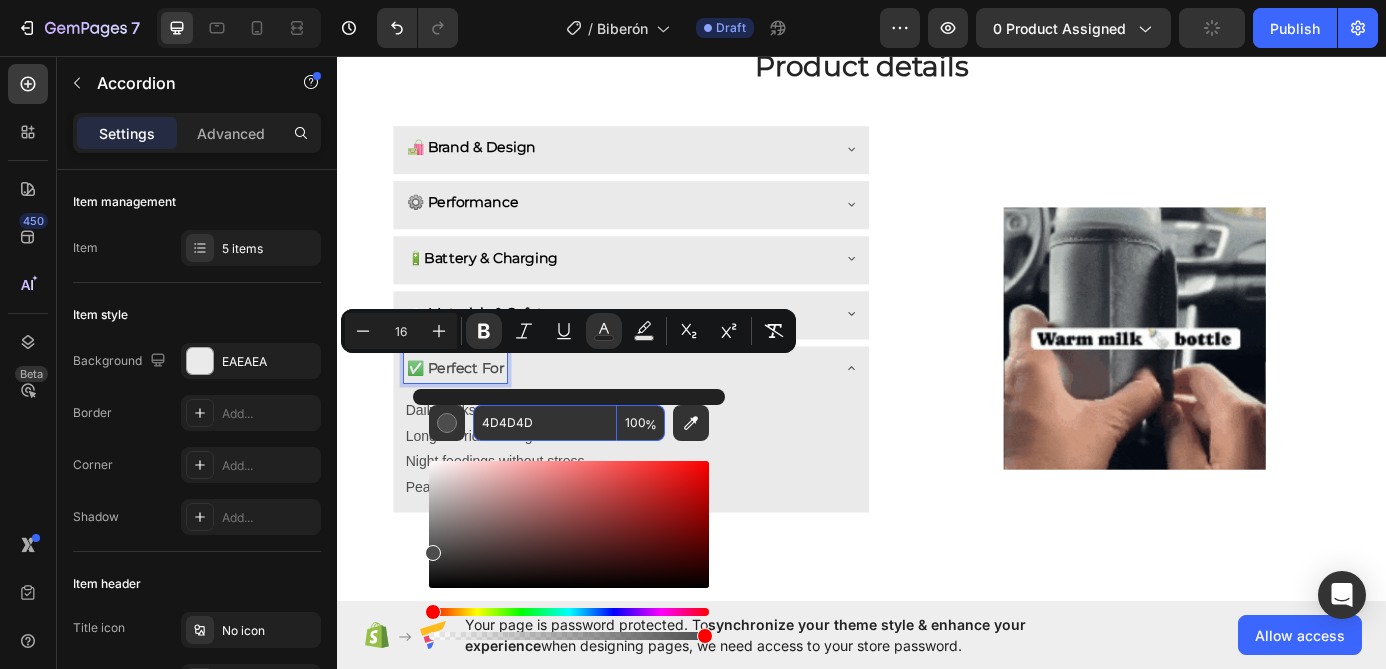 click on "4D4D4D" at bounding box center (545, 423) 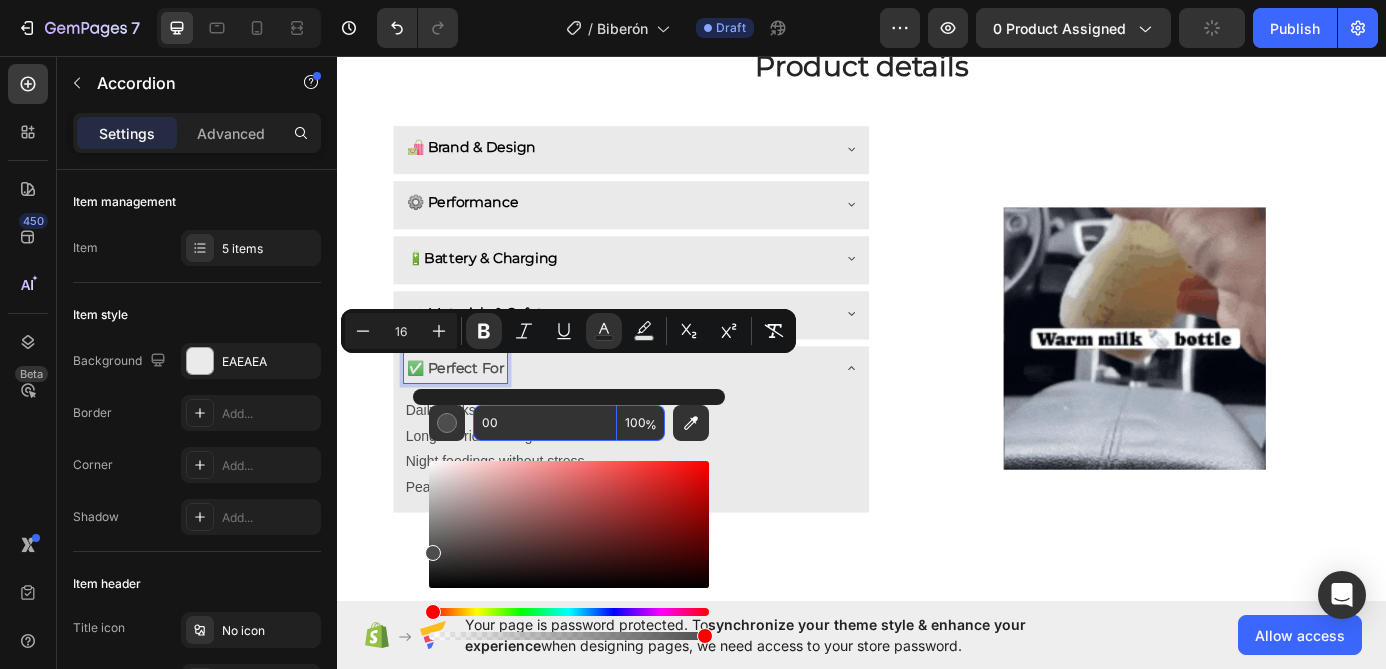 type on "000" 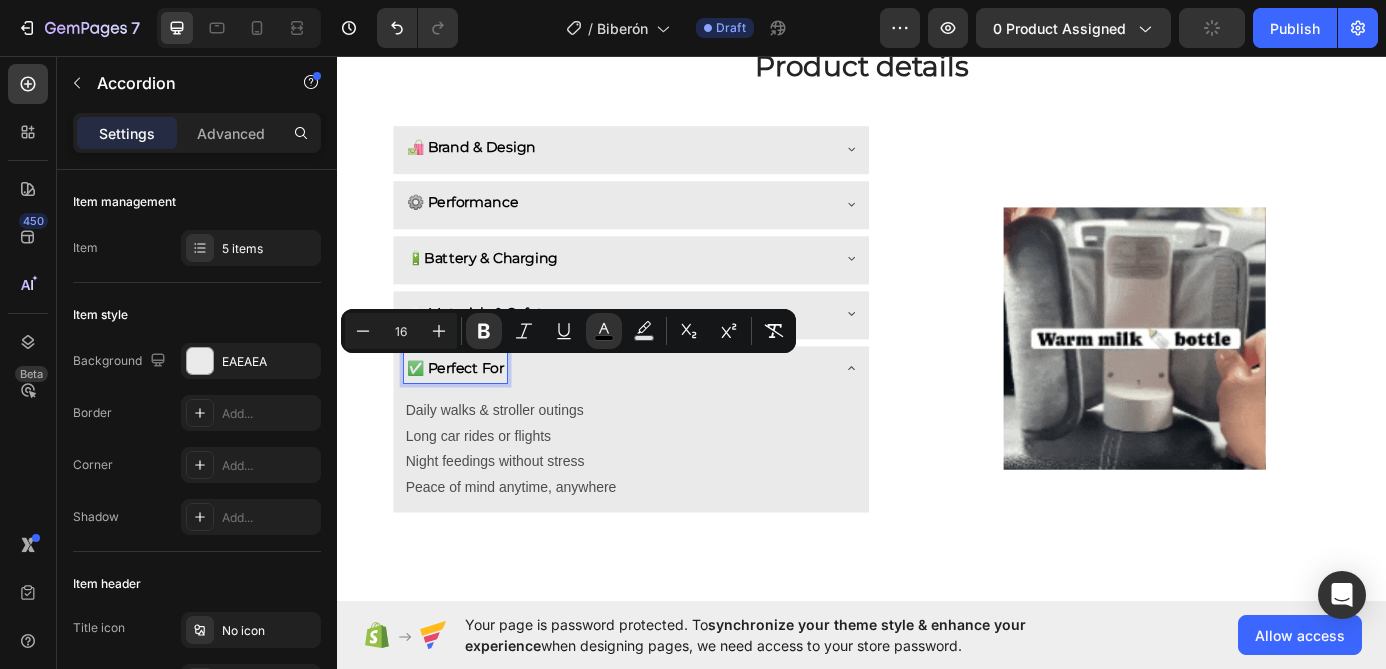 click on "Peace of mind anytime, anywhere" at bounding box center [673, 549] 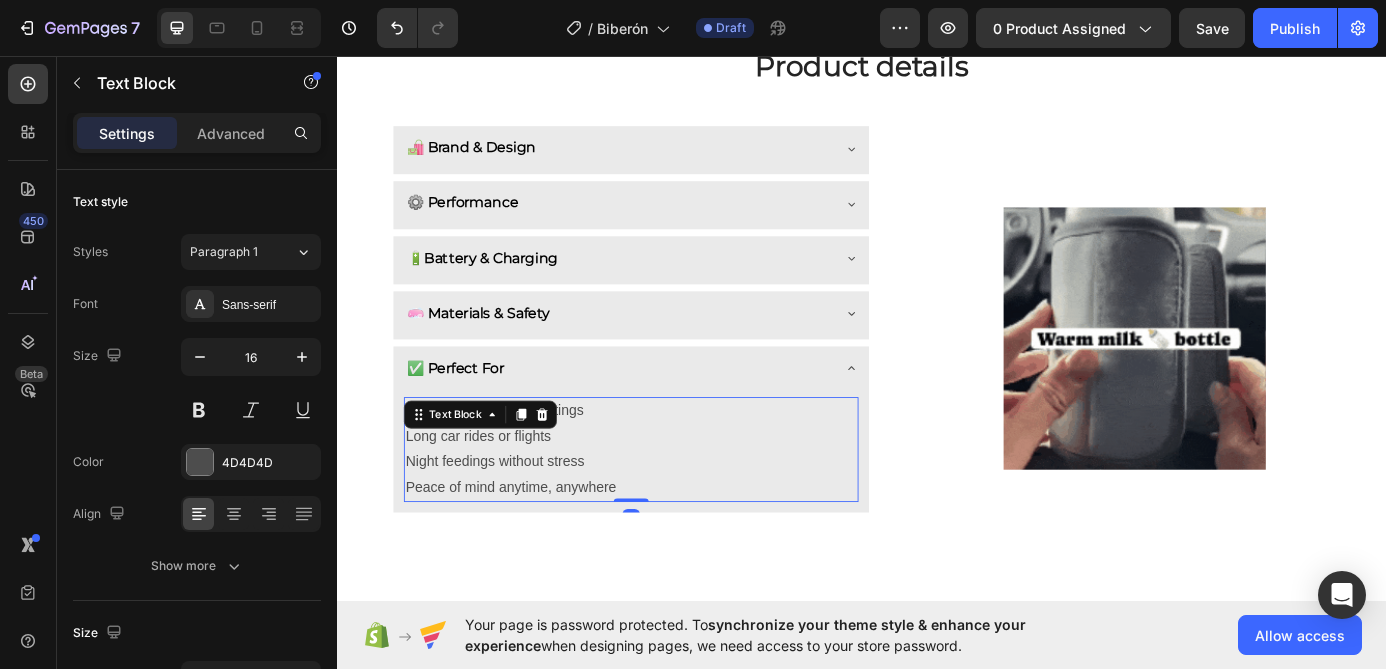 click on "Long car rides or flights" at bounding box center [673, 491] 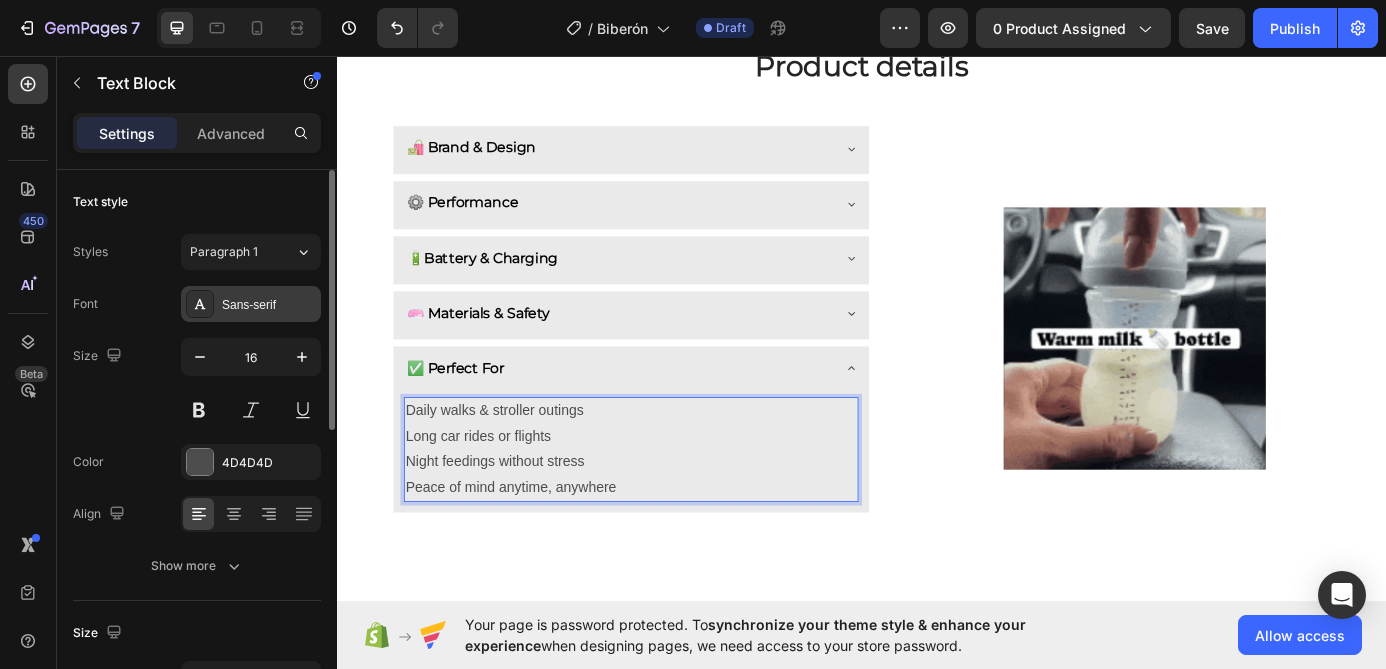click on "Sans-serif" at bounding box center (251, 304) 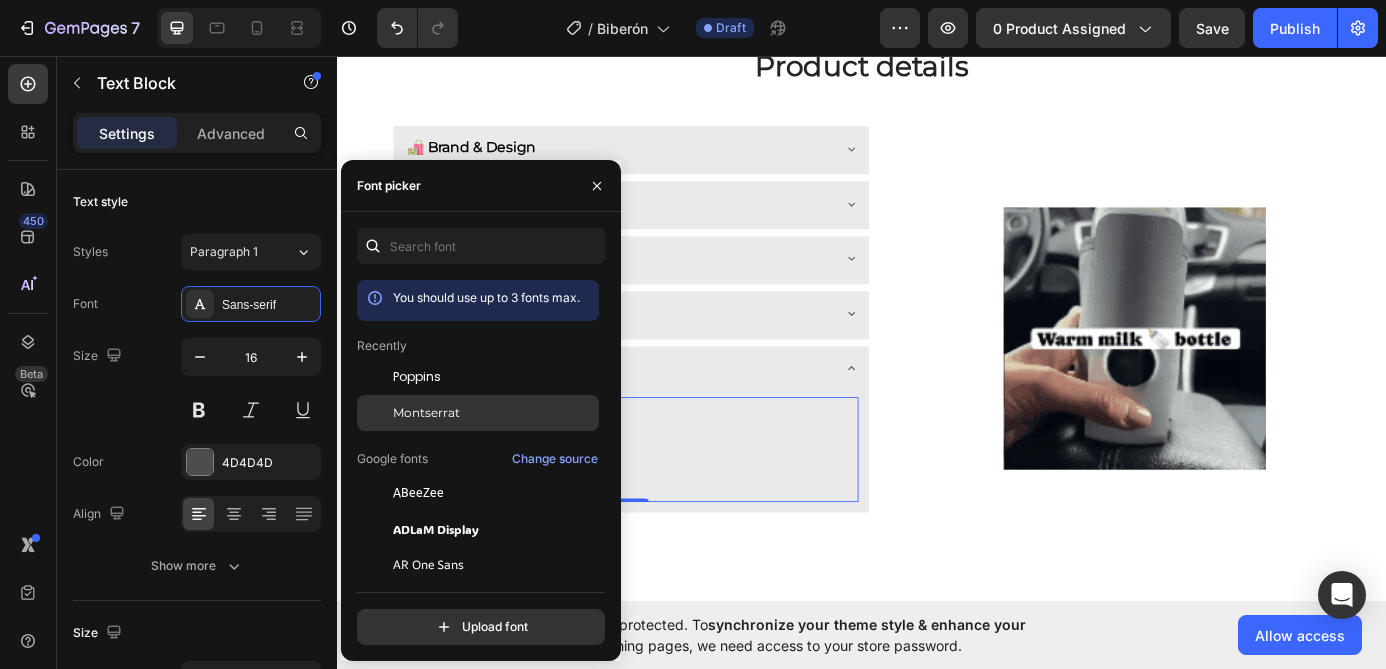 click on "Montserrat" at bounding box center [426, 413] 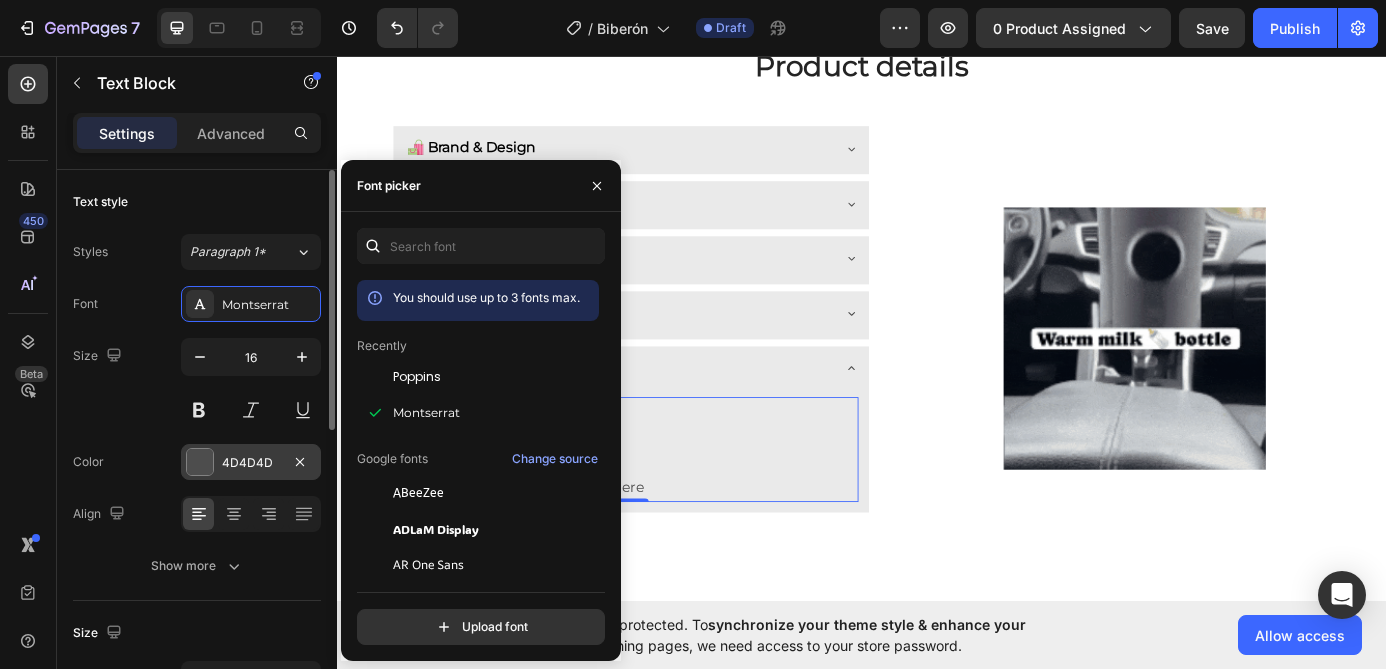 click on "4D4D4D" at bounding box center [251, 463] 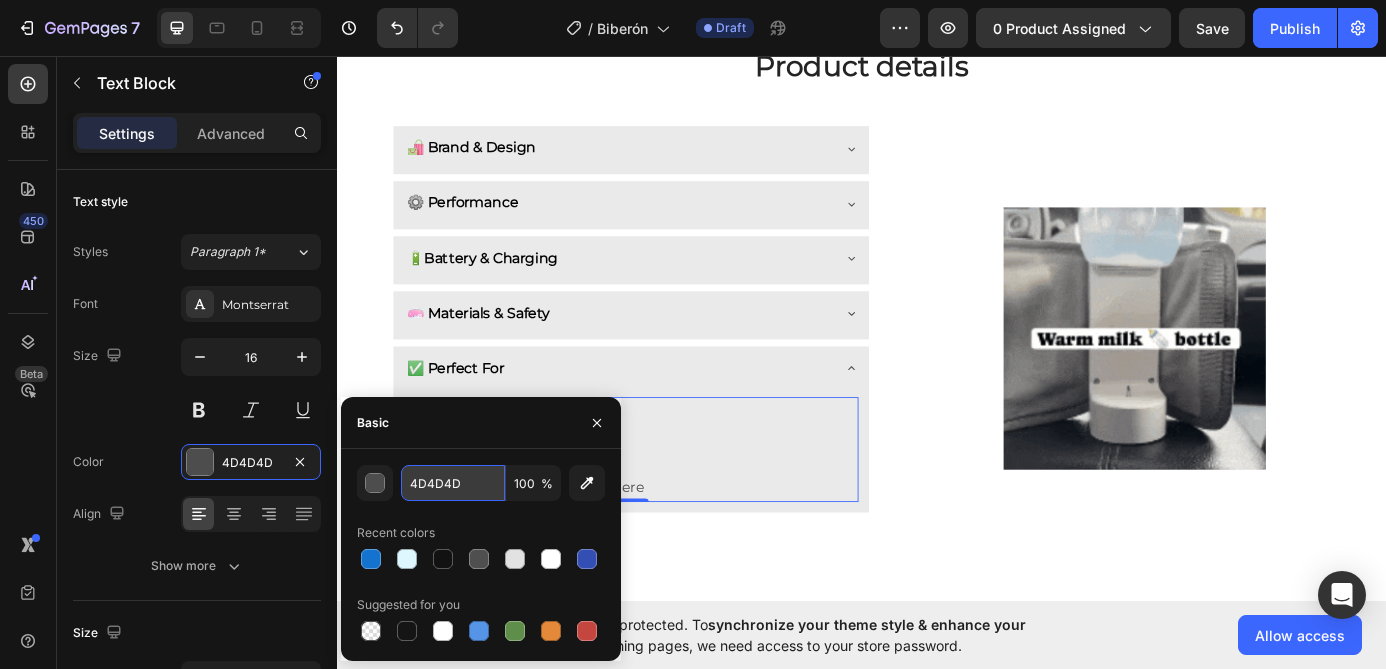 click on "4D4D4D" at bounding box center (453, 483) 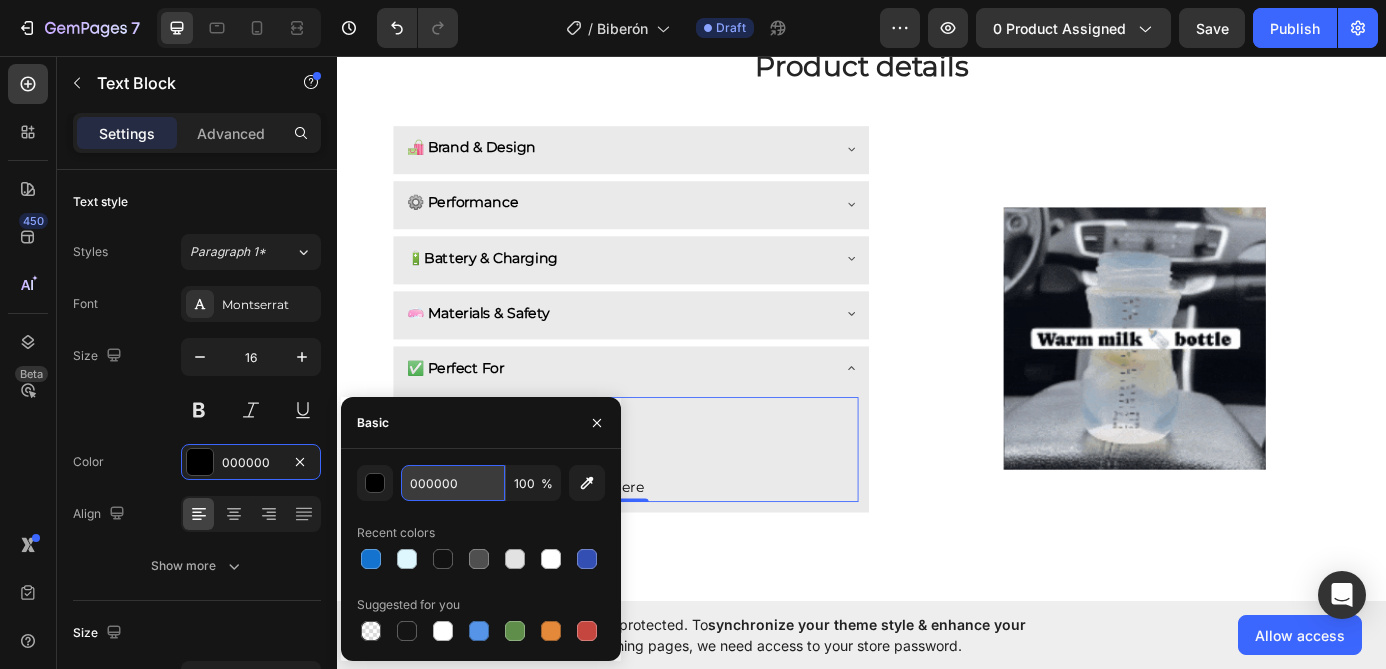 type on "000000" 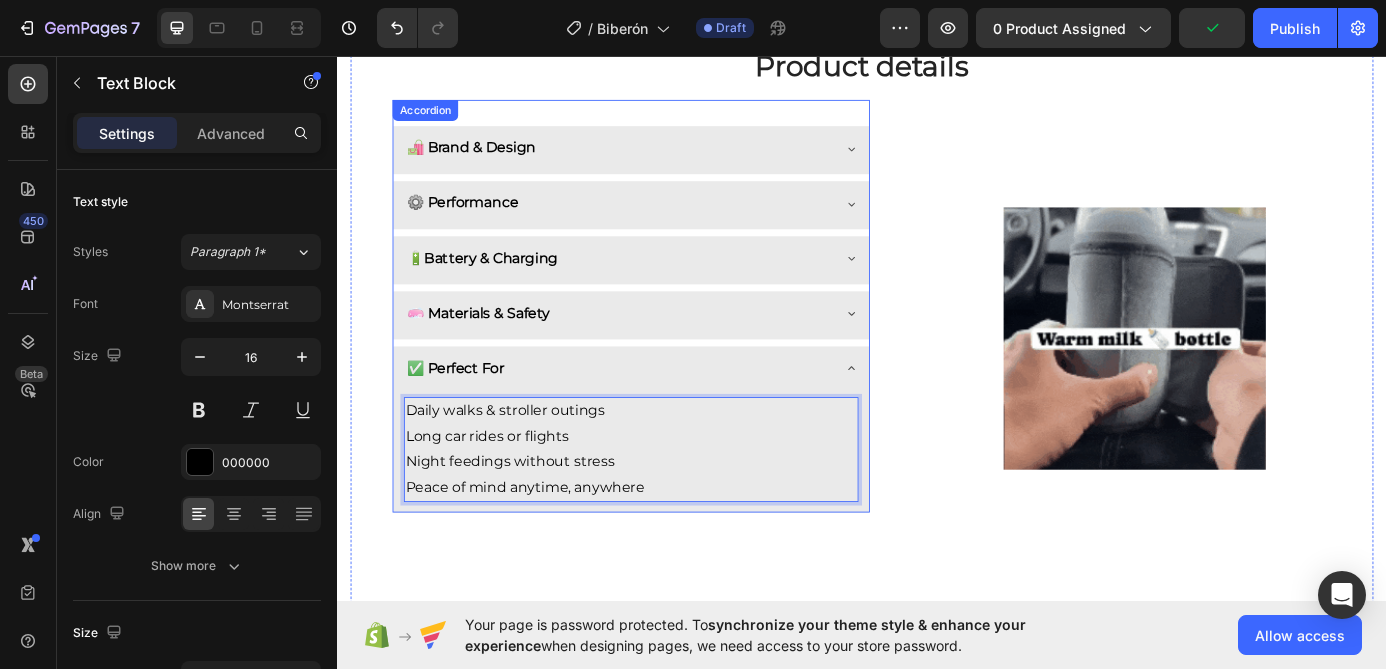 click on "✅ Perfect For" at bounding box center (657, 413) 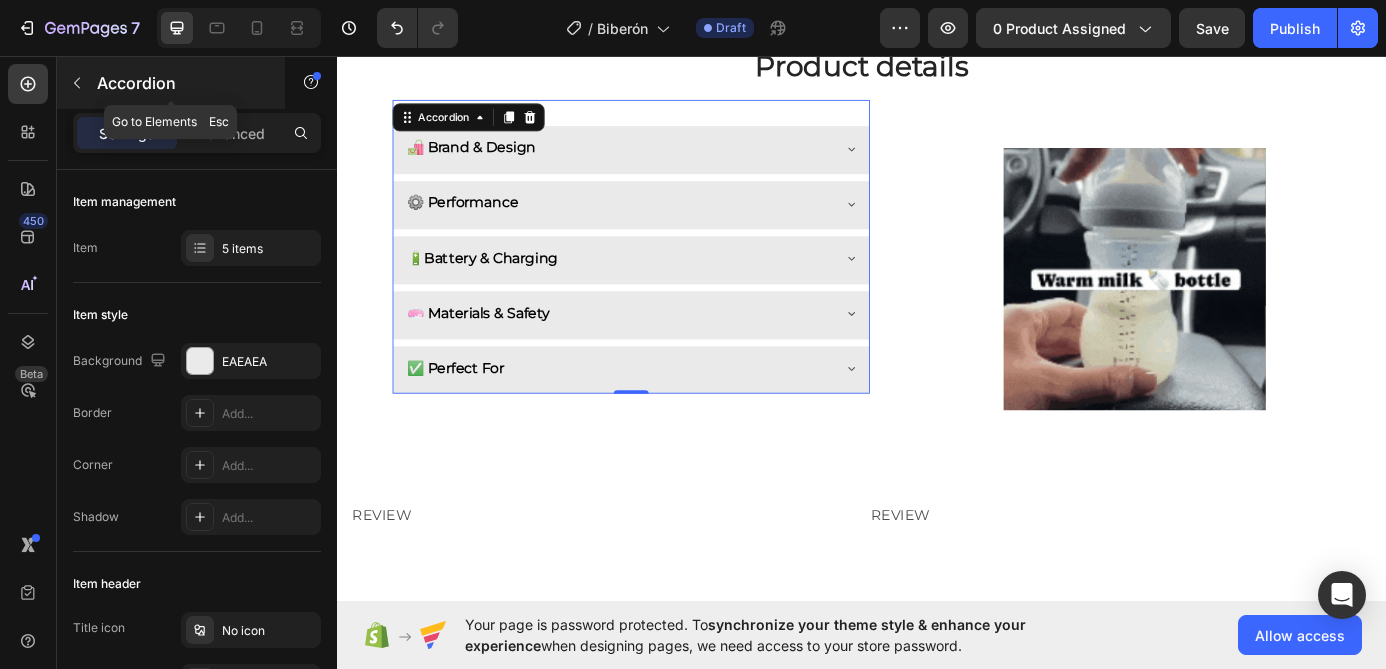 click 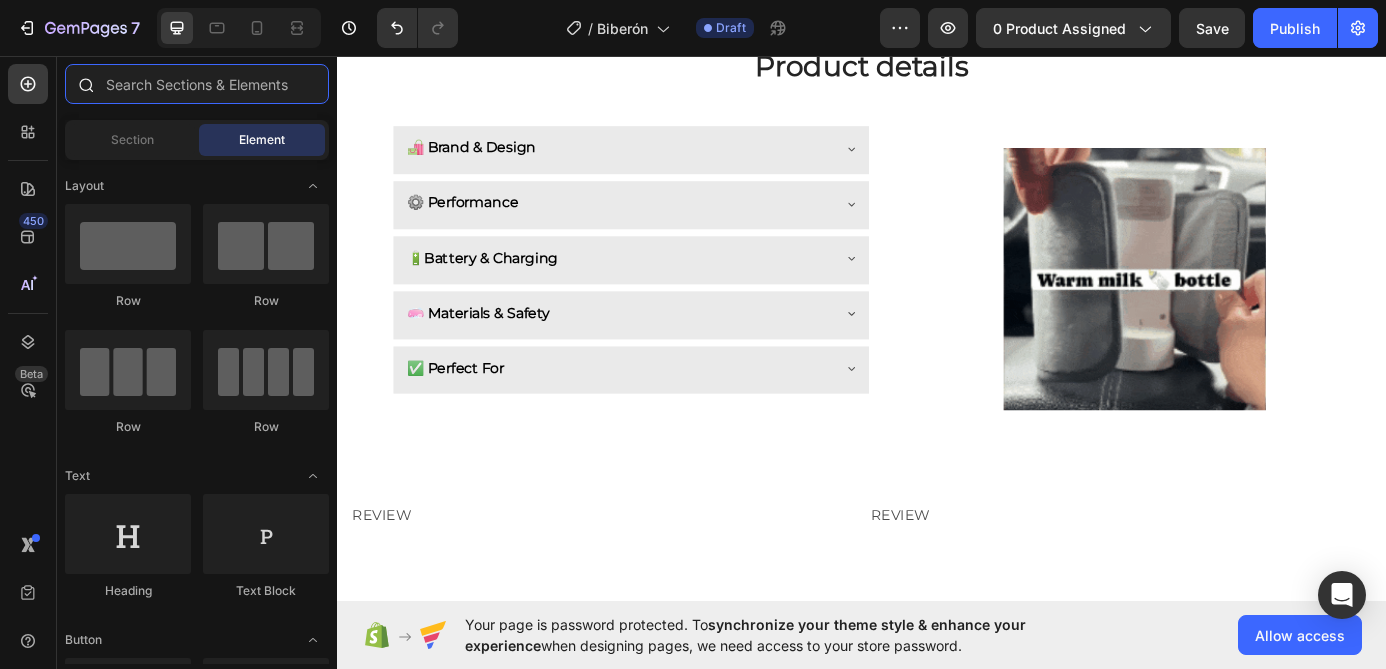 click at bounding box center [197, 84] 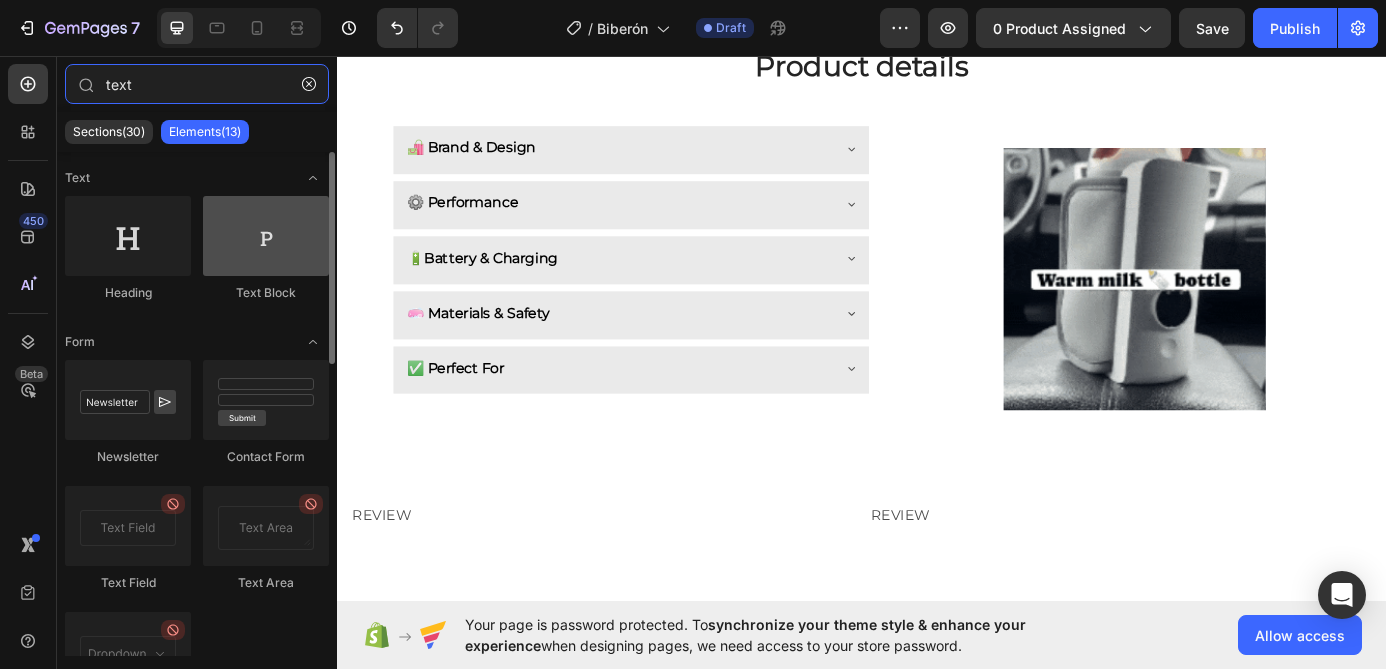type on "text" 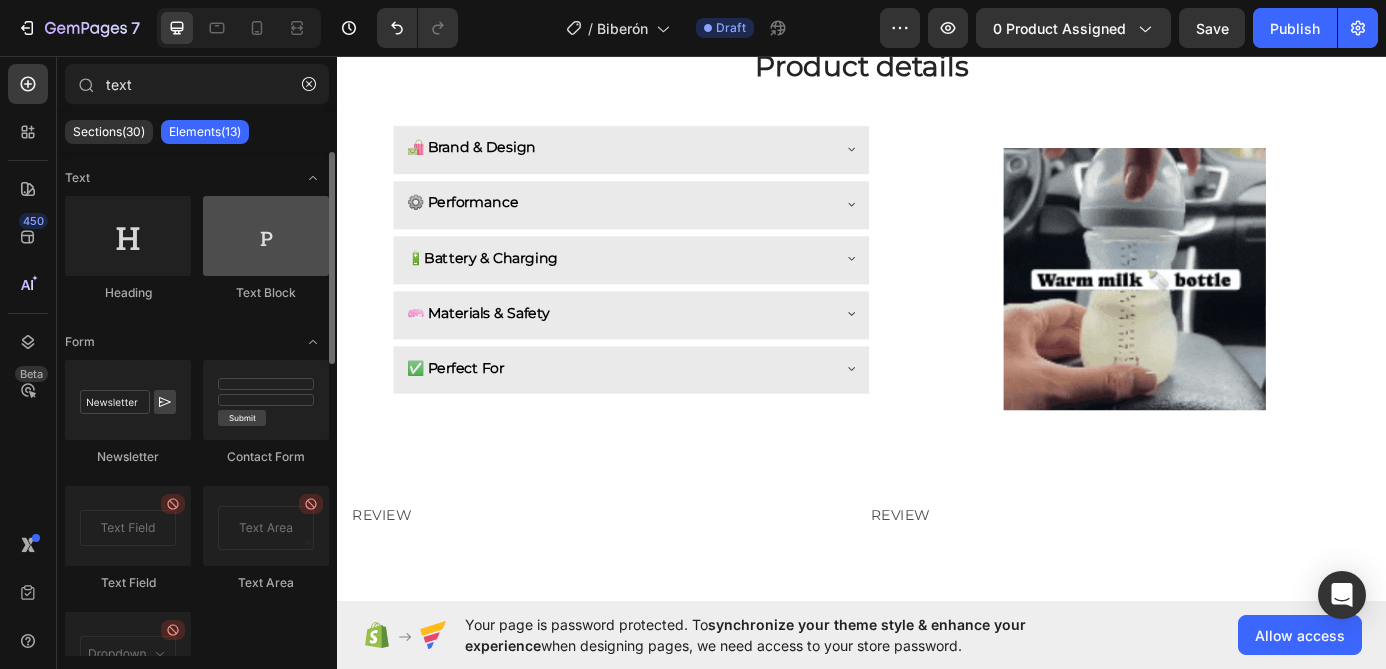 click at bounding box center [266, 236] 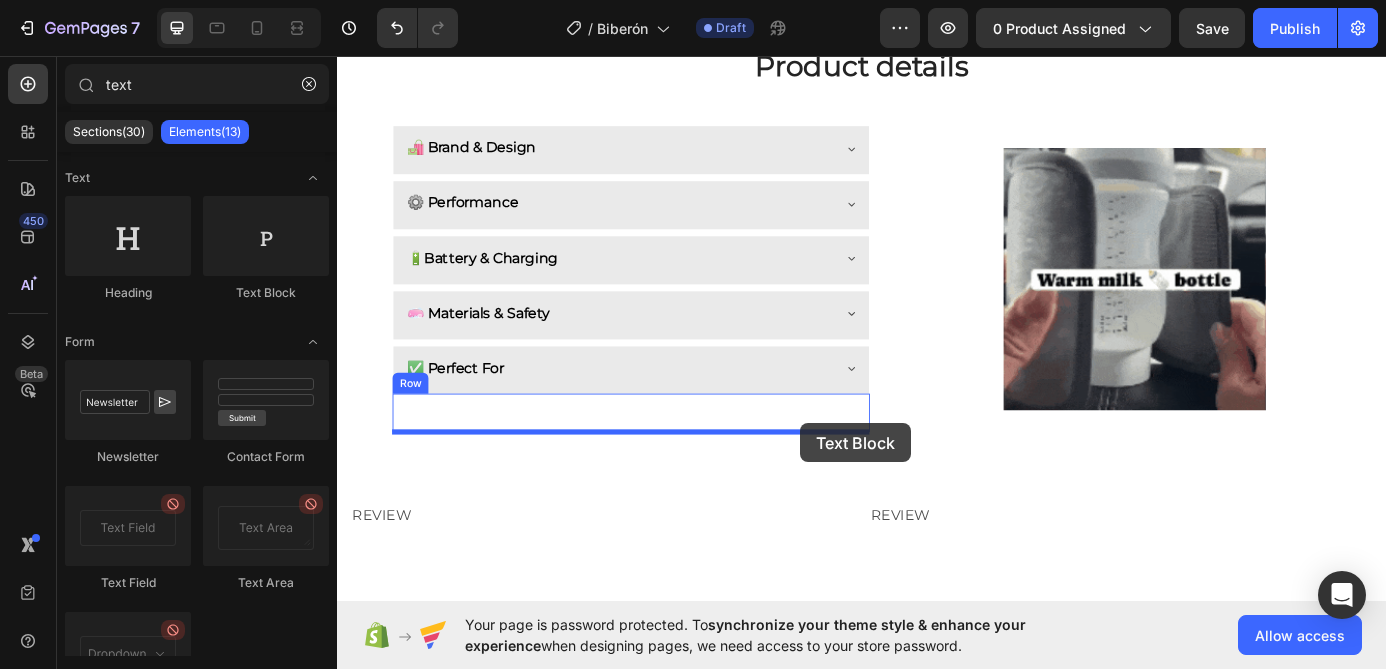 drag, startPoint x: 597, startPoint y: 288, endPoint x: 867, endPoint y: 476, distance: 329.00455 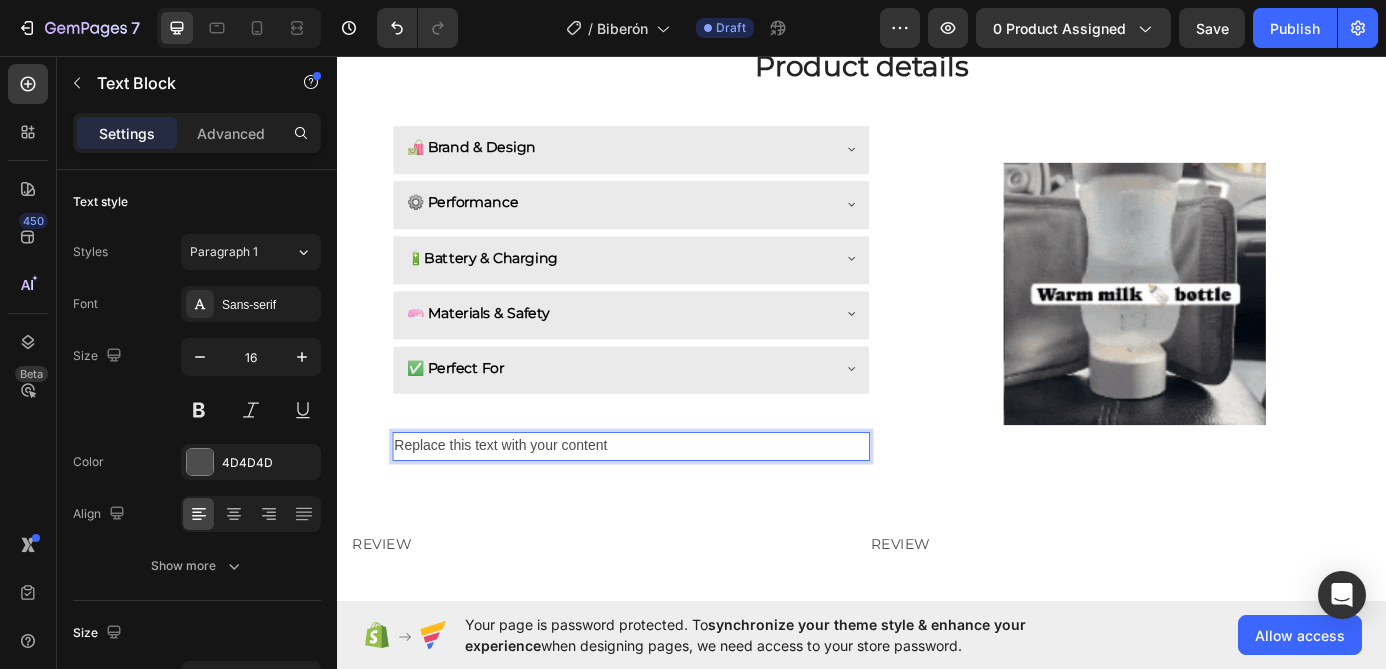 click on "Replace this text with your content" at bounding box center [673, 502] 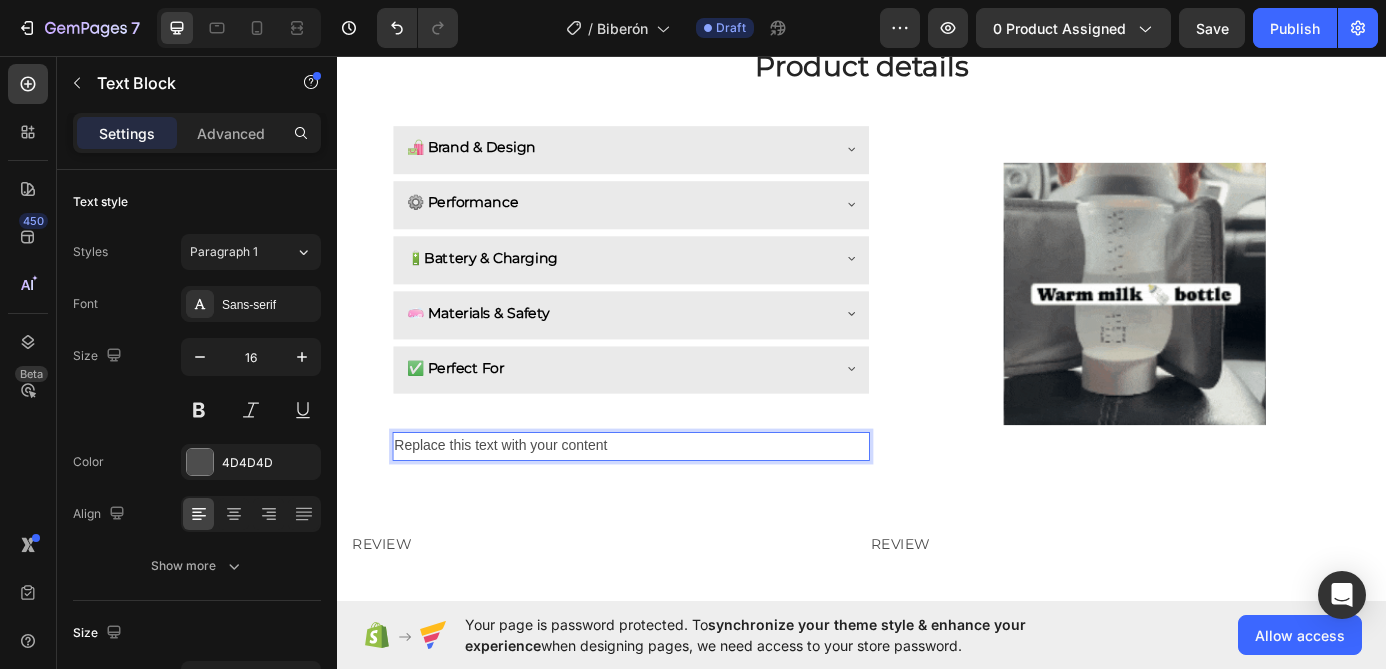 click on "Replace this text with your content" at bounding box center (673, 502) 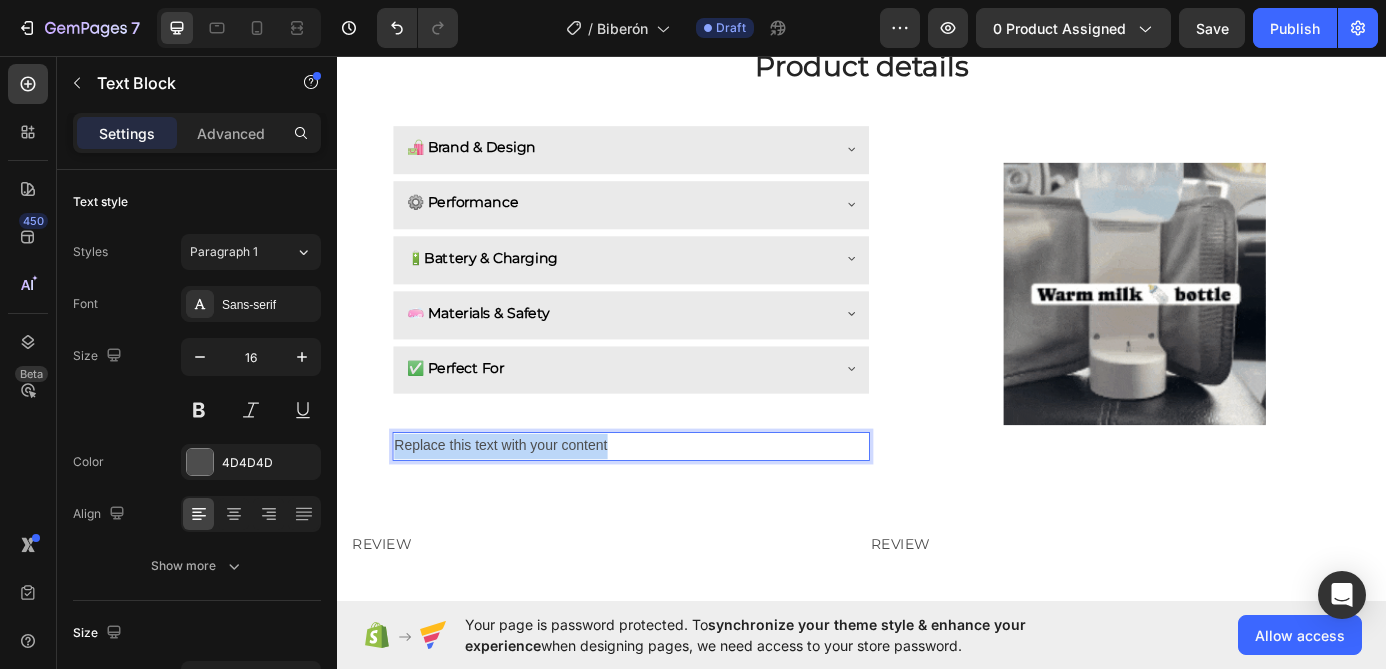 click on "Replace this text with your content" at bounding box center [673, 502] 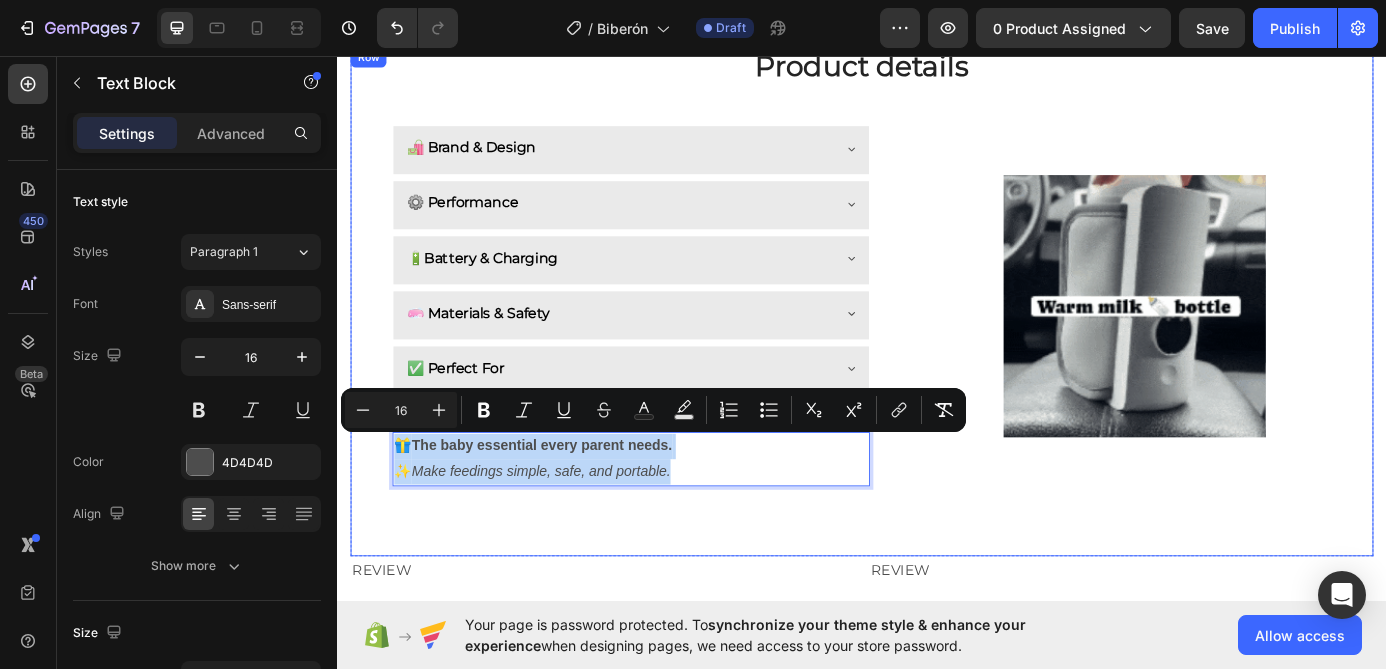 drag, startPoint x: 748, startPoint y: 528, endPoint x: 389, endPoint y: 489, distance: 361.11218 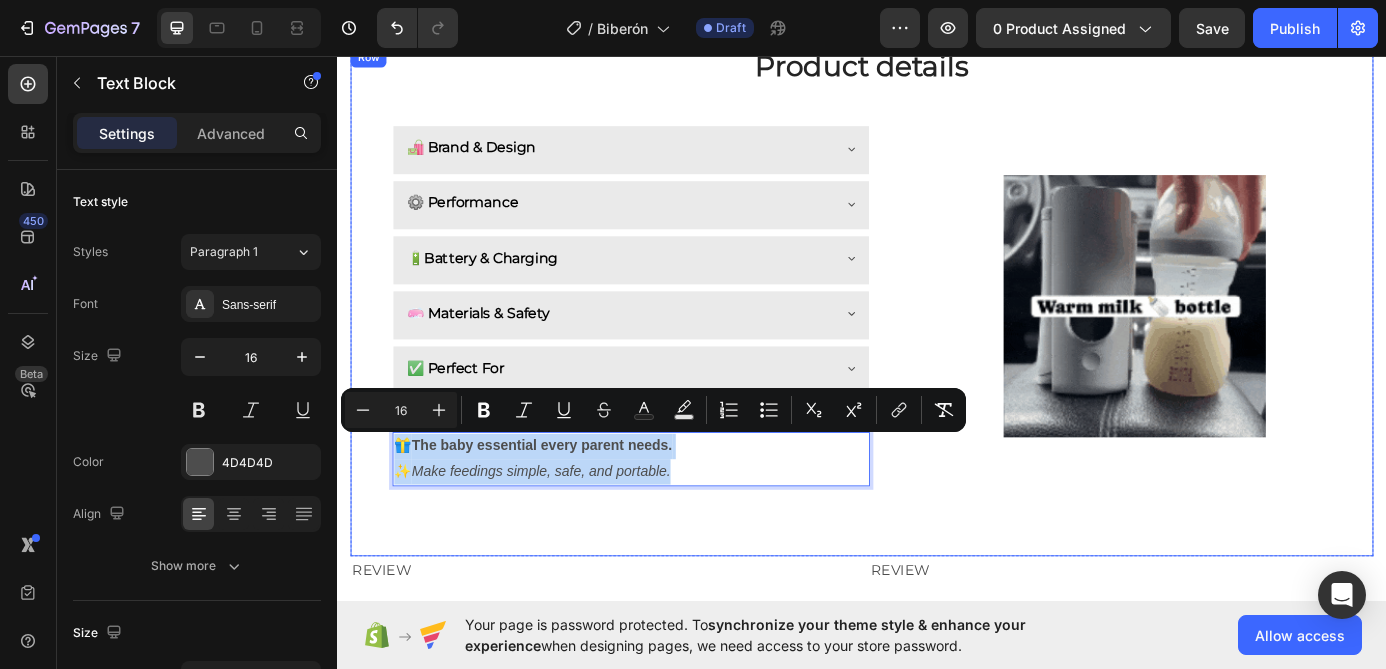 click on "🛍️ Brand & Design
⚙️ Performance
🔋  Battery & Charging
🧼 Materials & Safety
✅ Perfect For Accordion Text Block 🎁  The baby essential every parent needs. ✨  Make feedings simple, safe, and portable. Text Block   0 Row Row Row Row Image Row" at bounding box center (937, 367) 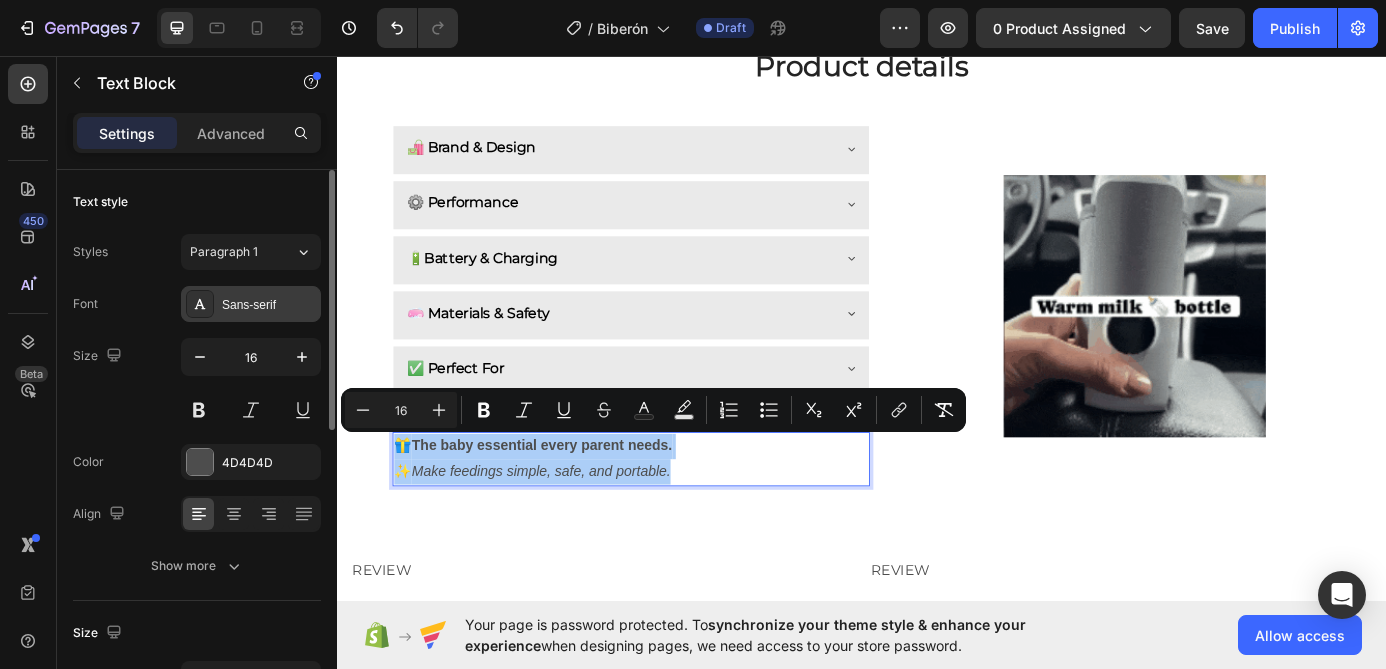 click on "Sans-serif" at bounding box center [269, 305] 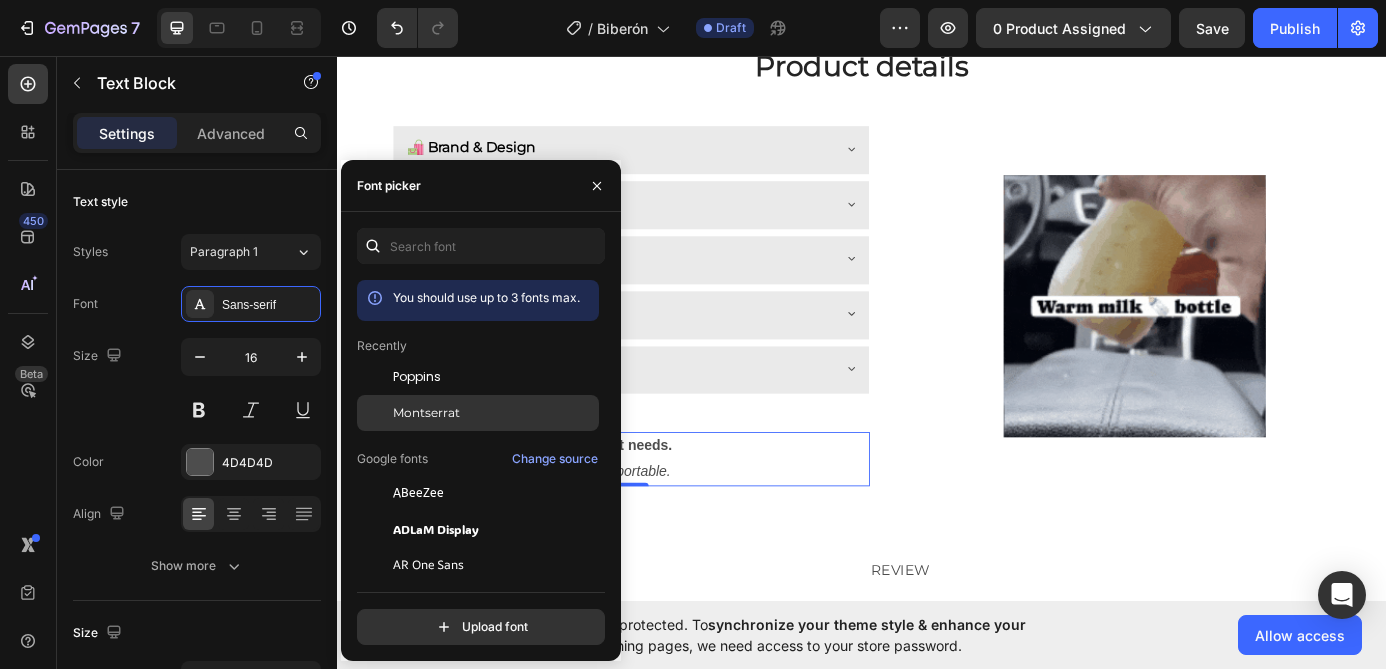 click on "Montserrat" at bounding box center (426, 413) 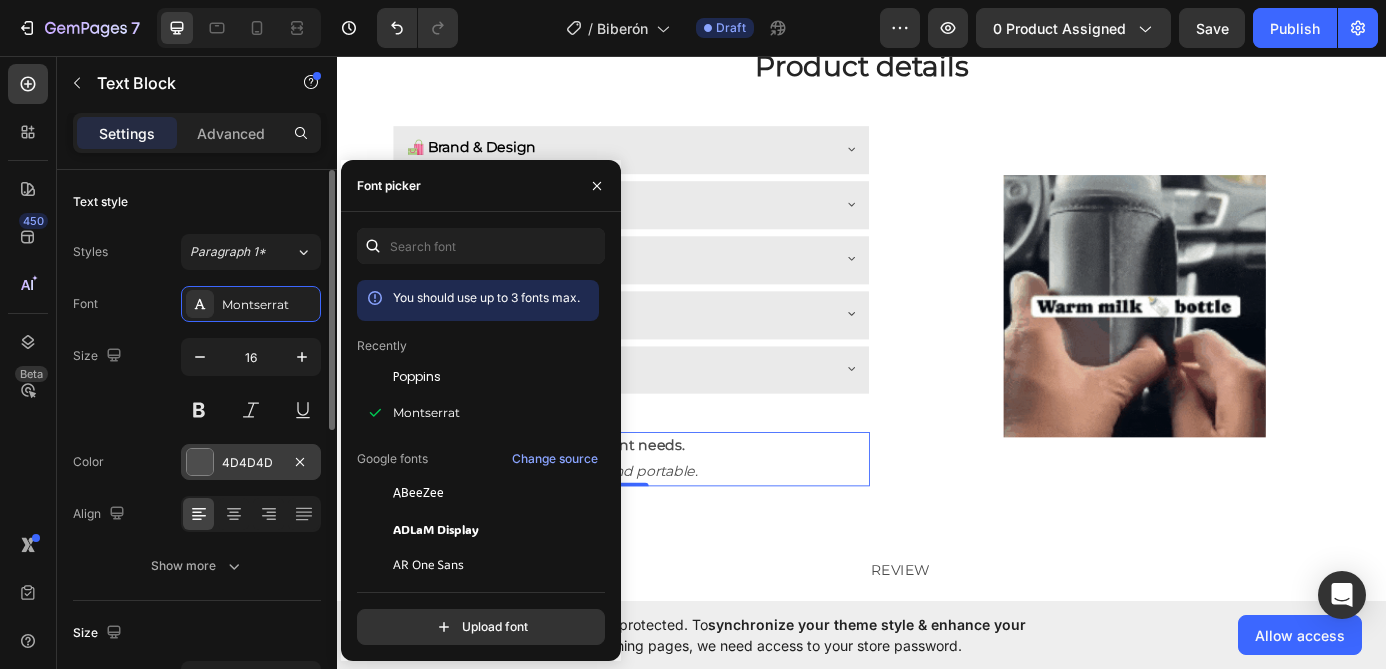 click on "4D4D4D" at bounding box center (251, 463) 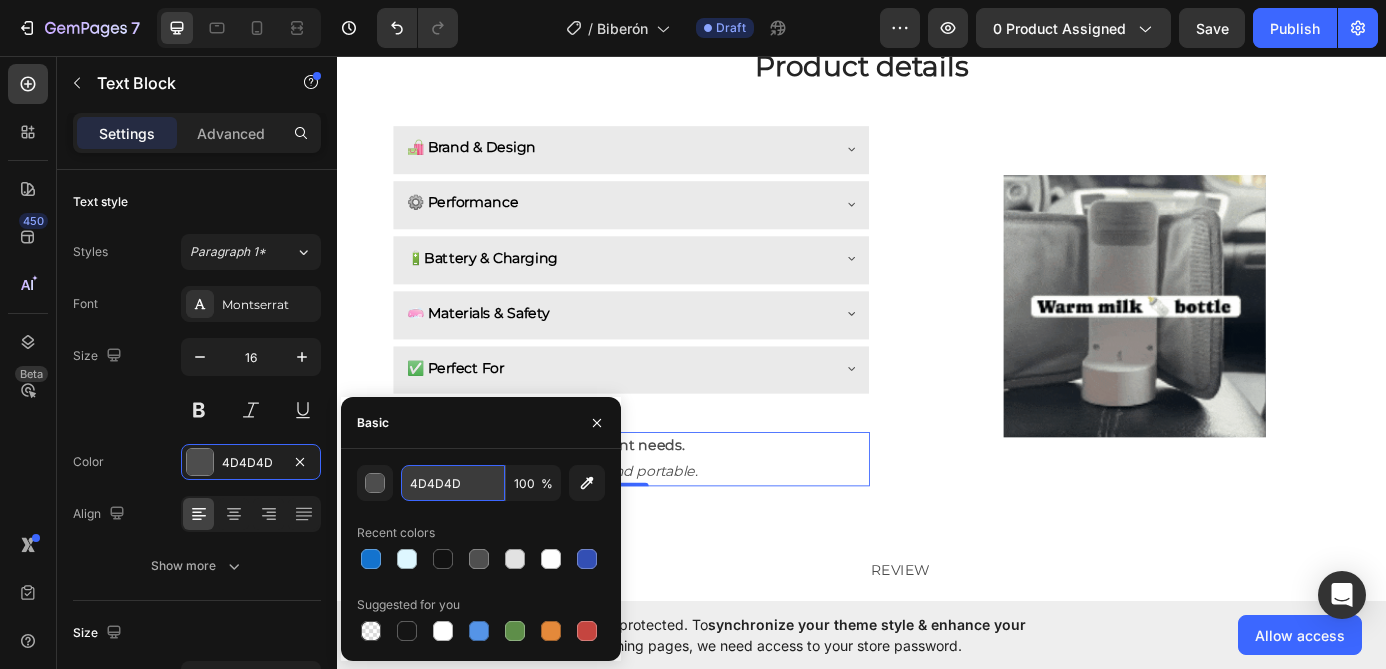 click on "4D4D4D" at bounding box center [453, 483] 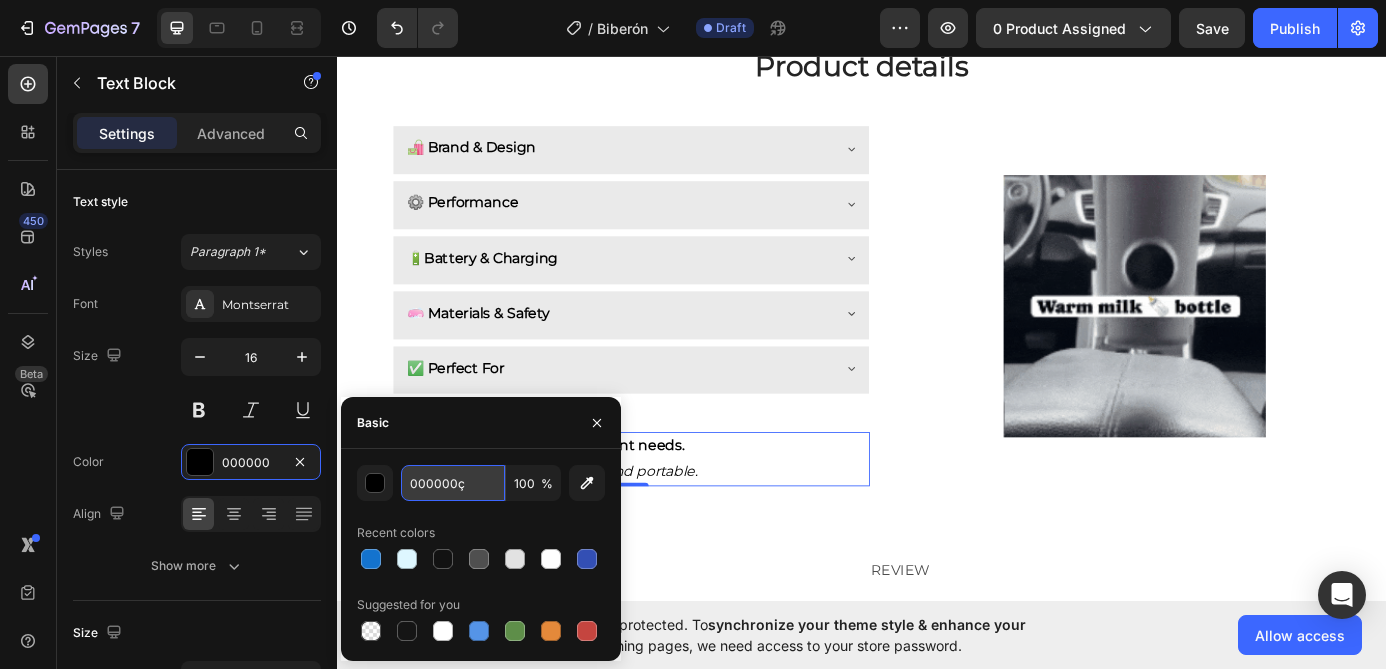 type on "000000" 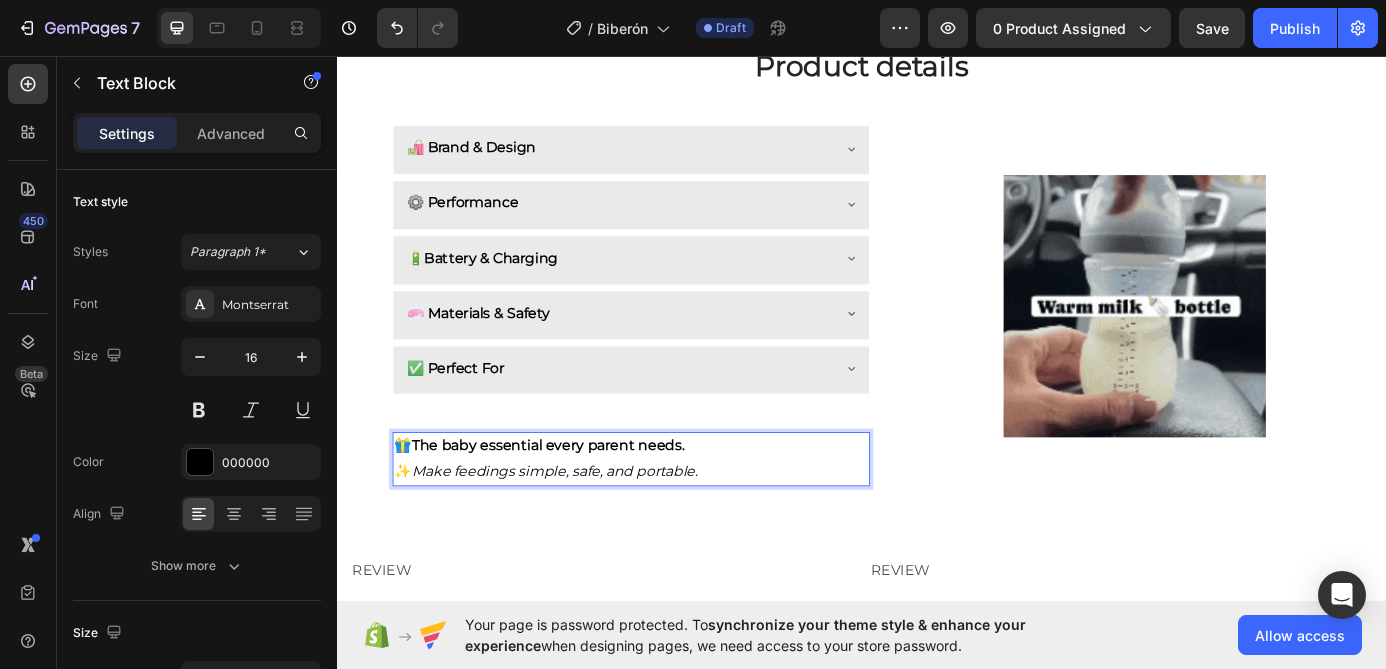 click on "The baby essential every parent needs." at bounding box center [578, 501] 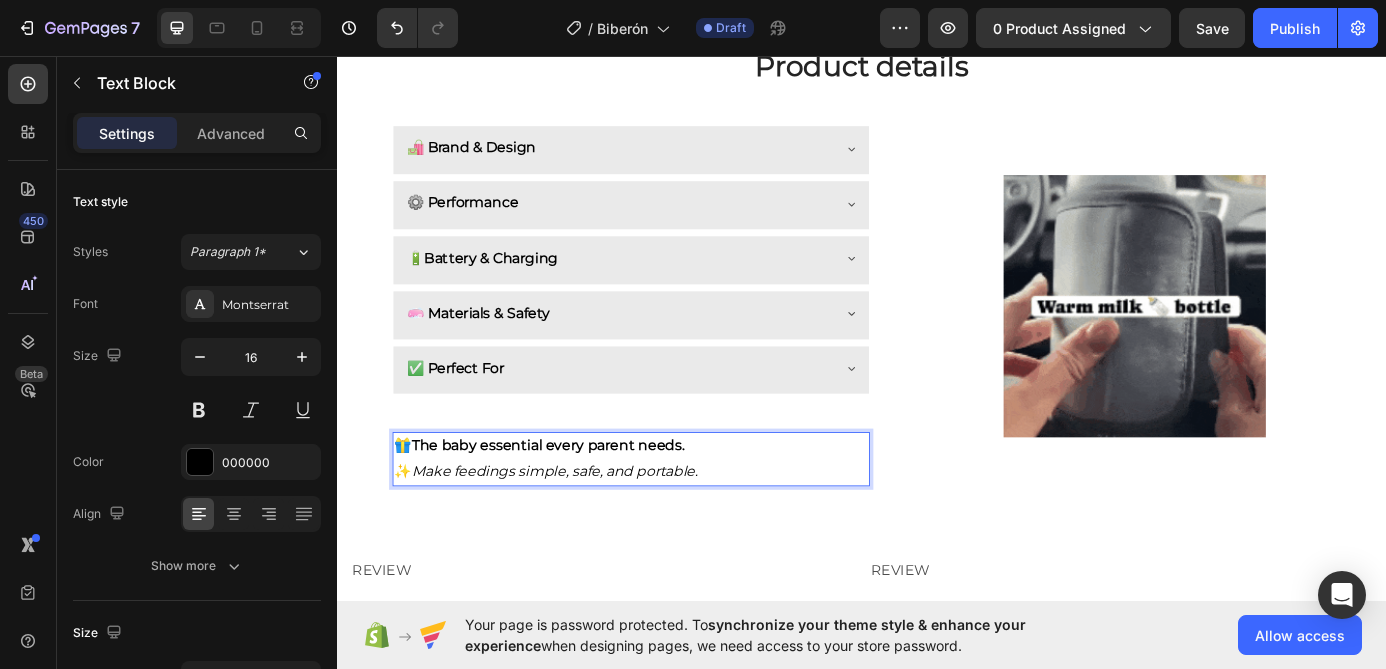 click on "The baby essential every parent needs." at bounding box center (578, 501) 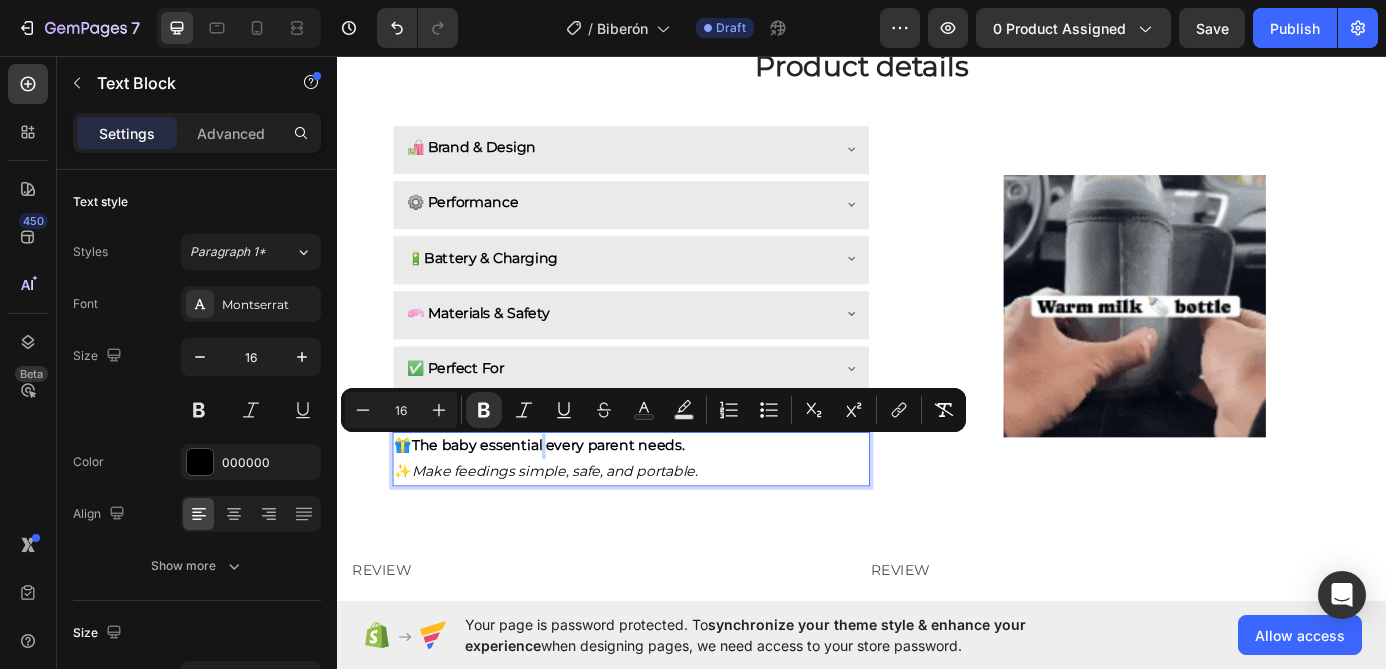click on "The baby essential every parent needs." at bounding box center [578, 501] 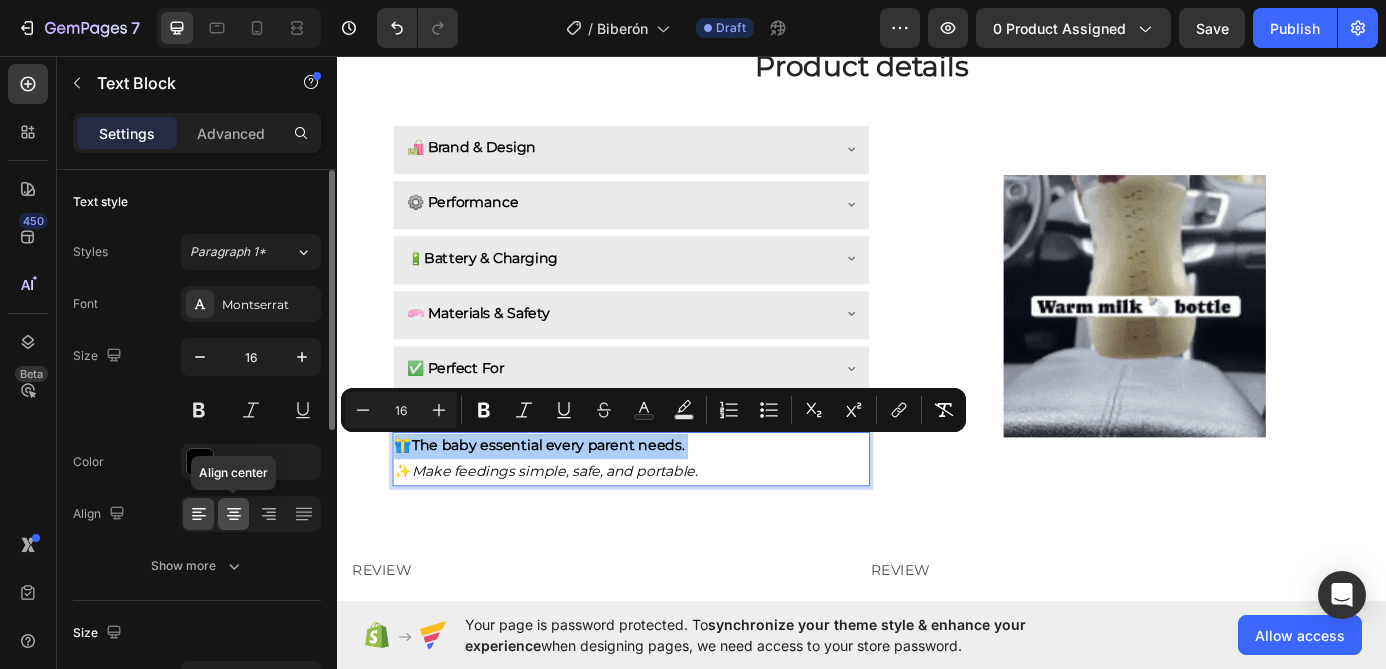 click 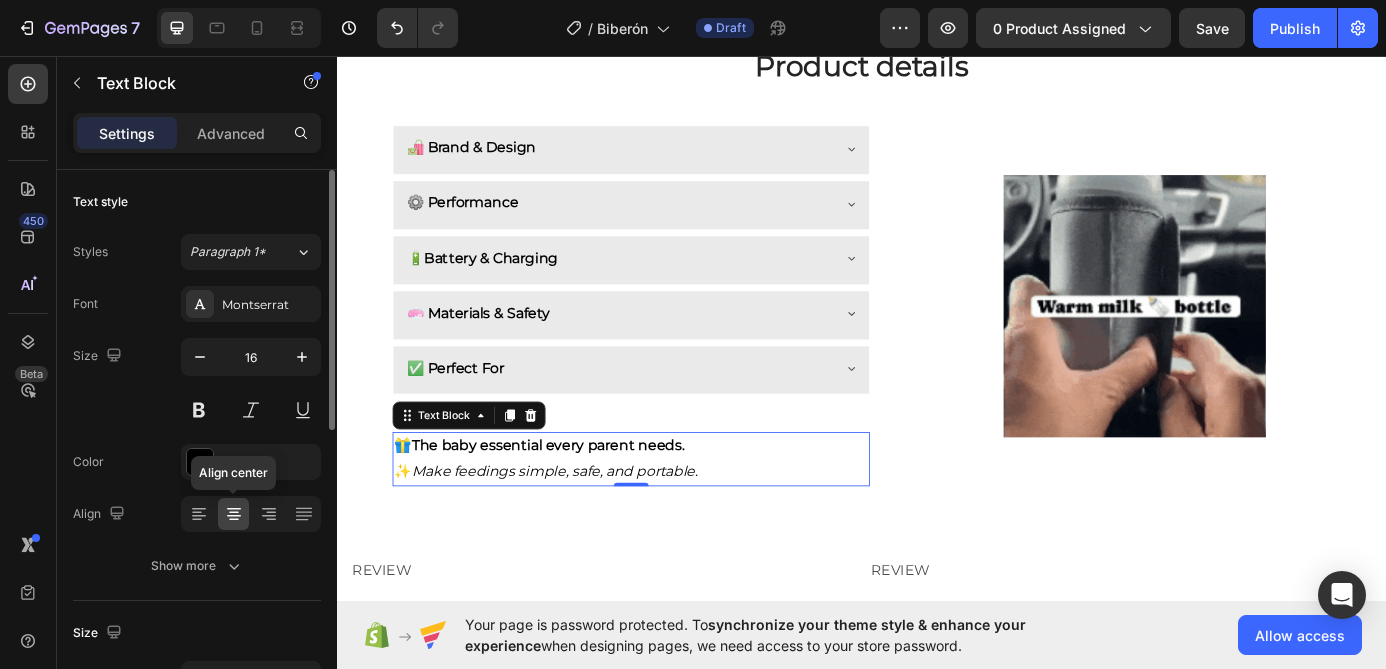 click 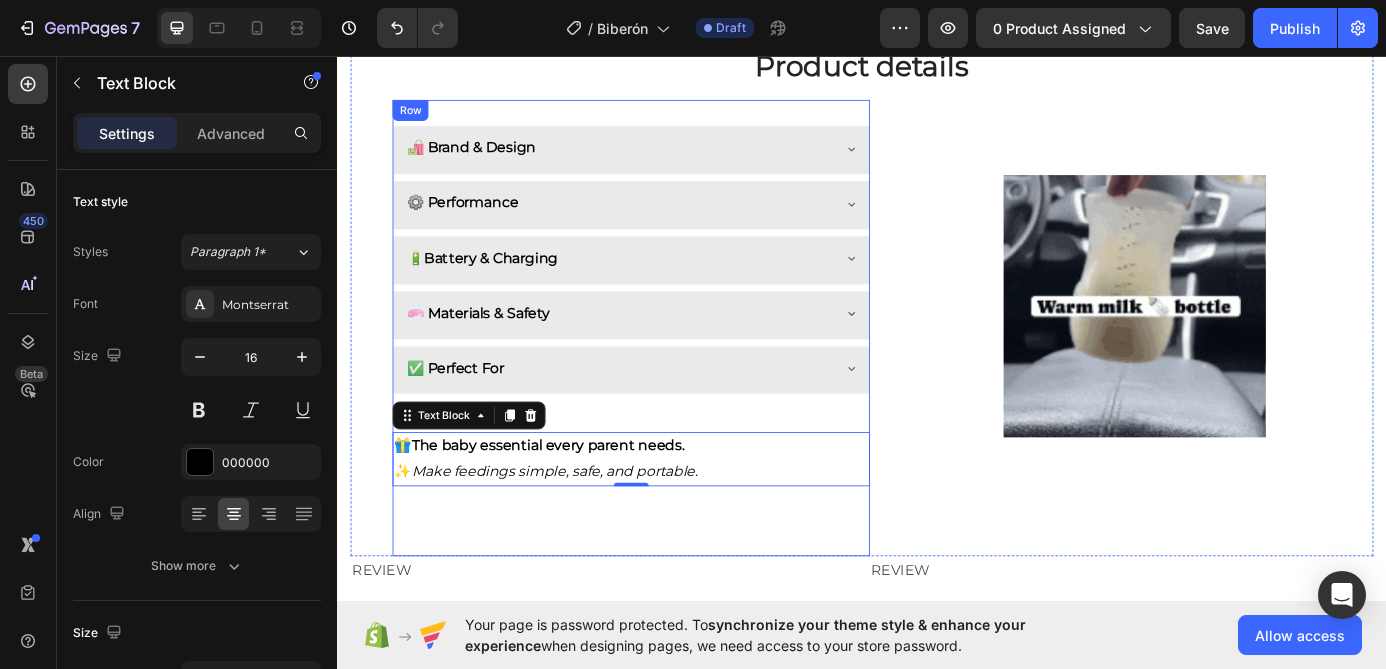 click on "Text Block 🎁  The baby essential every parent needs. ✨  Make feedings simple, safe, and portable. Text Block   0 Row Row Row" at bounding box center [673, 535] 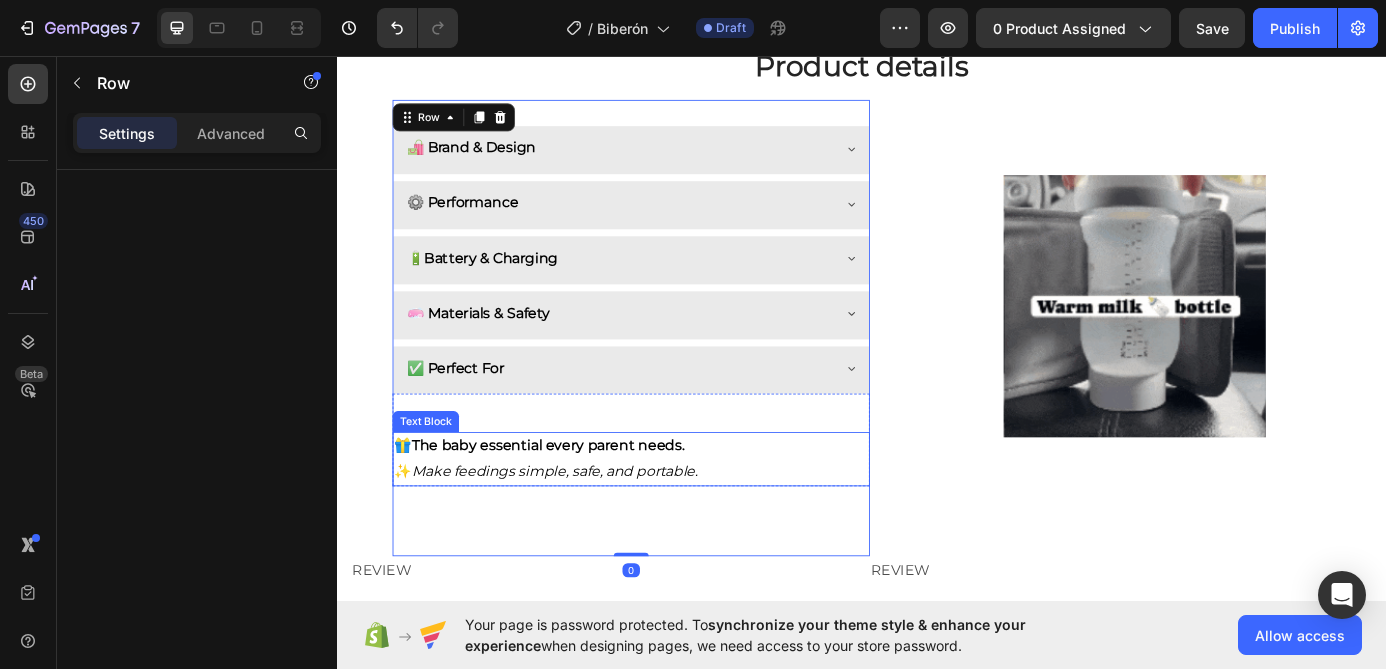 click on "🎁  The baby essential every parent needs. ✨  Make feedings simple, safe, and portable." at bounding box center (673, 517) 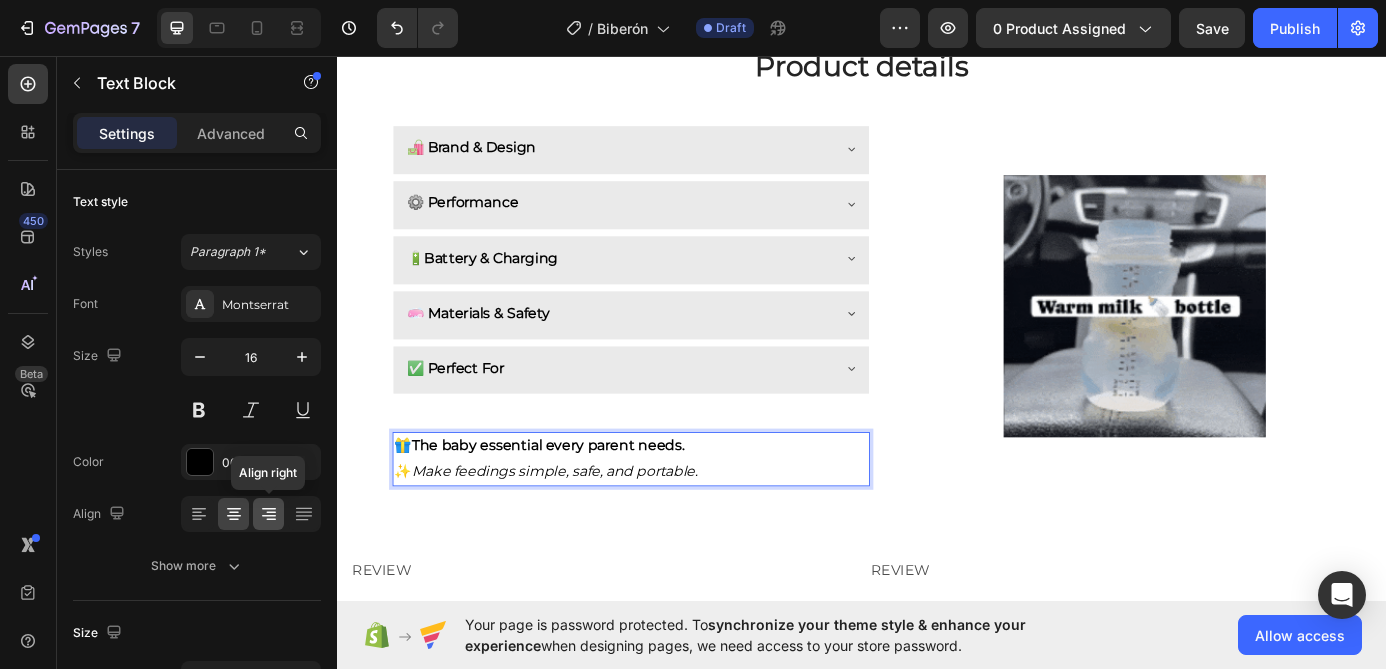 click 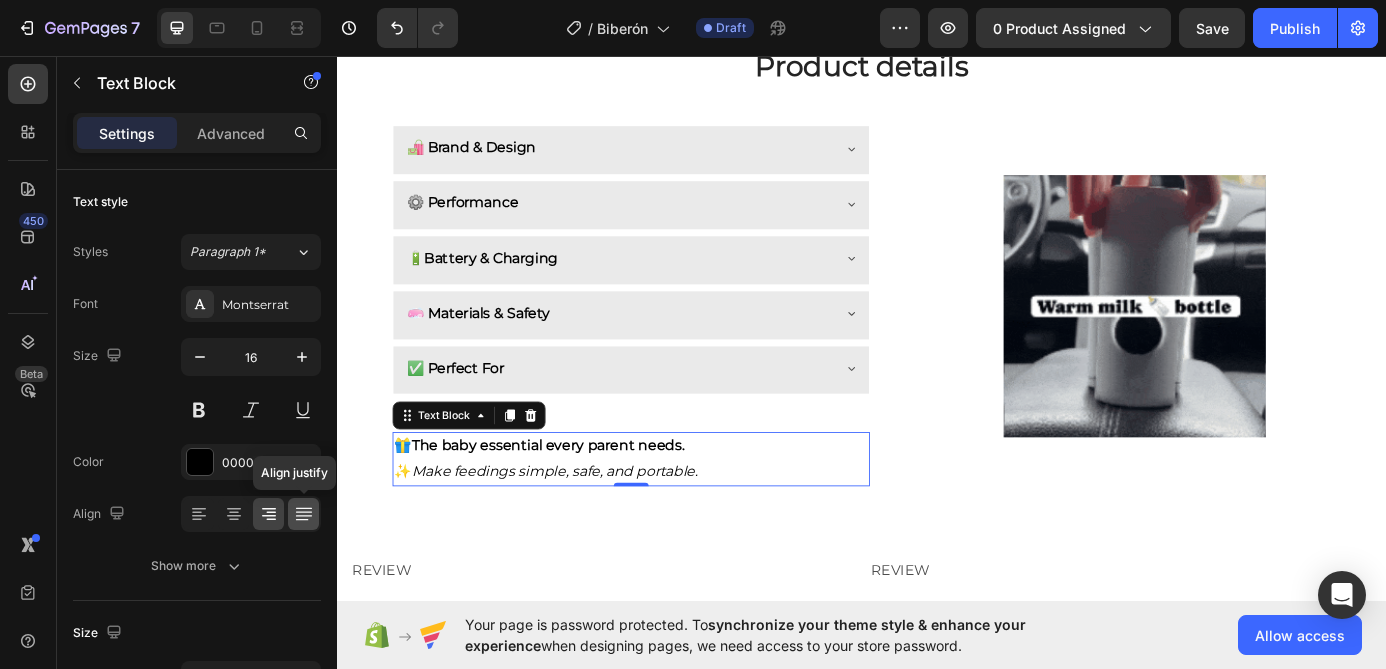 click 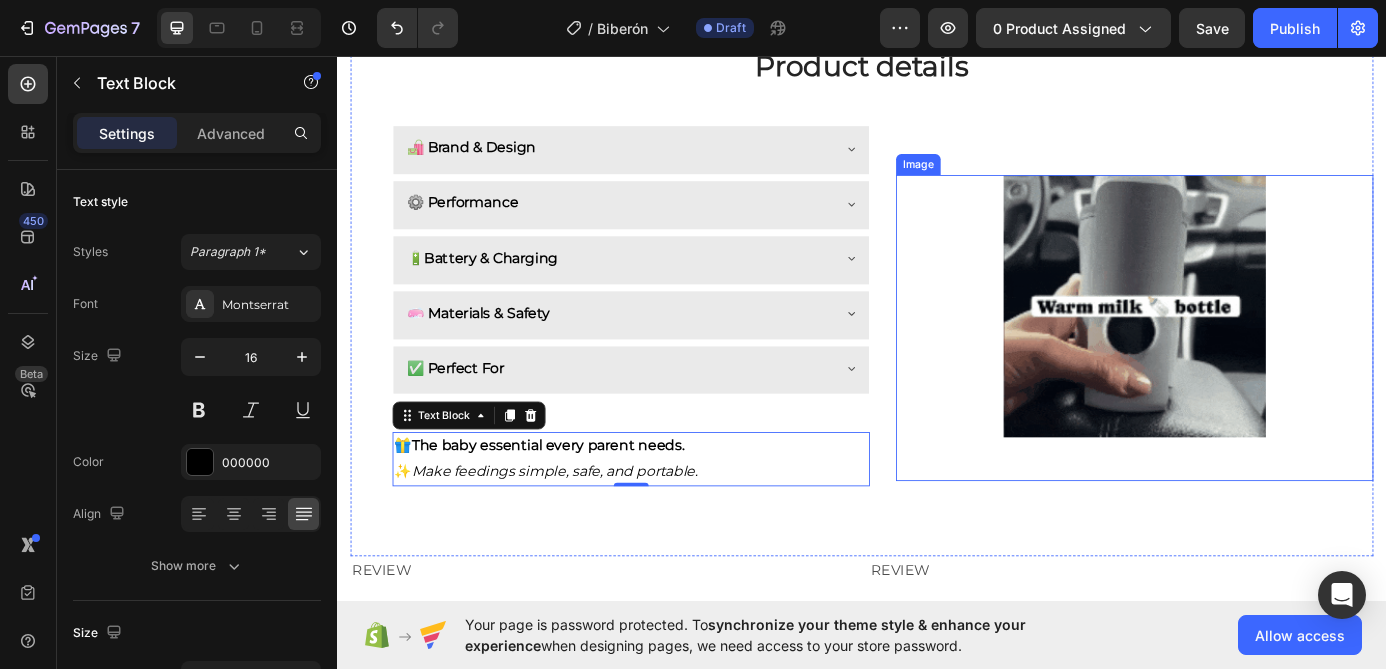 click on "Image" at bounding box center (1249, 367) 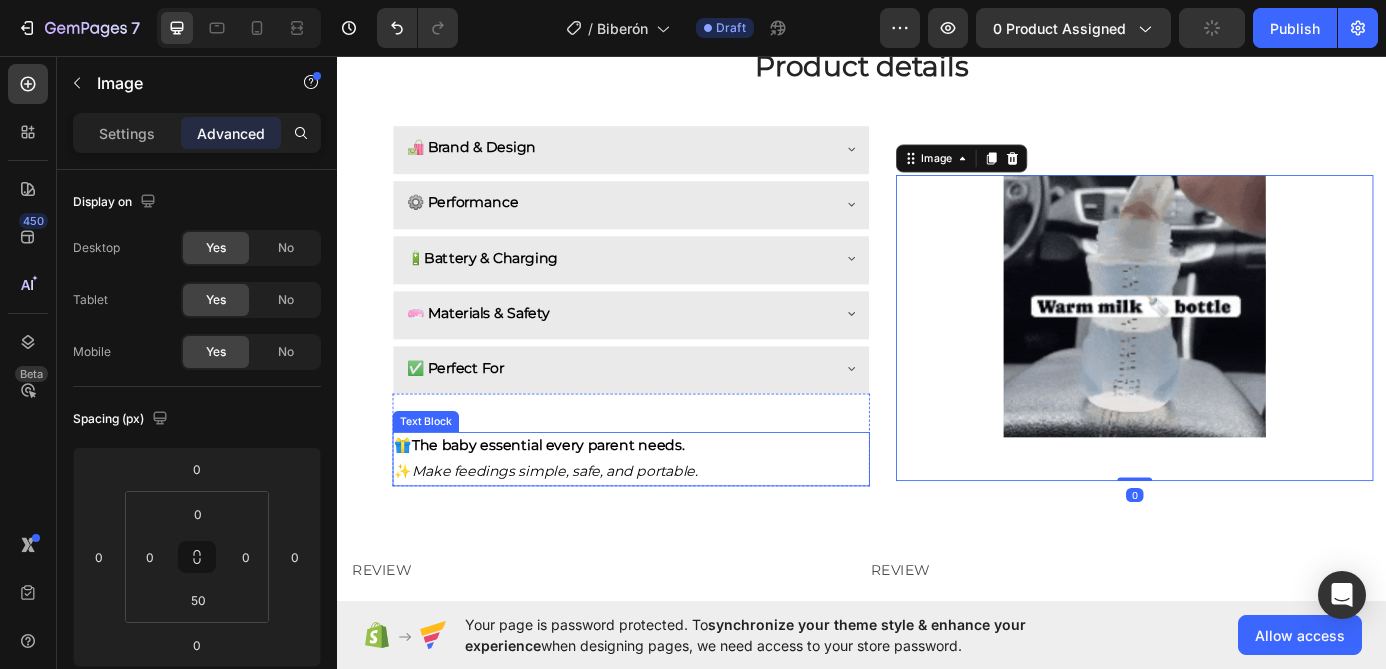 click on "🎁  The baby essential every parent needs. ✨  Make feedings simple, safe, and portable." at bounding box center (673, 517) 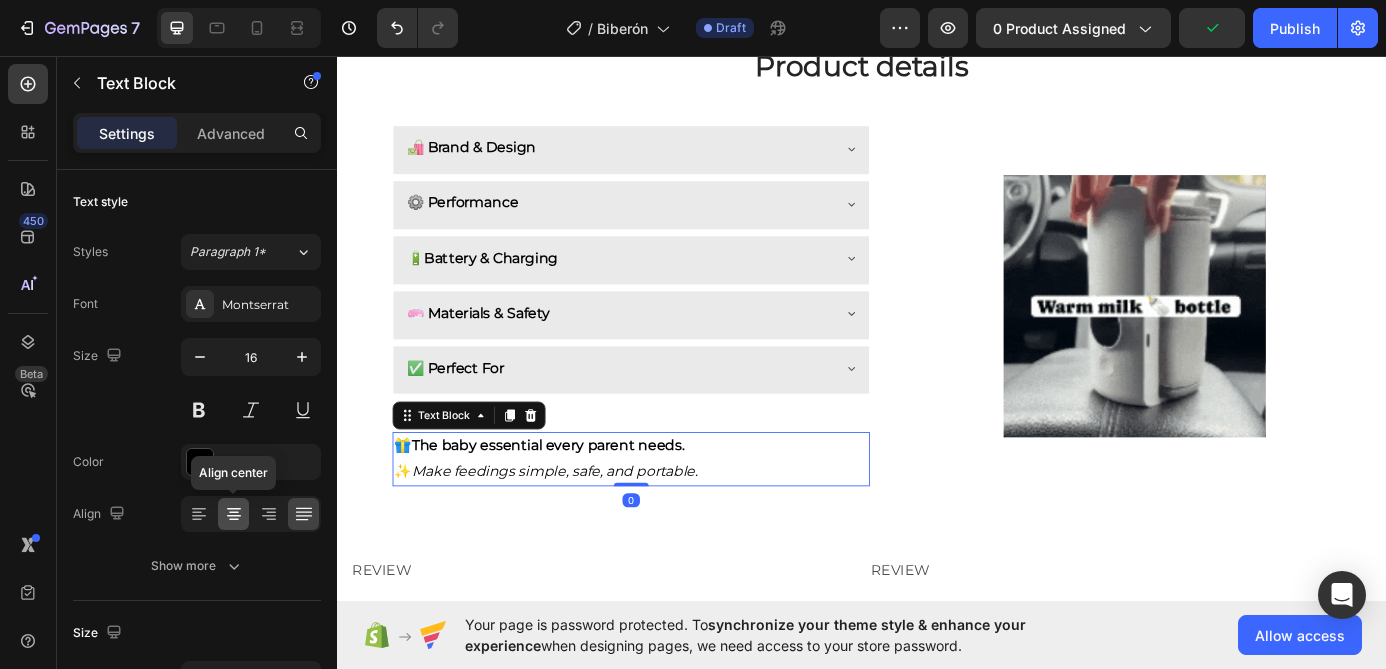 click 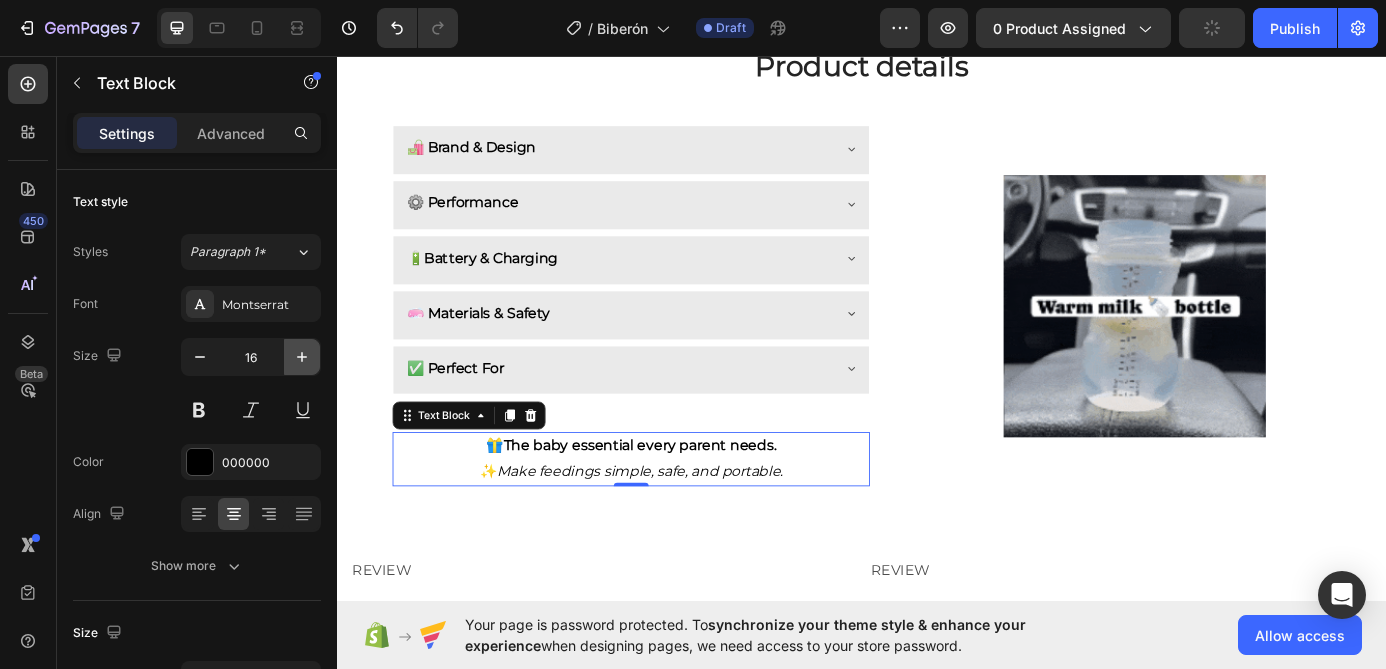 click 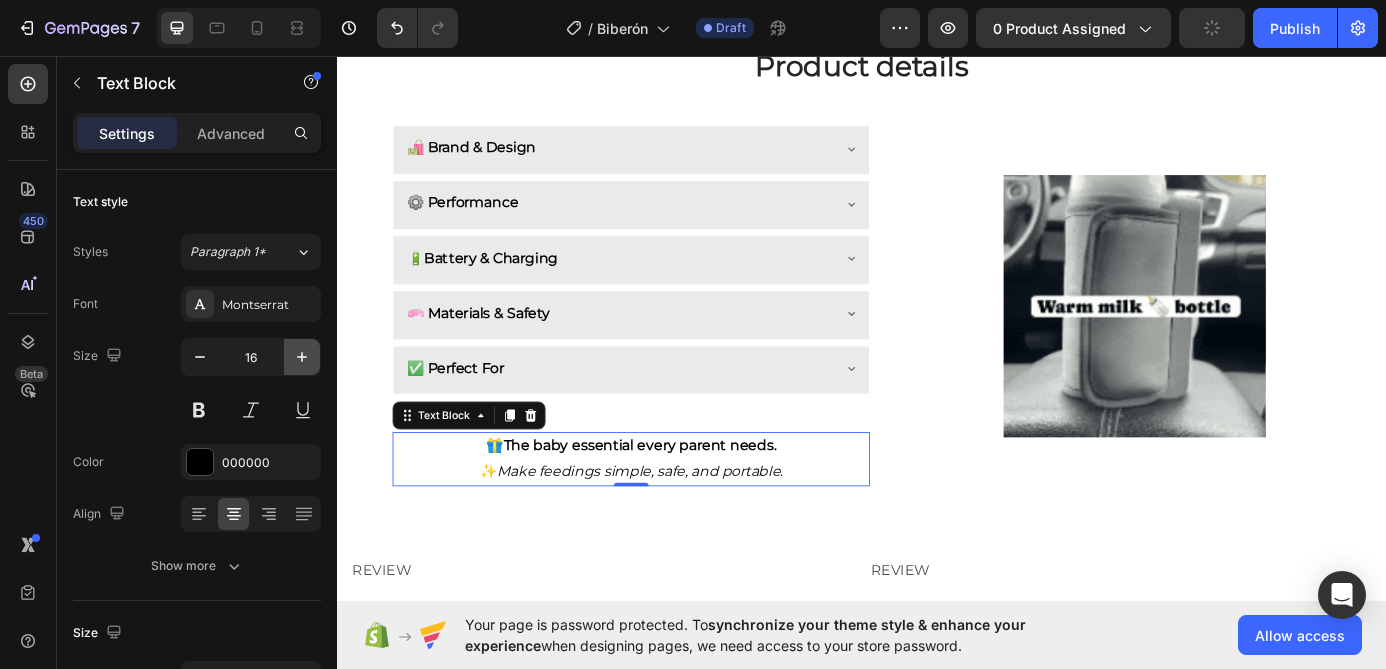 type on "17" 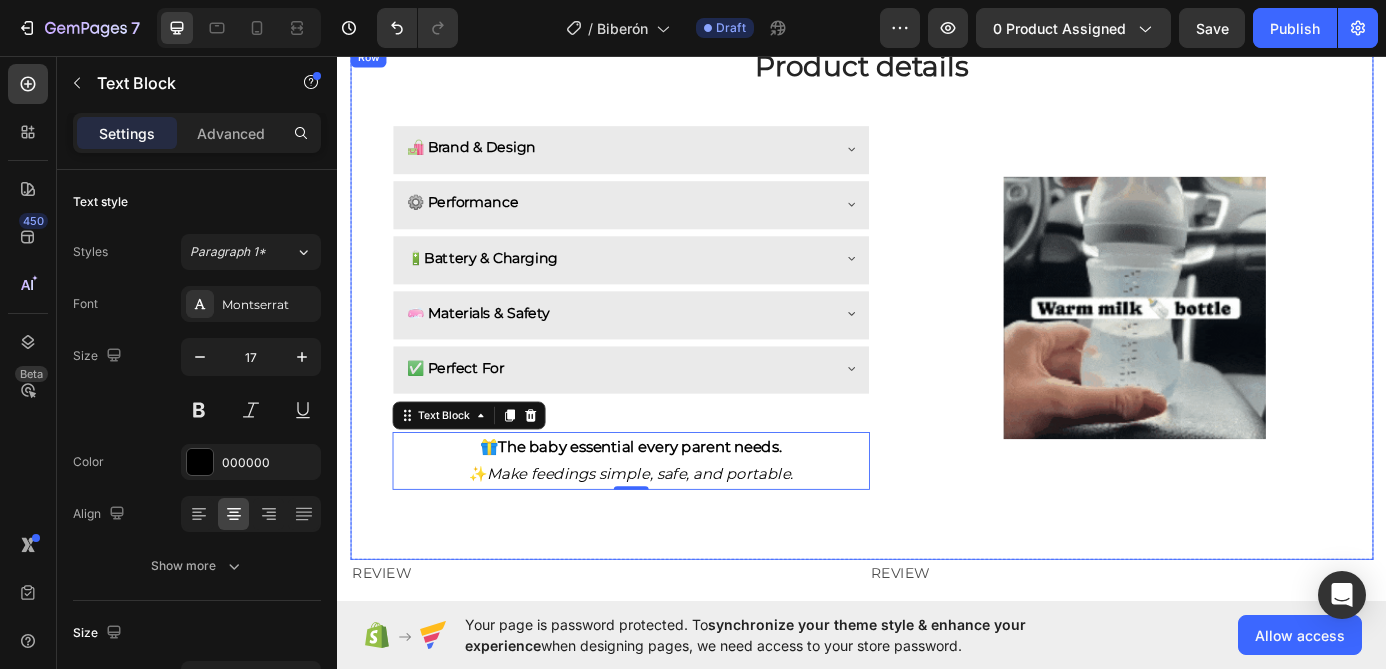 click on "Image" at bounding box center [1249, 368] 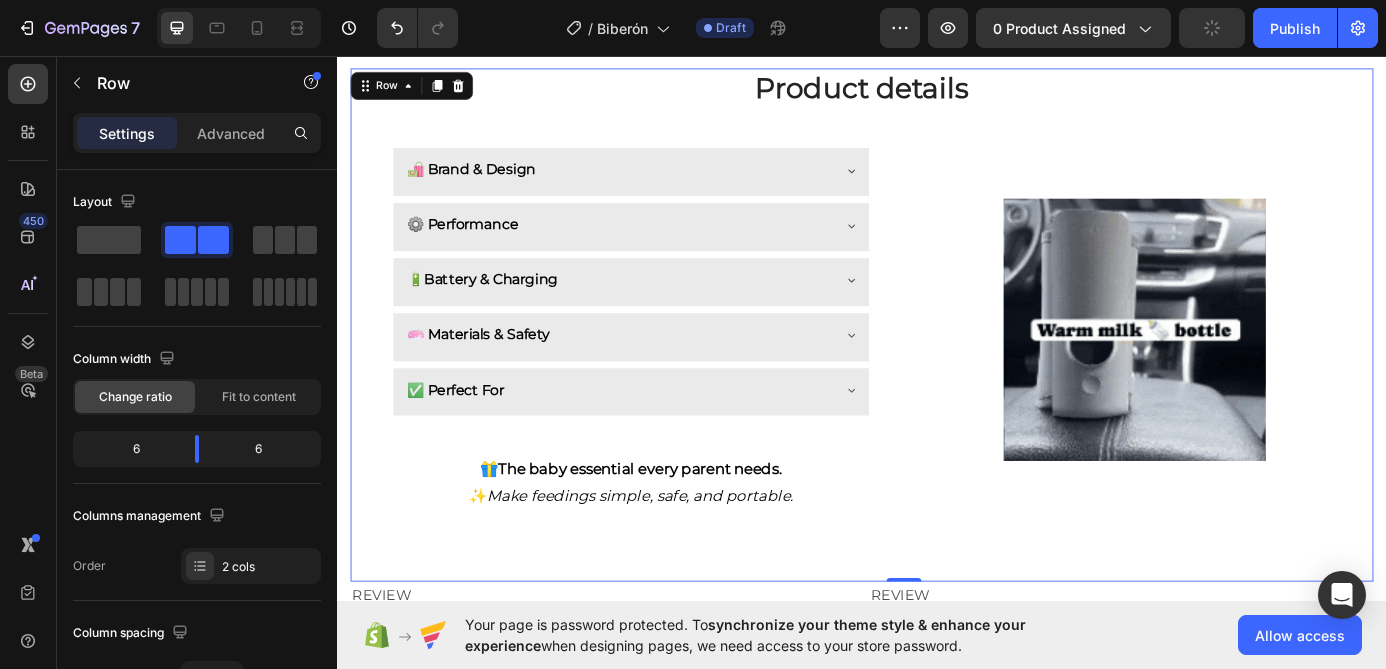 scroll, scrollTop: 2087, scrollLeft: 0, axis: vertical 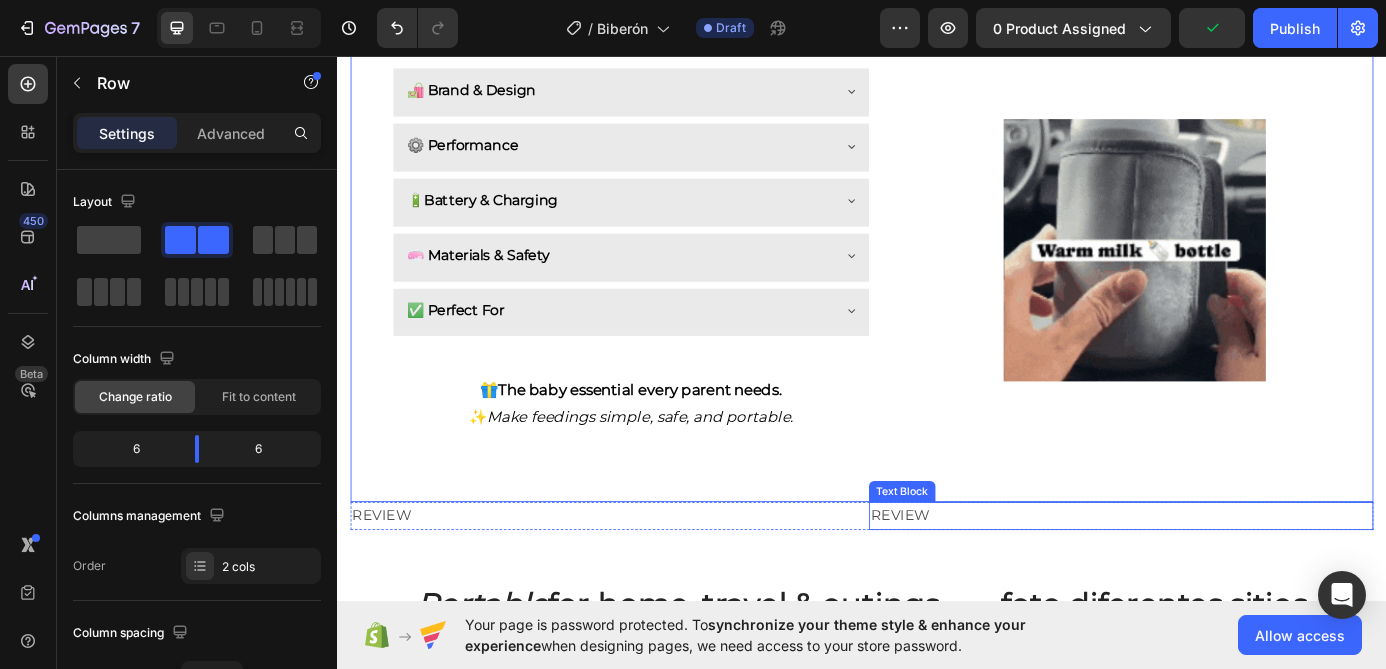click on "REVIEW" at bounding box center (1233, 582) 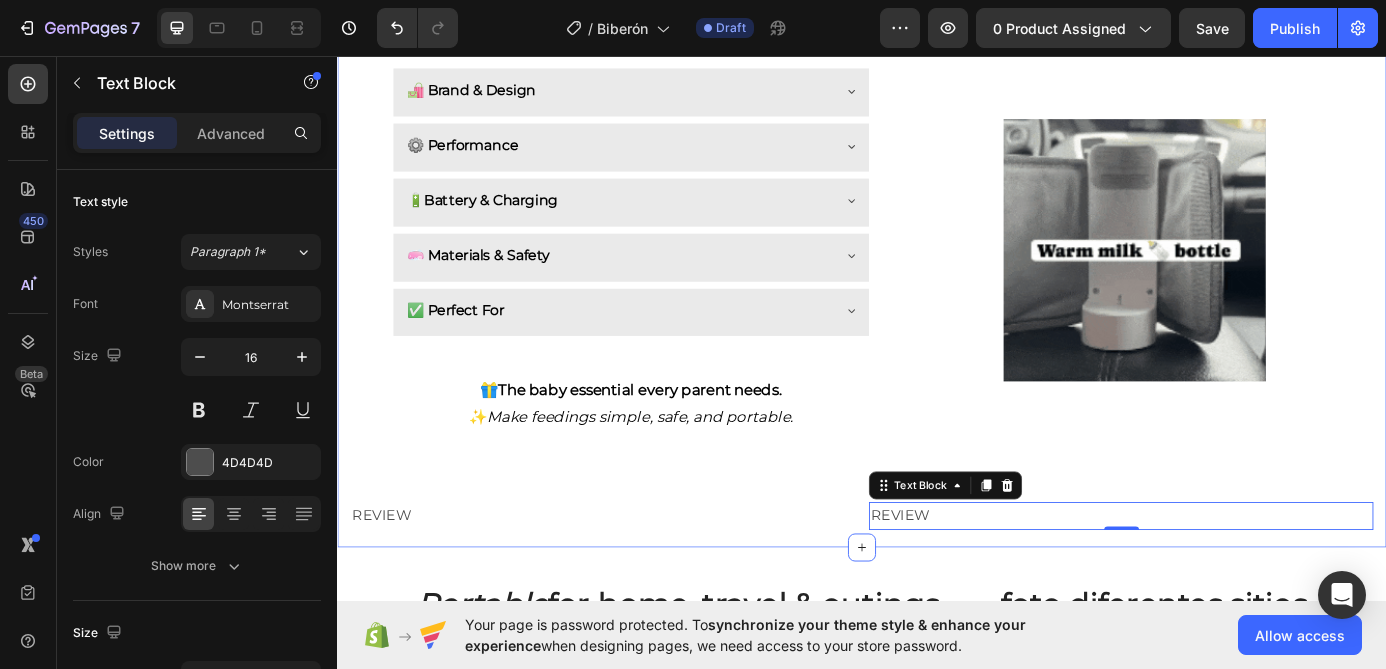 click on "Product details Heading
🛍️ Brand & Design
⚙️ Performance
🔋  Battery & Charging
🧼 Materials & Safety
✅ Perfect For Accordion Text Block 🎁  The baby essential every parent needs. ✨  Make feedings simple, safe, and portable. Text Block Row Row Row Row Image Row Row REVIEW Text Block REVIEW Text Block   0 Row Section 5" at bounding box center (937, 289) 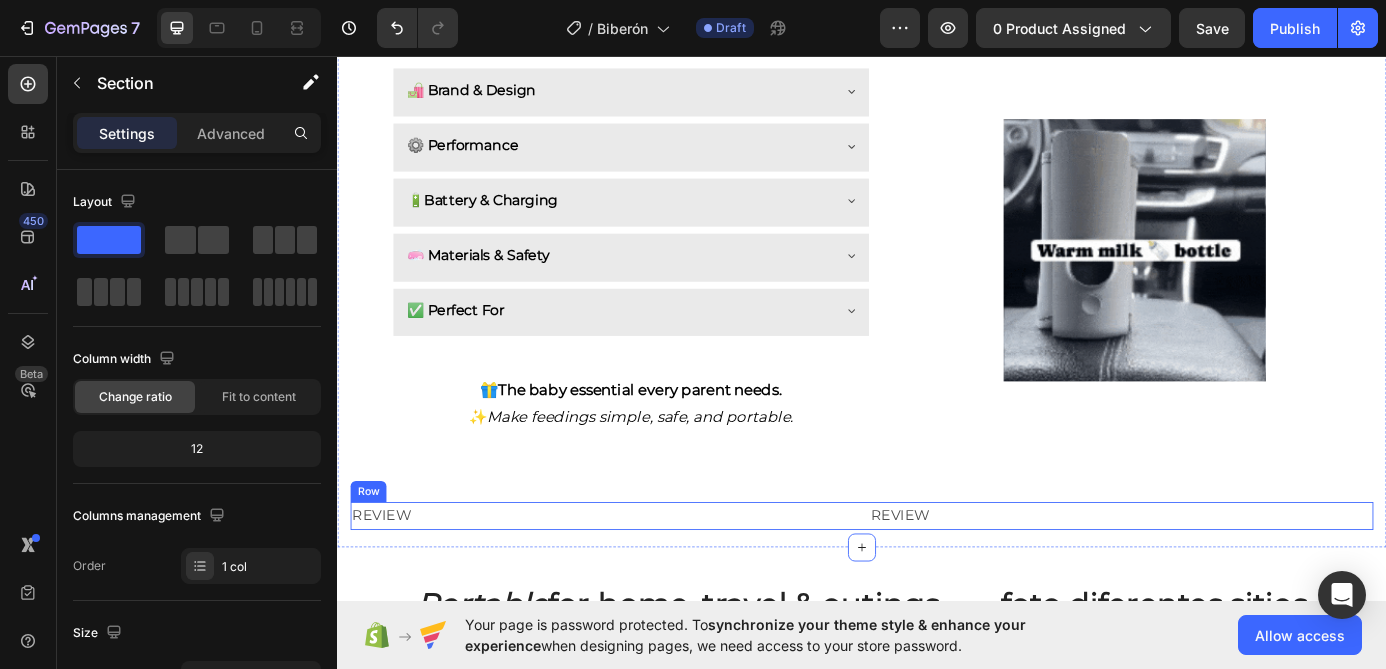click on "REVIEW Text Block REVIEW Text Block Row" at bounding box center [937, 582] 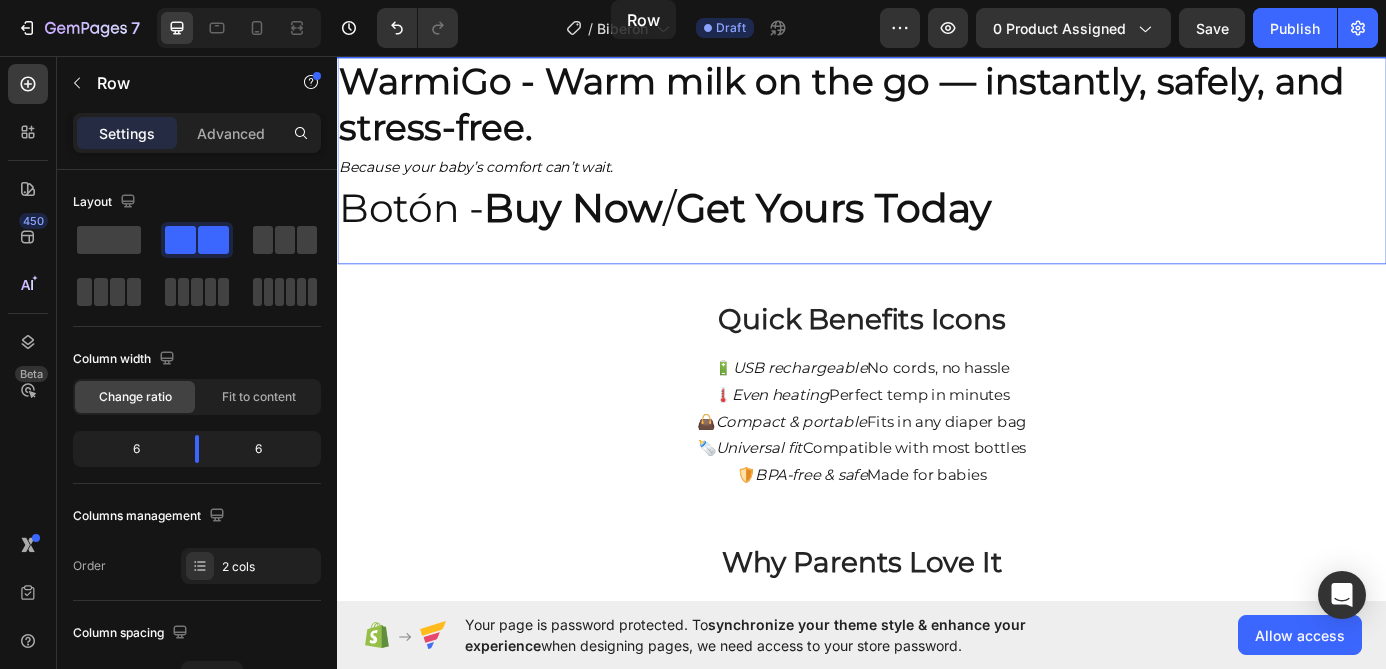 scroll, scrollTop: 0, scrollLeft: 0, axis: both 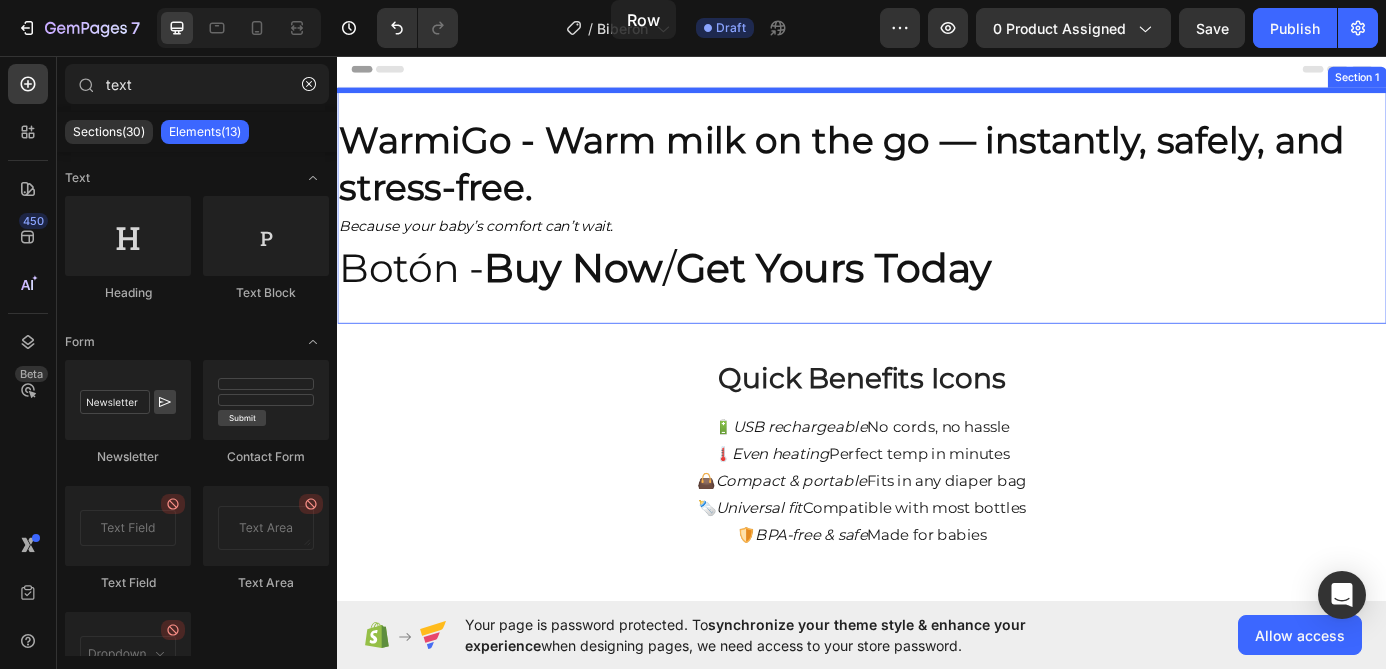 drag, startPoint x: 378, startPoint y: 554, endPoint x: 650, endPoint y: -176, distance: 779.0276 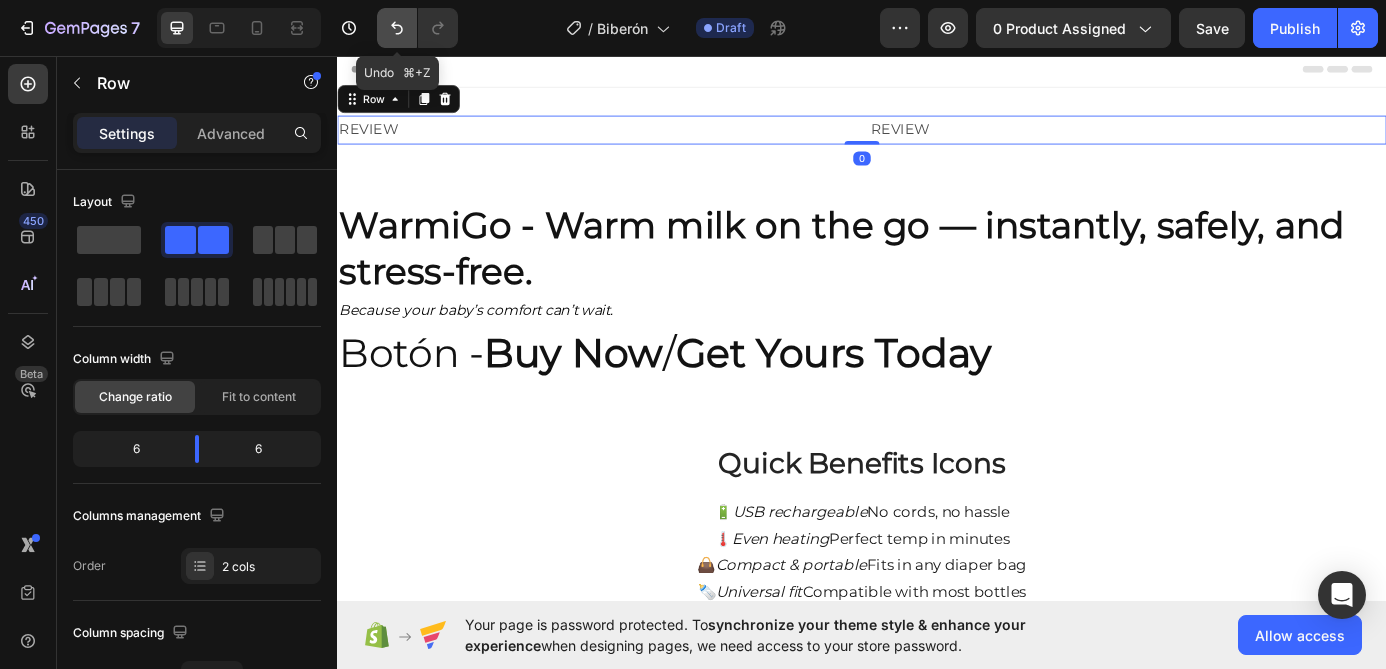 click 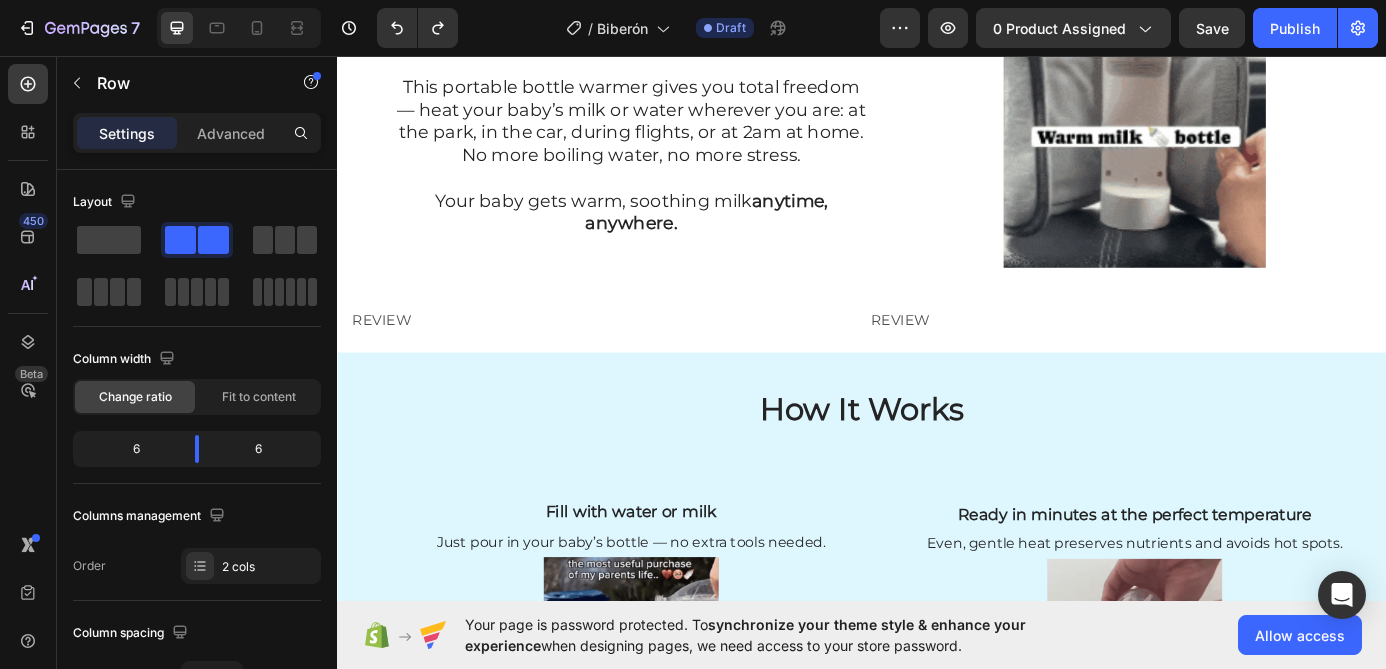 scroll, scrollTop: 833, scrollLeft: 0, axis: vertical 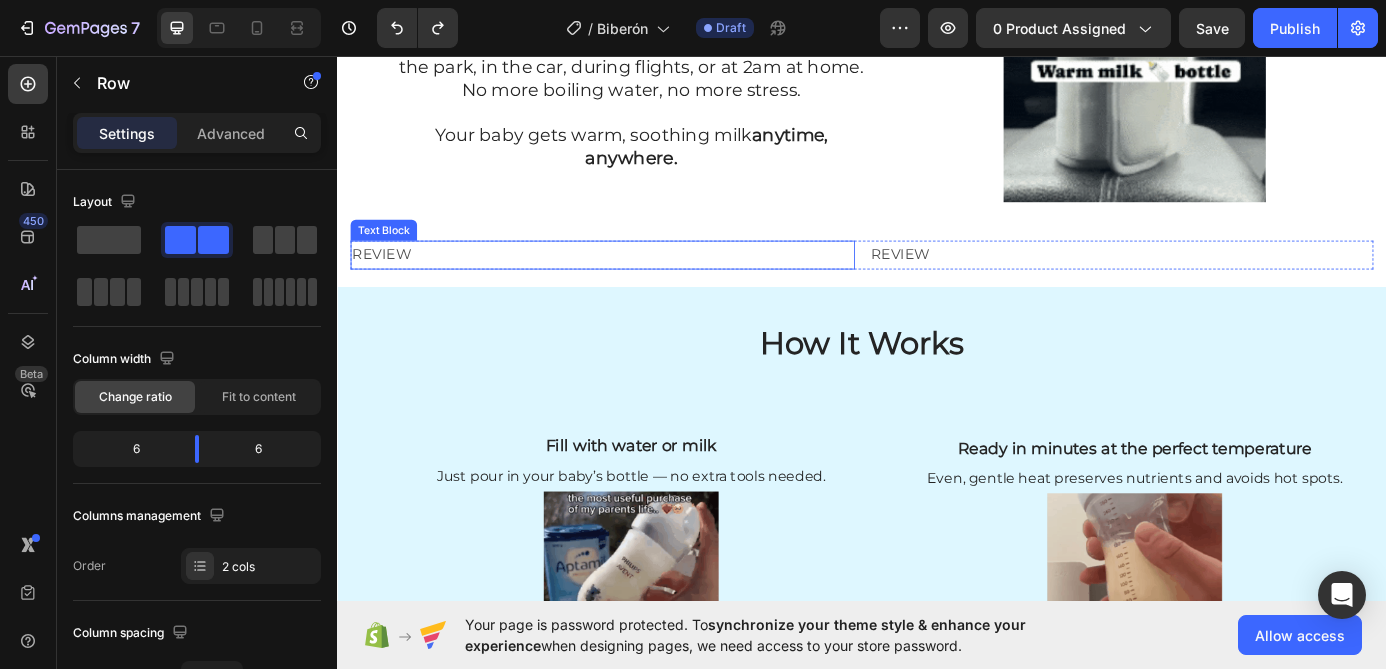 click on "REVIEW" at bounding box center [640, 283] 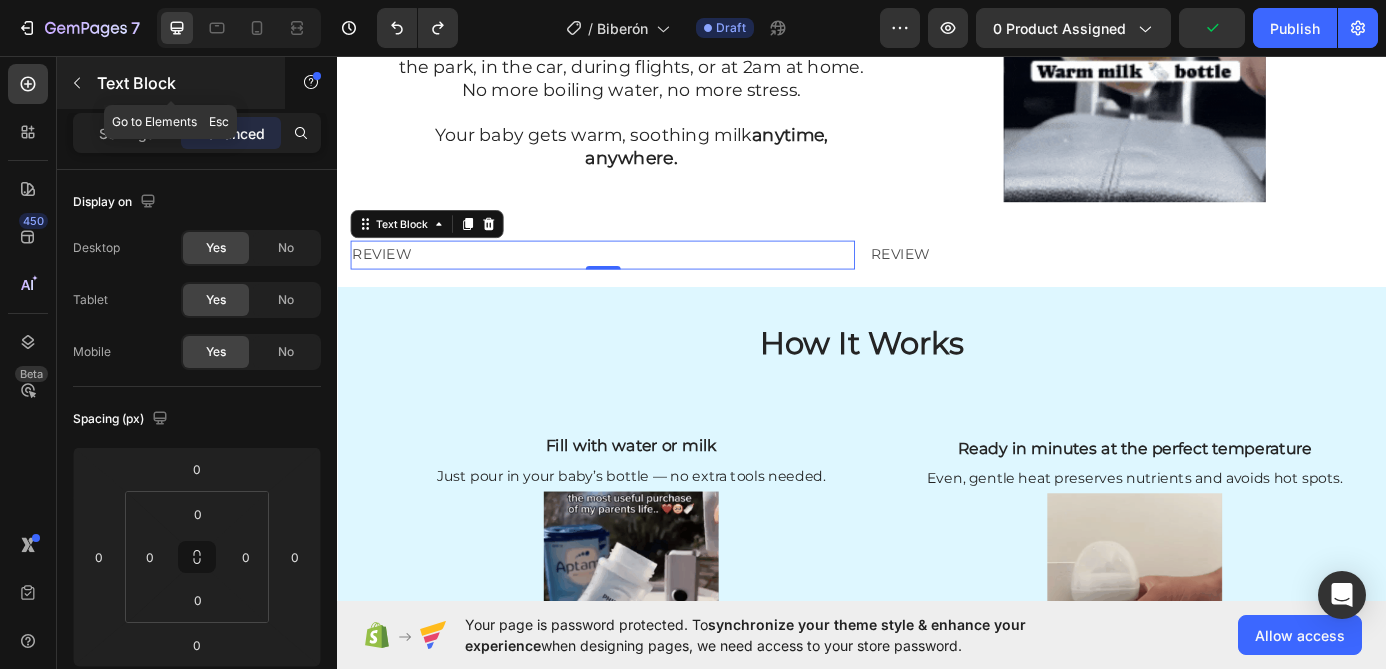 click 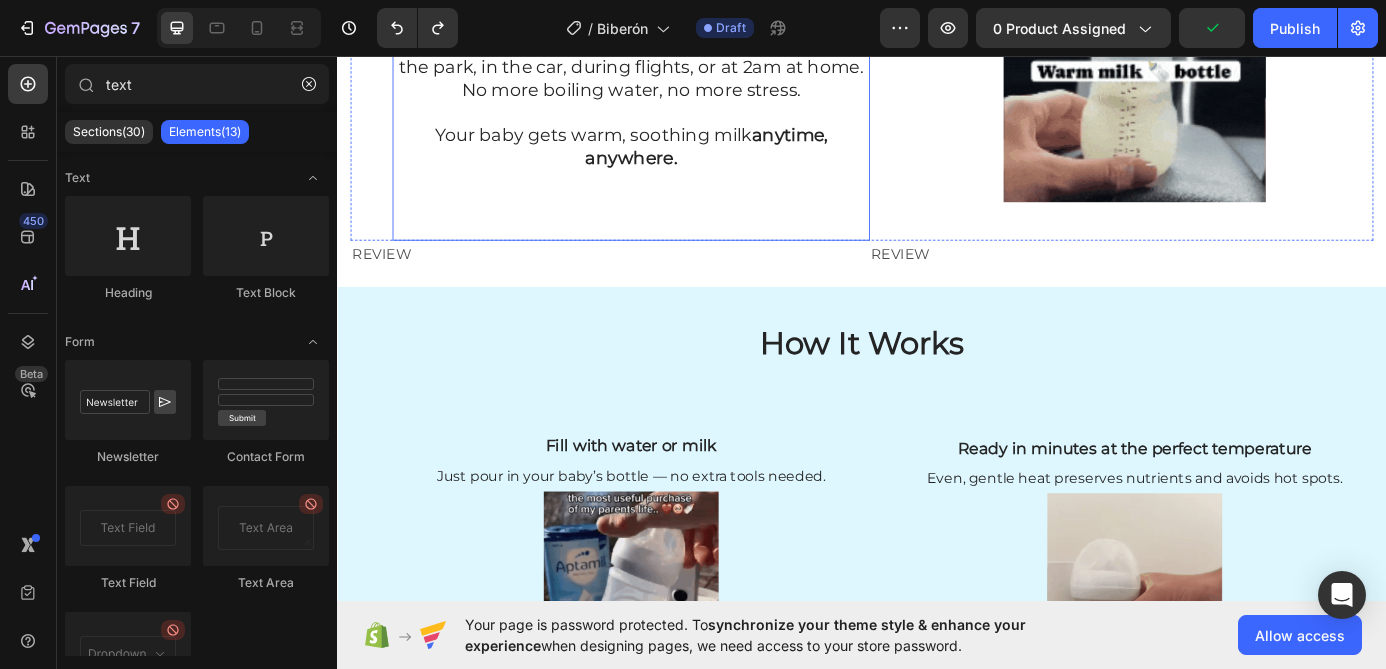 click on "Say goodbye to cold feeds and long waits. This portable bottle warmer gives you total freedom — heat your baby’s milk or water wherever you are: at the park, in the car, during flights, or at 2am at home. No more boiling water, no more stress.   Your baby gets warm, soothing milk  anytime, anywhere. Text Block Row Row Row" at bounding box center (673, 88) 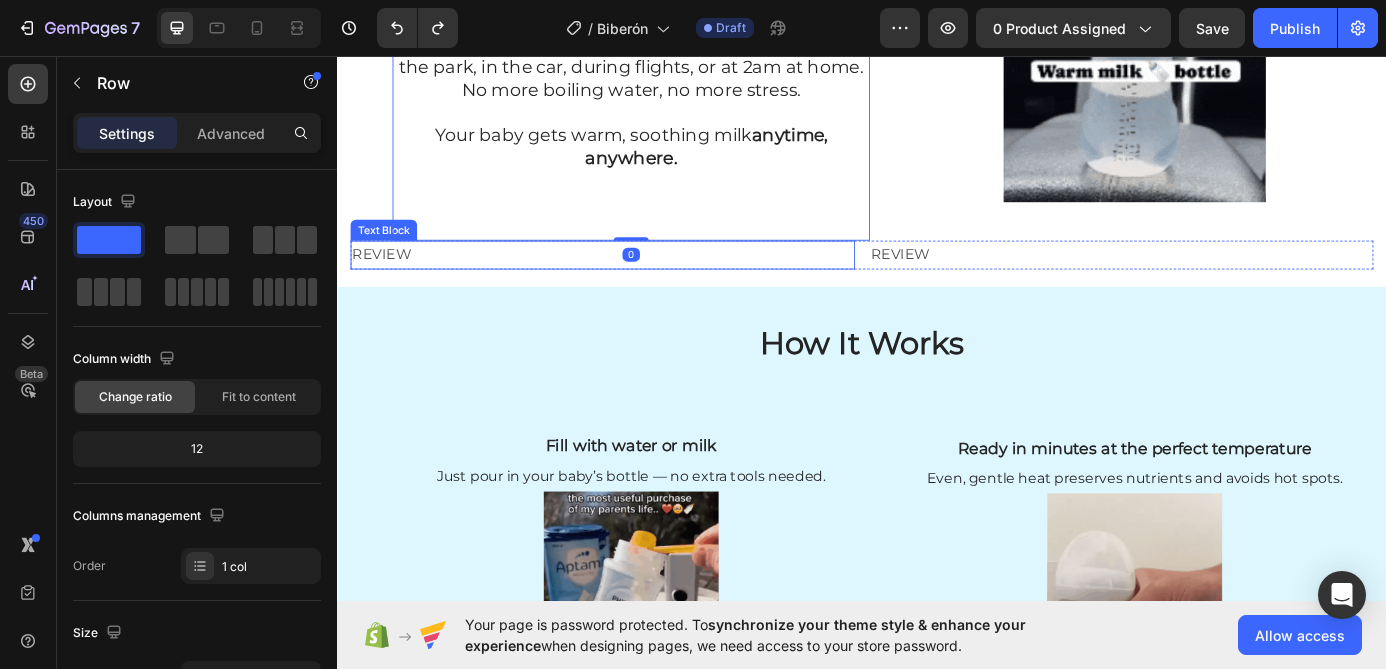 click on "REVIEW" at bounding box center (640, 283) 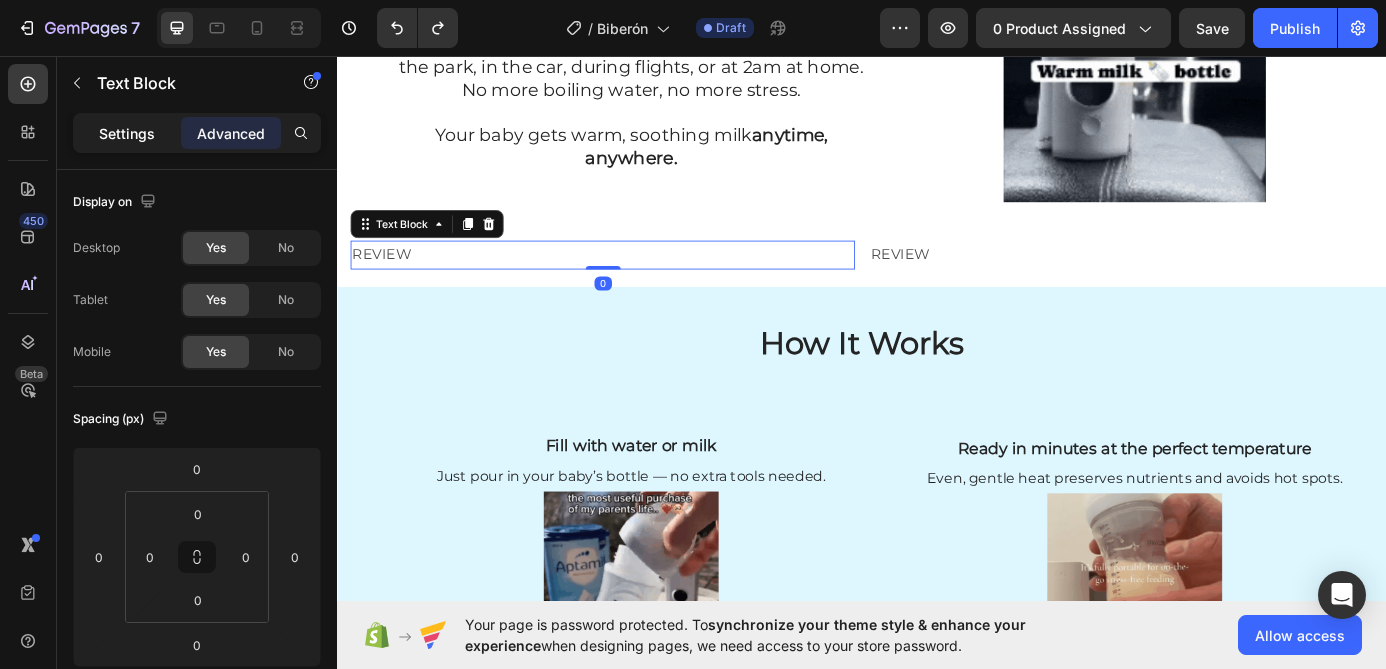 click on "Settings" at bounding box center (127, 133) 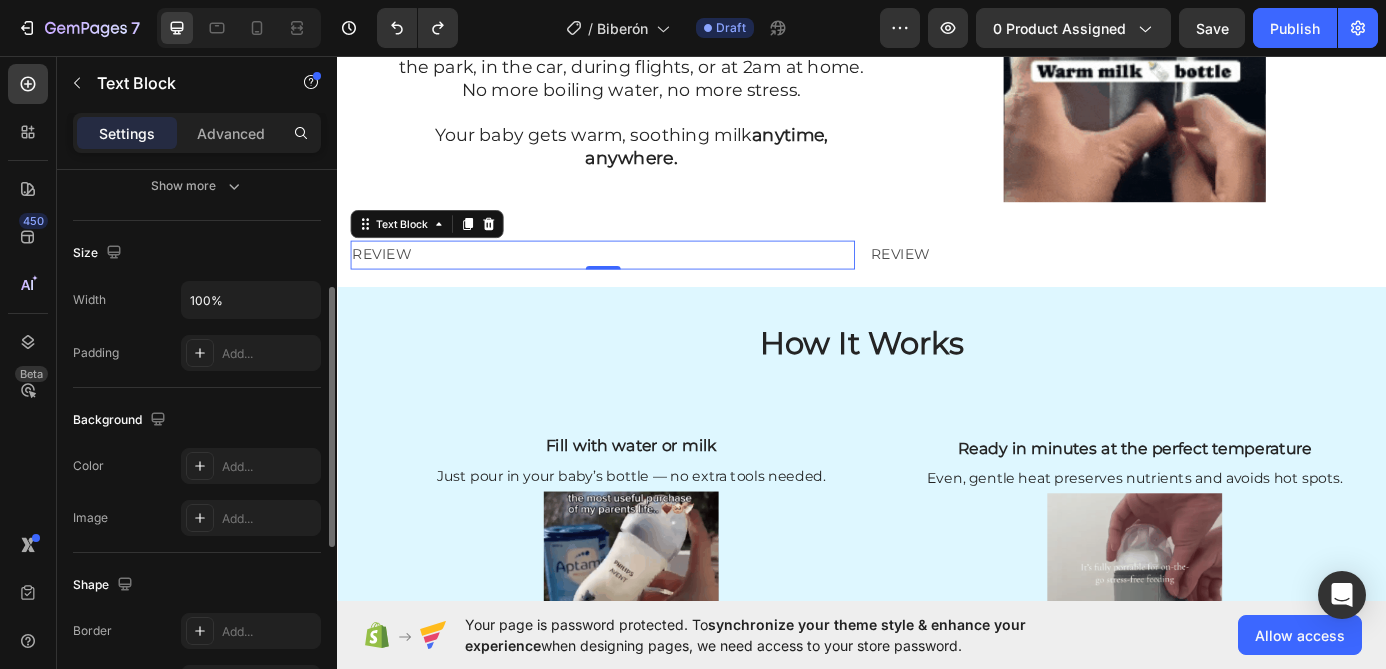 scroll, scrollTop: 296, scrollLeft: 0, axis: vertical 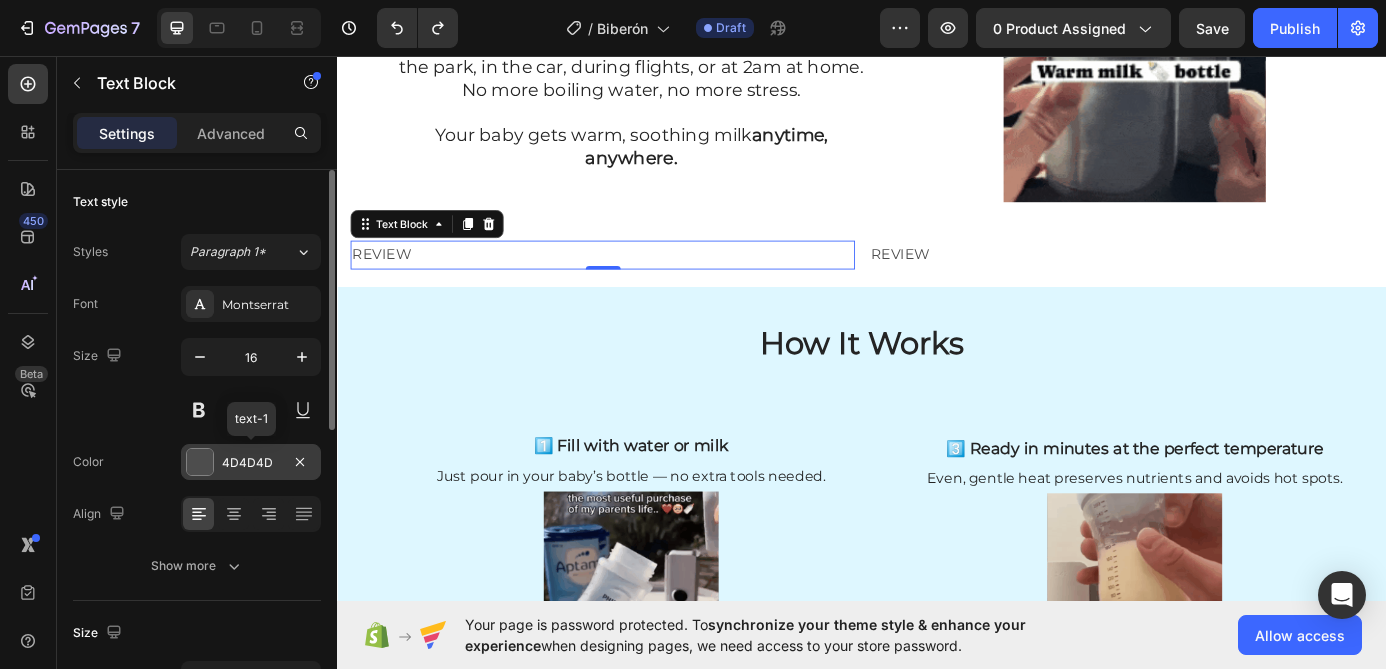 click on "4D4D4D" at bounding box center [251, 462] 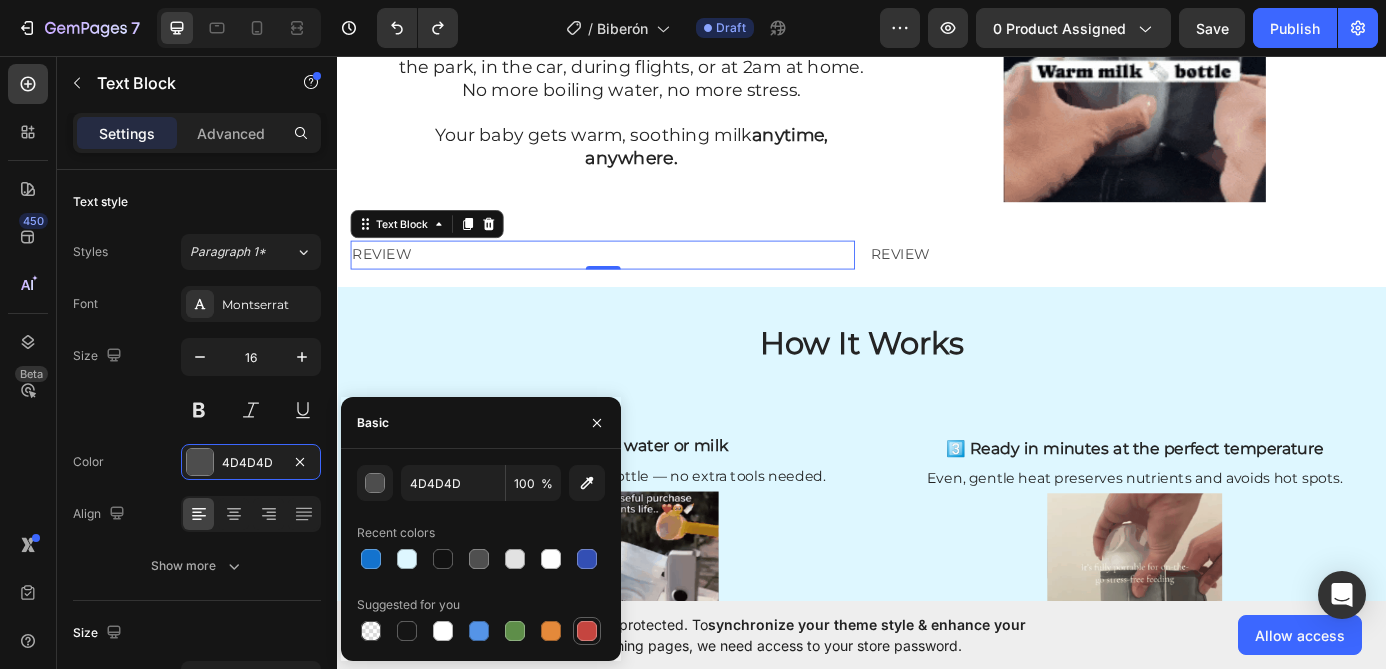 click at bounding box center (587, 631) 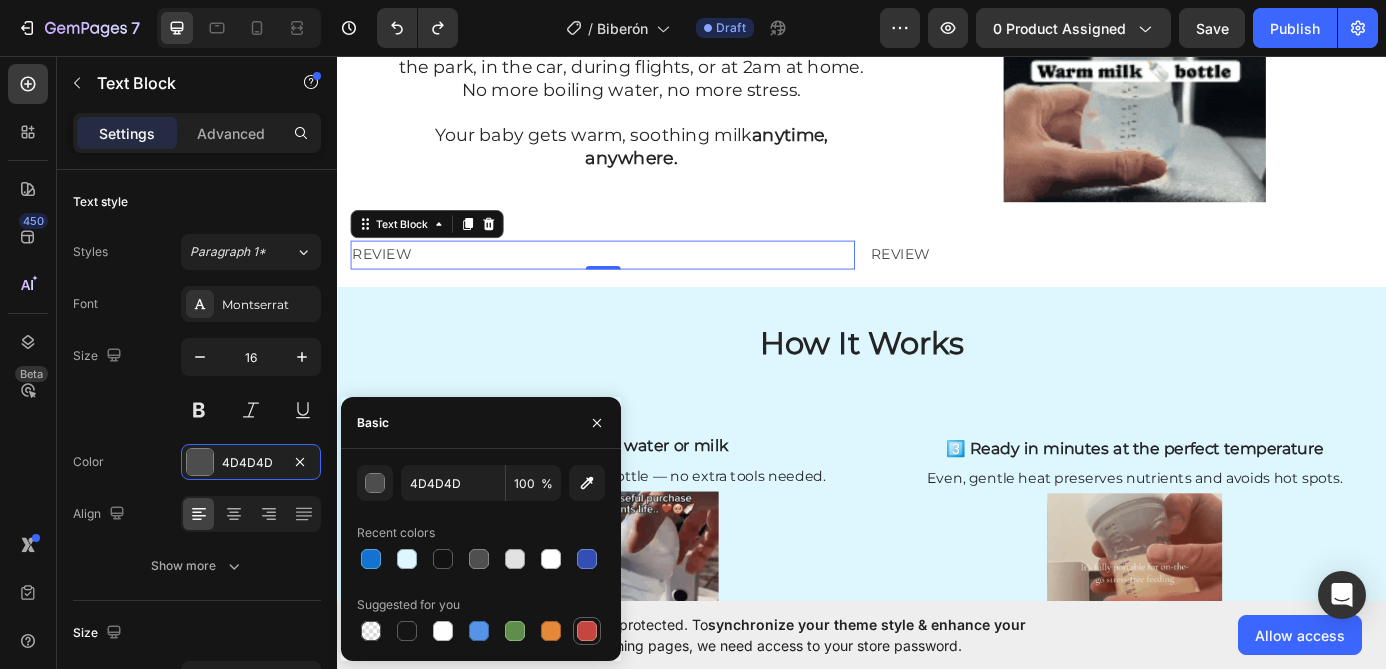 type on "C5453F" 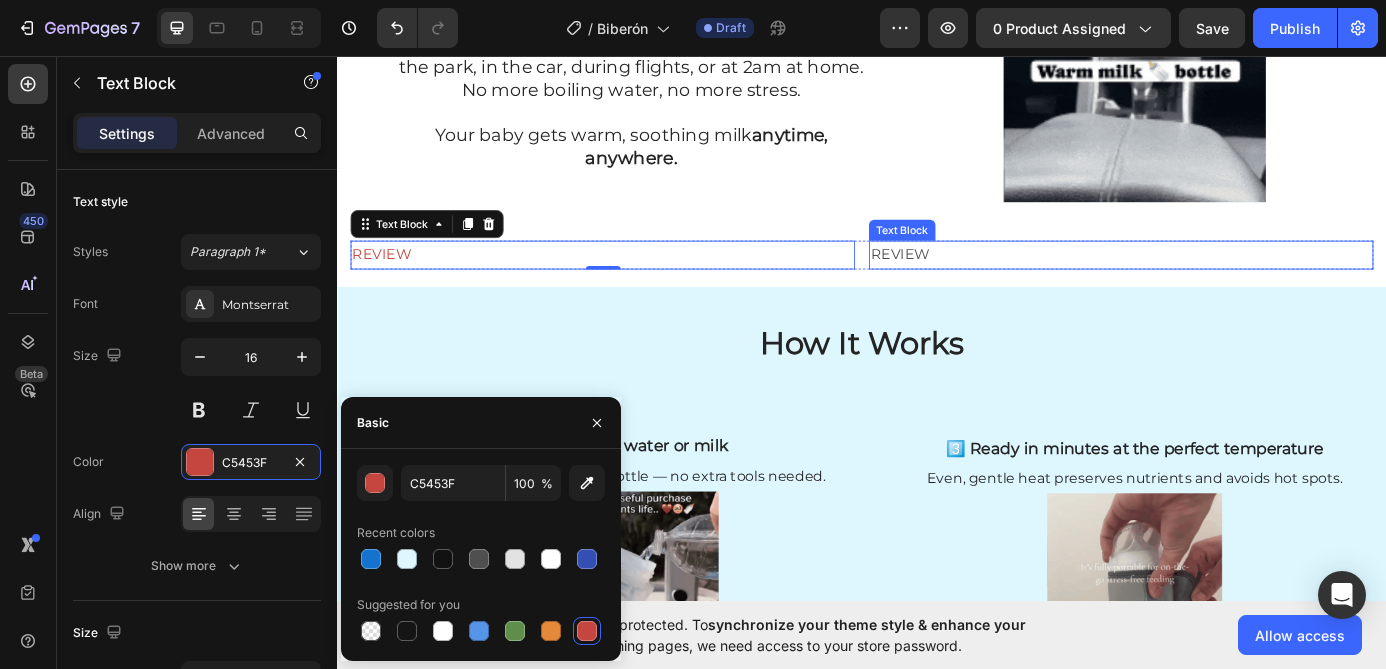 click on "REVIEW" at bounding box center (1233, 283) 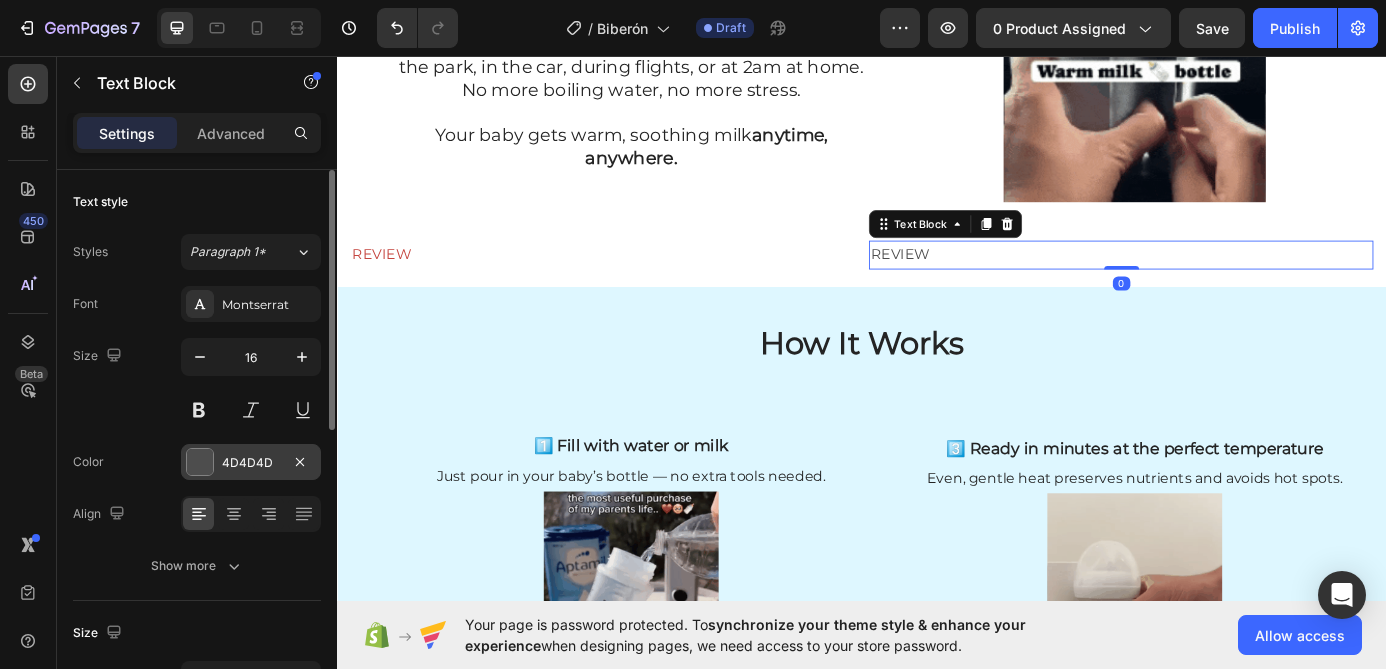 click on "4D4D4D" at bounding box center [251, 462] 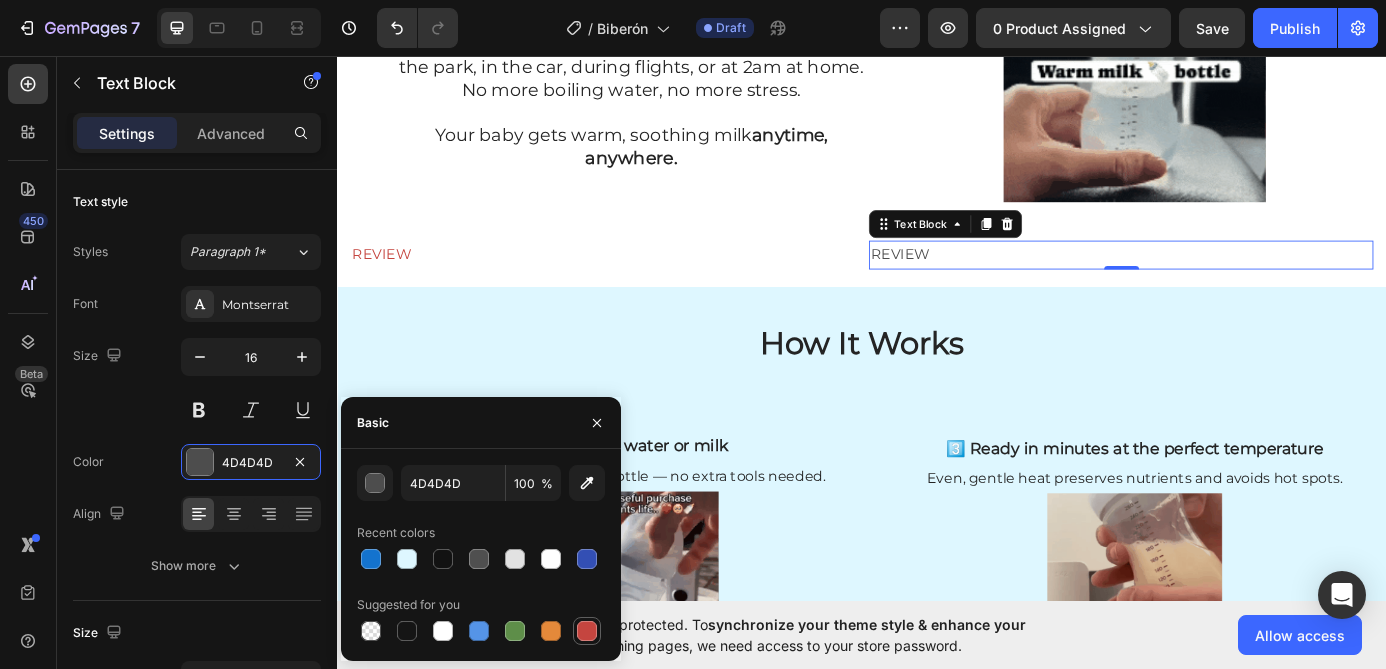 click at bounding box center (587, 631) 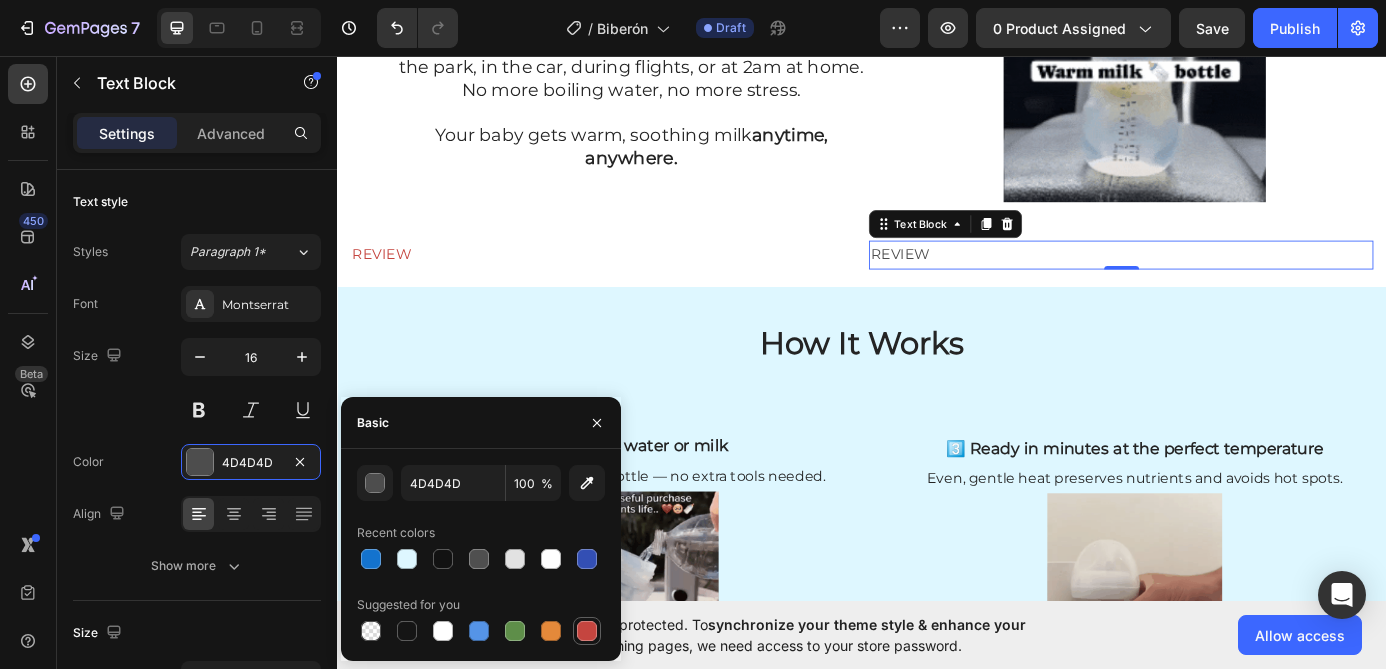 type on "C5453F" 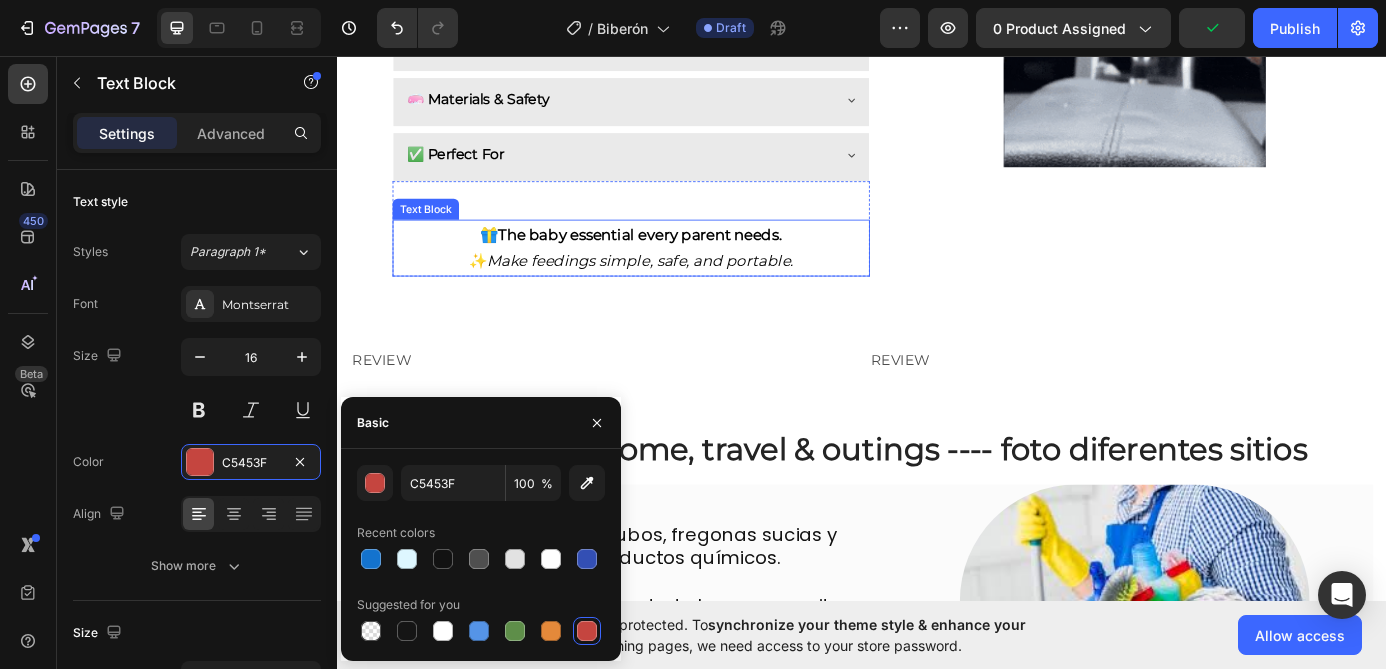 scroll, scrollTop: 2448, scrollLeft: 0, axis: vertical 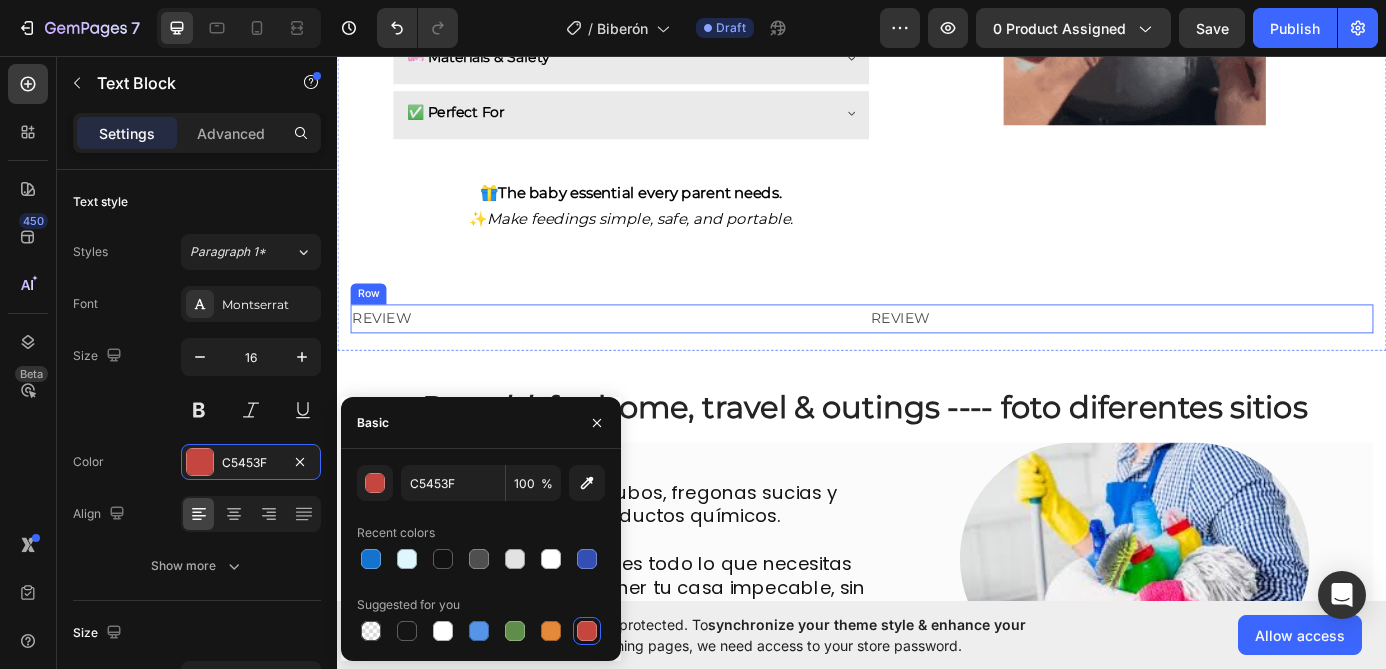 click on "REVIEW Text Block REVIEW Text Block Row" at bounding box center (937, 356) 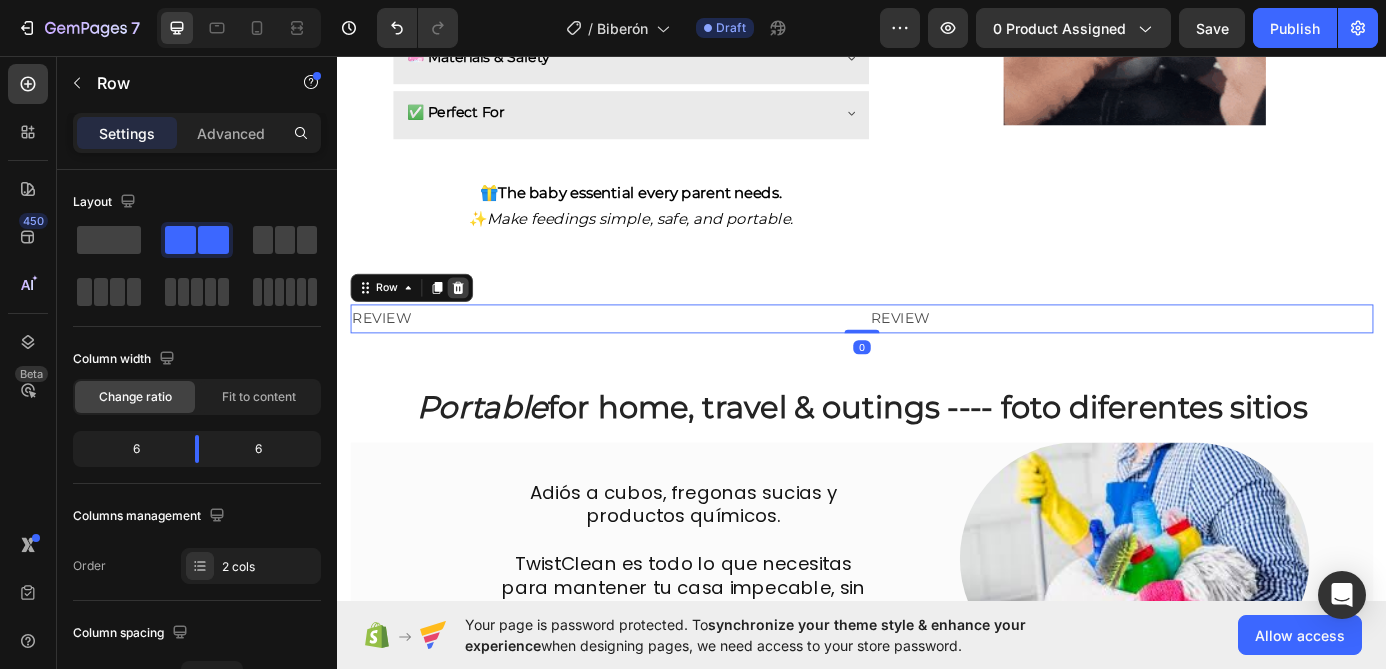 click 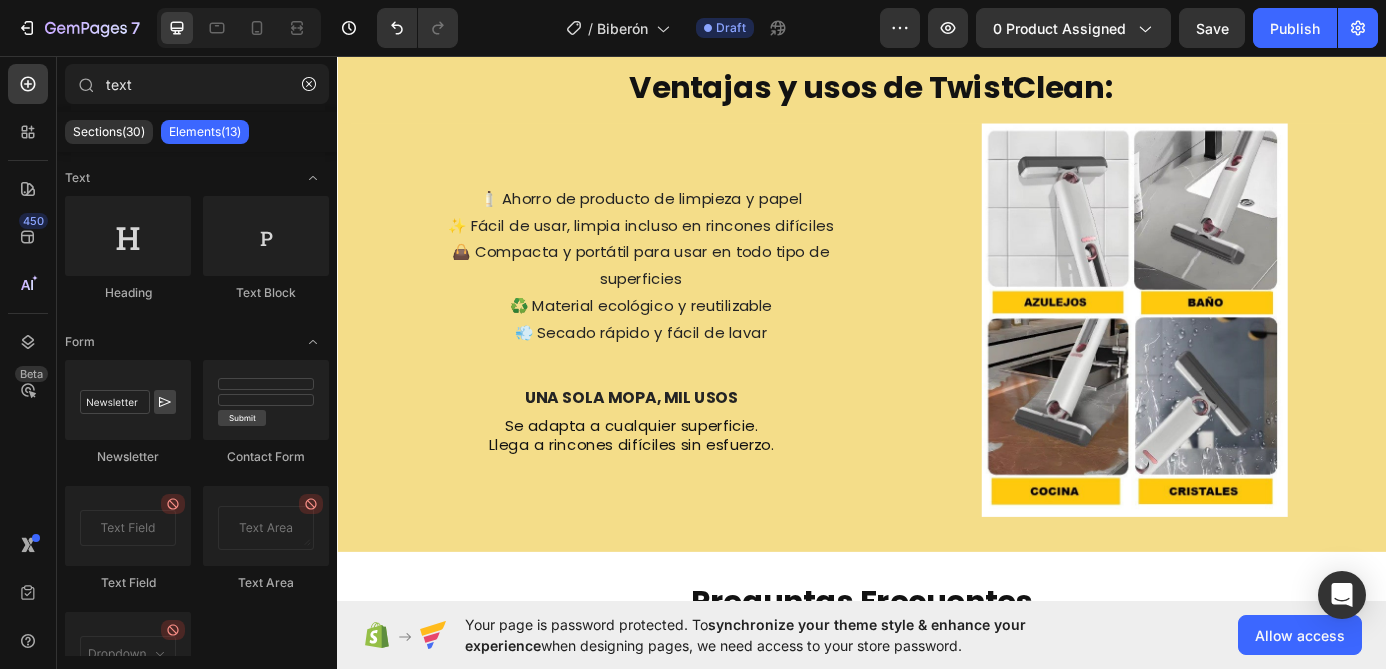 scroll, scrollTop: 3145, scrollLeft: 0, axis: vertical 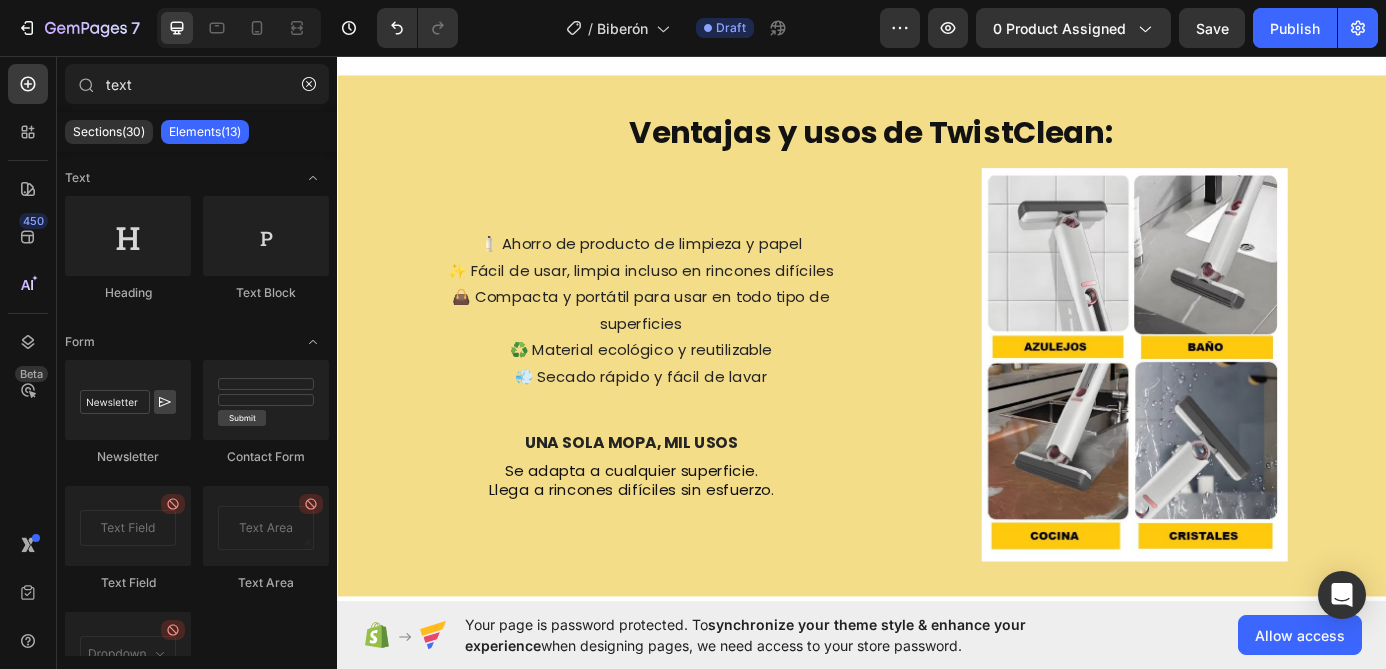 click on "🧴 Ahorro de producto de limpieza y papel ✨ Fácil de usar, limpia incluso en rincones difíciles 👜 Compacta y portátil para usar en todo tipo de superficies ♻️ Material ecológico y reutilizable 💨 Secado rápido y fácil de lavar Text Block UNA SOLA MOPA, MIL USOS Text Block Se adapta a cualquier superficie. Llega a rincones difíciles sin esfuerzo. Text Block Image Row" at bounding box center [937, 409] 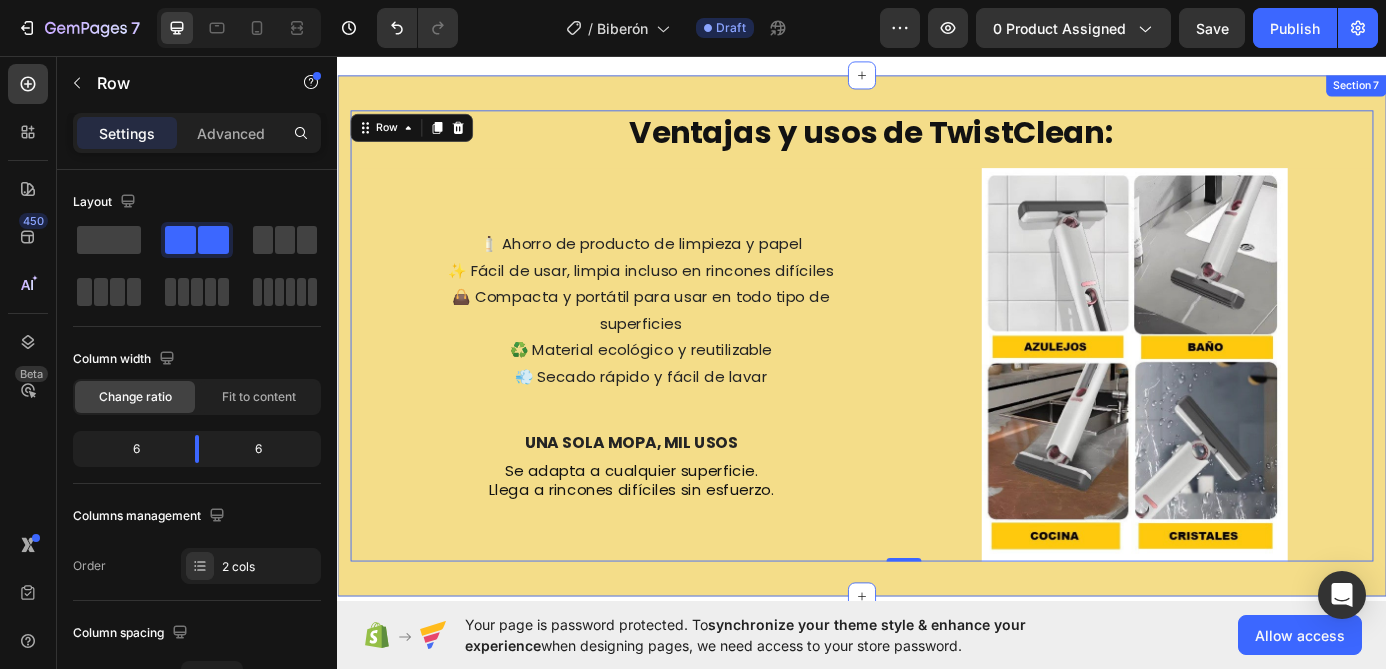 click on "Ventajas y usos de TwistClean: Heading 🧴 Ahorro de producto de limpieza y papel ✨ Fácil de usar, limpia incluso en rincones difíciles 👜 Compacta y portátil para usar en todo tipo de superficies ♻️ Material ecológico y reutilizable 💨 Secado rápido y fácil de lavar Text Block UNA SOLA MOPA, MIL USOS Text Block Se adapta a cualquier superficie. Llega a rincones difíciles sin esfuerzo. Text Block Image Row   0 Row Section 7" at bounding box center [937, 376] 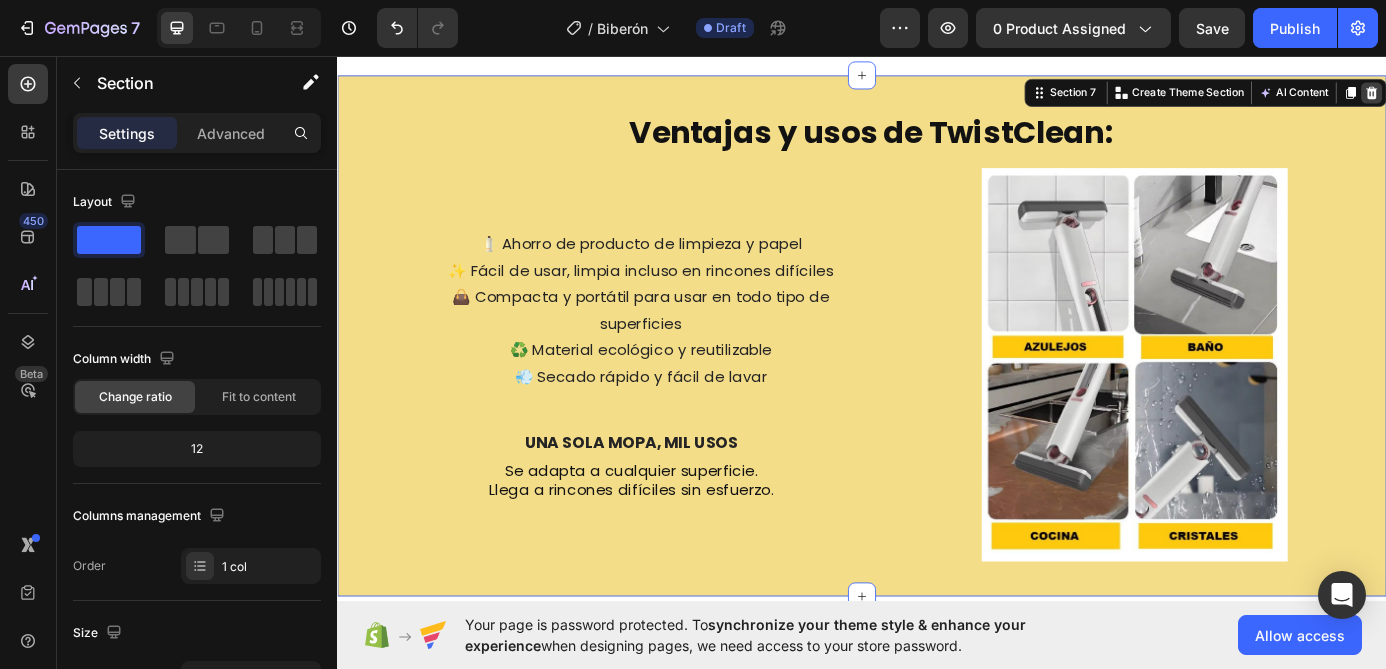 click 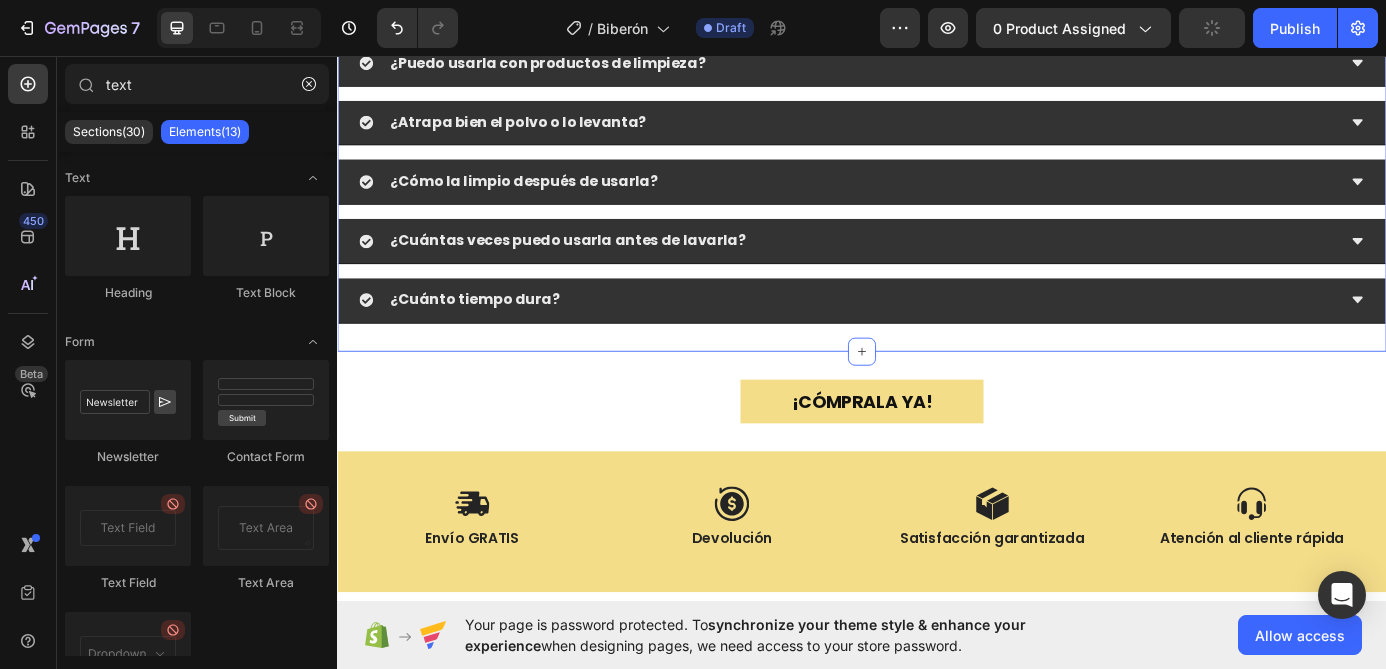 scroll, scrollTop: 3576, scrollLeft: 0, axis: vertical 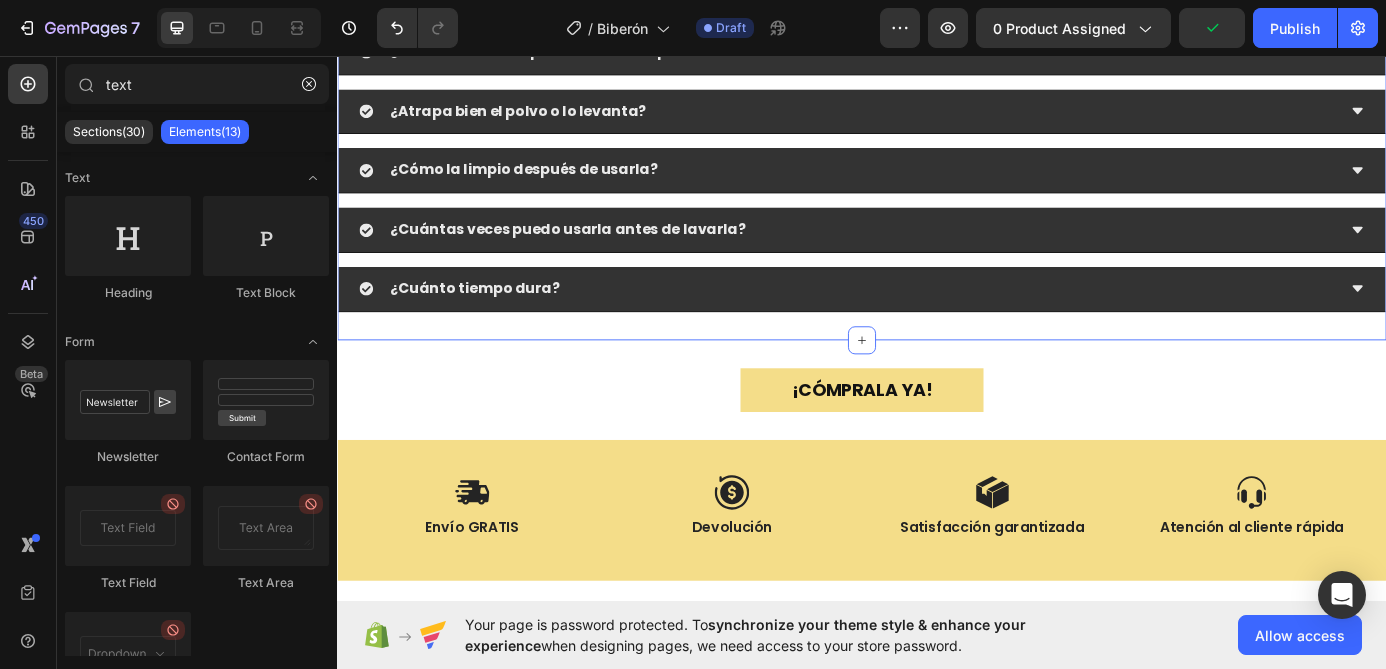 click on "Preguntas Frecuentes Heading
¿La TwistClean sirve para todo tipo de superficies? ¡Sí! Su tejido es ultra suave y no raya nada. Puedes usarla sin miedo en muebles, pantallas, cristales o superficies delicadas. También para interiores del coche, cristales, salpicaderos y más. Text Block
¿Qué tamaño tiene?
¿Se puede usar seca o tengo que mojarla?
¿Puedo usarla con productos de limpieza?
¿Atrapa bien el polvo o lo levanta?
¿Cómo la limpio después de usarla?
¿Cuántas veces puedo usarla antes de lavarla?
¿Cuánto tiempo dura? Accordion Section 7" at bounding box center (937, 13) 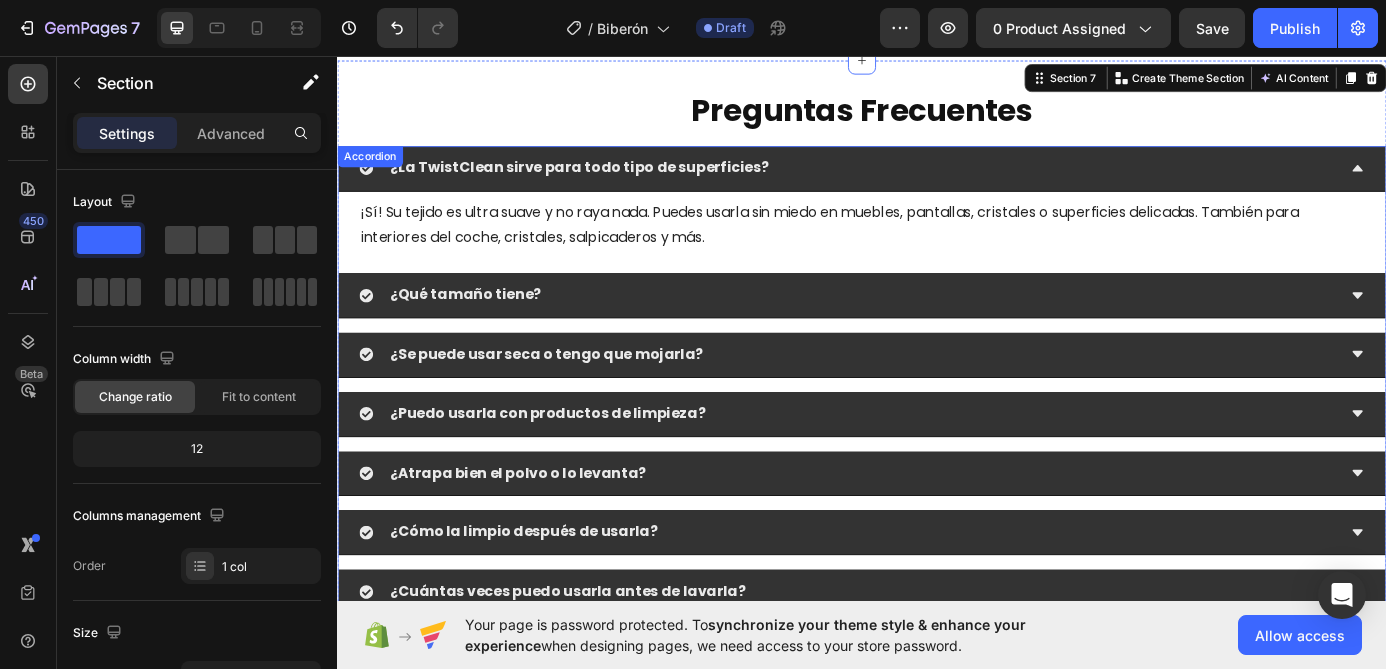 scroll, scrollTop: 3149, scrollLeft: 0, axis: vertical 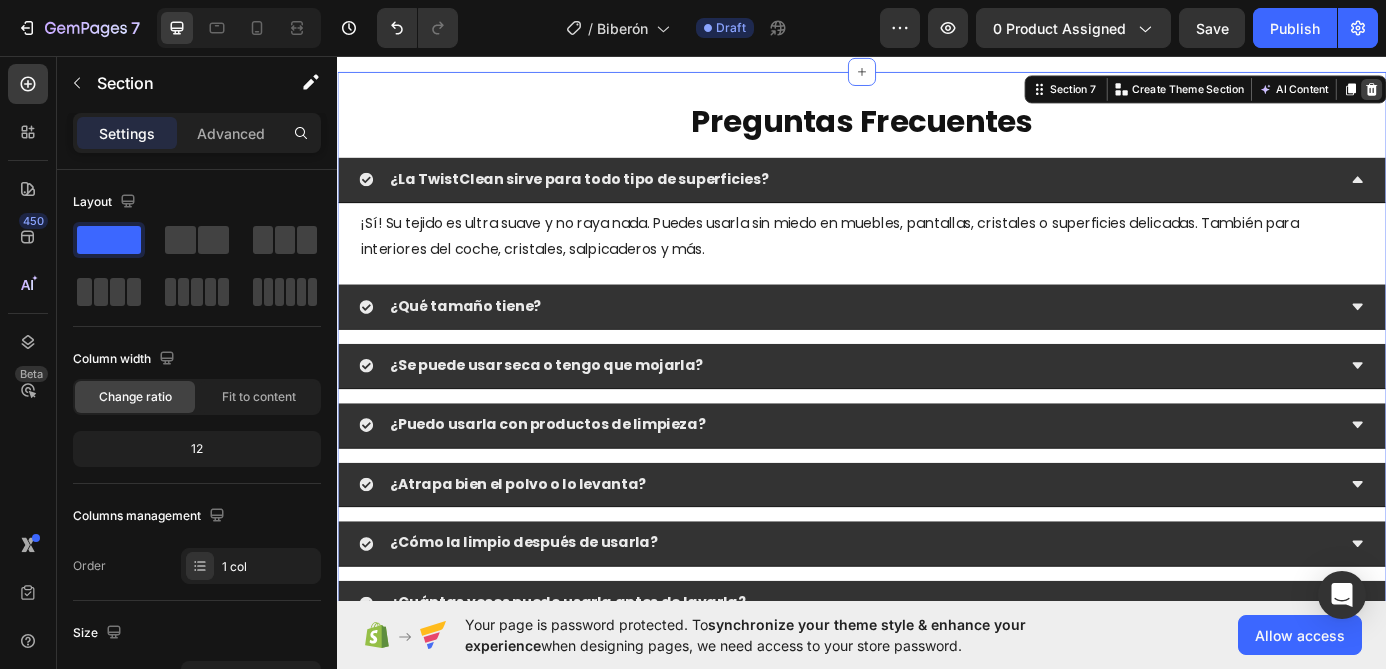 click 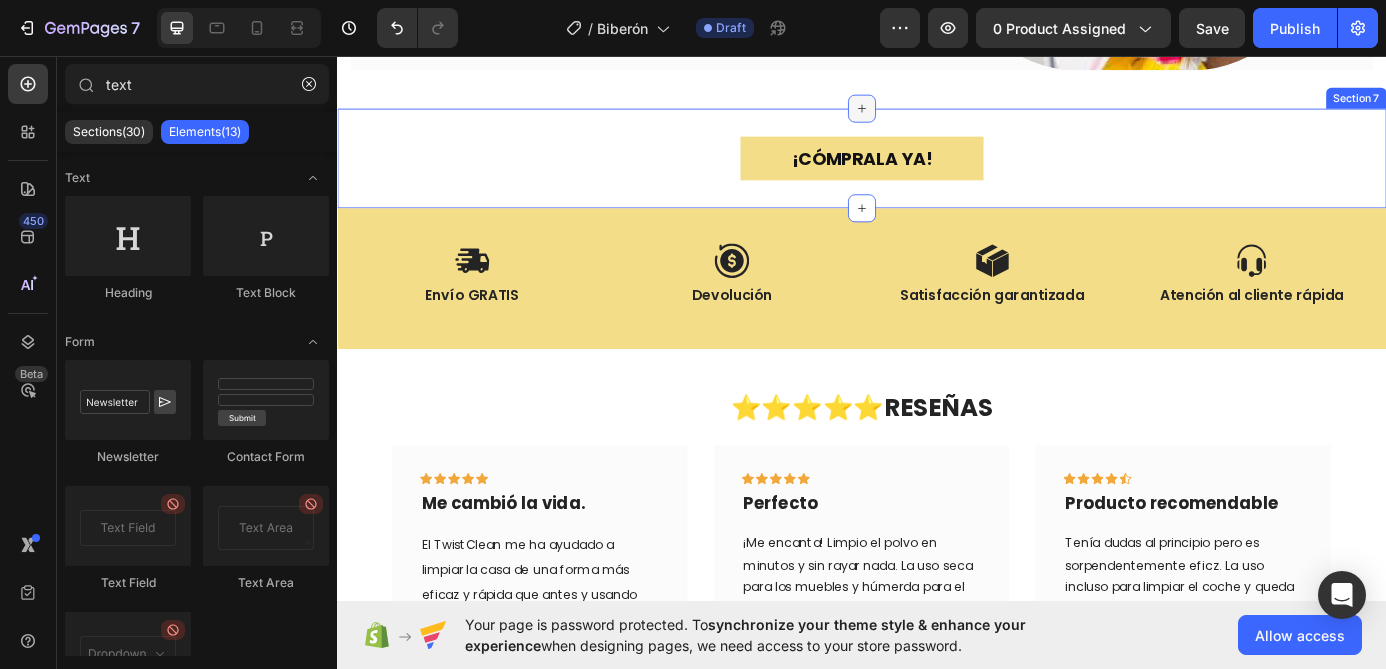 scroll, scrollTop: 2915, scrollLeft: 0, axis: vertical 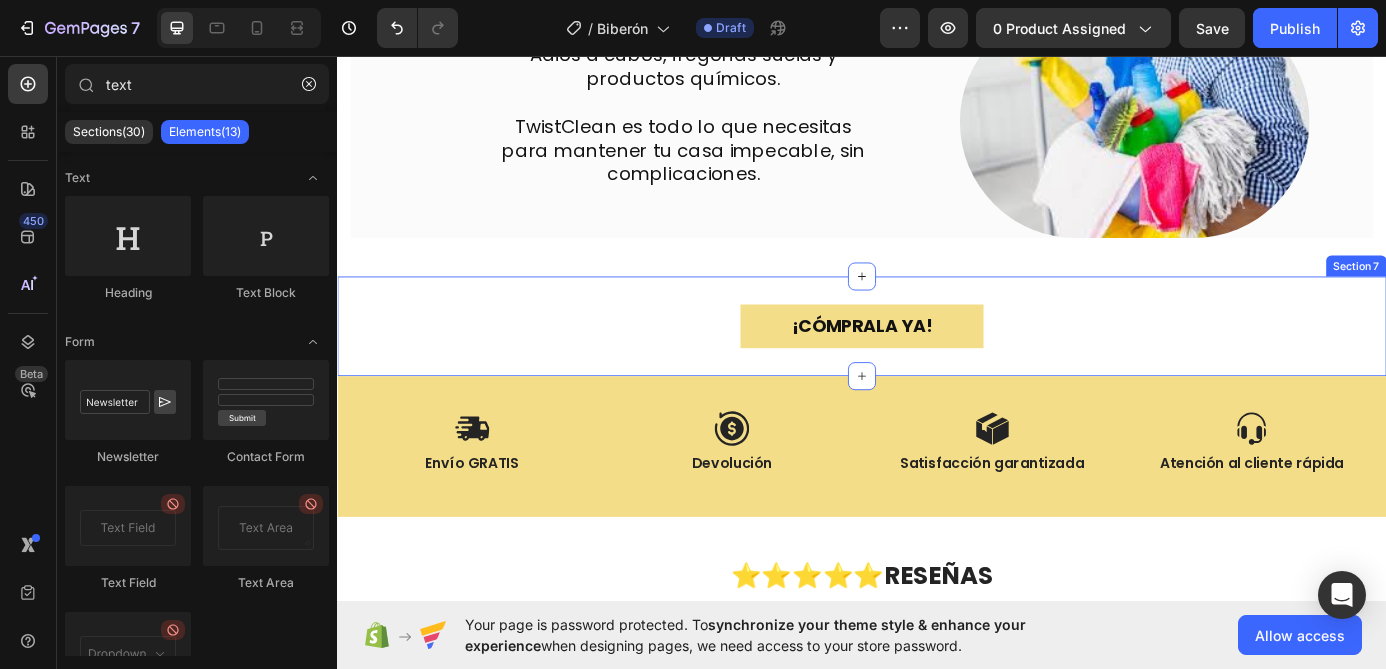 click on "¡CÓMPRALA YA! Button Section 7" at bounding box center [937, 365] 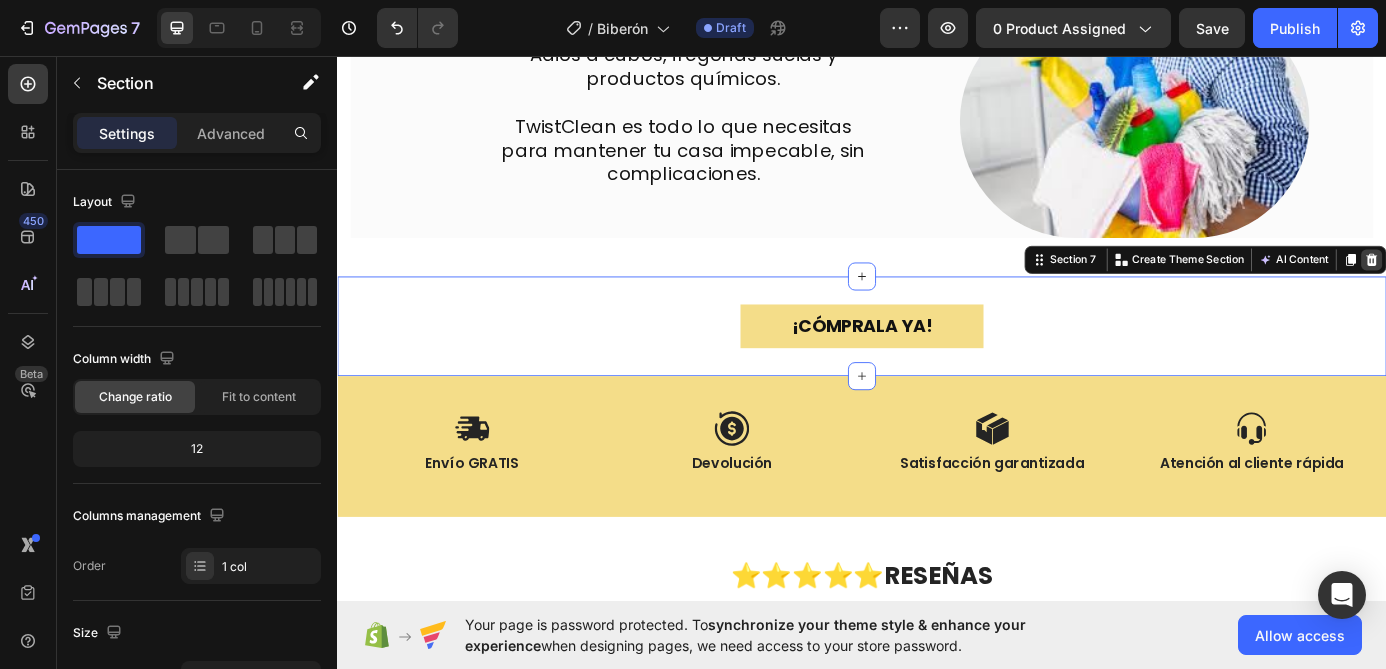 click 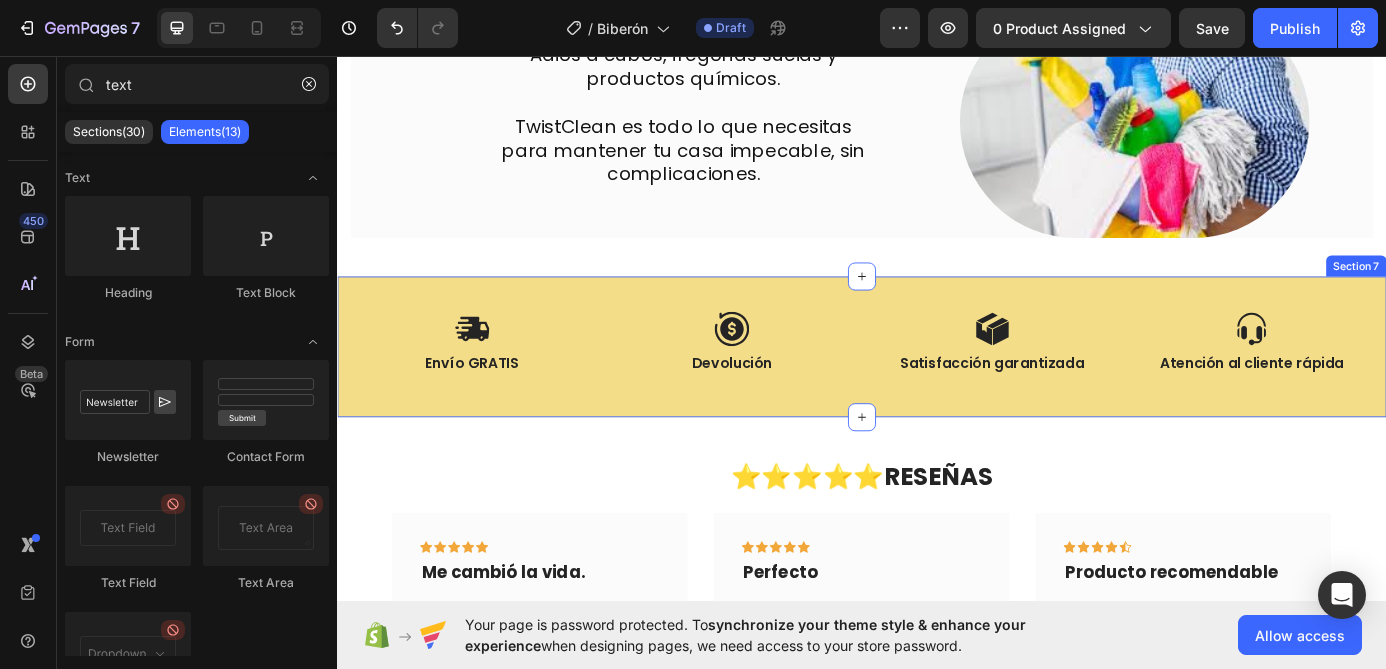 click on "Icon Envío GRATIS Text Block
Icon Devolución Text Block
Icon Satisfacción garantizada Text Block
Icon Atención al cliente rápida Text Block Row Section 7" at bounding box center [937, 388] 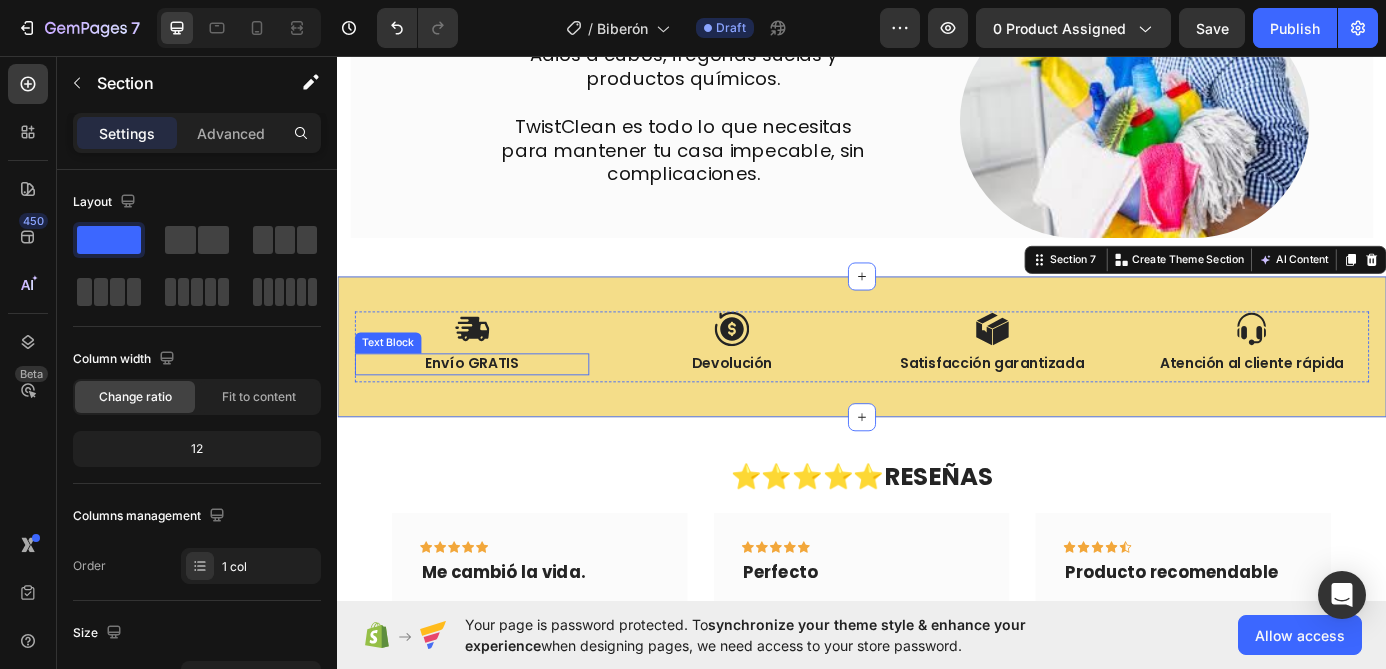click on "Envío GRATIS" at bounding box center (491, 408) 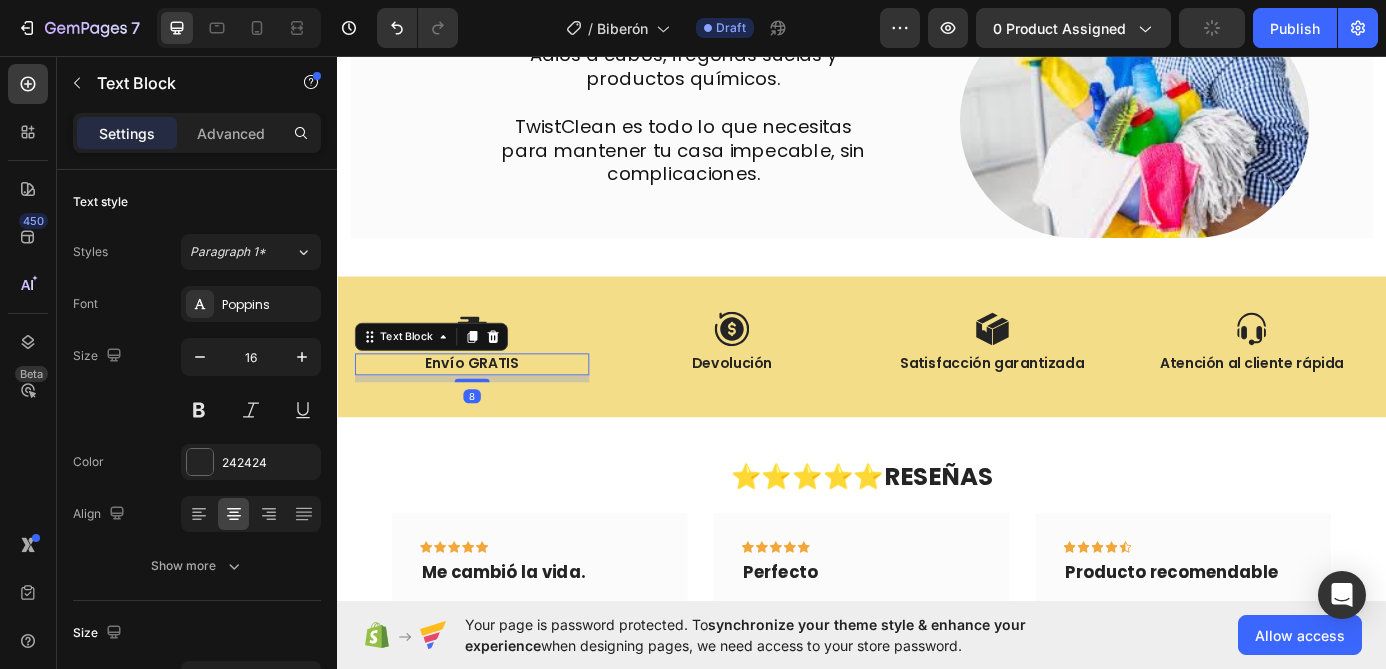 click on "Envío GRATIS" at bounding box center (491, 408) 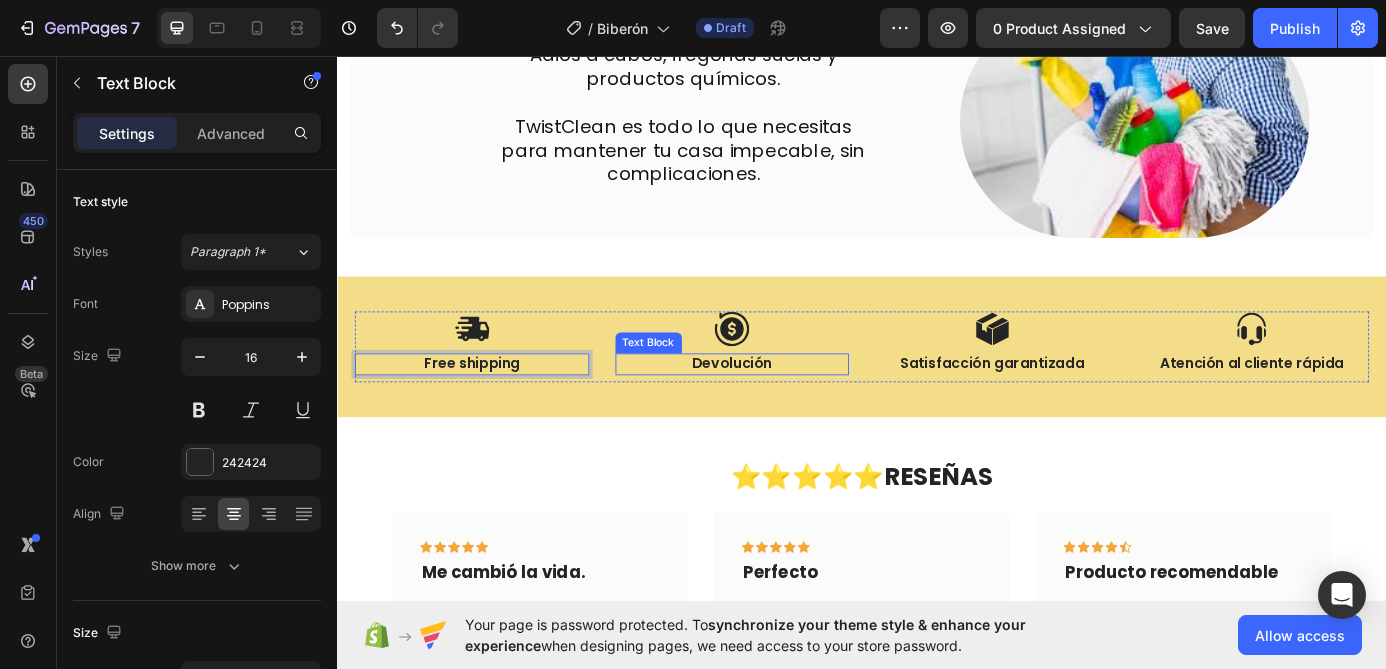 click on "Devolución" at bounding box center [789, 408] 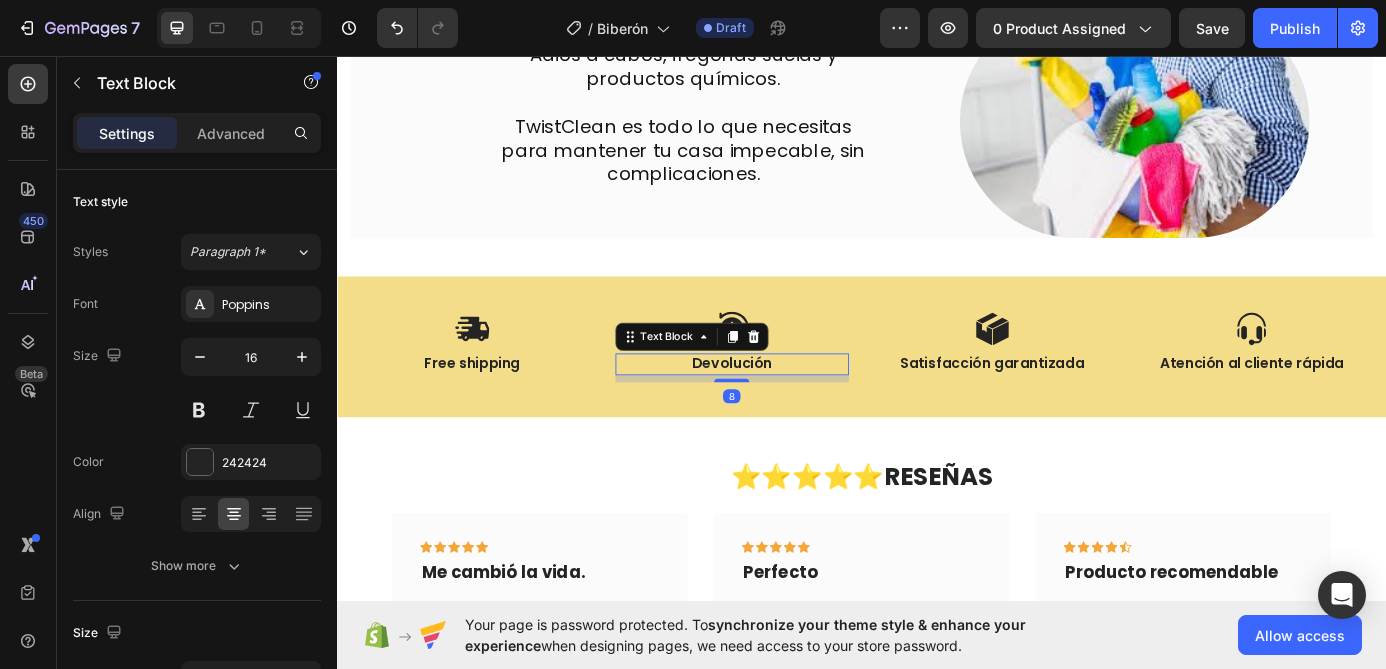 click on "Devolución" at bounding box center [789, 408] 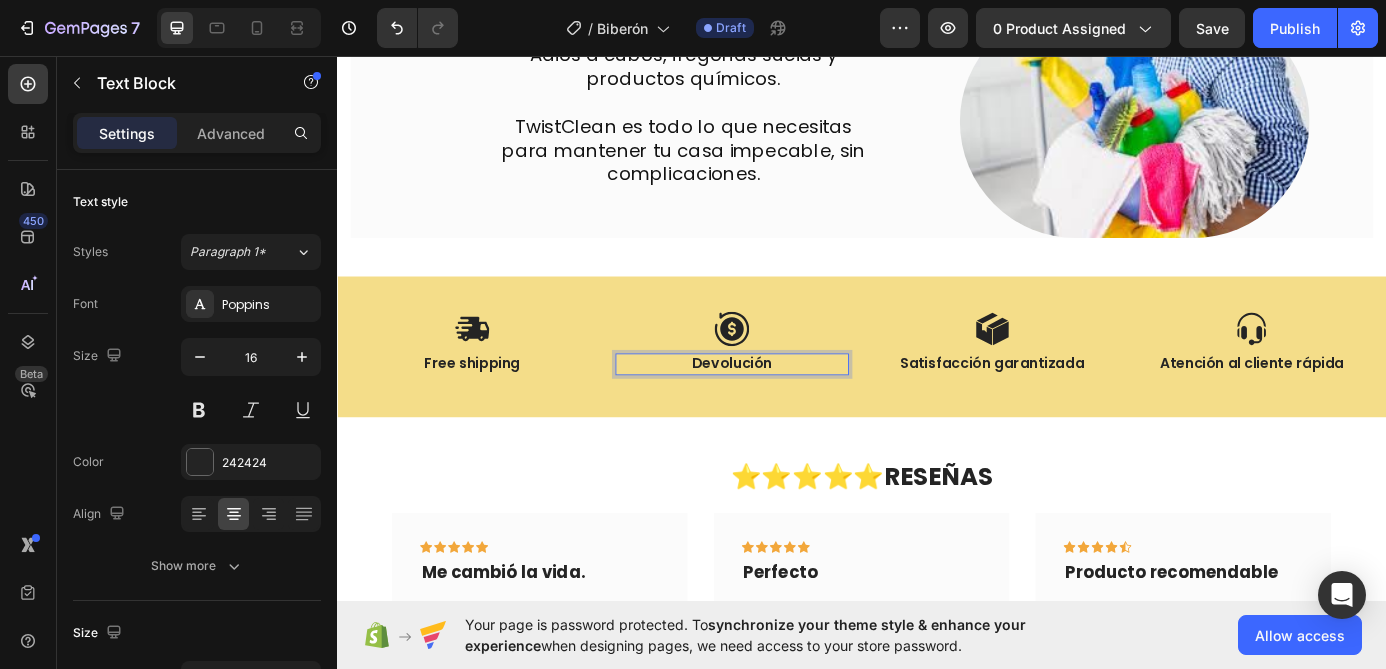 click on "Devolución" at bounding box center [789, 408] 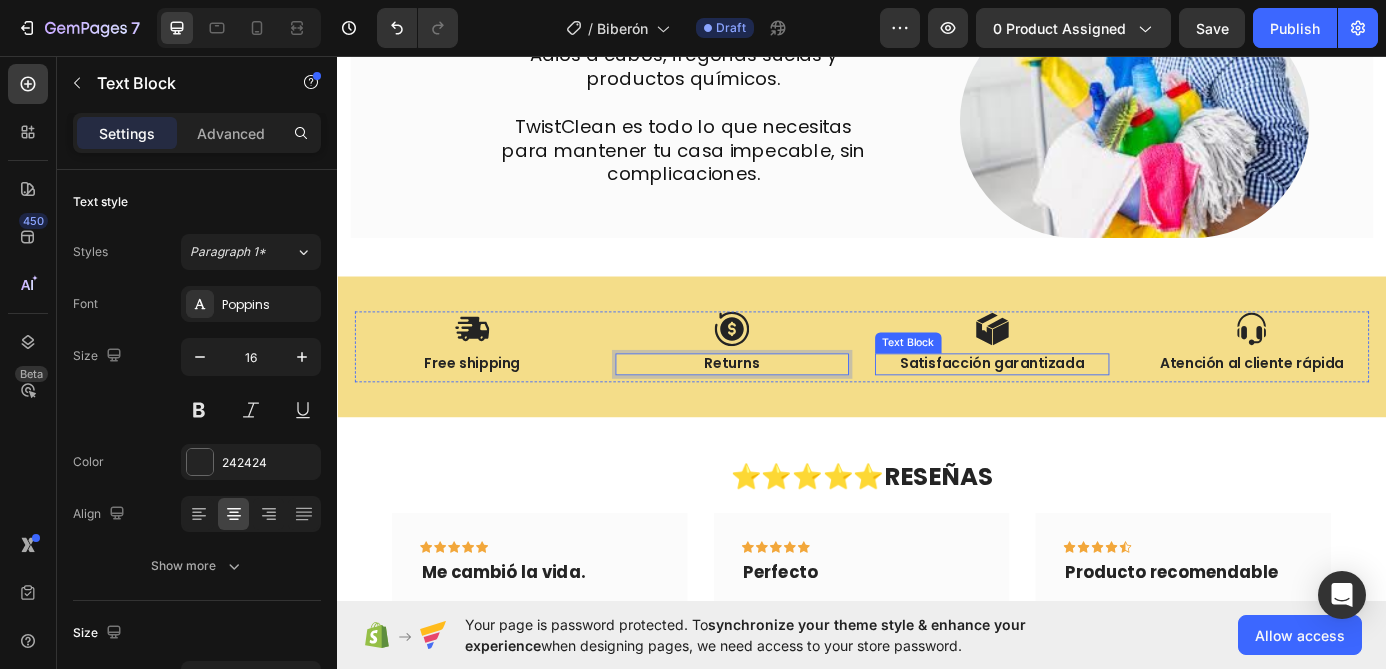 click on "Satisfacción garantizada" at bounding box center (1086, 408) 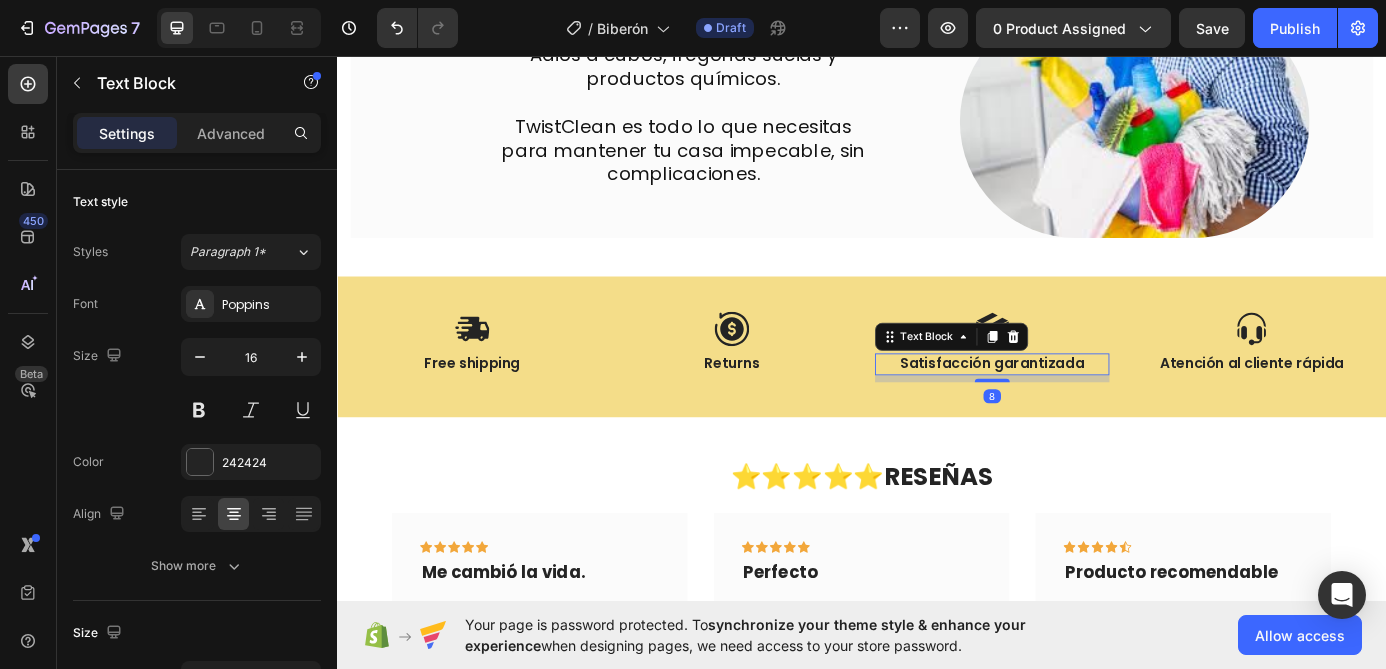 click on "Satisfacción garantizada" at bounding box center [1086, 408] 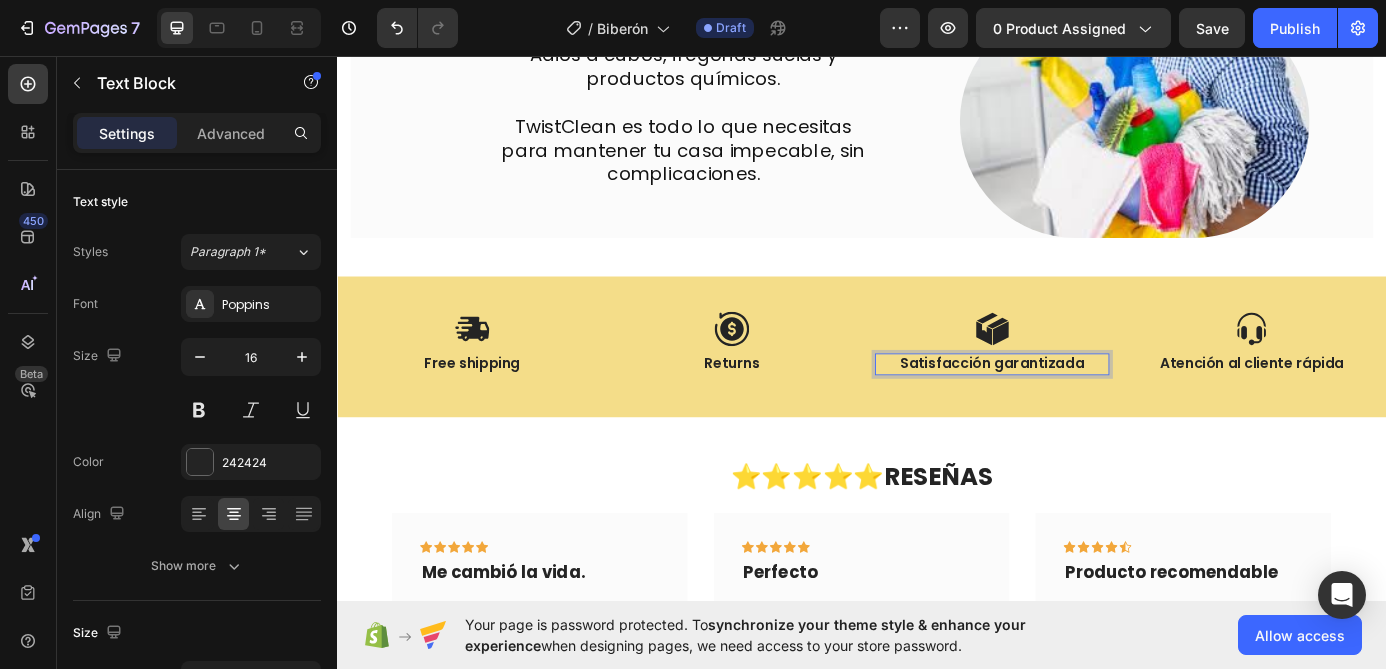 click on "Satisfacción garantizada" at bounding box center [1086, 408] 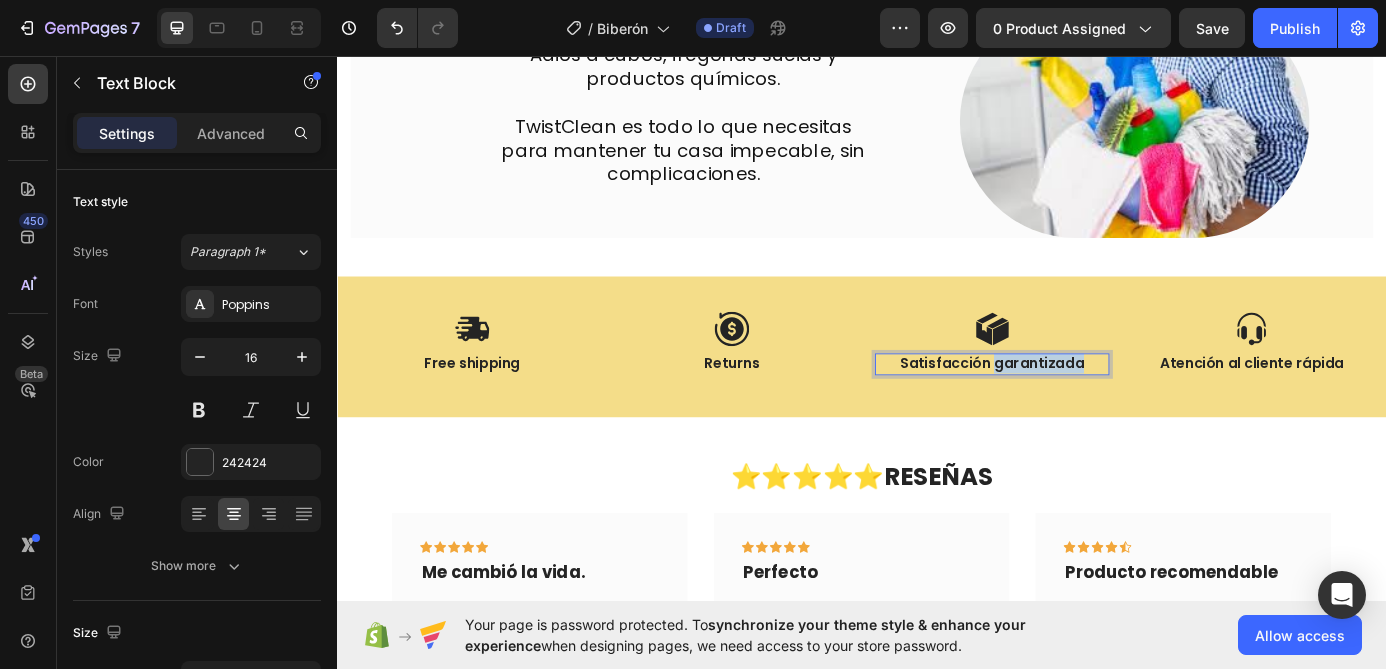 click on "Satisfacción garantizada" at bounding box center [1086, 408] 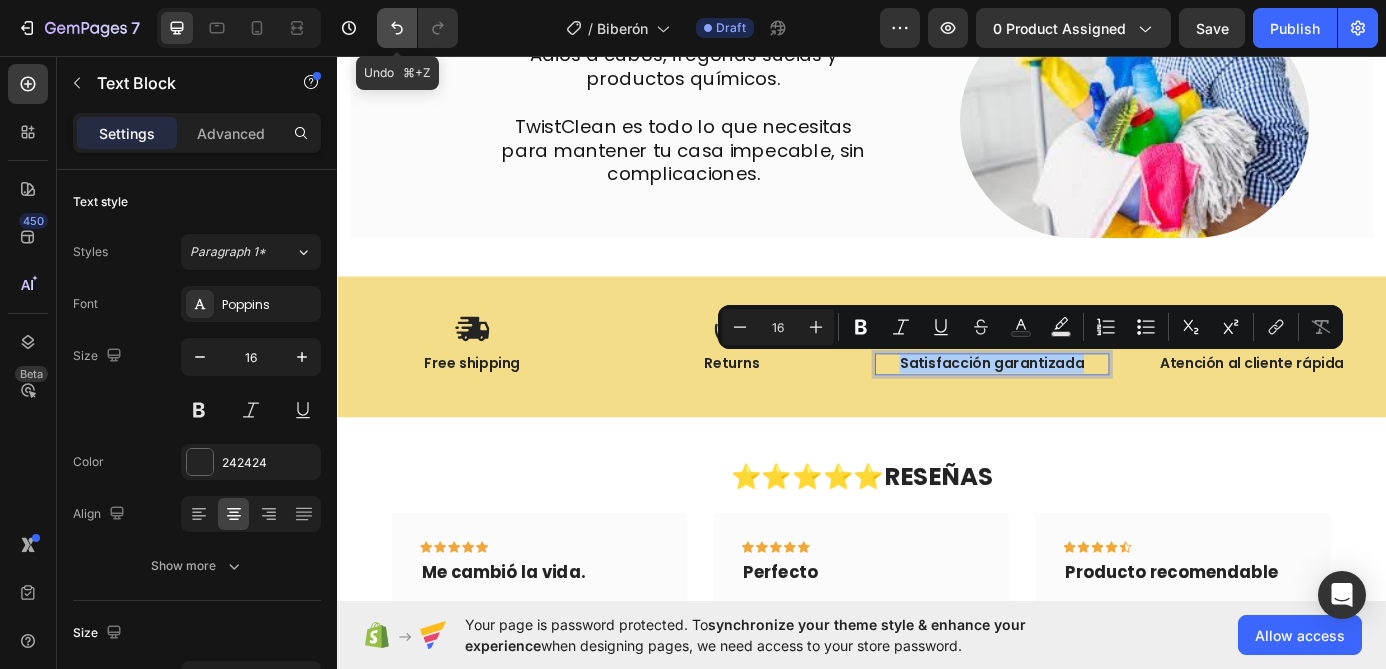 click 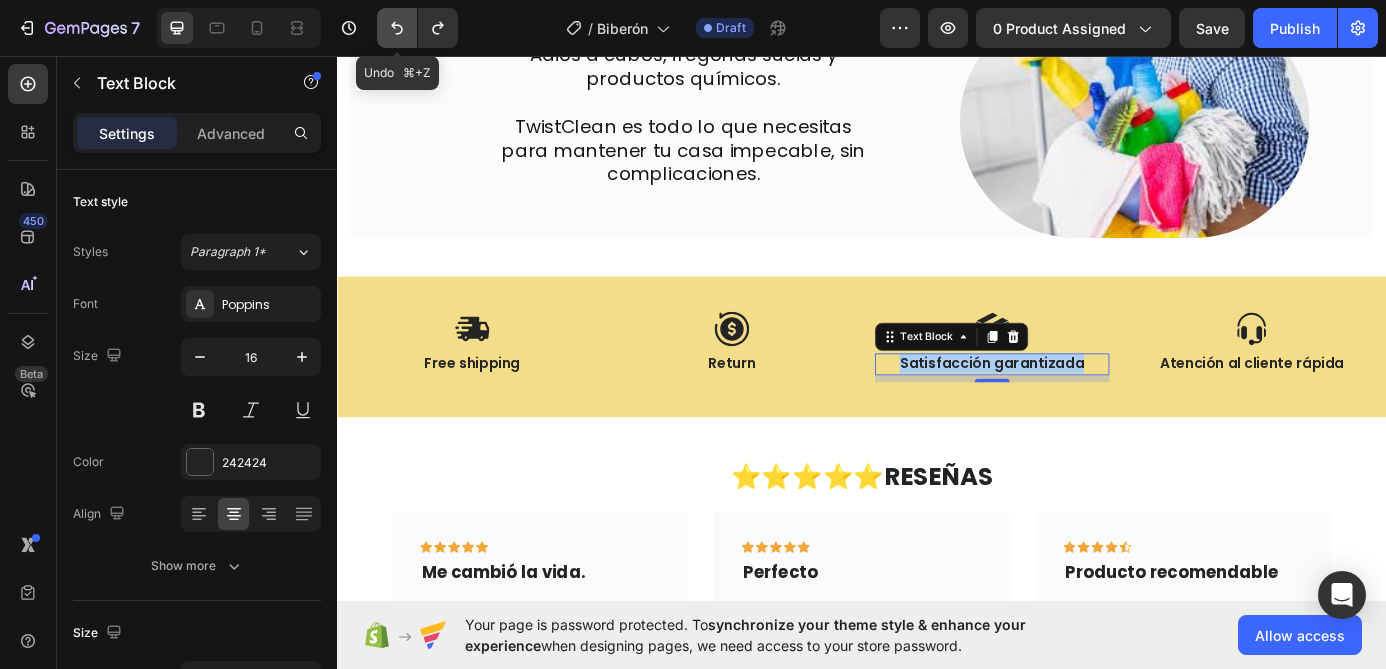 click 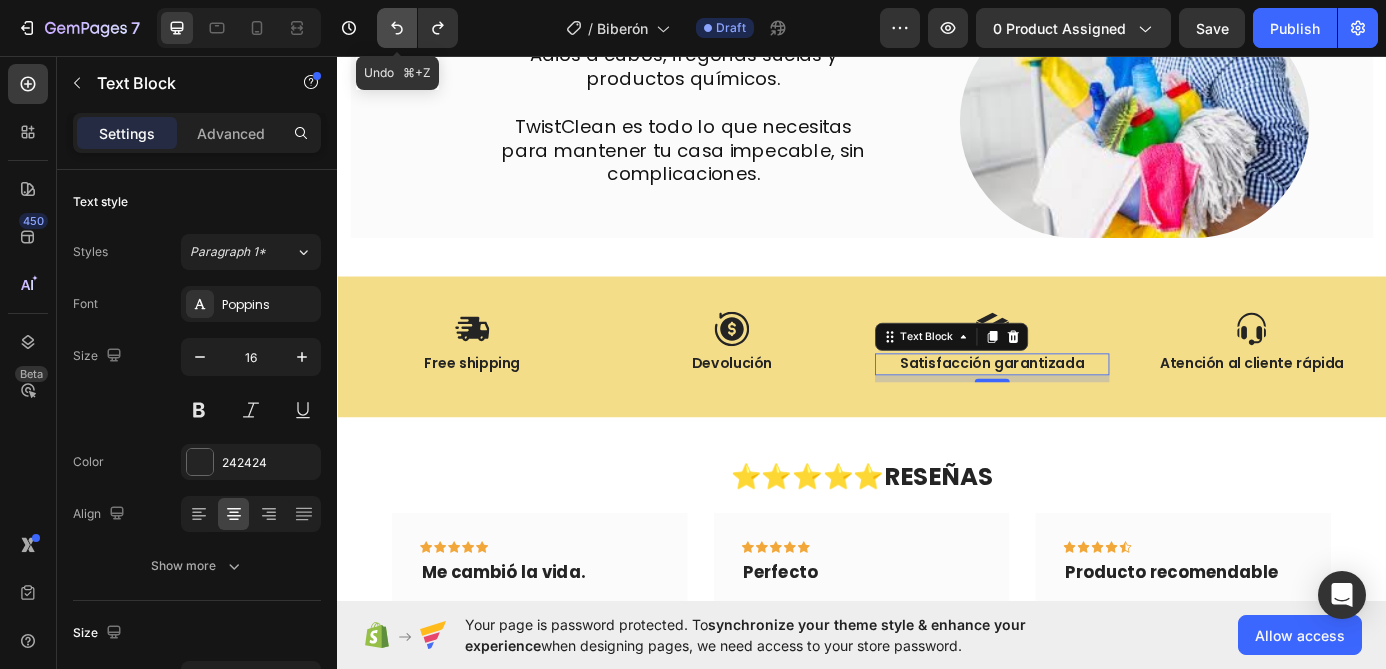click 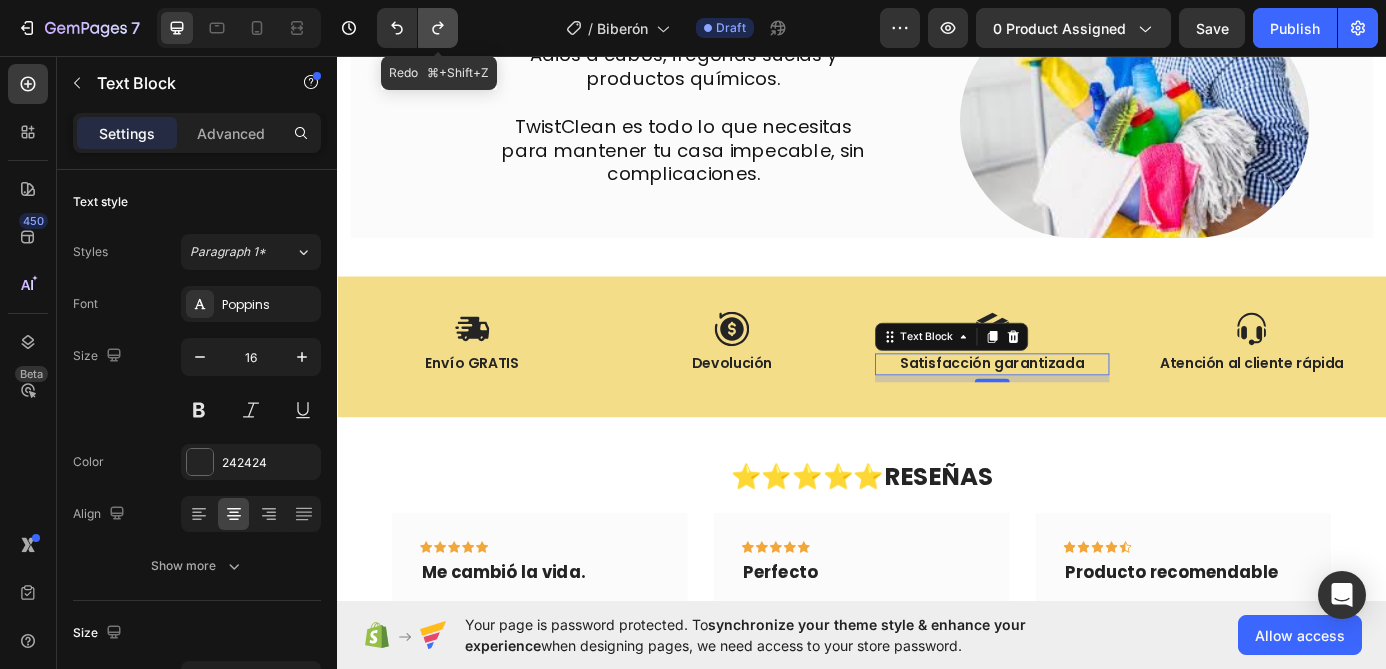 click 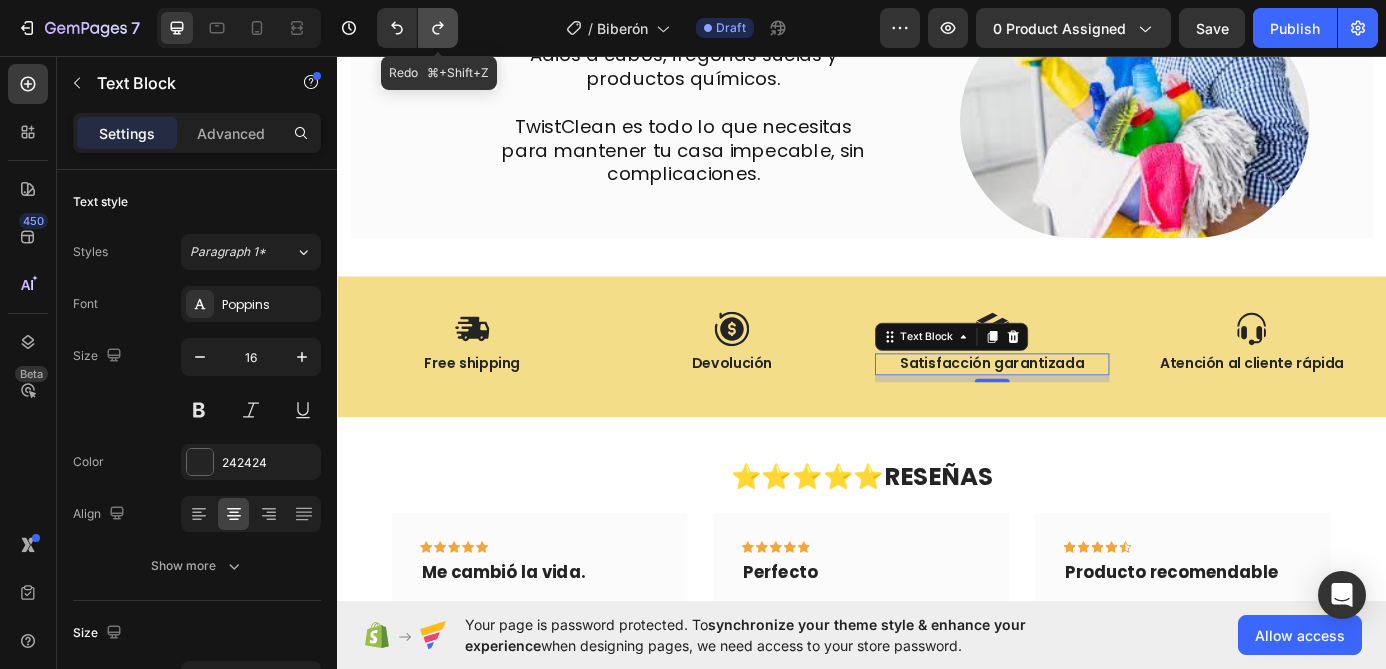click 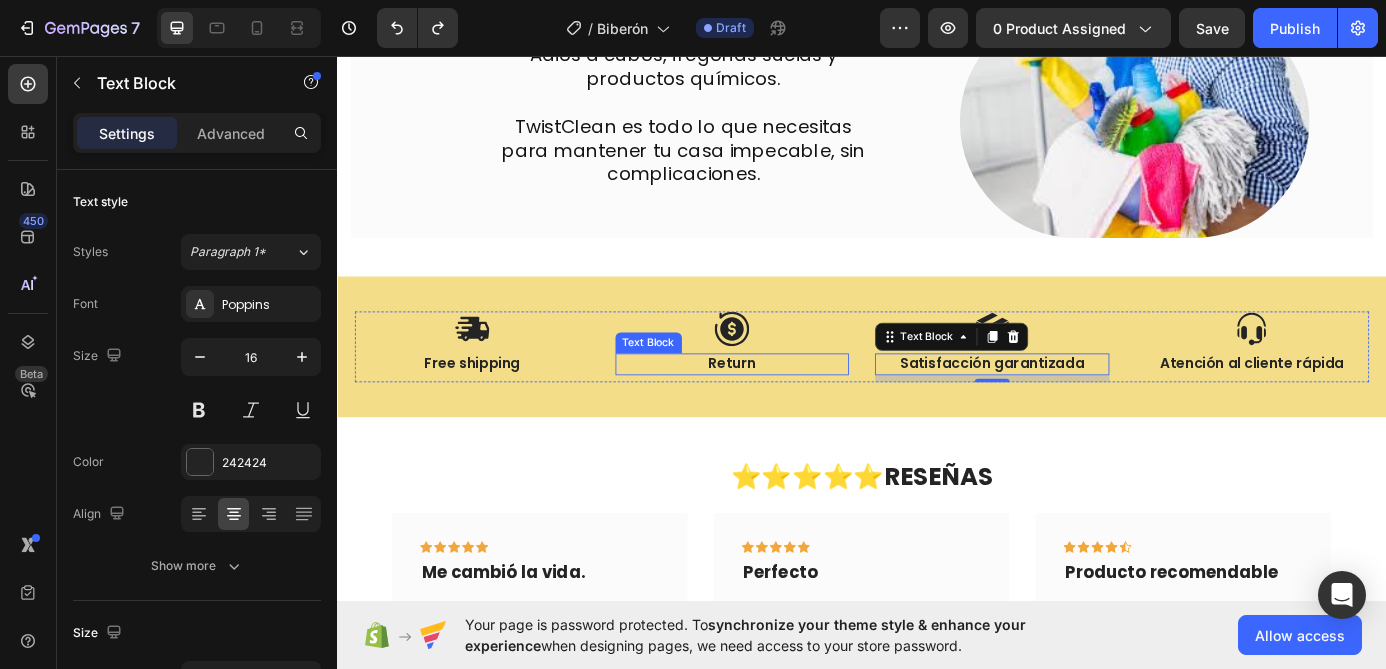 click on "Return" at bounding box center (789, 408) 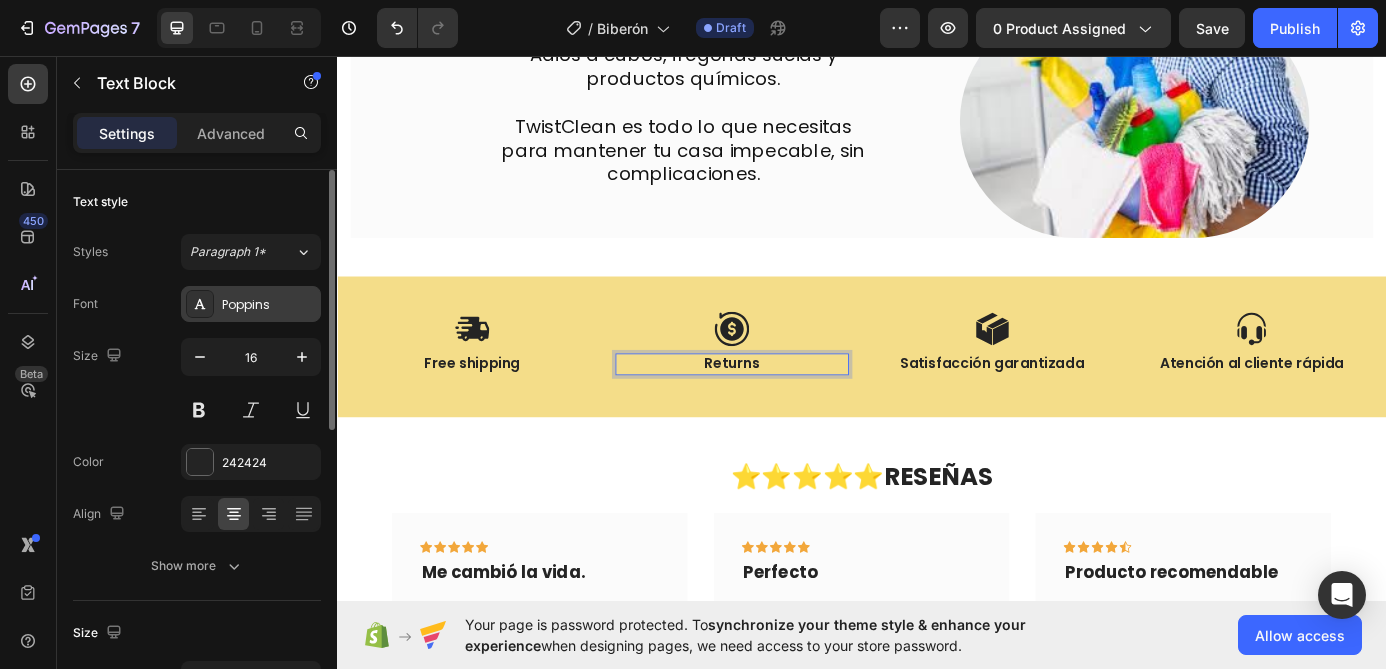 click on "Poppins" at bounding box center [269, 305] 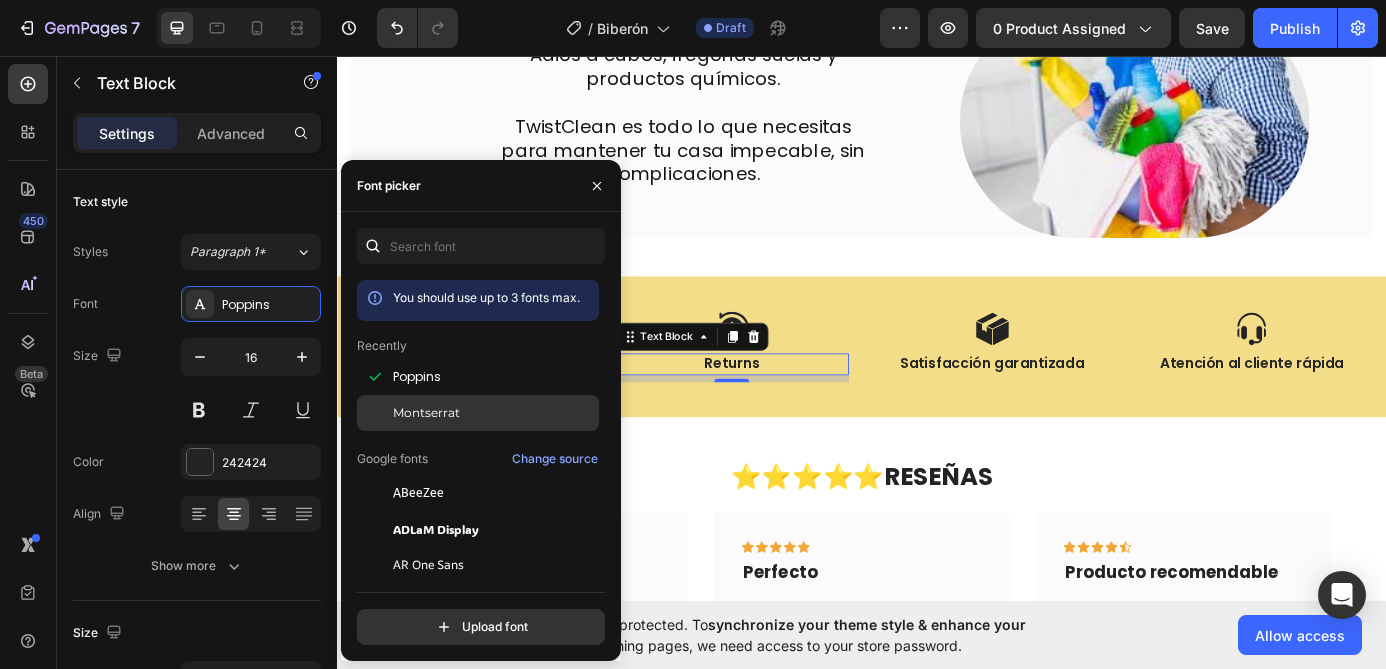 click on "Montserrat" at bounding box center [494, 413] 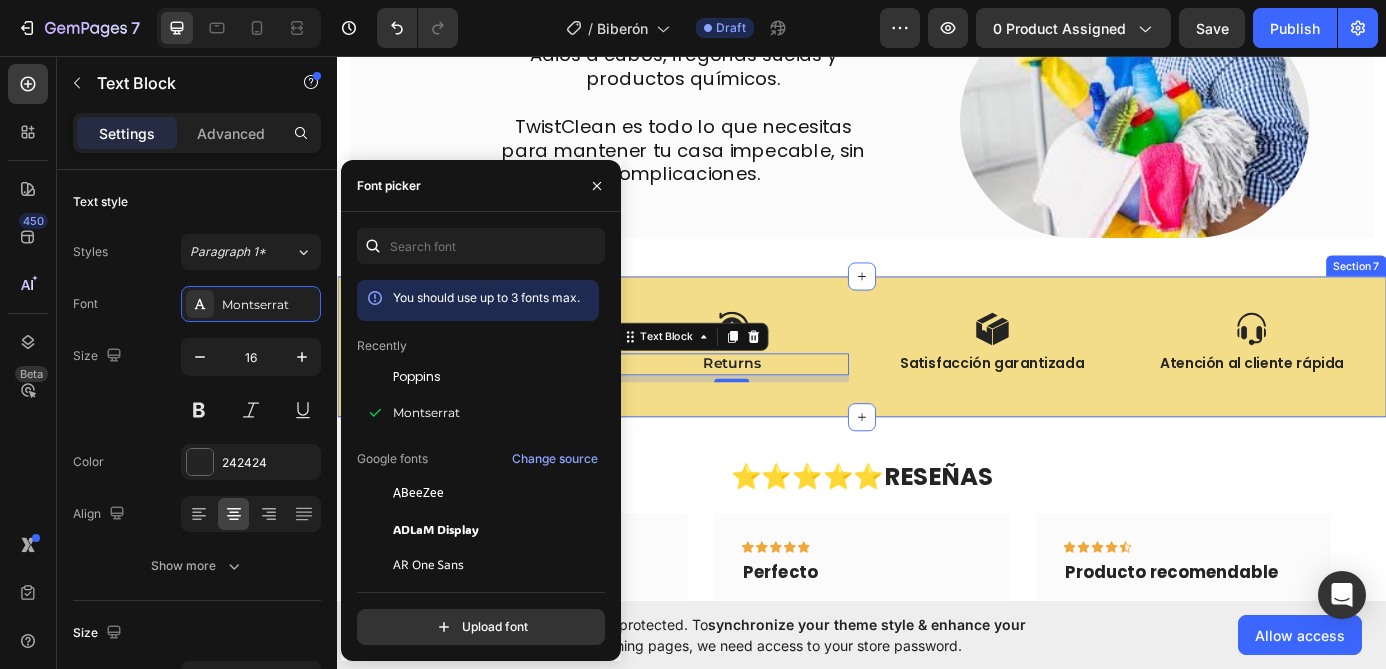 click on "Icon Free shipping Text Block
Icon Returns Text Block   8
Icon Satisfacción garantizada Text Block
Icon Atención al cliente rápida Text Block Row Section 7" at bounding box center [937, 388] 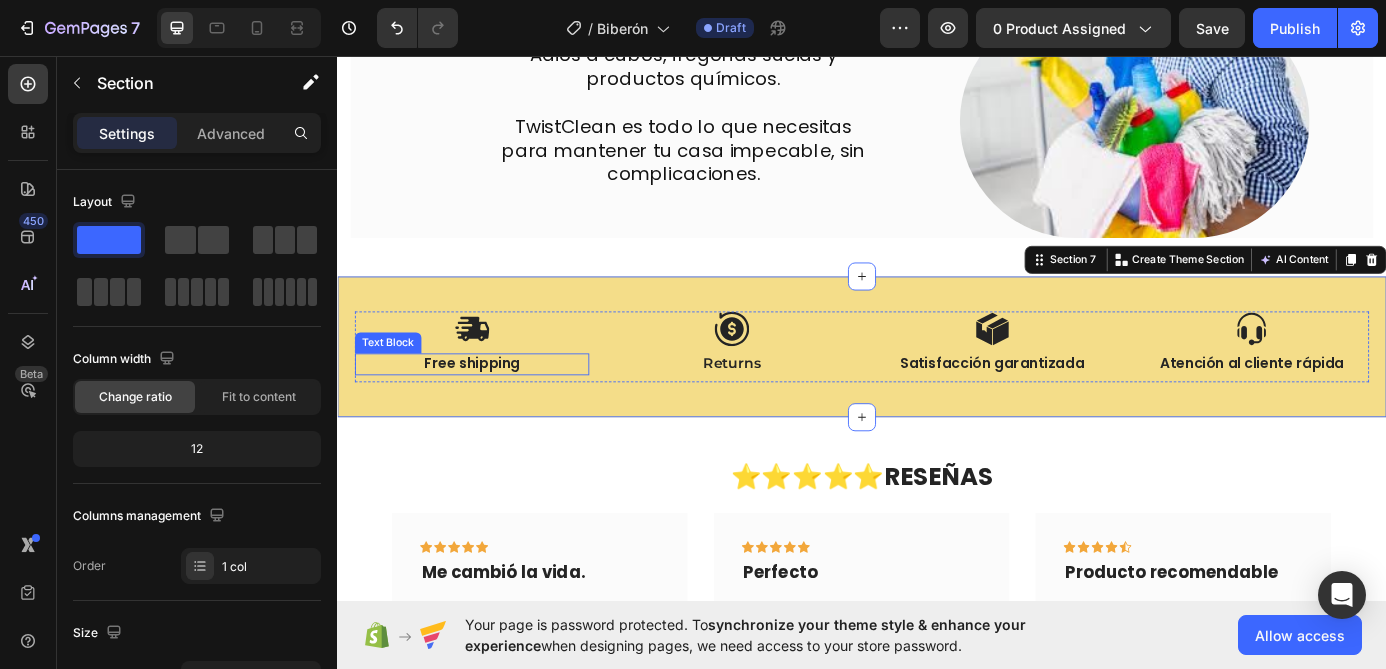 click on "Free shipping" at bounding box center (491, 408) 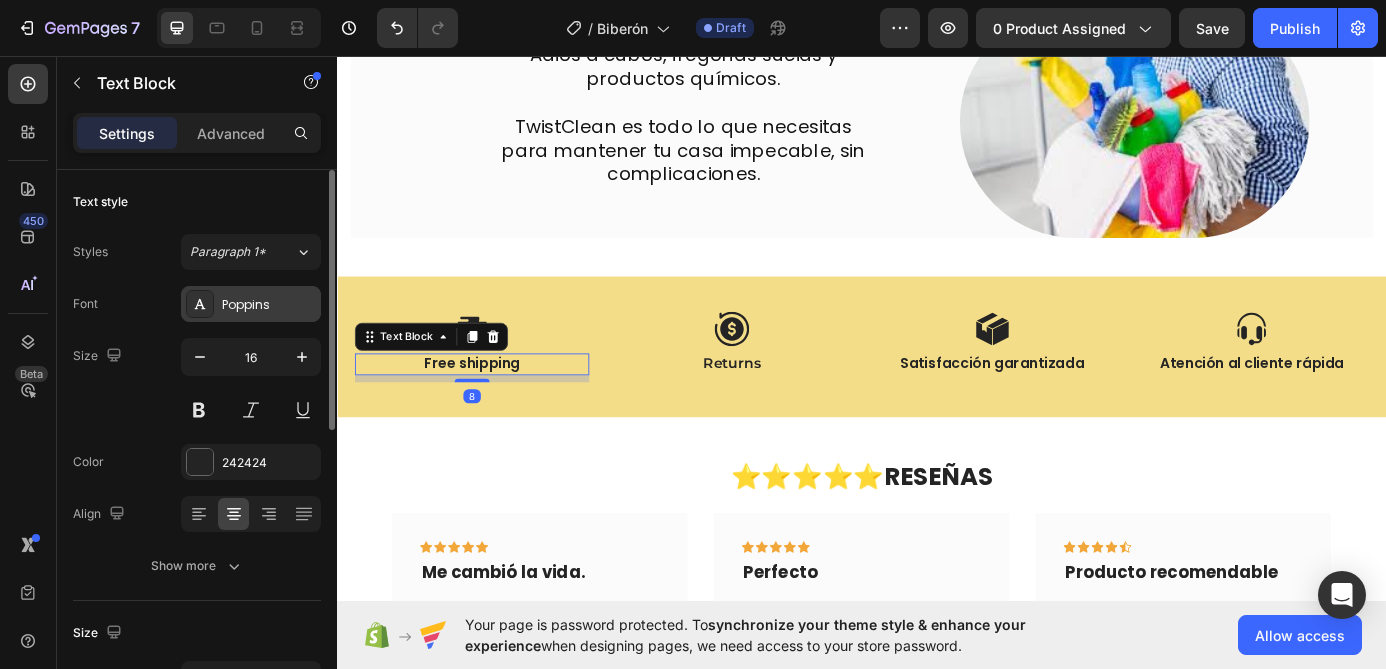 click on "Poppins" at bounding box center (251, 304) 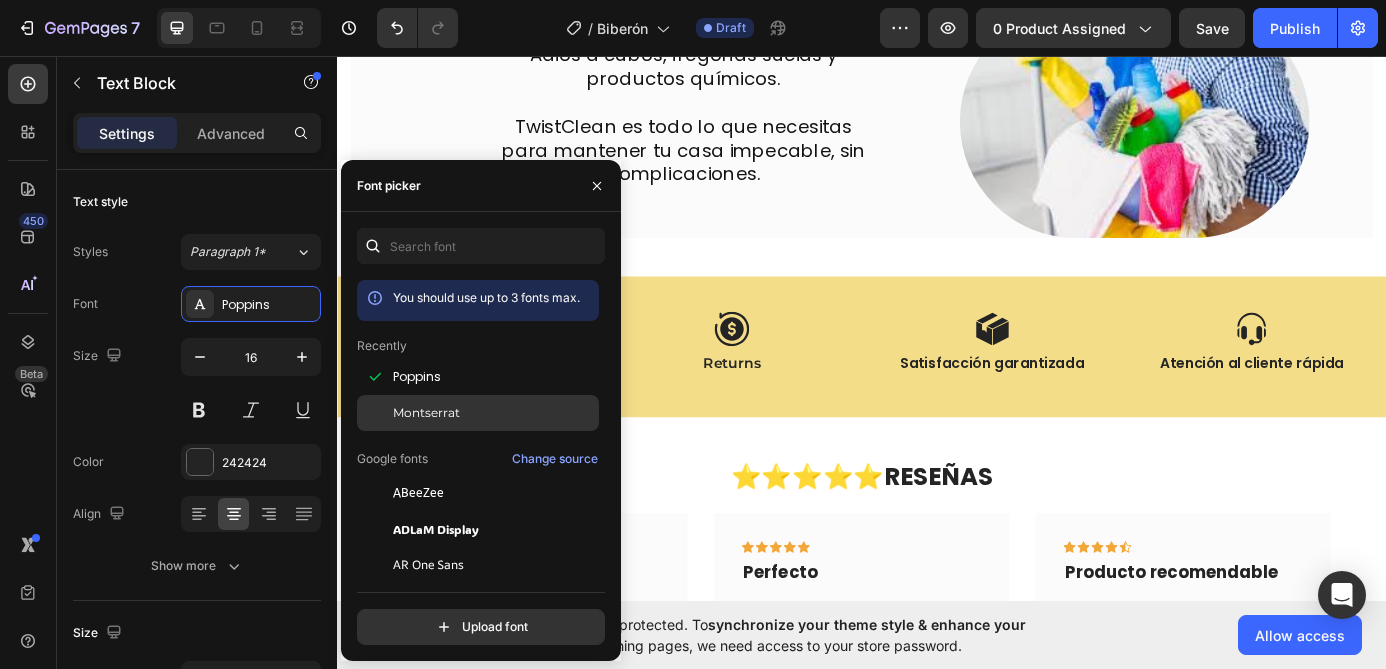click on "Montserrat" at bounding box center [426, 413] 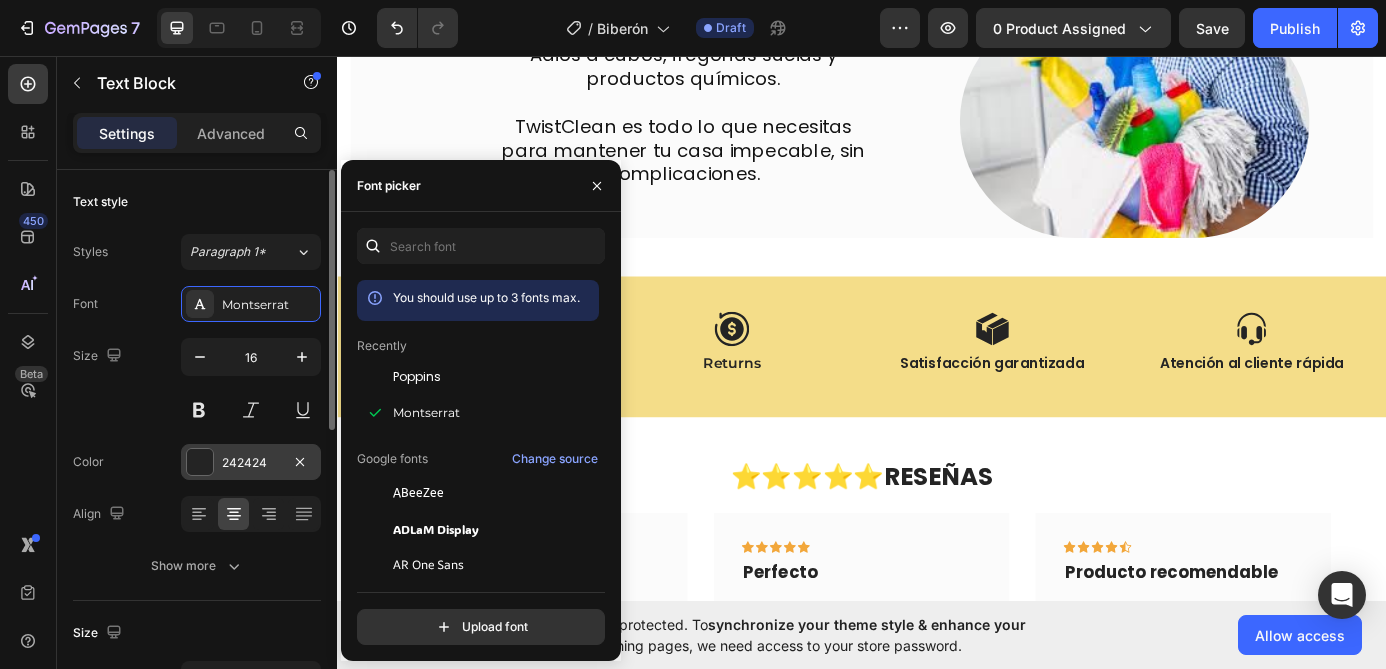 click on "242424" at bounding box center (251, 462) 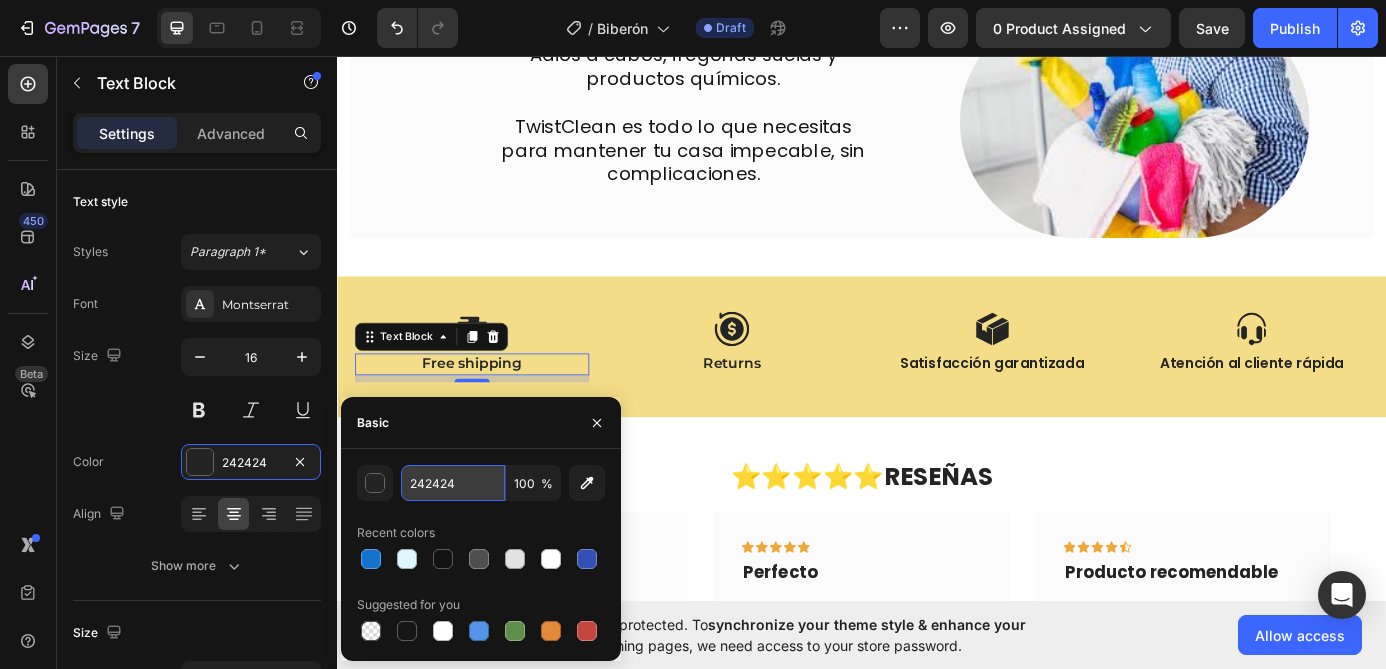 click on "242424" at bounding box center [453, 483] 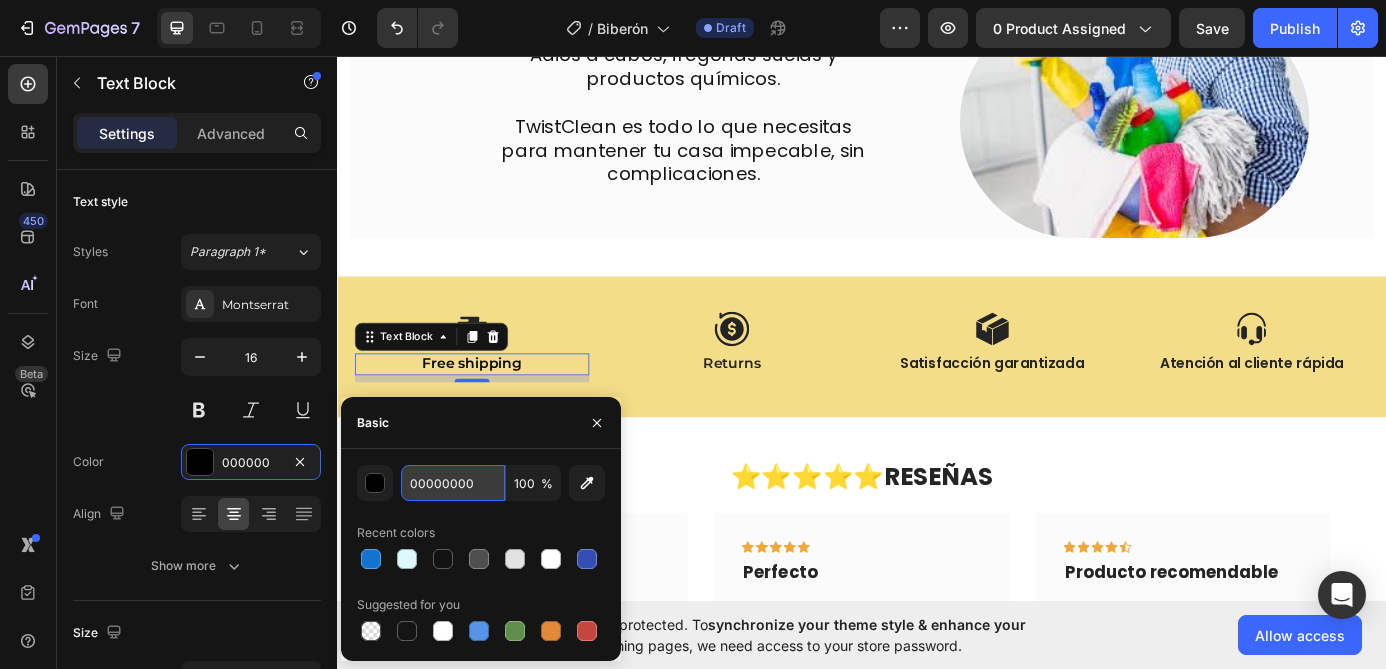 type on "000000" 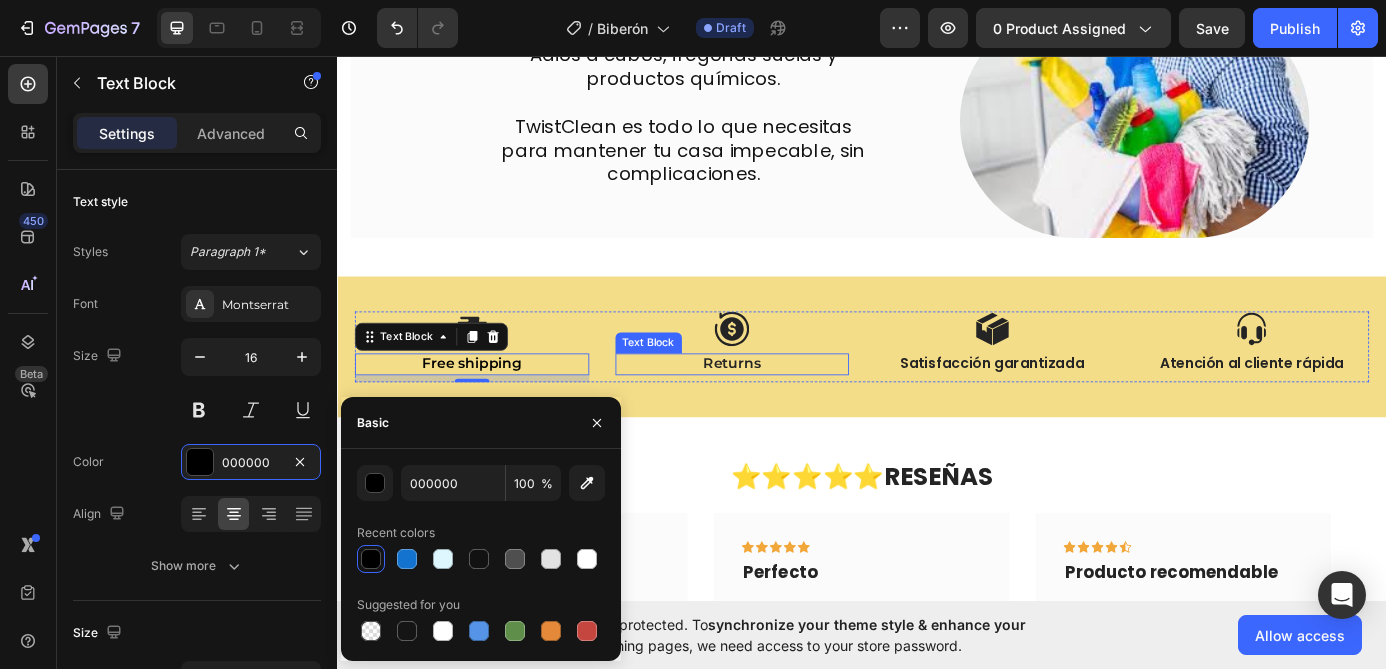 click on "Returns" at bounding box center (789, 408) 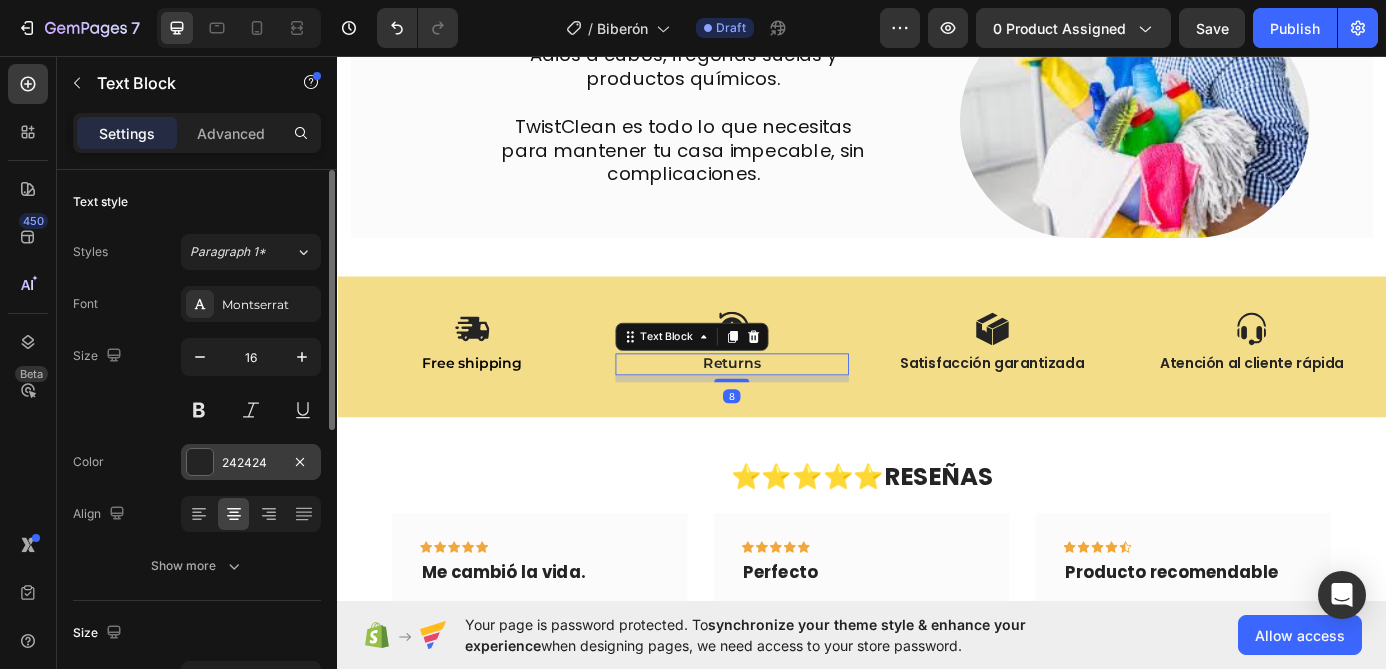 click on "242424" at bounding box center (251, 463) 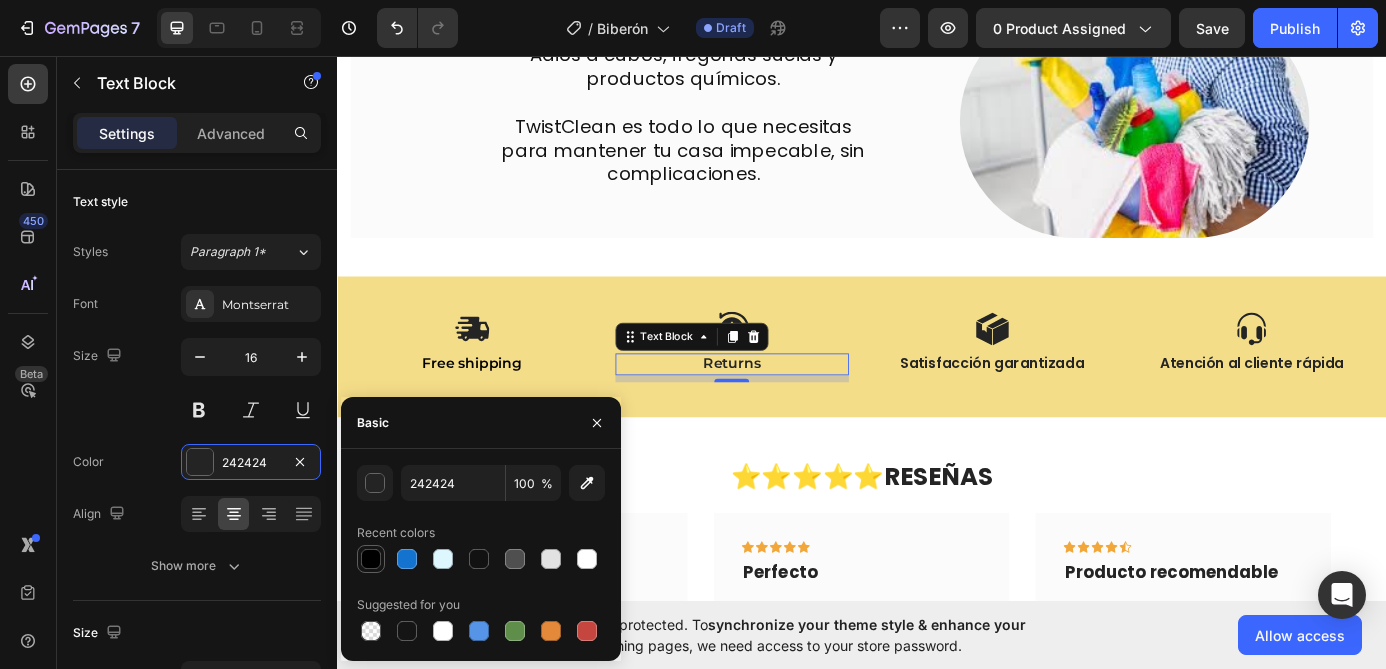 click at bounding box center (371, 559) 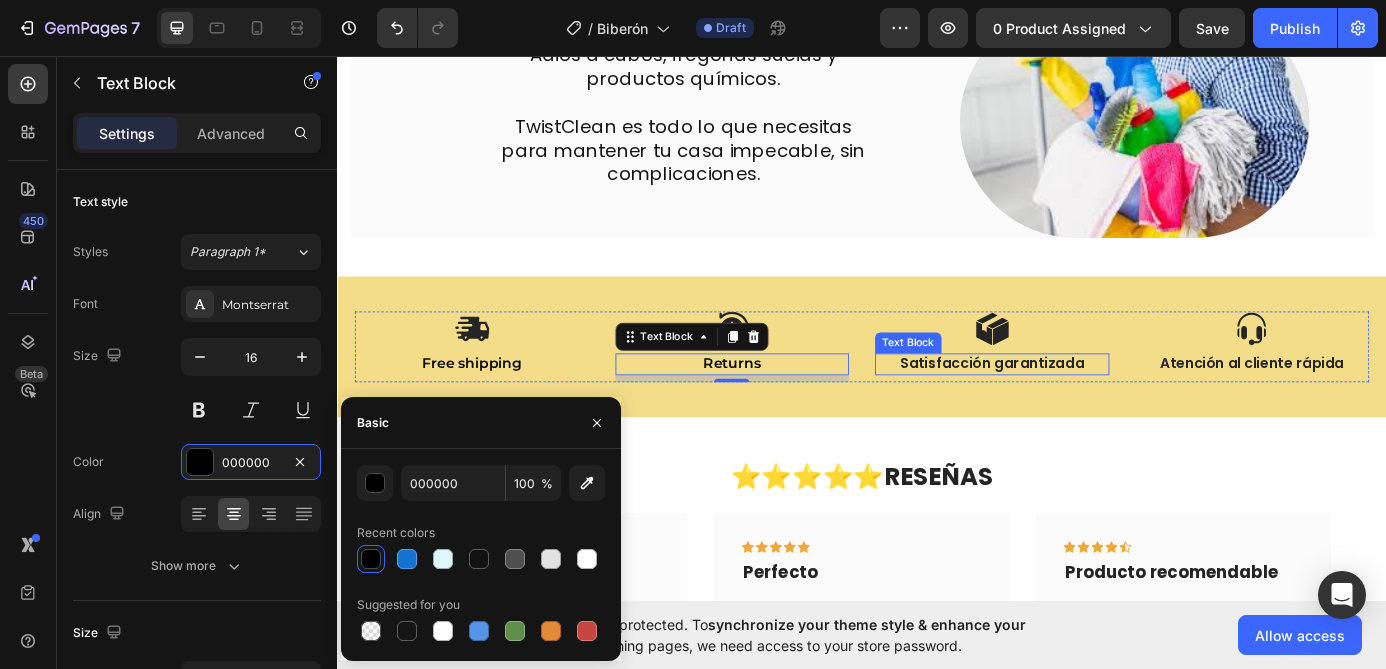 click on "Satisfacción garantizada" at bounding box center [1086, 408] 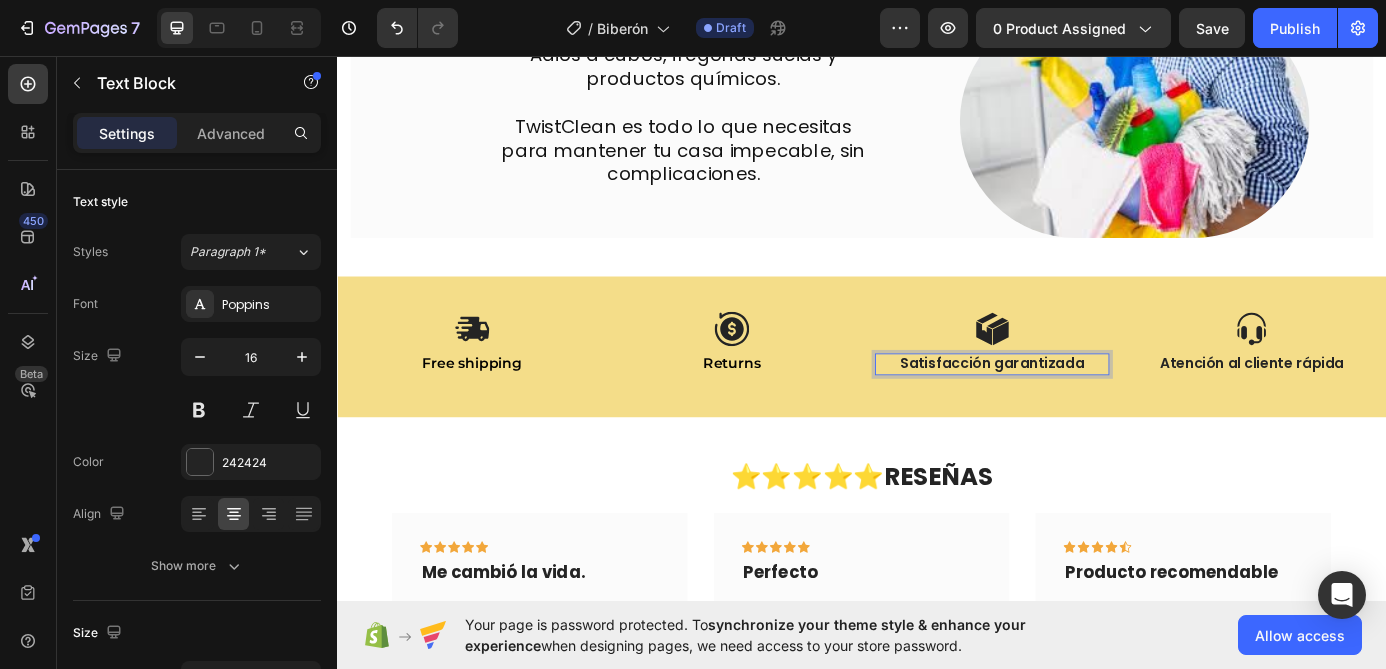 click on "Satisfacción garantizada" at bounding box center [1086, 408] 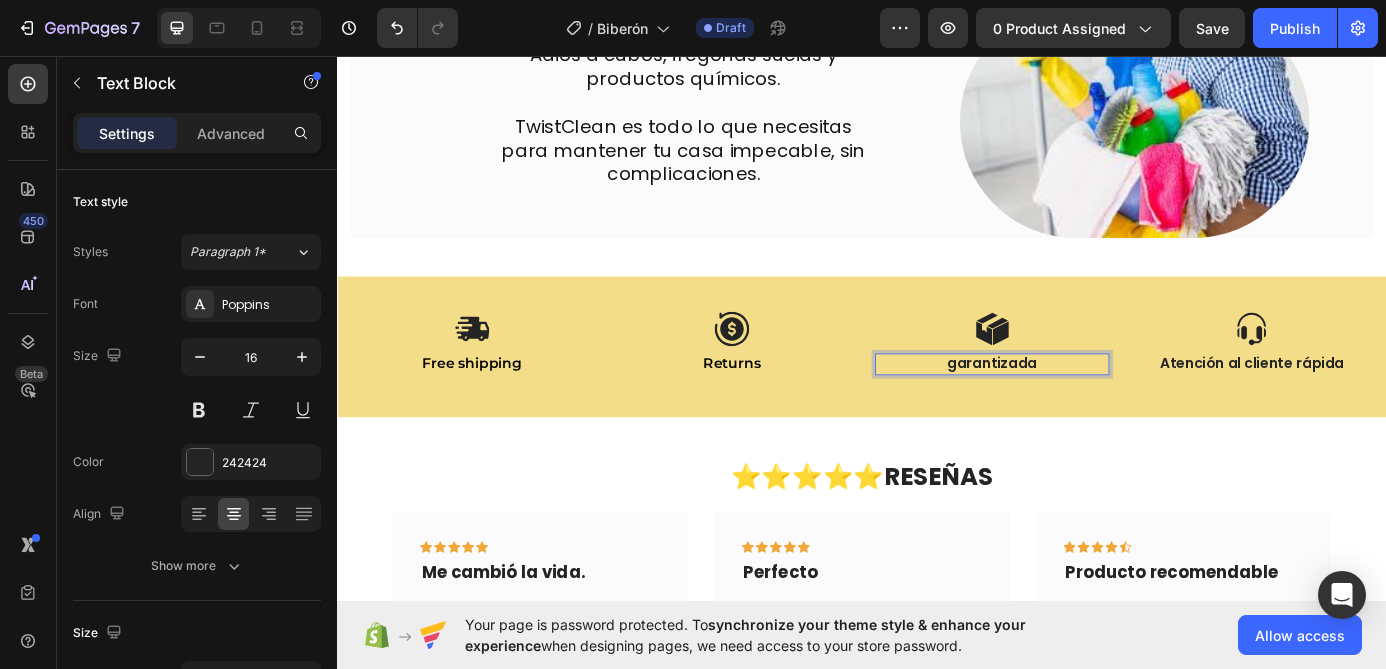 click on "garantizada" at bounding box center (1086, 408) 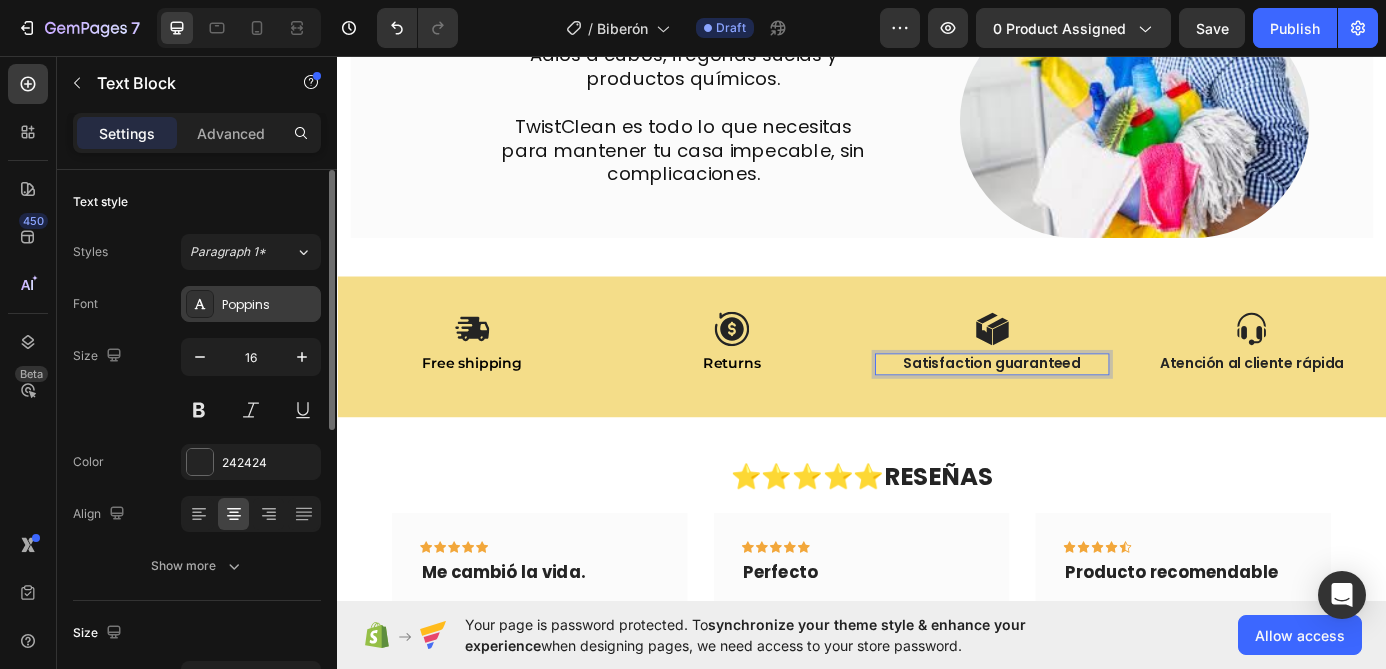 click on "Poppins" at bounding box center [251, 304] 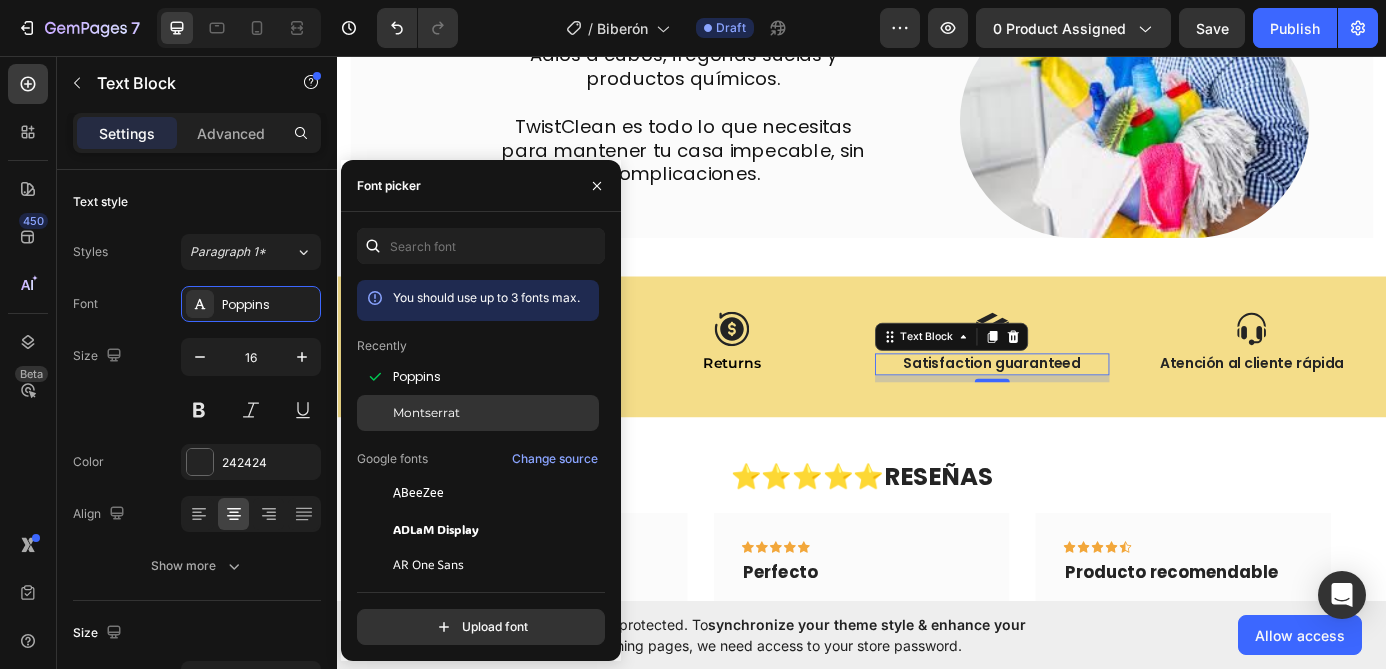 click on "Montserrat" at bounding box center (494, 413) 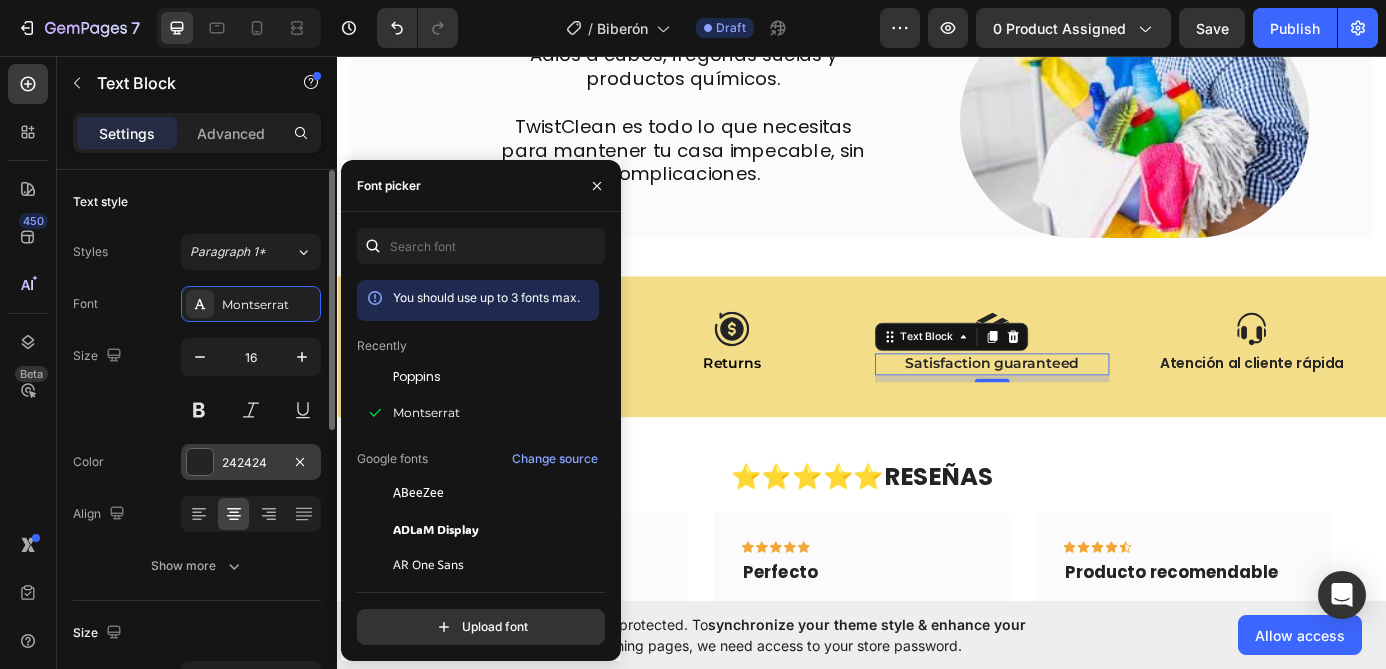 click on "242424" at bounding box center [251, 463] 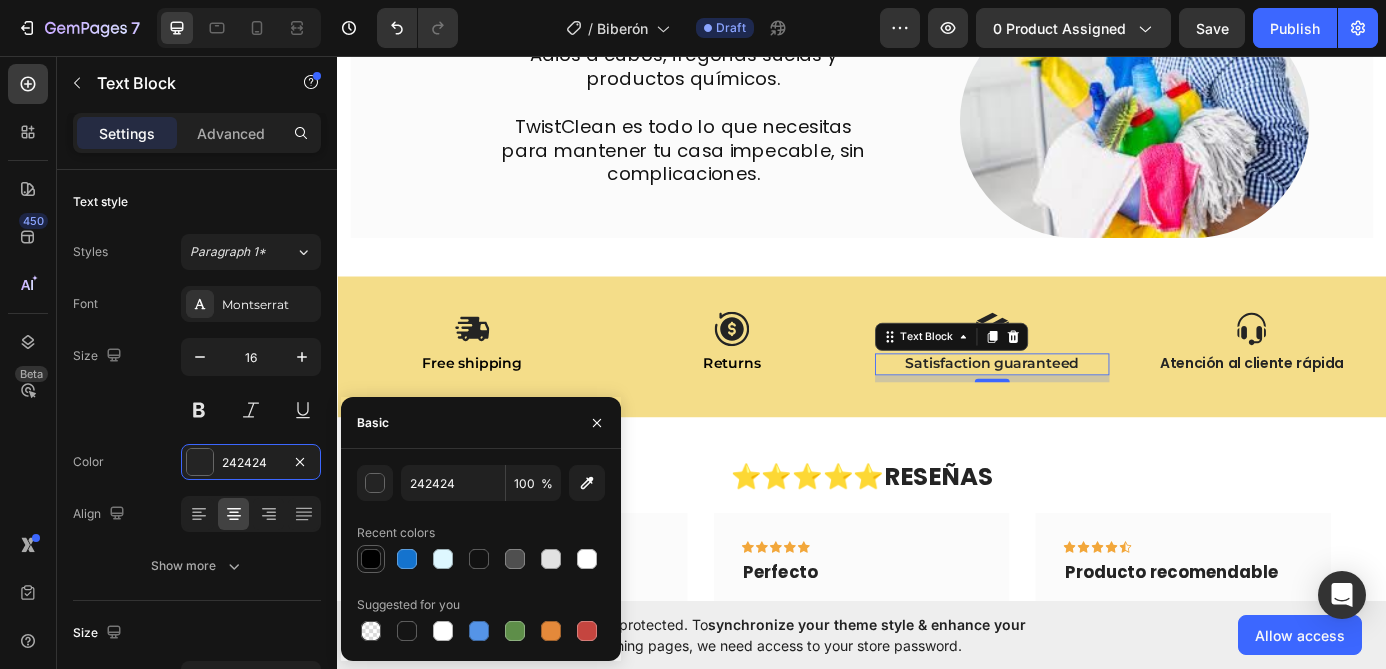 click at bounding box center (371, 559) 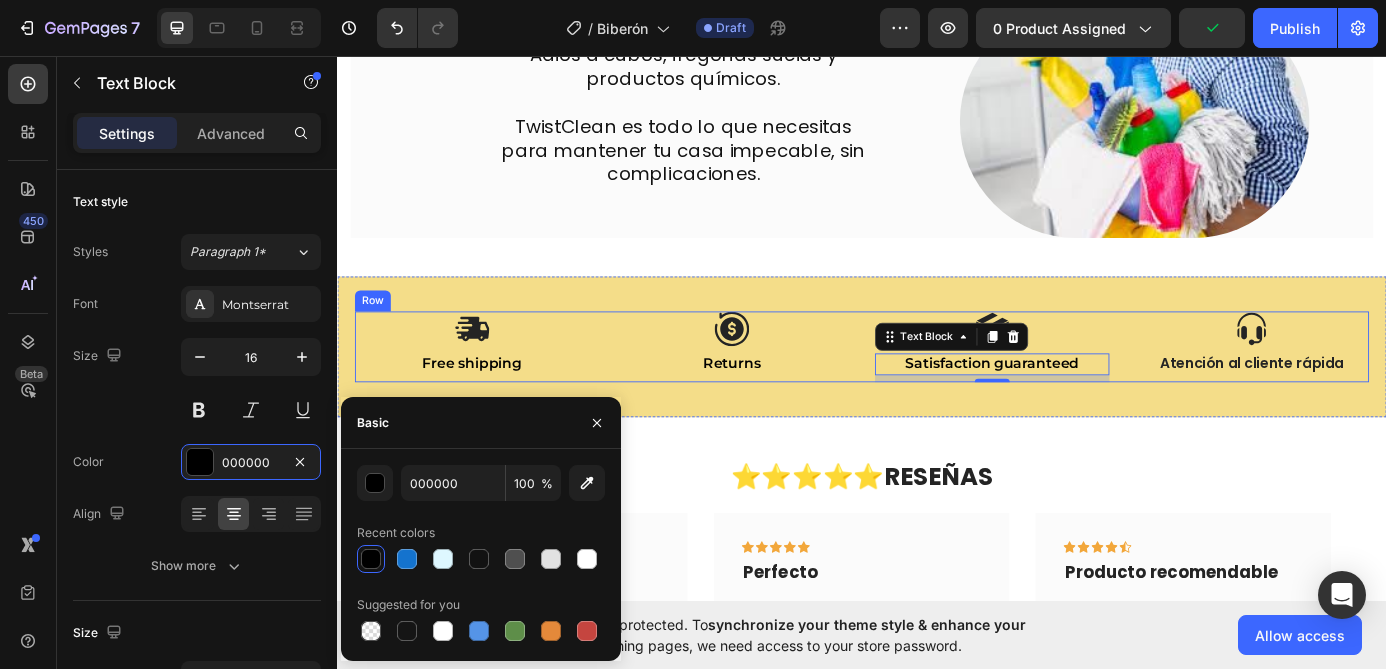click on "Icon Atención al cliente rápida Text Block" at bounding box center [1384, 388] 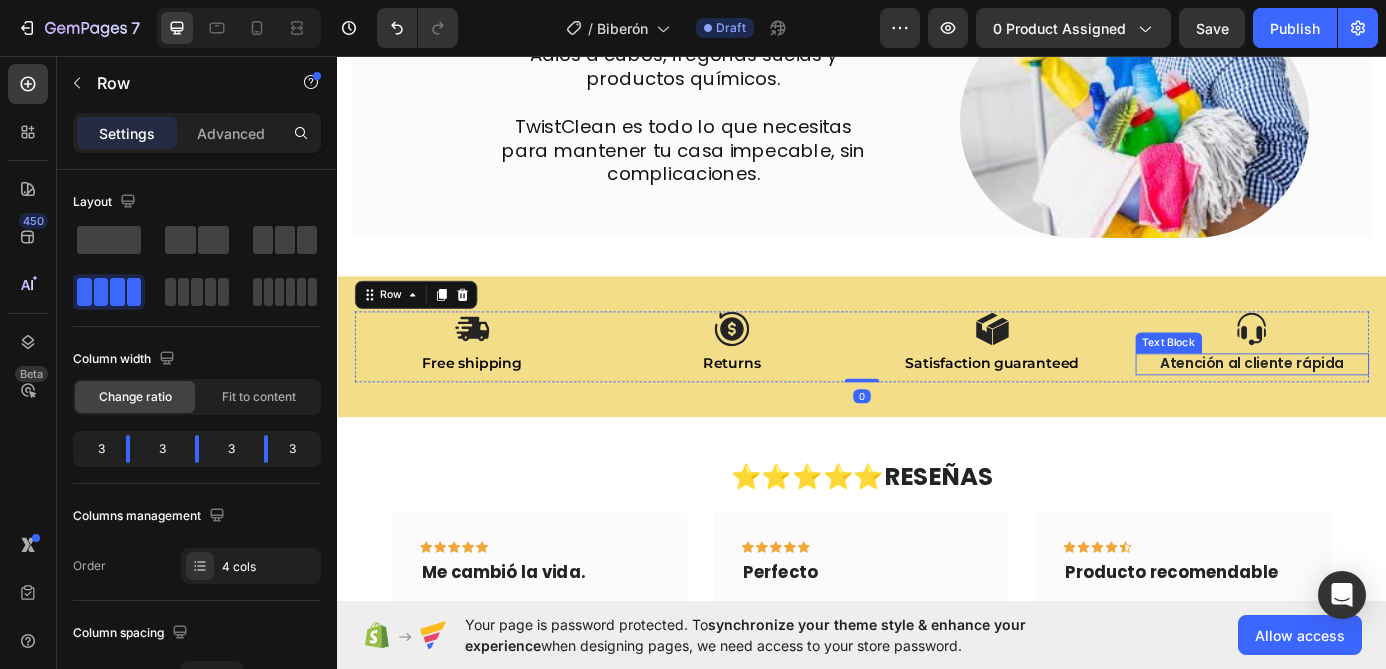 click on "Atención al cliente rápida" at bounding box center (1384, 408) 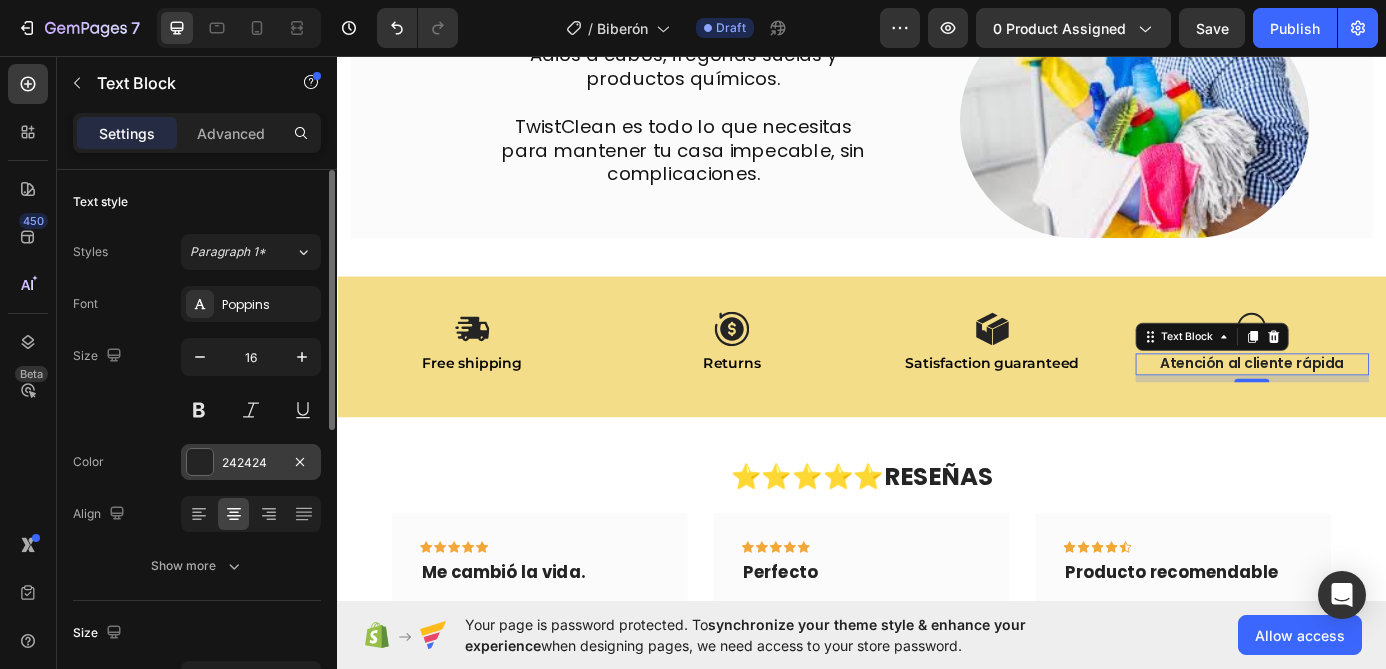 click on "242424" at bounding box center (251, 463) 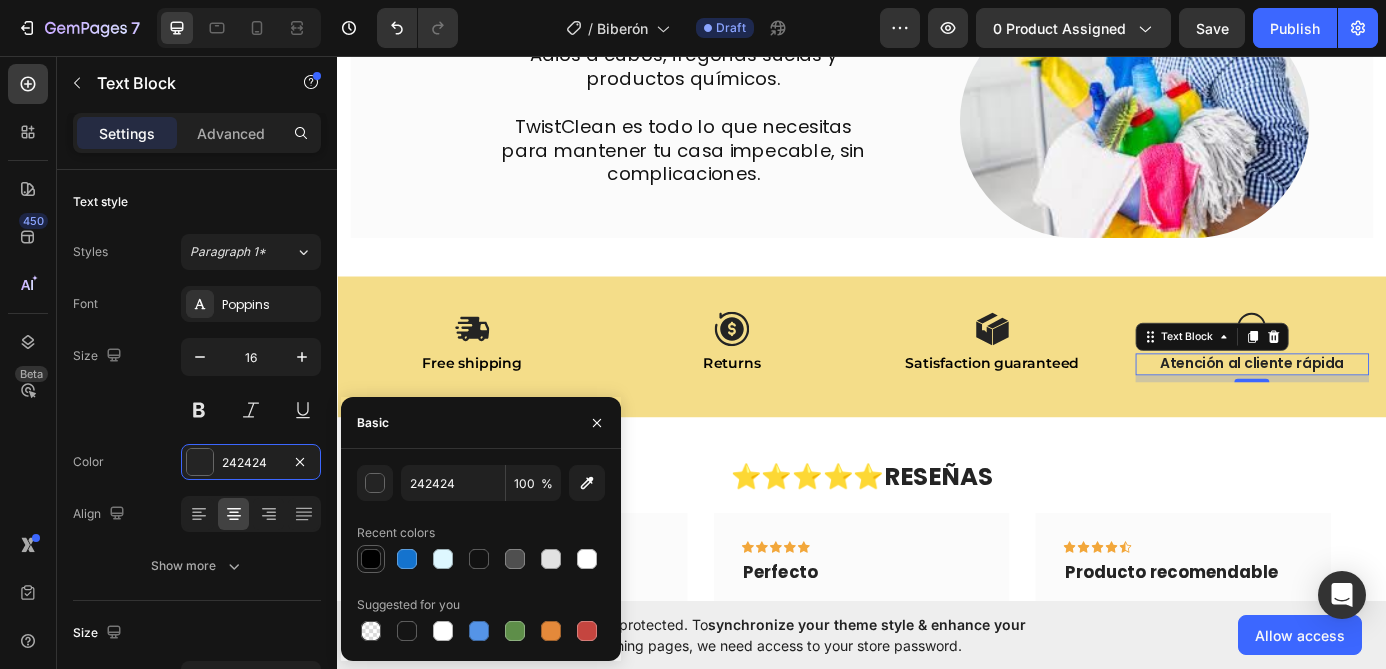 click at bounding box center (371, 559) 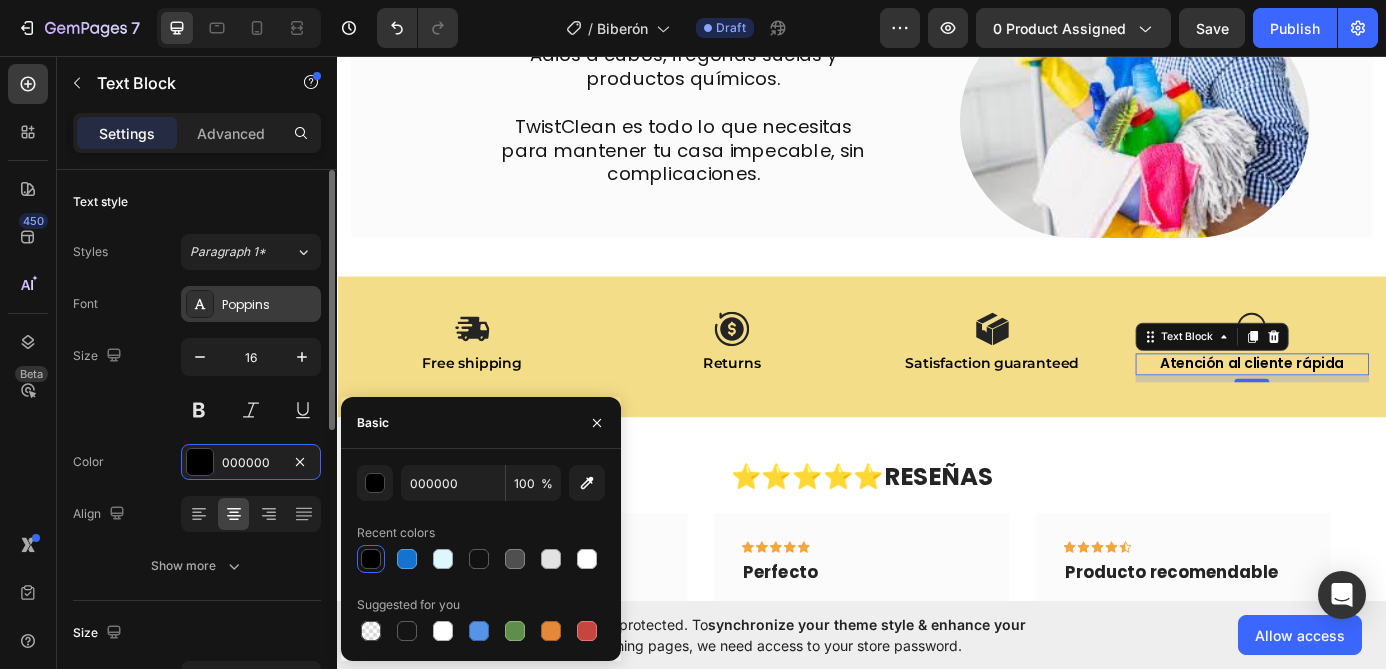 click on "Poppins" at bounding box center [251, 304] 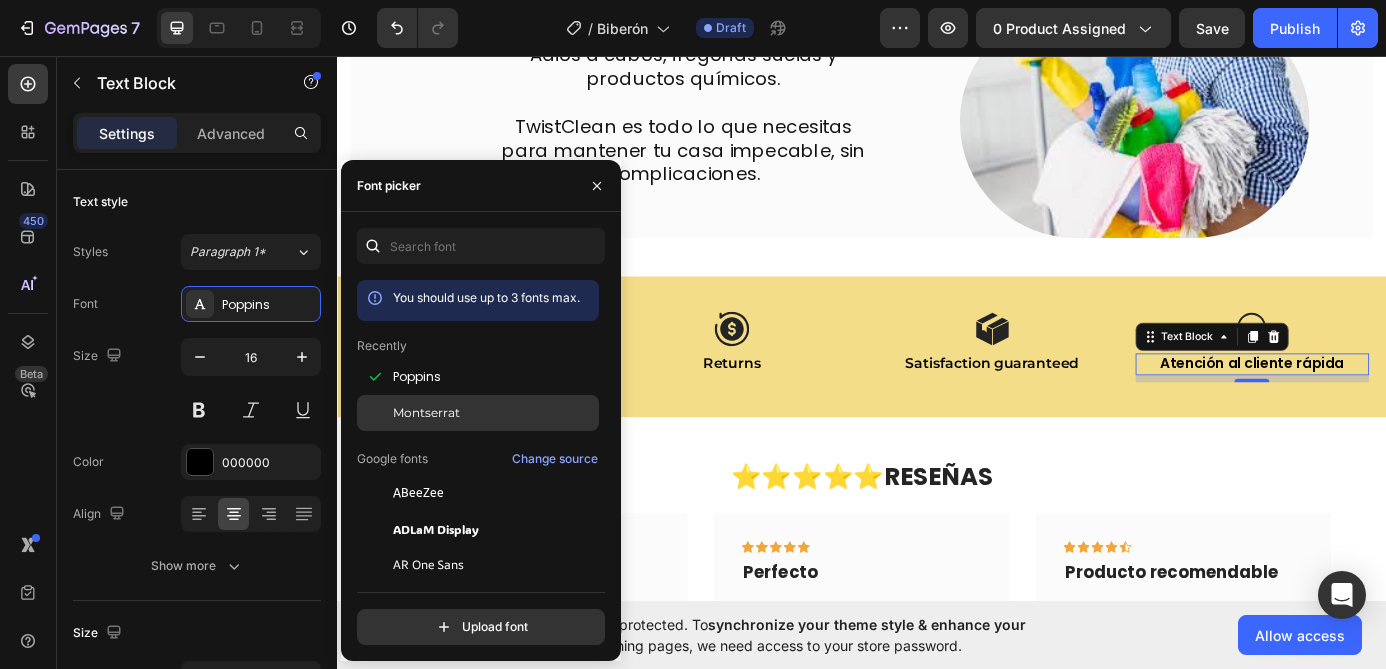click on "Montserrat" at bounding box center [426, 413] 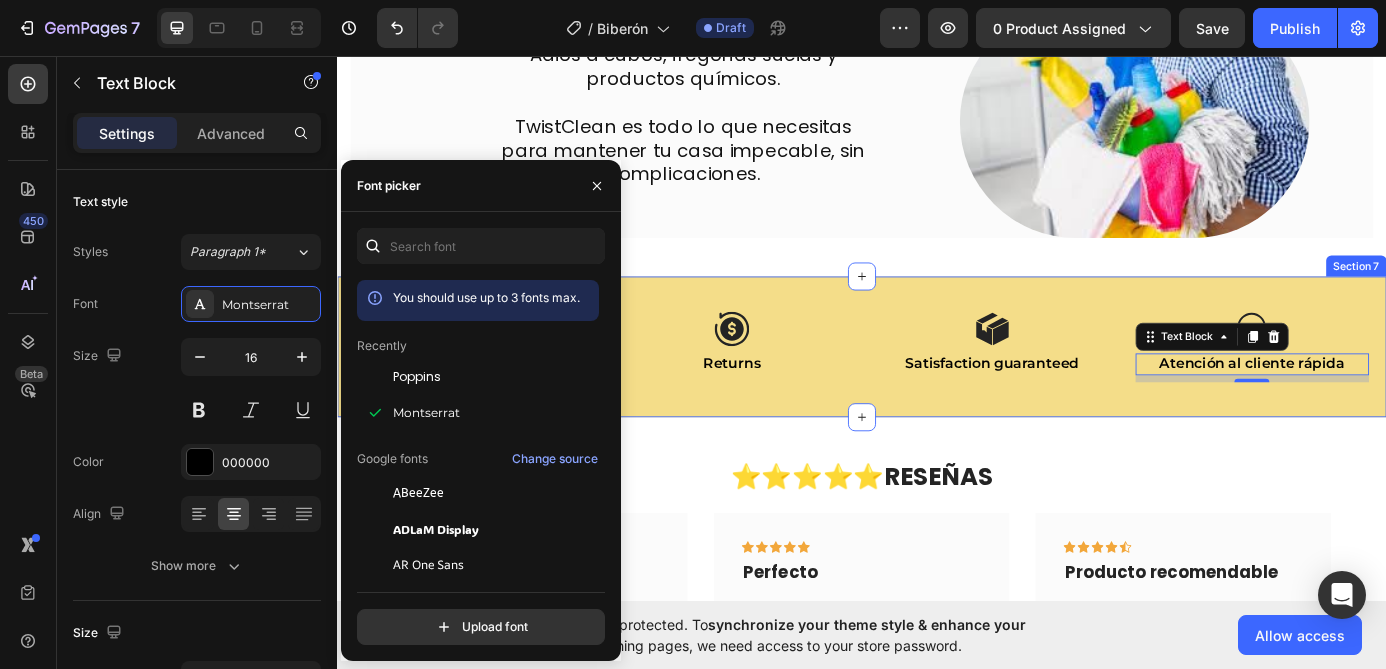 click on "Icon Free shipping Text Block
Icon Returns Text Block
Icon Satisfaction guaranteed Text Block
Icon Atención al cliente rápida Text Block   8 Row Section 7" at bounding box center (937, 388) 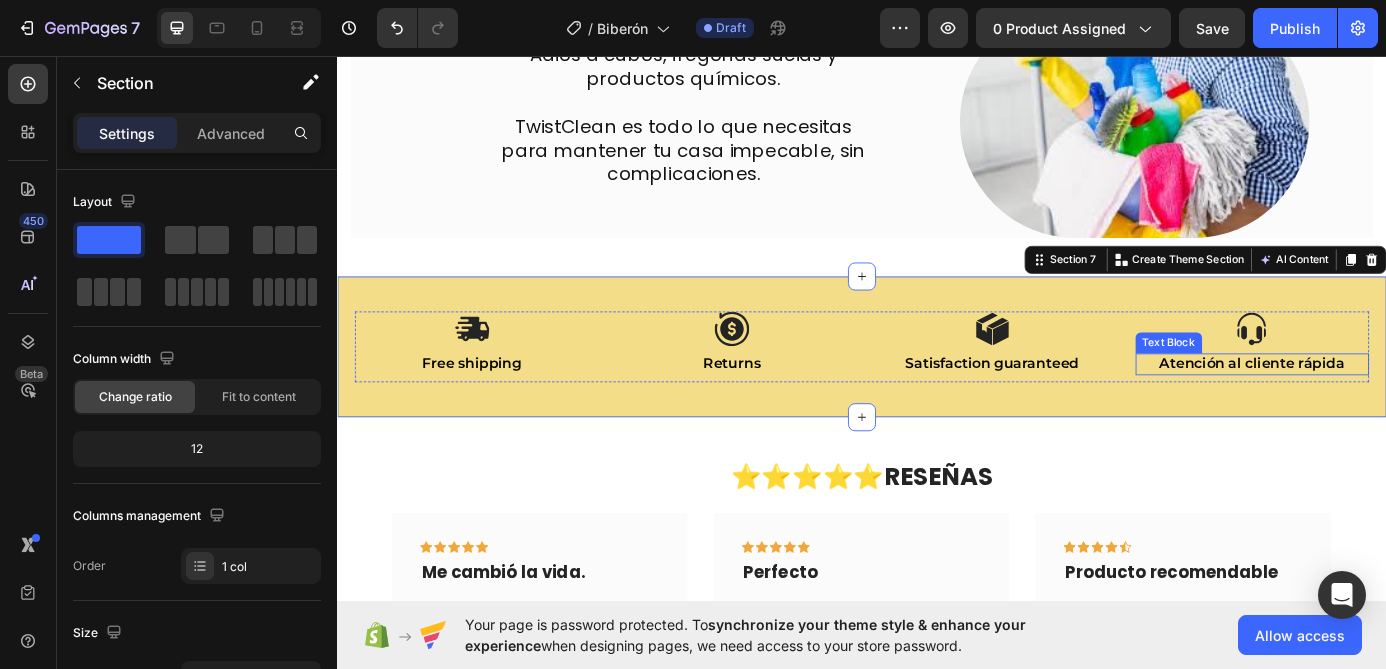 click on "Atención al cliente rápida" at bounding box center (1384, 408) 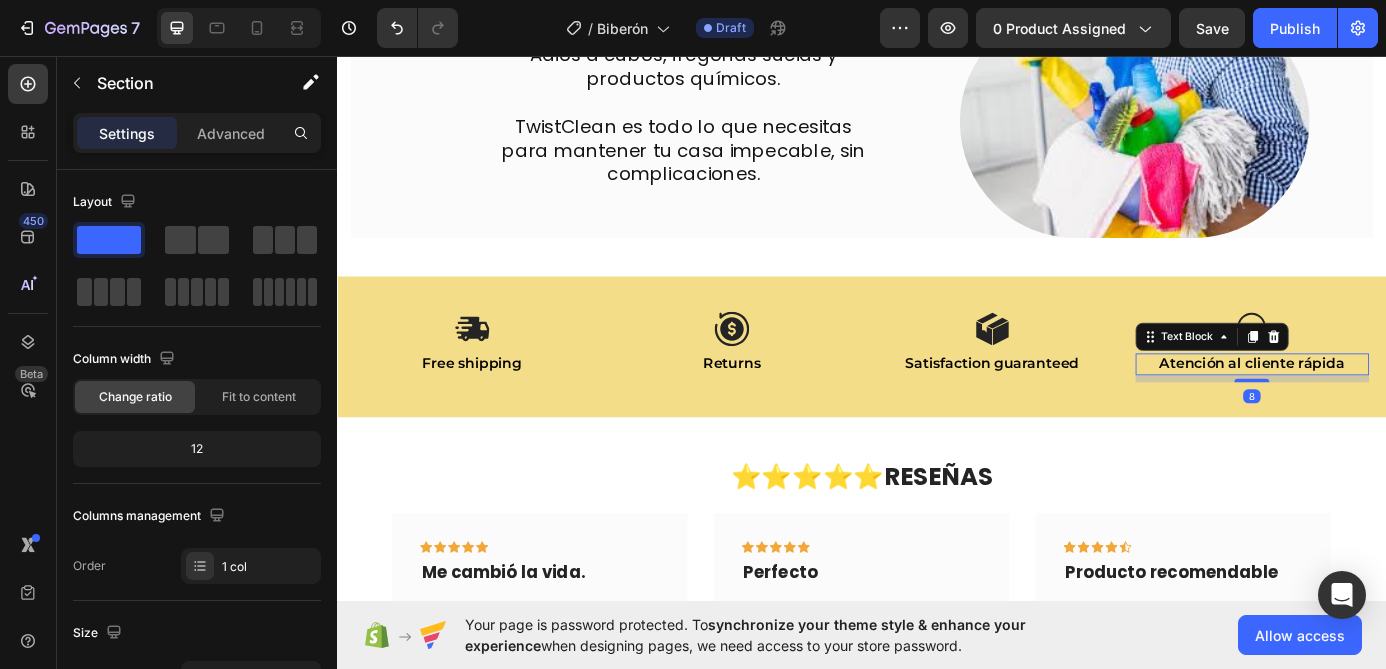 click on "Atención al cliente rápida" at bounding box center [1384, 408] 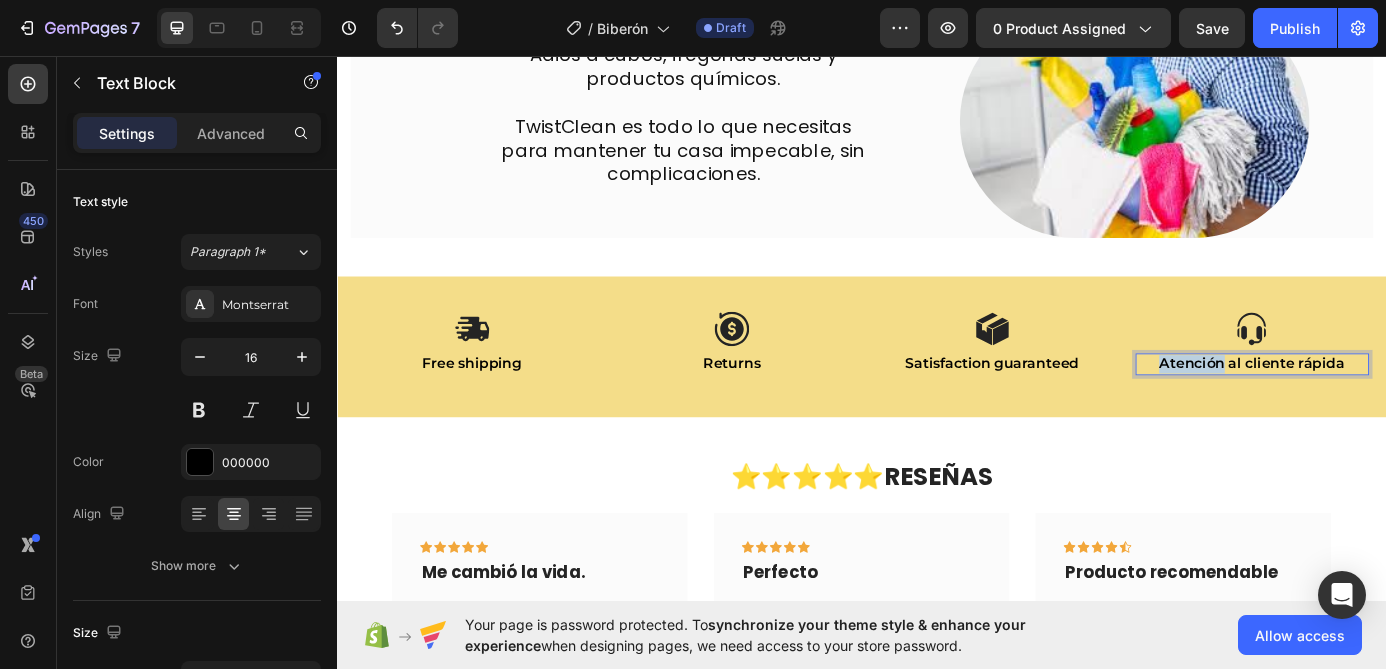 click on "Atención al cliente rápida" at bounding box center [1384, 408] 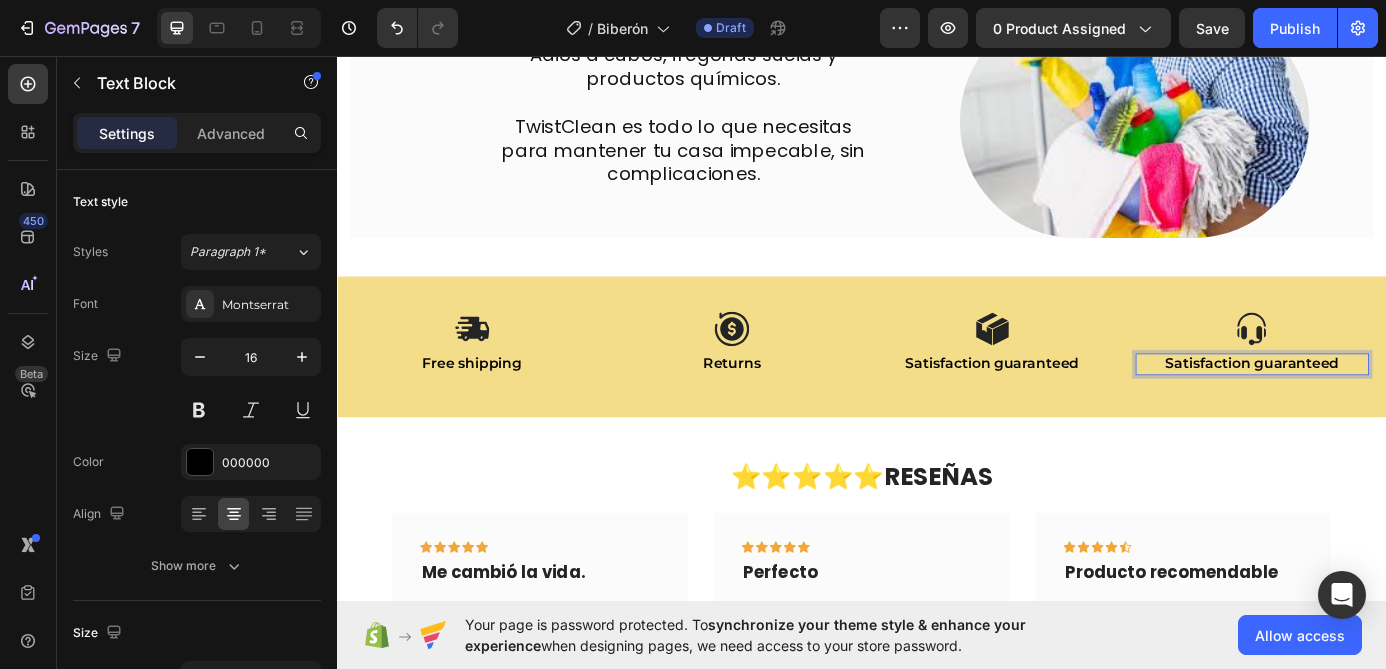 click on "Satisfaction guaranteed" at bounding box center (1384, 408) 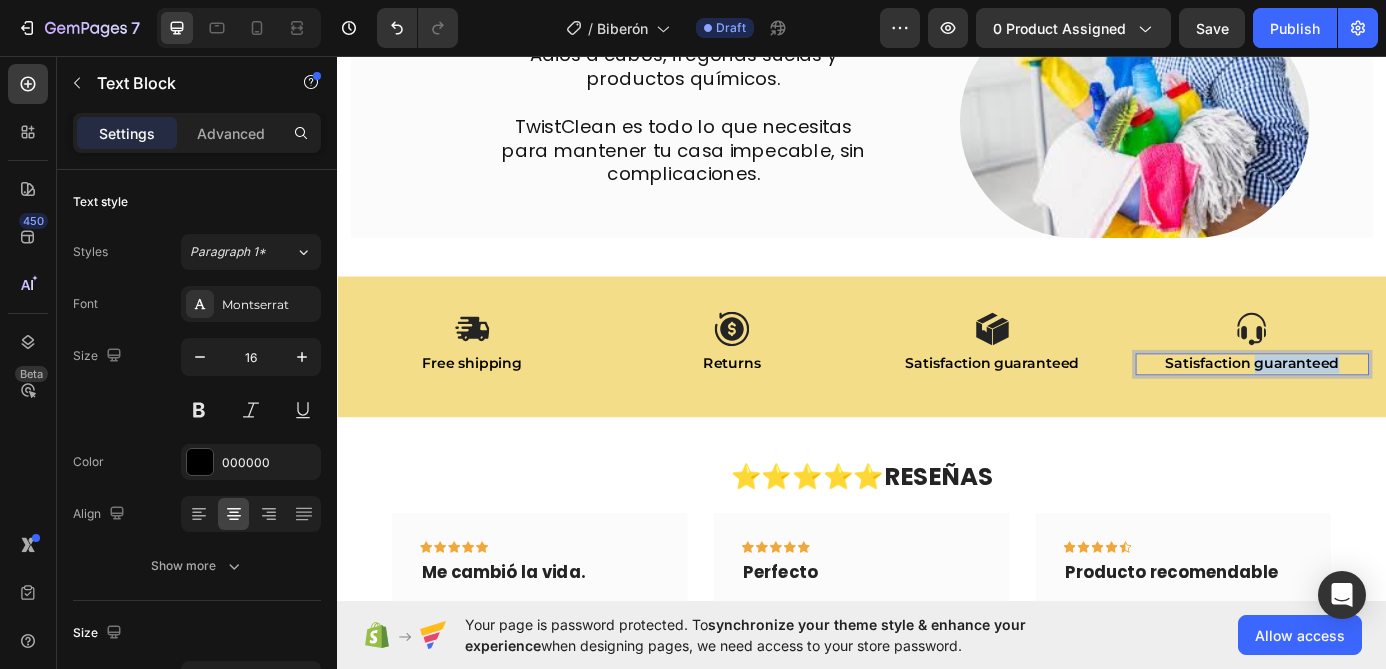 click on "Satisfaction guaranteed" at bounding box center [1384, 408] 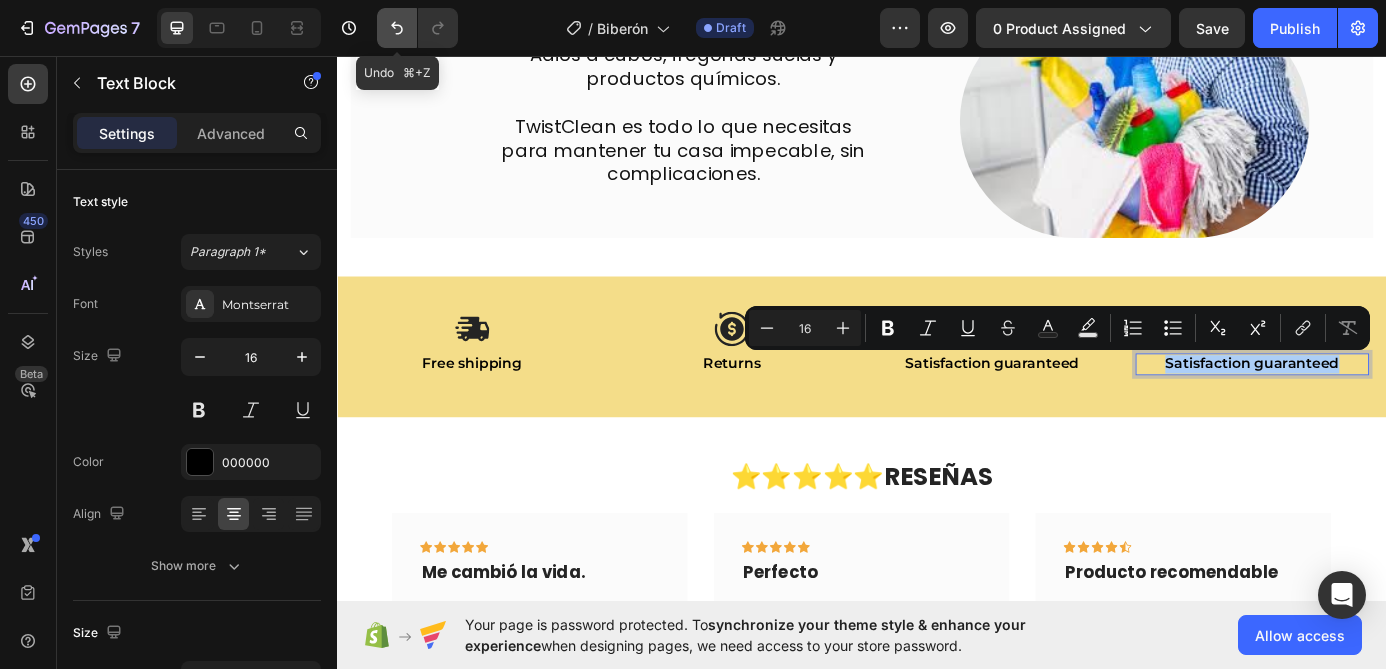 click 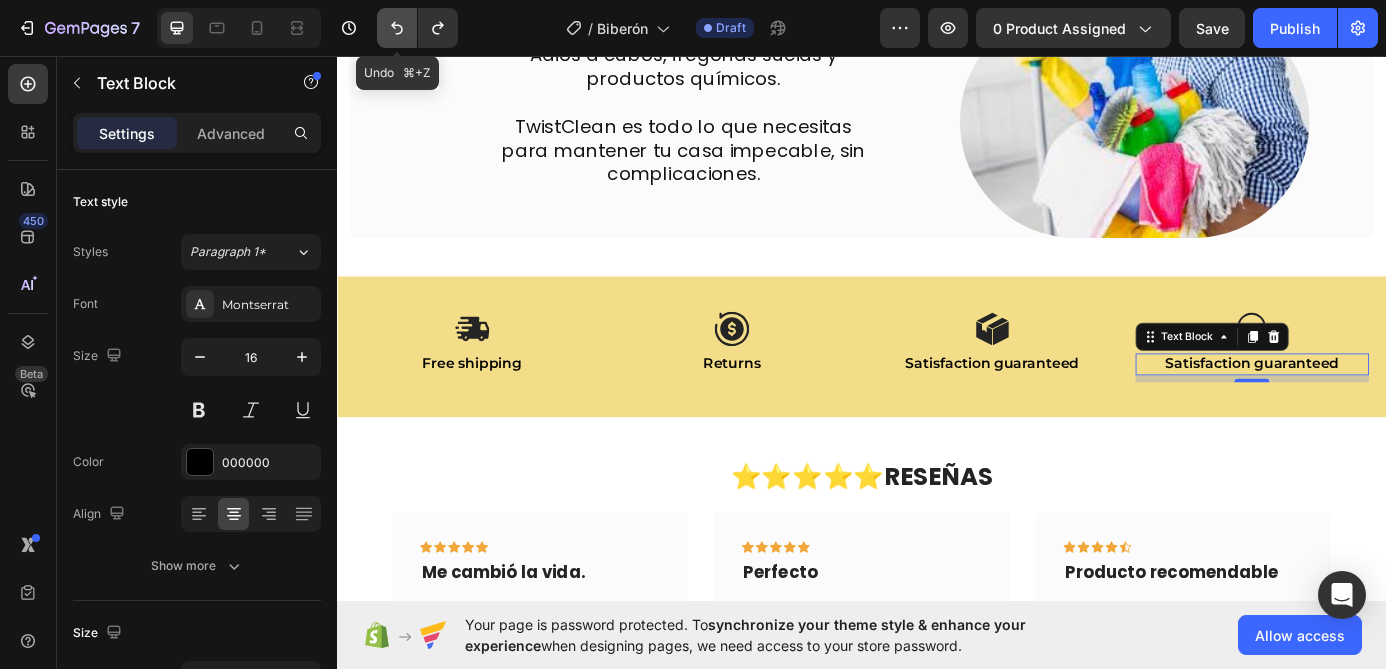 click 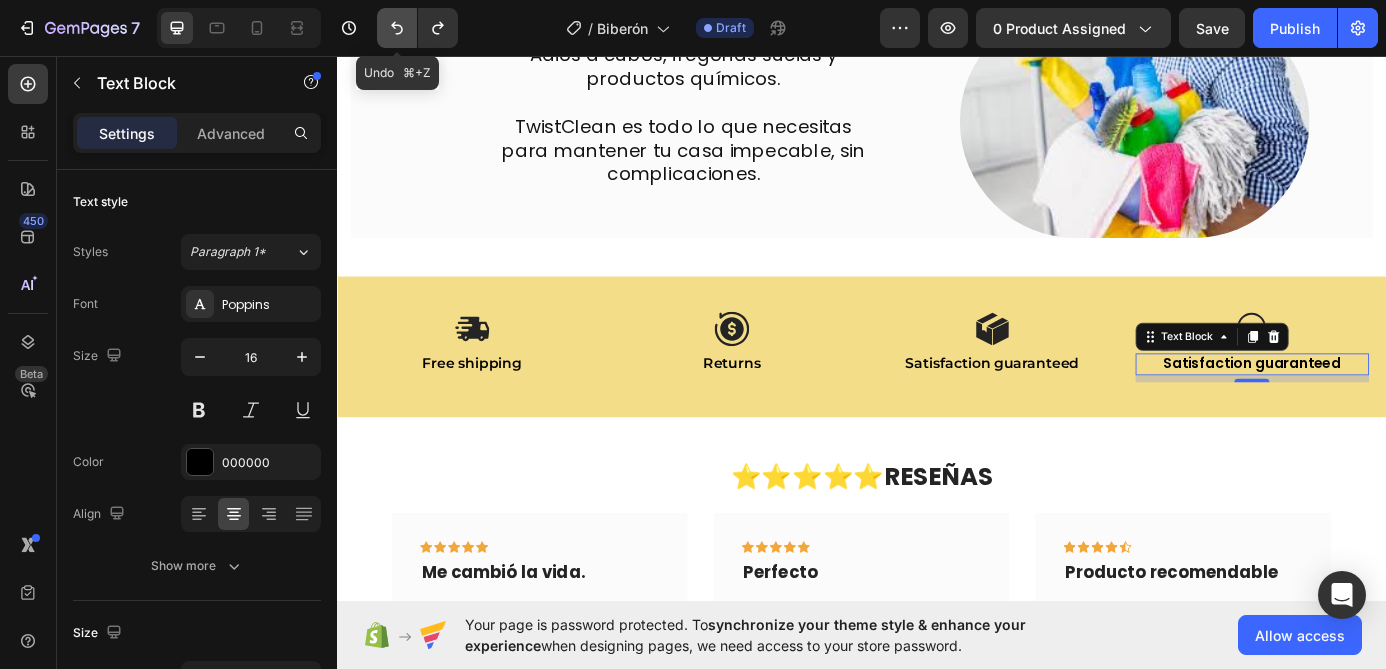 click 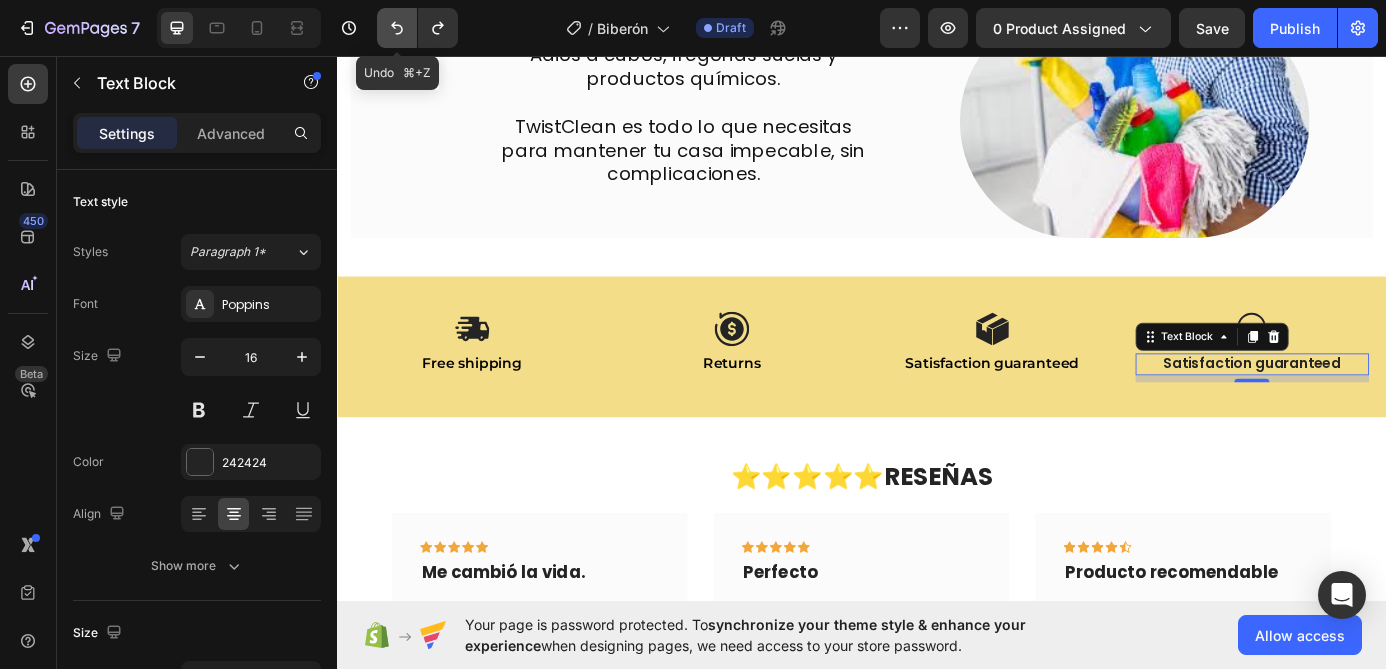 click 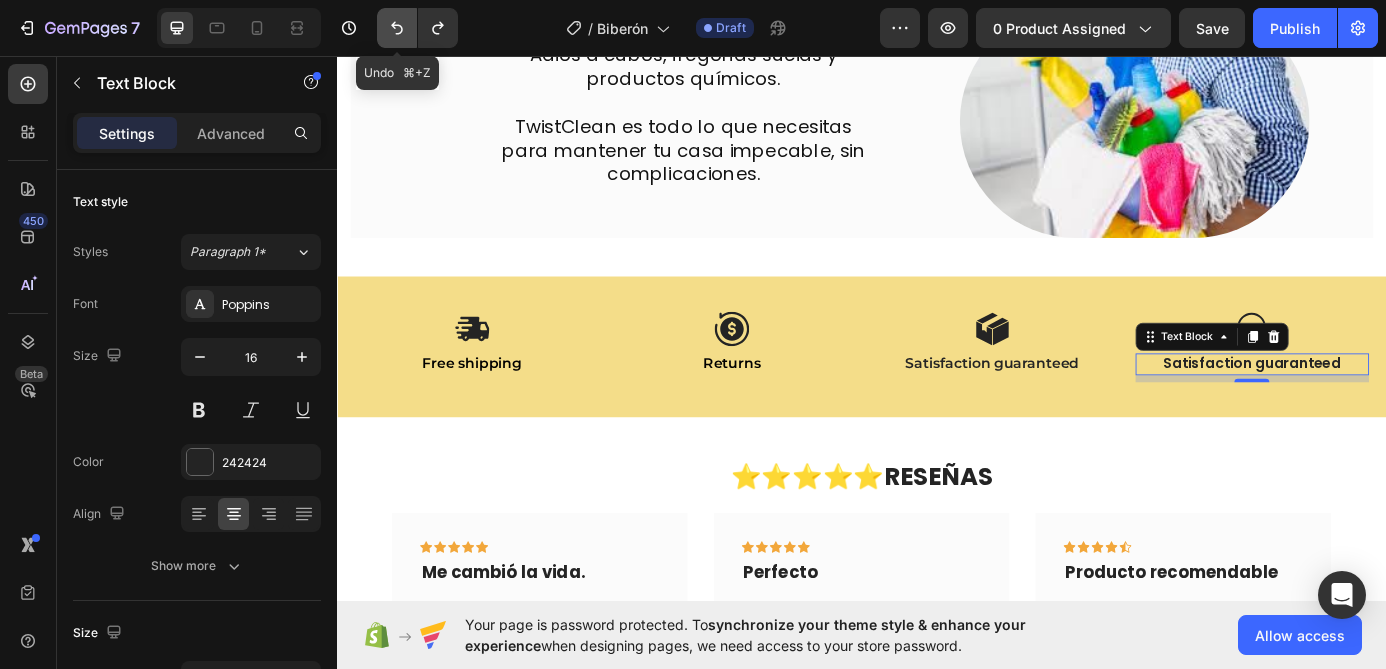 click 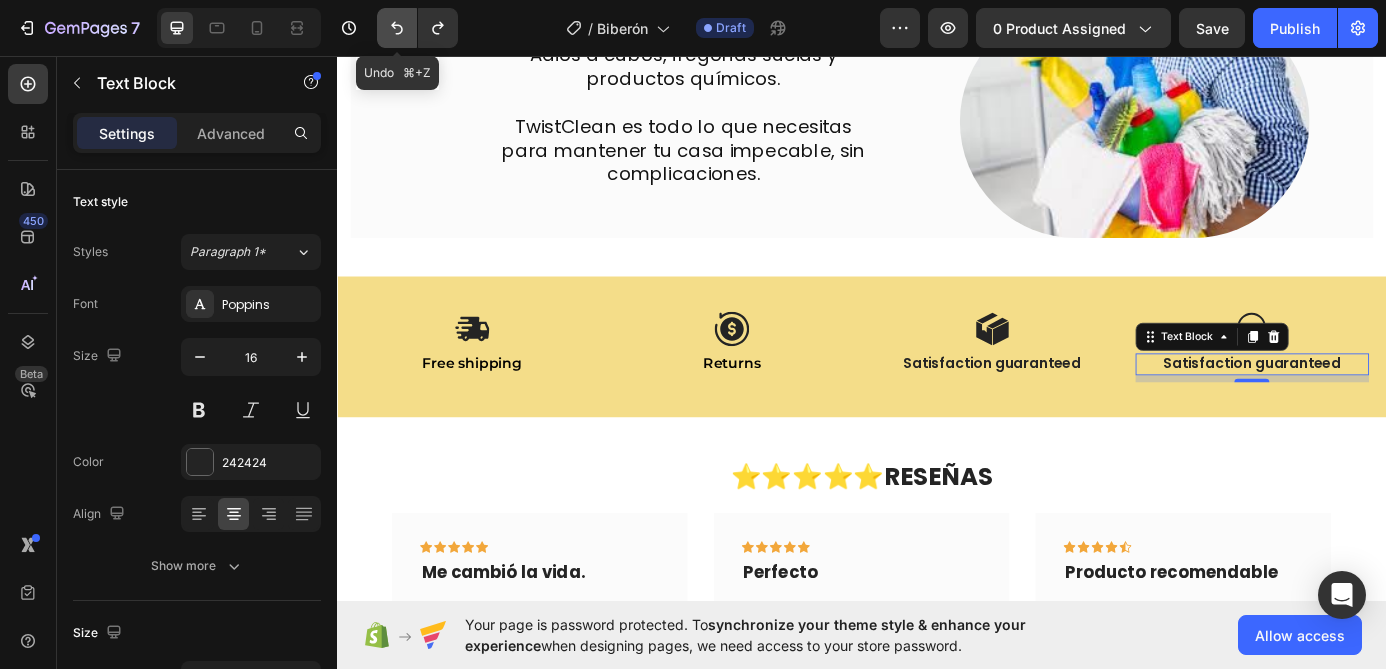click 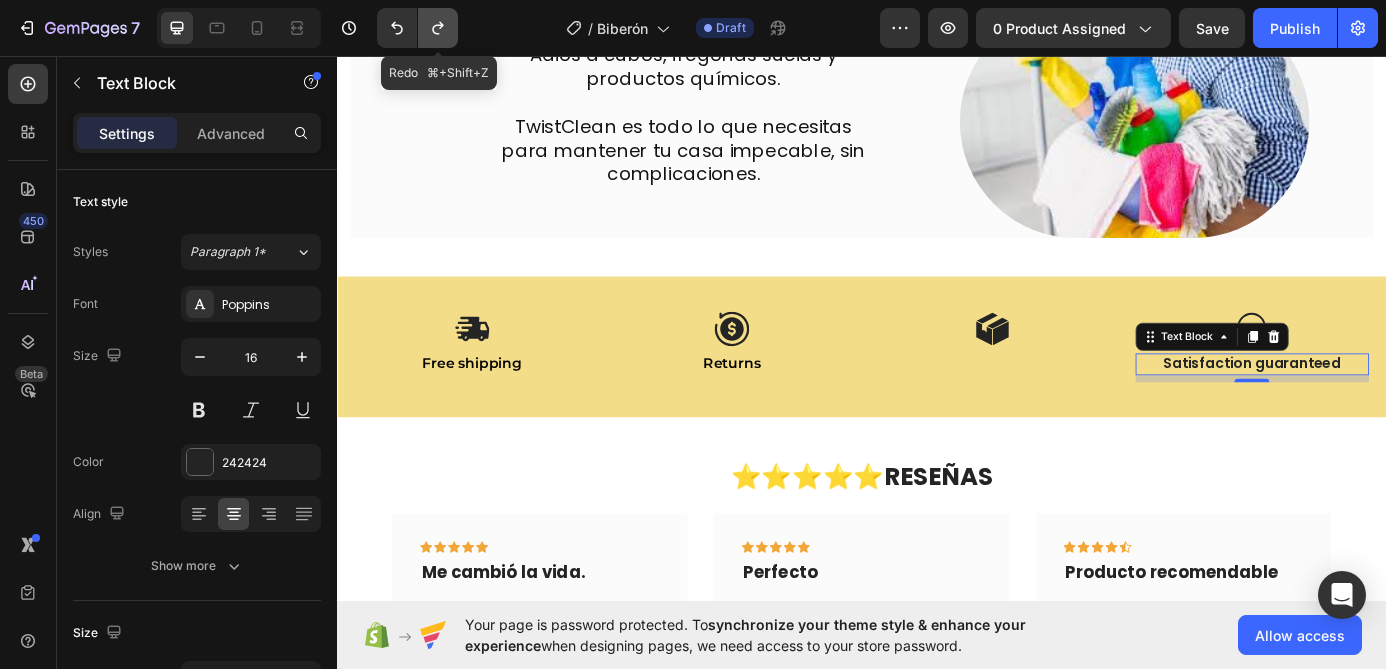 click 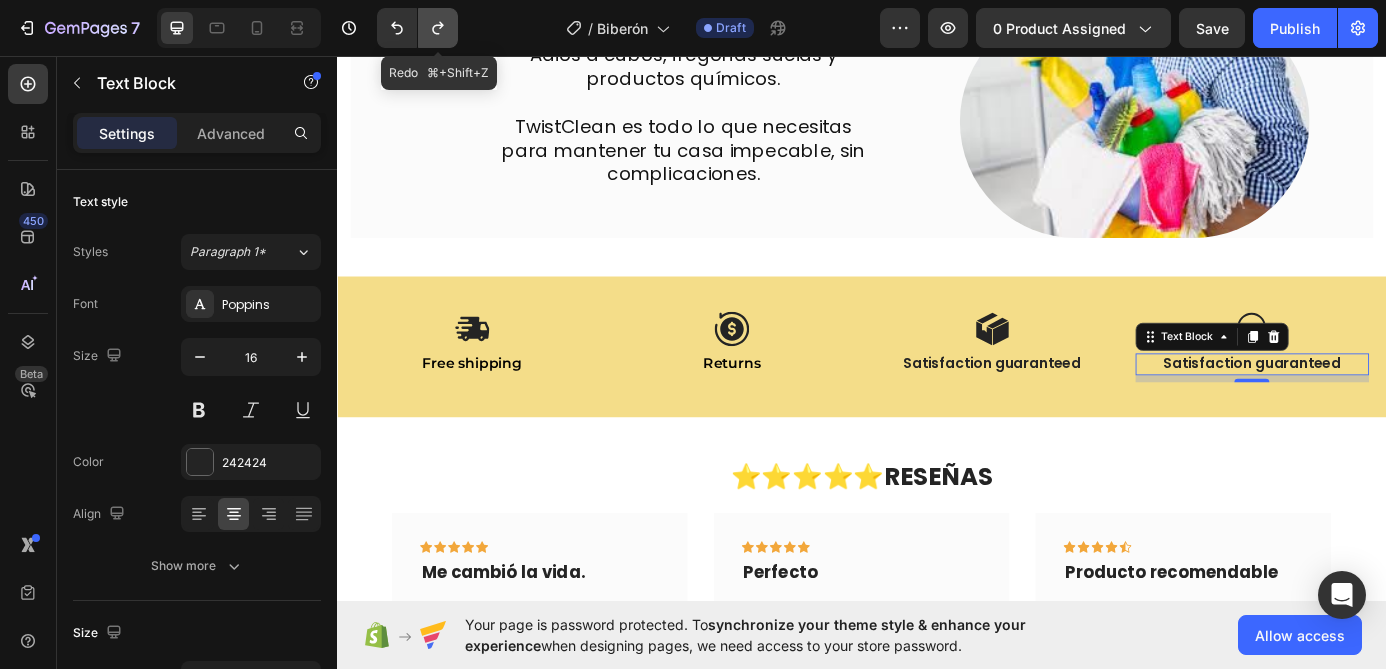 click 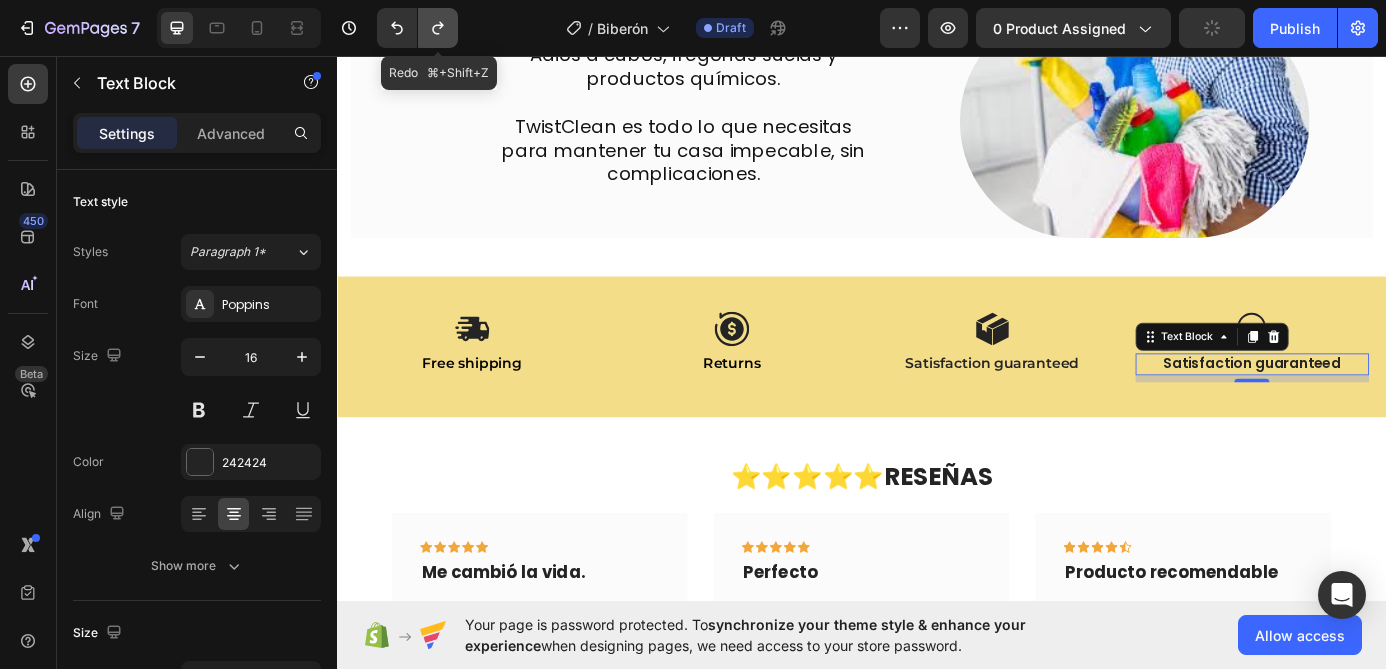 click 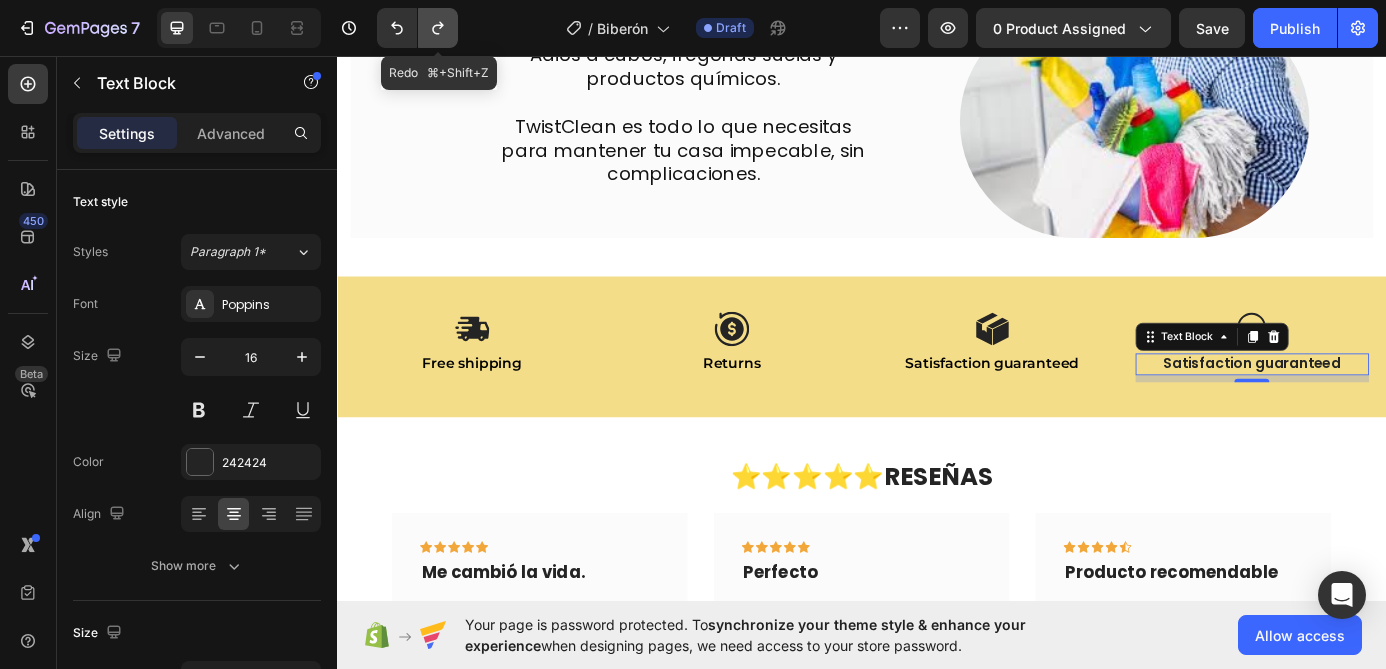 click 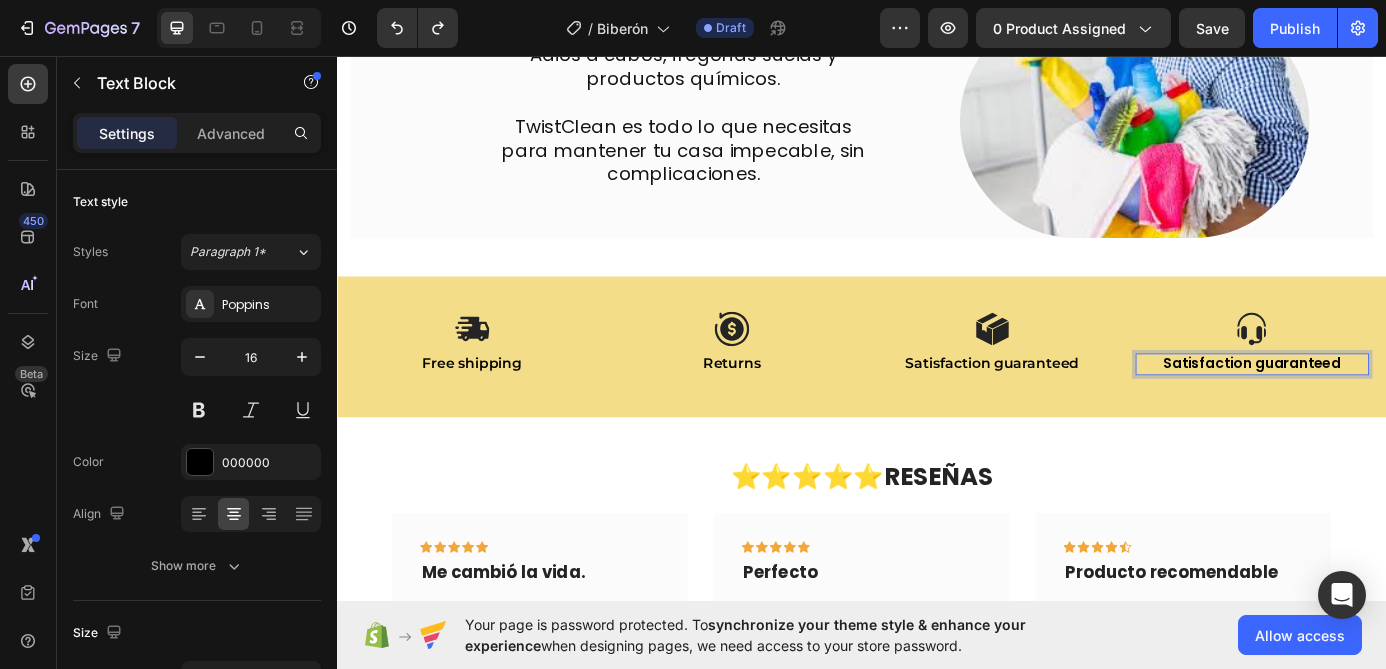 click on "Satisfaction guaranteed" at bounding box center (1384, 408) 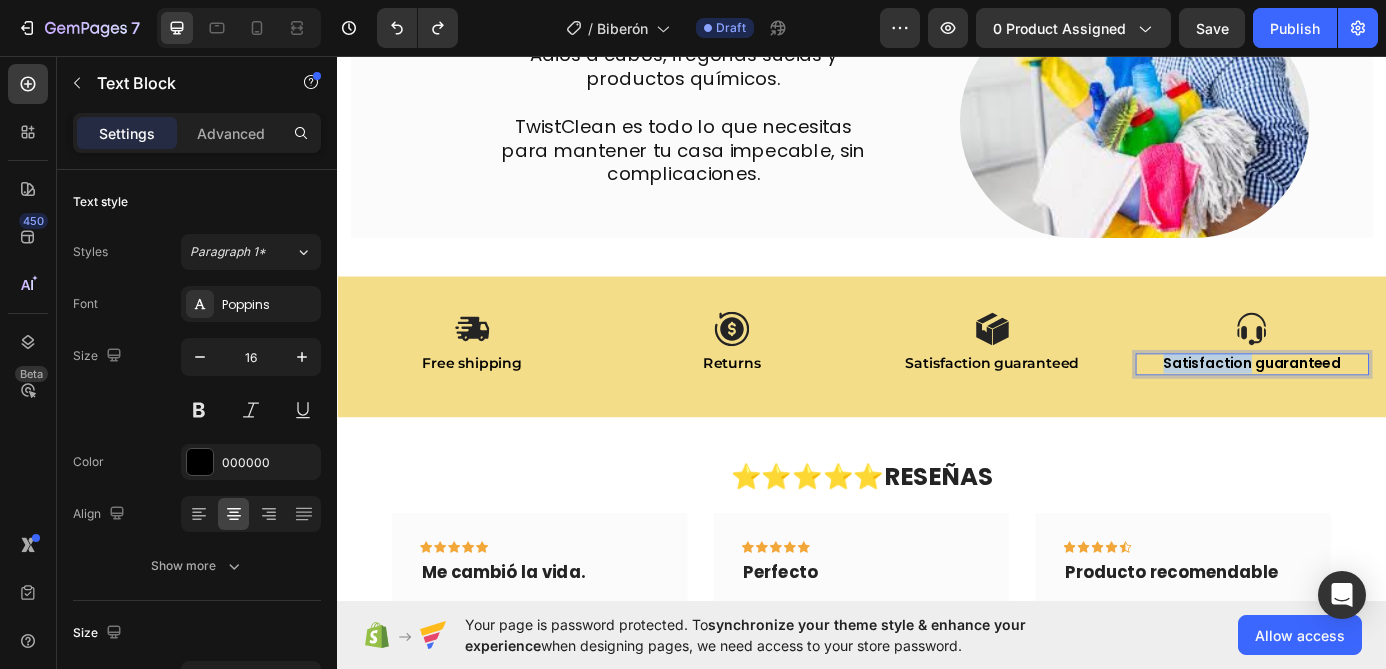 click on "Satisfaction guaranteed" at bounding box center [1384, 408] 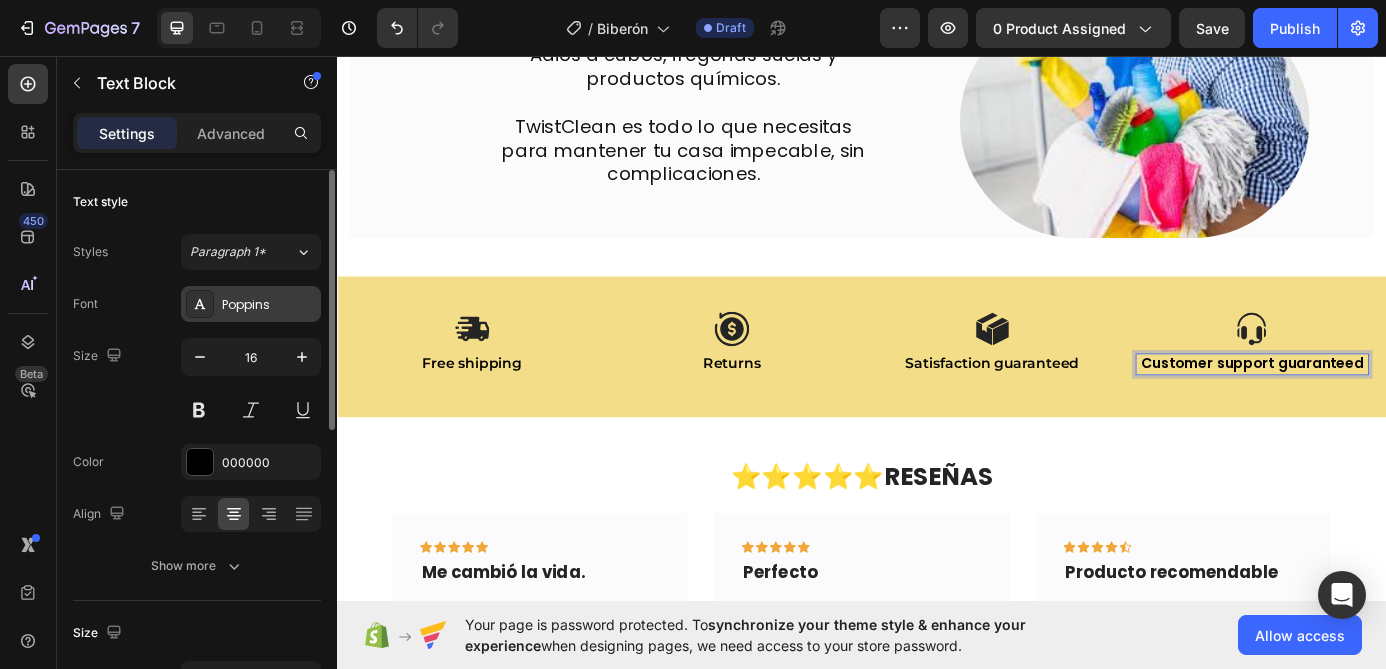 click on "Poppins" at bounding box center (269, 305) 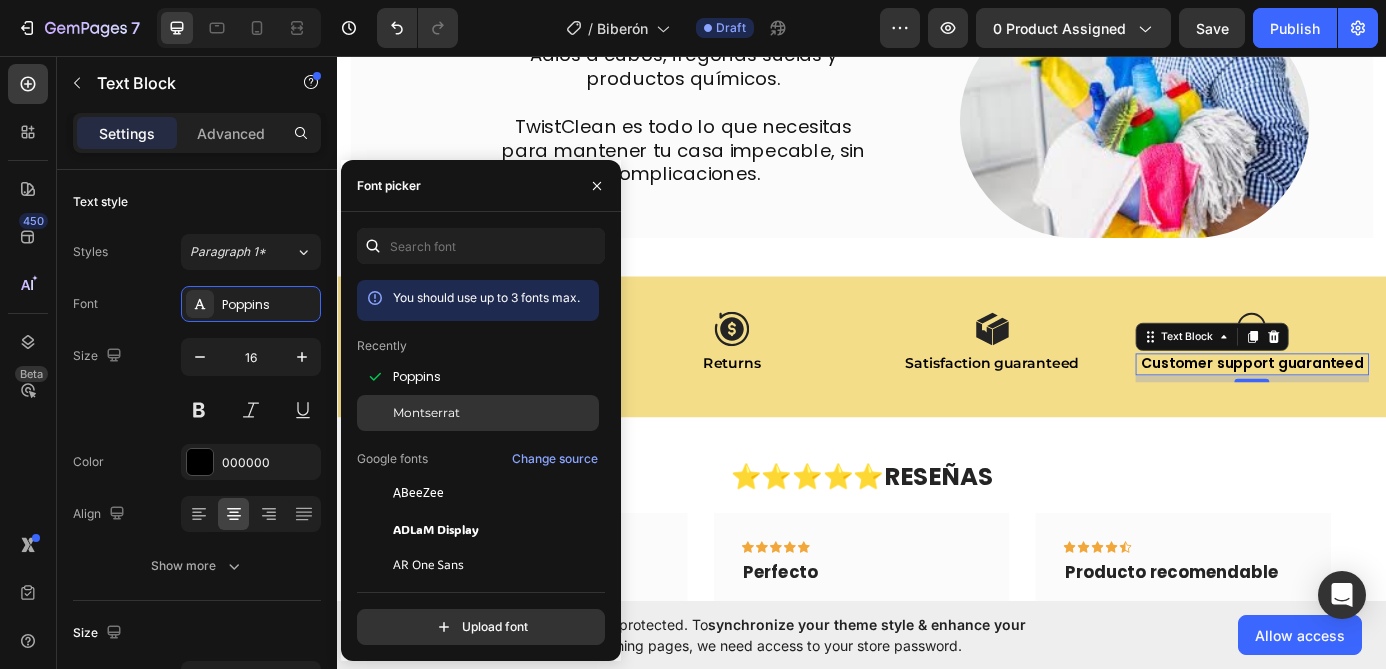 click on "Montserrat" at bounding box center (426, 413) 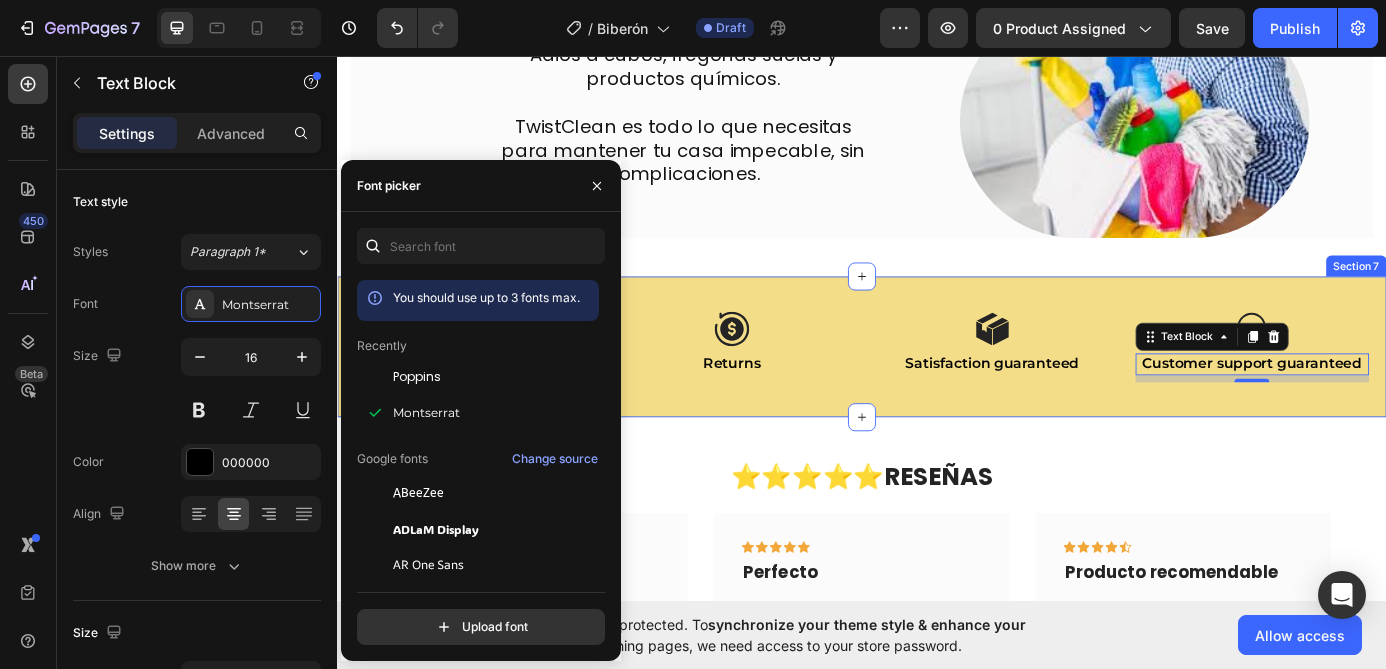 click on "Icon Free shipping Text Block
Icon Returns Text Block
Icon Satisfaction guaranteed Text Block
Icon Customer support guaranteed Text Block   8 Row Section 7" at bounding box center [937, 388] 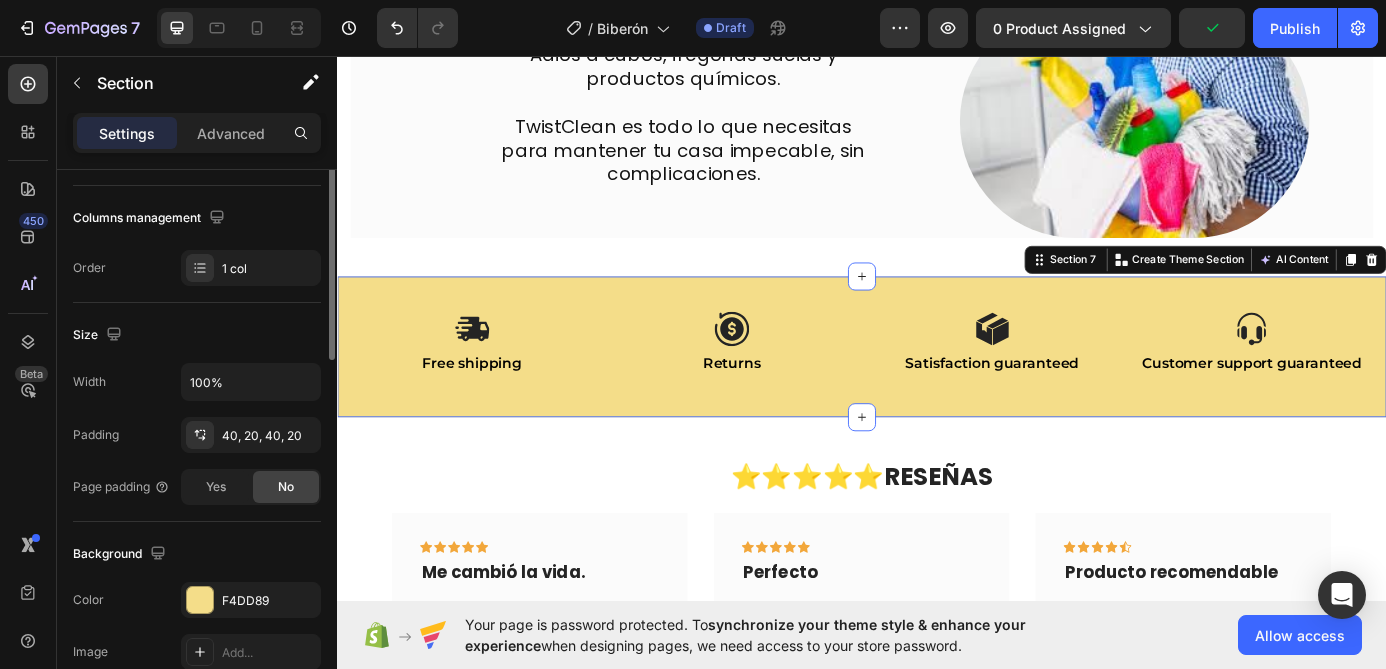 scroll, scrollTop: 334, scrollLeft: 0, axis: vertical 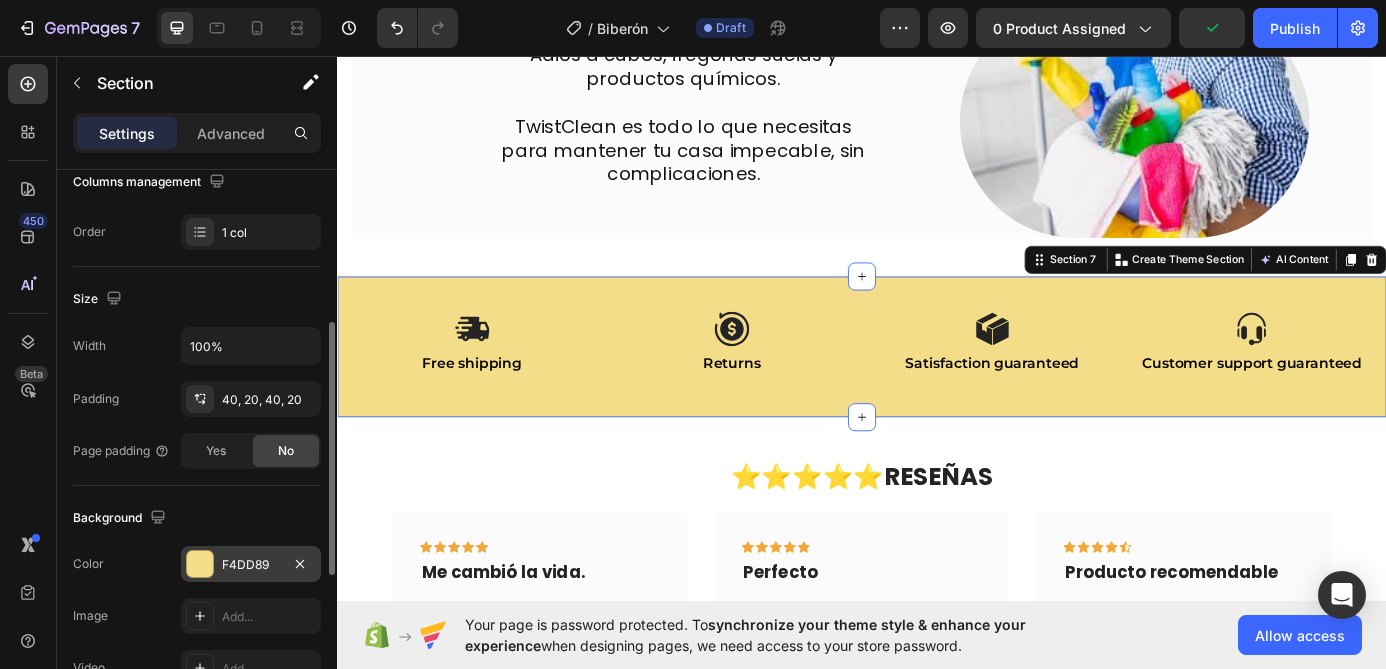 click on "F4DD89" at bounding box center [251, 564] 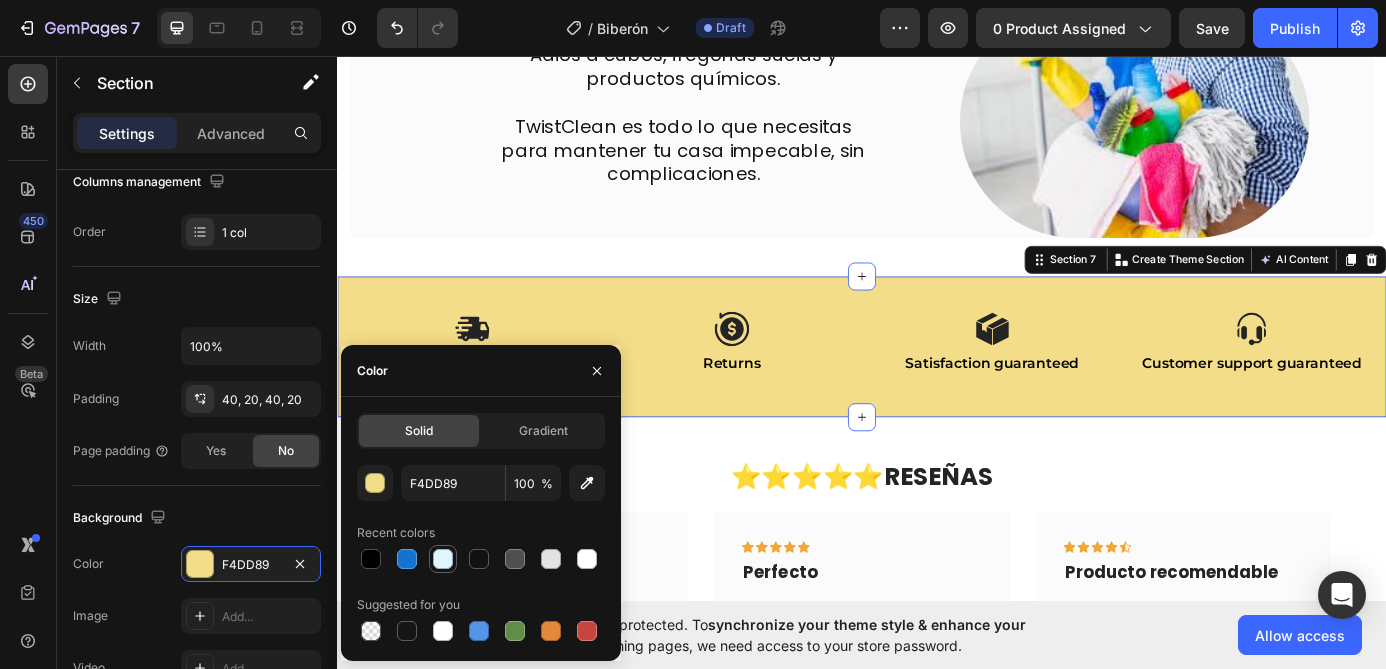 click at bounding box center [443, 559] 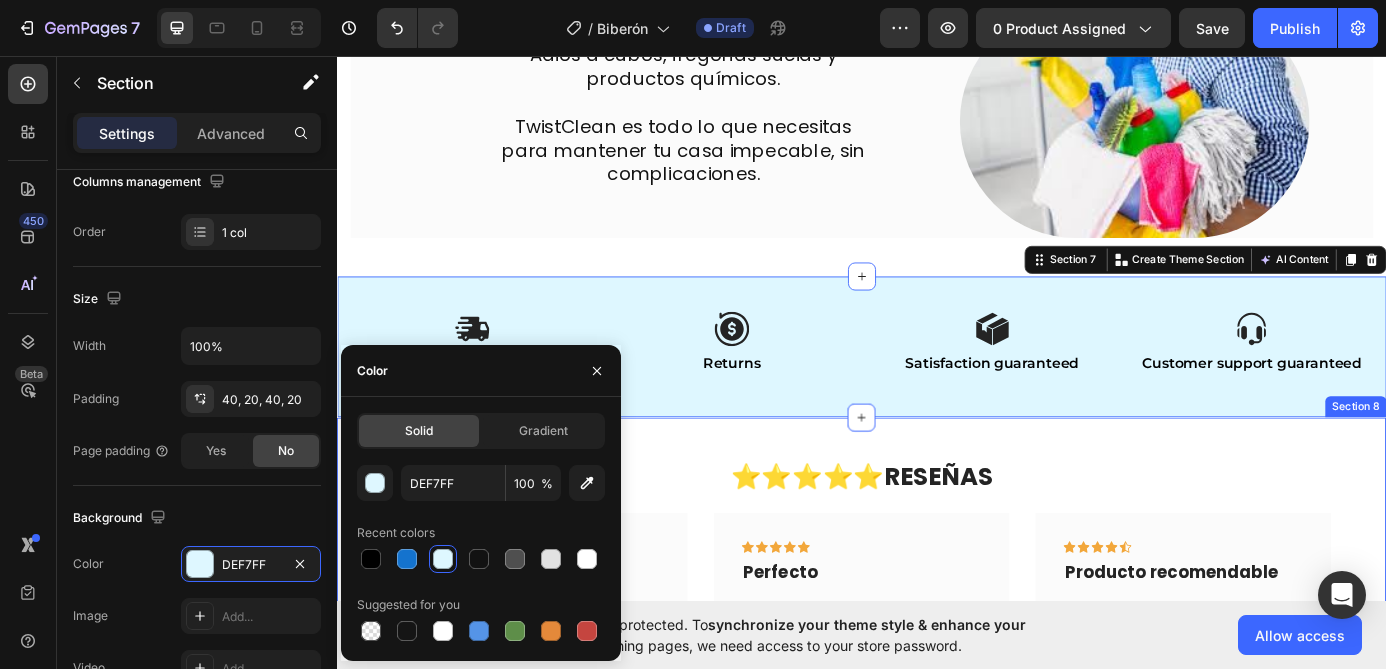 click on "Me cambió la vida. El TwistClean me ha ayudado a limpiar la casa de una forma más eficaz y rápida que antes y usando menos productos químicos. - [LAST]. Perfecto ¡Me encanta! Limpio el polvo en minutos y sin rayar nada. La uso seca para los muebles y húmerda para el baño. Es súper práctica y se lava genial. Ya no uso trapos tradicionales. - [LAST] ([CITY]). Producto recomendable Tenía dudas al principio pero es sorpendentemente eficz. La uso incluso para limpiar el coche y queda impecable. Muy recomendable. - [LAST]." at bounding box center (937, 850) 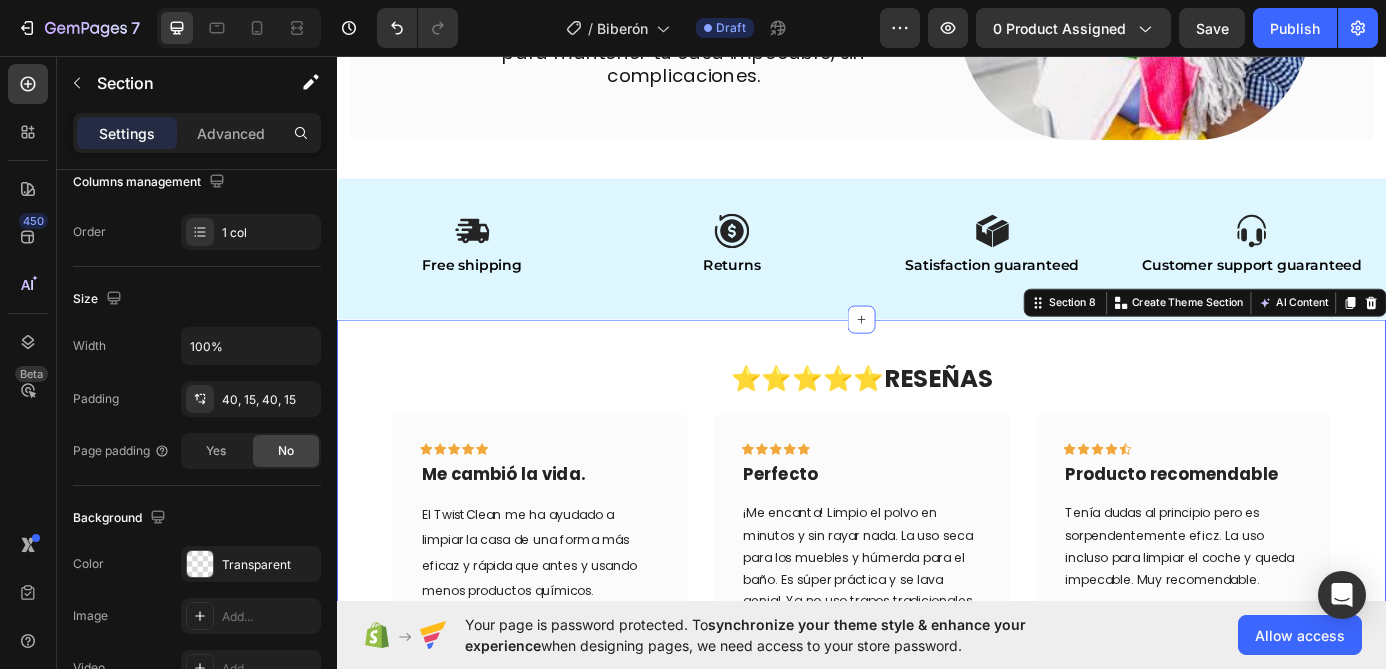 scroll, scrollTop: 3063, scrollLeft: 0, axis: vertical 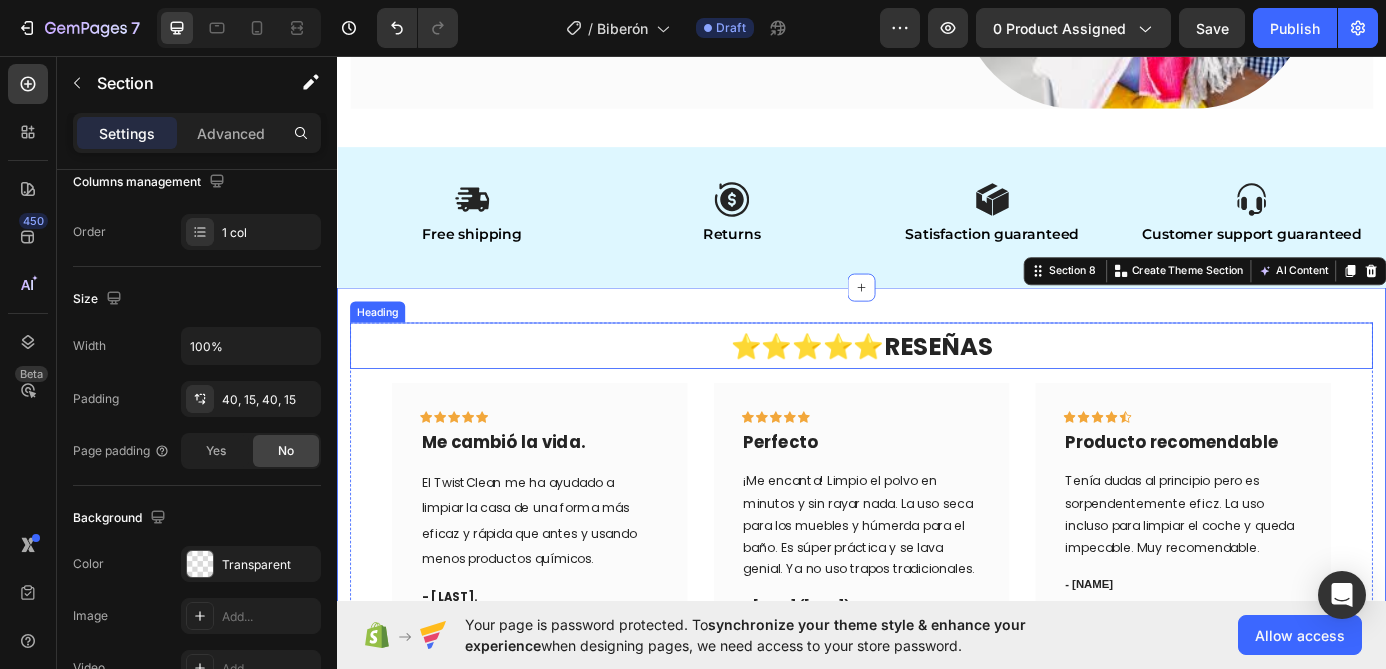 click on "RESEÑAS" at bounding box center [1024, 388] 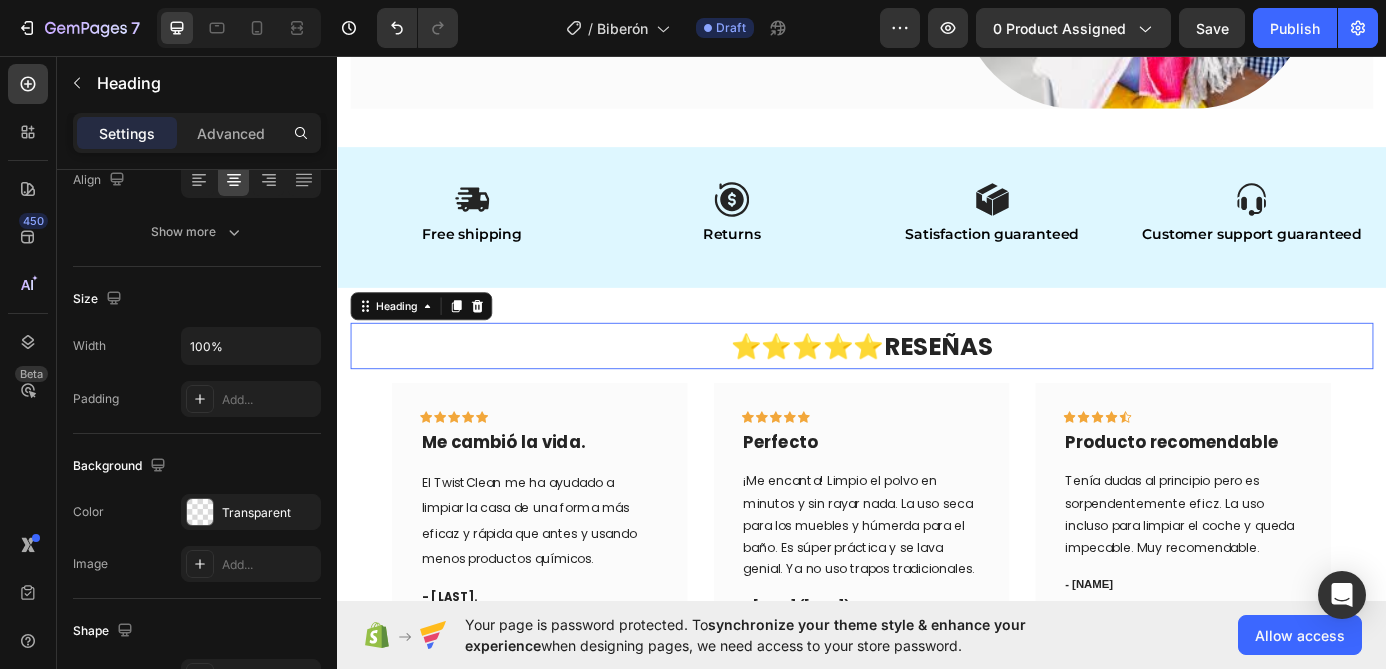scroll, scrollTop: 0, scrollLeft: 0, axis: both 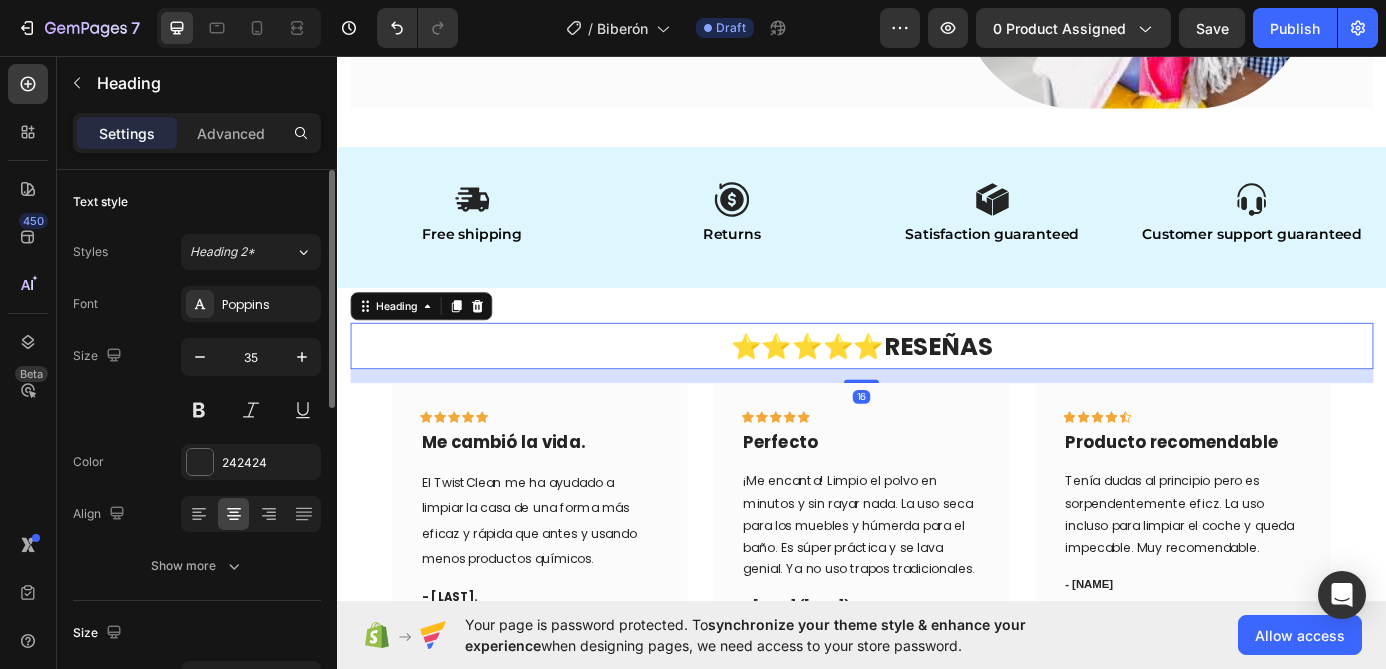click on "RESEÑAS" at bounding box center [1024, 388] 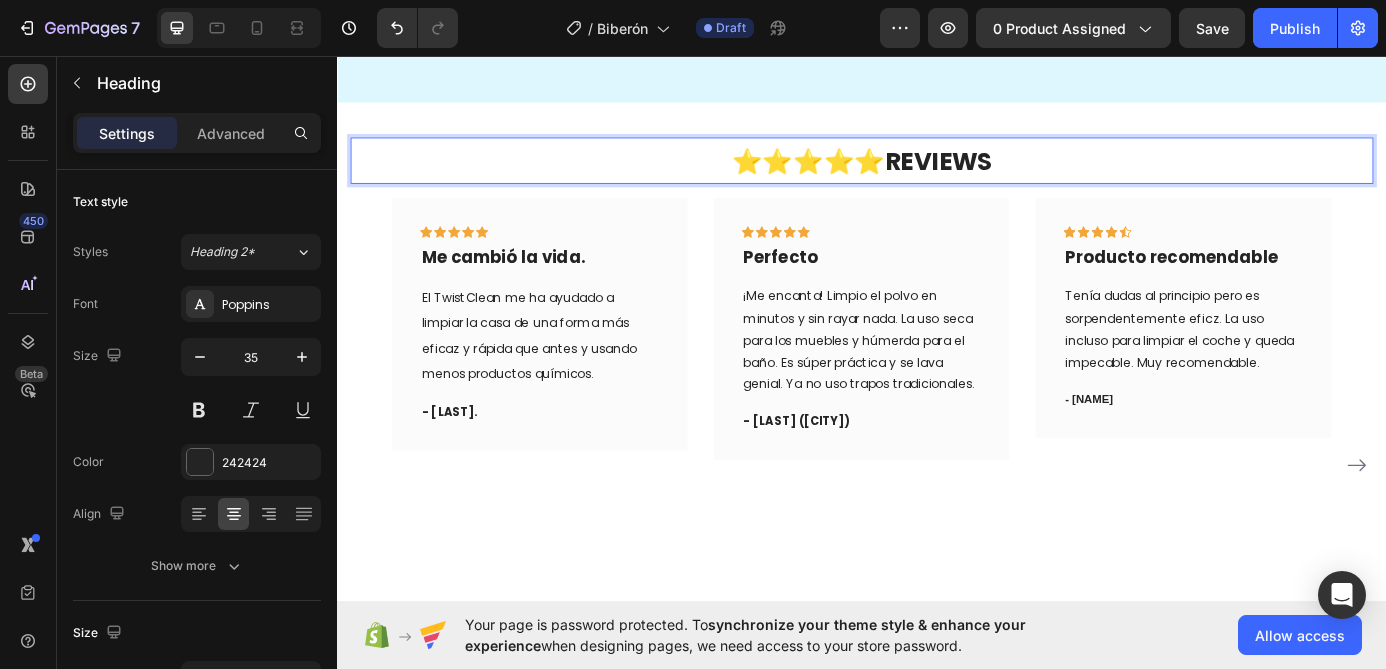 scroll, scrollTop: 3278, scrollLeft: 0, axis: vertical 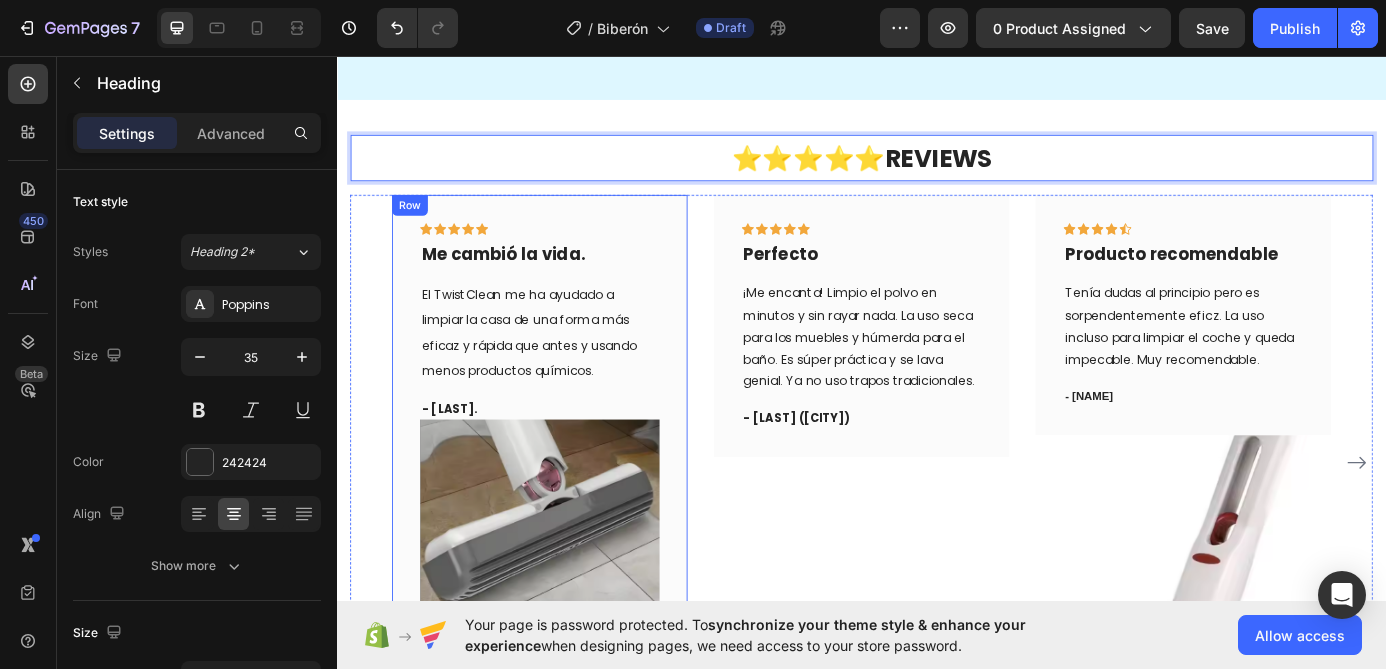 click on "Me cambió la vida. El TwistClean me ha ayudado a limpiar la casa de una forma más eficaz y rápida que antes y usando menos productos químicos. - [LAST]." at bounding box center (569, 474) 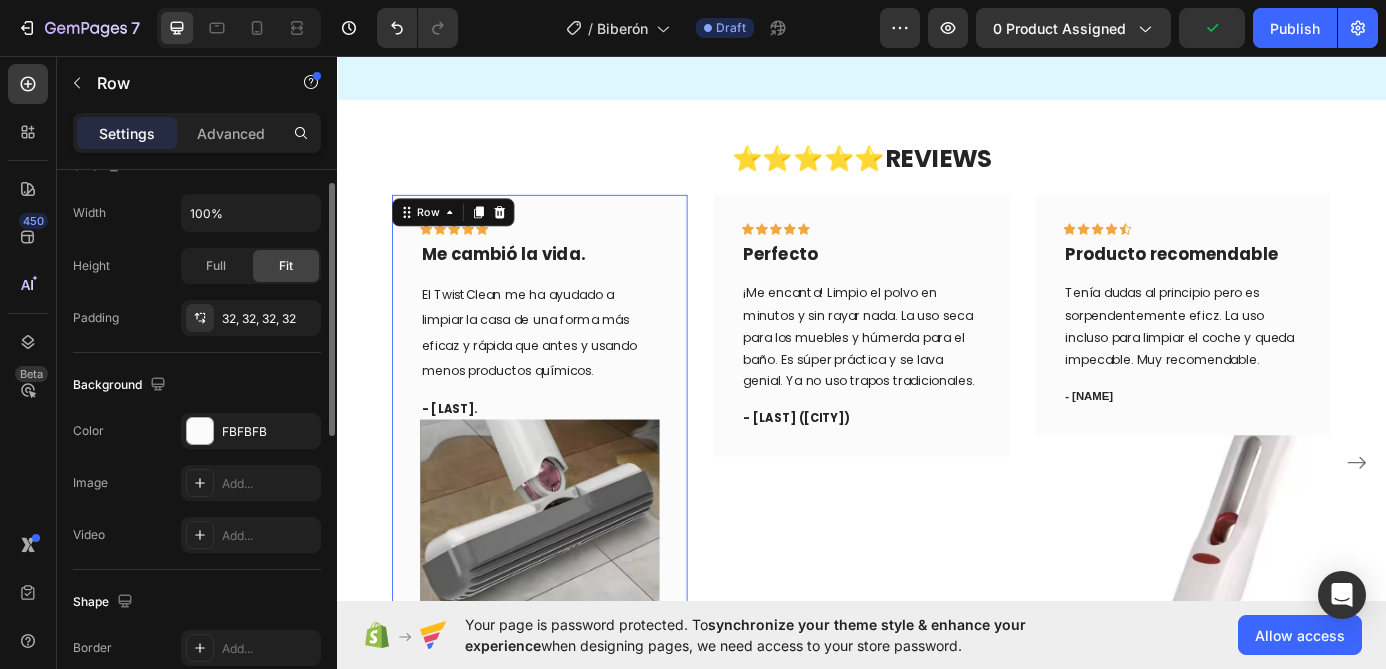 scroll, scrollTop: 0, scrollLeft: 0, axis: both 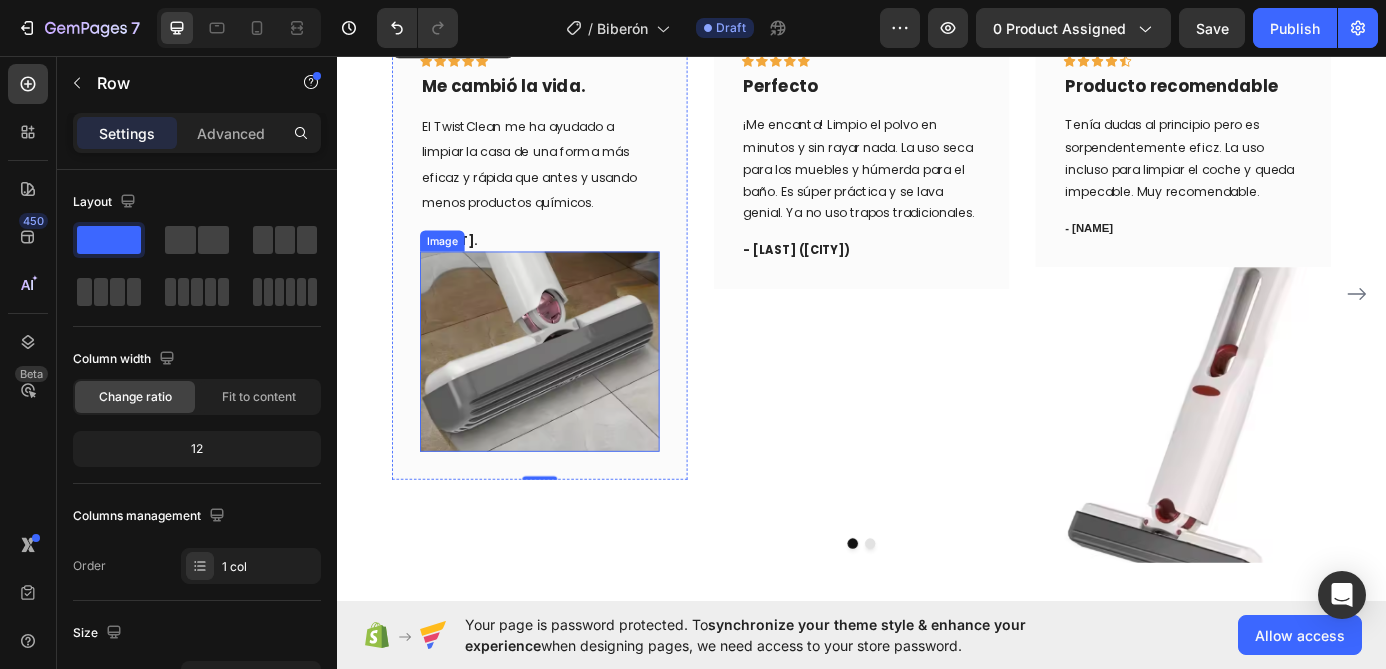 click at bounding box center (569, 393) 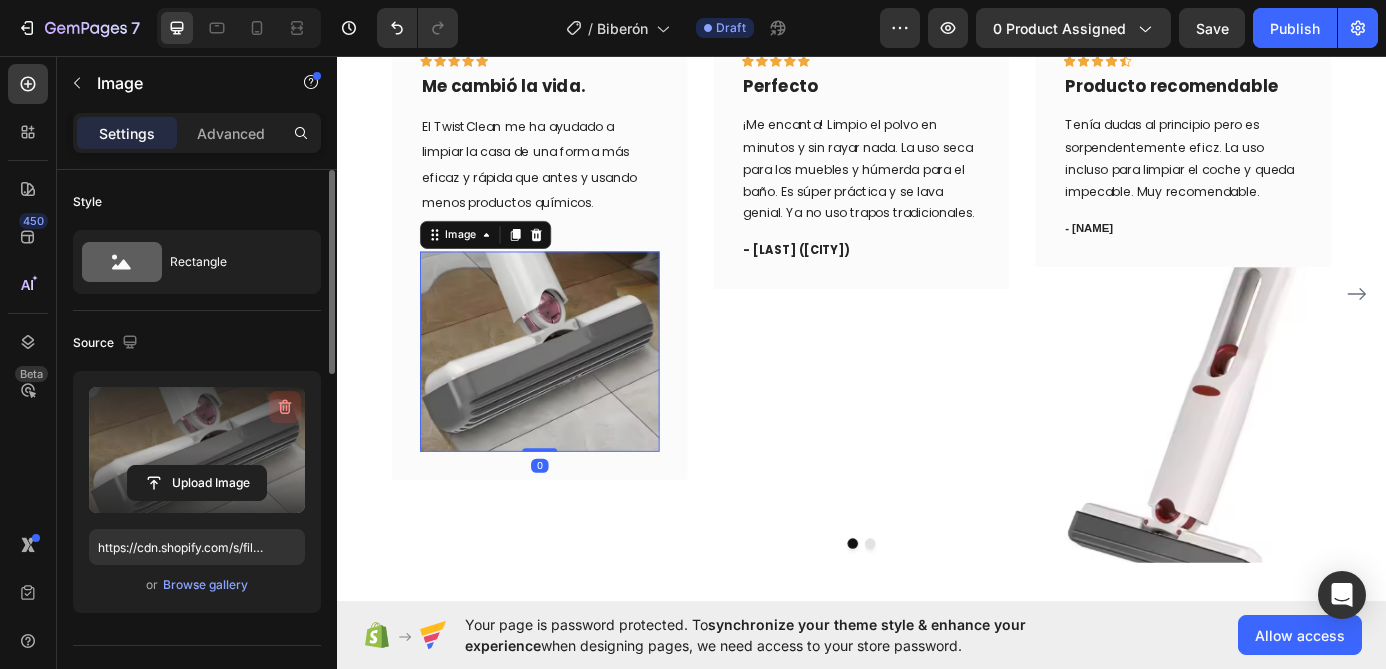 click 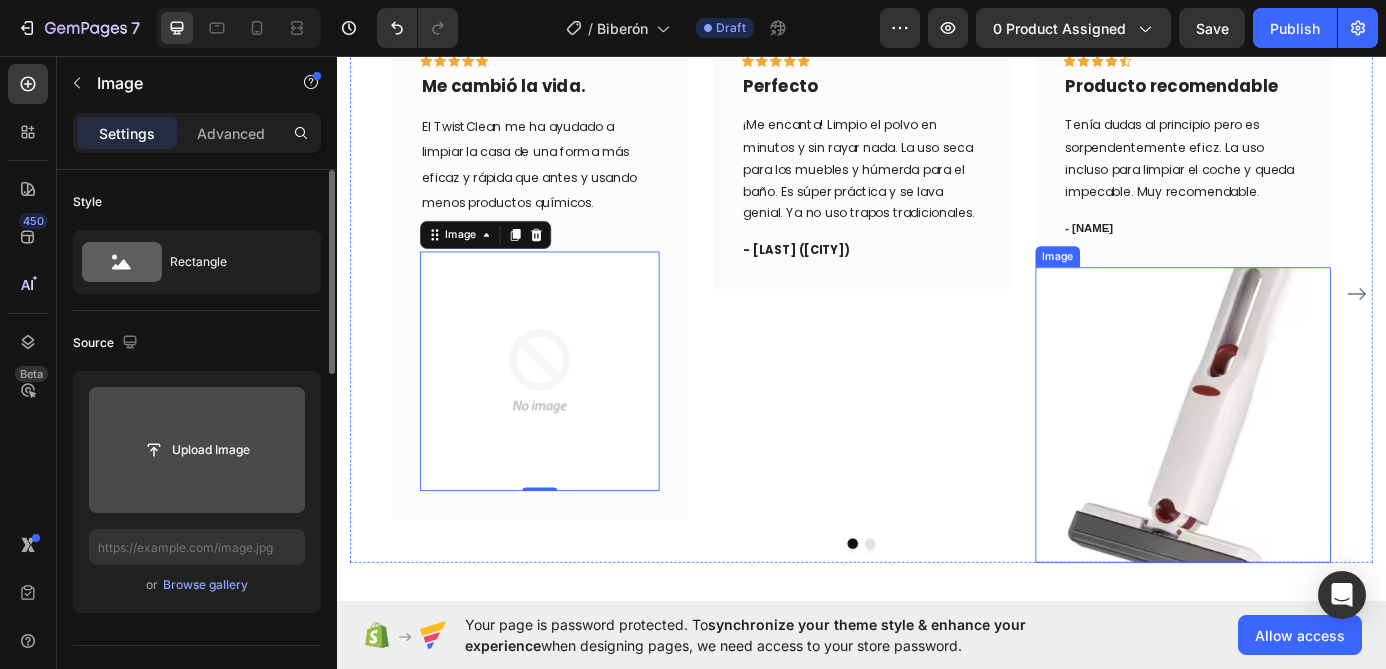 click at bounding box center [1305, 466] 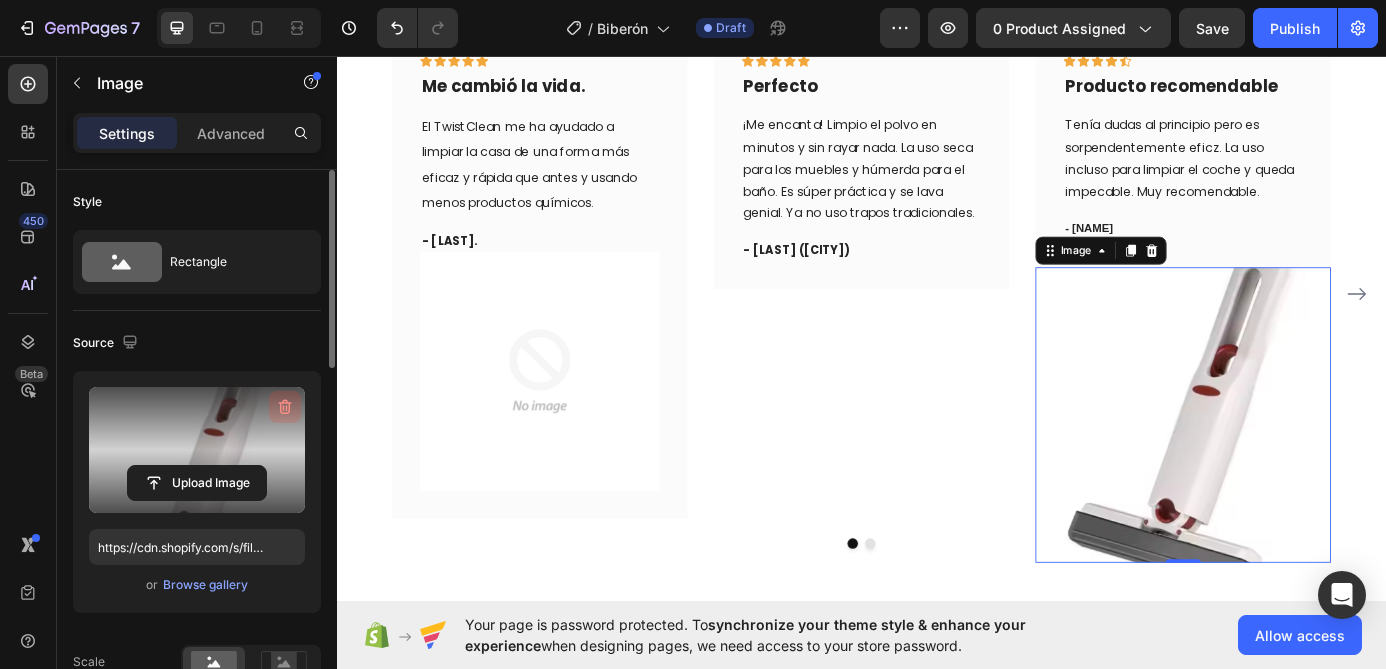 click 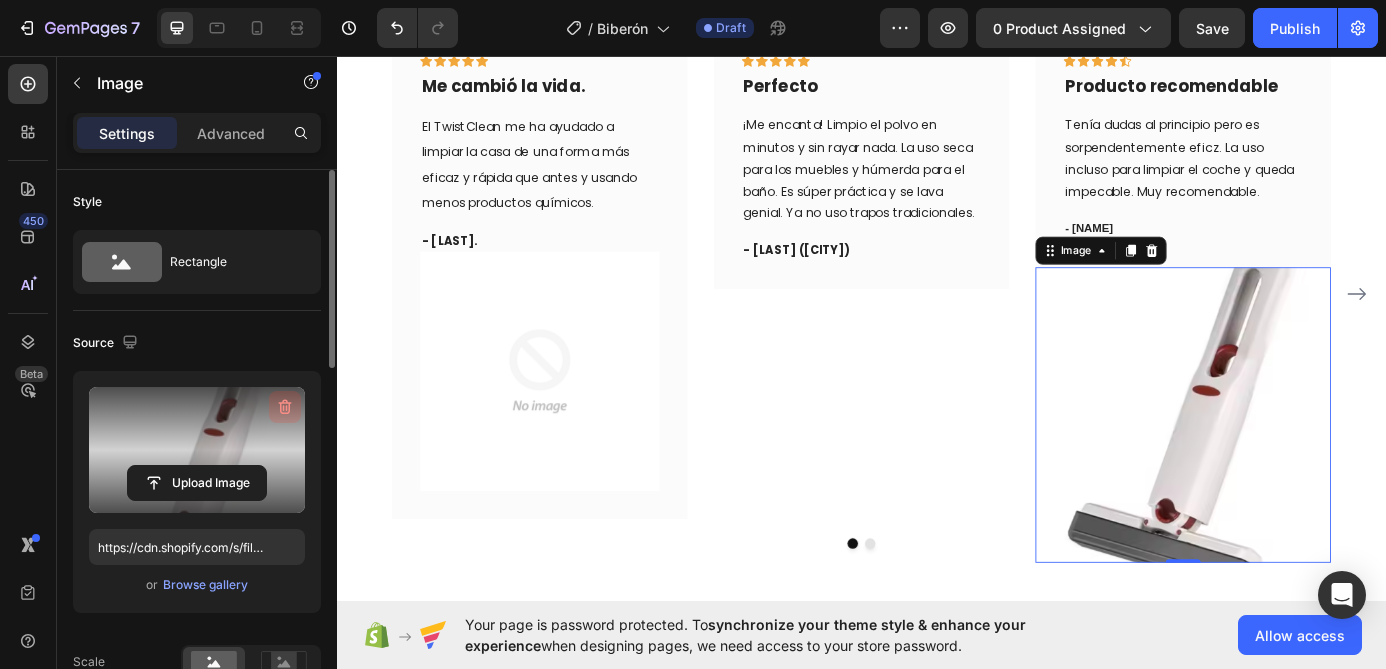 type 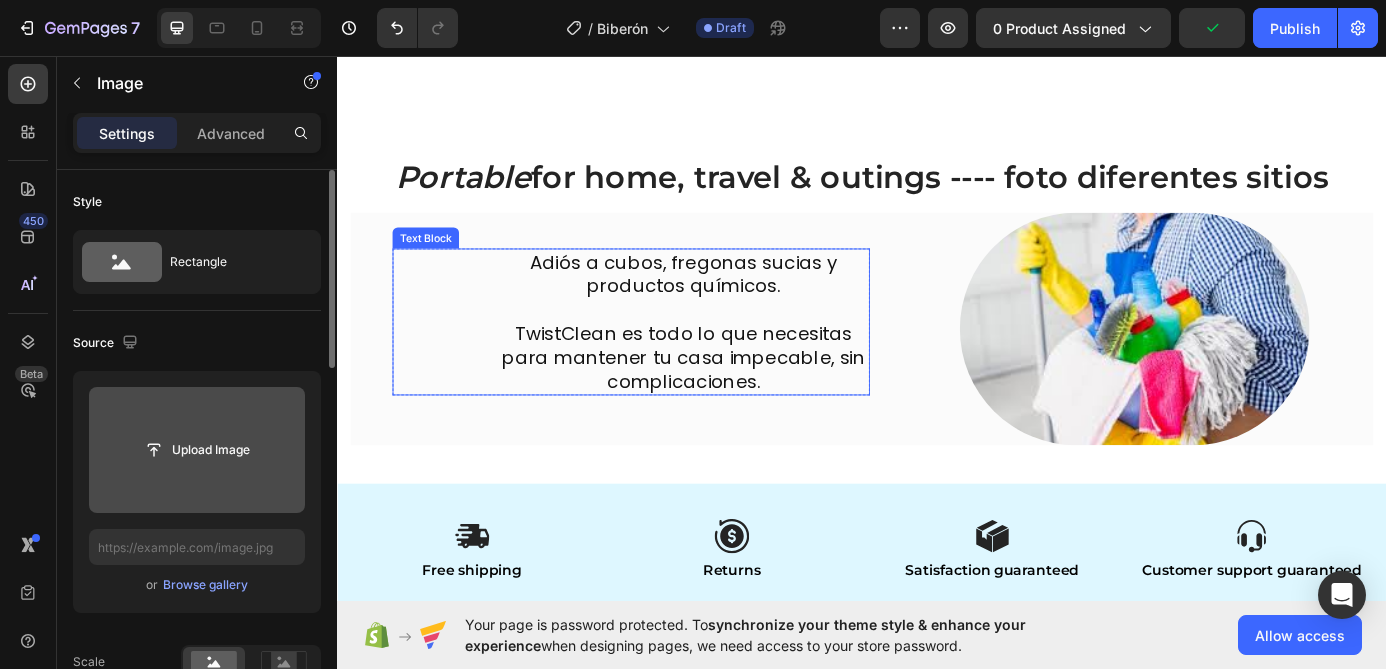 scroll, scrollTop: 2678, scrollLeft: 0, axis: vertical 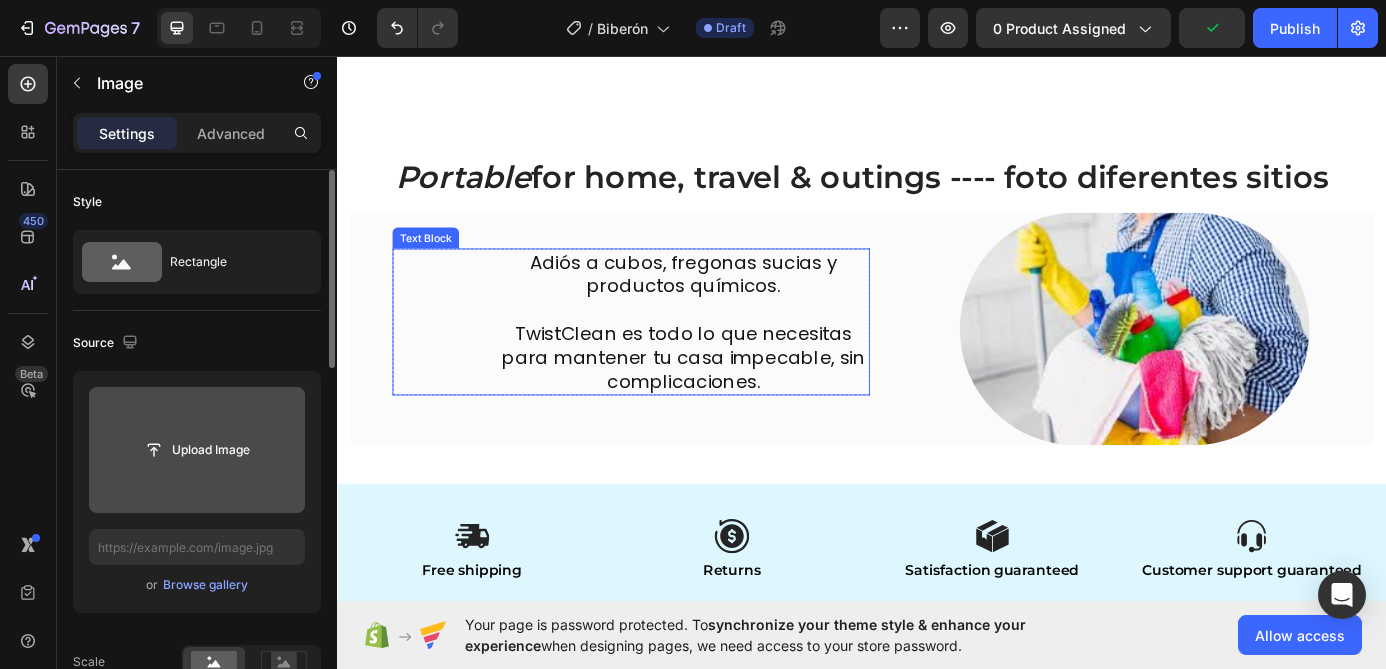 click on "Adiós a cubos, fregonas sucias y productos químicos." at bounding box center (733, 305) 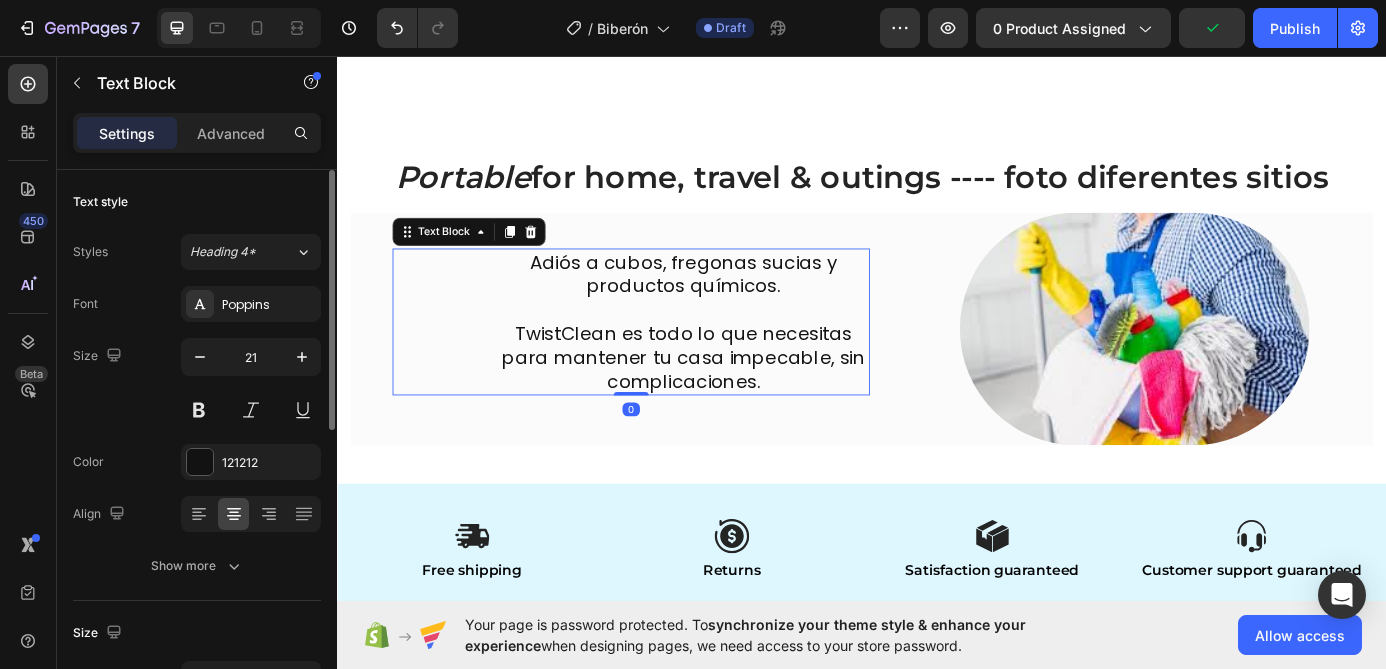 click on "TwistClean es todo lo que necesitas para mantener tu casa impecable, sin complicaciones." at bounding box center [733, 401] 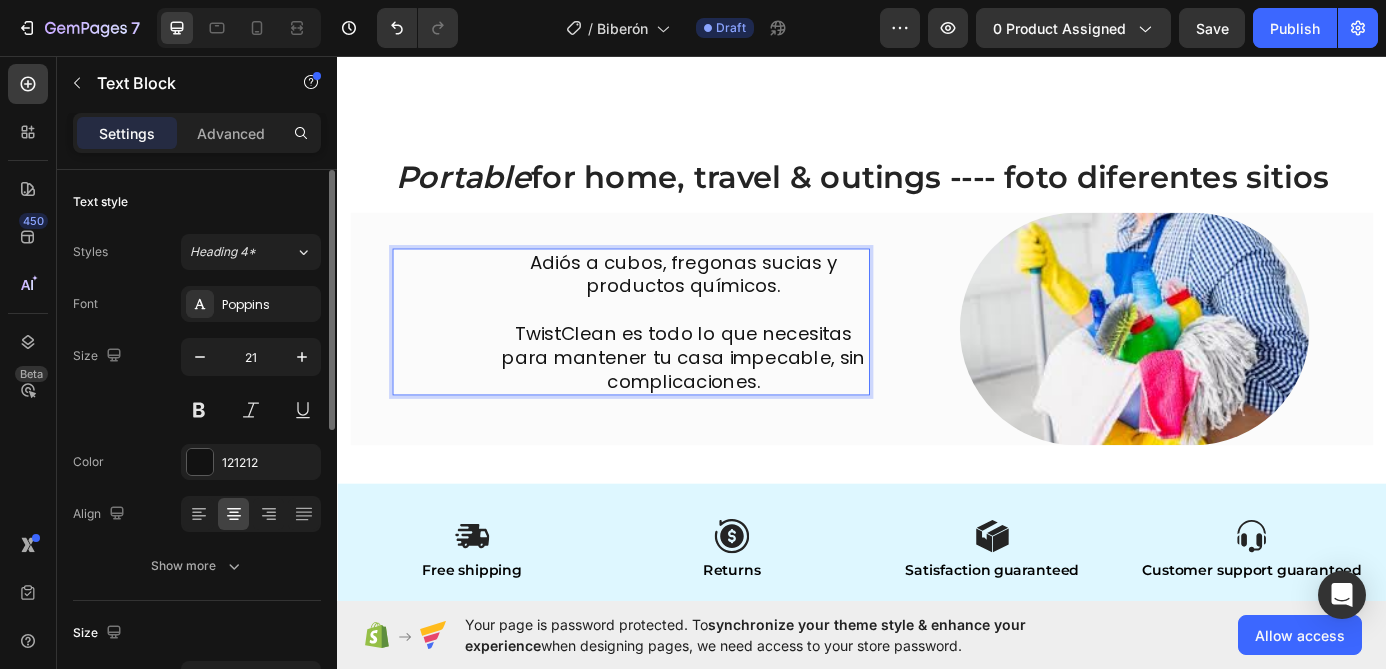 click on "TwistClean es todo lo que necesitas para mantener tu casa impecable, sin complicaciones." at bounding box center (733, 401) 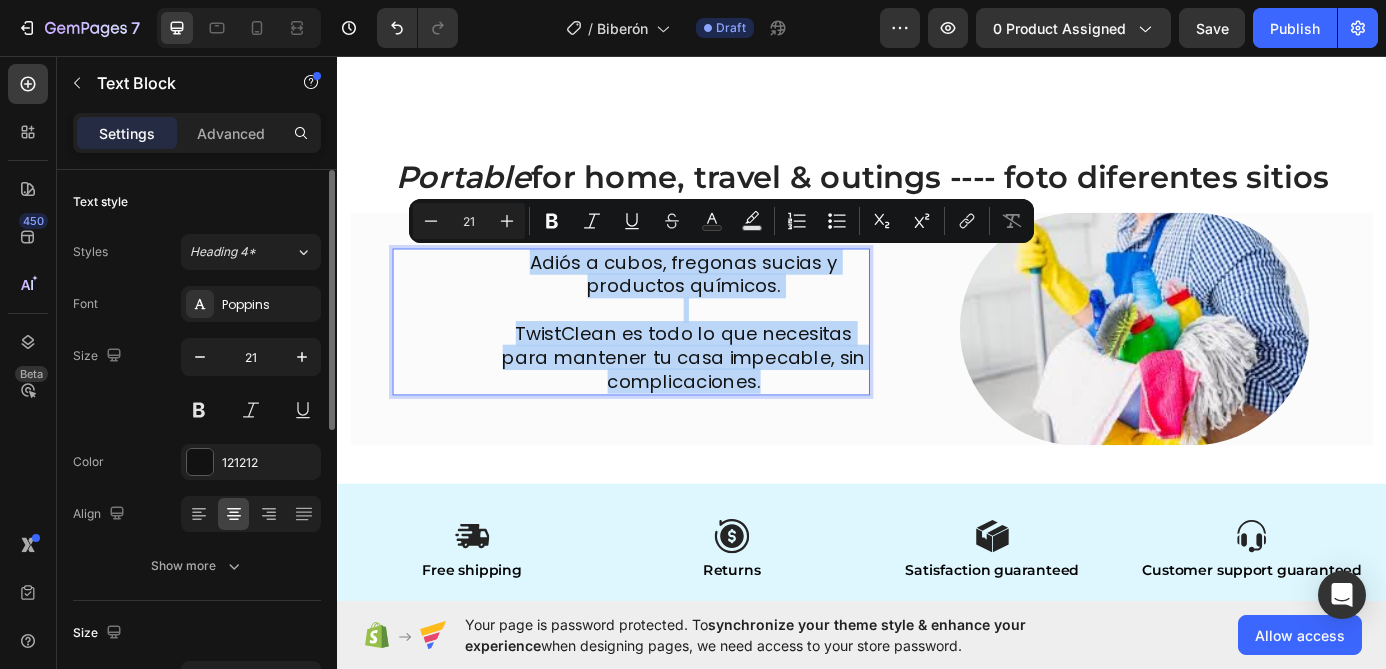 drag, startPoint x: 832, startPoint y: 429, endPoint x: 559, endPoint y: 291, distance: 305.89703 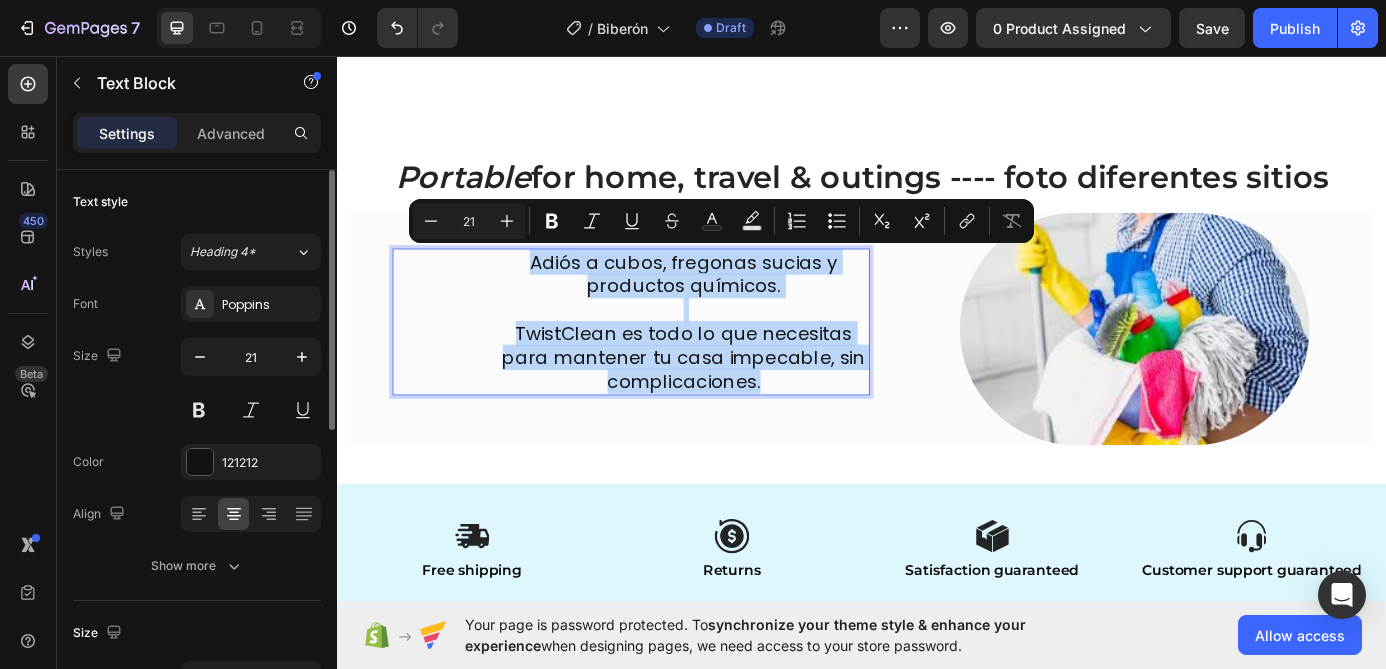 click on "Adiós a cubos, fregonas sucias y productos químicos. TwistClean es todo lo que necesitas para mantener tu casa impecable, sin complicaciones." at bounding box center [733, 360] 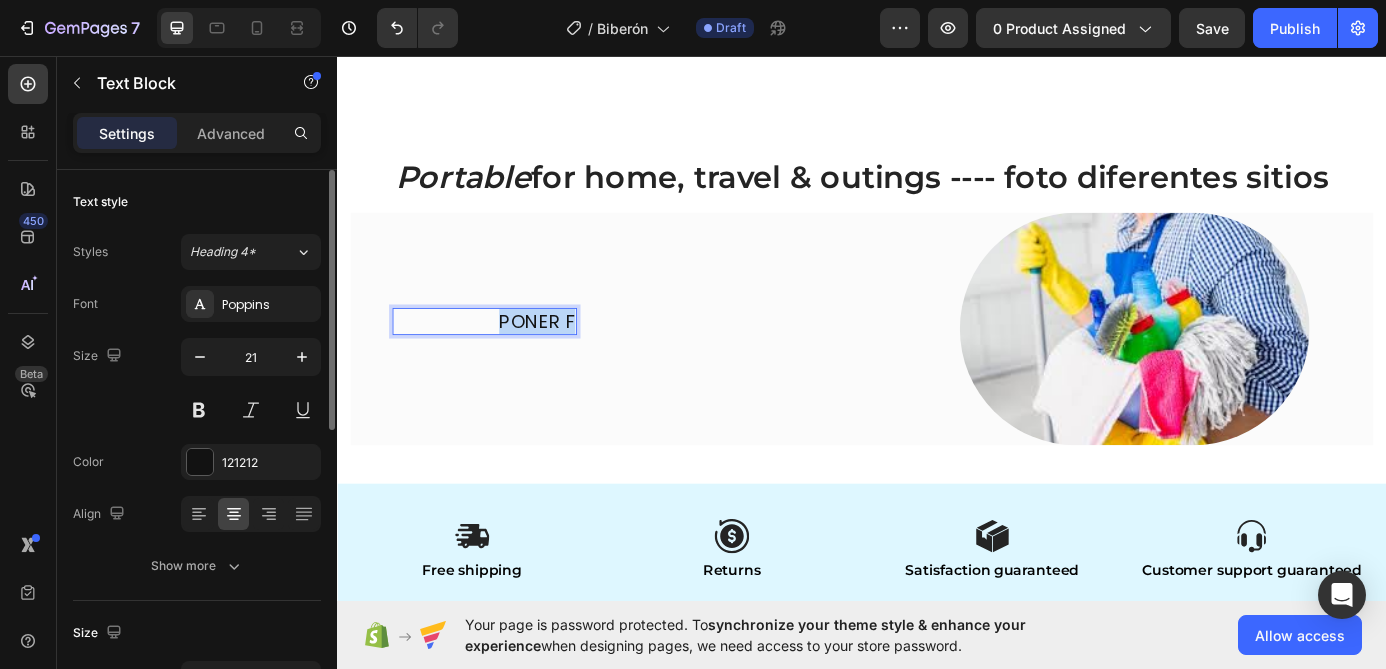 scroll, scrollTop: 2746, scrollLeft: 0, axis: vertical 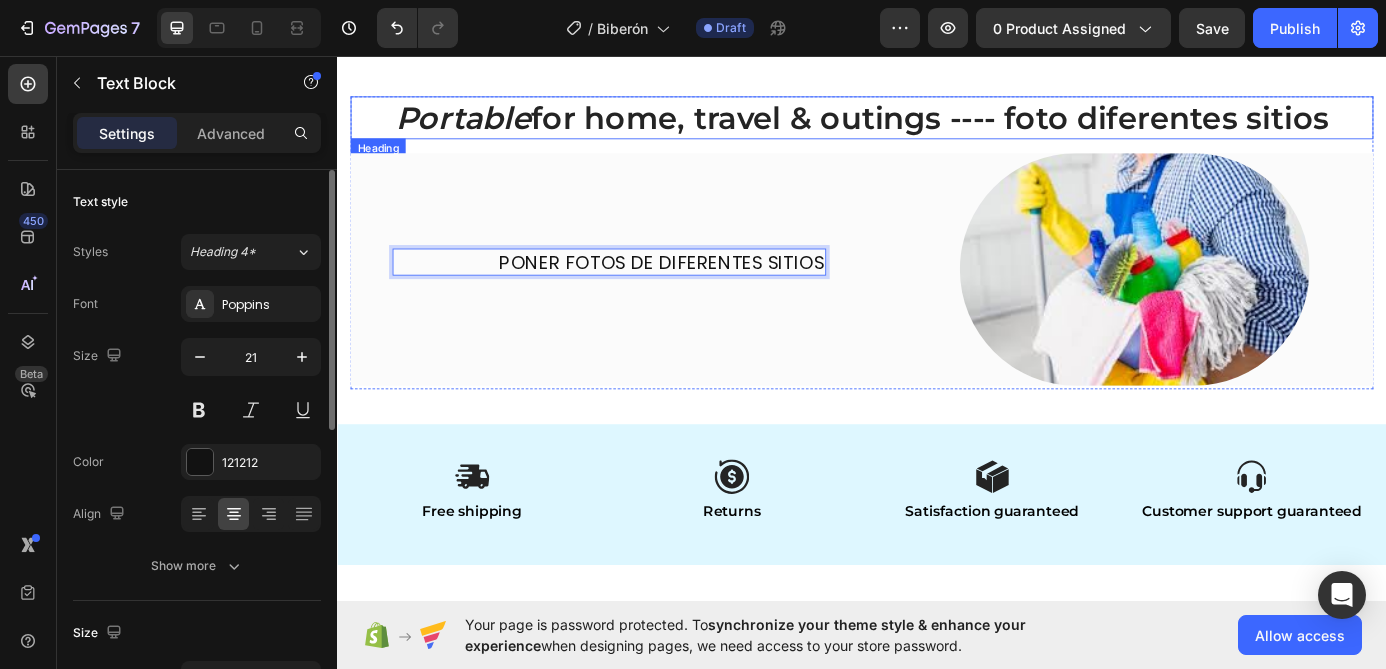 click on "for home, travel & outings ---- foto diferentes sitios" at bounding box center (1015, 126) 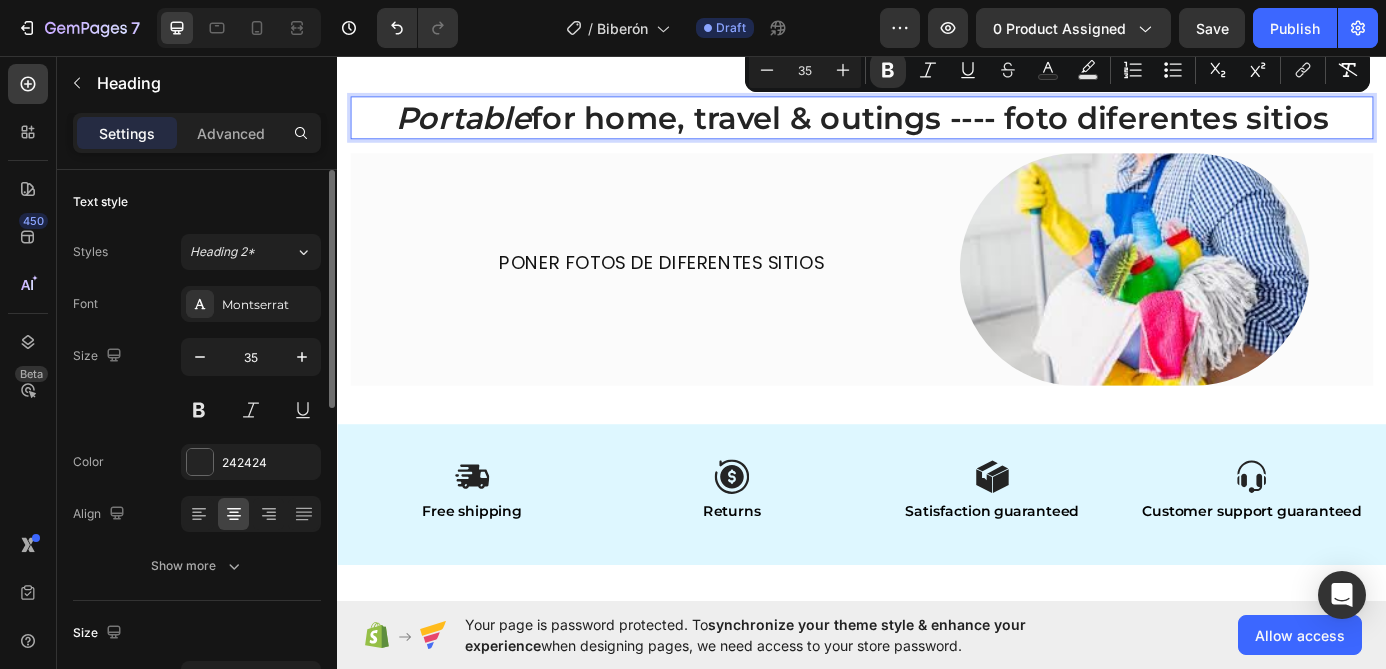 drag, startPoint x: 1470, startPoint y: 132, endPoint x: 1038, endPoint y: 135, distance: 432.0104 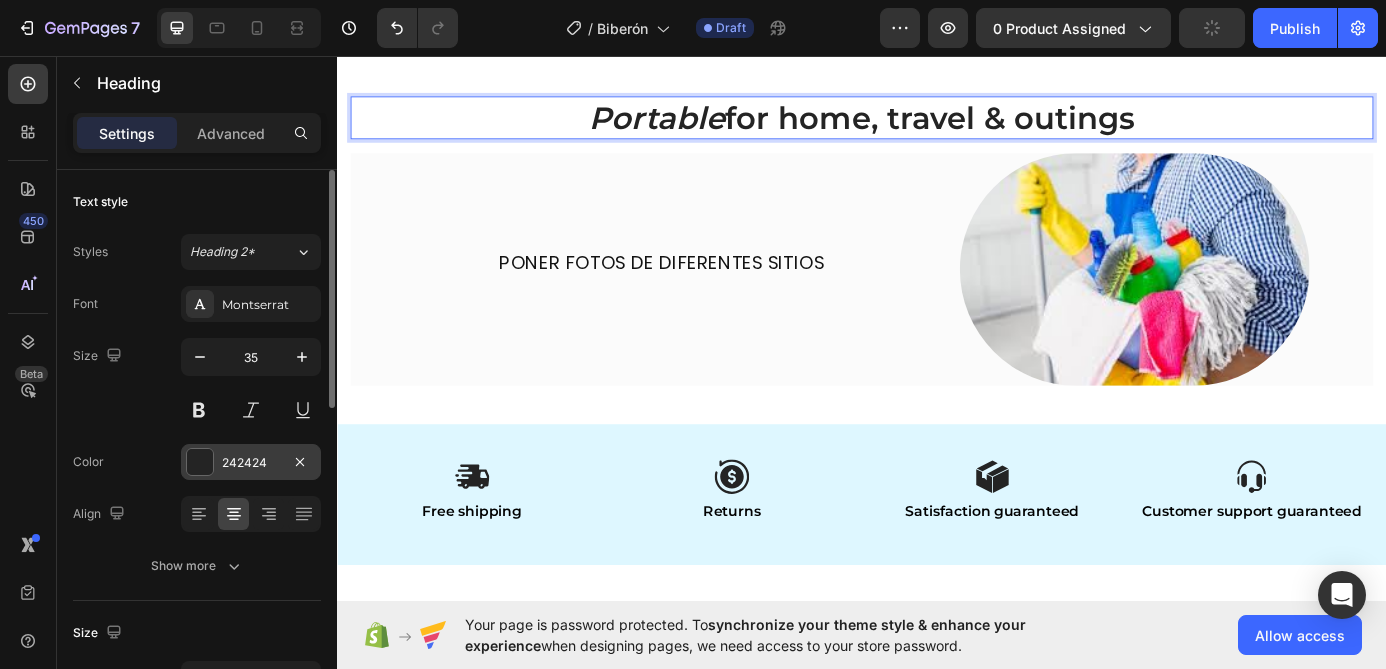 click on "242424" at bounding box center [251, 463] 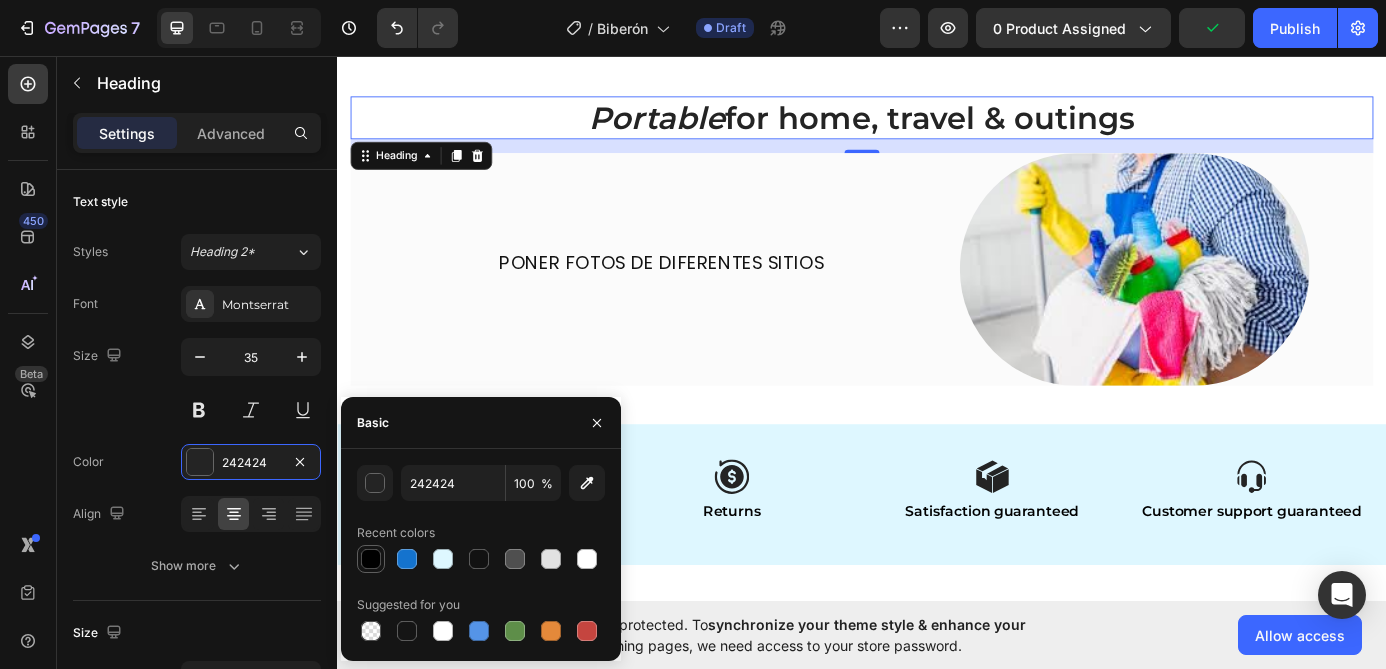 click at bounding box center [371, 559] 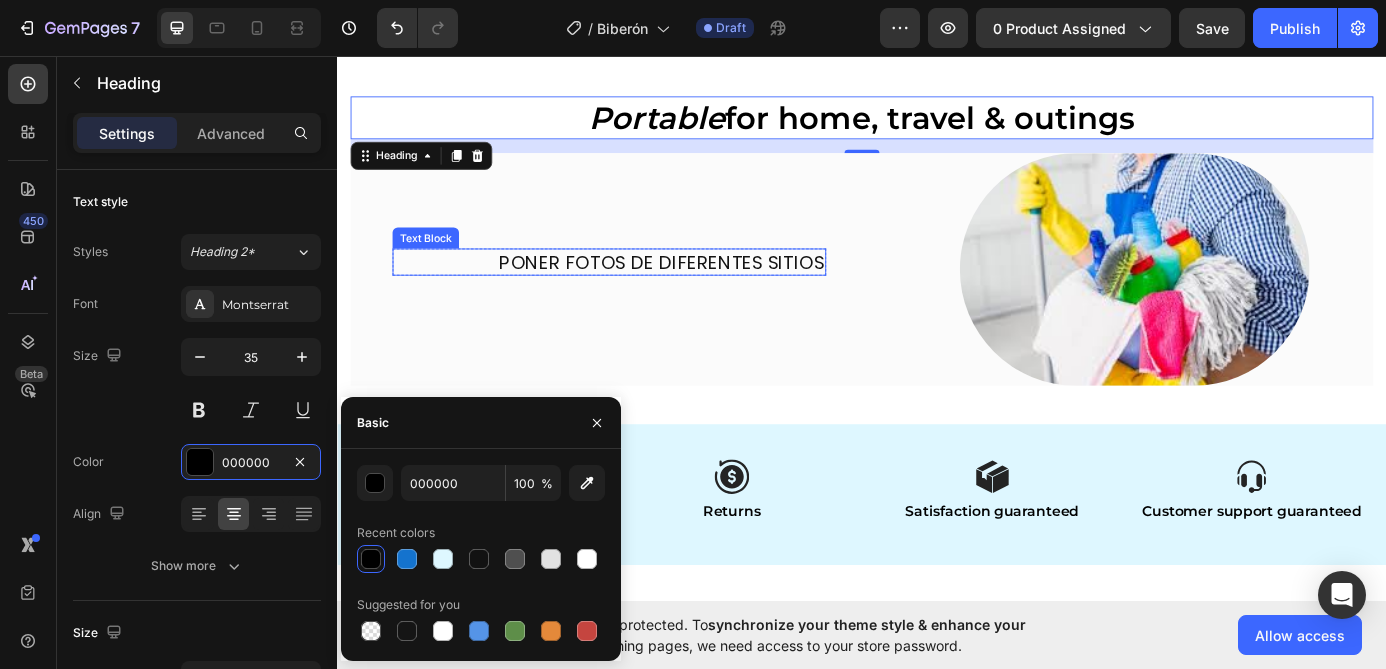 click on "PONER FOTOS DE DIFERENTES SITIOS" at bounding box center [708, 291] 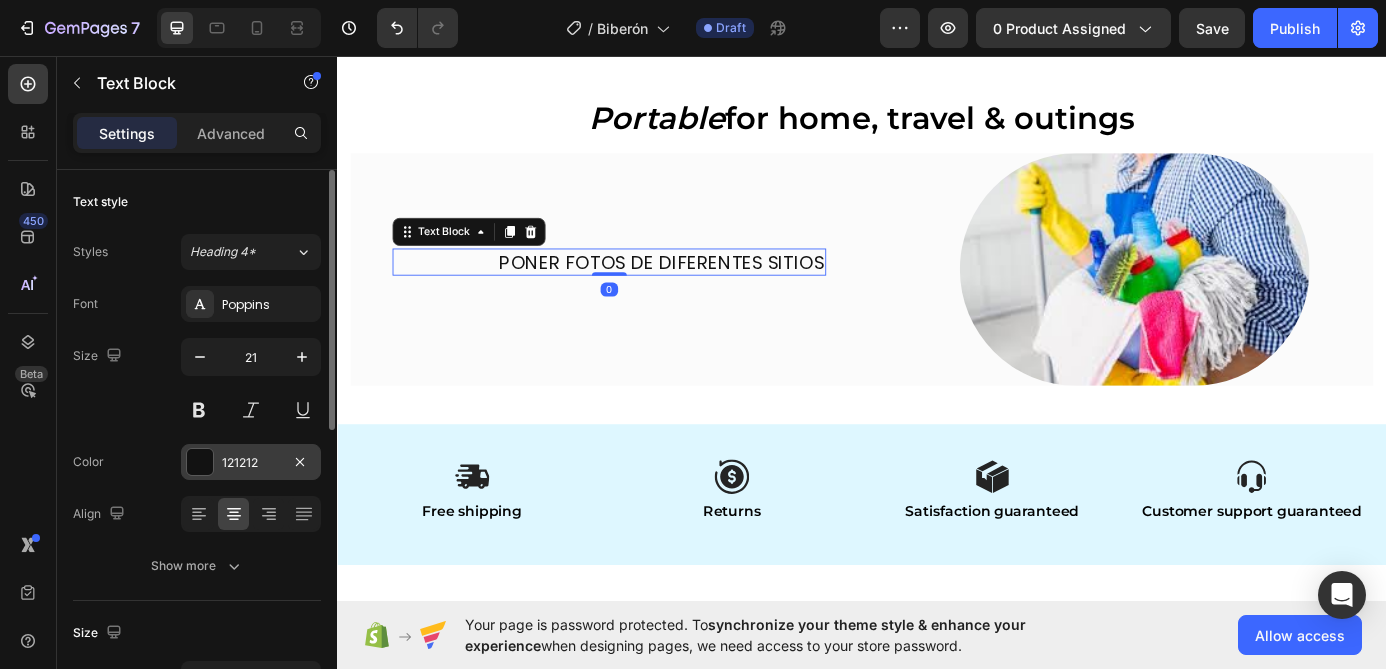 click on "121212" at bounding box center (251, 463) 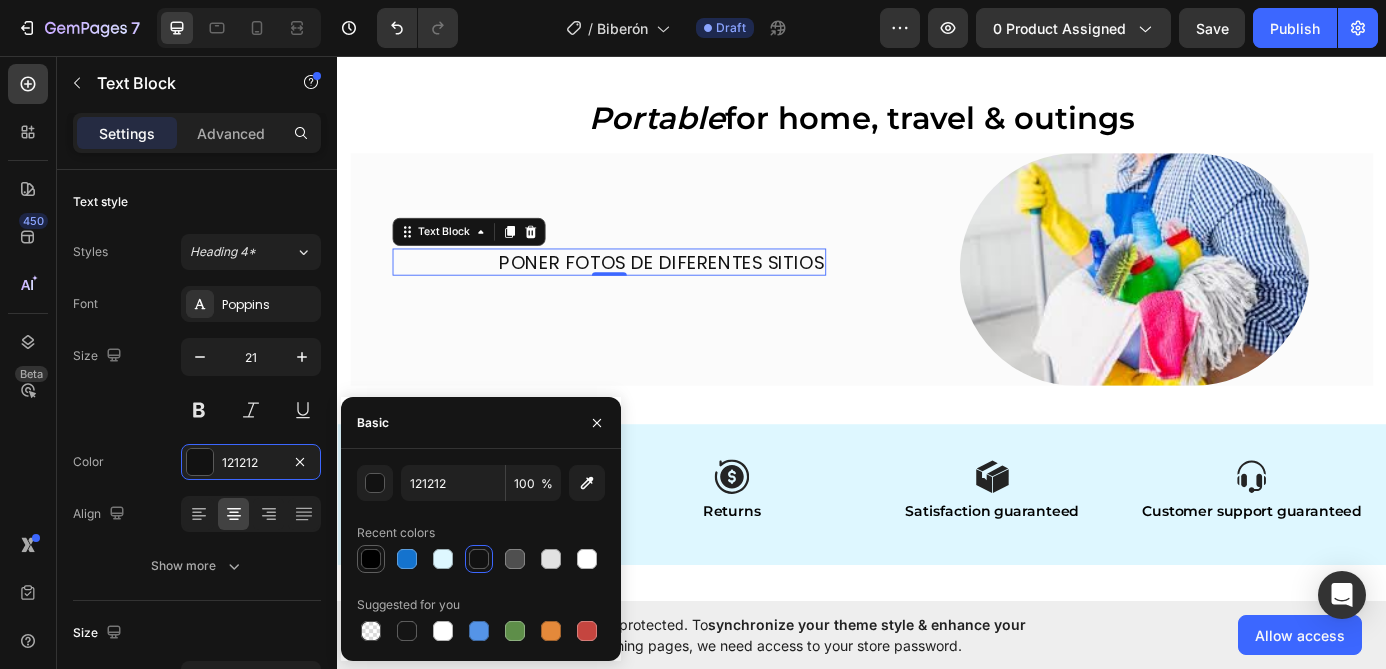 click at bounding box center [371, 559] 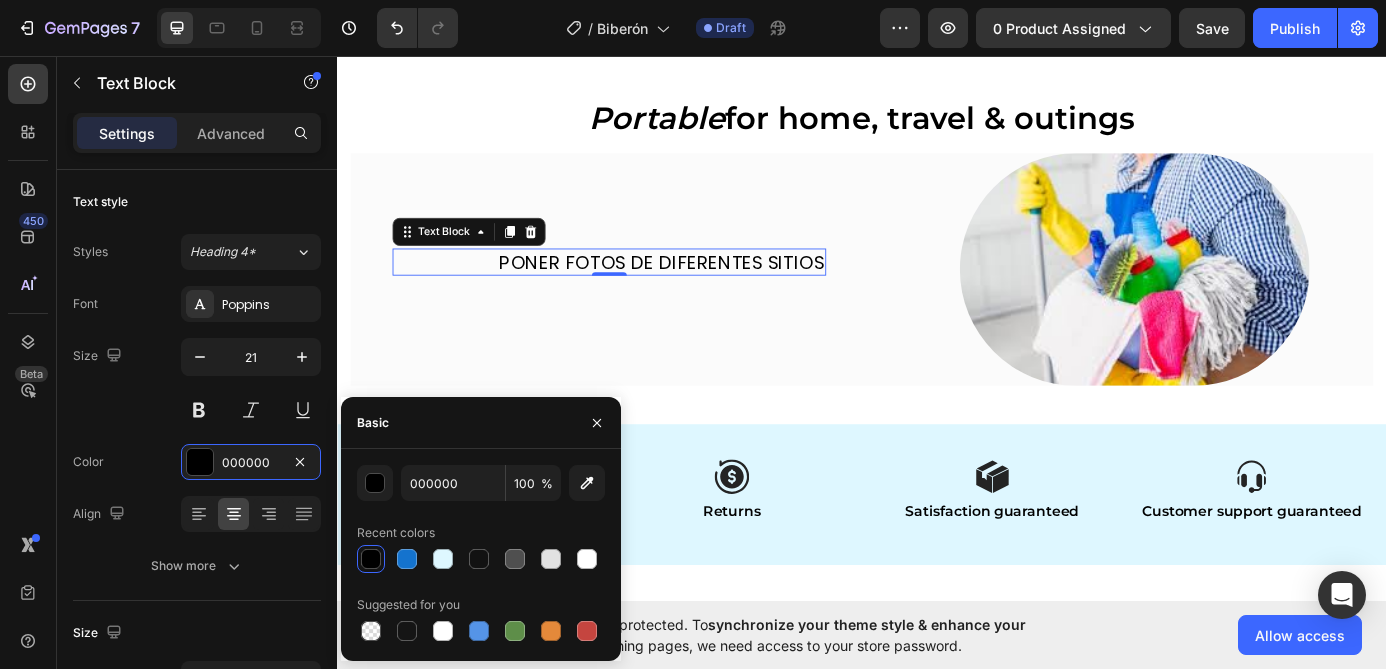 click at bounding box center (371, 559) 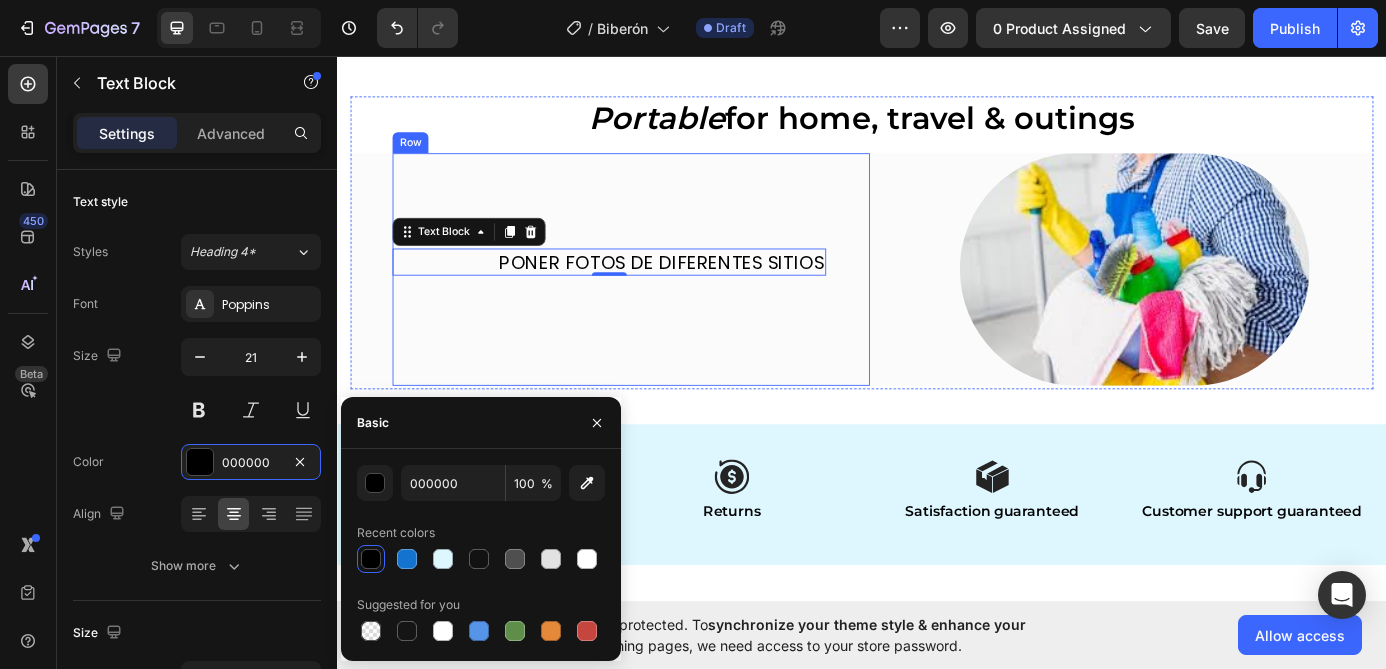 click on "PONER FOTOS DE DIFERENTES SITIOS Text Block   0 Row Row" at bounding box center [673, 300] 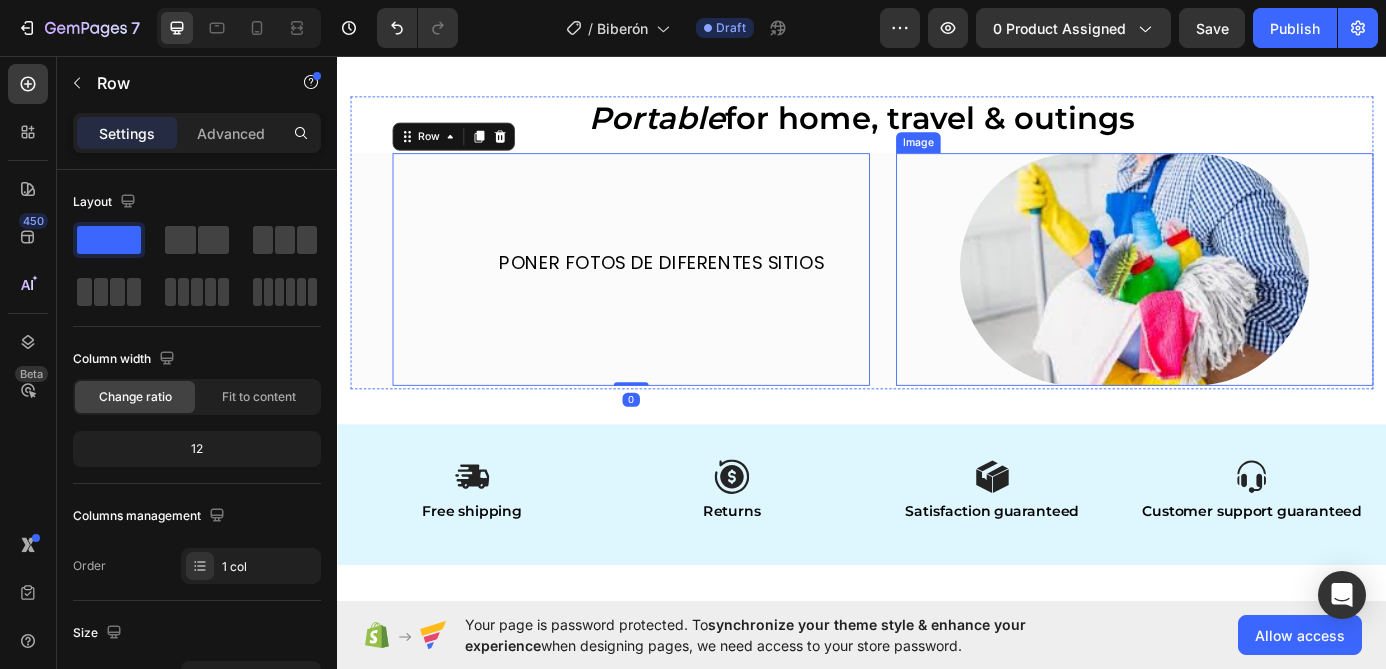 click at bounding box center (1249, 300) 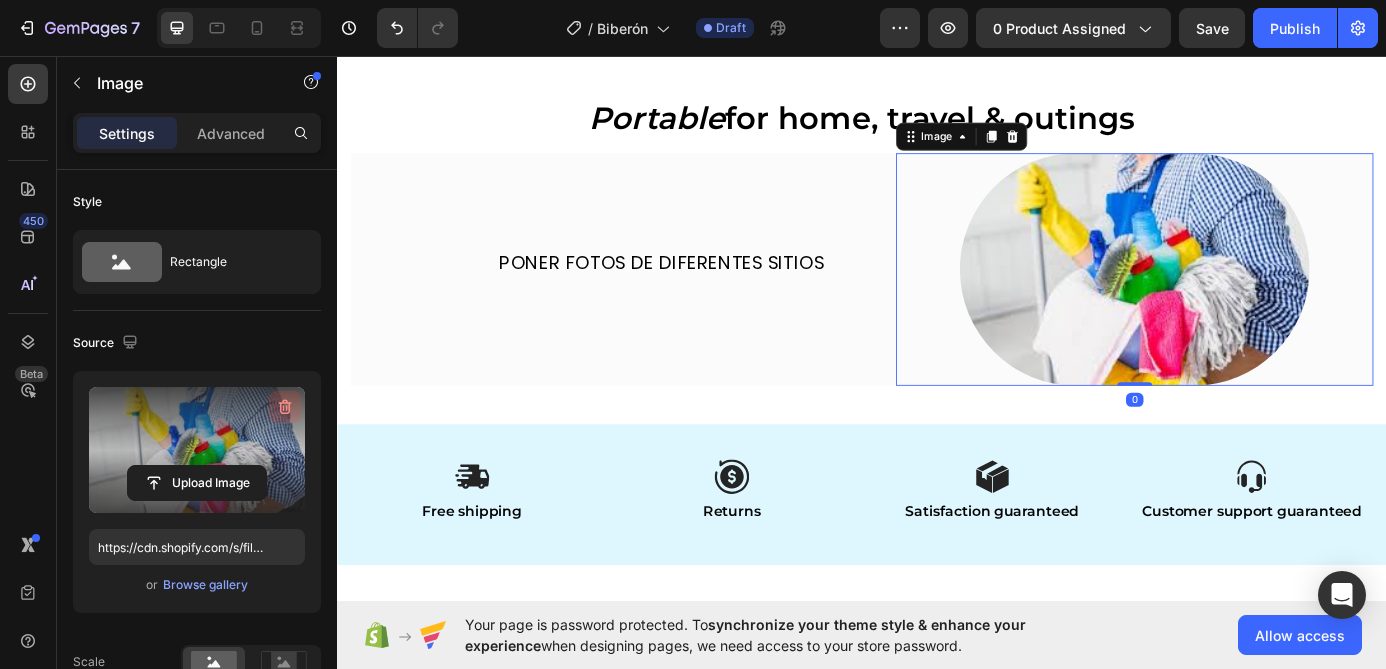 click 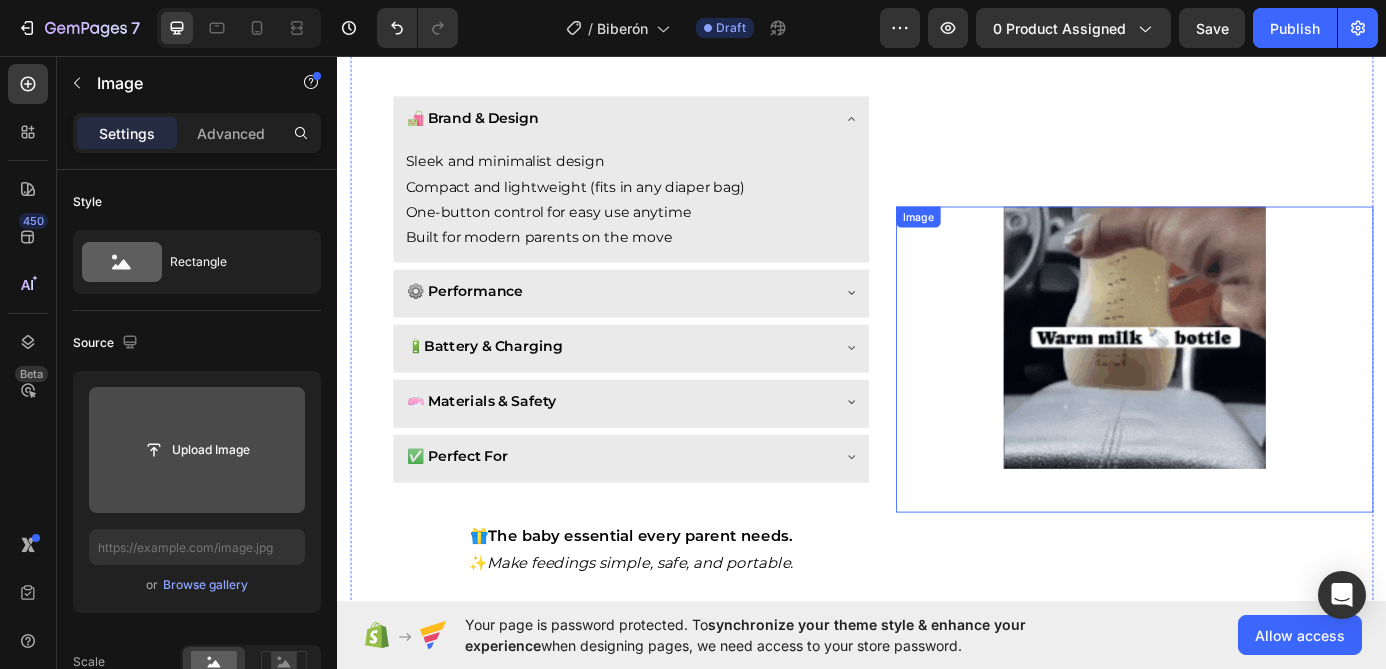 scroll, scrollTop: 2047, scrollLeft: 0, axis: vertical 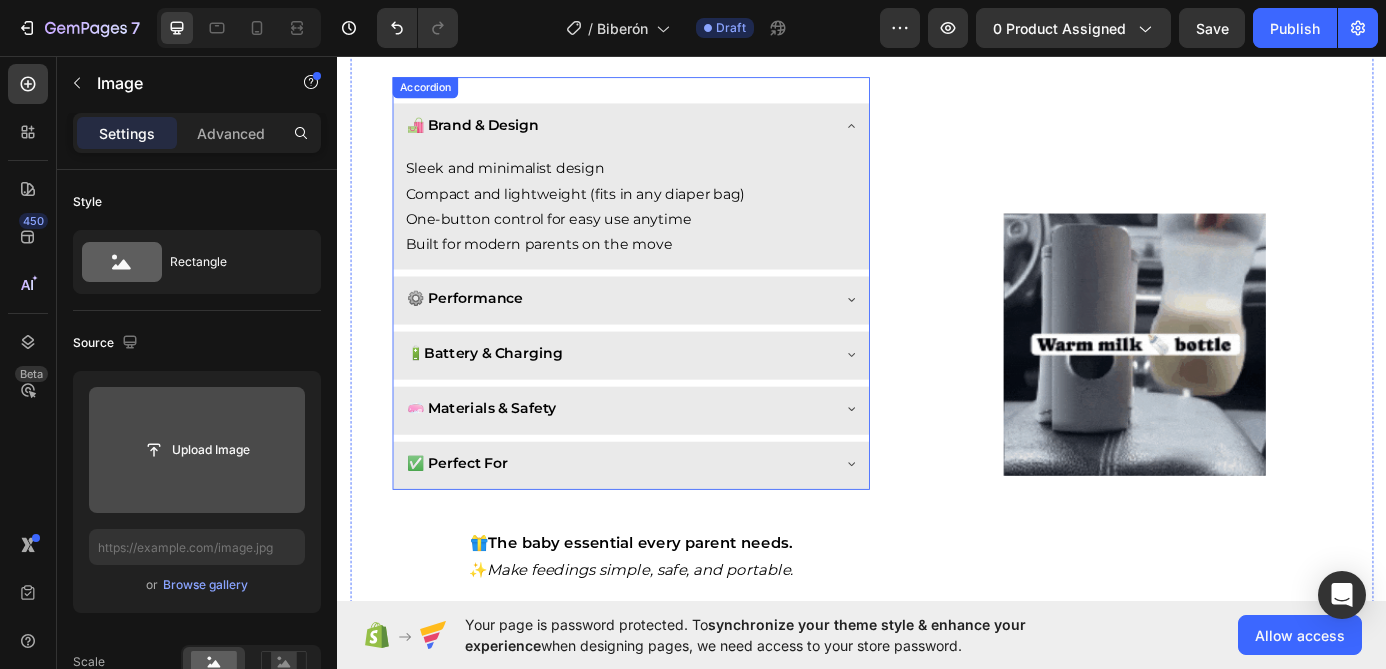 click on "🛍️ Brand & Design" at bounding box center (657, 135) 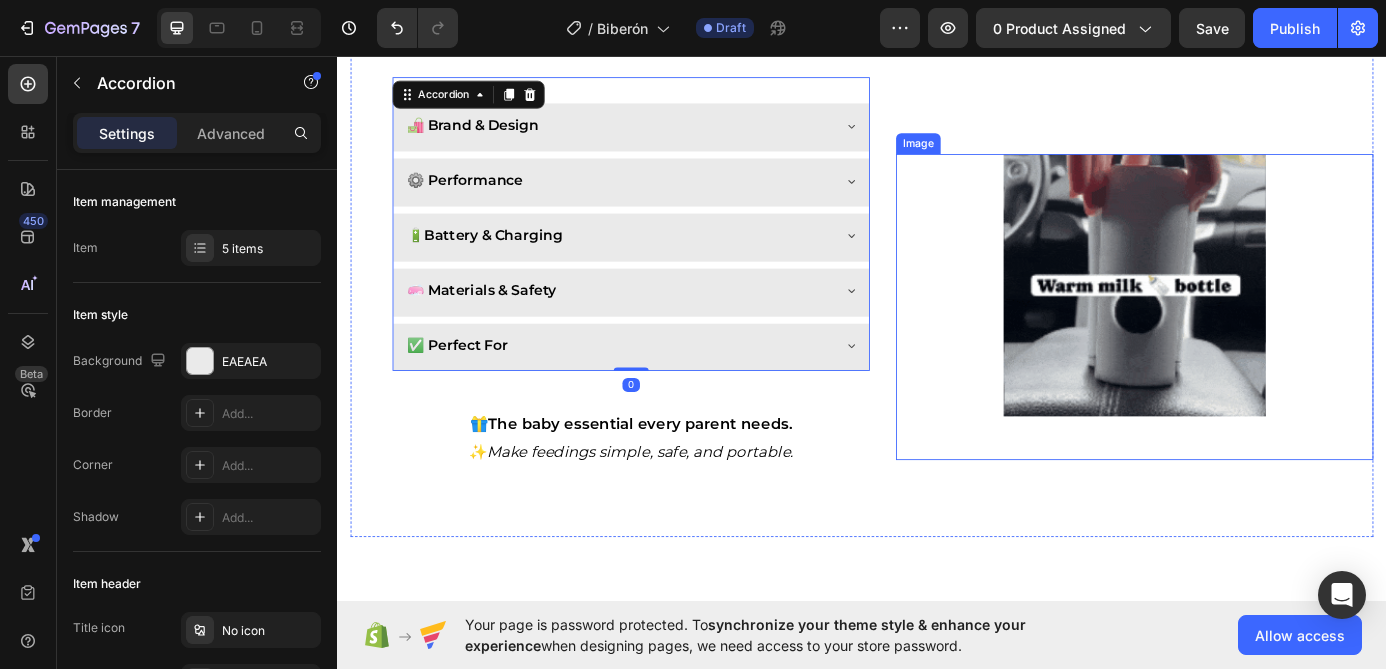click at bounding box center [1249, 318] 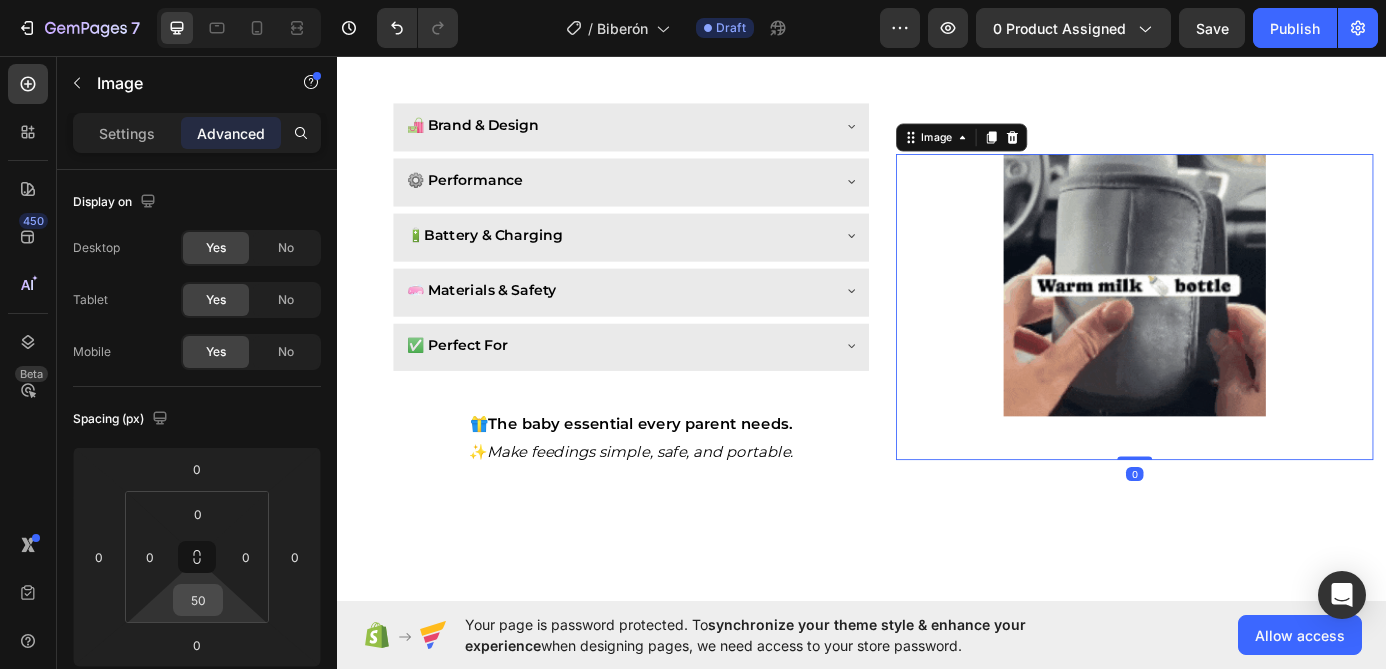 click on "50" at bounding box center (198, 600) 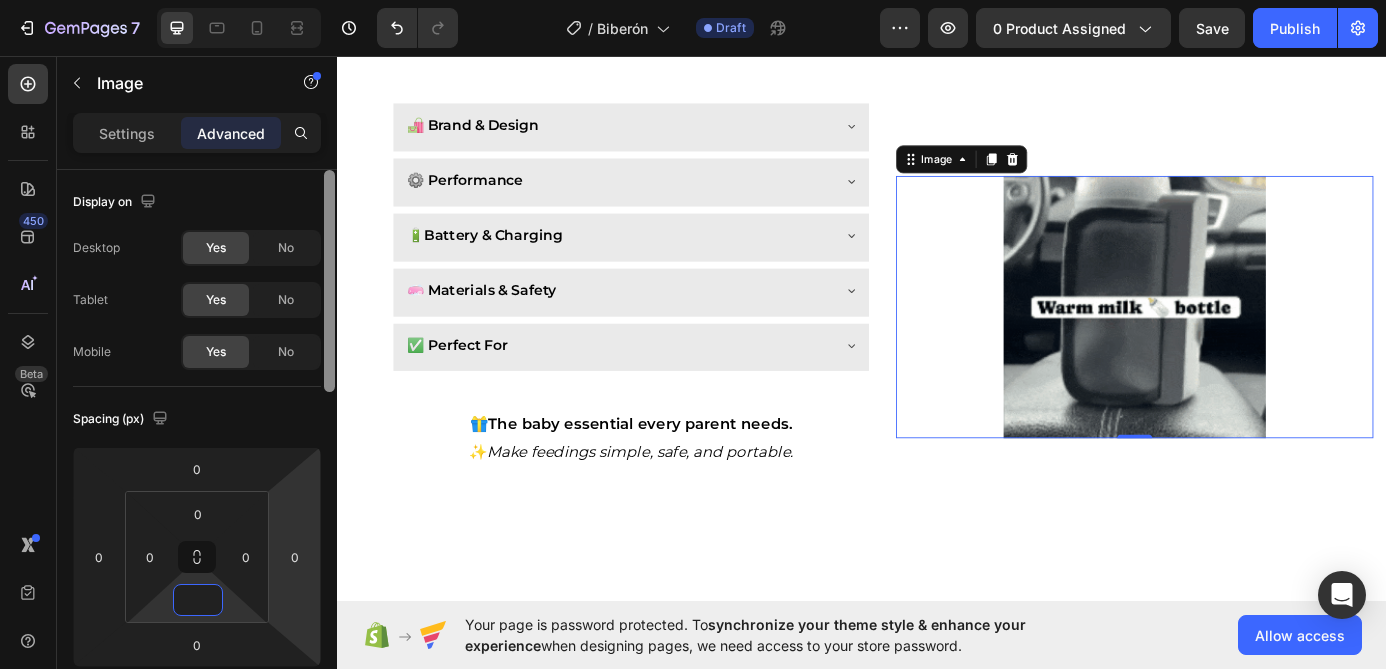 click at bounding box center (329, 448) 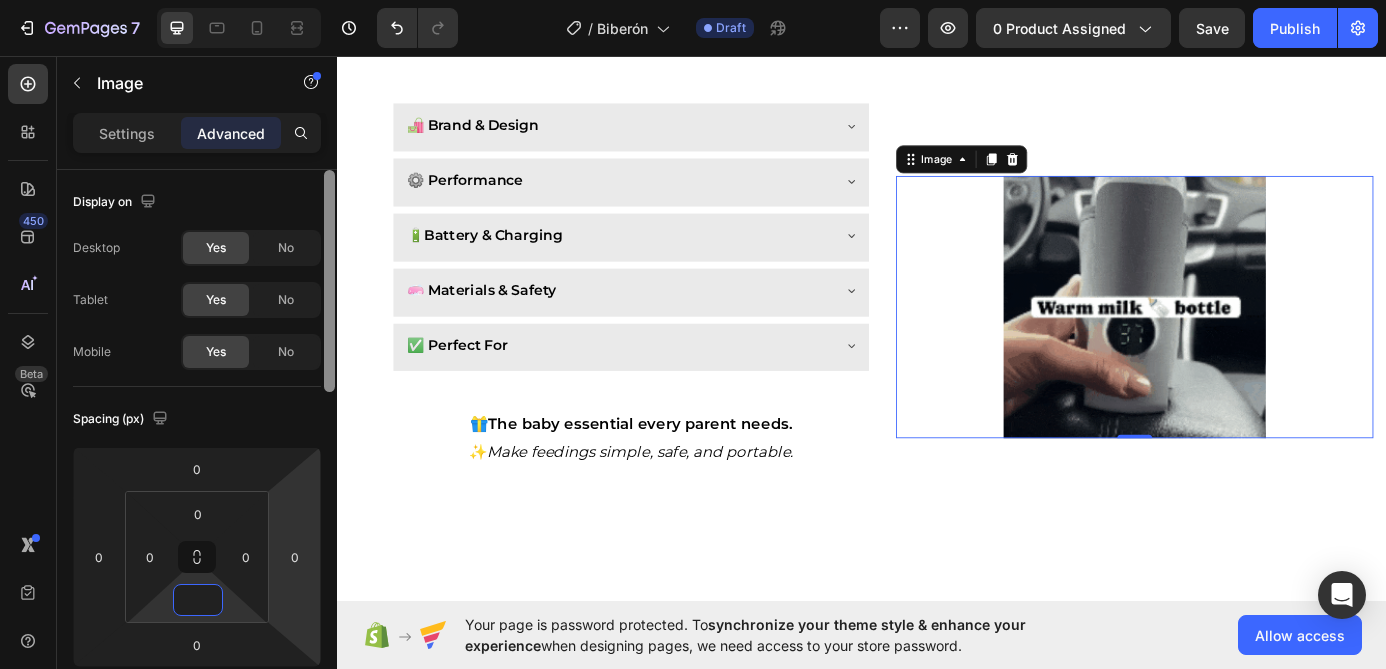 type on "0" 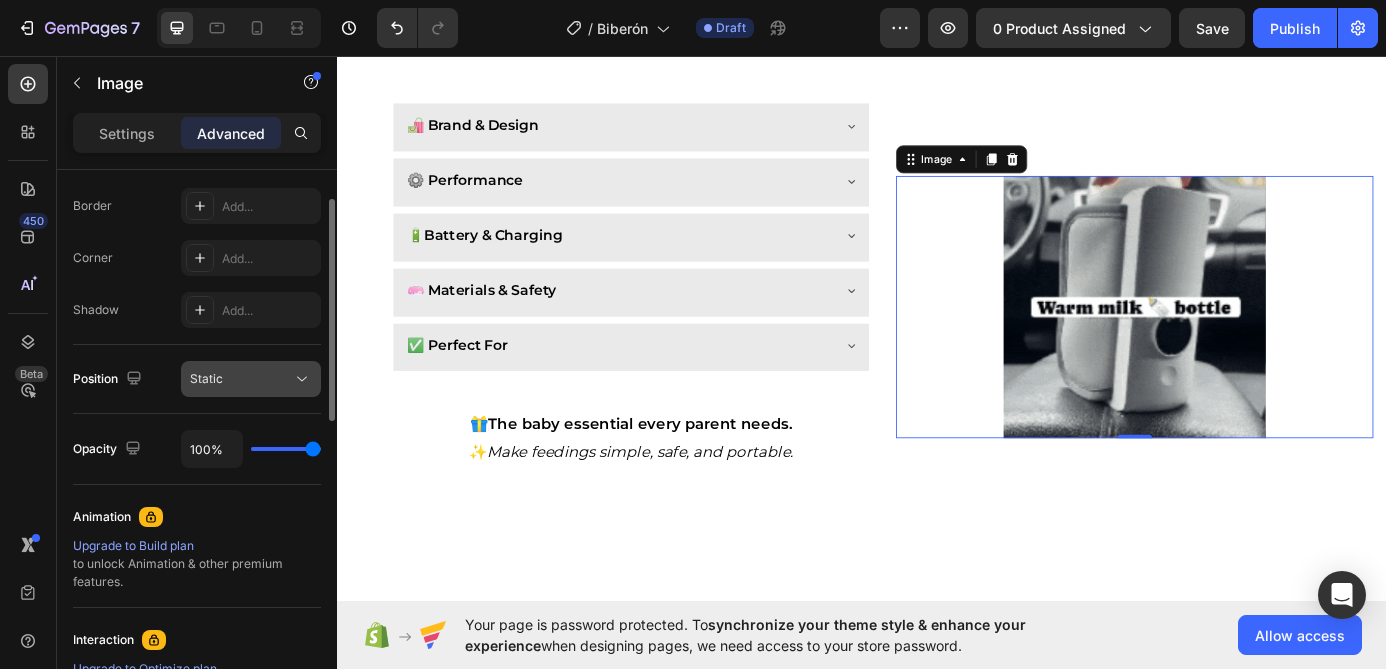 scroll, scrollTop: 0, scrollLeft: 0, axis: both 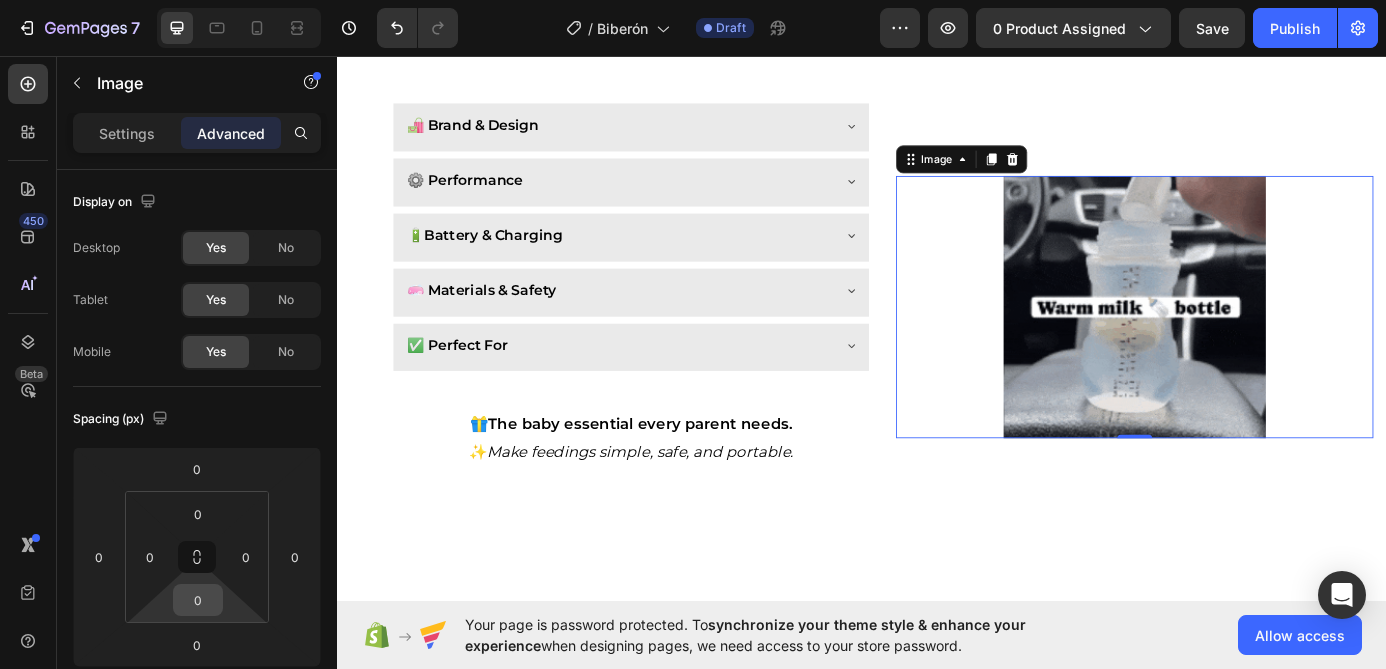 click on "0" at bounding box center (198, 600) 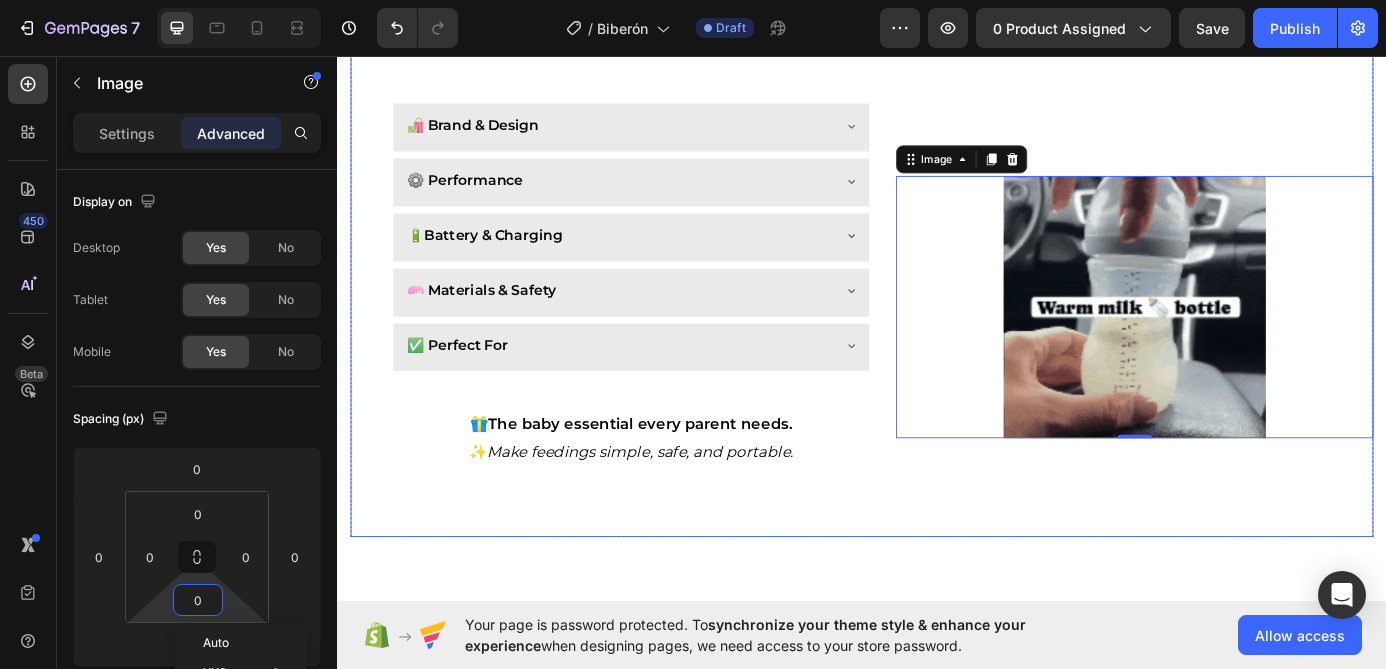 click on "Image   0" at bounding box center (1249, 342) 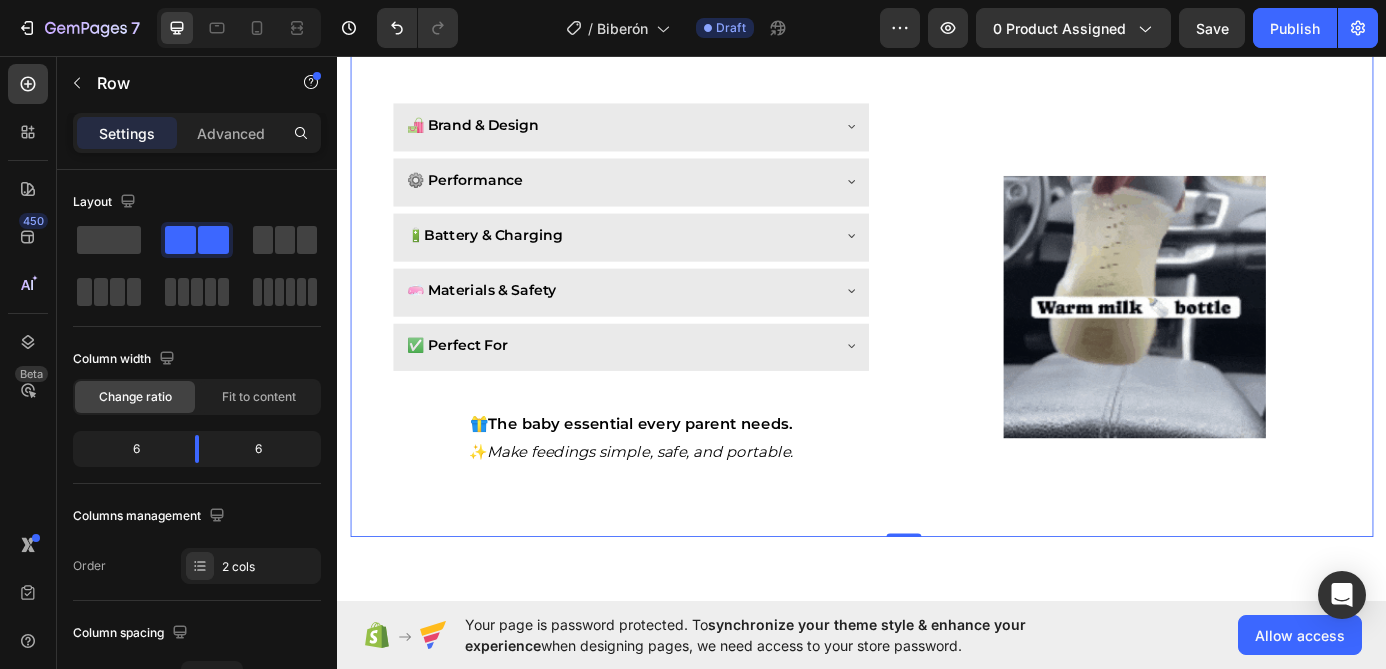 click on "Image" at bounding box center [1249, 342] 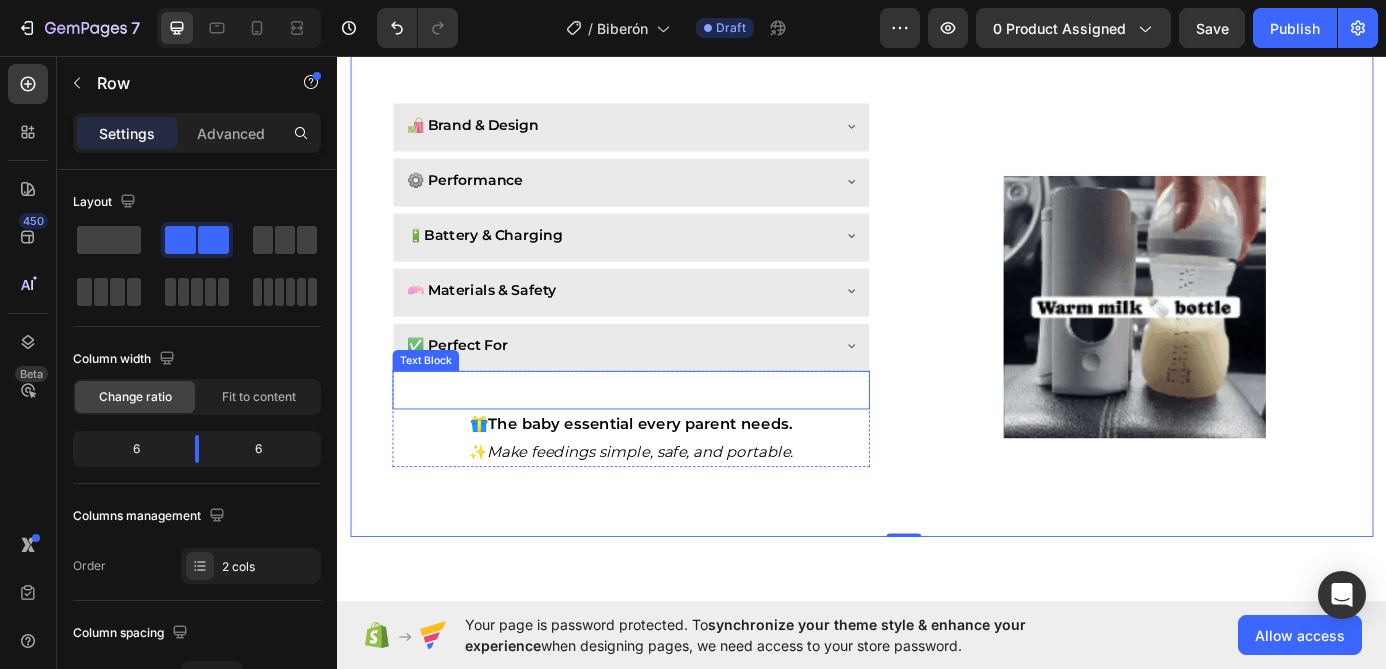 click on "Text Block" at bounding box center [673, 438] 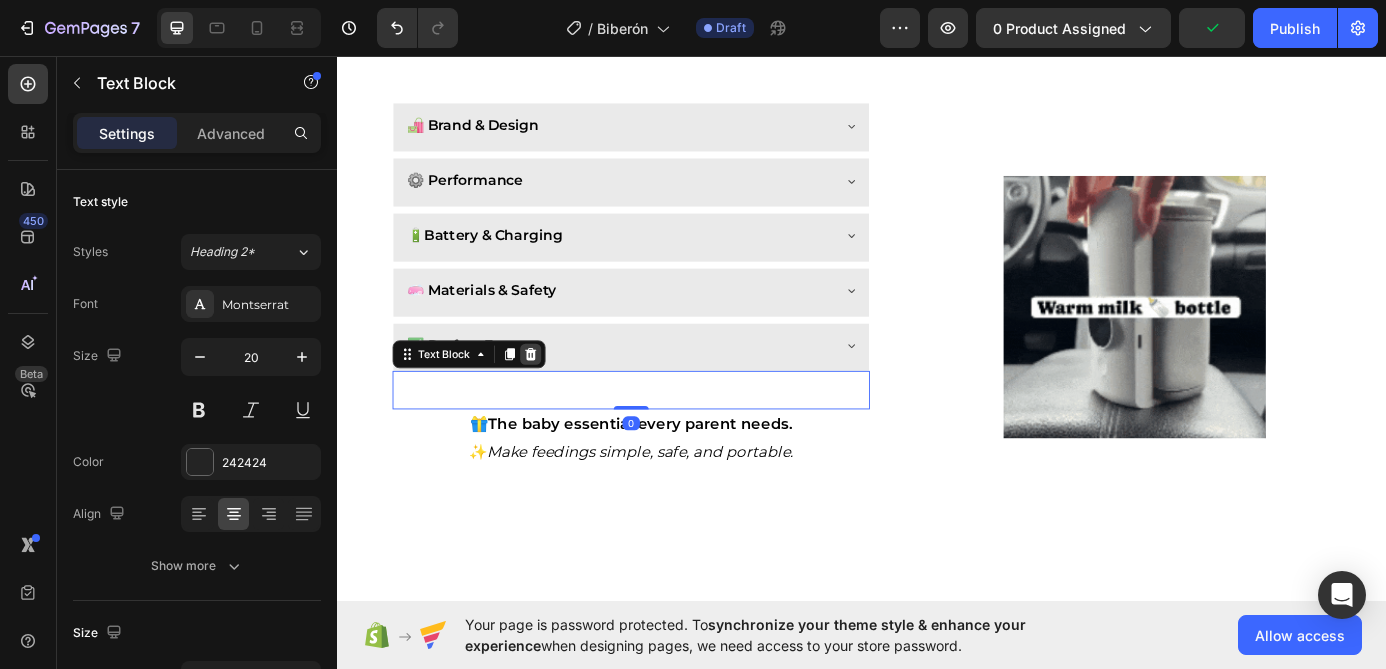 click 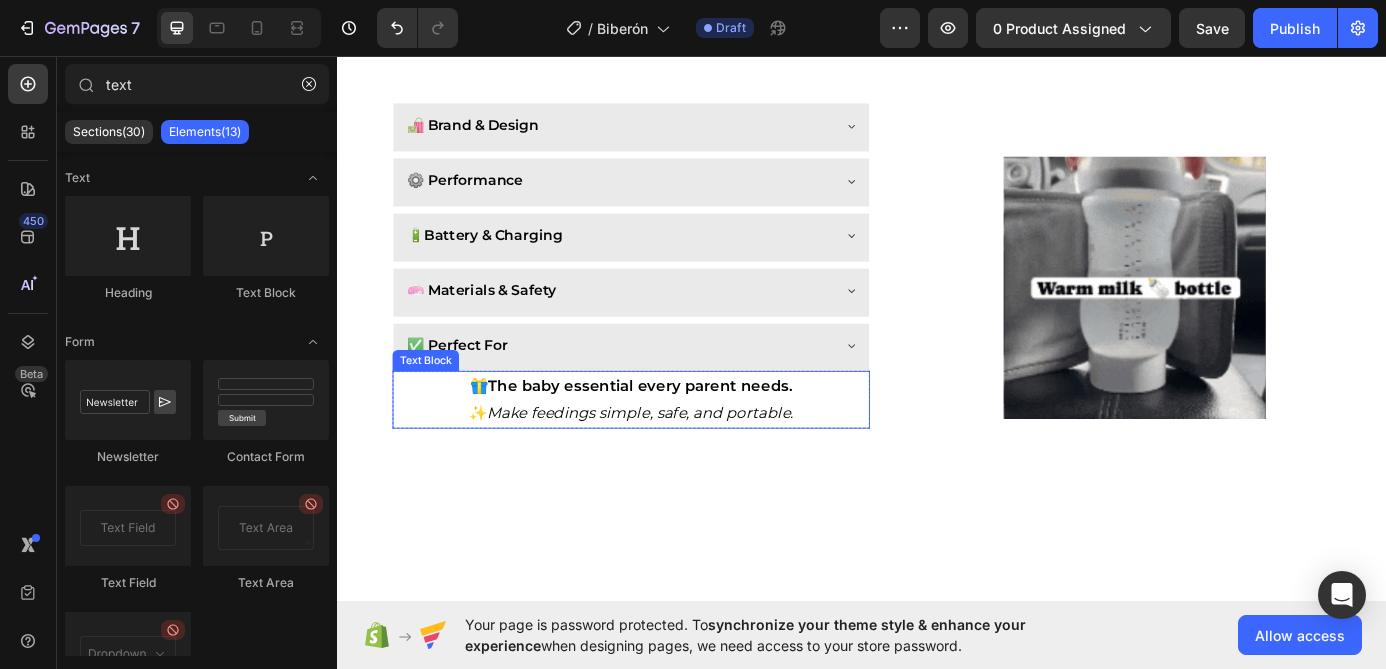 click on "🎁  The baby essential every parent needs. ✨  Make feedings simple, safe, and portable." at bounding box center (673, 448) 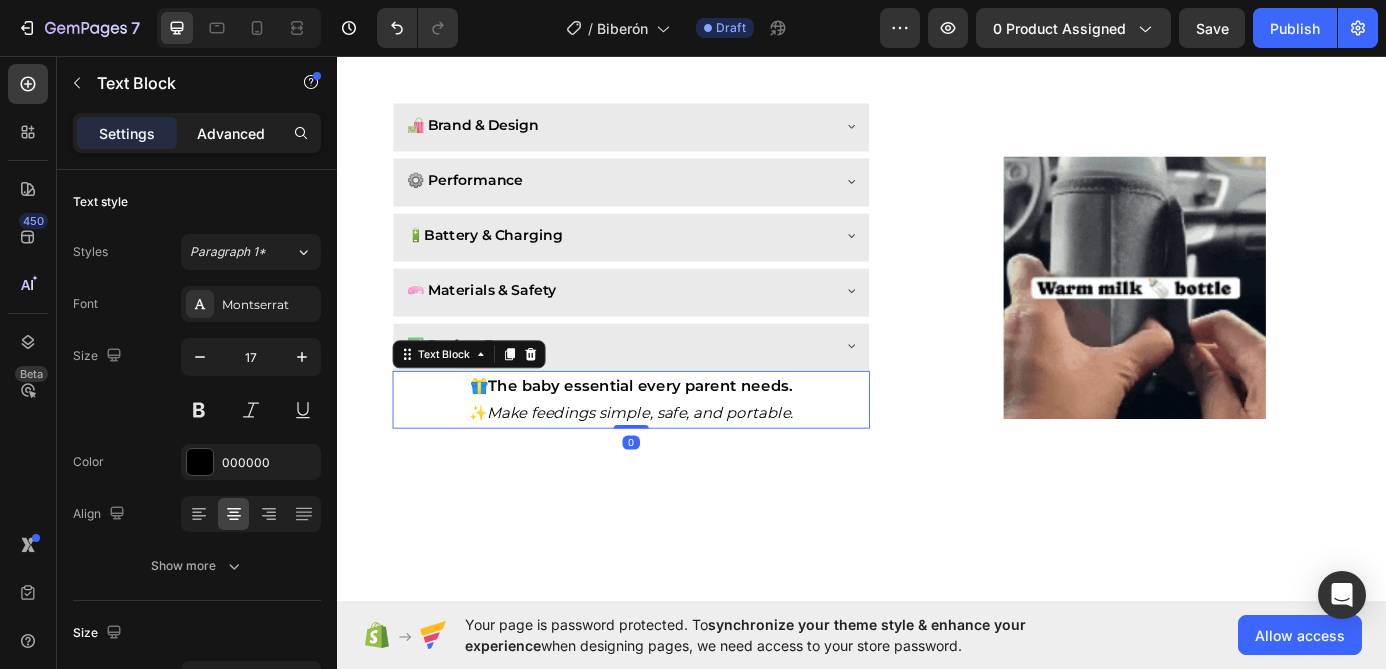 click on "Advanced" at bounding box center (231, 133) 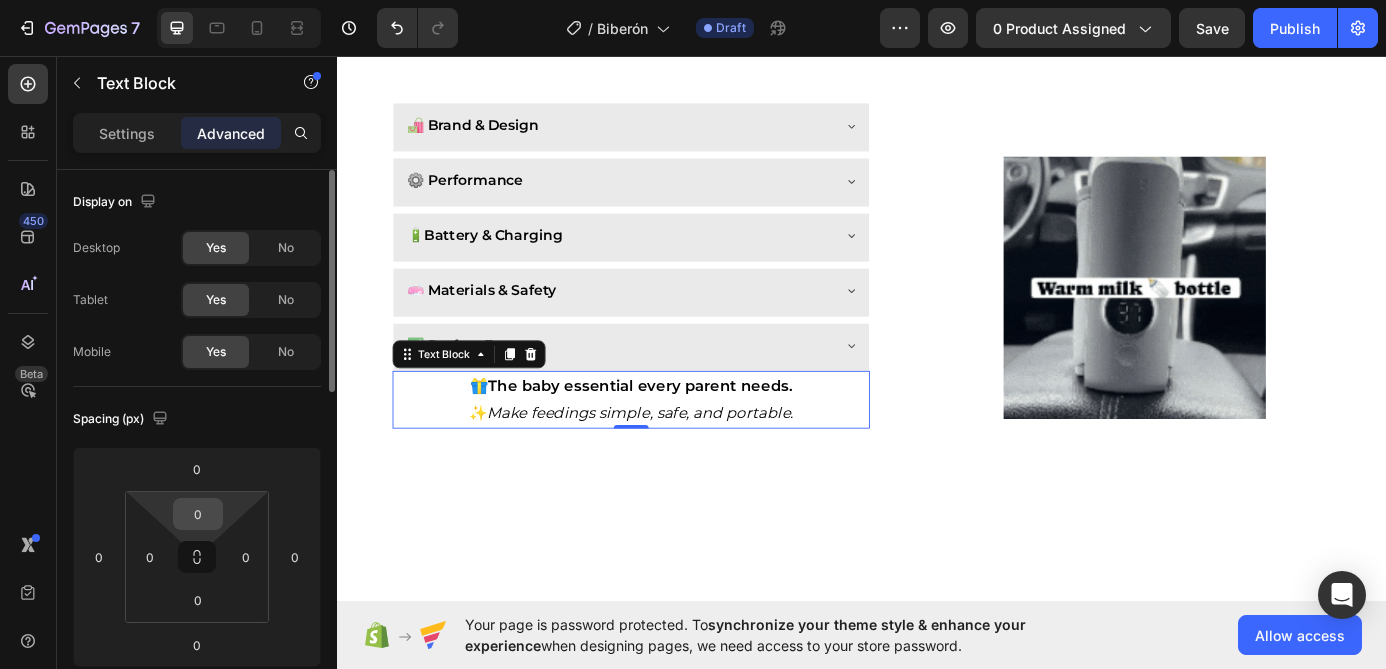 click on "0" at bounding box center [198, 514] 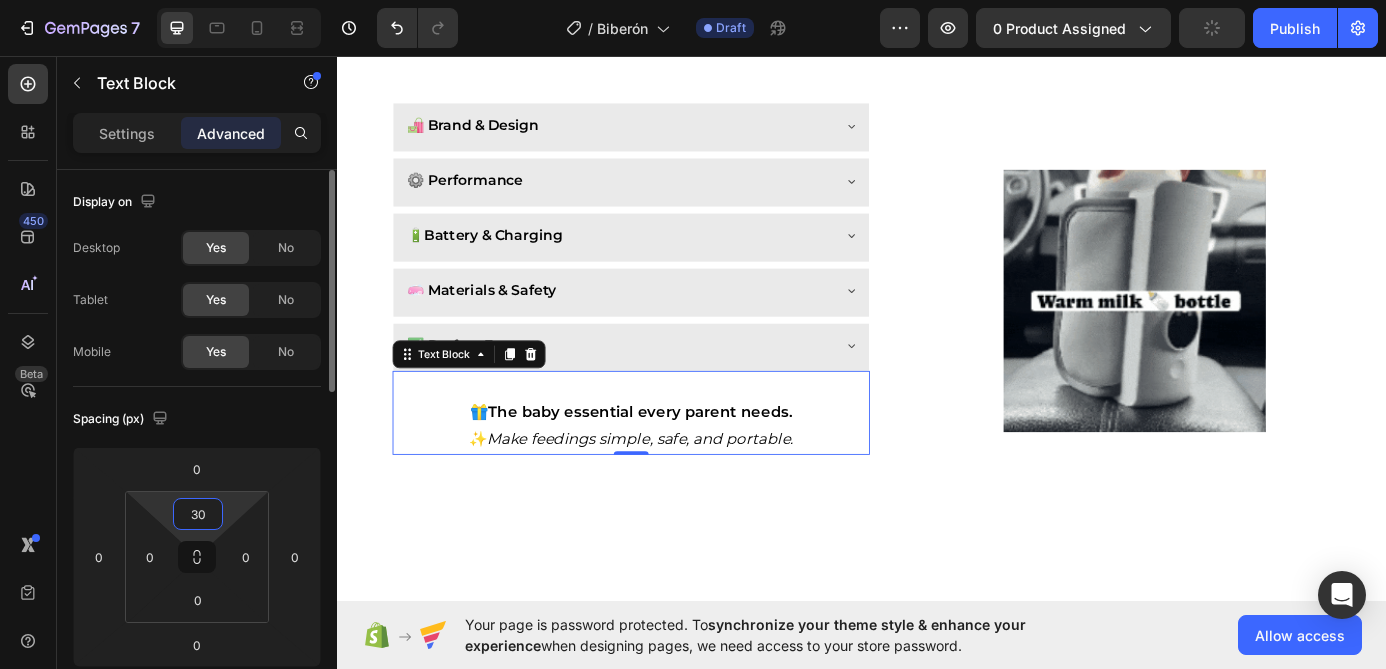 type on "30" 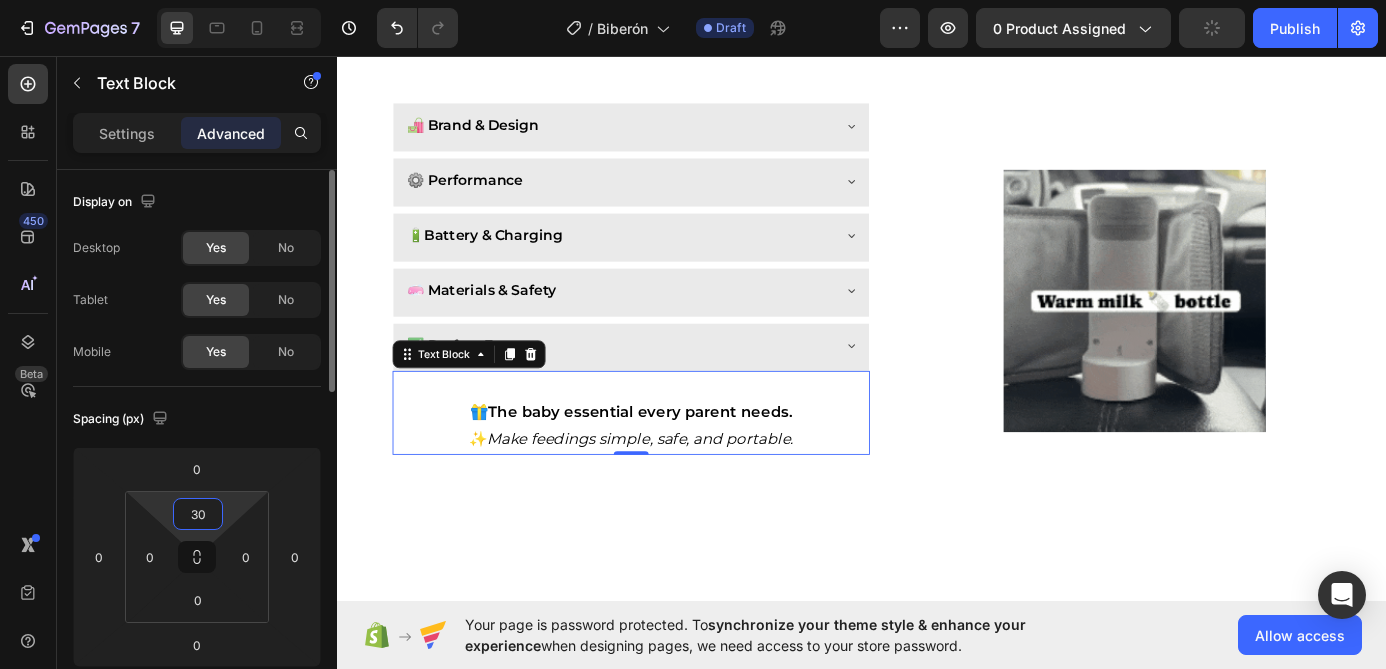 click on "Spacing (px)" at bounding box center [197, 419] 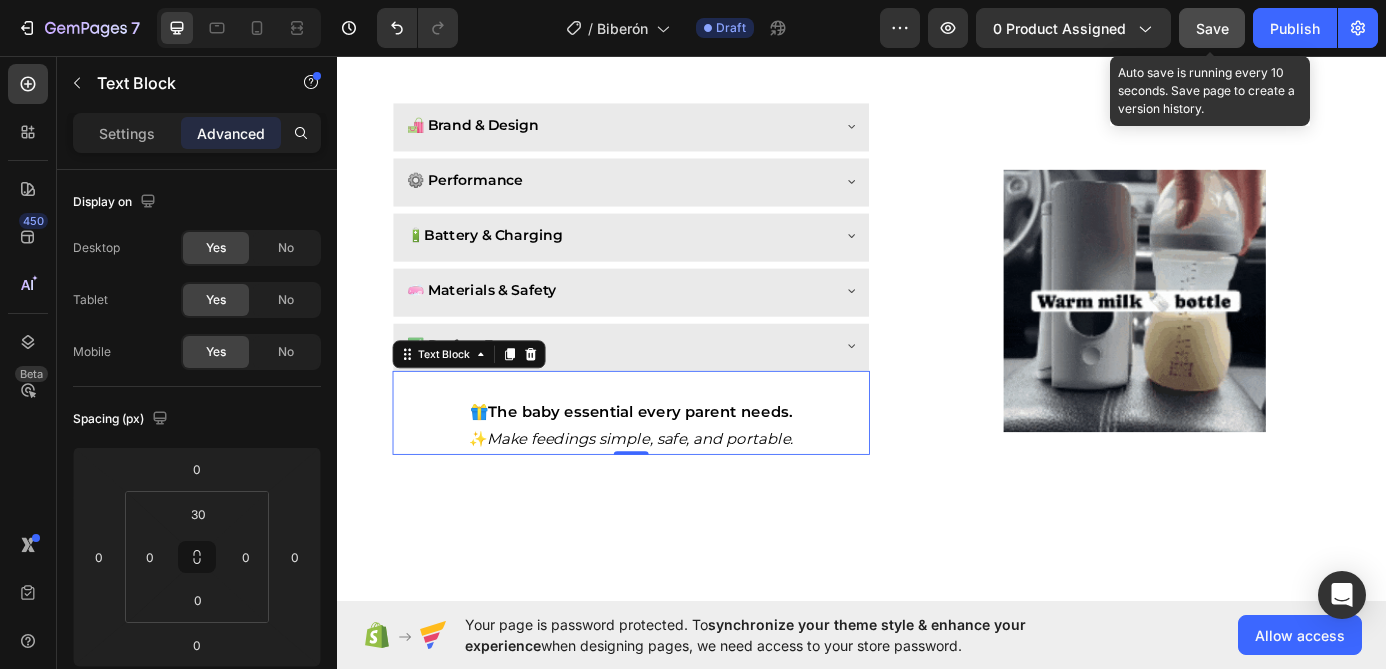 click on "Save" at bounding box center [1212, 28] 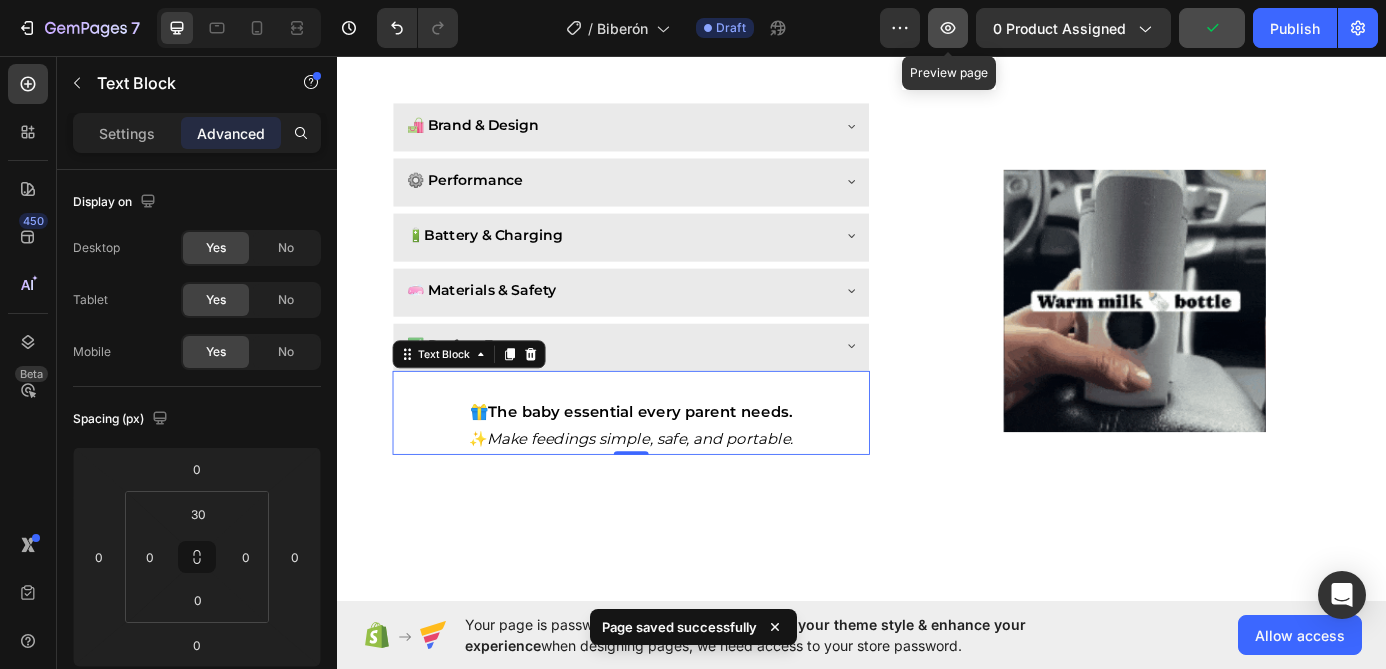 click 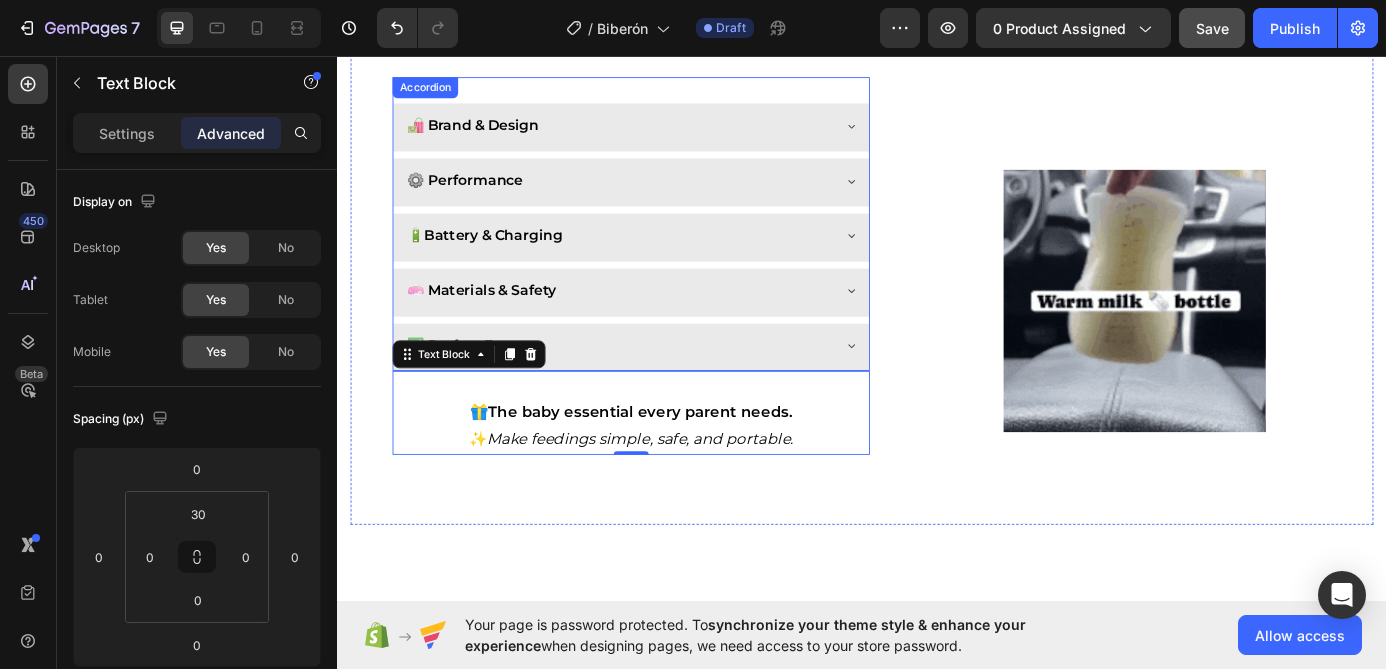 click on "🛍️ Brand & Design" at bounding box center [491, 134] 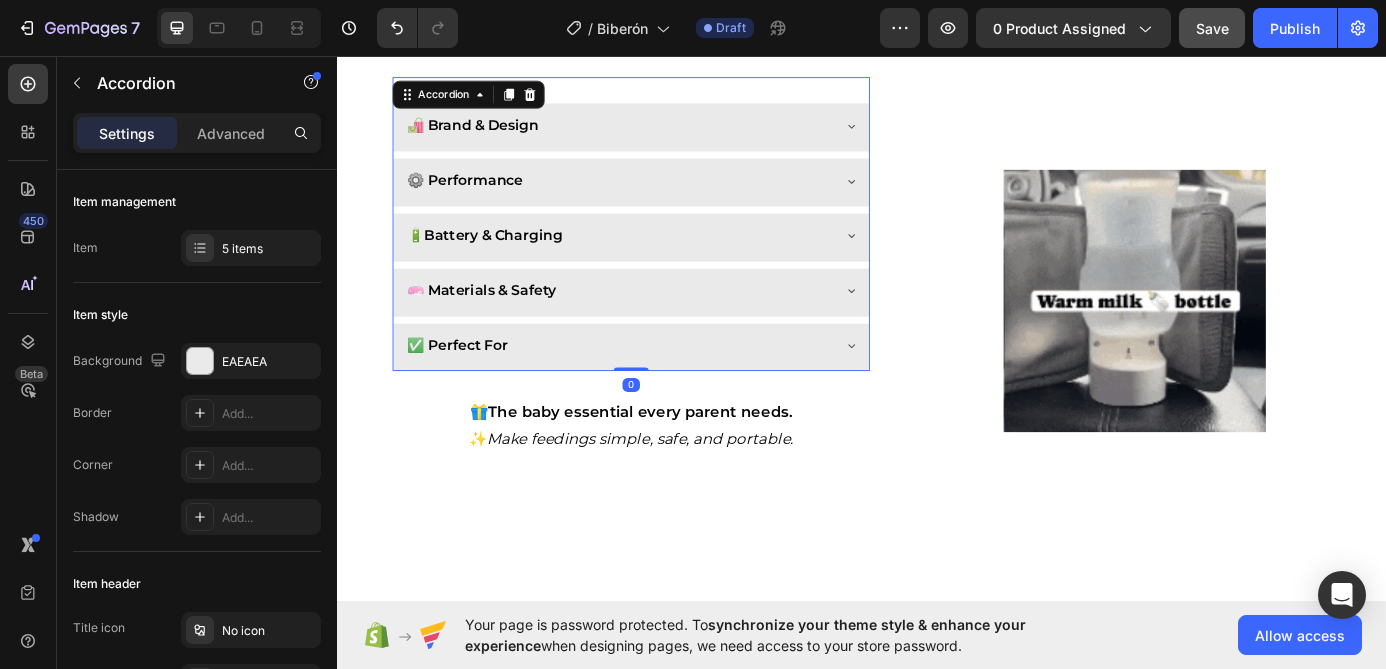 click on "🛍️ Brand & Design" at bounding box center [657, 135] 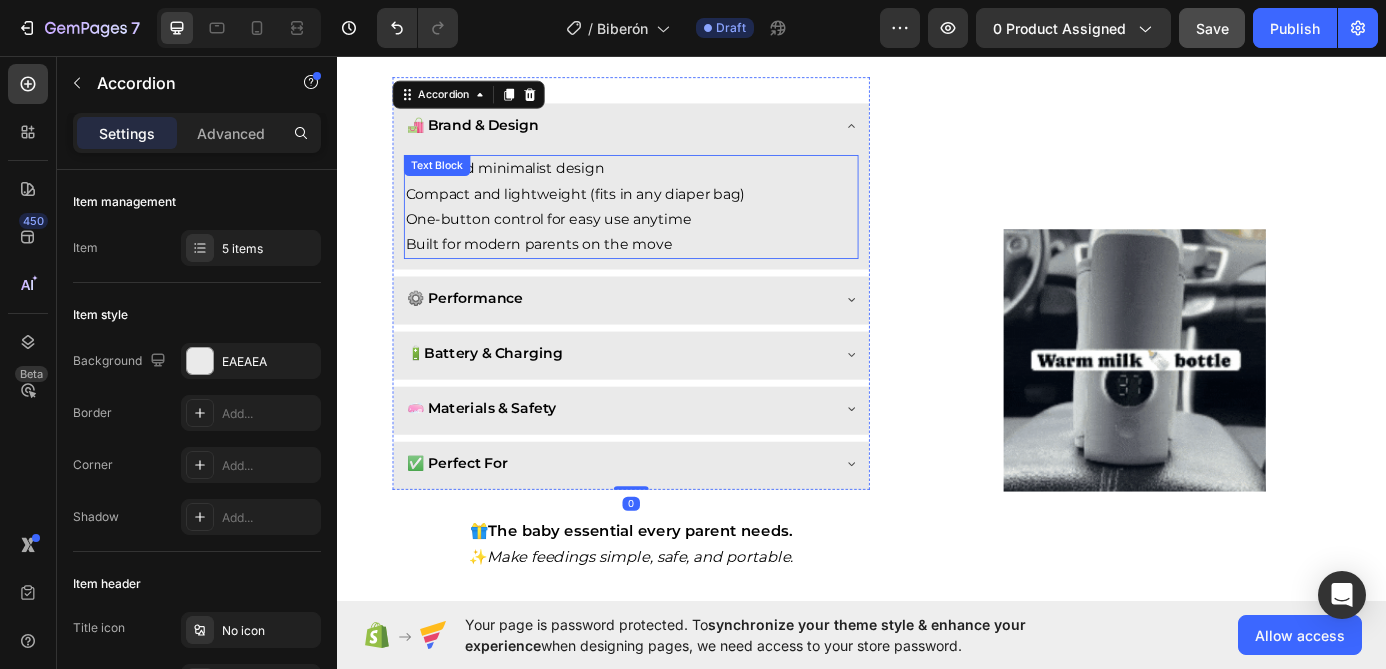 click on "Compact and lightweight (fits in any diaper bag)" at bounding box center (673, 214) 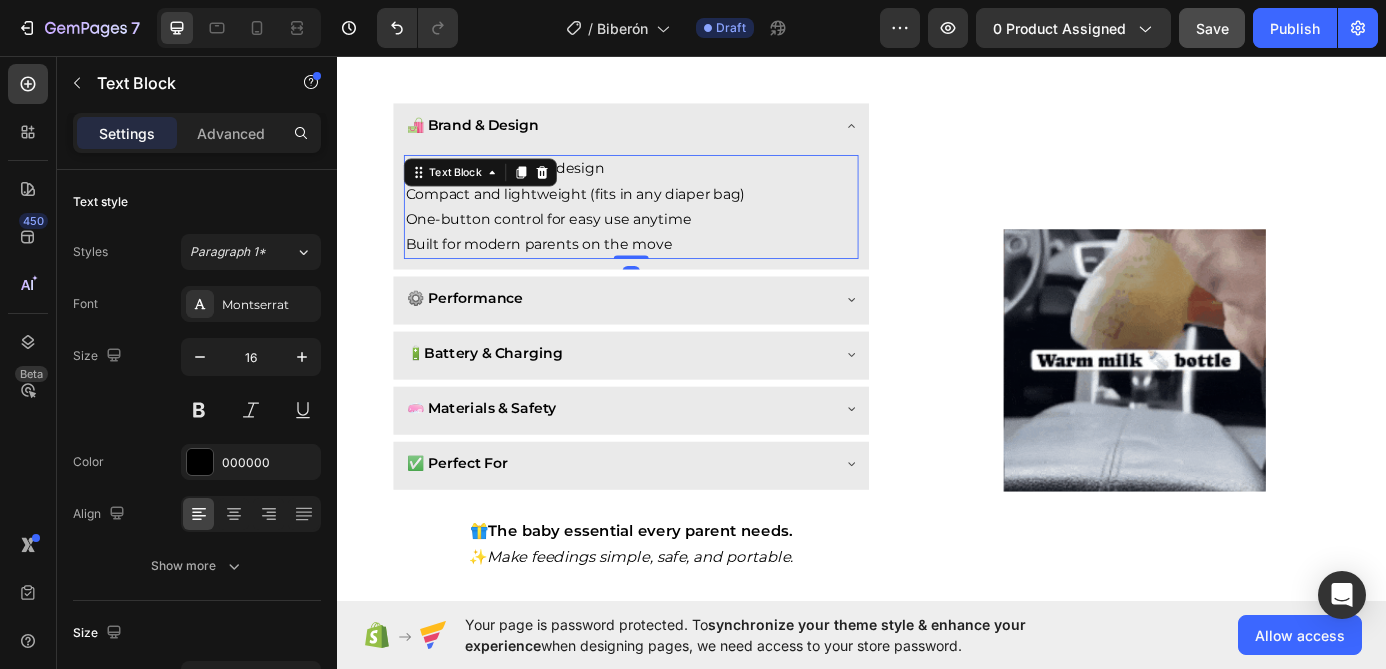 click on "One-button control for easy use anytime" at bounding box center (673, 243) 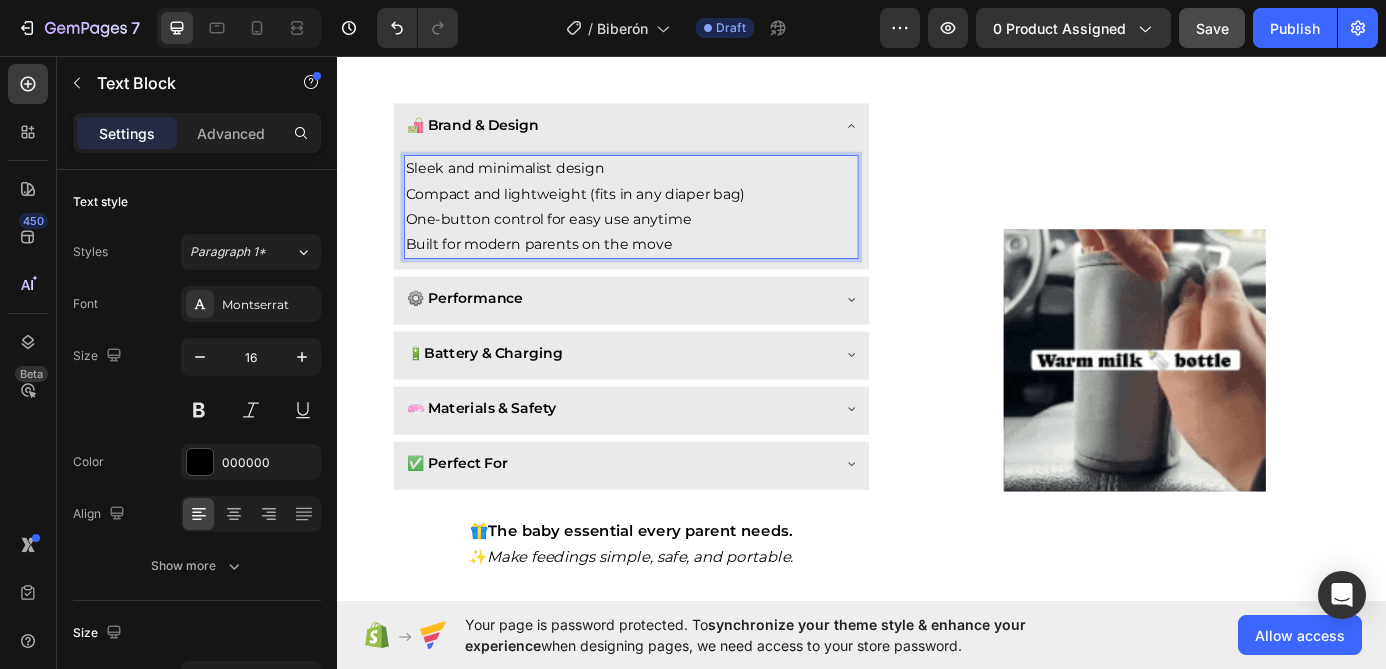 click on "One-button control for easy use anytime" at bounding box center (673, 243) 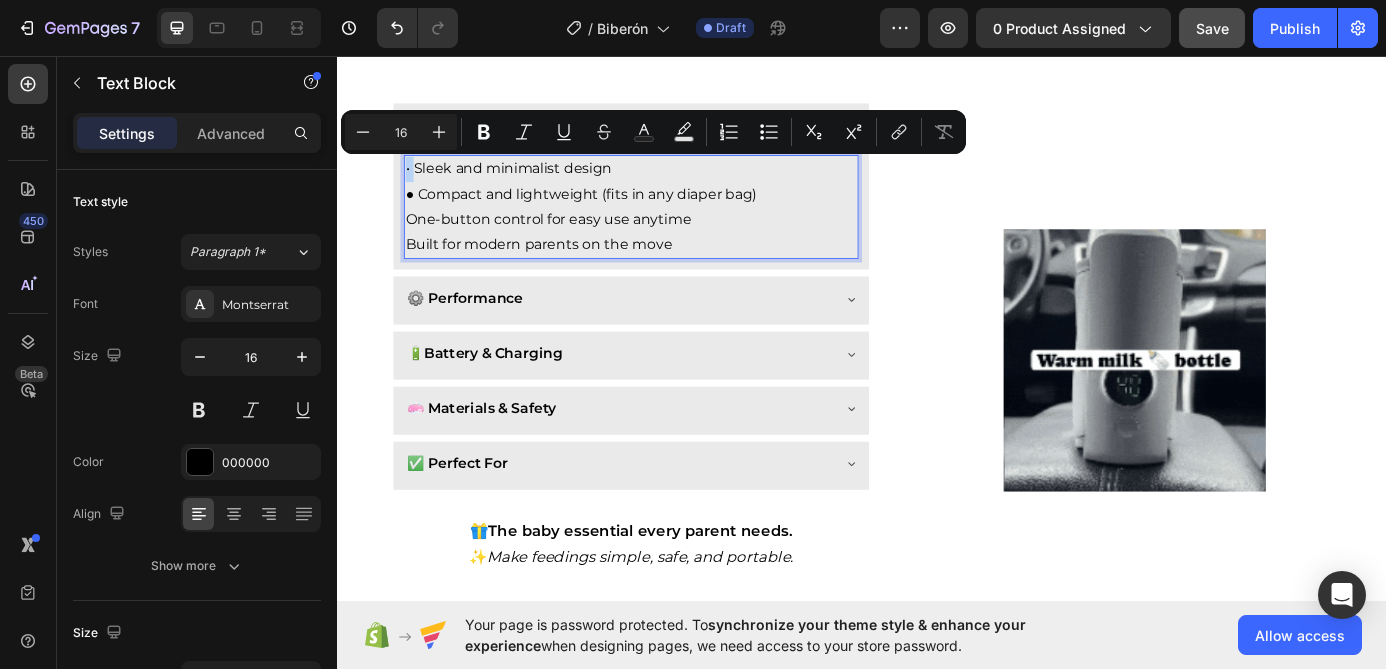 click on "• Sleek and minimalist design ● Compact and lightweight (fits in any diaper bag) One-button control for easy use anytime Built for modern parents on the move" at bounding box center (673, 228) 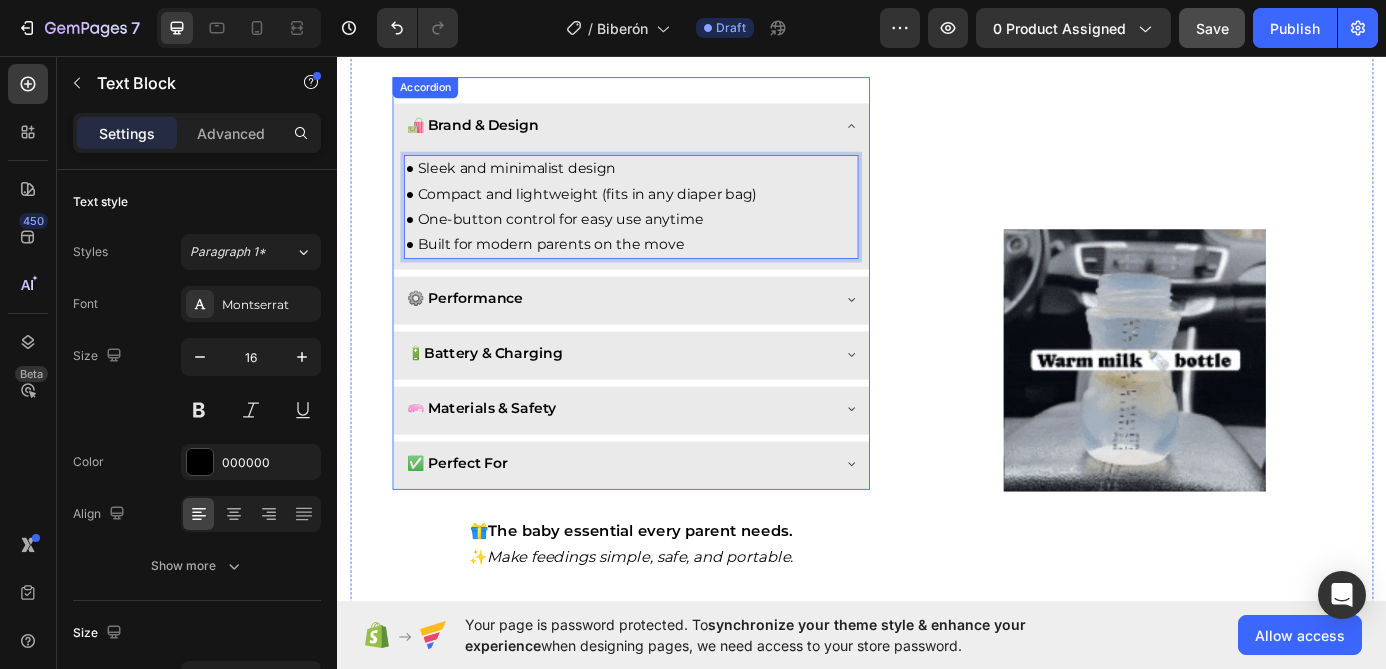 click on "🛍️ Brand & Design" at bounding box center (657, 135) 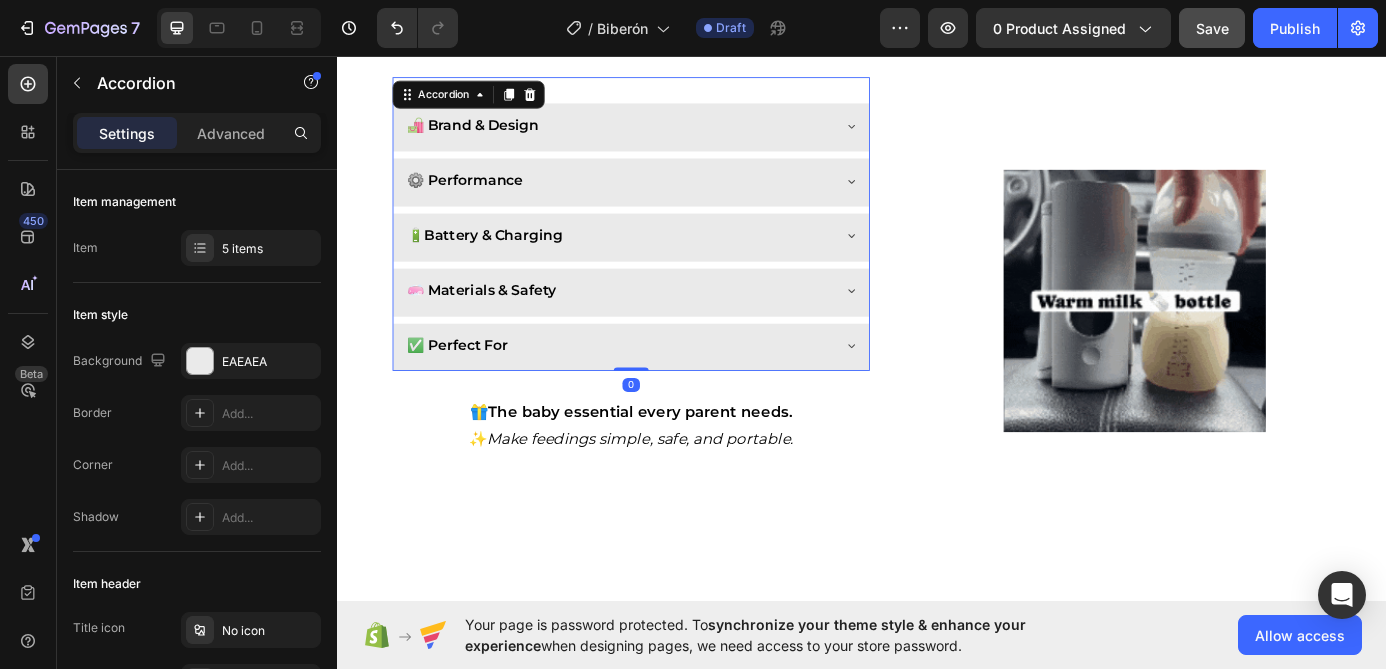 click on "🛍️ Brand & Design" at bounding box center [657, 135] 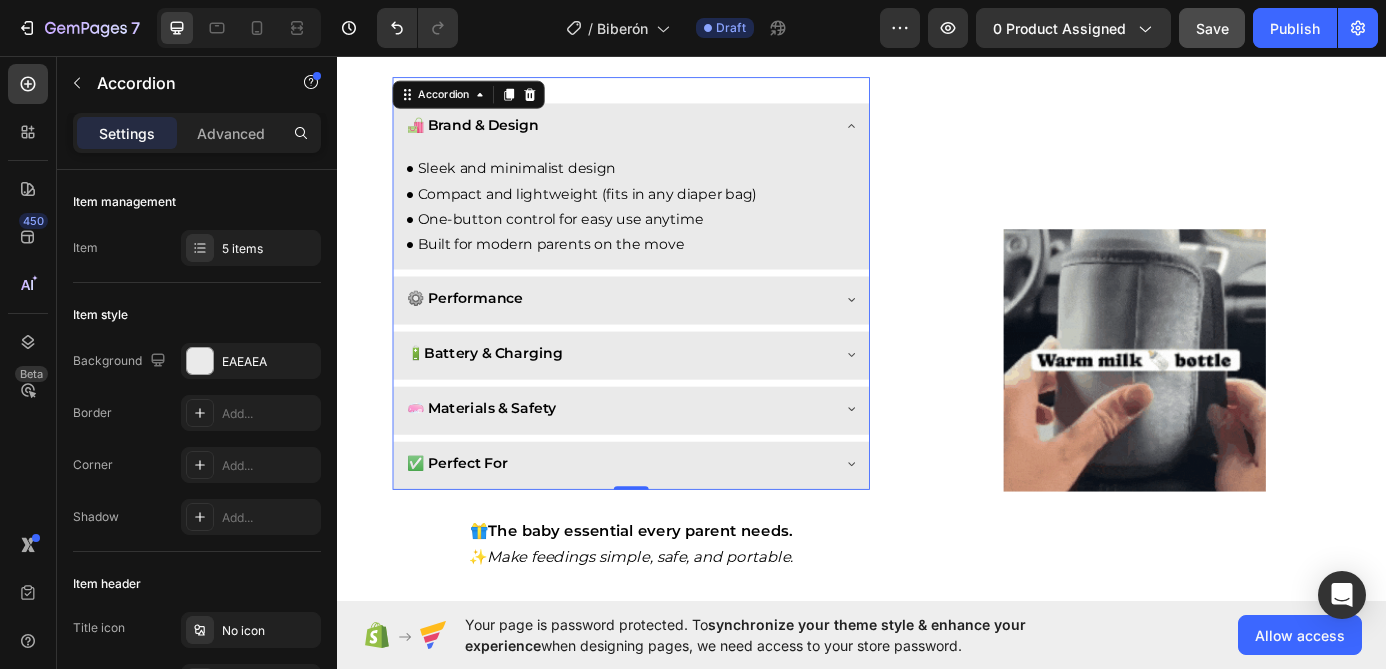 click on "⚙️ Performance" at bounding box center [657, 333] 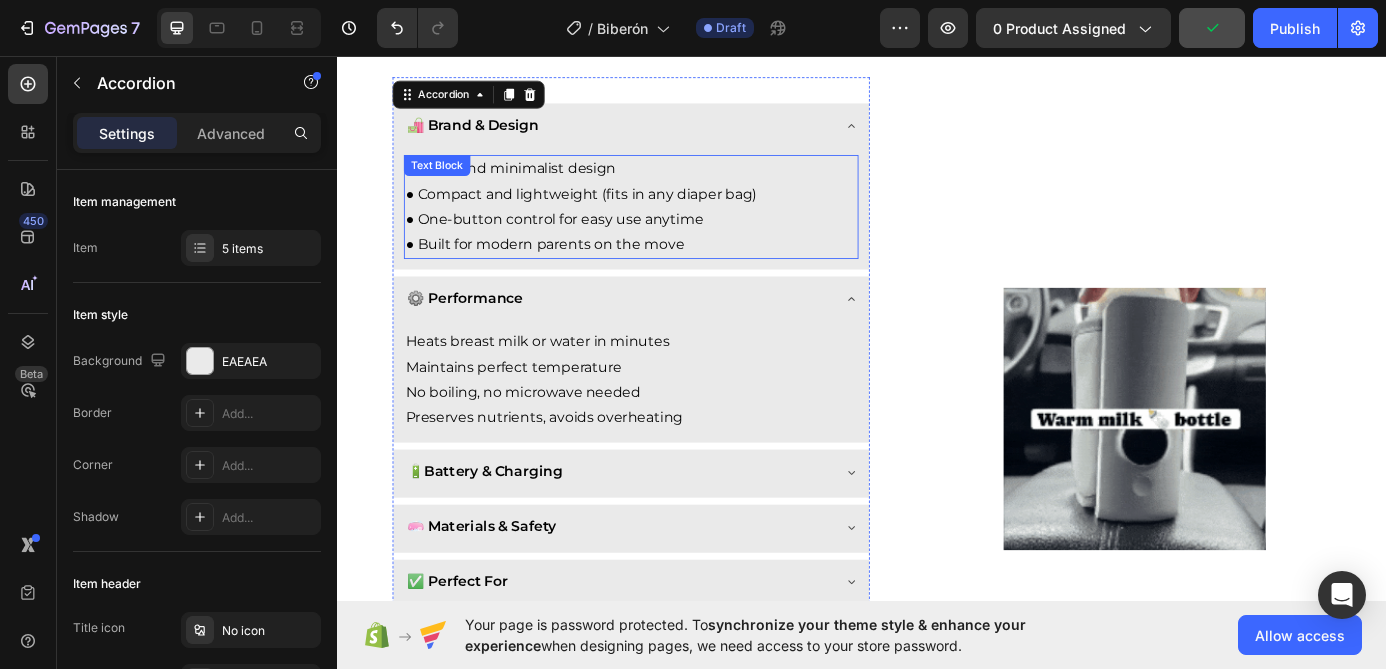 click on "● Compact and lightweight (fits in any diaper bag)" at bounding box center (673, 214) 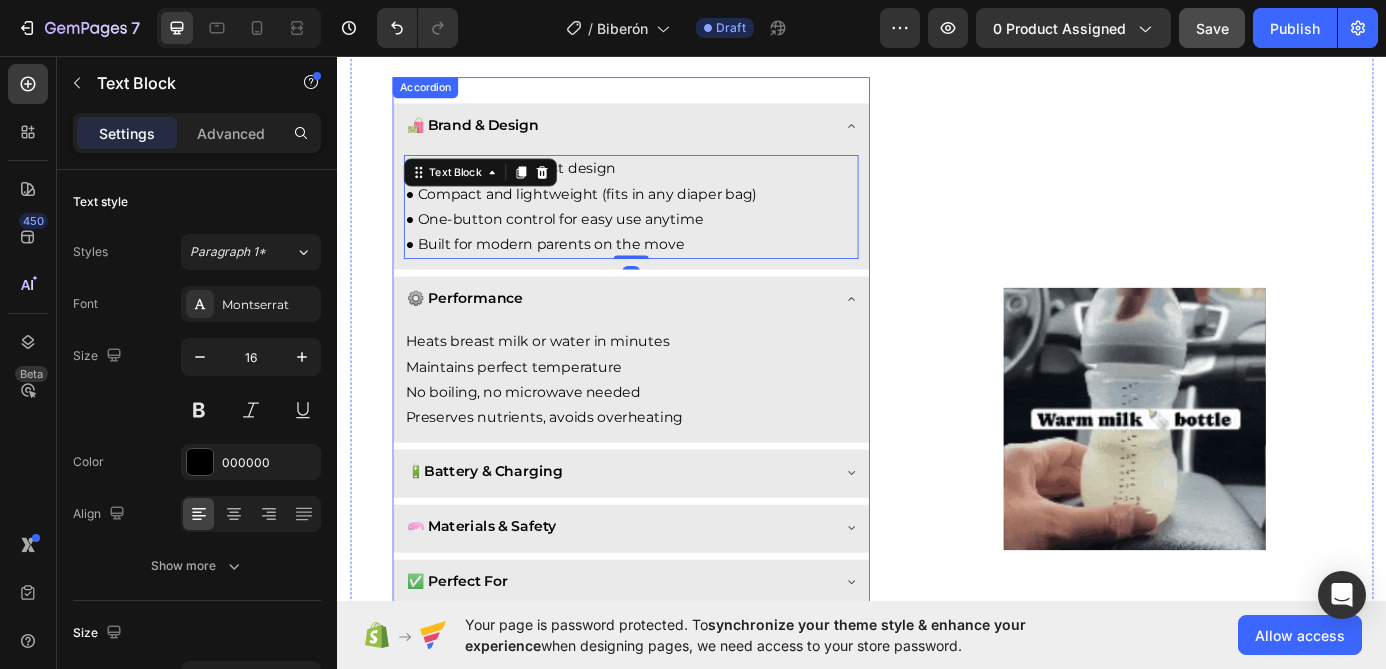click on "🛍️ Brand & Design" at bounding box center (657, 135) 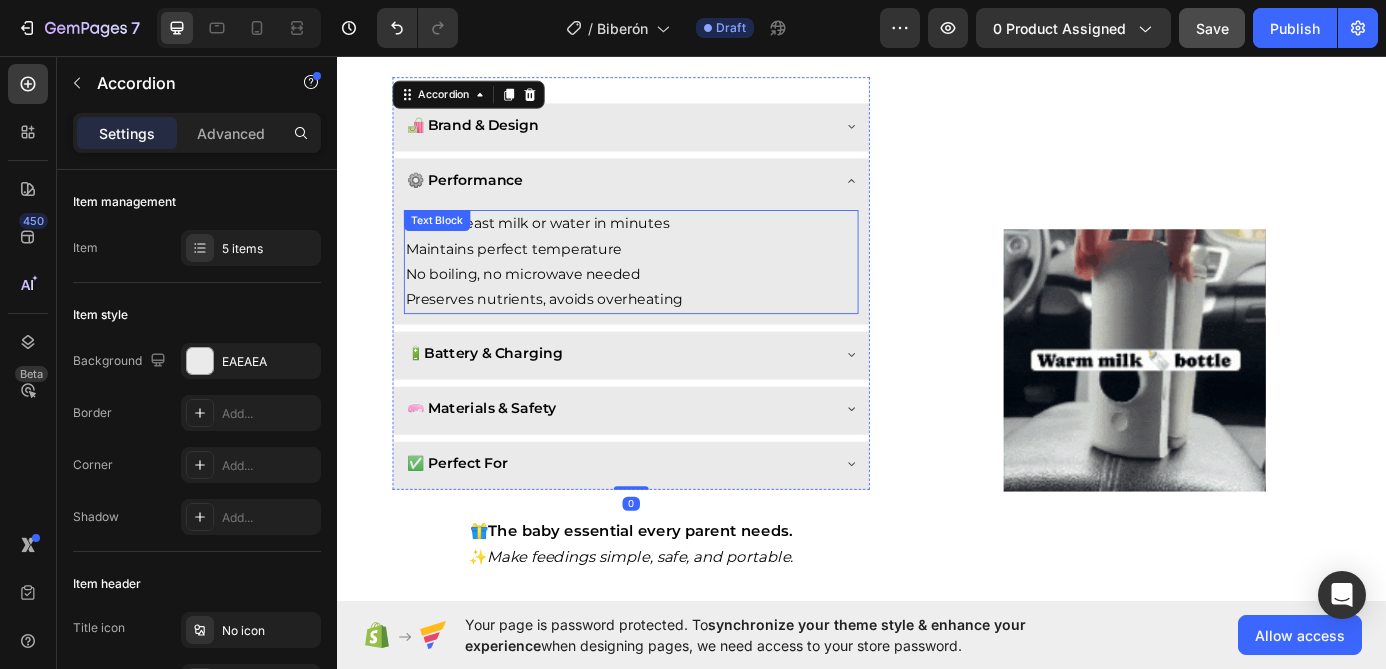 click on "Maintains perfect temperature" at bounding box center [673, 277] 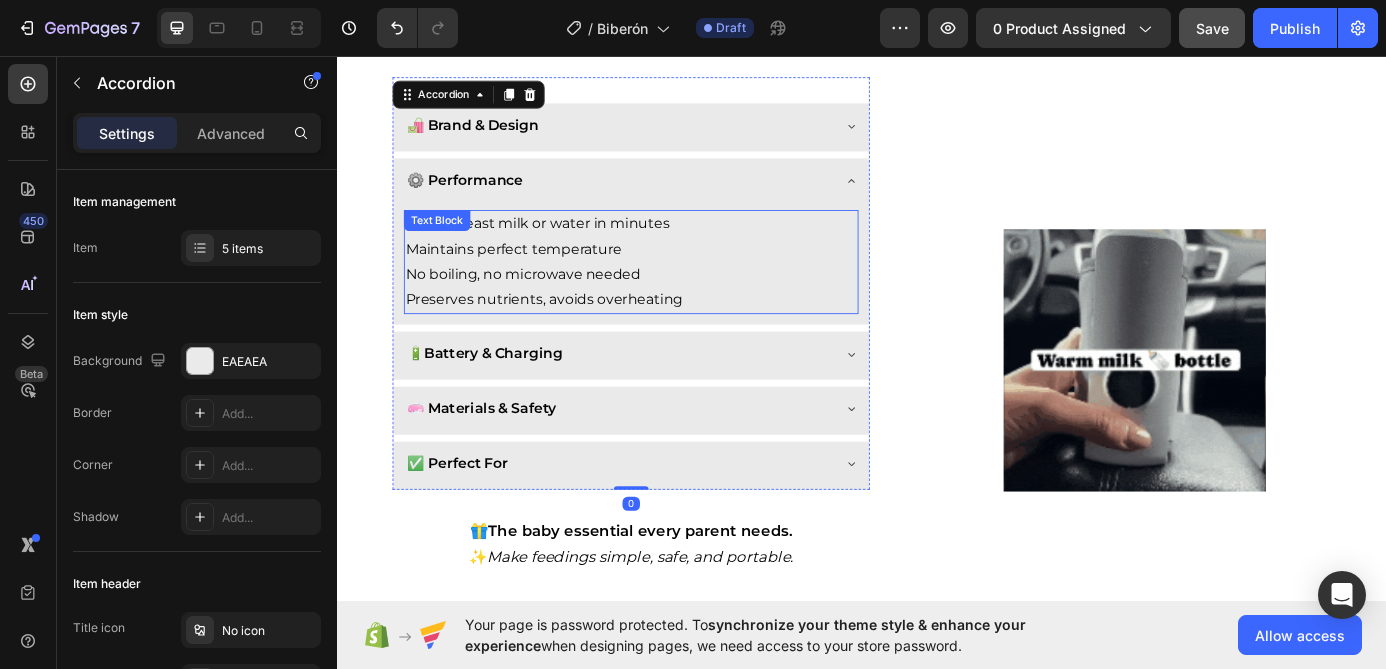 click on "Maintains perfect temperature" at bounding box center [673, 277] 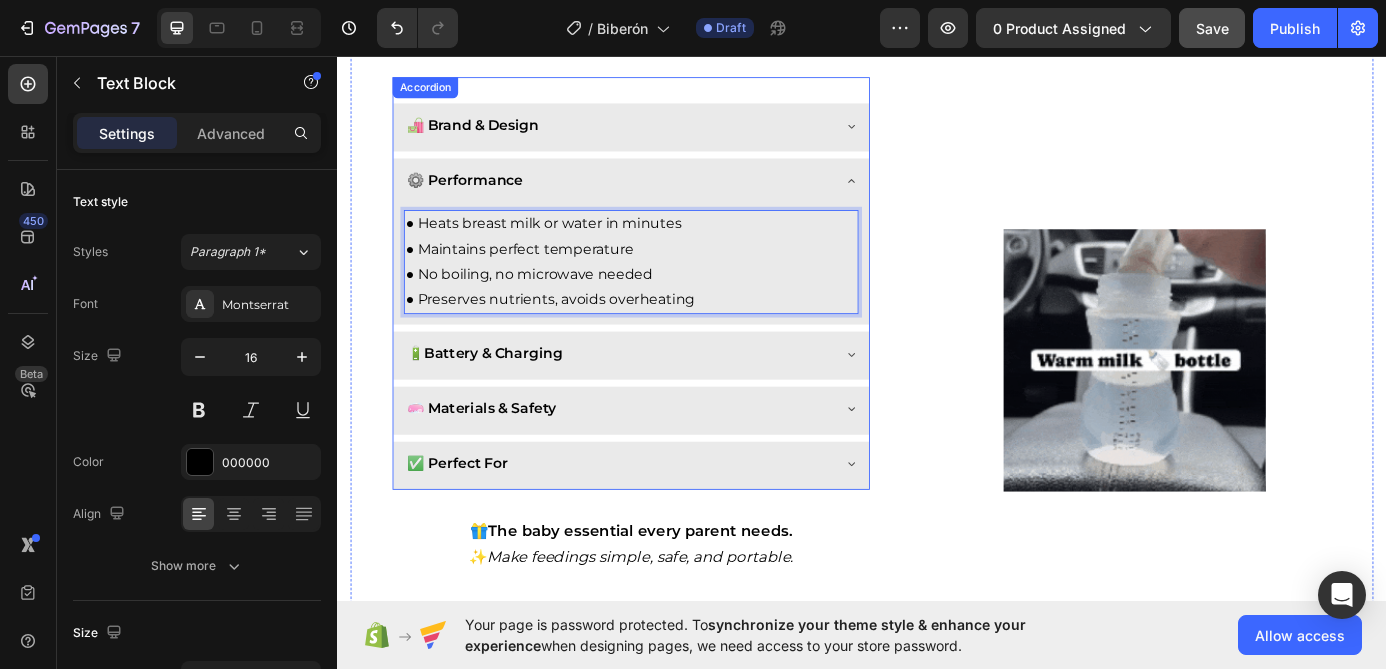 click on "🔋  Battery & Charging" at bounding box center [657, 396] 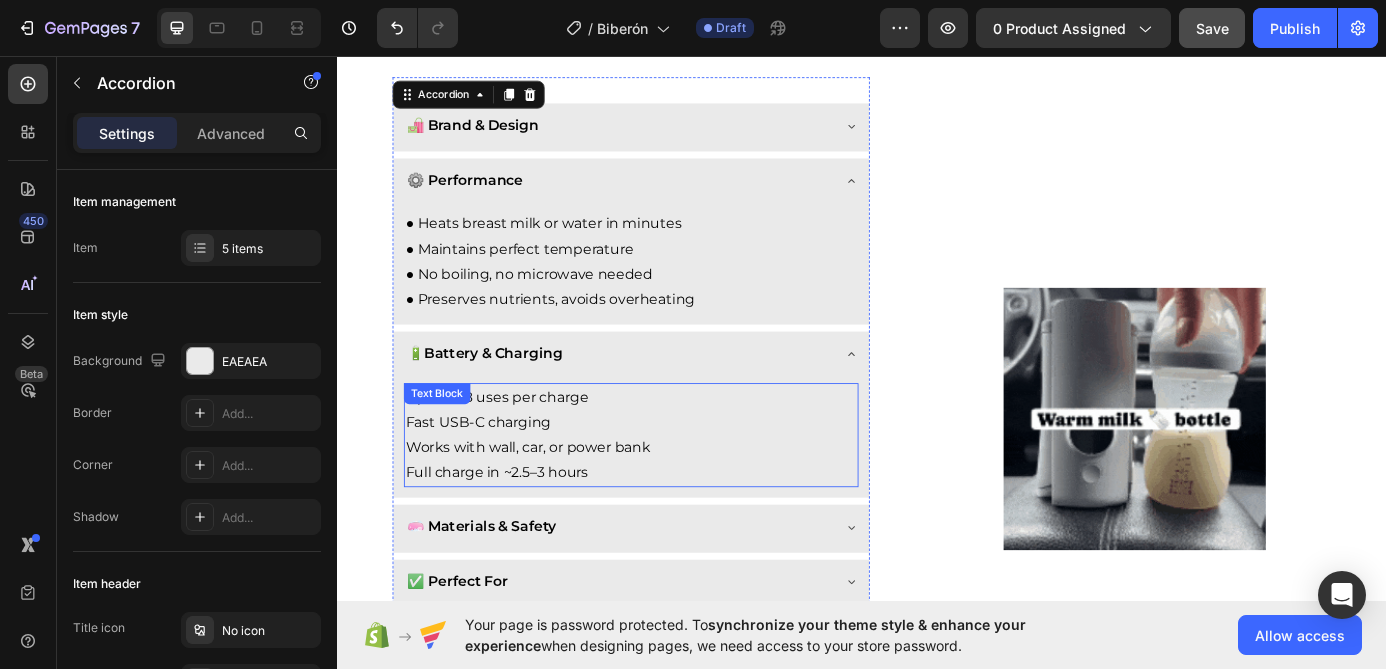 click on "Fast USB-C charging" at bounding box center [673, 475] 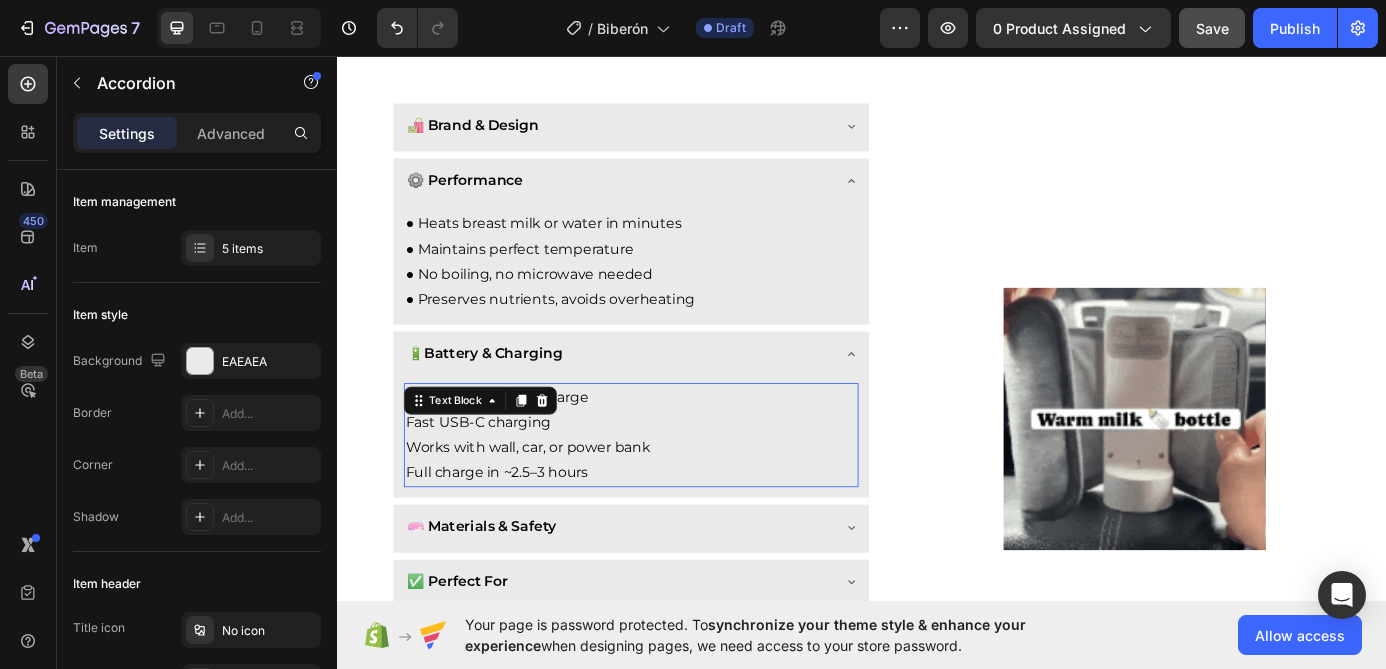 click on "Fast USB-C charging" at bounding box center [673, 475] 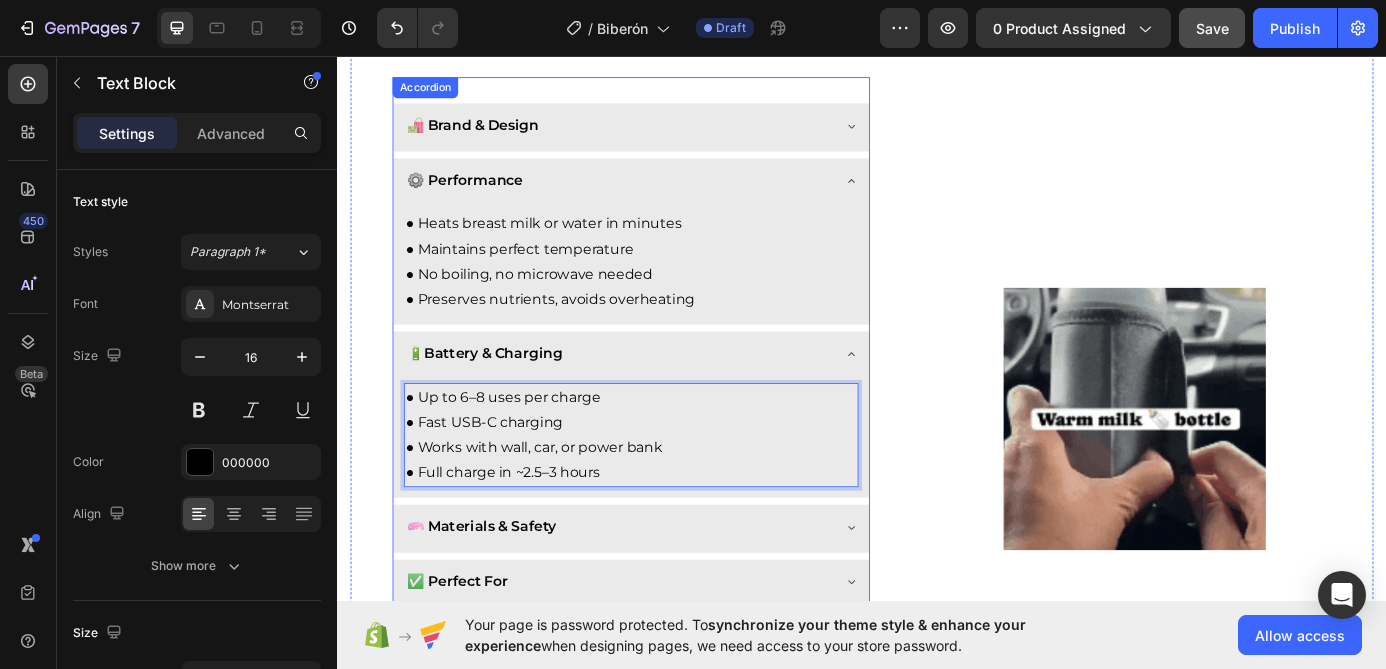 click on "🔋  Battery & Charging" at bounding box center [657, 396] 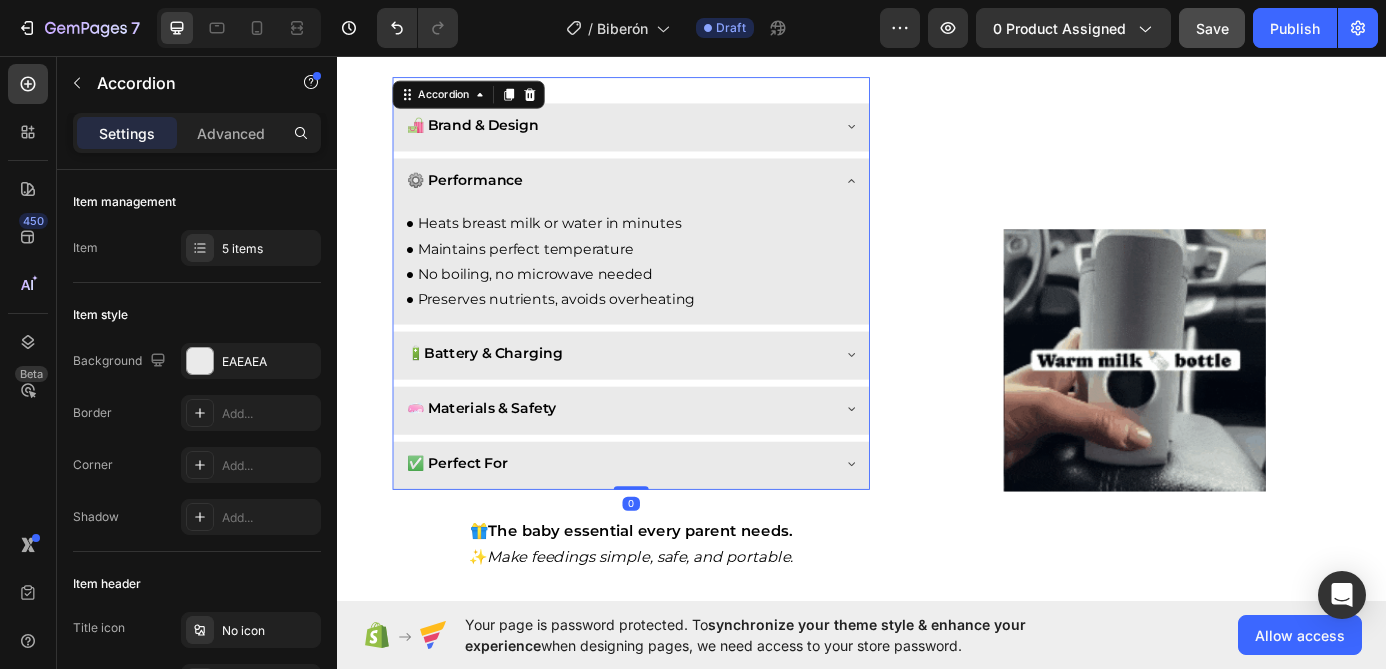 click on "⚙️ Performance" at bounding box center (657, 198) 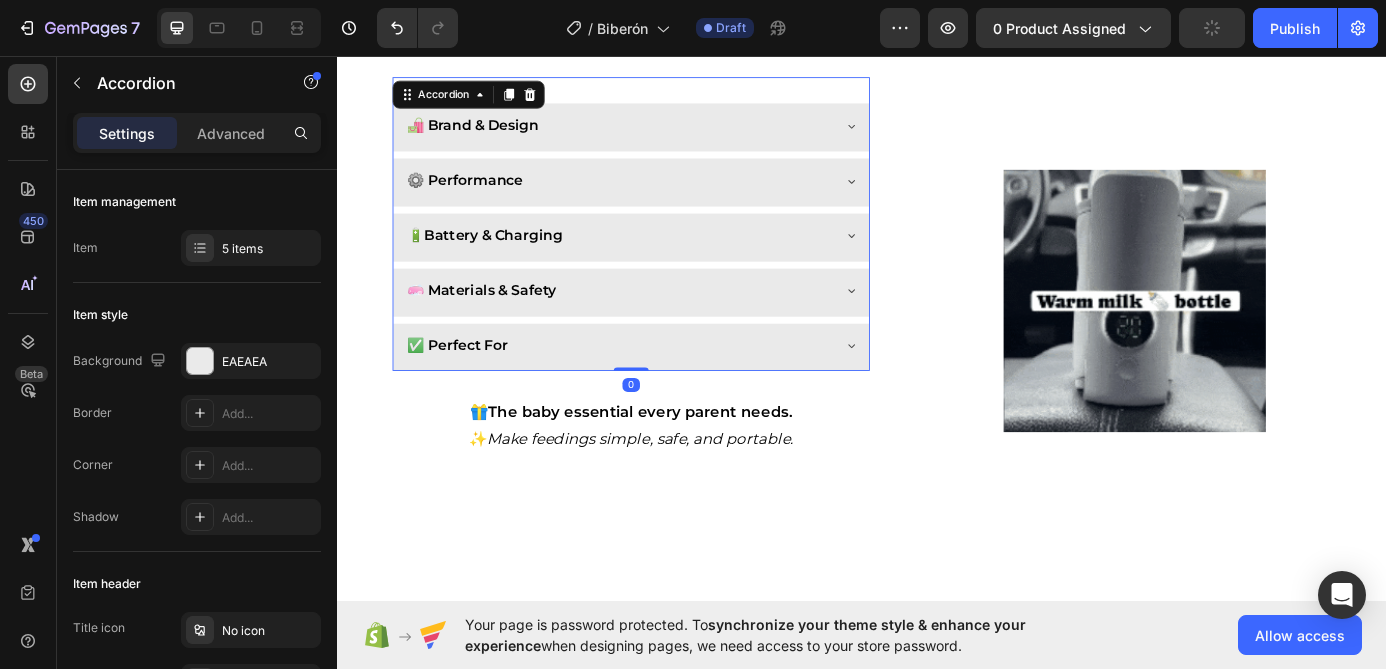 click on "🧼 Materials & Safety" at bounding box center [657, 324] 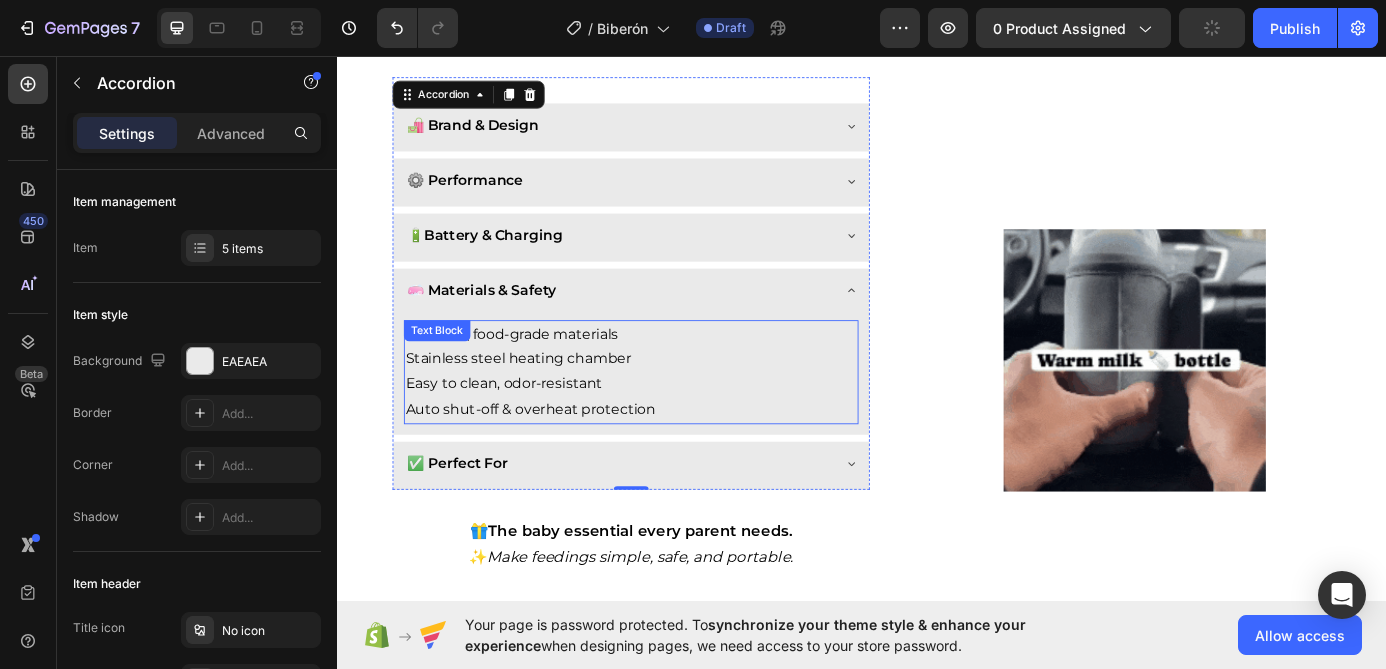 click on "BPA-free, food-grade materials Stainless steel heating chamber Easy to clean, odor-resistant Auto shut-off & overheat protection Text Block" at bounding box center [673, 417] 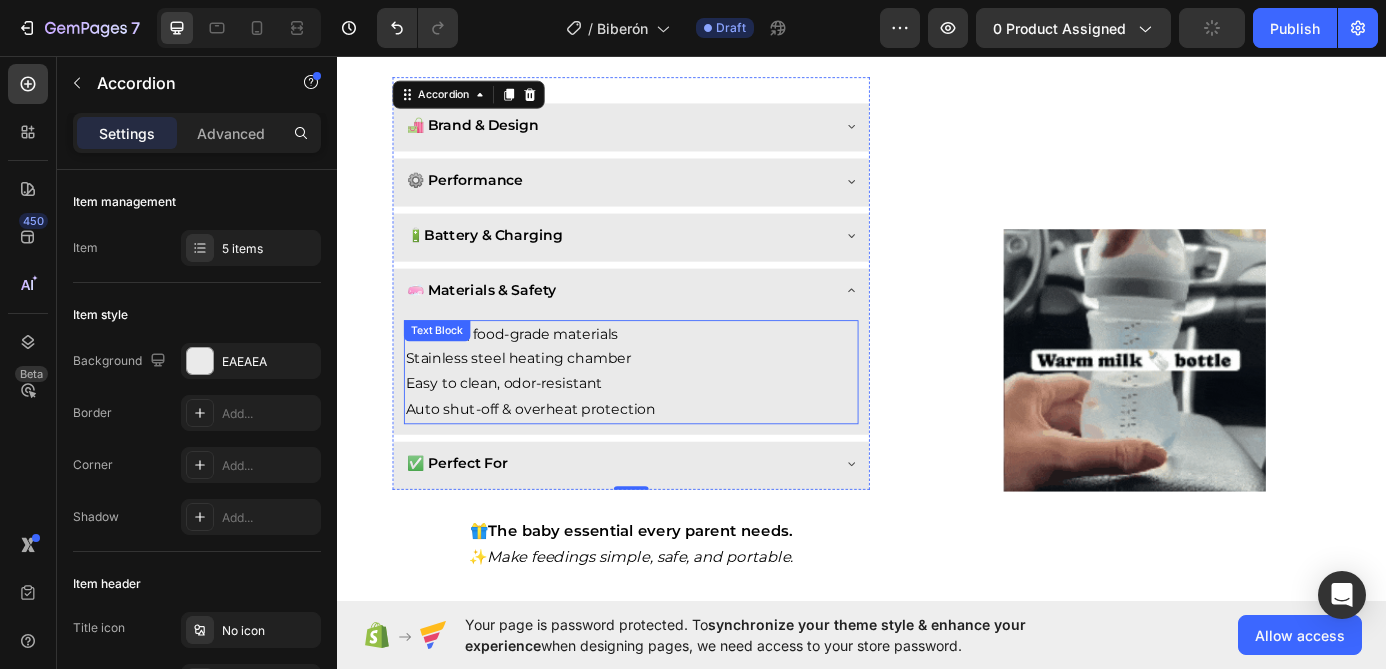 click on "Text Block" at bounding box center (451, 370) 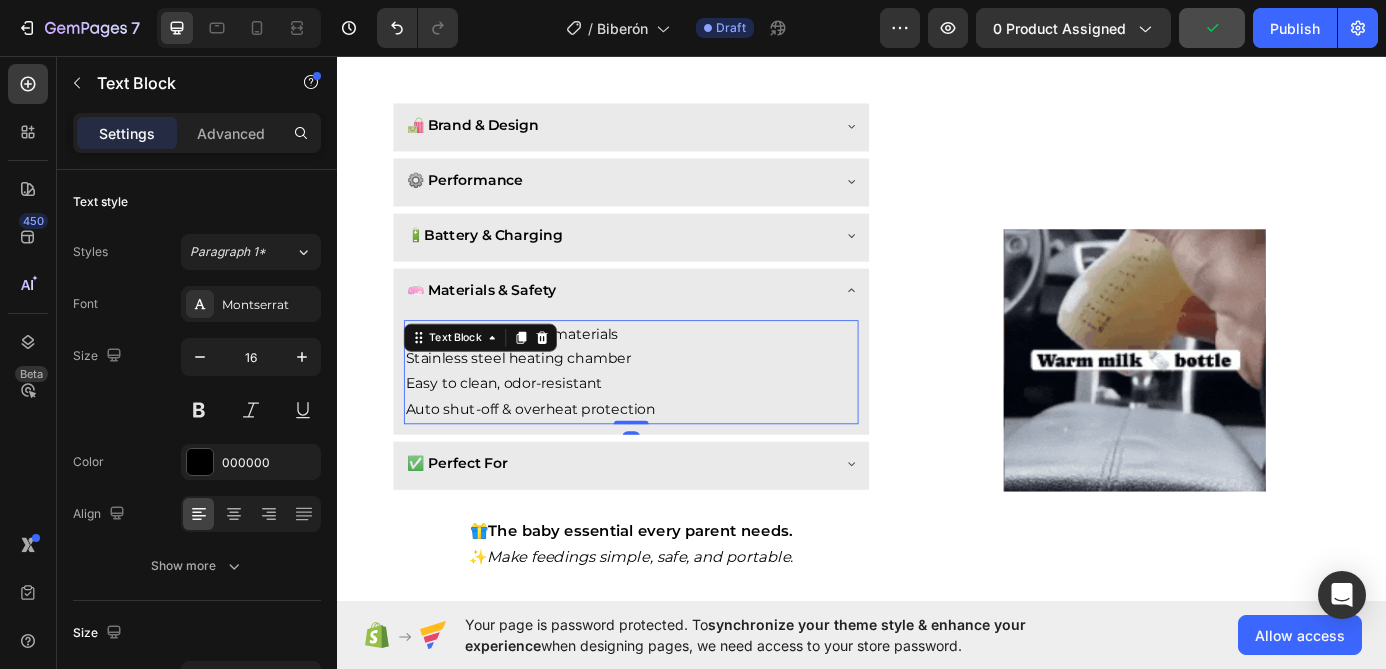 click on "Stainless steel heating chamber" at bounding box center (673, 402) 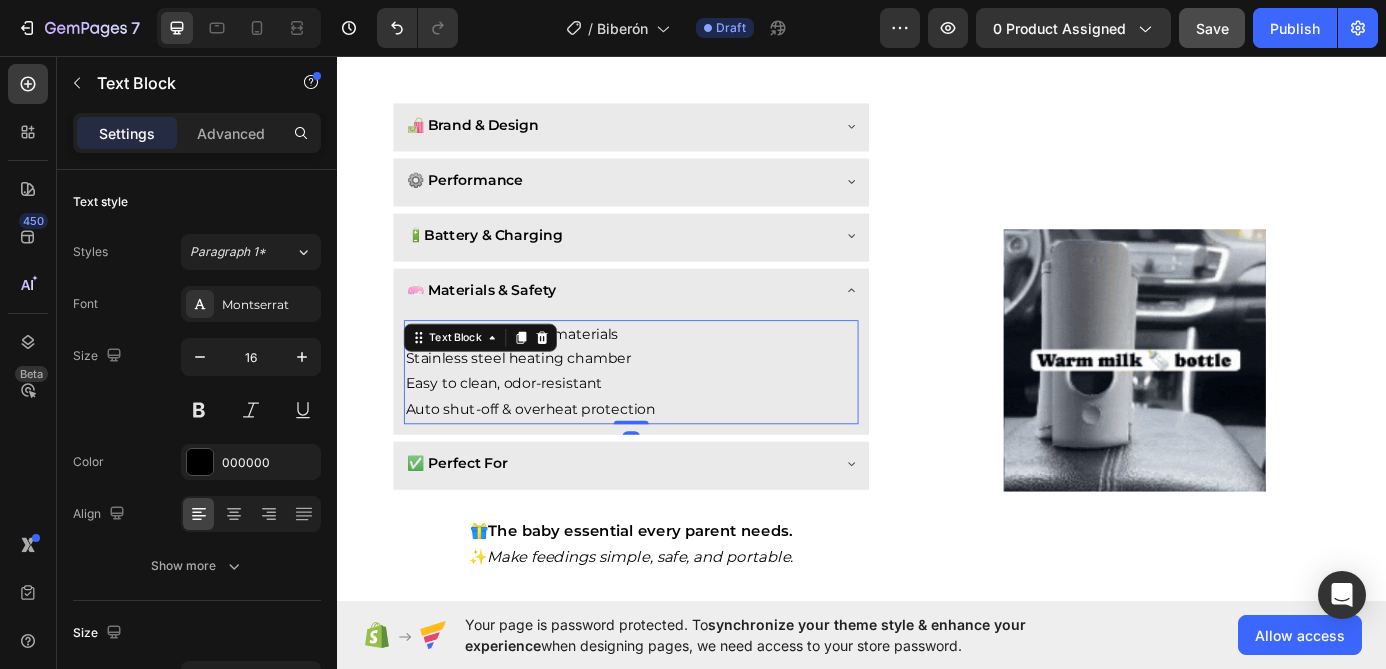 click on "Stainless steel heating chamber" at bounding box center (673, 402) 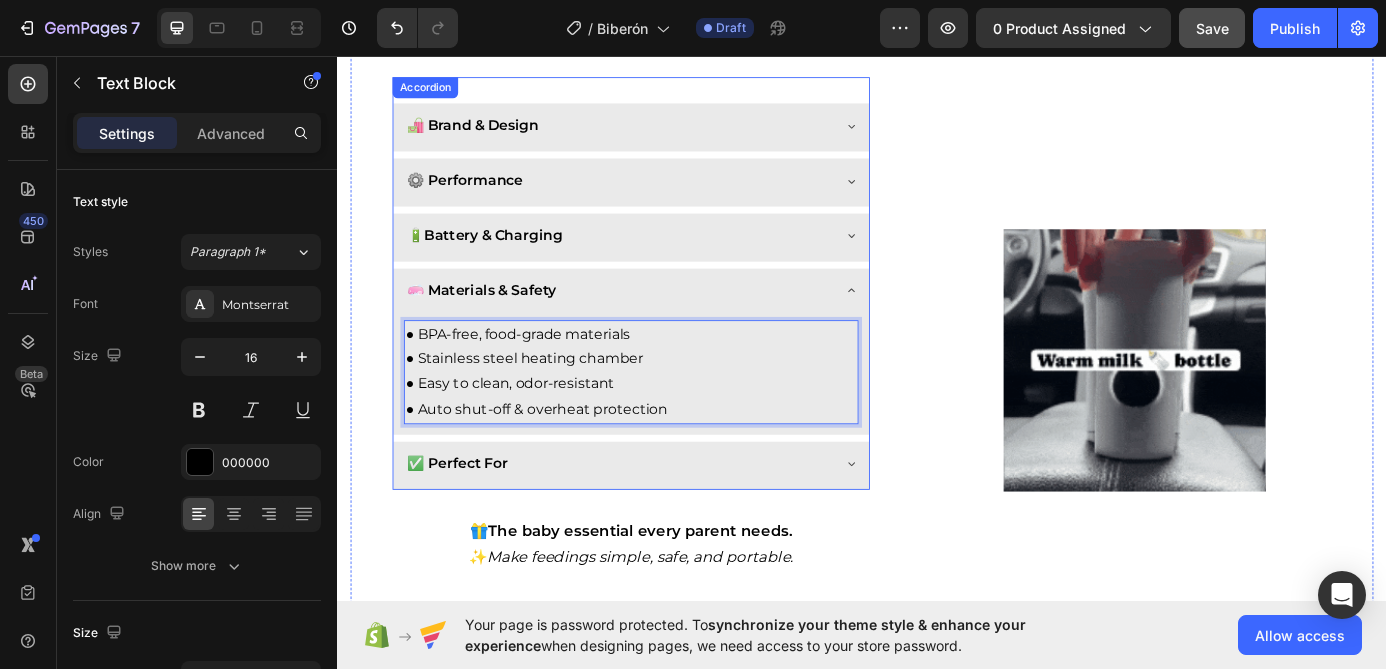 click on "🧼 Materials & Safety" at bounding box center [657, 324] 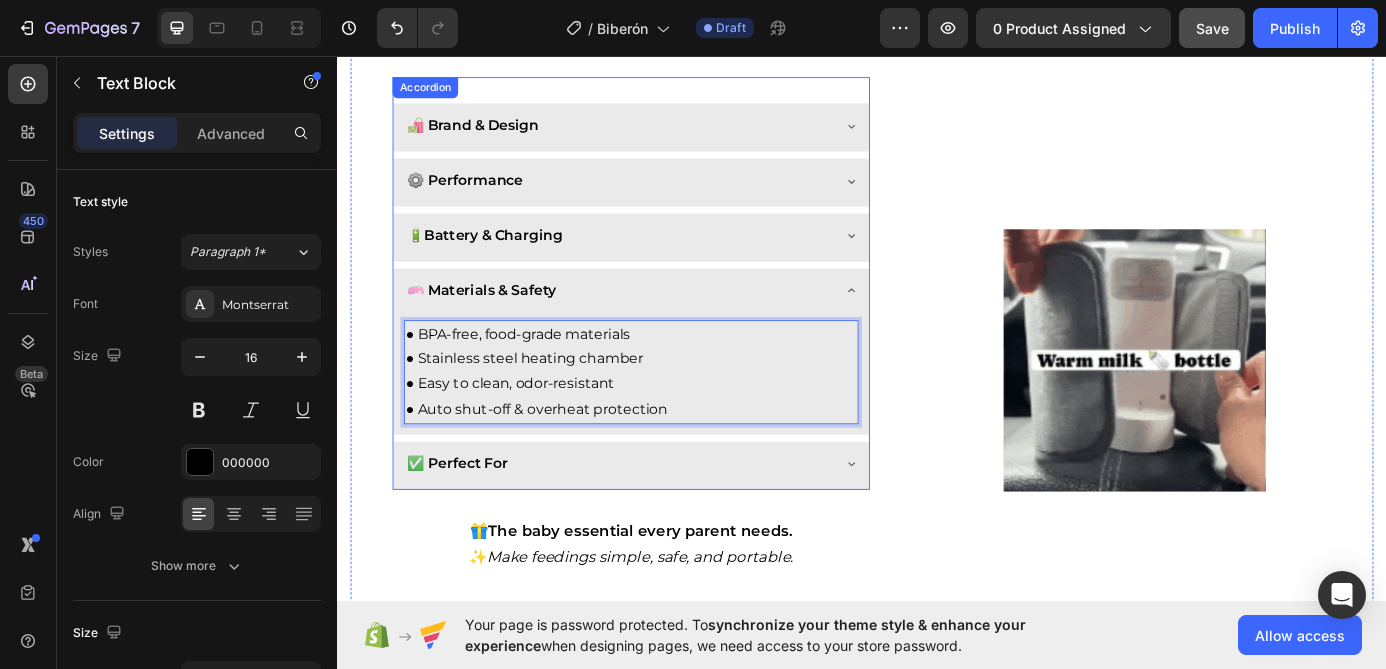 click on "🧼 Materials & Safety" at bounding box center (657, 324) 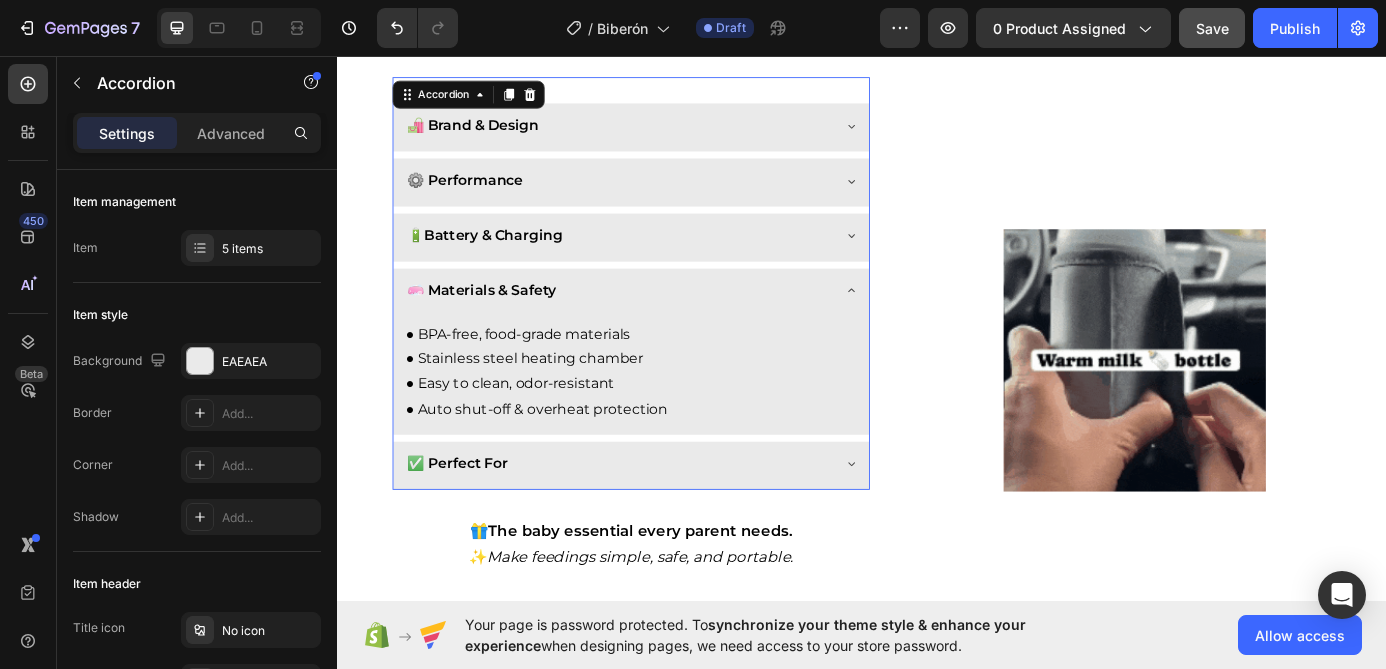 click on "🧼 Materials & Safety" at bounding box center [657, 324] 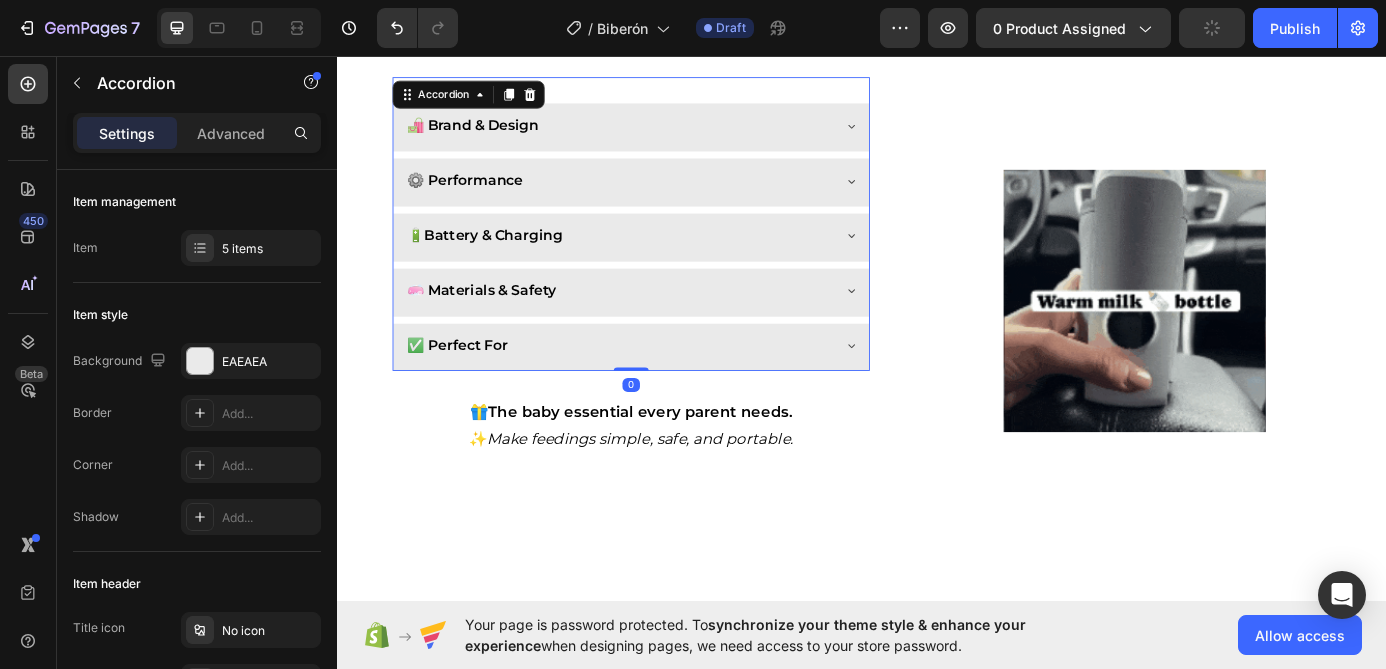 click on "✅ Perfect For" at bounding box center (657, 387) 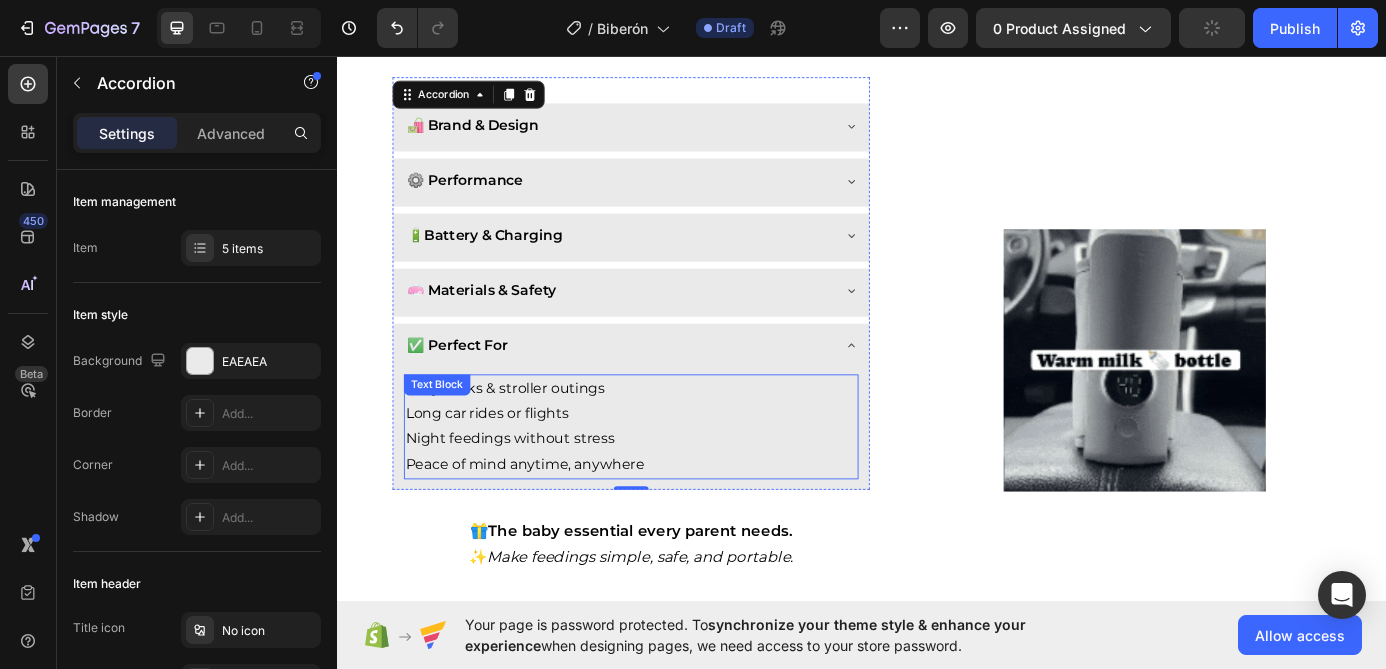 click on "Long car rides or flights" at bounding box center [673, 465] 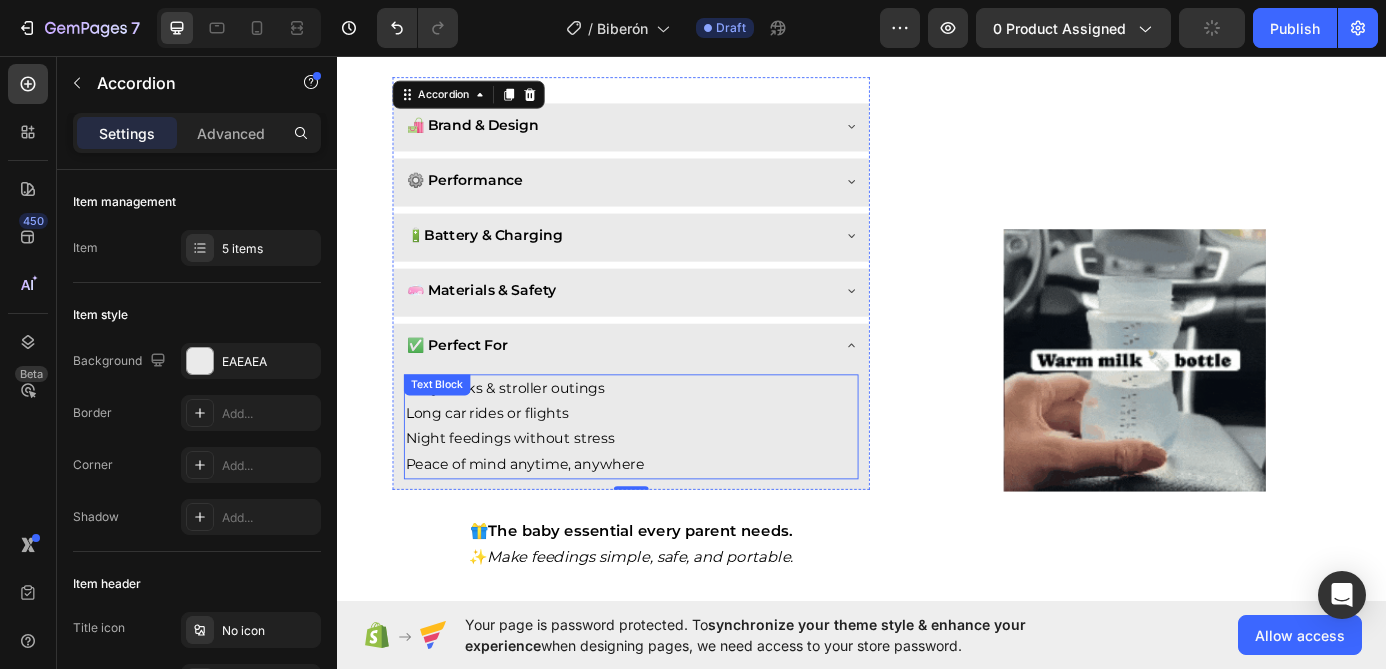 click on "Long car rides or flights" at bounding box center [673, 465] 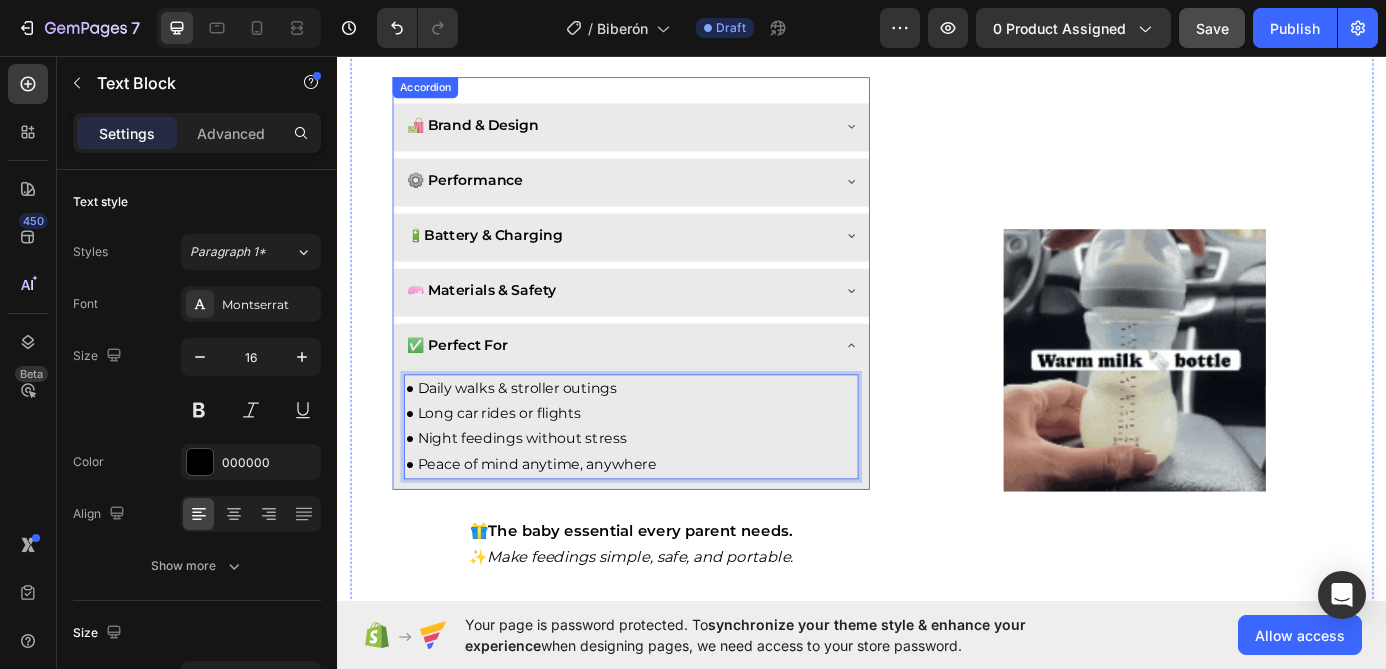 click on "✅ Perfect For" at bounding box center (657, 387) 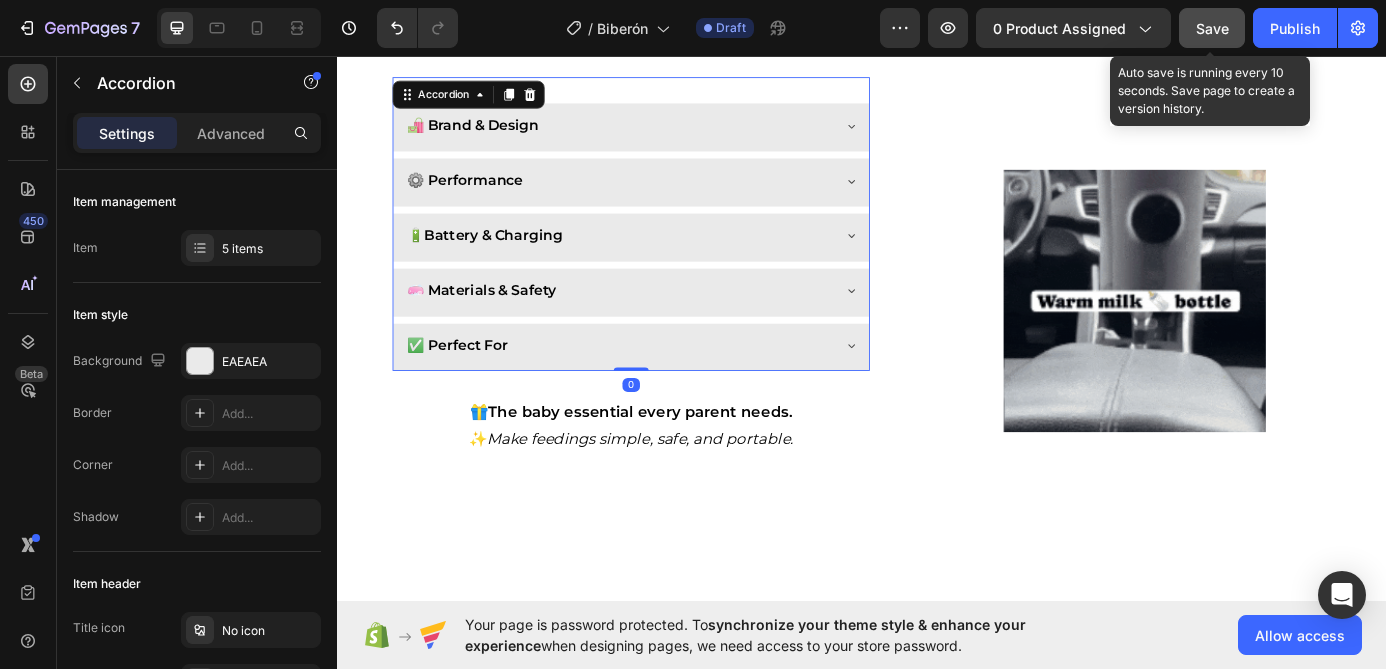 click on "Save" 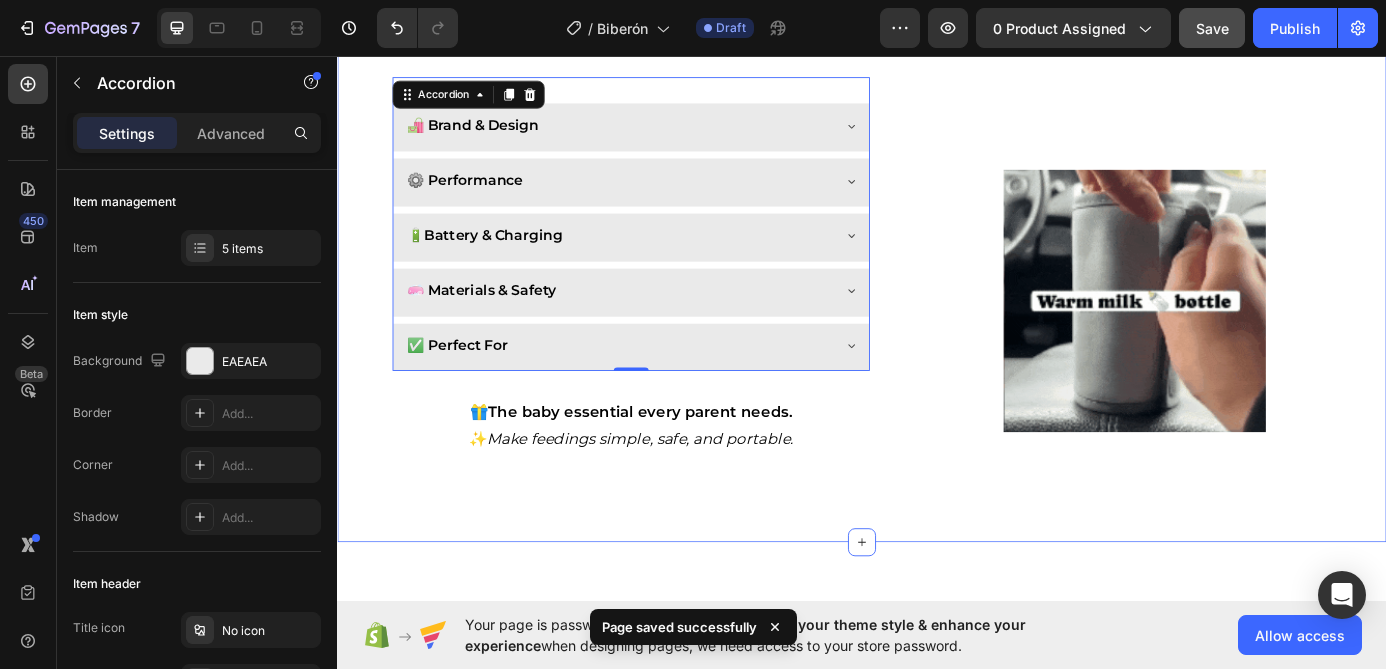 click on "Product details Heading
🛍️ Brand & Design
⚙️ Performance
🔋  Battery & Charging
🧼 Materials & Safety
✅ Perfect For Accordion   0 🎁  The baby essential every parent needs. ✨  Make feedings simple, safe, and portable. Text Block Row Row Row Row Image Row Row Section 5" at bounding box center (937, 305) 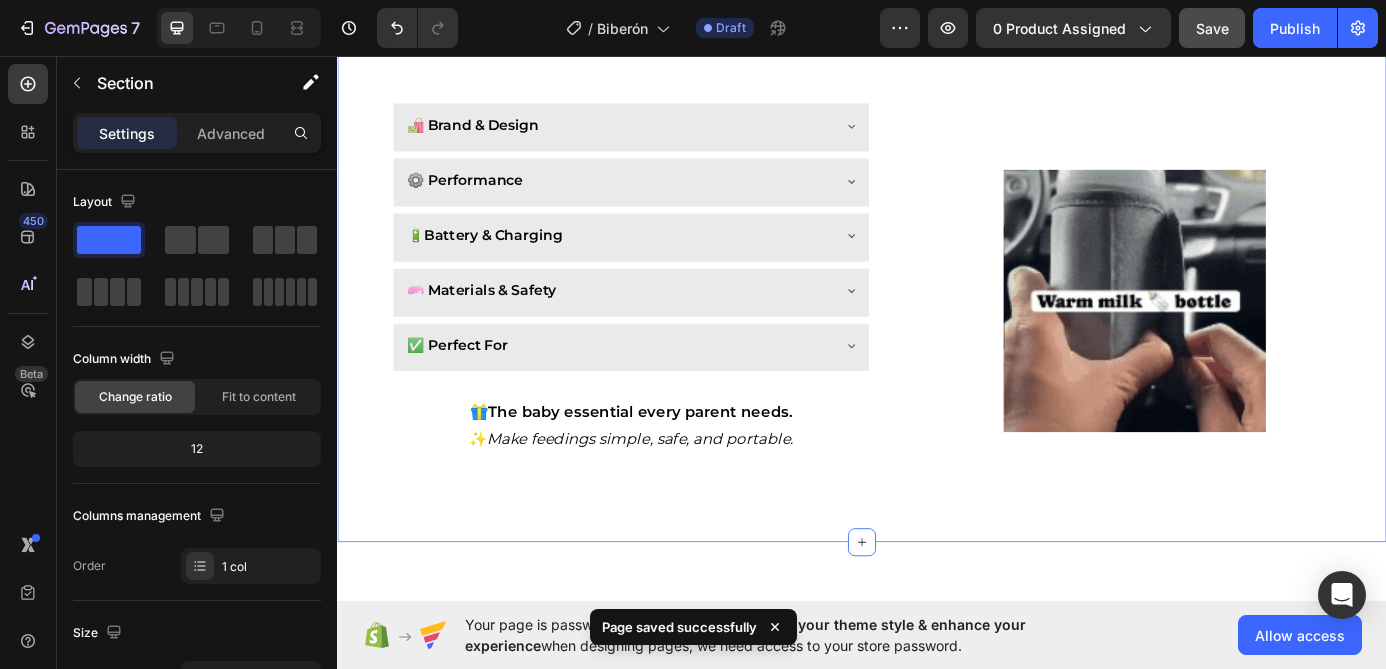 scroll, scrollTop: 1870, scrollLeft: 0, axis: vertical 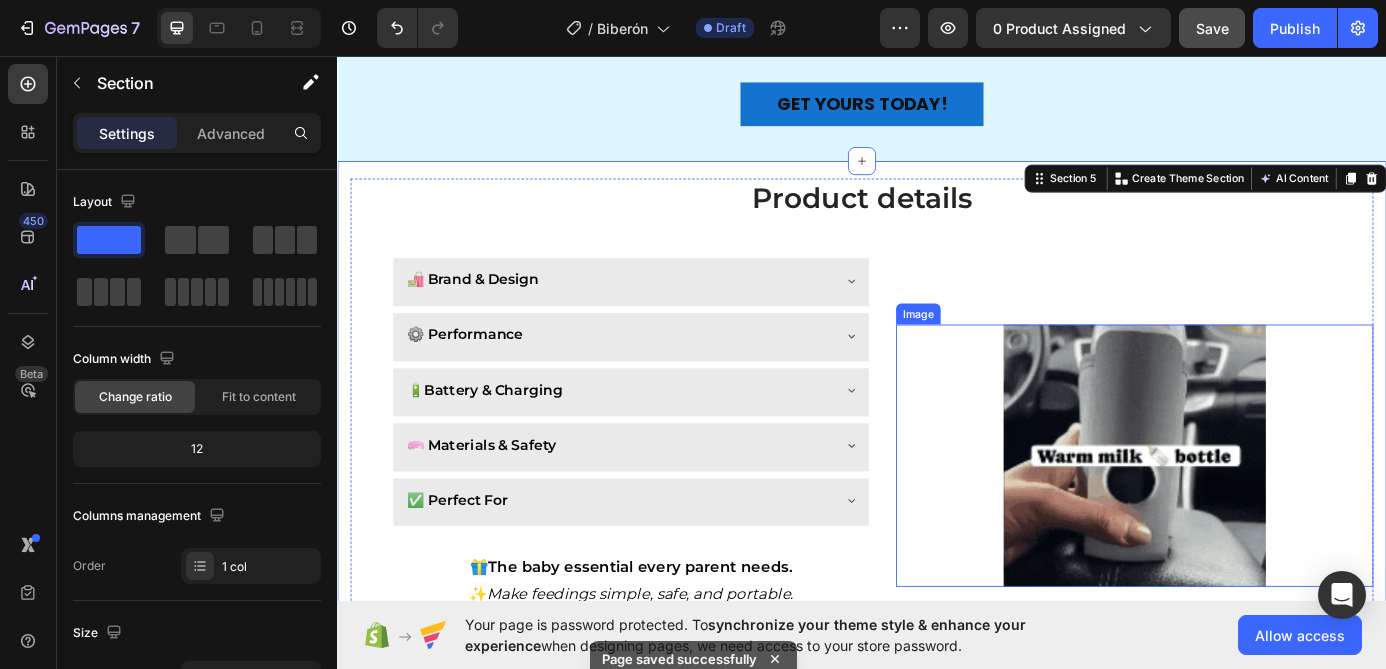 click at bounding box center (1249, 513) 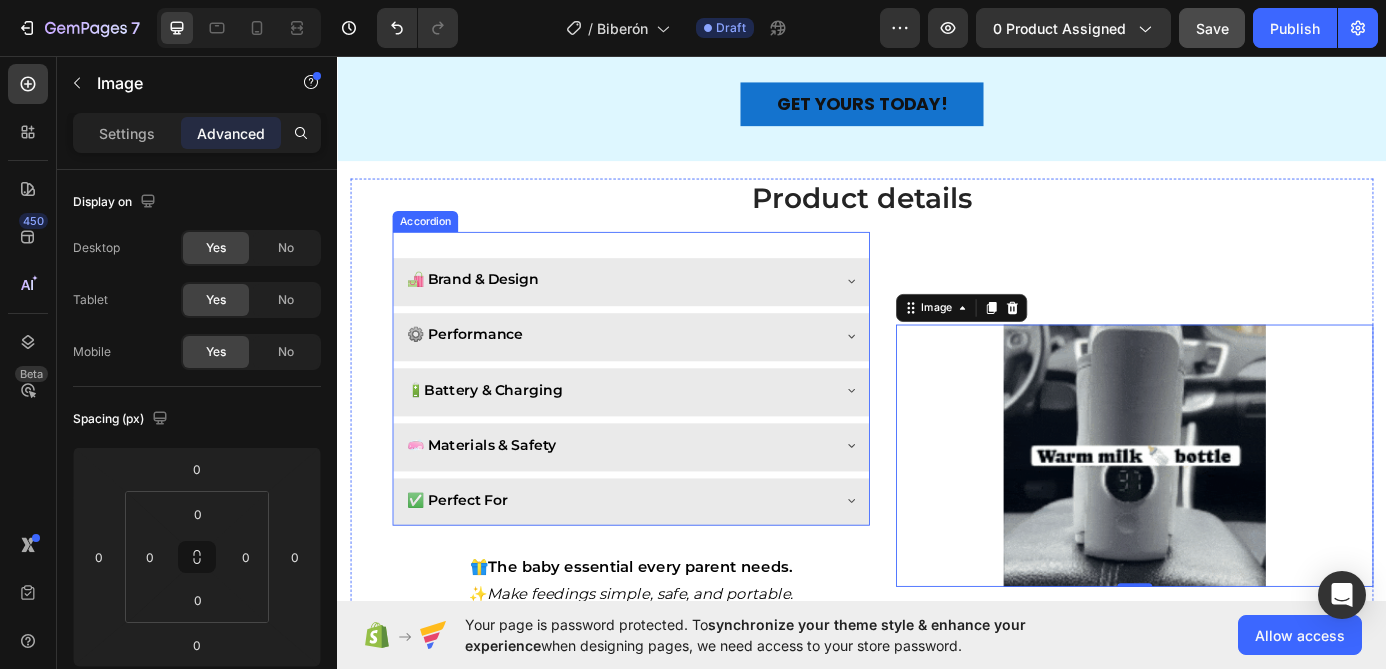 click on "🛍️ Brand & Design" at bounding box center (657, 312) 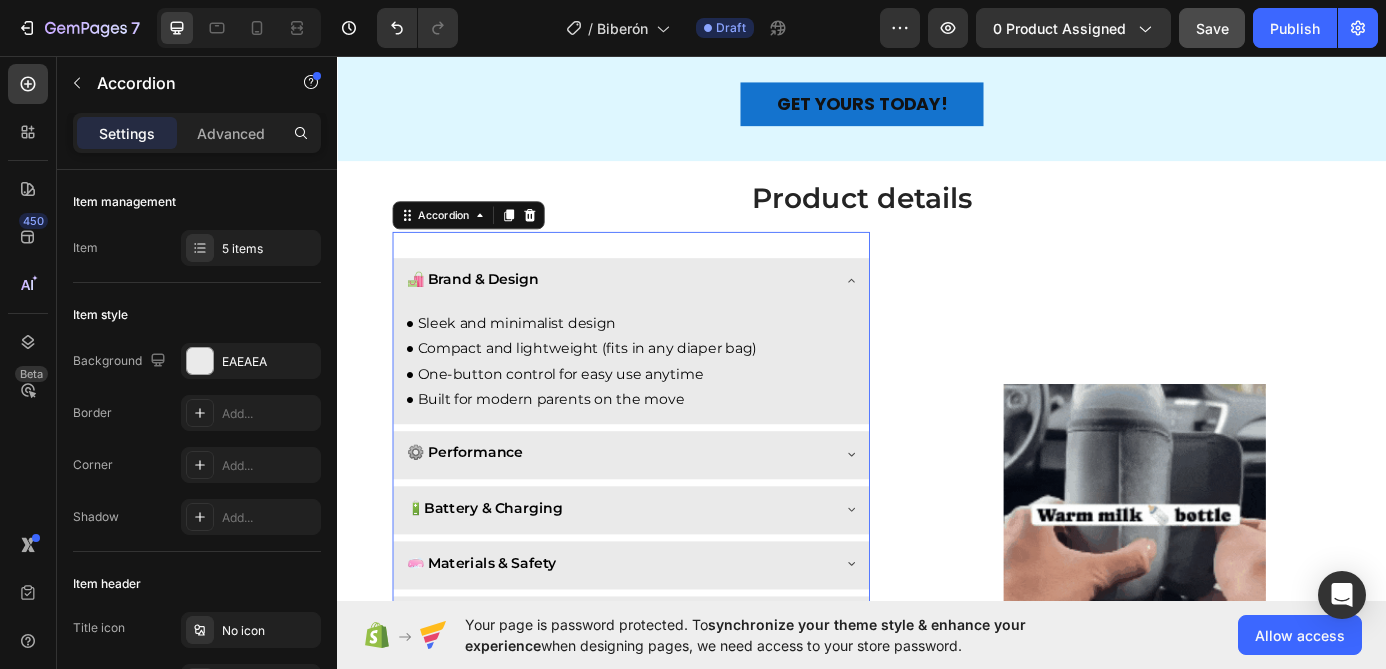 click on "🛍️ Brand & Design" at bounding box center [657, 312] 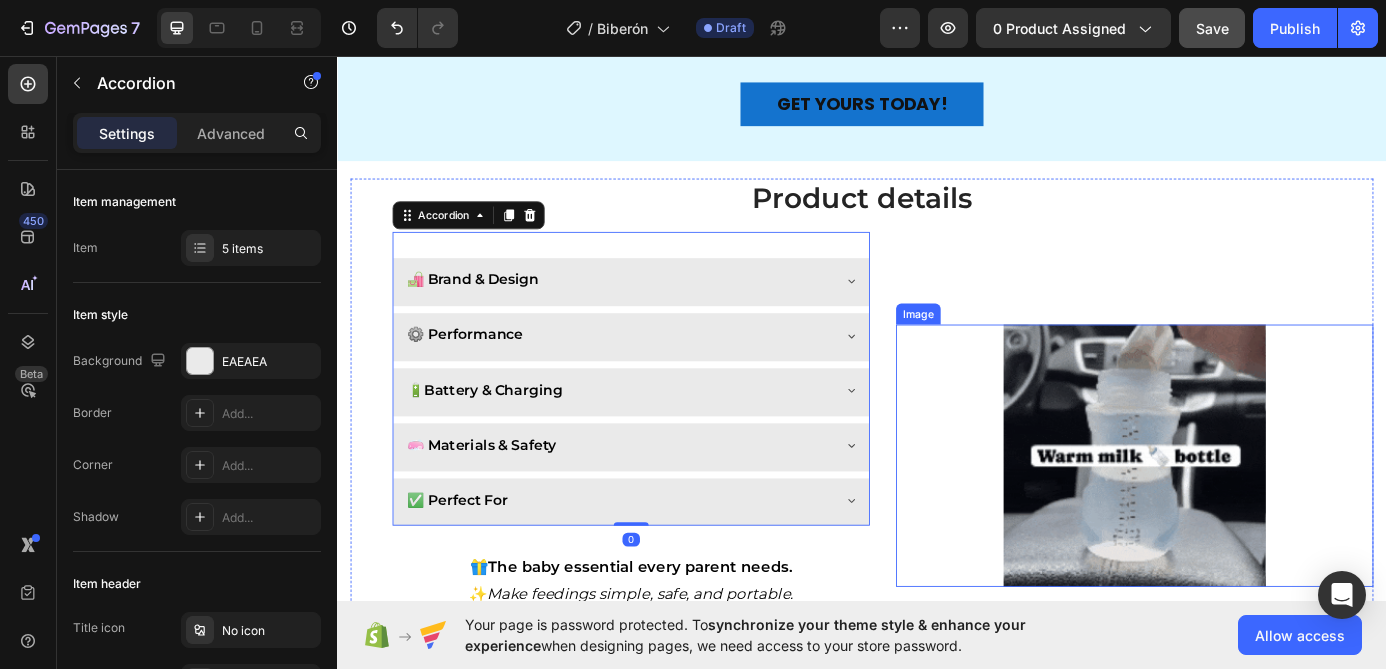 click at bounding box center (1249, 513) 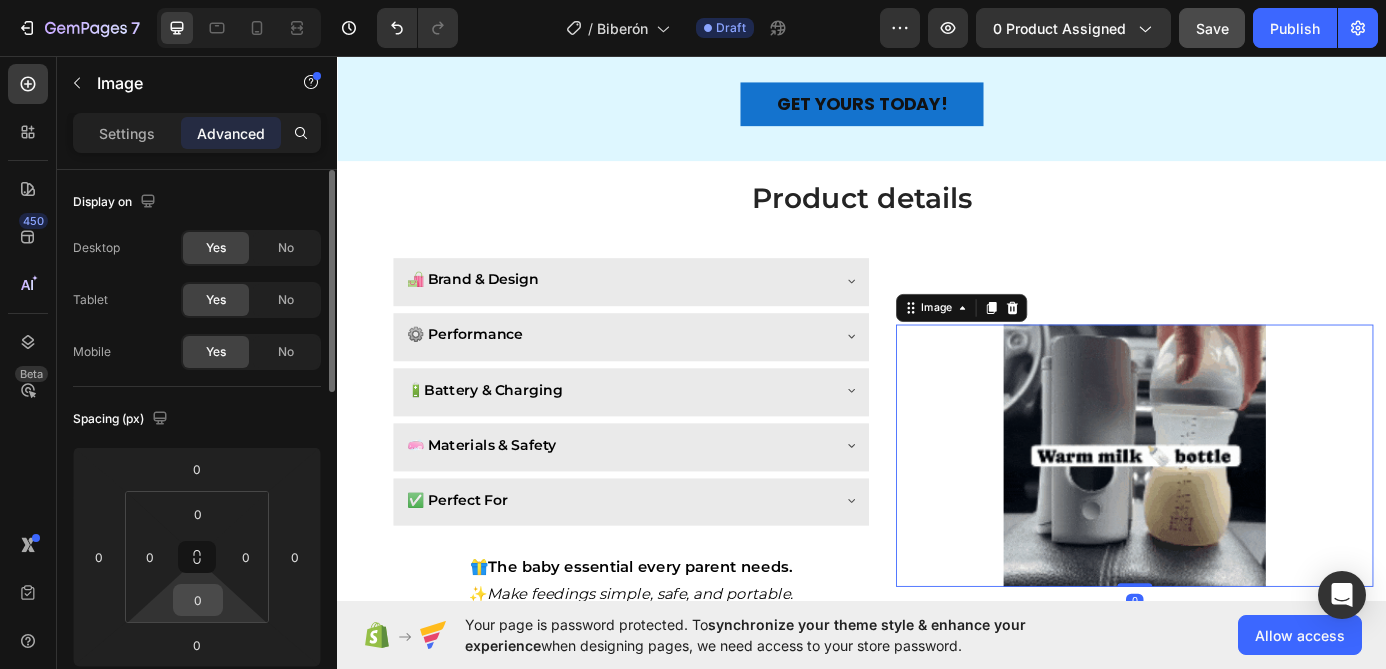 click on "0" at bounding box center (198, 600) 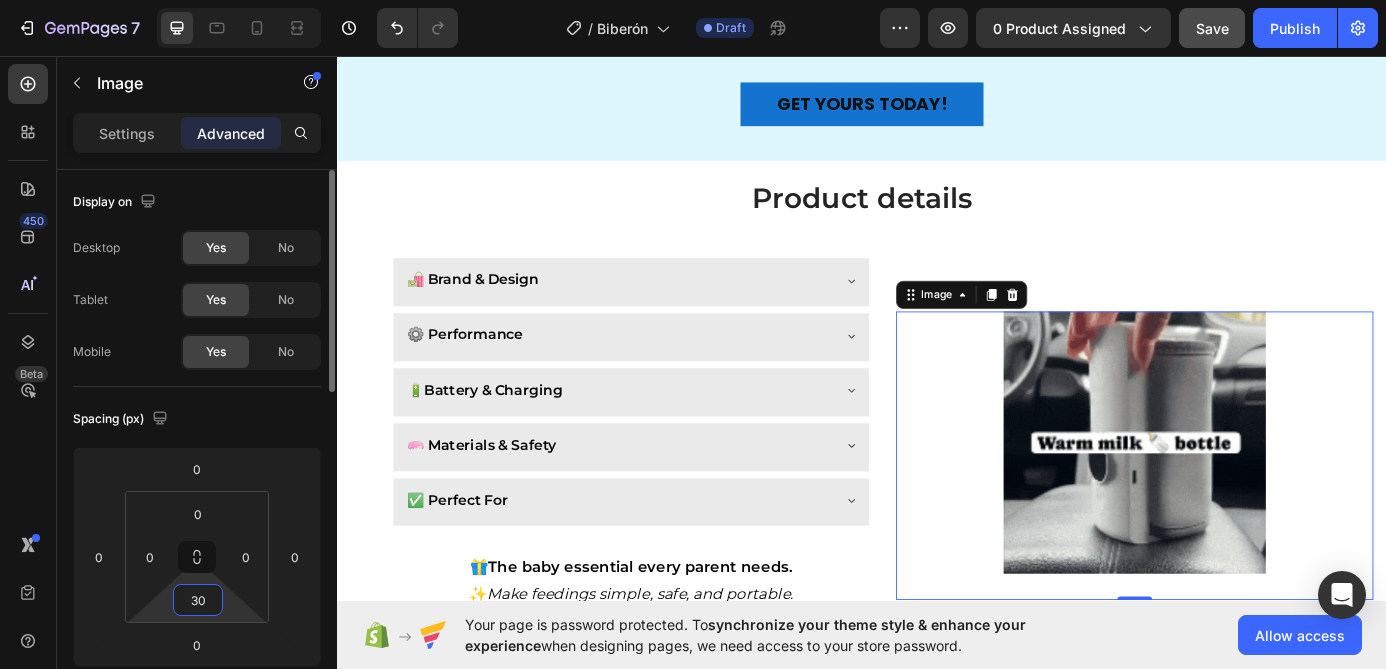 type on "3" 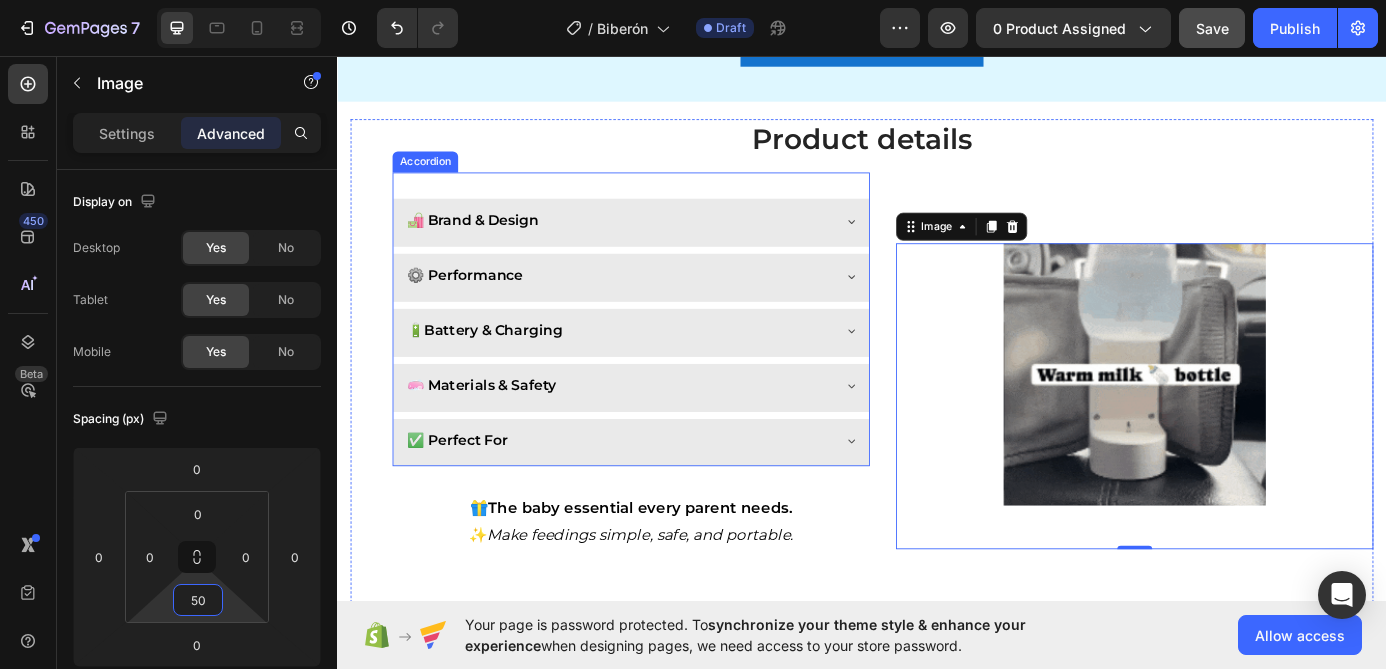scroll, scrollTop: 2027, scrollLeft: 0, axis: vertical 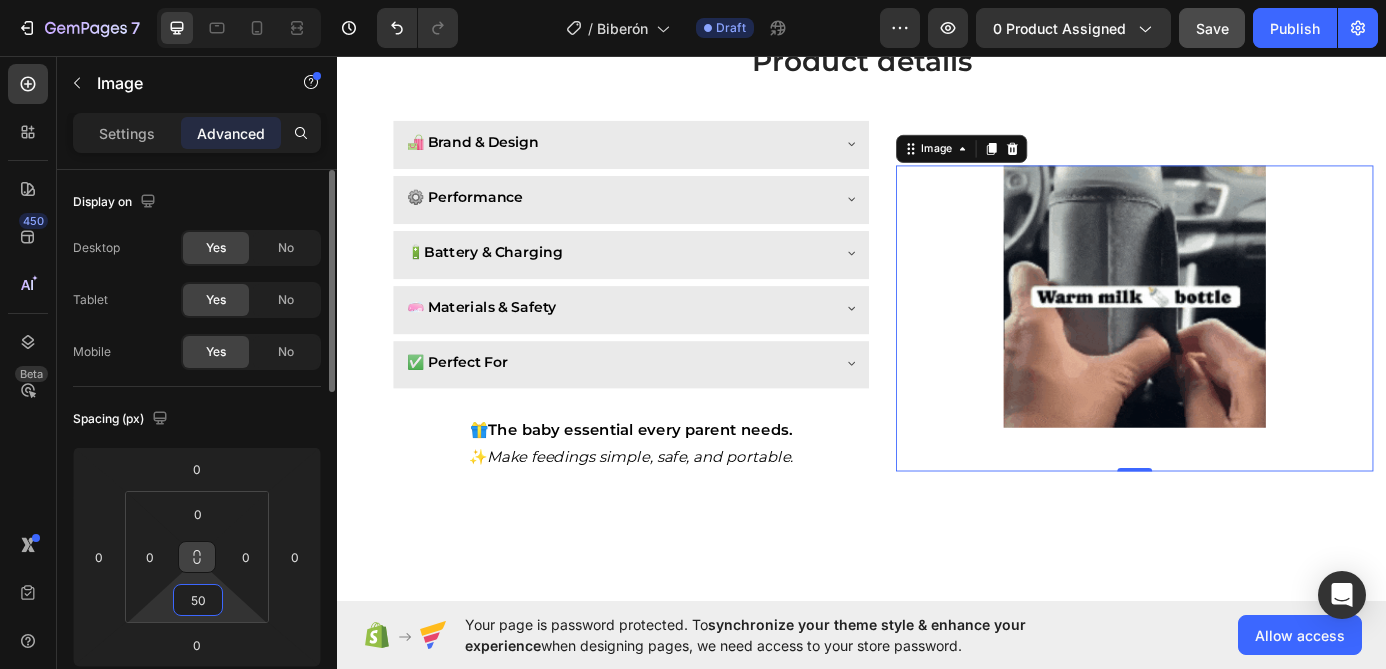 type on "5" 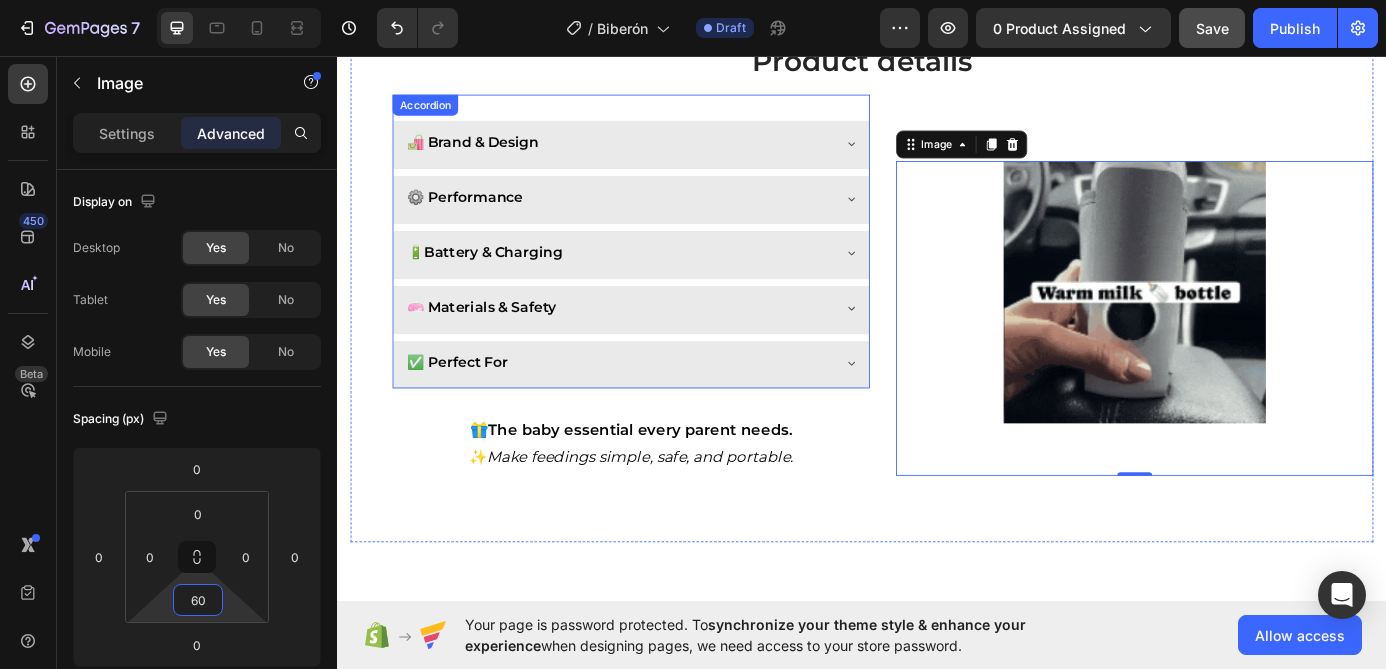 type on "6" 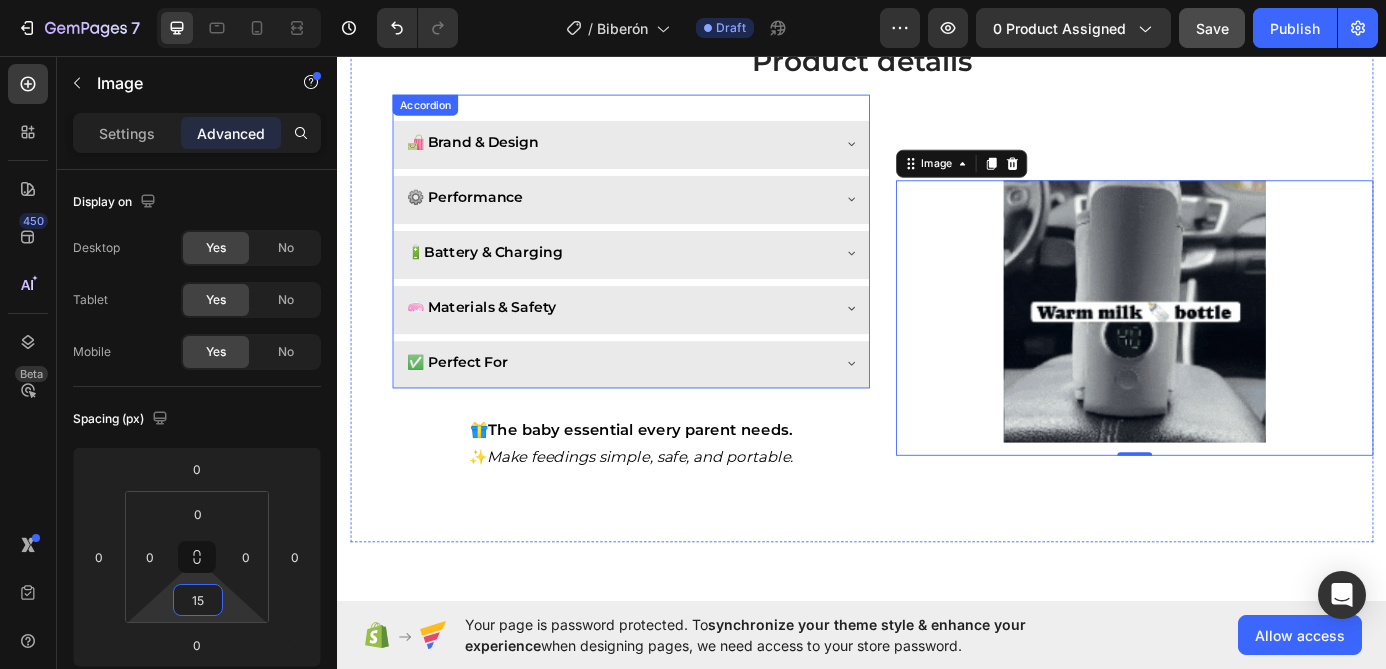 type on "150" 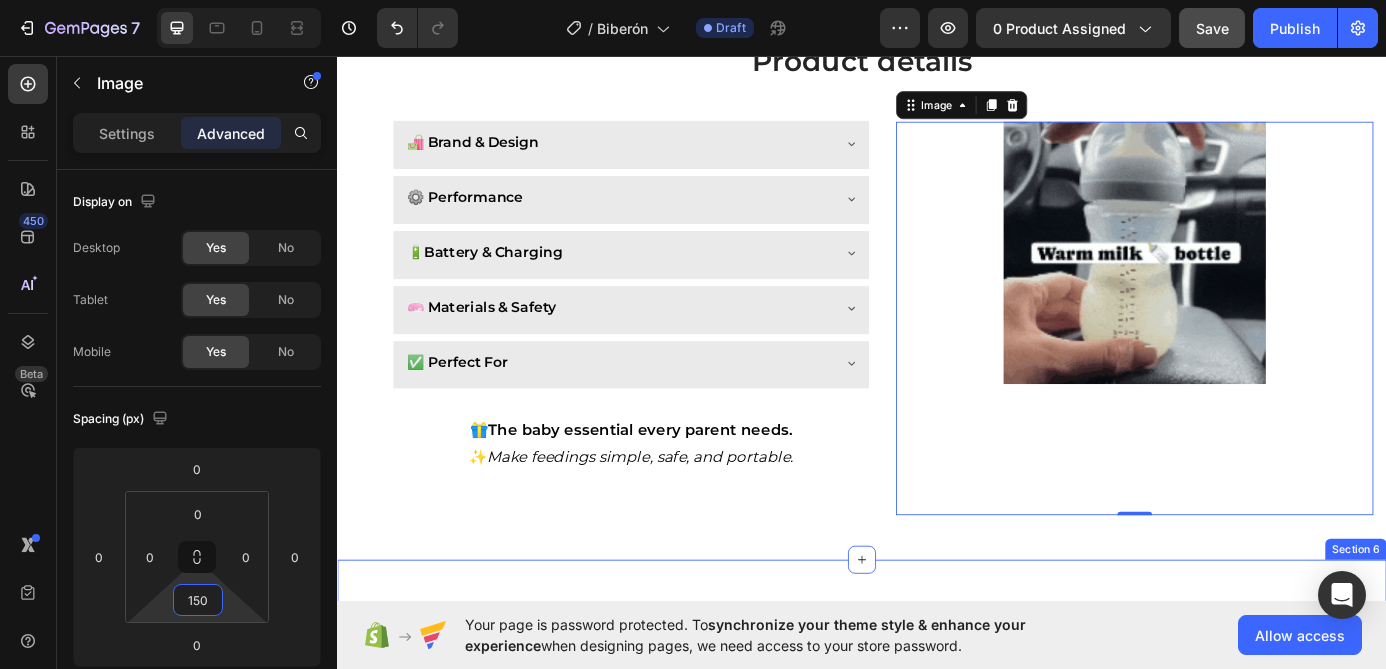 click on "Portable  for home, travel & outings Heading PONER FOTOS DE DIFERENTES SITIOS Text Block Row Row Row Image Row Heading Row Section 6" at bounding box center (937, 907) 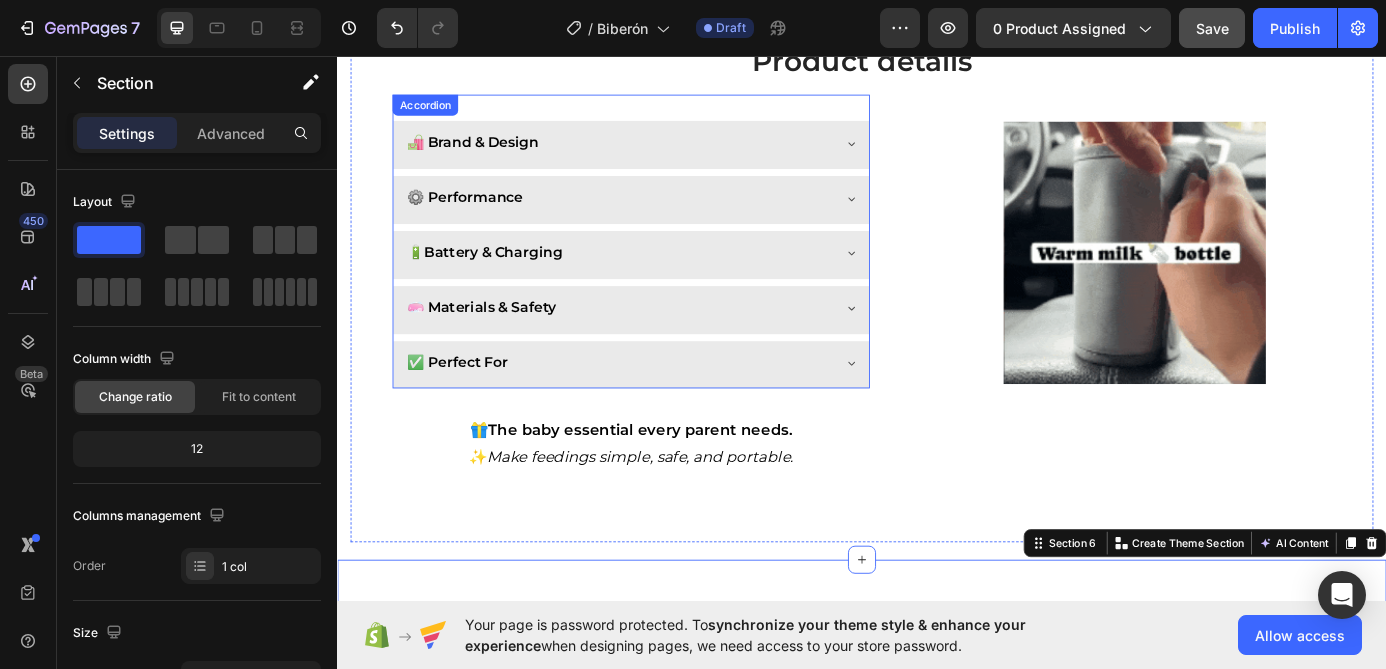 click on "🛍️ Brand & Design" at bounding box center (491, 154) 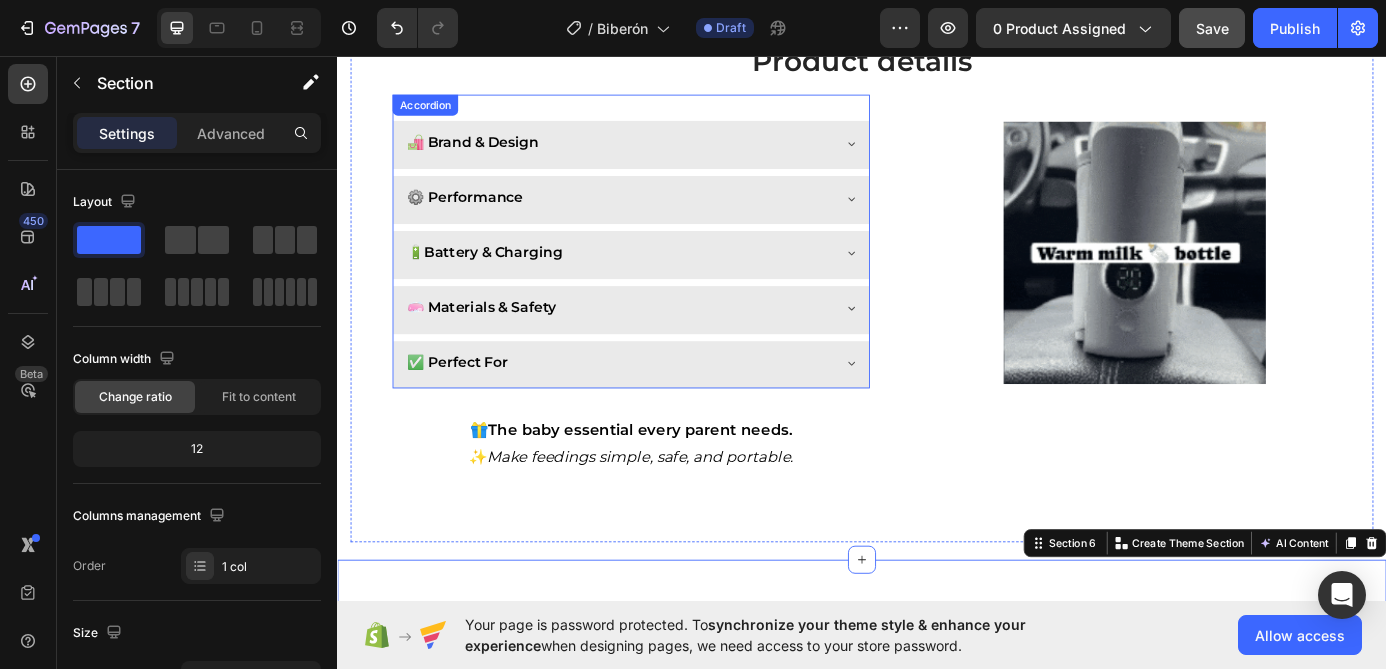 click on "🛍️ Brand & Design" at bounding box center (491, 154) 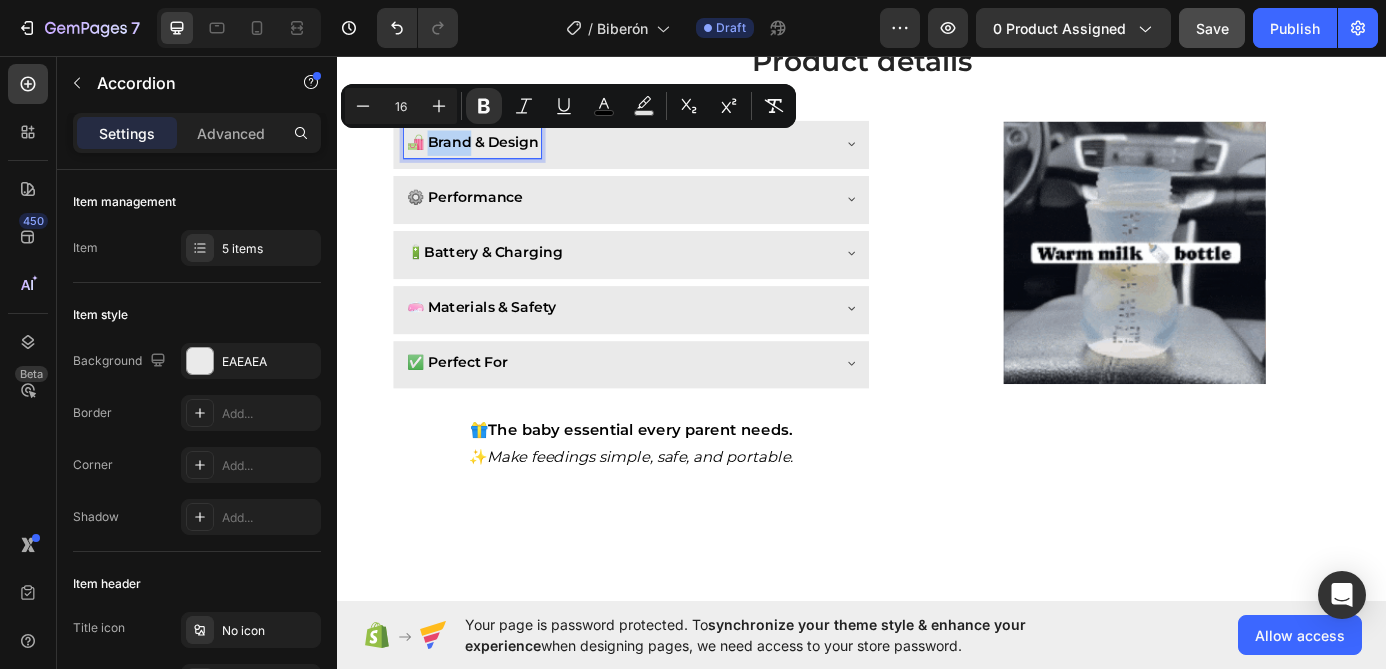 click on "🛍️ Brand & Design" at bounding box center (491, 154) 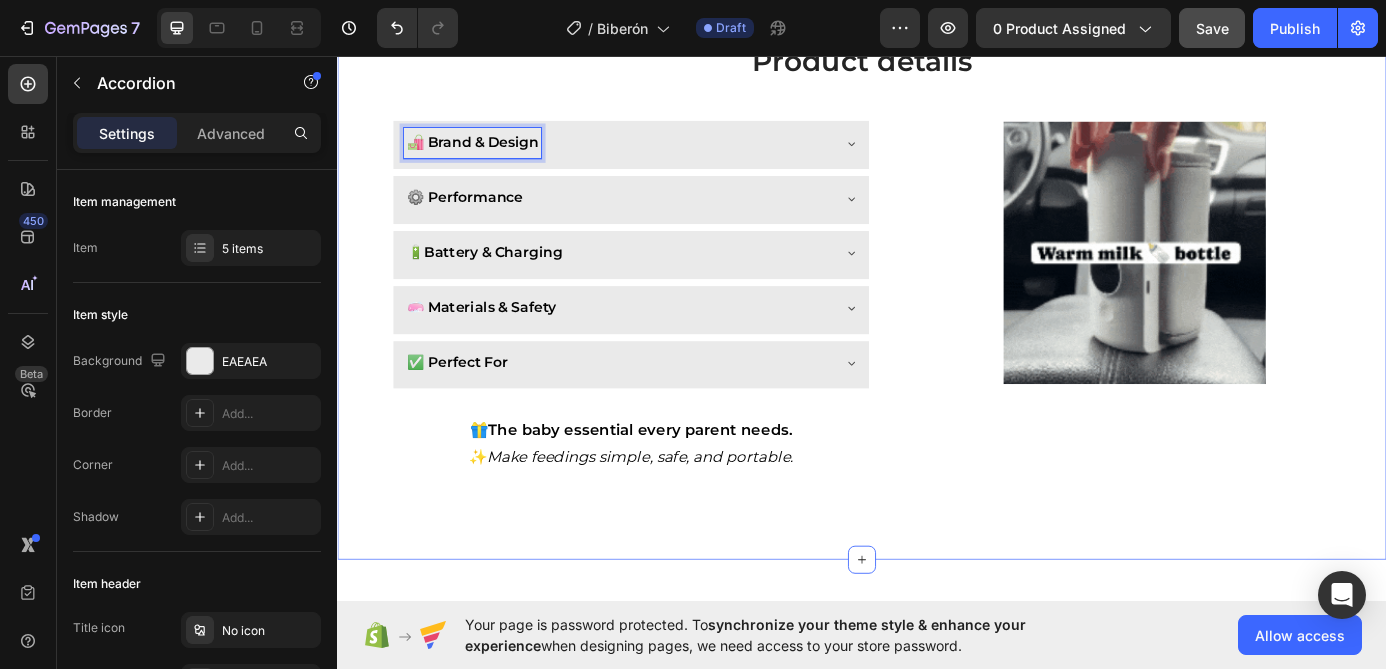 click on "Product details Heading
🛍️ Brand & Design
⚙️ Performance
🔋  Battery & Charging
🧼 Materials & Safety
✅ Perfect For Accordion   0 🎁  The baby essential every parent needs. ✨  Make feedings simple, safe, and portable. Text Block Row Row Row Row Image Row Row Section 5" at bounding box center (937, 325) 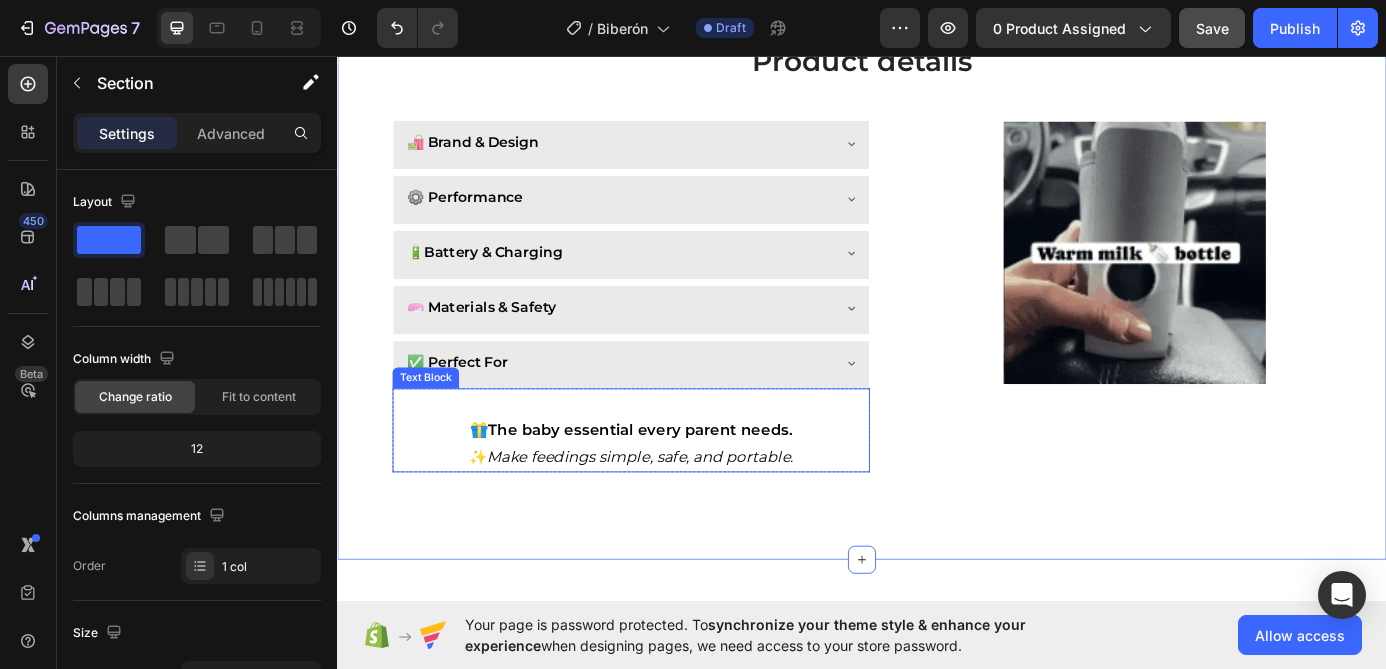 click on "🎁  The baby essential every parent needs. ✨  Make feedings simple, safe, and portable." at bounding box center (673, 498) 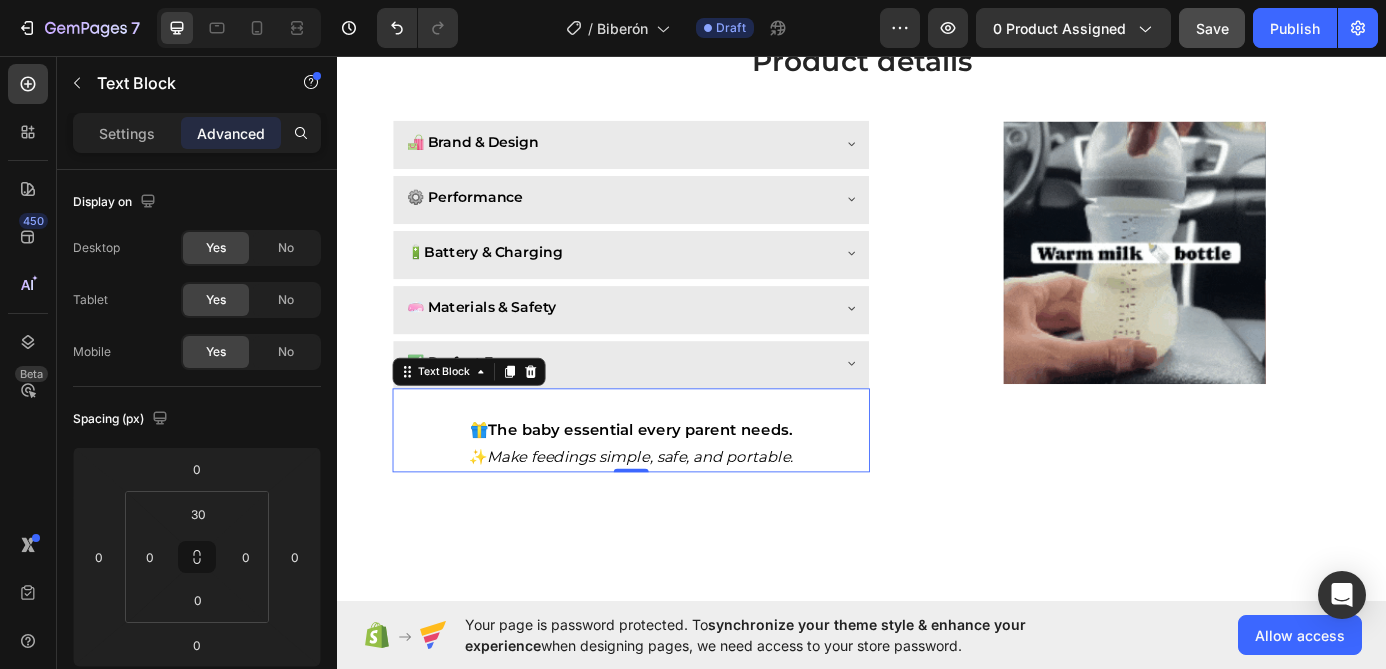 click on "🎁  The baby essential every parent needs. ✨  Make feedings simple, safe, and portable." at bounding box center [673, 498] 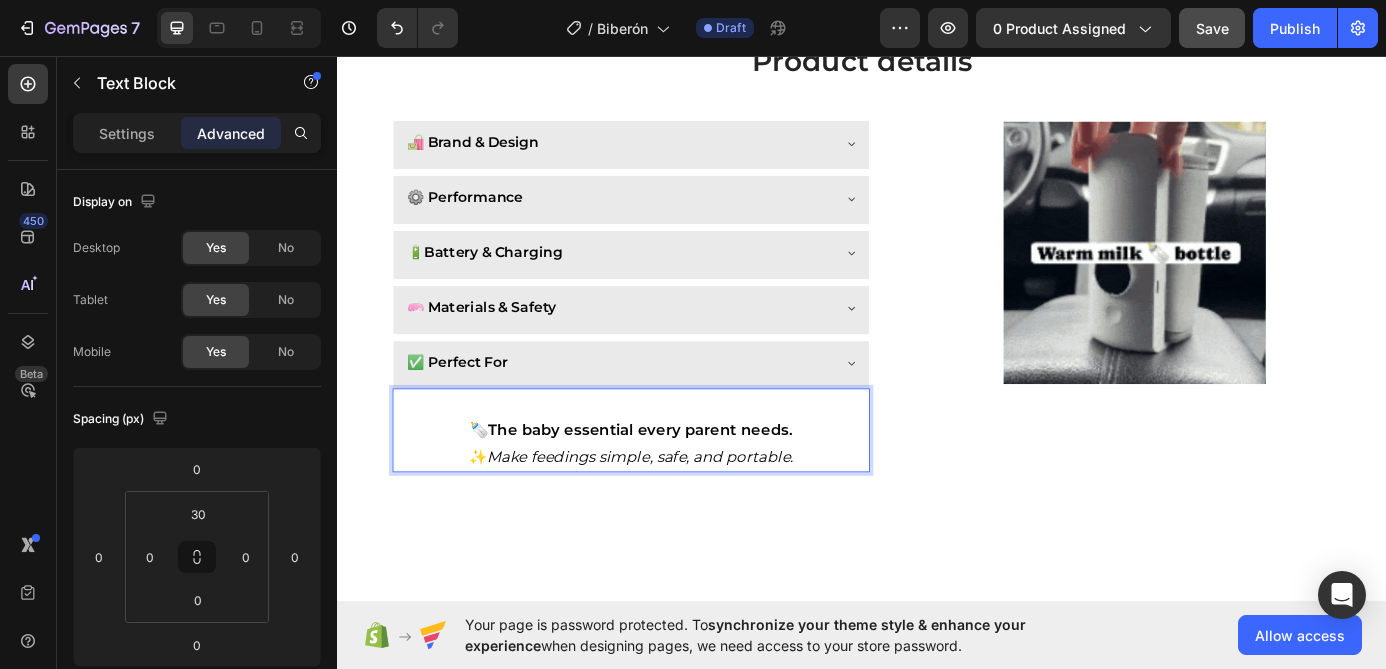 click on "🍼  The baby essential every parent needs. ✨  Make feedings simple, safe, and portable." at bounding box center [673, 498] 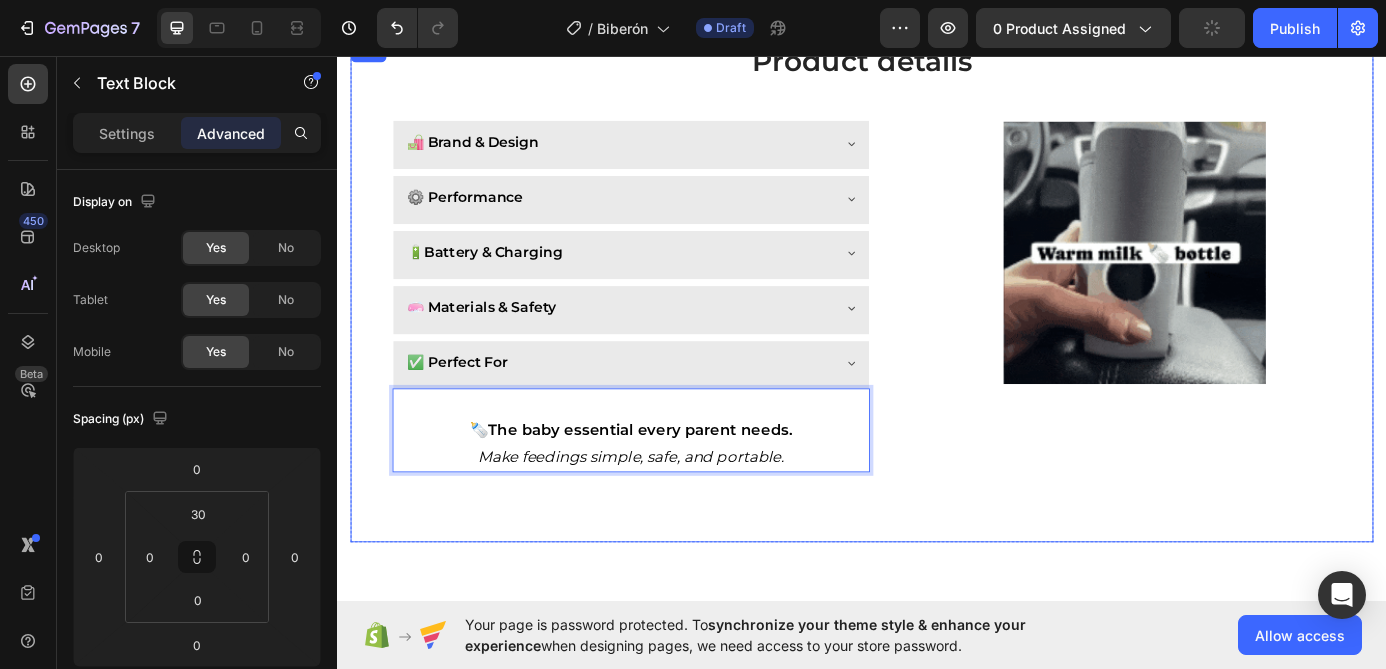 click on "Image" at bounding box center [1249, 355] 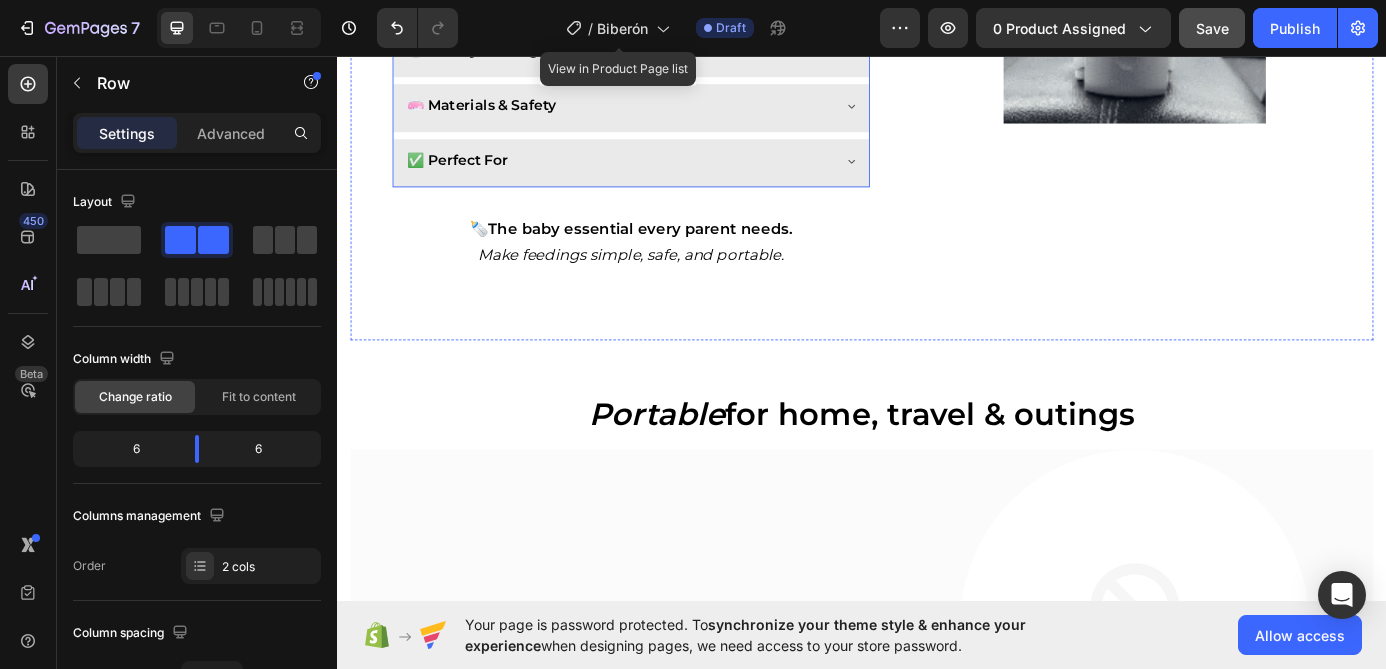 scroll, scrollTop: 2400, scrollLeft: 0, axis: vertical 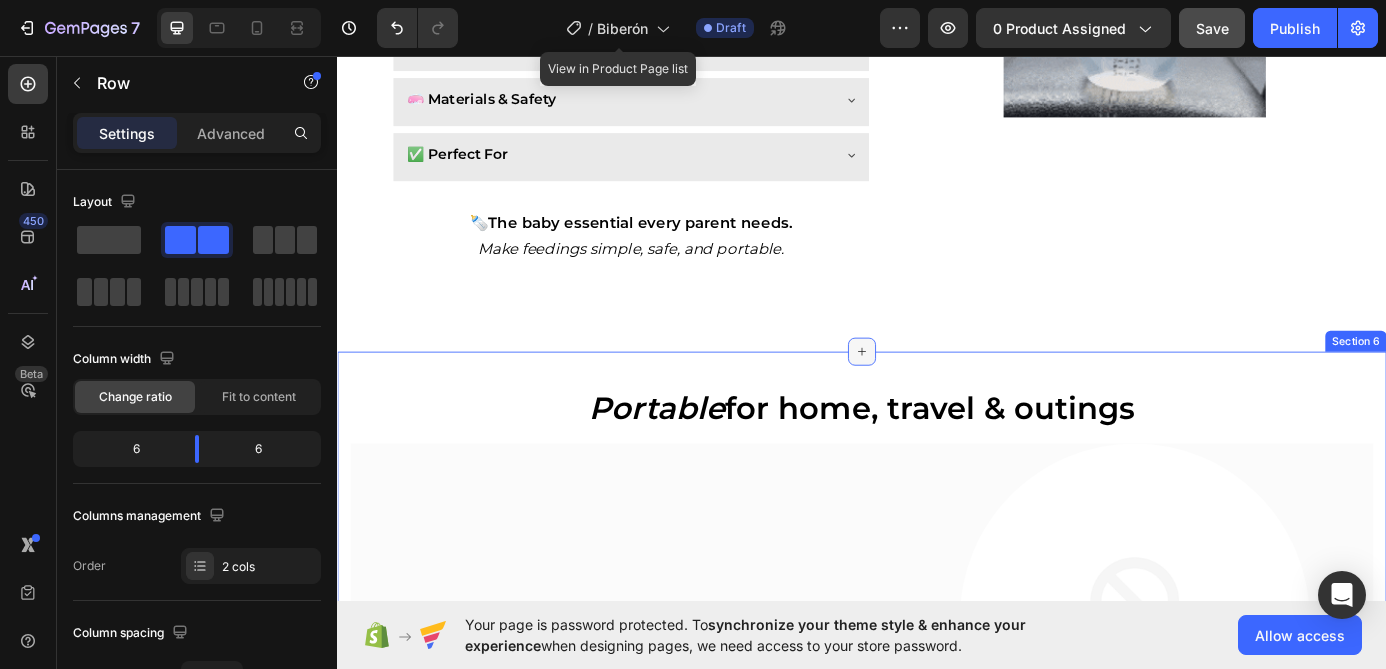 click 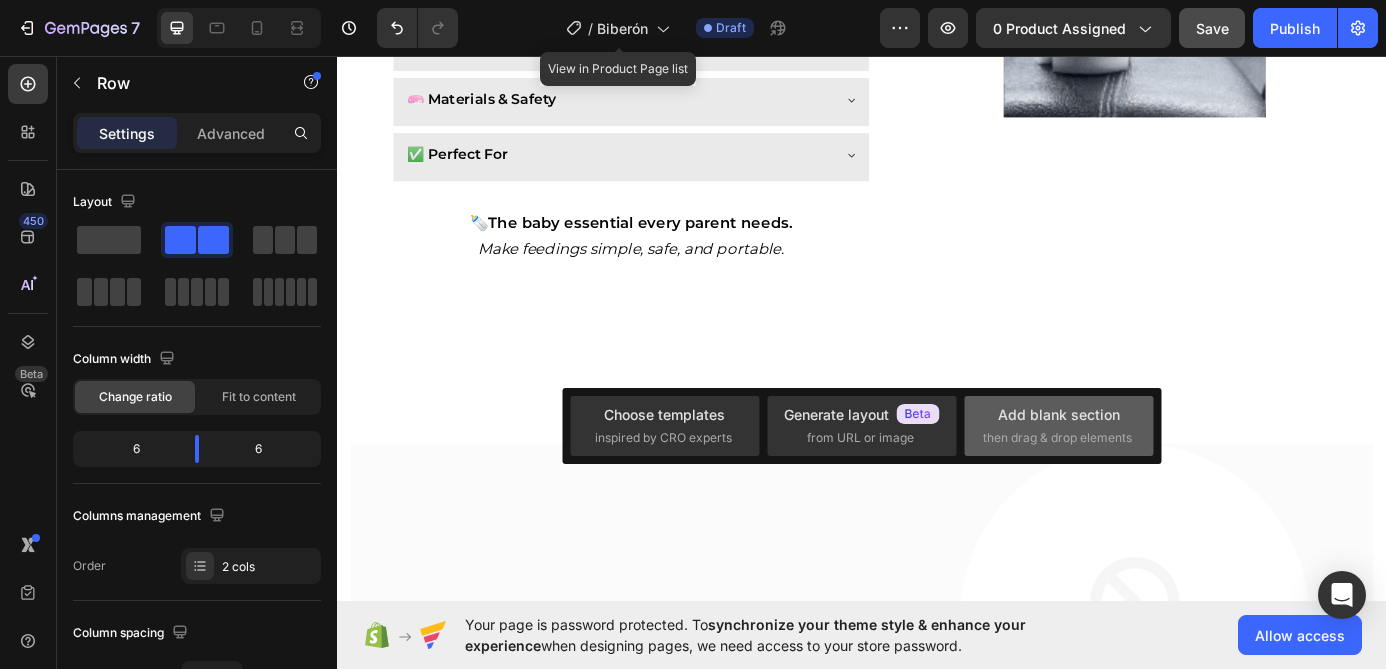 click on "Add blank section" at bounding box center (1059, 414) 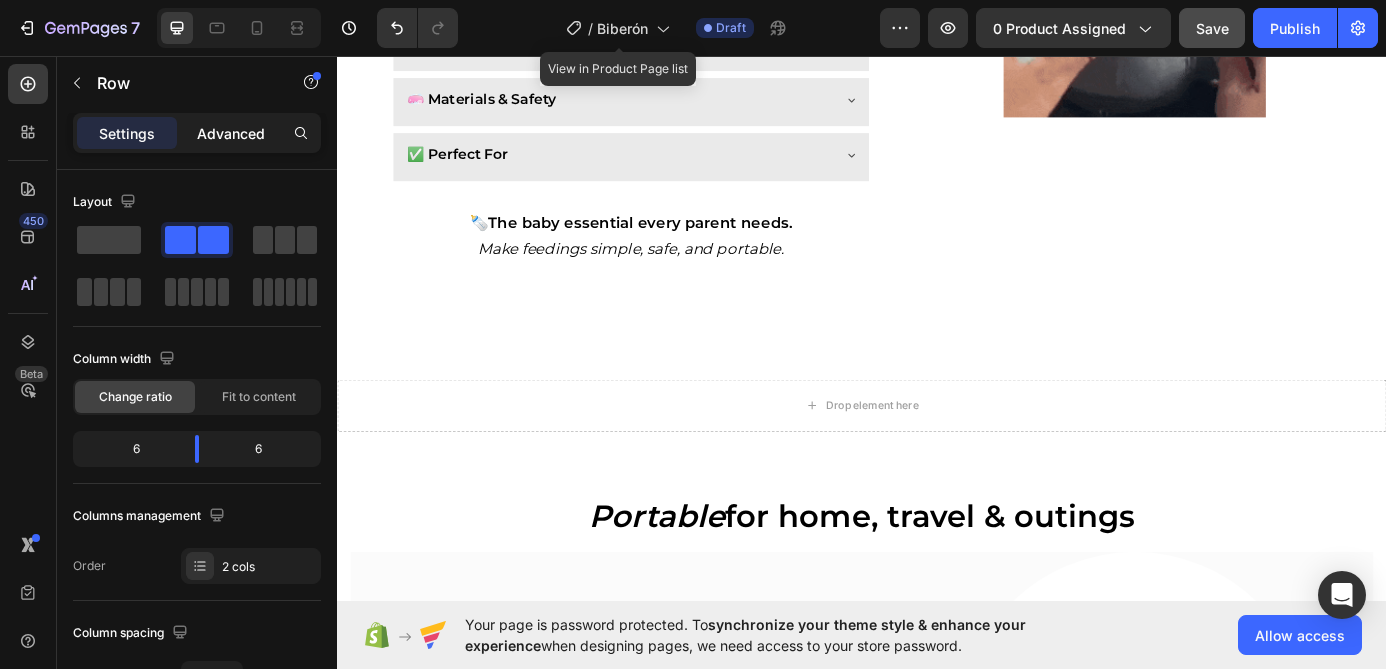 click on "Advanced" 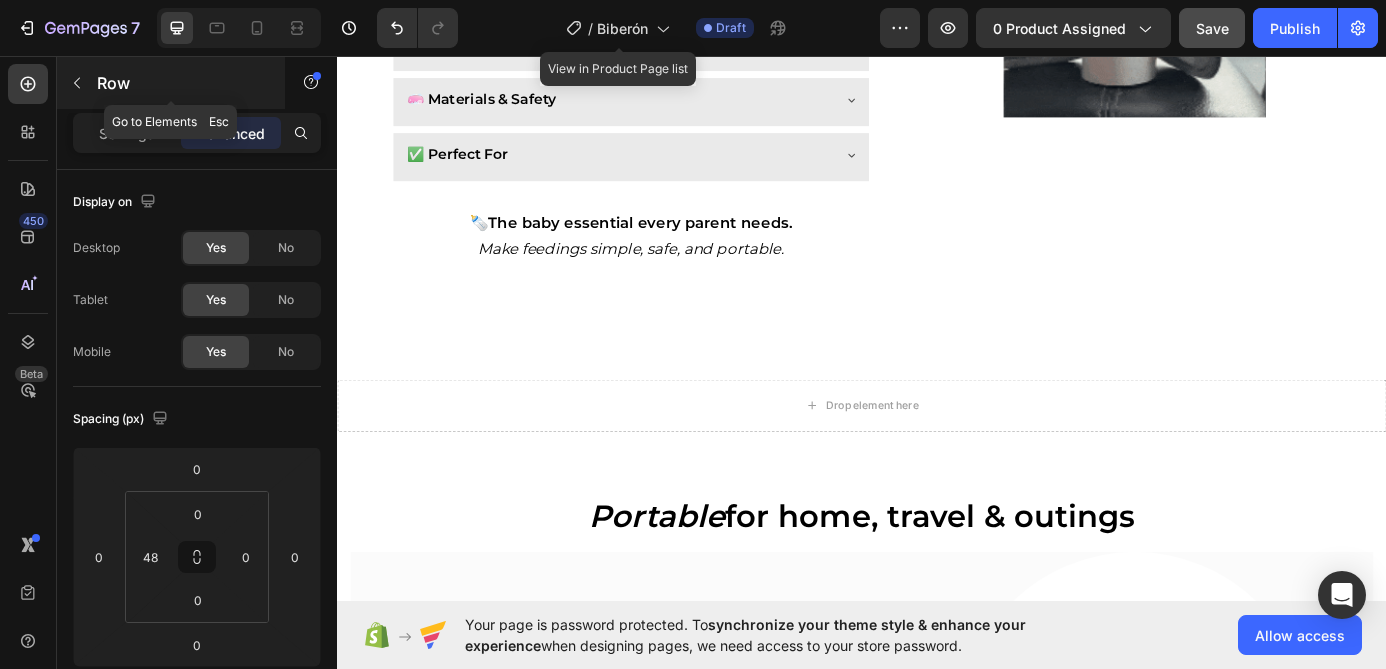 click 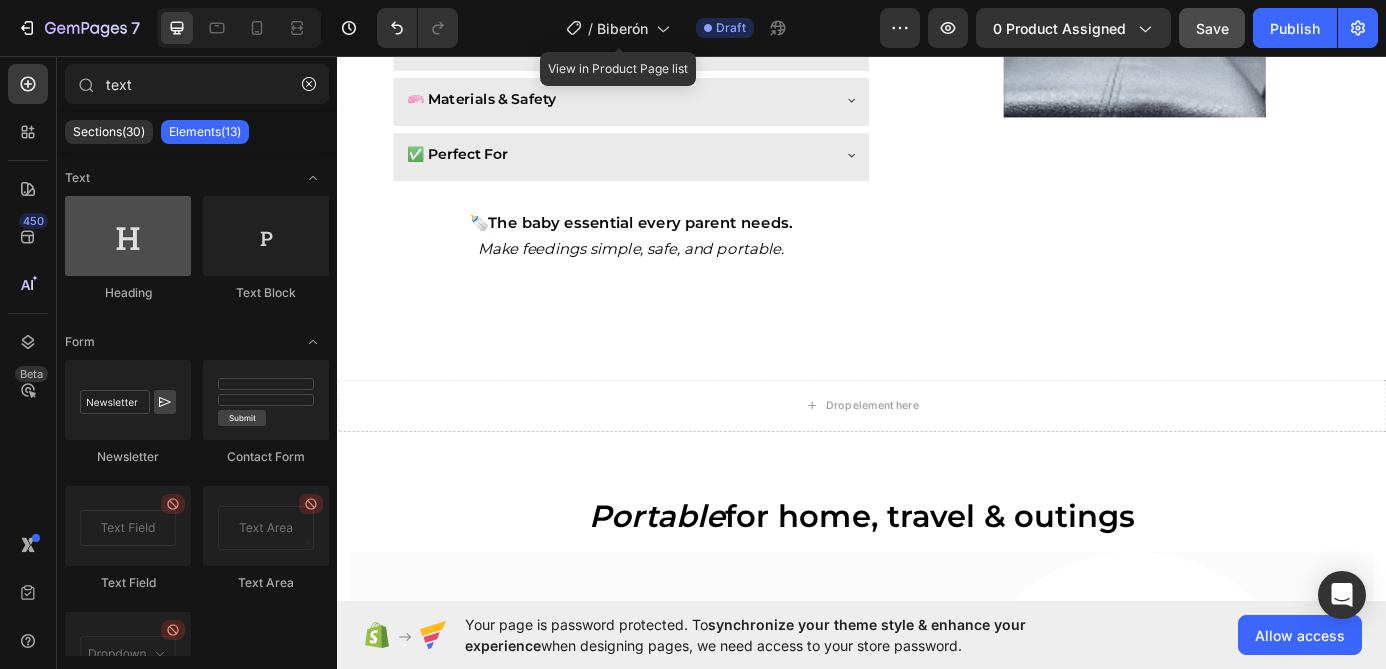 click at bounding box center (128, 236) 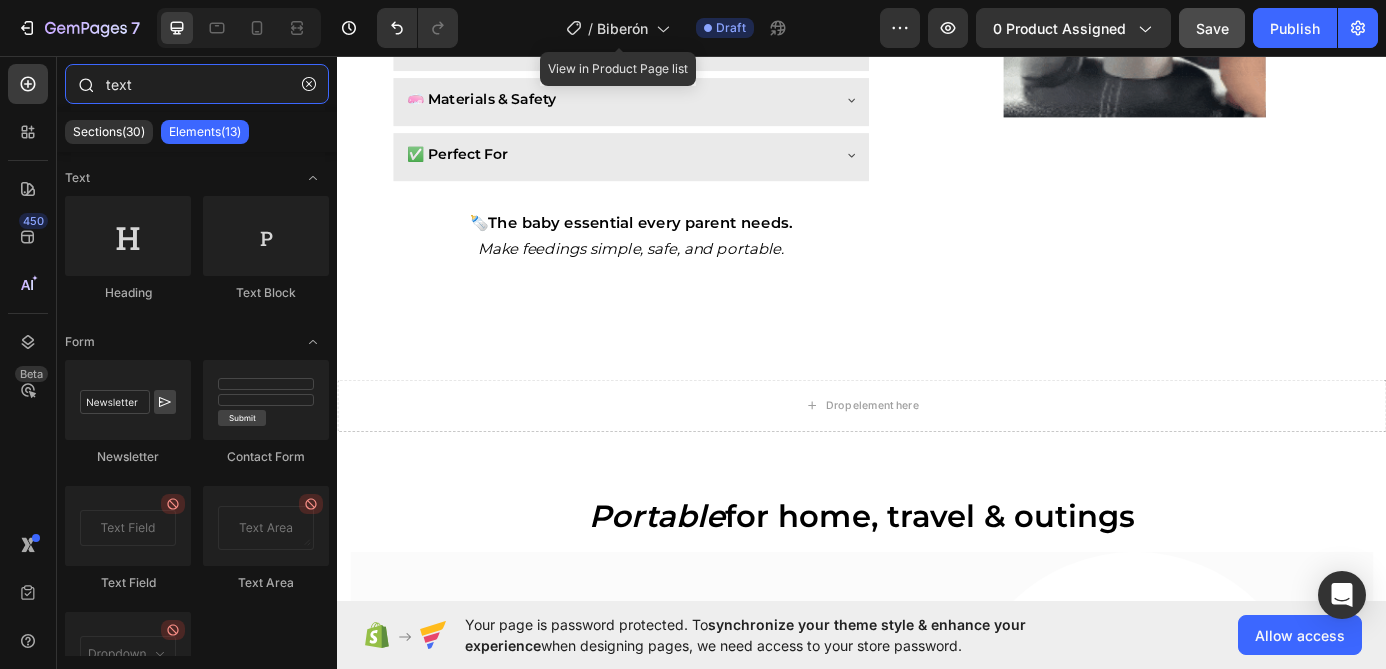click on "text" at bounding box center (197, 84) 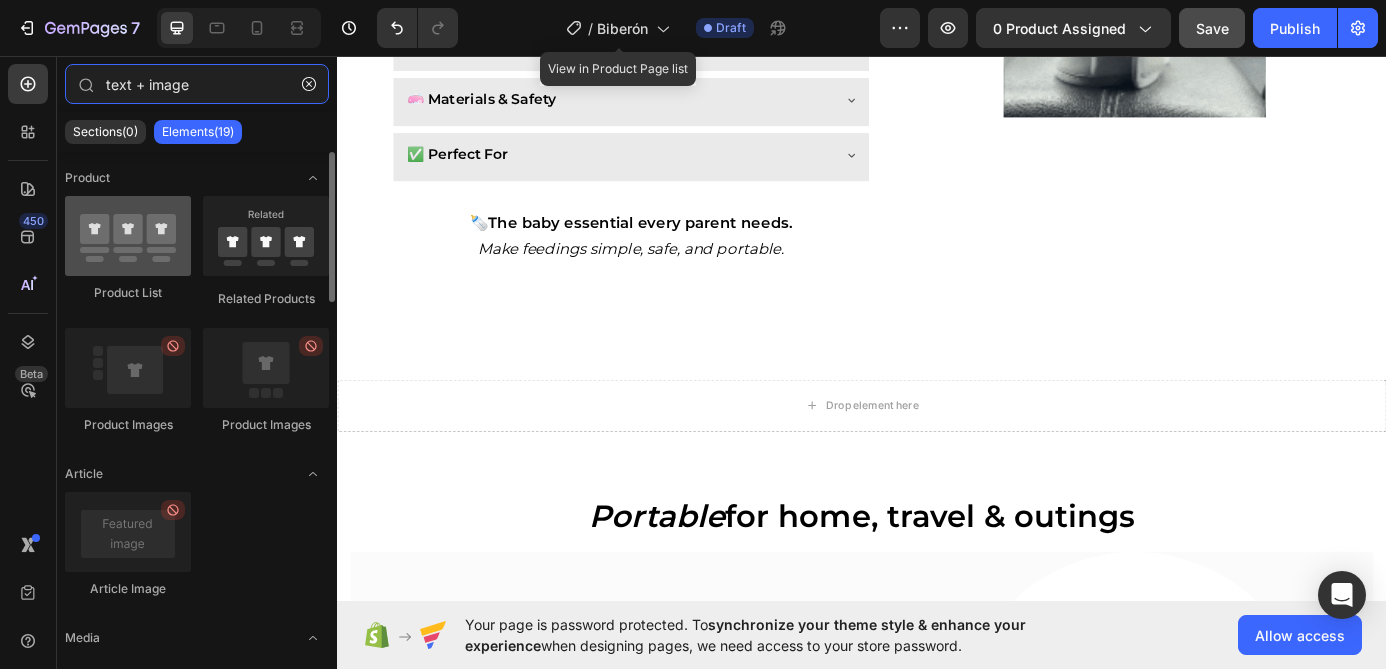 type on "text + image" 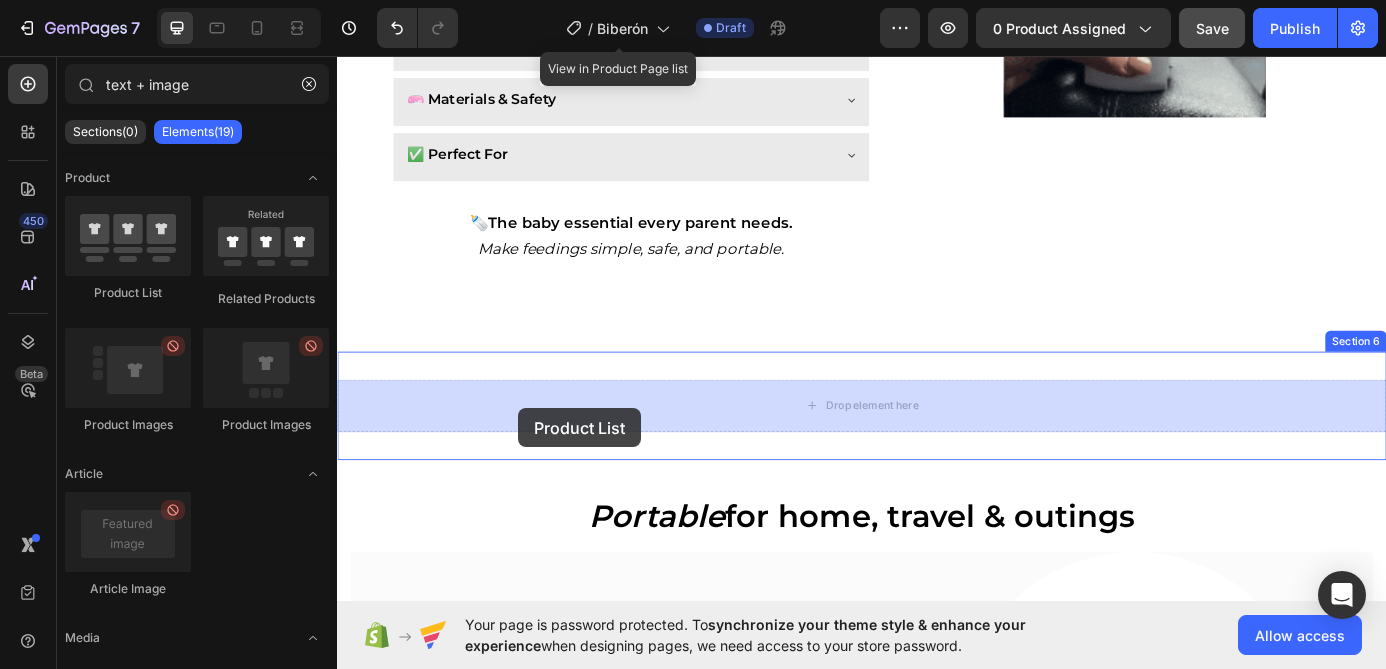 drag, startPoint x: 472, startPoint y: 293, endPoint x: 544, endPoint y: 459, distance: 180.94199 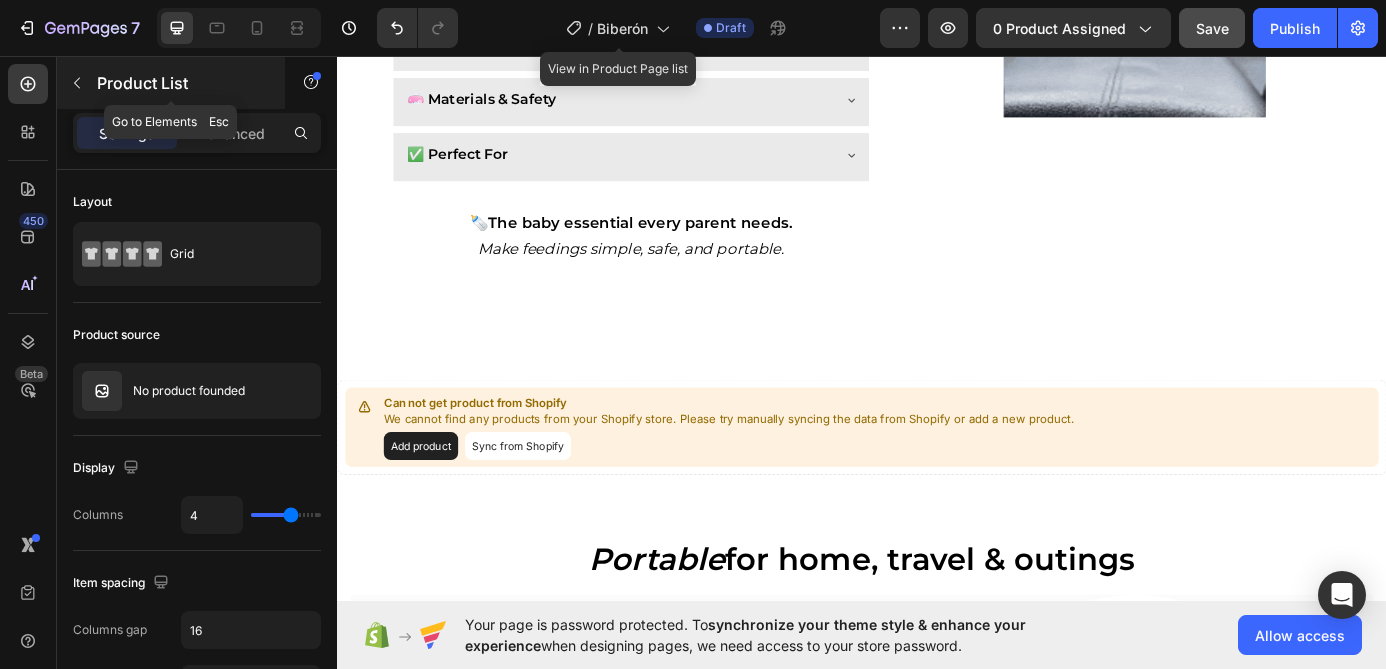 click 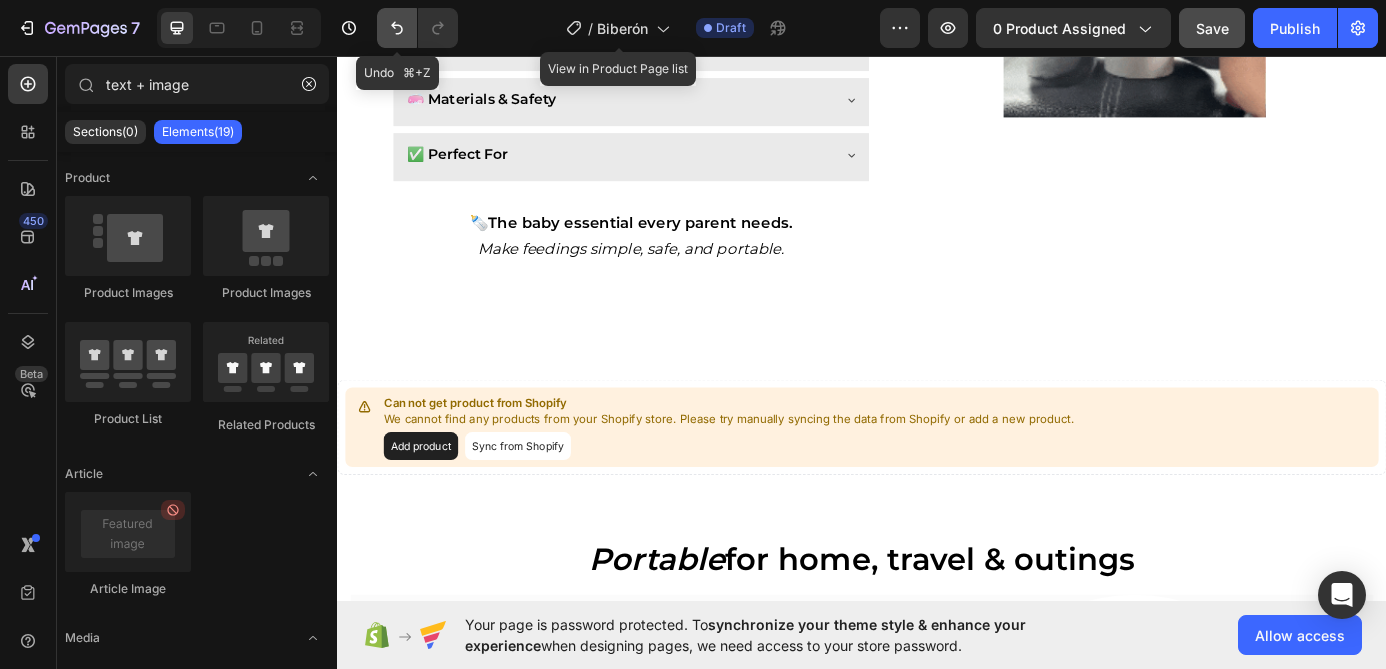 click 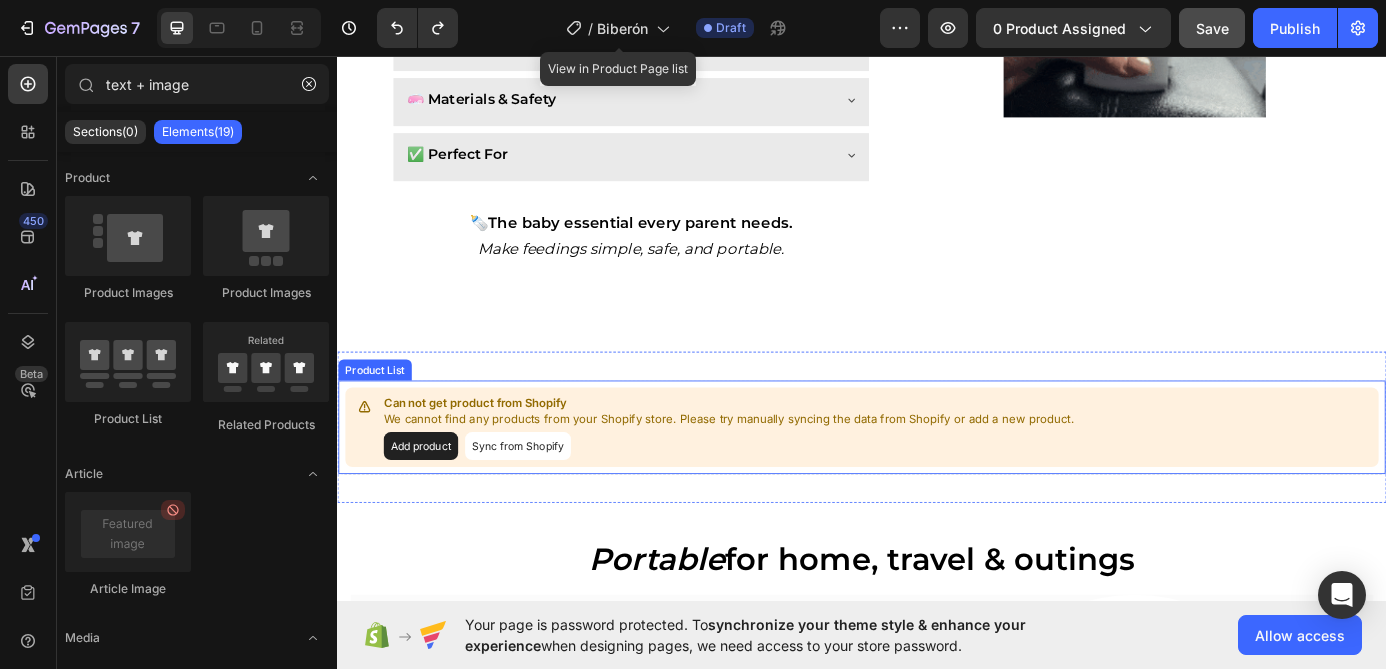 click on "Can not get product from Shopify" at bounding box center [785, 453] 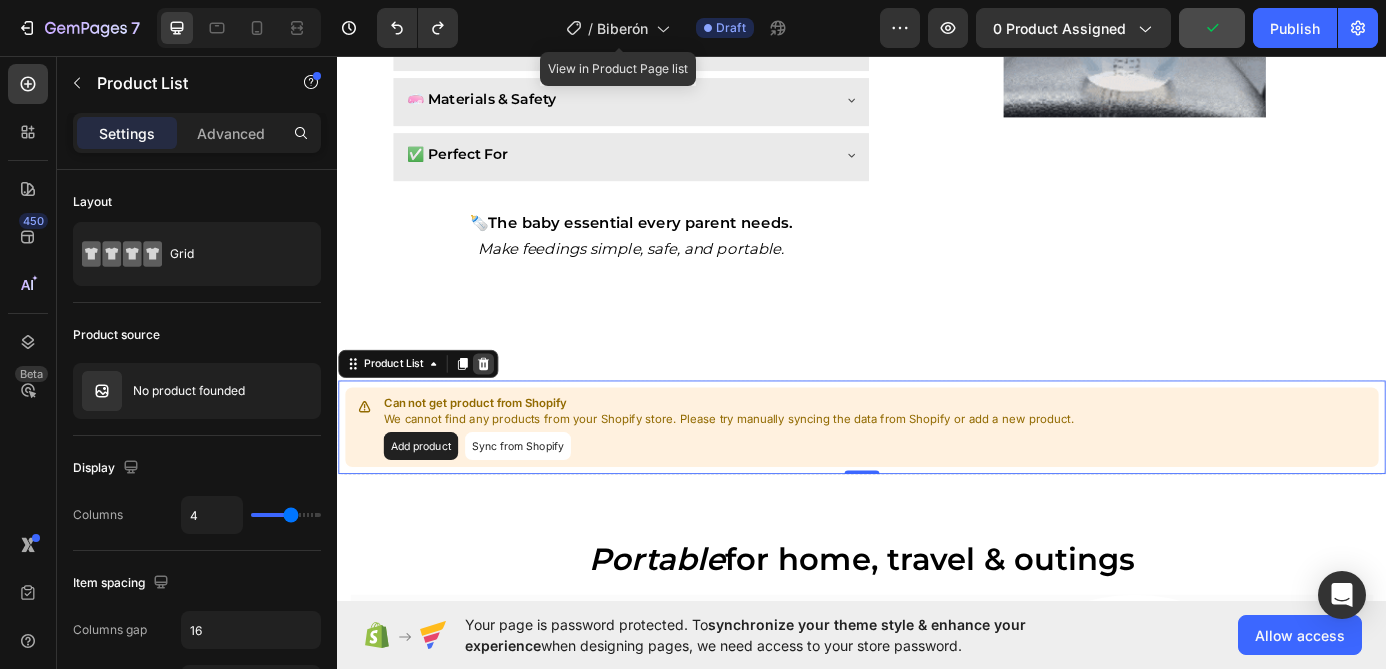 click 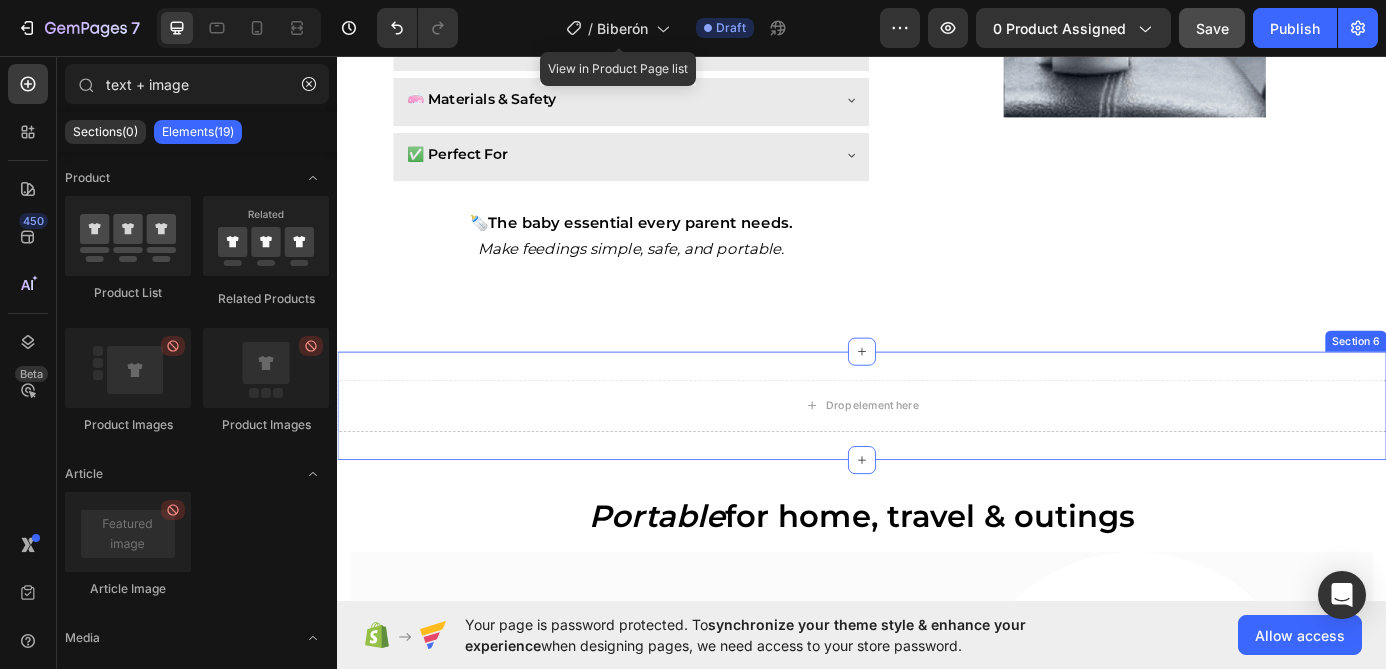 click on "Drop element here Section 6" at bounding box center (937, 456) 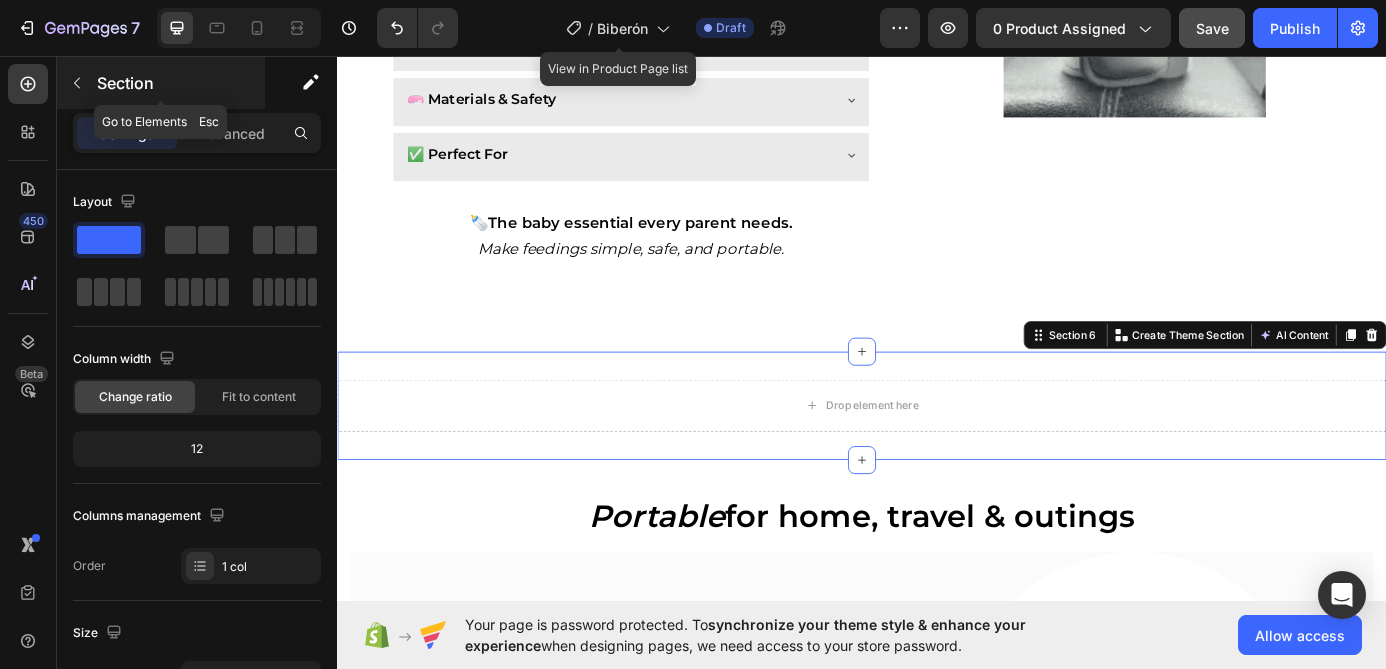 click 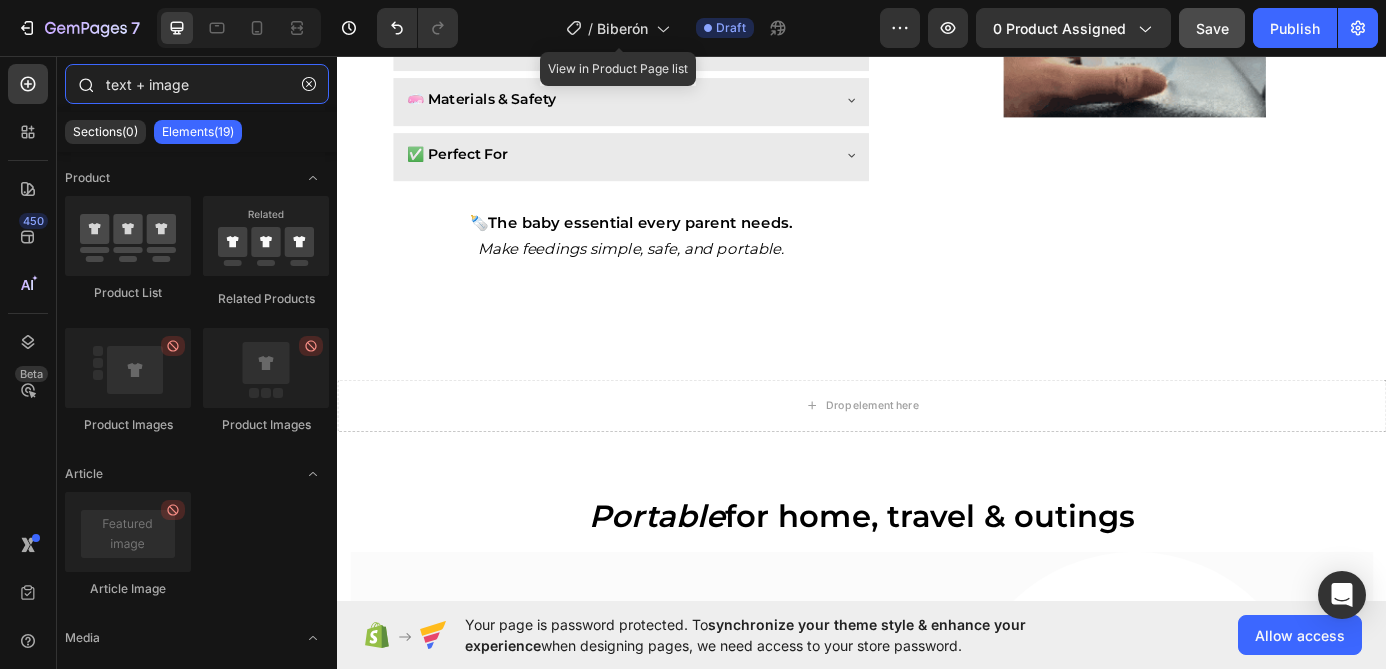 click on "text + image" at bounding box center [197, 84] 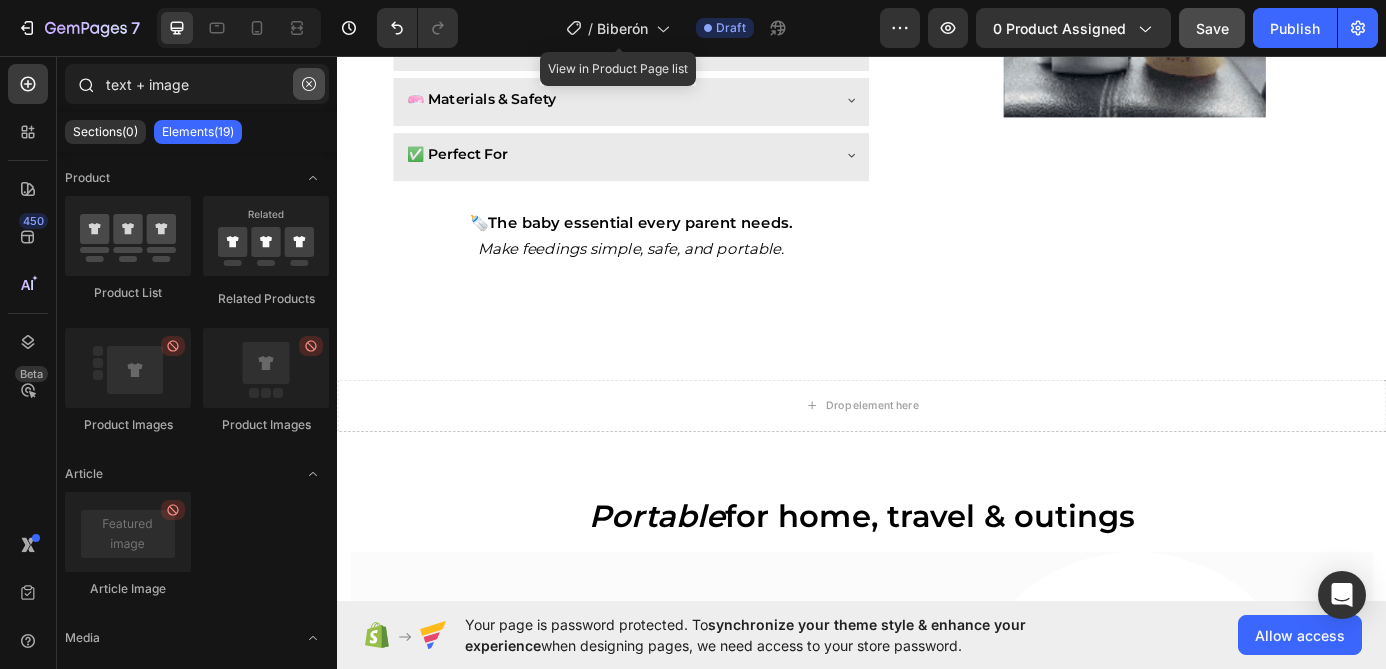 click 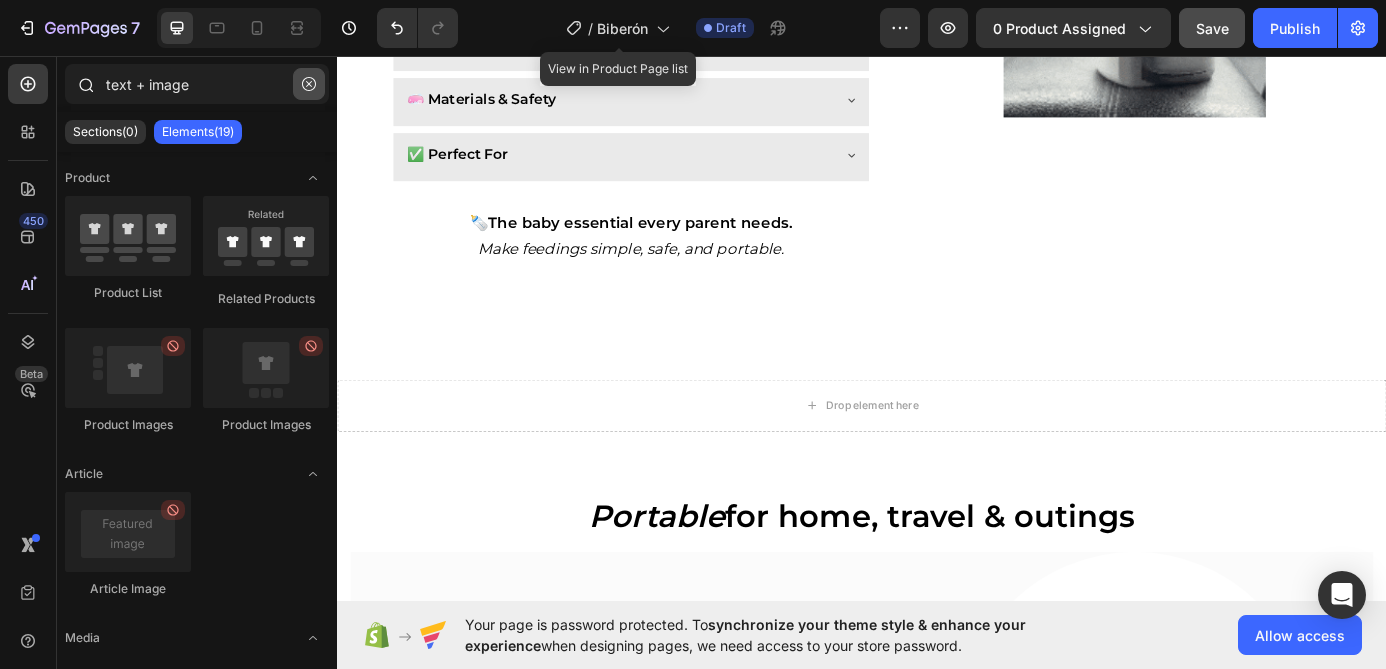 type 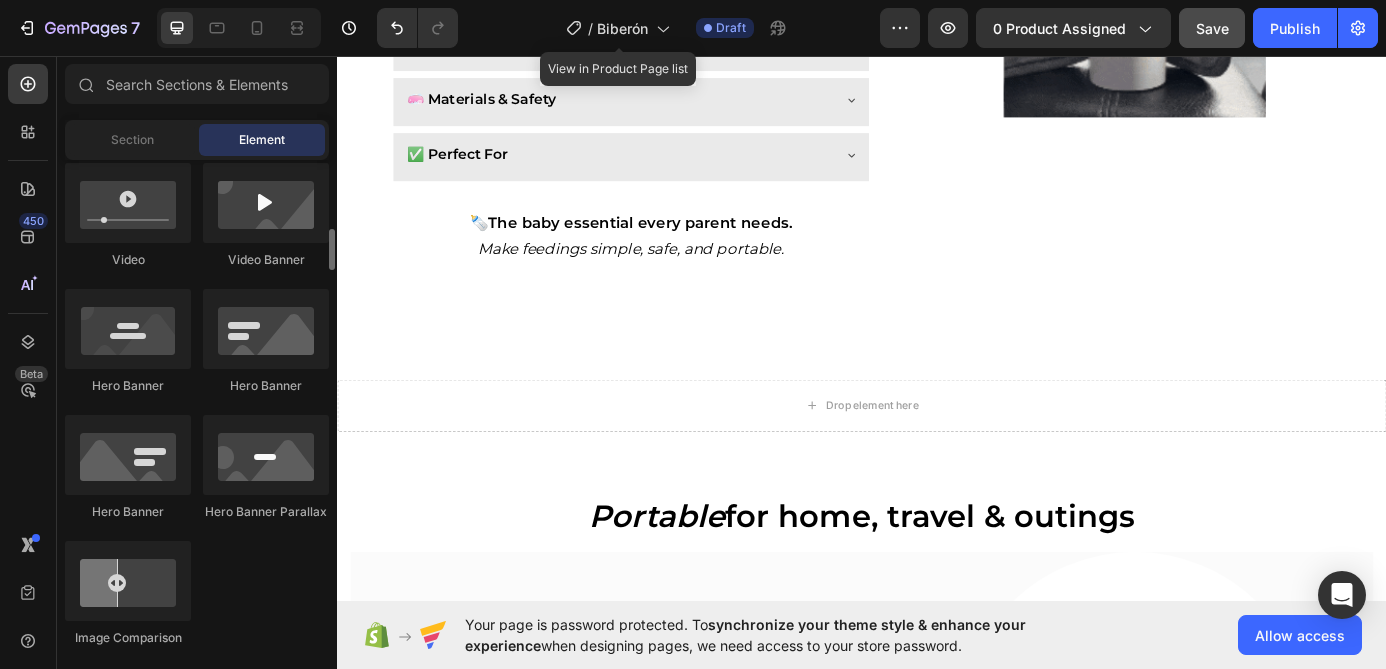 scroll, scrollTop: 790, scrollLeft: 0, axis: vertical 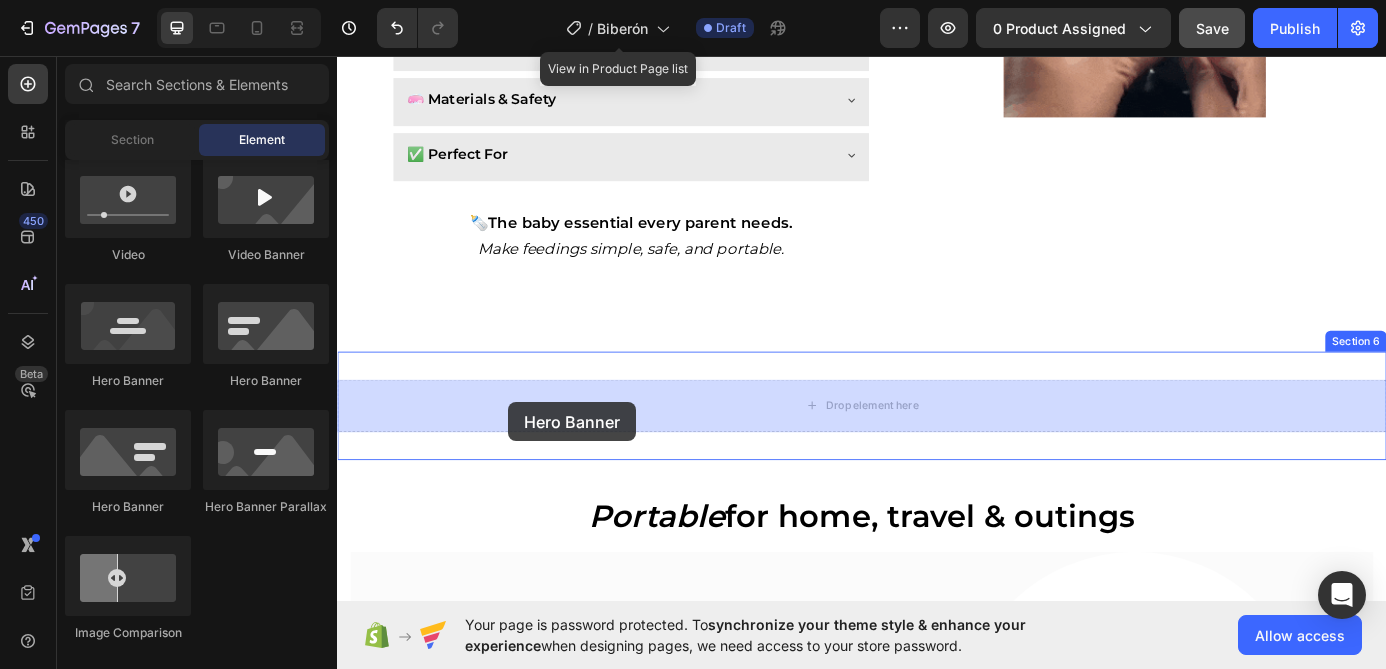 drag, startPoint x: 595, startPoint y: 381, endPoint x: 533, endPoint y: 452, distance: 94.26028 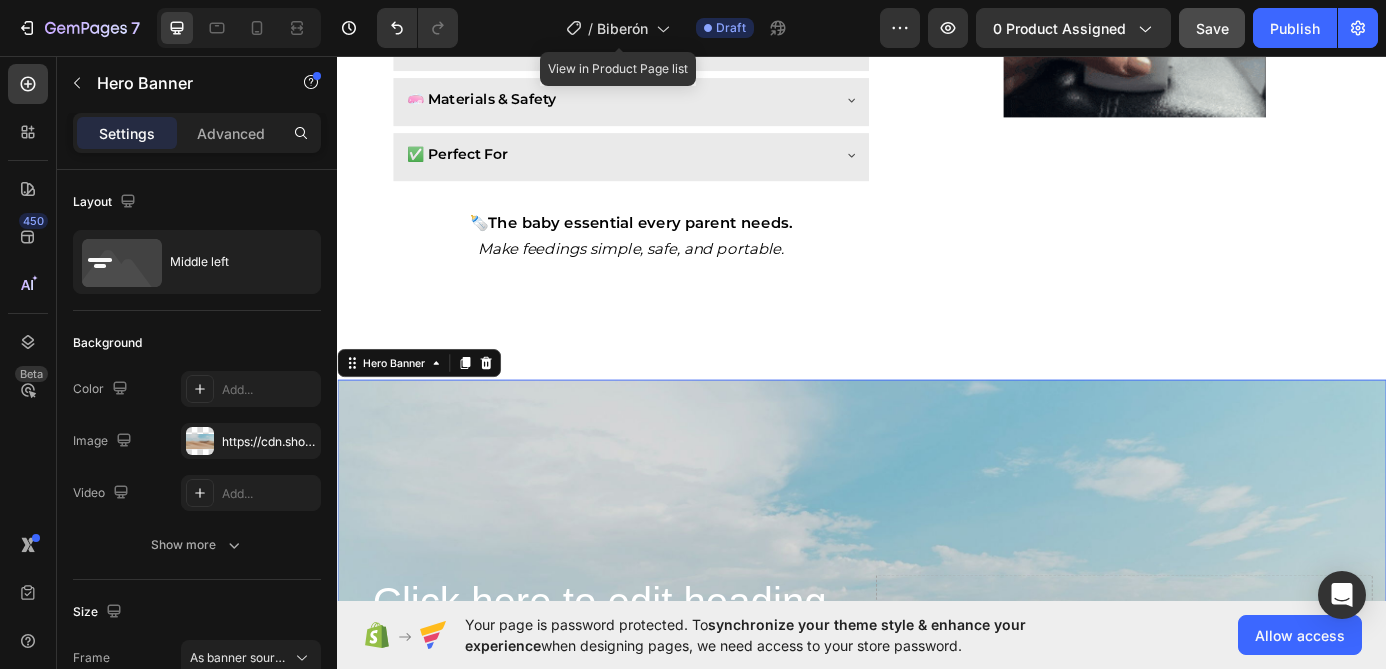scroll, scrollTop: 2727, scrollLeft: 0, axis: vertical 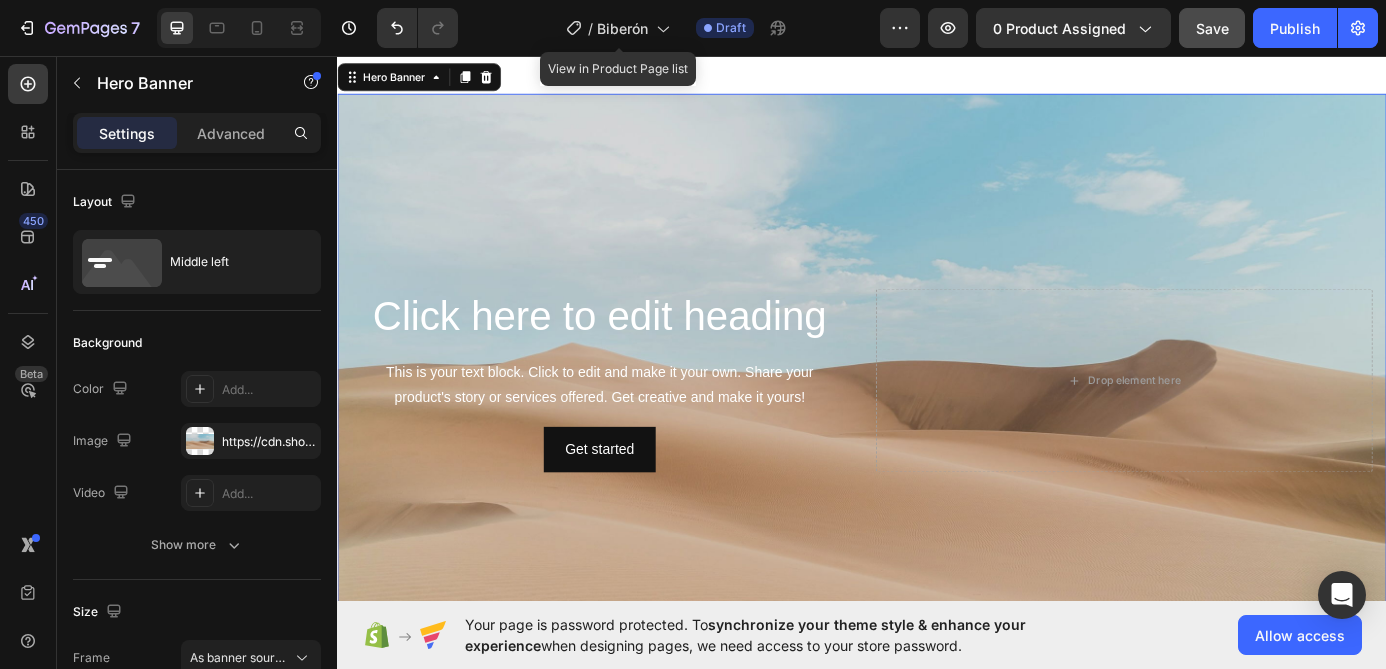 click at bounding box center (937, 427) 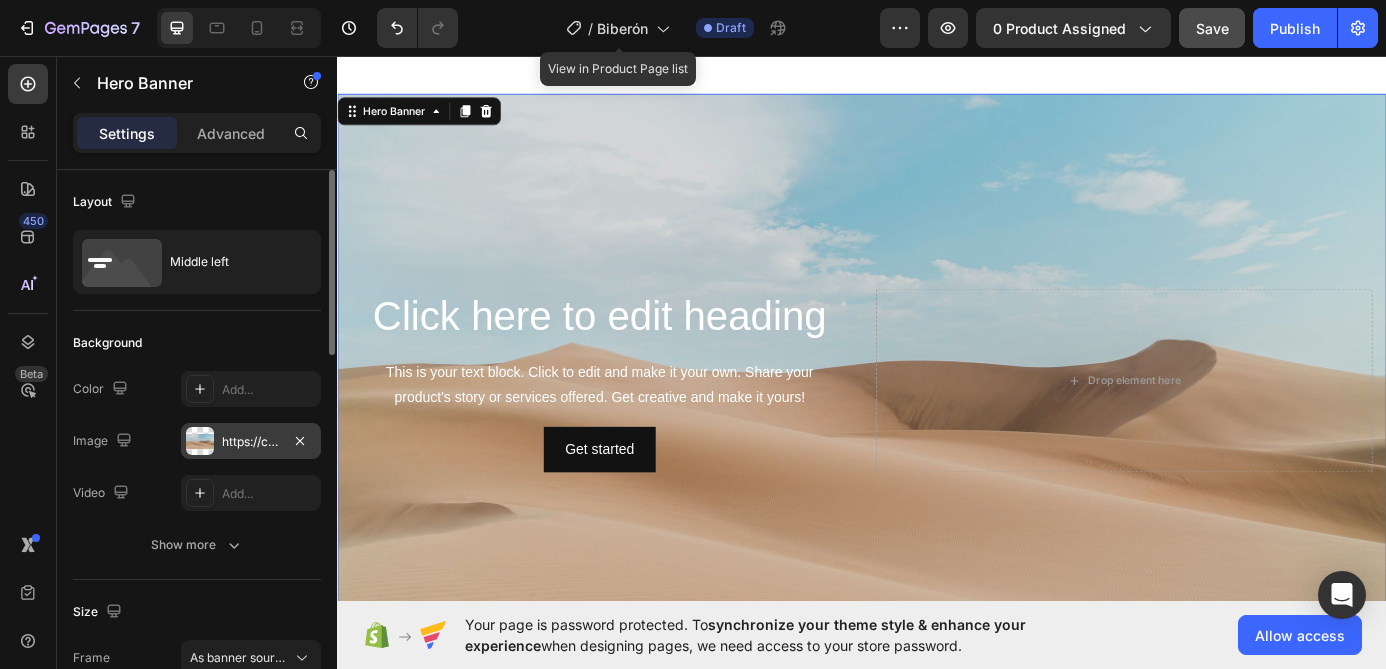 click on "https://cdn.shopify.com/s/files/1/2005/9307/files/background_settings.jpg" at bounding box center [251, 442] 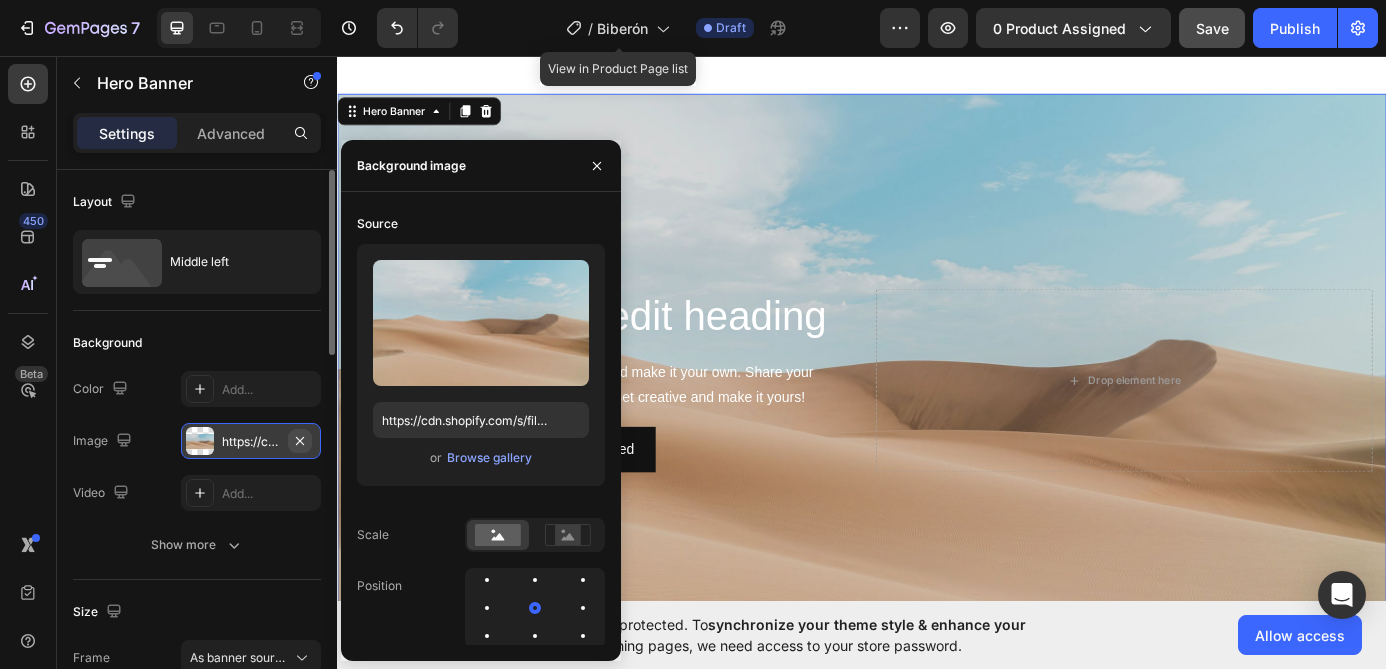 click 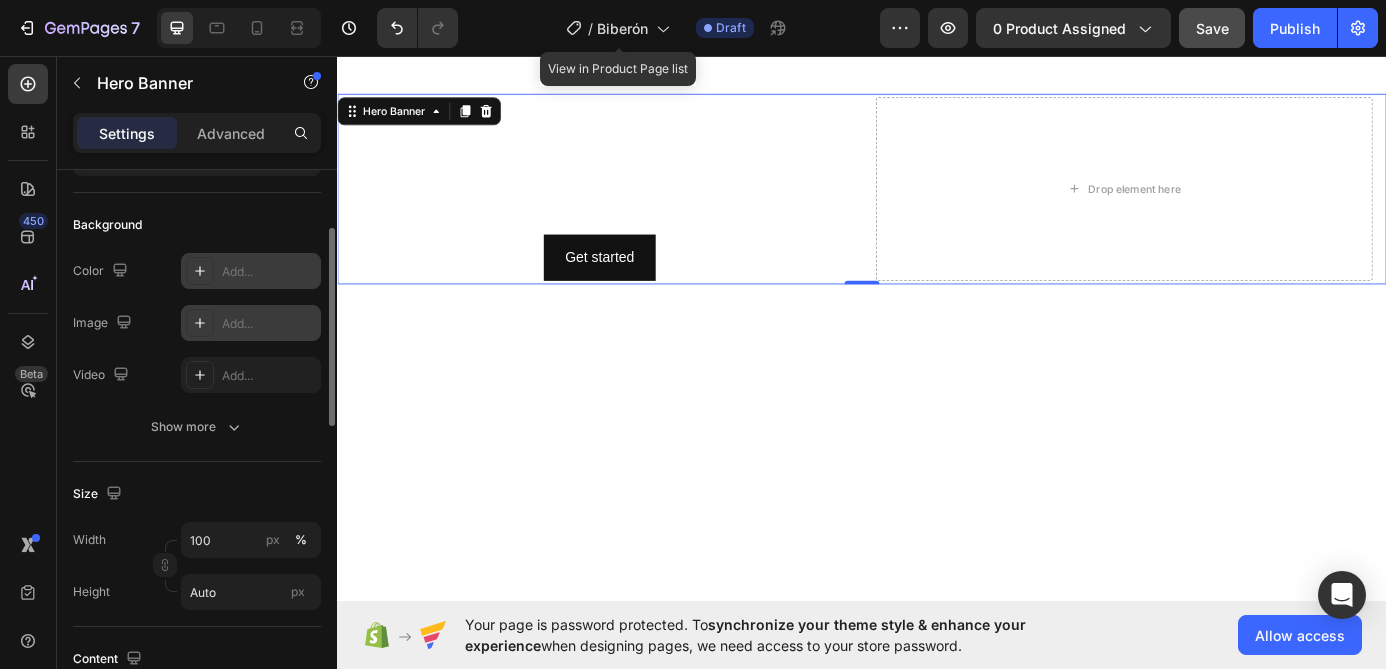 scroll, scrollTop: 133, scrollLeft: 0, axis: vertical 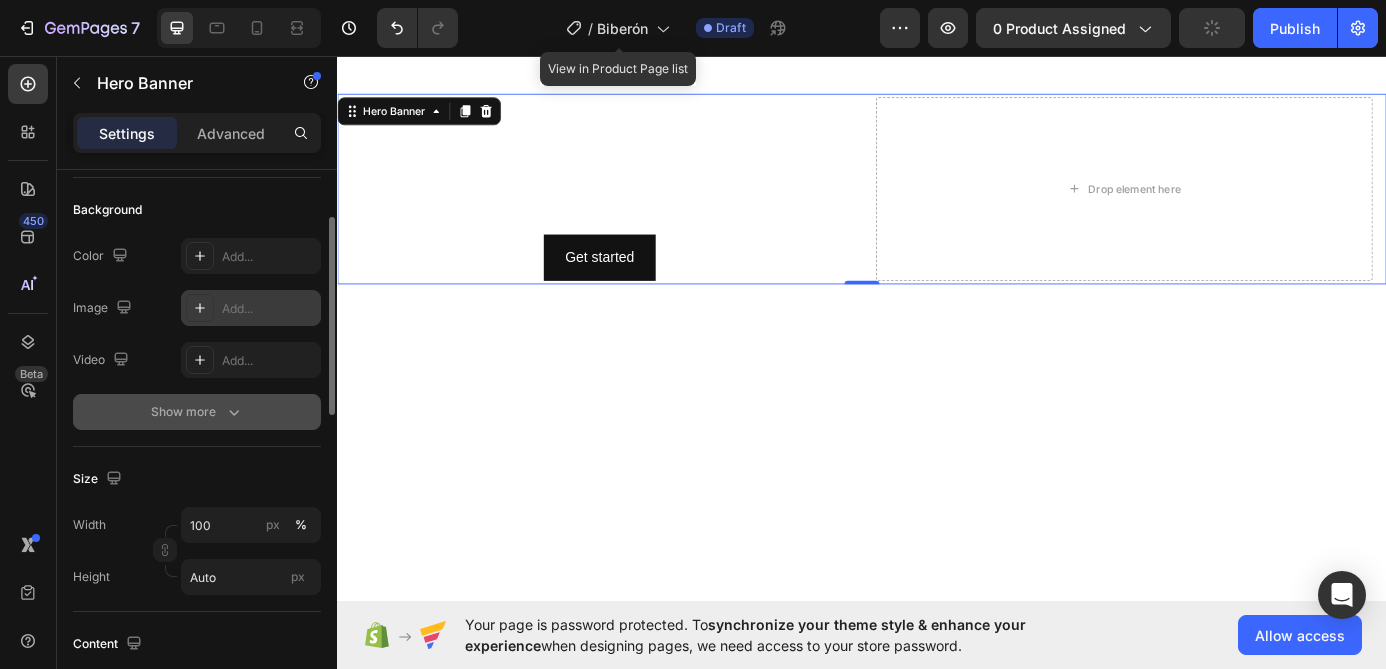 click on "Show more" at bounding box center (197, 412) 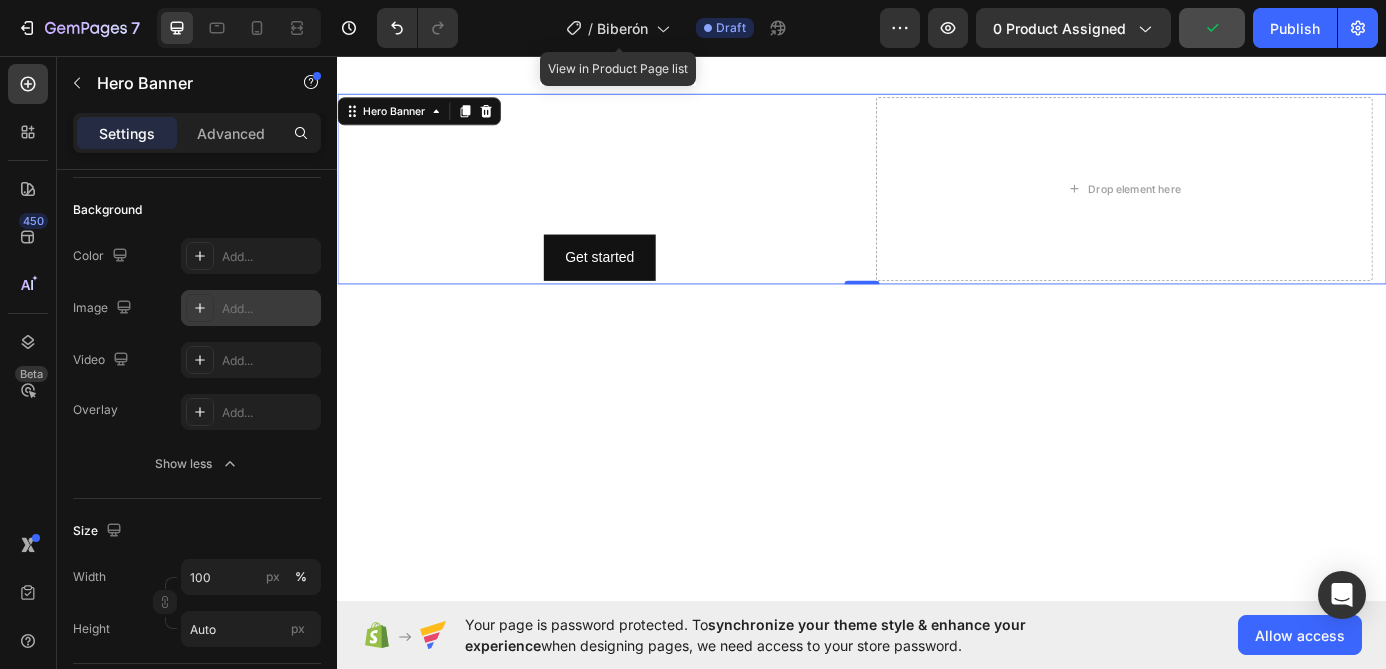 click on "Add..." at bounding box center (269, 309) 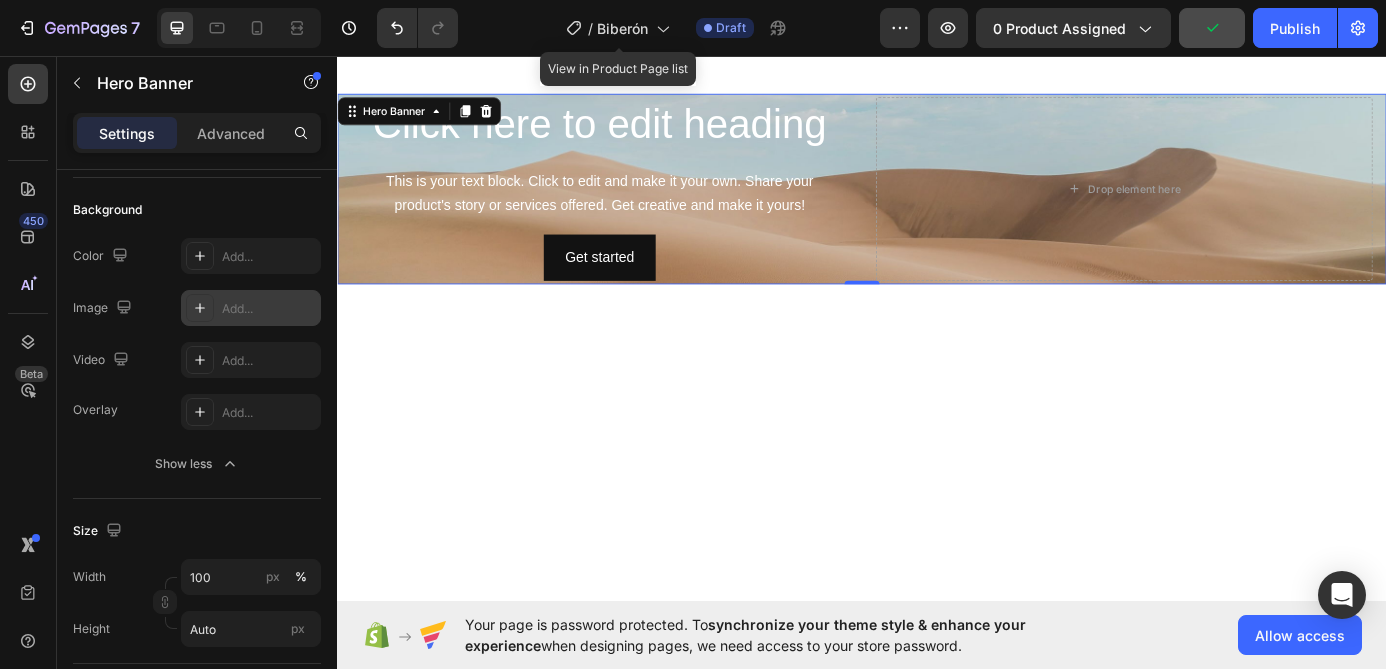 type on "https://cdn.shopify.com/s/files/1/2005/9307/files/background_settings.jpg" 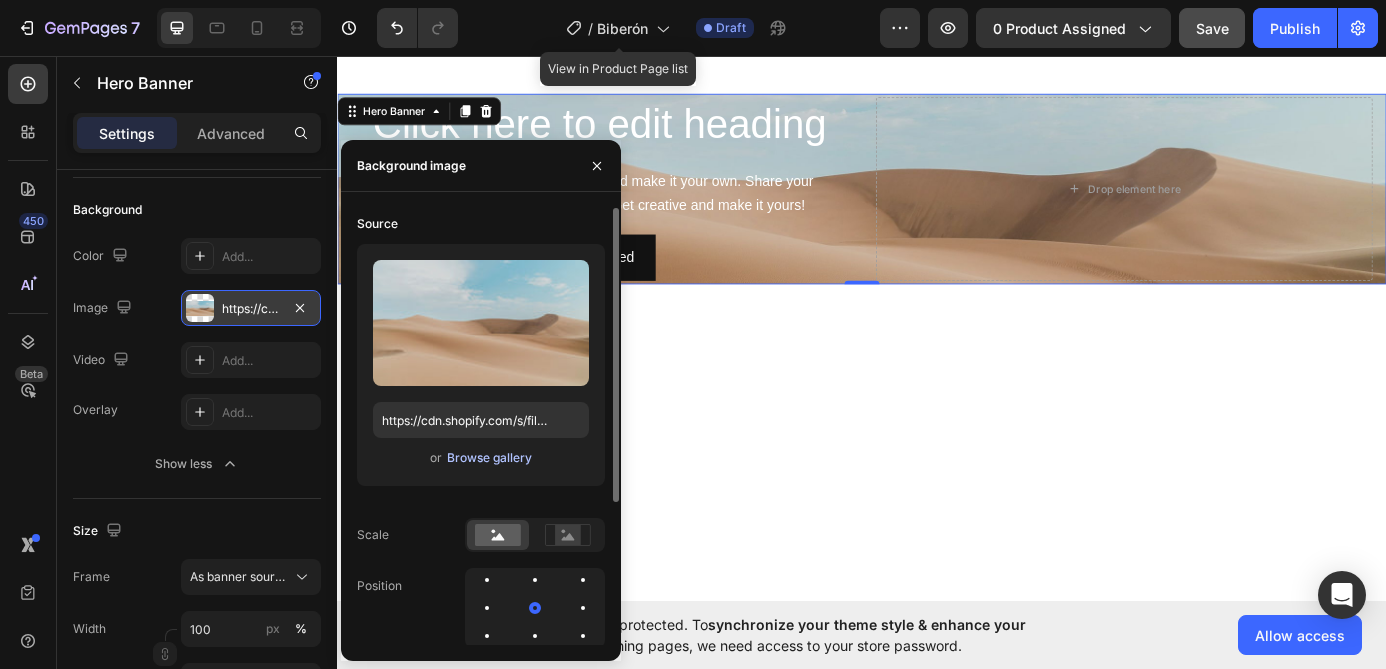 click on "Browse gallery" at bounding box center (489, 458) 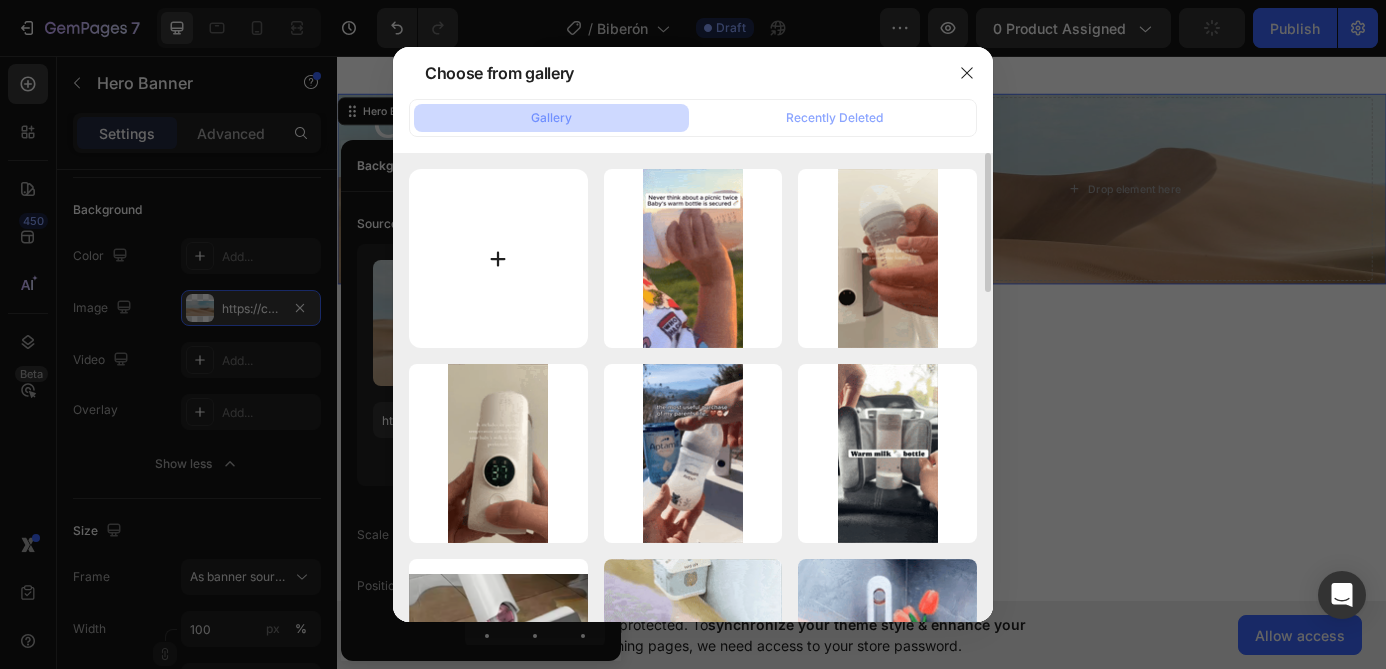 click at bounding box center (498, 258) 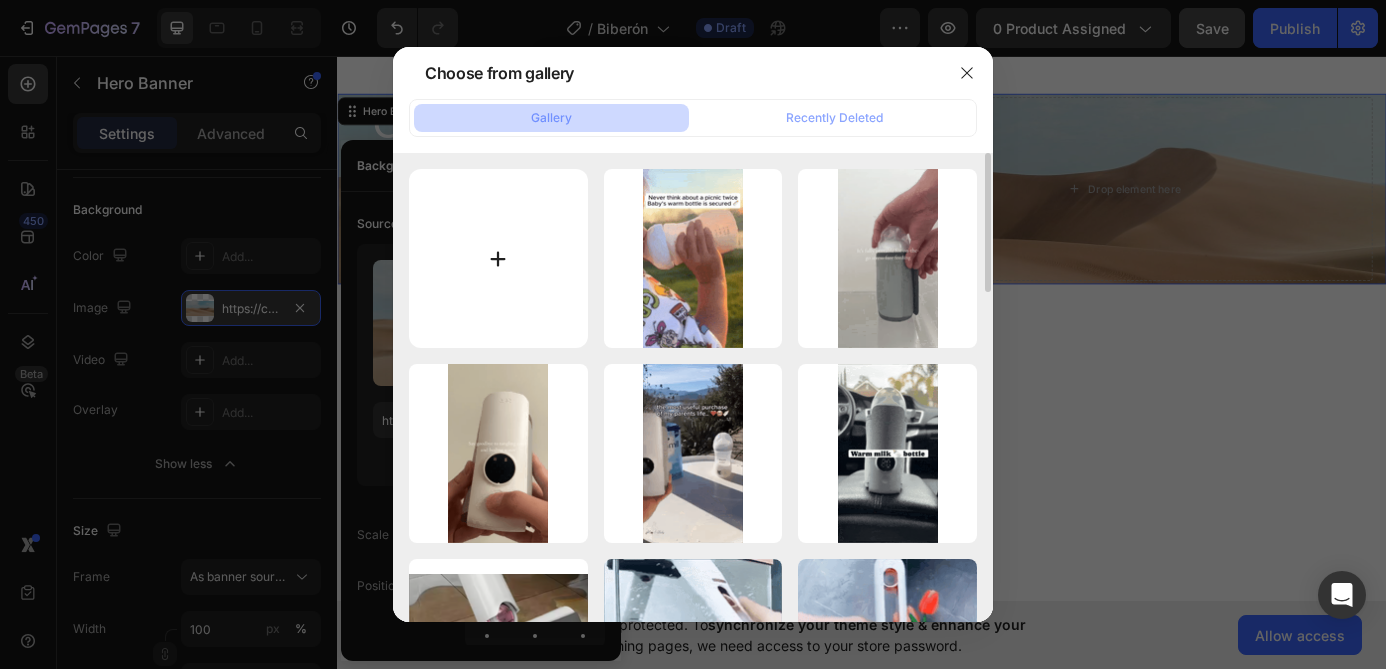 type on "C:\fakepath\WarmiGo NO BUENO.png" 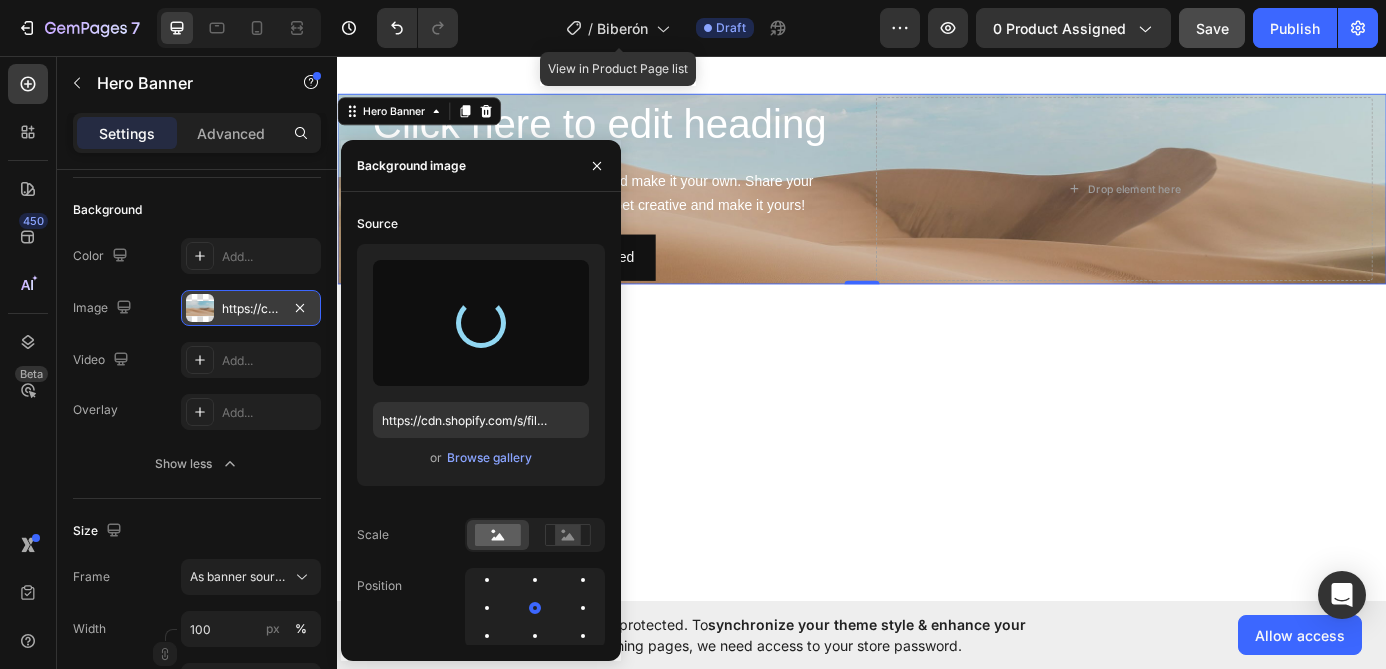 type on "https://cdn.shopify.com/s/files/1/0934/8379/4775/files/gempages_578275896062902972-9bd11eb2-c314-435e-8e61-d68a5a662cf2.png" 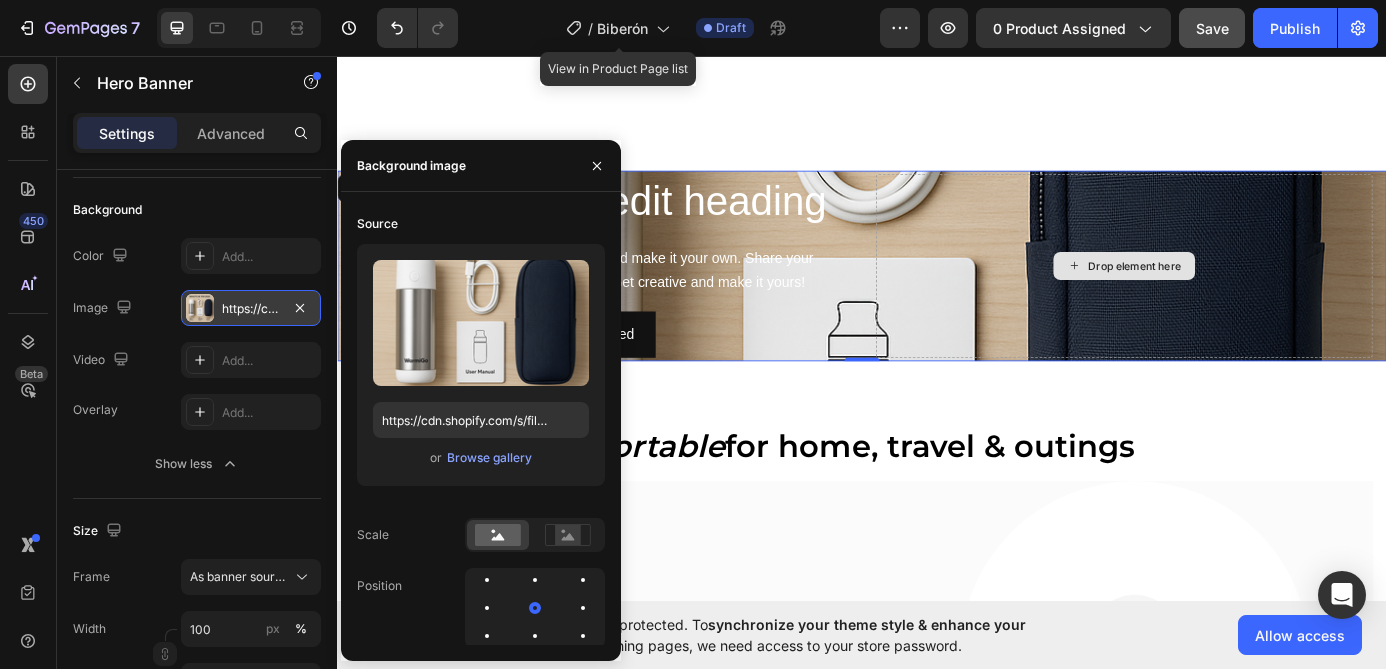 scroll, scrollTop: 2631, scrollLeft: 0, axis: vertical 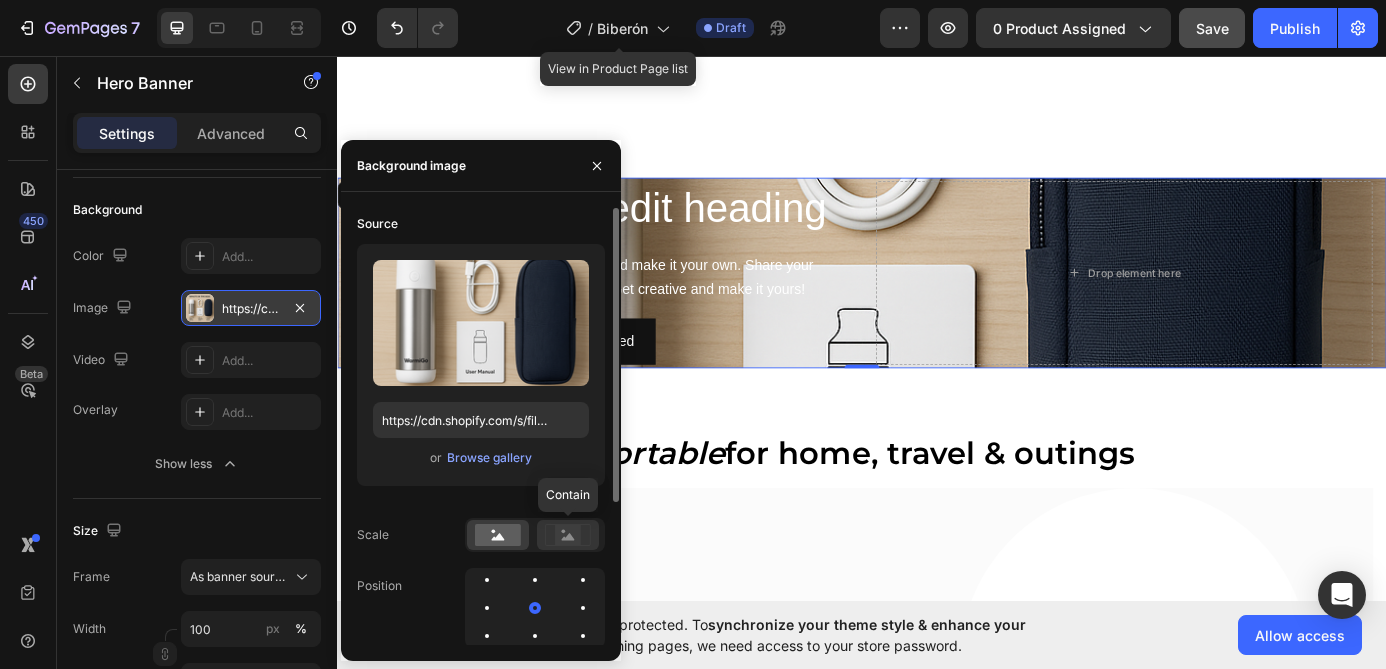 click 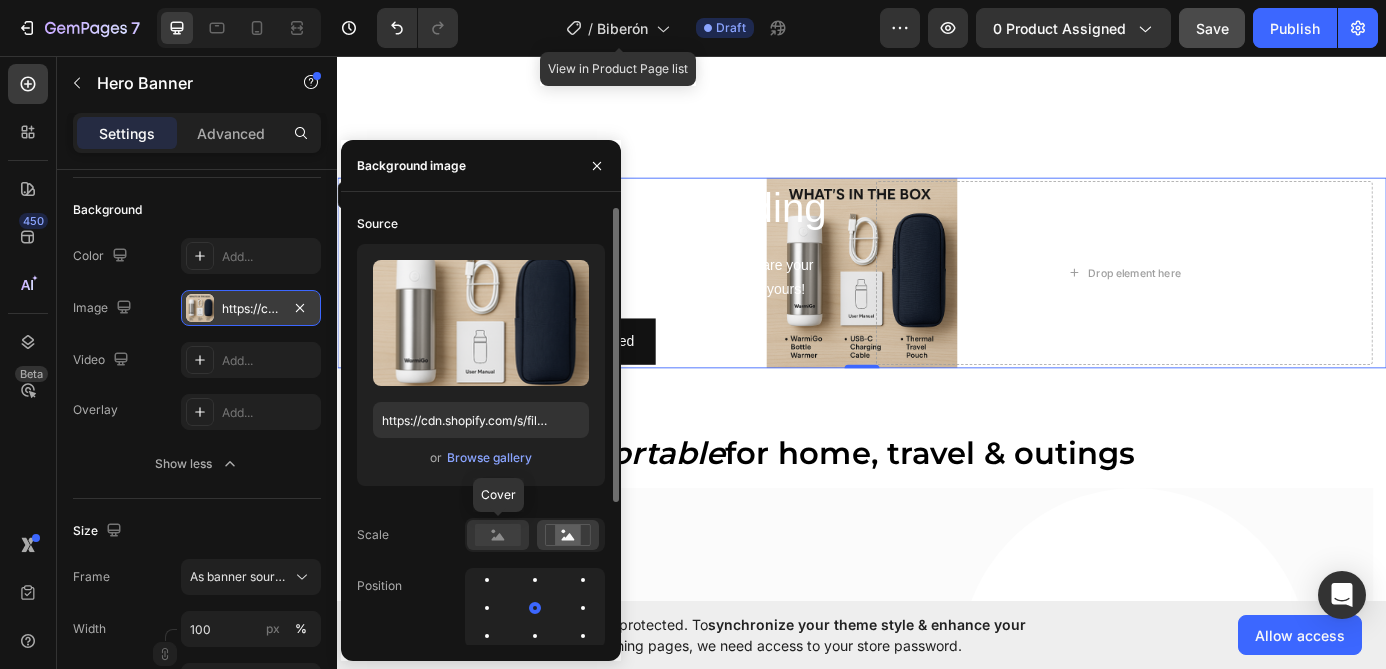 click 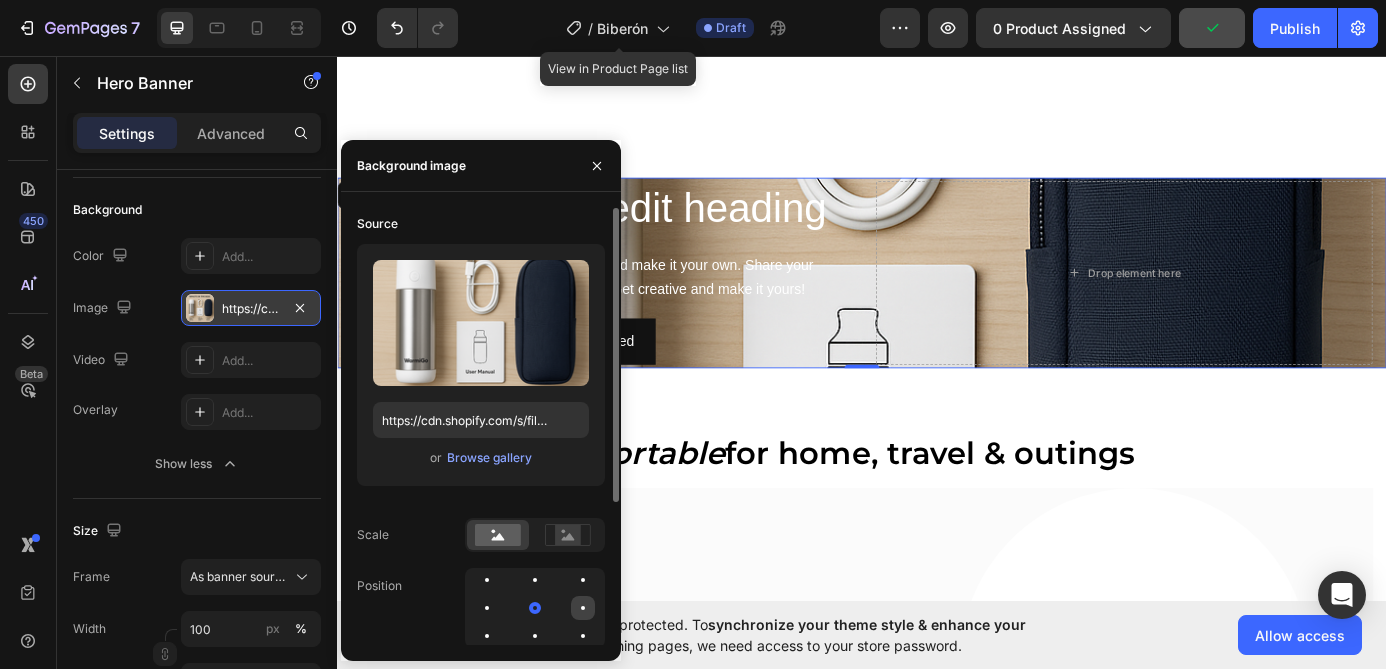 click 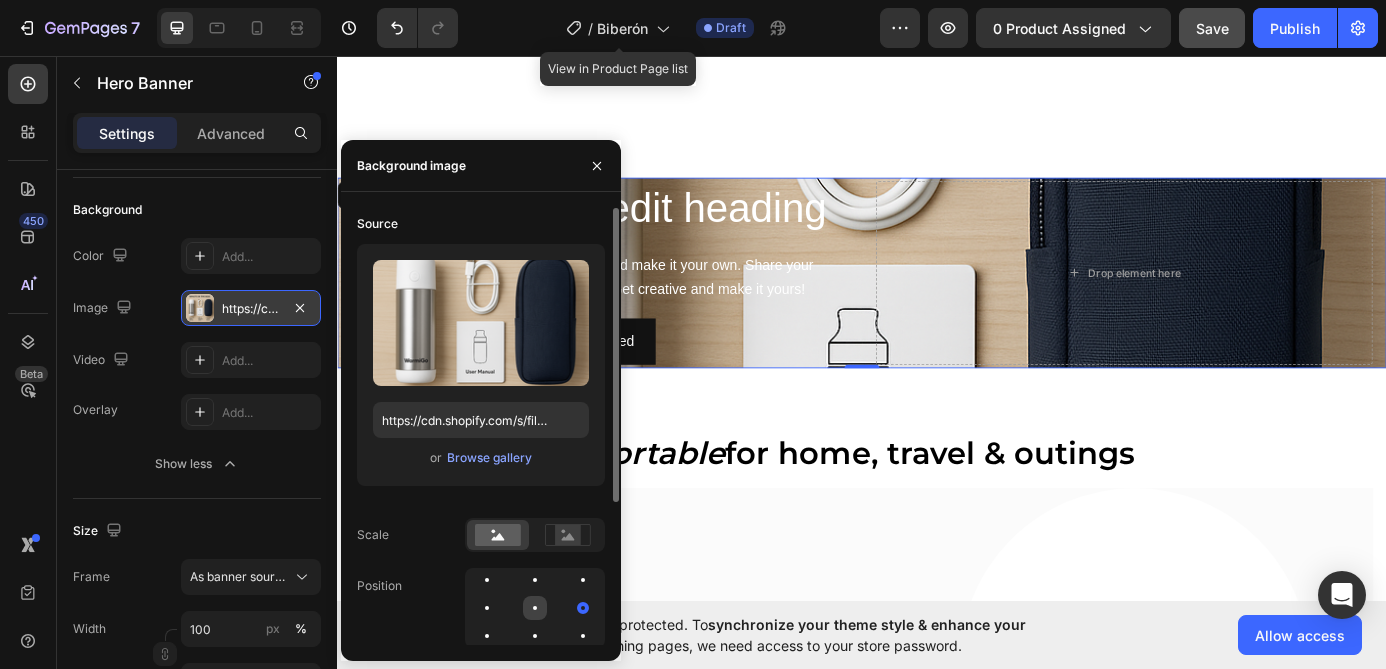 click 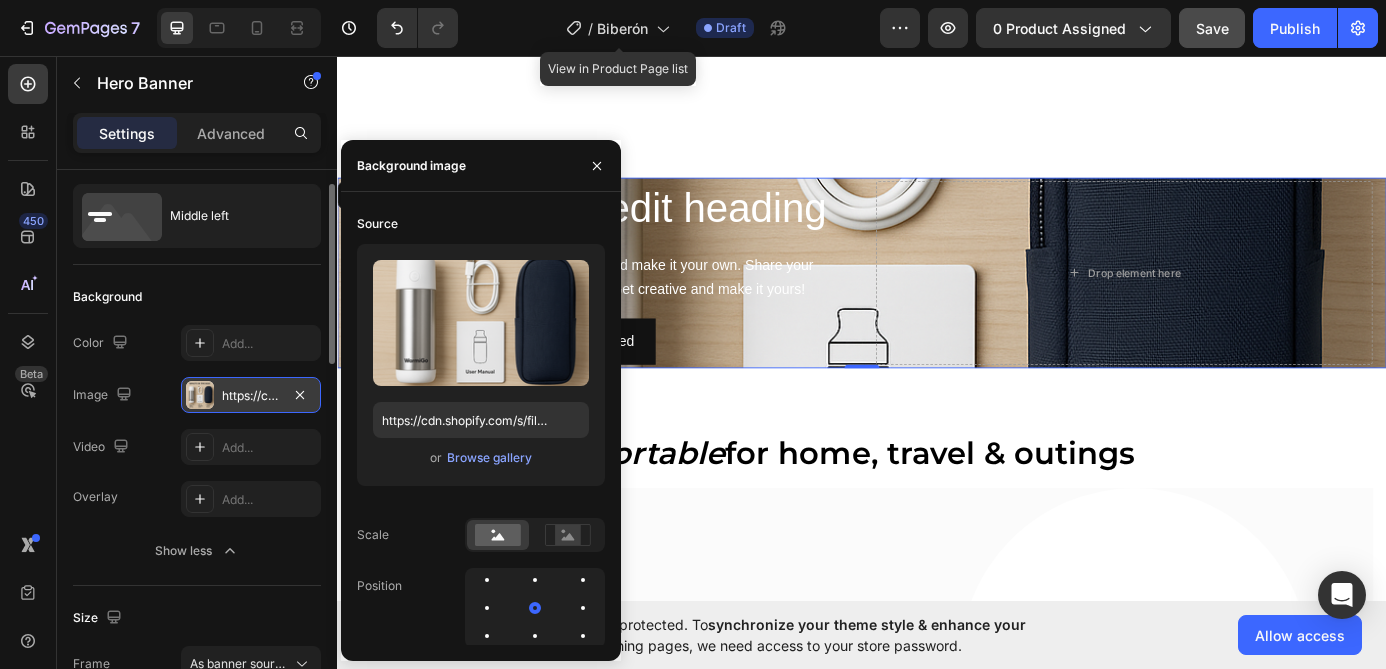 scroll, scrollTop: 0, scrollLeft: 0, axis: both 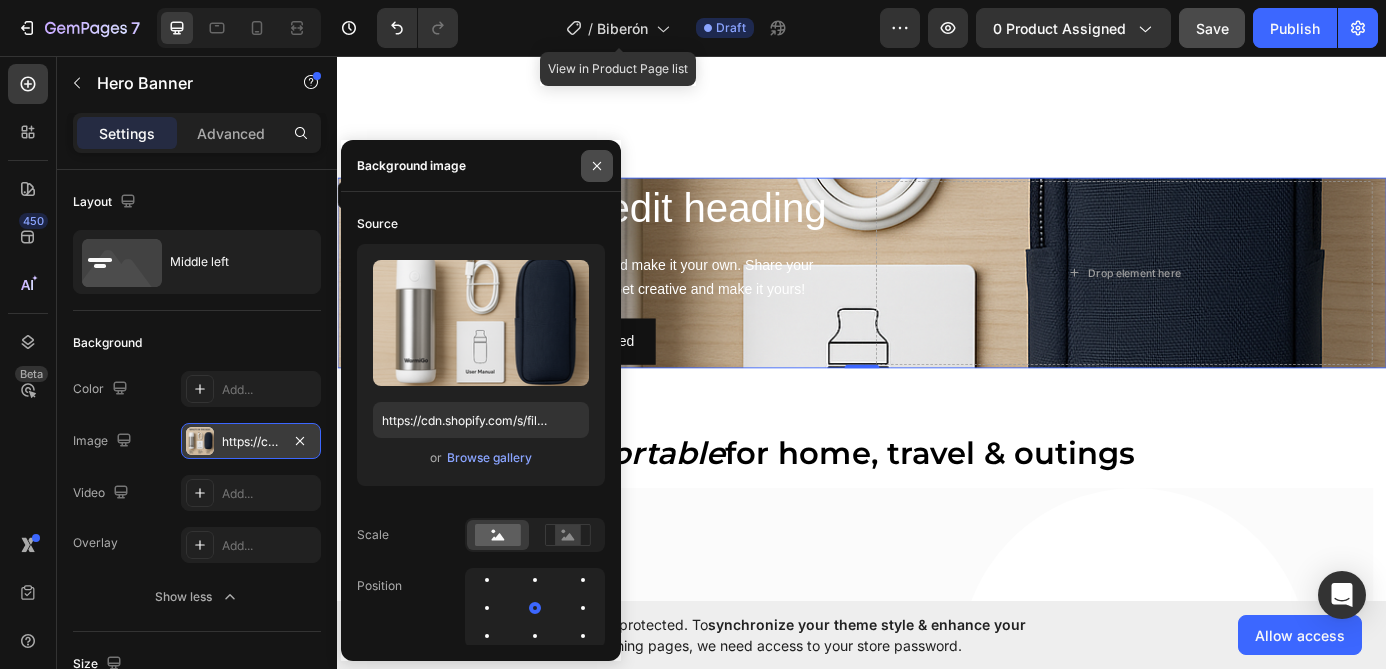 click 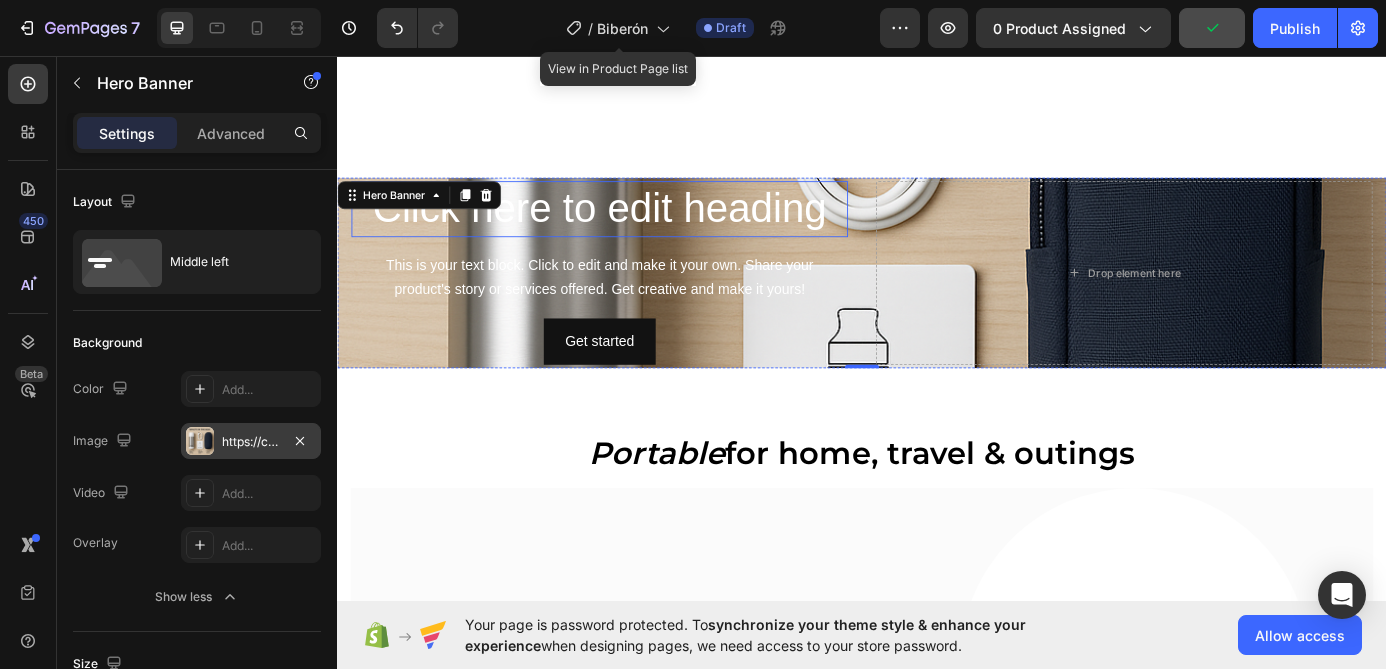 click on "Click here to edit heading" at bounding box center [637, 231] 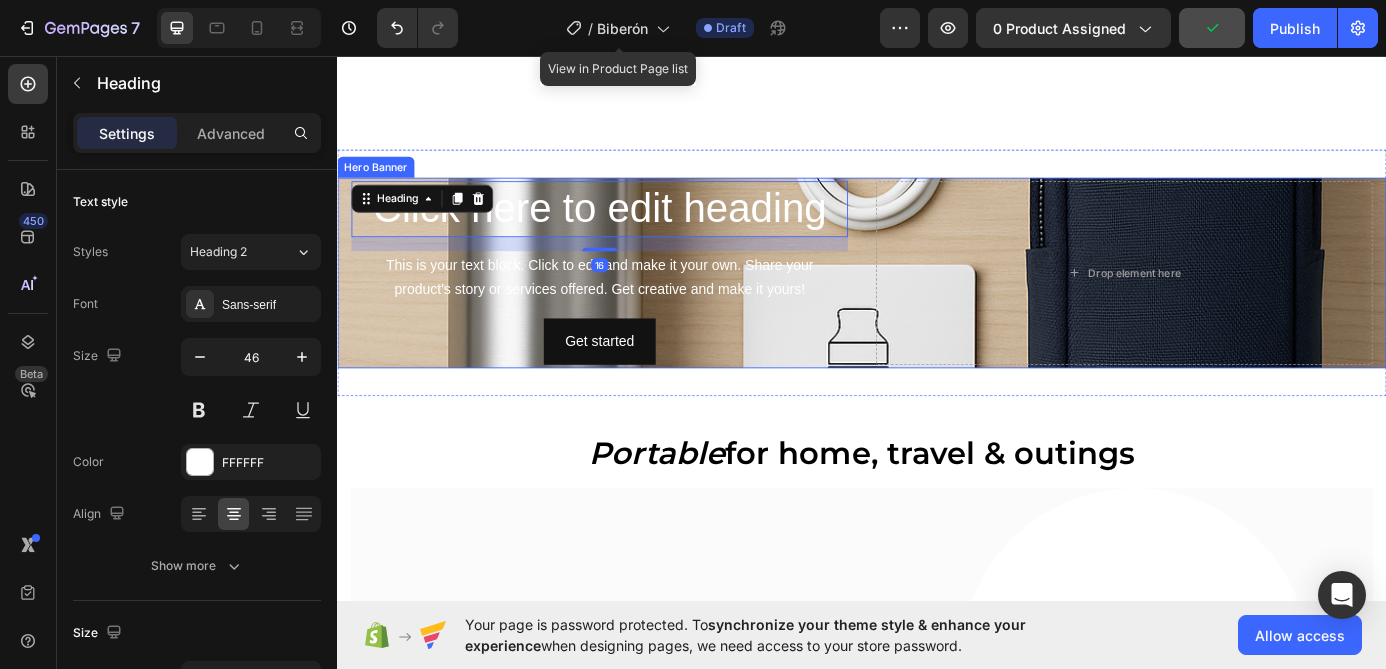 click on "Click here to edit heading Heading   16 This is your text block. Click to edit and make it your own. Share your                       product's story or services offered. Get creative and make it yours! Text Block Get started Button
Drop element here" at bounding box center (937, 304) 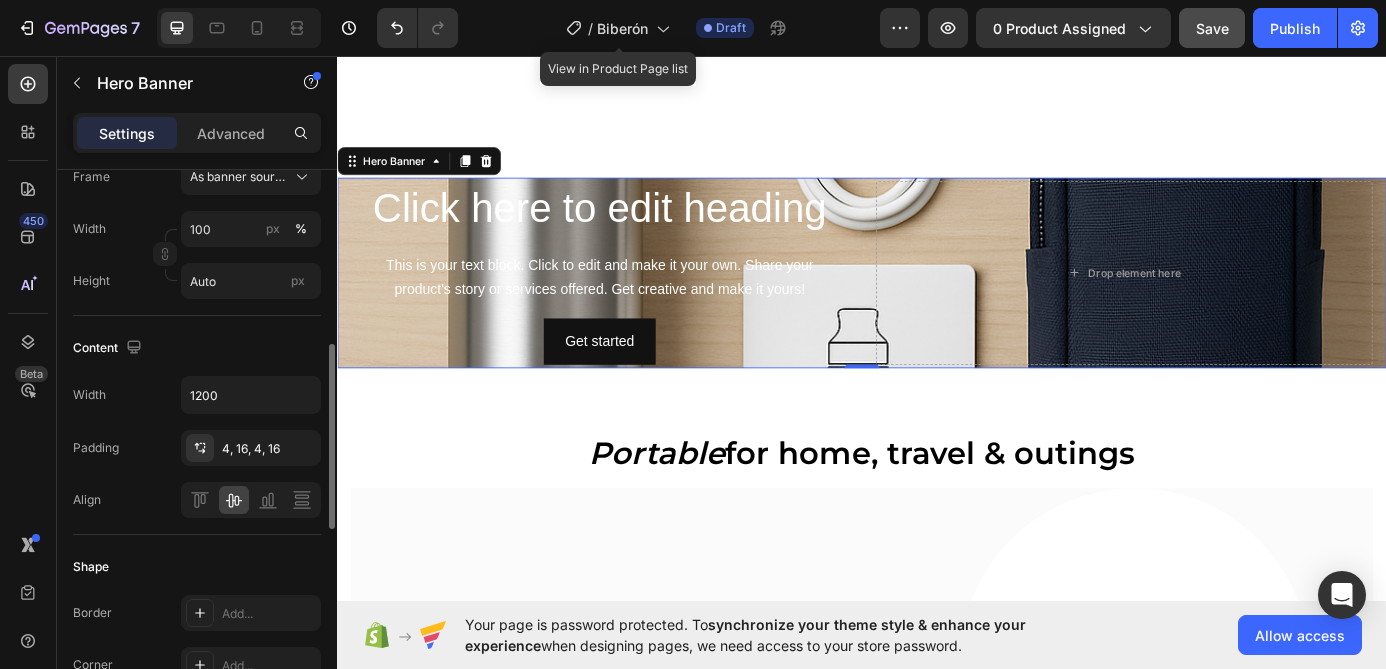scroll, scrollTop: 498, scrollLeft: 0, axis: vertical 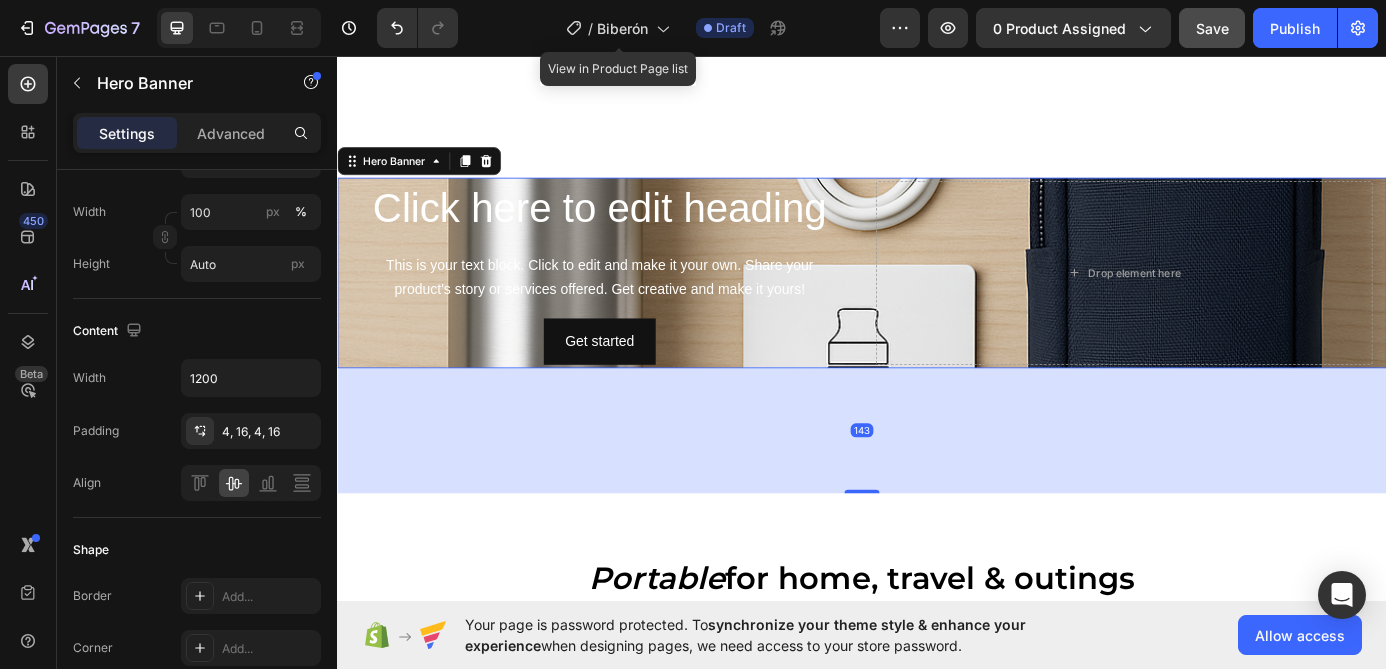 drag, startPoint x: 940, startPoint y: 409, endPoint x: 950, endPoint y: 552, distance: 143.34923 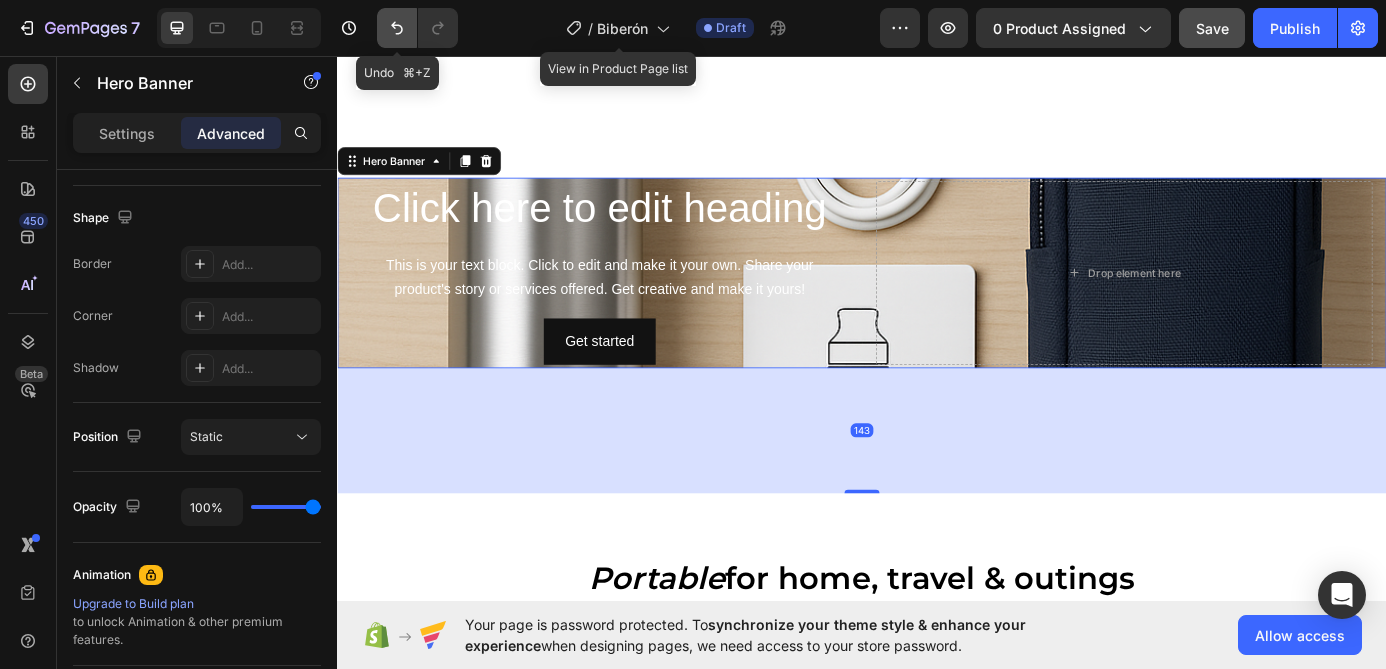 click 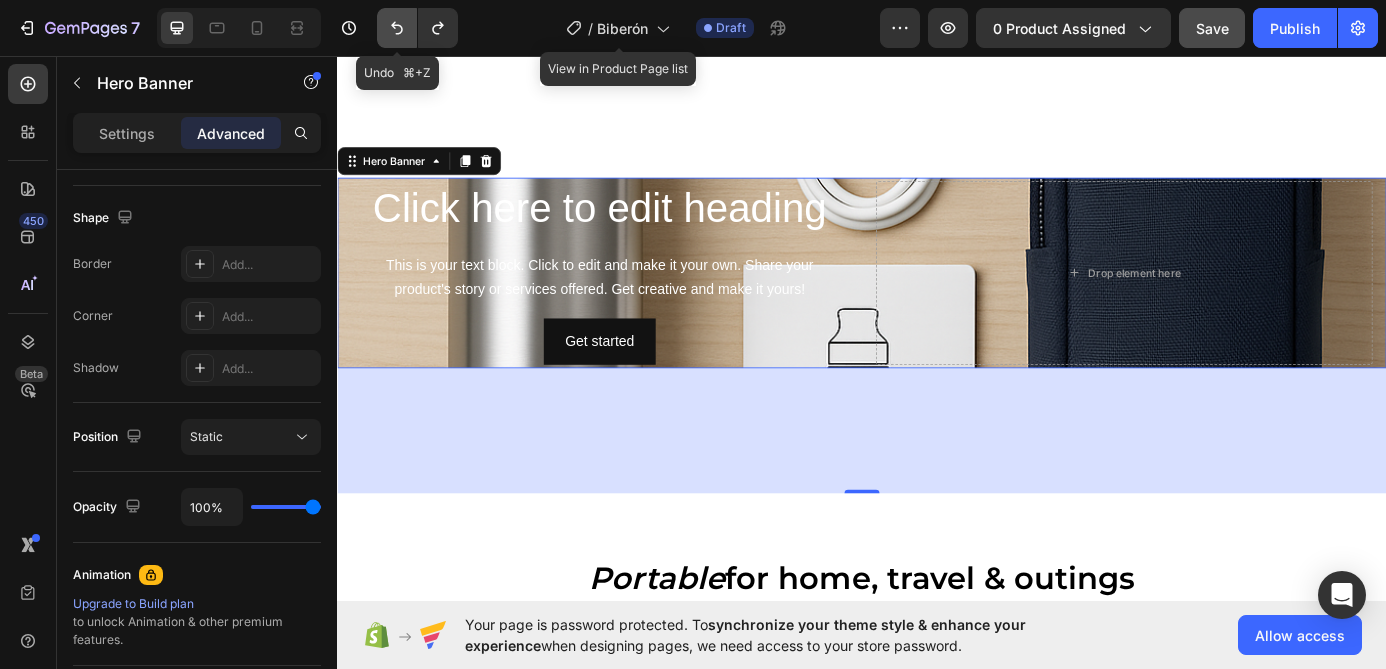 click 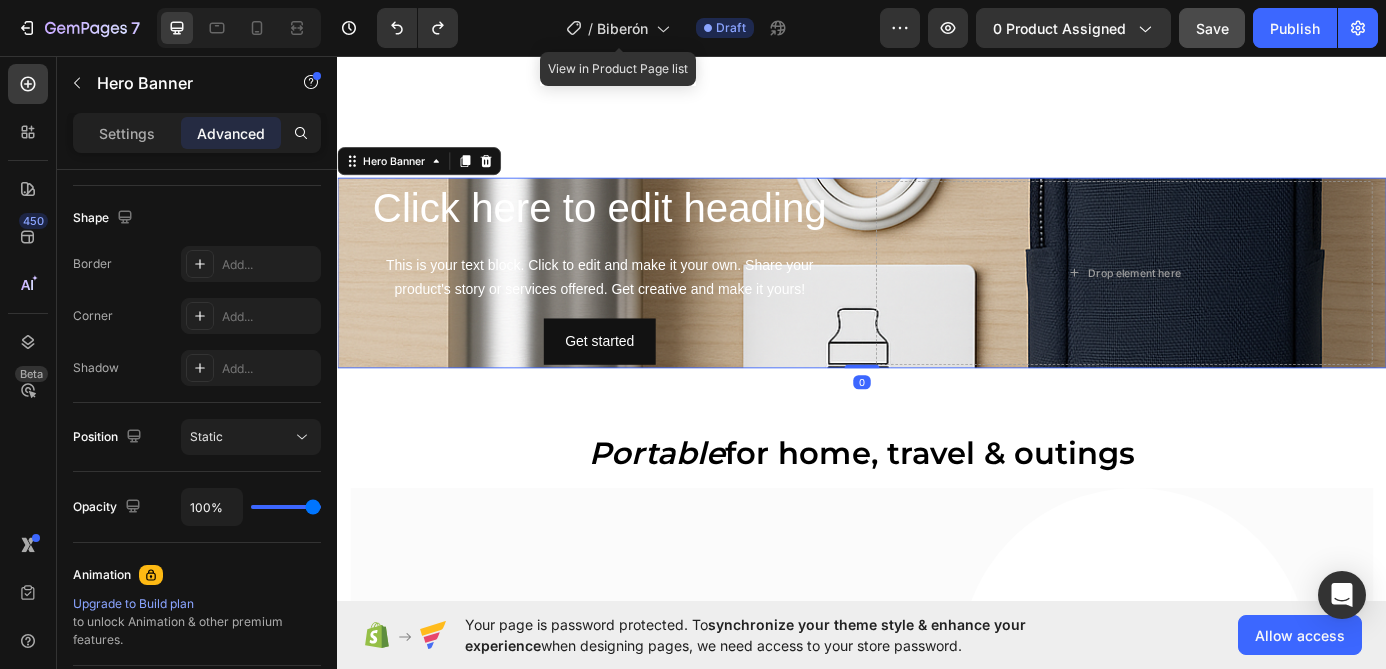 drag, startPoint x: 939, startPoint y: 552, endPoint x: 914, endPoint y: 366, distance: 187.67259 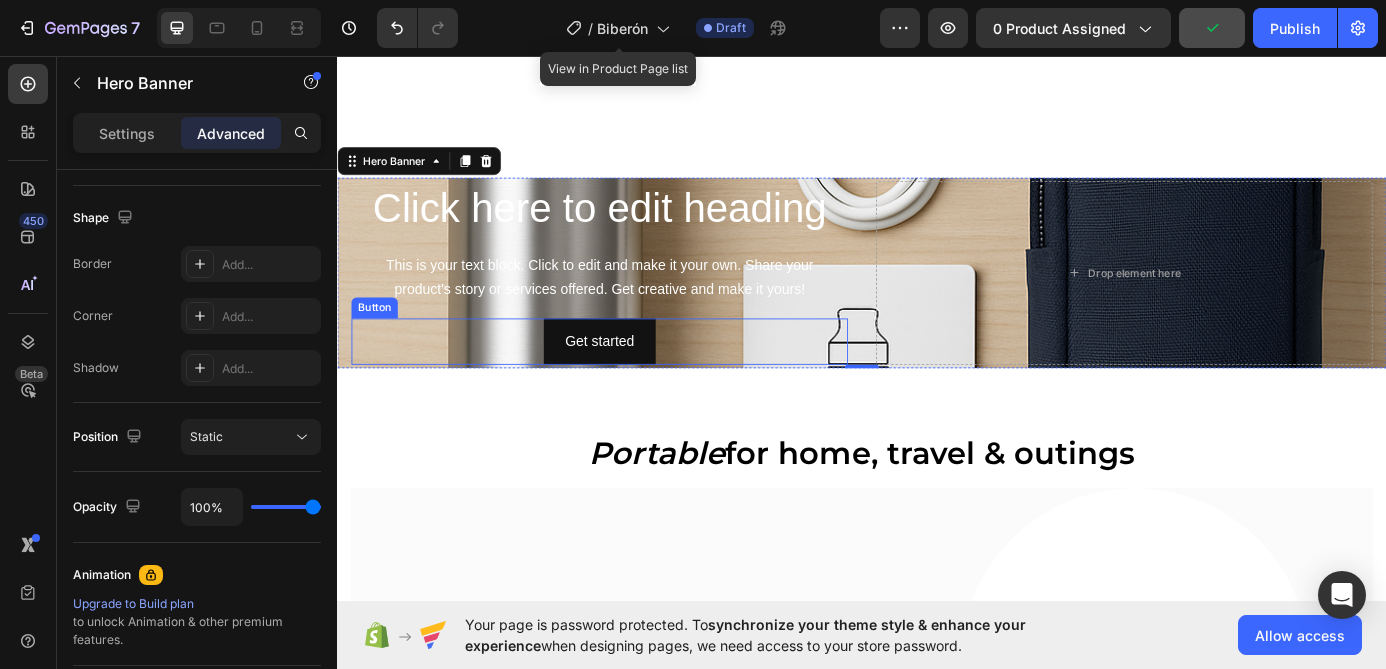 click on "Get started Button" at bounding box center [637, 382] 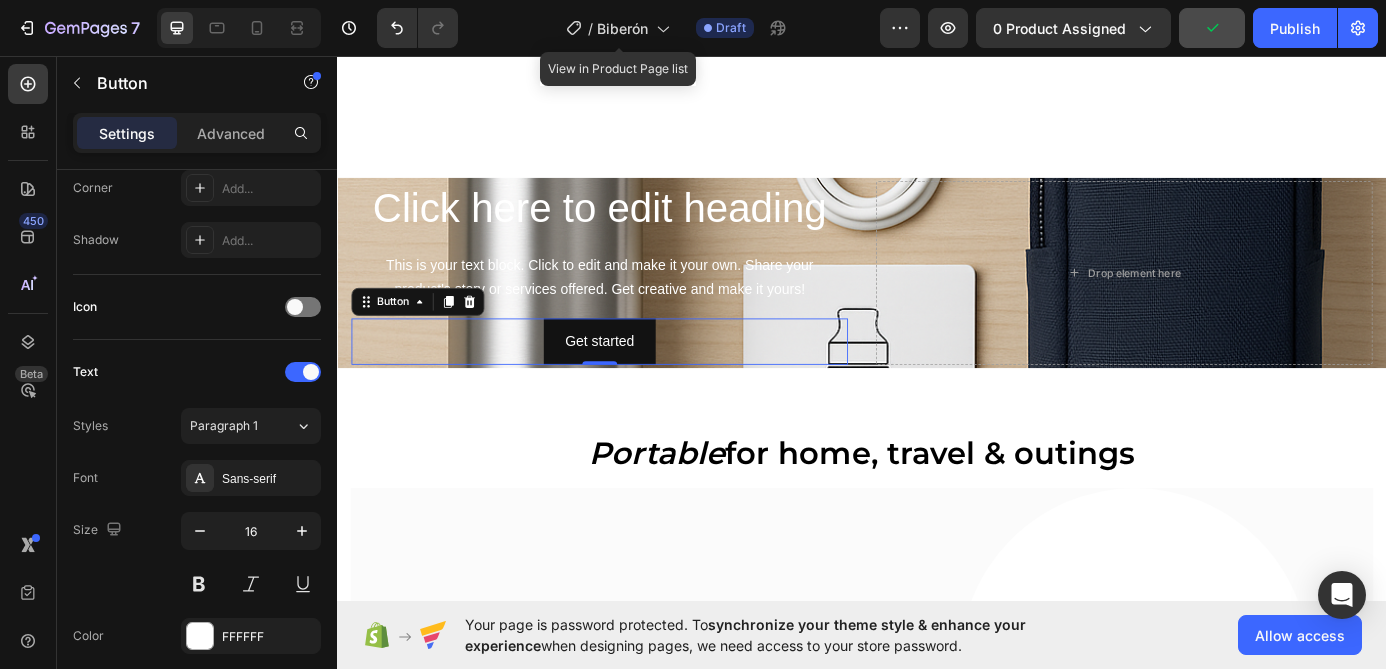 scroll, scrollTop: 0, scrollLeft: 0, axis: both 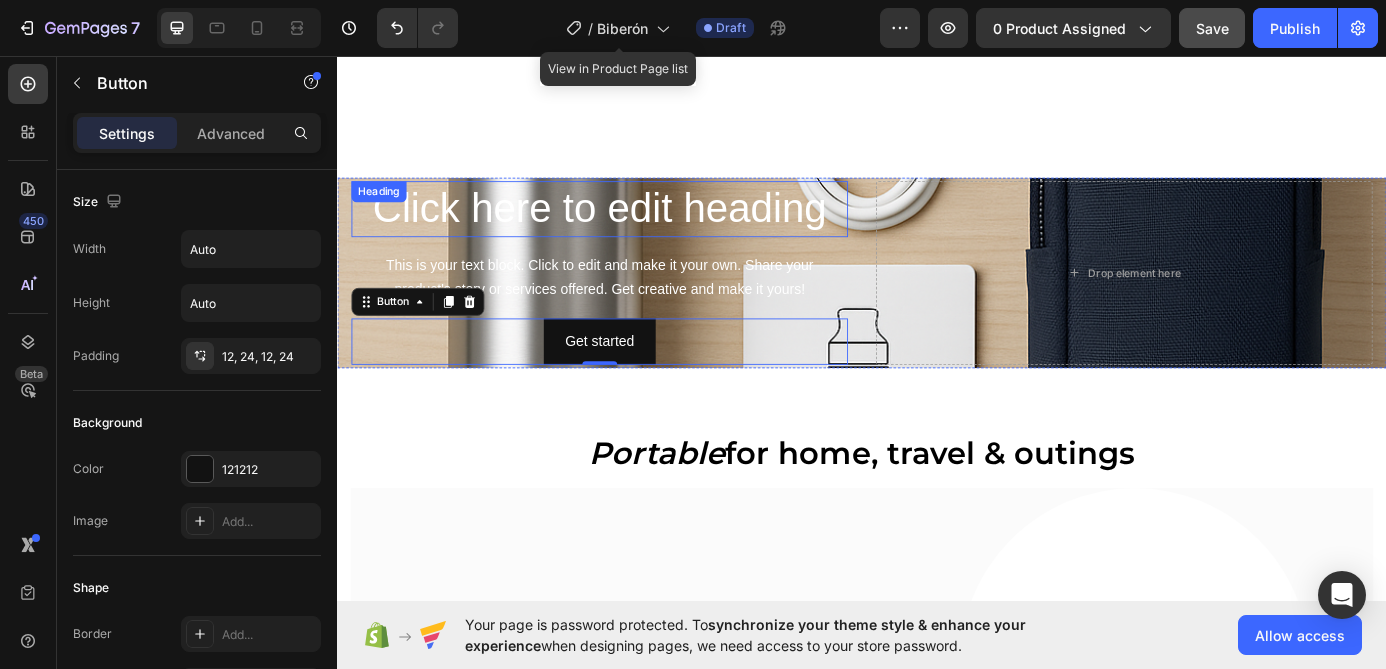 click on "Click here to edit heading" at bounding box center (637, 231) 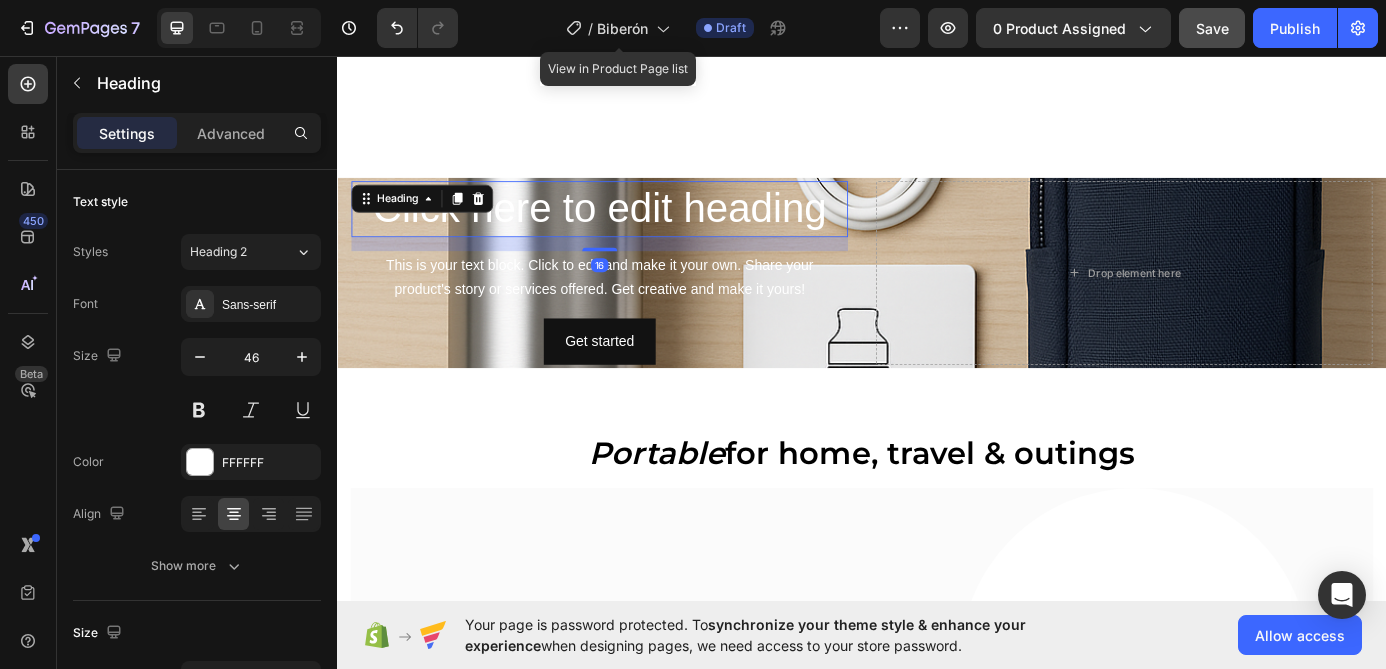 click on "Click here to edit heading" at bounding box center [637, 231] 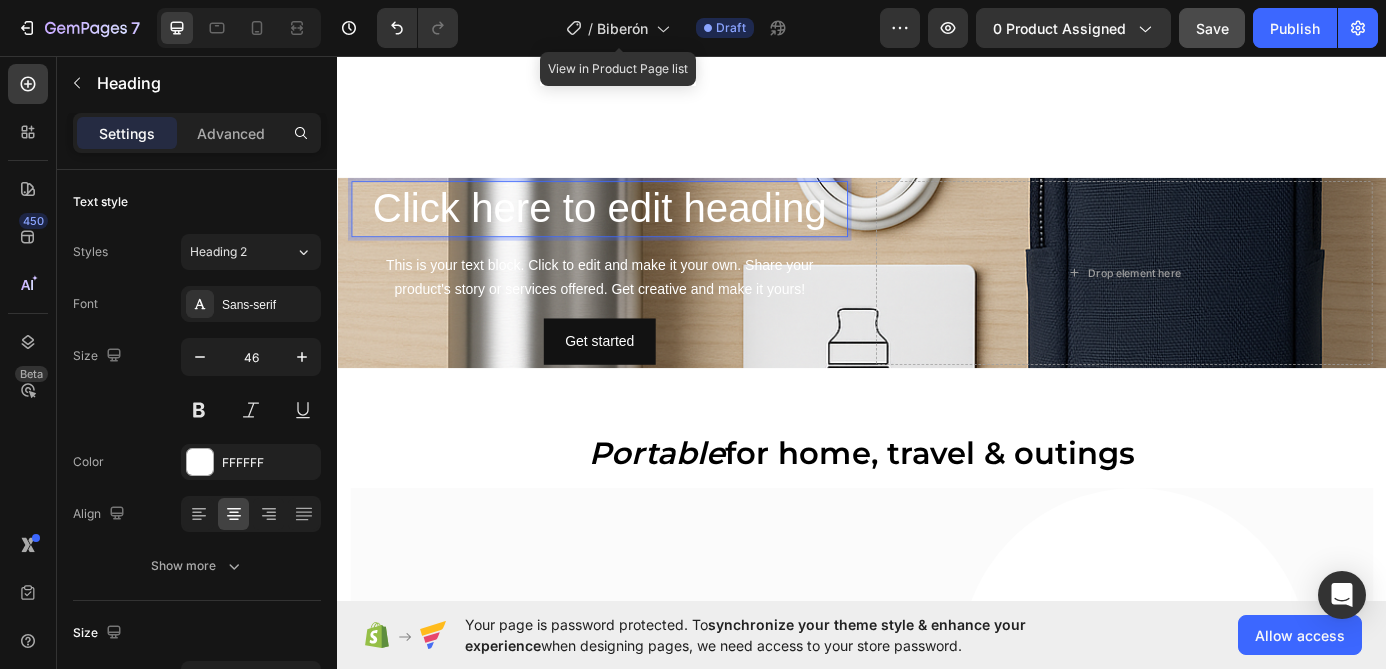click on "Click here to edit heading" at bounding box center [637, 231] 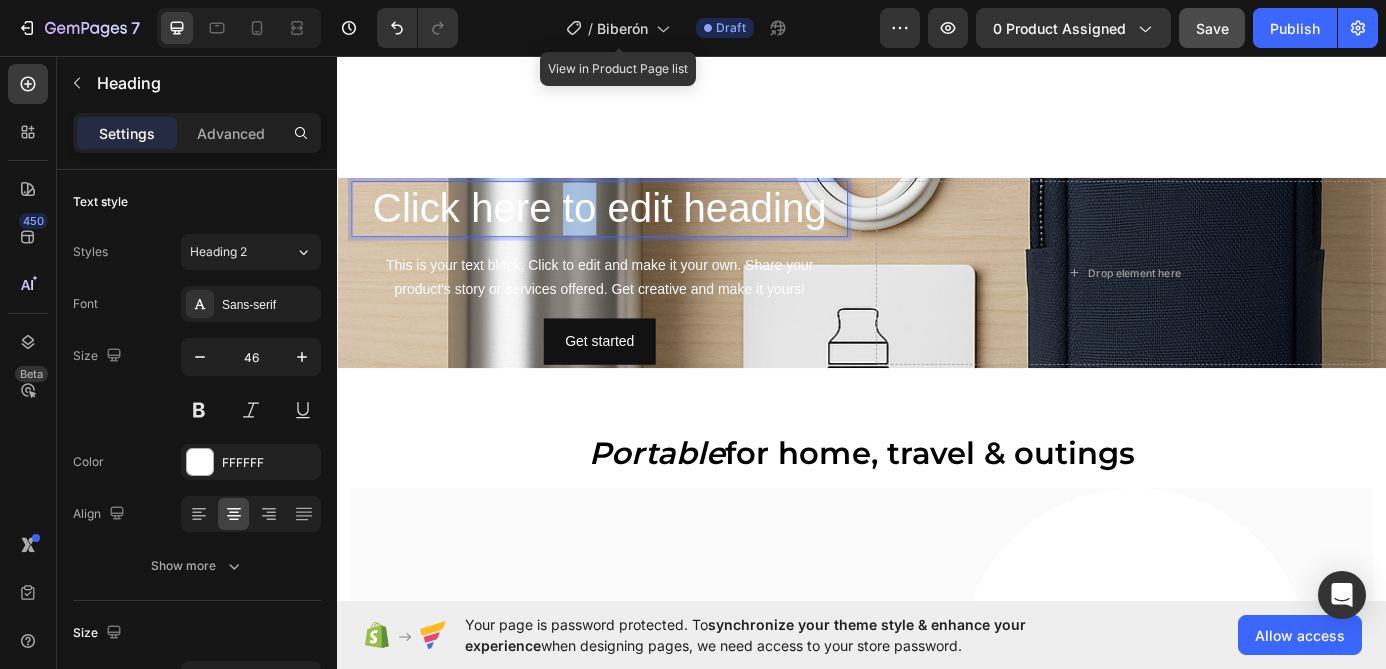 click on "Click here to edit heading" at bounding box center (637, 231) 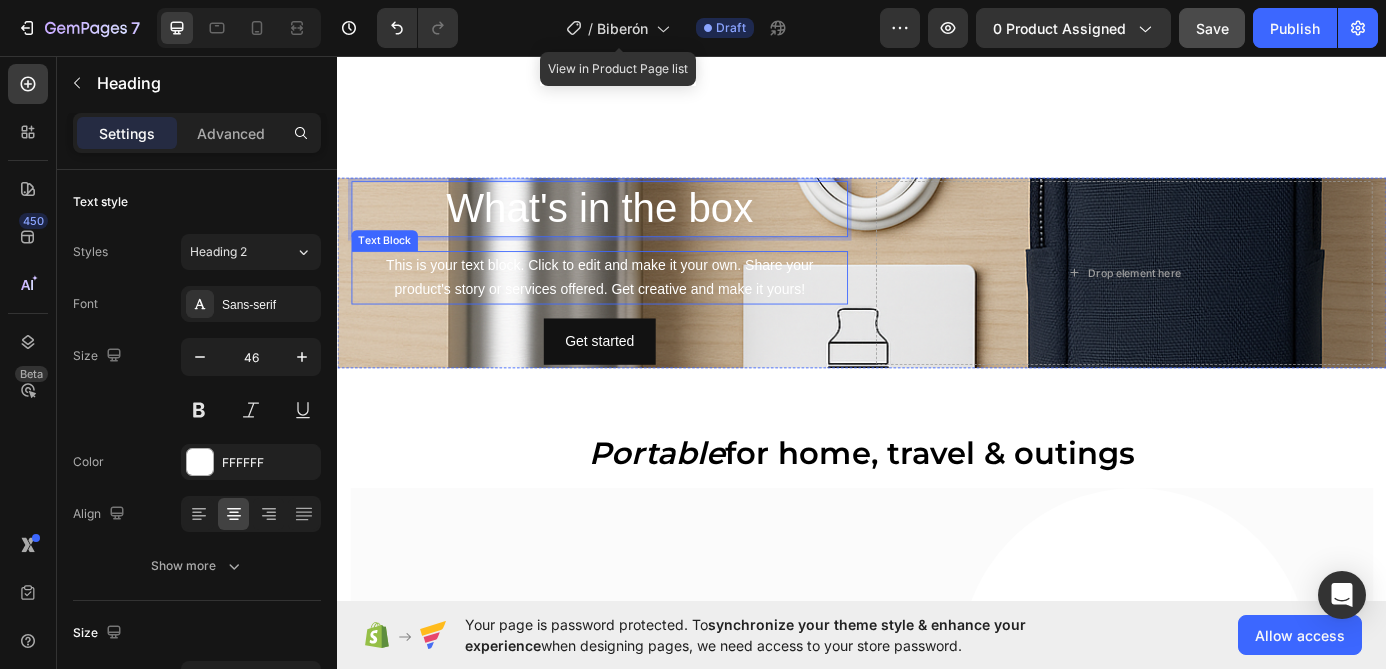 click on "This is your text block. Click to edit and make it your own. Share your                       product's story or services offered. Get creative and make it yours!" at bounding box center [637, 310] 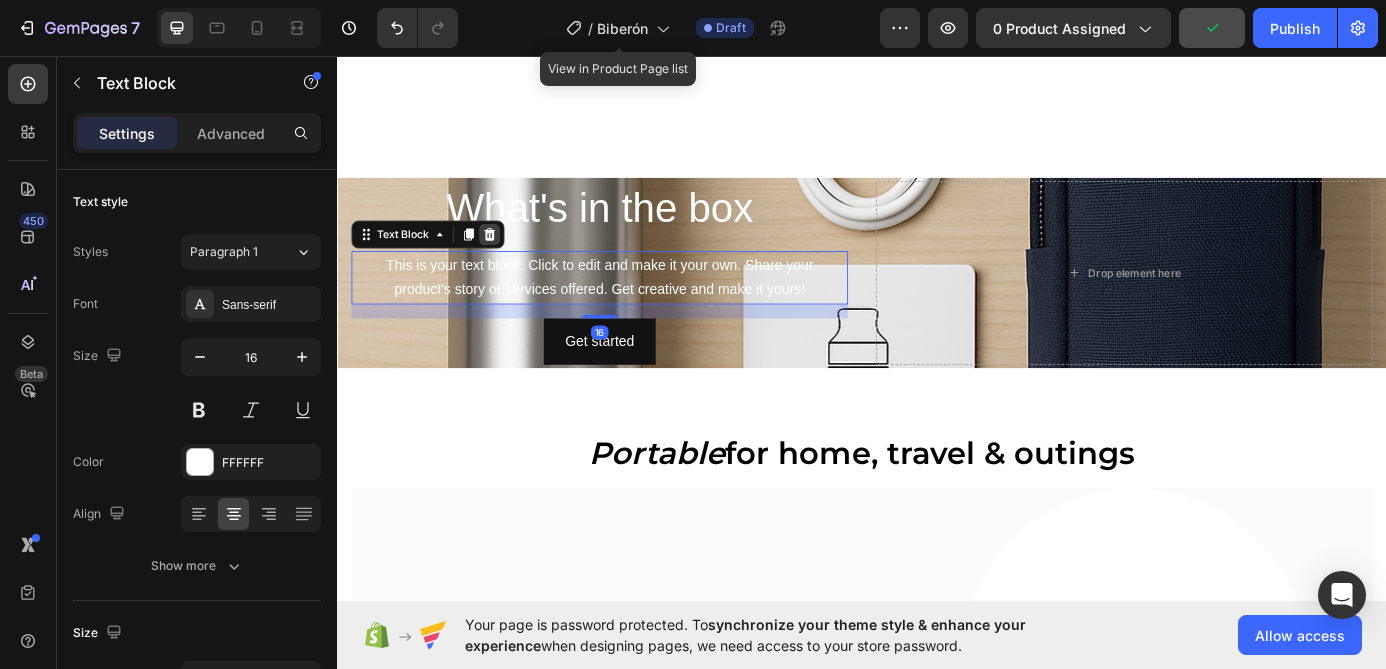 click 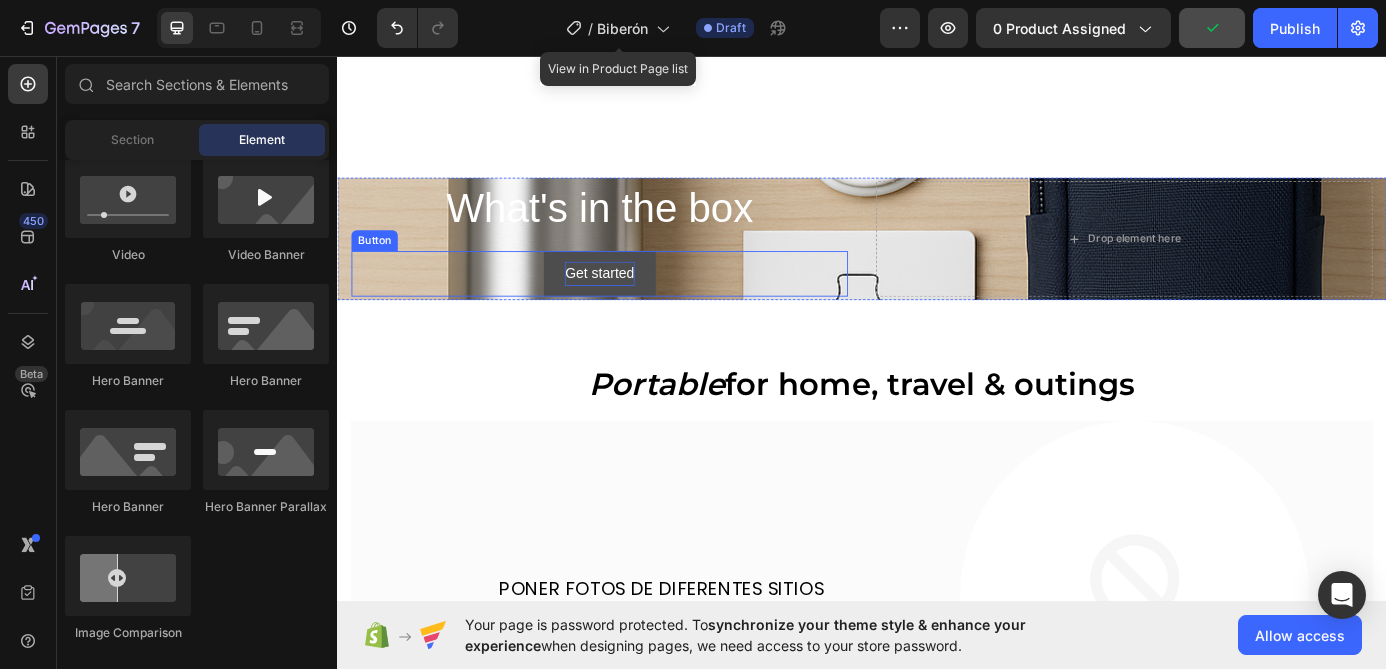 click on "Get started" at bounding box center (636, 305) 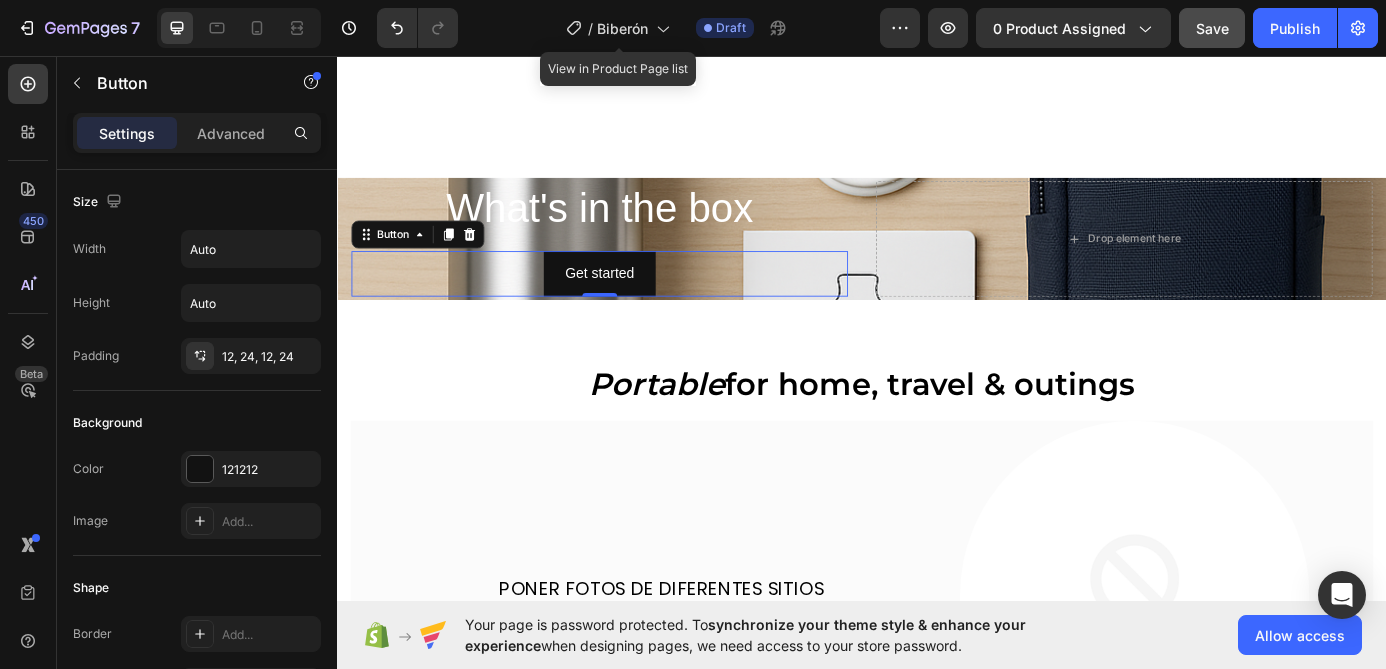 click on "Get started Button   0" at bounding box center (637, 305) 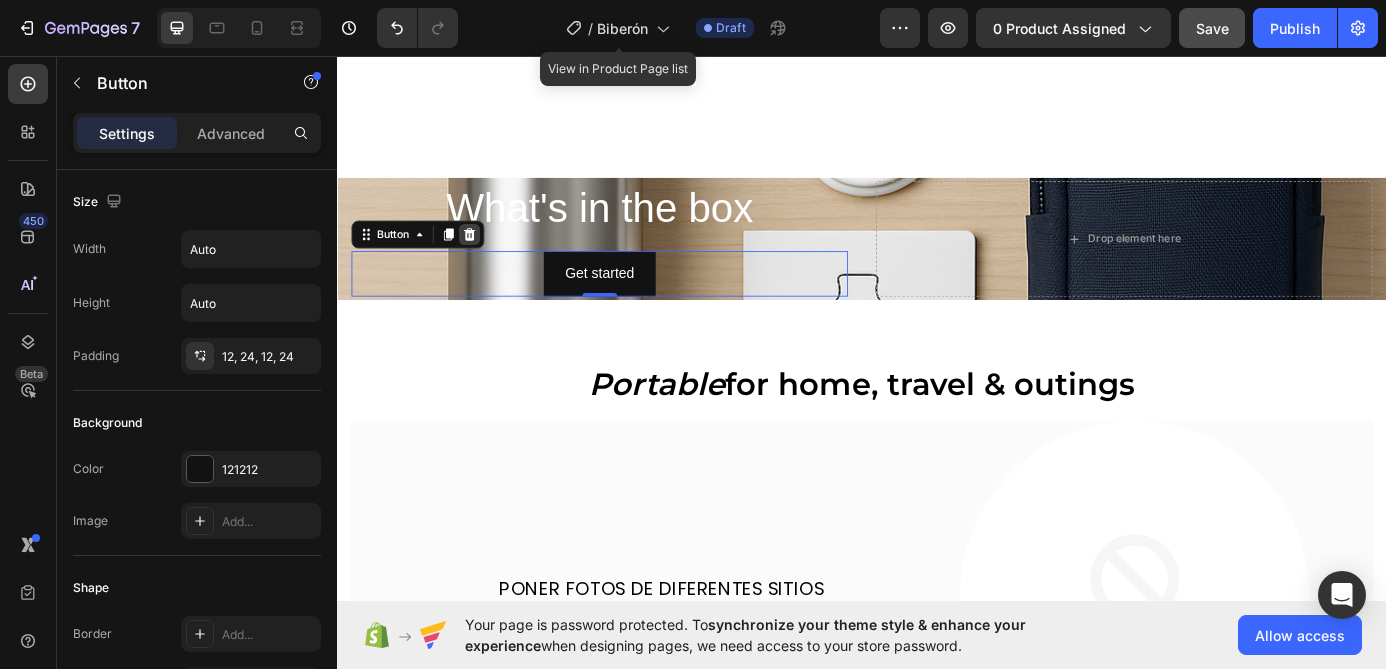click 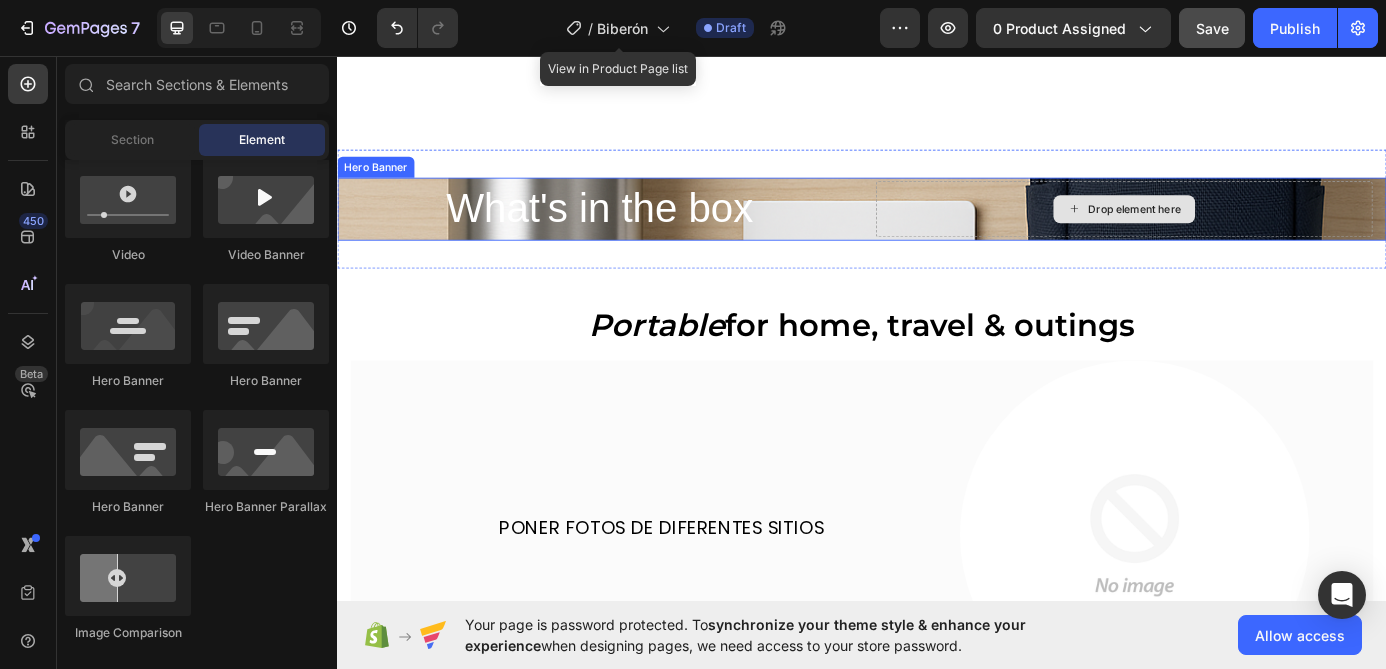 click on "Drop element here" at bounding box center [1237, 231] 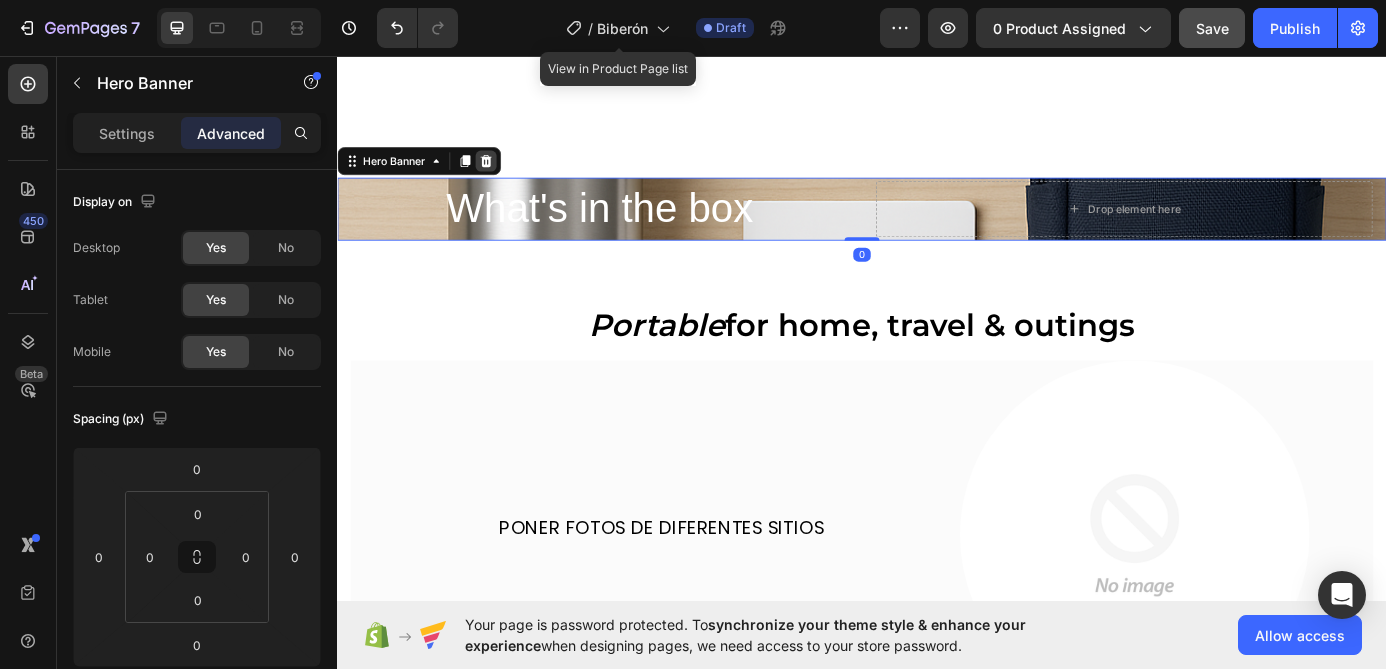 click 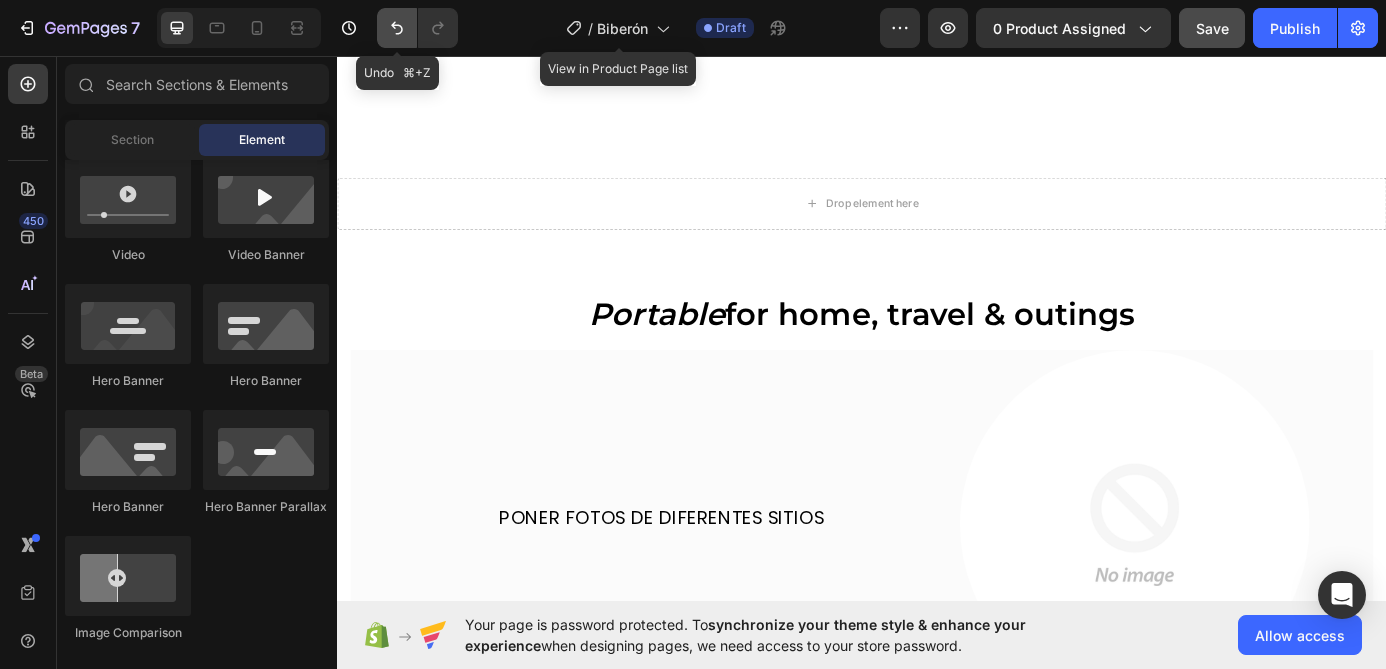 click 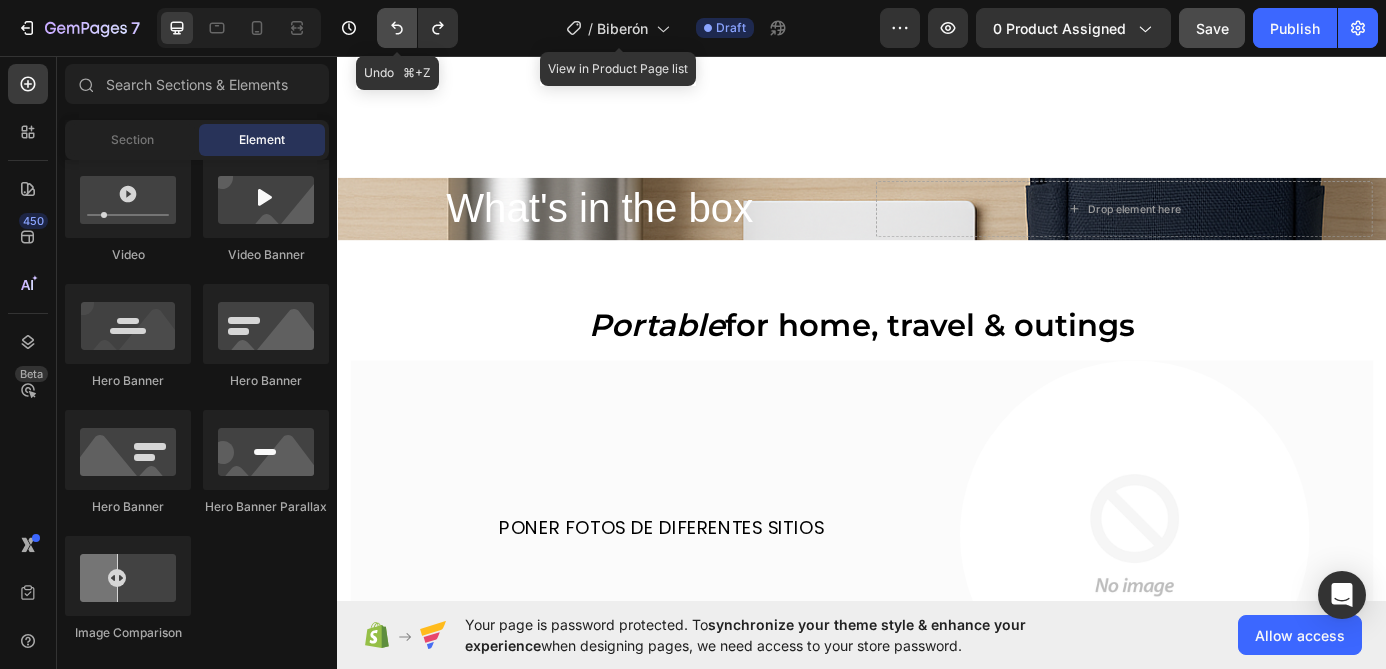 click 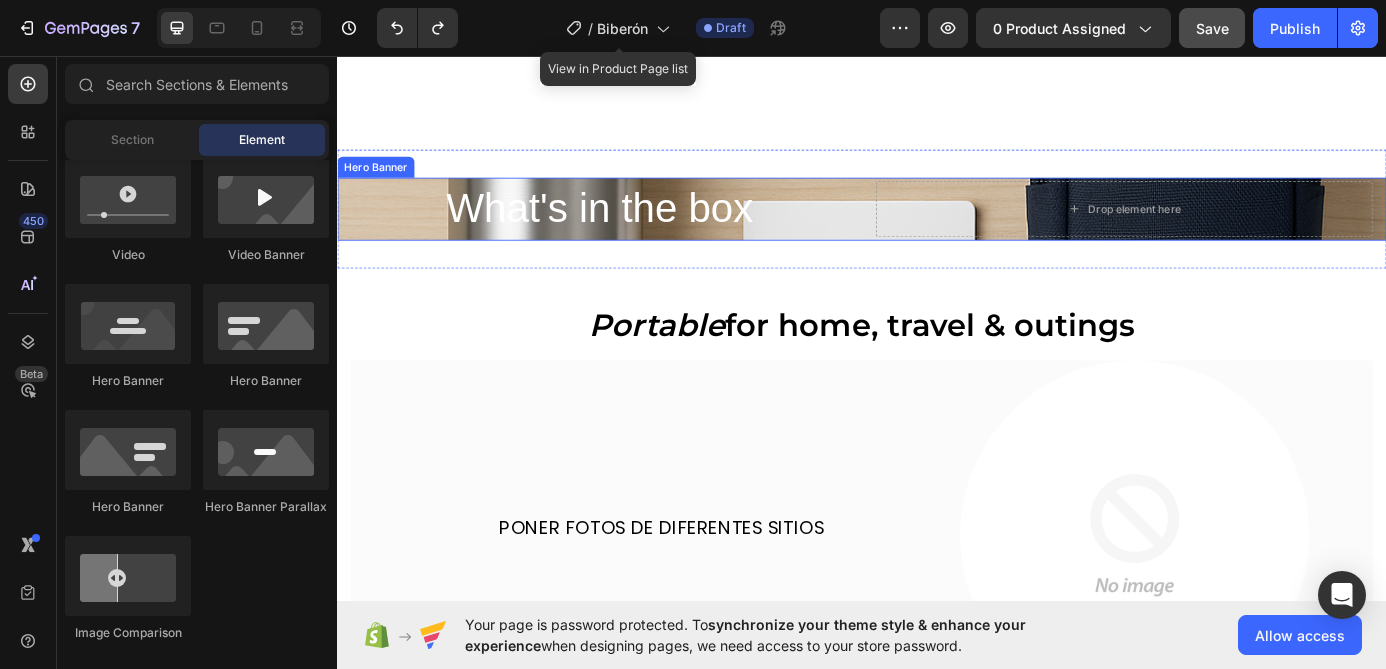 click on "What's in the box Heading
Drop element here" at bounding box center [937, 231] 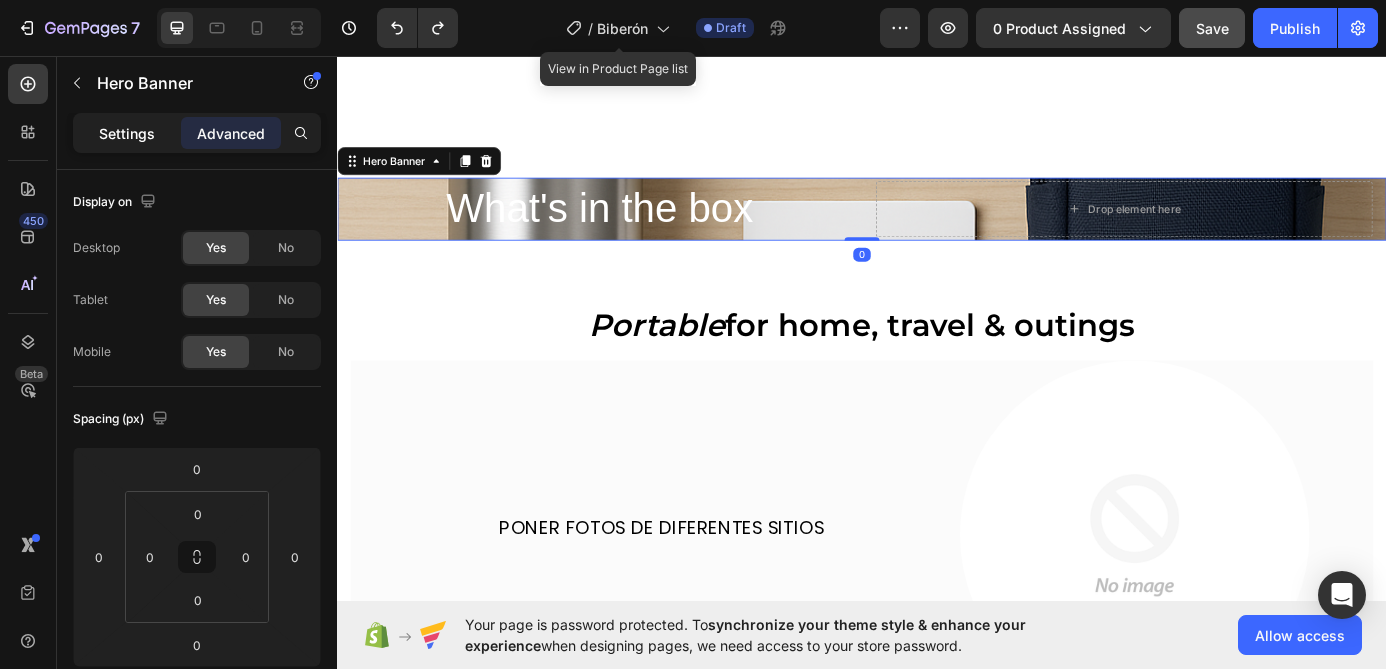 click on "Settings" at bounding box center (127, 133) 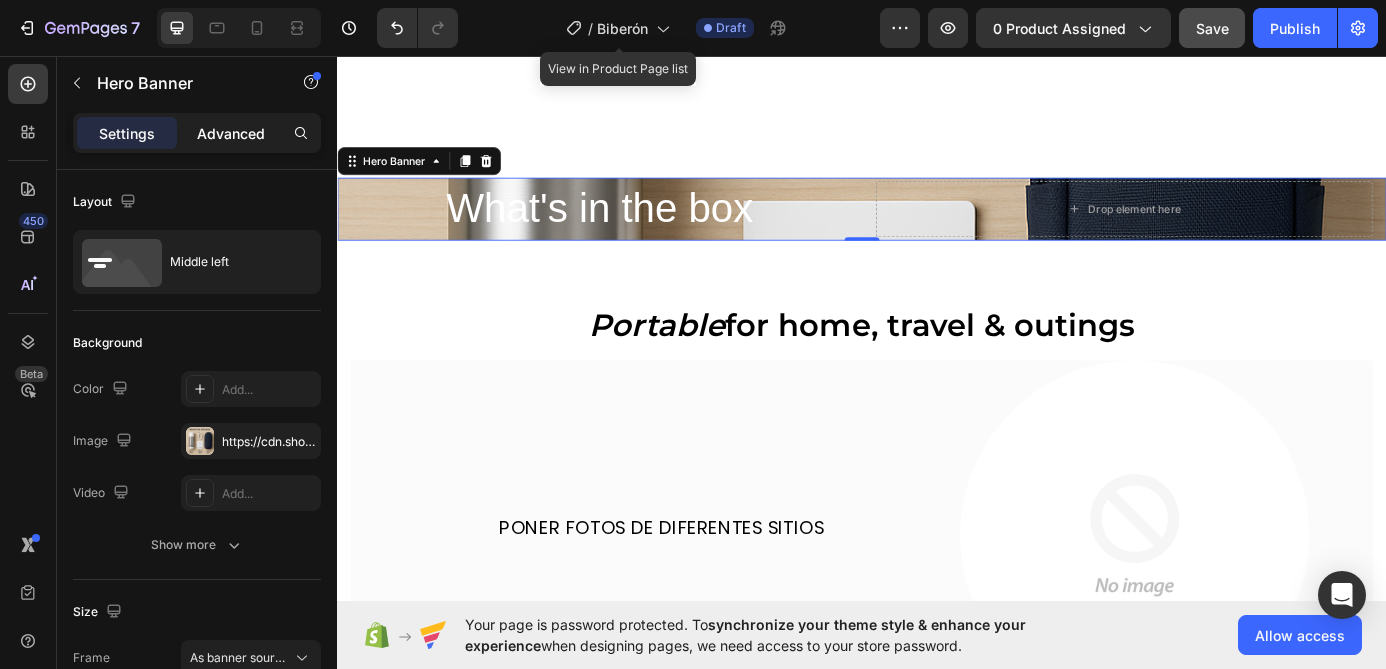 click on "Advanced" 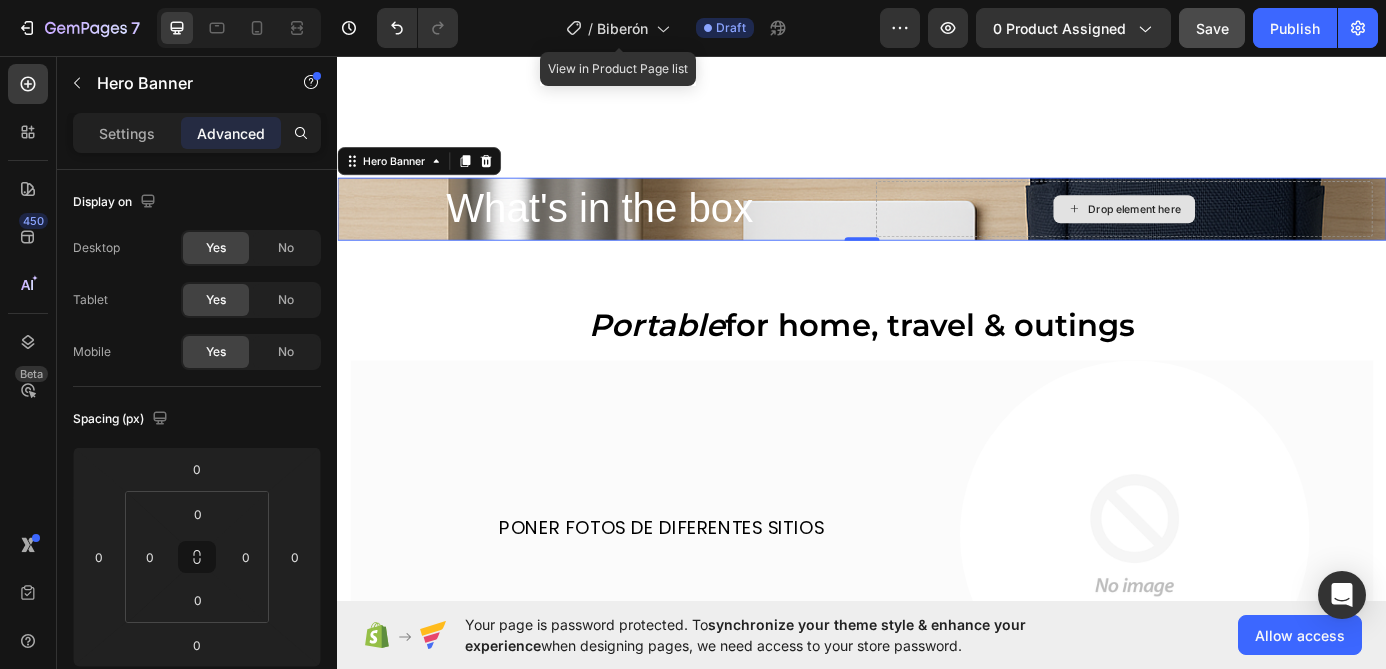 click on "Drop element here" at bounding box center (1237, 231) 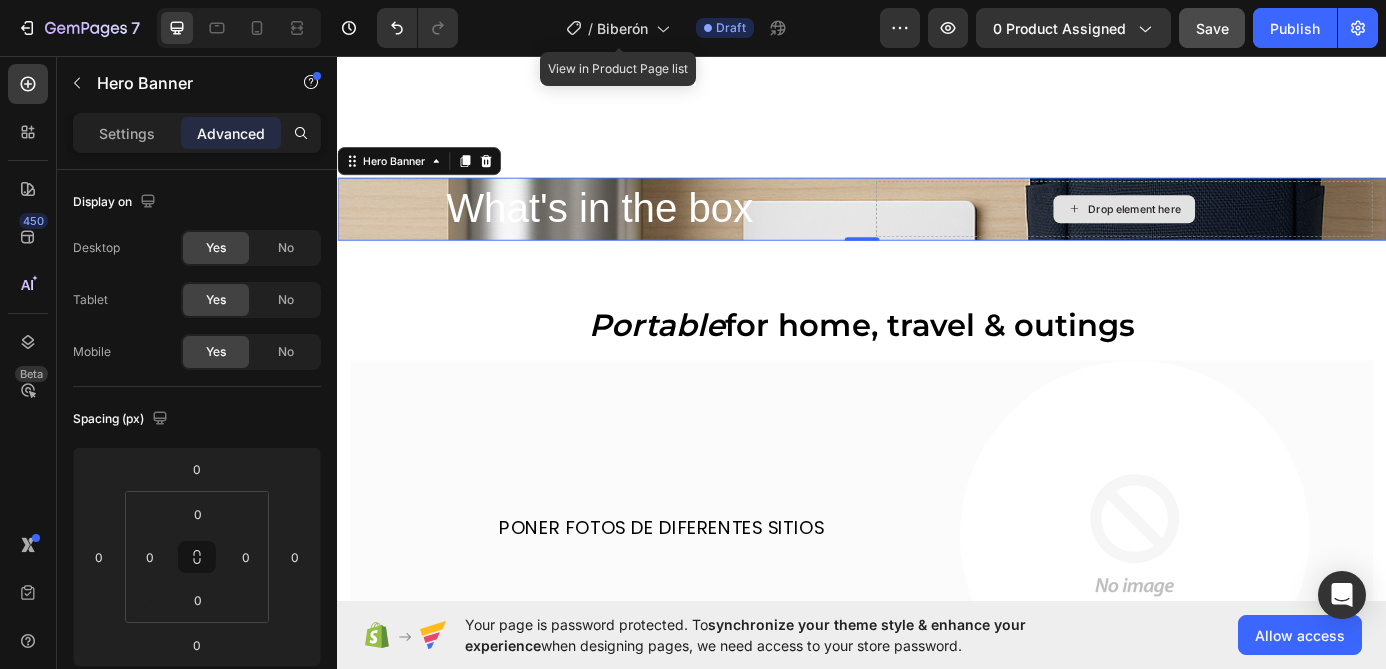 click on "Drop element here" at bounding box center (1237, 231) 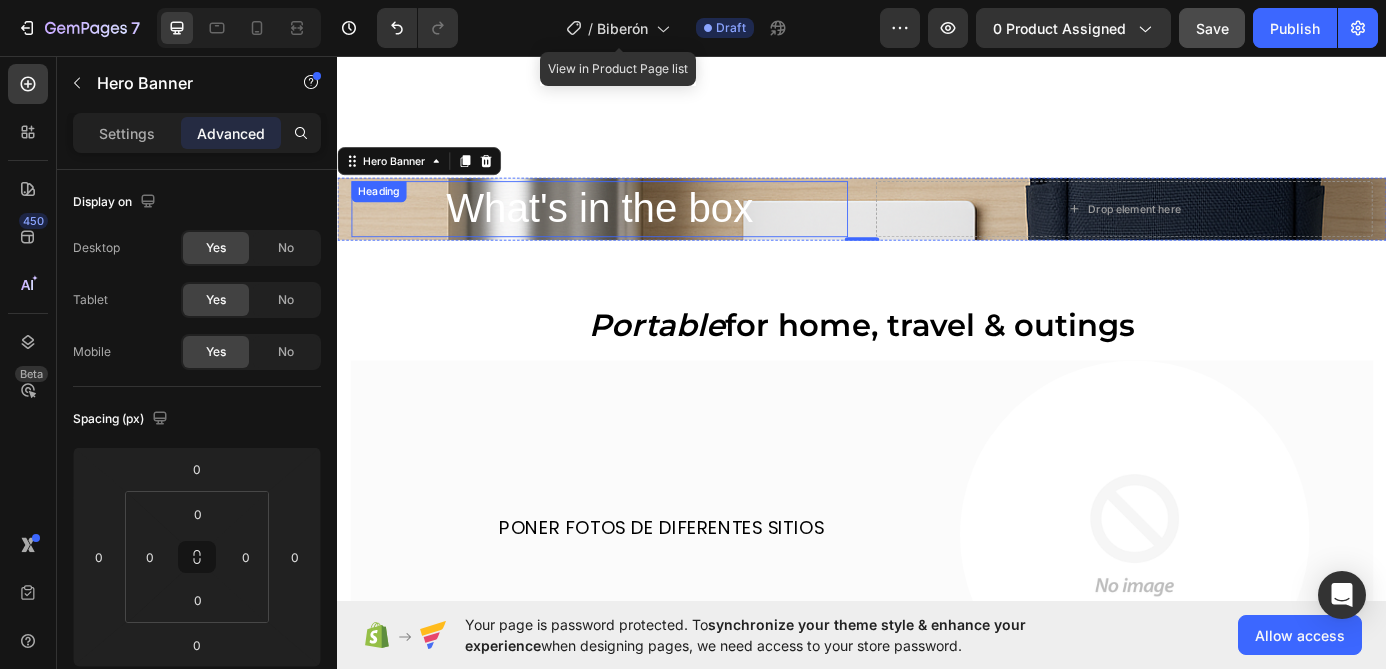 click on "What's in the box" at bounding box center [637, 231] 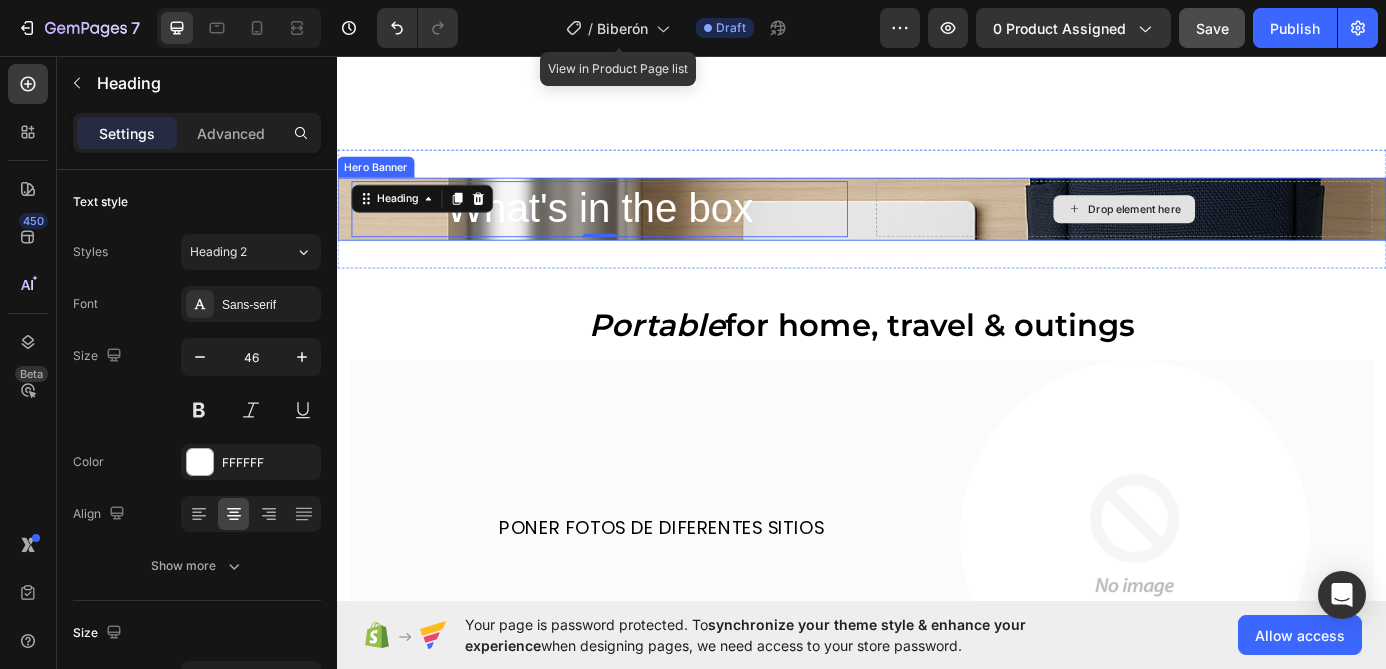 click on "Drop element here" at bounding box center (1237, 231) 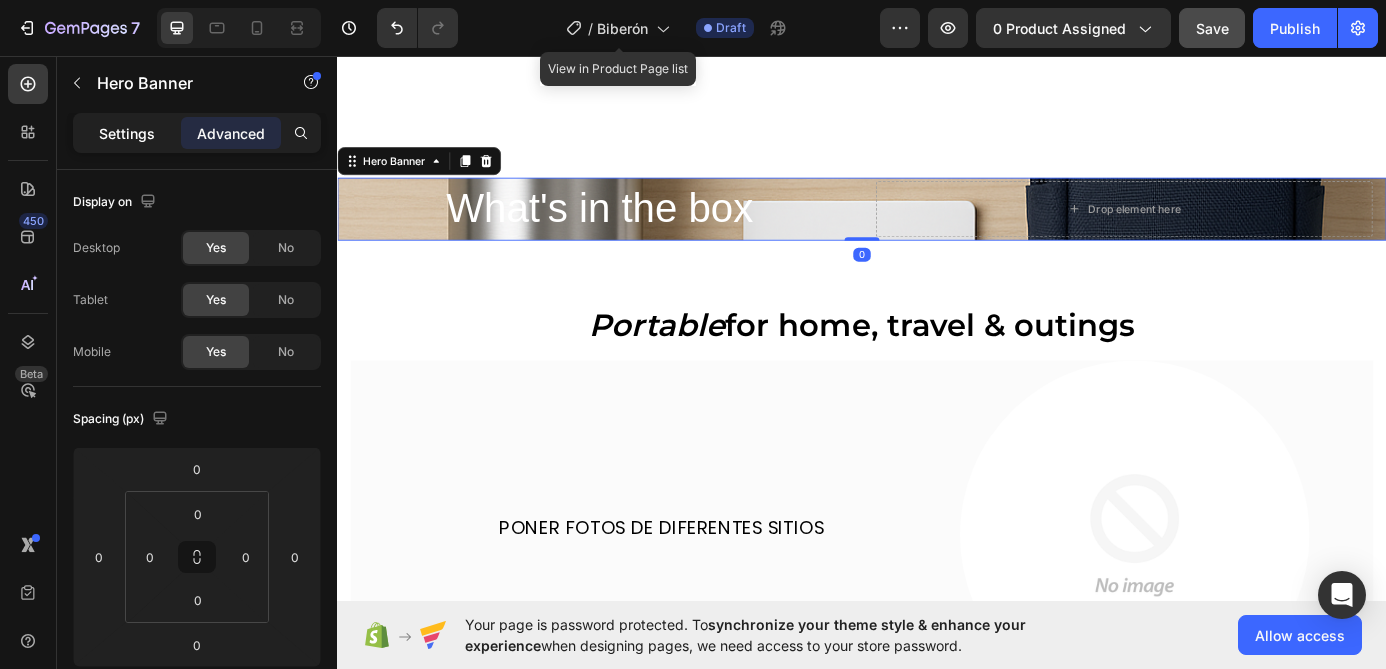 click on "Settings" at bounding box center [127, 133] 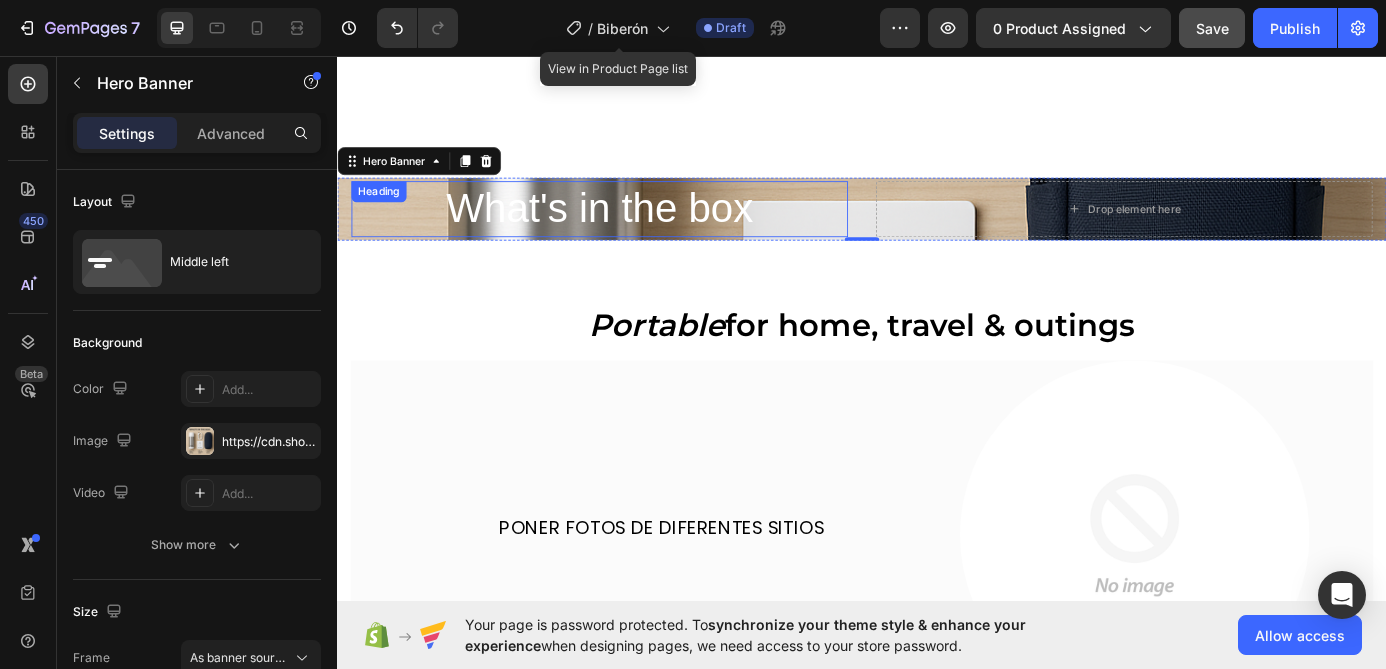 click on "What's in the box" at bounding box center (637, 231) 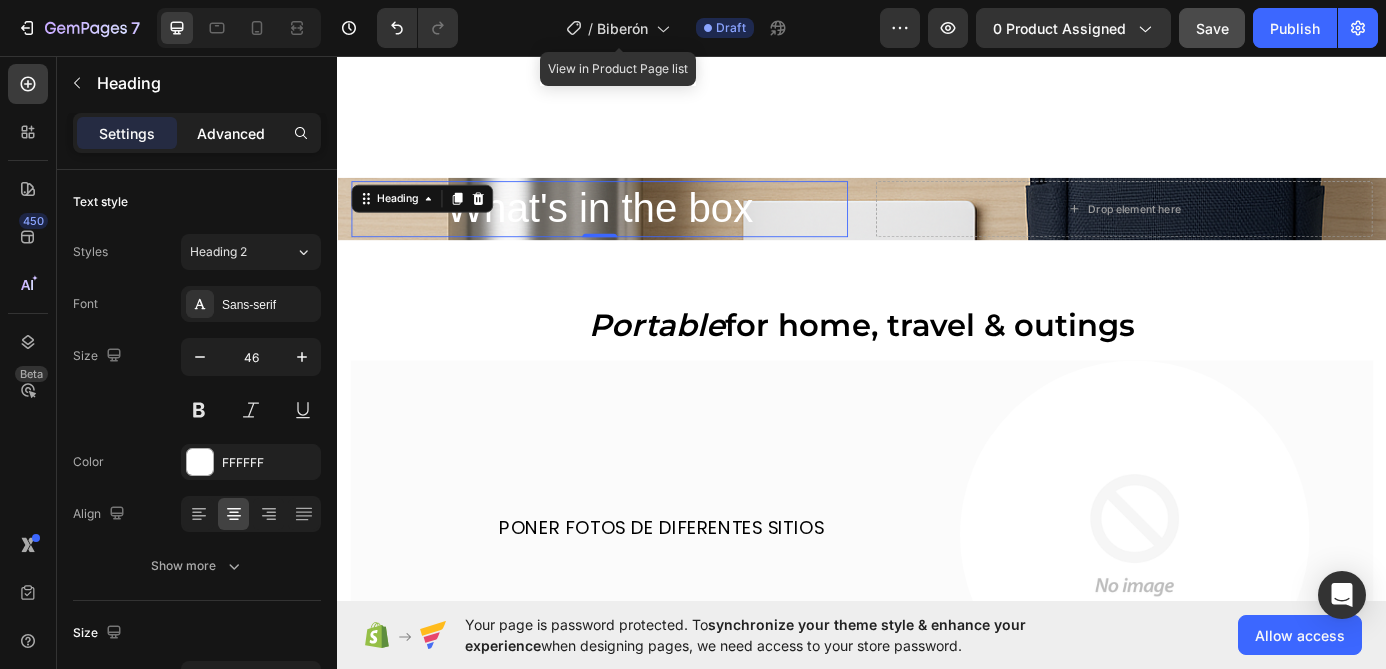 click on "Advanced" at bounding box center (231, 133) 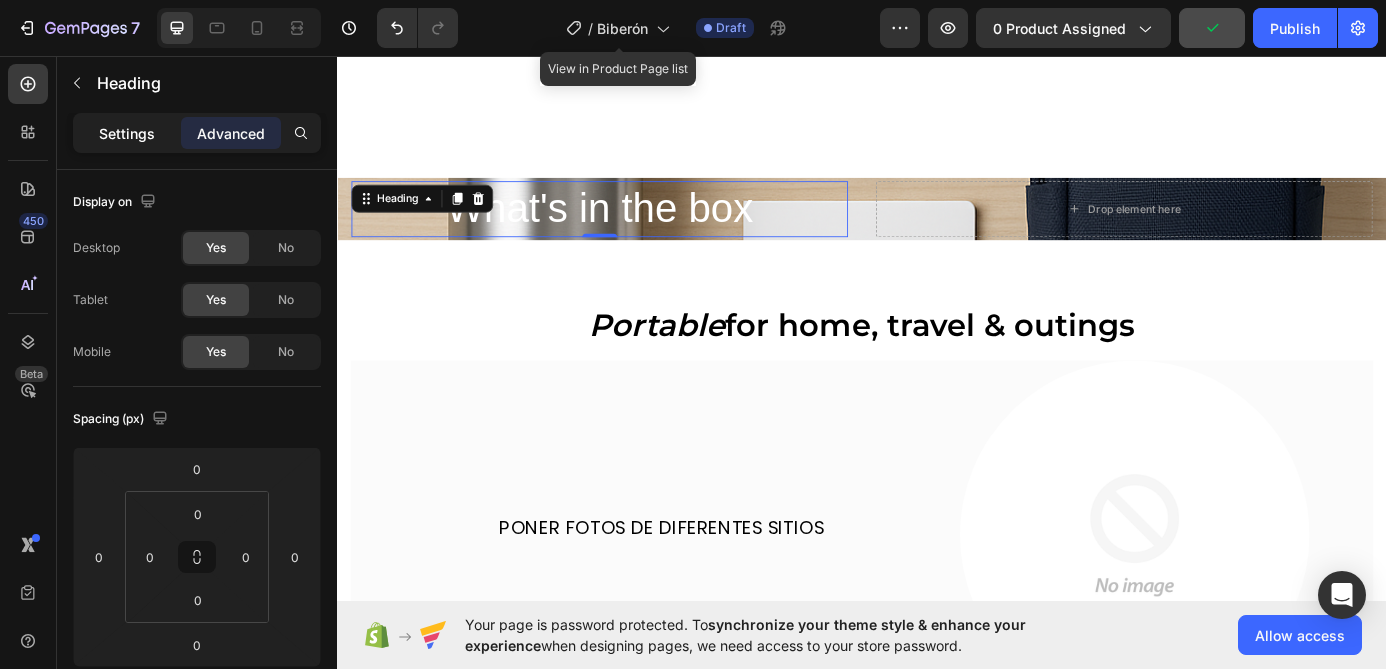 click on "Settings" at bounding box center [127, 133] 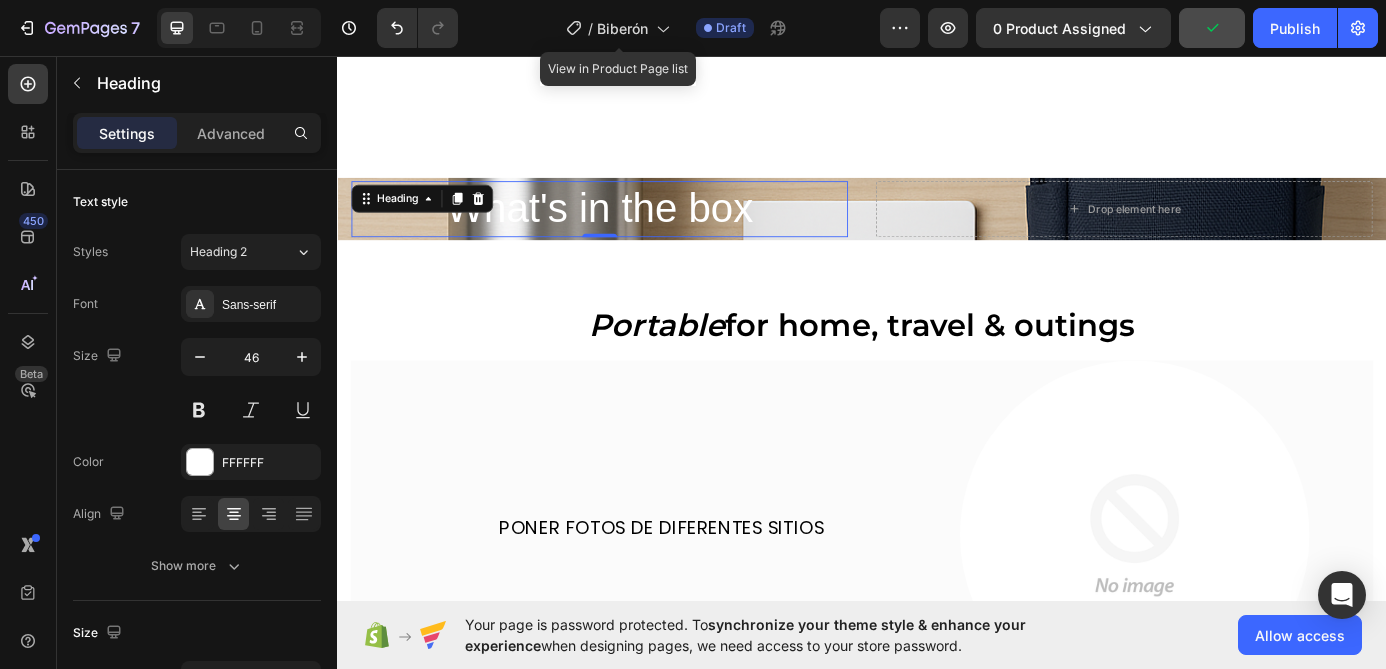 click on "Settings" at bounding box center (127, 133) 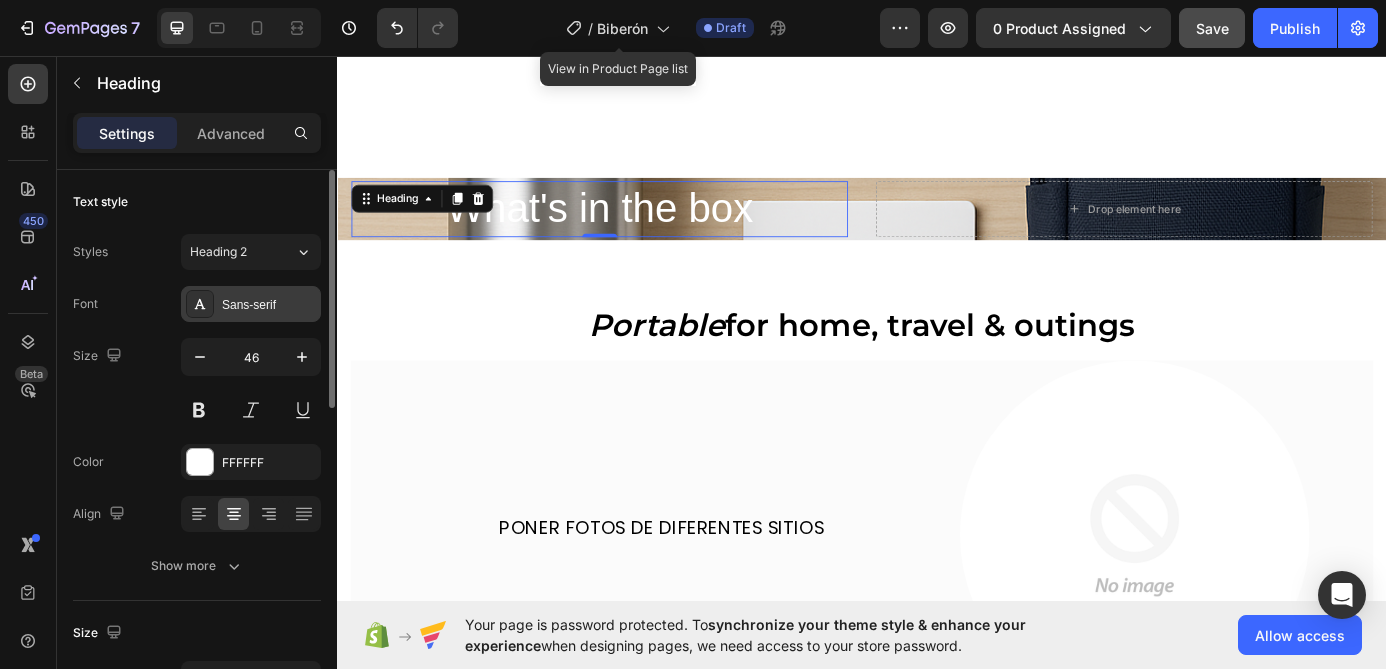 click on "Sans-serif" at bounding box center [269, 305] 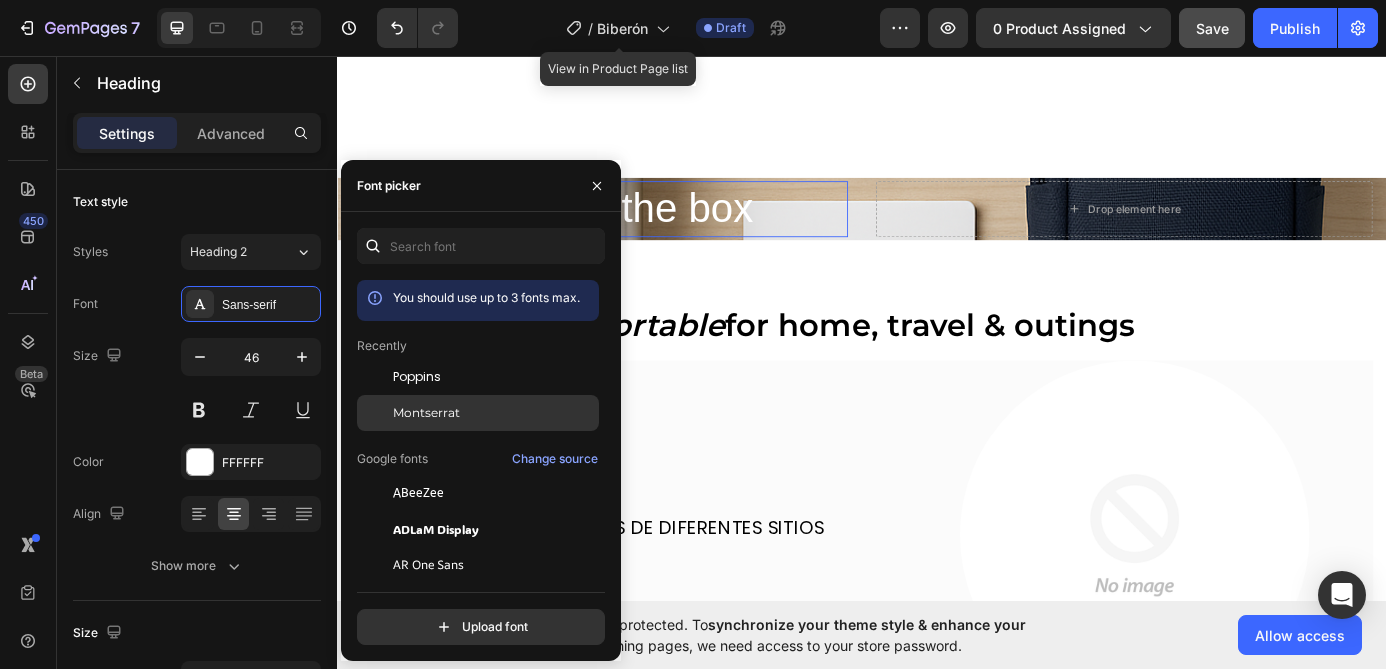 click on "Montserrat" at bounding box center [426, 413] 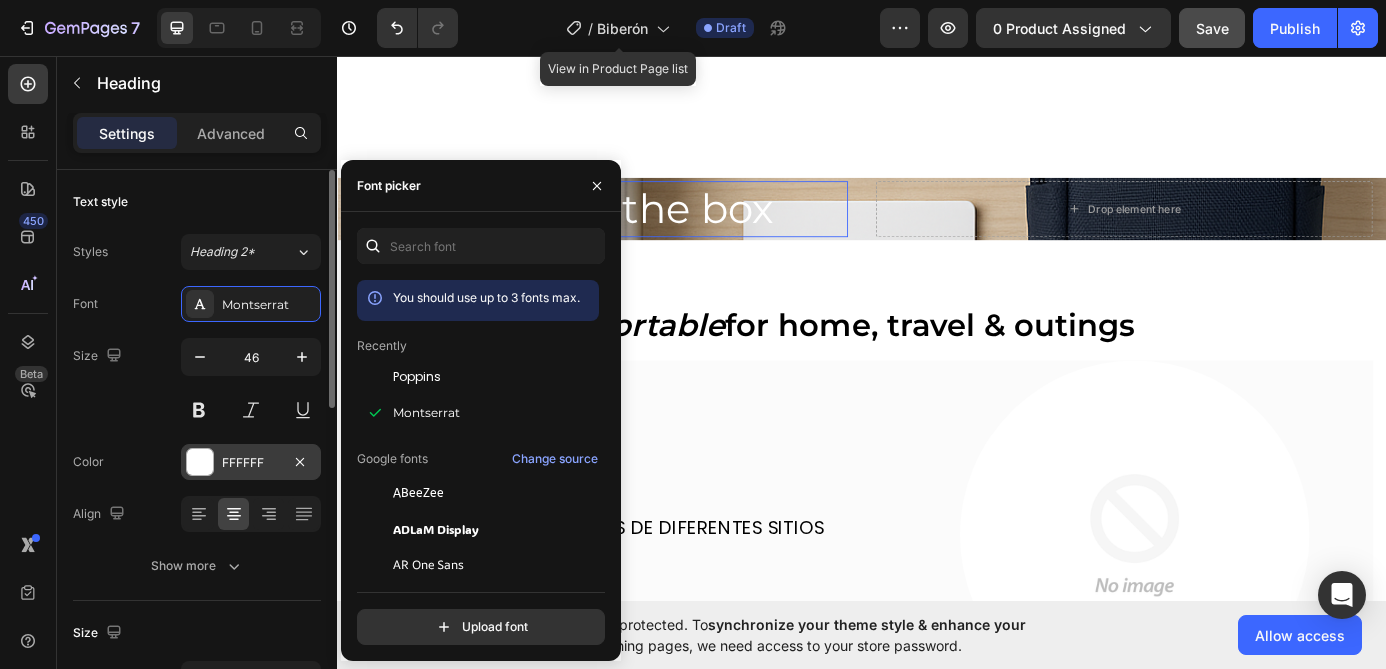 click on "FFFFFF" at bounding box center (251, 463) 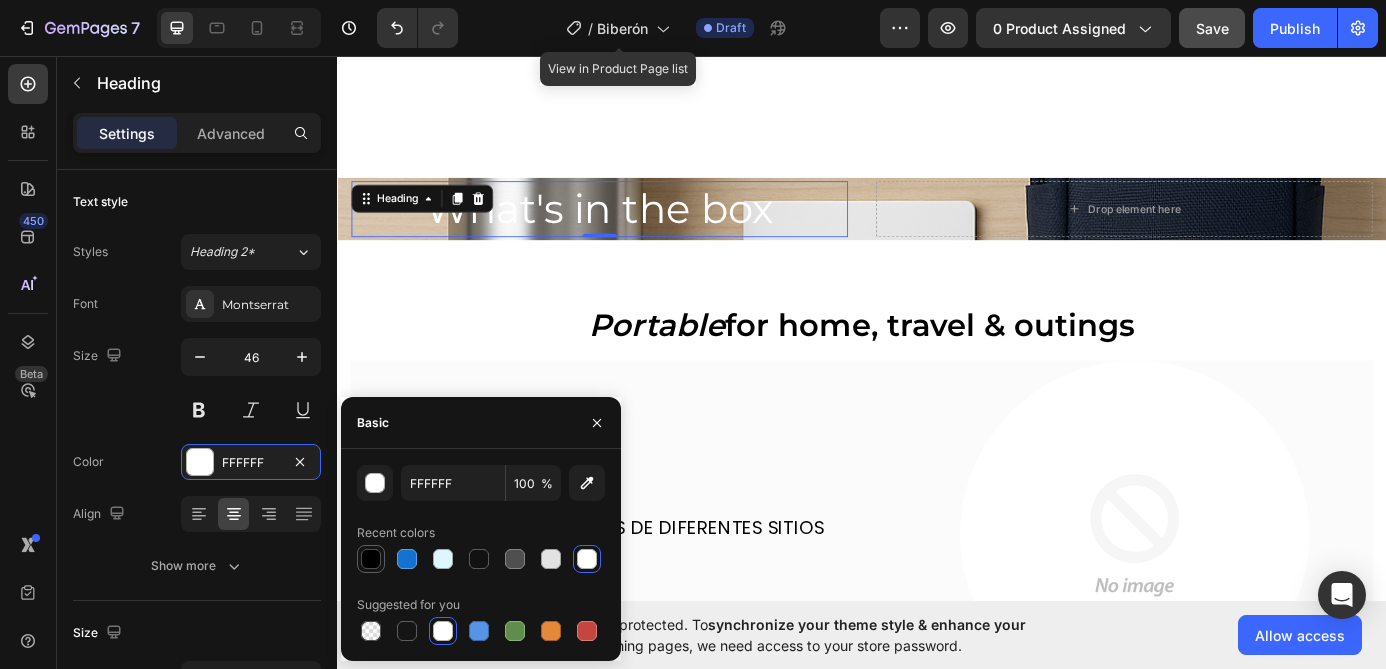 click at bounding box center [371, 559] 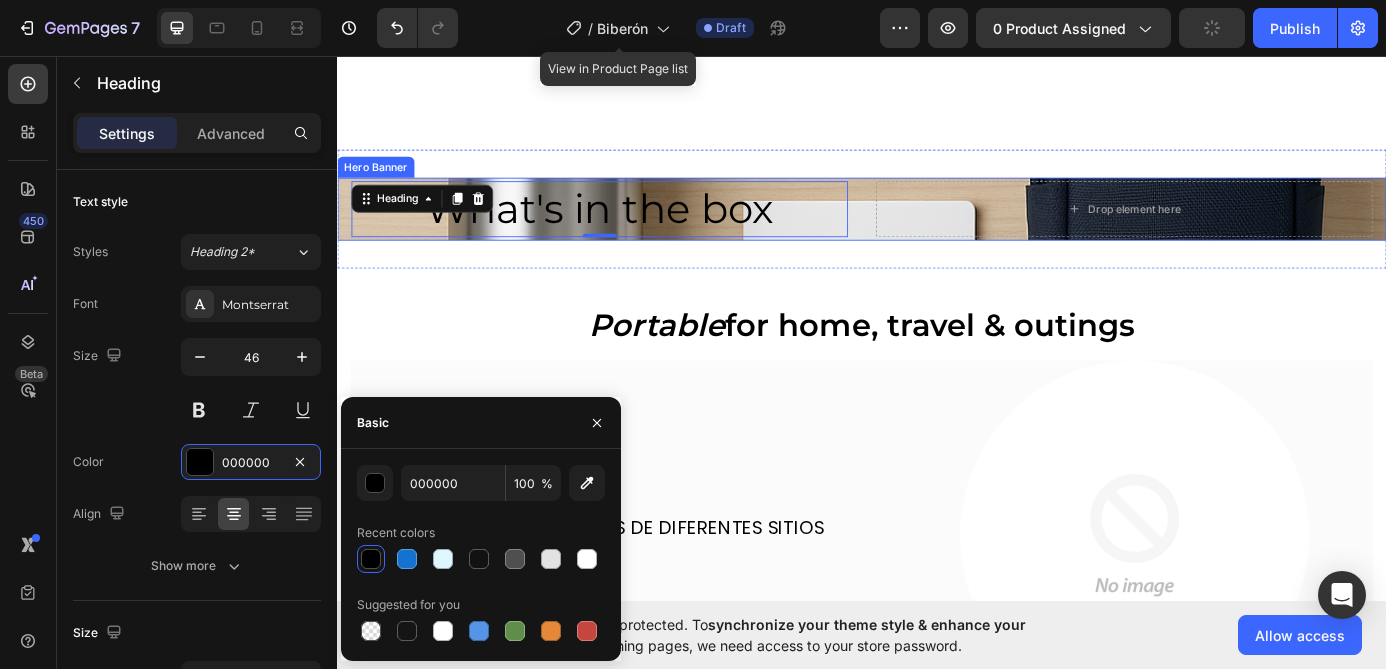 click on "What's in the box Heading   0
Drop element here" at bounding box center [937, 231] 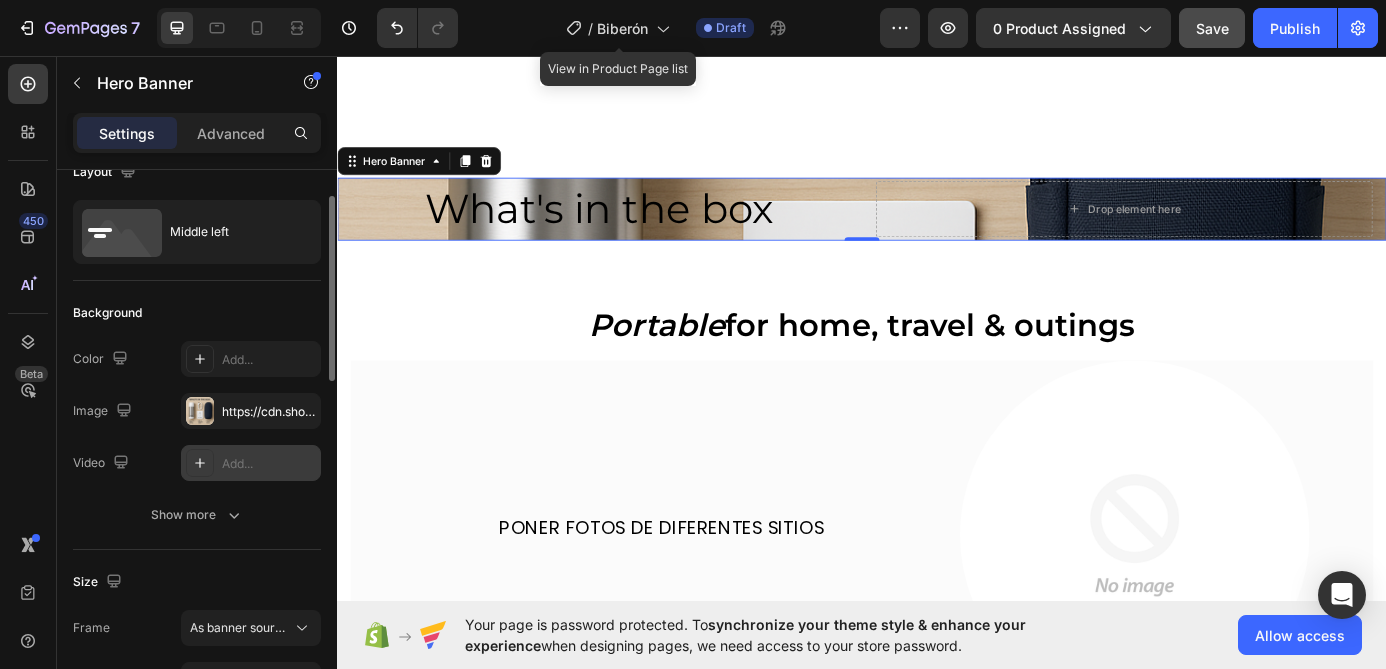 scroll, scrollTop: 100, scrollLeft: 0, axis: vertical 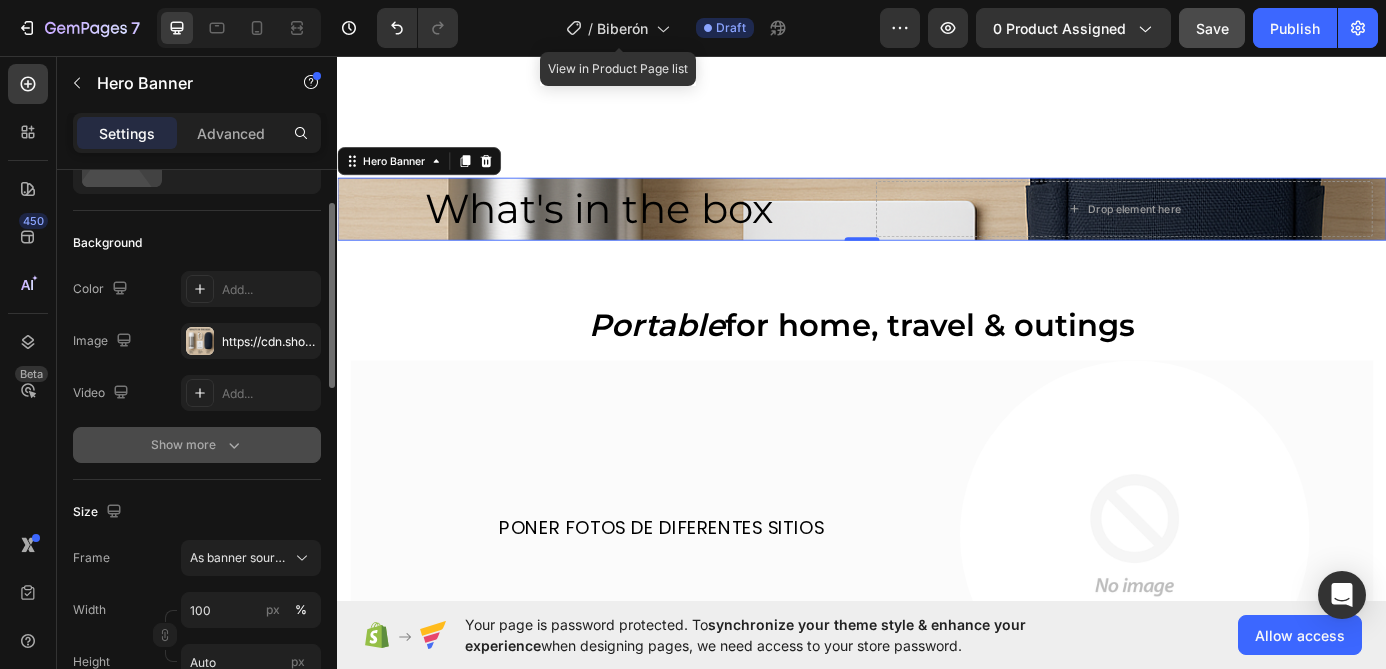 click on "Show more" at bounding box center (197, 445) 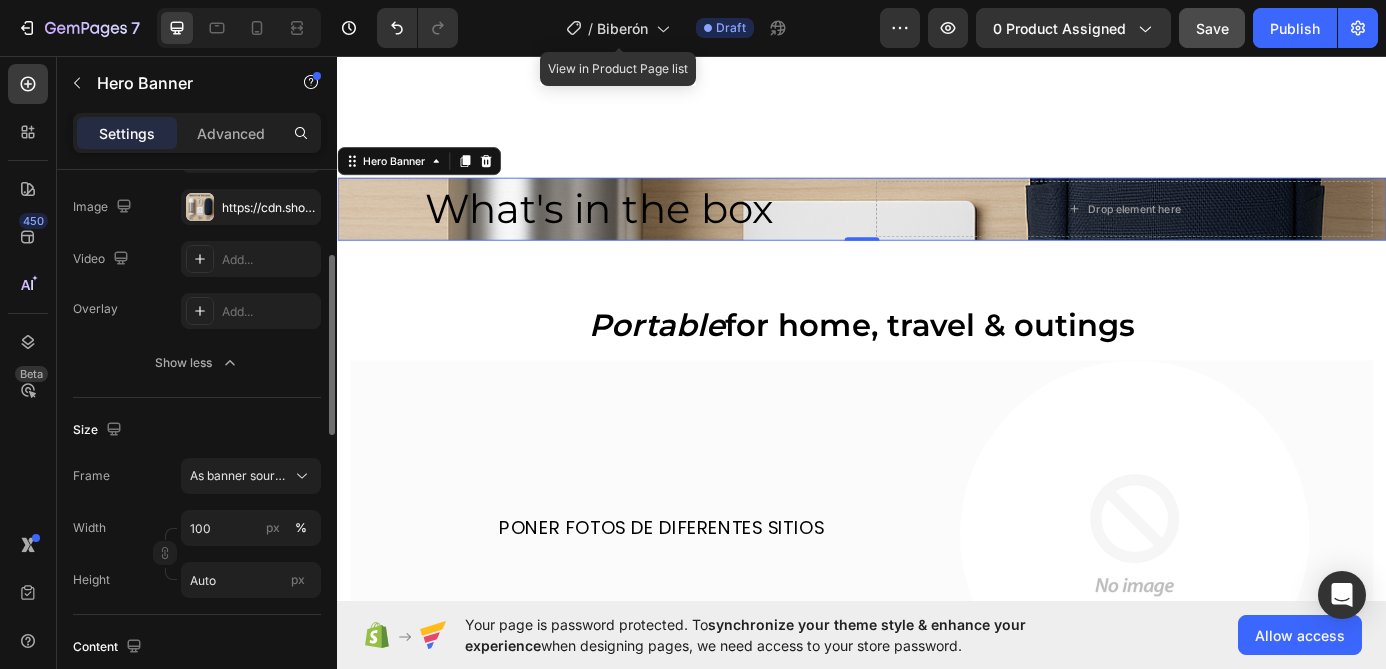 scroll, scrollTop: 241, scrollLeft: 0, axis: vertical 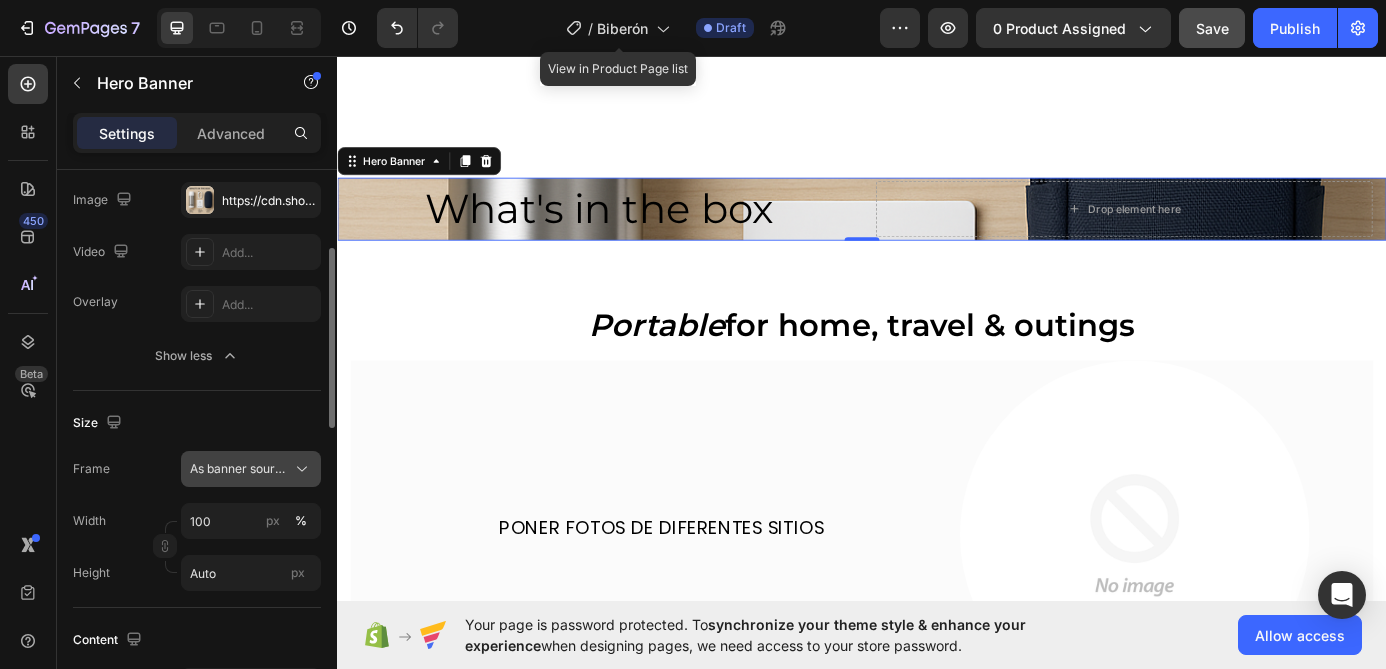 click on "As banner source" at bounding box center (239, 469) 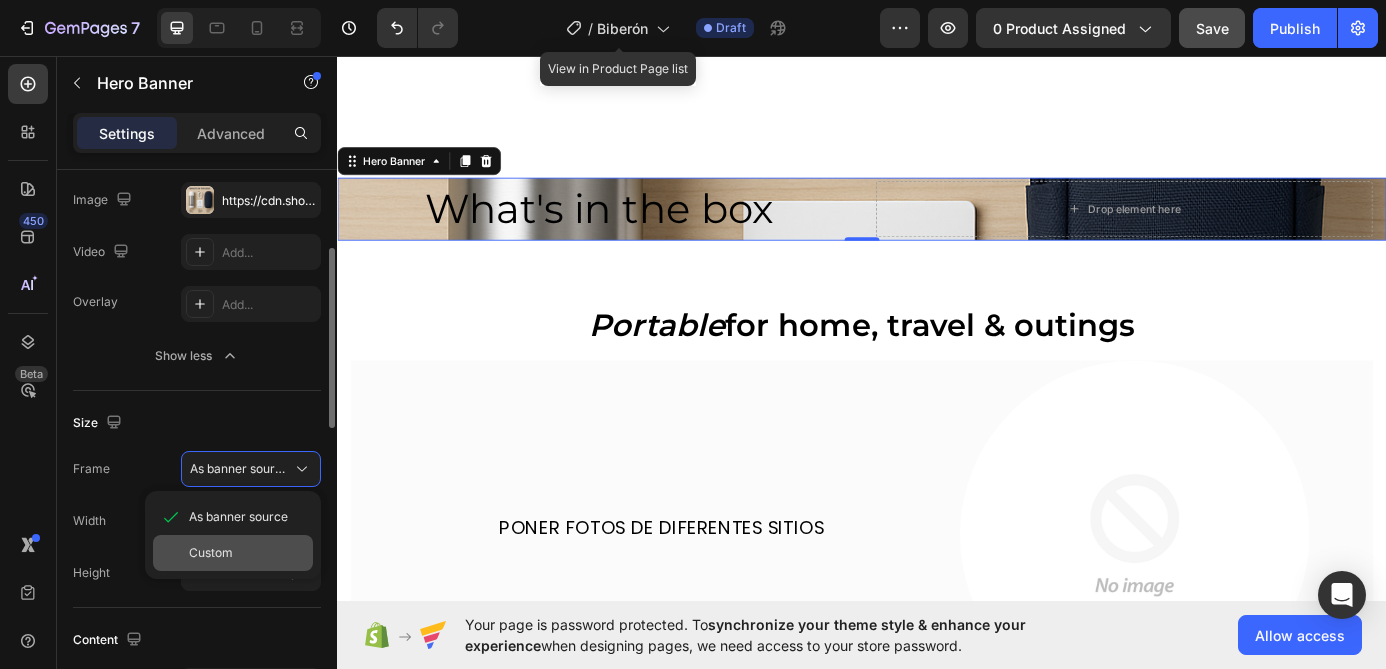 click on "Custom" at bounding box center [247, 553] 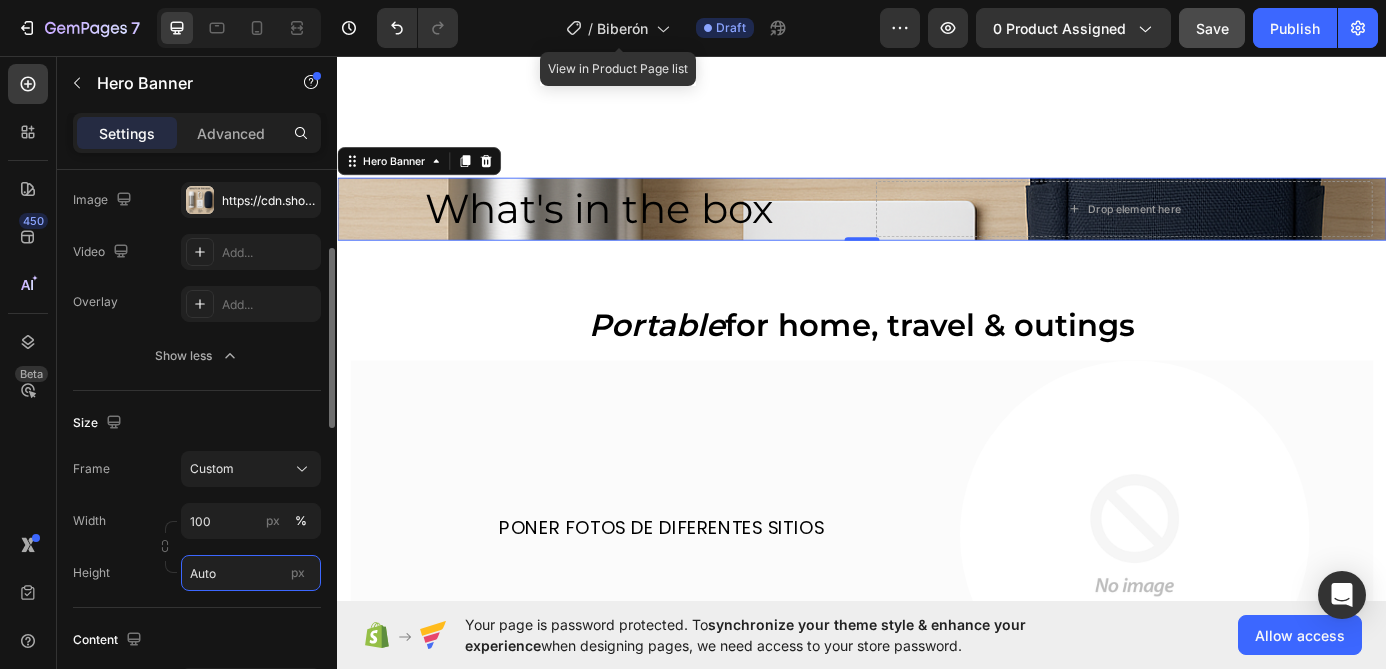 click on "Auto" at bounding box center [251, 573] 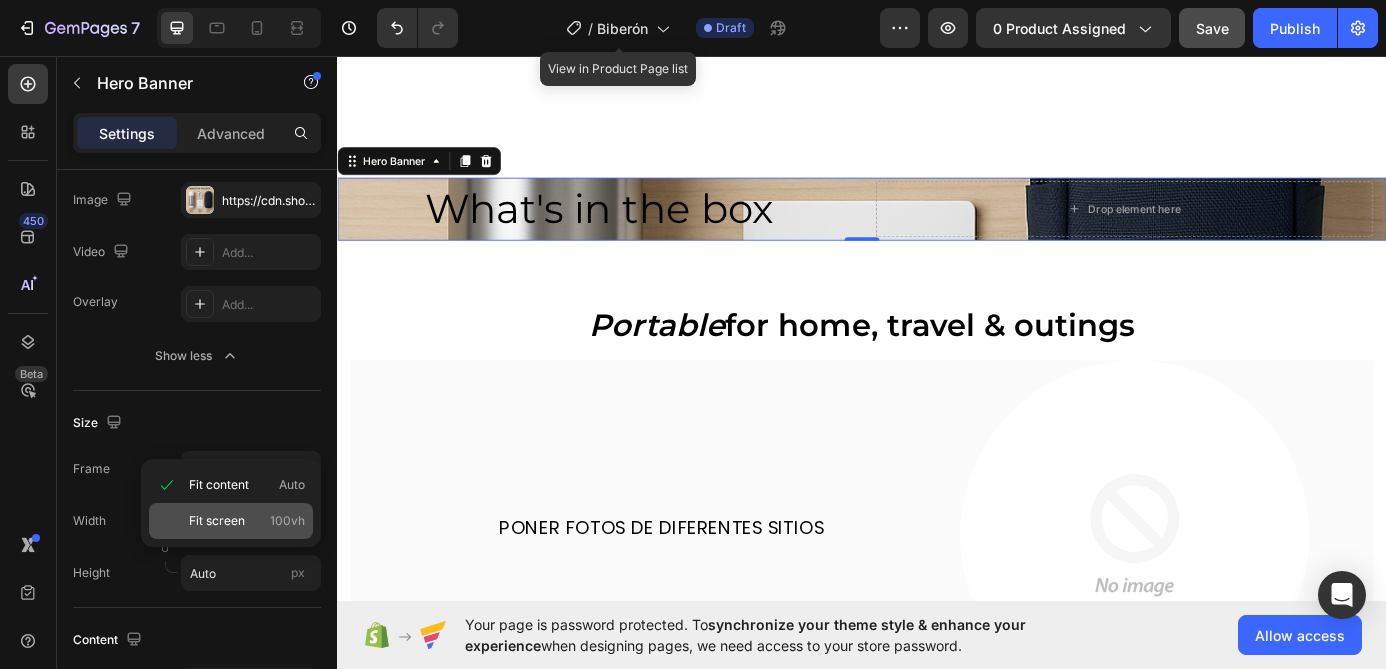click on "Fit screen" at bounding box center (217, 521) 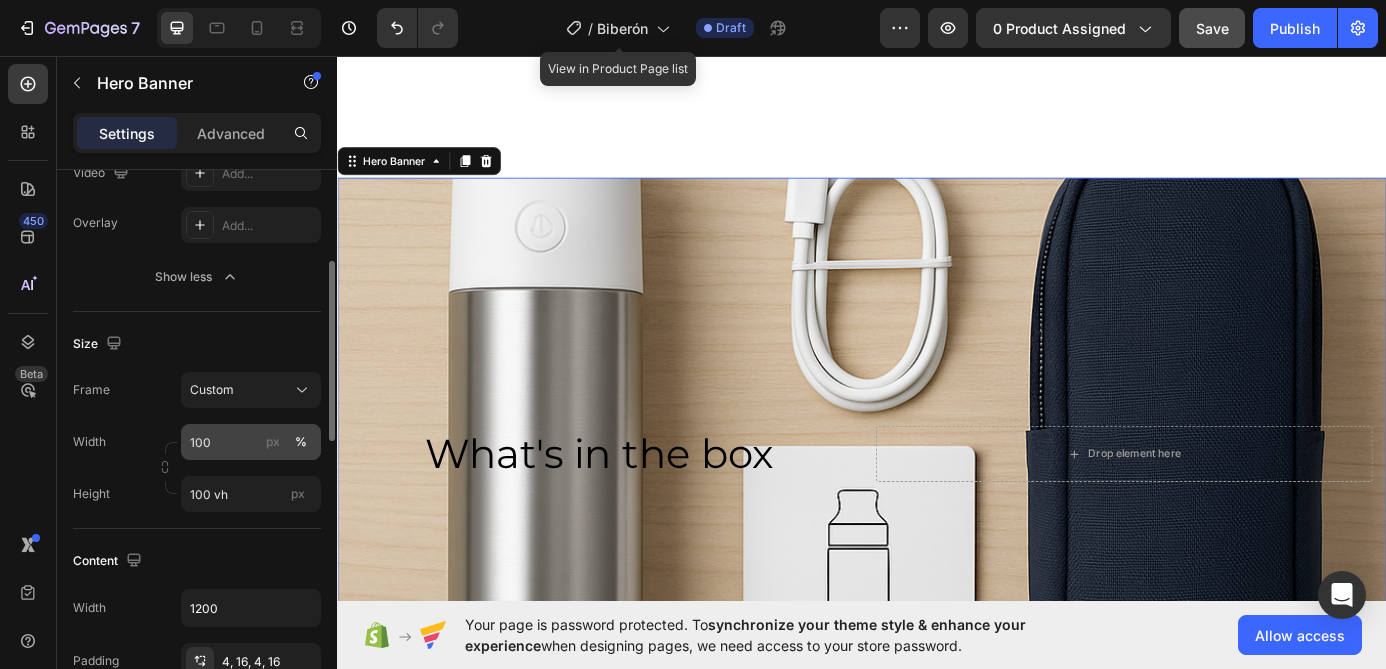 scroll, scrollTop: 325, scrollLeft: 0, axis: vertical 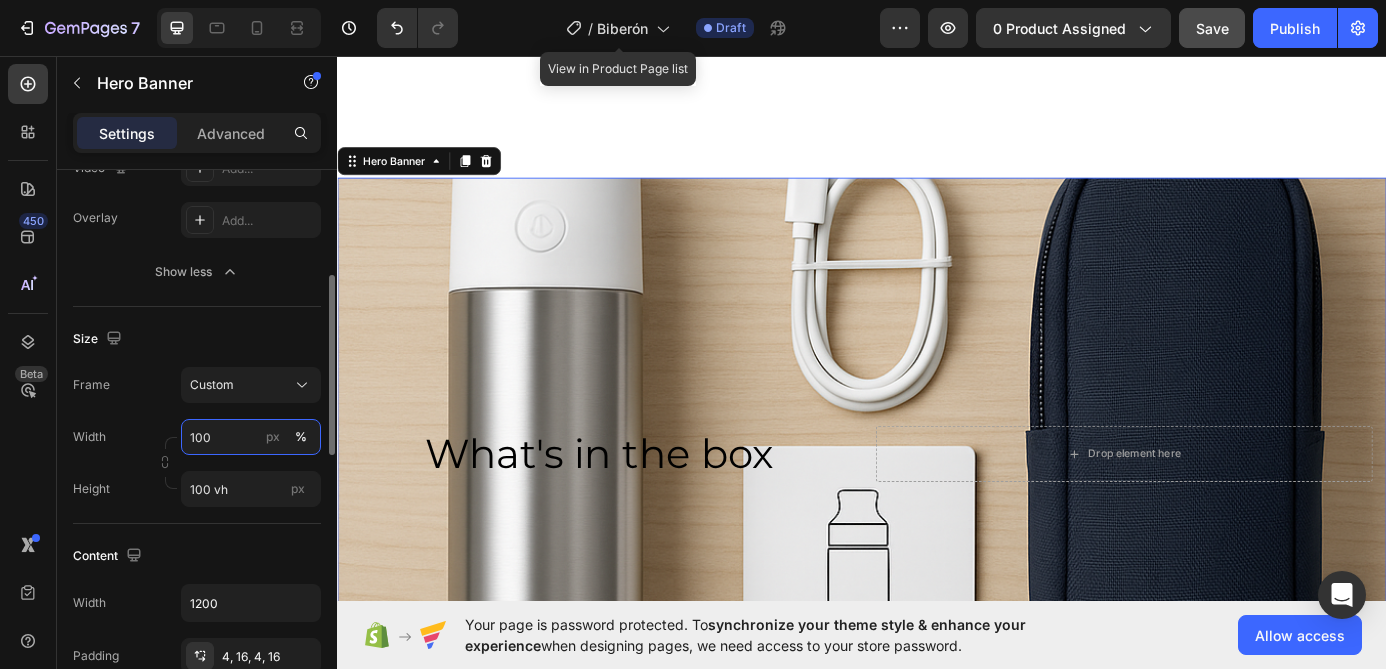 click on "100" at bounding box center (251, 437) 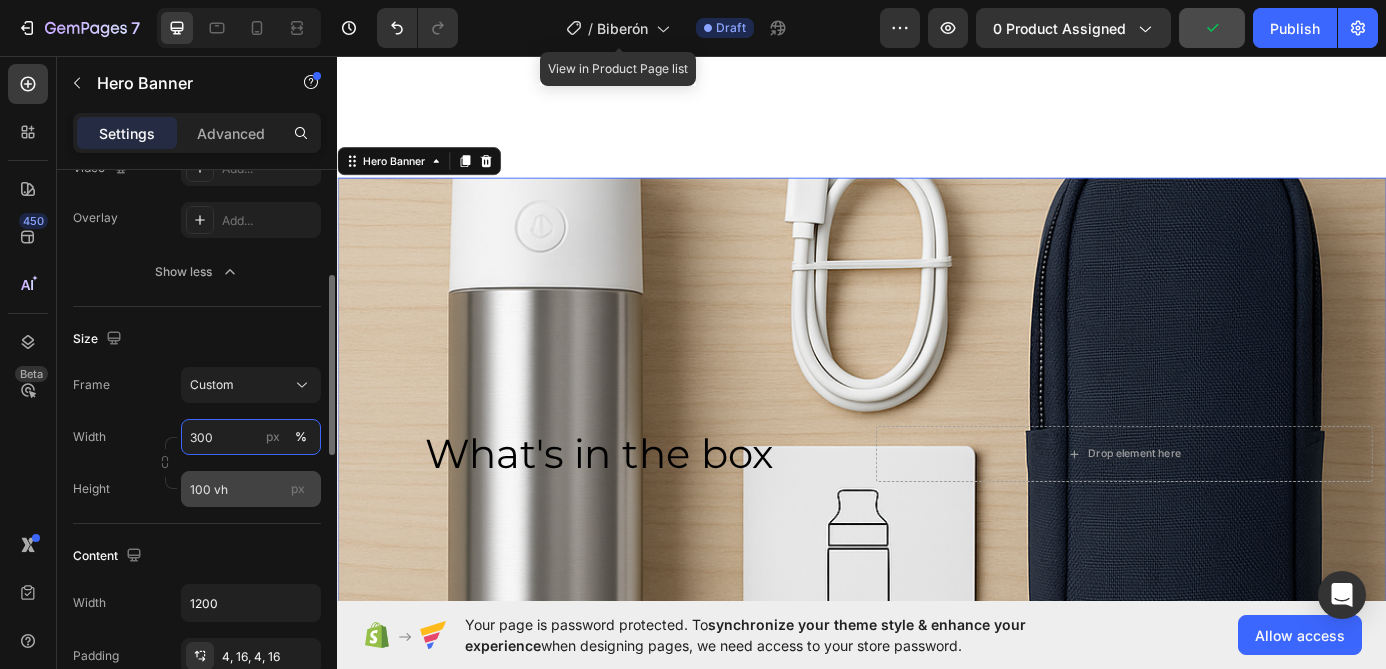 type on "300" 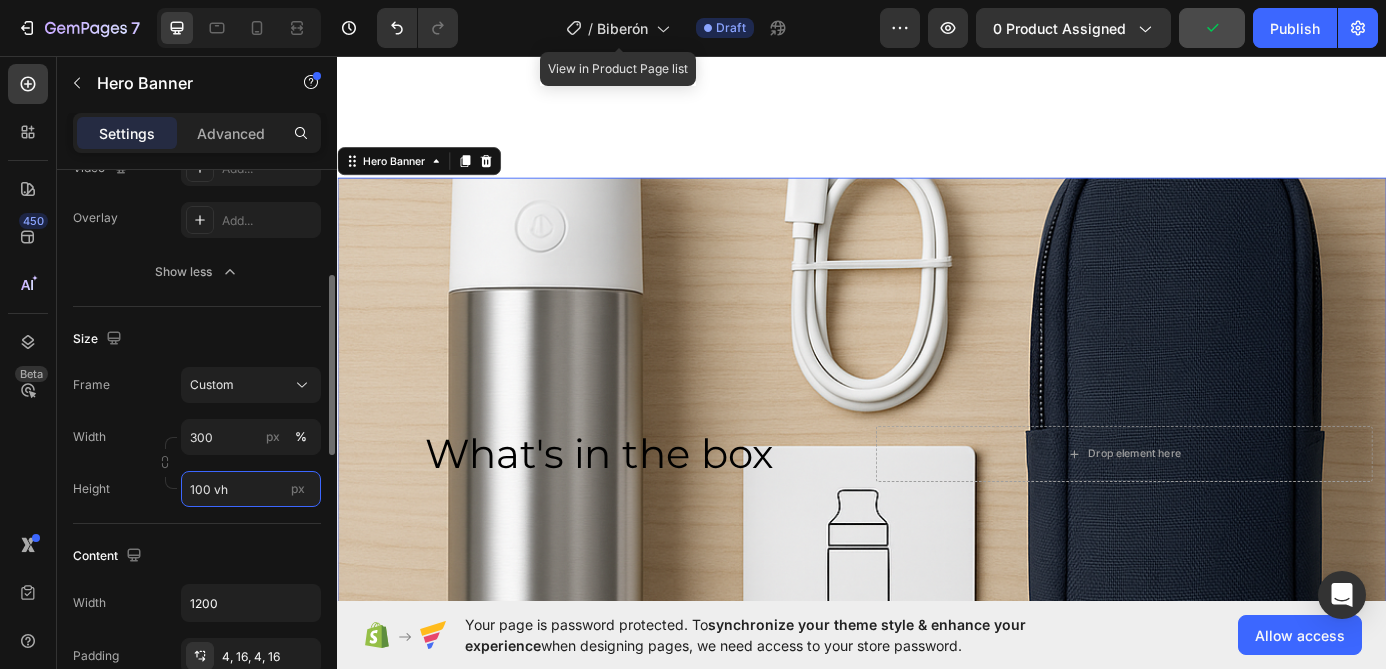 click on "100 vh" at bounding box center [251, 489] 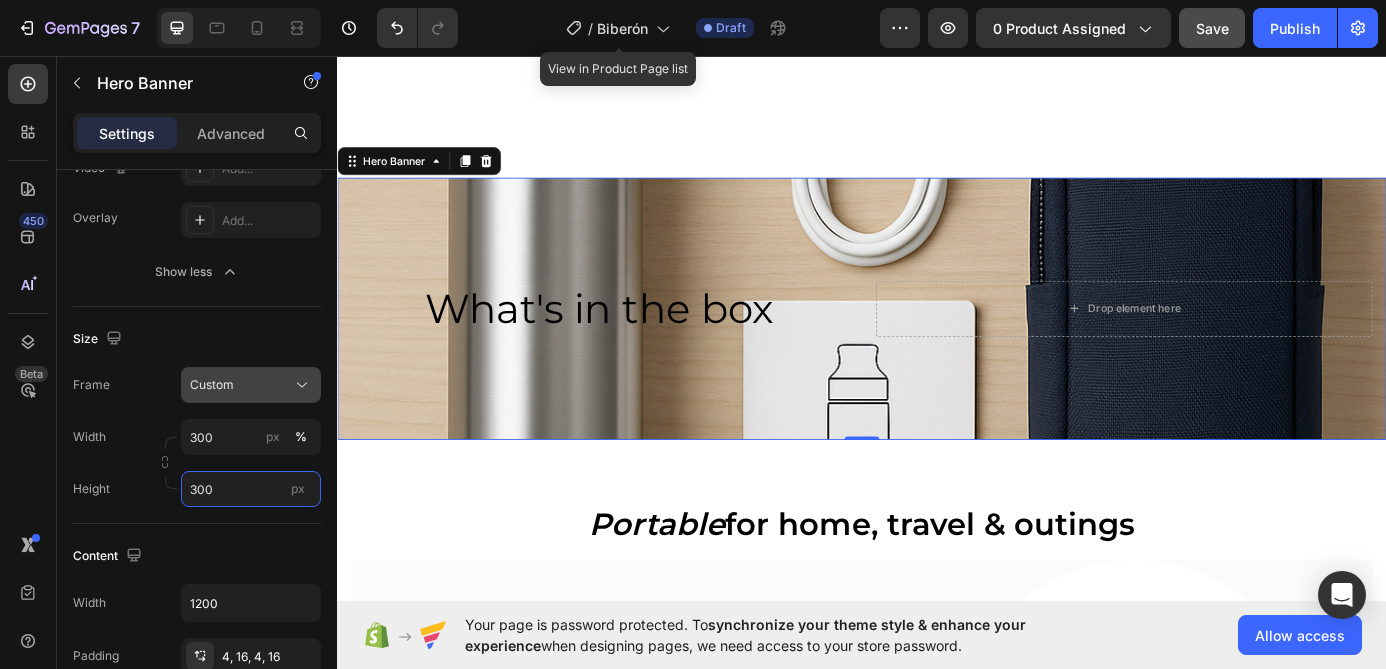 type on "300" 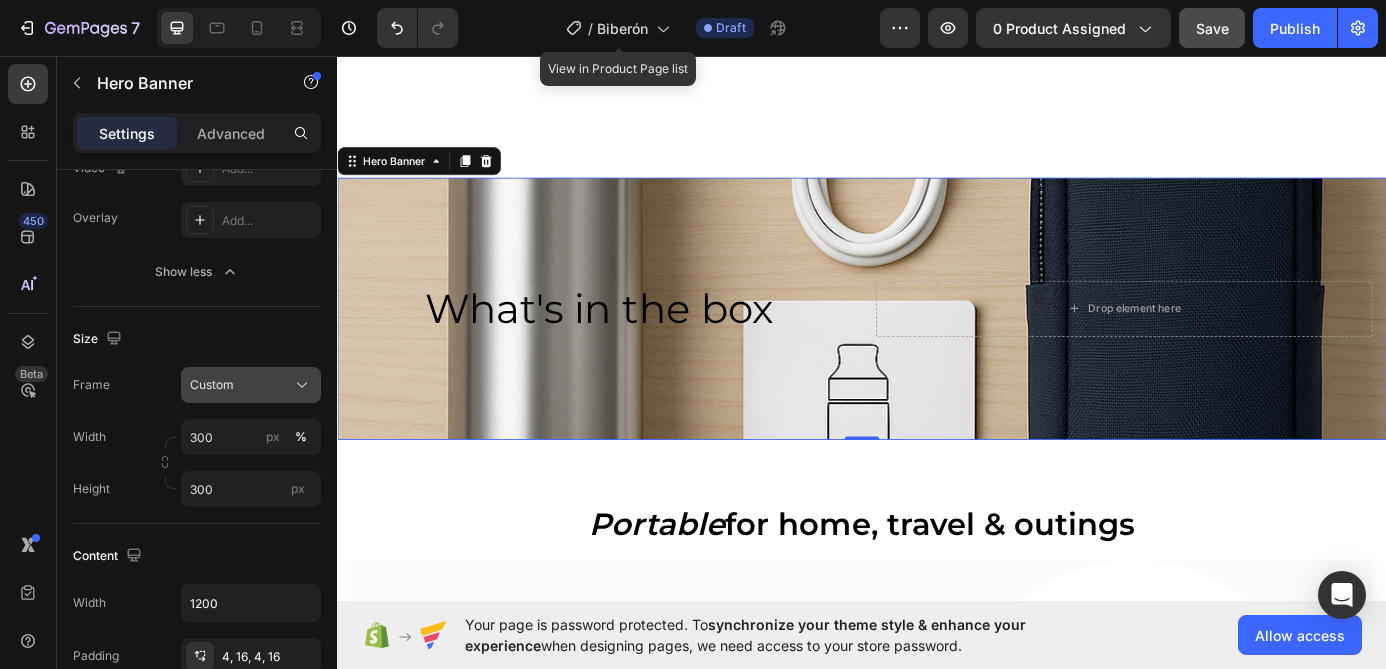 click on "Custom" 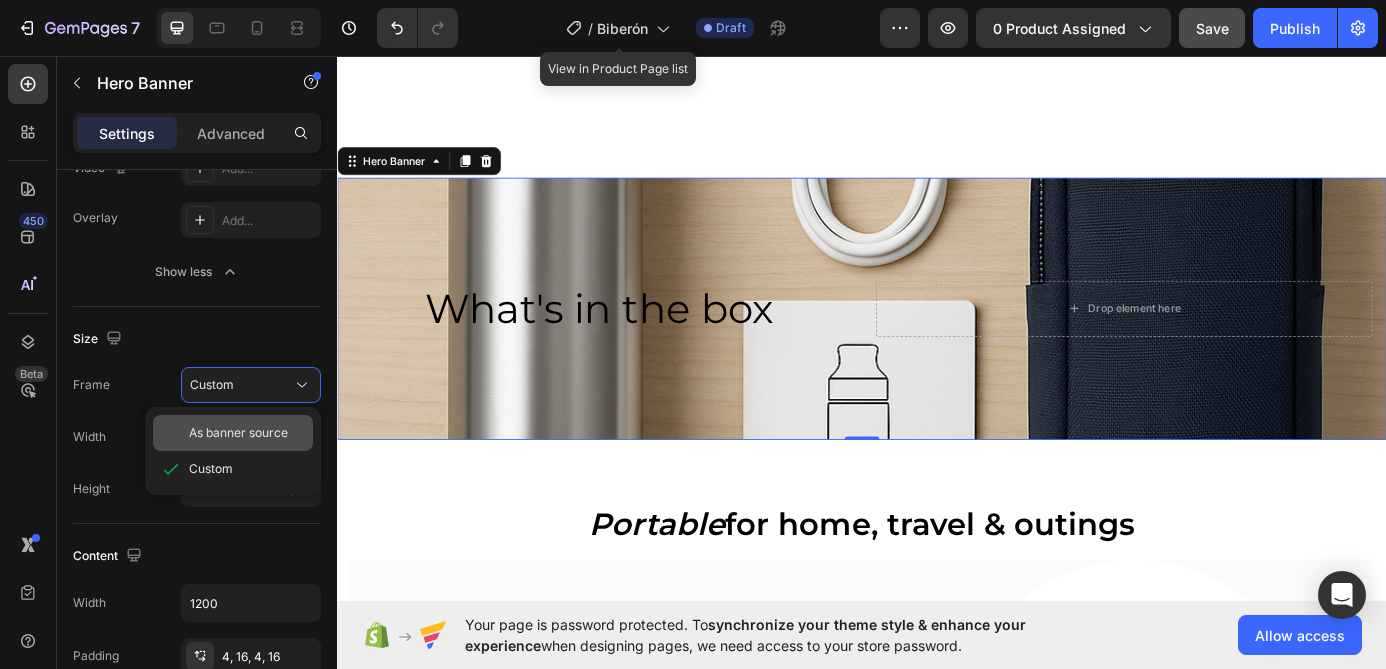 click on "As banner source" at bounding box center [238, 433] 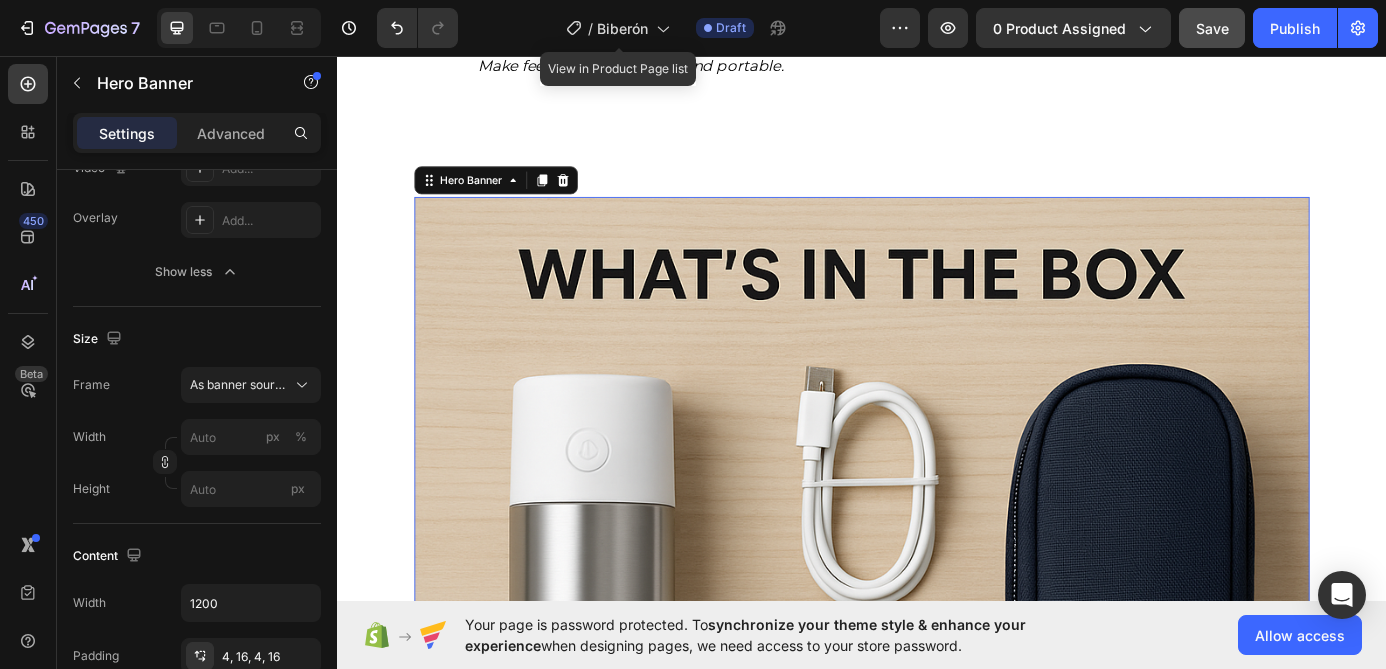 scroll, scrollTop: 2604, scrollLeft: 0, axis: vertical 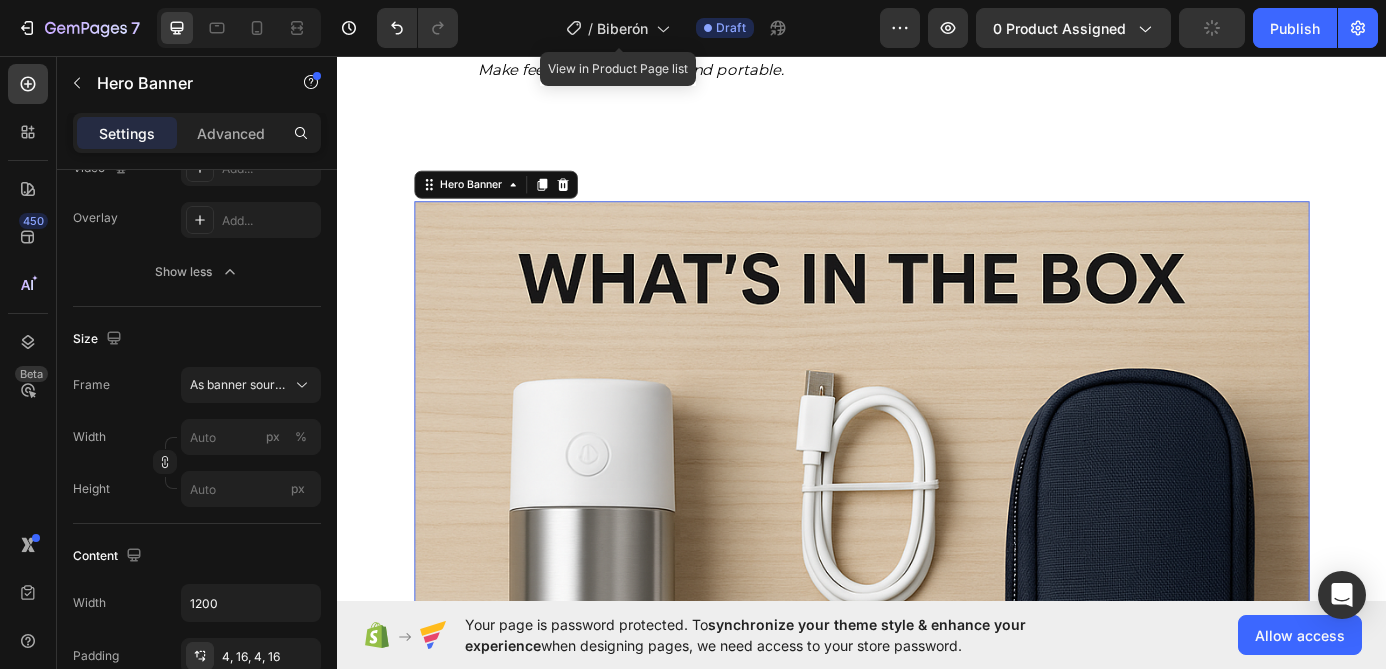 click at bounding box center [937, 734] 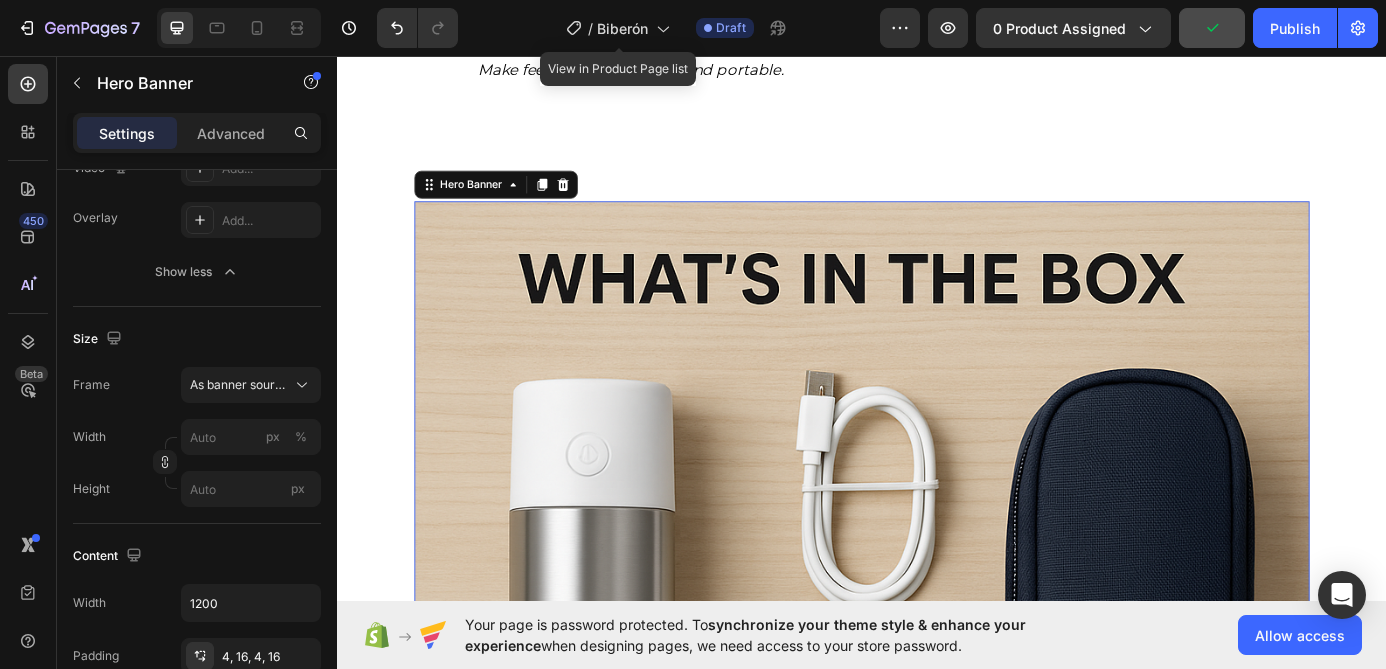 click at bounding box center (937, 734) 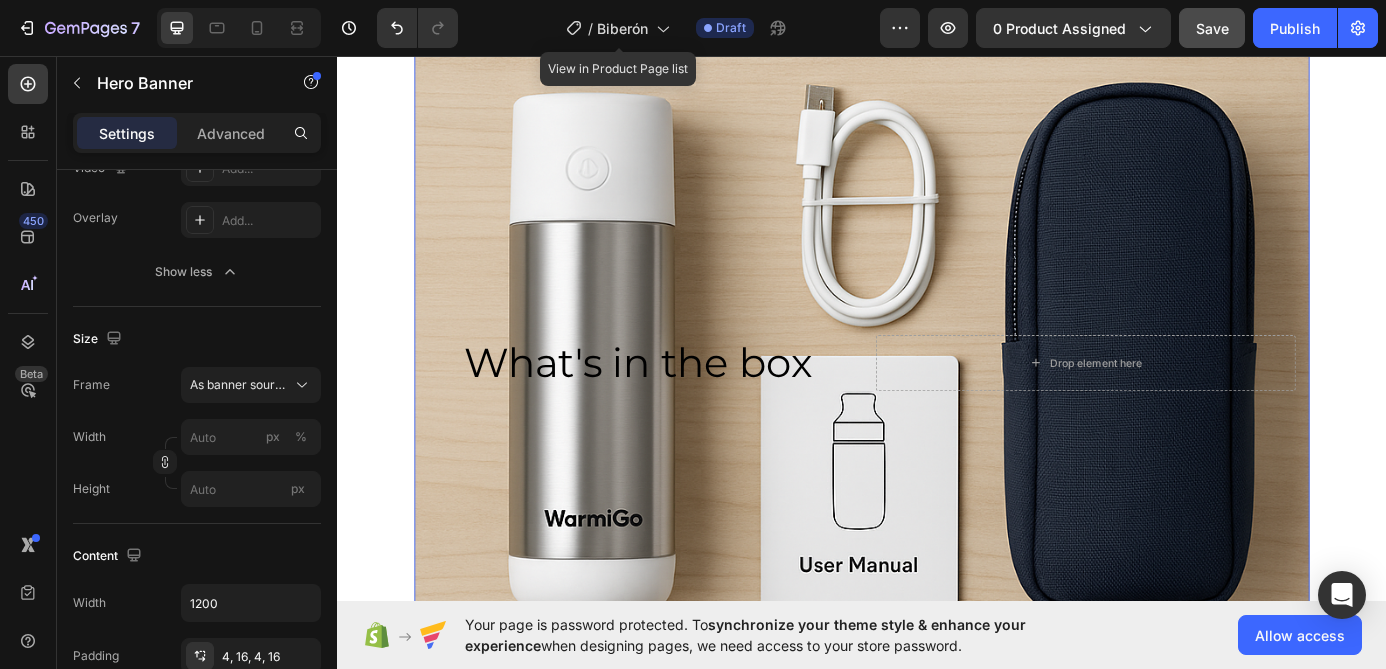 scroll, scrollTop: 2947, scrollLeft: 0, axis: vertical 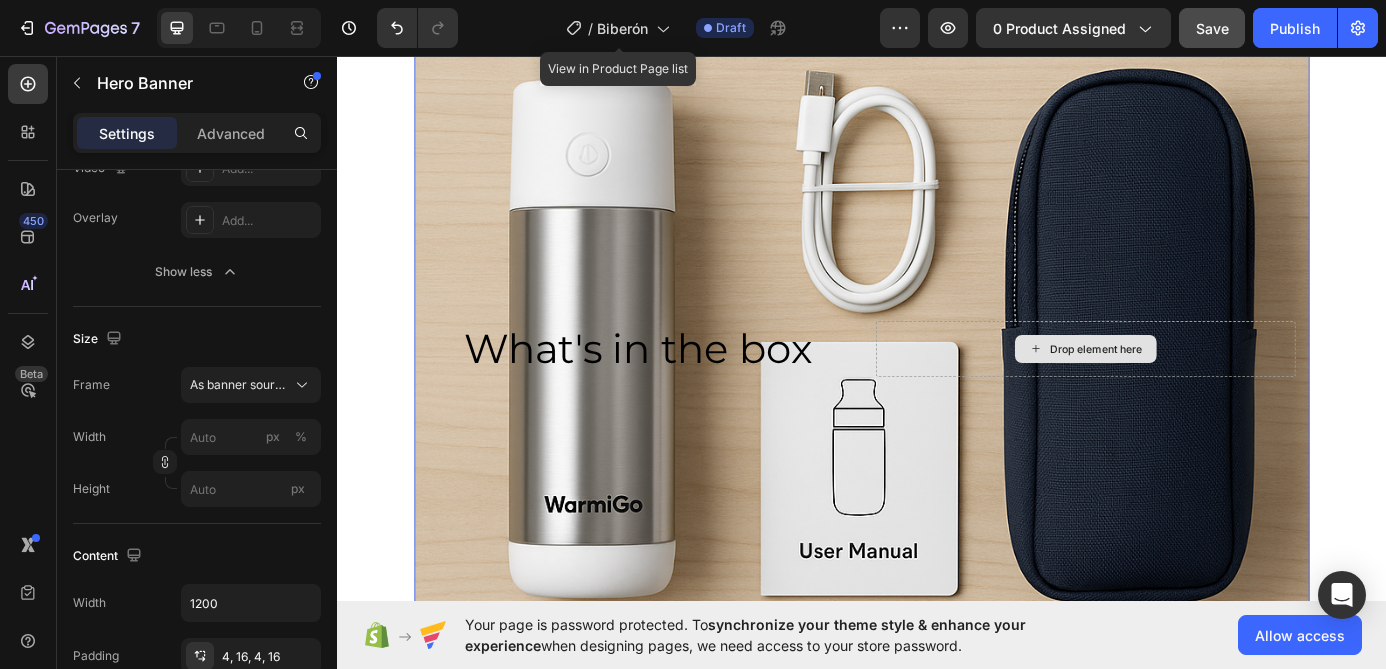 click on "Drop element here" at bounding box center (1193, 391) 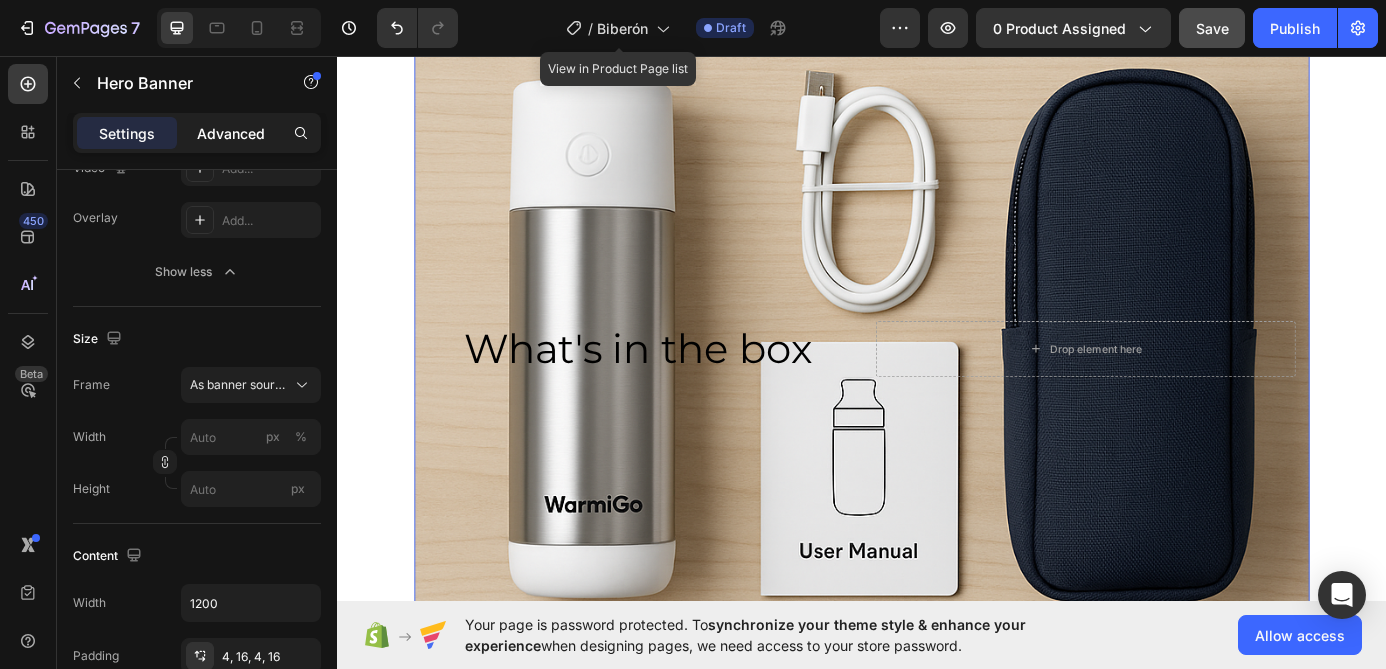 click on "Advanced" at bounding box center (231, 133) 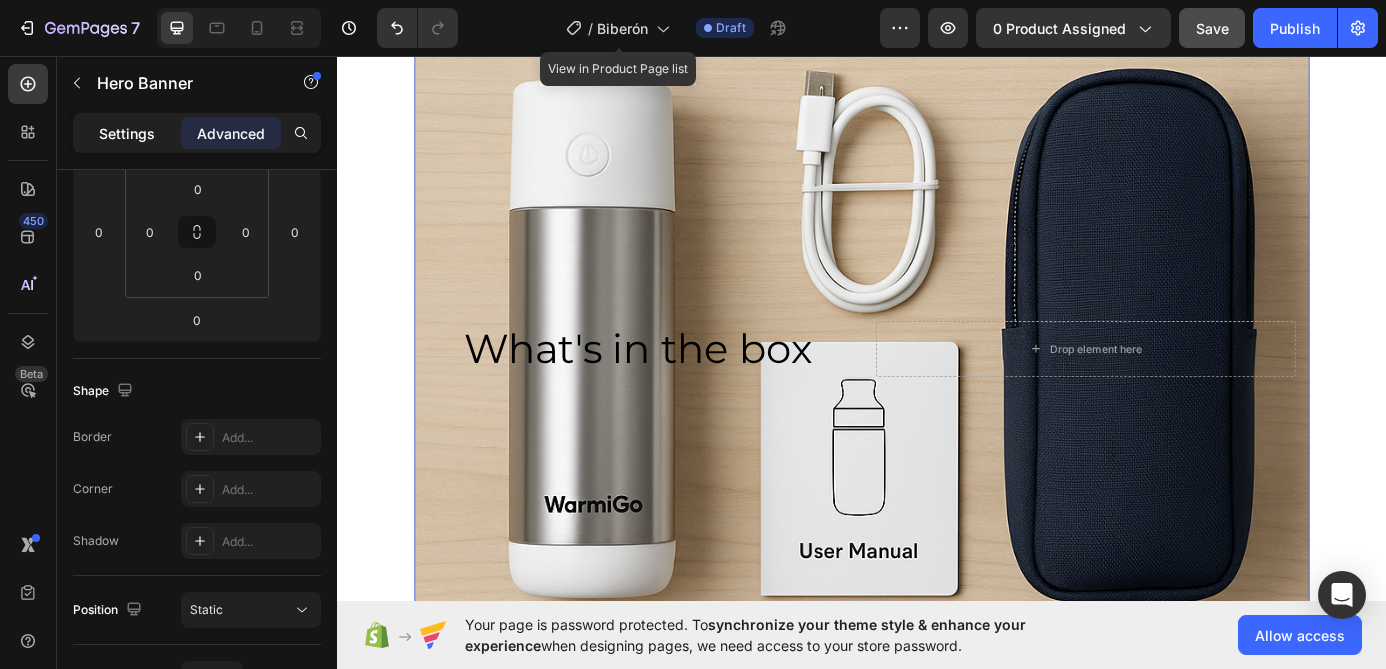click on "Settings" at bounding box center [127, 133] 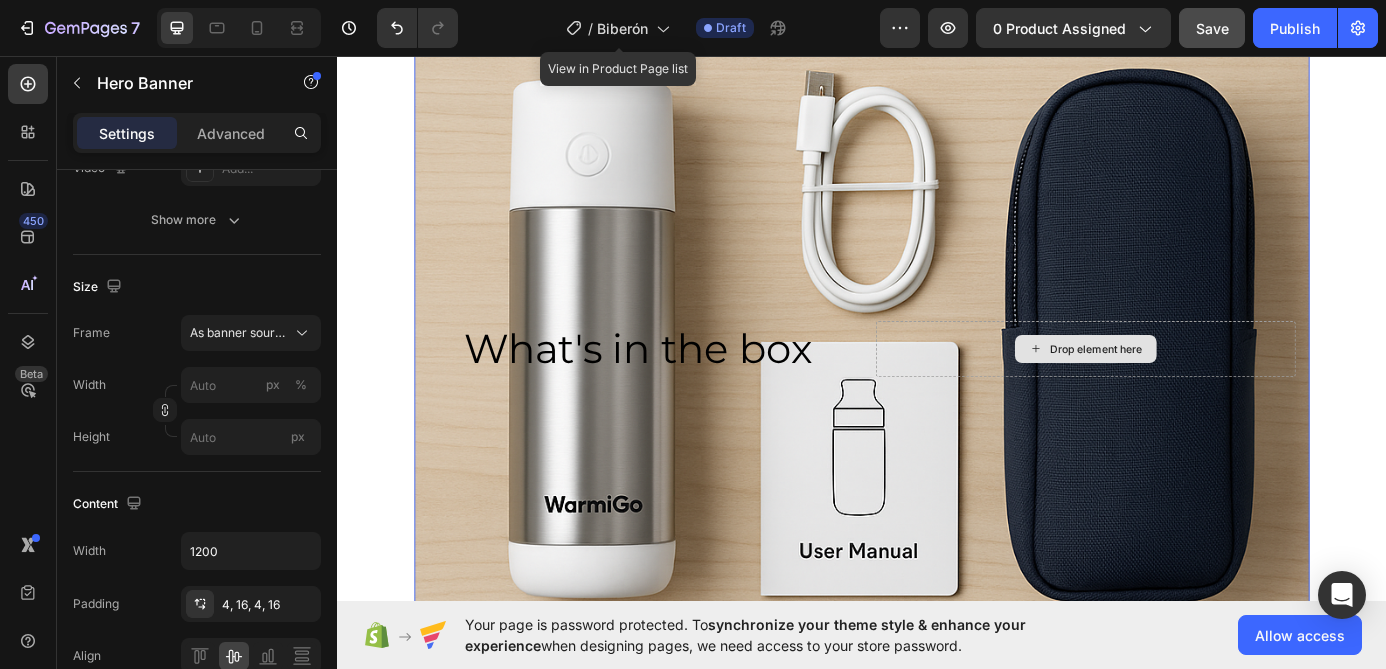 click on "Drop element here" at bounding box center [1193, 391] 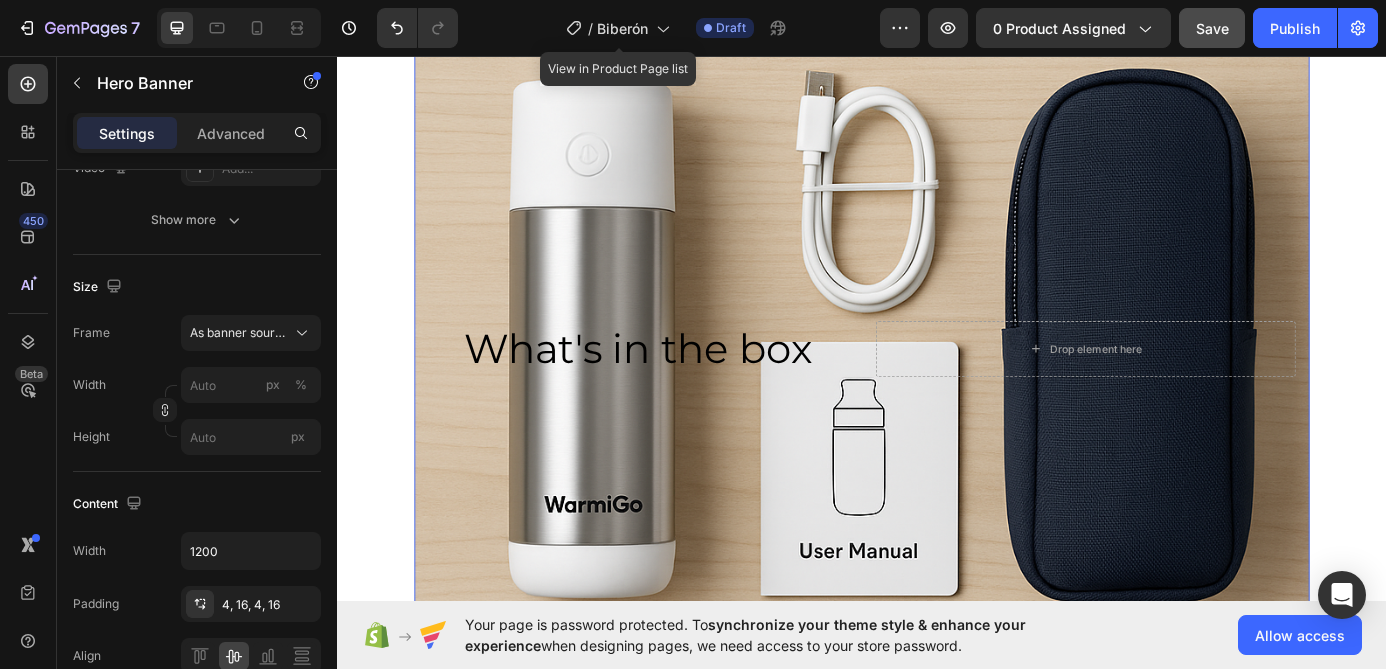 click at bounding box center [937, 391] 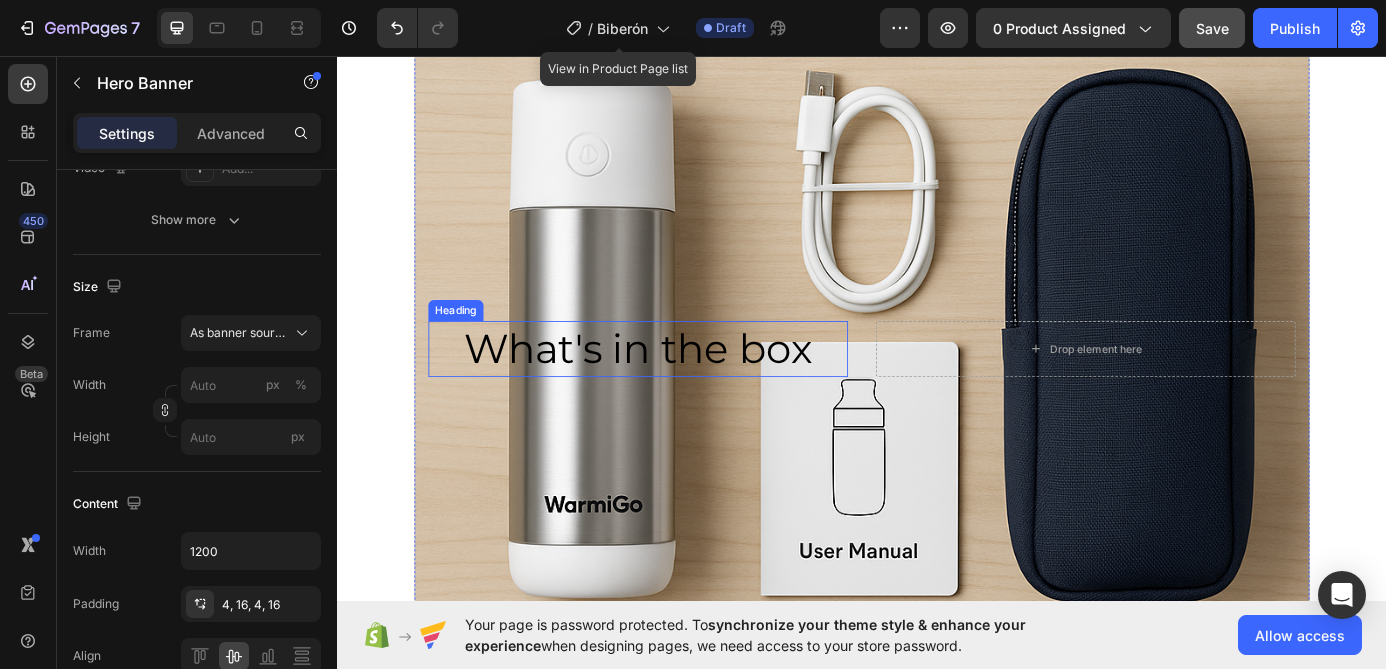click on "What's in the box" at bounding box center [681, 391] 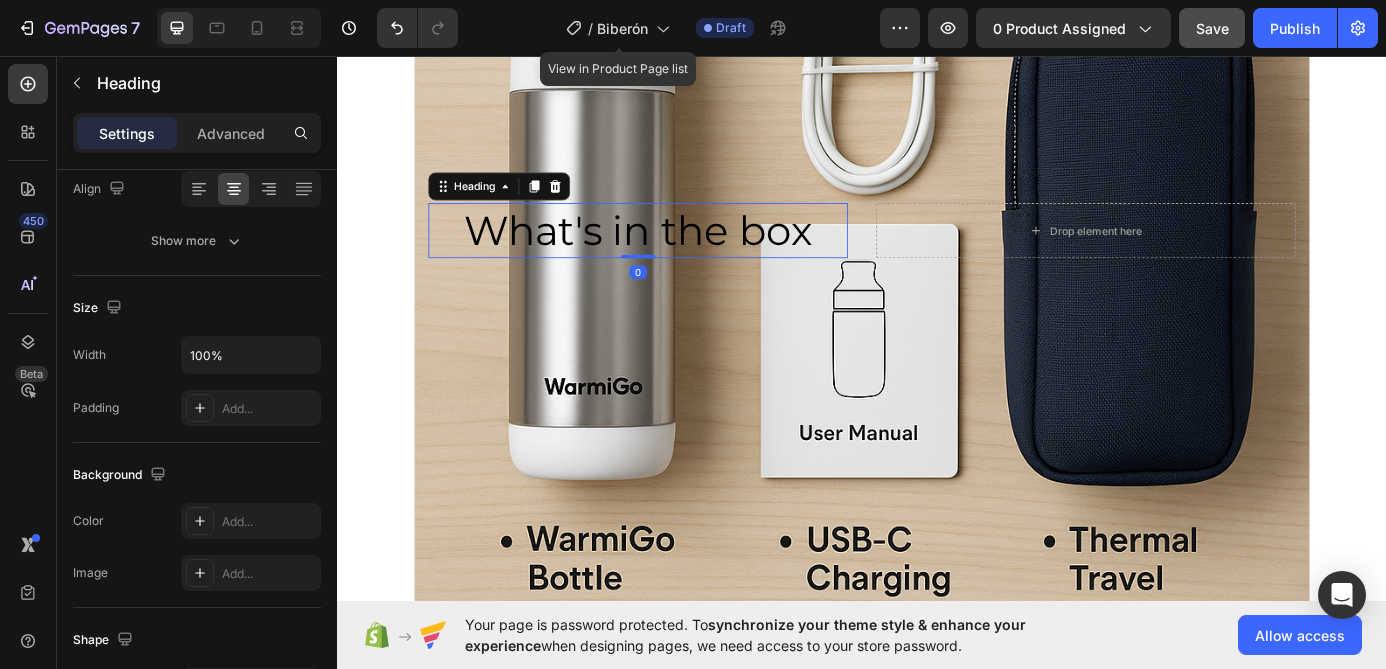scroll, scrollTop: 0, scrollLeft: 0, axis: both 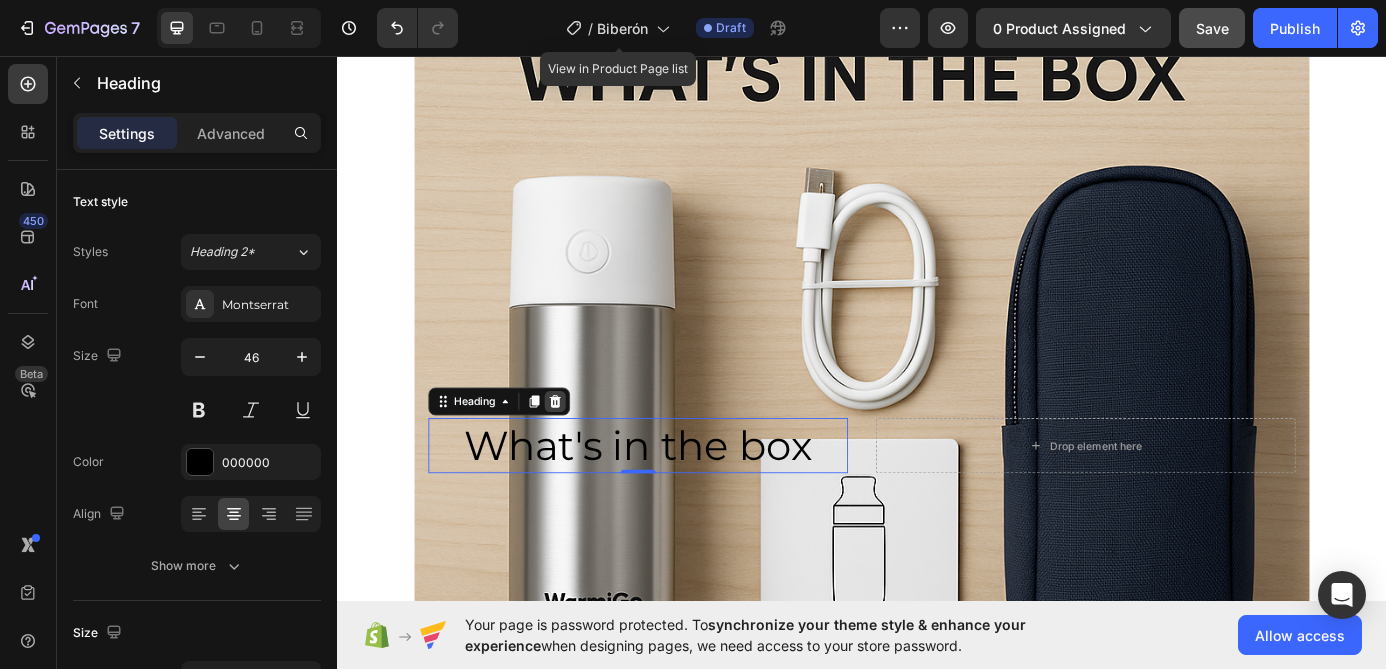 click 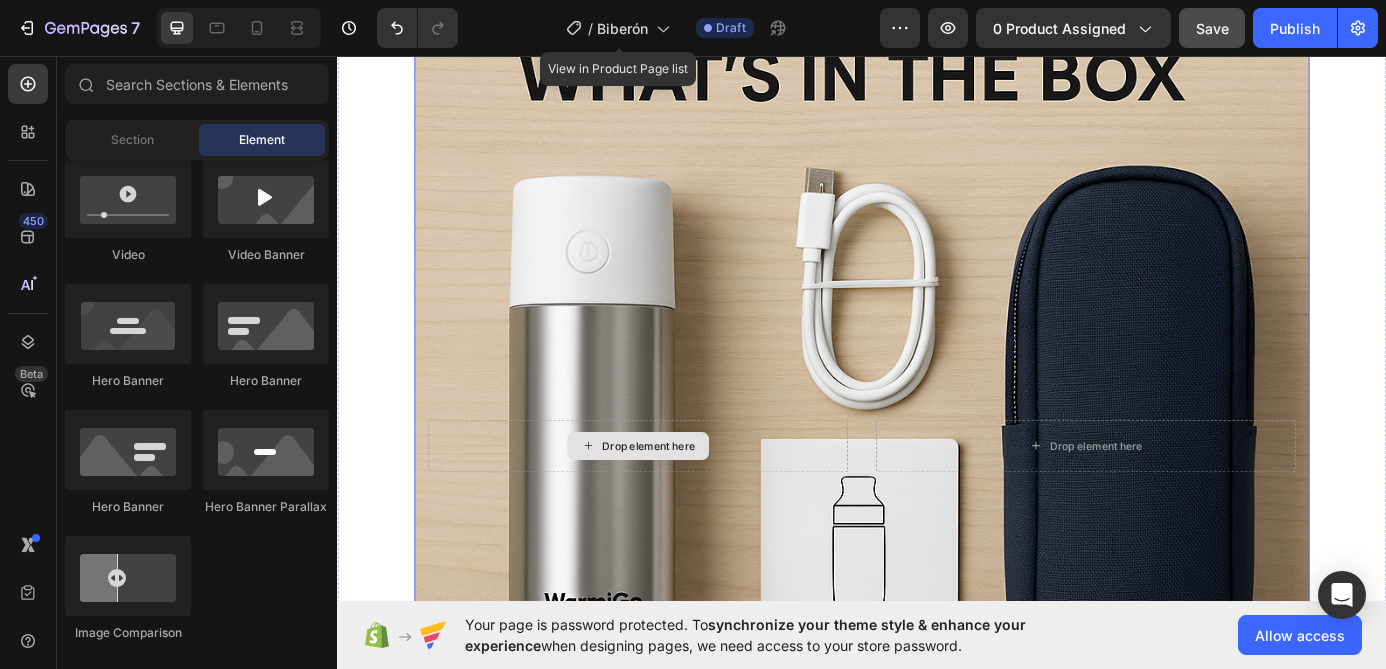 click on "Drop element here" at bounding box center (681, 502) 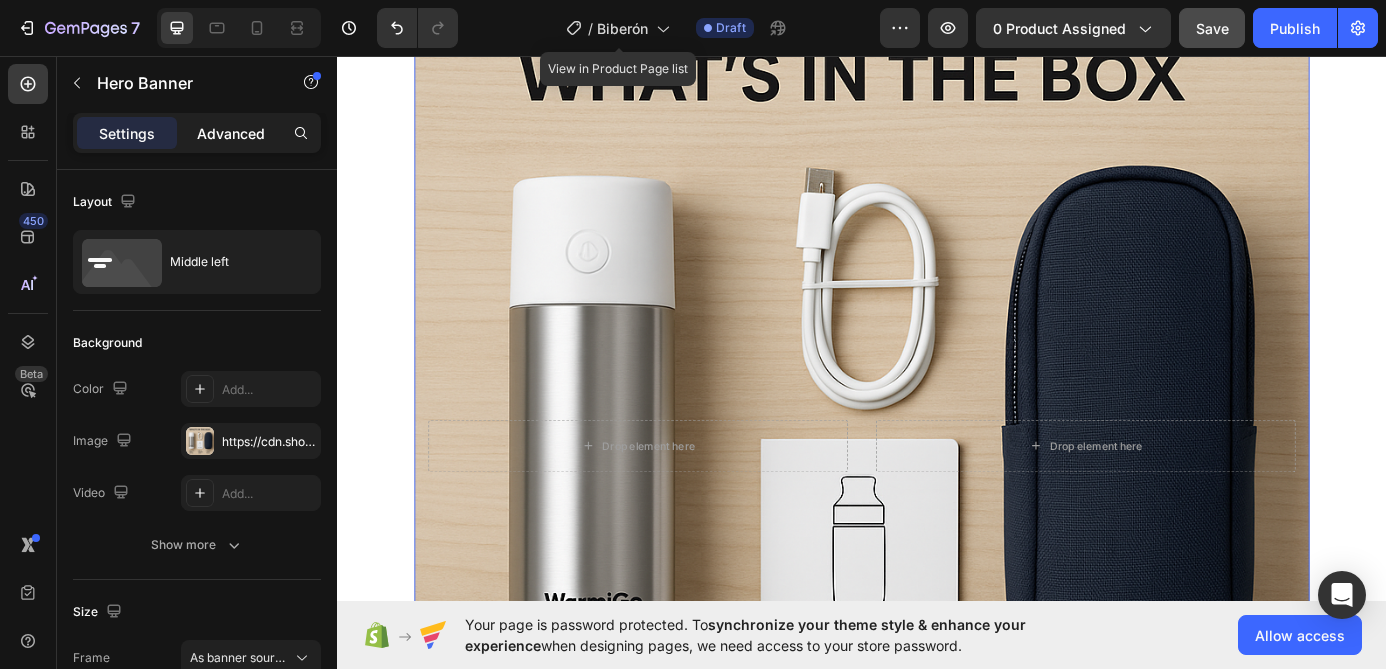 click on "Advanced" at bounding box center (231, 133) 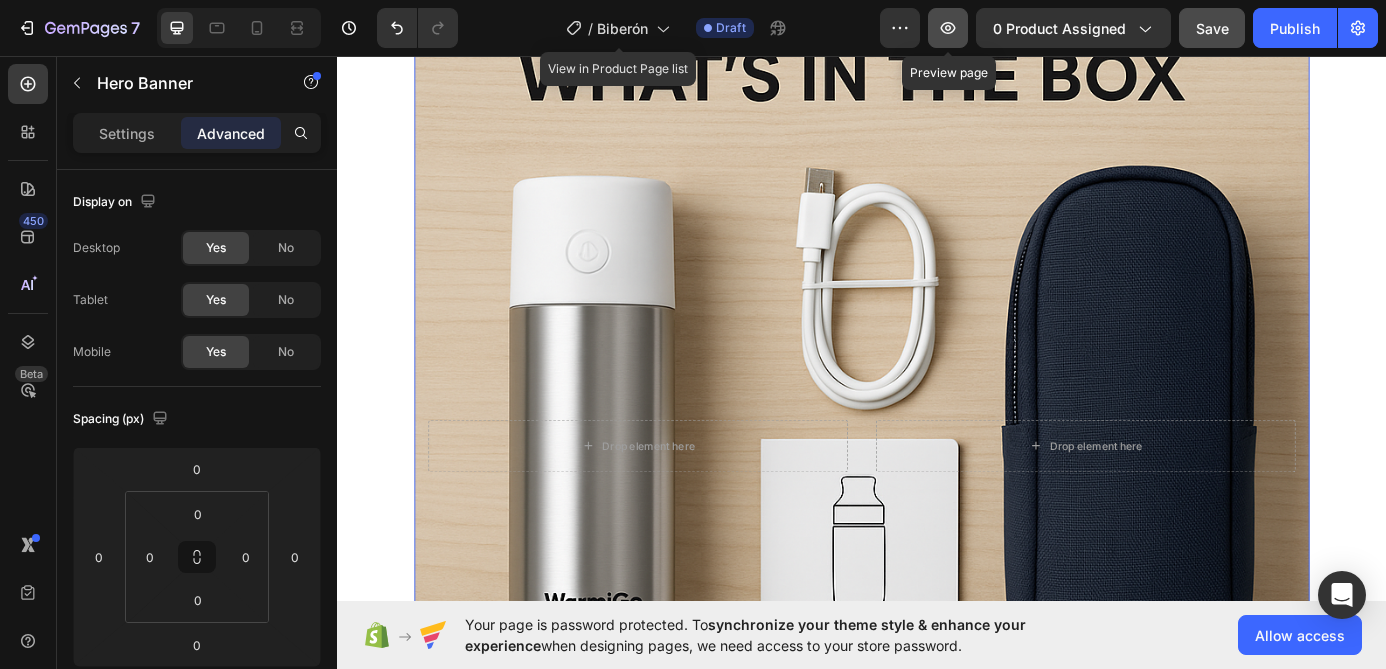click 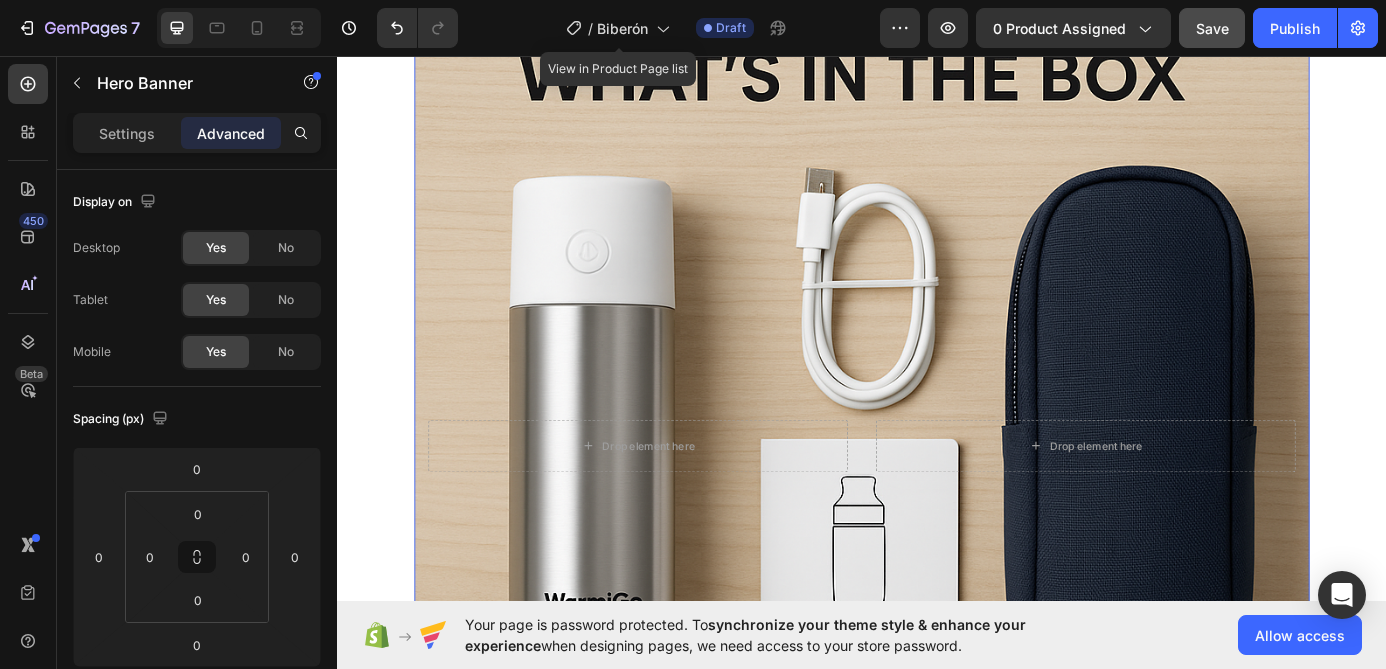 click at bounding box center [937, 502] 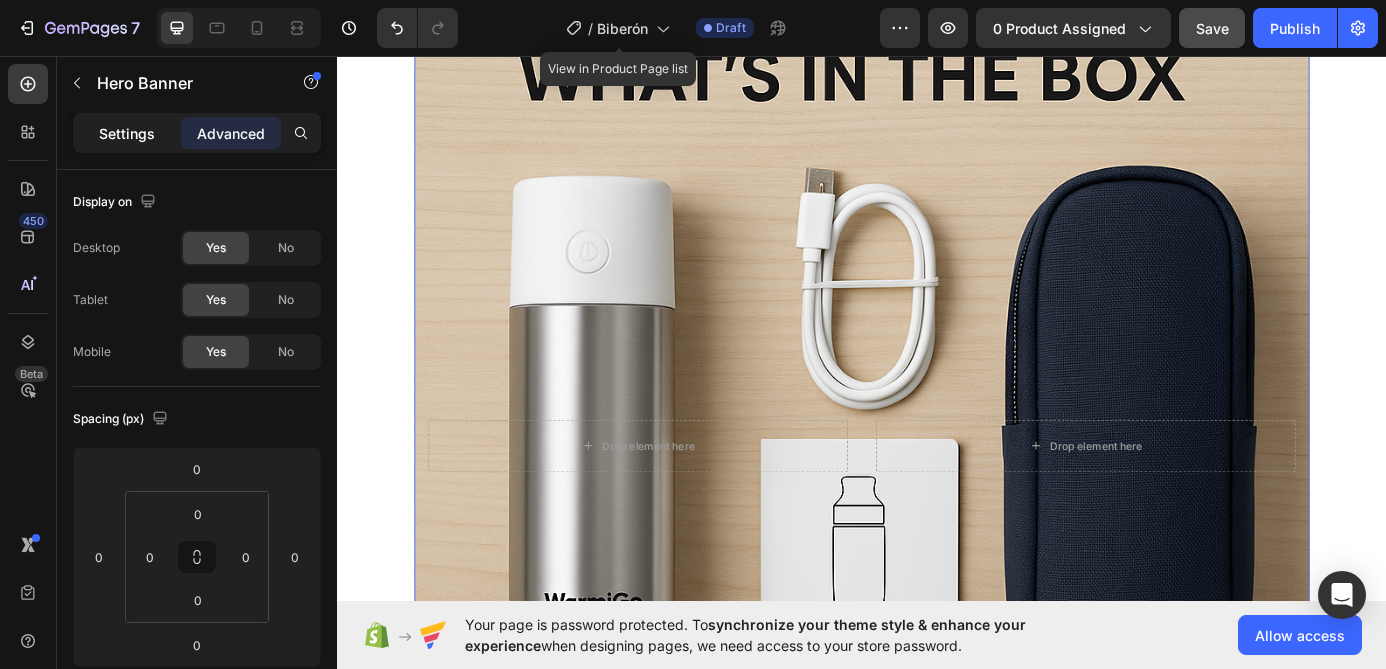 click on "Settings" at bounding box center [127, 133] 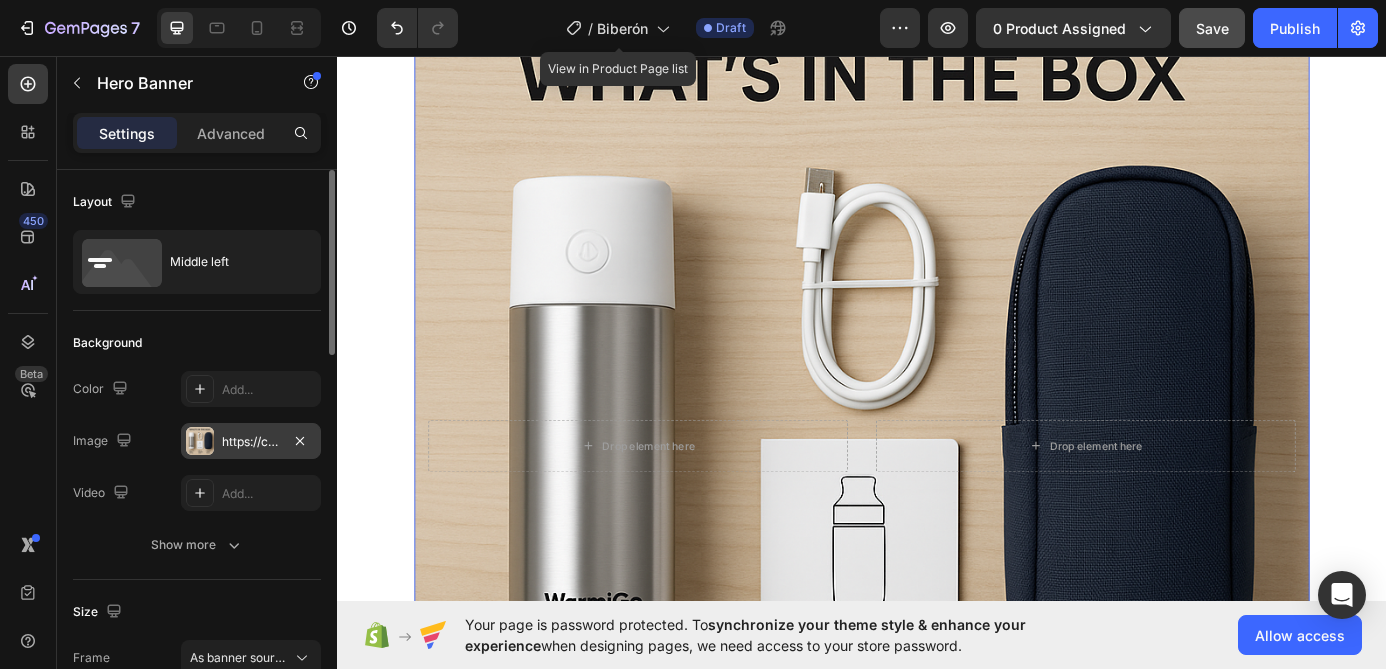 click on "https://cdn.shopify.com/s/files/1/0934/8379/4775/files/gempages_578275896062902972-9bd11eb2-c314-435e-8e61-d68a5a662cf2.png" at bounding box center (251, 442) 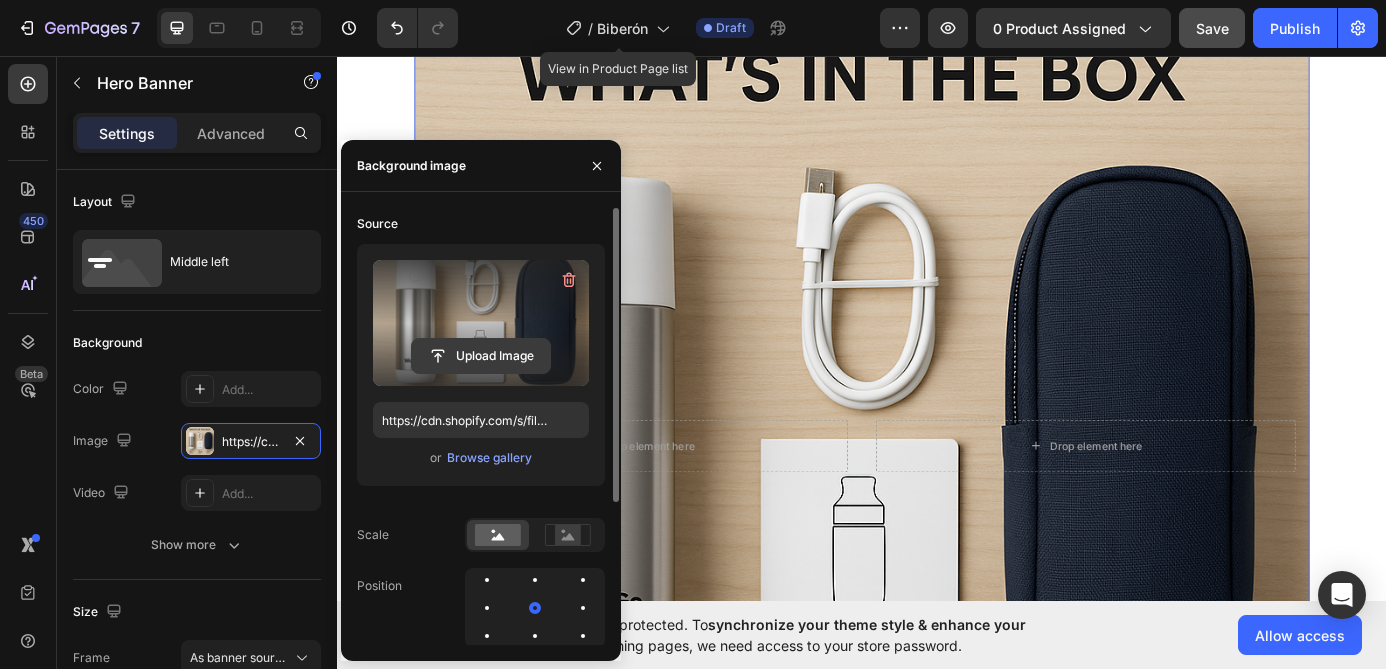 click 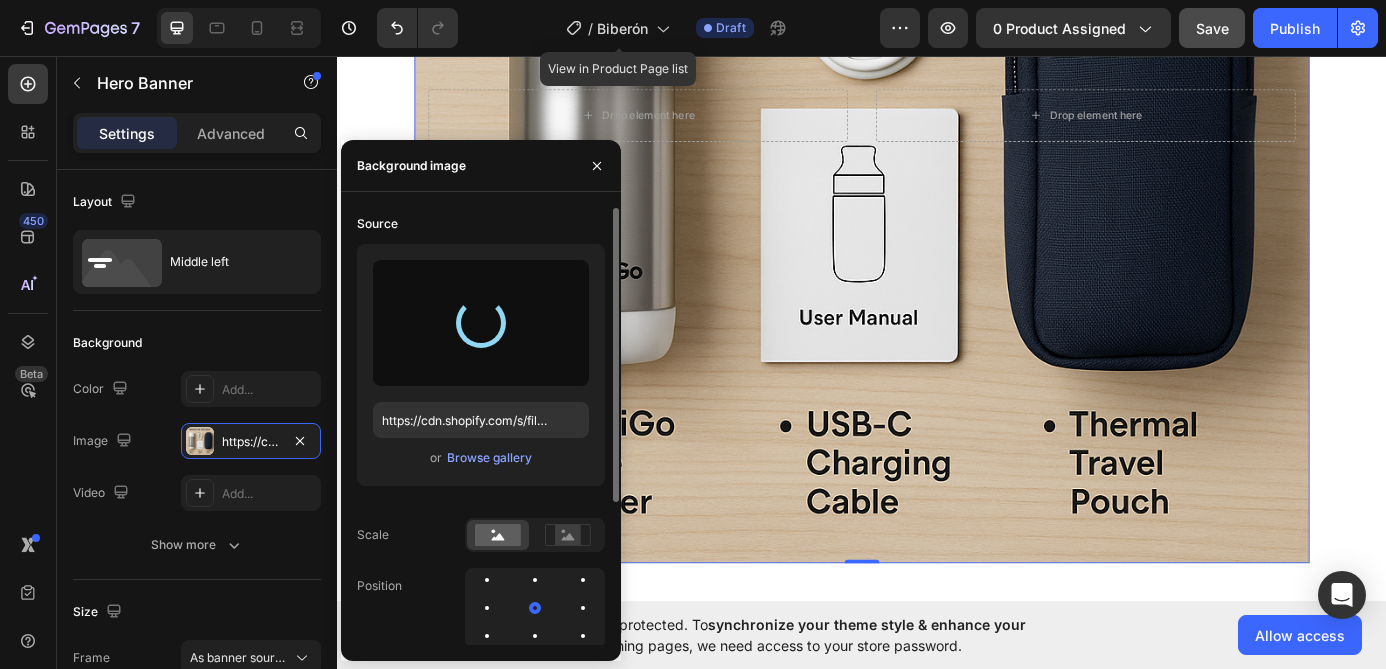 scroll, scrollTop: 3080, scrollLeft: 0, axis: vertical 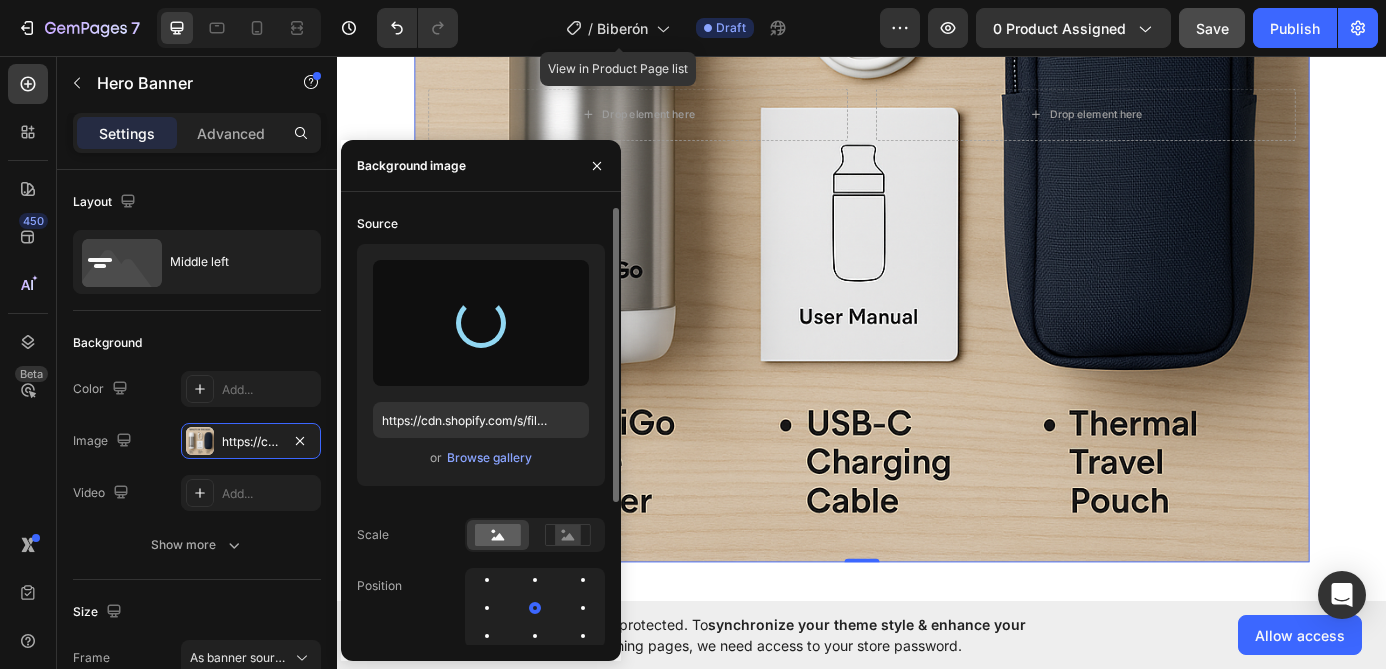 type on "https://cdn.shopify.com/s/files/1/0934/8379/4775/files/gempages_578275896062902972-08eaf1e9-022b-49cf-b61c-4b806273fca0.png" 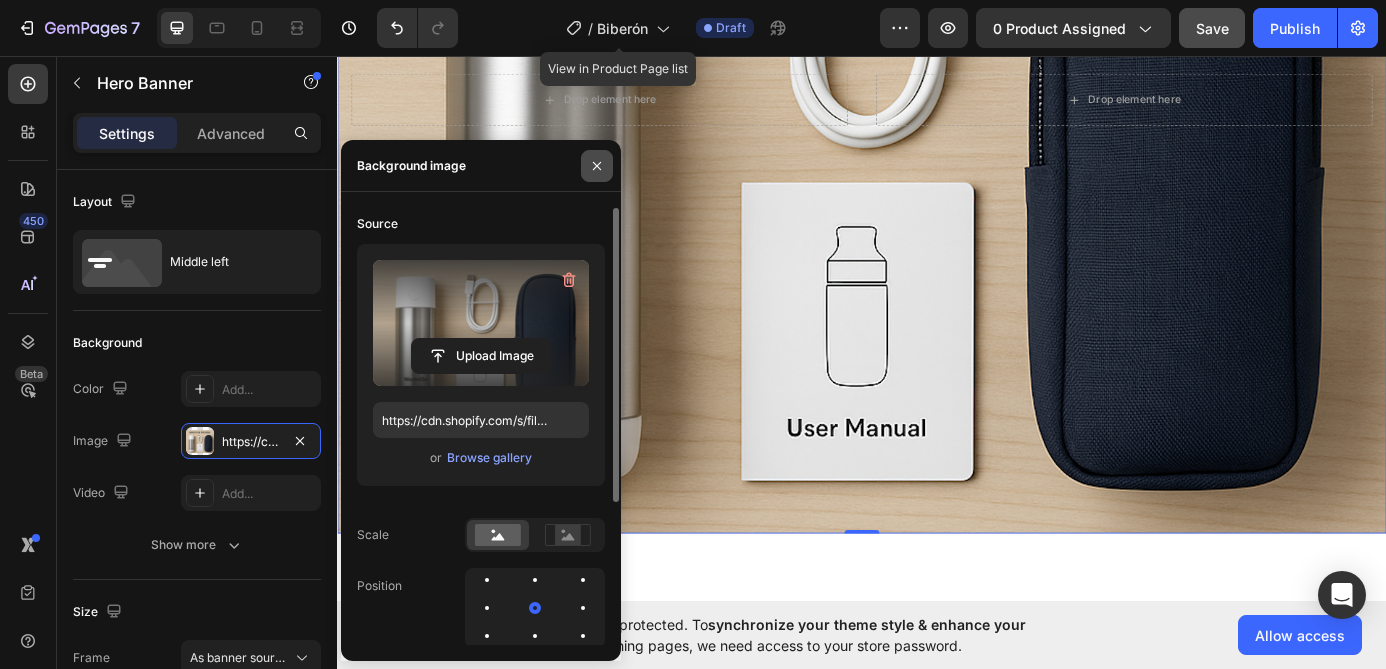 click 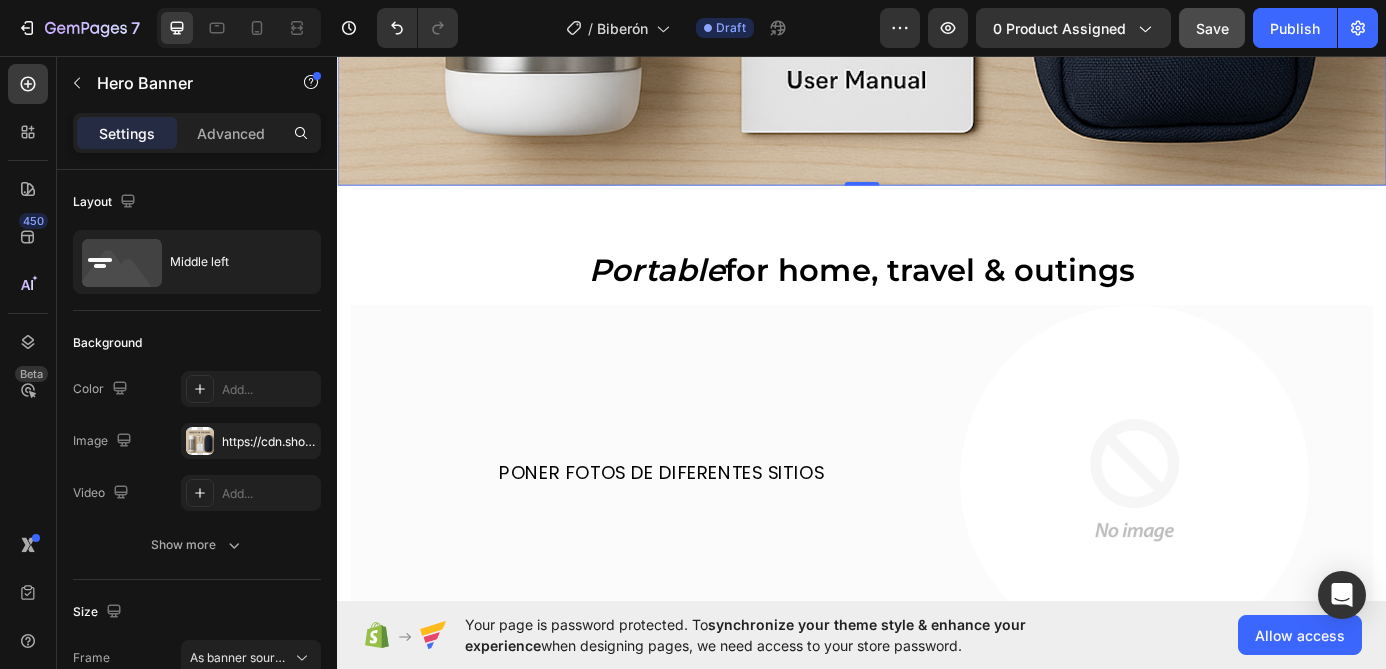 scroll, scrollTop: 3624, scrollLeft: 0, axis: vertical 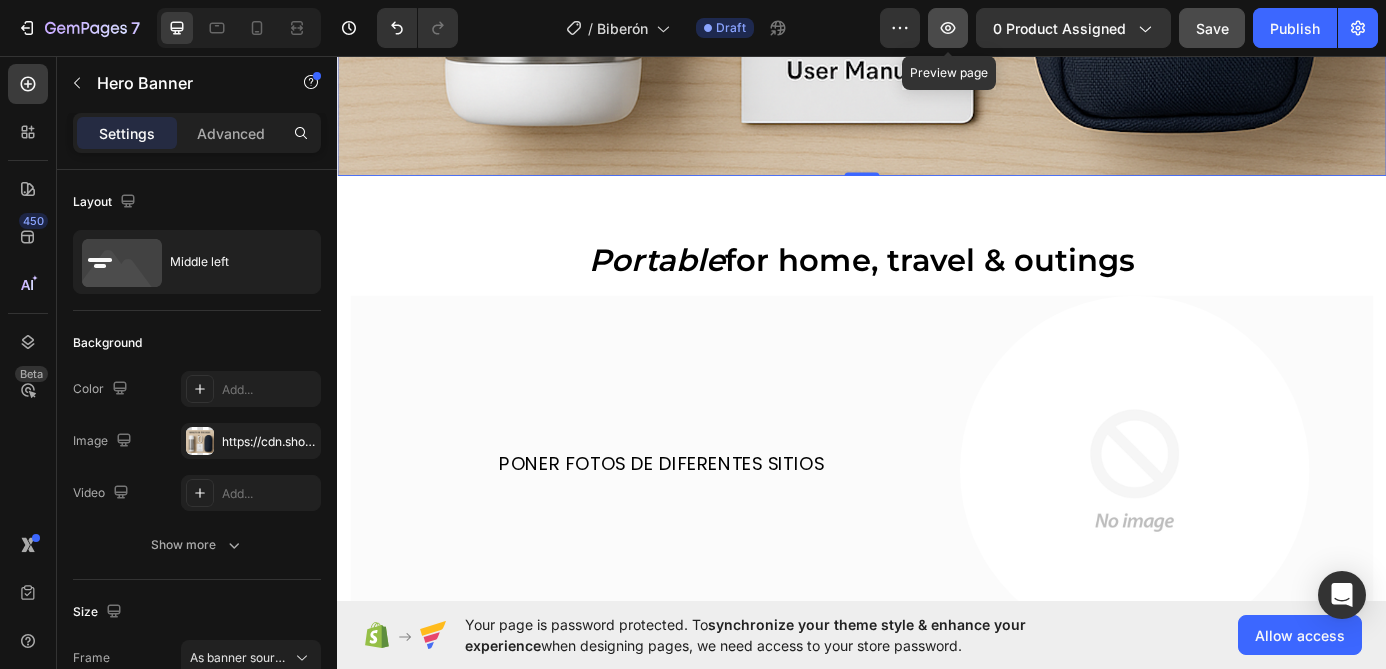 click 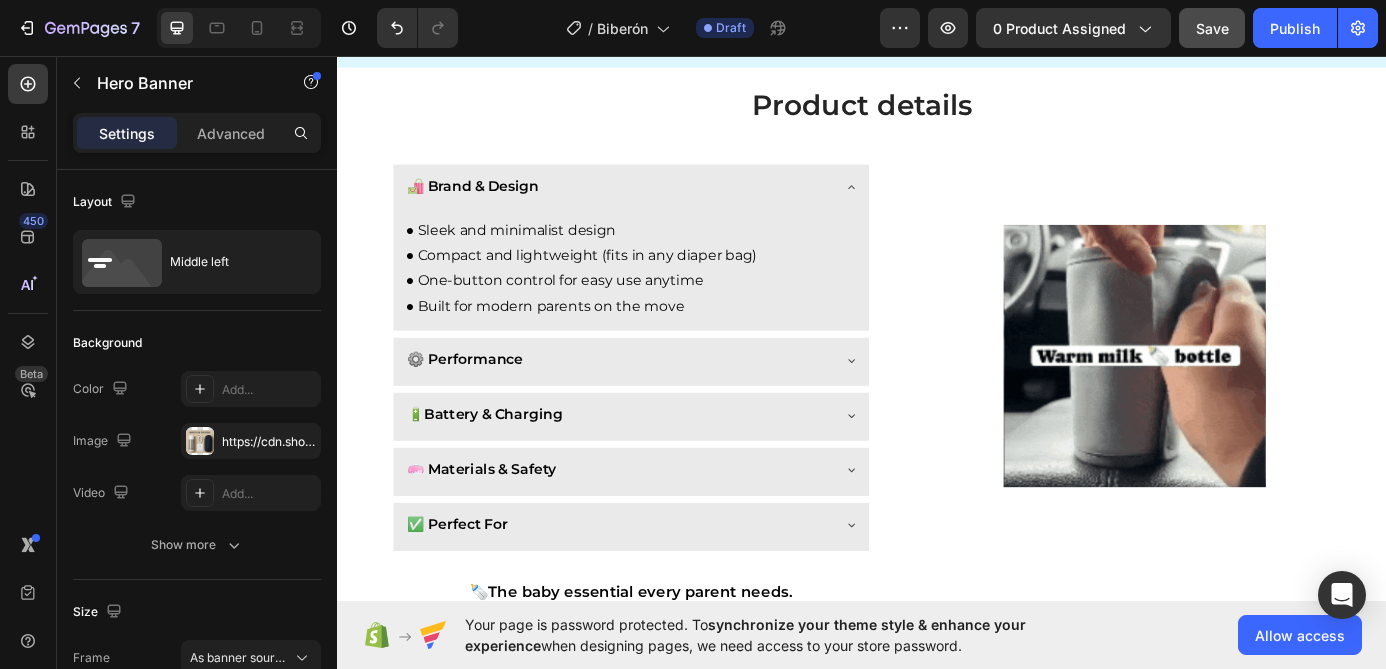 scroll, scrollTop: 1990, scrollLeft: 0, axis: vertical 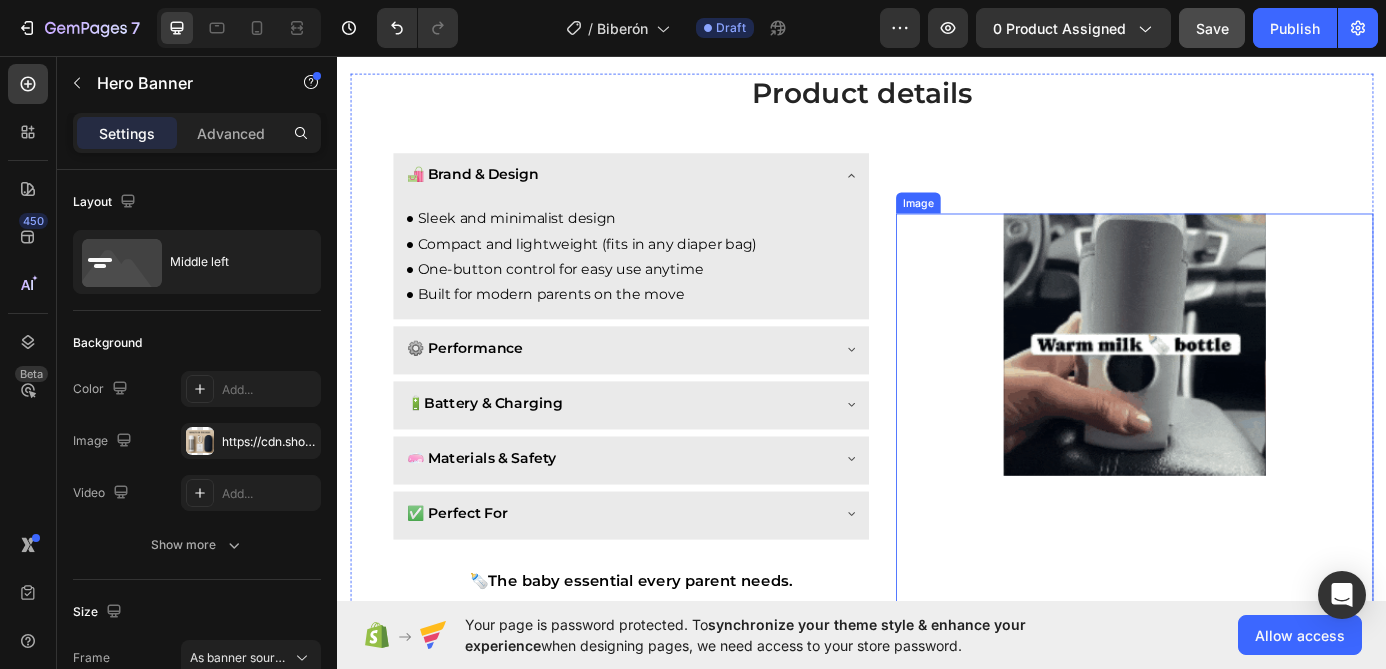 click at bounding box center (1249, 386) 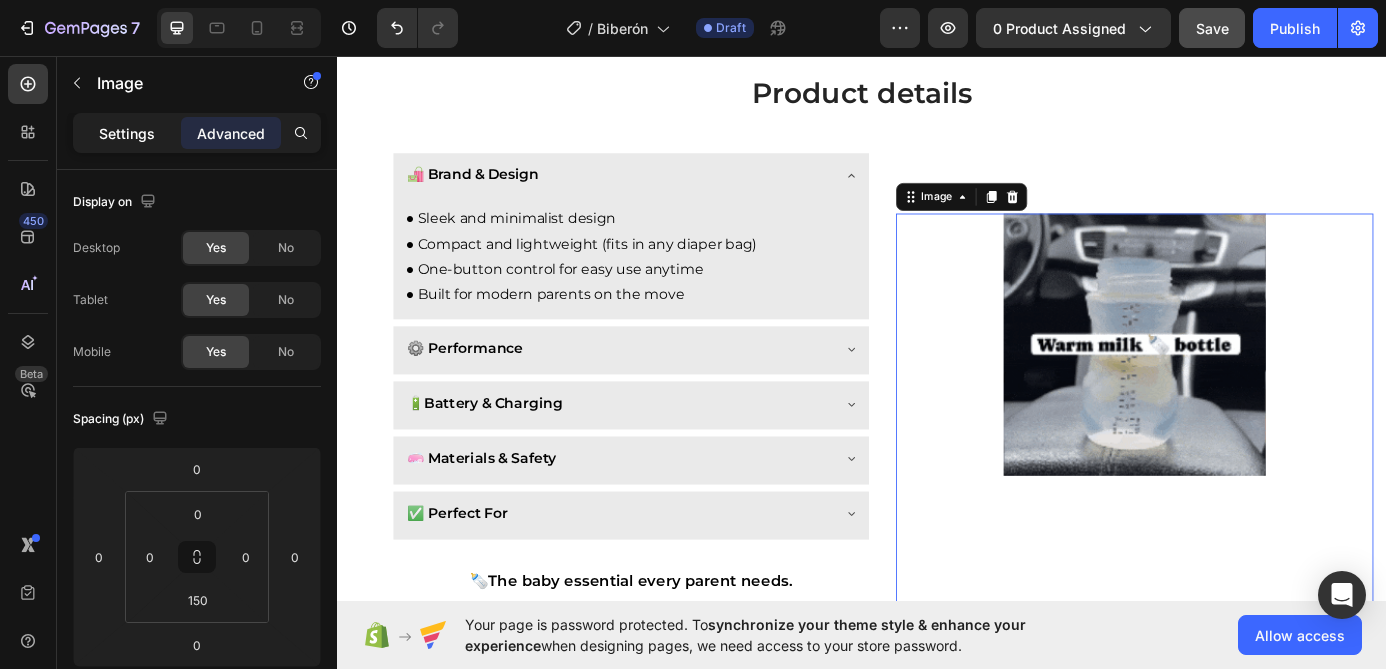 click on "Settings" at bounding box center (127, 133) 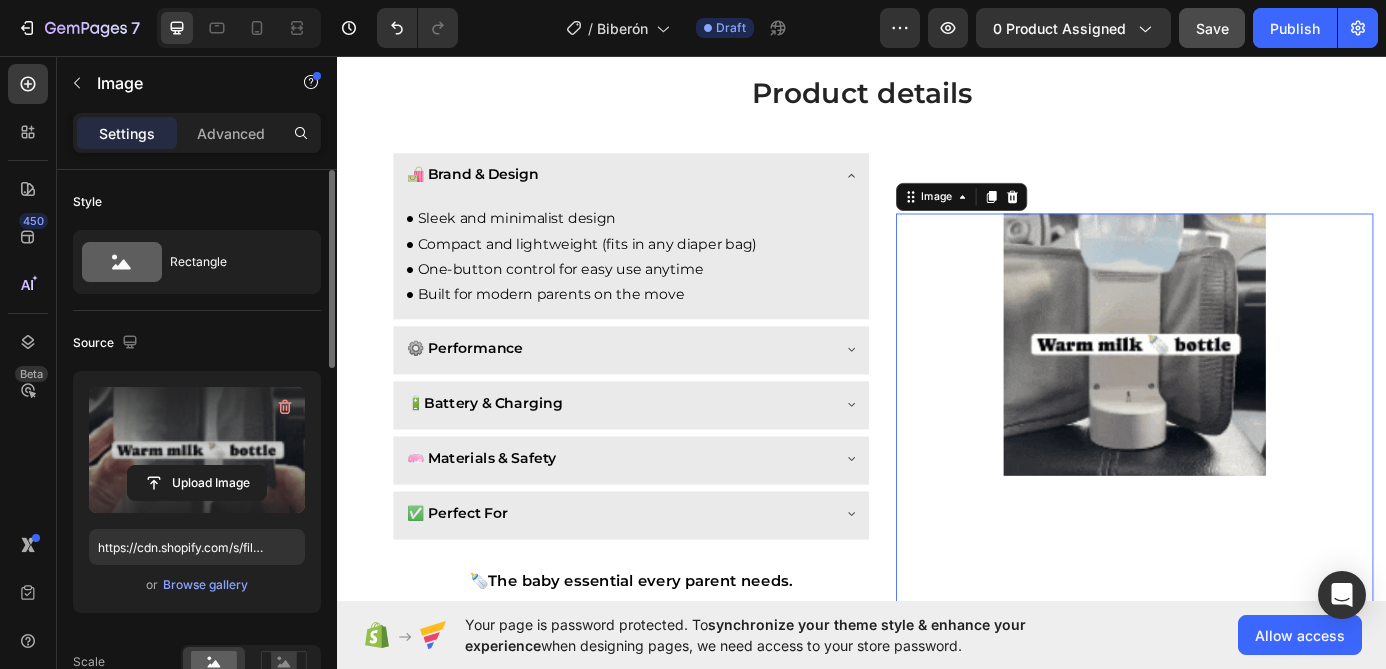 click at bounding box center [197, 450] 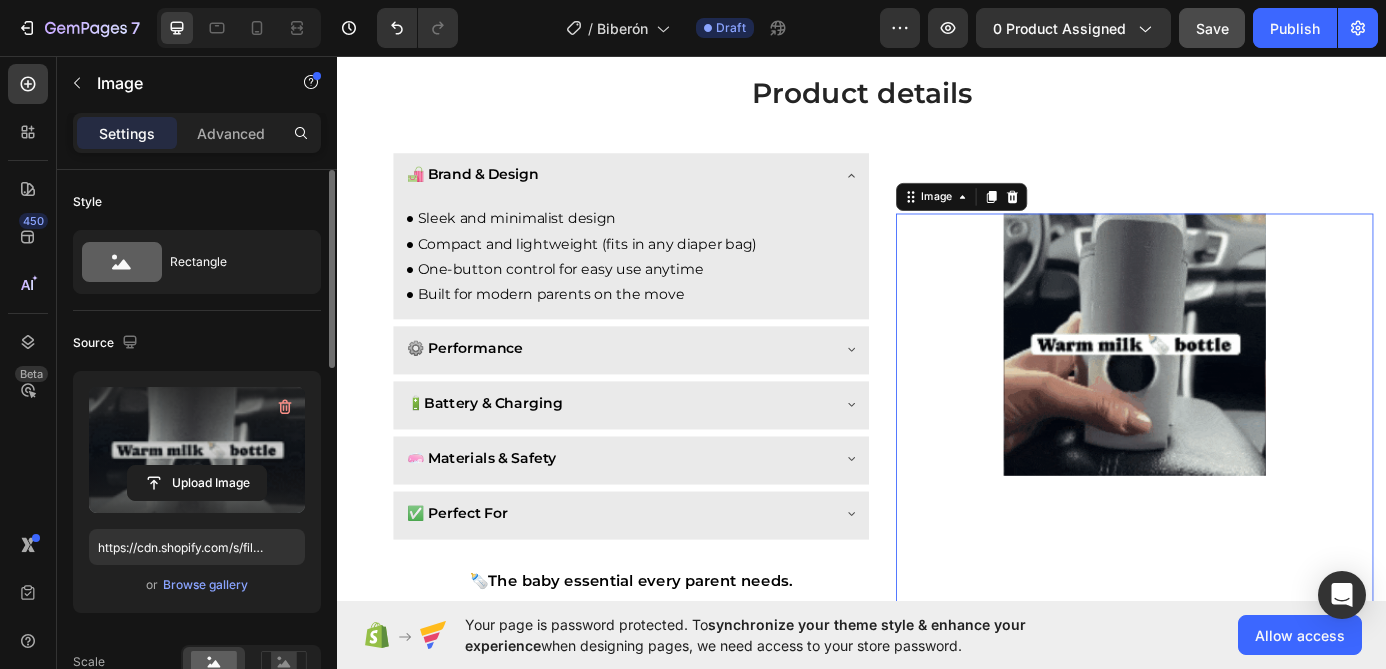 click 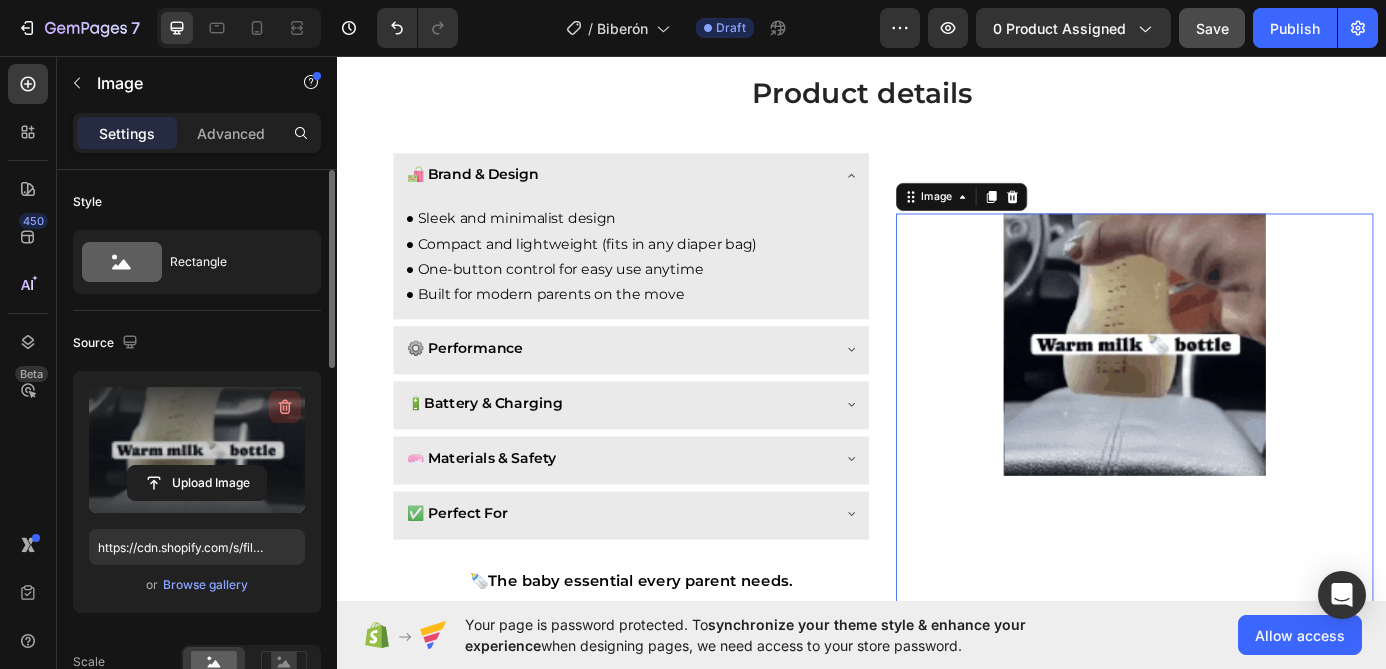 click 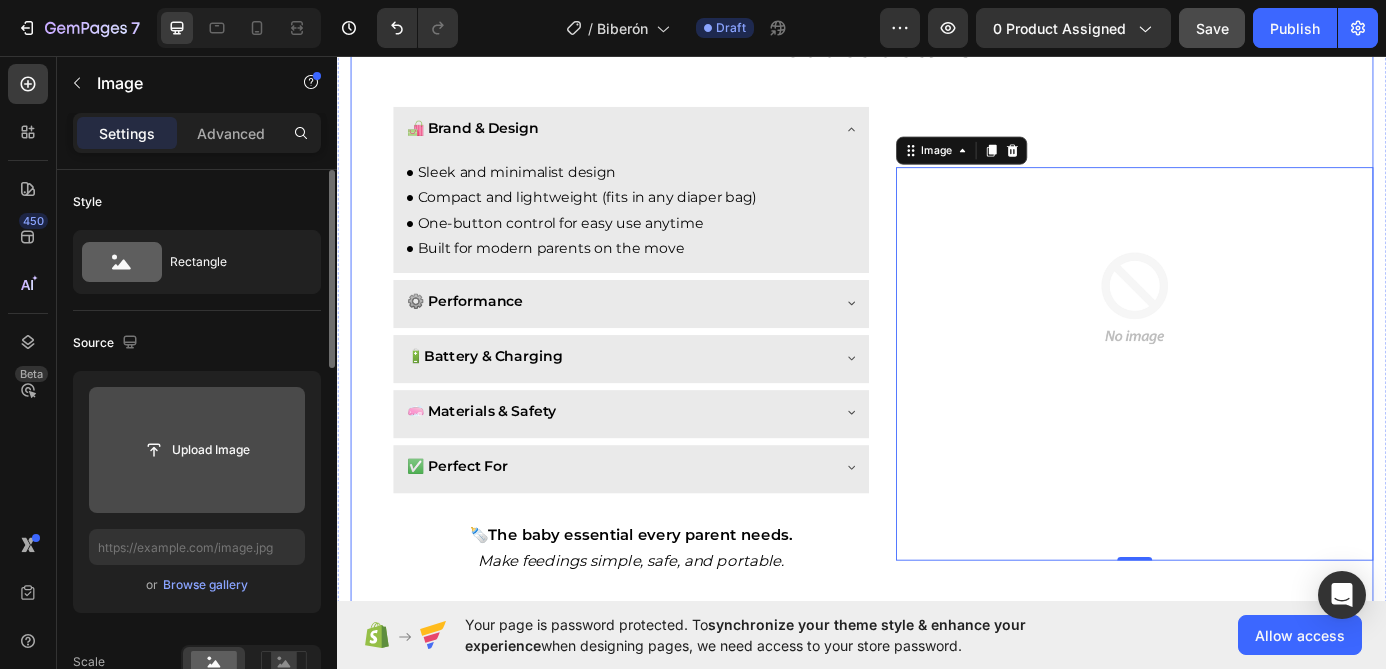 scroll, scrollTop: 2052, scrollLeft: 0, axis: vertical 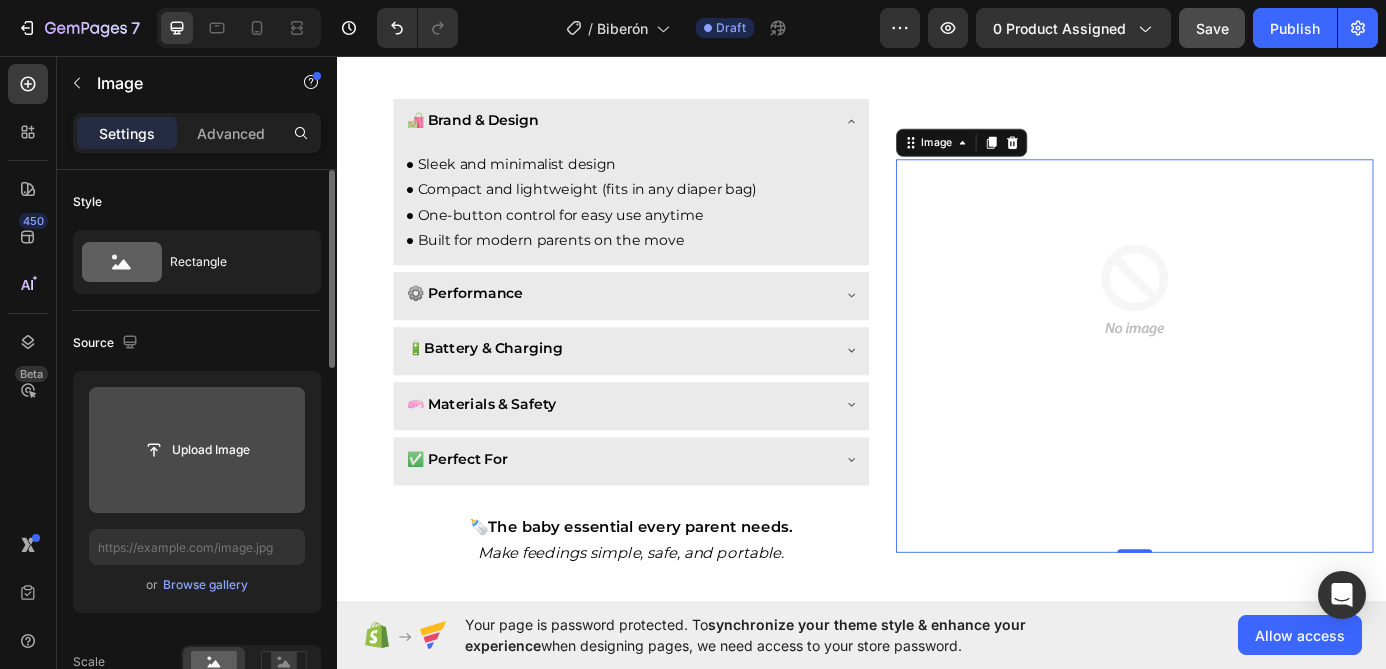 click at bounding box center [1249, 324] 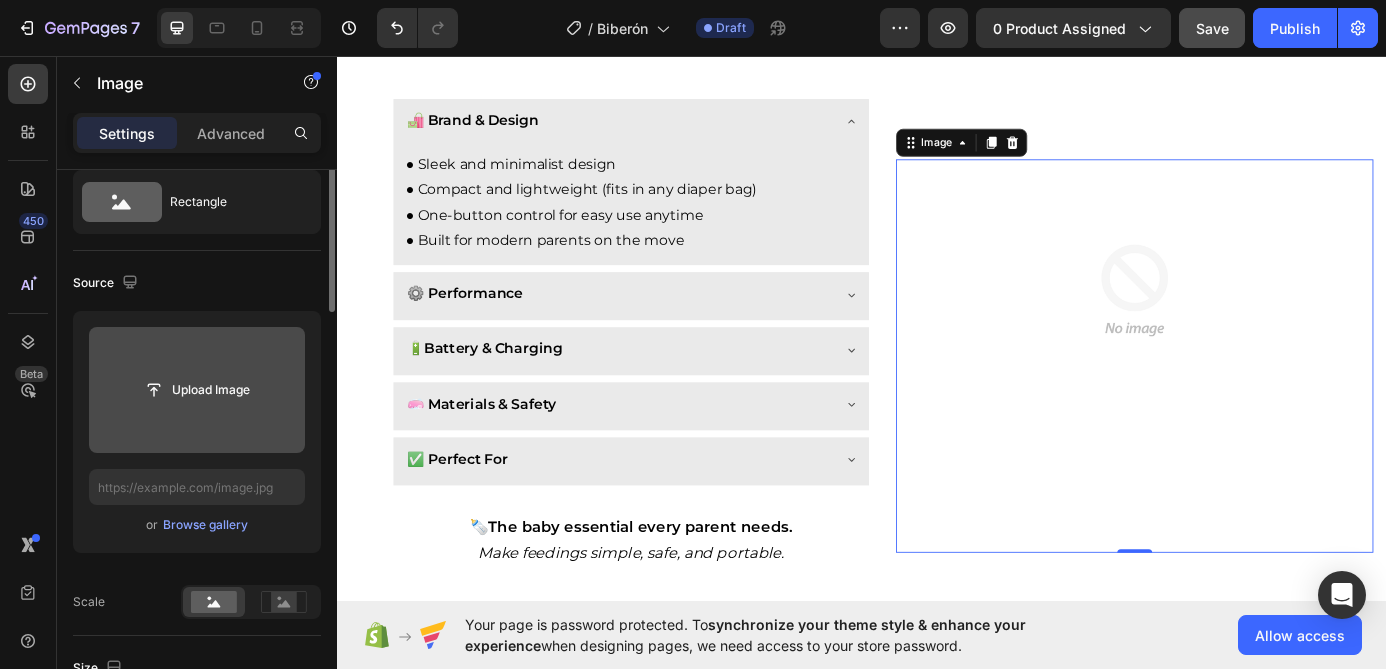 scroll, scrollTop: 0, scrollLeft: 0, axis: both 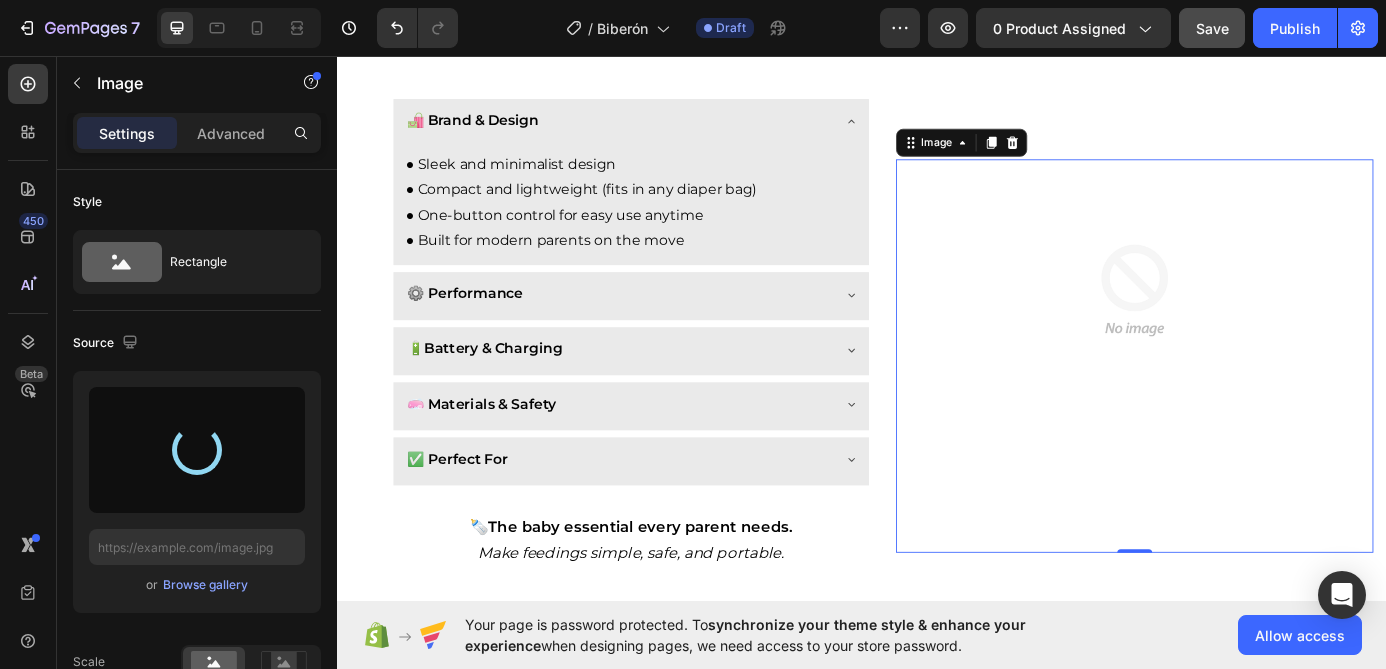 type on "https://cdn.shopify.com/s/files/1/0934/8379/4775/files/gempages_578275896062902972-5ad1561d-5682-4e5a-a090-9a048e529b1d.png" 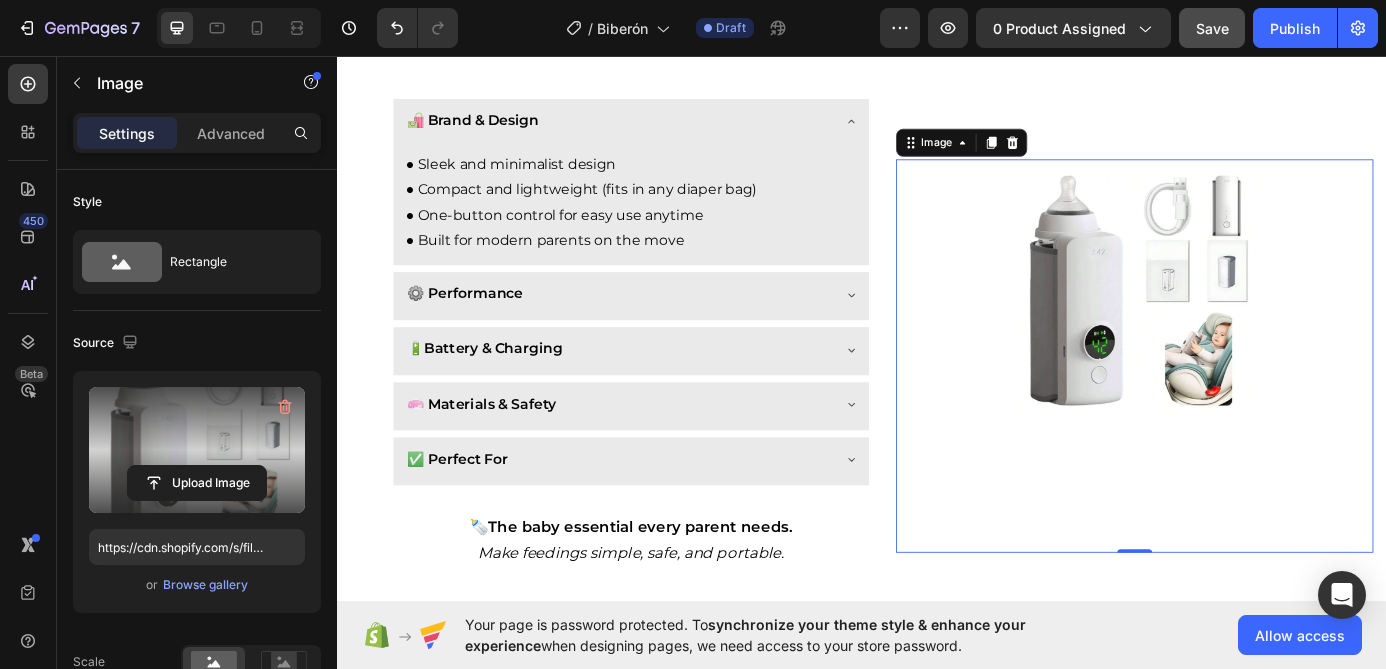 click at bounding box center (1249, 324) 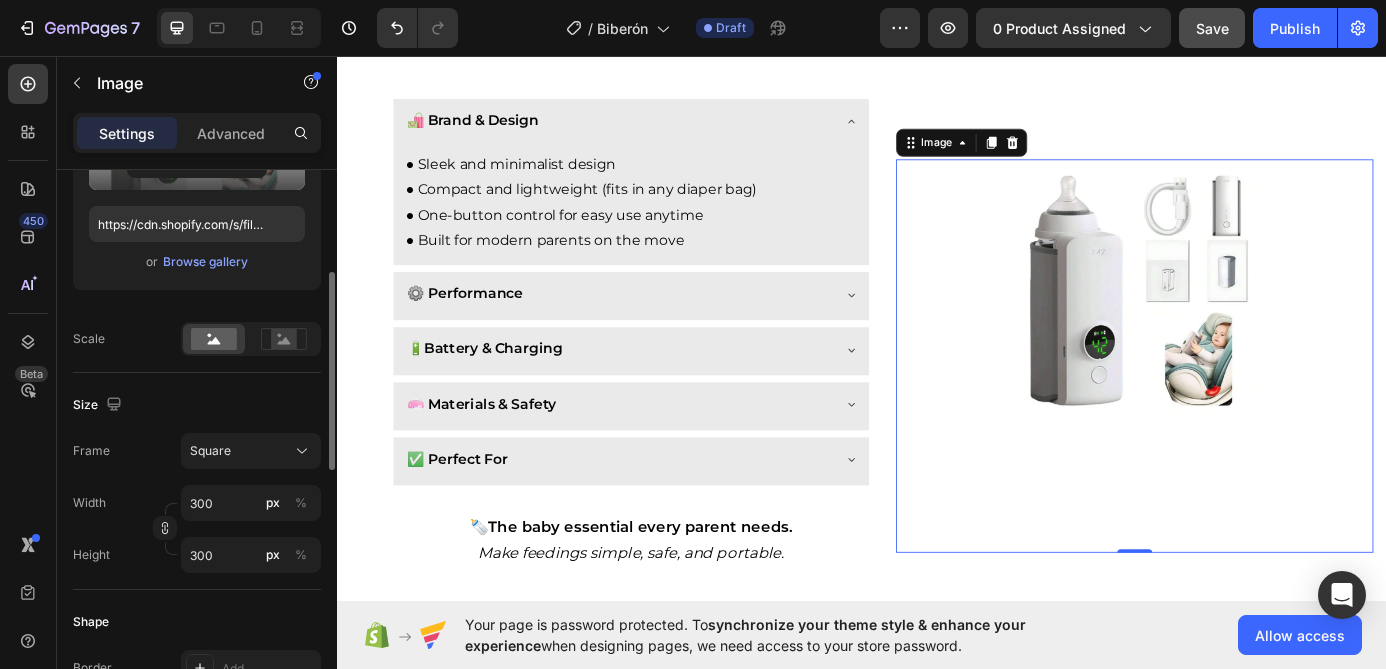 scroll, scrollTop: 345, scrollLeft: 0, axis: vertical 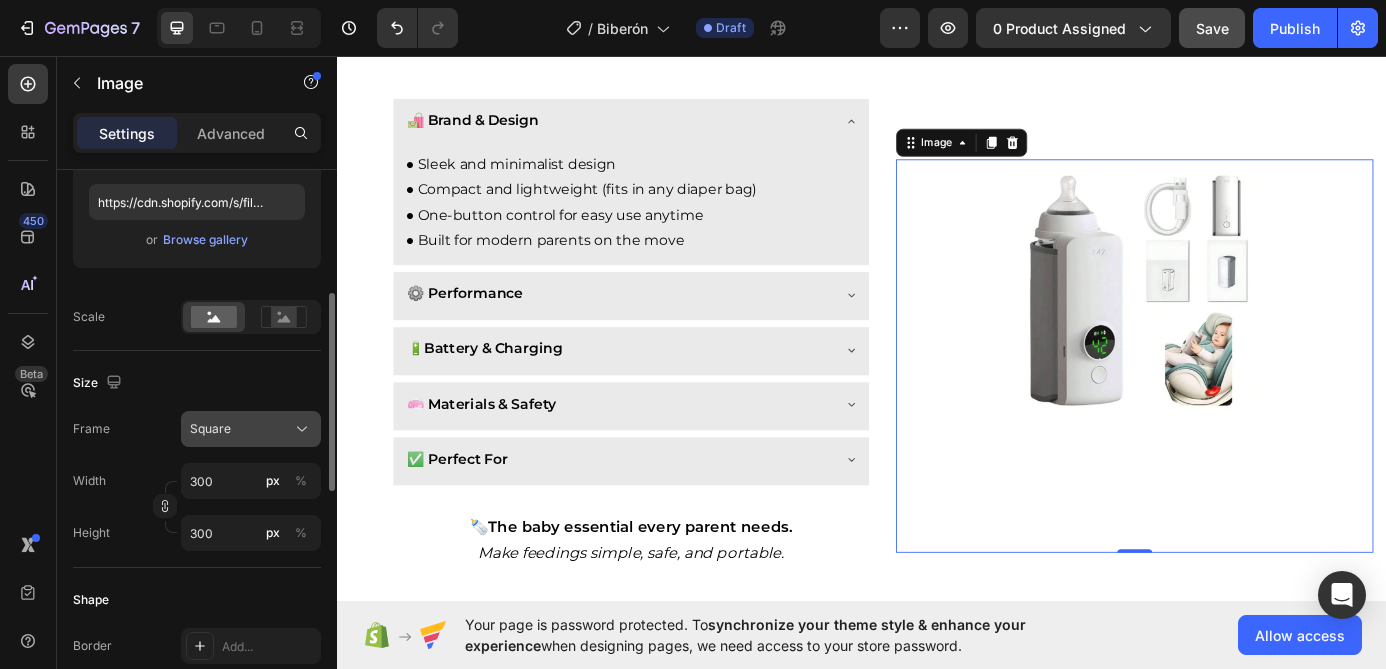 click on "Square" 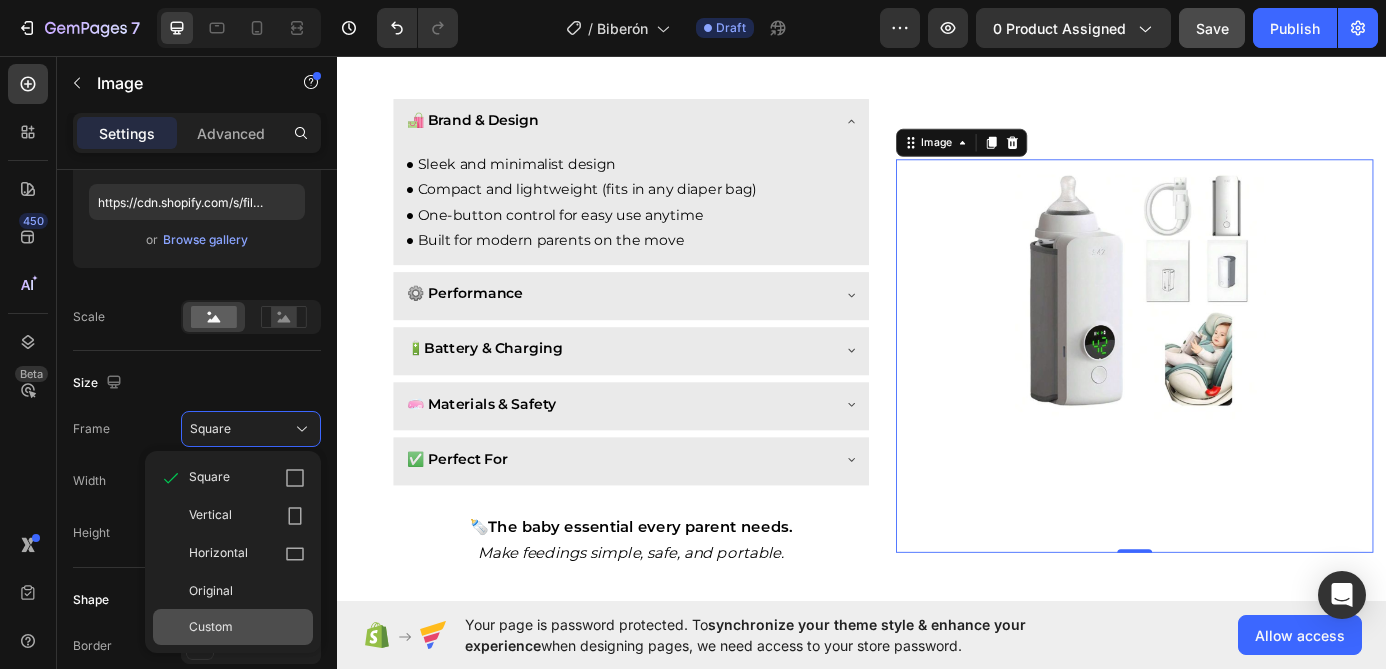 click on "Custom" at bounding box center (247, 627) 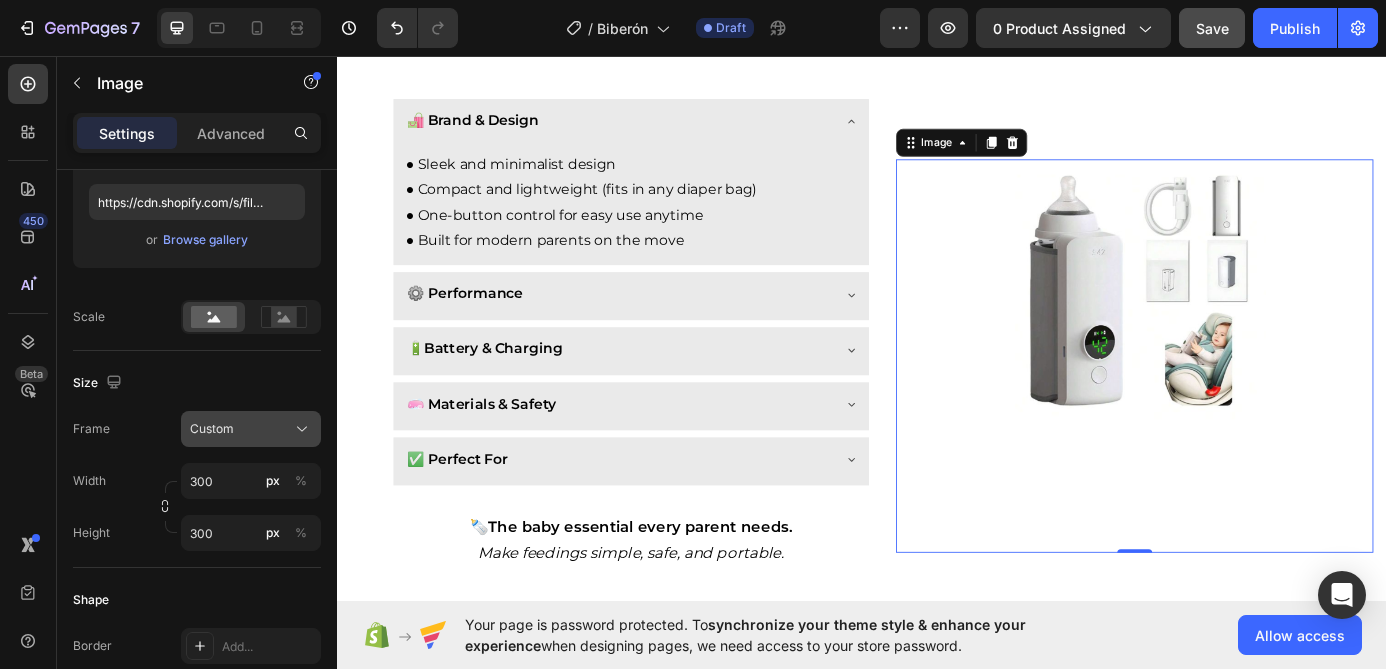 click on "Custom" 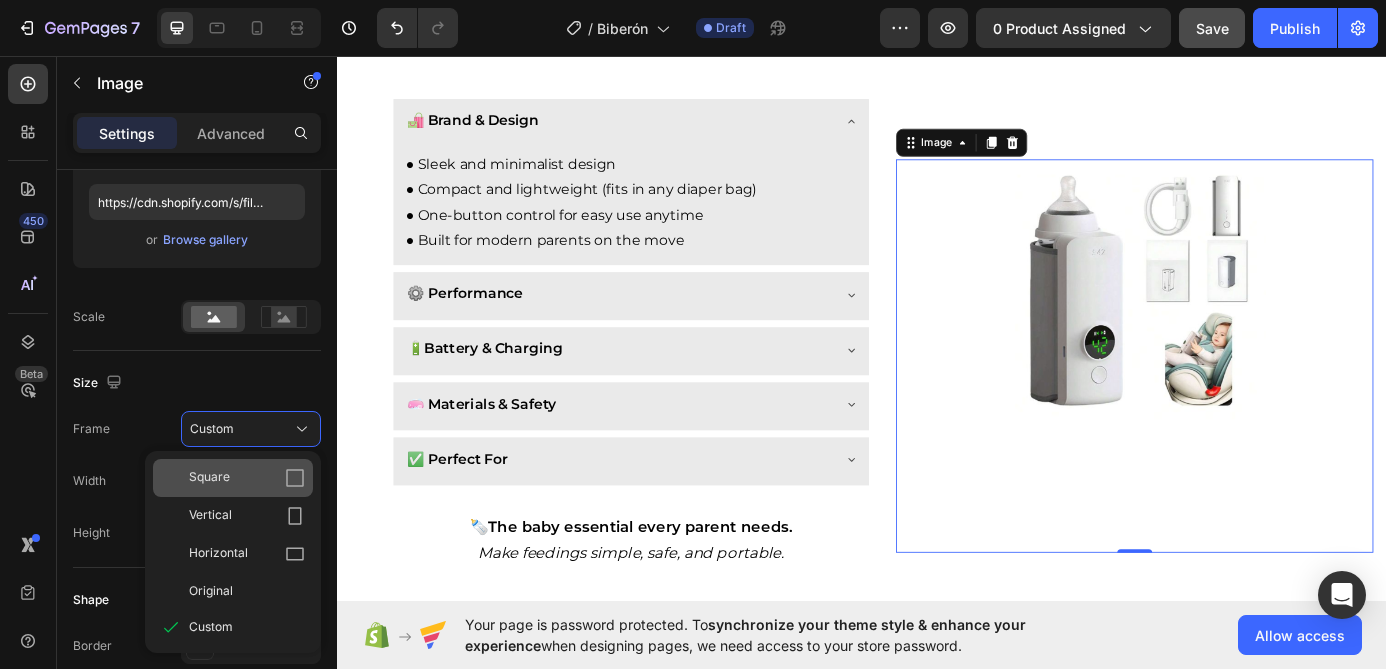 click on "Square" at bounding box center (247, 478) 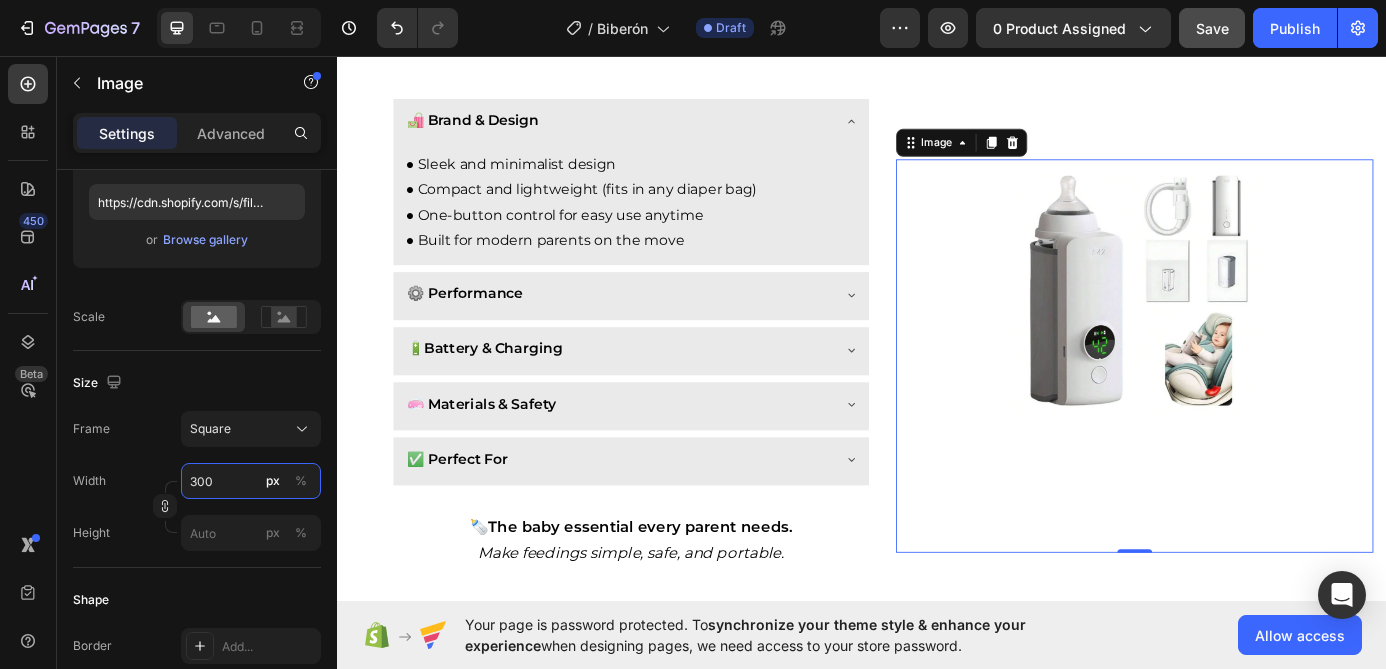 click on "300" at bounding box center (251, 481) 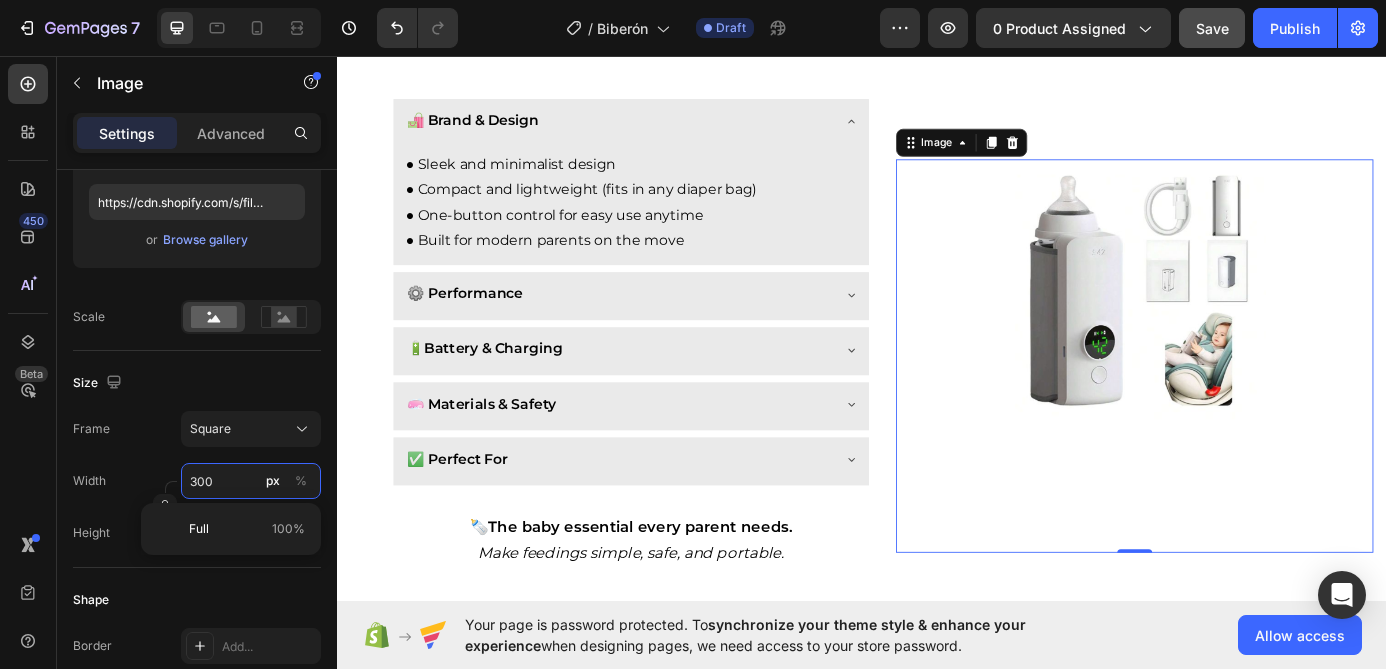 type on "30" 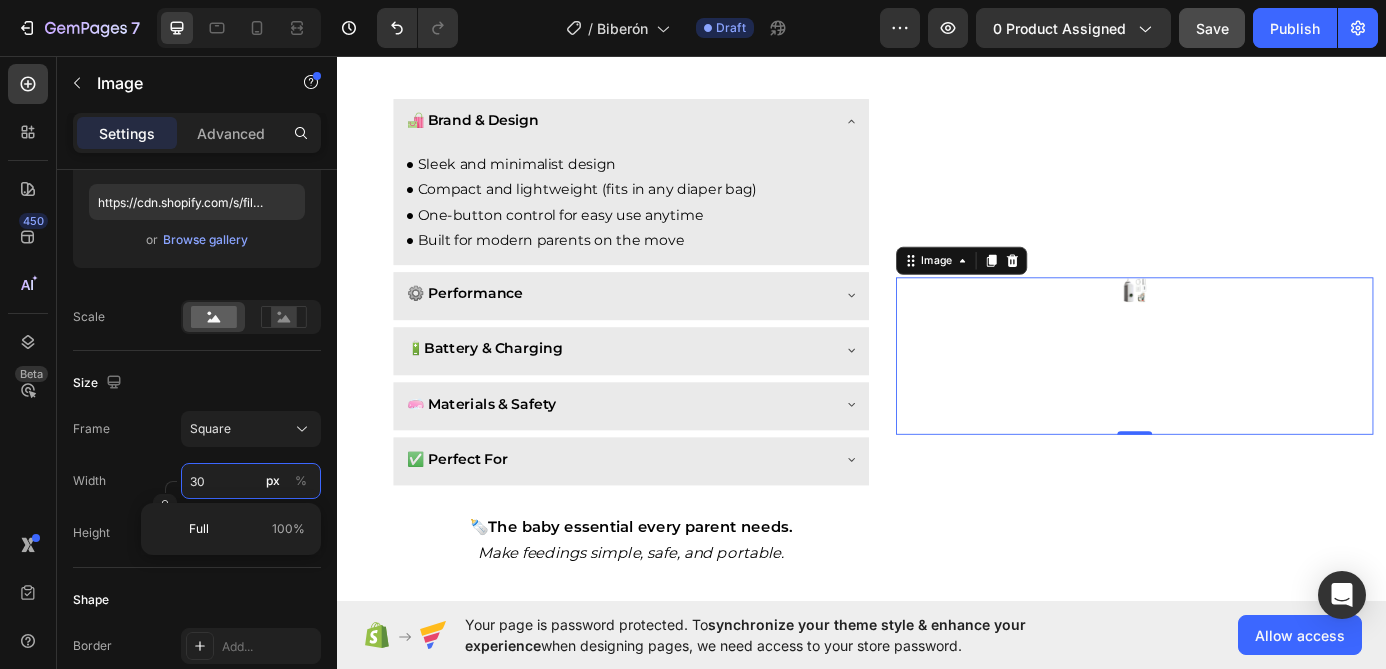 type on "3" 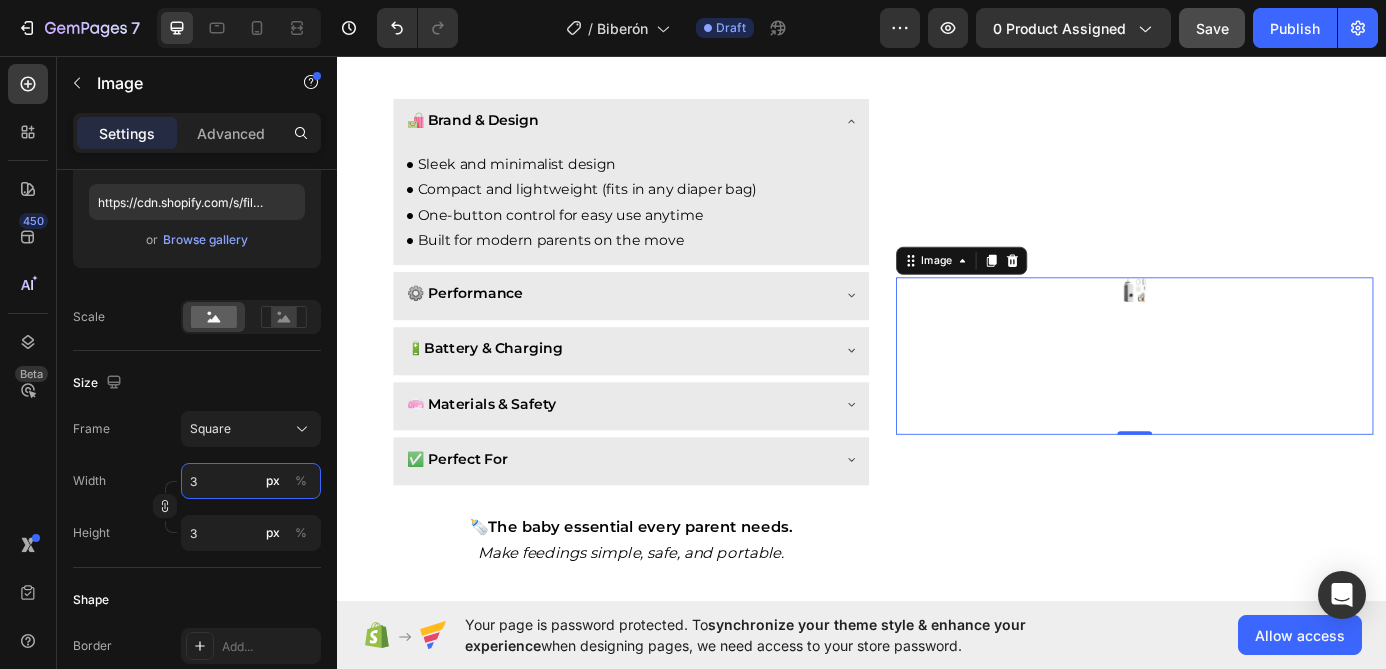 type 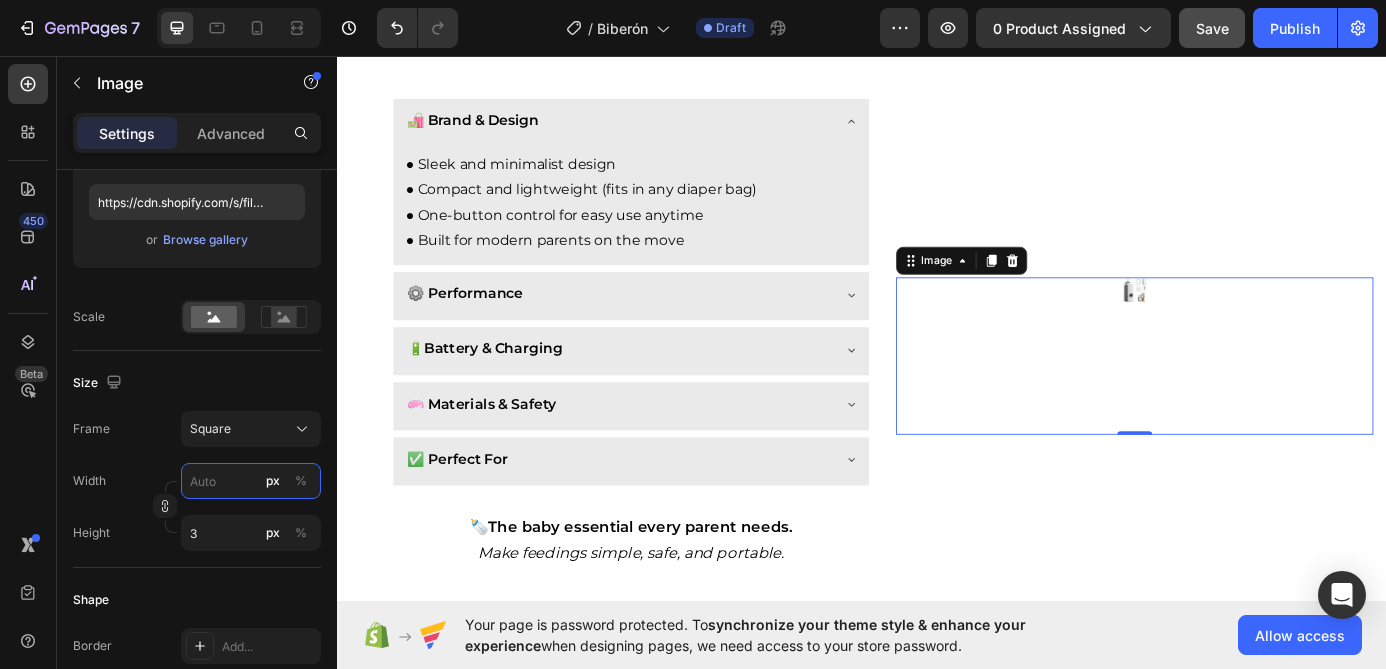 type 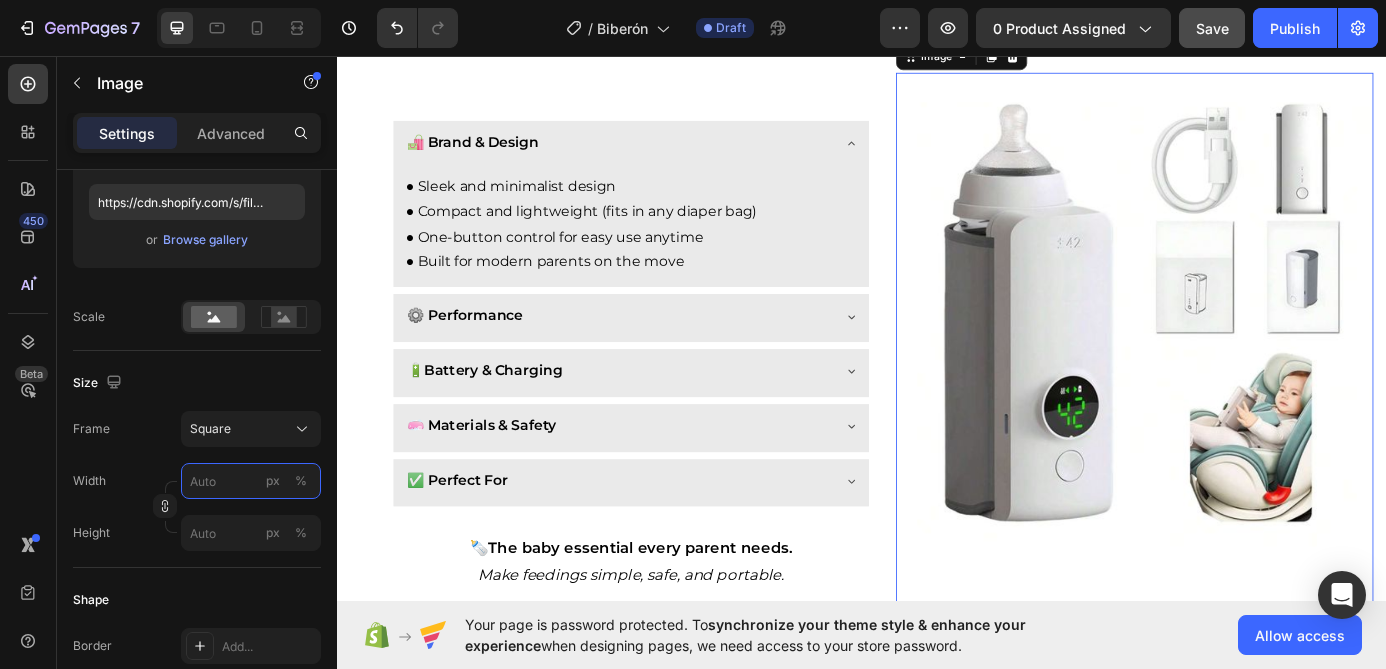 type on "1" 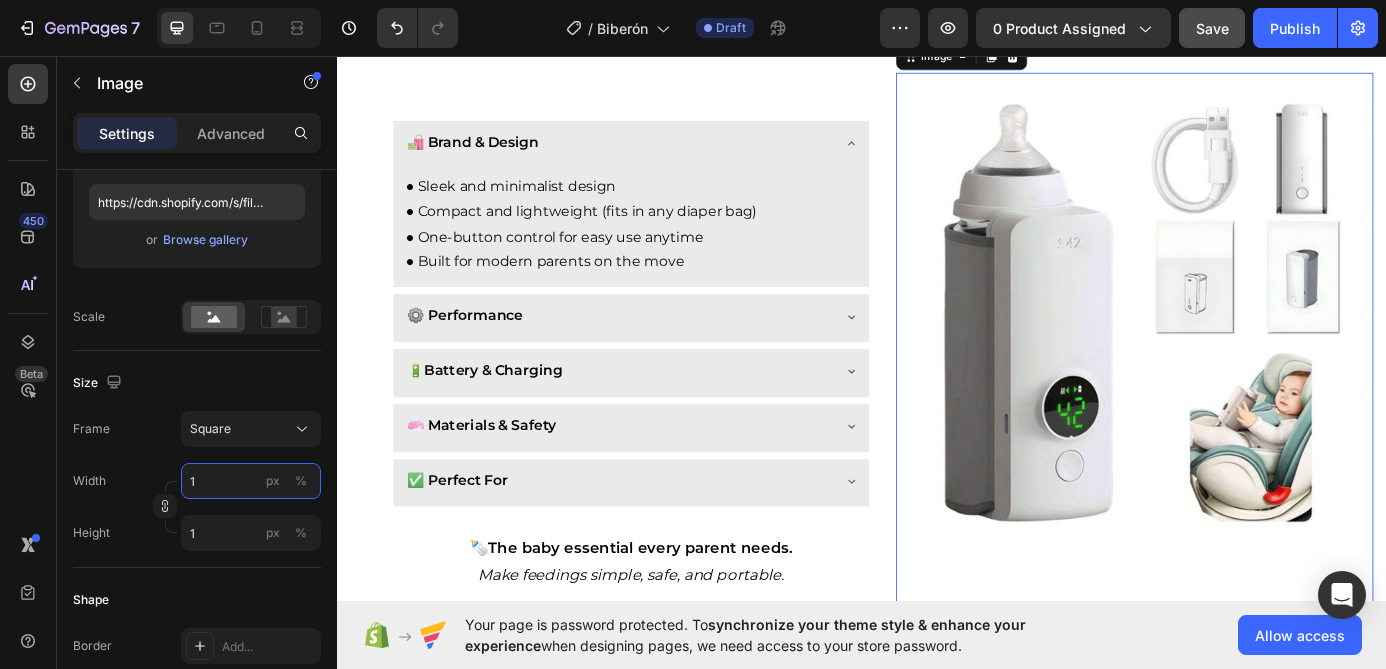 type on "10" 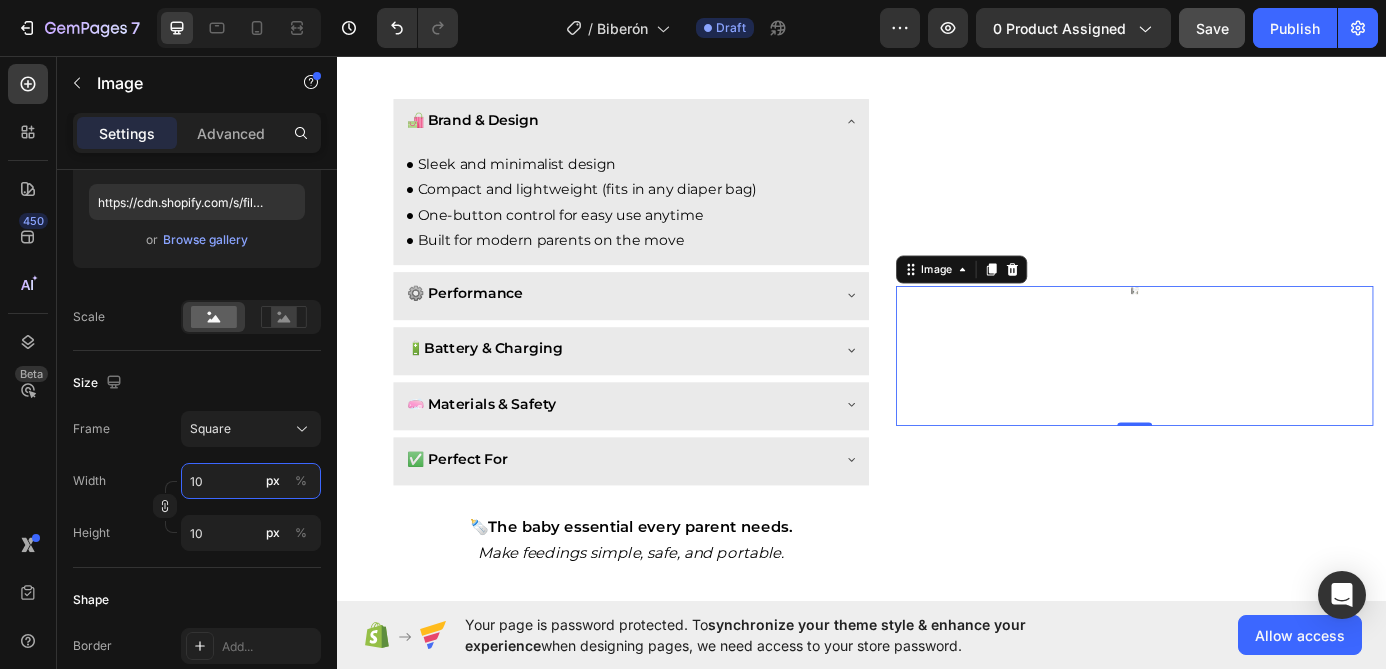 type on "100" 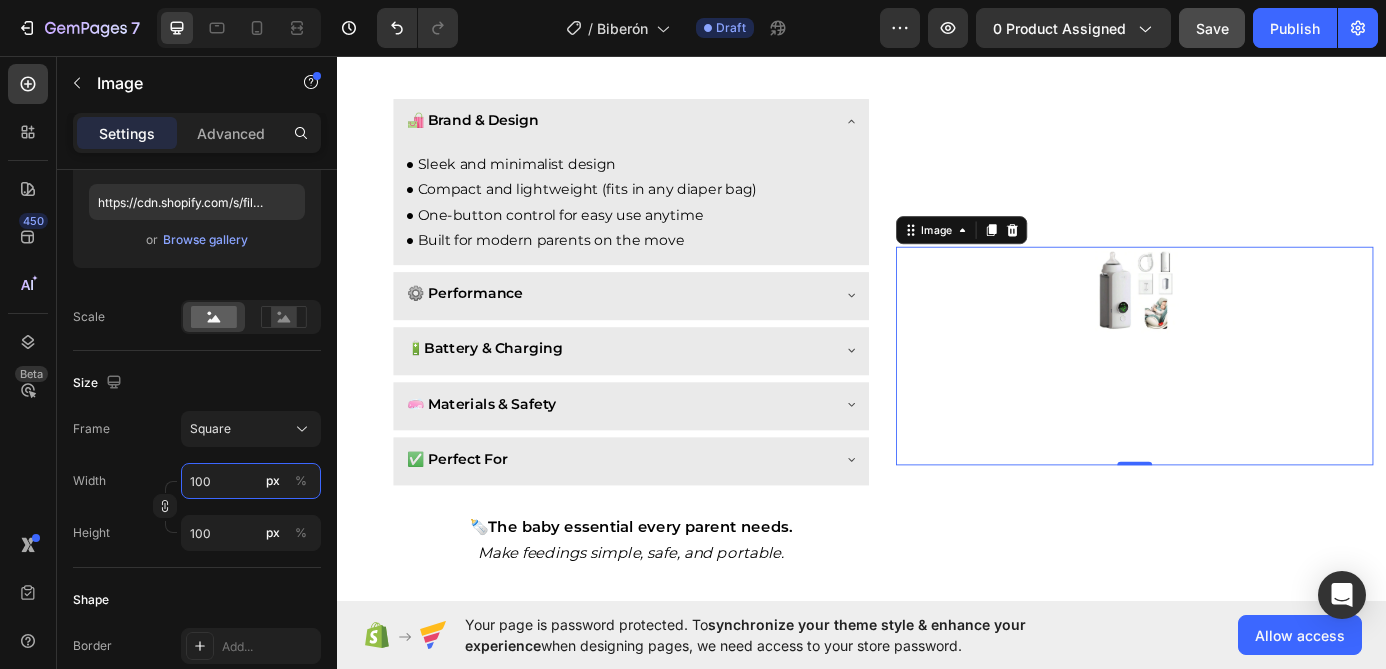 type on "10" 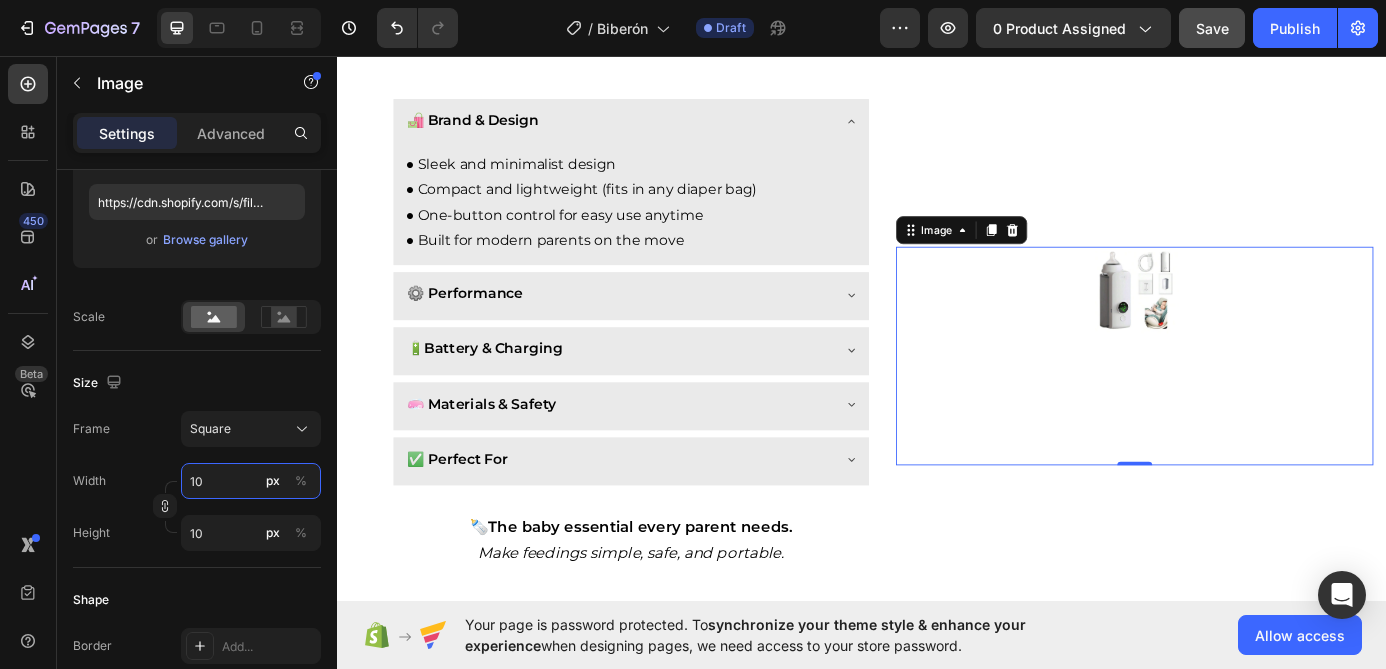 type on "1" 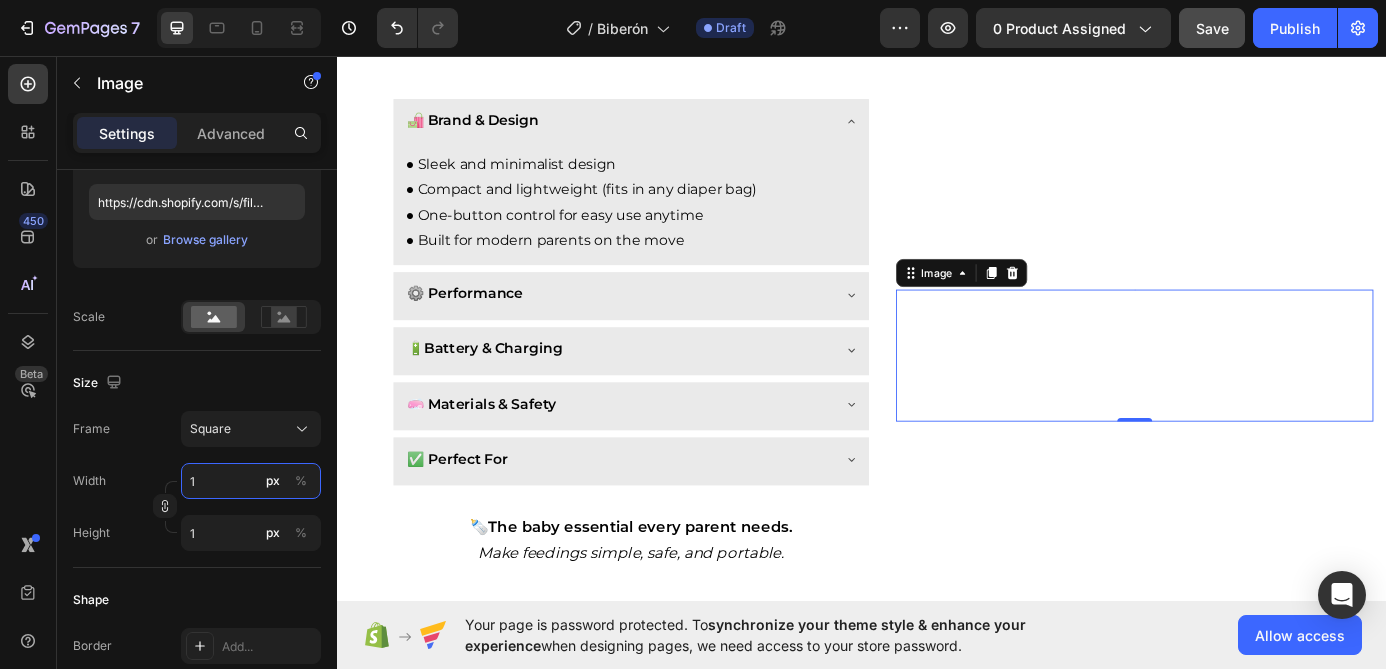 type 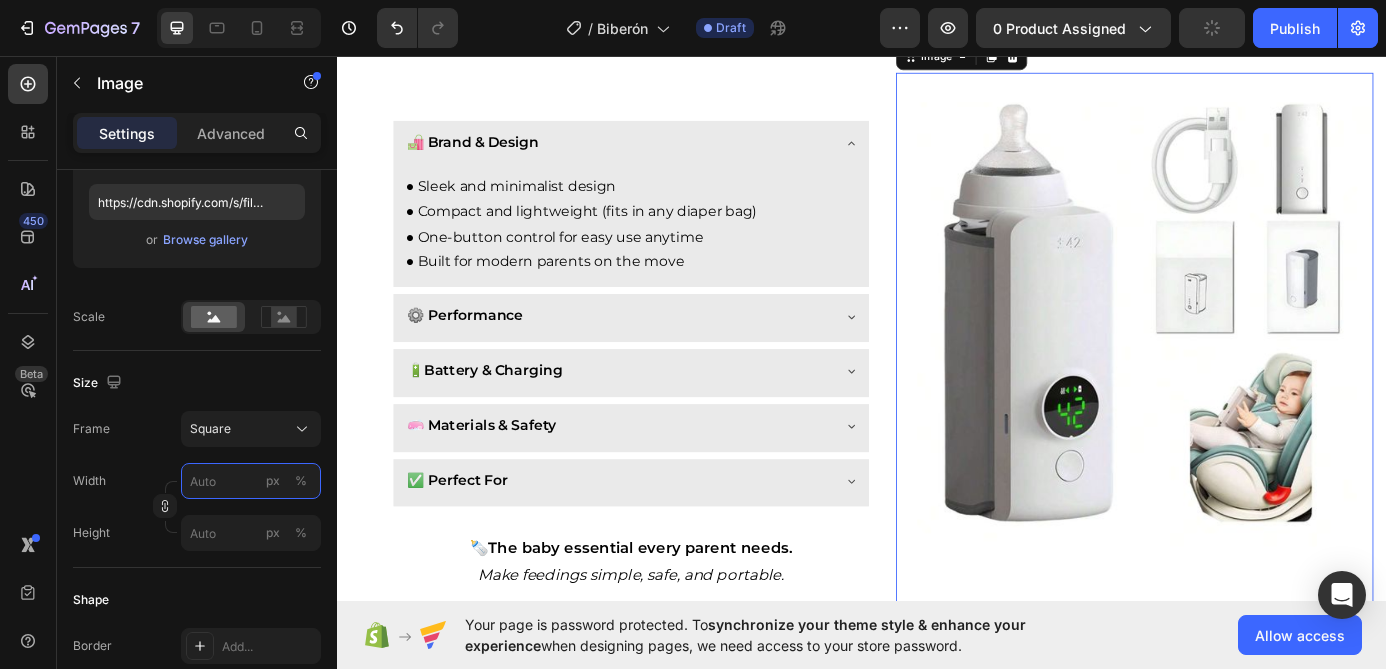 type on "4" 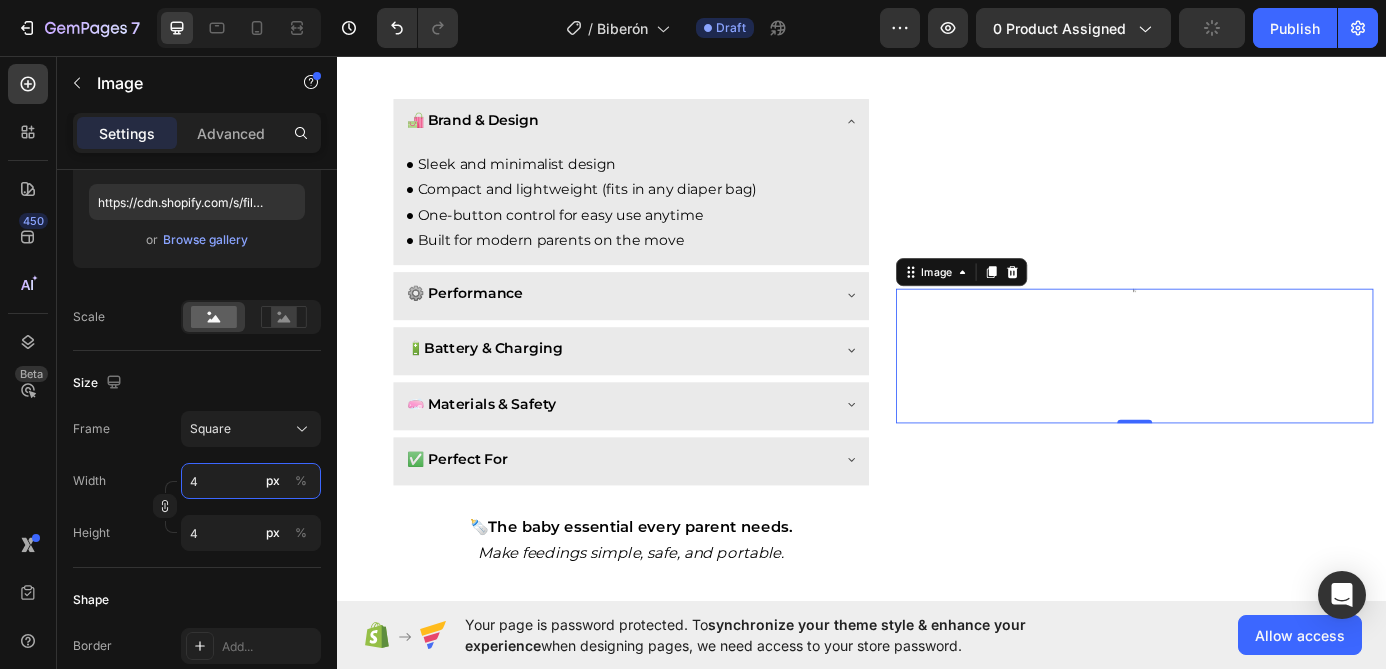 type on "40" 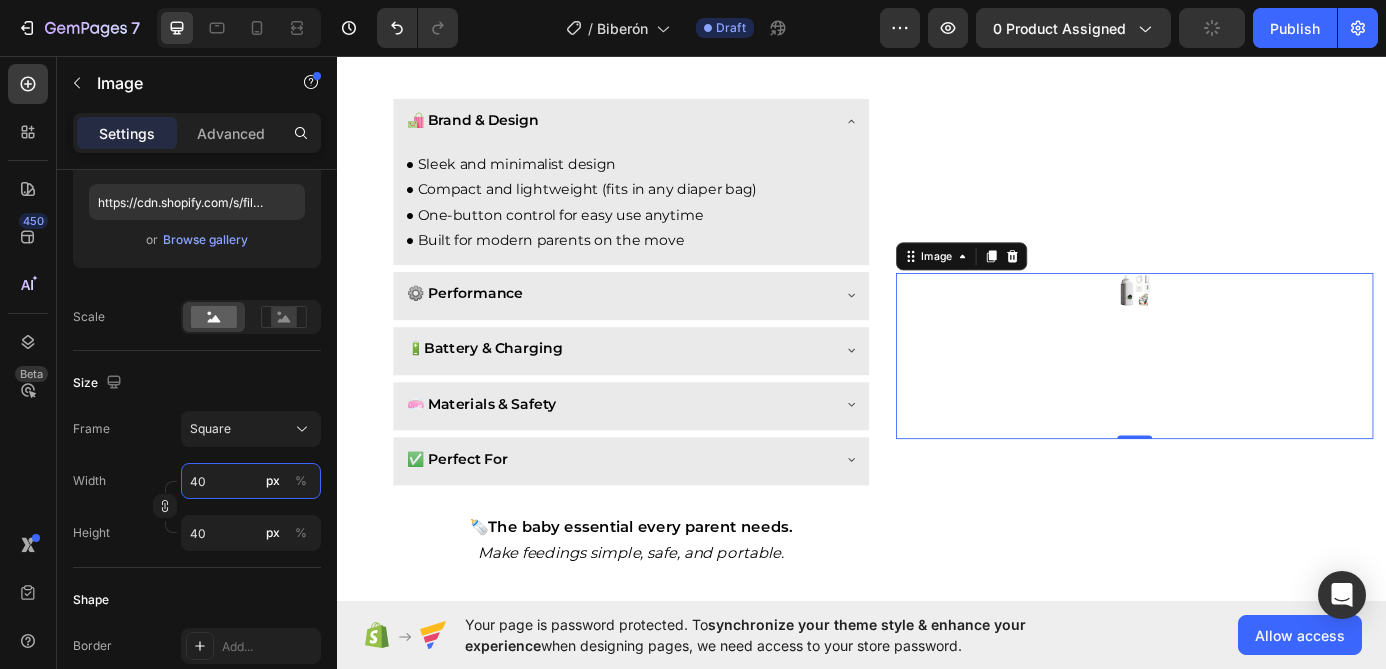 type on "400" 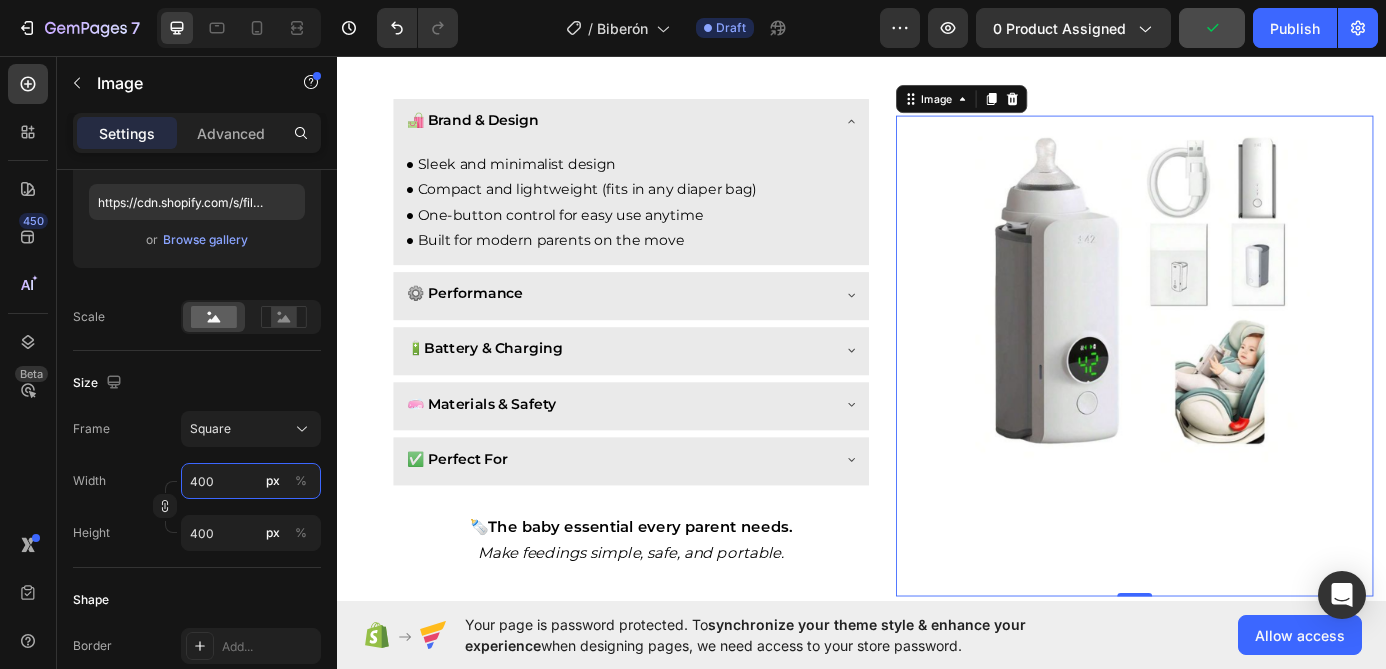 type on "40" 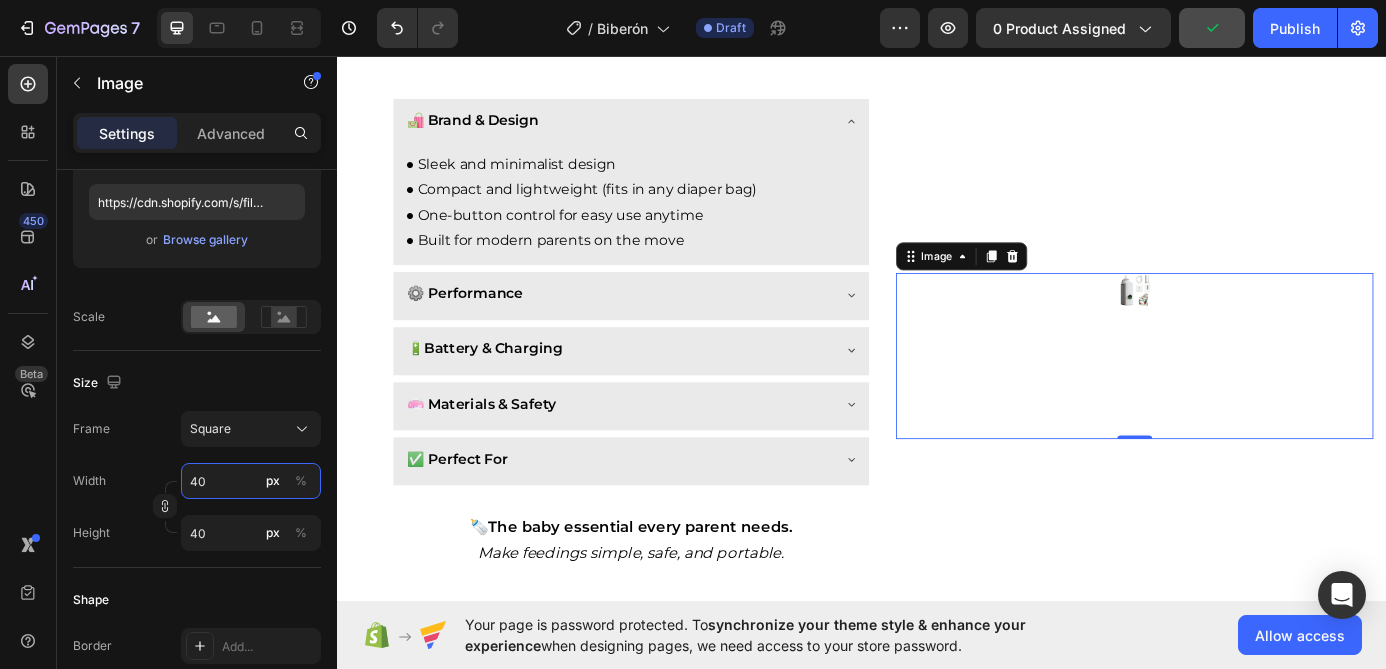 type on "4" 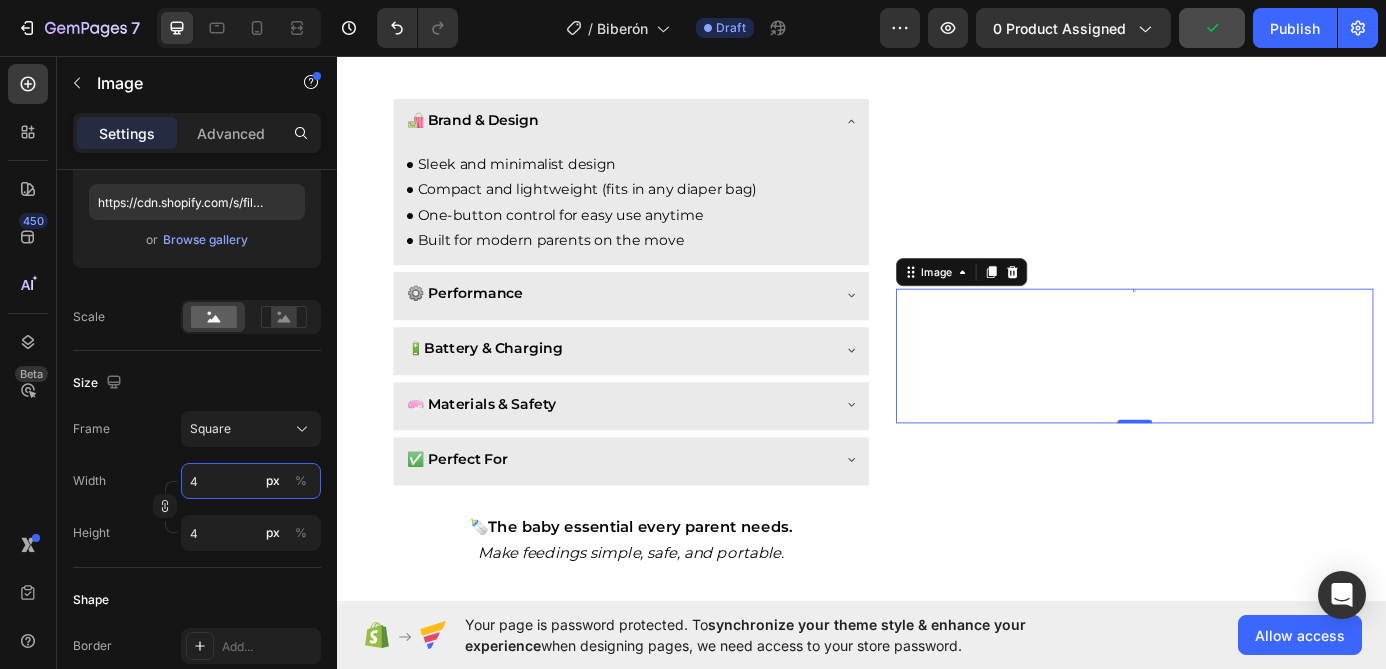 type 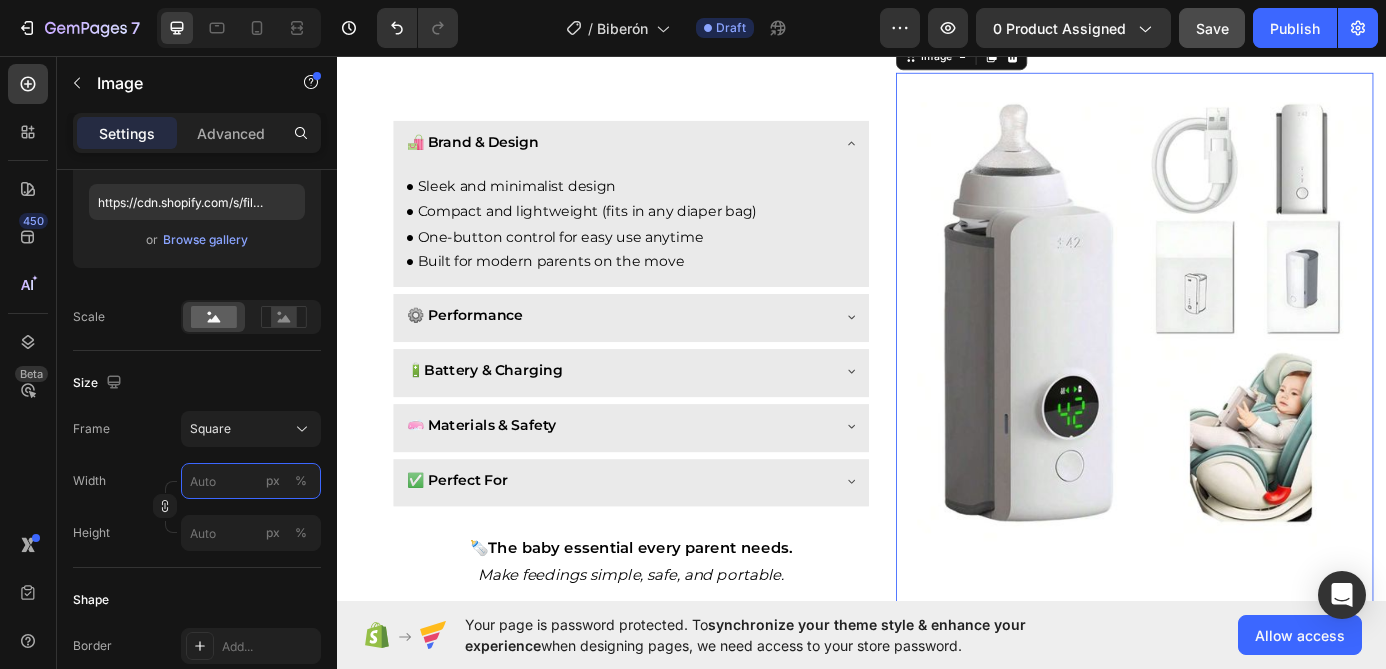 type on "4" 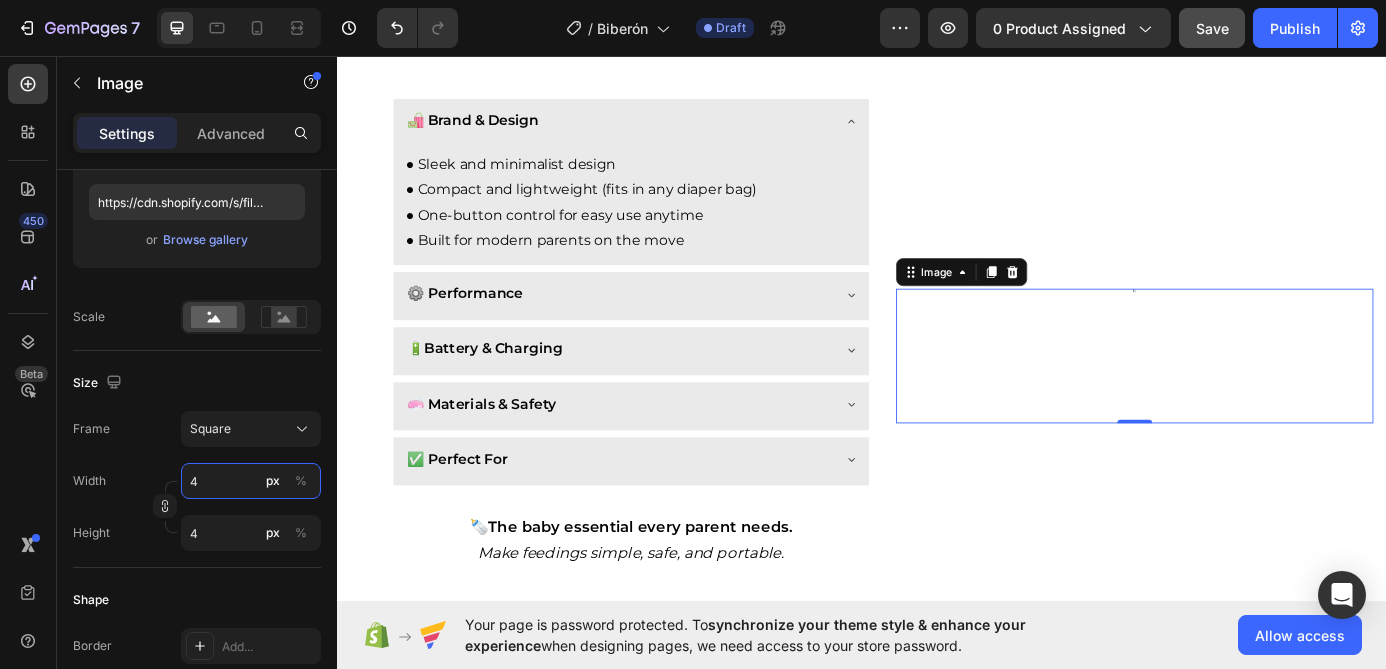 type on "45" 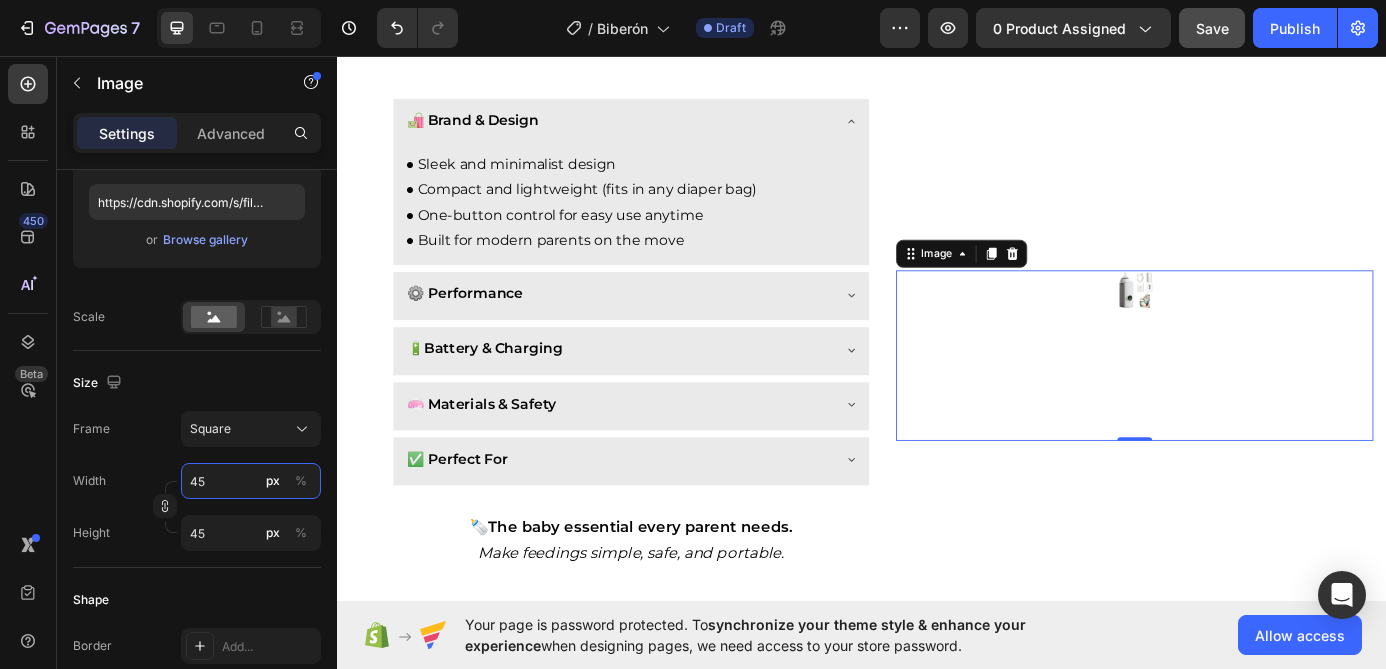 type on "450" 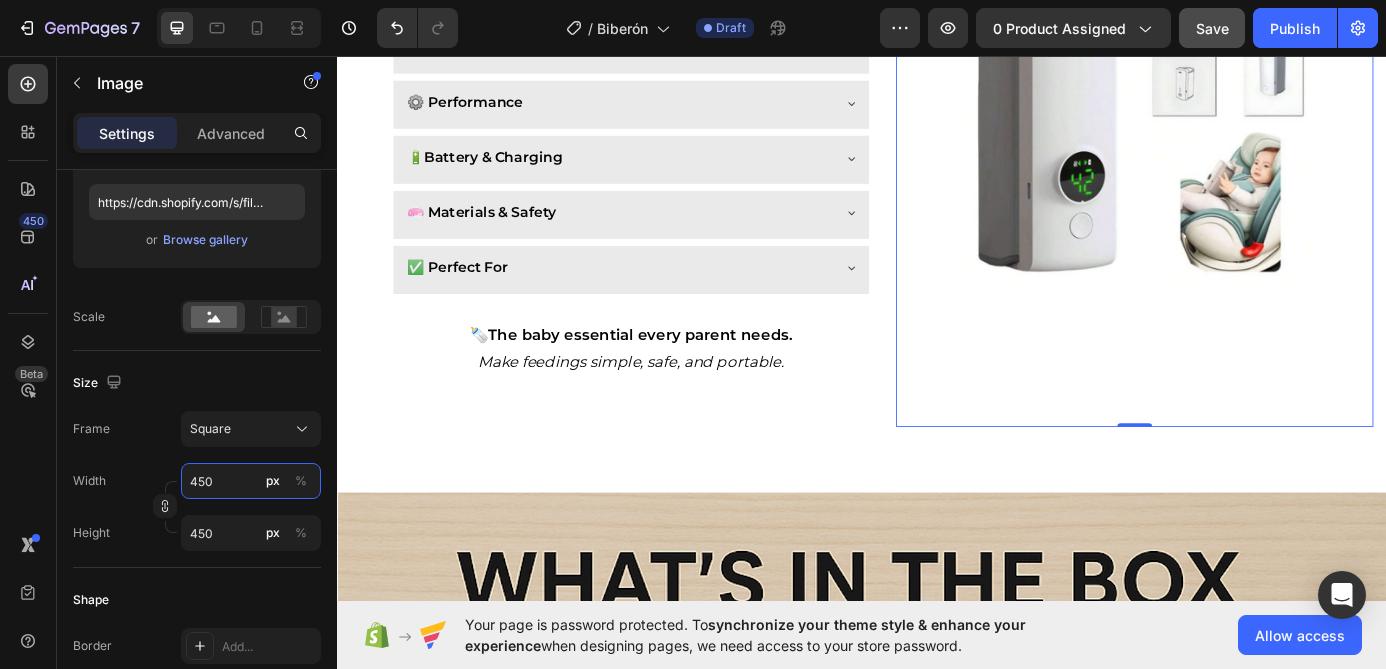 scroll, scrollTop: 2261, scrollLeft: 0, axis: vertical 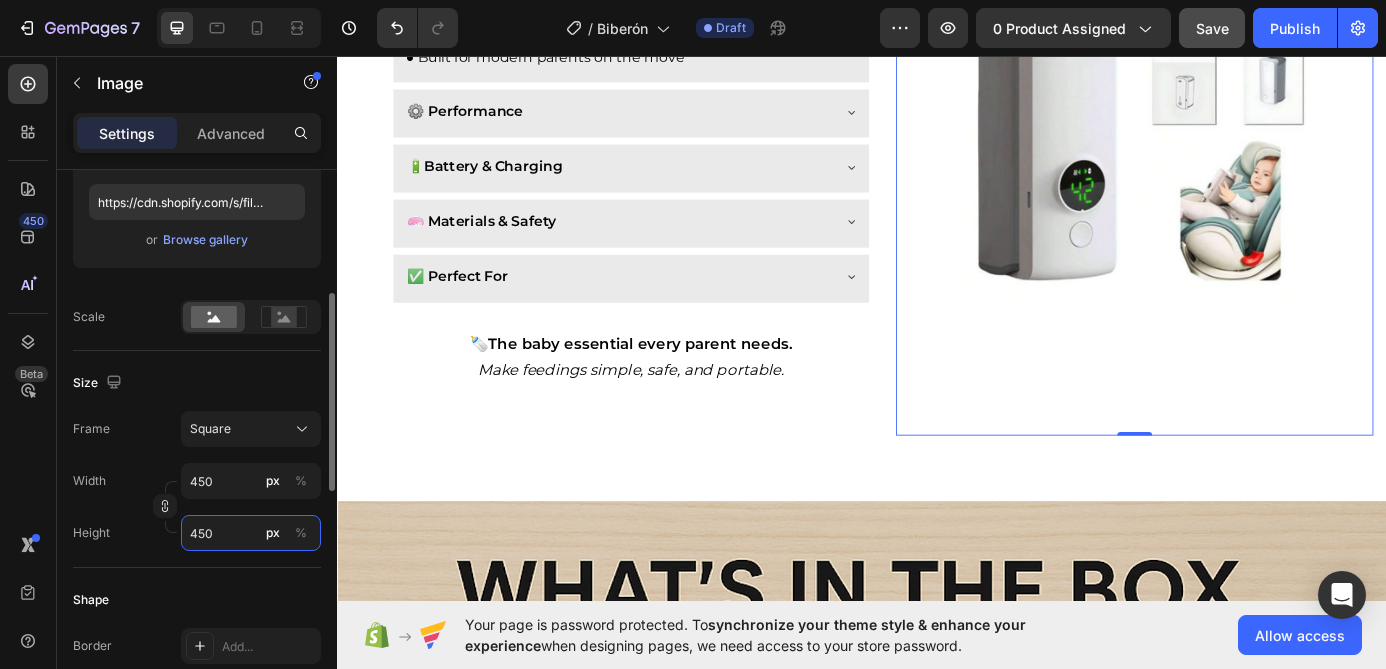 click on "450" at bounding box center [251, 533] 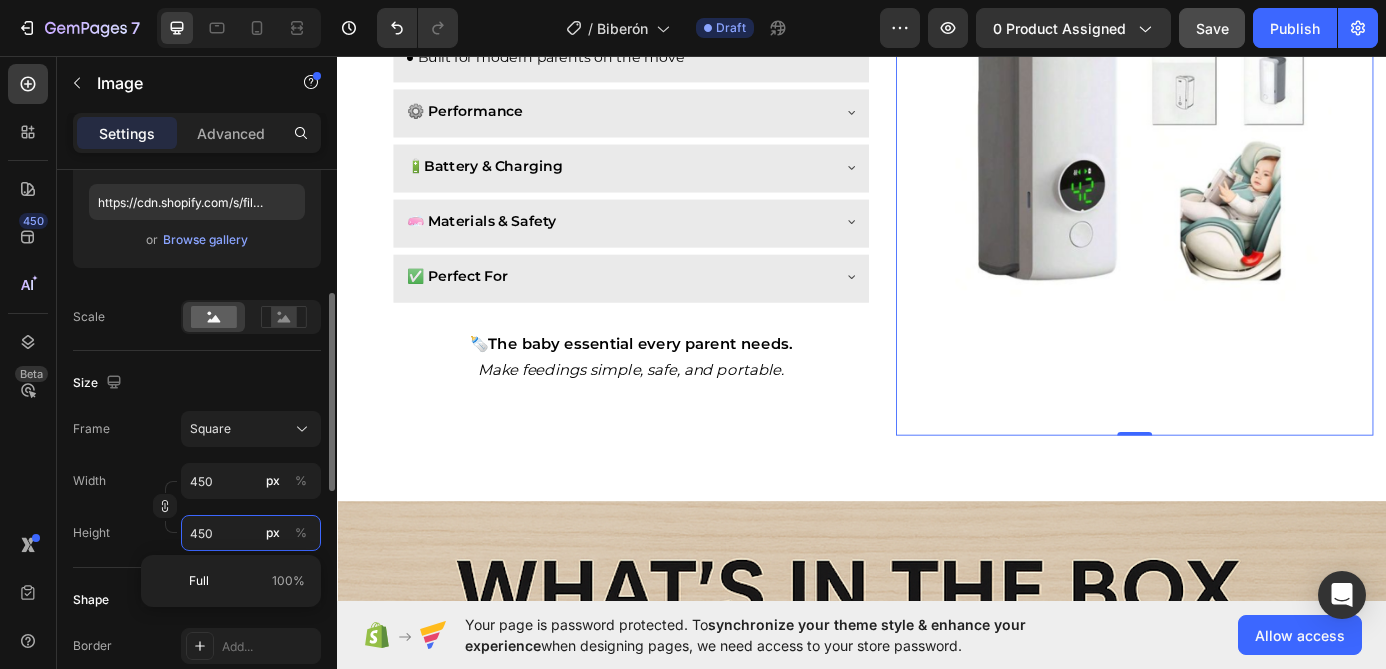 type on "3" 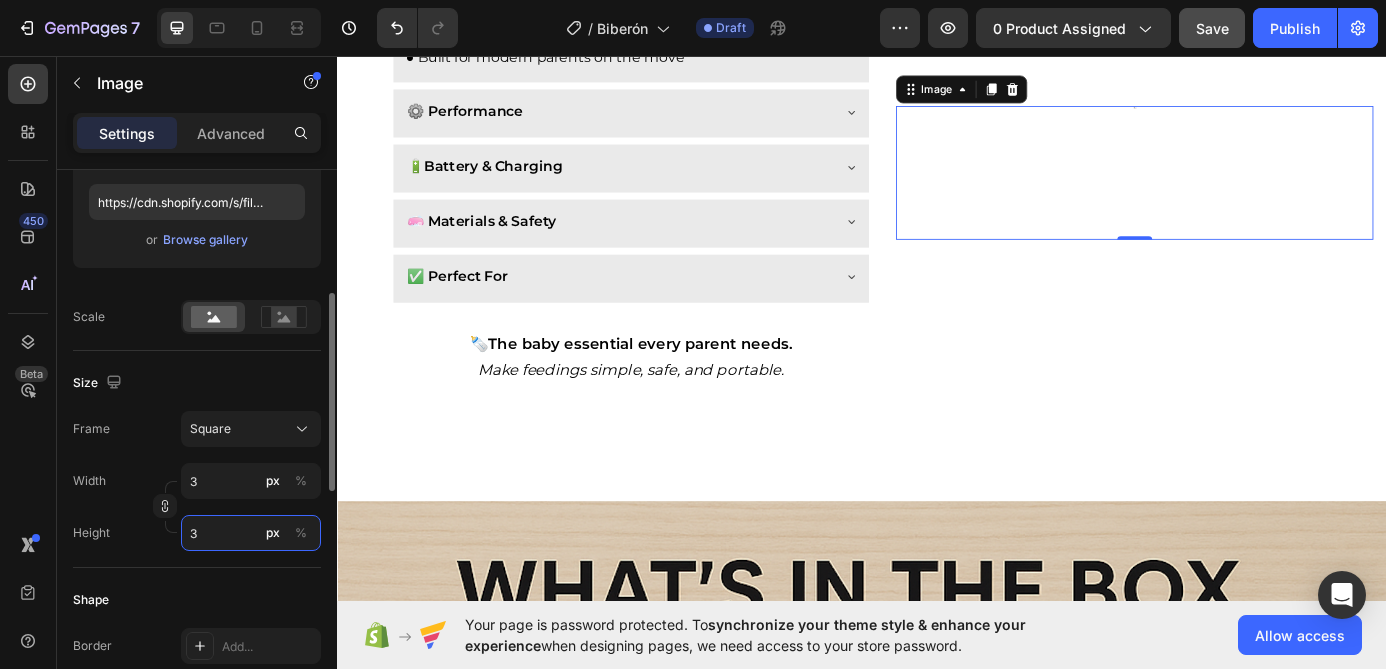 type on "35" 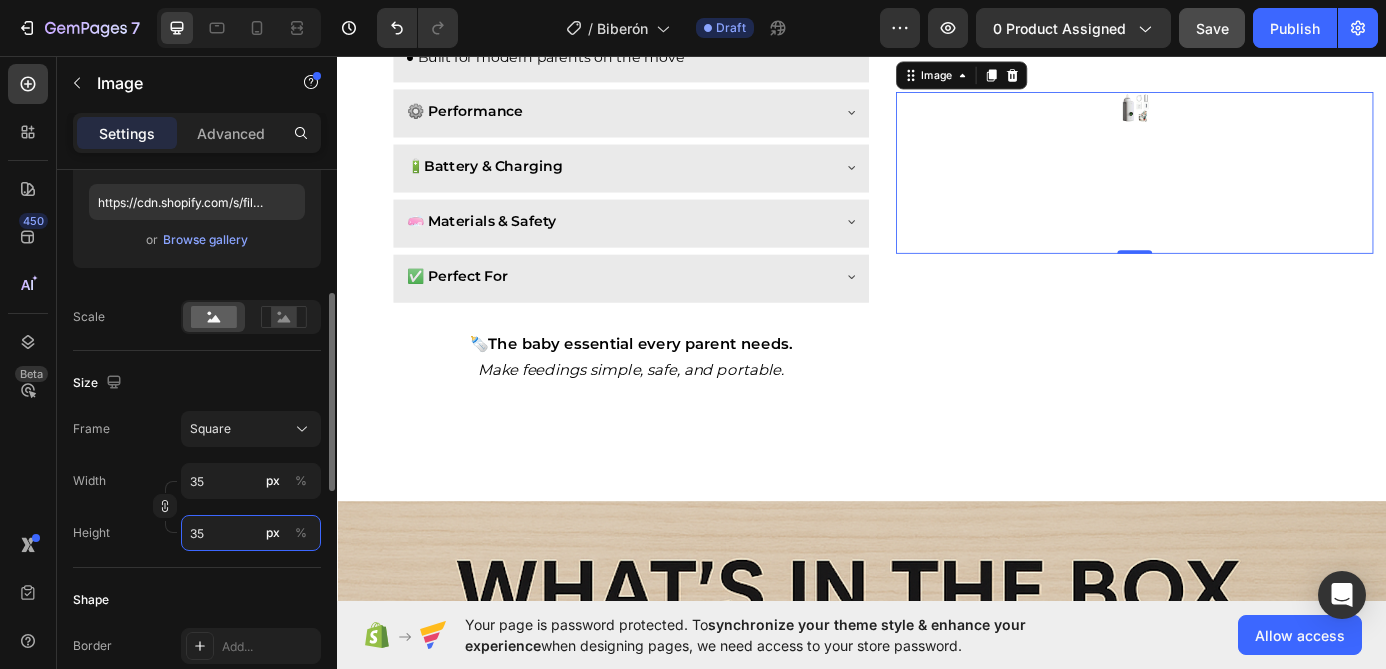 type on "350" 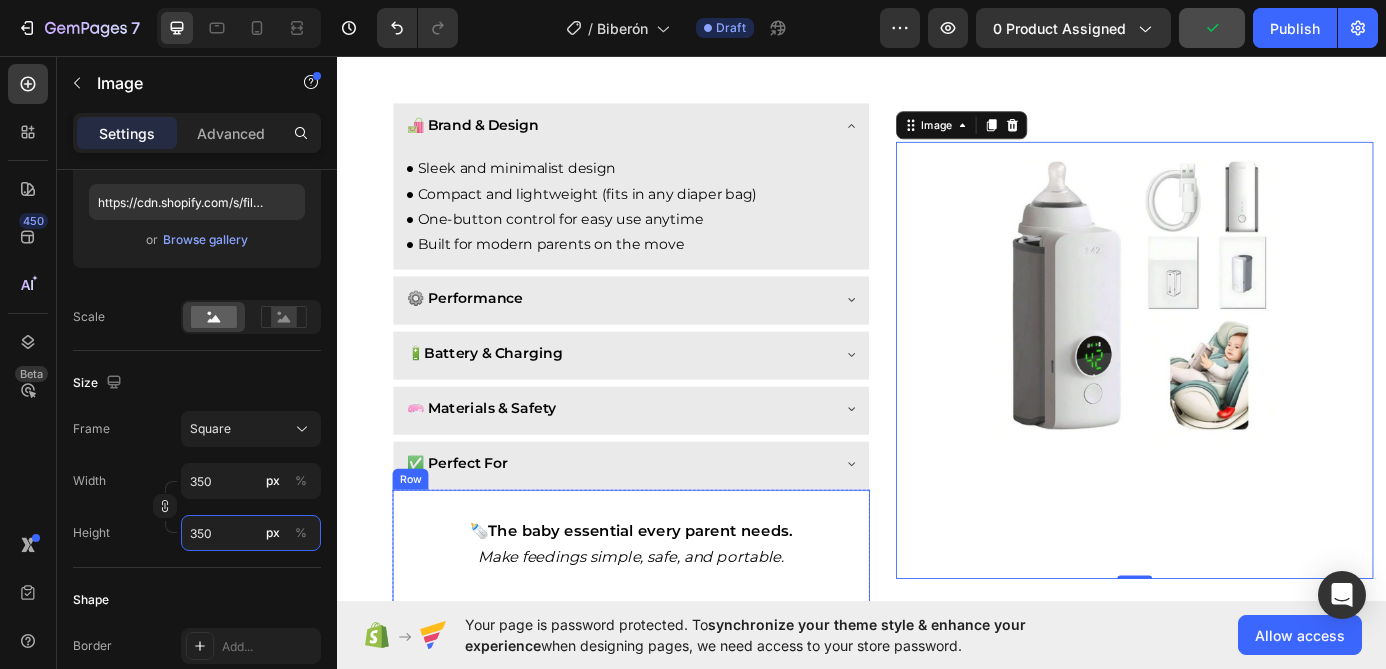 scroll, scrollTop: 2053, scrollLeft: 0, axis: vertical 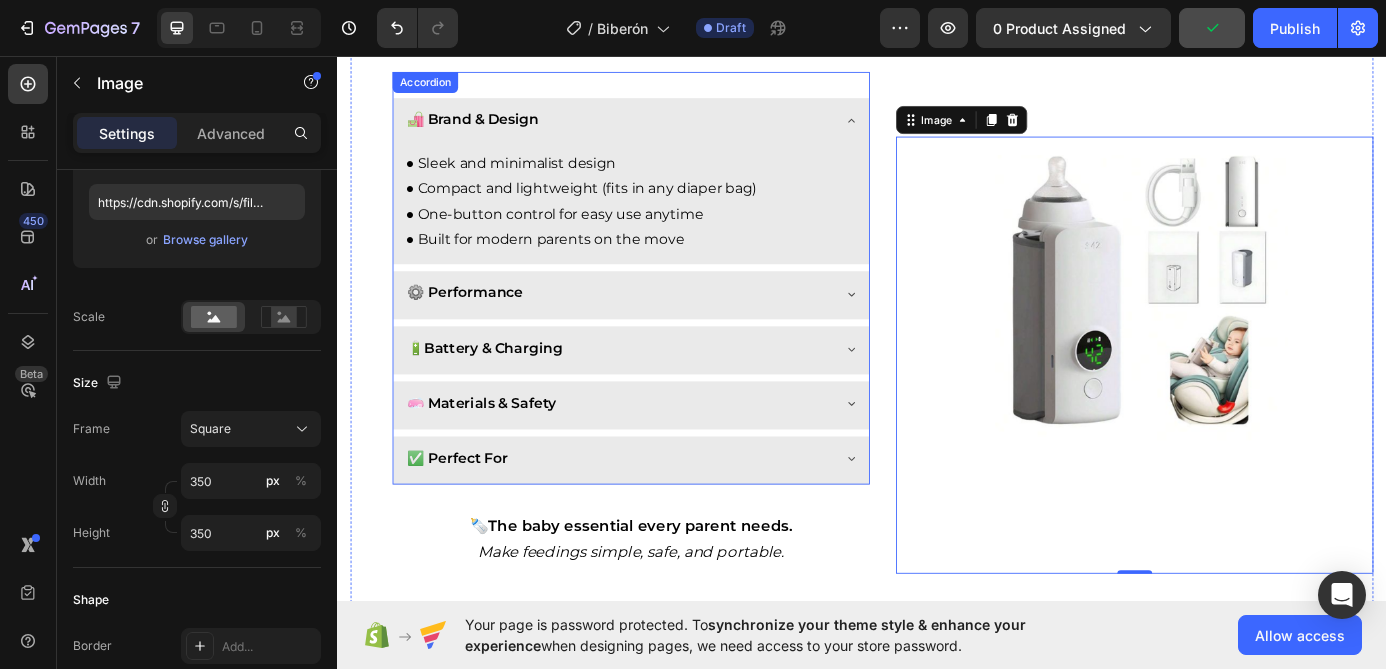 click on "🛍️ Brand & Design" at bounding box center [673, 131] 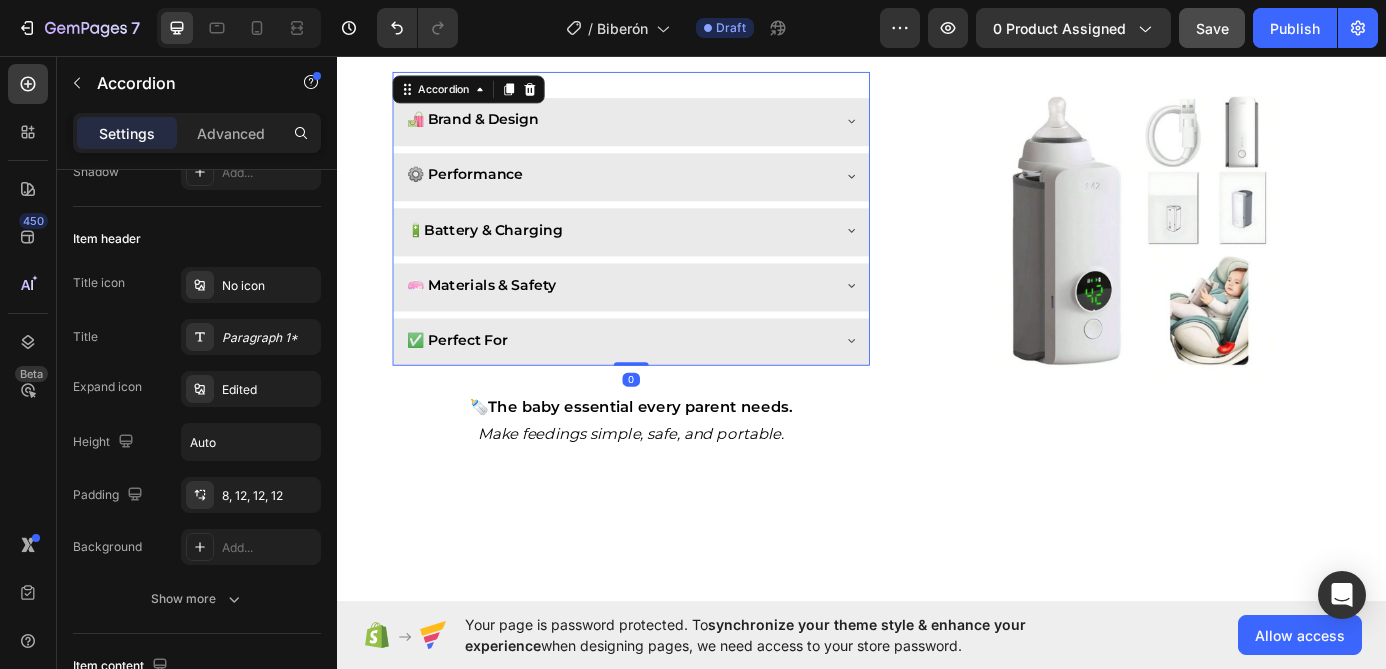 scroll, scrollTop: 0, scrollLeft: 0, axis: both 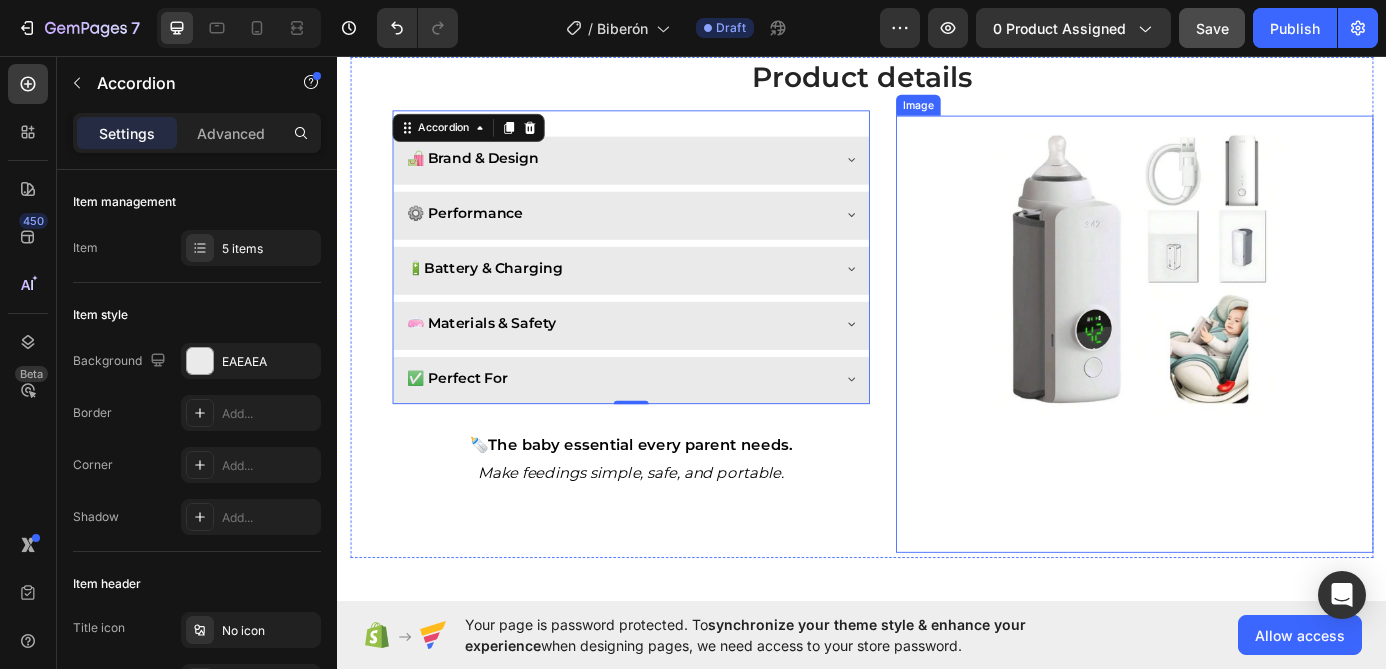 click at bounding box center [1249, 299] 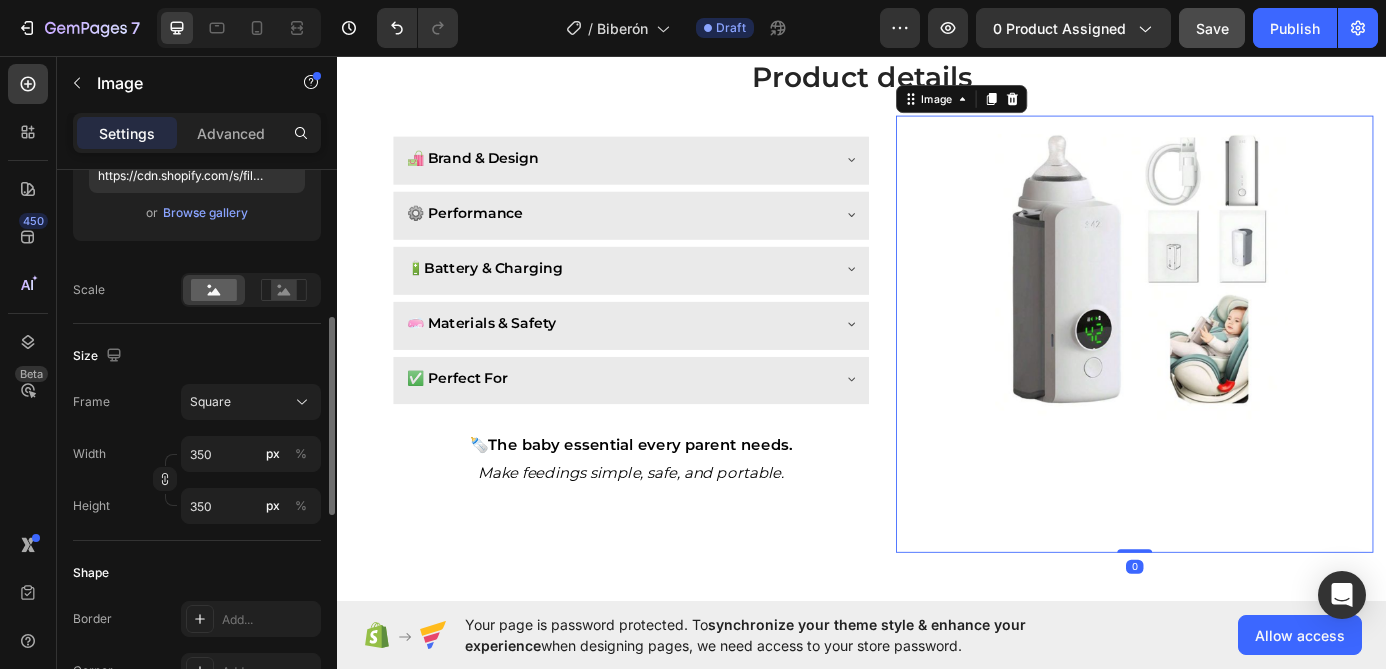 scroll, scrollTop: 386, scrollLeft: 0, axis: vertical 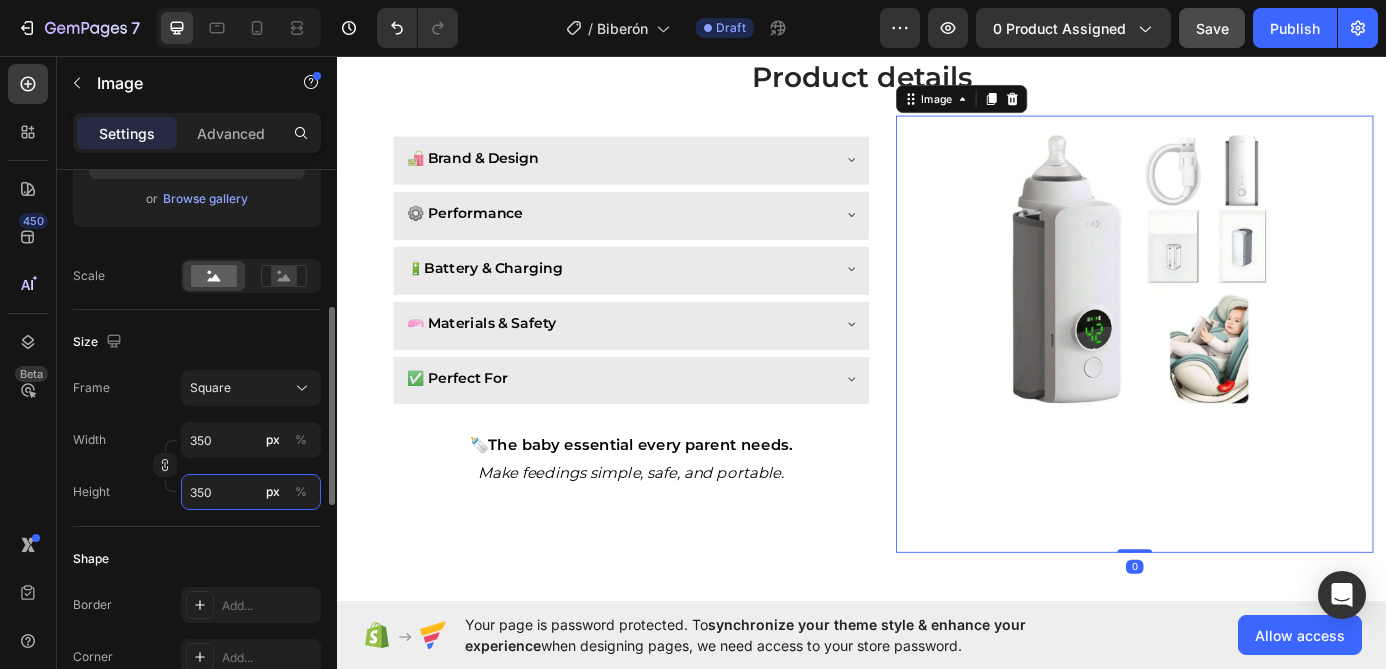 click on "350" at bounding box center (251, 492) 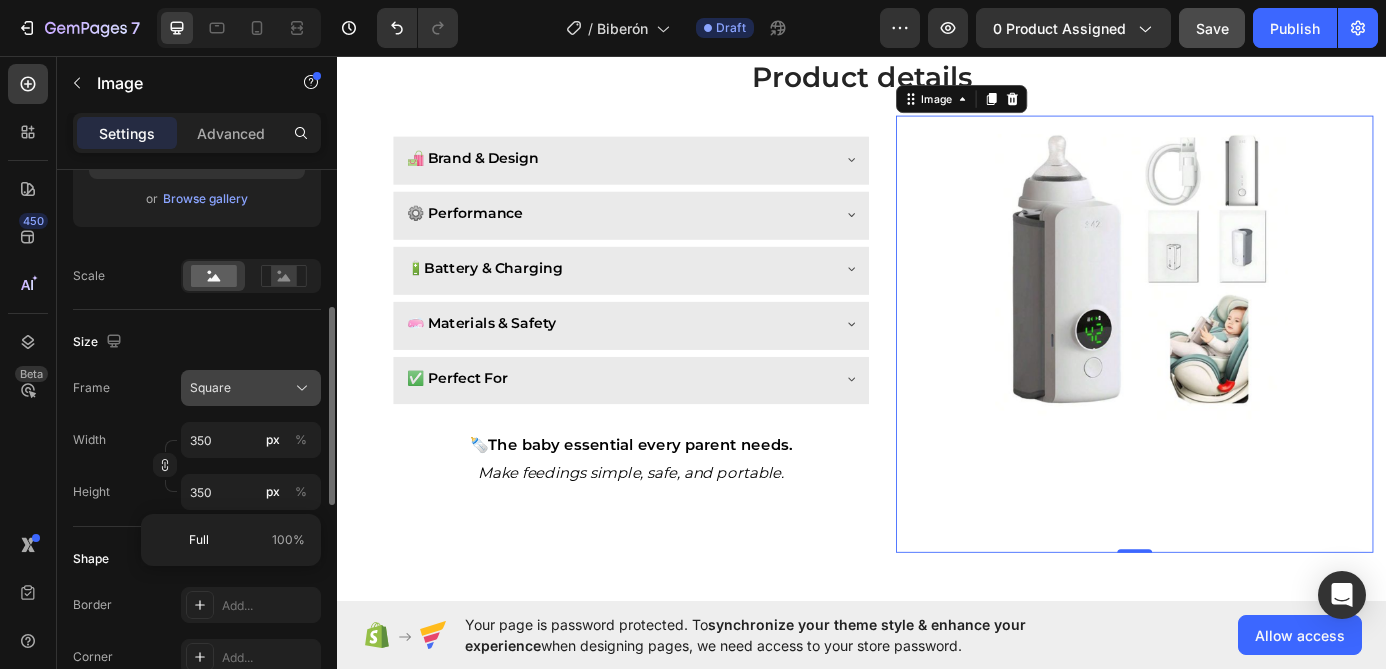 click on "Square" 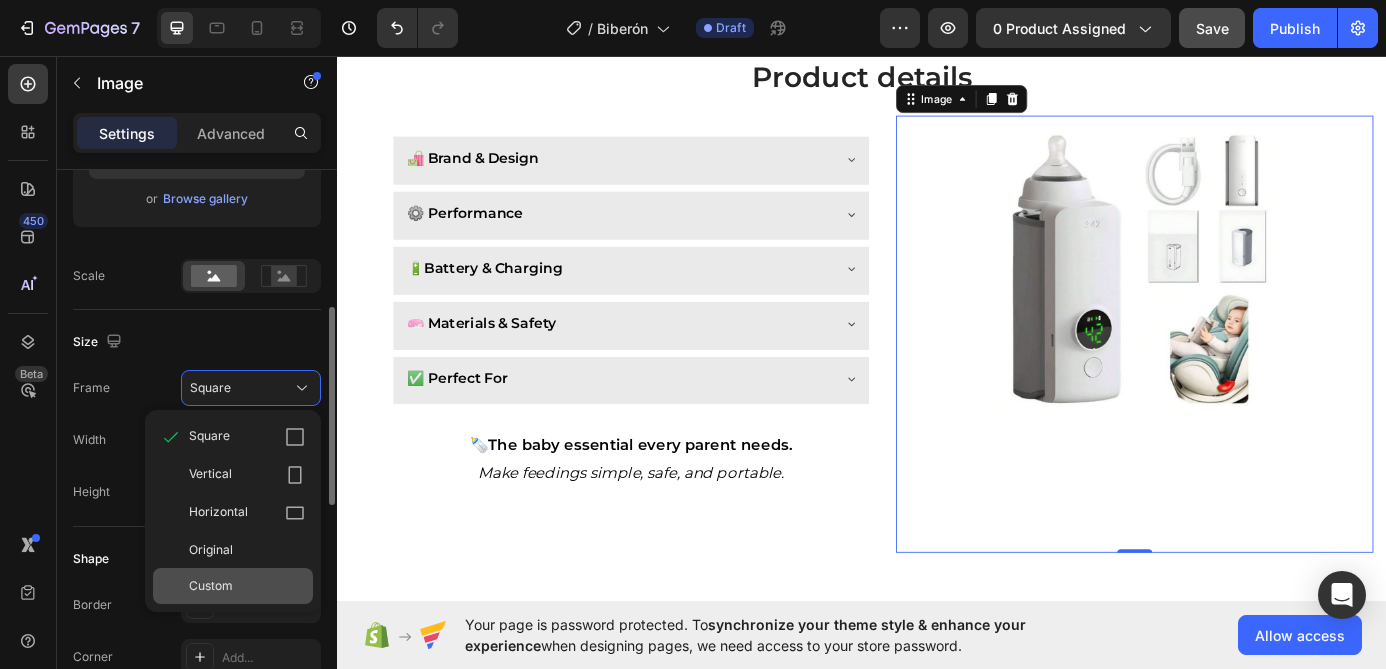 click on "Custom" at bounding box center (247, 586) 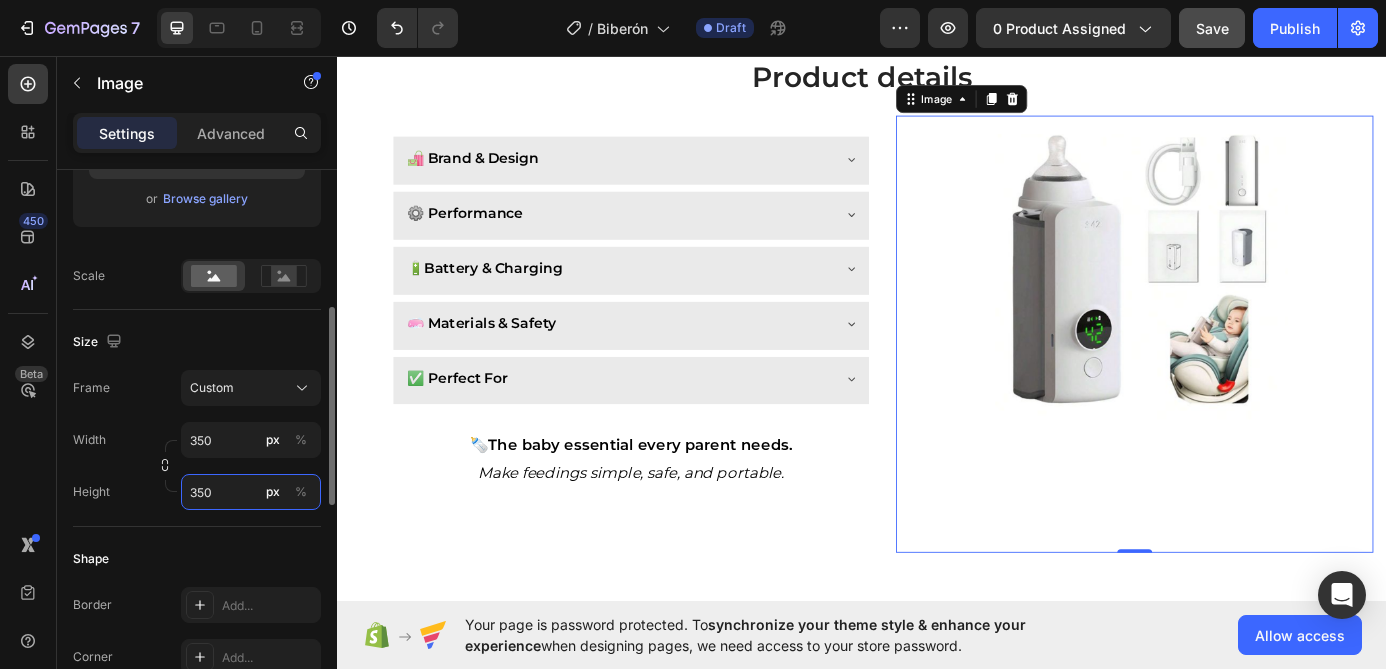 click on "350" at bounding box center (251, 492) 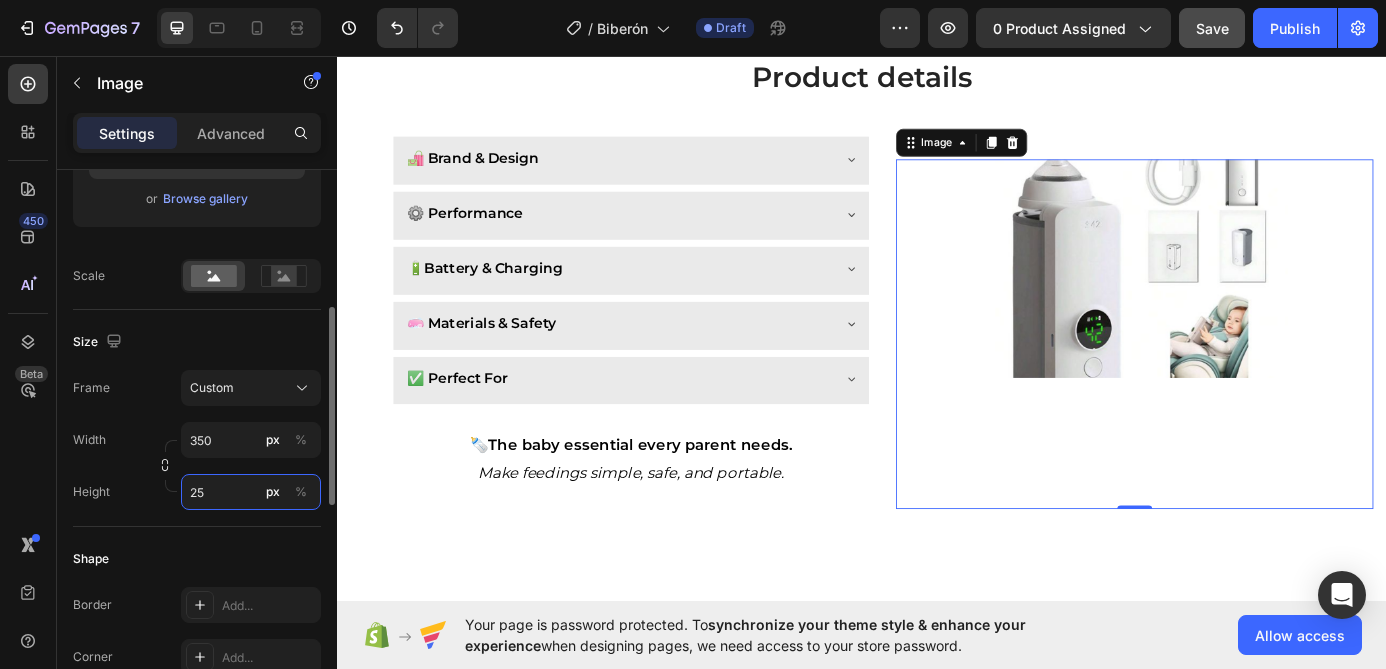 type on "2" 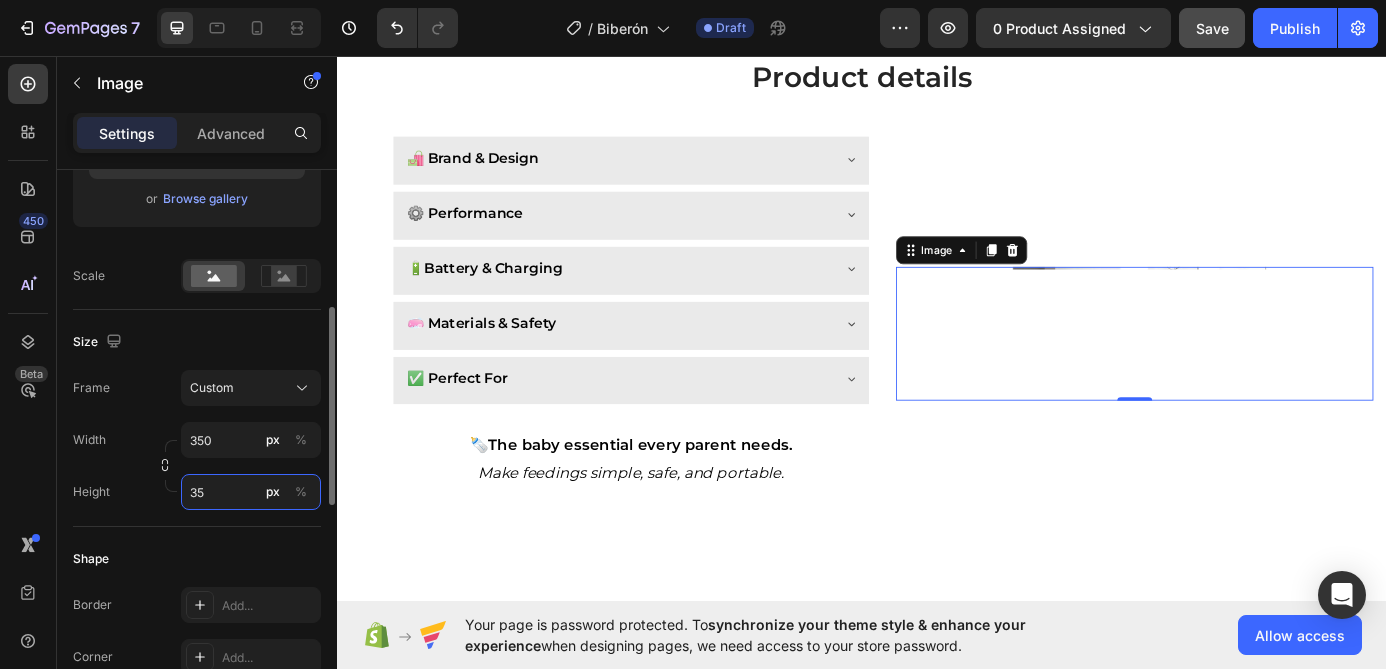 type on "350" 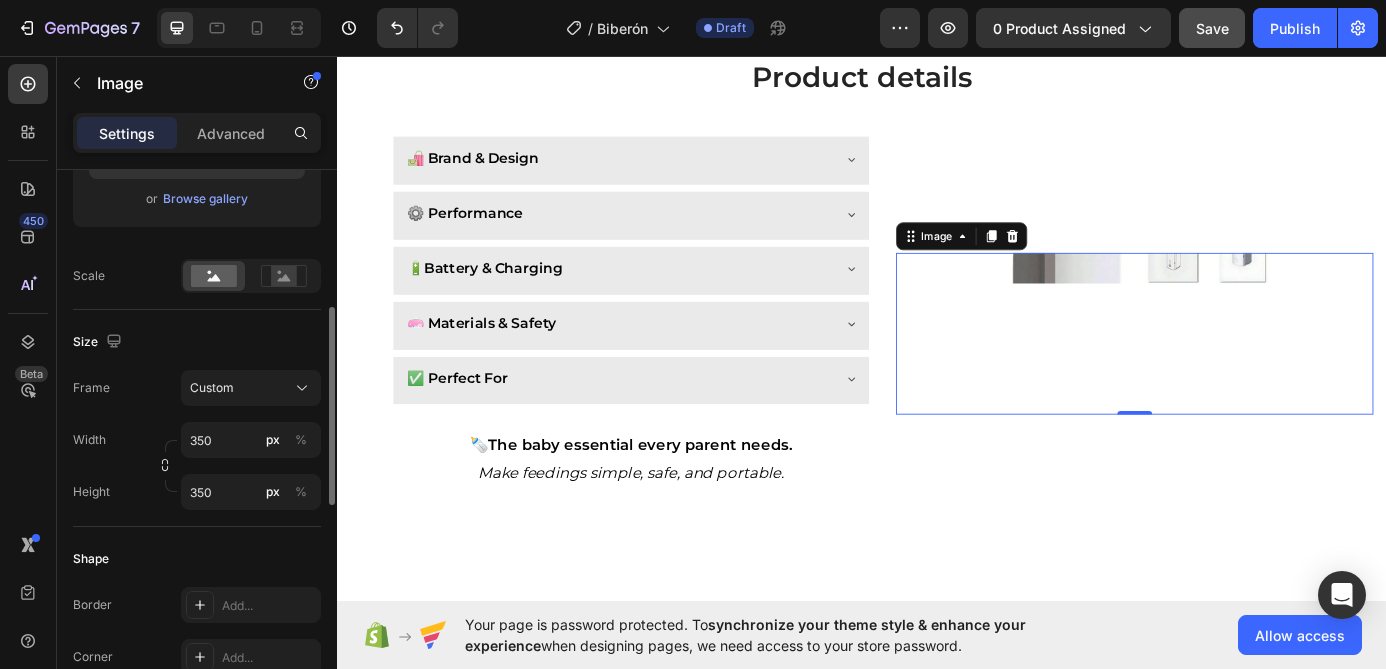 click on "Size" at bounding box center (197, 342) 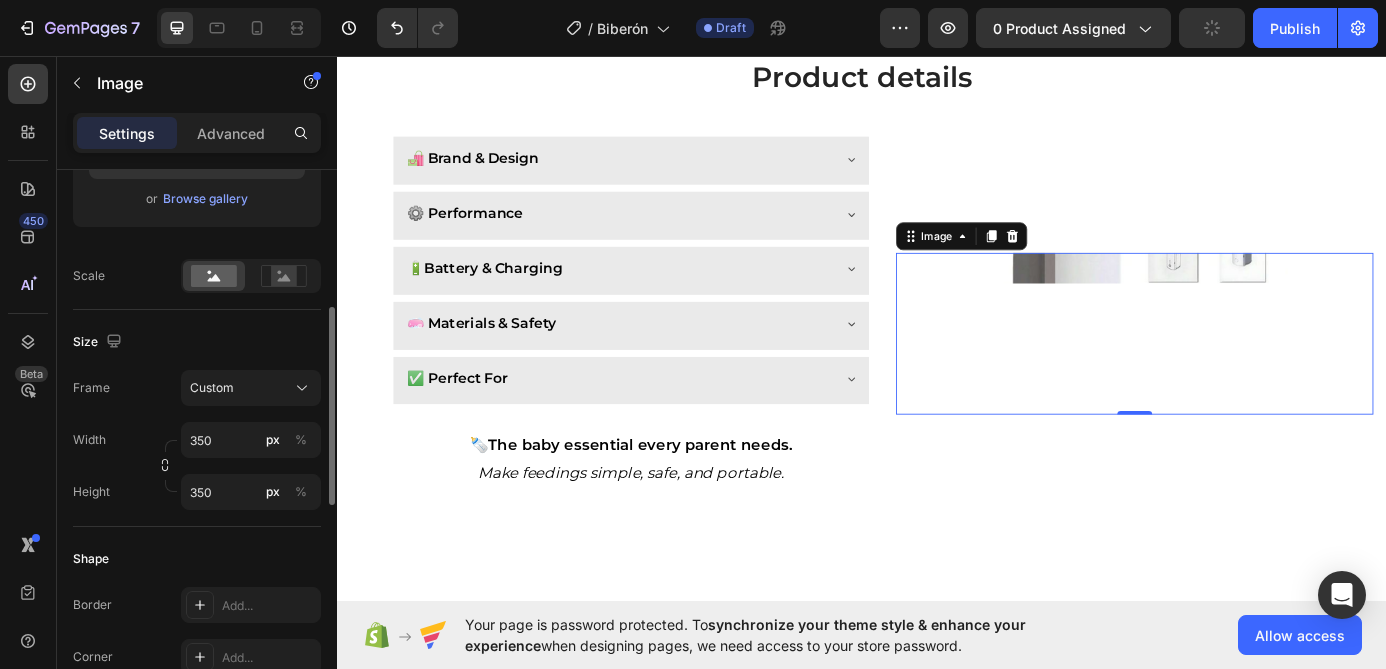 click on "Frame Custom Width 350 px % Height 350 px %" 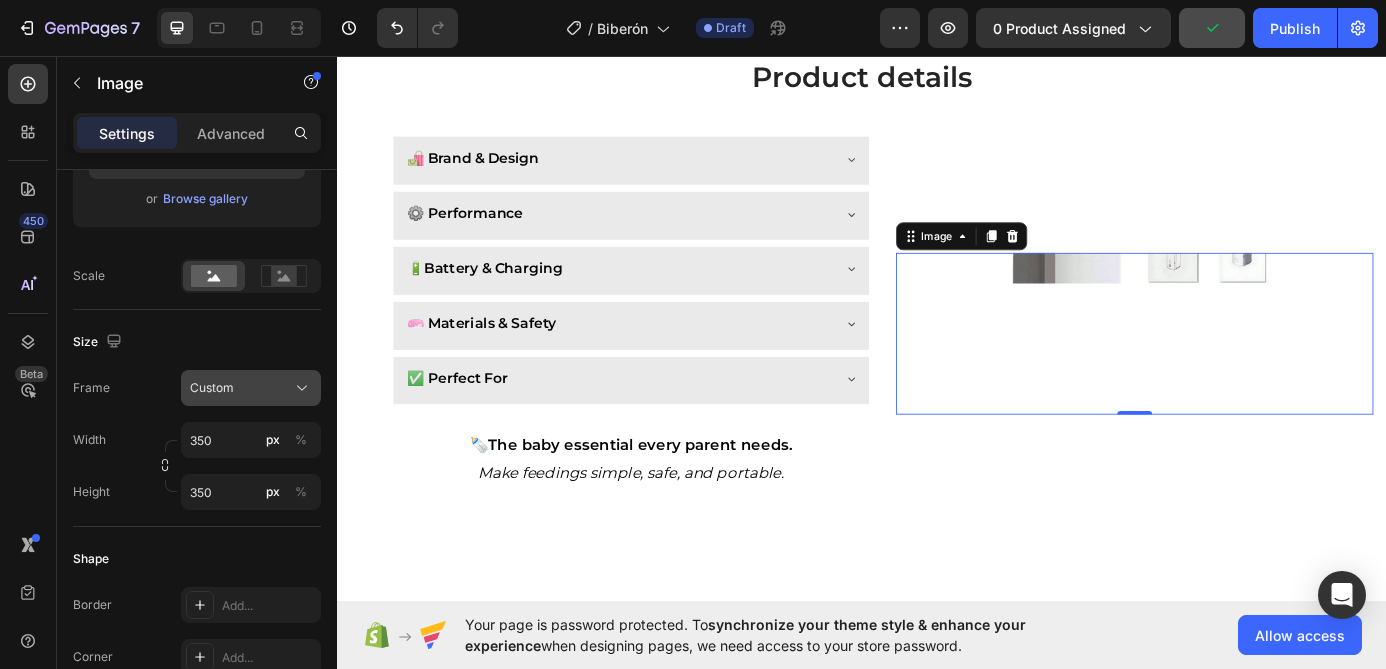 click on "Custom" 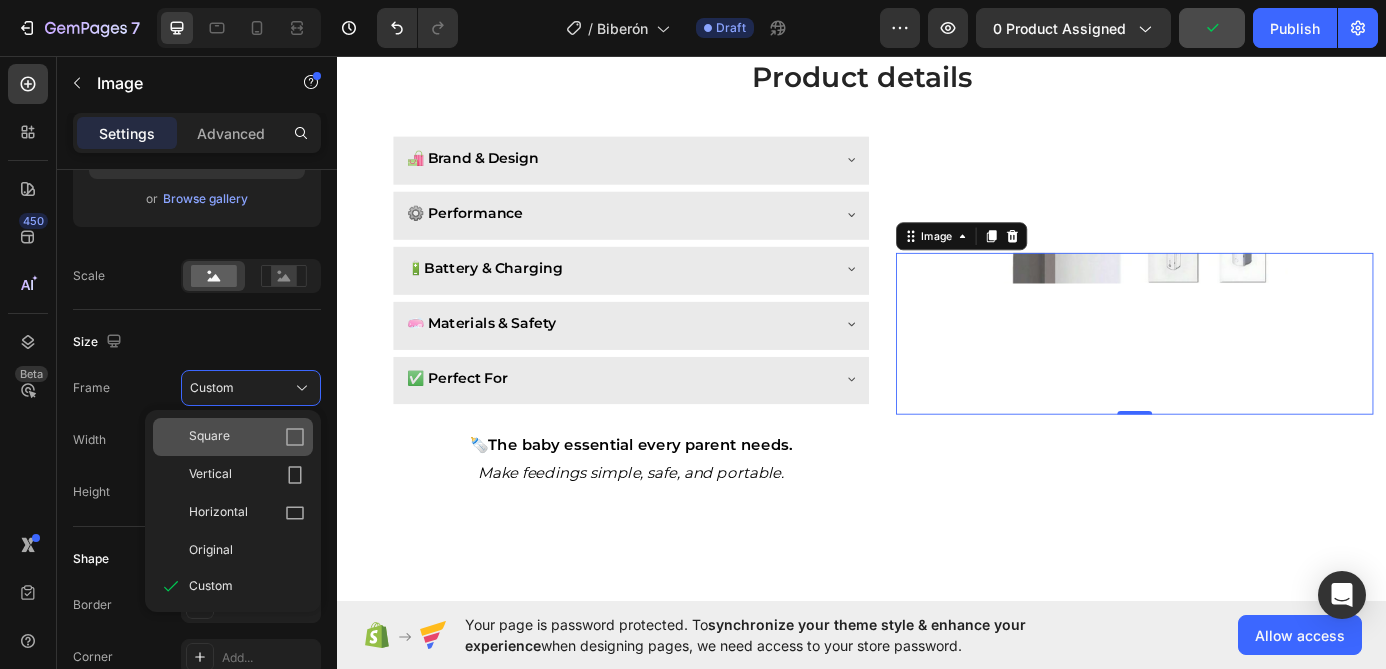 click on "Square" at bounding box center [247, 437] 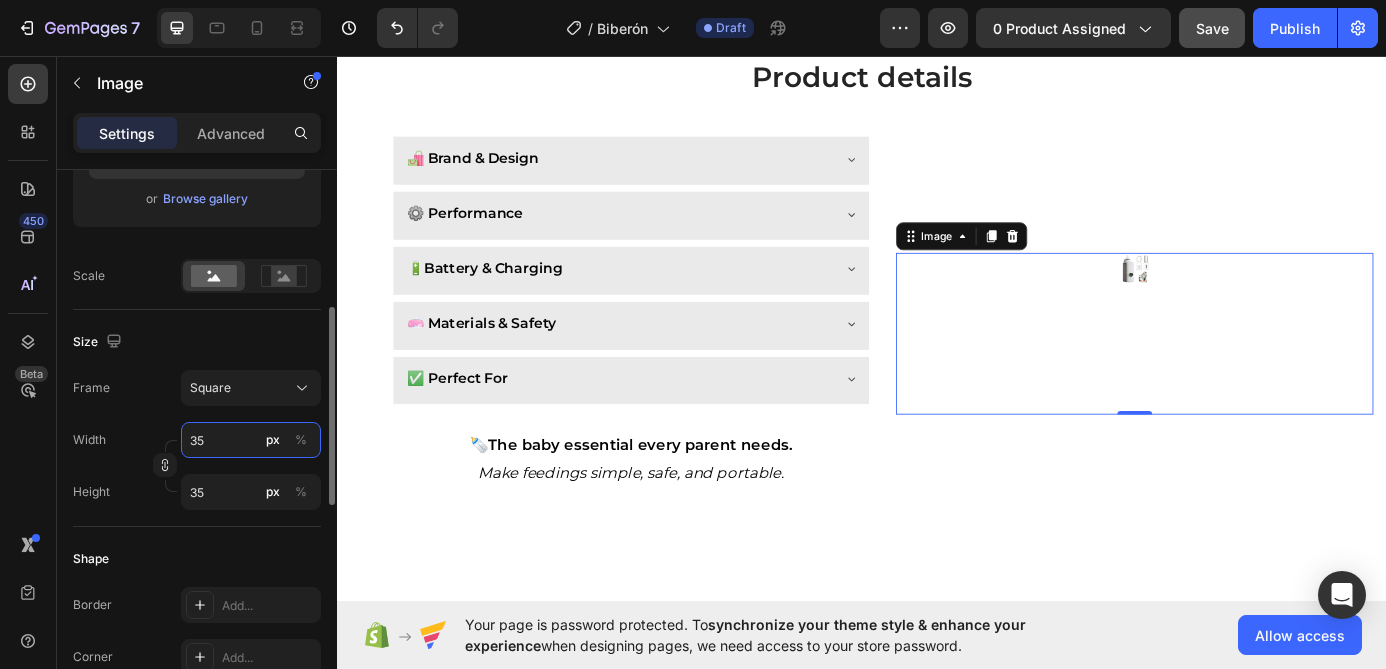 click on "35" at bounding box center (251, 440) 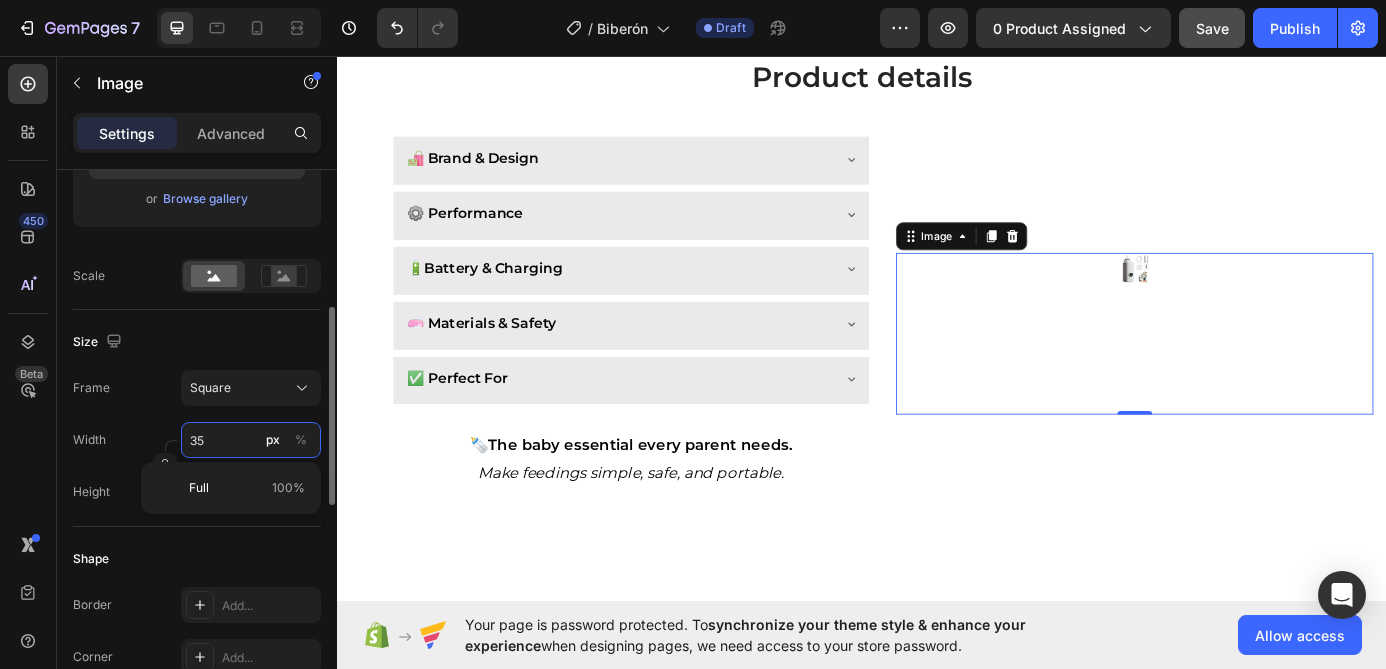 type on "350" 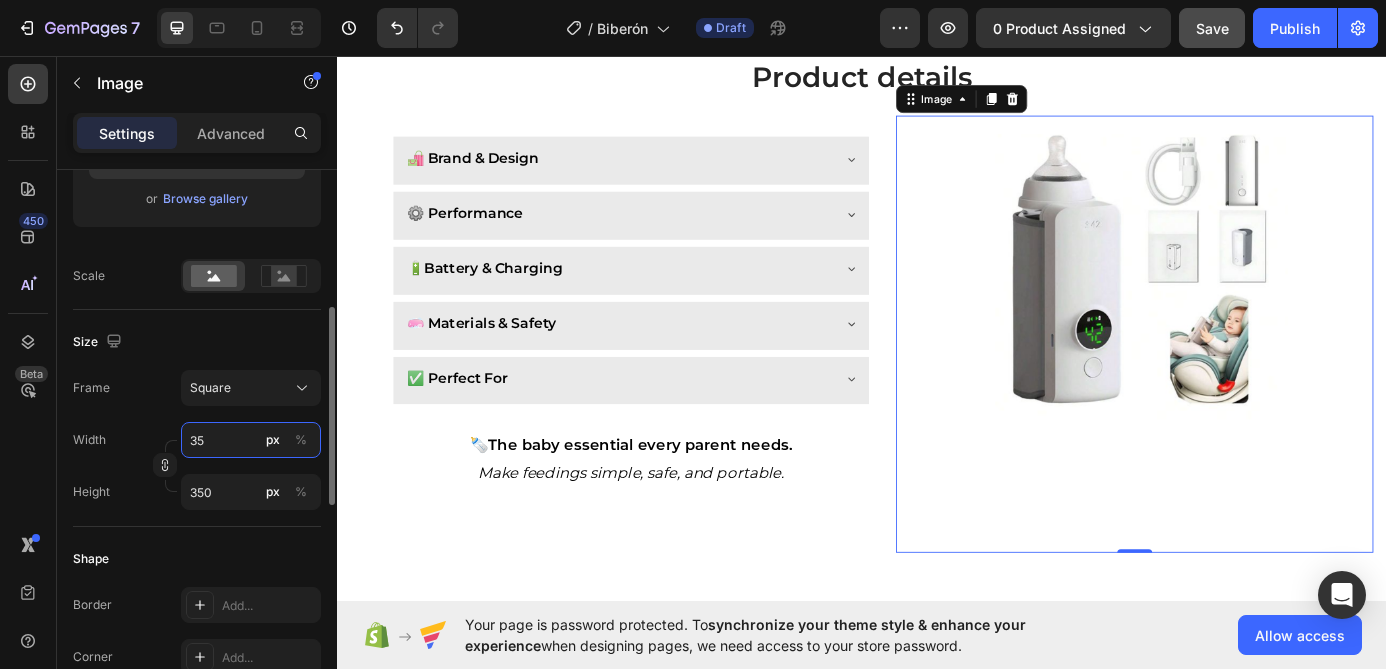 type on "3" 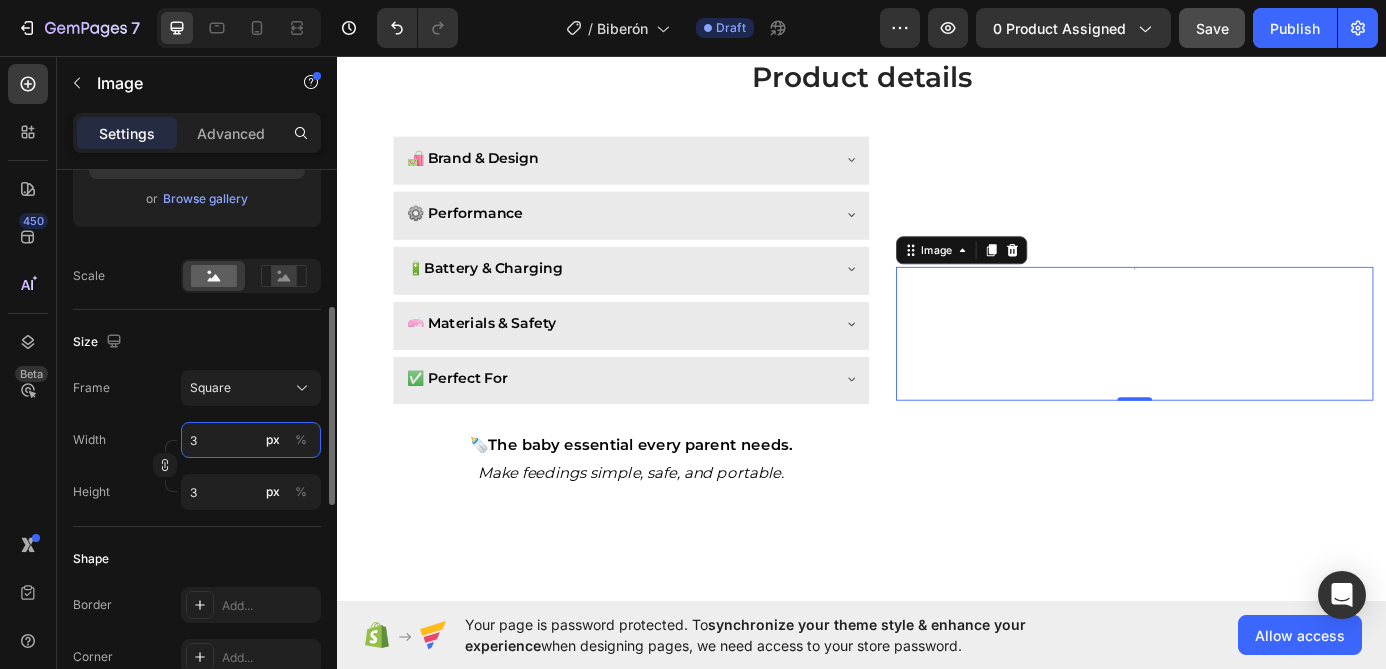type 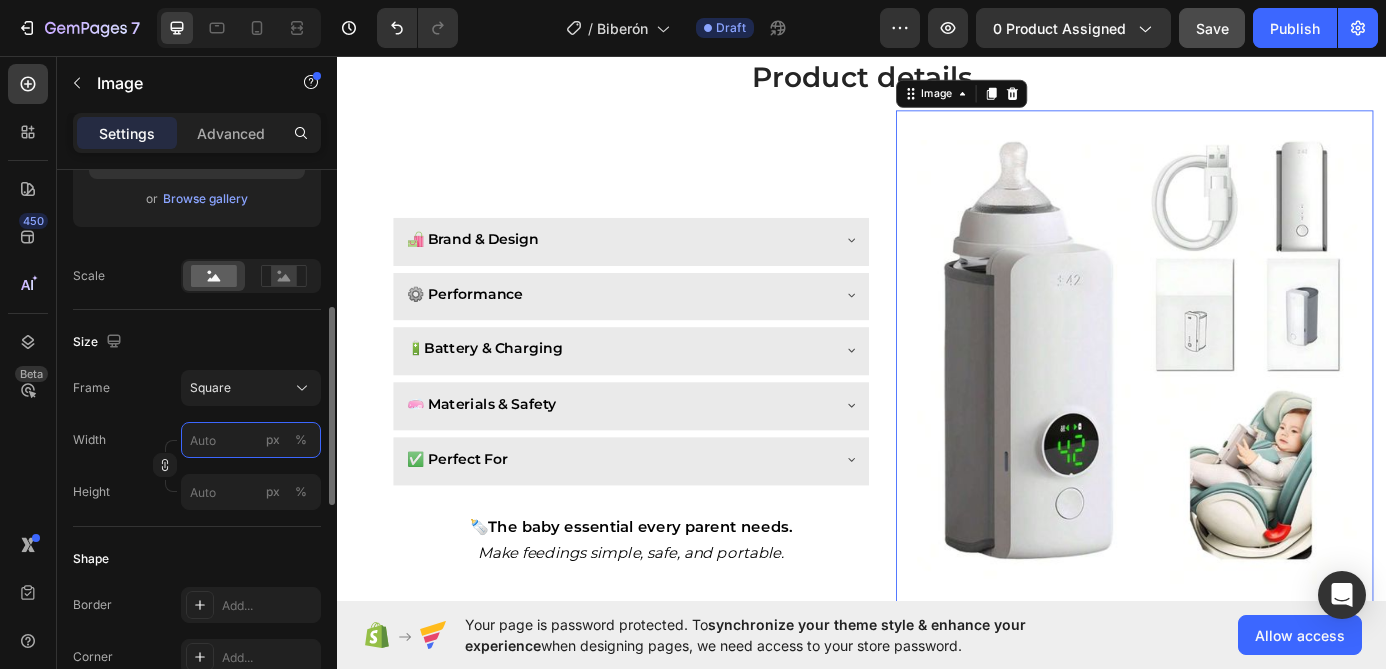 type on "5" 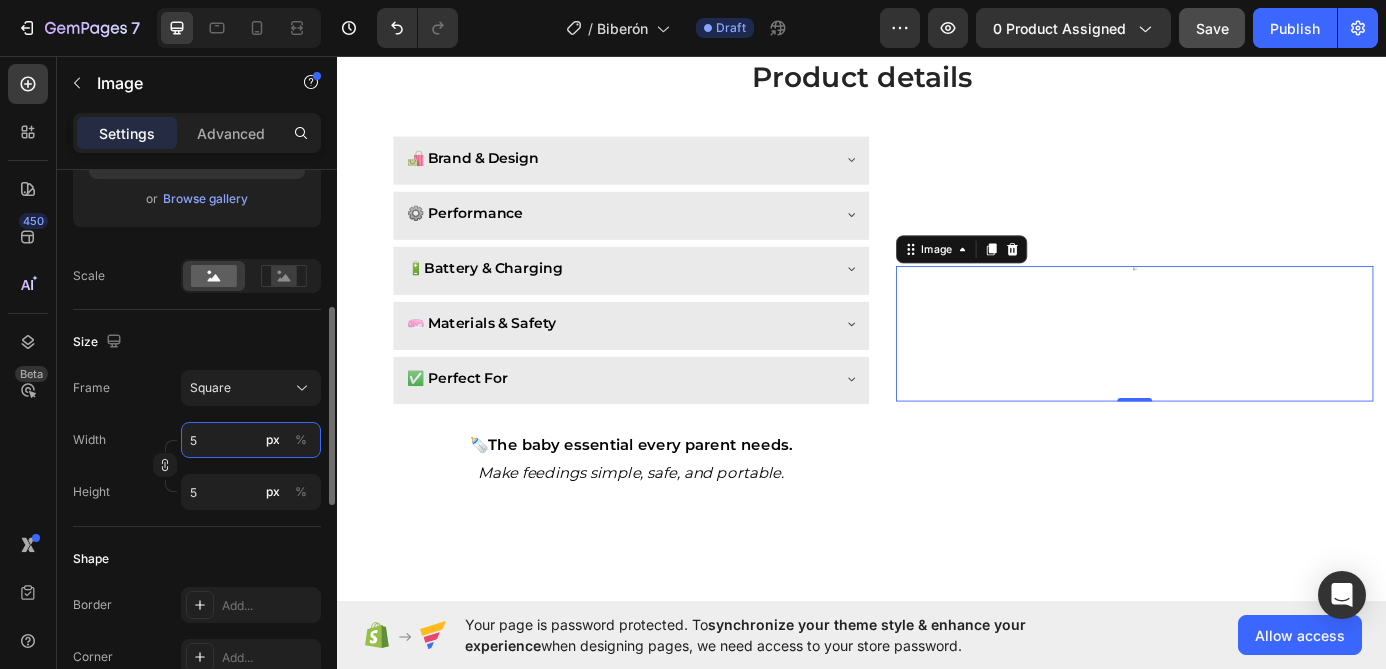 type 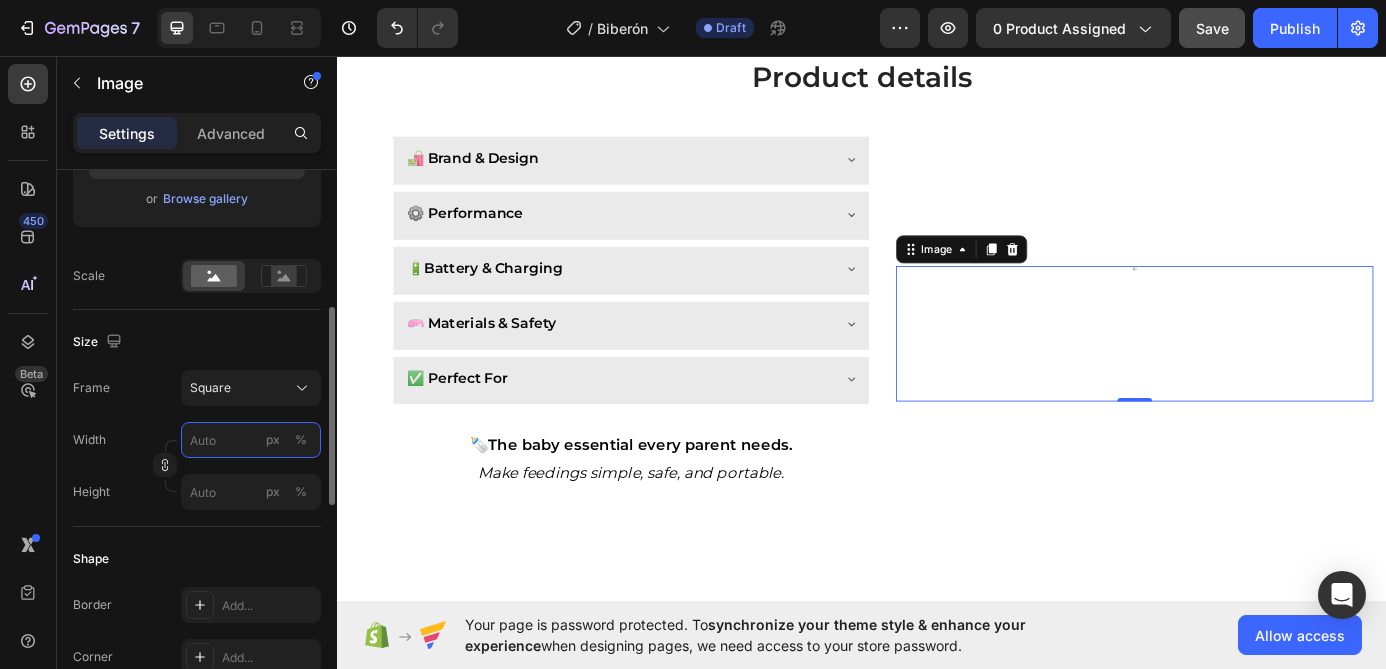type on "4" 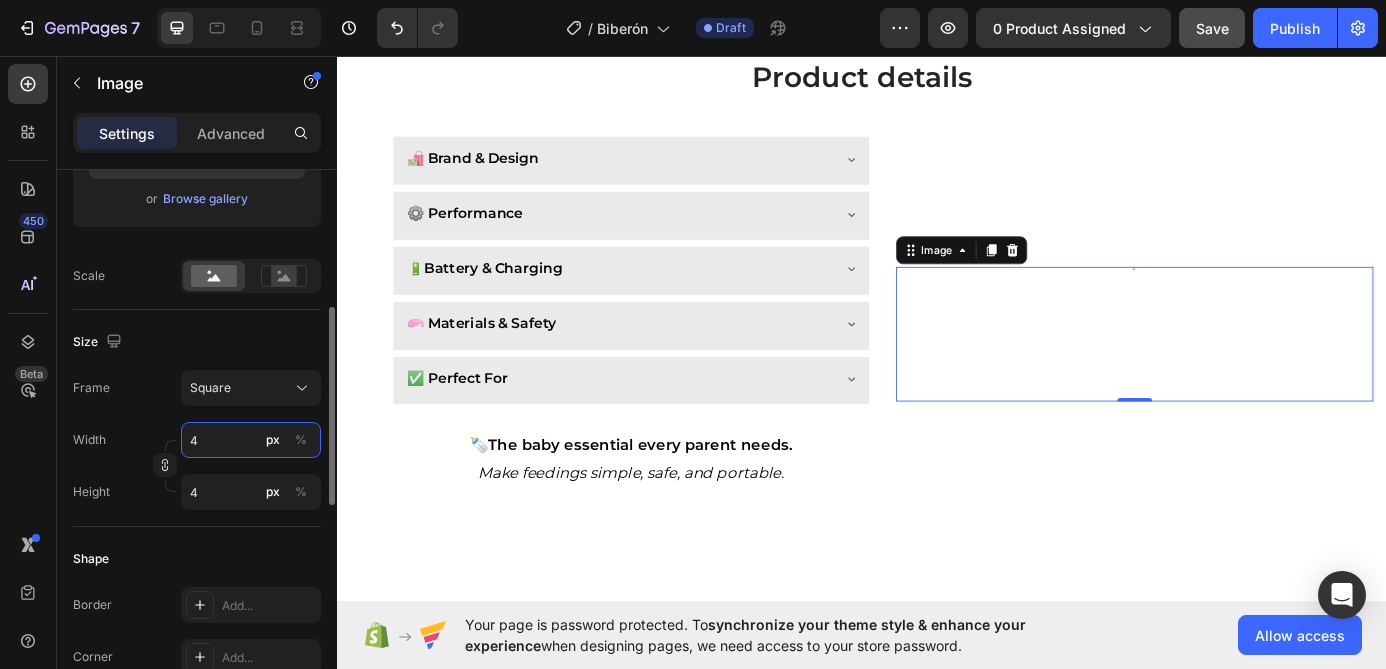 type on "45" 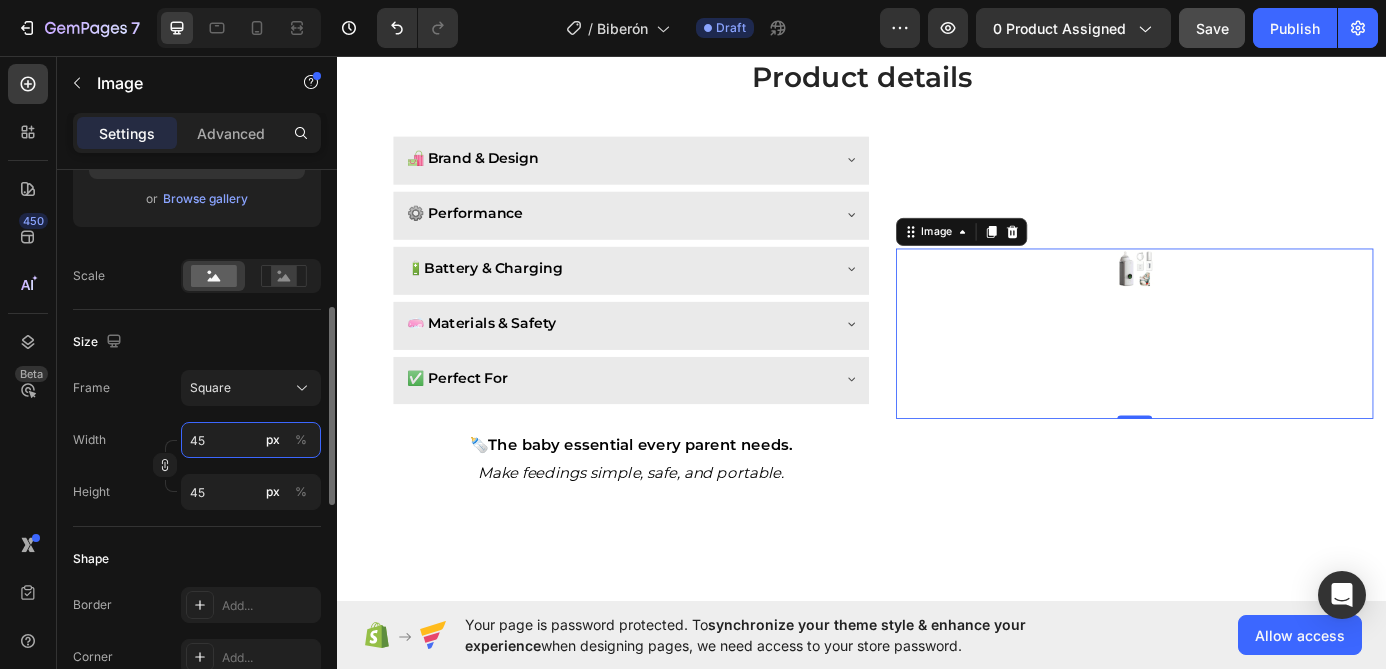 type on "450" 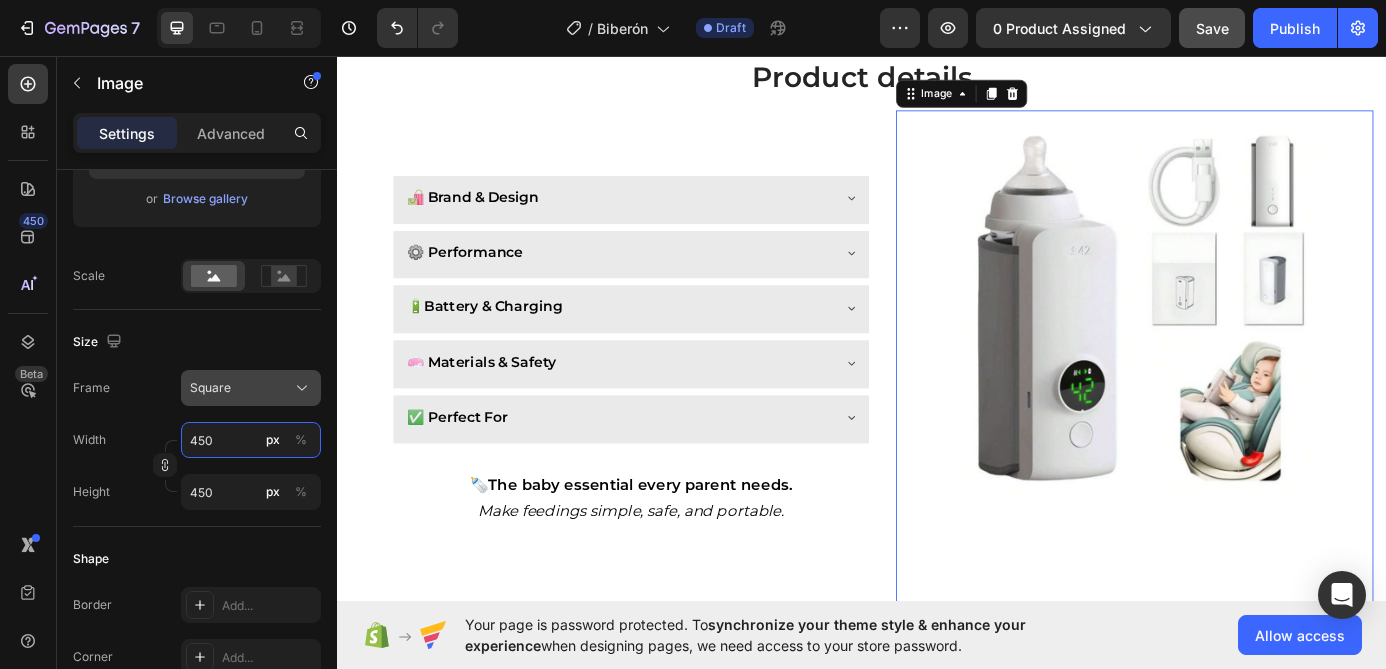 type on "450" 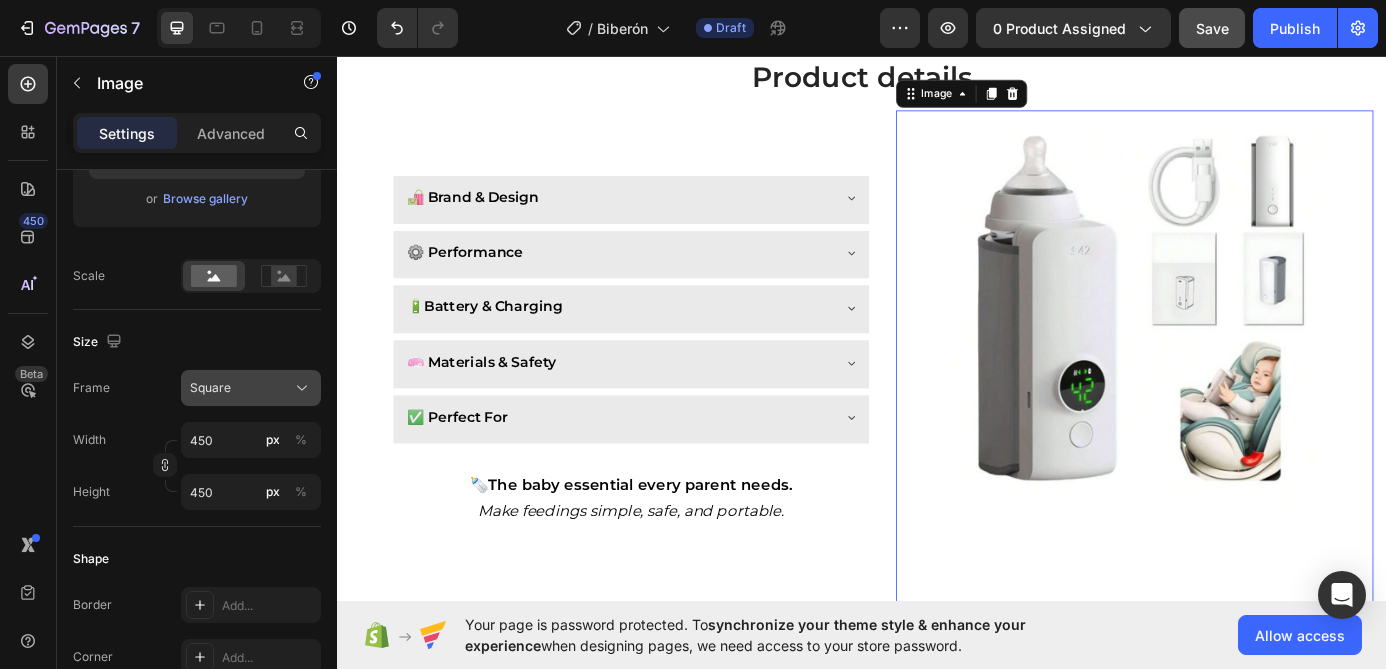 click on "Square" 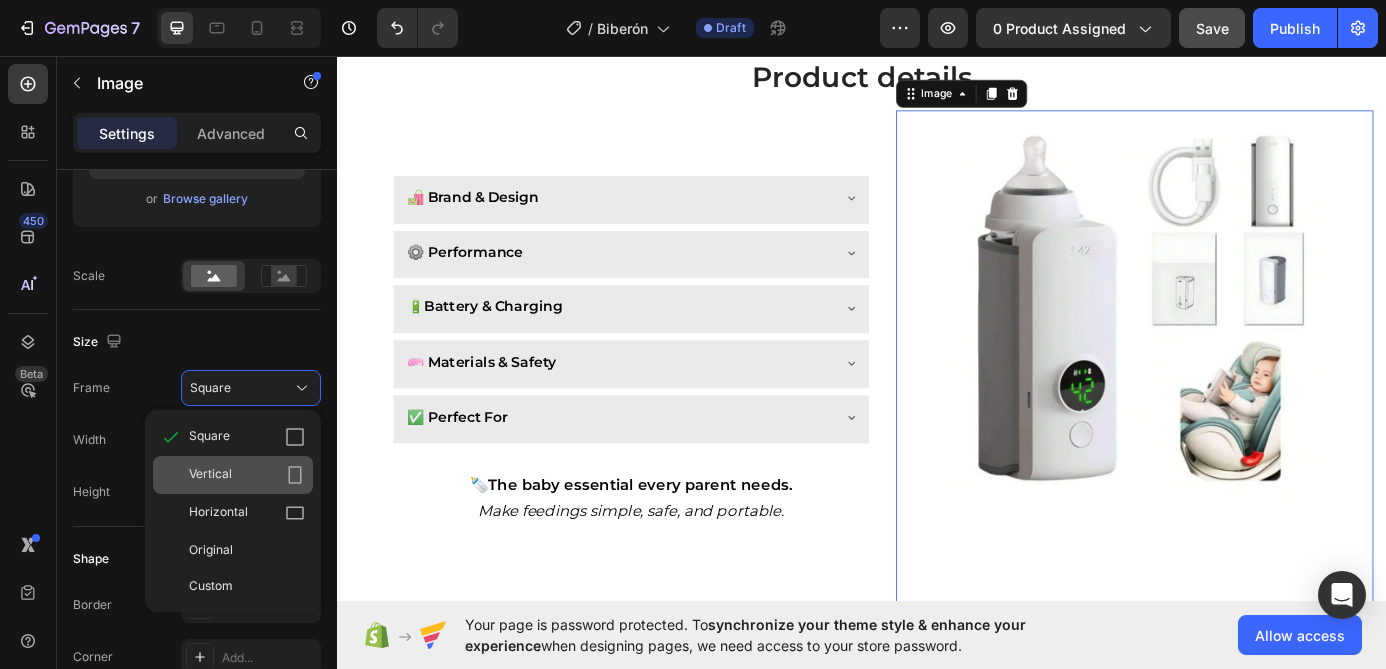 click 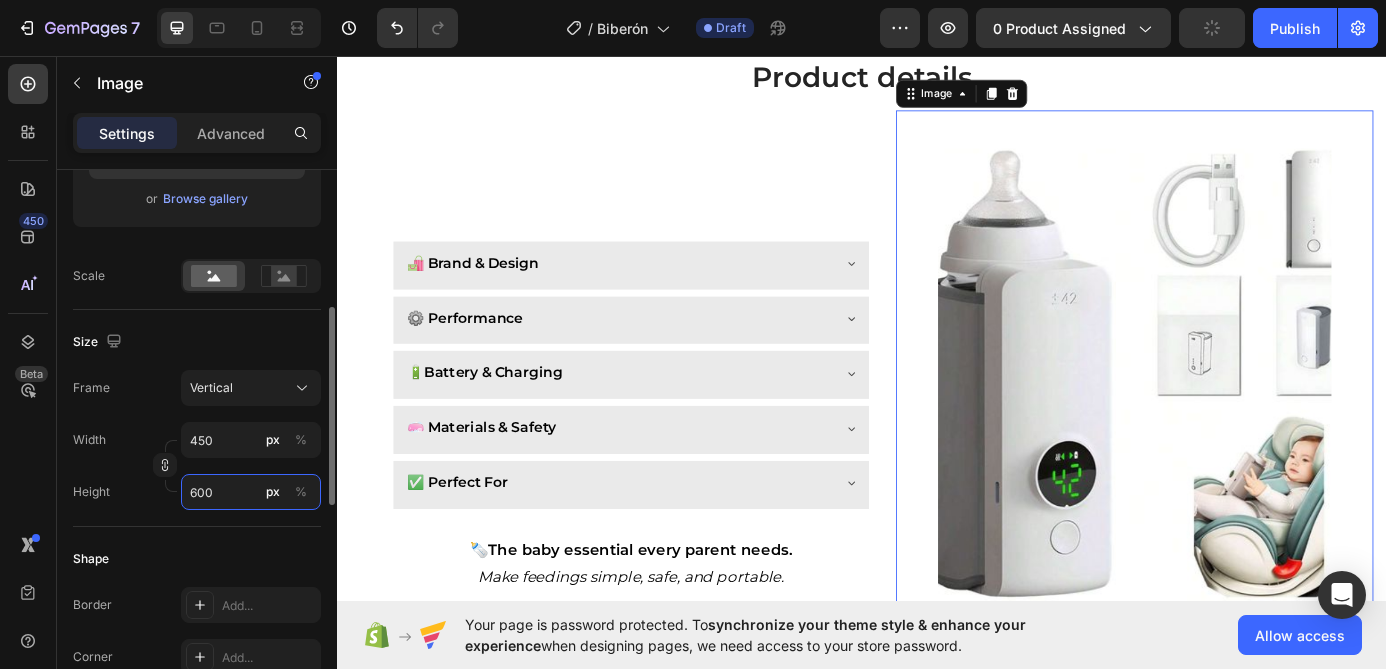 click on "600" at bounding box center (251, 492) 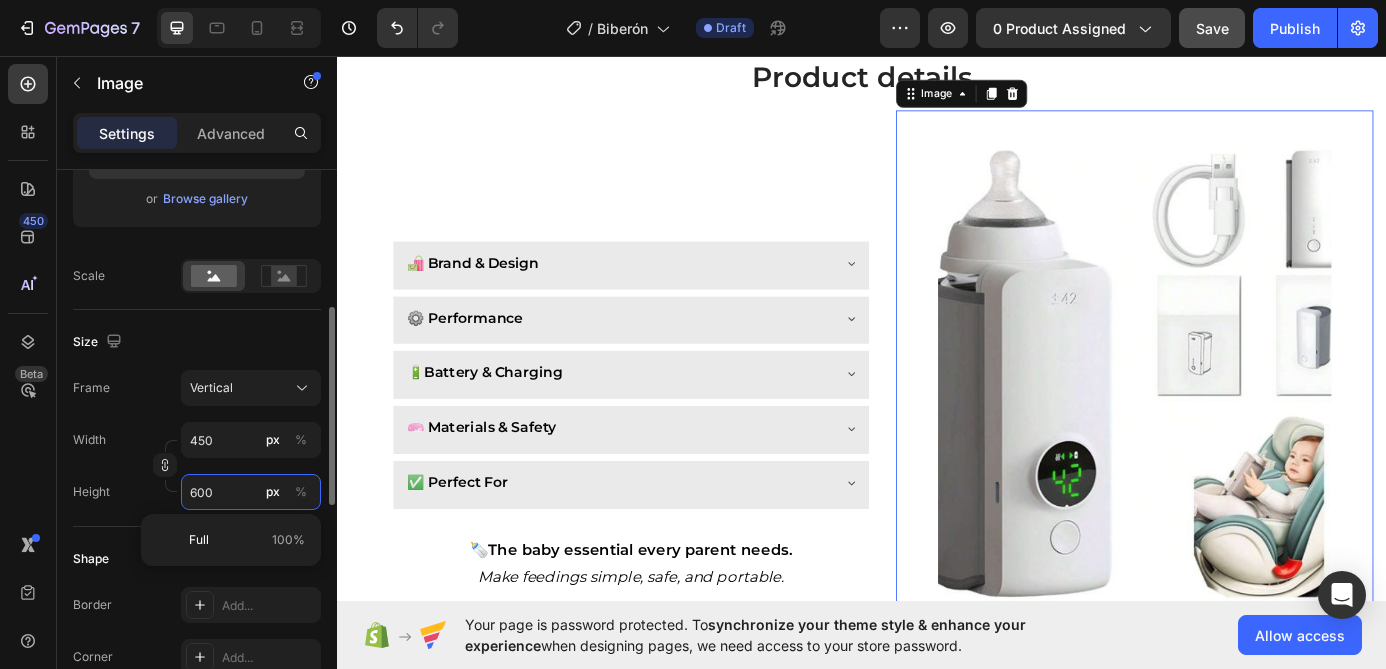 type on "2" 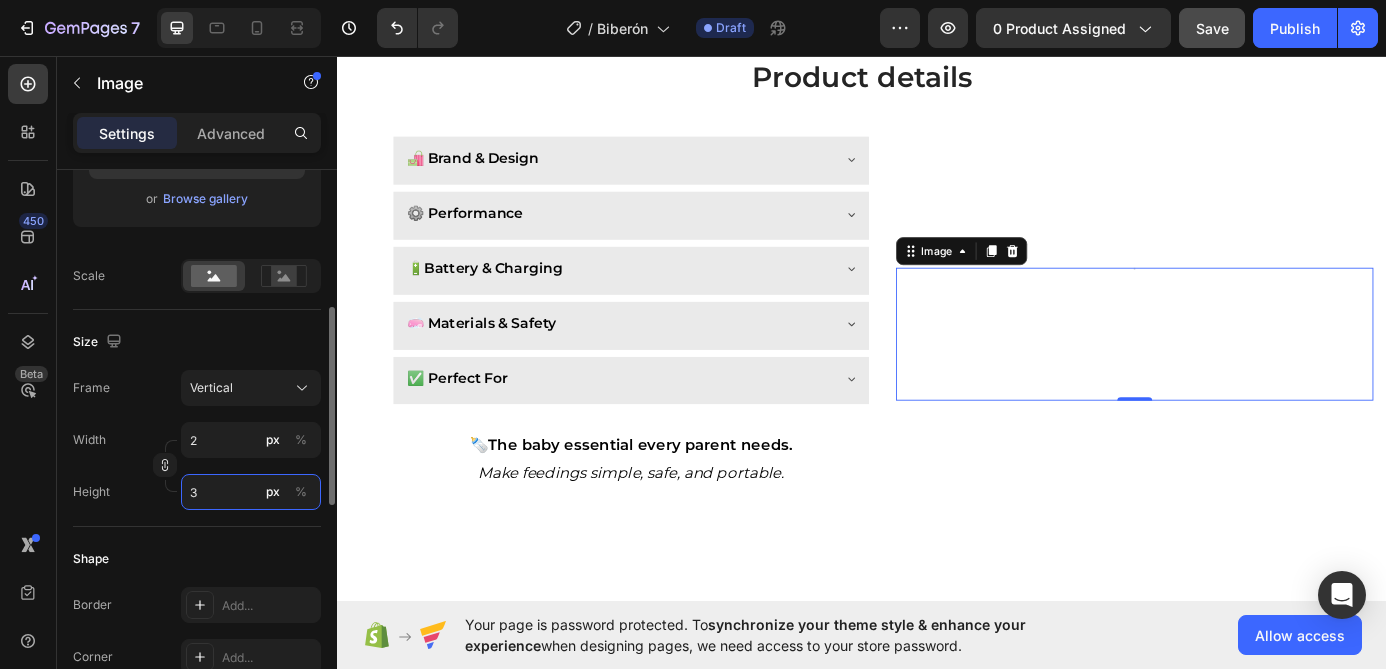 type on "26" 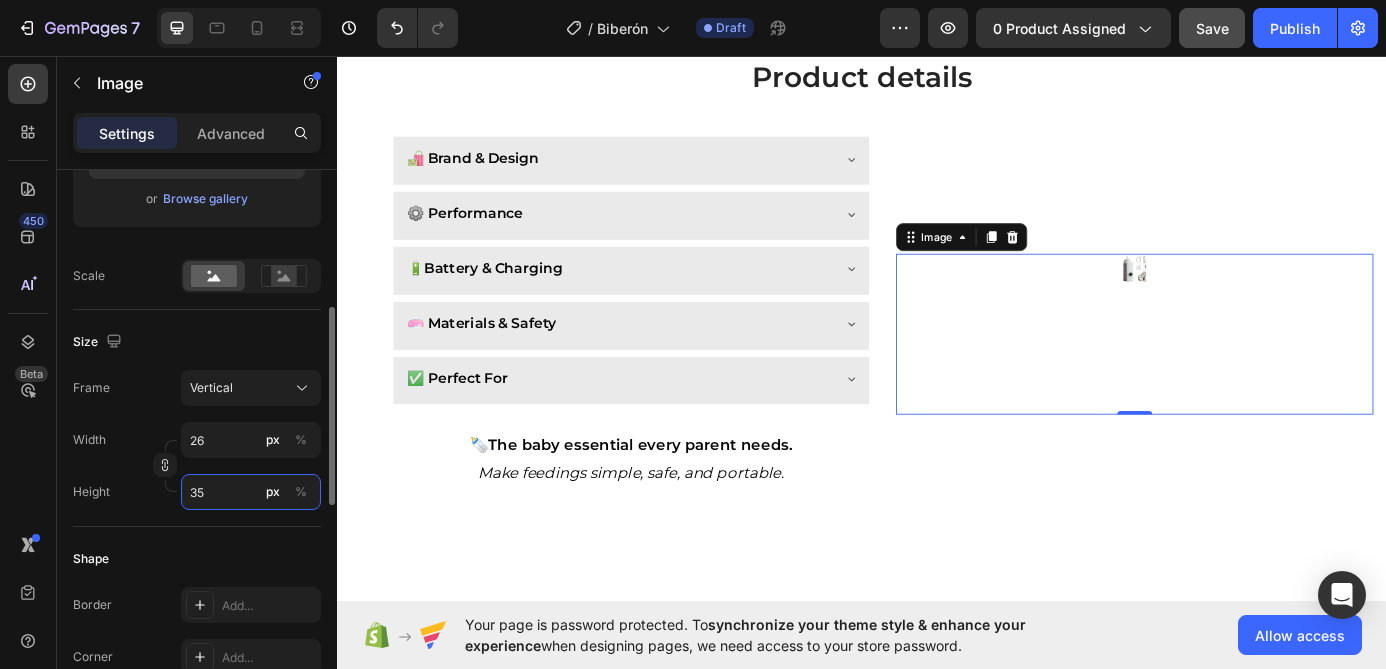 type on "263" 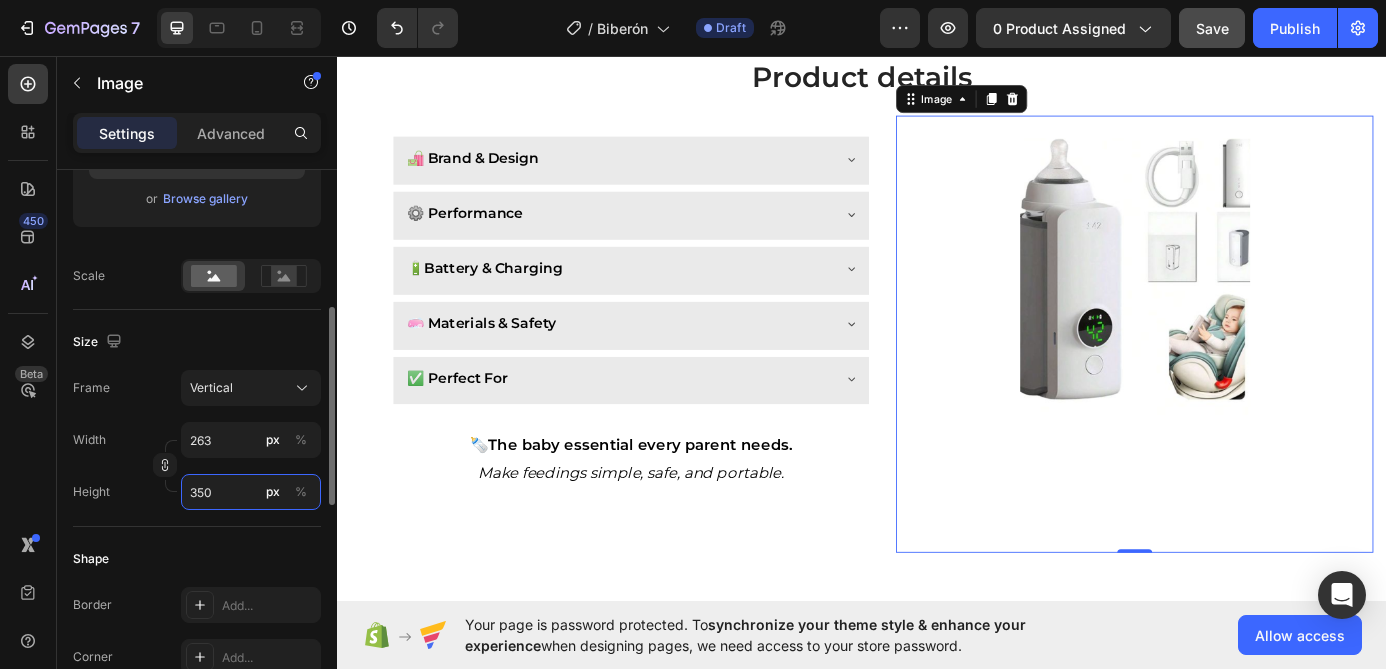 type on "26" 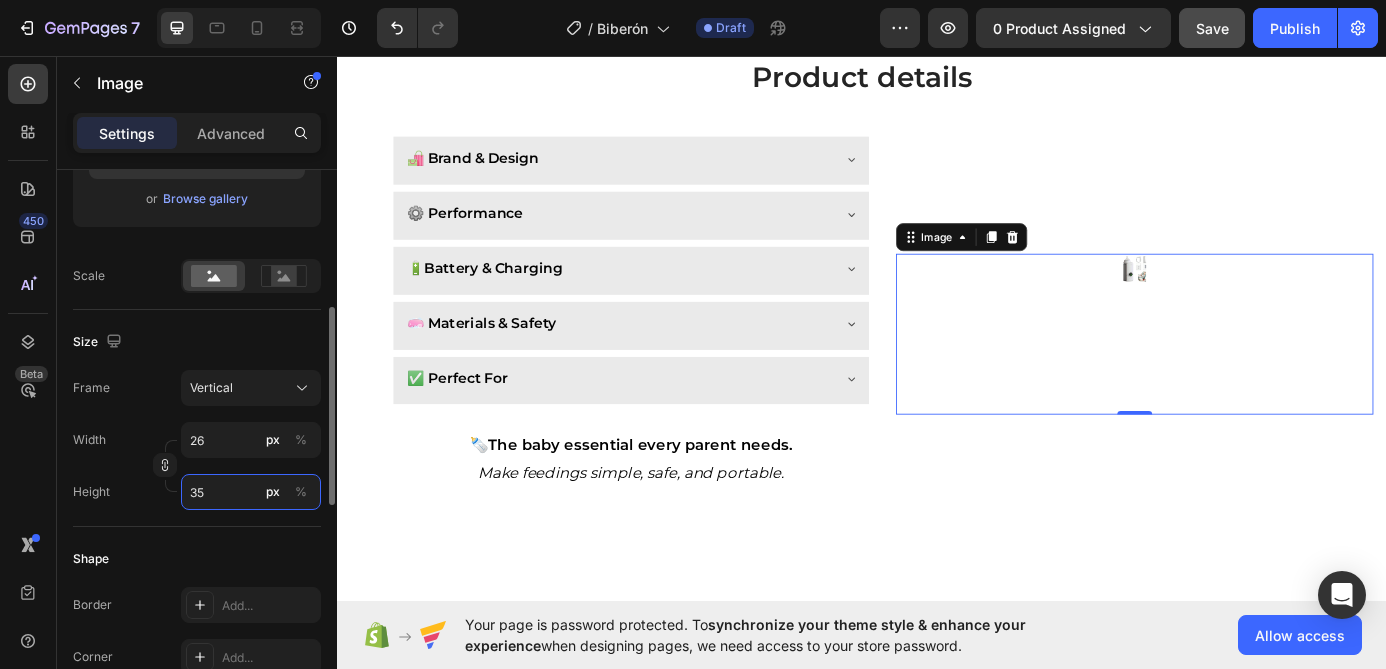 type on "2" 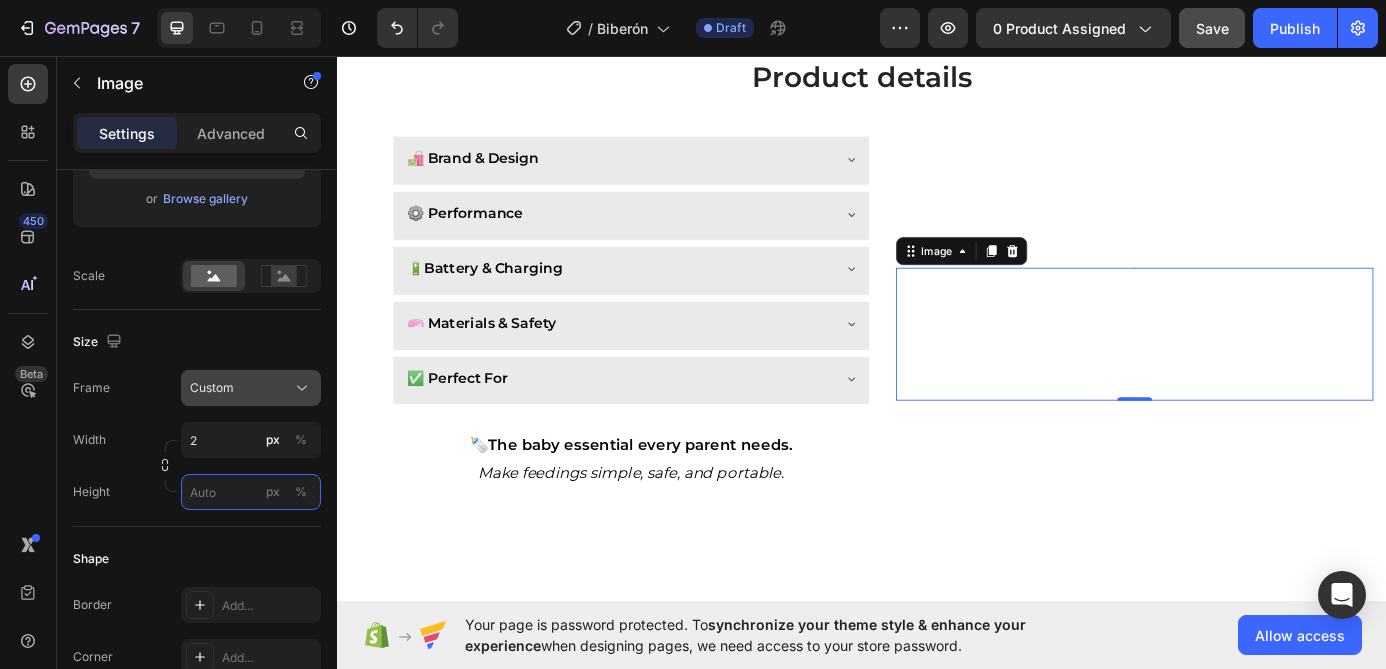 type 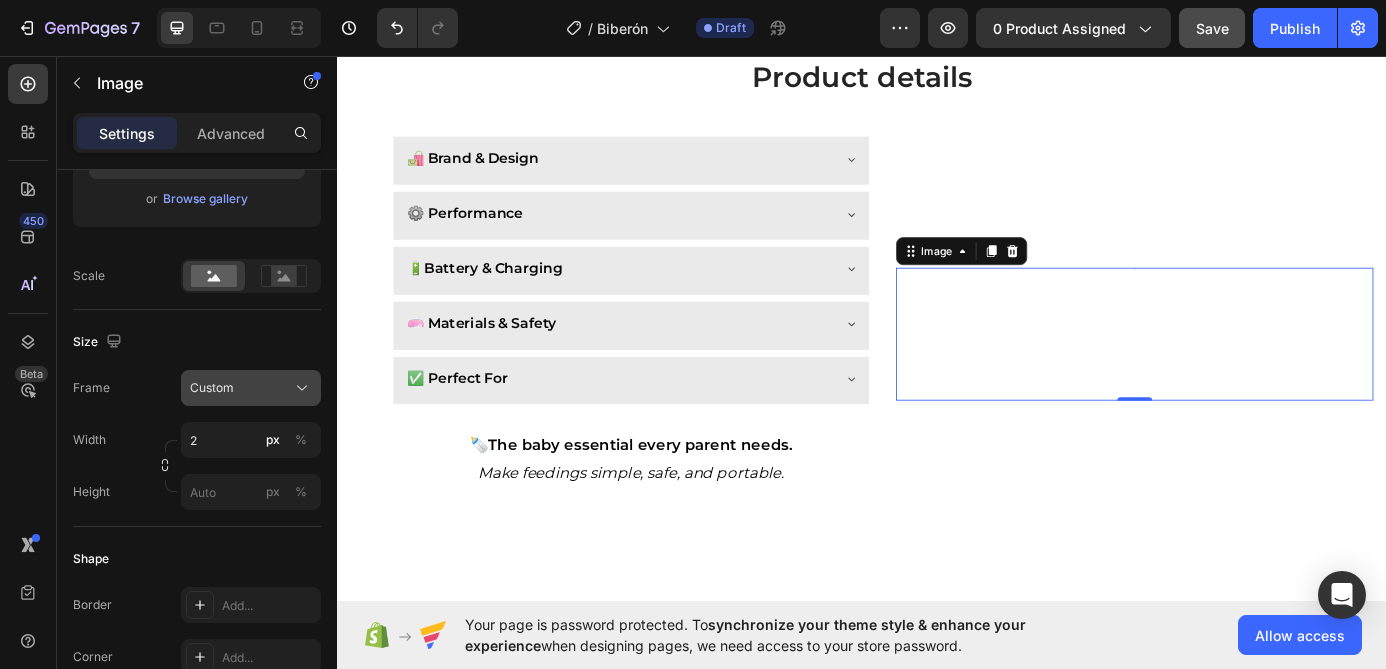 click on "Frame Custom Width 2 px % Height px %" 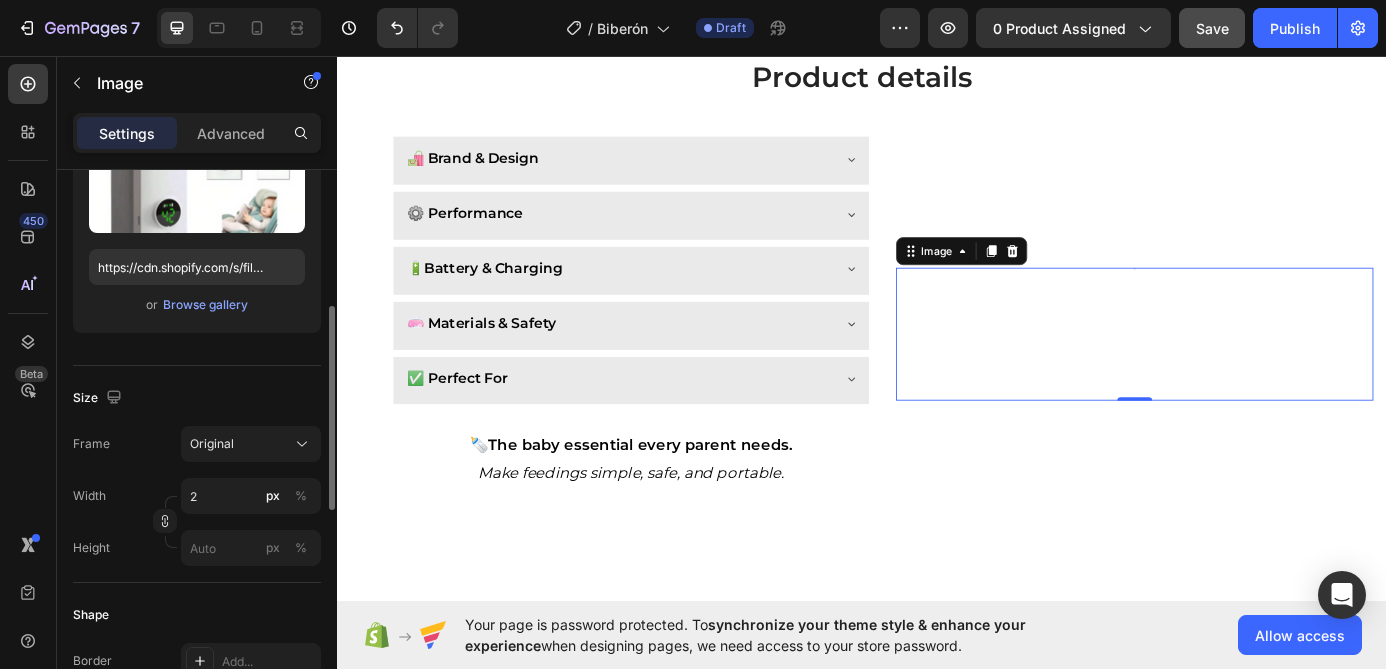 scroll, scrollTop: 306, scrollLeft: 0, axis: vertical 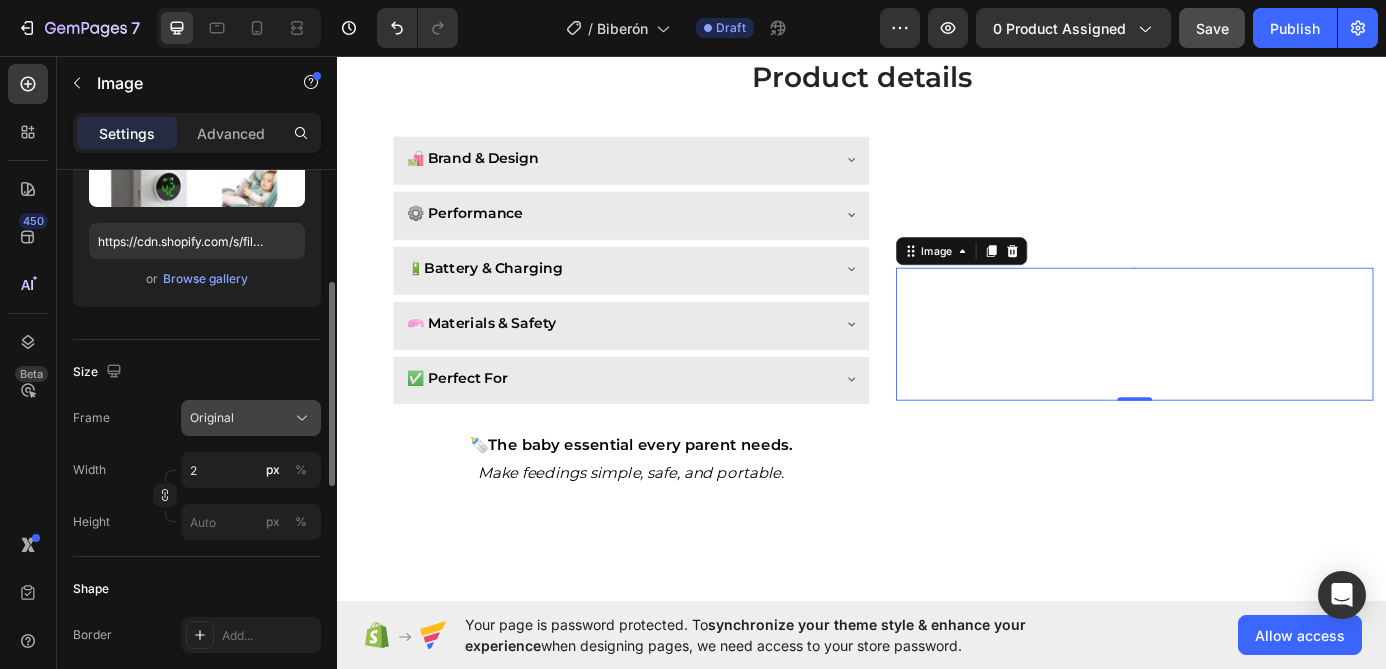 click on "Original" 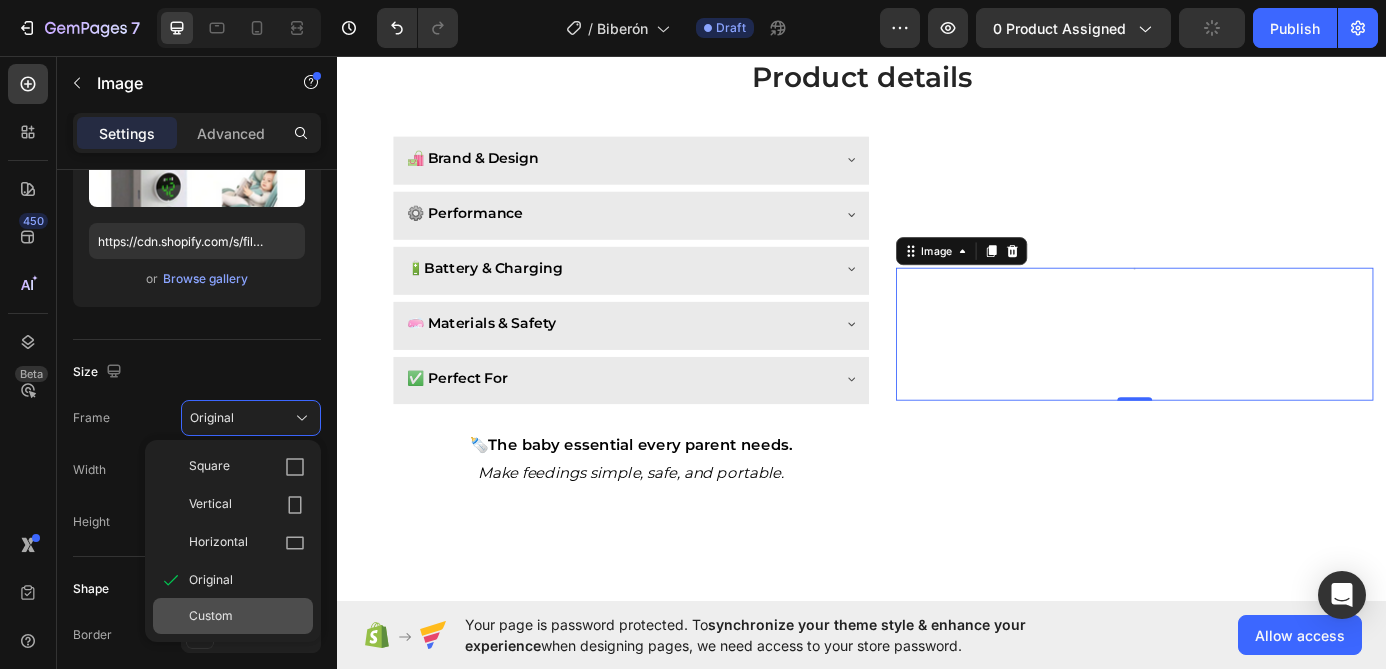 click on "Custom" at bounding box center [247, 616] 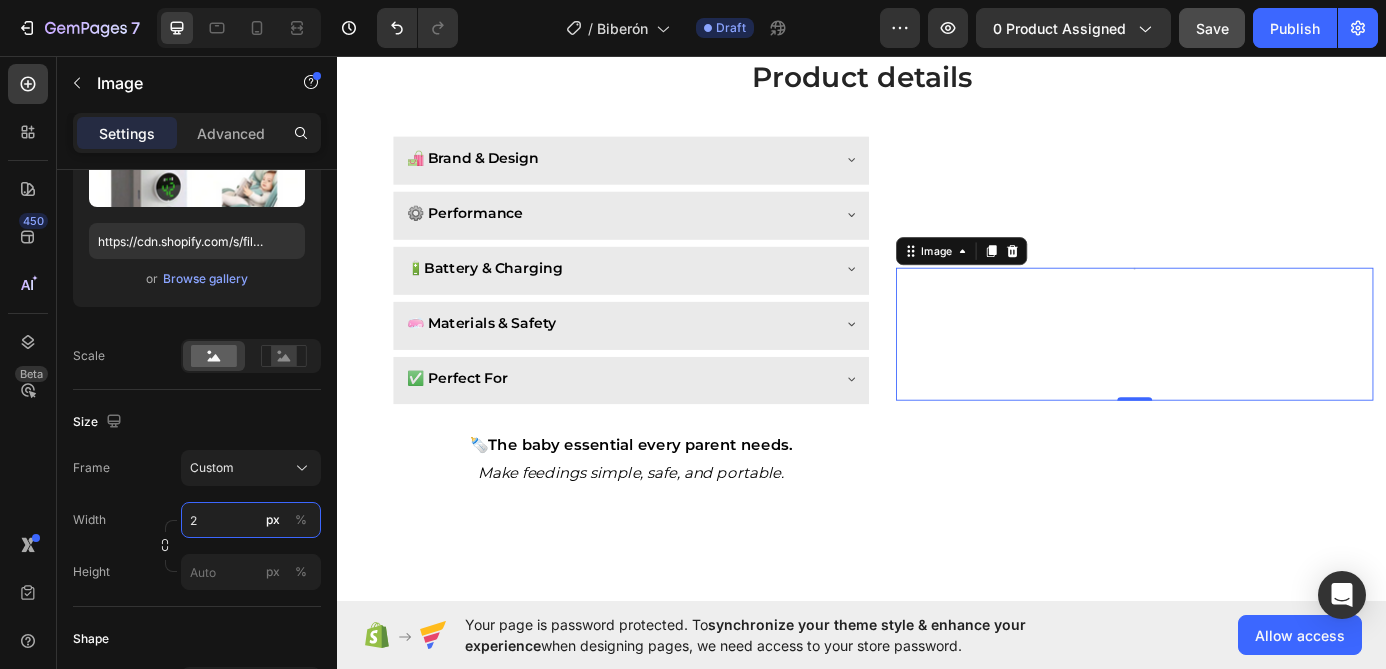 click on "2" at bounding box center [251, 520] 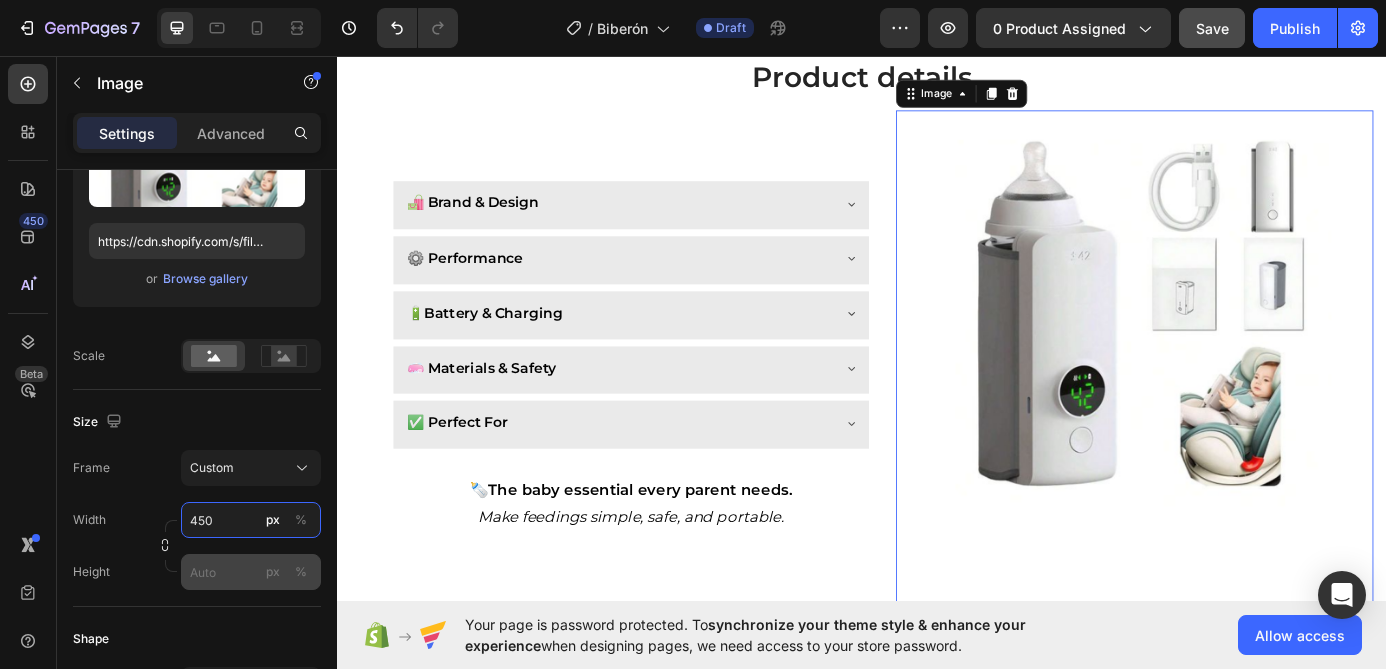 type on "450" 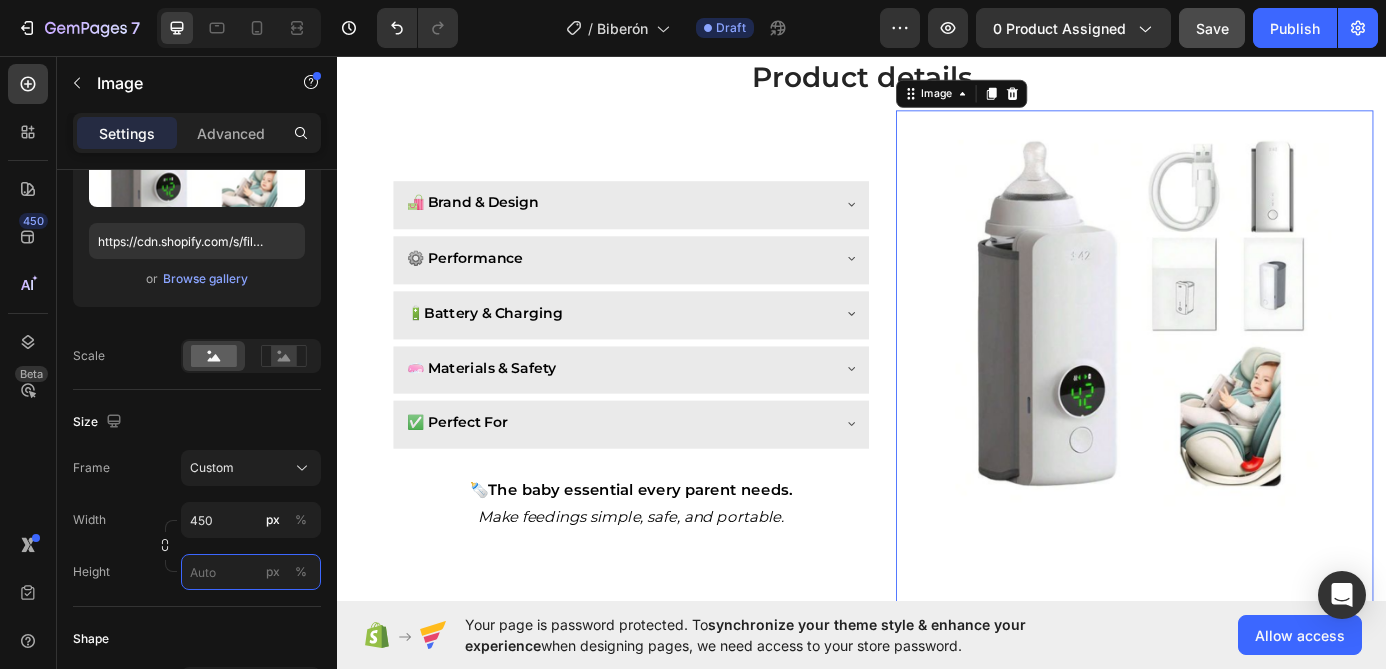 click on "px %" at bounding box center (251, 572) 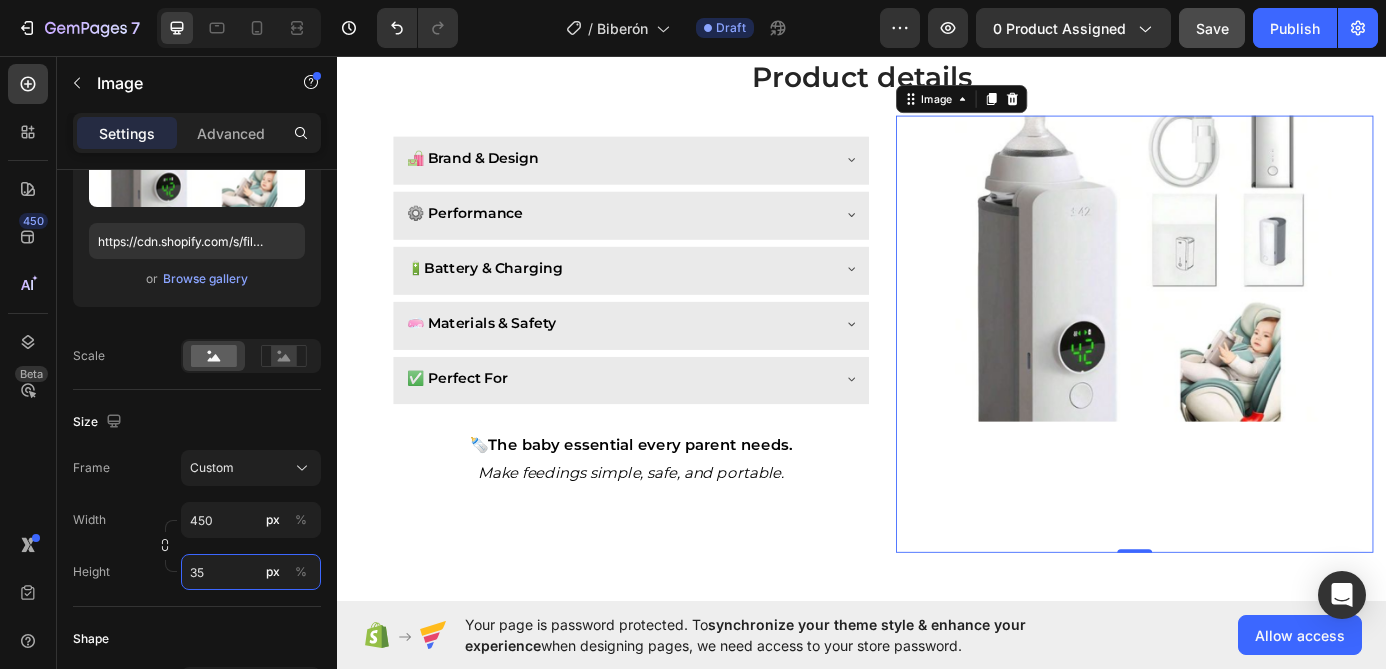 type on "3" 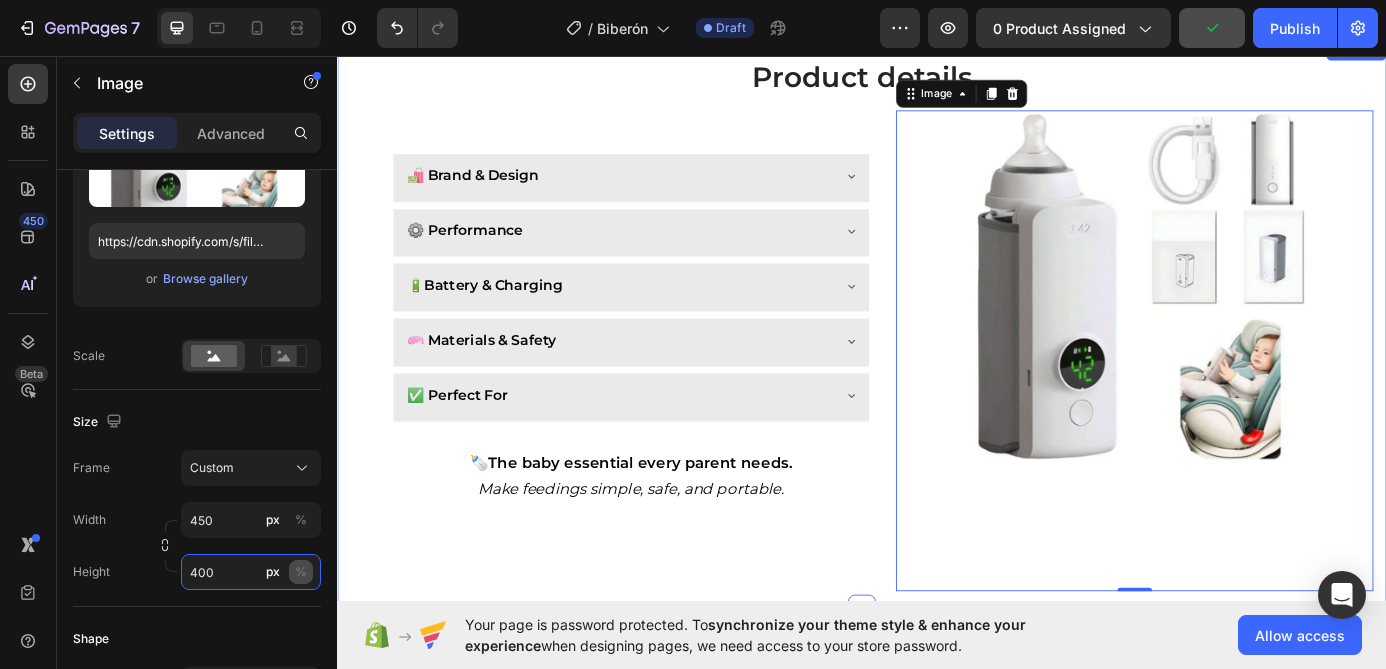 scroll, scrollTop: 2076, scrollLeft: 0, axis: vertical 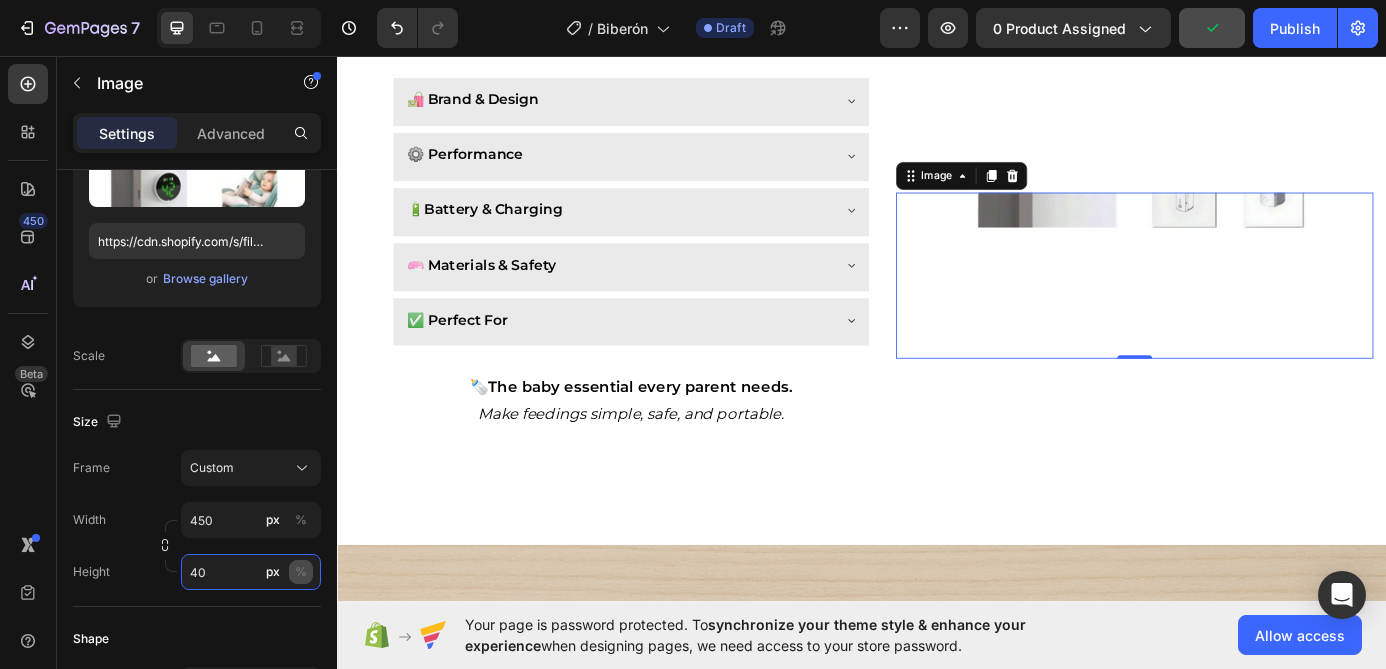 type on "4" 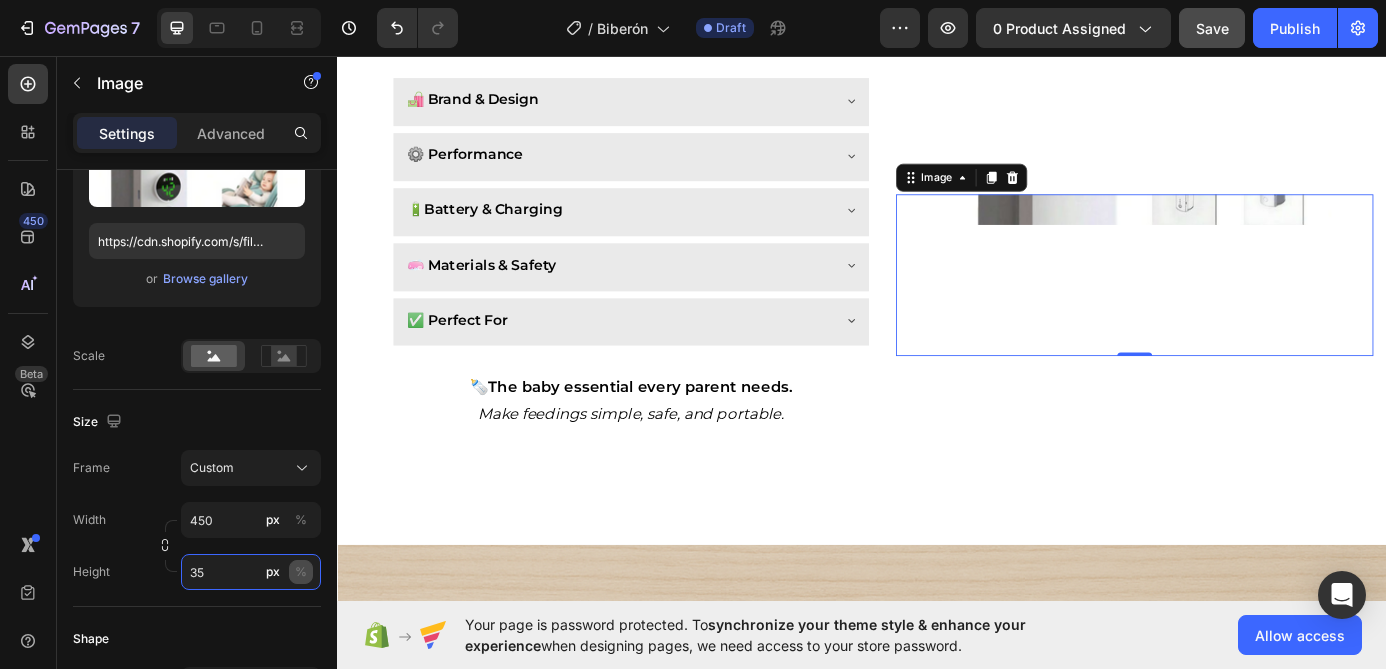 type on "350" 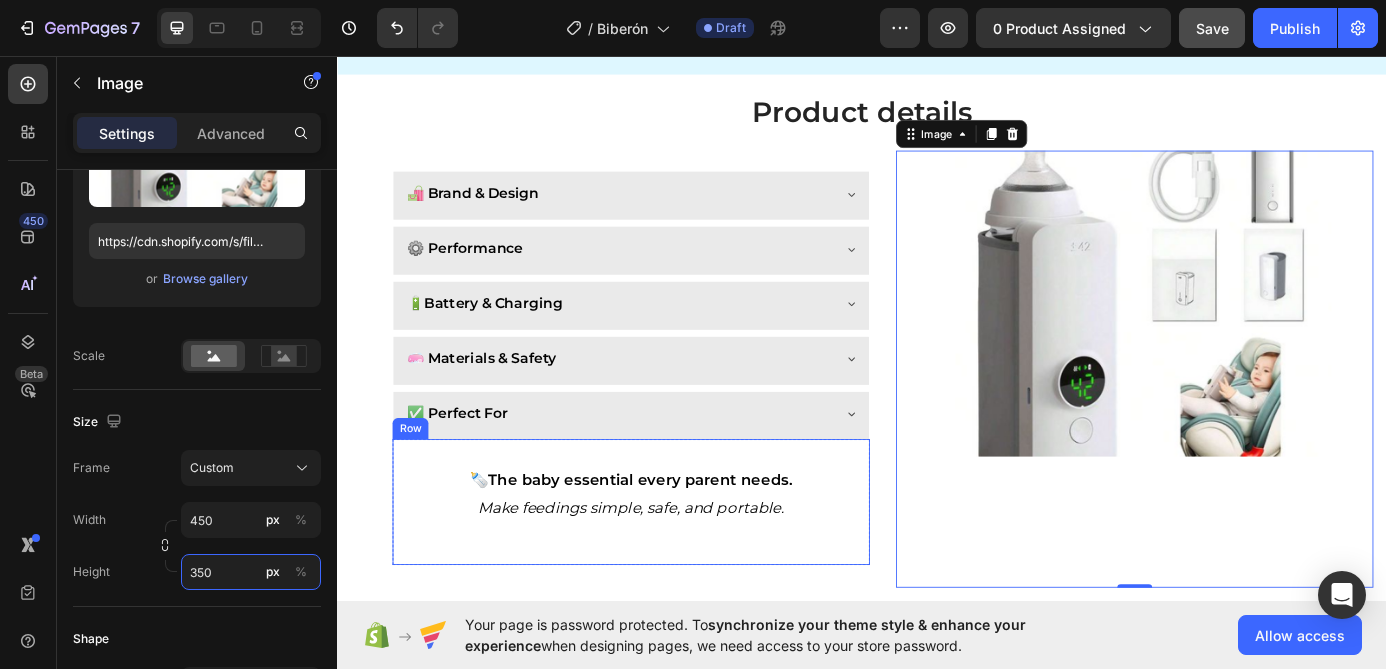 scroll, scrollTop: 2033, scrollLeft: 0, axis: vertical 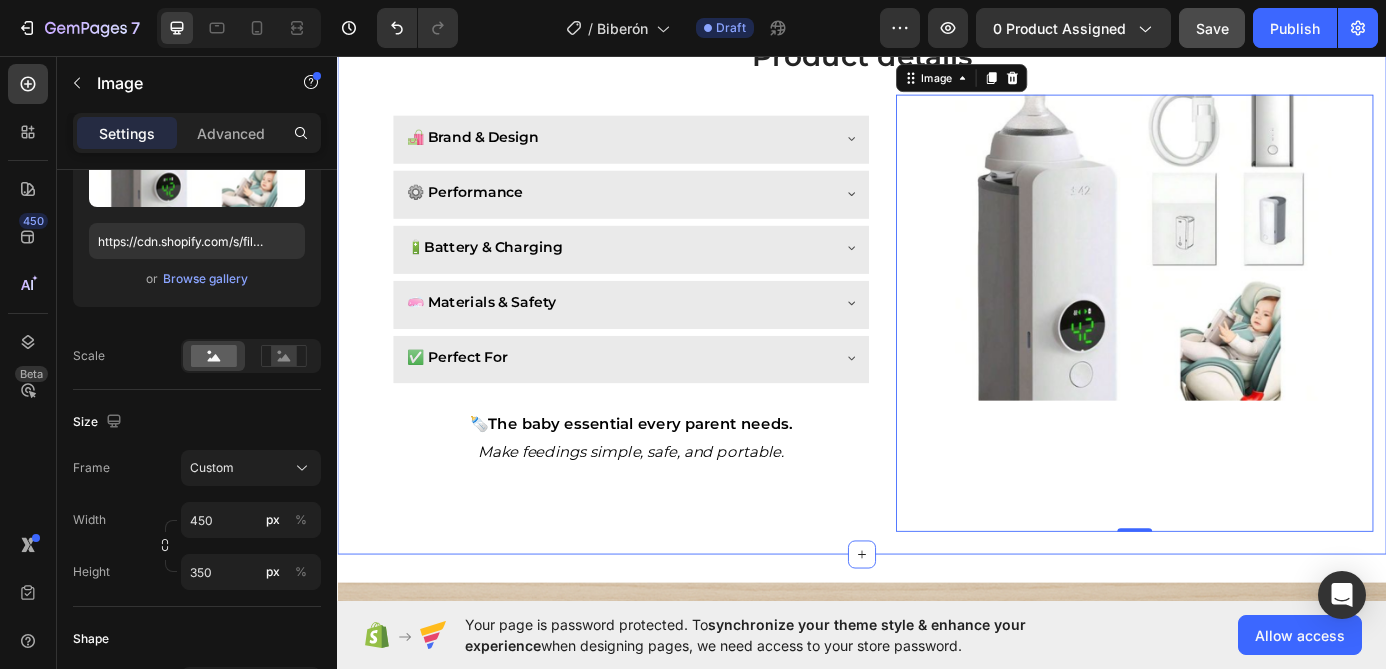 click on "Product details Heading
🛍️ Brand & Design
⚙️ Performance
🔋  Battery & Charging
🧼 Materials & Safety
✅ Perfect For Accordion 🍼  The baby essential every parent needs. Make feedings simple, safe, and portable. Text Block Row Row Row Row Image   0 Row Row Section 5" at bounding box center [937, 319] 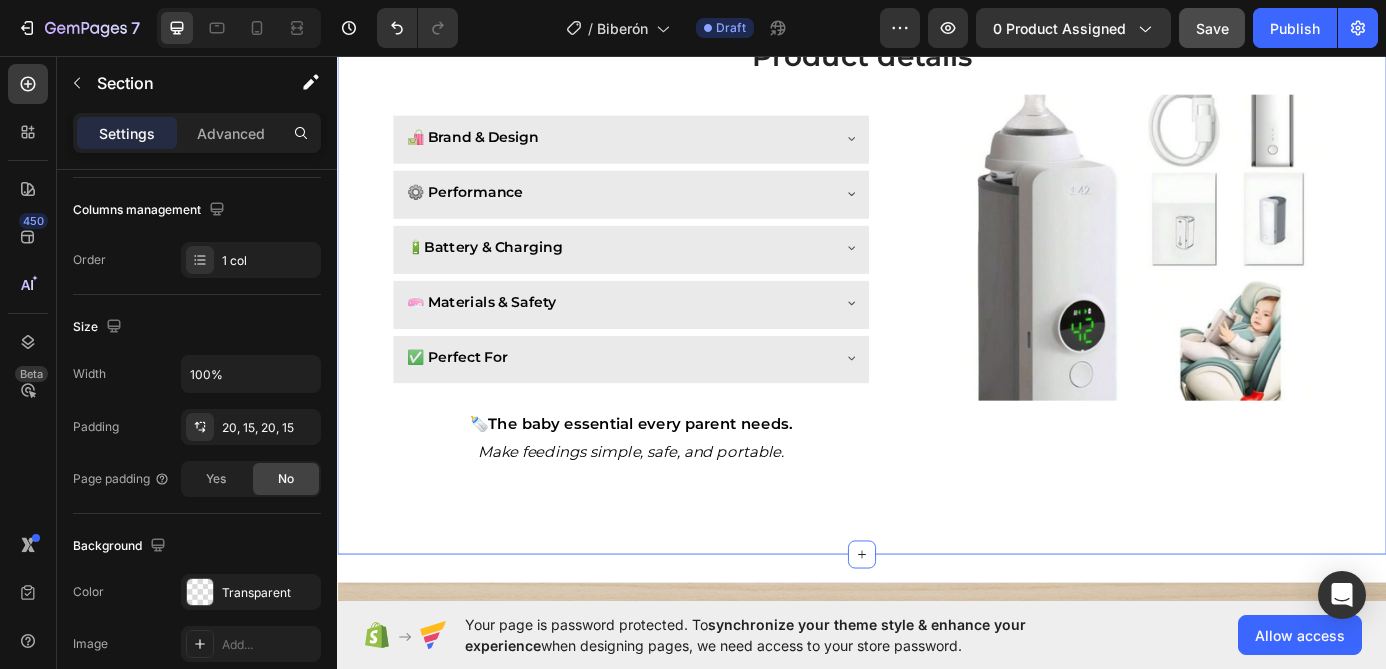 scroll, scrollTop: 0, scrollLeft: 0, axis: both 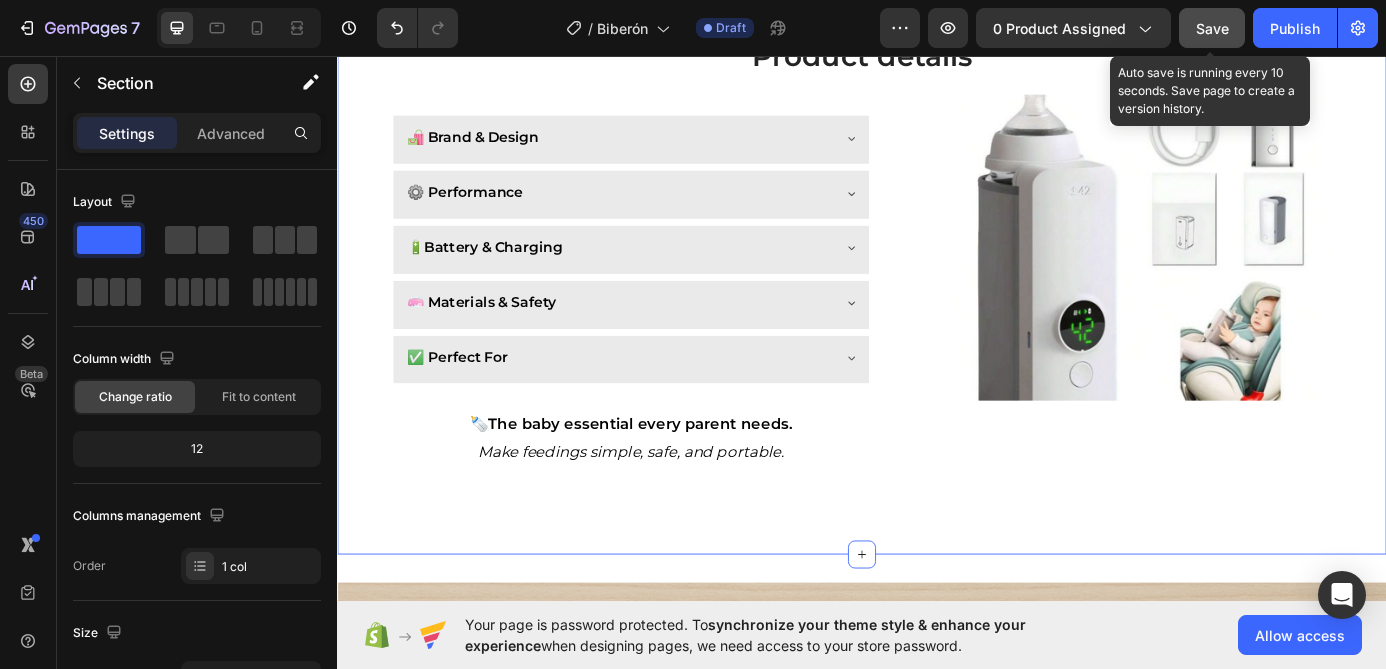 click on "Save" 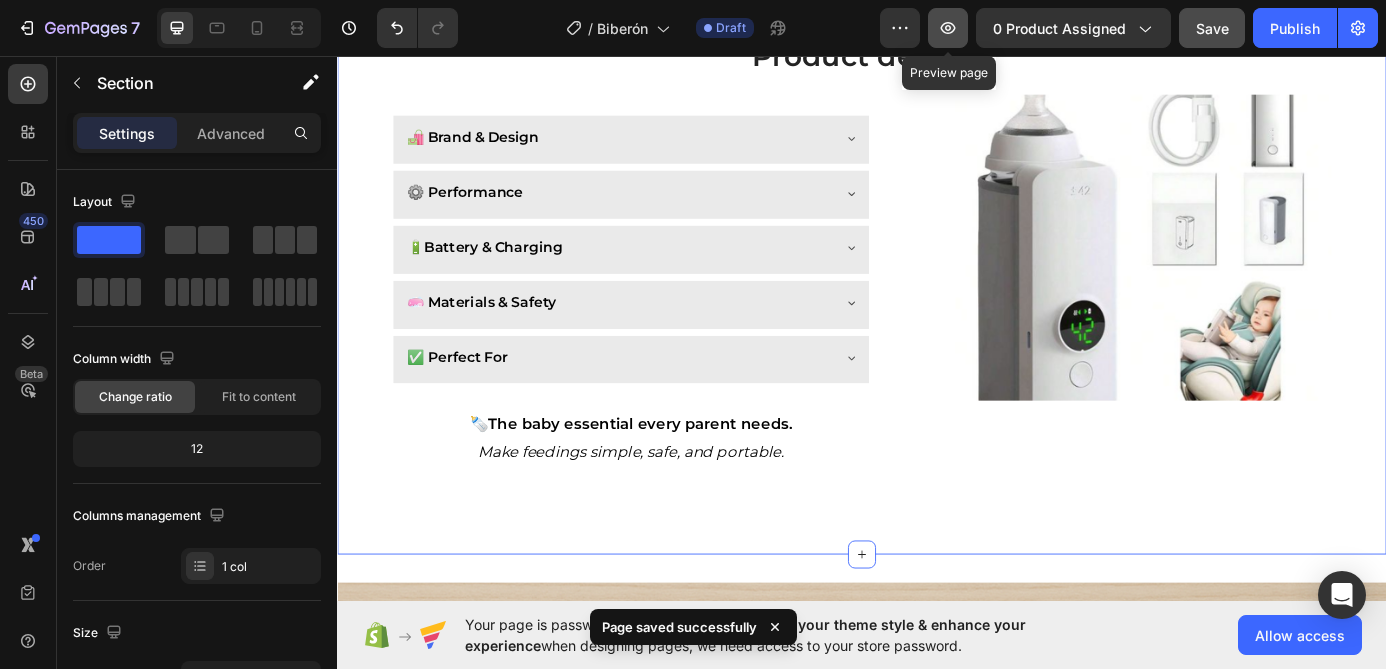 click 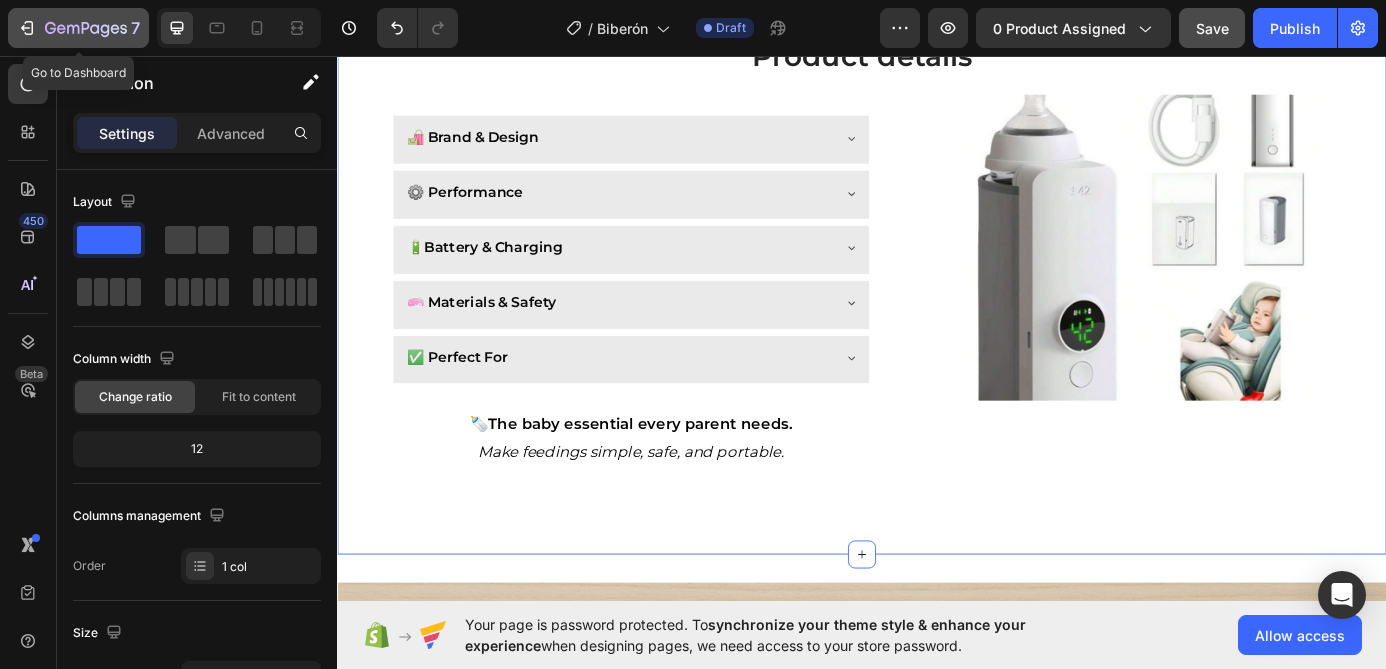 click 